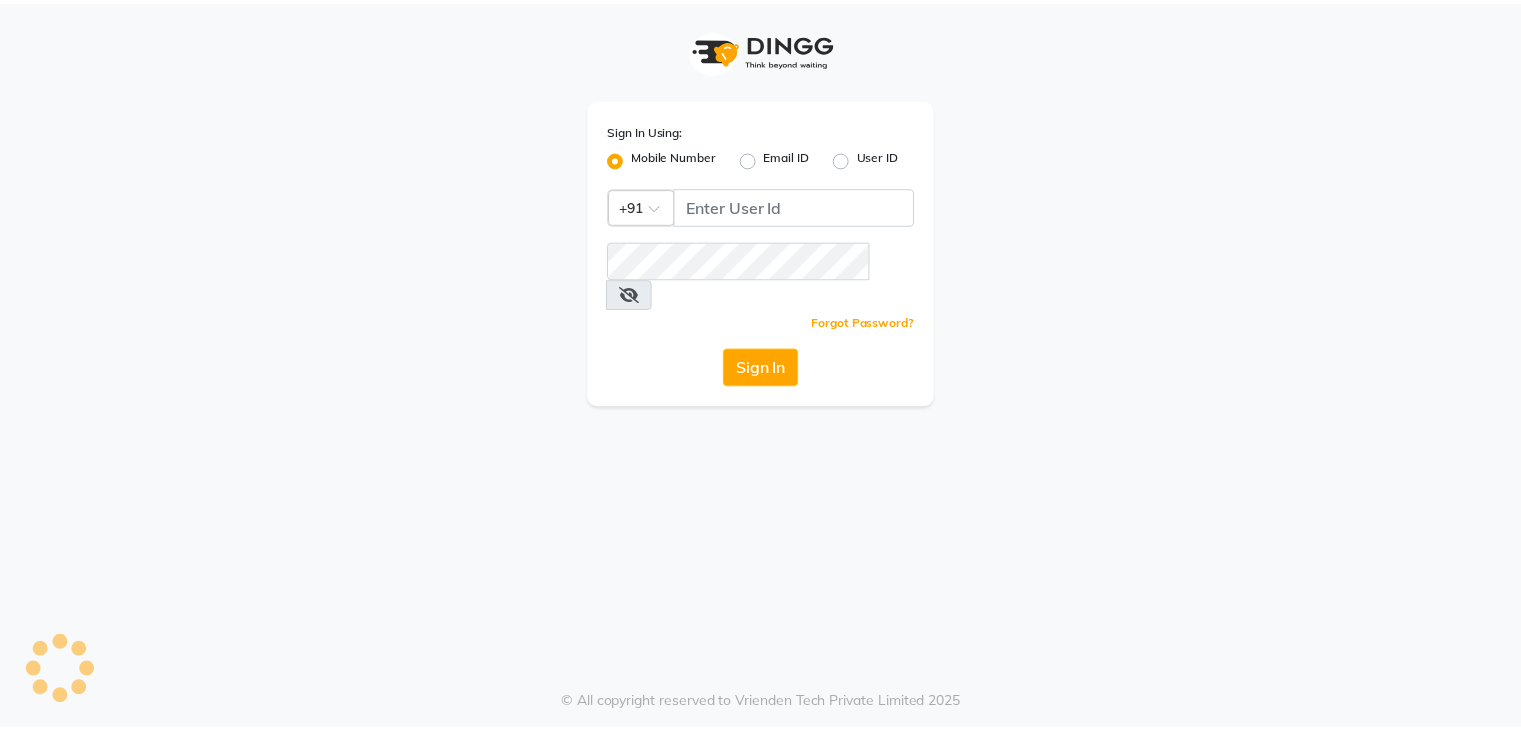 scroll, scrollTop: 0, scrollLeft: 0, axis: both 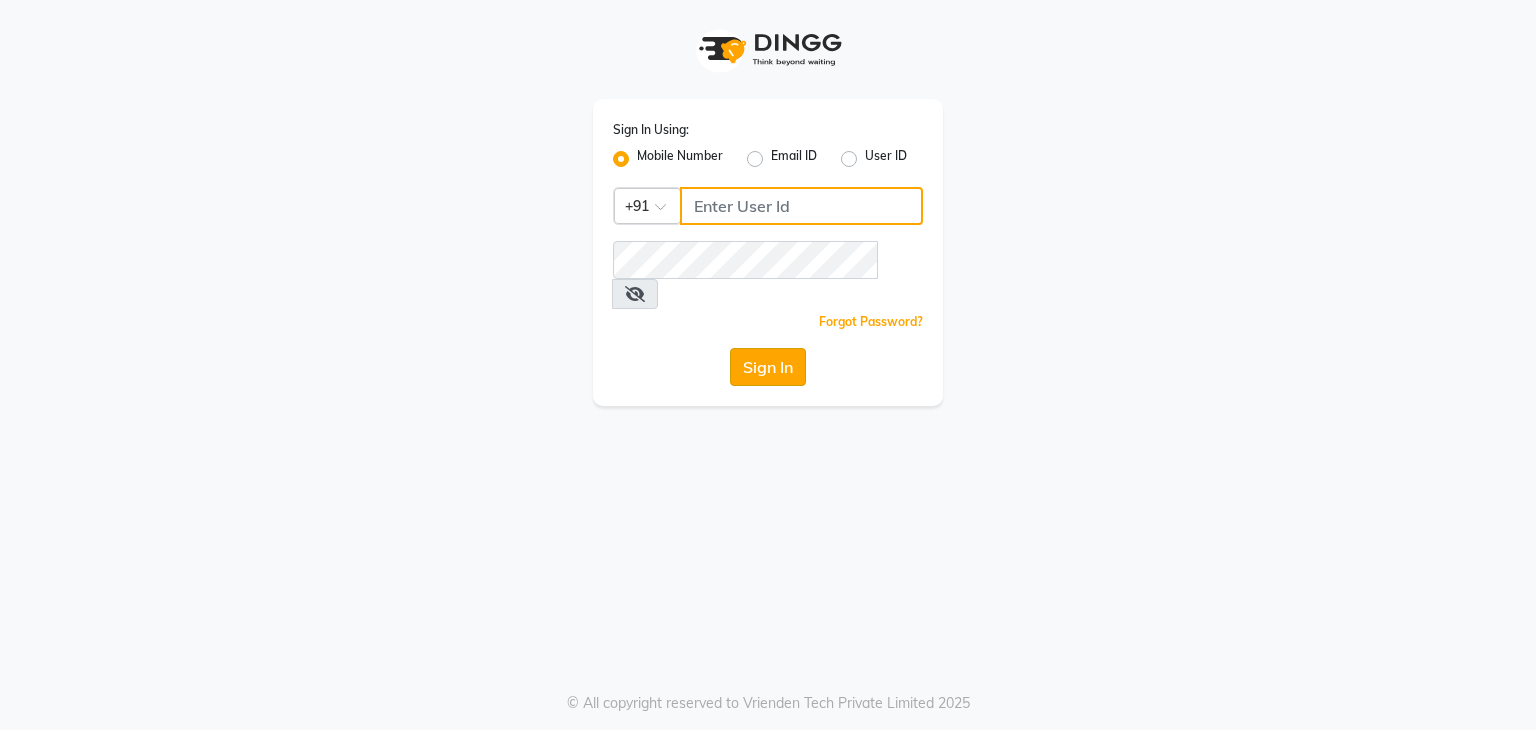 type on "9986416195" 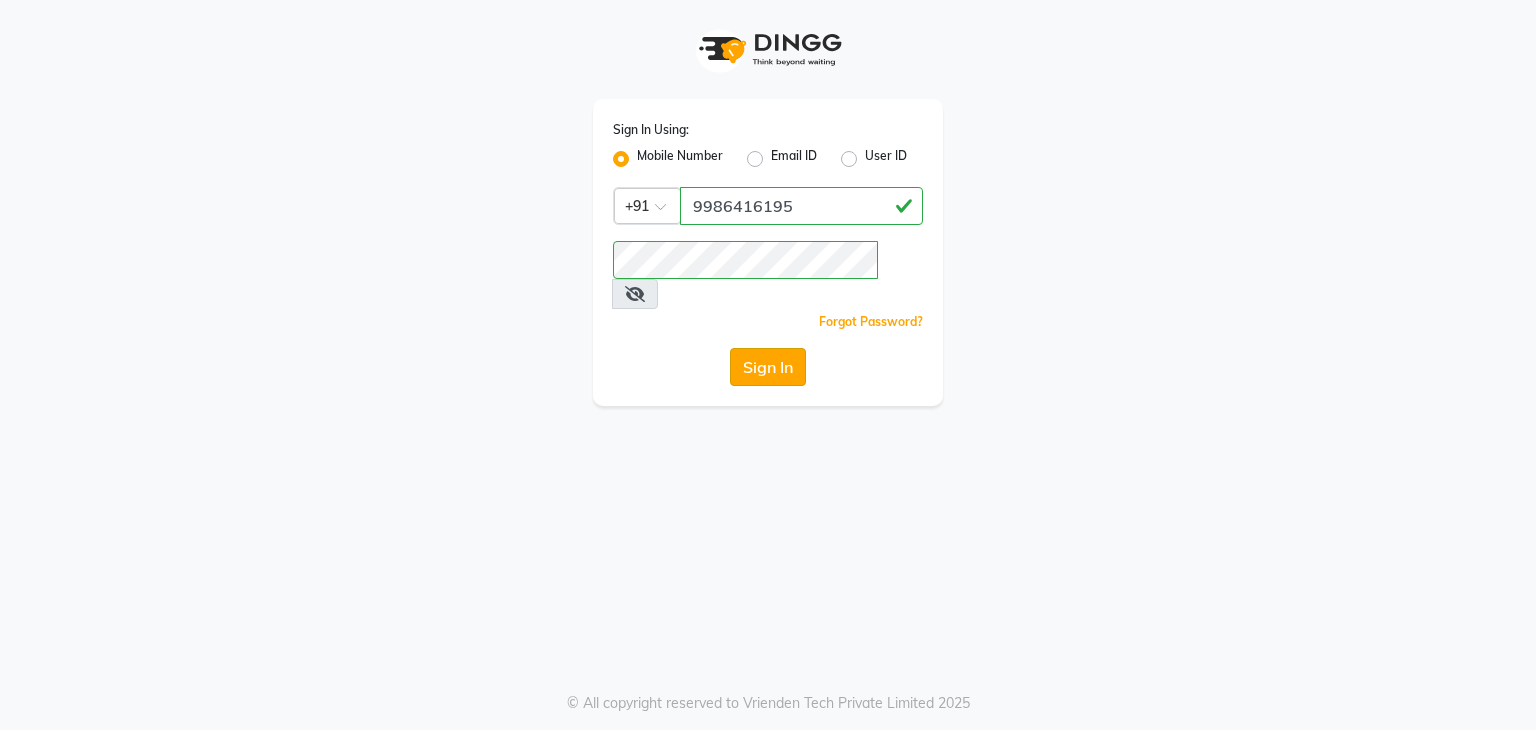 click on "Sign In" 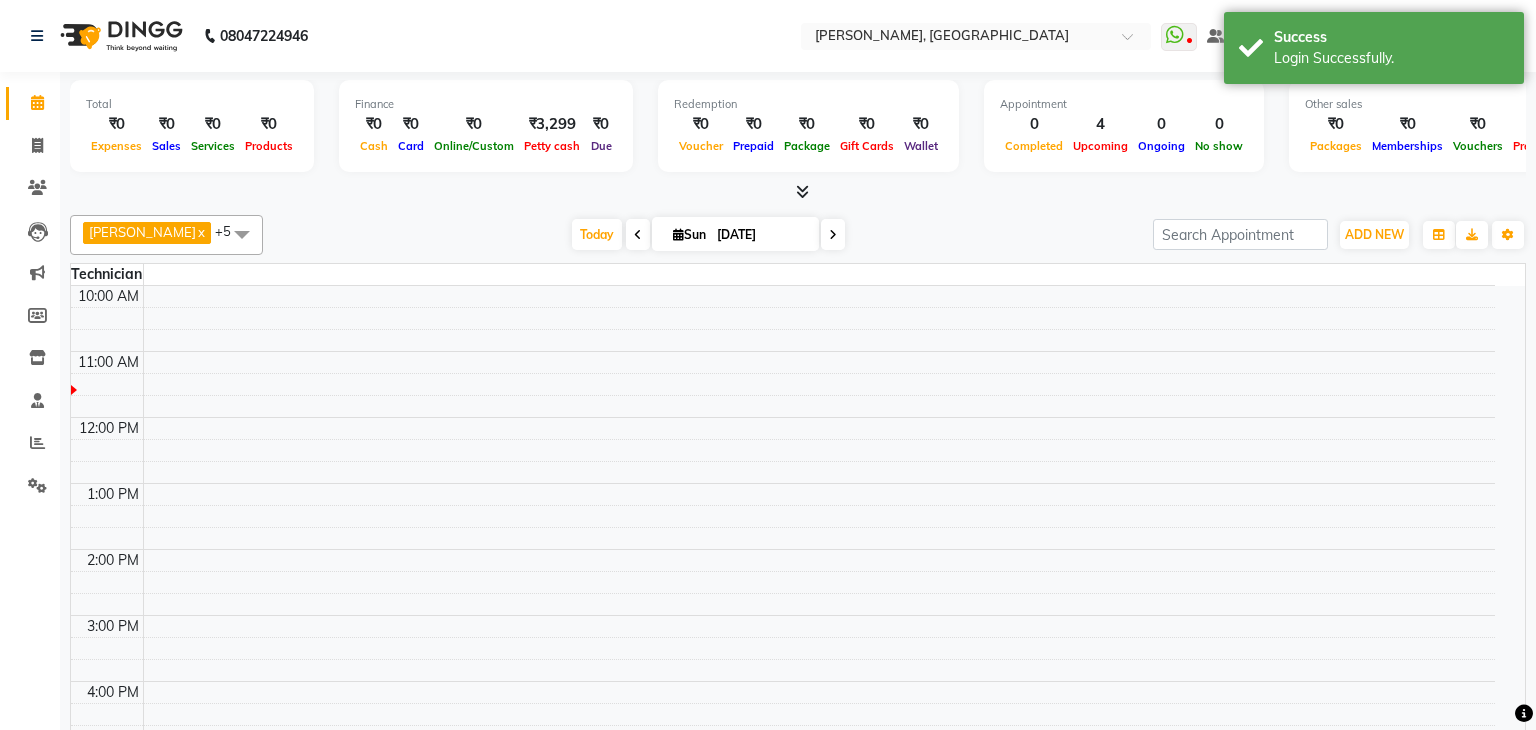 select on "en" 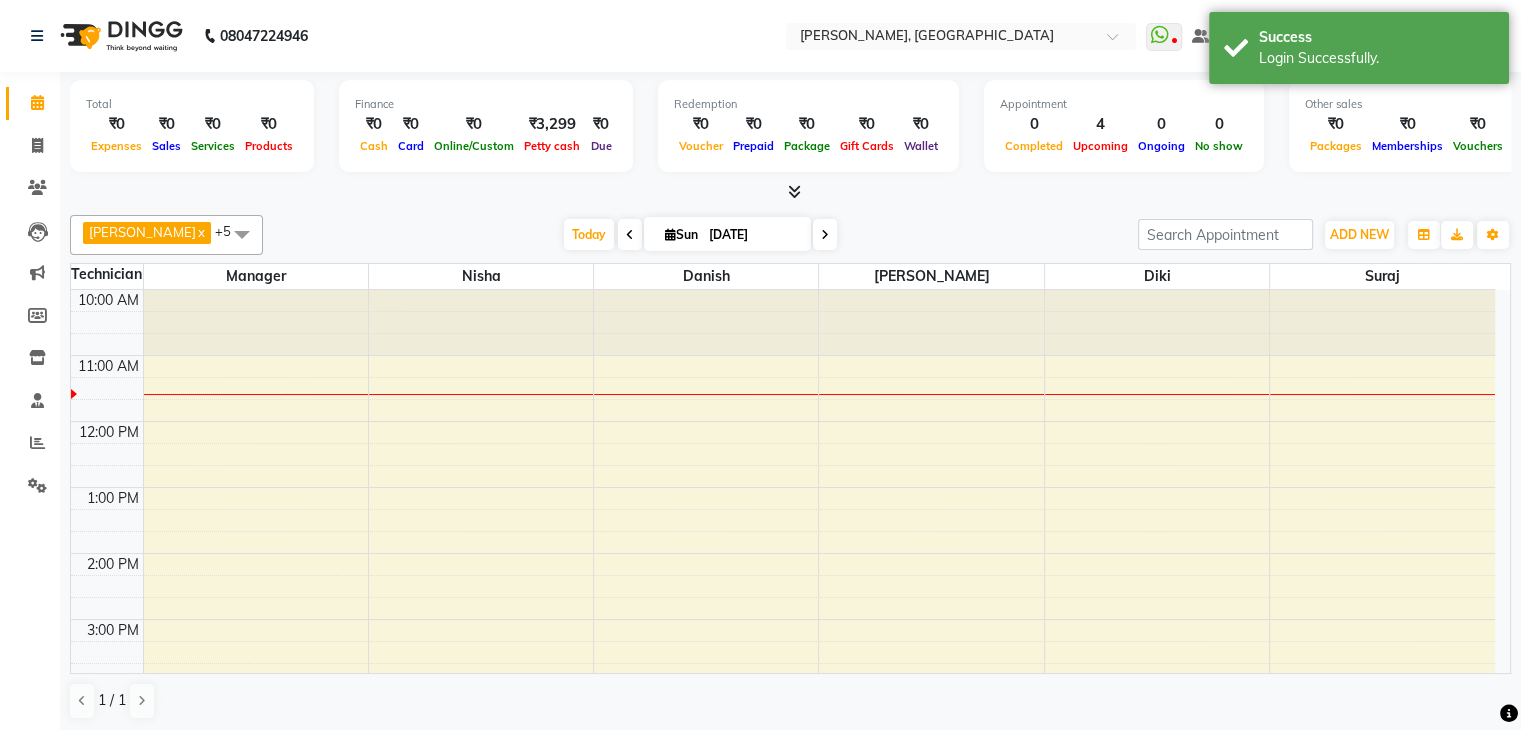 scroll, scrollTop: 0, scrollLeft: 0, axis: both 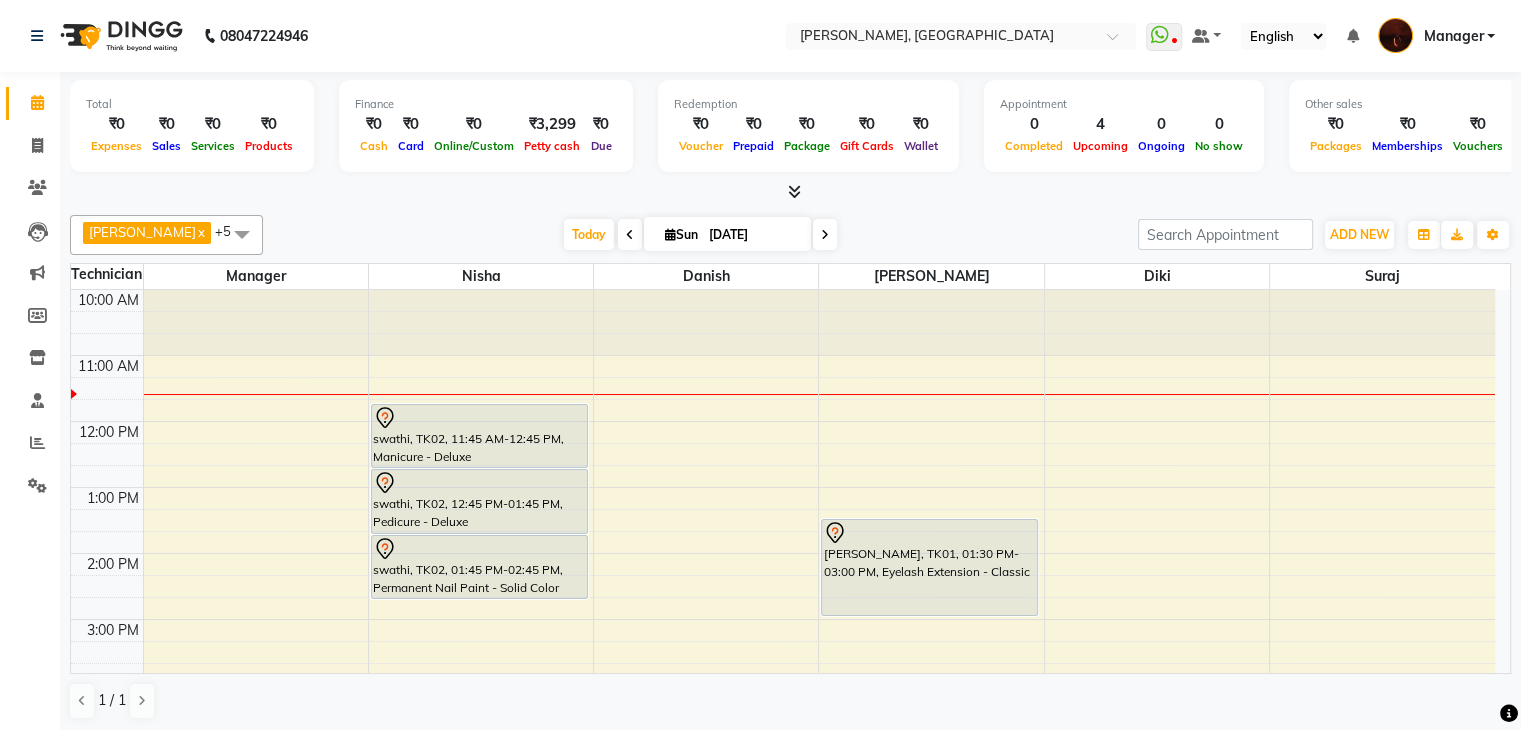 click at bounding box center [825, 235] 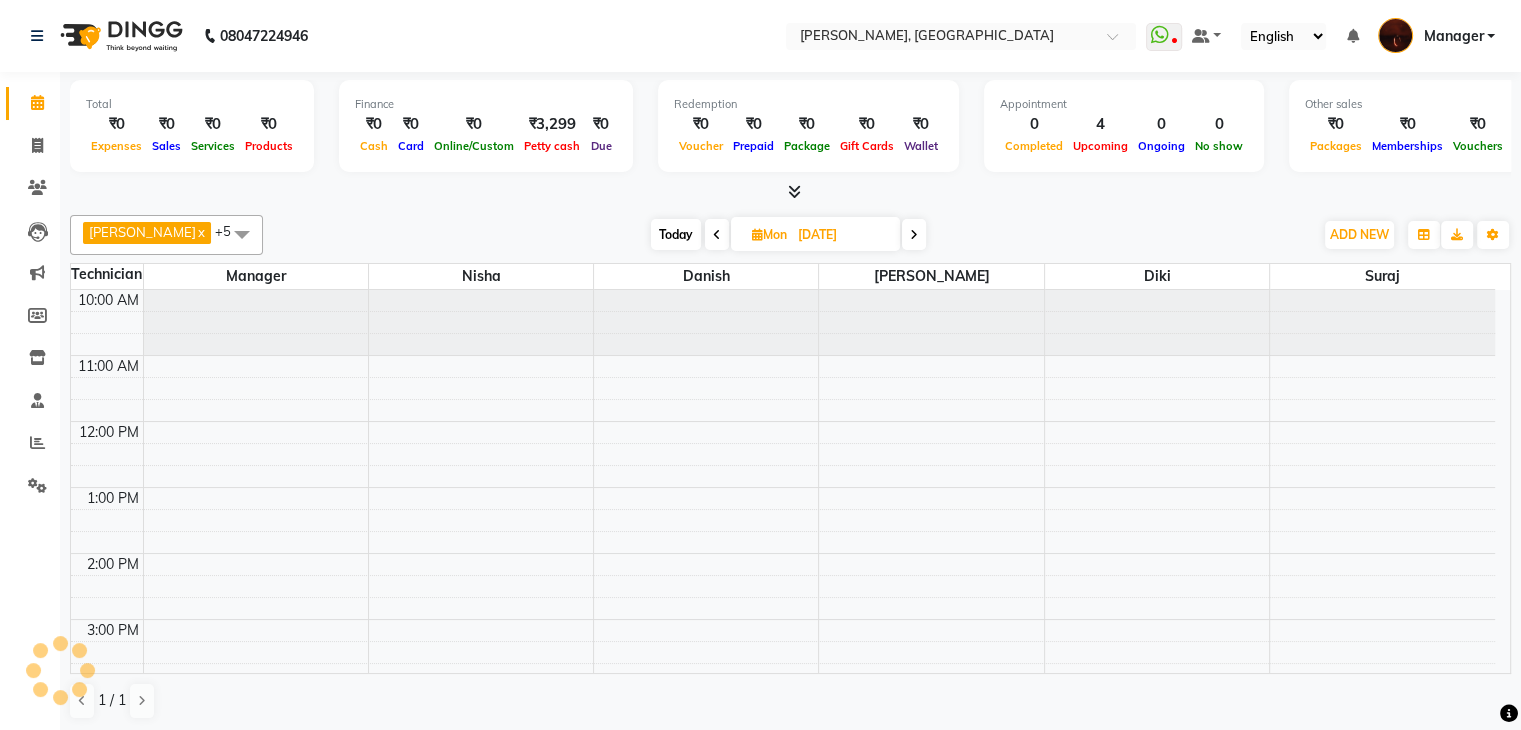 scroll, scrollTop: 66, scrollLeft: 0, axis: vertical 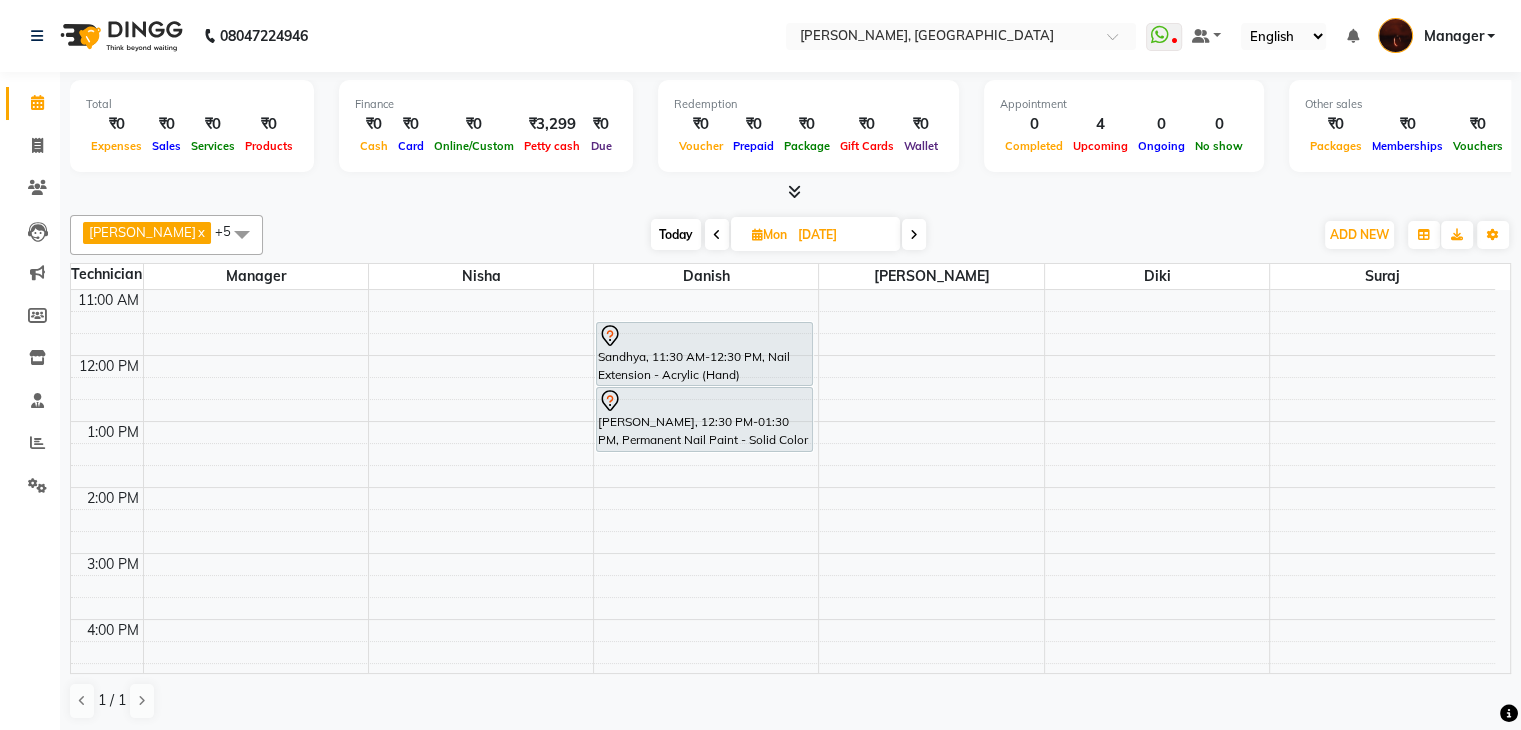 click on "Today" at bounding box center (676, 234) 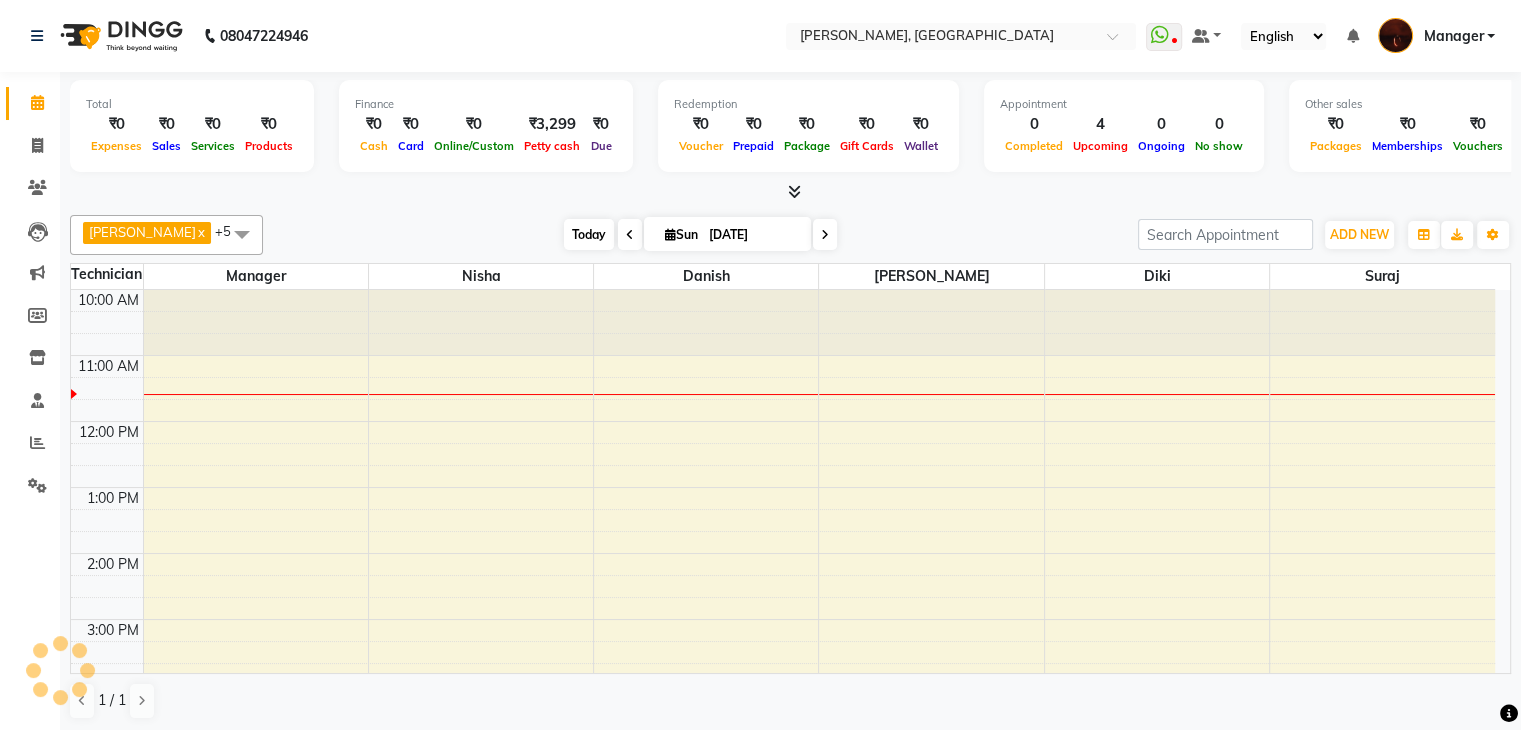 scroll, scrollTop: 67, scrollLeft: 0, axis: vertical 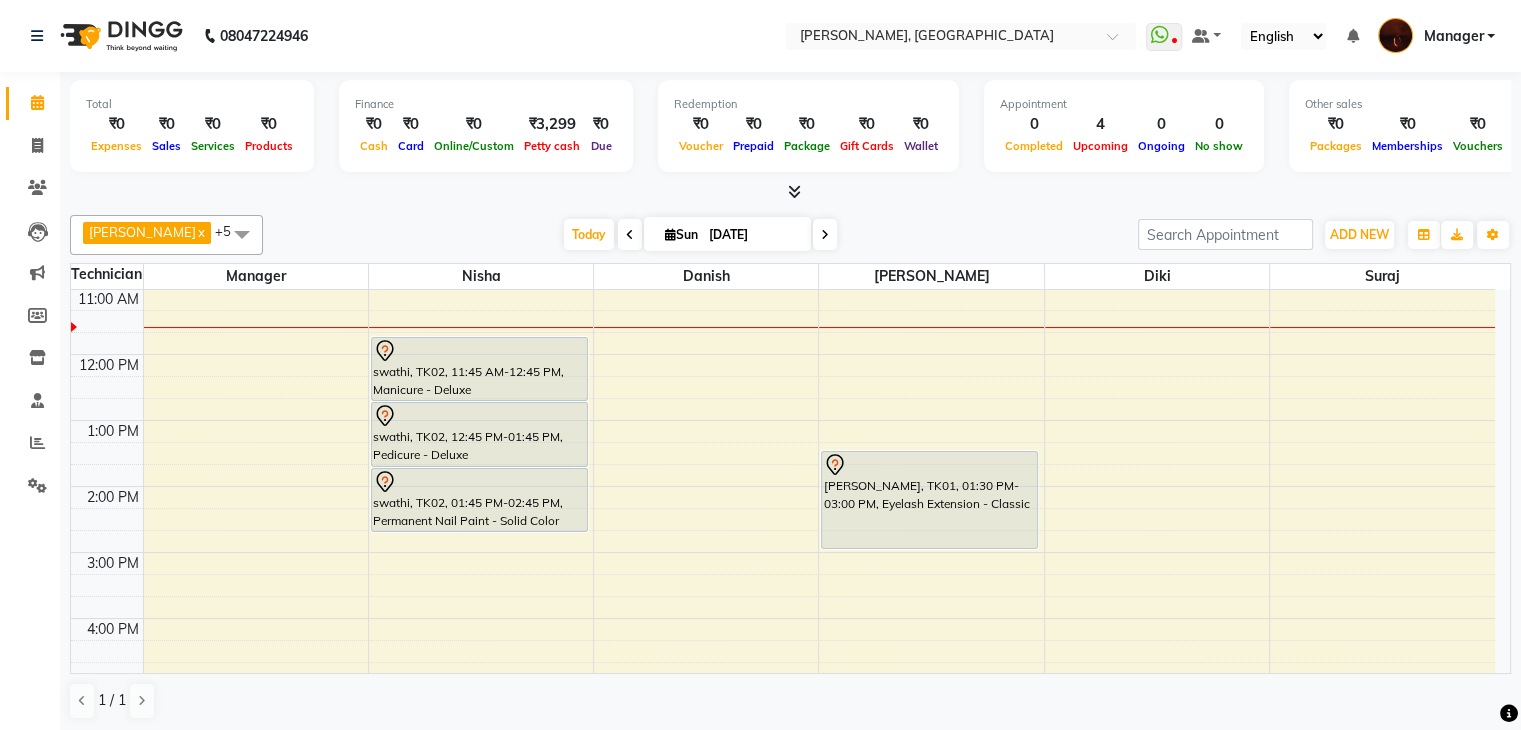 click at bounding box center (825, 234) 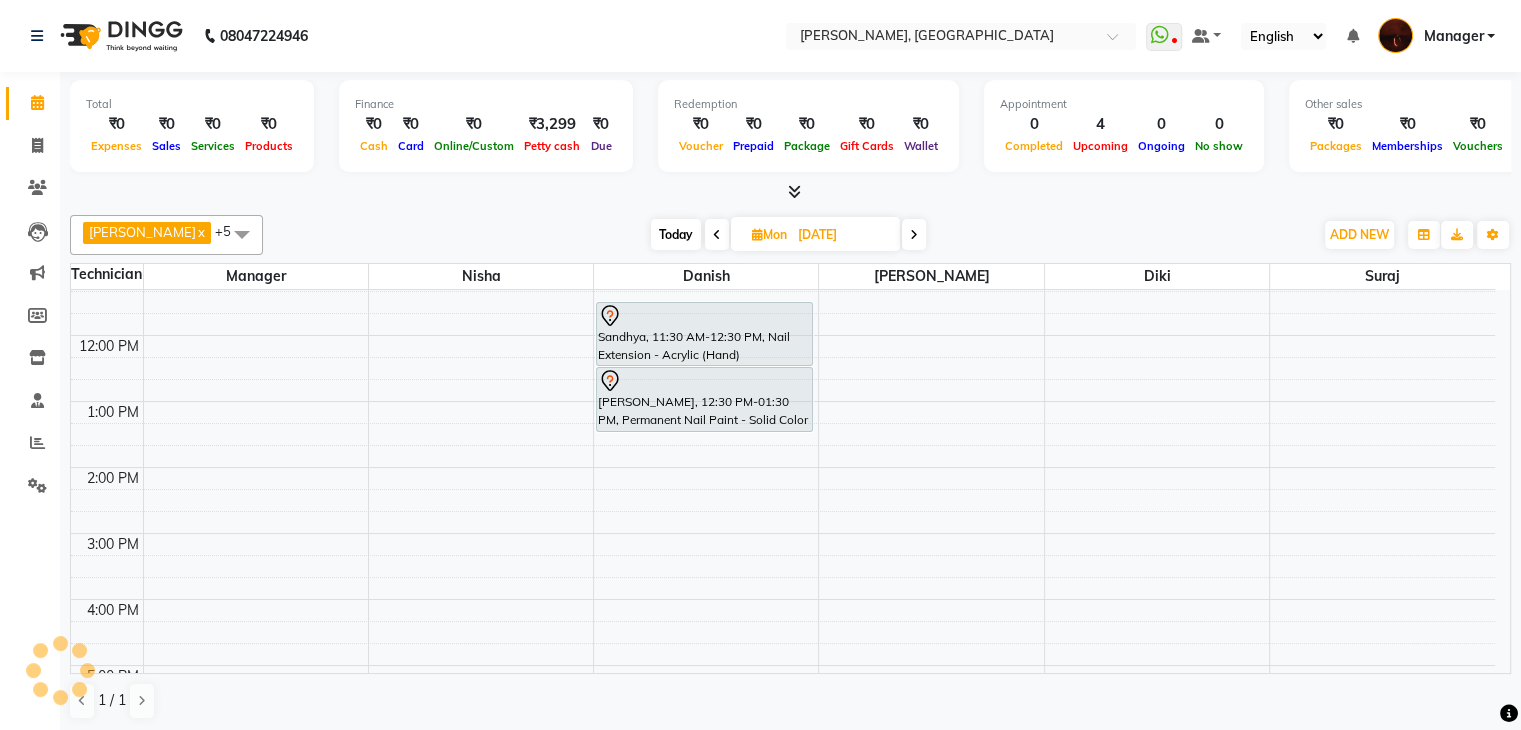 scroll, scrollTop: 87, scrollLeft: 0, axis: vertical 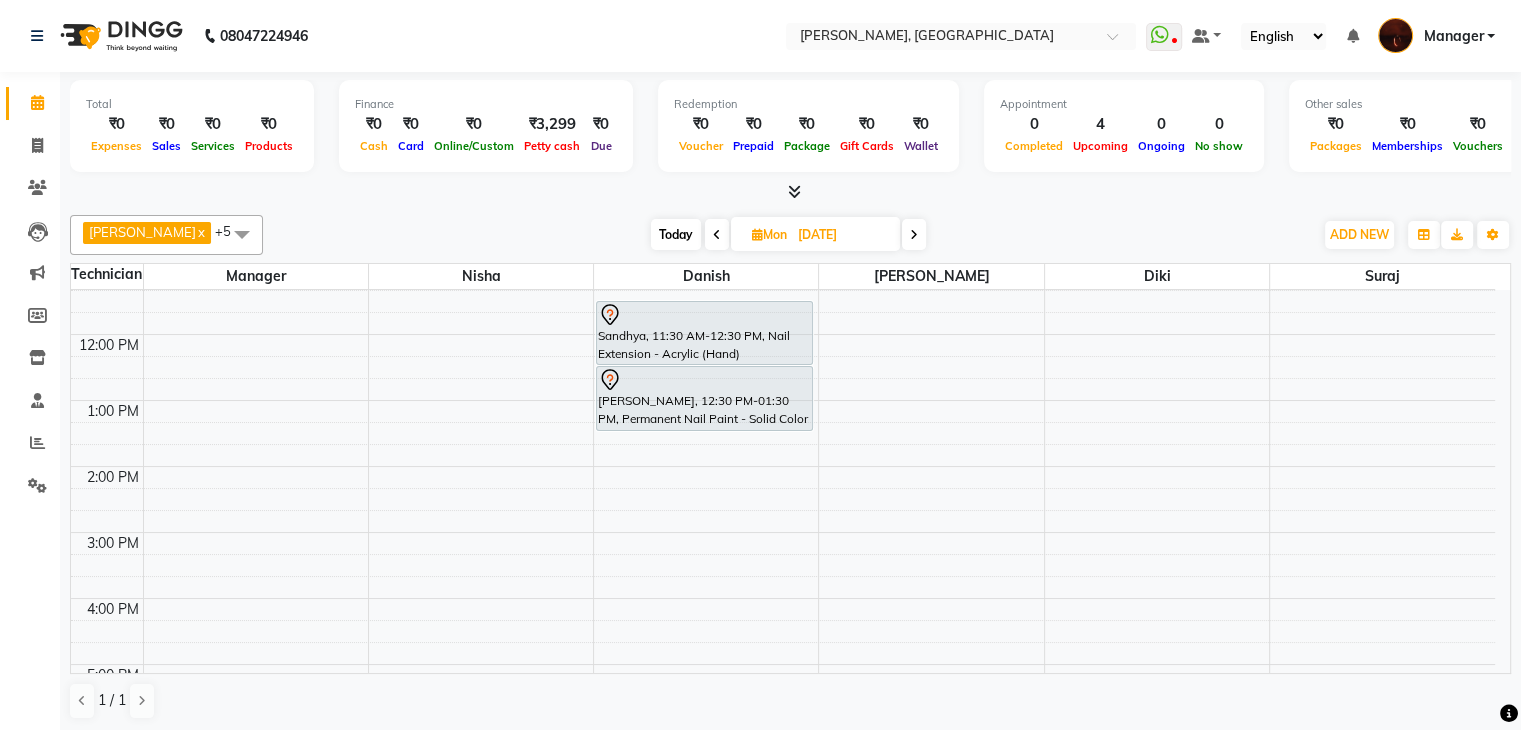 click at bounding box center [914, 235] 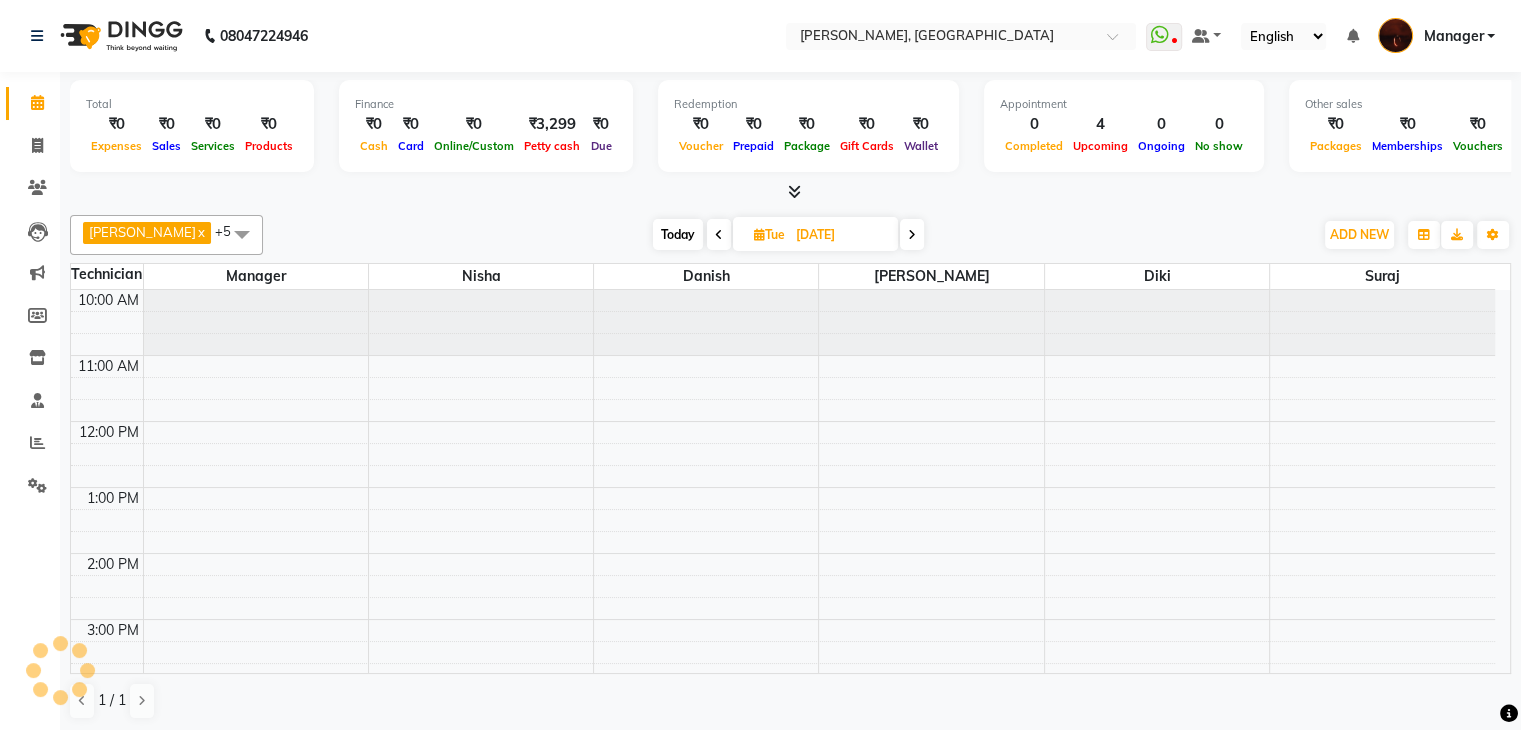 scroll, scrollTop: 66, scrollLeft: 0, axis: vertical 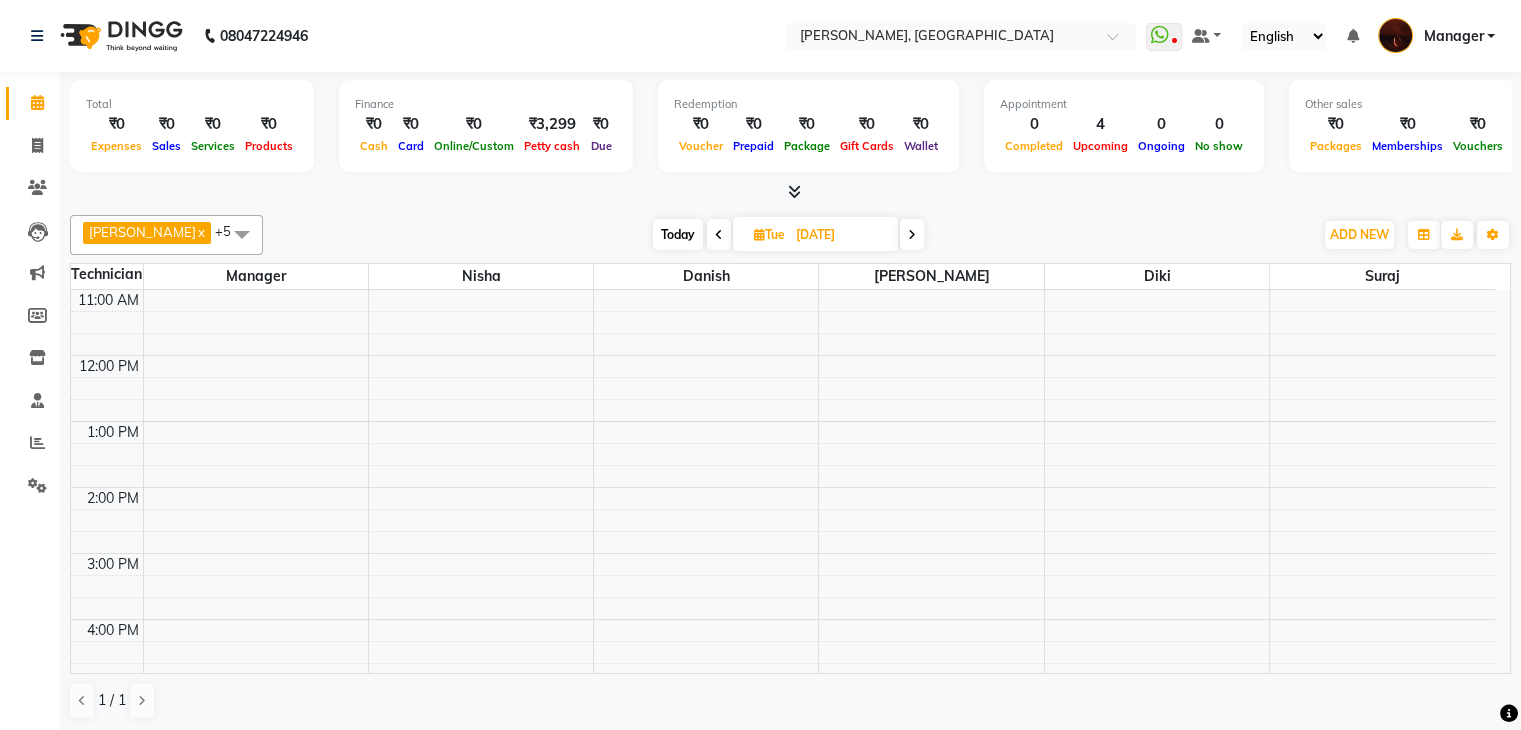 drag, startPoint x: 834, startPoint y: 501, endPoint x: 816, endPoint y: 466, distance: 39.357338 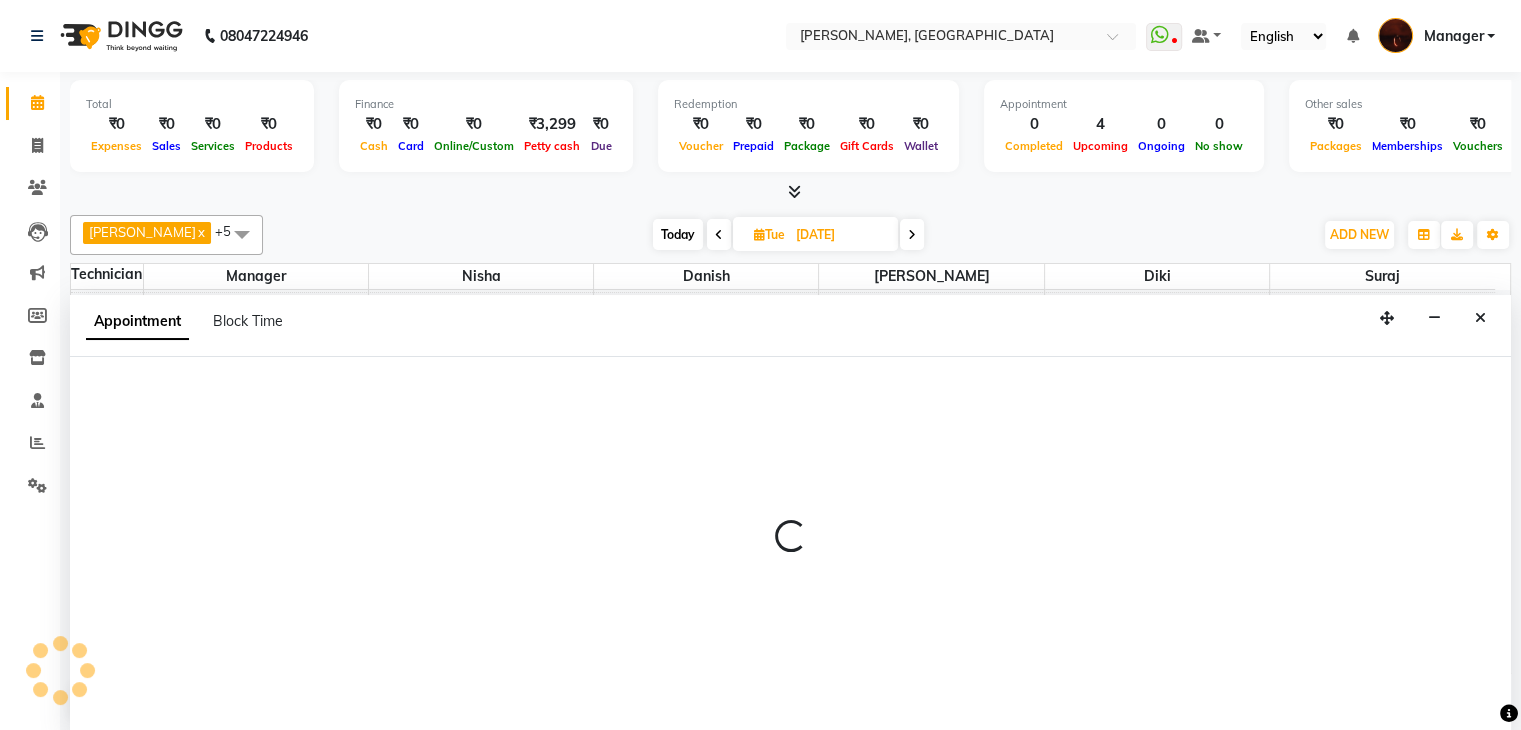scroll, scrollTop: 465, scrollLeft: 0, axis: vertical 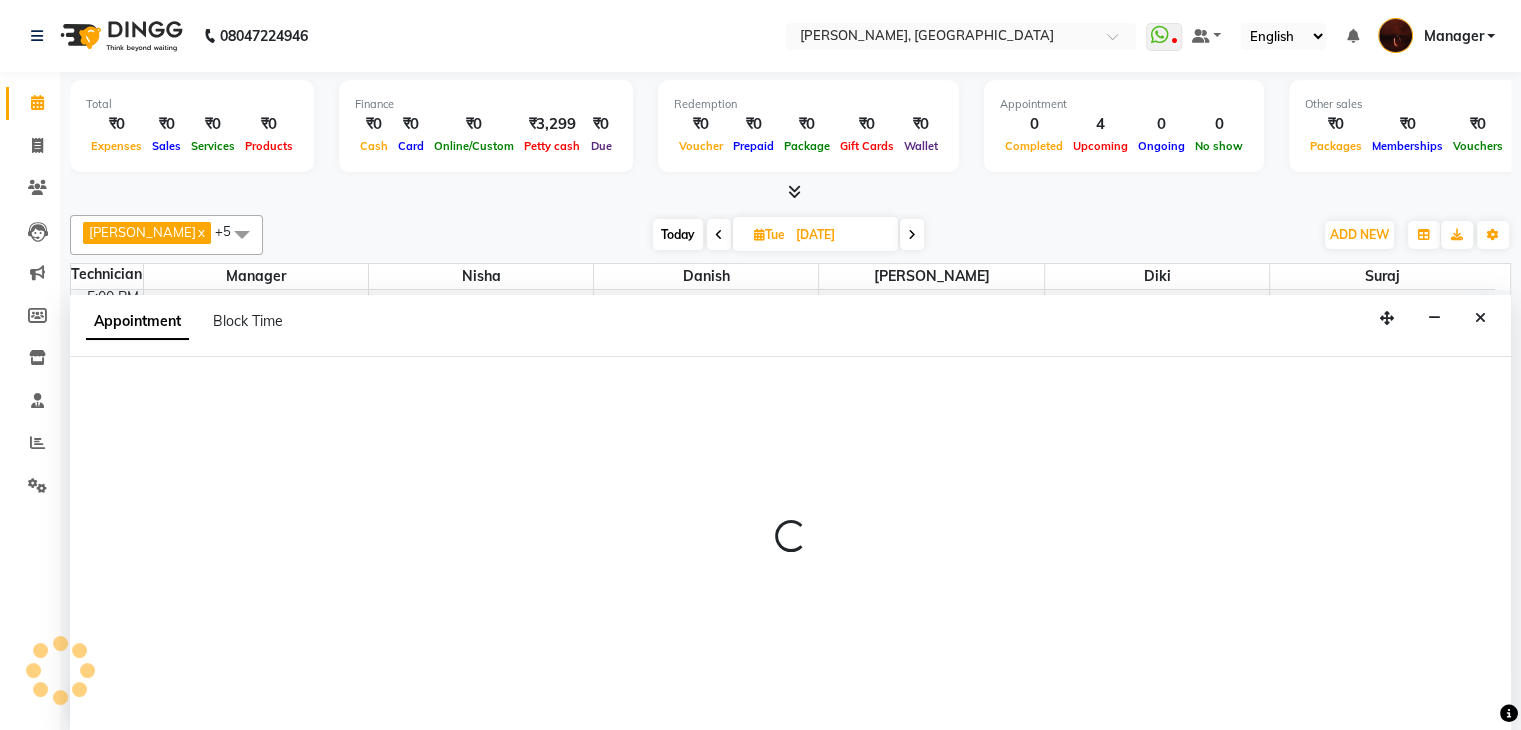 select on "35072" 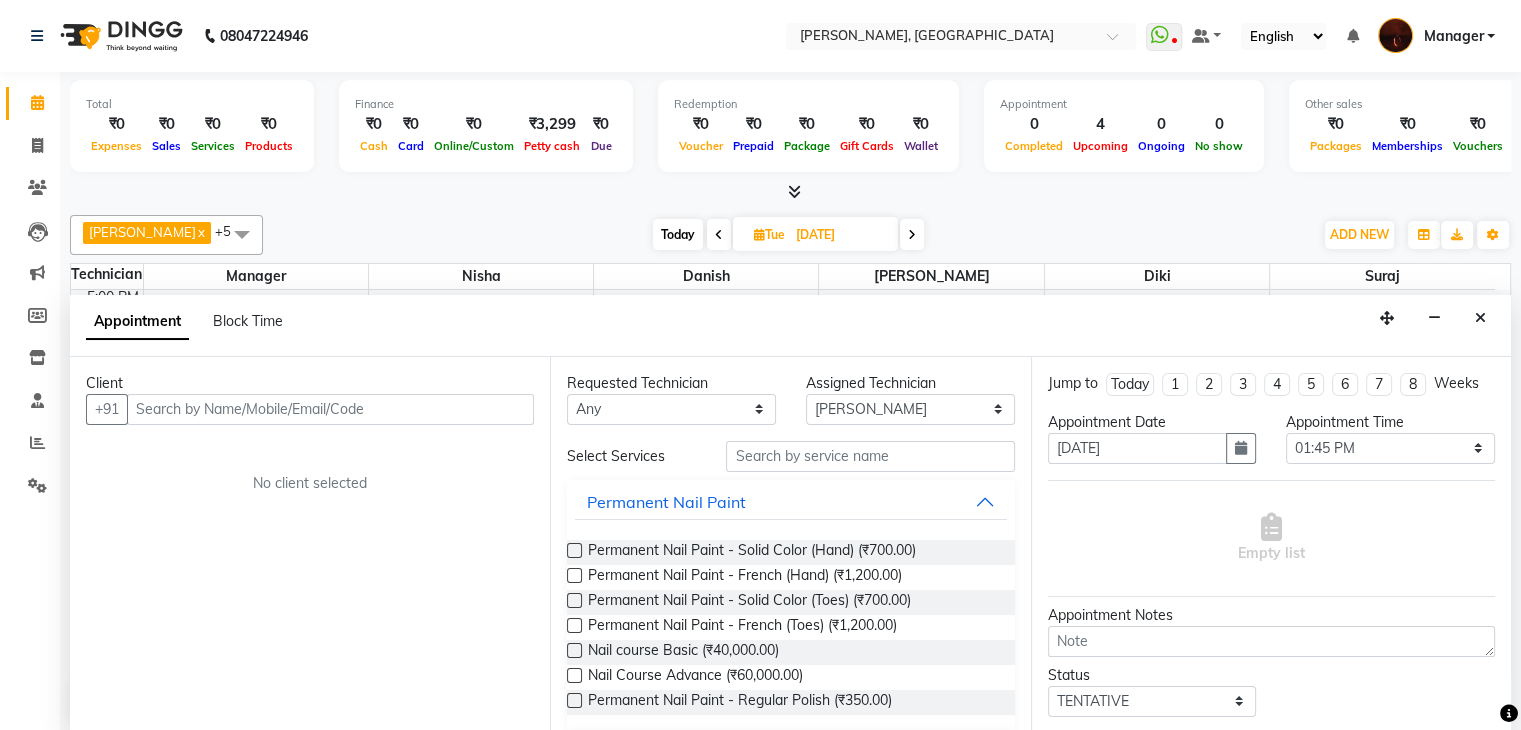 click on "Today" at bounding box center [678, 234] 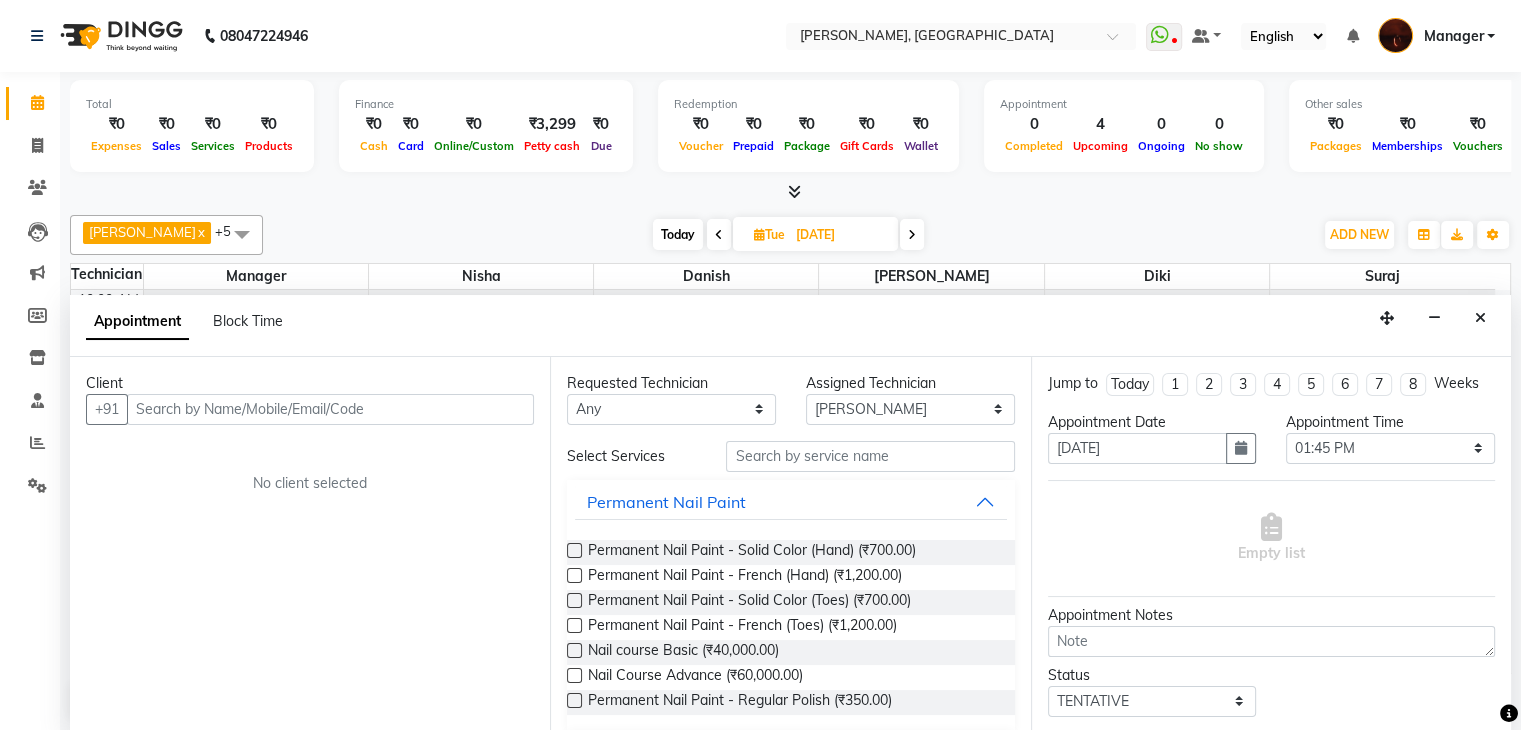 select on "825" 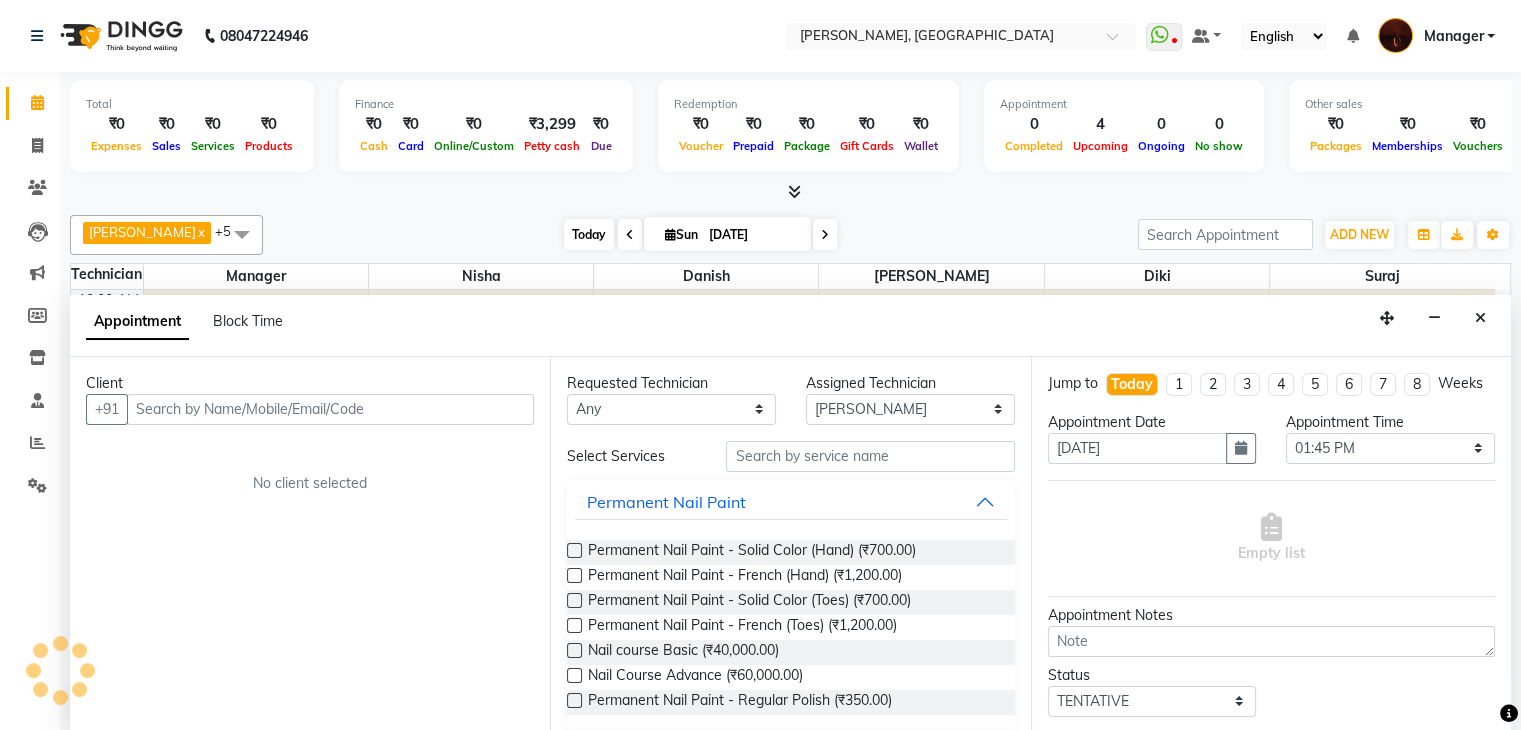 scroll, scrollTop: 66, scrollLeft: 0, axis: vertical 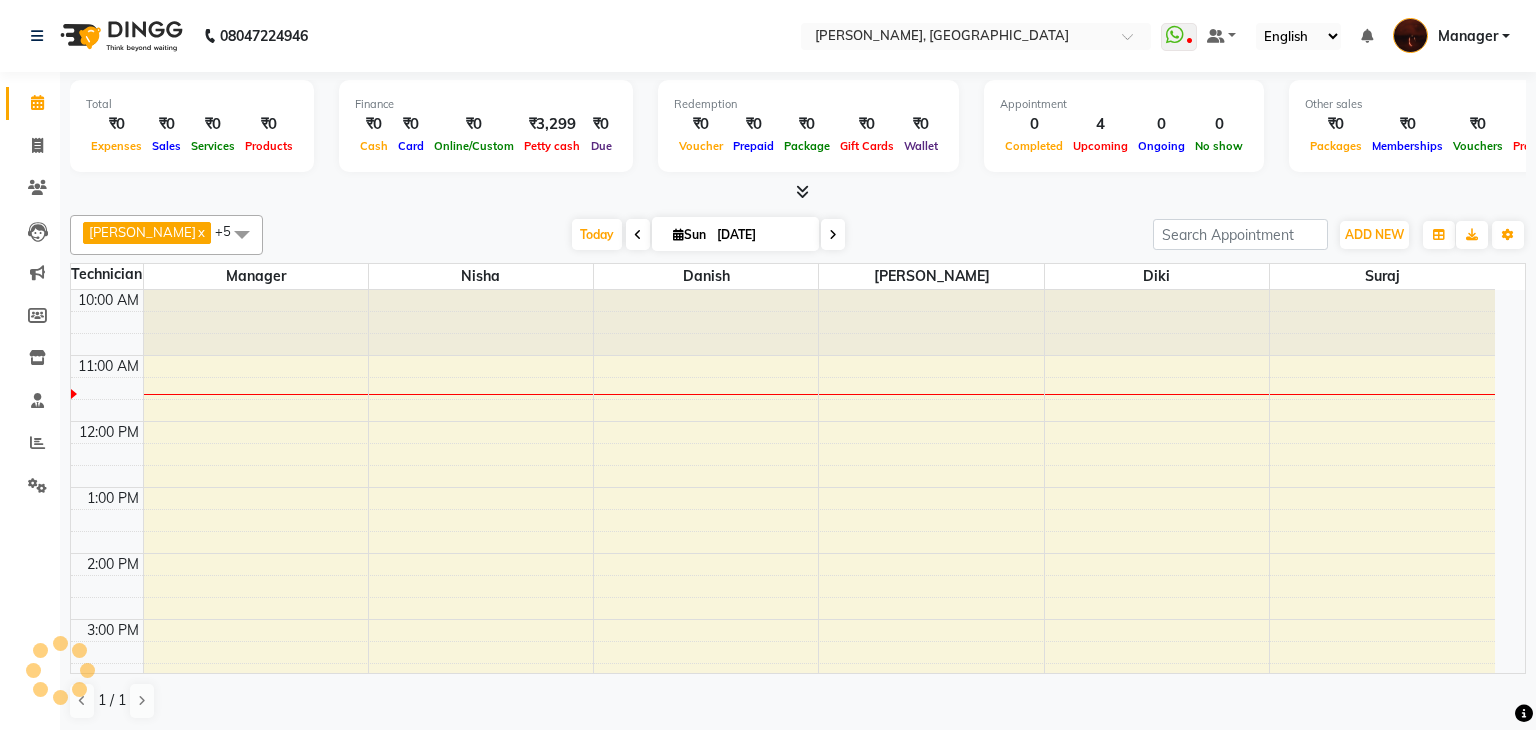 select on "en" 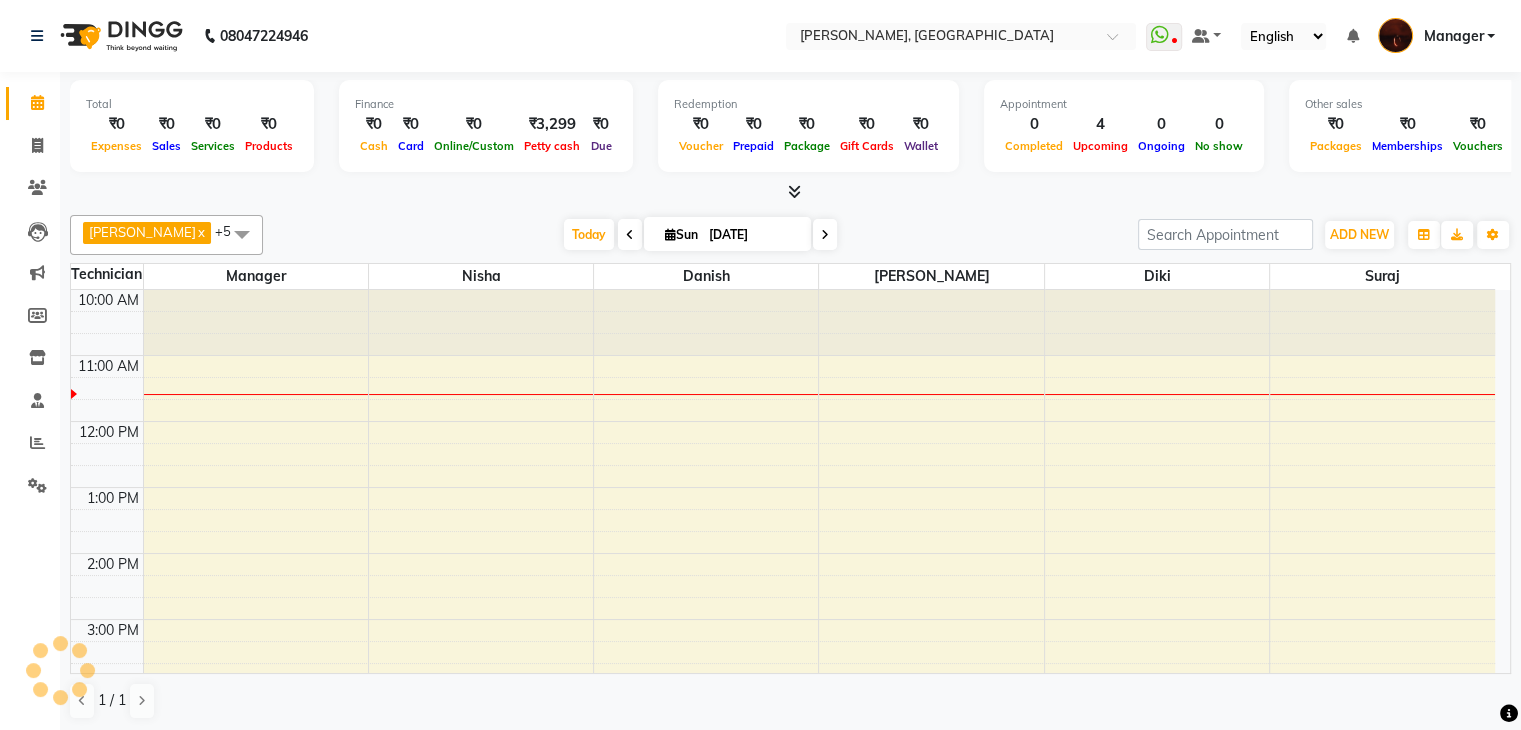 scroll, scrollTop: 0, scrollLeft: 0, axis: both 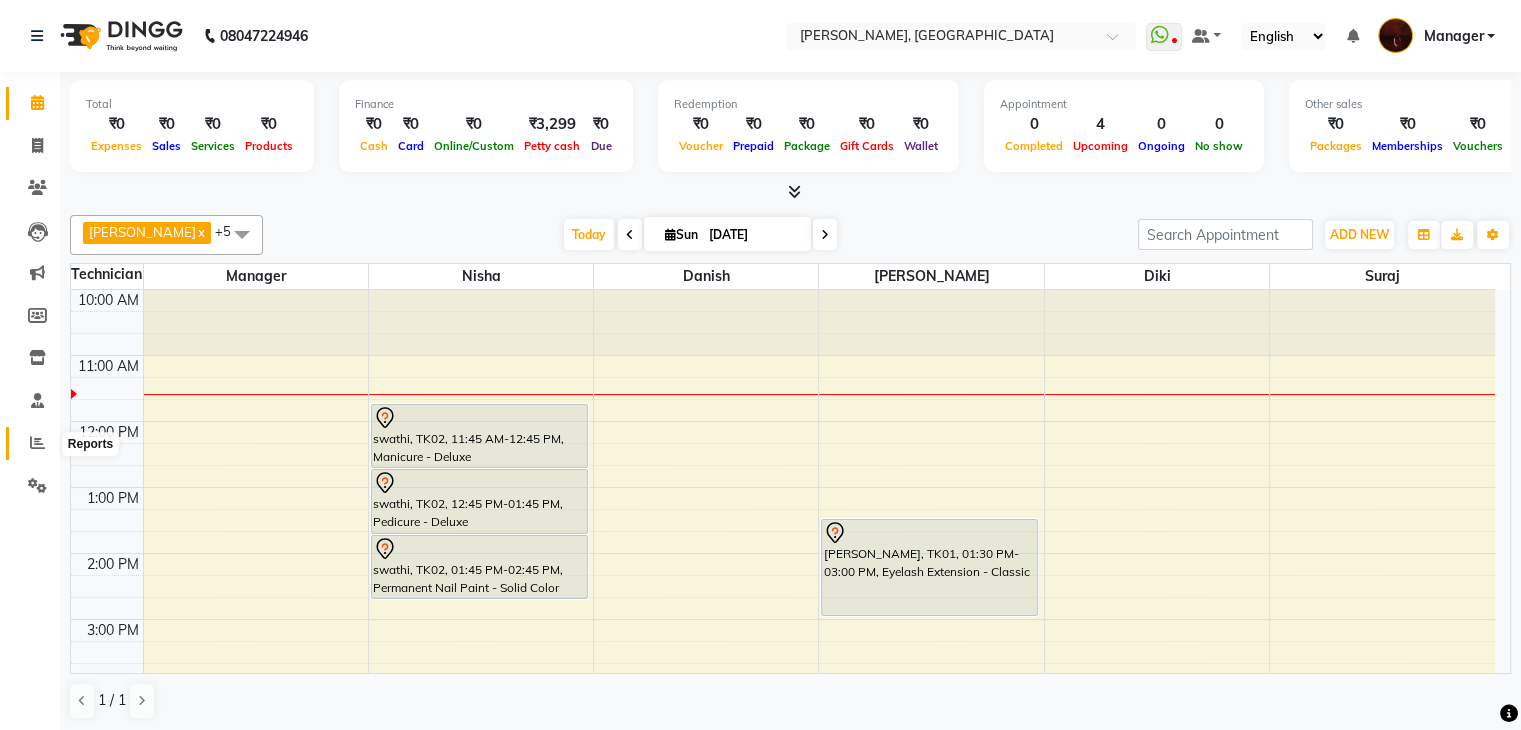 click 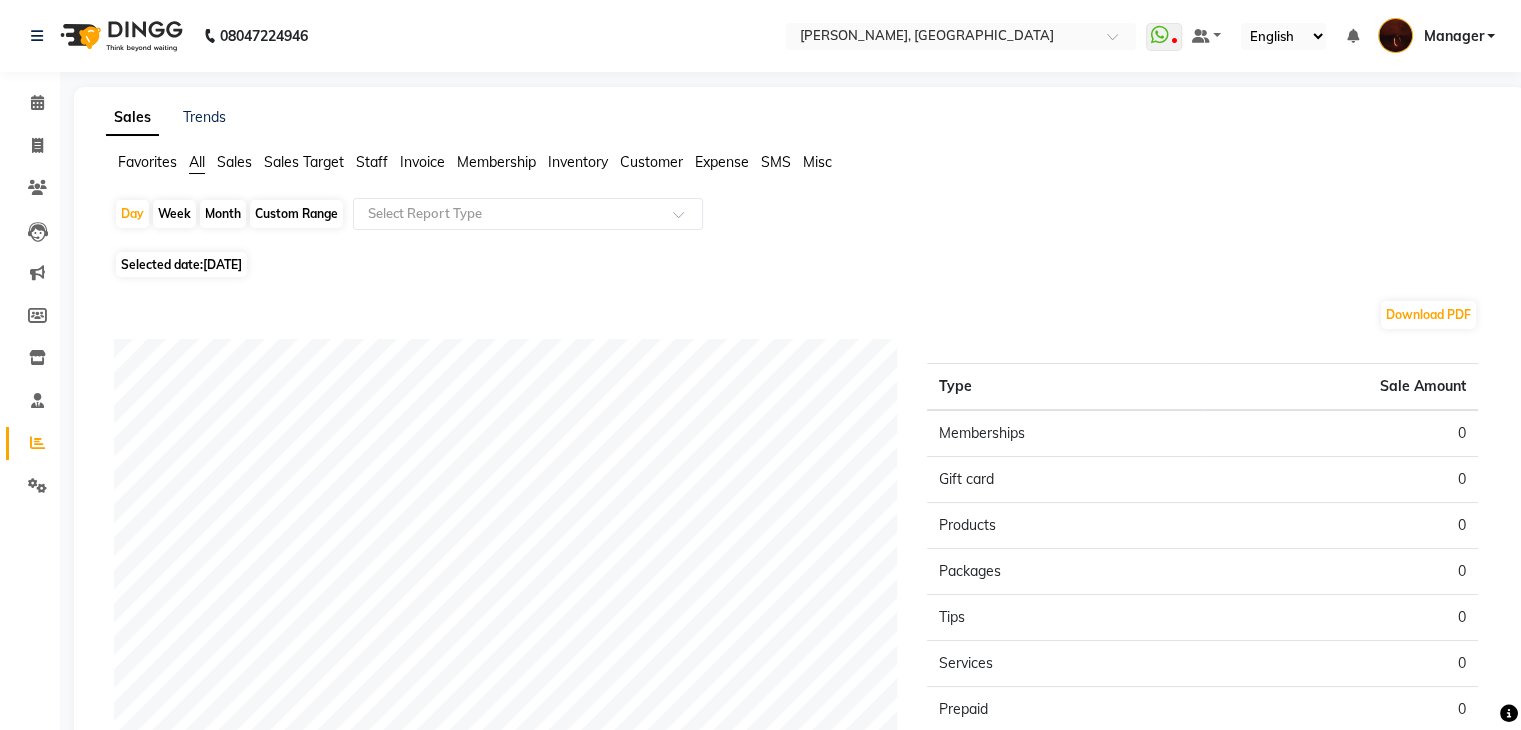 click on "Month" 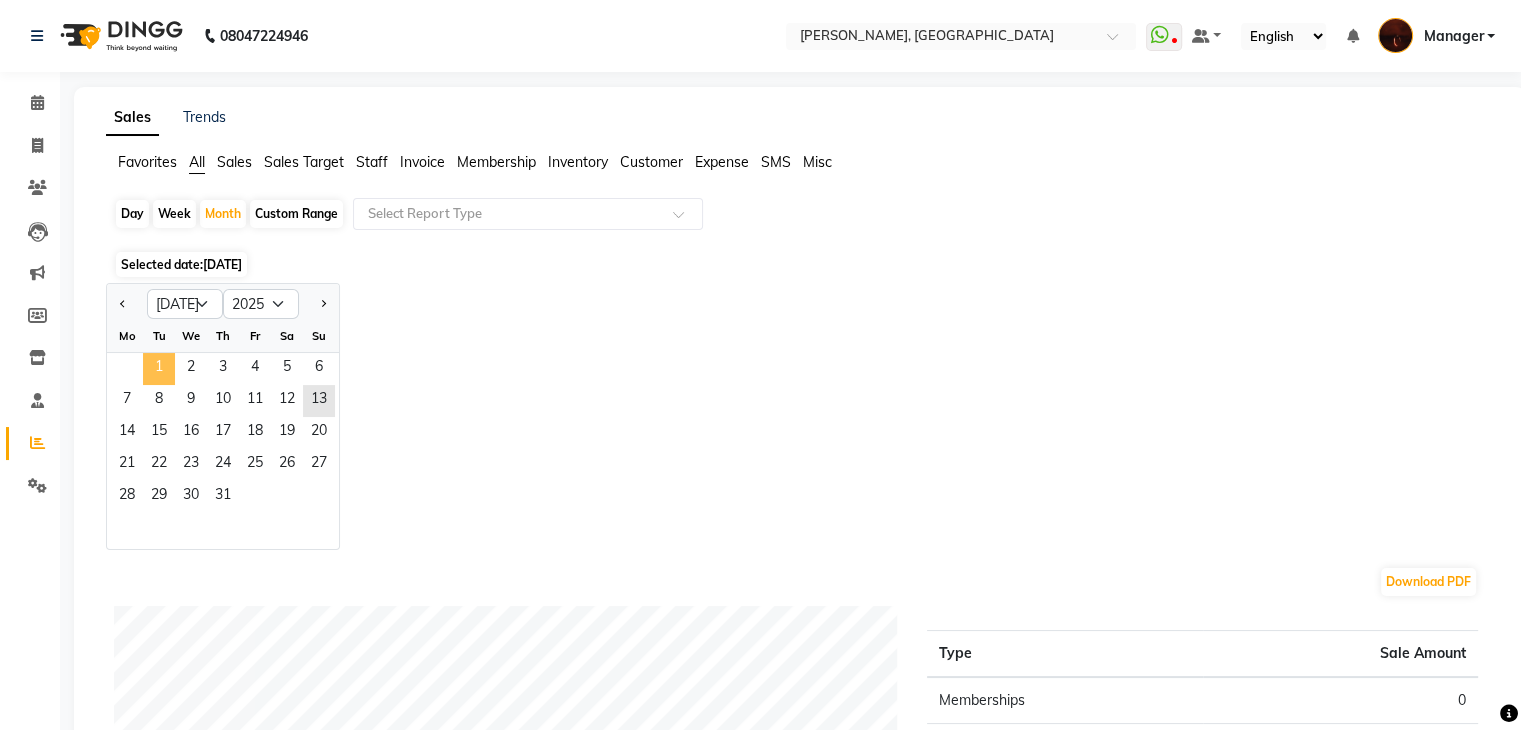 click on "1" 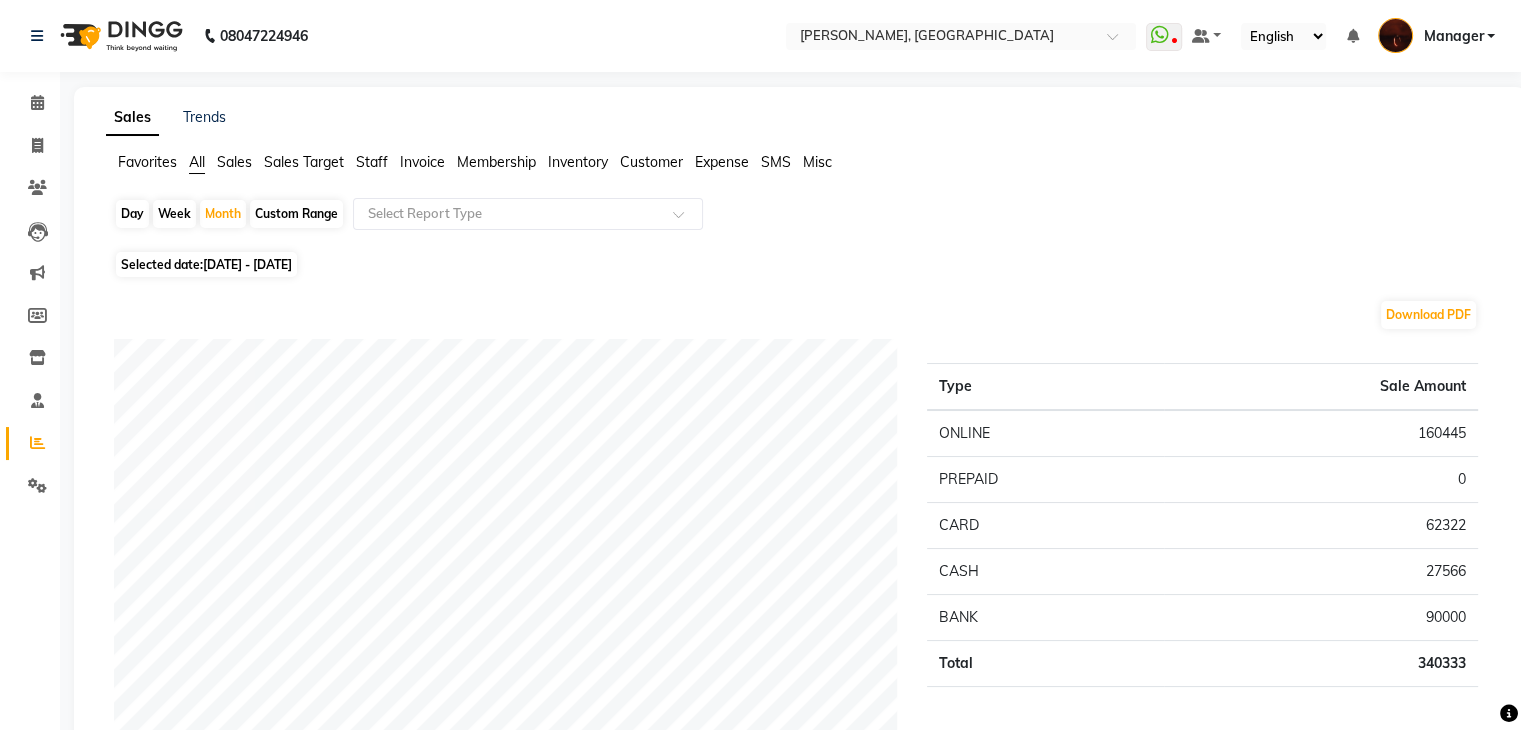 click on "Staff" 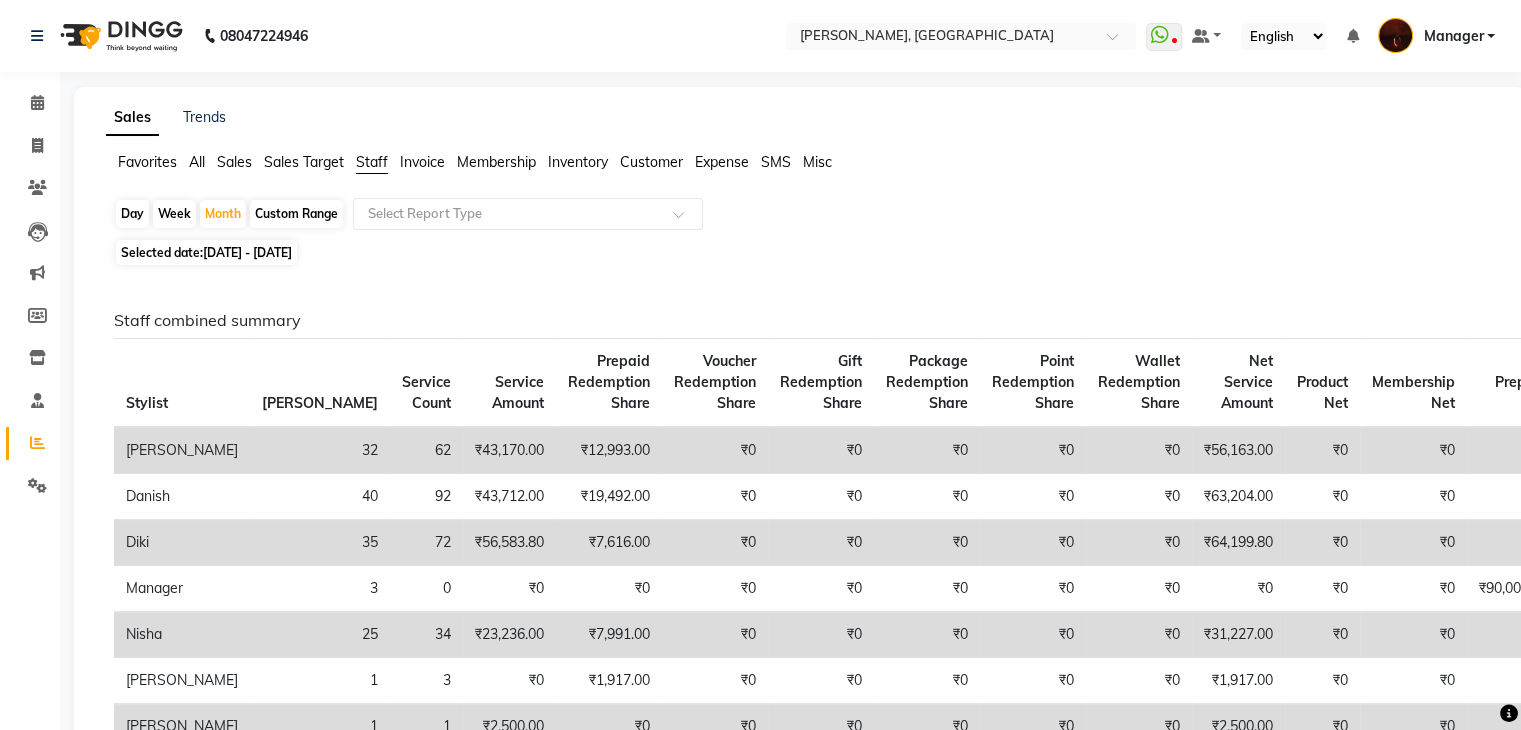 click on "Day" 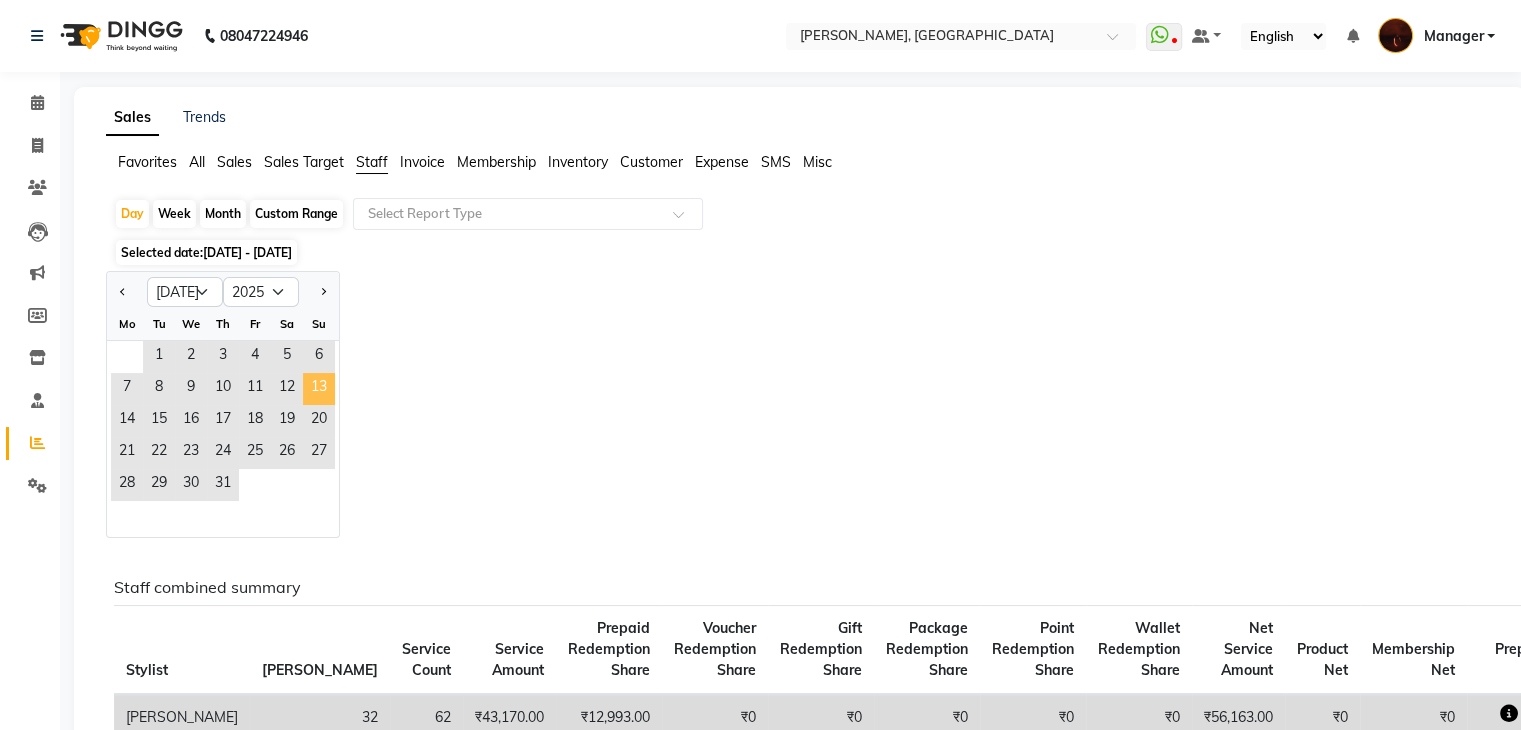 click on "13" 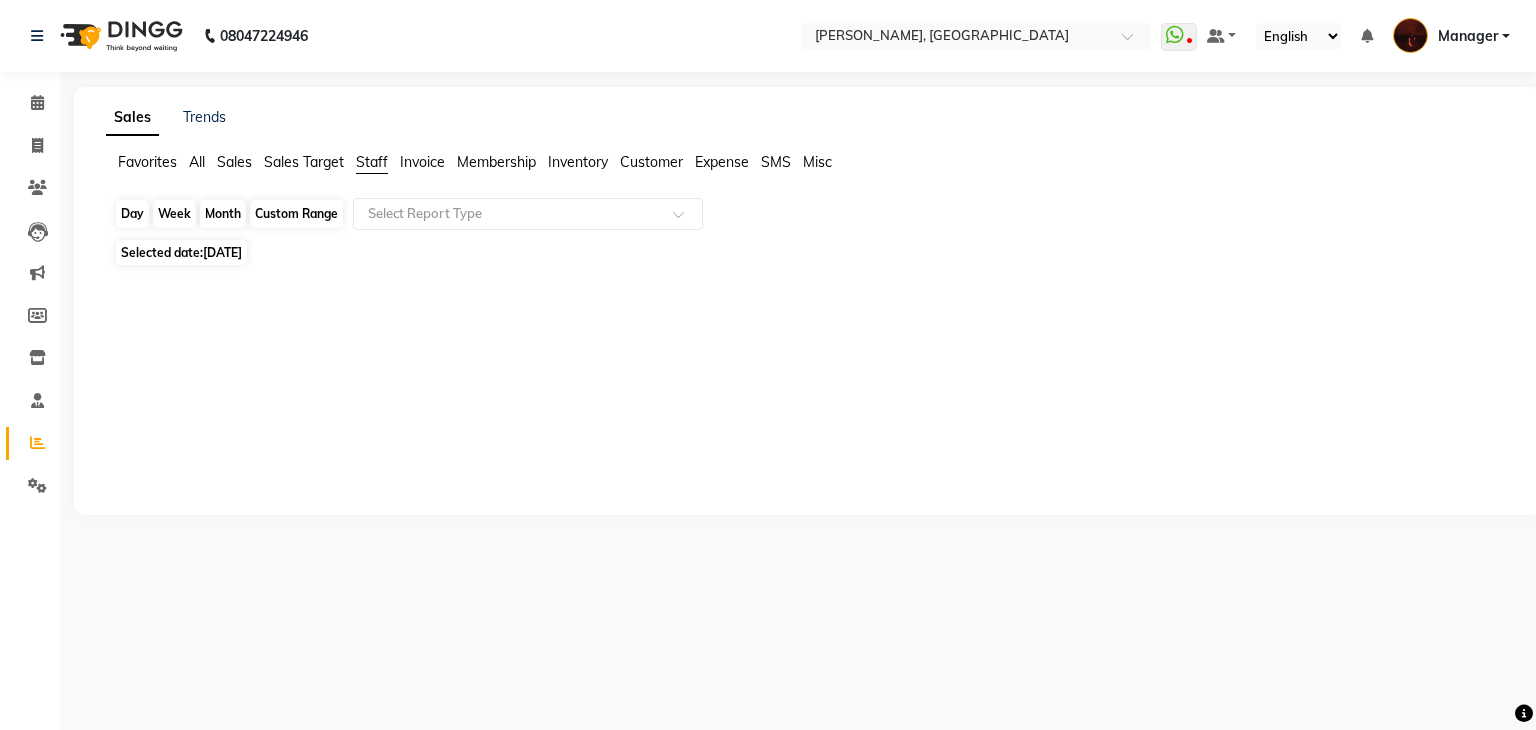 click on "Day" 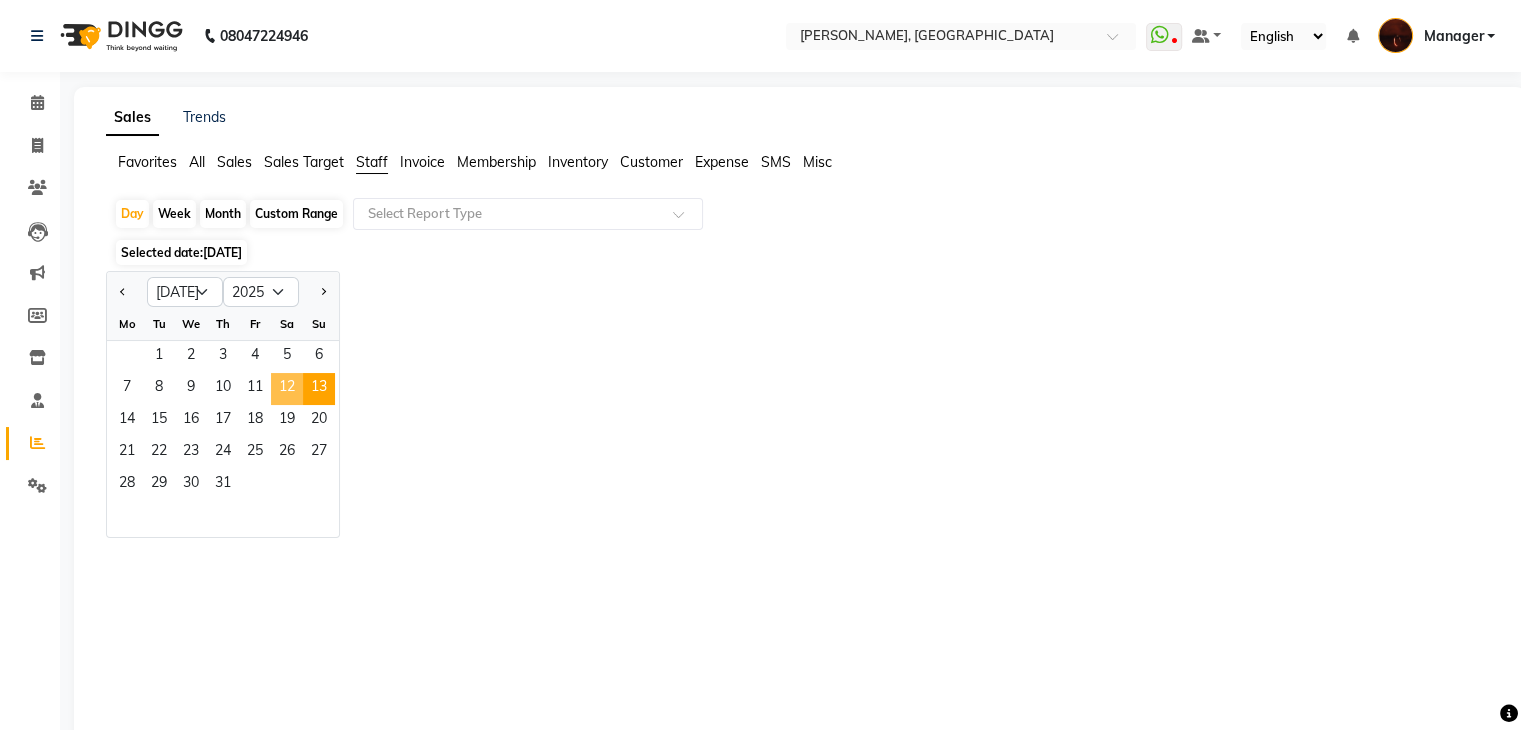 click on "12" 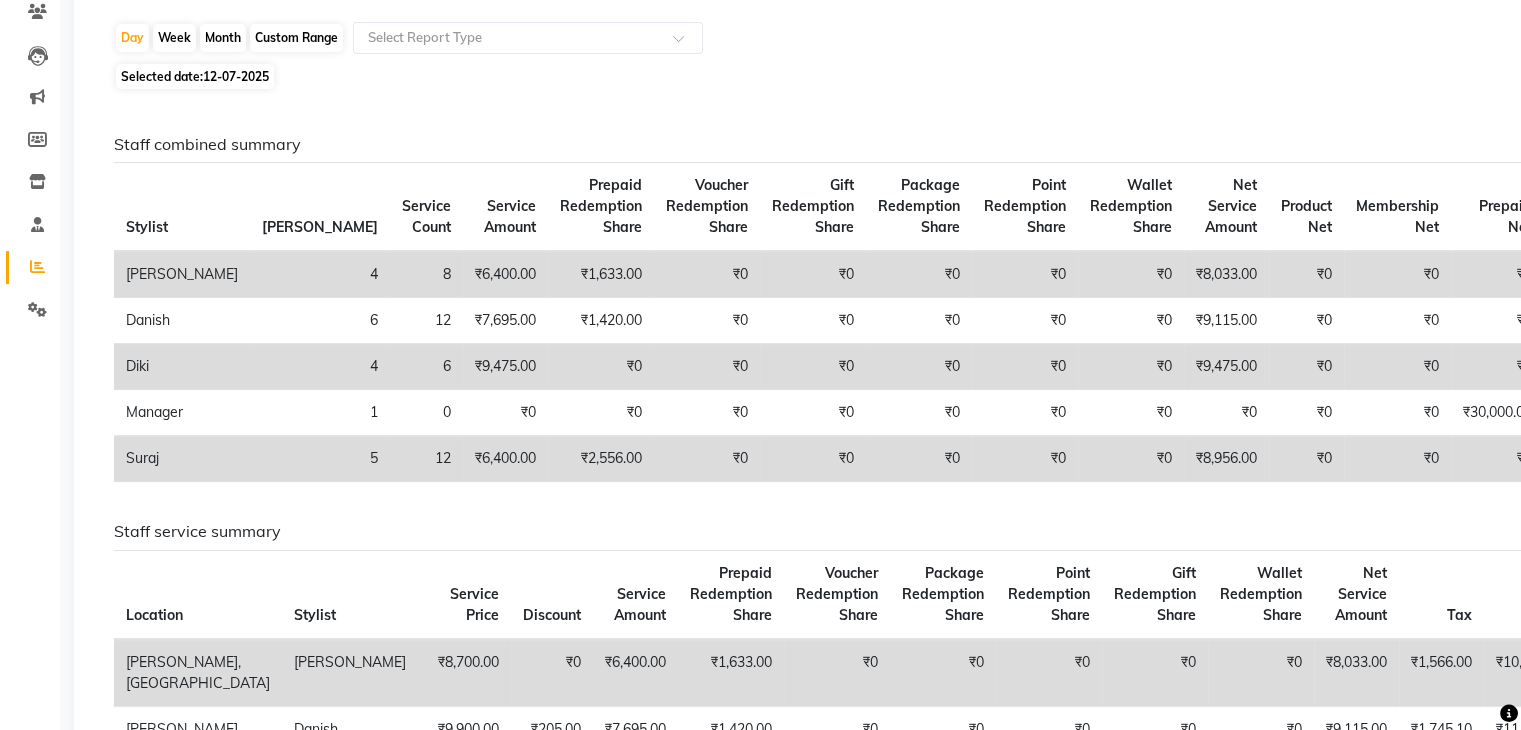 scroll, scrollTop: 184, scrollLeft: 0, axis: vertical 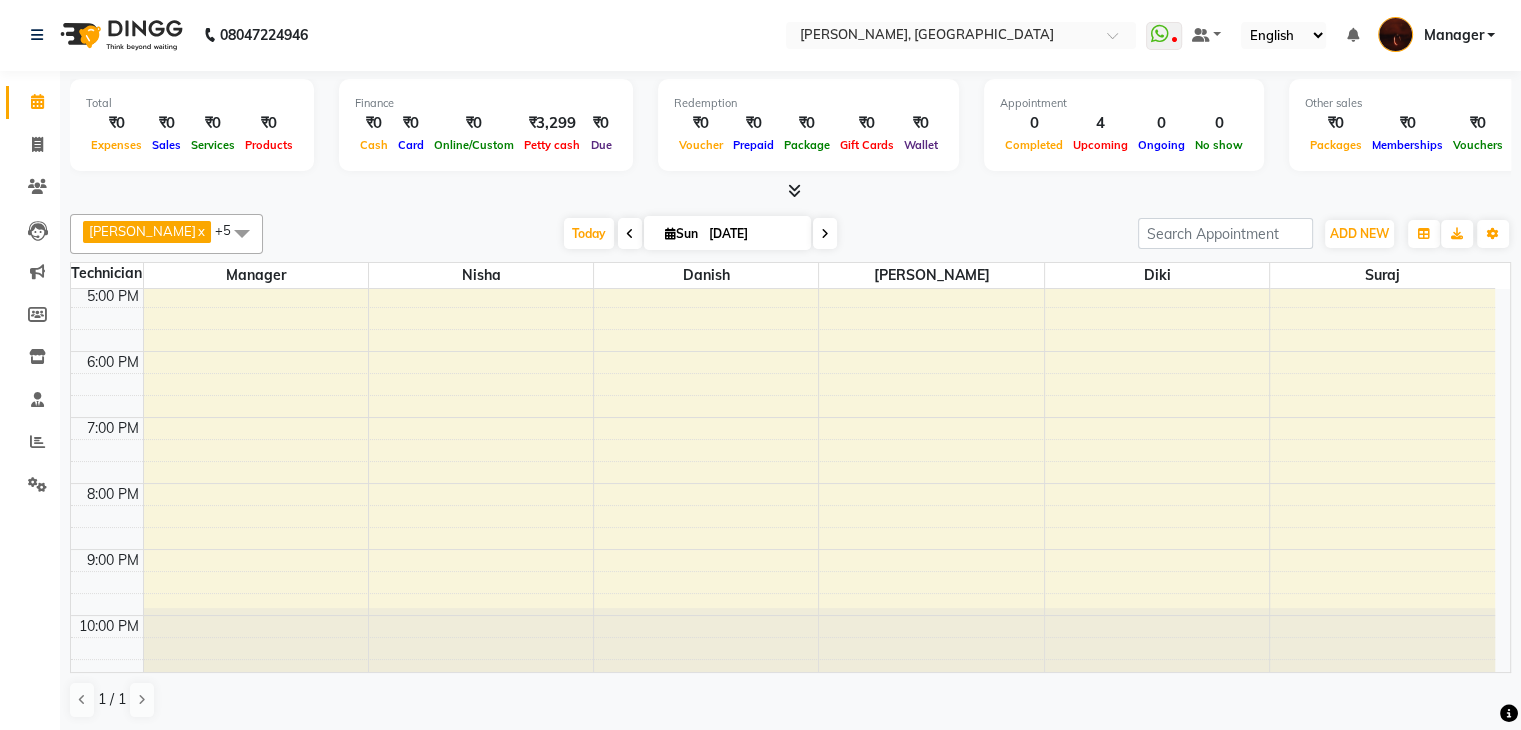 click at bounding box center [825, 234] 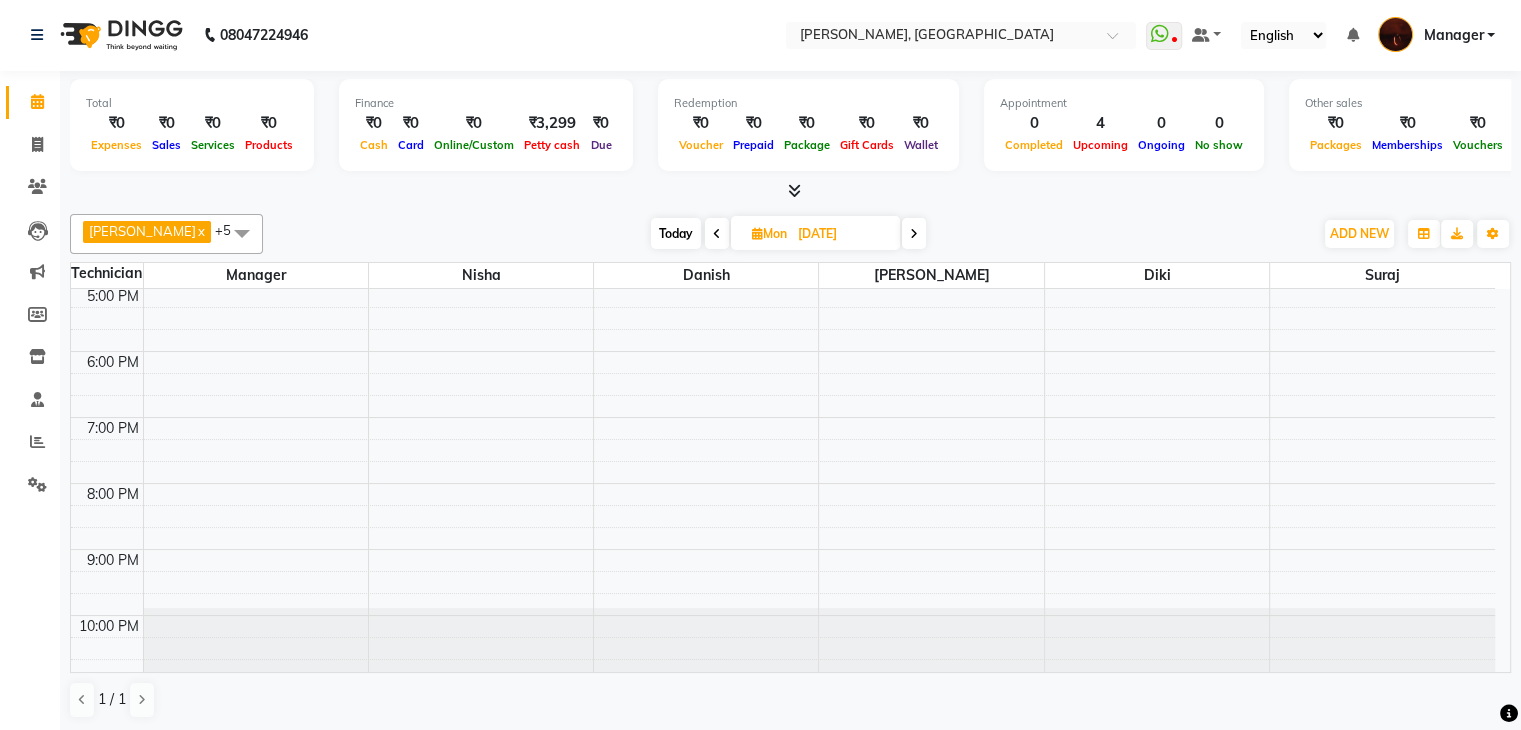 scroll, scrollTop: 0, scrollLeft: 0, axis: both 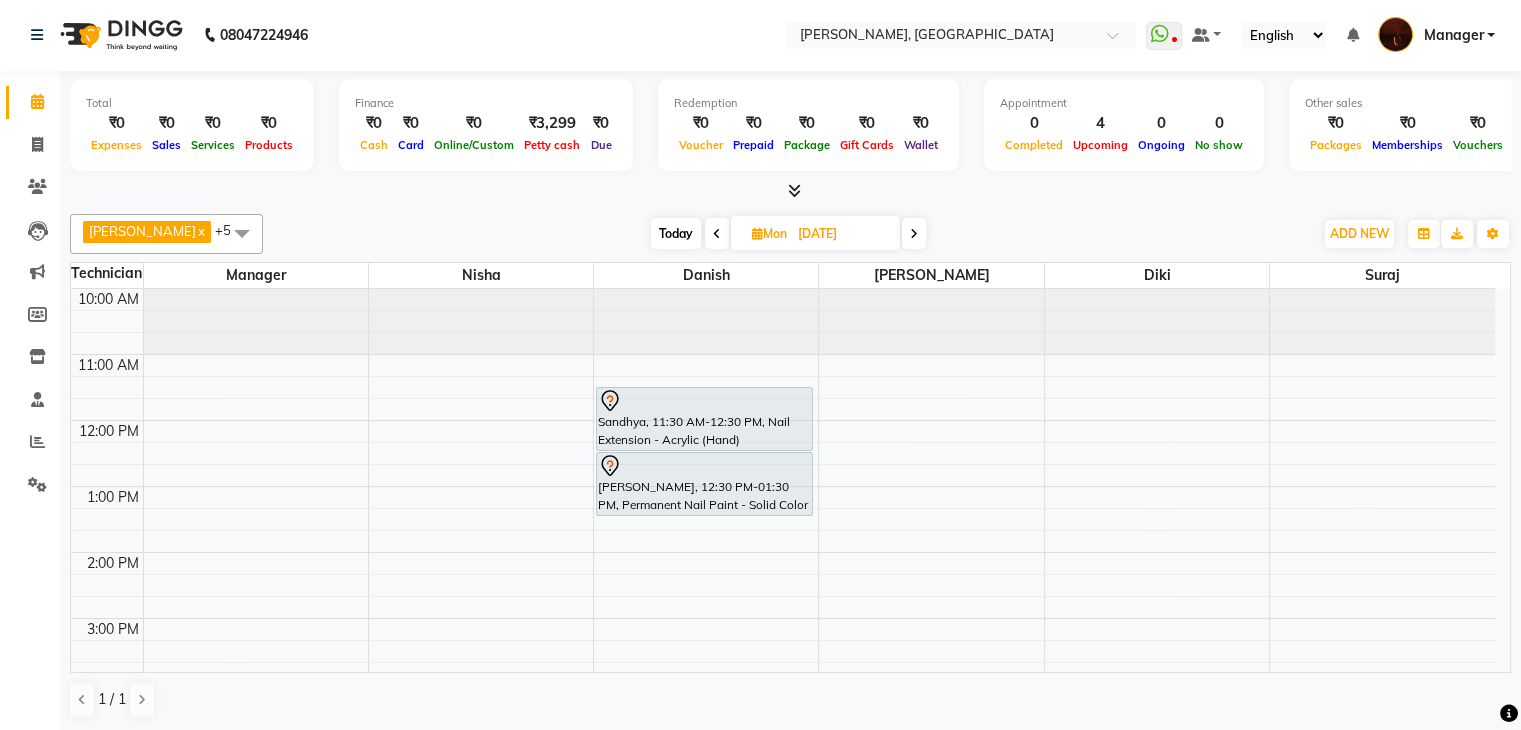 click on "Today" at bounding box center (676, 233) 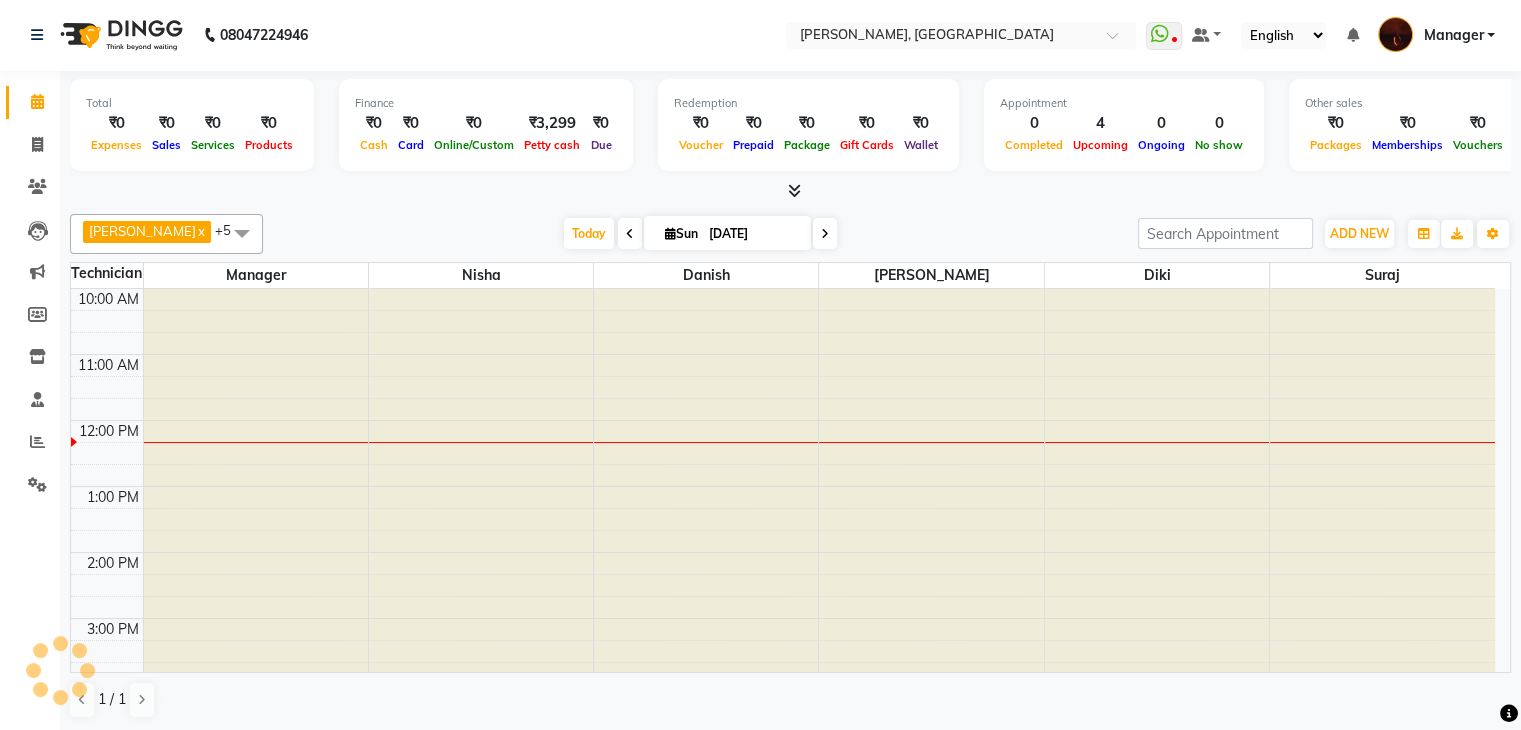 scroll, scrollTop: 132, scrollLeft: 0, axis: vertical 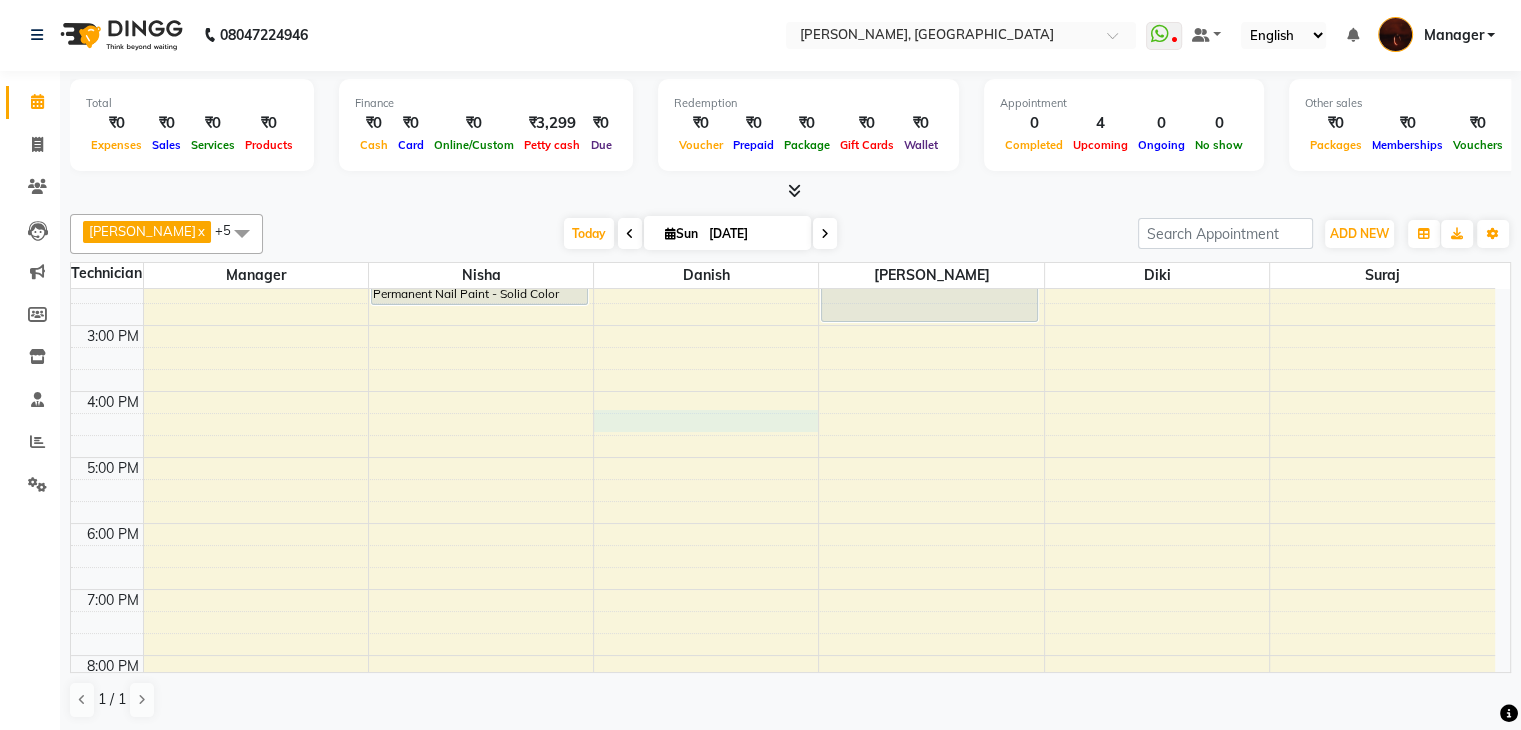 click on "10:00 AM 11:00 AM 12:00 PM 1:00 PM 2:00 PM 3:00 PM 4:00 PM 5:00 PM 6:00 PM 7:00 PM 8:00 PM 9:00 PM 10:00 PM             swathi, TK02, 11:45 AM-12:45 PM, Manicure  - Deluxe             swathi, TK02, 12:45 PM-01:45 PM, Pedicure - Deluxe             swathi, TK02, 01:45 PM-02:45 PM, Permanent Nail Paint - Solid Color (Hand)             Angela, TK01, 01:30 PM-03:00 PM, Eyelash Extension - Classic" at bounding box center (783, 424) 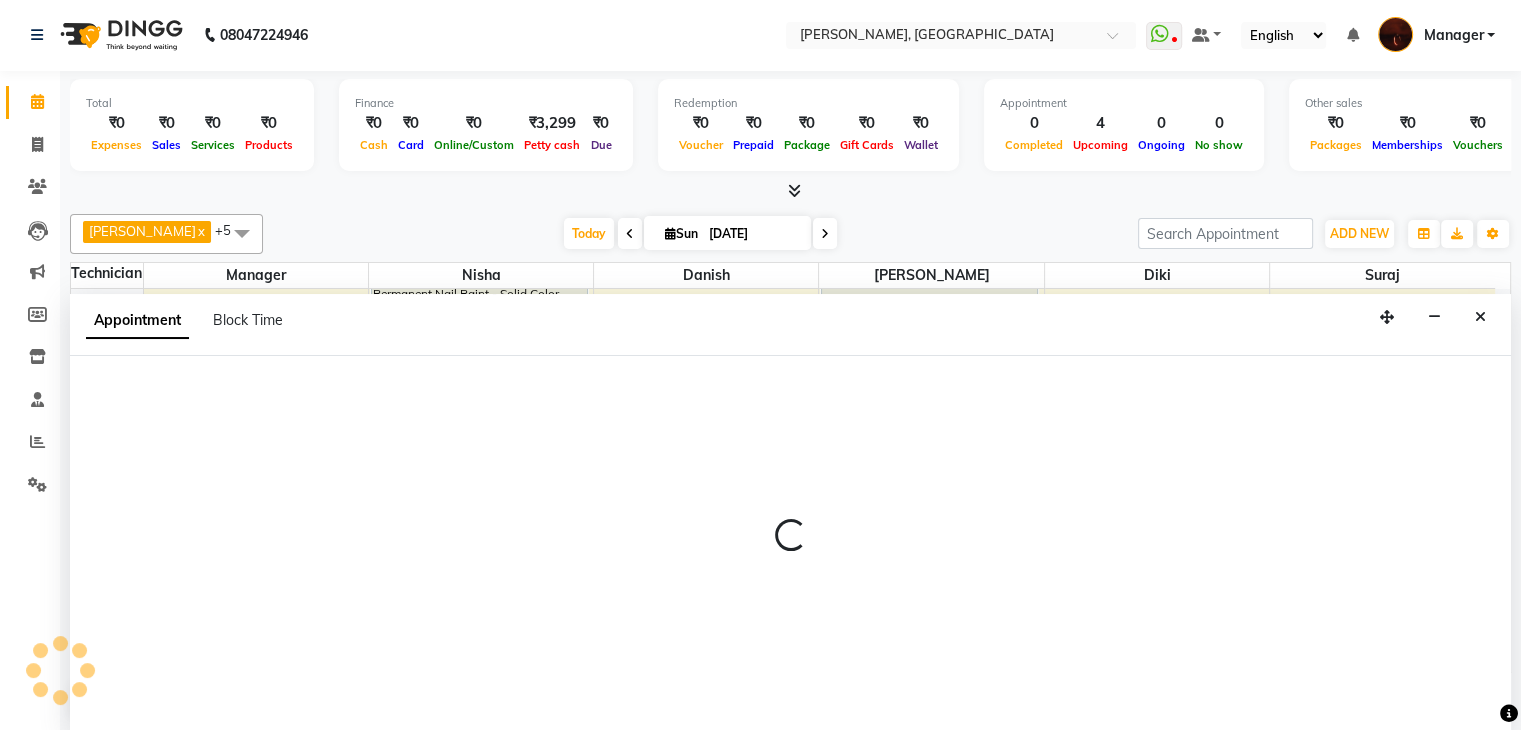select on "20822" 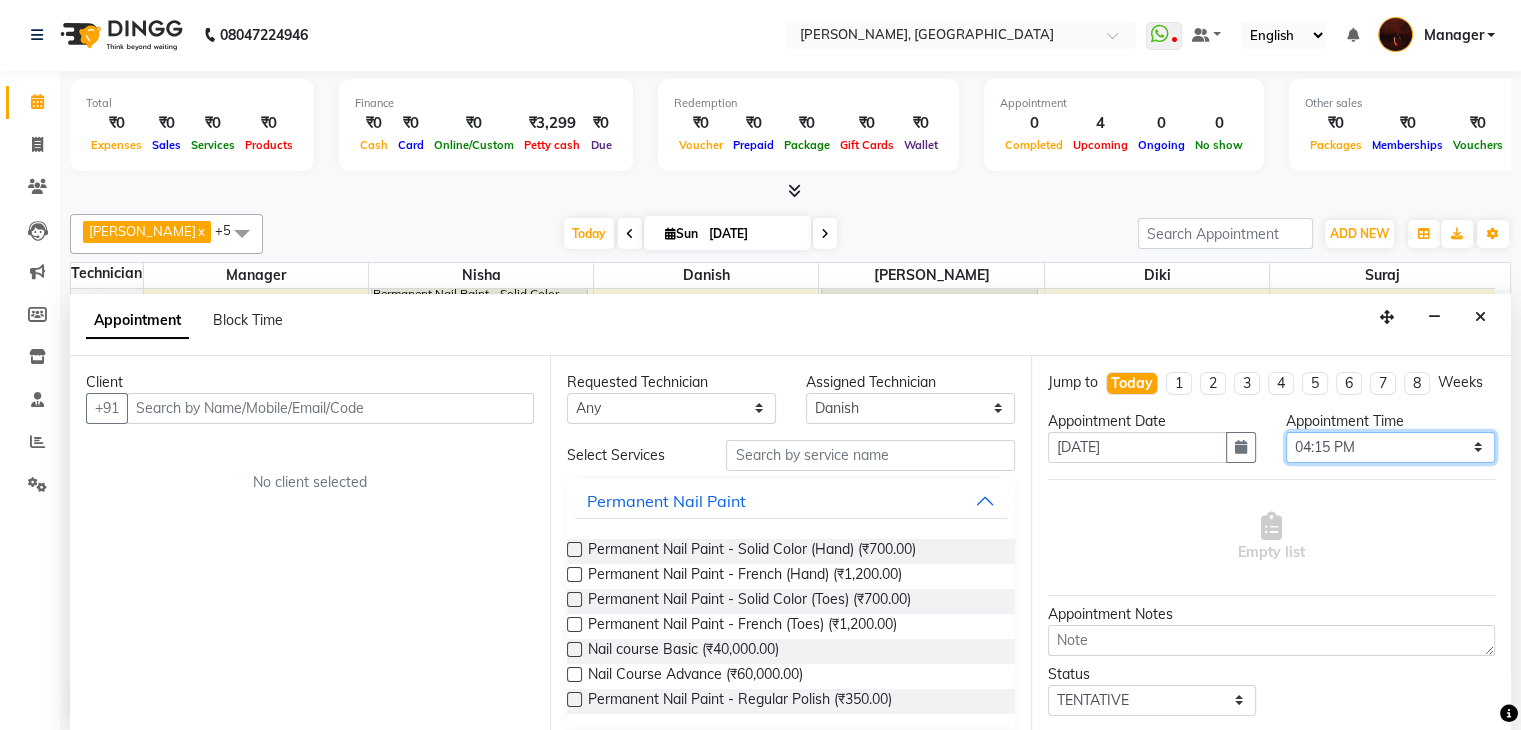 click on "Select 11:00 AM 11:15 AM 11:30 AM 11:45 AM 12:00 PM 12:15 PM 12:30 PM 12:45 PM 01:00 PM 01:15 PM 01:30 PM 01:45 PM 02:00 PM 02:15 PM 02:30 PM 02:45 PM 03:00 PM 03:15 PM 03:30 PM 03:45 PM 04:00 PM 04:15 PM 04:30 PM 04:45 PM 05:00 PM 05:15 PM 05:30 PM 05:45 PM 06:00 PM 06:15 PM 06:30 PM 06:45 PM 07:00 PM 07:15 PM 07:30 PM 07:45 PM 08:00 PM 08:15 PM 08:30 PM 08:45 PM 09:00 PM 09:15 PM 09:30 PM 09:45 PM 10:00 PM" at bounding box center (1390, 447) 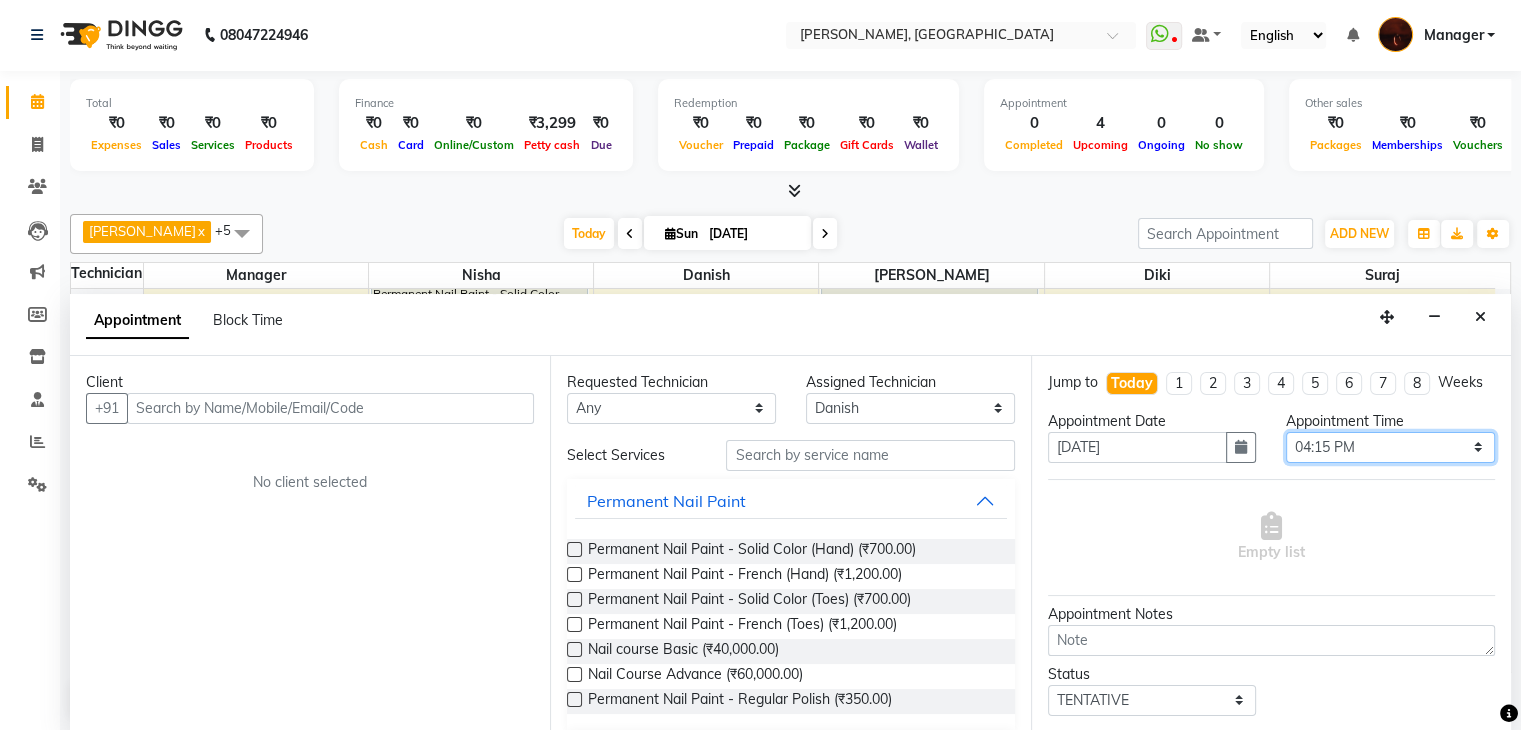 select on "990" 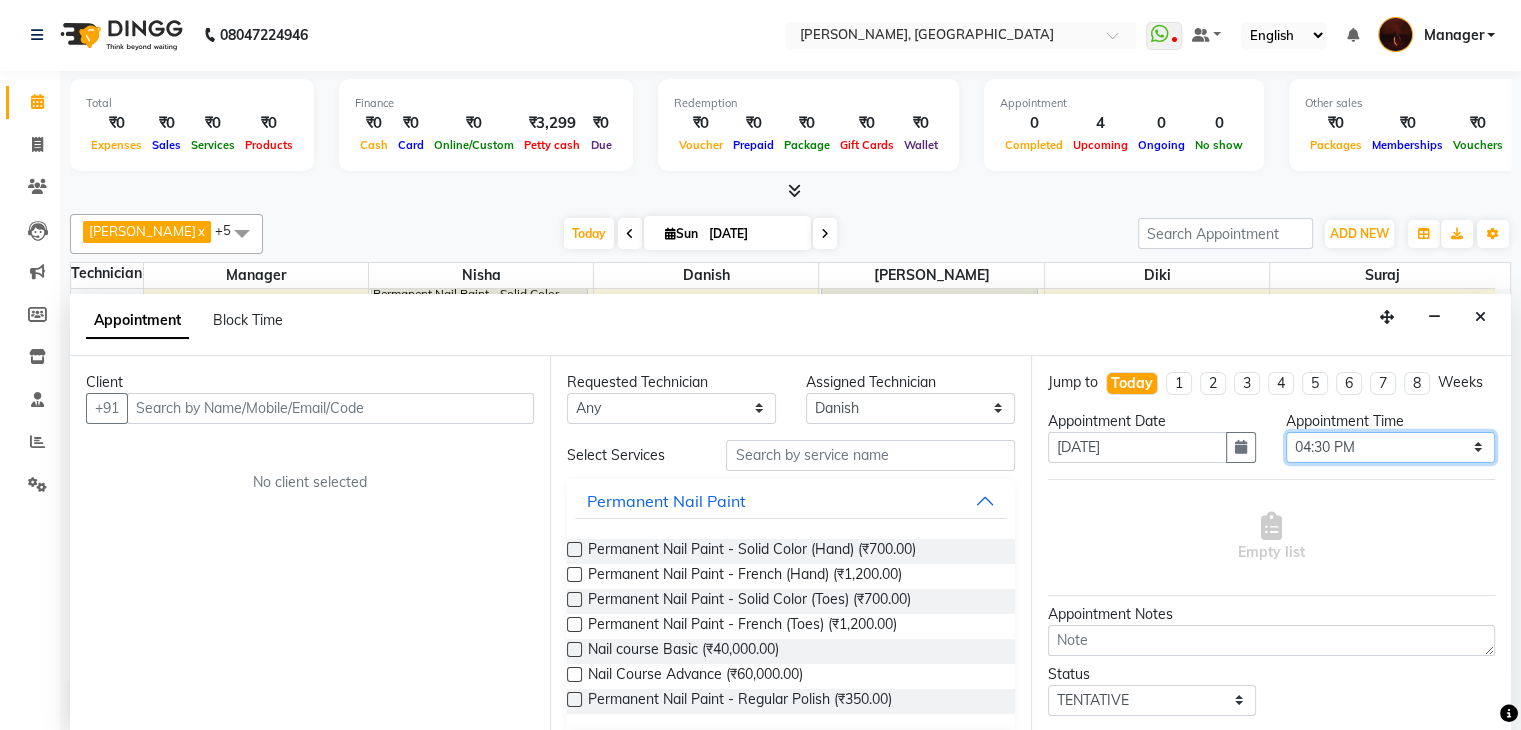 click on "Select 11:00 AM 11:15 AM 11:30 AM 11:45 AM 12:00 PM 12:15 PM 12:30 PM 12:45 PM 01:00 PM 01:15 PM 01:30 PM 01:45 PM 02:00 PM 02:15 PM 02:30 PM 02:45 PM 03:00 PM 03:15 PM 03:30 PM 03:45 PM 04:00 PM 04:15 PM 04:30 PM 04:45 PM 05:00 PM 05:15 PM 05:30 PM 05:45 PM 06:00 PM 06:15 PM 06:30 PM 06:45 PM 07:00 PM 07:15 PM 07:30 PM 07:45 PM 08:00 PM 08:15 PM 08:30 PM 08:45 PM 09:00 PM 09:15 PM 09:30 PM 09:45 PM 10:00 PM" at bounding box center [1390, 447] 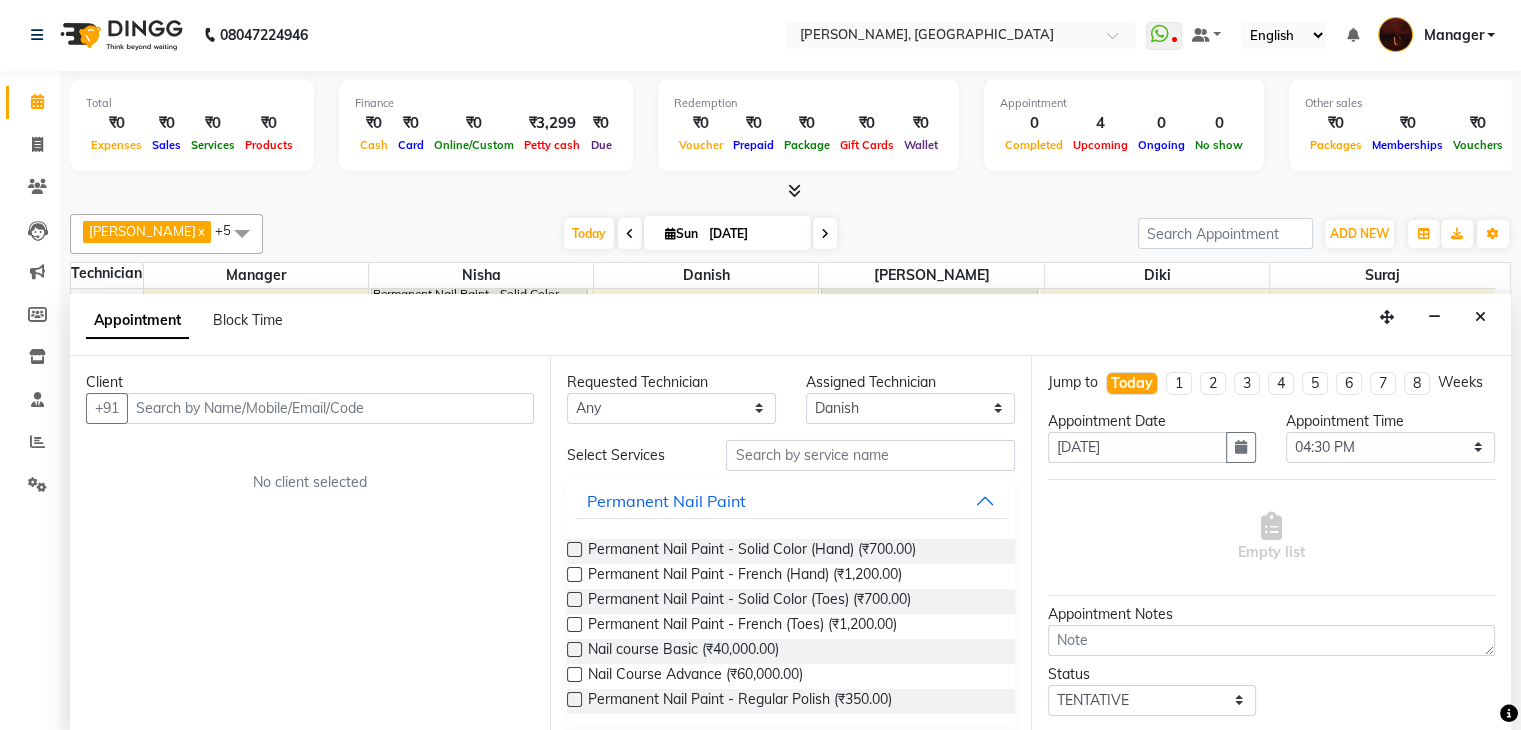 click at bounding box center (574, 549) 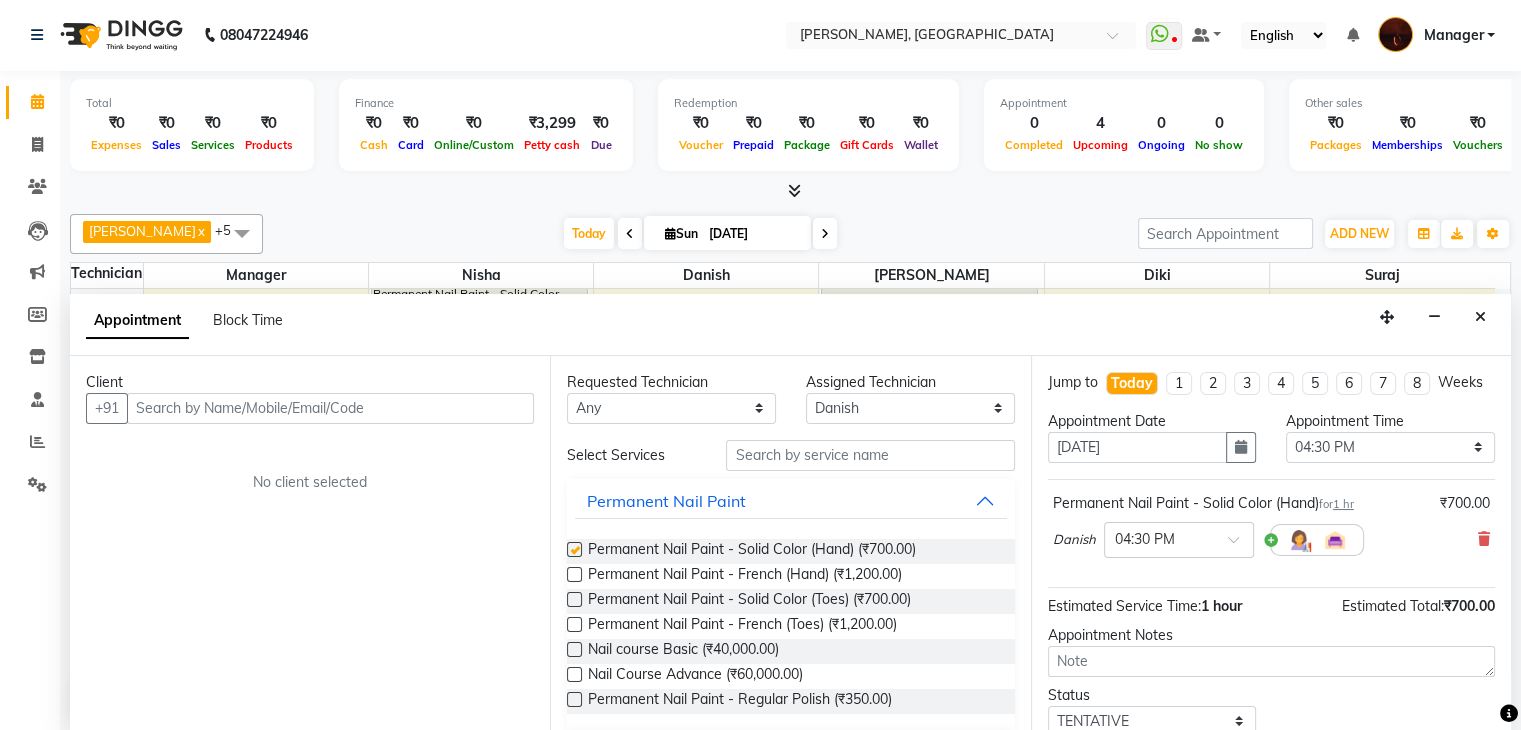 checkbox on "false" 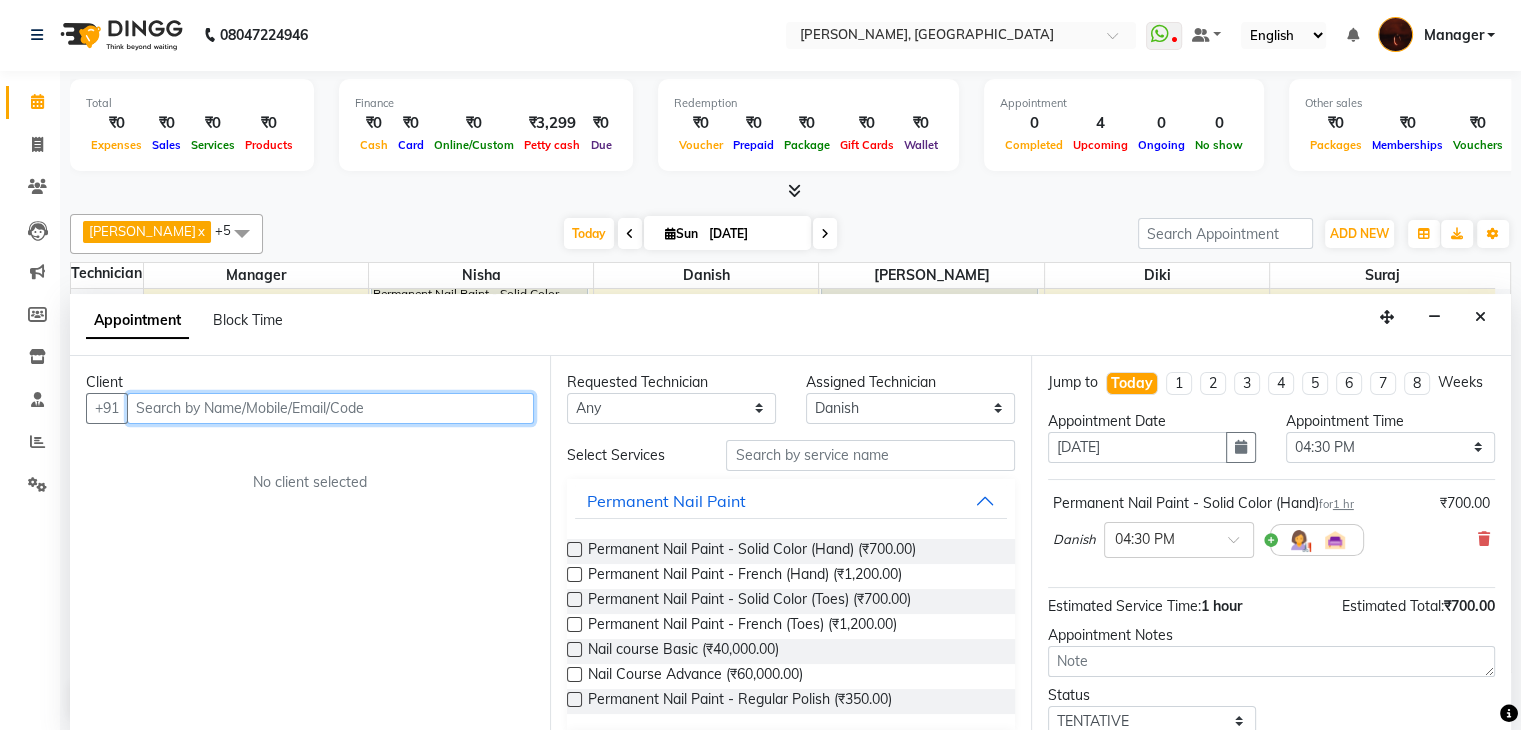 click at bounding box center (330, 408) 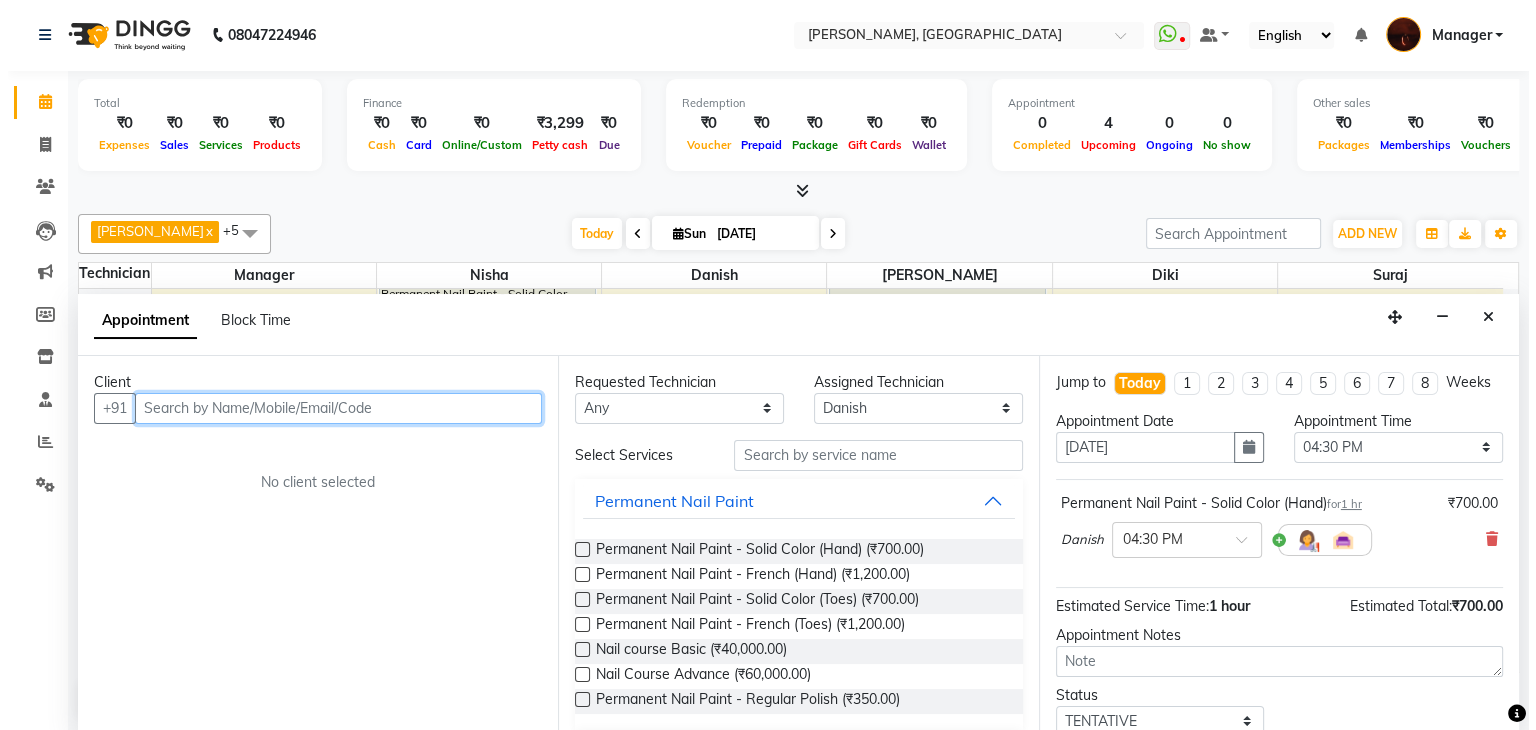 scroll, scrollTop: 0, scrollLeft: 0, axis: both 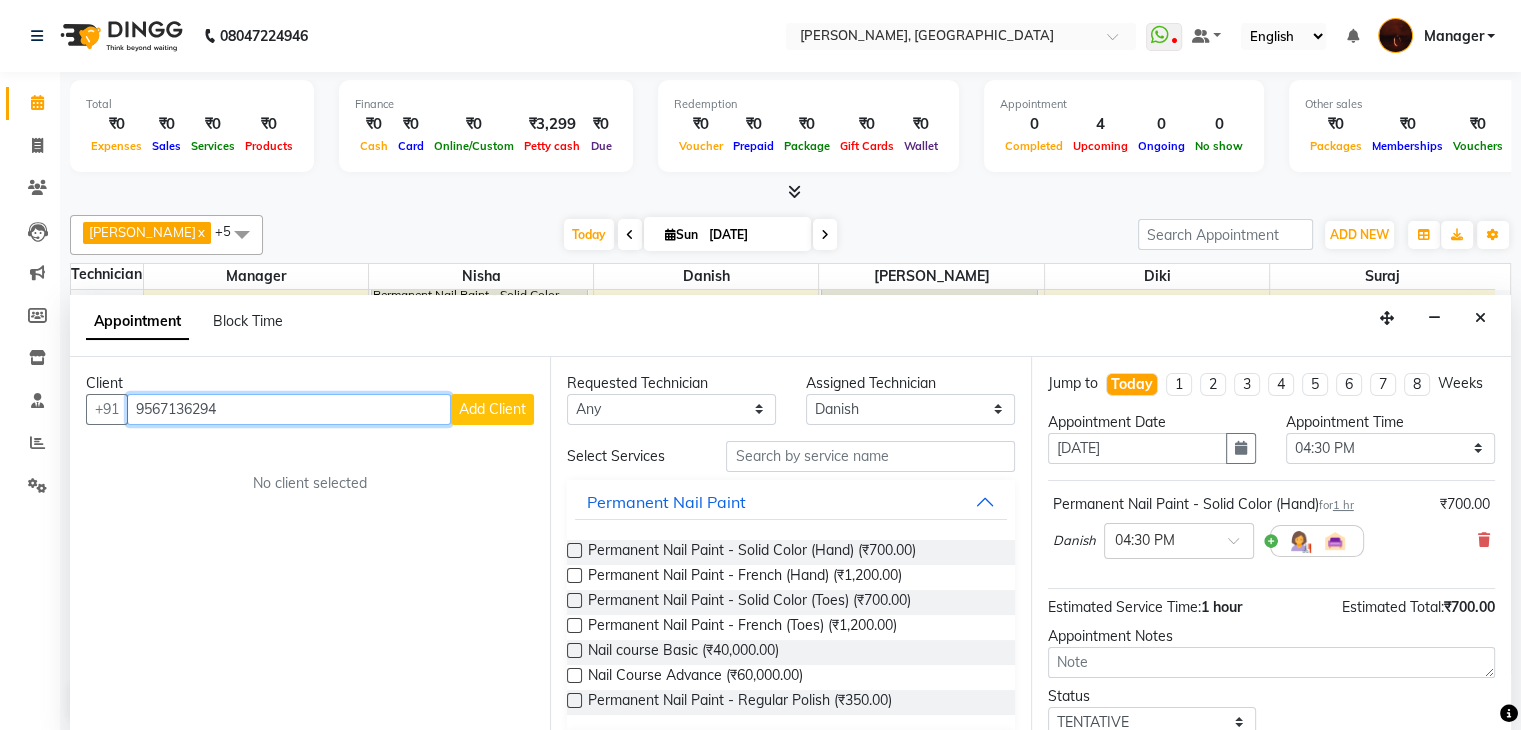 type on "9567136294" 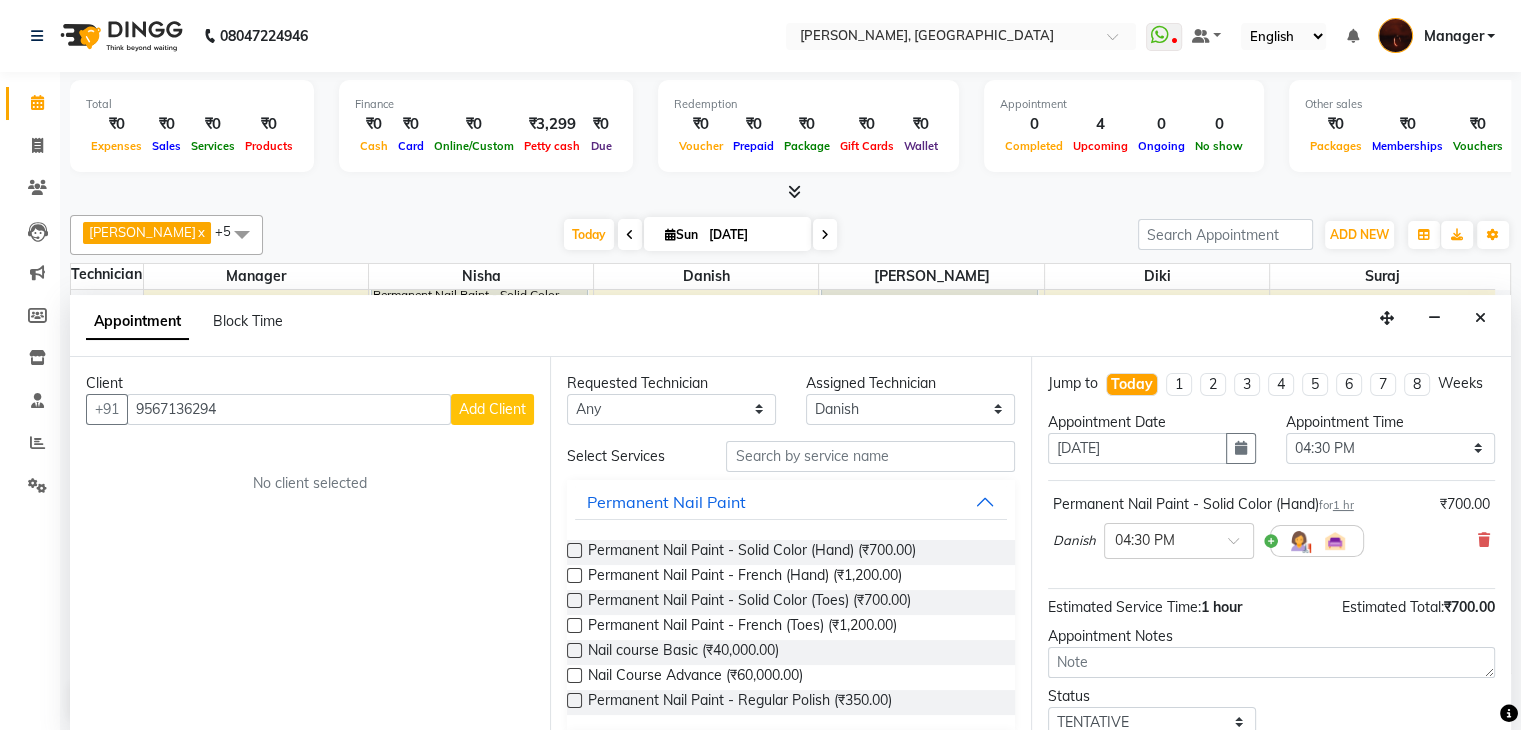click on "Add Client" at bounding box center [492, 409] 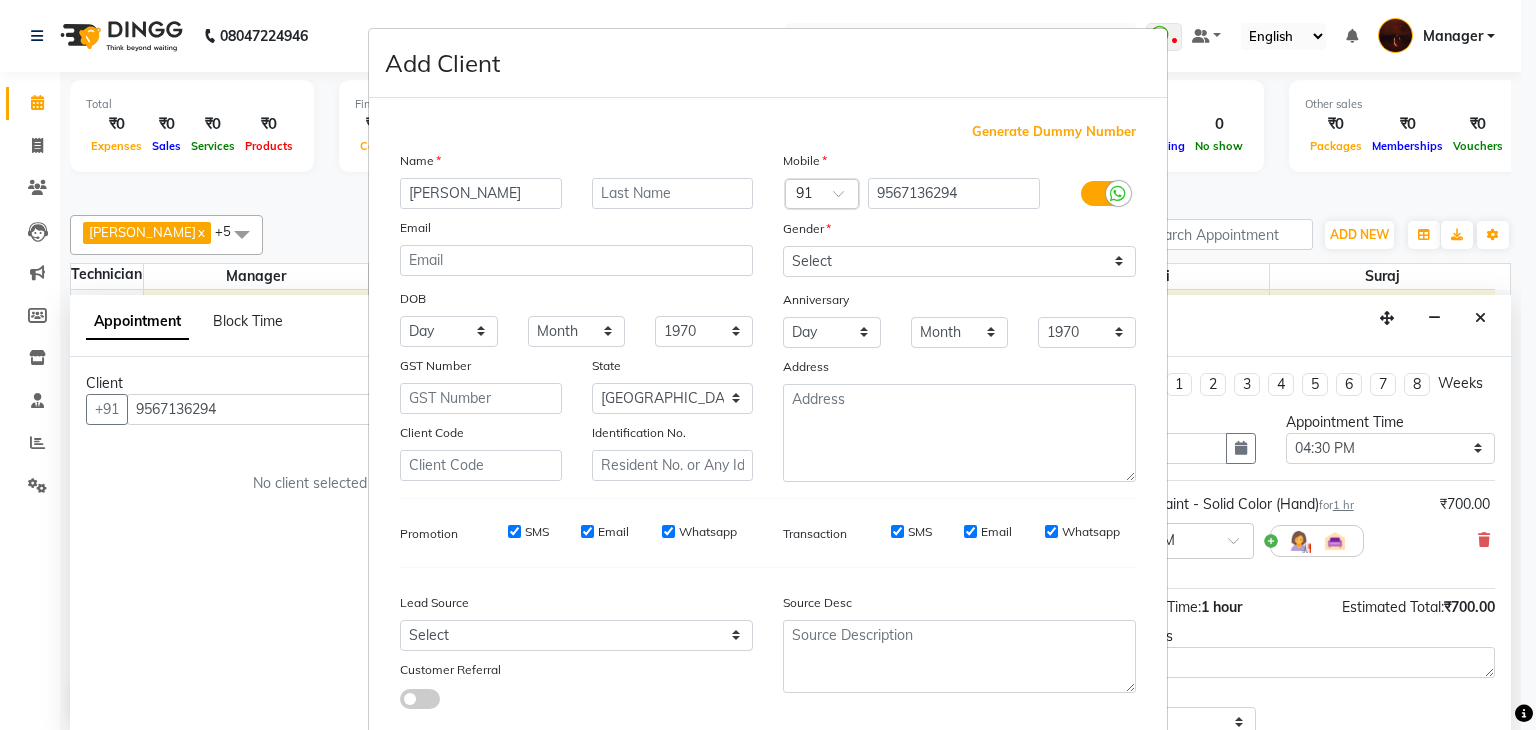 type on "[PERSON_NAME]" 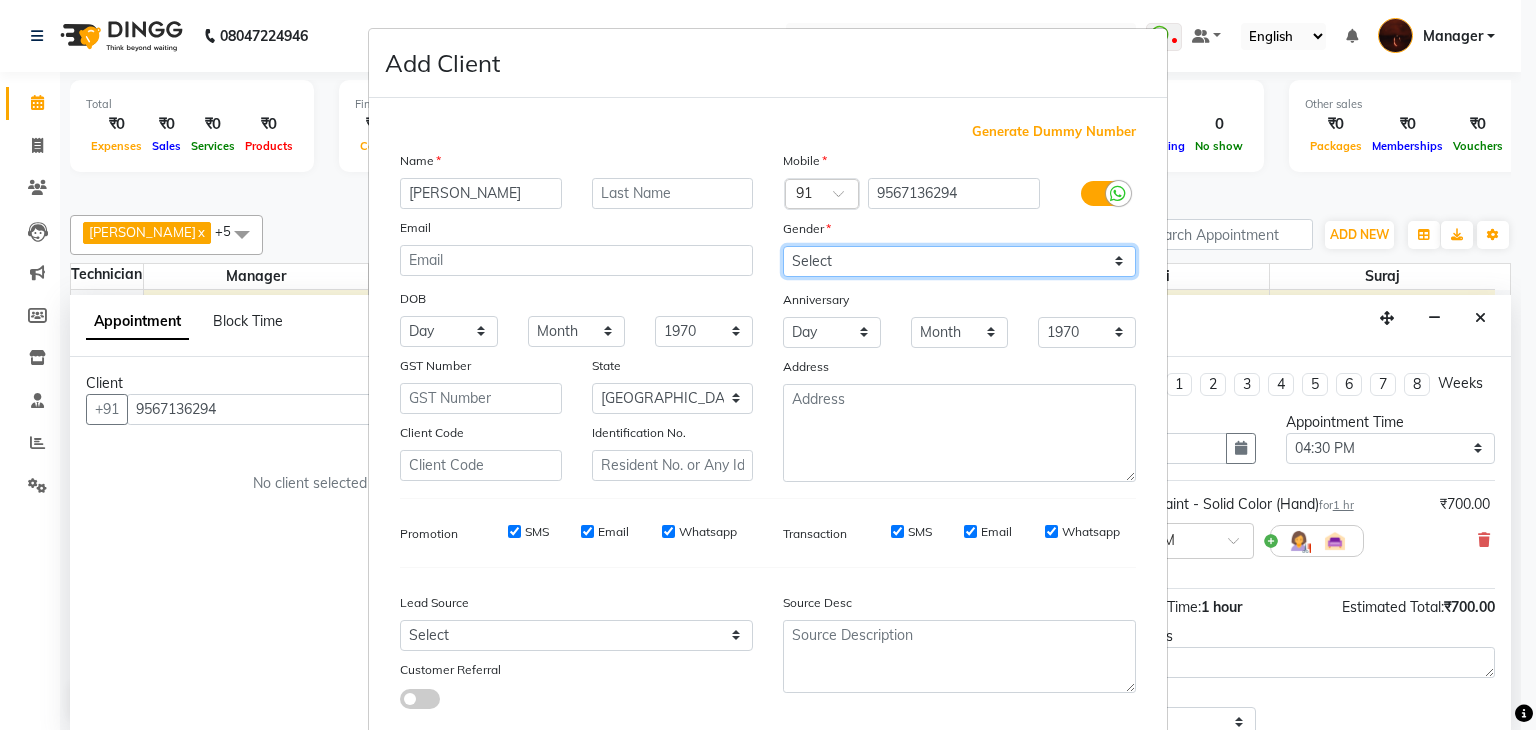 click on "Select Male Female Other Prefer Not To Say" at bounding box center [959, 261] 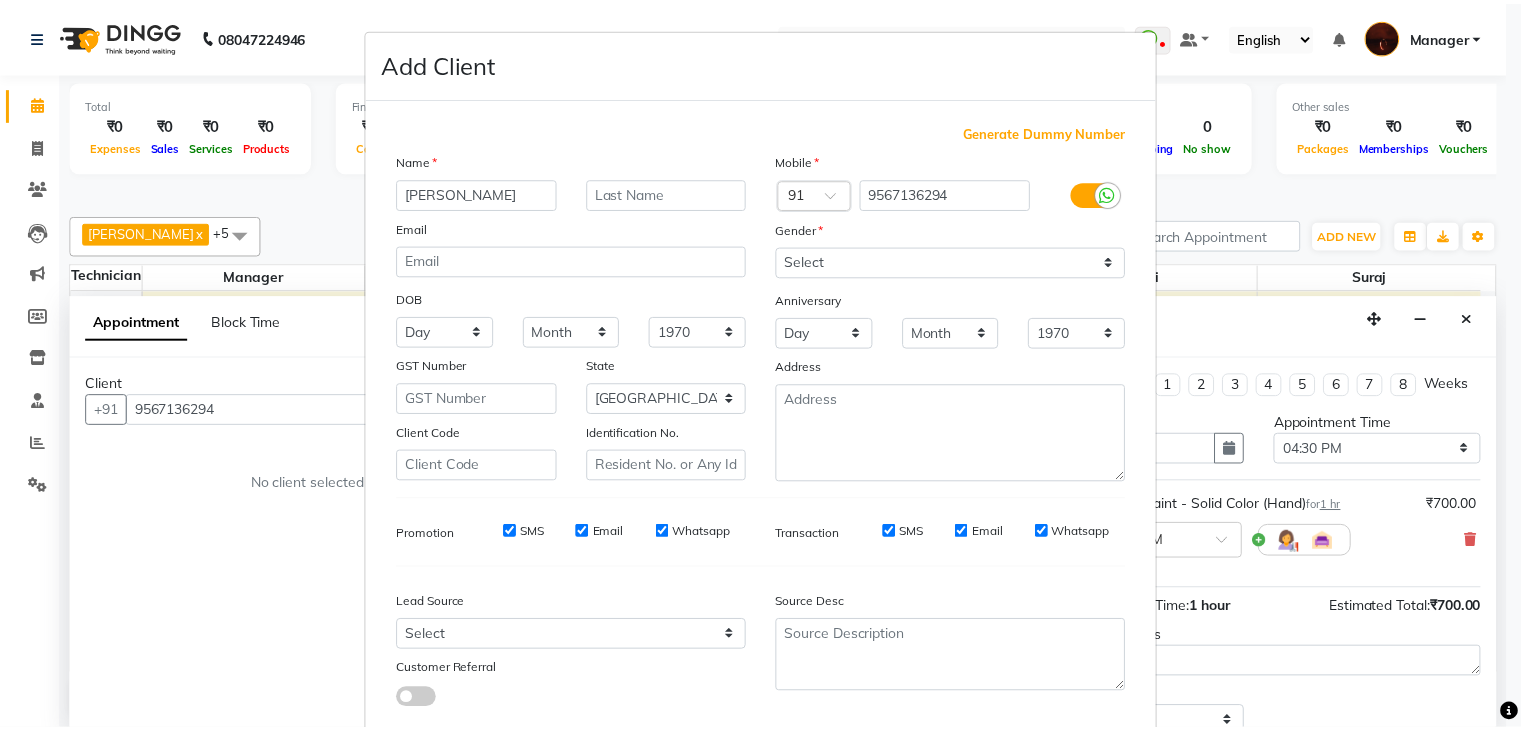 scroll, scrollTop: 127, scrollLeft: 0, axis: vertical 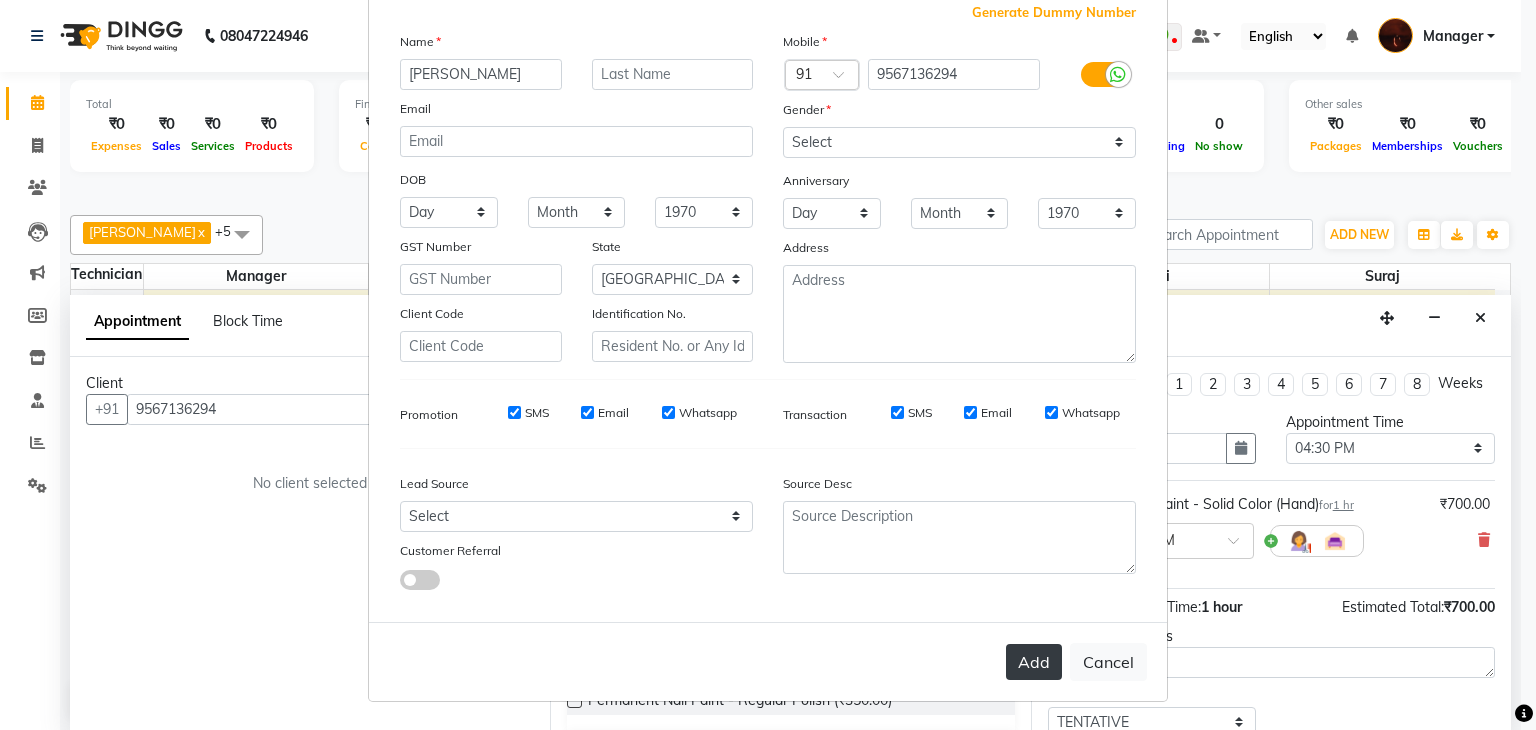 click on "Add" at bounding box center [1034, 662] 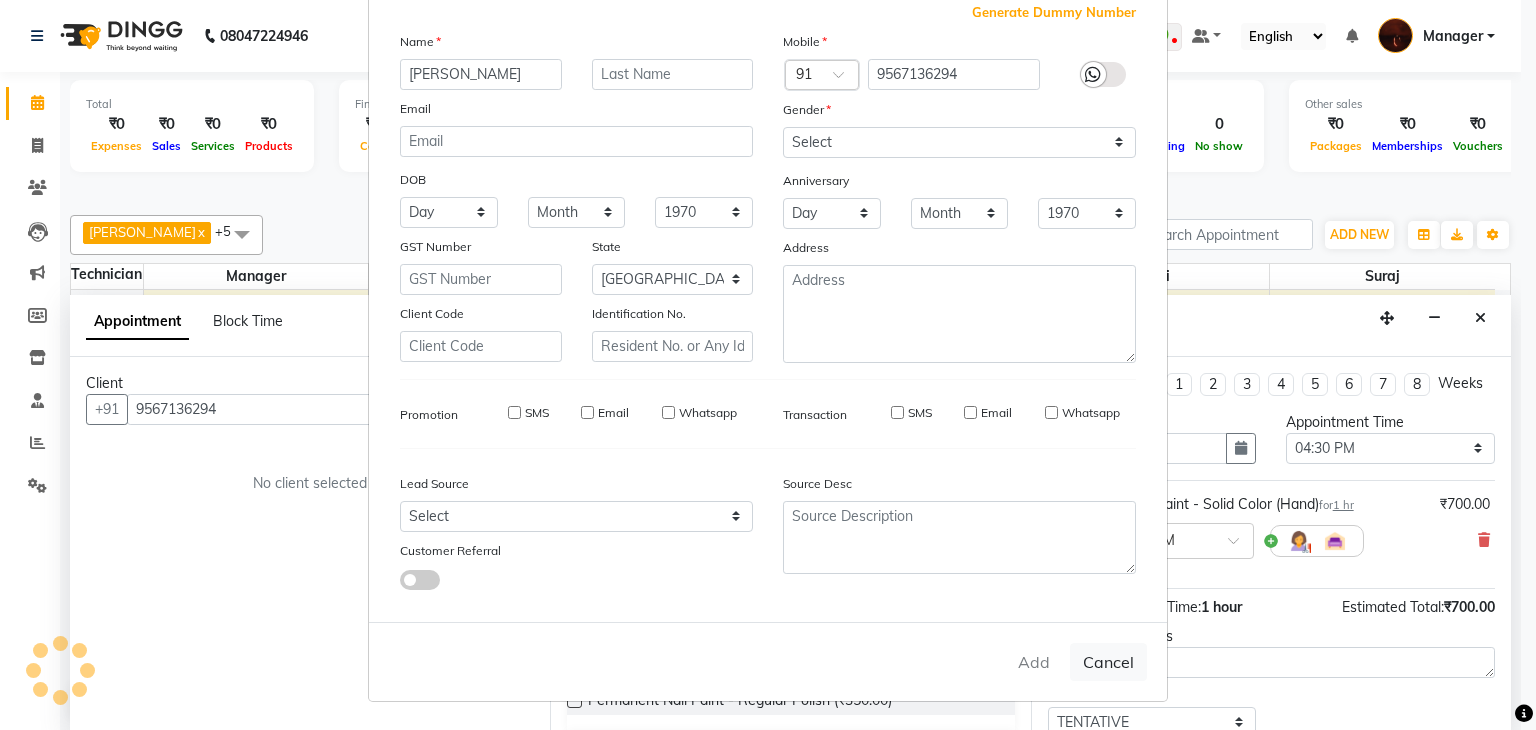 type on "95******94" 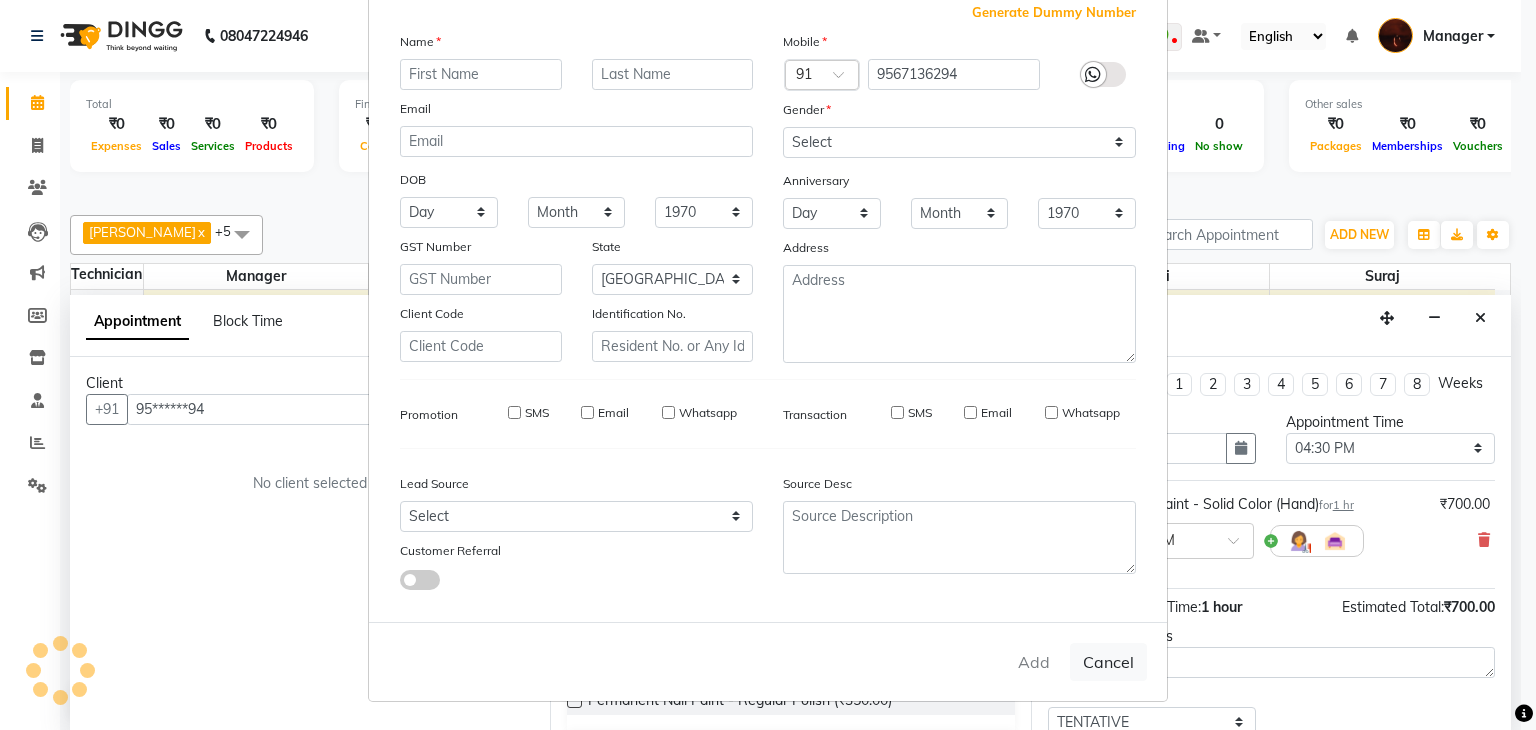 select 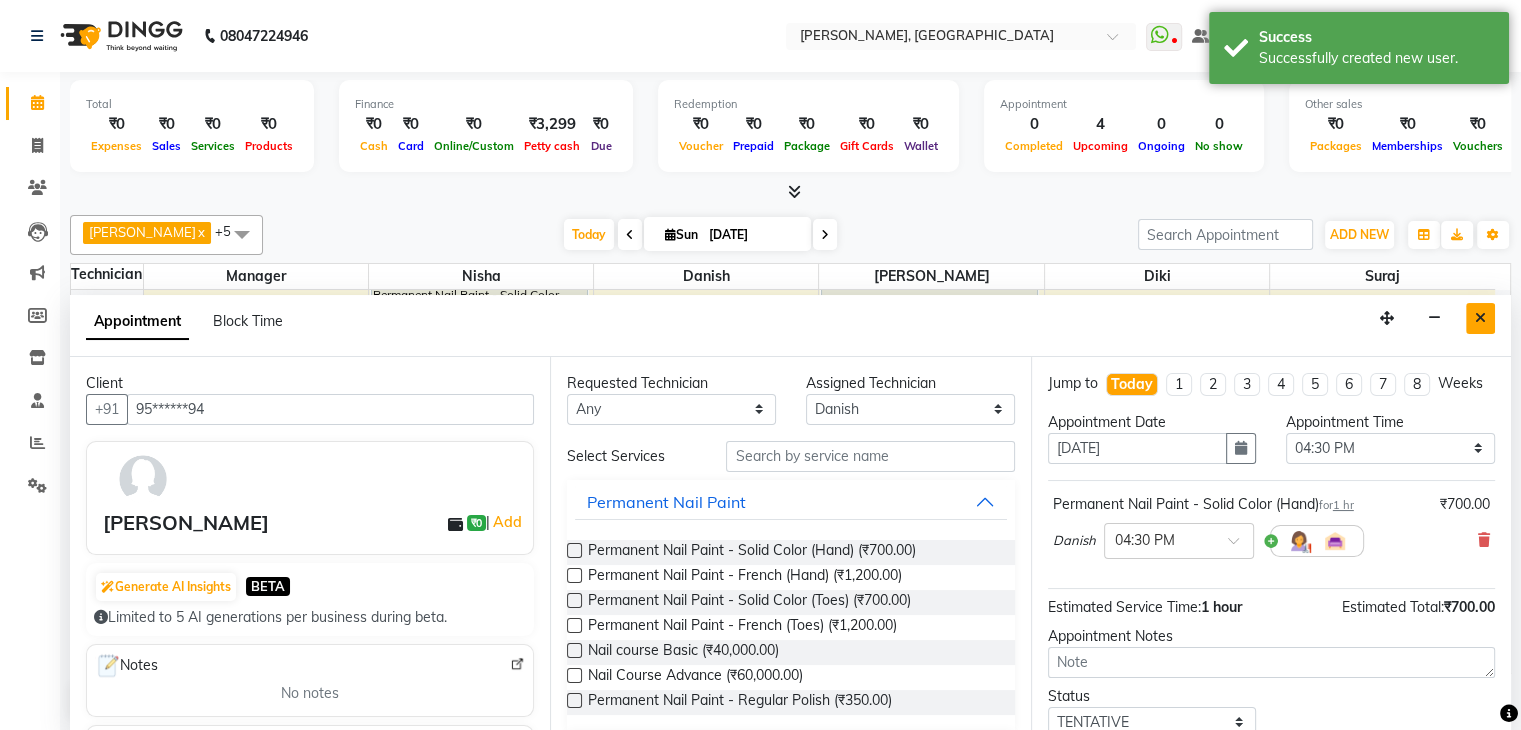 click at bounding box center [1480, 318] 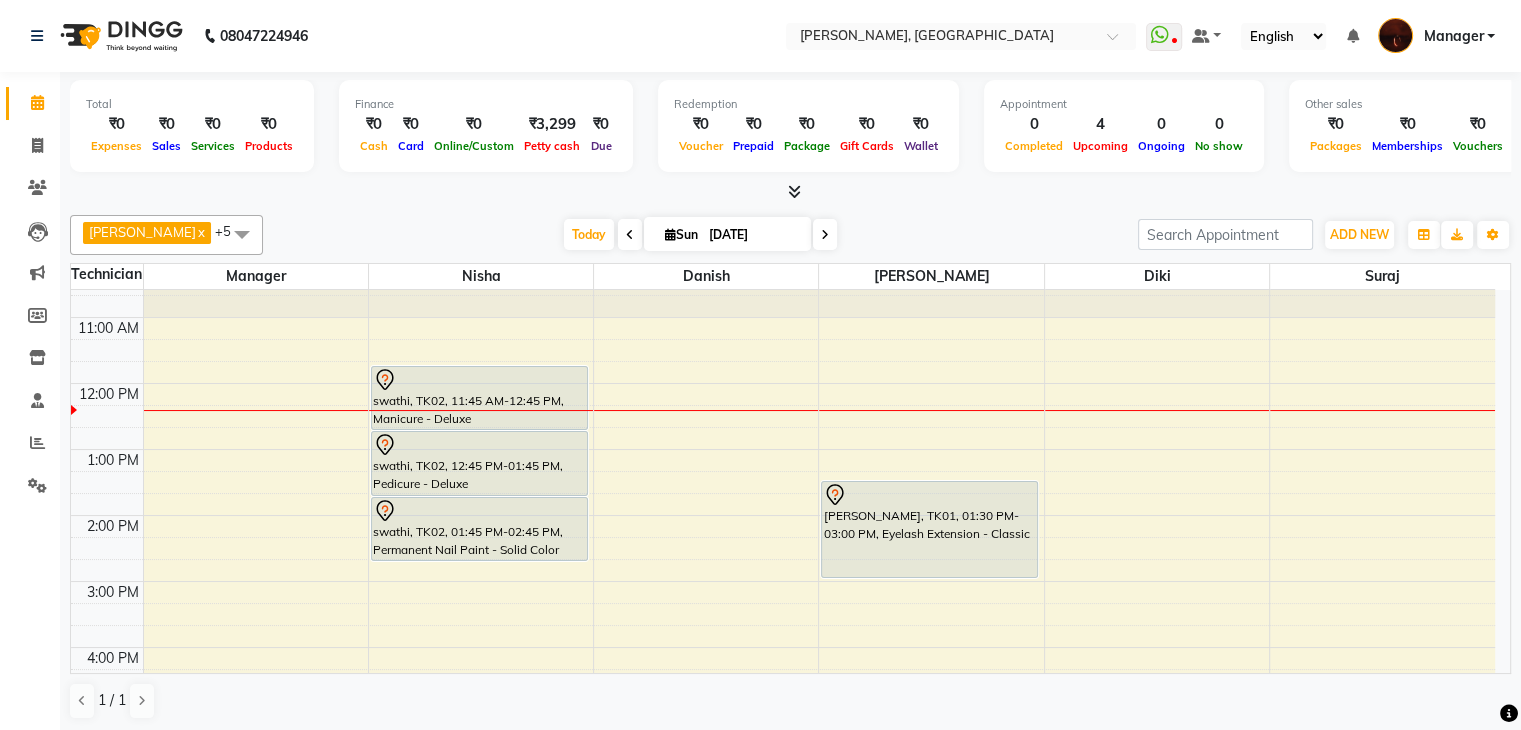 scroll, scrollTop: 34, scrollLeft: 0, axis: vertical 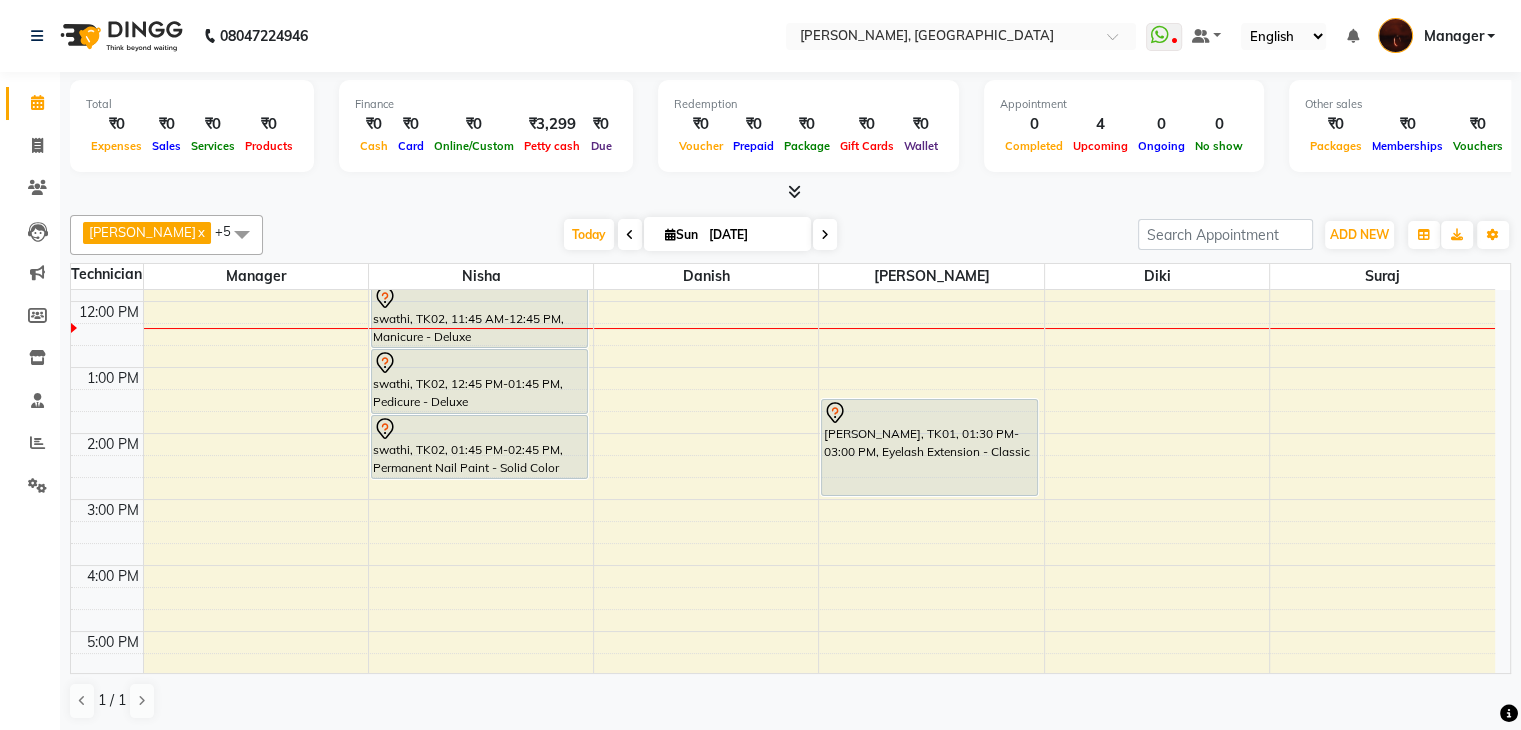 click at bounding box center [825, 234] 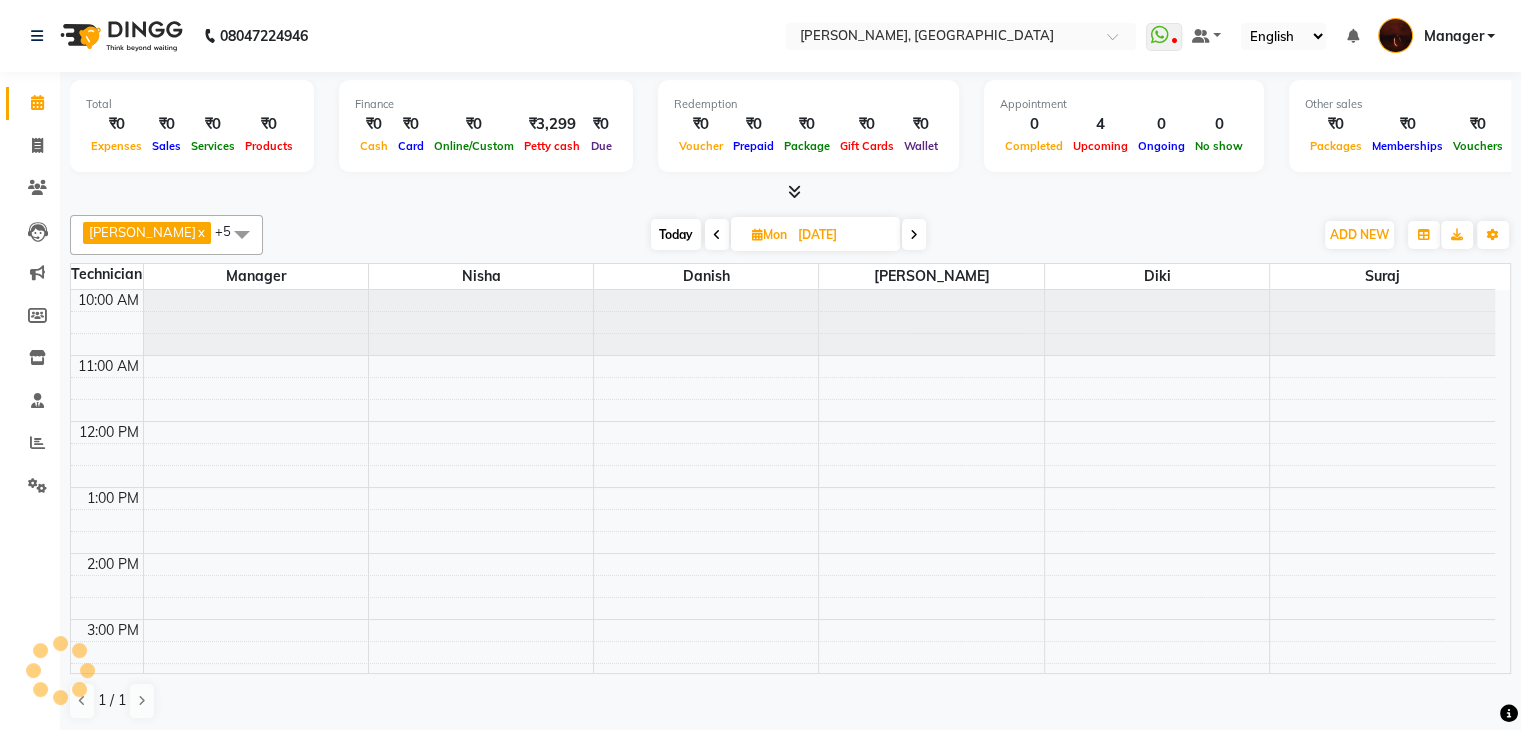 scroll, scrollTop: 132, scrollLeft: 0, axis: vertical 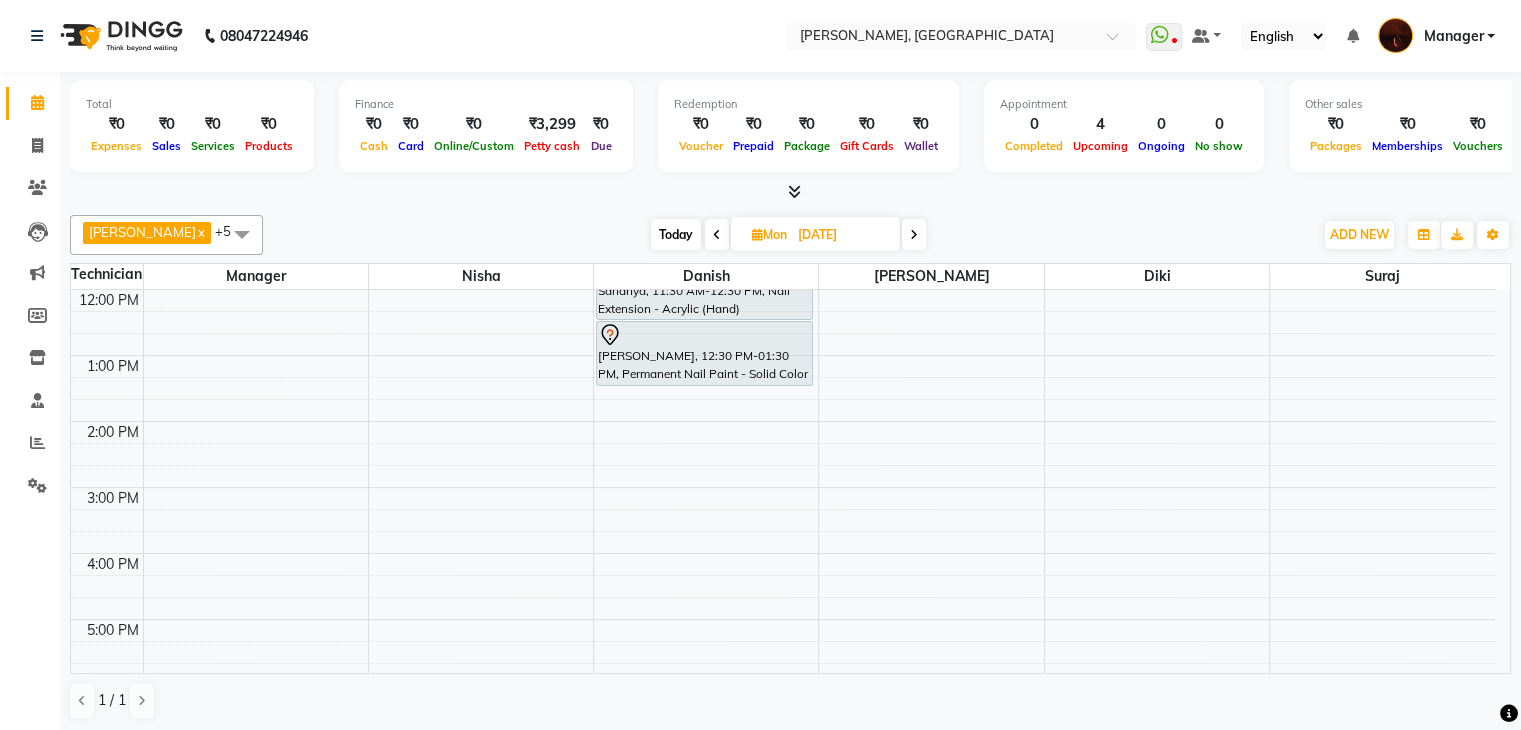 click at bounding box center (717, 234) 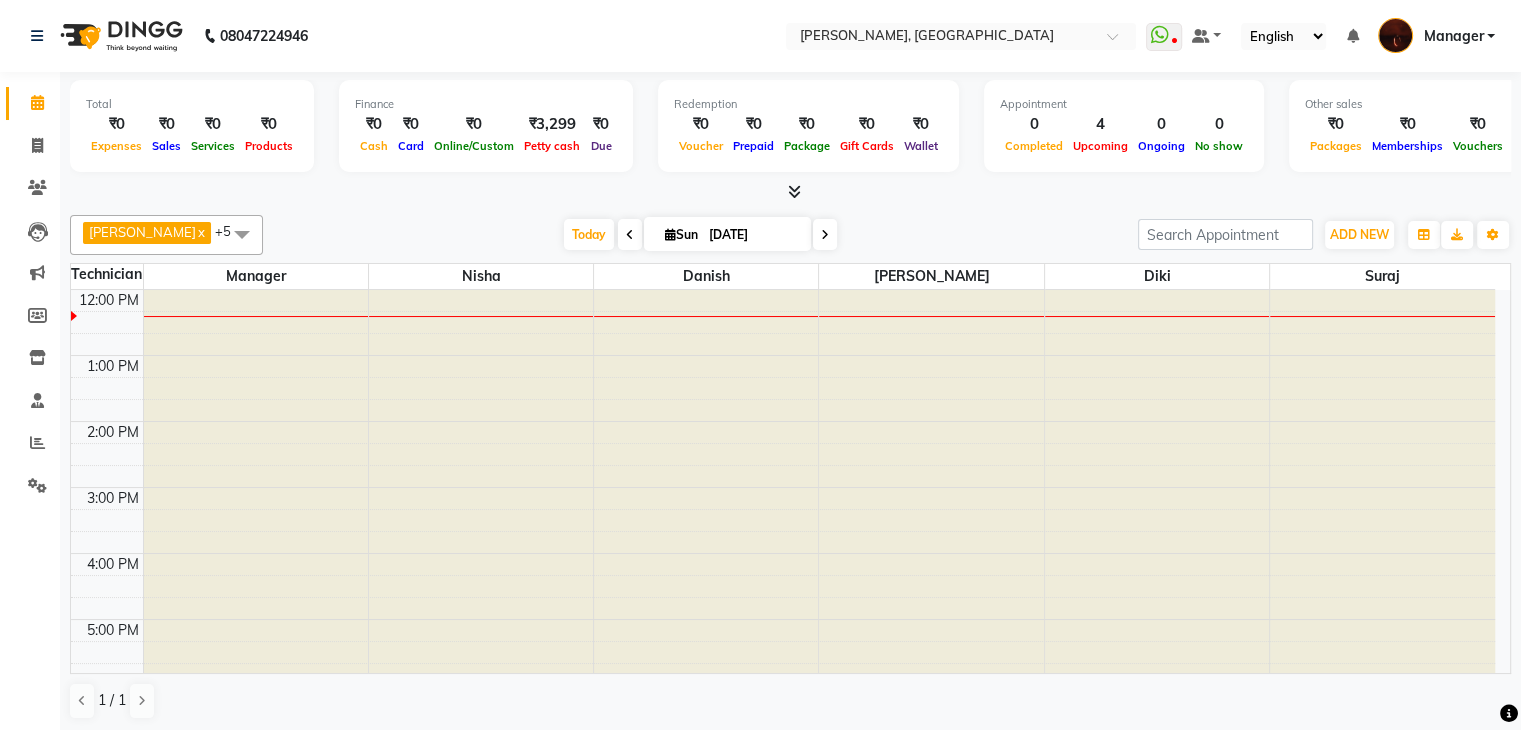 scroll, scrollTop: 132, scrollLeft: 0, axis: vertical 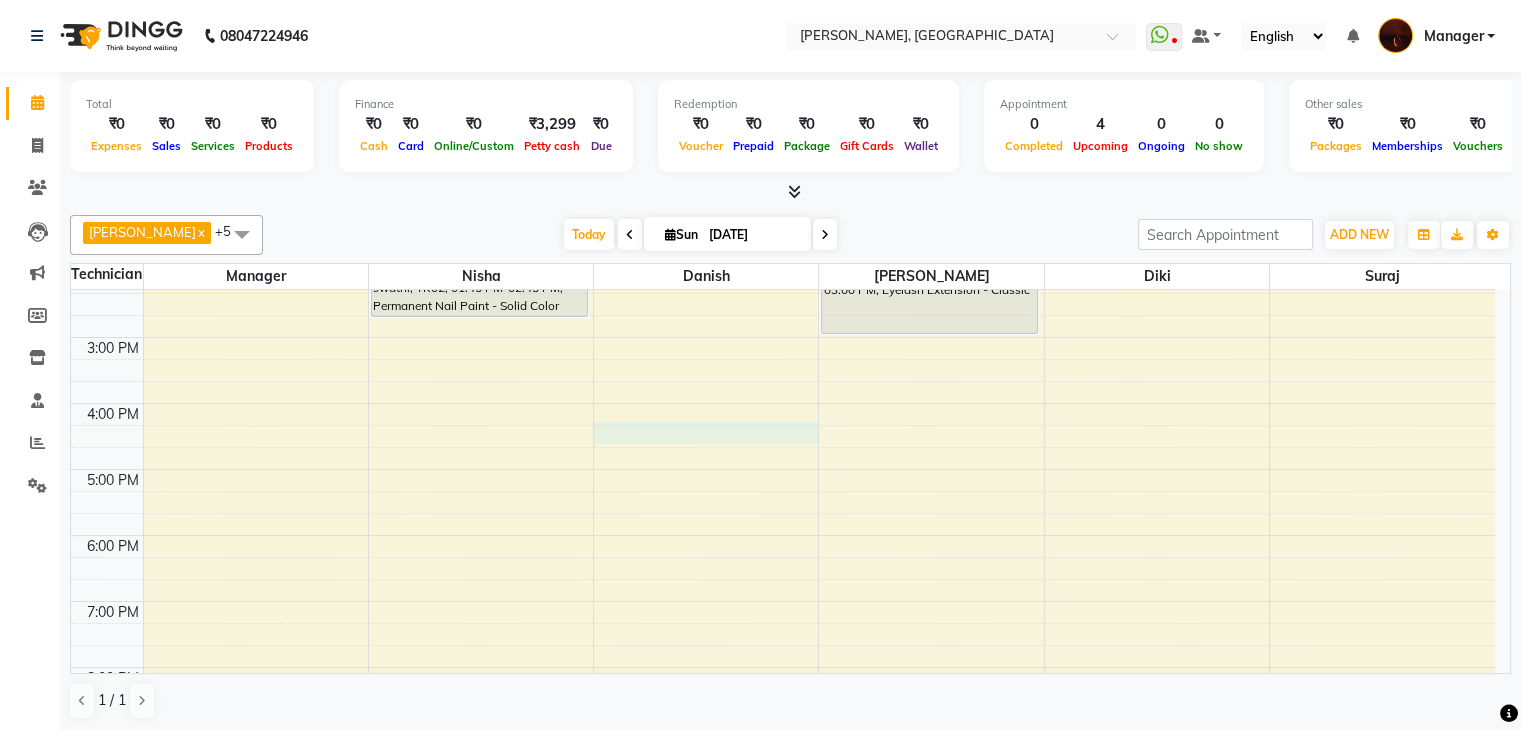 click on "10:00 AM 11:00 AM 12:00 PM 1:00 PM 2:00 PM 3:00 PM 4:00 PM 5:00 PM 6:00 PM 7:00 PM 8:00 PM 9:00 PM 10:00 PM             swathi, TK02, 11:45 AM-12:45 PM, Manicure  - Deluxe             swathi, TK02, 12:45 PM-01:45 PM, Pedicure - Deluxe             swathi, TK02, 01:45 PM-02:45 PM, Permanent Nail Paint - Solid Color (Hand)             Angela, TK01, 01:30 PM-03:00 PM, Eyelash Extension - Classic" at bounding box center (783, 436) 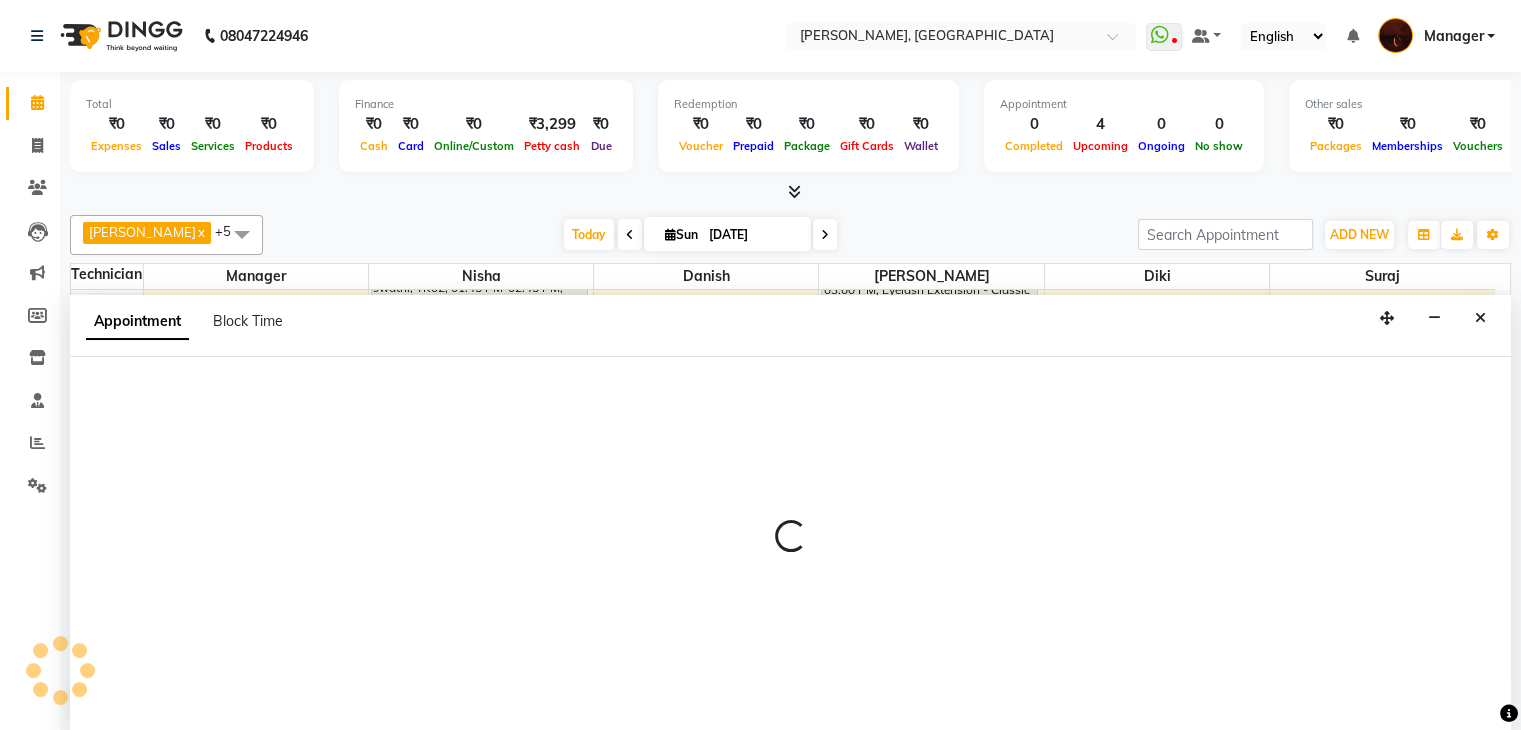 scroll, scrollTop: 1, scrollLeft: 0, axis: vertical 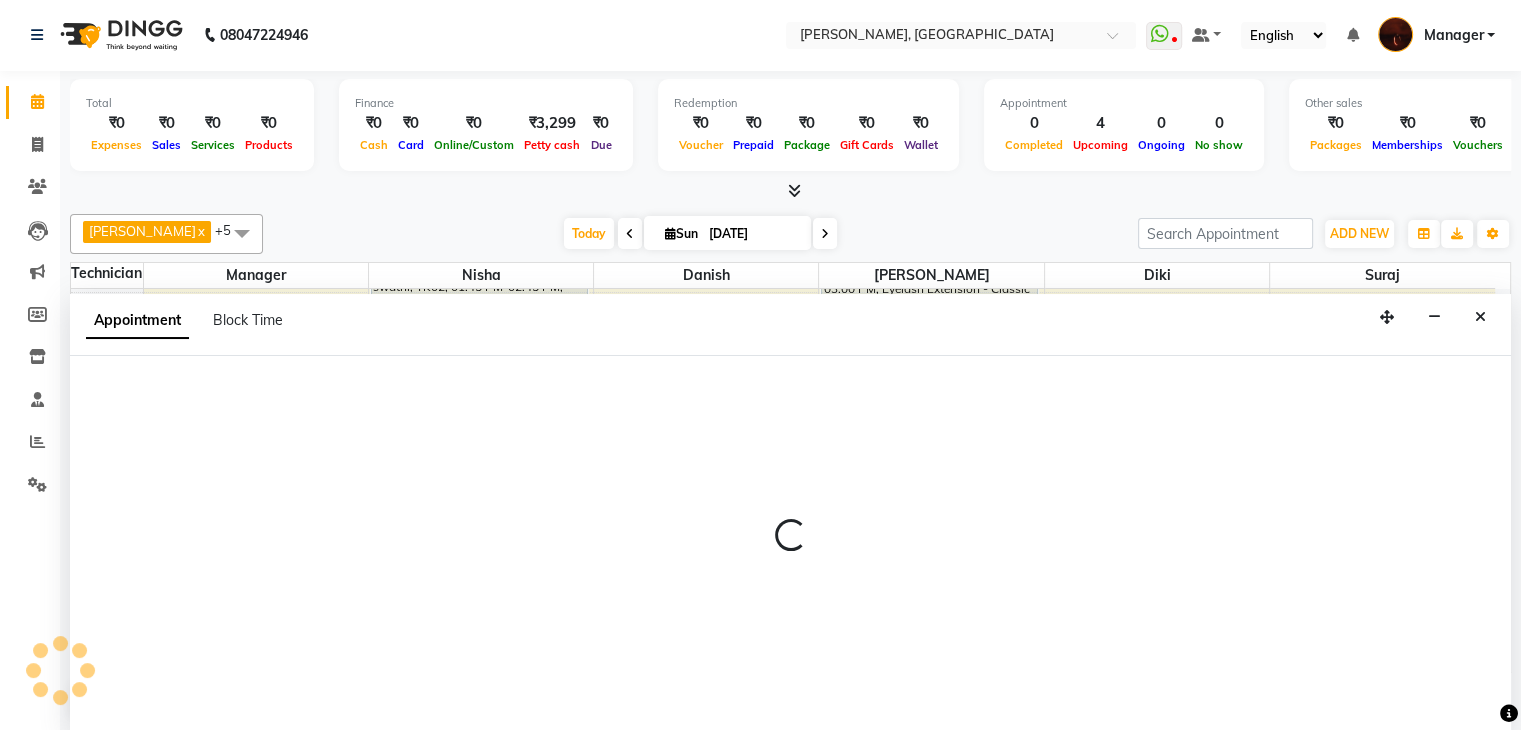 select on "20822" 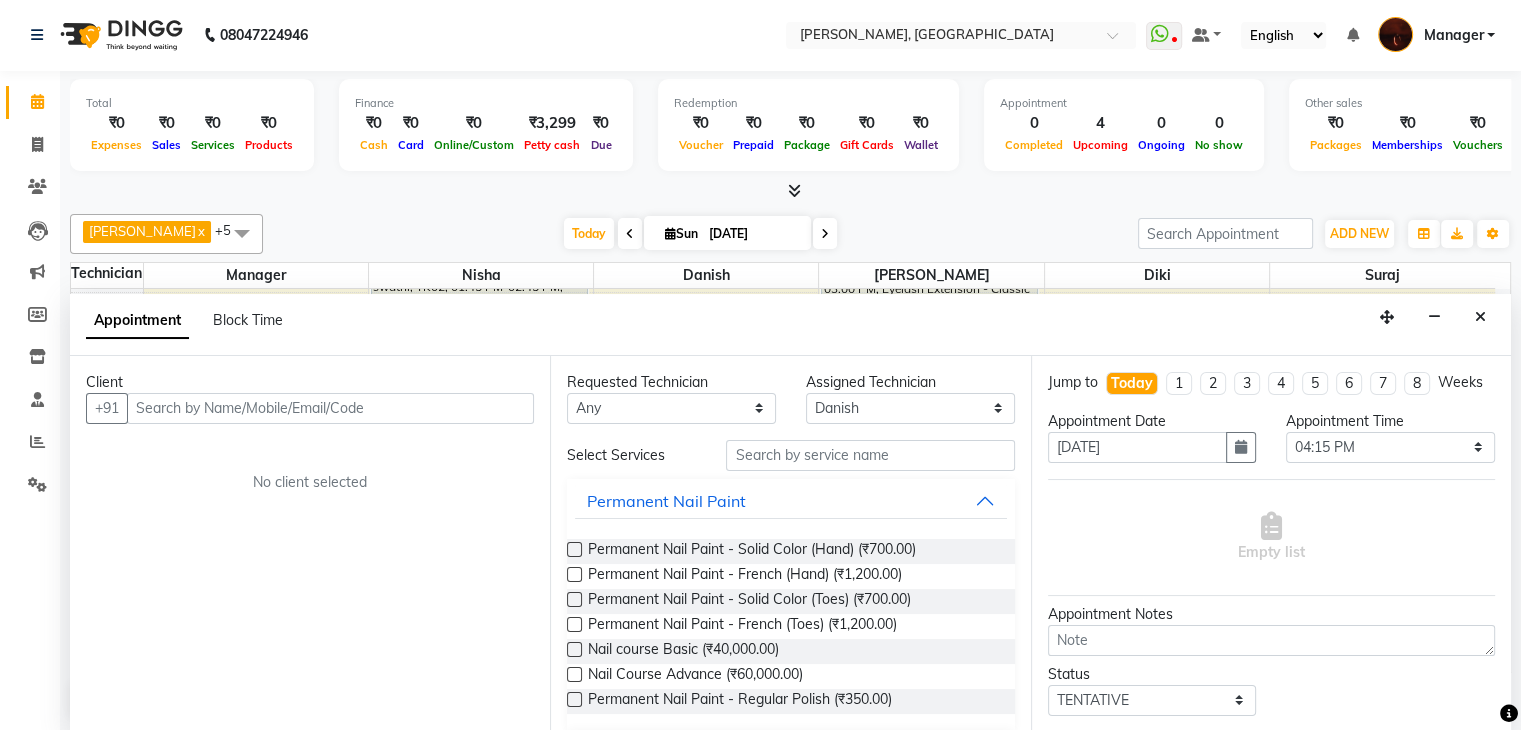 click at bounding box center [574, 549] 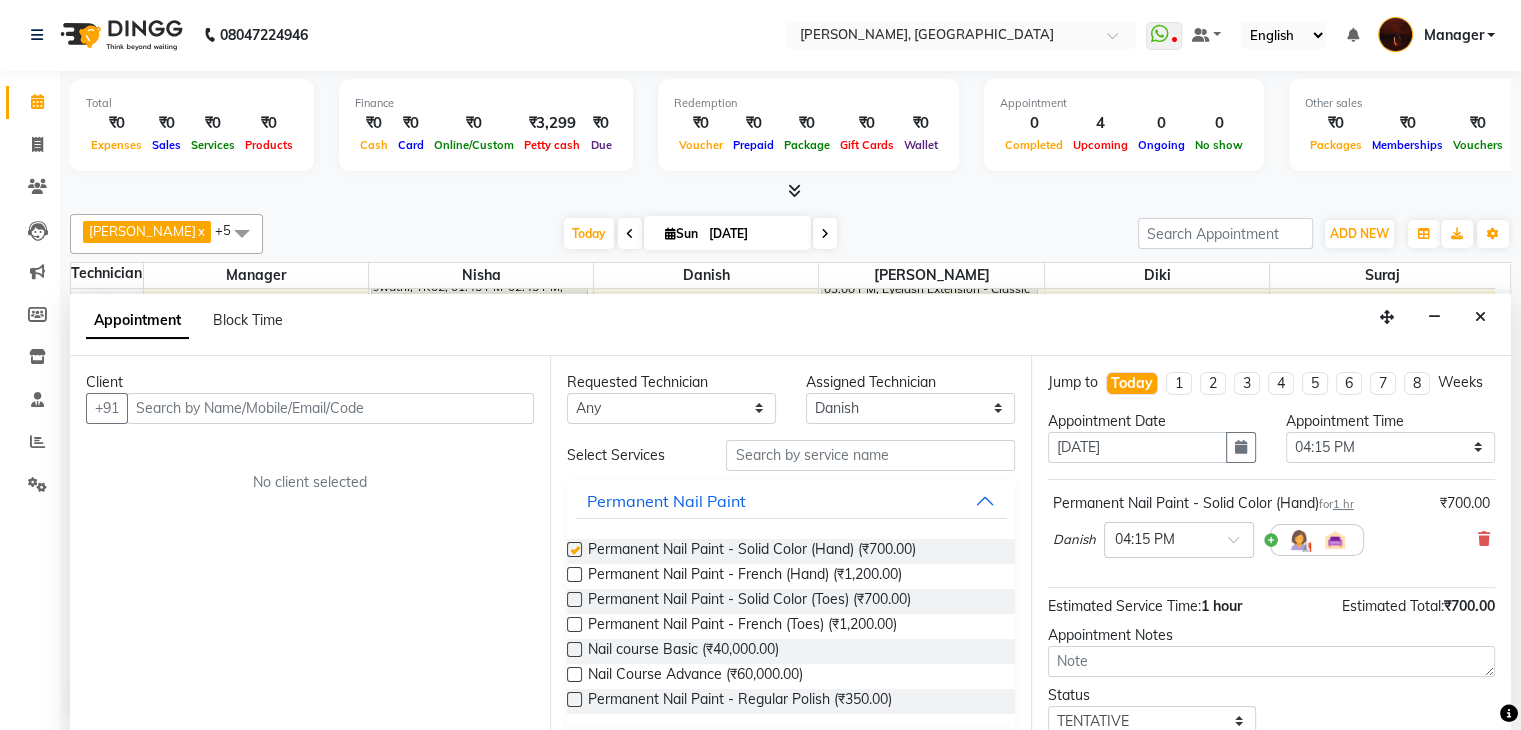 checkbox on "false" 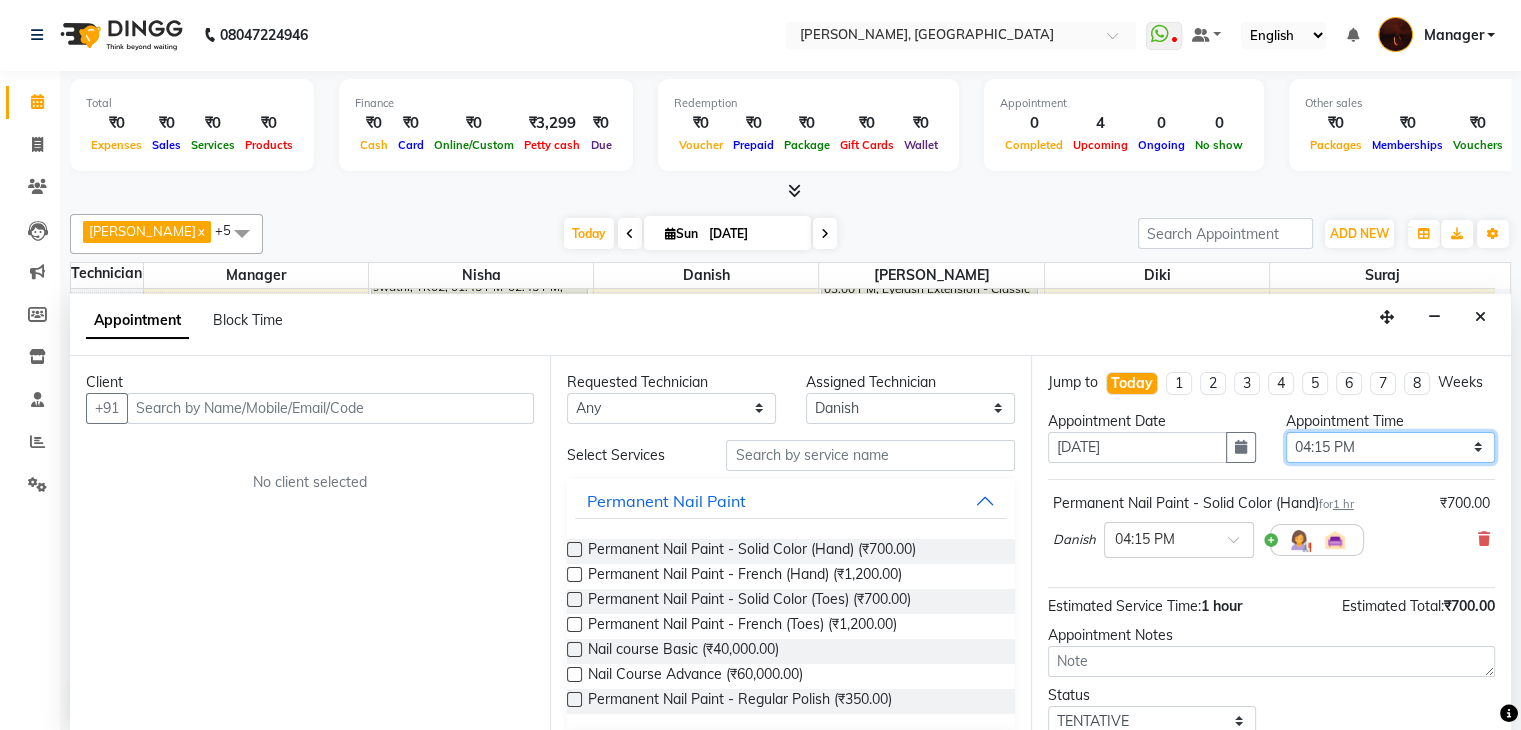 click on "Select 11:00 AM 11:15 AM 11:30 AM 11:45 AM 12:00 PM 12:15 PM 12:30 PM 12:45 PM 01:00 PM 01:15 PM 01:30 PM 01:45 PM 02:00 PM 02:15 PM 02:30 PM 02:45 PM 03:00 PM 03:15 PM 03:30 PM 03:45 PM 04:00 PM 04:15 PM 04:30 PM 04:45 PM 05:00 PM 05:15 PM 05:30 PM 05:45 PM 06:00 PM 06:15 PM 06:30 PM 06:45 PM 07:00 PM 07:15 PM 07:30 PM 07:45 PM 08:00 PM 08:15 PM 08:30 PM 08:45 PM 09:00 PM 09:15 PM 09:30 PM 09:45 PM 10:00 PM" at bounding box center (1390, 447) 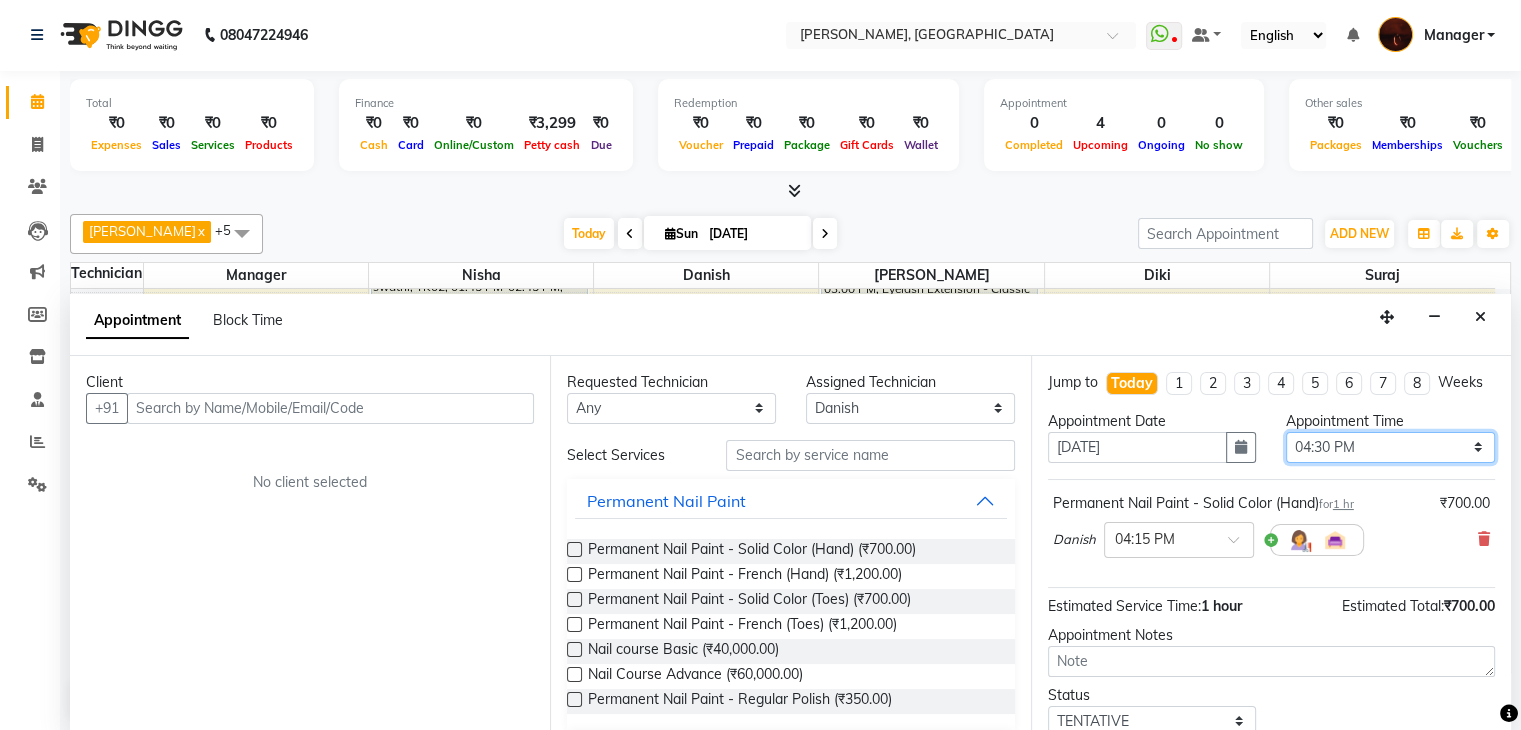 click on "Select 11:00 AM 11:15 AM 11:30 AM 11:45 AM 12:00 PM 12:15 PM 12:30 PM 12:45 PM 01:00 PM 01:15 PM 01:30 PM 01:45 PM 02:00 PM 02:15 PM 02:30 PM 02:45 PM 03:00 PM 03:15 PM 03:30 PM 03:45 PM 04:00 PM 04:15 PM 04:30 PM 04:45 PM 05:00 PM 05:15 PM 05:30 PM 05:45 PM 06:00 PM 06:15 PM 06:30 PM 06:45 PM 07:00 PM 07:15 PM 07:30 PM 07:45 PM 08:00 PM 08:15 PM 08:30 PM 08:45 PM 09:00 PM 09:15 PM 09:30 PM 09:45 PM 10:00 PM" at bounding box center [1390, 447] 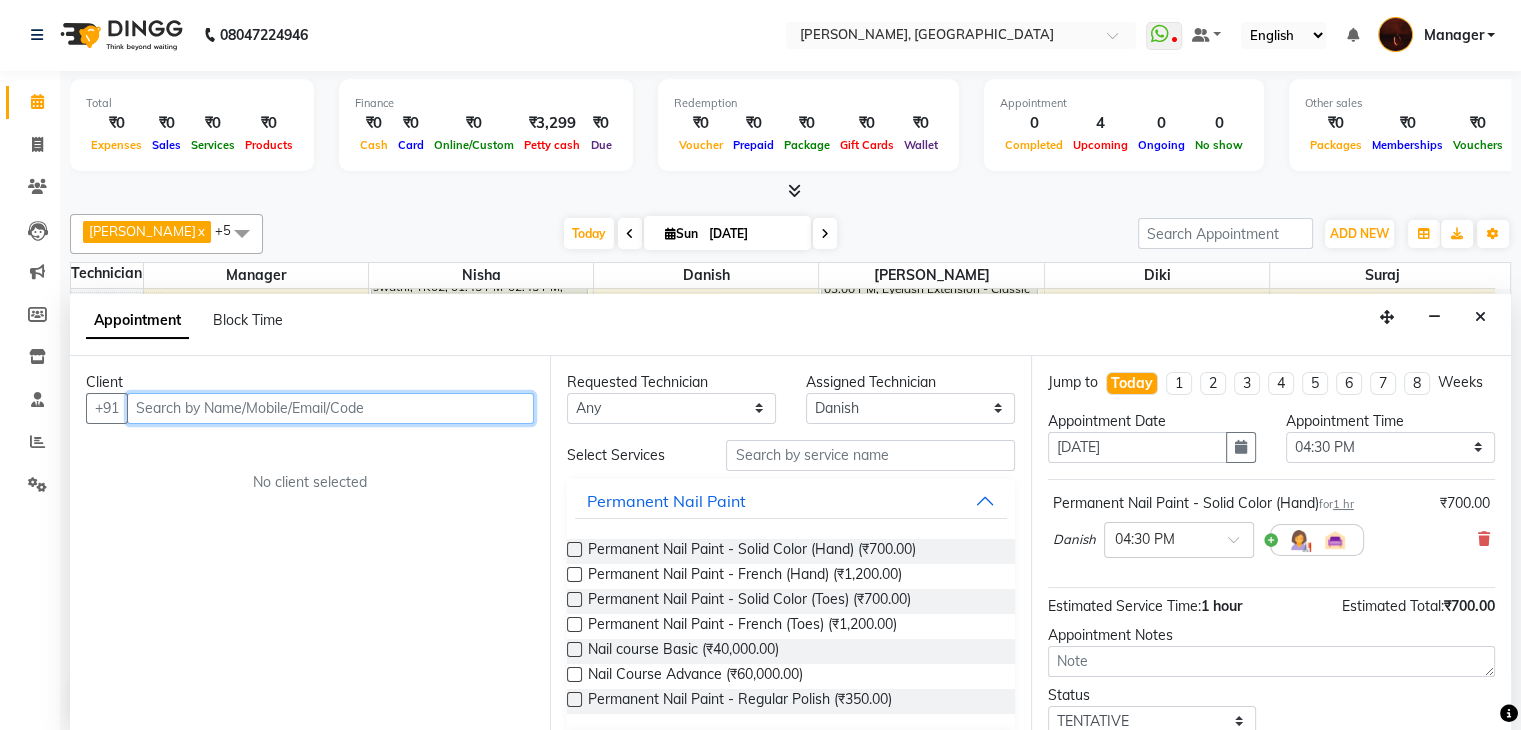 click at bounding box center (330, 408) 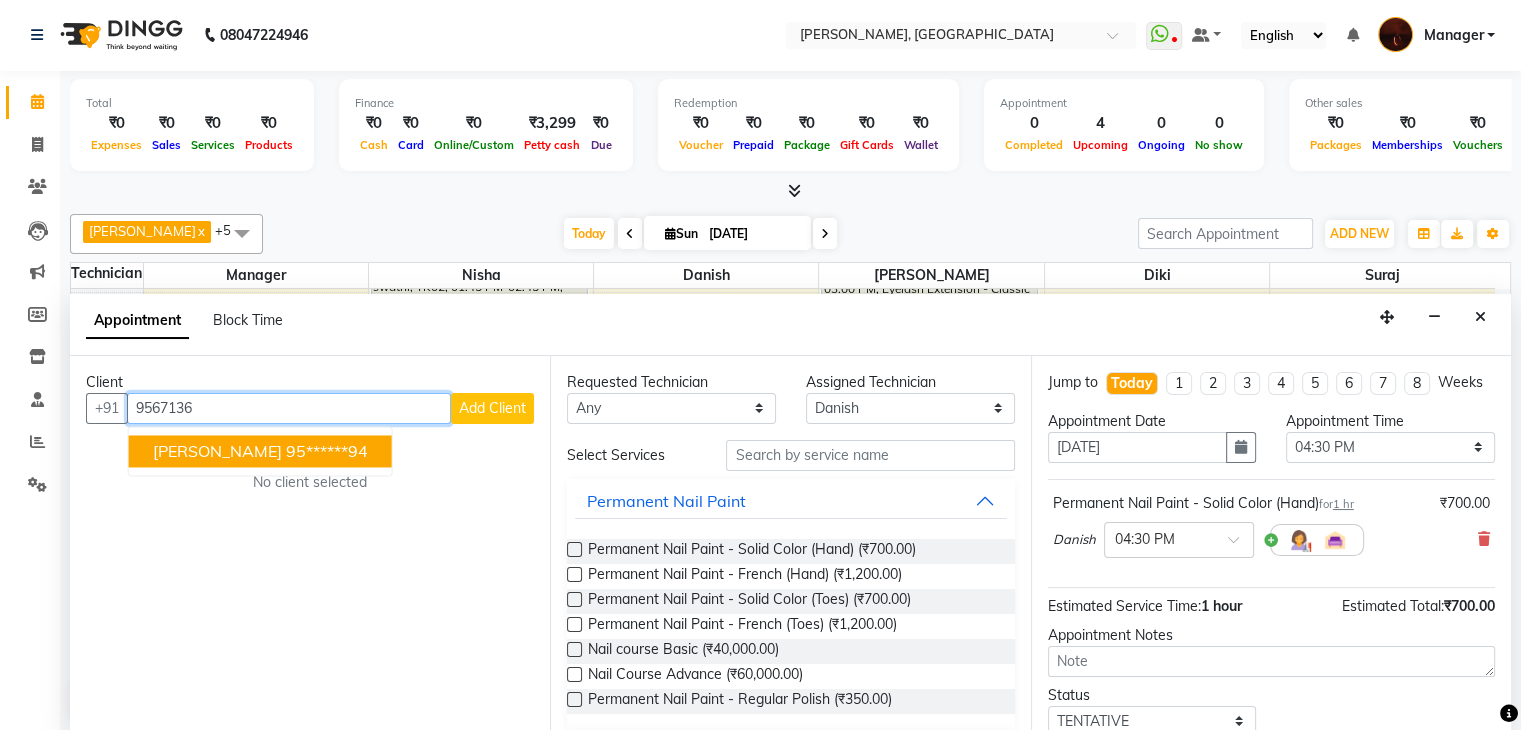 click on "susana  95******94" at bounding box center [260, 451] 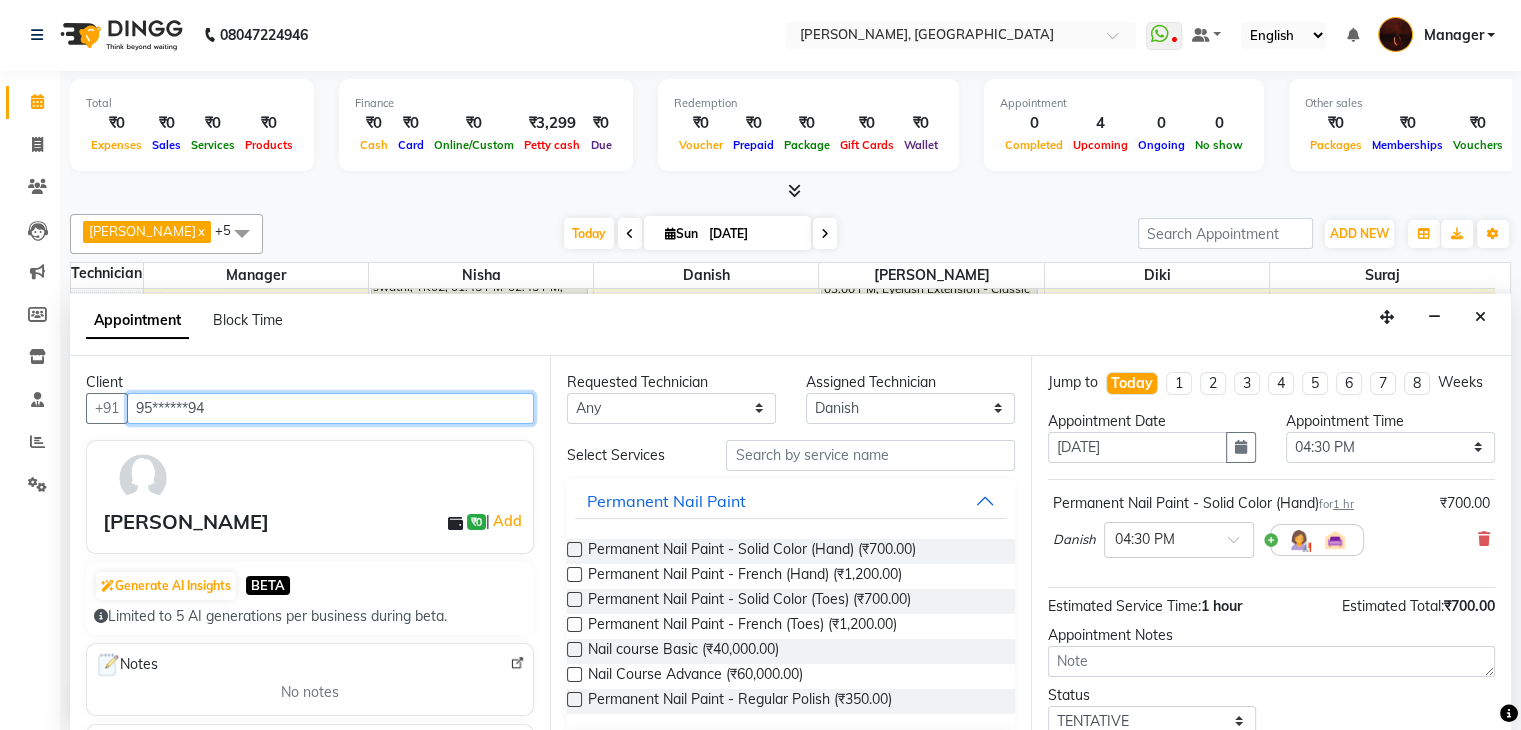 type on "95******94" 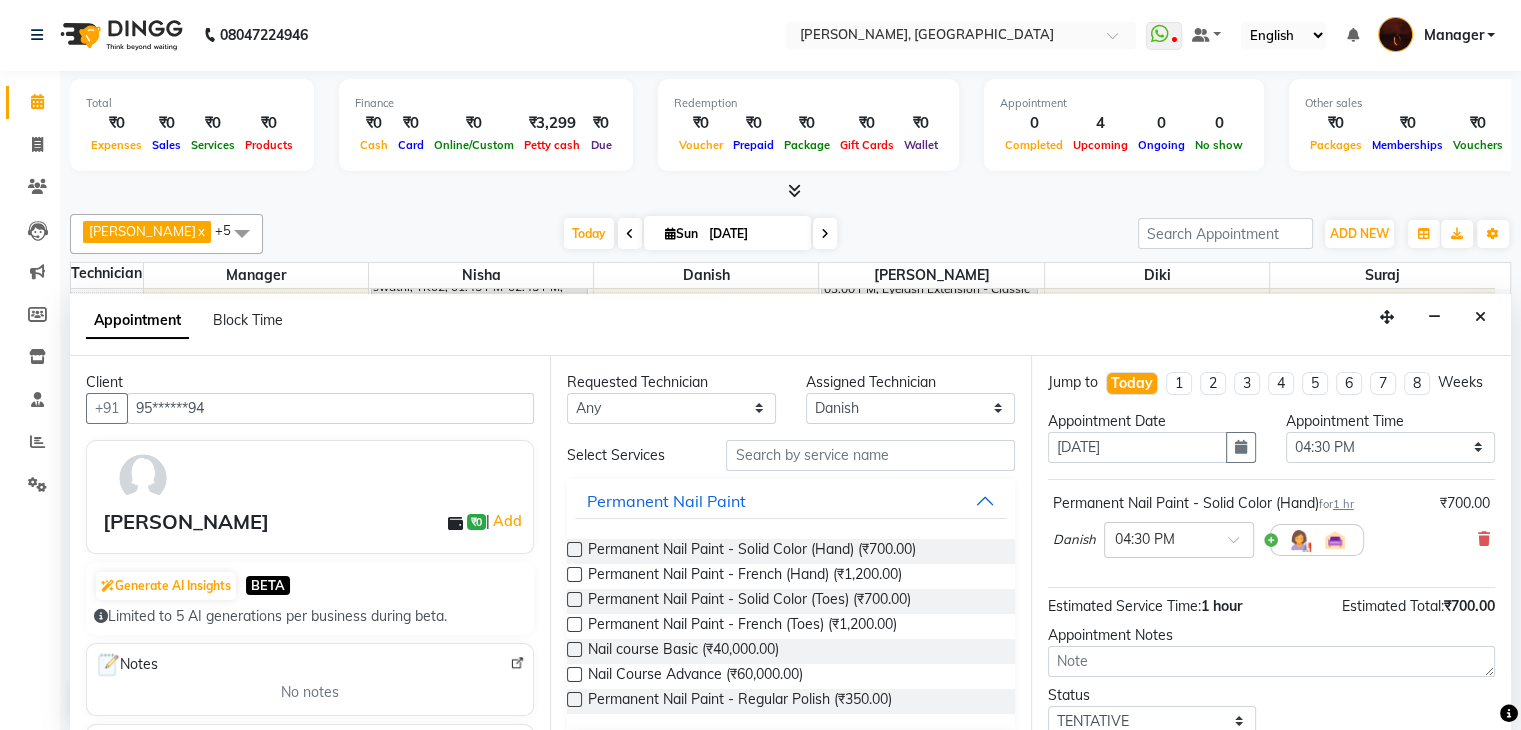 click at bounding box center [574, 549] 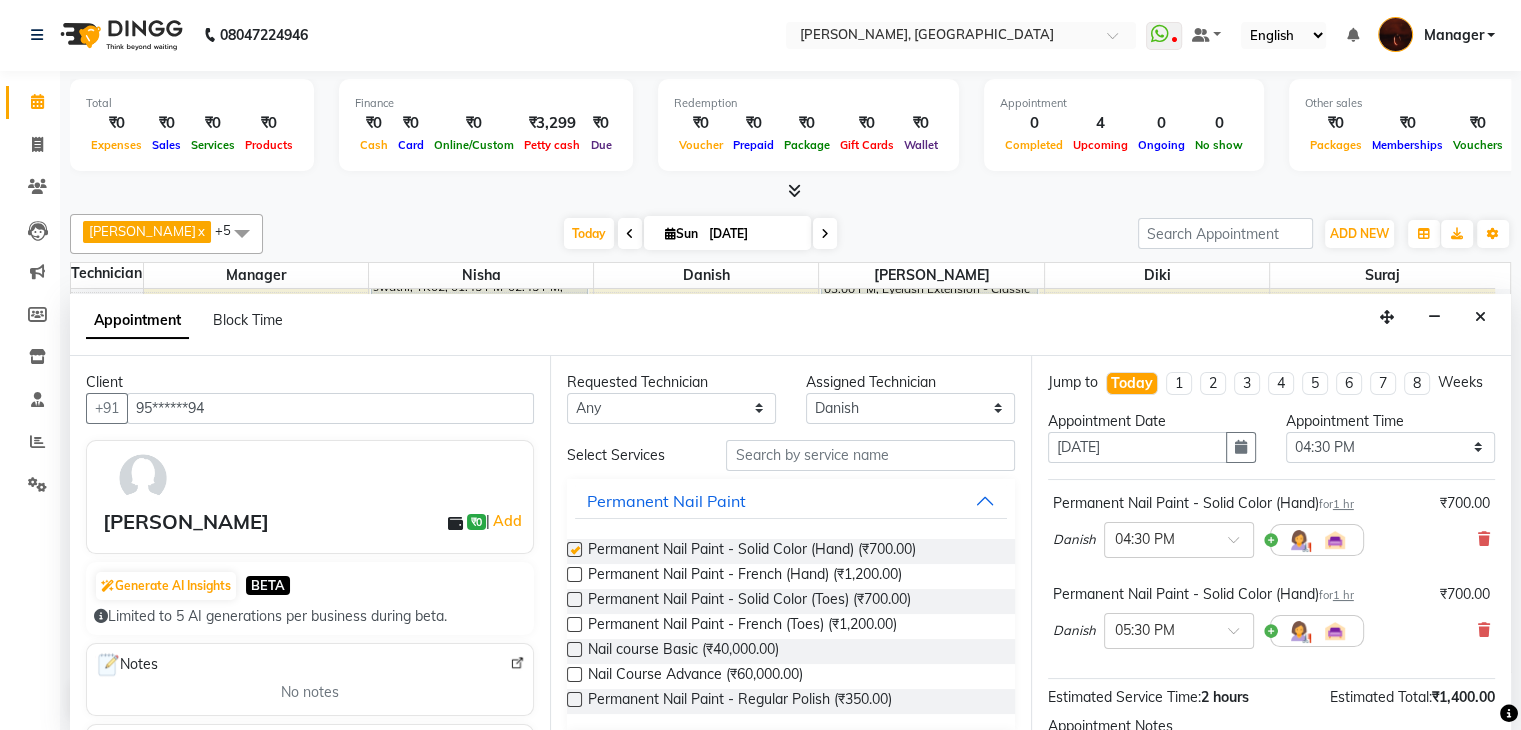 checkbox on "false" 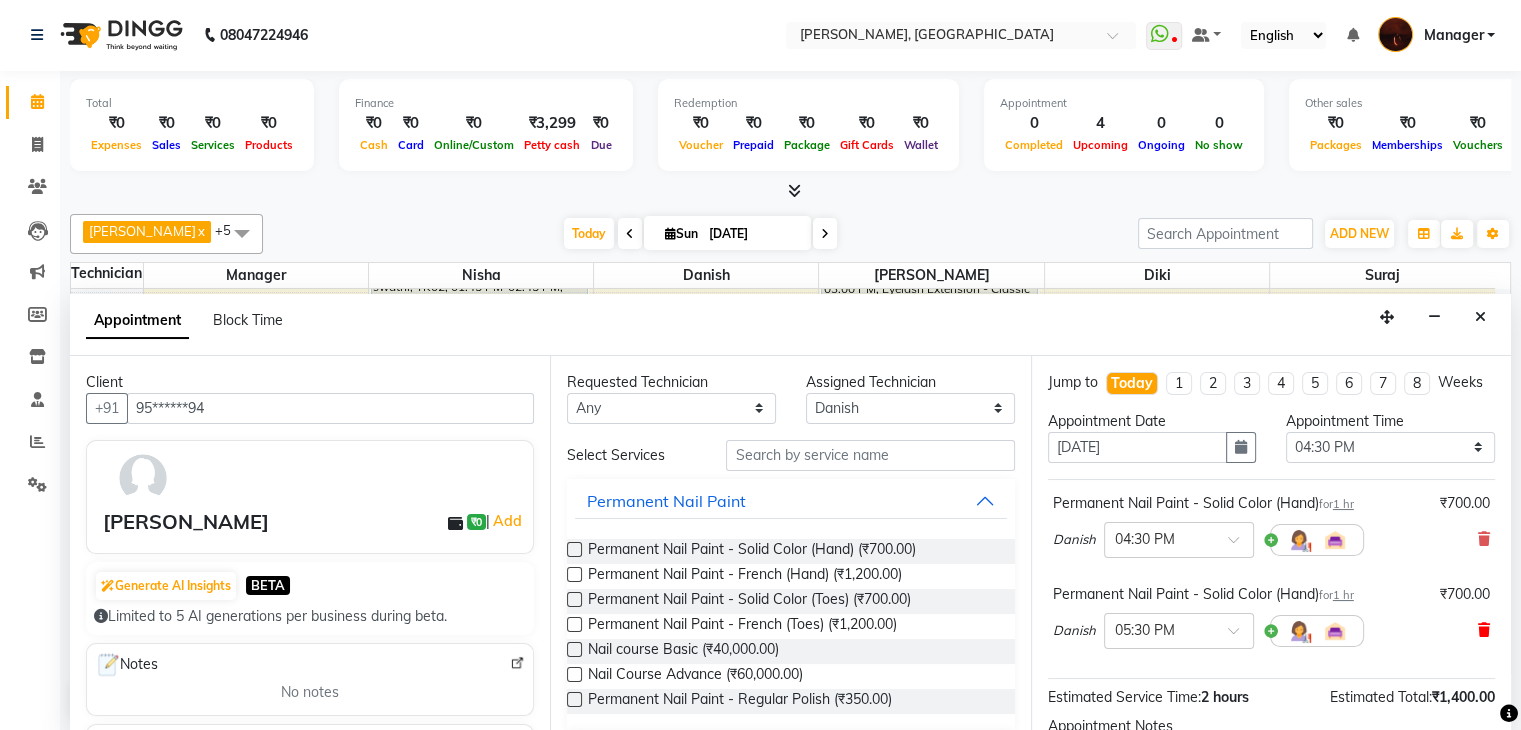 click at bounding box center (1484, 630) 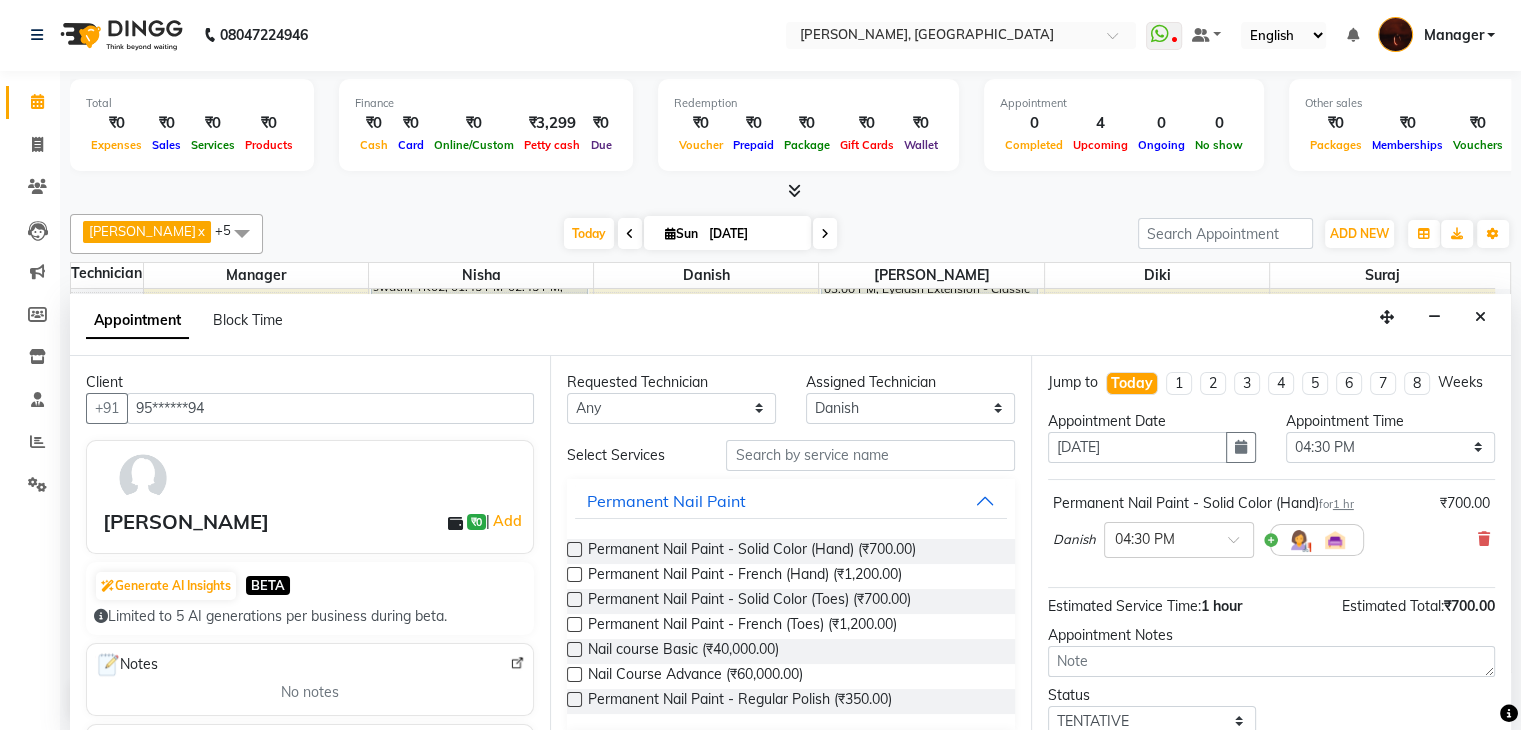 scroll, scrollTop: 149, scrollLeft: 0, axis: vertical 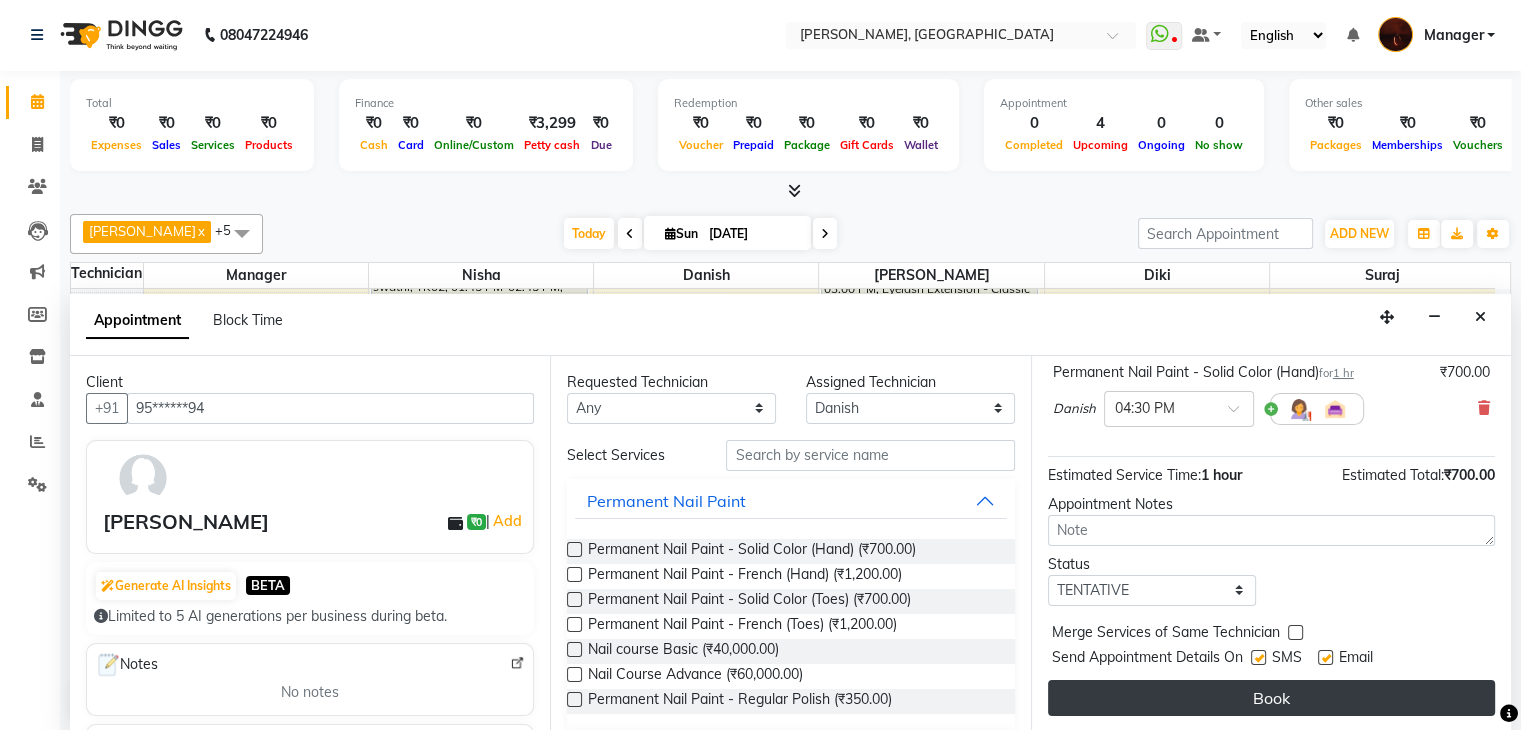 click on "Book" at bounding box center (1271, 698) 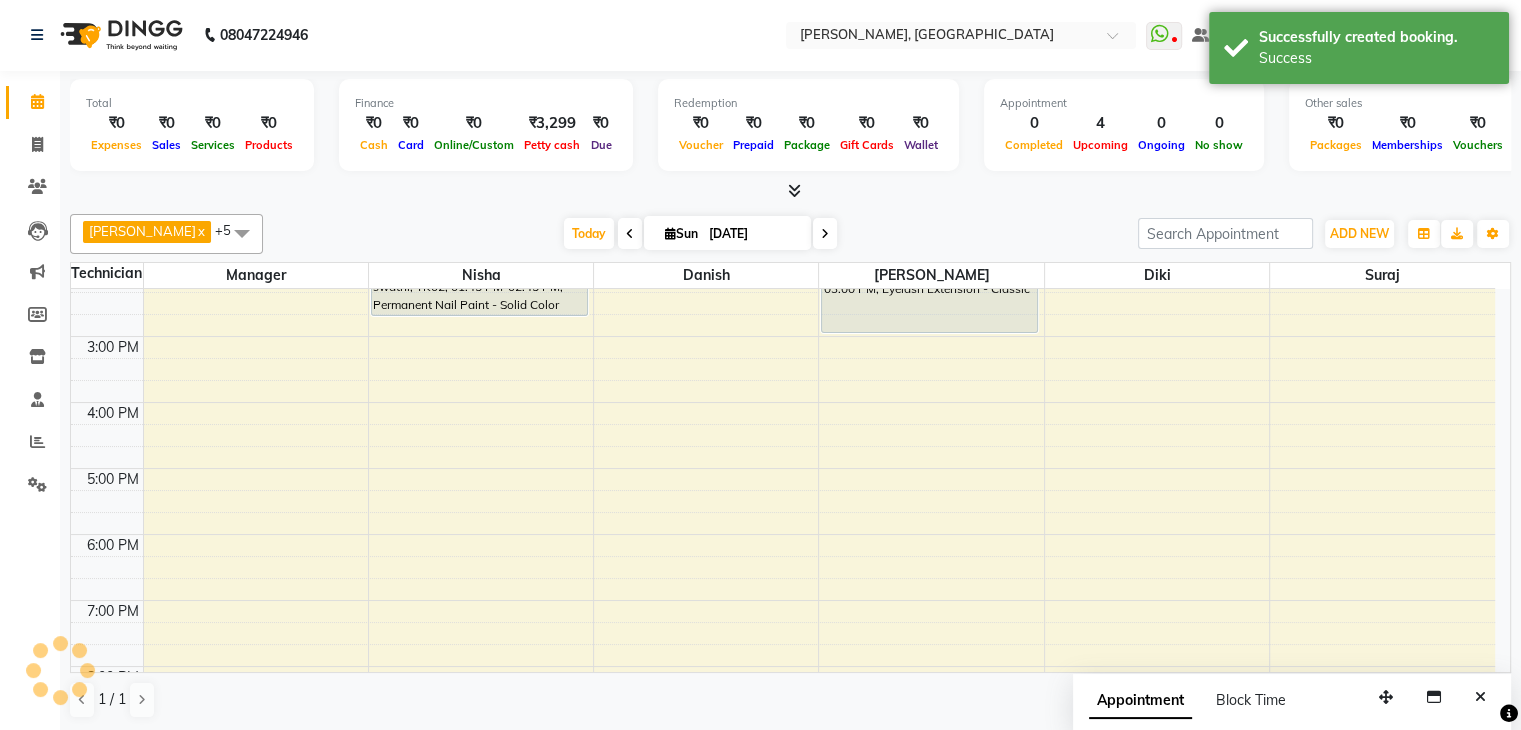 scroll, scrollTop: 0, scrollLeft: 0, axis: both 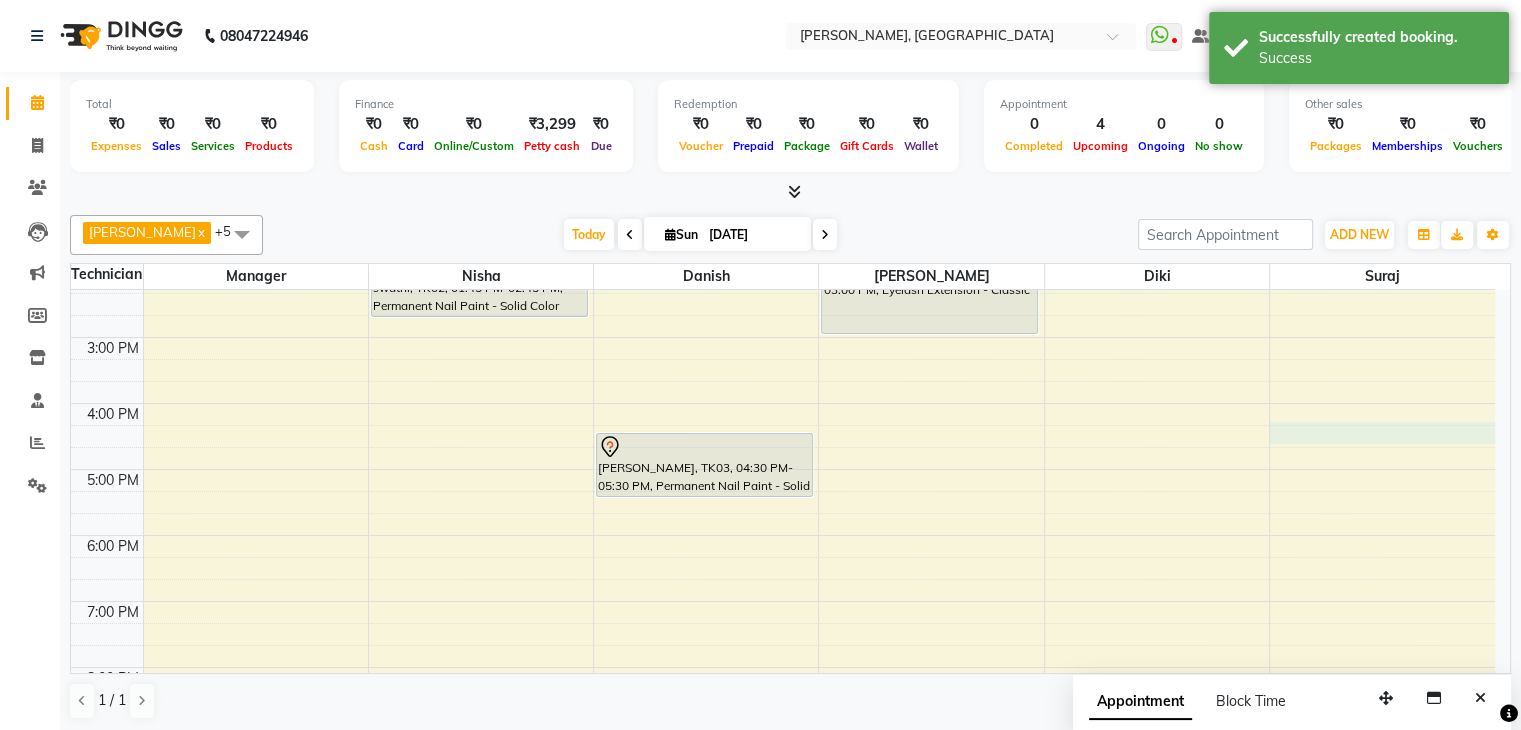 click on "10:00 AM 11:00 AM 12:00 PM 1:00 PM 2:00 PM 3:00 PM 4:00 PM 5:00 PM 6:00 PM 7:00 PM 8:00 PM 9:00 PM 10:00 PM             swathi, TK02, 11:45 AM-12:45 PM, Manicure  - Deluxe             swathi, TK02, 12:45 PM-01:45 PM, Pedicure - Deluxe             swathi, TK02, 01:45 PM-02:45 PM, Permanent Nail Paint - Solid Color (Hand)             susana, TK03, 04:30 PM-05:30 PM, Permanent Nail Paint - Solid Color (Hand)             Angela, TK01, 01:30 PM-03:00 PM, Eyelash Extension - Classic" at bounding box center [783, 436] 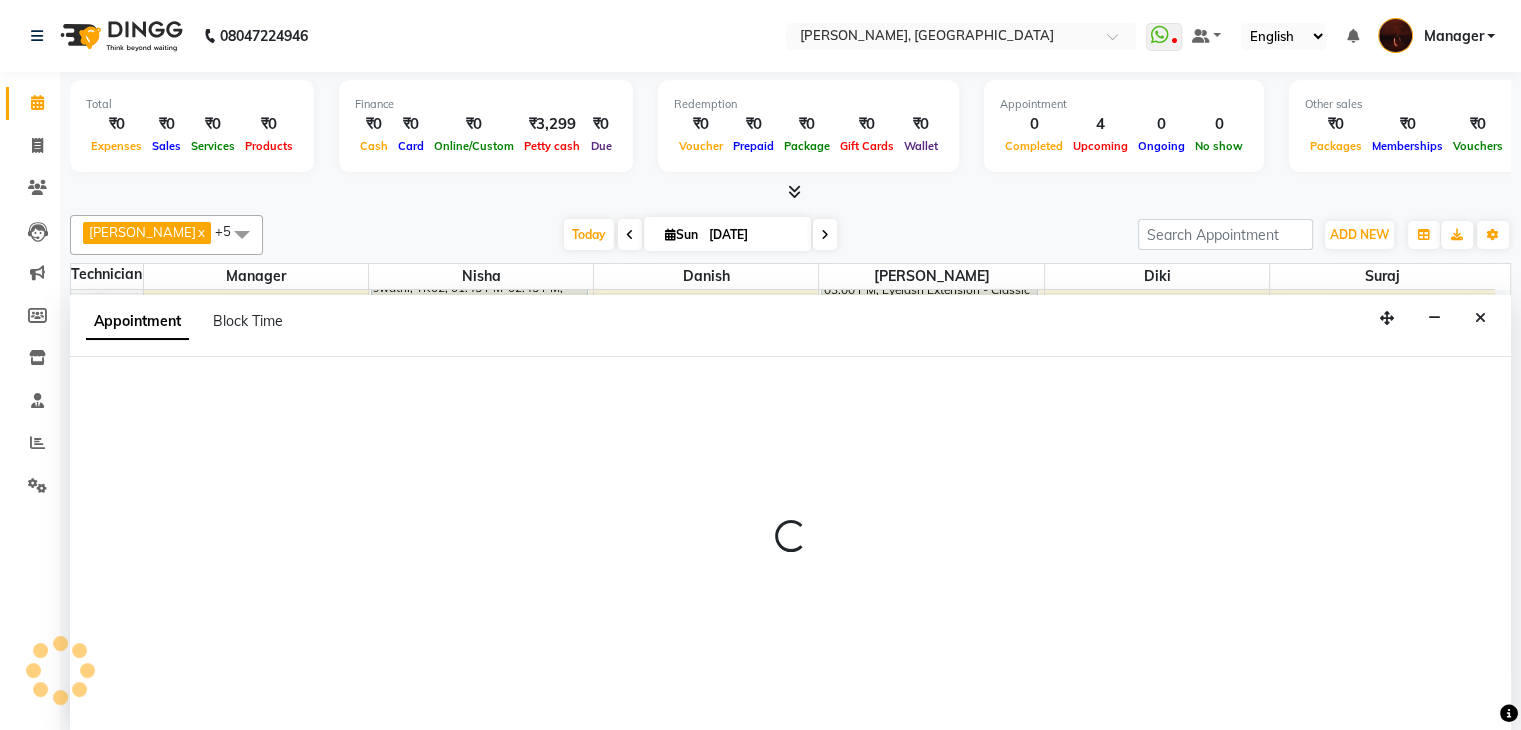 scroll, scrollTop: 1, scrollLeft: 0, axis: vertical 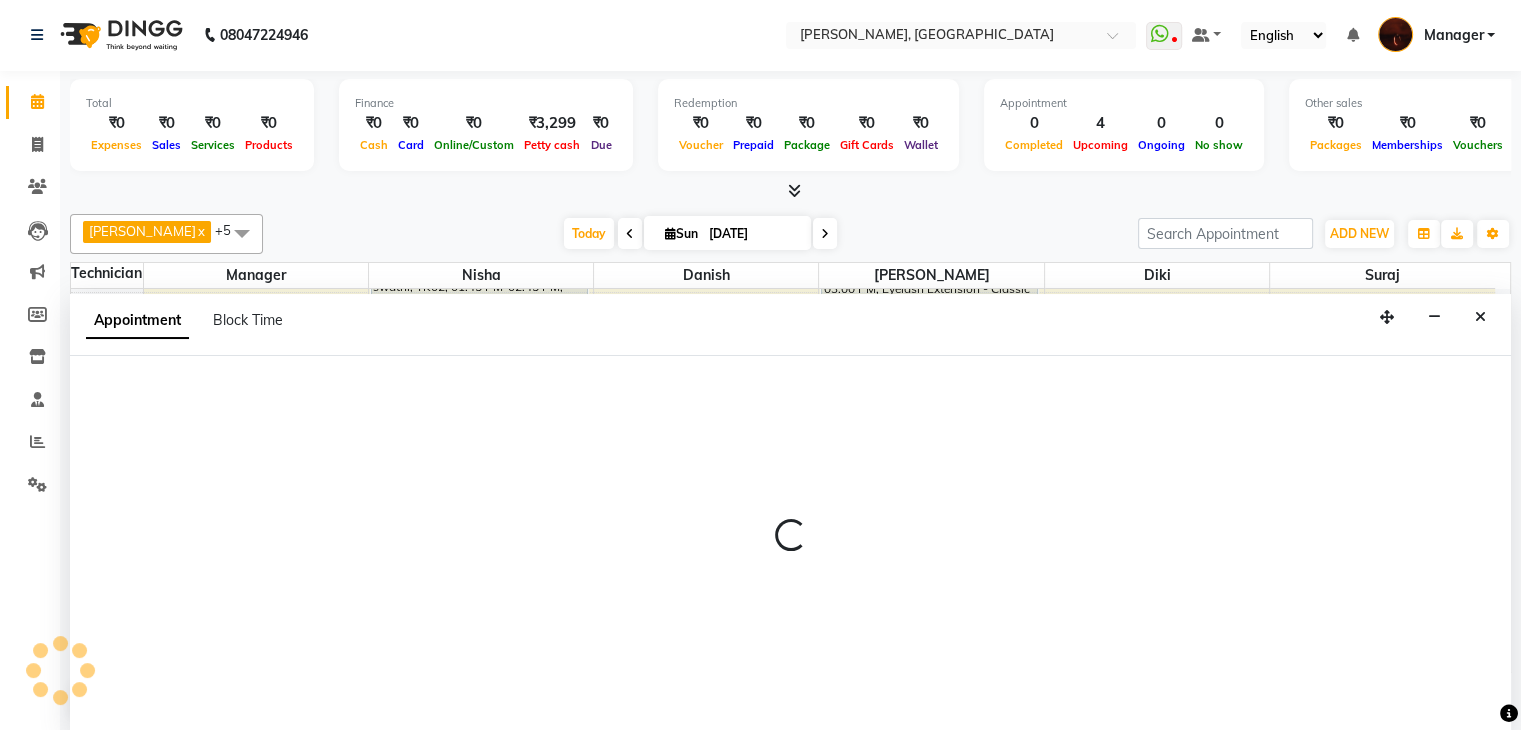 select on "83655" 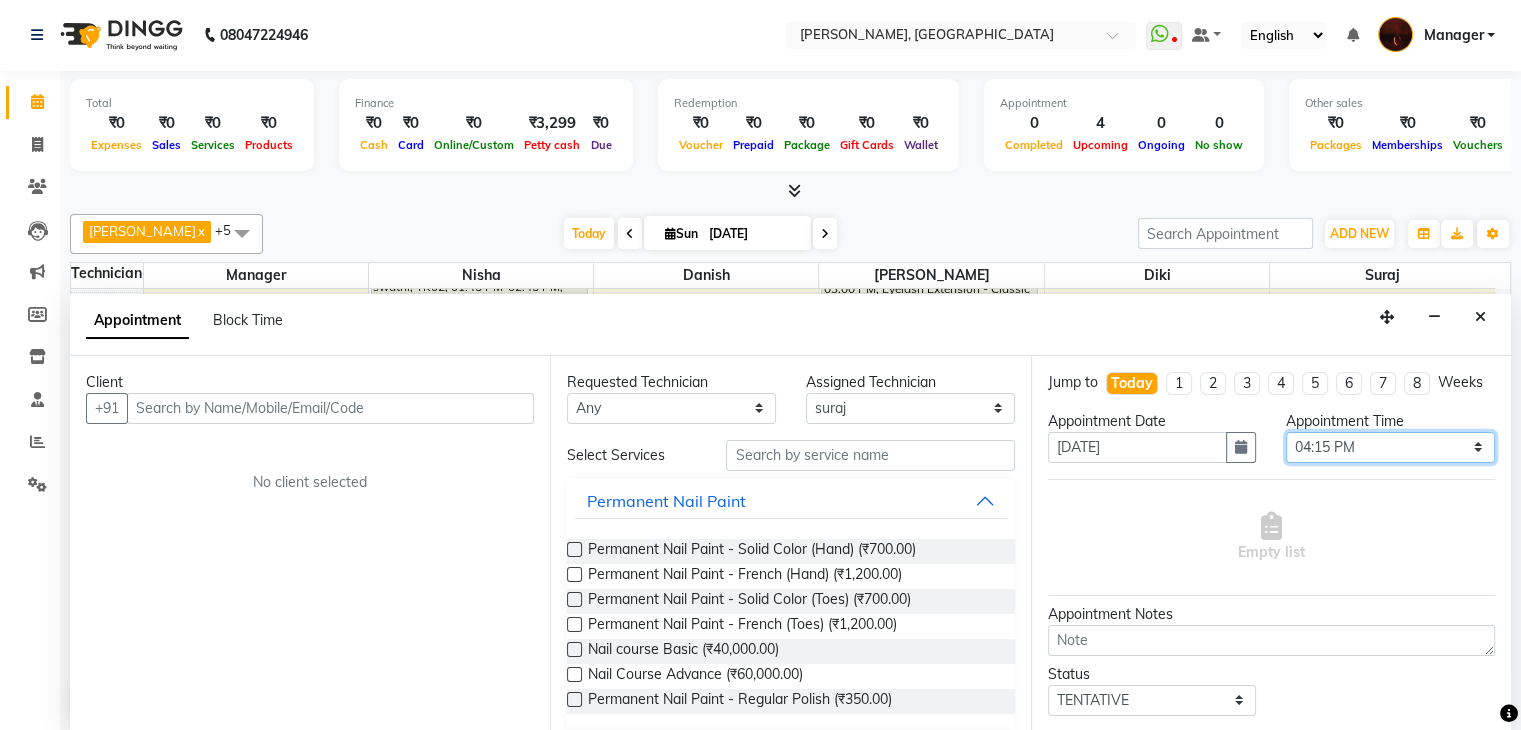 click on "Select 11:00 AM 11:15 AM 11:30 AM 11:45 AM 12:00 PM 12:15 PM 12:30 PM 12:45 PM 01:00 PM 01:15 PM 01:30 PM 01:45 PM 02:00 PM 02:15 PM 02:30 PM 02:45 PM 03:00 PM 03:15 PM 03:30 PM 03:45 PM 04:00 PM 04:15 PM 04:30 PM 04:45 PM 05:00 PM 05:15 PM 05:30 PM 05:45 PM 06:00 PM 06:15 PM 06:30 PM 06:45 PM 07:00 PM 07:15 PM 07:30 PM 07:45 PM 08:00 PM 08:15 PM 08:30 PM 08:45 PM 09:00 PM 09:15 PM 09:30 PM 09:45 PM 10:00 PM" at bounding box center (1390, 447) 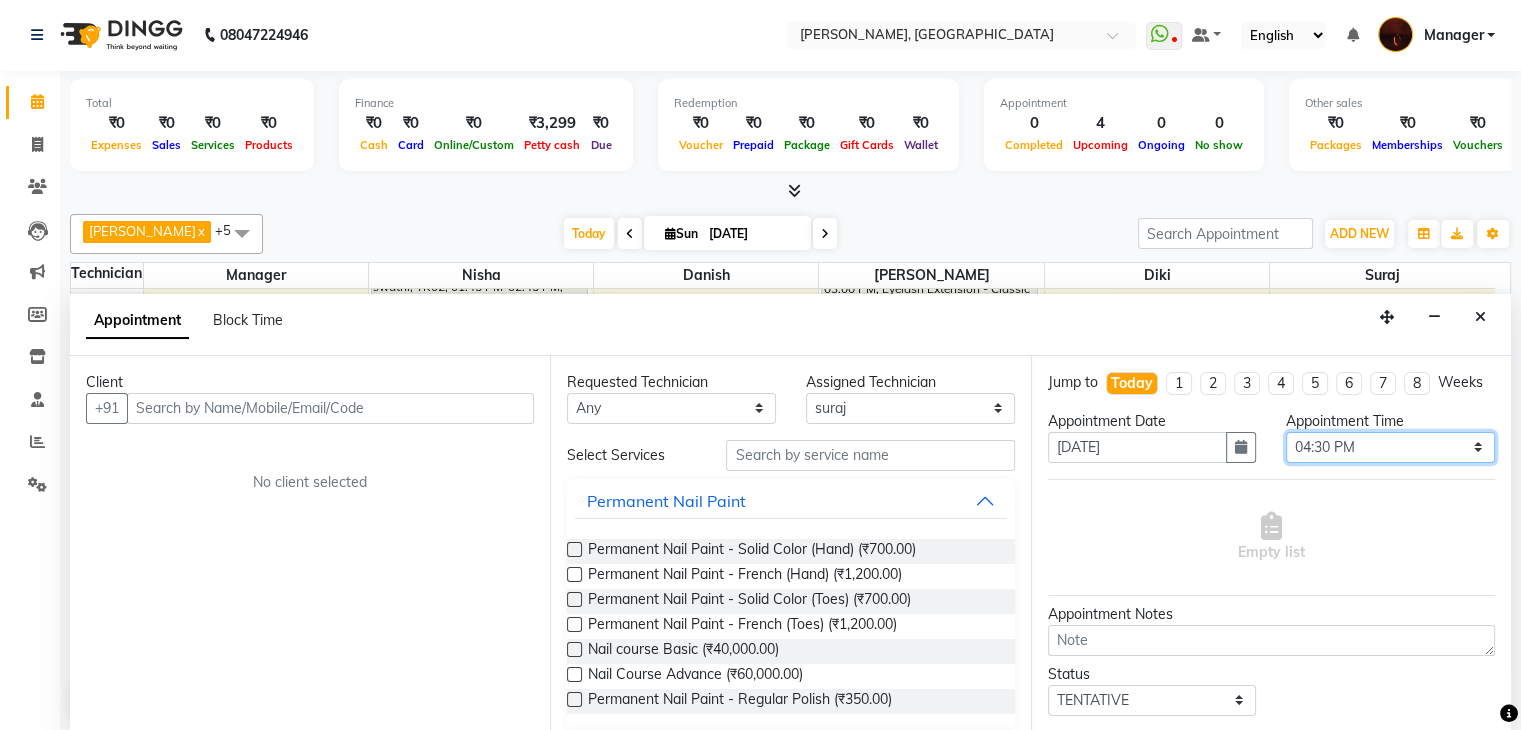 click on "Select 11:00 AM 11:15 AM 11:30 AM 11:45 AM 12:00 PM 12:15 PM 12:30 PM 12:45 PM 01:00 PM 01:15 PM 01:30 PM 01:45 PM 02:00 PM 02:15 PM 02:30 PM 02:45 PM 03:00 PM 03:15 PM 03:30 PM 03:45 PM 04:00 PM 04:15 PM 04:30 PM 04:45 PM 05:00 PM 05:15 PM 05:30 PM 05:45 PM 06:00 PM 06:15 PM 06:30 PM 06:45 PM 07:00 PM 07:15 PM 07:30 PM 07:45 PM 08:00 PM 08:15 PM 08:30 PM 08:45 PM 09:00 PM 09:15 PM 09:30 PM 09:45 PM 10:00 PM" at bounding box center (1390, 447) 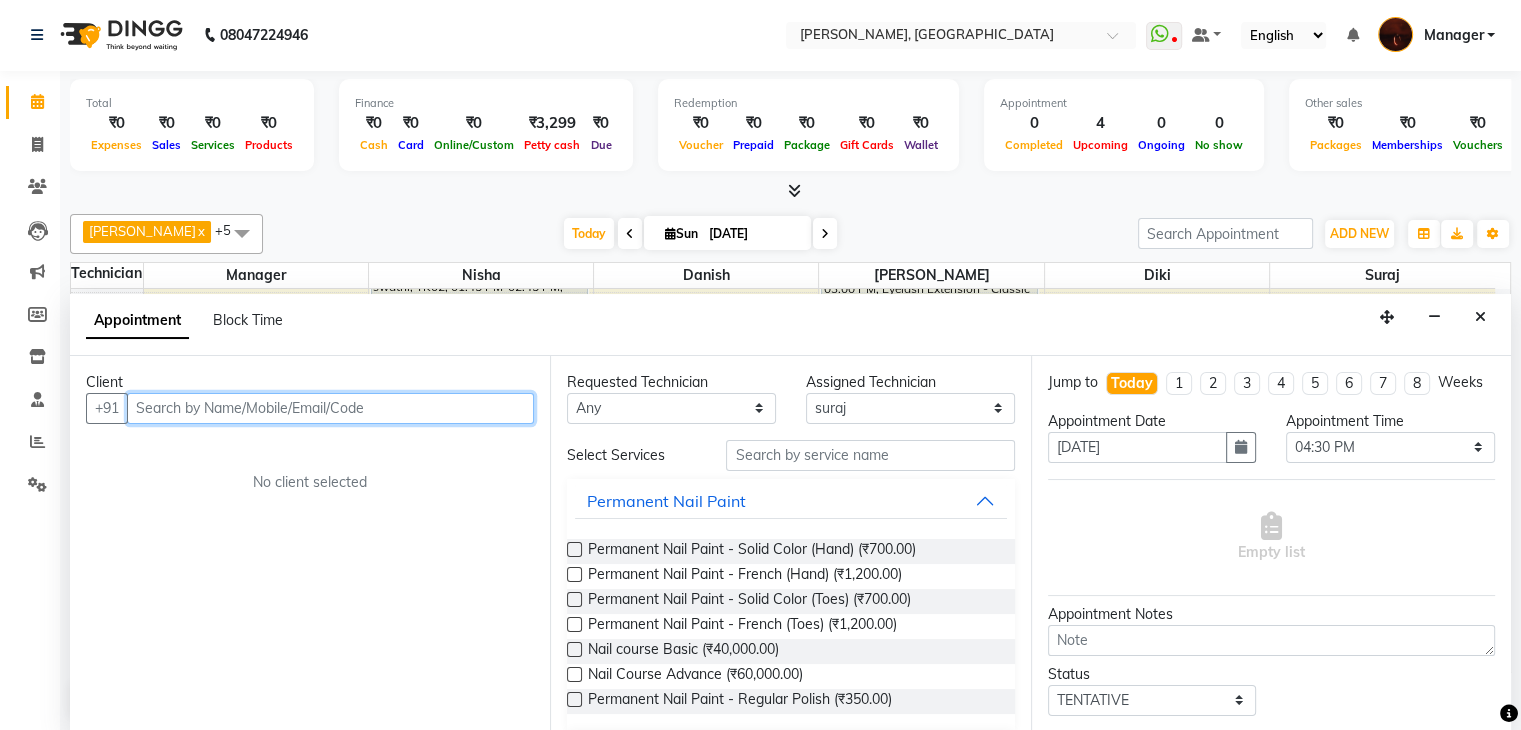 click at bounding box center (330, 408) 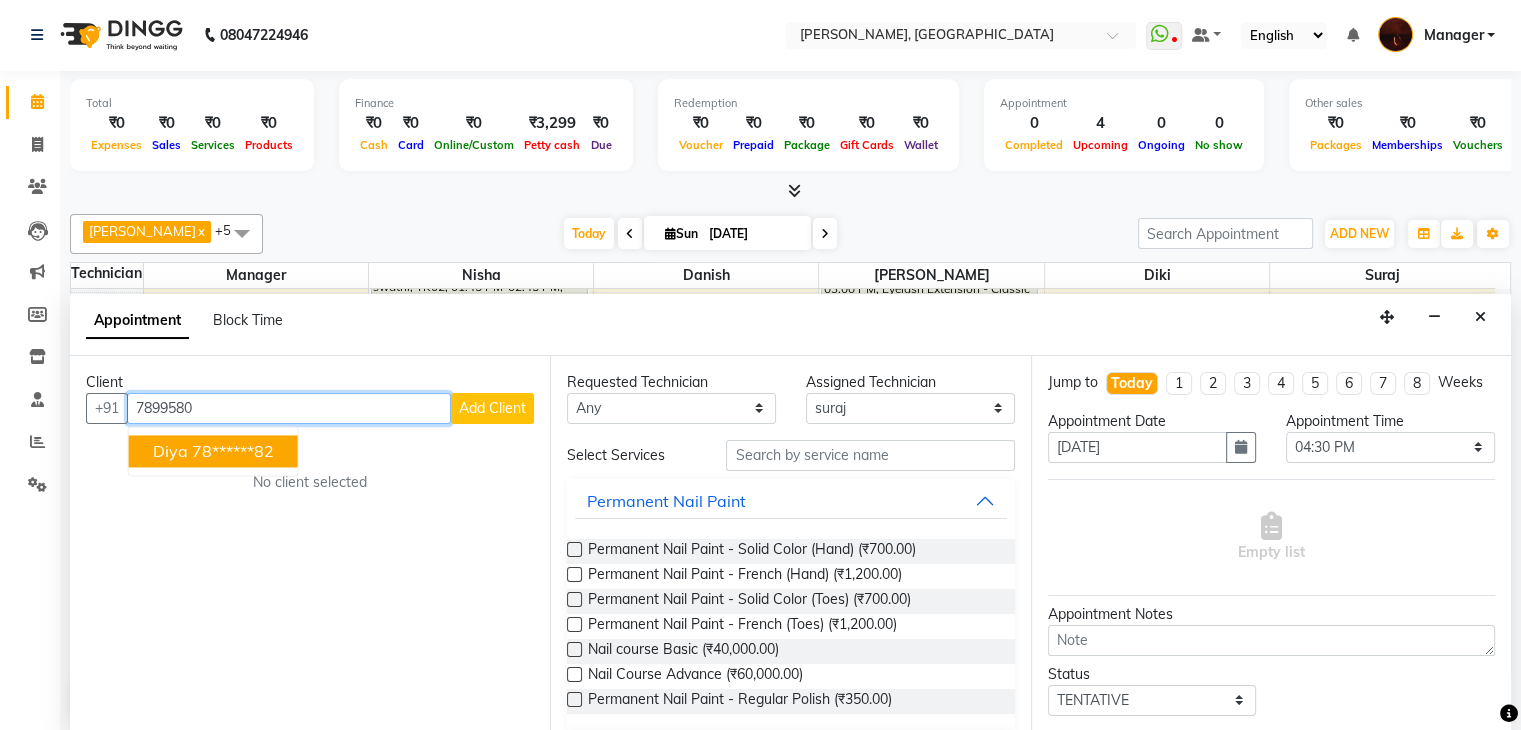 click on "78******82" at bounding box center (233, 451) 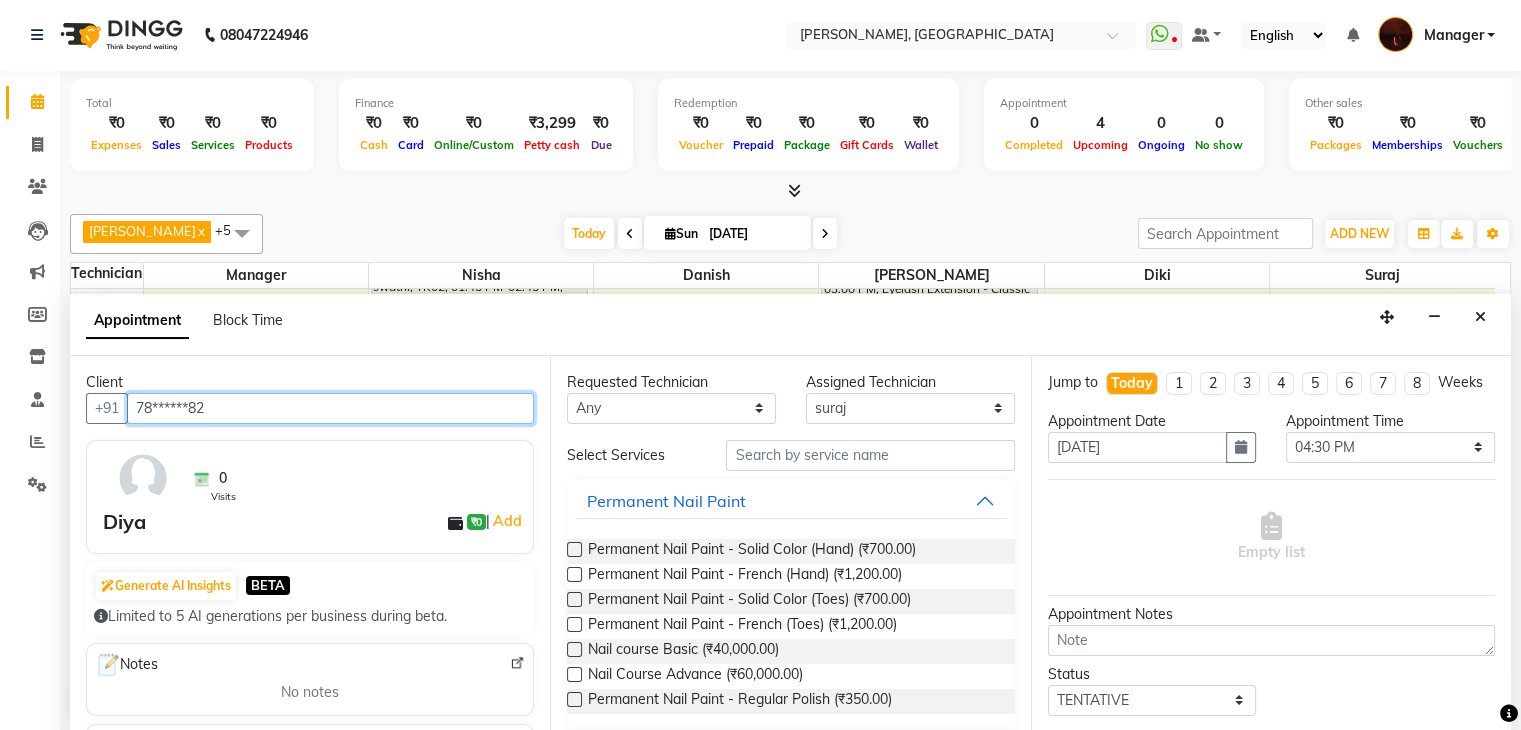 type on "78******82" 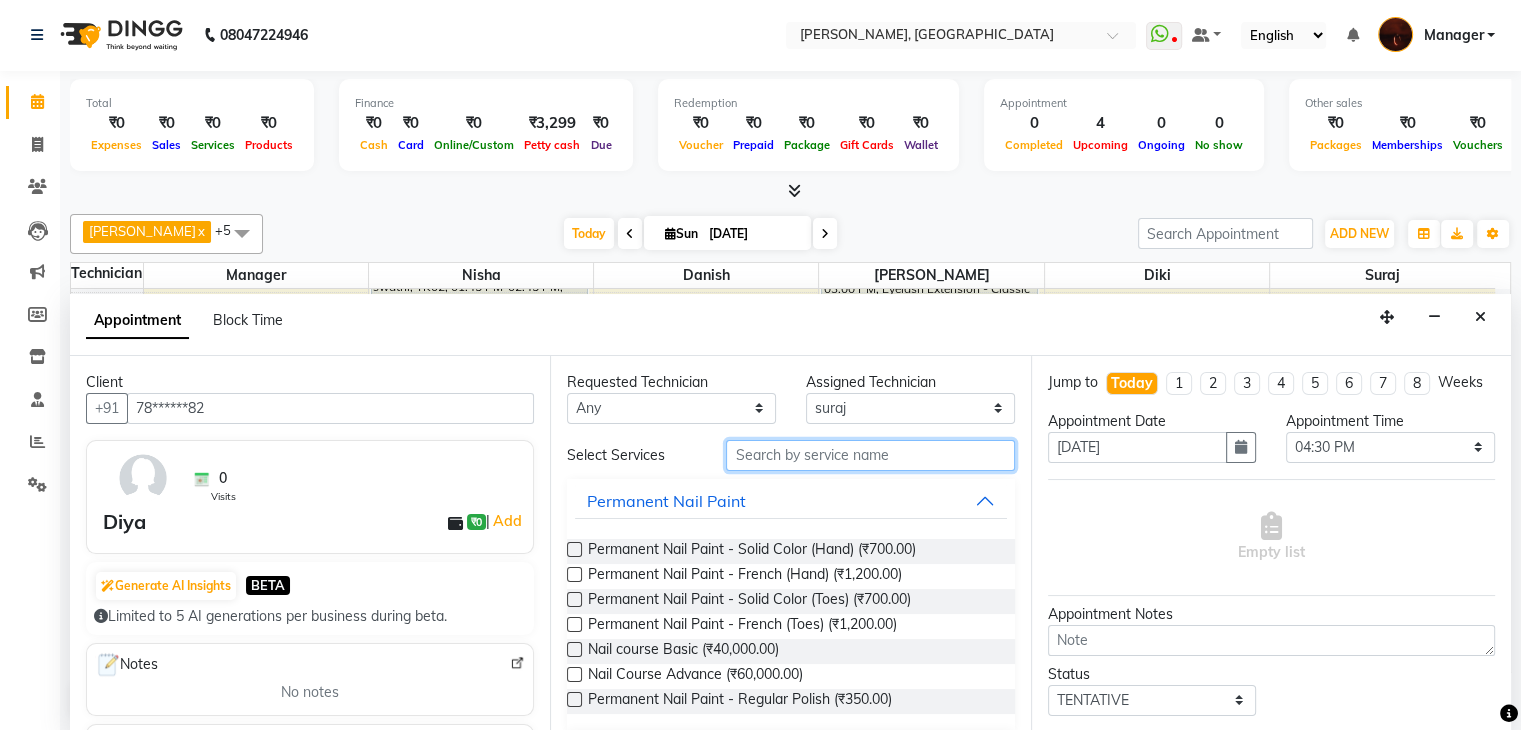click at bounding box center [870, 455] 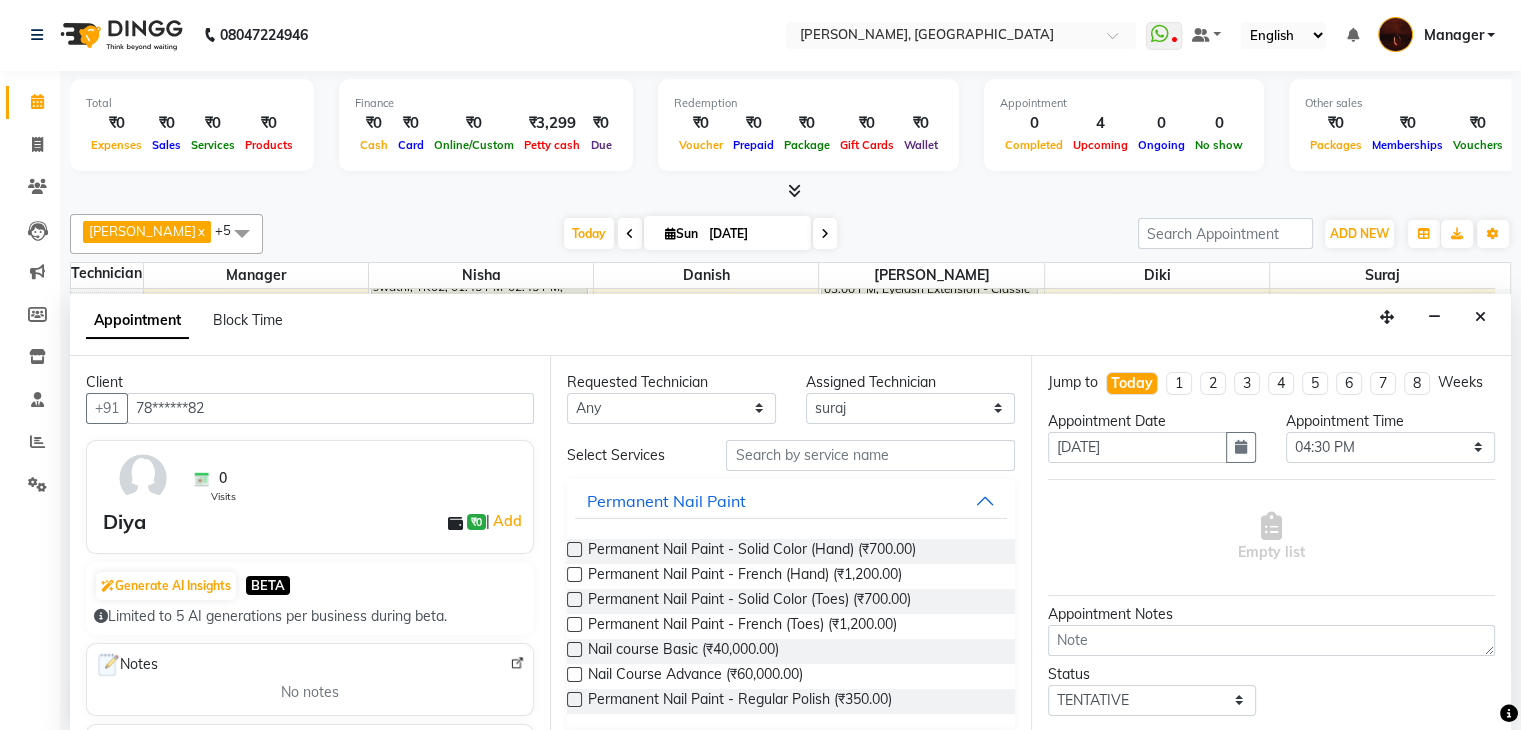 click at bounding box center (574, 549) 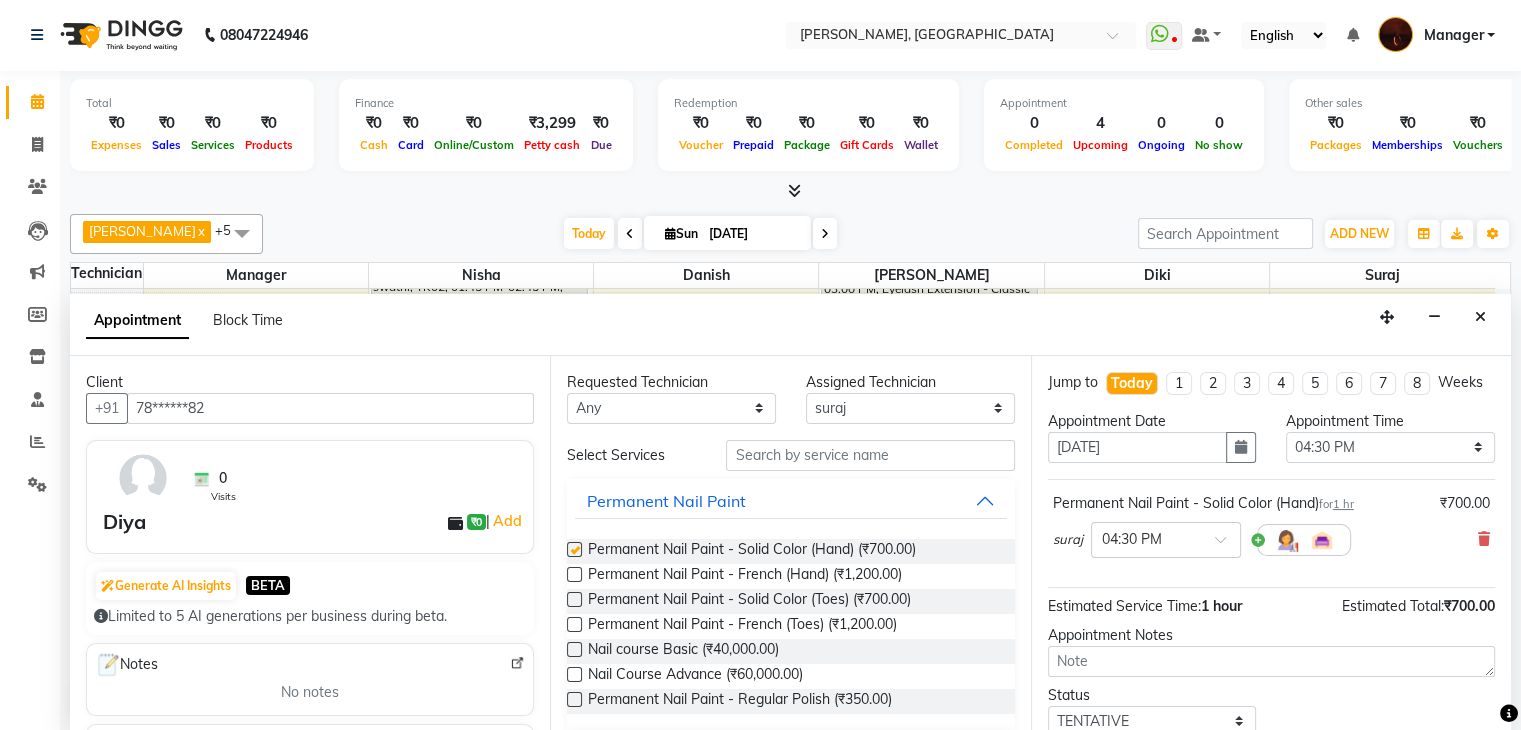 checkbox on "false" 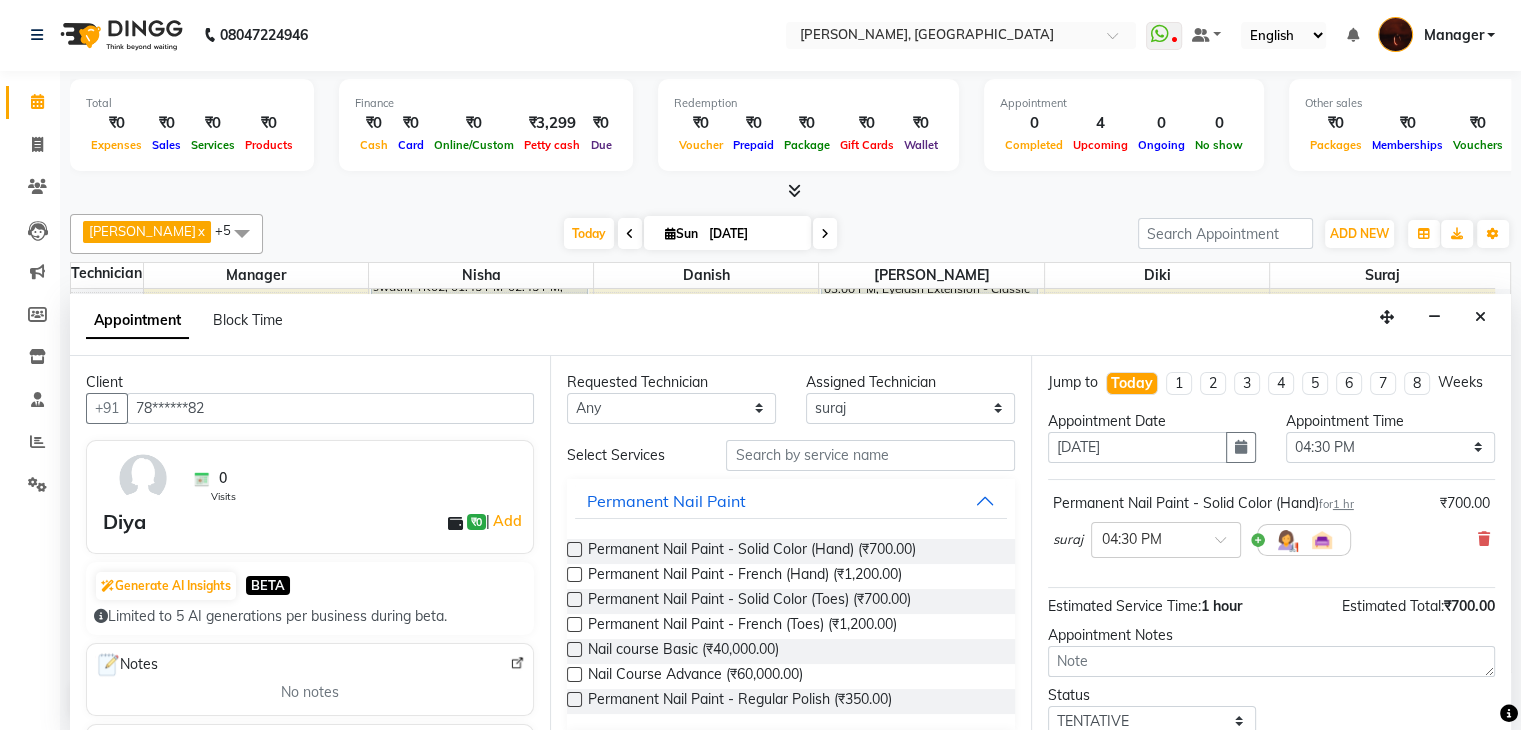 click at bounding box center (574, 599) 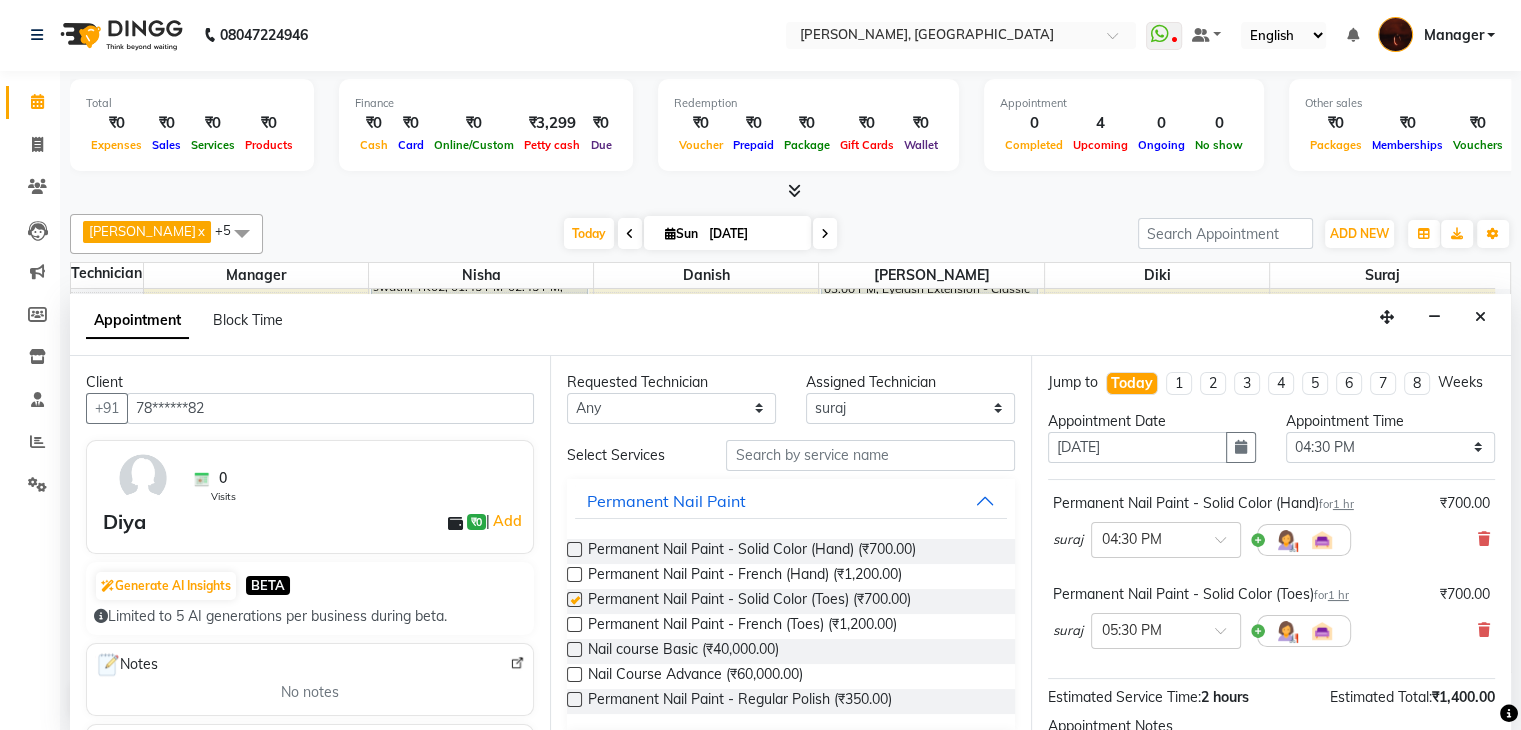 checkbox on "false" 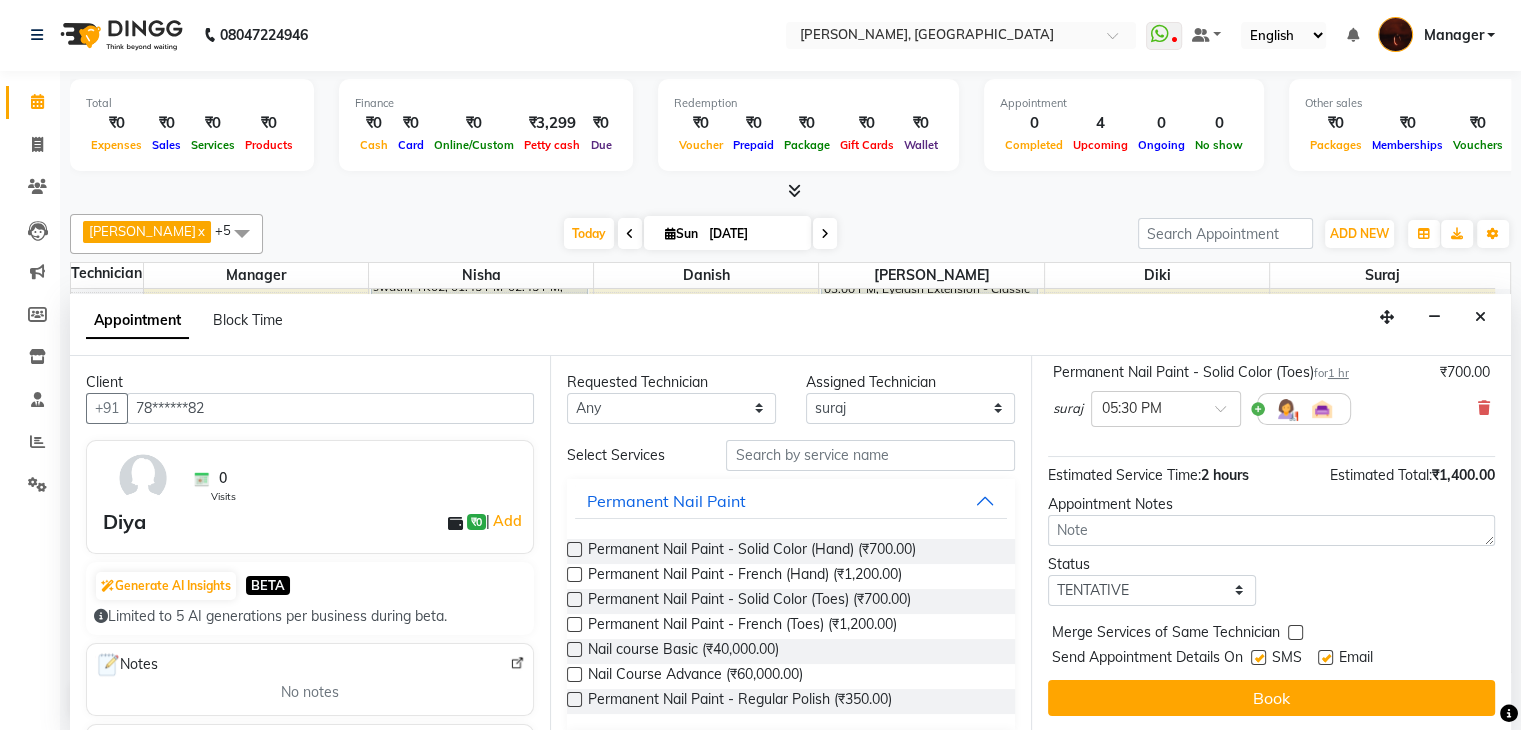 scroll, scrollTop: 240, scrollLeft: 0, axis: vertical 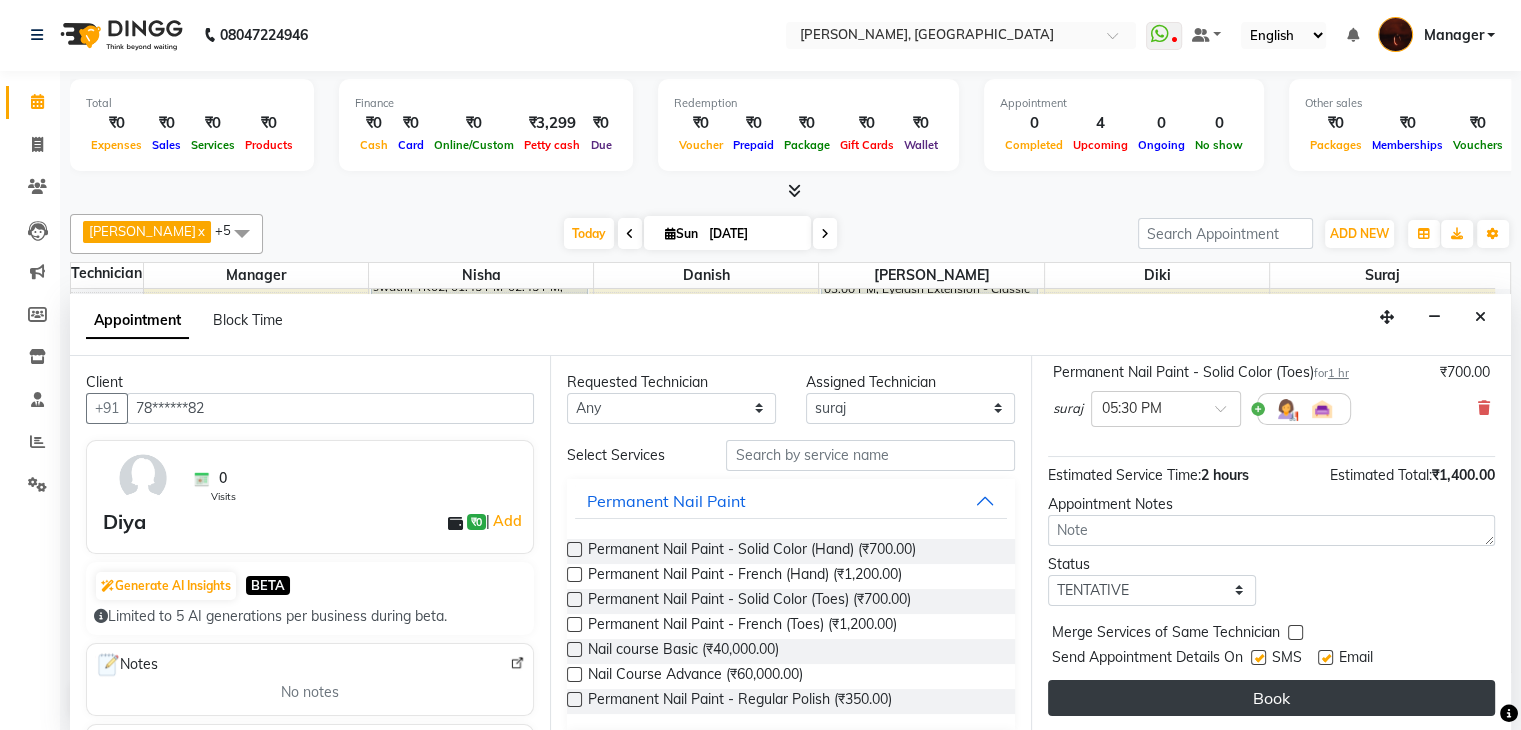 click on "Book" at bounding box center [1271, 698] 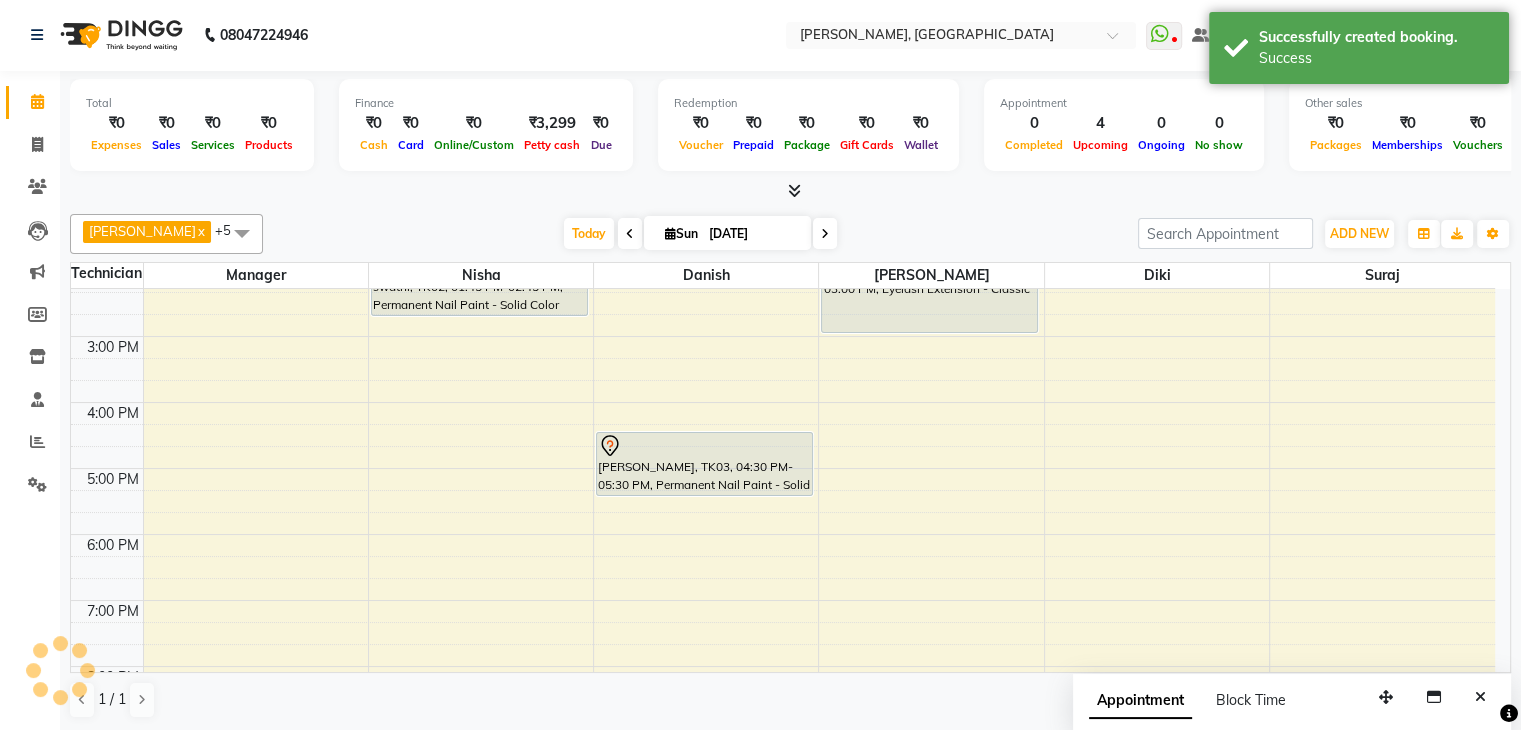 scroll, scrollTop: 0, scrollLeft: 0, axis: both 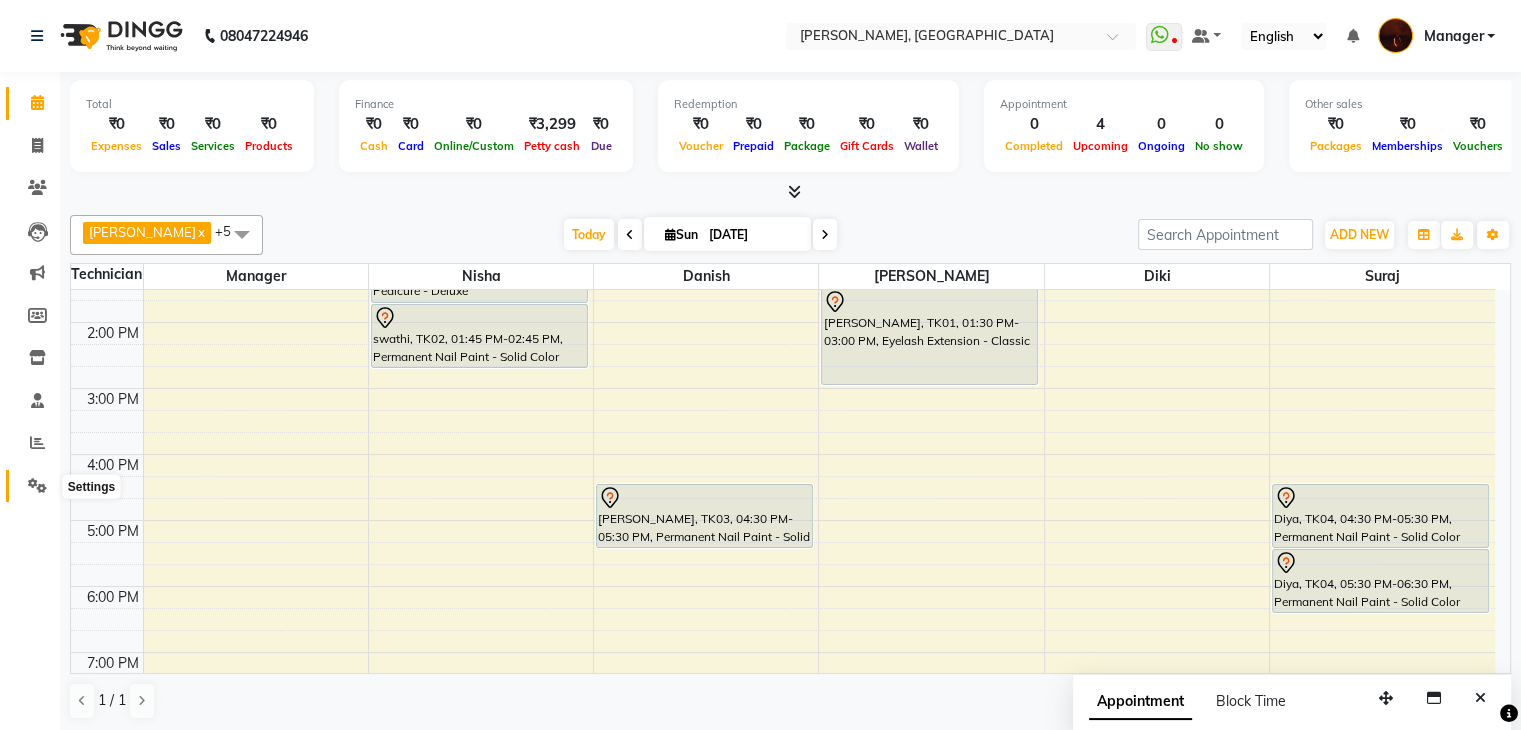 click 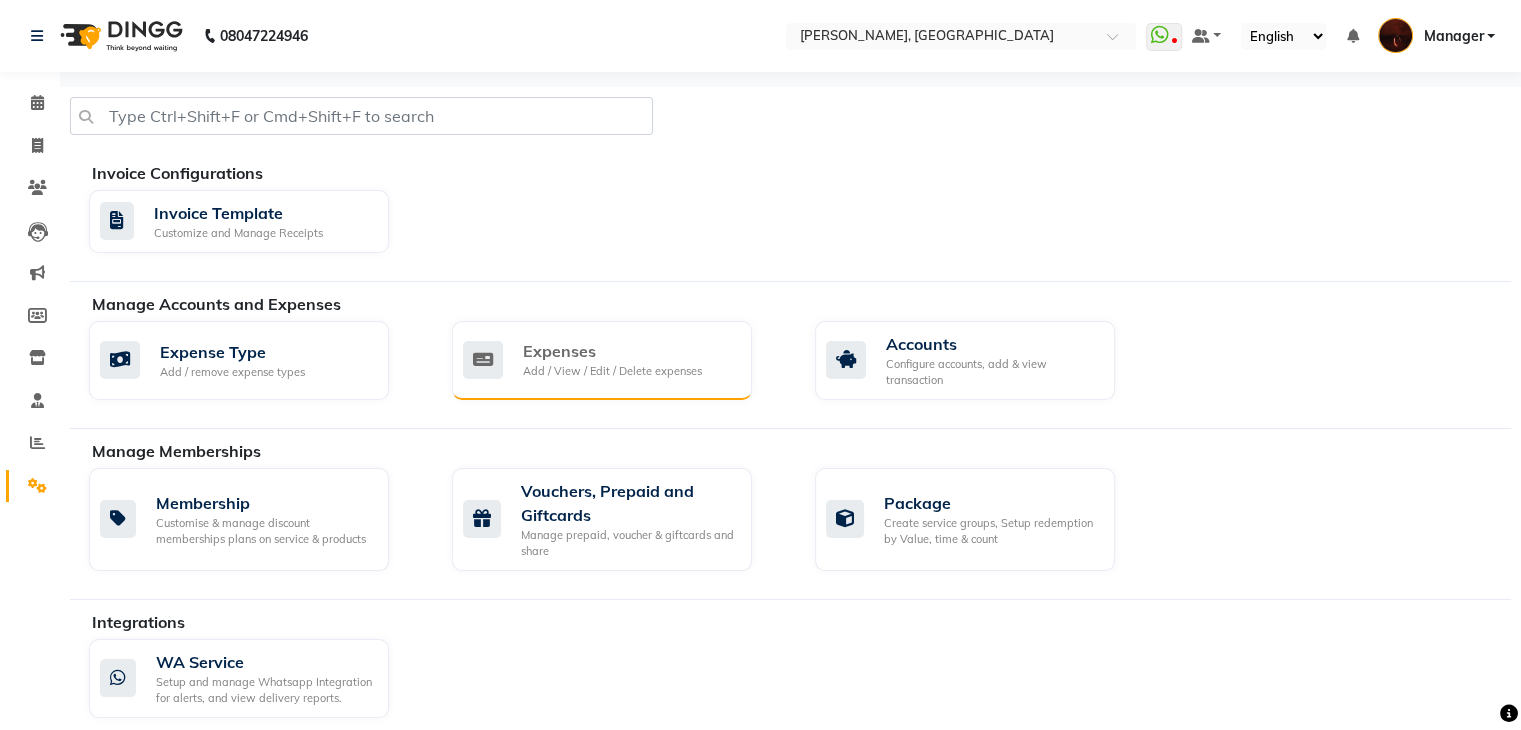 click on "Expenses" 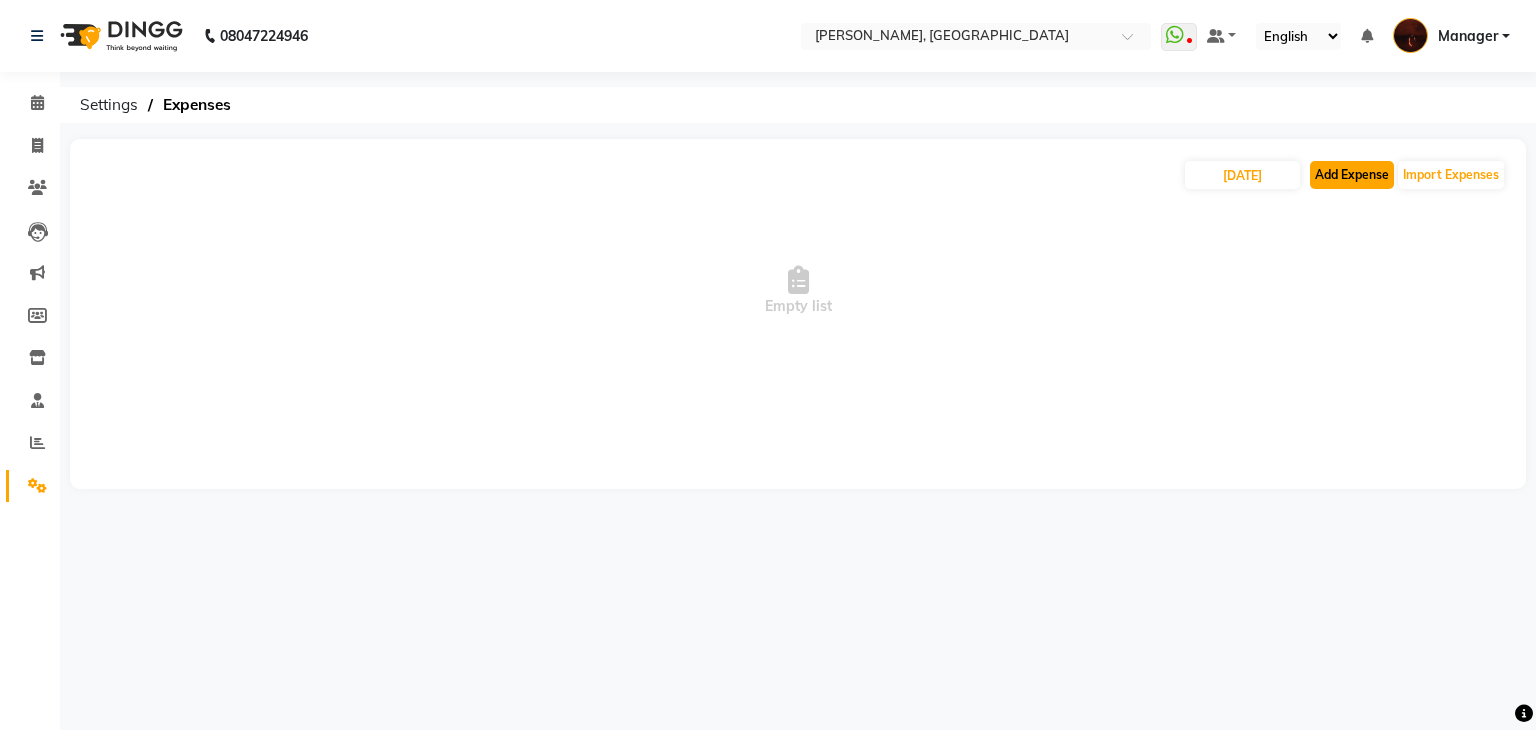 click on "Add Expense" 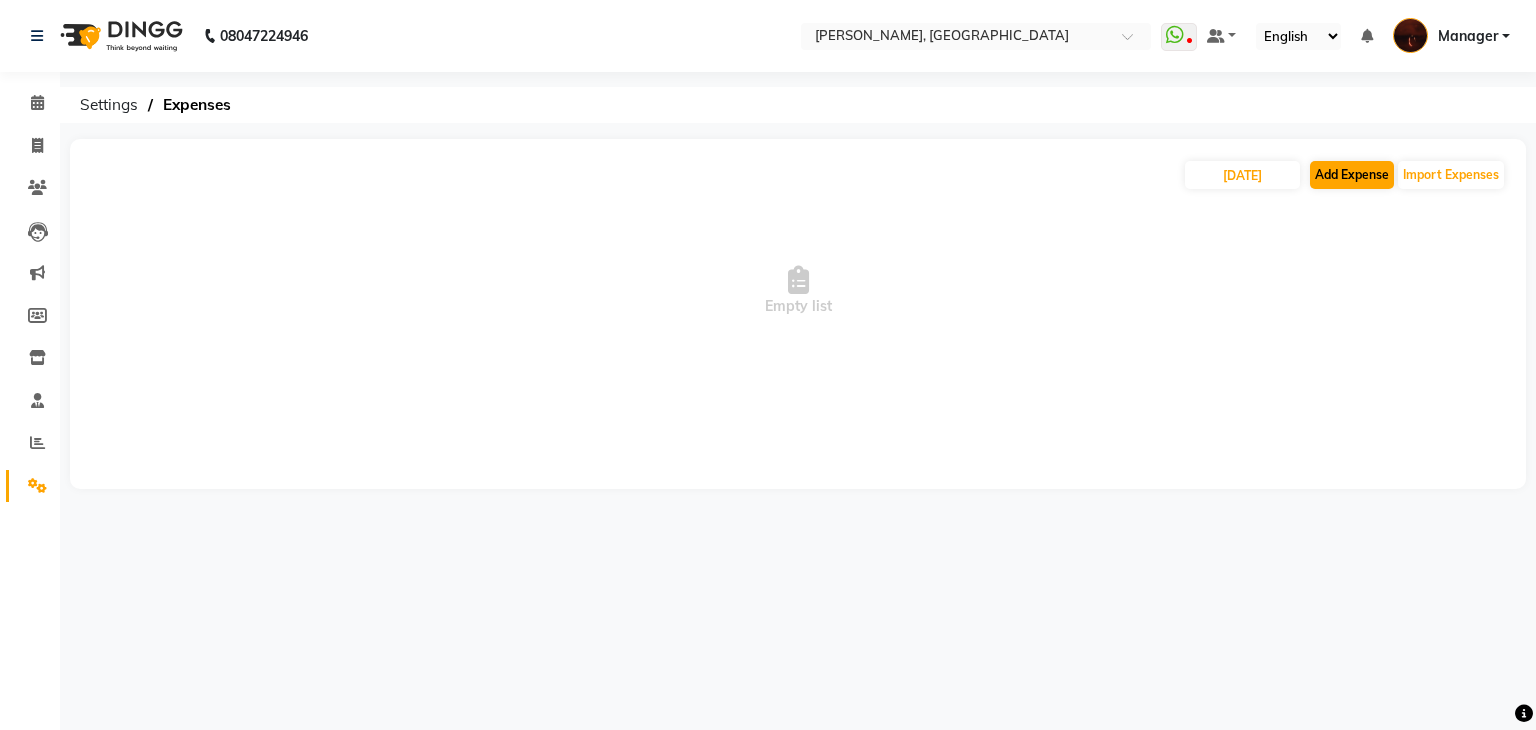 select on "1" 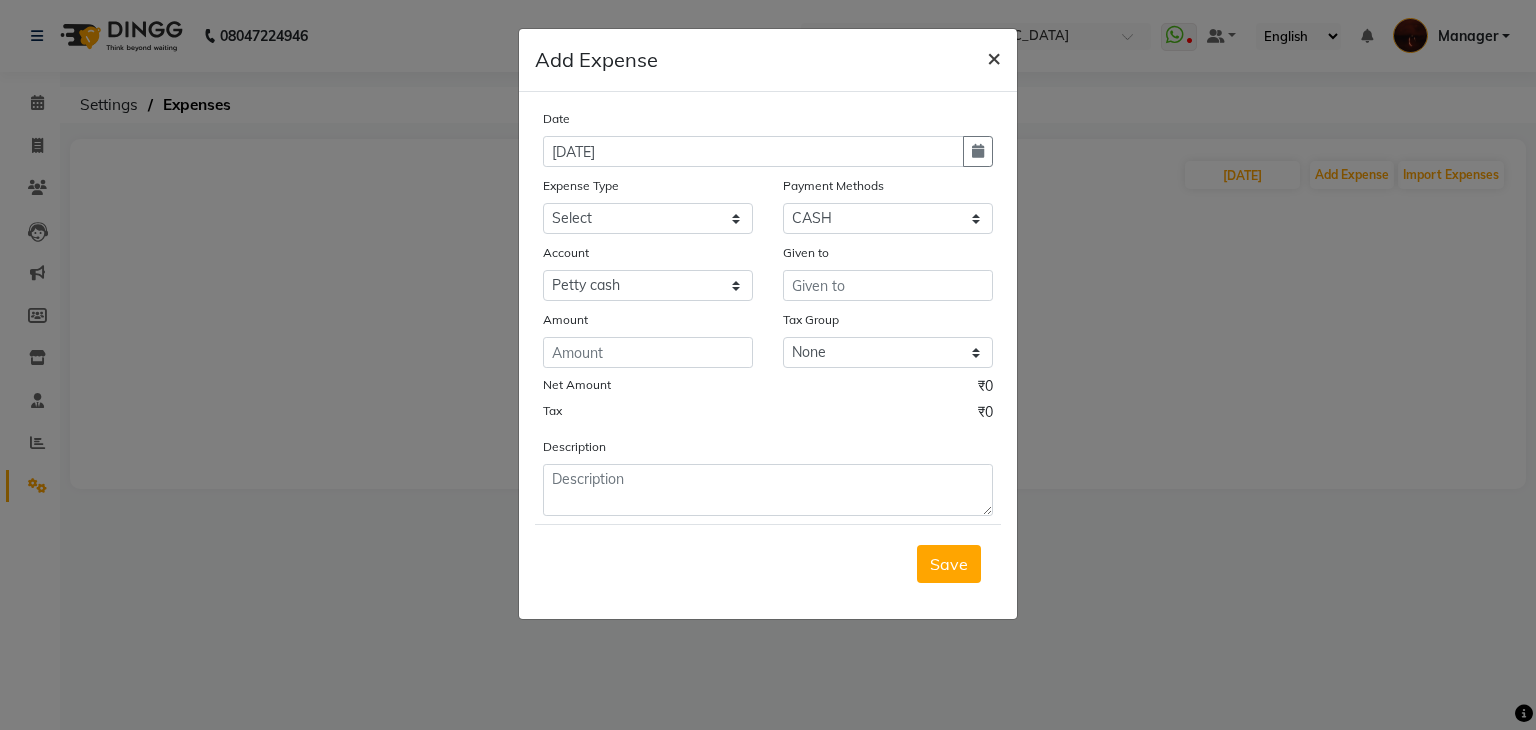 click on "×" 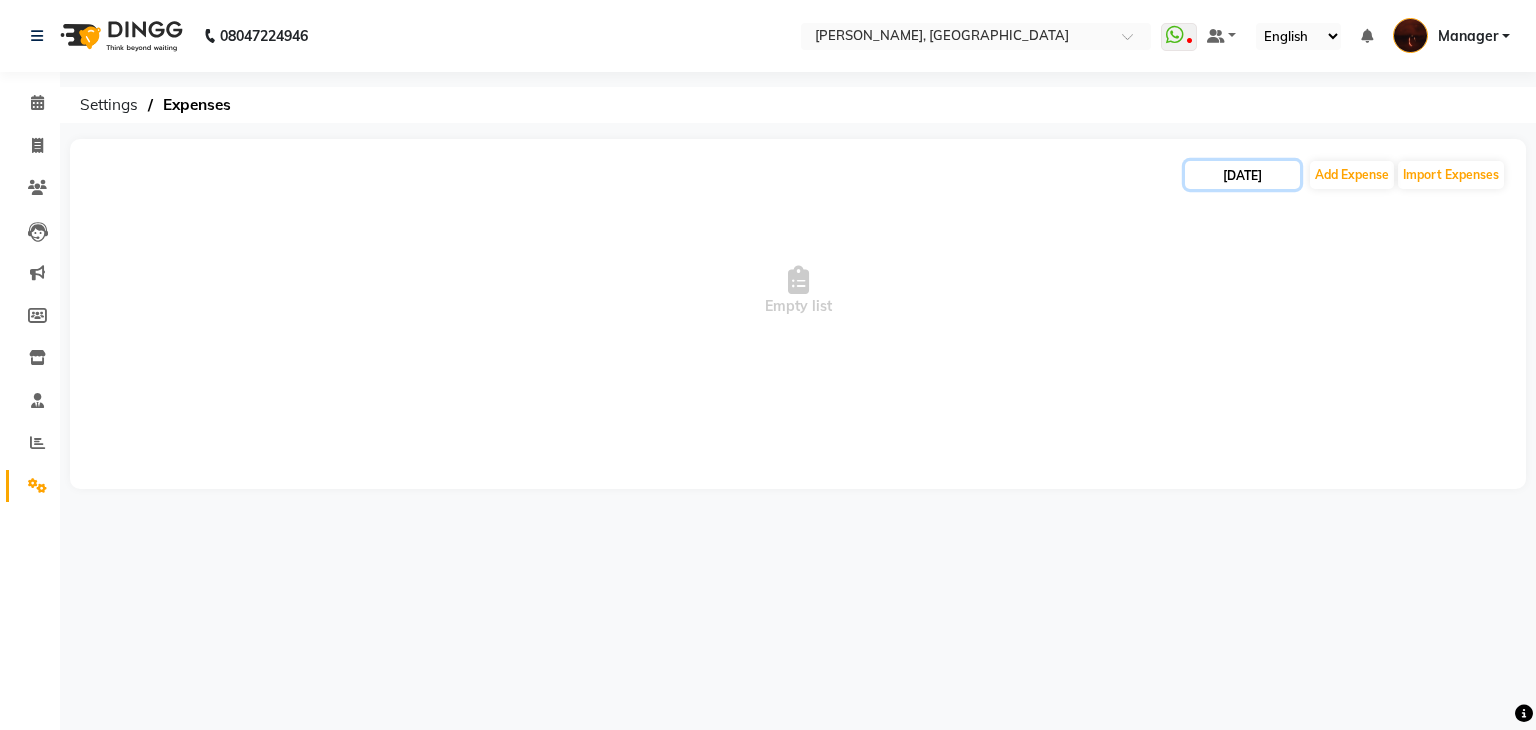 click on "13-07-2025" 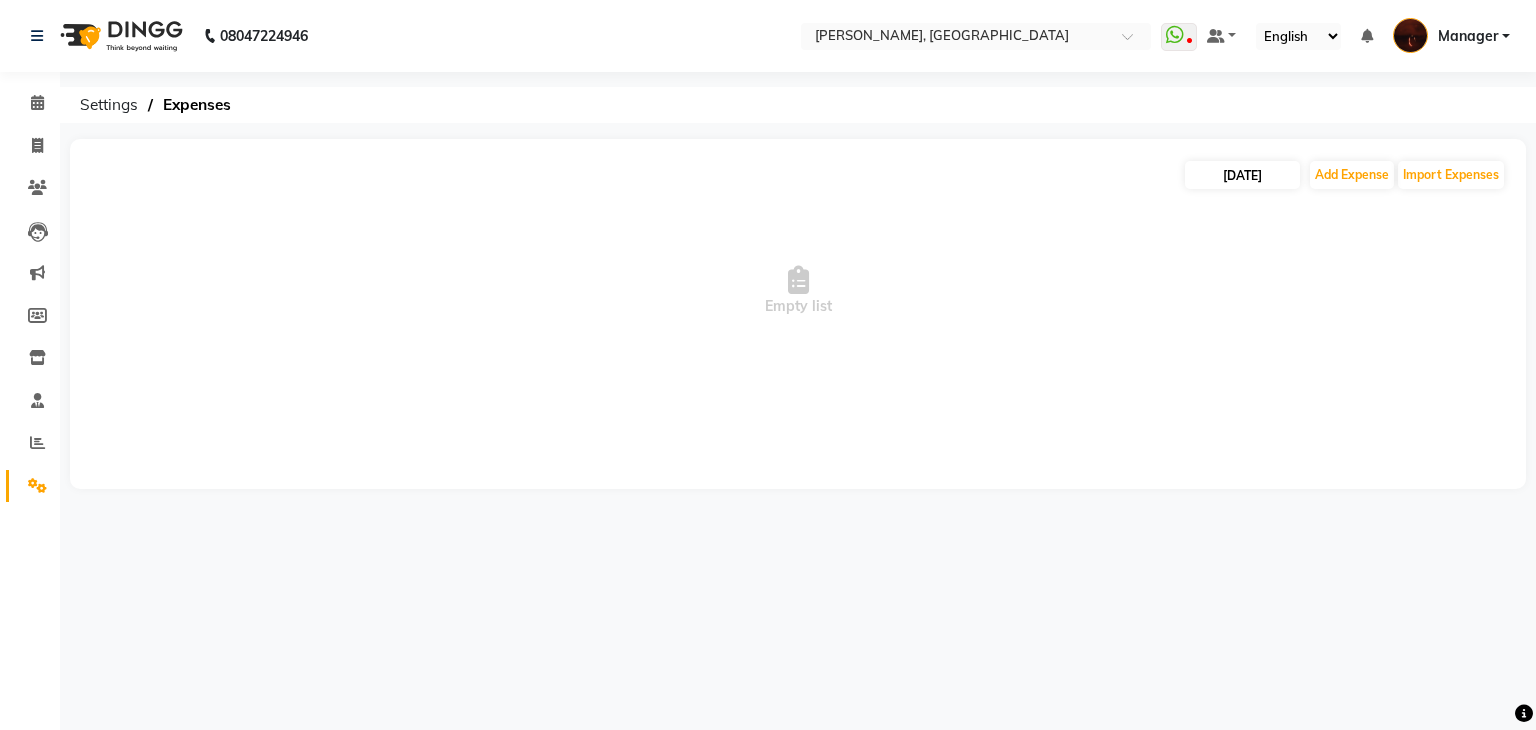 select on "7" 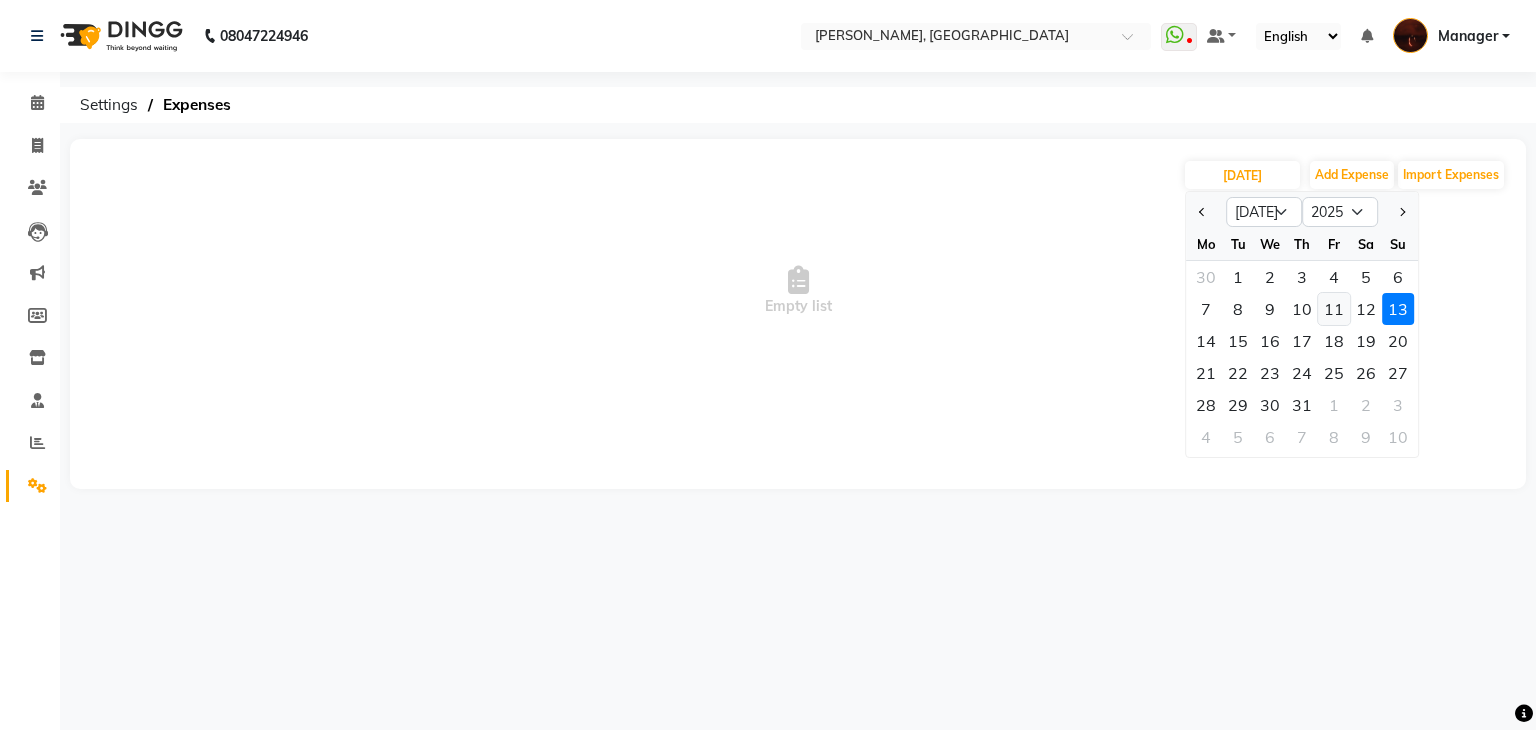 click on "11" 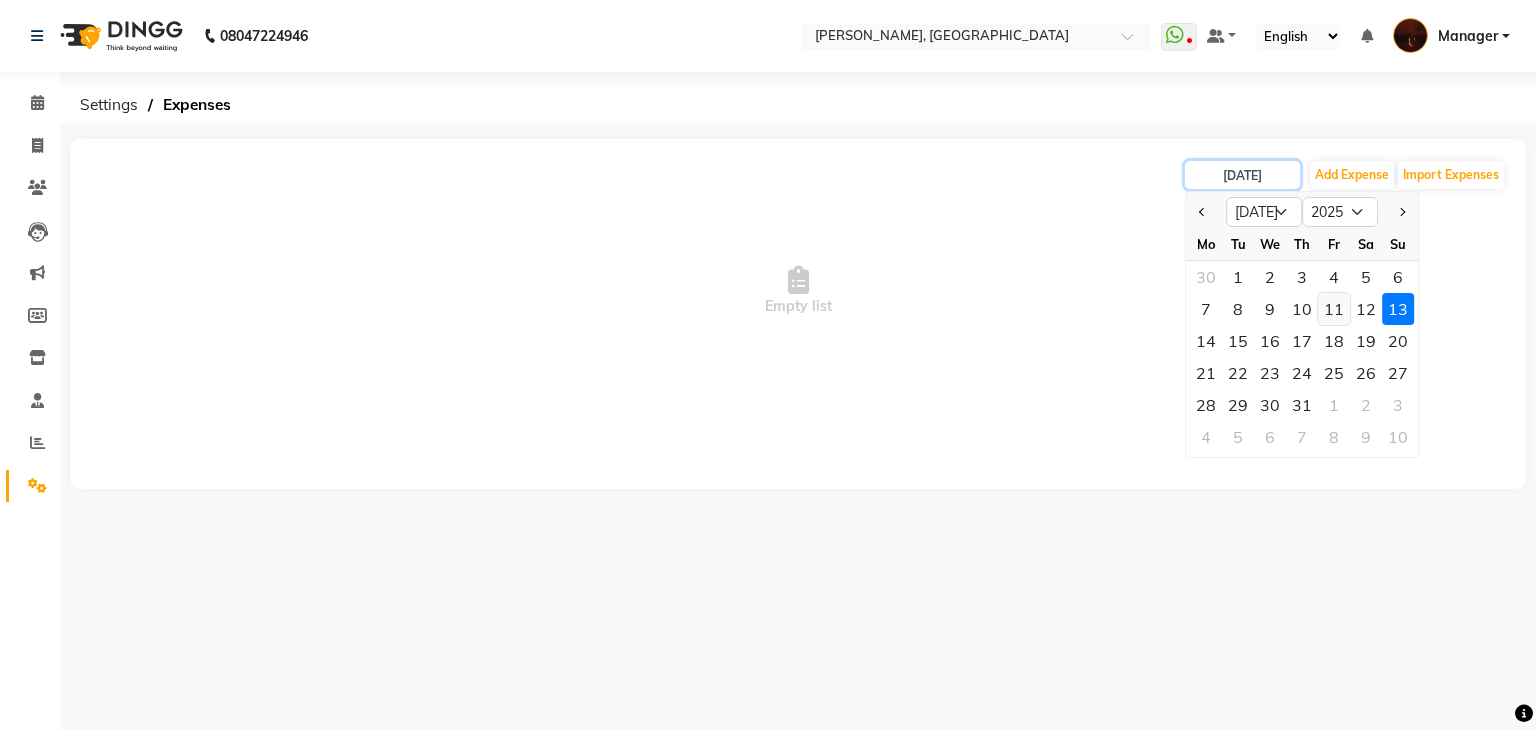type on "11-07-2025" 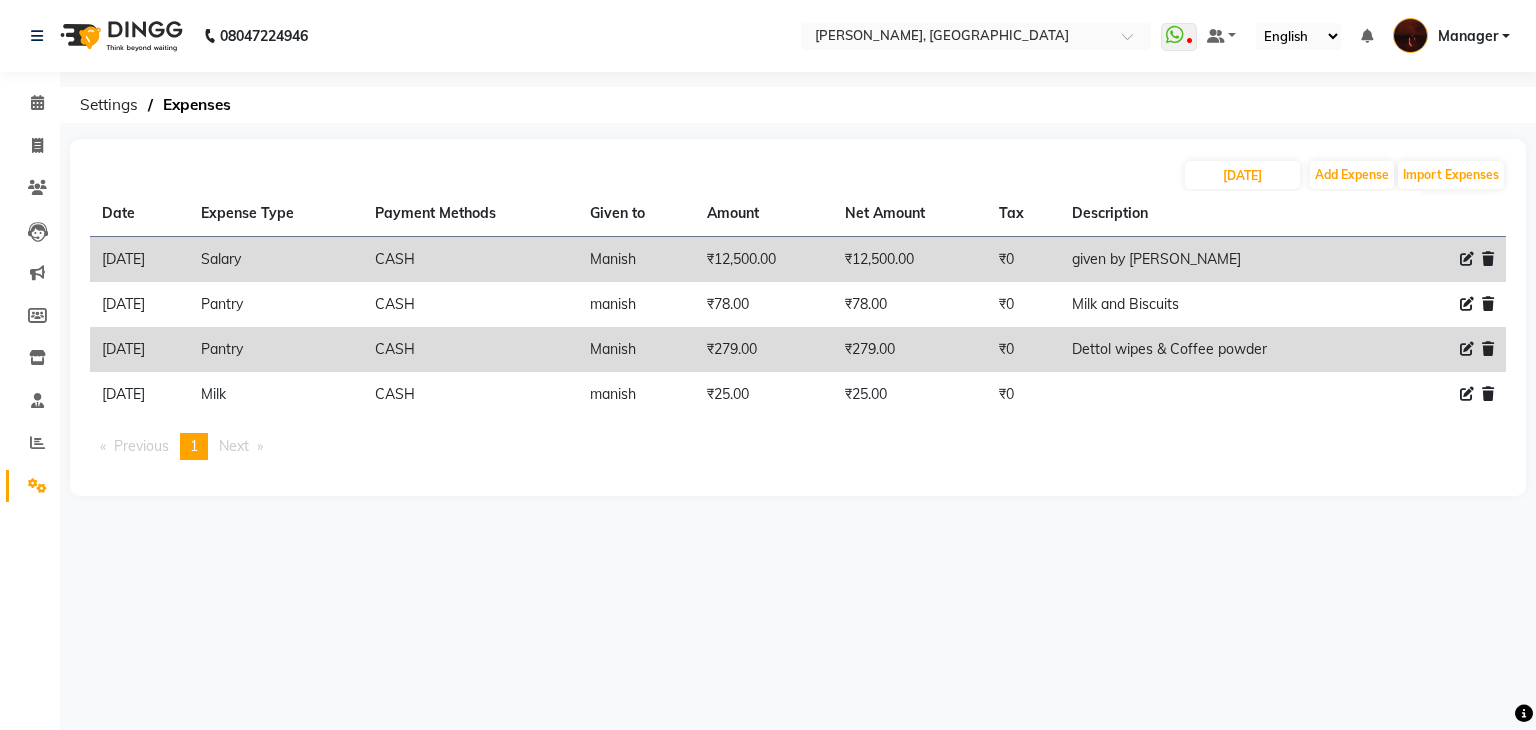 click on "08047224946 Select Location × Nailashes, Indiranagar  WhatsApp Status  ✕ Status:  Disconnected Most Recent Message: 09-07-2025     05:35 PM Recent Service Activity: 09-07-2025     05:32 PM  08047224946 Whatsapp Settings Default Panel My Panel English ENGLISH Español العربية मराठी हिंदी ગુજરાતી தமிழ் 中文 Notifications nothing to show Manager Manage Profile Change Password Sign out  Version:3.15.4  ☀ Nailashes, Indiranagar  Calendar  Invoice  Clients  Leads   Marketing  Members  Inventory  Staff  Reports  Settings Completed InProgress Upcoming Dropped Tentative Check-In Confirm Bookings Segments Page Builder Settings  Expenses  11-07-2025 Add Expense Import Expenses Date Expense Type Payment Methods Given to Amount Net Amount Tax Description  11-07-2025   Salary   CASH   Manish   ₹12,500.00  ₹12,500.00 ₹0  given by Suman Maam   11-07-2025   Pantry   CASH   manish   ₹78.00  ₹78.00 ₹0  Milk and Biscuits   11-07-2025   Pantry   CASH" at bounding box center (768, 365) 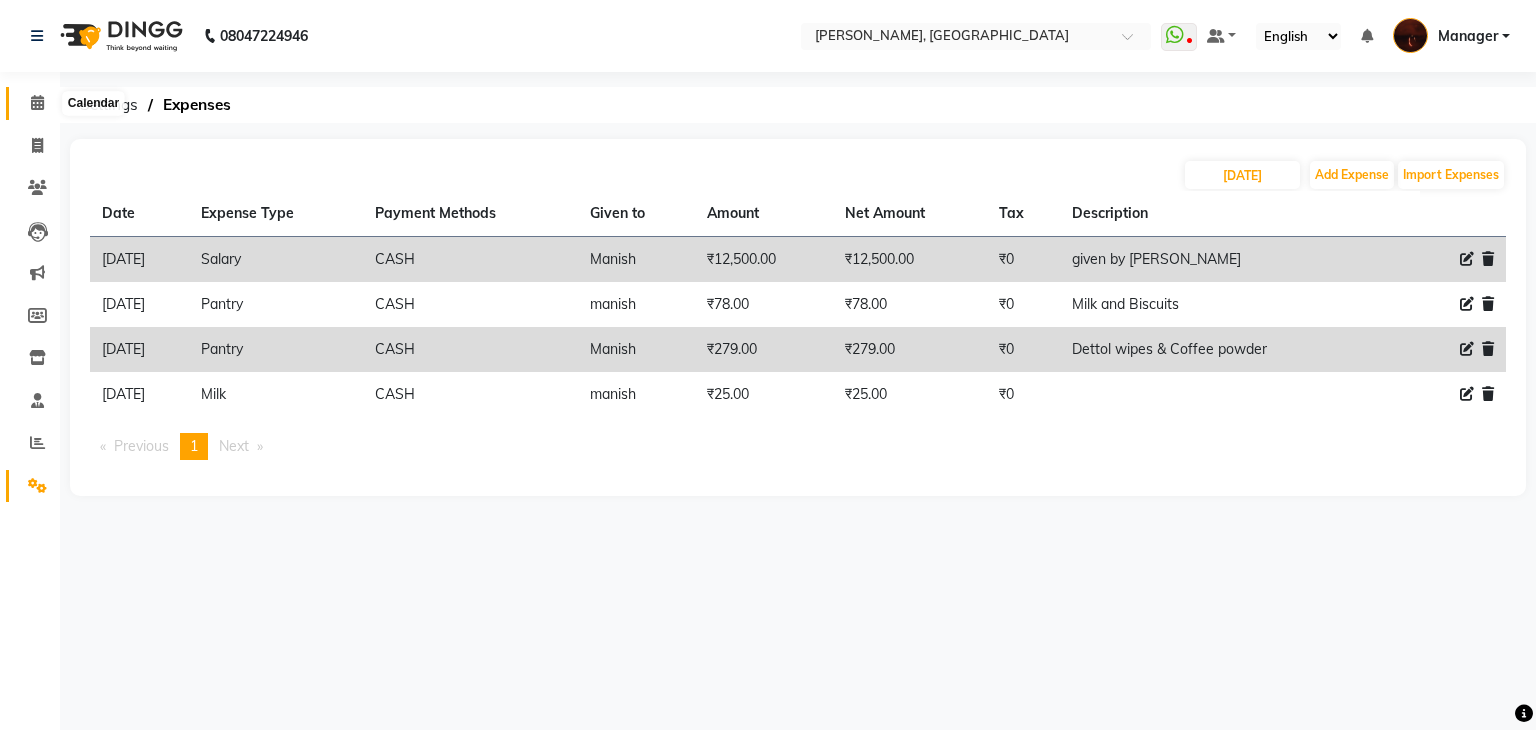 click 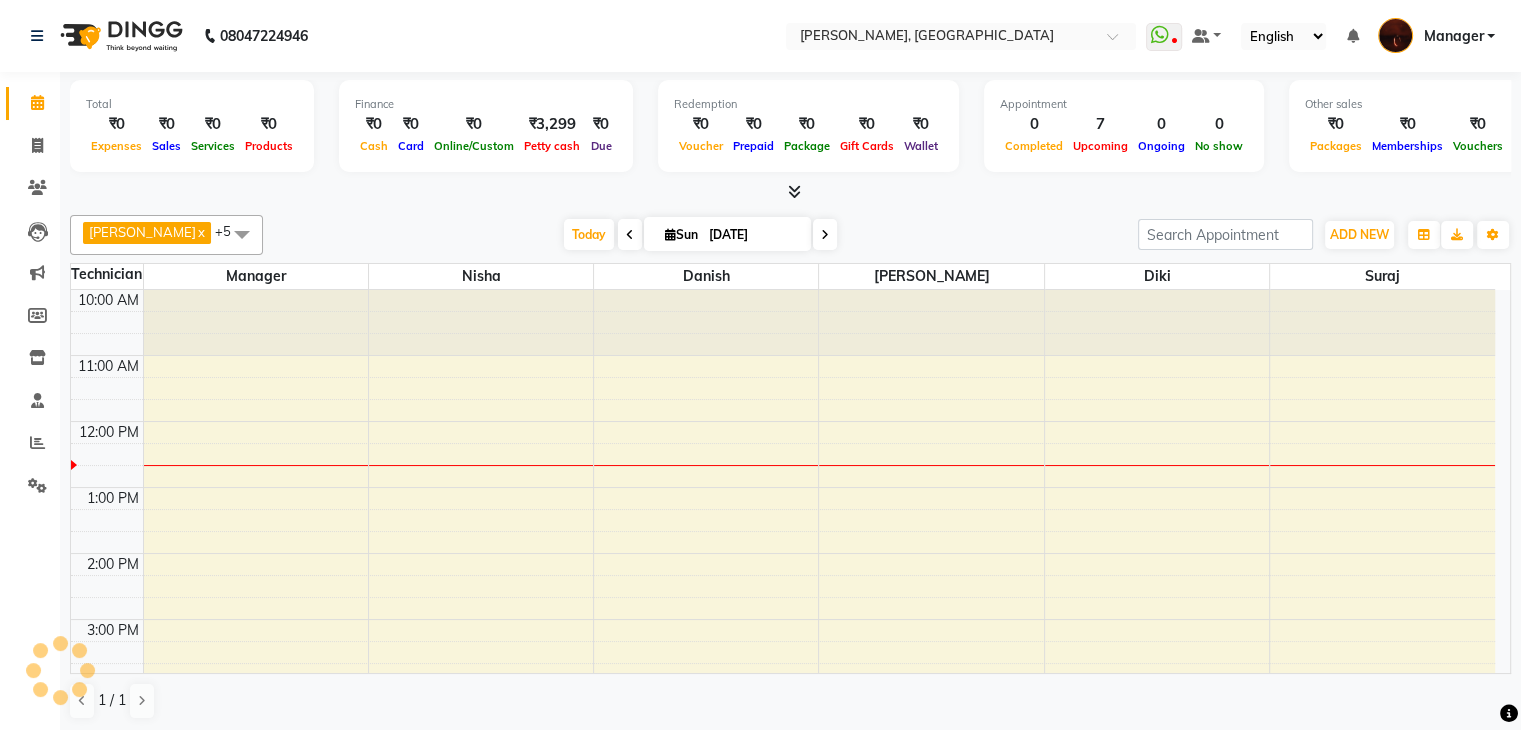 scroll, scrollTop: 0, scrollLeft: 0, axis: both 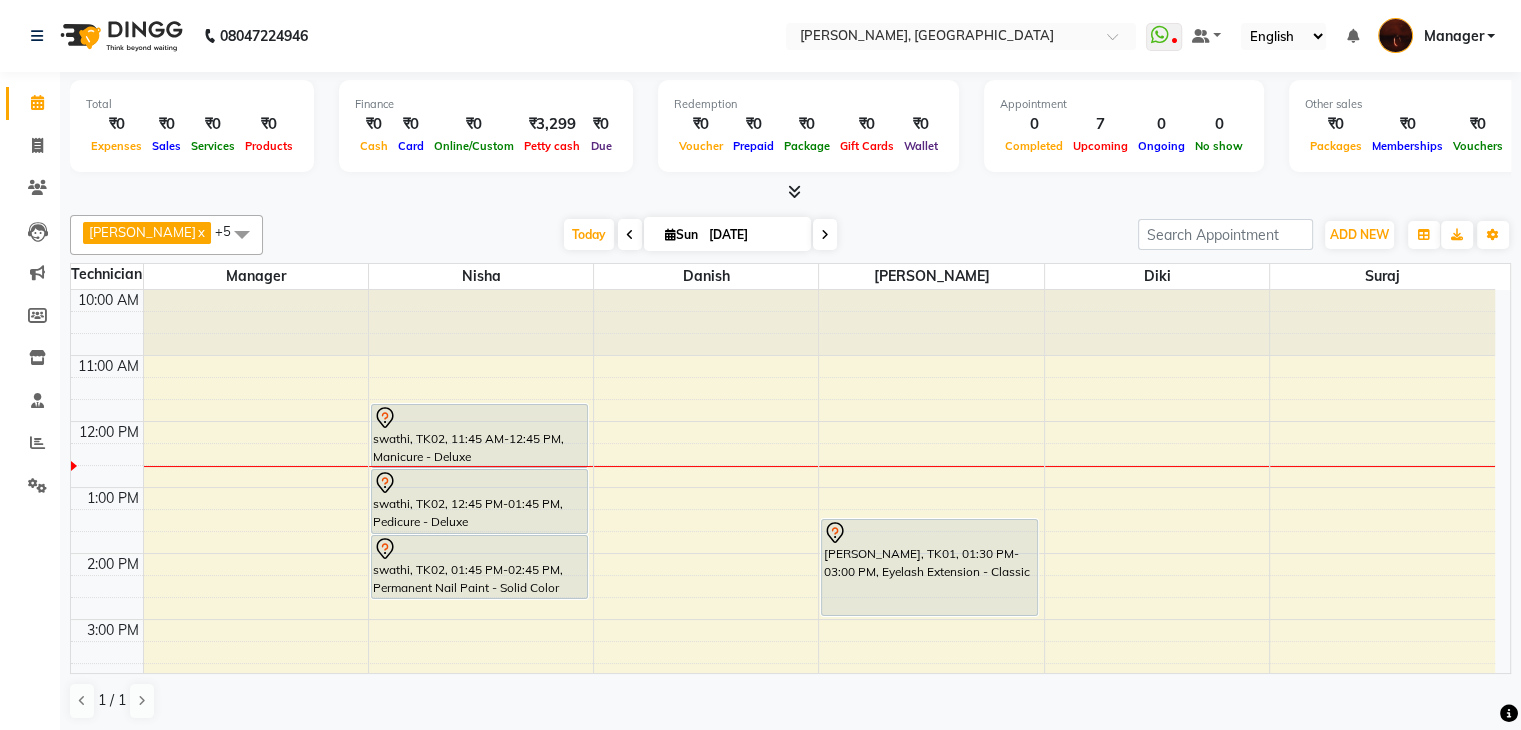 click at bounding box center [794, 191] 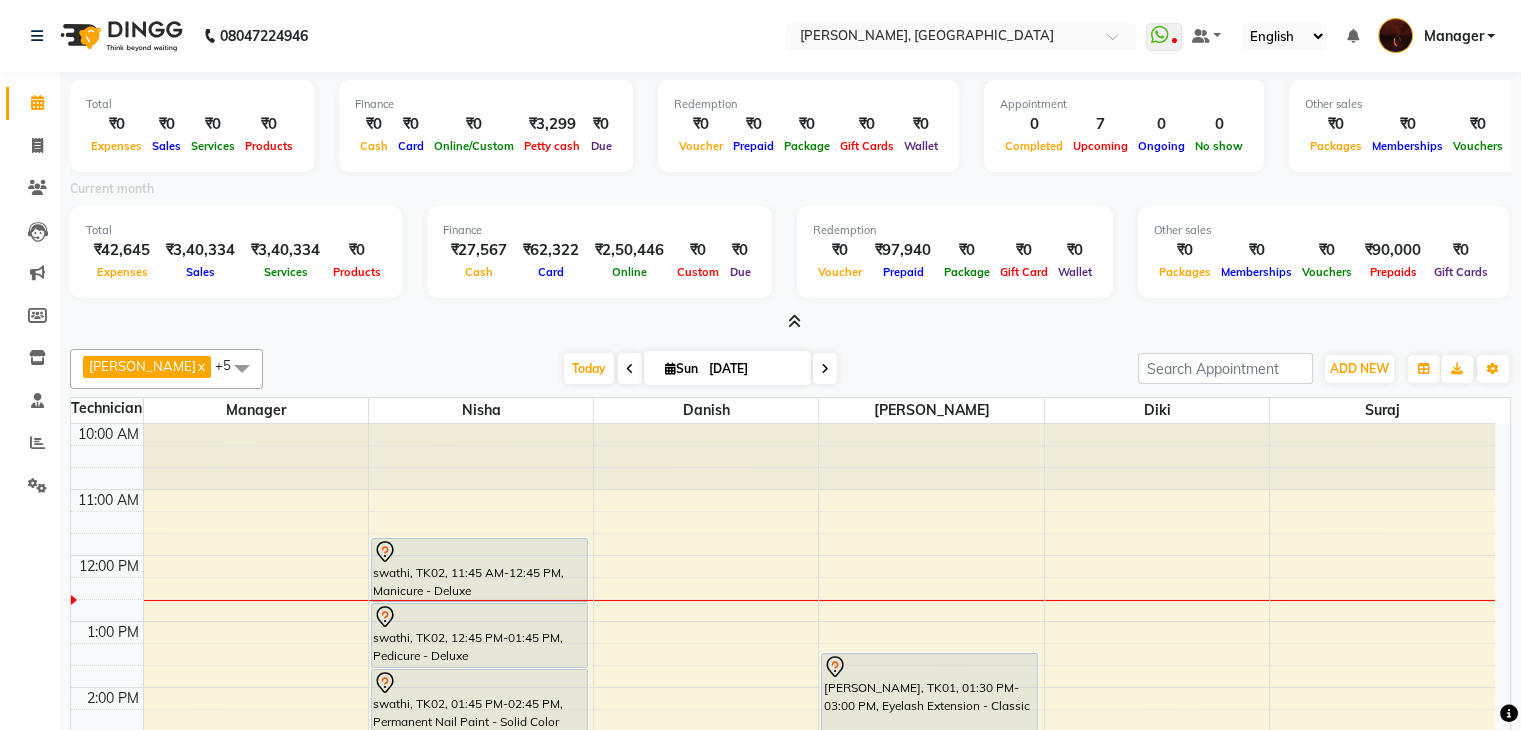 click at bounding box center [794, 321] 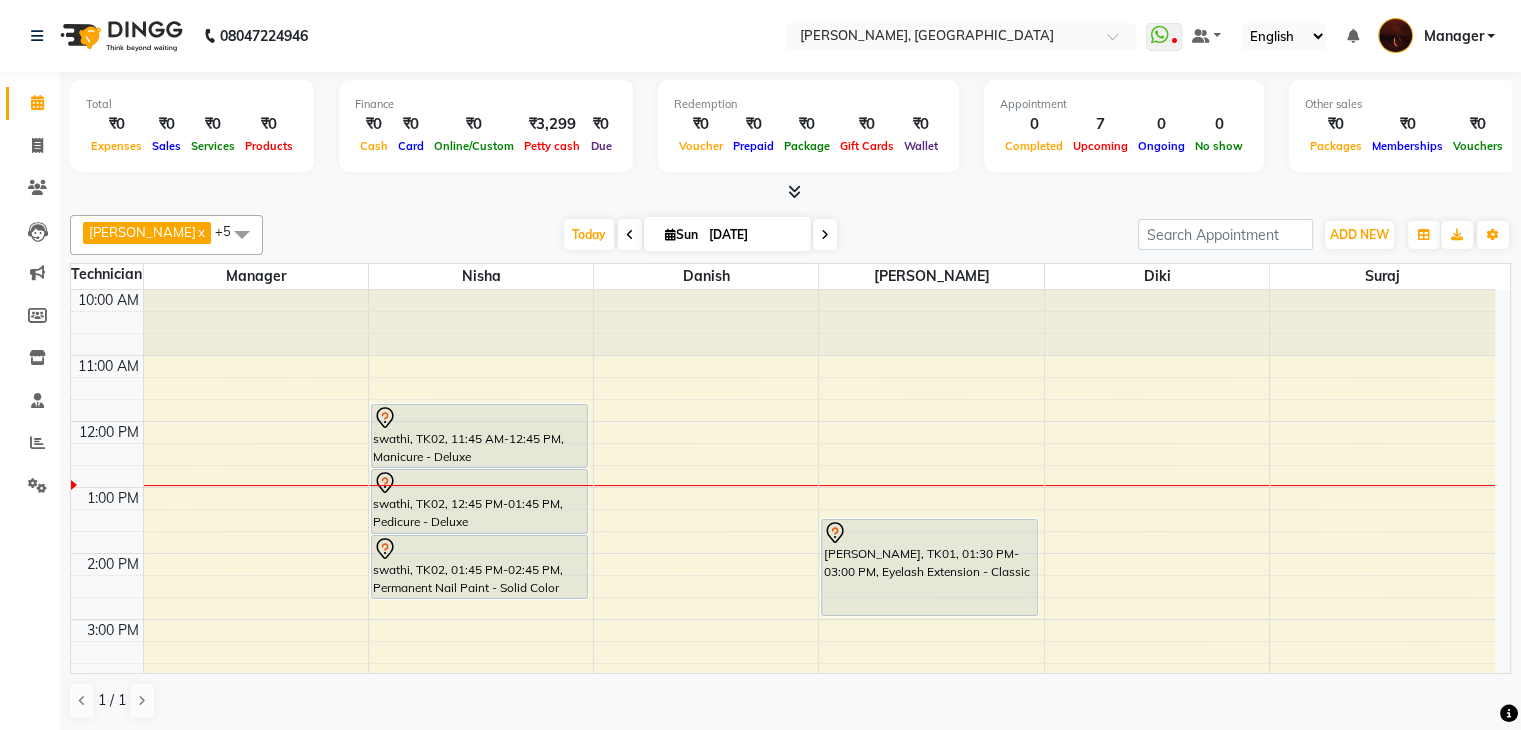 click at bounding box center (794, 191) 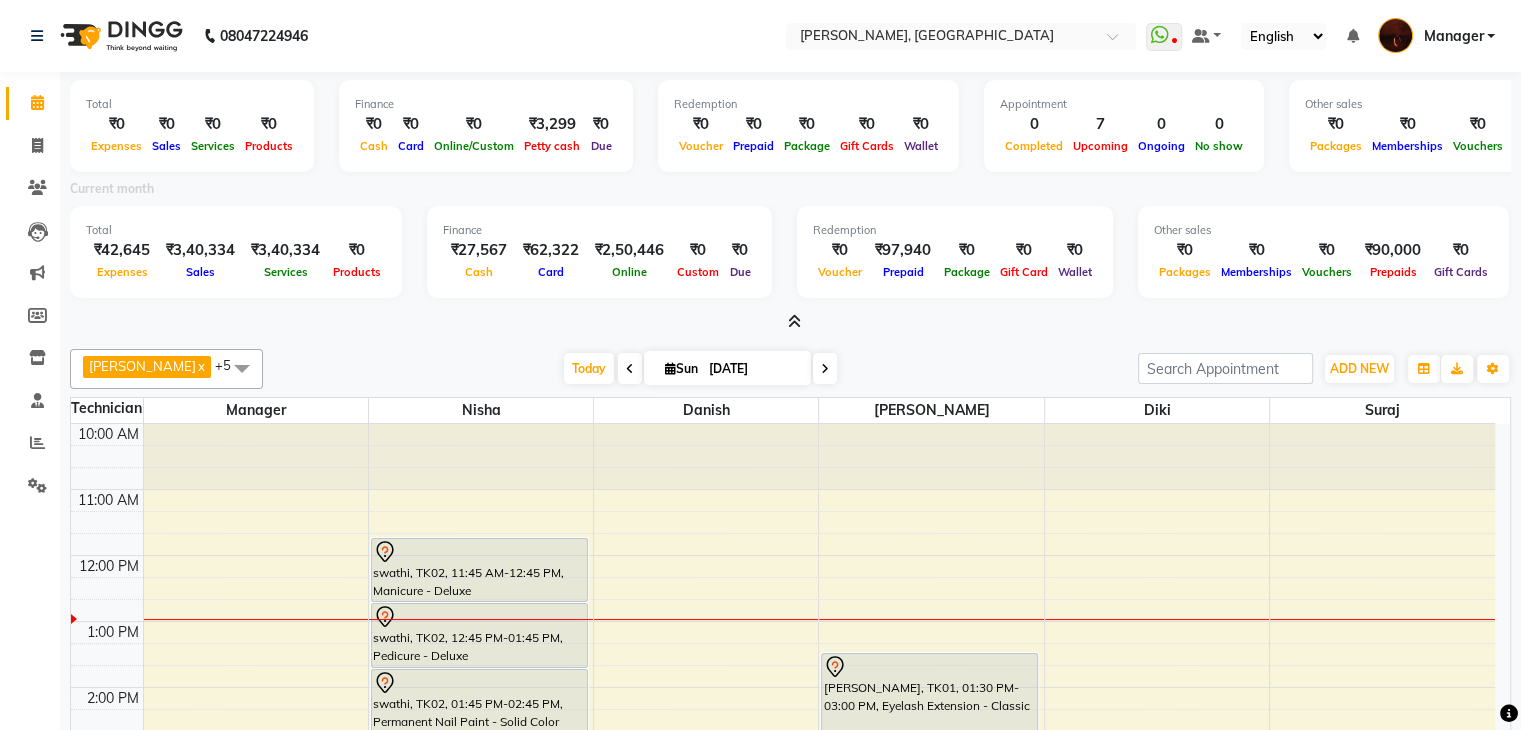click at bounding box center [794, 321] 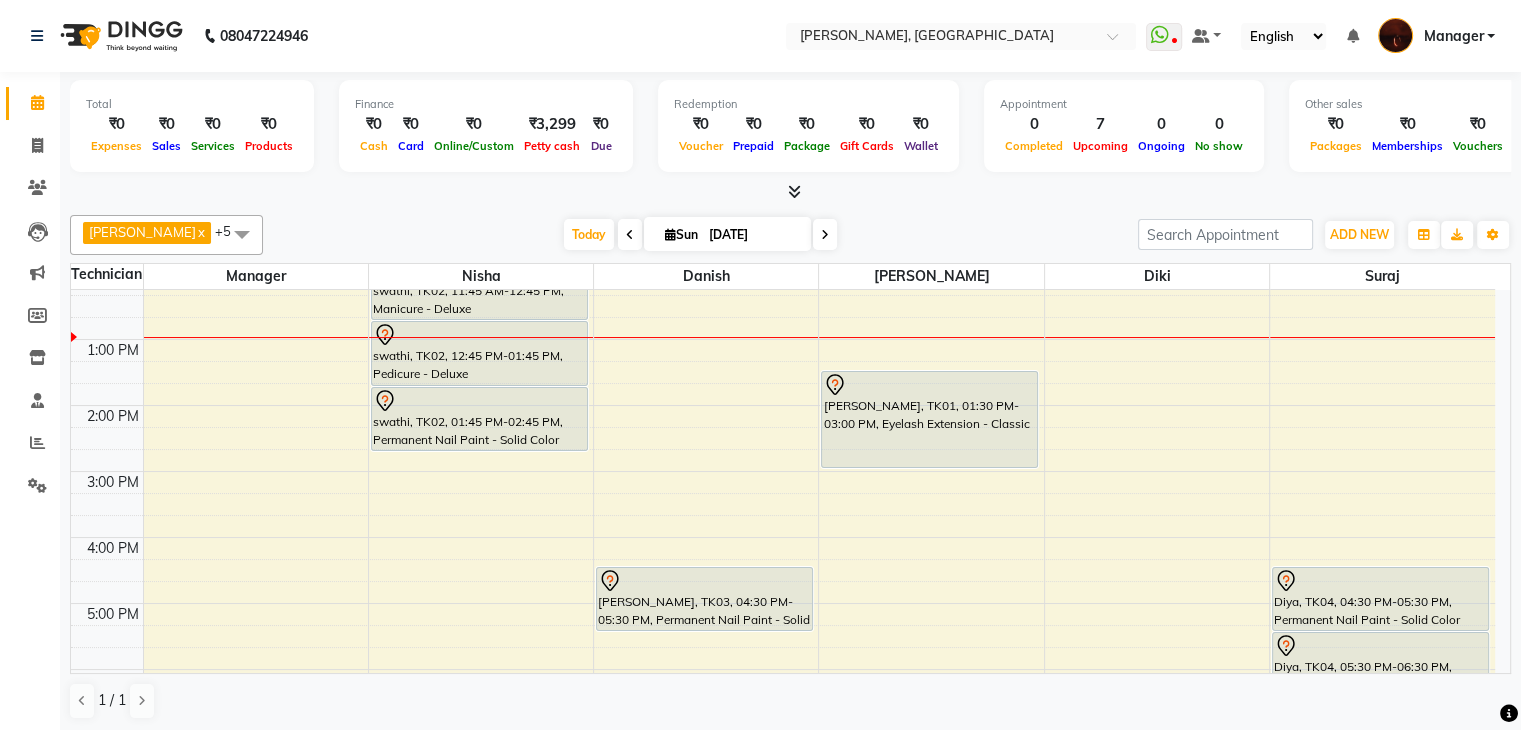 scroll, scrollTop: 0, scrollLeft: 0, axis: both 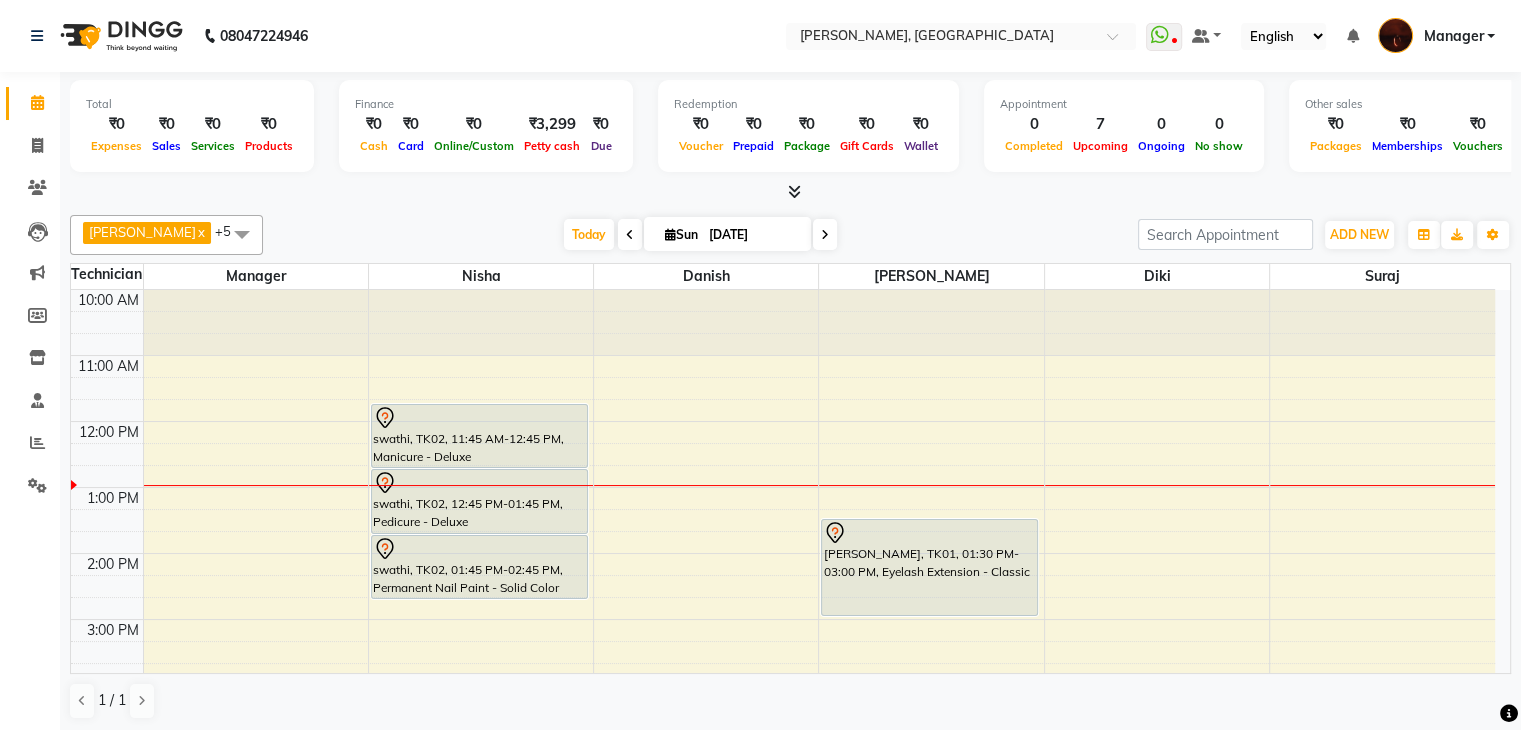 click at bounding box center (794, 191) 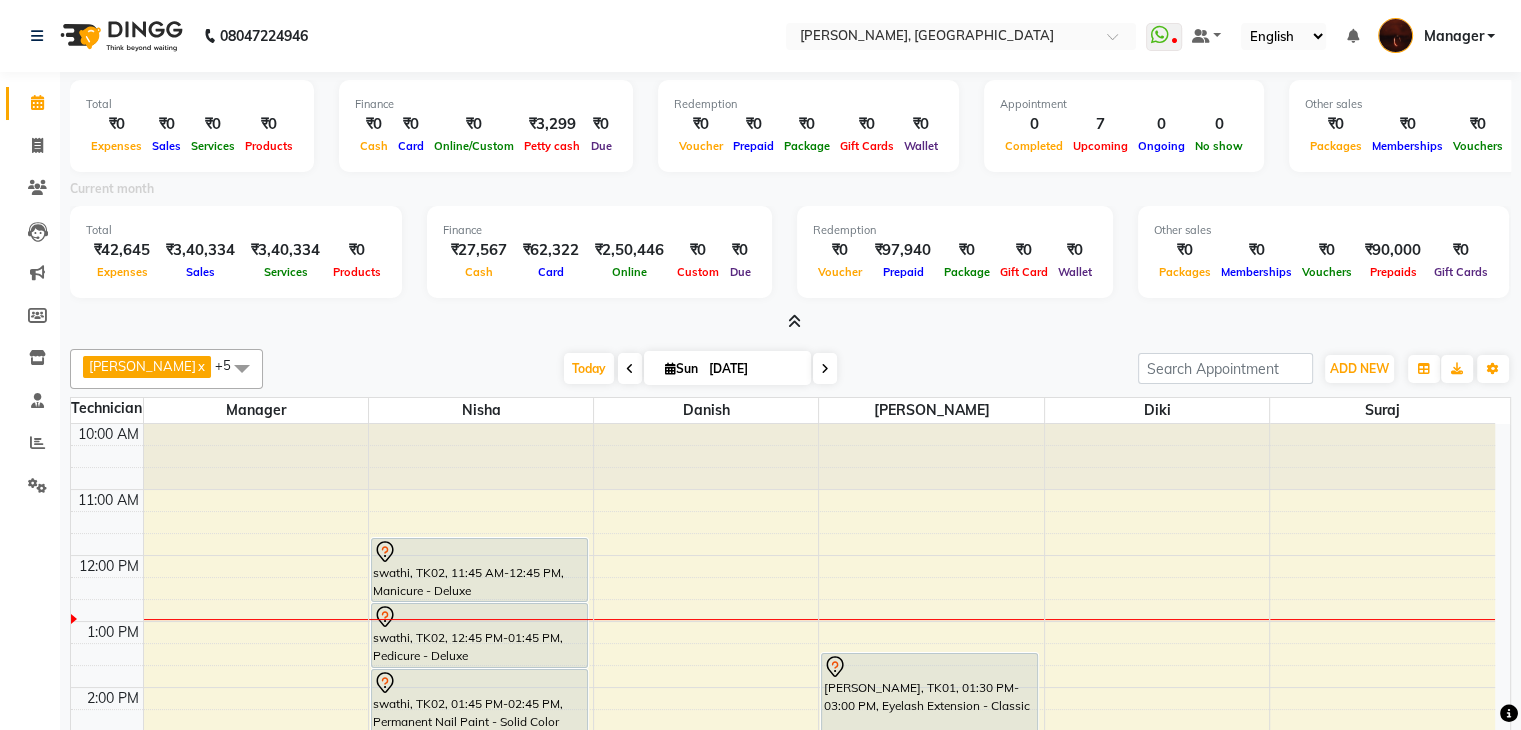 click at bounding box center (794, 321) 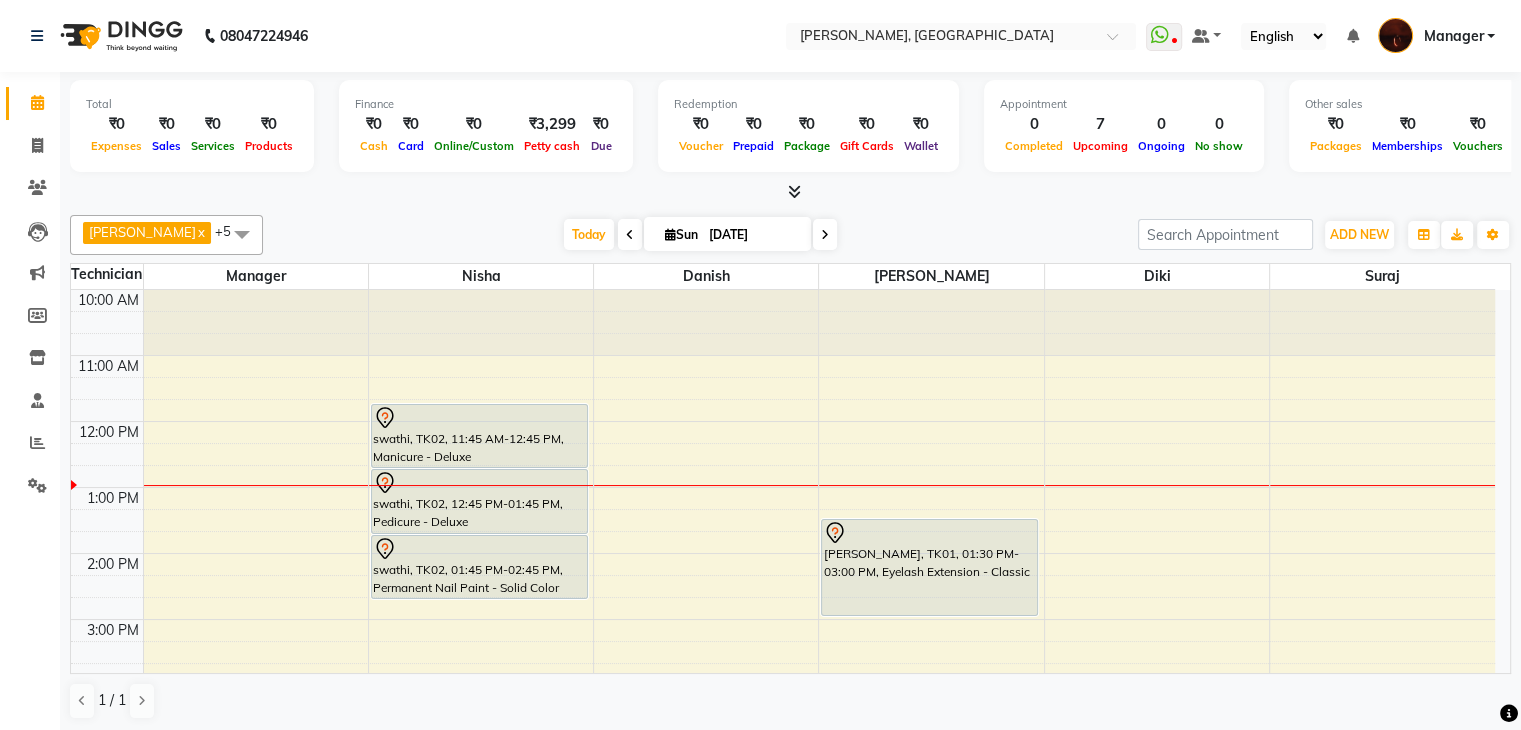 click at bounding box center (794, 191) 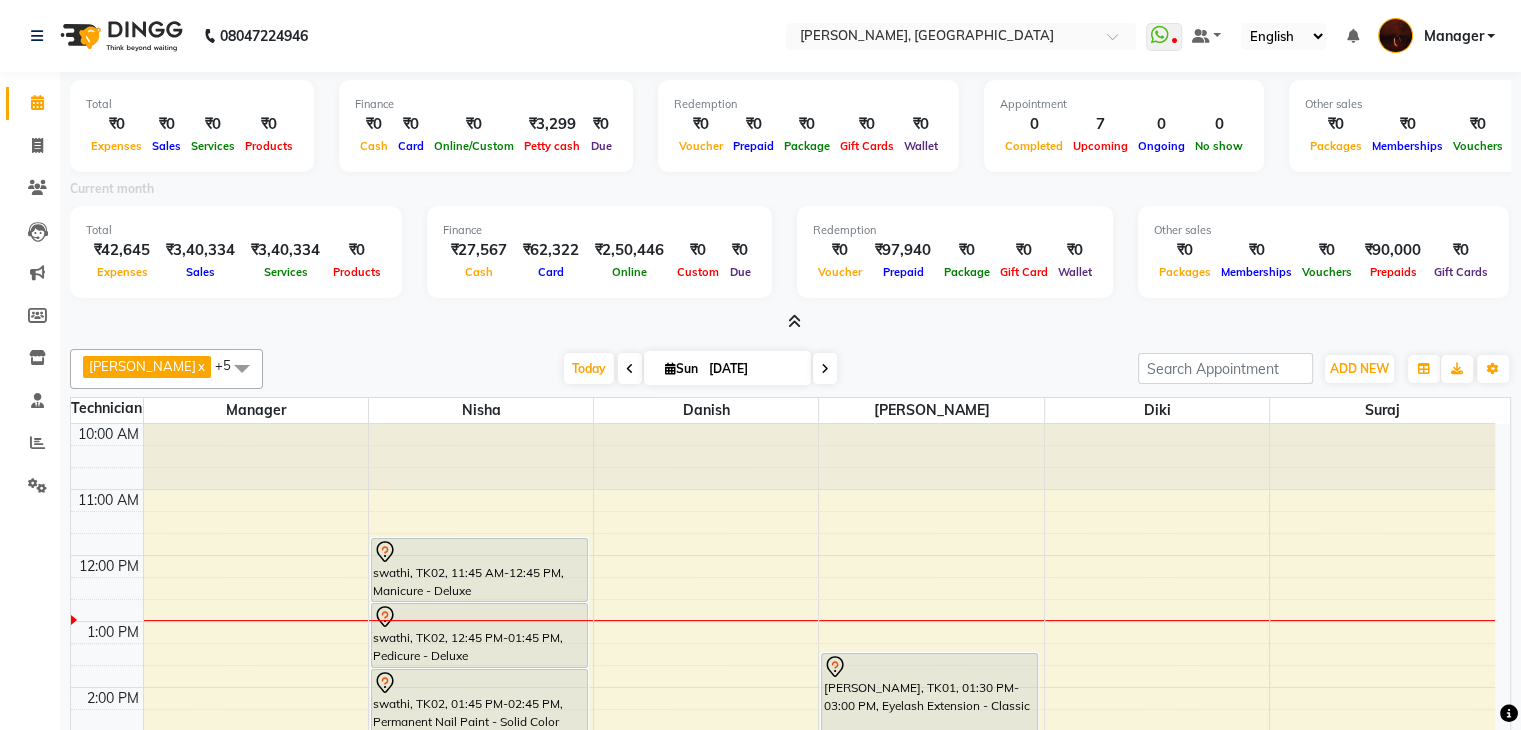 click at bounding box center (794, 321) 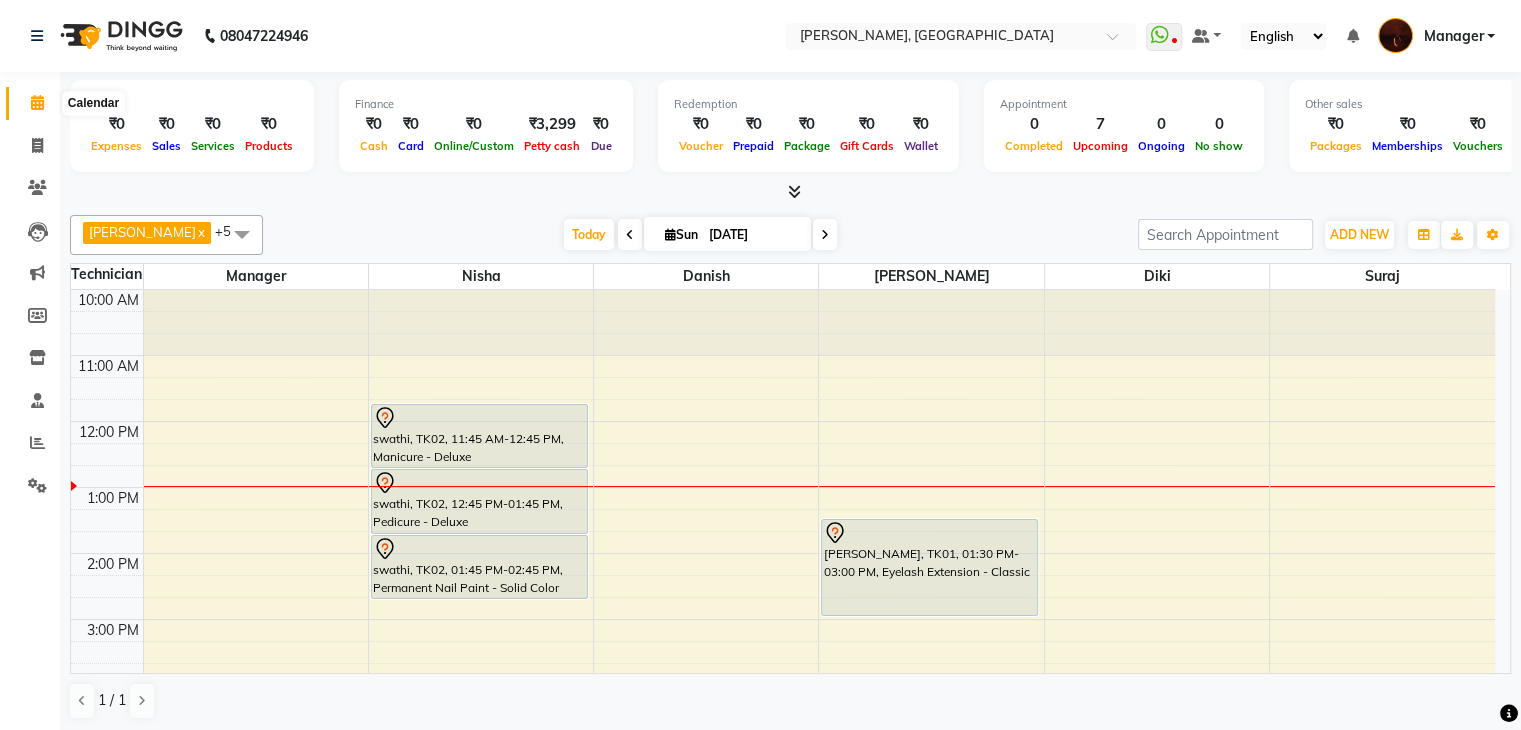 click 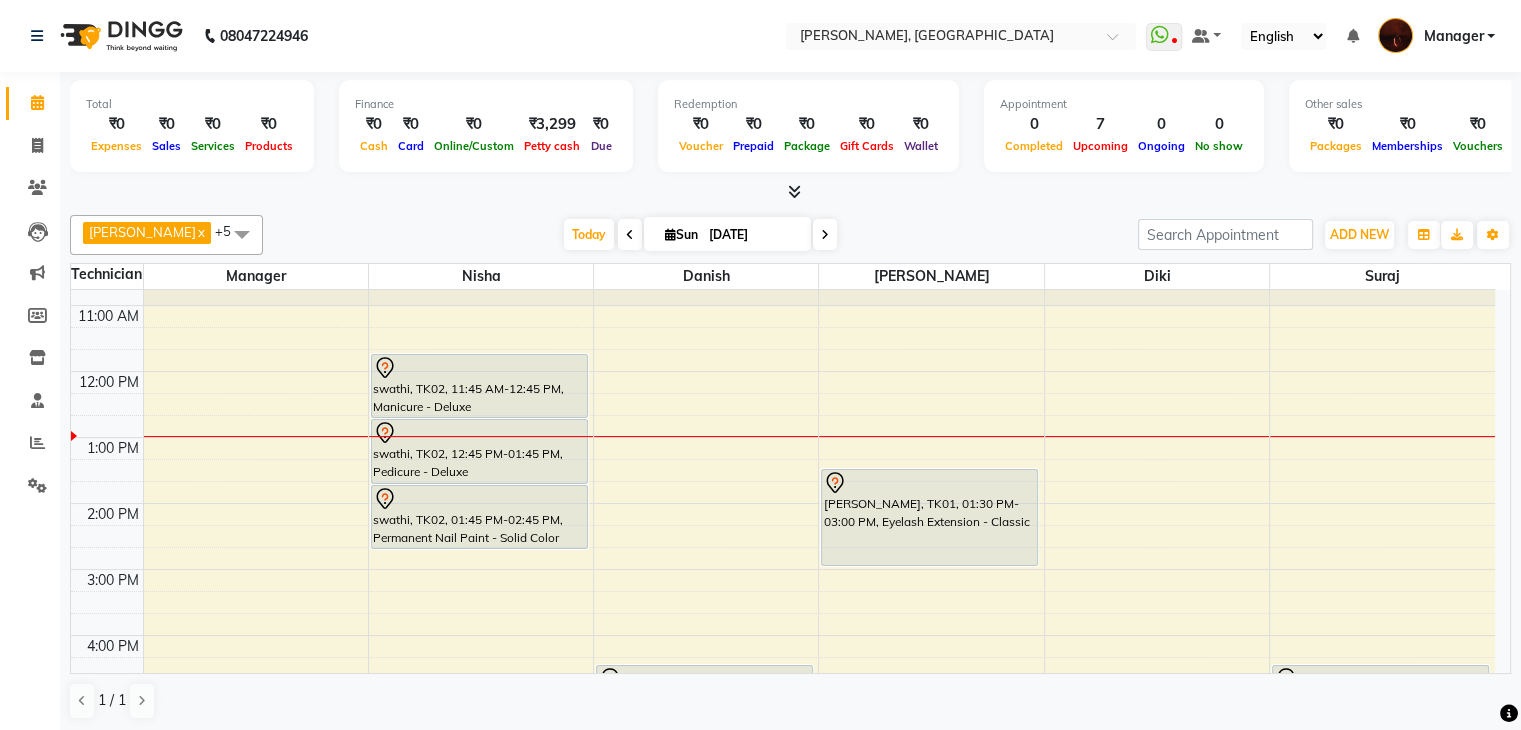 scroll, scrollTop: 0, scrollLeft: 0, axis: both 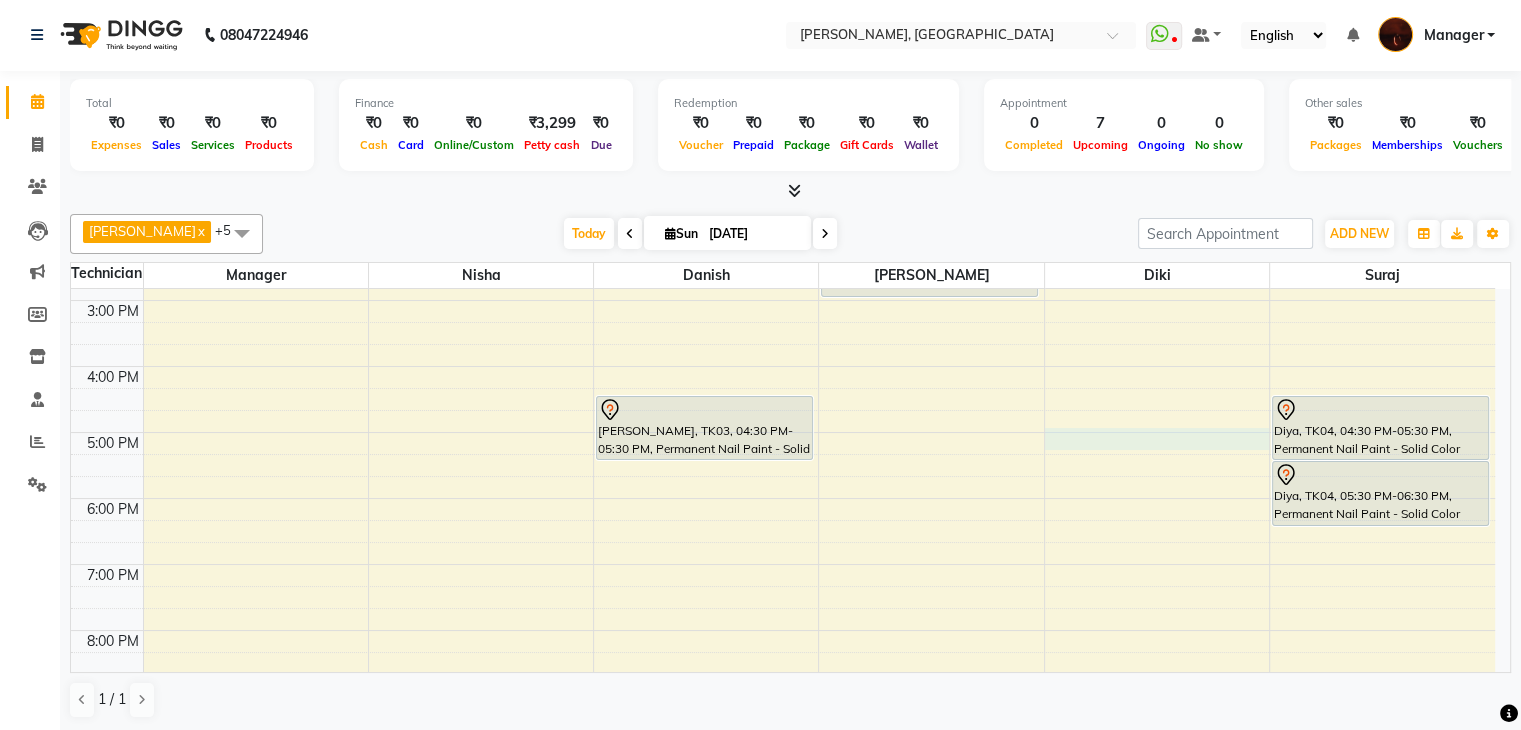 click on "10:00 AM 11:00 AM 12:00 PM 1:00 PM 2:00 PM 3:00 PM 4:00 PM 5:00 PM 6:00 PM 7:00 PM 8:00 PM 9:00 PM 10:00 PM             swathi, TK02, 11:45 AM-12:45 PM, Manicure  - Deluxe             swathi, TK02, 12:45 PM-01:45 PM, Pedicure - Deluxe             swathi, TK02, 01:45 PM-02:45 PM, Permanent Nail Paint - Solid Color (Hand)             susana, TK03, 04:30 PM-05:30 PM, Permanent Nail Paint - Solid Color (Hand)             Angela, TK01, 01:30 PM-03:00 PM, Eyelash Extension - Classic             Diya, TK04, 04:30 PM-05:30 PM, Permanent Nail Paint - Solid Color (Hand)             Diya, TK04, 05:30 PM-06:30 PM, Permanent Nail Paint - Solid Color (Toes)" at bounding box center (783, 399) 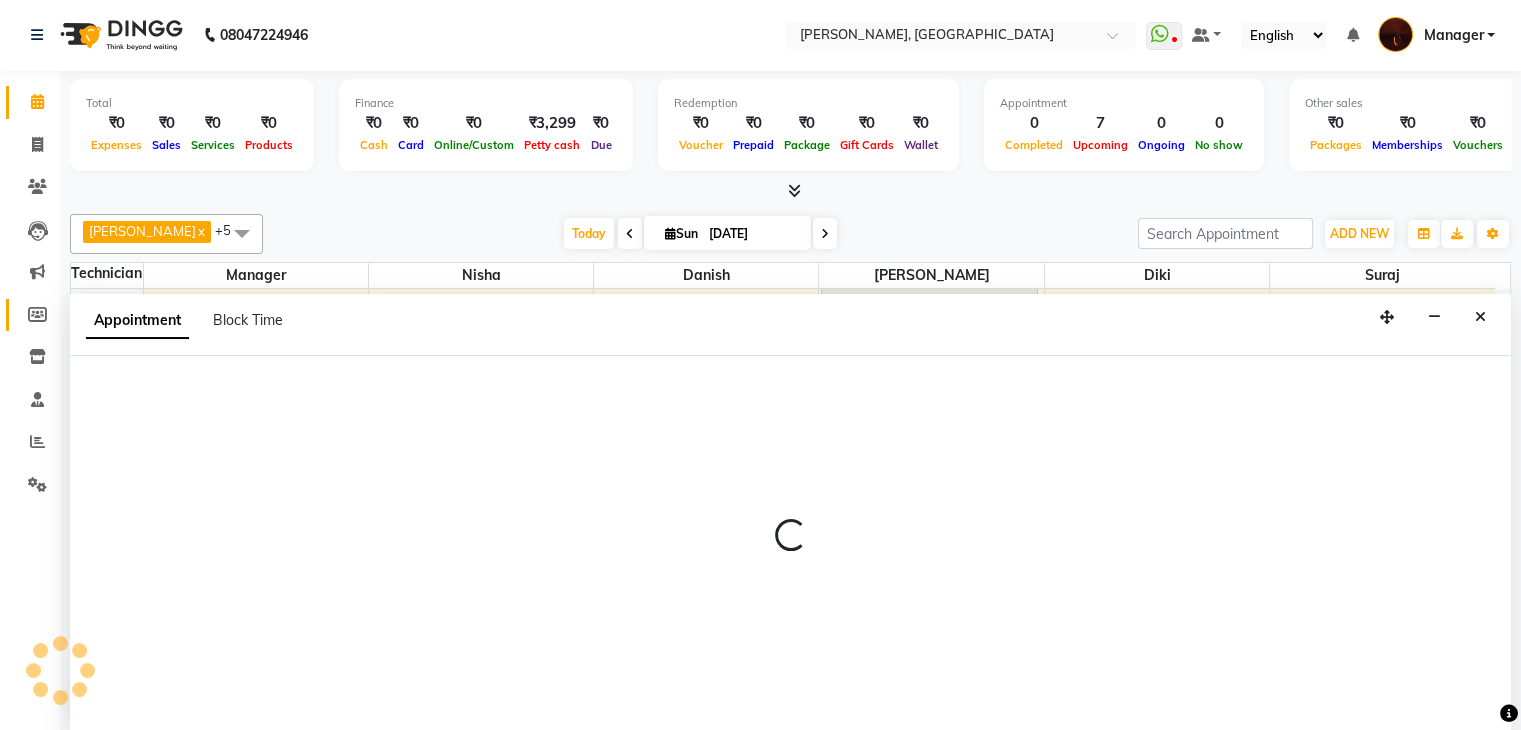 select on "68684" 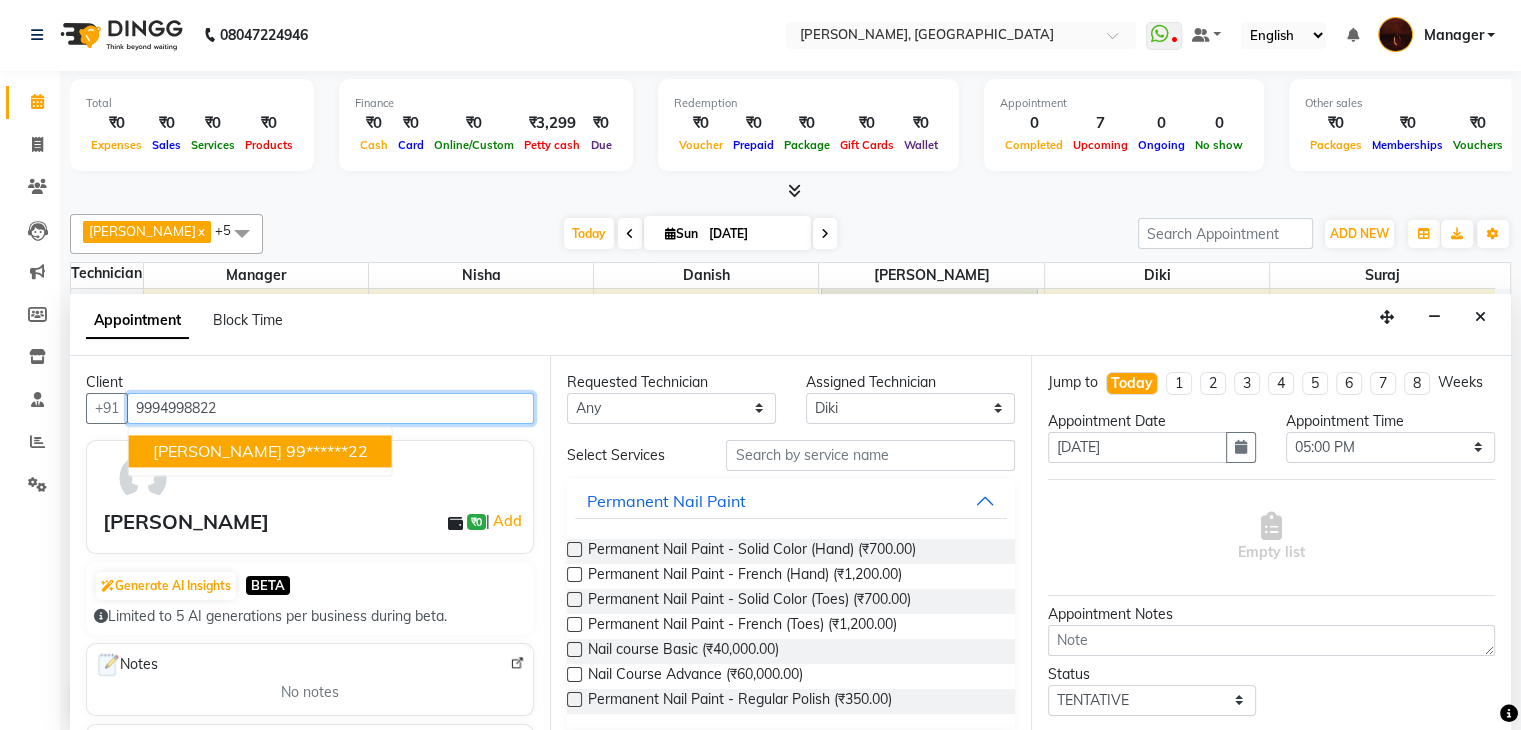 click on "[PERSON_NAME]" at bounding box center [217, 451] 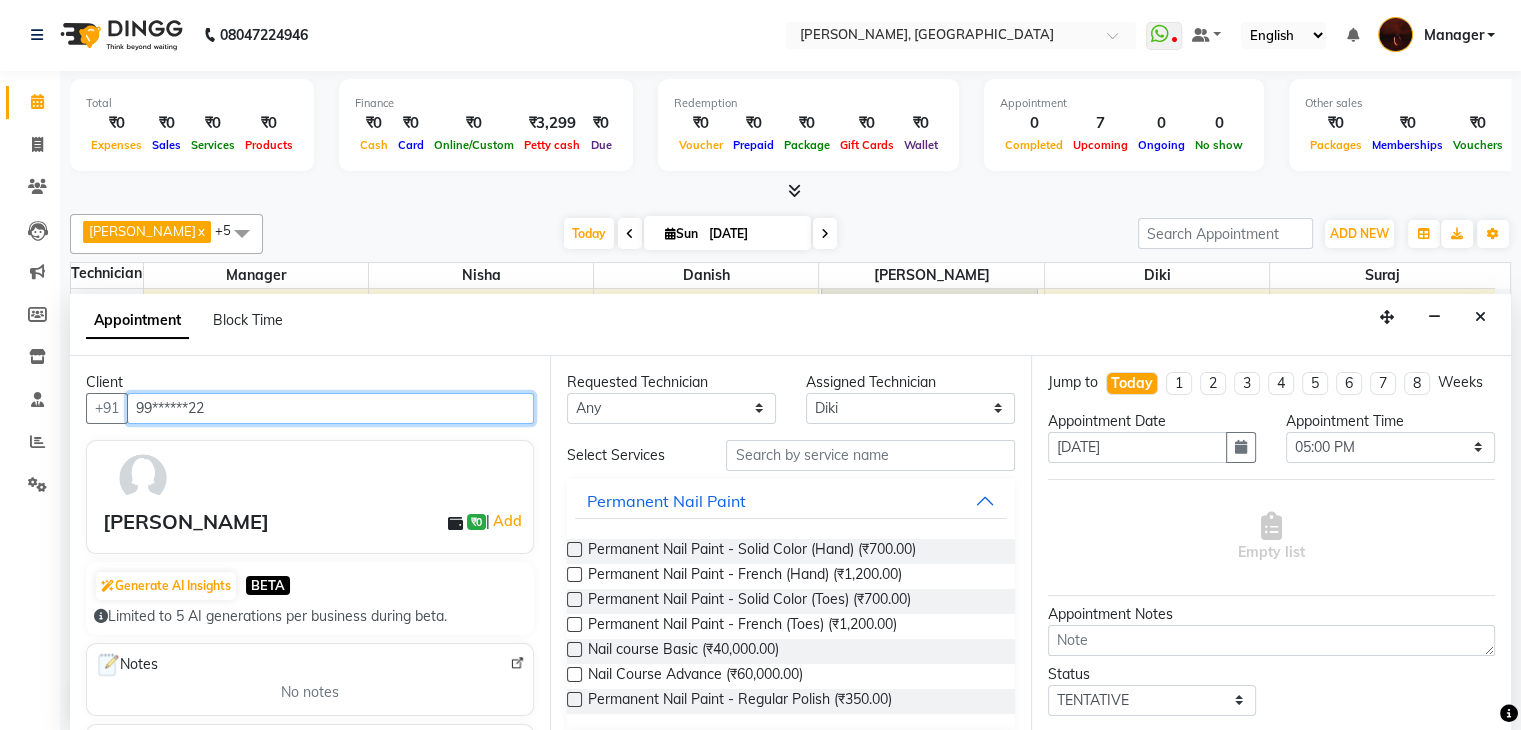 type on "99******22" 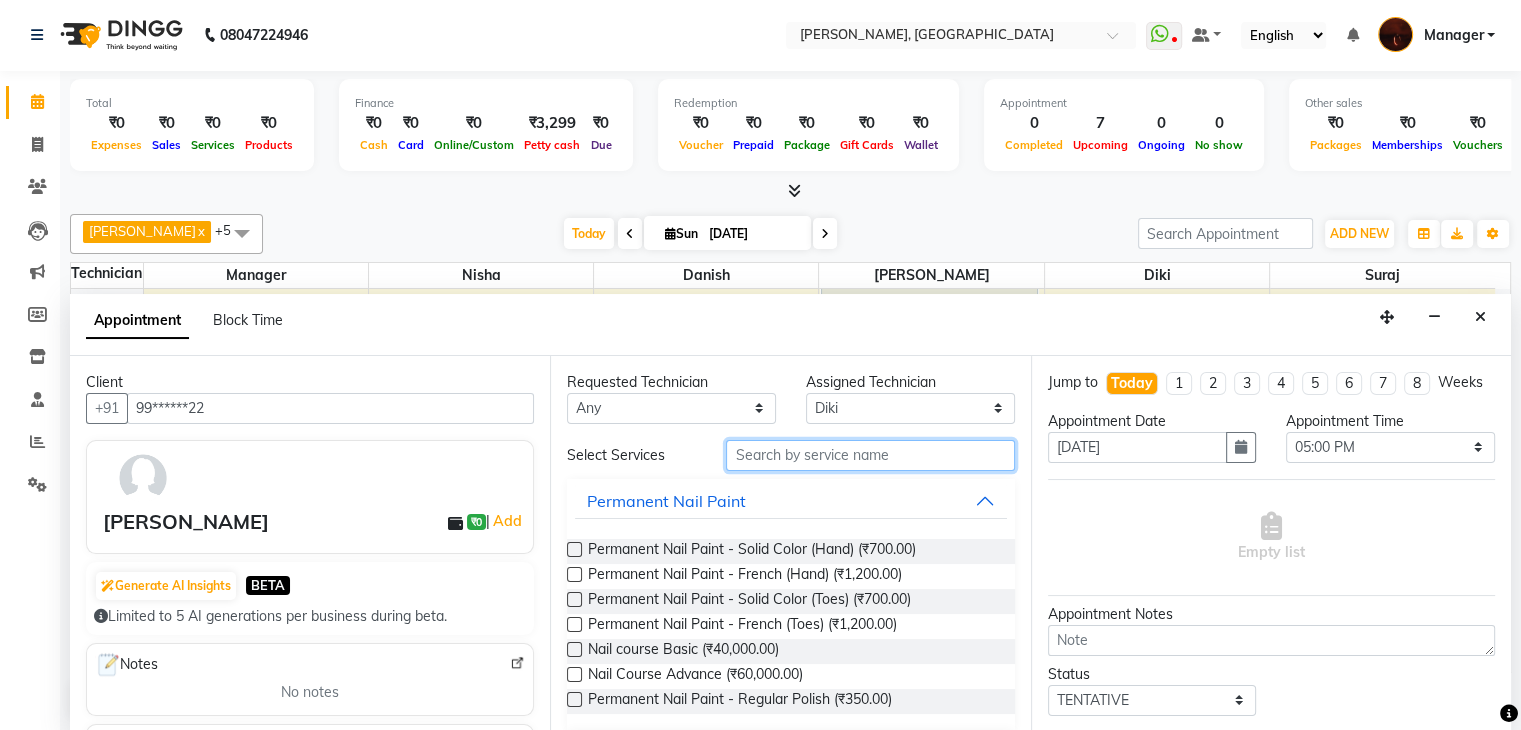 click at bounding box center (870, 455) 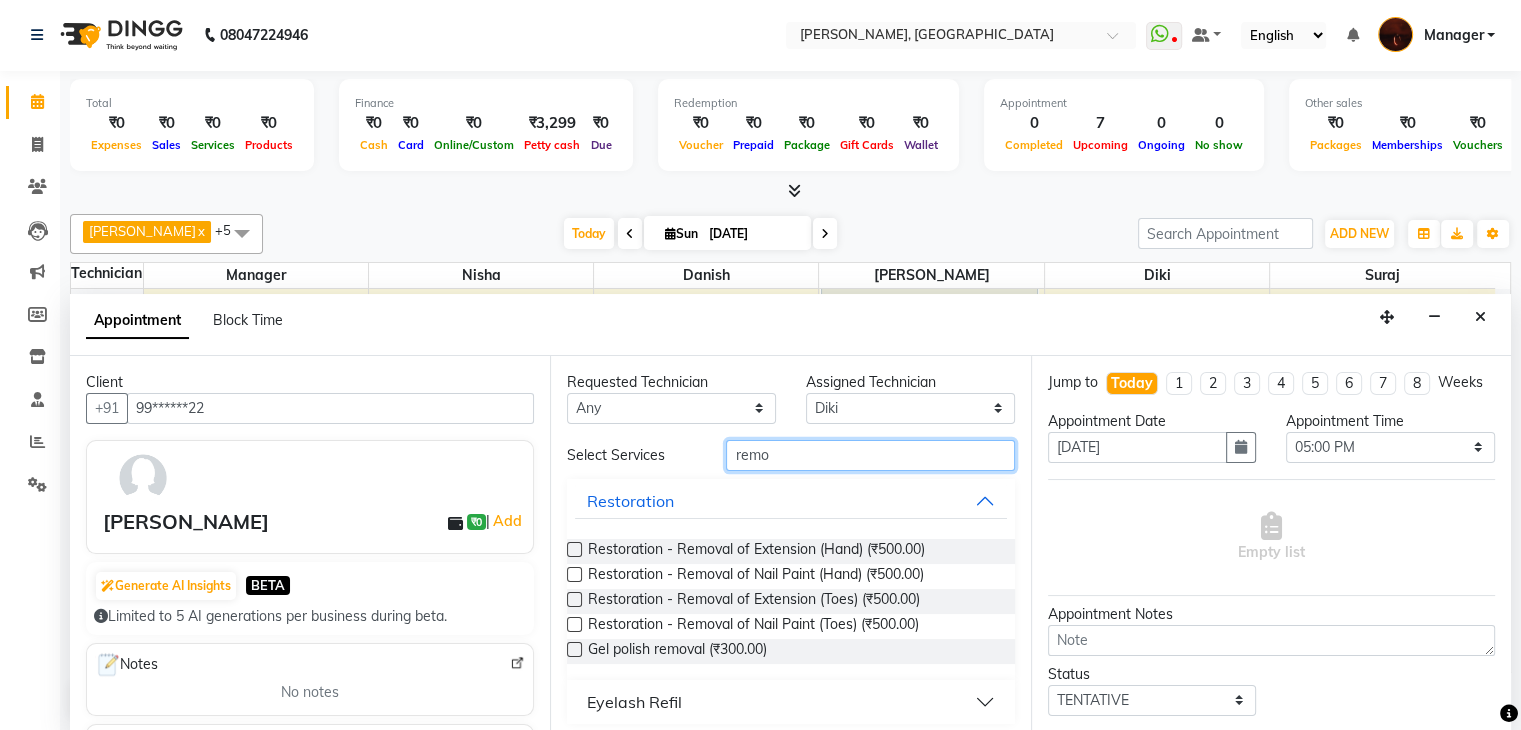 type on "remo" 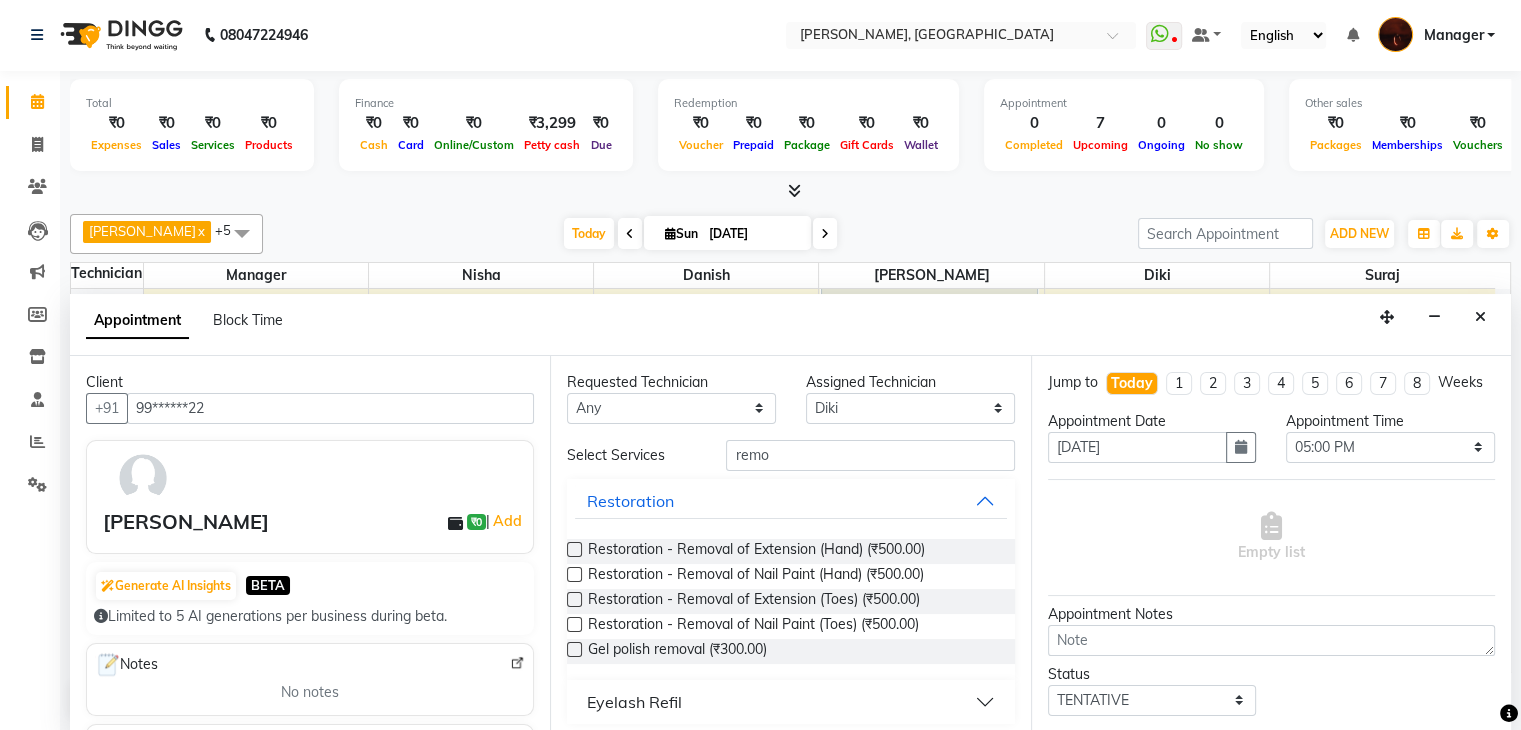 click at bounding box center [574, 549] 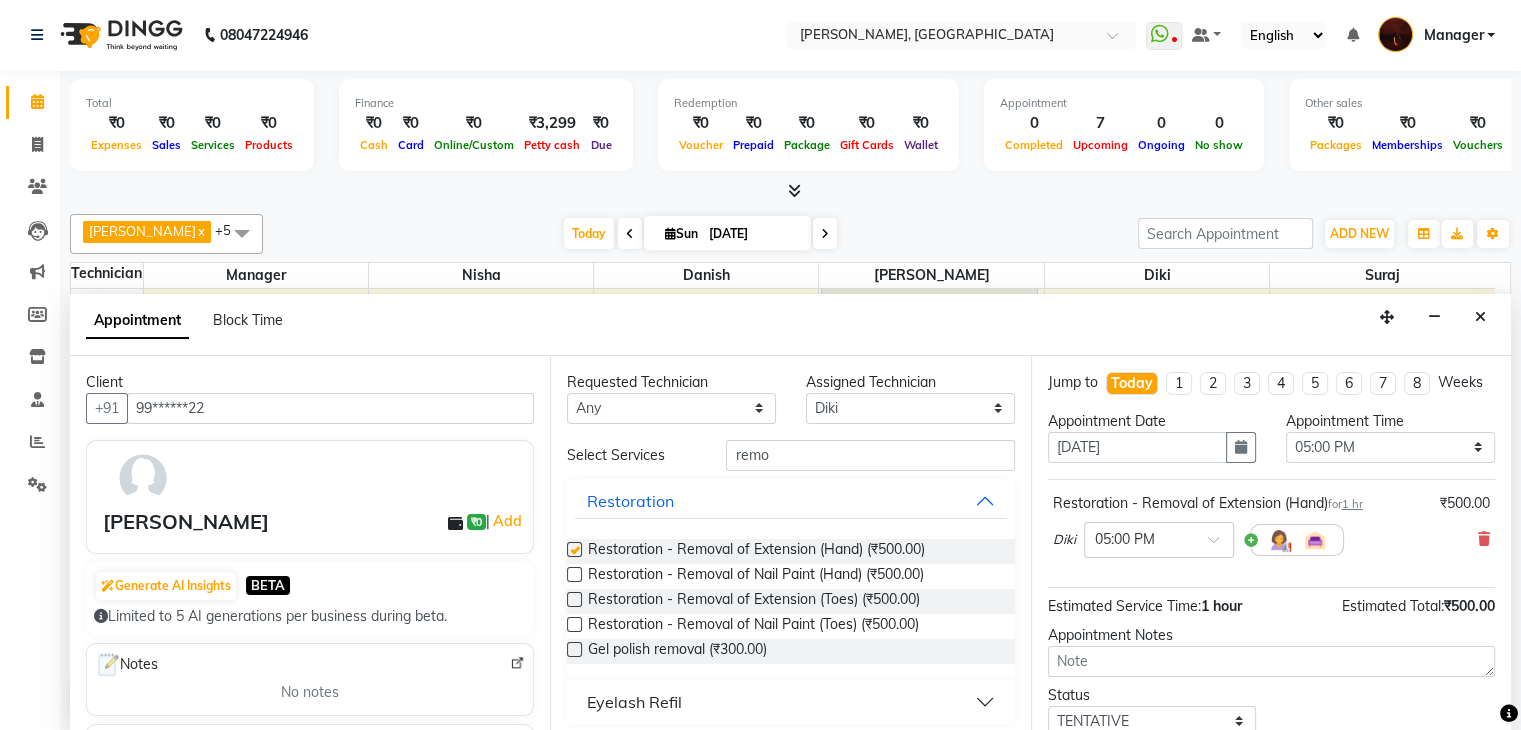 checkbox on "false" 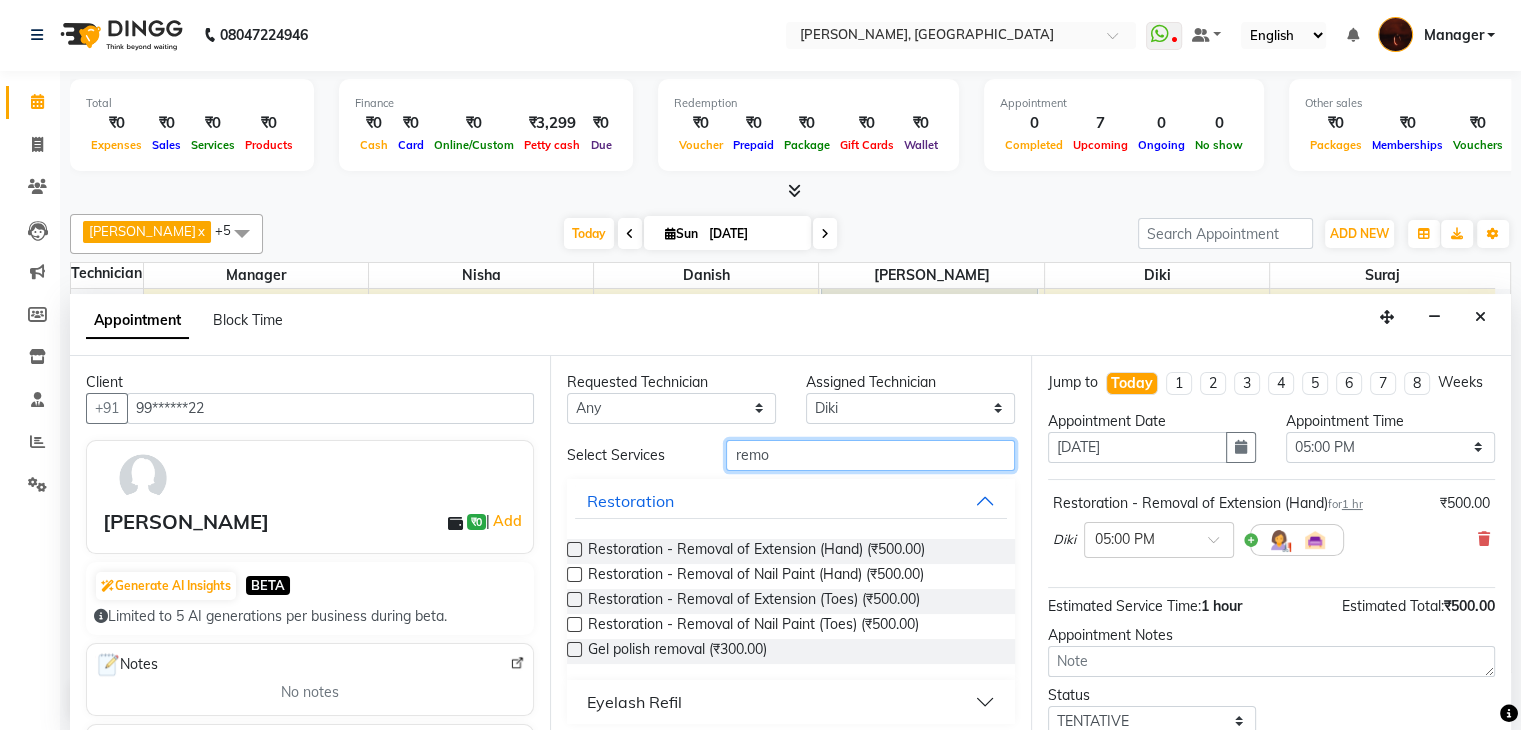 click on "remo" at bounding box center (870, 455) 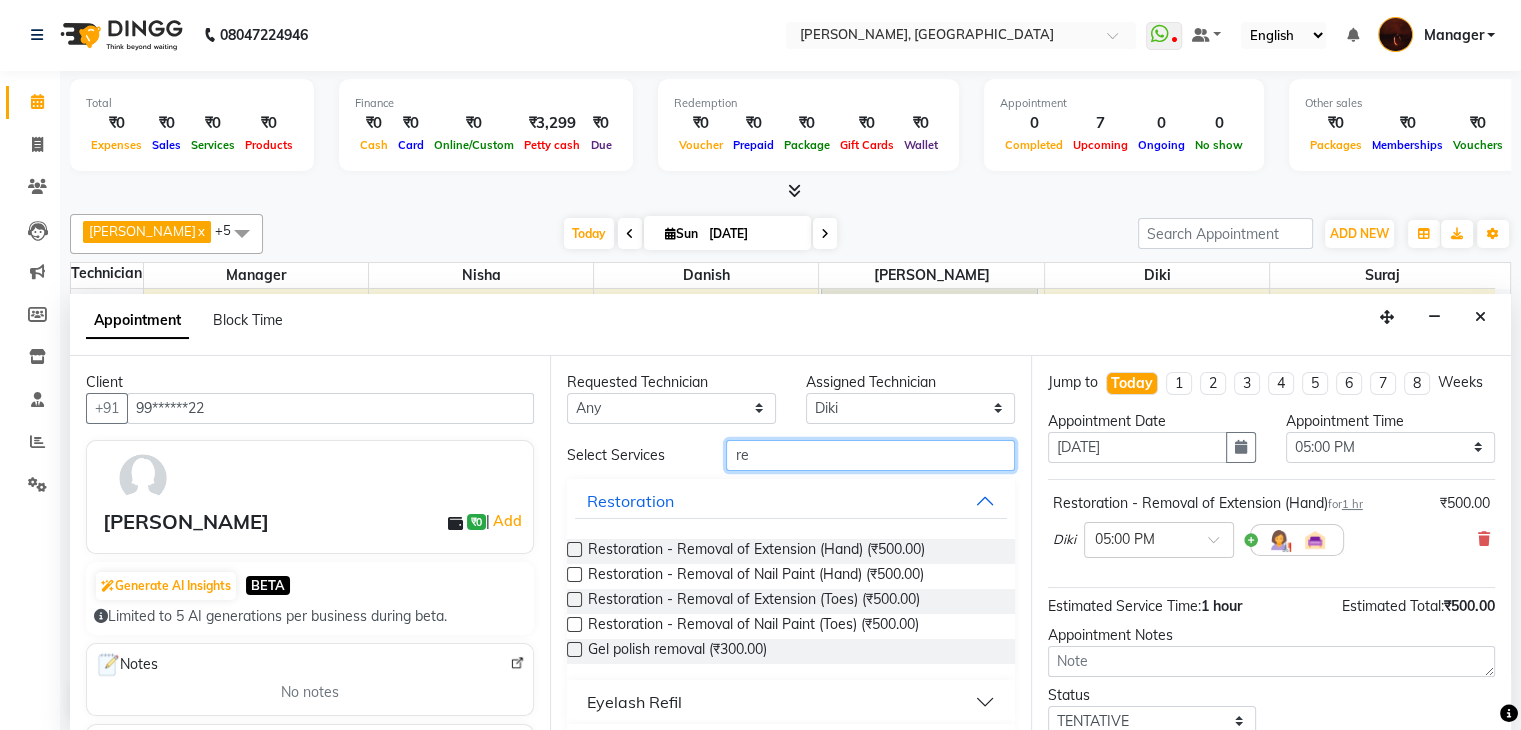 type on "r" 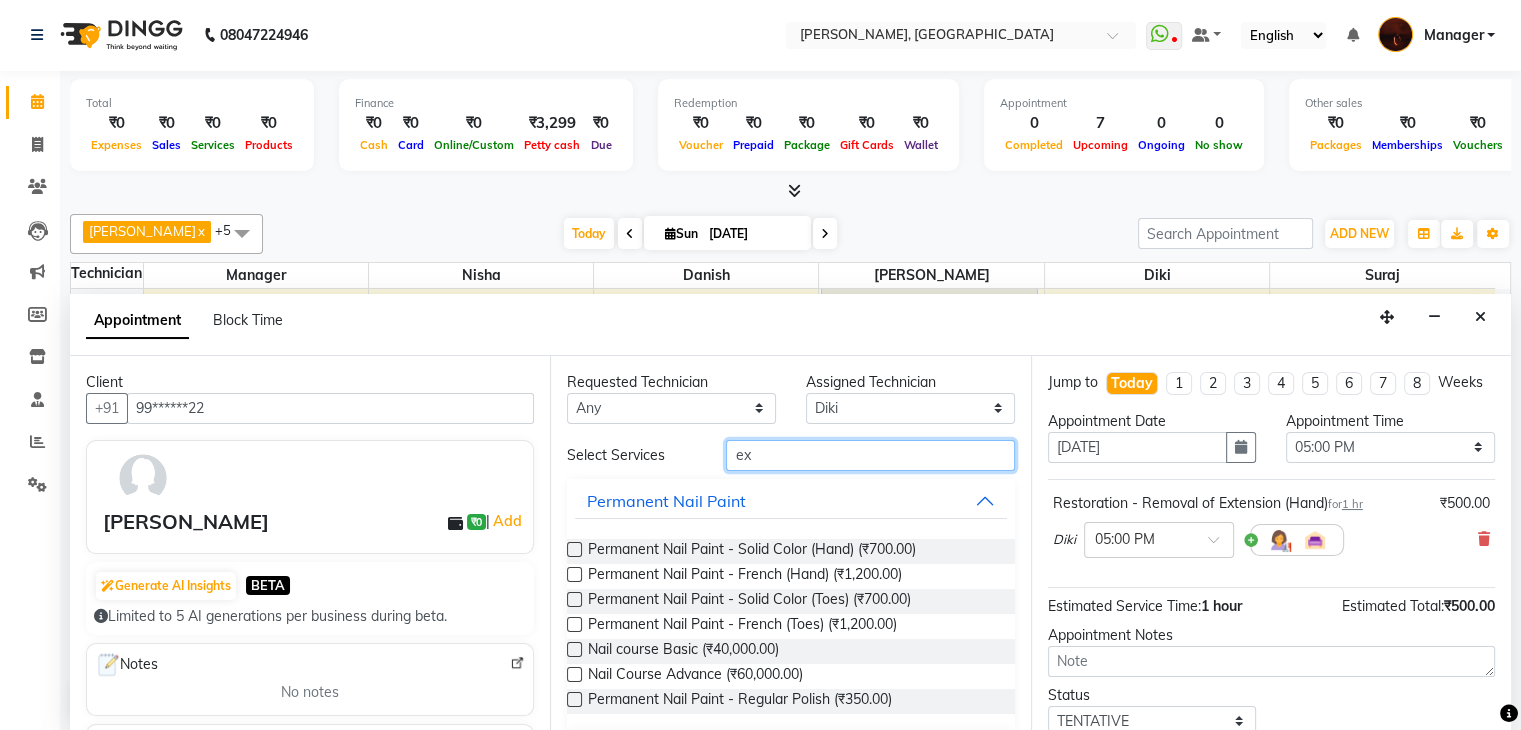 type on "ex" 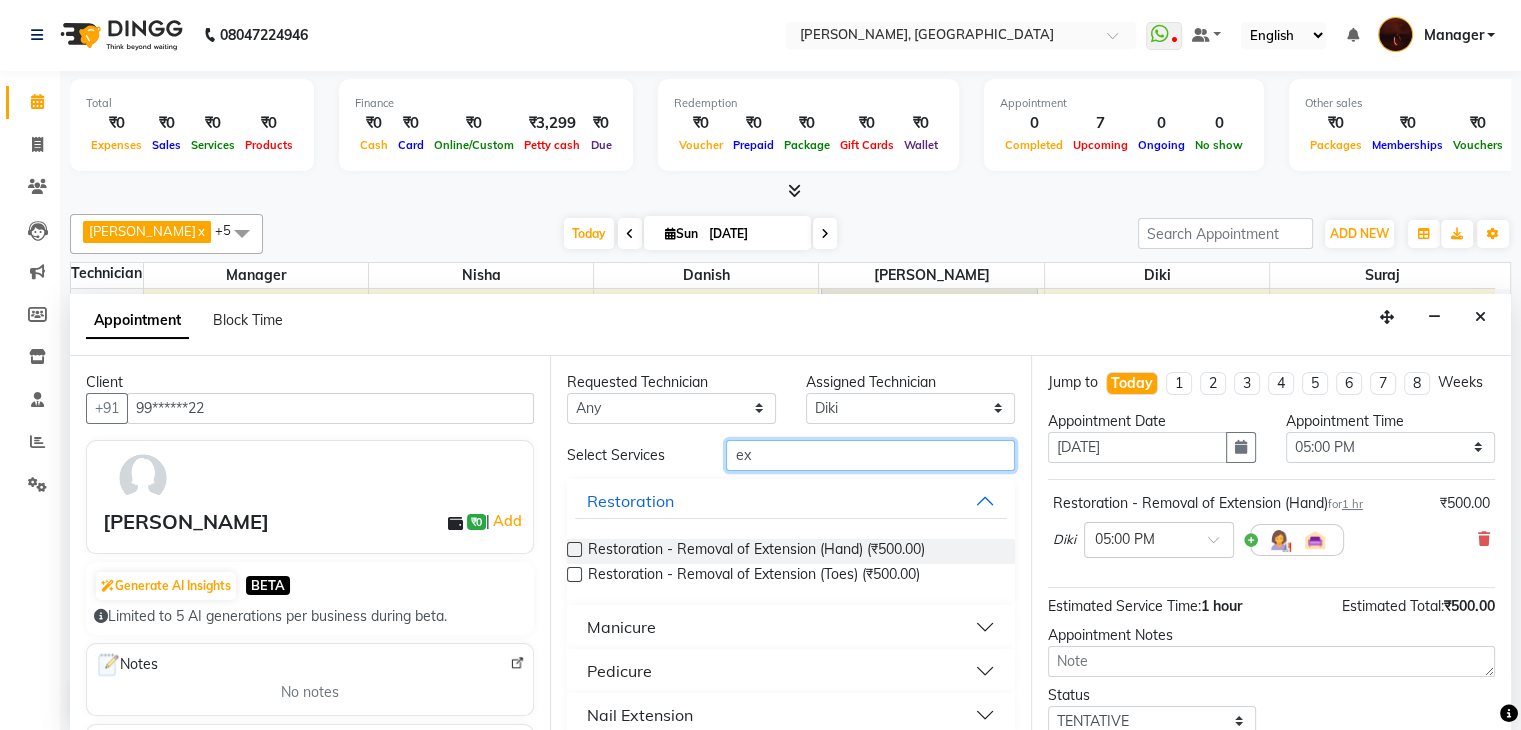 scroll, scrollTop: 108, scrollLeft: 0, axis: vertical 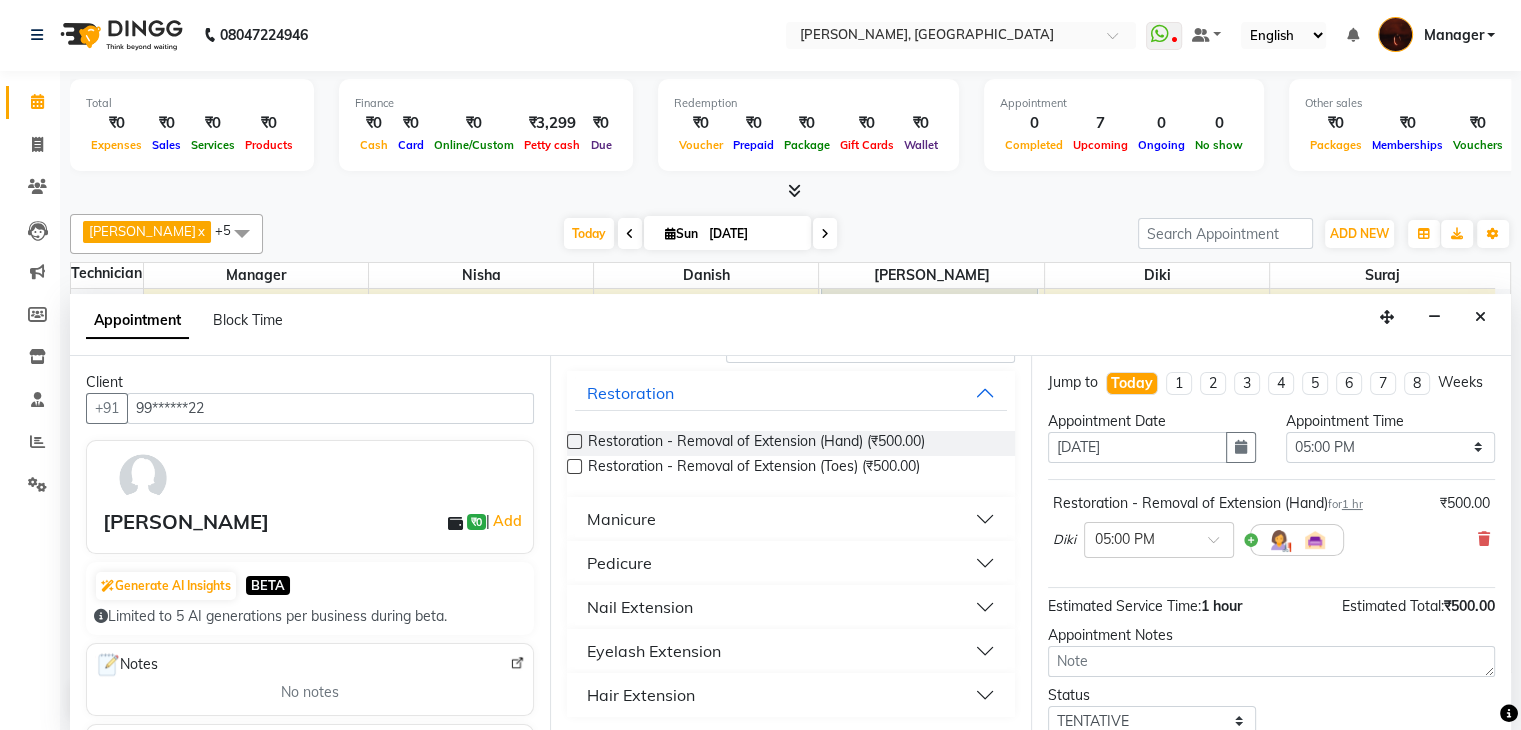 click on "Nail Extension" at bounding box center (790, 607) 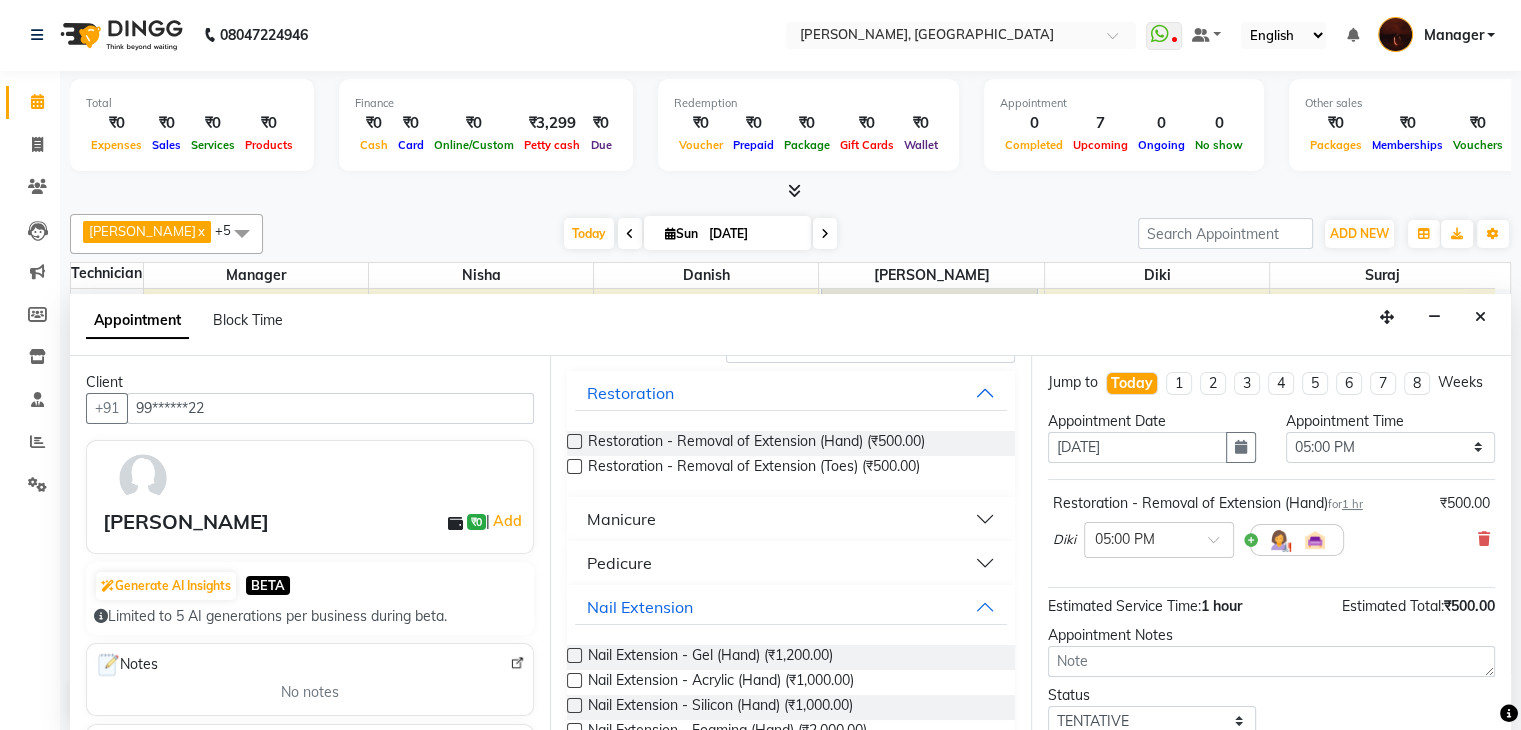 click at bounding box center [574, 655] 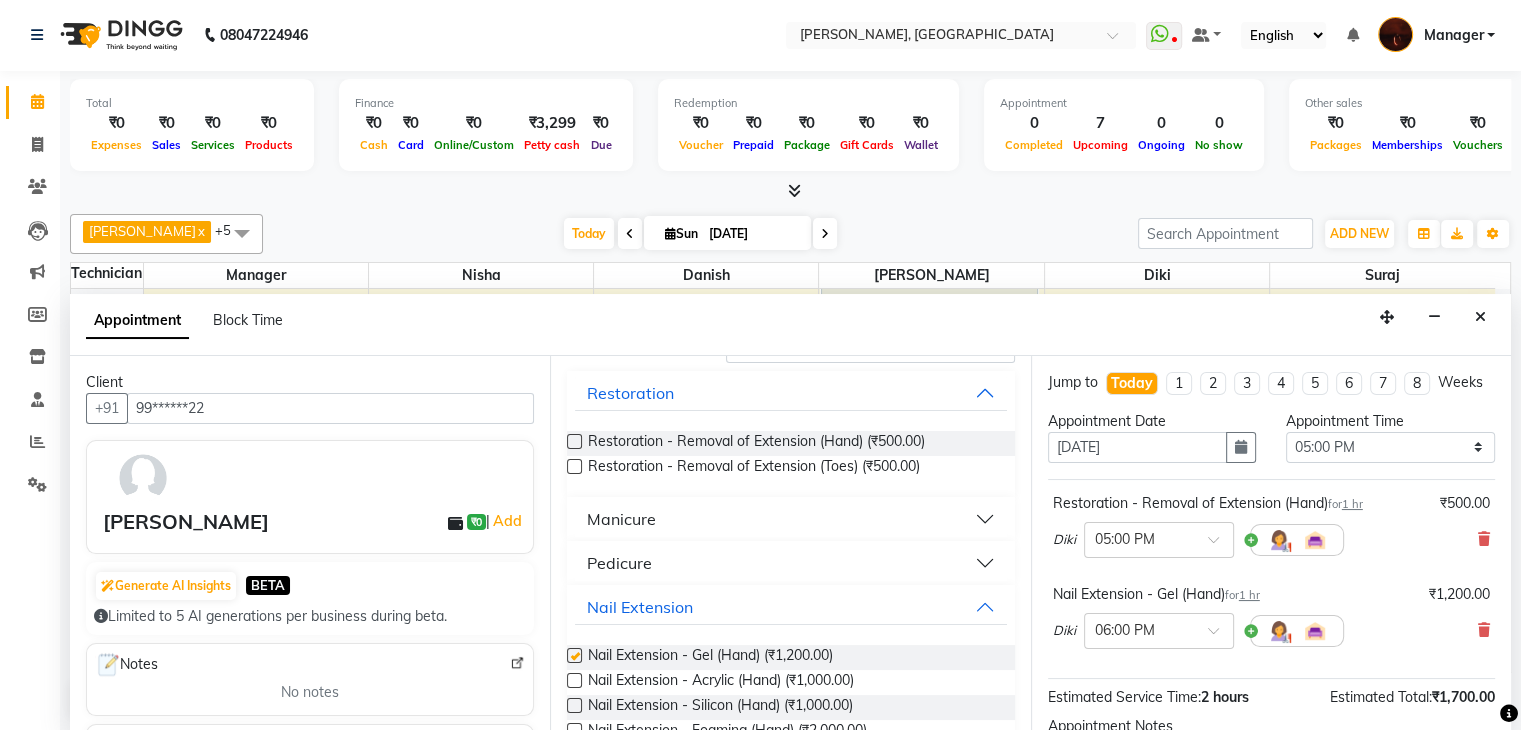 checkbox on "false" 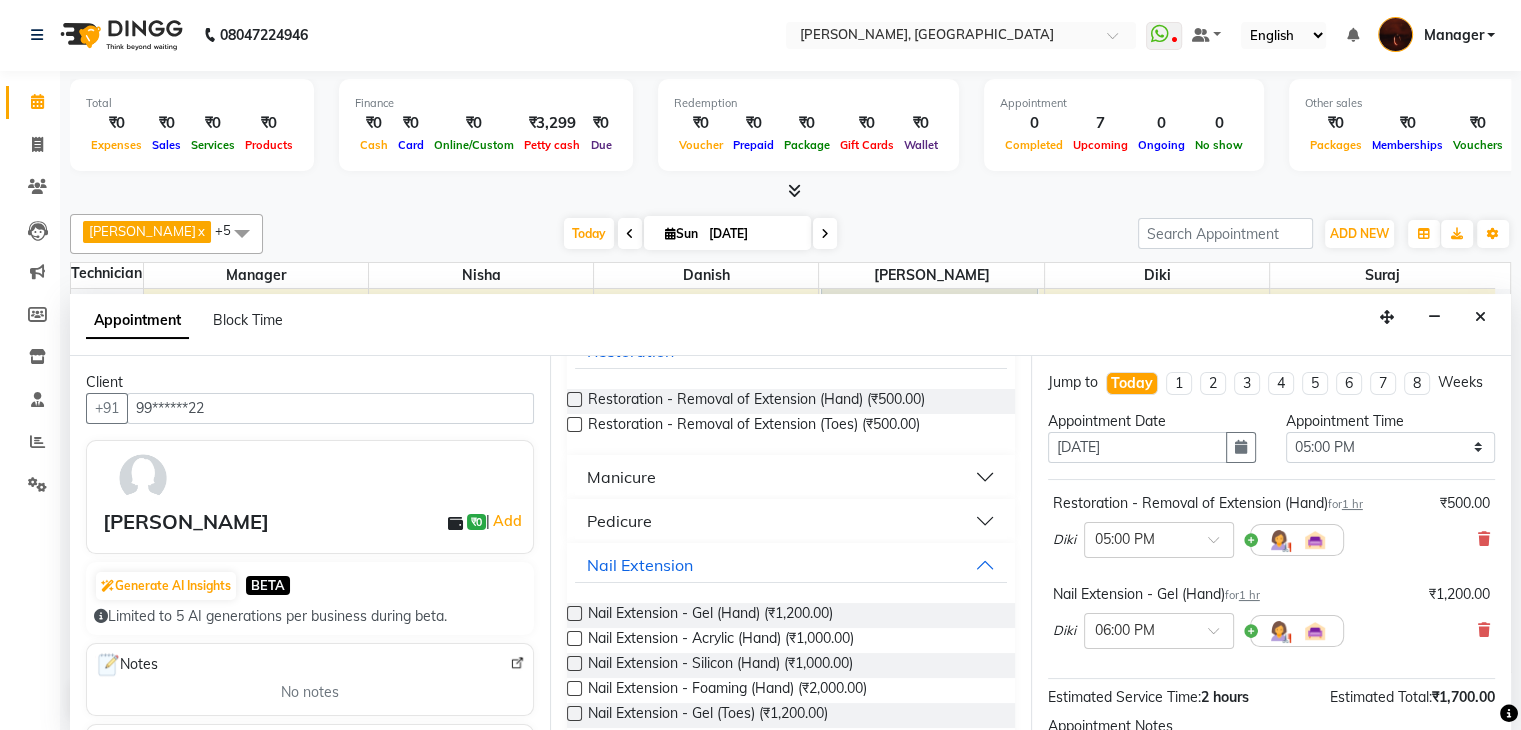 scroll, scrollTop: 0, scrollLeft: 0, axis: both 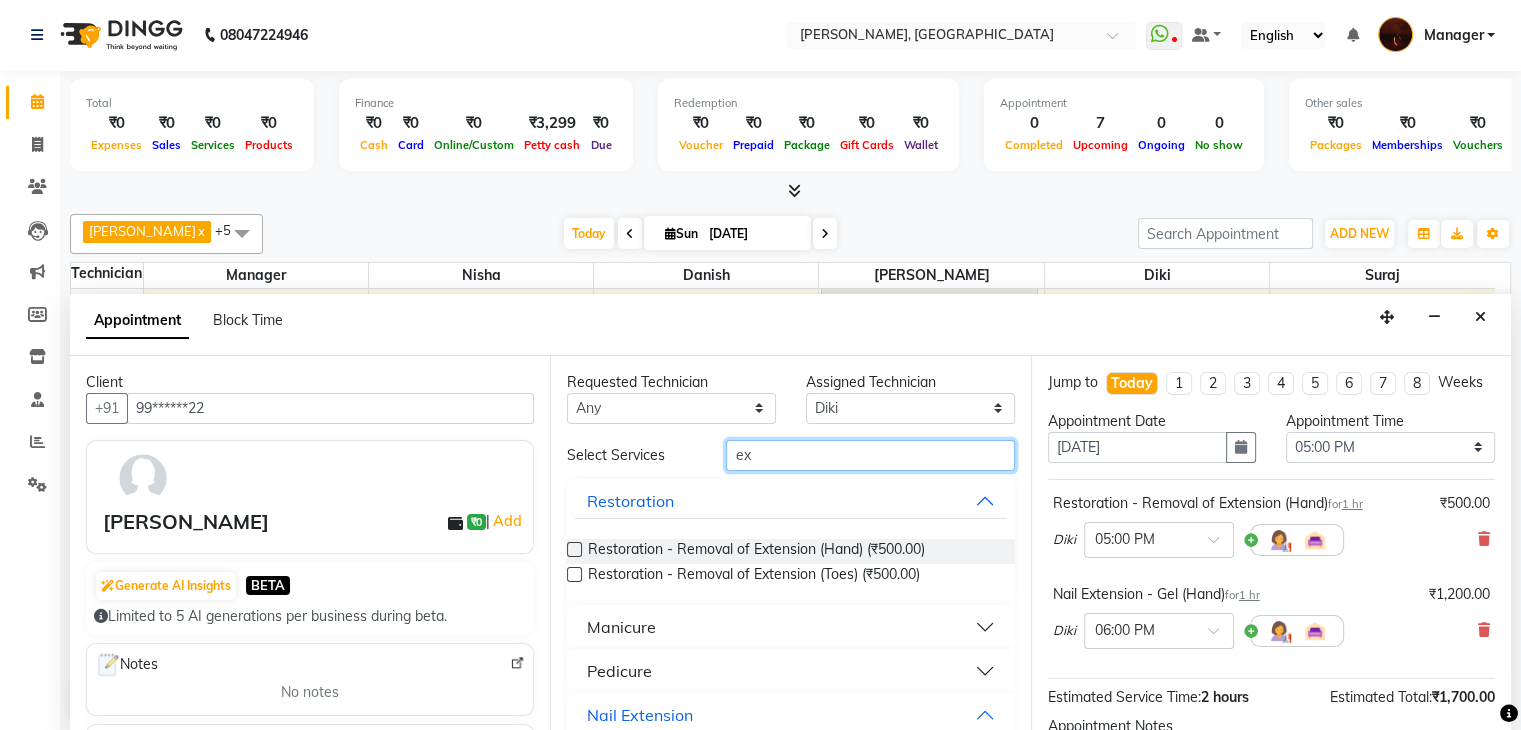 click on "ex" at bounding box center (870, 455) 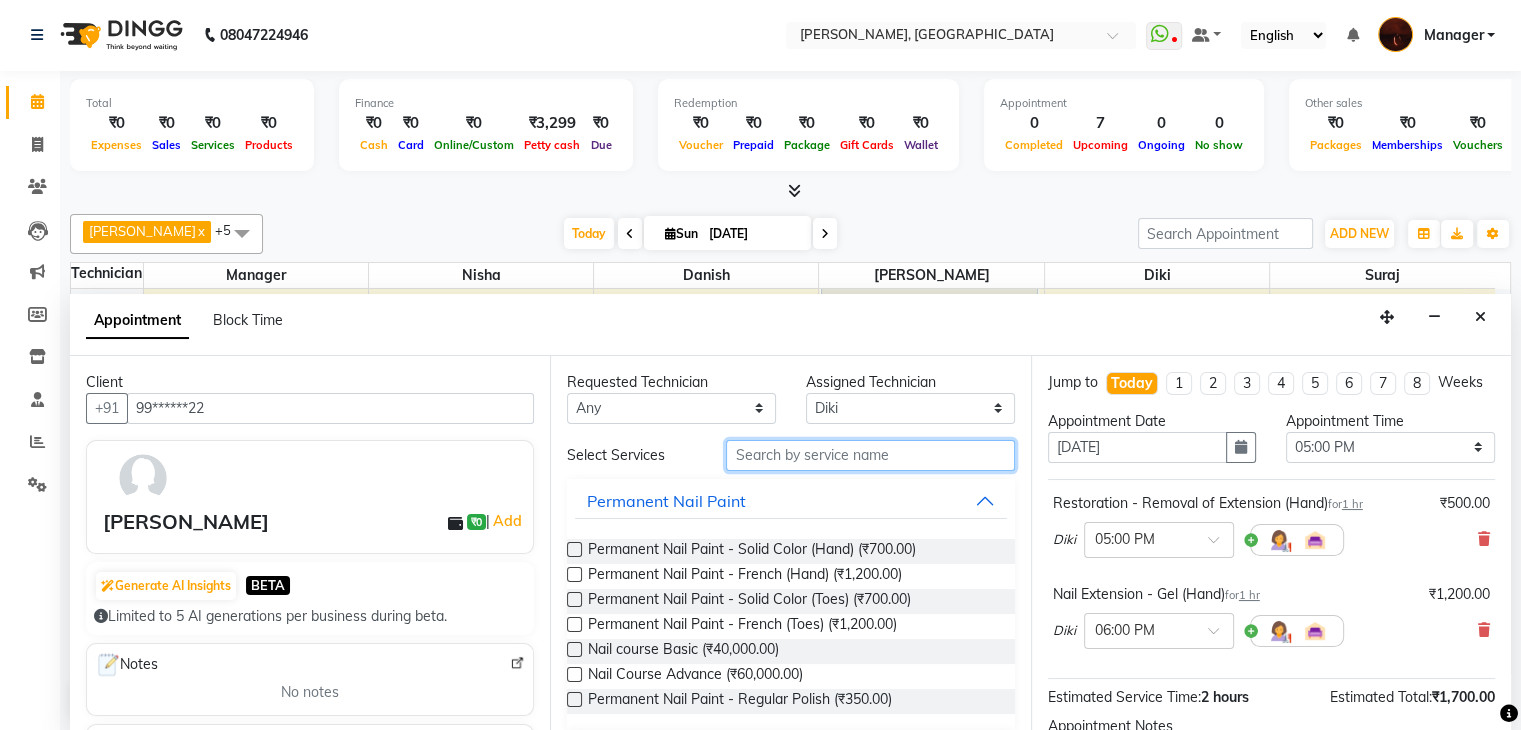 type 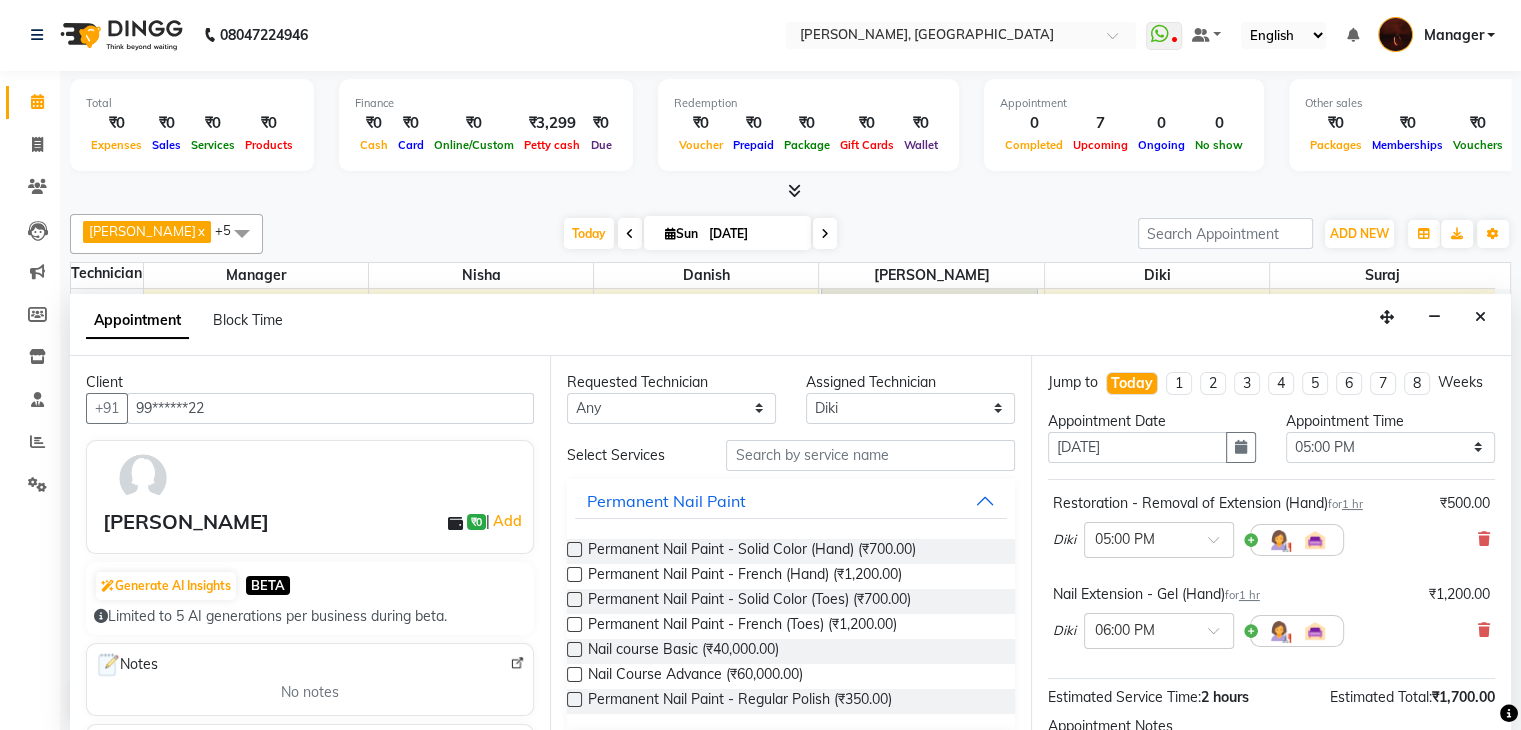 click at bounding box center [574, 549] 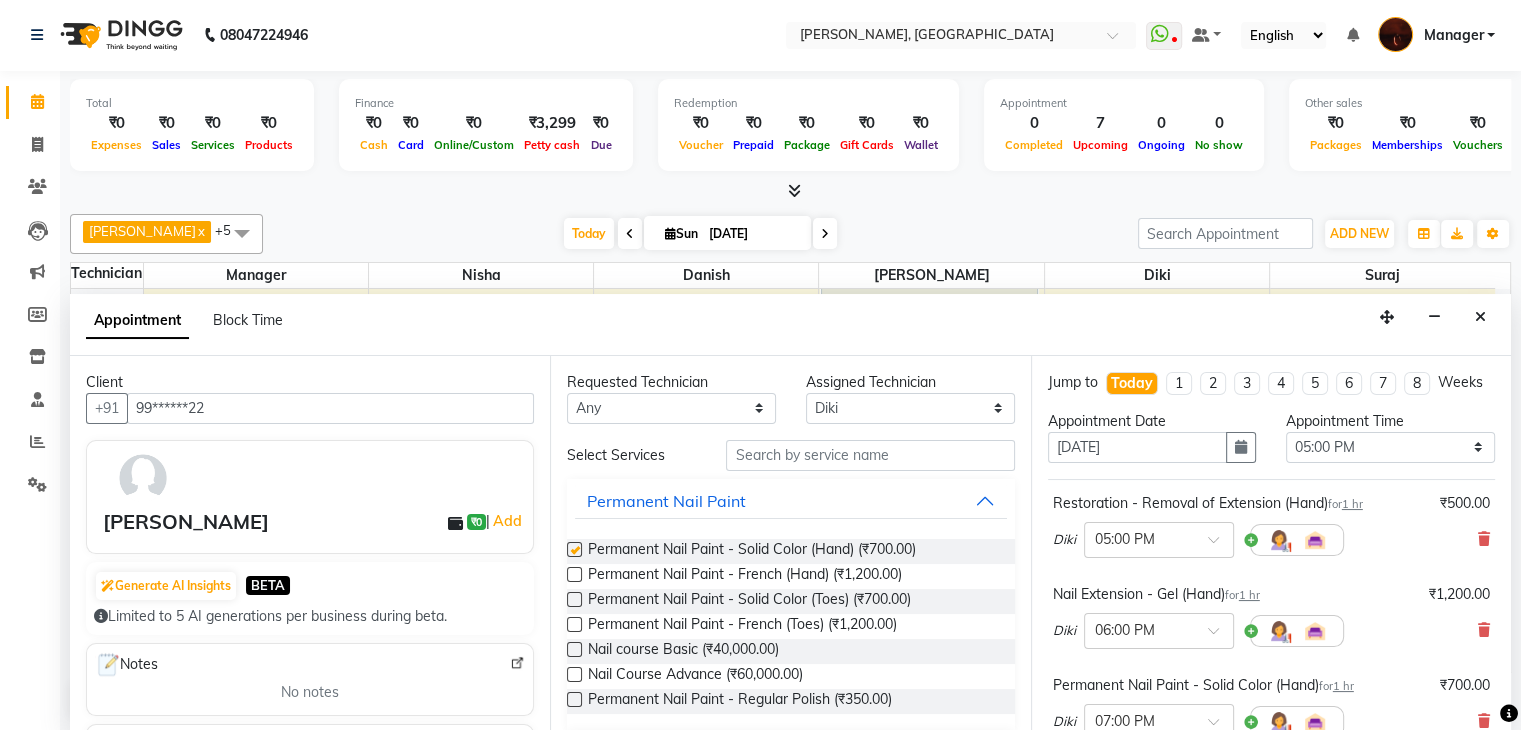 checkbox on "false" 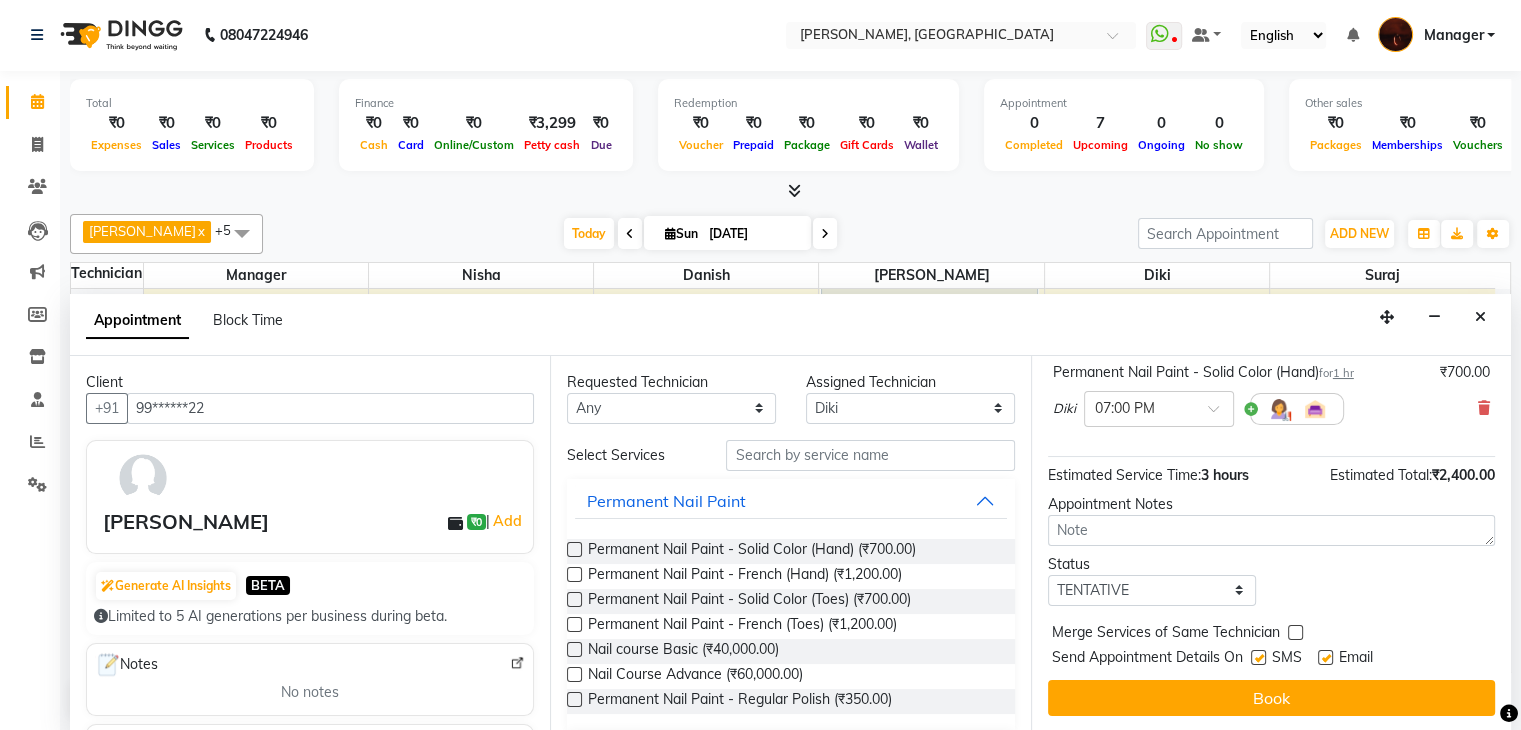 scroll, scrollTop: 331, scrollLeft: 0, axis: vertical 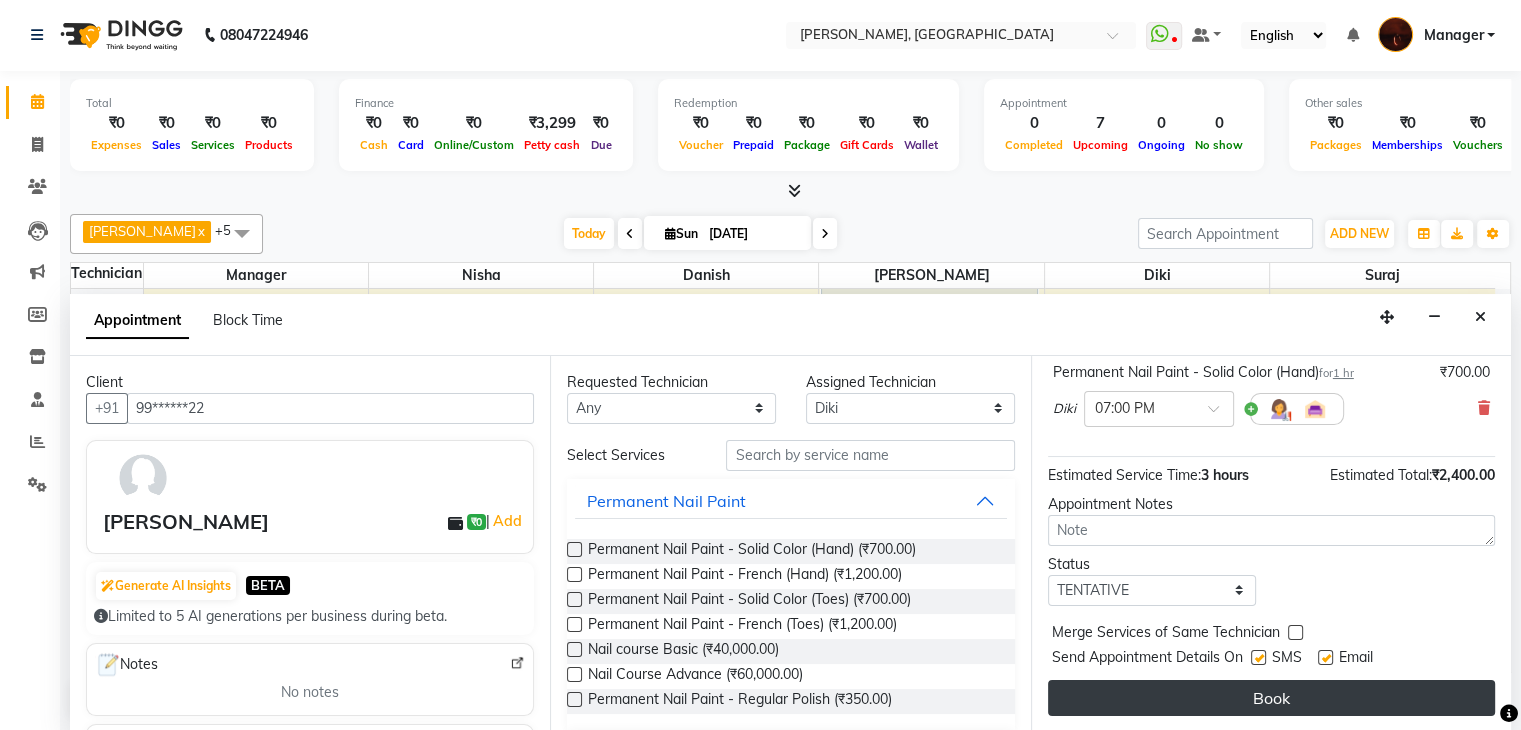 click on "Book" at bounding box center [1271, 698] 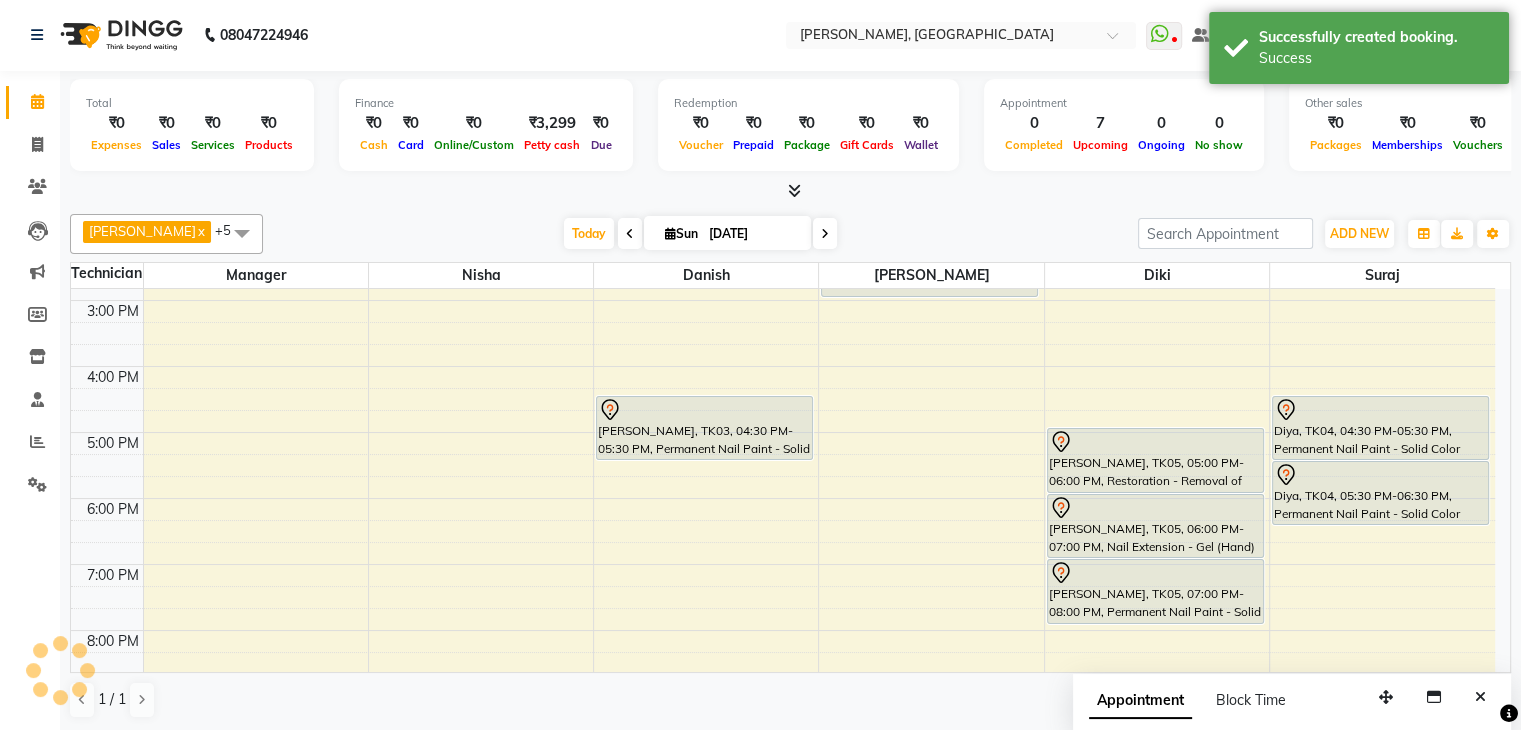 scroll, scrollTop: 0, scrollLeft: 0, axis: both 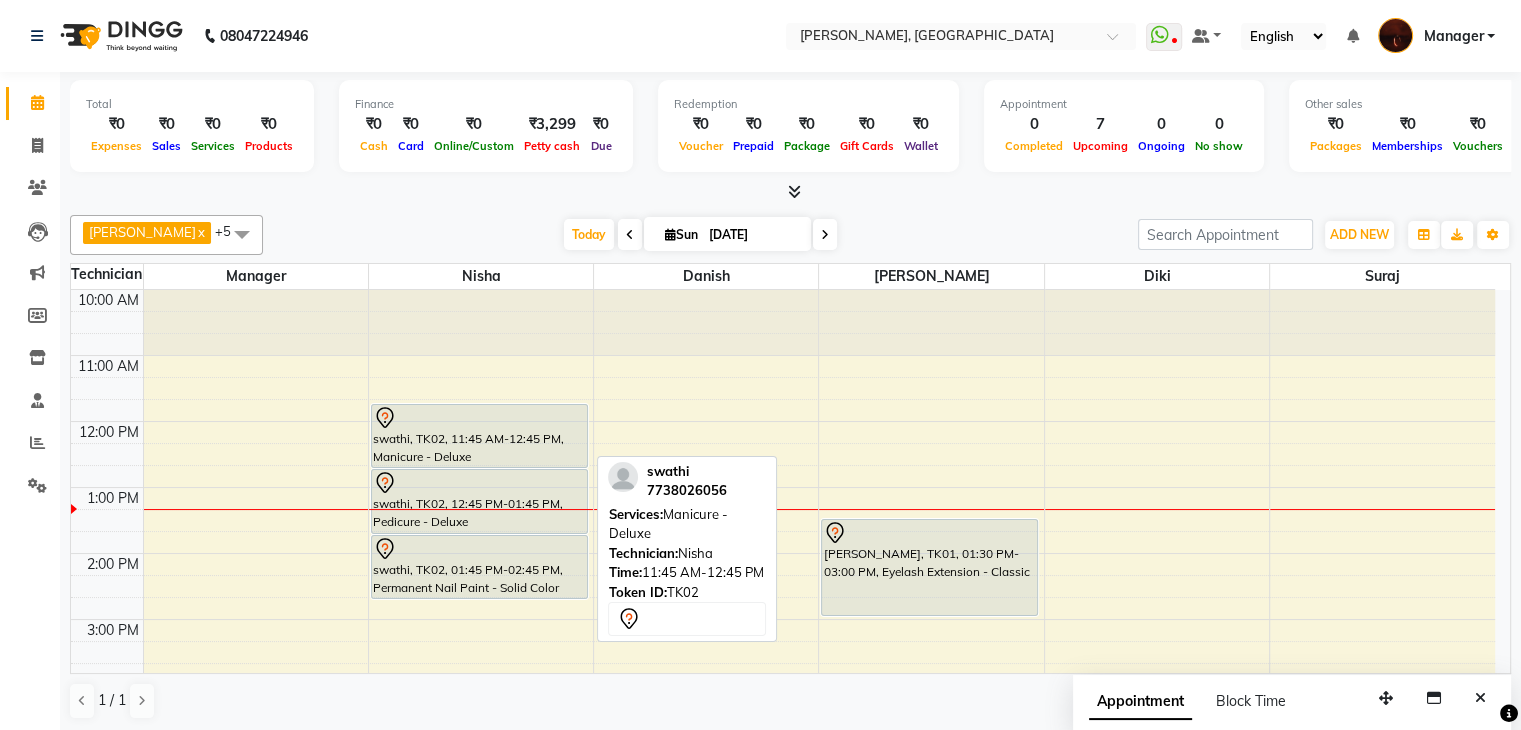 click on "swathi, TK02, 11:45 AM-12:45 PM, Manicure  - Deluxe" at bounding box center (479, 436) 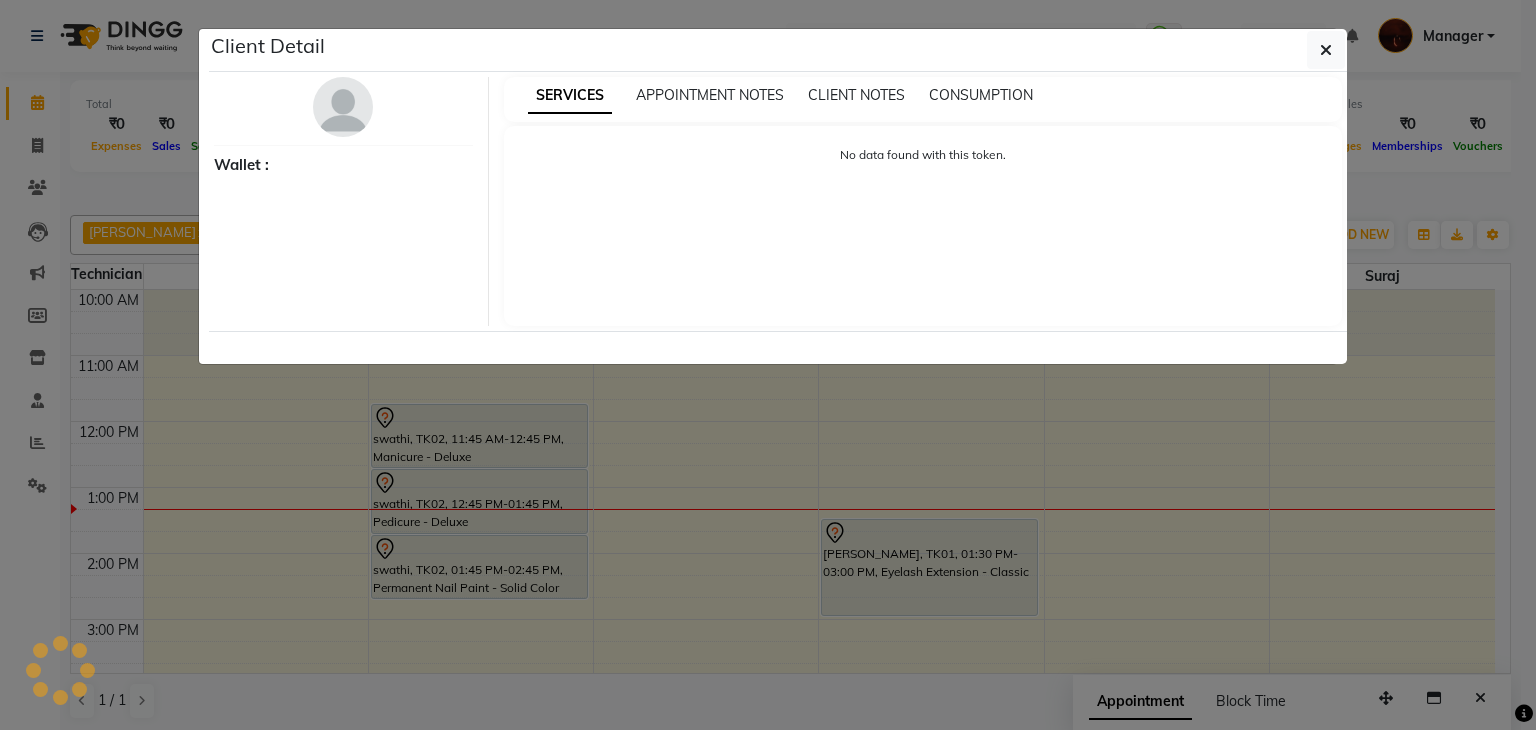 select on "7" 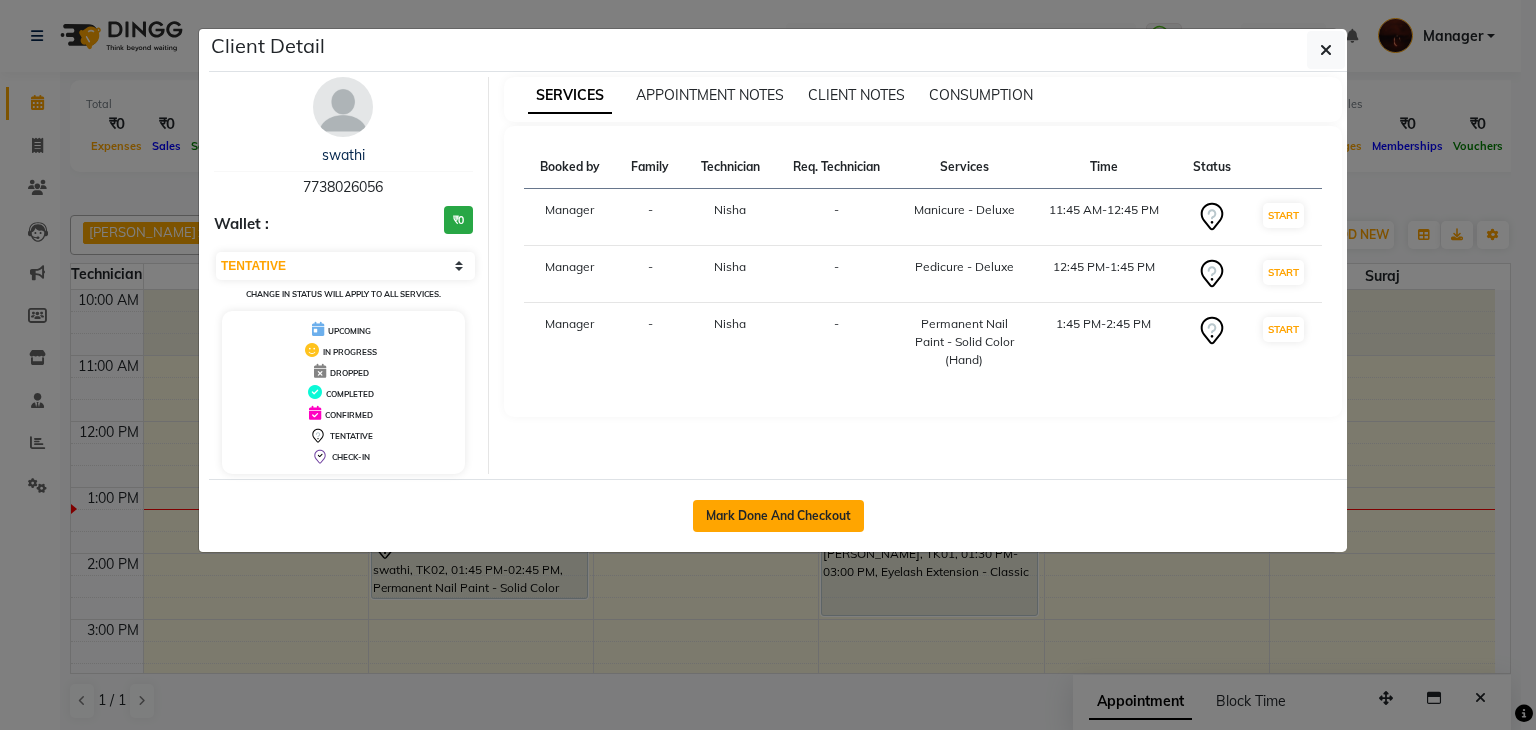 click on "Mark Done And Checkout" 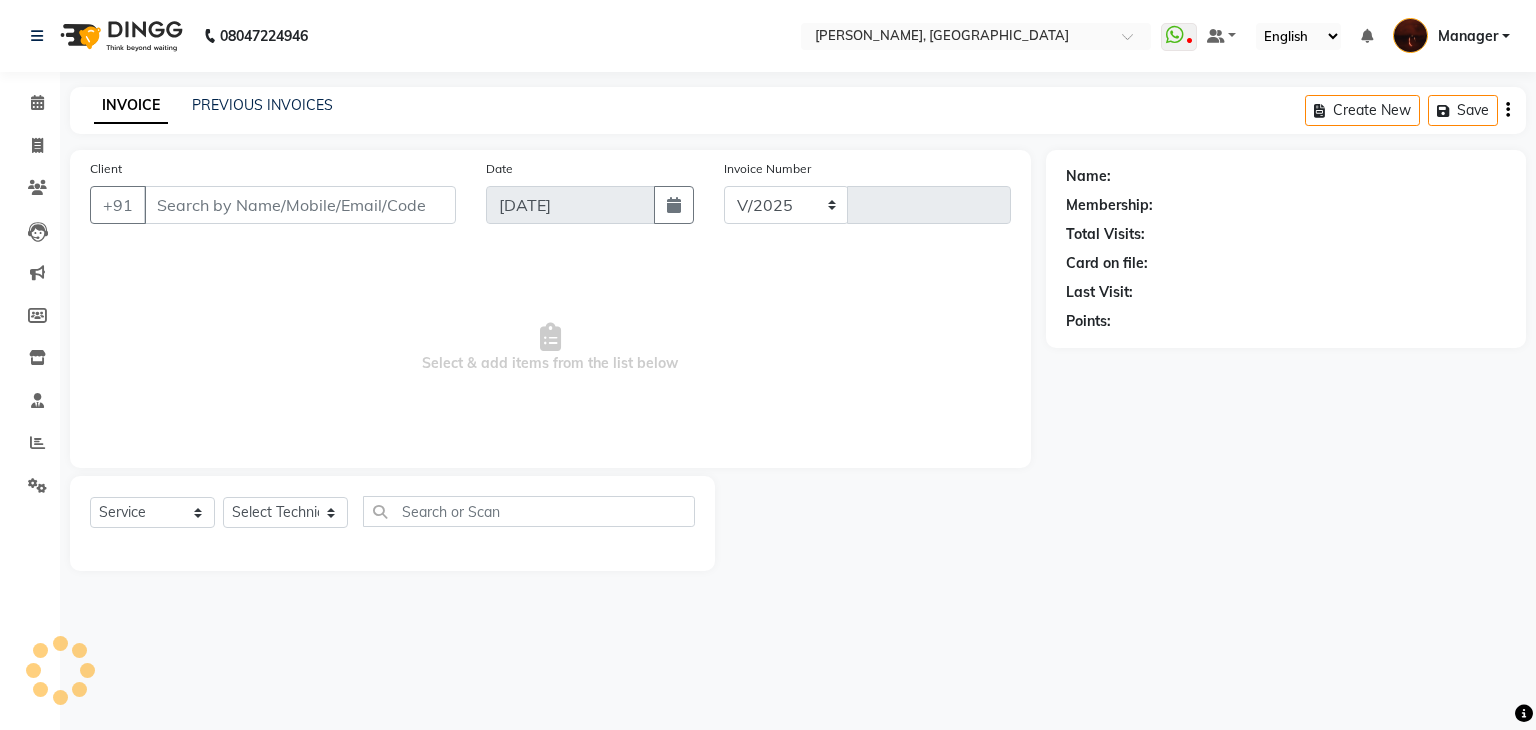select on "4063" 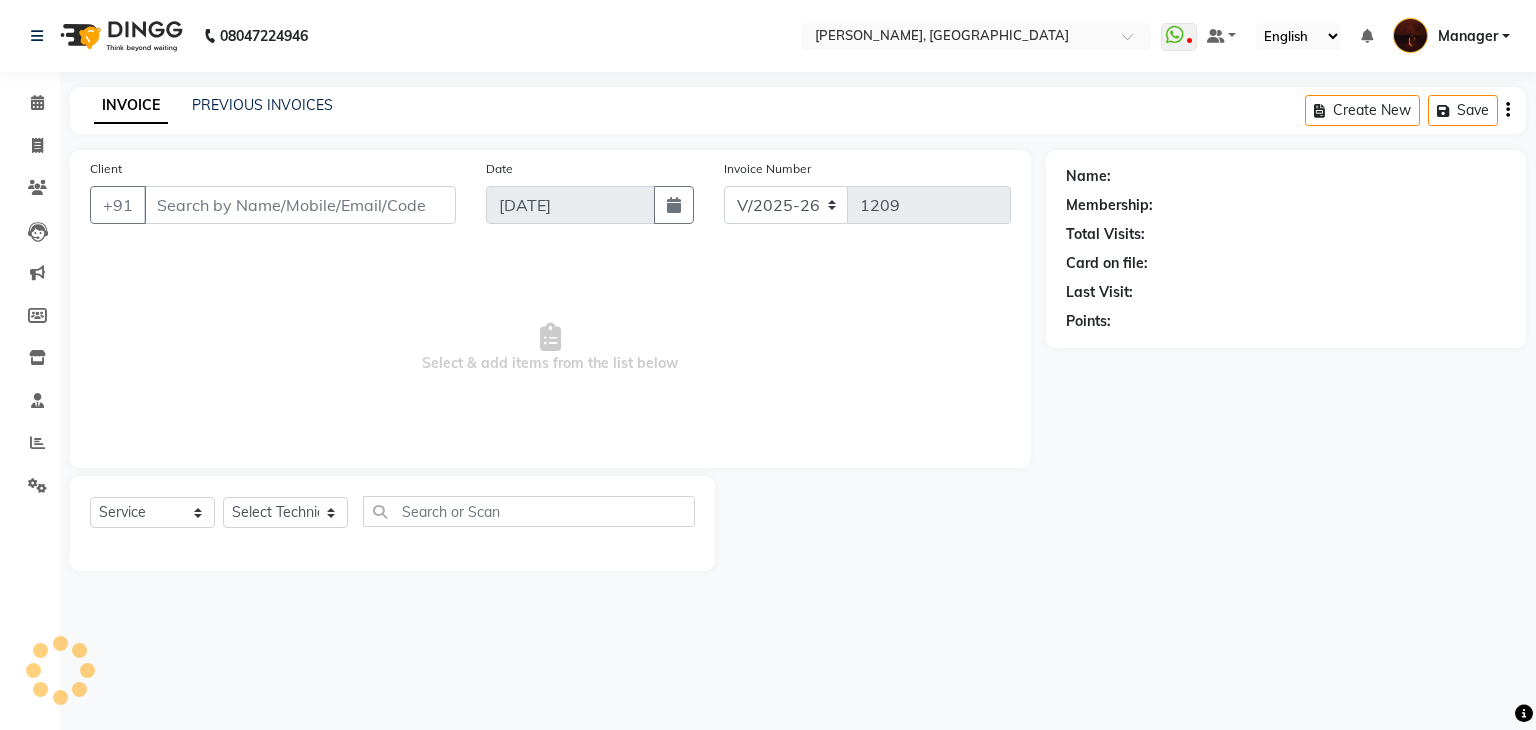 type on "77******56" 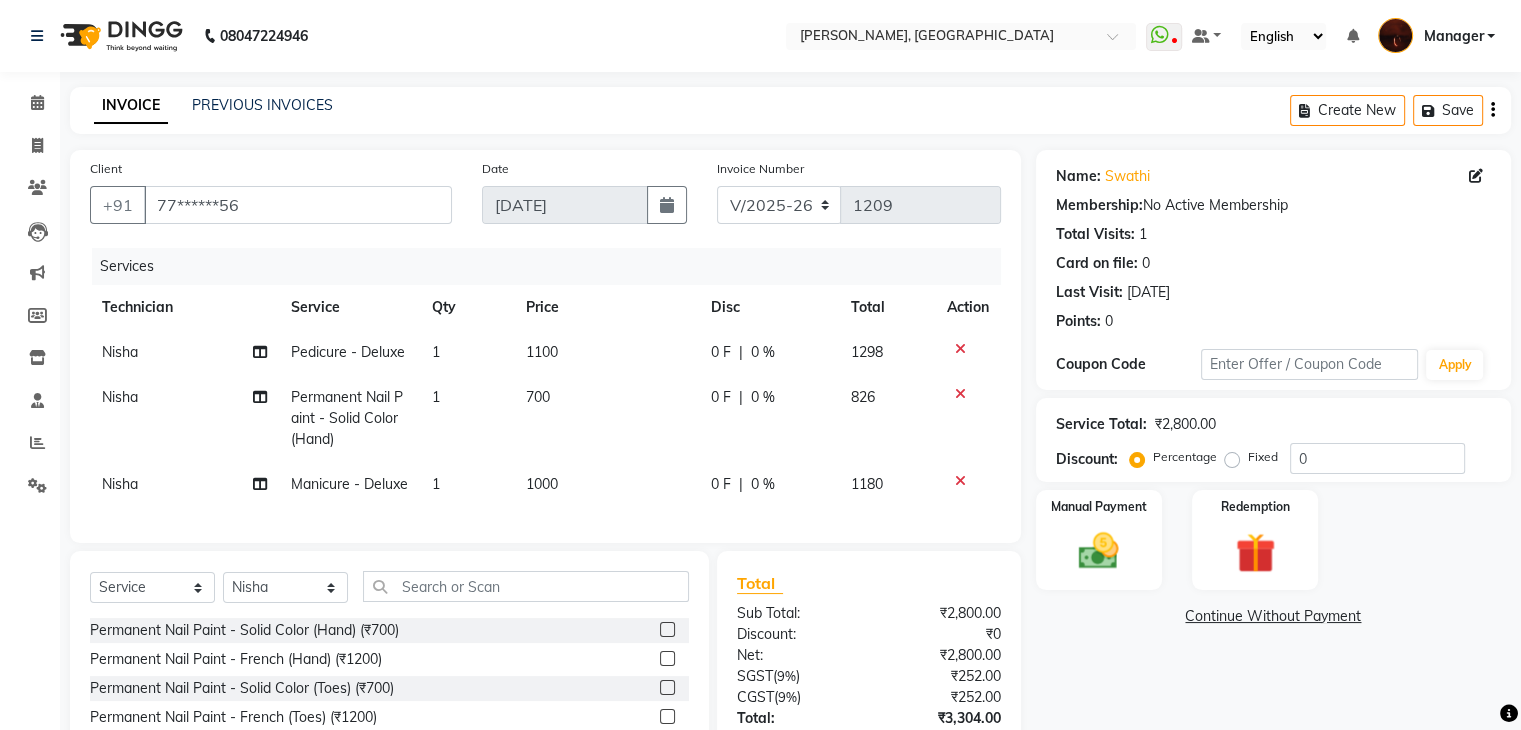 click 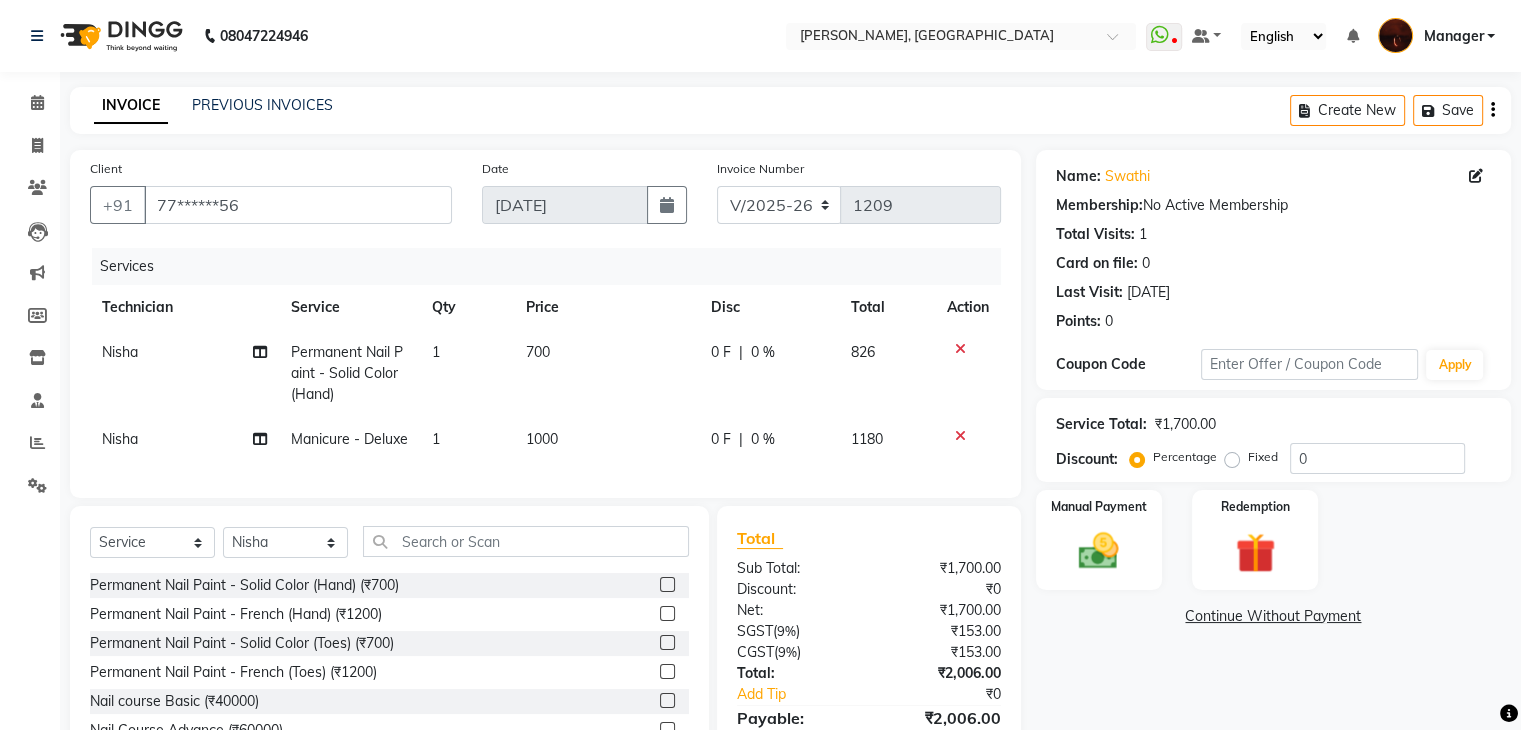click 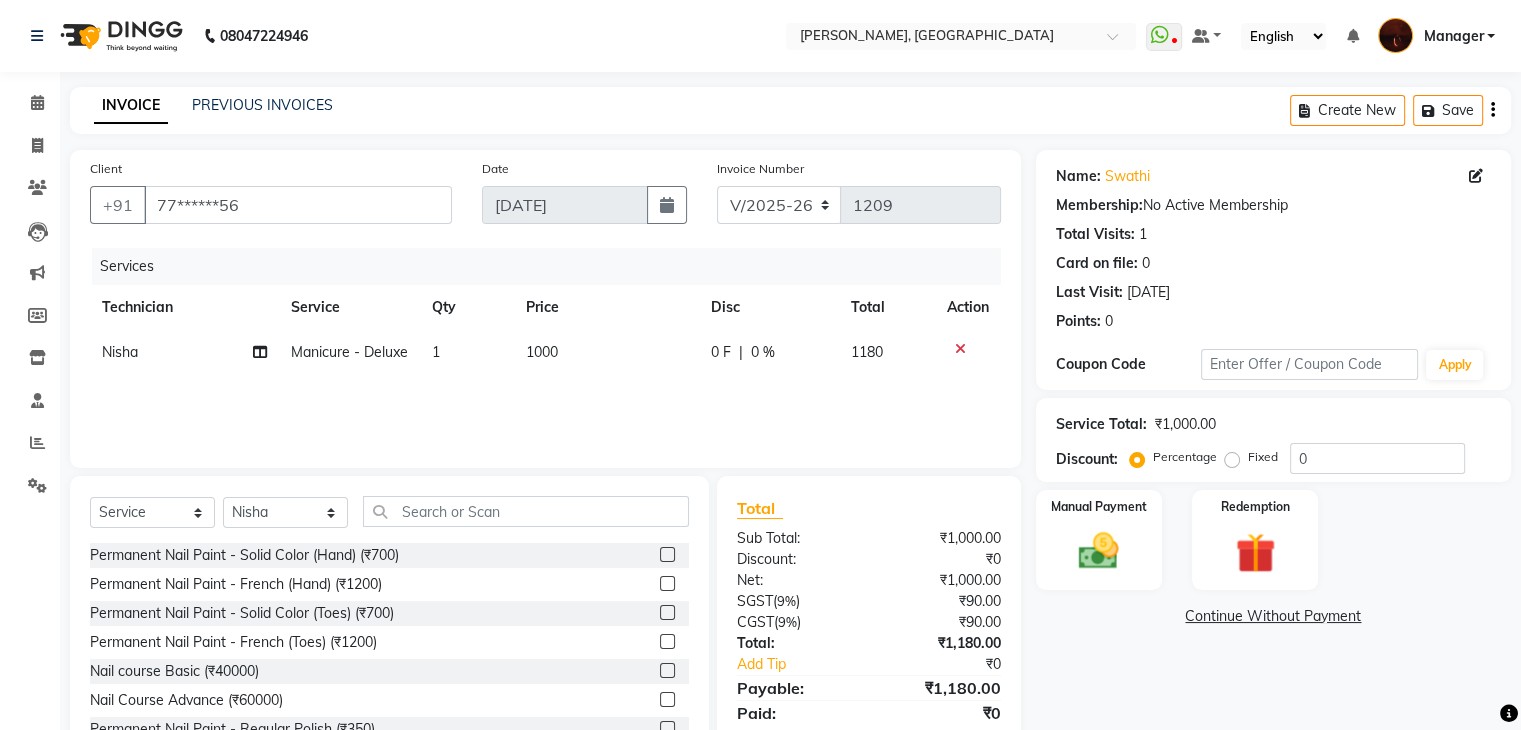 click 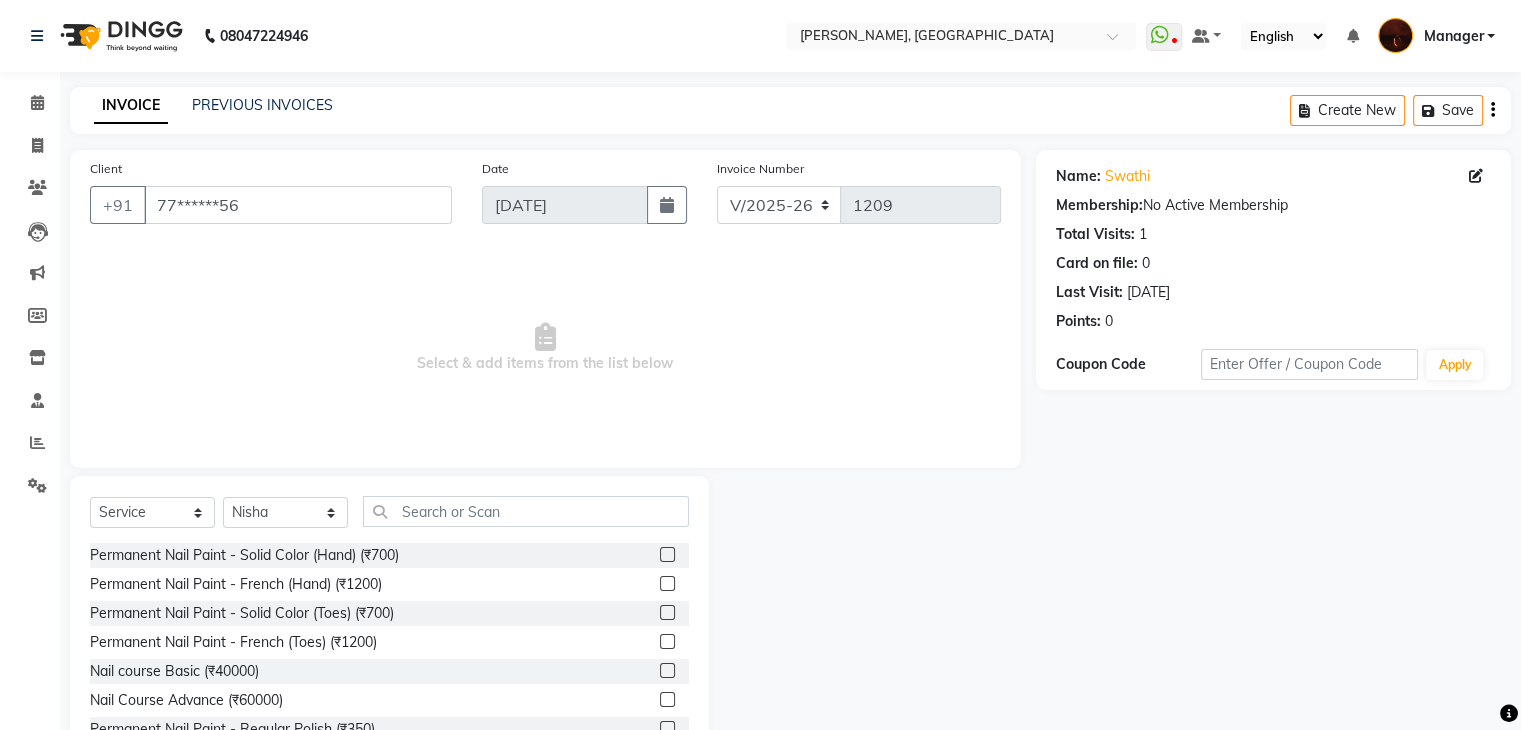 click on "Select & add items from the list below" at bounding box center [545, 348] 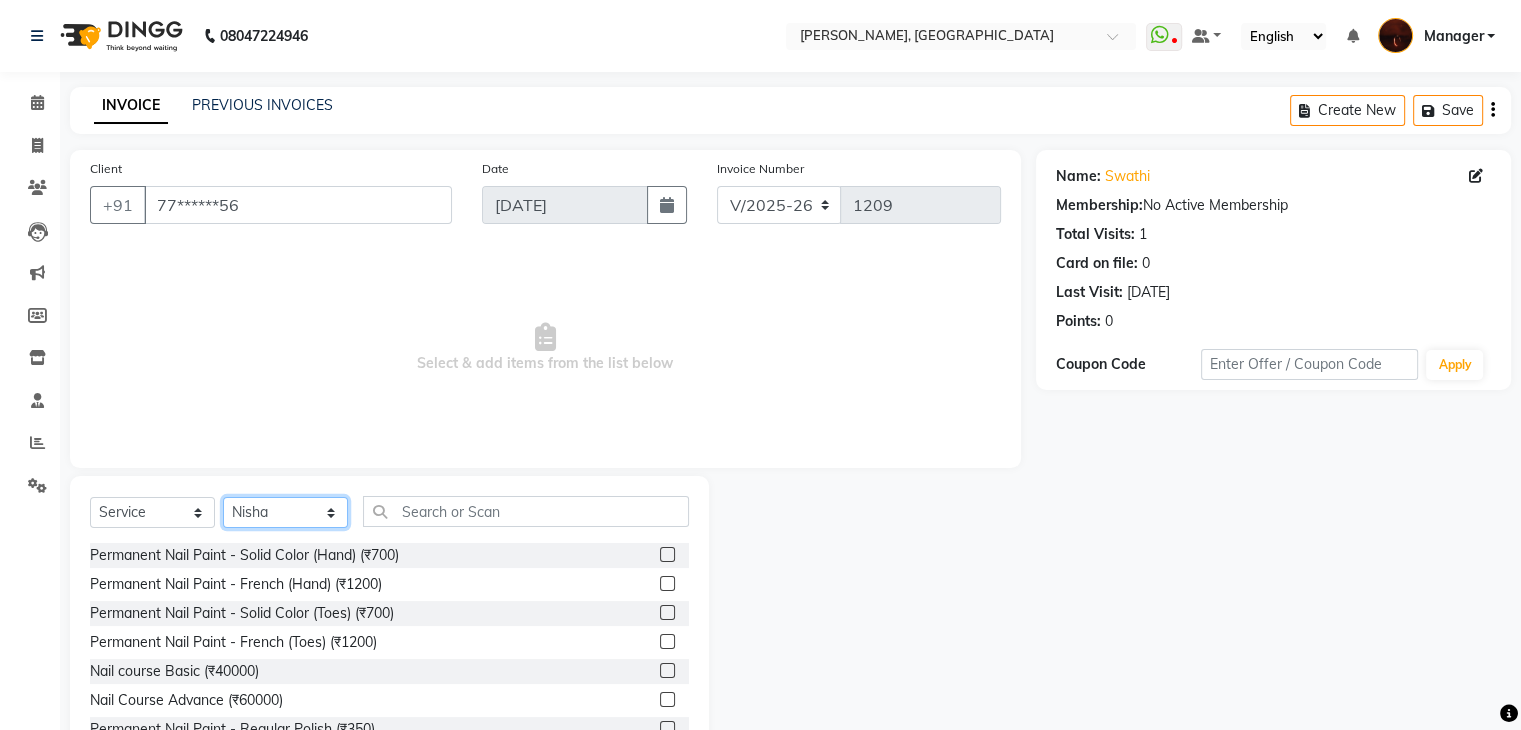 click on "Select Technician [PERSON_NAME] Danish Diki  [PERSON_NAME] GK [PERSON_NAME] Manager [PERSON_NAME] [PERSON_NAME] [PERSON_NAME] [PERSON_NAME] [PERSON_NAME] [PERSON_NAME] Accounting suraj vishnu" 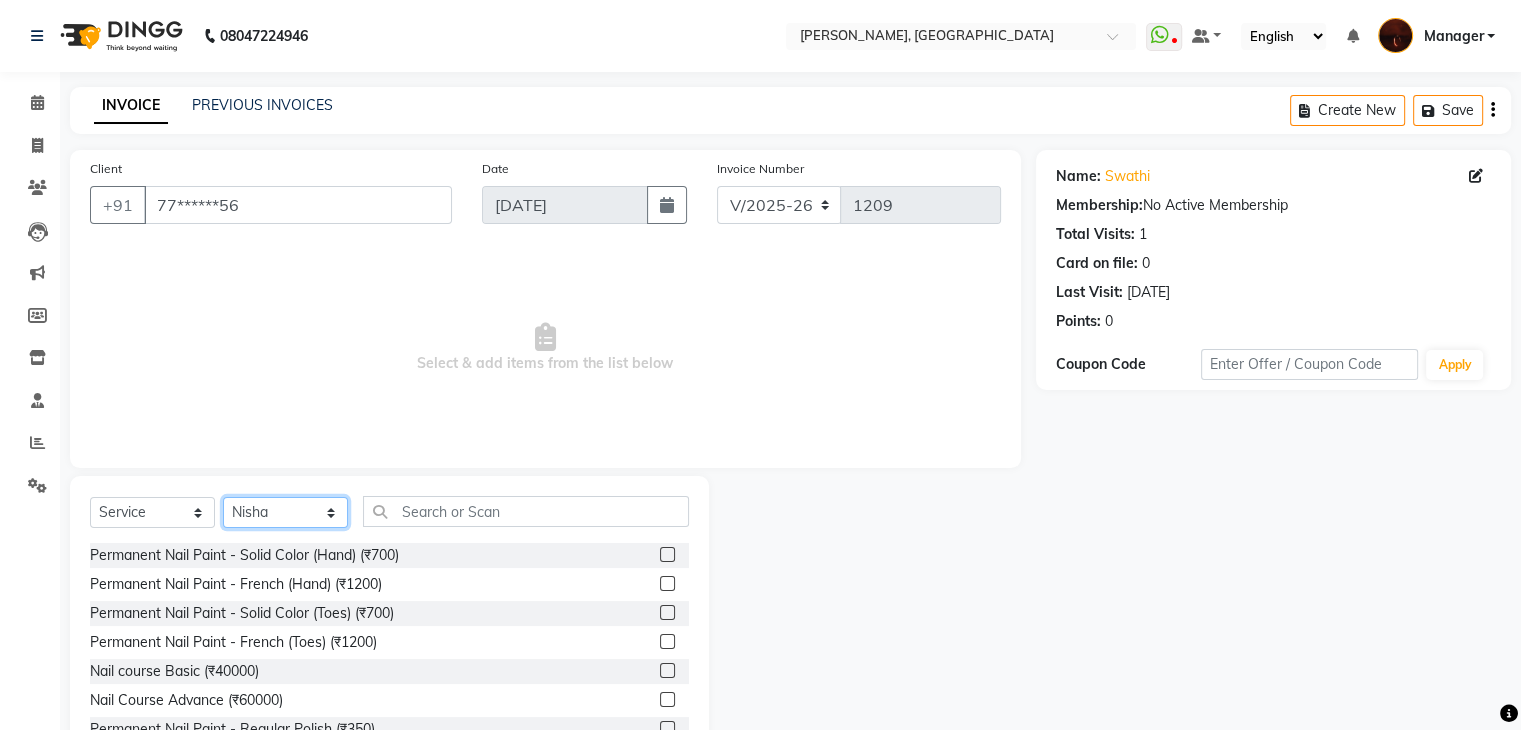 select on "68684" 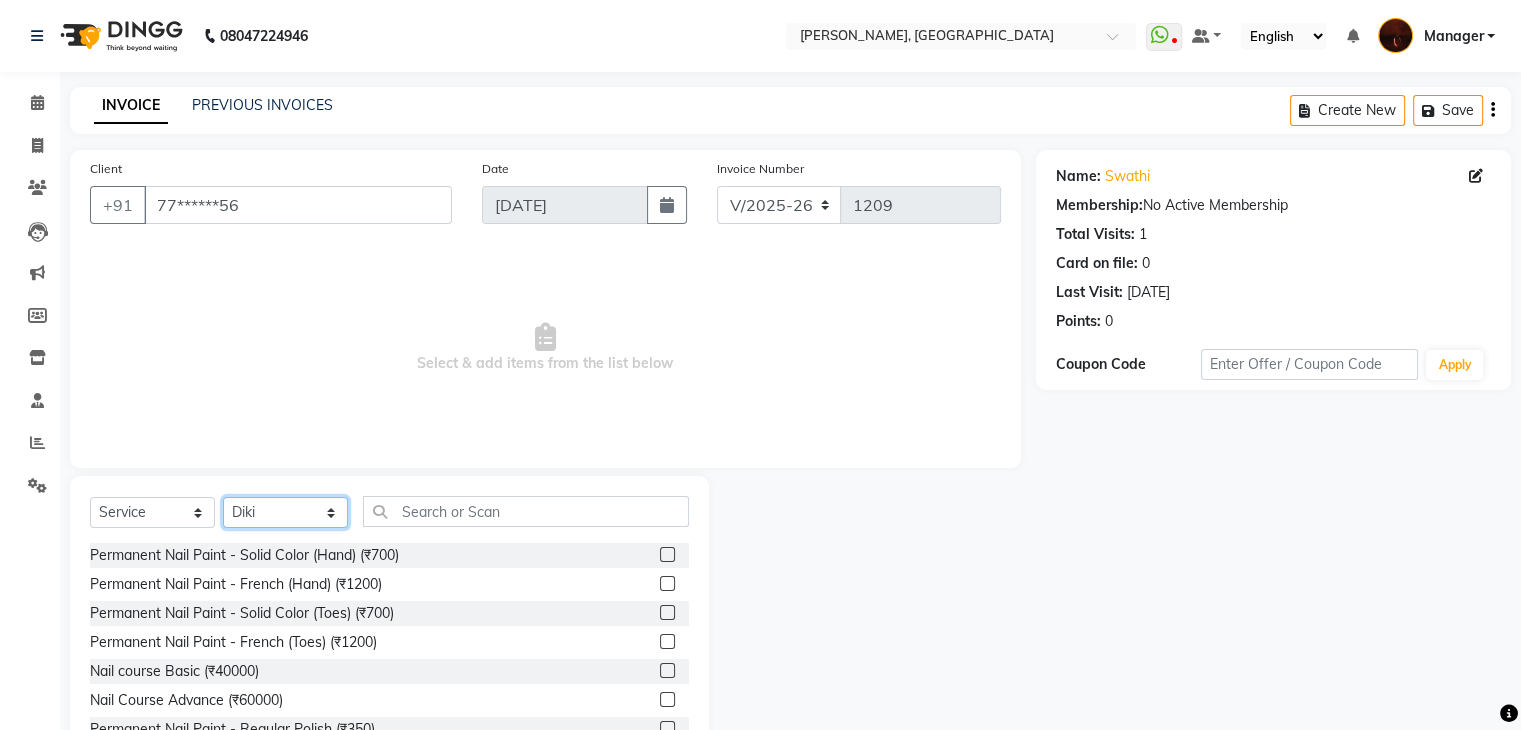 click on "Select Technician [PERSON_NAME] Danish Diki  [PERSON_NAME] GK [PERSON_NAME] Manager [PERSON_NAME] [PERSON_NAME] [PERSON_NAME] [PERSON_NAME] [PERSON_NAME] [PERSON_NAME] Accounting suraj vishnu" 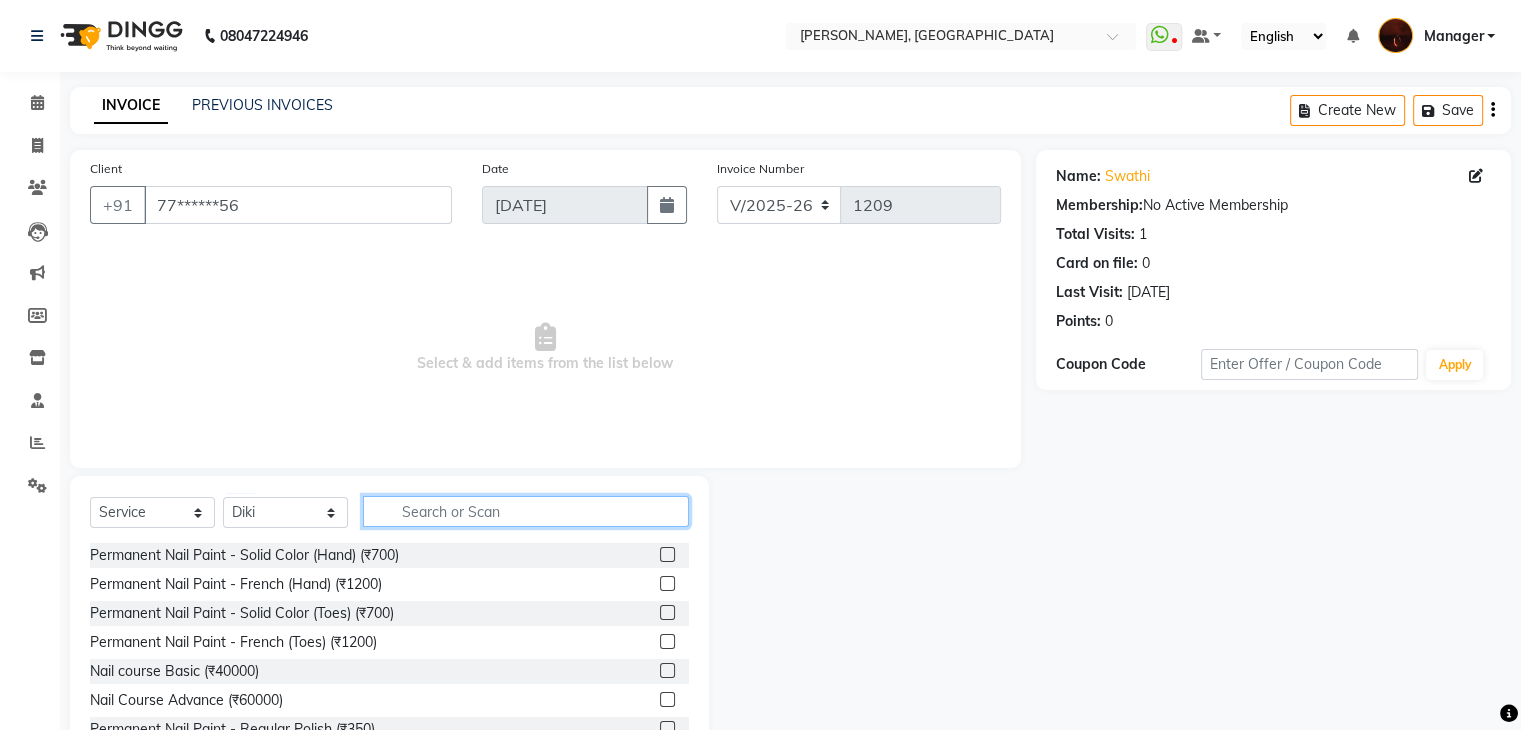 click 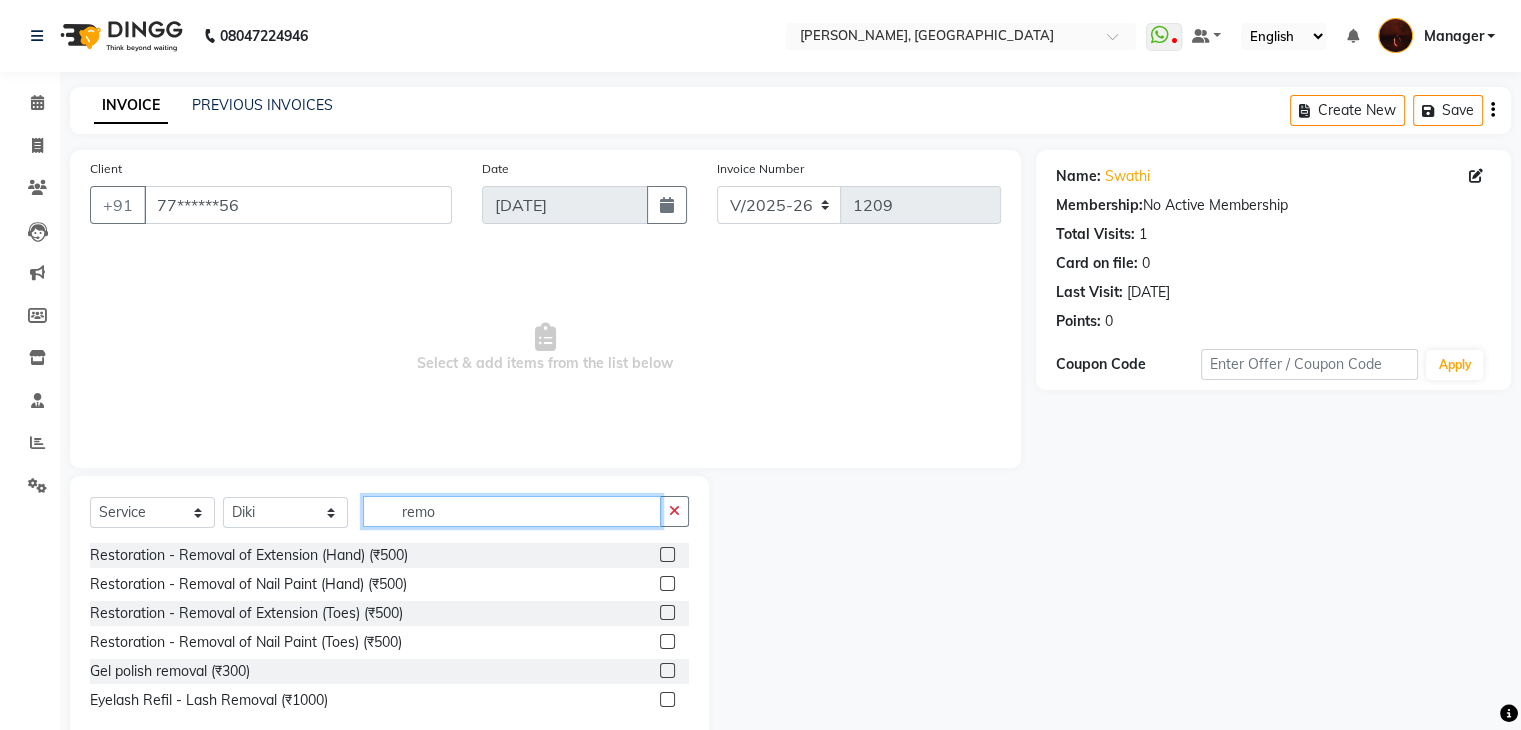 type on "remo" 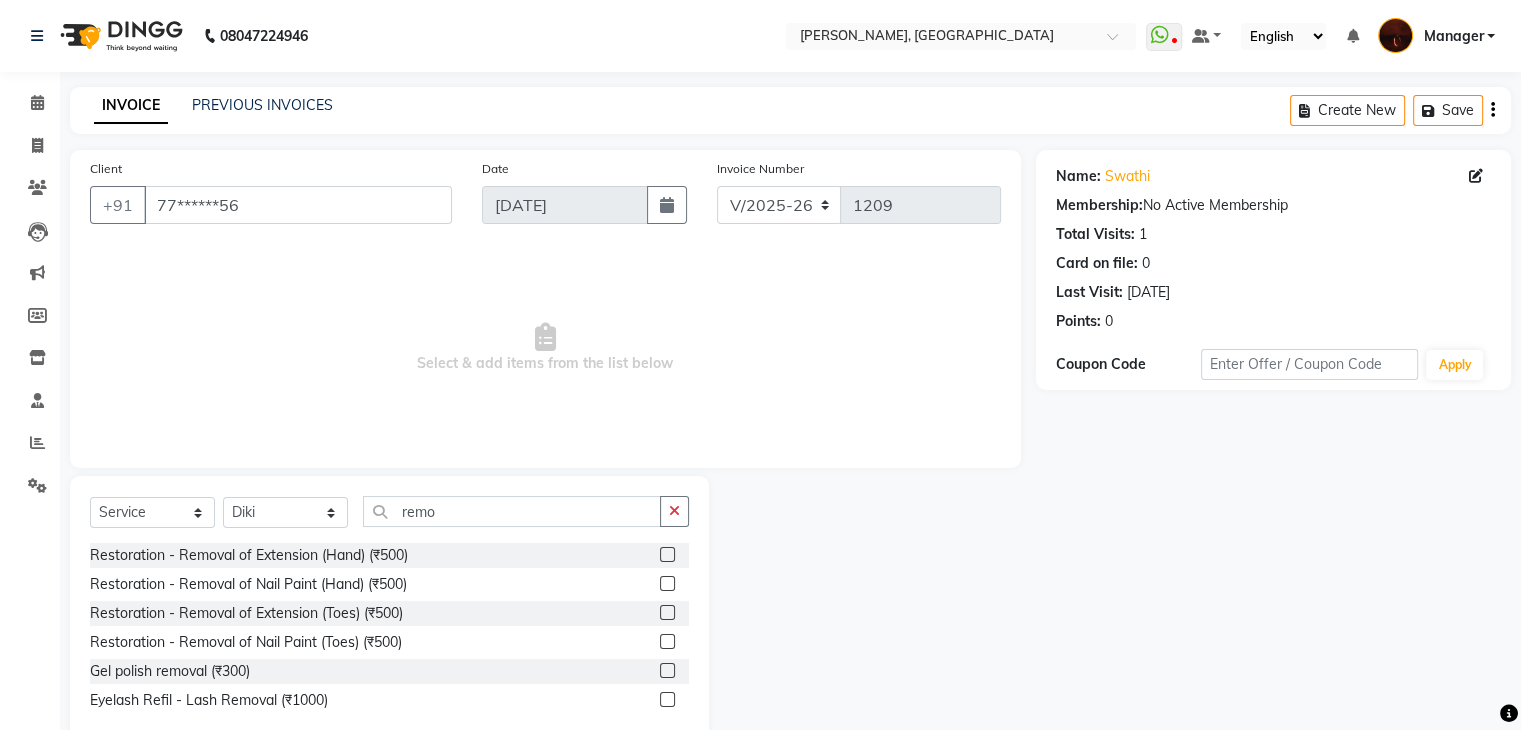 click 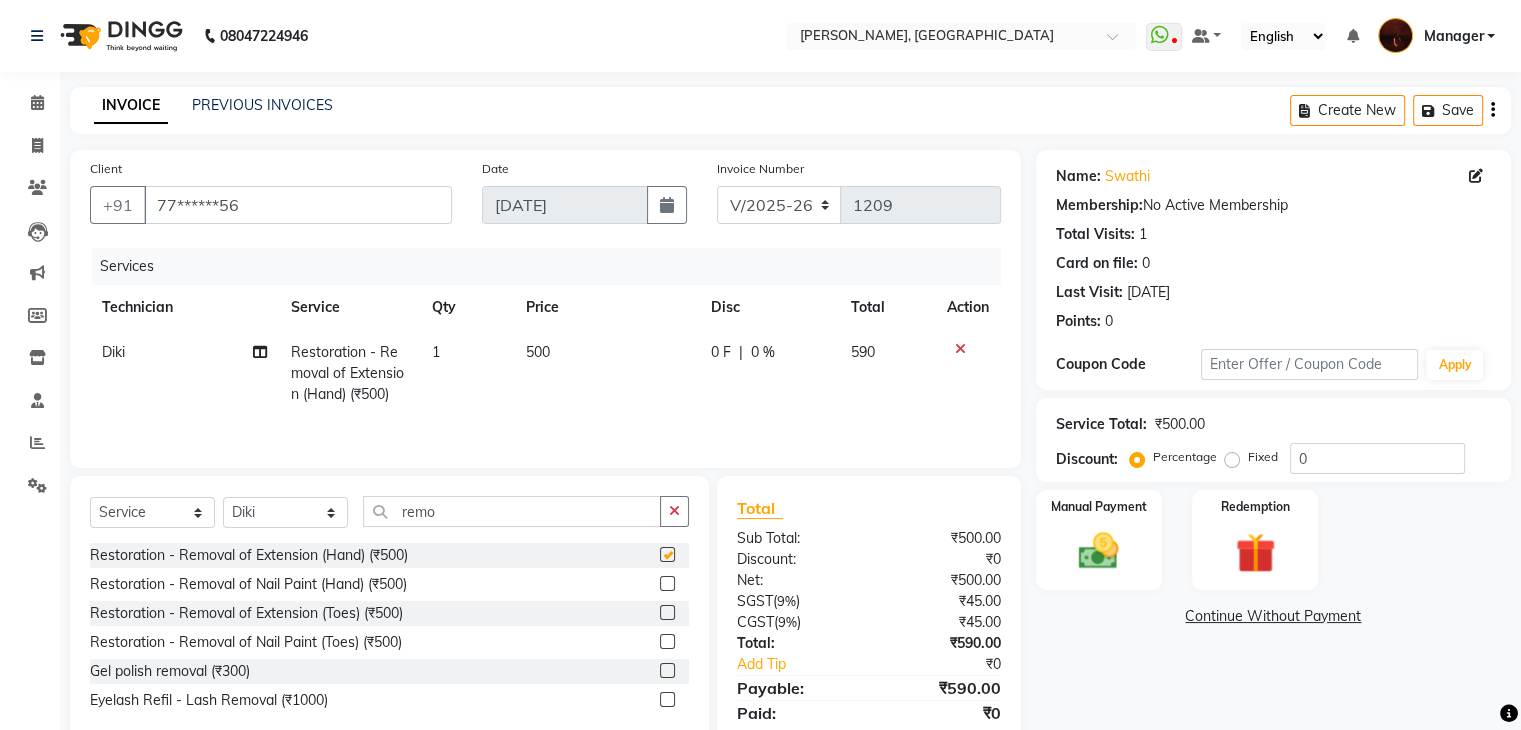 checkbox on "false" 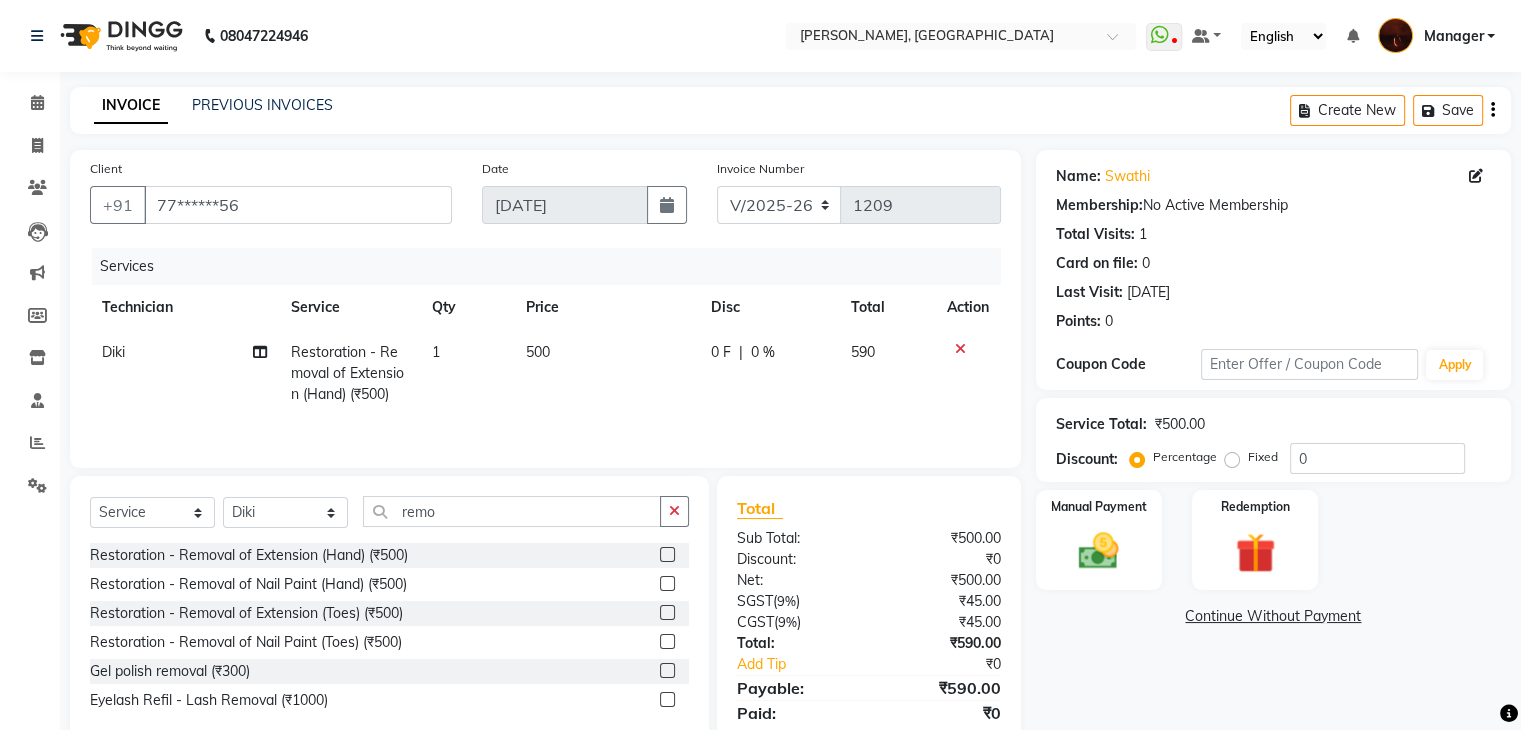 click 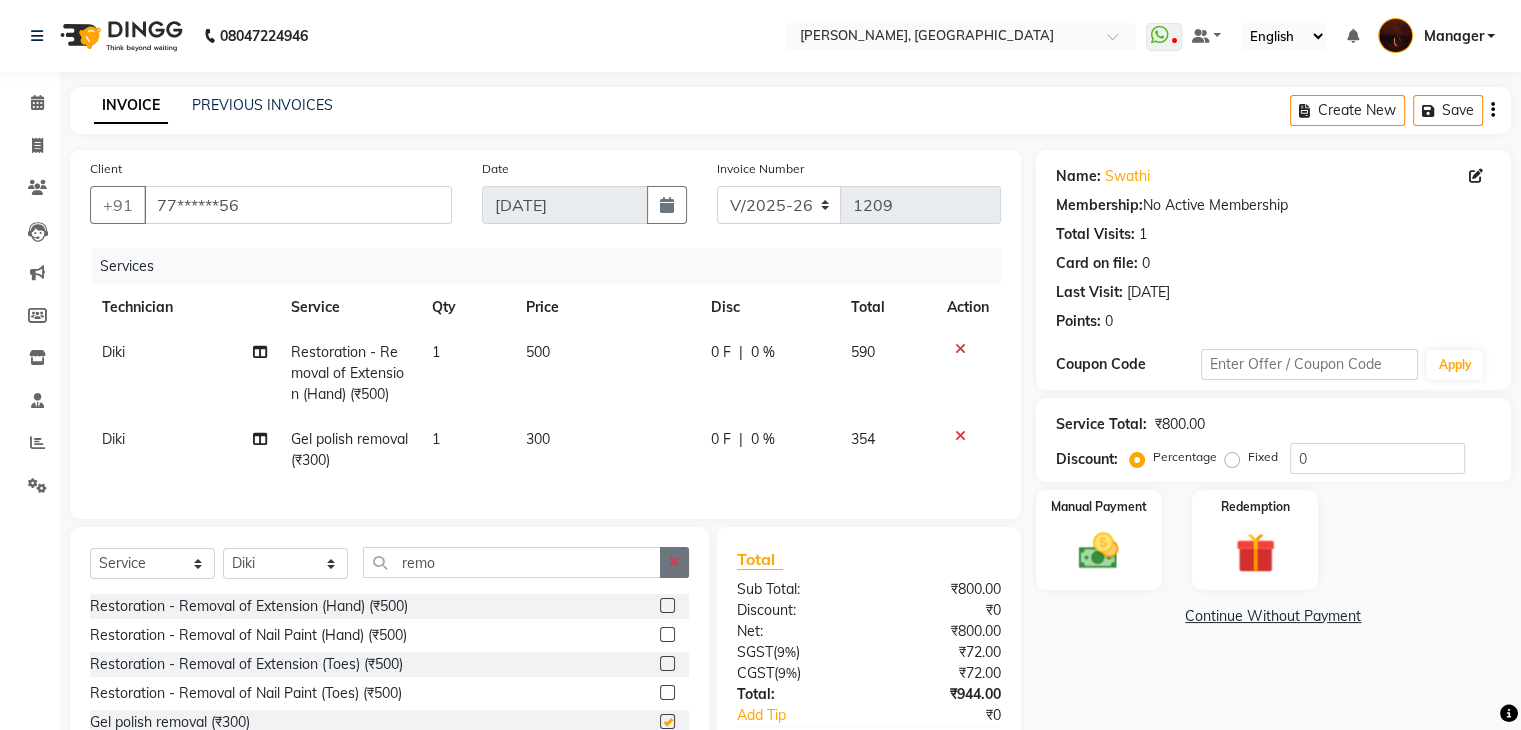 checkbox on "false" 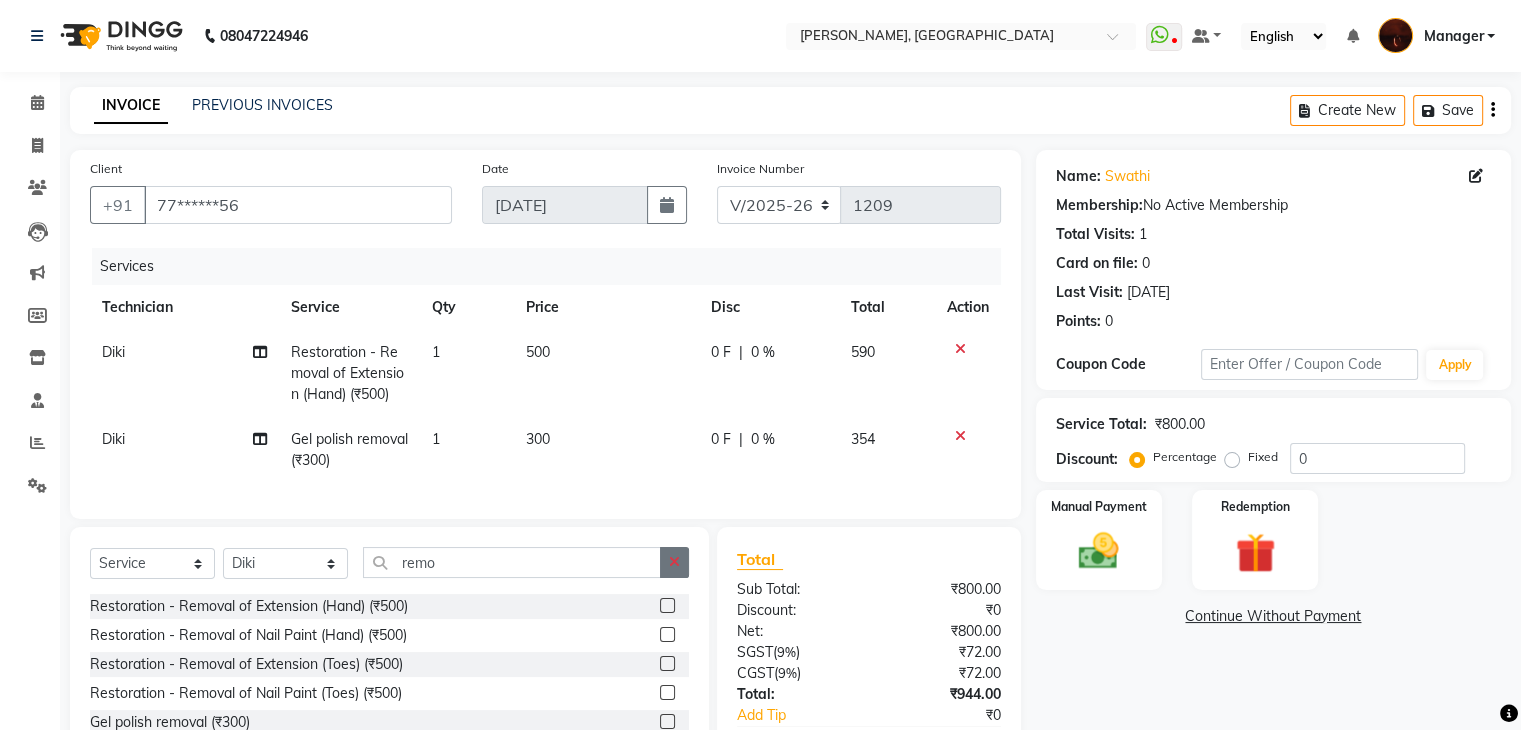 click 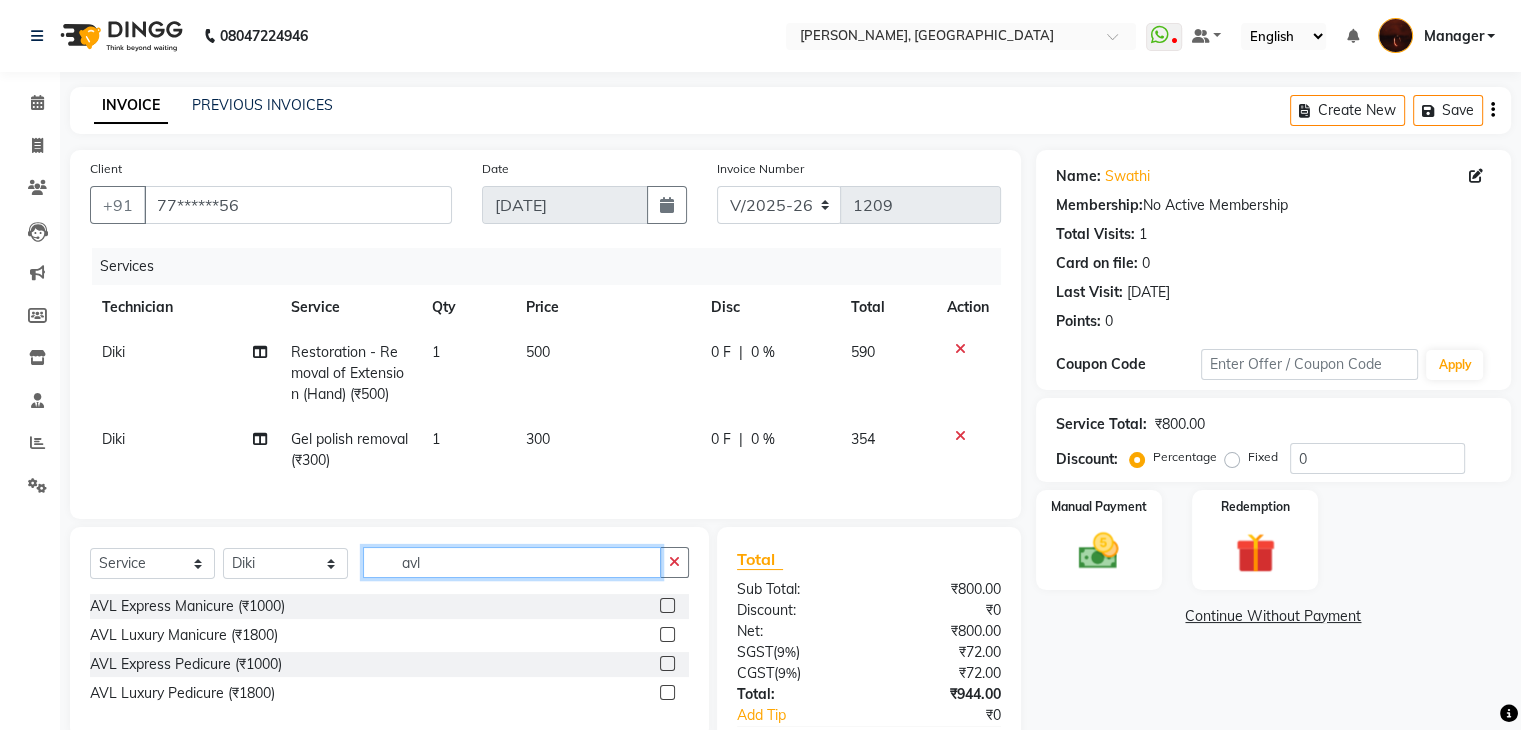 type on "avl" 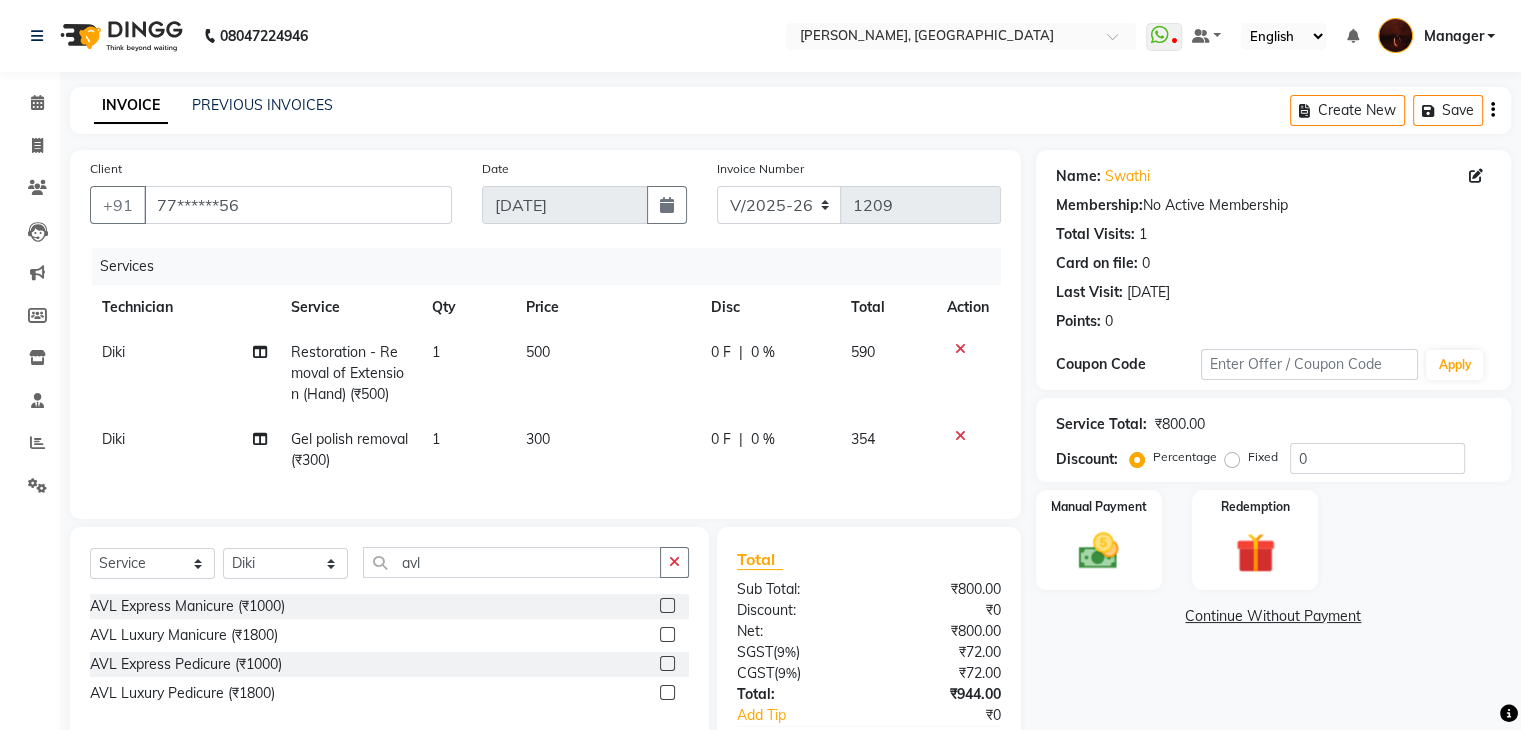 click 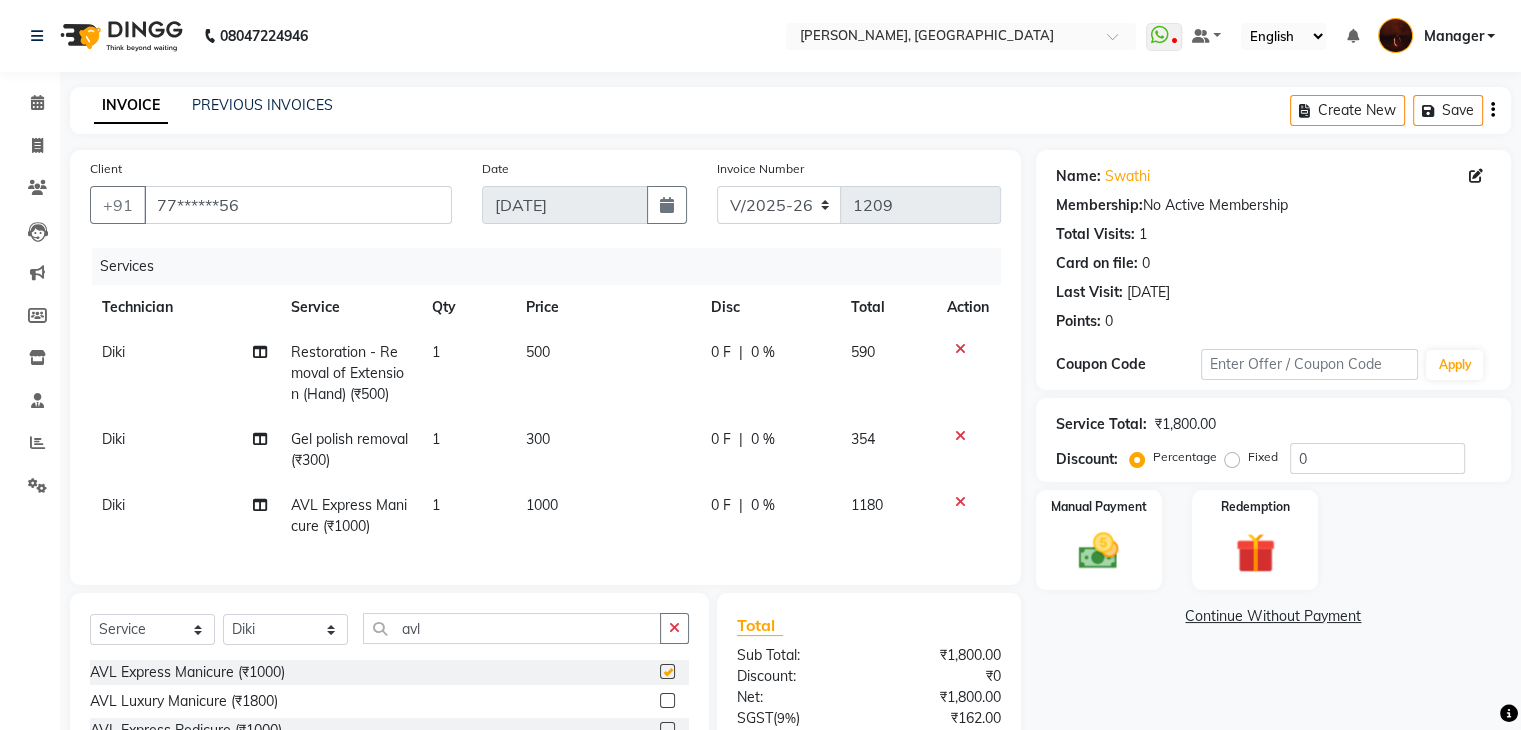 checkbox on "false" 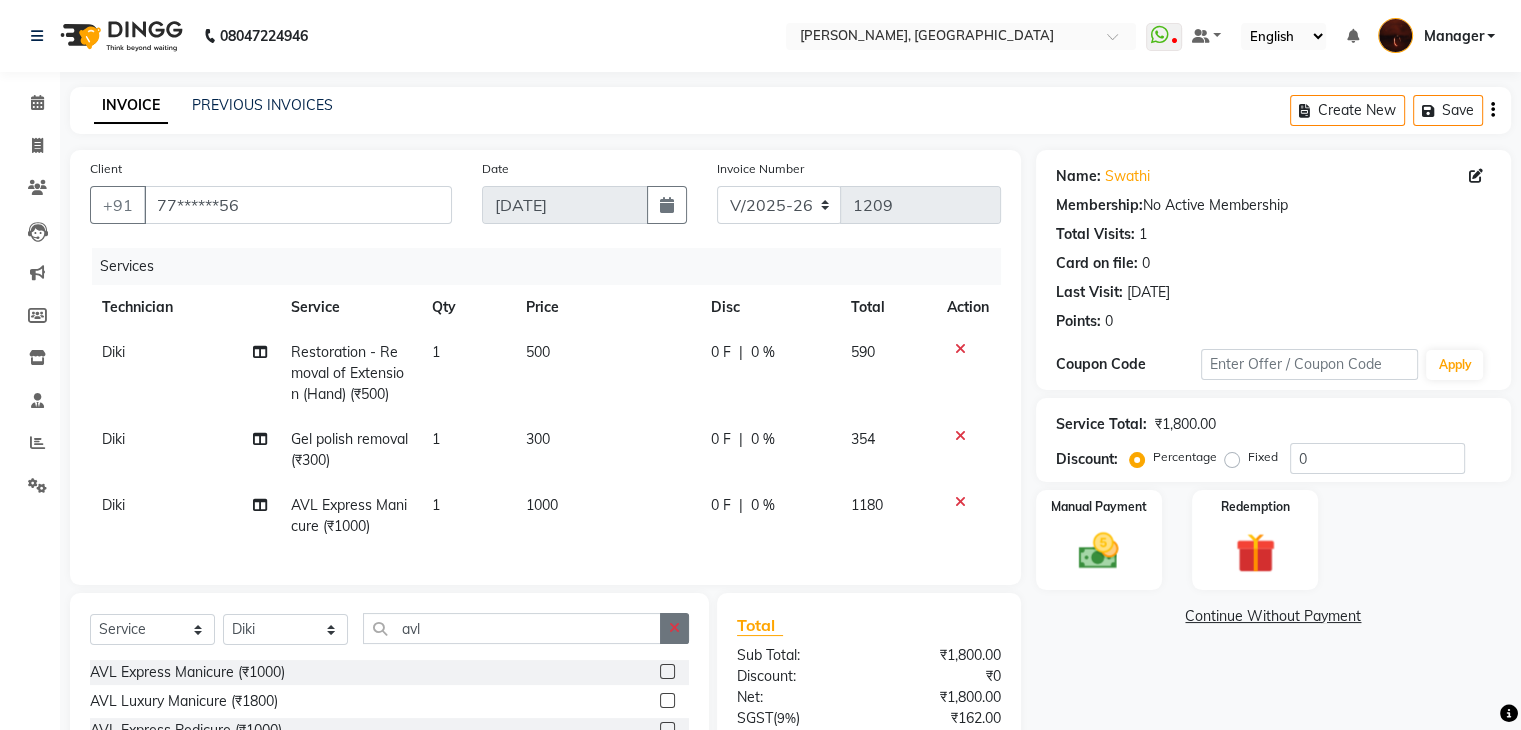 click 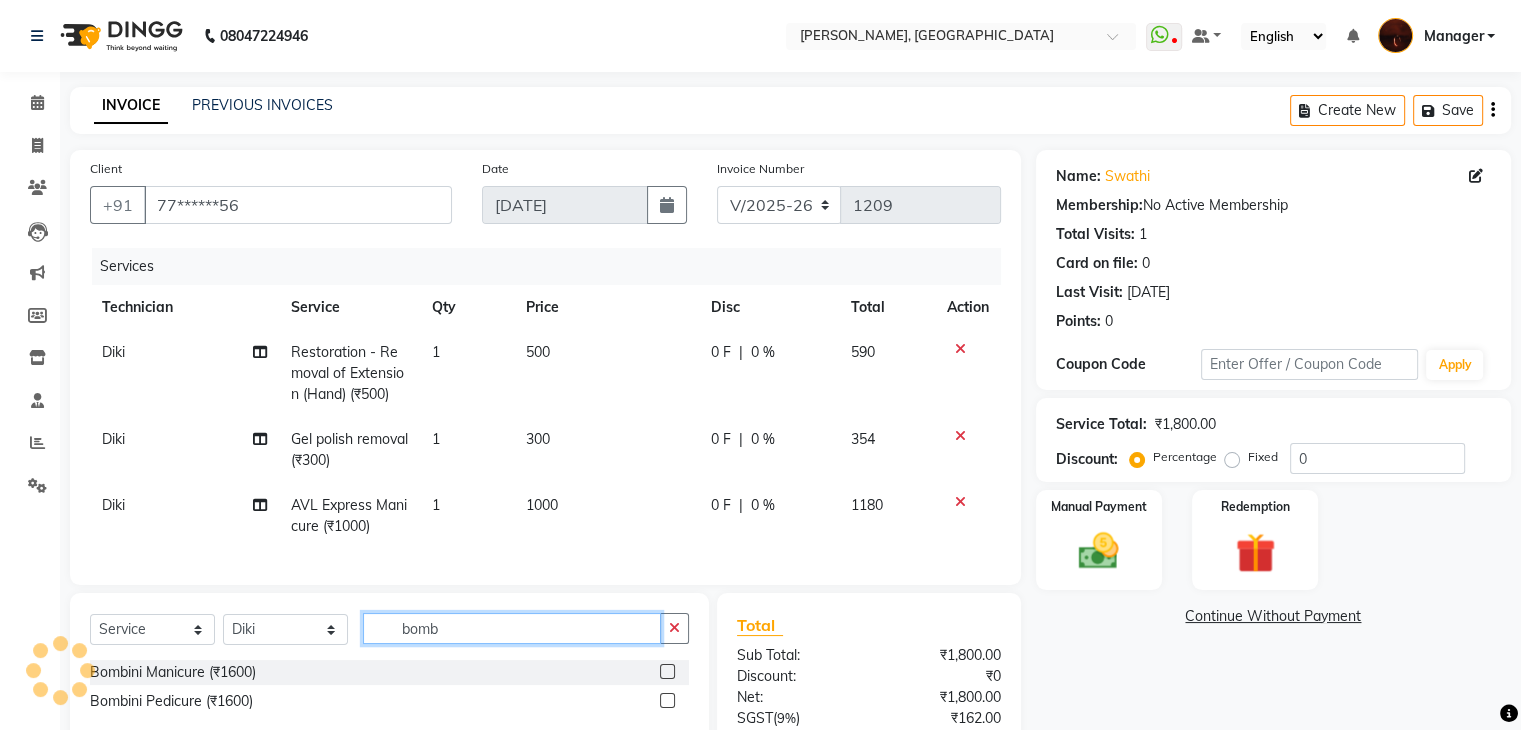 type on "bomb" 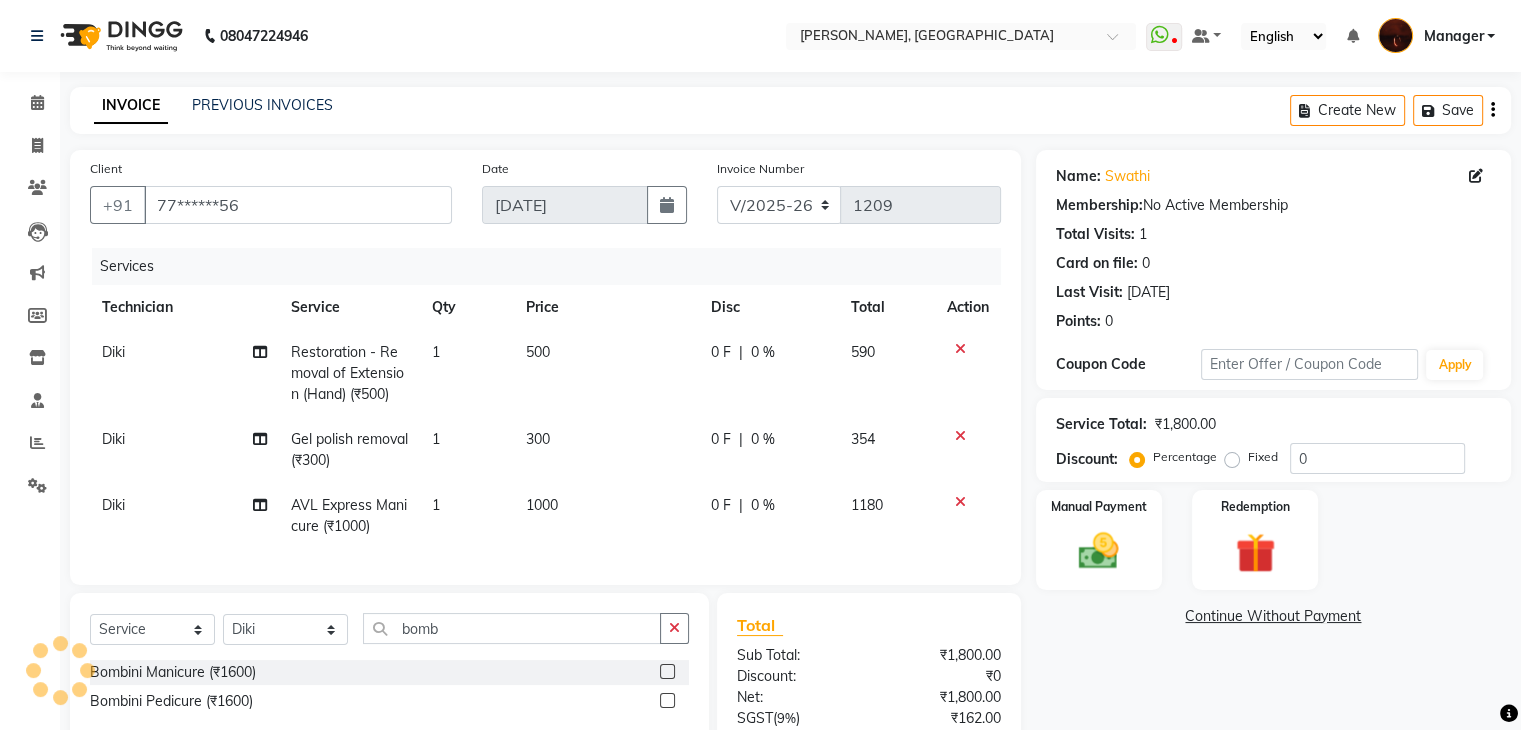 click 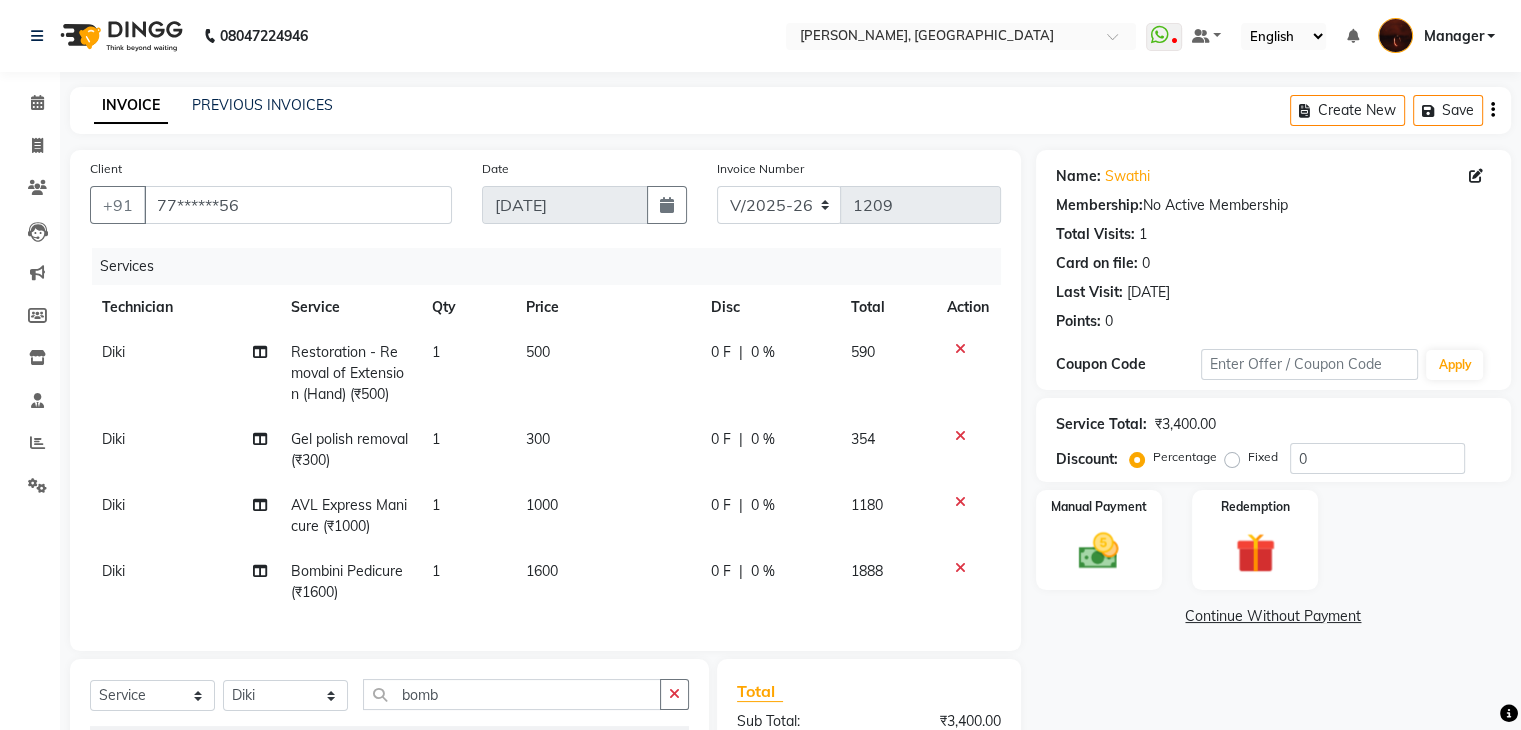 checkbox on "false" 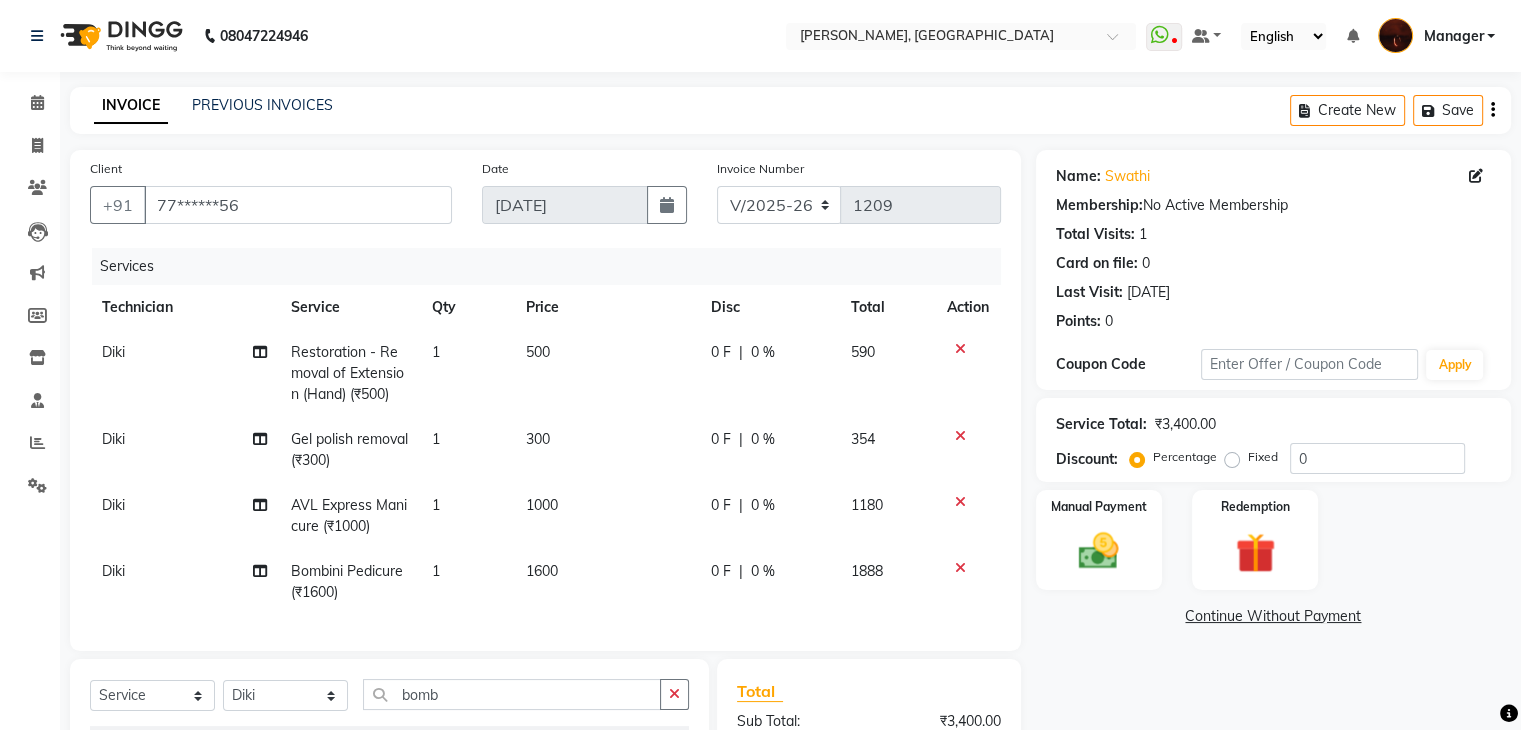 drag, startPoint x: 1517, startPoint y: 426, endPoint x: 1529, endPoint y: 392, distance: 36.05551 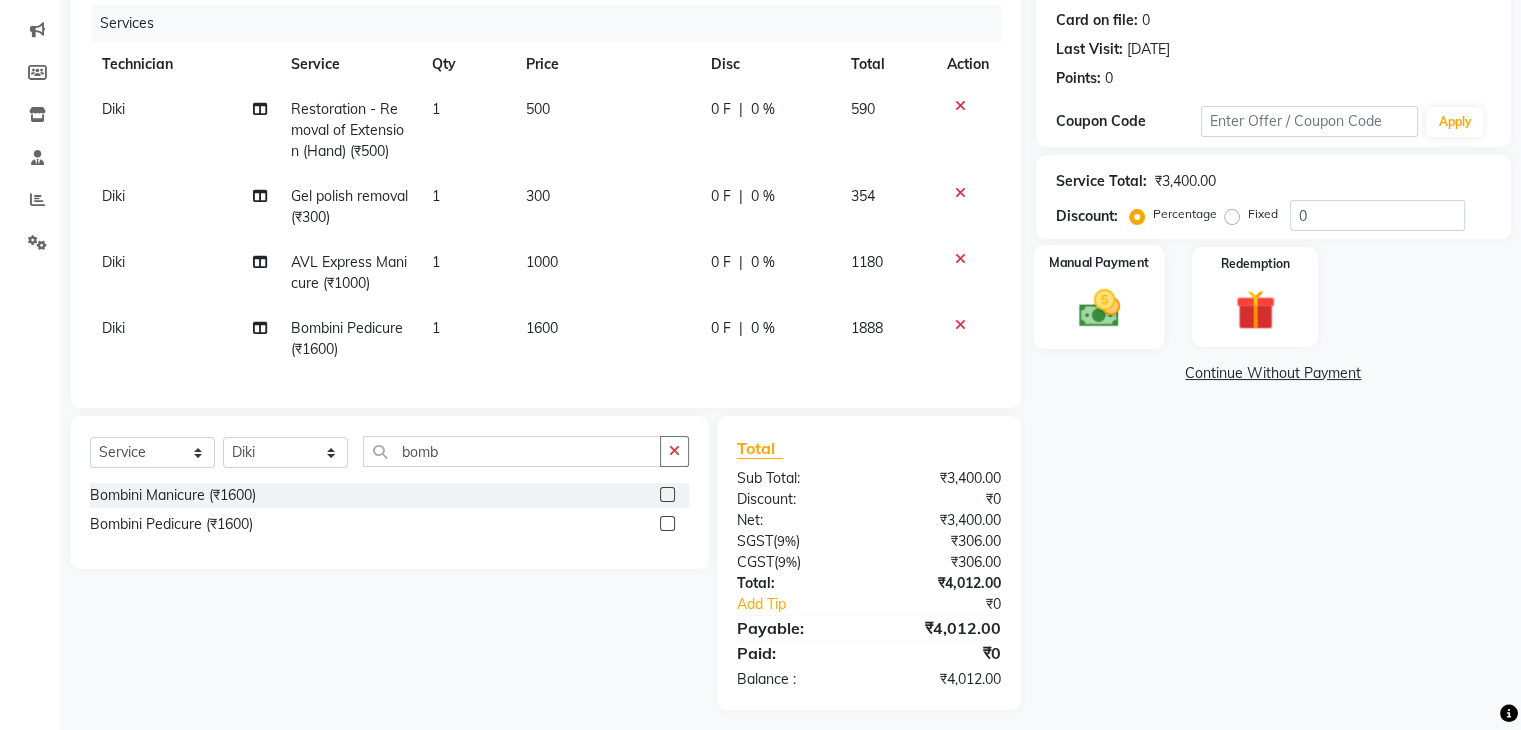 click 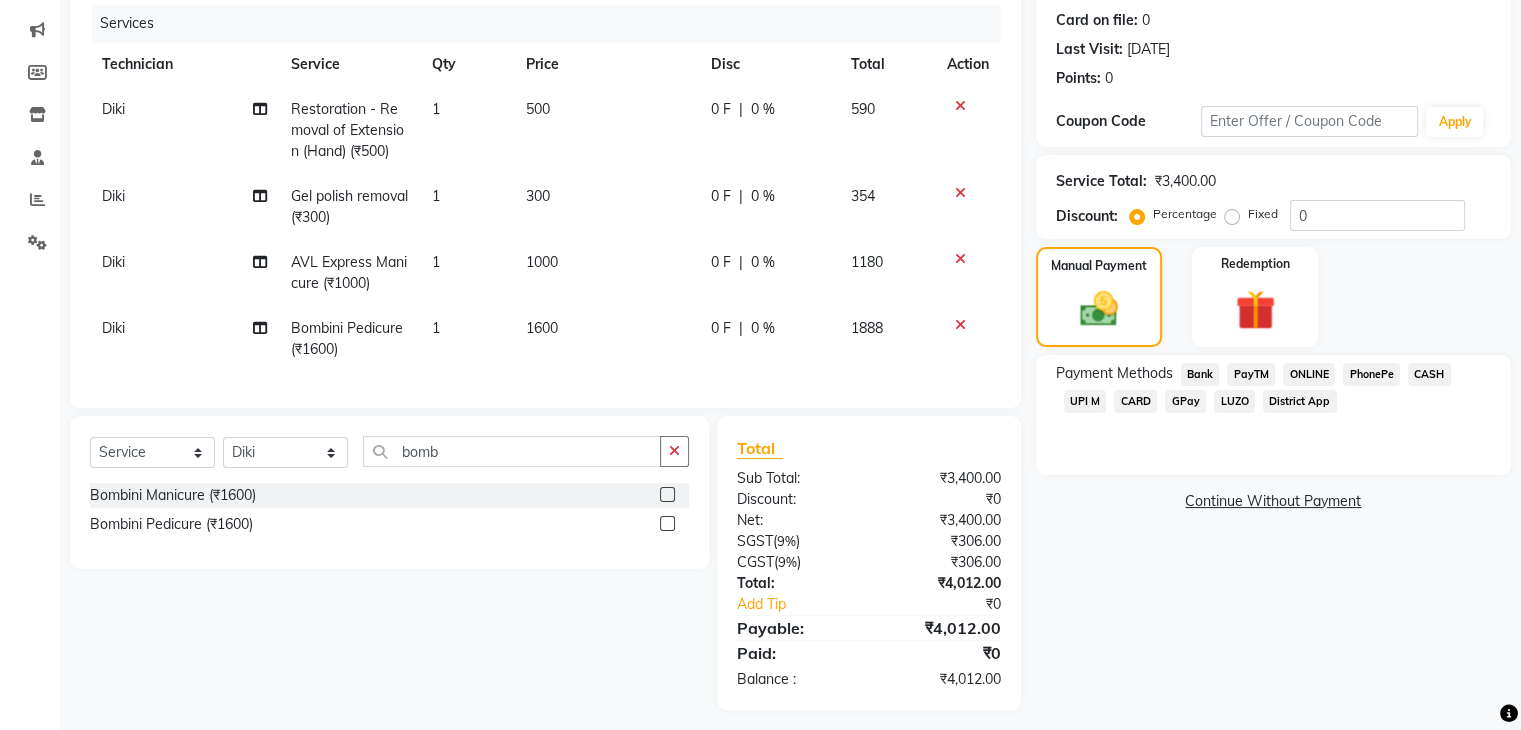 click on "ONLINE" 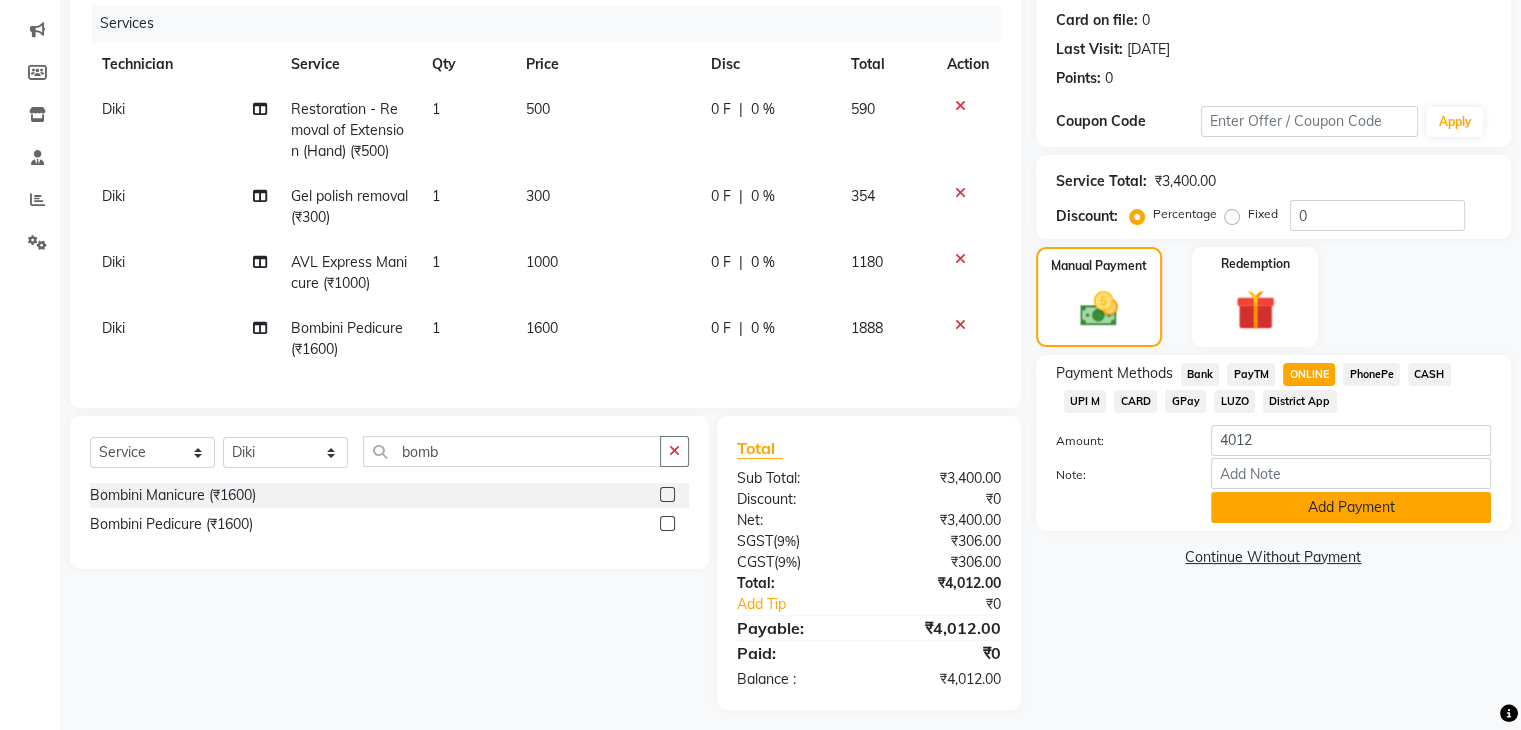click on "Add Payment" 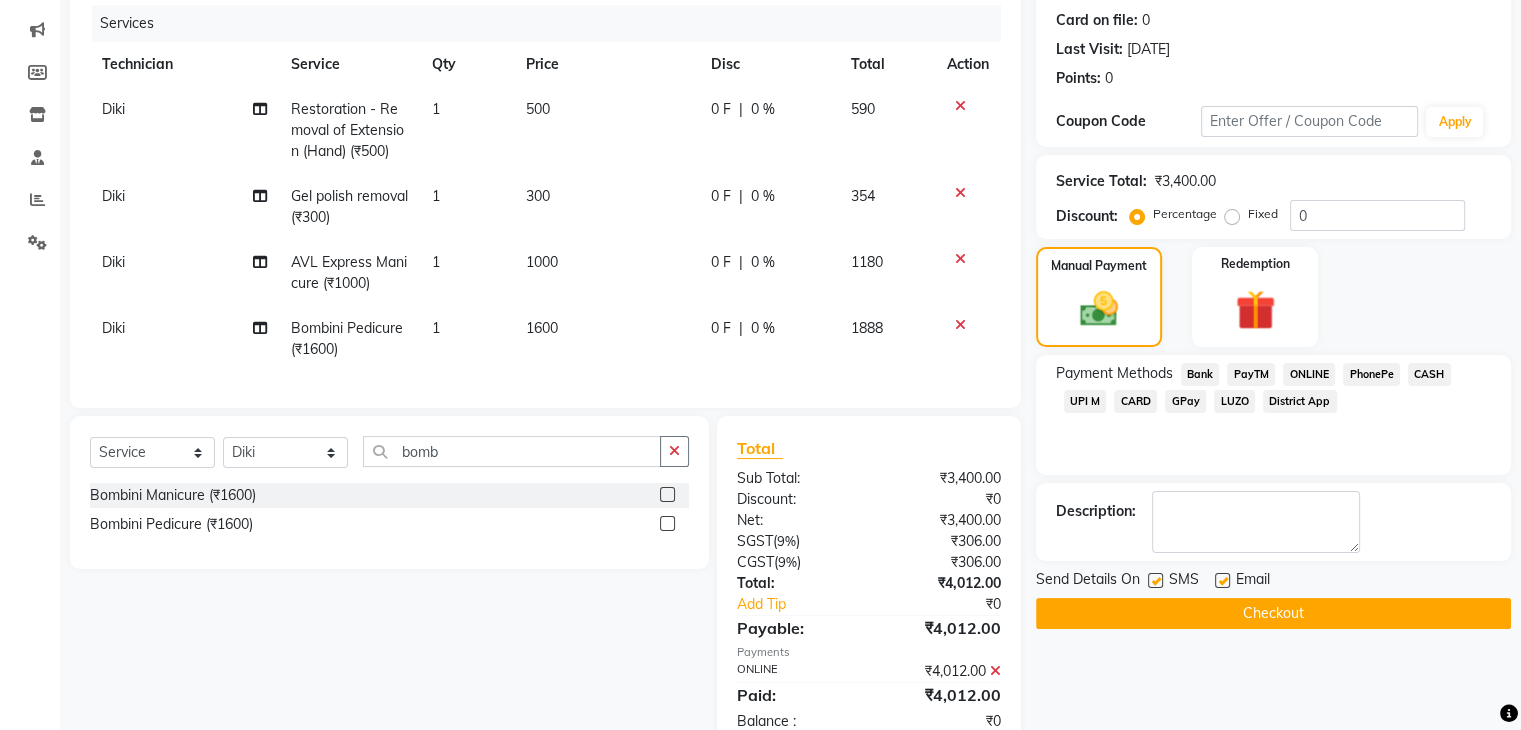 scroll, scrollTop: 311, scrollLeft: 0, axis: vertical 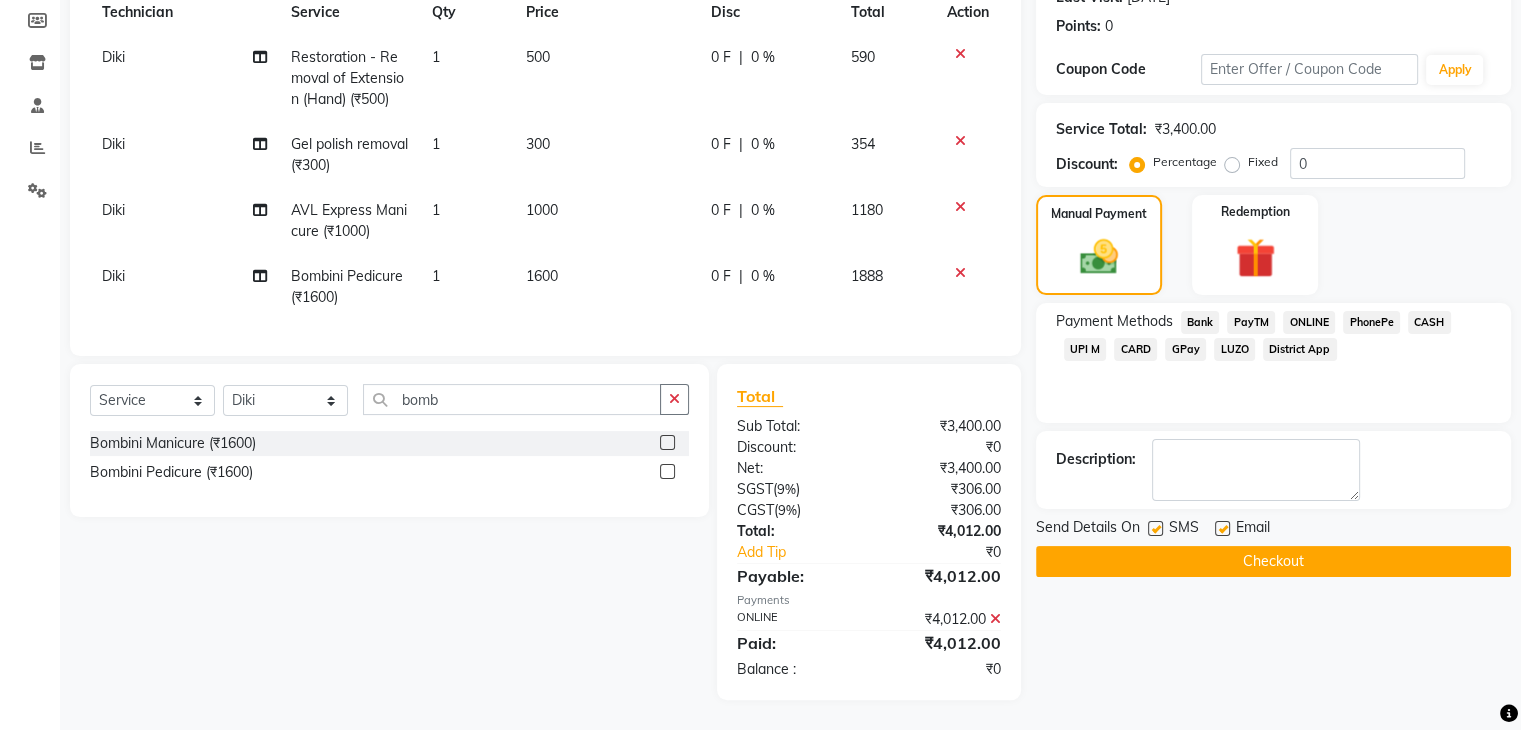 click on "Checkout" 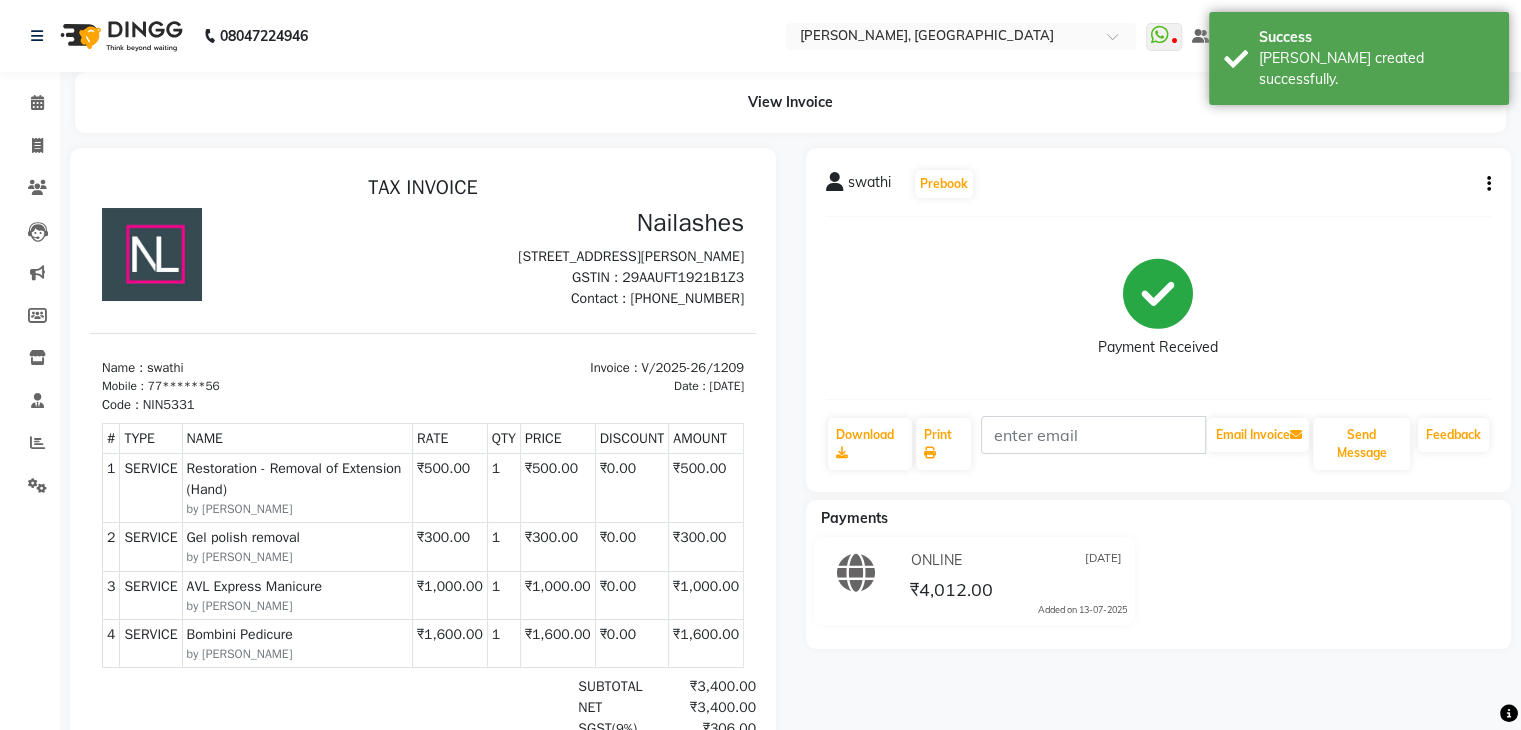 scroll, scrollTop: 0, scrollLeft: 0, axis: both 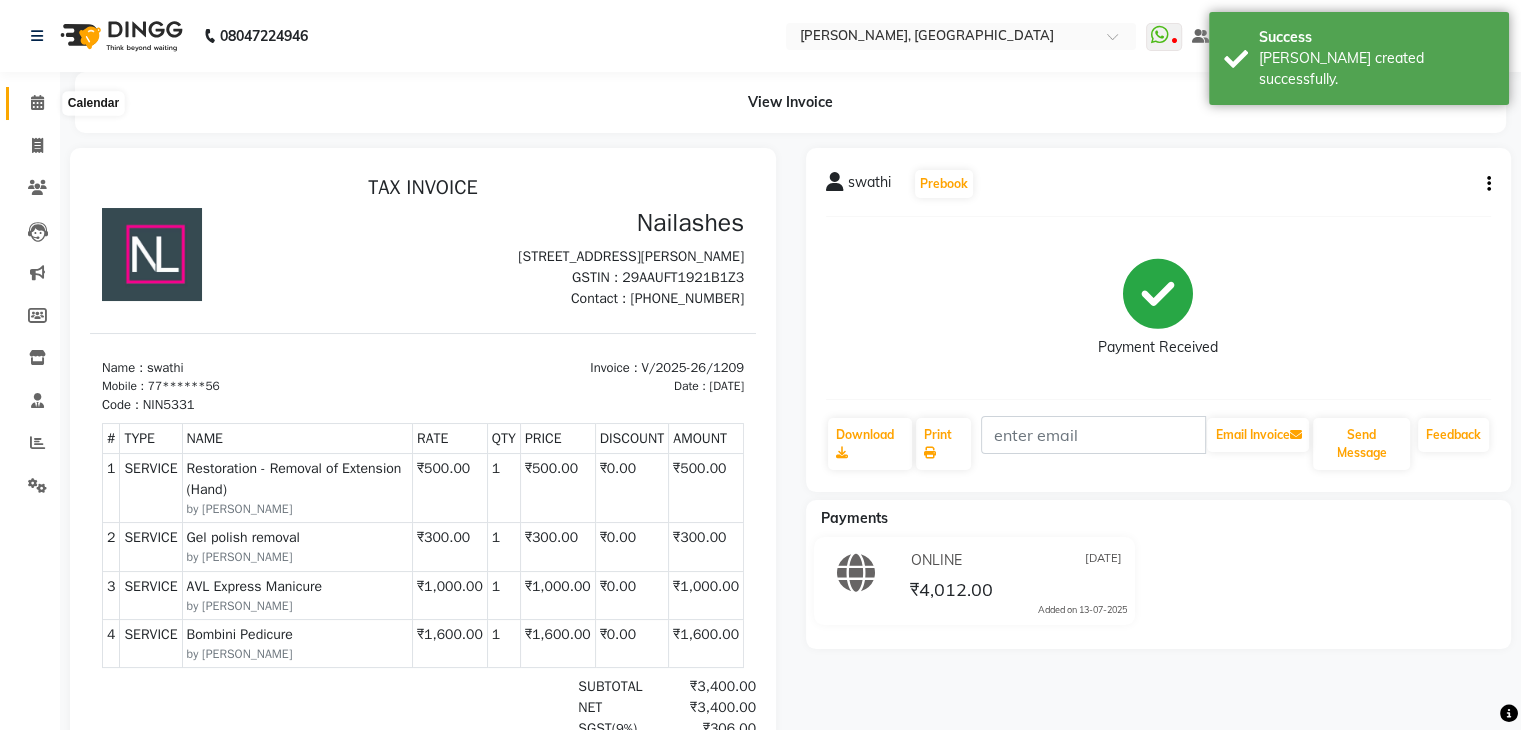 click 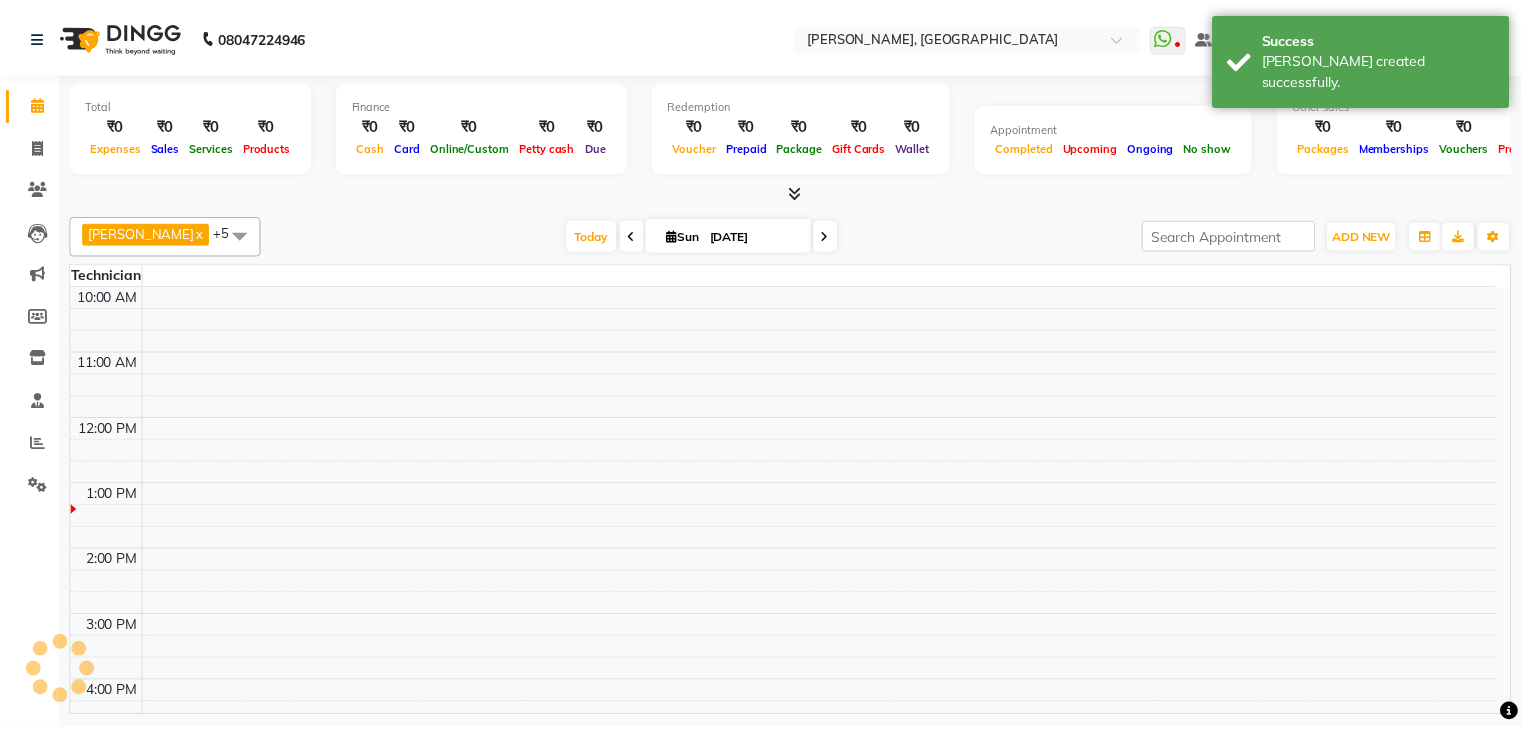 scroll, scrollTop: 0, scrollLeft: 0, axis: both 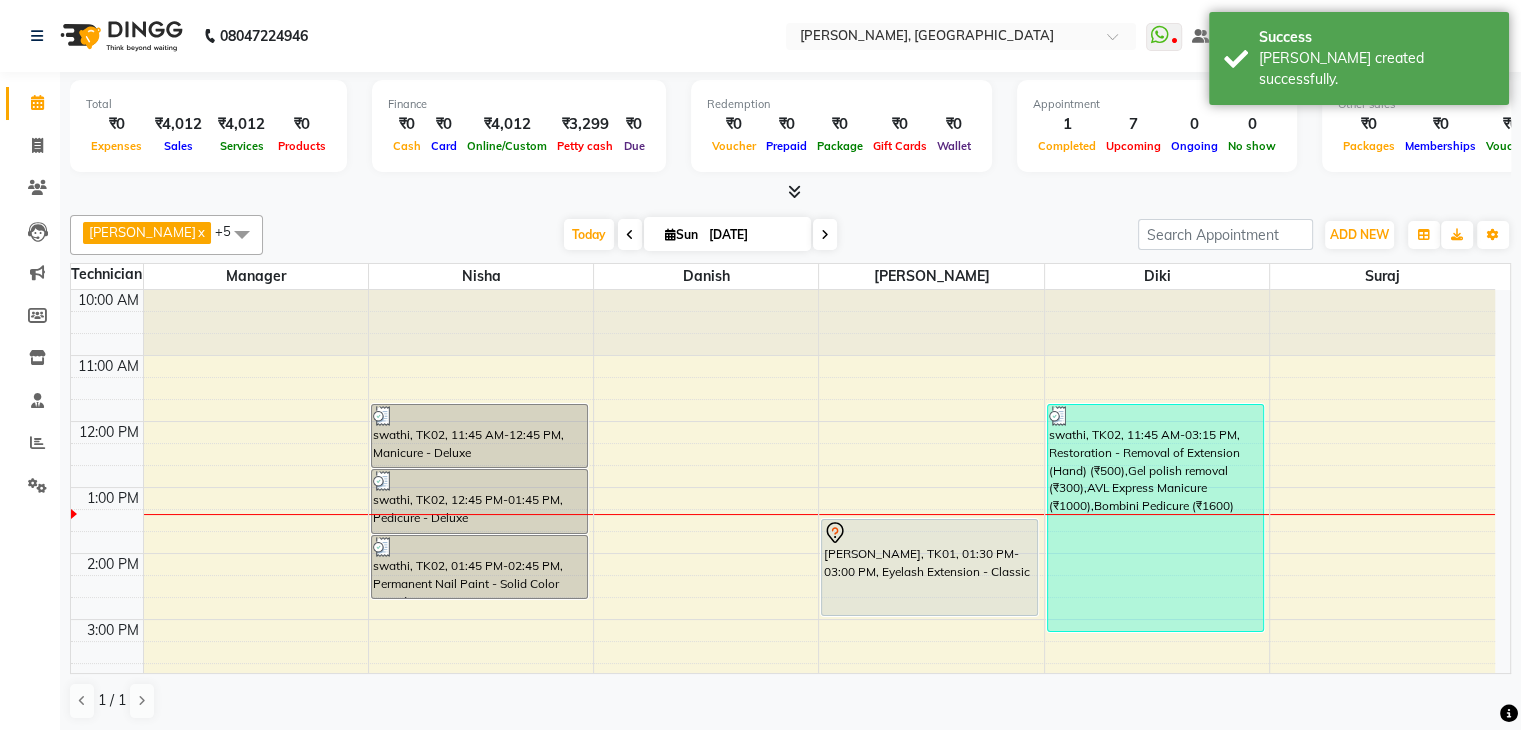 click at bounding box center (794, 191) 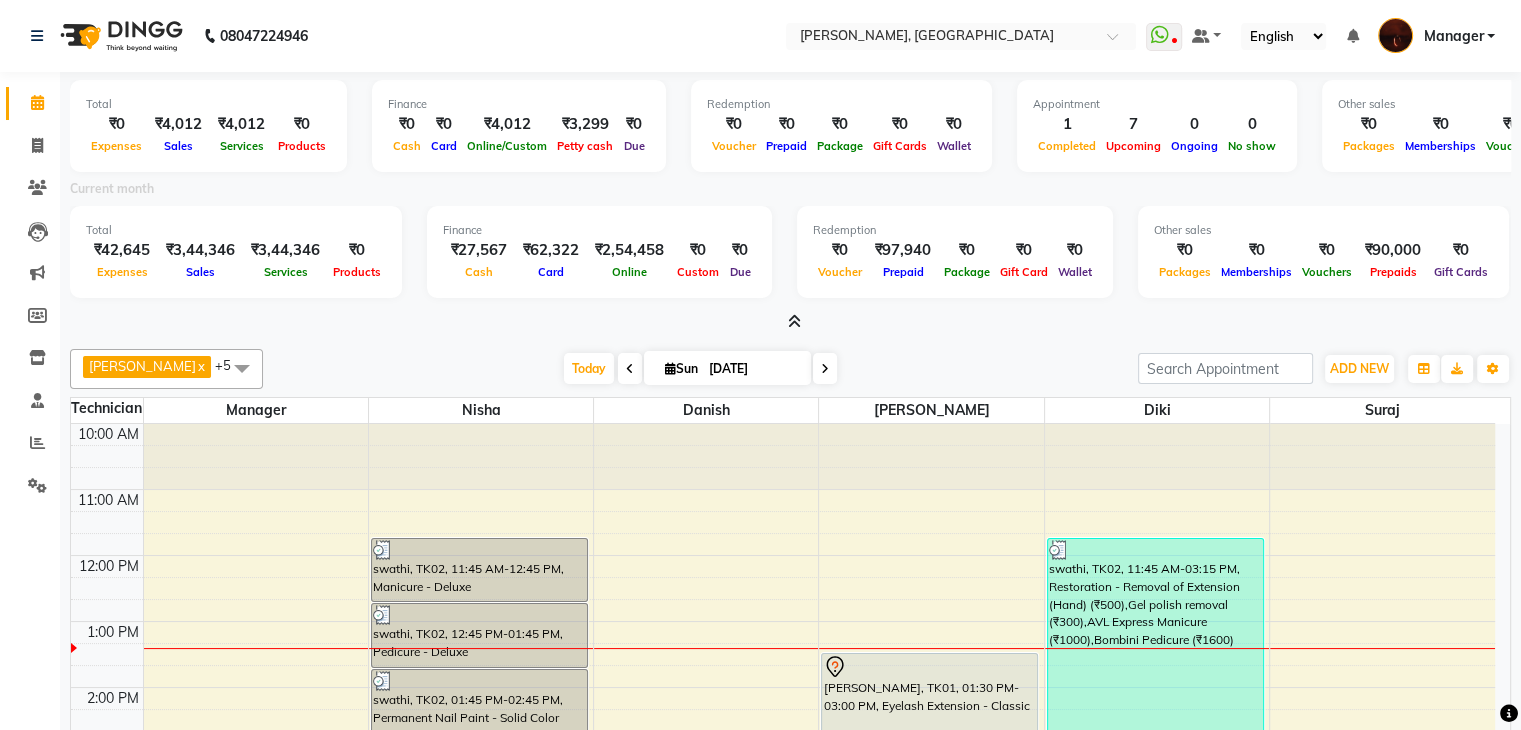 click at bounding box center [794, 321] 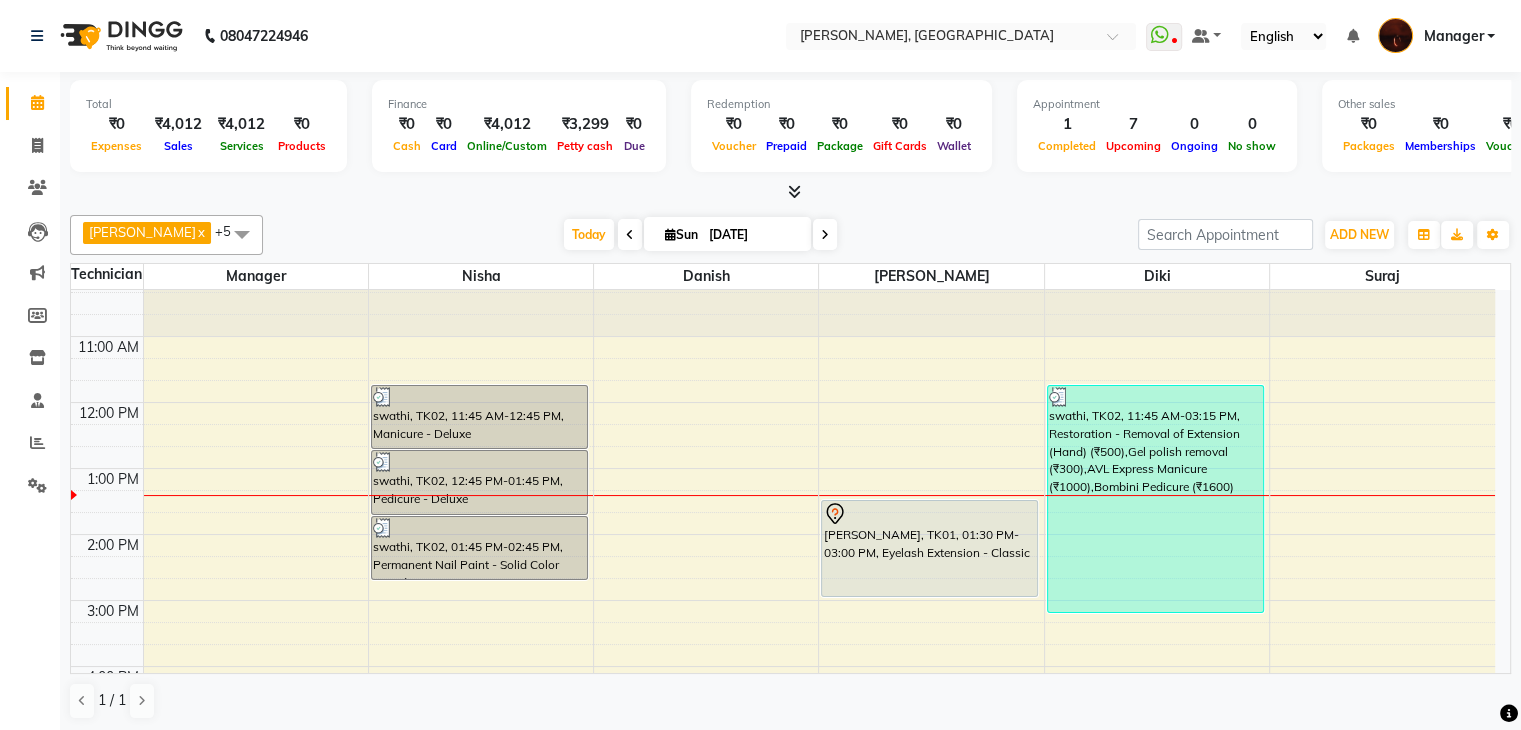 scroll, scrollTop: 0, scrollLeft: 0, axis: both 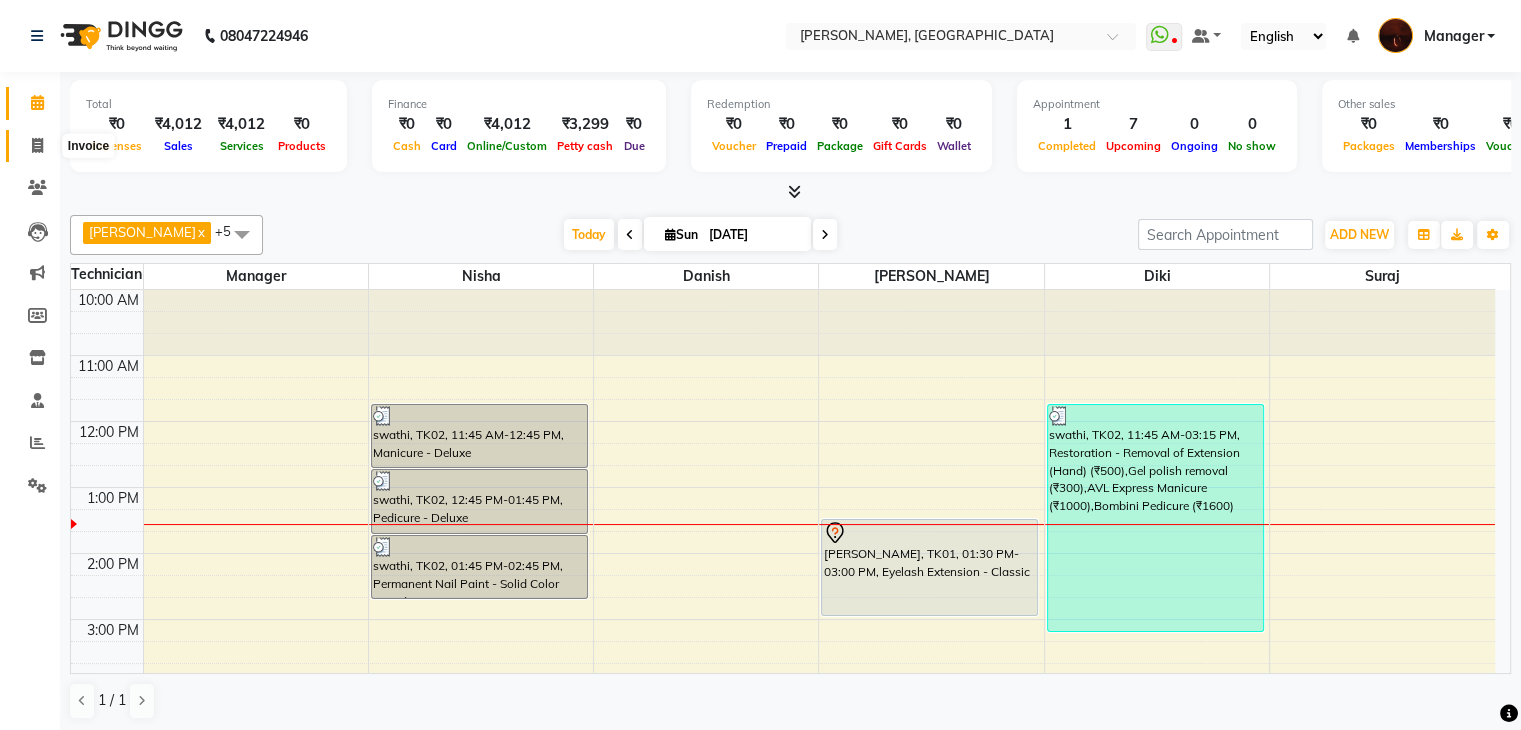 click 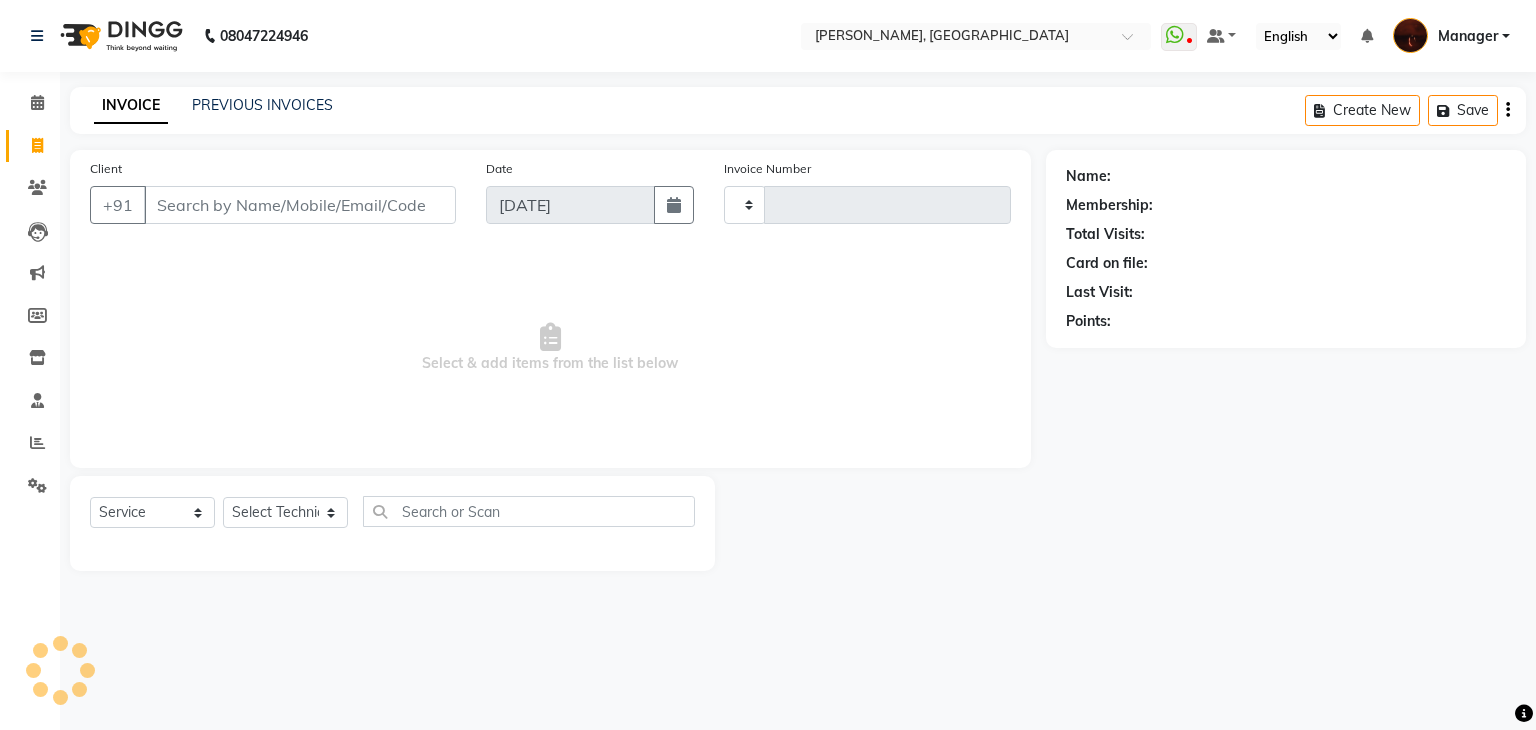 type on "1210" 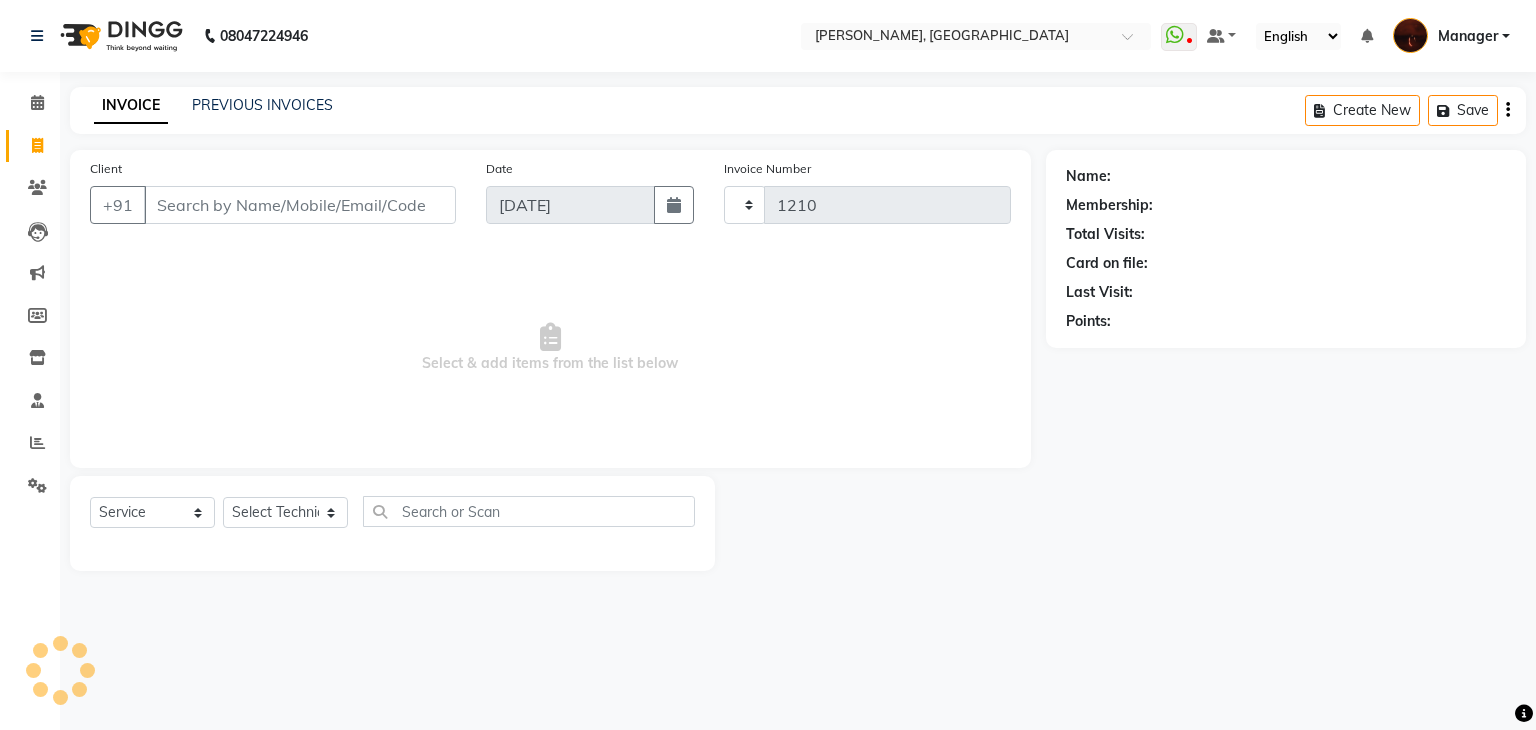 select on "4063" 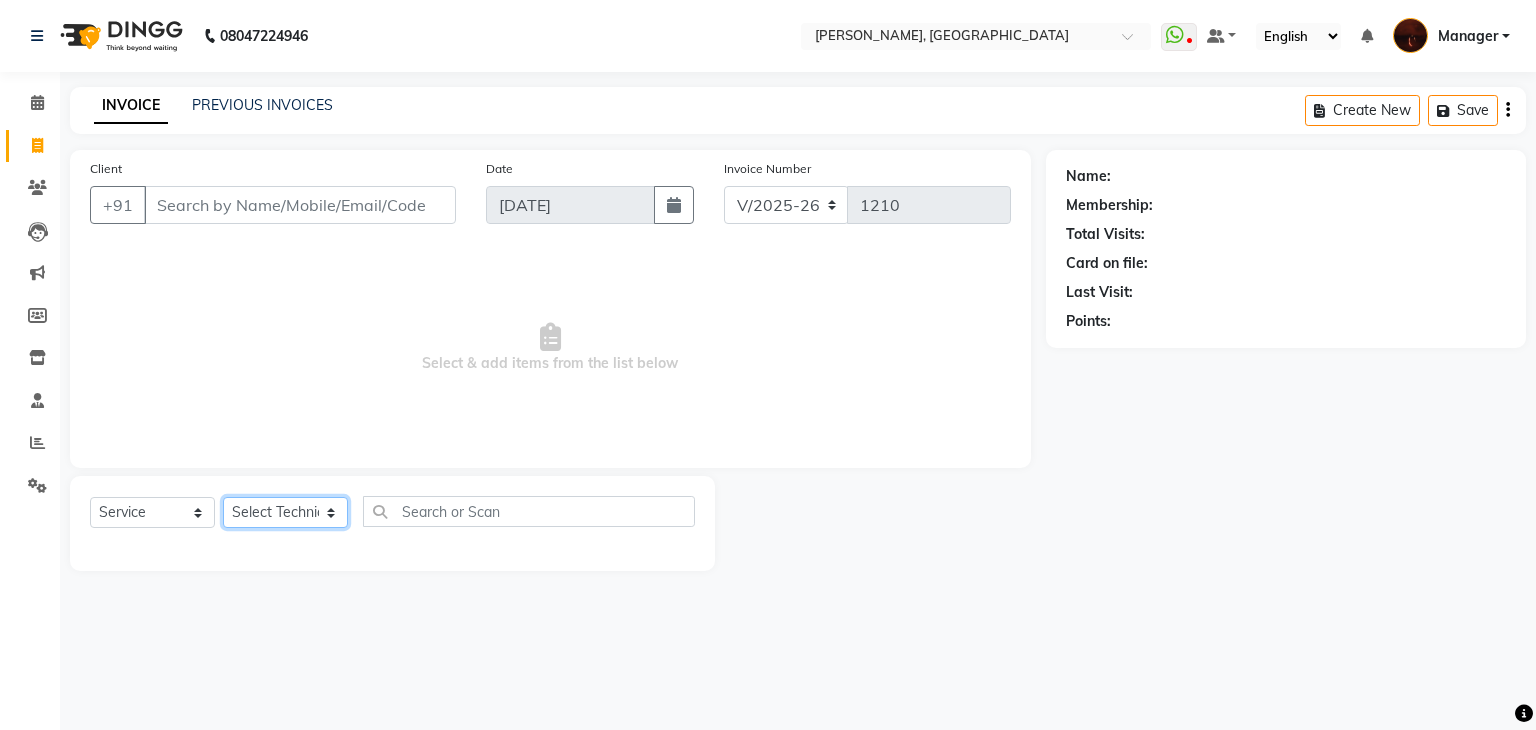 click on "Select Technician [PERSON_NAME] Danish Diki  [PERSON_NAME] GK [PERSON_NAME] Manager [PERSON_NAME] [PERSON_NAME] [PERSON_NAME] [PERSON_NAME] [PERSON_NAME] [PERSON_NAME] Accounting suraj vishnu" 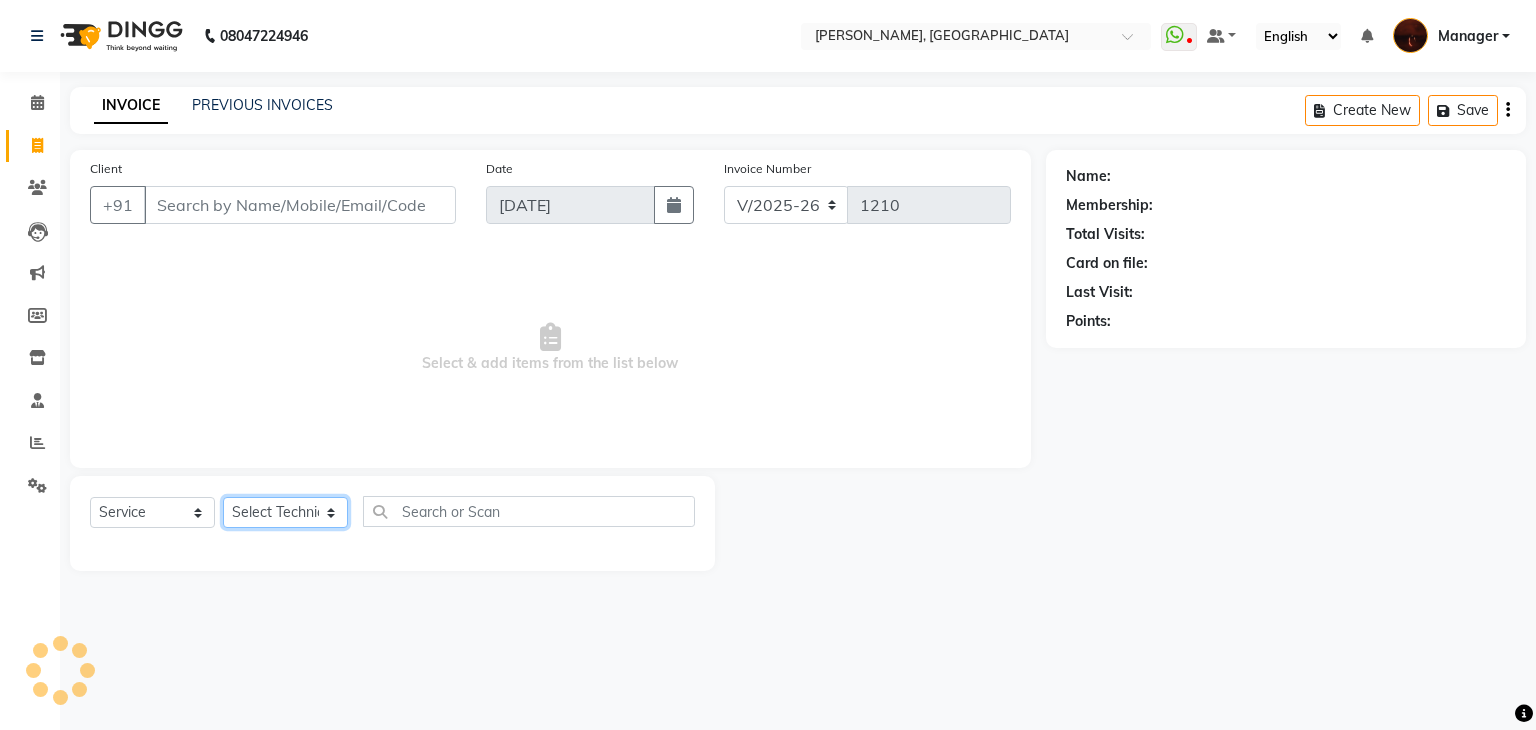 select on "35072" 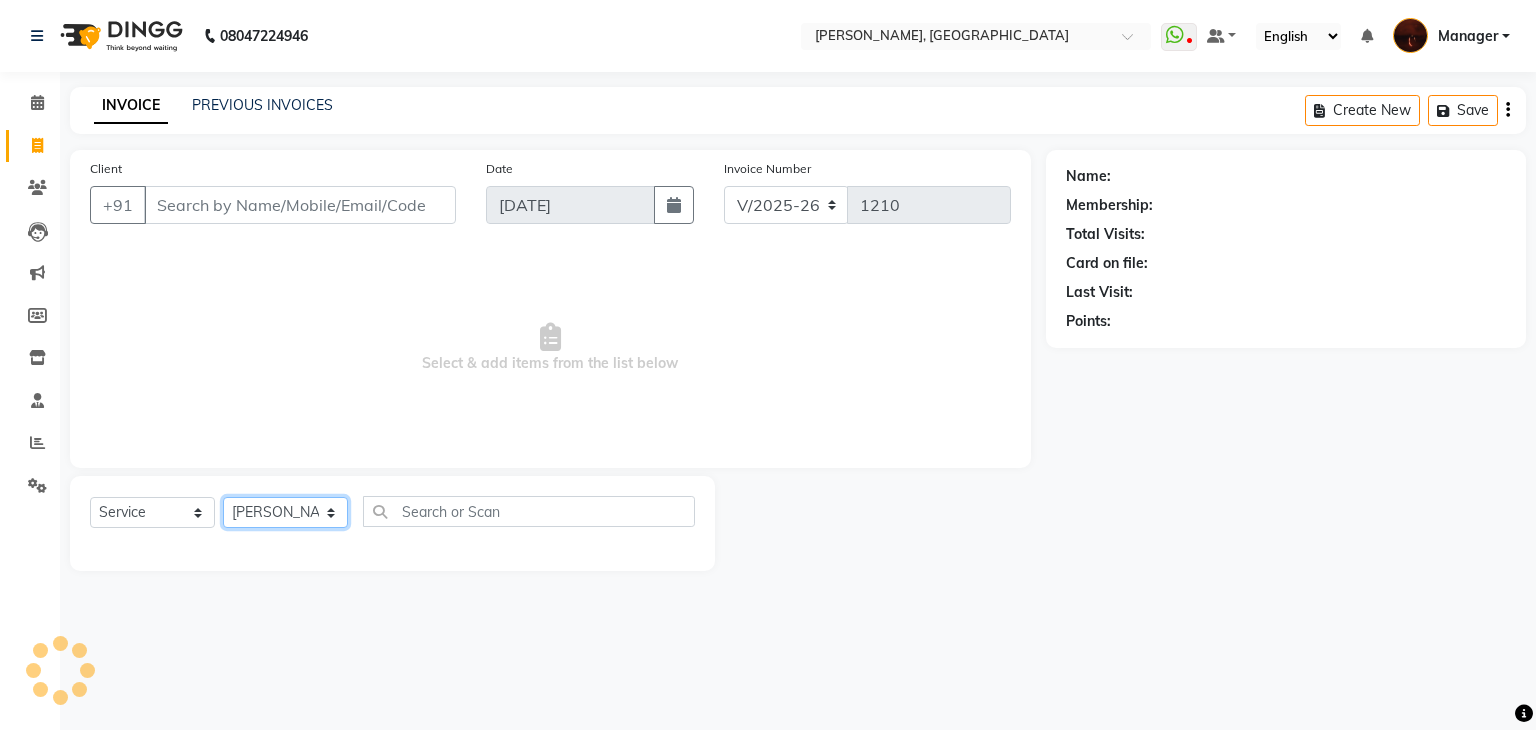 click on "Select Technician [PERSON_NAME] Danish Diki  [PERSON_NAME] GK [PERSON_NAME] Manager [PERSON_NAME] [PERSON_NAME] [PERSON_NAME] [PERSON_NAME] [PERSON_NAME] [PERSON_NAME] Accounting suraj vishnu" 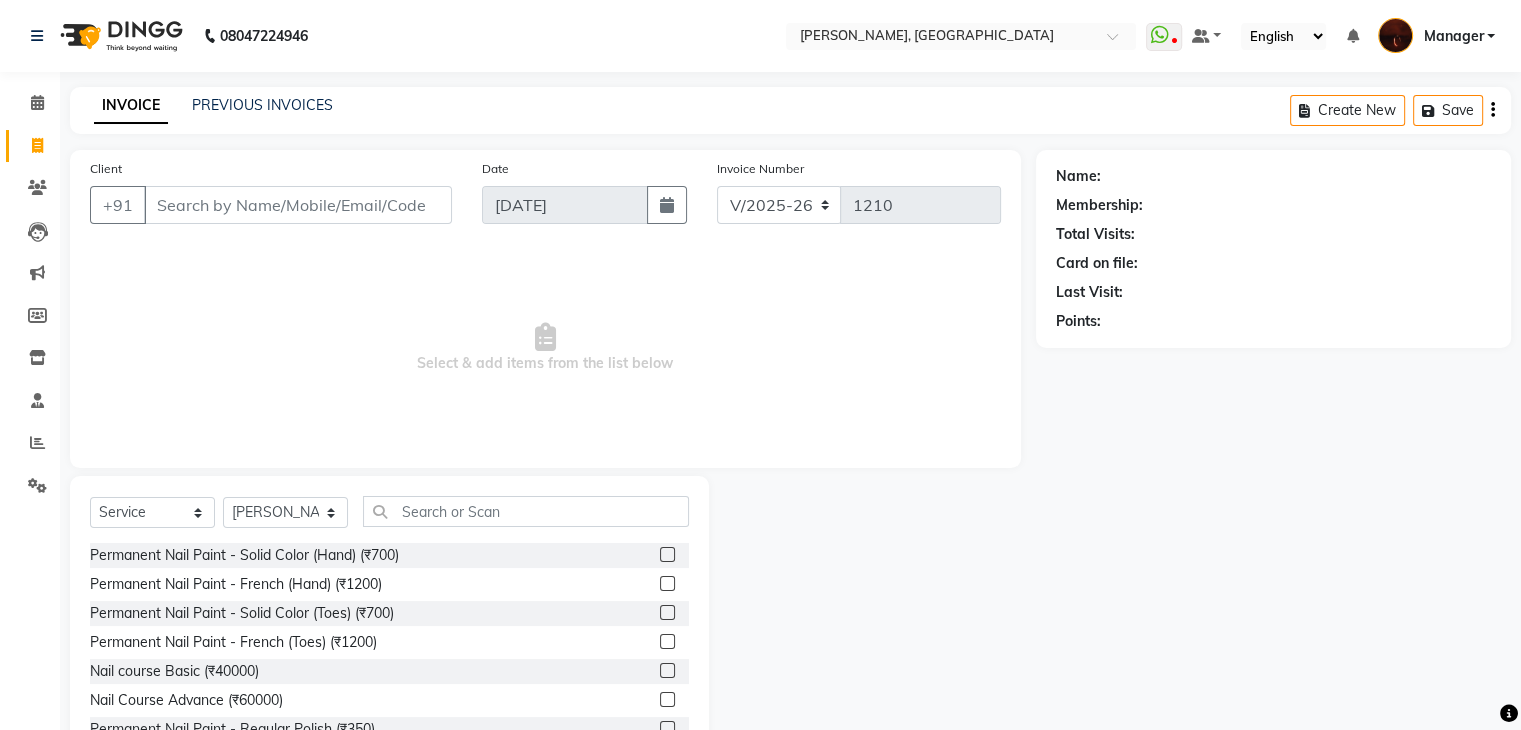 click 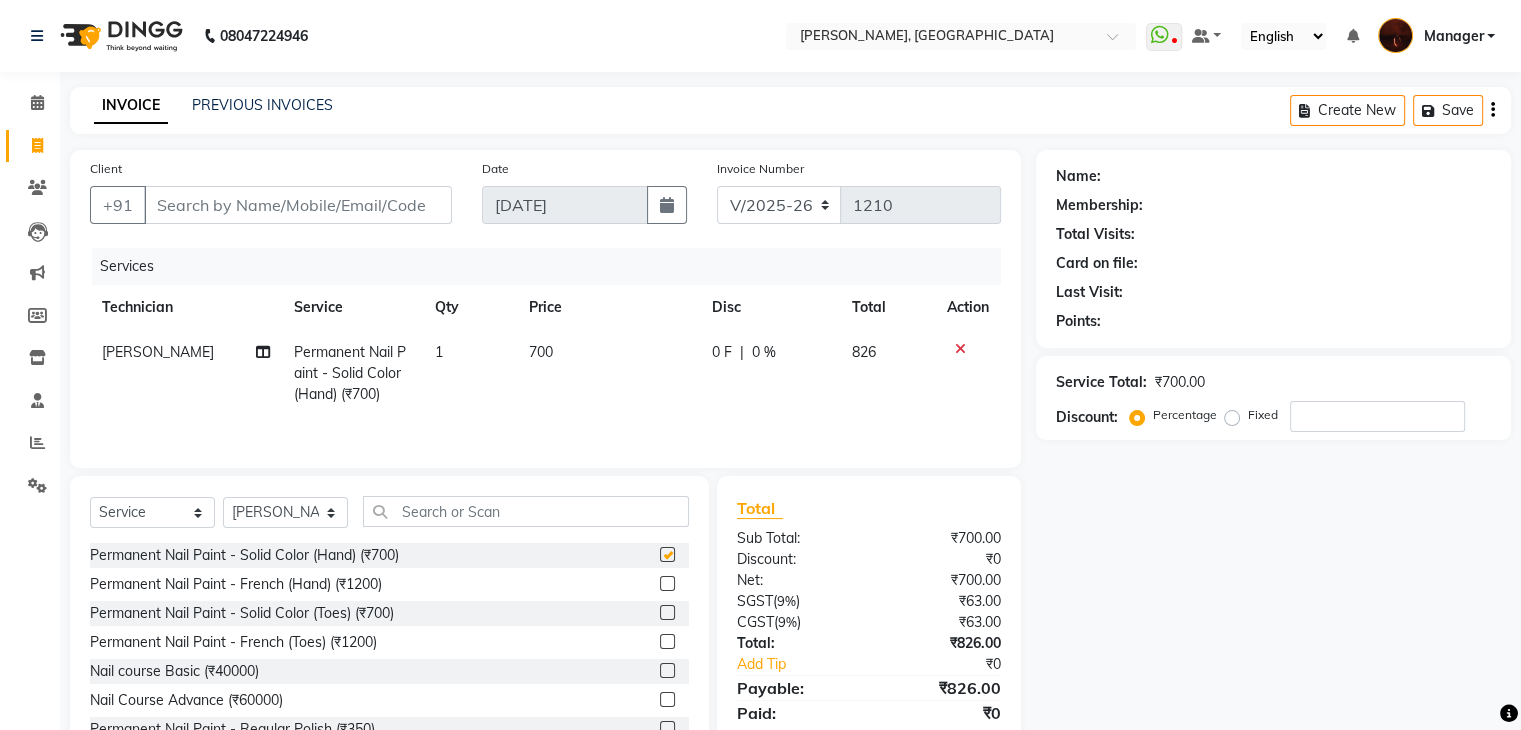 checkbox on "false" 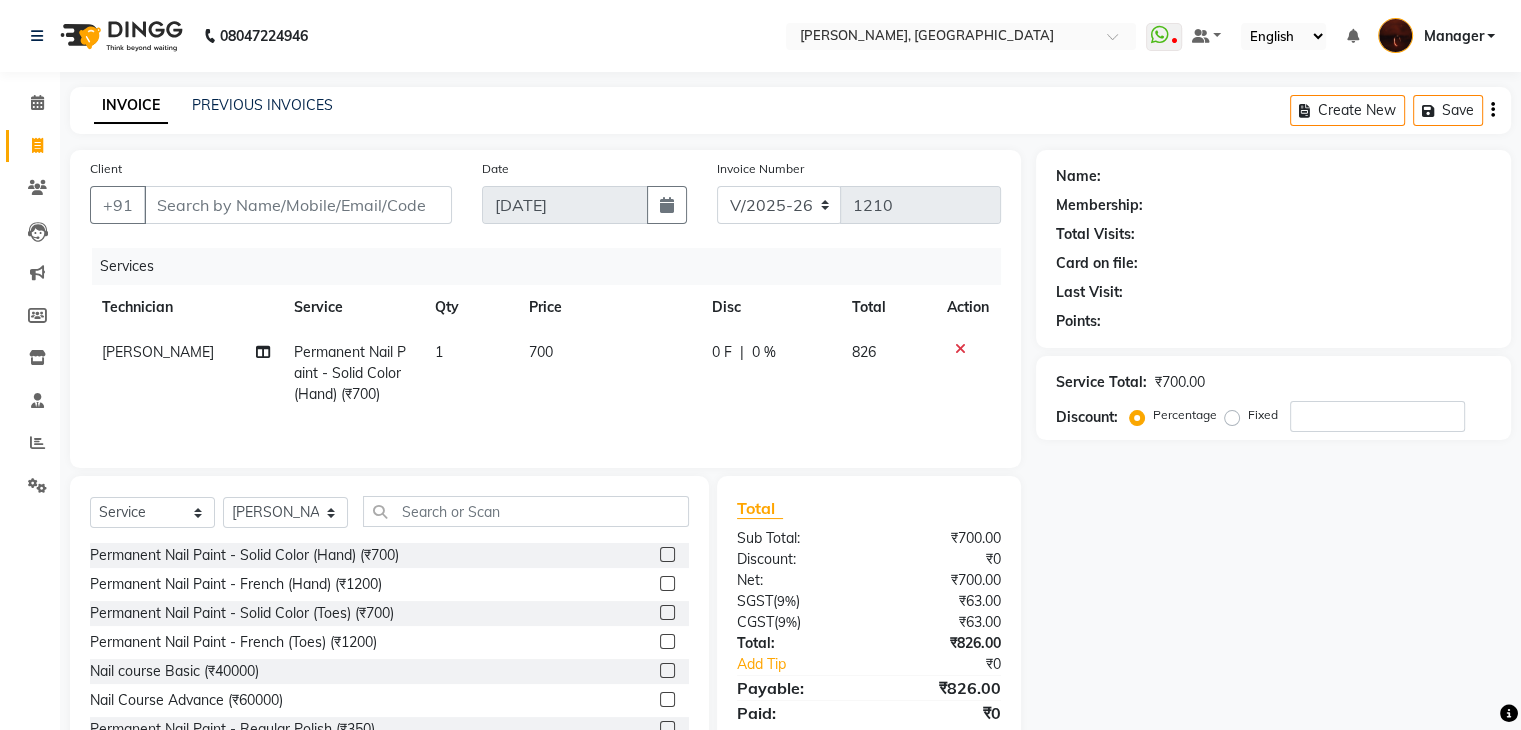 scroll, scrollTop: 72, scrollLeft: 0, axis: vertical 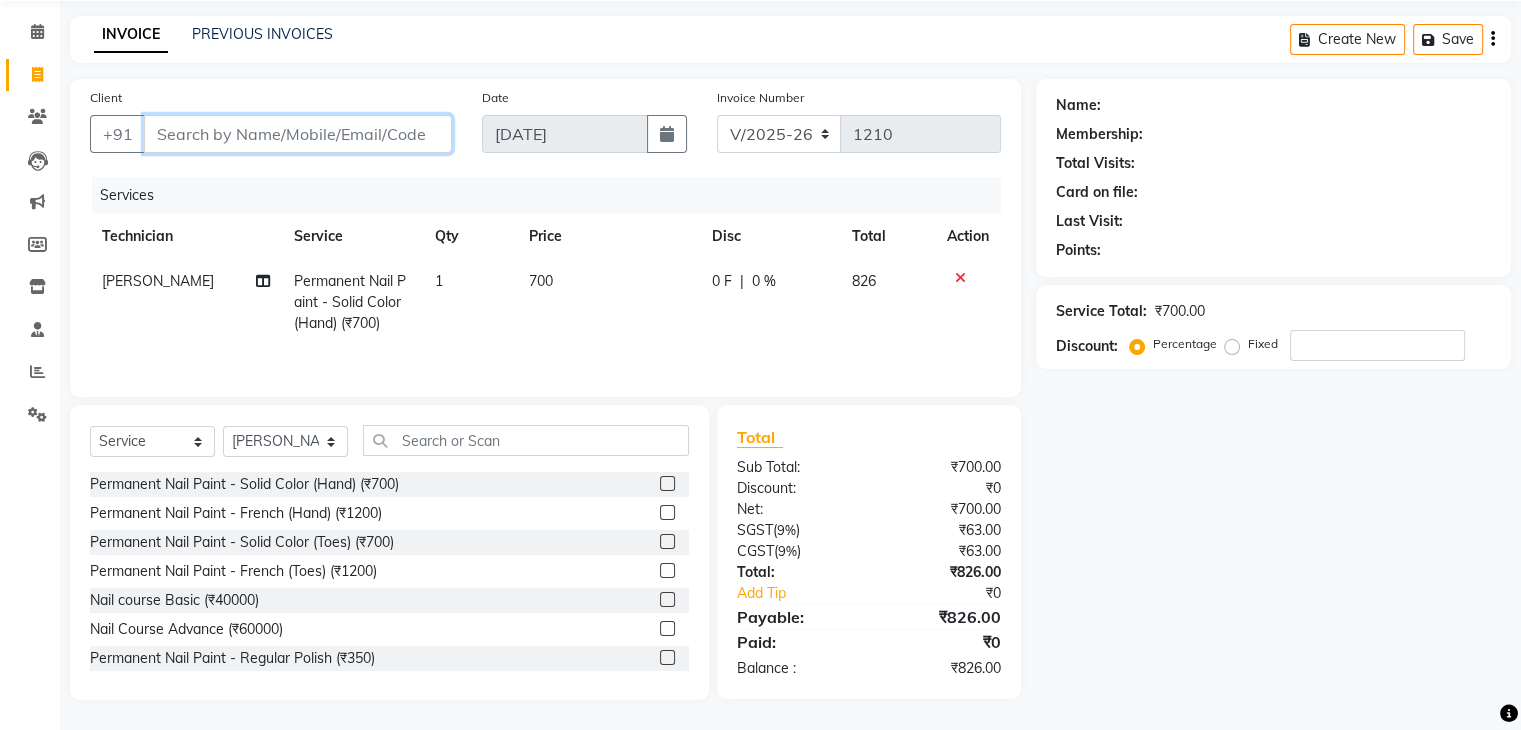 click on "Client" at bounding box center (298, 134) 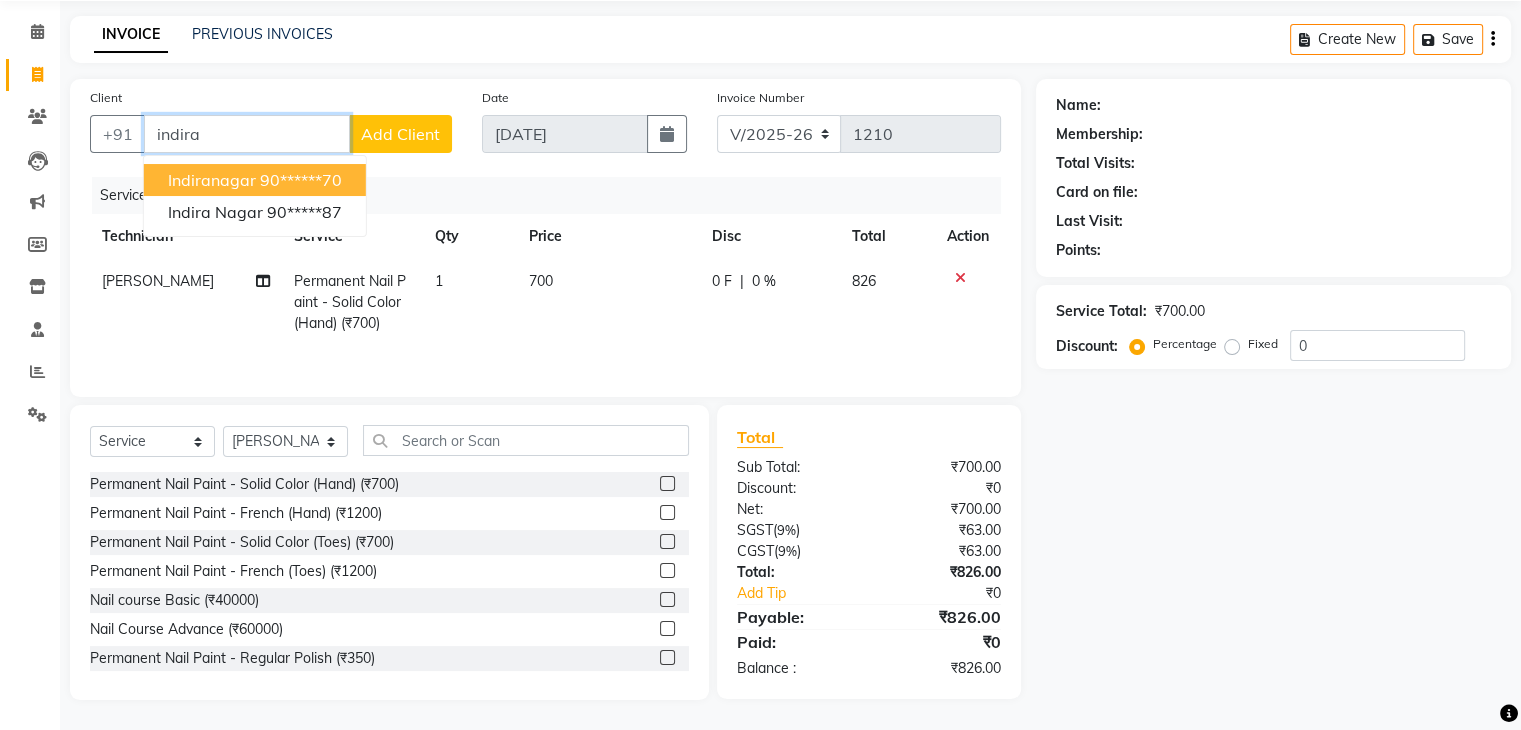 click on "90******70" at bounding box center [301, 180] 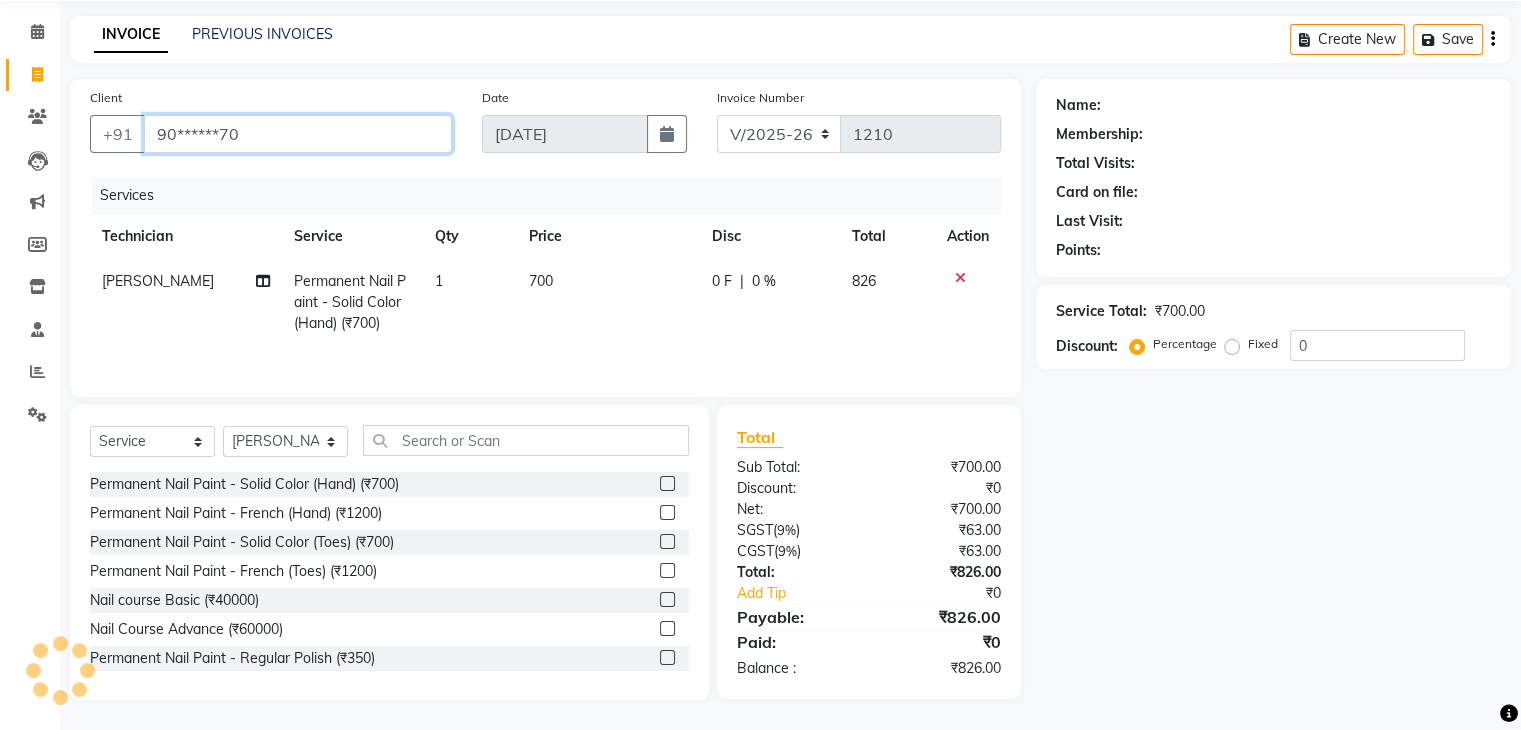 type on "90******70" 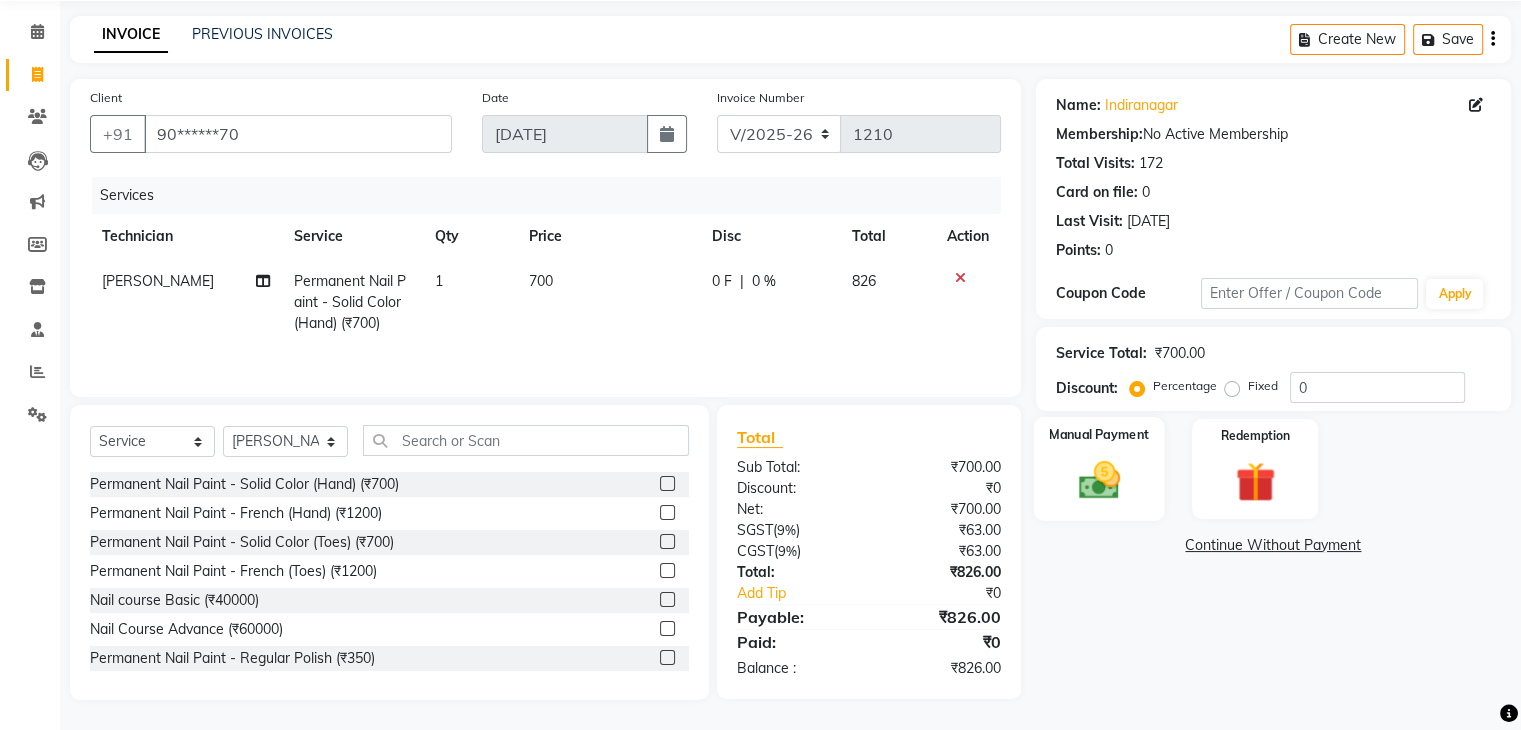 click on "Manual Payment" 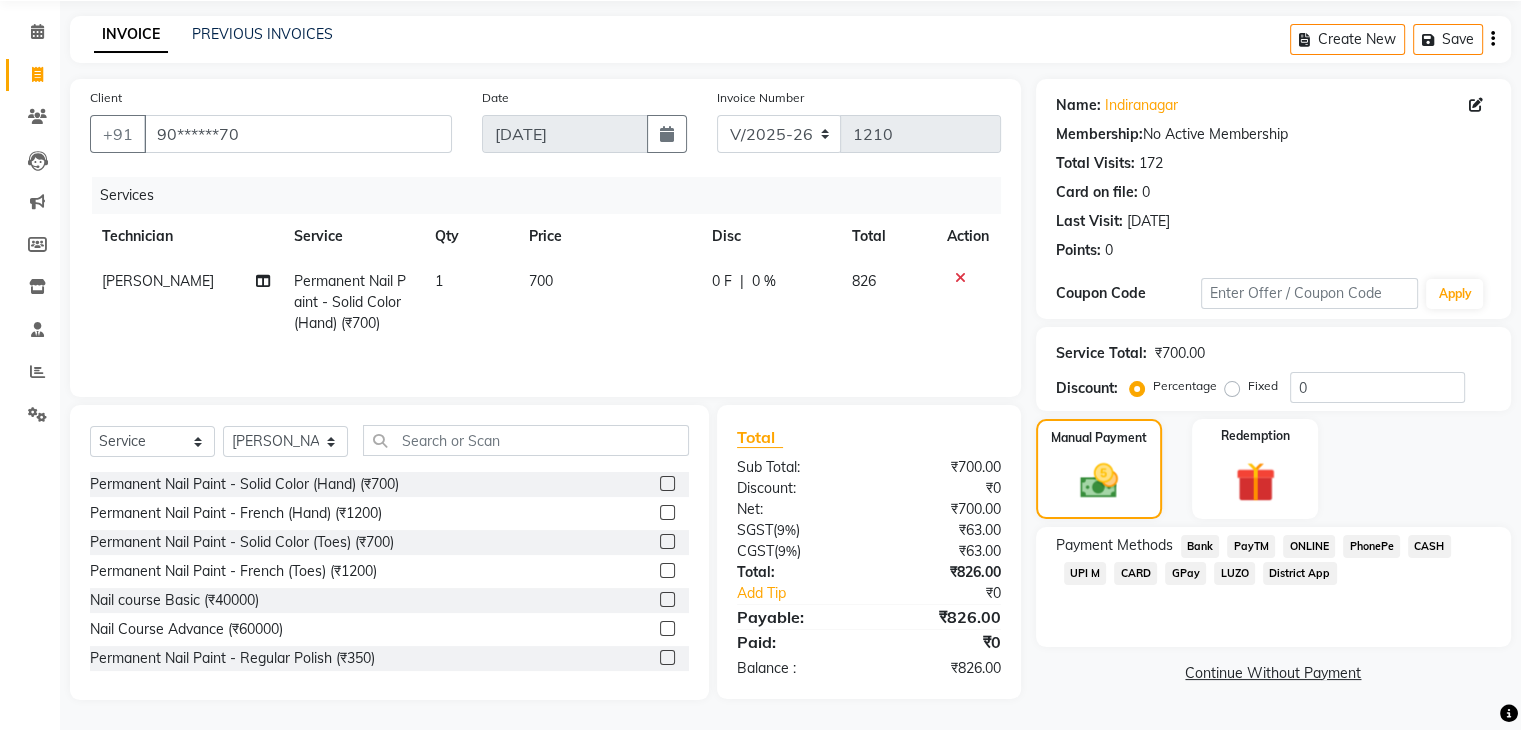 click on "ONLINE" 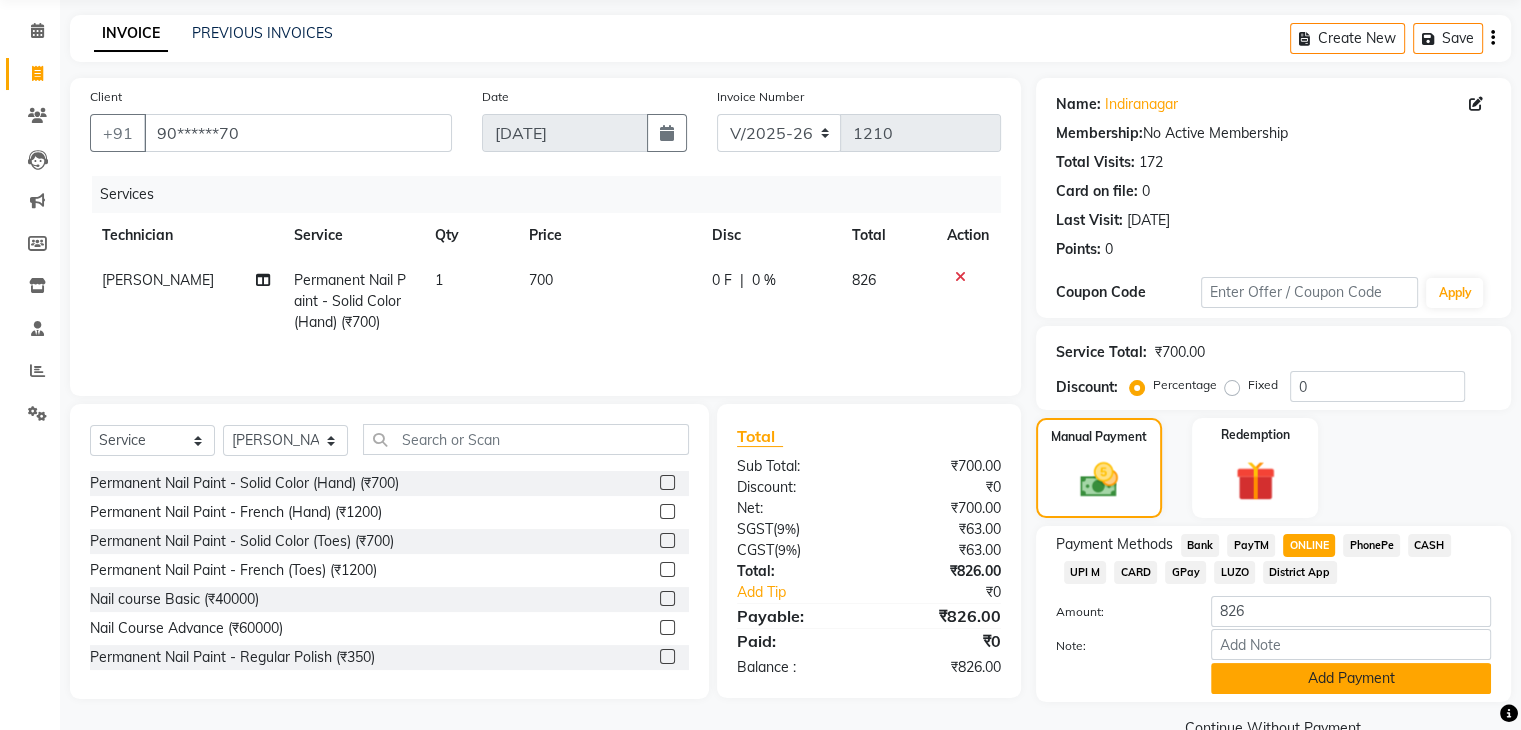 scroll, scrollTop: 117, scrollLeft: 0, axis: vertical 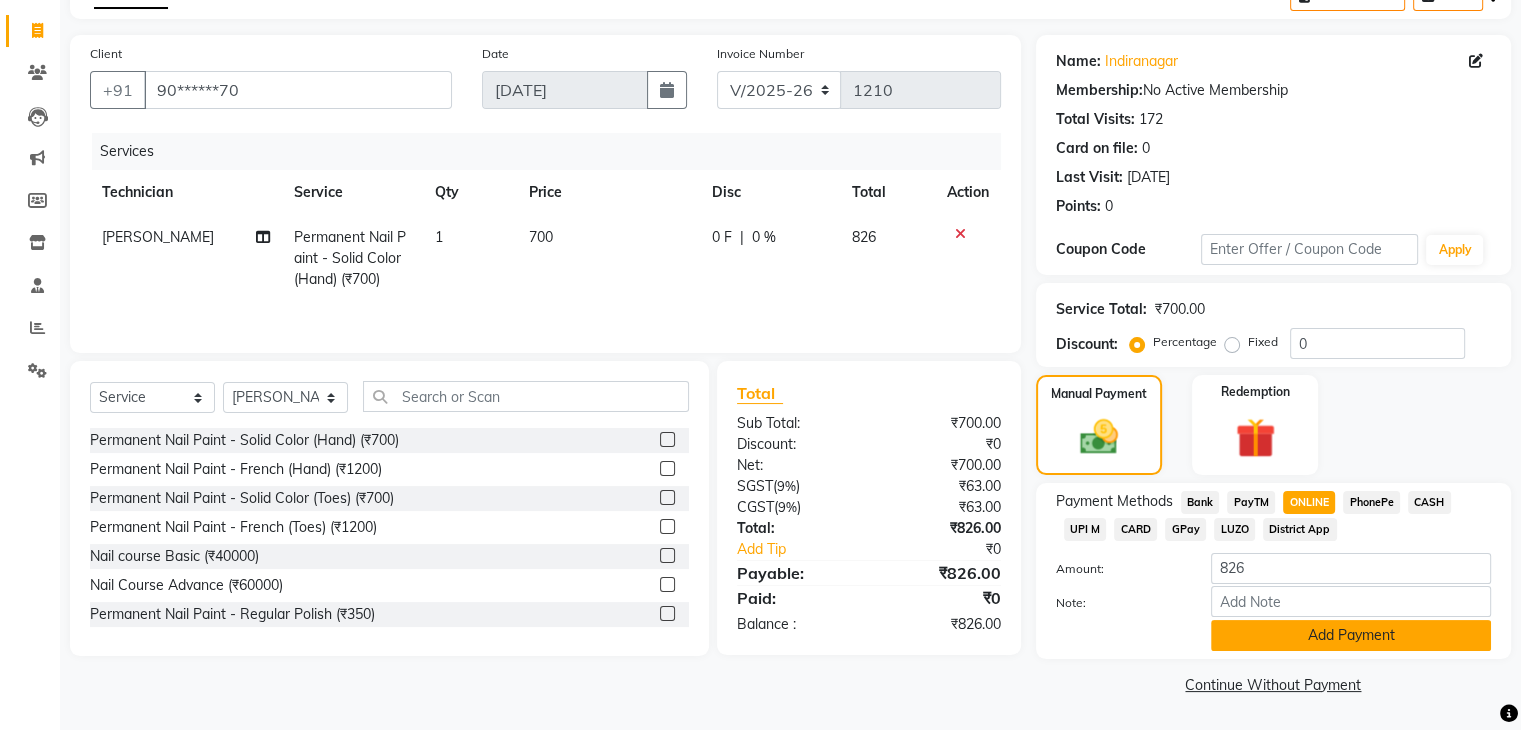 click on "Add Payment" 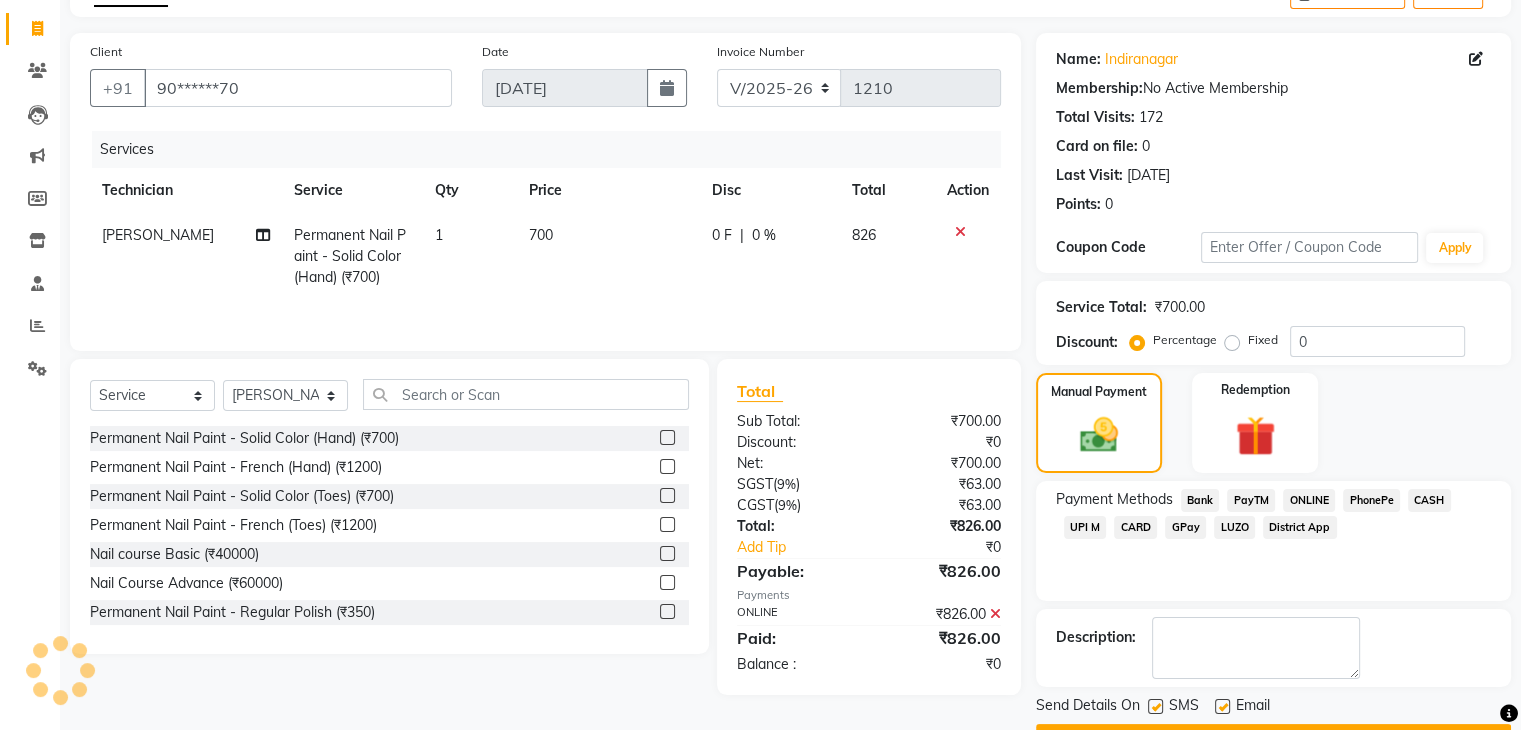 scroll, scrollTop: 171, scrollLeft: 0, axis: vertical 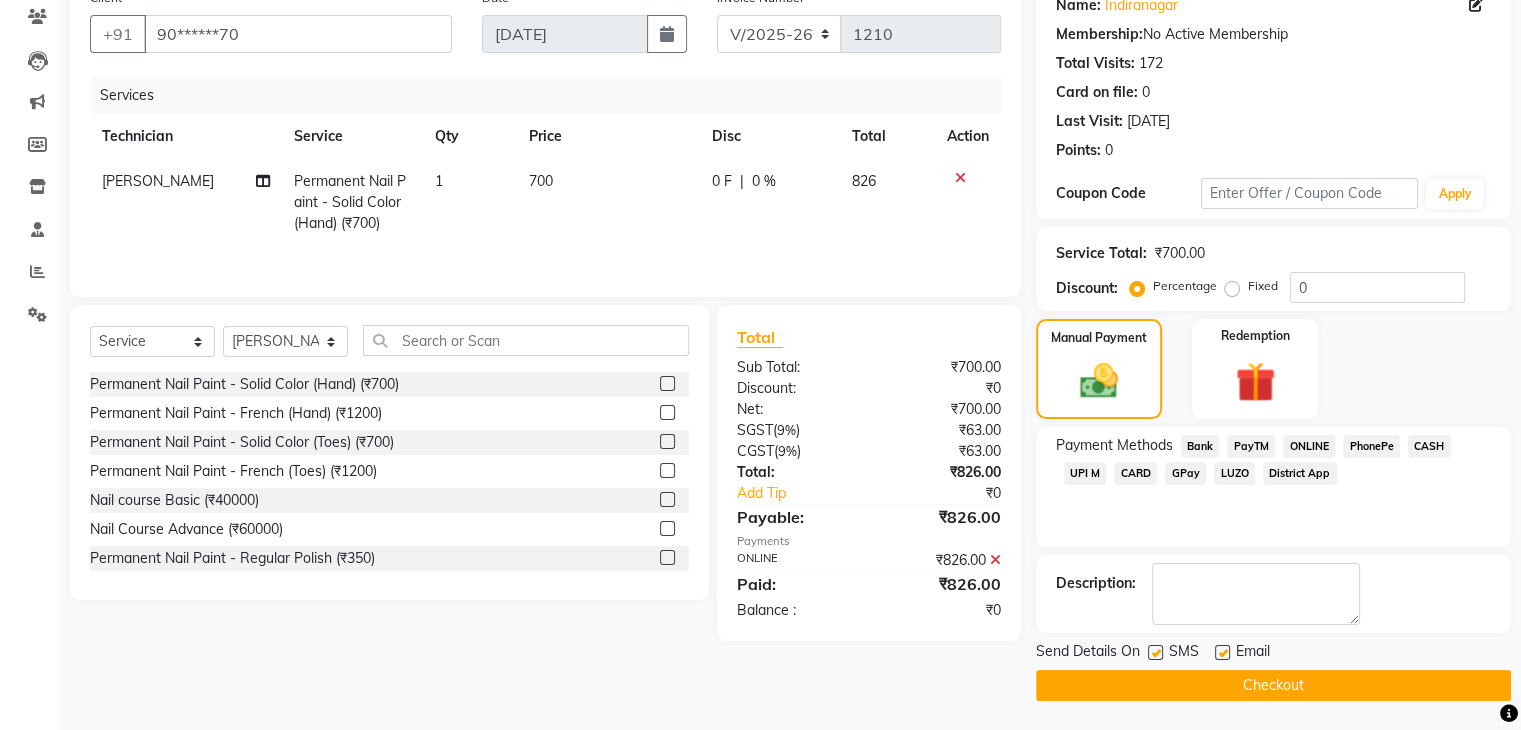 click on "Checkout" 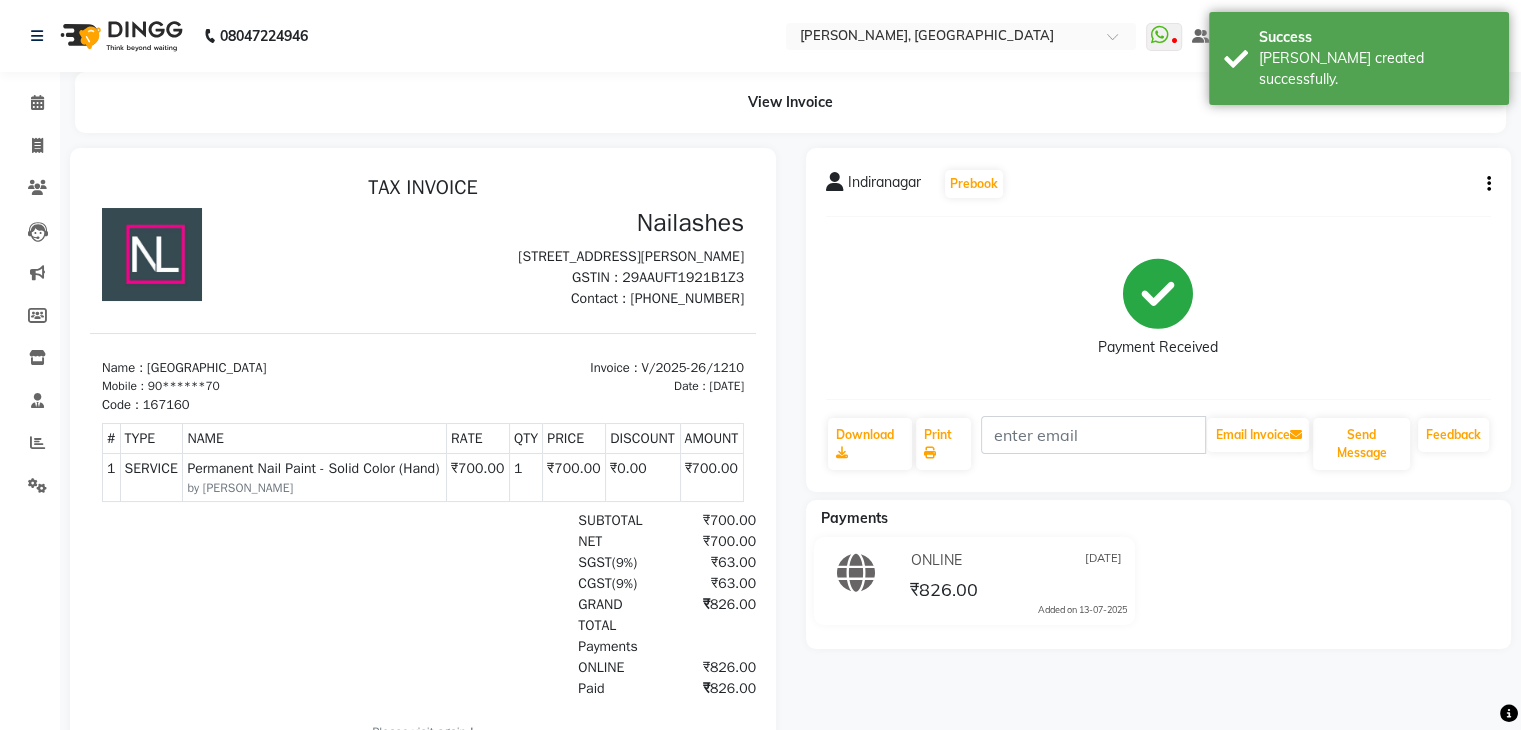 scroll, scrollTop: 0, scrollLeft: 0, axis: both 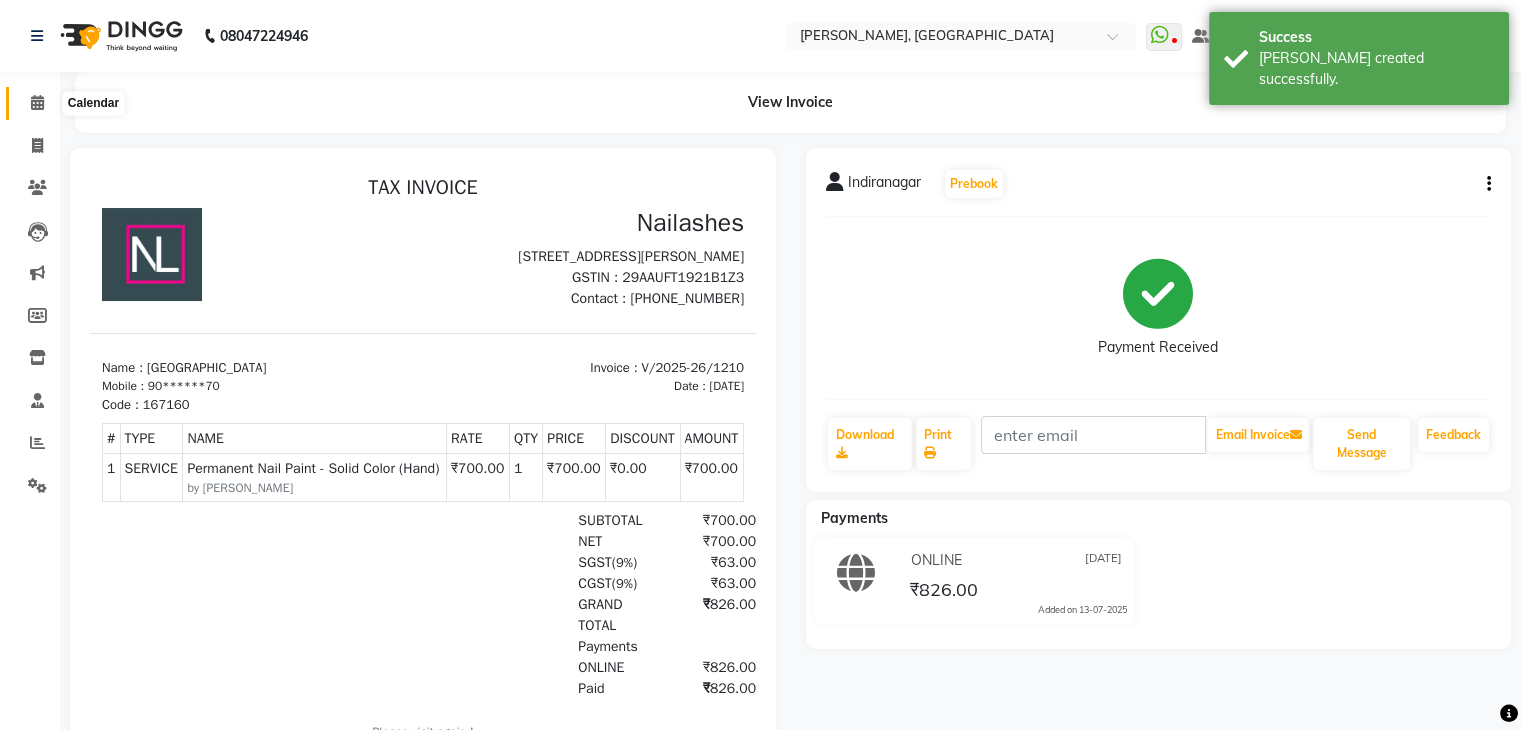 click 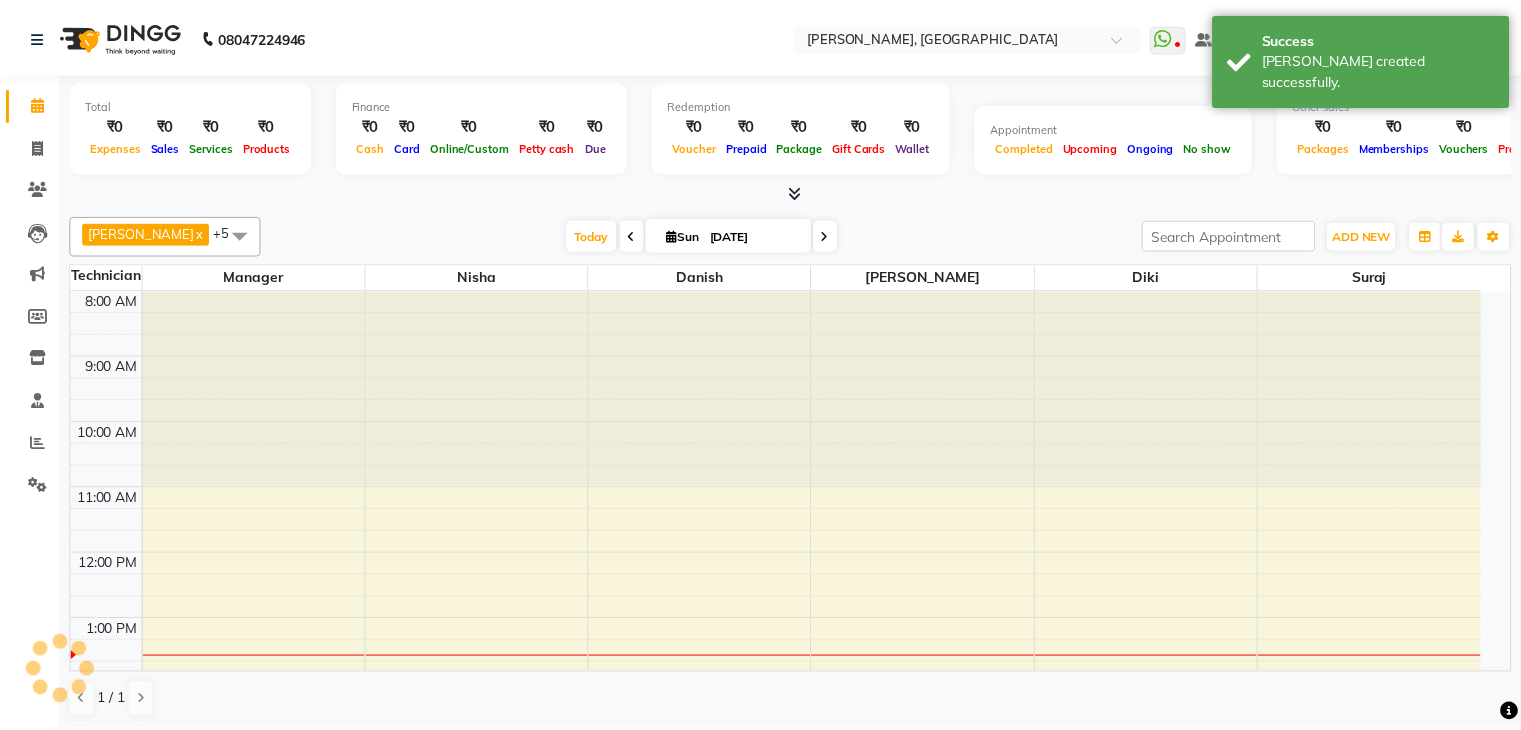 scroll, scrollTop: 0, scrollLeft: 0, axis: both 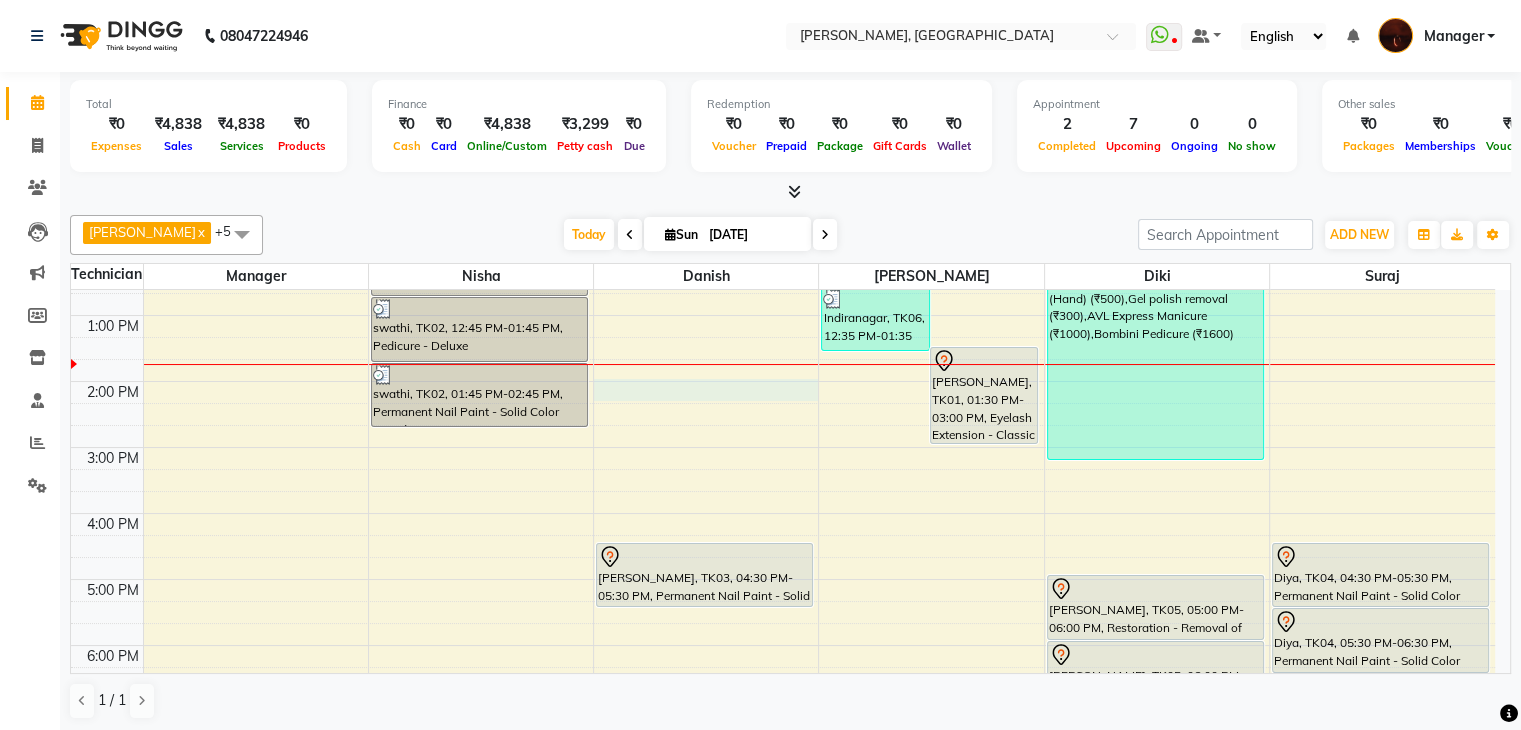 click on "10:00 AM 11:00 AM 12:00 PM 1:00 PM 2:00 PM 3:00 PM 4:00 PM 5:00 PM 6:00 PM 7:00 PM 8:00 PM 9:00 PM 10:00 PM     swathi, TK02, 11:45 AM-12:45 PM, Manicure  - Deluxe     swathi, TK02, 12:45 PM-01:45 PM, Pedicure - Deluxe     swathi, TK02, 01:45 PM-02:45 PM, Permanent Nail Paint - Solid Color (Hand)             susana, TK03, 04:30 PM-05:30 PM, Permanent Nail Paint - Solid Color (Hand)     Indiranagar, TK06, 12:35 PM-01:35 PM, Permanent Nail Paint - Solid Color (Hand) (₹700)             Angela, TK01, 01:30 PM-03:00 PM, Eyelash Extension - Classic     swathi, TK02, 11:45 AM-03:15 PM, Restoration - Removal of Extension (Hand) (₹500),Gel polish removal (₹300),AVL Express Manicure (₹1000),Bombini Pedicure (₹1600)             Harshita, TK05, 05:00 PM-06:00 PM, Restoration - Removal of Extension (Hand)             Harshita, TK05, 06:00 PM-07:00 PM, Nail Extension - Gel (Hand)             Harshita, TK05, 07:00 PM-08:00 PM, Permanent Nail Paint - Solid Color (Hand)" at bounding box center (783, 546) 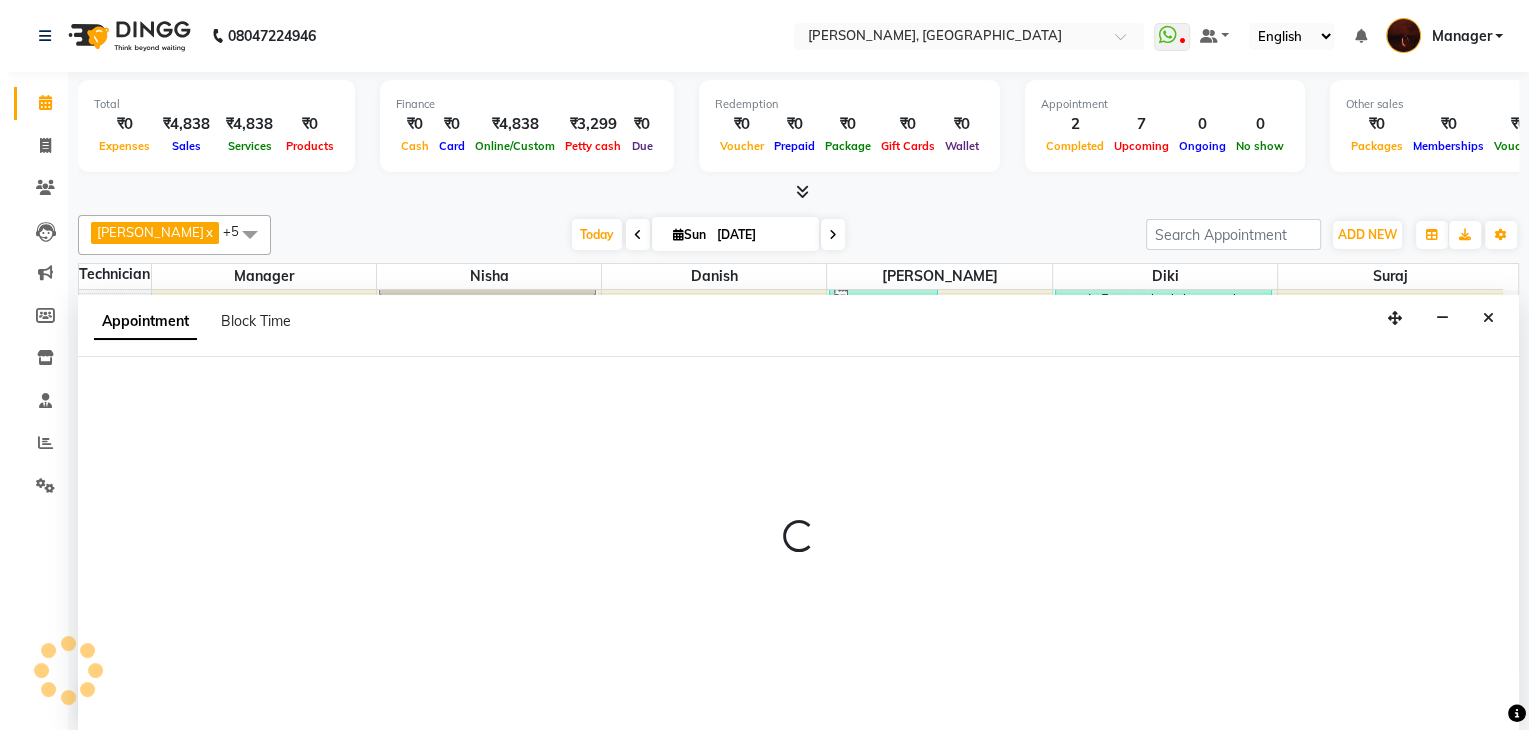 scroll, scrollTop: 1, scrollLeft: 0, axis: vertical 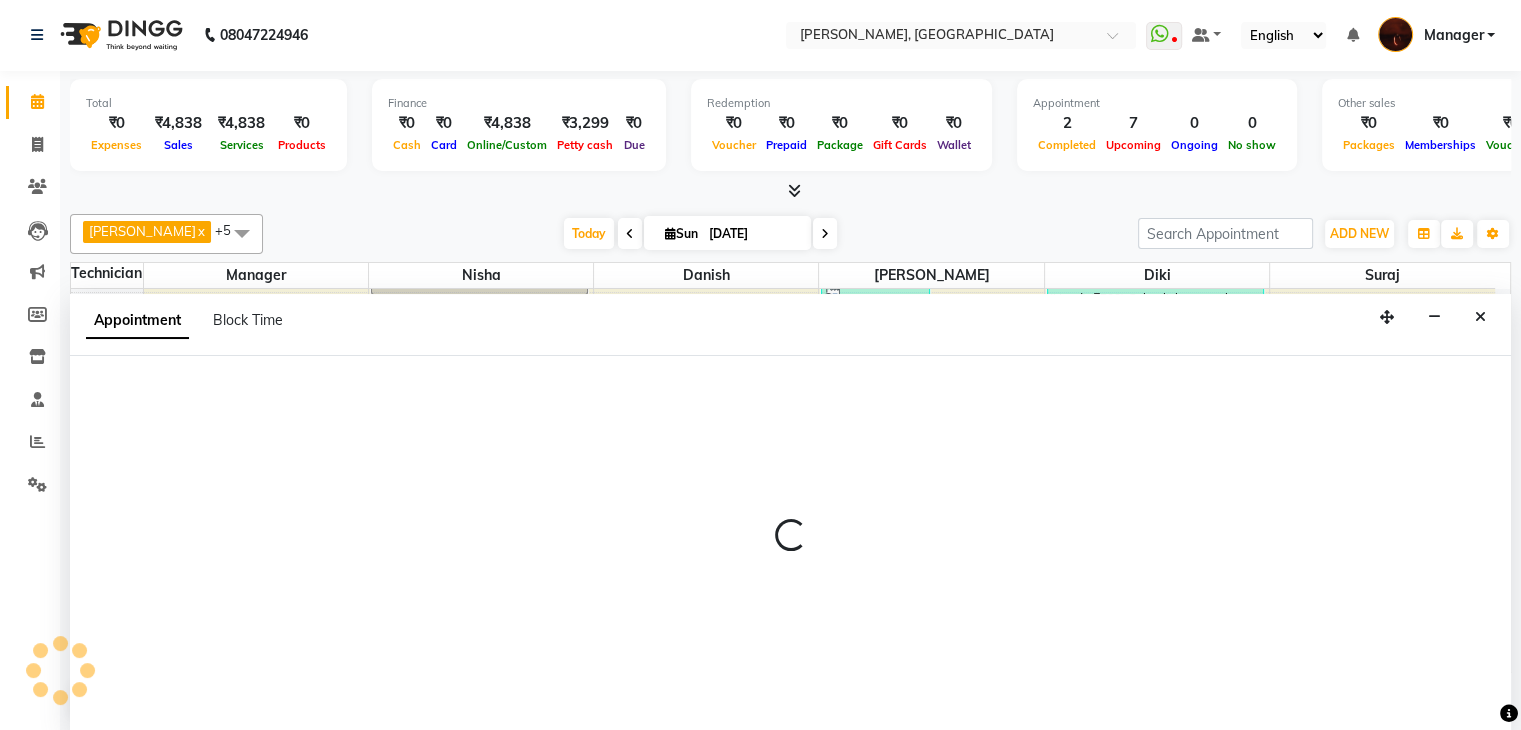 select on "20822" 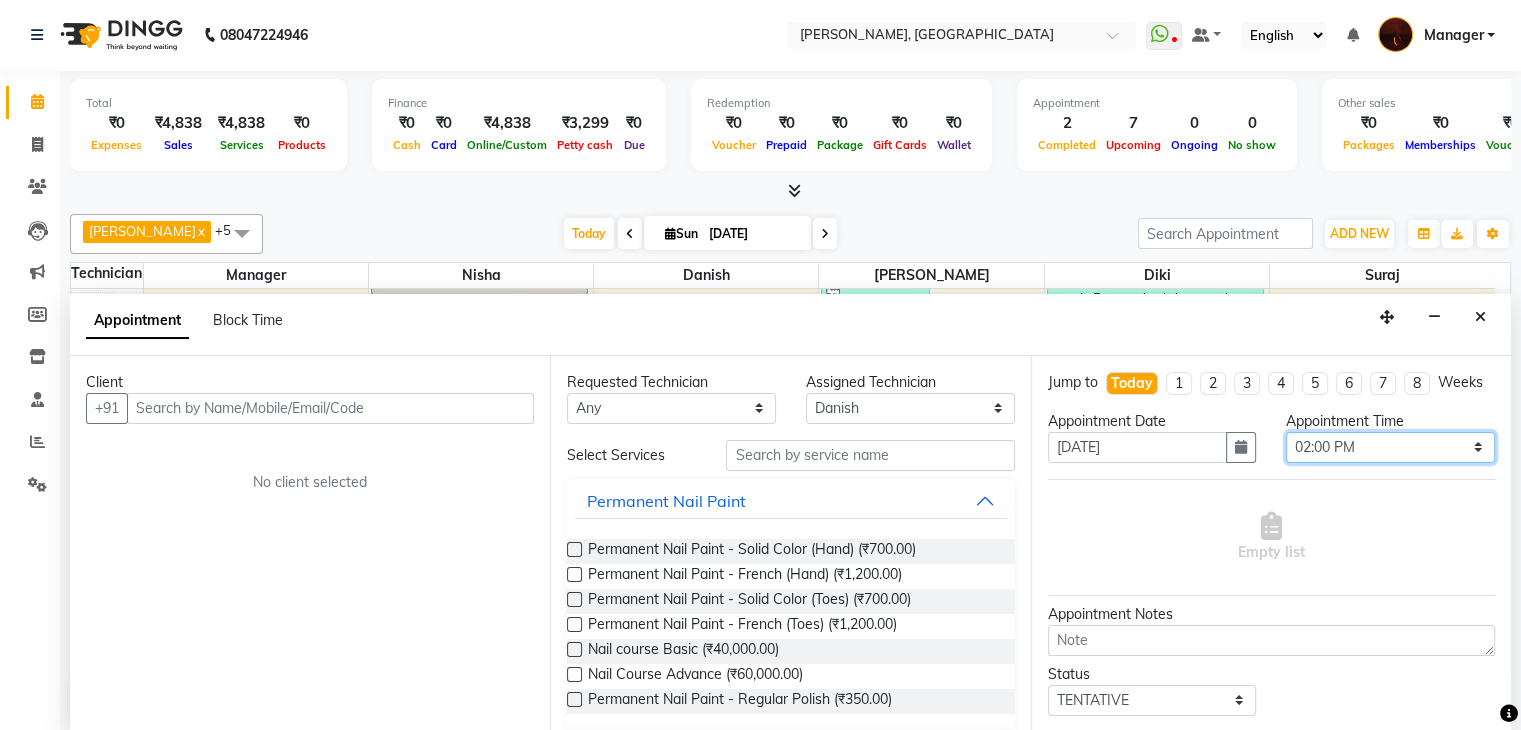 click on "Select 11:00 AM 11:15 AM 11:30 AM 11:45 AM 12:00 PM 12:15 PM 12:30 PM 12:45 PM 01:00 PM 01:15 PM 01:30 PM 01:45 PM 02:00 PM 02:15 PM 02:30 PM 02:45 PM 03:00 PM 03:15 PM 03:30 PM 03:45 PM 04:00 PM 04:15 PM 04:30 PM 04:45 PM 05:00 PM 05:15 PM 05:30 PM 05:45 PM 06:00 PM 06:15 PM 06:30 PM 06:45 PM 07:00 PM 07:15 PM 07:30 PM 07:45 PM 08:00 PM 08:15 PM 08:30 PM 08:45 PM 09:00 PM 09:15 PM 09:30 PM 09:45 PM 10:00 PM" at bounding box center [1390, 447] 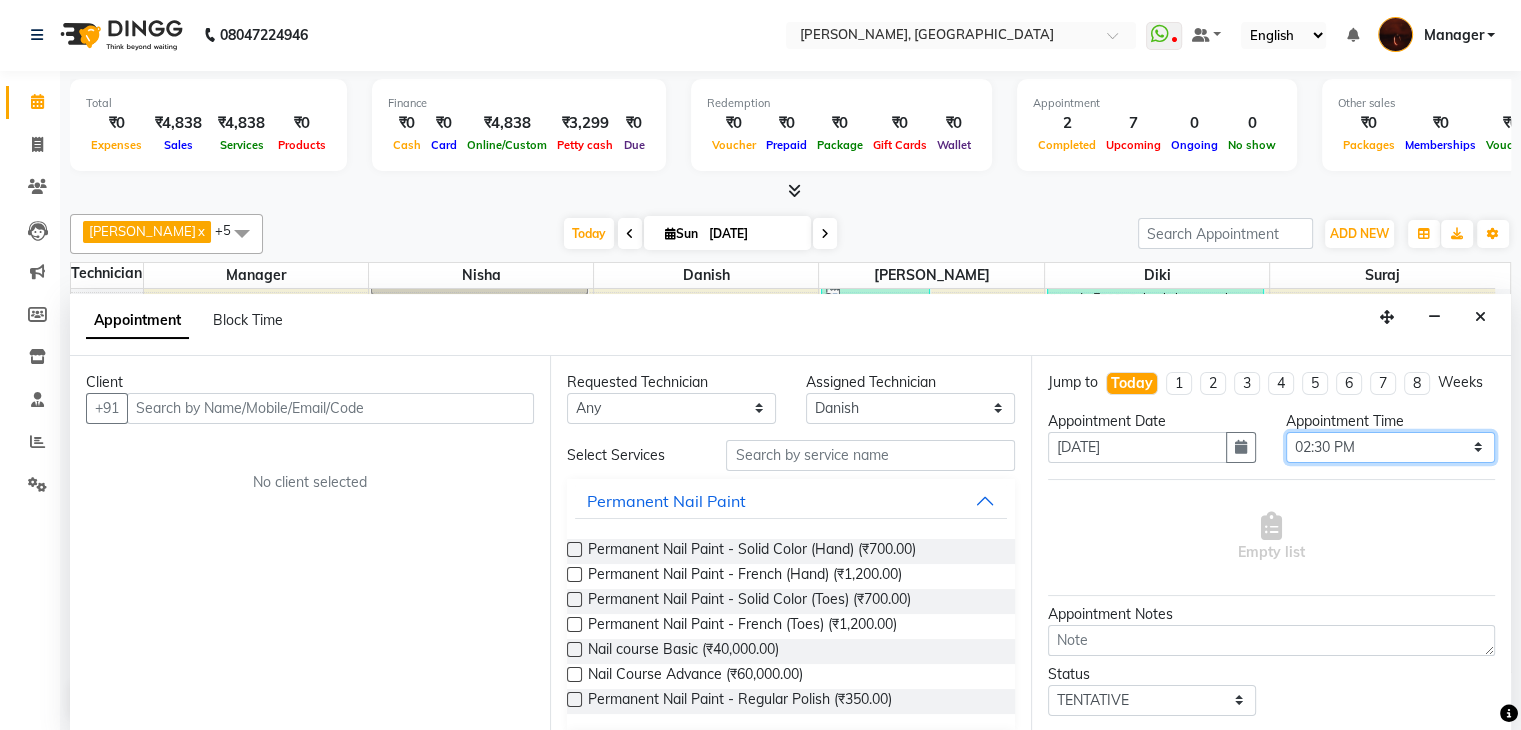 click on "Select 11:00 AM 11:15 AM 11:30 AM 11:45 AM 12:00 PM 12:15 PM 12:30 PM 12:45 PM 01:00 PM 01:15 PM 01:30 PM 01:45 PM 02:00 PM 02:15 PM 02:30 PM 02:45 PM 03:00 PM 03:15 PM 03:30 PM 03:45 PM 04:00 PM 04:15 PM 04:30 PM 04:45 PM 05:00 PM 05:15 PM 05:30 PM 05:45 PM 06:00 PM 06:15 PM 06:30 PM 06:45 PM 07:00 PM 07:15 PM 07:30 PM 07:45 PM 08:00 PM 08:15 PM 08:30 PM 08:45 PM 09:00 PM 09:15 PM 09:30 PM 09:45 PM 10:00 PM" at bounding box center (1390, 447) 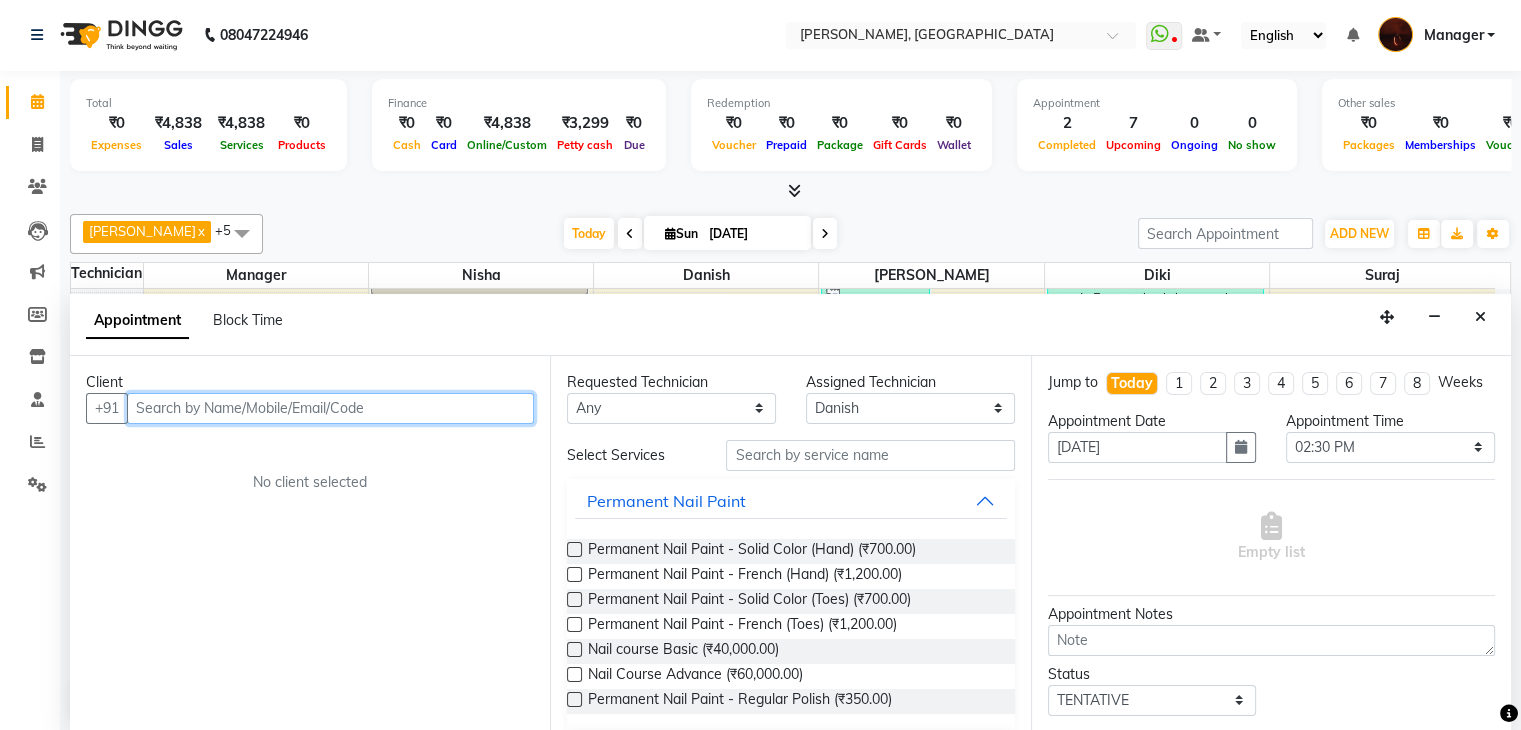 click at bounding box center [330, 408] 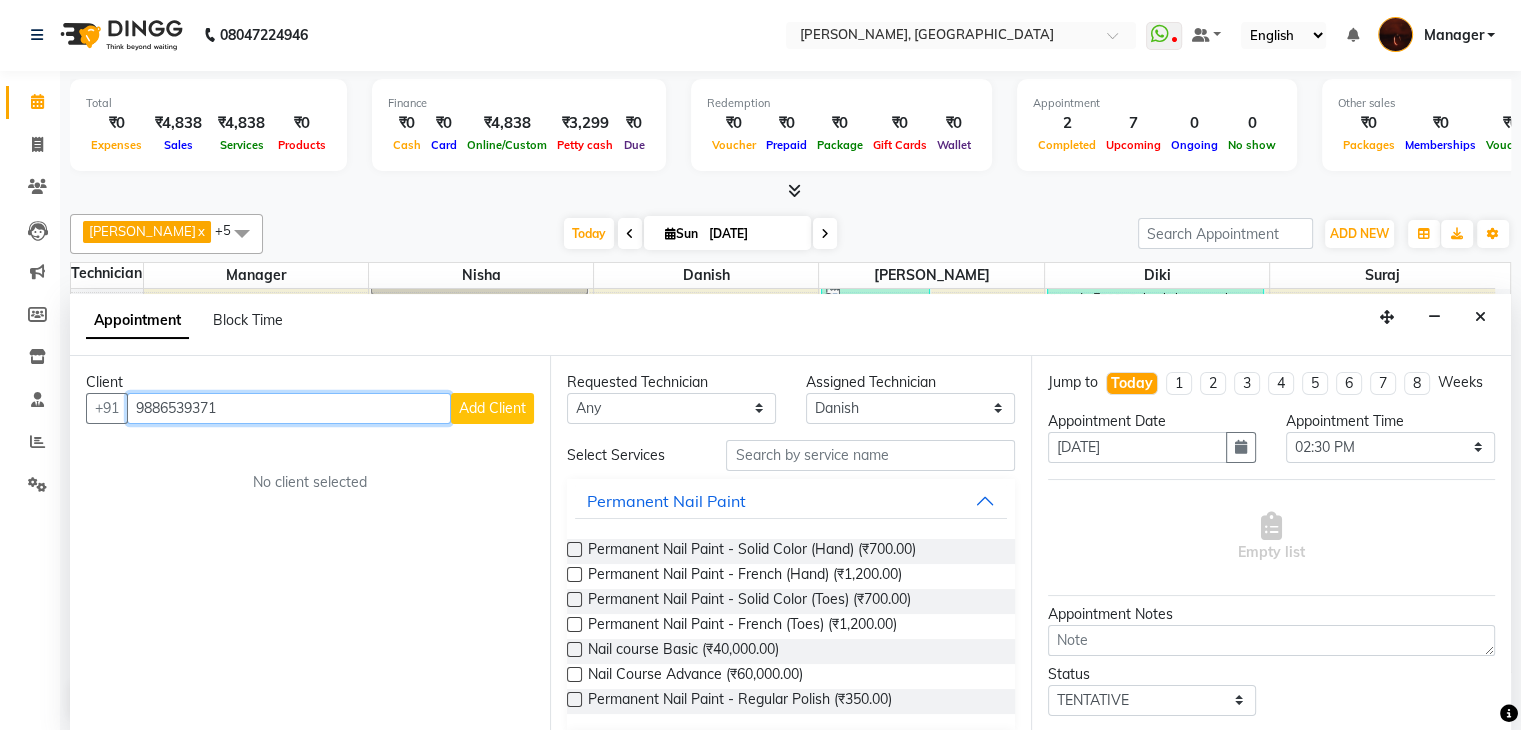 type on "9886539371" 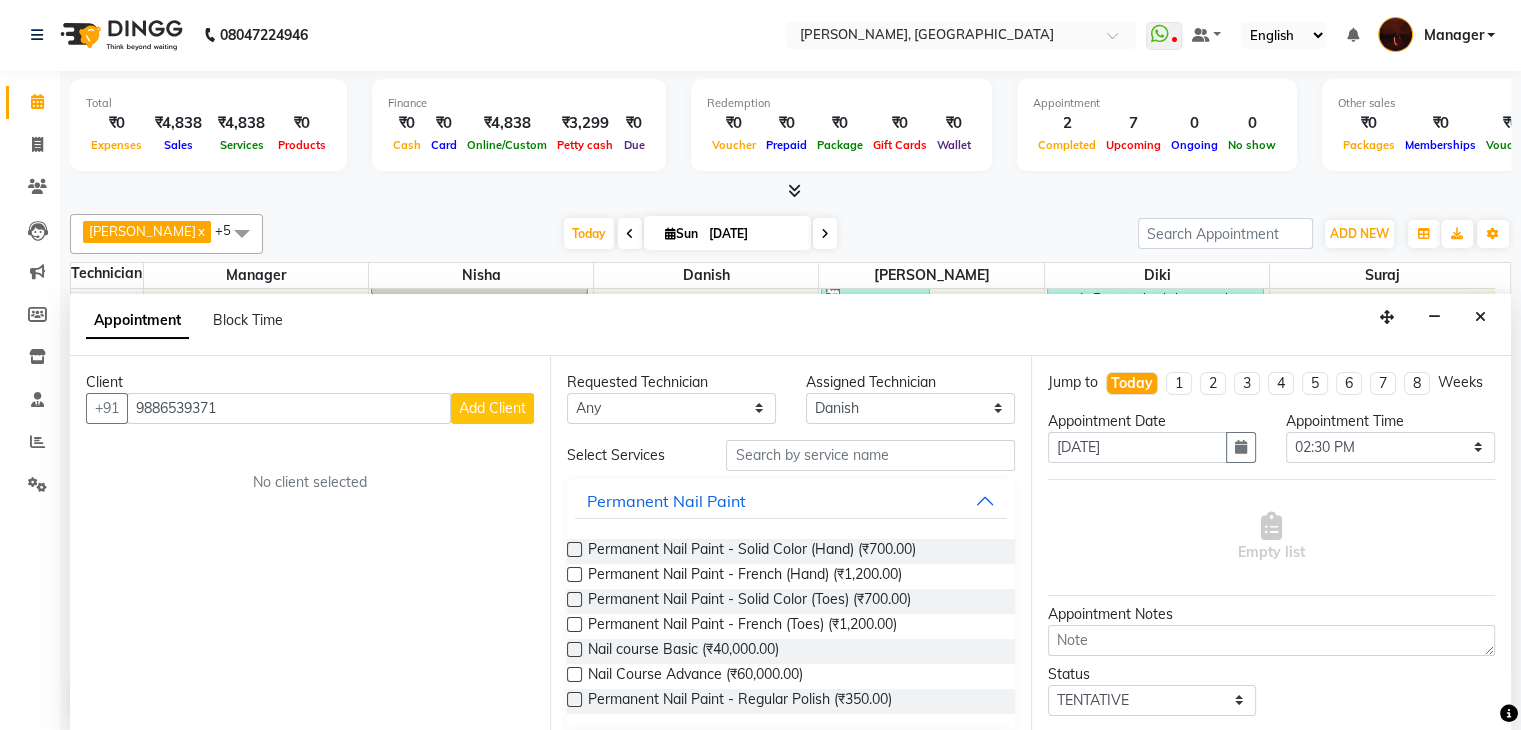click on "Add Client" at bounding box center [492, 408] 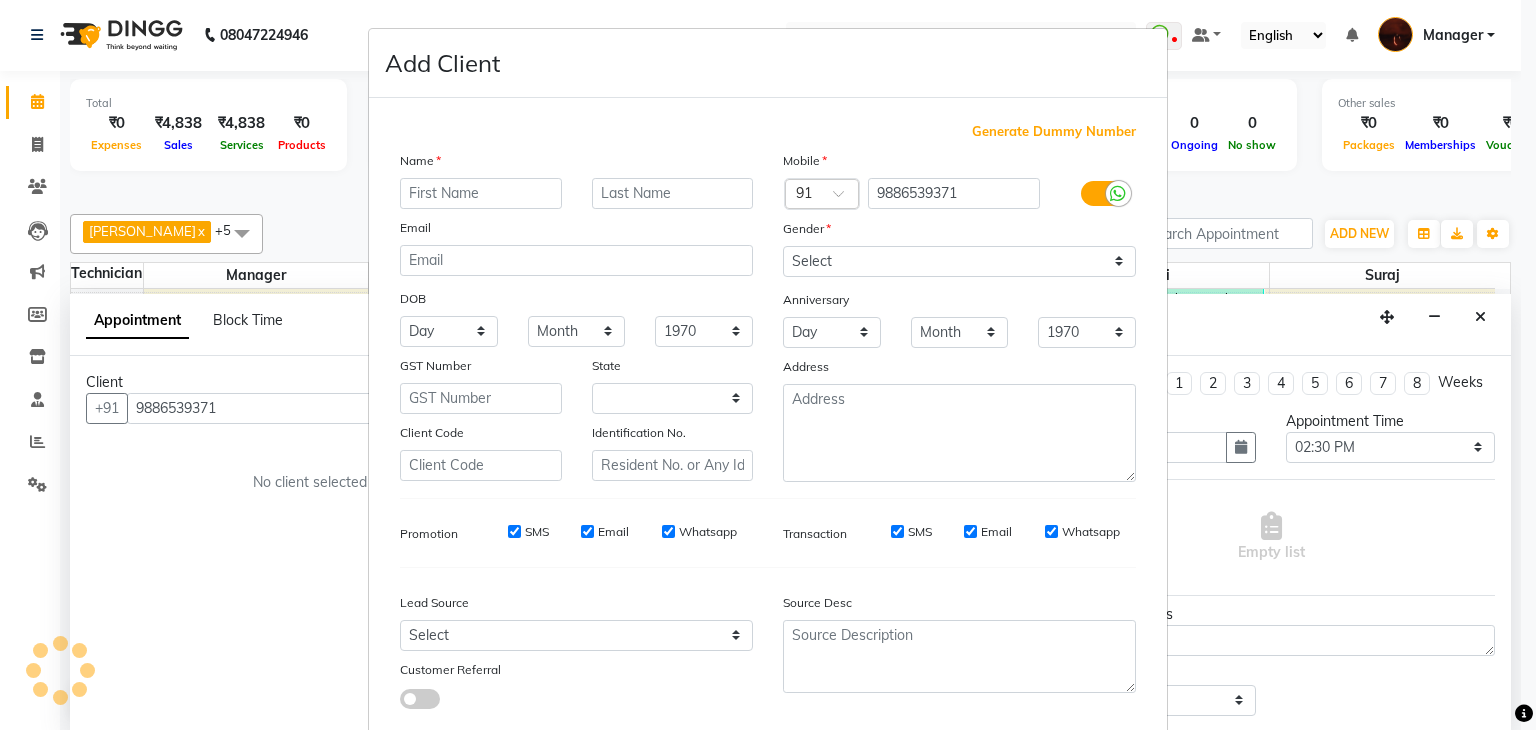 select on "21" 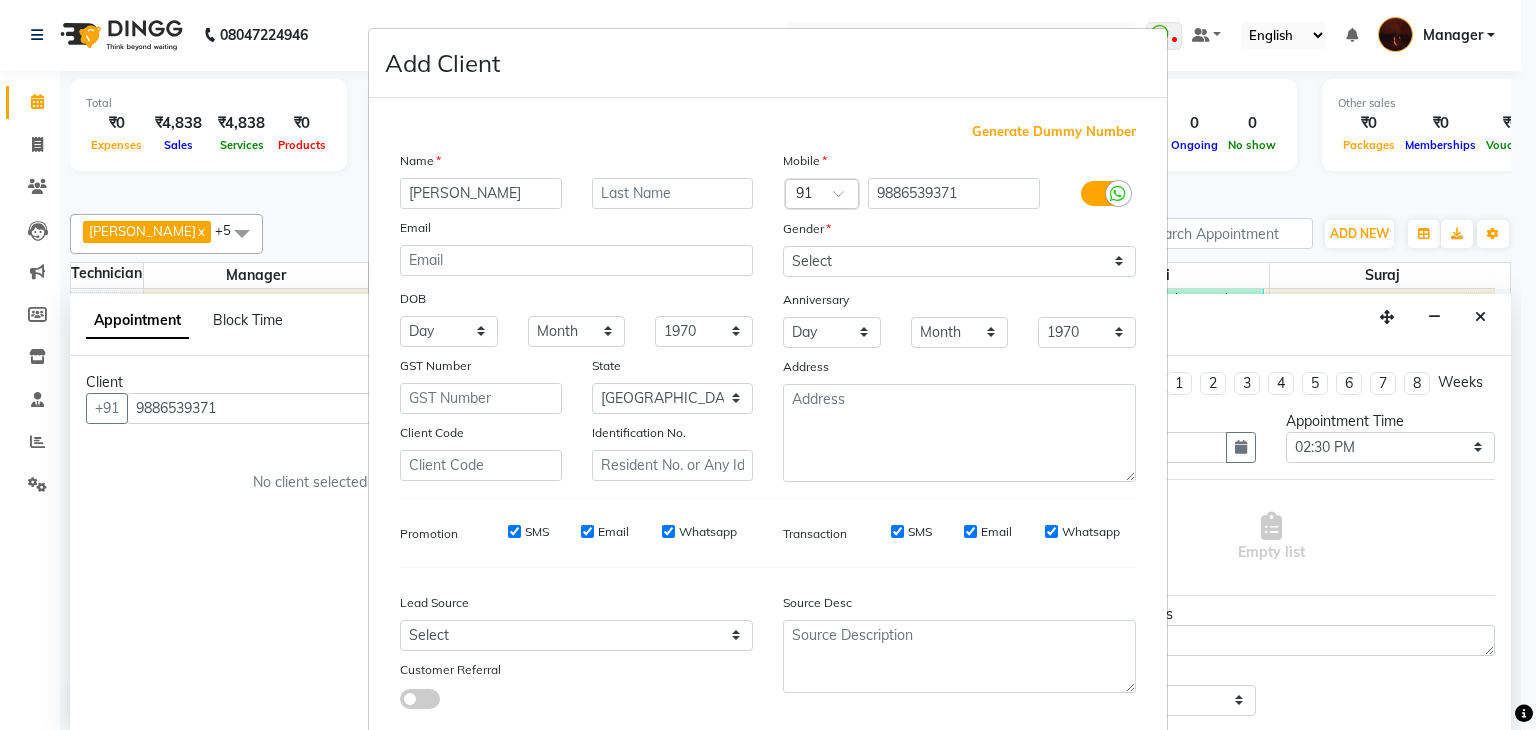 type on "[PERSON_NAME]" 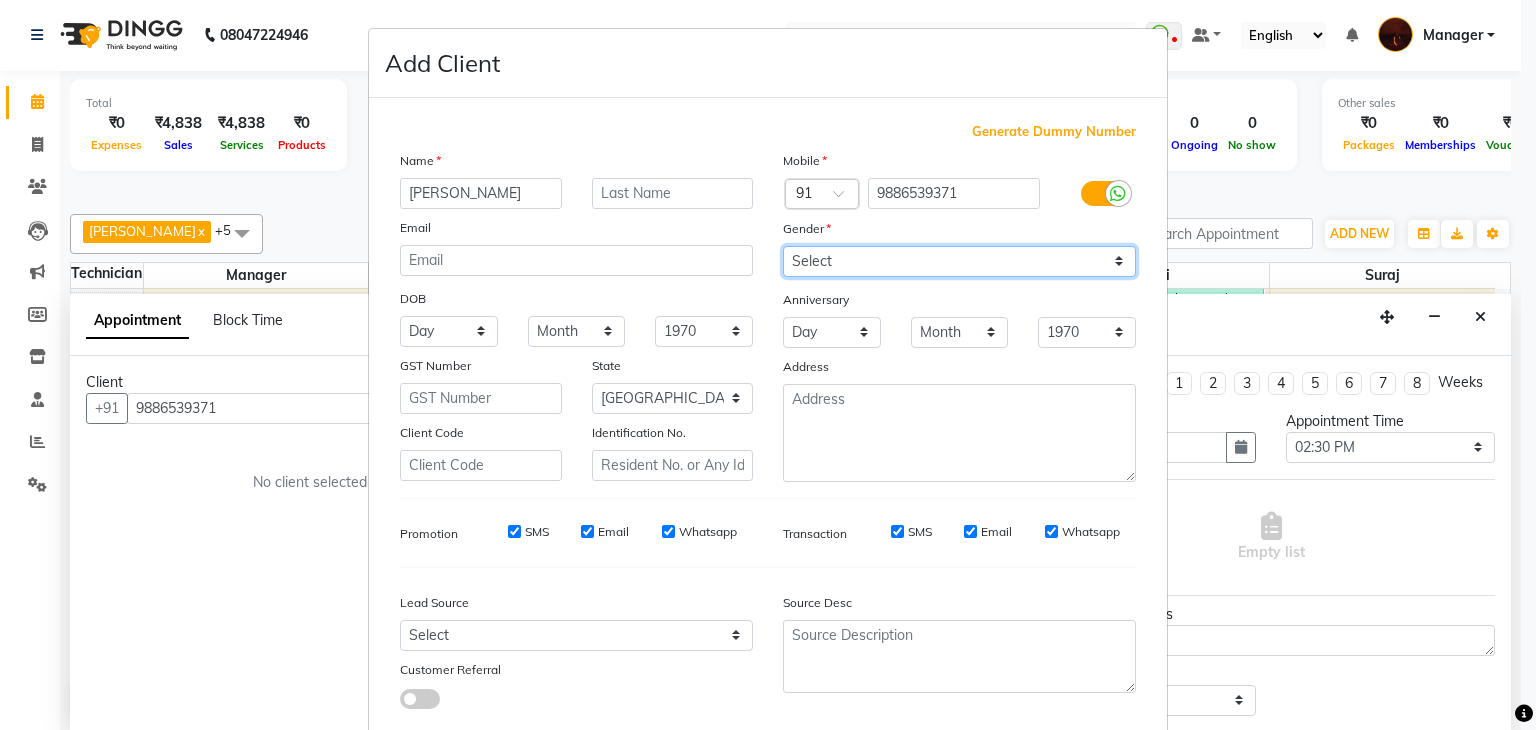 click on "Select Male Female Other Prefer Not To Say" at bounding box center (959, 261) 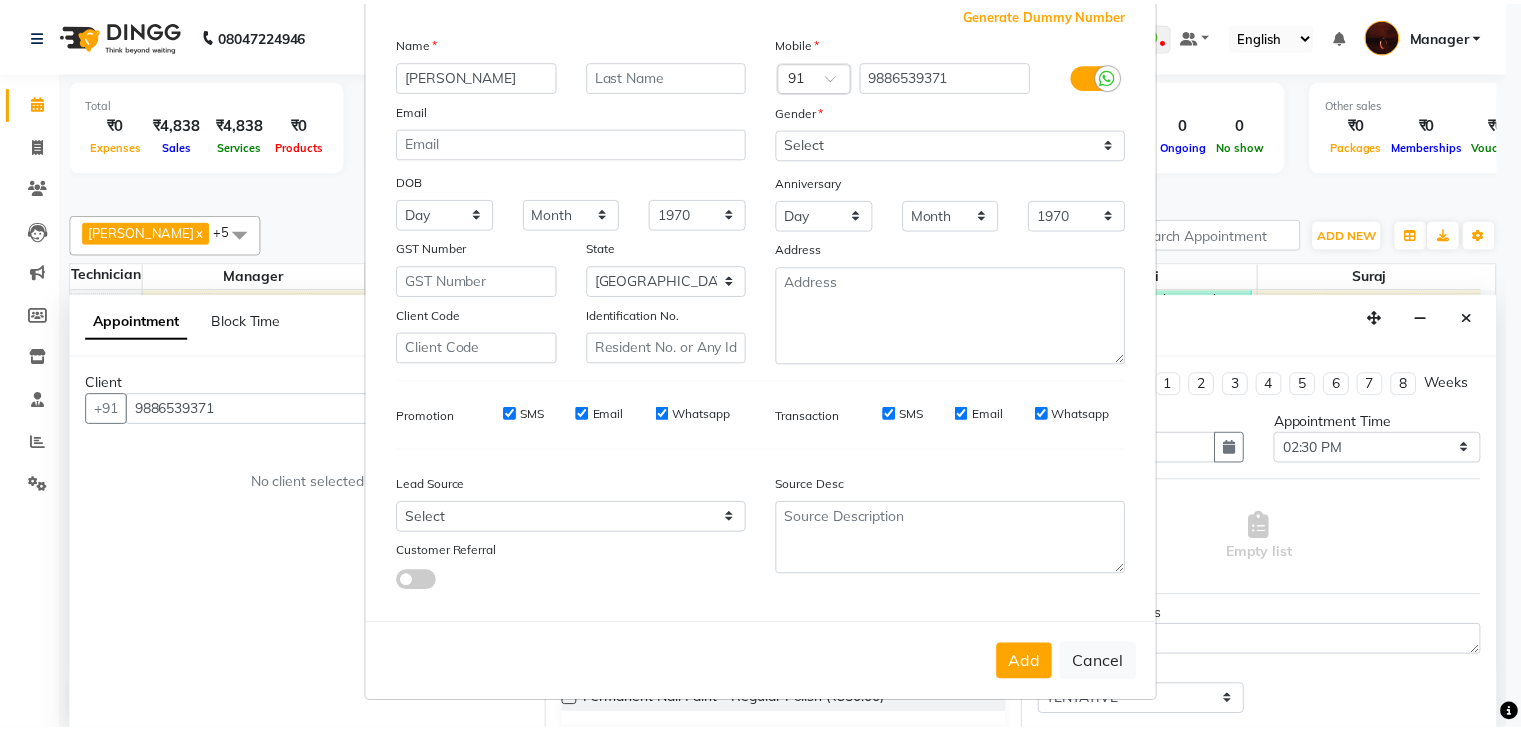 scroll, scrollTop: 127, scrollLeft: 0, axis: vertical 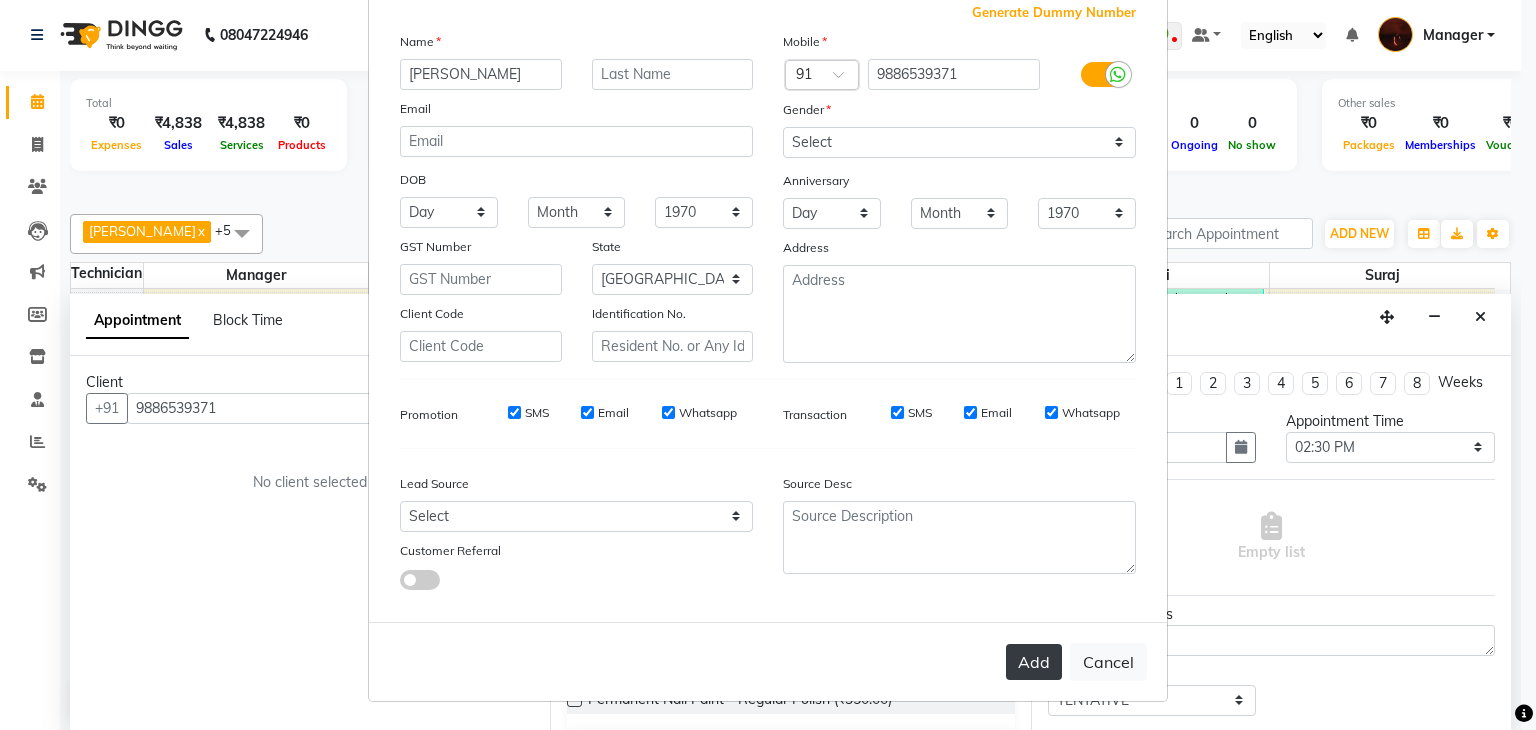 click on "Add" at bounding box center (1034, 662) 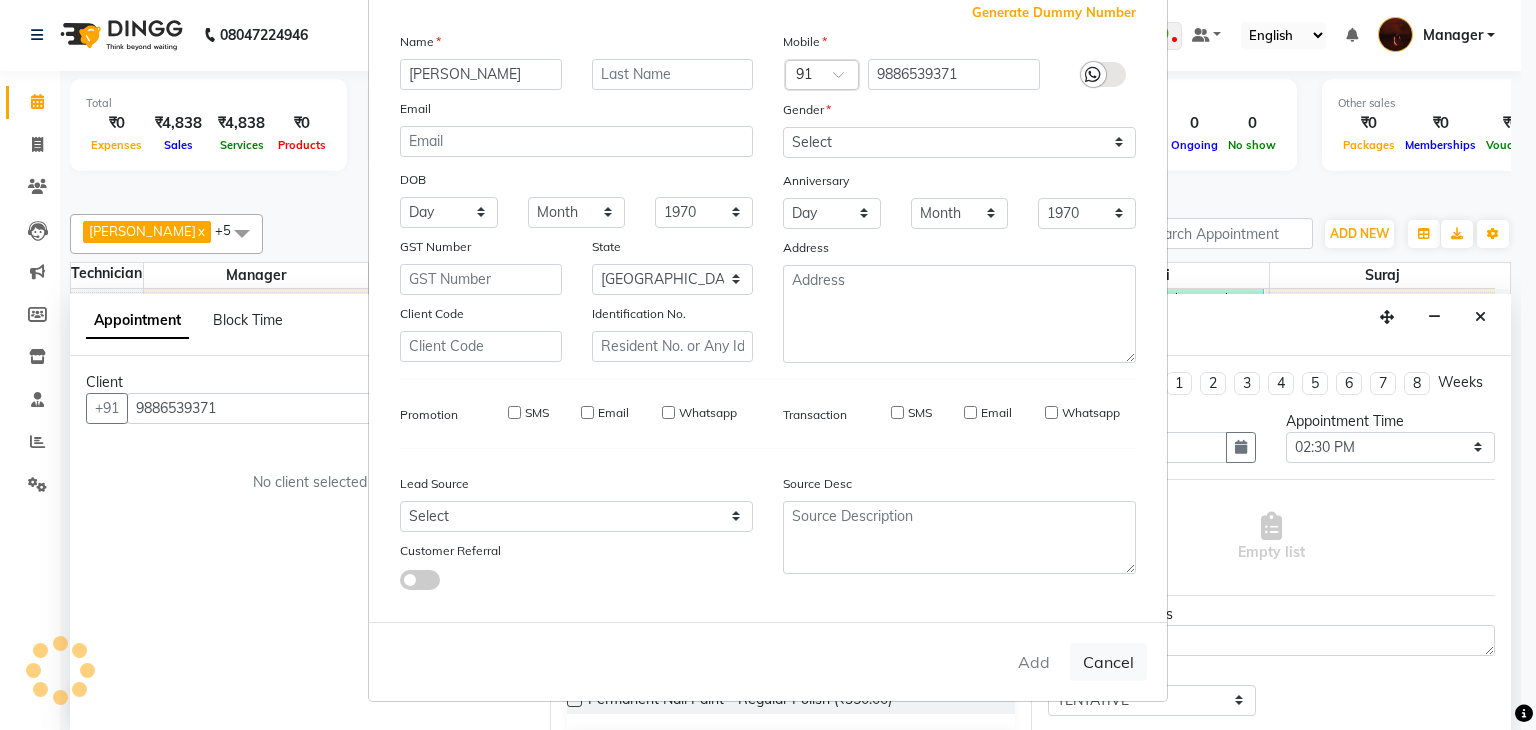 type on "98******71" 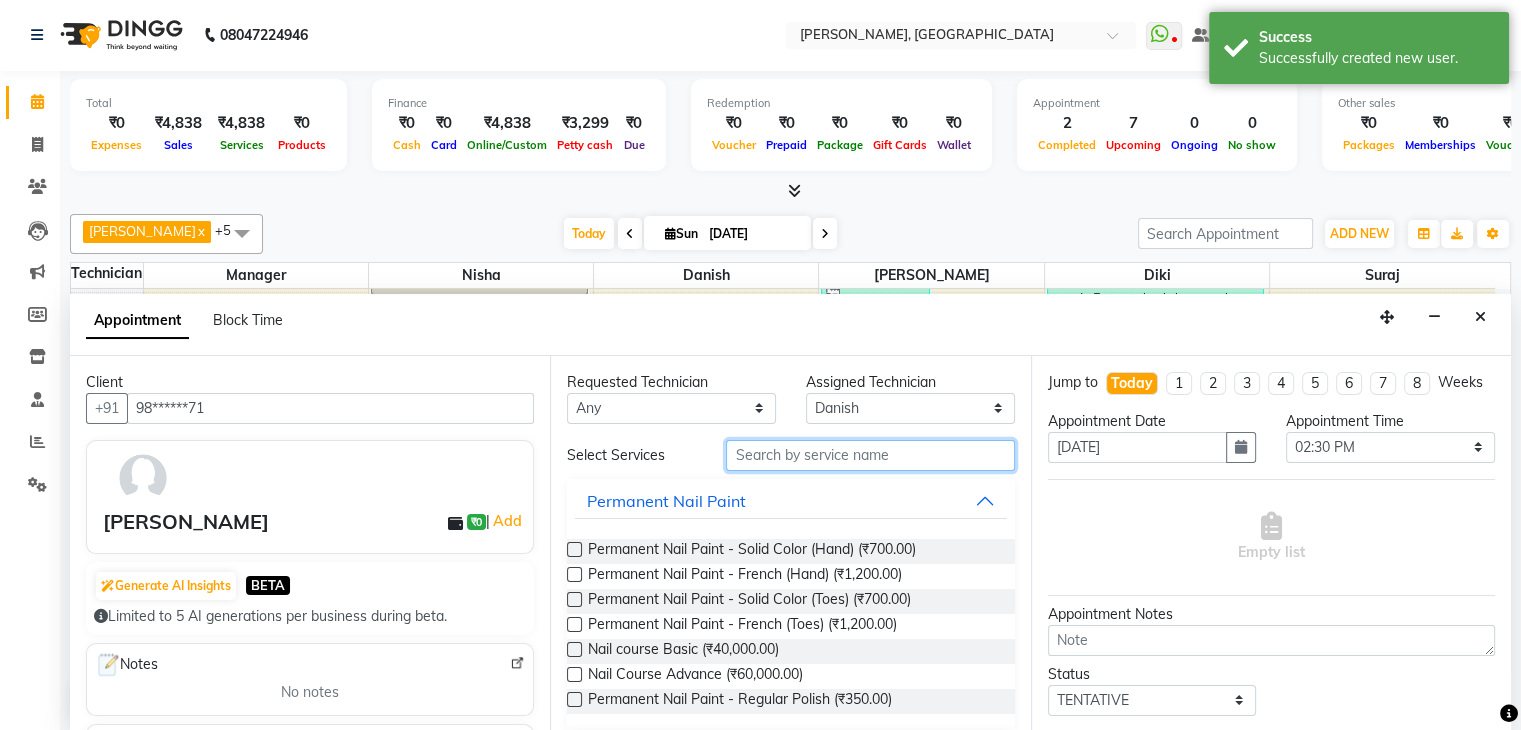 click at bounding box center [870, 455] 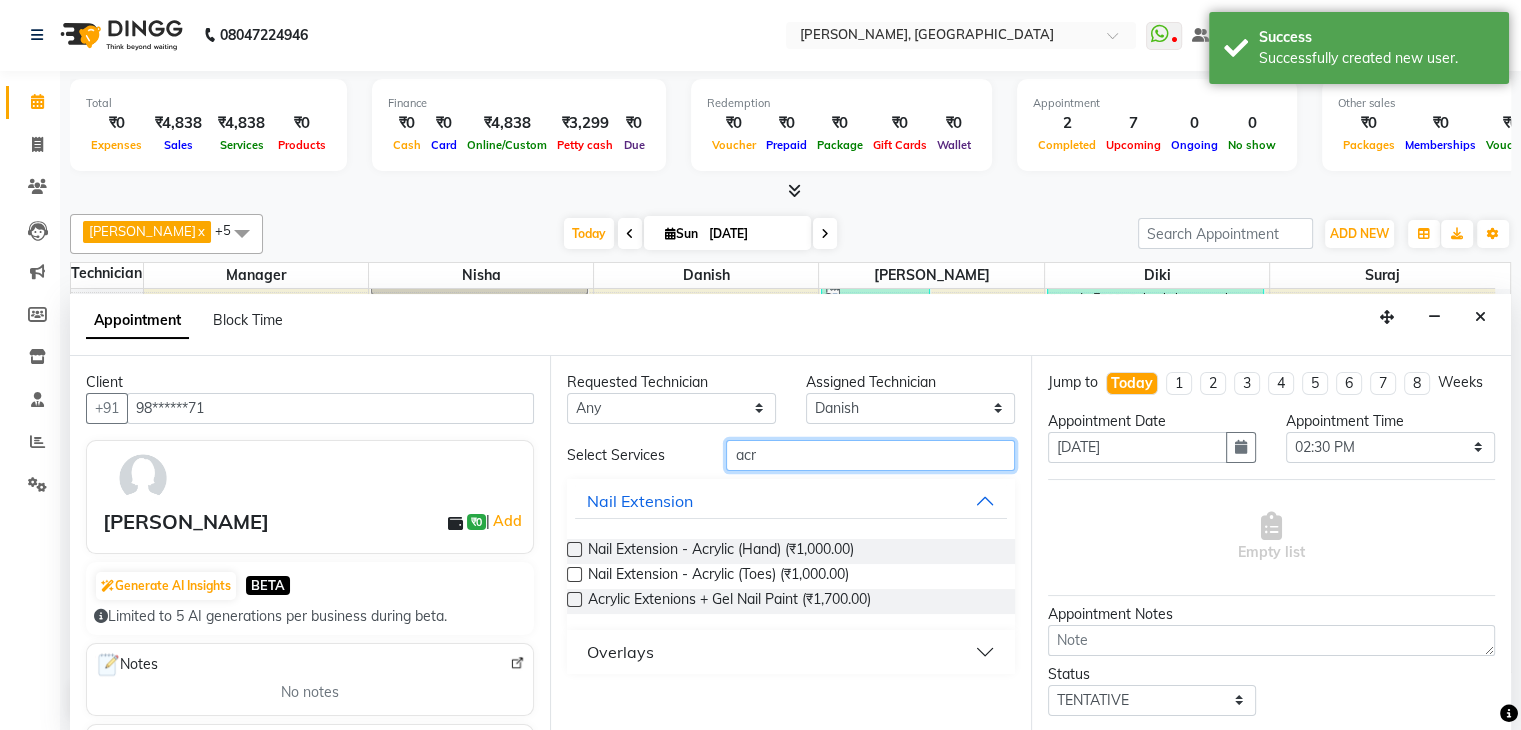 type on "acr" 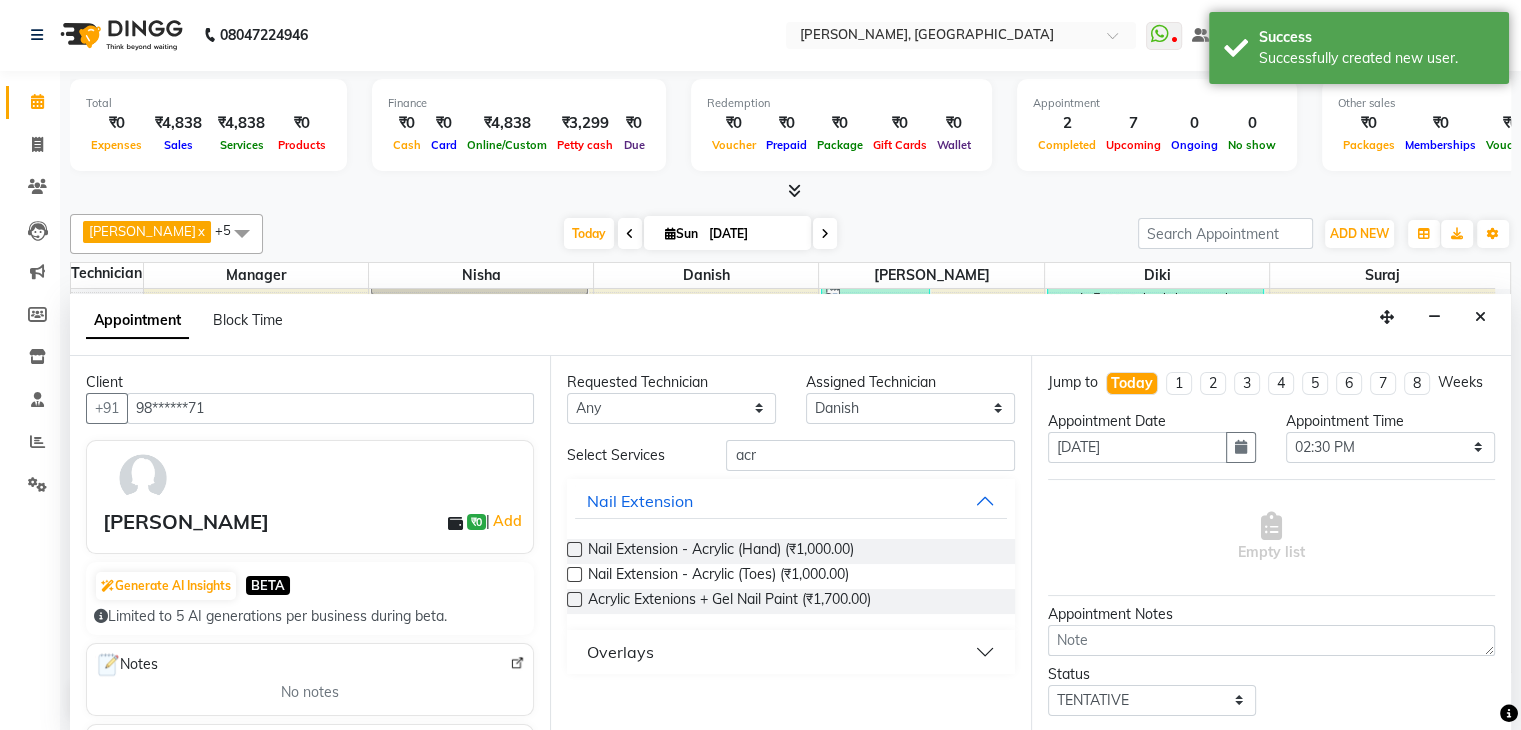 click at bounding box center [574, 549] 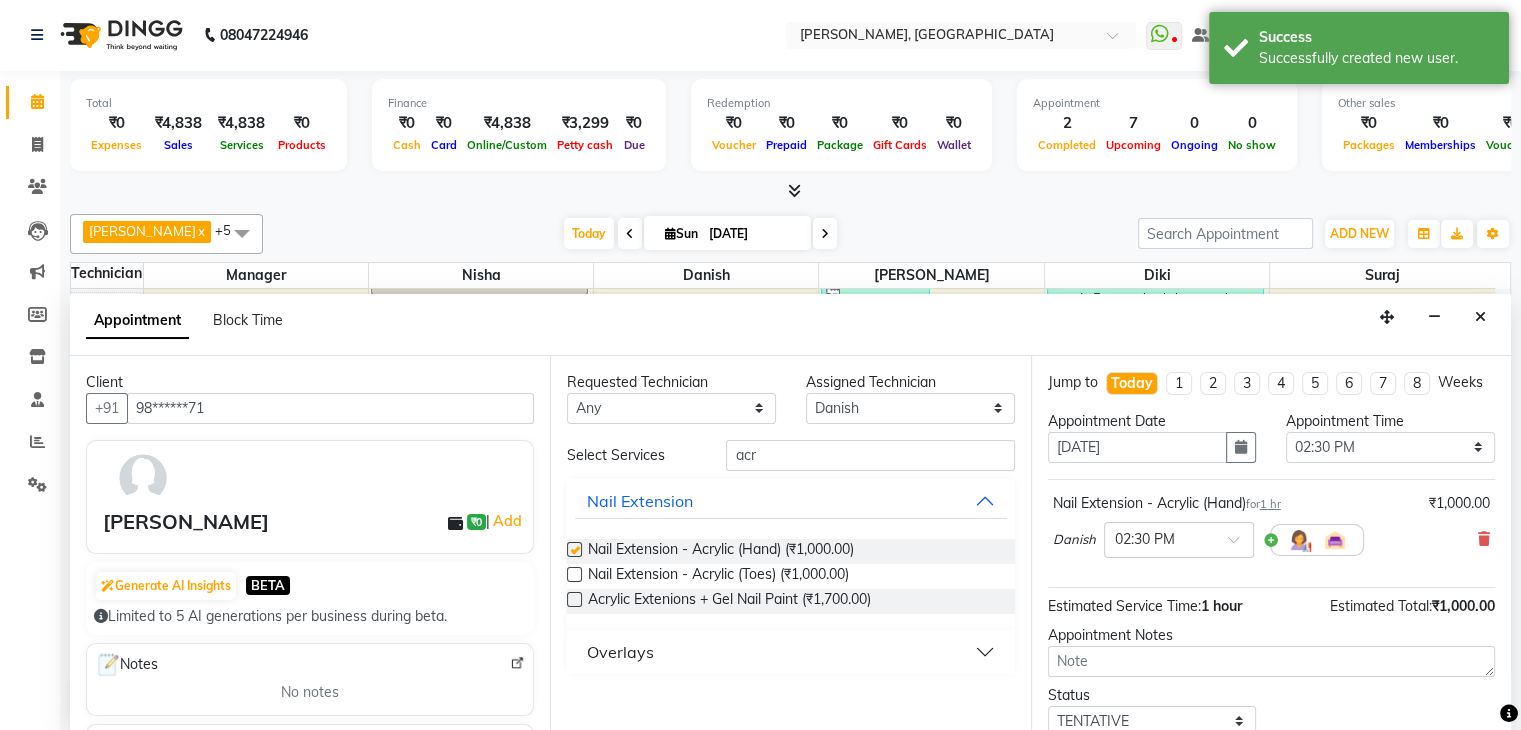 checkbox on "false" 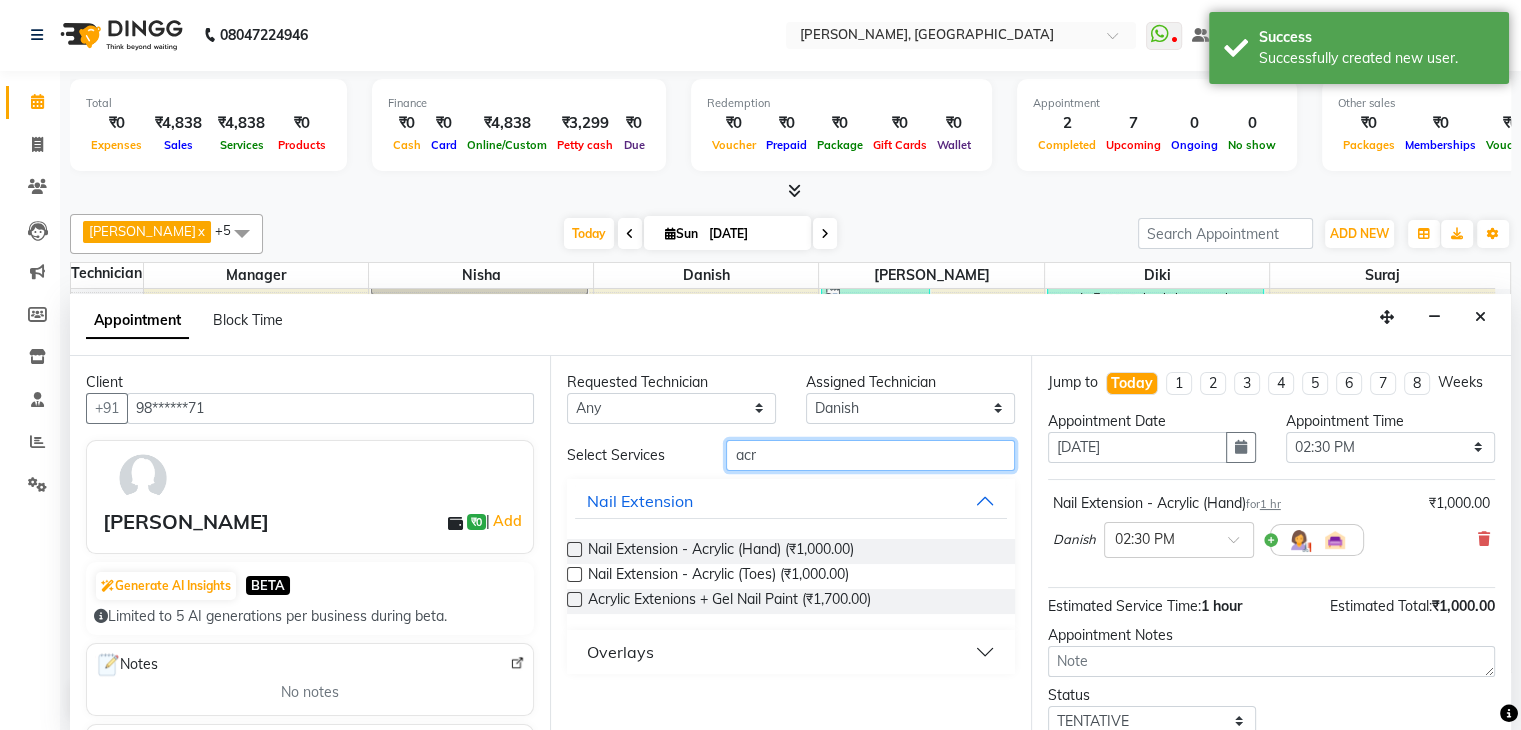 click on "acr" at bounding box center (870, 455) 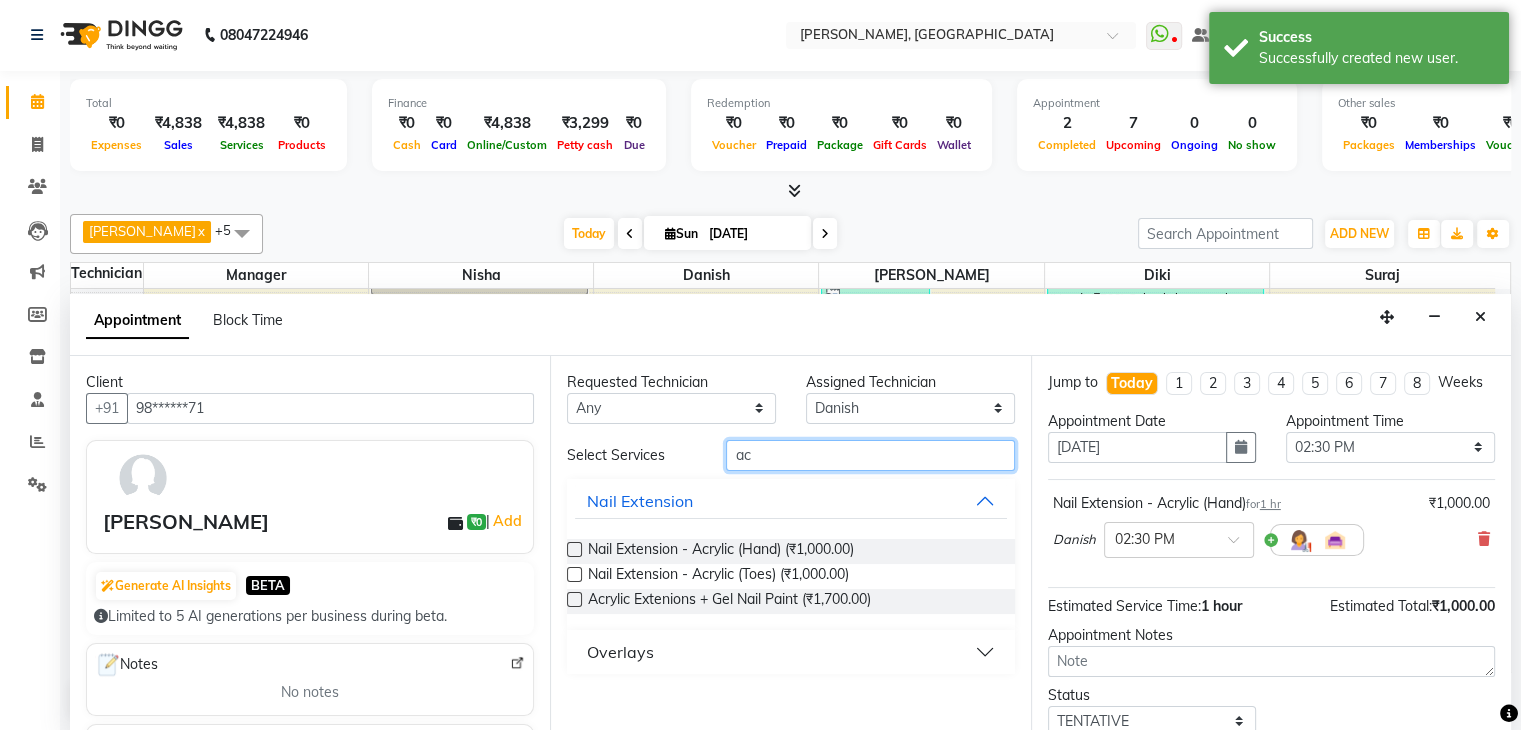 type on "a" 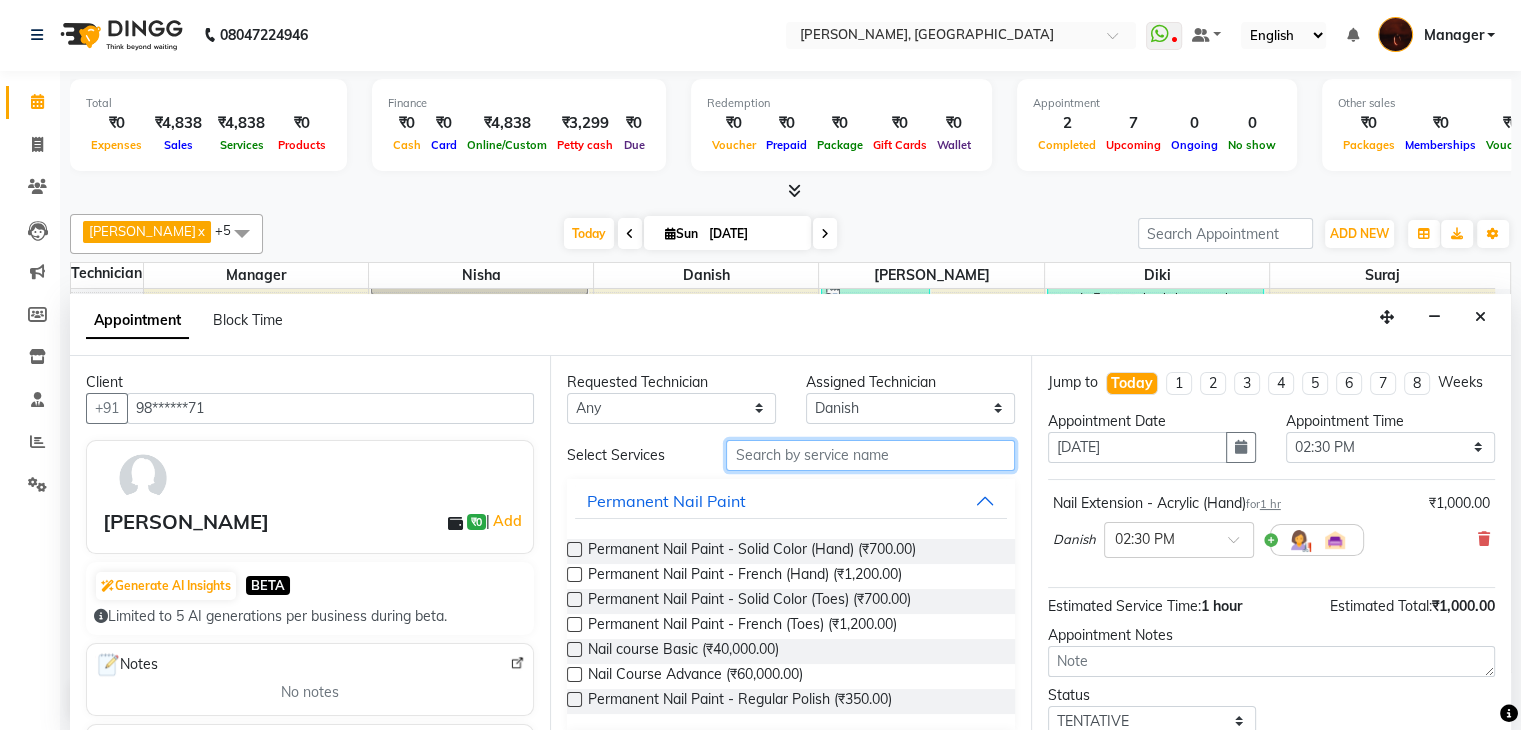 type 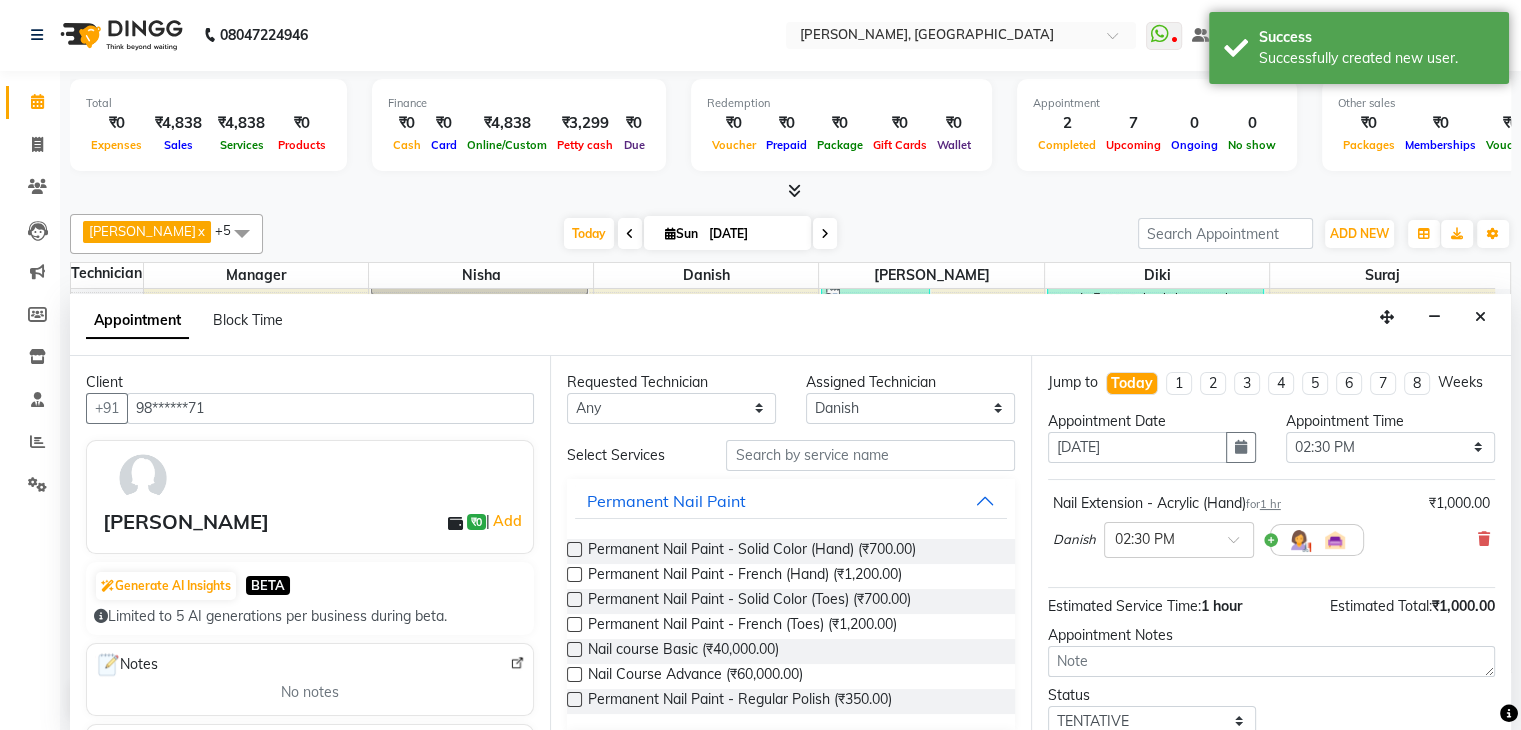 click at bounding box center (574, 549) 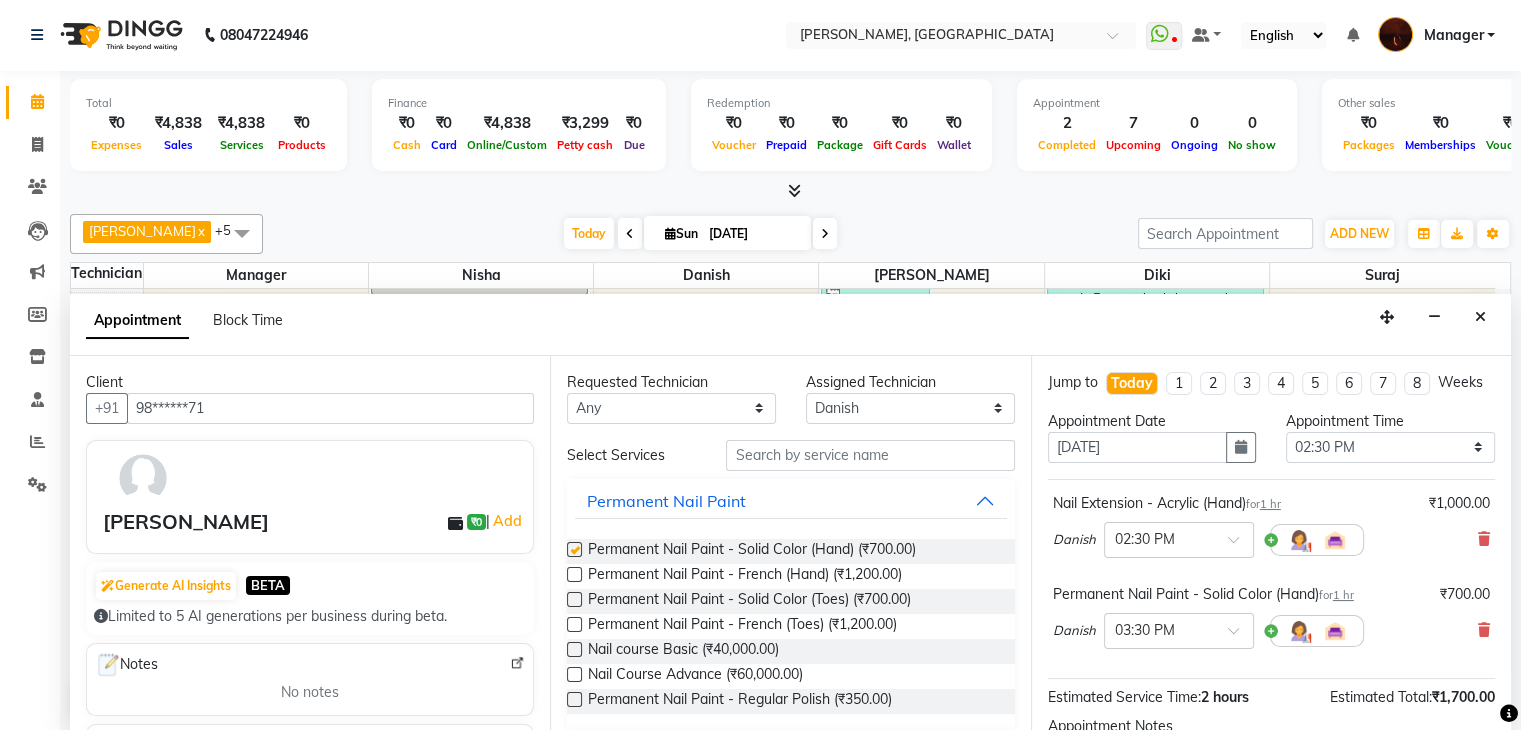 checkbox on "false" 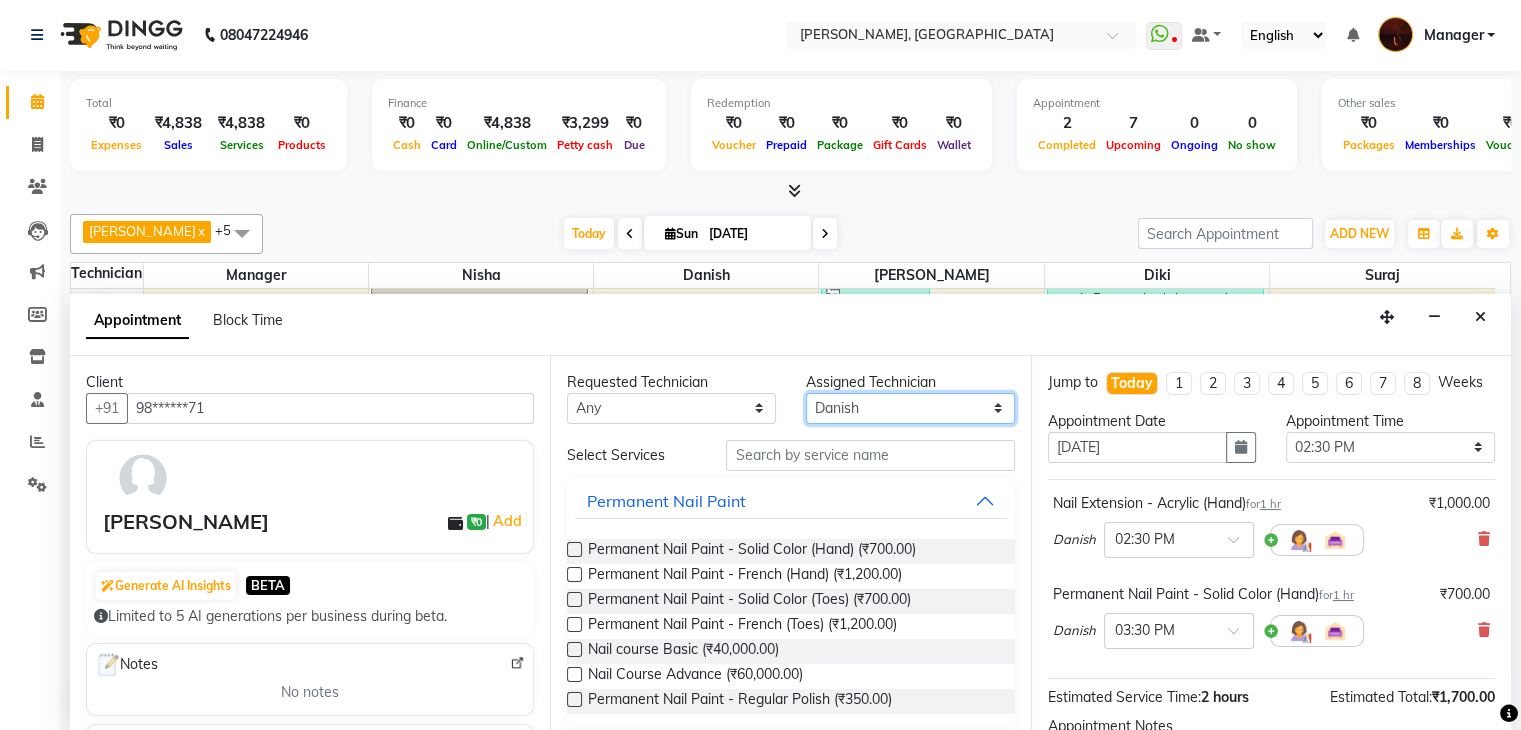 click on "Select Adesh amir anuj Danish Diki  Gaurav GAURAV GK Geeta Himanshu jenifer Manager megna nikhil Nisha Pooja prince Rohit roshni sajan Salman Sameer sudeb Sudhir Accounting suraj vishnu" at bounding box center [910, 408] 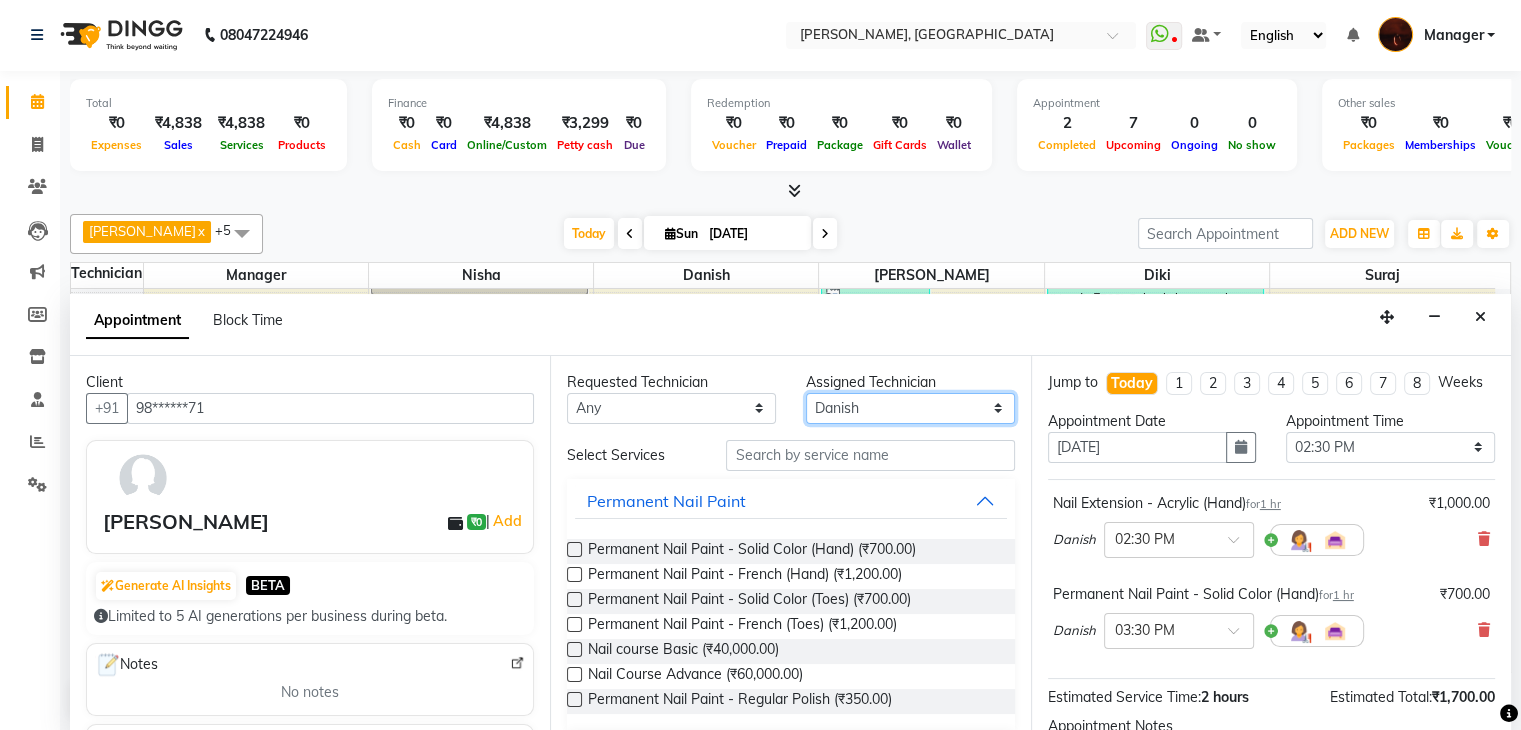 select on "83655" 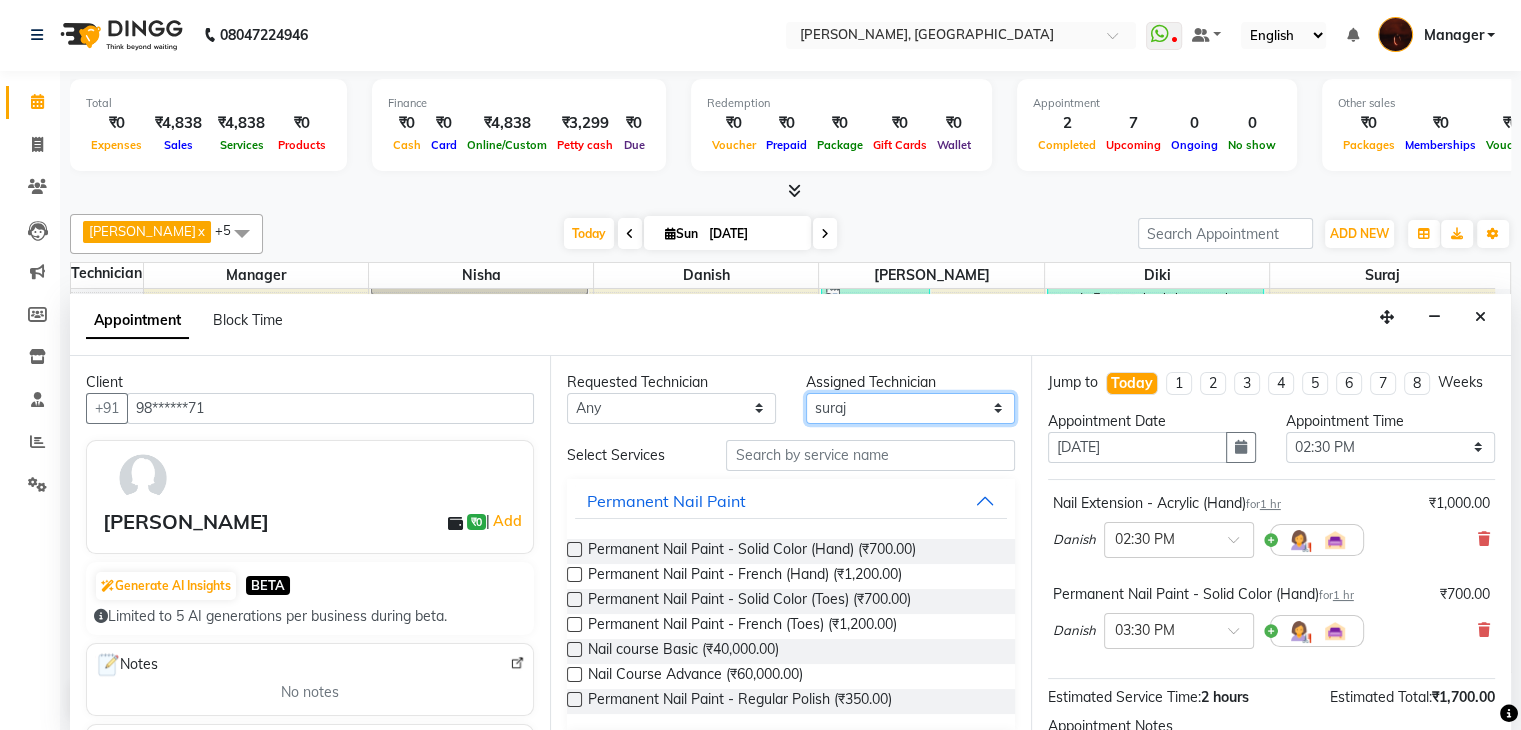 click on "Select Adesh amir anuj Danish Diki  Gaurav GAURAV GK Geeta Himanshu jenifer Manager megna nikhil Nisha Pooja prince Rohit roshni sajan Salman Sameer sudeb Sudhir Accounting suraj vishnu" at bounding box center [910, 408] 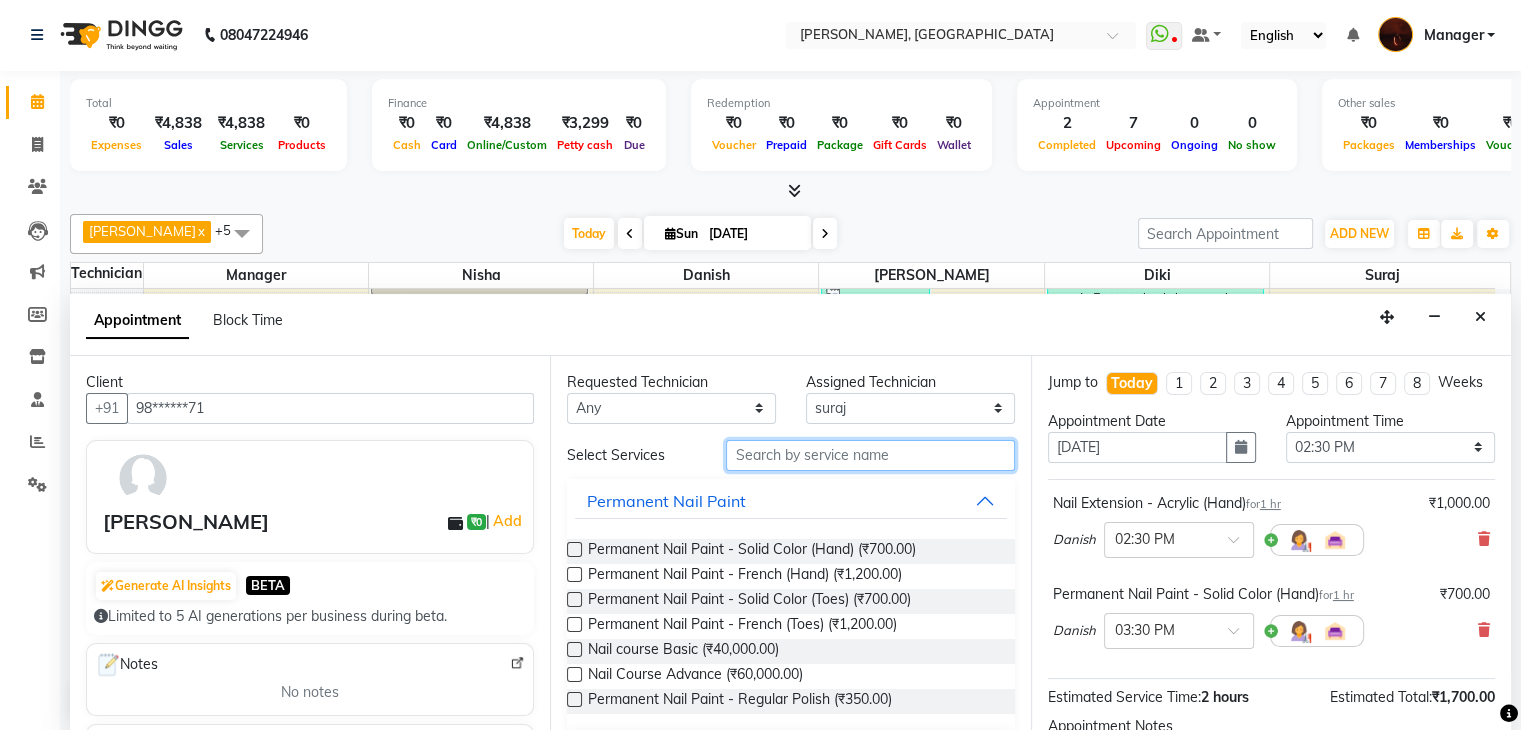 click at bounding box center [870, 455] 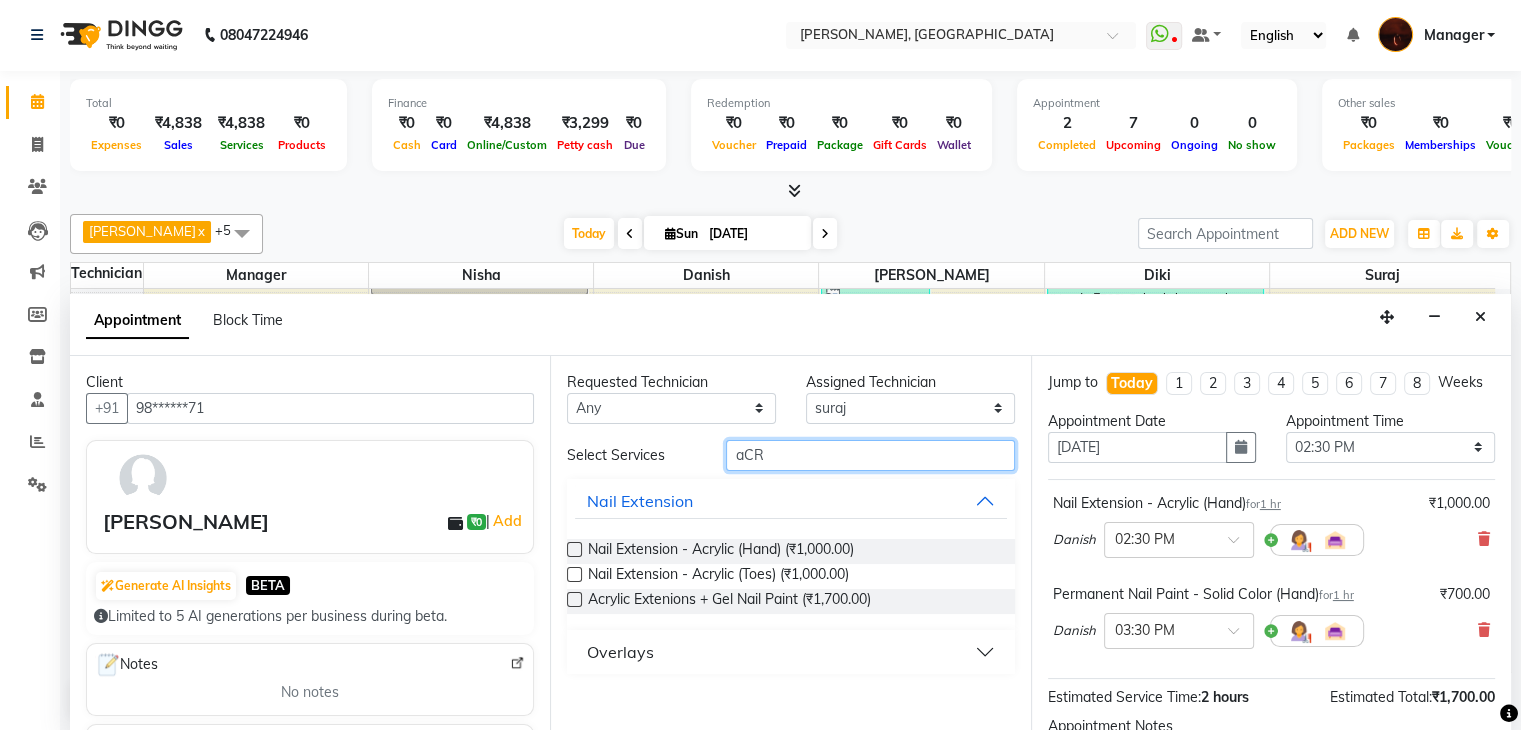 type on "aCR" 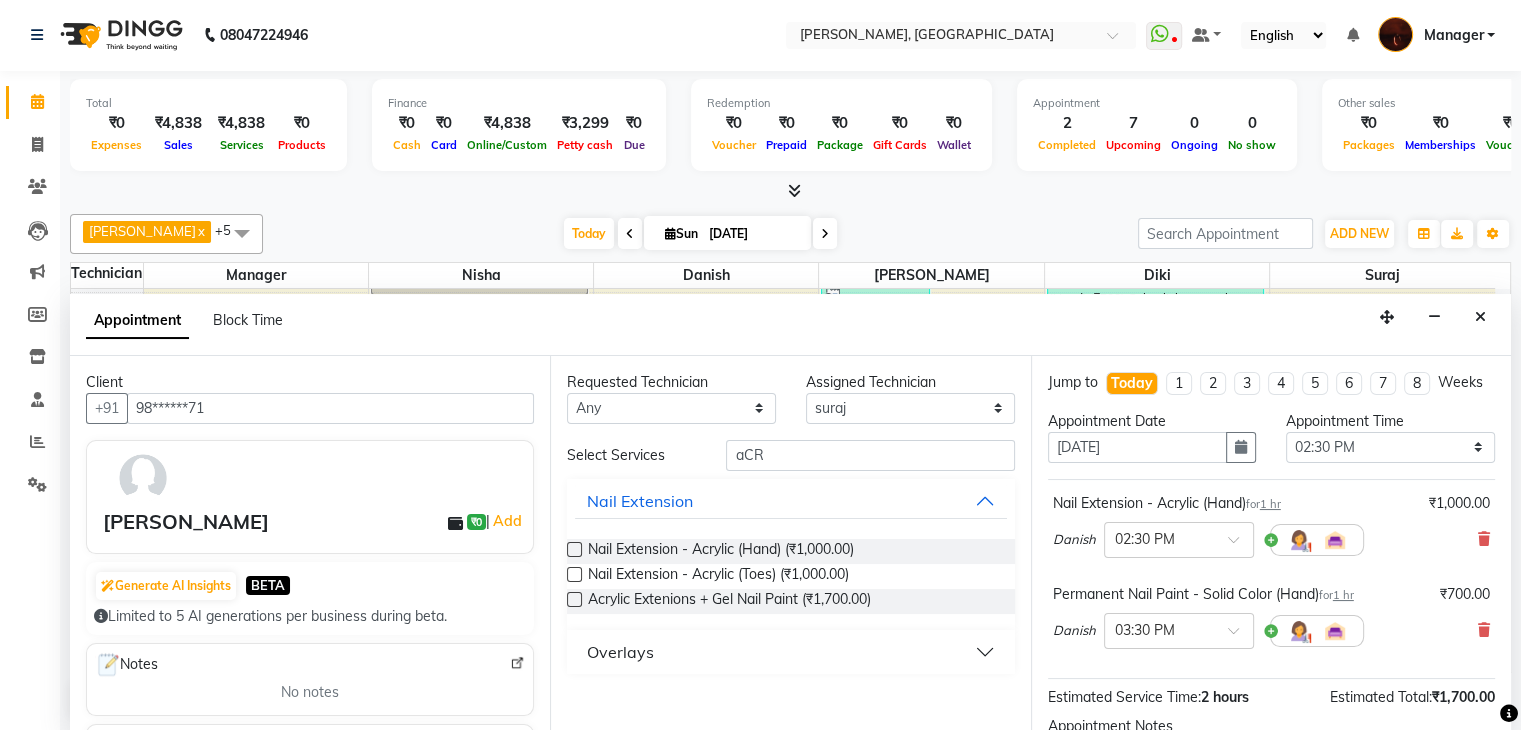 click at bounding box center [574, 549] 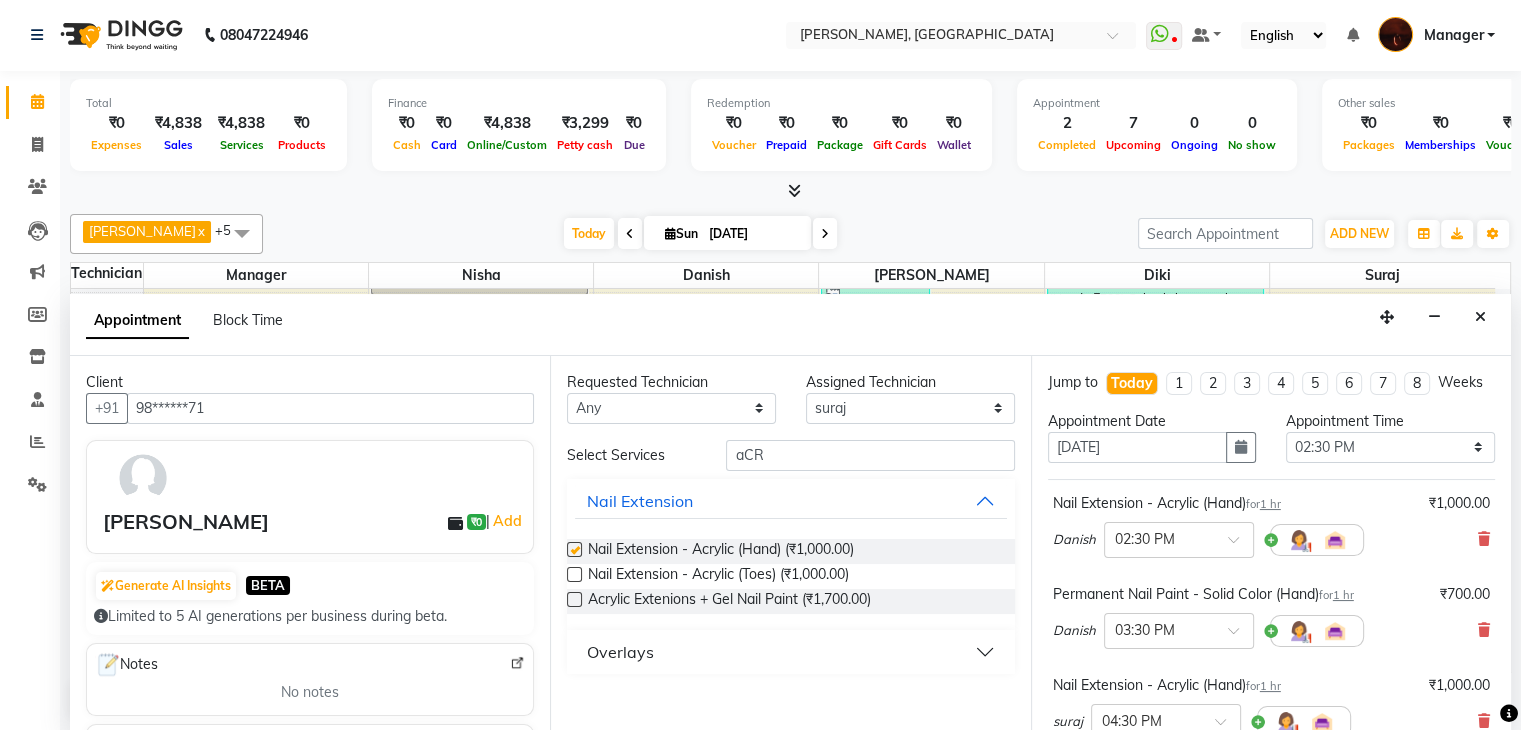 checkbox on "false" 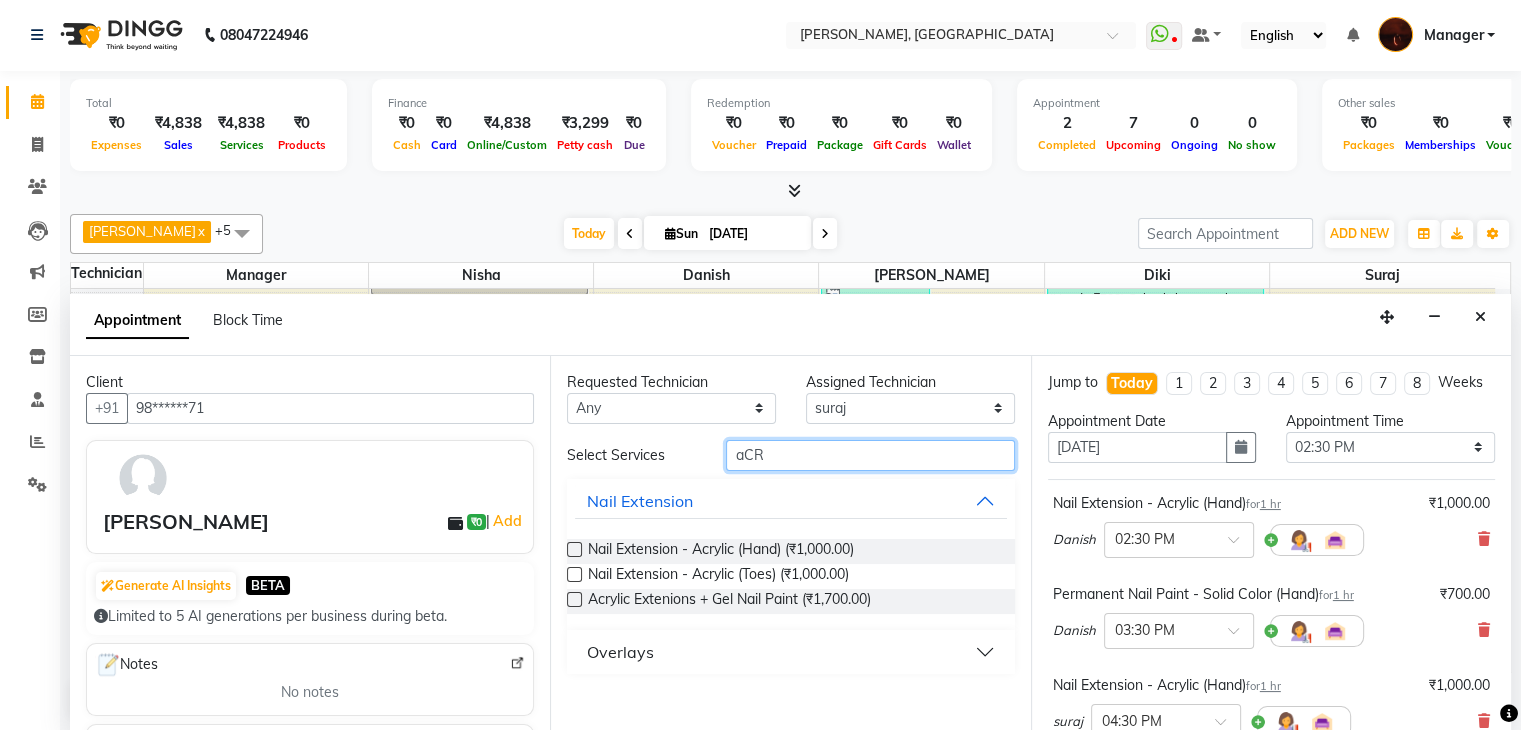 click on "aCR" at bounding box center [870, 455] 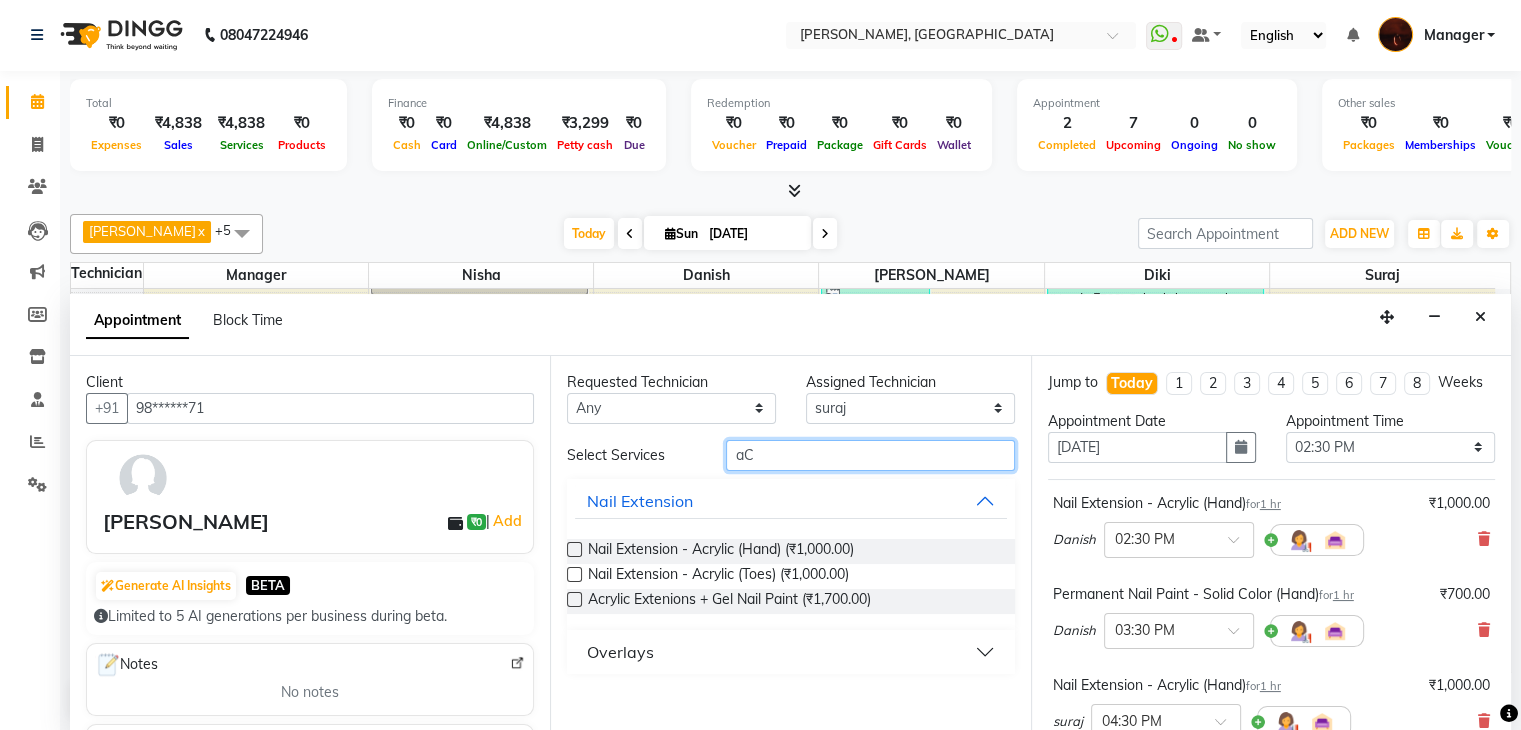 type on "a" 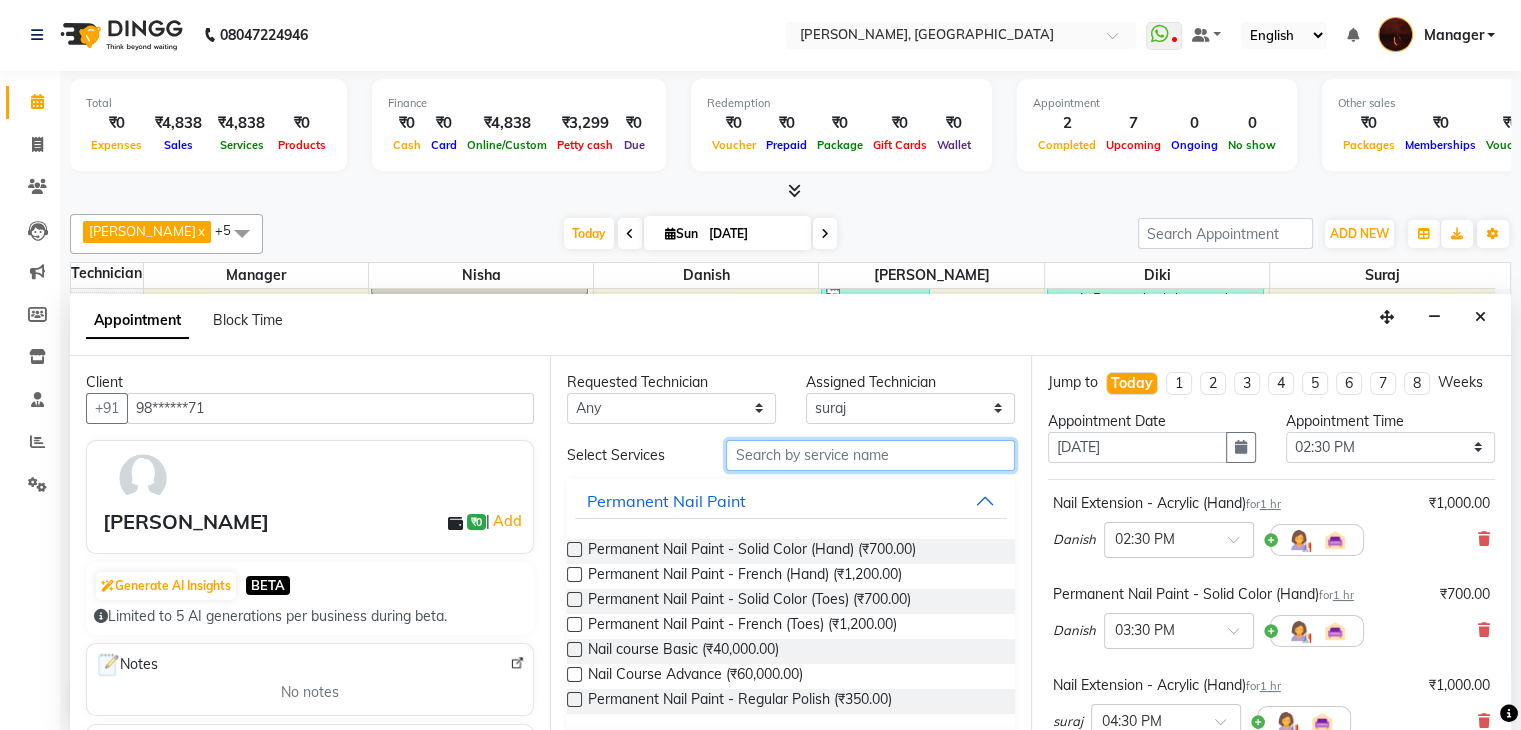 type 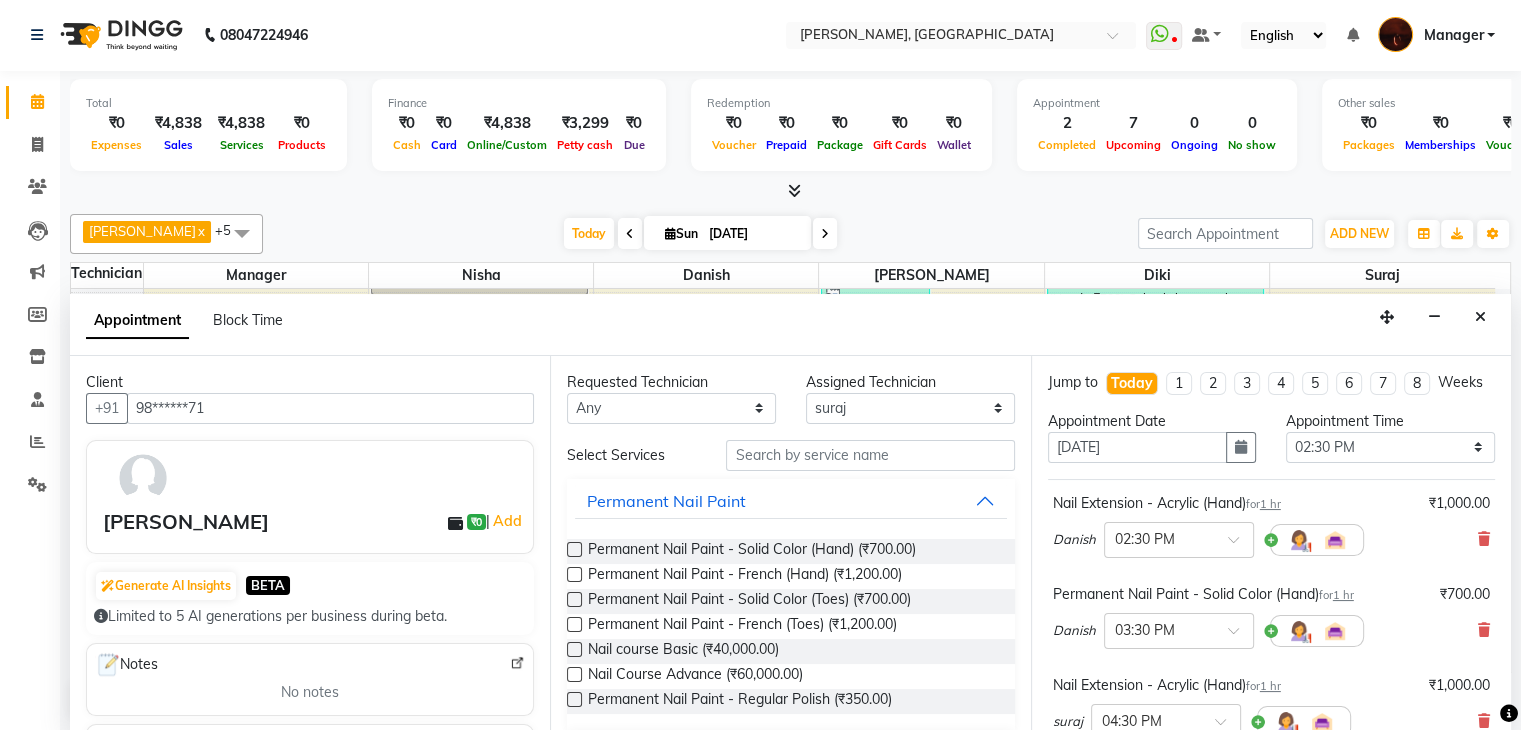 click at bounding box center (574, 549) 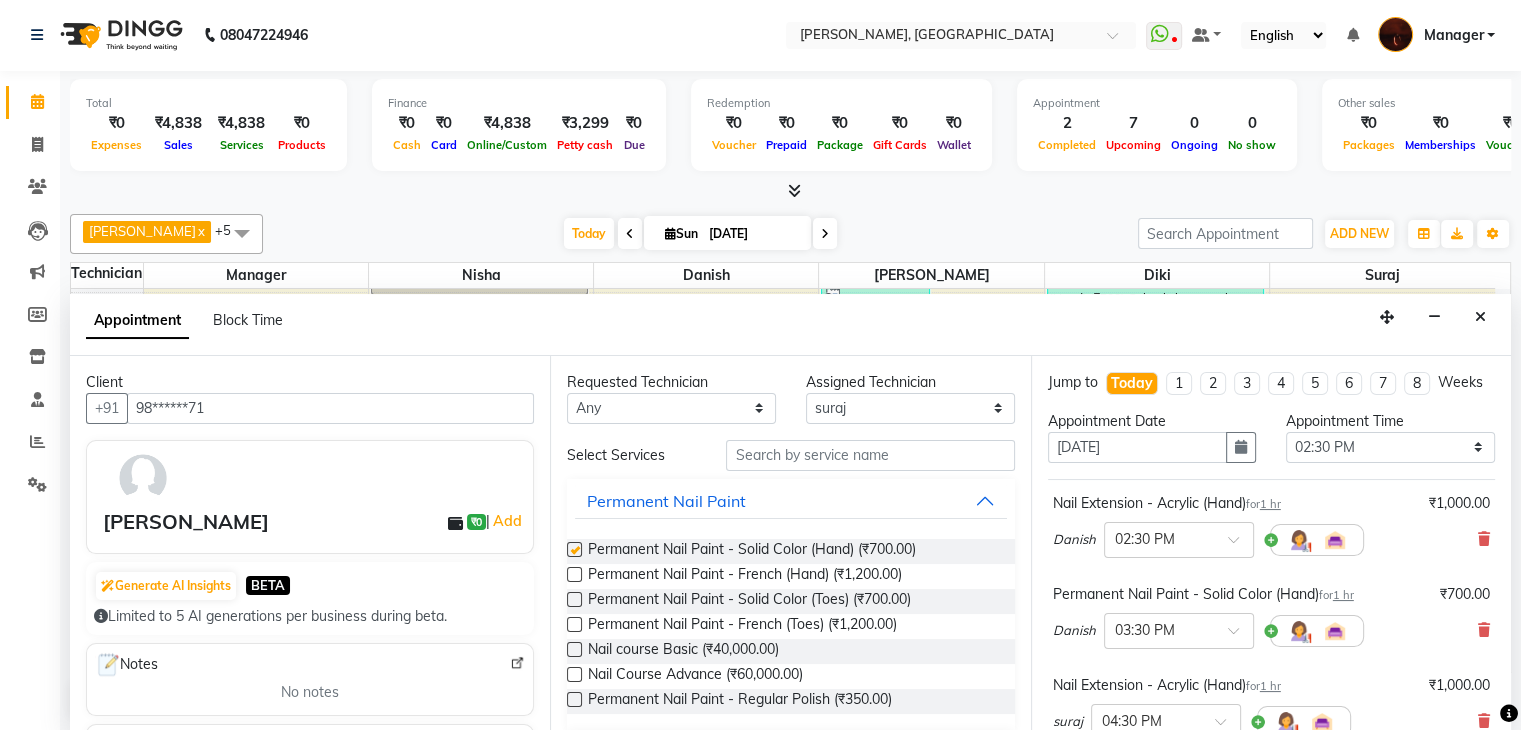 checkbox on "false" 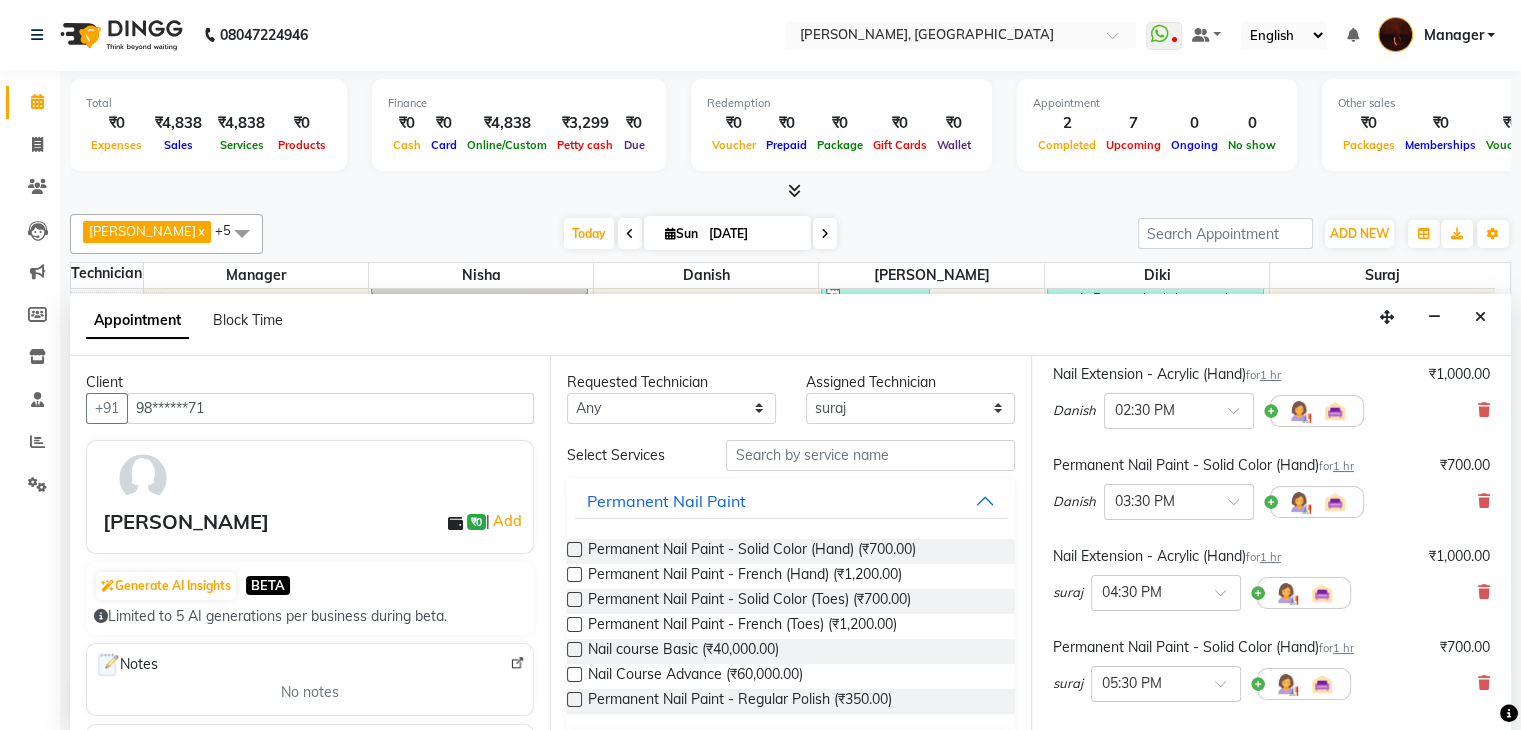 scroll, scrollTop: 136, scrollLeft: 0, axis: vertical 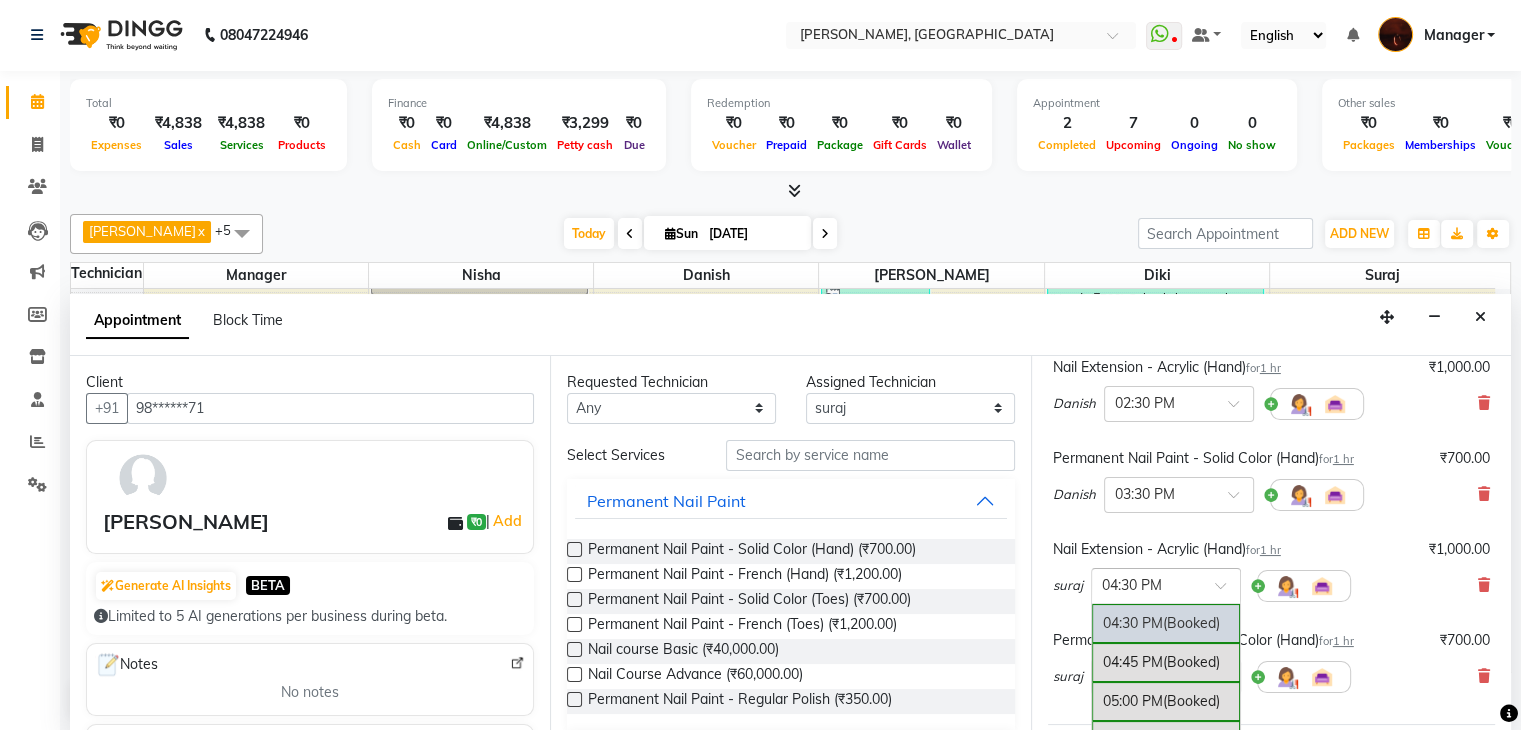 click at bounding box center (1166, 584) 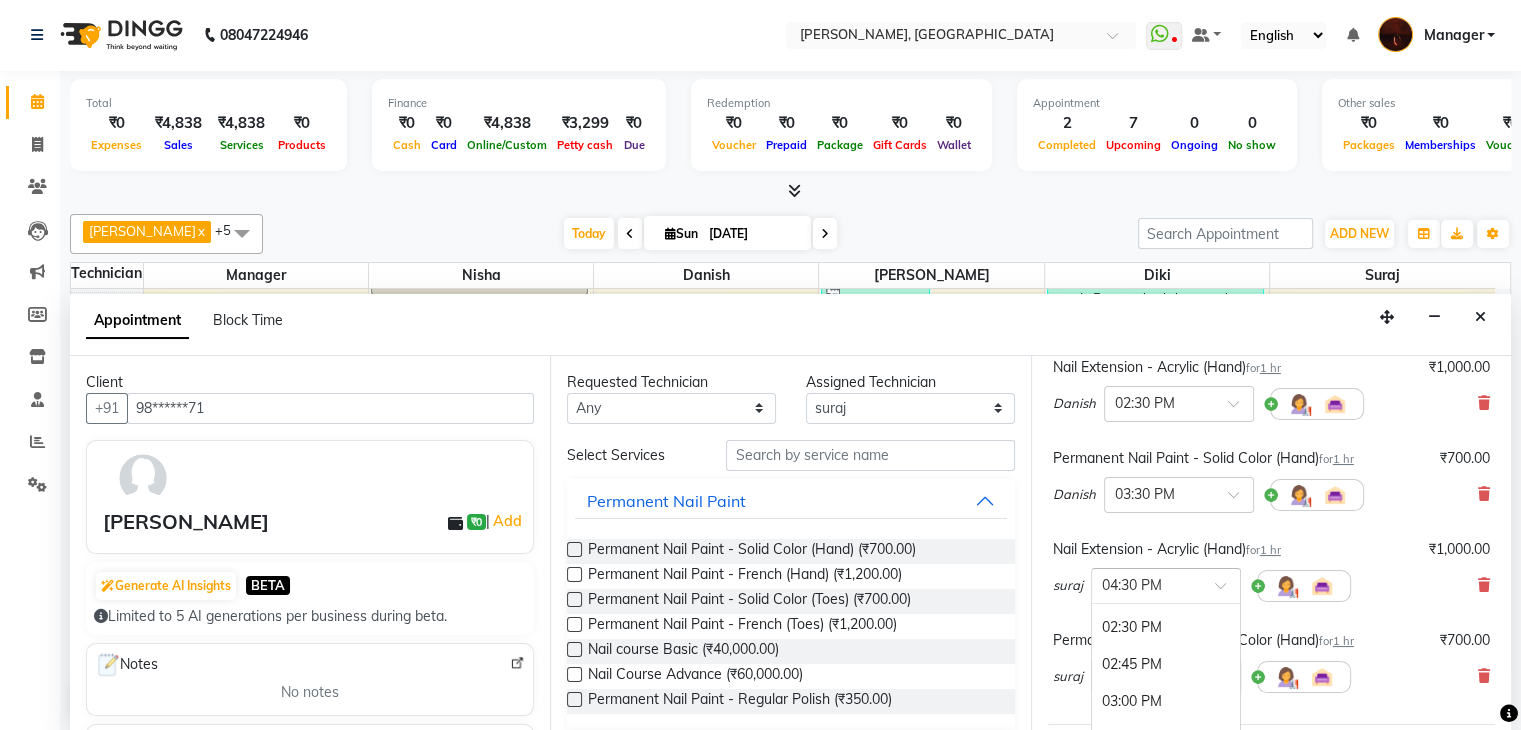scroll, scrollTop: 494, scrollLeft: 0, axis: vertical 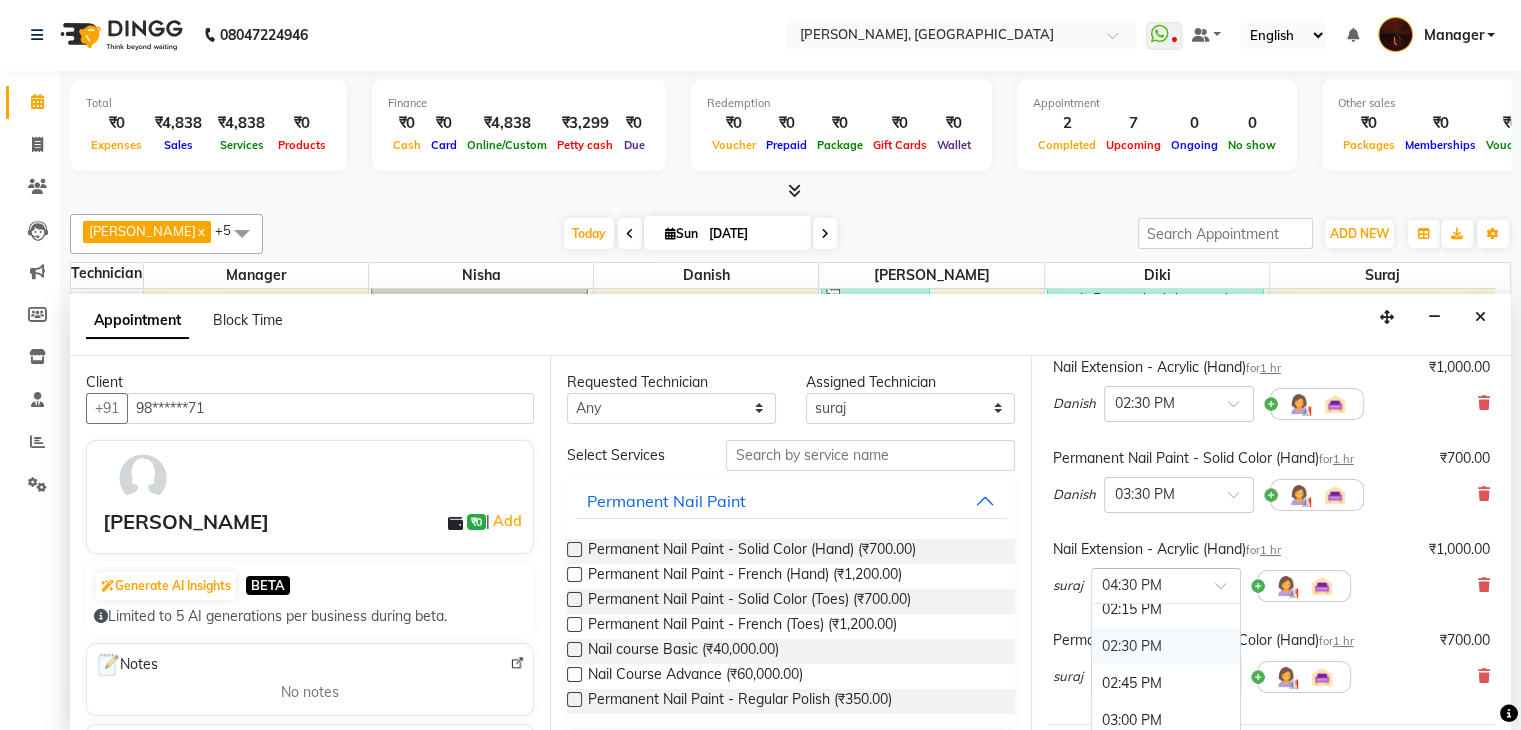 click on "02:30 PM" at bounding box center (1166, 646) 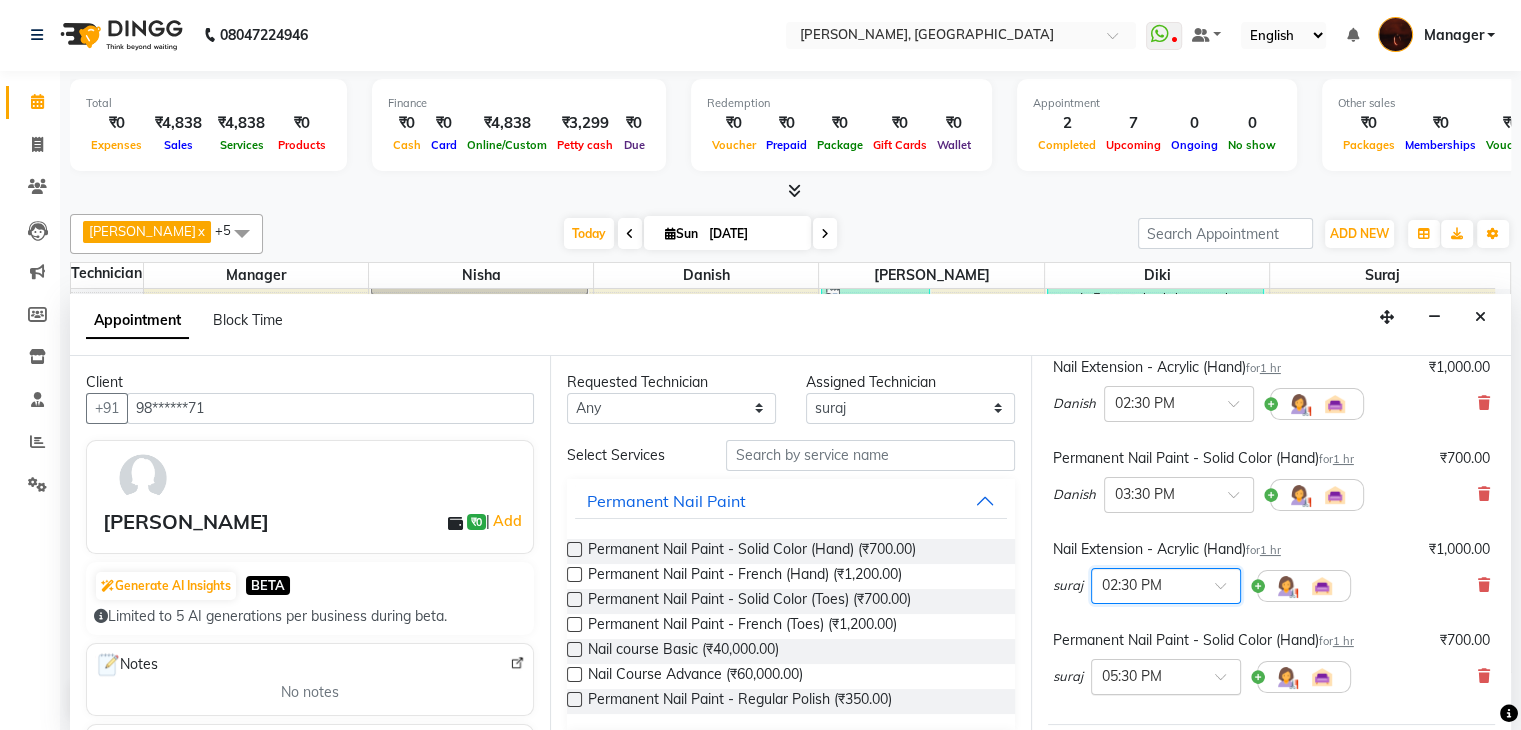 click at bounding box center [1227, 682] 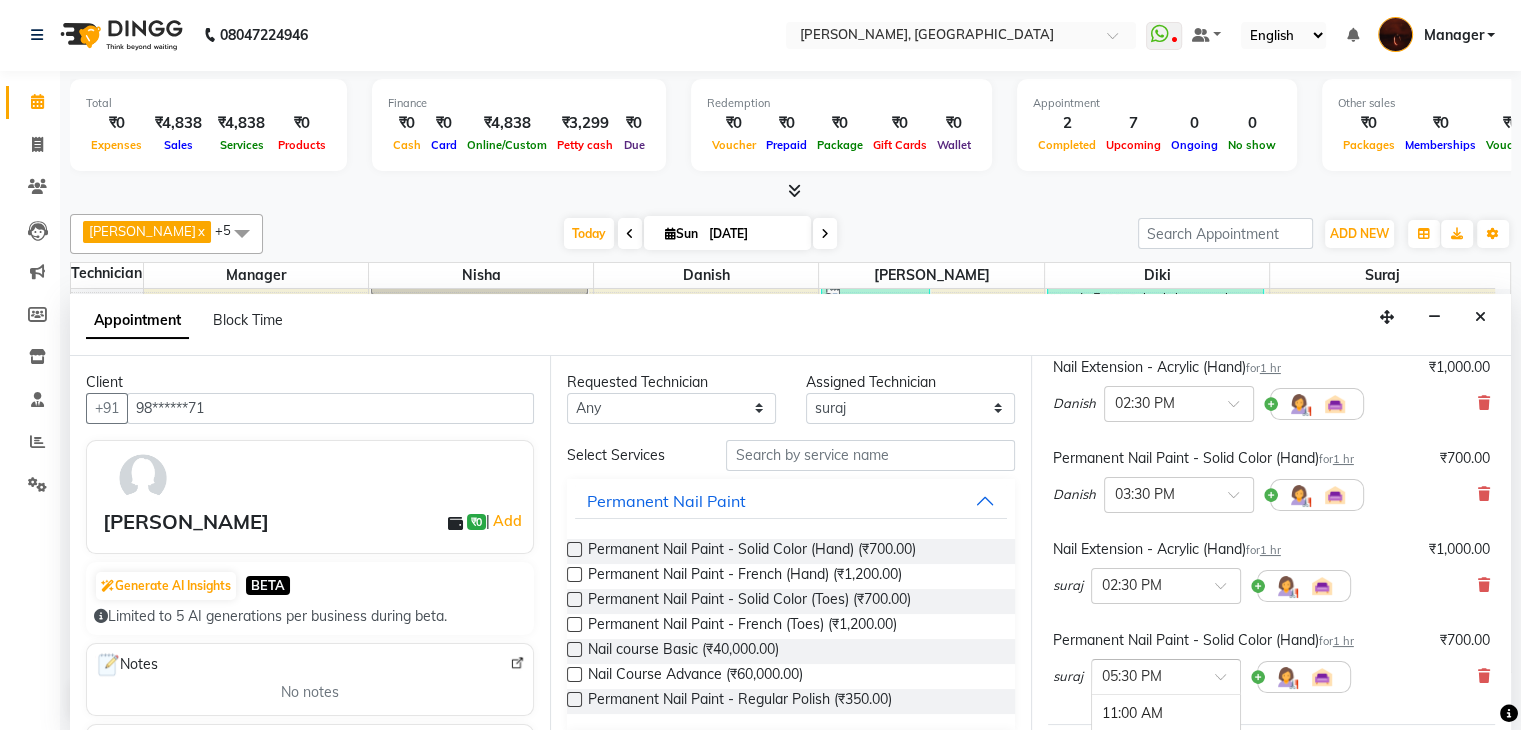 scroll, scrollTop: 968, scrollLeft: 0, axis: vertical 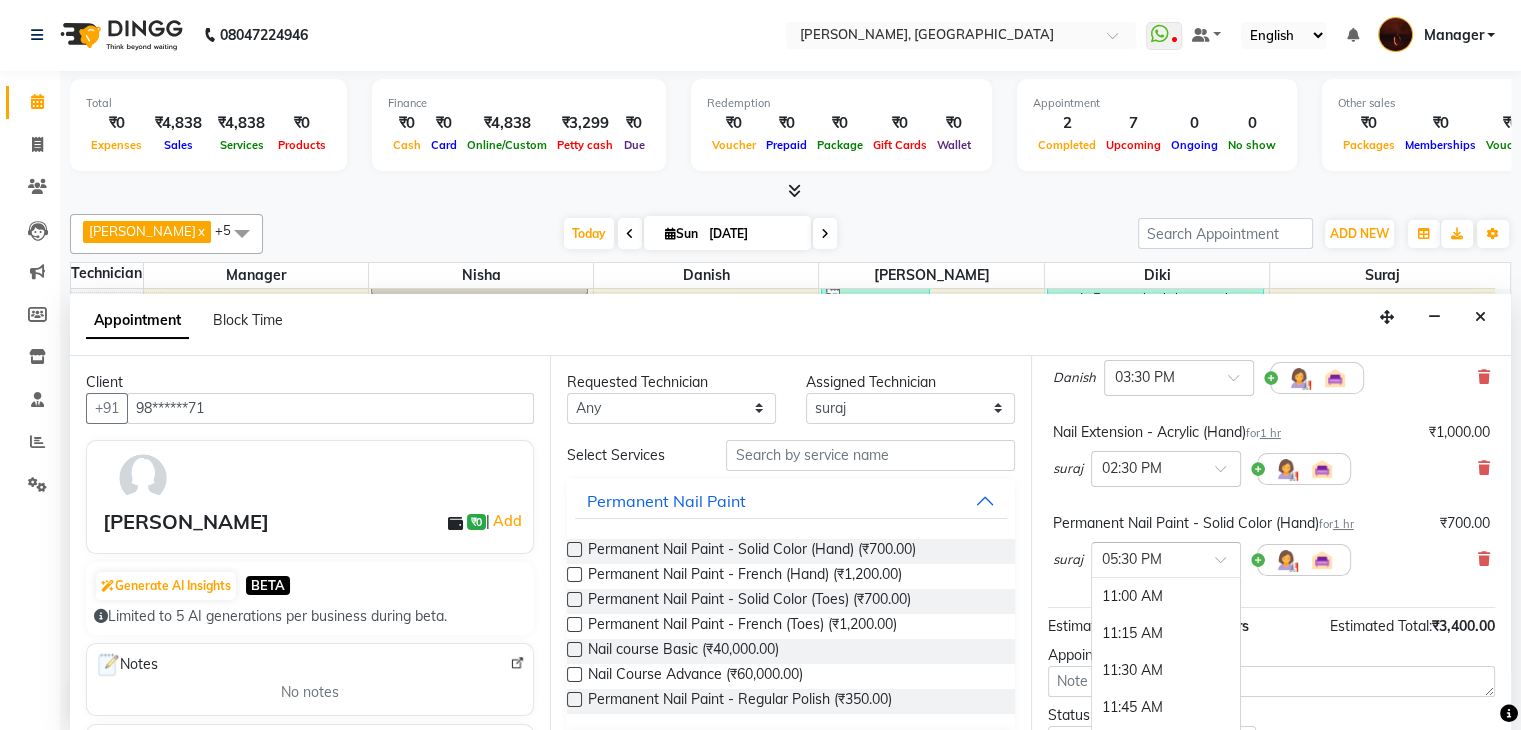 click at bounding box center [1227, 565] 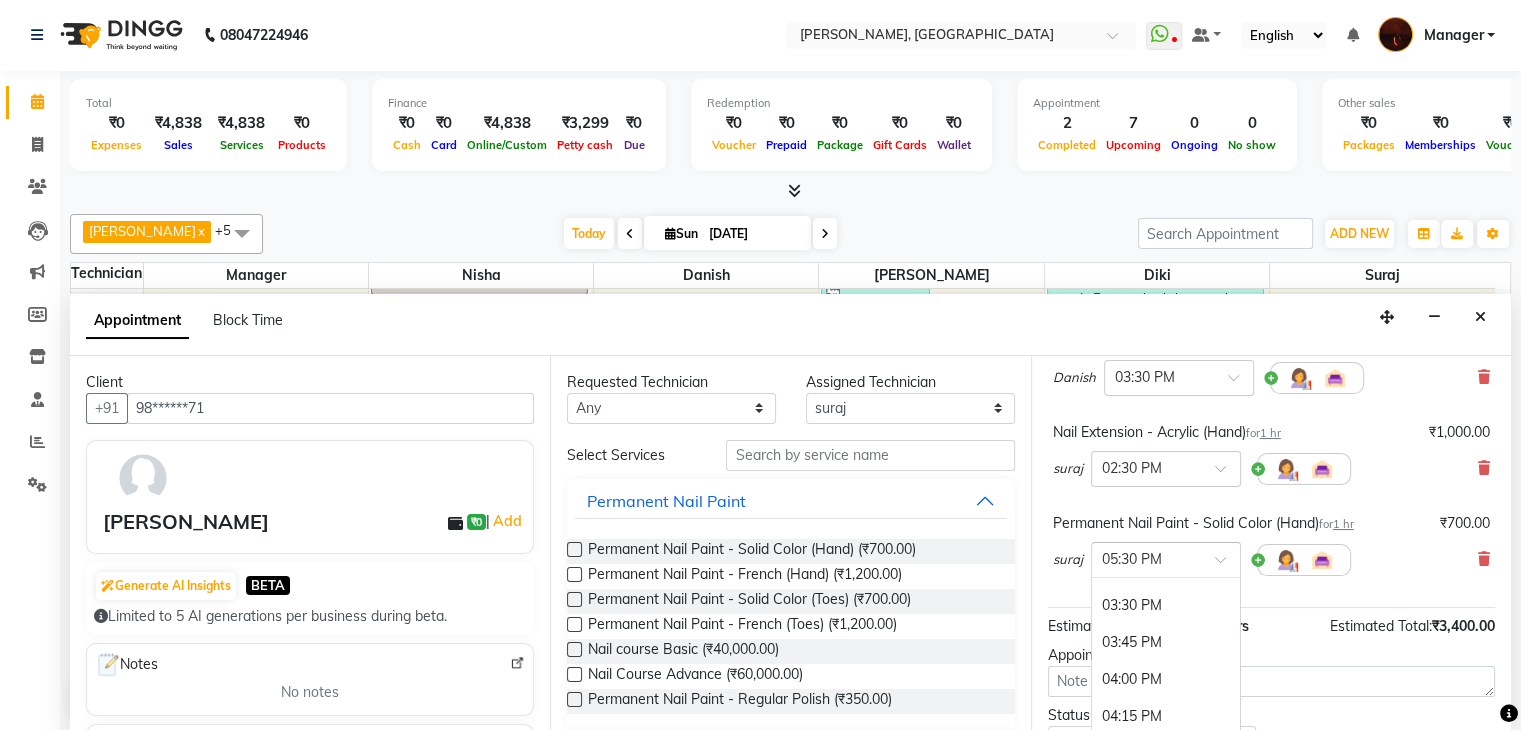 scroll, scrollTop: 648, scrollLeft: 0, axis: vertical 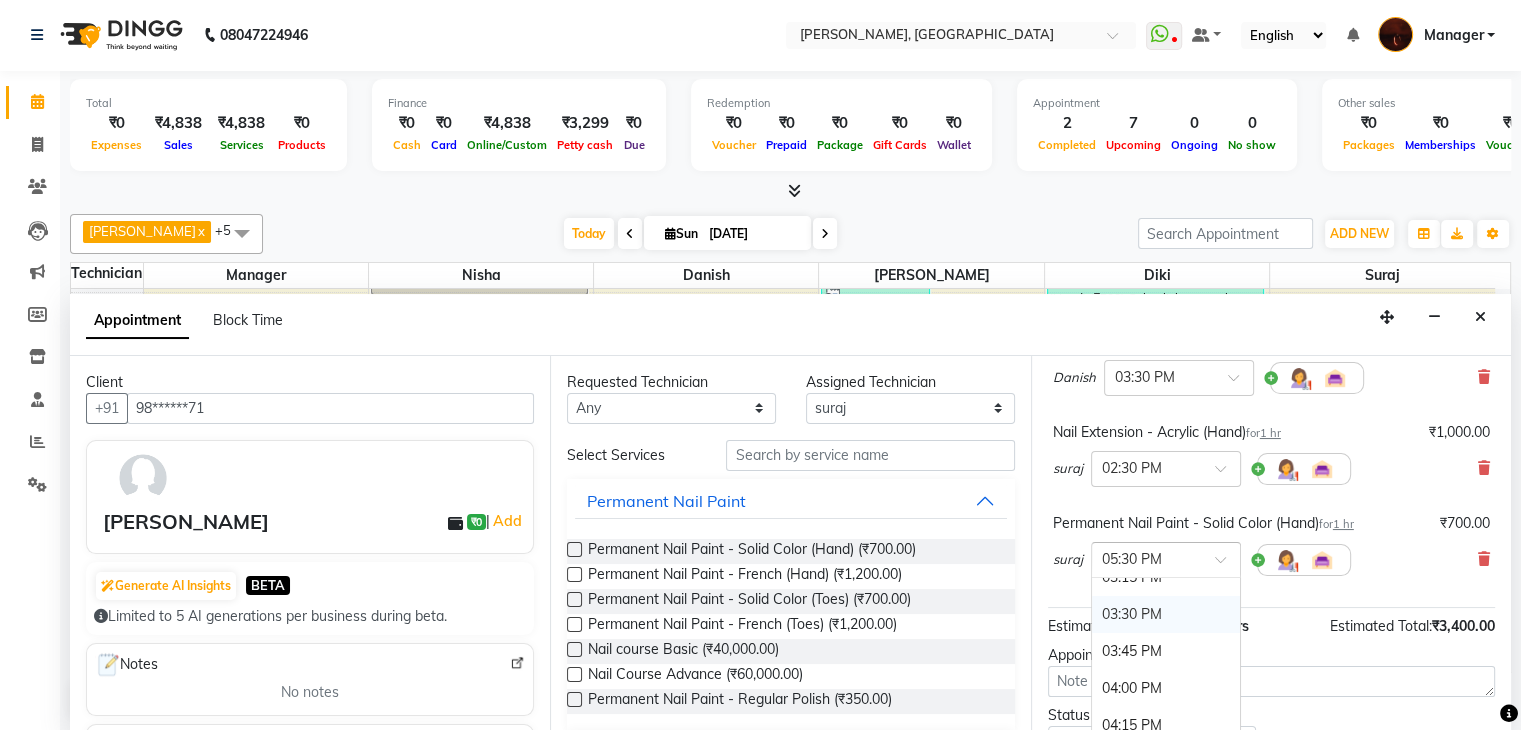 click on "03:30 PM" at bounding box center (1166, 614) 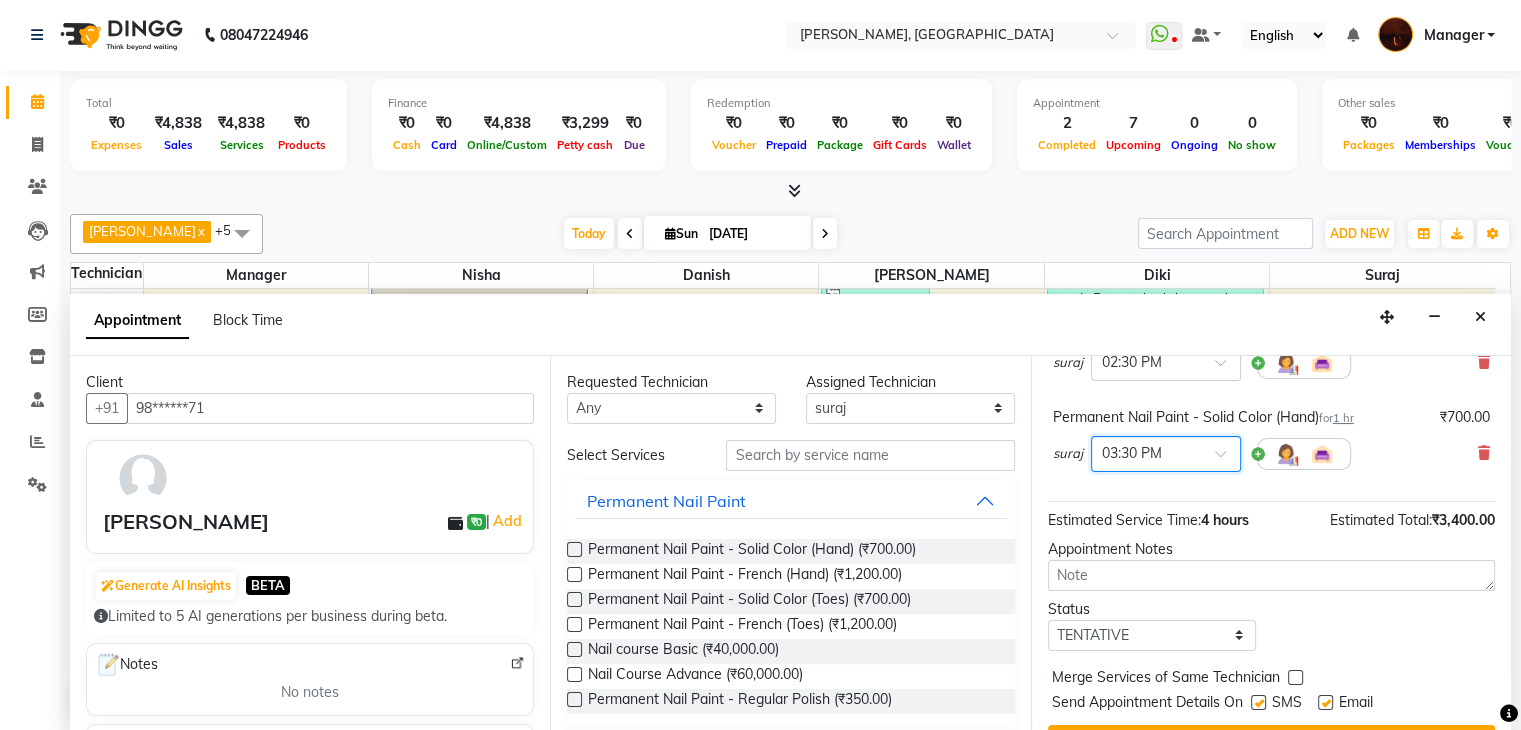 scroll, scrollTop: 443, scrollLeft: 0, axis: vertical 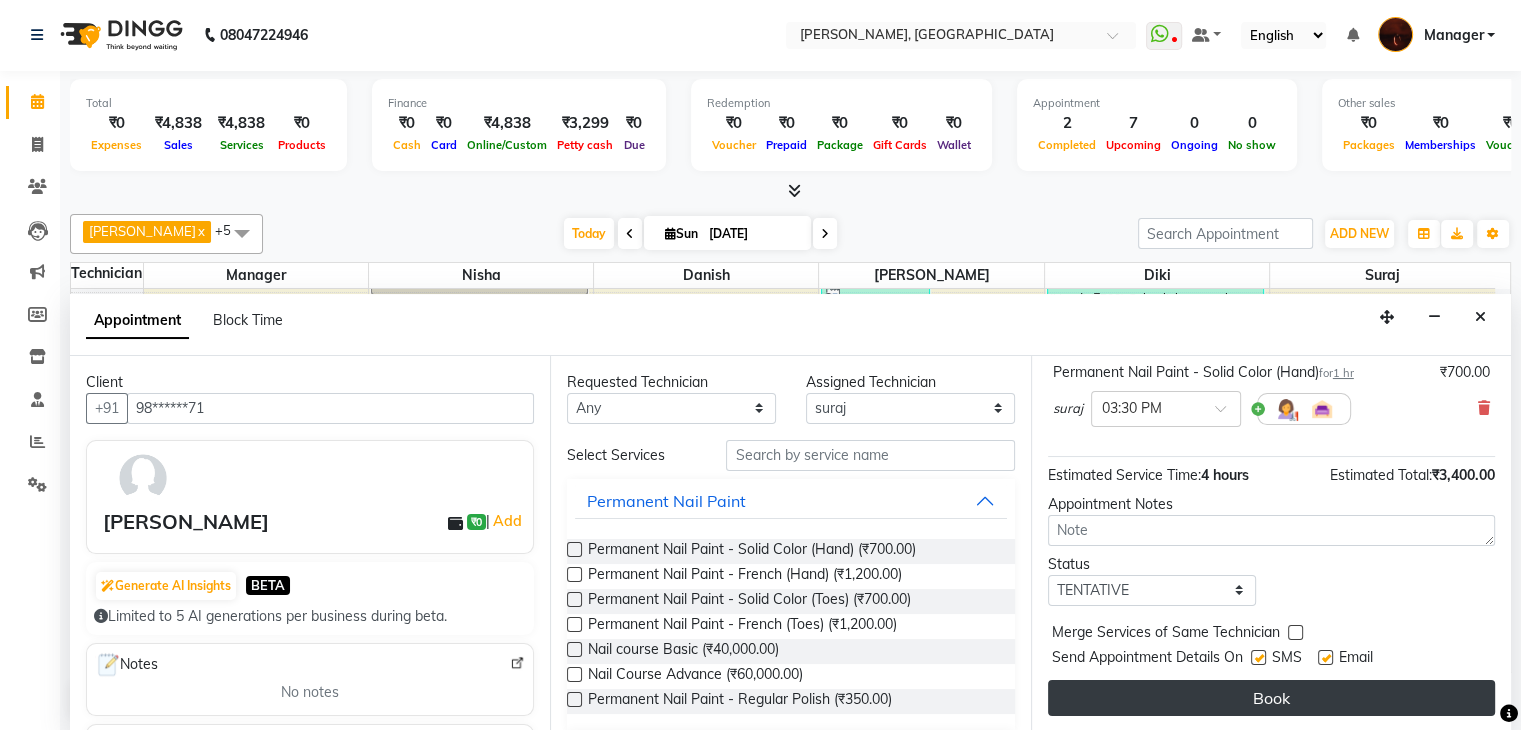 click on "Book" at bounding box center [1271, 698] 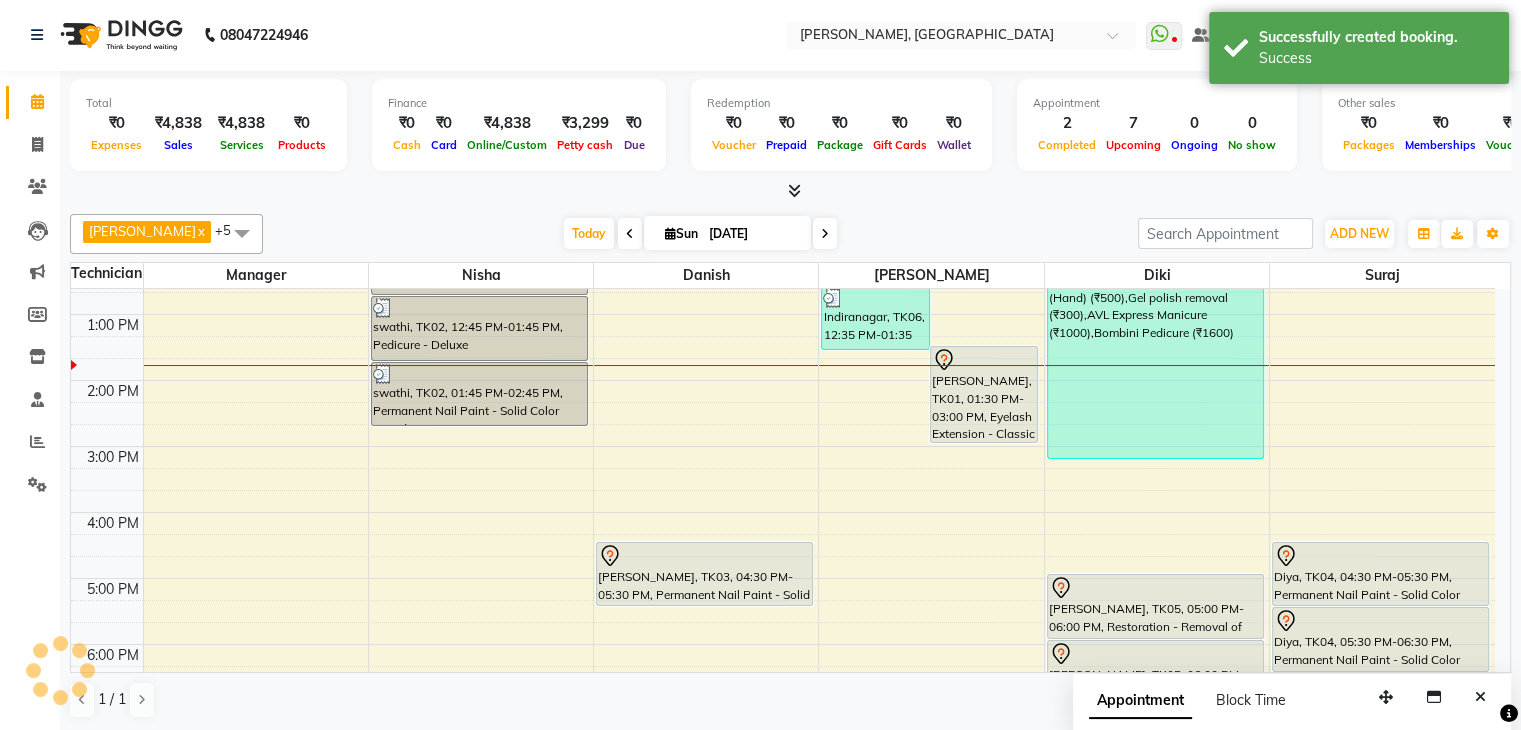 scroll, scrollTop: 0, scrollLeft: 0, axis: both 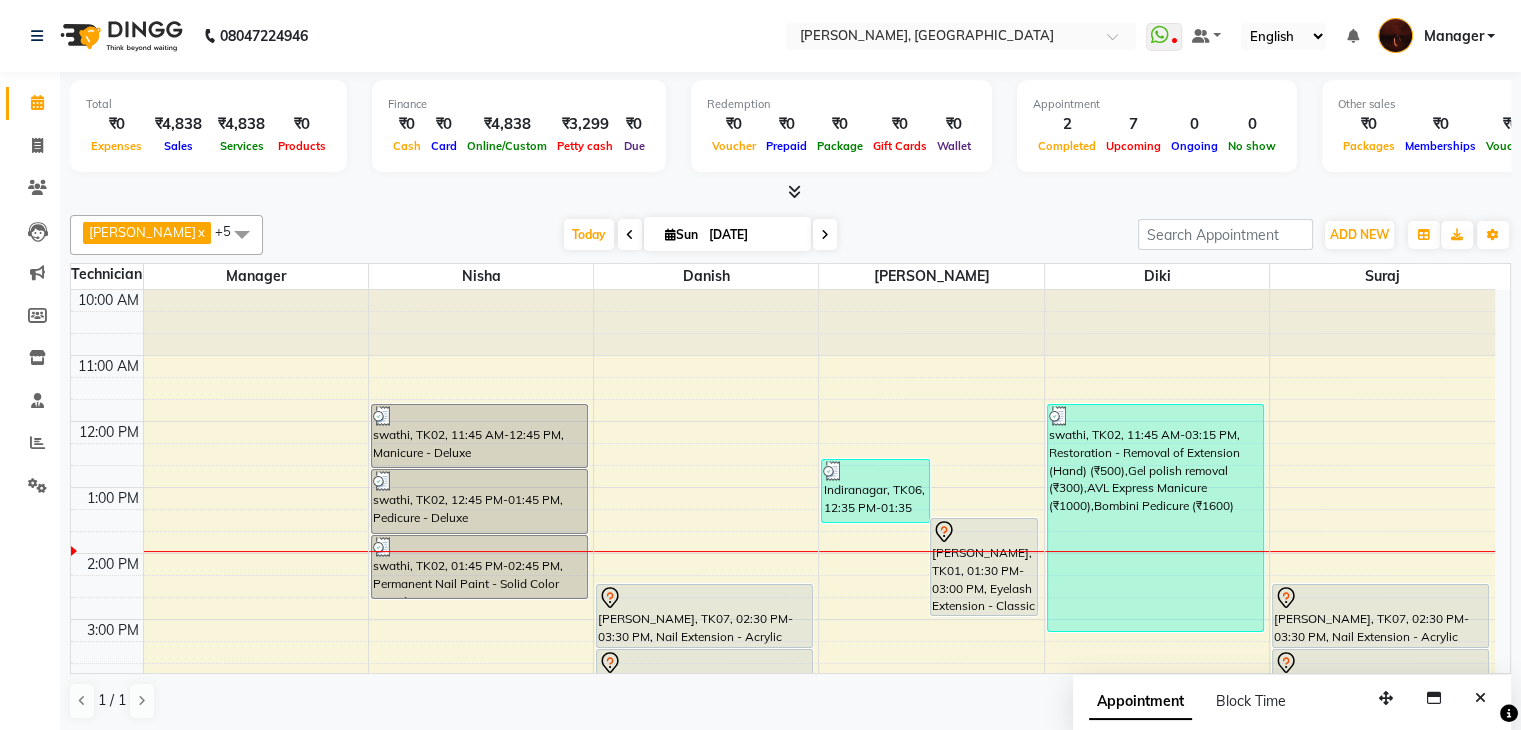 click at bounding box center (790, 192) 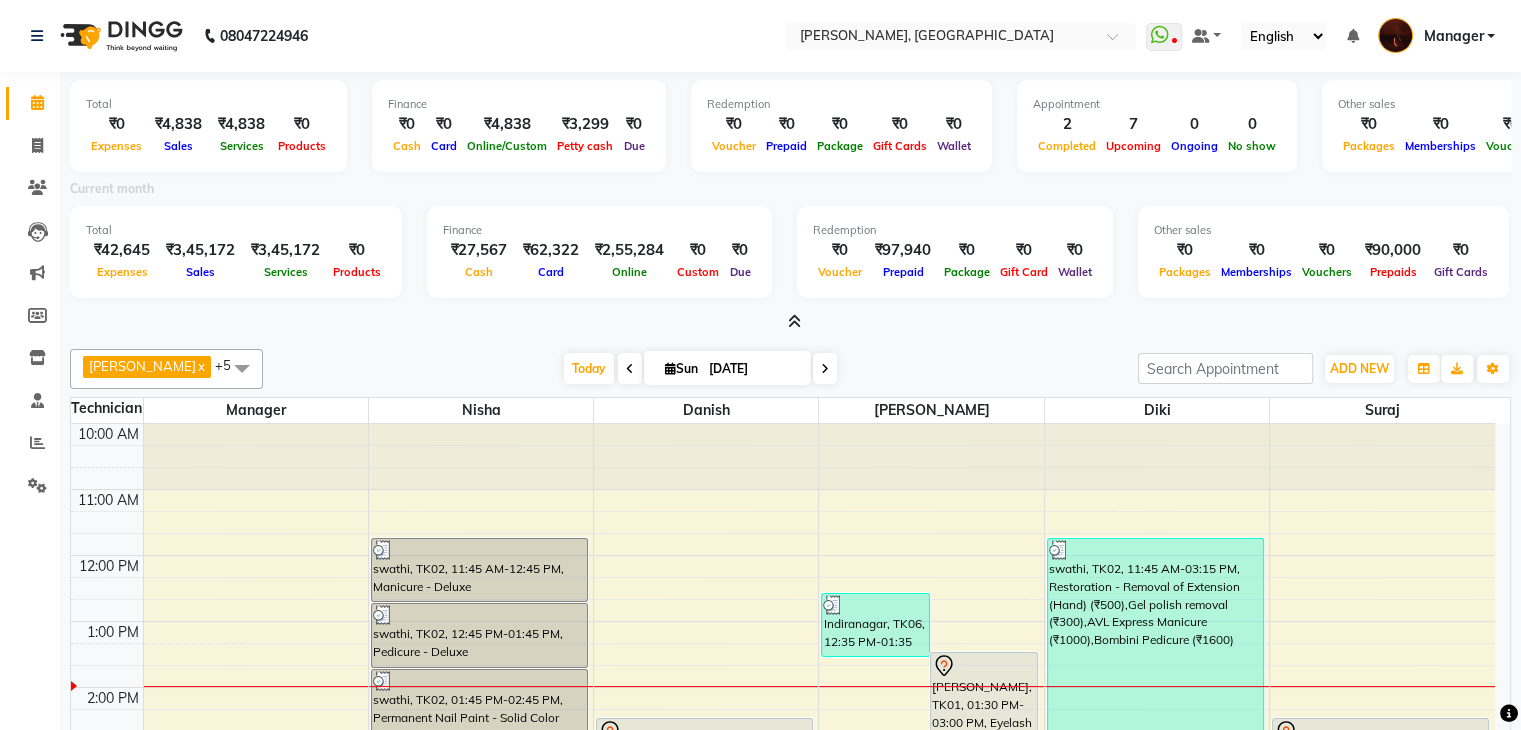 scroll, scrollTop: 136, scrollLeft: 0, axis: vertical 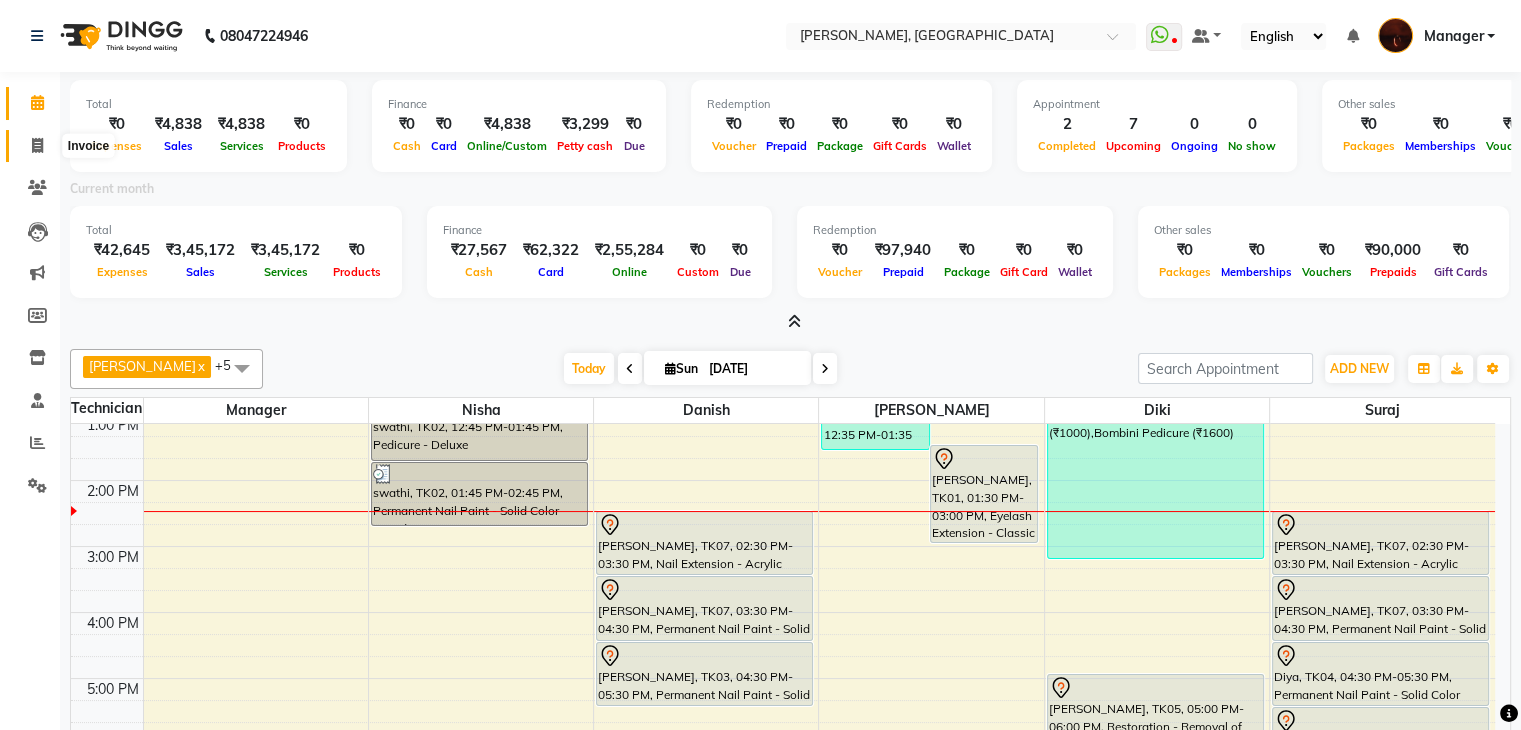 click 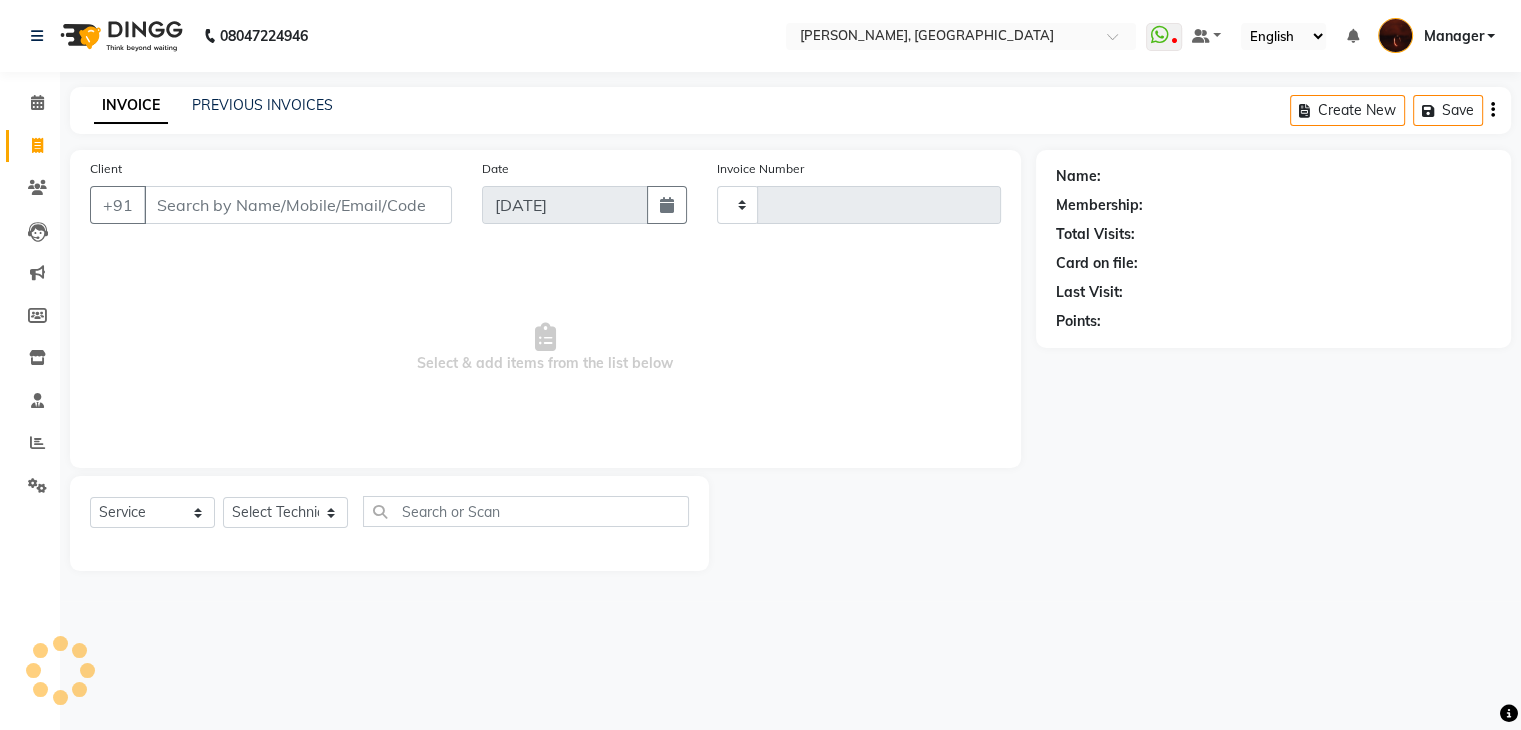 type on "1211" 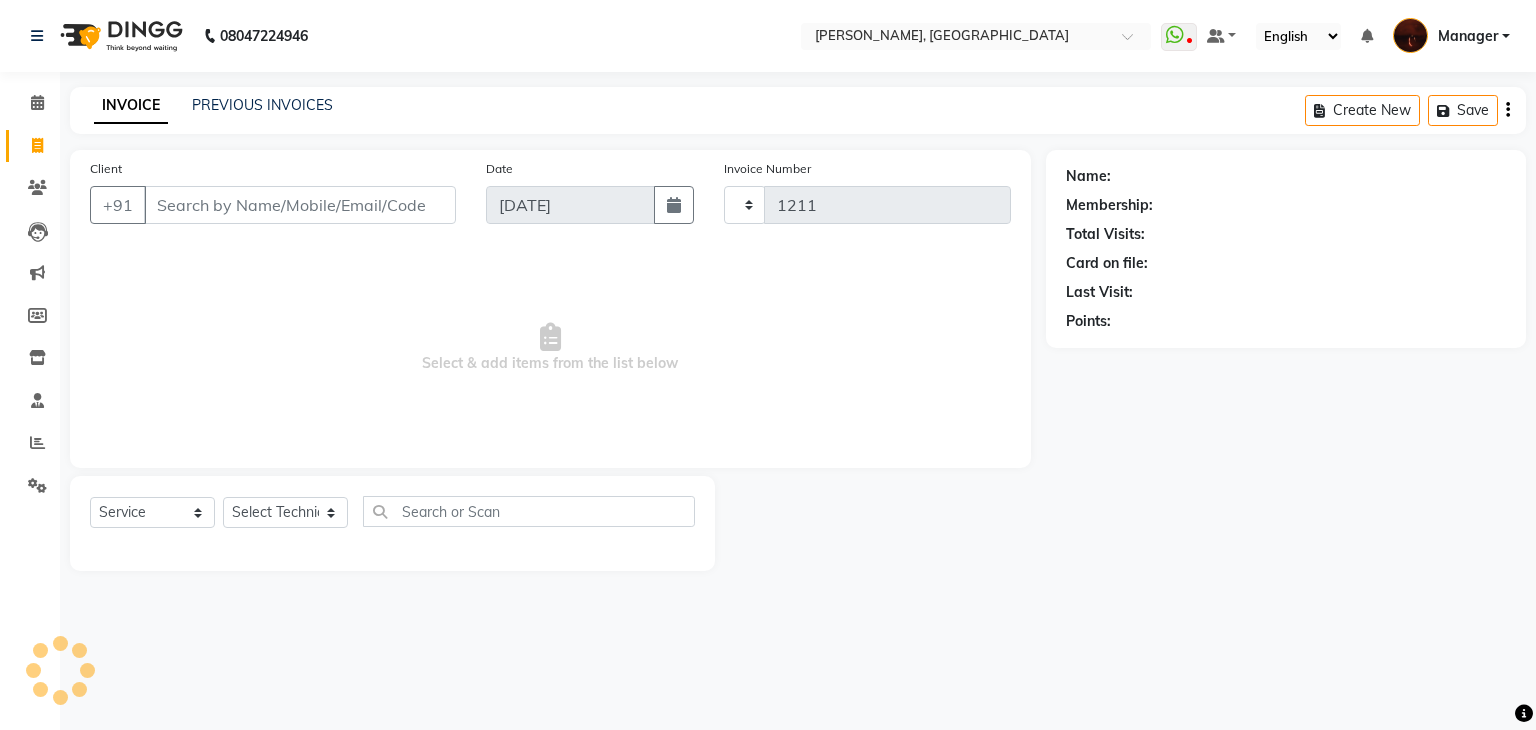 select on "4063" 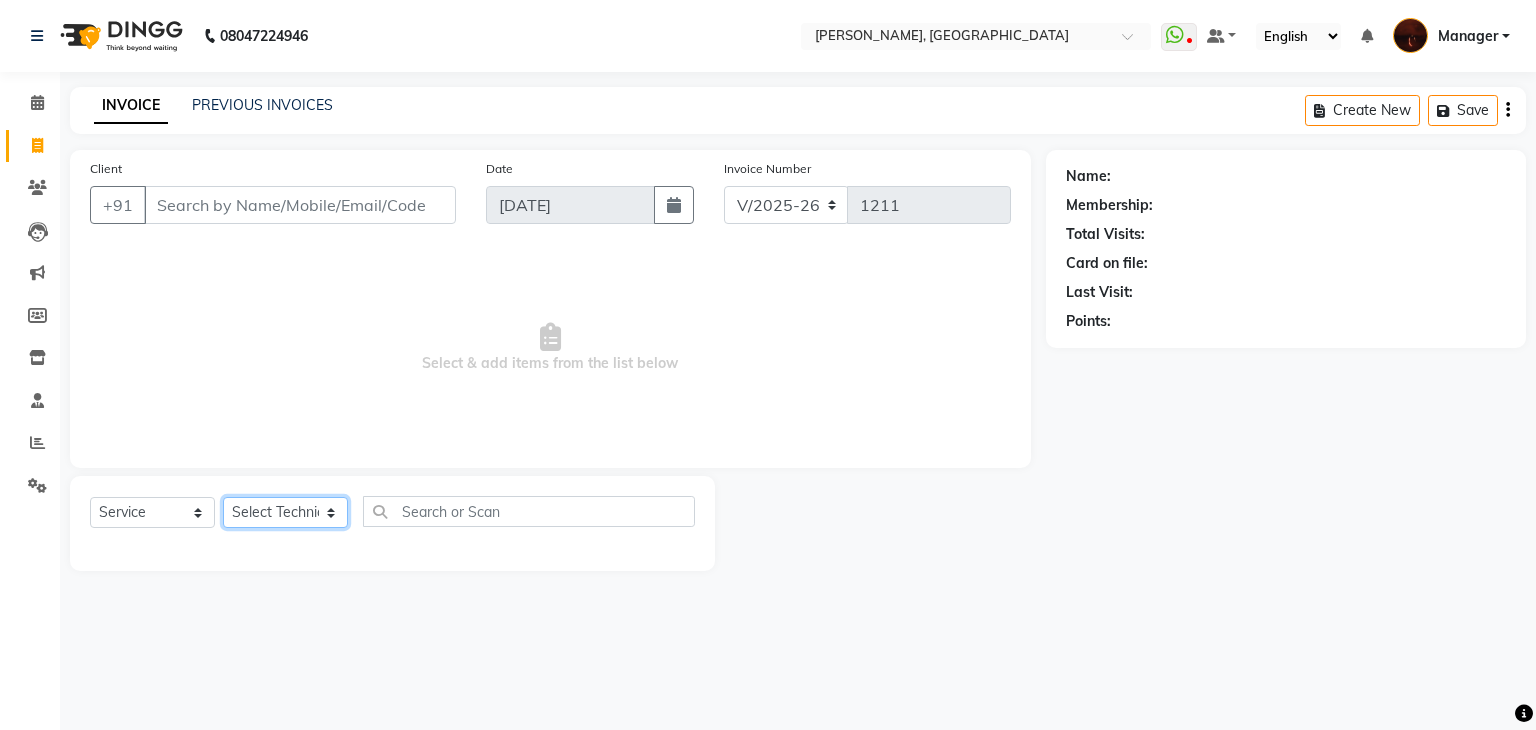 click on "Select Technician [PERSON_NAME] Danish Diki  [PERSON_NAME] GK [PERSON_NAME] Manager [PERSON_NAME] [PERSON_NAME] [PERSON_NAME] [PERSON_NAME] [PERSON_NAME] [PERSON_NAME] Accounting suraj vishnu" 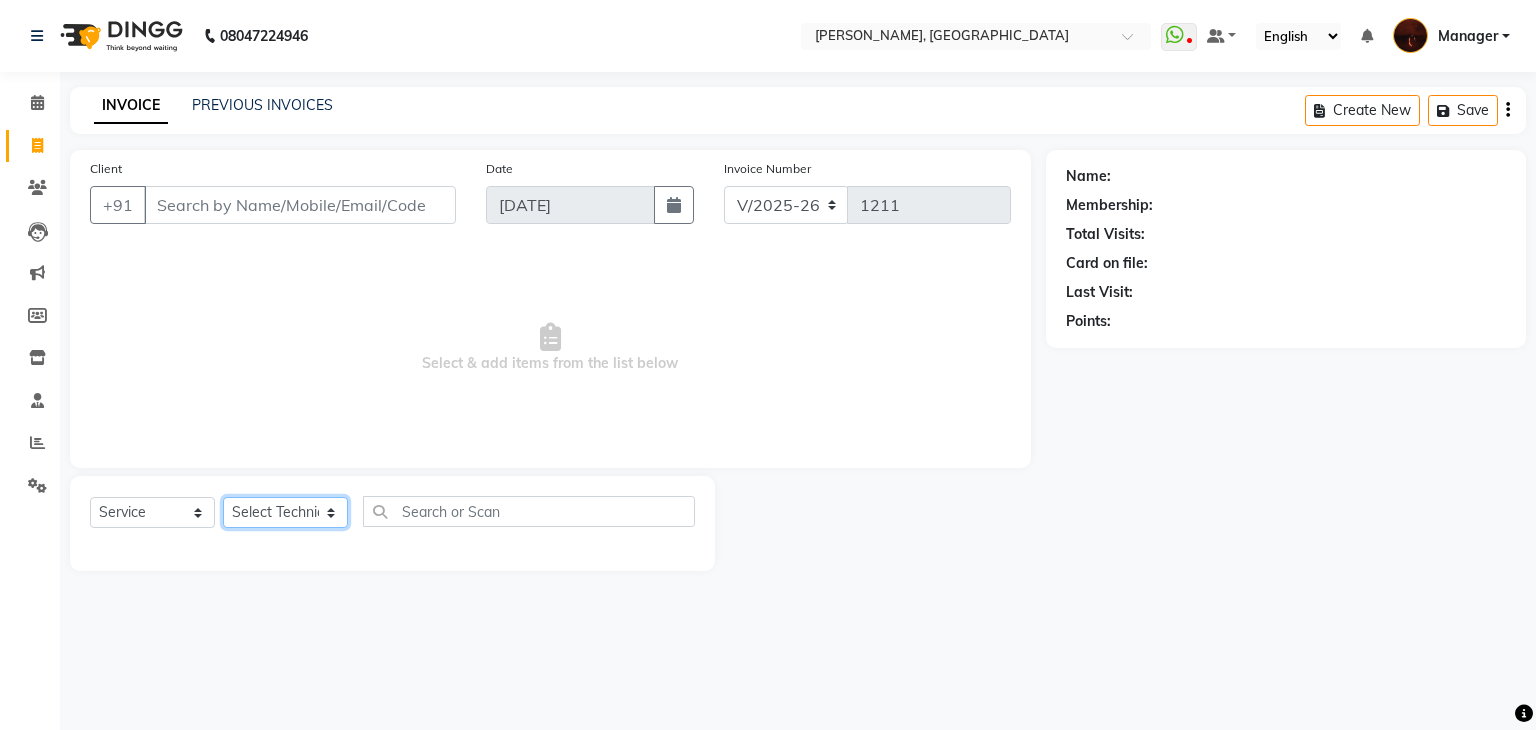 select on "83655" 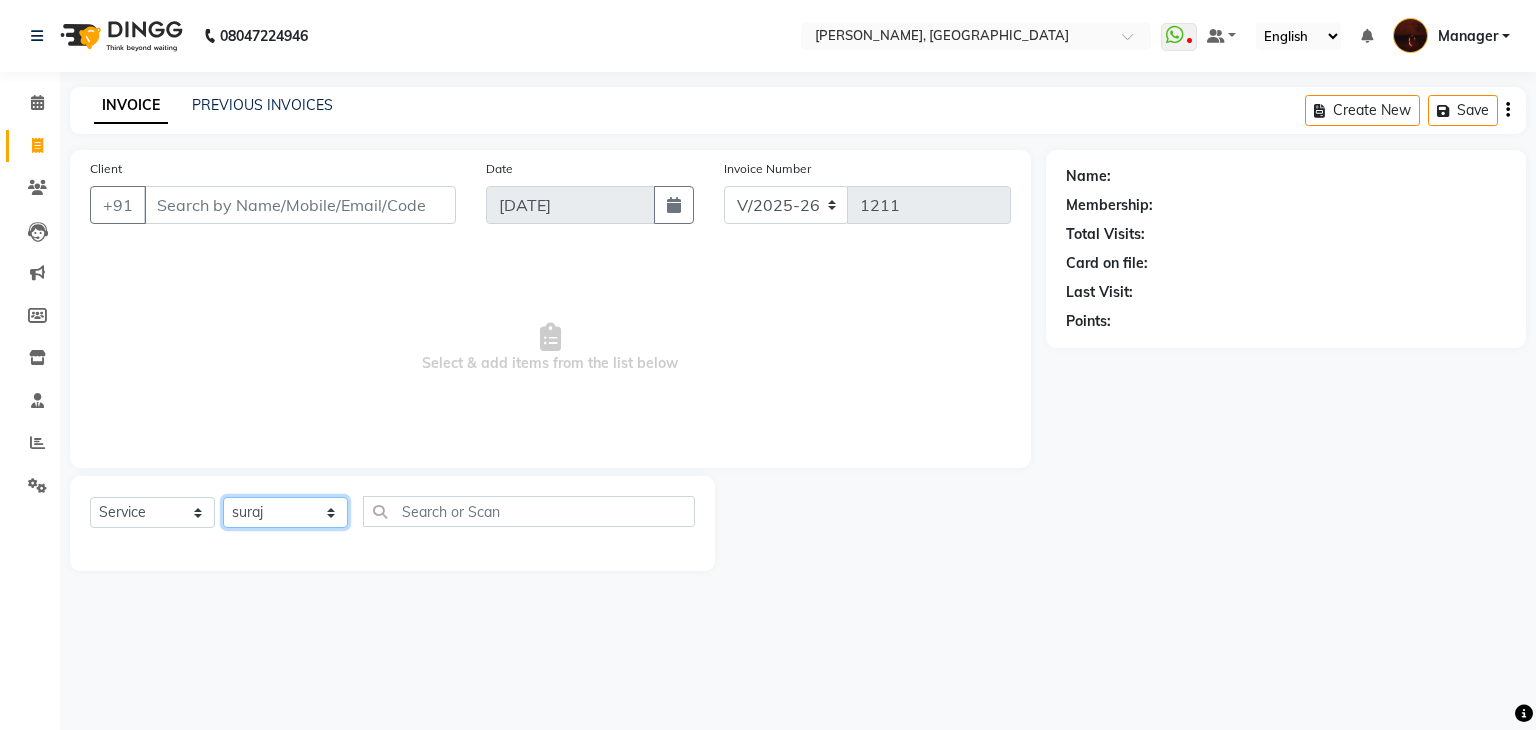 click on "Select Technician [PERSON_NAME] Danish Diki  [PERSON_NAME] GK [PERSON_NAME] Manager [PERSON_NAME] [PERSON_NAME] [PERSON_NAME] [PERSON_NAME] [PERSON_NAME] [PERSON_NAME] Accounting suraj vishnu" 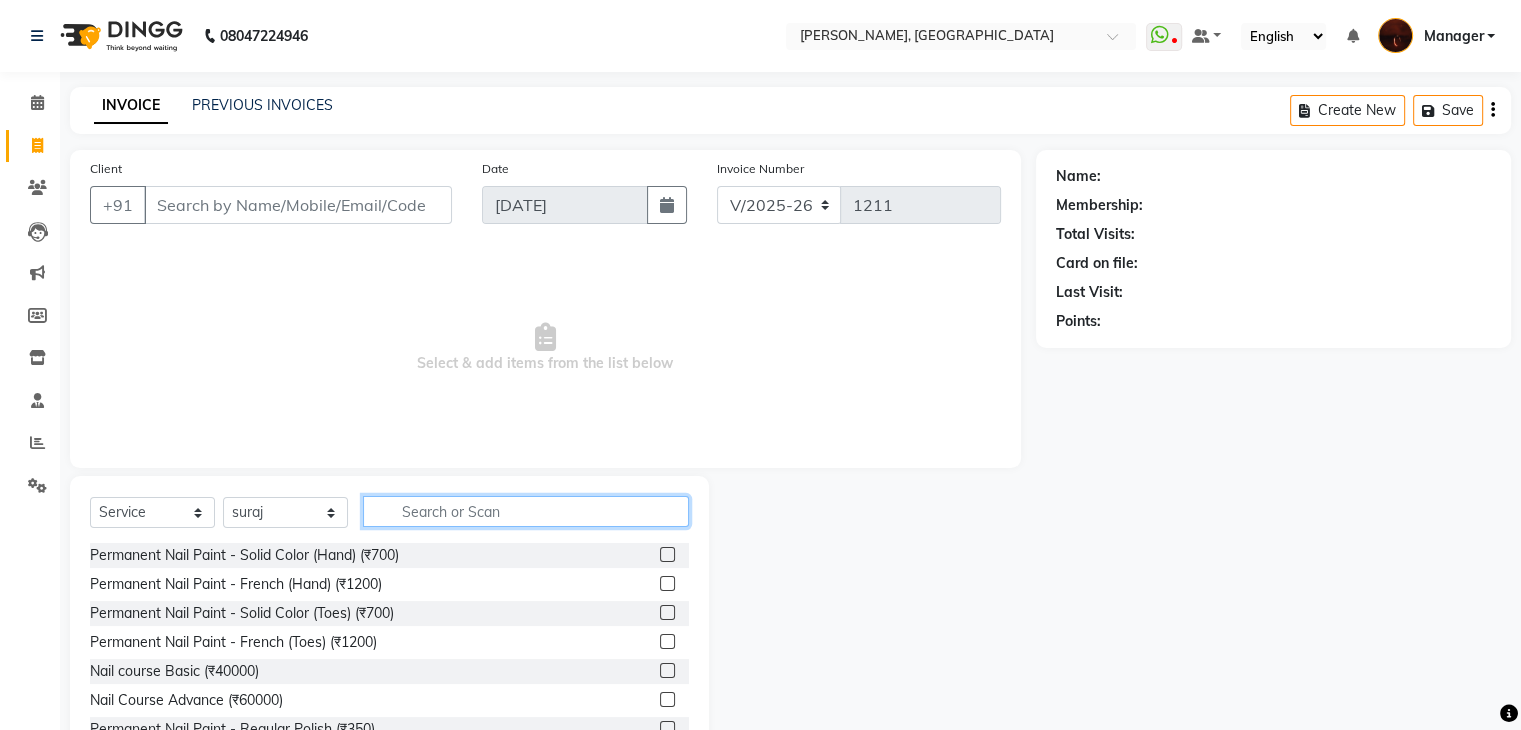 click 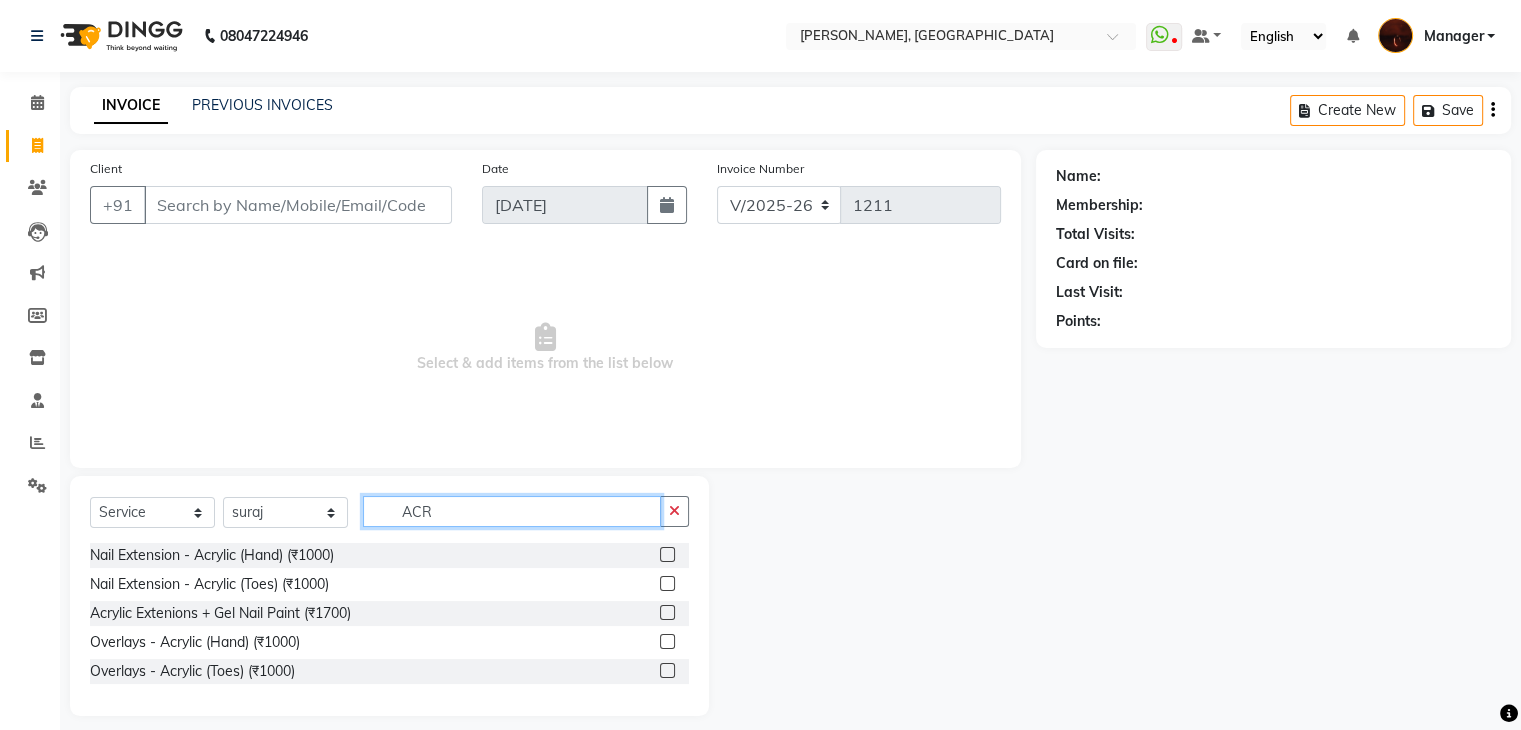type on "ACR" 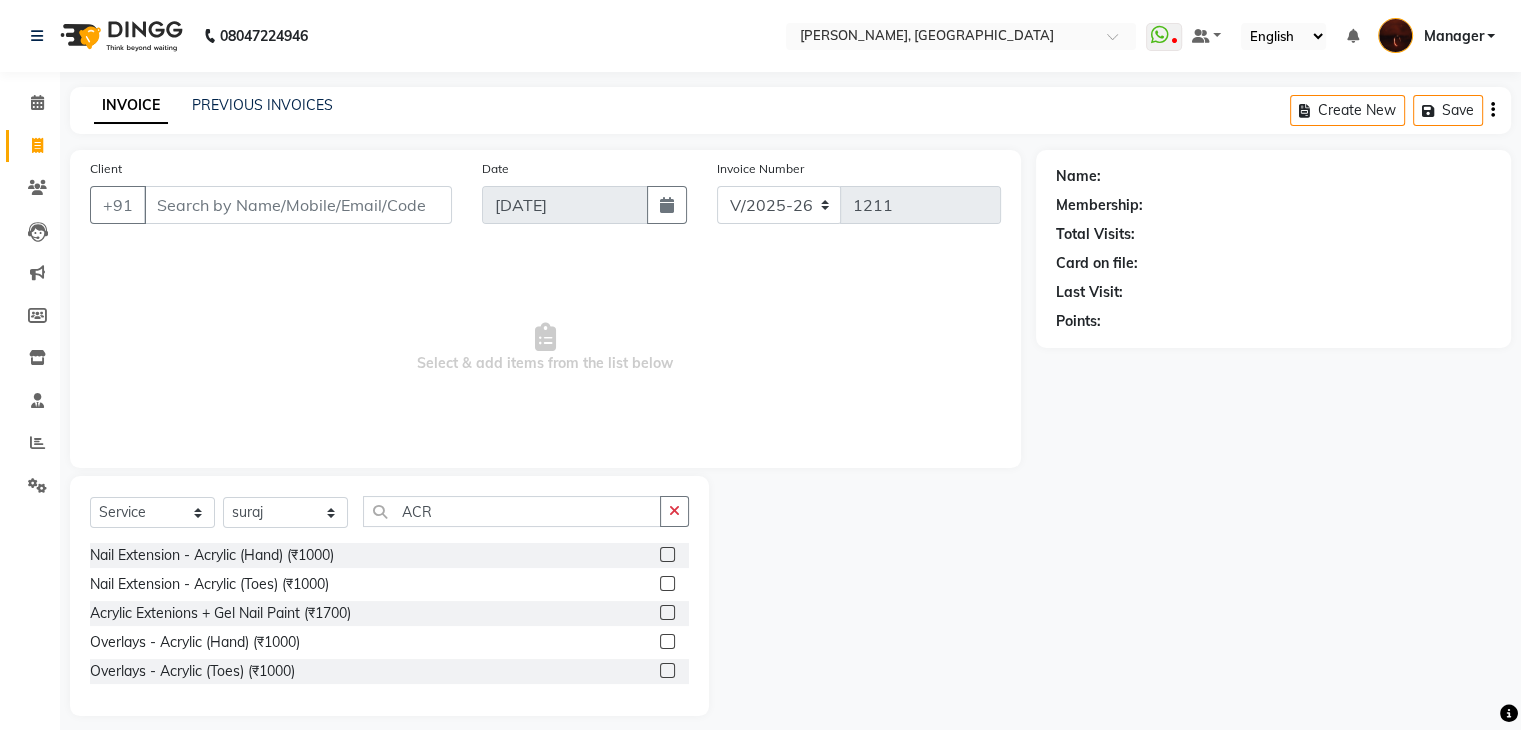click 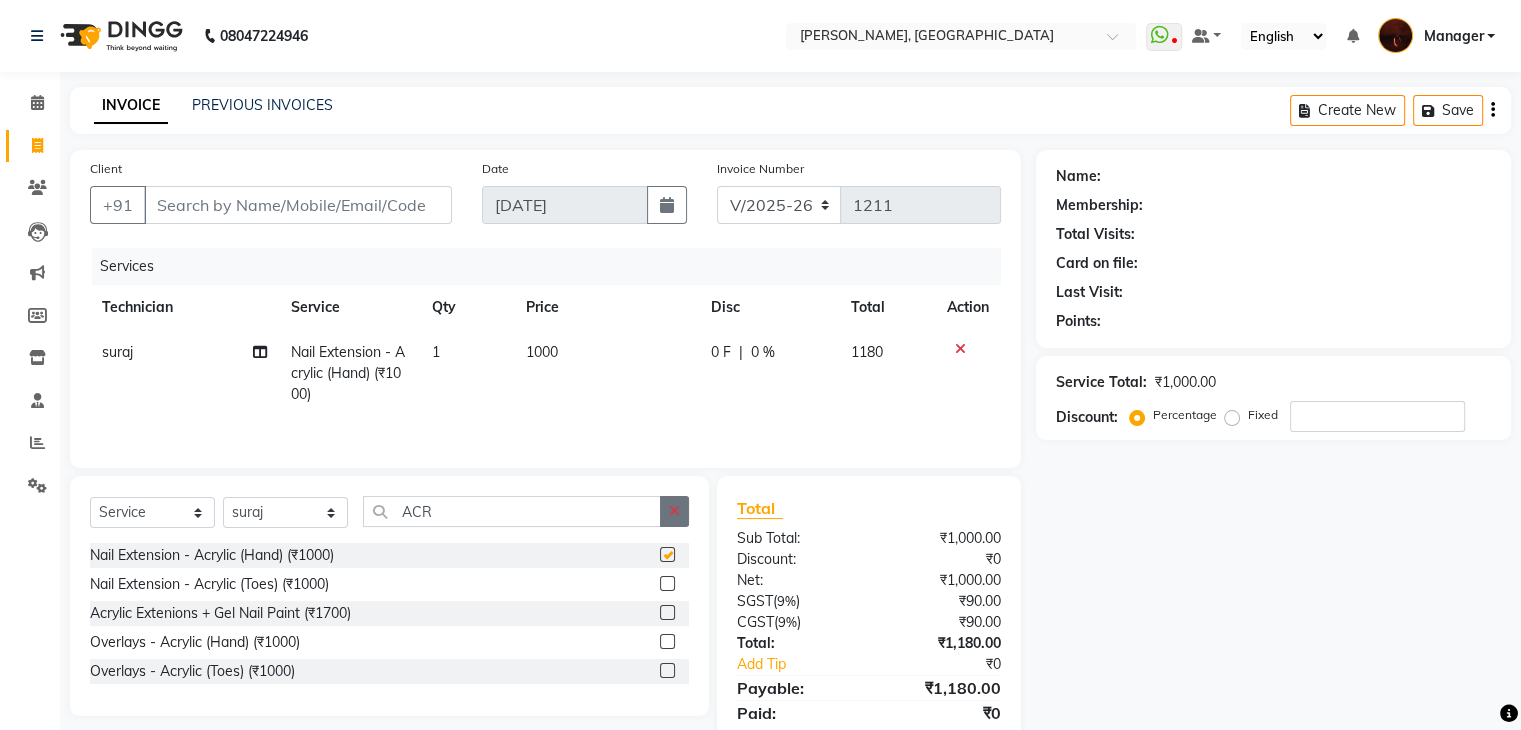 checkbox on "false" 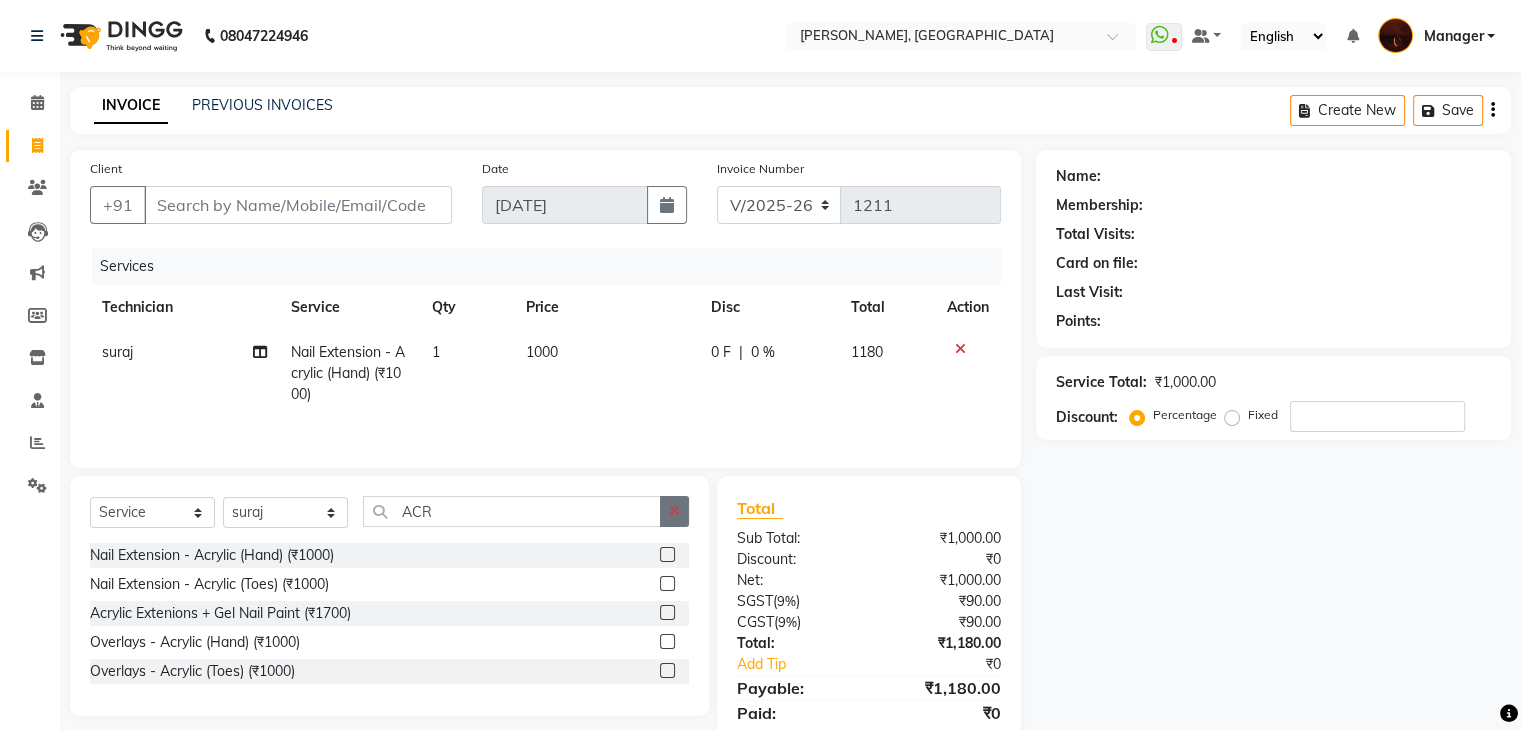 click 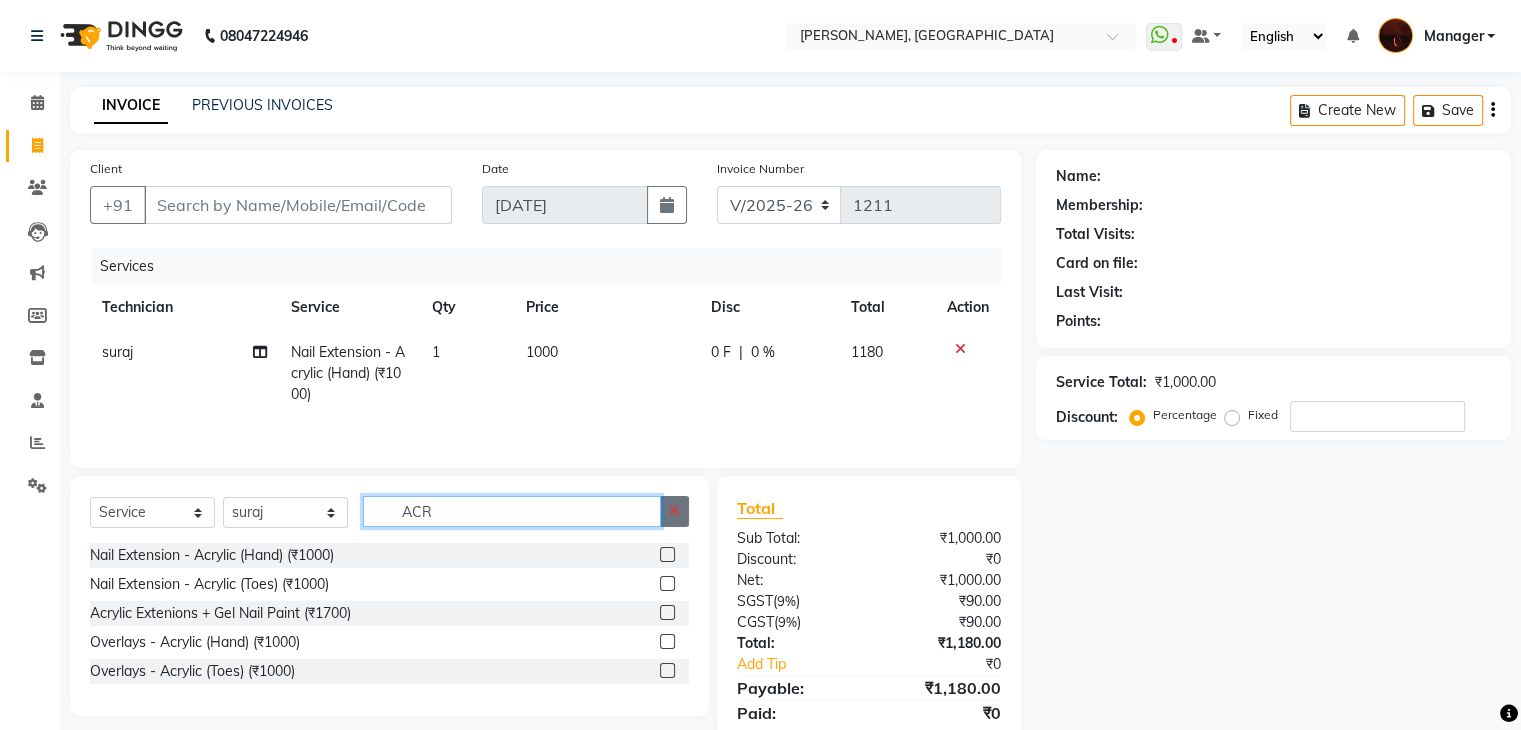 type 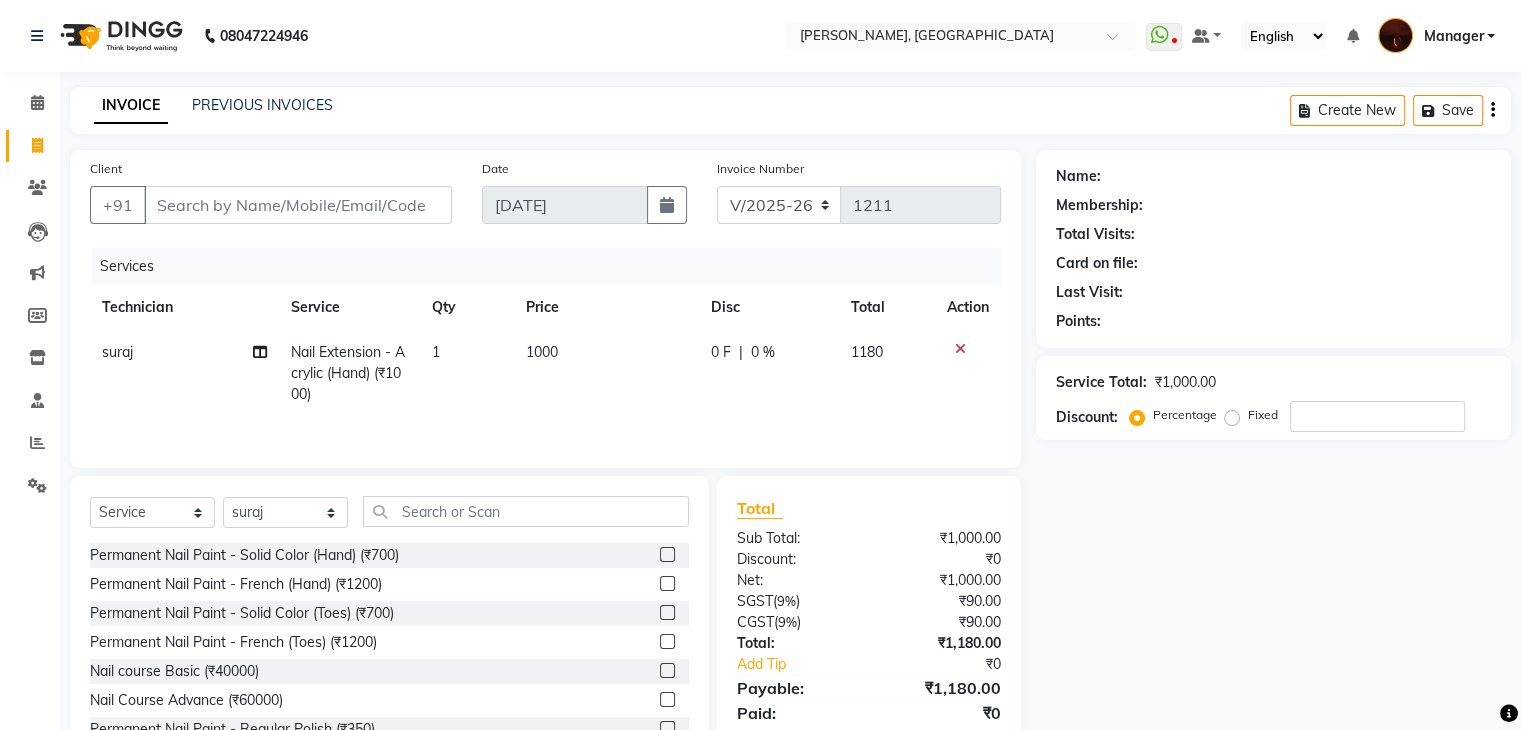 click 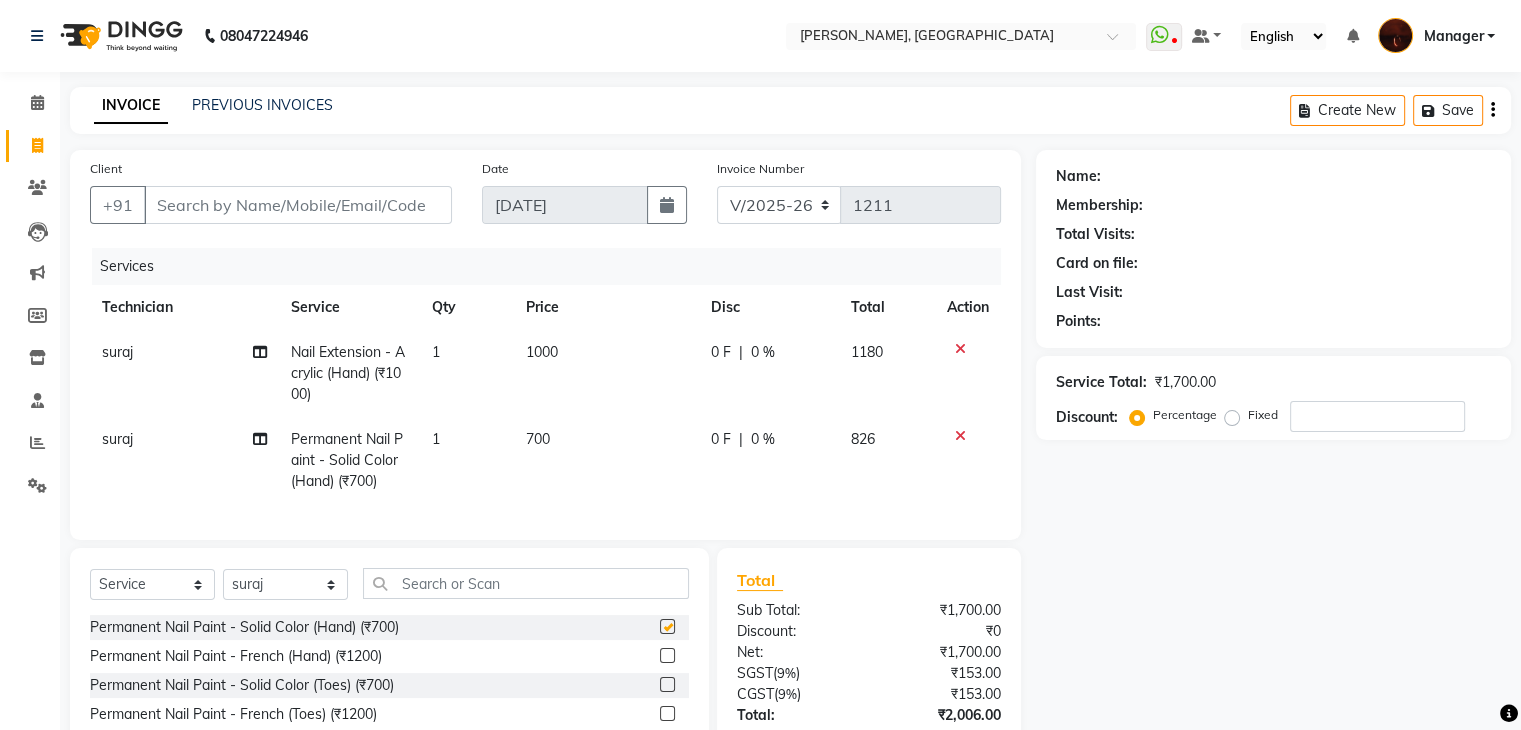 checkbox on "false" 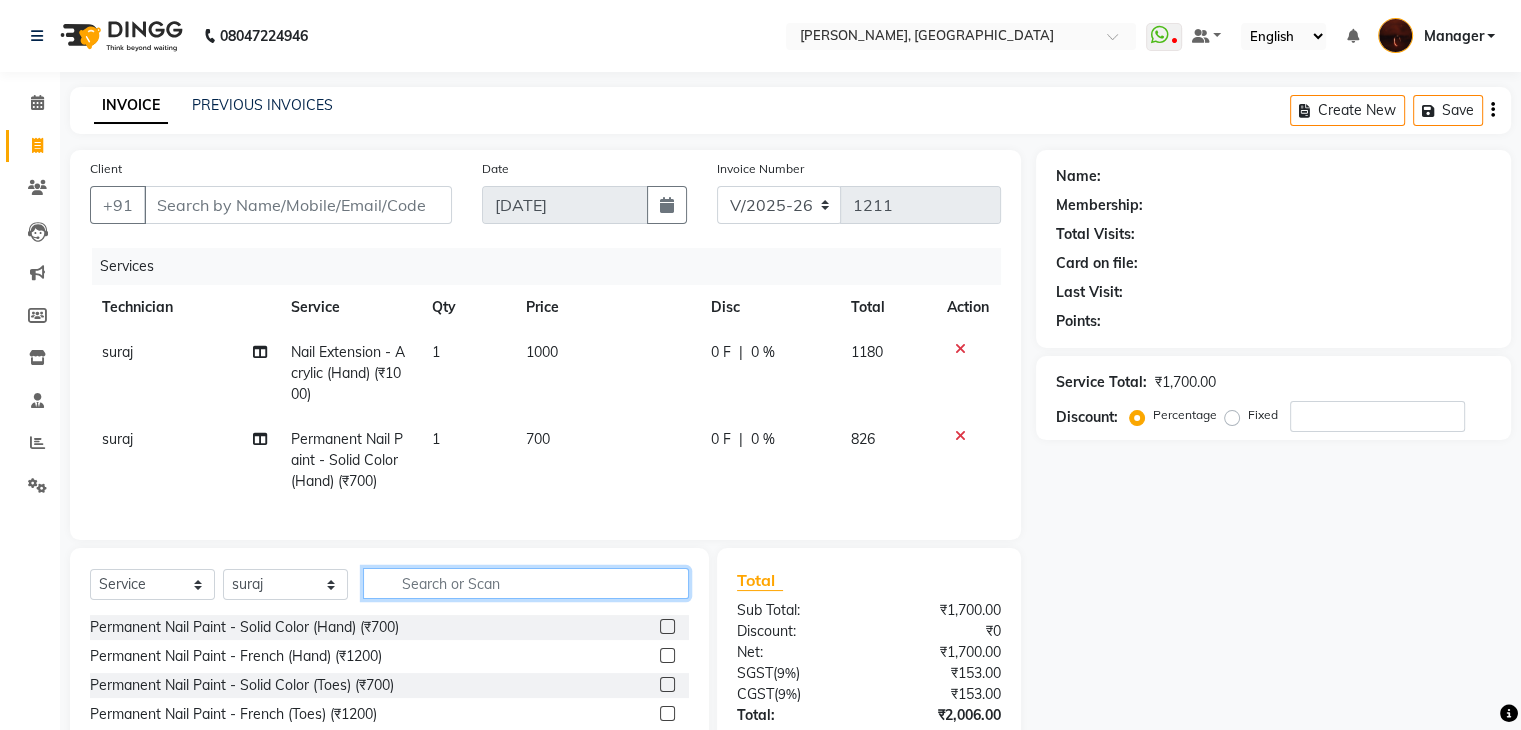 click 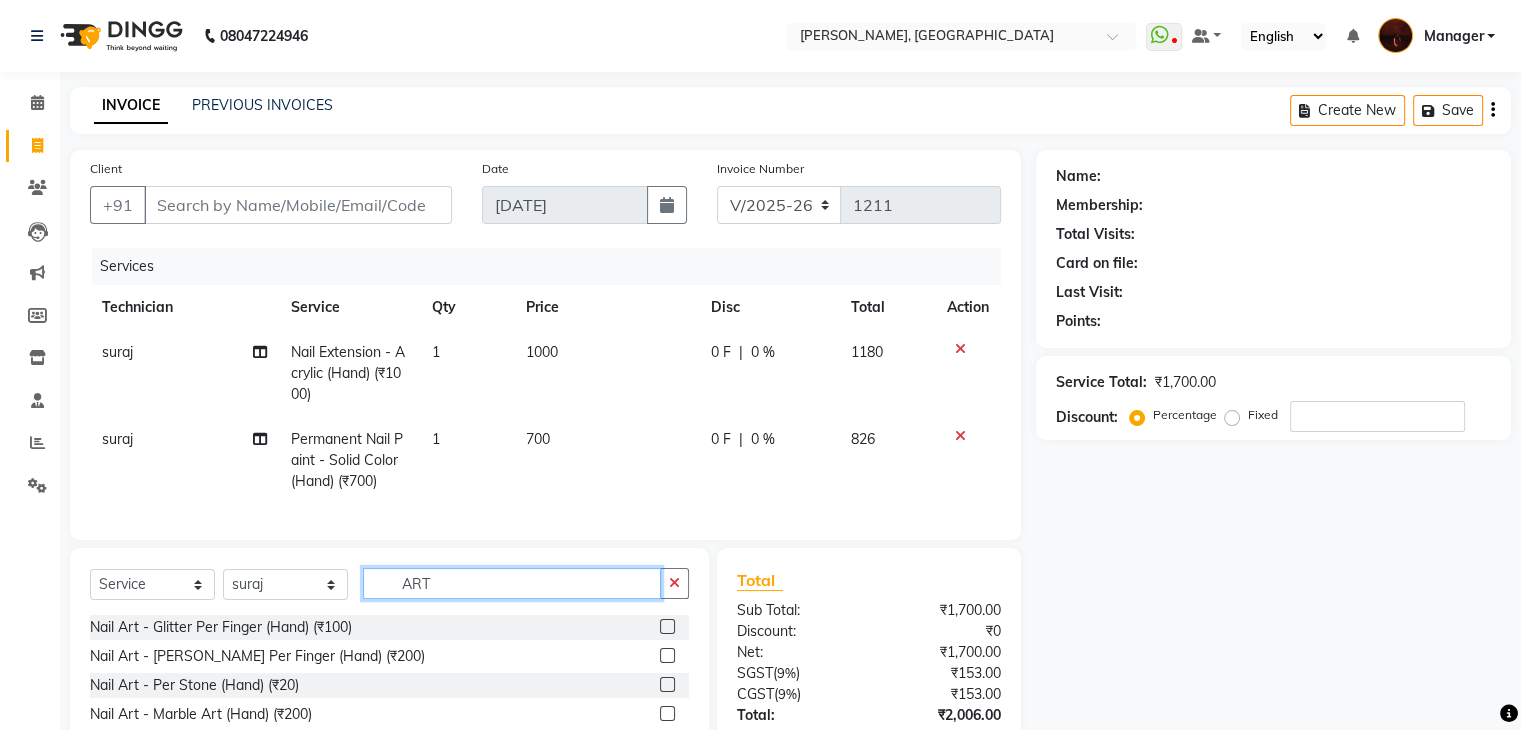 type on "ART" 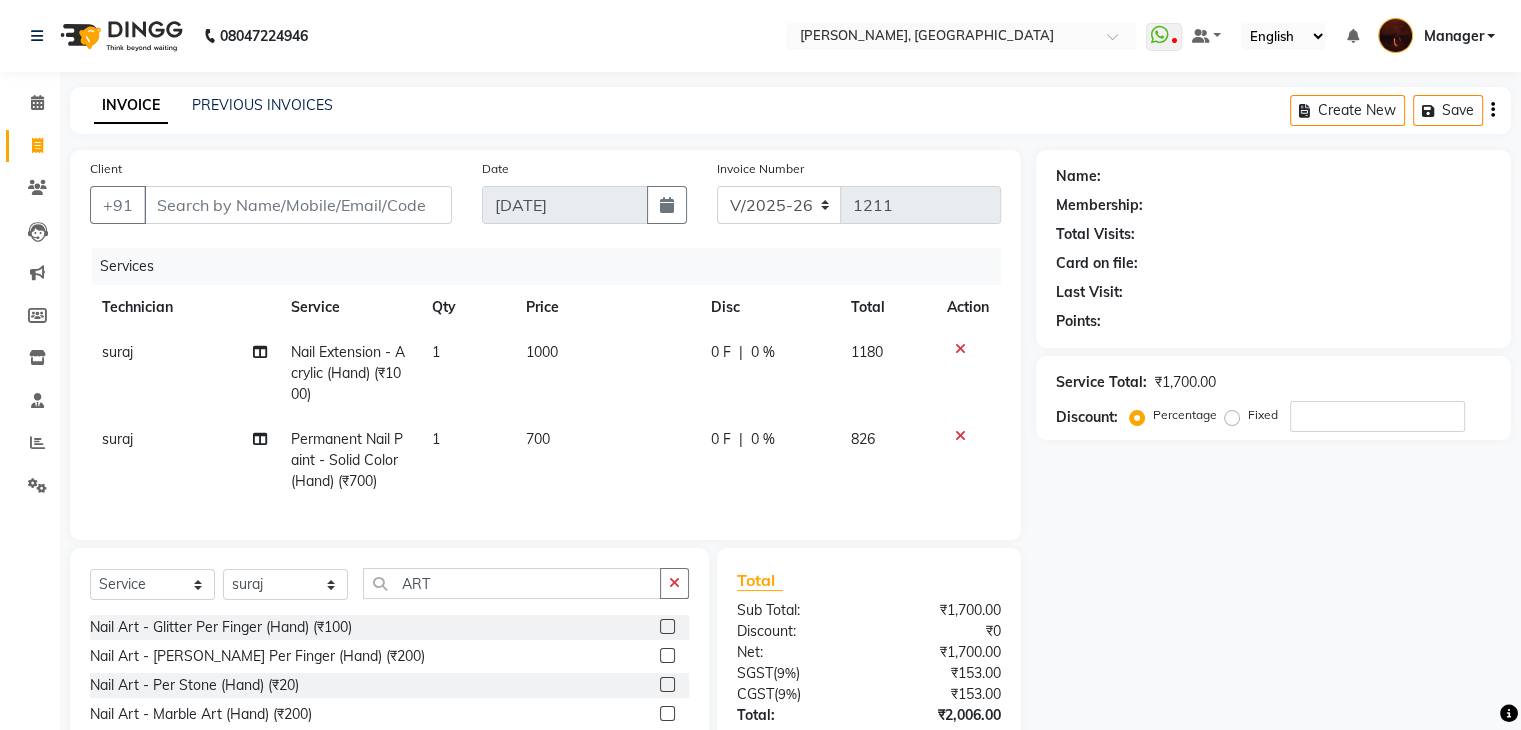 click 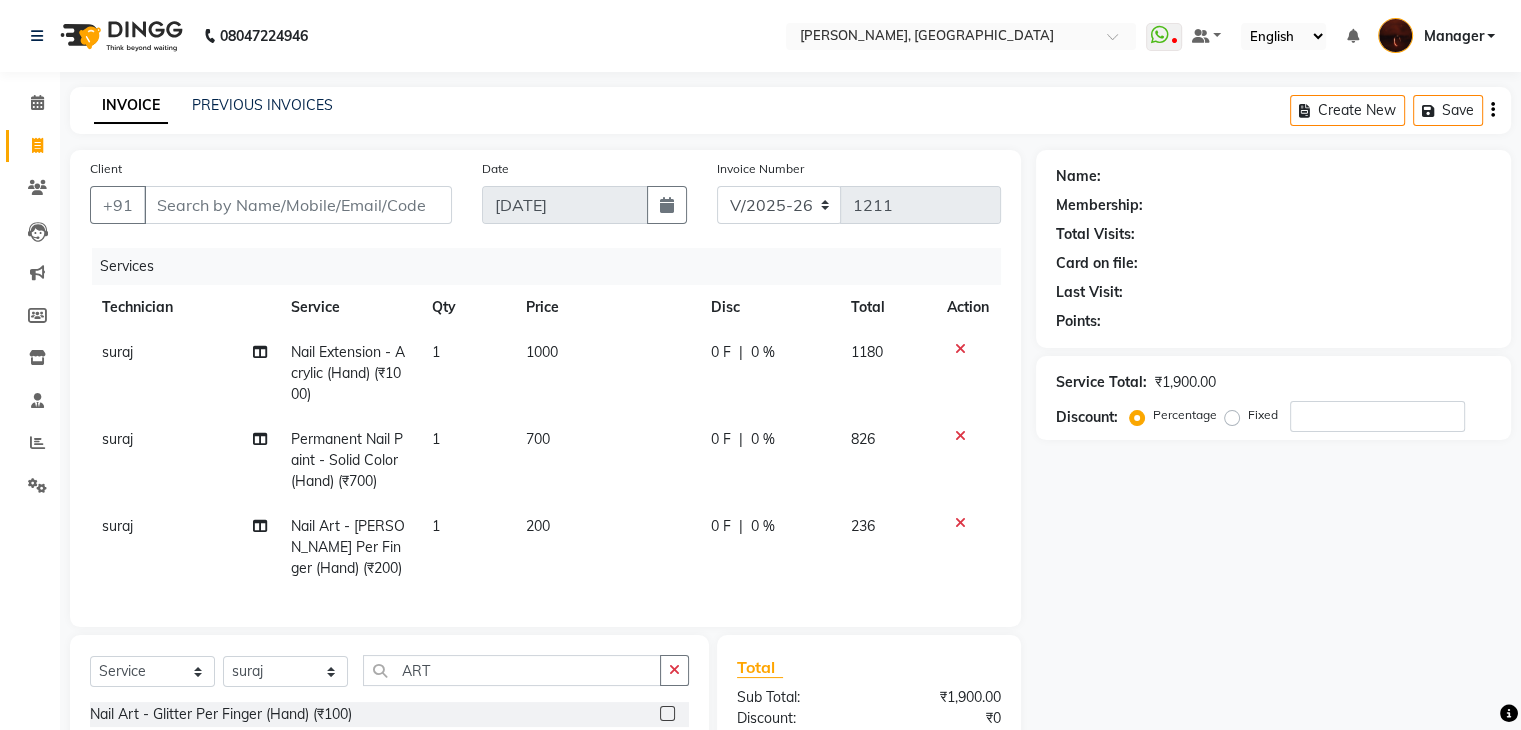 checkbox on "false" 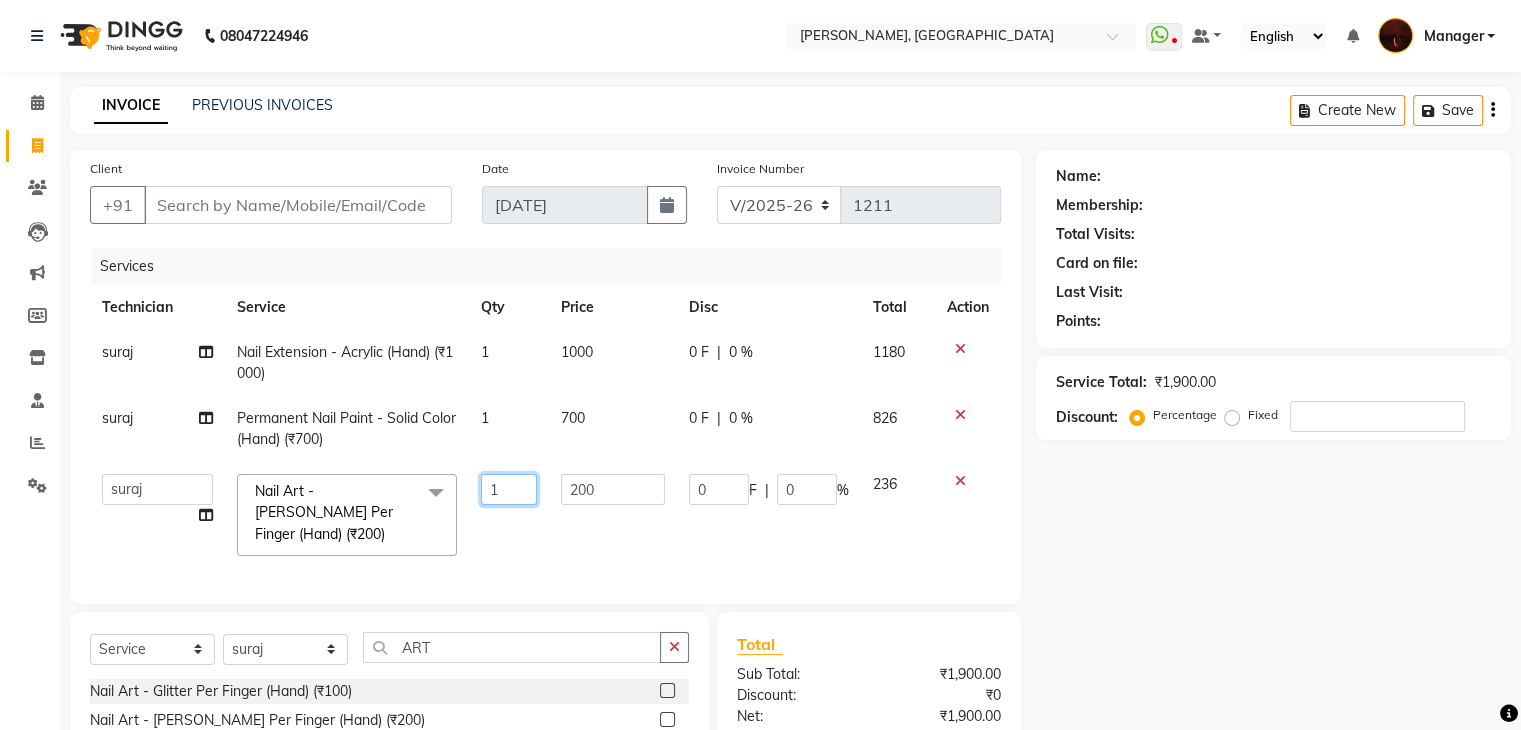 click on "1" 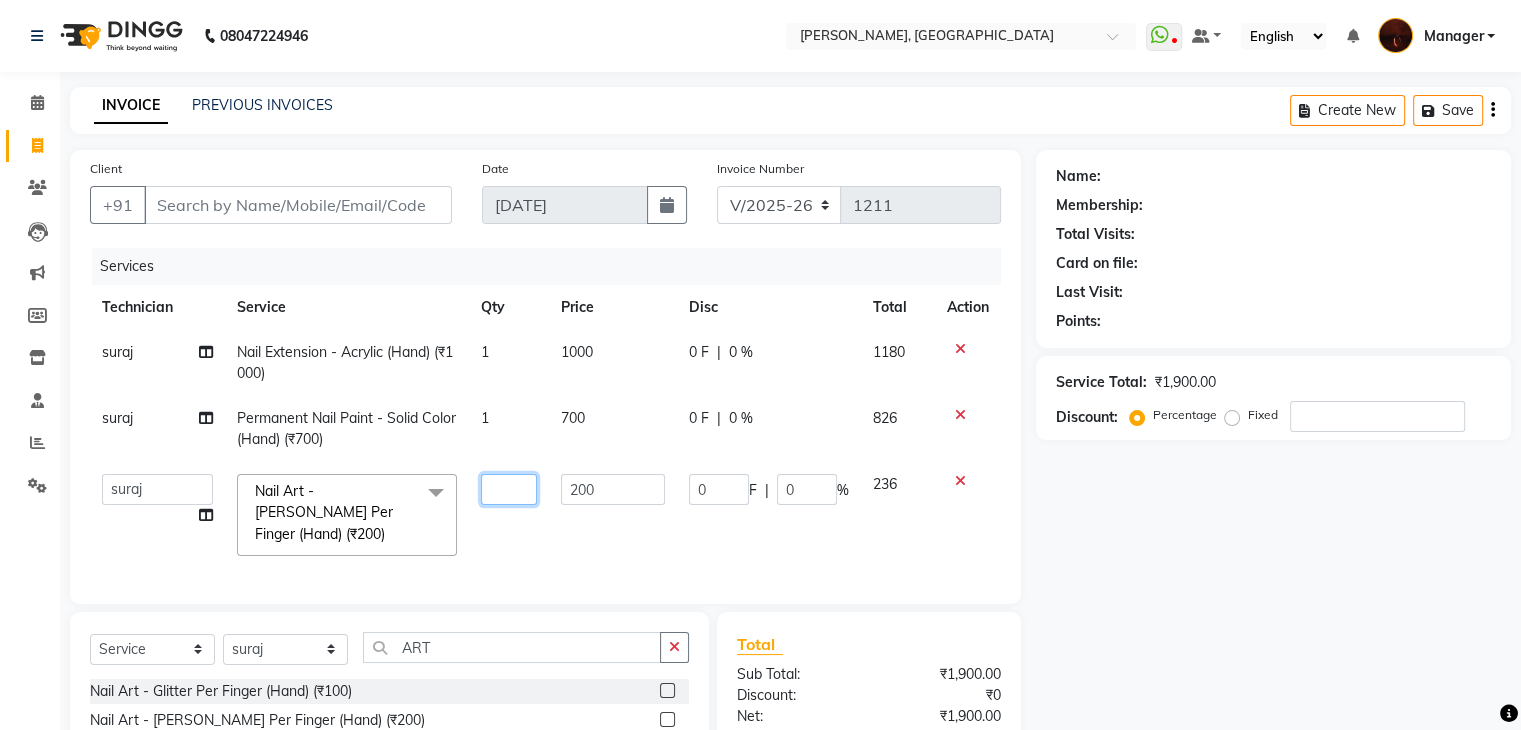 type on "2" 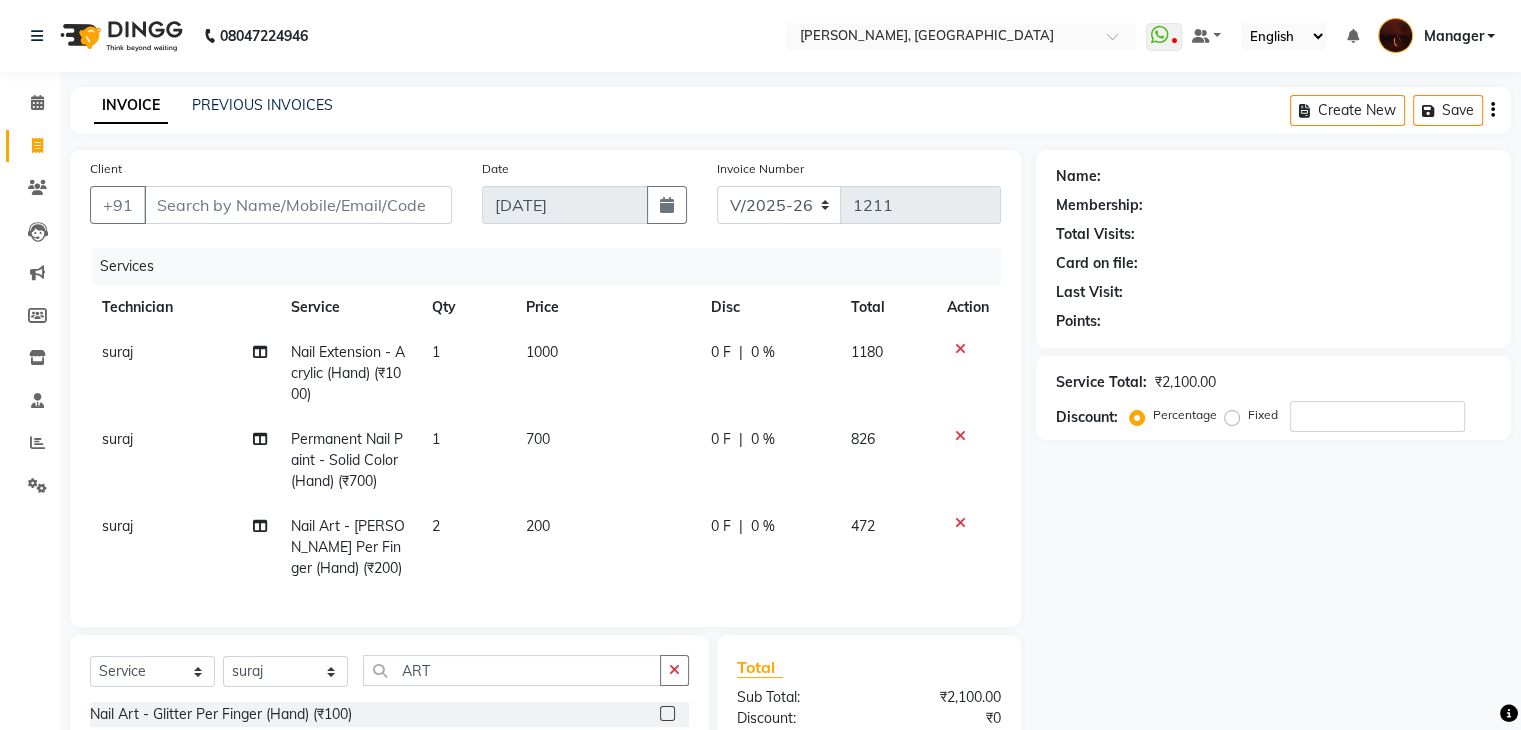 click on "200" 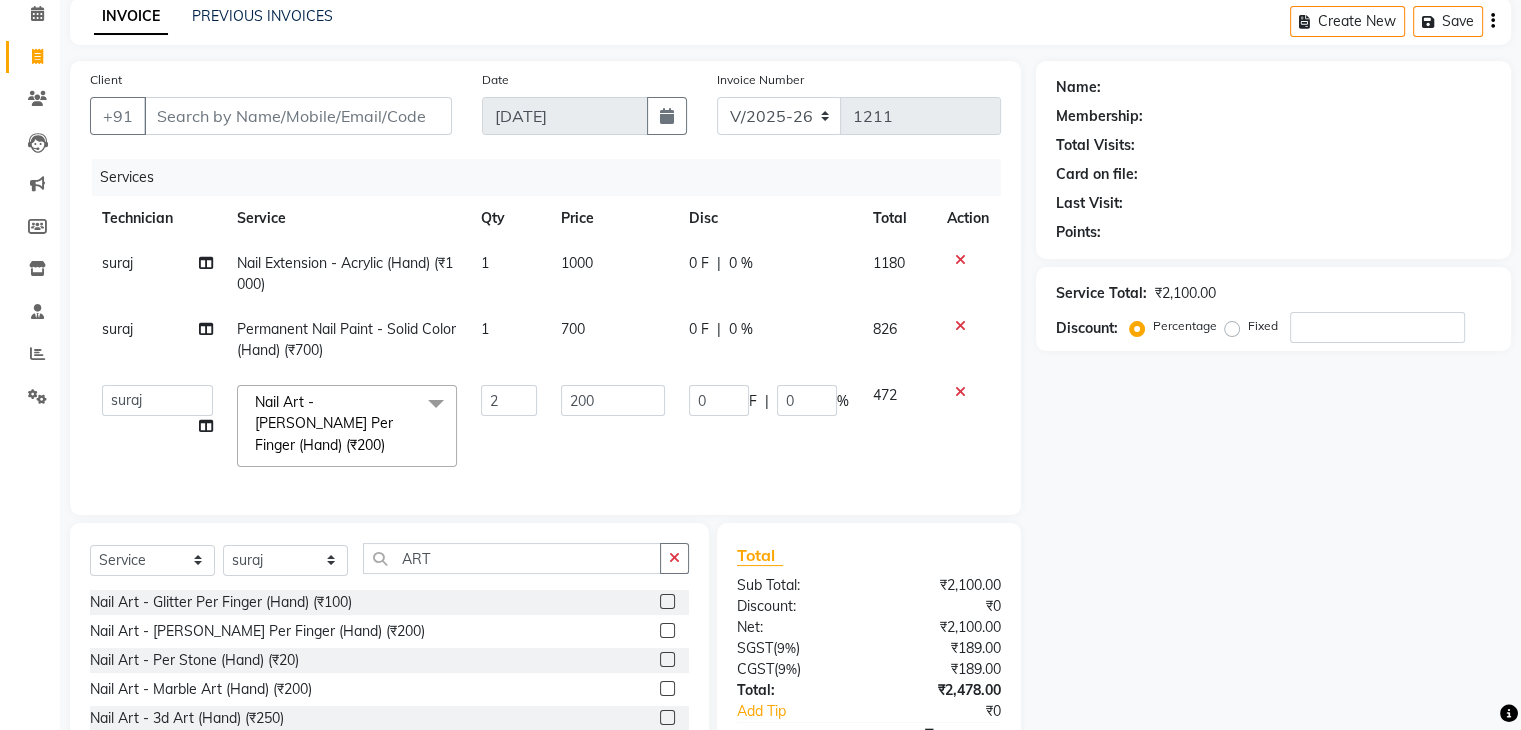 scroll, scrollTop: 201, scrollLeft: 0, axis: vertical 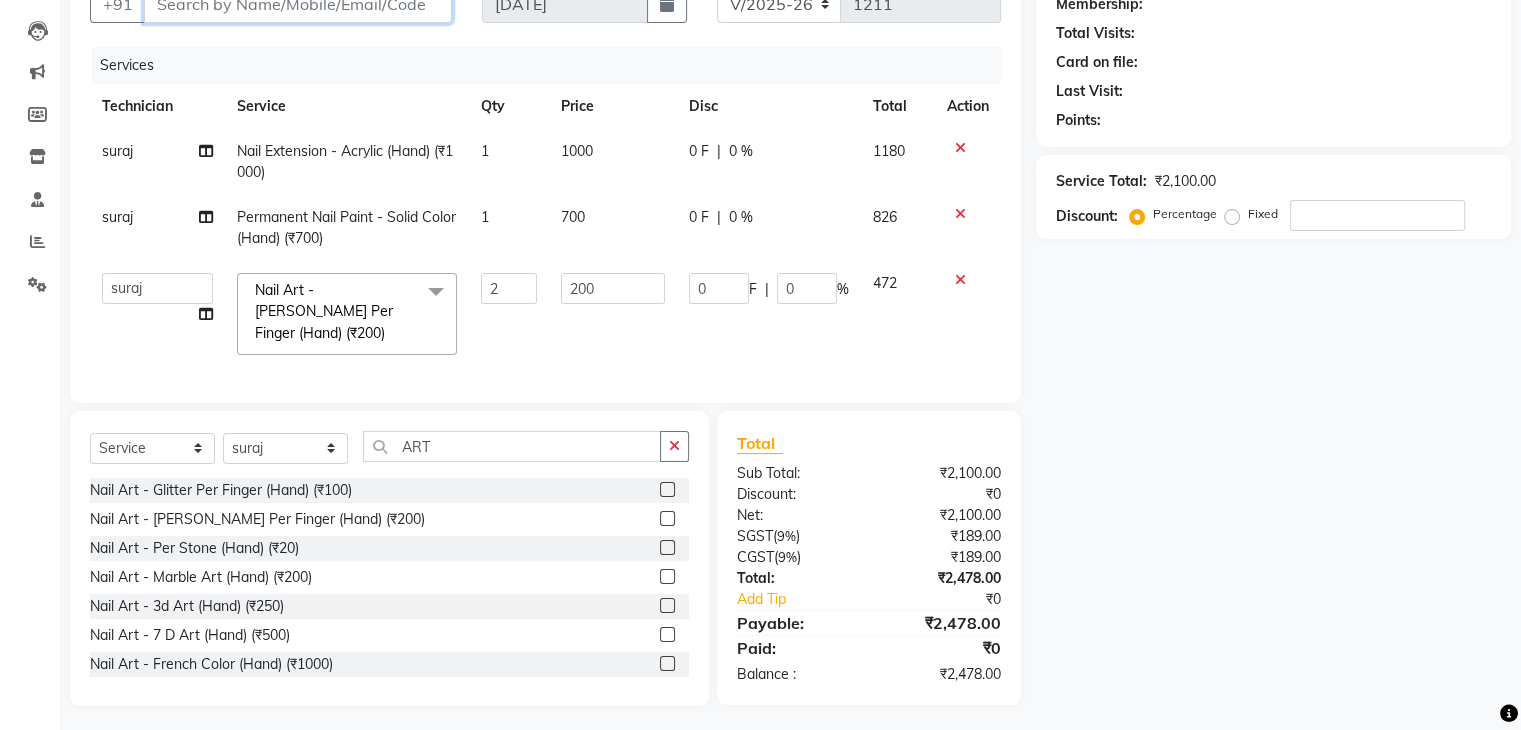click on "Client" at bounding box center (298, 4) 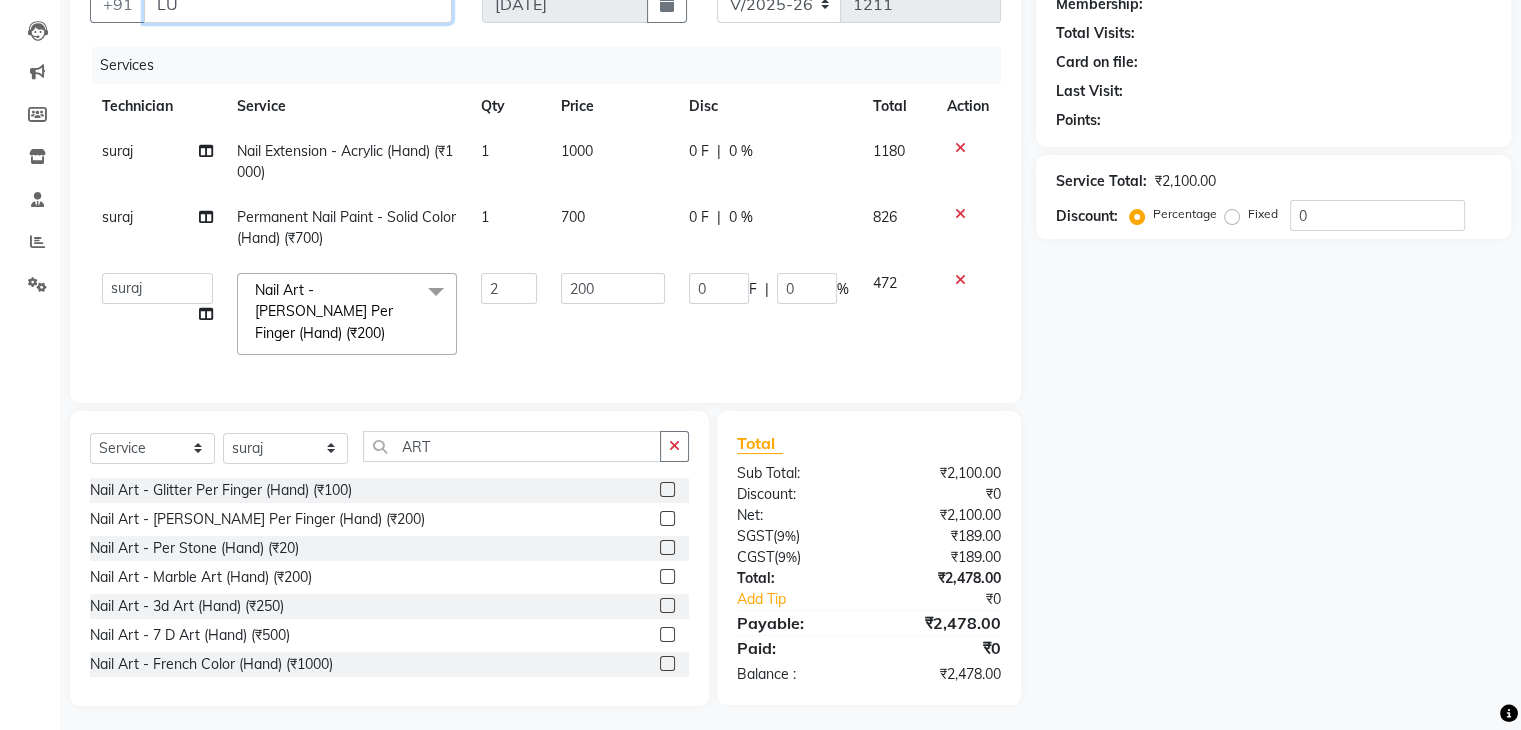 scroll, scrollTop: 196, scrollLeft: 0, axis: vertical 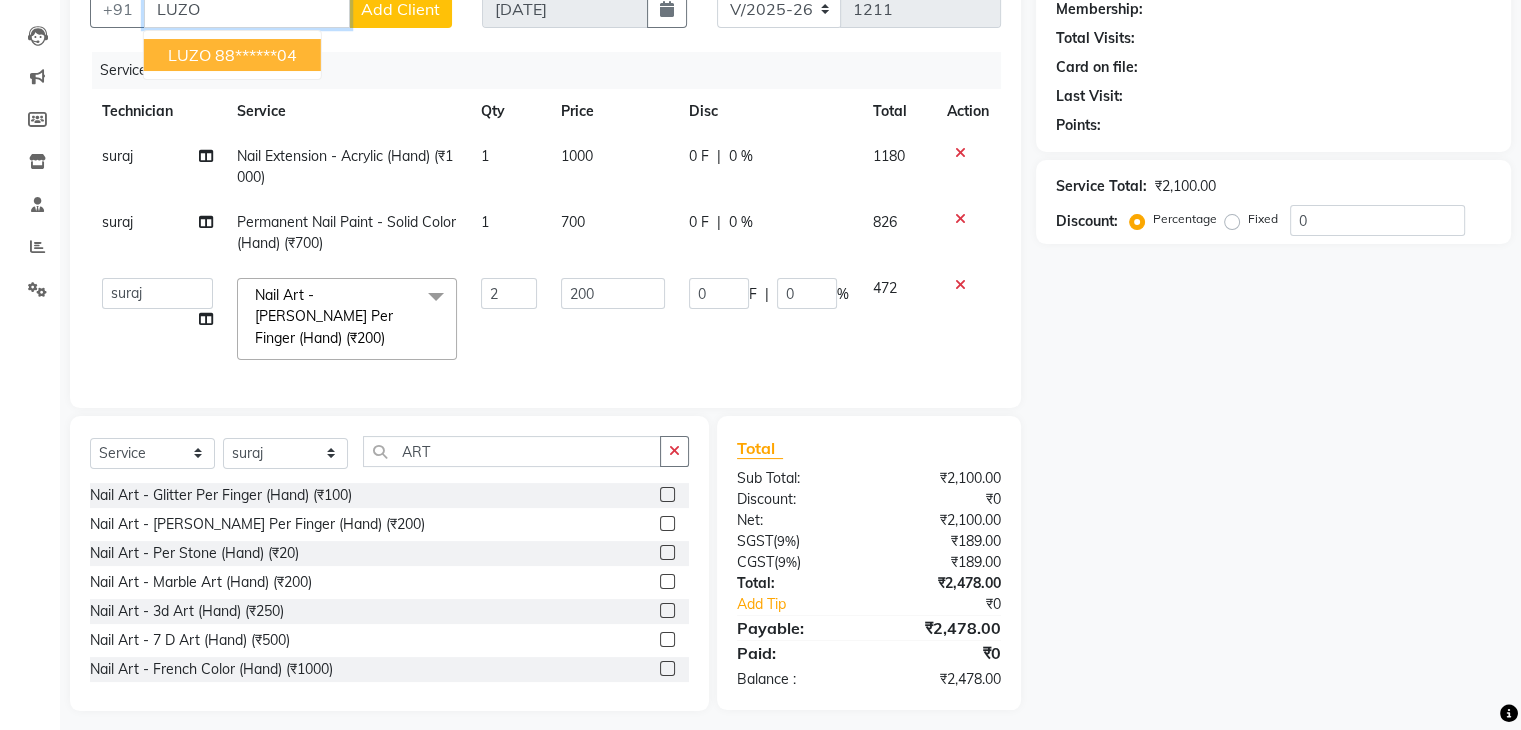 click on "88******04" at bounding box center (256, 55) 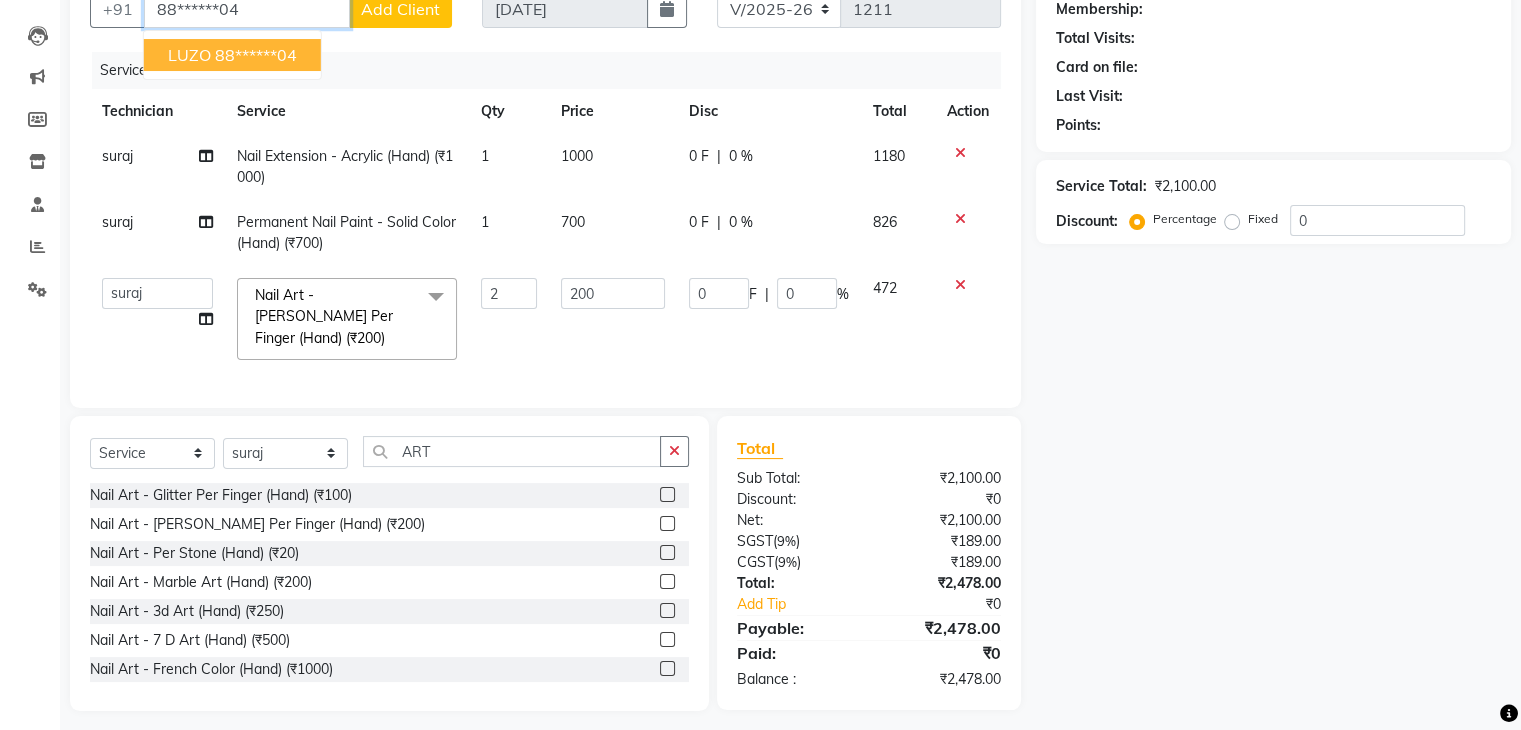 type on "88******04" 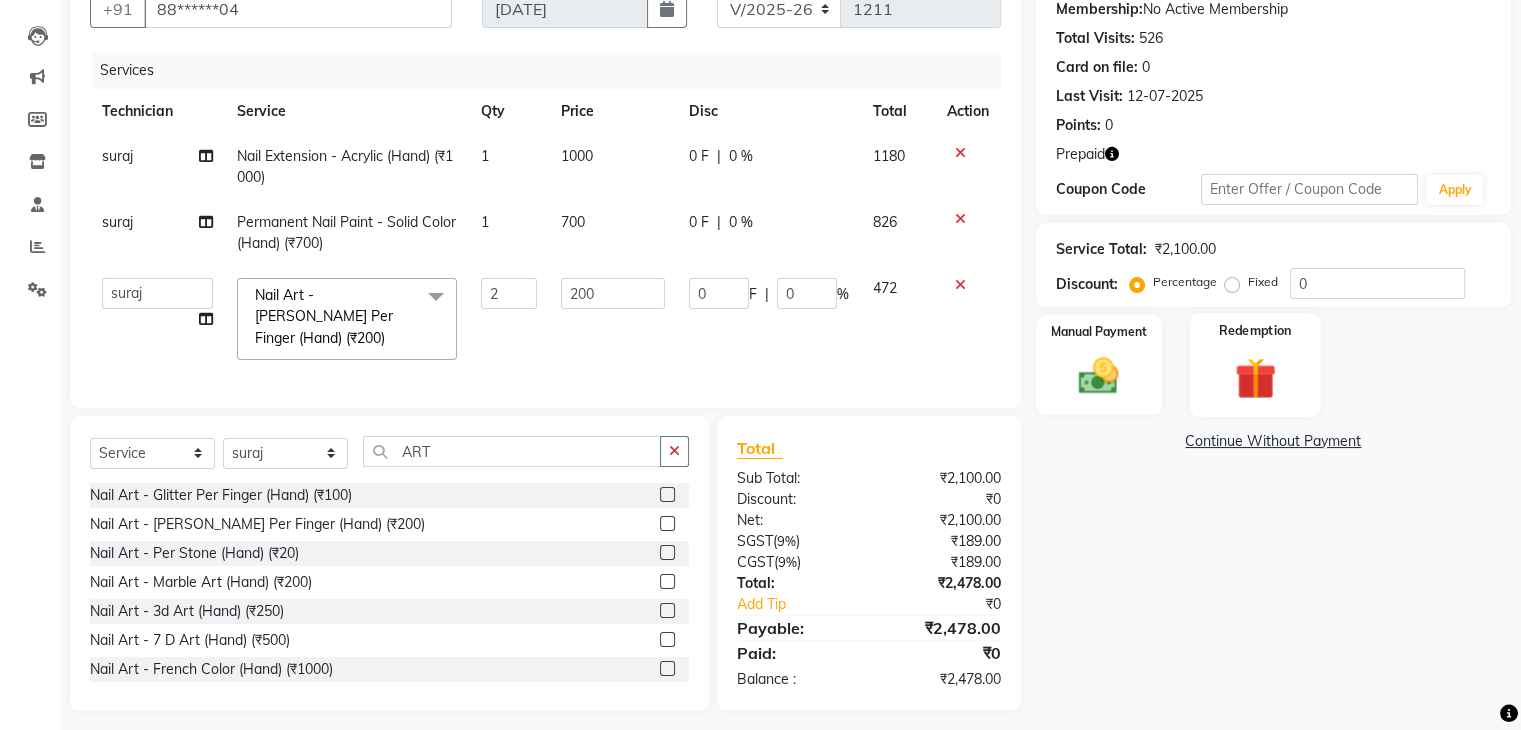 click 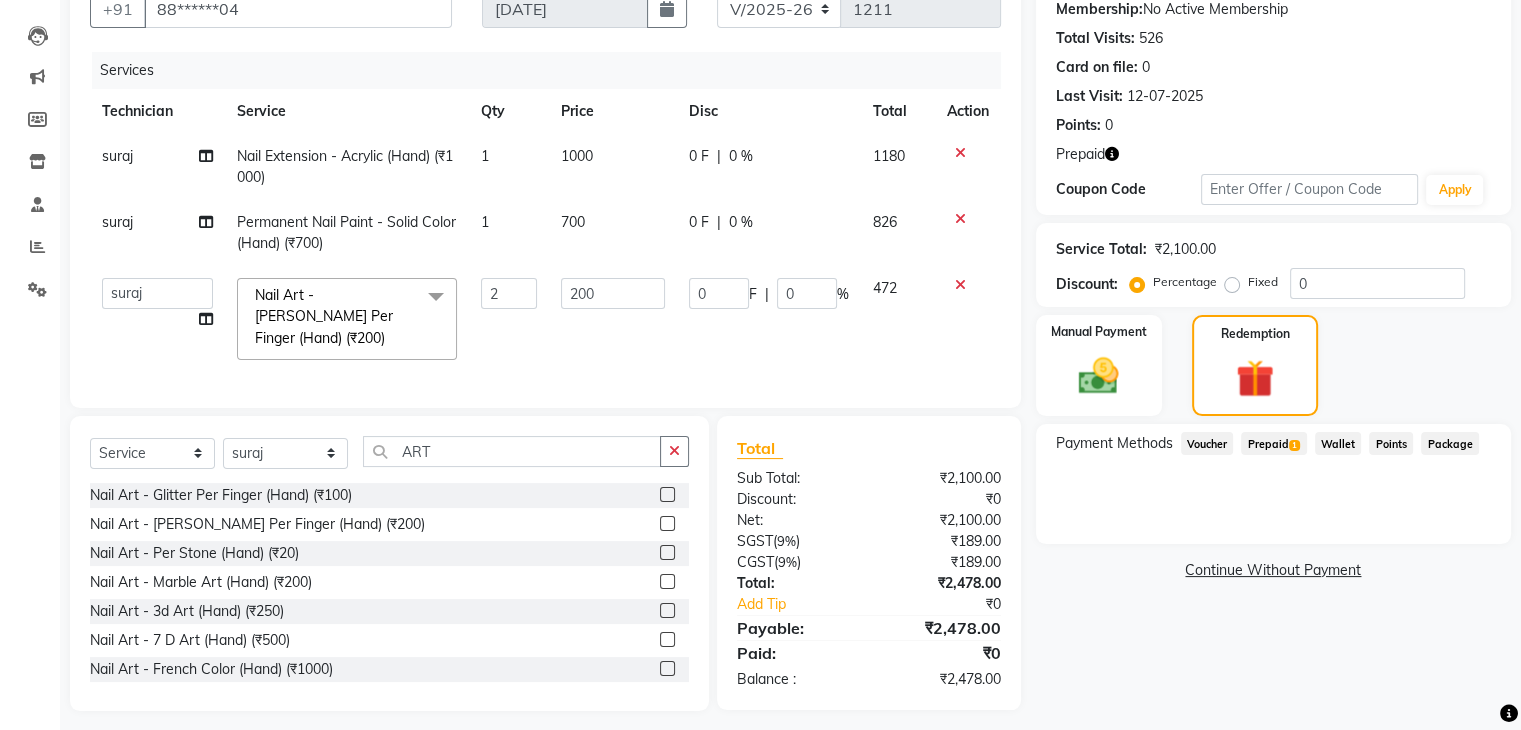 click on "Prepaid  1" 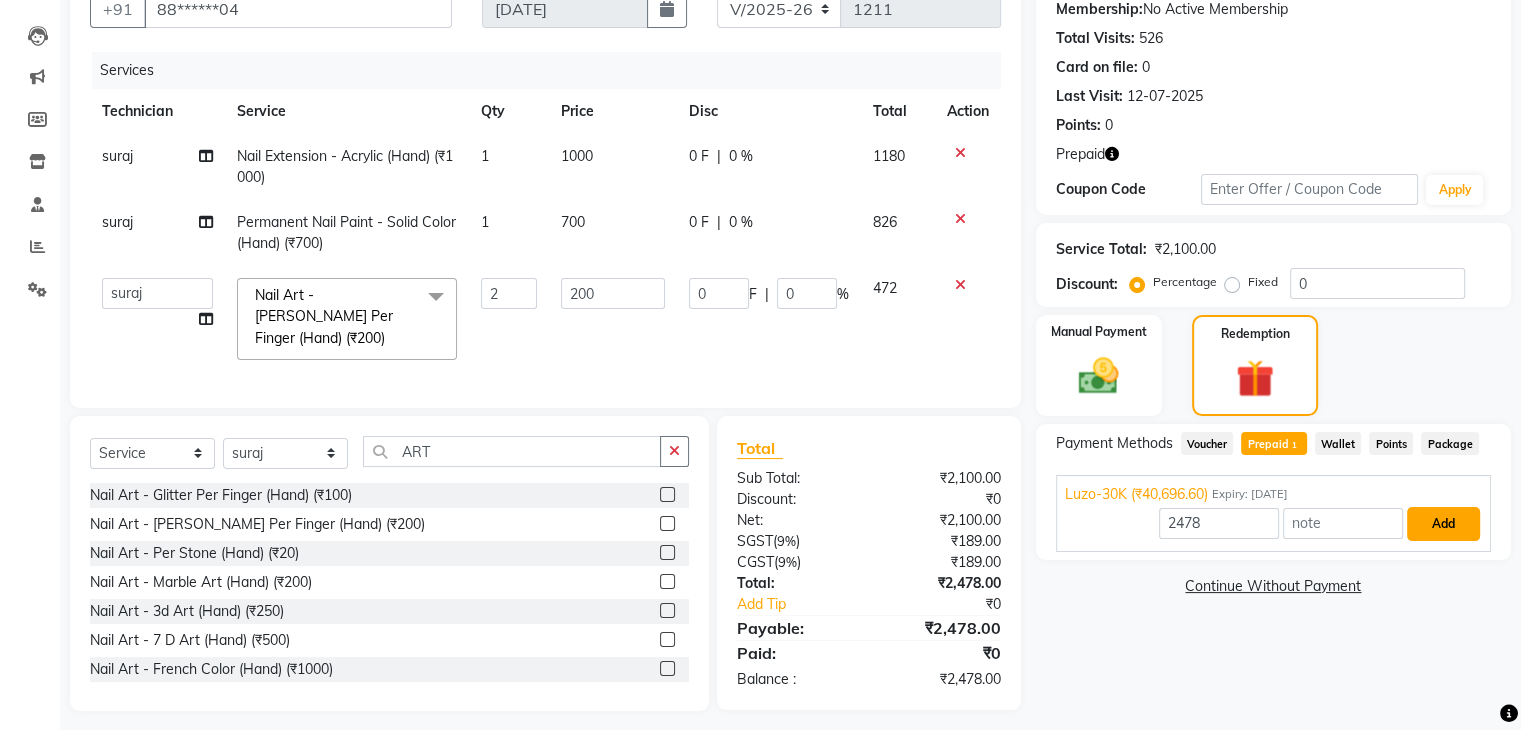 click on "Add" at bounding box center (1443, 524) 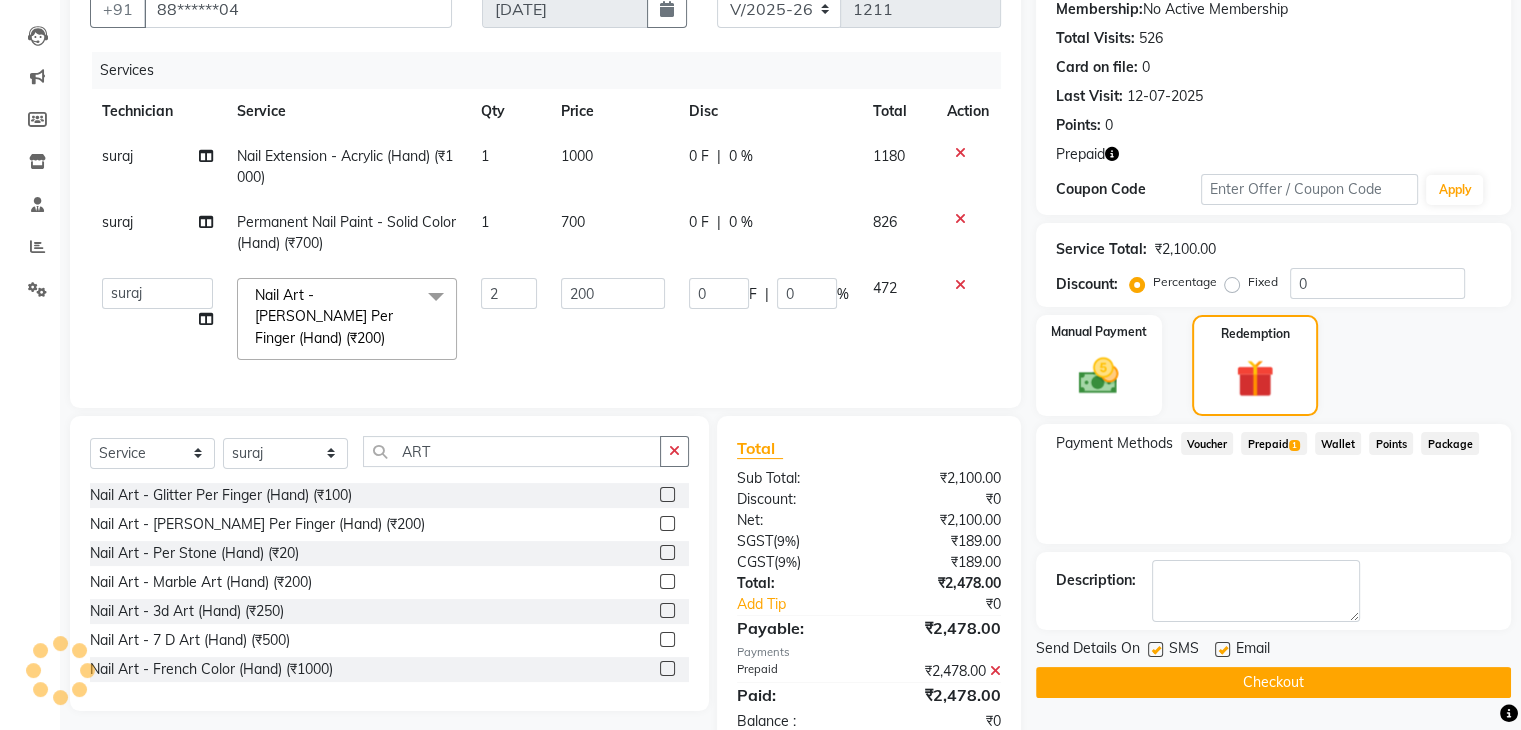 scroll, scrollTop: 242, scrollLeft: 0, axis: vertical 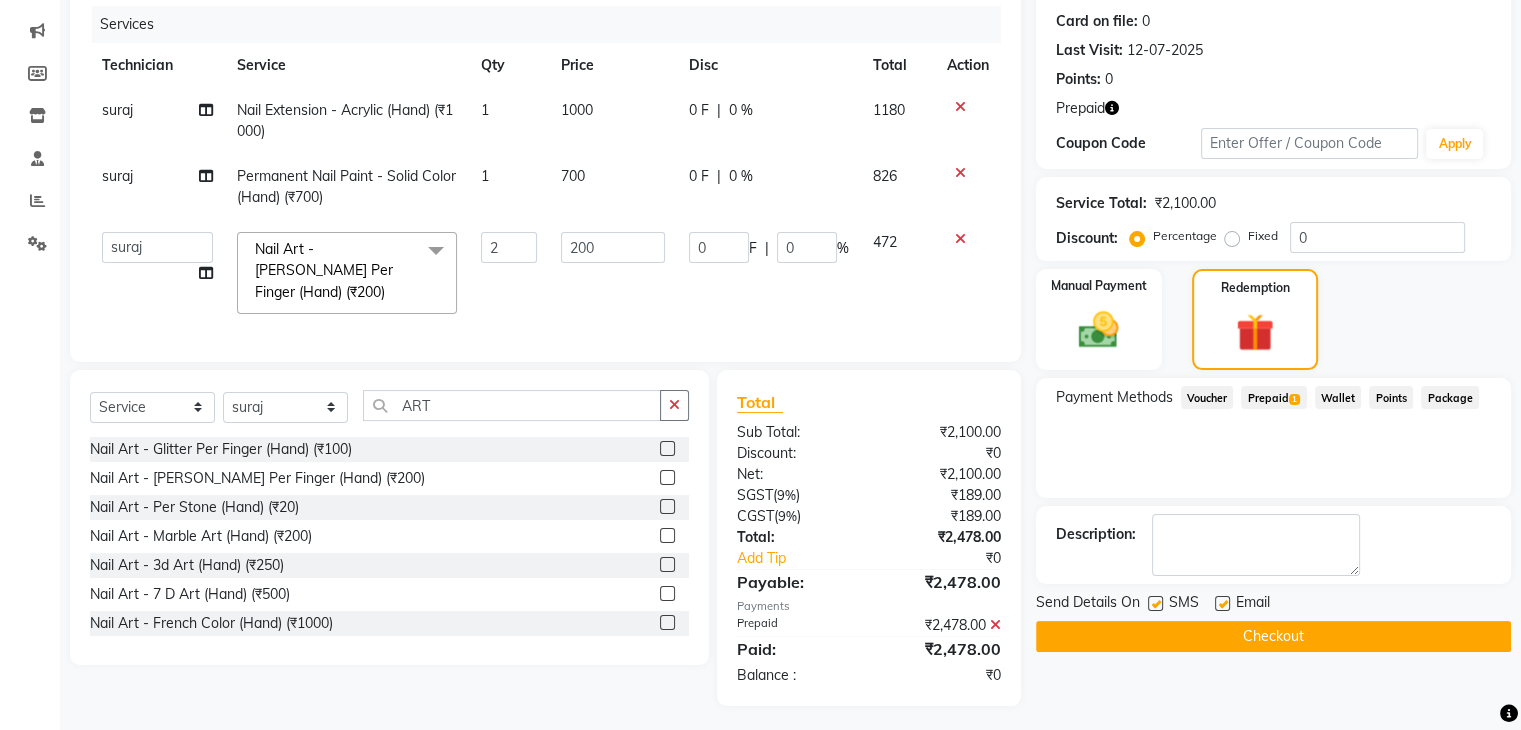 click on "Checkout" 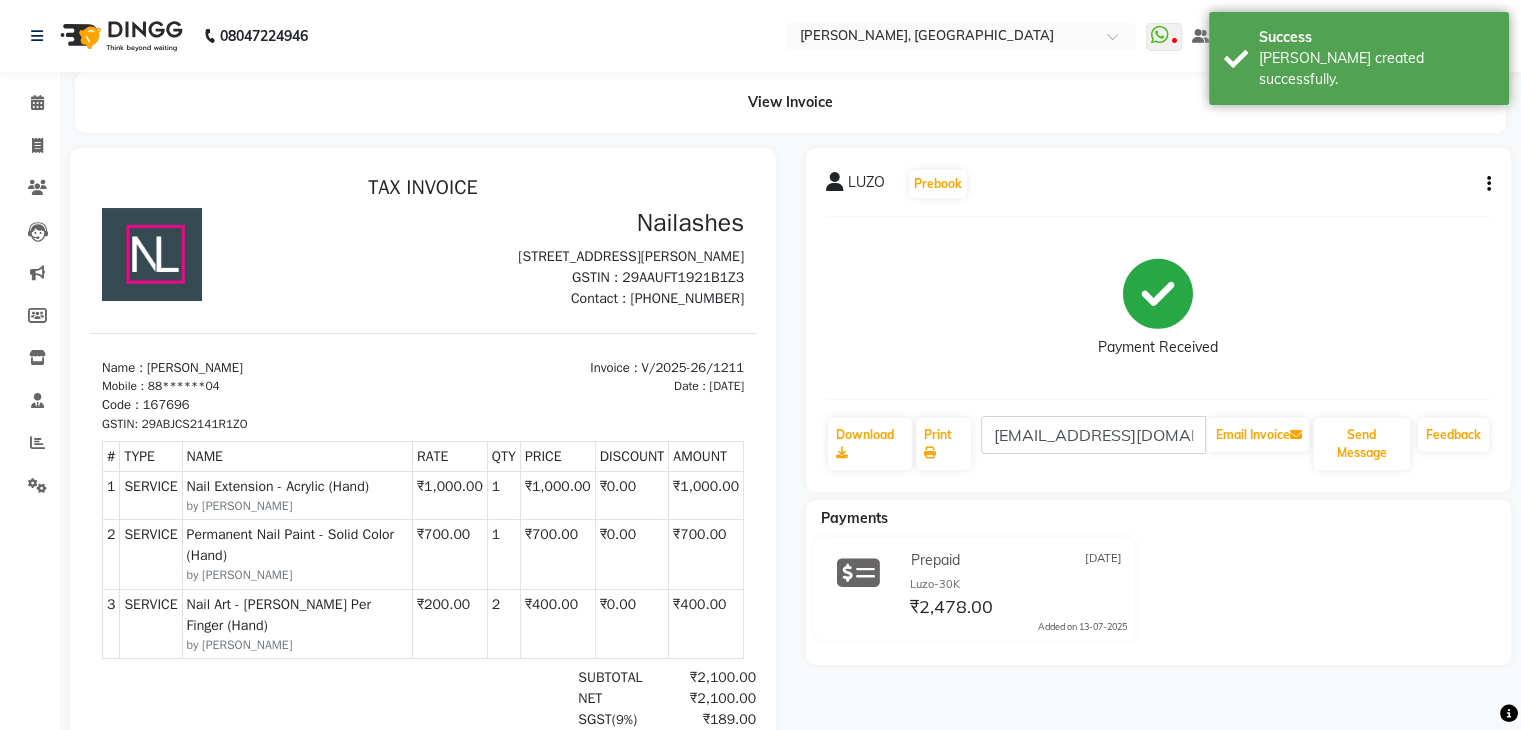 scroll, scrollTop: 0, scrollLeft: 0, axis: both 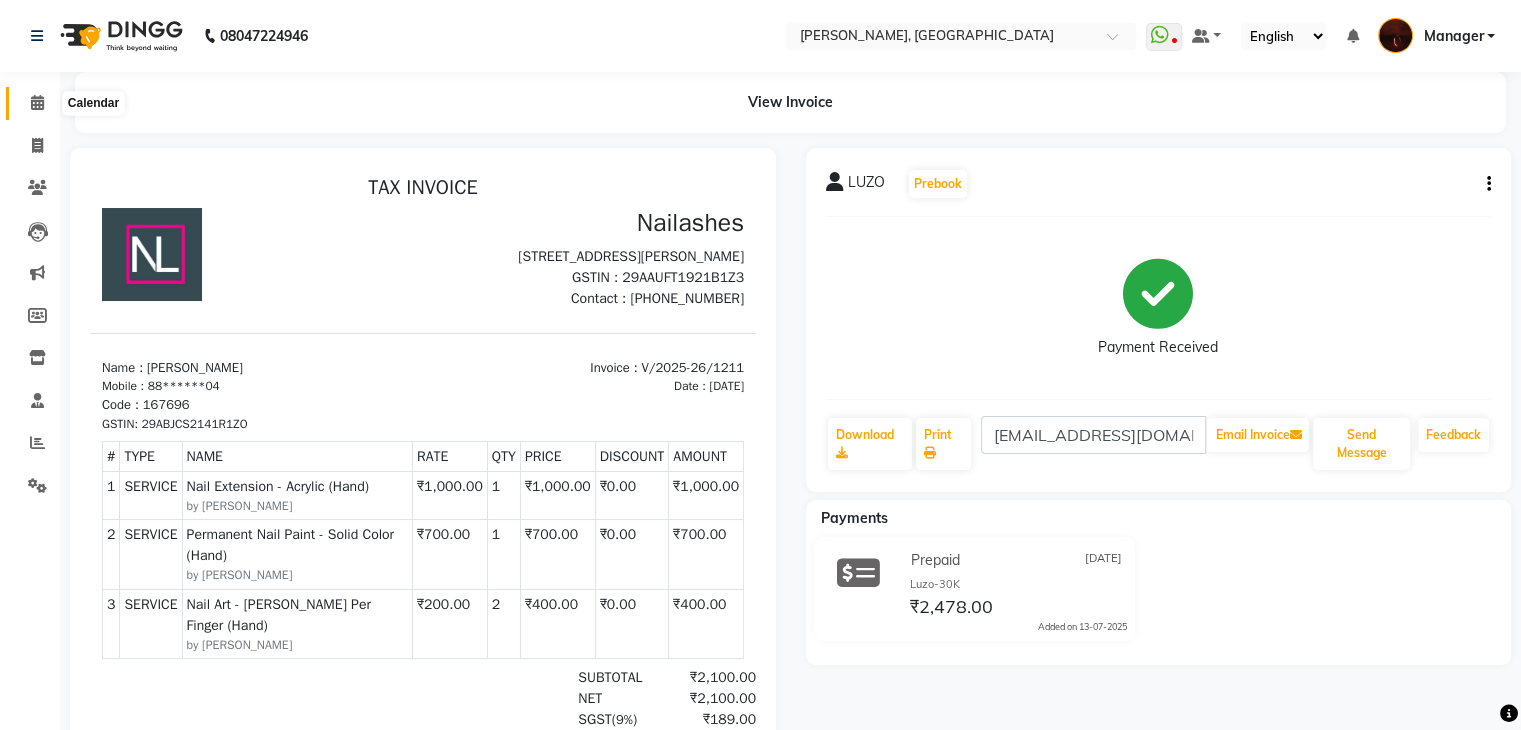click 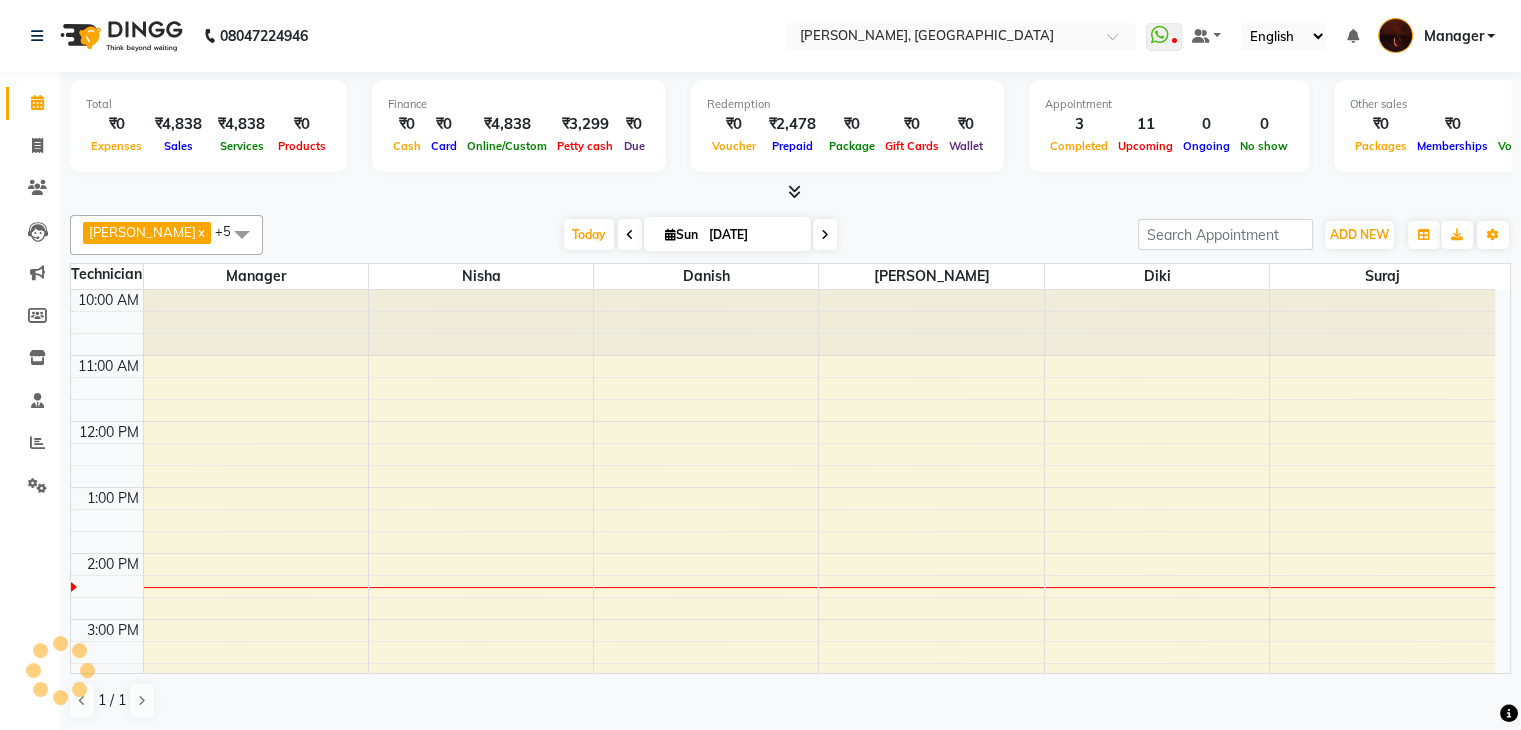 scroll, scrollTop: 263, scrollLeft: 0, axis: vertical 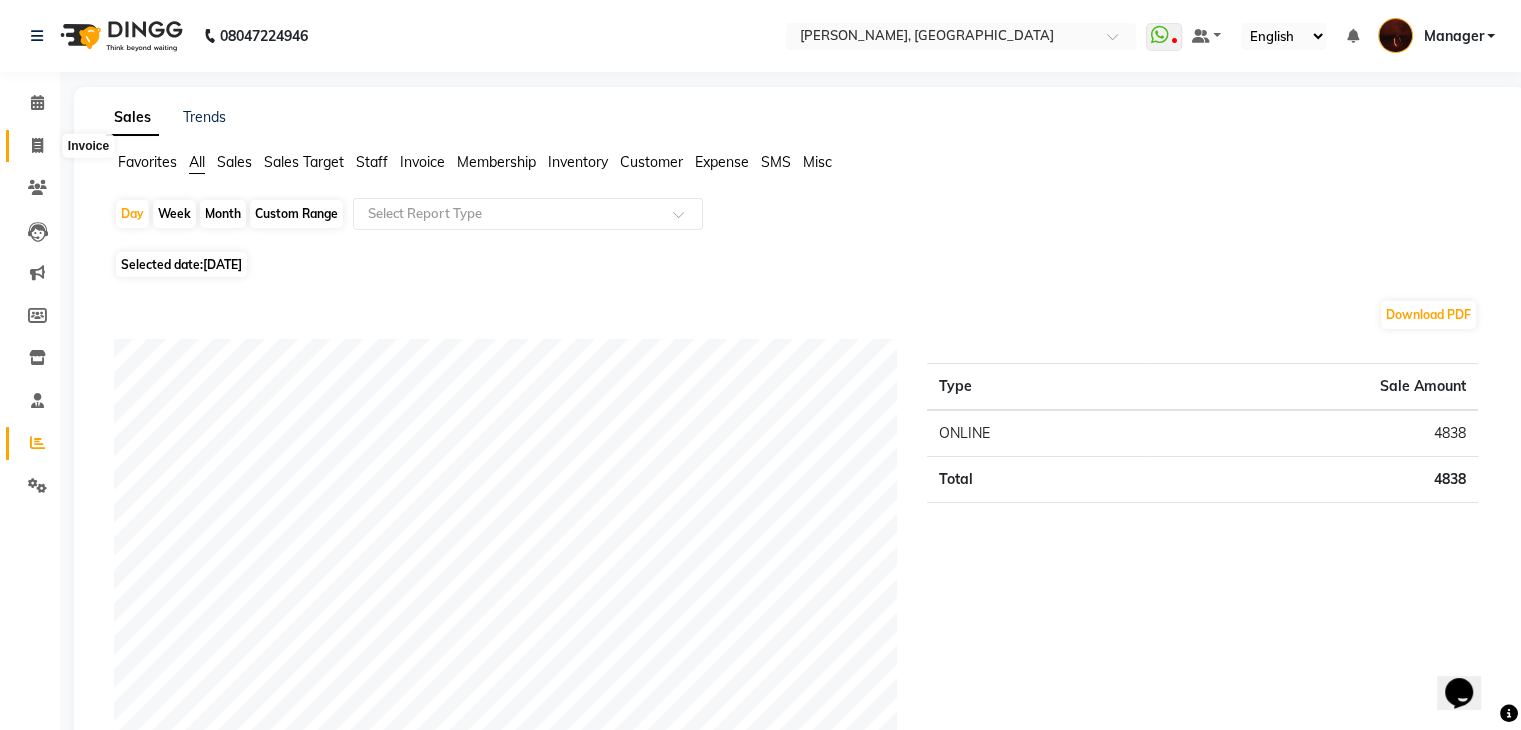click 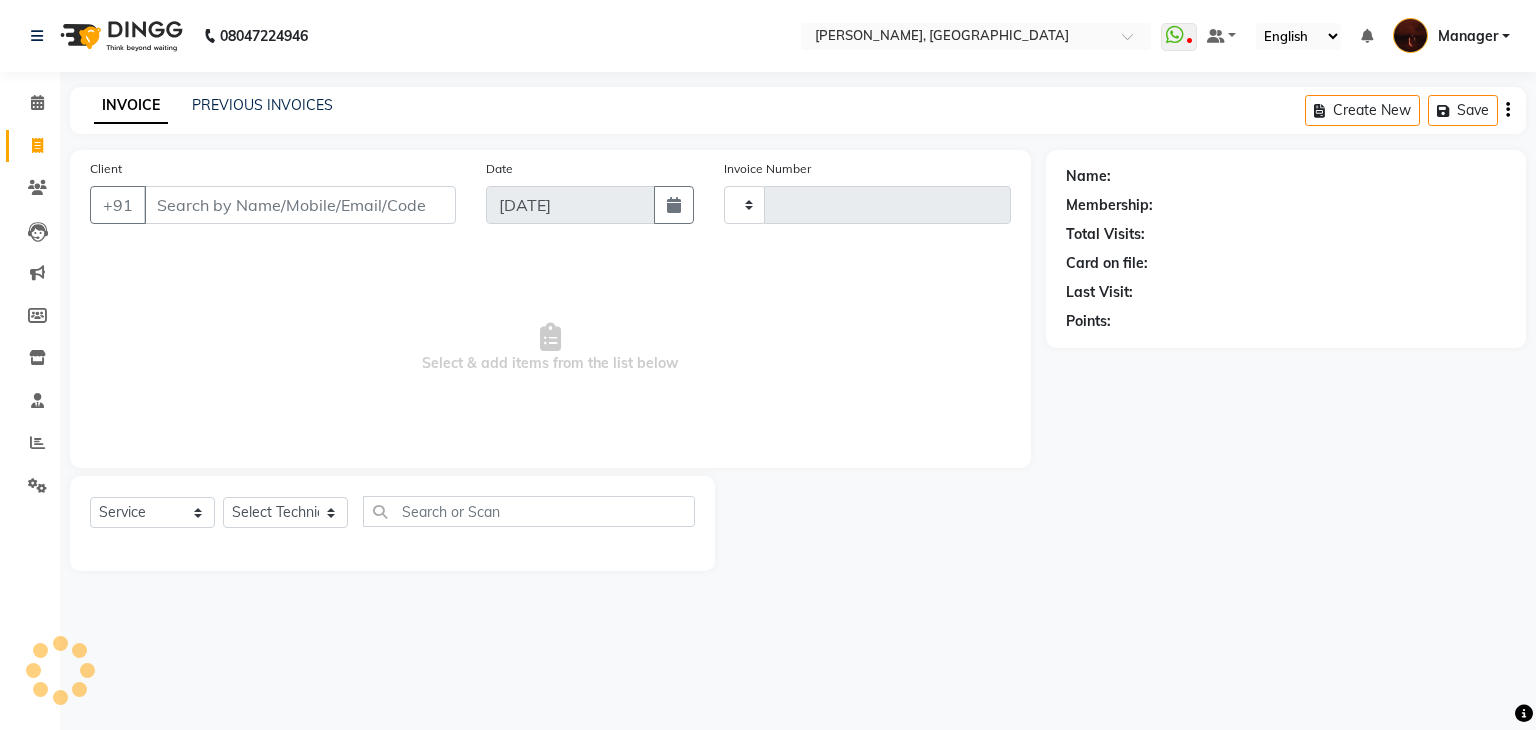 type on "1211" 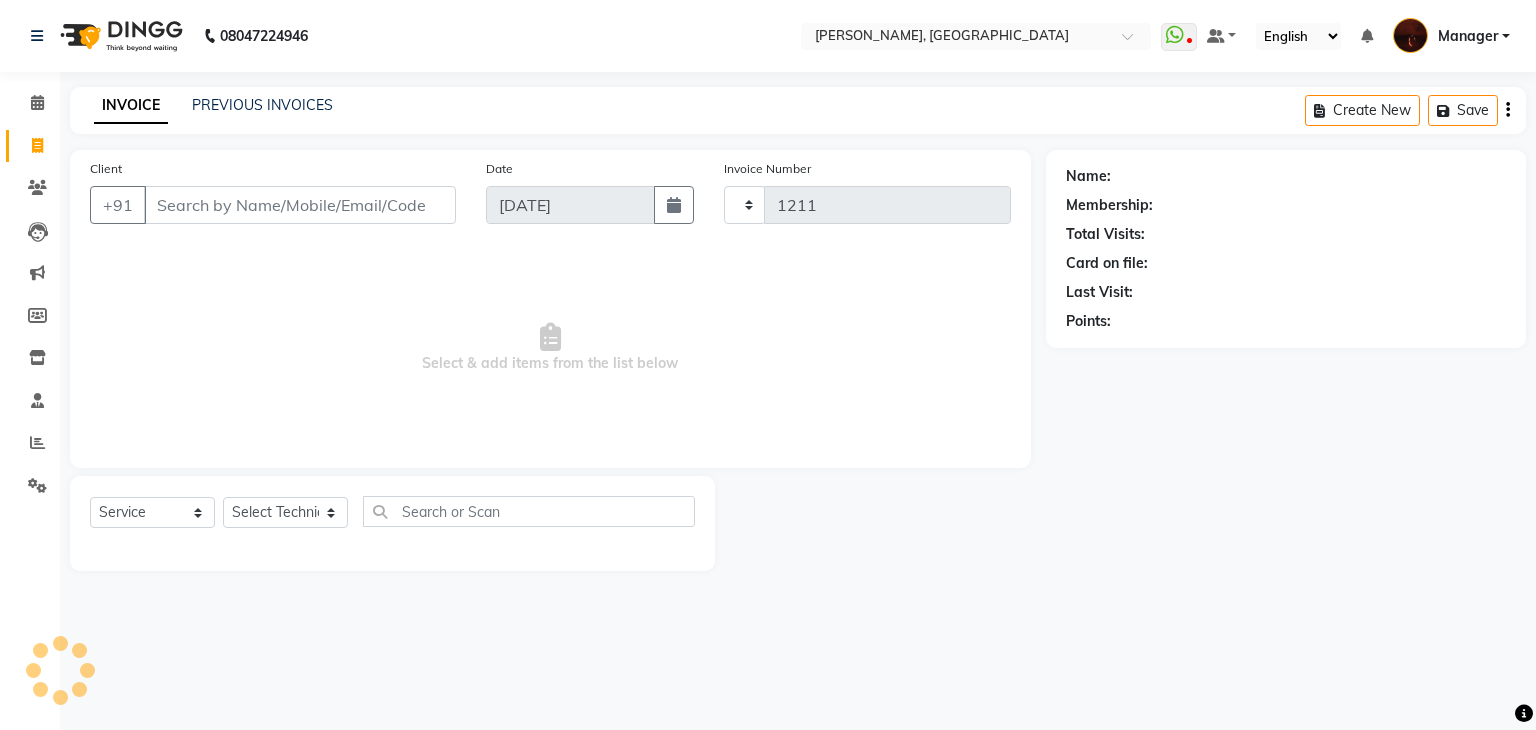 select on "4063" 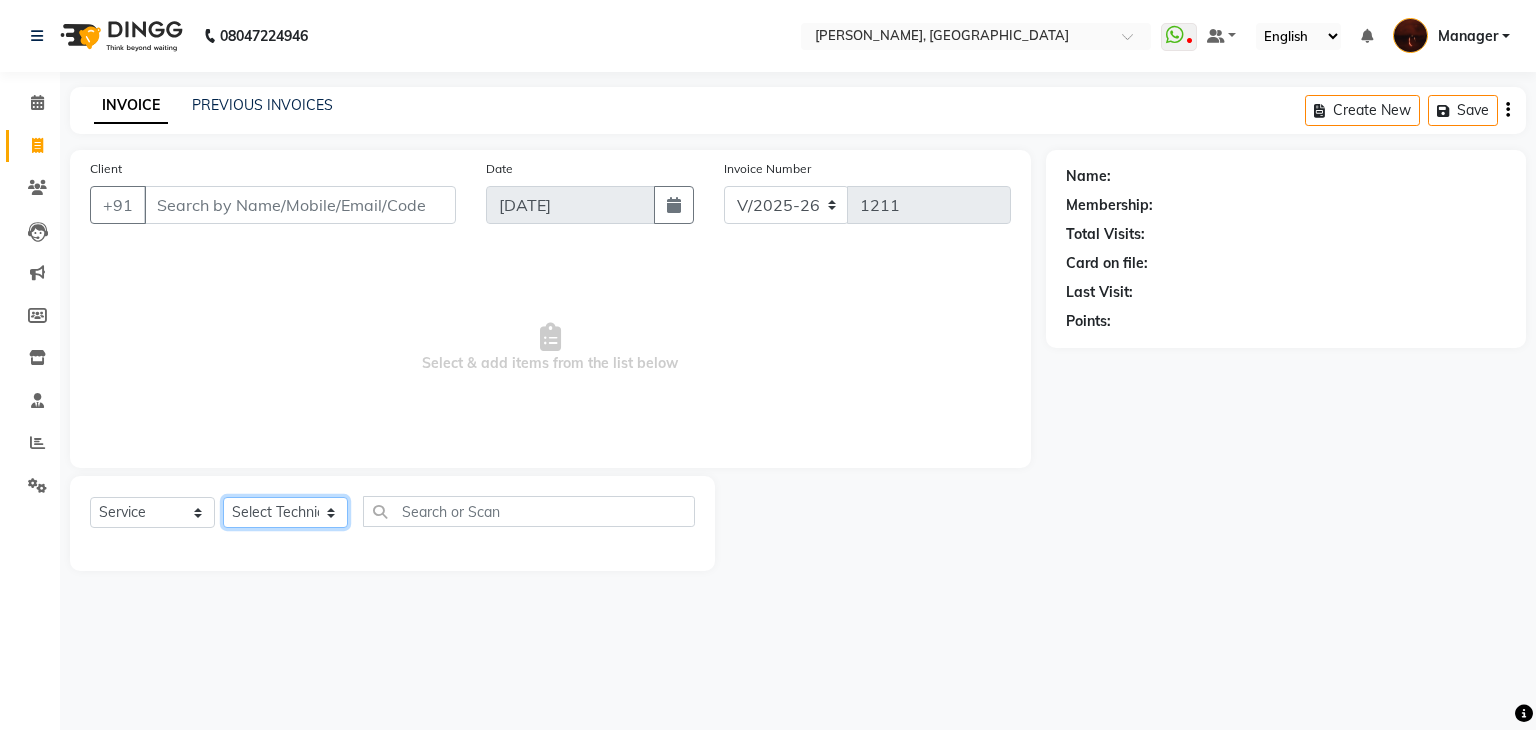 click on "Select Technician [PERSON_NAME] Danish Diki  [PERSON_NAME] GK [PERSON_NAME] Manager [PERSON_NAME] [PERSON_NAME] [PERSON_NAME] [PERSON_NAME] [PERSON_NAME] [PERSON_NAME] Accounting suraj vishnu" 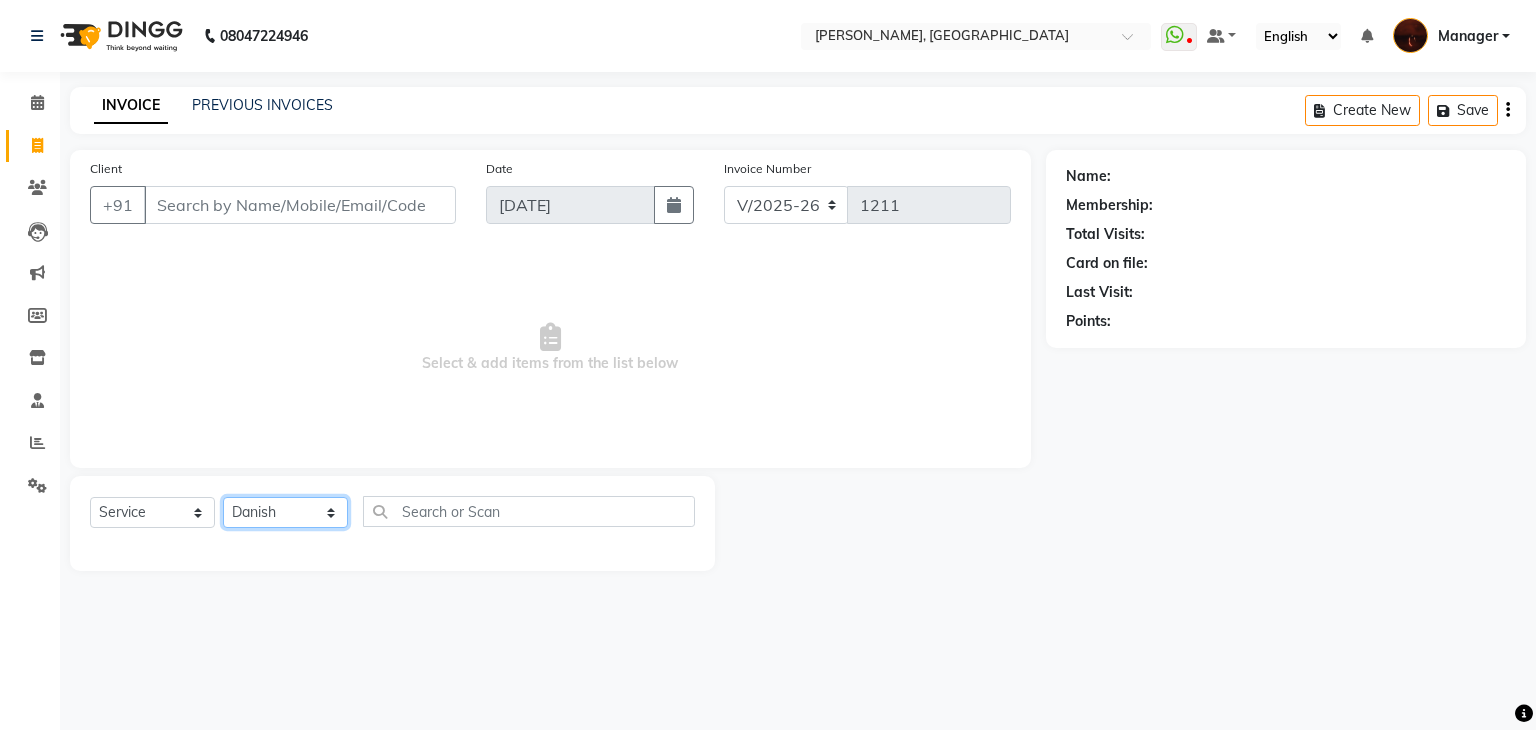 click on "Select Technician [PERSON_NAME] Danish Diki  [PERSON_NAME] GK [PERSON_NAME] Manager [PERSON_NAME] [PERSON_NAME] [PERSON_NAME] [PERSON_NAME] [PERSON_NAME] [PERSON_NAME] Accounting suraj vishnu" 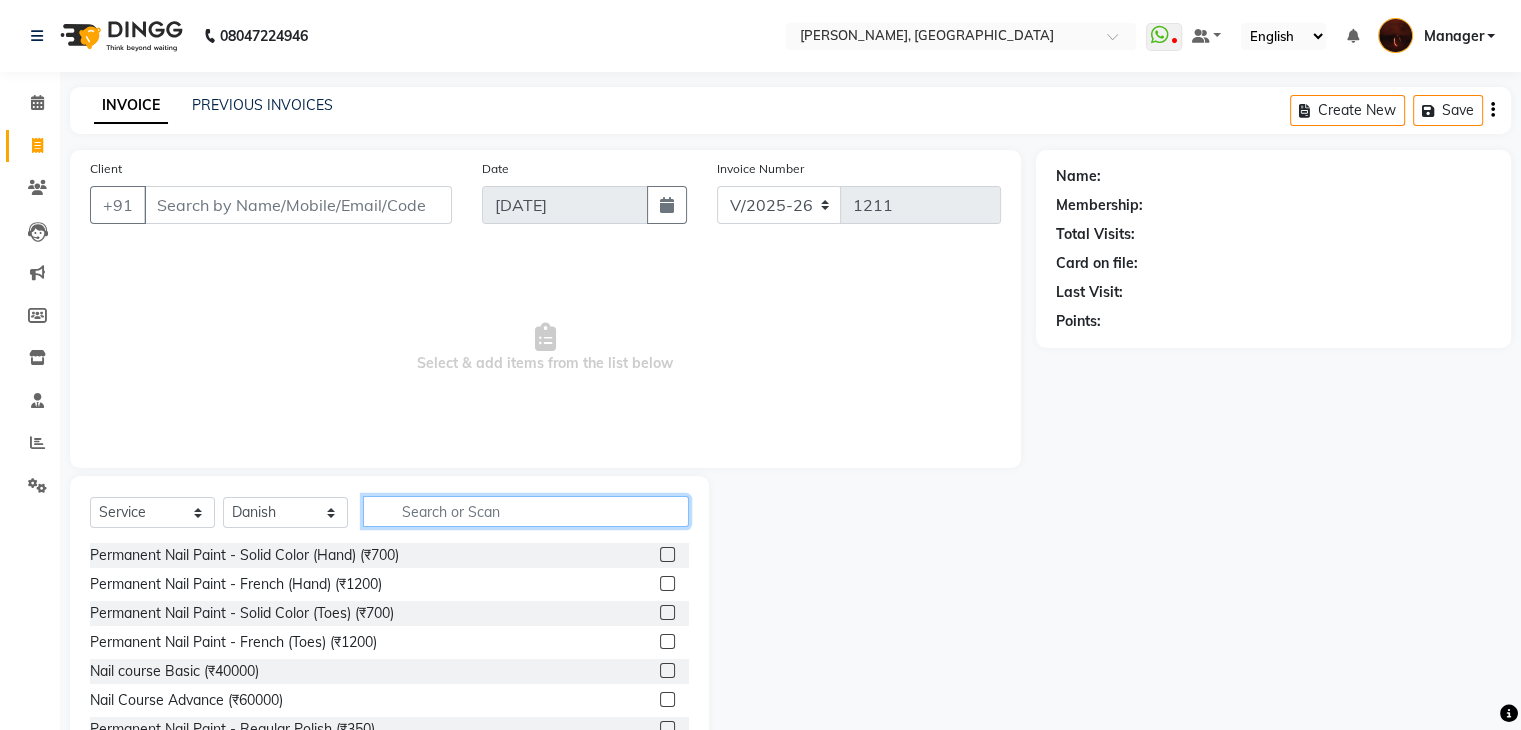 click 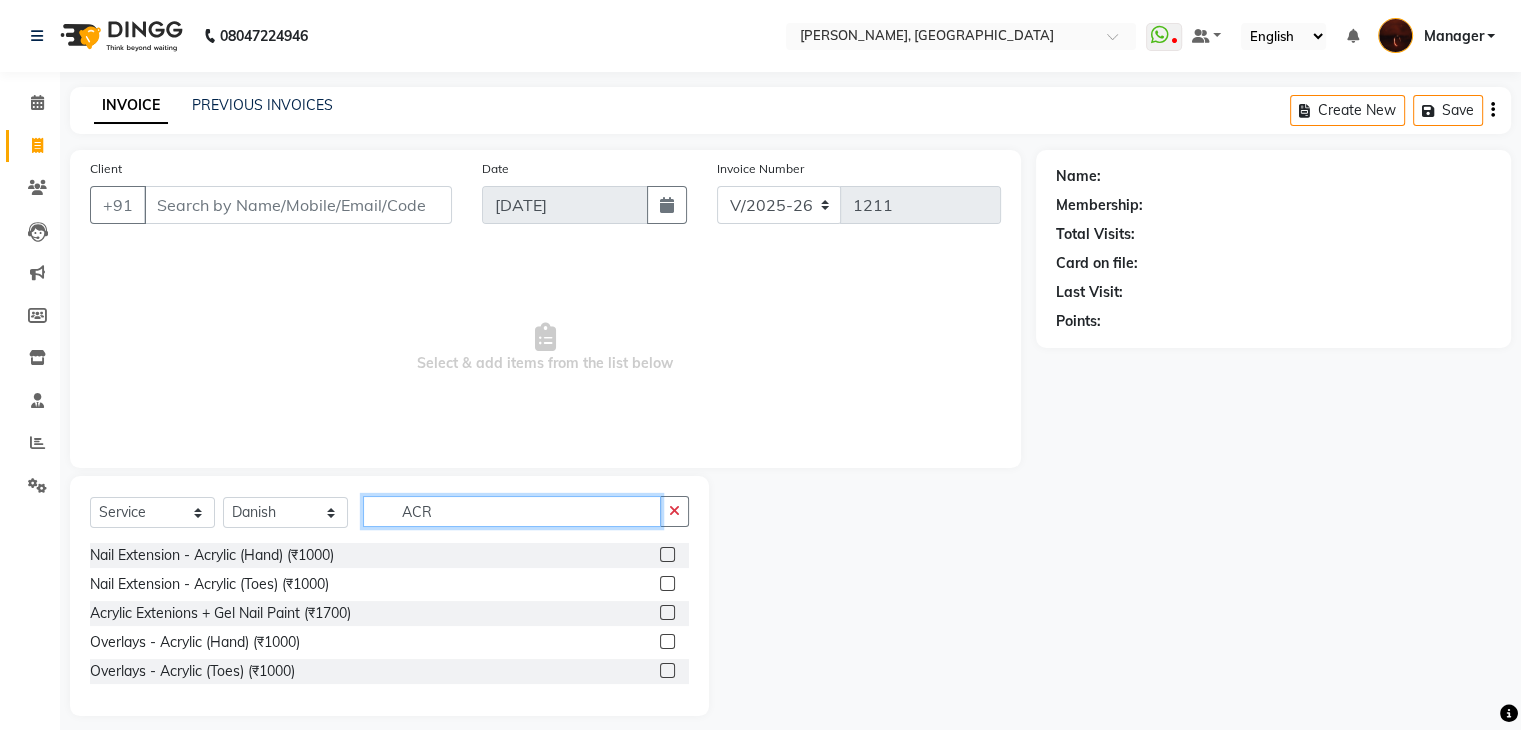type on "ACR" 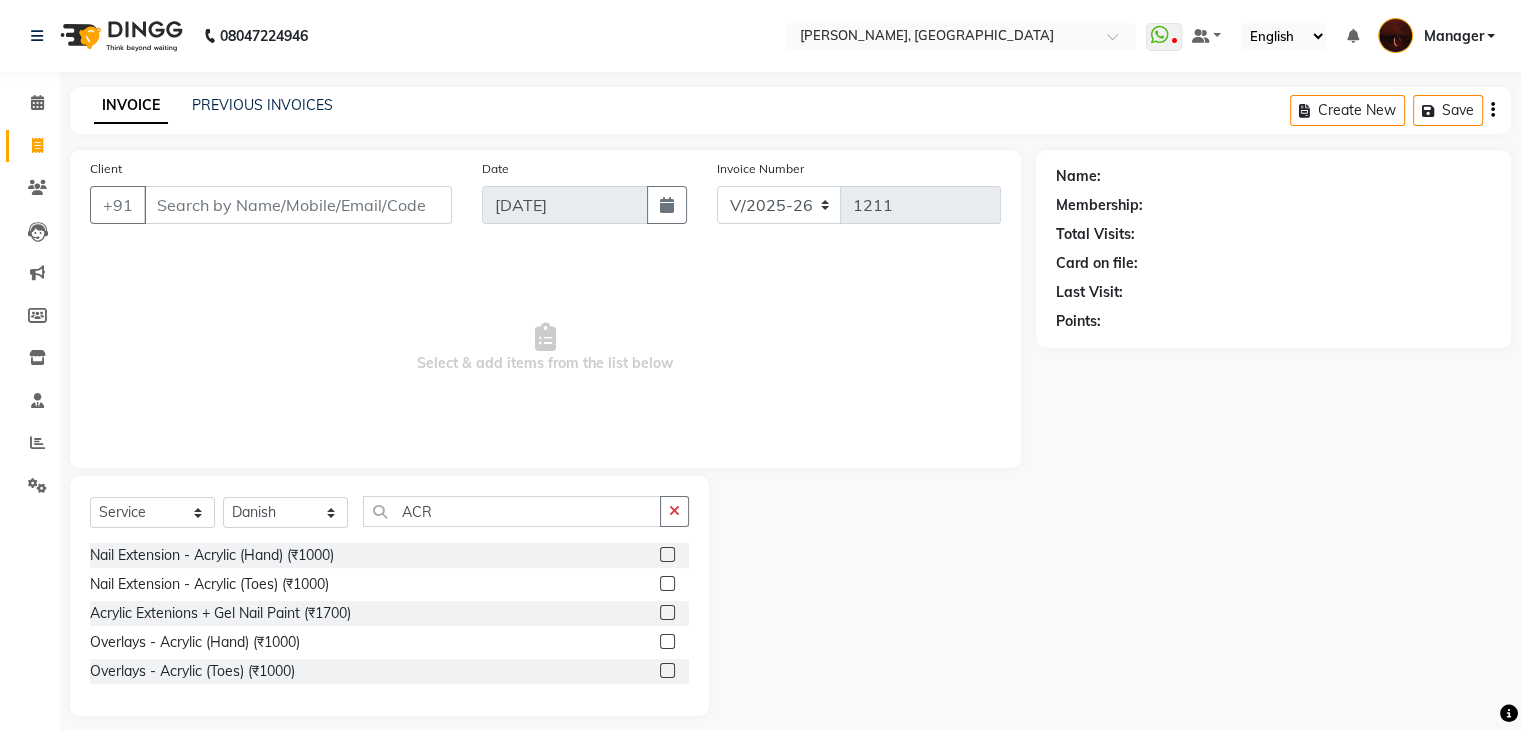 click 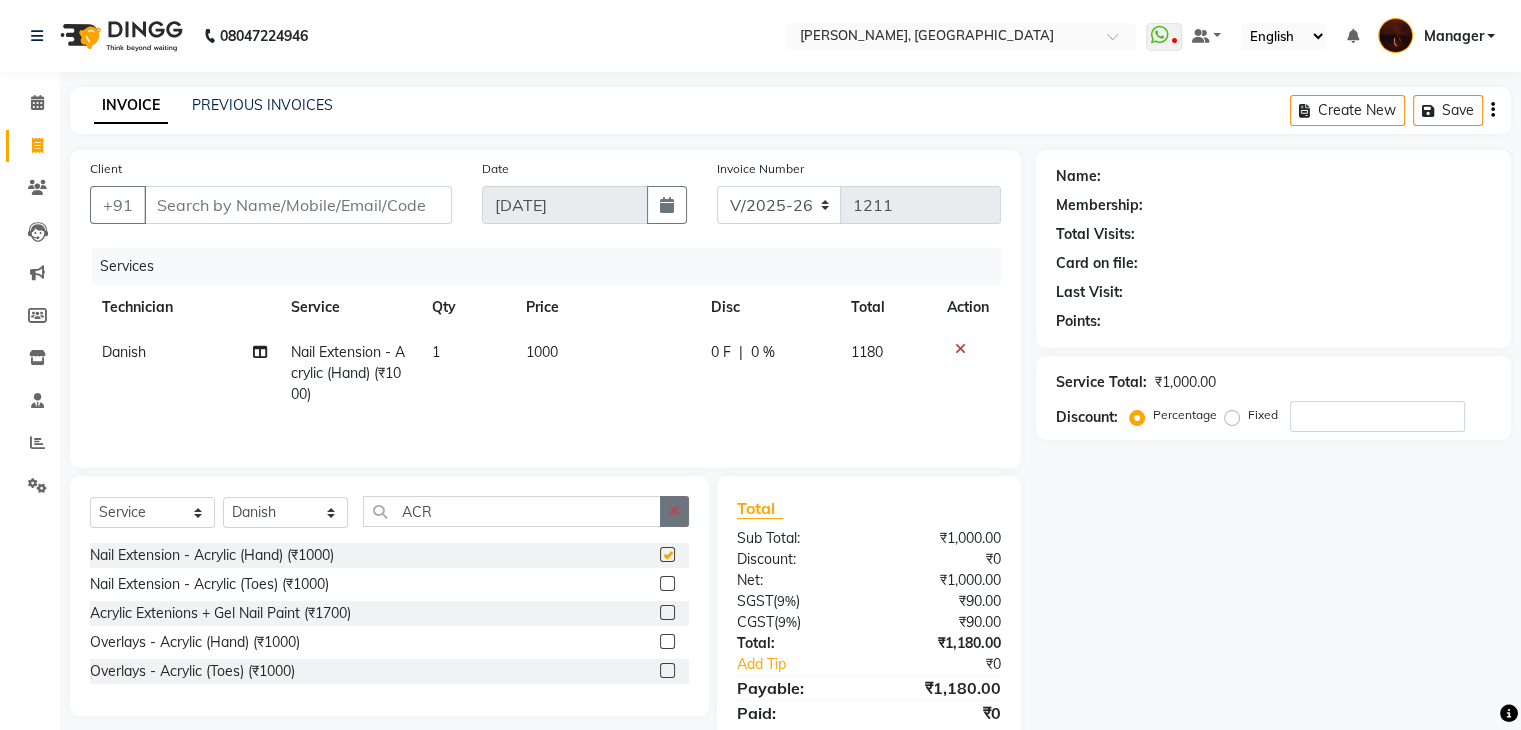 checkbox on "false" 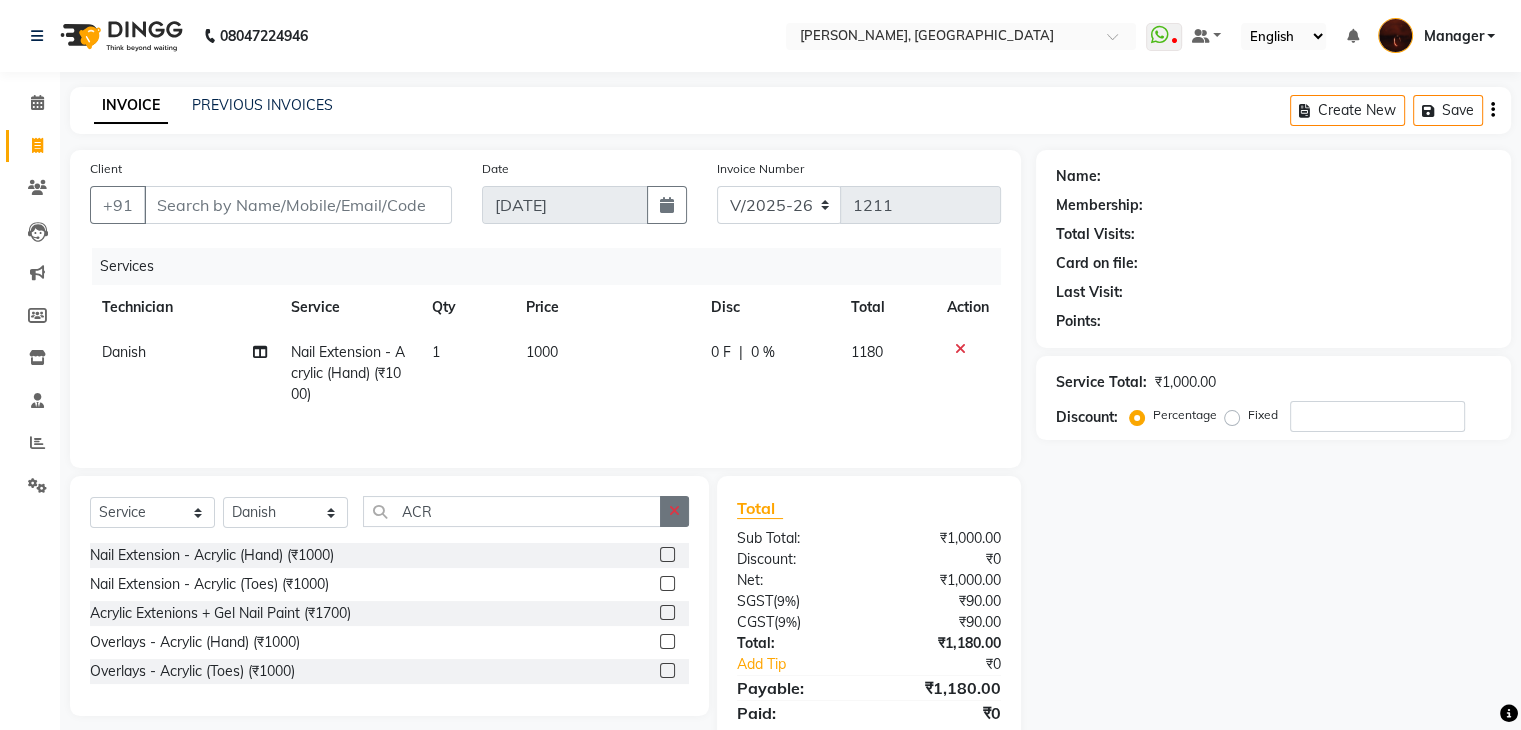 click 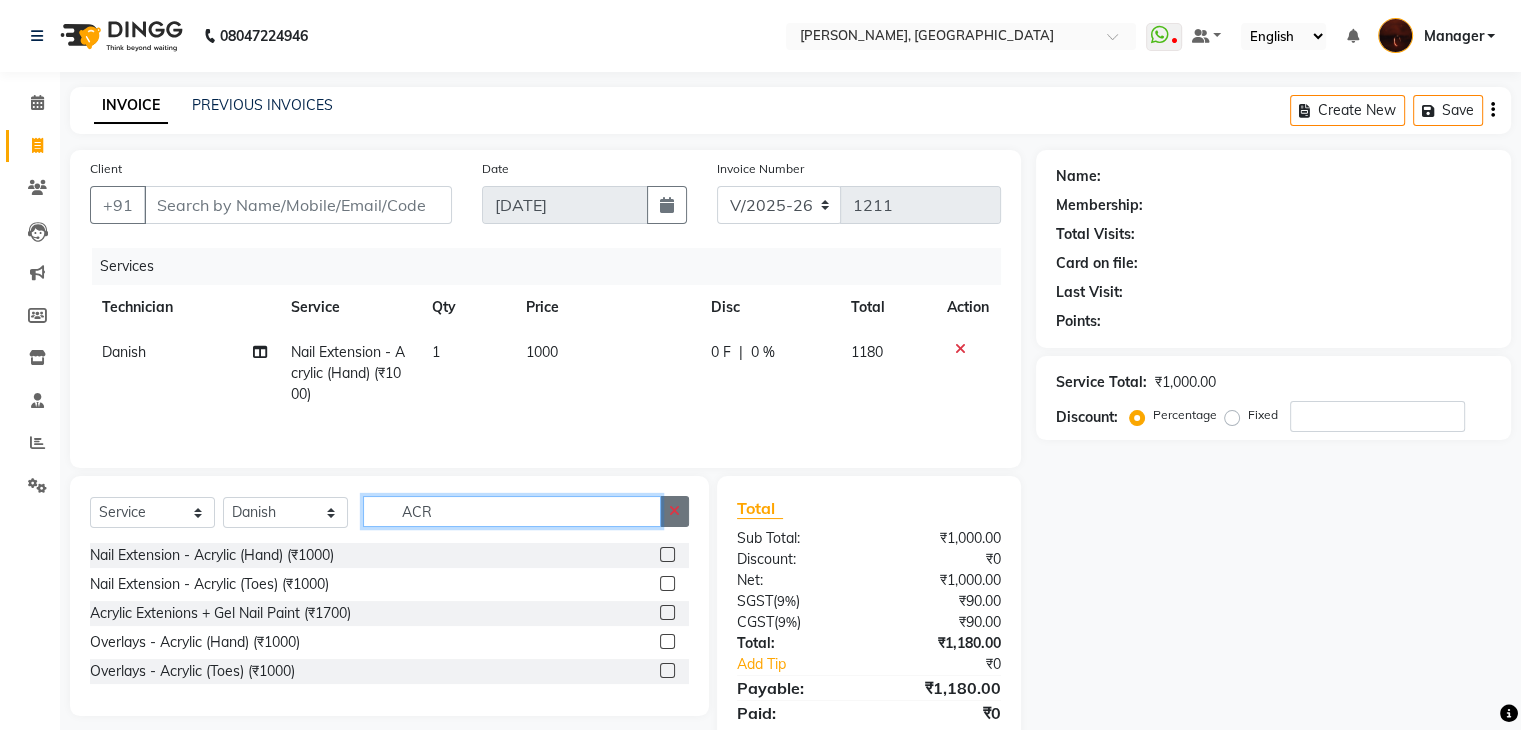 type 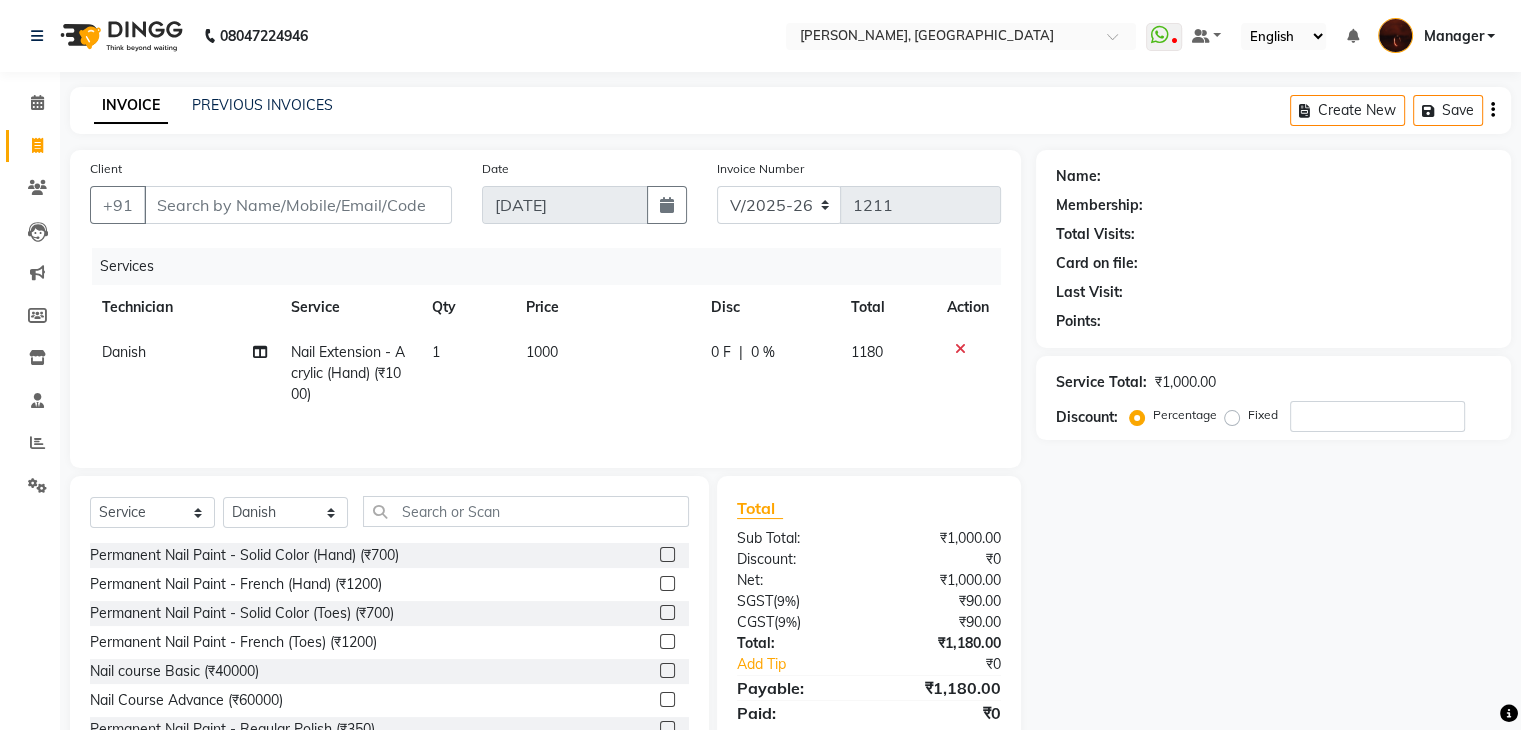 click 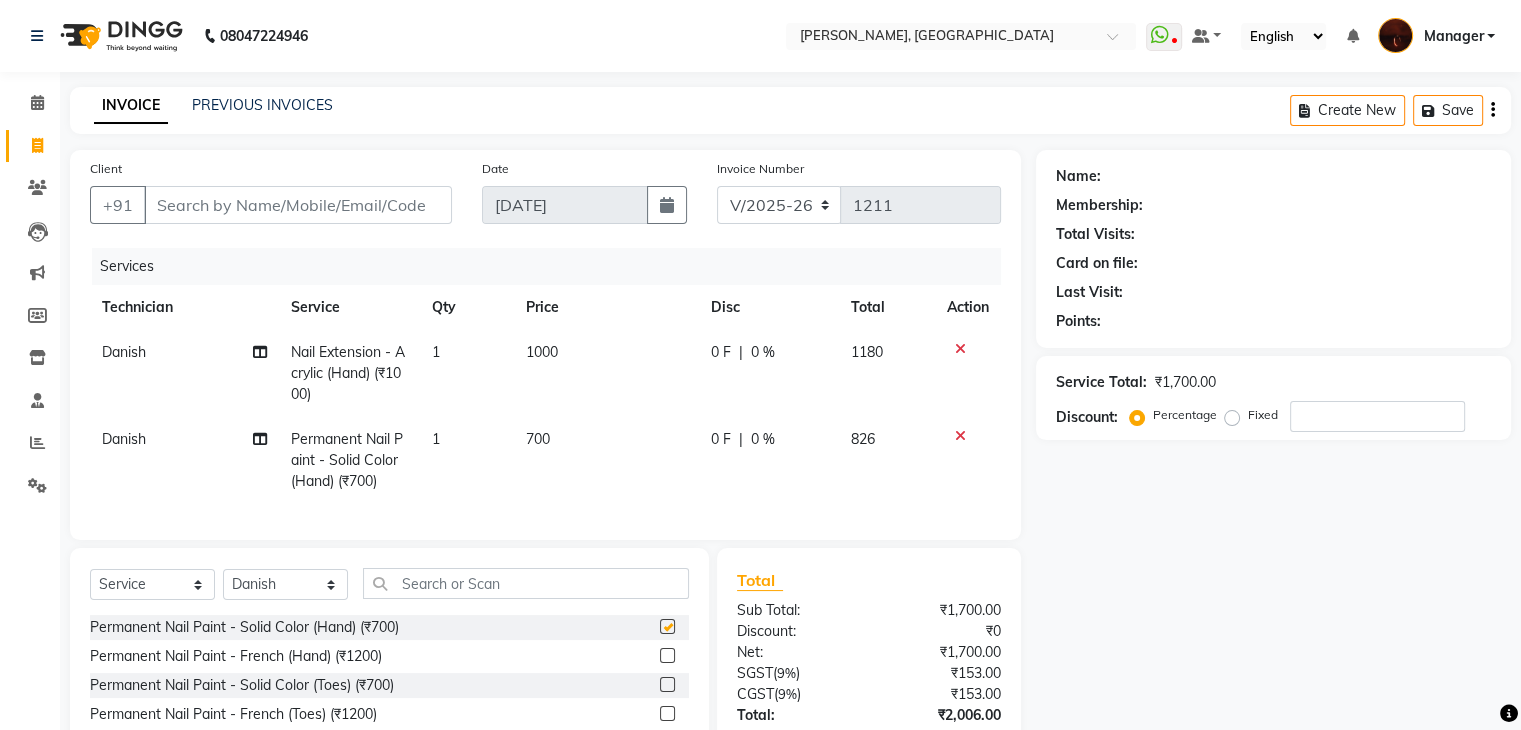 checkbox on "false" 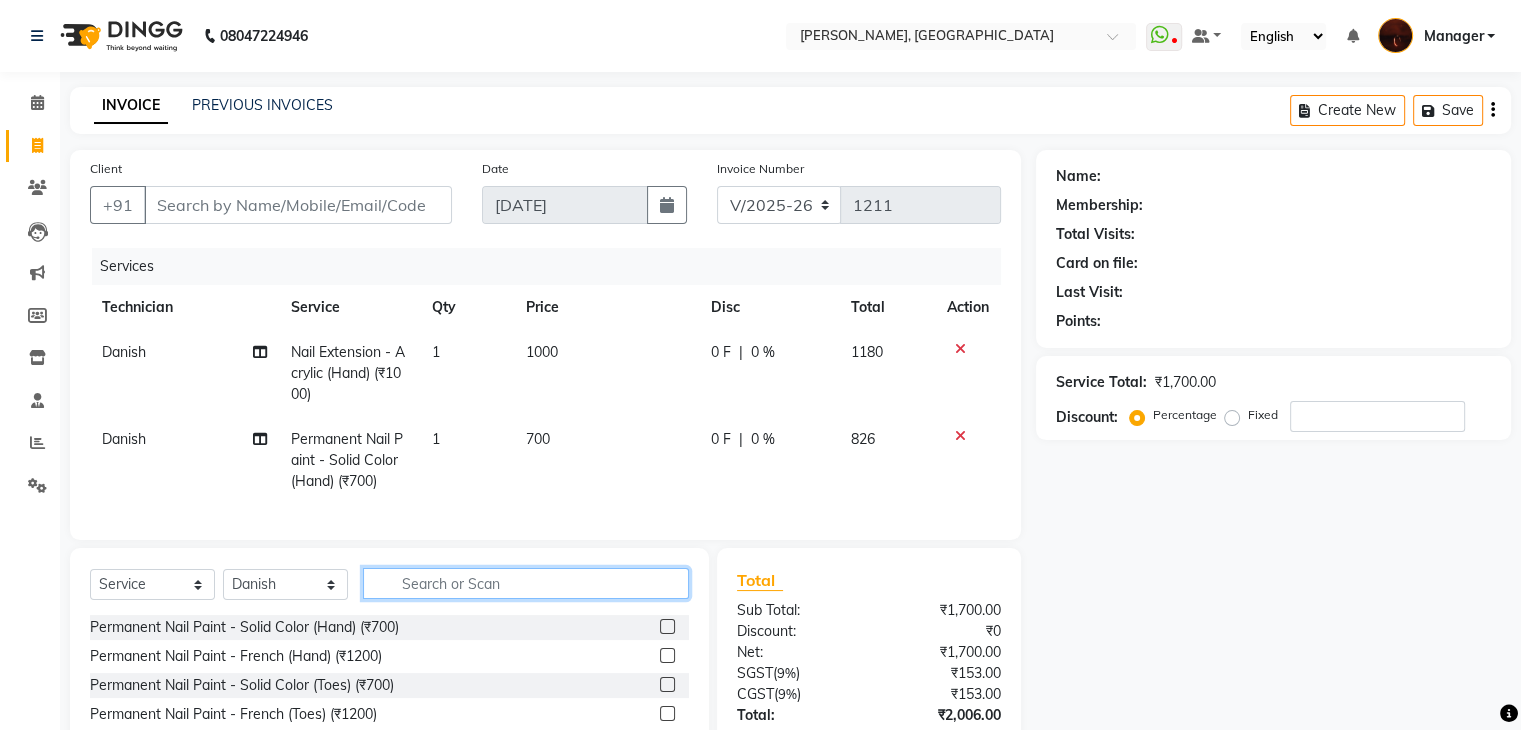 click 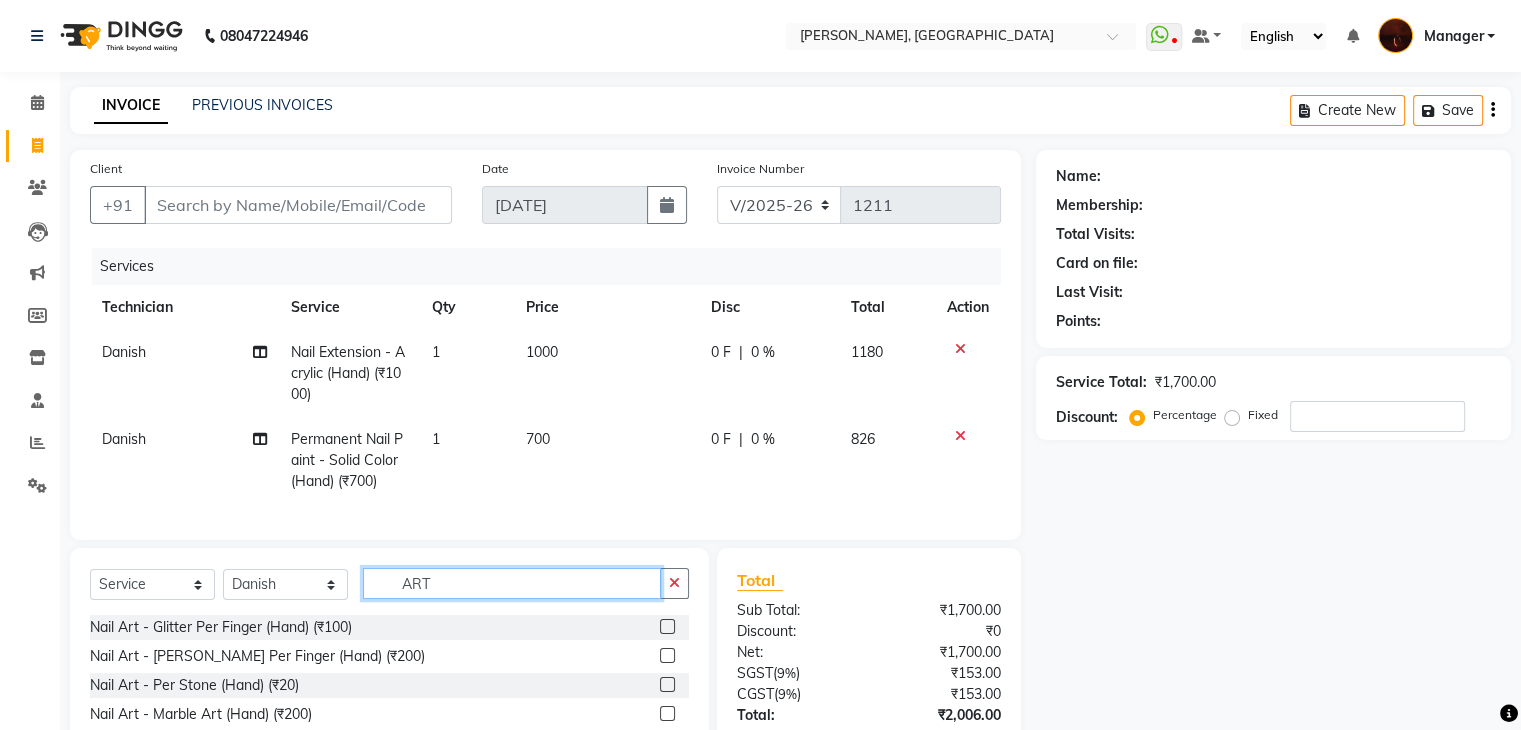 type on "ART" 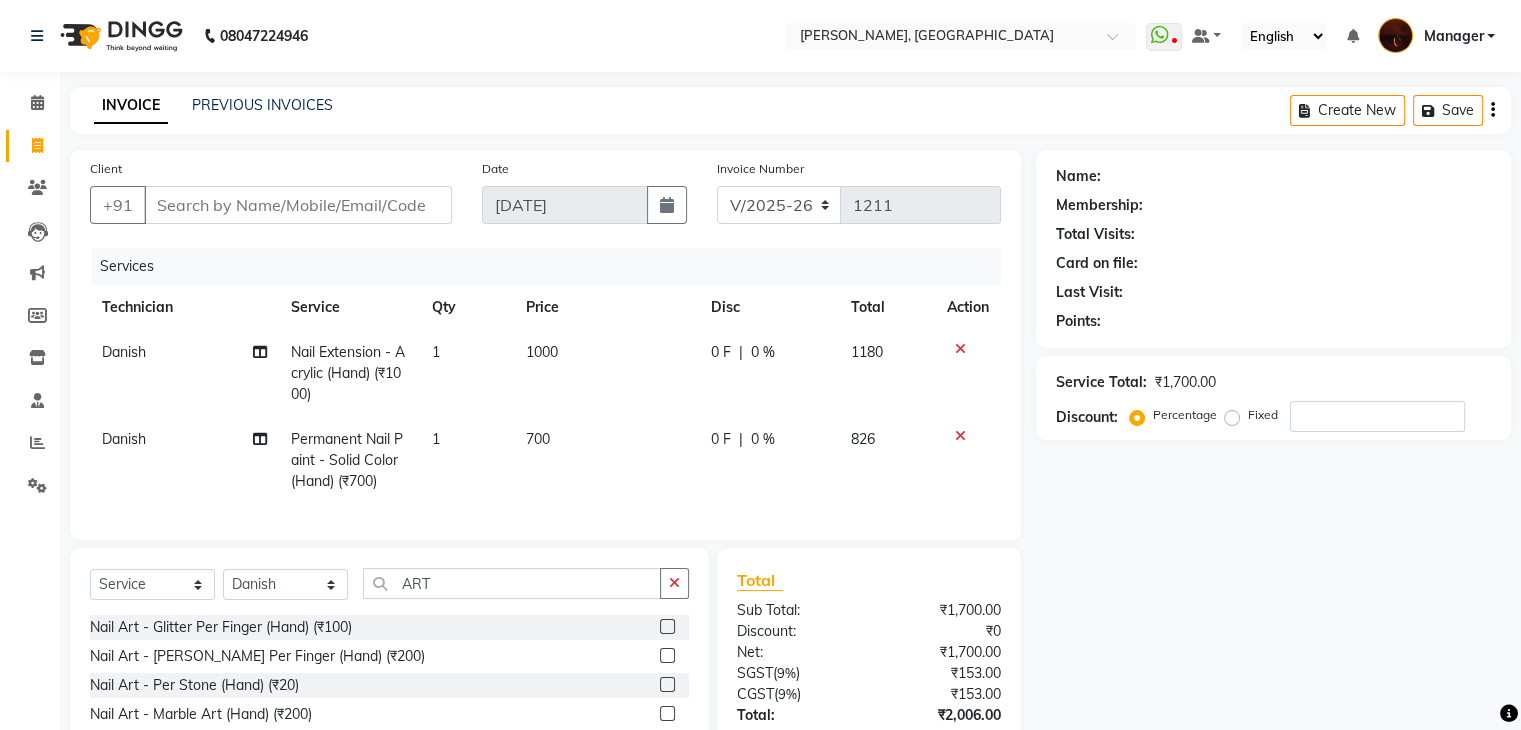 click 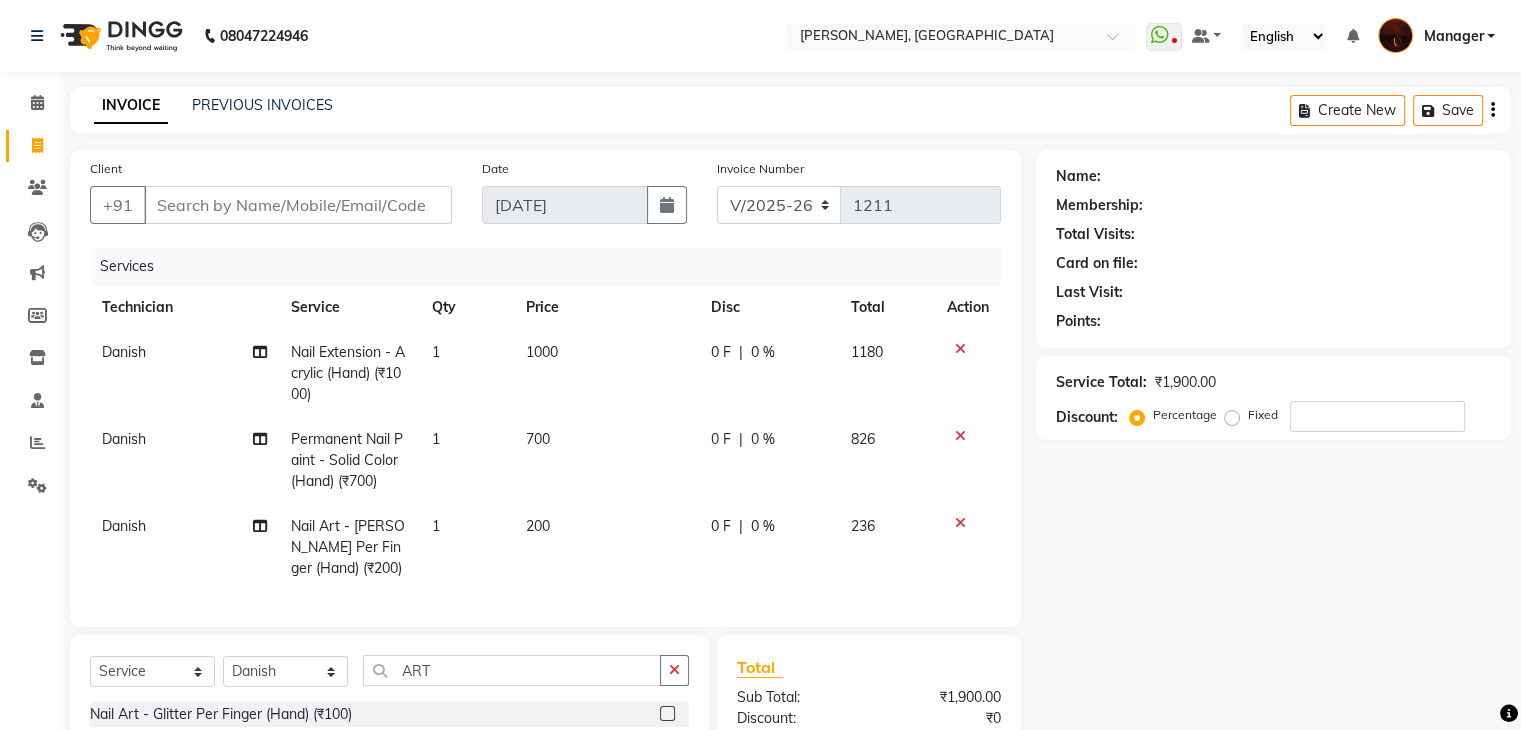 checkbox on "false" 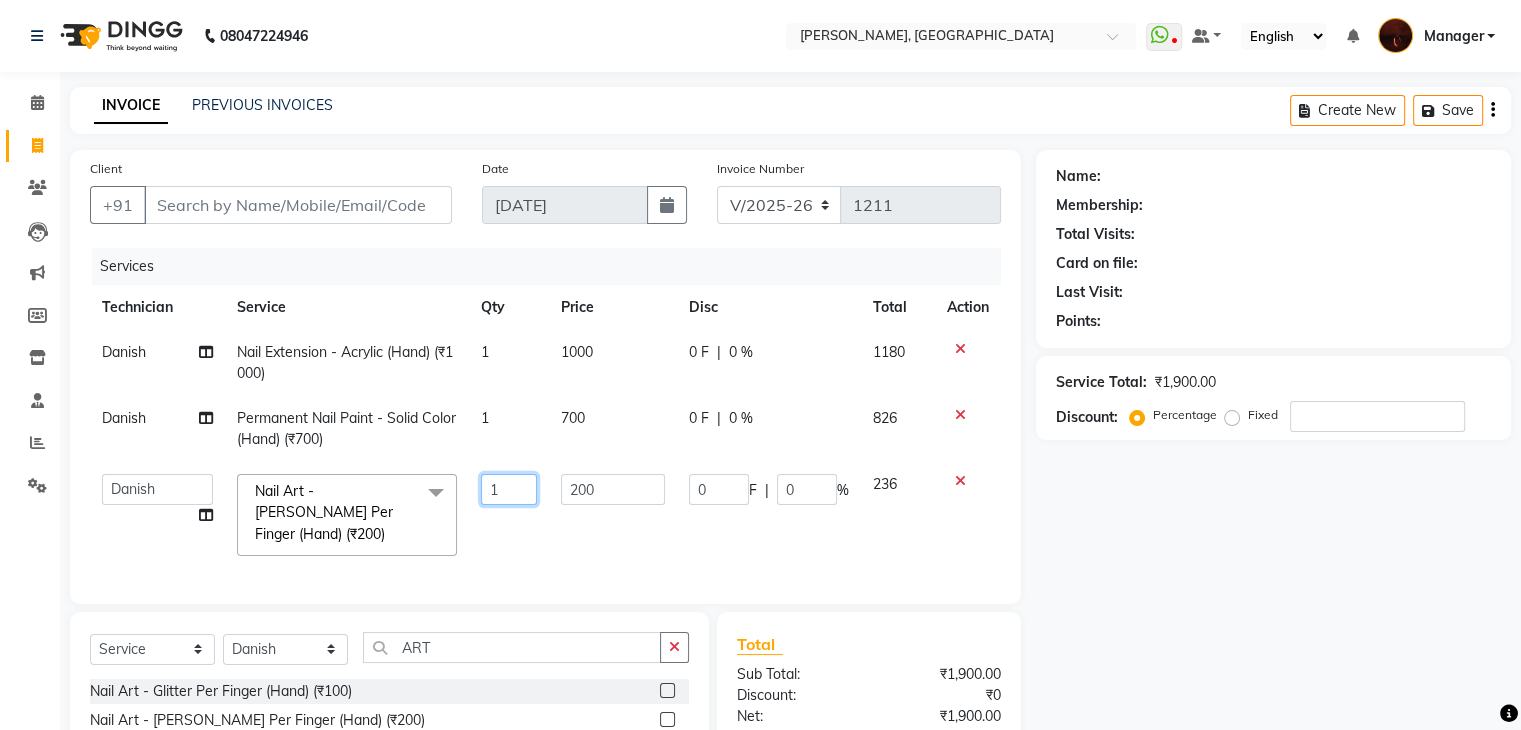 click on "1" 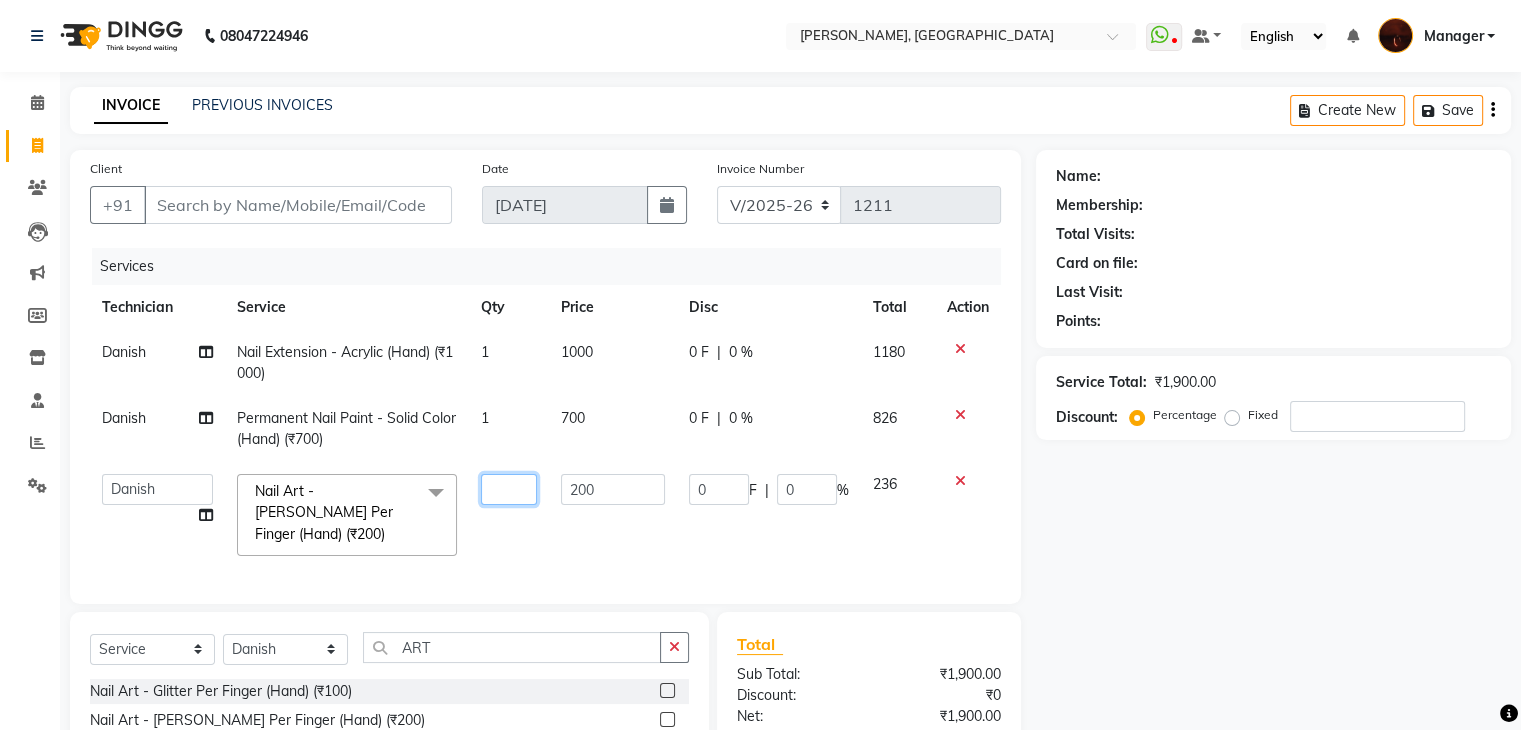 type on "2" 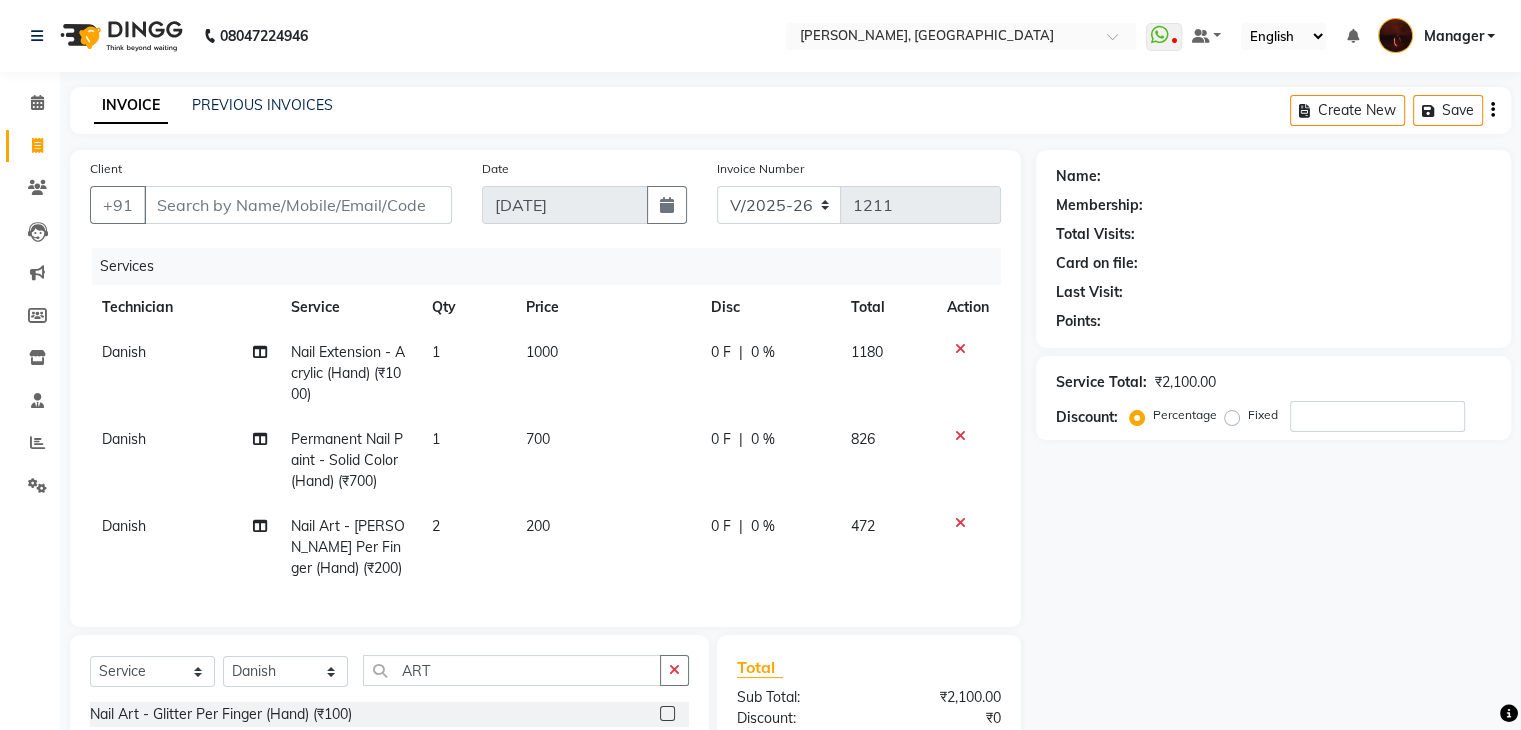 click on "Danish Nail Art - Myler Per Finger (Hand) (₹200) 2 200 0 F | 0 % 472" 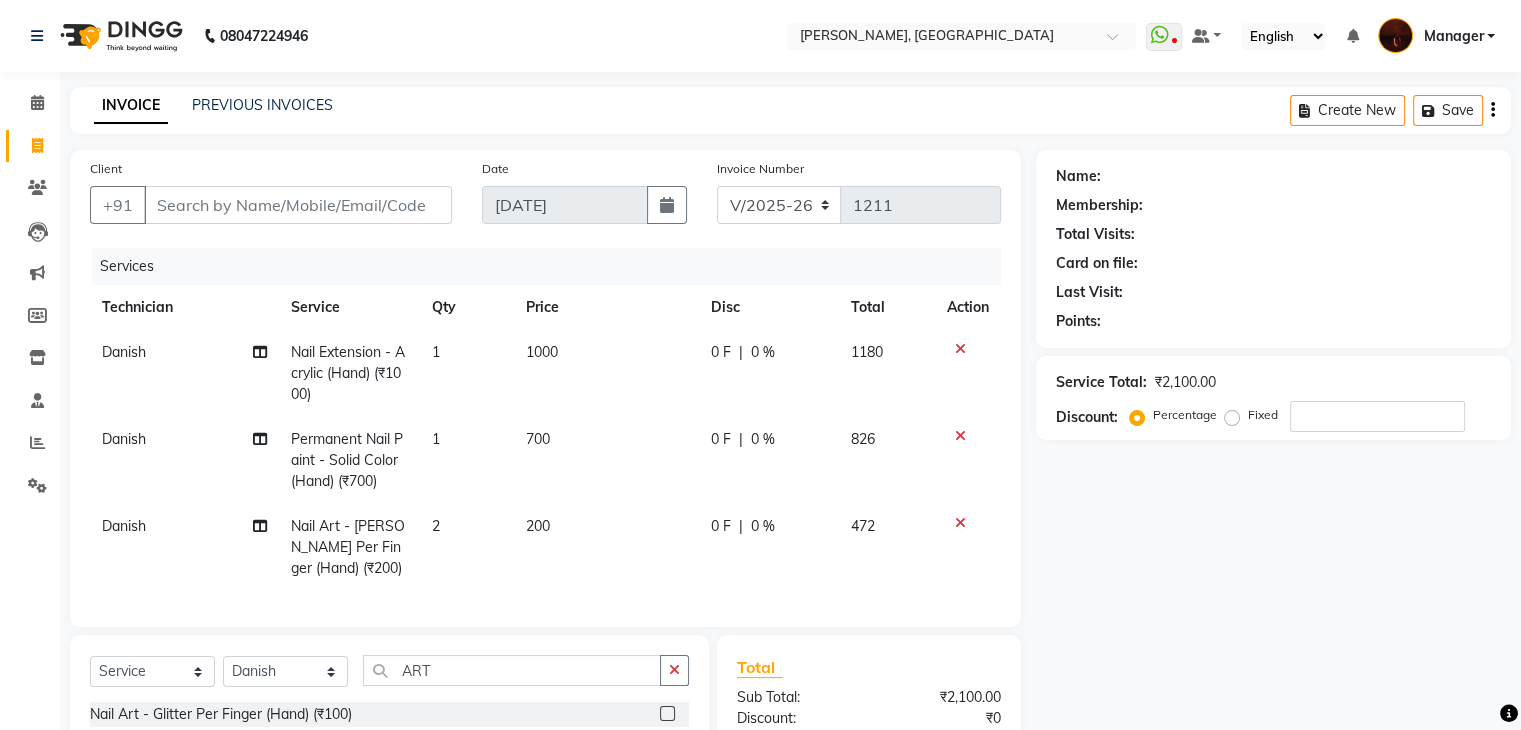 scroll, scrollTop: 246, scrollLeft: 0, axis: vertical 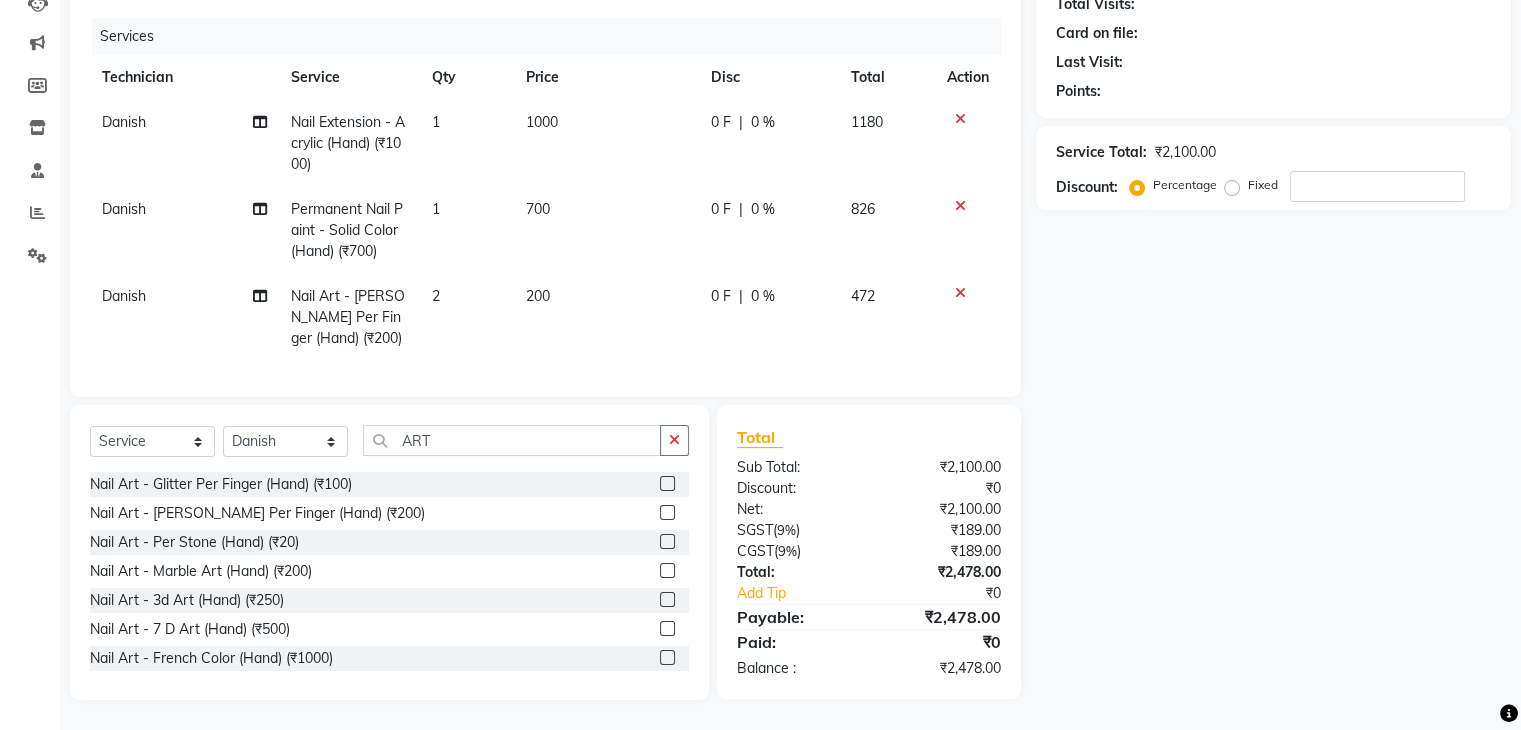 click 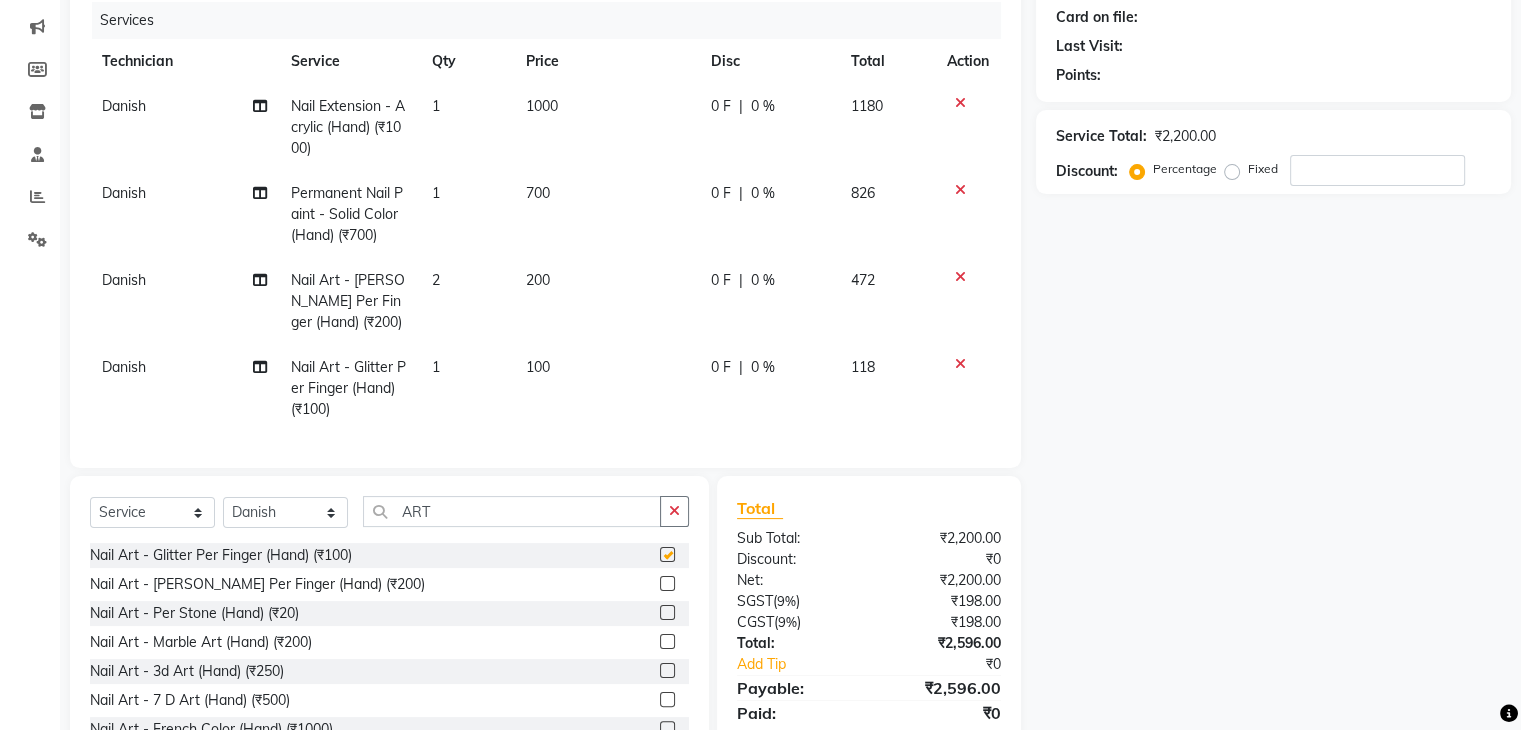 checkbox on "false" 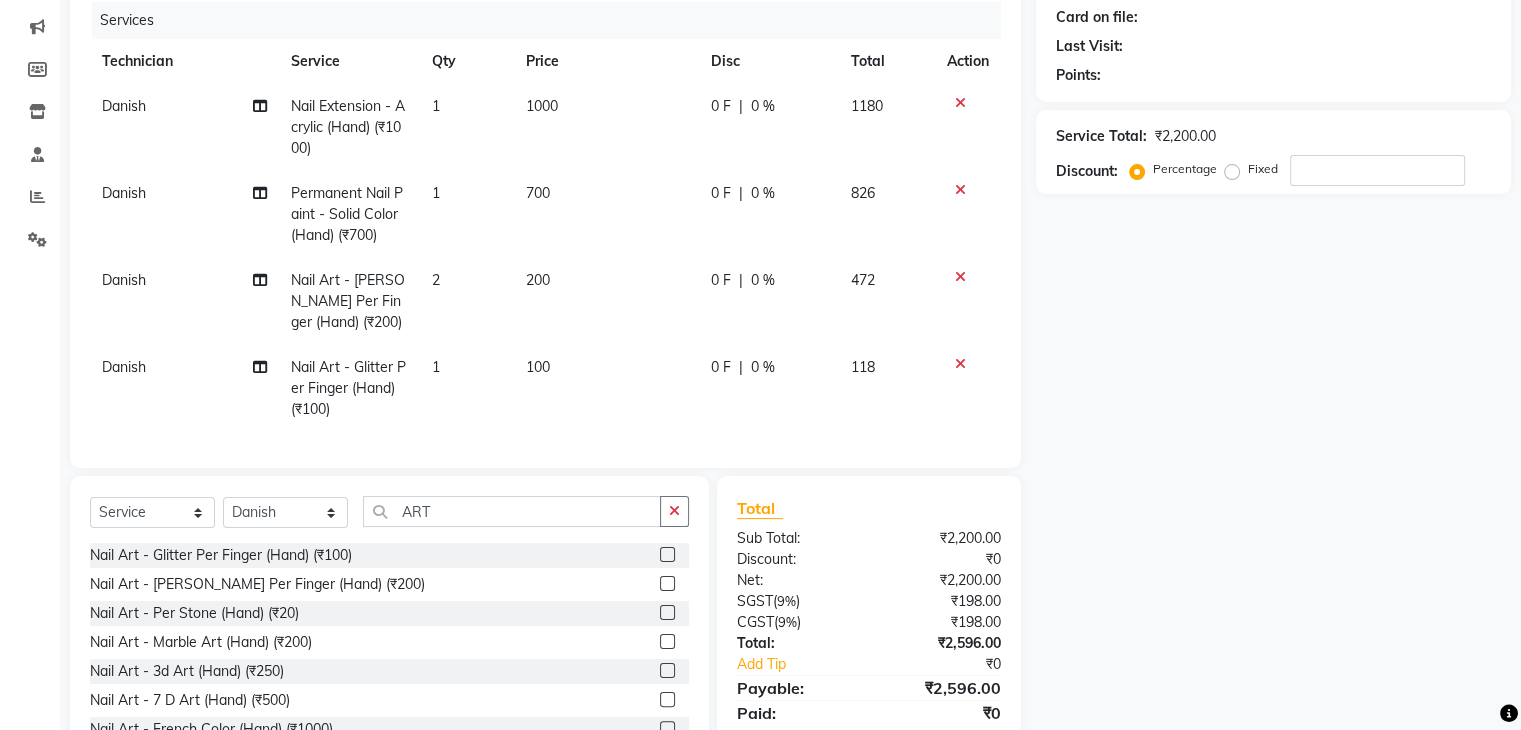 click on "Nail Art - Glitter Per Finger (Hand) (₹100)" 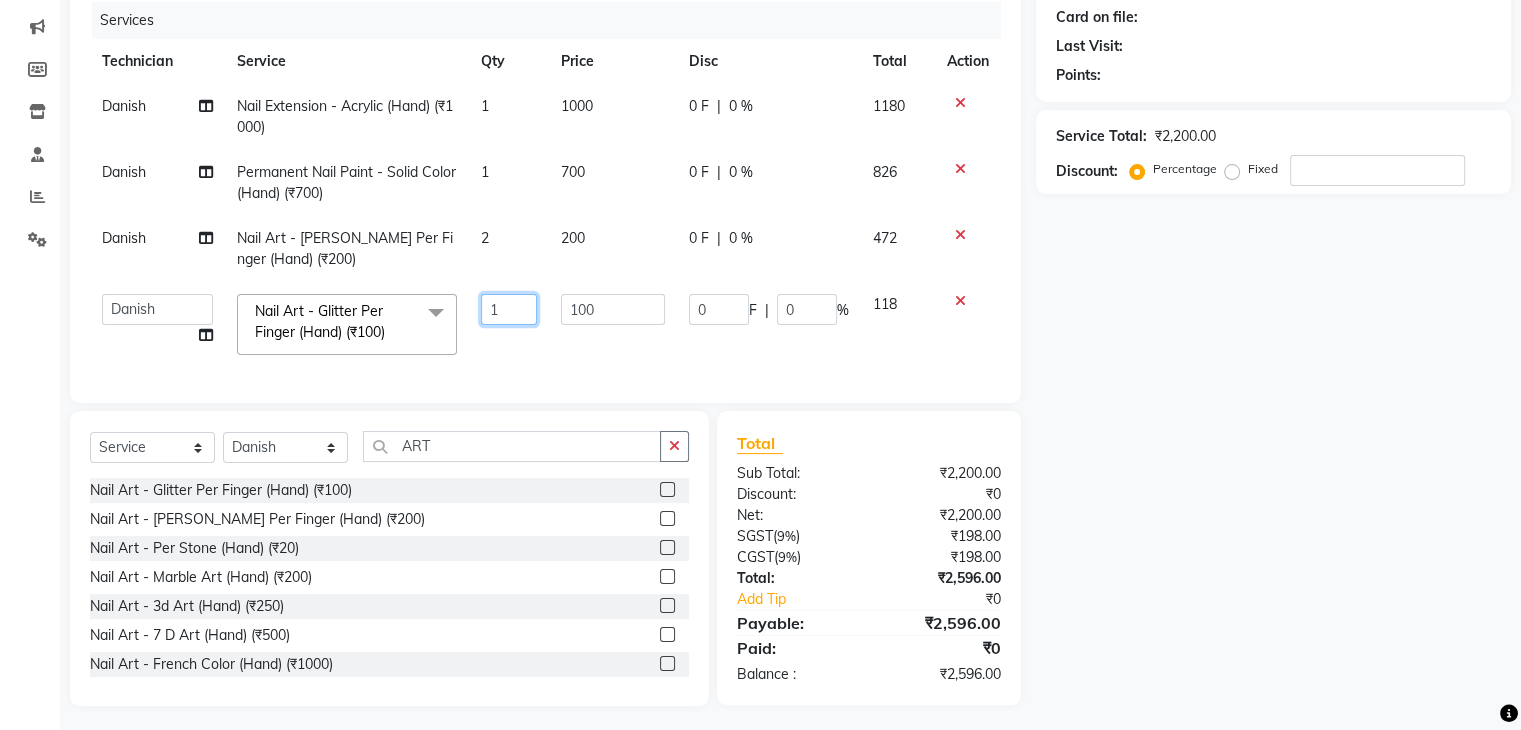 click on "1" 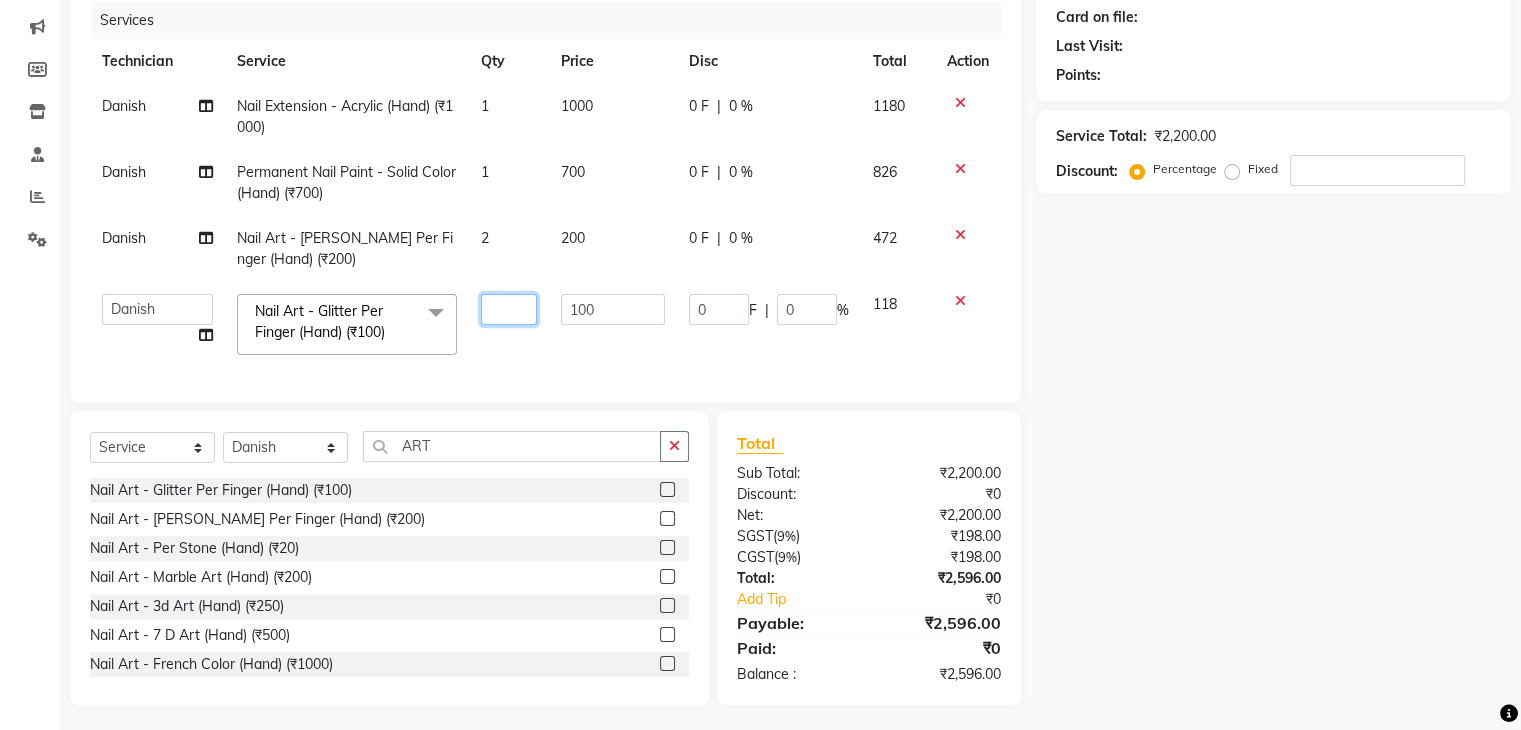 type on "2" 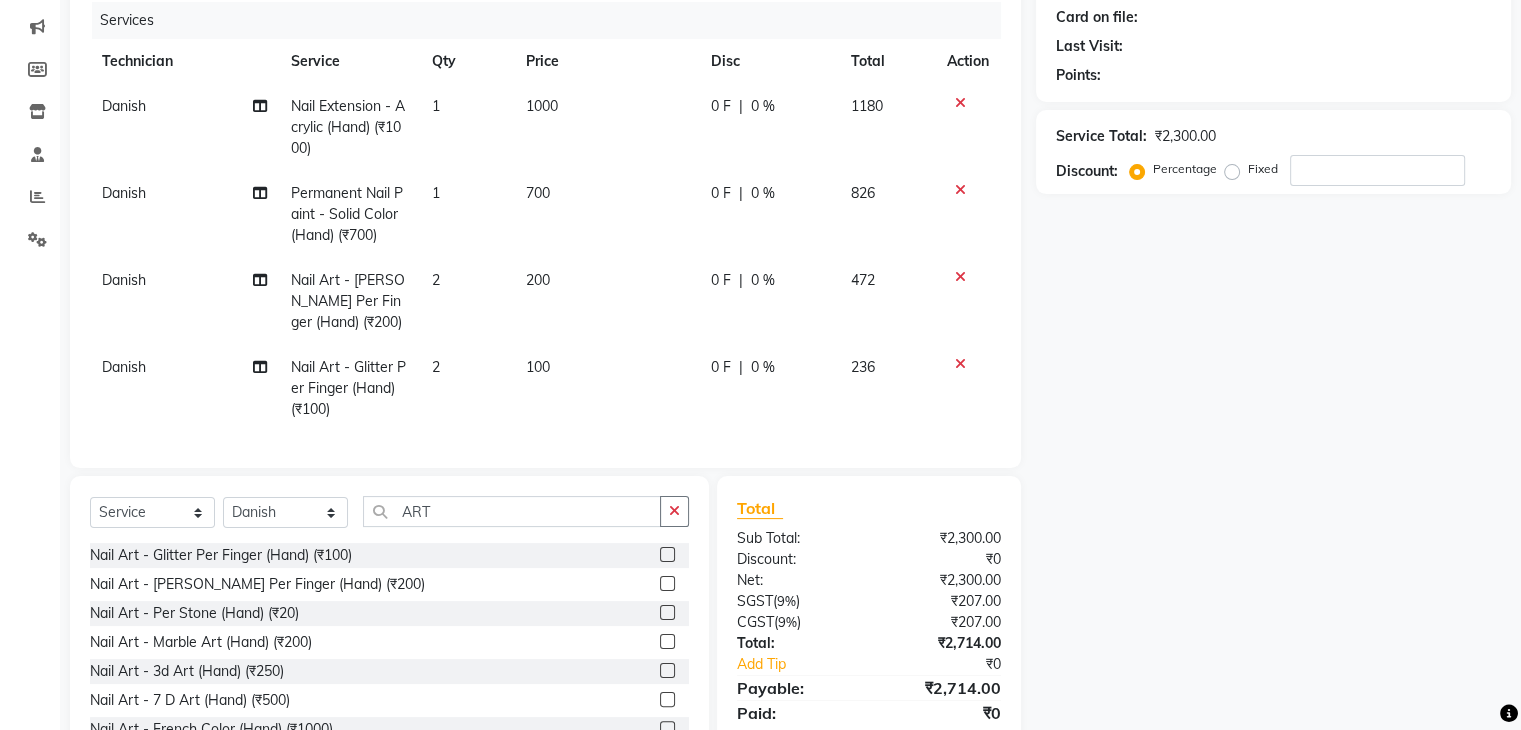 click on "100" 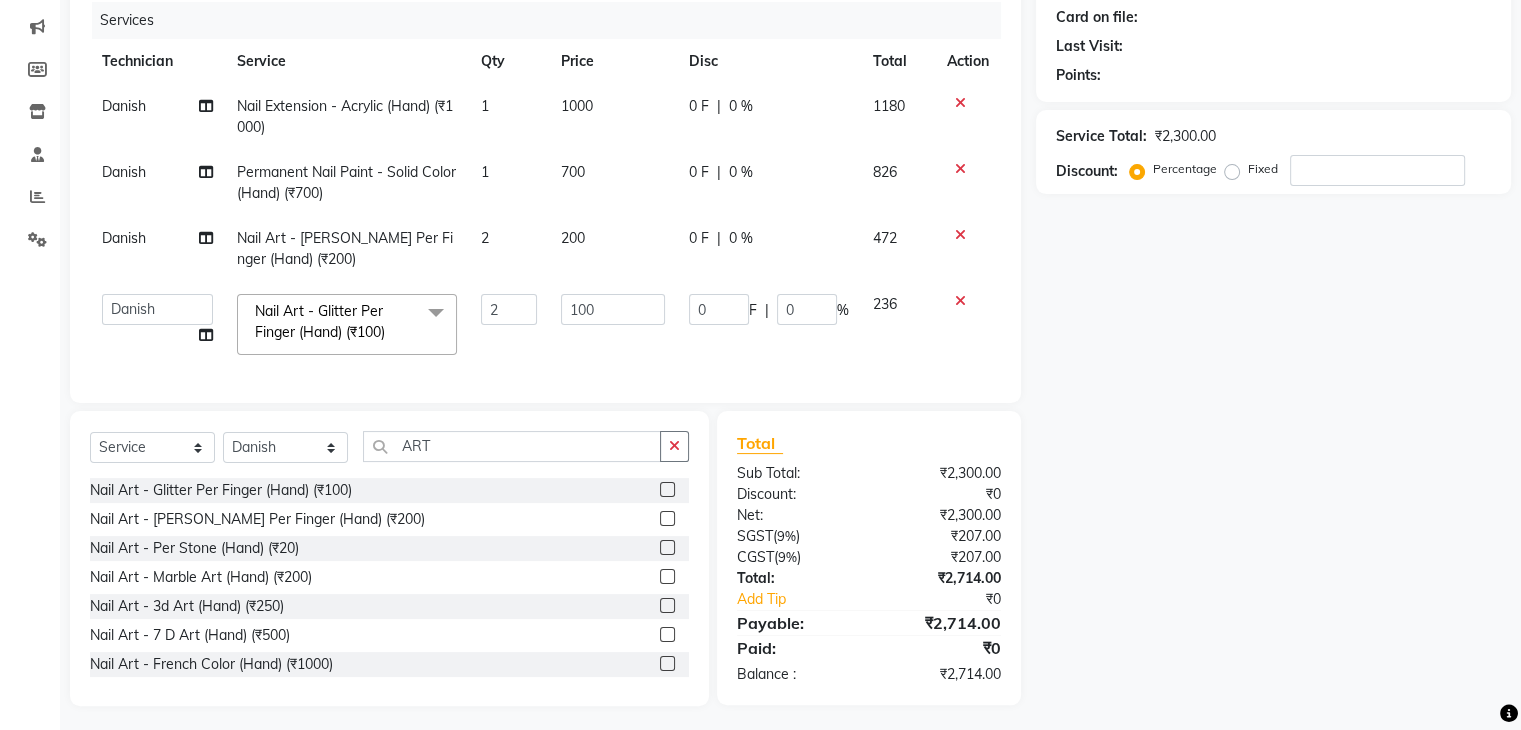 scroll, scrollTop: 268, scrollLeft: 0, axis: vertical 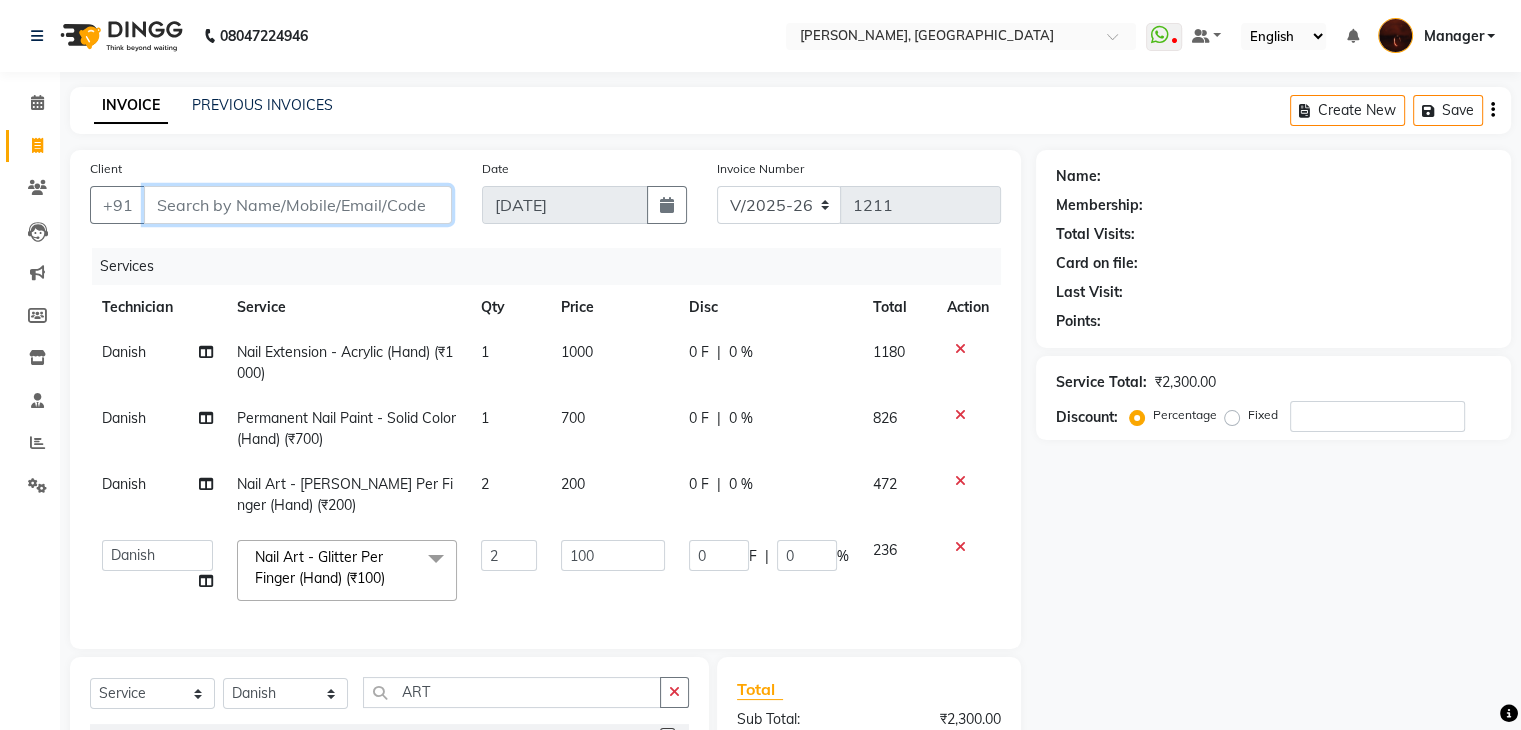 click on "Client" at bounding box center [298, 205] 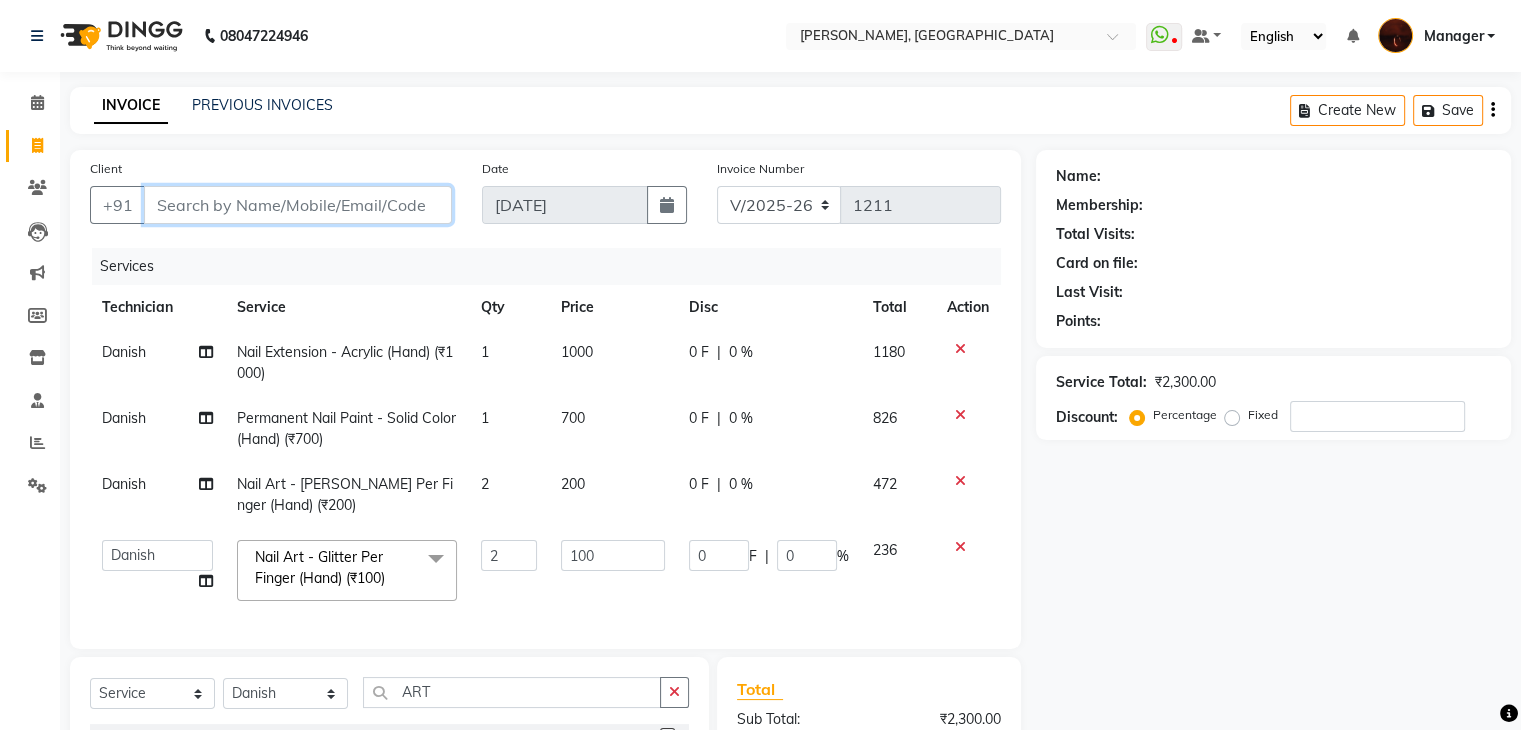 type on "L" 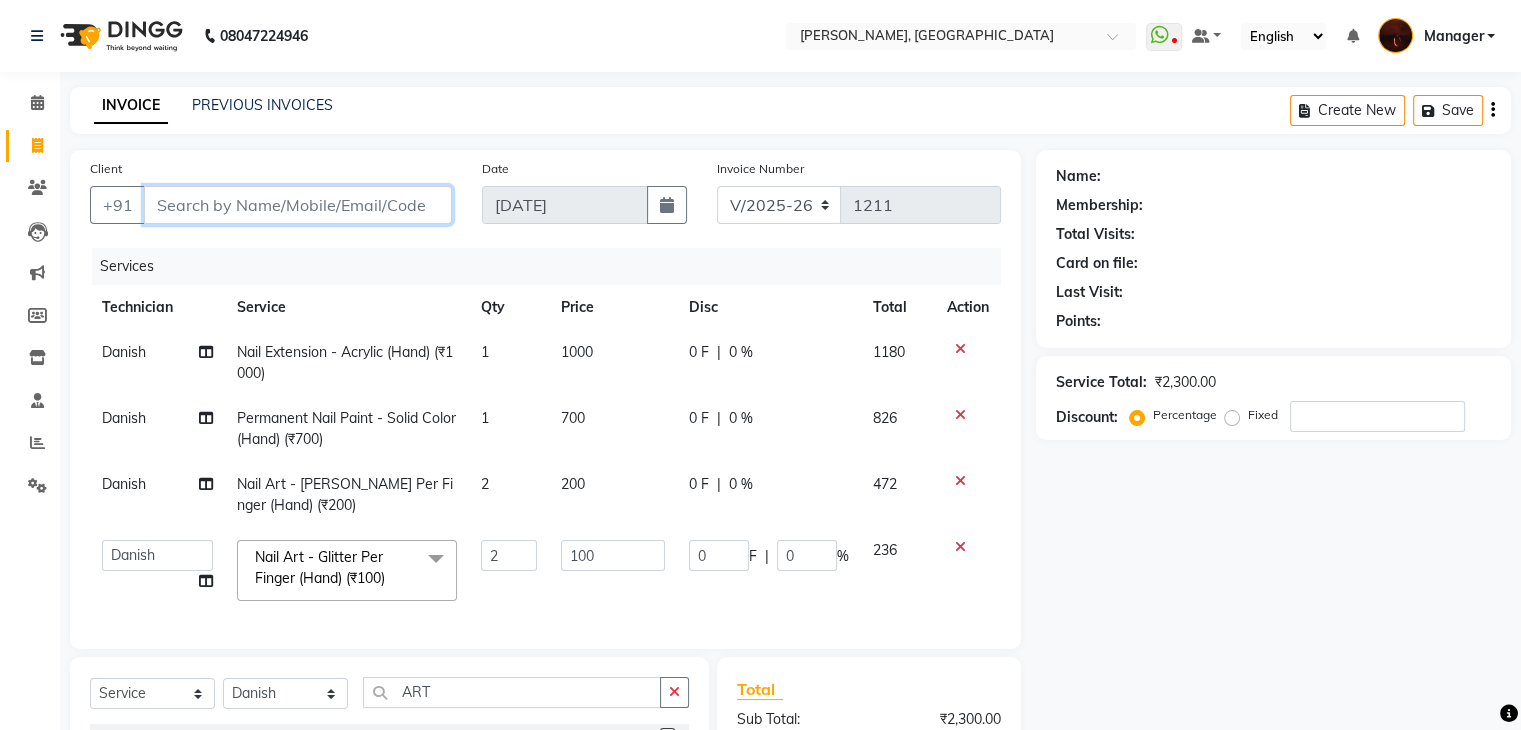type on "0" 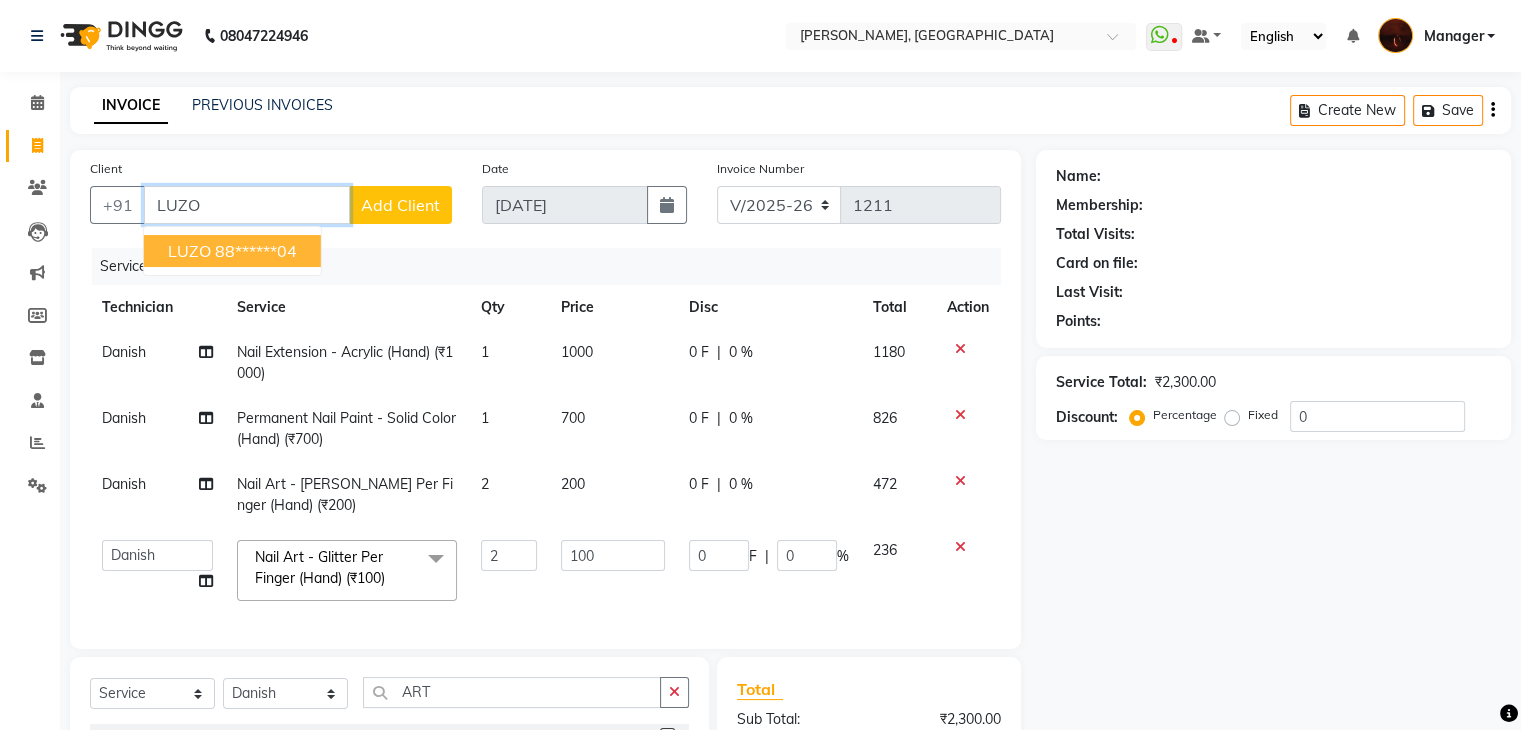 click on "88******04" at bounding box center [256, 251] 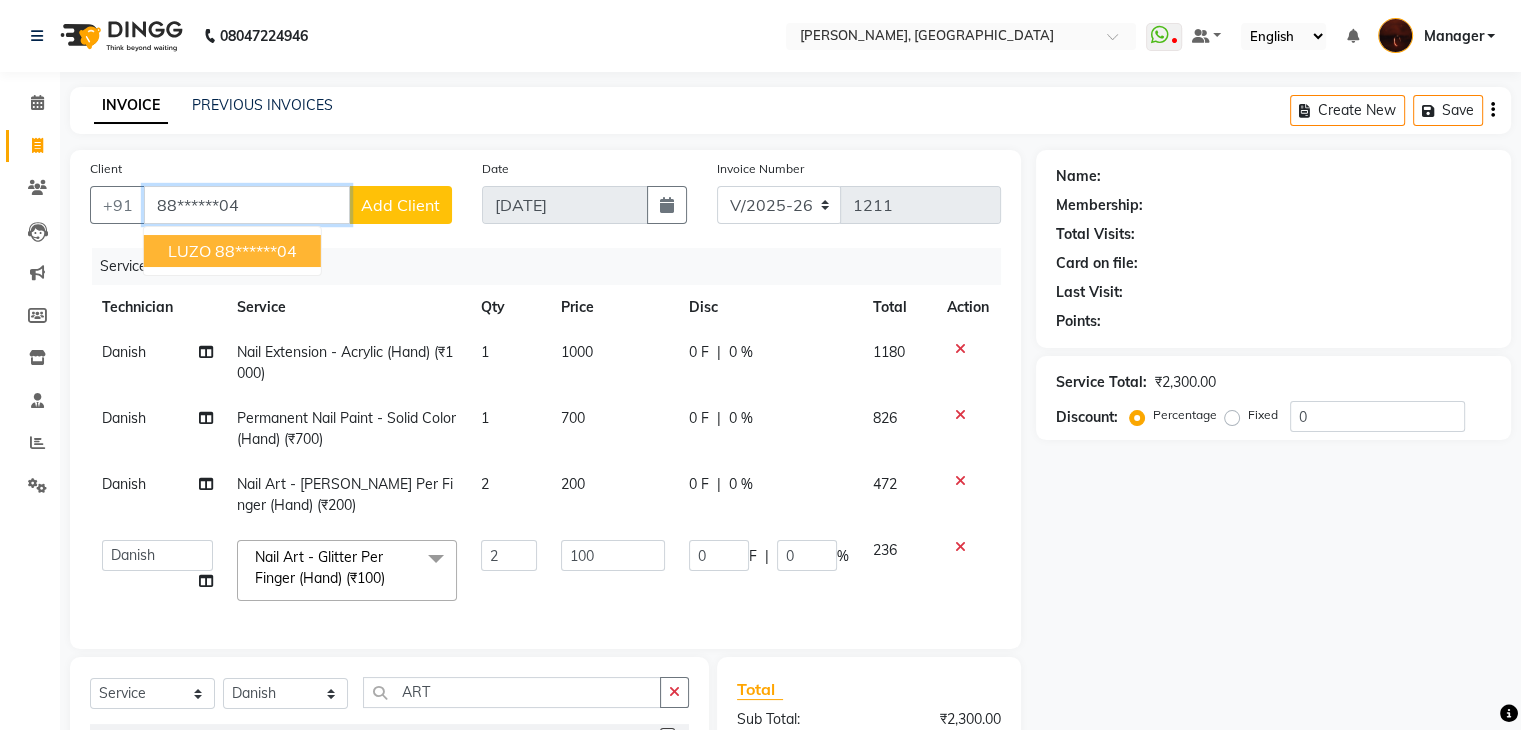type on "88******04" 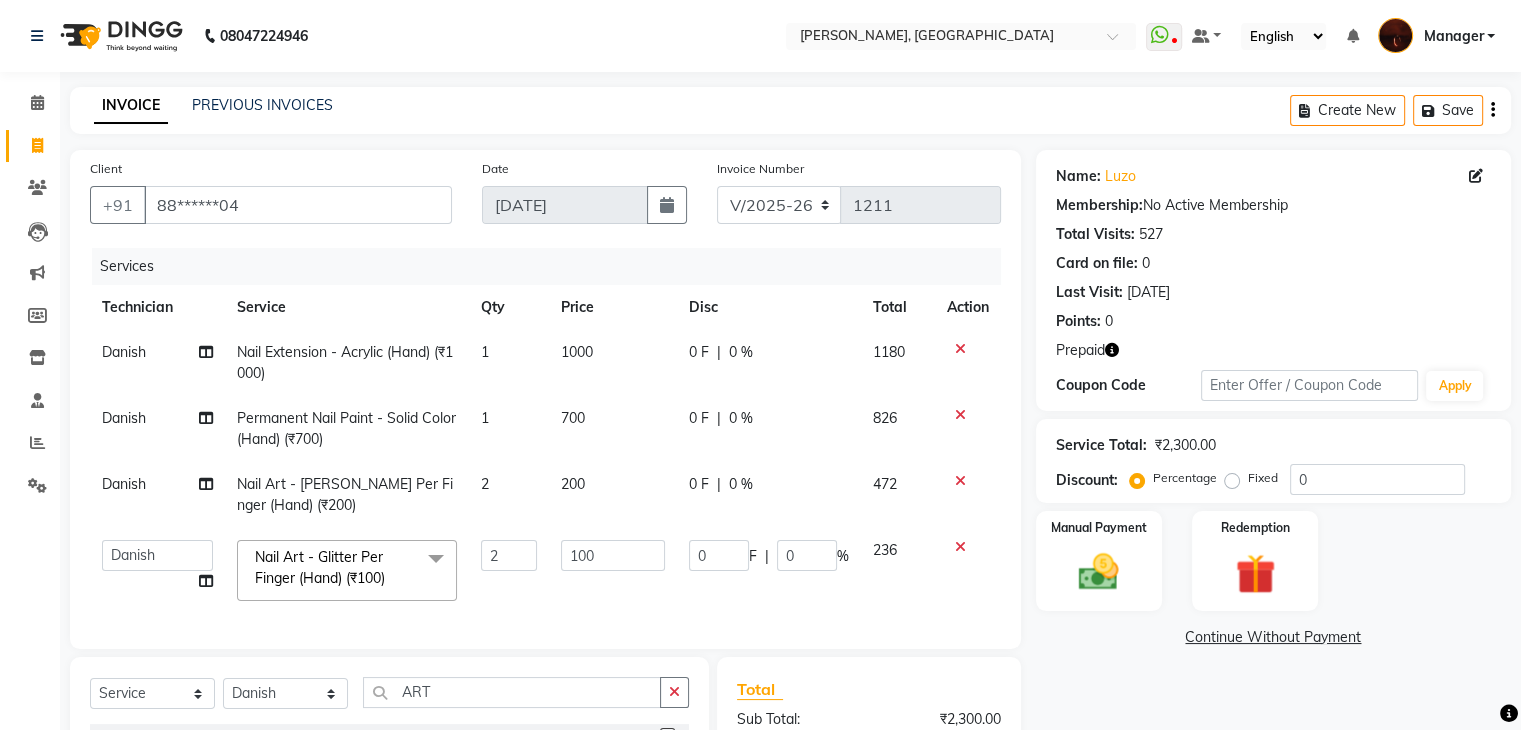 scroll, scrollTop: 268, scrollLeft: 0, axis: vertical 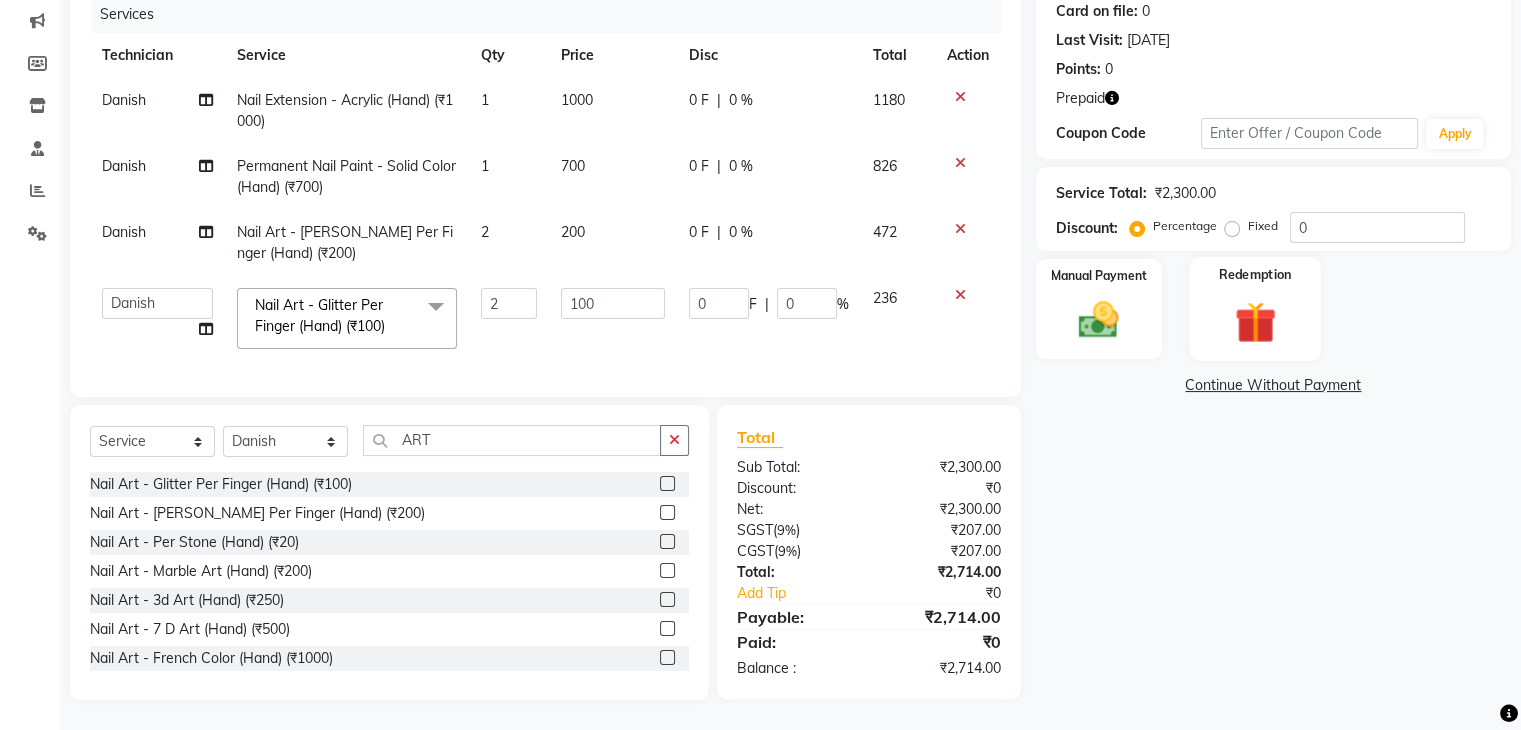 click 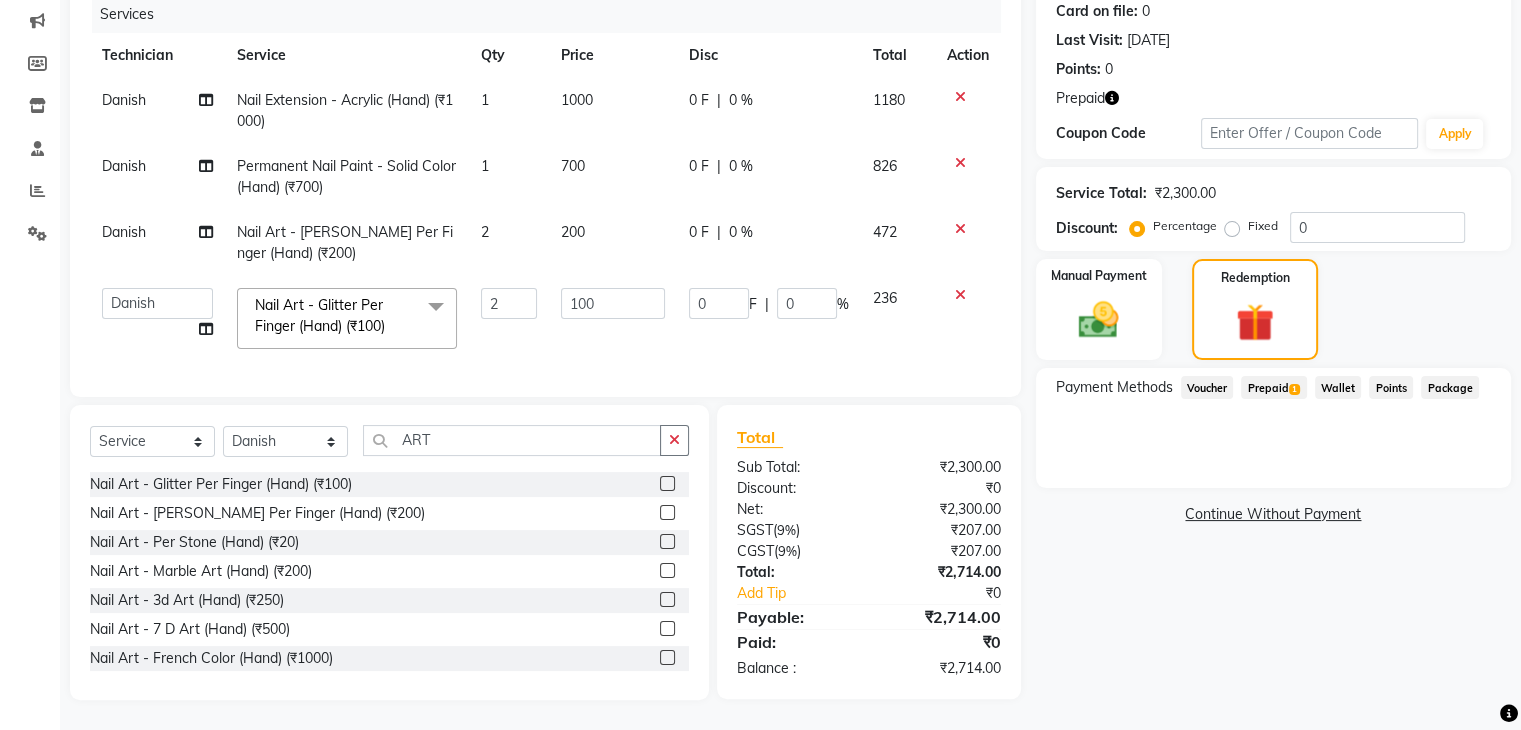 click on "Prepaid  1" 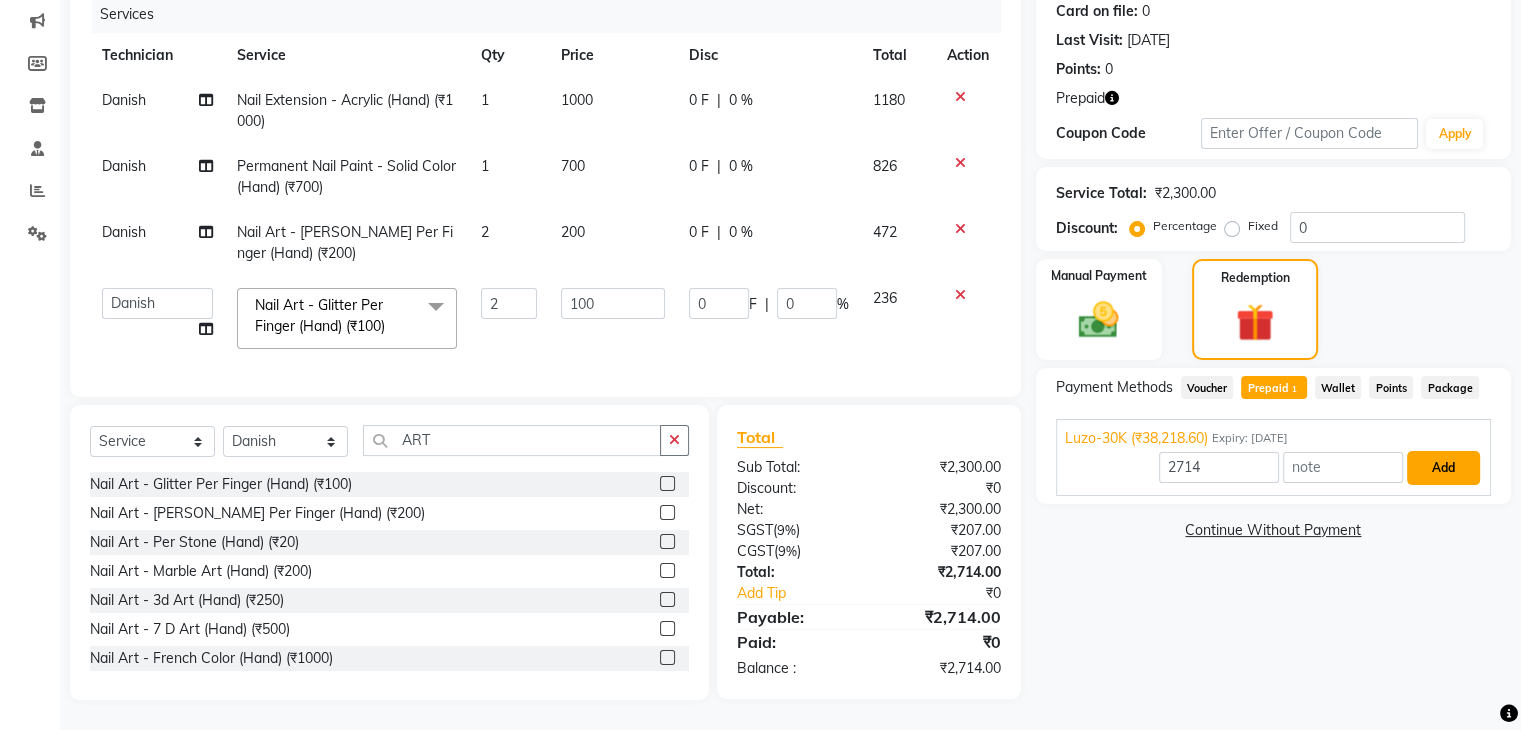click on "Add" at bounding box center [1443, 468] 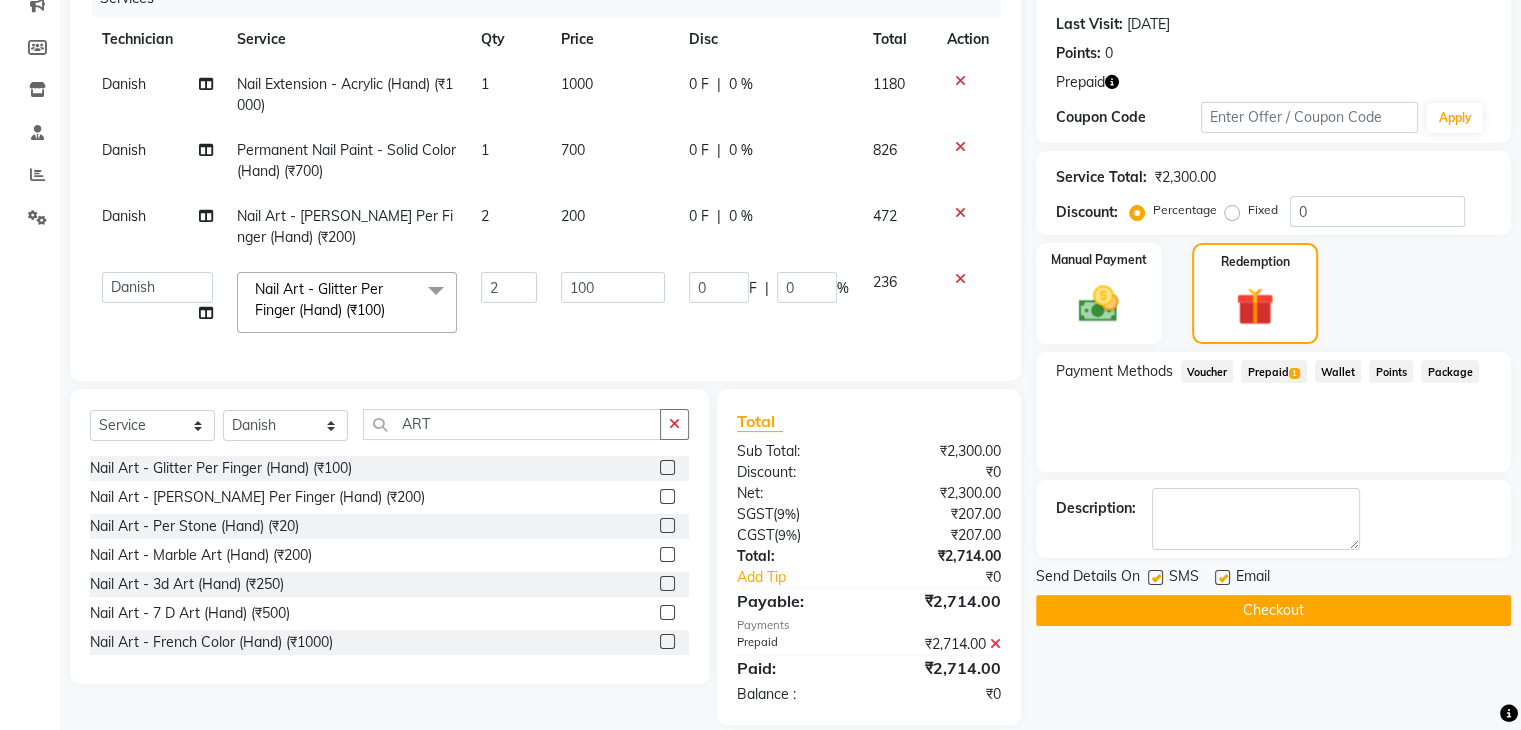 click on "Checkout" 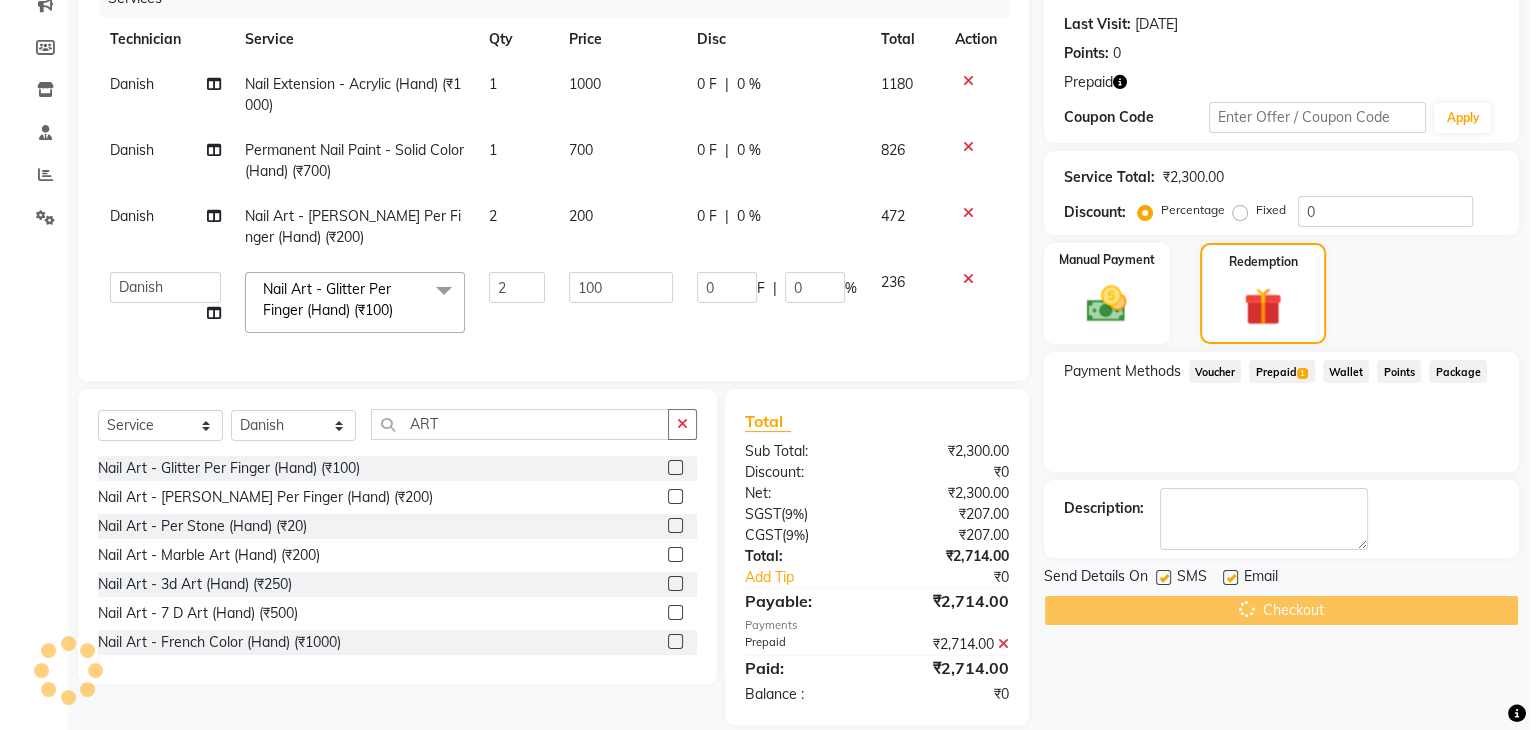 scroll, scrollTop: 0, scrollLeft: 0, axis: both 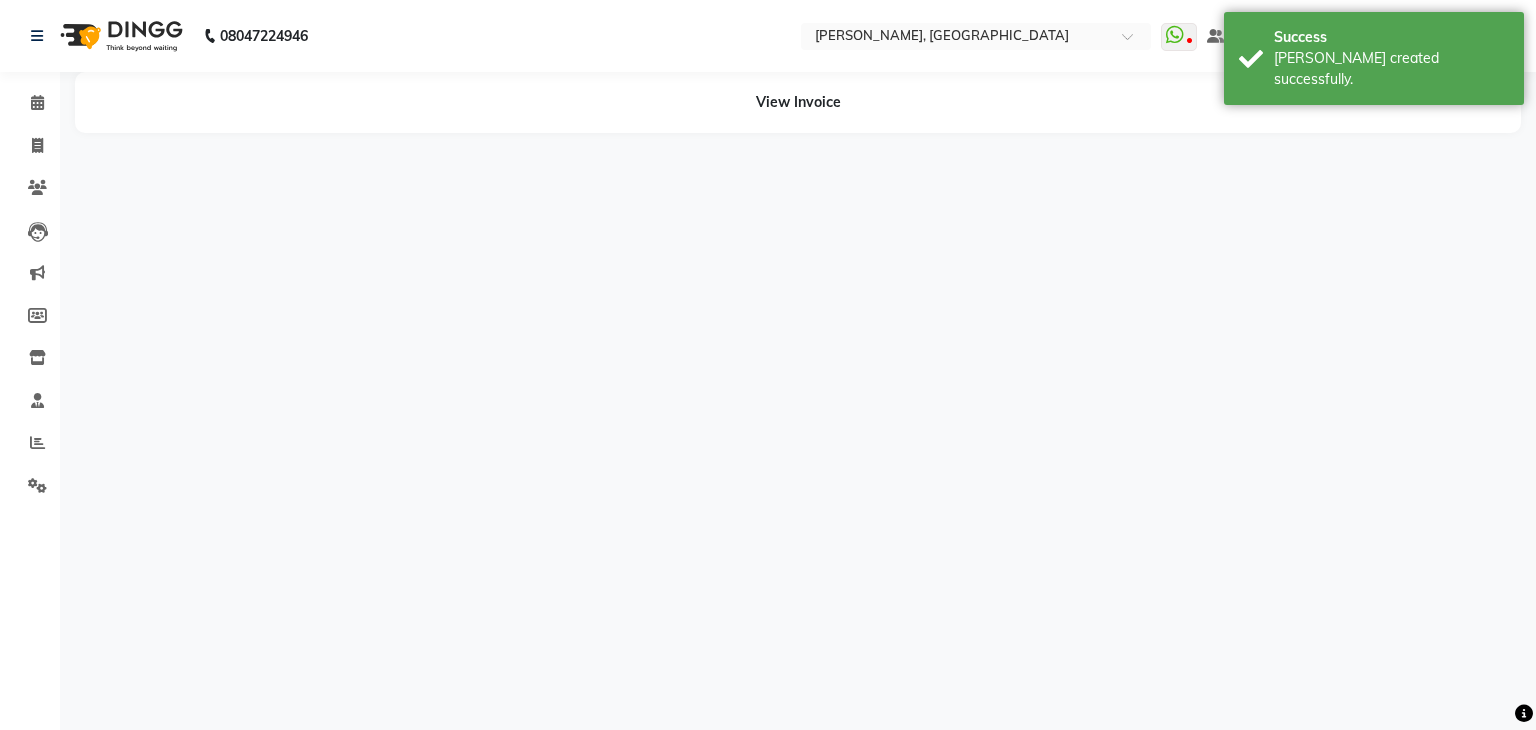 click on "08047224946 Select Location × Nailashes, Indiranagar  WhatsApp Status  ✕ Status:  Disconnected Most Recent Message: 09-07-2025     05:35 PM Recent Service Activity: 09-07-2025     05:32 PM  08047224946 Whatsapp Settings Default Panel My Panel English ENGLISH Español العربية मराठी हिंदी ગુજરાતી தமிழ் 中文 Notifications nothing to show Manager Manage Profile Change Password Sign out  Version:3.15.4  ☀ Nailashes, Indiranagar  Calendar  Invoice  Clients  Leads   Marketing  Members  Inventory  Staff  Reports  Settings Completed InProgress Upcoming Dropped Tentative Check-In Confirm Bookings Segments Page Builder  View Invoice" at bounding box center (768, 365) 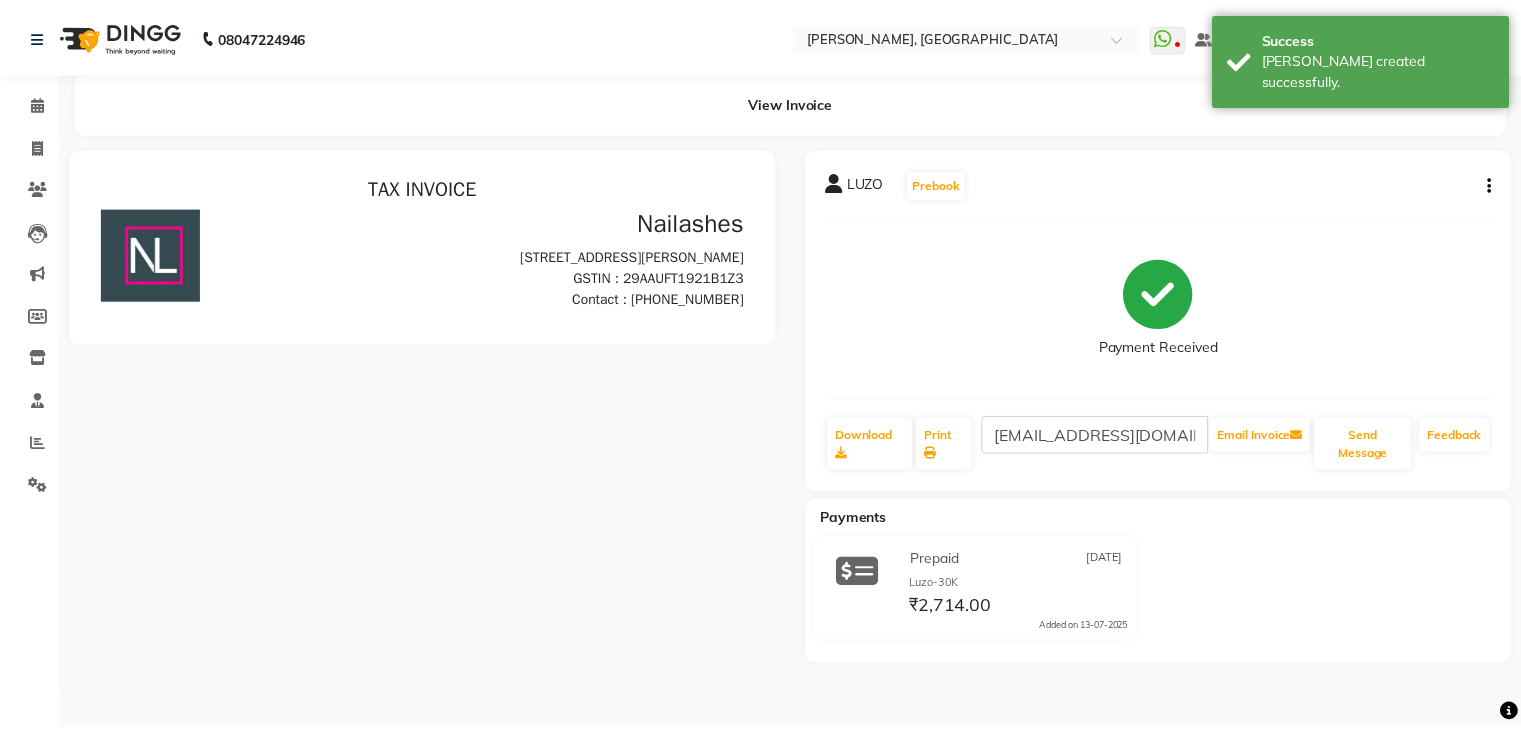 scroll, scrollTop: 0, scrollLeft: 0, axis: both 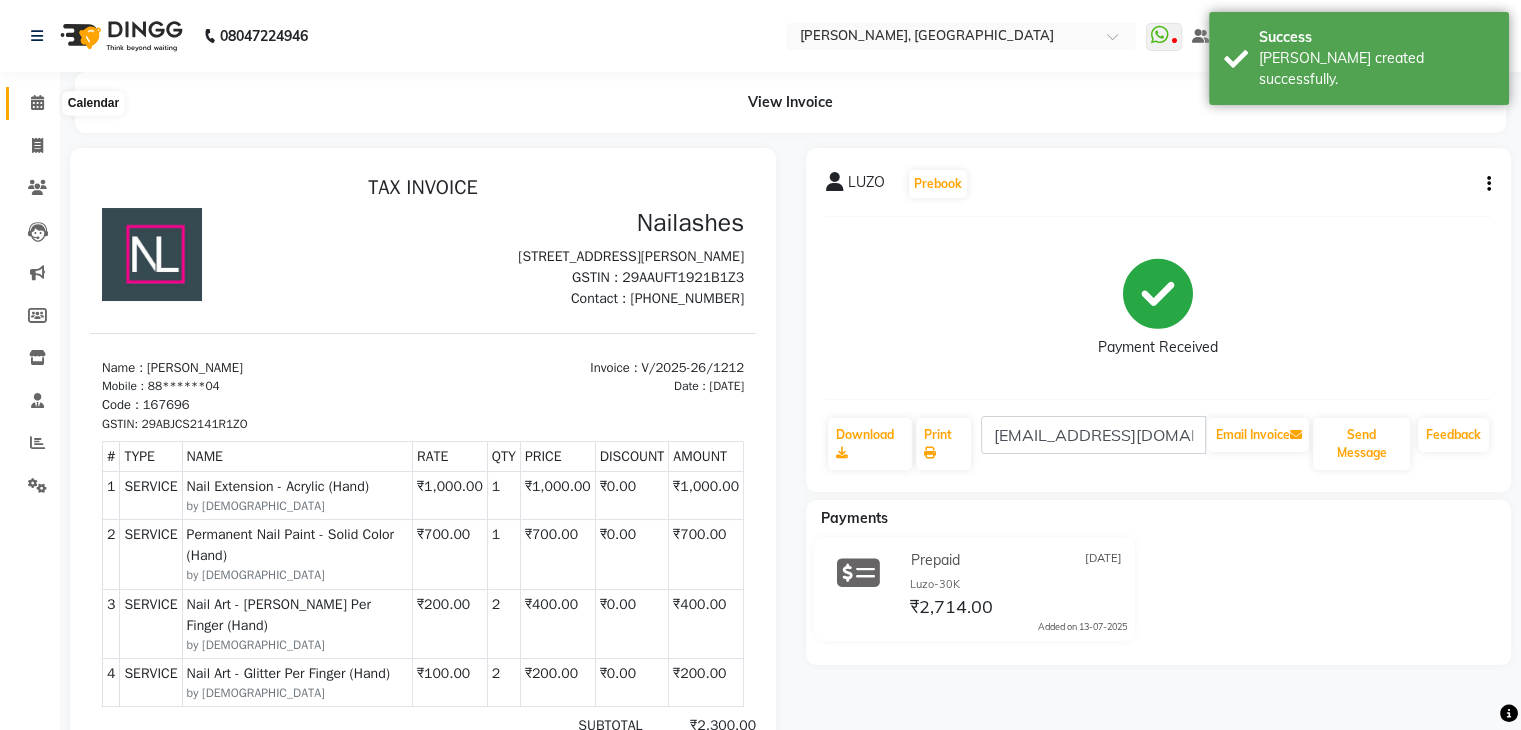 click 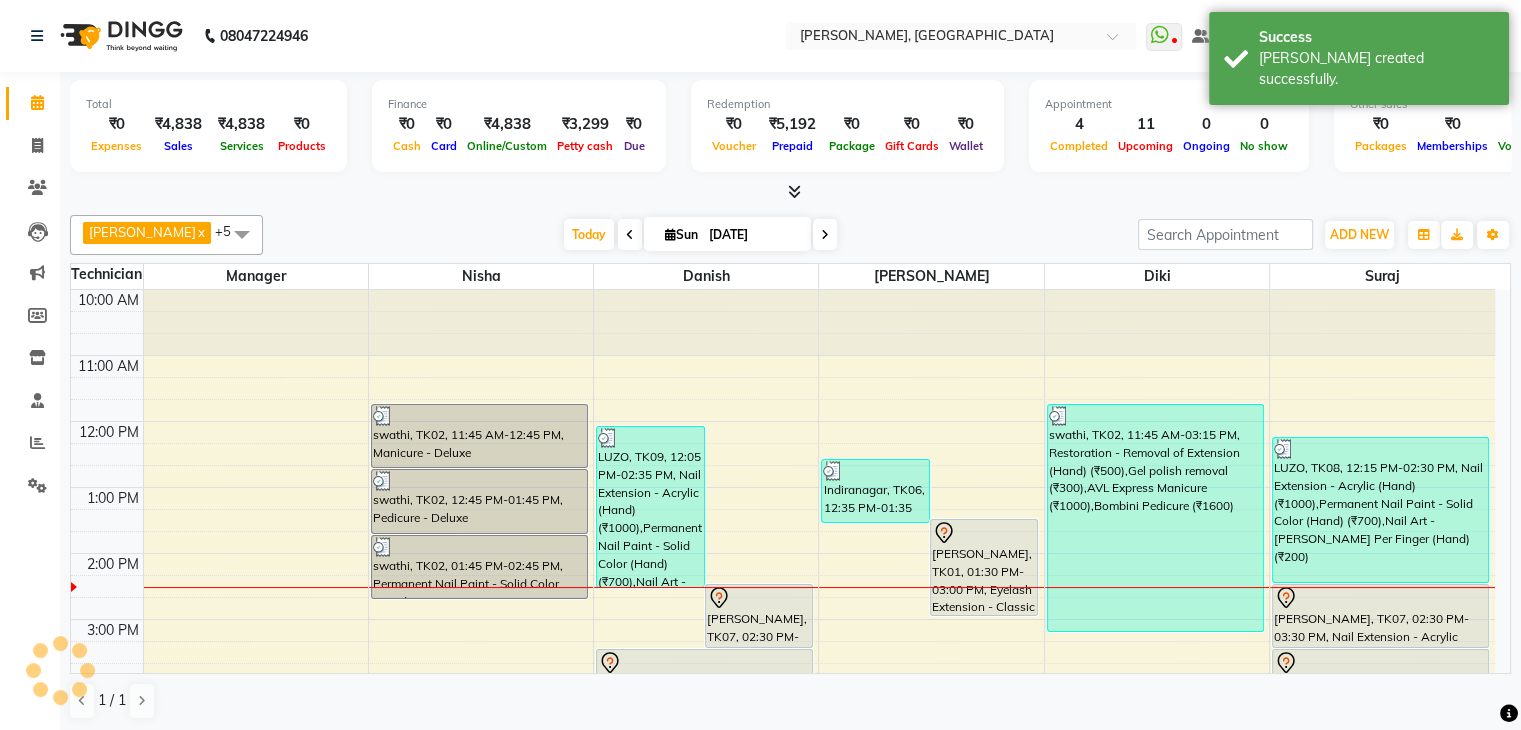 scroll, scrollTop: 0, scrollLeft: 0, axis: both 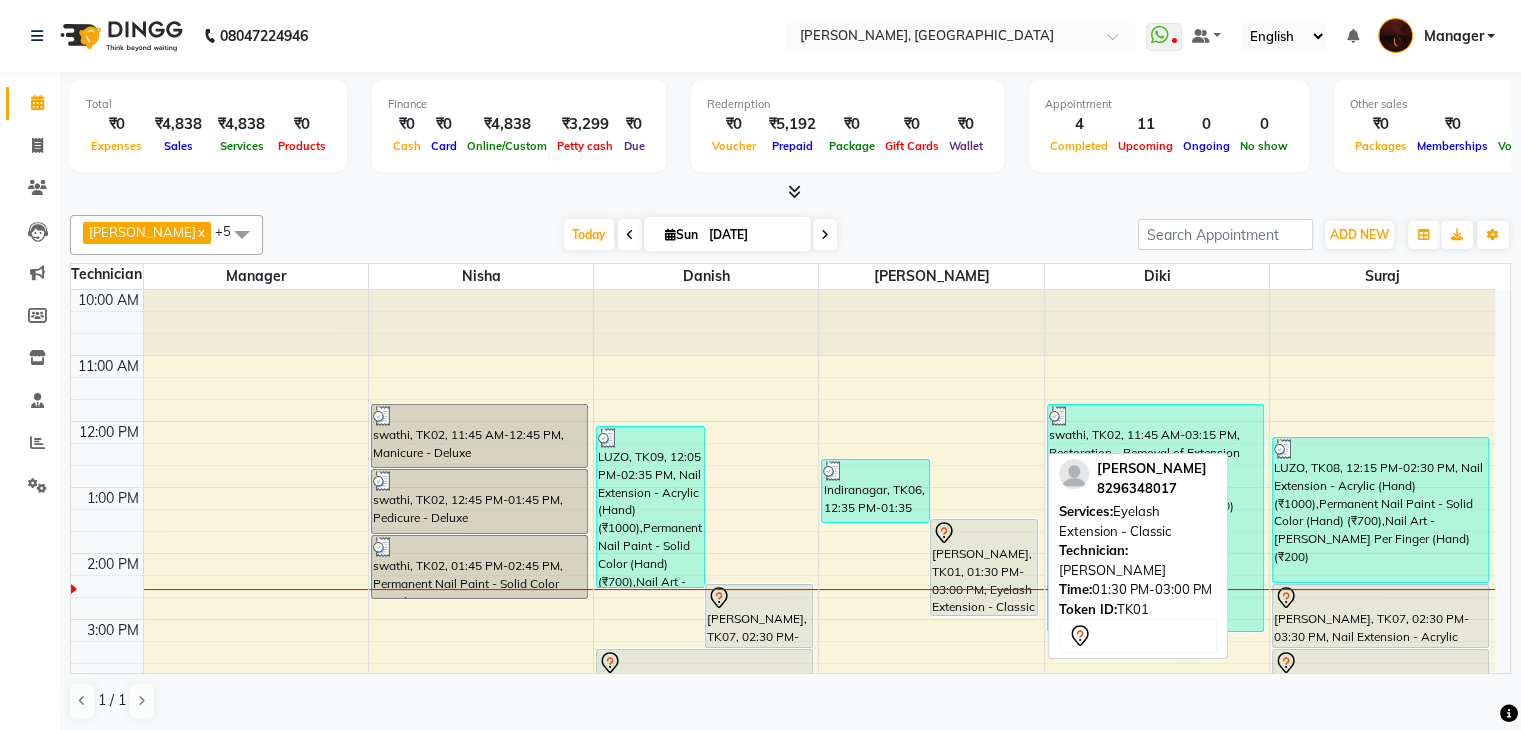 click on "Angela, TK01, 01:30 PM-03:00 PM, Eyelash Extension - Classic" at bounding box center [984, 567] 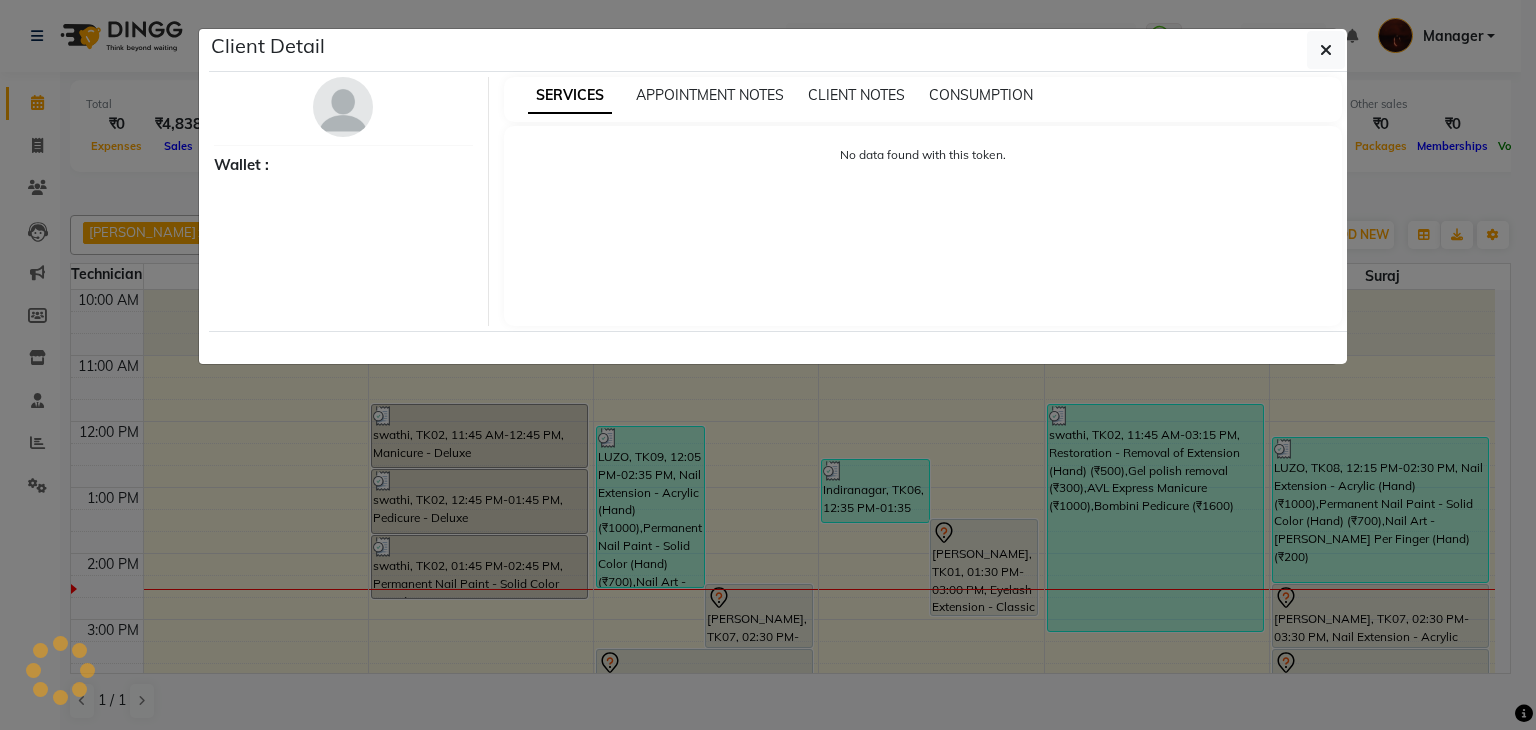 select on "7" 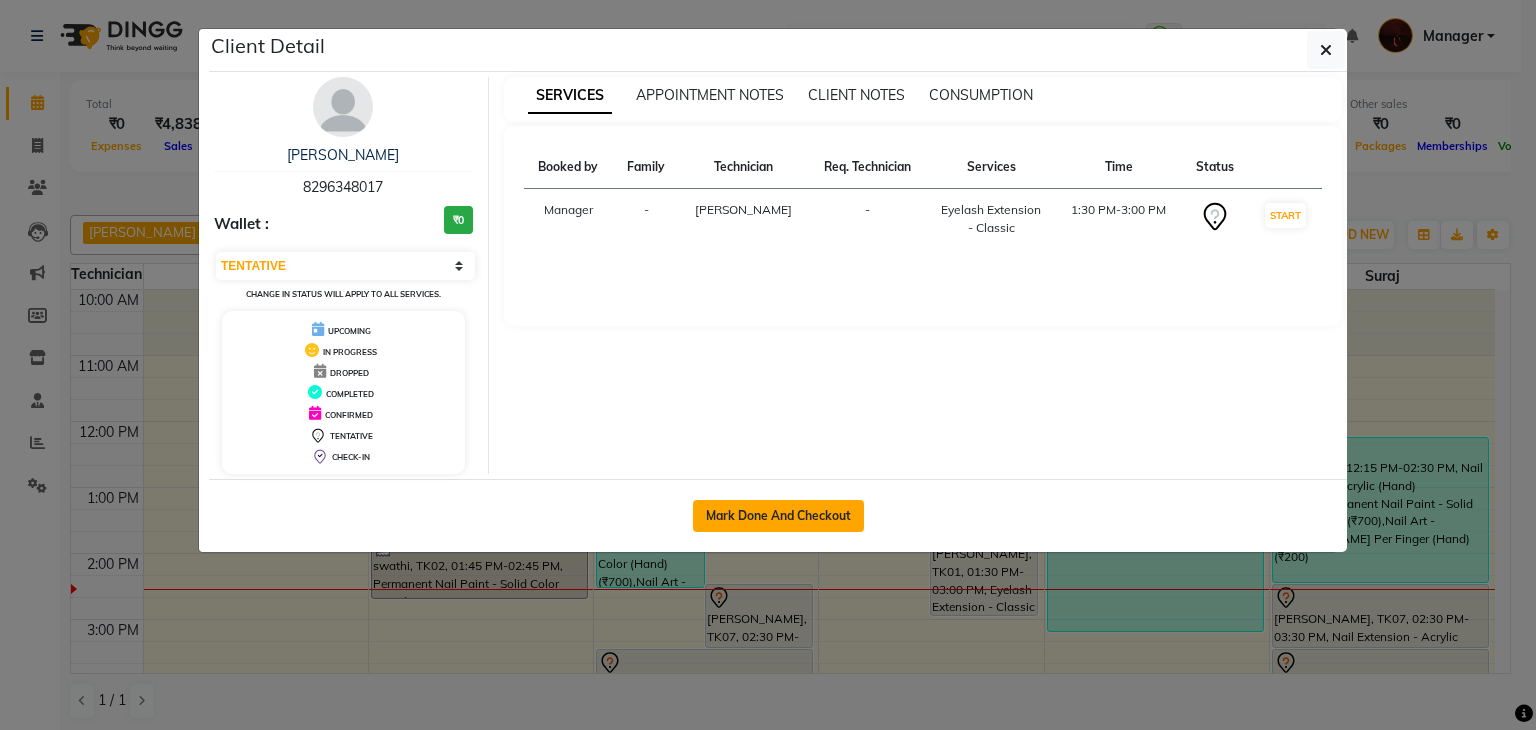 click on "Mark Done And Checkout" 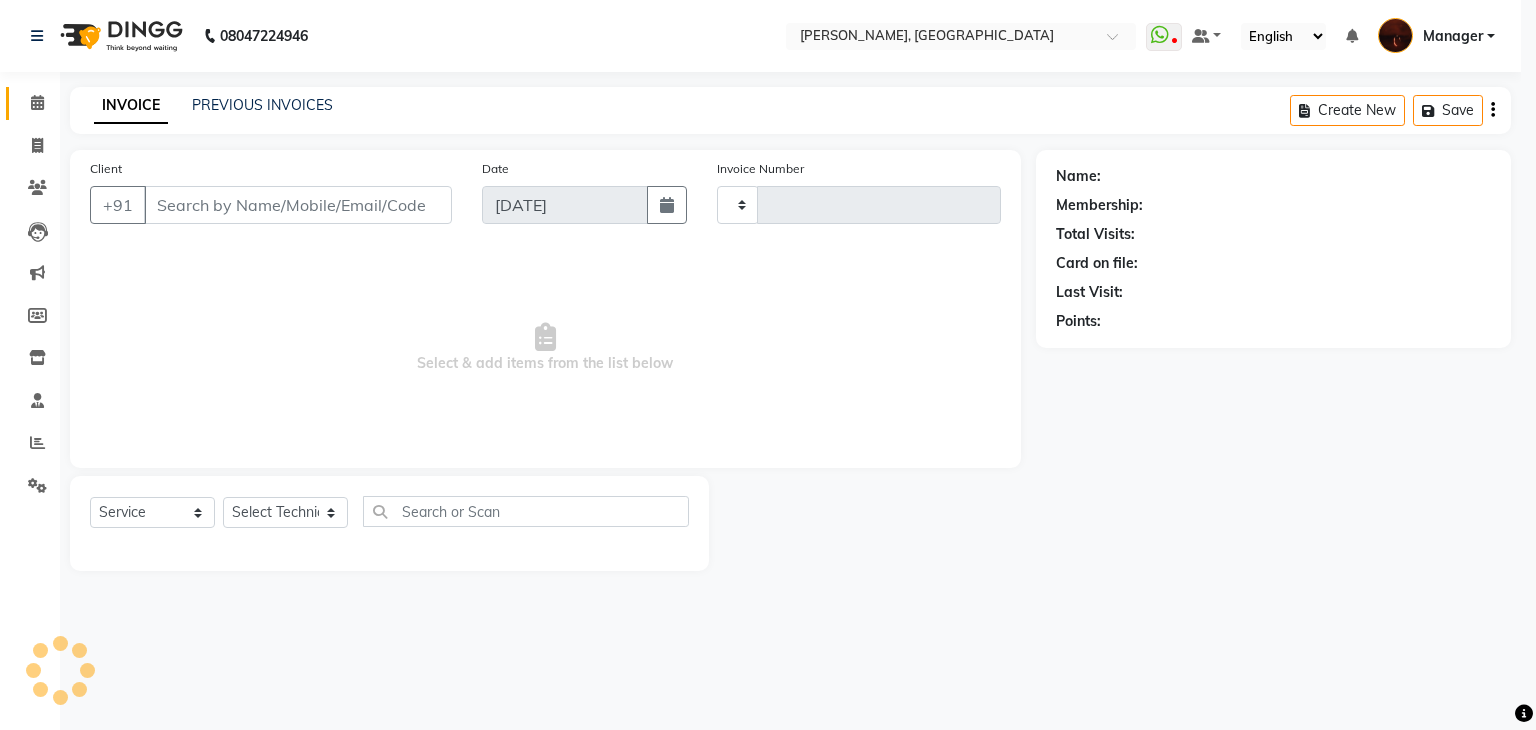 type on "1213" 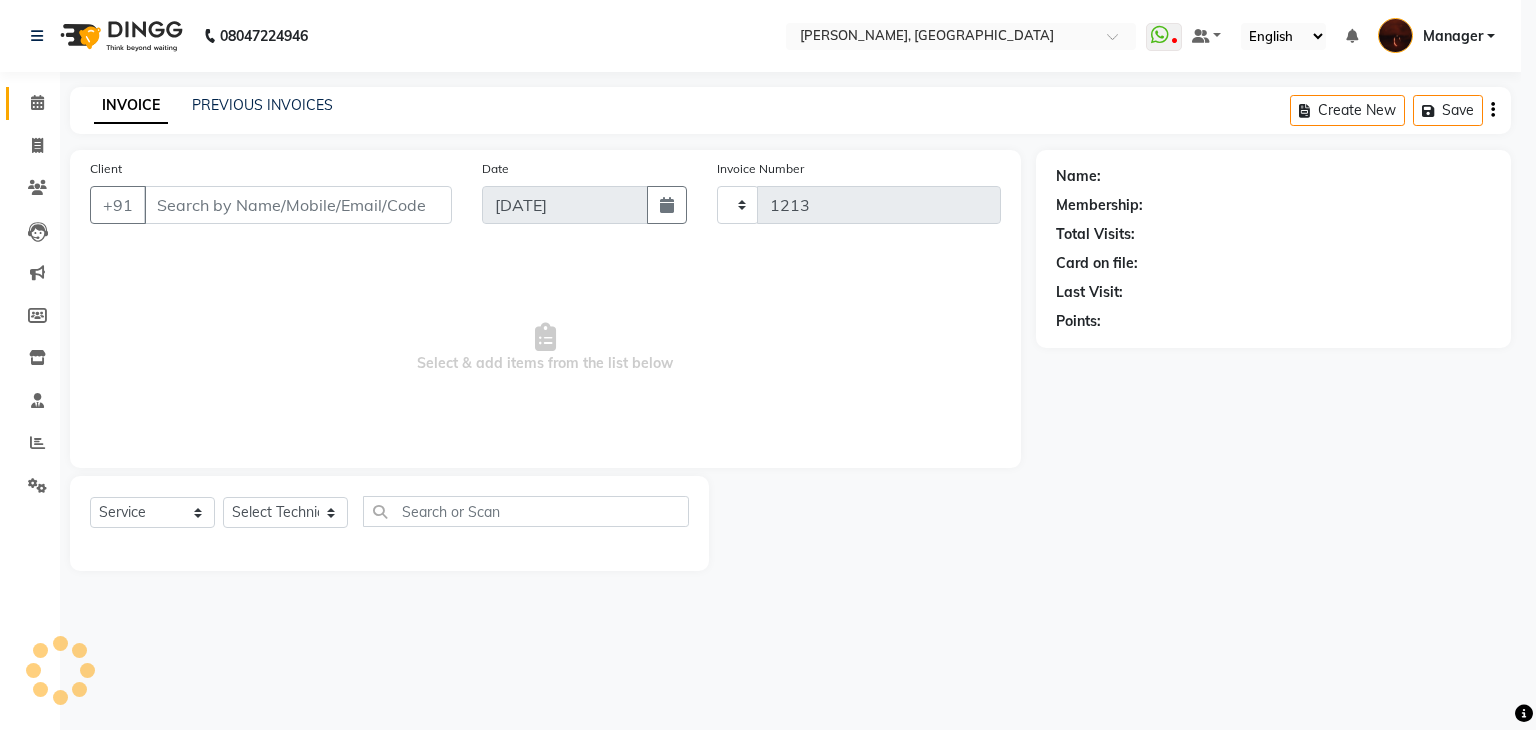 select on "4063" 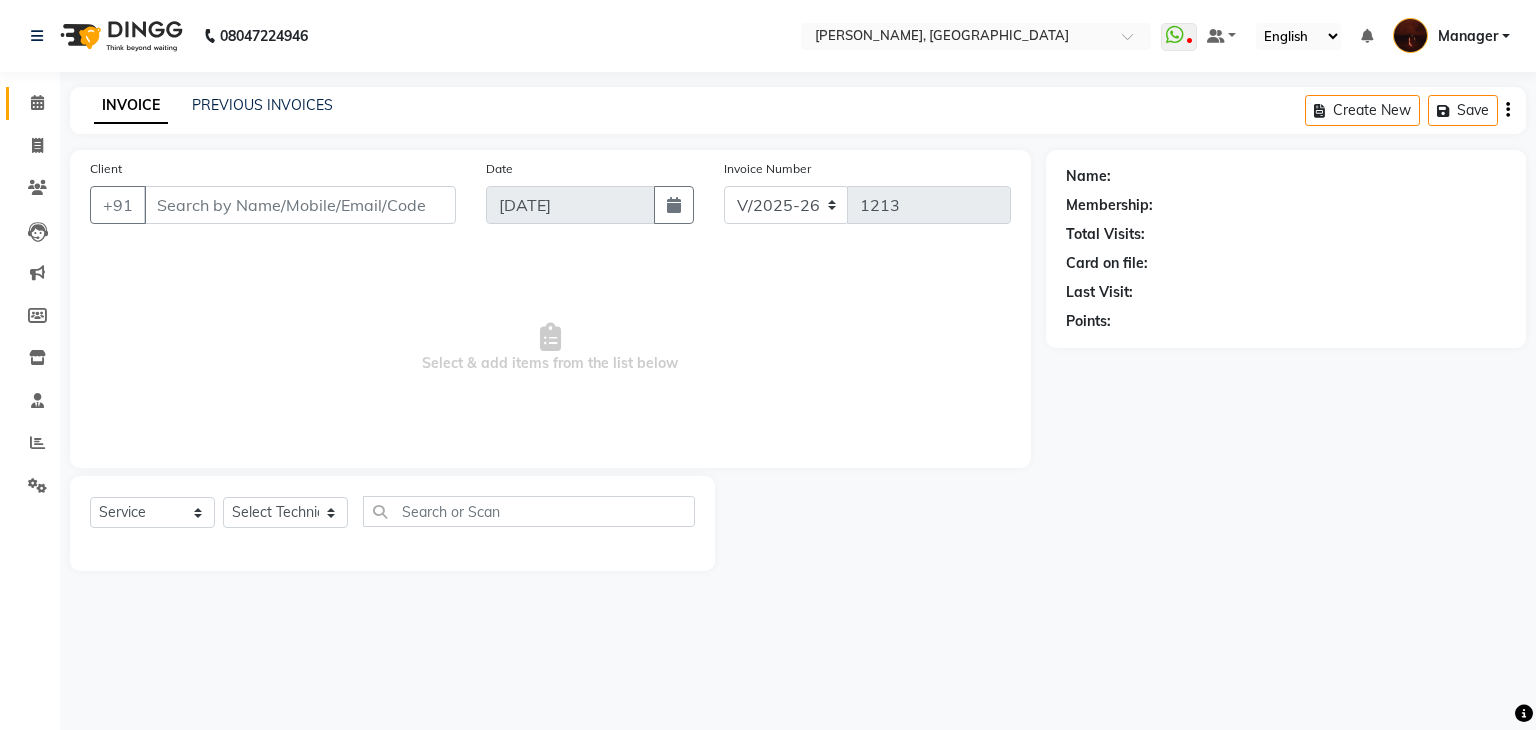 type on "82******17" 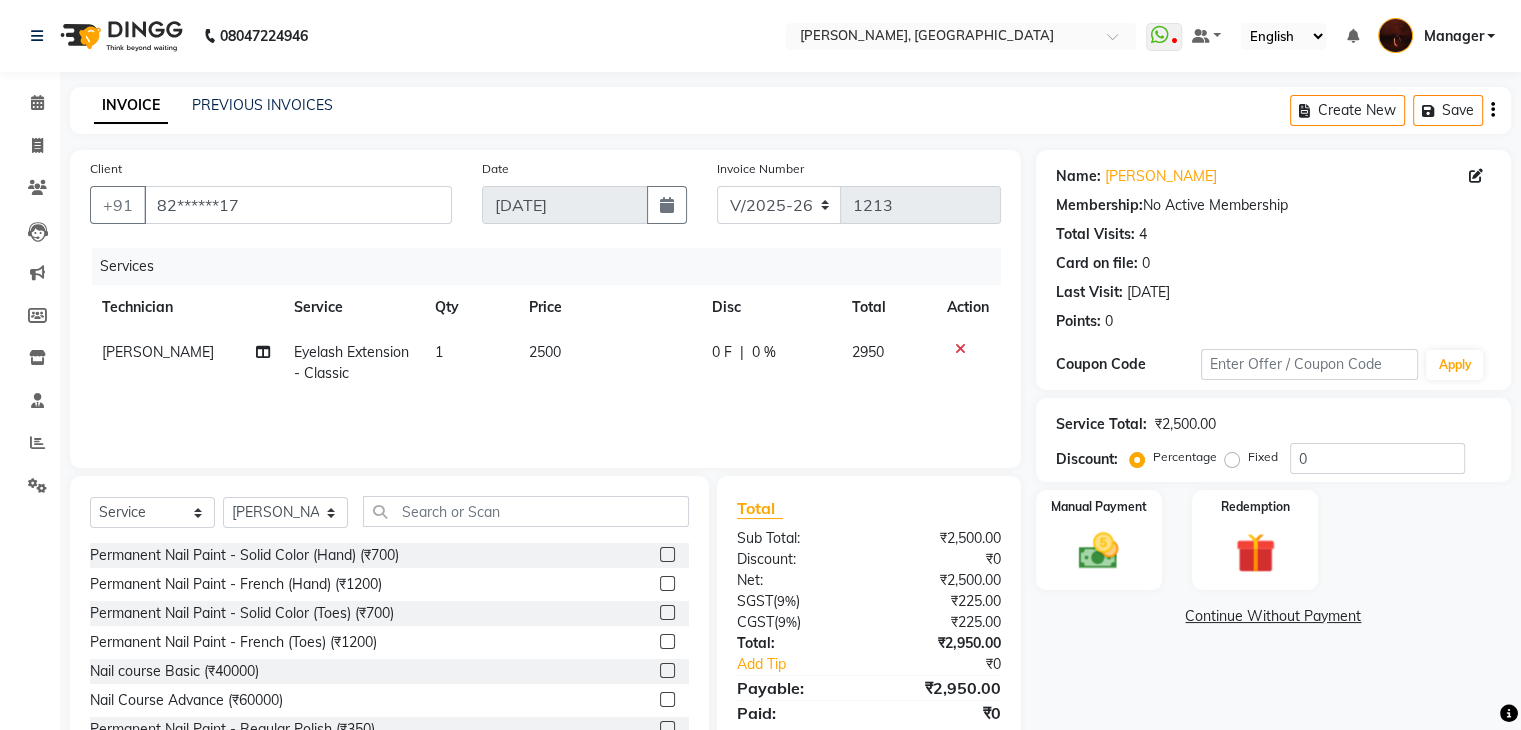 click 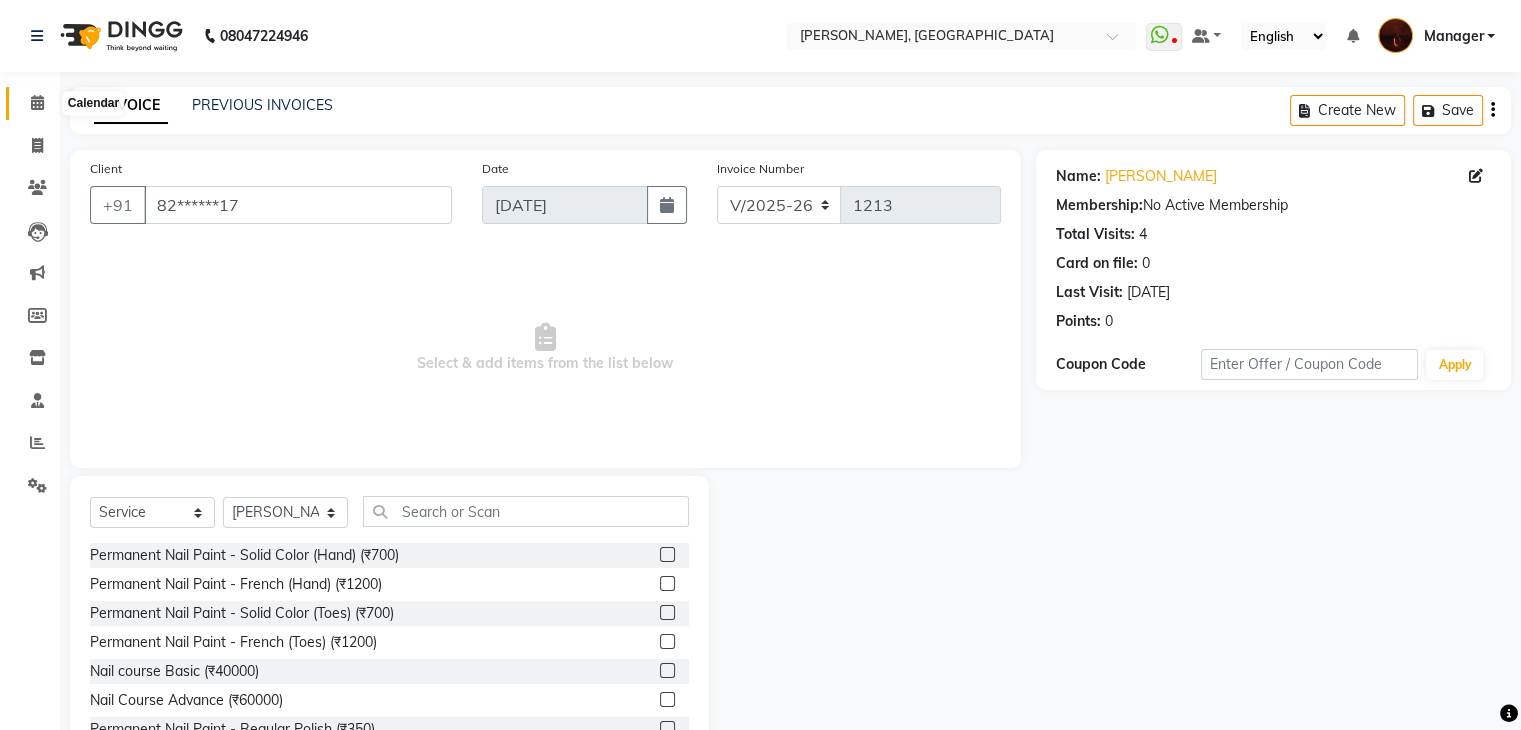 click 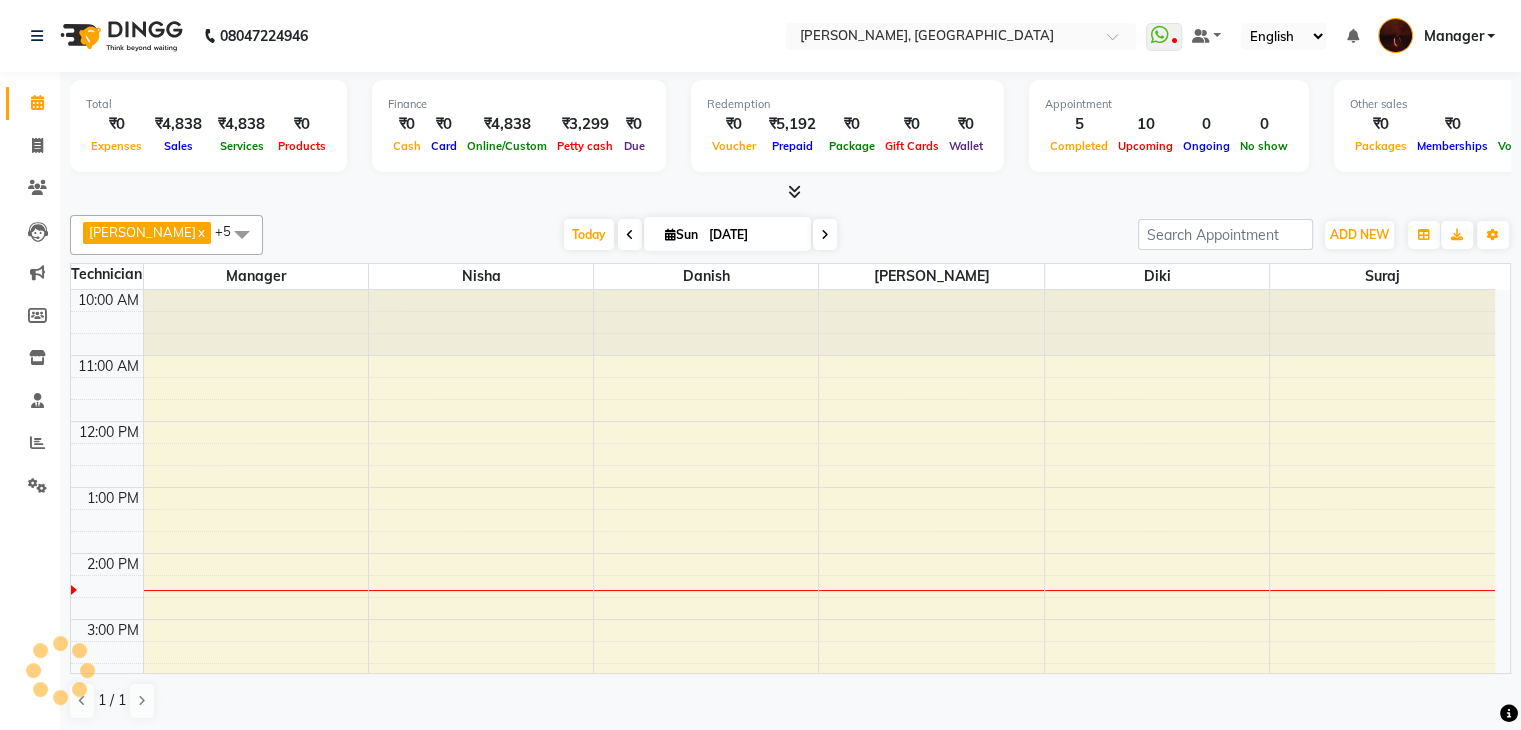 scroll, scrollTop: 0, scrollLeft: 0, axis: both 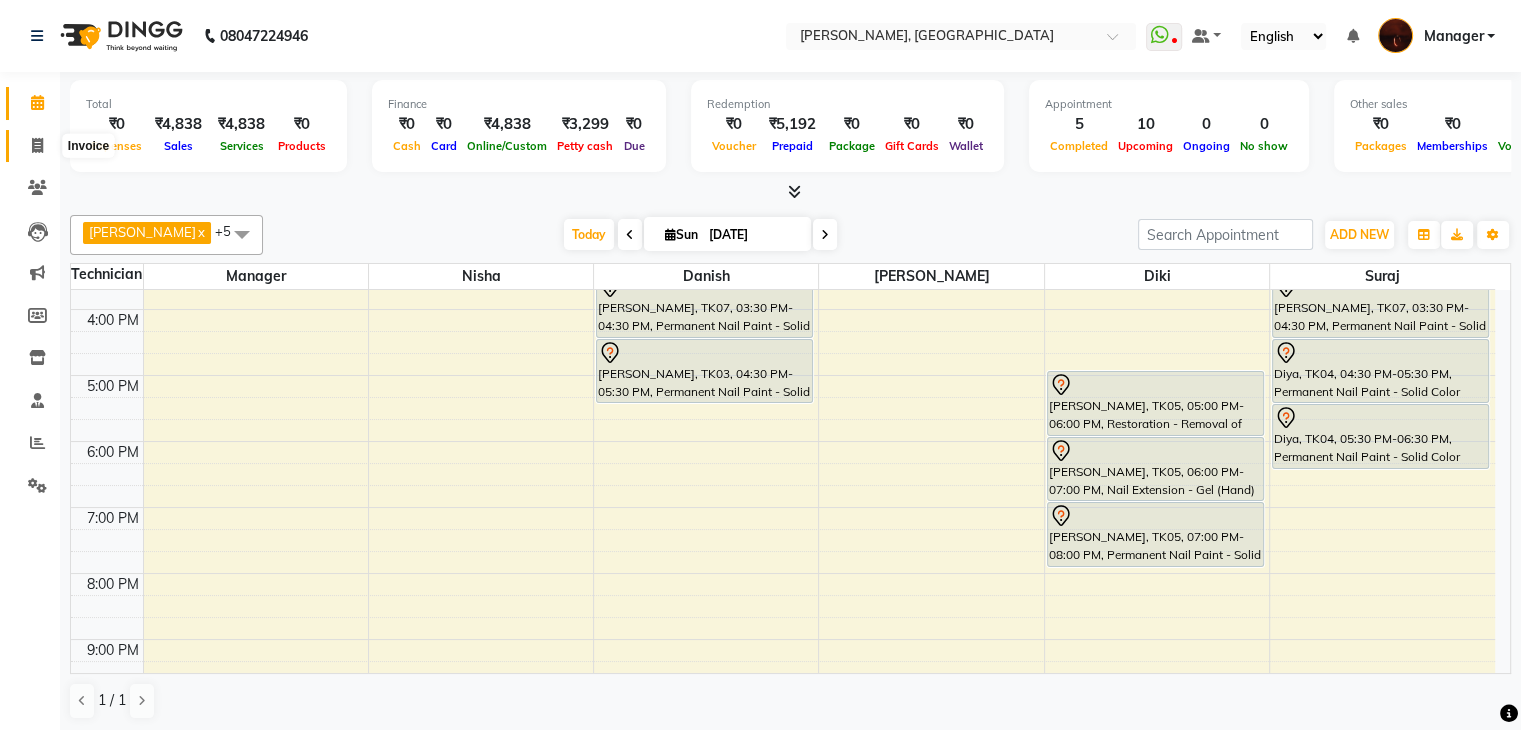 click 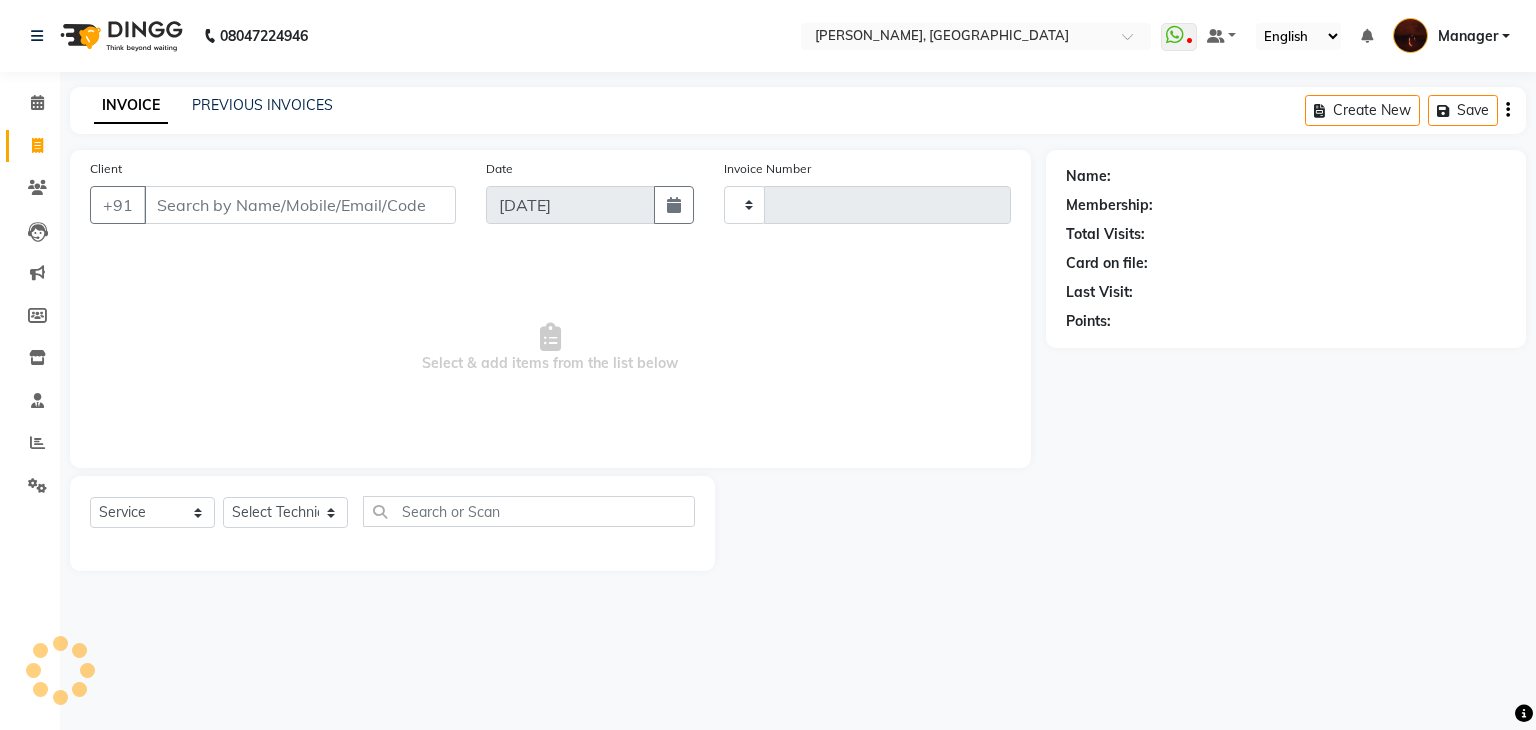 type on "1213" 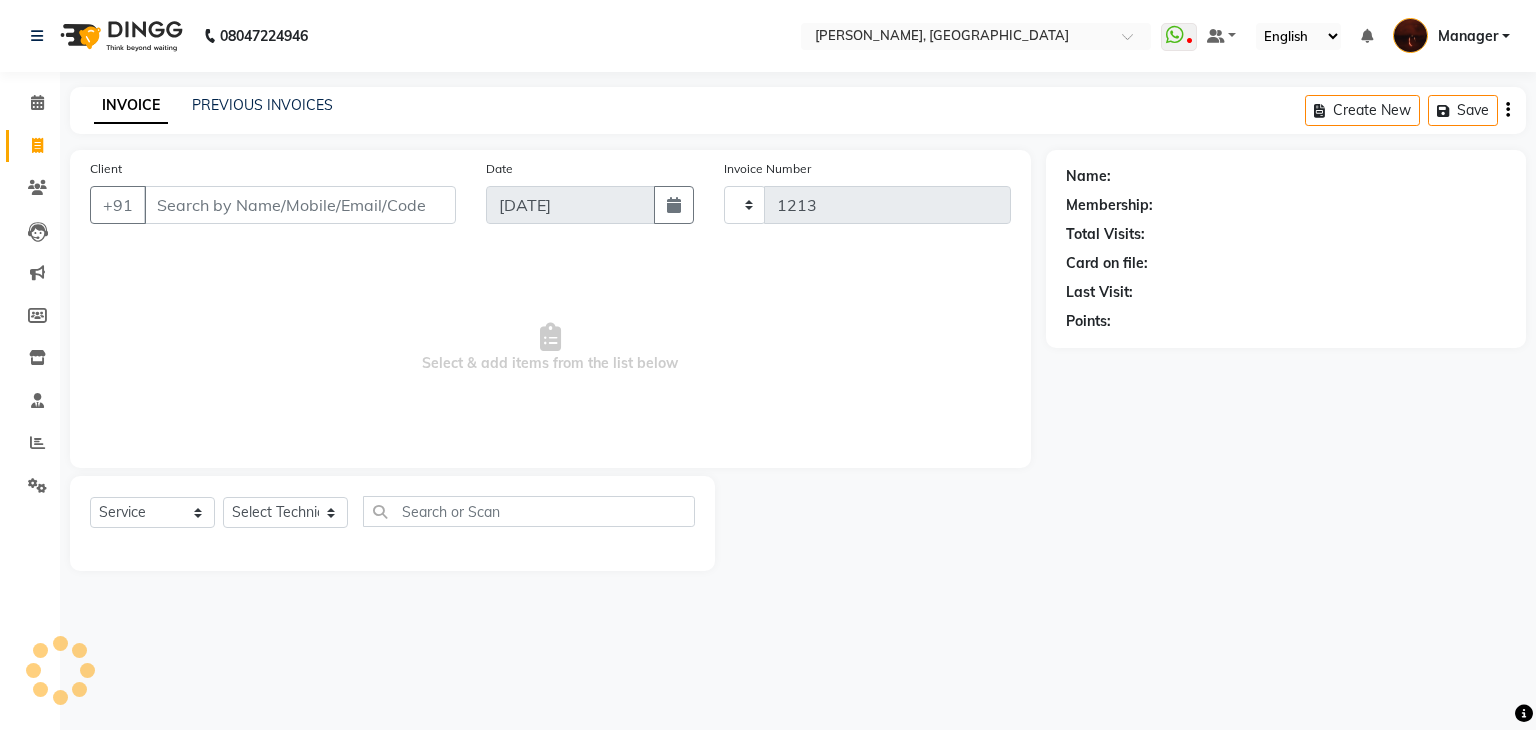 select on "4063" 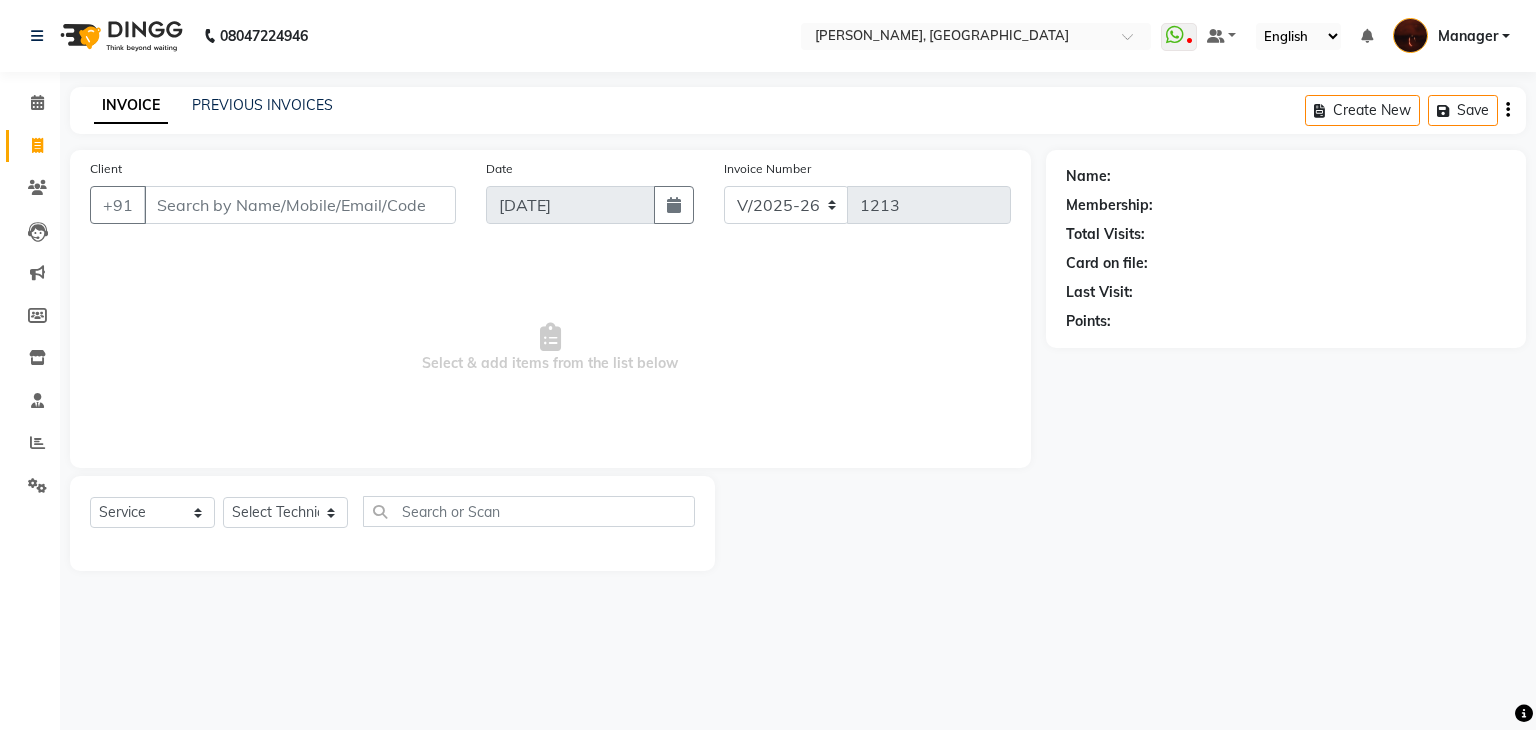 click on "Select  Service  Product  Membership  Package Voucher Prepaid Gift Card  Select Technician Adesh amir anuj Danish Diki  Gaurav GAURAV GK Geeta Himanshu jenifer Manager megna nikhil Nisha Pooja prince Rohit roshni sajan Salman Sameer sudeb Sudhir Accounting suraj vishnu" 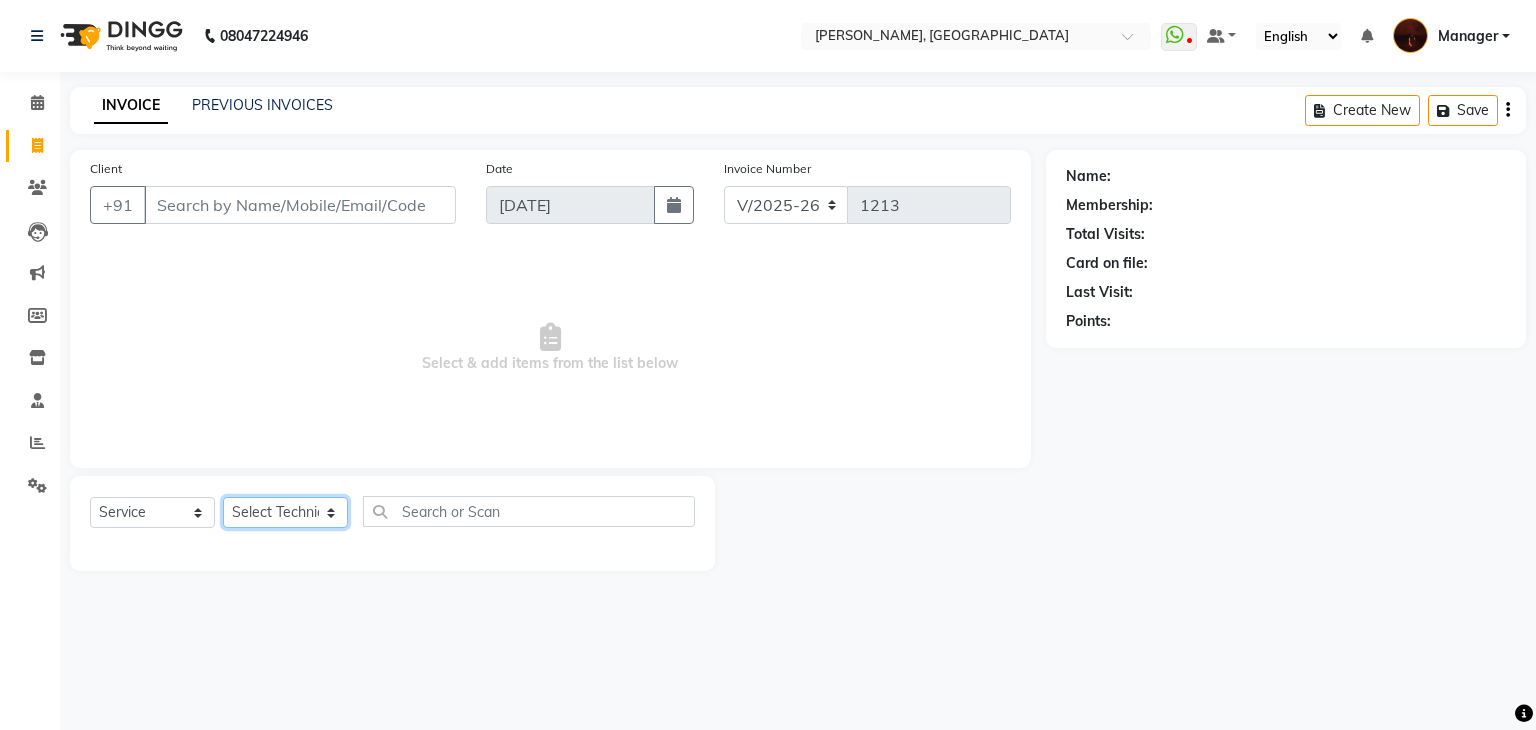 click on "Select Technician Adesh amir anuj Danish Diki  Gaurav GAURAV GK Geeta Himanshu jenifer Manager megna nikhil Nisha Pooja prince Rohit roshni sajan Salman Sameer sudeb Sudhir Accounting suraj vishnu" 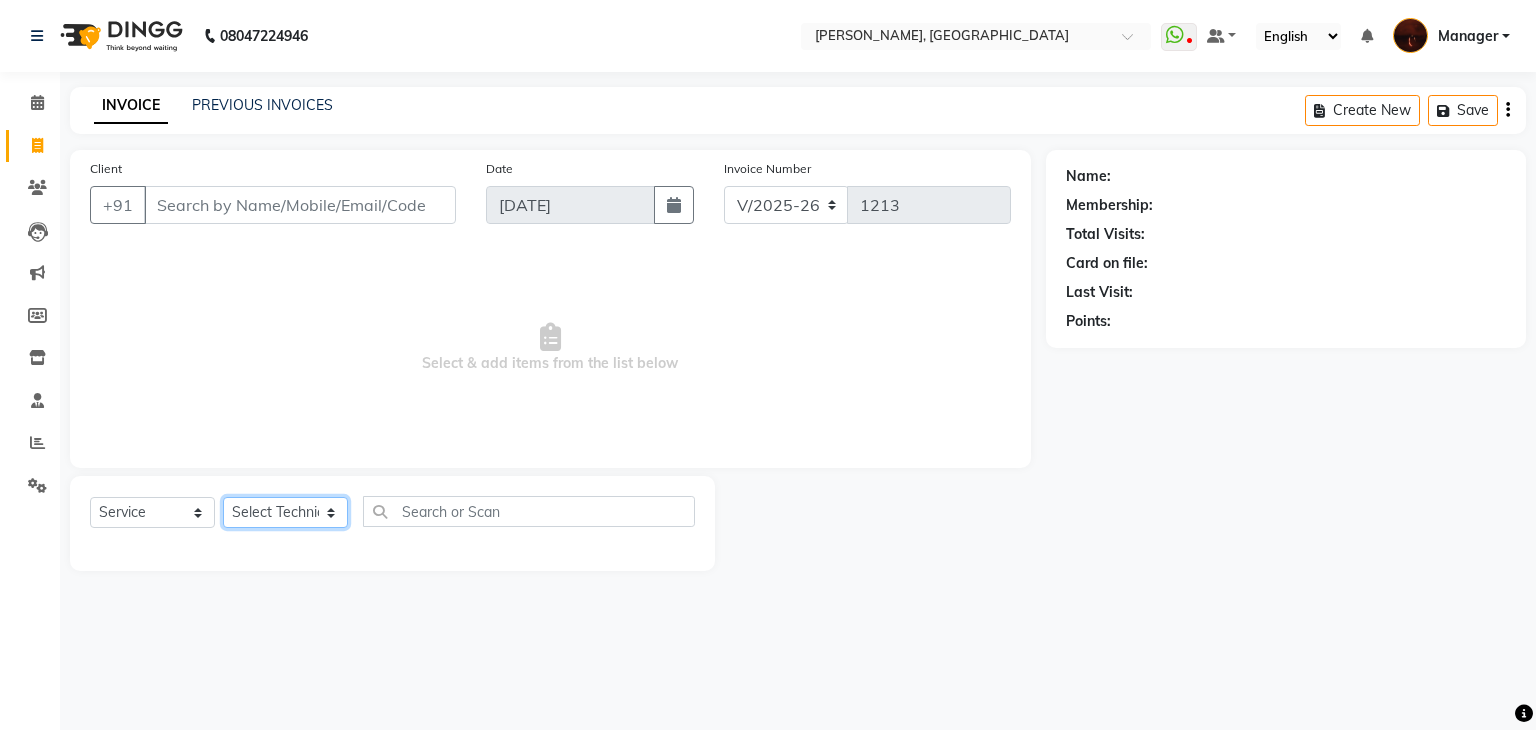 select on "68684" 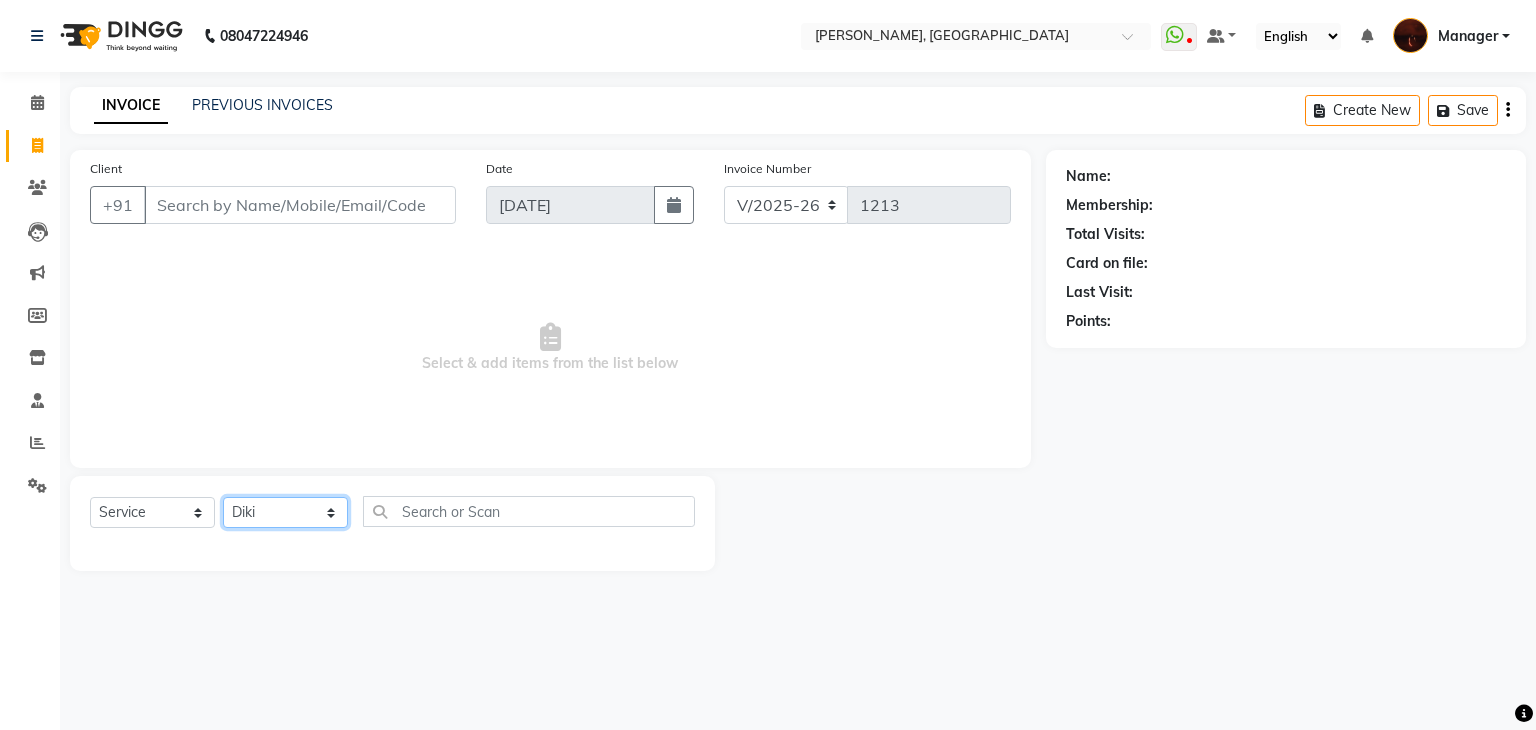click on "Select Technician Adesh amir anuj Danish Diki  Gaurav GAURAV GK Geeta Himanshu jenifer Manager megna nikhil Nisha Pooja prince Rohit roshni sajan Salman Sameer sudeb Sudhir Accounting suraj vishnu" 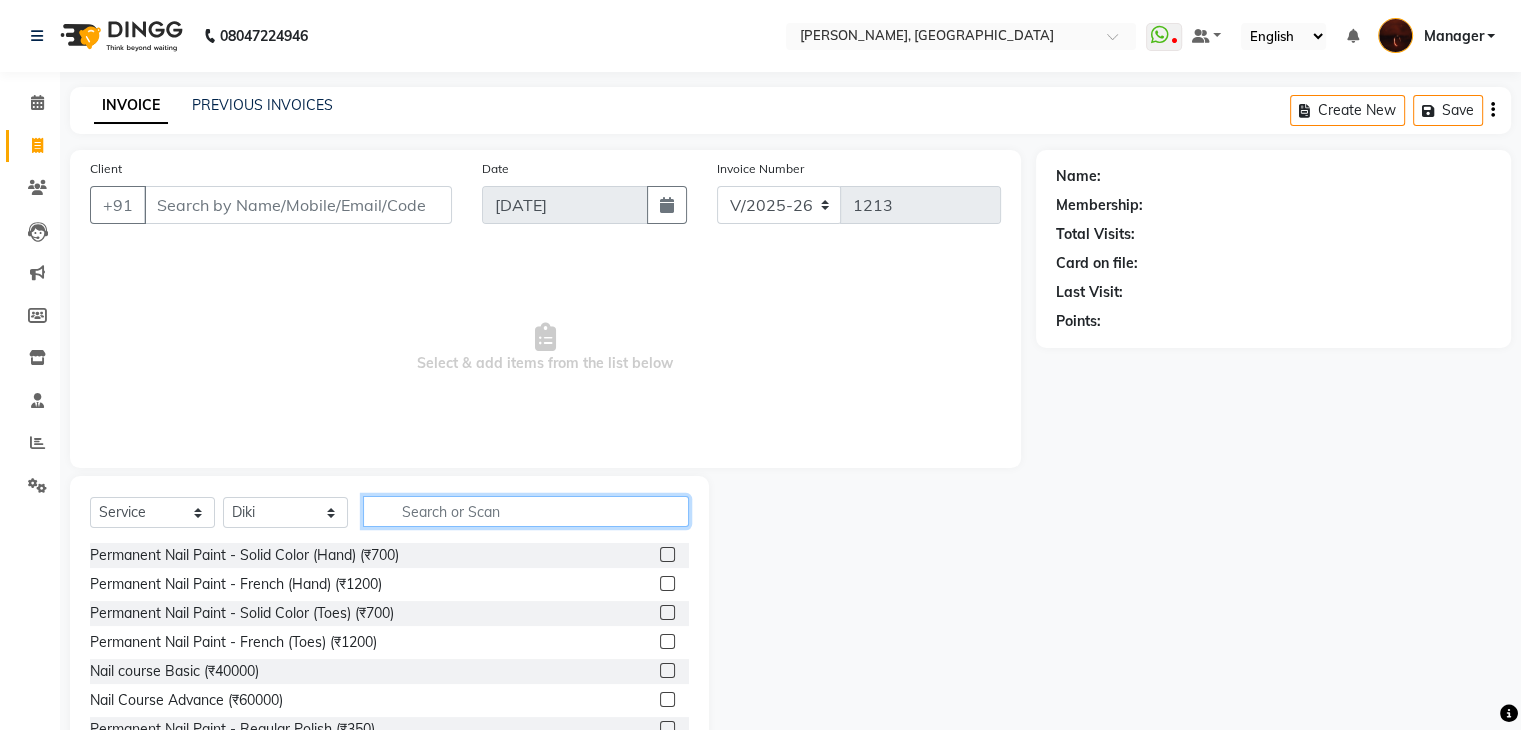 click 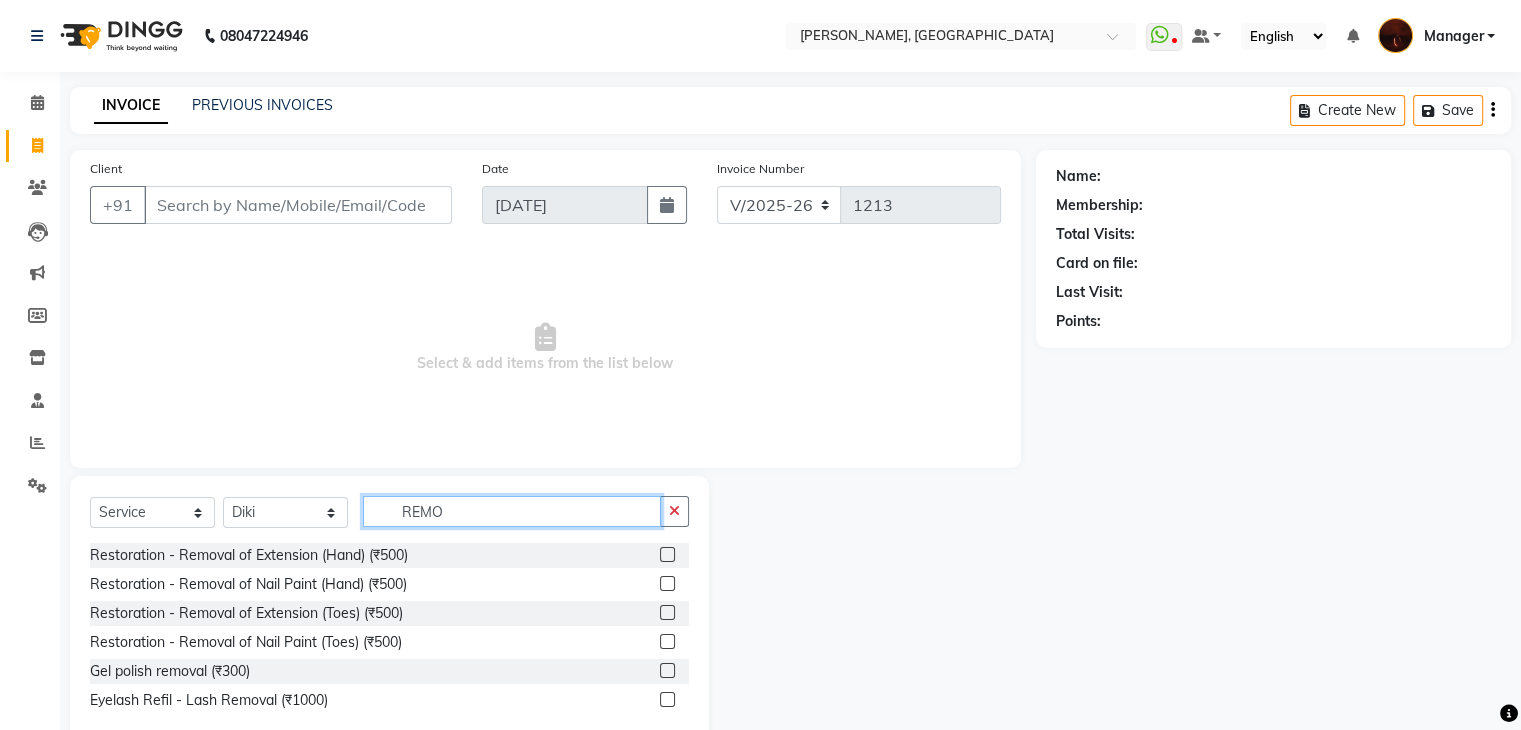type on "REMO" 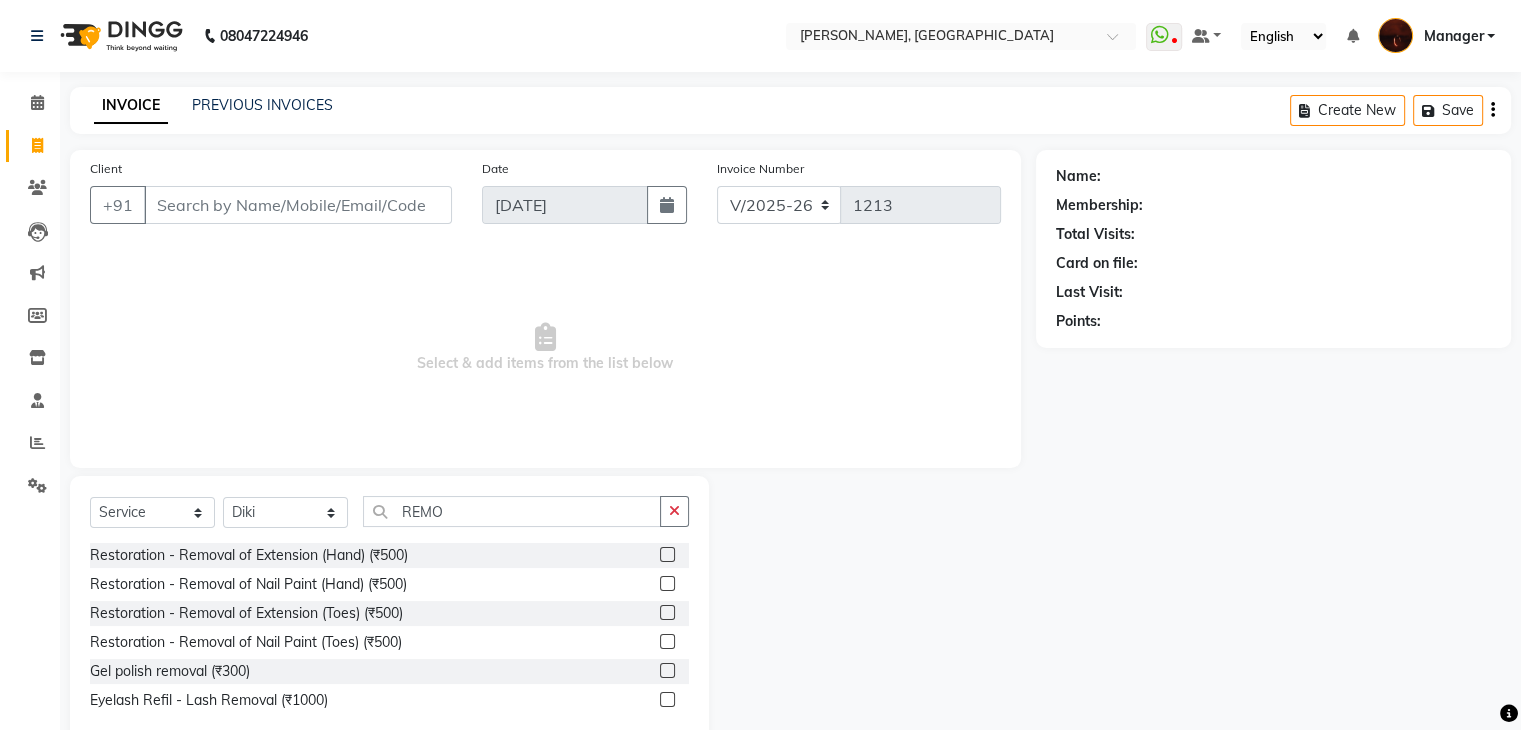 click 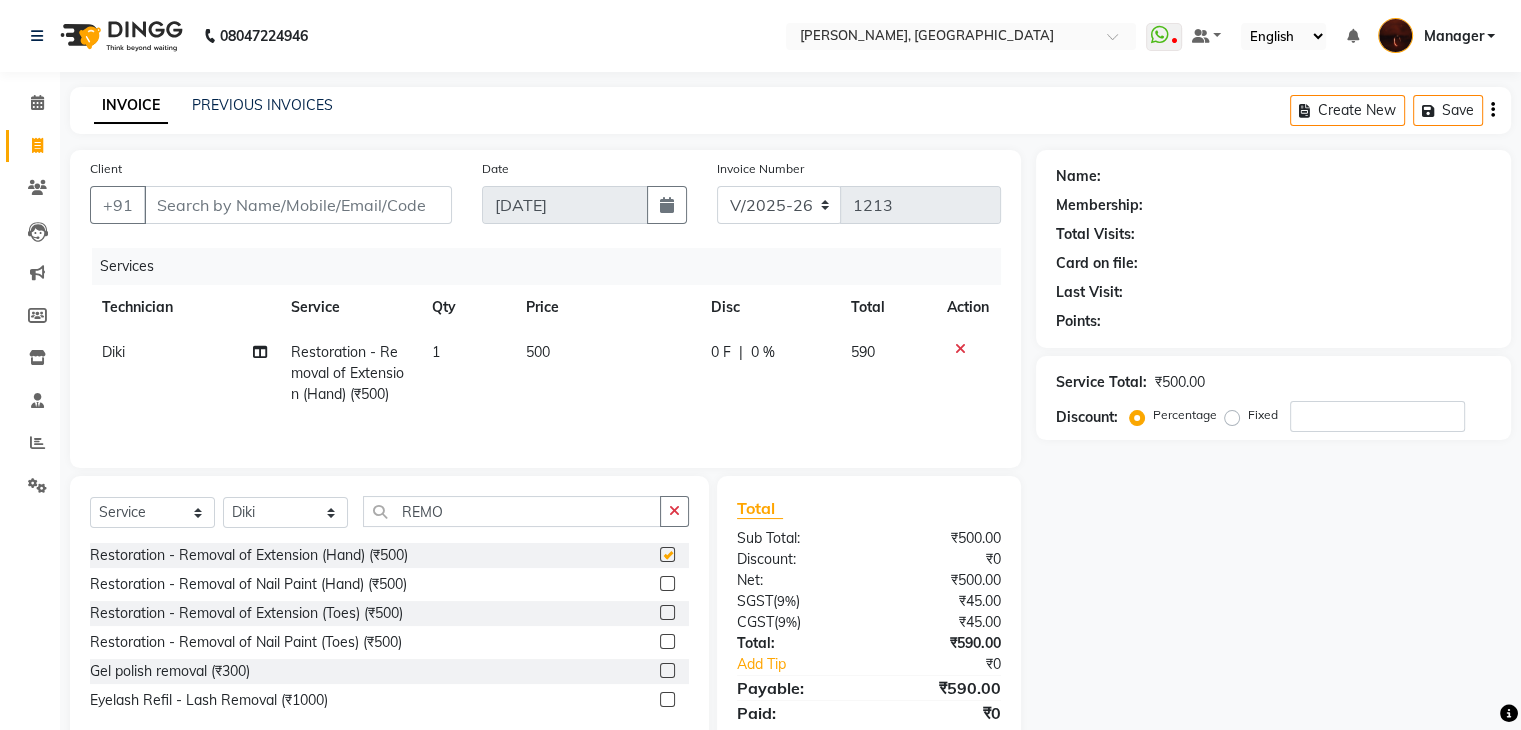 checkbox on "false" 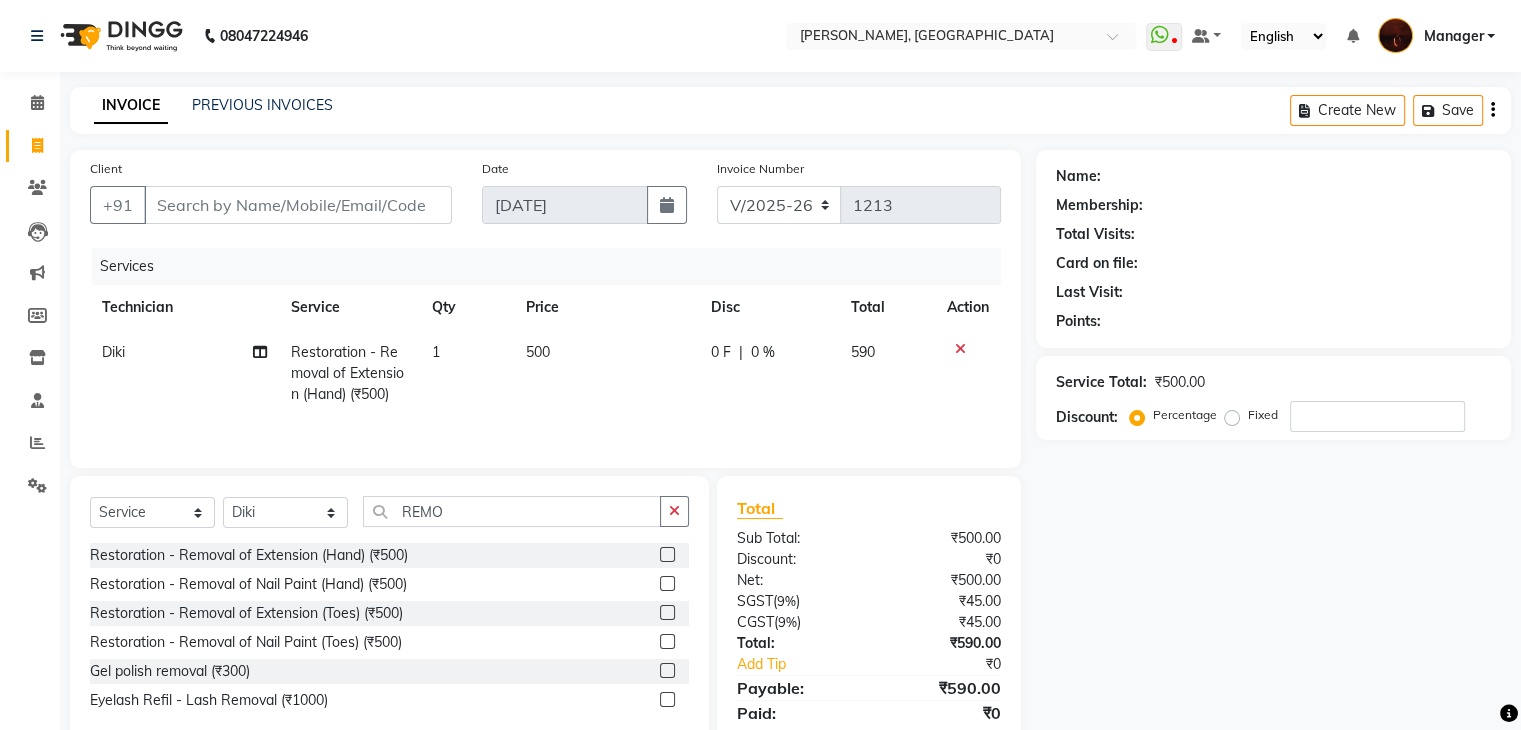 scroll, scrollTop: 71, scrollLeft: 0, axis: vertical 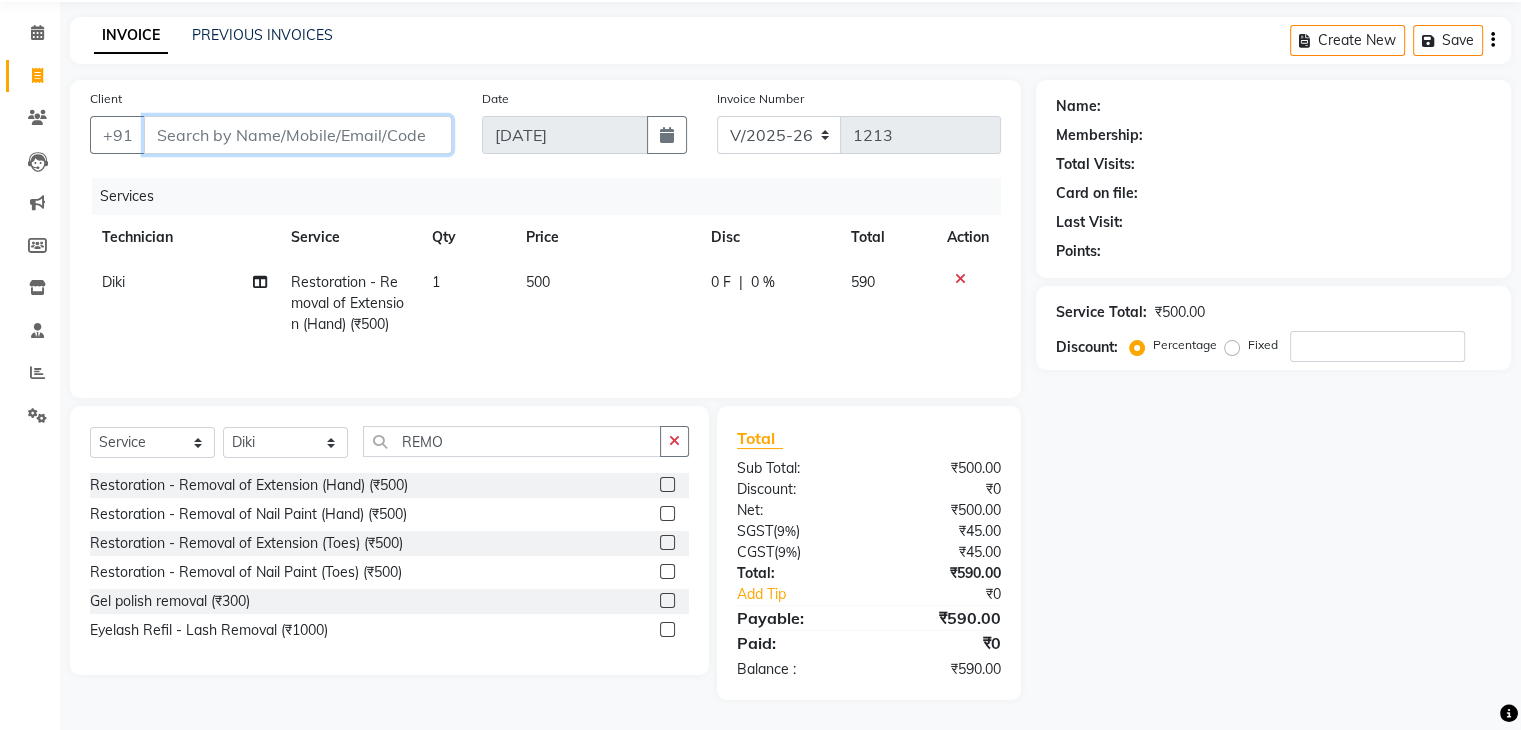 click on "Client" at bounding box center (298, 135) 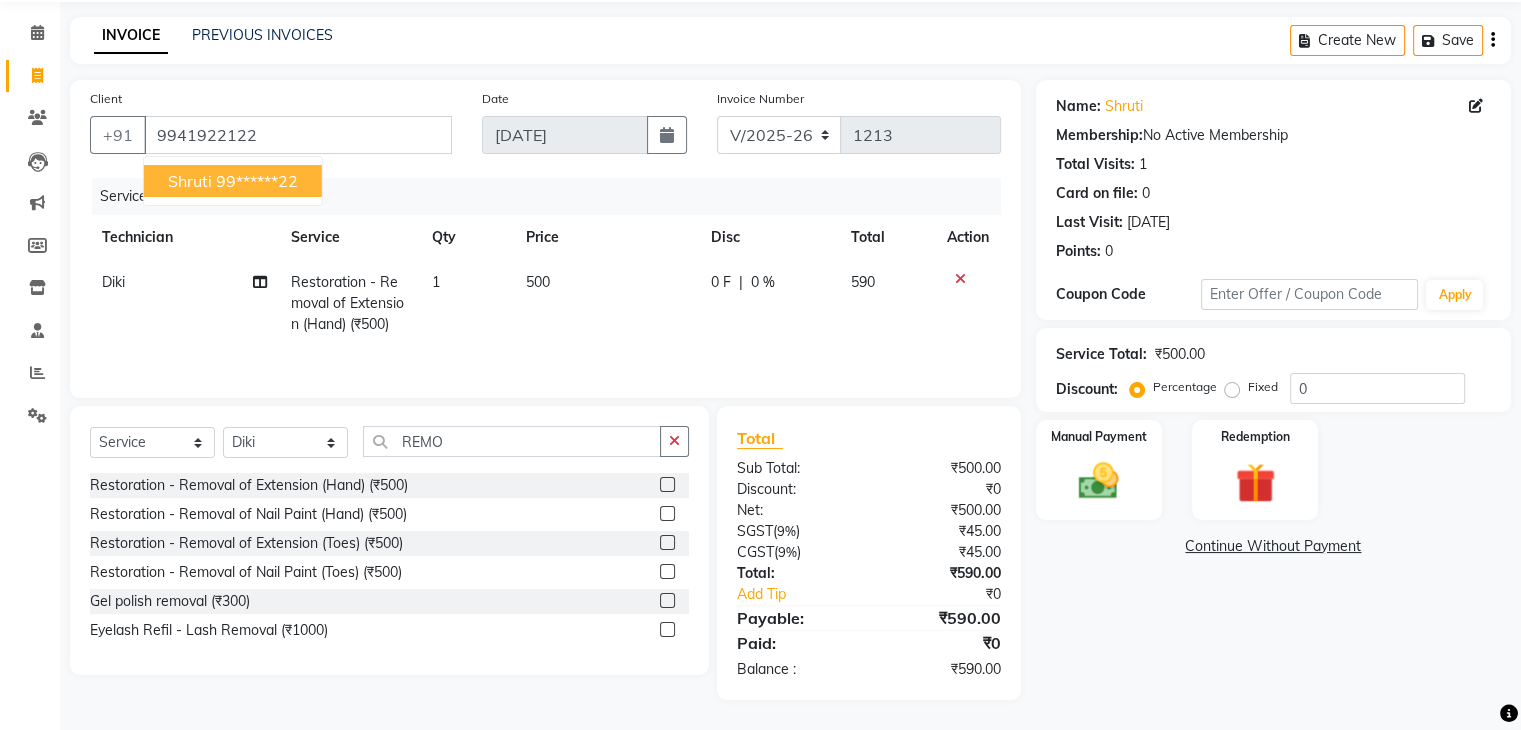 click on "shruti" at bounding box center [190, 181] 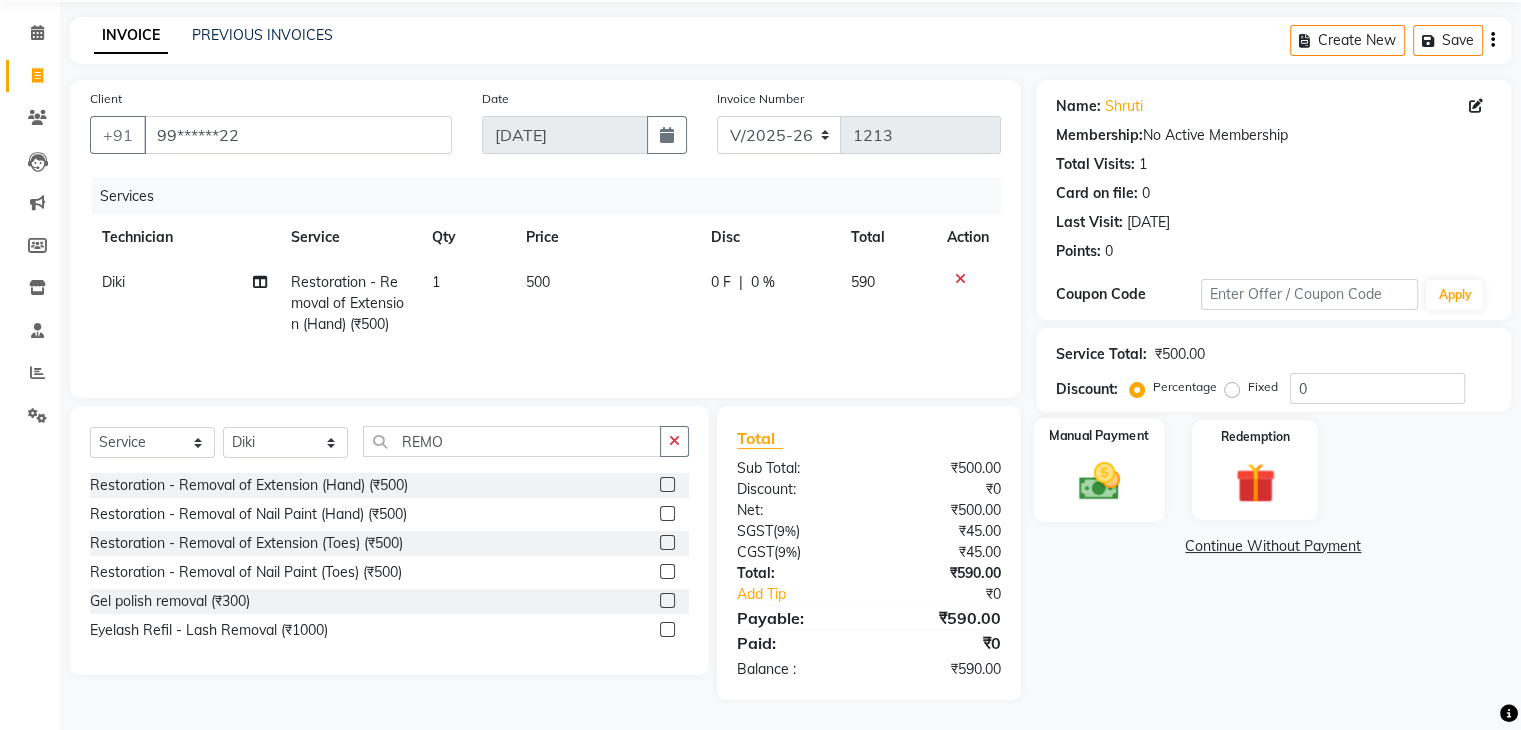 click on "Manual Payment" 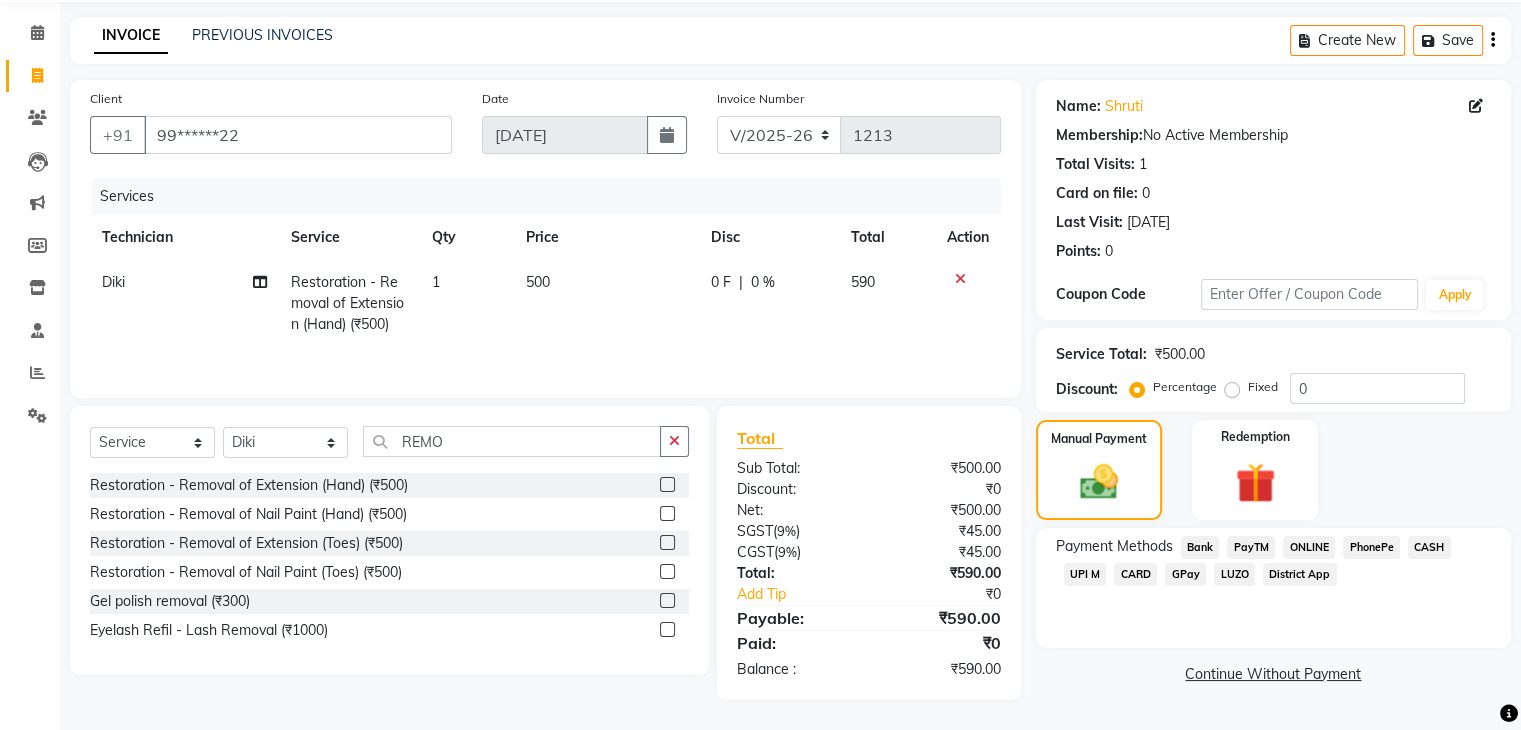click on "ONLINE" 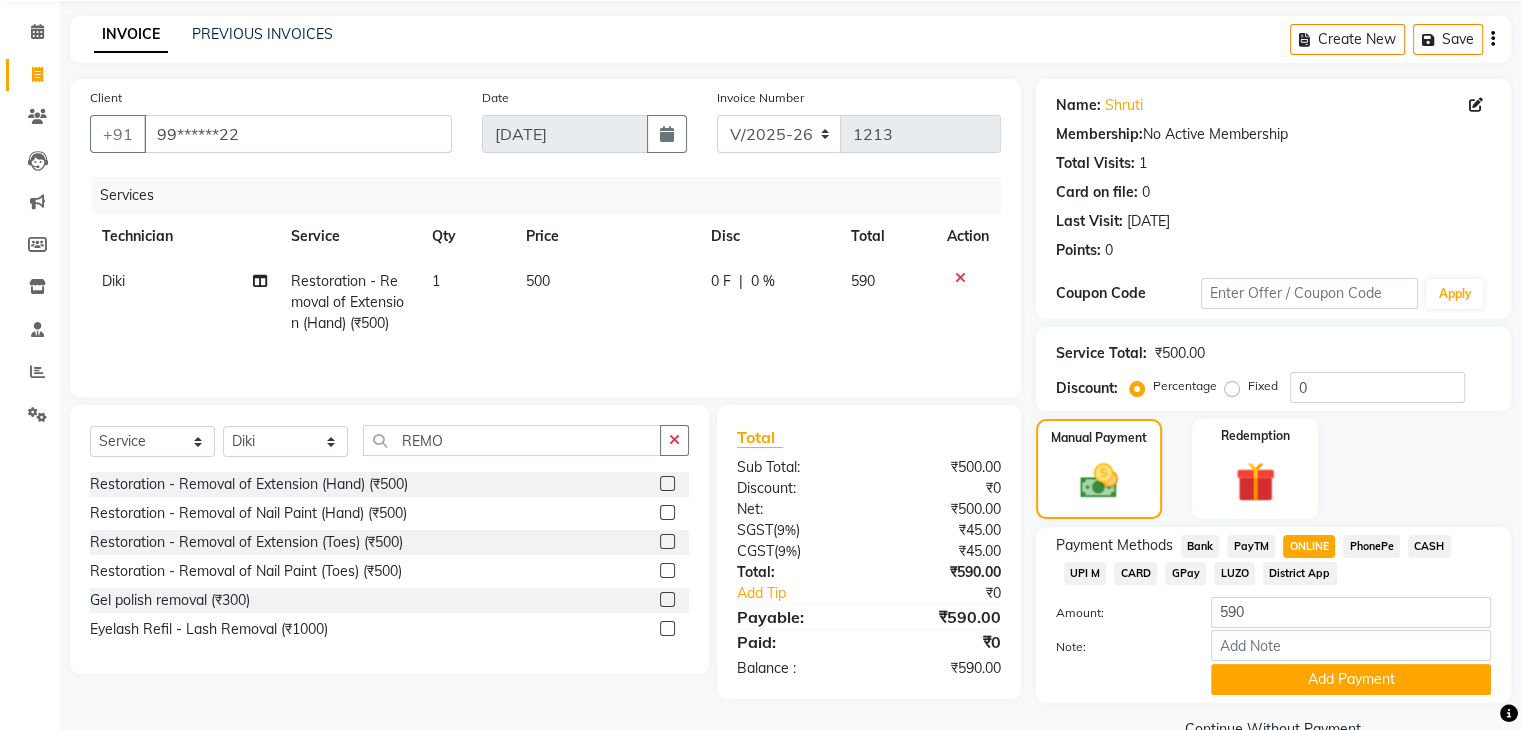 scroll, scrollTop: 117, scrollLeft: 0, axis: vertical 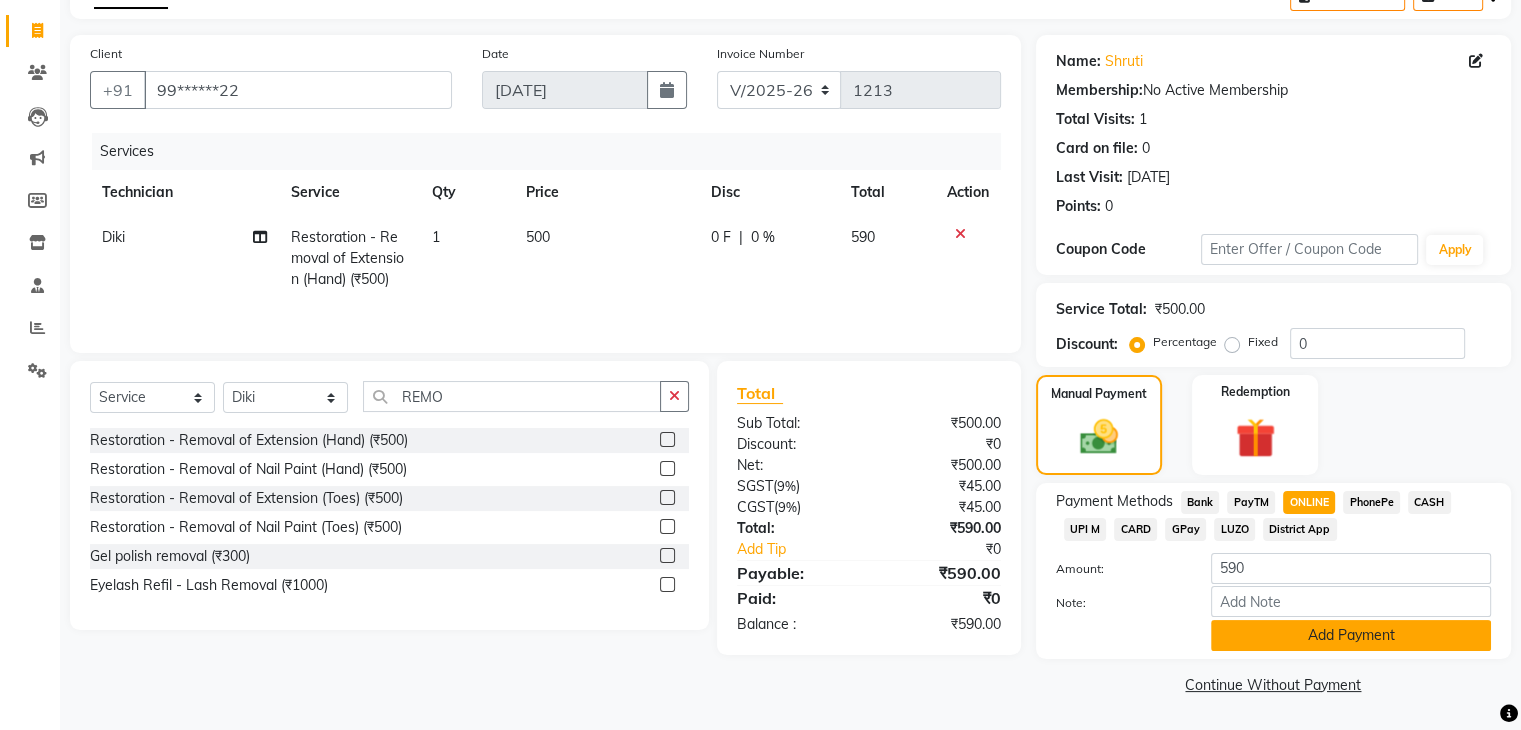click on "Add Payment" 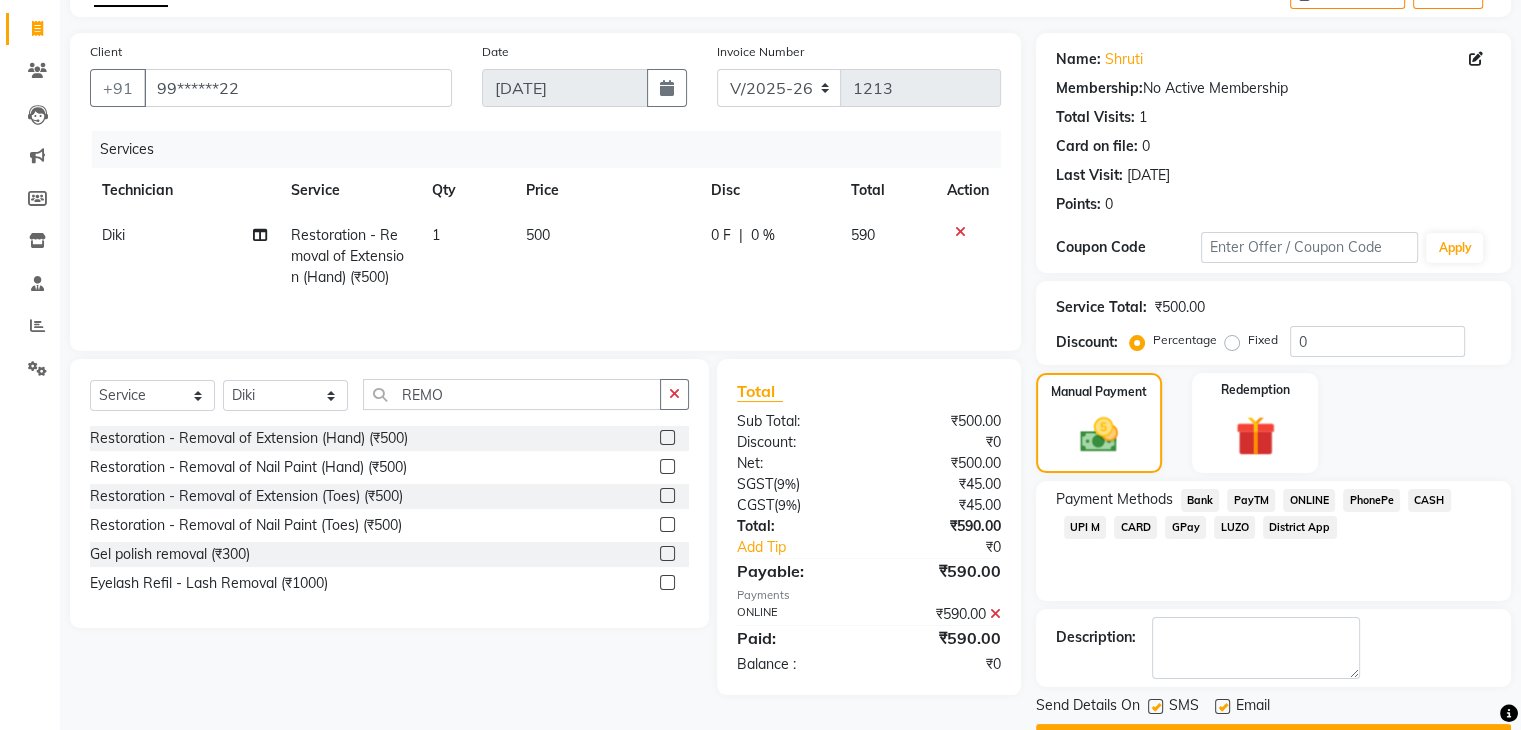 scroll, scrollTop: 171, scrollLeft: 0, axis: vertical 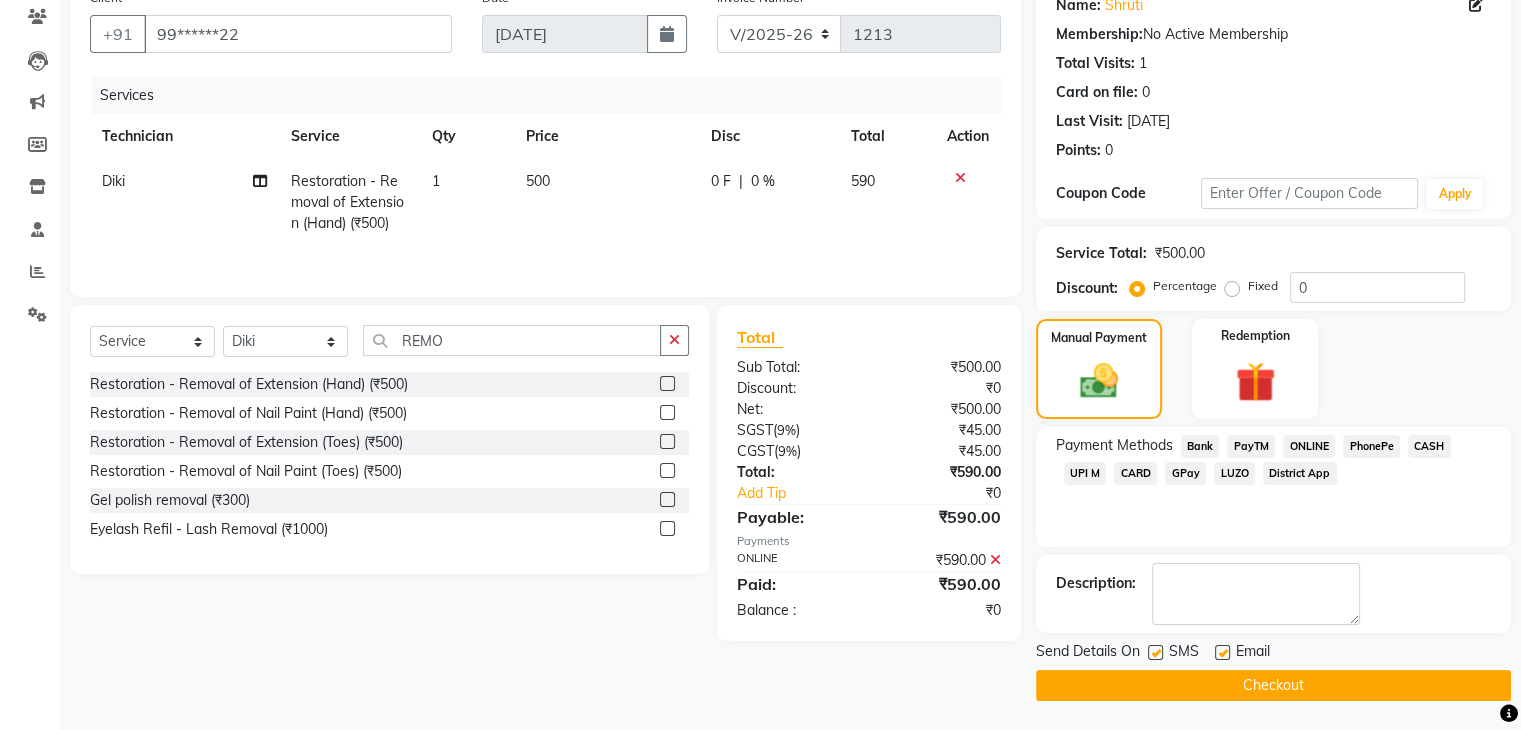 click on "Checkout" 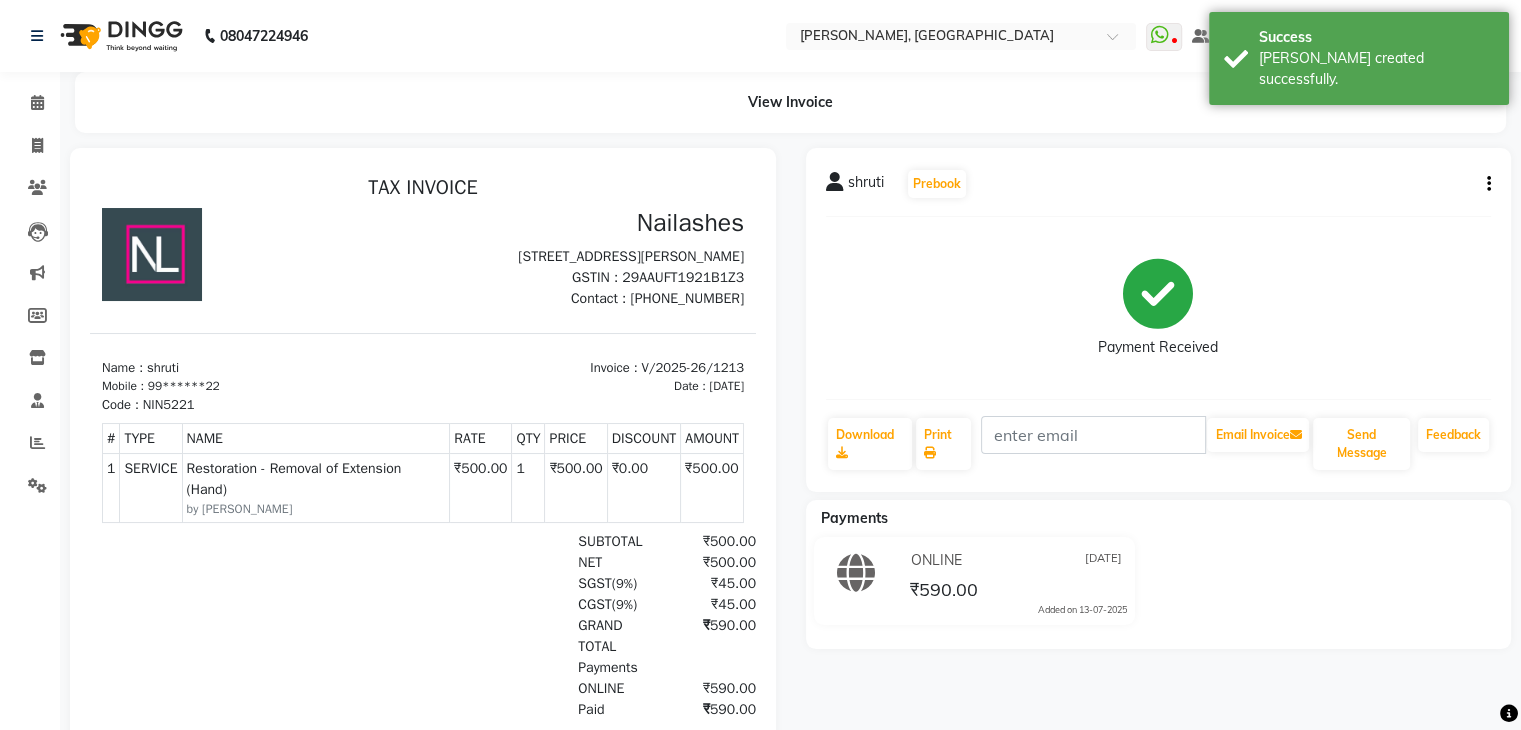 scroll, scrollTop: 0, scrollLeft: 0, axis: both 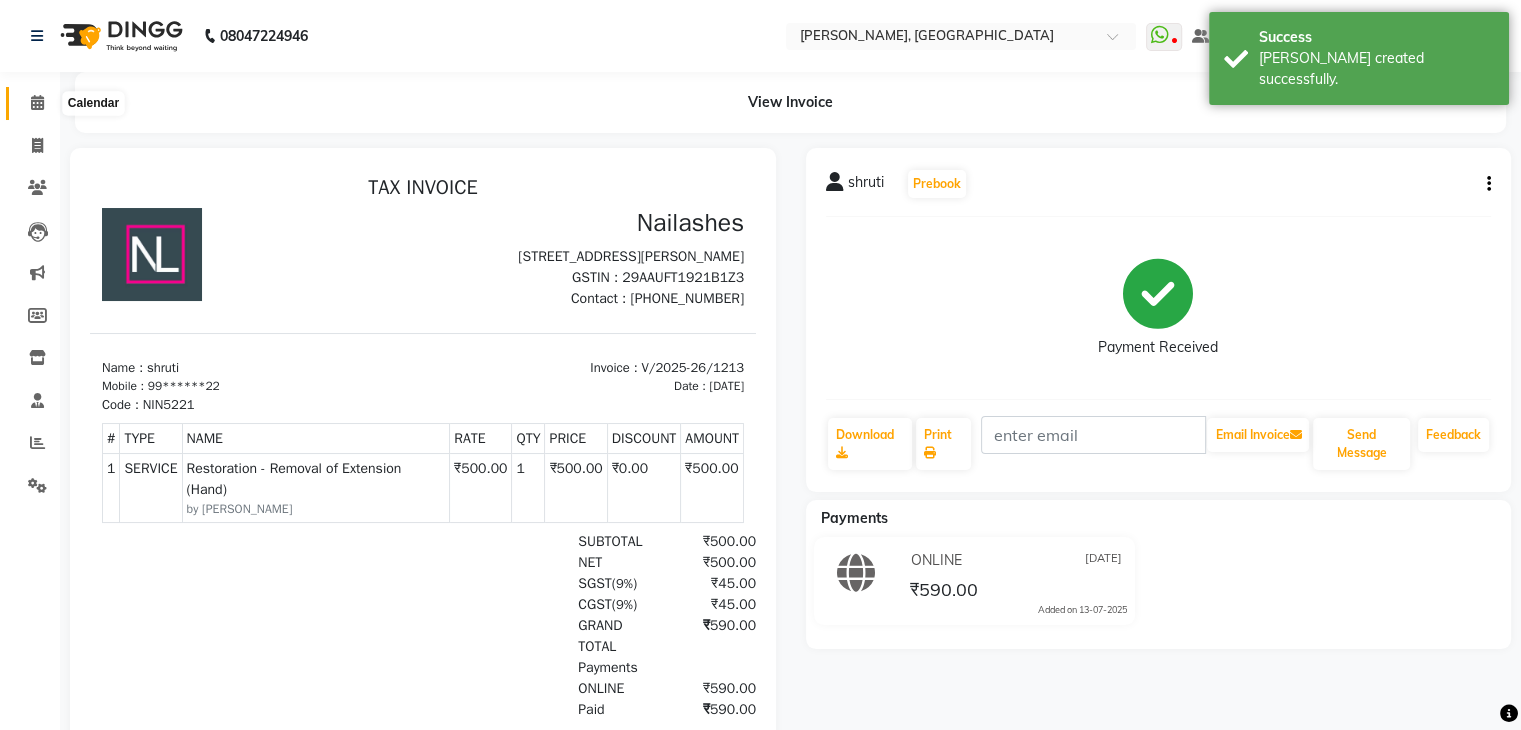 click 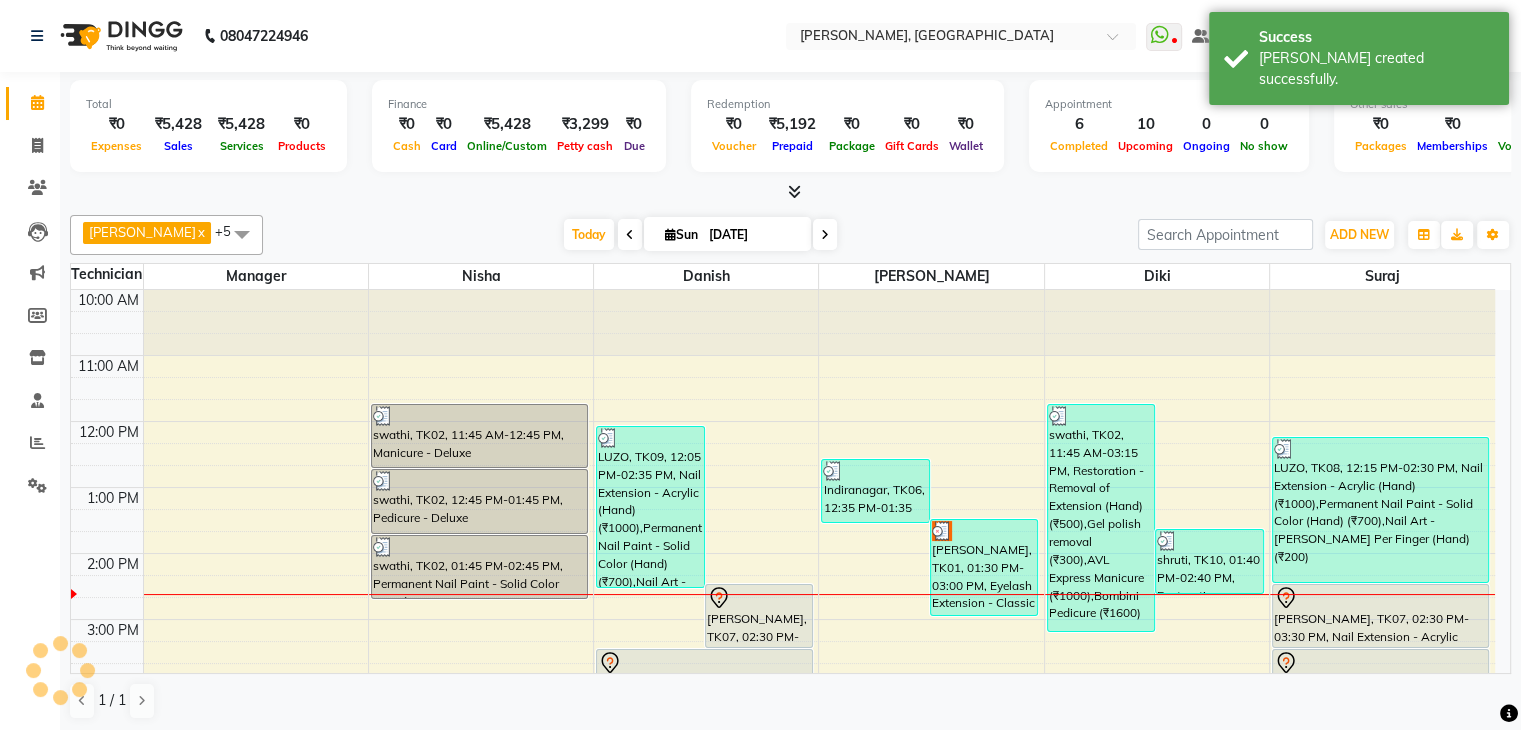 scroll, scrollTop: 0, scrollLeft: 0, axis: both 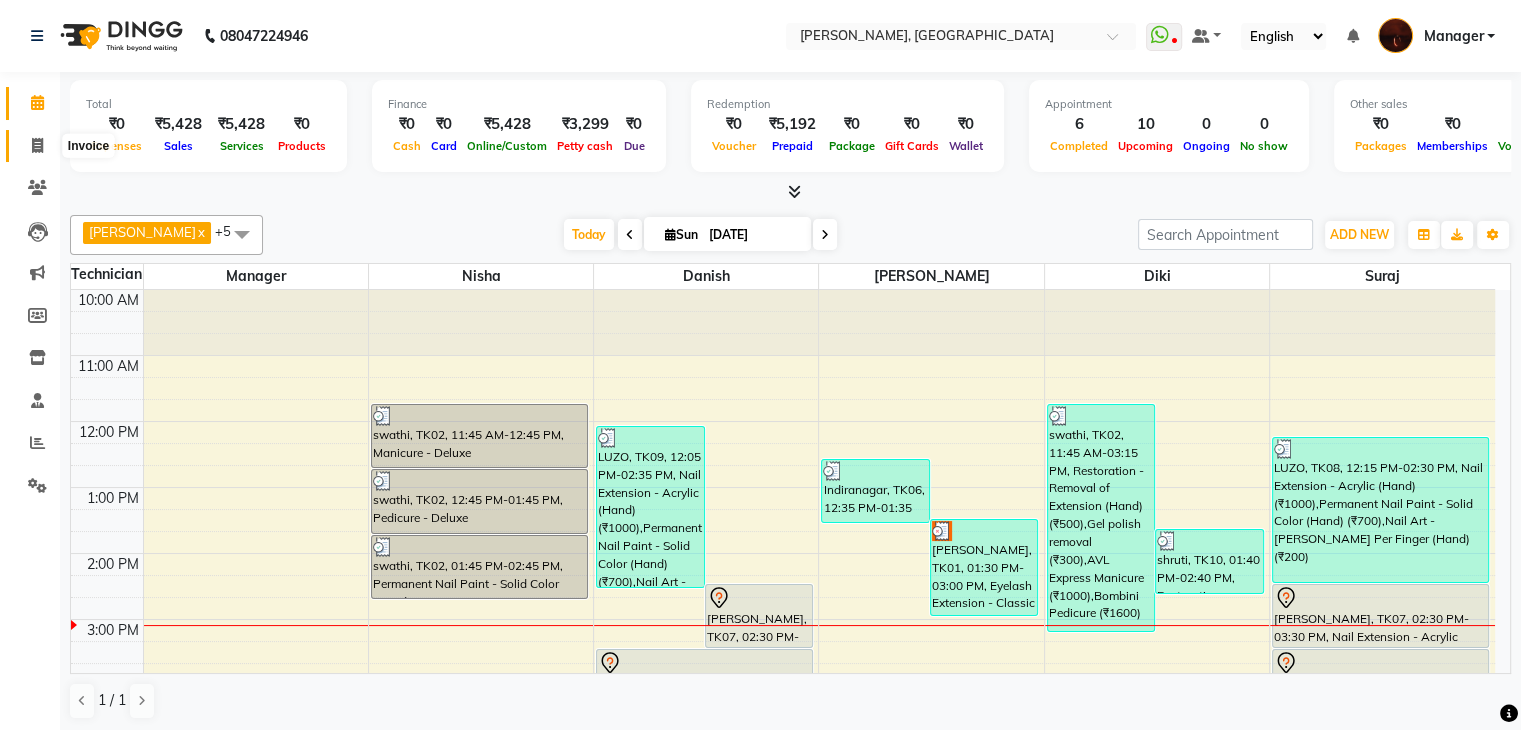 click 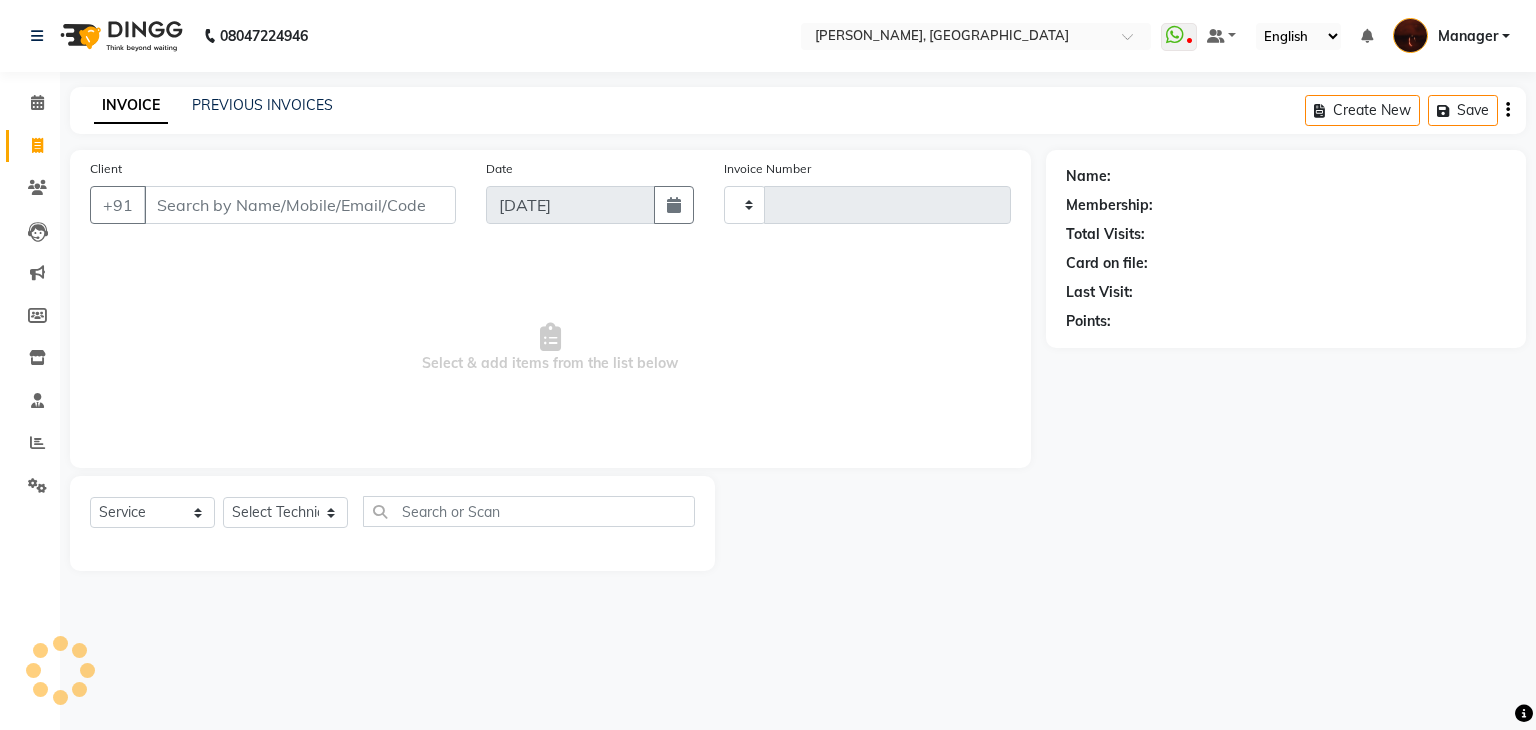 type on "1214" 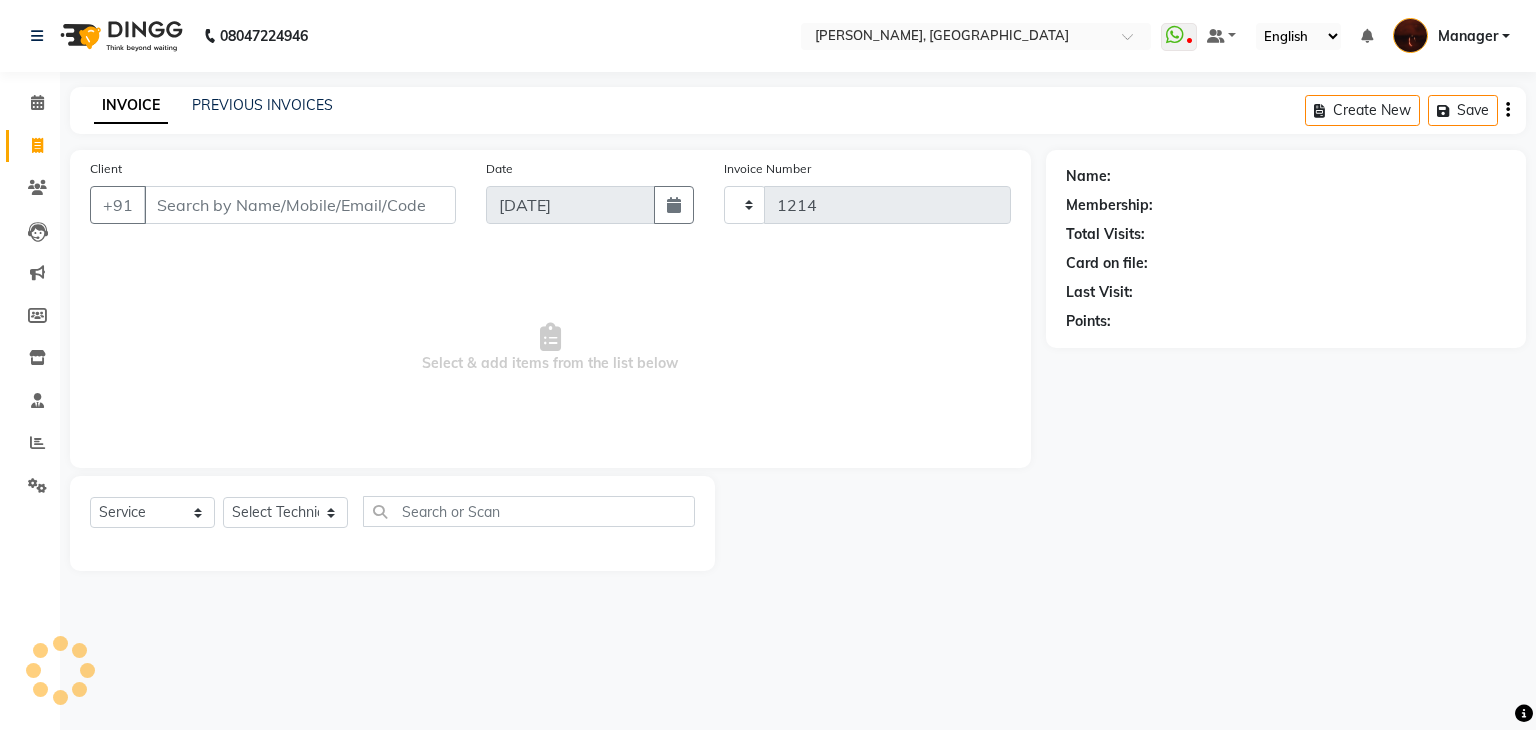 select on "4063" 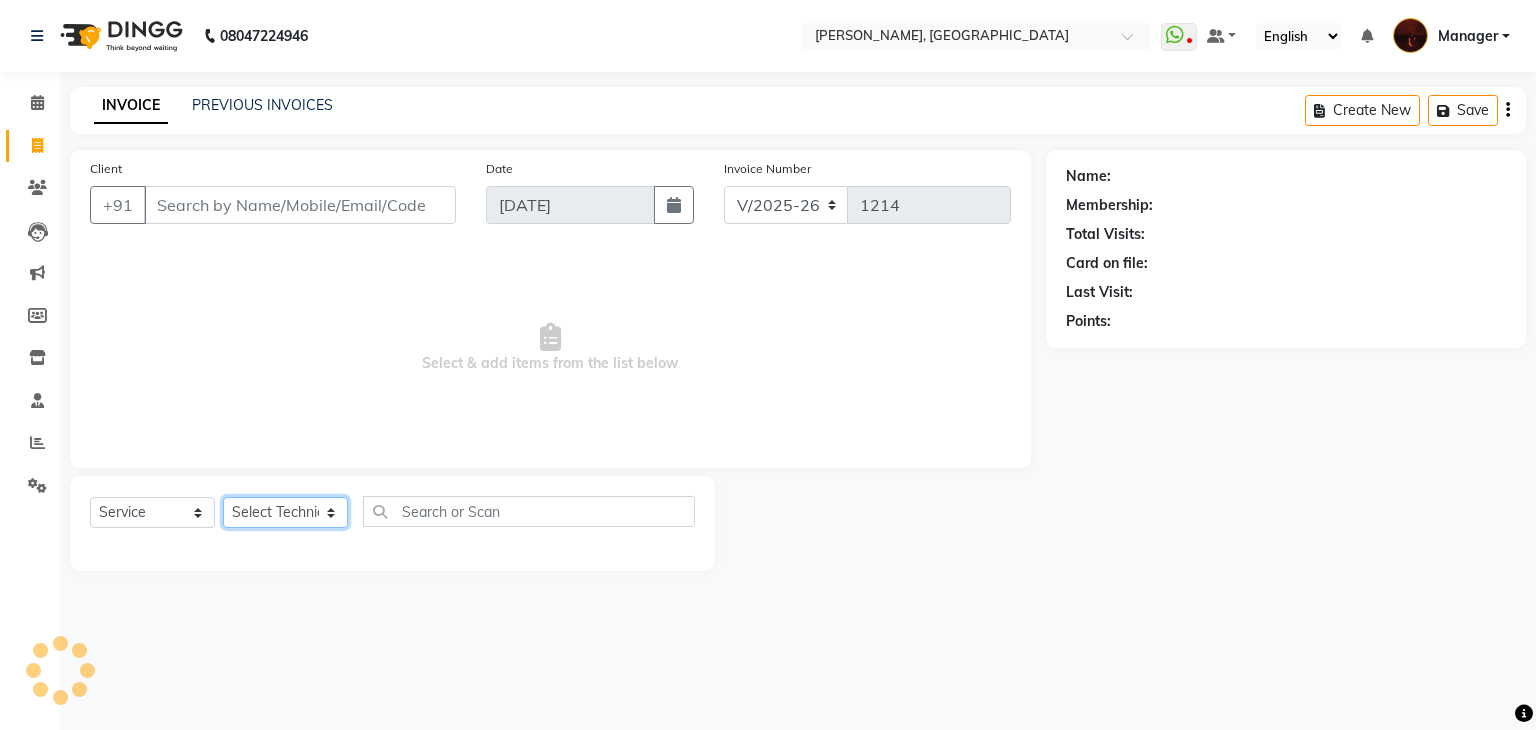 click on "Select Technician Adesh amir anuj Danish Diki  Gaurav GAURAV GK Geeta Himanshu jenifer Manager megna nikhil Nisha Pooja prince Rohit roshni sajan Salman Sameer sudeb Sudhir Accounting suraj vishnu" 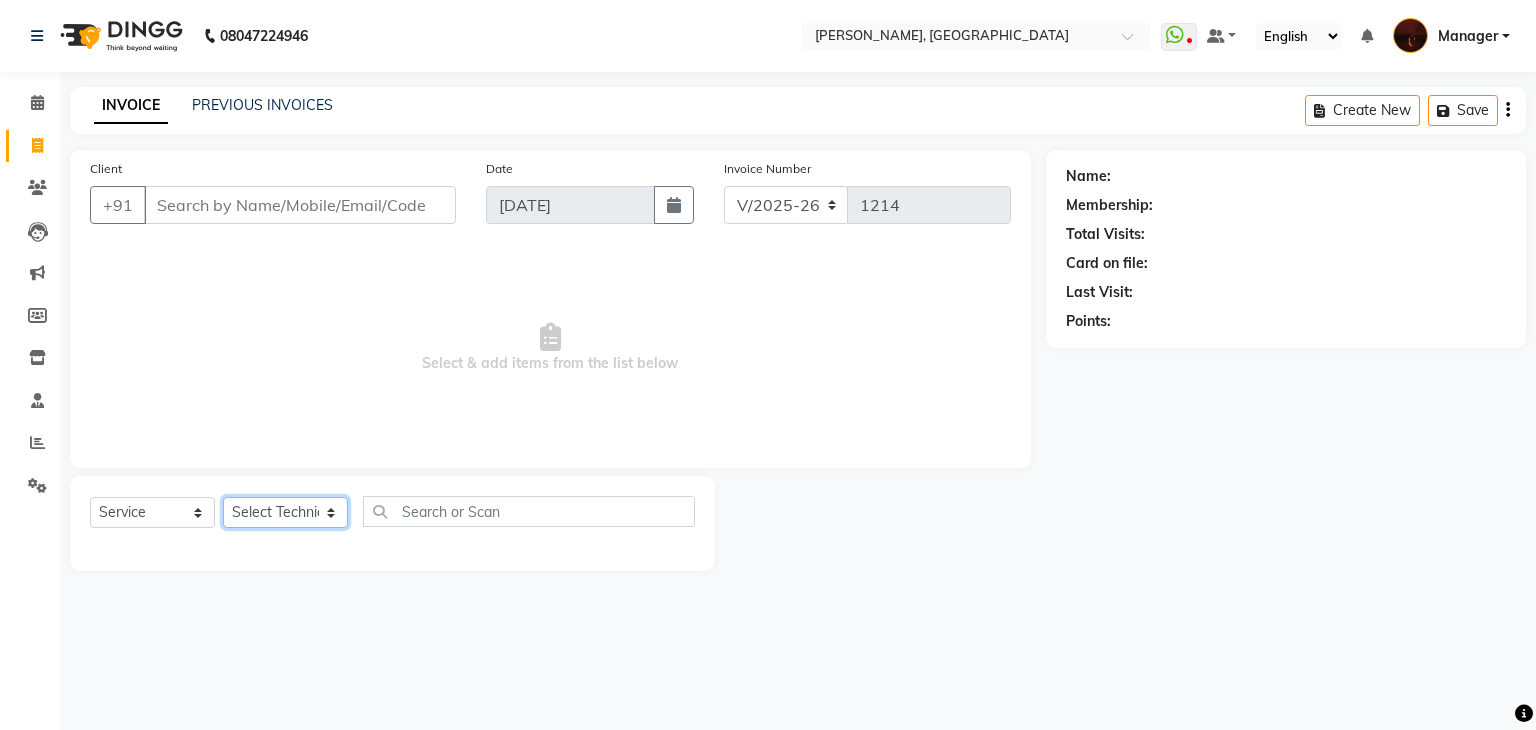 select on "20822" 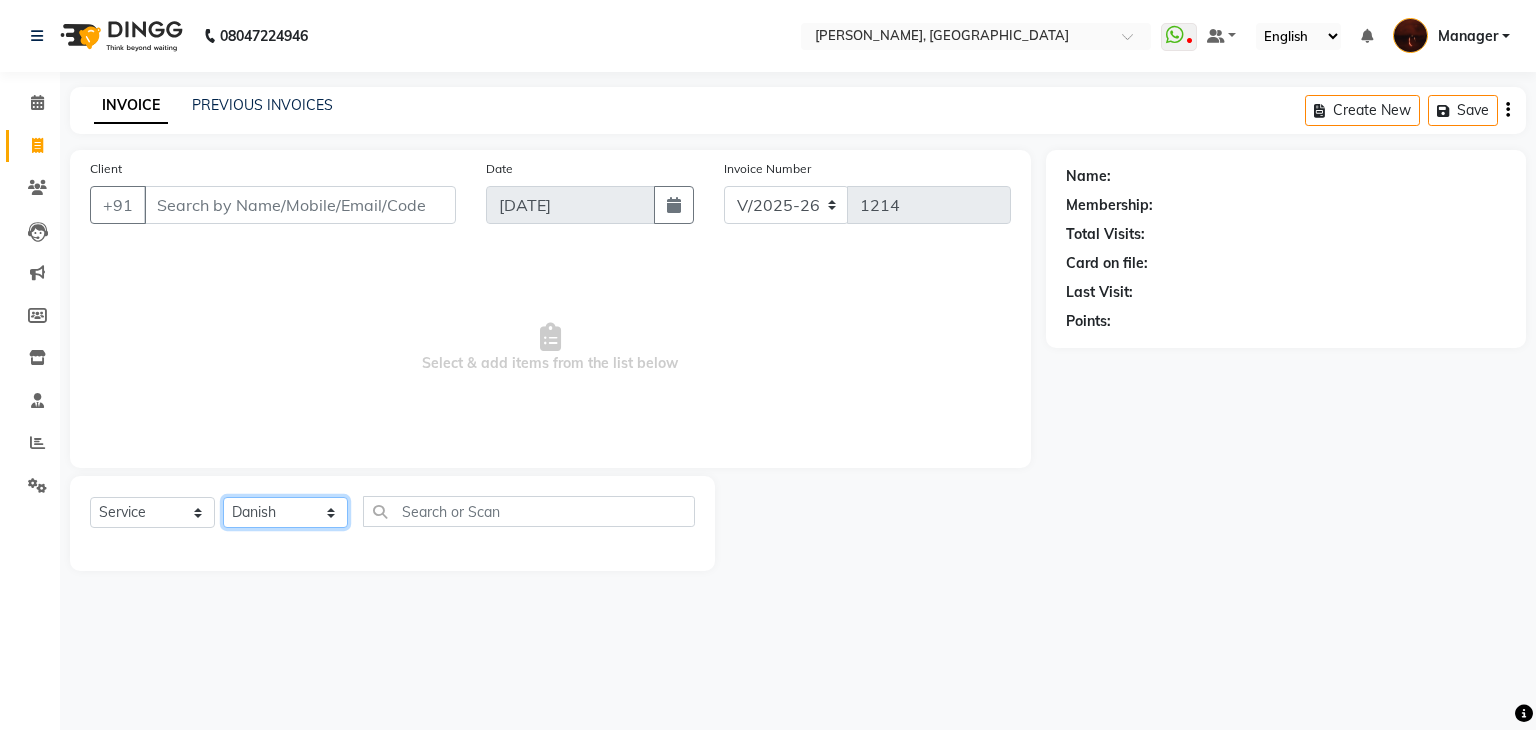 click on "Select Technician Adesh amir anuj Danish Diki  Gaurav GAURAV GK Geeta Himanshu jenifer Manager megna nikhil Nisha Pooja prince Rohit roshni sajan Salman Sameer sudeb Sudhir Accounting suraj vishnu" 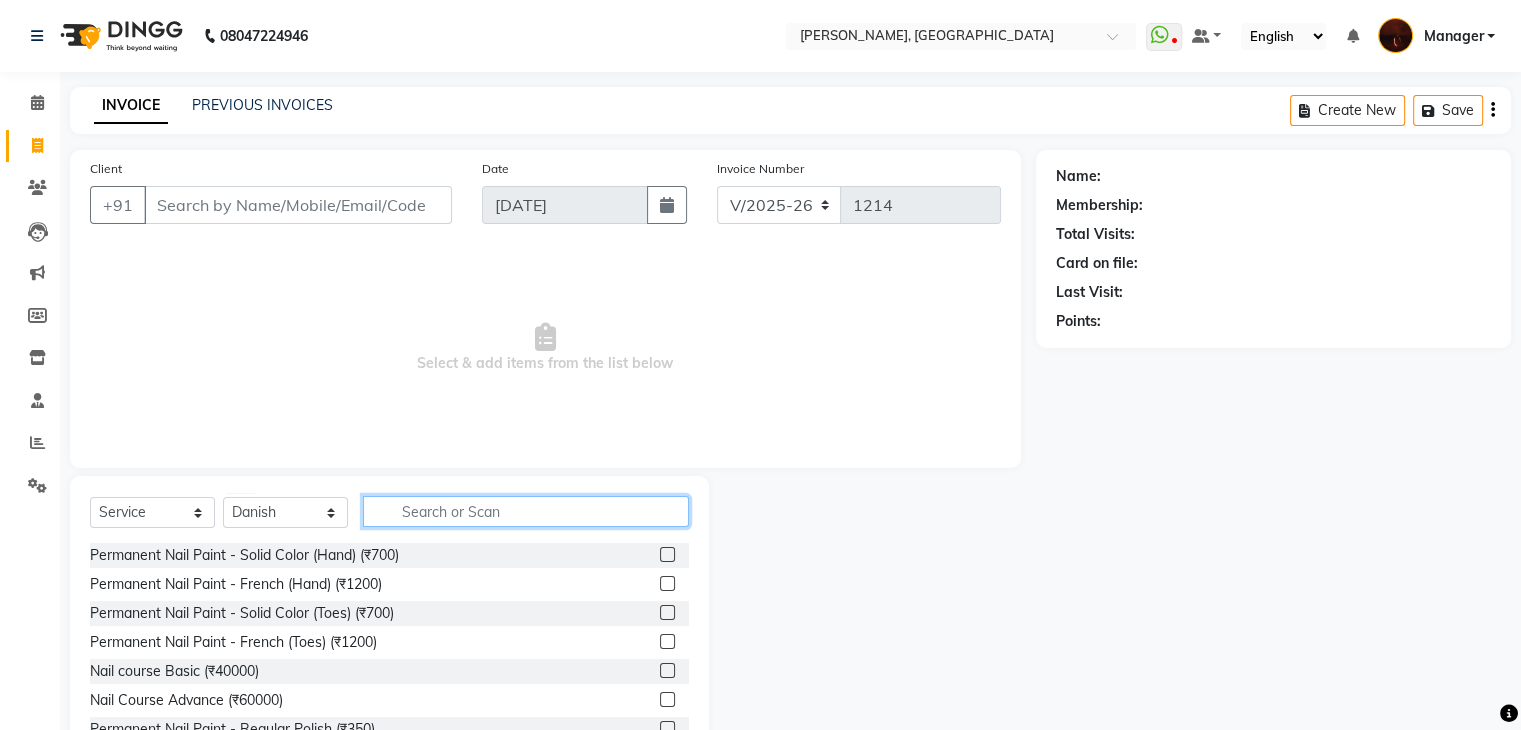 click 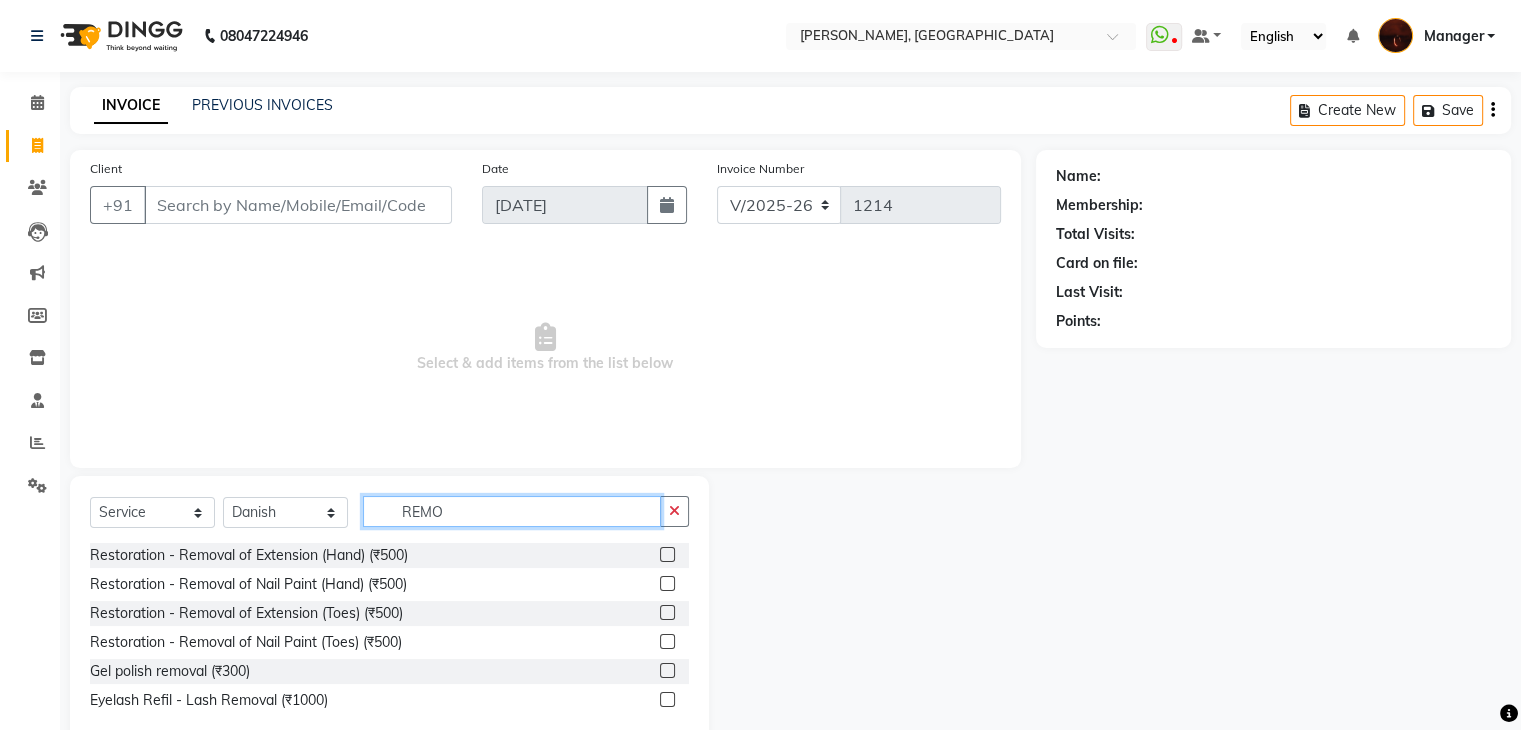 type on "REMO" 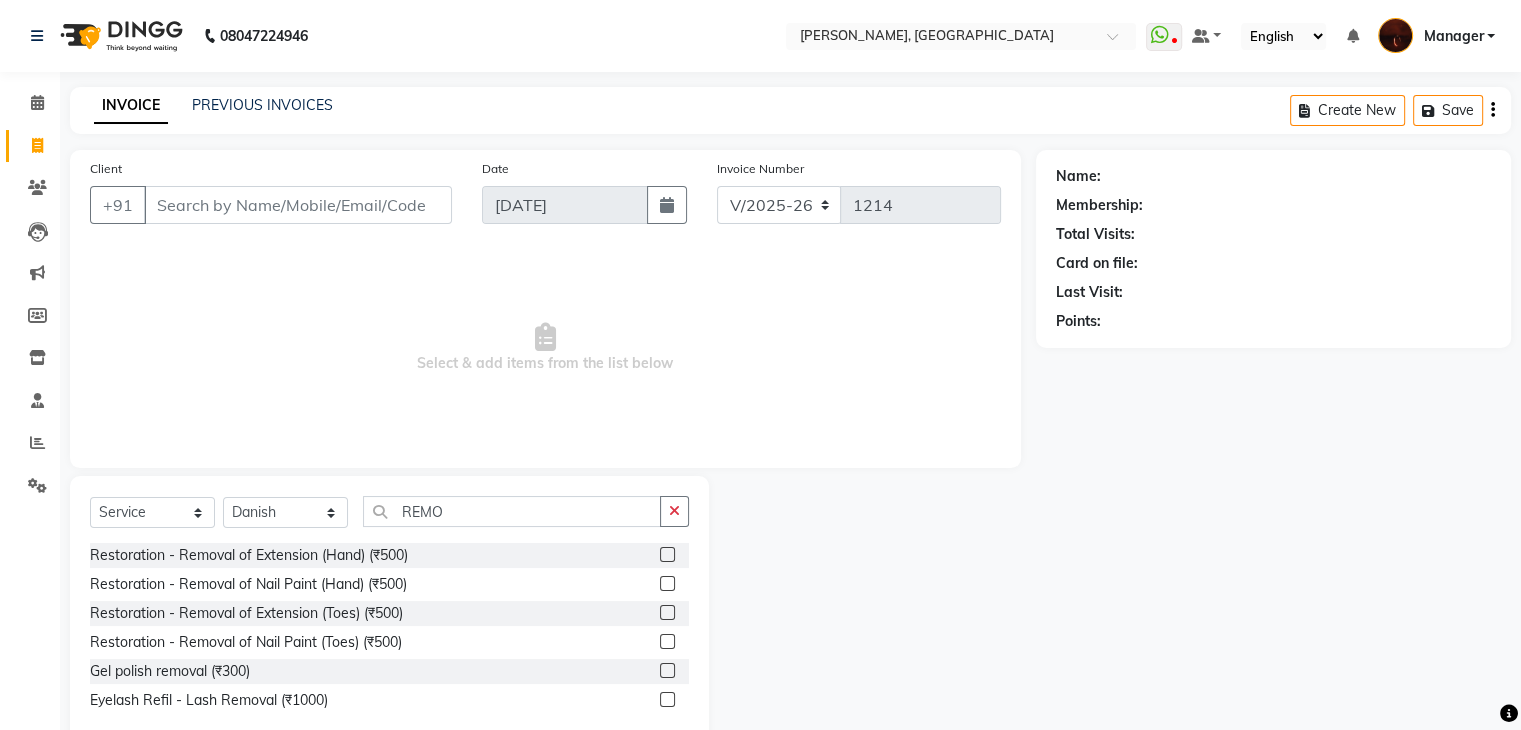 click 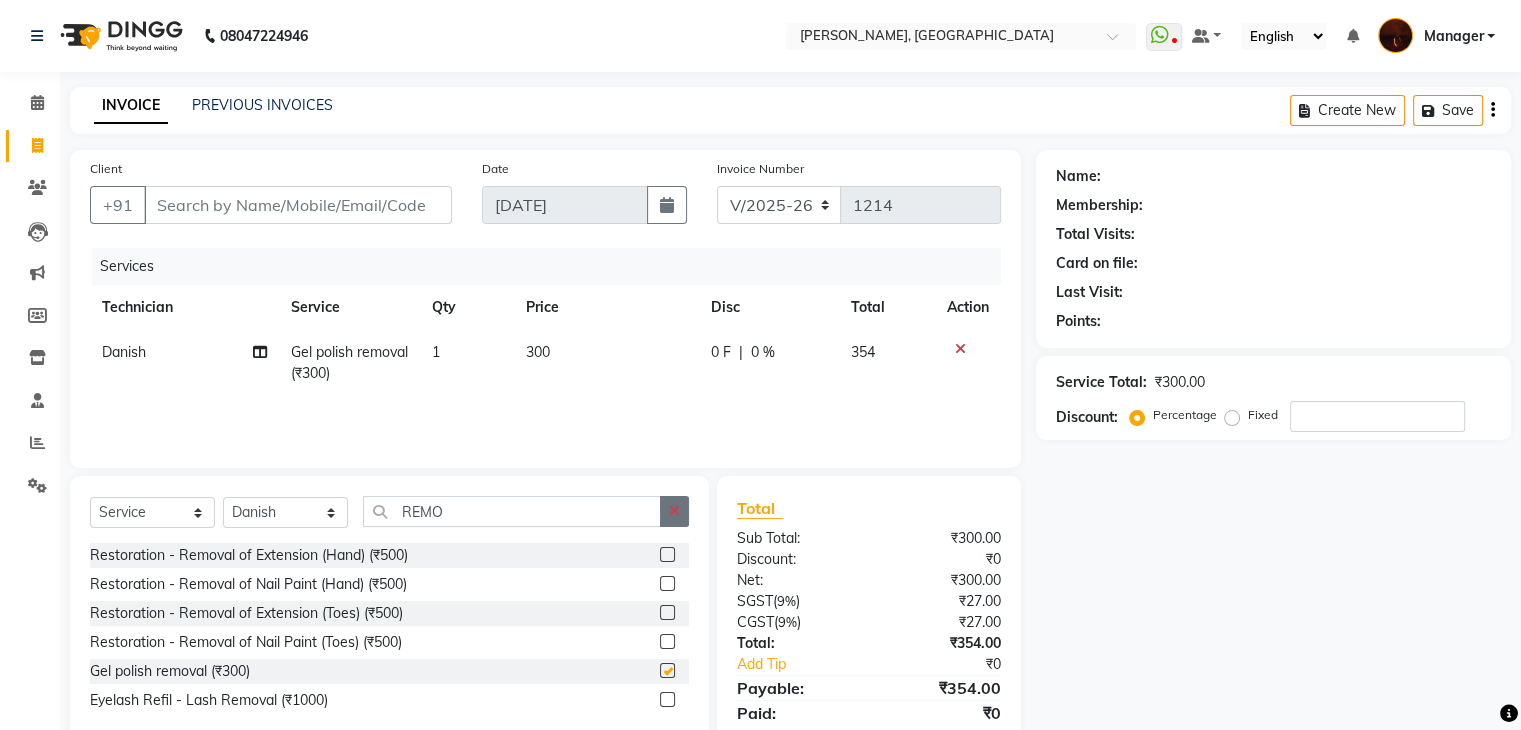 checkbox on "false" 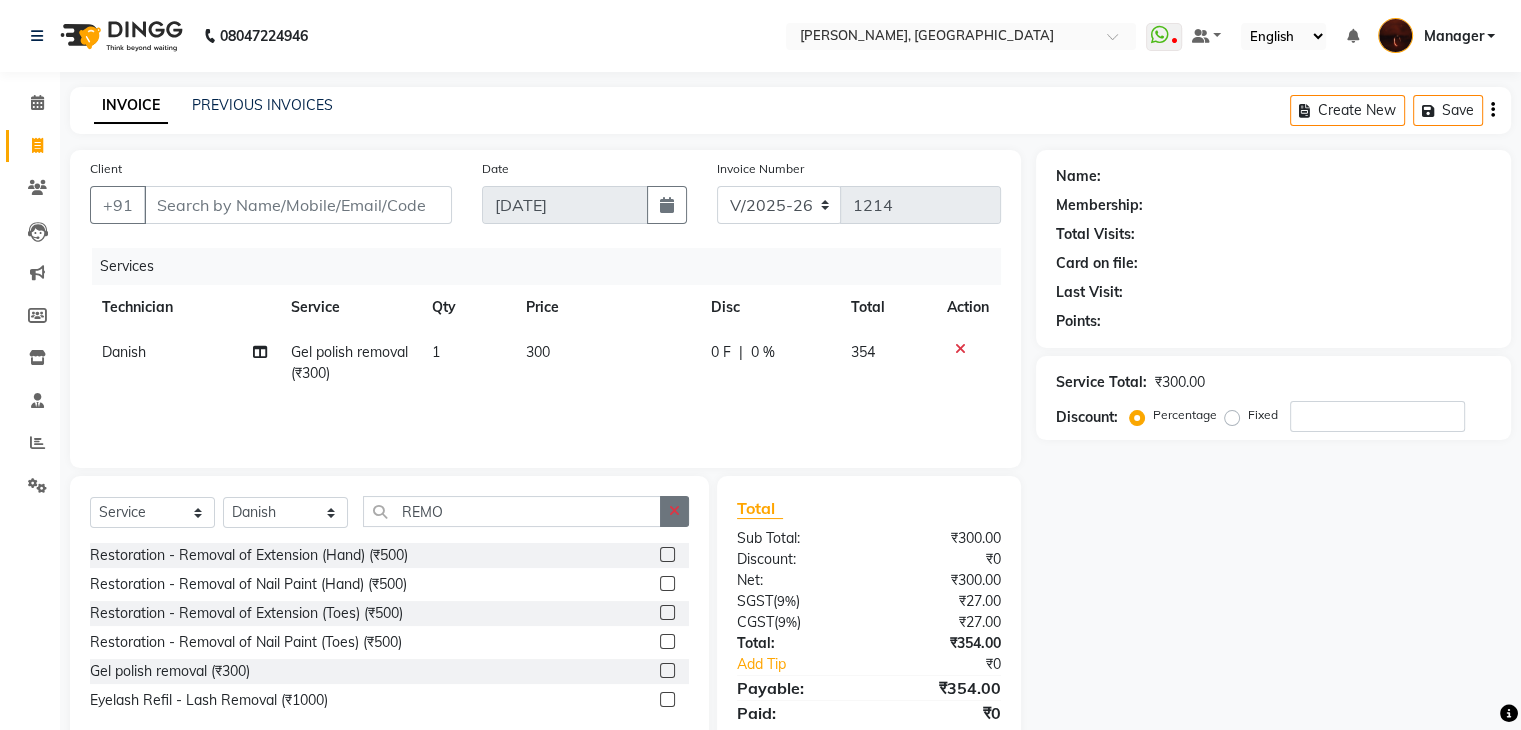 click 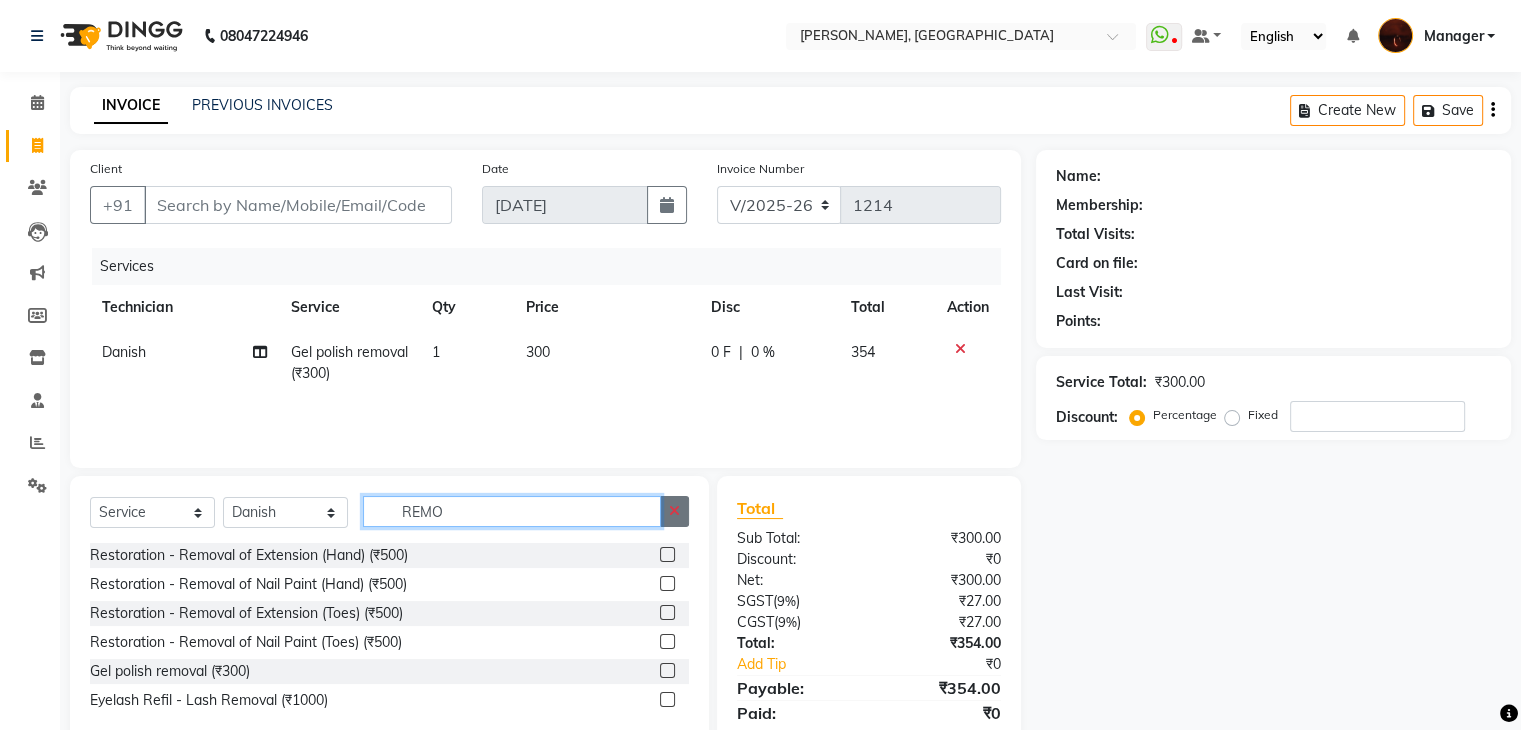 type 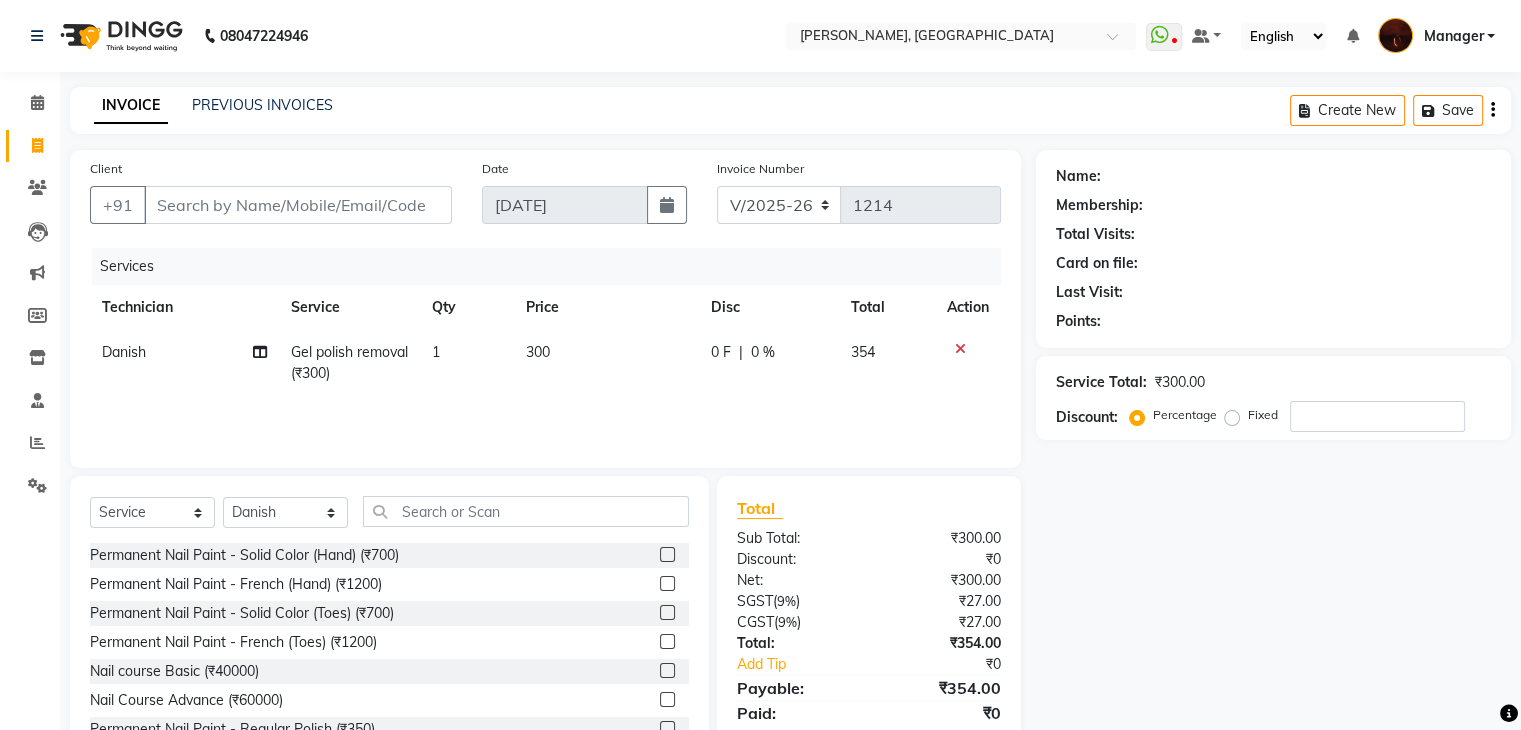 click 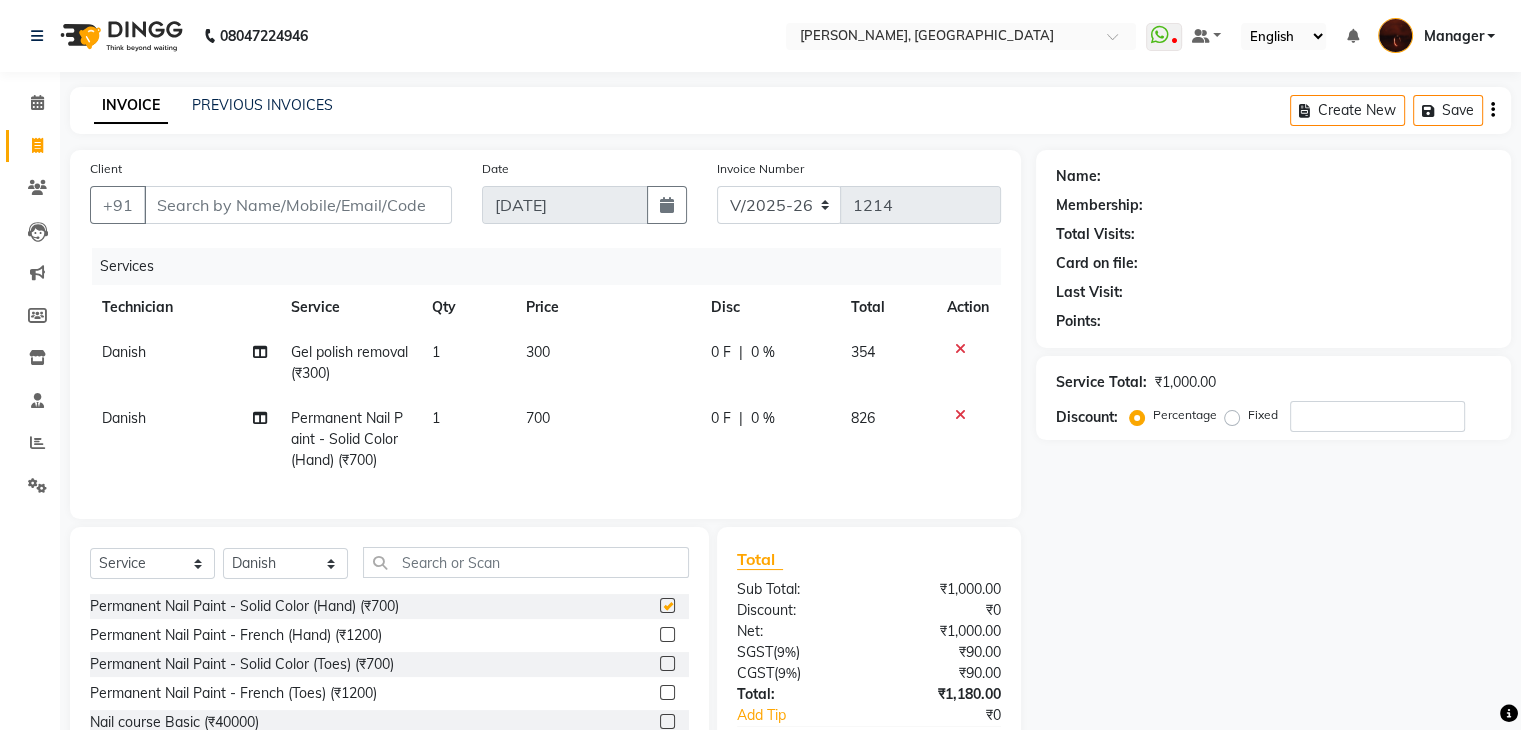 checkbox on "false" 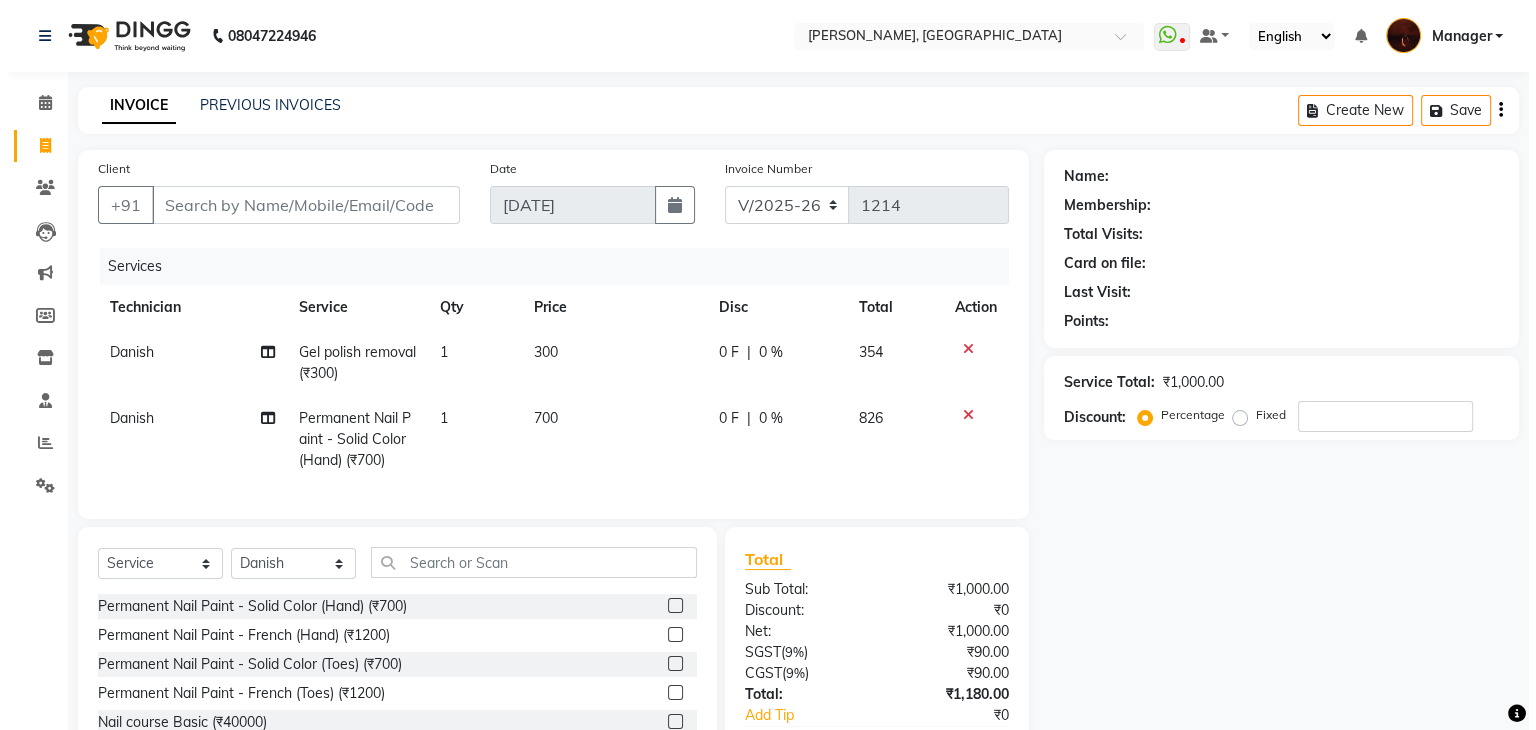 scroll, scrollTop: 138, scrollLeft: 0, axis: vertical 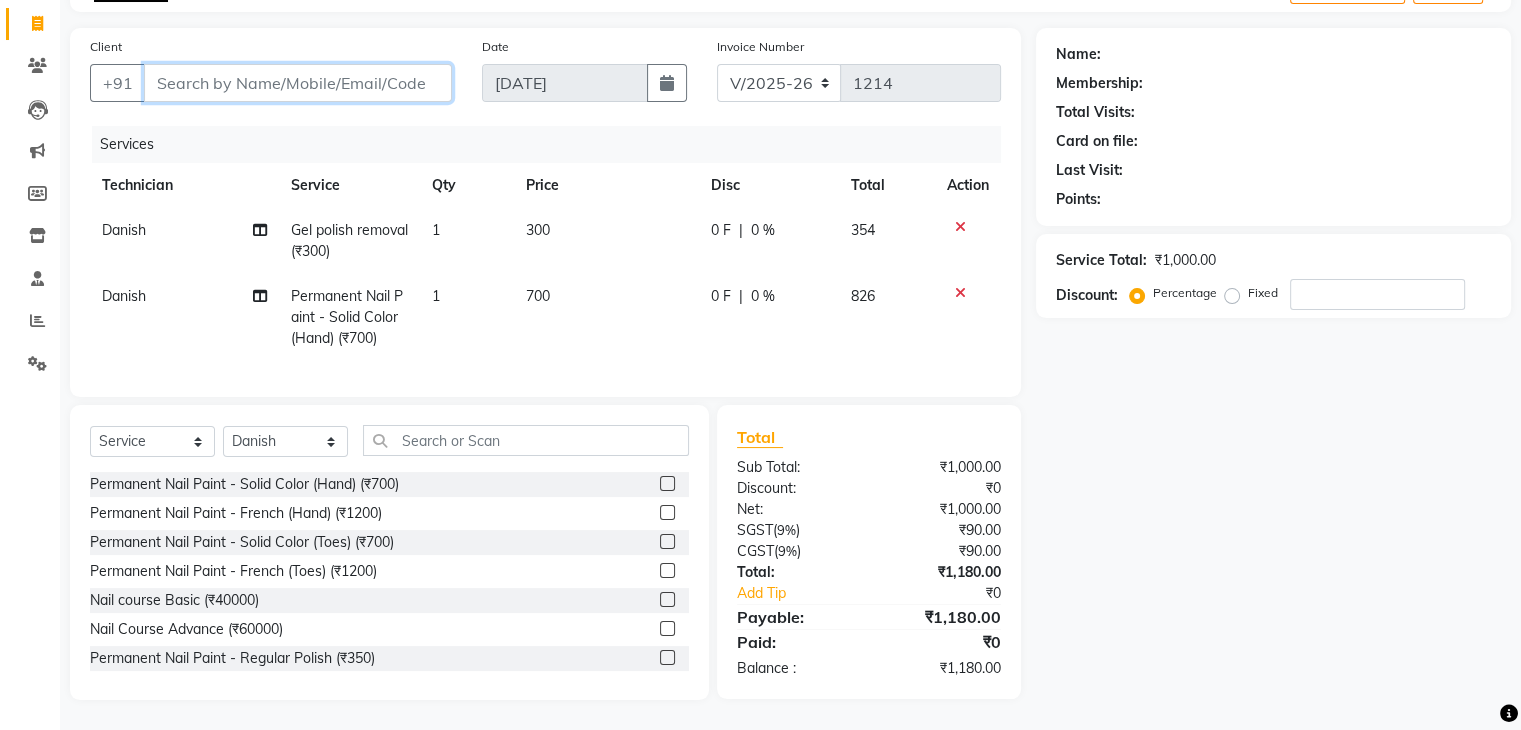 click on "Client" at bounding box center [298, 83] 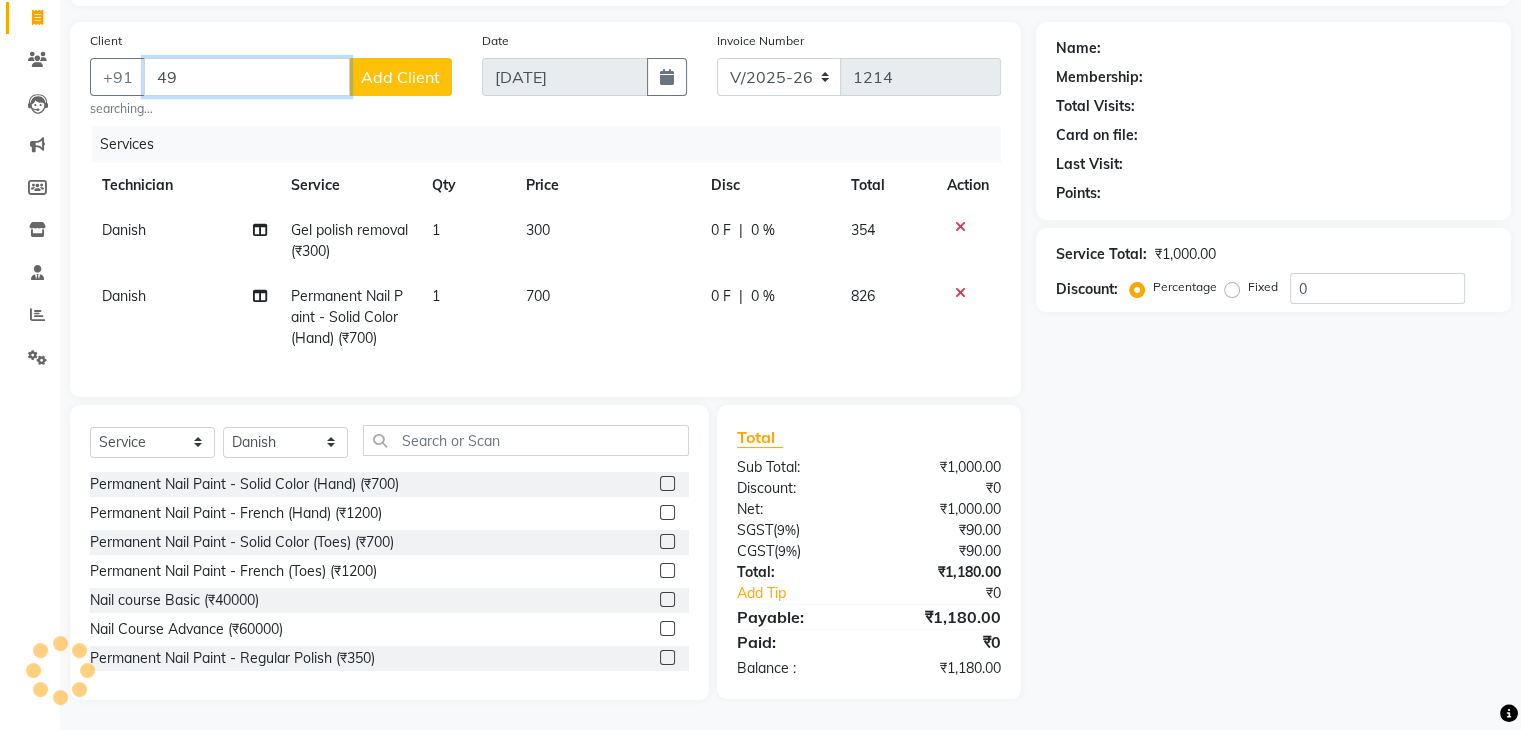 type on "4" 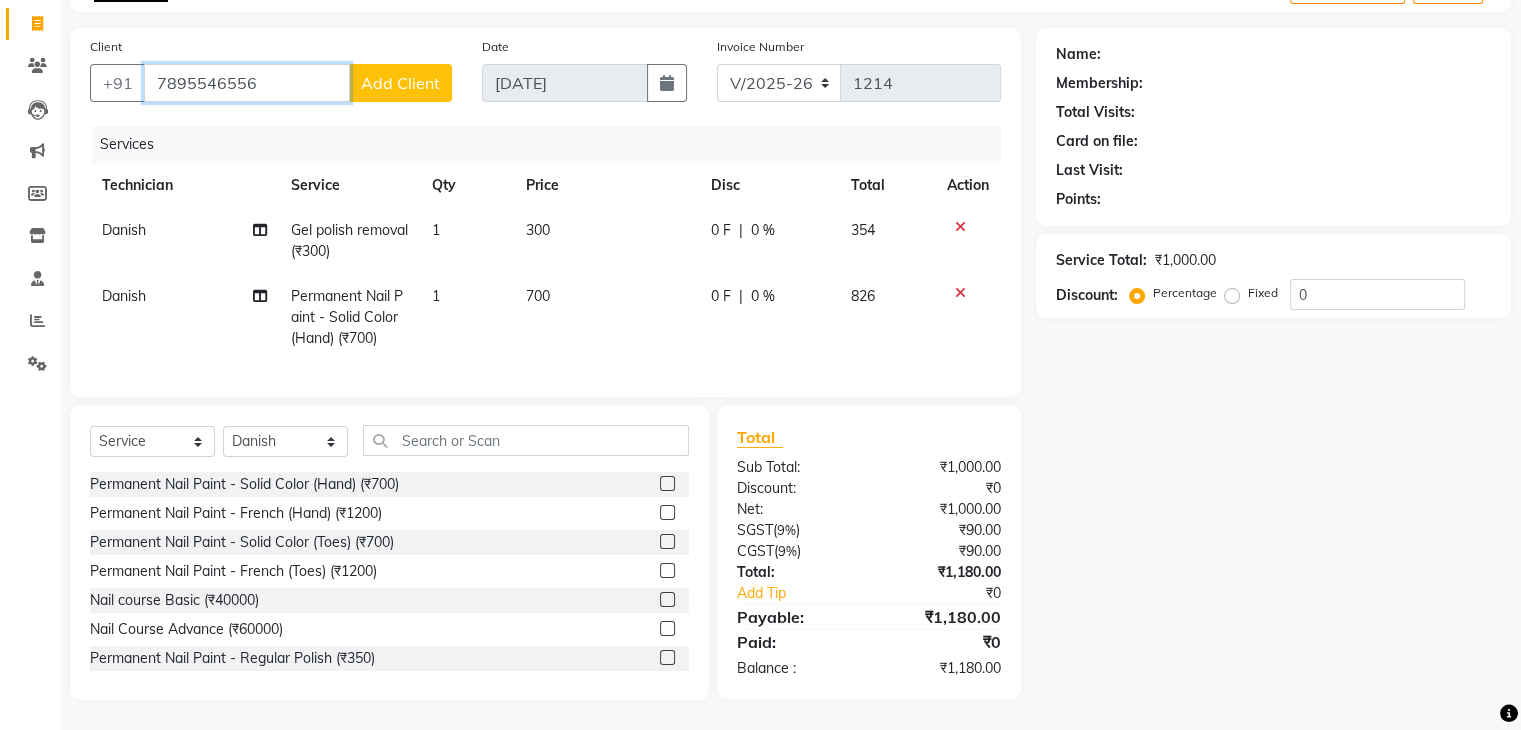 type on "7895546556" 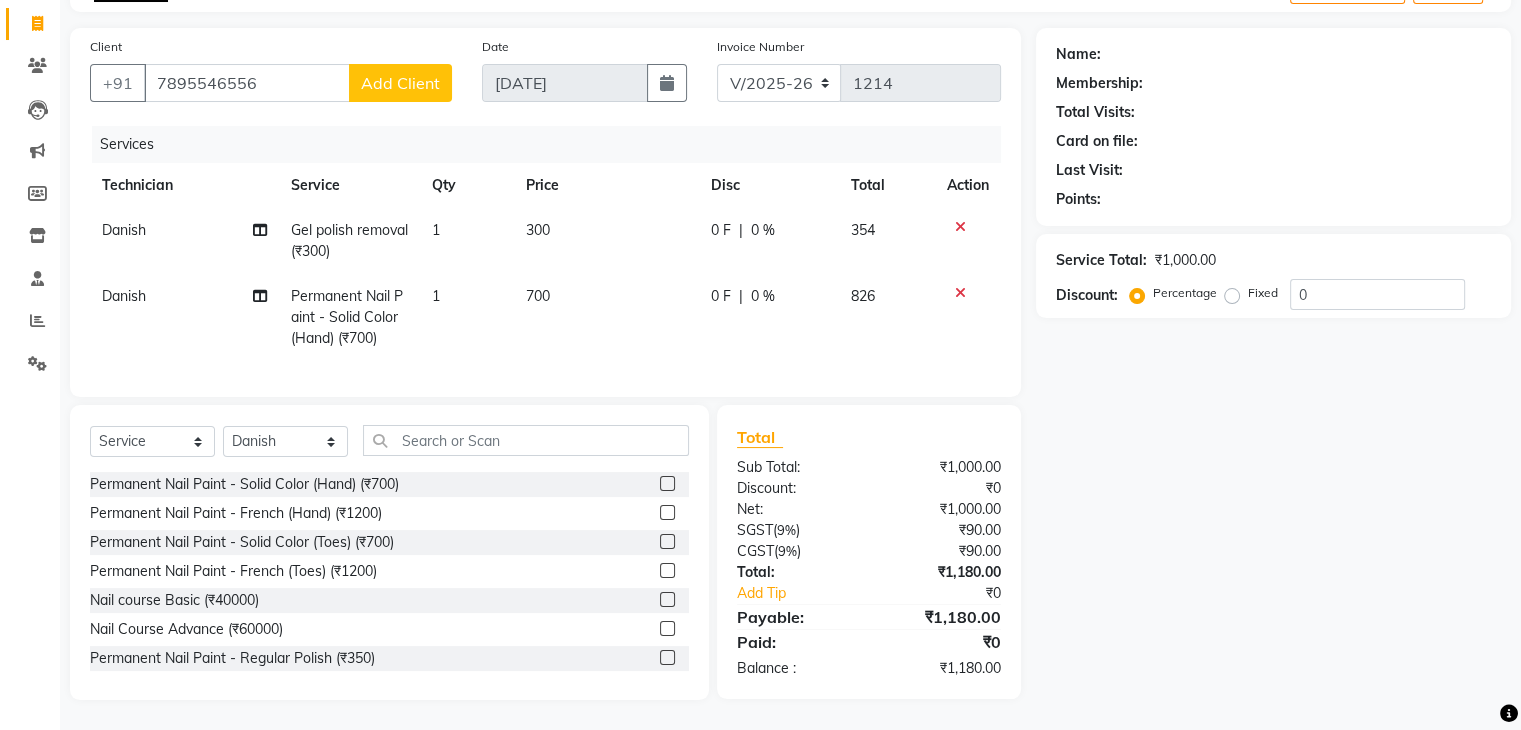 click on "Add Client" 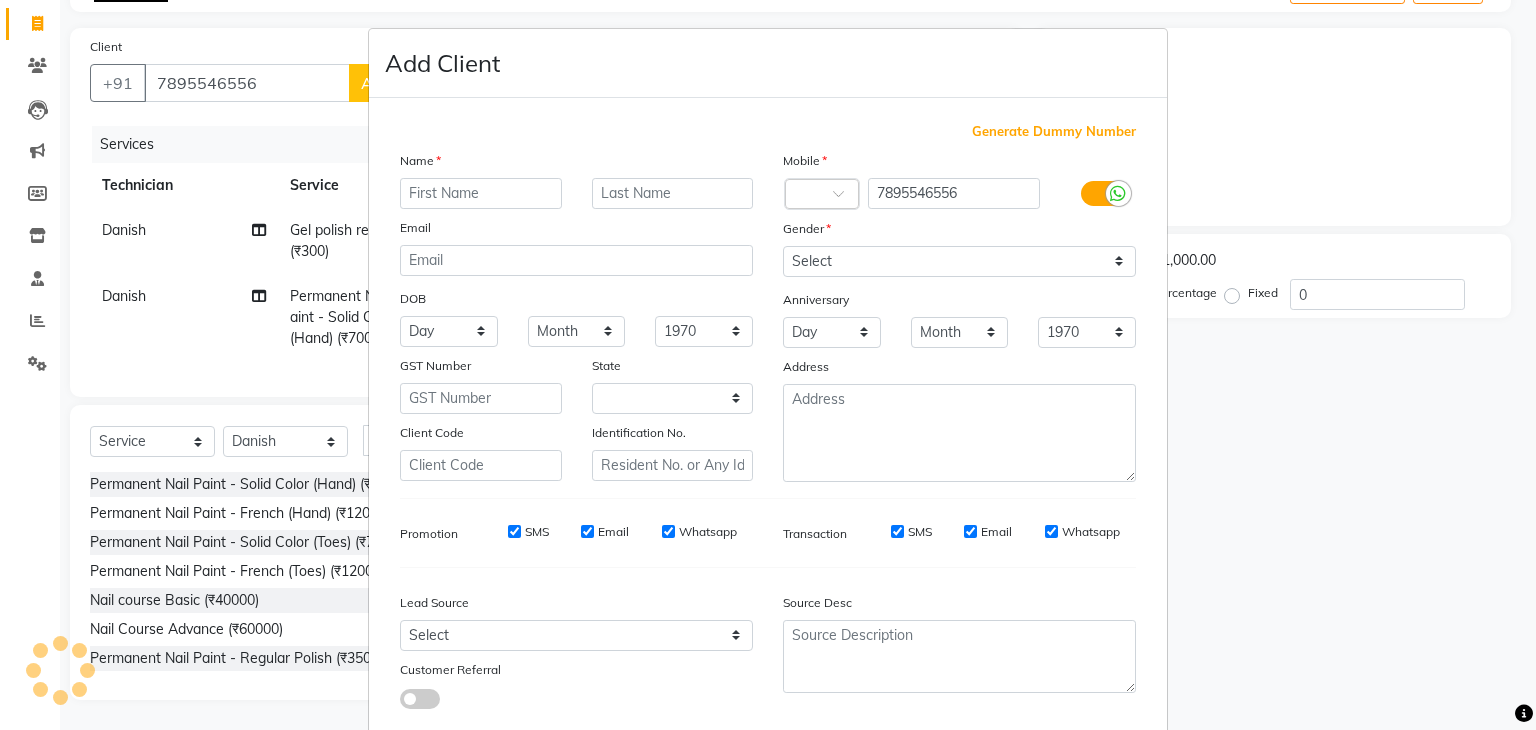 select on "21" 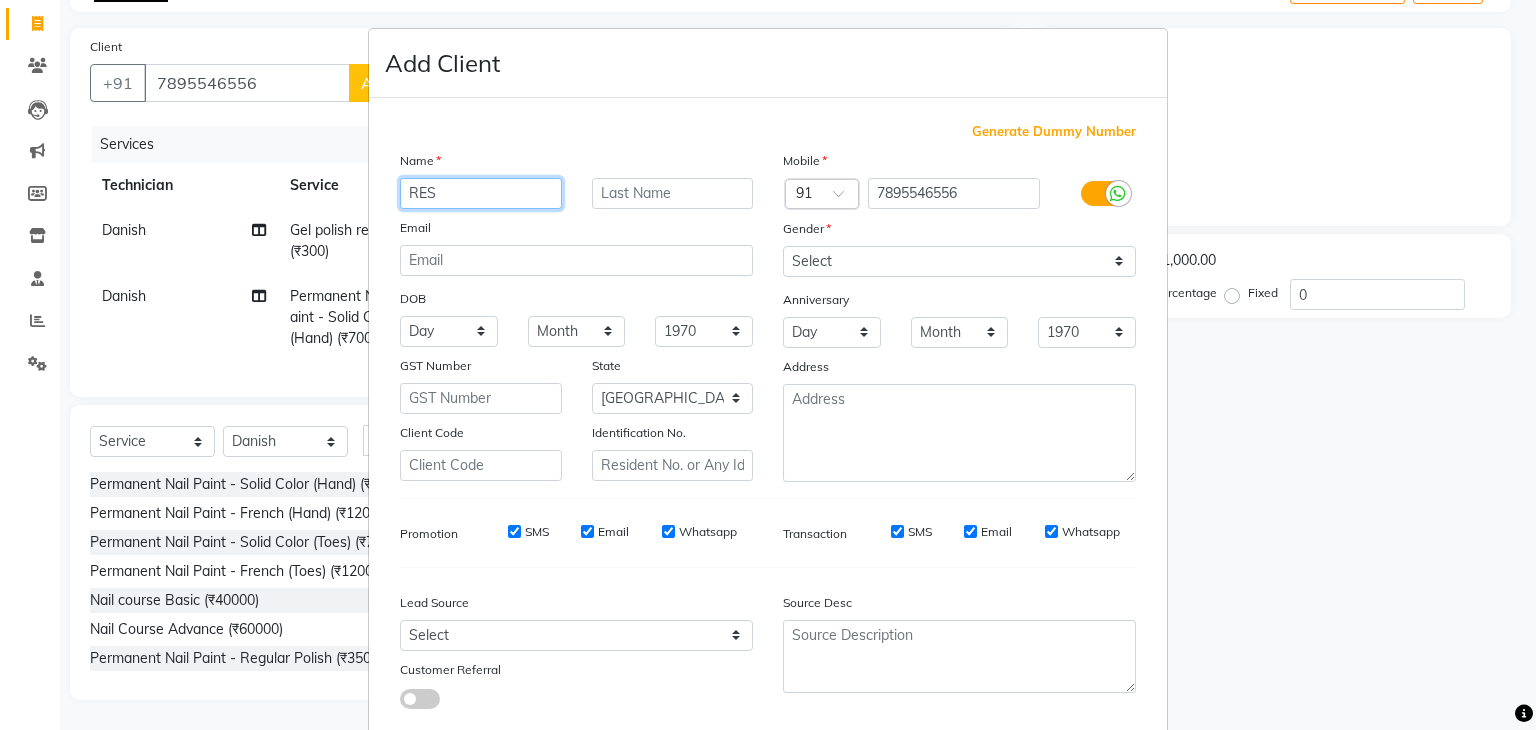 type on "RES" 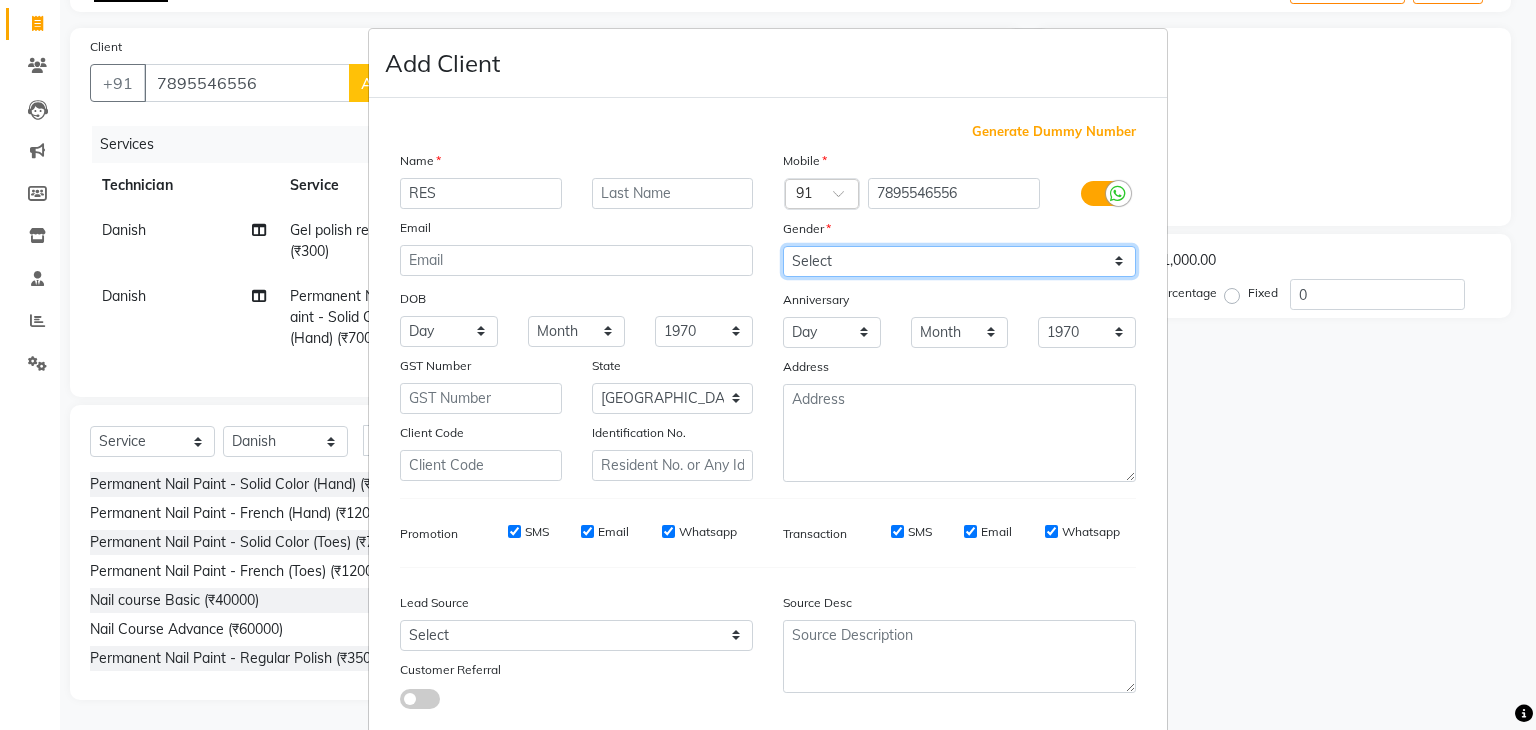 click on "Select Male Female Other Prefer Not To Say" at bounding box center [959, 261] 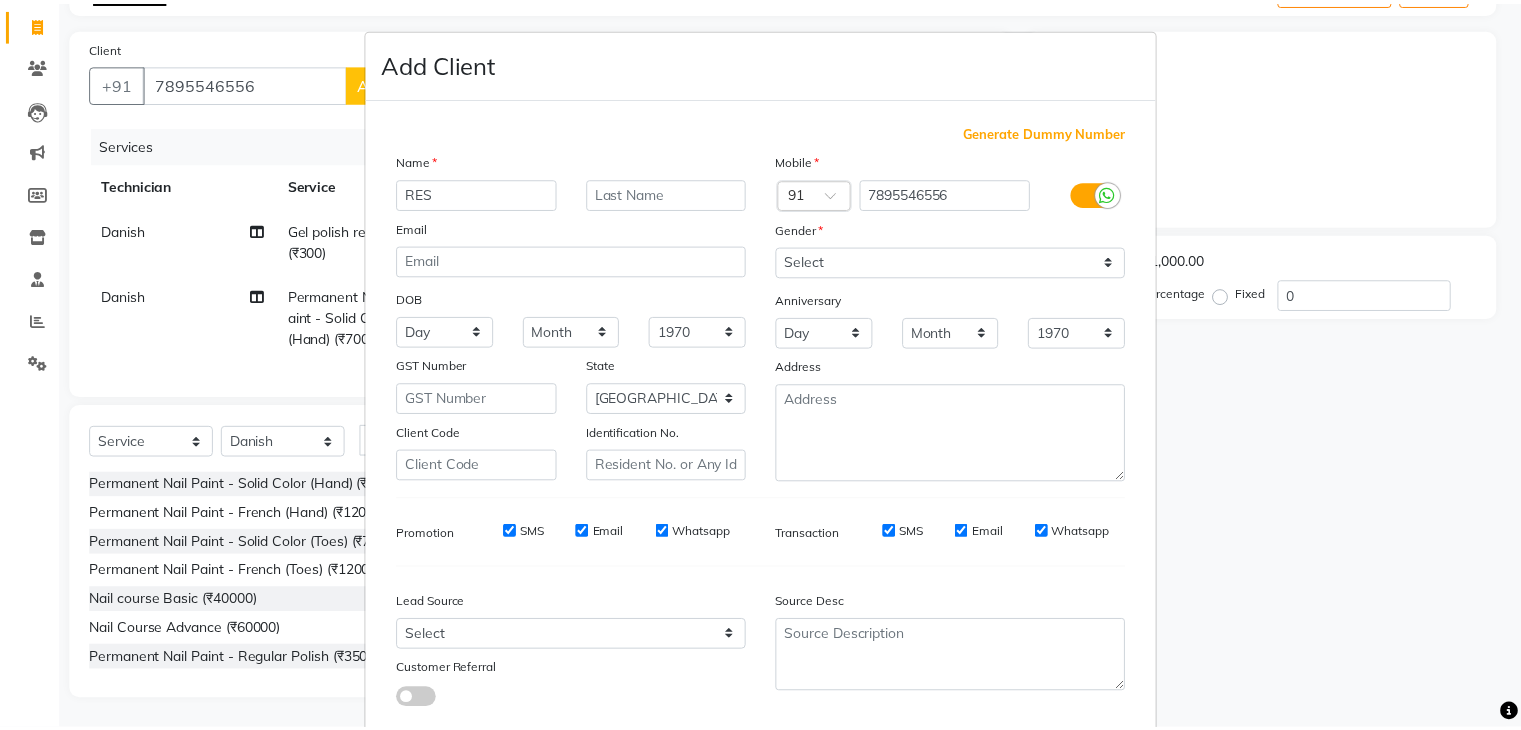 scroll, scrollTop: 127, scrollLeft: 0, axis: vertical 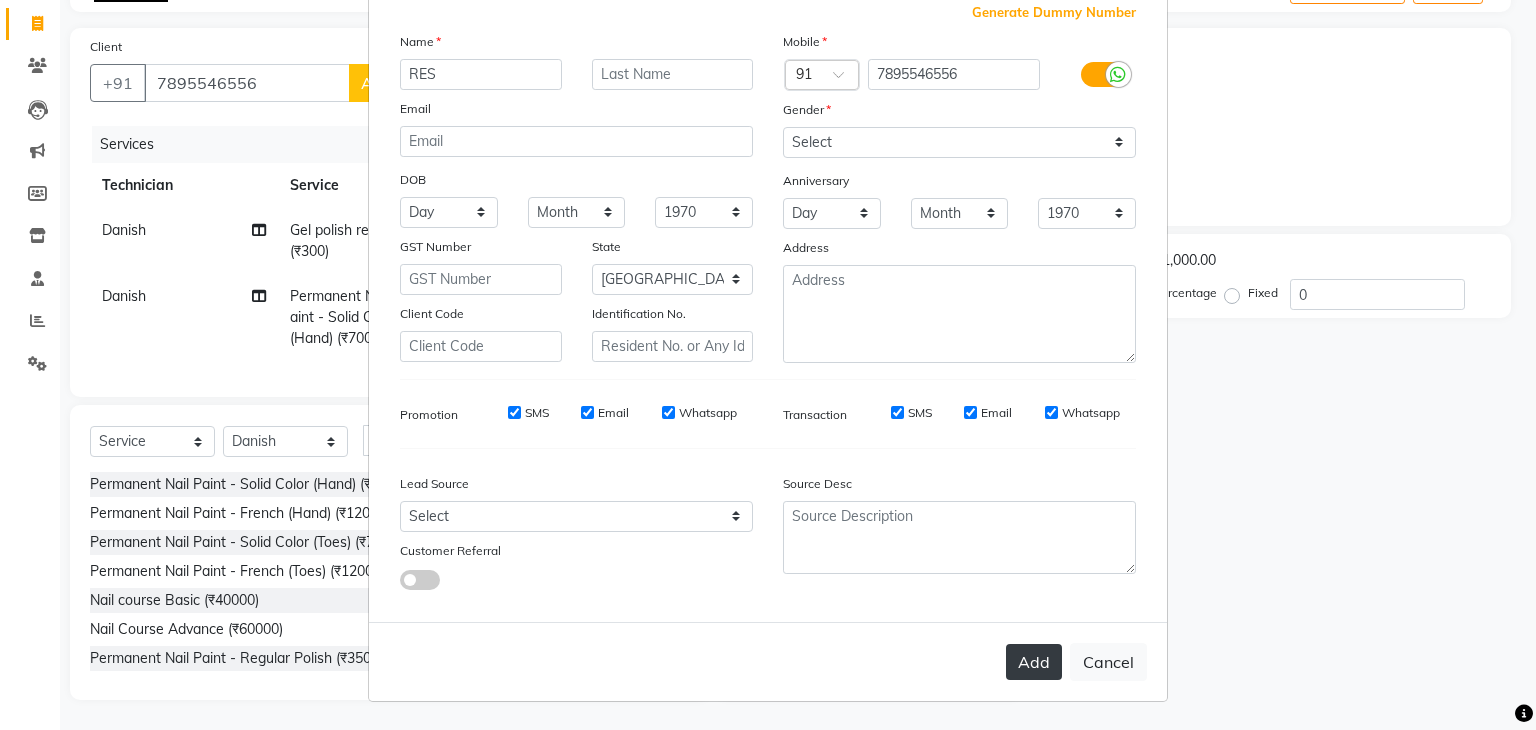 click on "Add" at bounding box center (1034, 662) 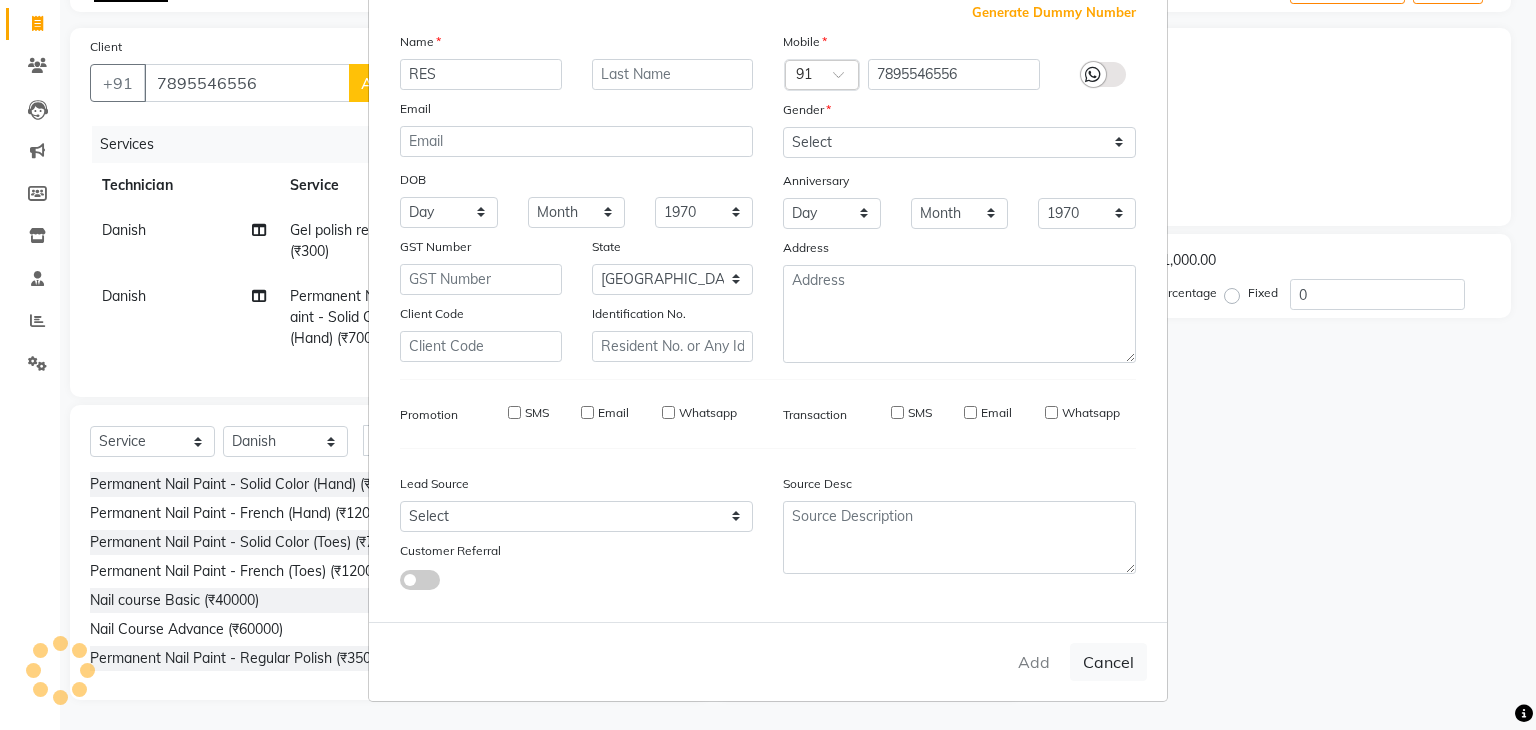 type on "78******56" 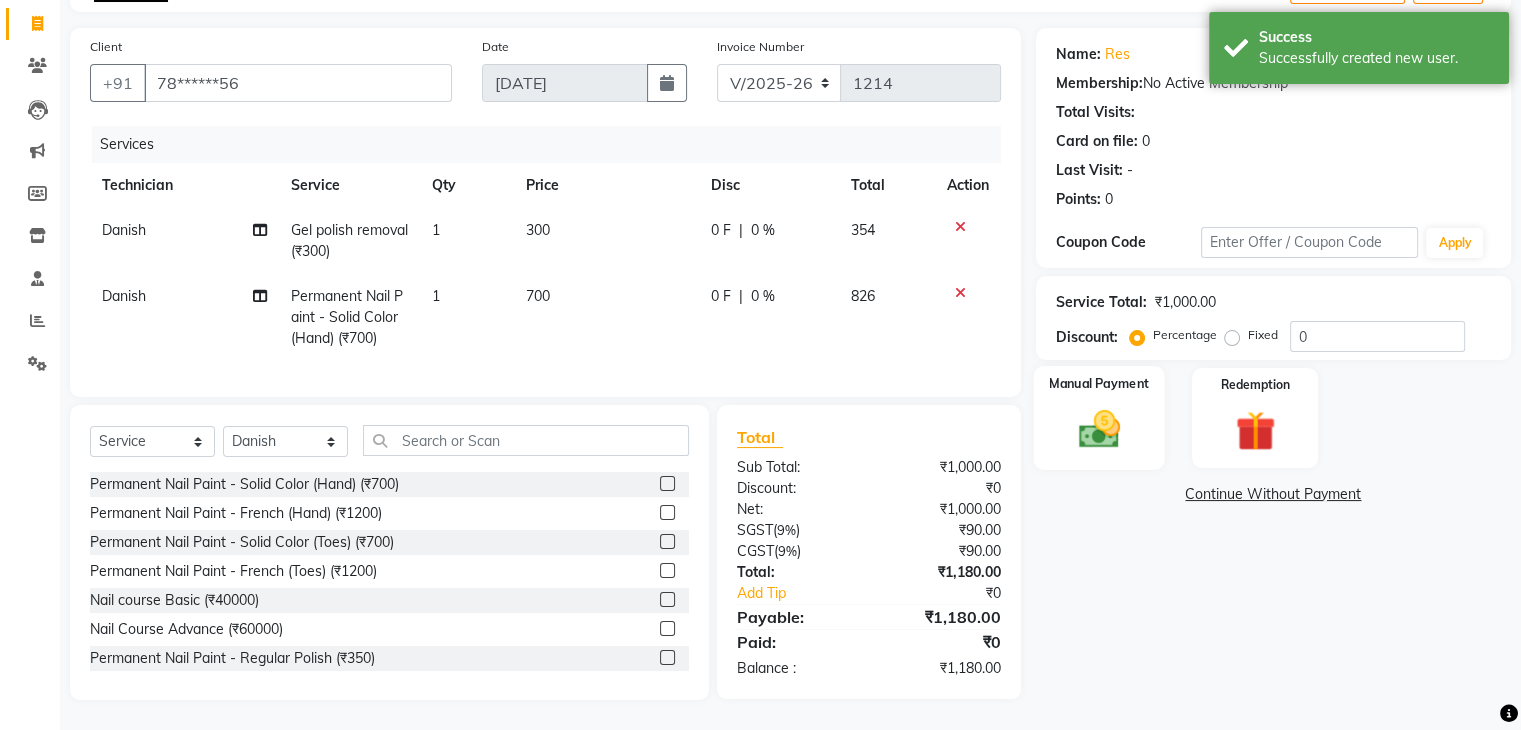 click 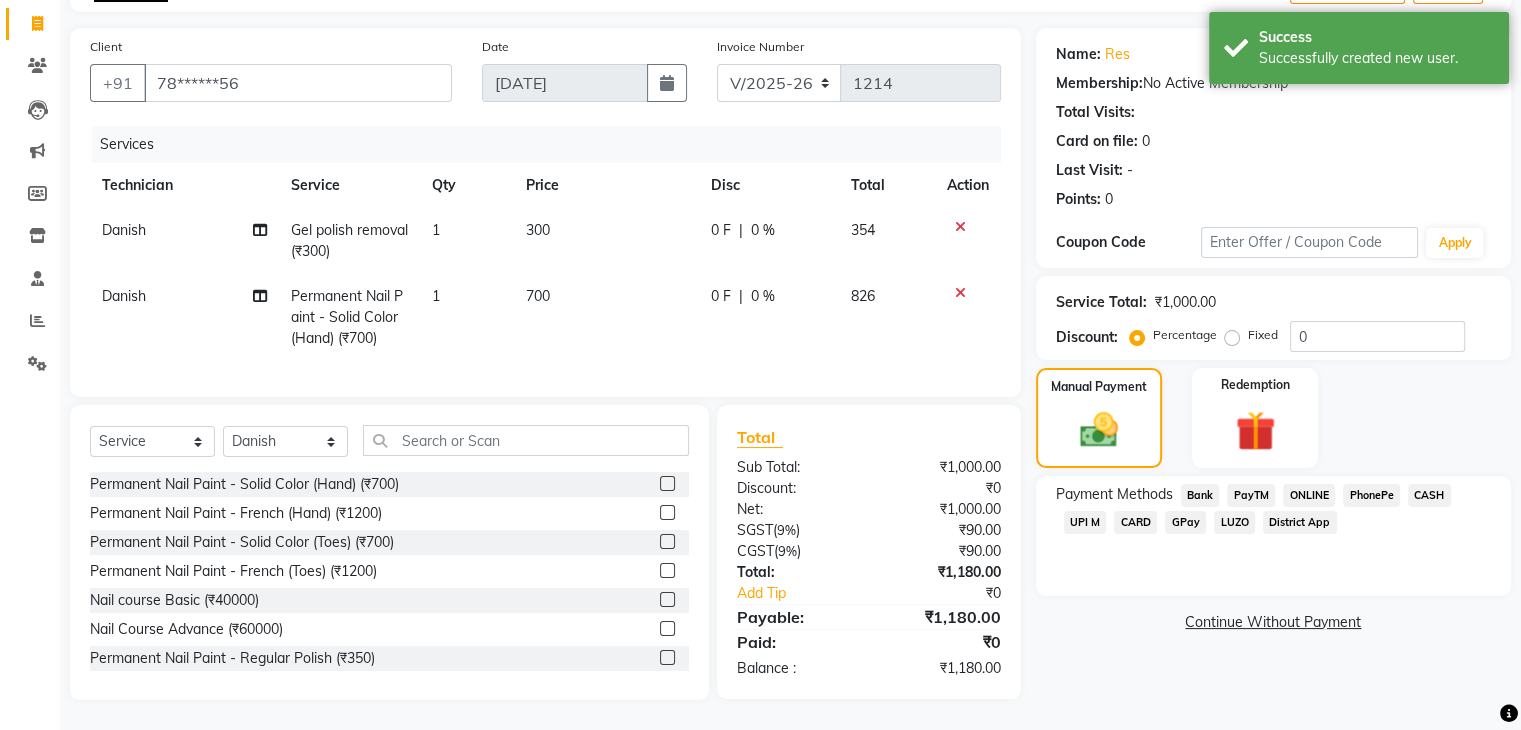 click on "CARD" 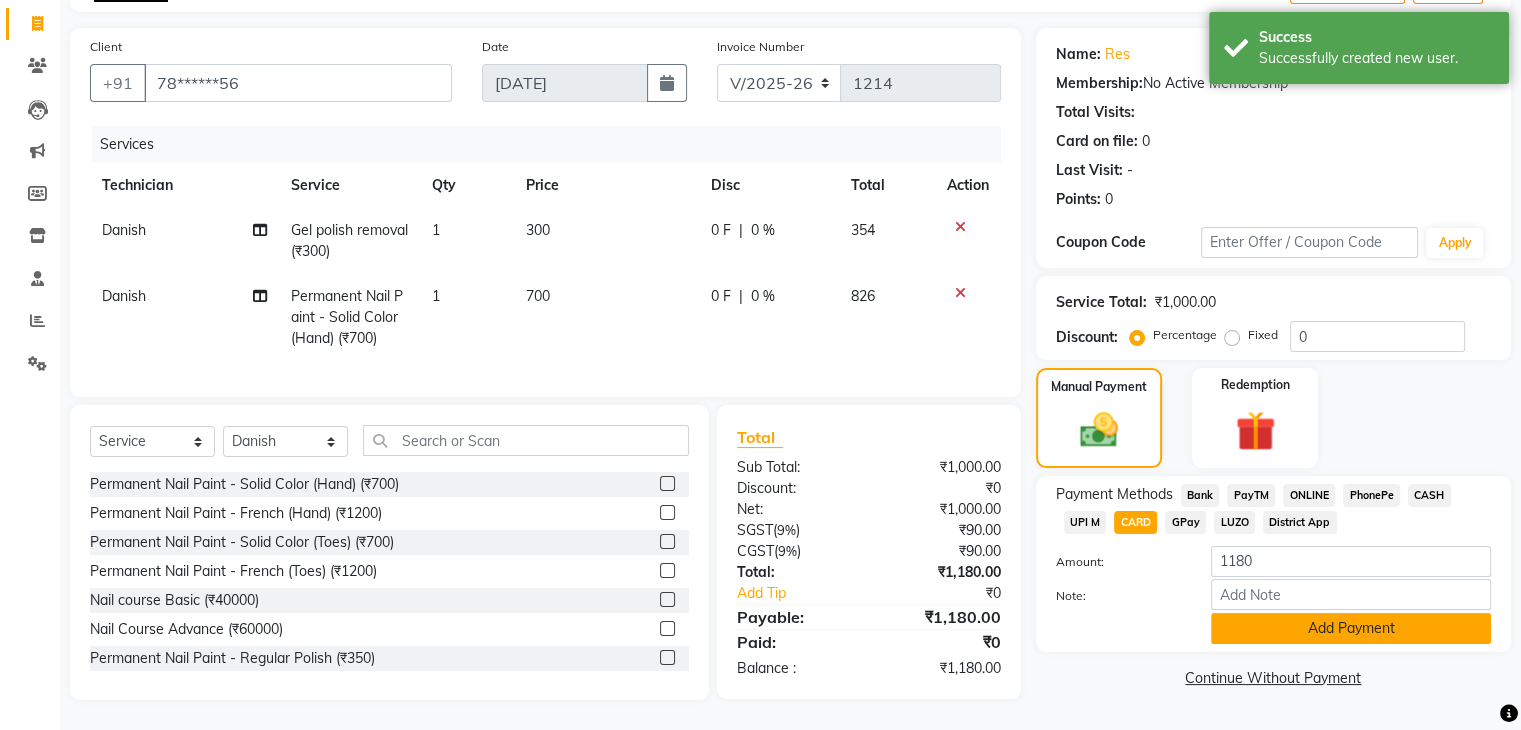 click on "Add Payment" 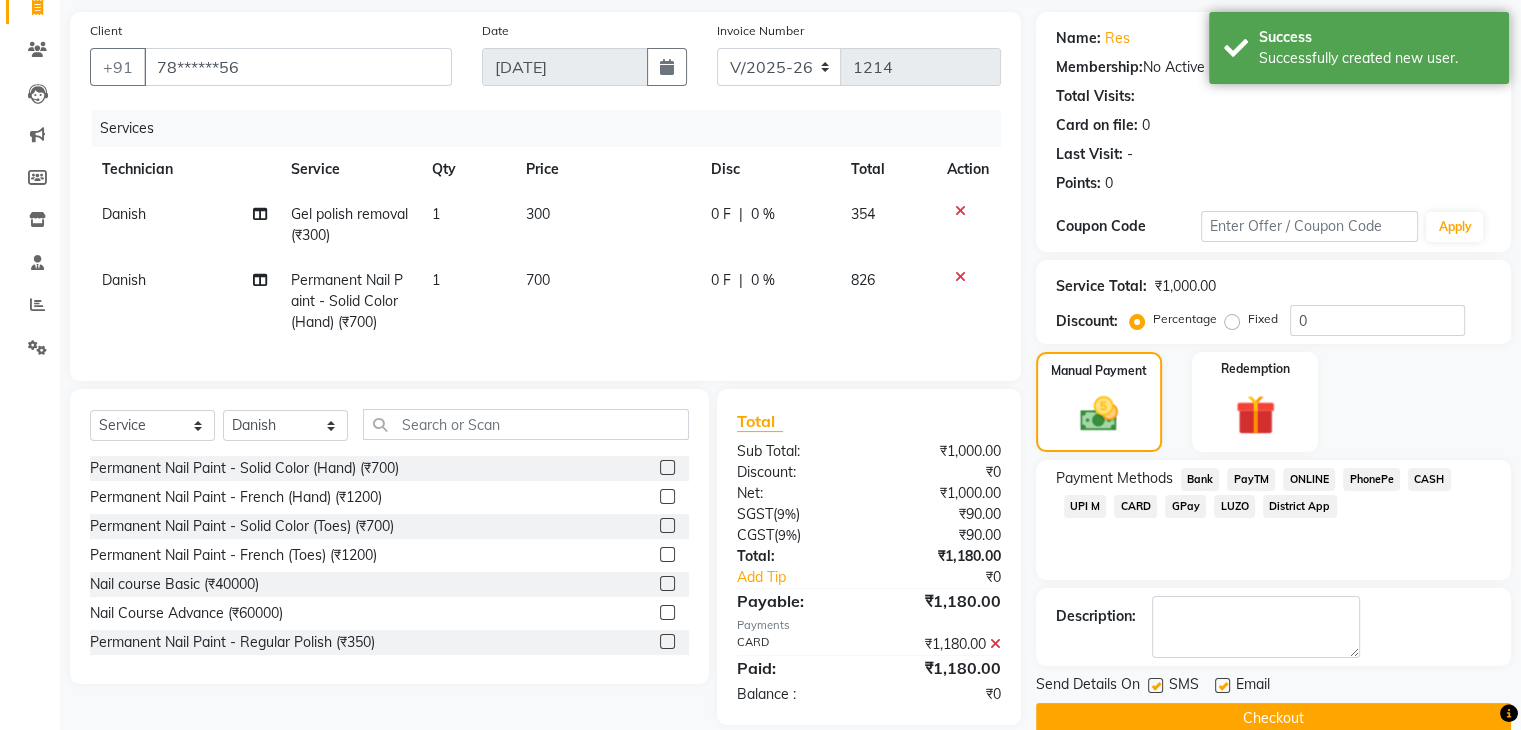 scroll, scrollTop: 179, scrollLeft: 0, axis: vertical 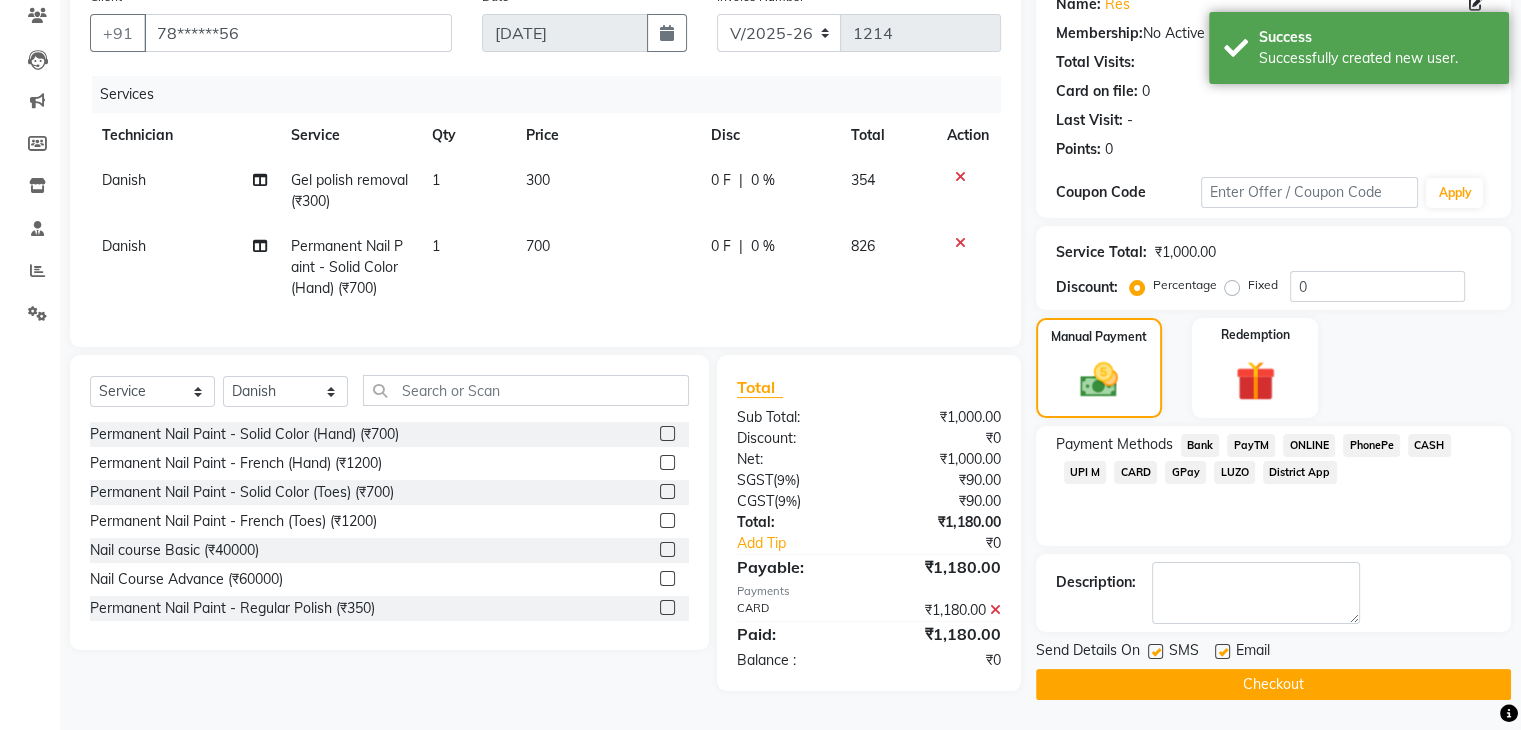 click on "Checkout" 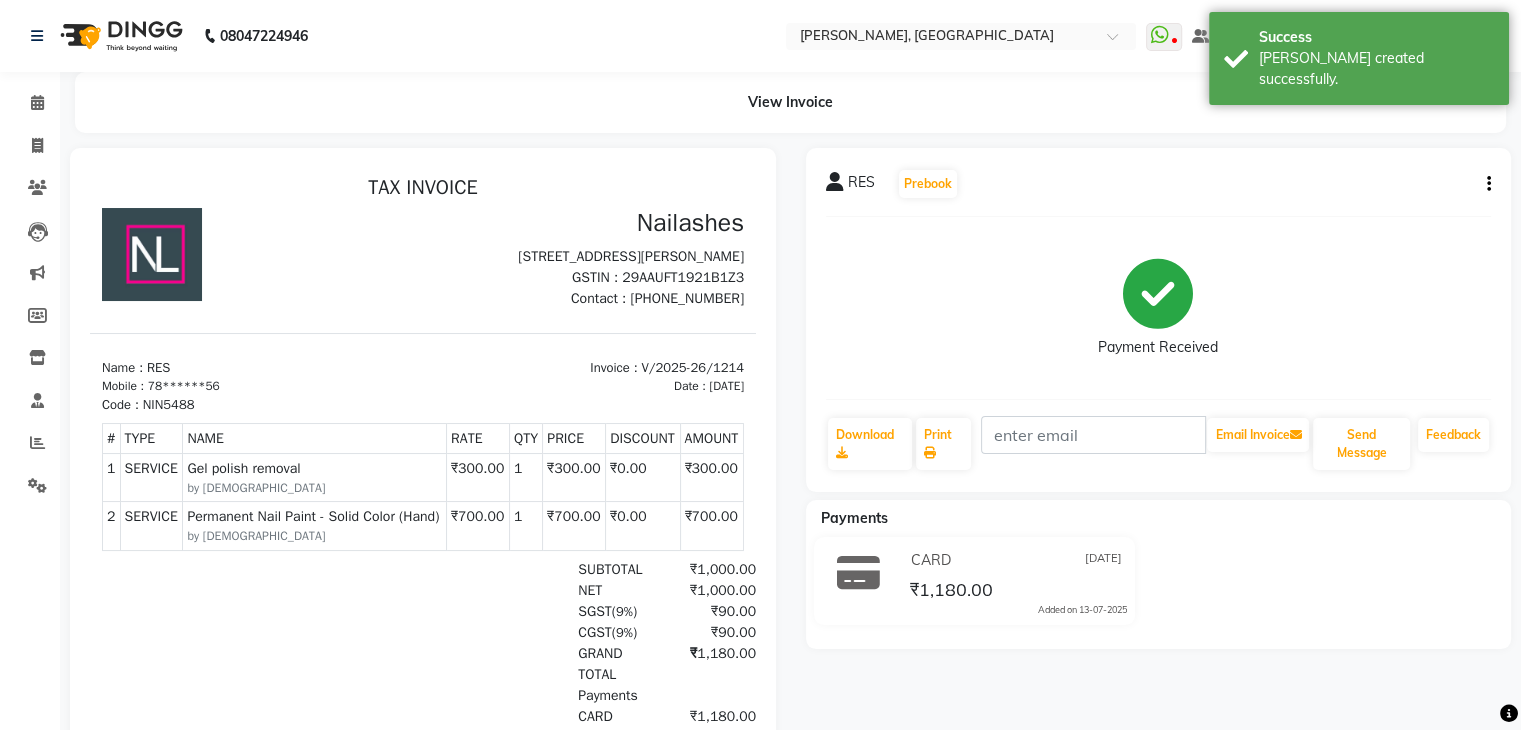 scroll, scrollTop: 0, scrollLeft: 0, axis: both 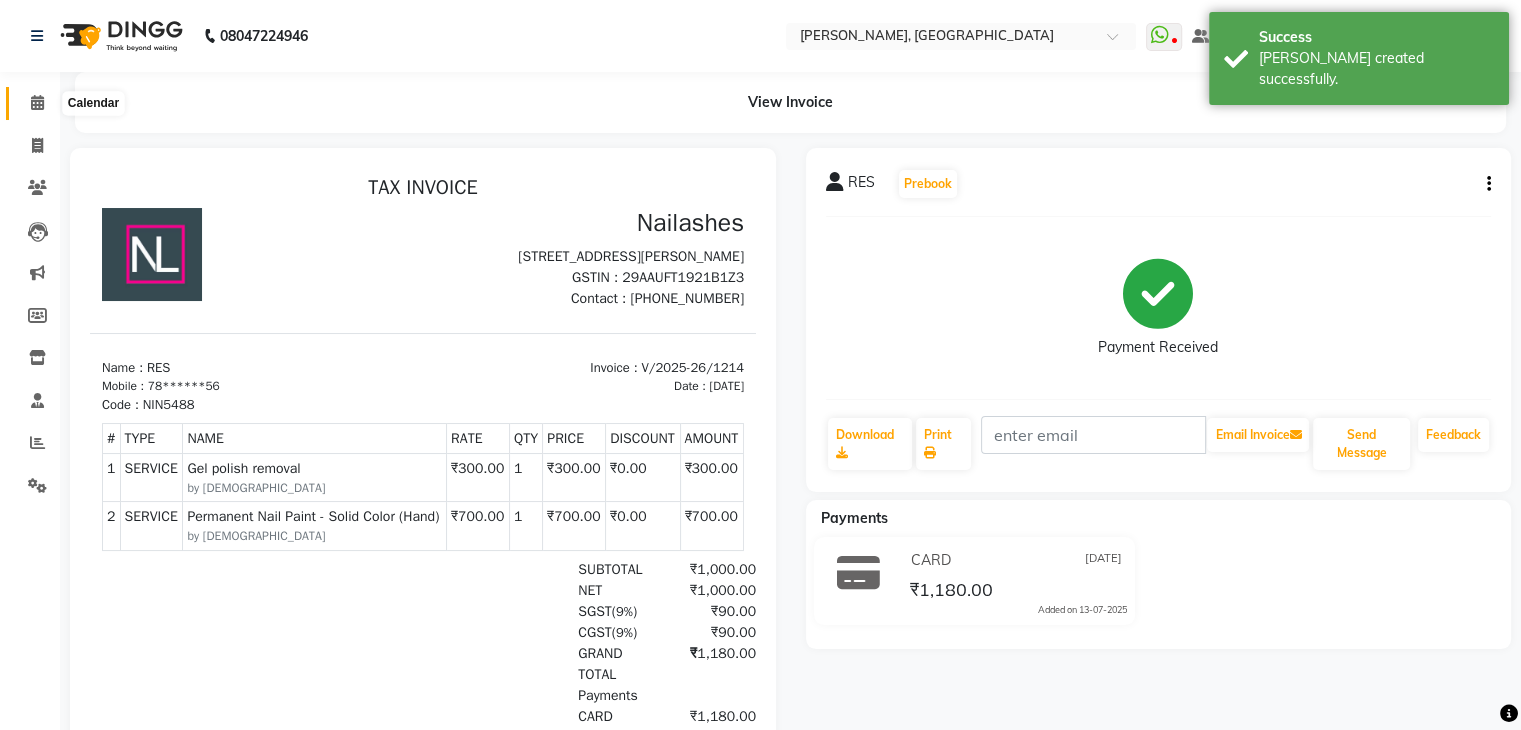 click 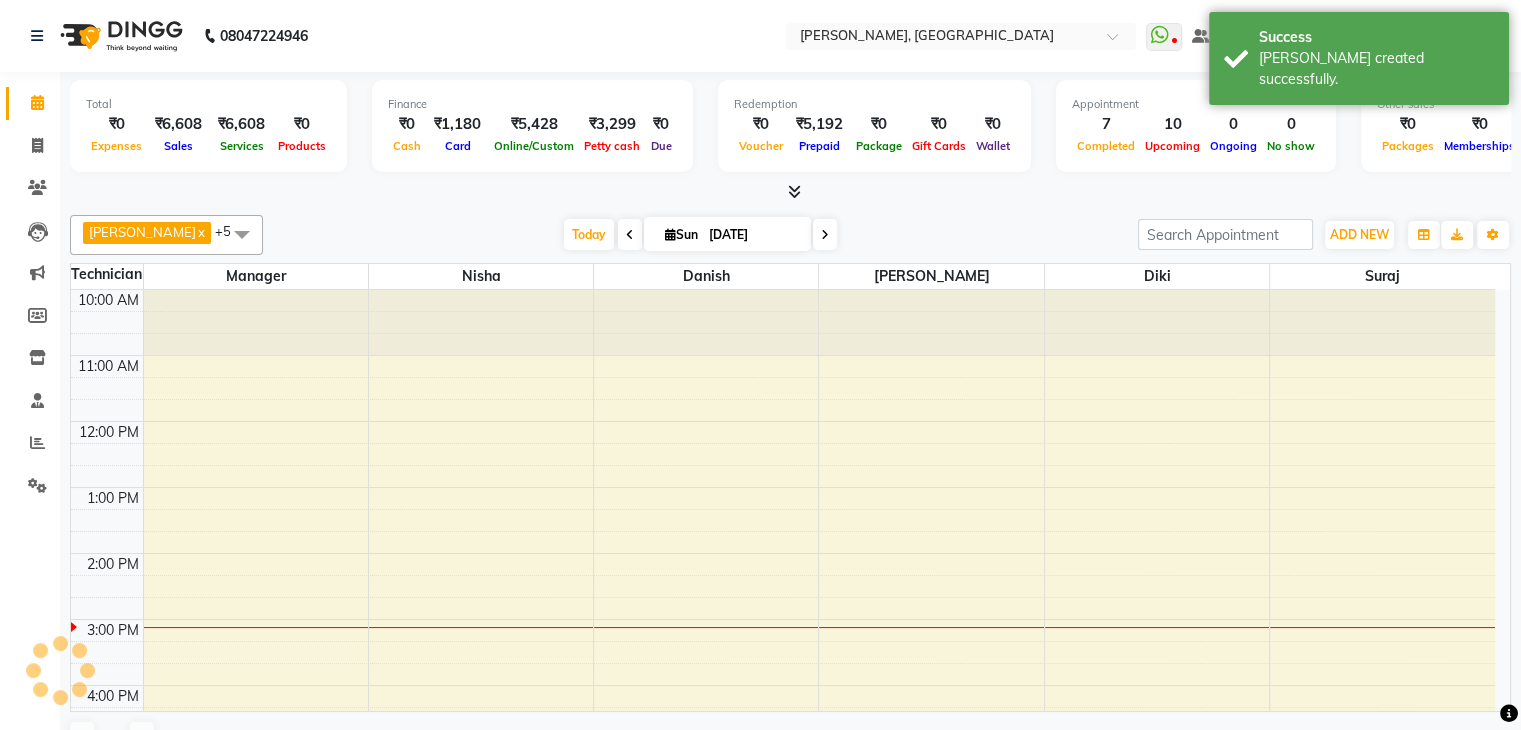 scroll, scrollTop: 0, scrollLeft: 0, axis: both 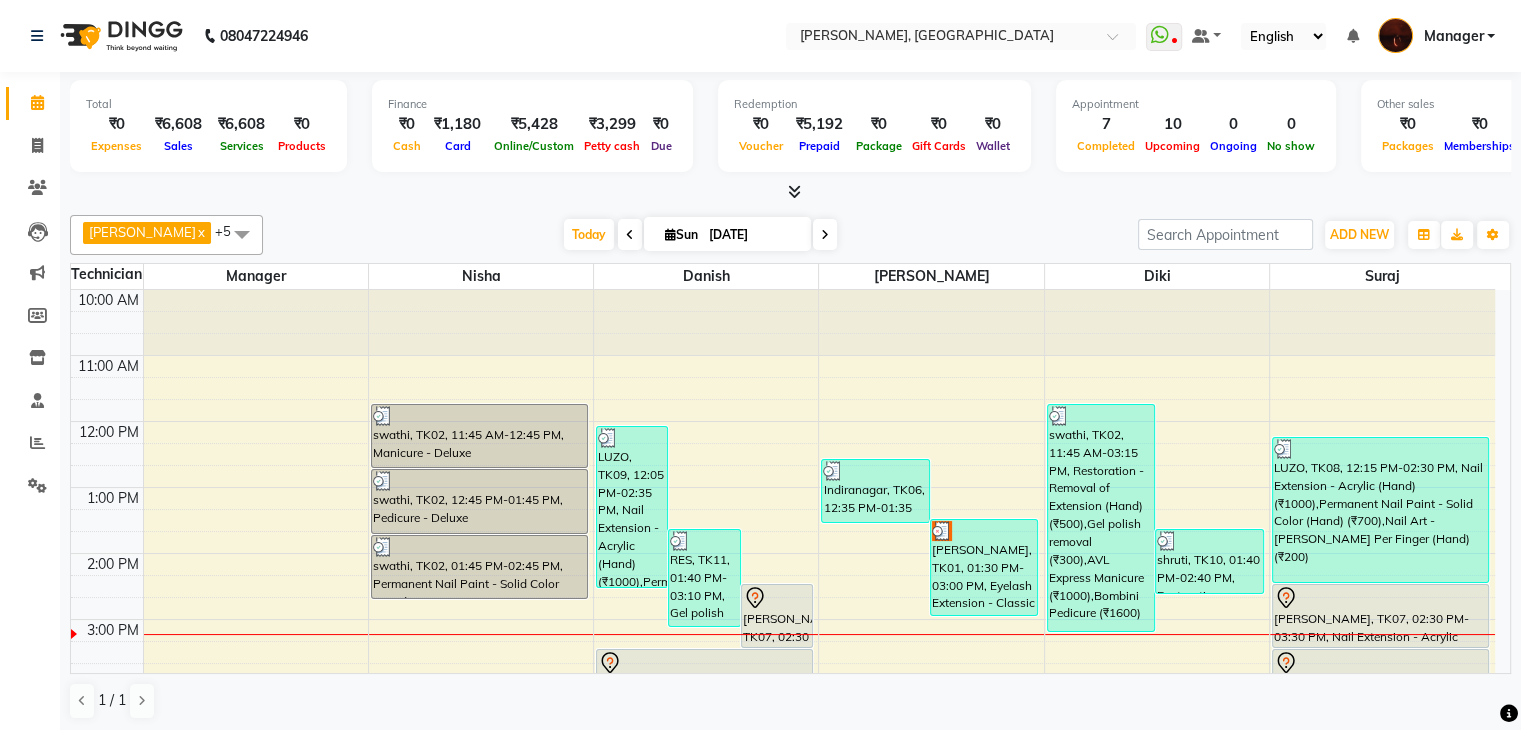 drag, startPoint x: 1492, startPoint y: 373, endPoint x: 1508, endPoint y: 521, distance: 148.86235 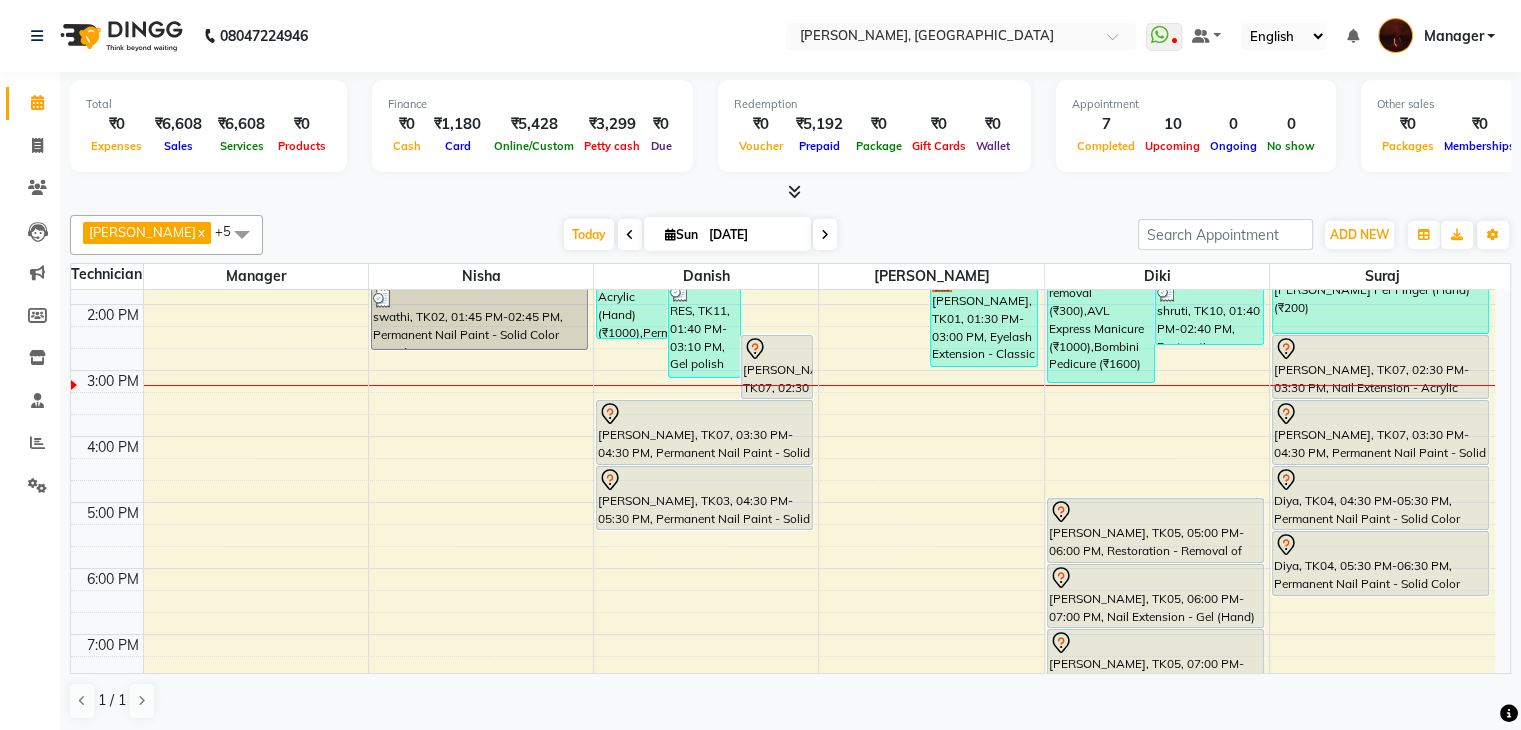 scroll, scrollTop: 253, scrollLeft: 0, axis: vertical 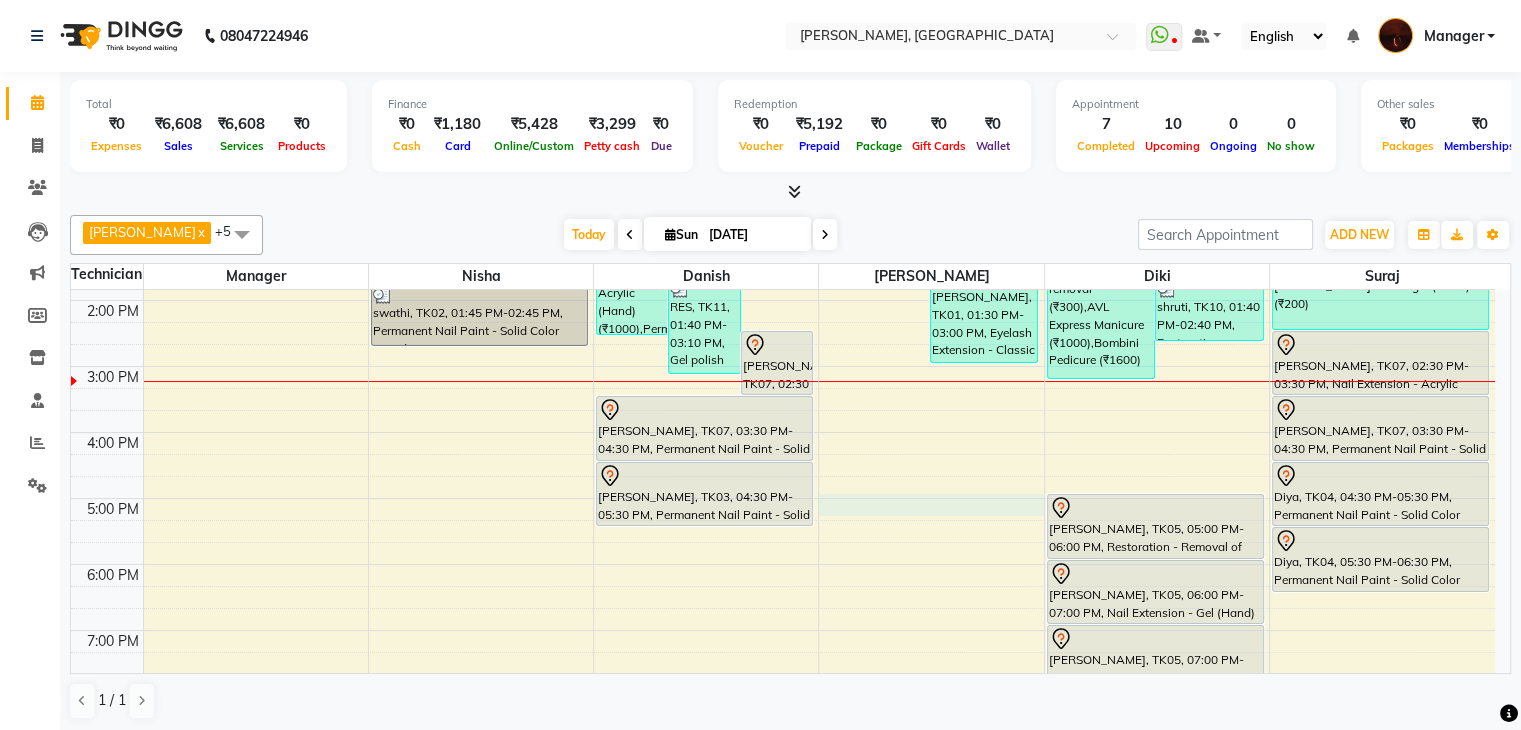 click on "10:00 AM 11:00 AM 12:00 PM 1:00 PM 2:00 PM 3:00 PM 4:00 PM 5:00 PM 6:00 PM 7:00 PM 8:00 PM 9:00 PM 10:00 PM     swathi, TK02, 11:45 AM-12:45 PM, Manicure  - Deluxe     swathi, TK02, 12:45 PM-01:45 PM, Pedicure - Deluxe     swathi, TK02, 01:45 PM-02:45 PM, Permanent Nail Paint - Solid Color (Hand)     LUZO, TK09, 12:05 PM-02:35 PM, Nail Extension - Acrylic (Hand) (₹1000),Permanent Nail Paint - Solid Color (Hand) (₹700),Nail Art - Myler Per Finger (Hand) (₹200),Nail Art - Glitter Per Finger (Hand) (₹100)     RES, TK11, 01:40 PM-03:10 PM, Gel polish removal (₹300),Permanent Nail Paint - Solid Color (Hand) (₹700)             Akhila, TK07, 02:30 PM-03:30 PM, Nail Extension - Acrylic (Hand)             Akhila, TK07, 03:30 PM-04:30 PM, Permanent Nail Paint - Solid Color (Hand)             susana, TK03, 04:30 PM-05:30 PM, Permanent Nail Paint - Solid Color (Hand)     Indiranagar, TK06, 12:35 PM-01:35 PM, Permanent Nail Paint - Solid Color (Hand) (₹700)" at bounding box center [783, 465] 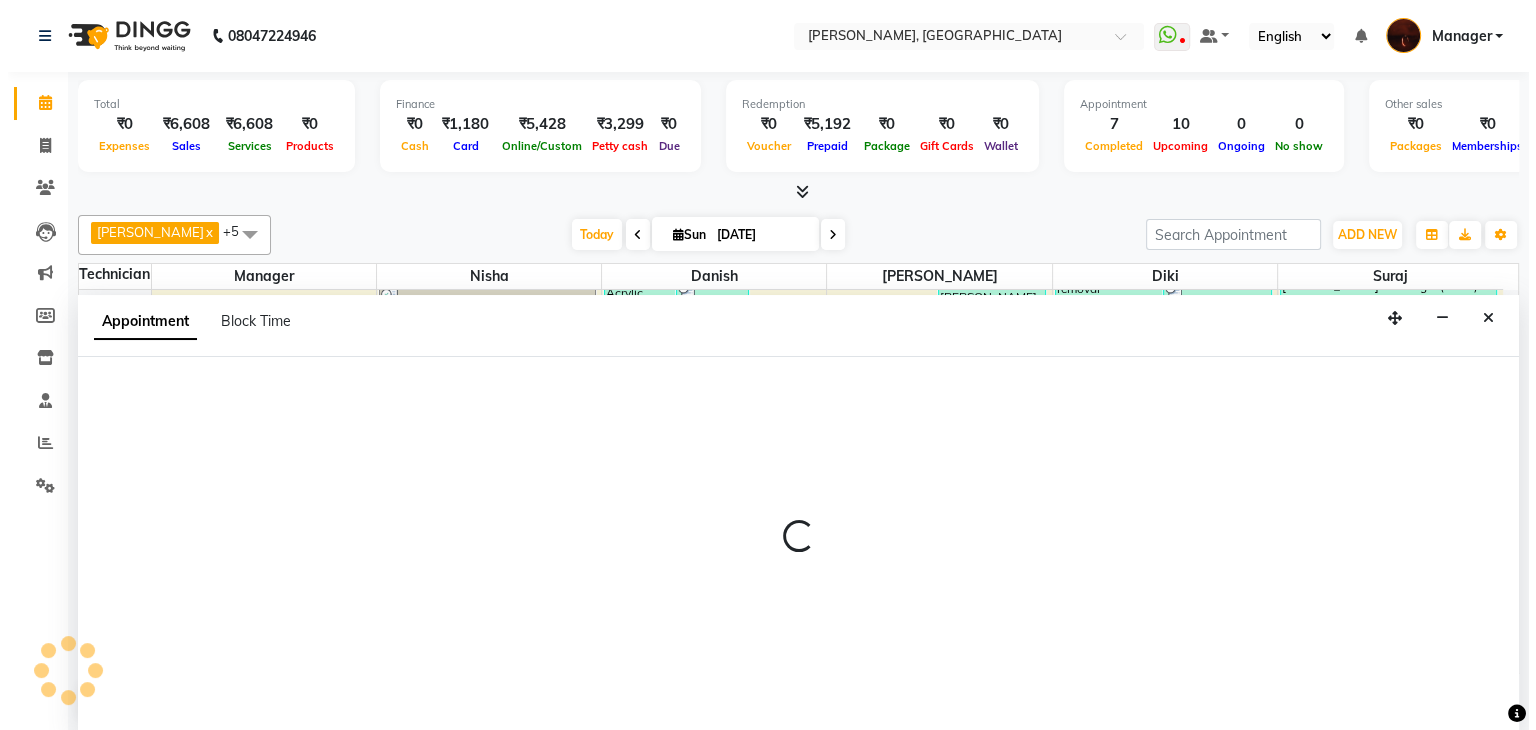 scroll, scrollTop: 1, scrollLeft: 0, axis: vertical 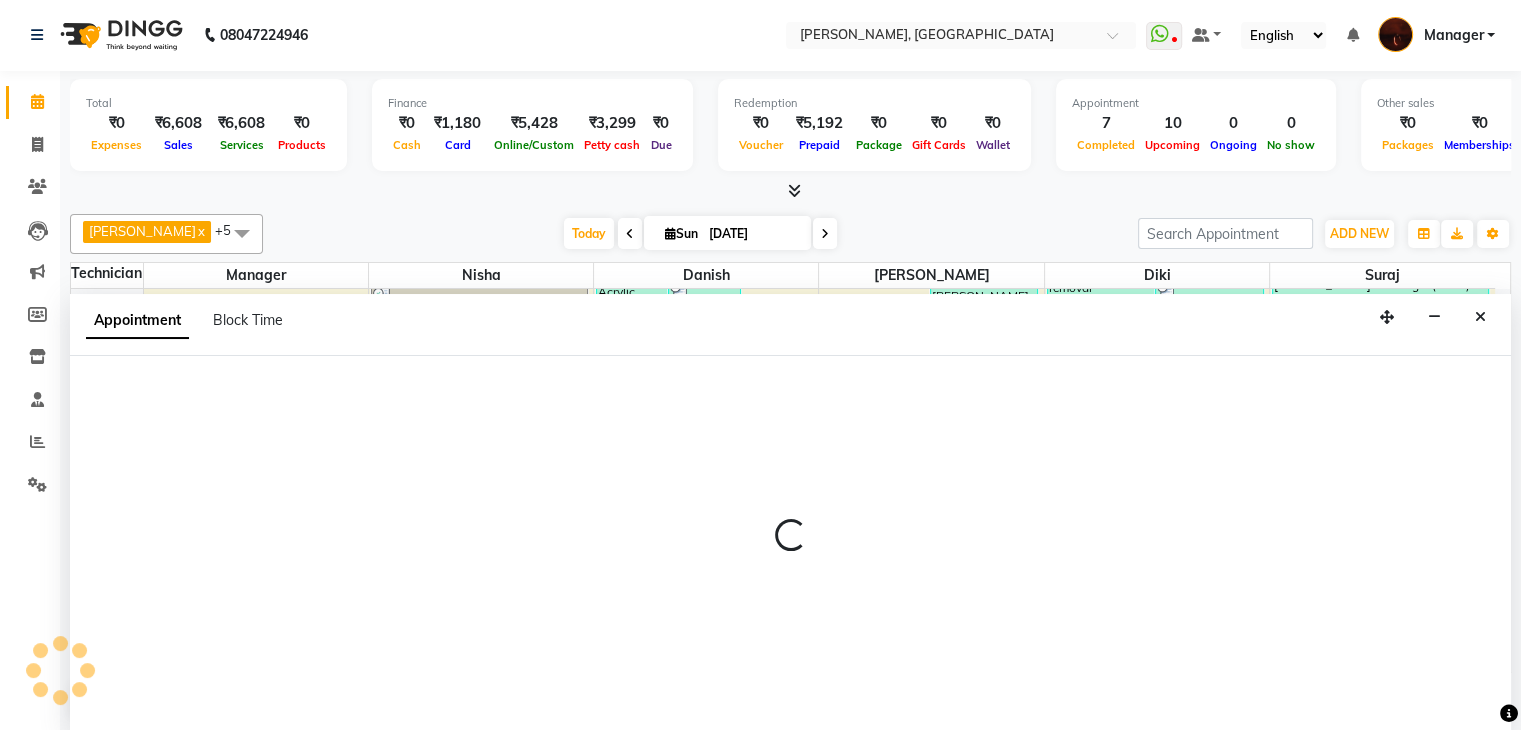 select on "35072" 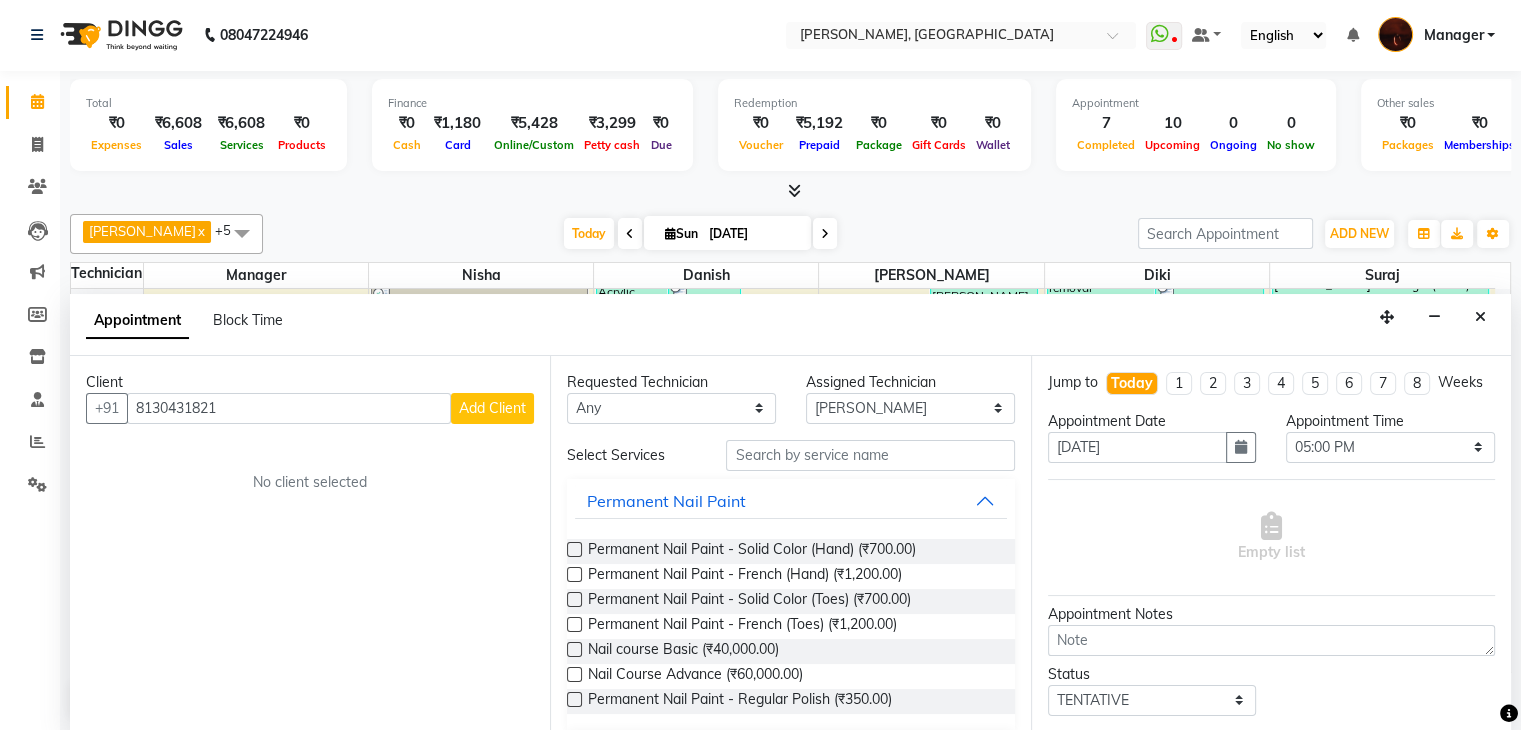 type on "8130431821" 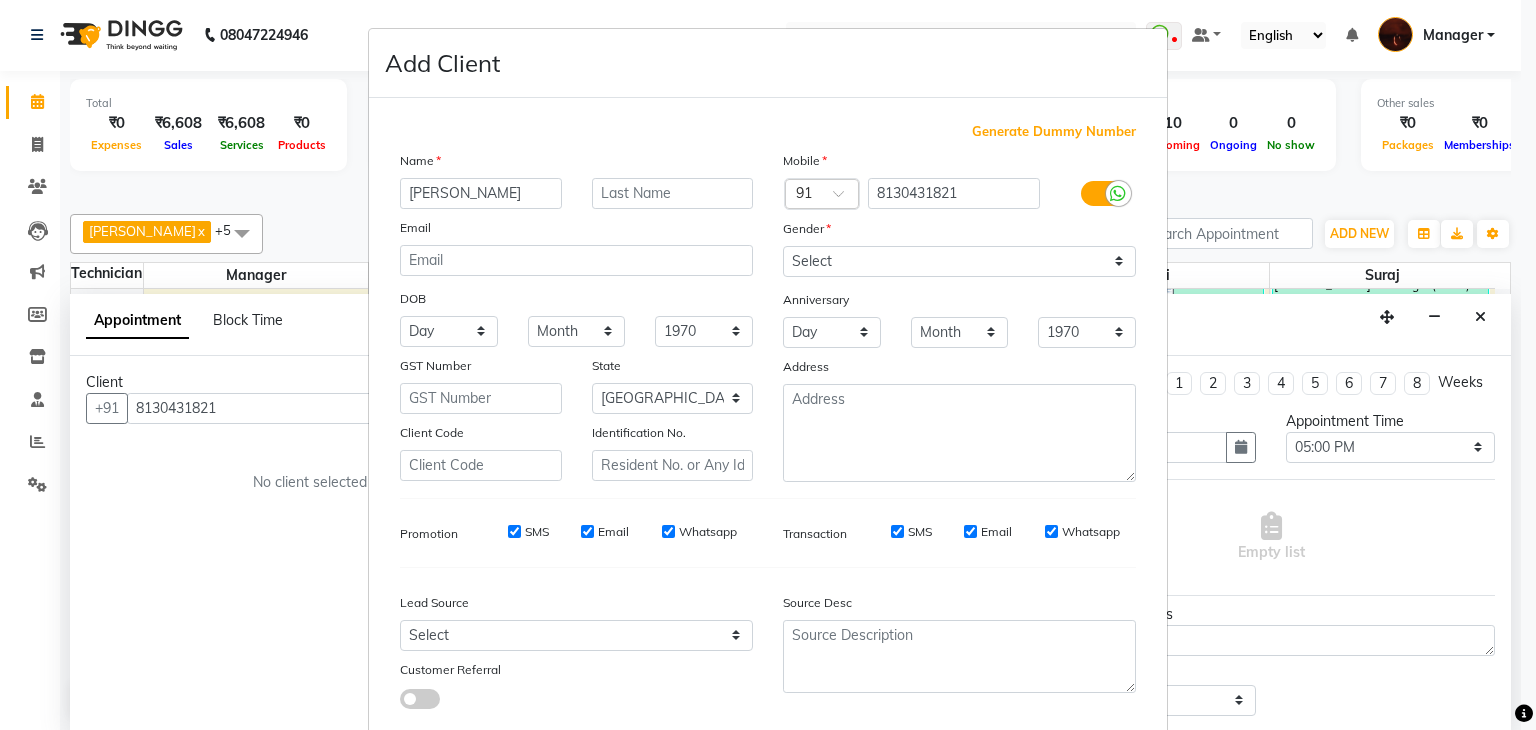 type on "SARANYA" 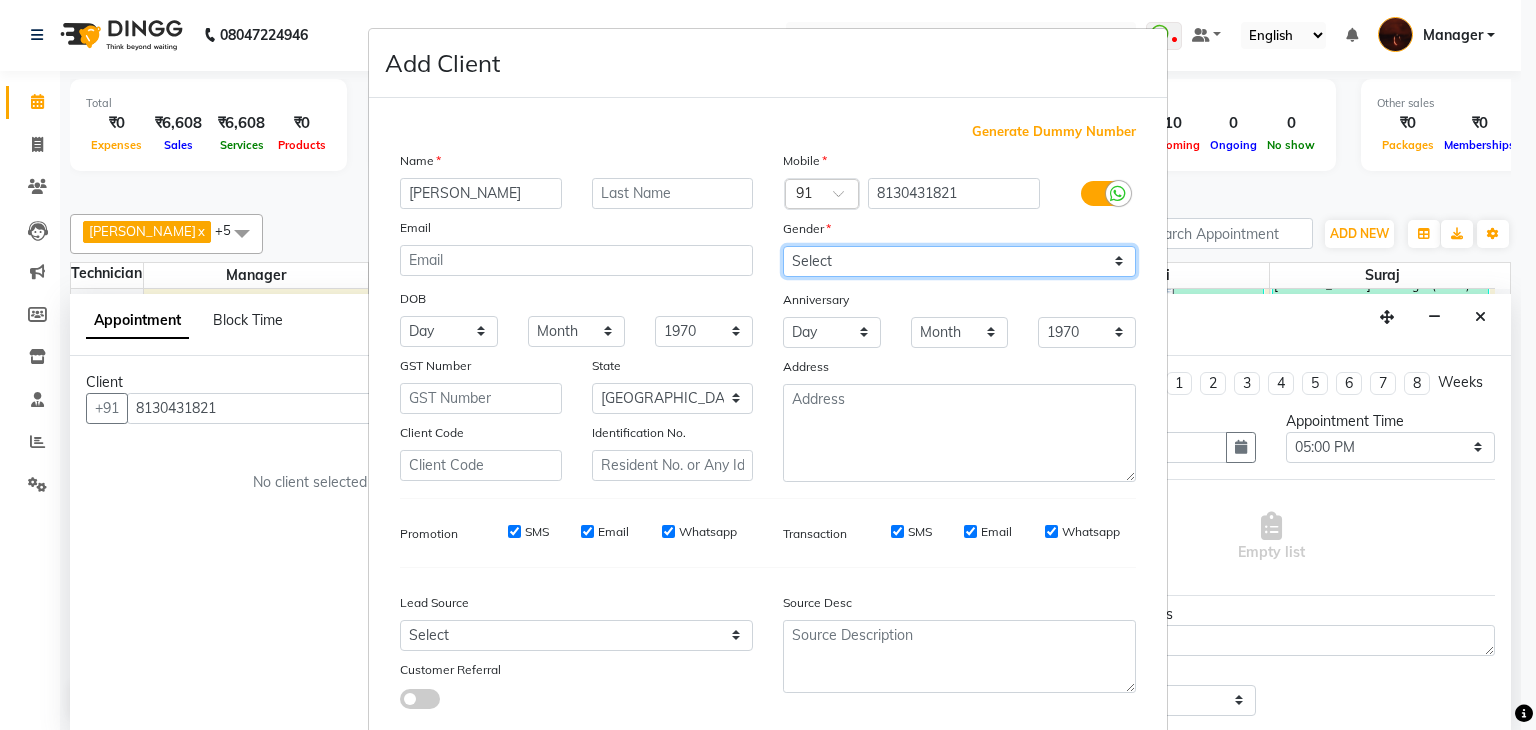 click on "Select Male Female Other Prefer Not To Say" at bounding box center (959, 261) 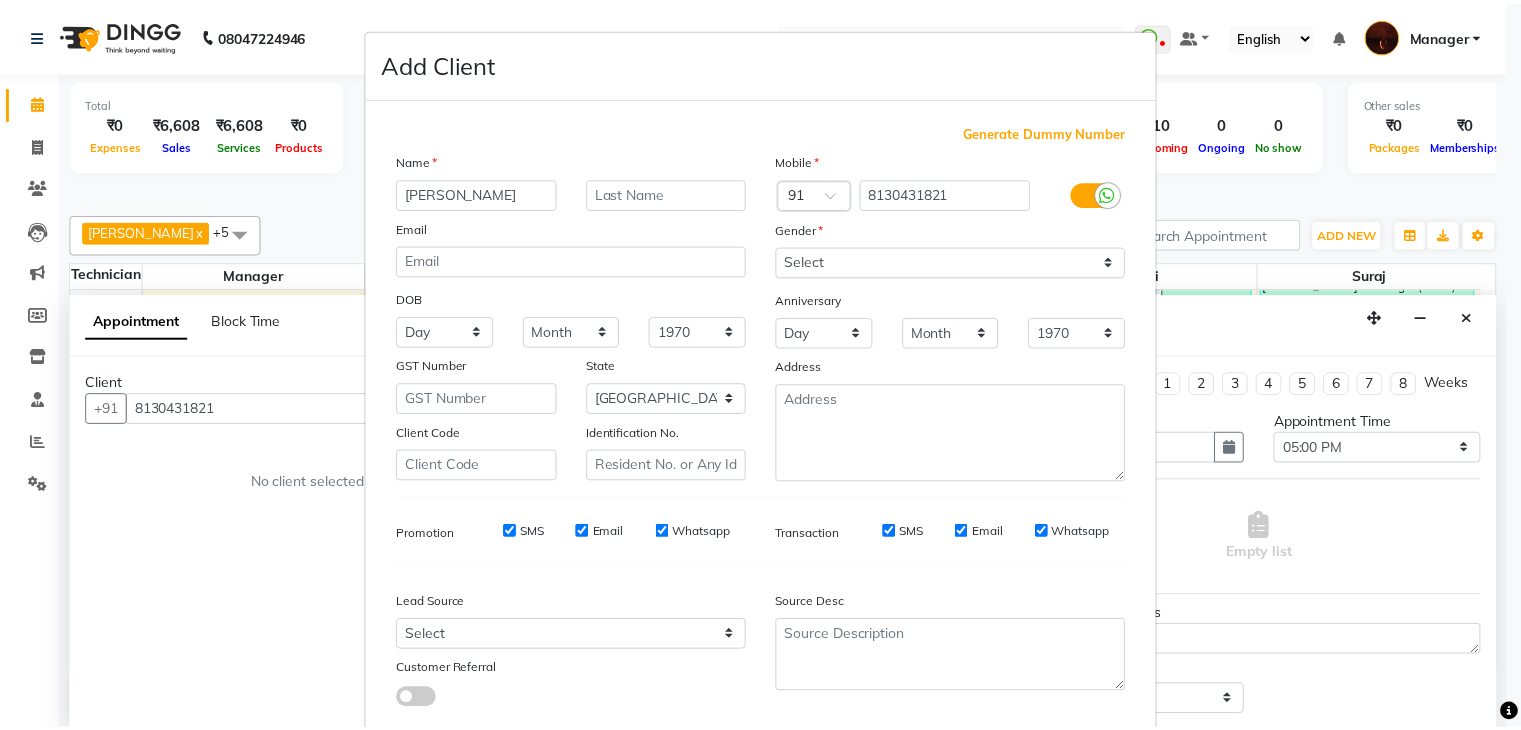 scroll, scrollTop: 127, scrollLeft: 0, axis: vertical 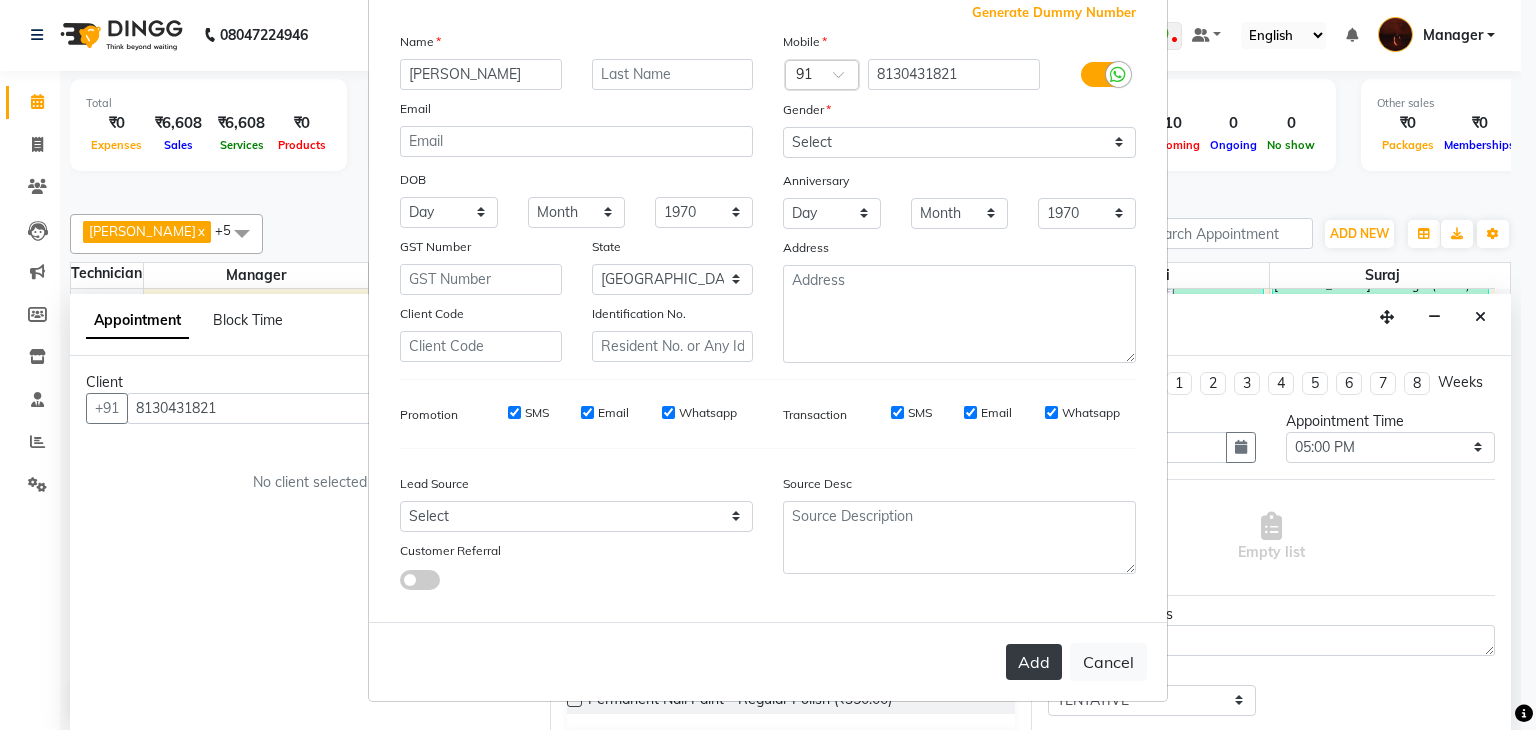 click on "Add" at bounding box center [1034, 662] 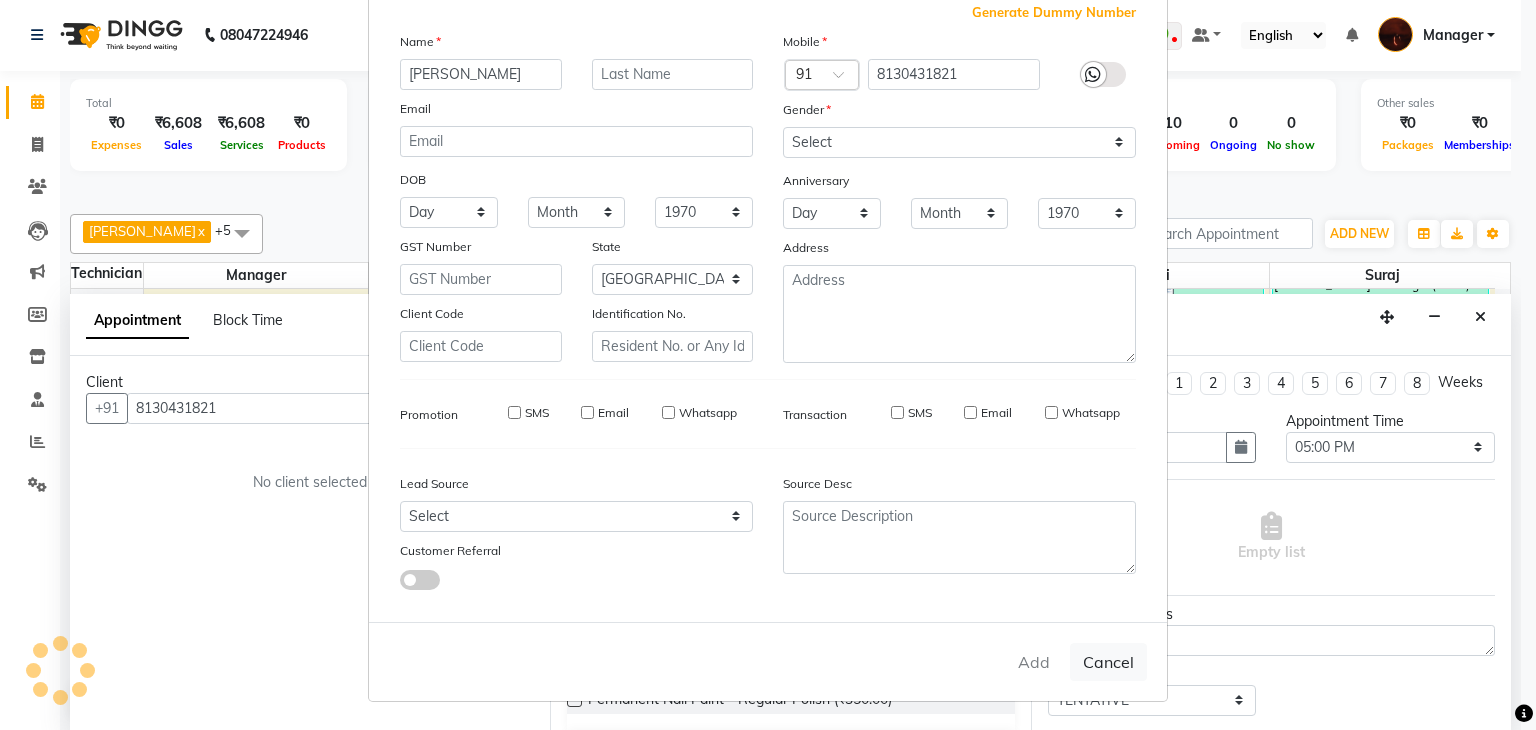 type on "81******21" 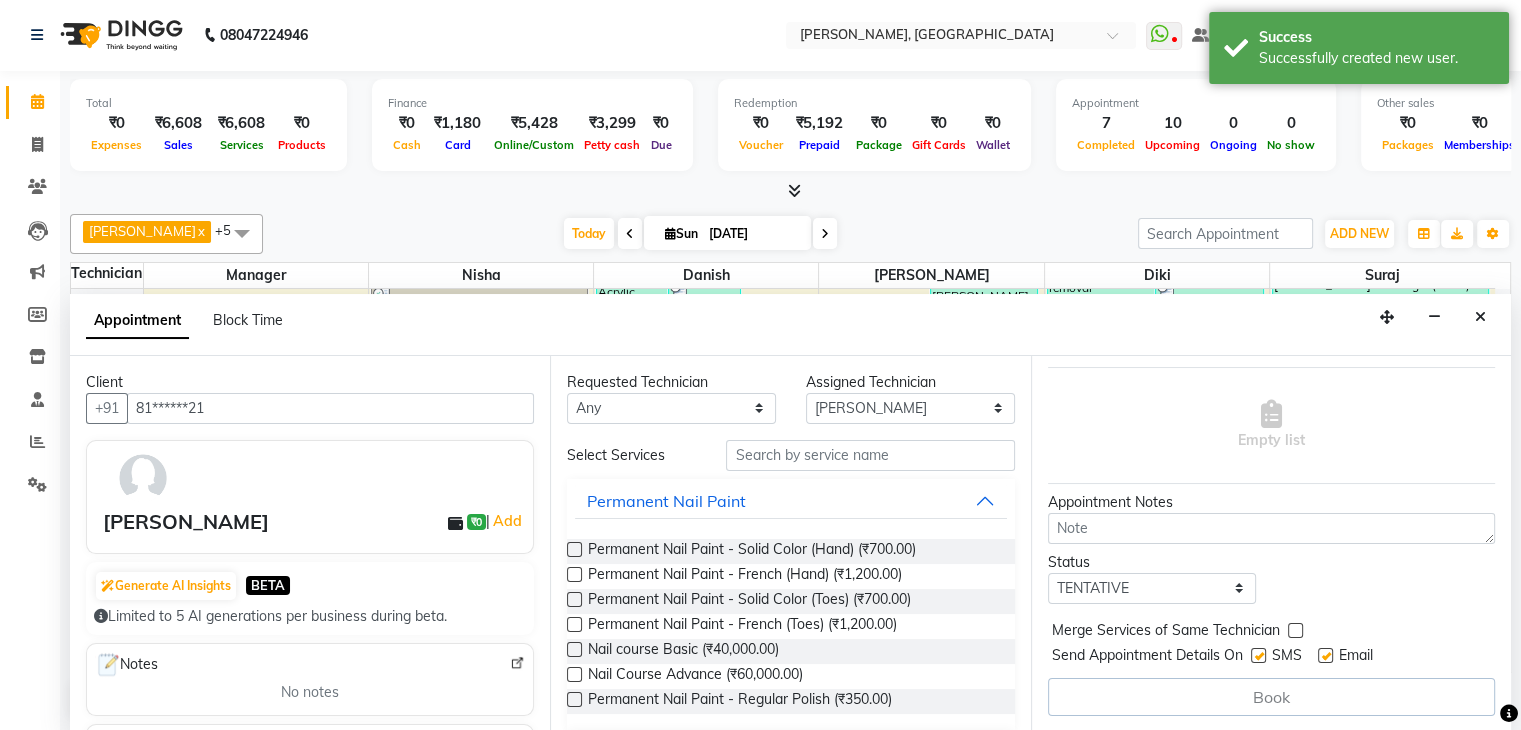 scroll, scrollTop: 128, scrollLeft: 0, axis: vertical 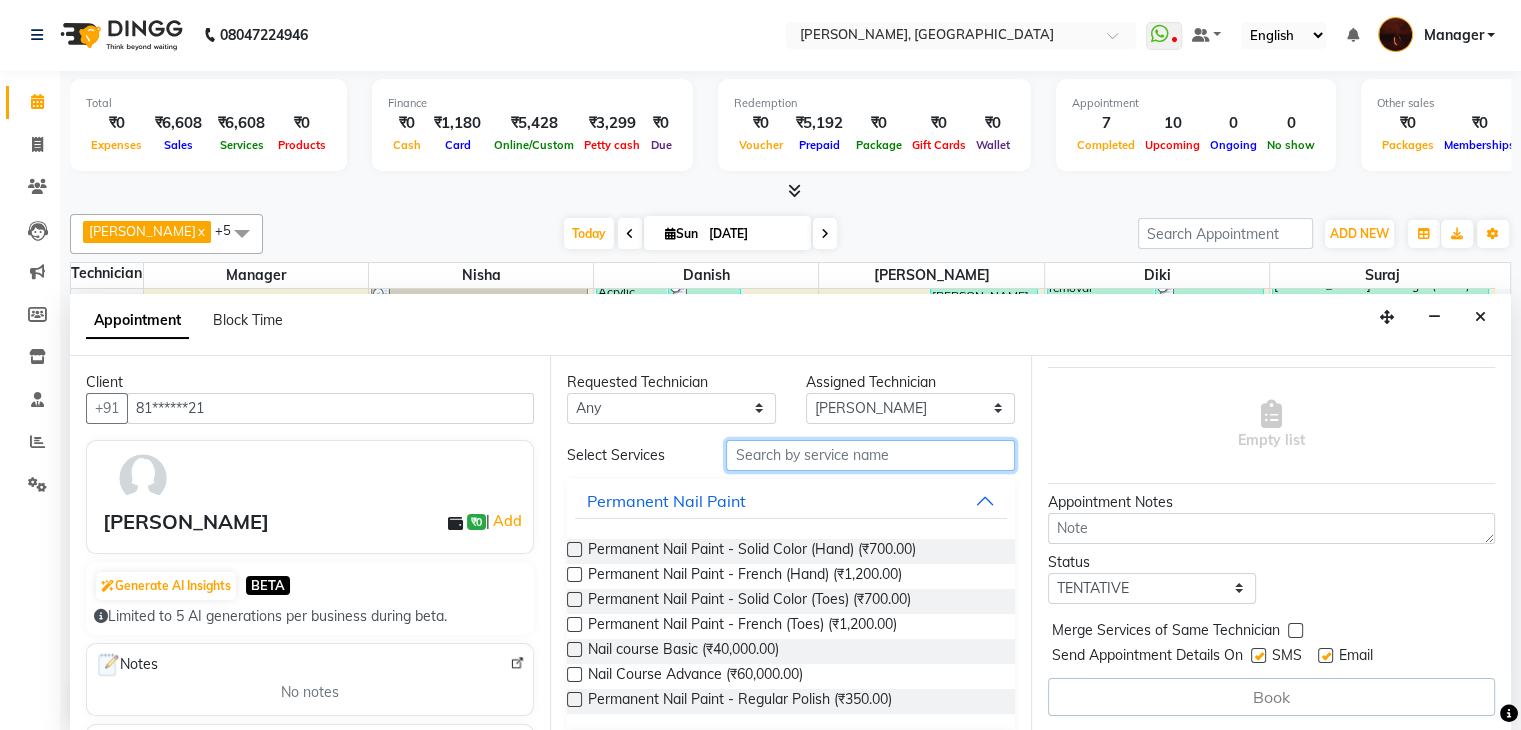 click at bounding box center (870, 455) 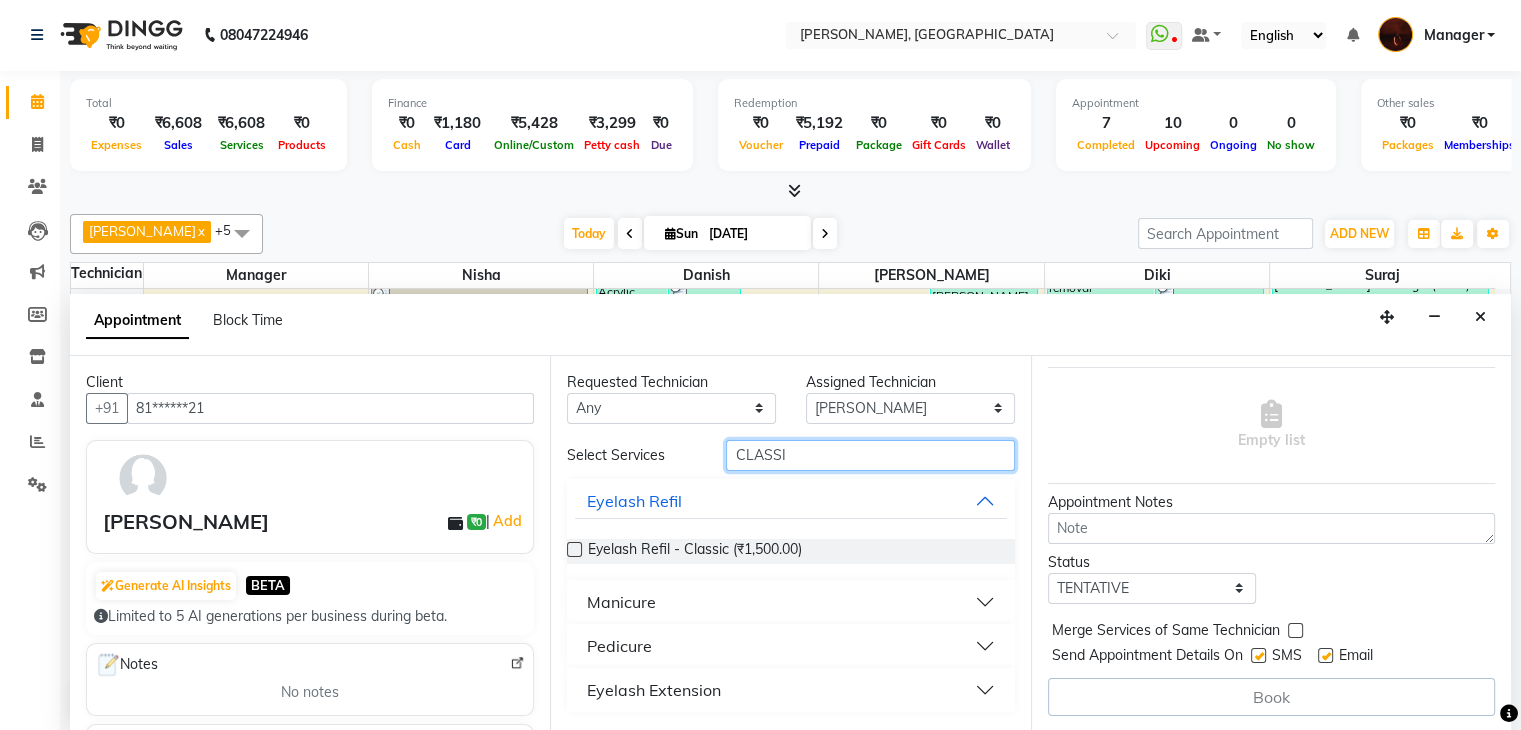 type on "CLASSI" 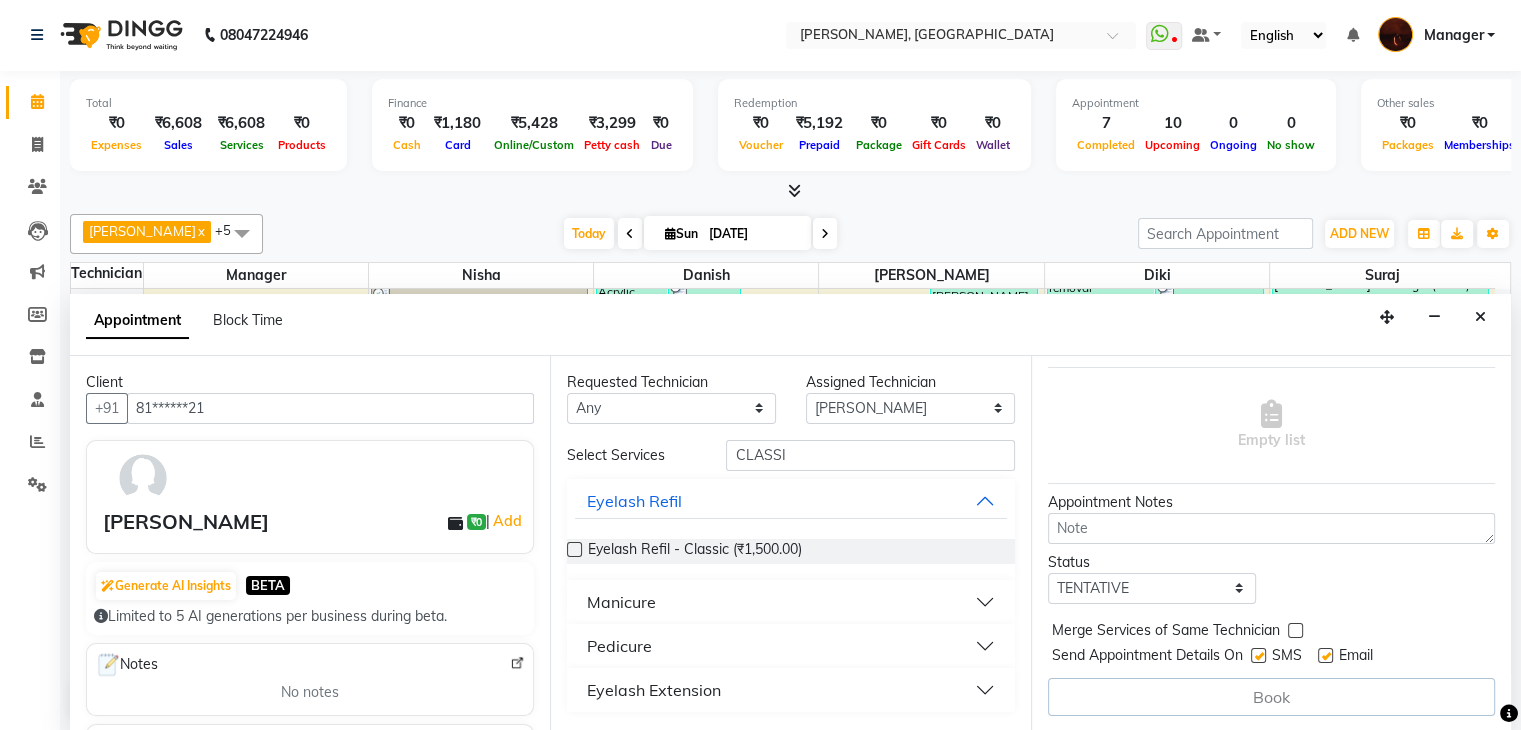 click on "Eyelash Extension" at bounding box center (790, 690) 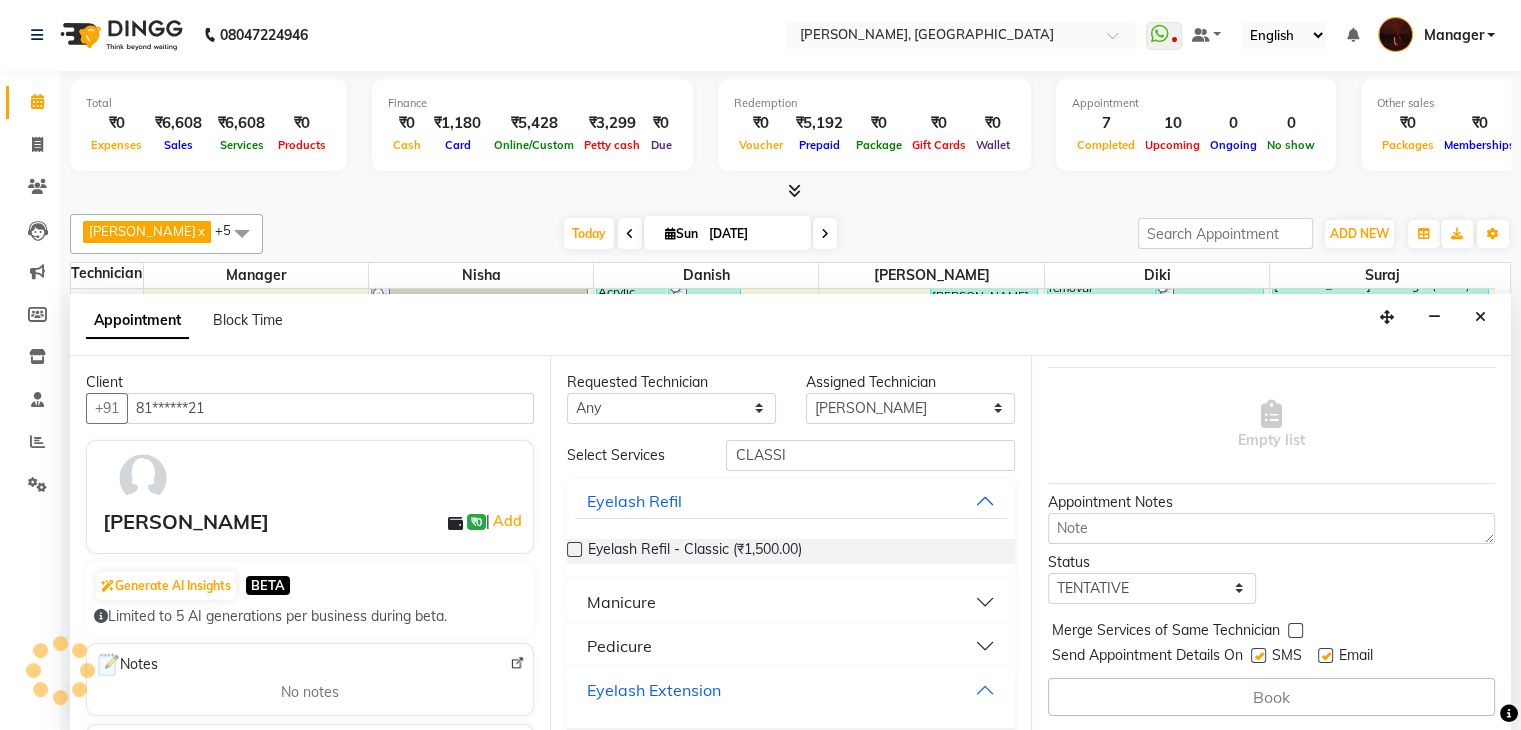 scroll, scrollTop: 52, scrollLeft: 0, axis: vertical 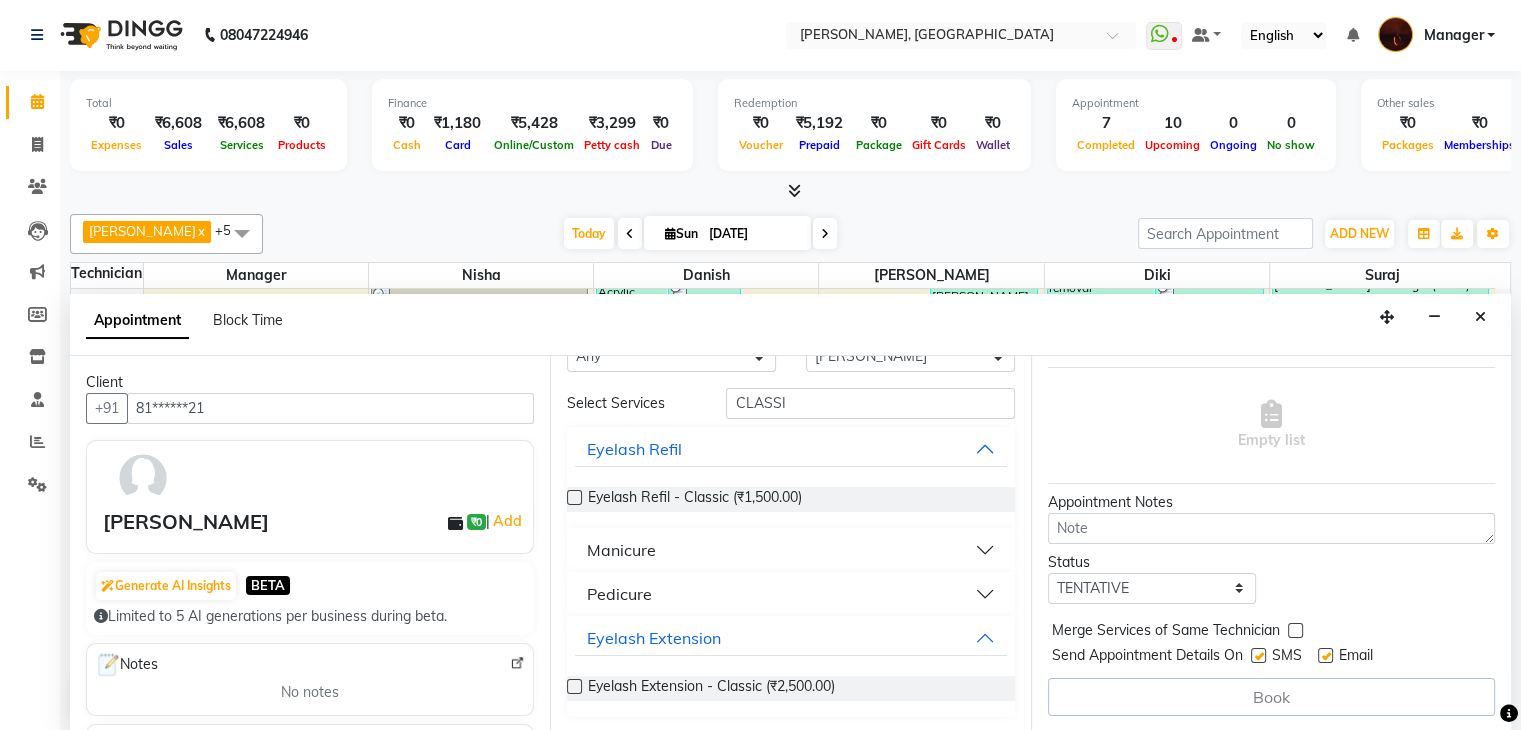 click at bounding box center (574, 686) 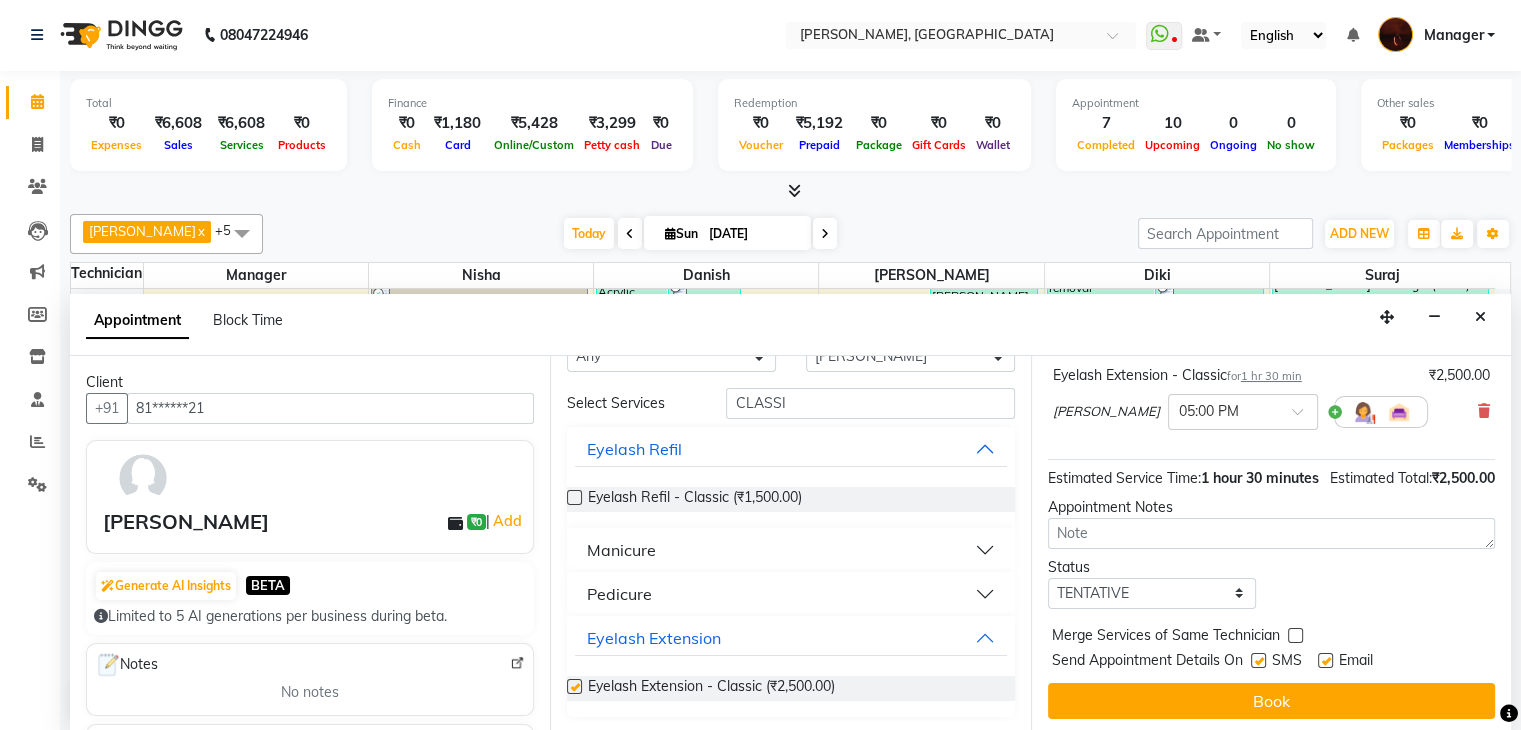 checkbox on "false" 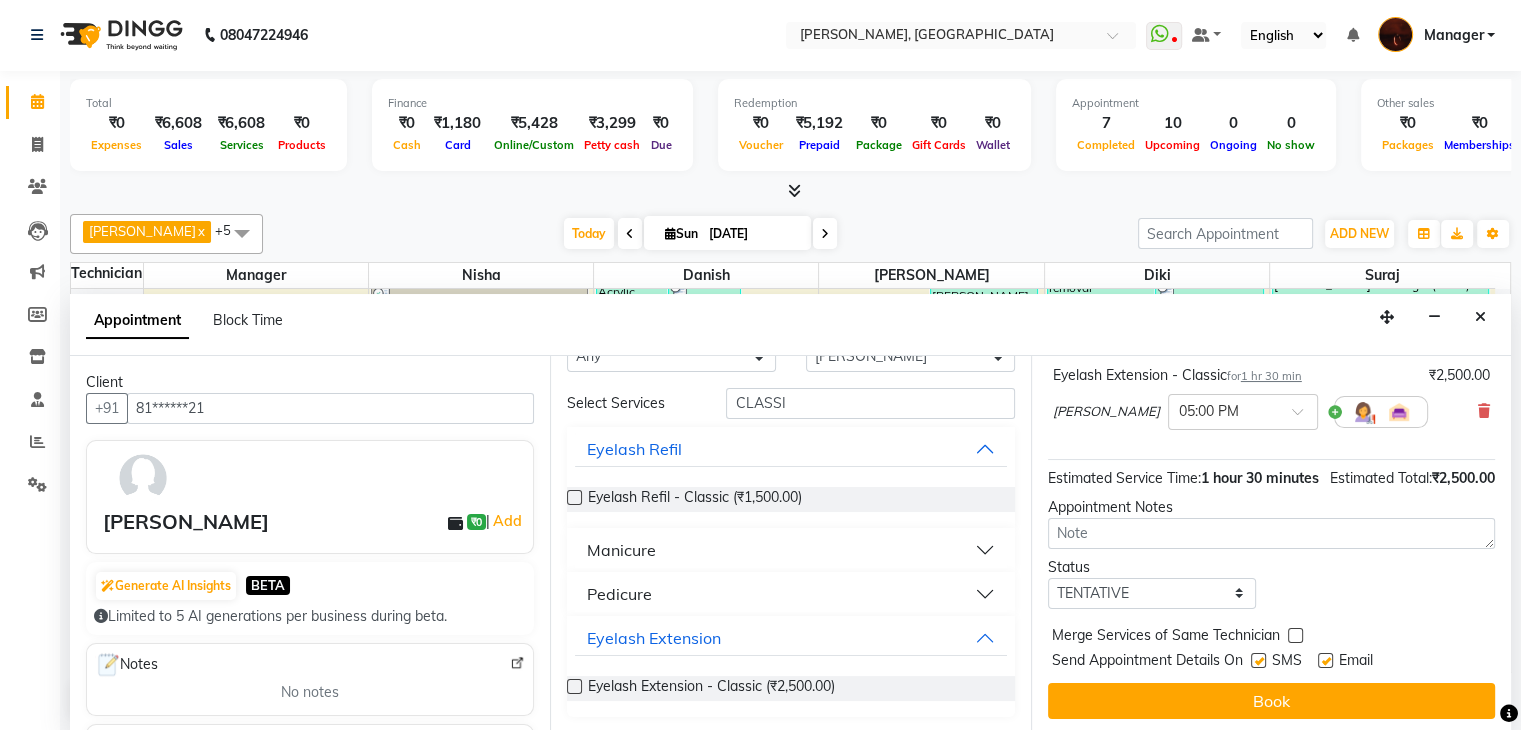 scroll, scrollTop: 170, scrollLeft: 0, axis: vertical 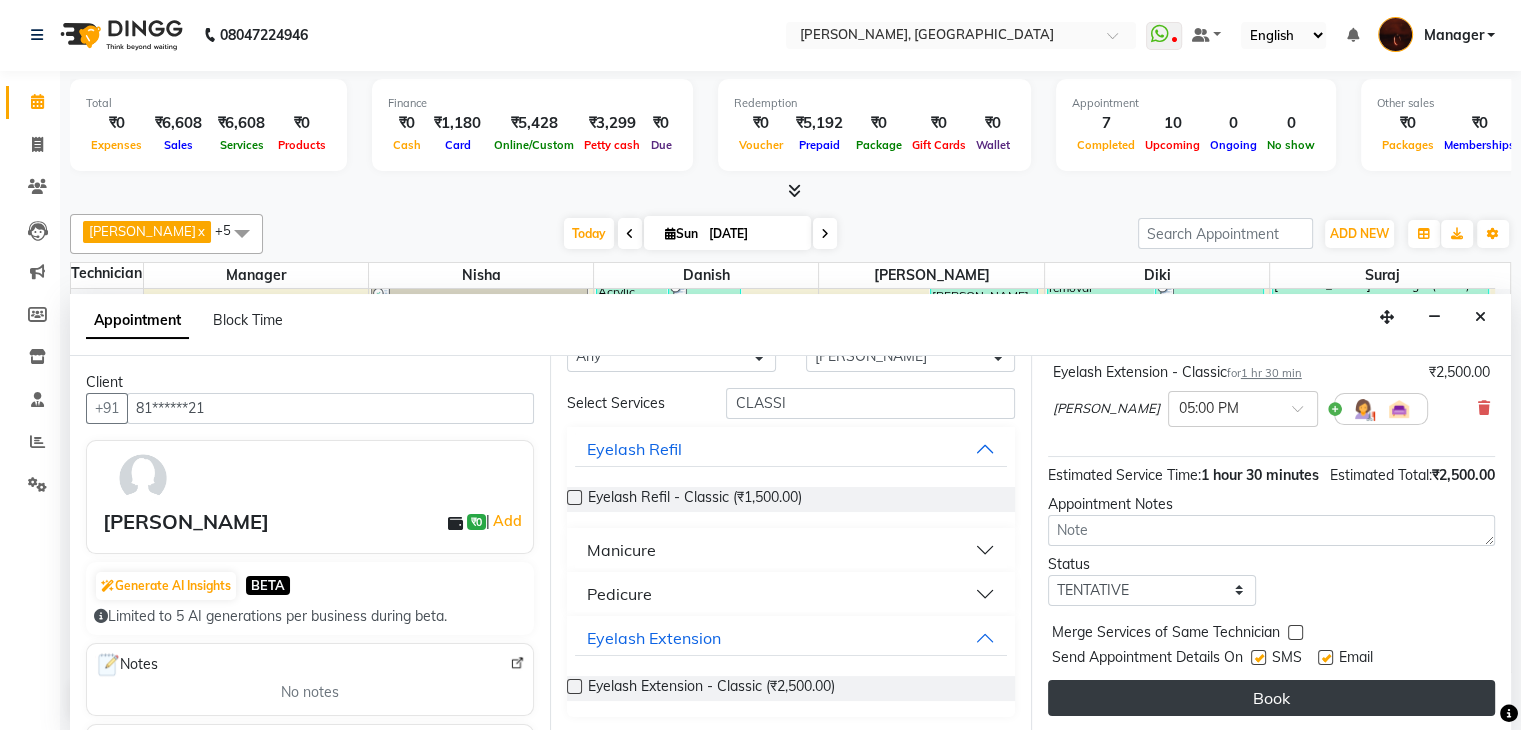 click on "Book" at bounding box center (1271, 698) 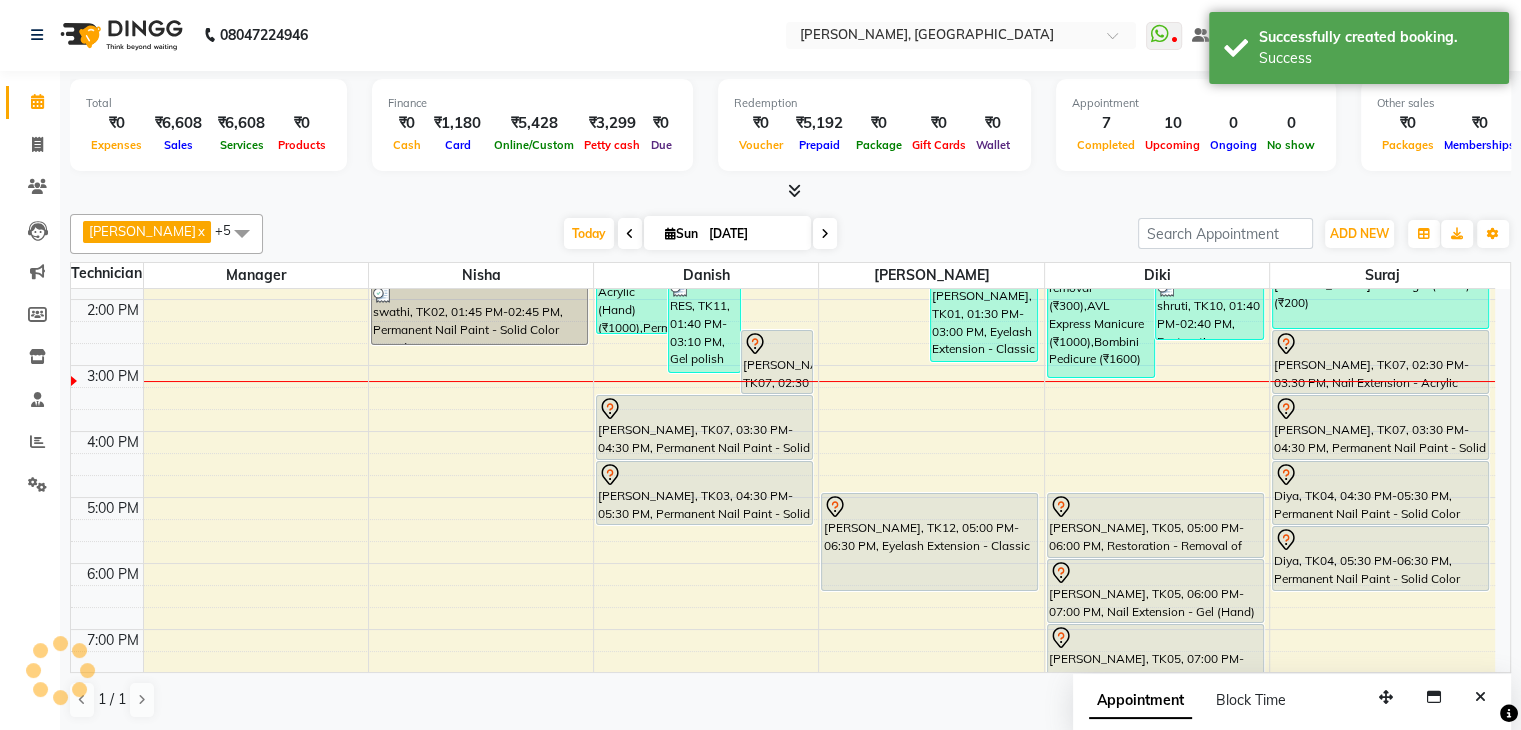 scroll, scrollTop: 0, scrollLeft: 0, axis: both 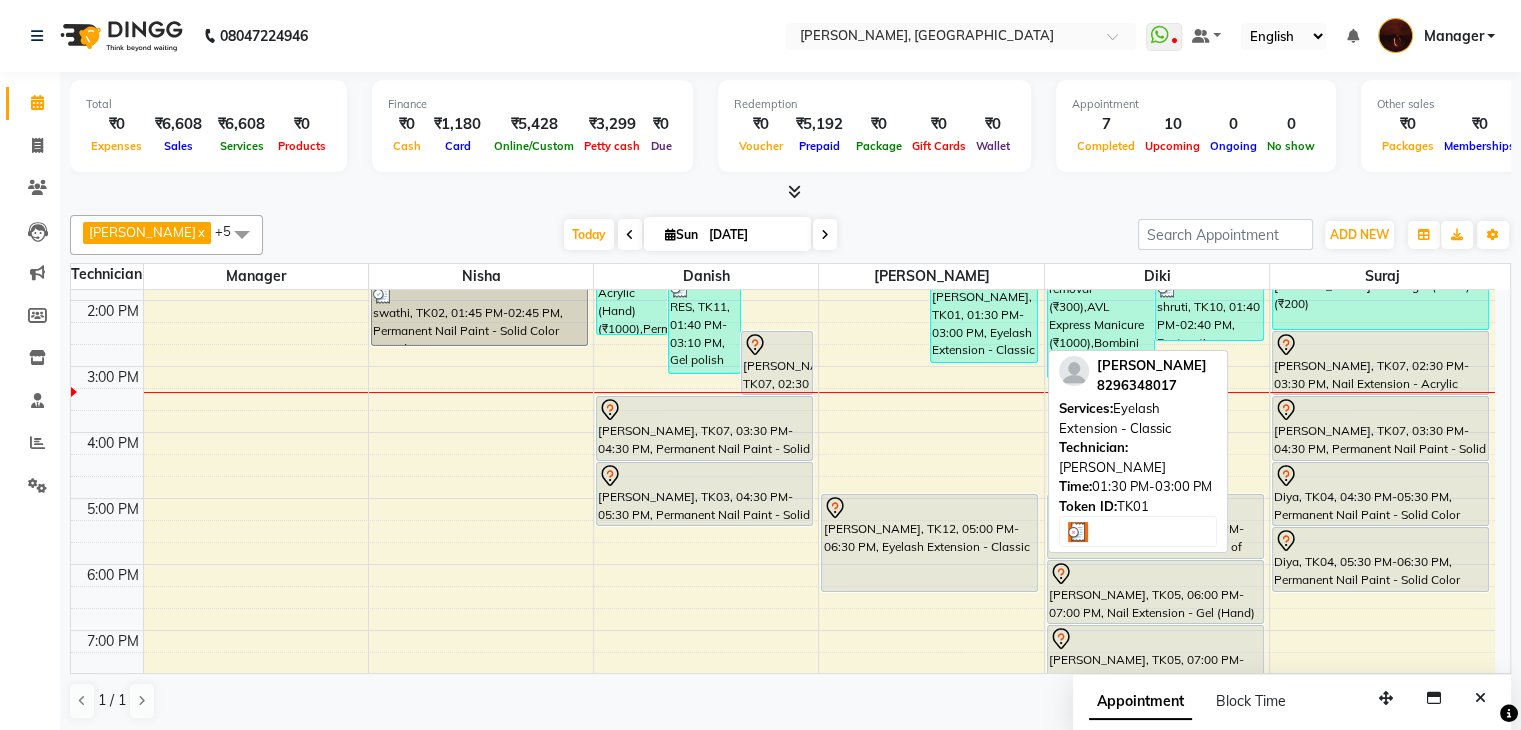 click on "Angela, TK01, 01:30 PM-03:00 PM, Eyelash Extension - Classic" at bounding box center [984, 314] 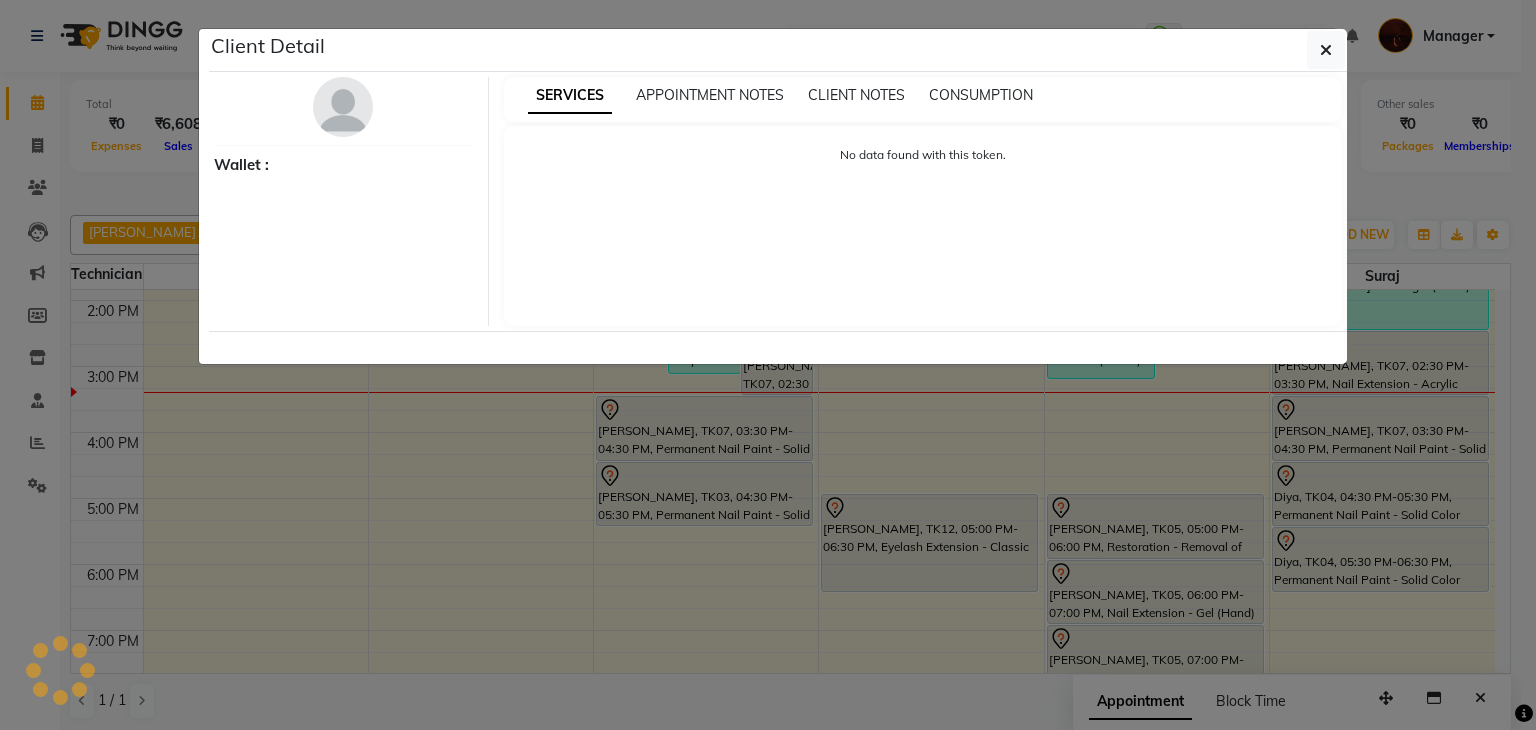select on "3" 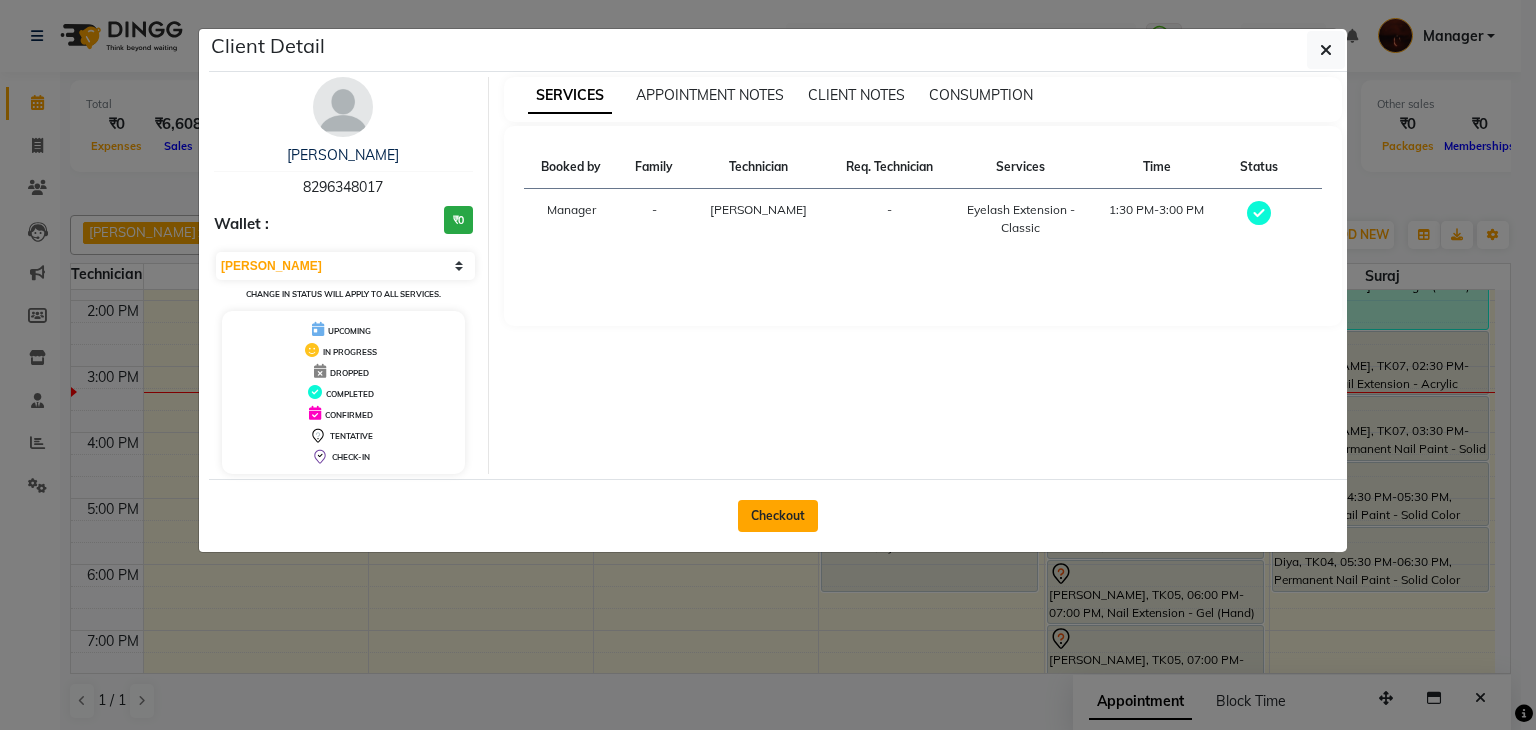 click on "Checkout" 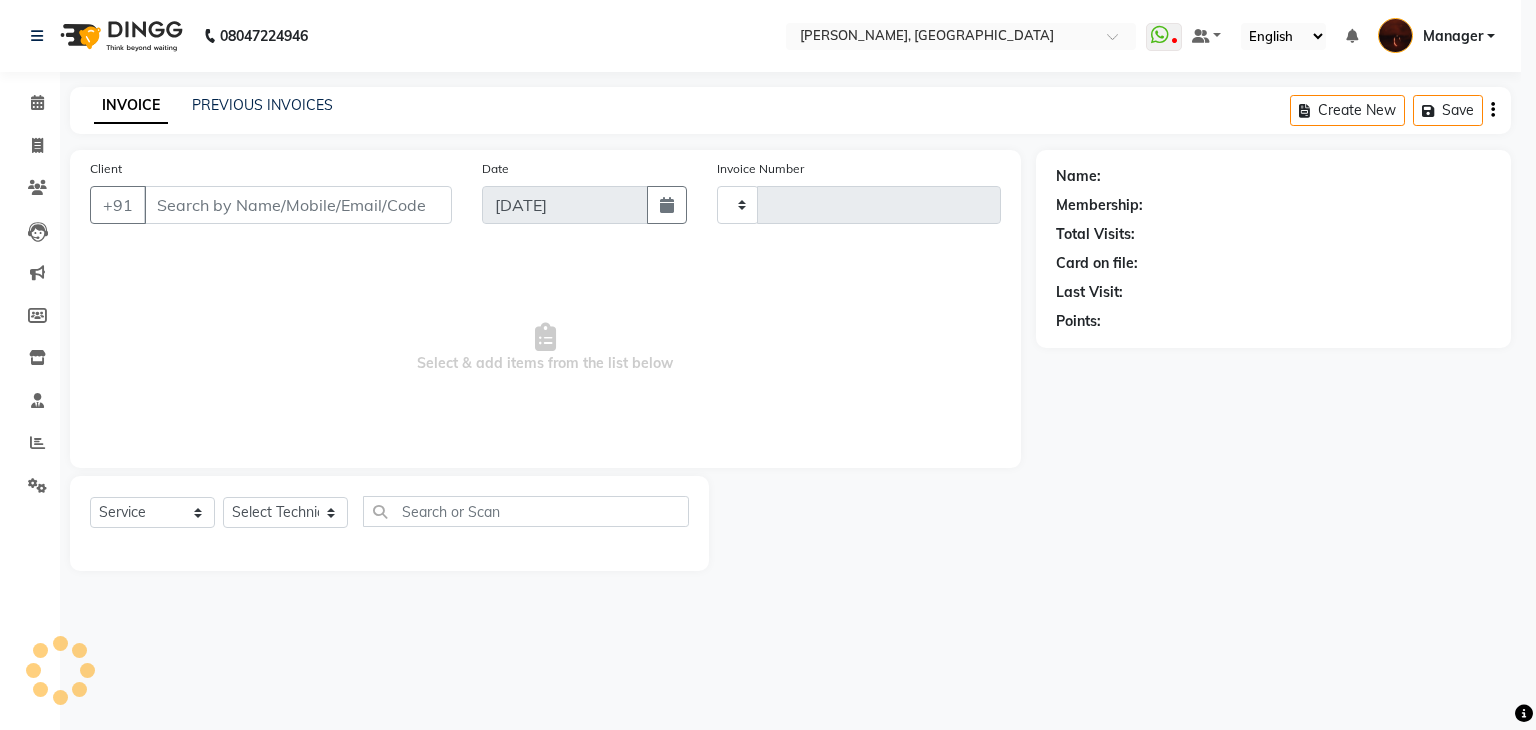 type on "1215" 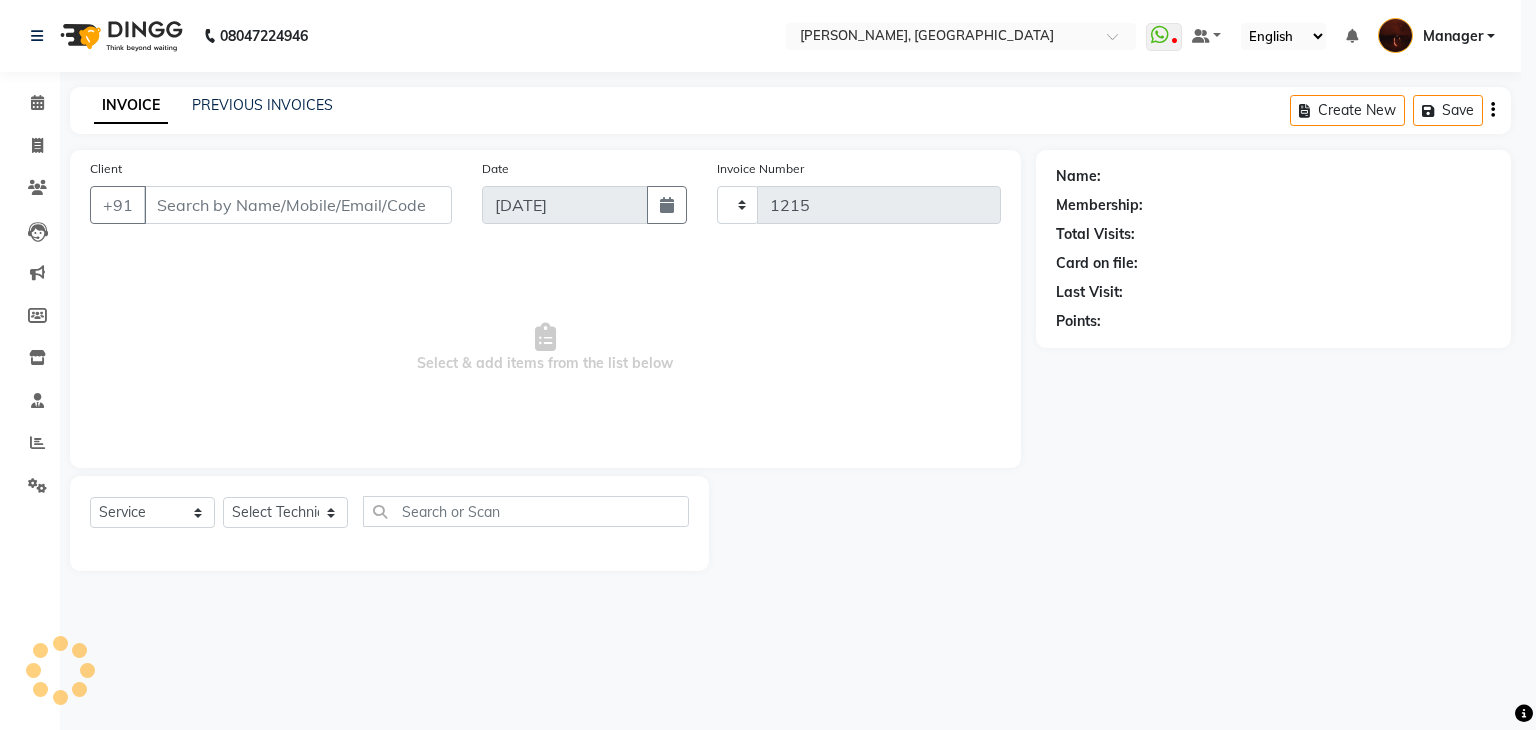 select on "4063" 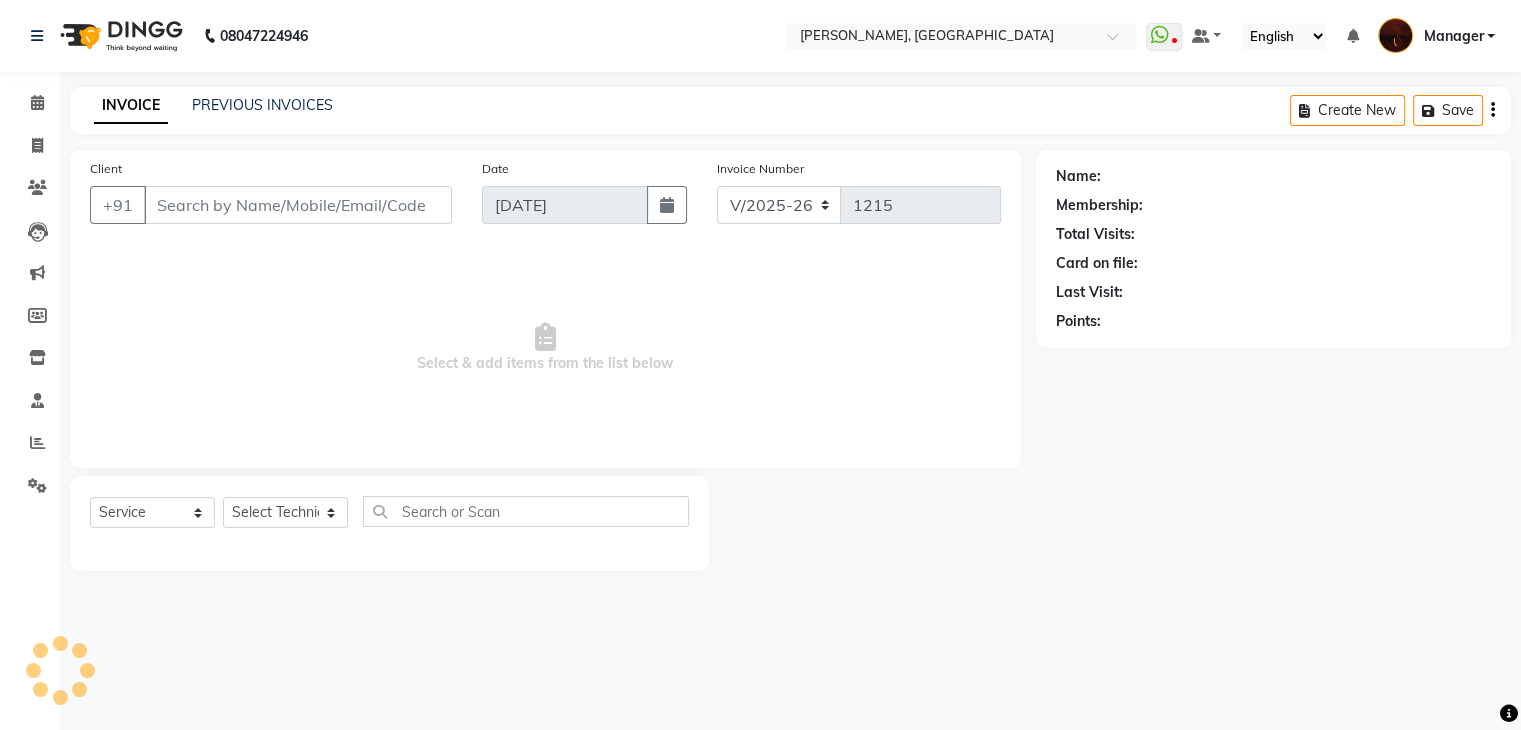 type on "82******17" 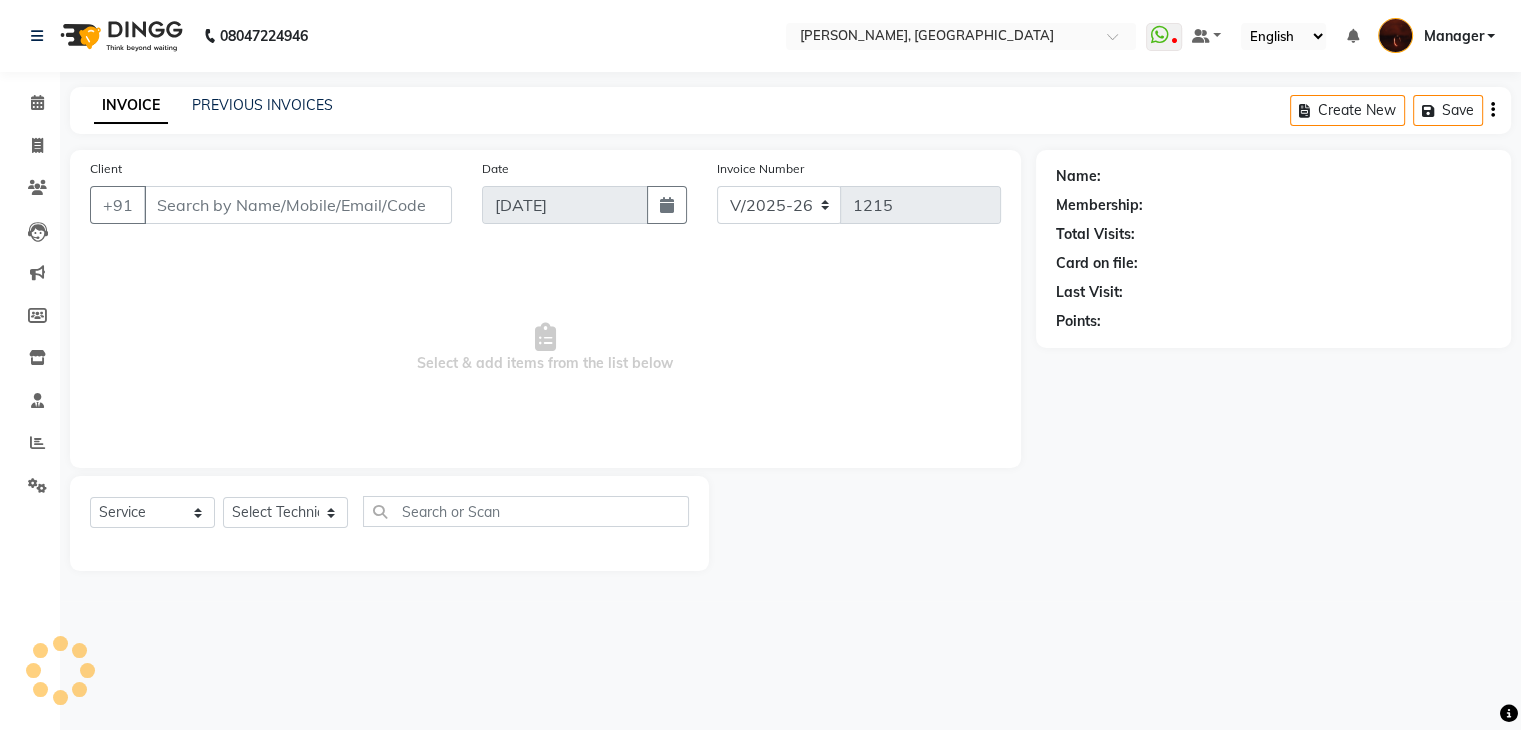 select on "35072" 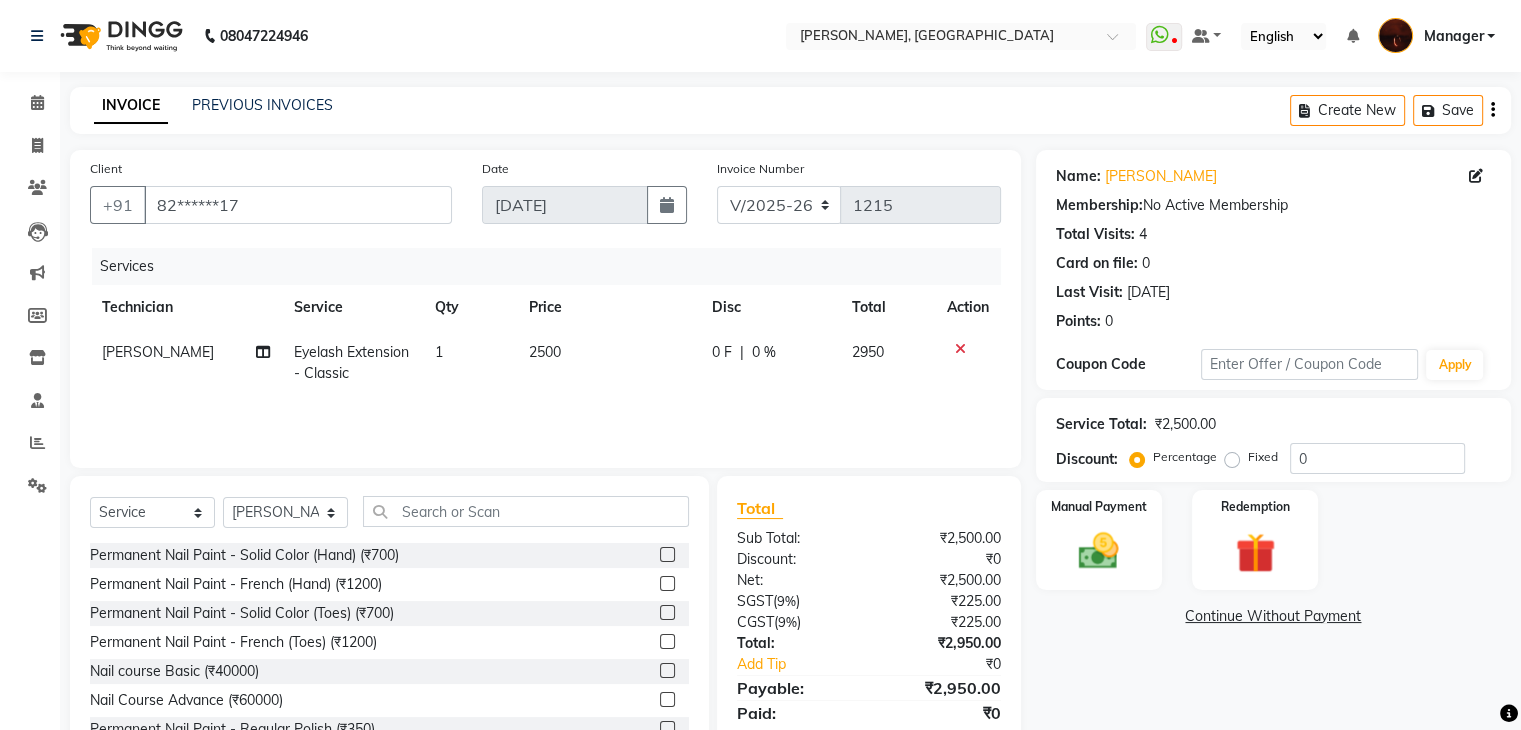 scroll, scrollTop: 72, scrollLeft: 0, axis: vertical 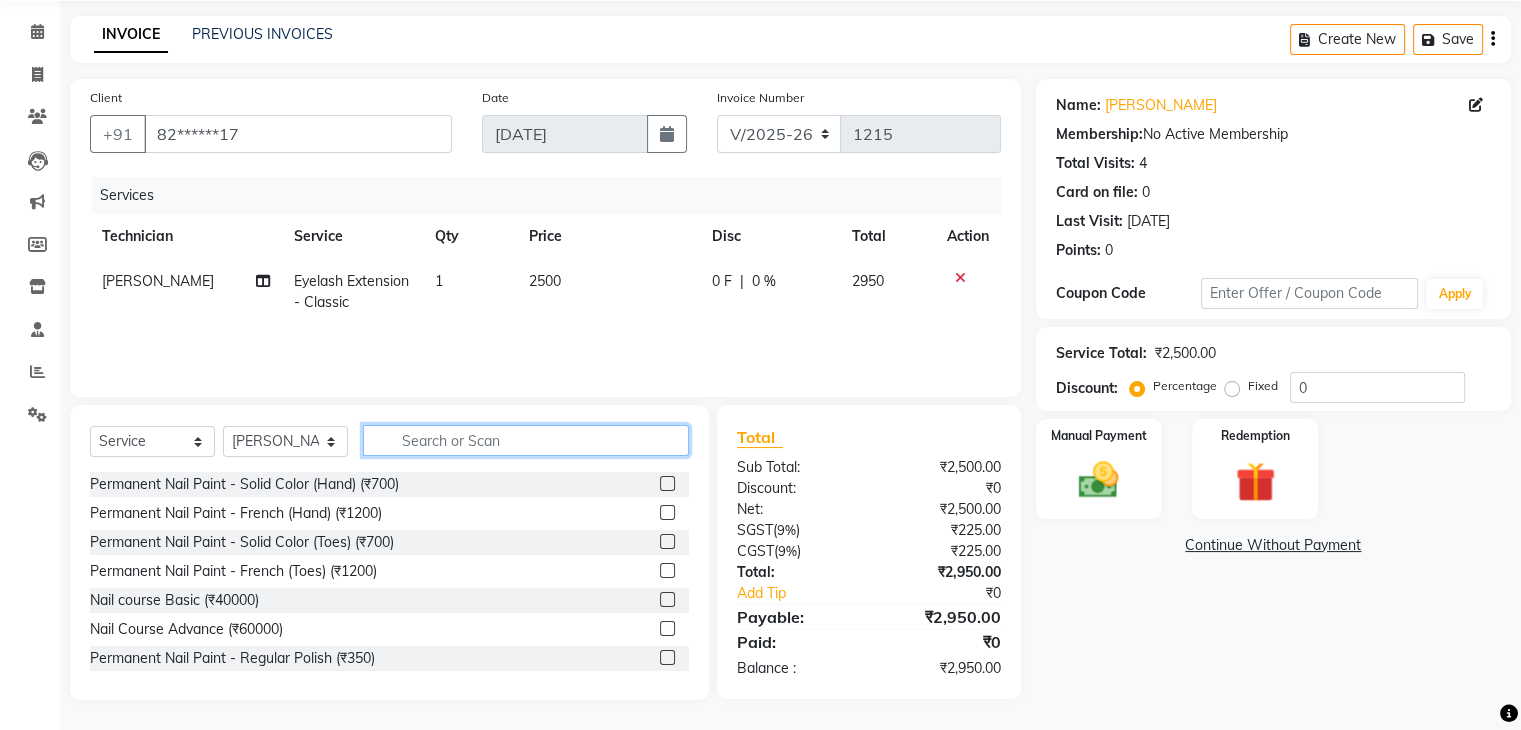 click 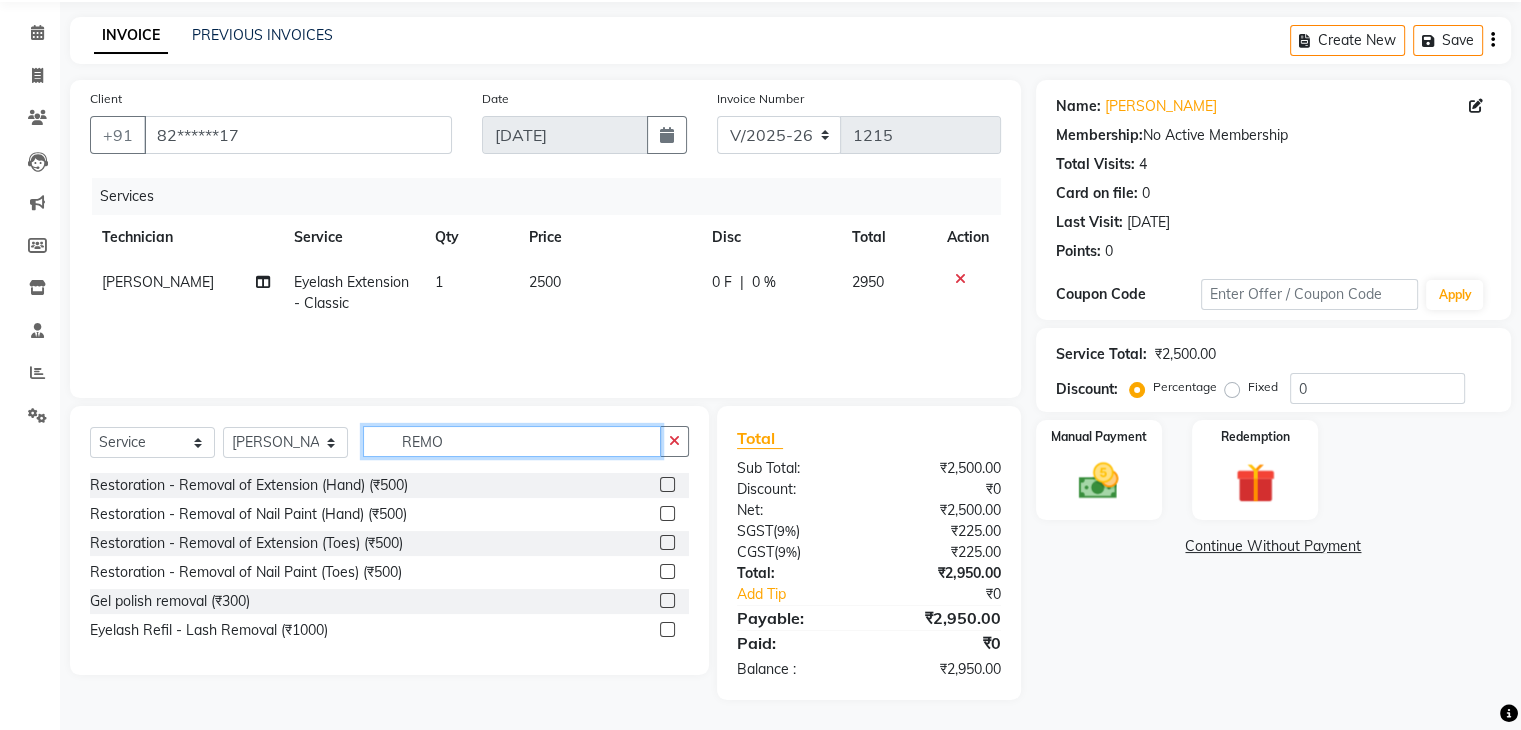 scroll, scrollTop: 71, scrollLeft: 0, axis: vertical 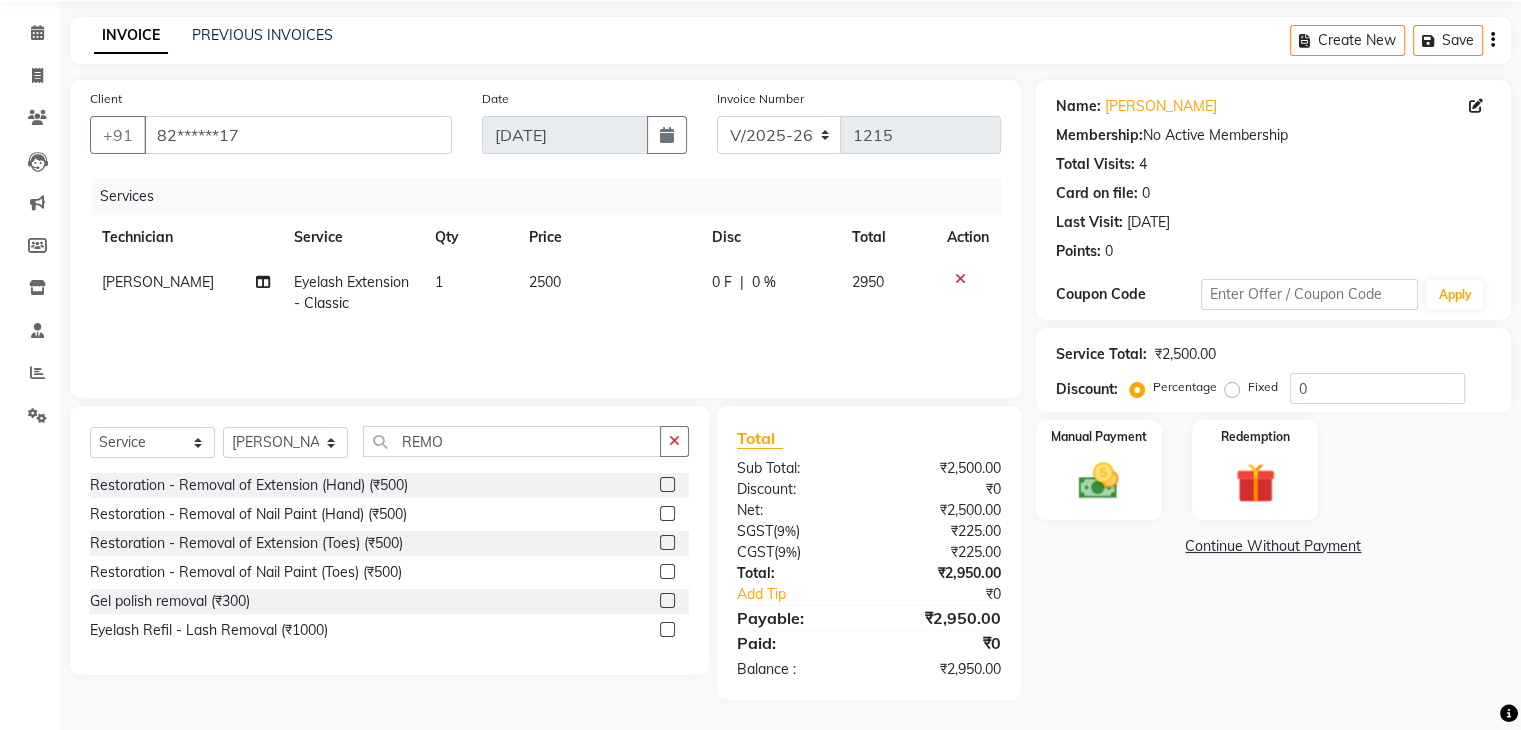 click 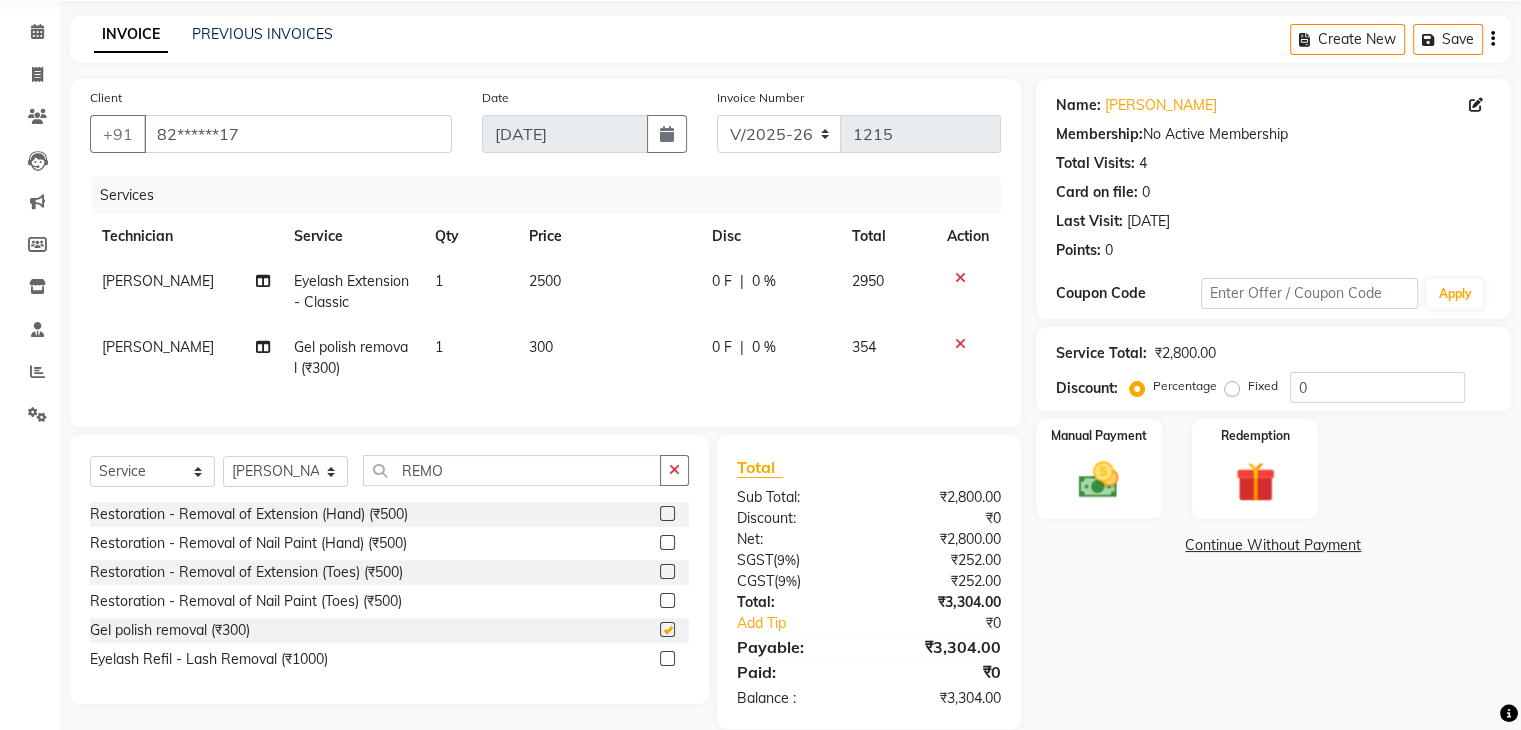 checkbox on "false" 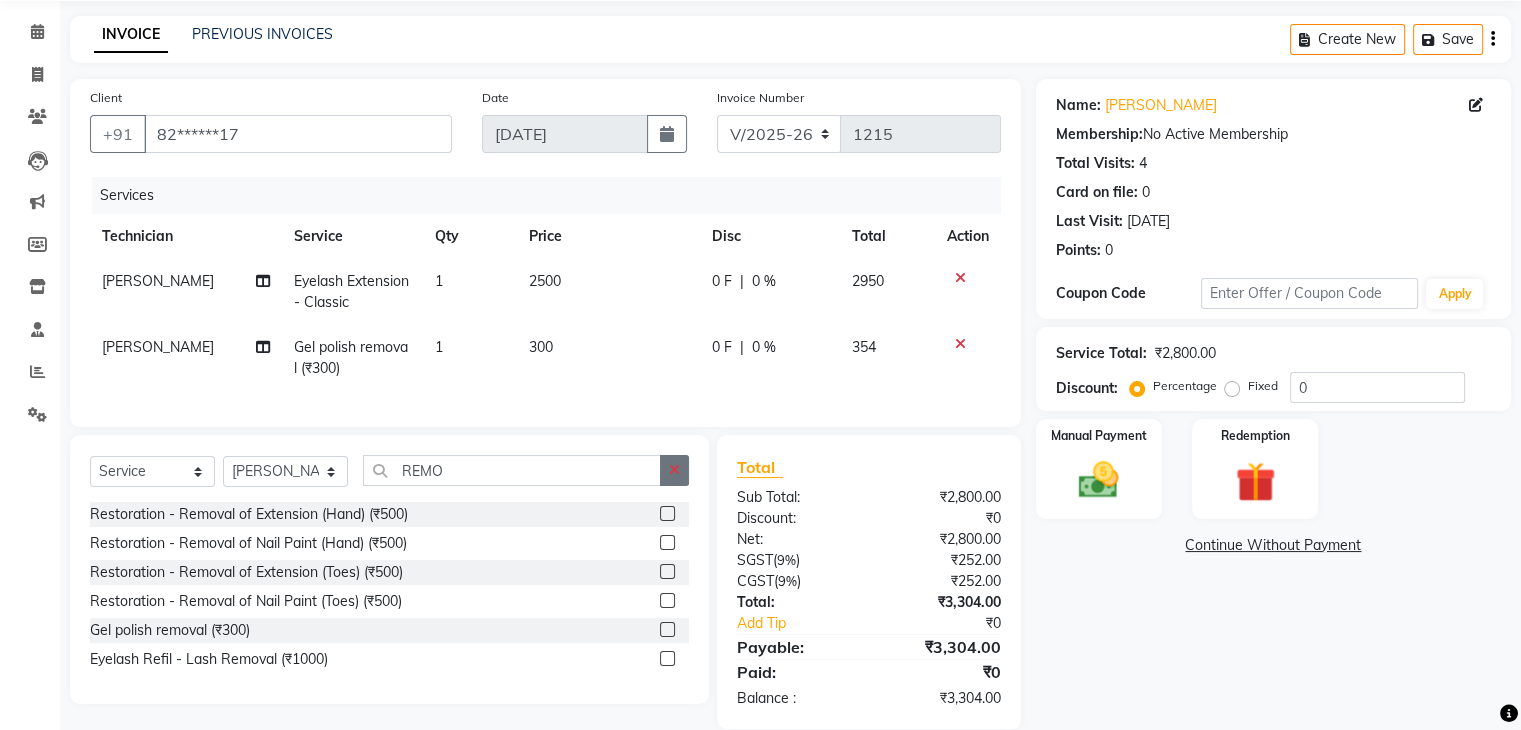 click 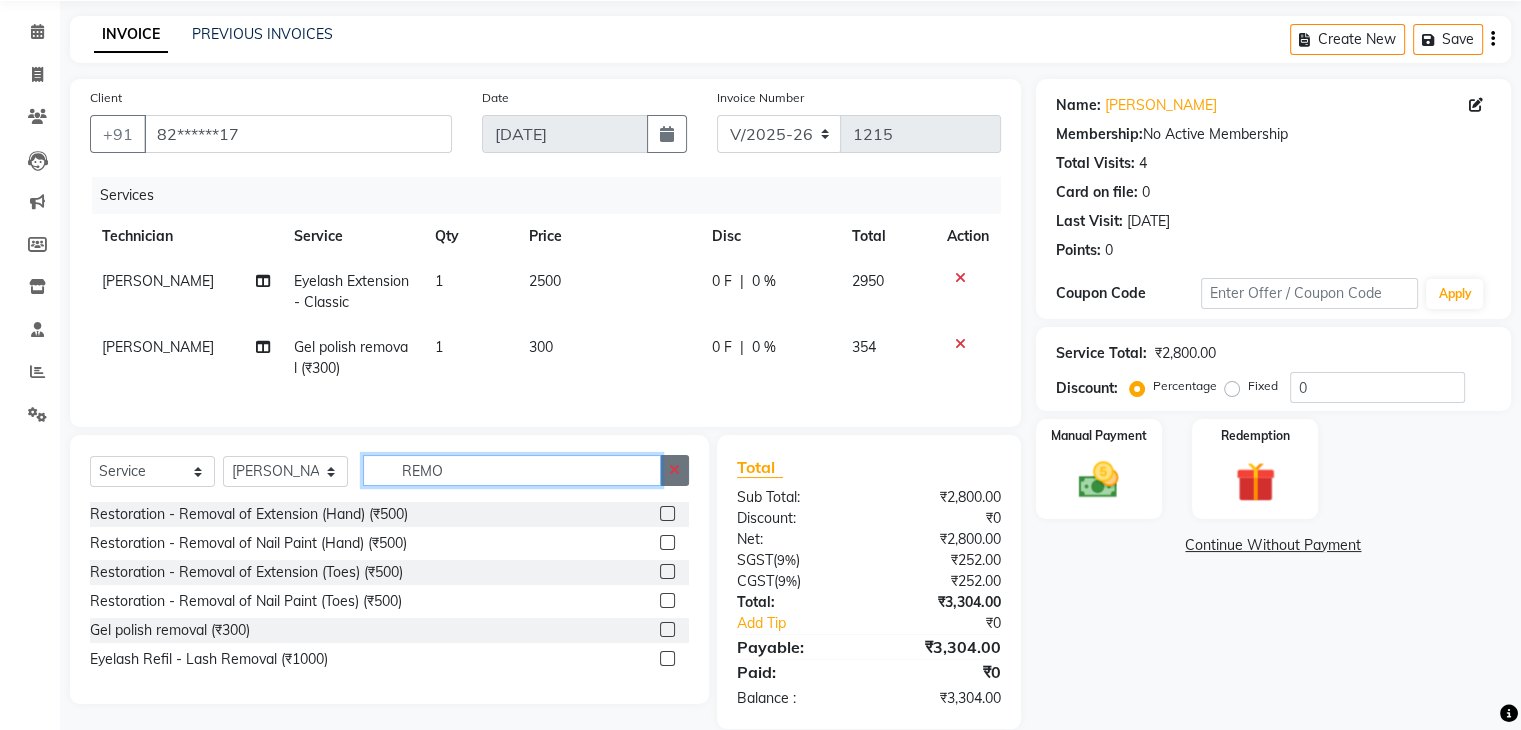 type 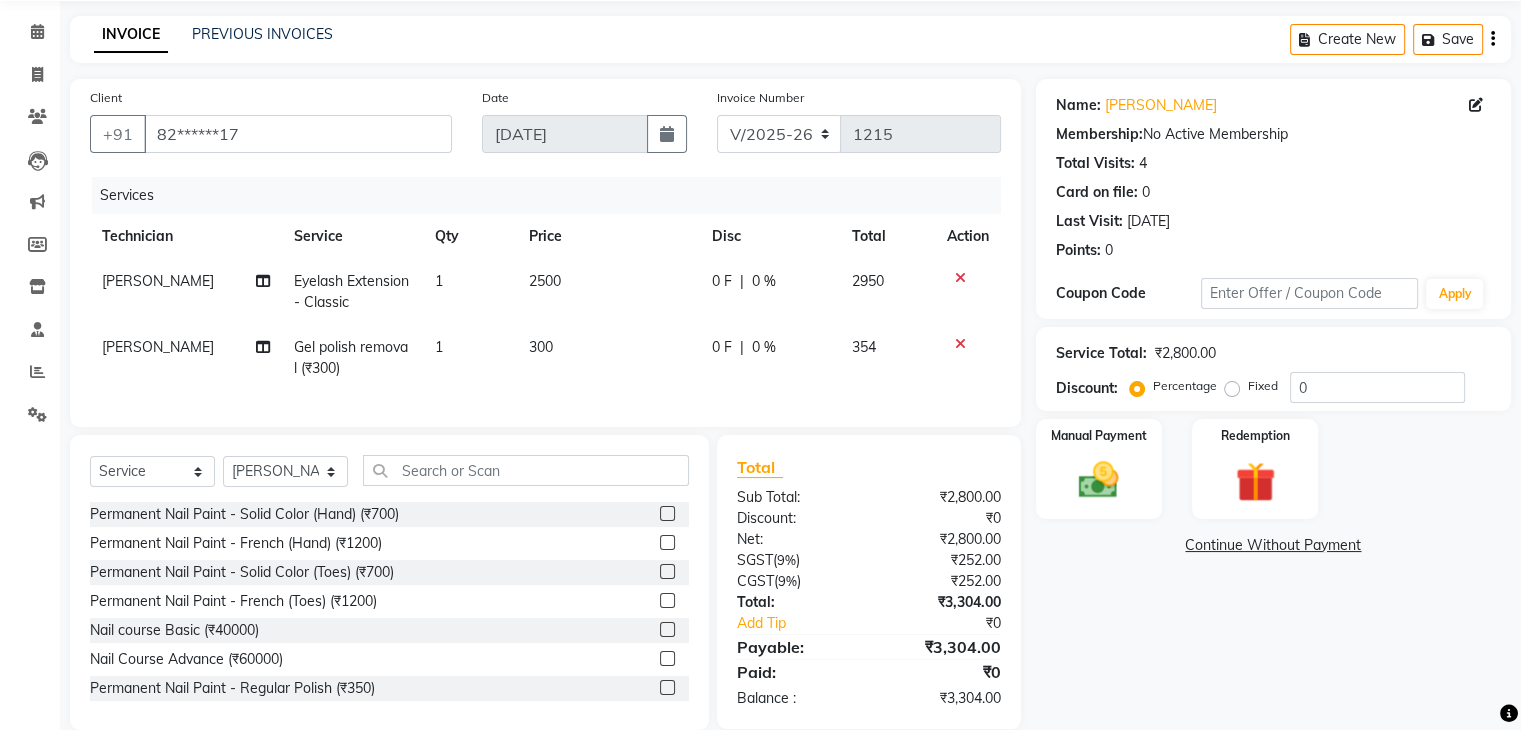 click 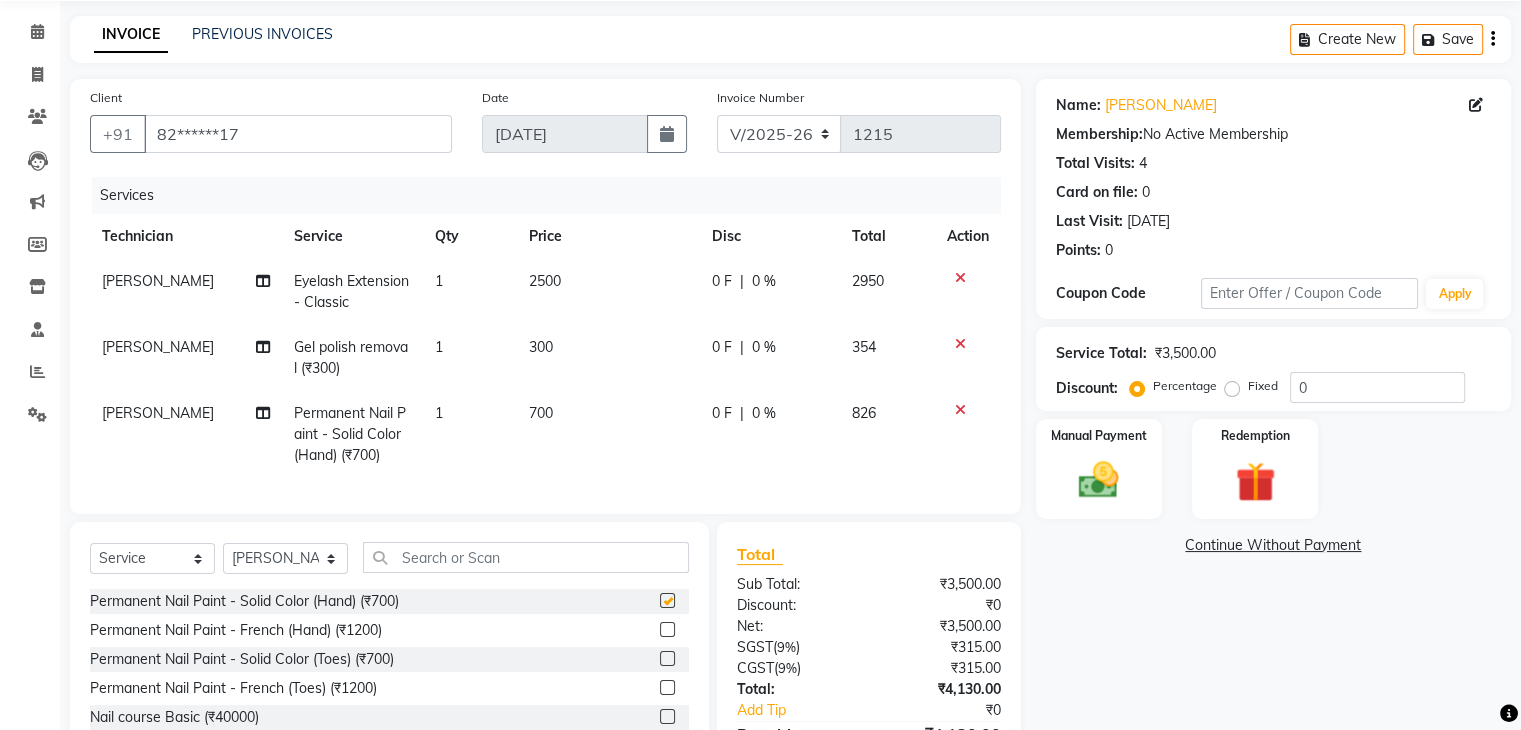 checkbox on "false" 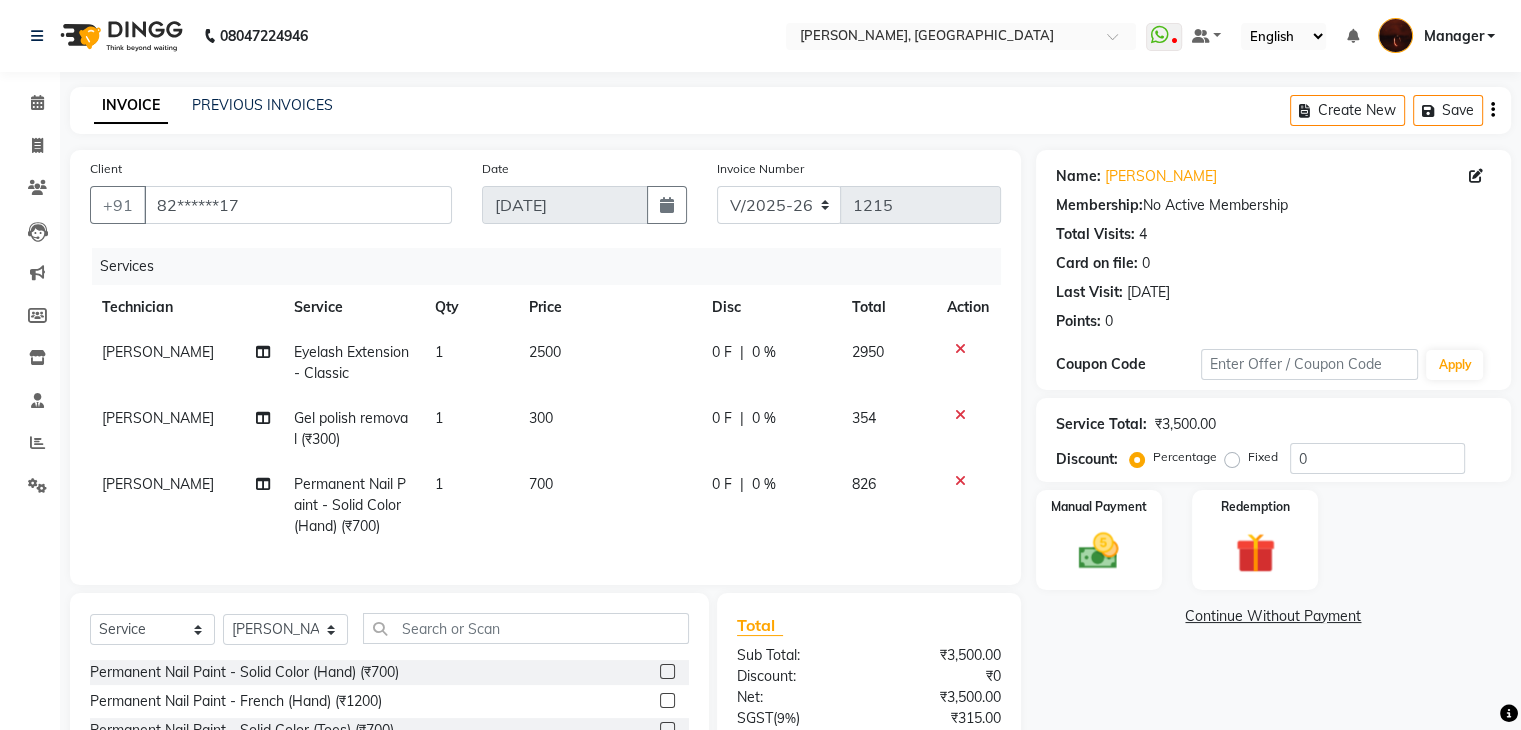 scroll, scrollTop: 204, scrollLeft: 0, axis: vertical 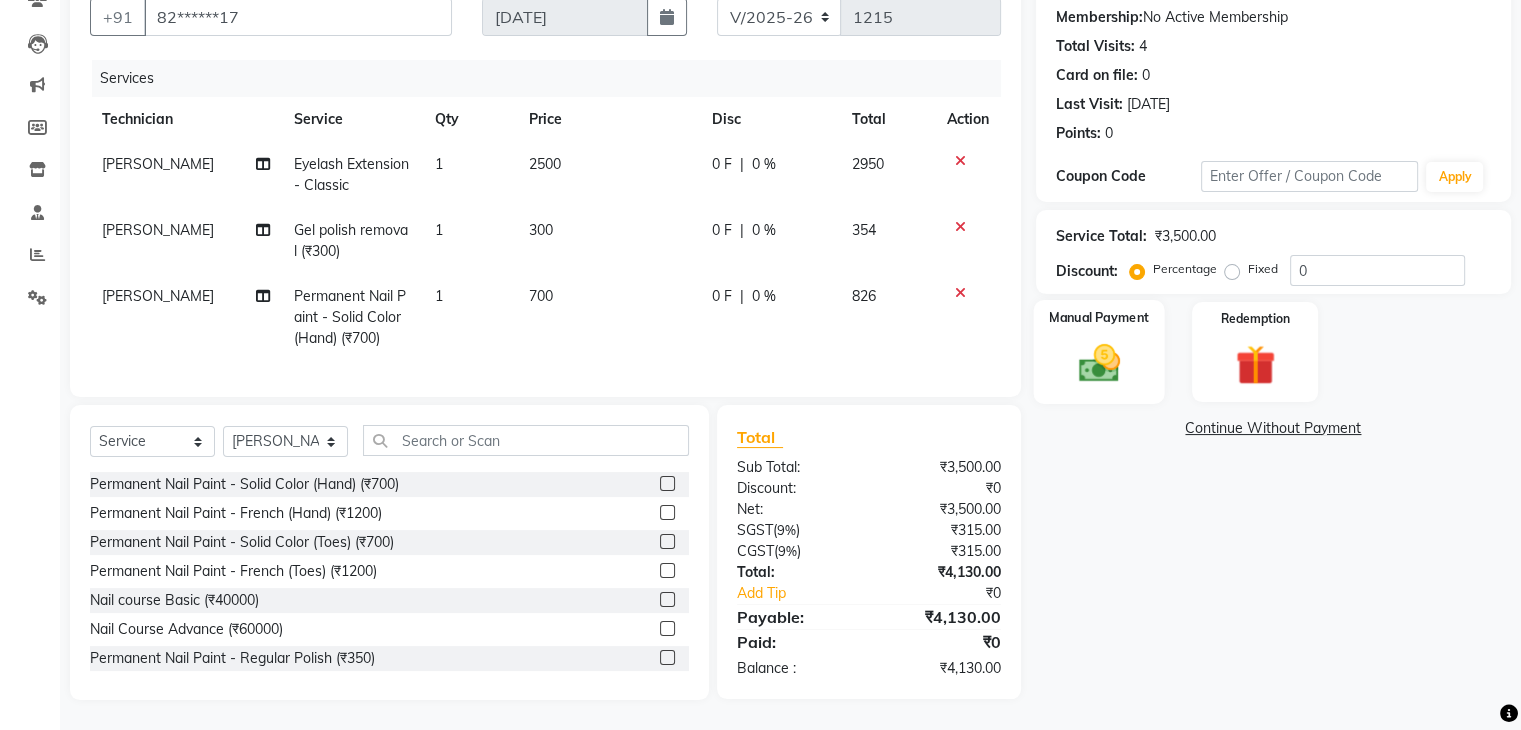 click 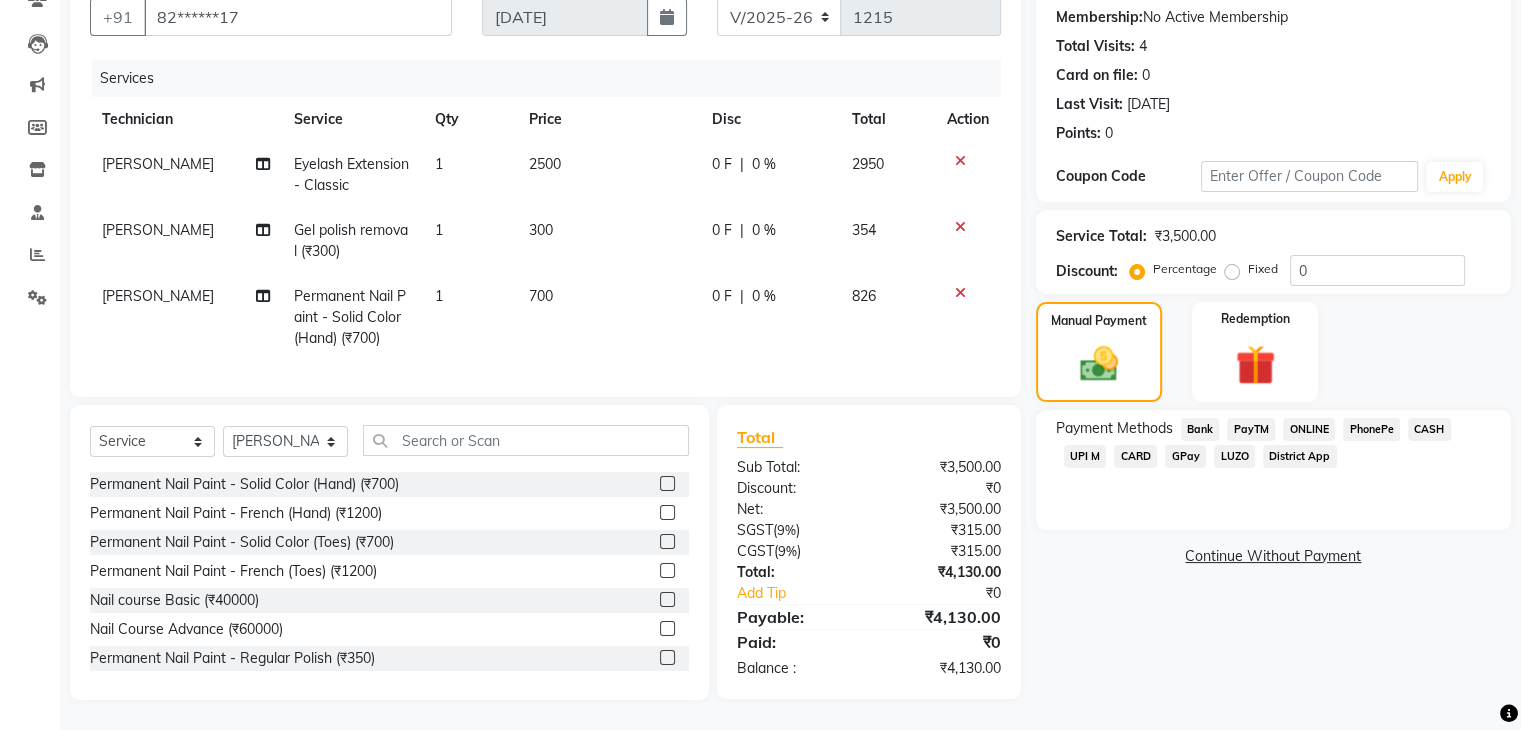 click on "CARD" 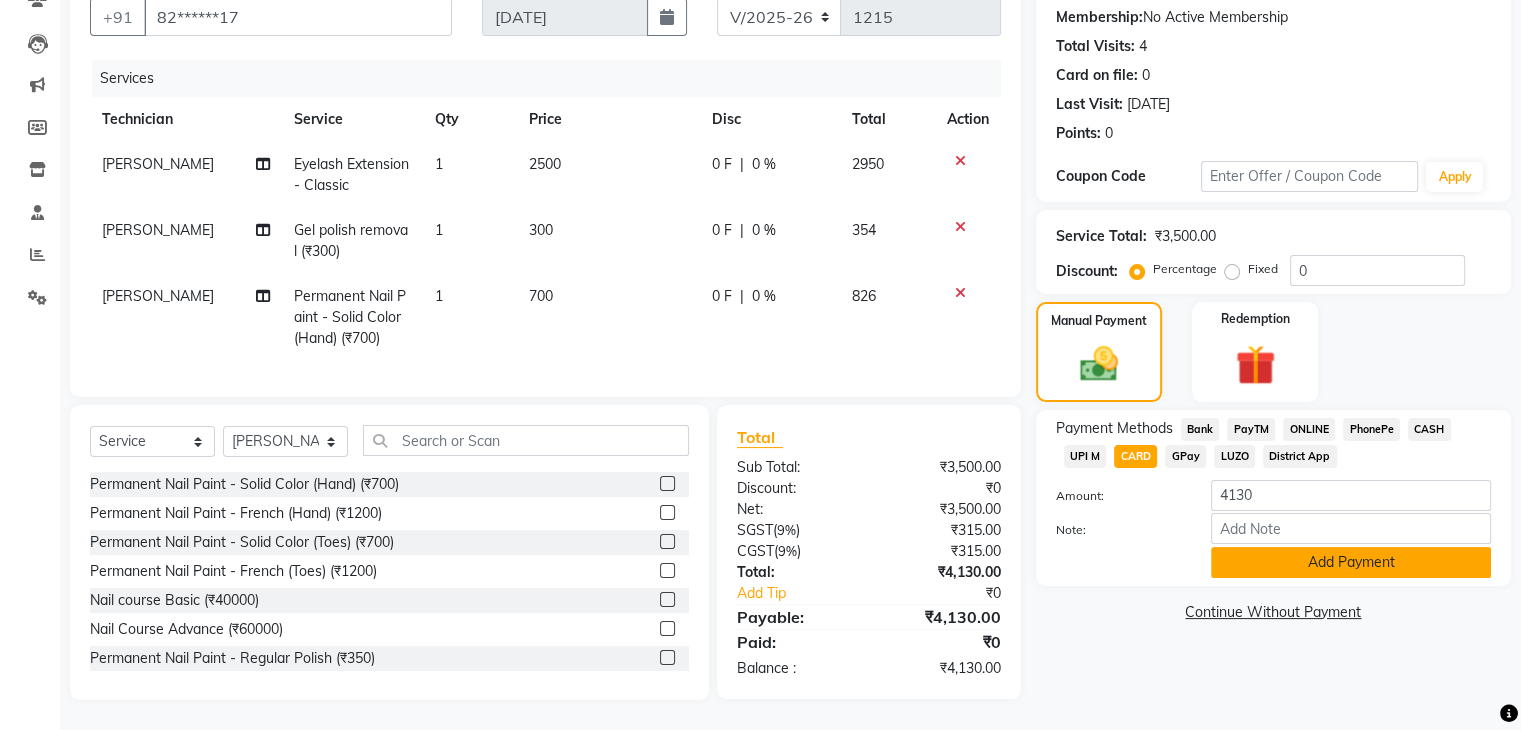 click on "Add Payment" 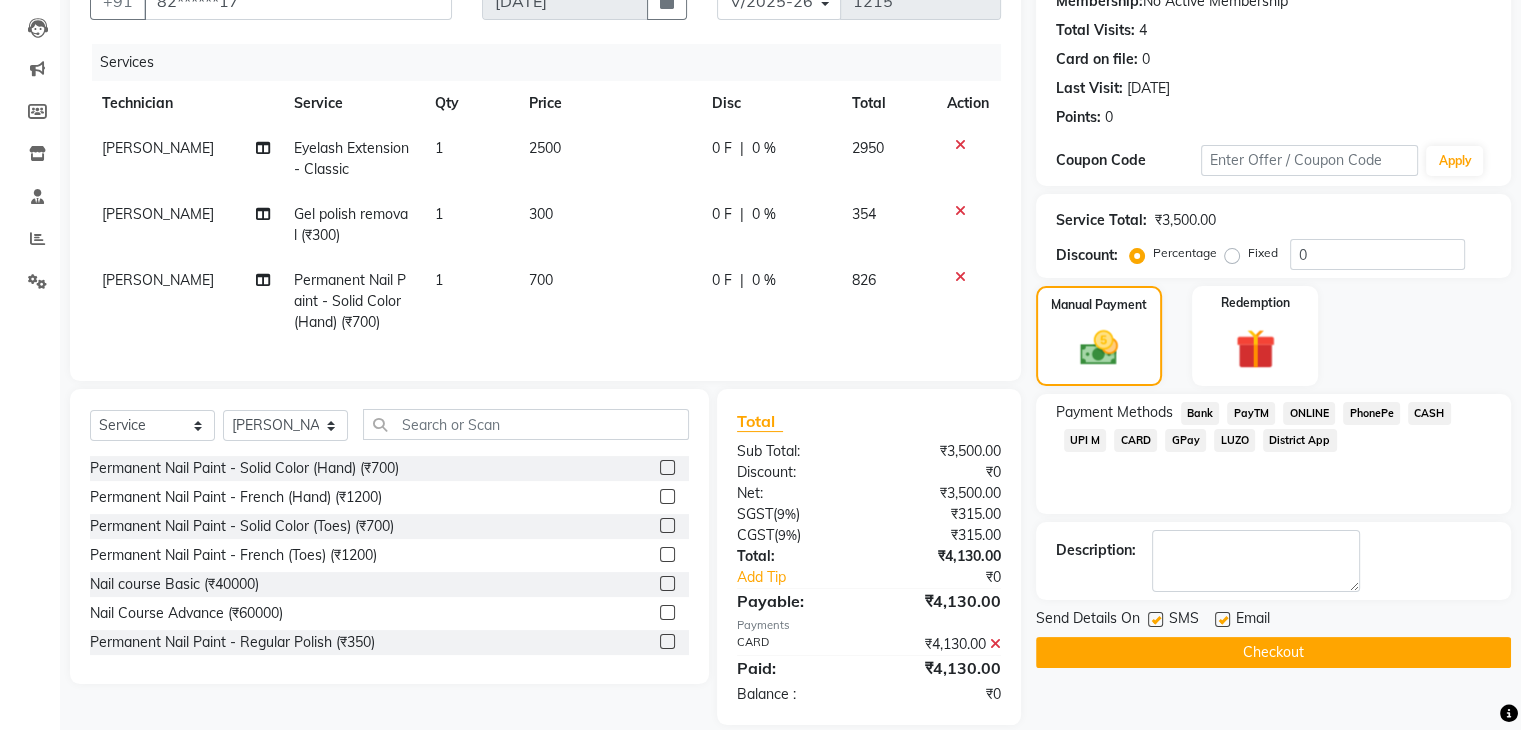 scroll, scrollTop: 244, scrollLeft: 0, axis: vertical 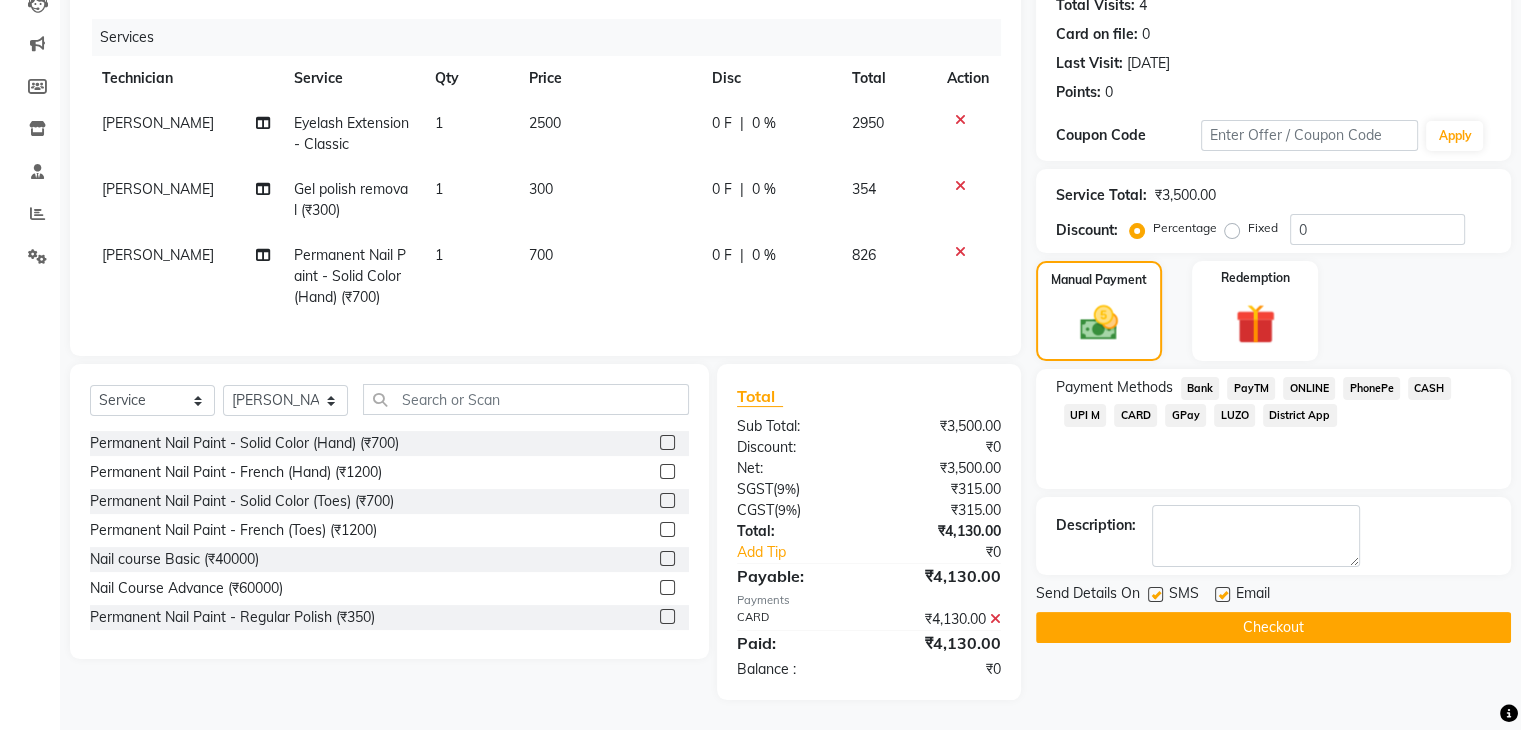 click on "Checkout" 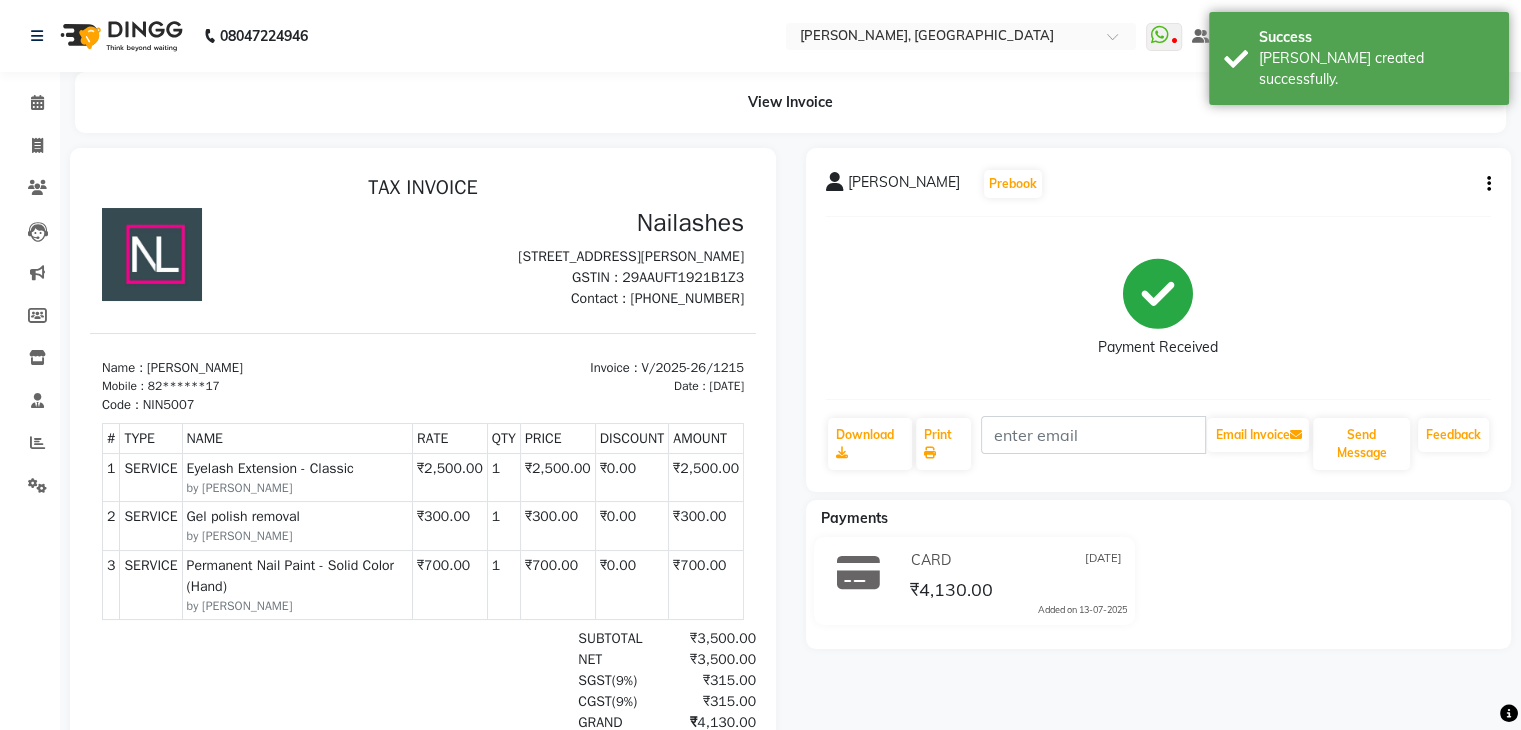 scroll, scrollTop: 0, scrollLeft: 0, axis: both 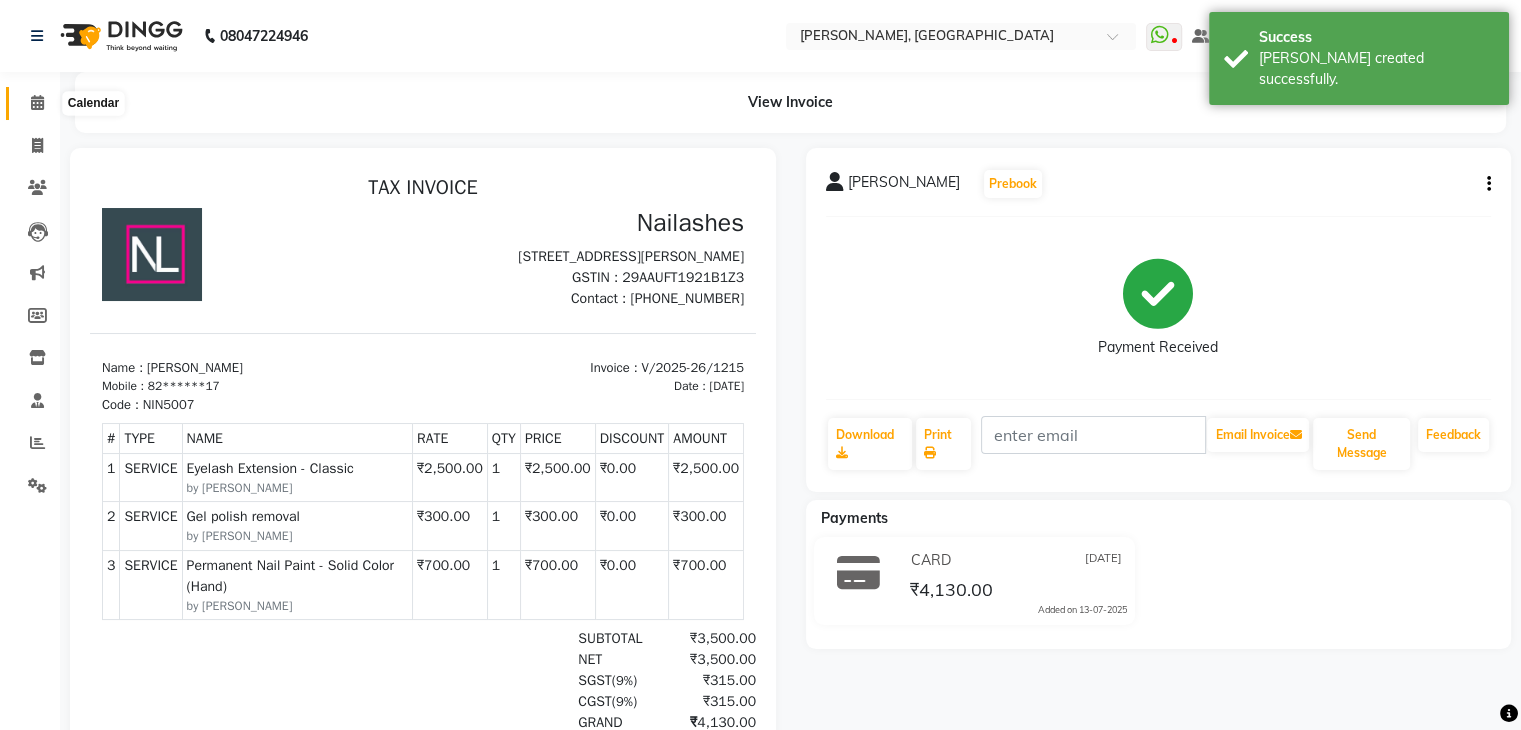 click 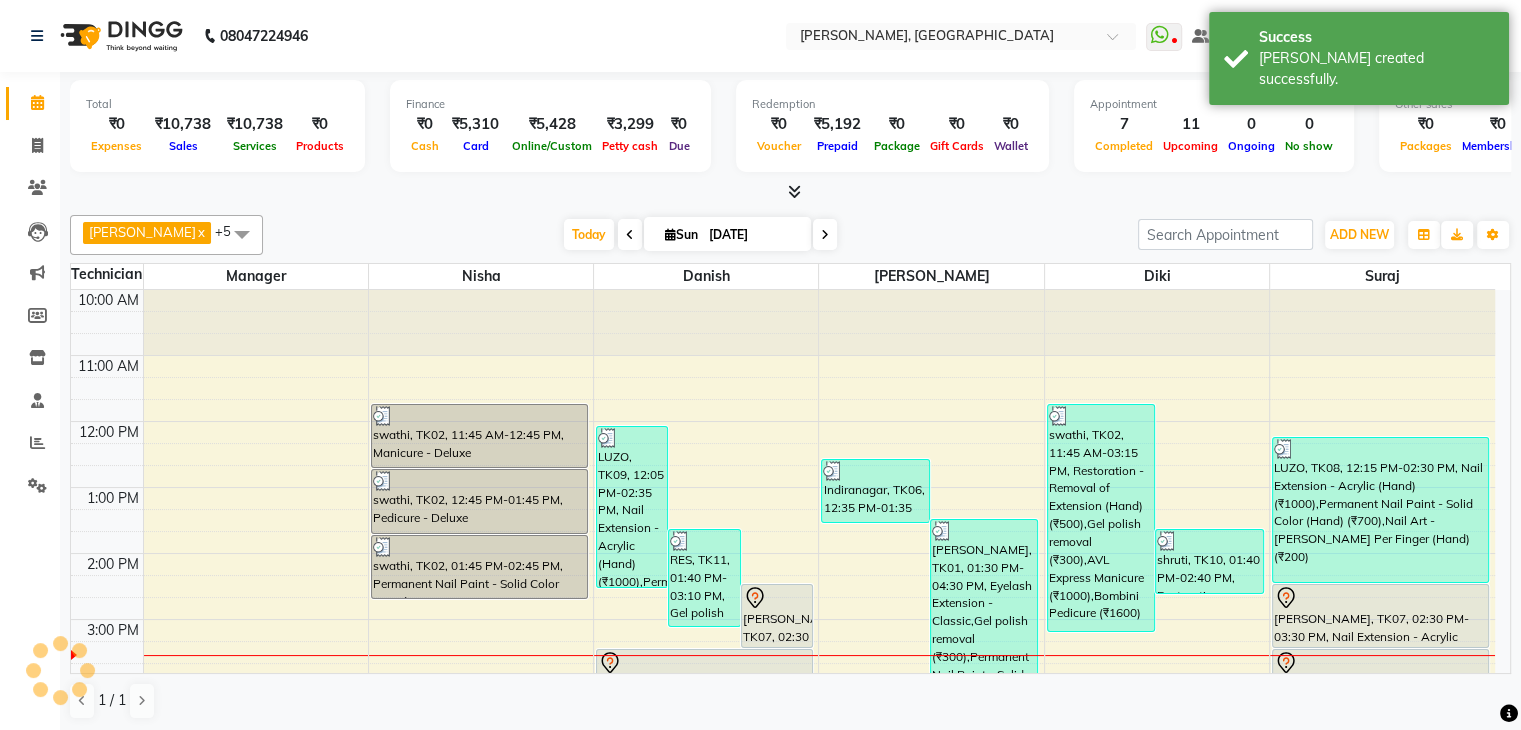 scroll, scrollTop: 328, scrollLeft: 0, axis: vertical 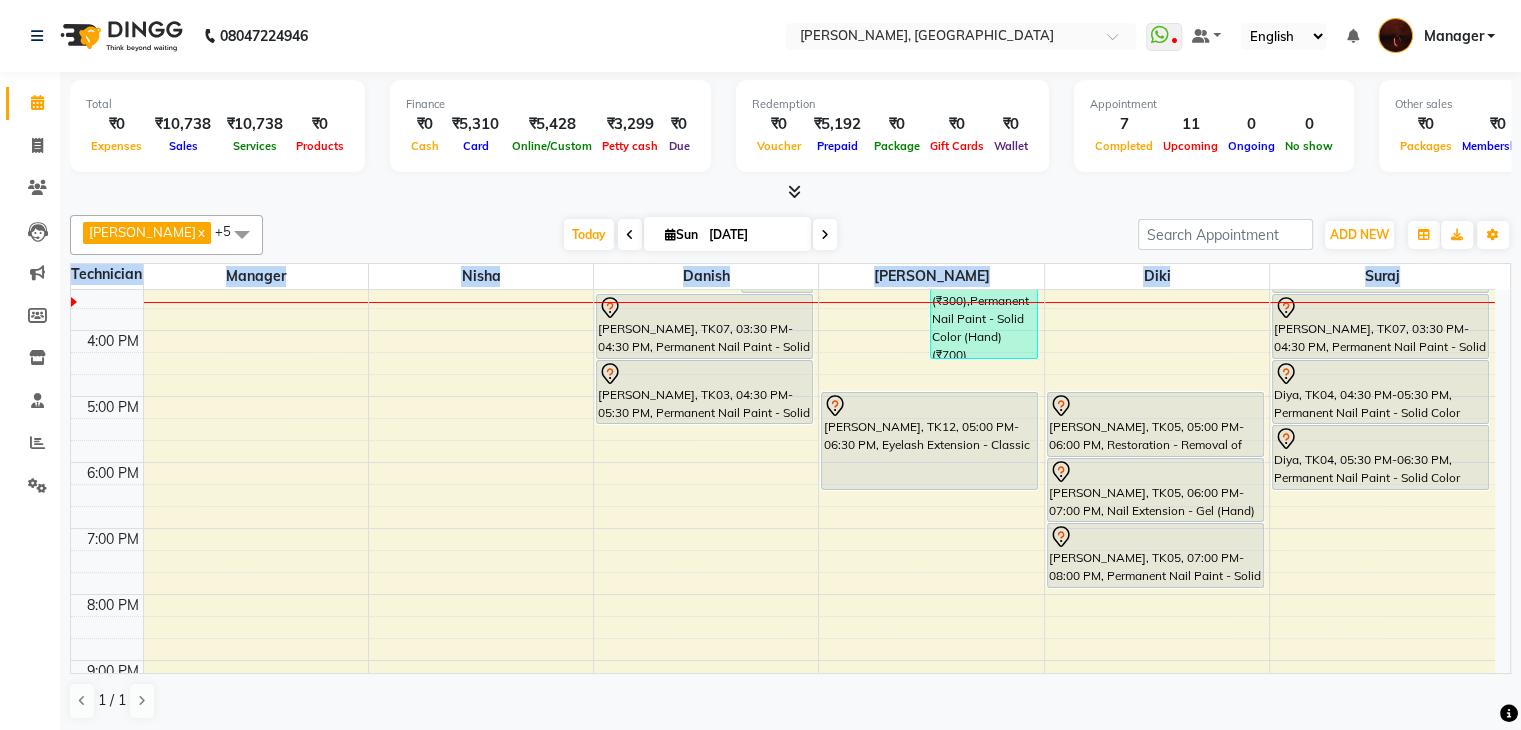 drag, startPoint x: 1512, startPoint y: 552, endPoint x: 1502, endPoint y: 535, distance: 19.723083 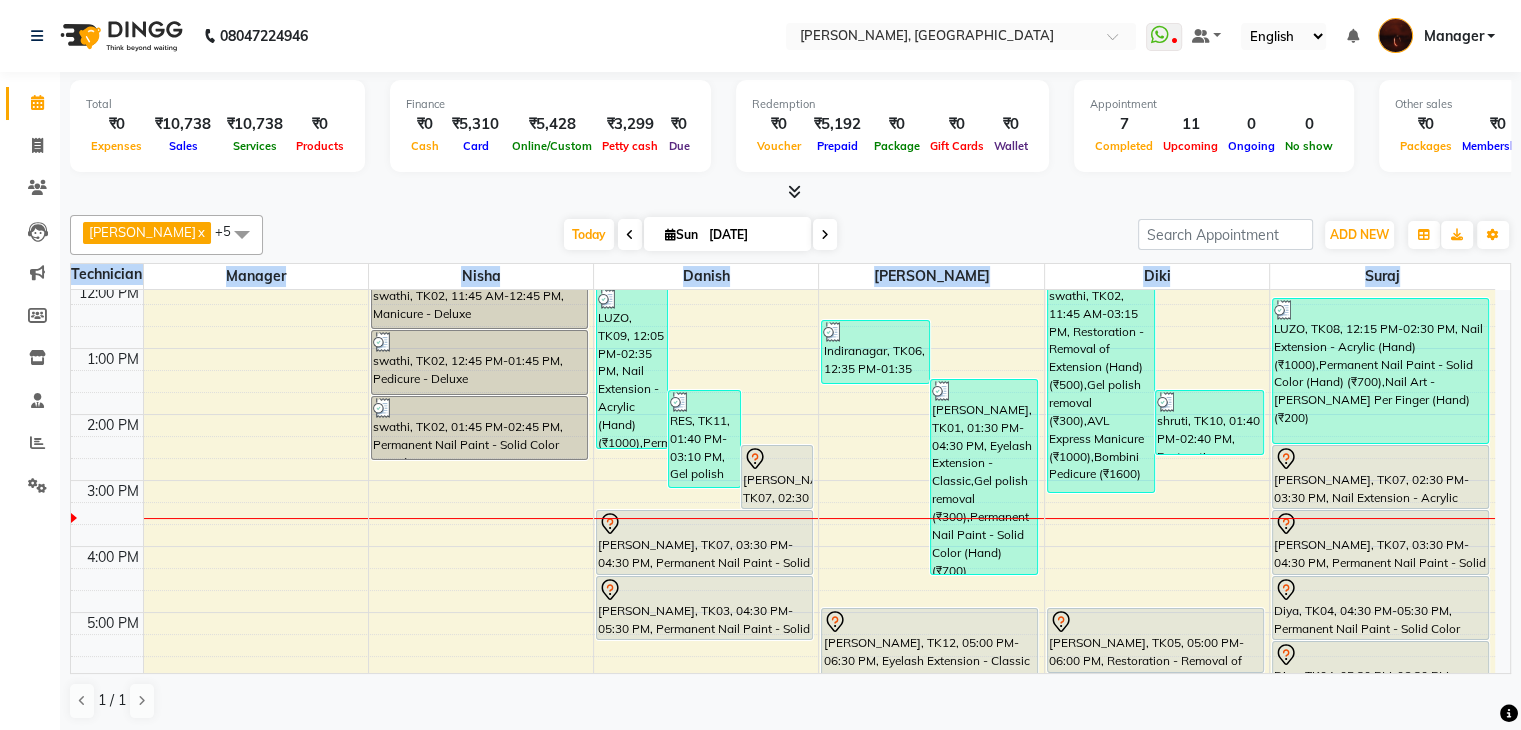 scroll, scrollTop: 137, scrollLeft: 0, axis: vertical 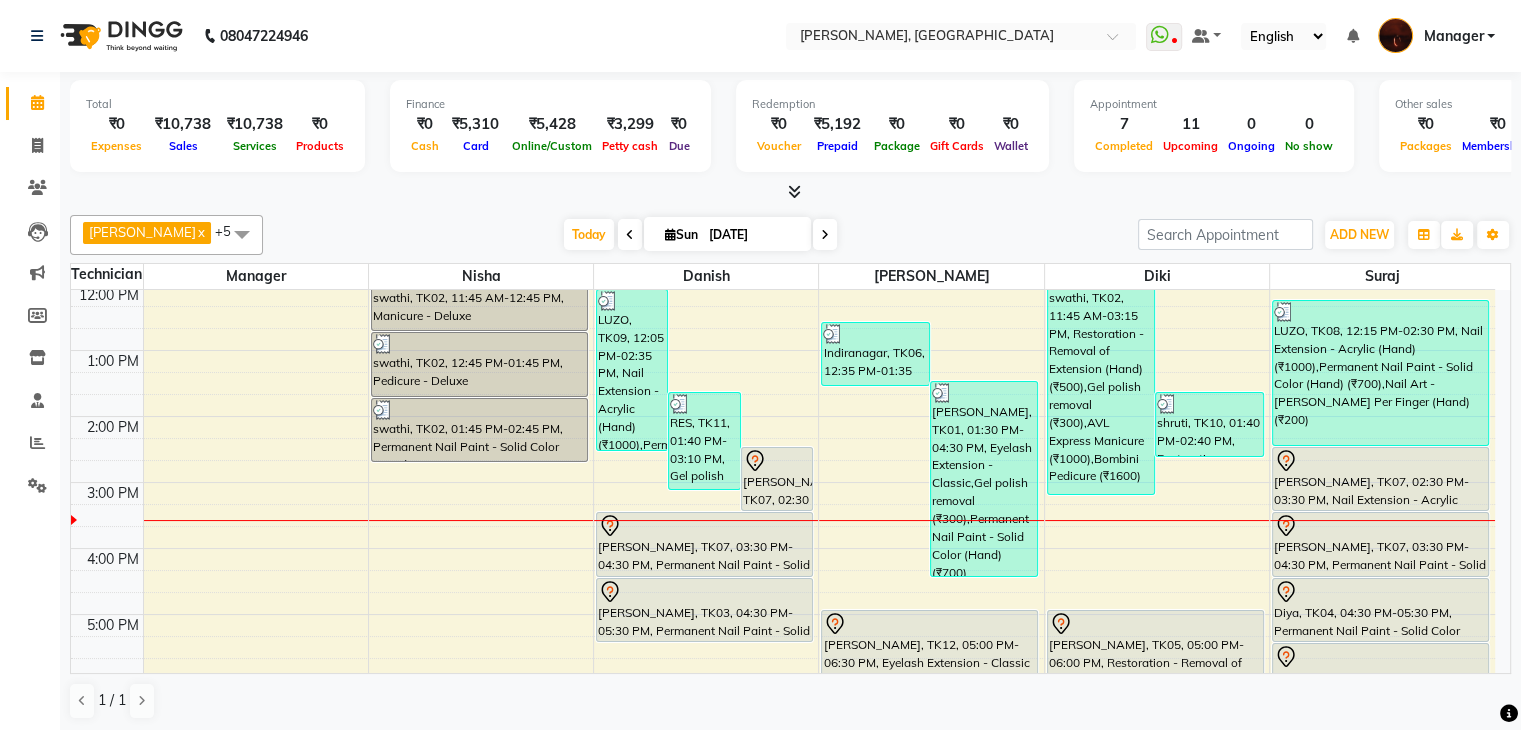 click at bounding box center [790, 192] 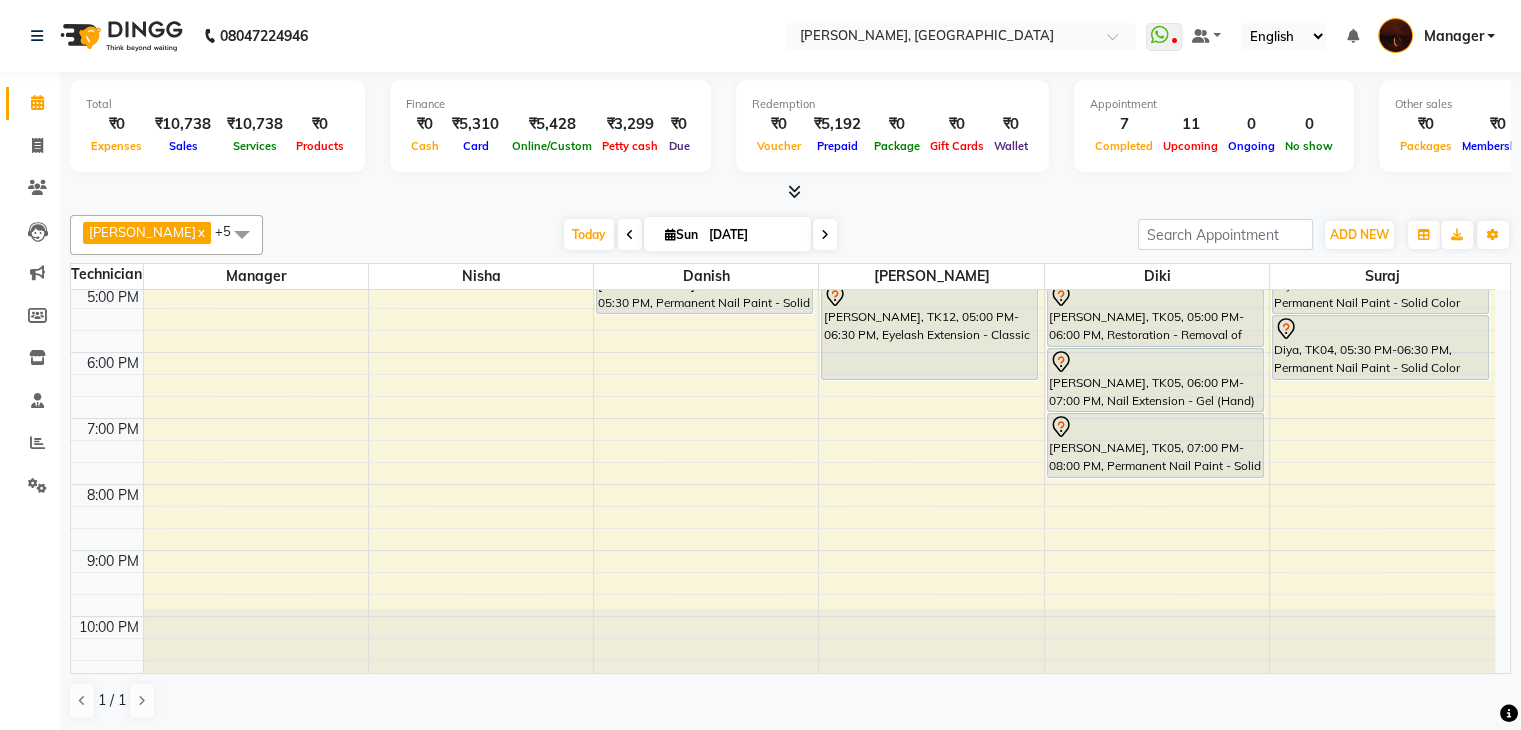 scroll, scrollTop: 0, scrollLeft: 0, axis: both 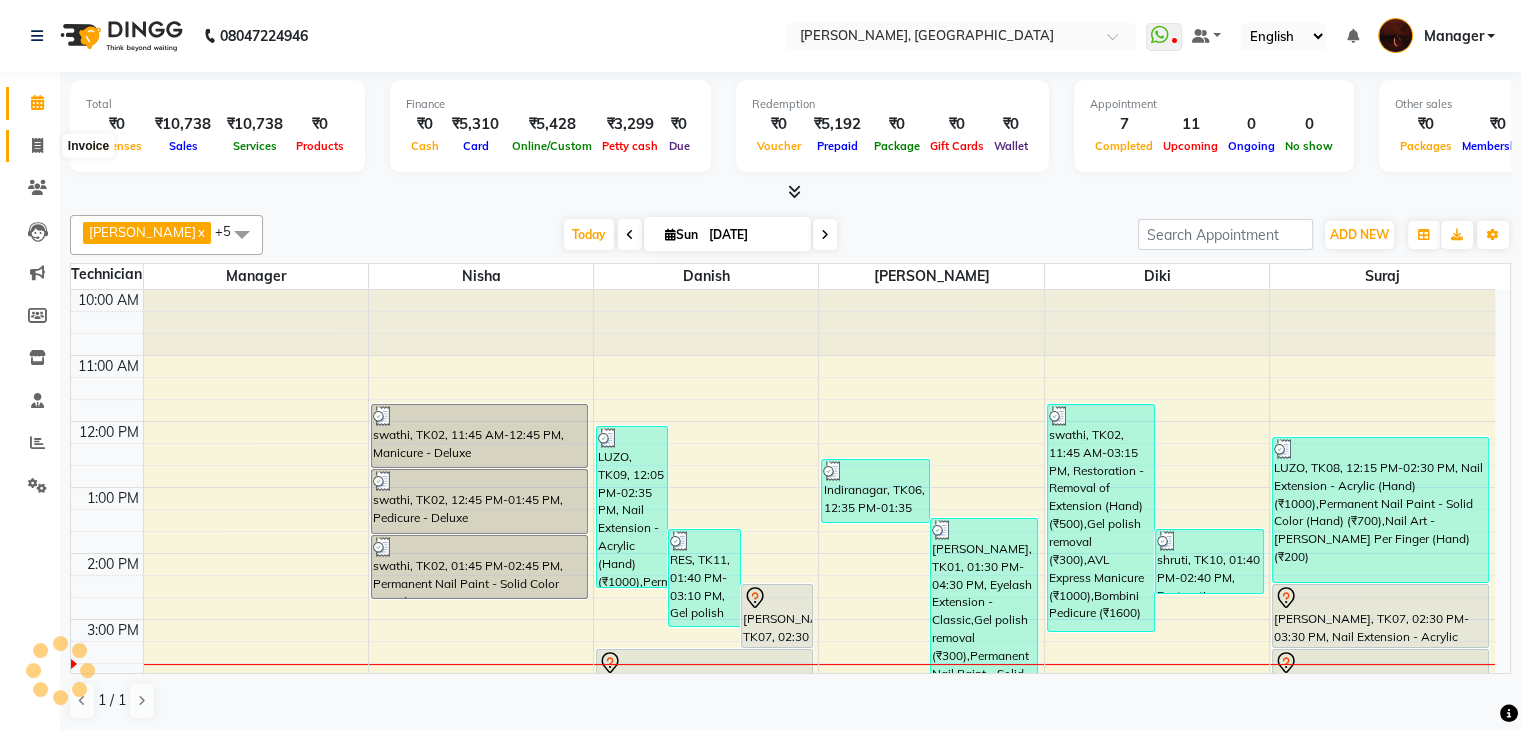 click 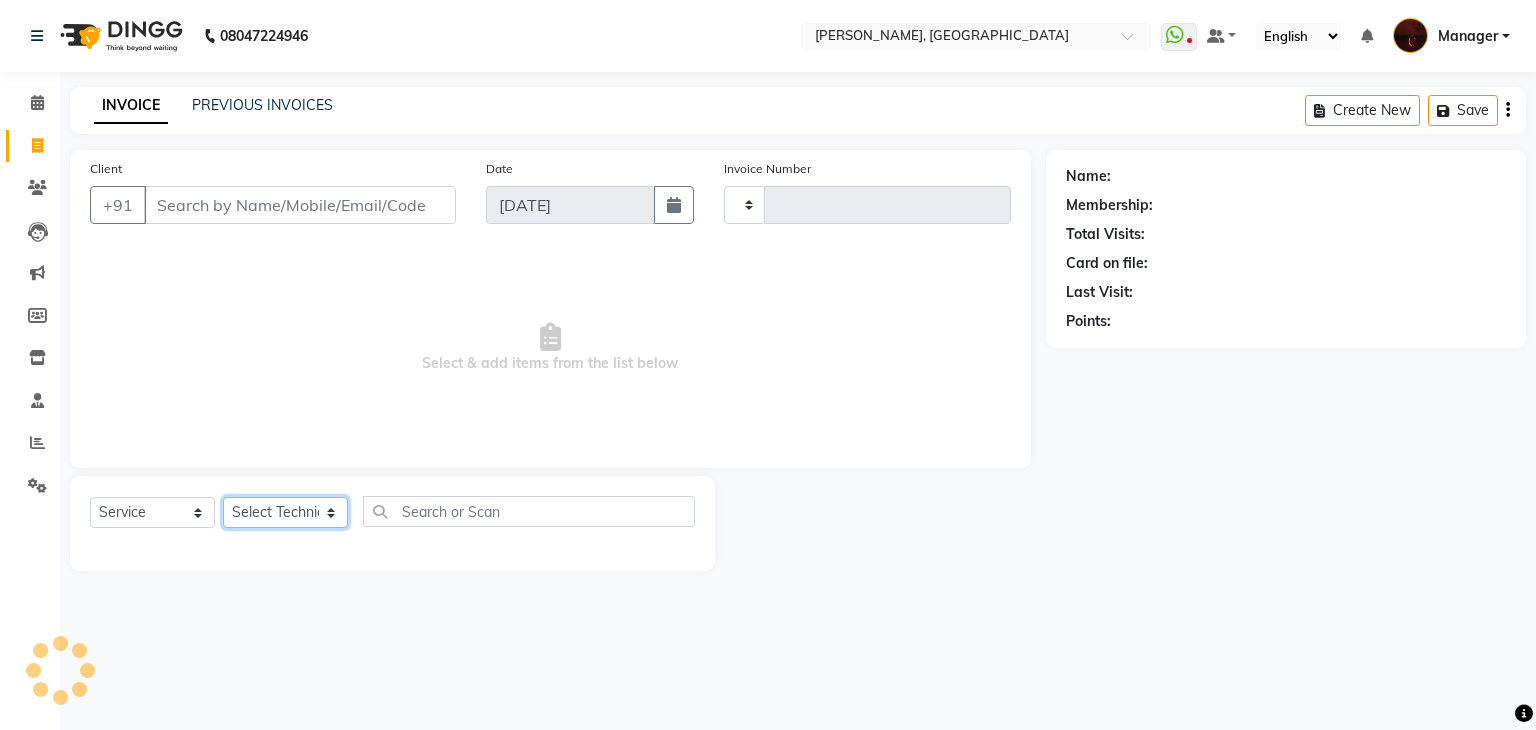 click on "Select Technician" 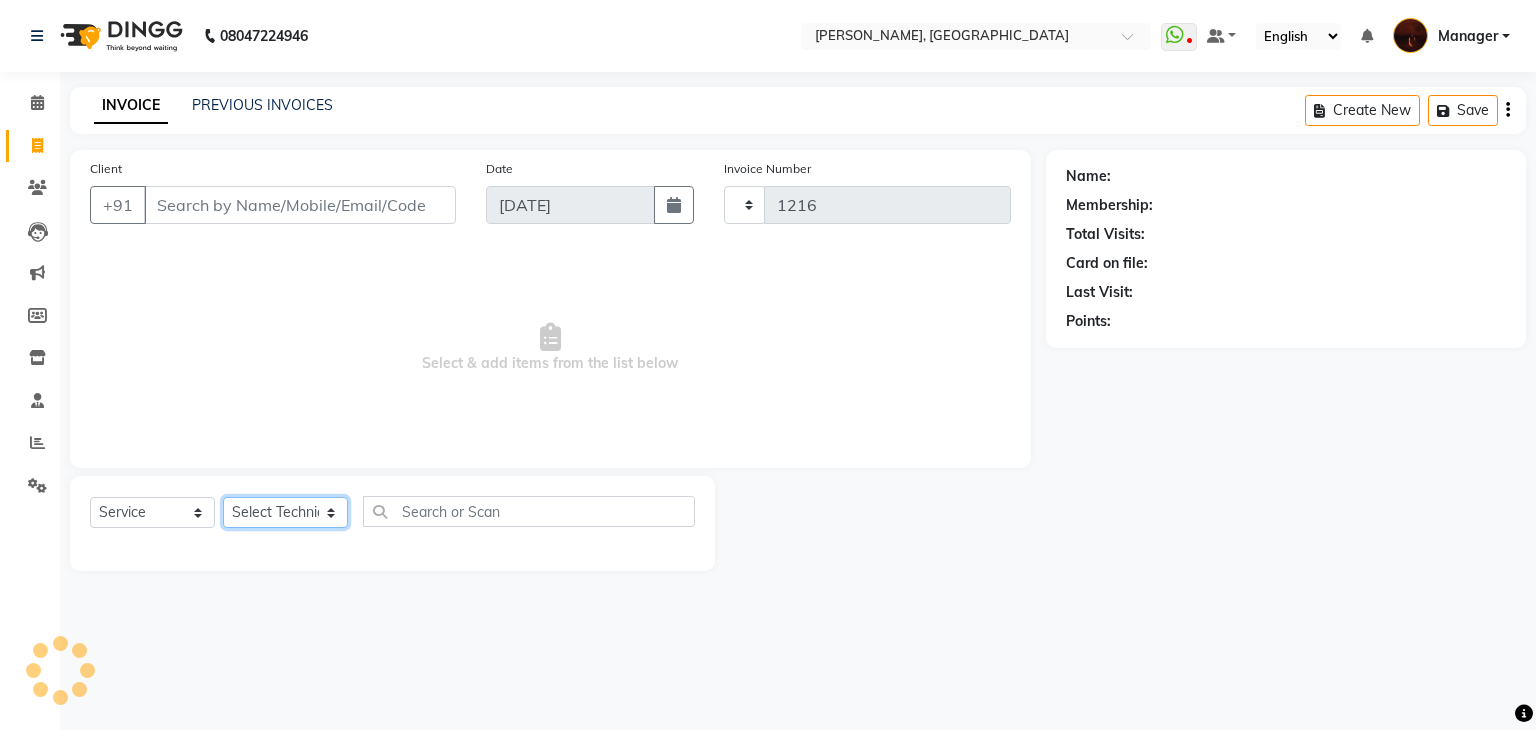 select on "4063" 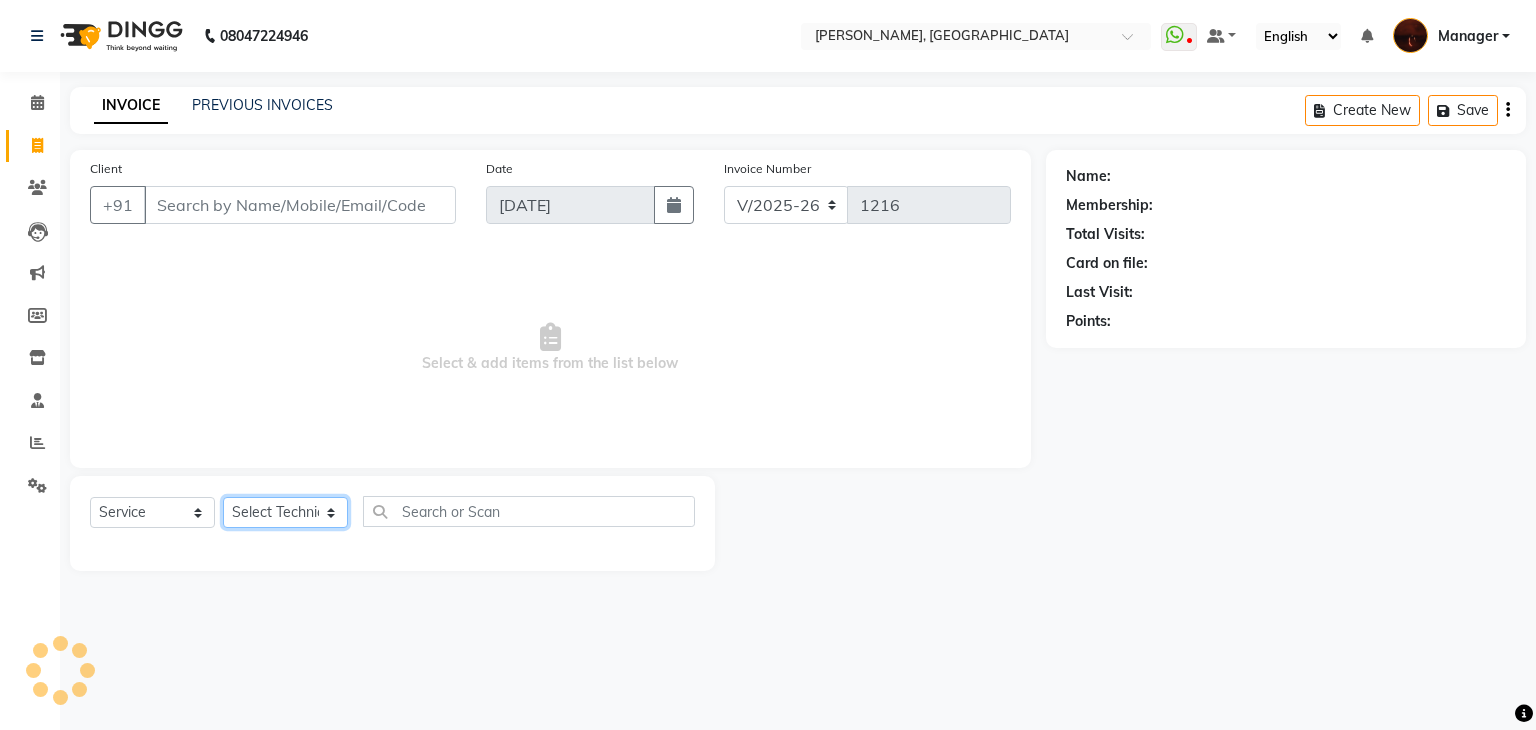 click on "Select Technician" 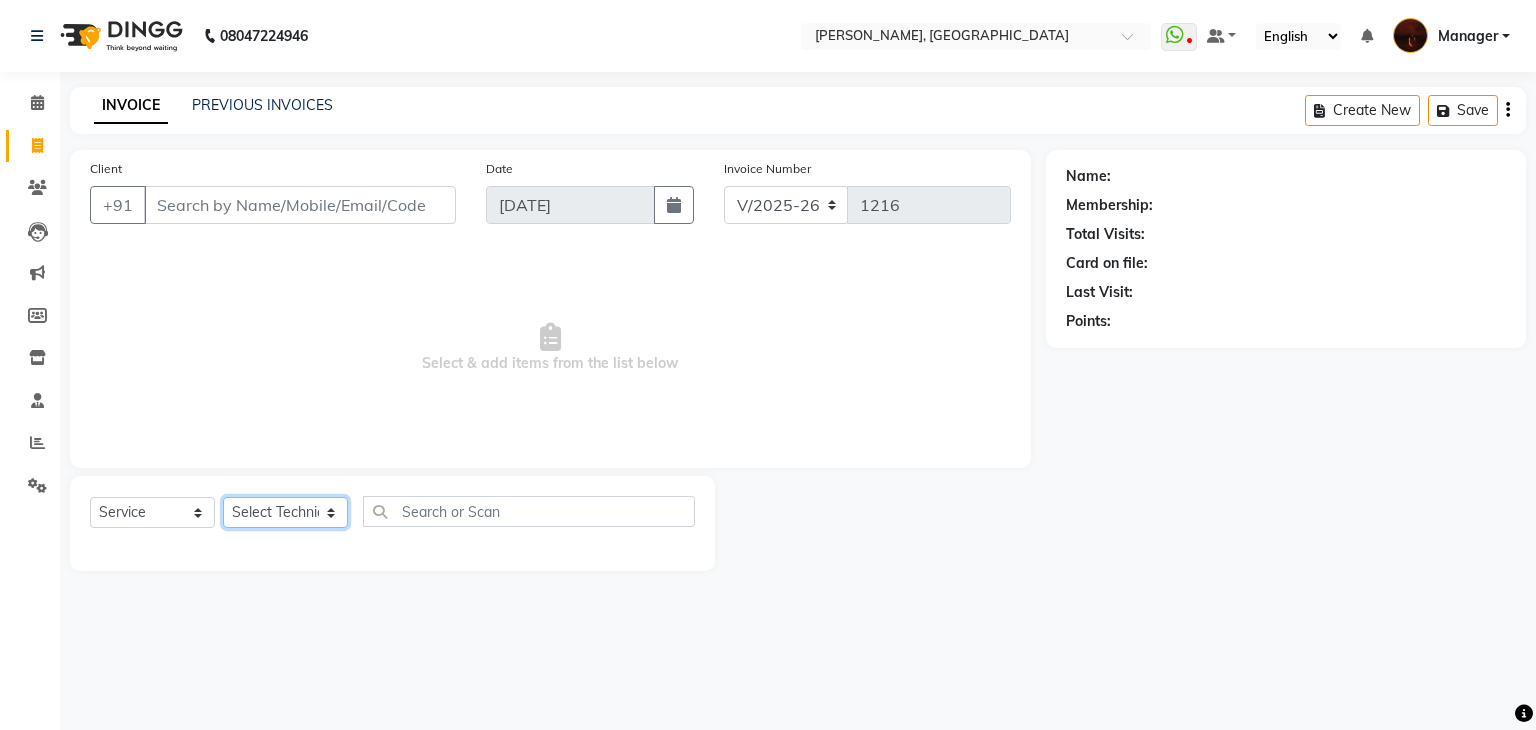 click on "Select Technician" 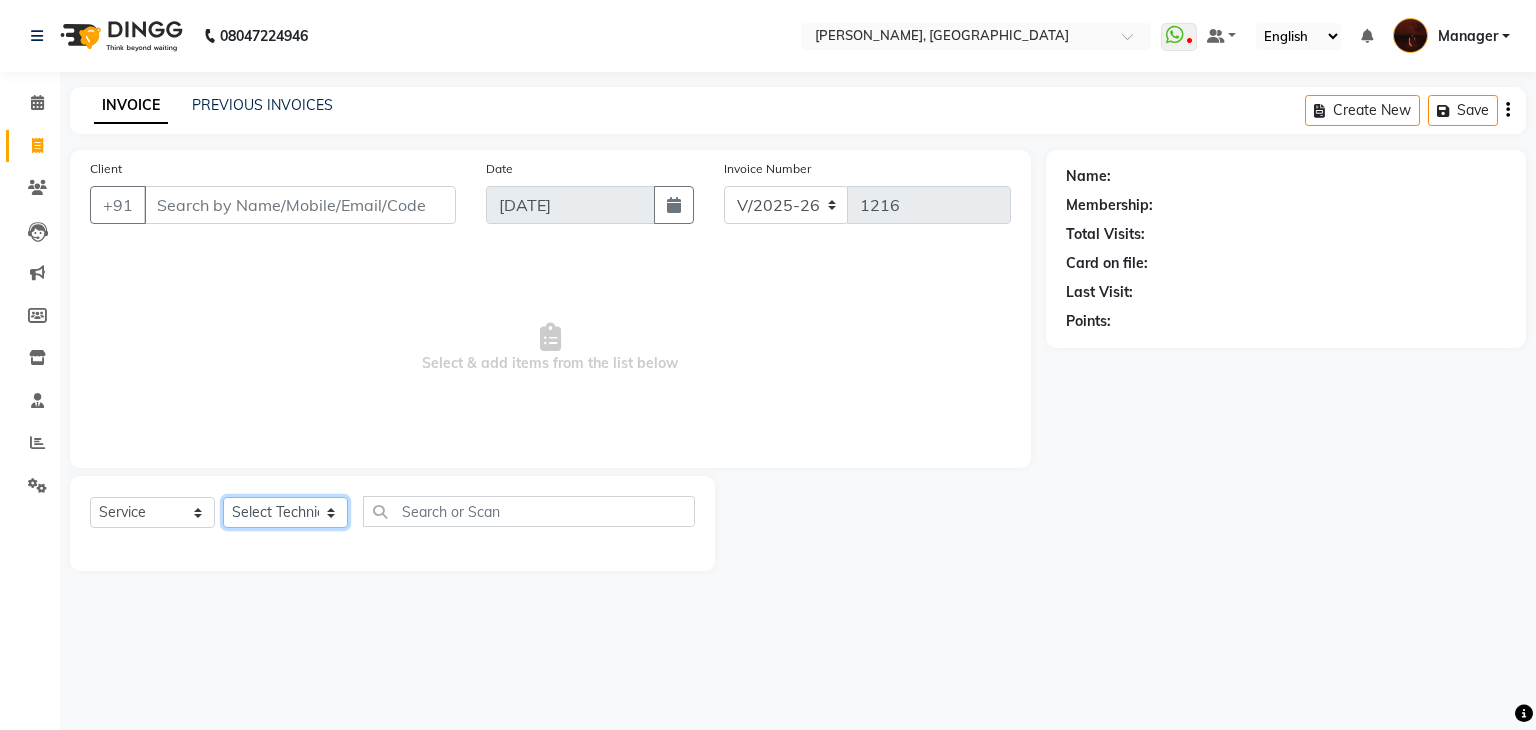 select on "20822" 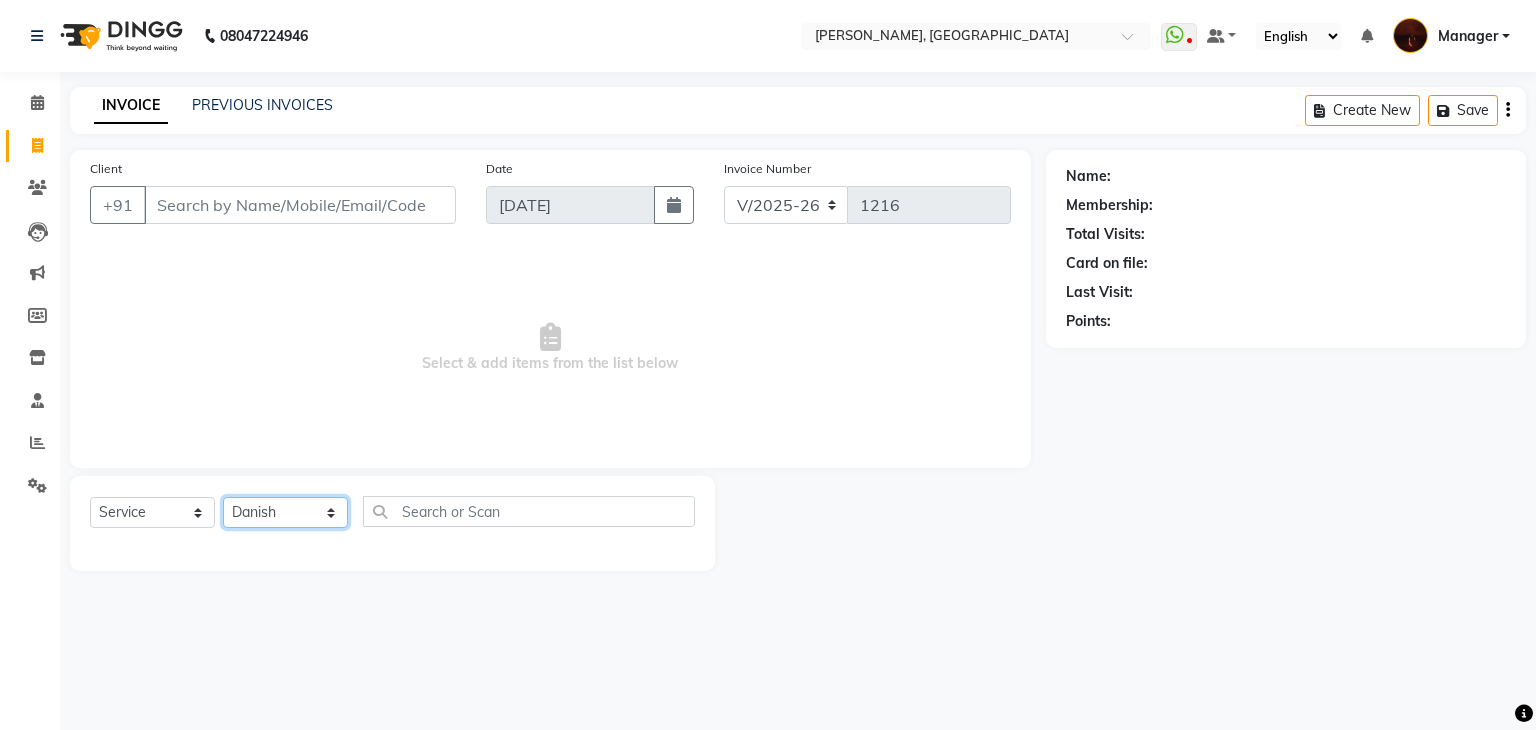 click on "Select Technician [PERSON_NAME] Danish Diki  [PERSON_NAME] GK [PERSON_NAME] Manager [PERSON_NAME] [PERSON_NAME] [PERSON_NAME] [PERSON_NAME] [PERSON_NAME] [PERSON_NAME] Accounting suraj vishnu" 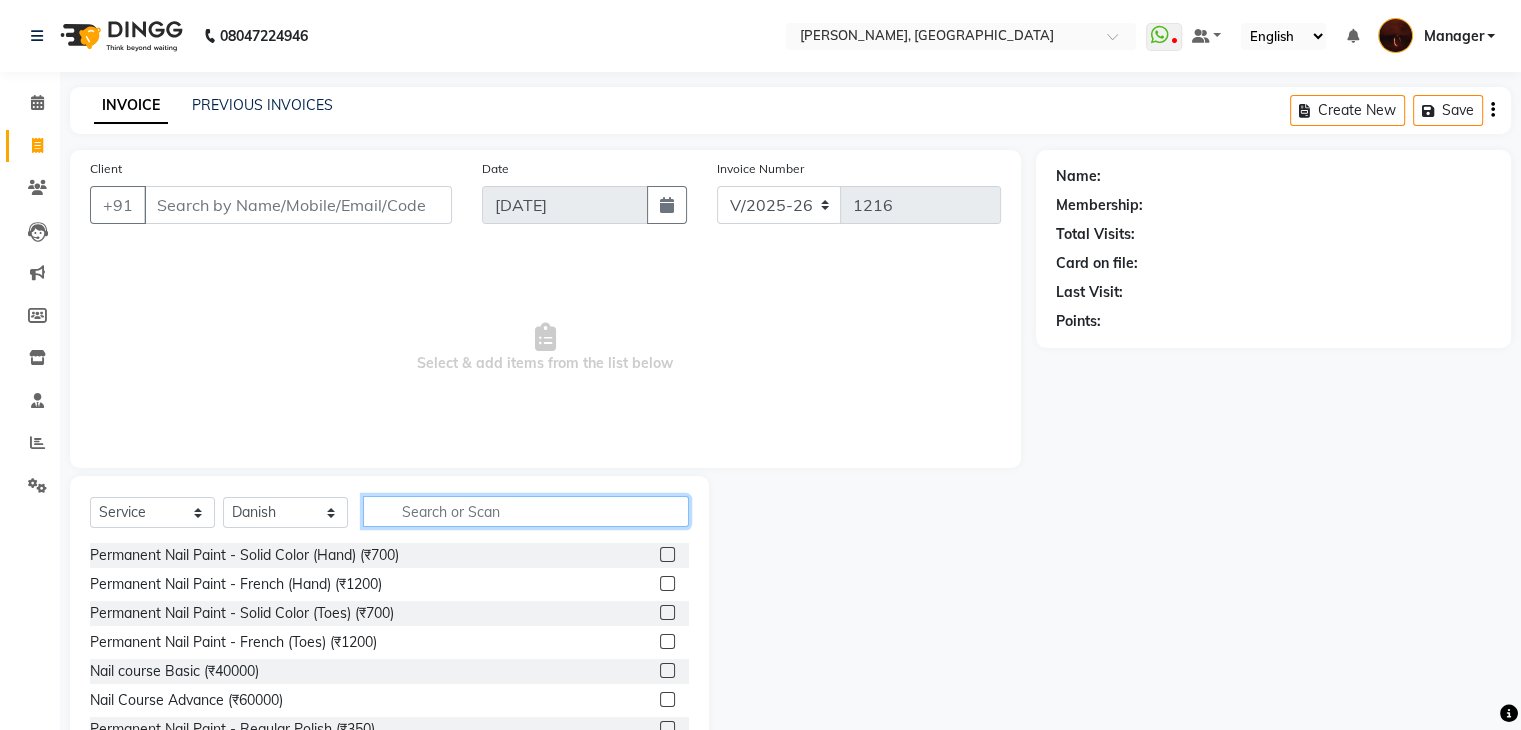 click 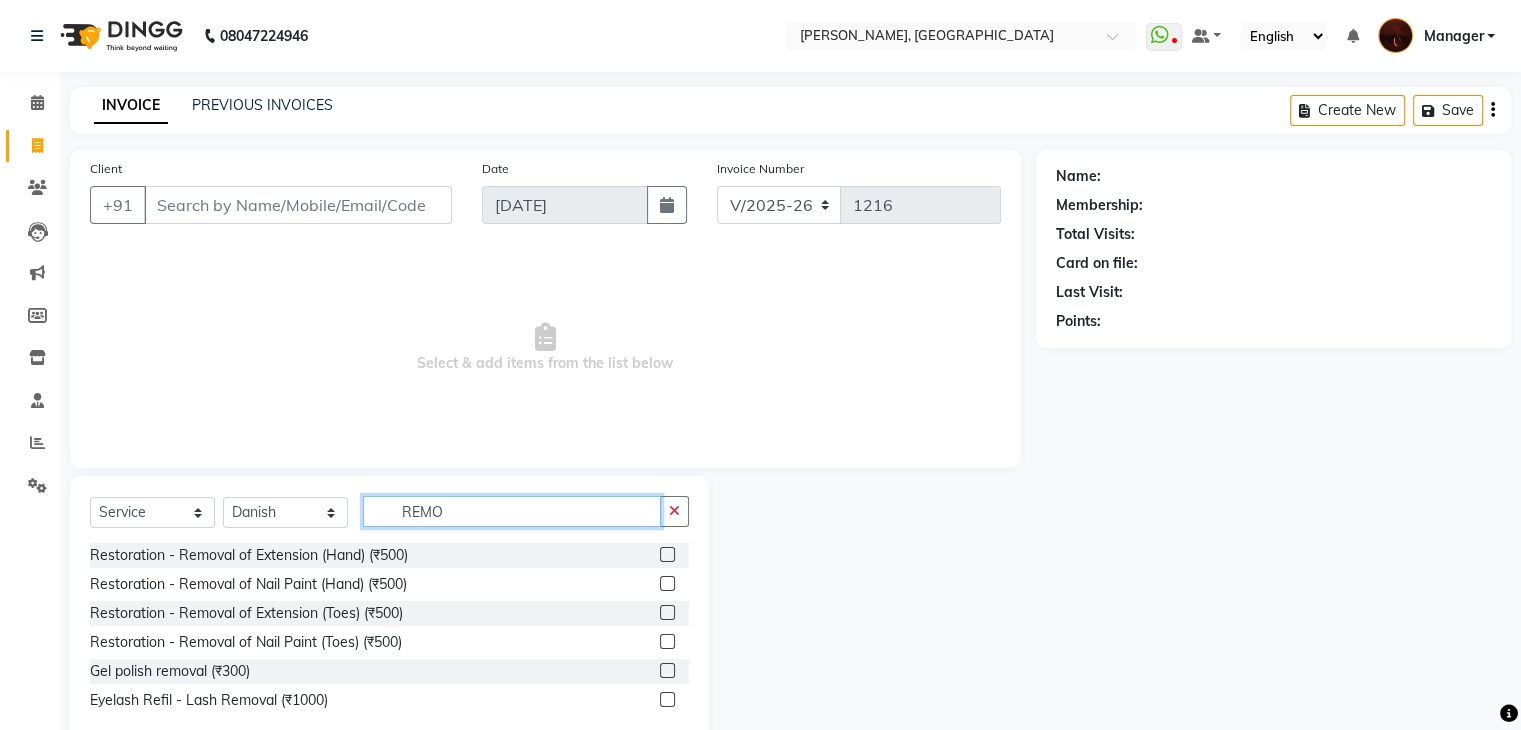 type on "REMO" 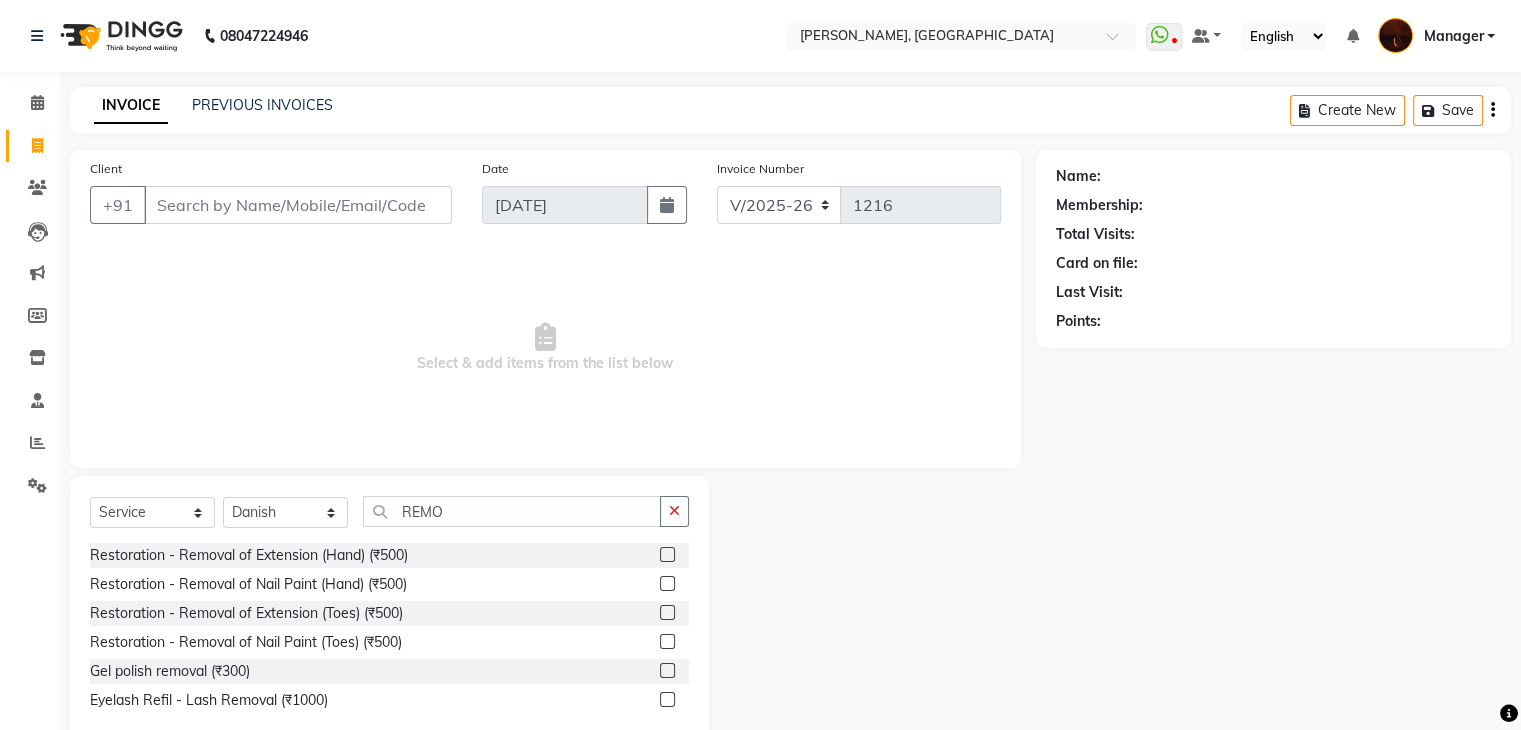 click 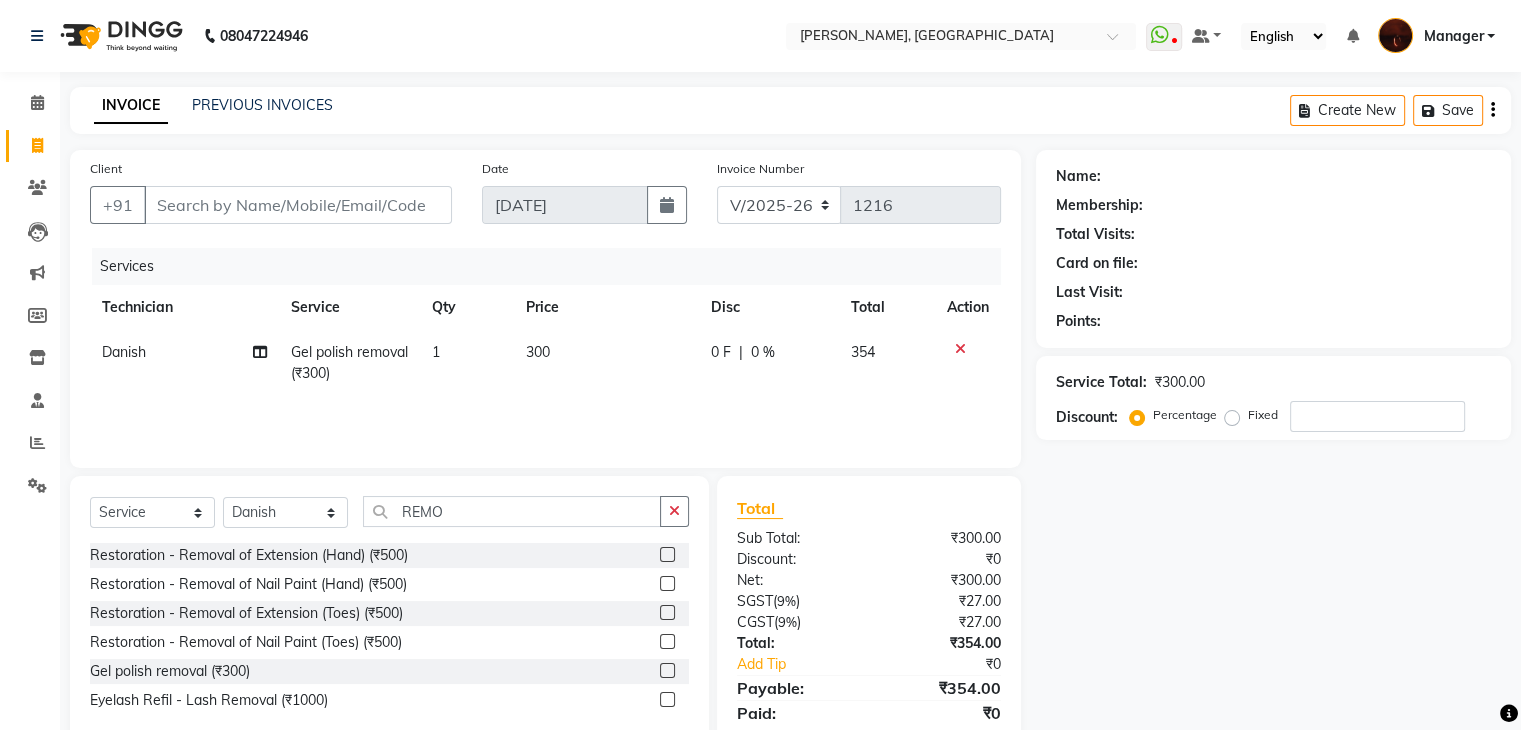 click 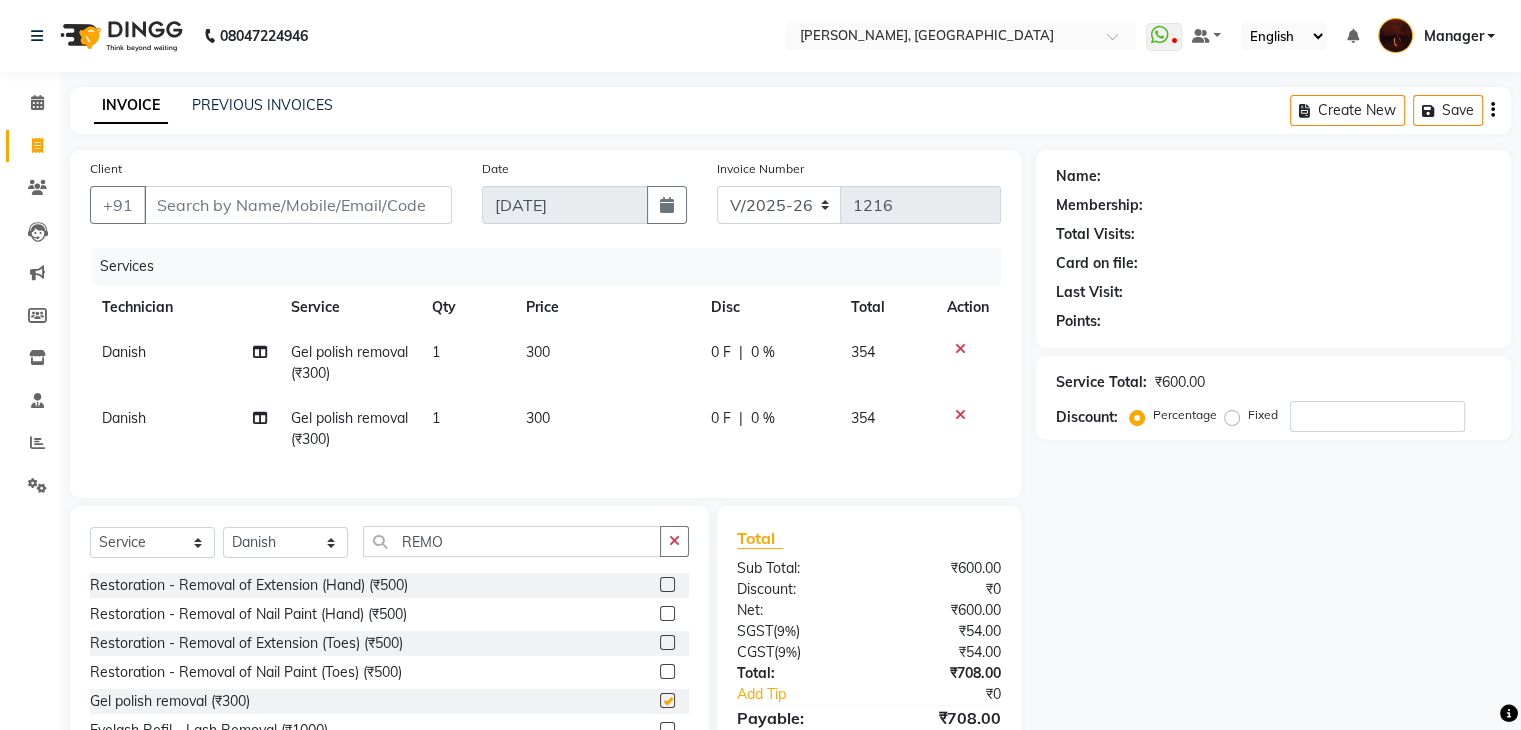checkbox on "false" 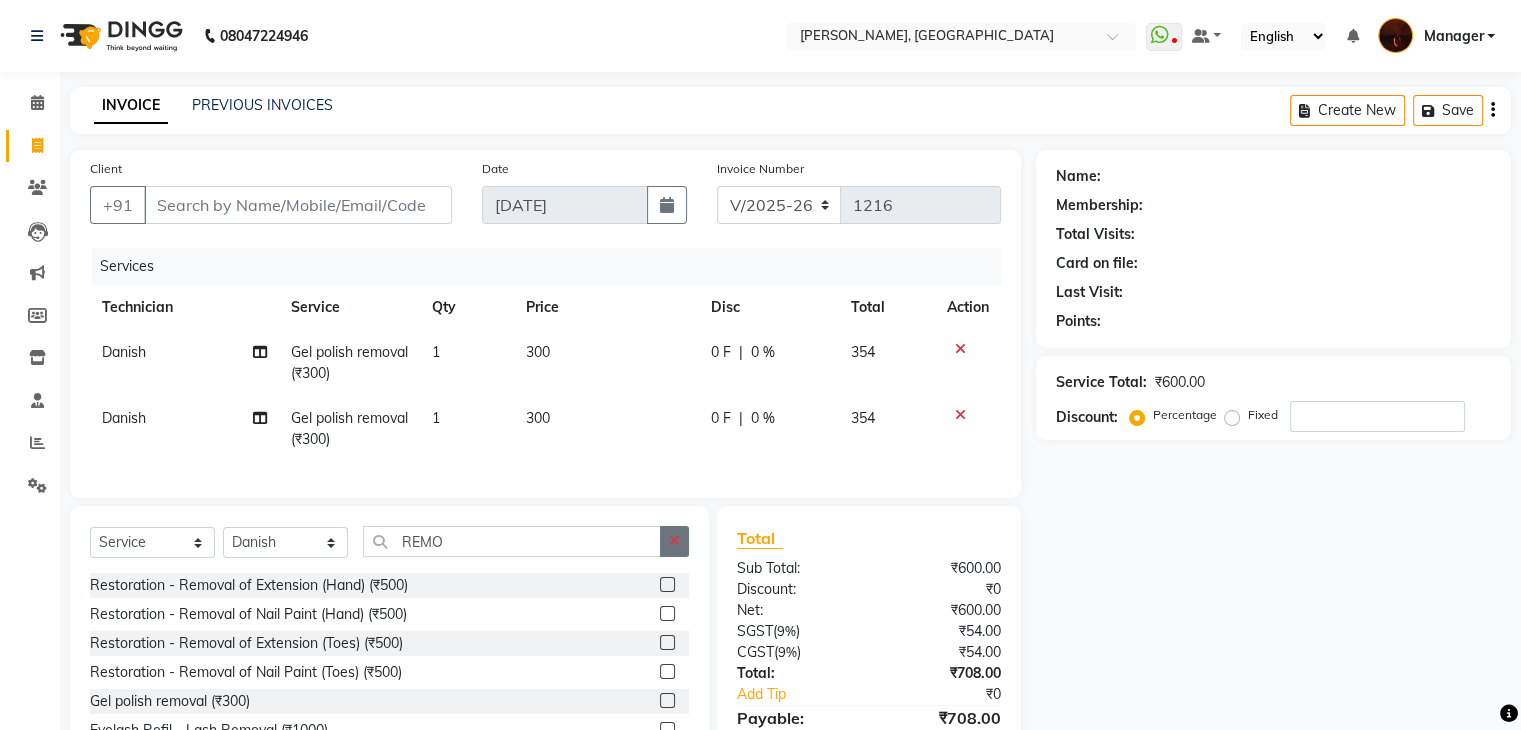 click 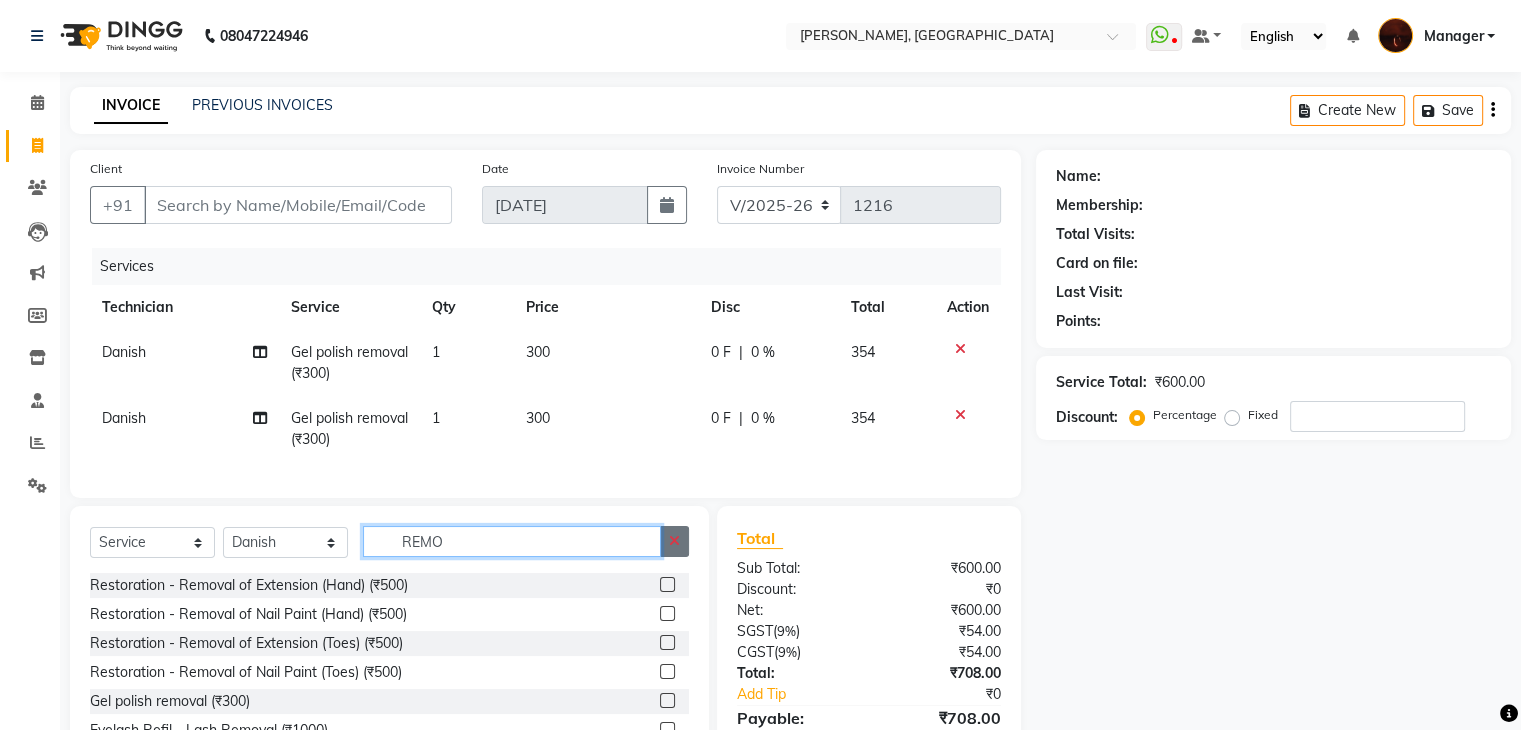 type 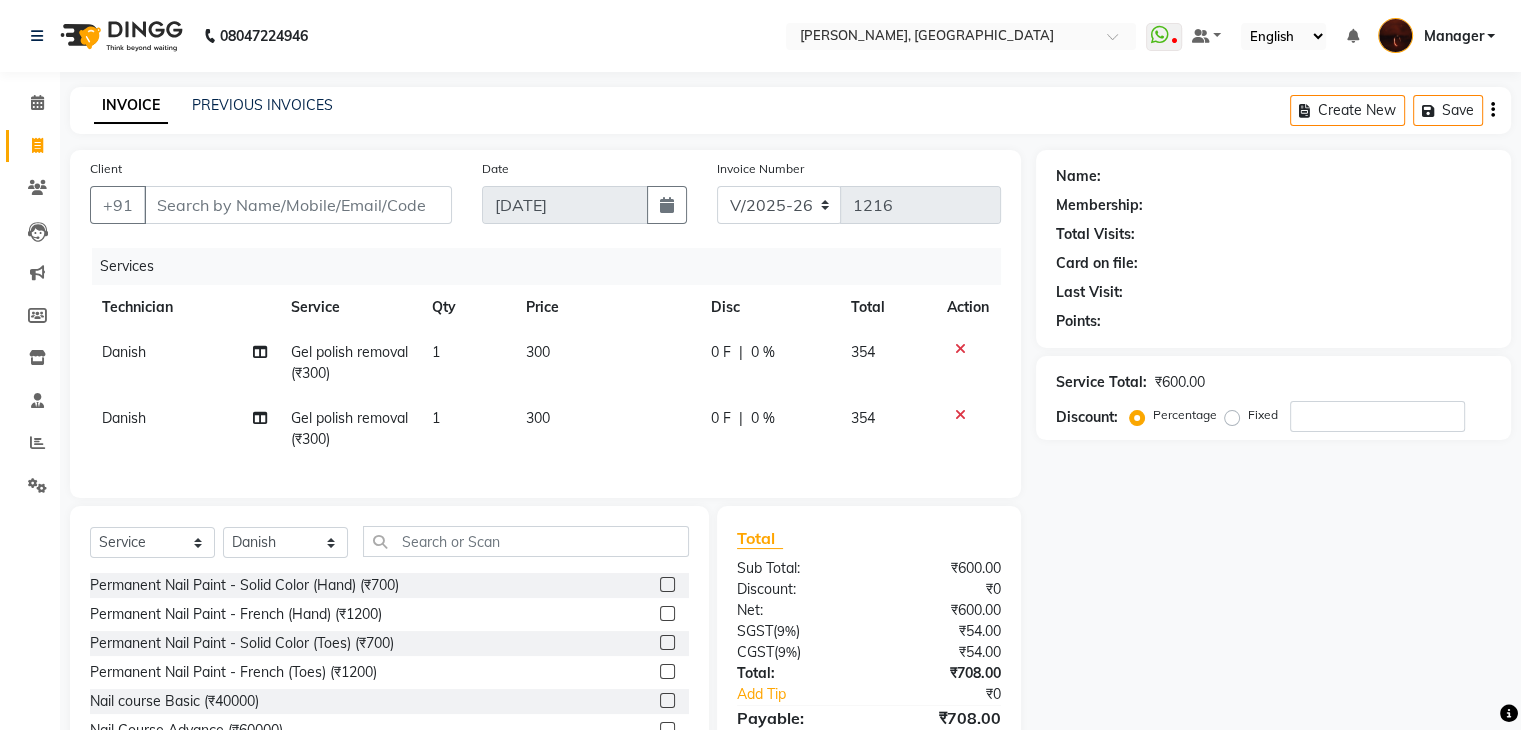 click 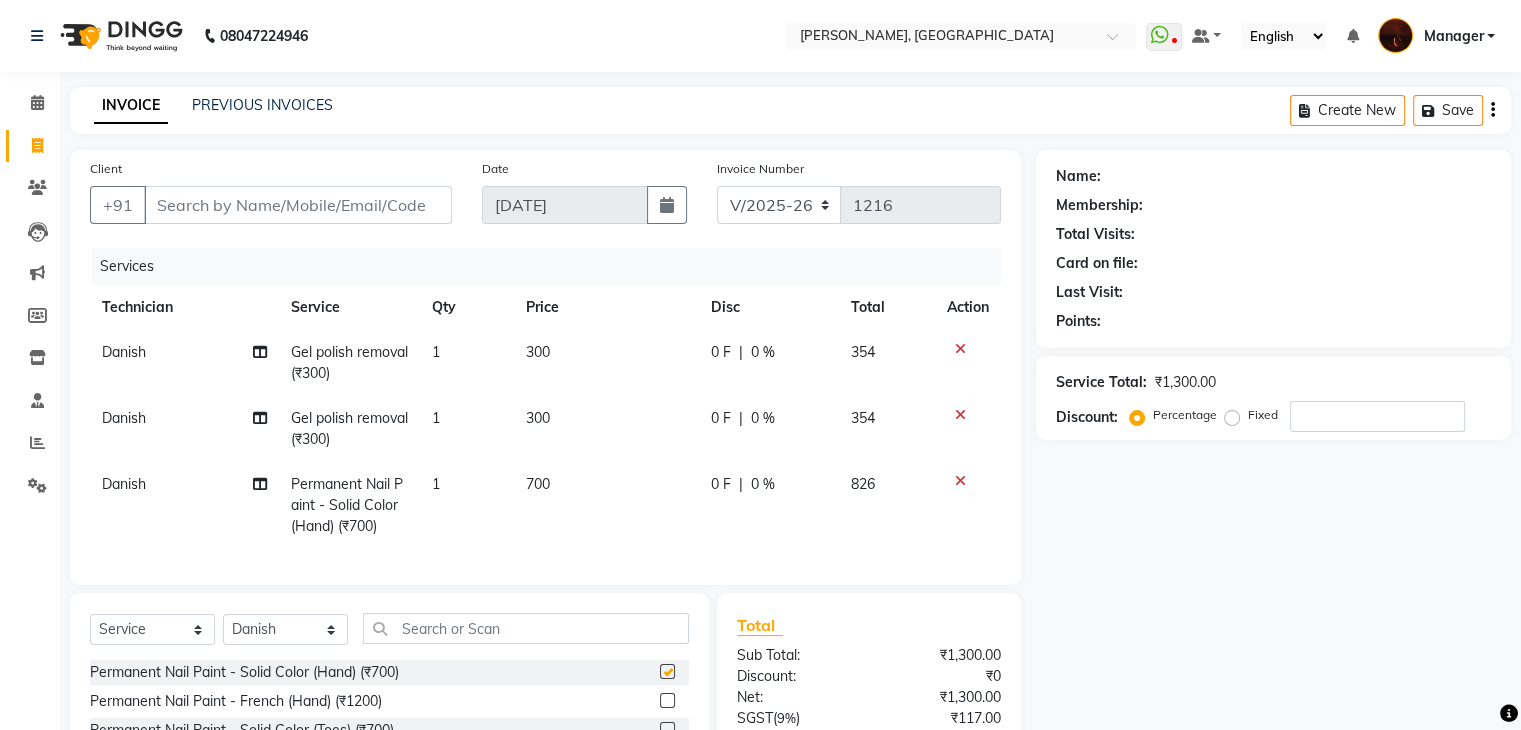 checkbox on "false" 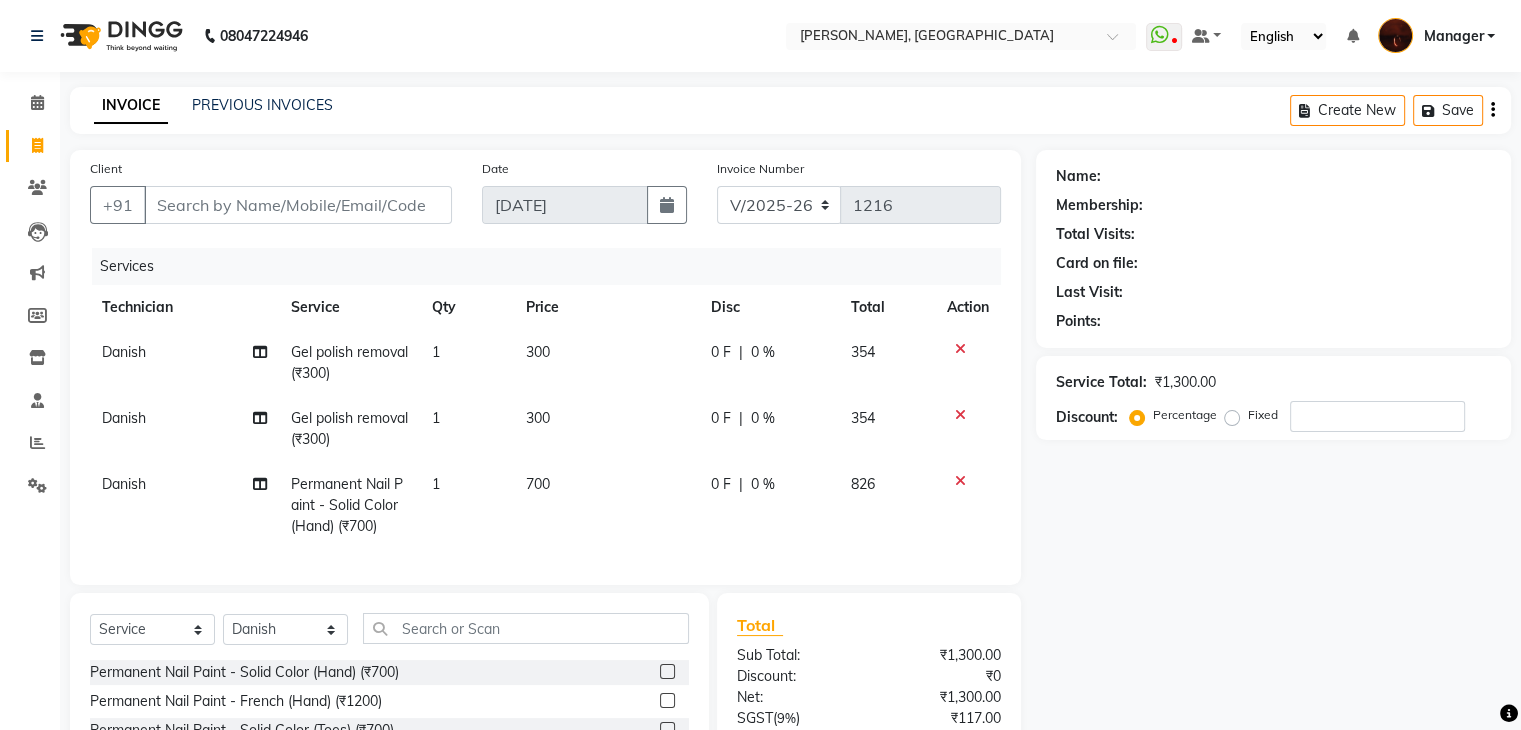 scroll, scrollTop: 204, scrollLeft: 0, axis: vertical 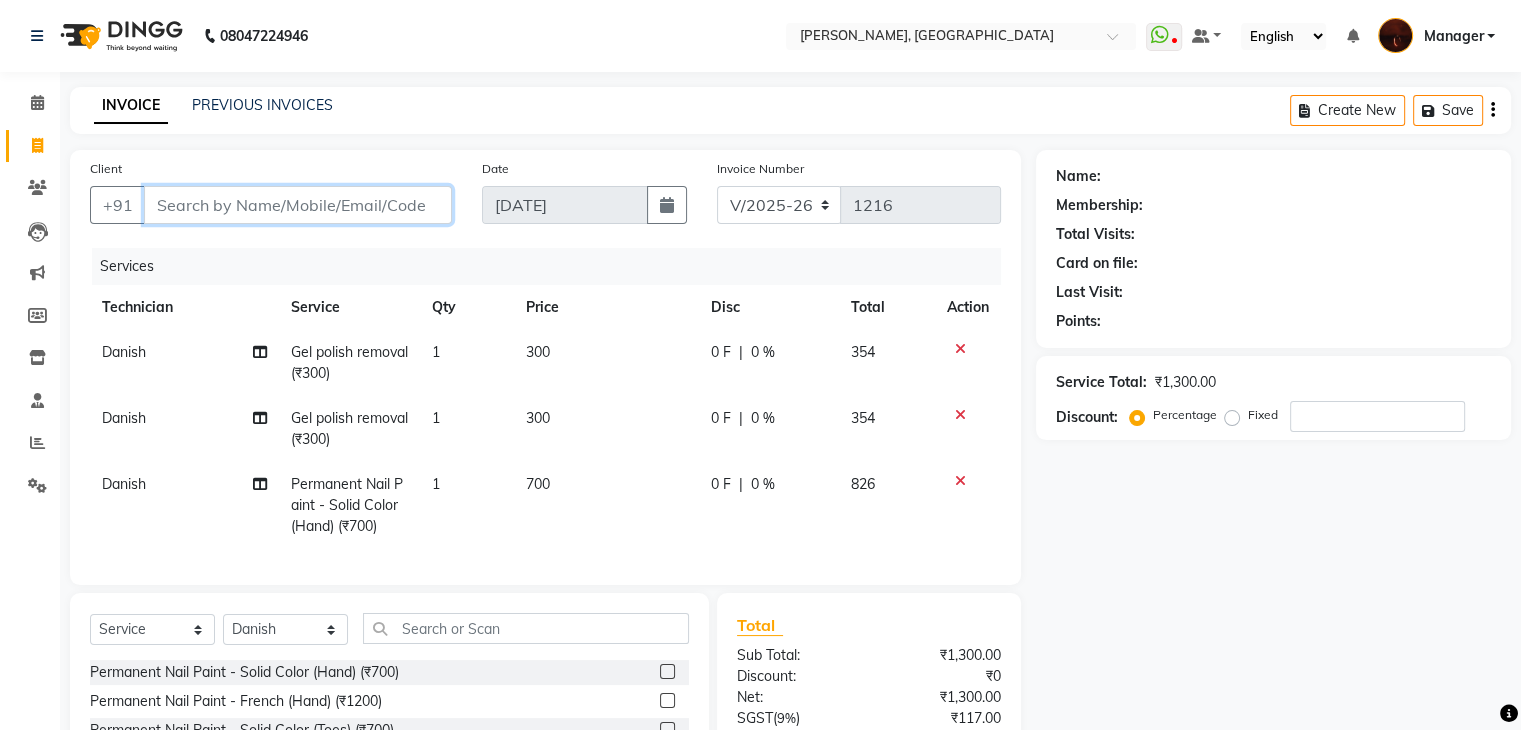 click on "Client" at bounding box center [298, 205] 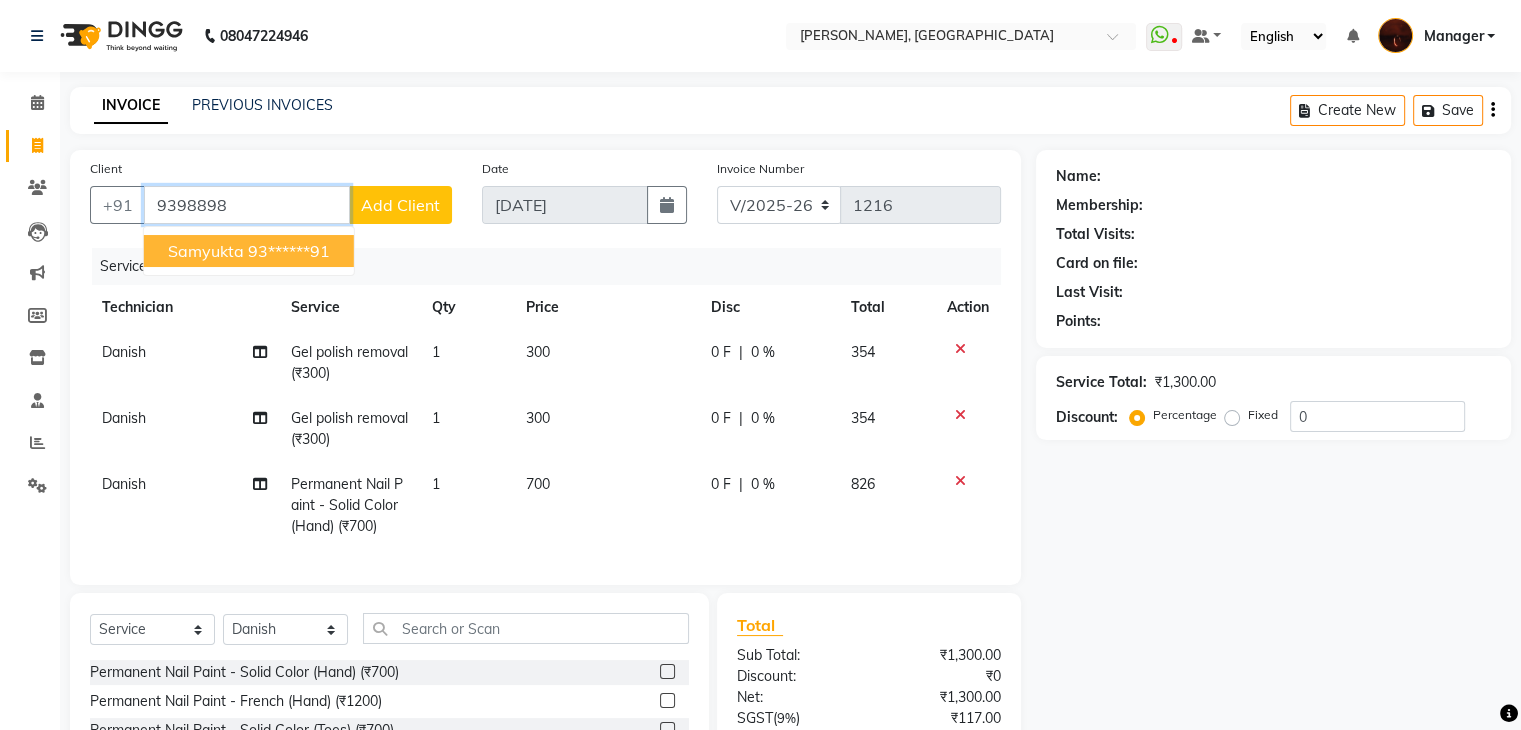click on "Samyukta" at bounding box center [206, 251] 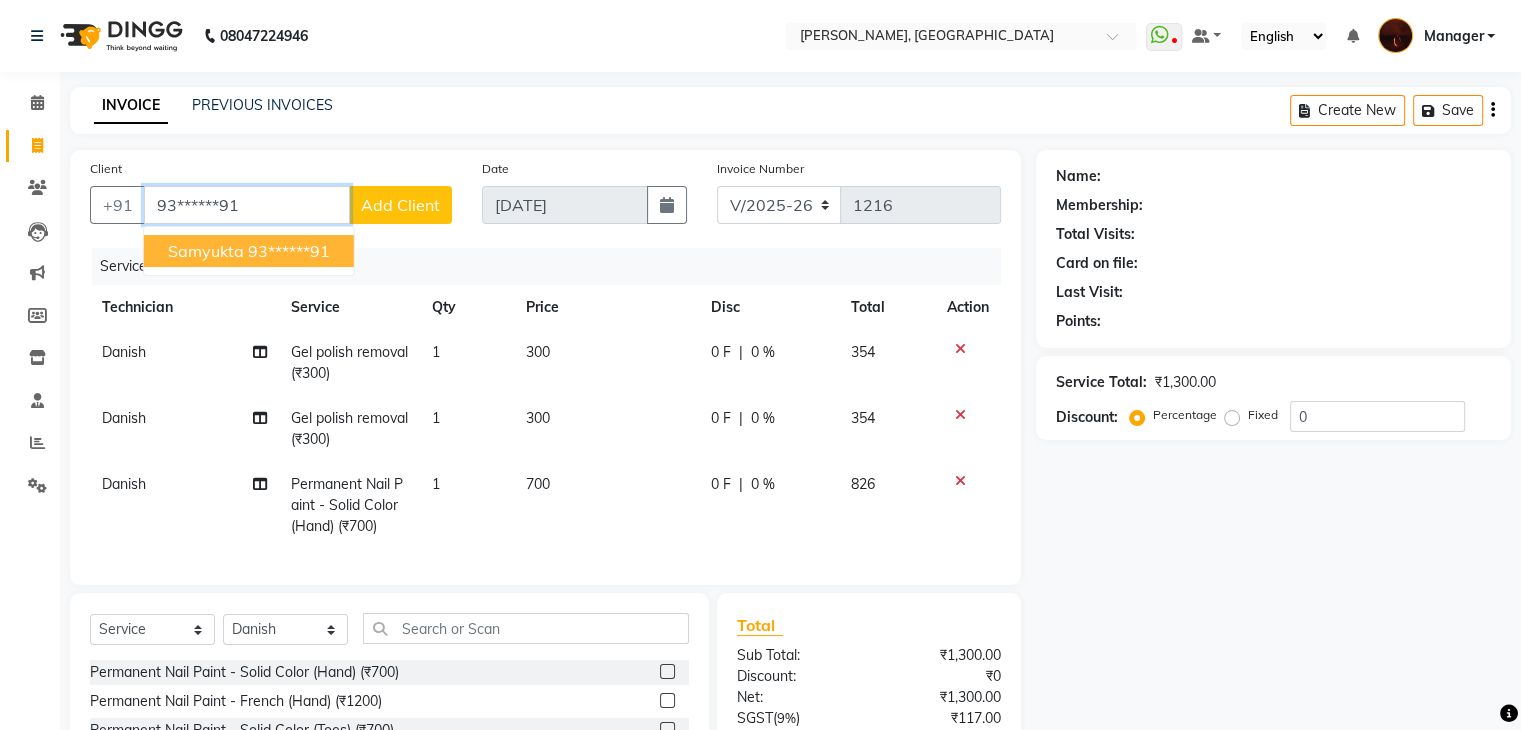 type on "93******91" 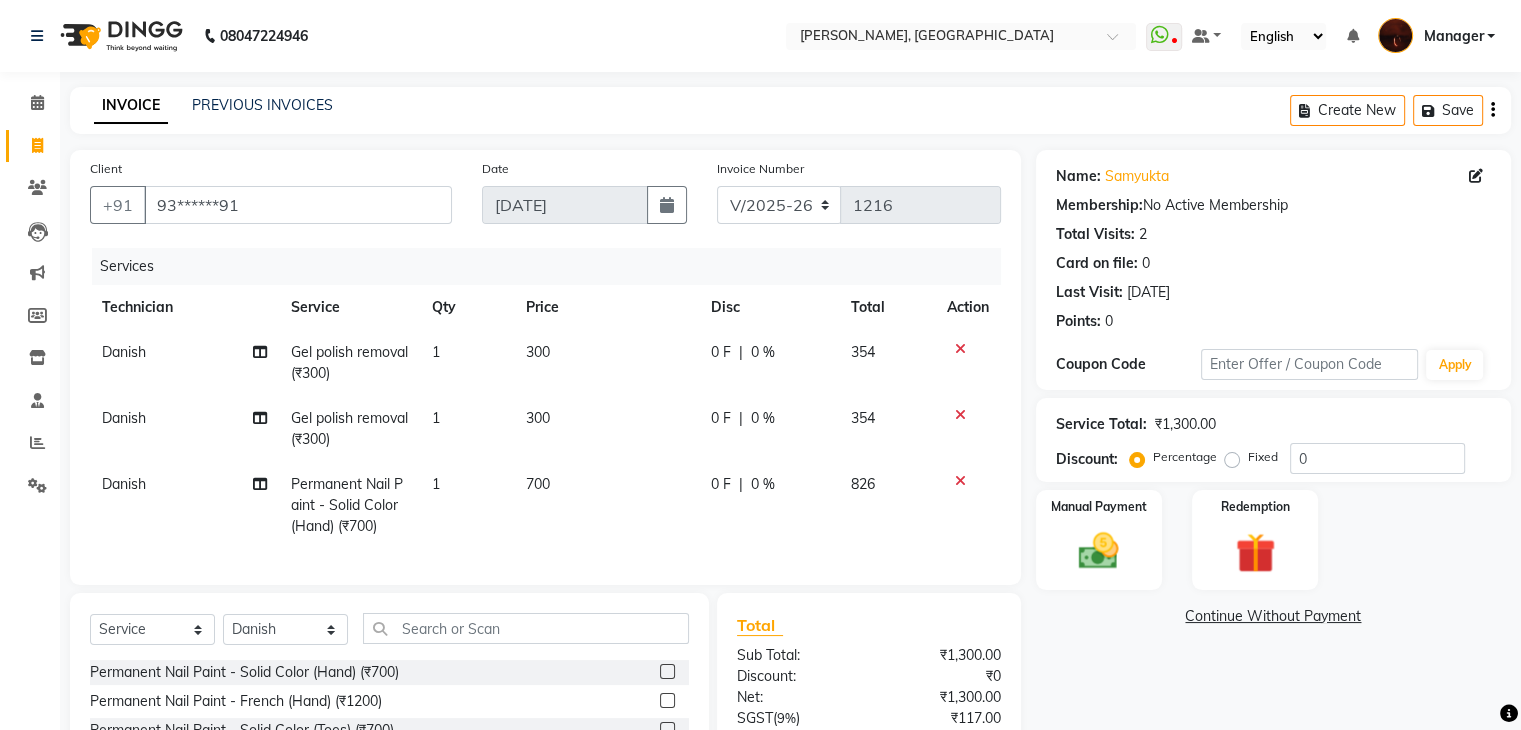scroll, scrollTop: 204, scrollLeft: 0, axis: vertical 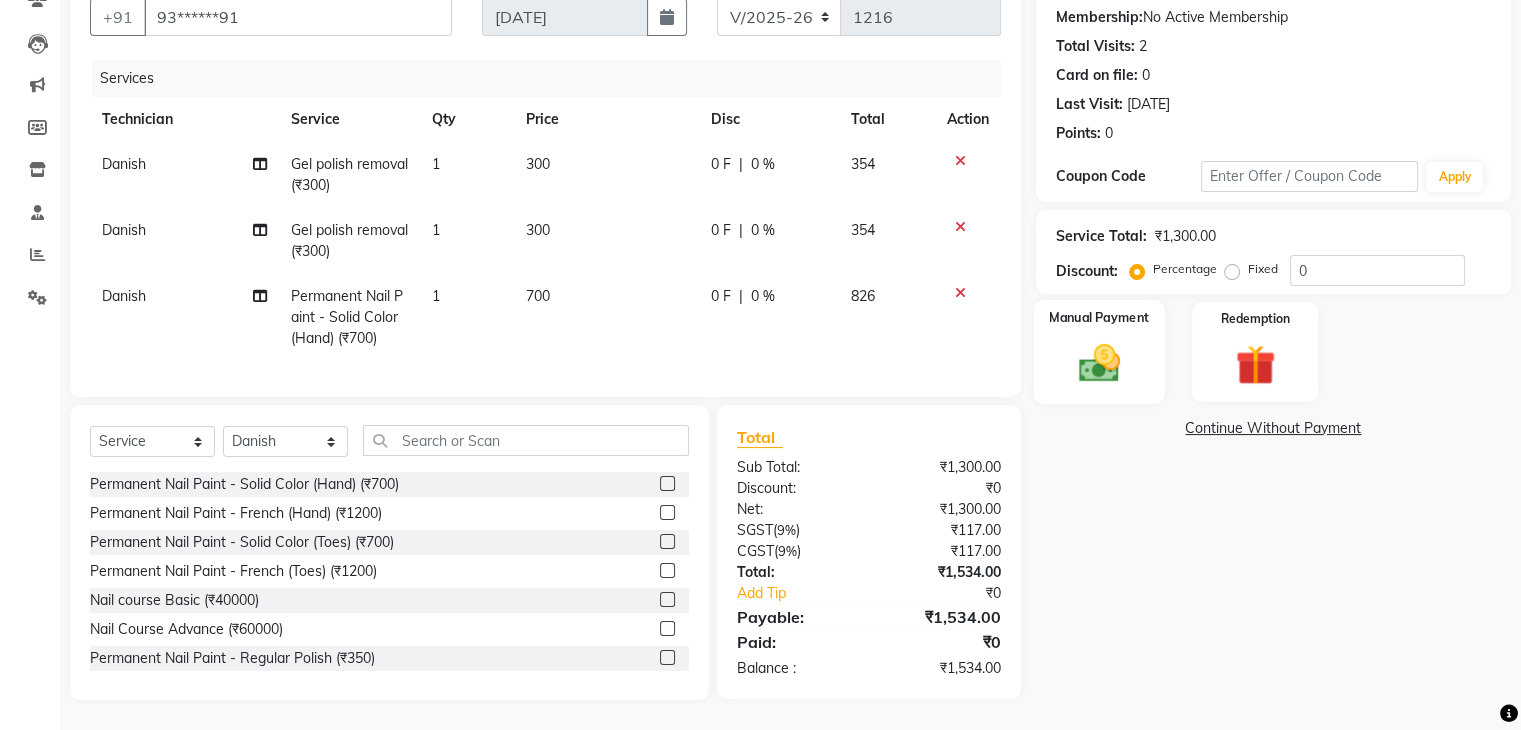click 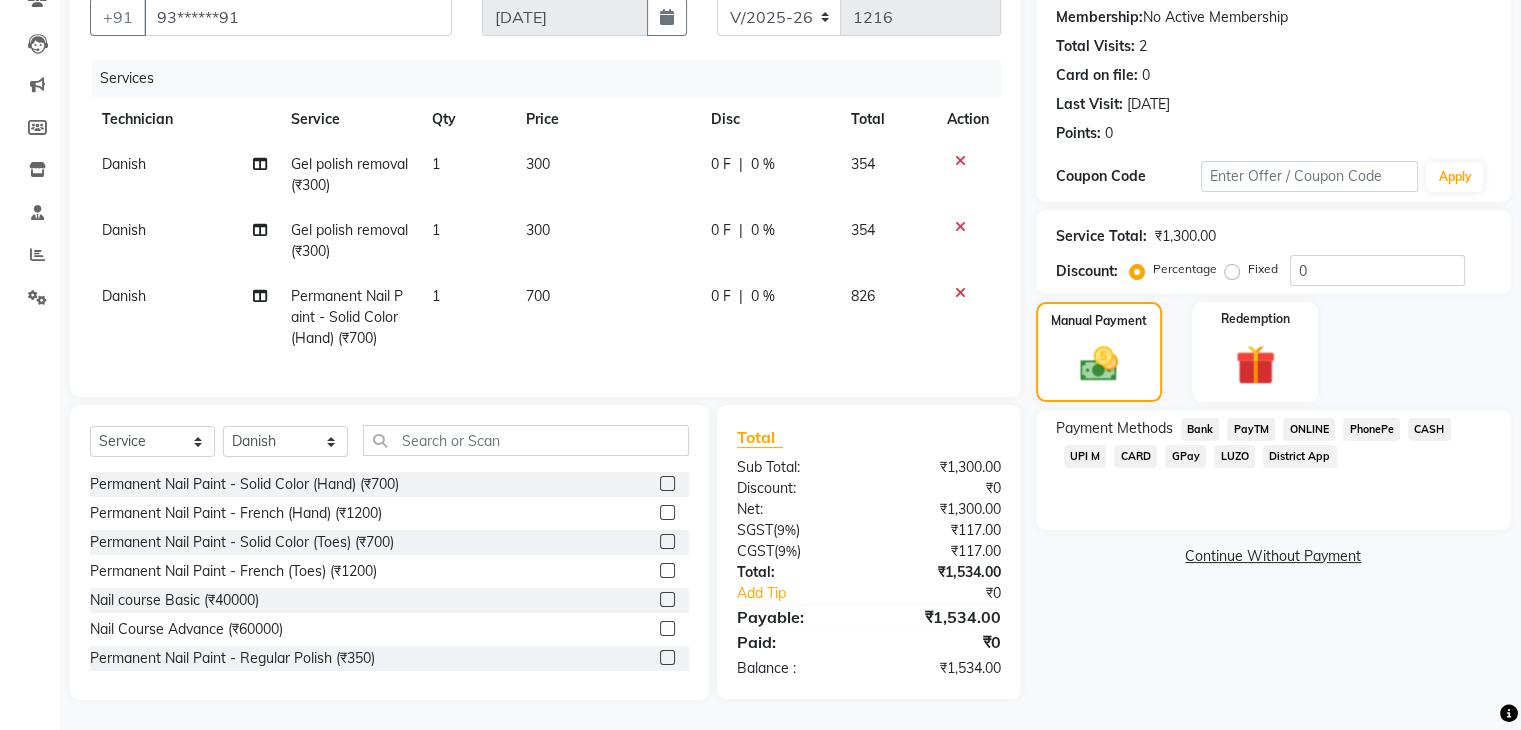 click on "CARD" 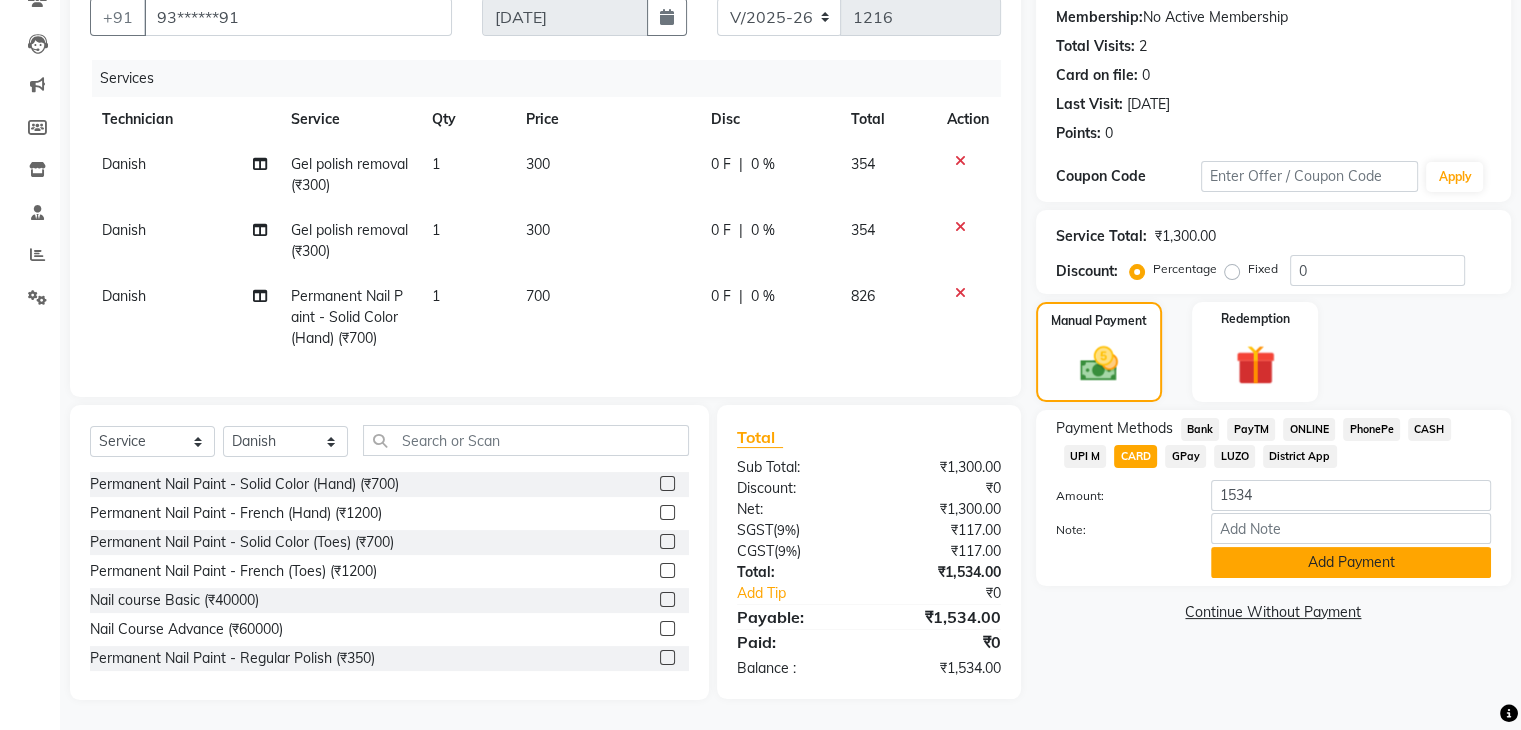 click on "Add Payment" 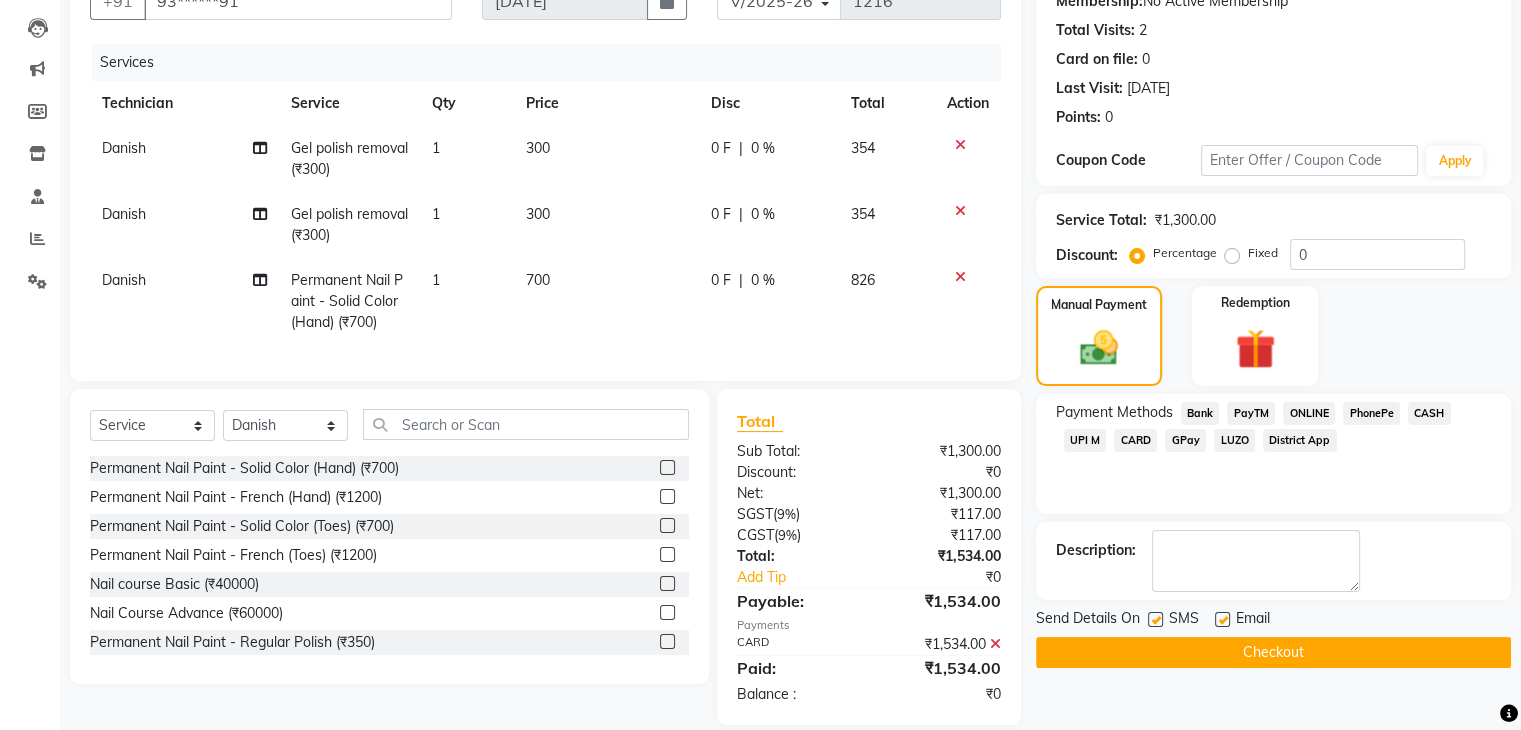 click on "Checkout" 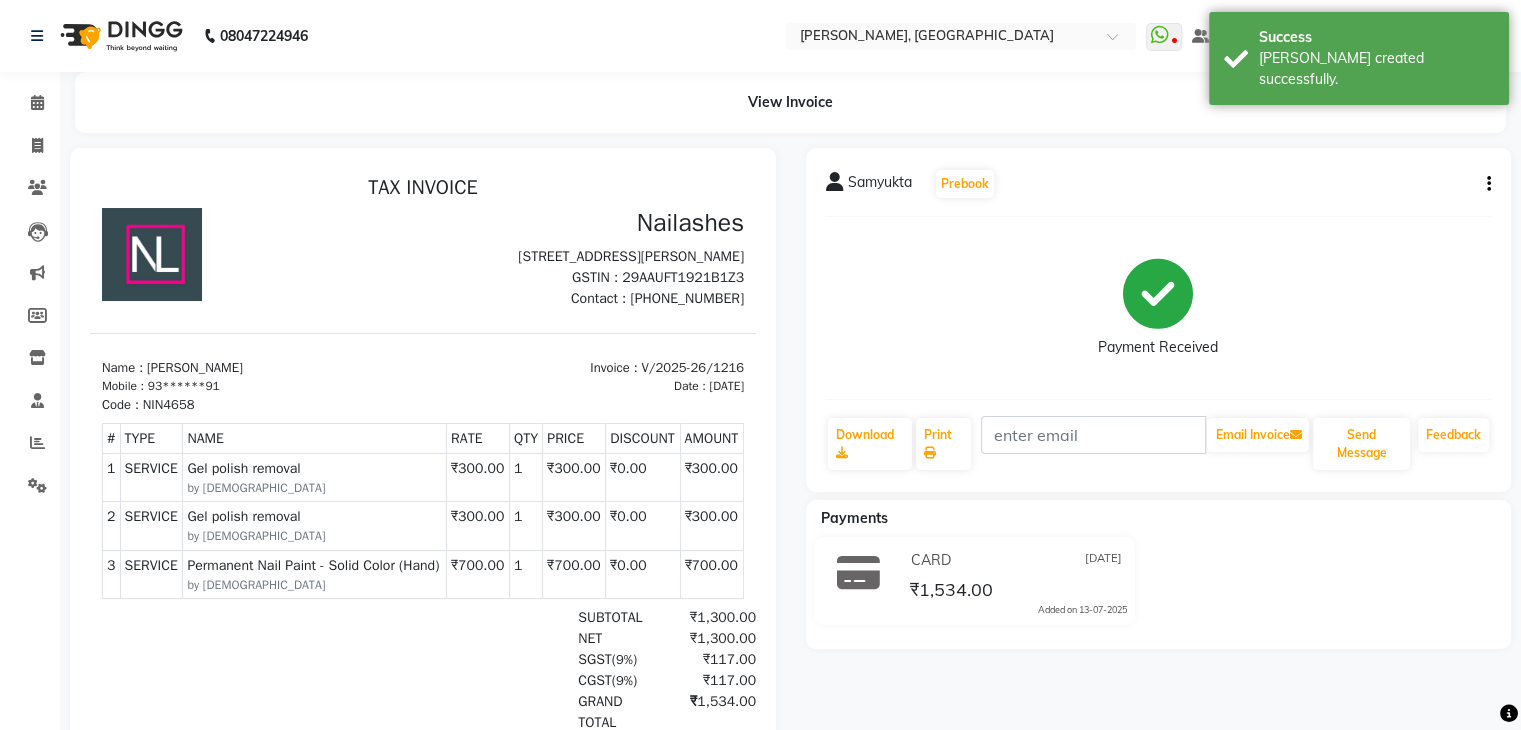 scroll, scrollTop: 0, scrollLeft: 0, axis: both 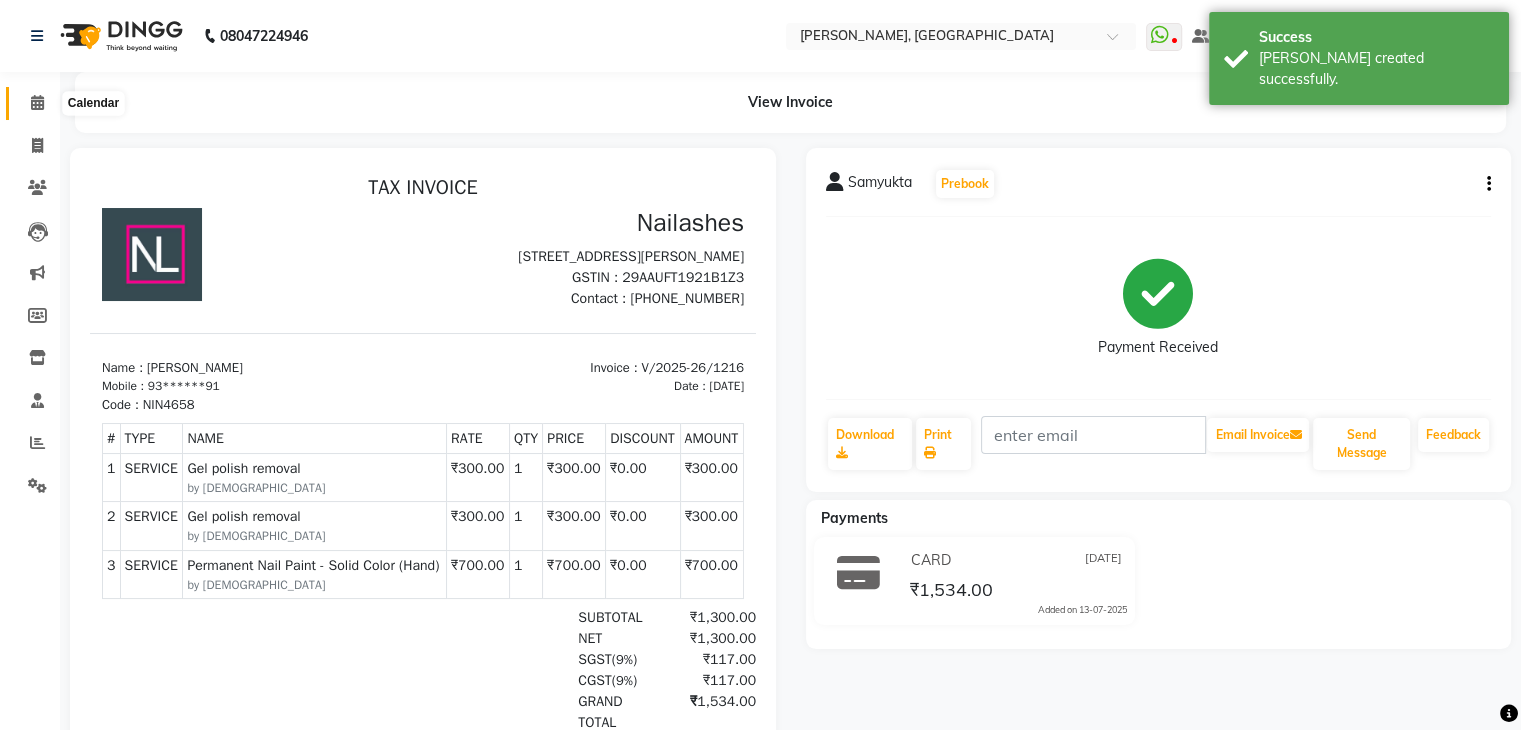 click 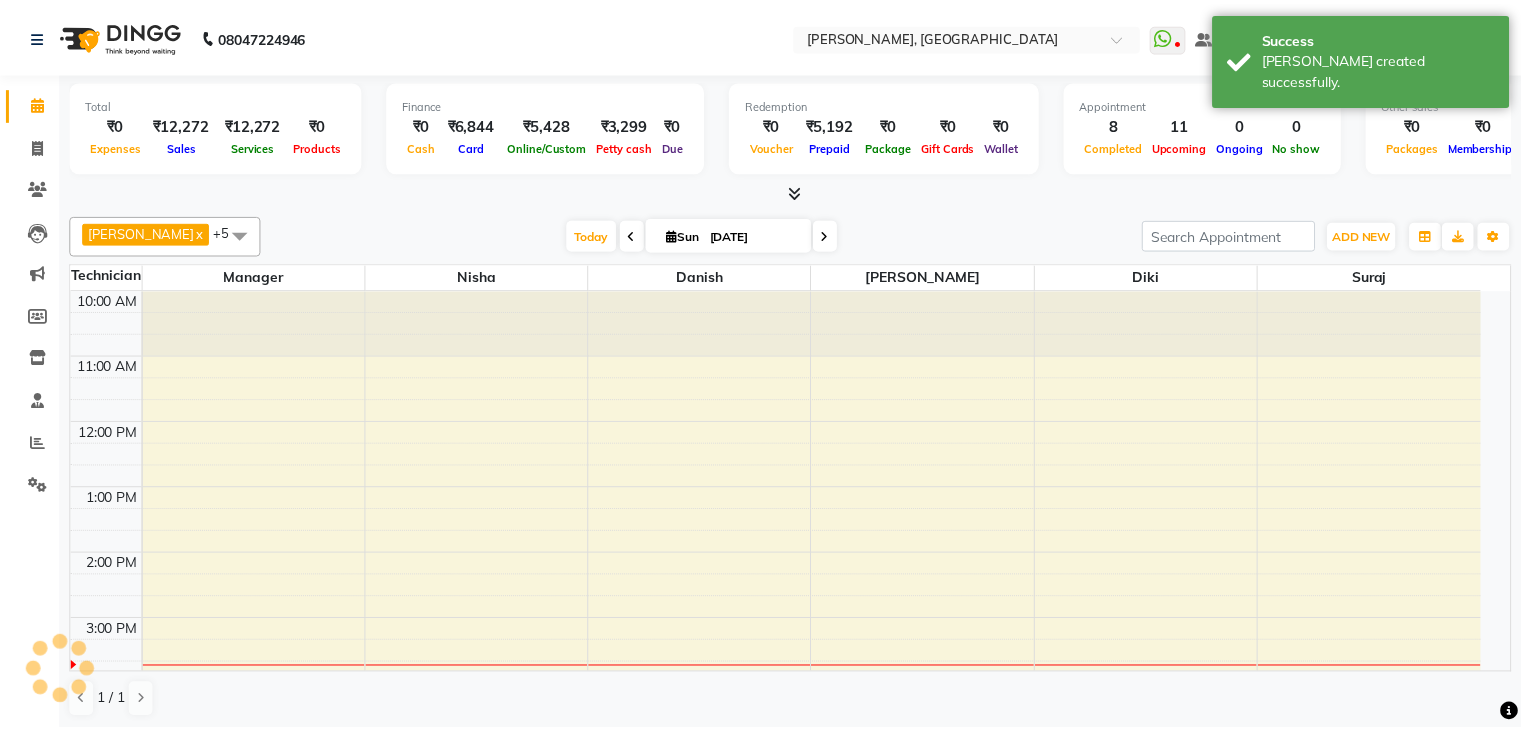 scroll, scrollTop: 0, scrollLeft: 0, axis: both 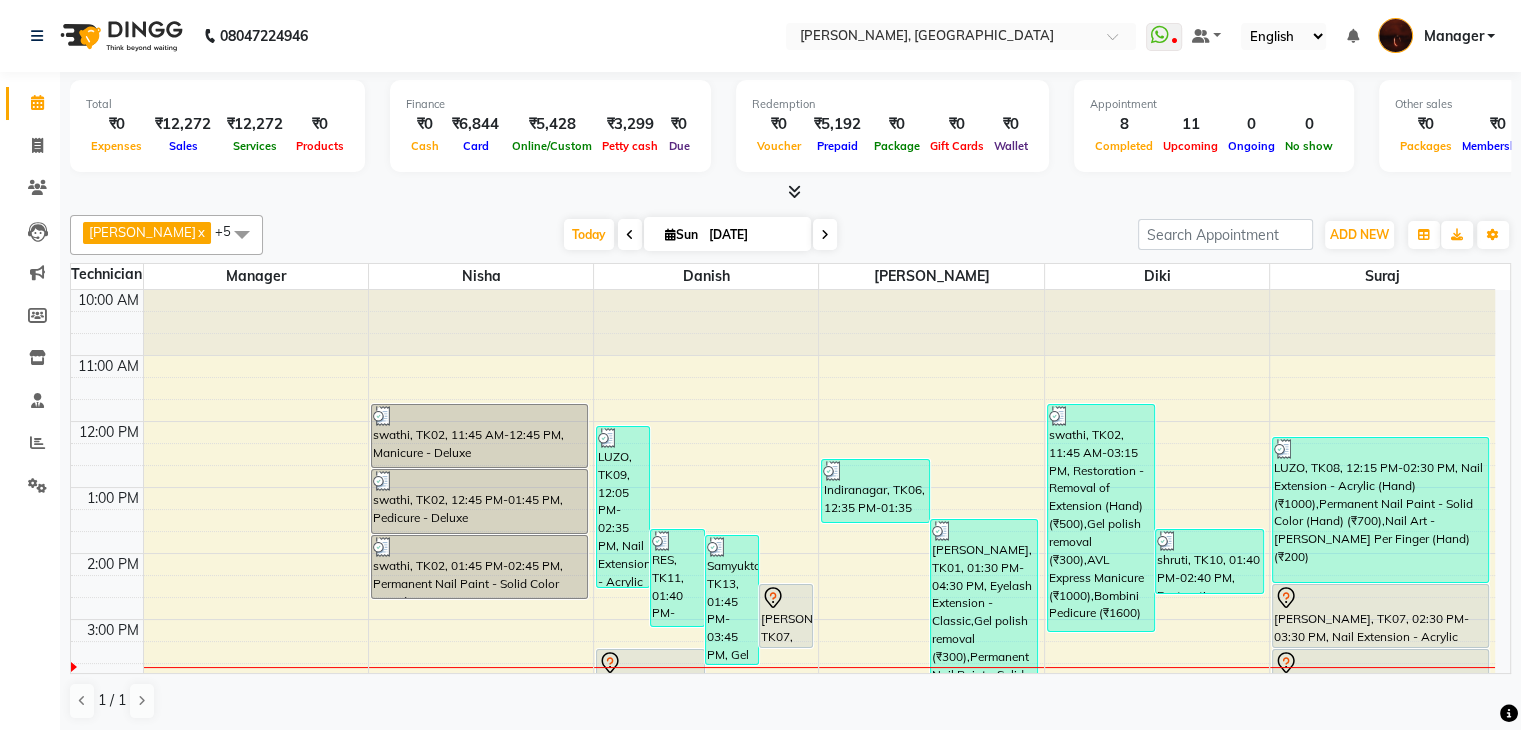 click at bounding box center [794, 191] 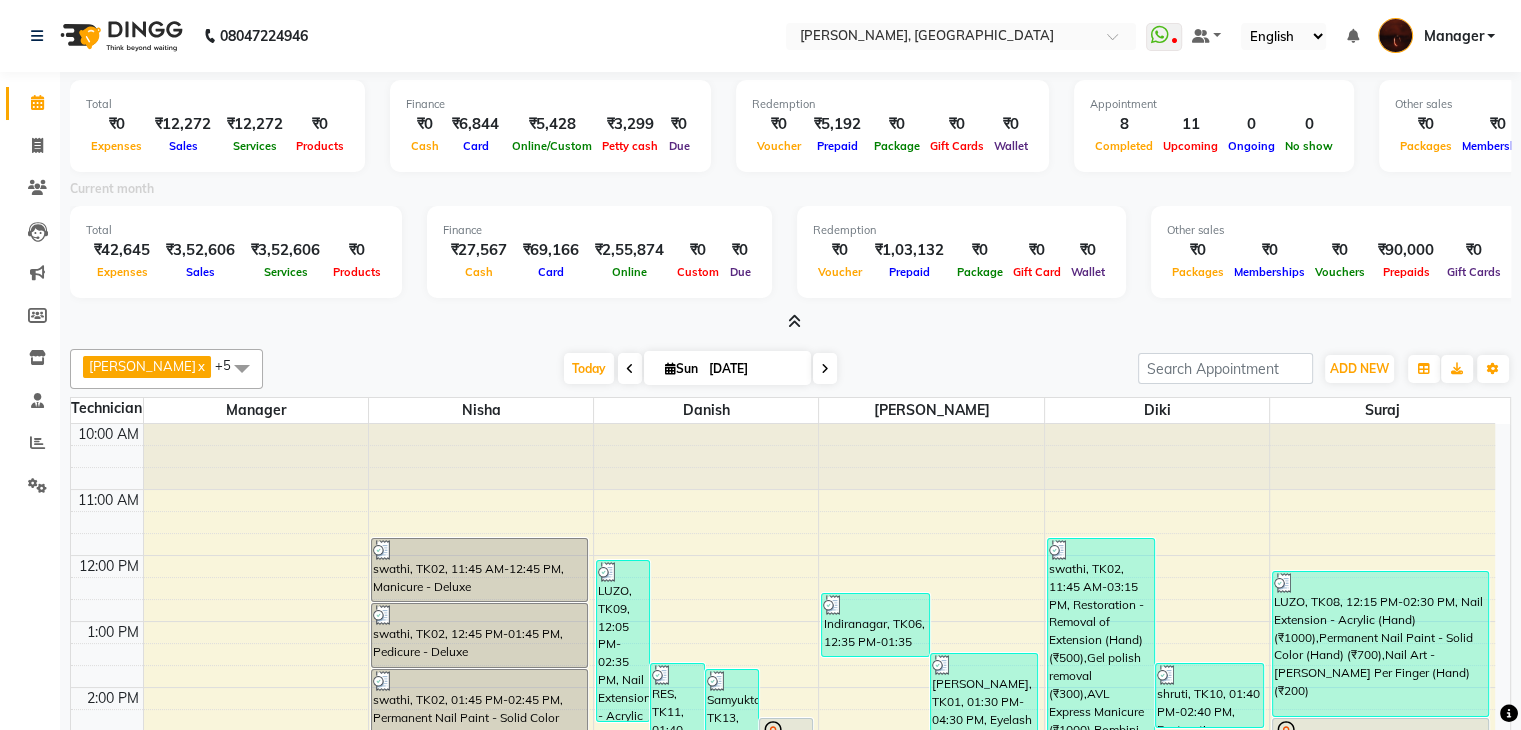 click at bounding box center (794, 321) 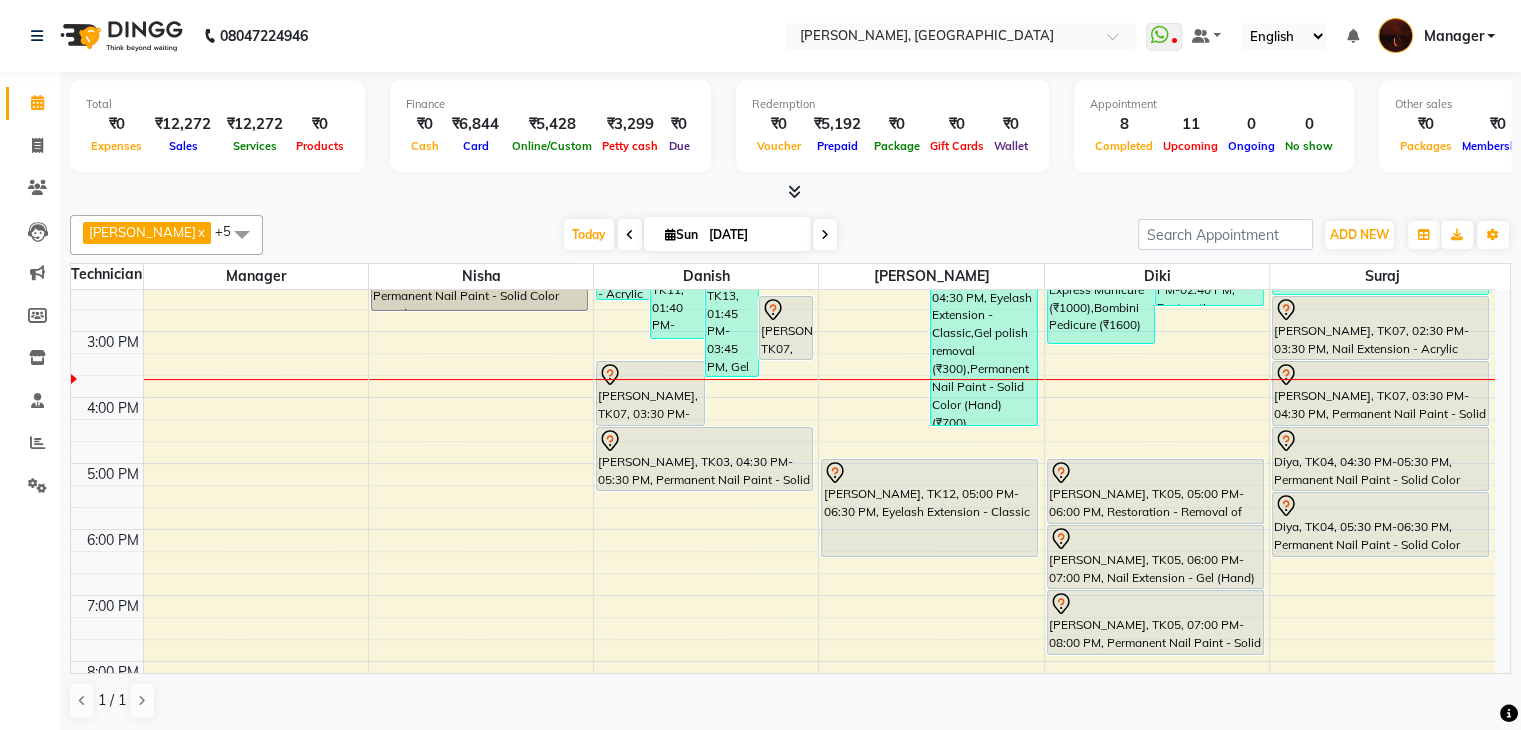 scroll, scrollTop: 0, scrollLeft: 0, axis: both 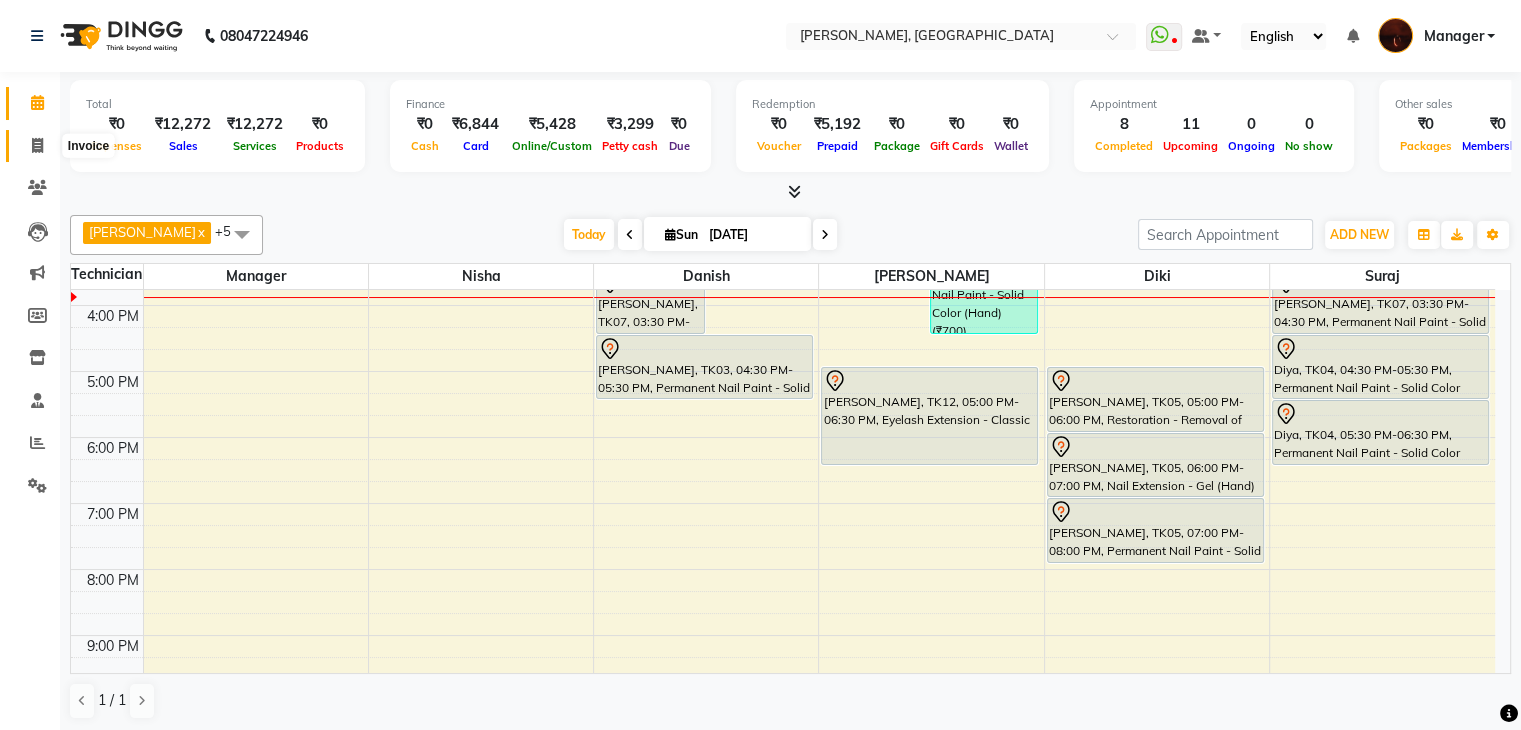 click 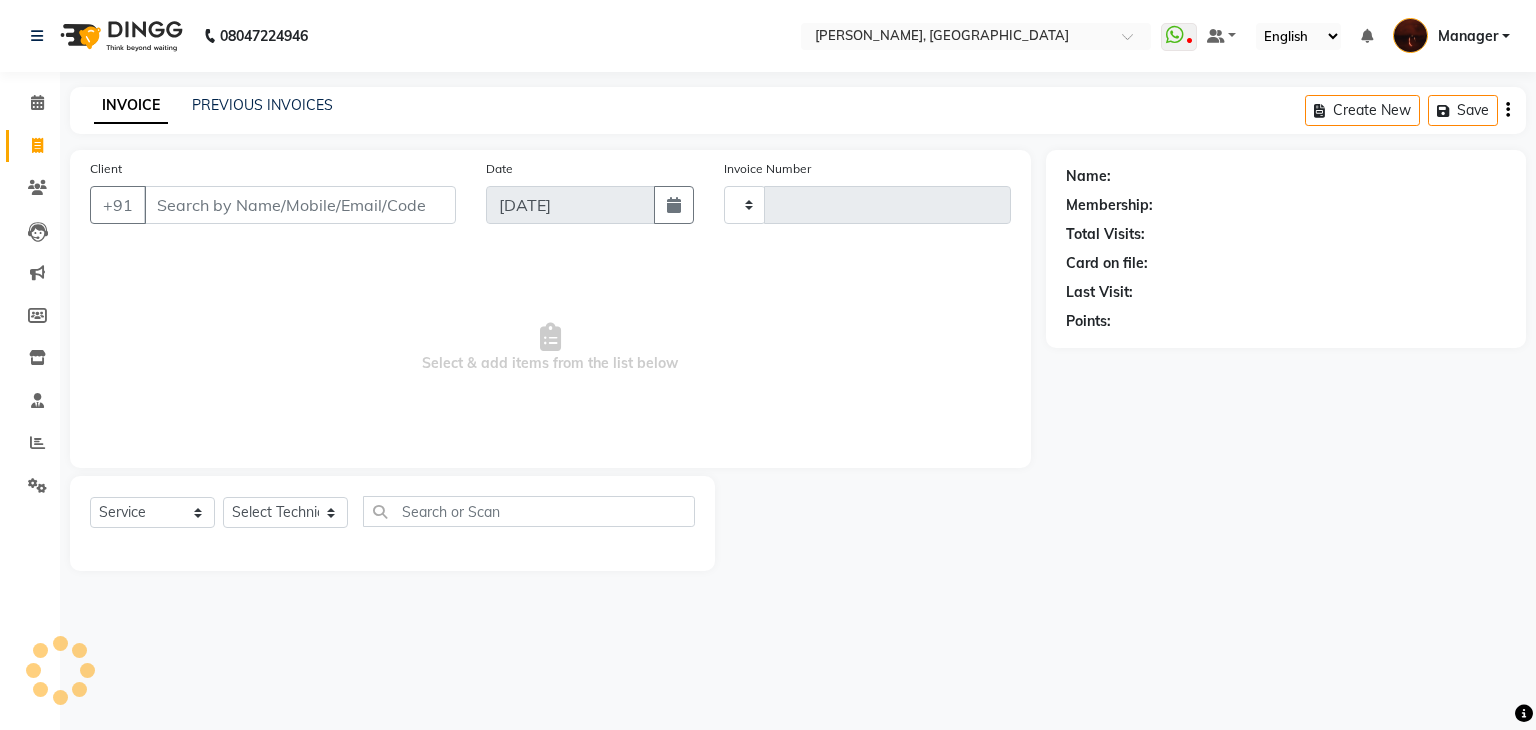type on "1217" 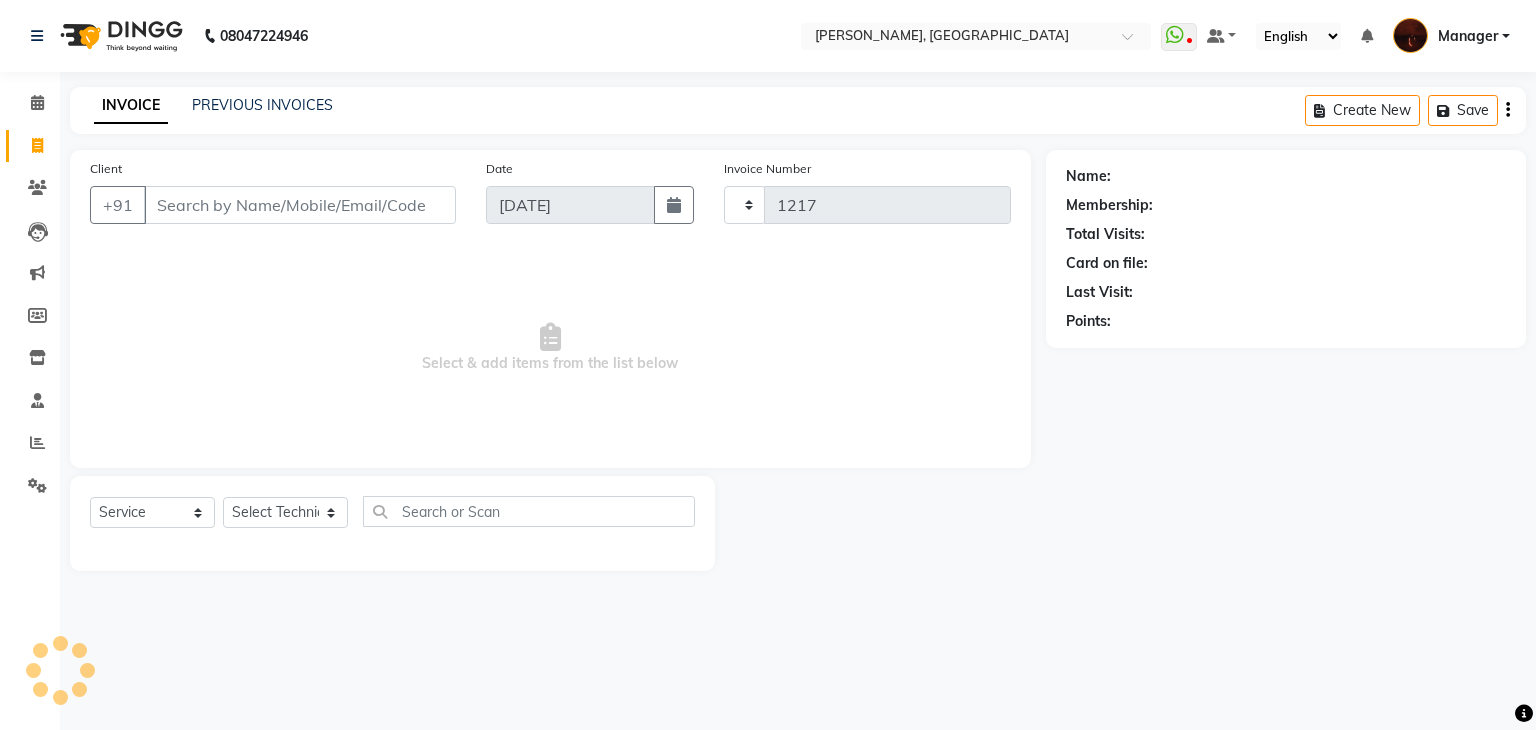 select on "4063" 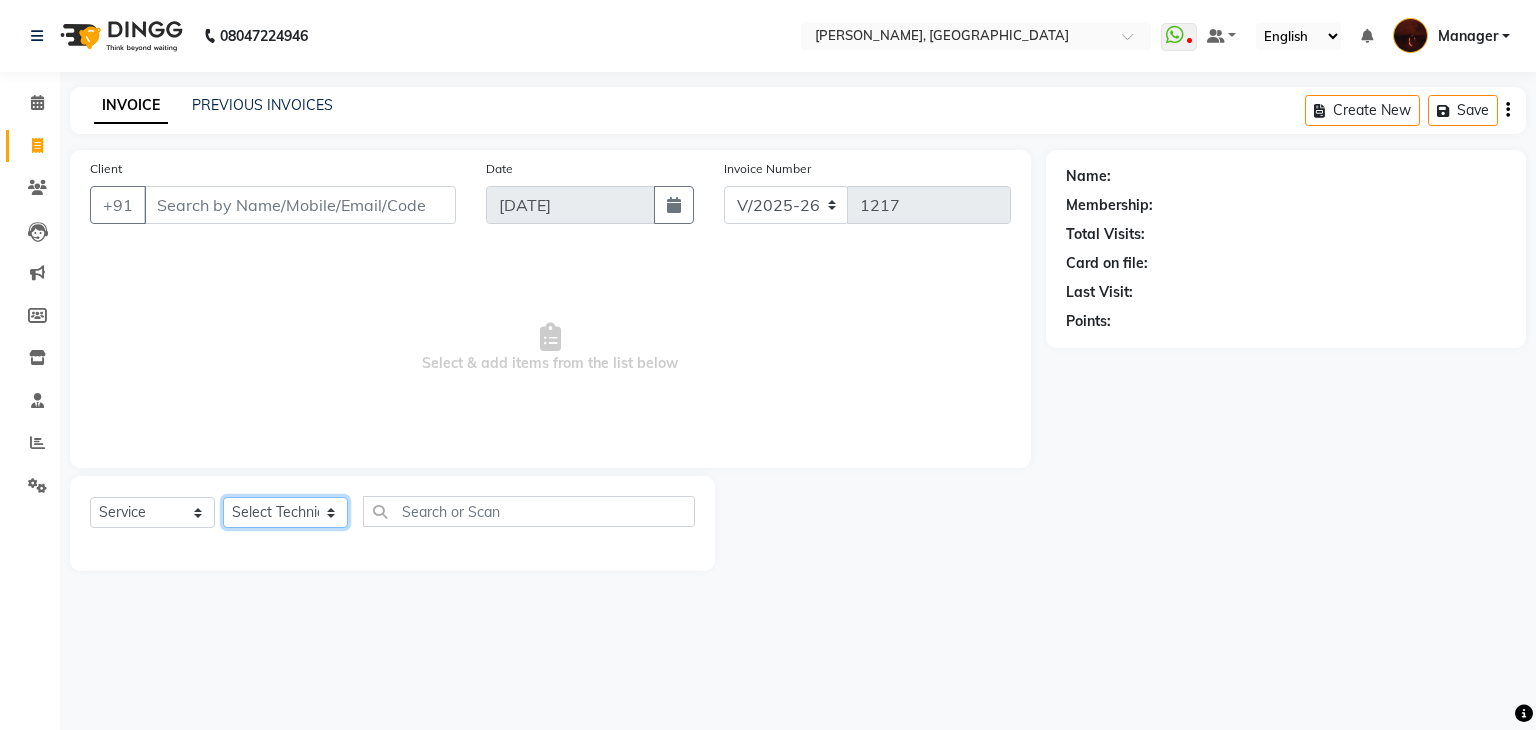 click on "Select Technician [PERSON_NAME] Danish Diki  [PERSON_NAME] GK [PERSON_NAME] Manager [PERSON_NAME] [PERSON_NAME] [PERSON_NAME] [PERSON_NAME] [PERSON_NAME] [PERSON_NAME] Accounting suraj vishnu" 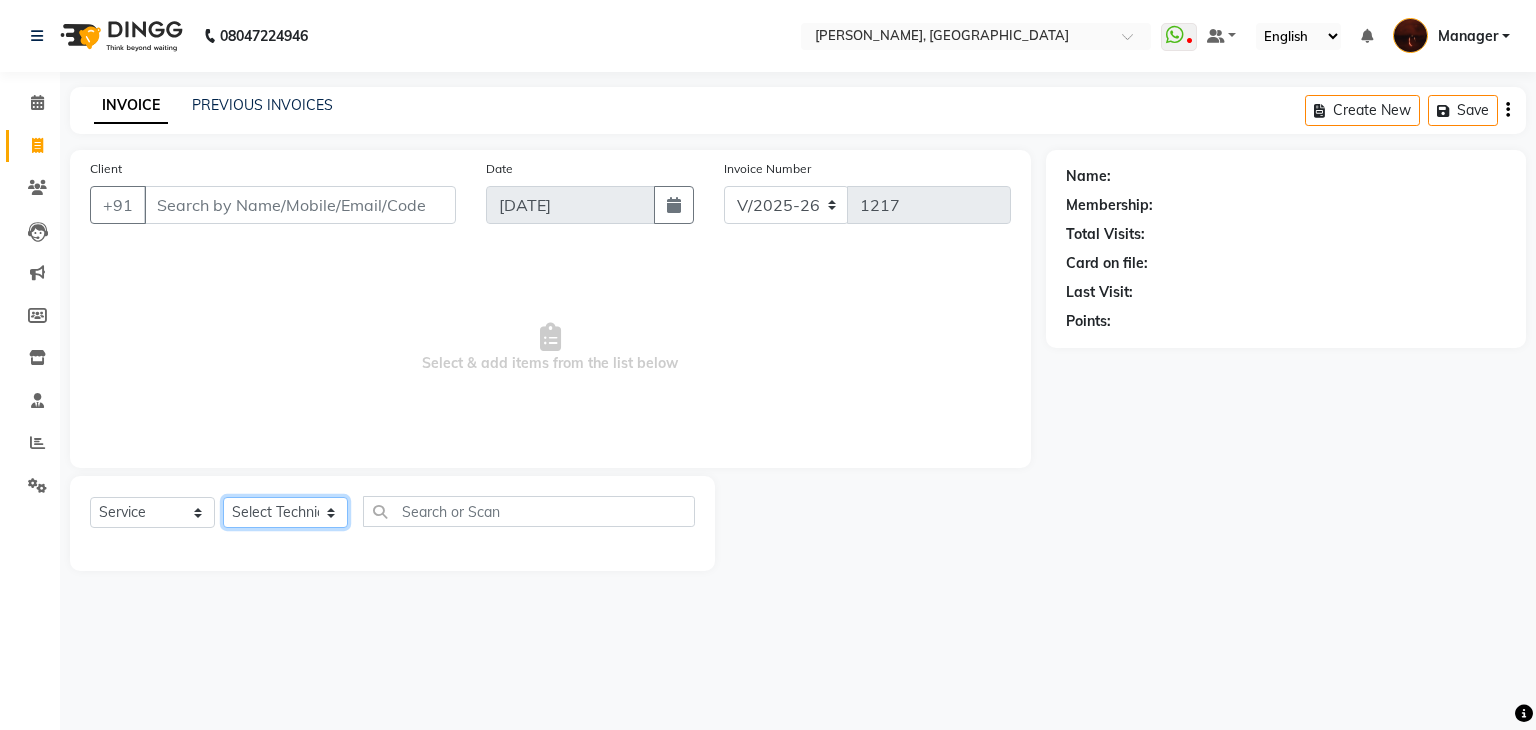 select on "83655" 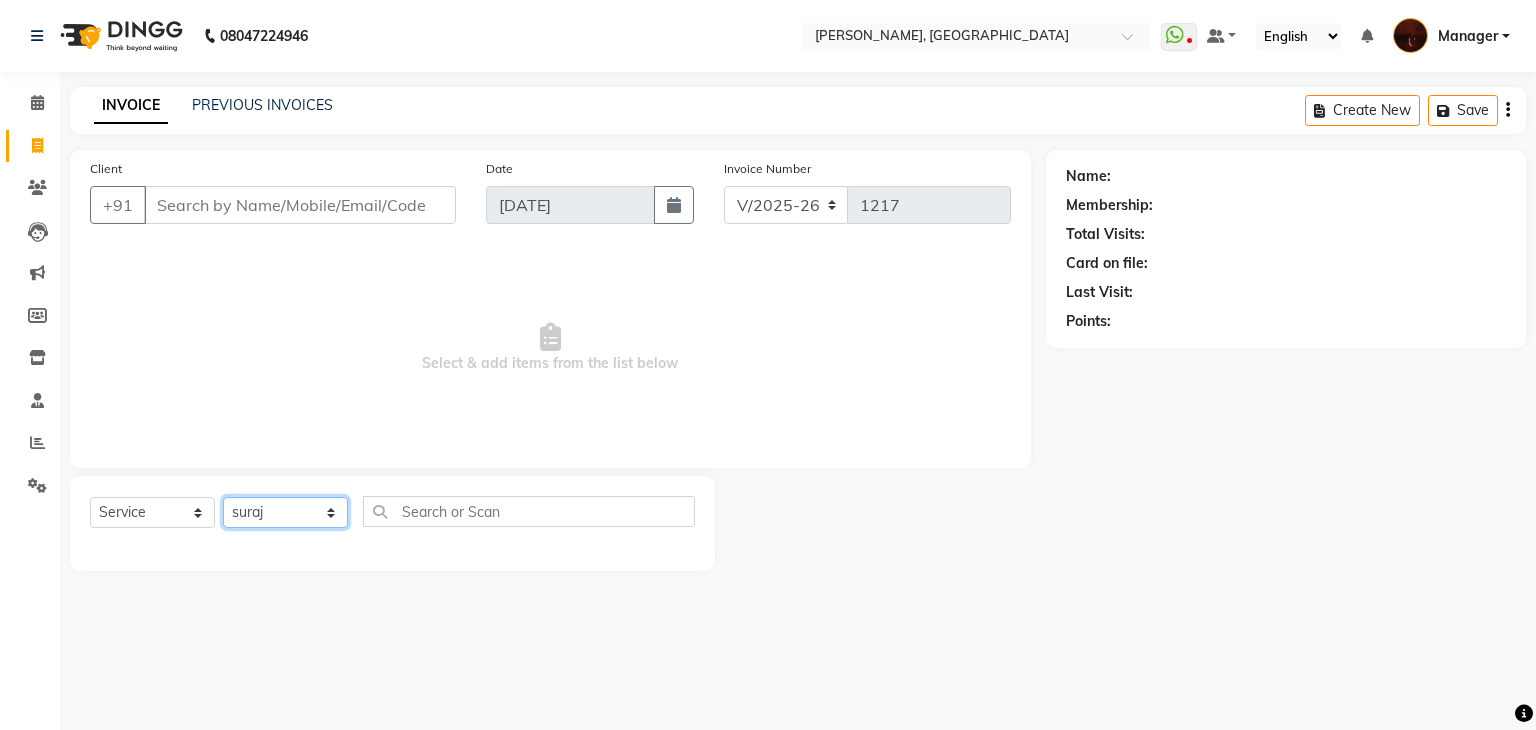 click on "Select Technician [PERSON_NAME] Danish Diki  [PERSON_NAME] GK [PERSON_NAME] Manager [PERSON_NAME] [PERSON_NAME] [PERSON_NAME] [PERSON_NAME] [PERSON_NAME] [PERSON_NAME] Accounting suraj vishnu" 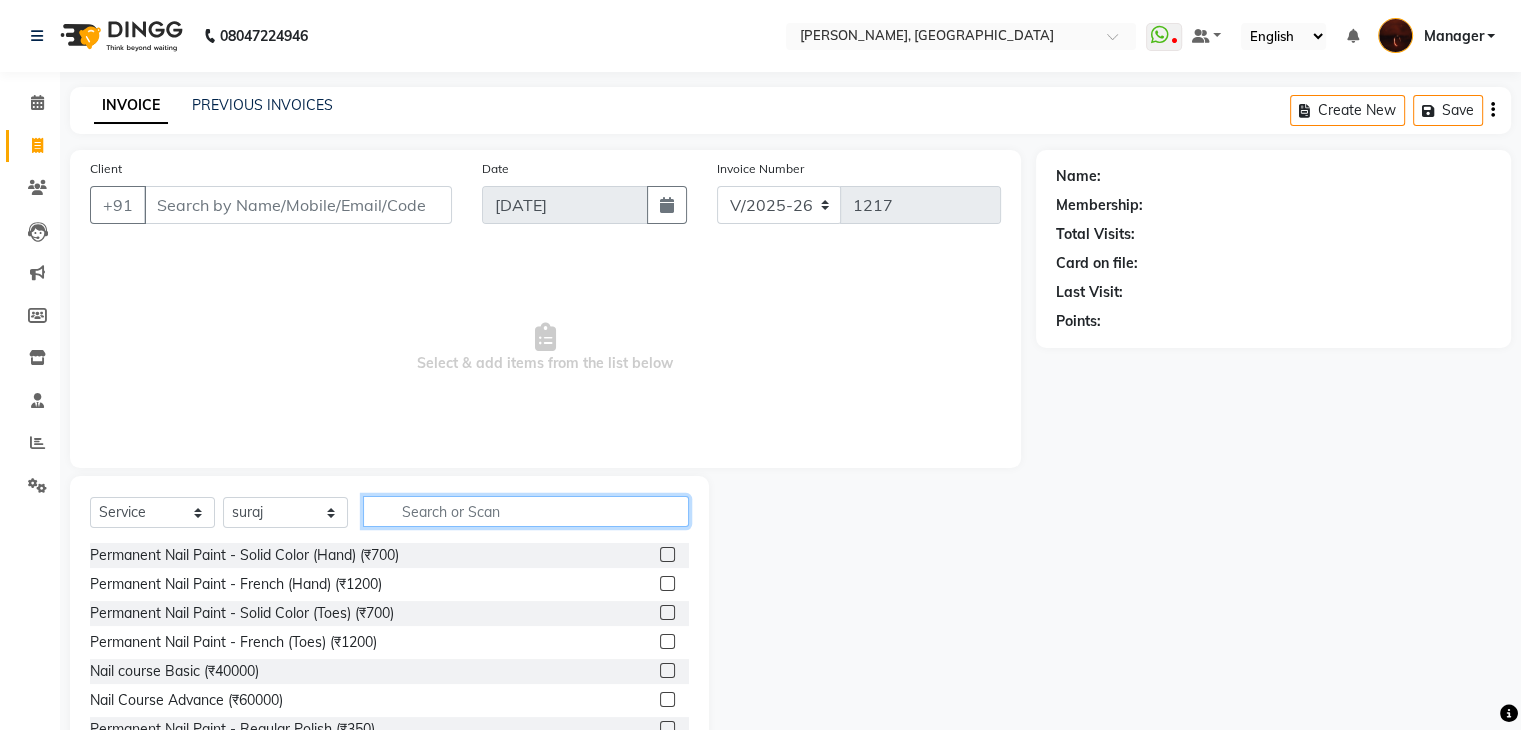 click 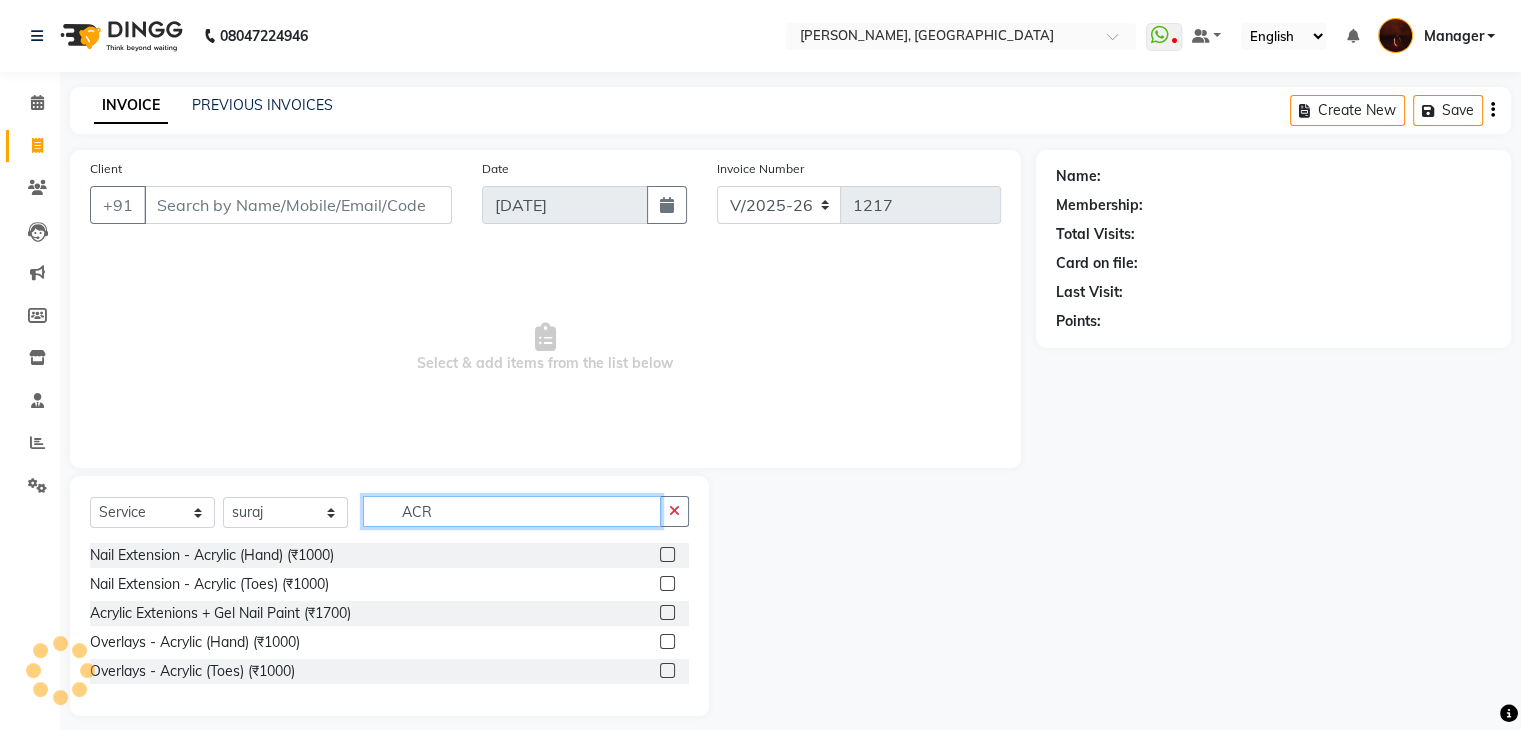 type on "ACR" 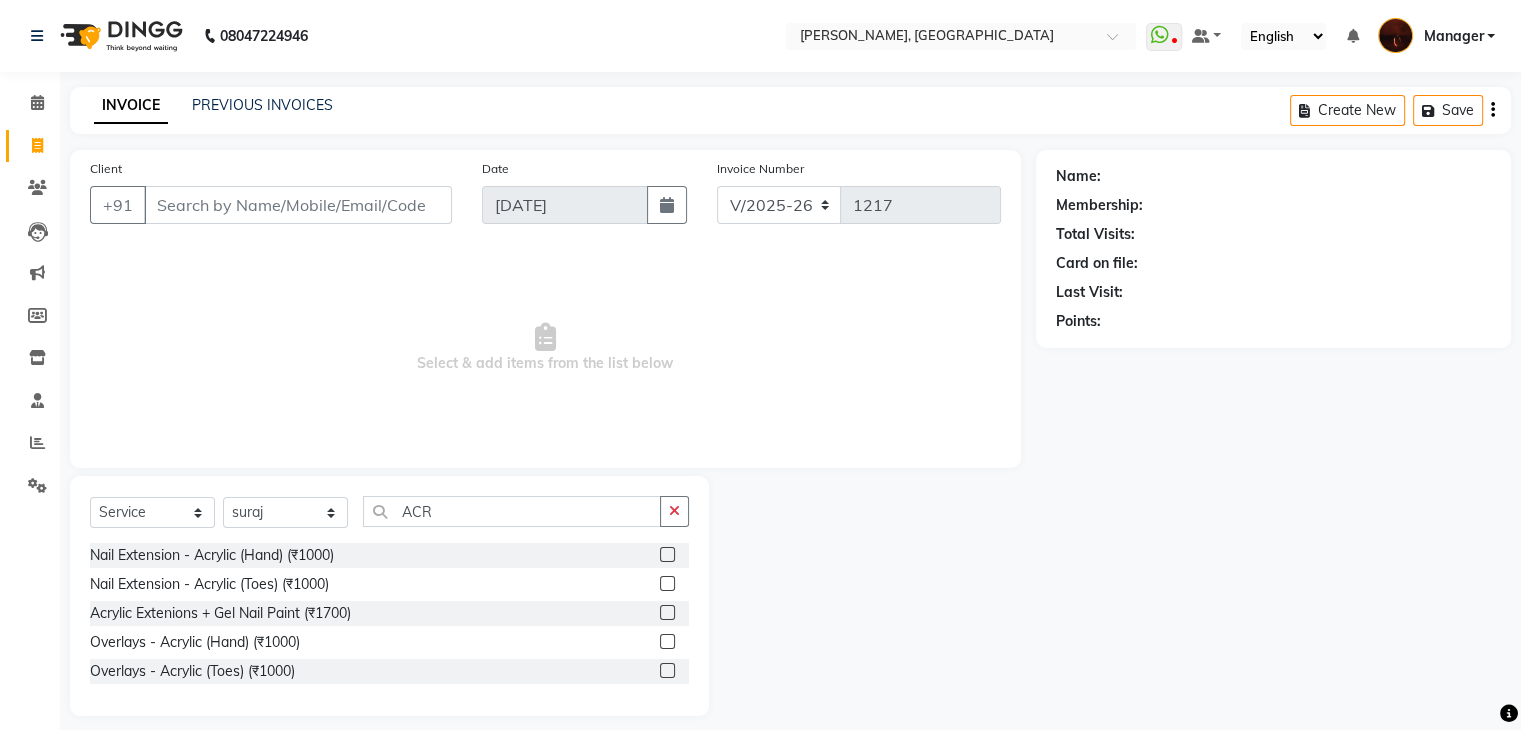 click 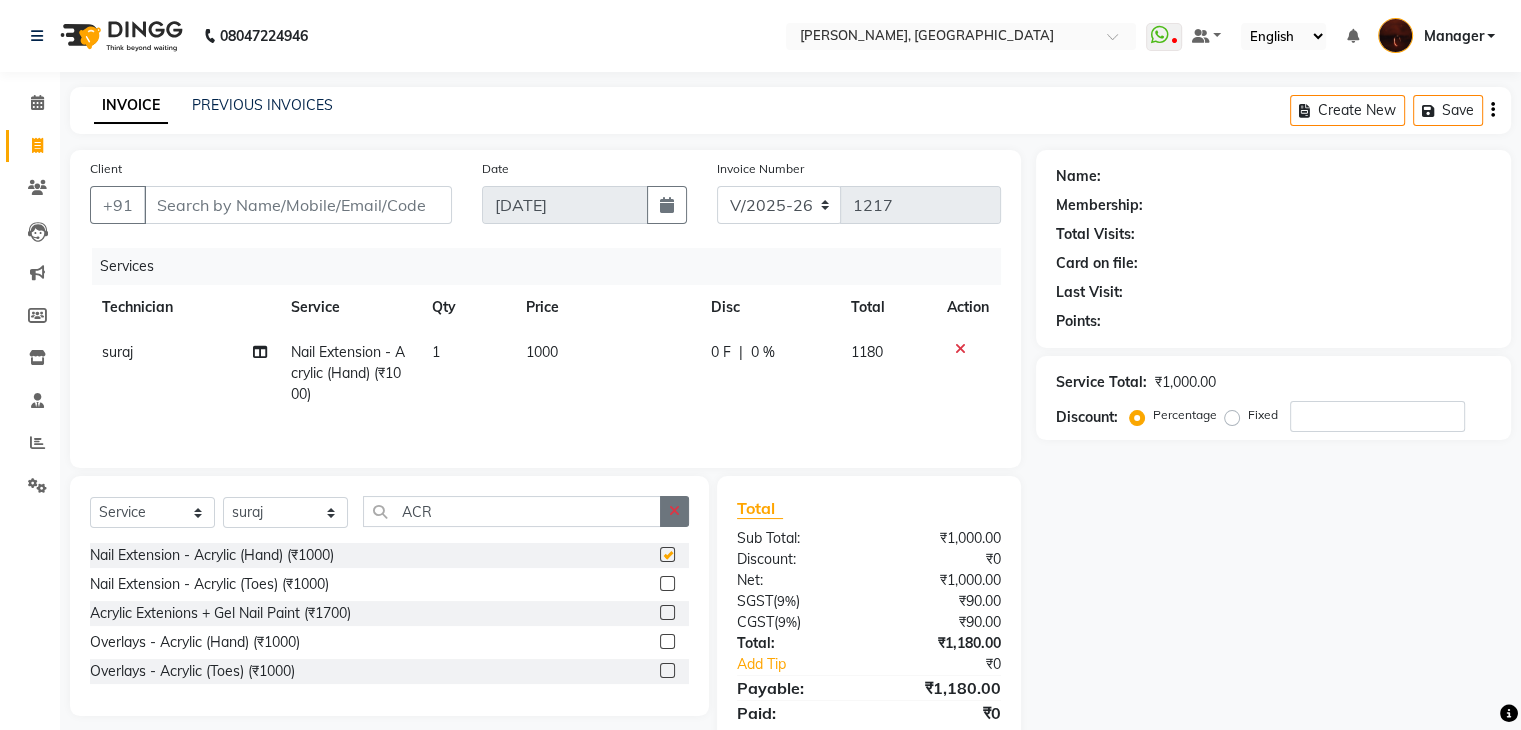 checkbox on "false" 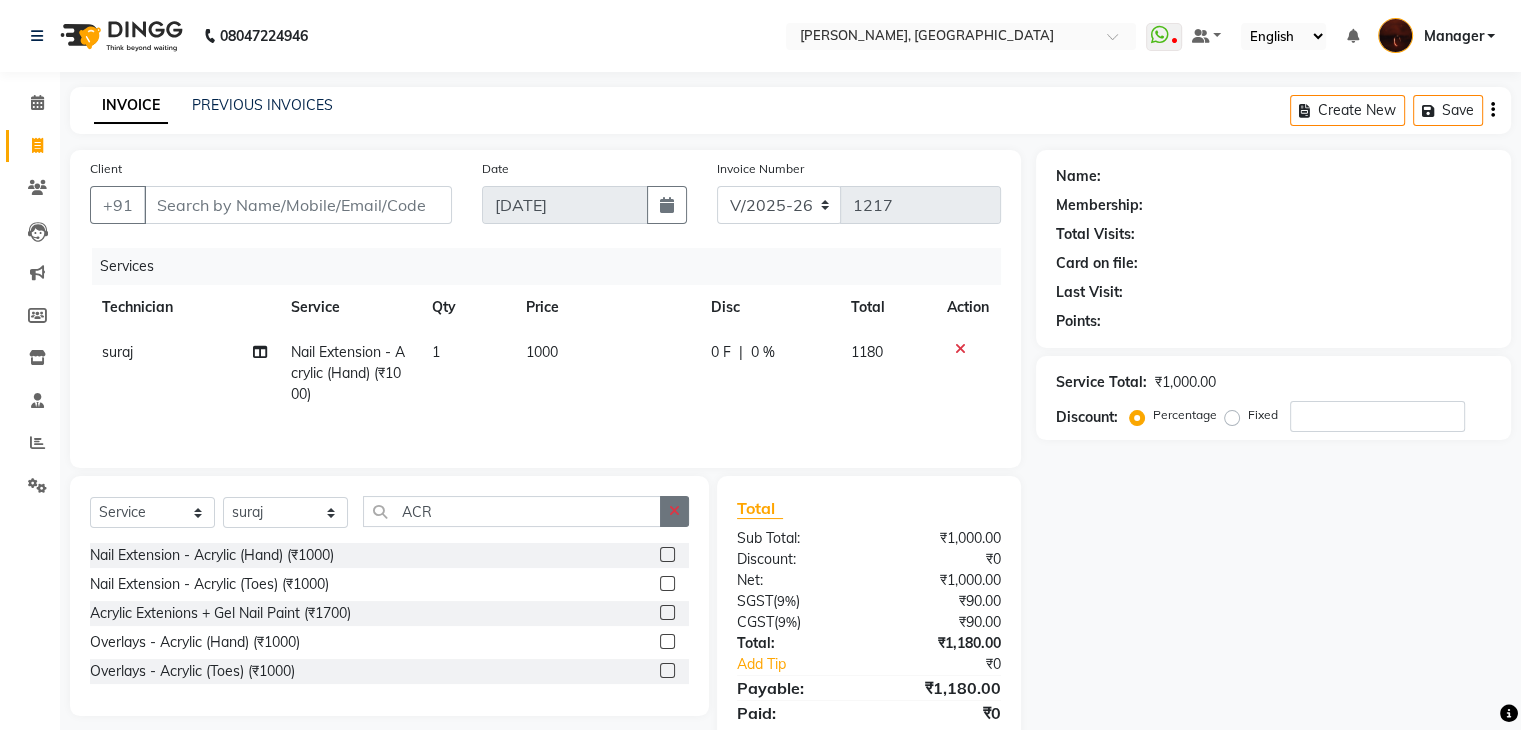 click 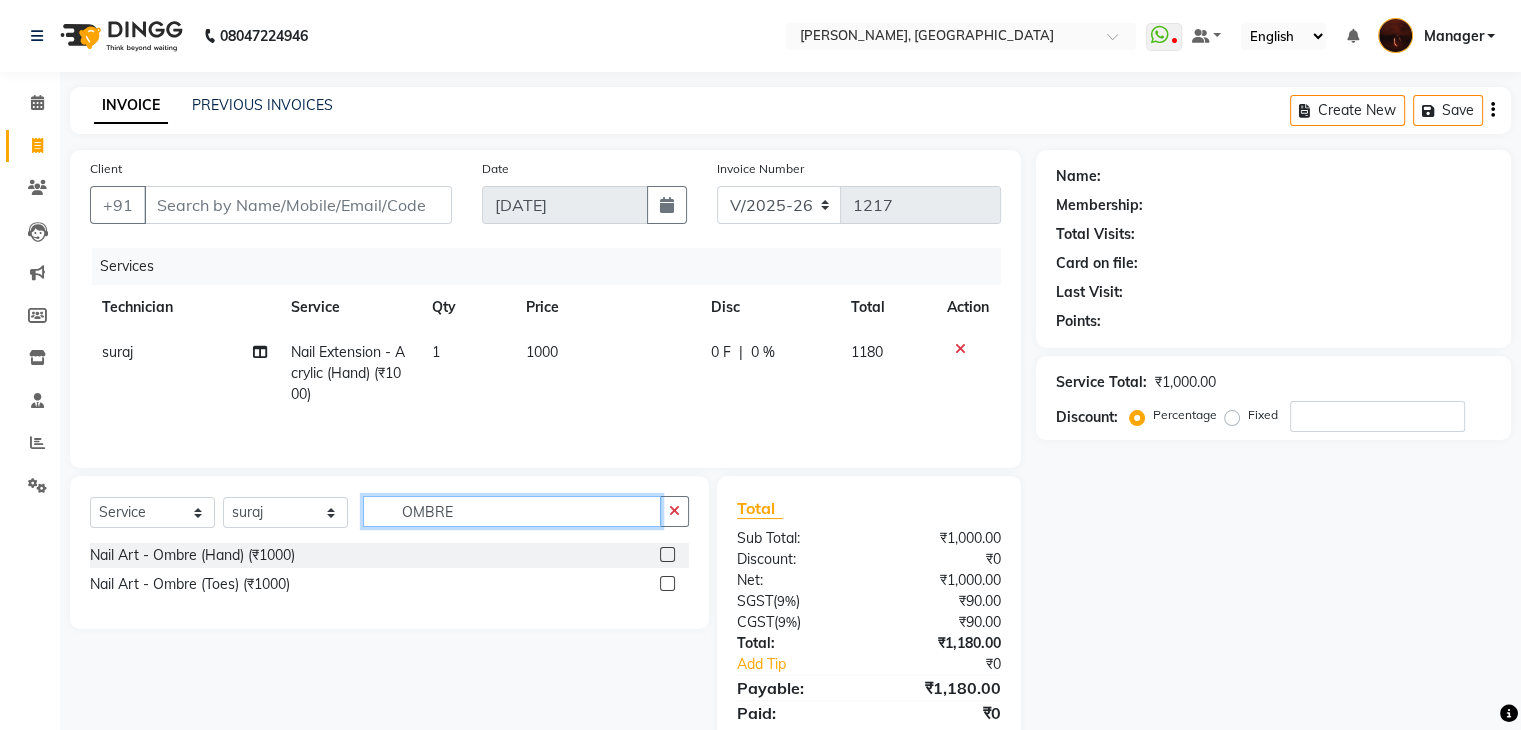type on "OMBRE" 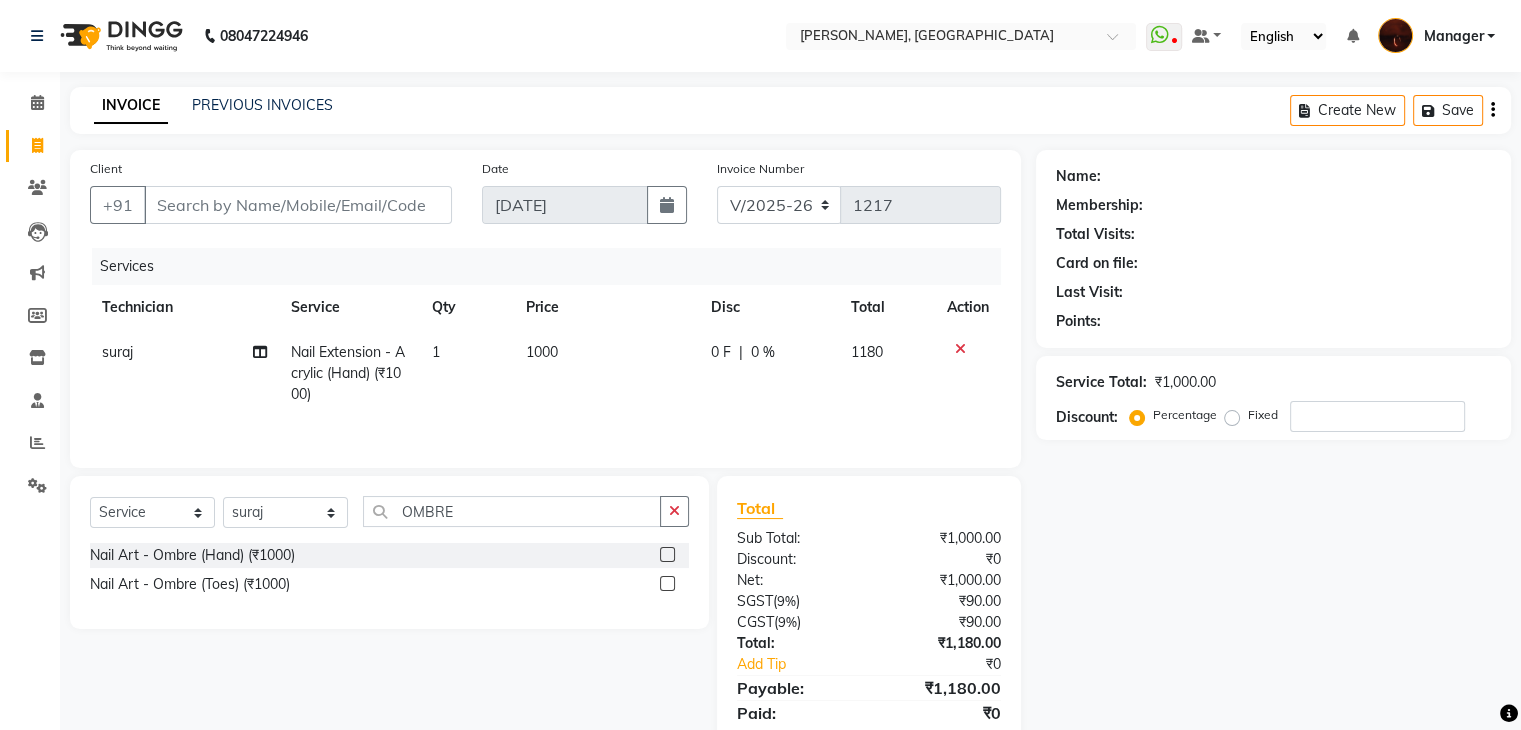 click 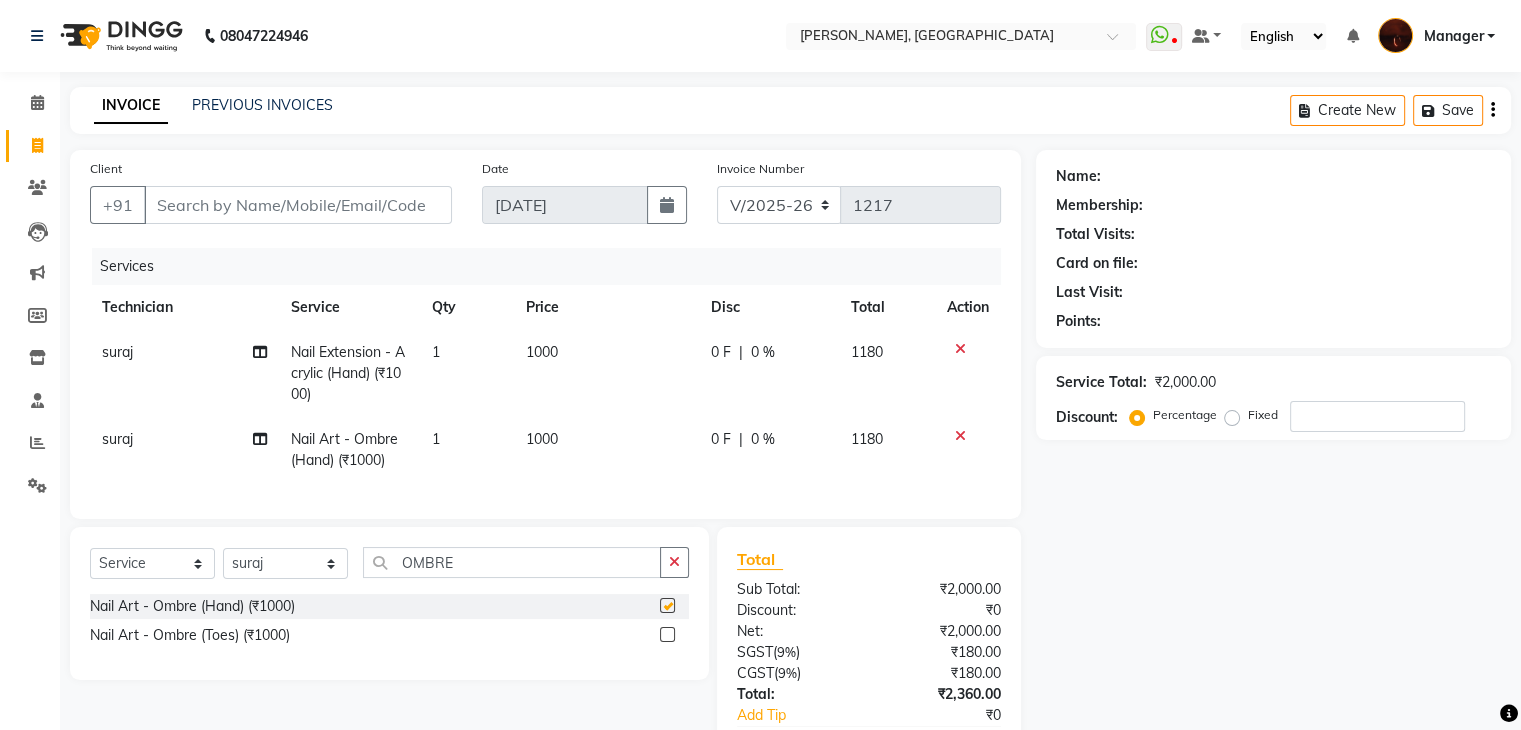 checkbox on "false" 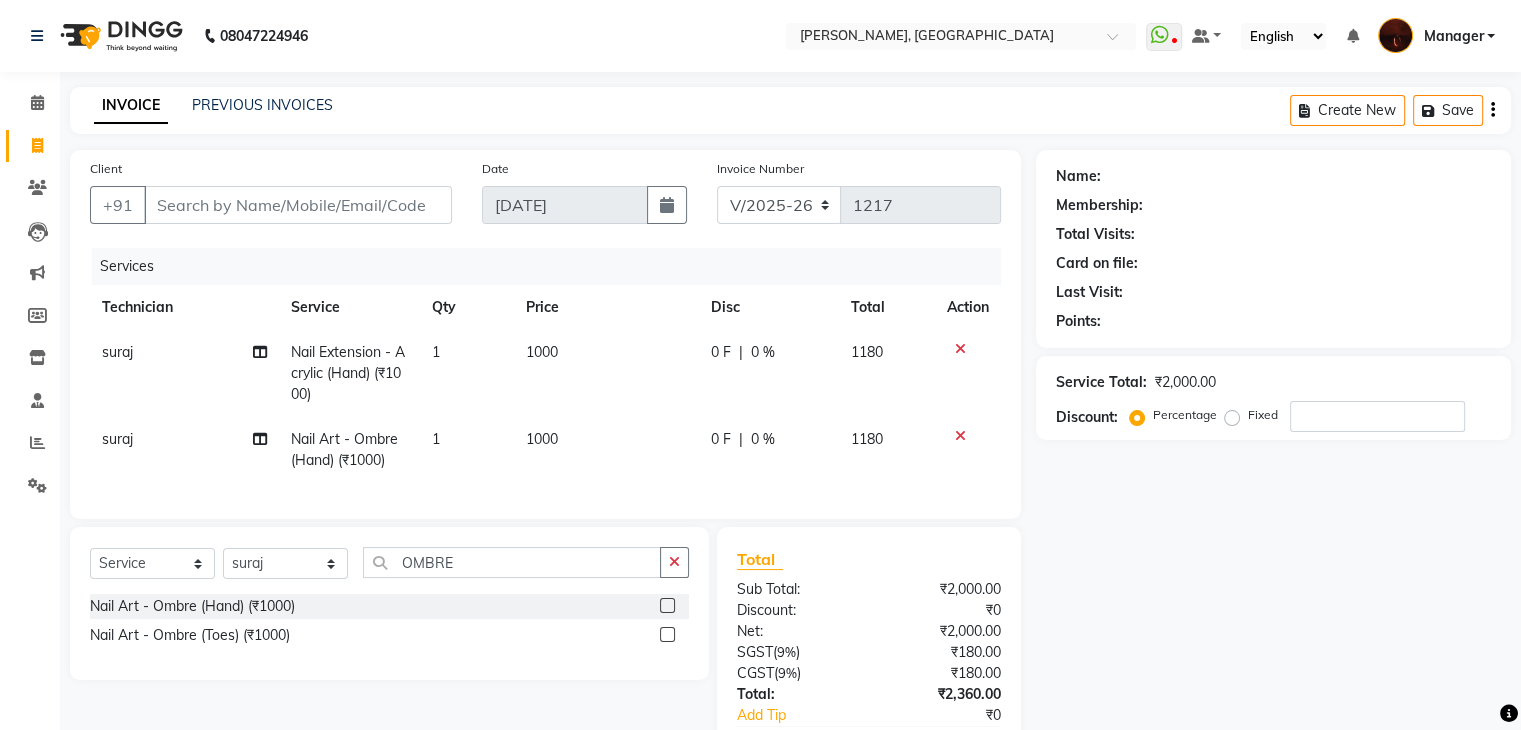 scroll, scrollTop: 137, scrollLeft: 0, axis: vertical 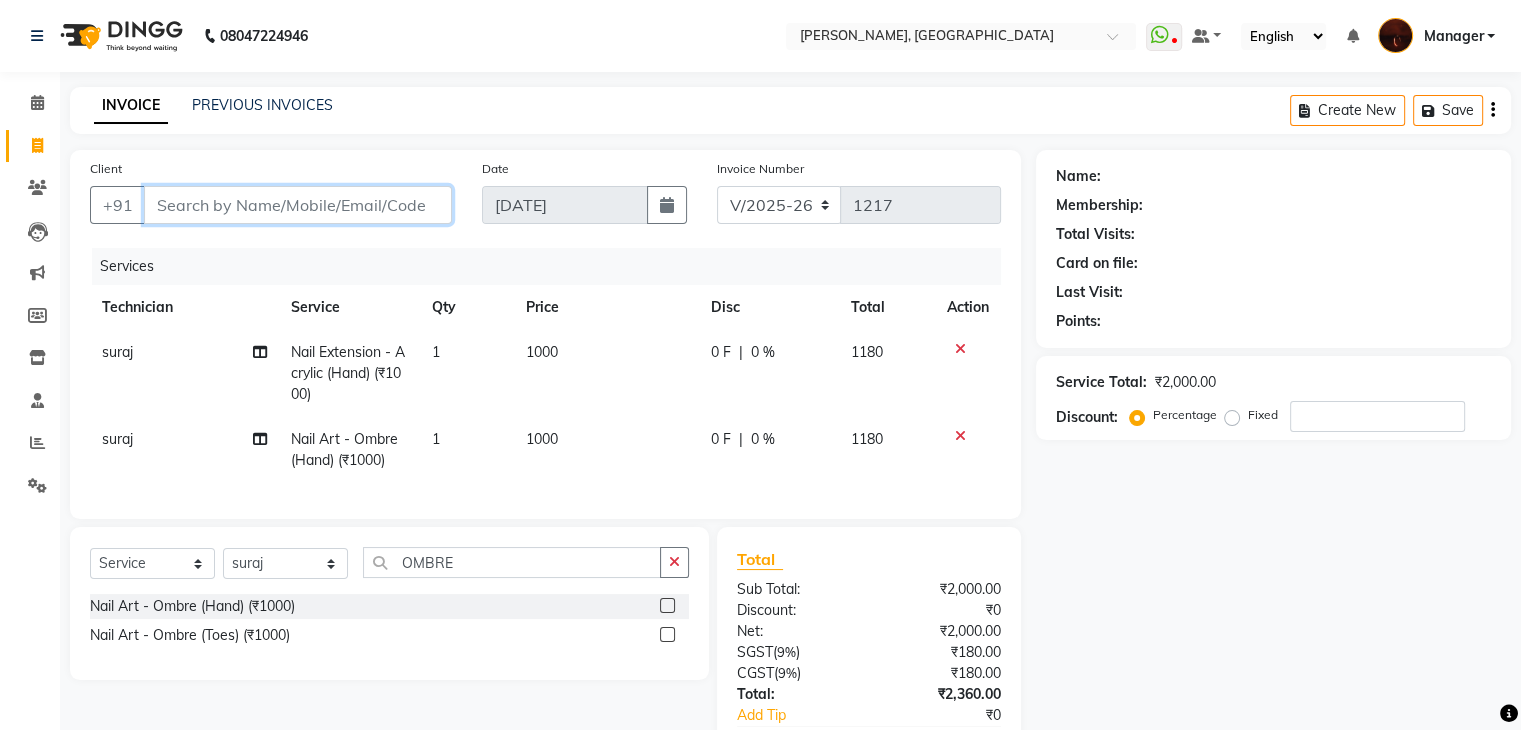 click on "Client" at bounding box center (298, 205) 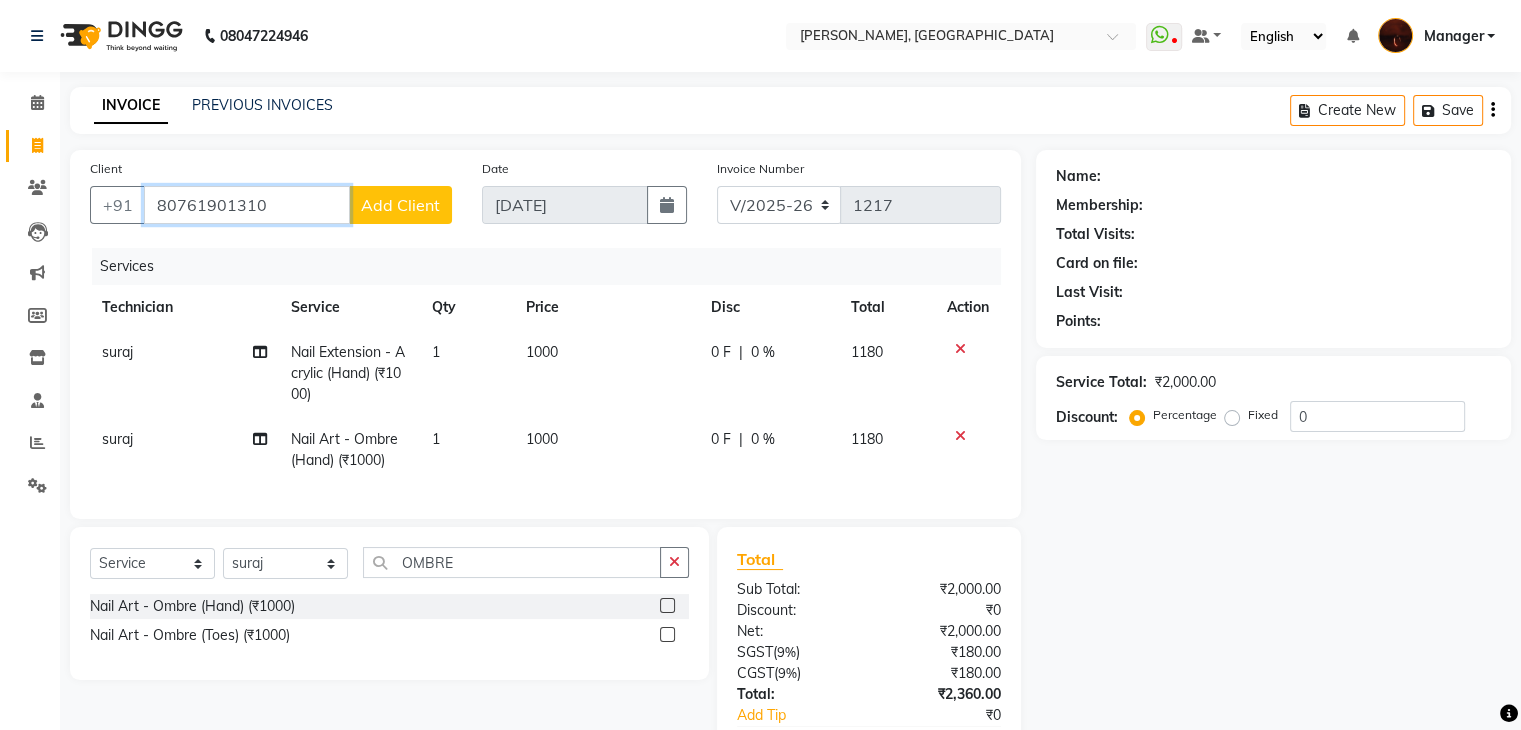 type on "80761901310" 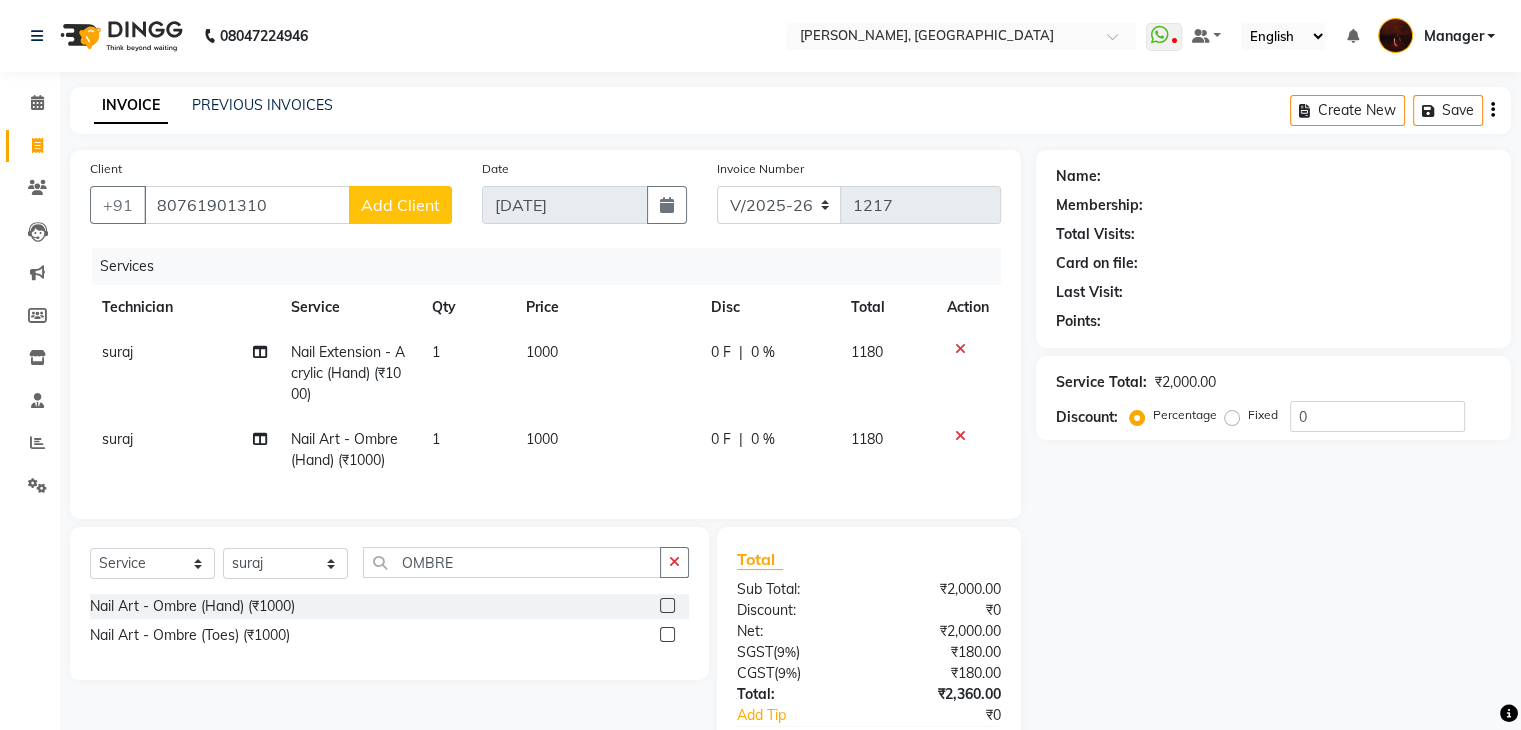 click on "Add Client" 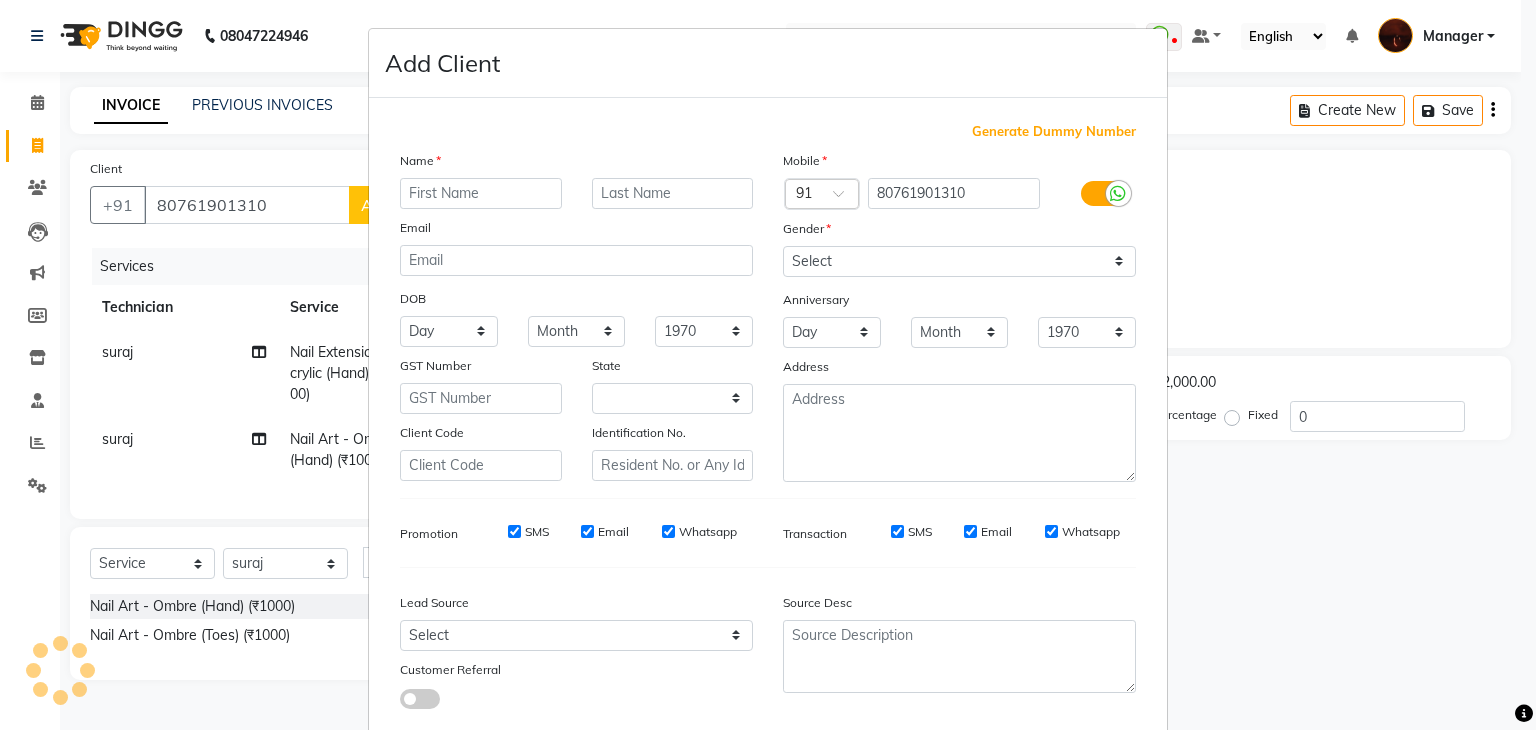 select on "21" 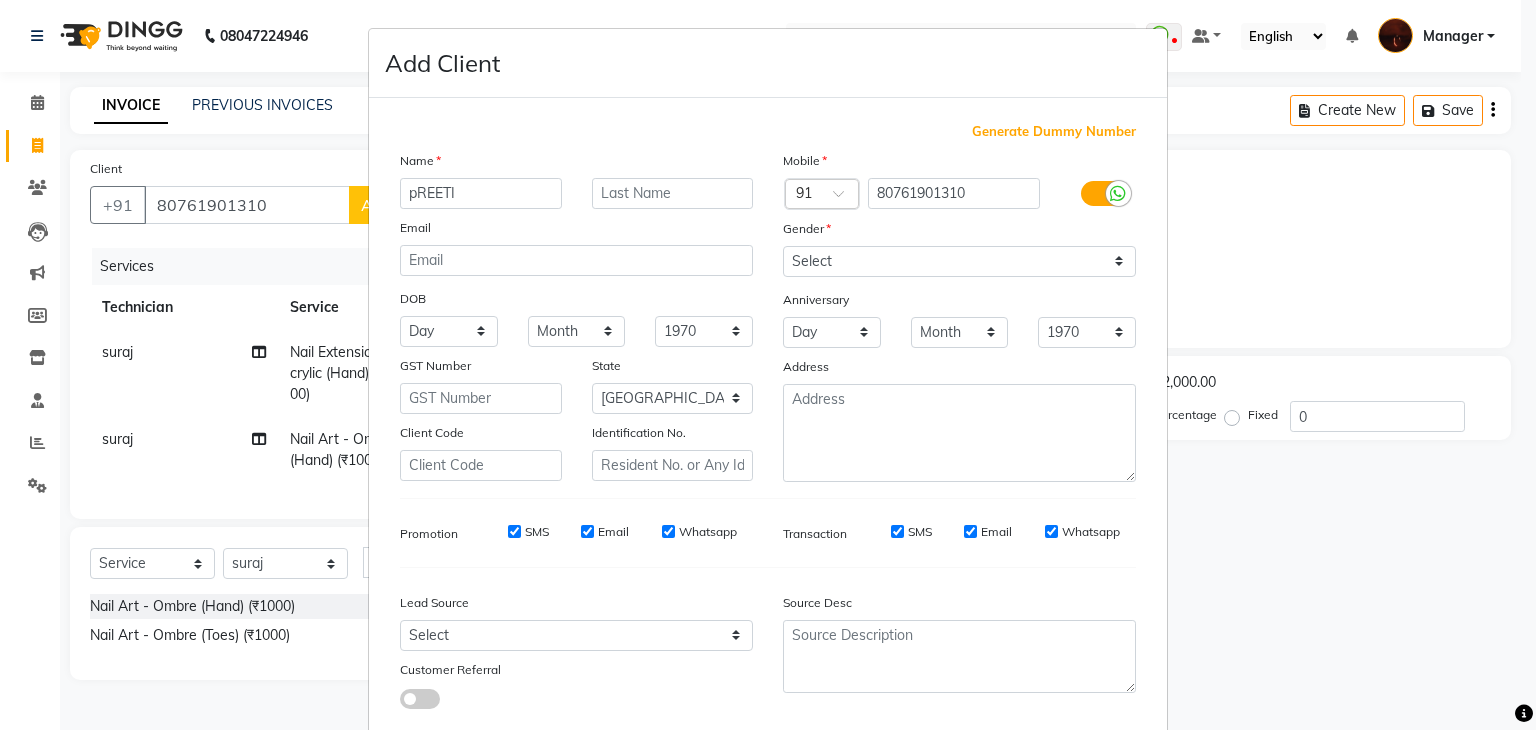 type on "pREETI" 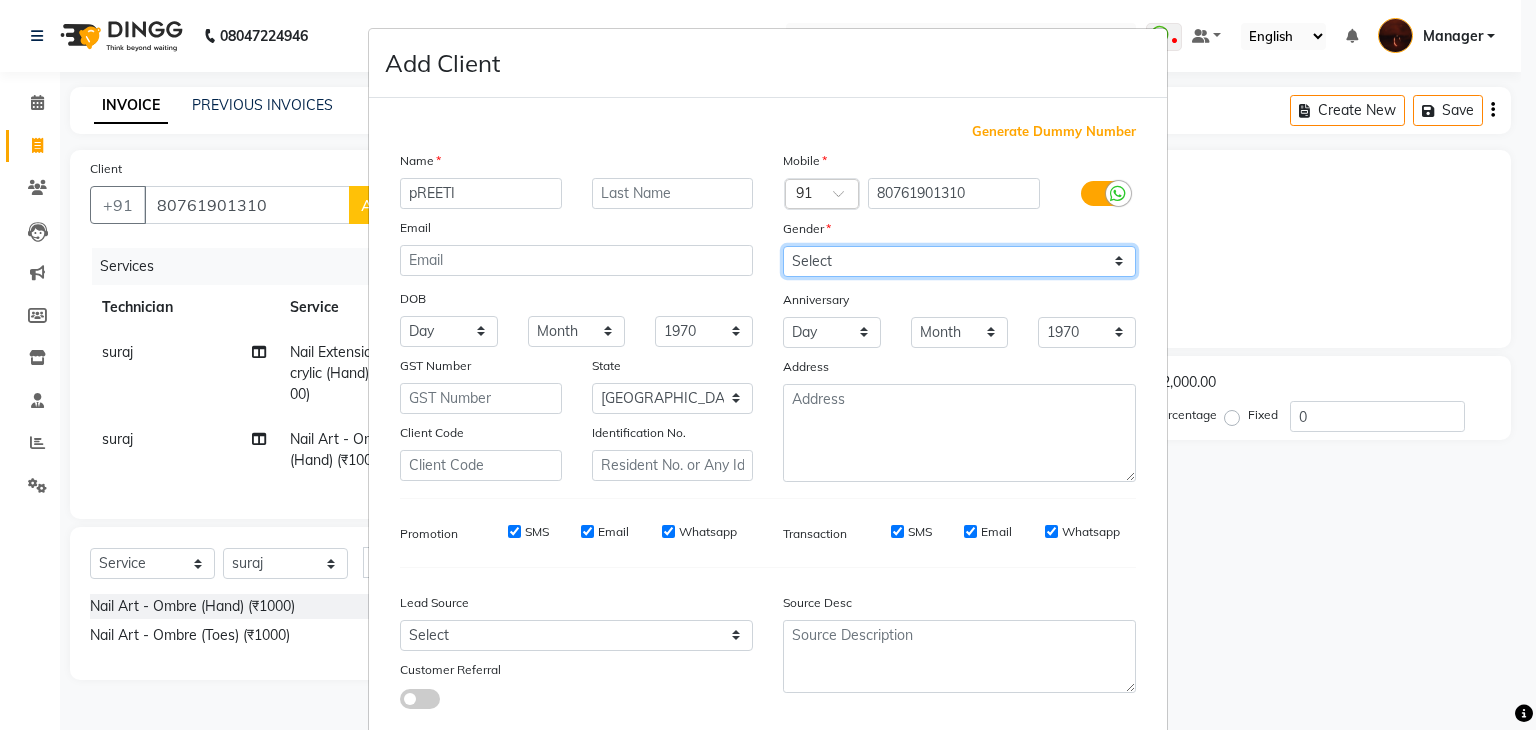 click on "Select Male Female Other Prefer Not To Say" at bounding box center (959, 261) 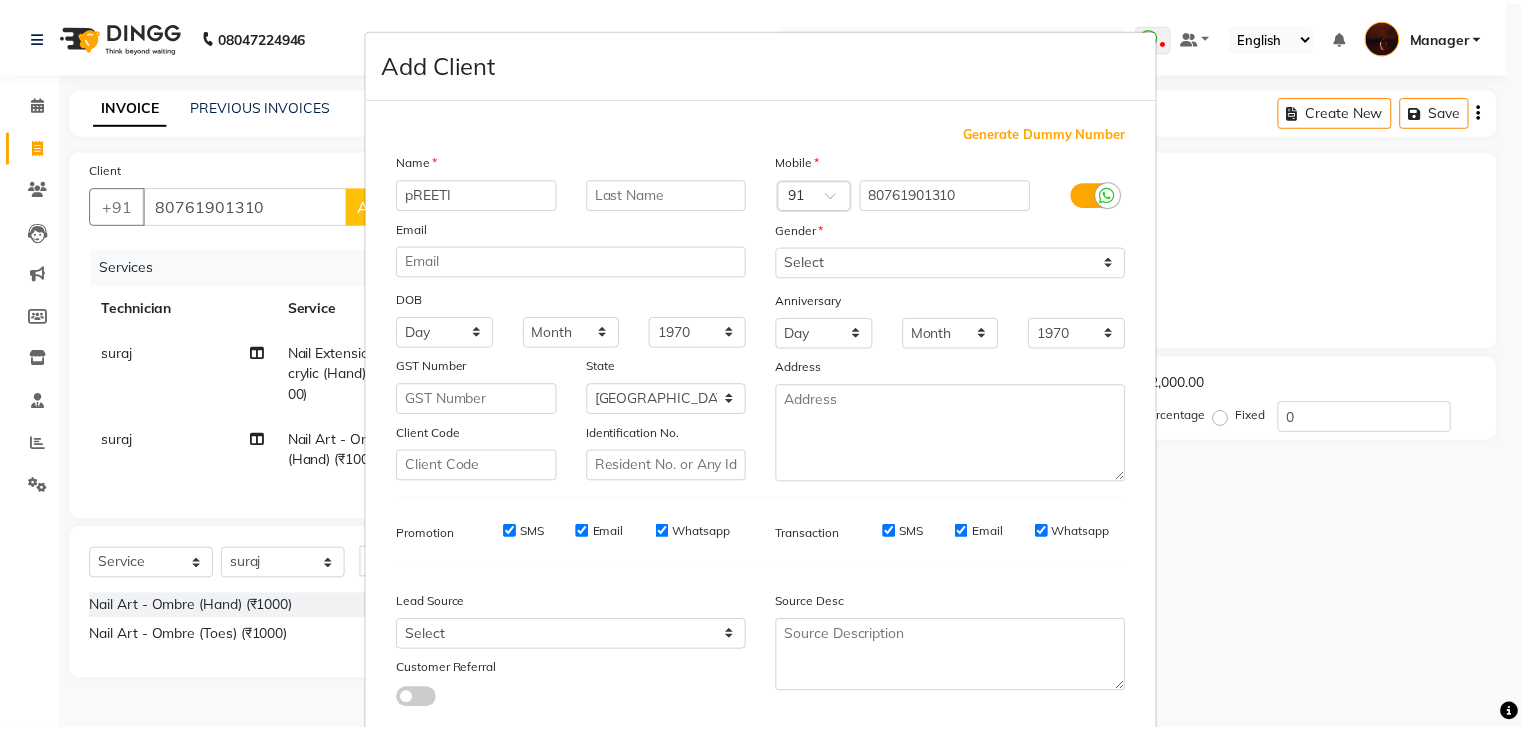 scroll, scrollTop: 127, scrollLeft: 0, axis: vertical 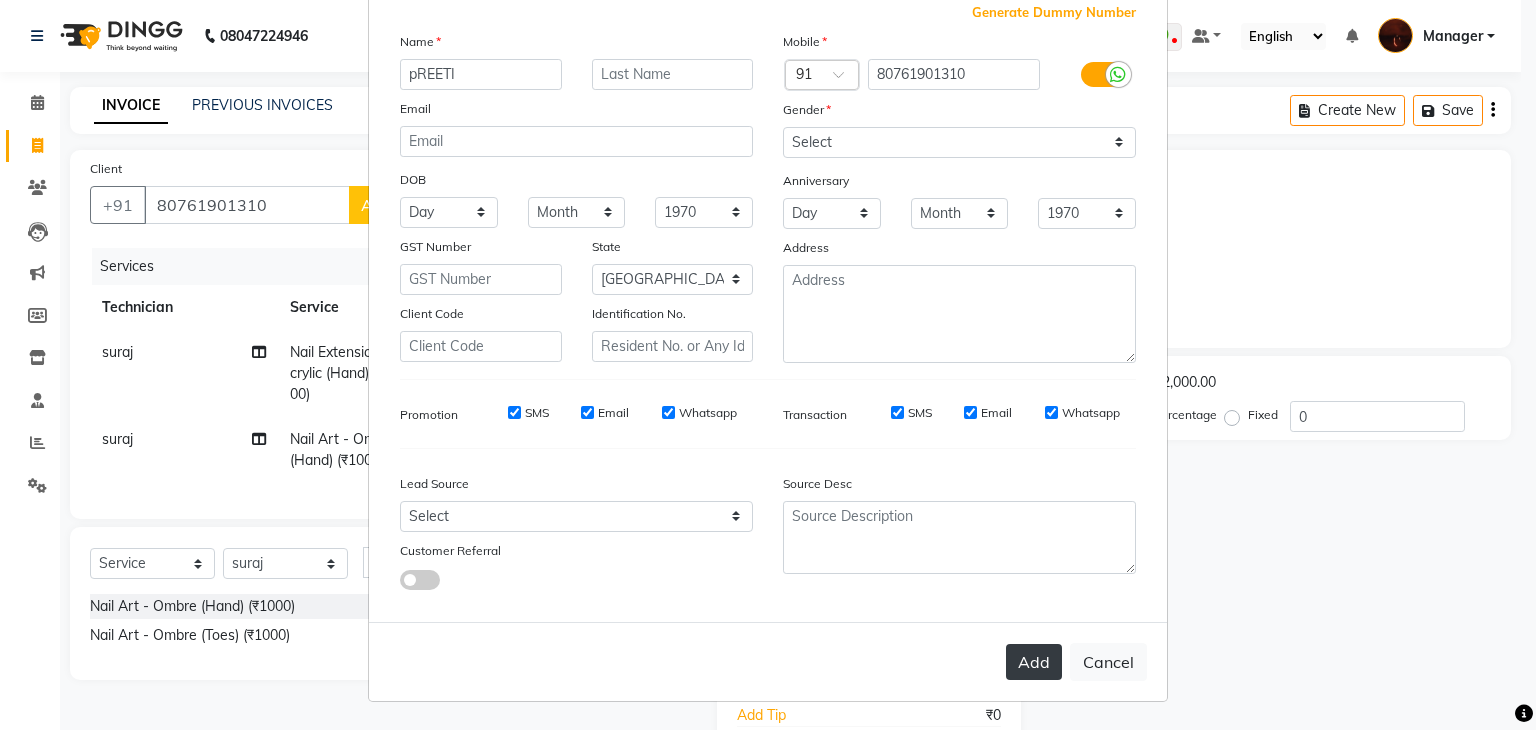 click on "Add" at bounding box center (1034, 662) 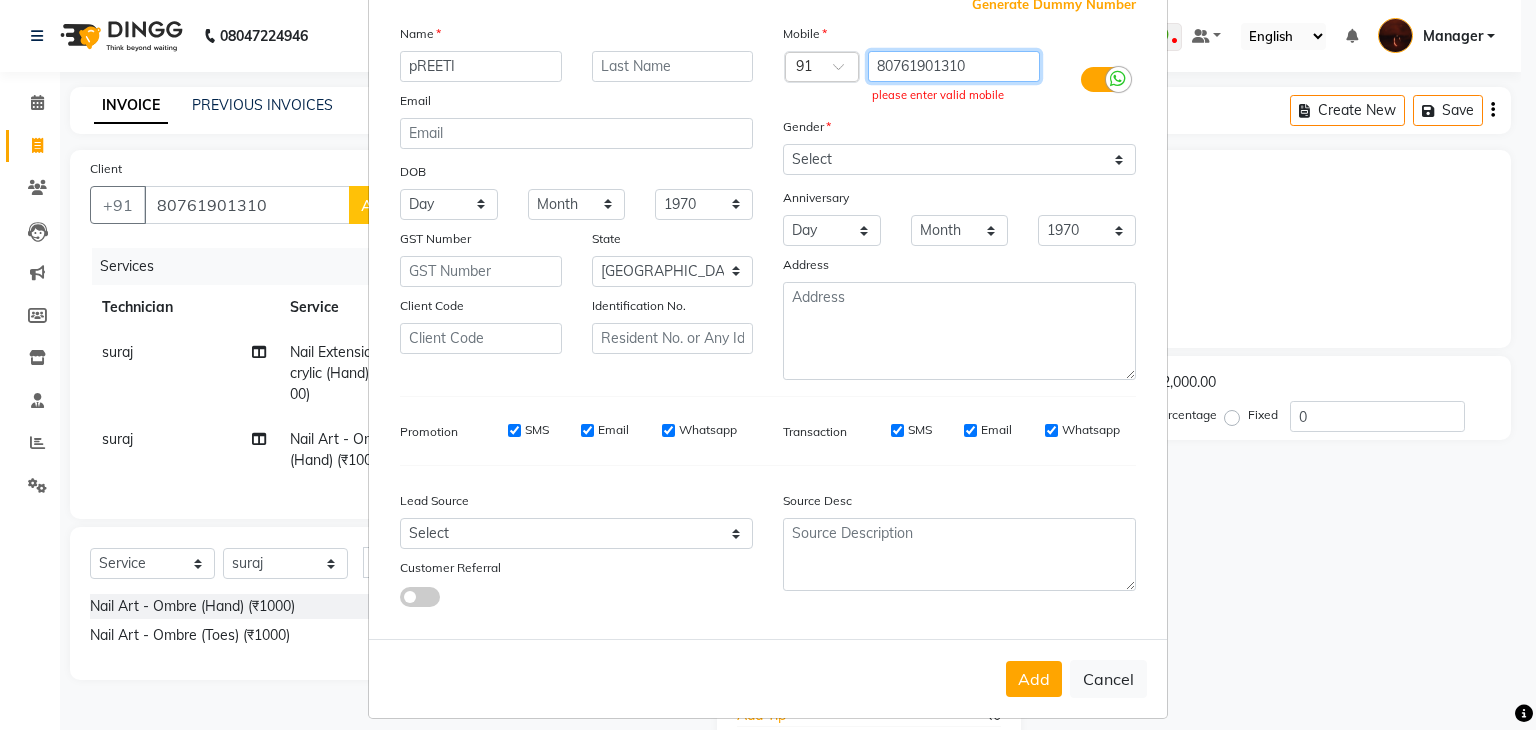 click on "80761901310" at bounding box center (954, 66) 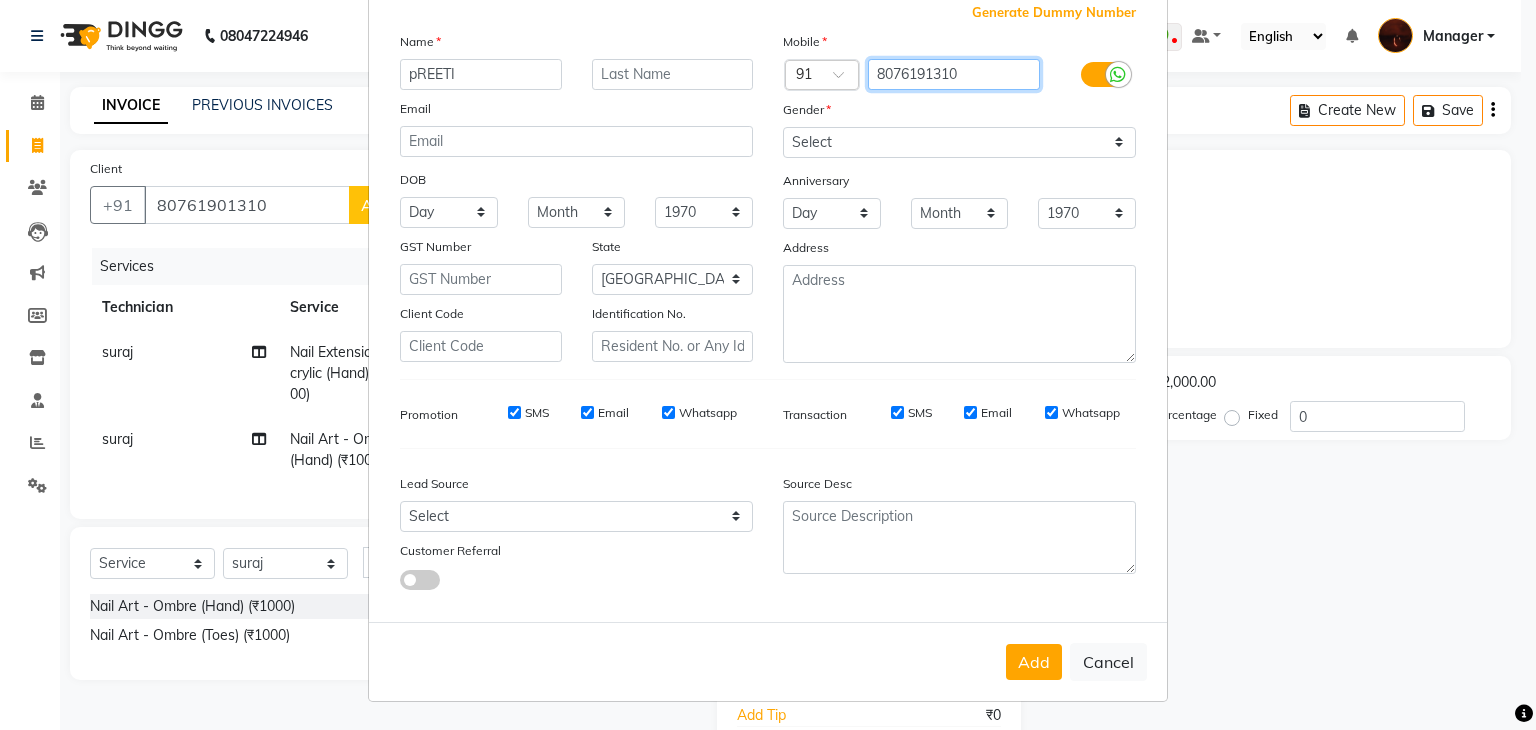 click on "8076191310" at bounding box center [954, 74] 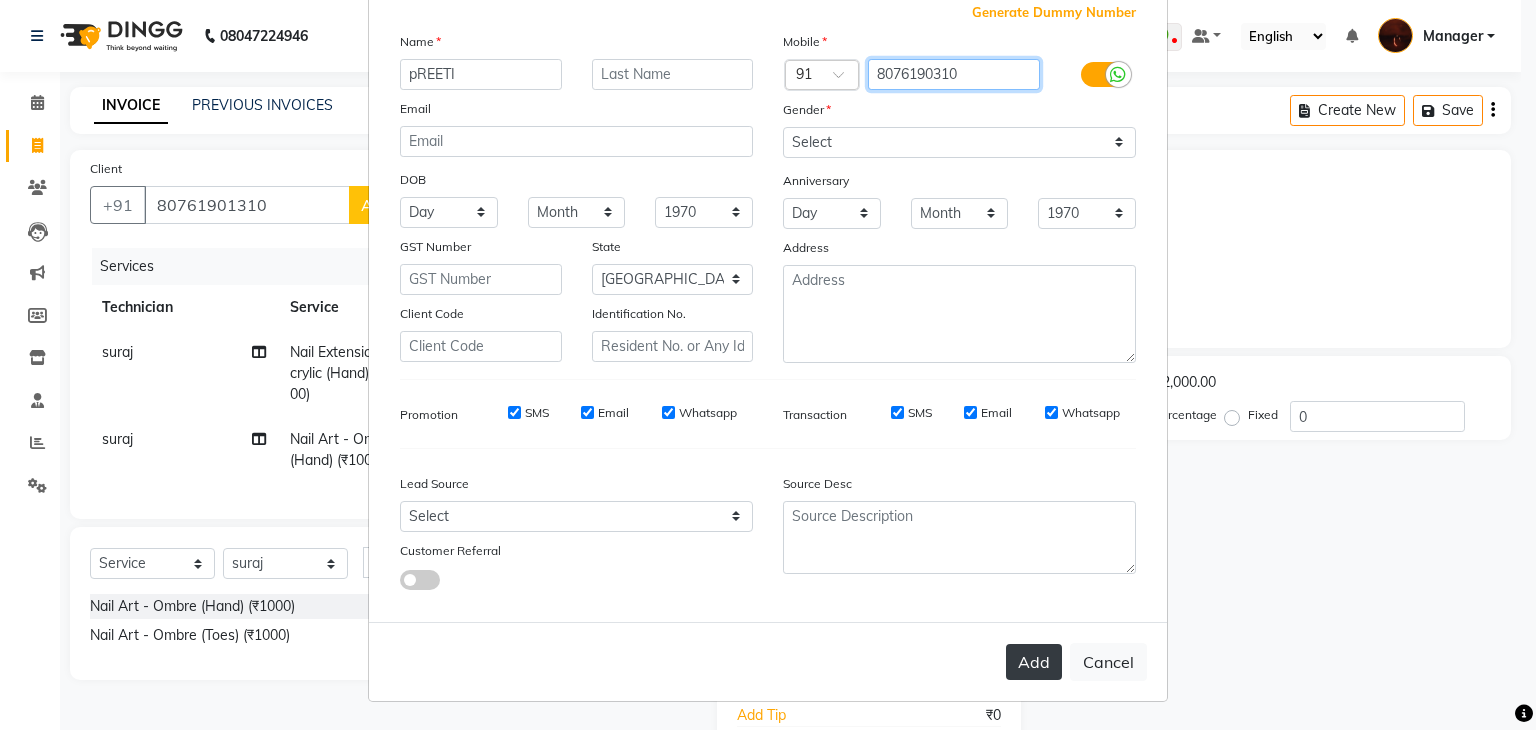 type on "8076190310" 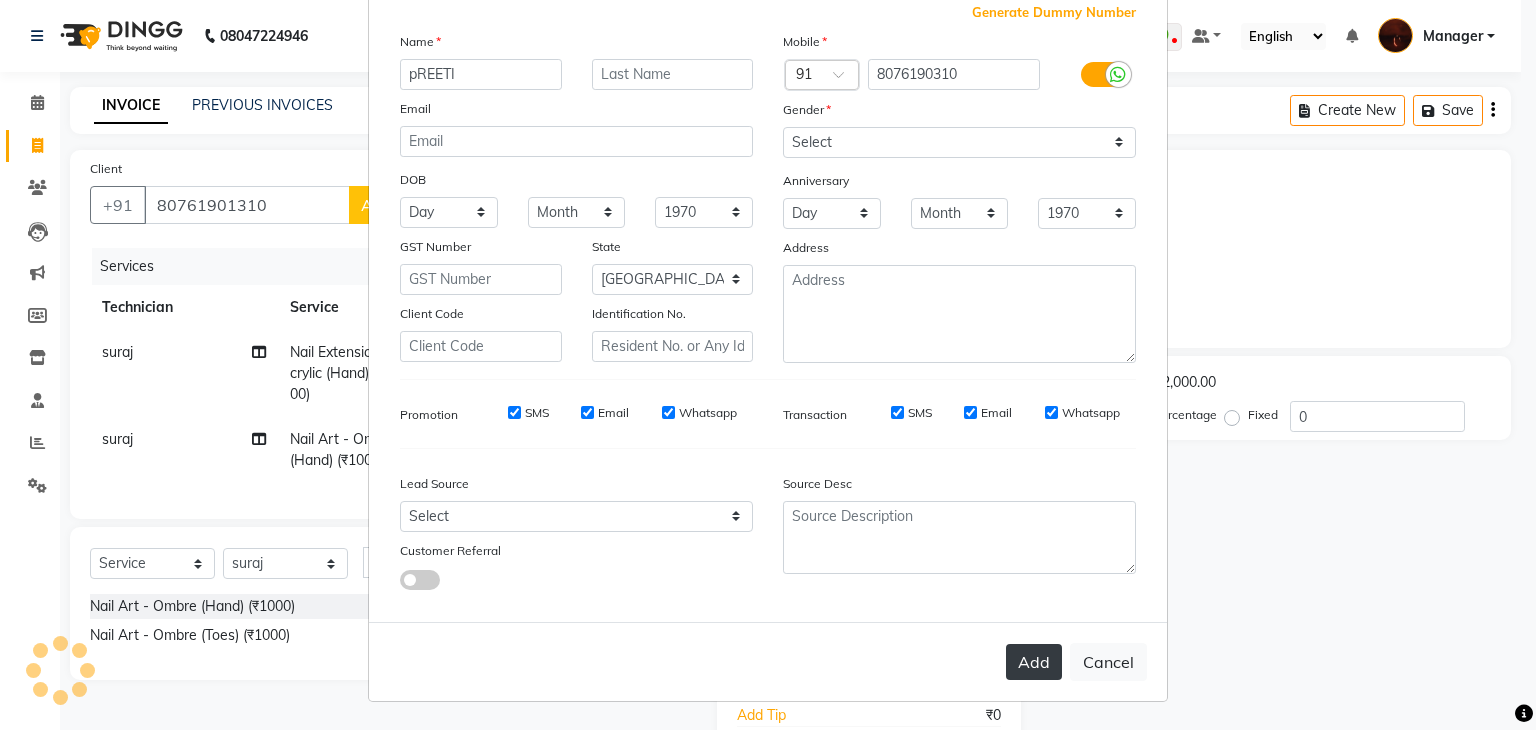 click on "Add" at bounding box center (1034, 662) 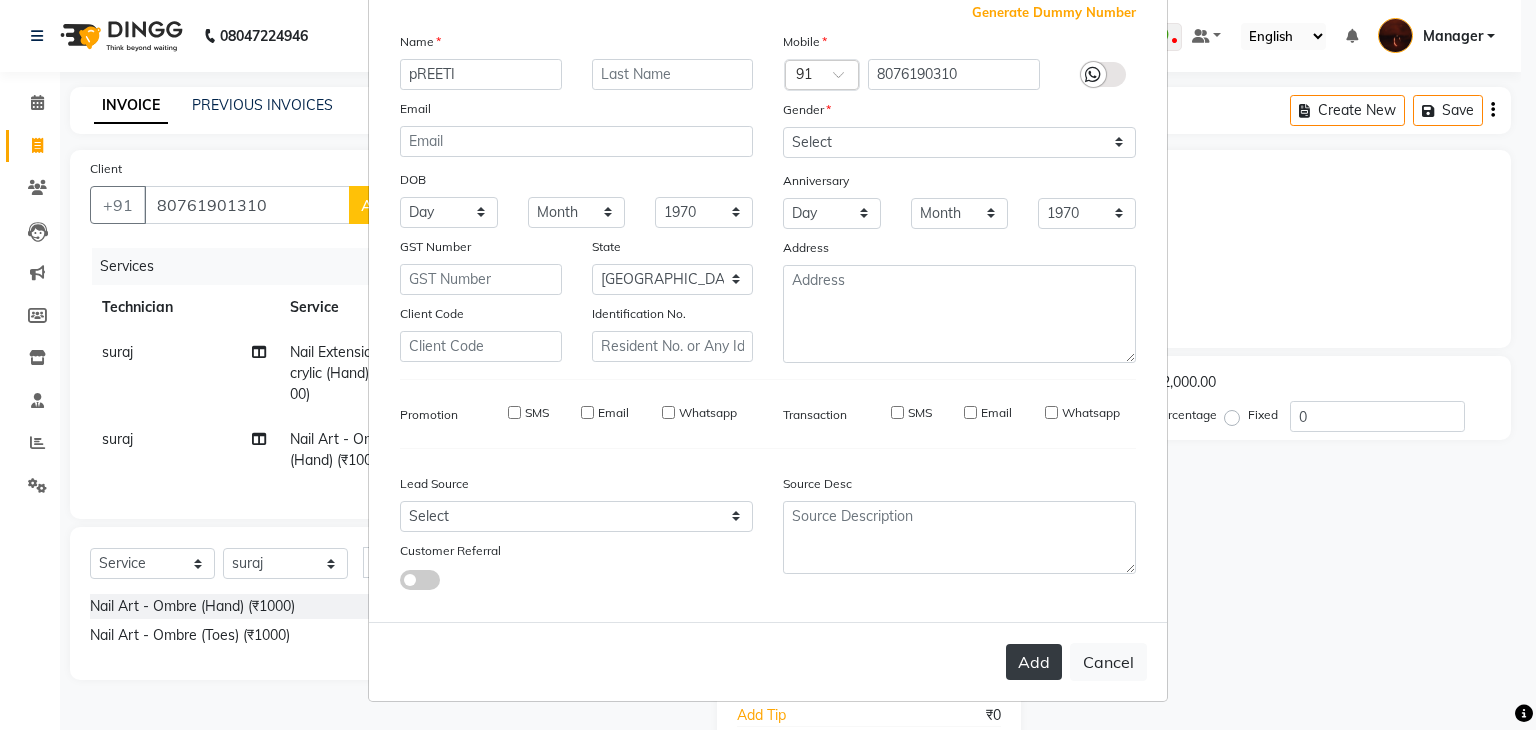type on "80******10" 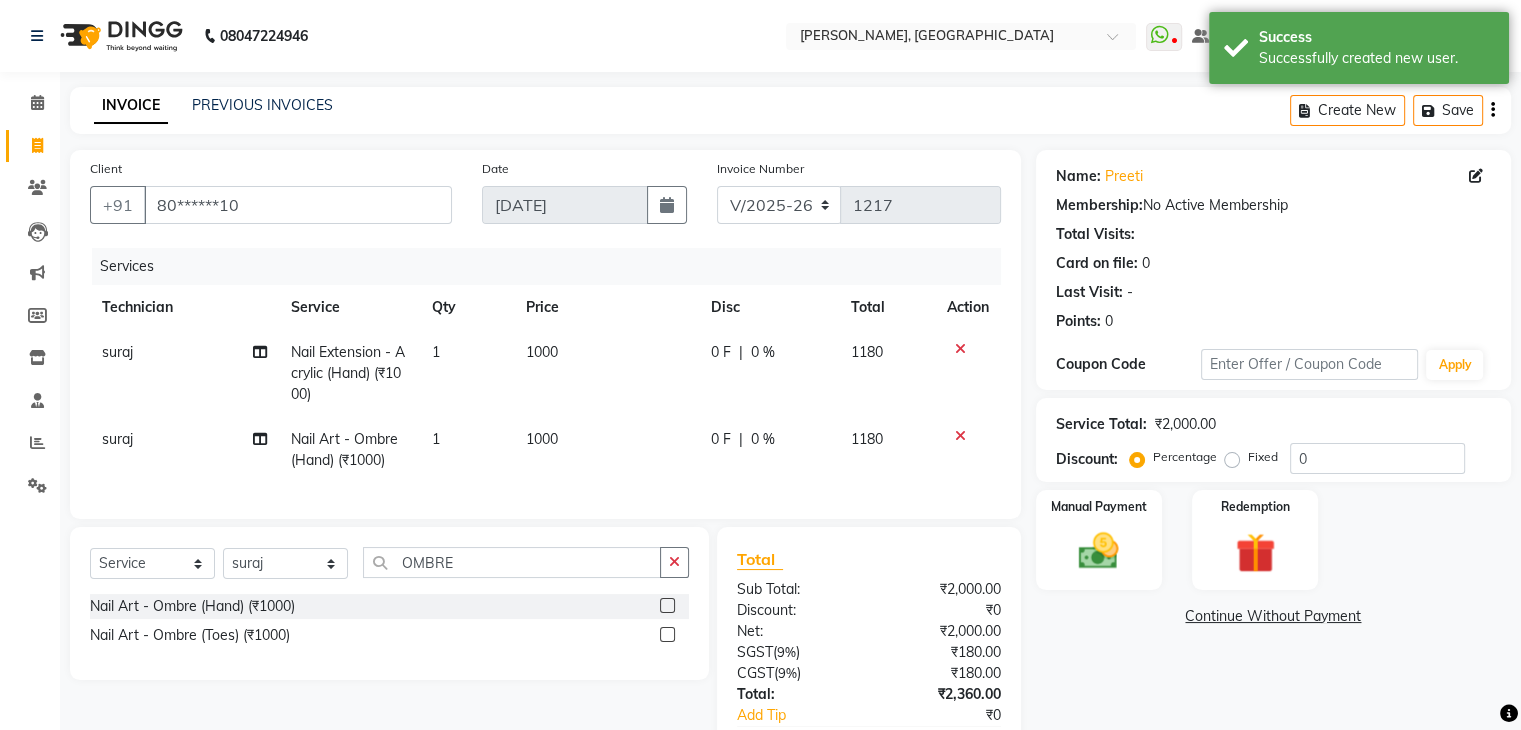 scroll, scrollTop: 137, scrollLeft: 0, axis: vertical 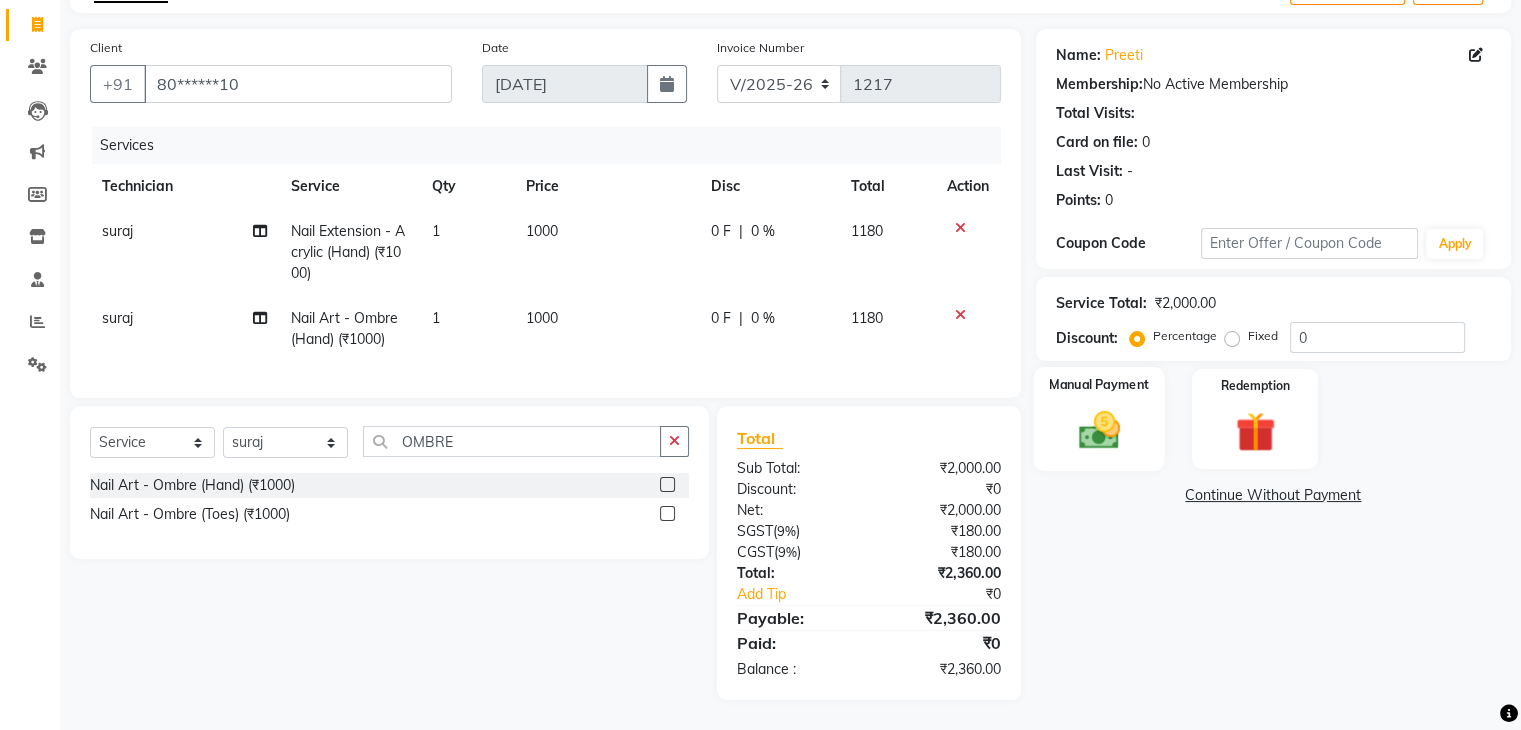 click 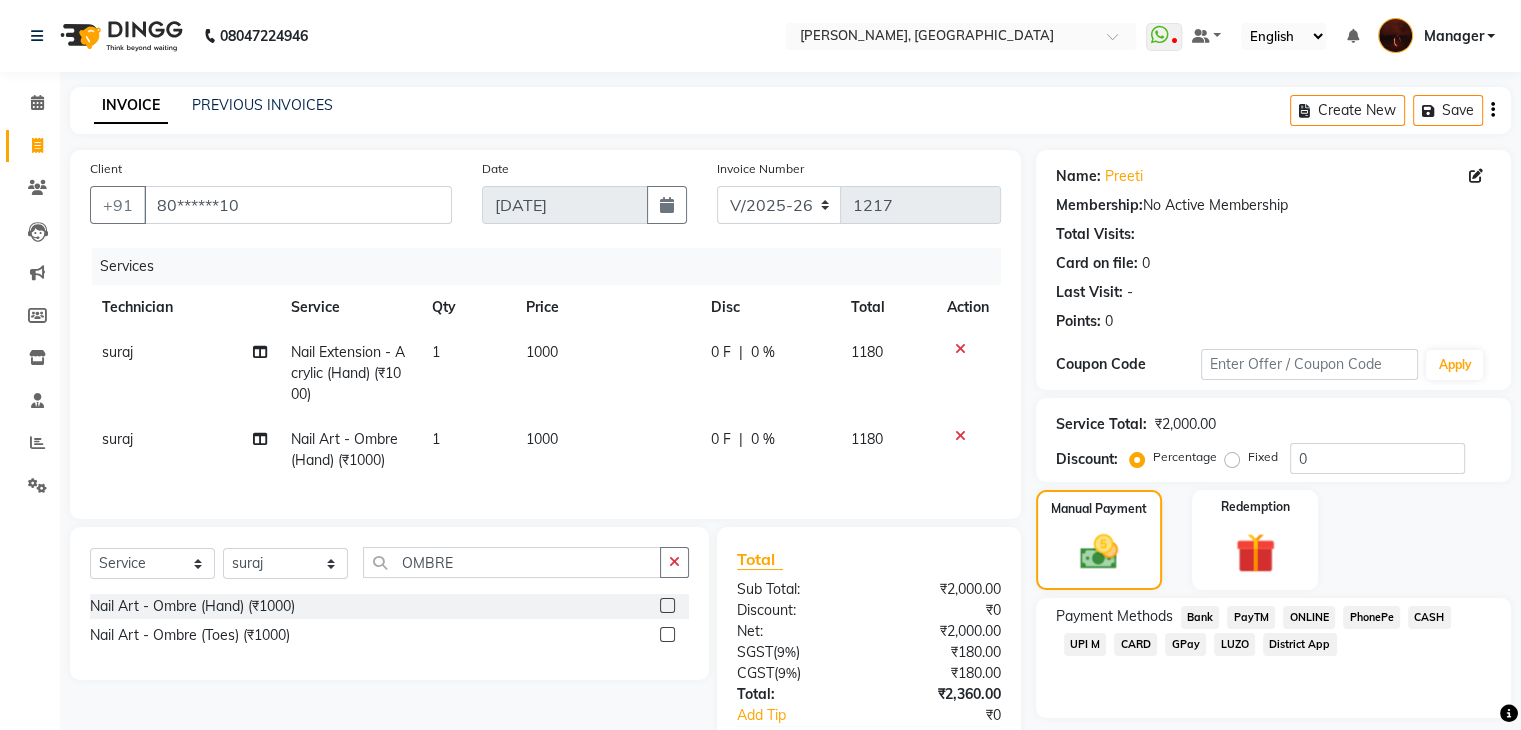 scroll, scrollTop: 137, scrollLeft: 0, axis: vertical 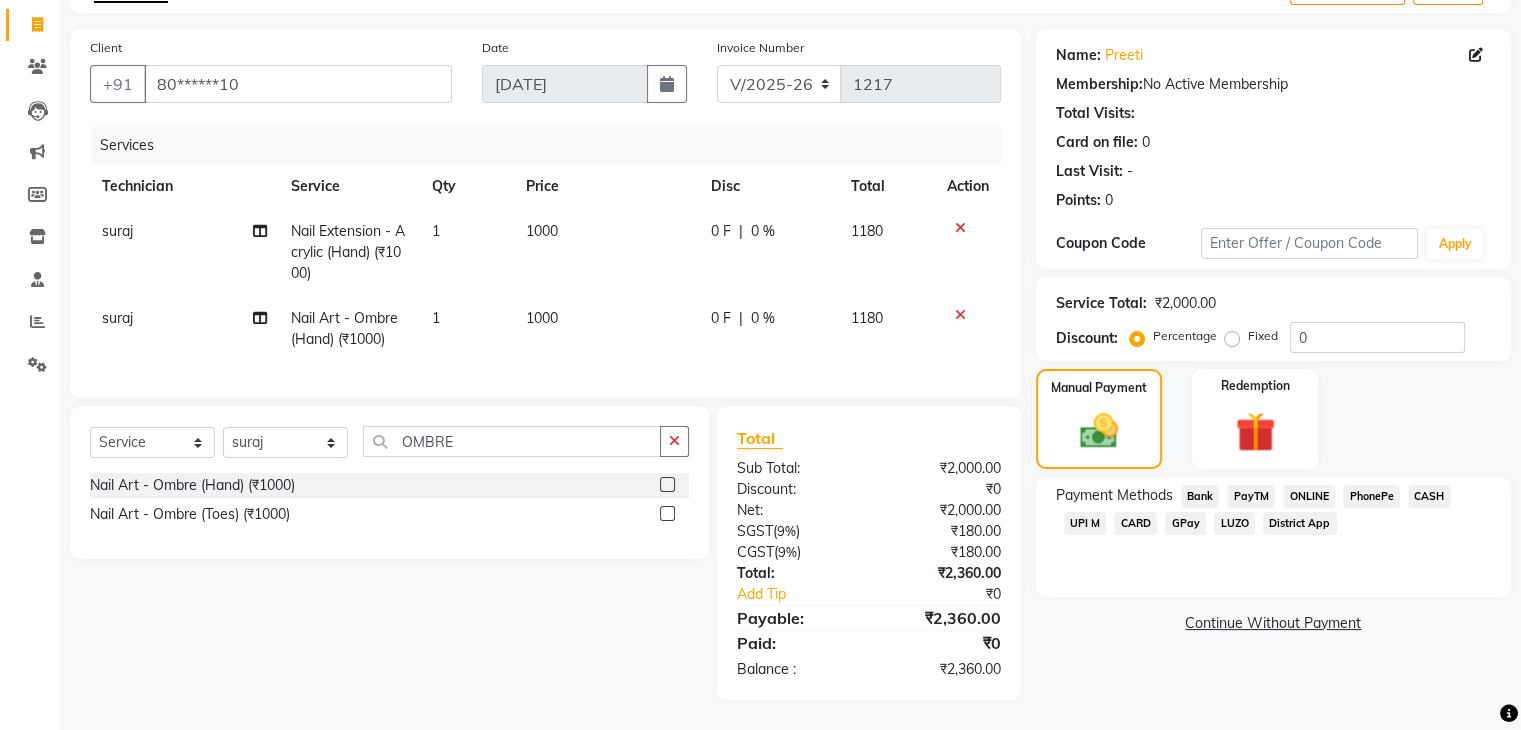 click on "ONLINE" 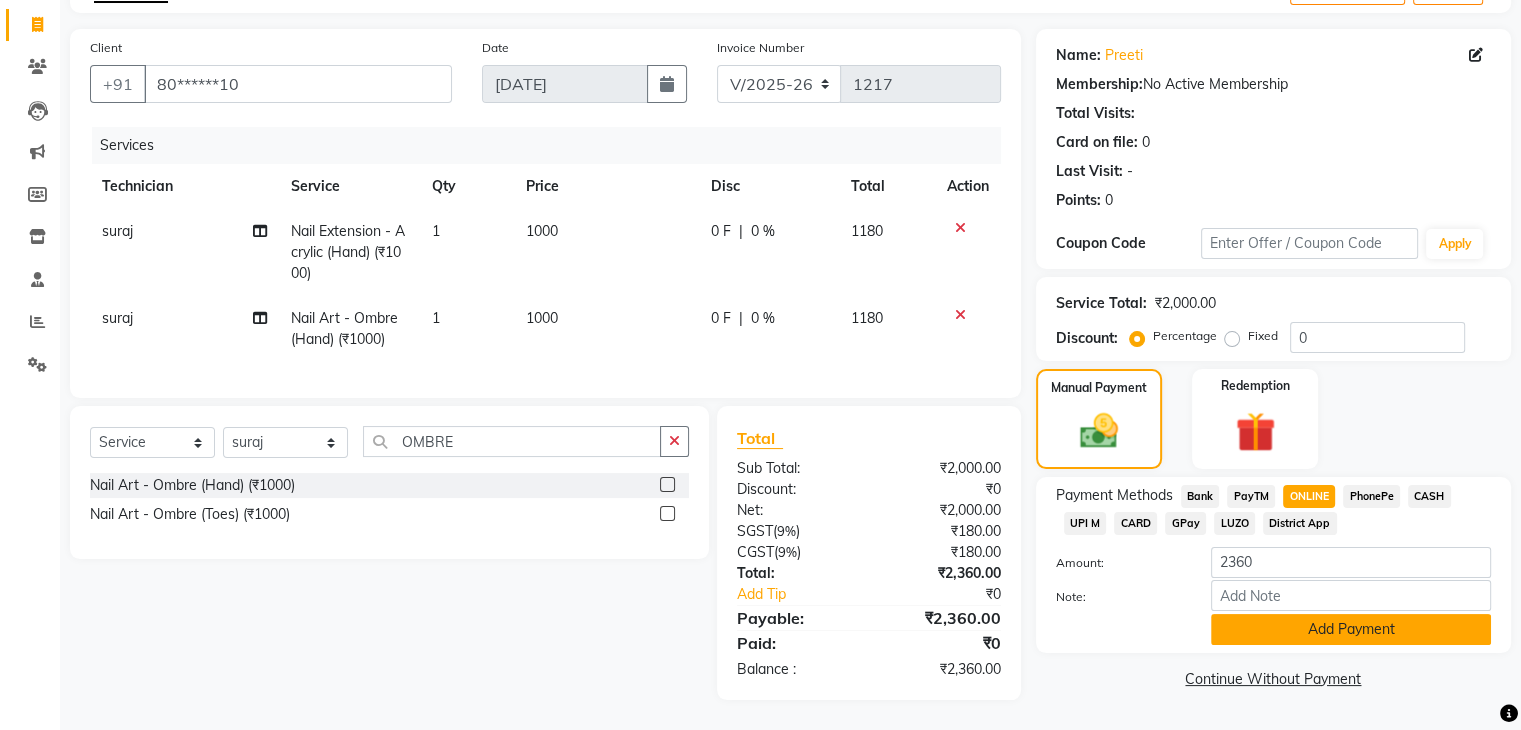 click on "Add Payment" 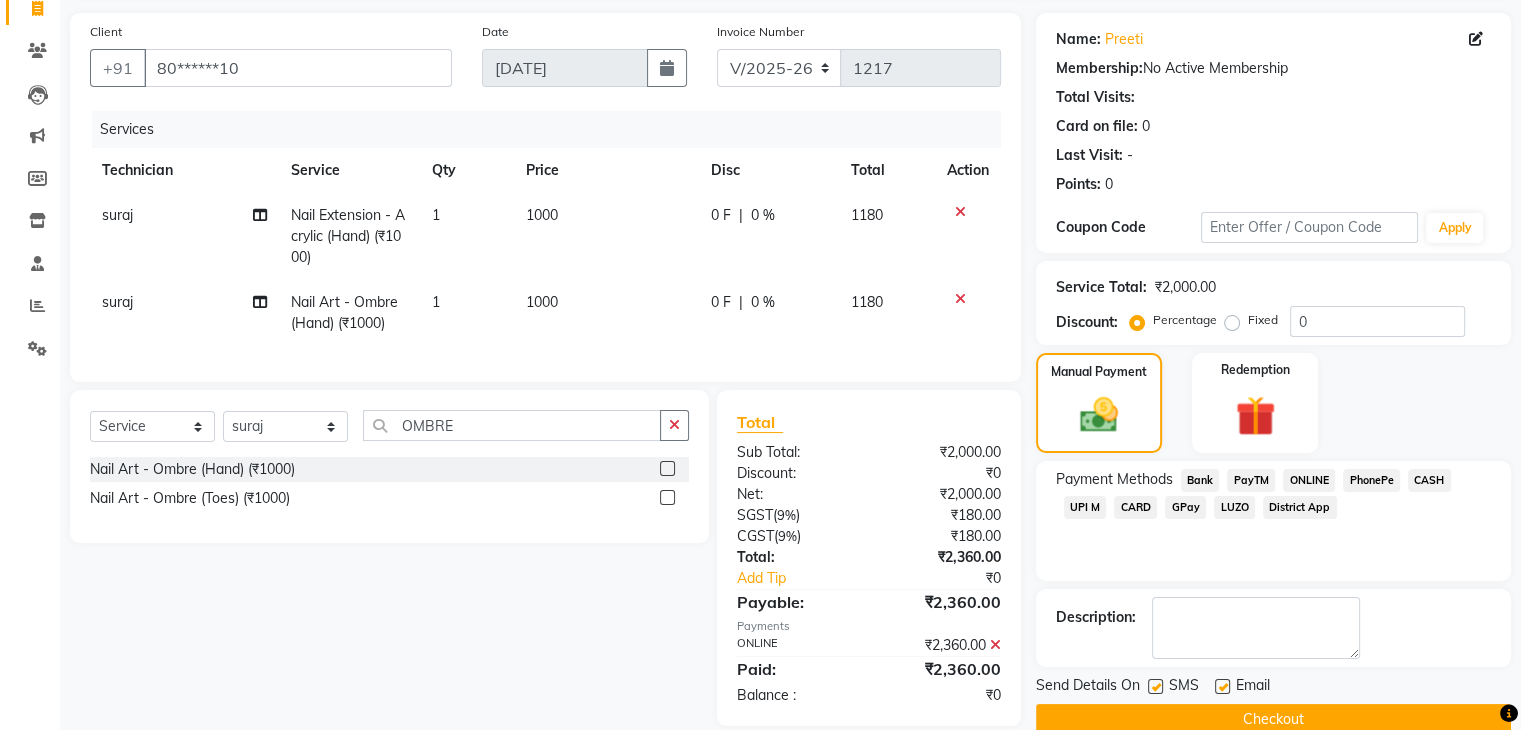 scroll, scrollTop: 179, scrollLeft: 0, axis: vertical 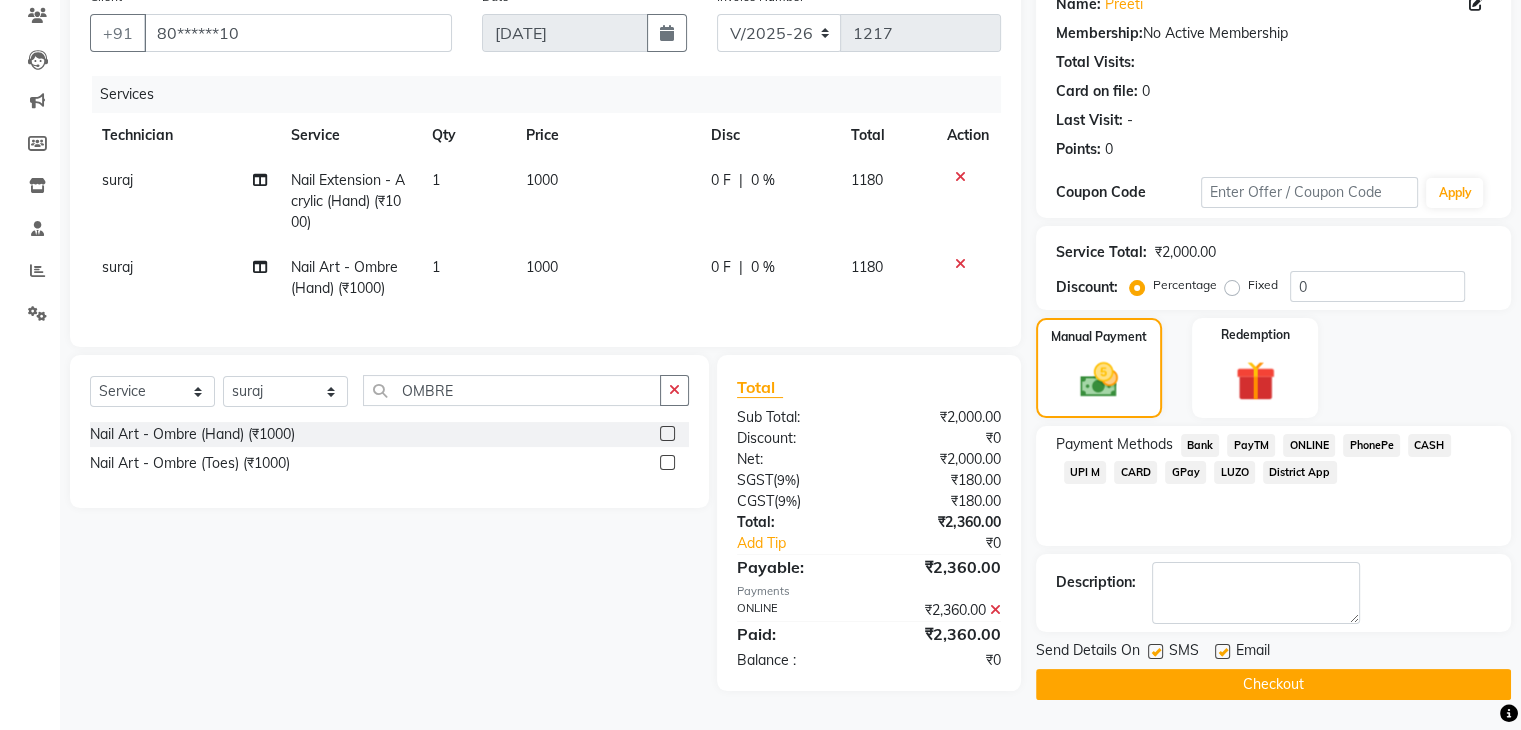 click on "Checkout" 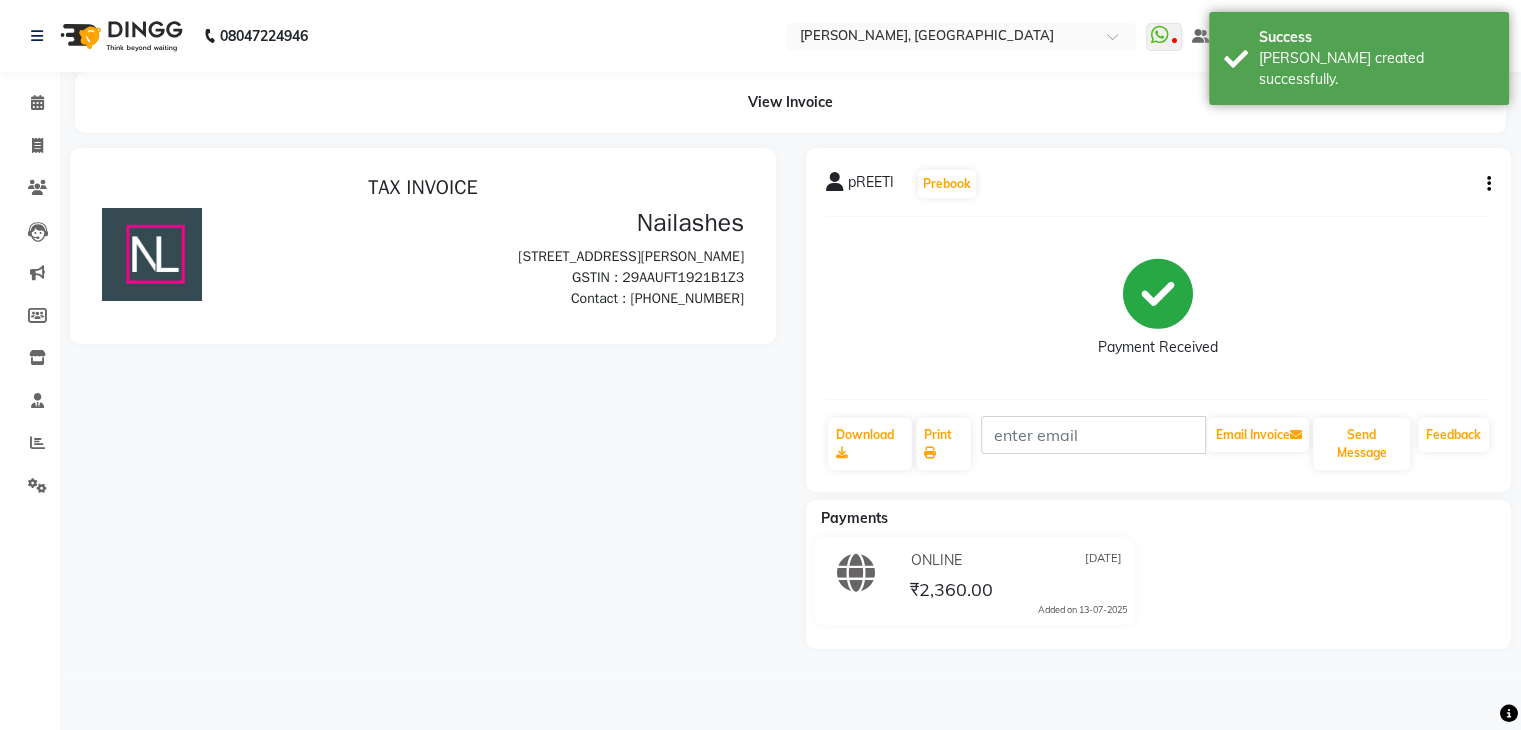 scroll, scrollTop: 0, scrollLeft: 0, axis: both 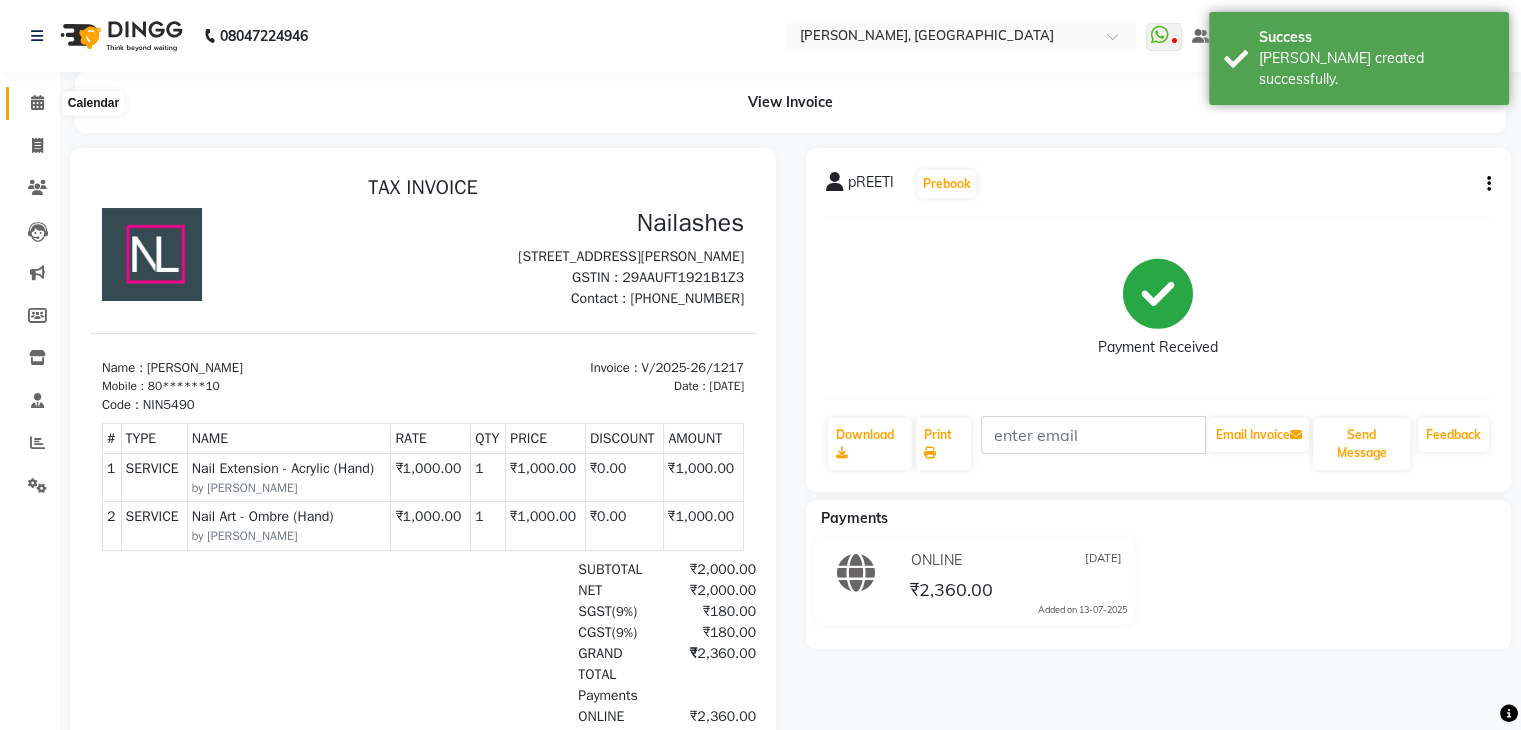click 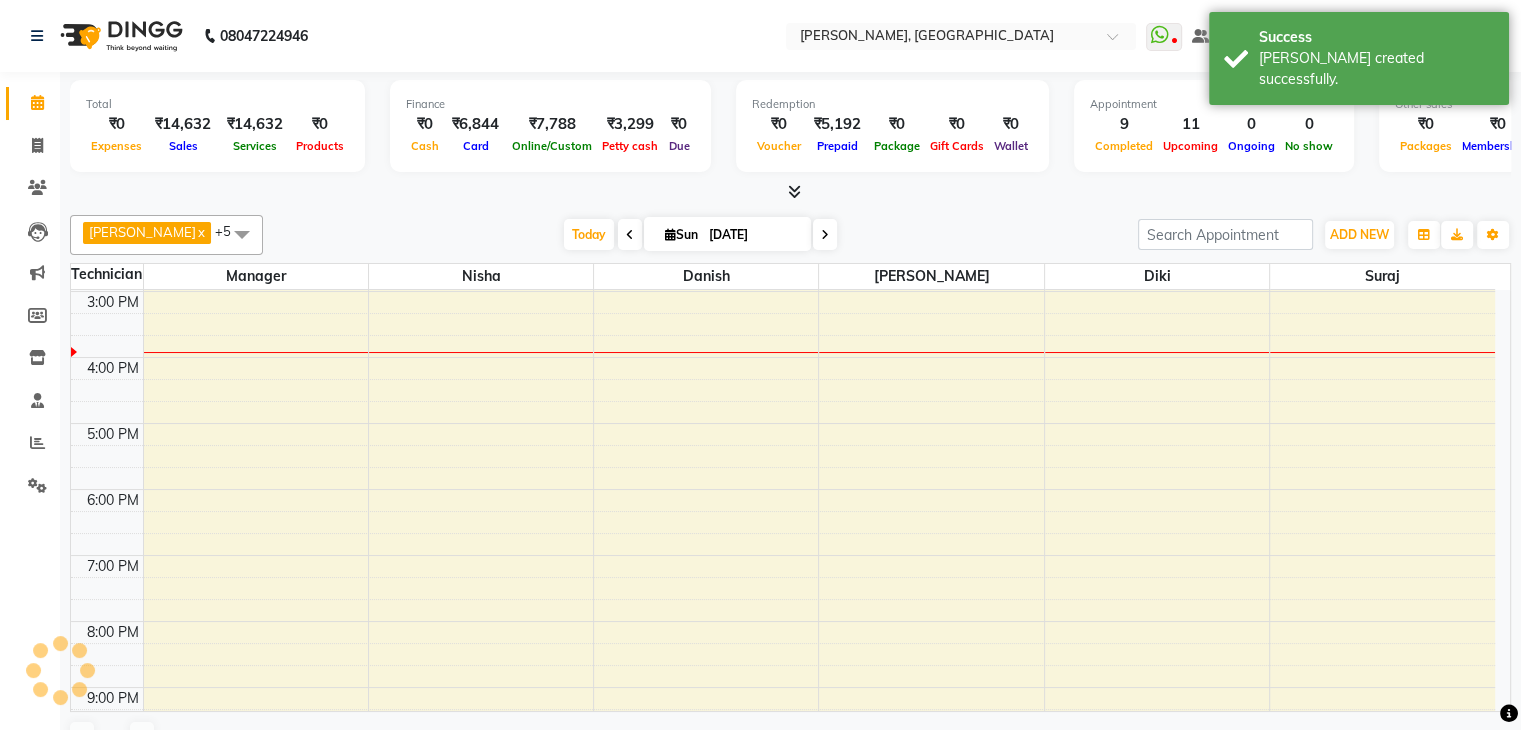 scroll, scrollTop: 0, scrollLeft: 0, axis: both 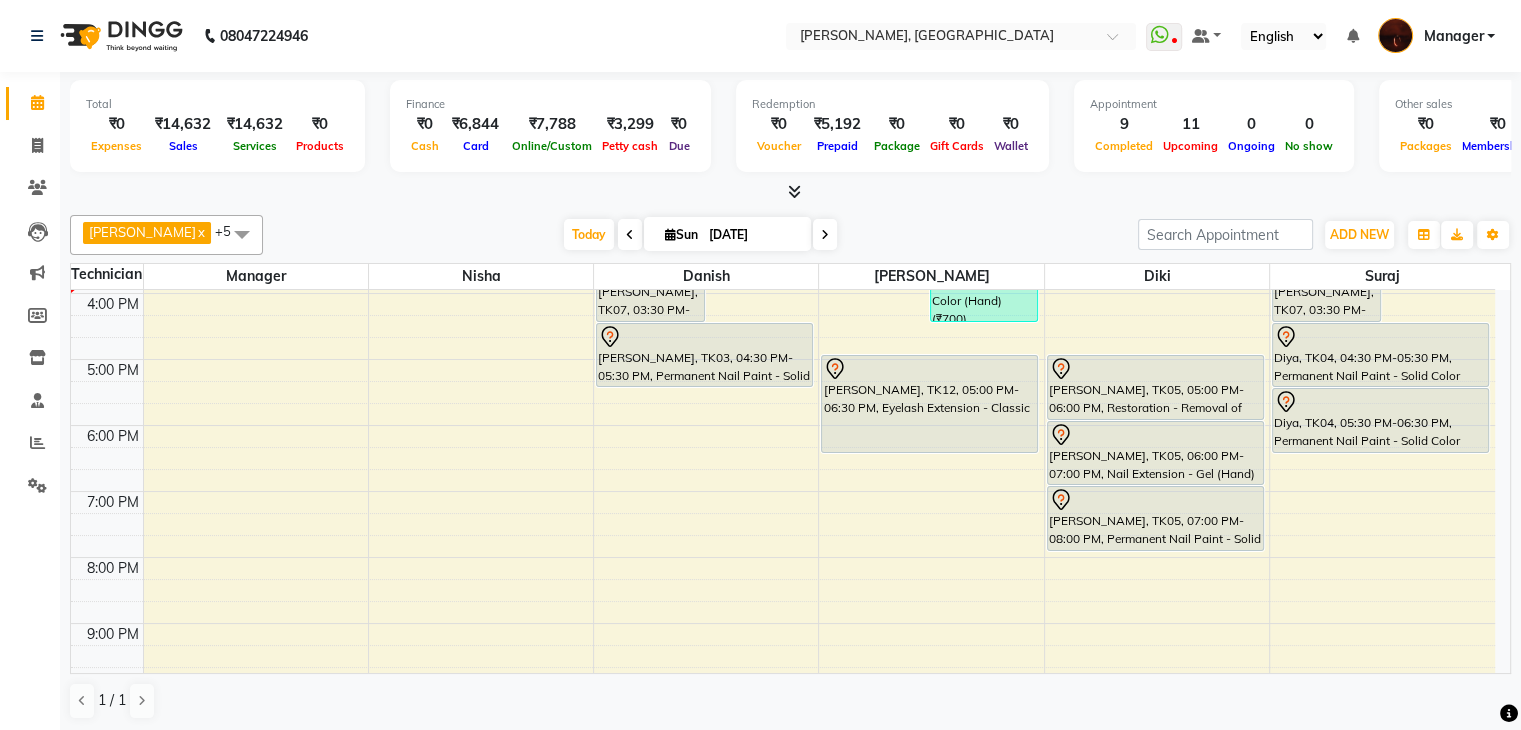 click at bounding box center (794, 191) 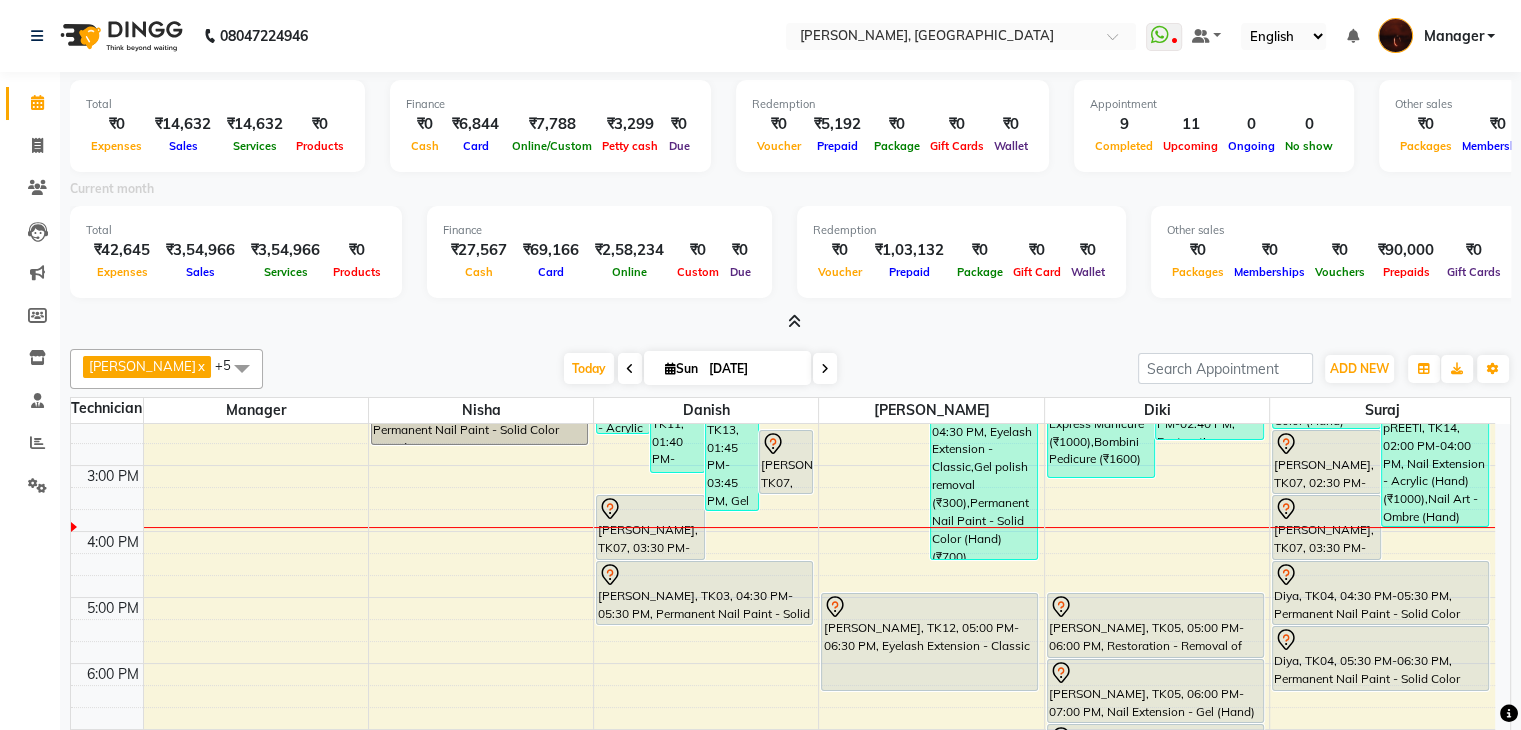 scroll, scrollTop: 284, scrollLeft: 0, axis: vertical 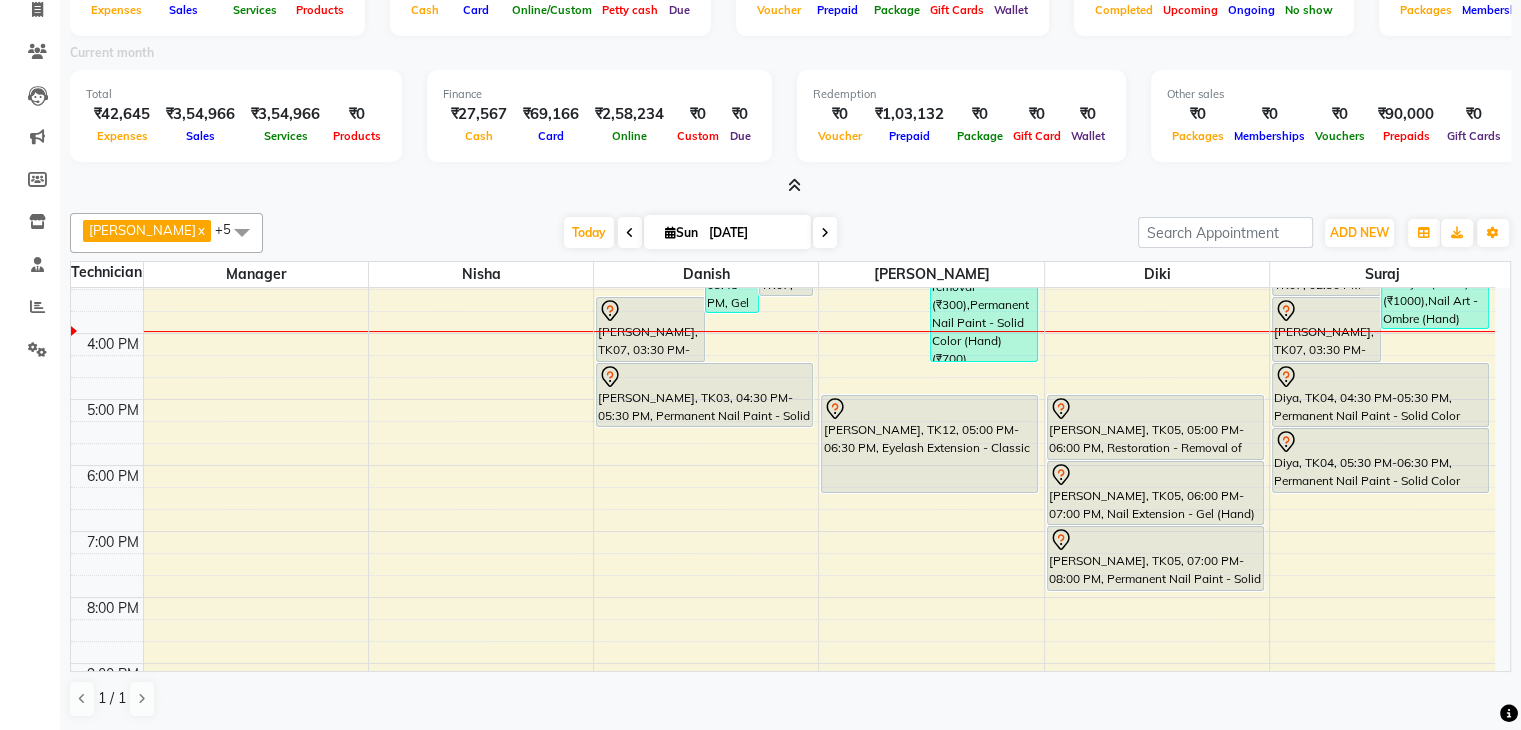 click at bounding box center [794, 185] 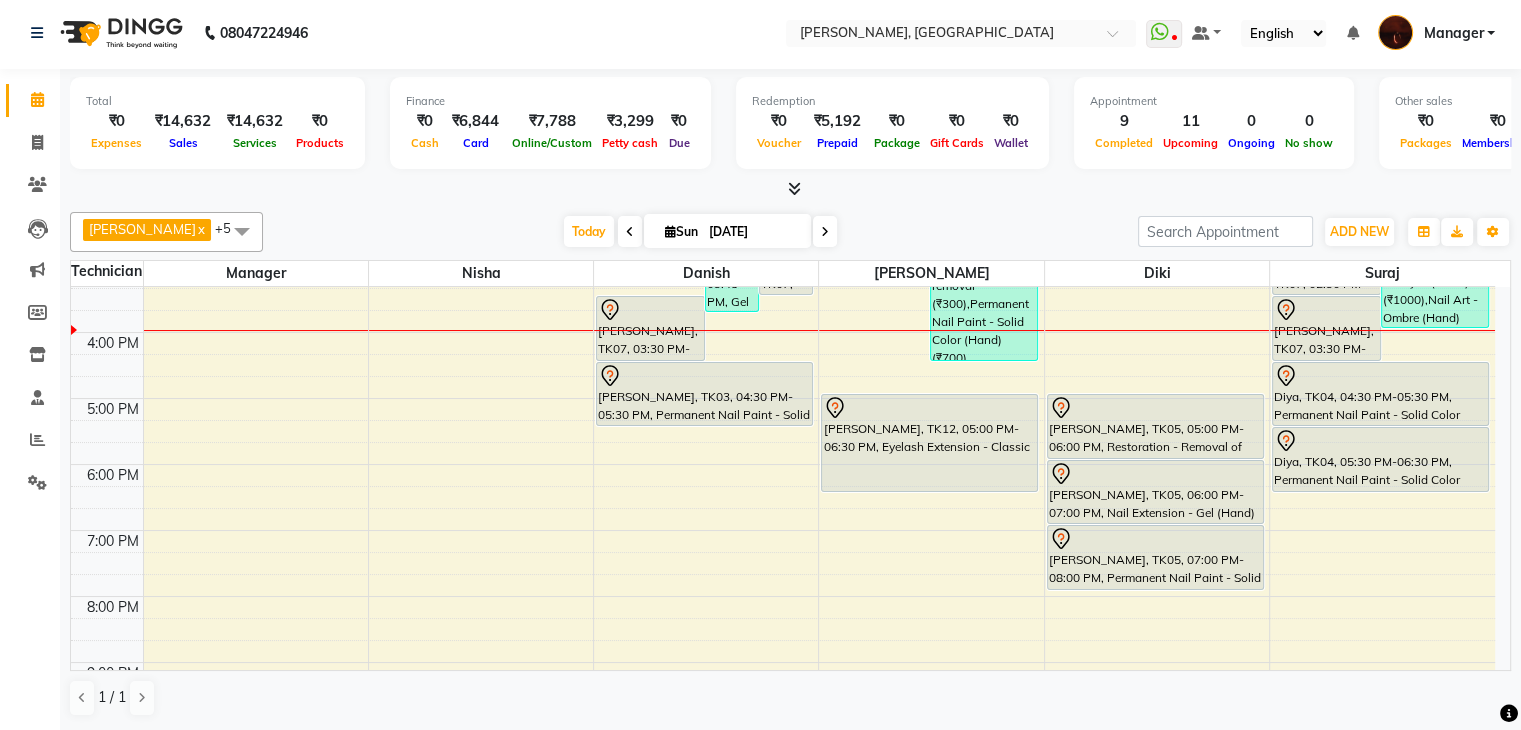 scroll, scrollTop: 1, scrollLeft: 0, axis: vertical 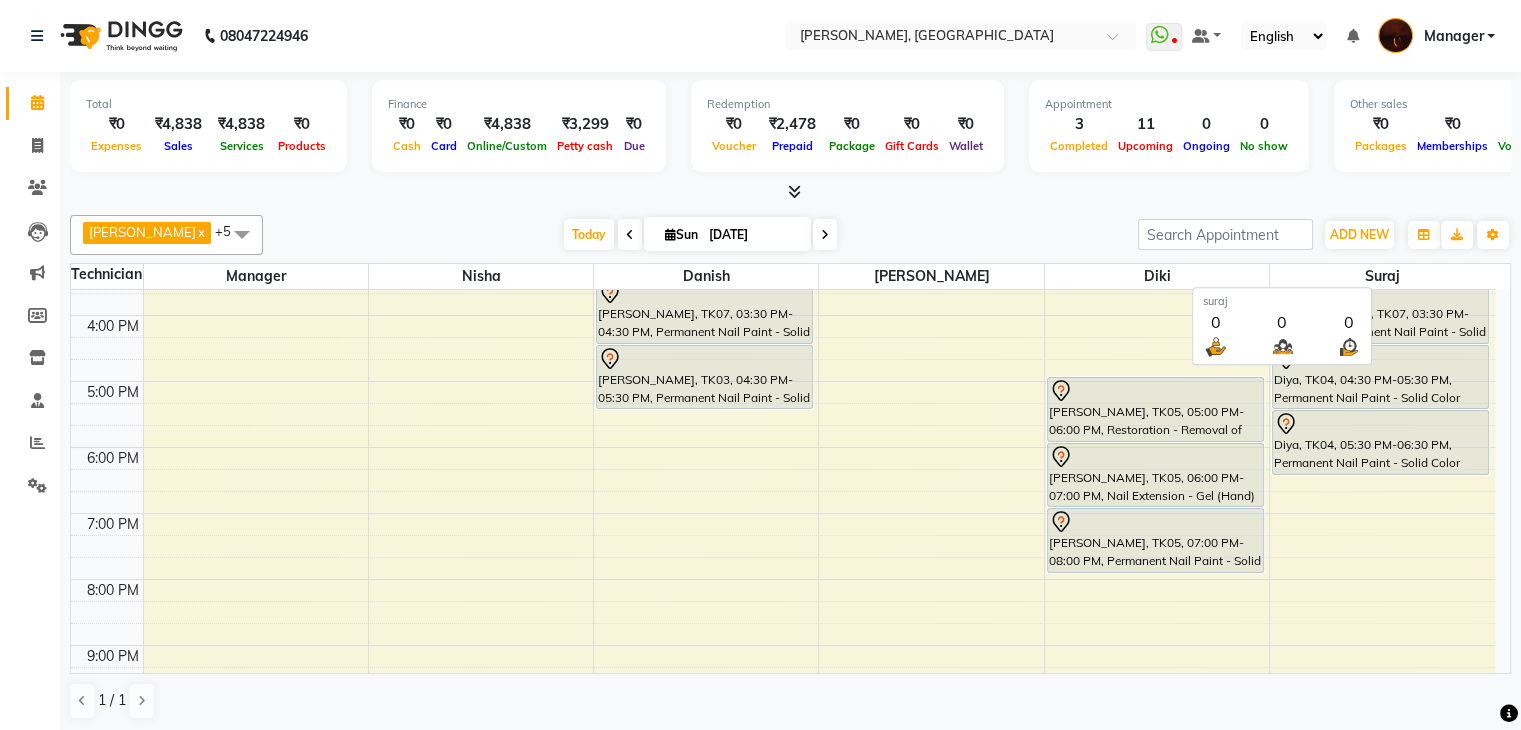 click on "suraj" at bounding box center [1382, 276] 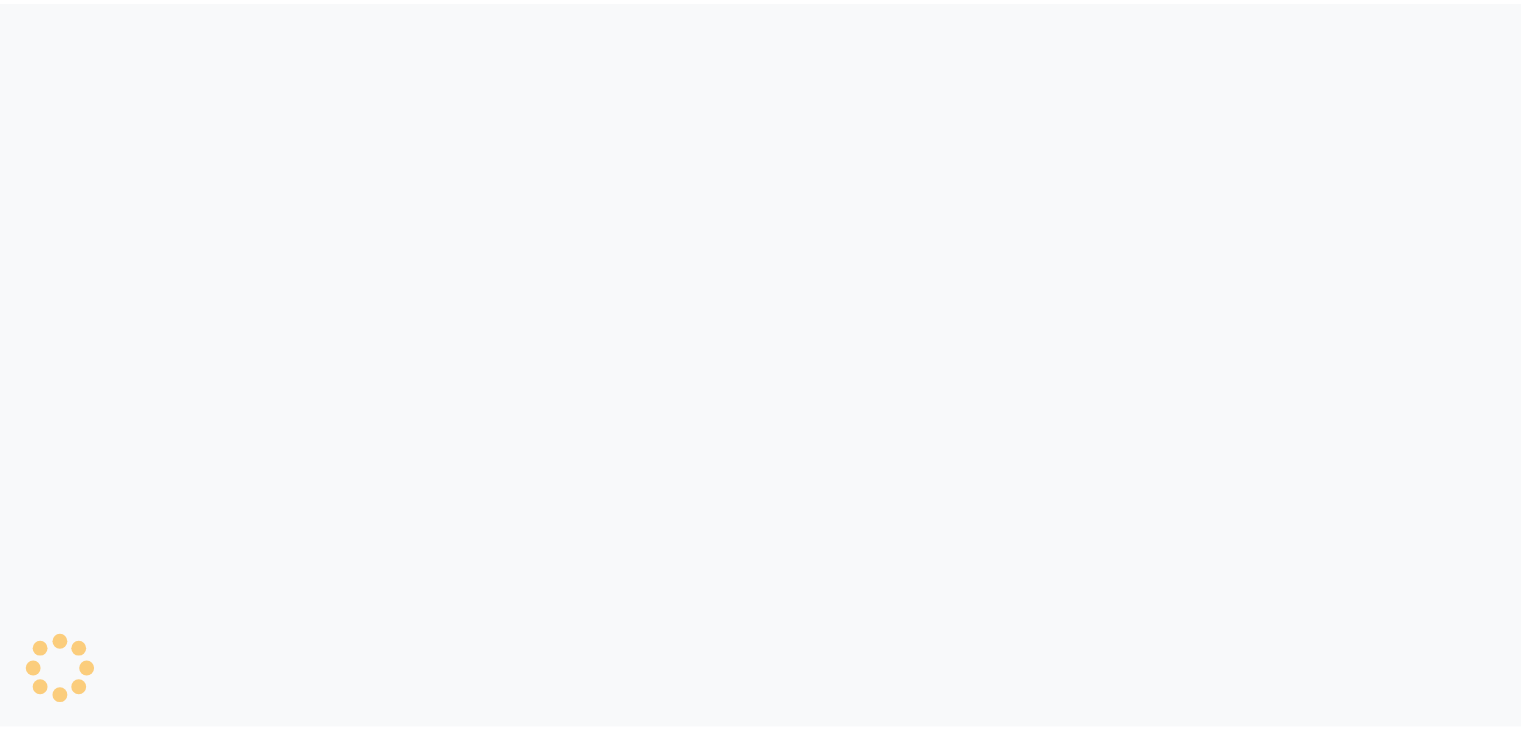 scroll, scrollTop: 0, scrollLeft: 0, axis: both 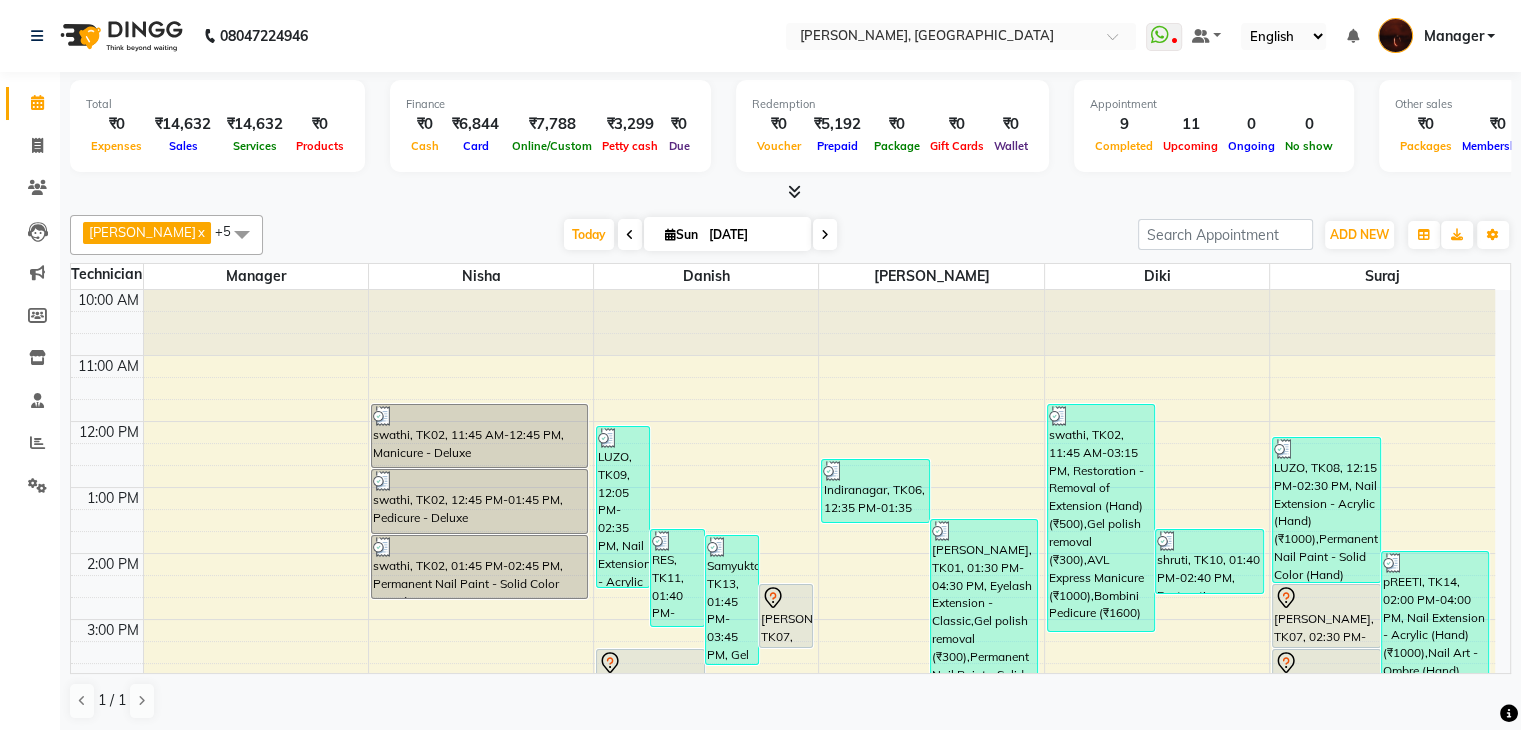 click at bounding box center [794, 191] 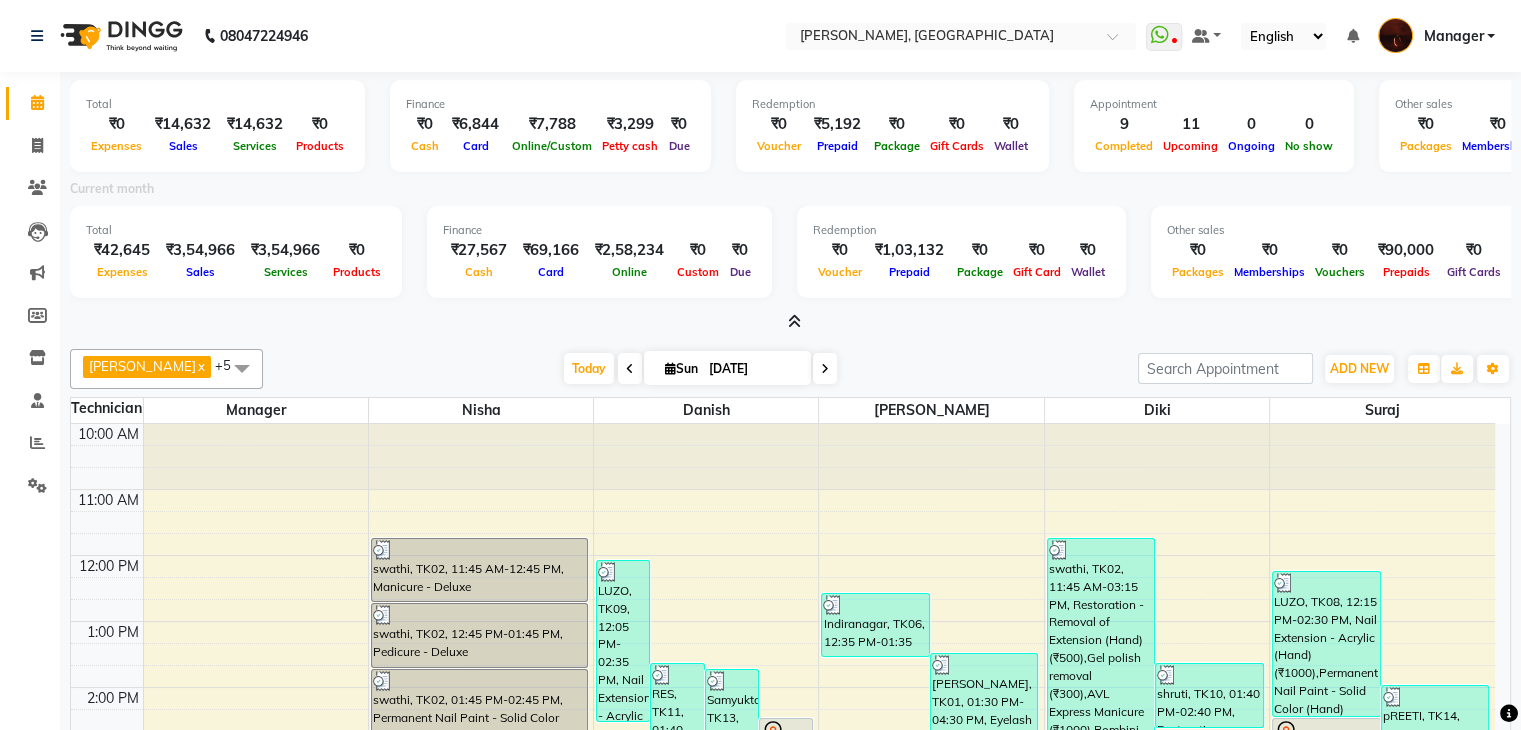click at bounding box center (794, 321) 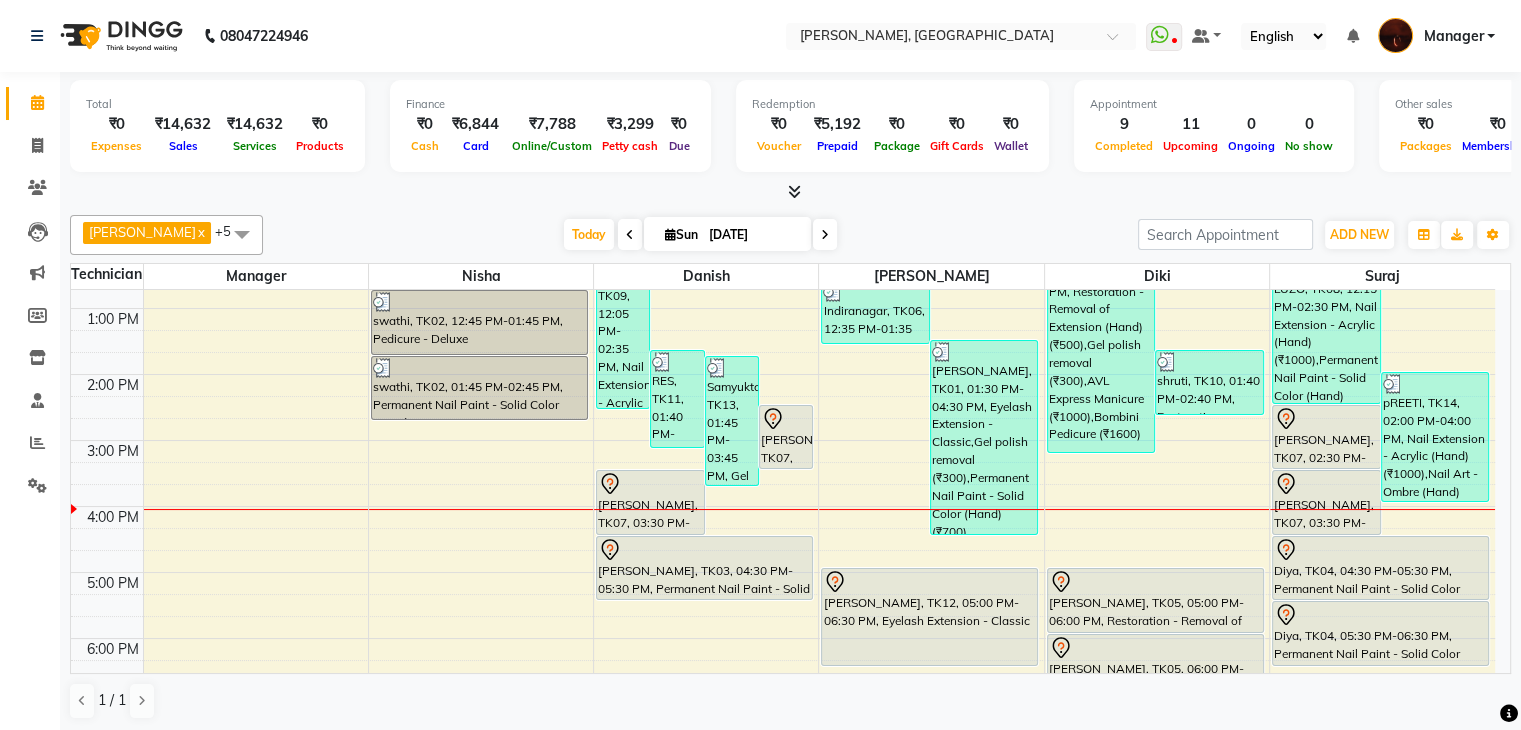 scroll, scrollTop: 0, scrollLeft: 0, axis: both 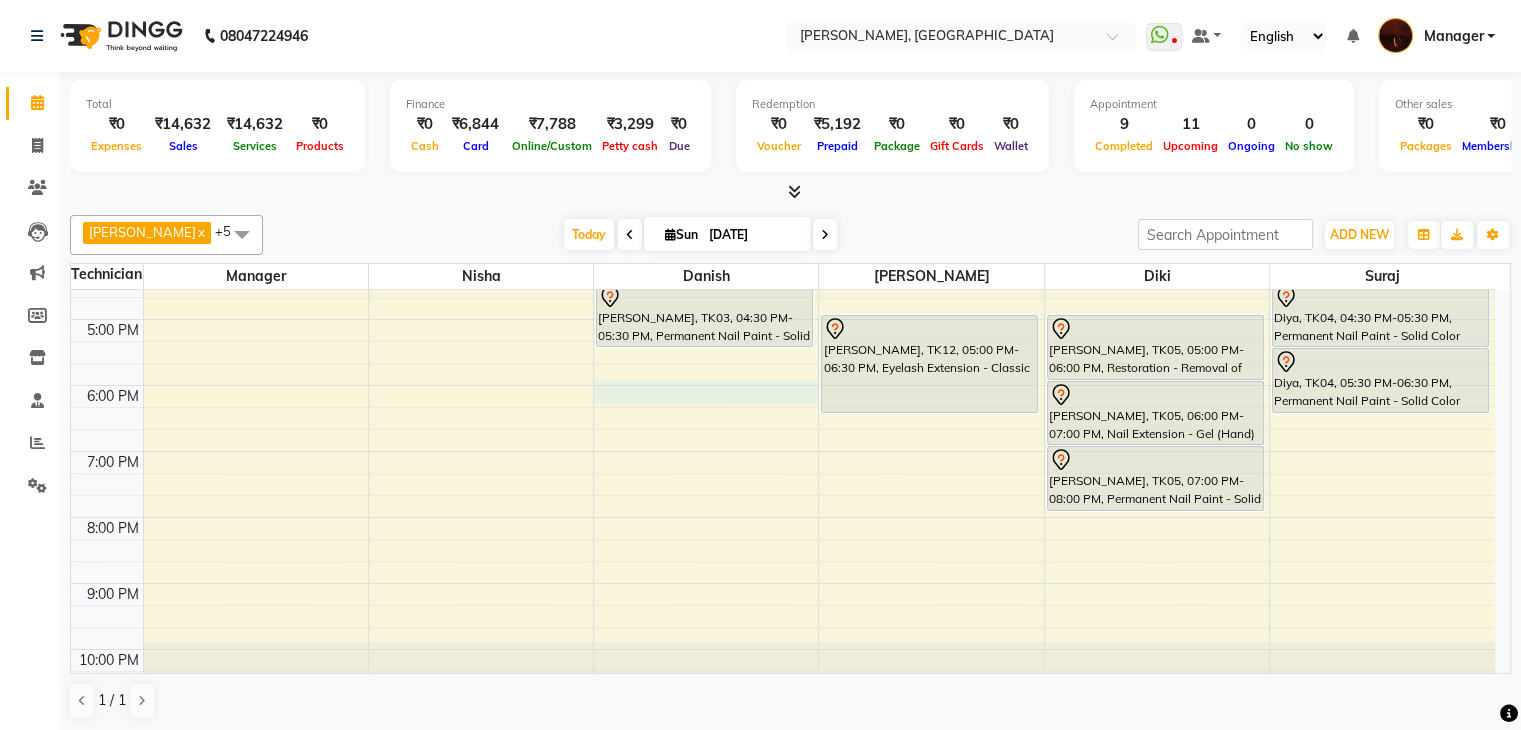 click on "10:00 AM 11:00 AM 12:00 PM 1:00 PM 2:00 PM 3:00 PM 4:00 PM 5:00 PM 6:00 PM 7:00 PM 8:00 PM 9:00 PM 10:00 PM     swathi, TK02, 11:45 AM-12:45 PM, Manicure  - Deluxe     swathi, TK02, 12:45 PM-01:45 PM, Pedicure - Deluxe     swathi, TK02, 01:45 PM-02:45 PM, Permanent Nail Paint - Solid Color (Hand)     LUZO, TK09, 12:05 PM-02:35 PM, Nail Extension - Acrylic (Hand) (₹1000),Permanent Nail Paint - Solid Color (Hand) (₹700),Nail Art - Myler Per Finger (Hand) (₹200),Nail Art - Glitter Per Finger (Hand) (₹100)     RES, TK11, 01:40 PM-03:10 PM, Gel polish removal (₹300),Permanent Nail Paint - Solid Color (Hand) (₹700)     Samyukta, TK13, 01:45 PM-03:45 PM, Gel polish removal (₹300),Gel polish removal (₹300),Permanent Nail Paint - Solid Color (Hand) (₹700)             Akhila, TK07, 02:30 PM-03:30 PM, Nail Extension - Acrylic (Hand)             Akhila, TK07, 03:30 PM-04:30 PM, Permanent Nail Paint - Solid Color (Hand)" at bounding box center [783, 286] 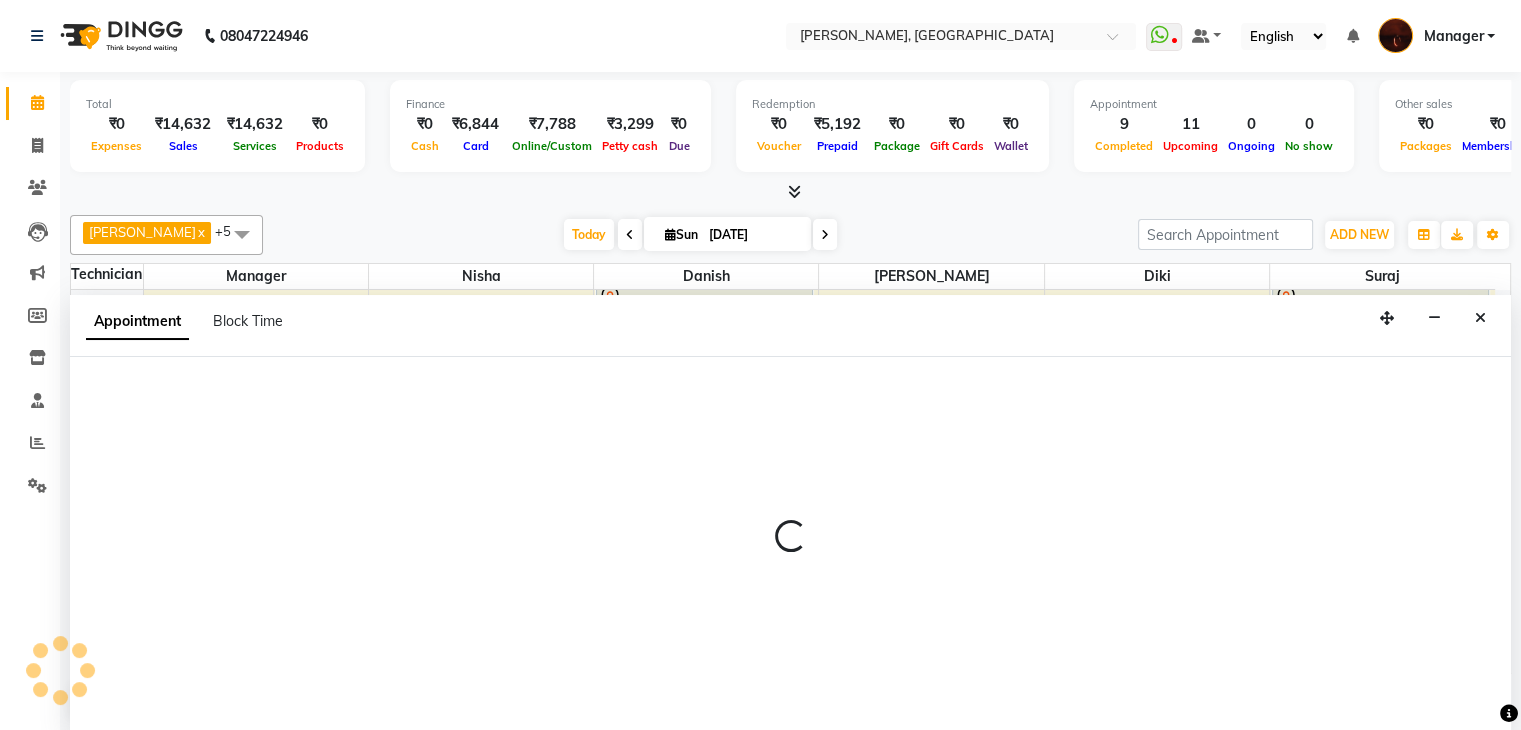 scroll, scrollTop: 1, scrollLeft: 0, axis: vertical 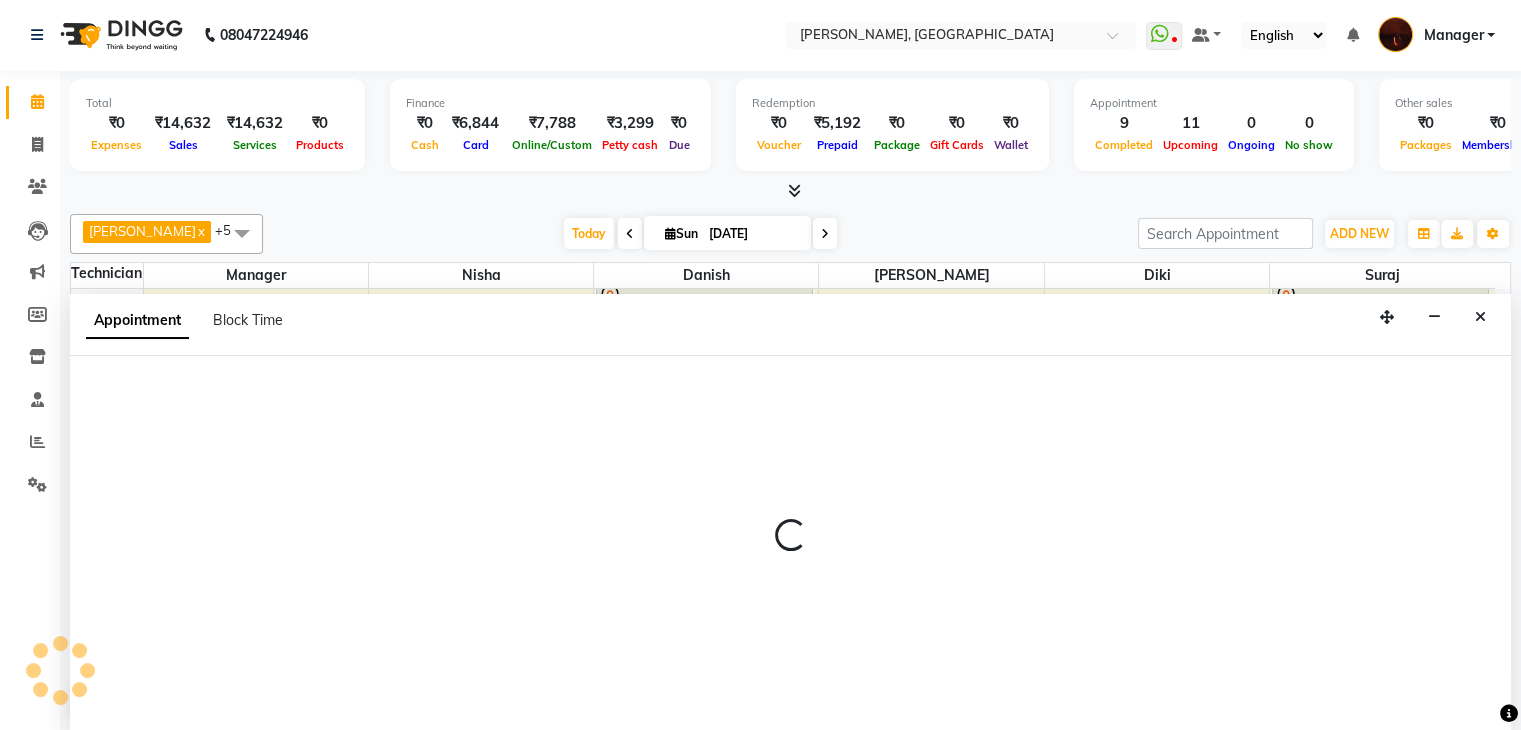 select on "20822" 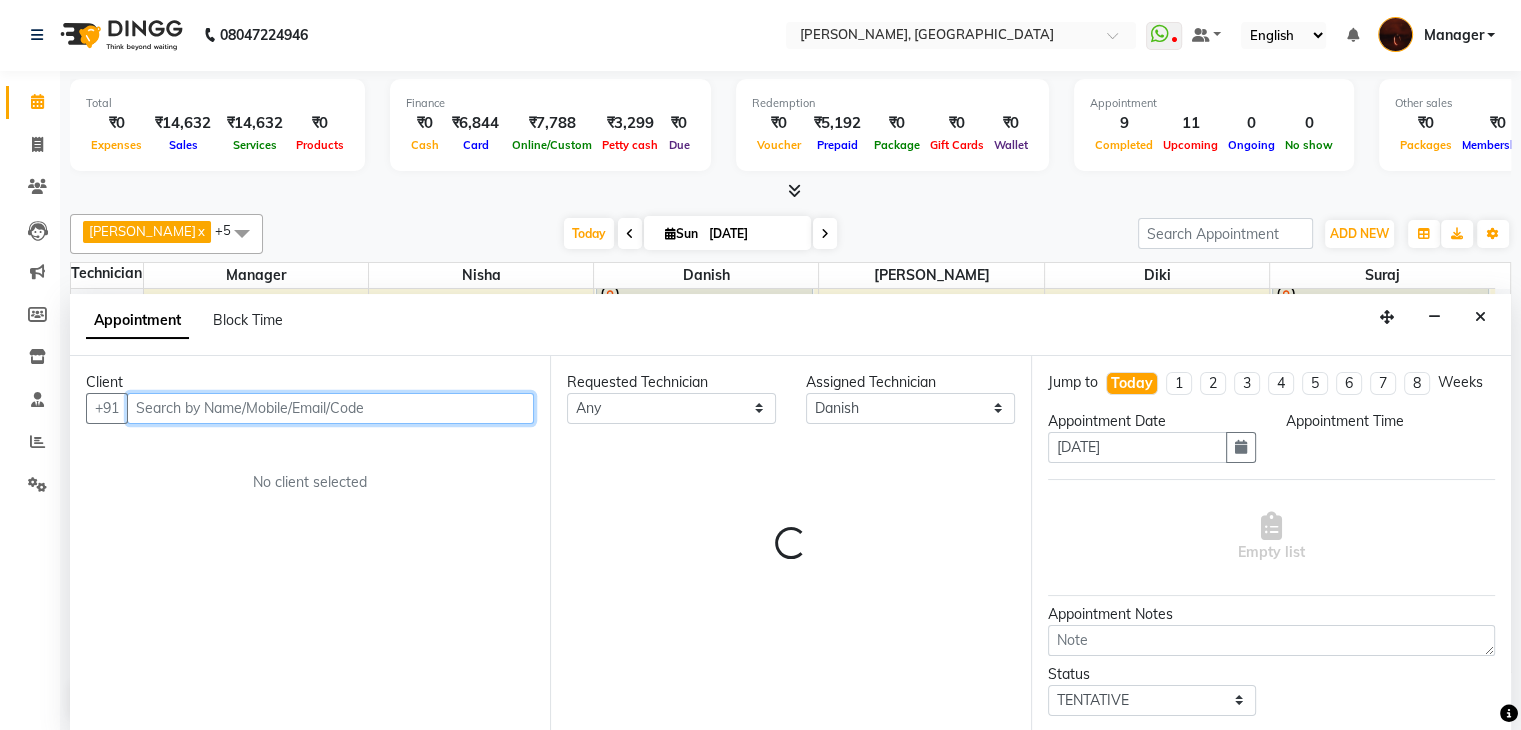 select on "1080" 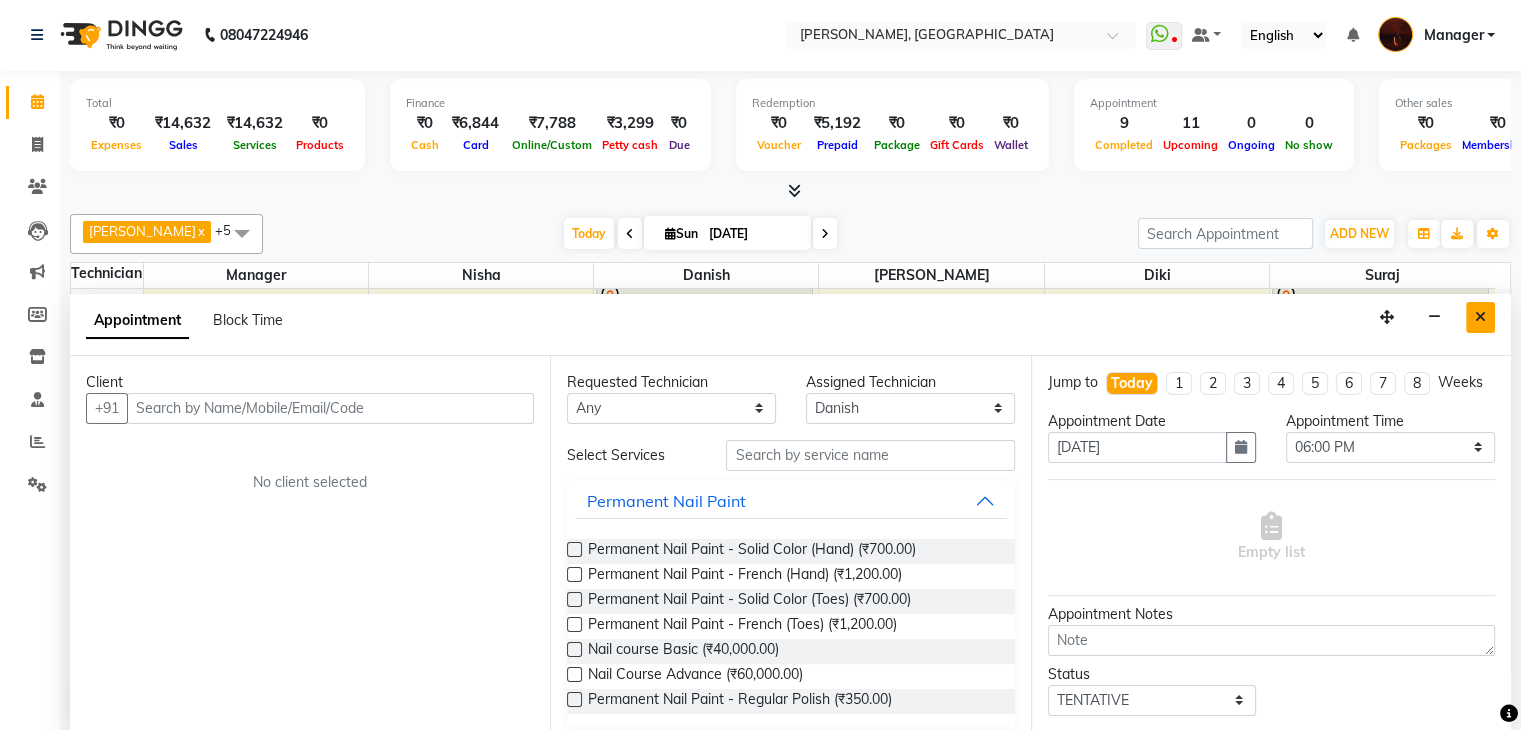 click at bounding box center [1480, 317] 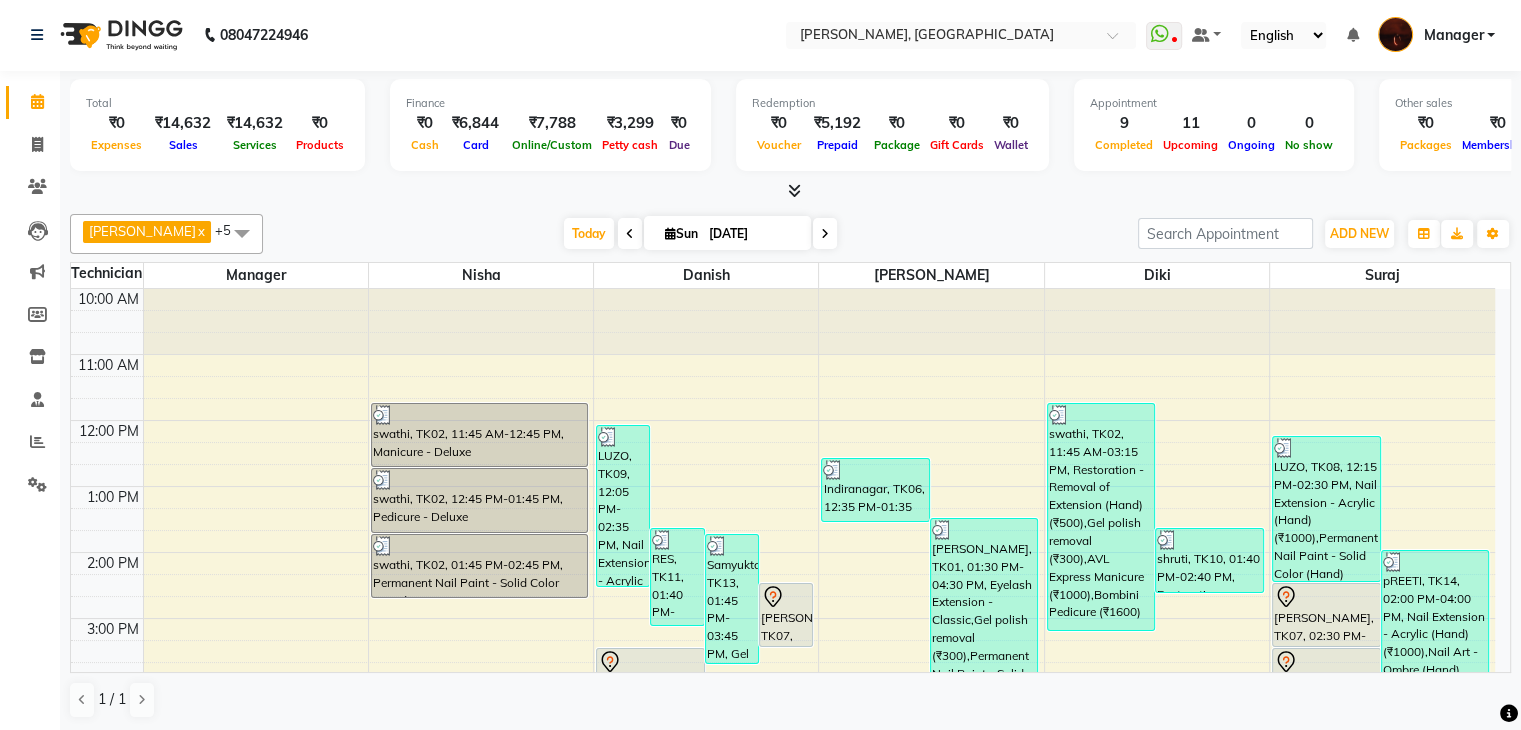 scroll, scrollTop: 465, scrollLeft: 0, axis: vertical 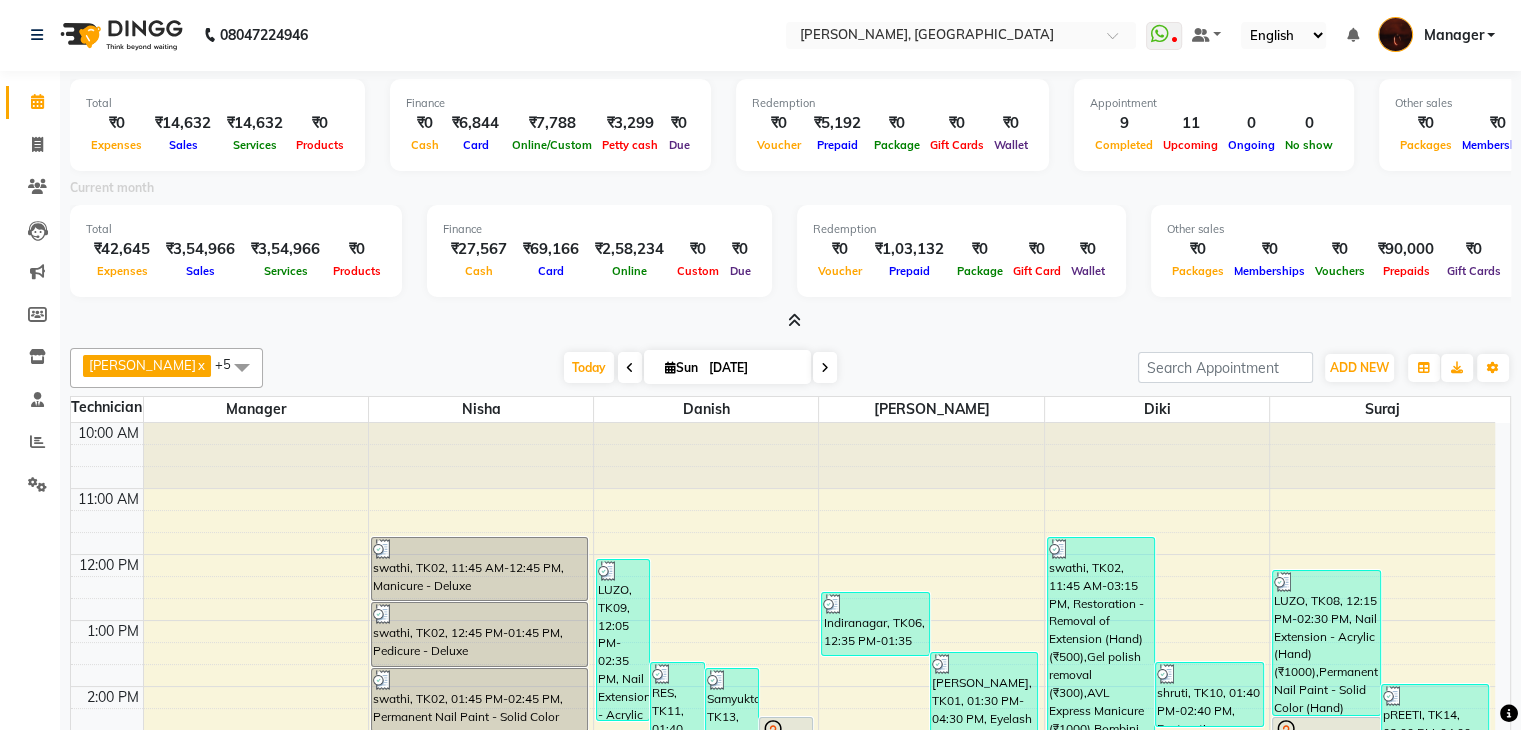 click at bounding box center (794, 320) 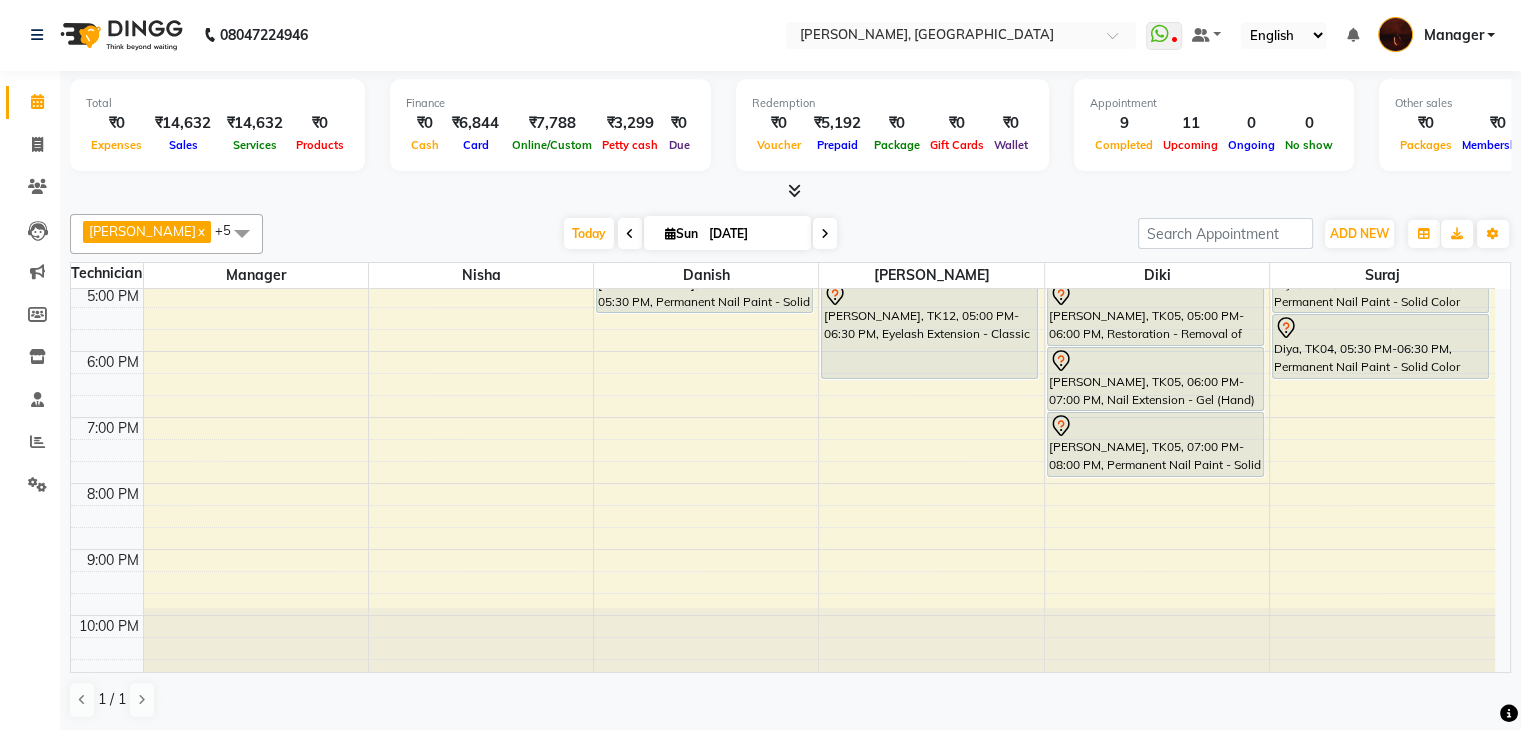 scroll, scrollTop: 0, scrollLeft: 0, axis: both 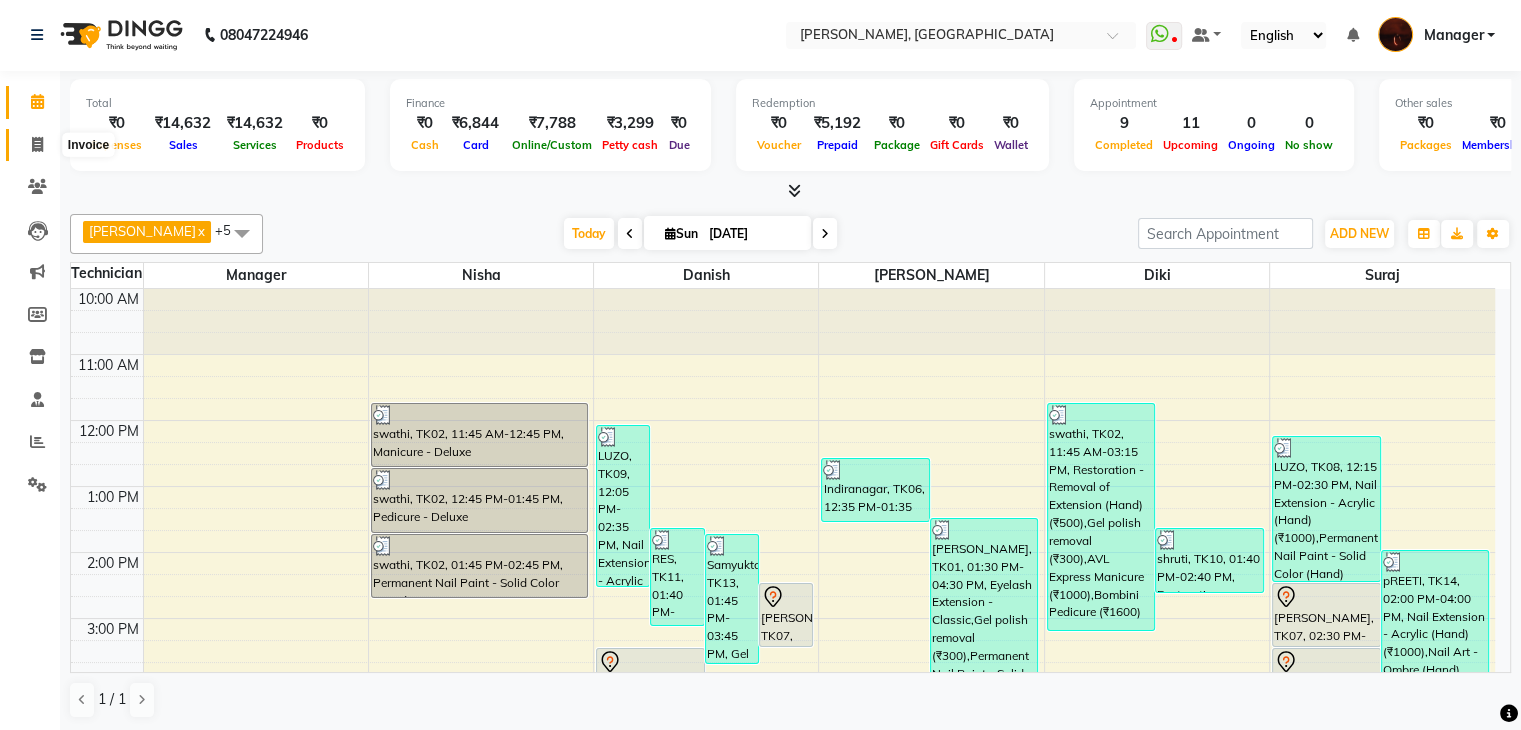 click 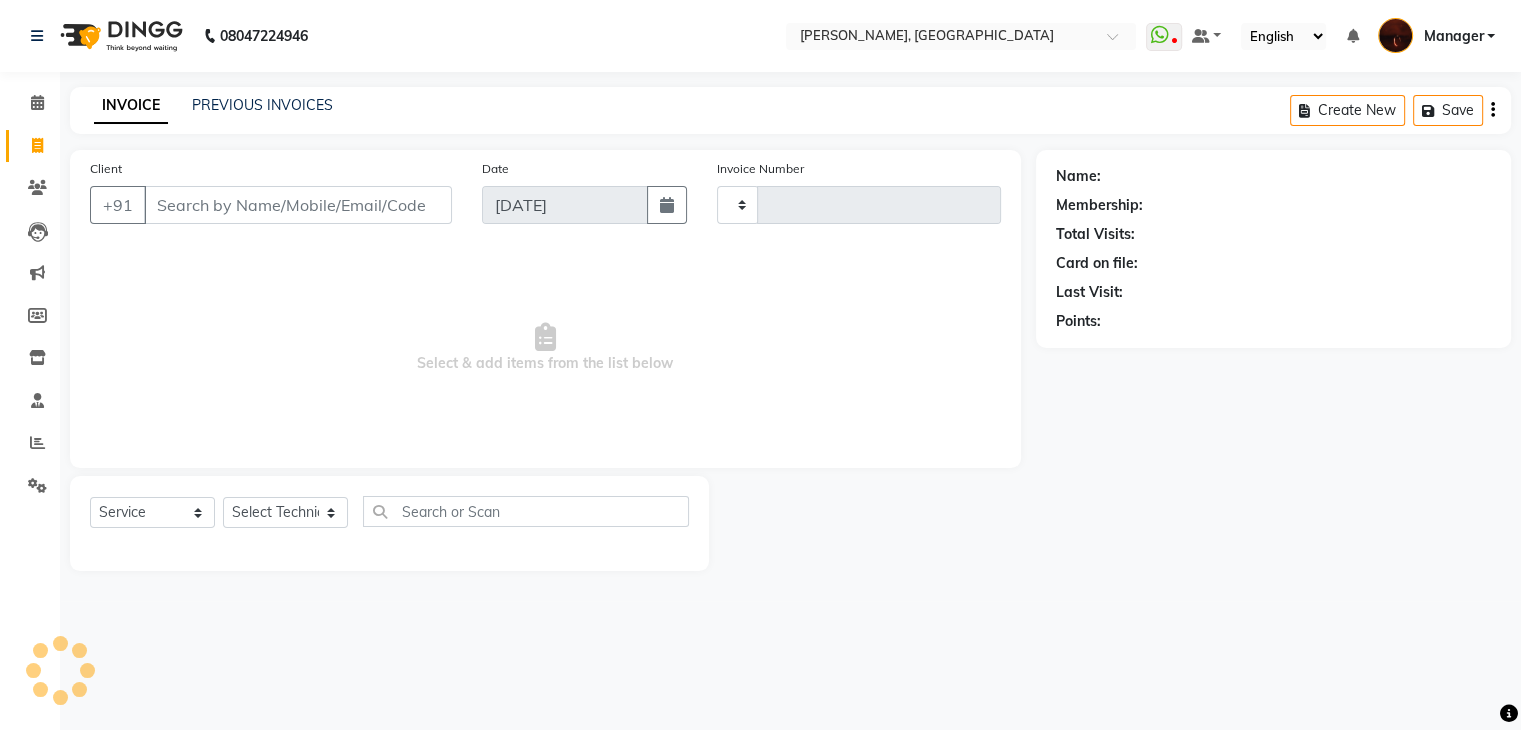 scroll, scrollTop: 0, scrollLeft: 0, axis: both 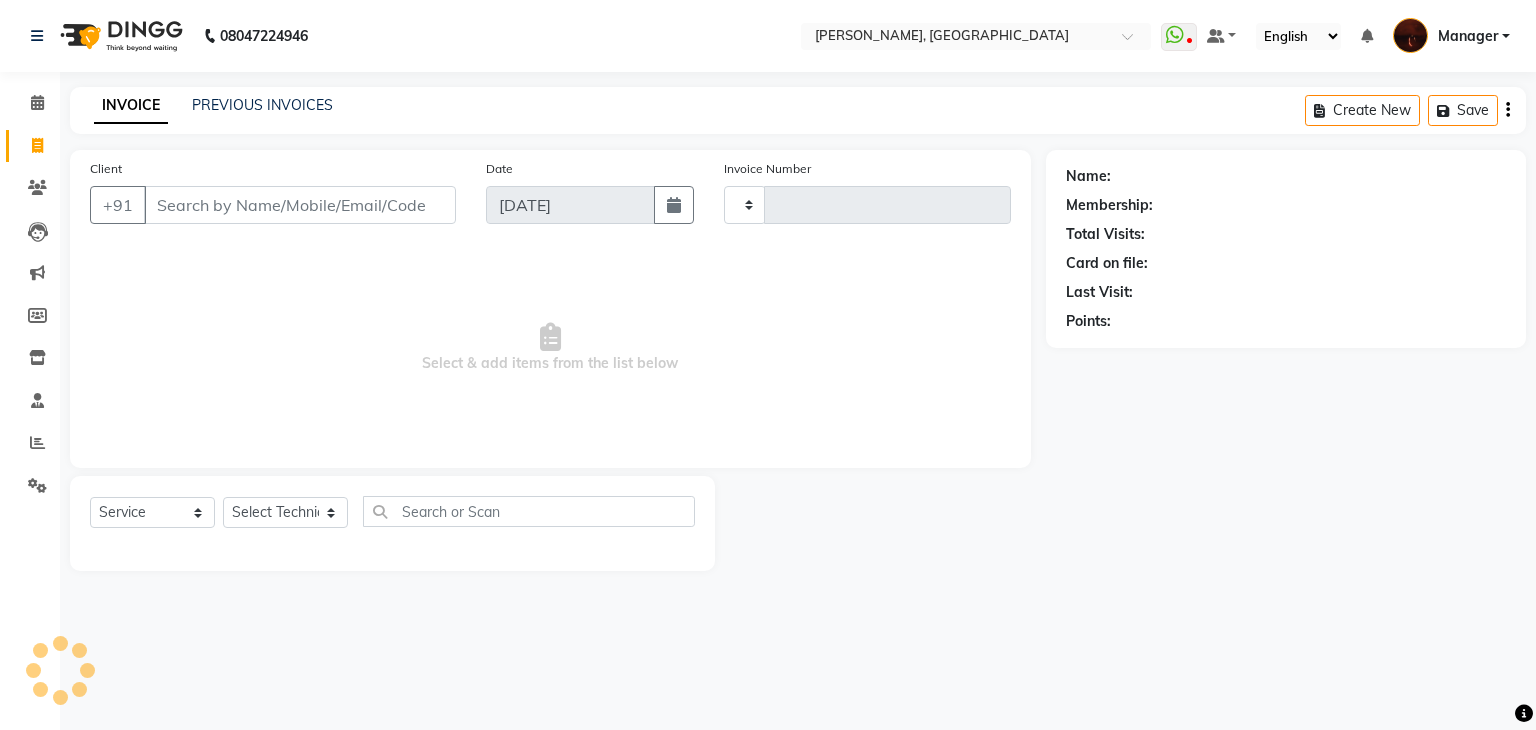 type on "1218" 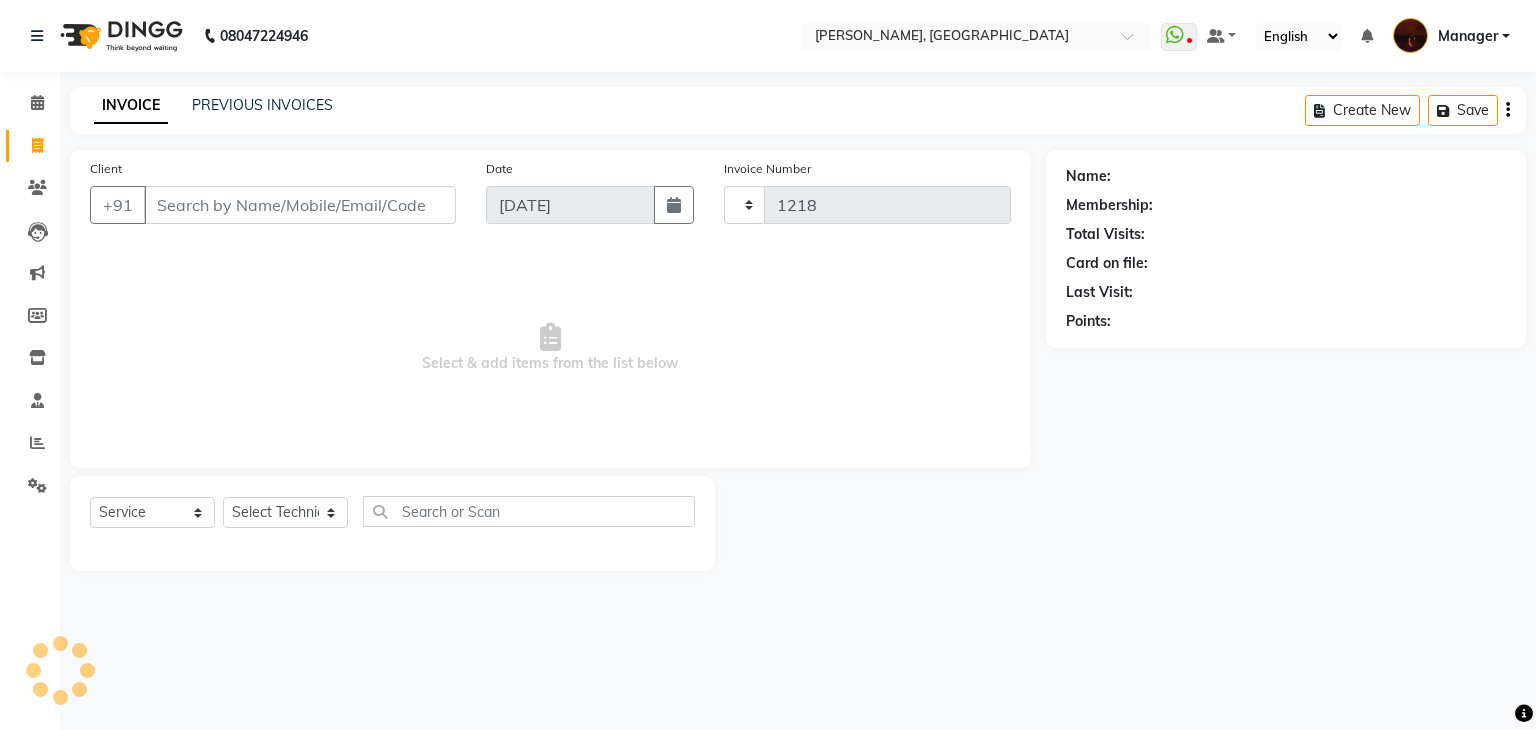 select on "4063" 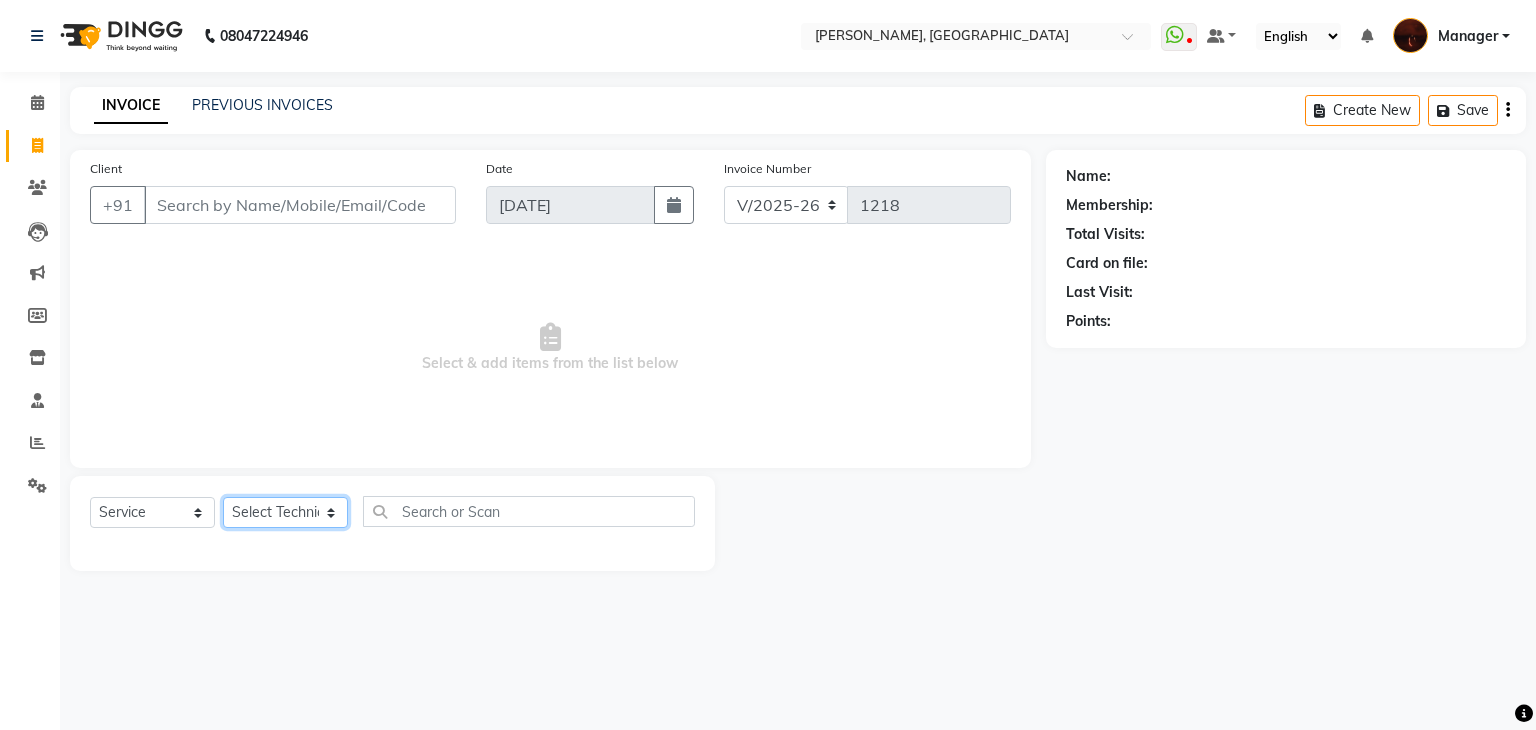 click on "Select Technician [PERSON_NAME] Danish Diki  [PERSON_NAME] GK [PERSON_NAME] Manager [PERSON_NAME] [PERSON_NAME] [PERSON_NAME] [PERSON_NAME] [PERSON_NAME] [PERSON_NAME] Accounting suraj vishnu" 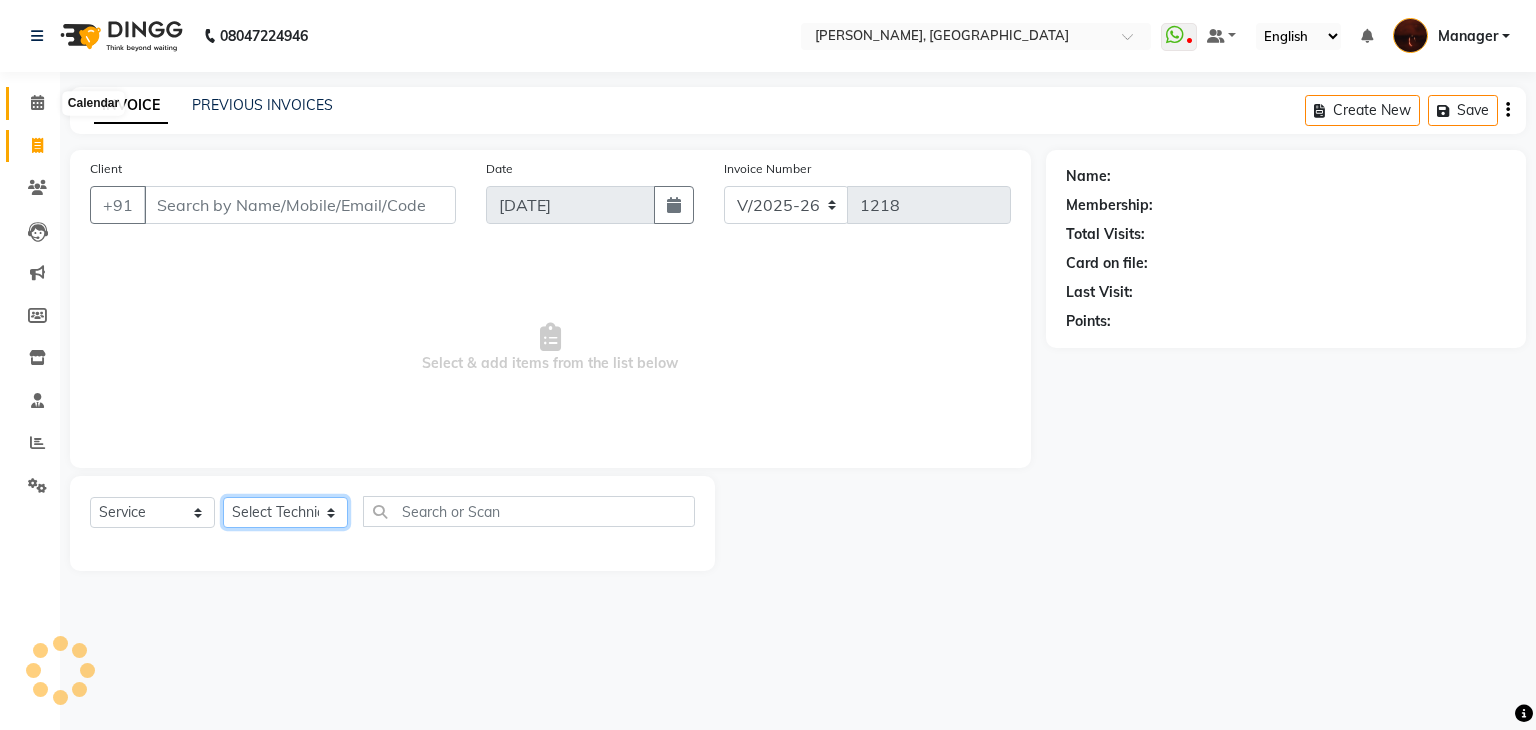 select on "35072" 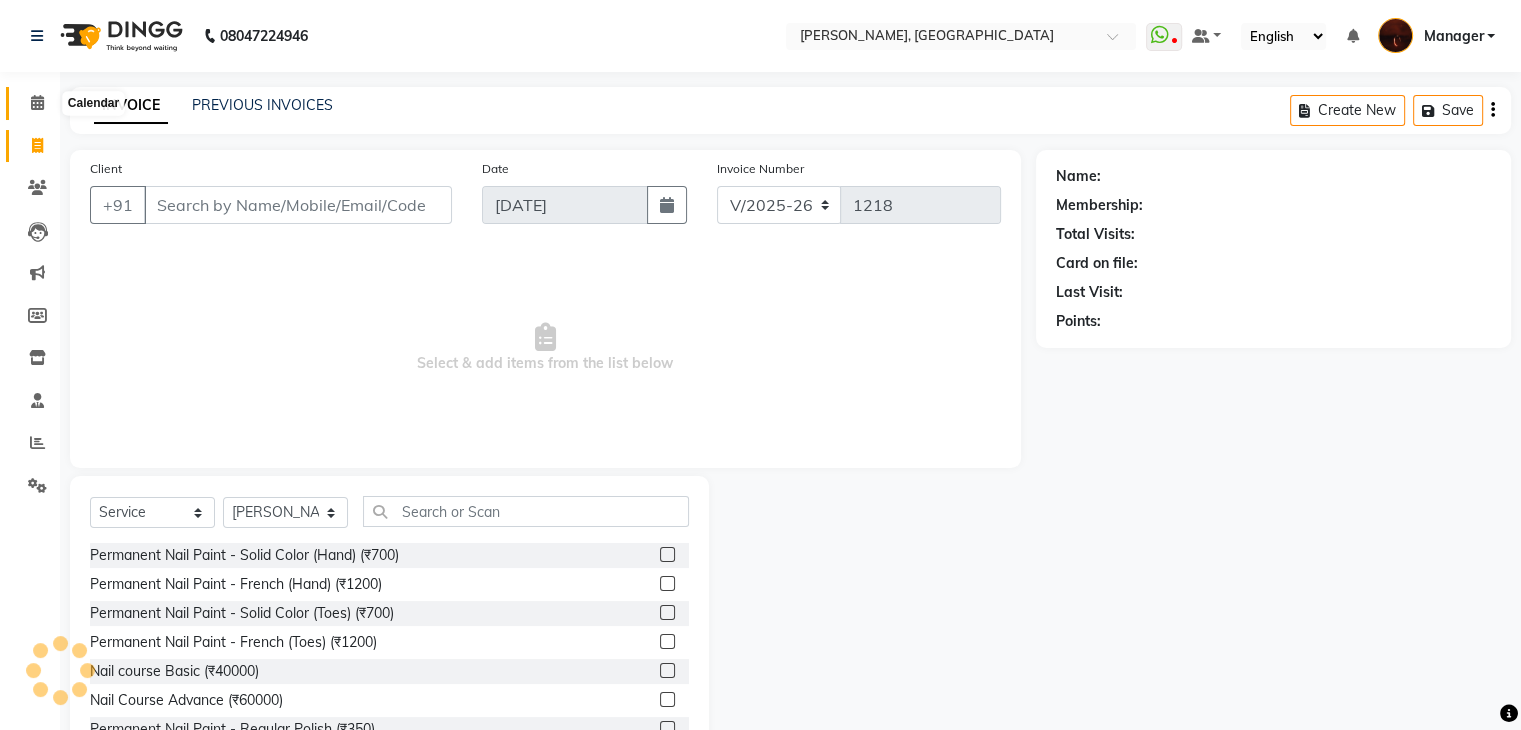 click 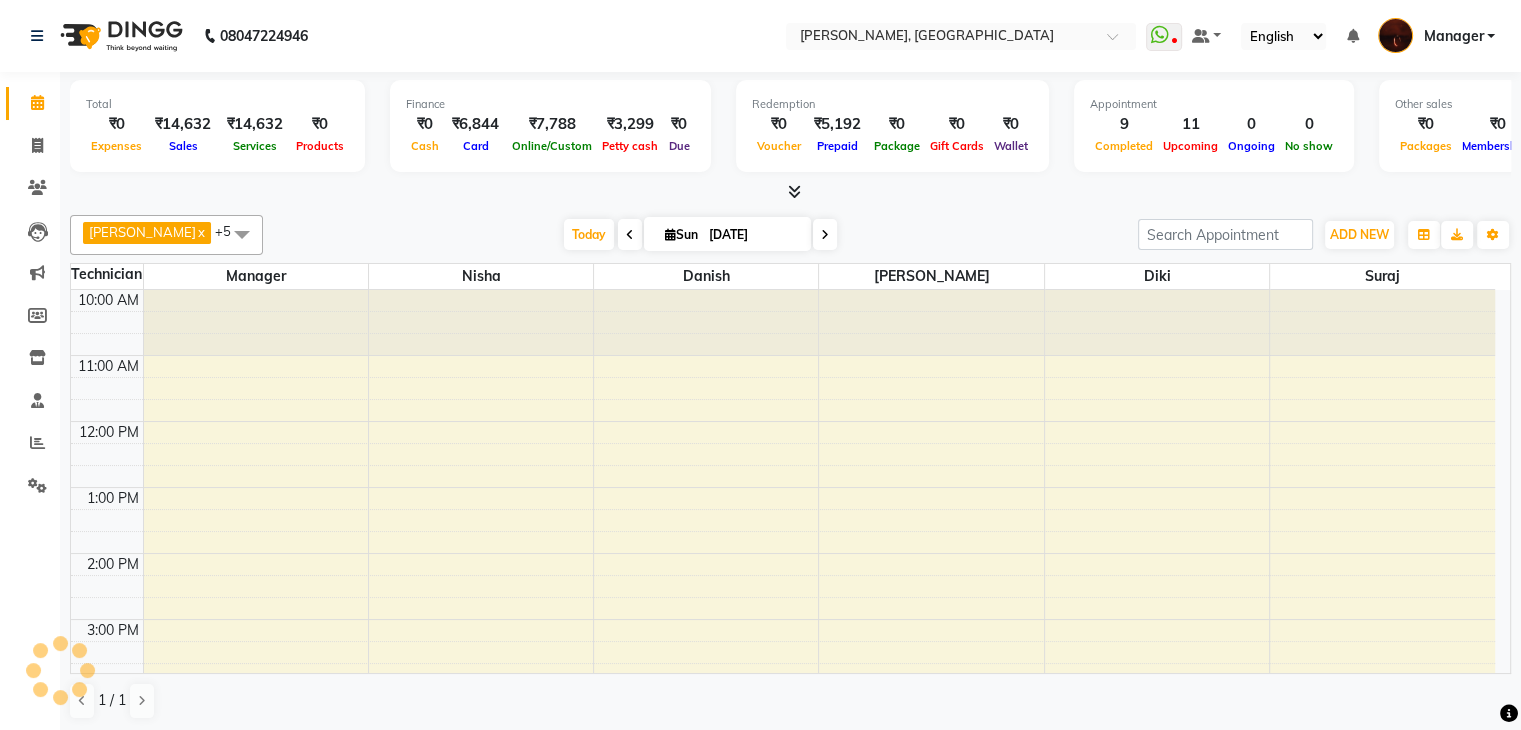 scroll, scrollTop: 0, scrollLeft: 0, axis: both 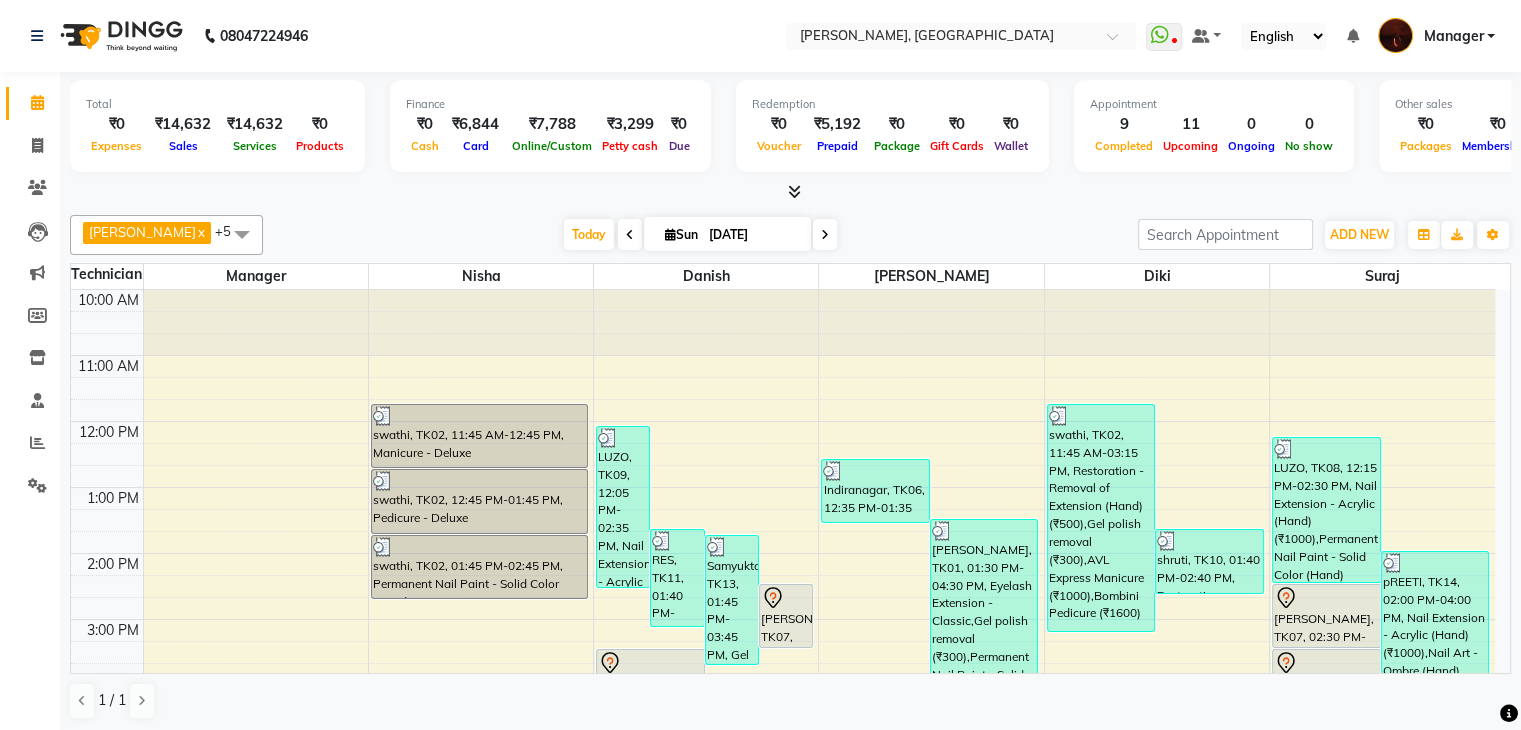click on "[DATE]" at bounding box center (753, 235) 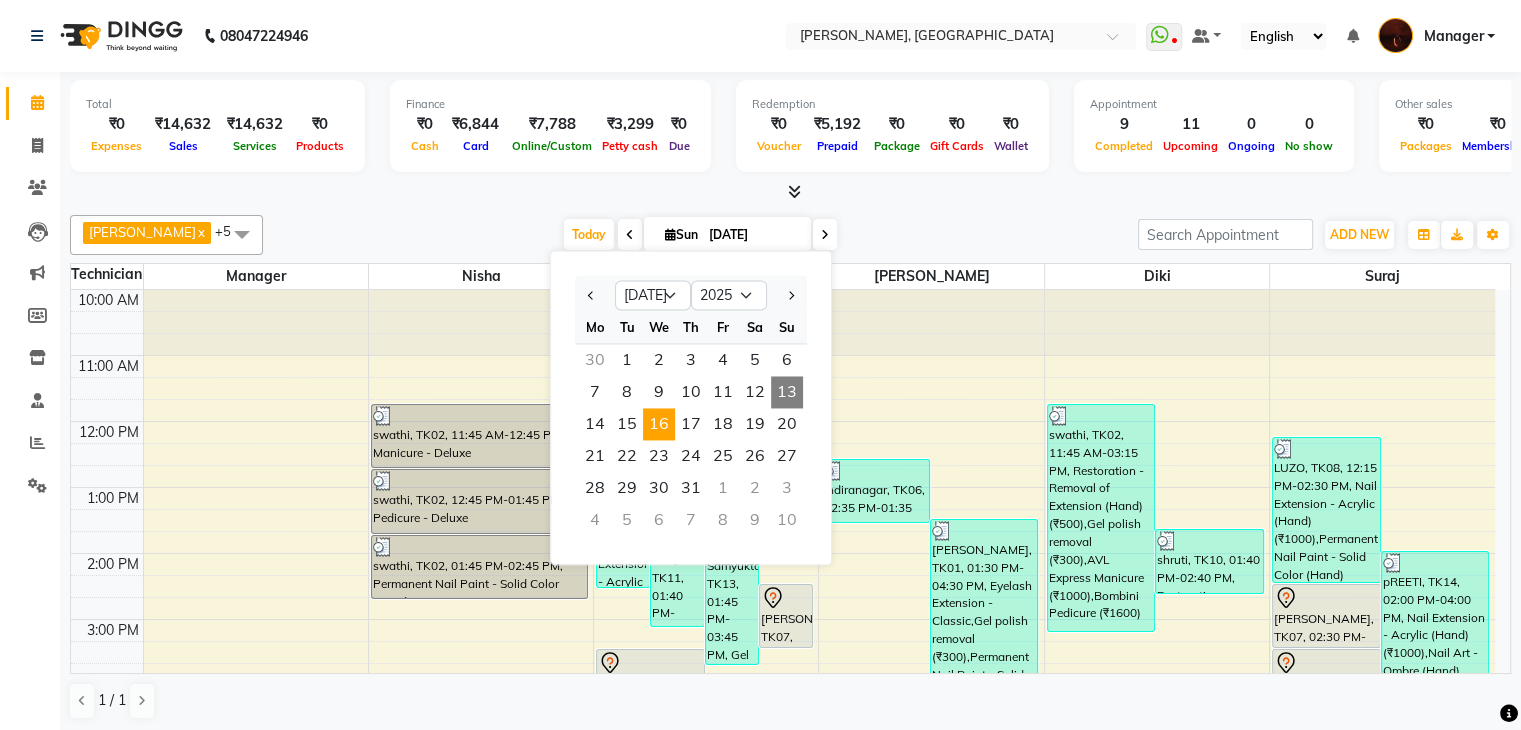 click on "16" at bounding box center (659, 424) 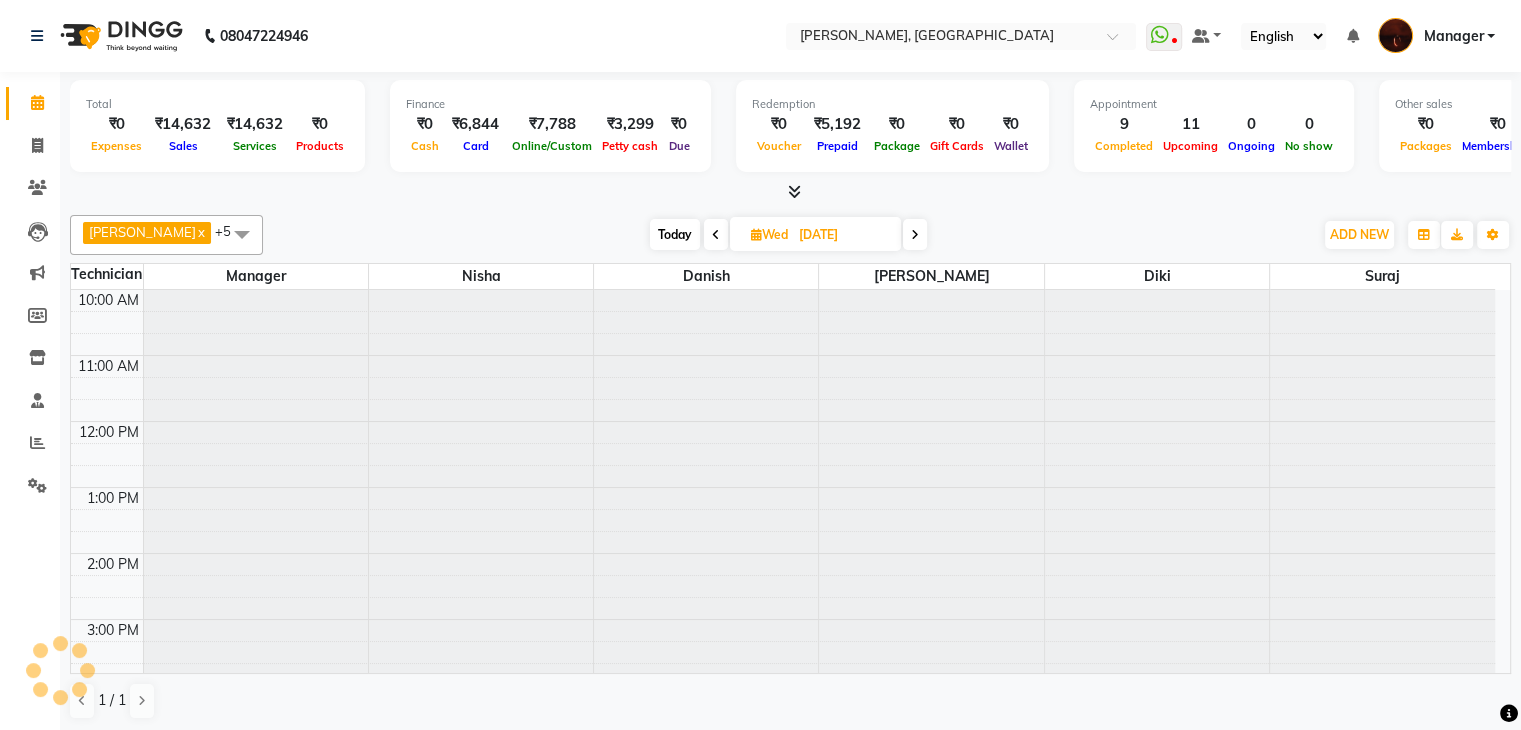scroll, scrollTop: 394, scrollLeft: 0, axis: vertical 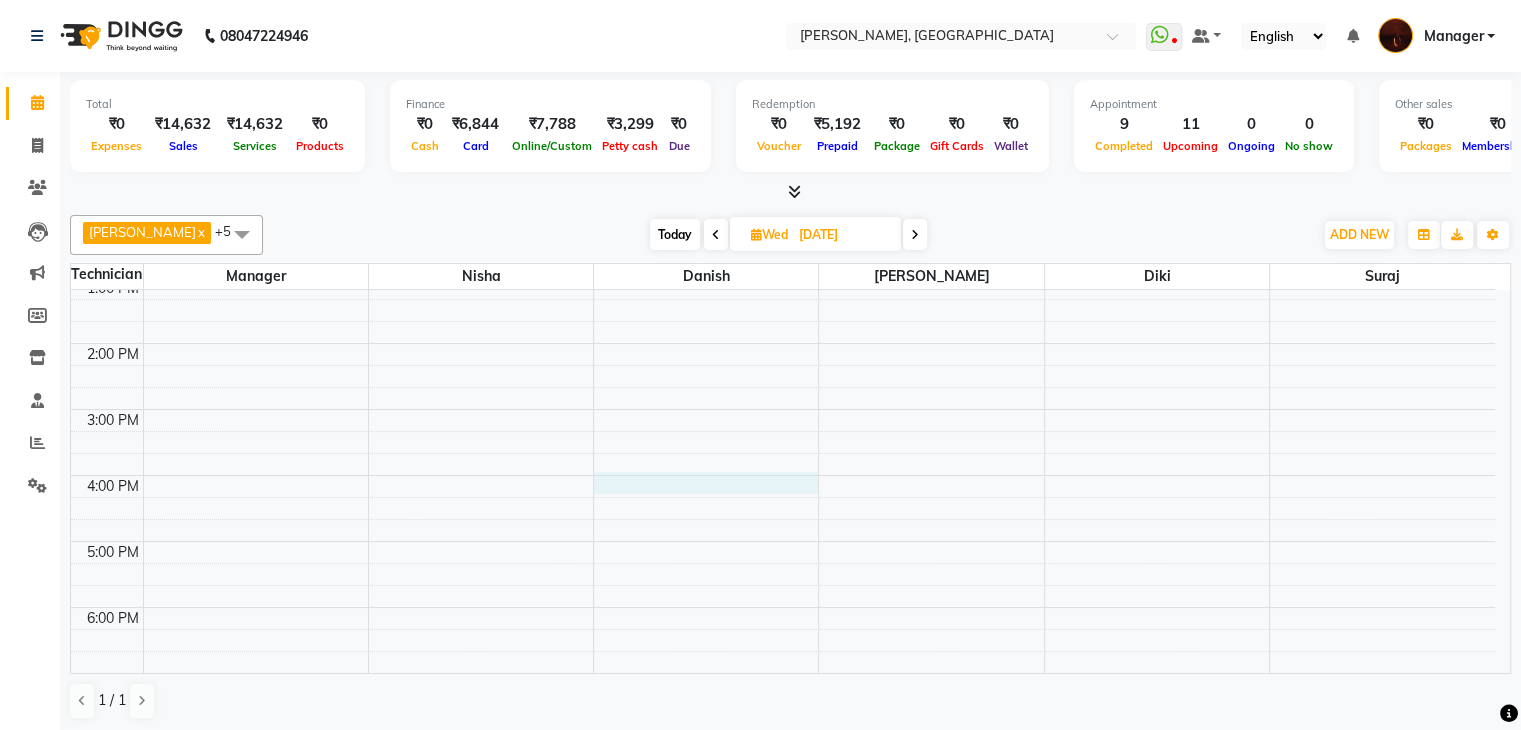click on "10:00 AM 11:00 AM 12:00 PM 1:00 PM 2:00 PM 3:00 PM 4:00 PM 5:00 PM 6:00 PM 7:00 PM 8:00 PM 9:00 PM 10:00 PM" at bounding box center (783, 508) 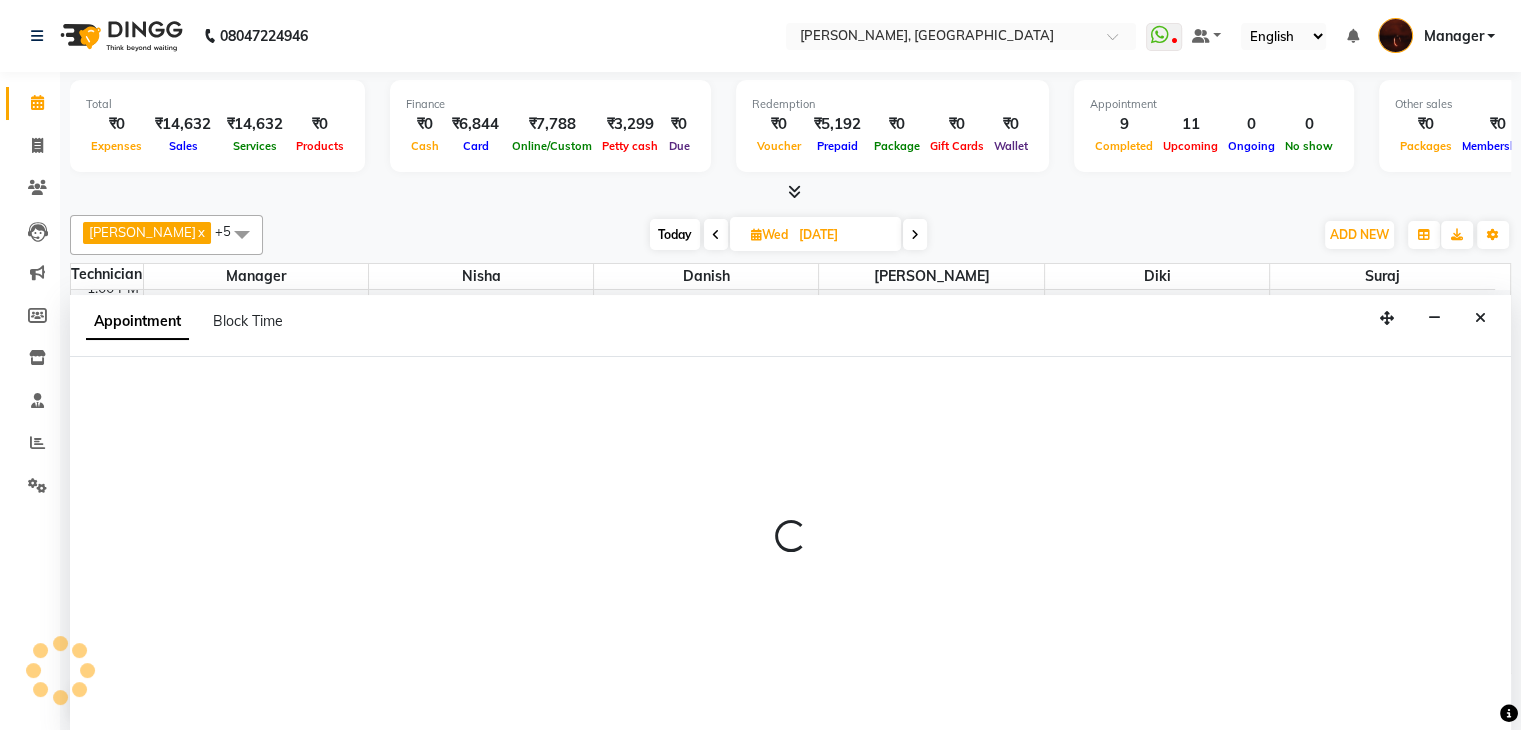 scroll, scrollTop: 1, scrollLeft: 0, axis: vertical 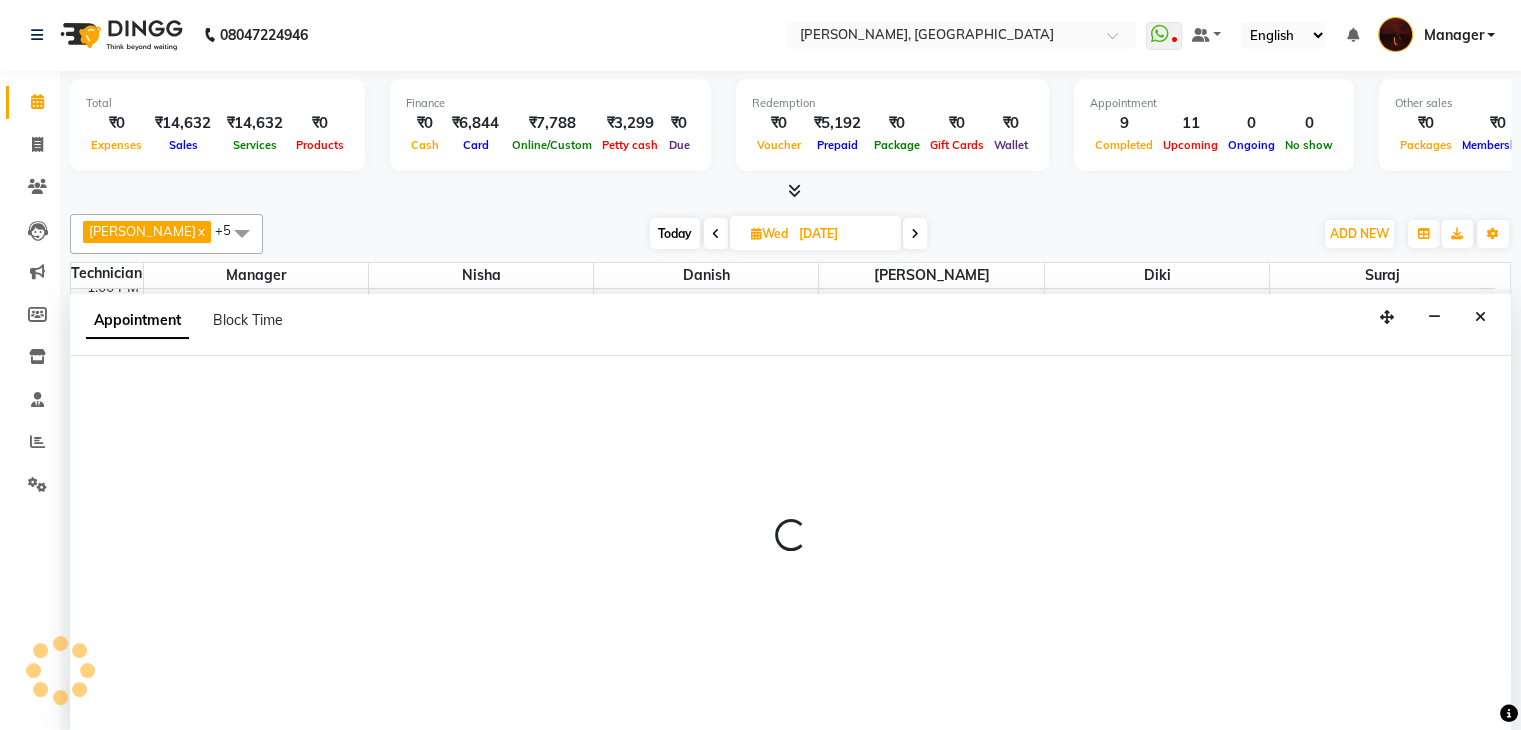 select on "20822" 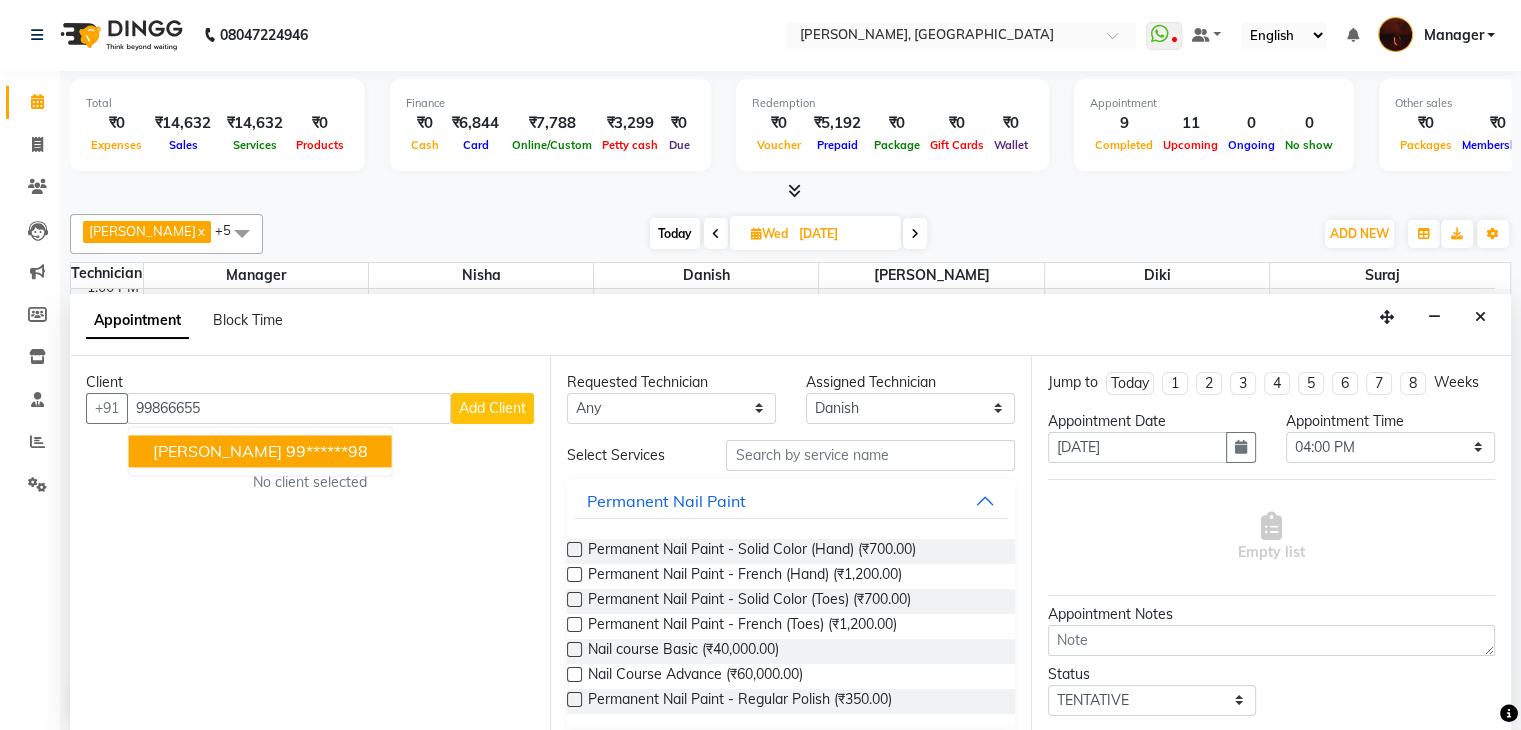click on "Sanjana  99******98" at bounding box center (260, 451) 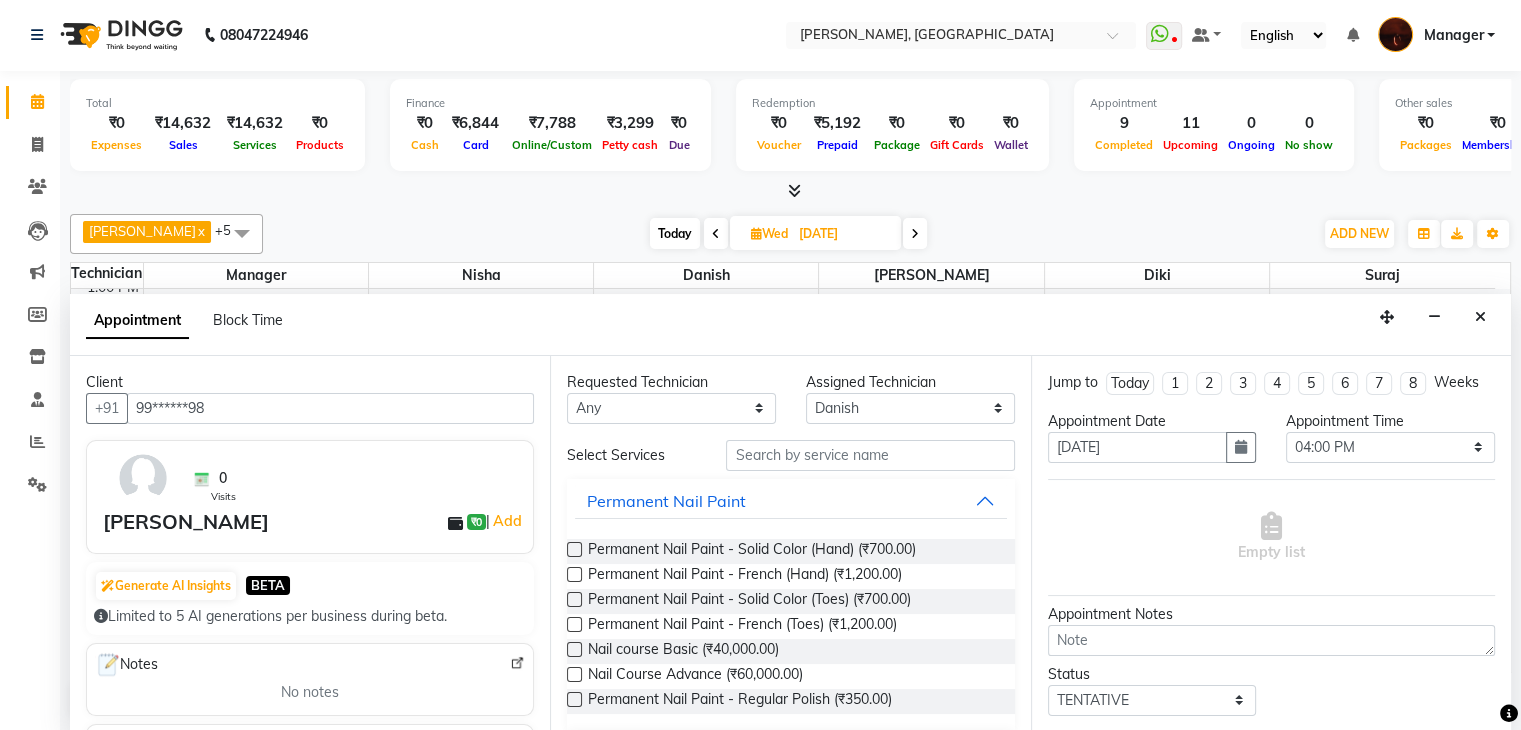 type on "99******98" 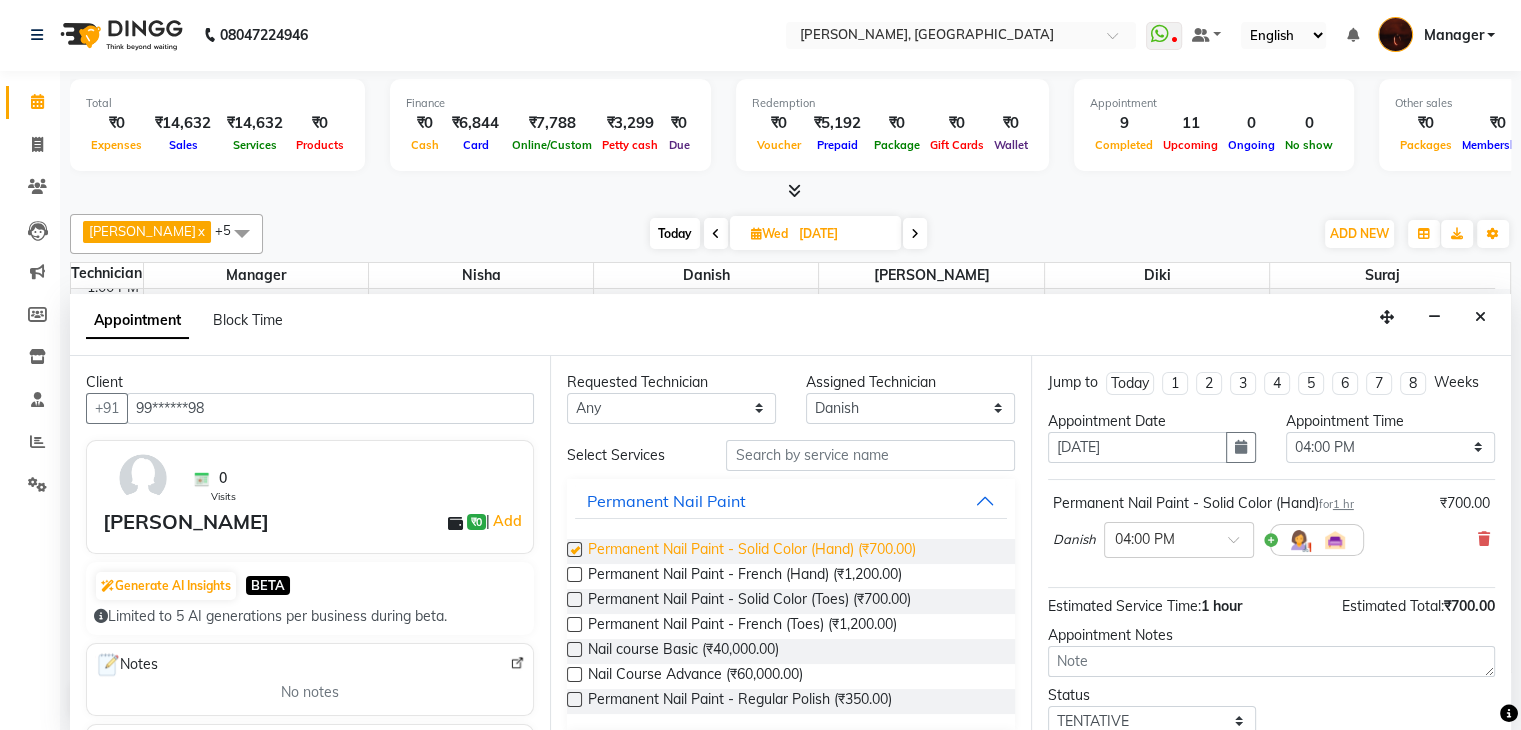 checkbox on "false" 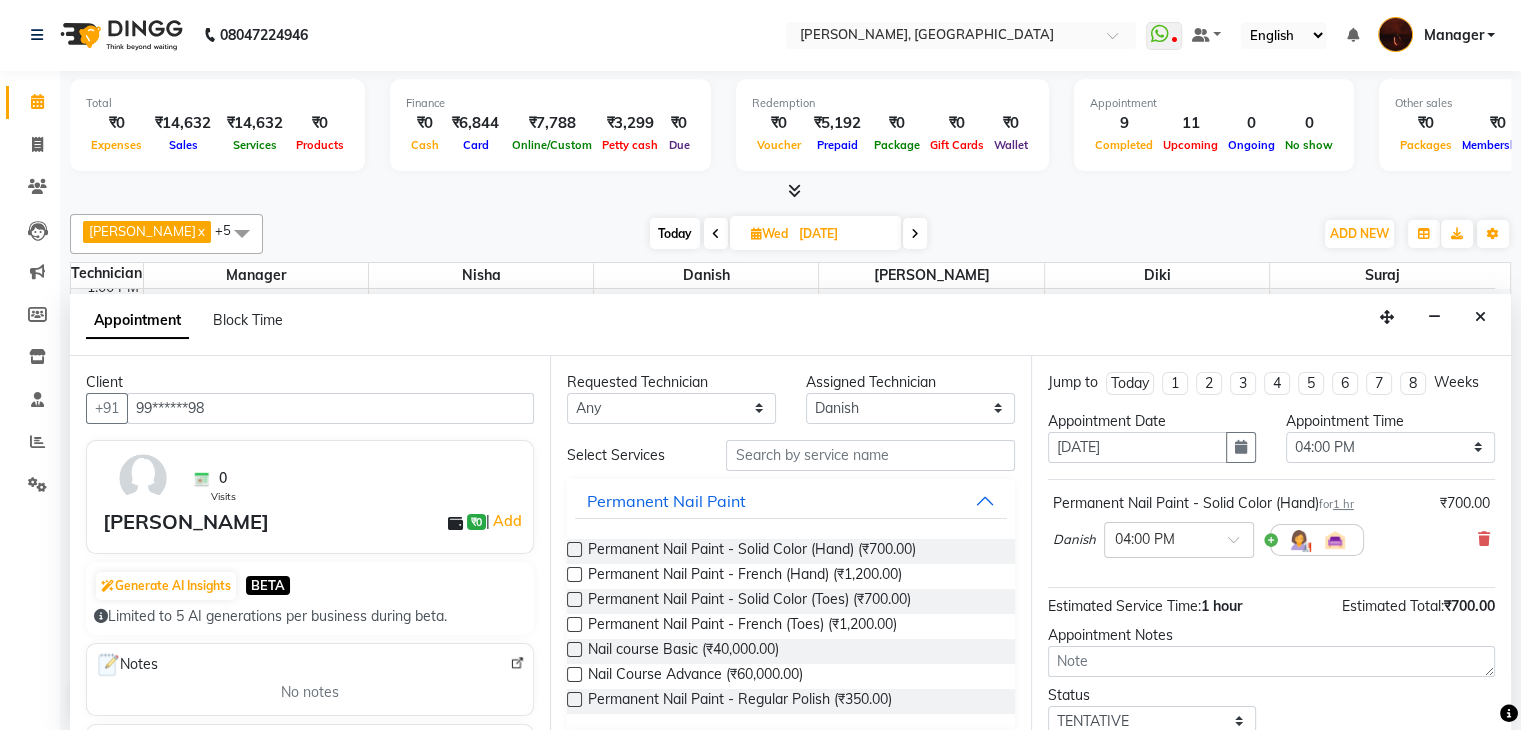 scroll, scrollTop: 130, scrollLeft: 0, axis: vertical 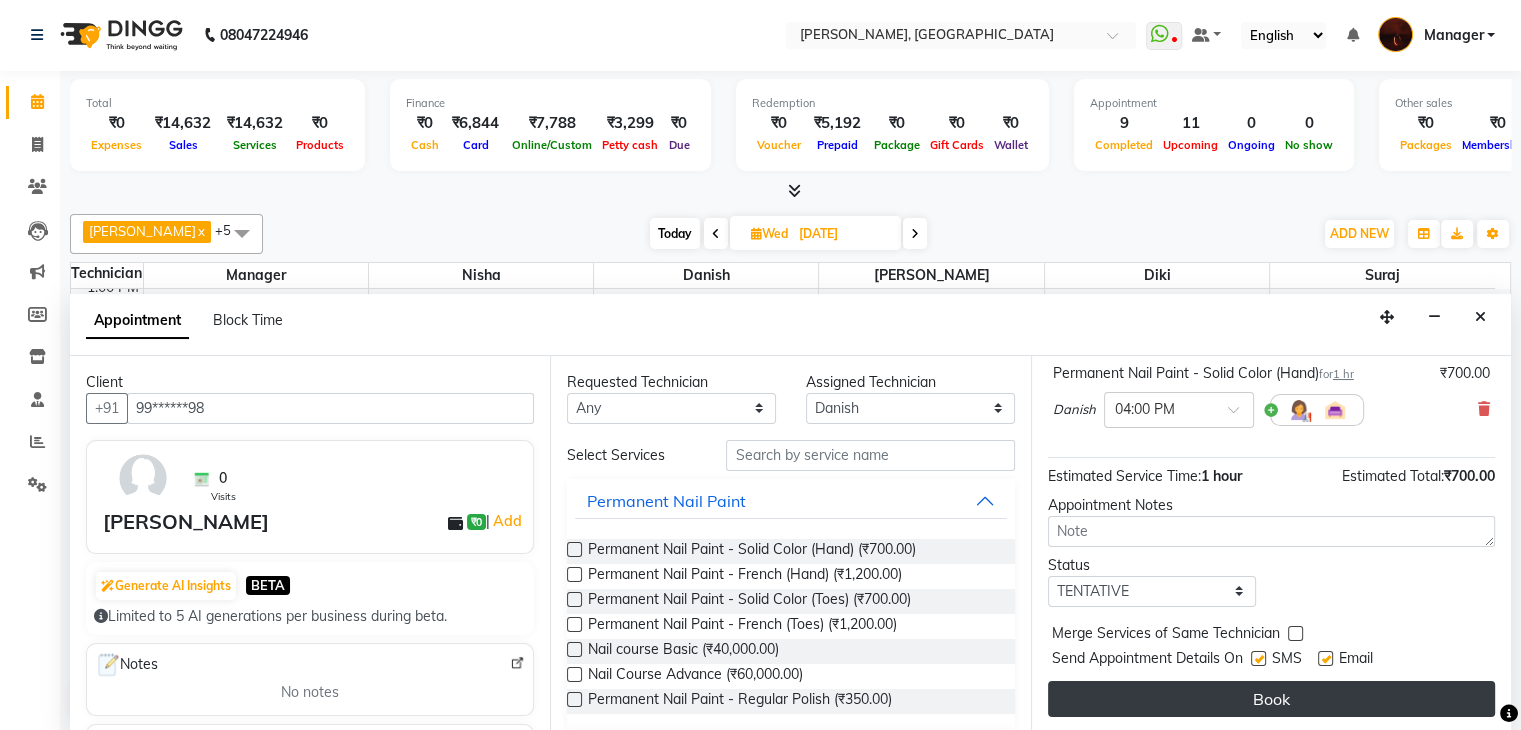 click on "Book" at bounding box center [1271, 699] 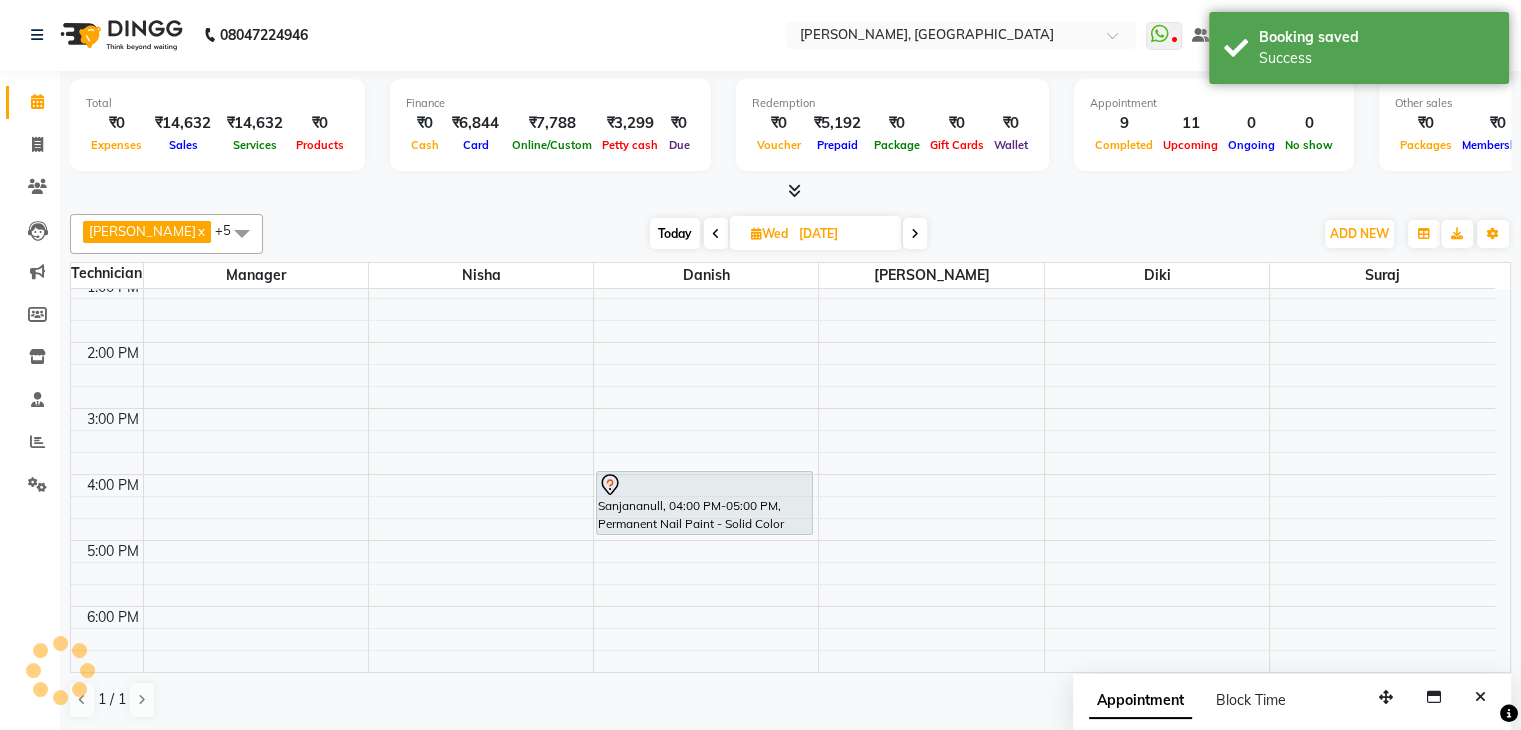 scroll, scrollTop: 0, scrollLeft: 0, axis: both 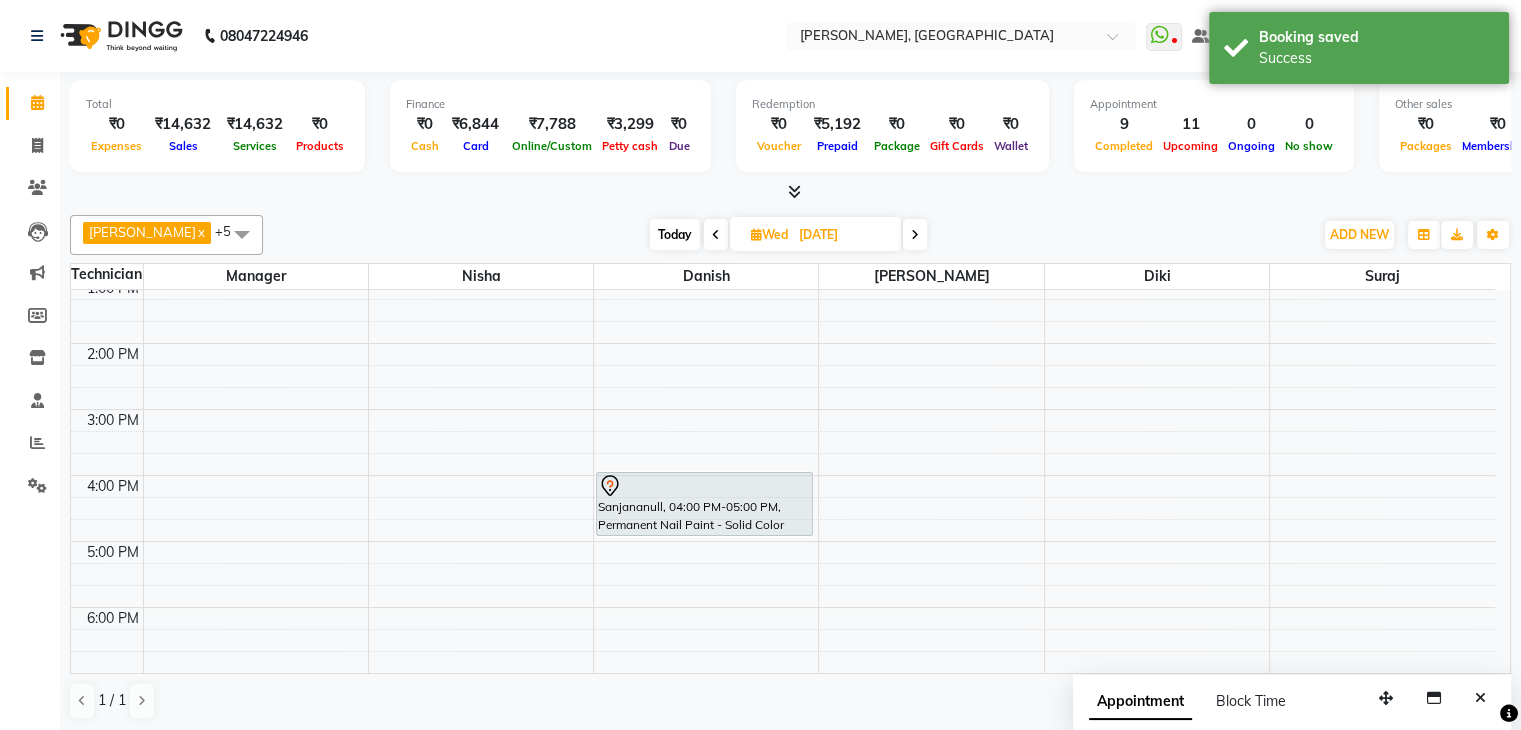 click on "Today" at bounding box center [675, 234] 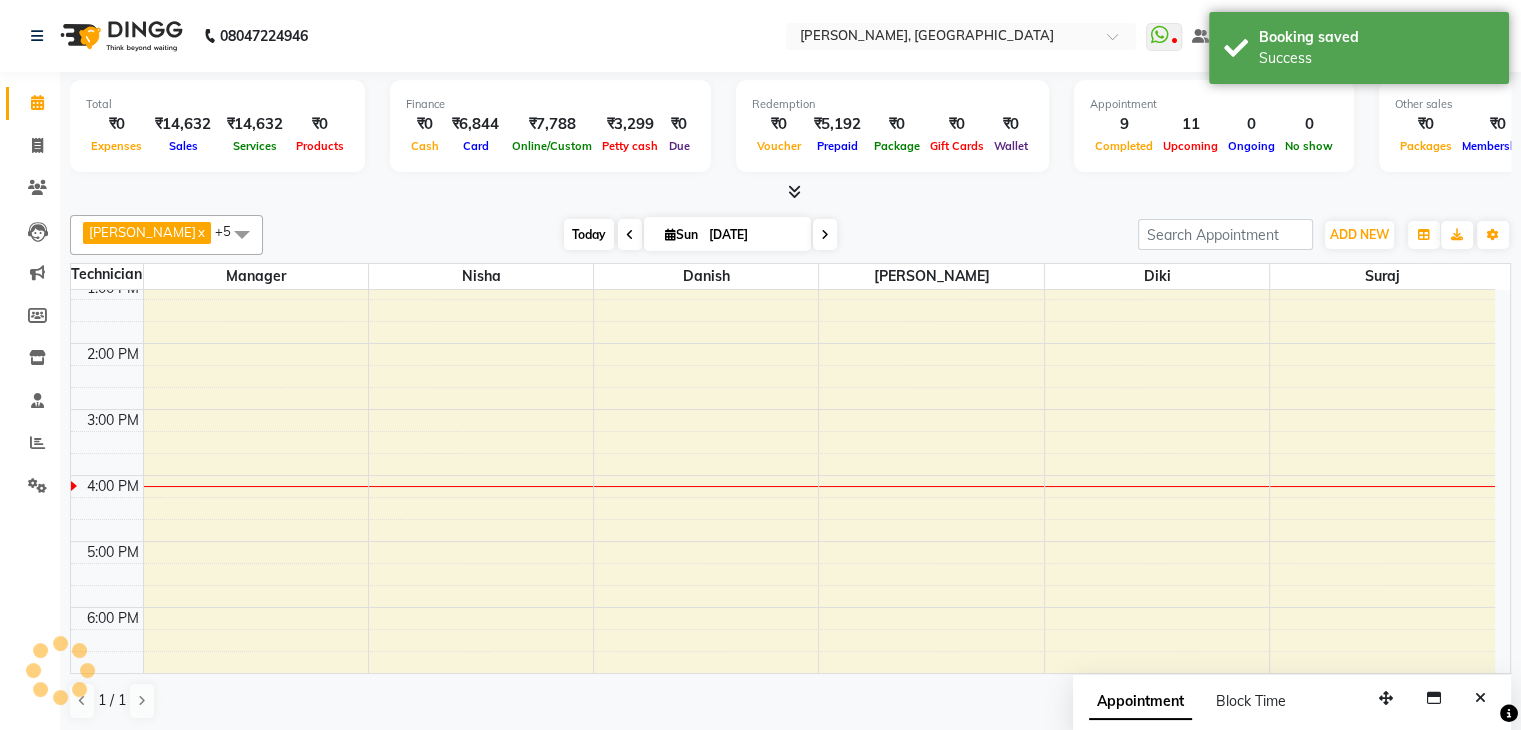 scroll, scrollTop: 394, scrollLeft: 0, axis: vertical 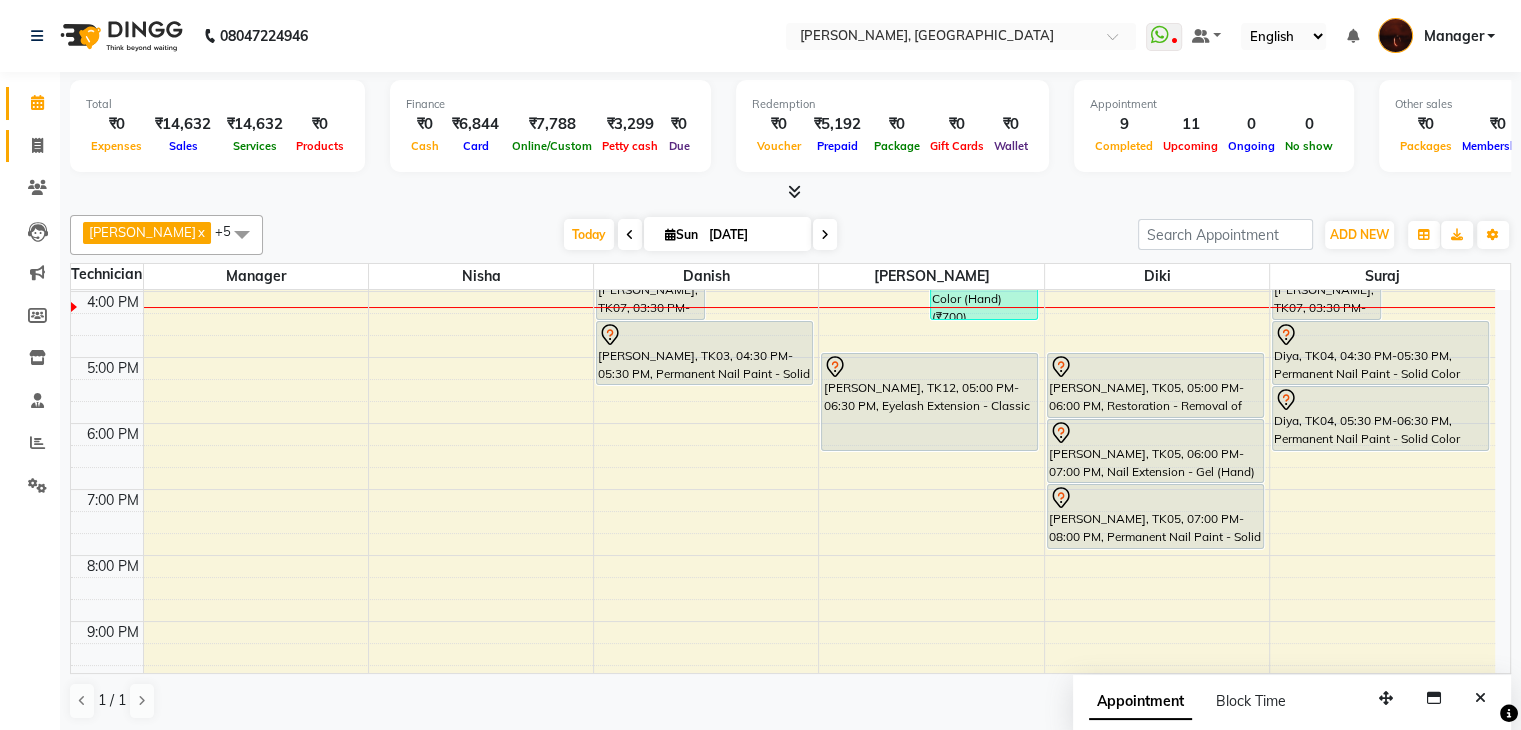 click on "Invoice" 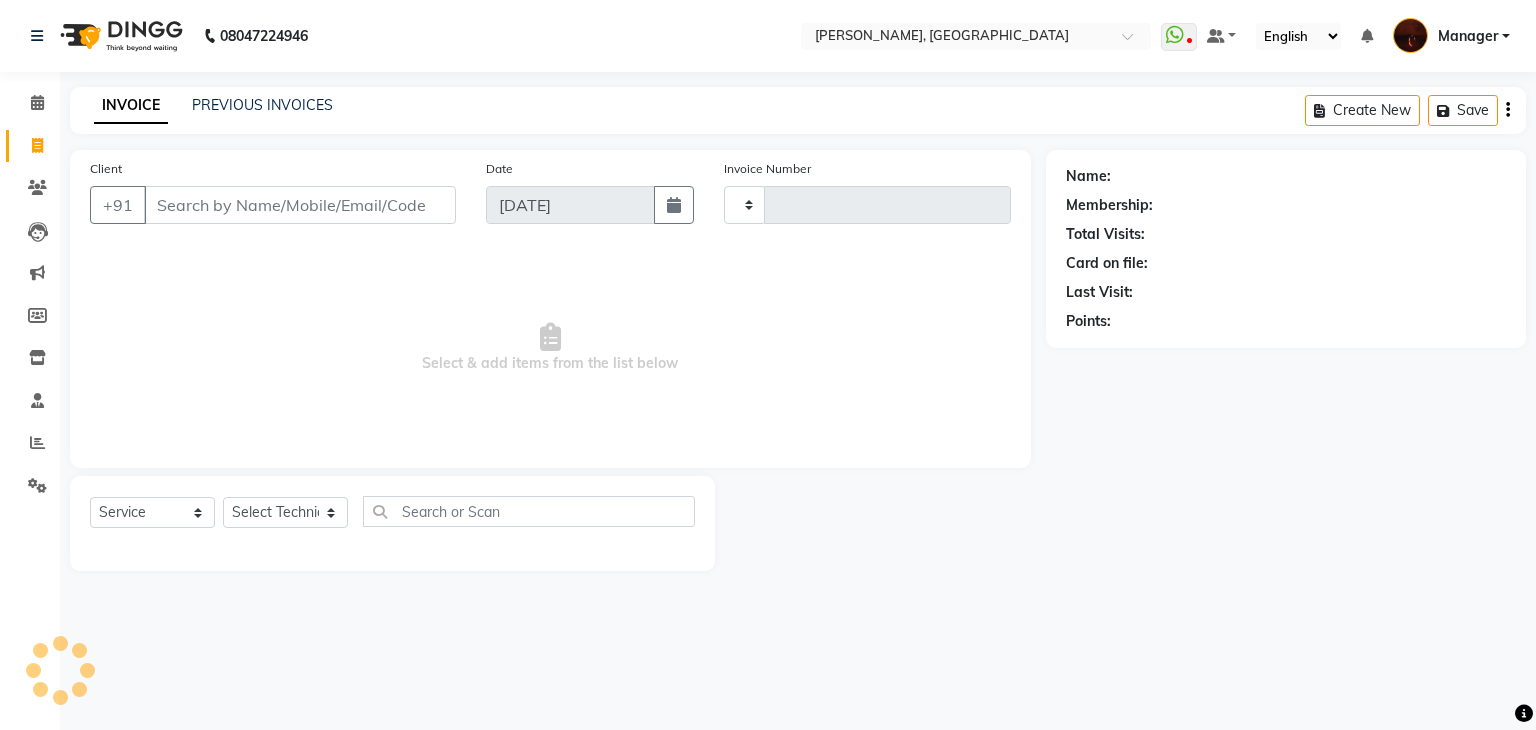 type on "1218" 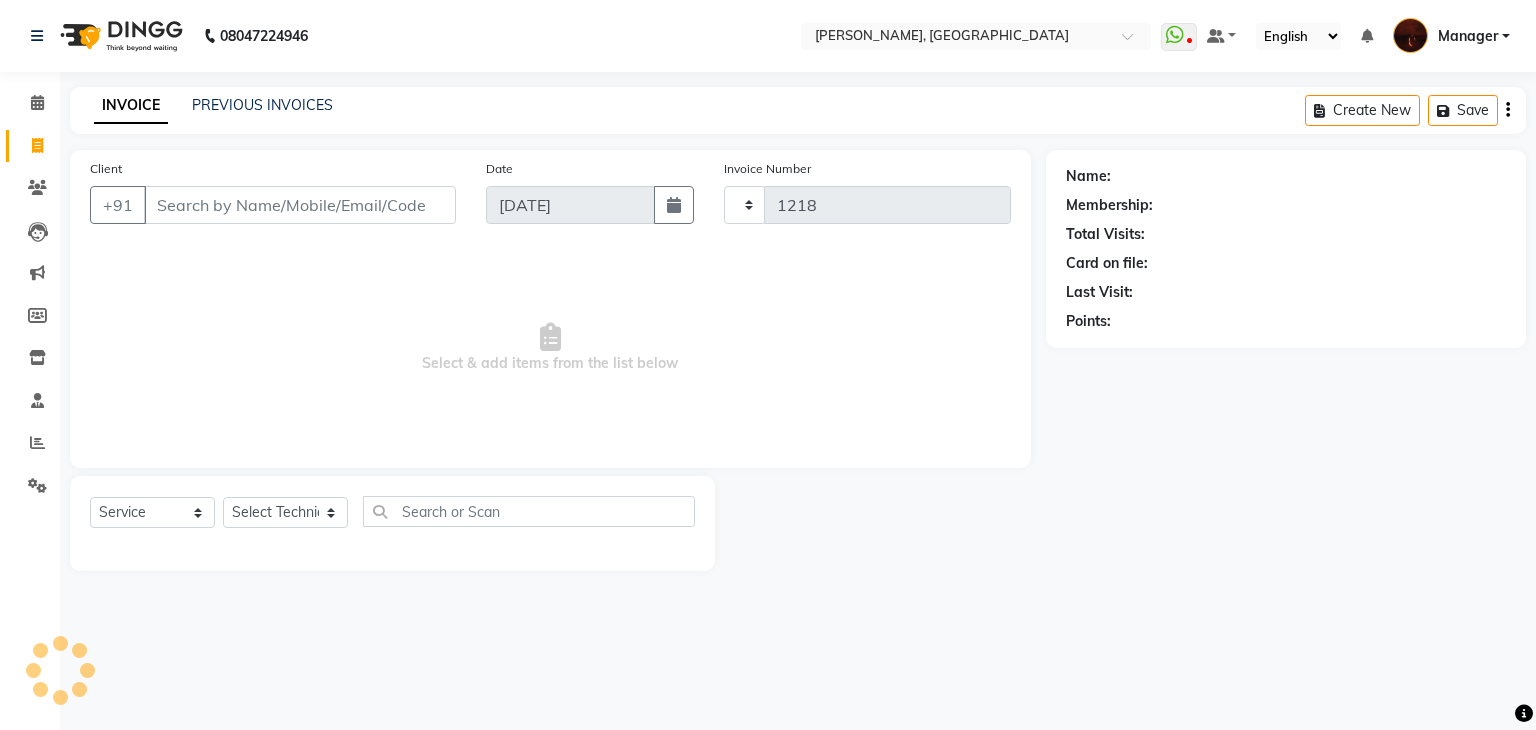 select on "4063" 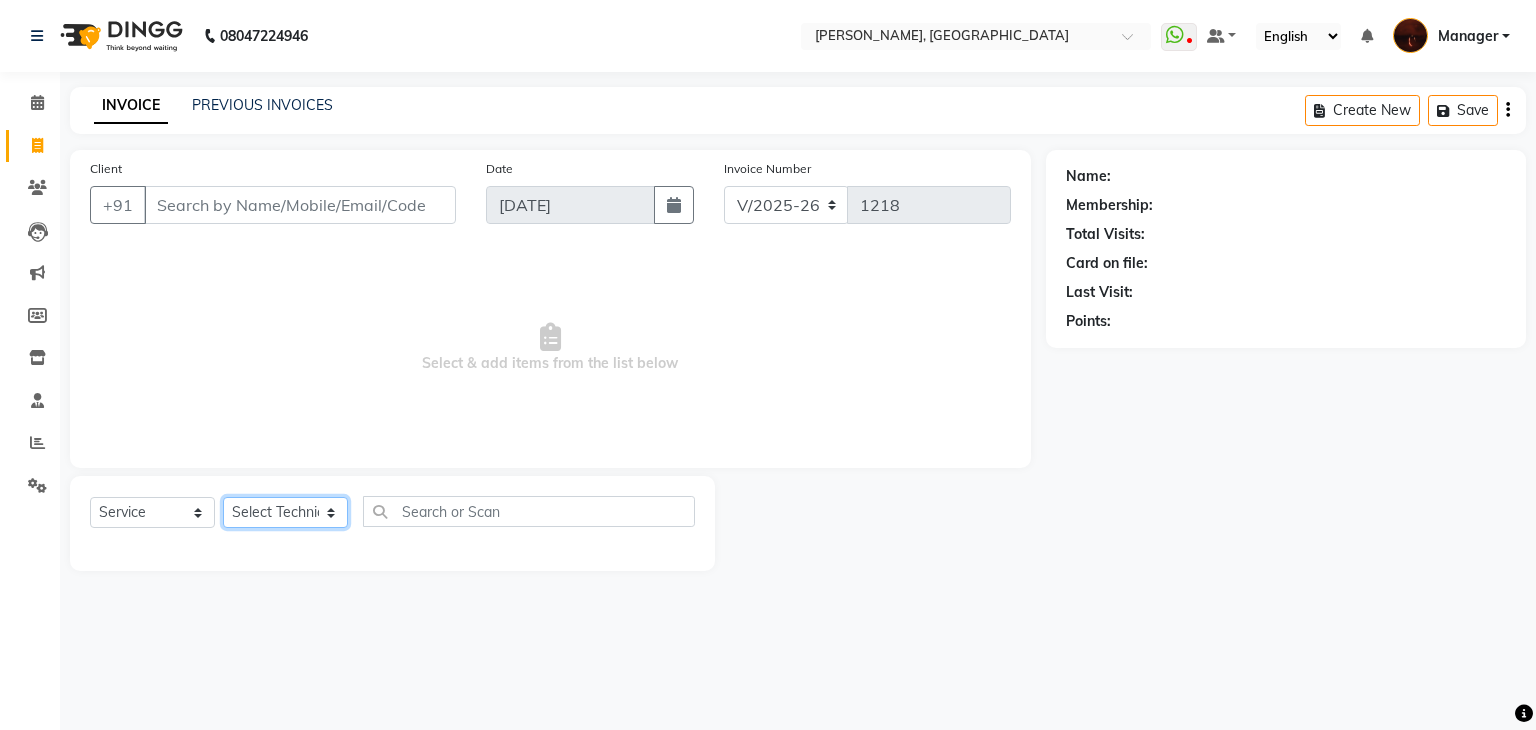click on "Select Technician [PERSON_NAME] Danish Diki  [PERSON_NAME] GK [PERSON_NAME] Manager [PERSON_NAME] [PERSON_NAME] [PERSON_NAME] [PERSON_NAME] [PERSON_NAME] [PERSON_NAME] Accounting suraj vishnu" 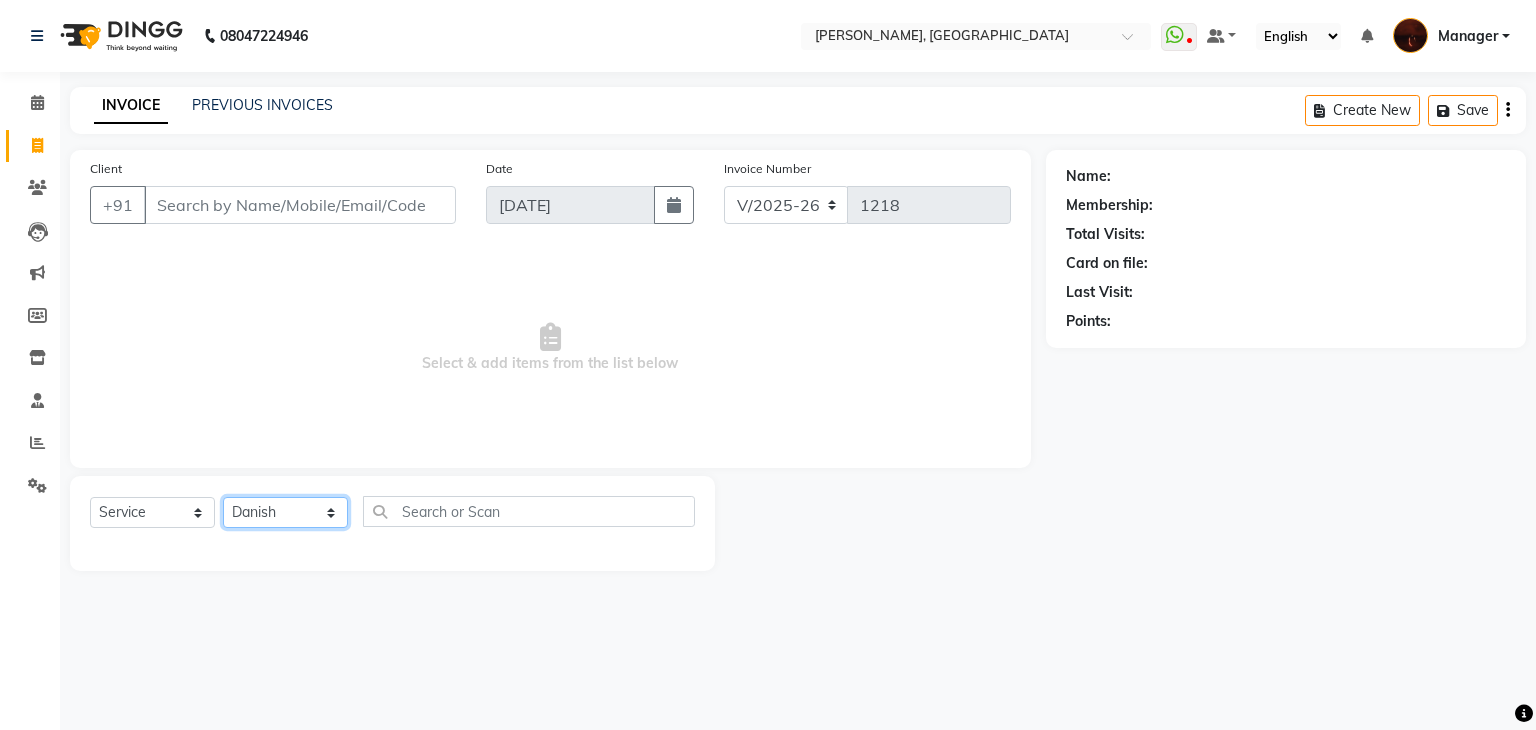 click on "Select Technician [PERSON_NAME] Danish Diki  [PERSON_NAME] GK [PERSON_NAME] Manager [PERSON_NAME] [PERSON_NAME] [PERSON_NAME] [PERSON_NAME] [PERSON_NAME] [PERSON_NAME] Accounting suraj vishnu" 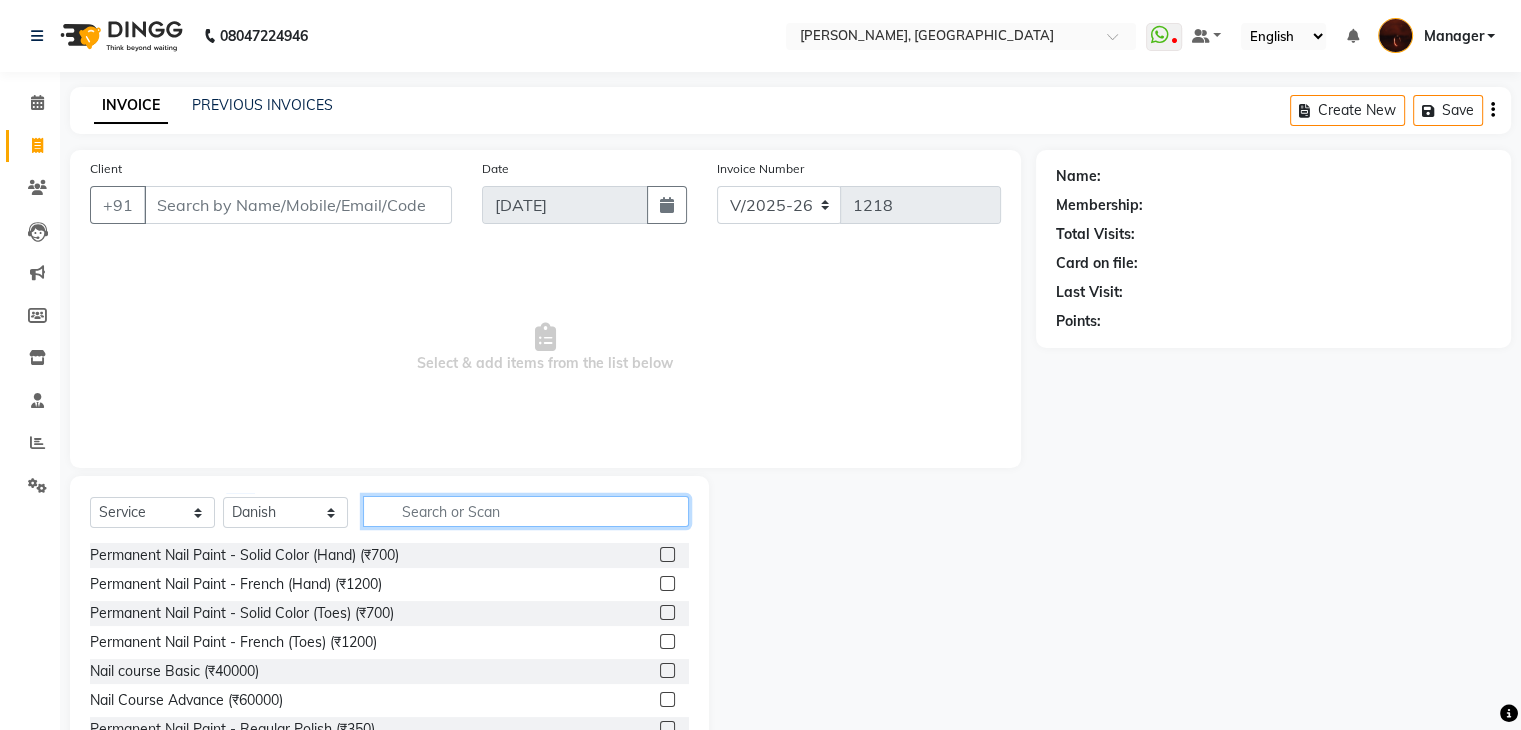 click 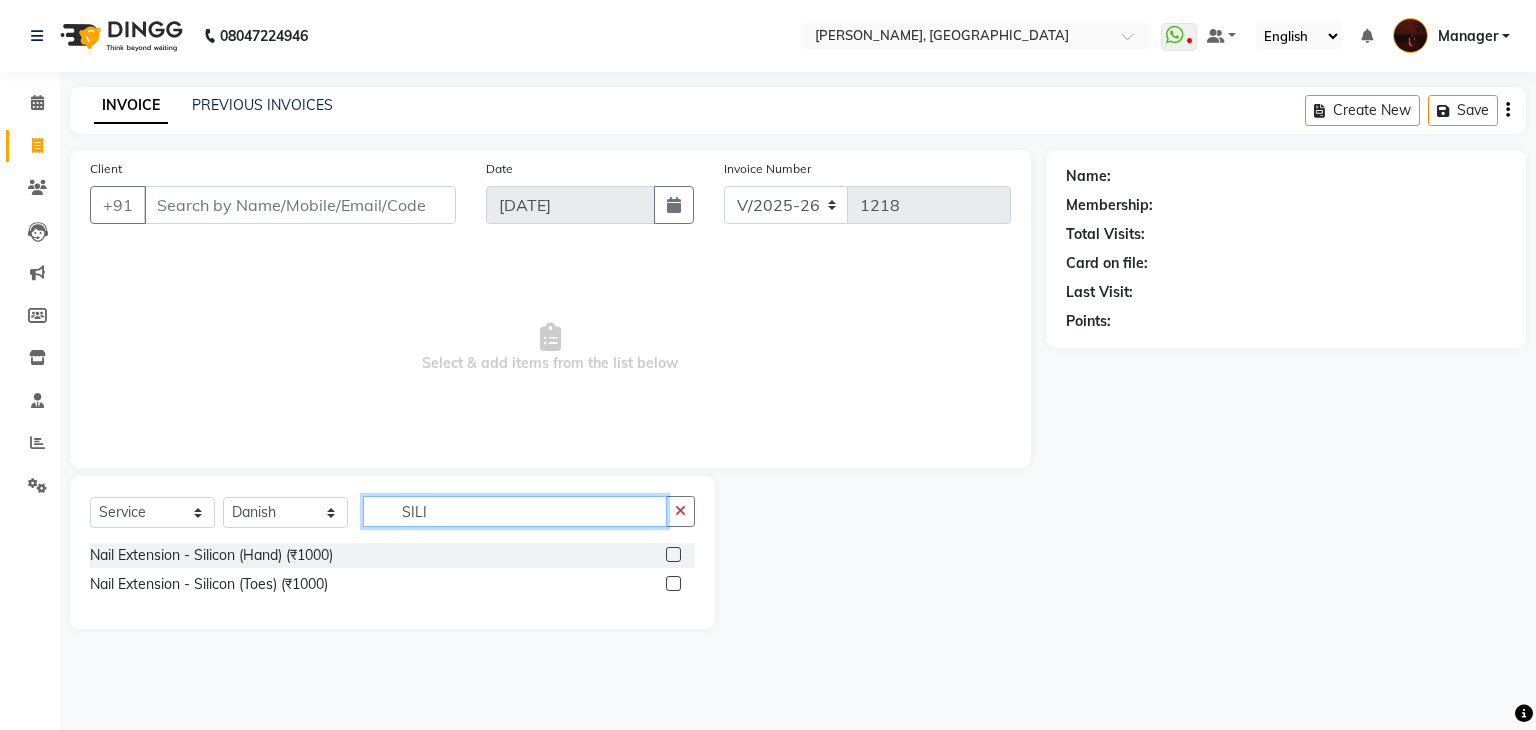 type on "SILI" 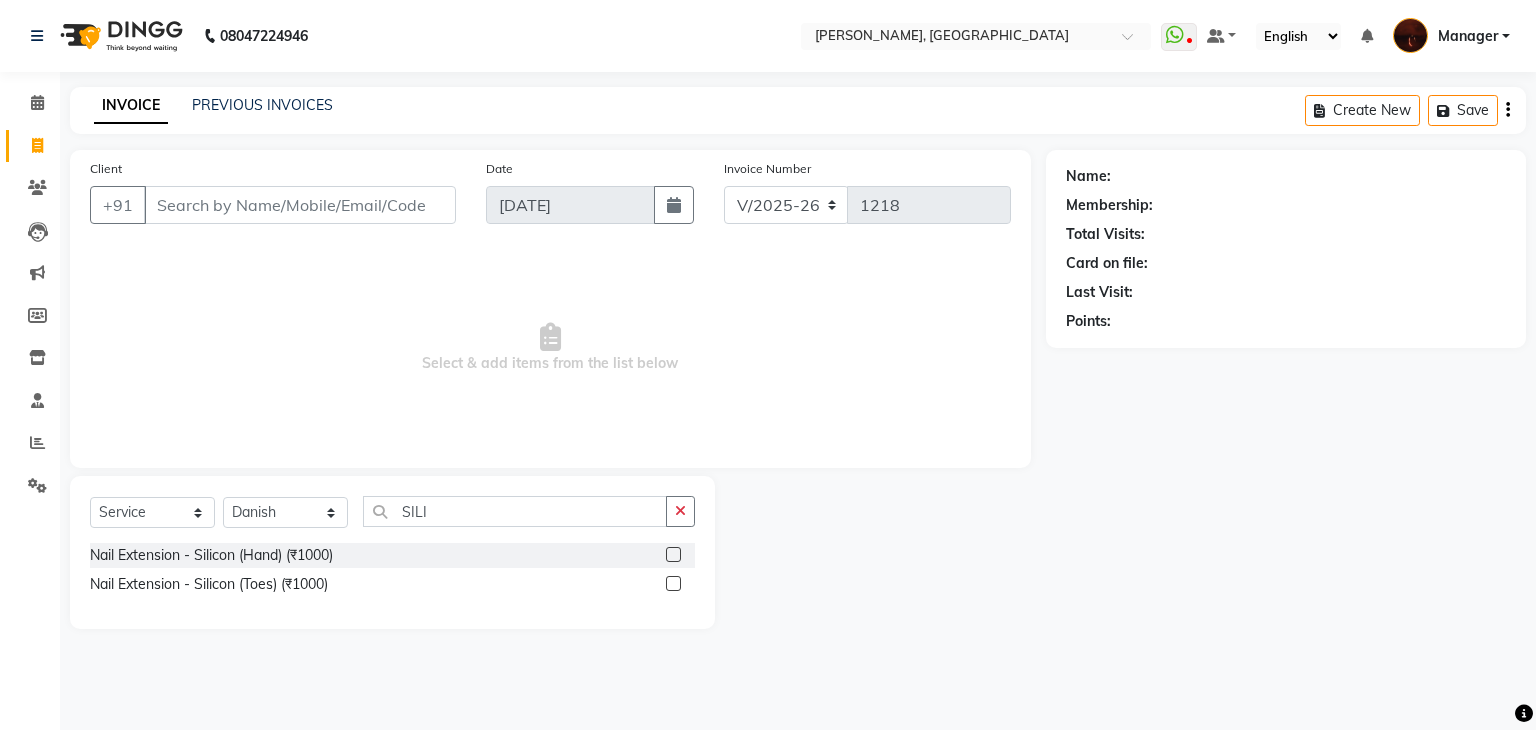 click 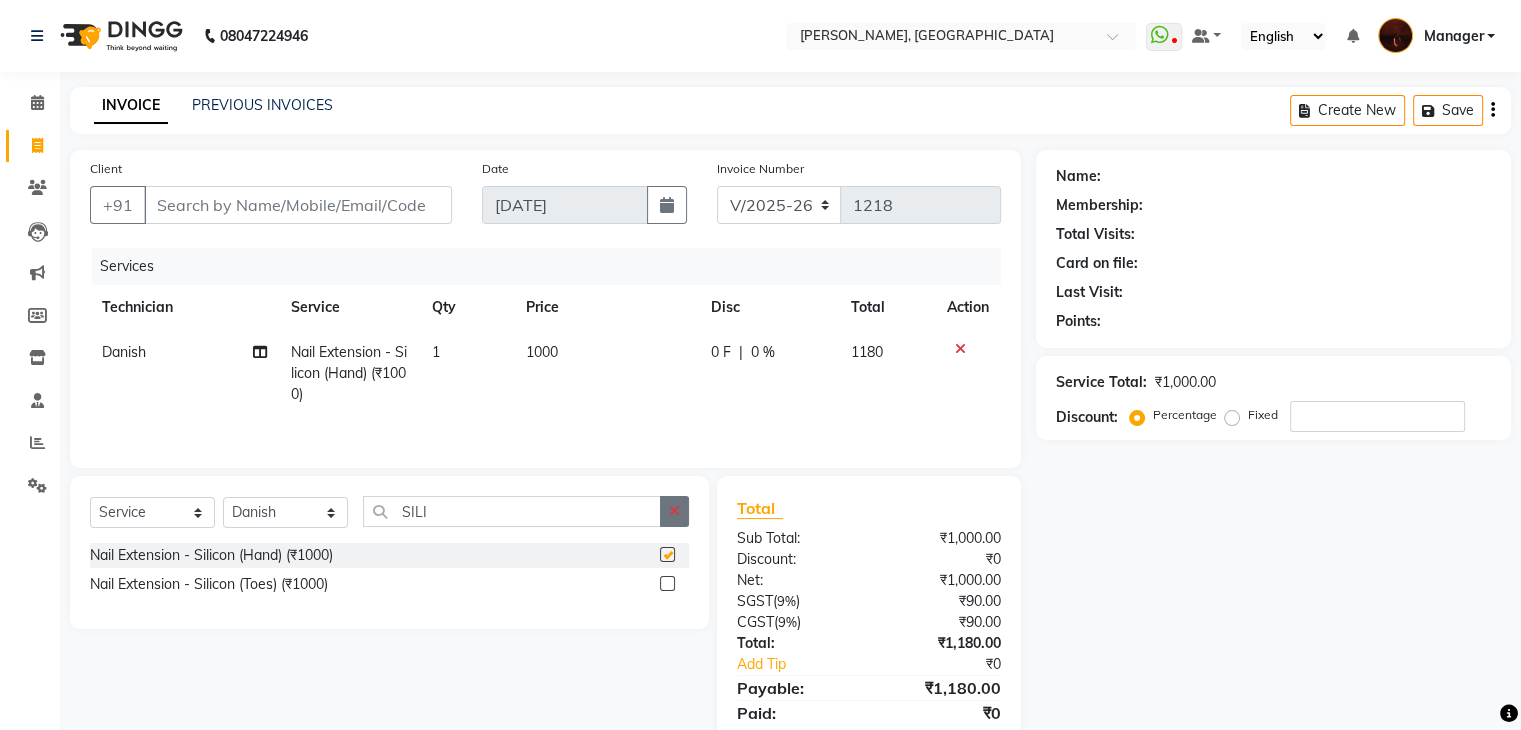 checkbox on "false" 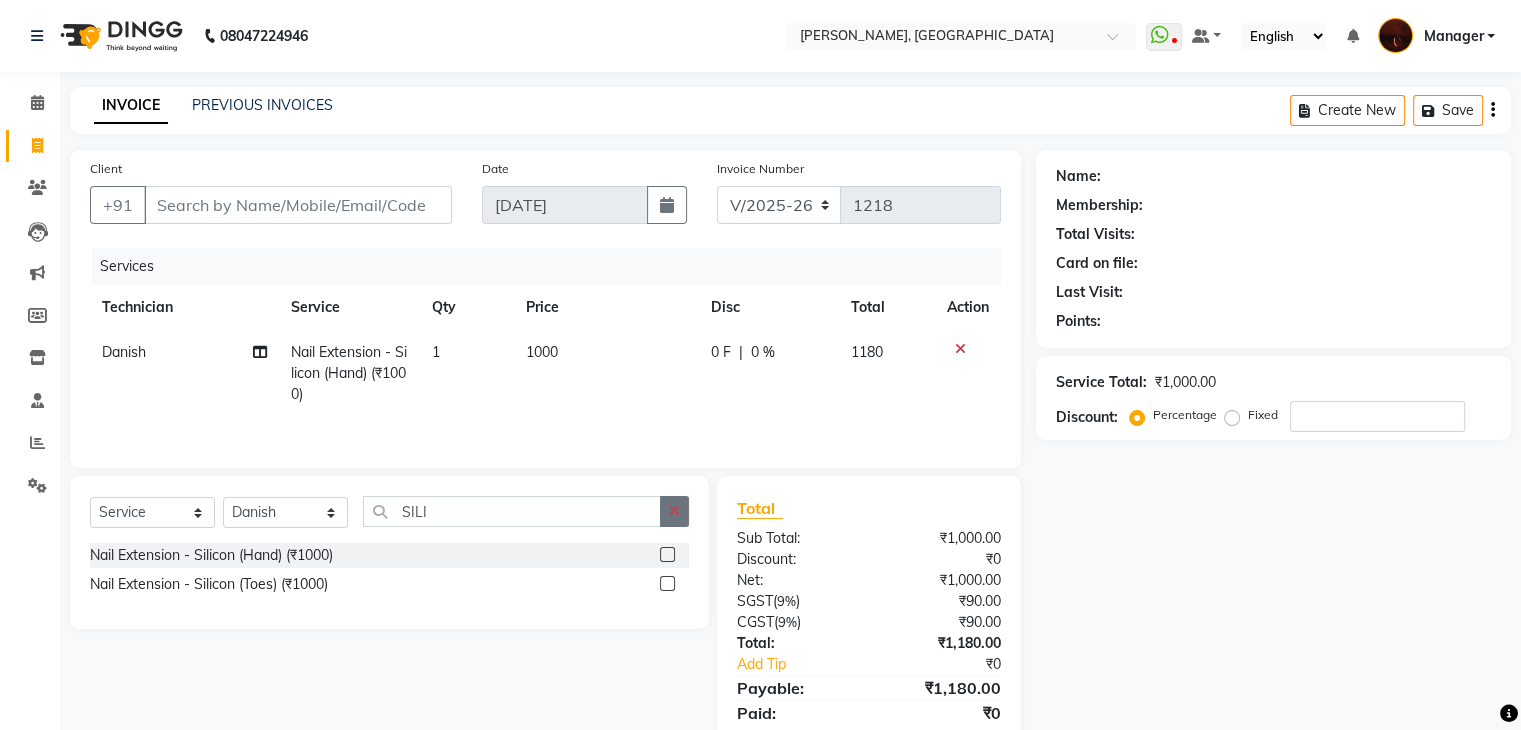 click 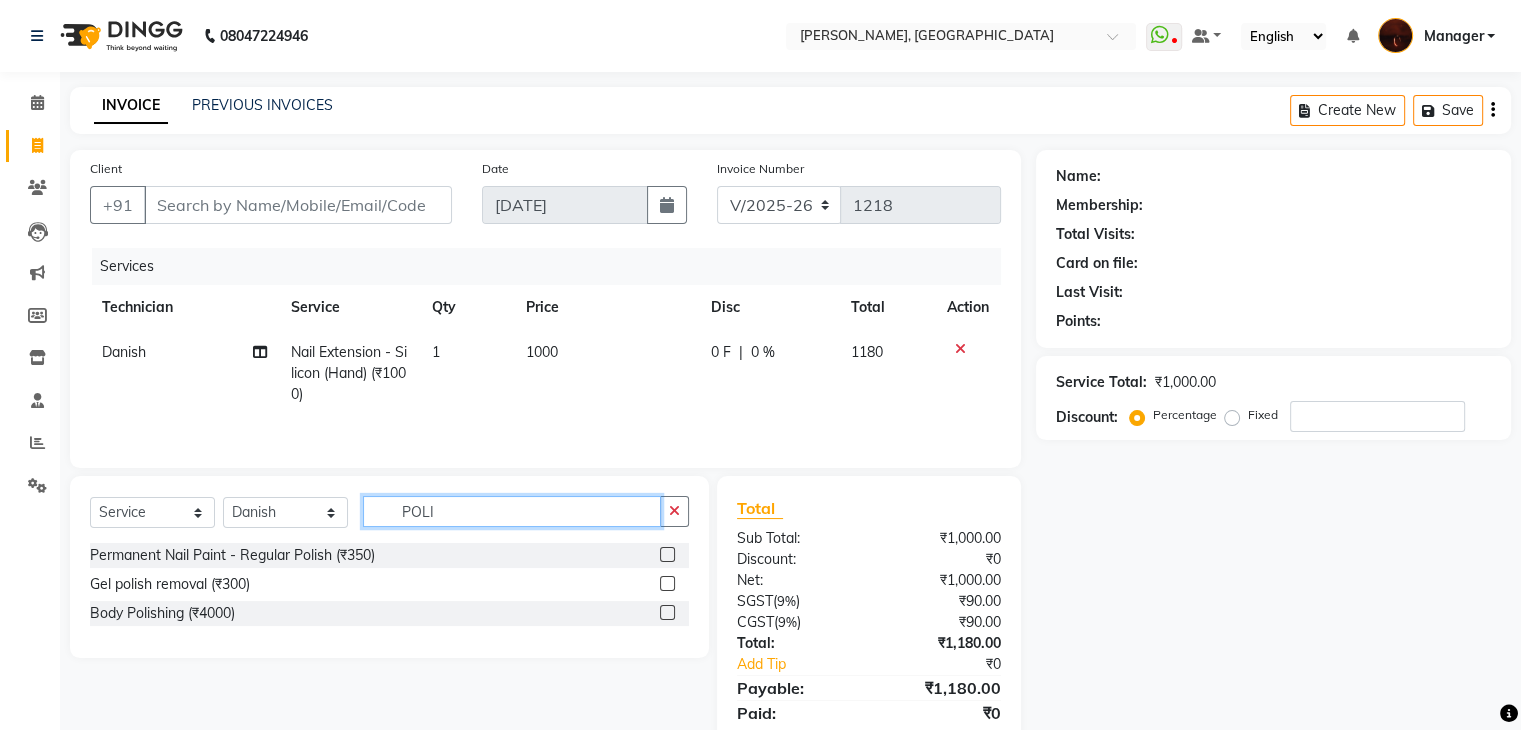 type on "POLI" 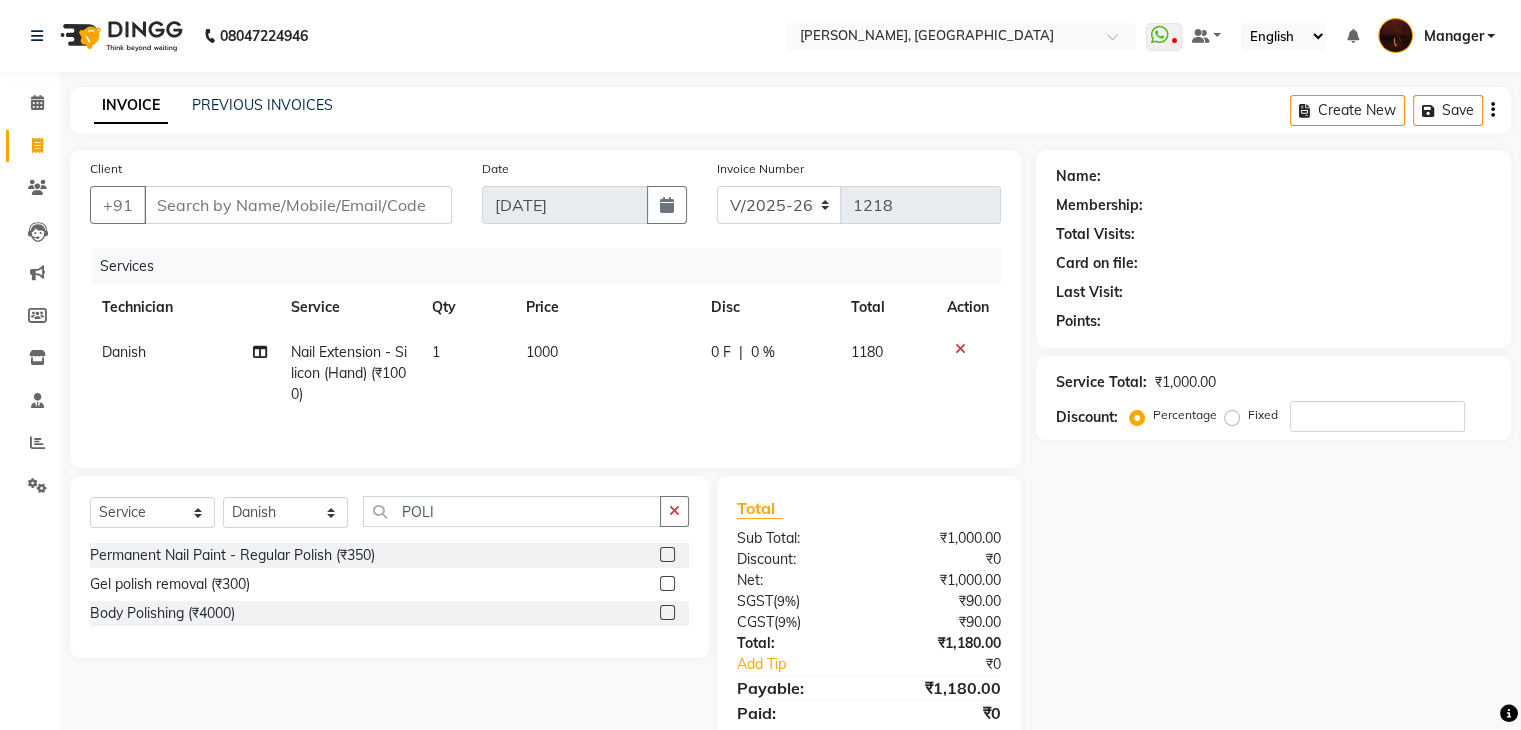 click 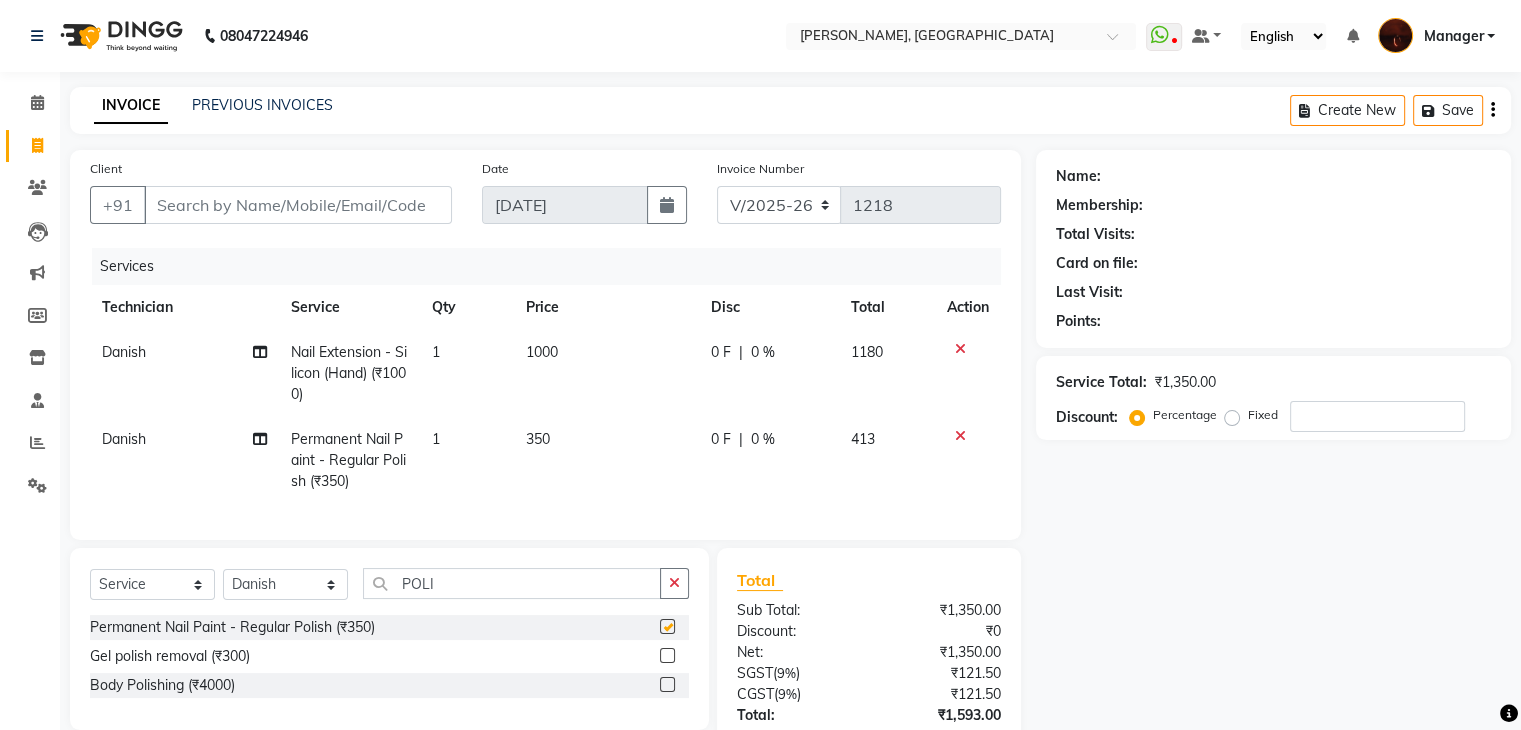 checkbox on "false" 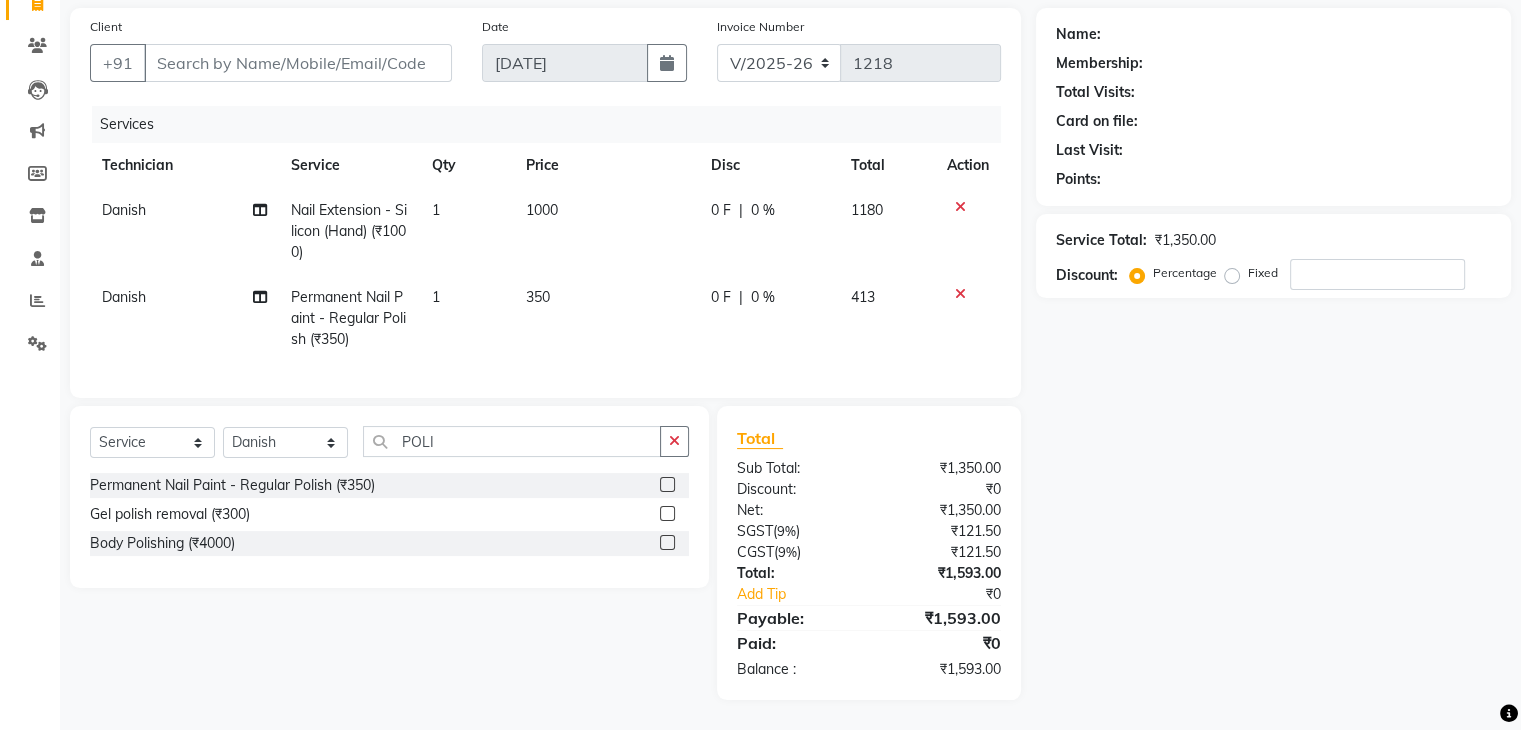 scroll, scrollTop: 0, scrollLeft: 0, axis: both 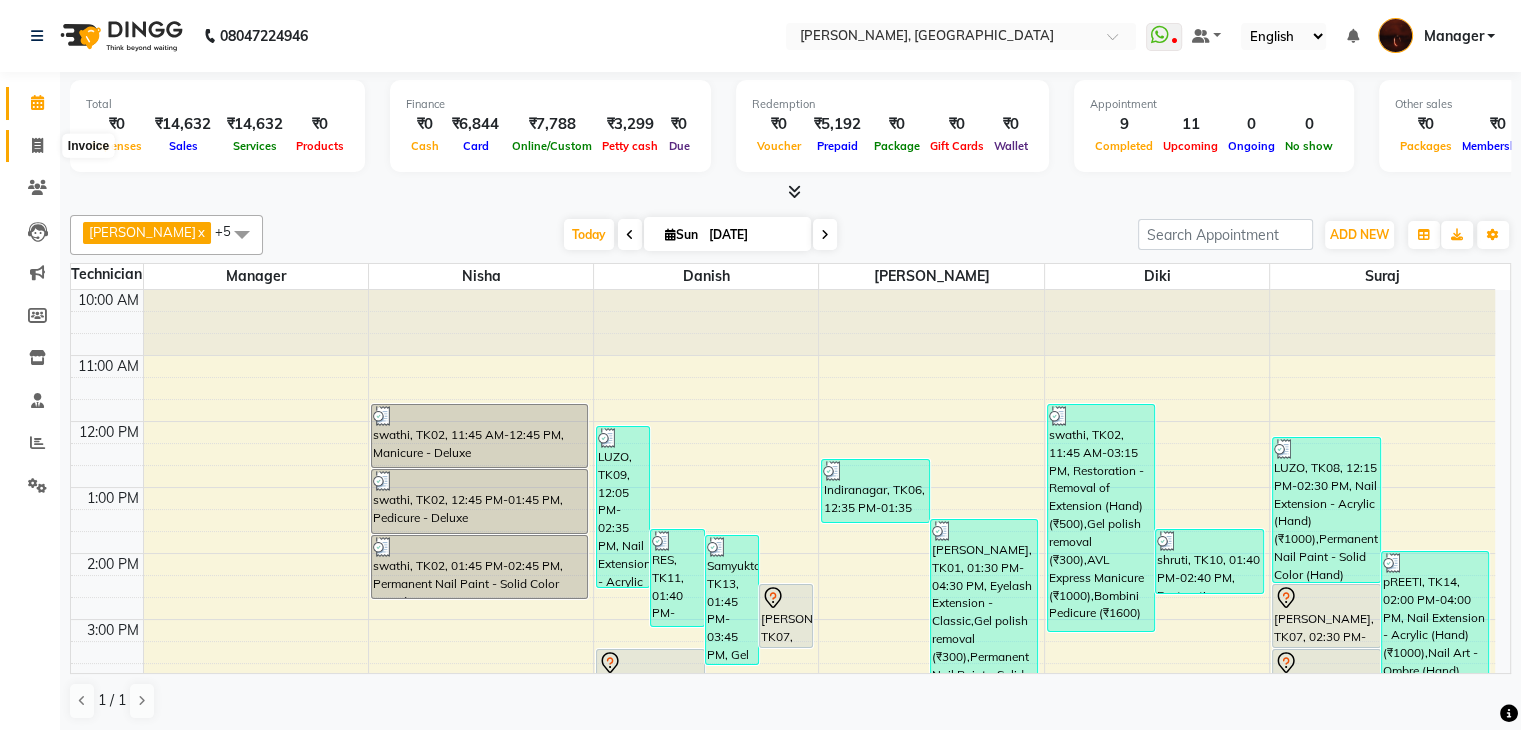click 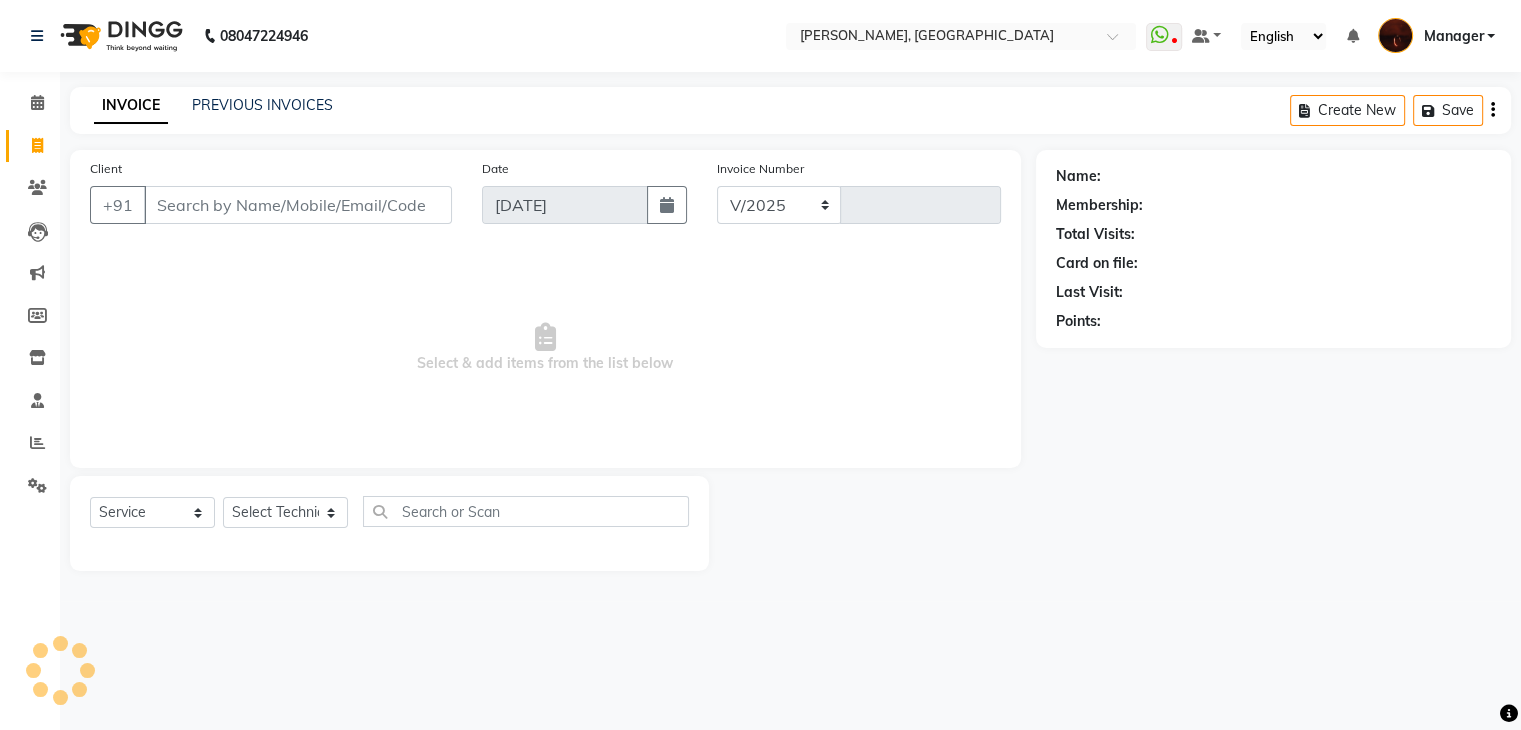 select on "4063" 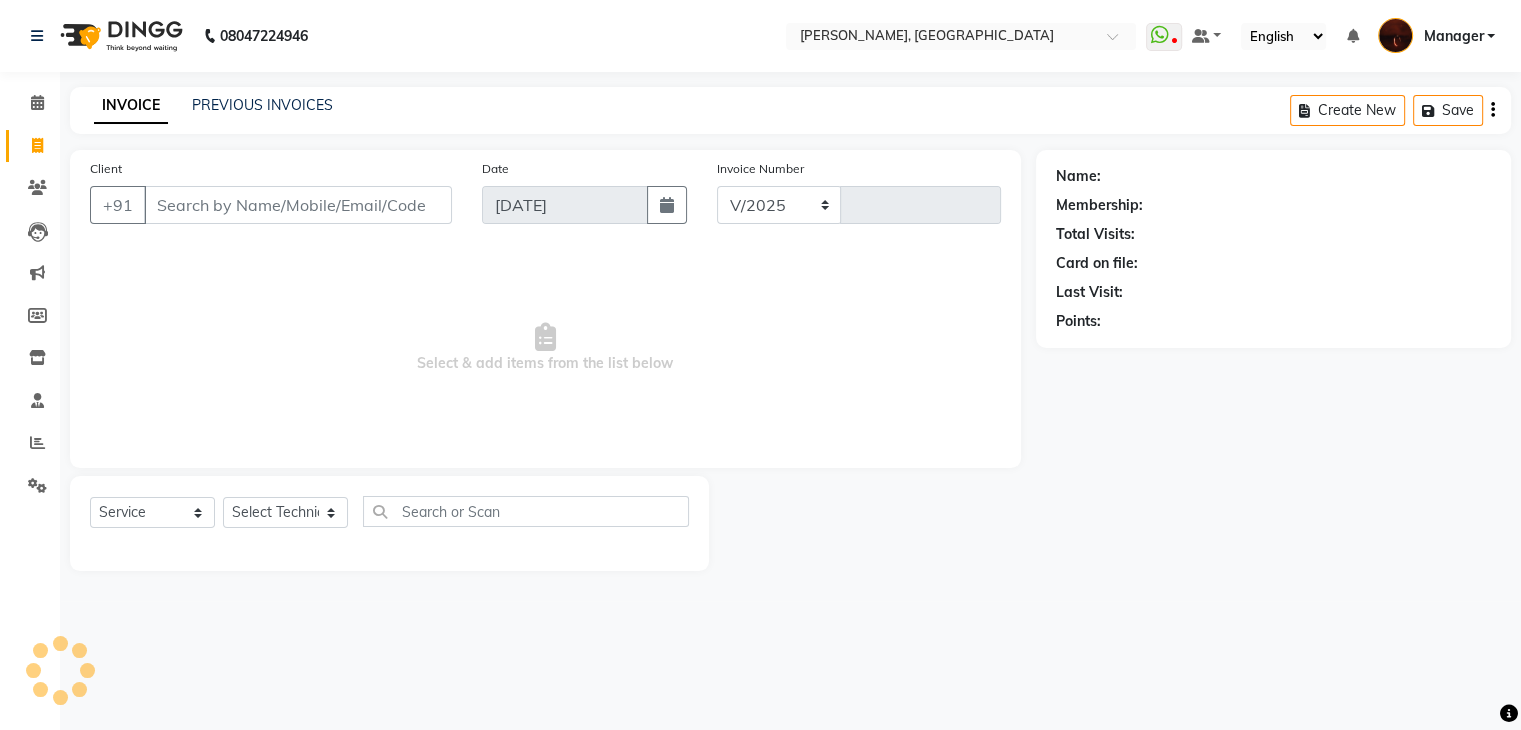 type on "1218" 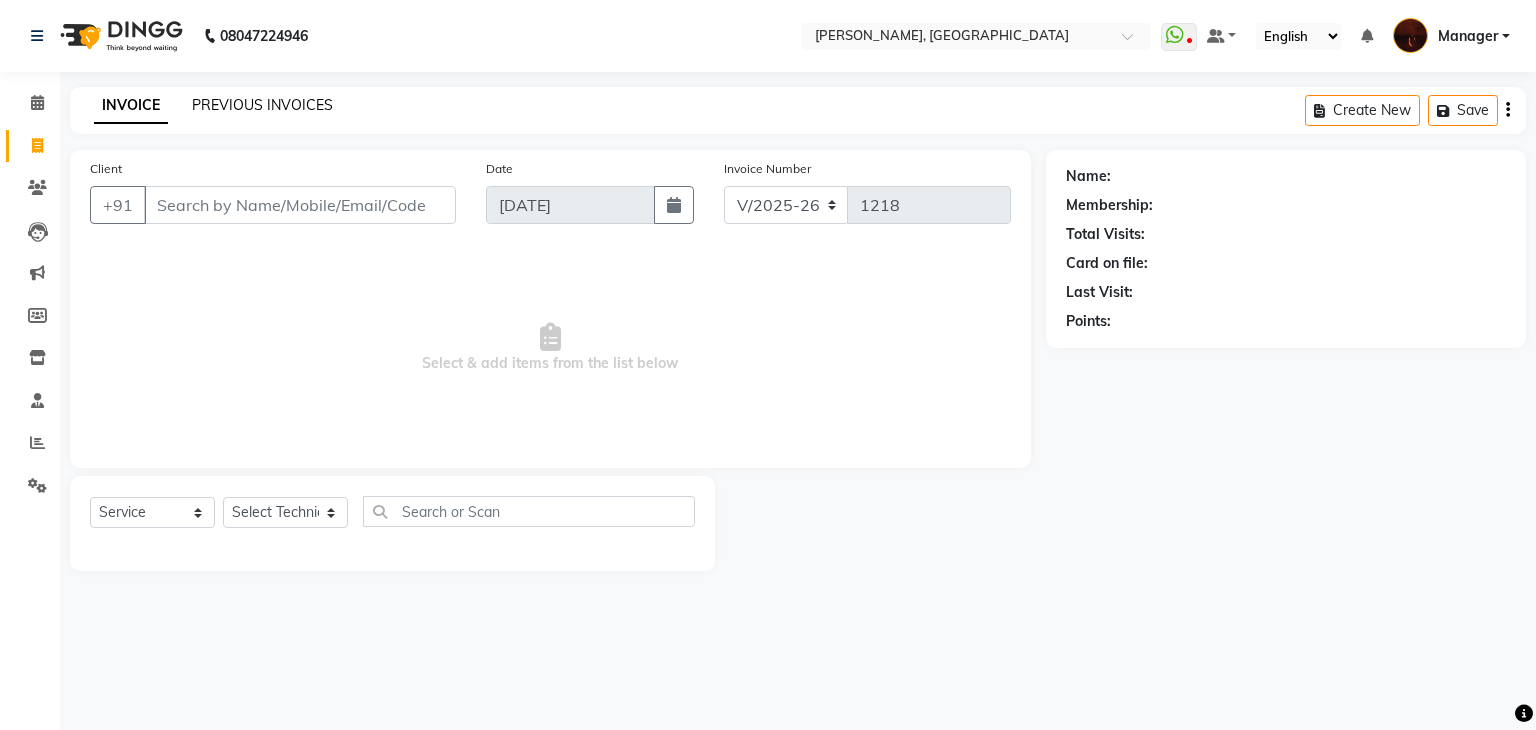 click on "PREVIOUS INVOICES" 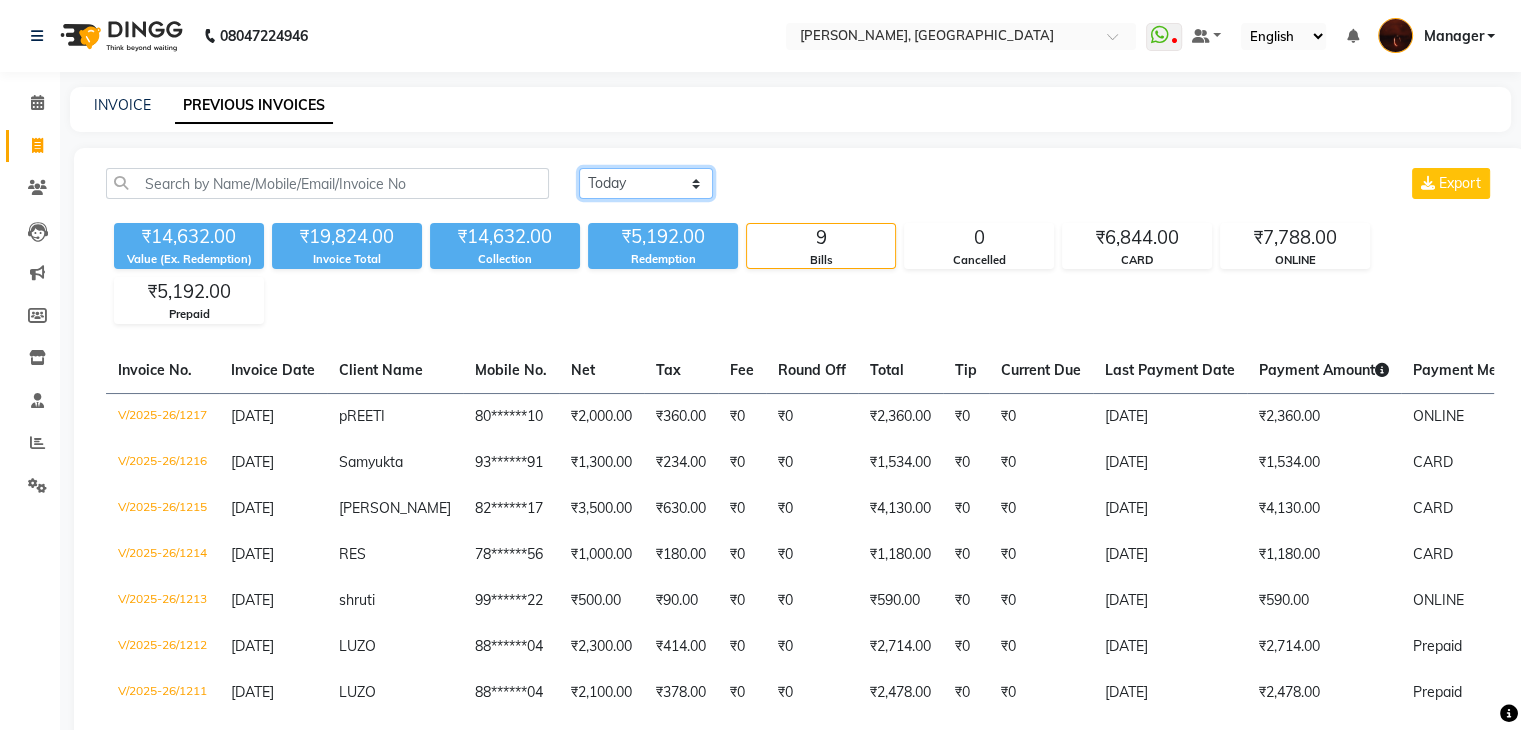click on "[DATE] [DATE] Custom Range" 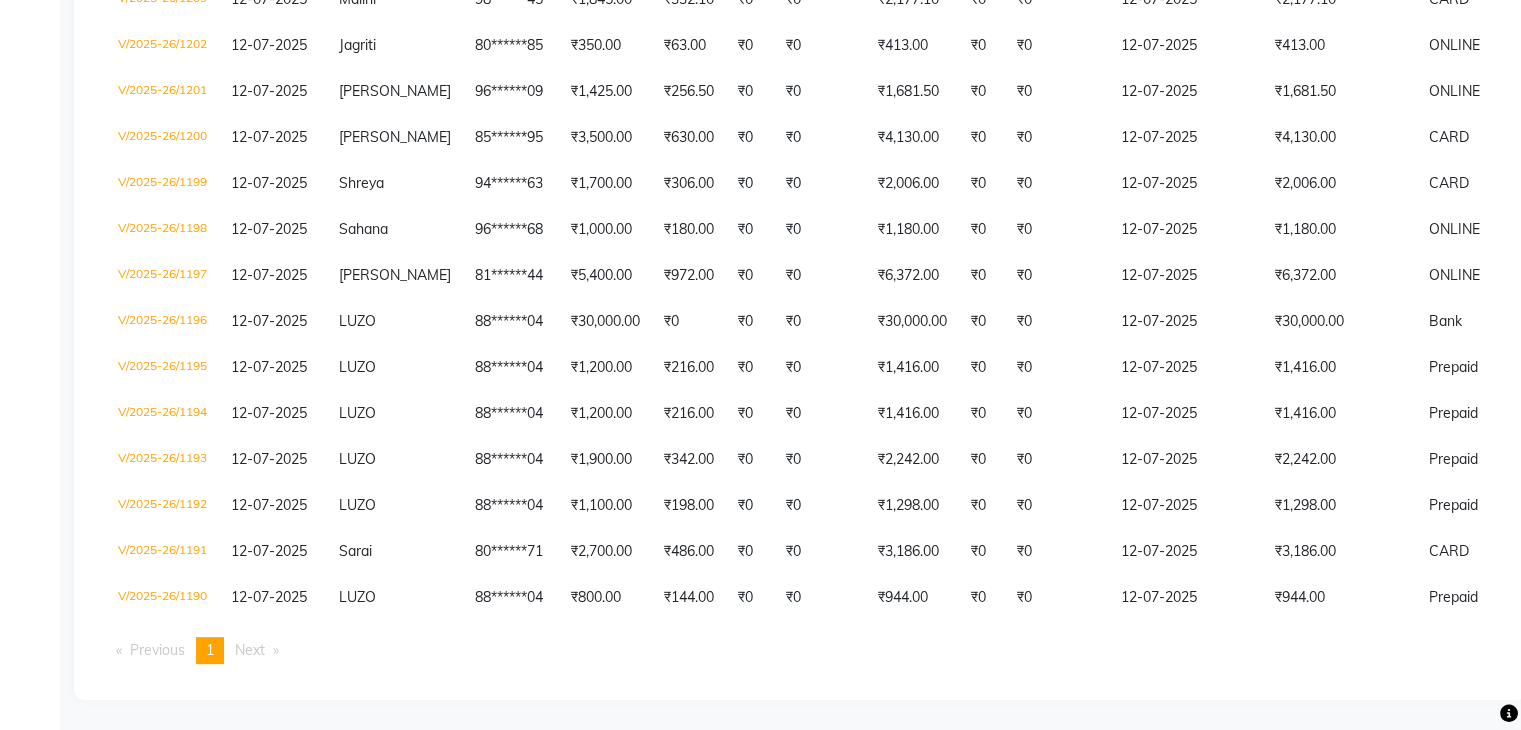 scroll, scrollTop: 665, scrollLeft: 0, axis: vertical 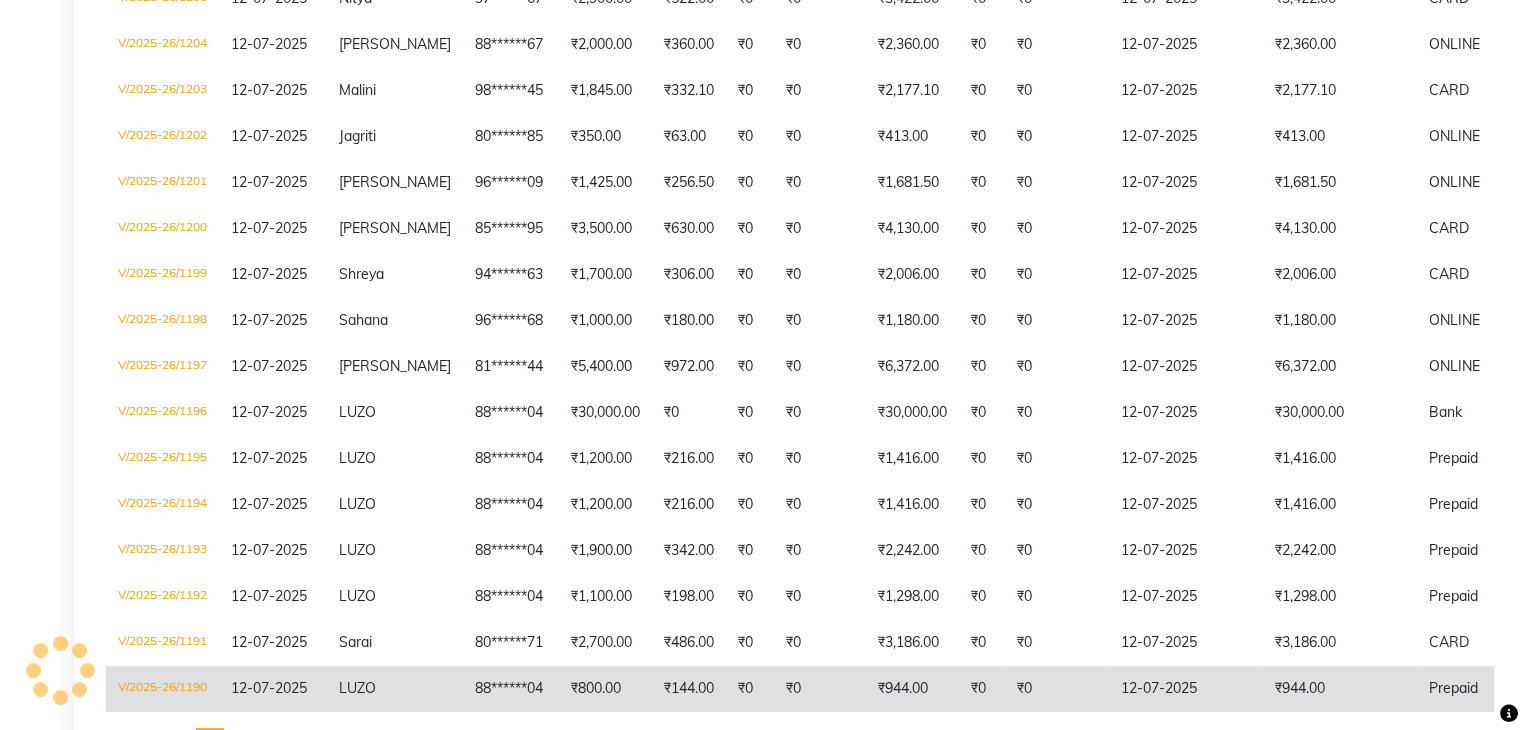 click on "12-07-2025" 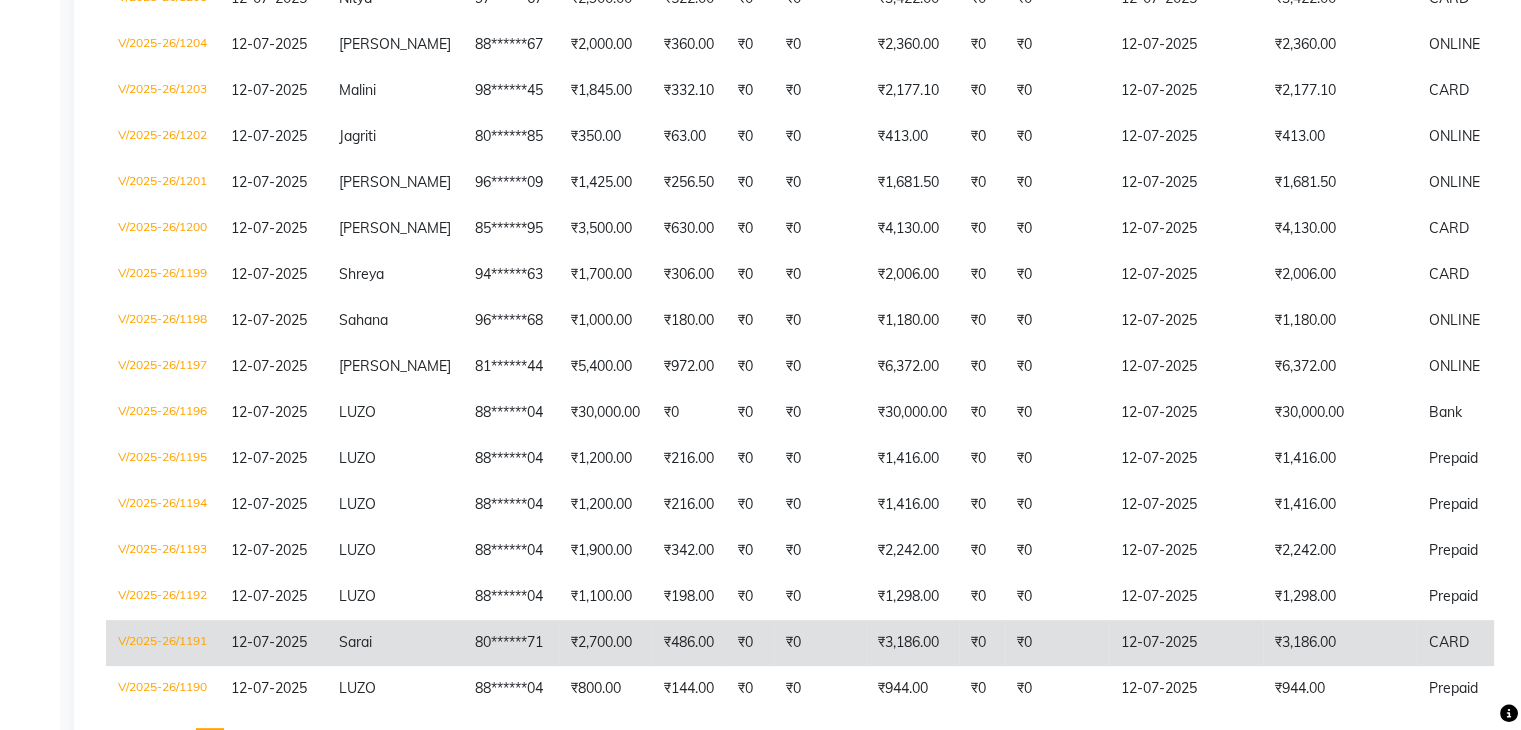 click on "12-07-2025" 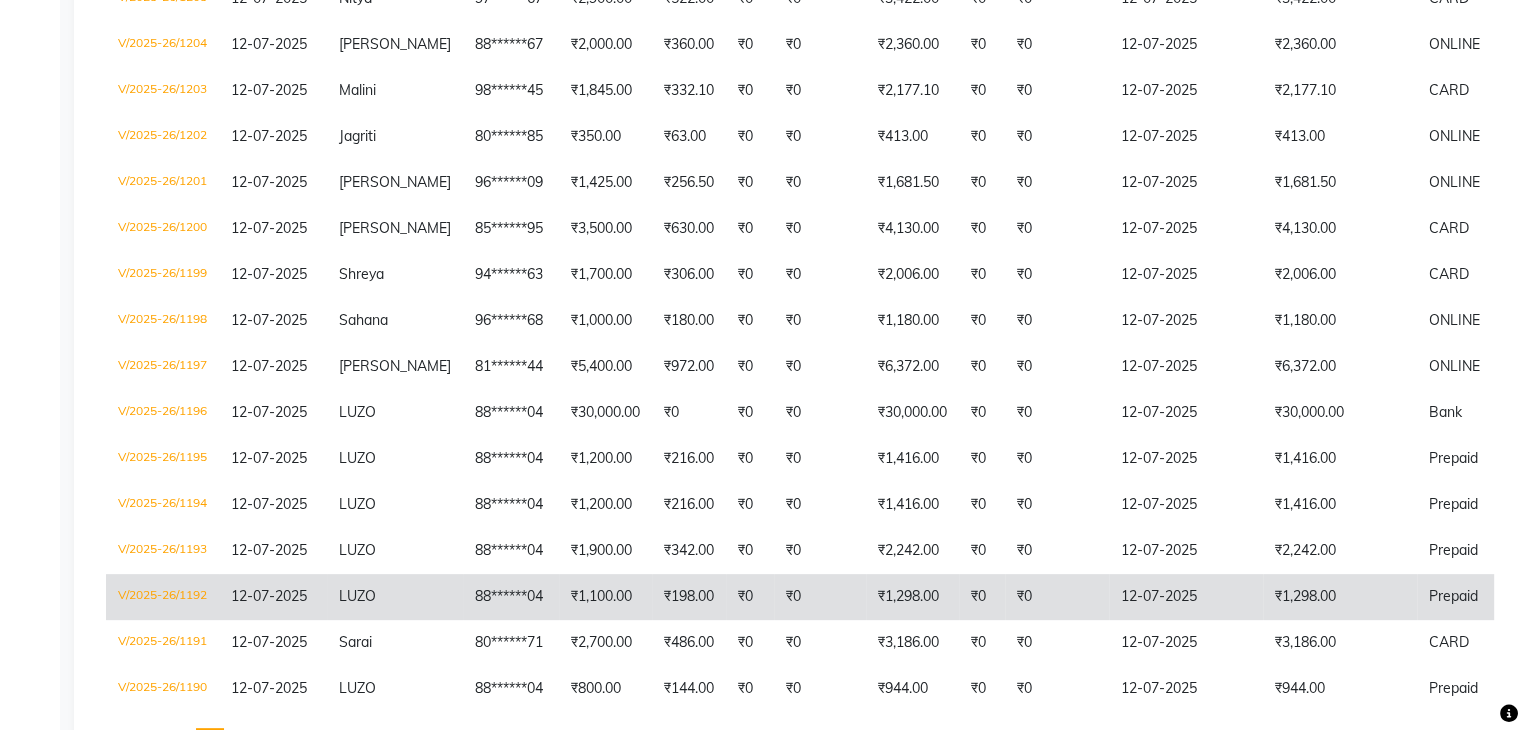 click on "12-07-2025" 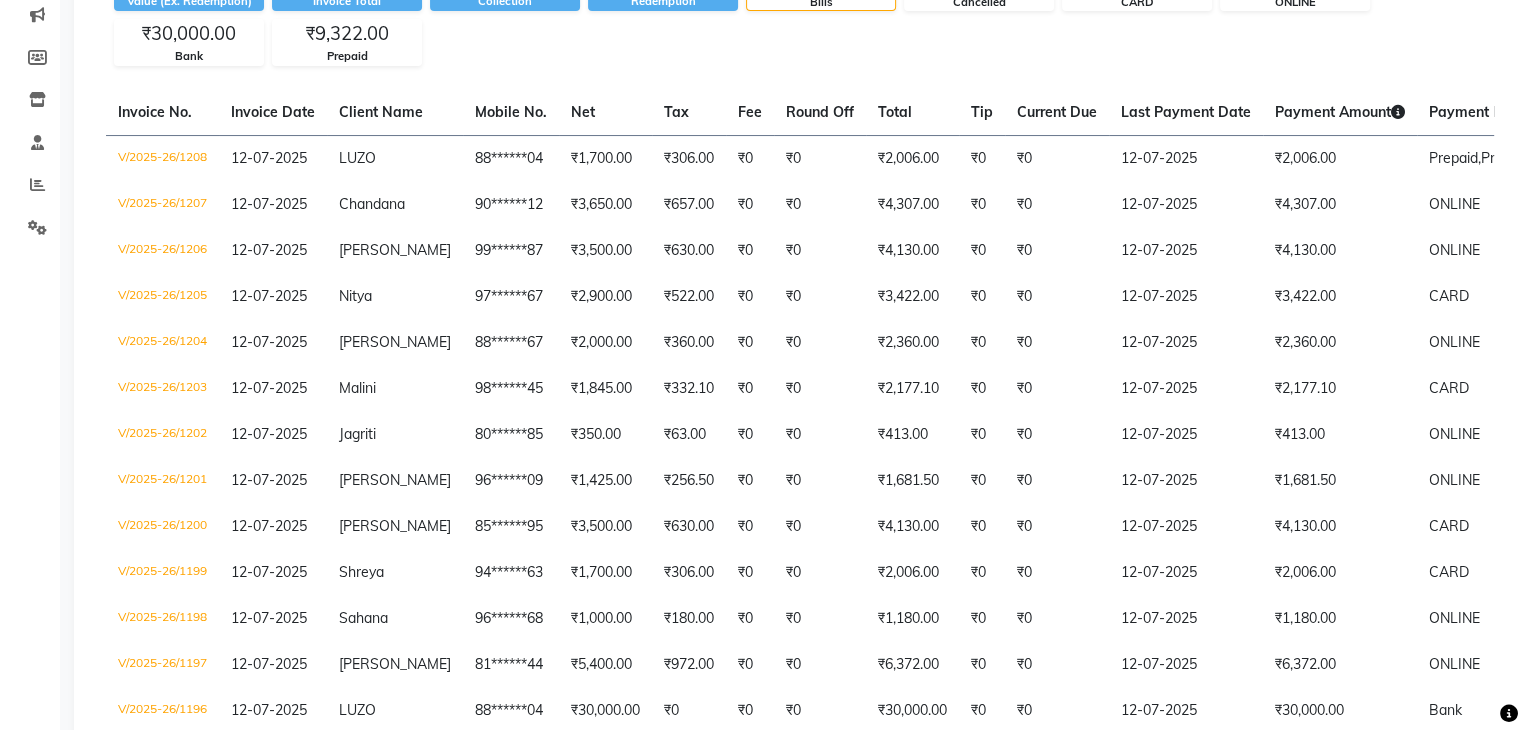 scroll, scrollTop: 264, scrollLeft: 0, axis: vertical 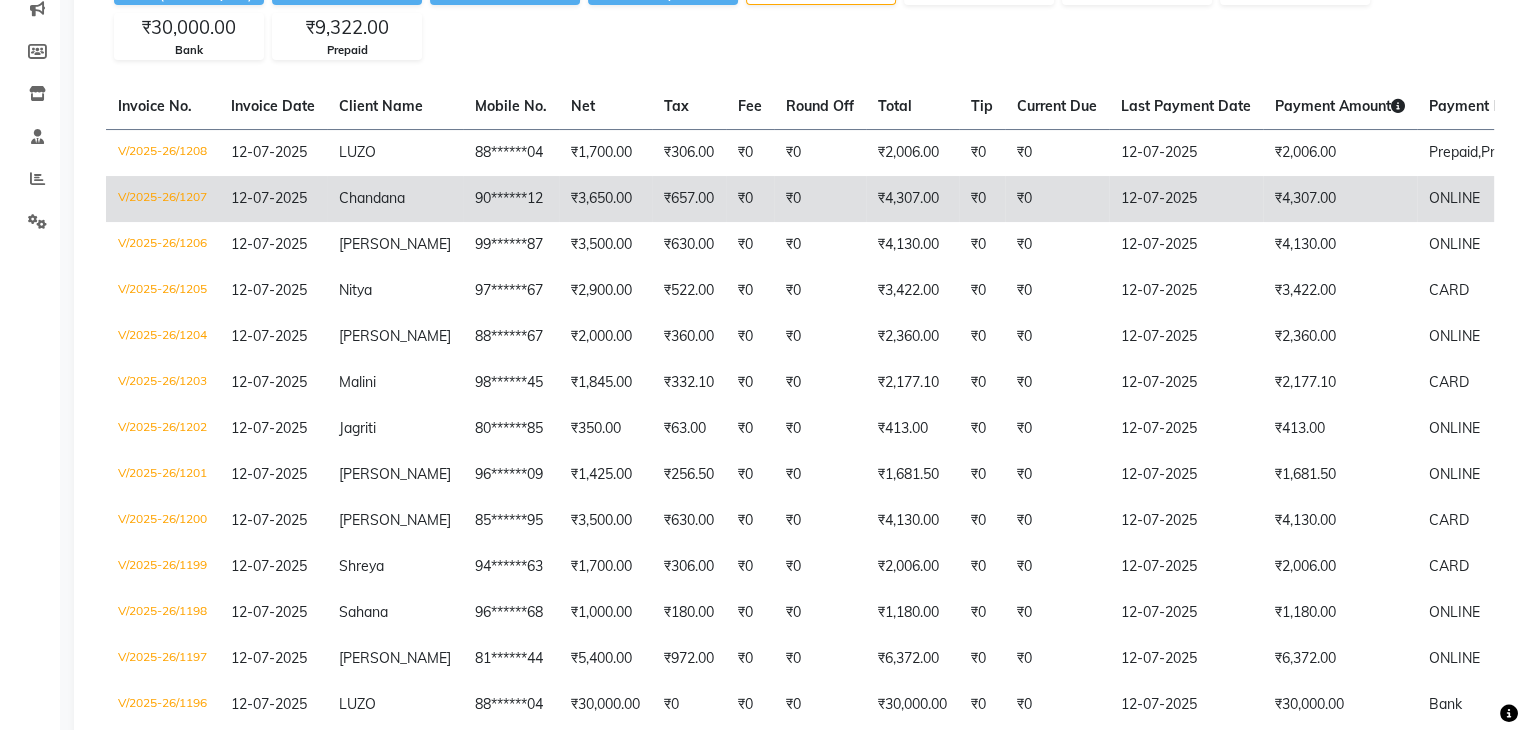 click on "12-07-2025" 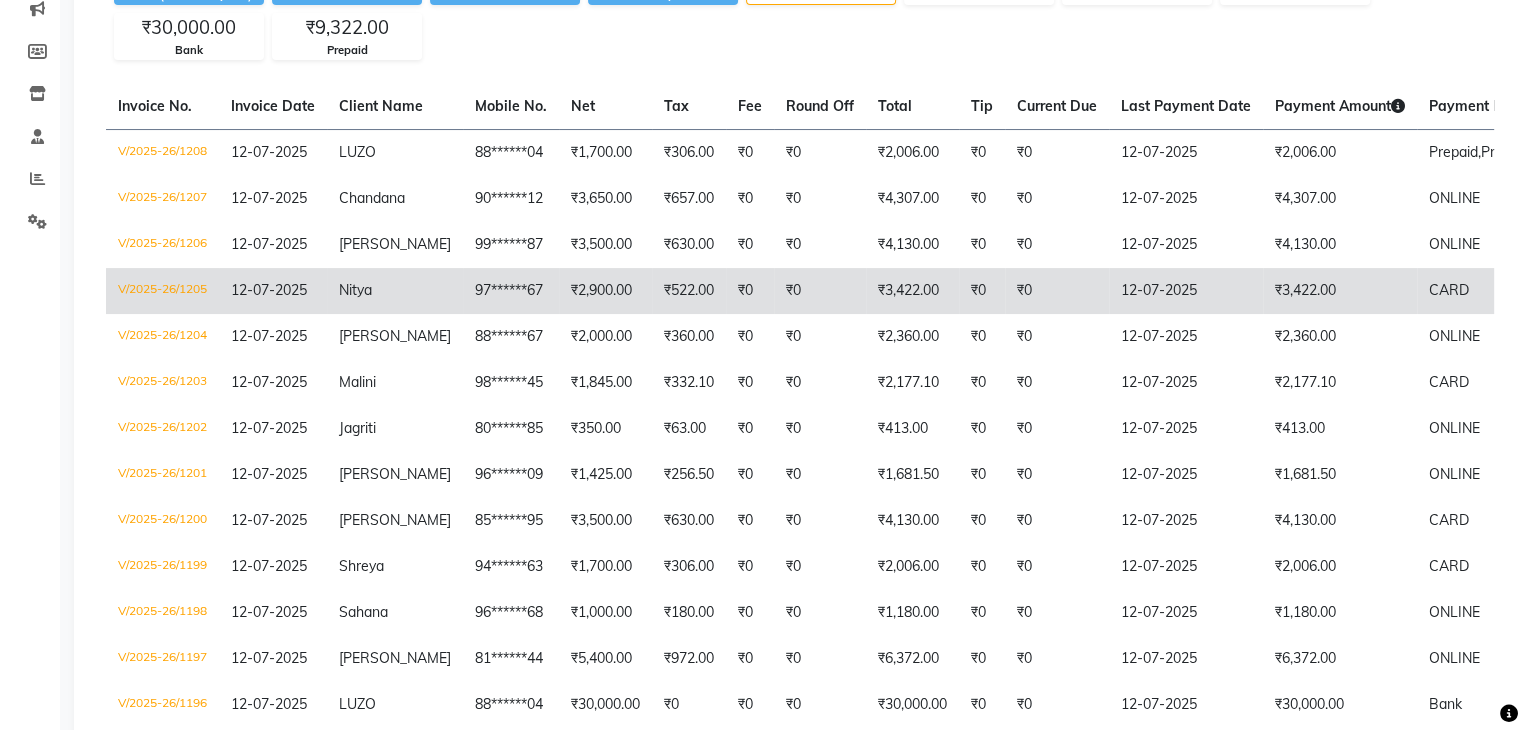 click on "₹3,422.00" 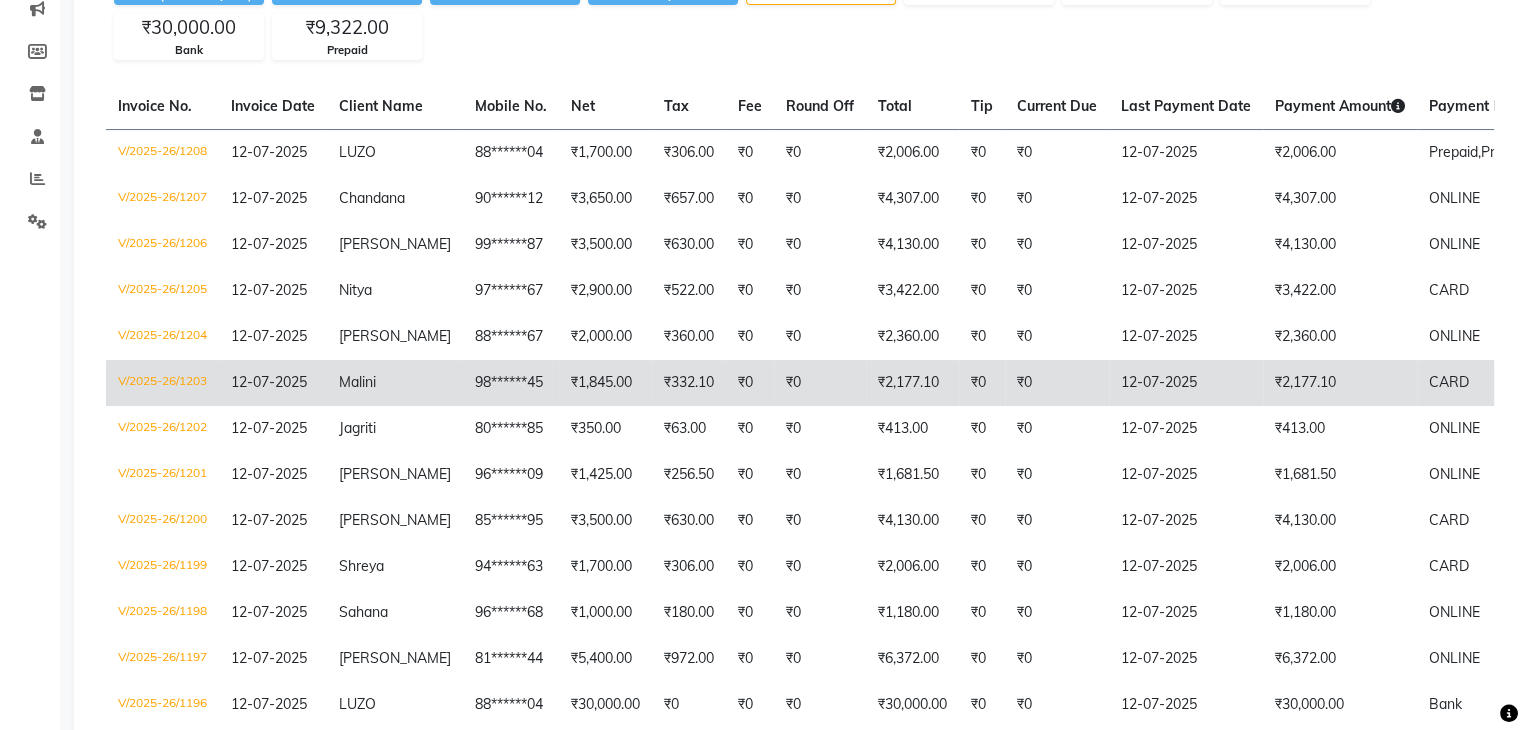 click on "12-07-2025" 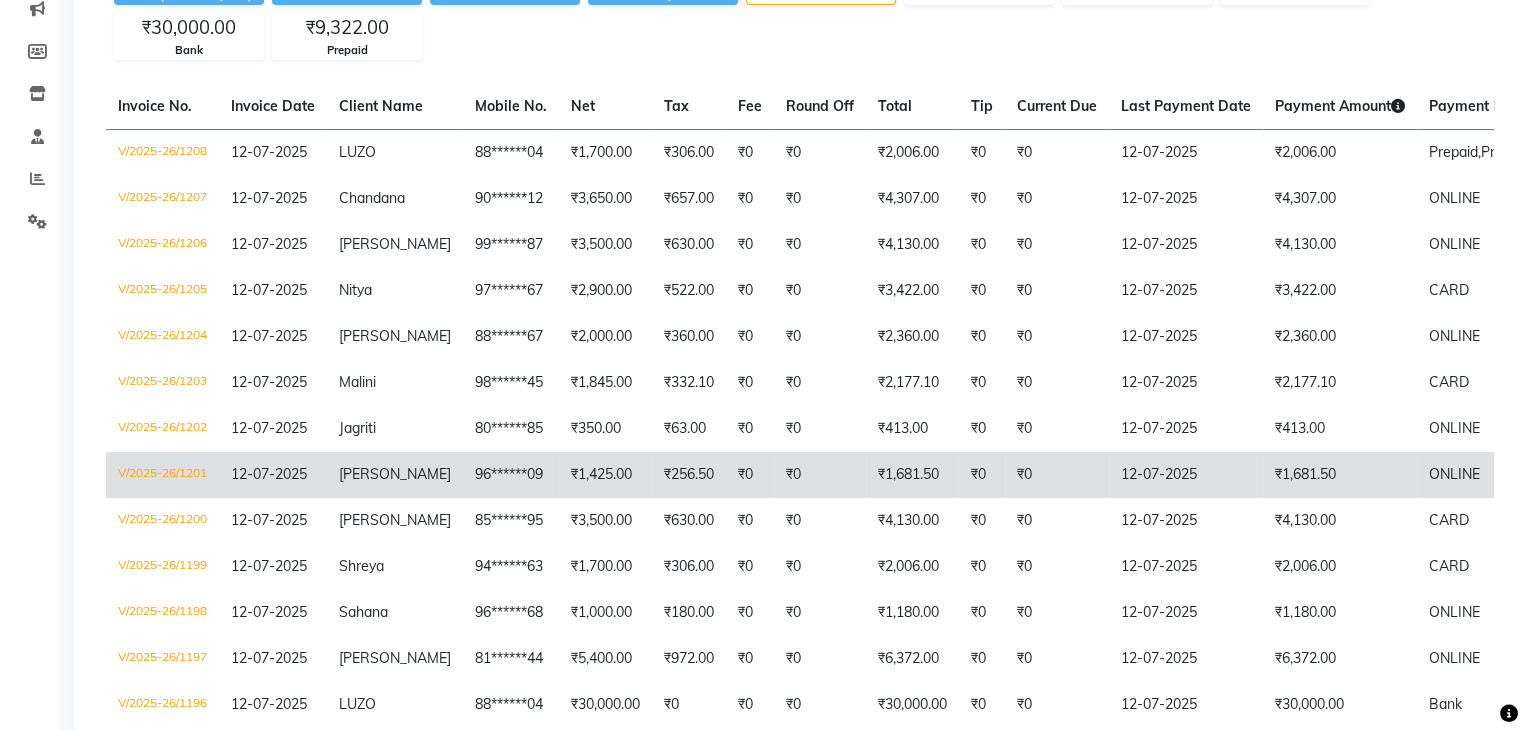 click on "12-07-2025" 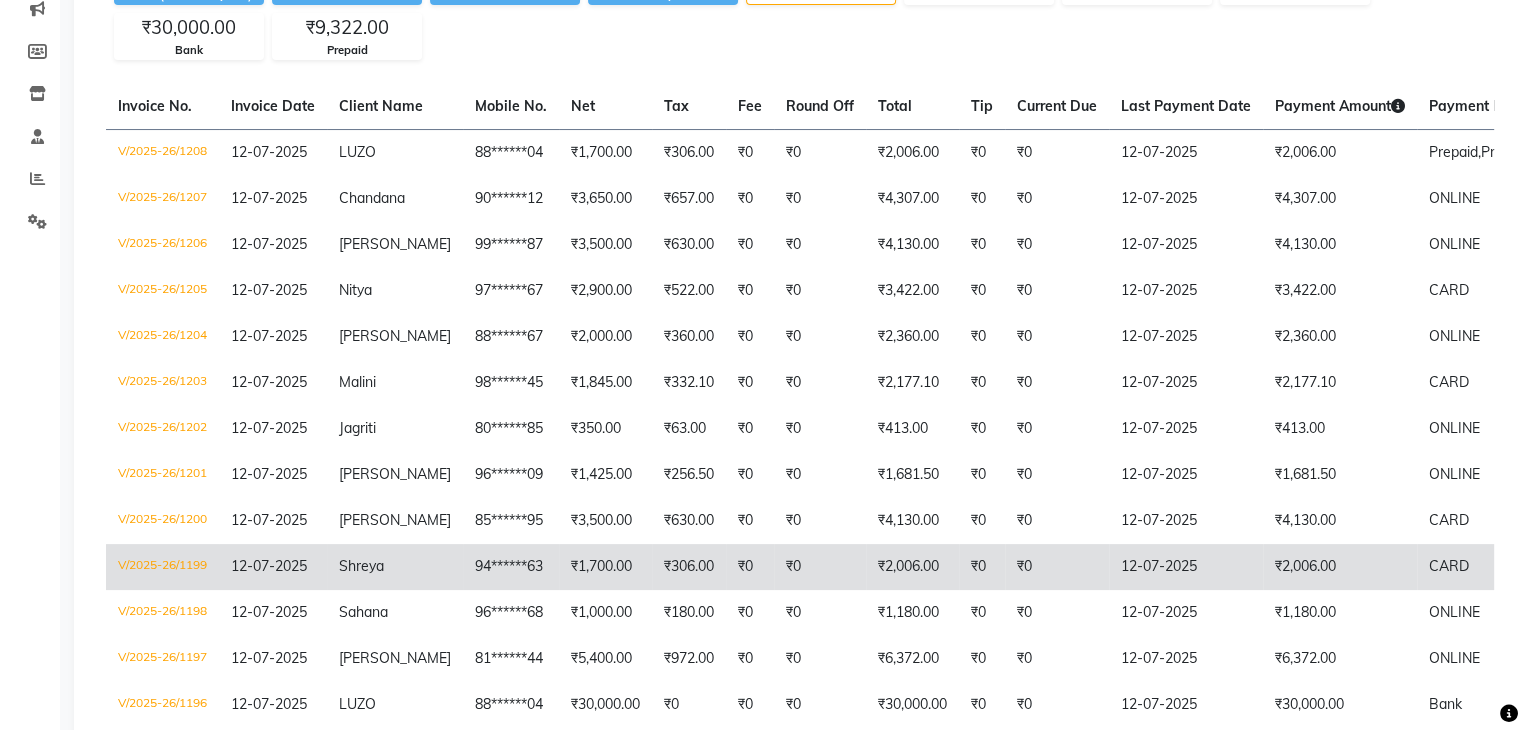 click on "₹2,006.00" 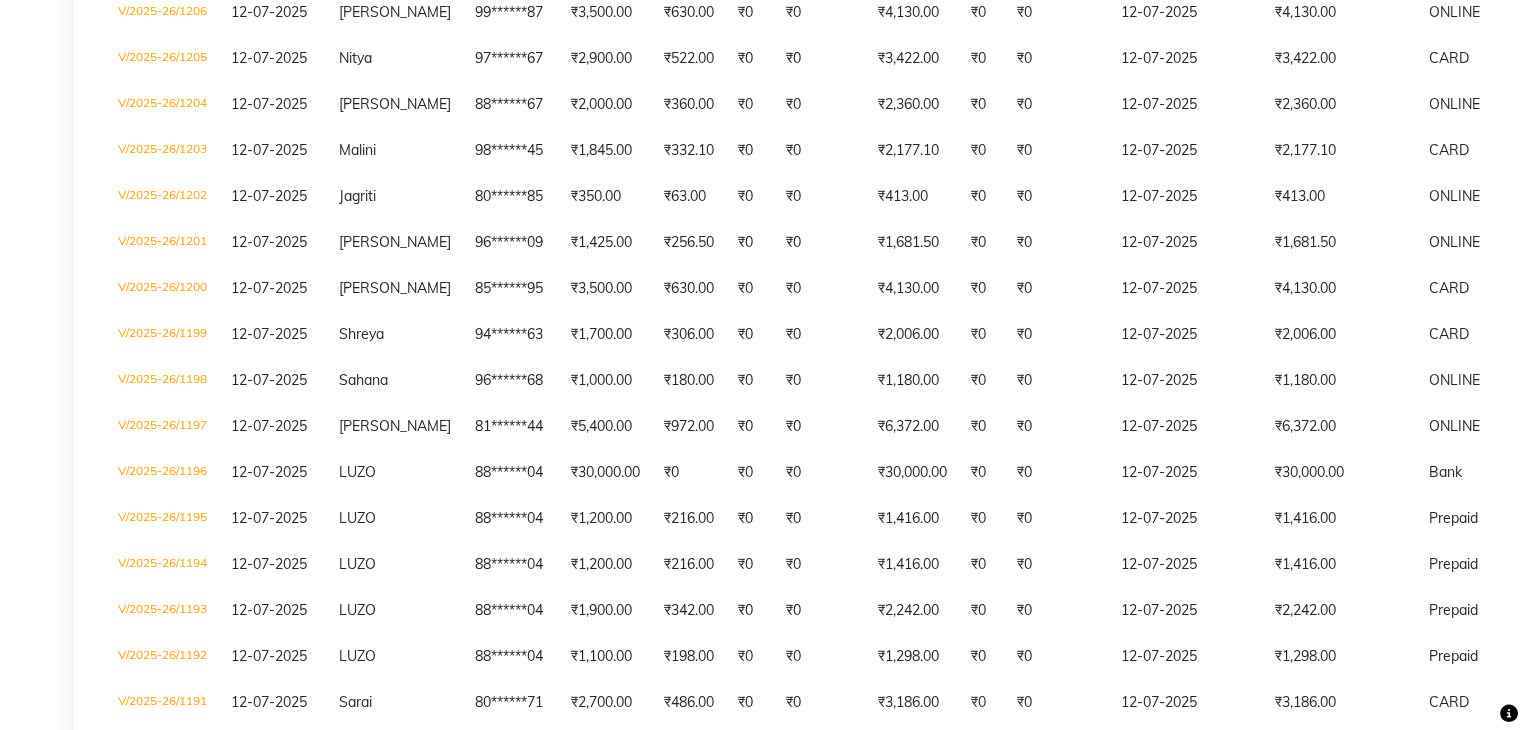 scroll, scrollTop: 503, scrollLeft: 0, axis: vertical 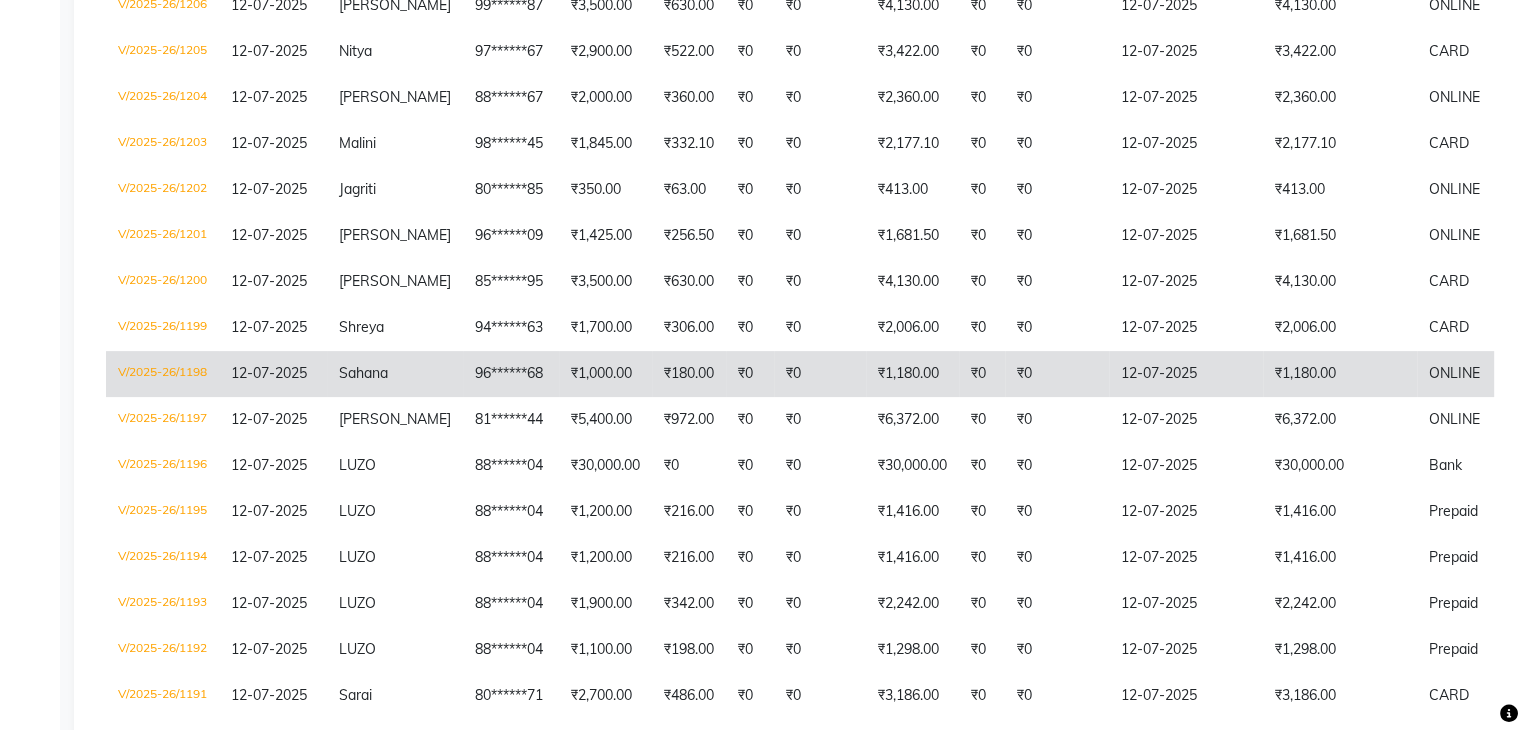 click on "12-07-2025" 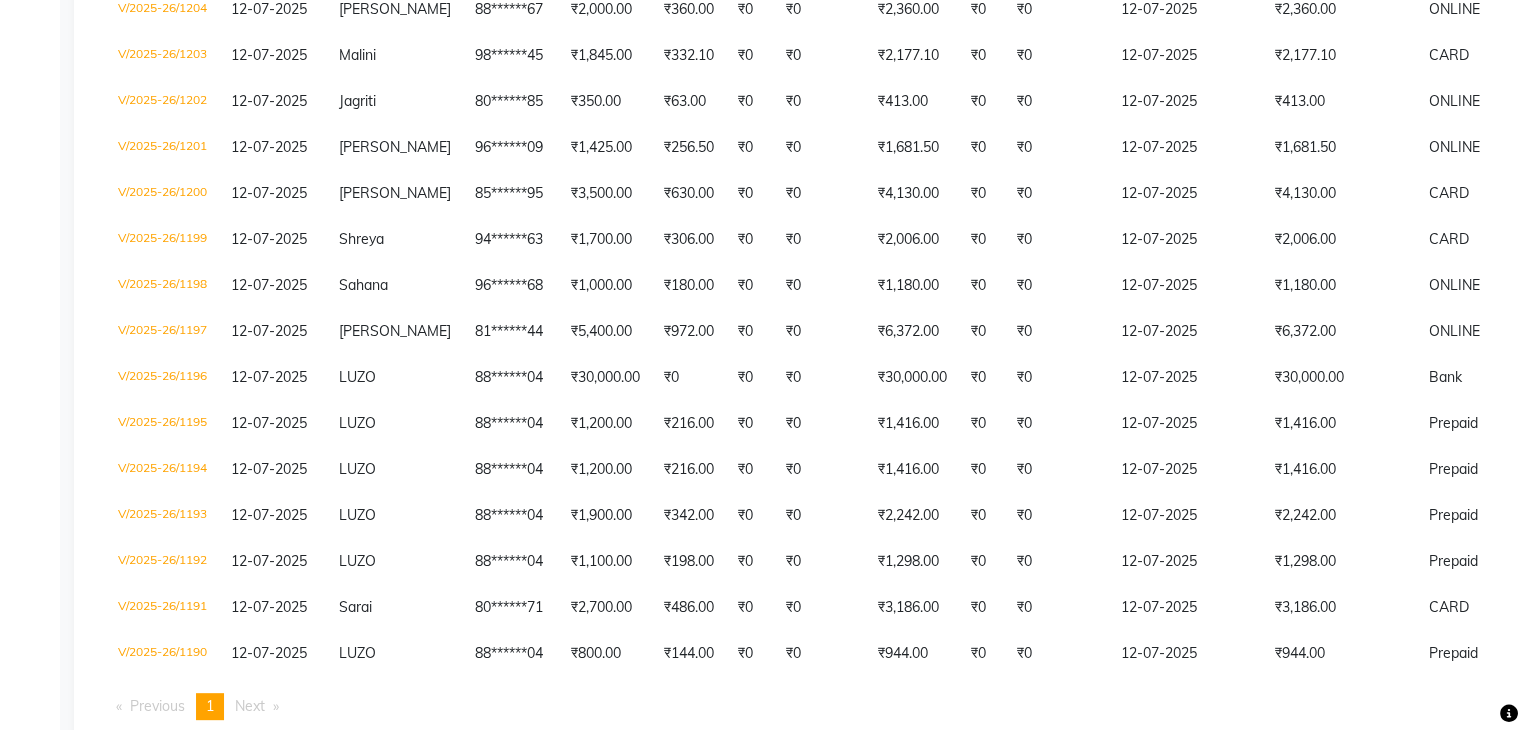 scroll, scrollTop: 597, scrollLeft: 0, axis: vertical 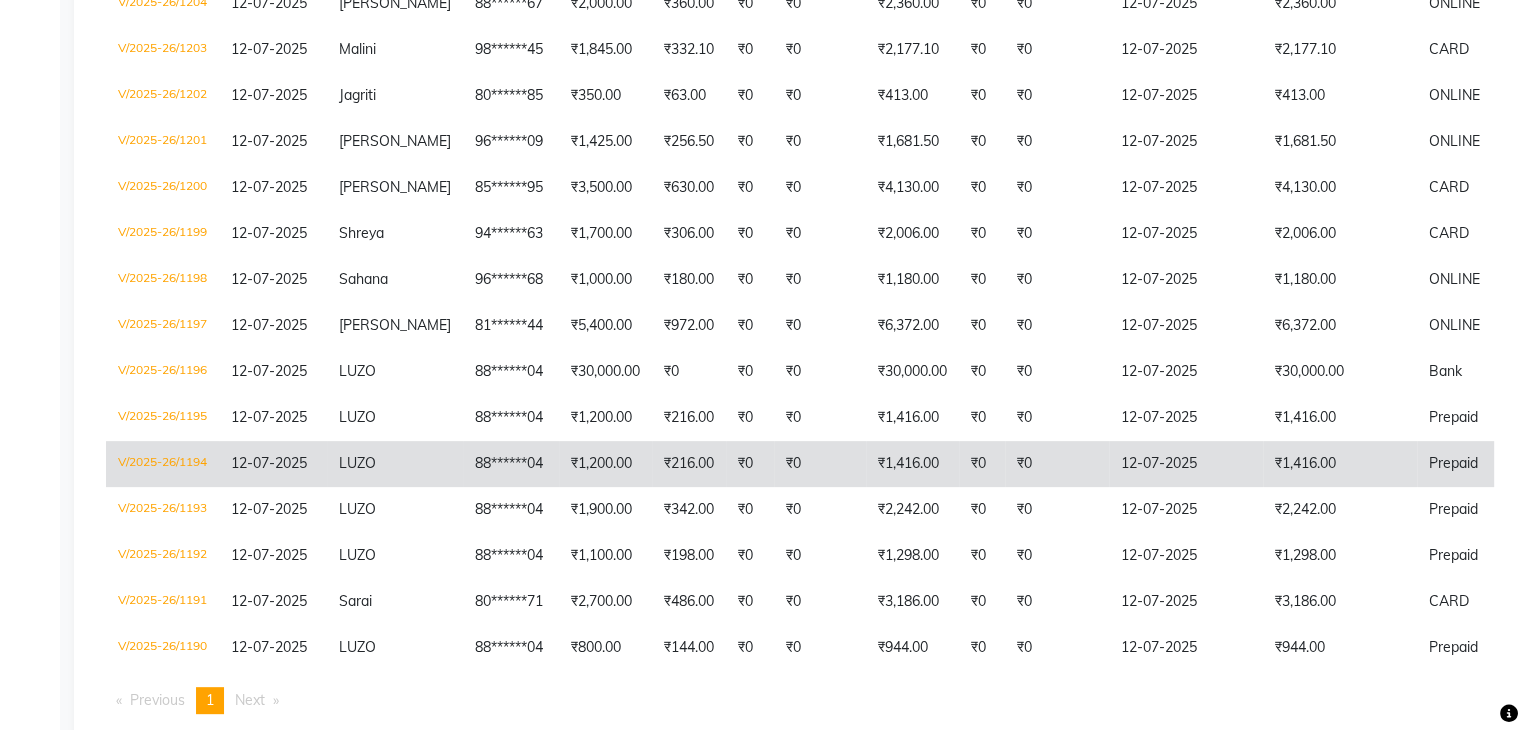 click on "₹1,416.00" 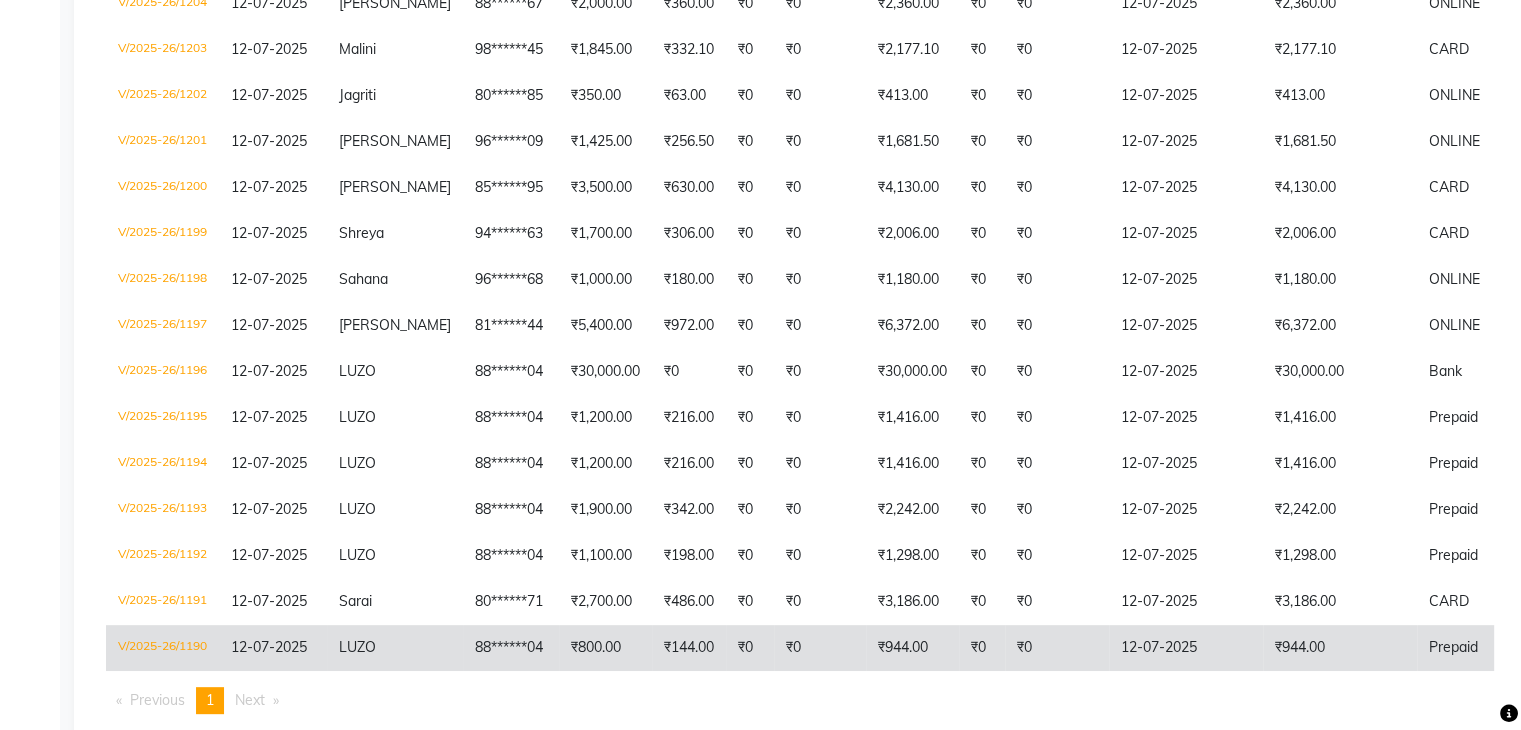 click on "12-07-2025" 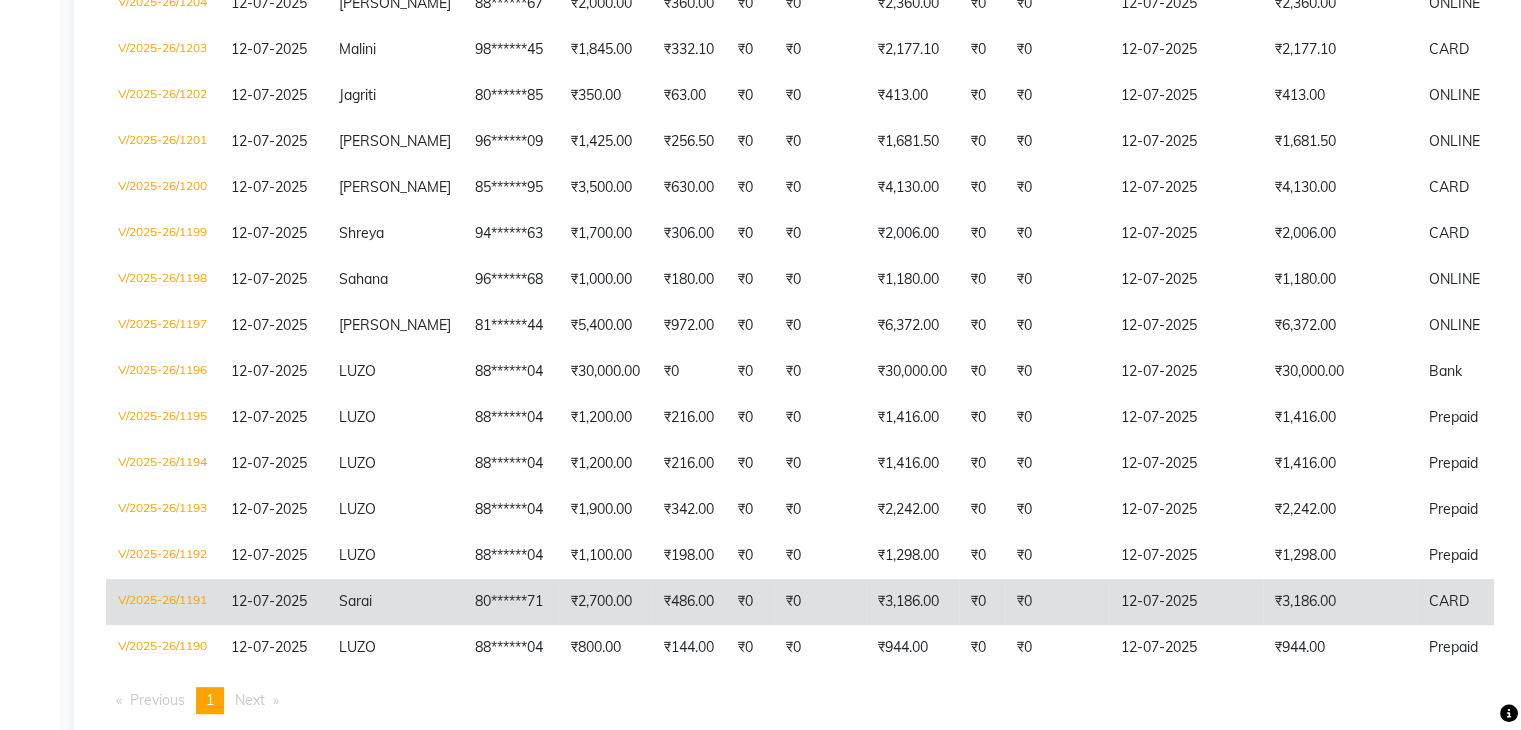 click on "12-07-2025" 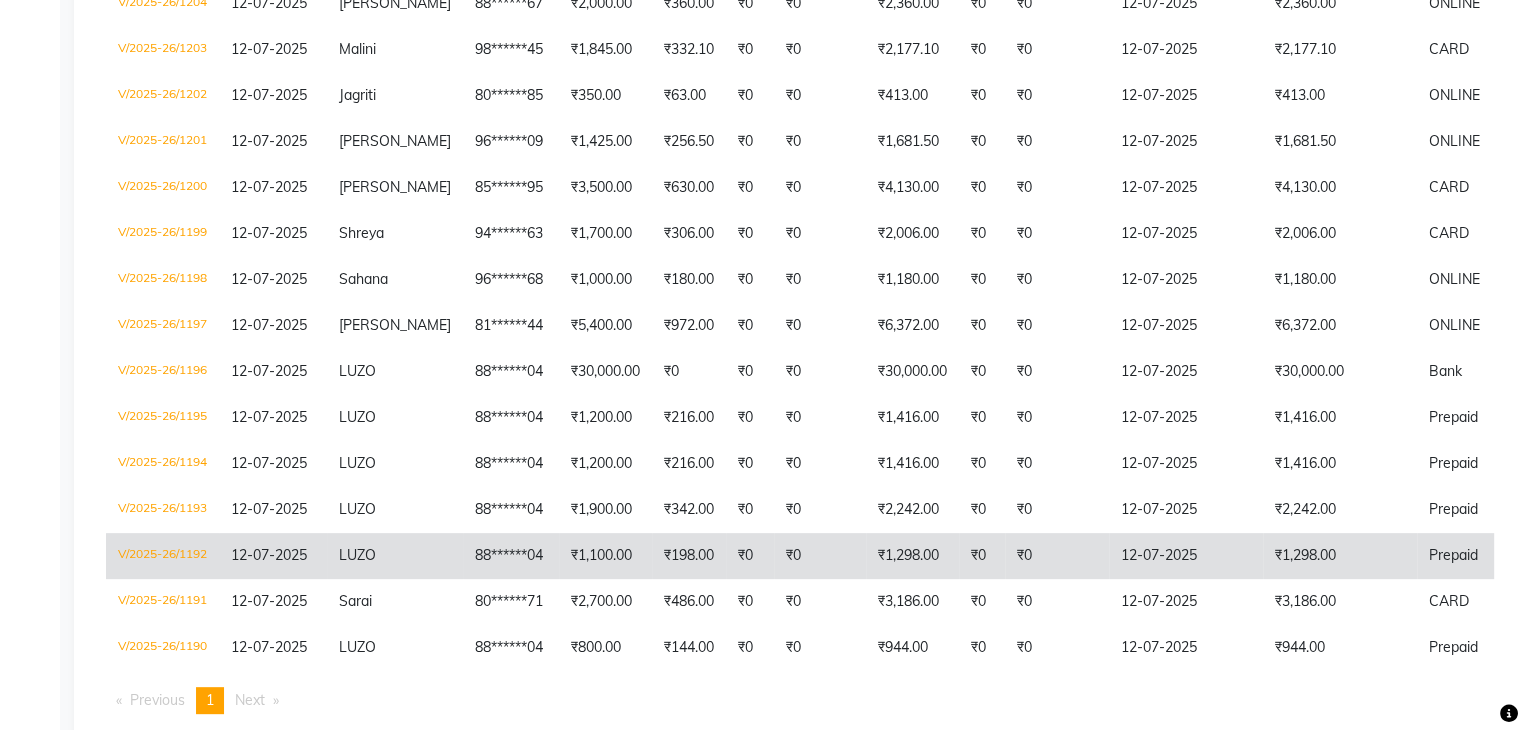 click on "12-07-2025" 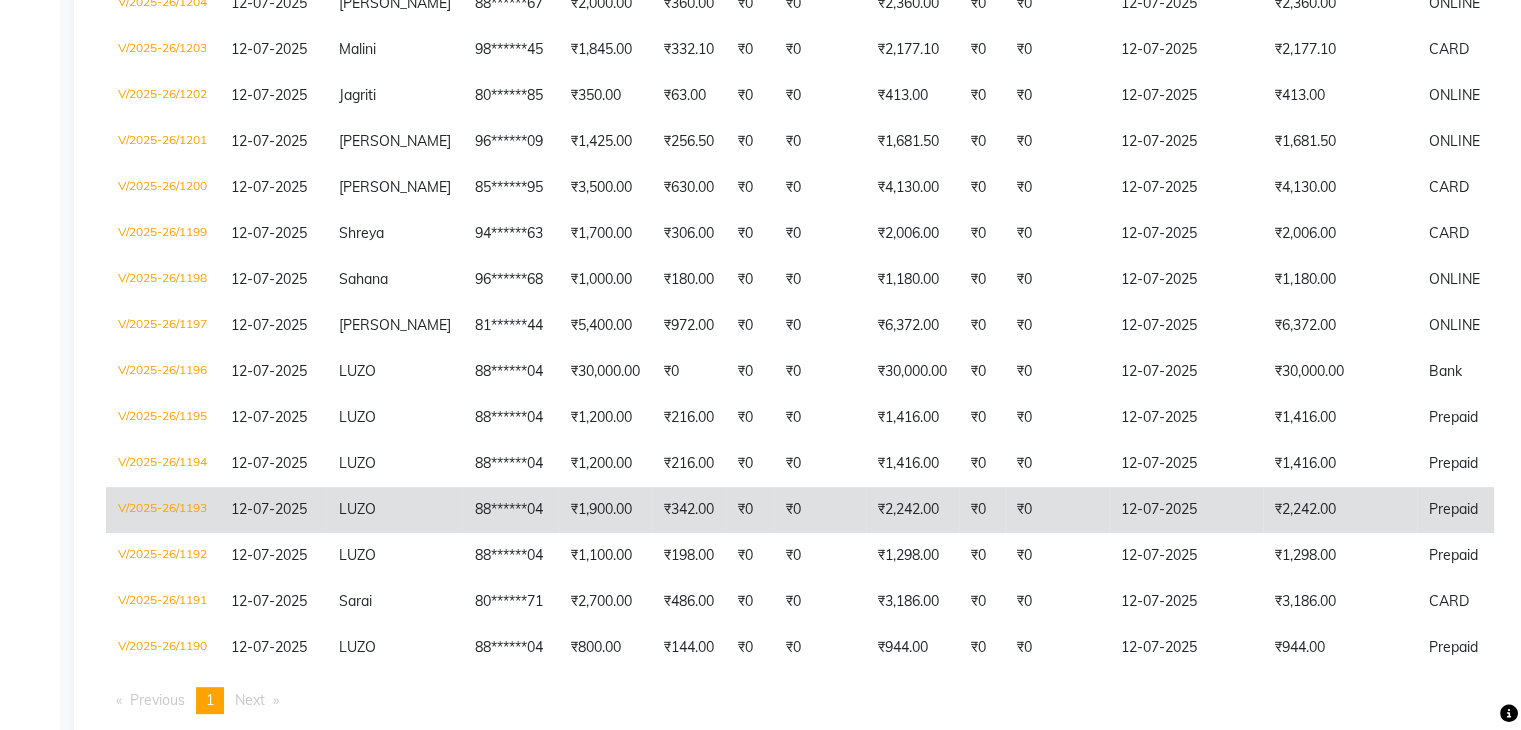 click on "12-07-2025" 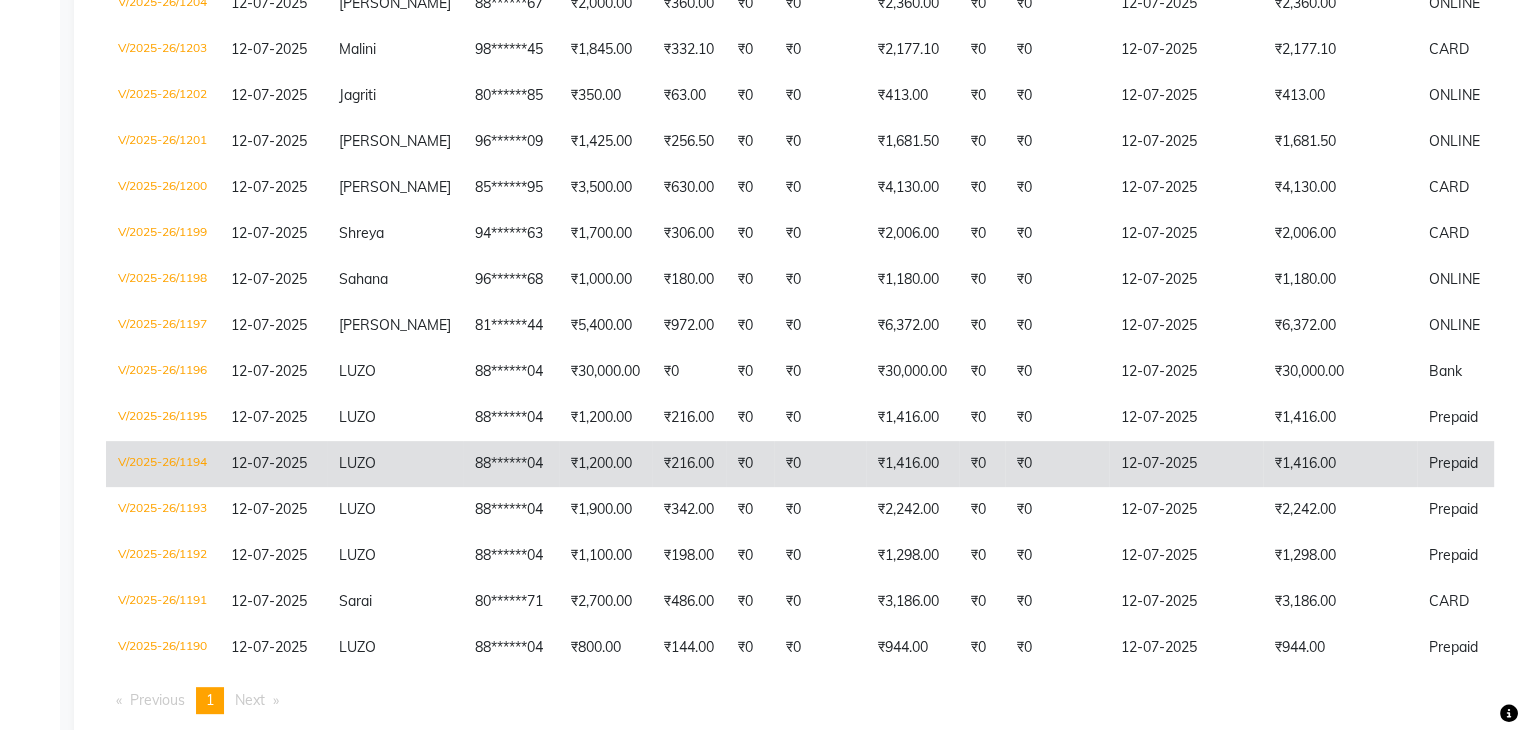 click on "12-07-2025" 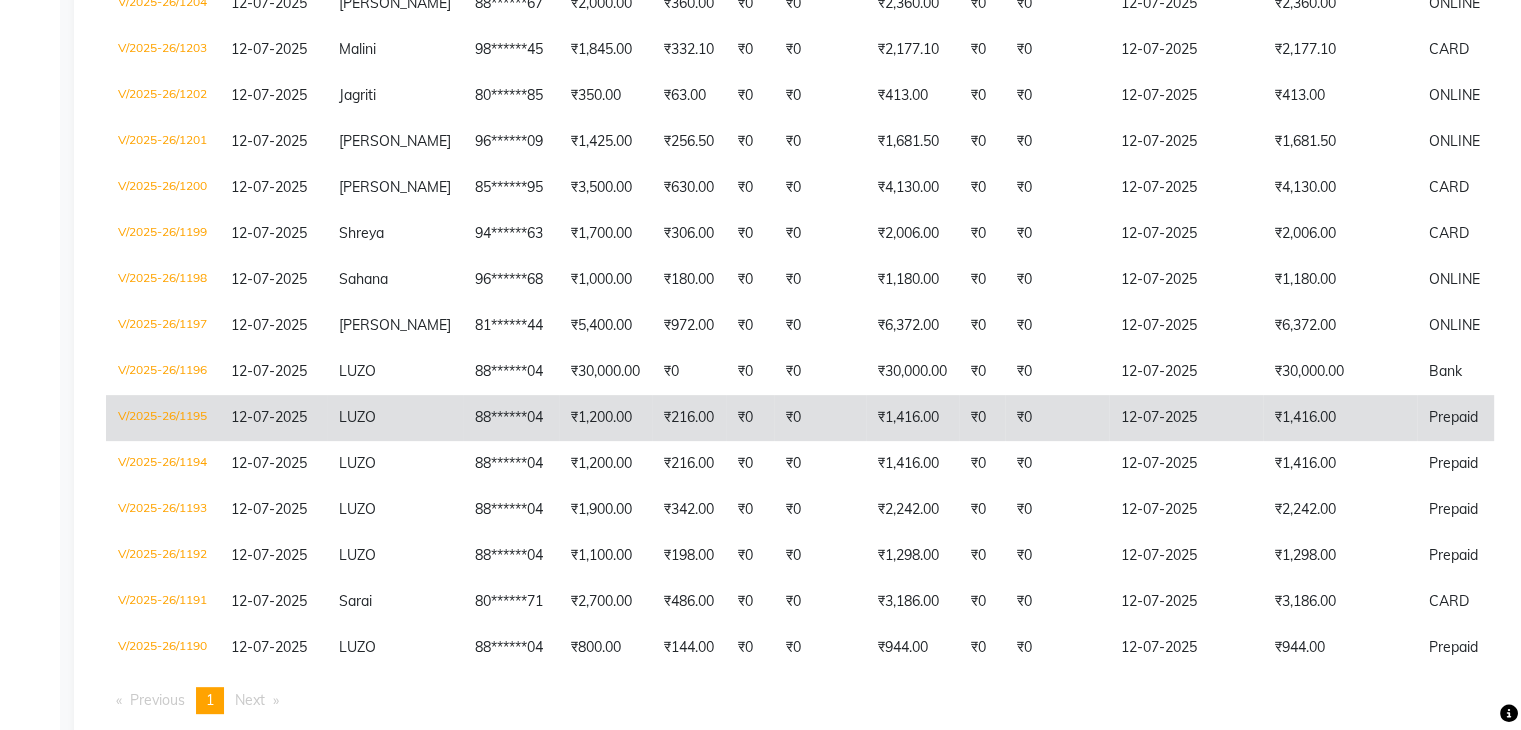 click on "₹0" 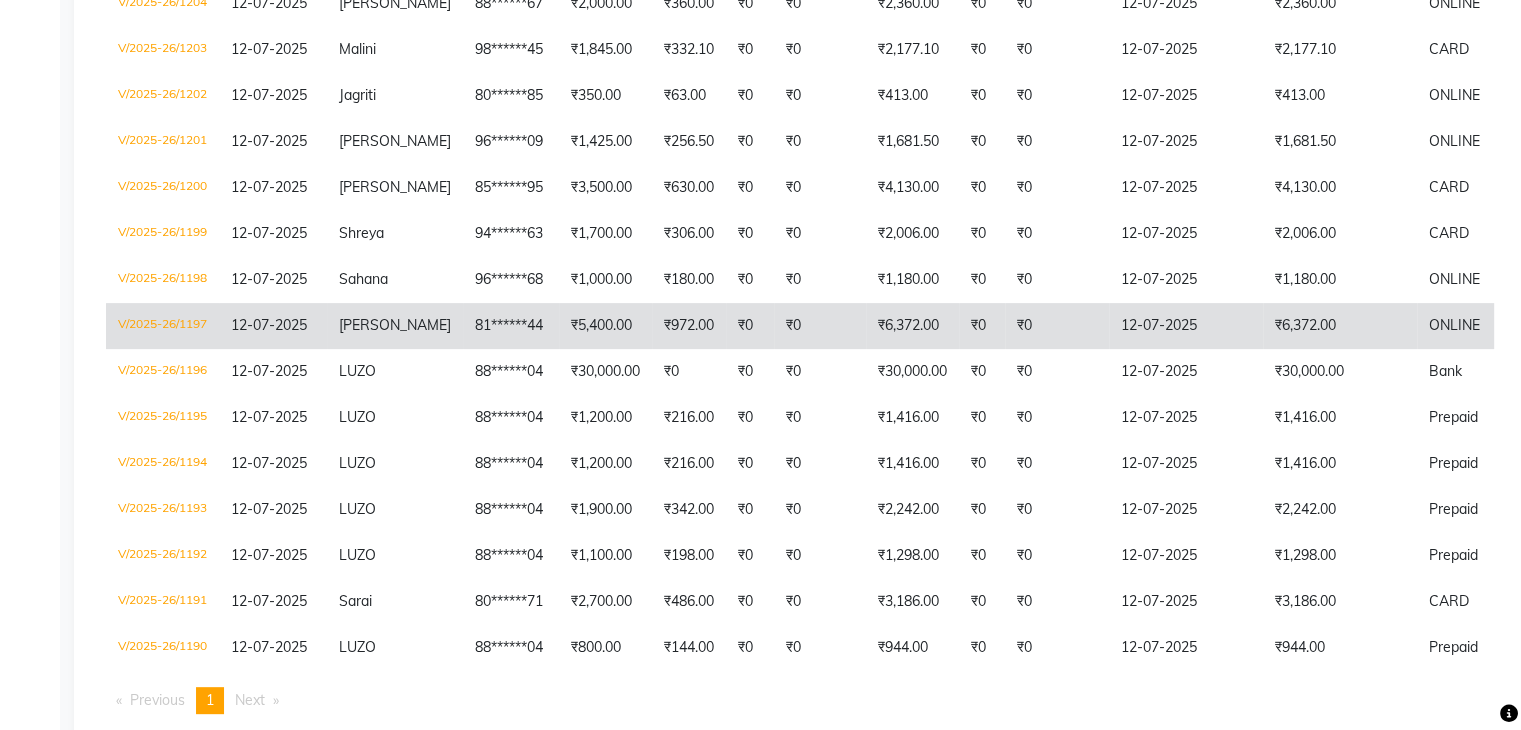 click on "12-07-2025" 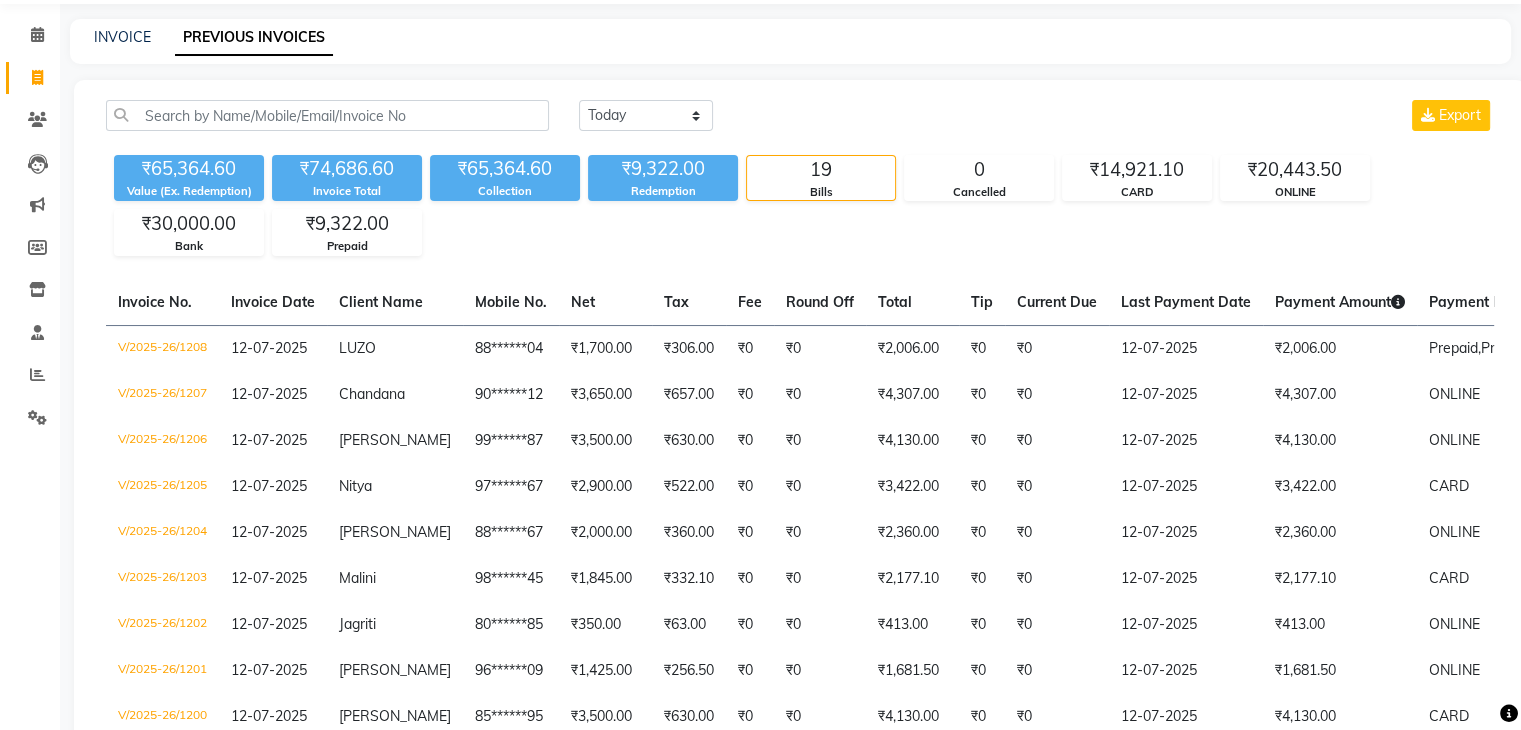scroll, scrollTop: 27, scrollLeft: 0, axis: vertical 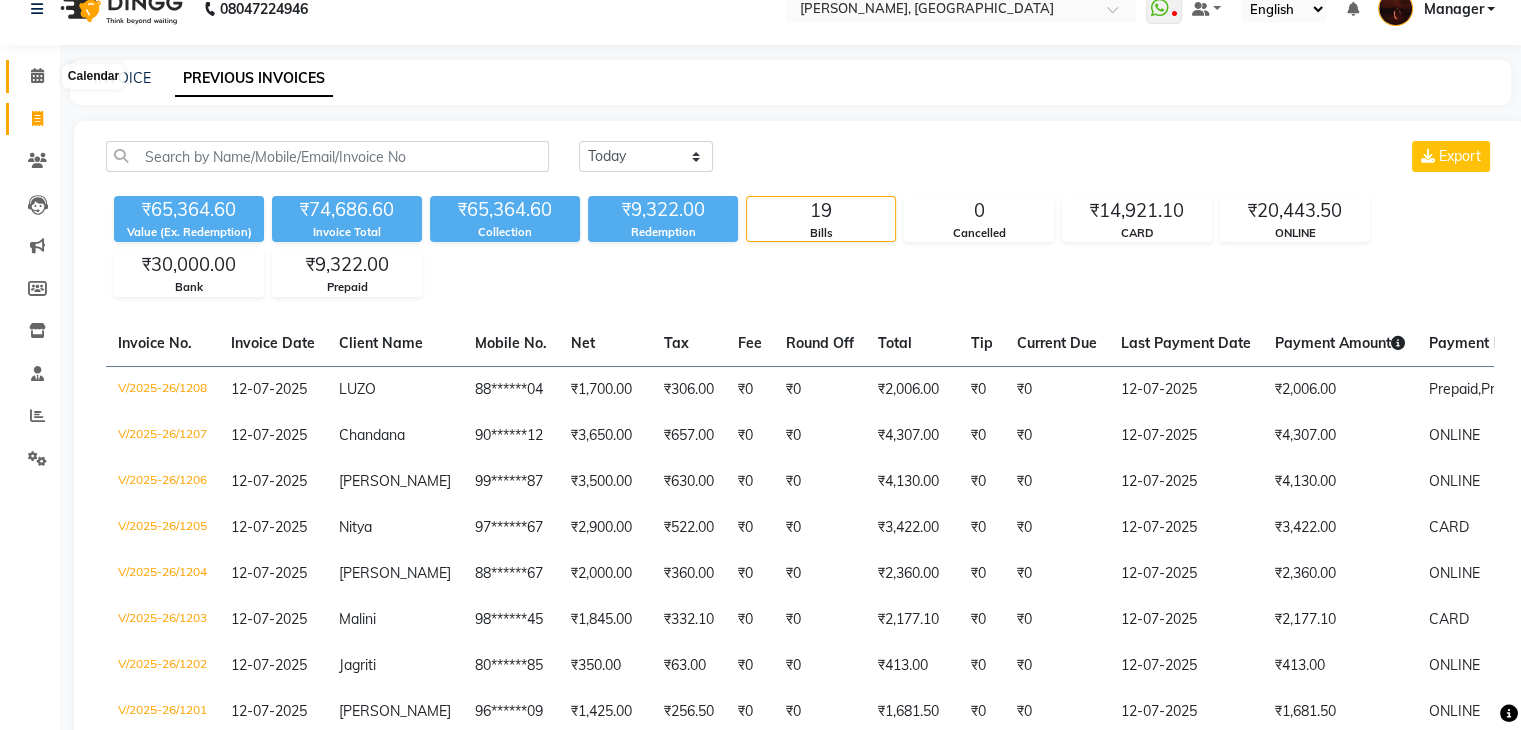 click 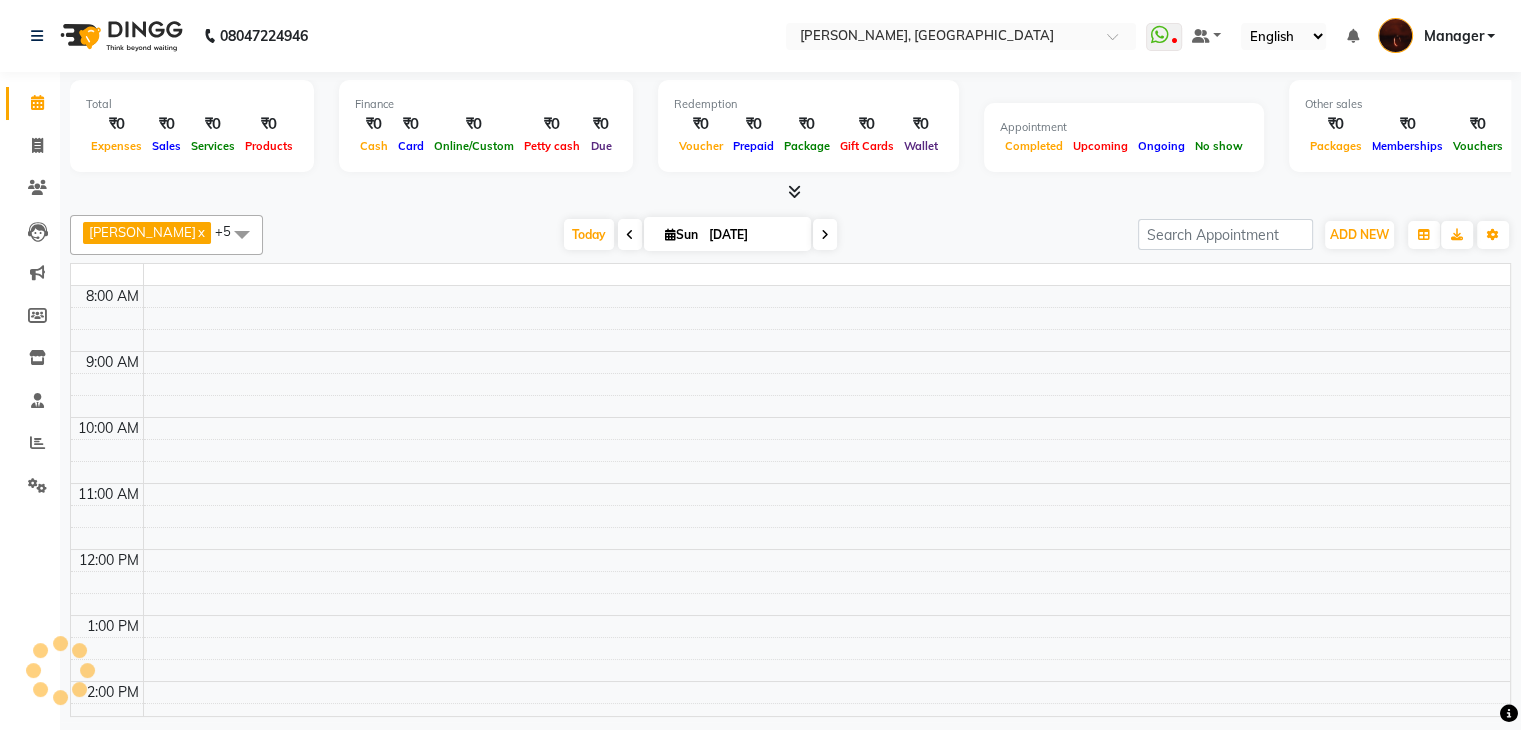 scroll, scrollTop: 0, scrollLeft: 0, axis: both 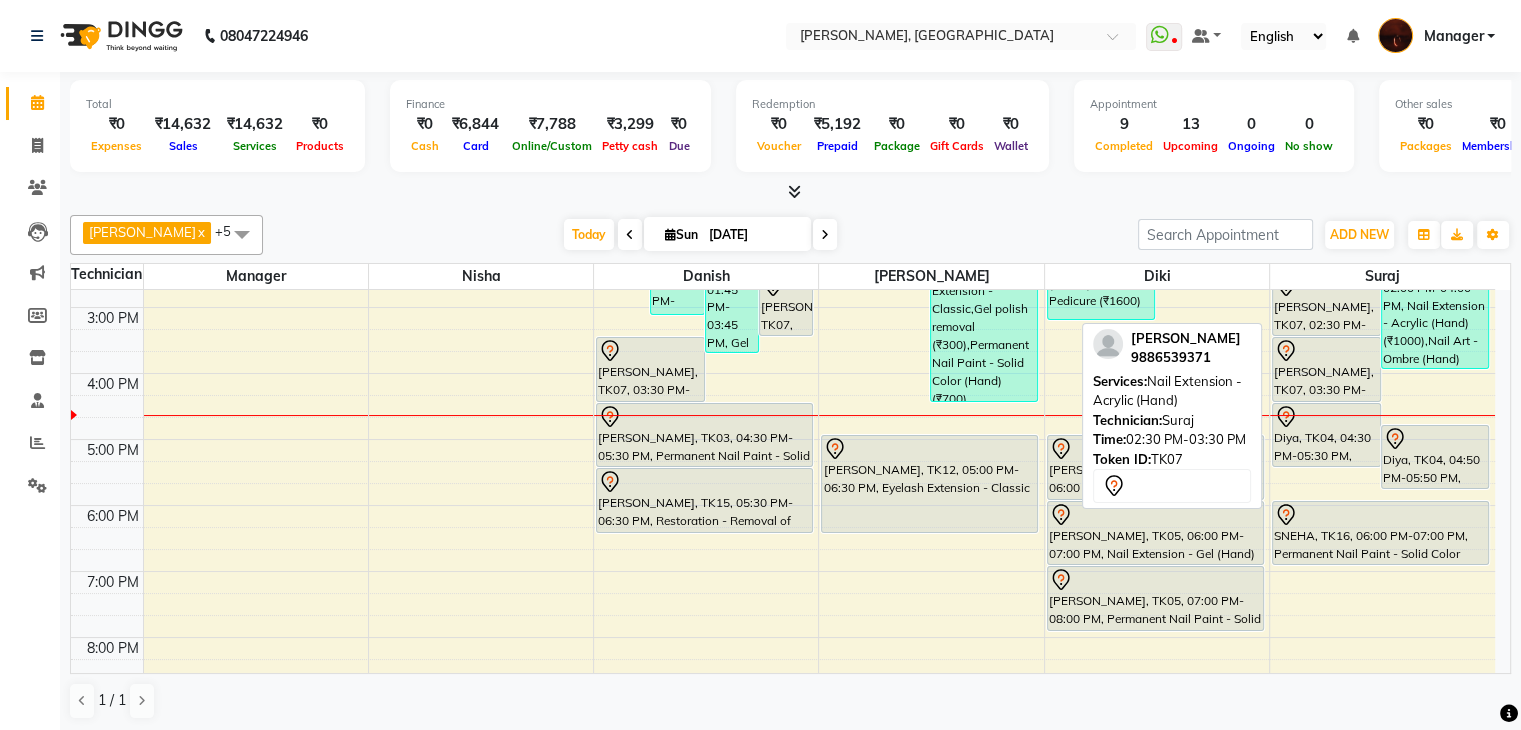 click on "[PERSON_NAME], TK07, 02:30 PM-03:30 PM, Nail Extension - Acrylic (Hand)" at bounding box center [1326, 304] 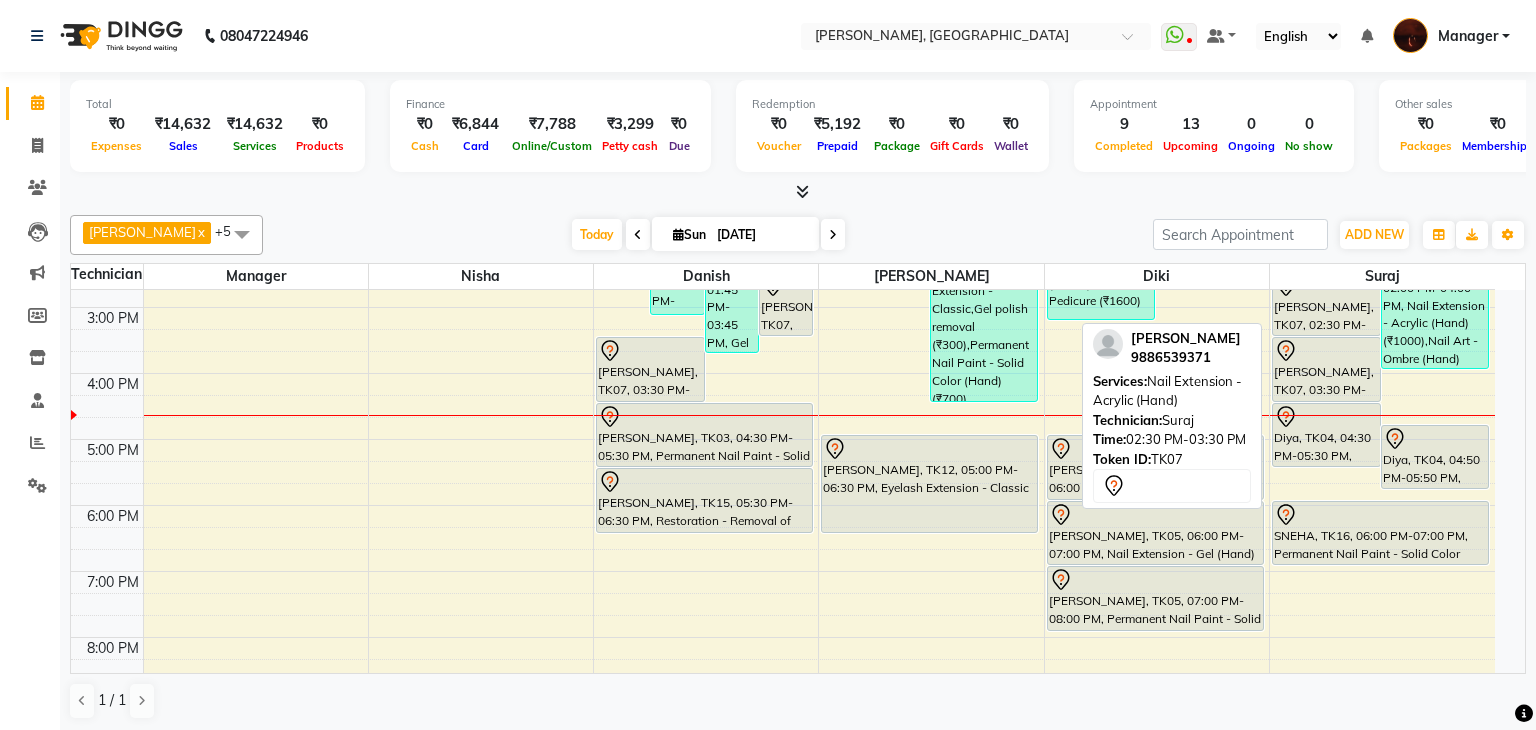 select on "7" 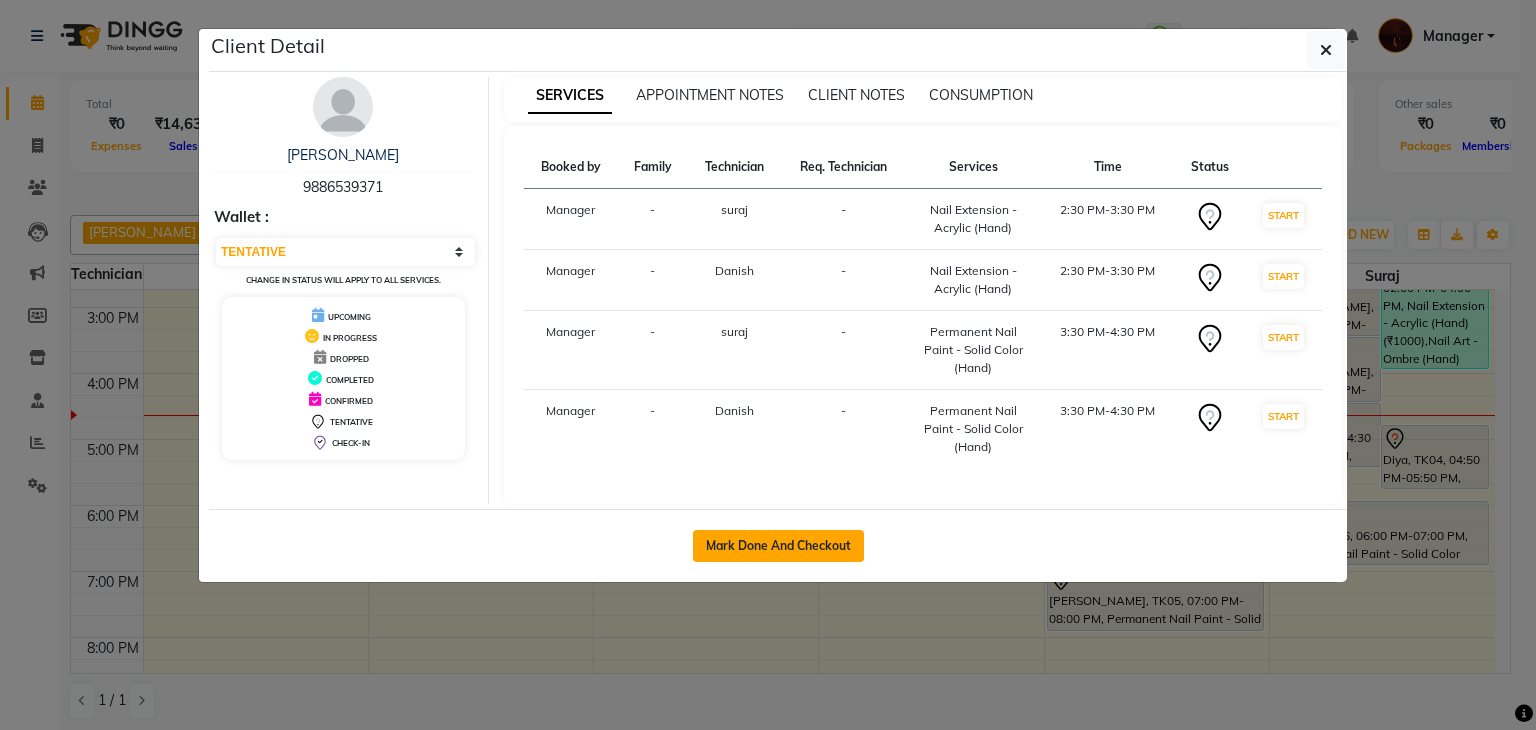 click on "Mark Done And Checkout" 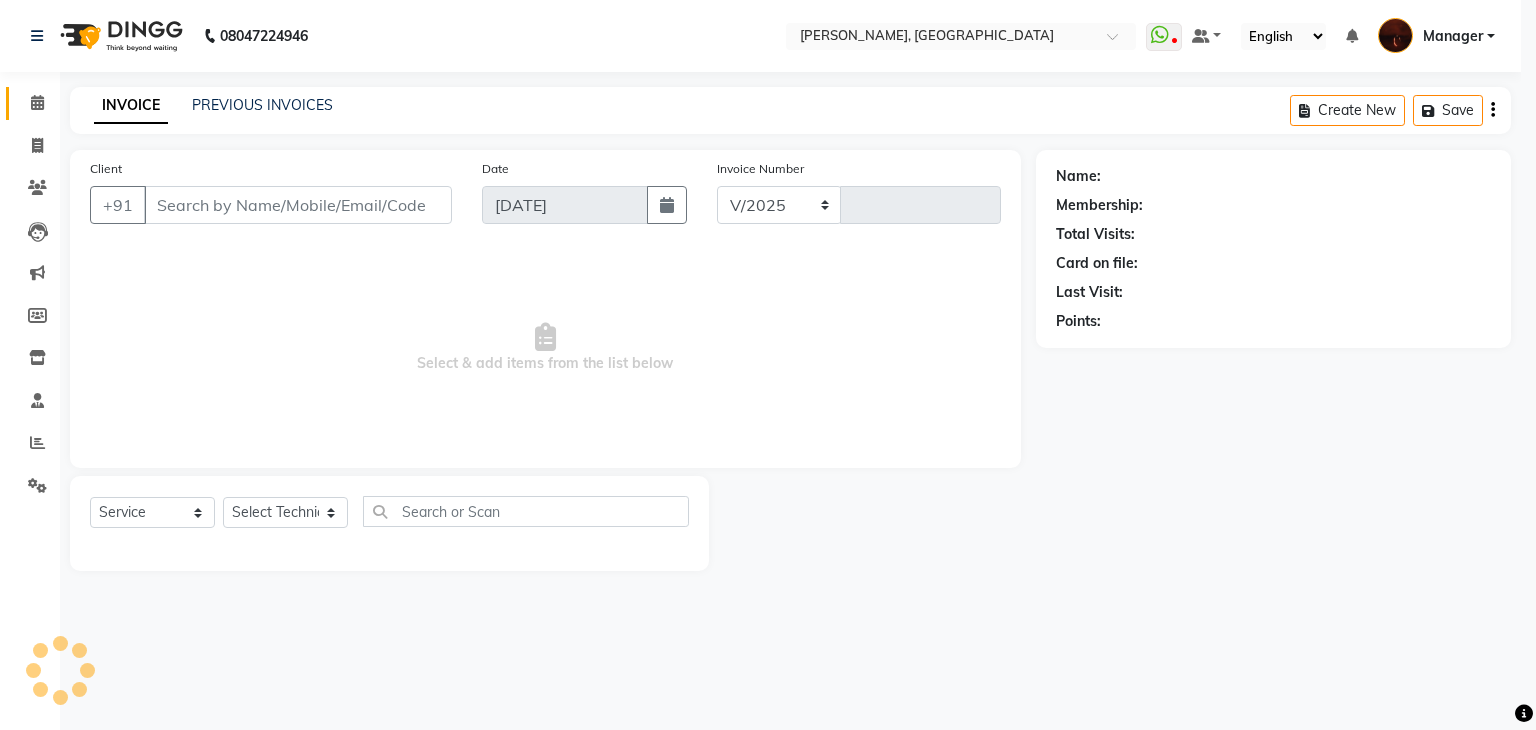 select on "4063" 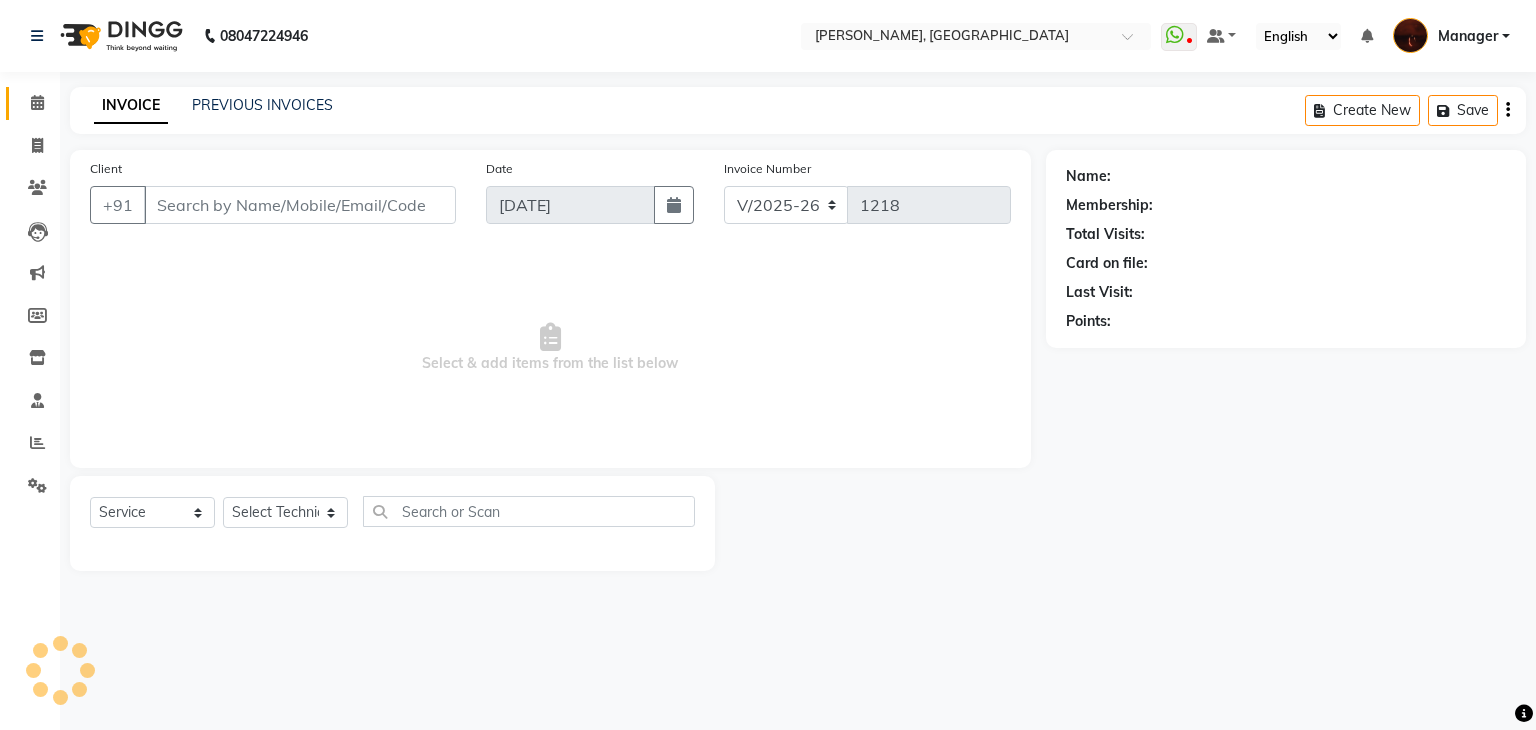 type on "98******71" 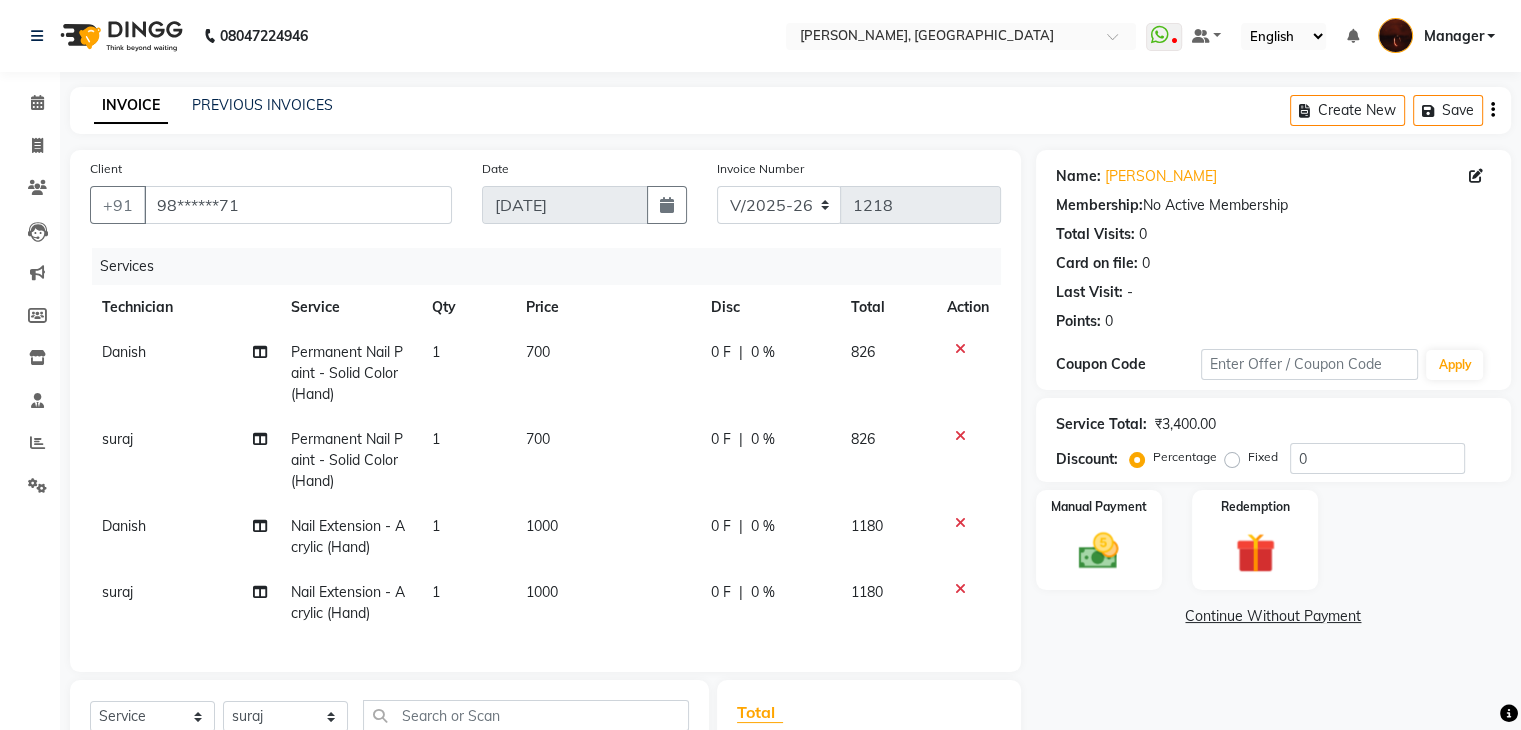 click 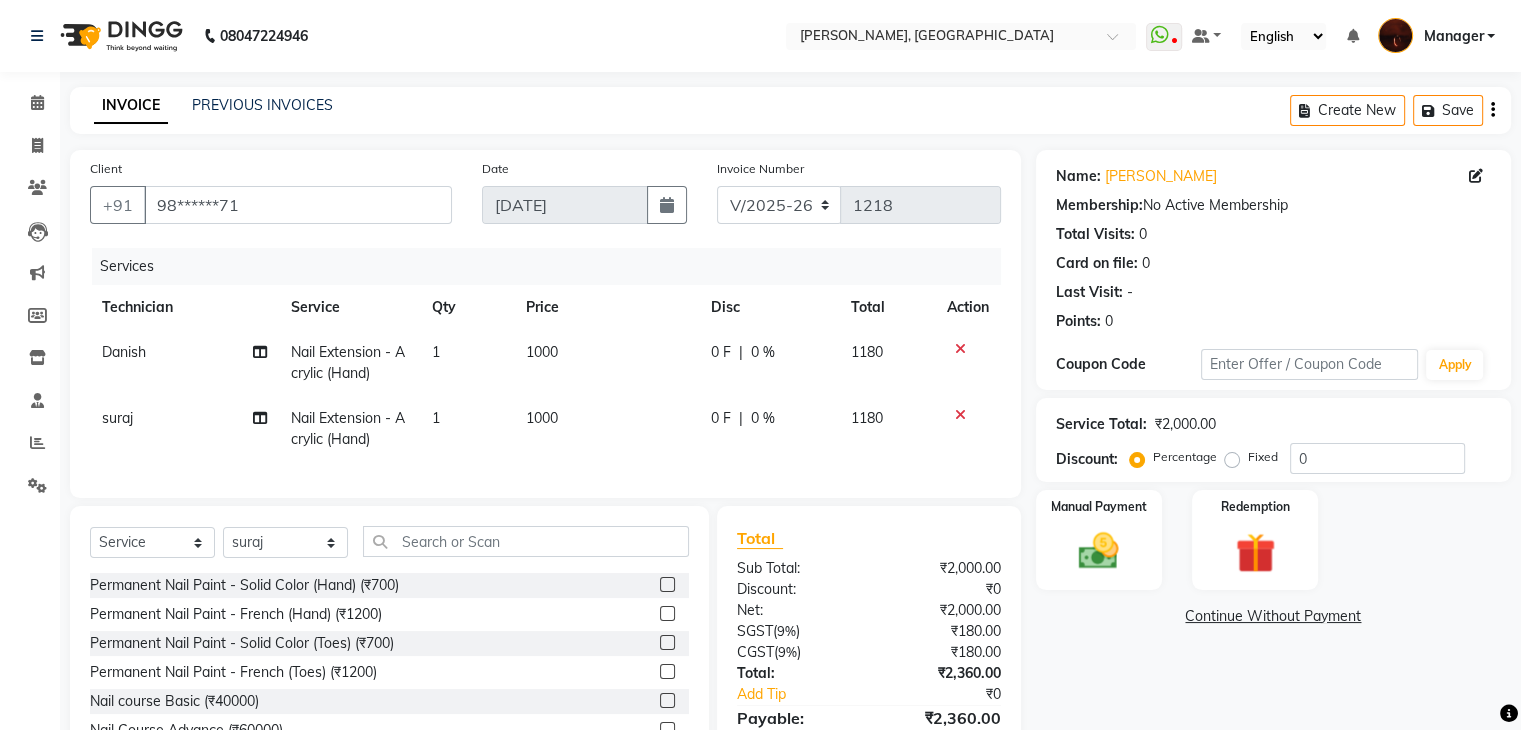click 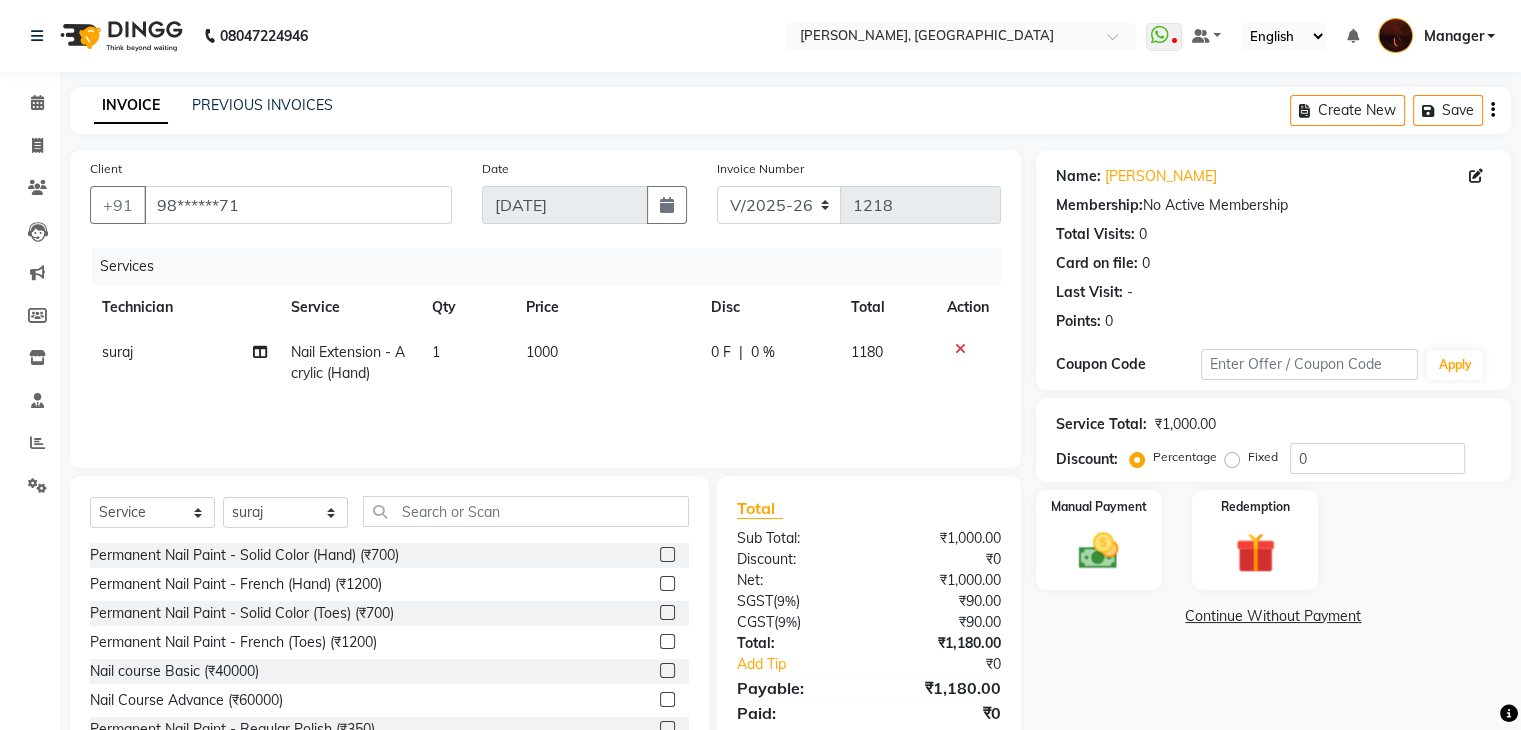 click 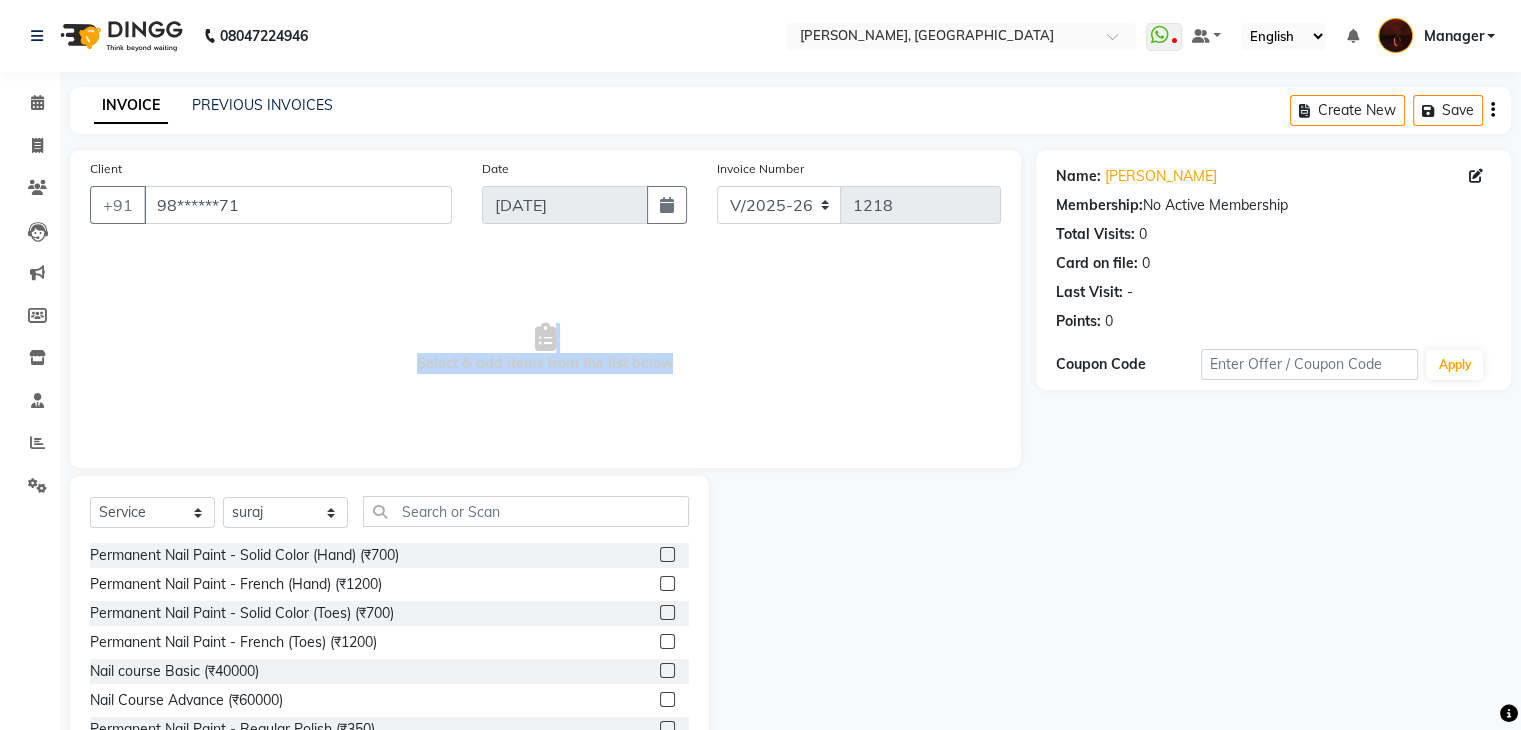 click on "Select & add items from the list below" at bounding box center [545, 348] 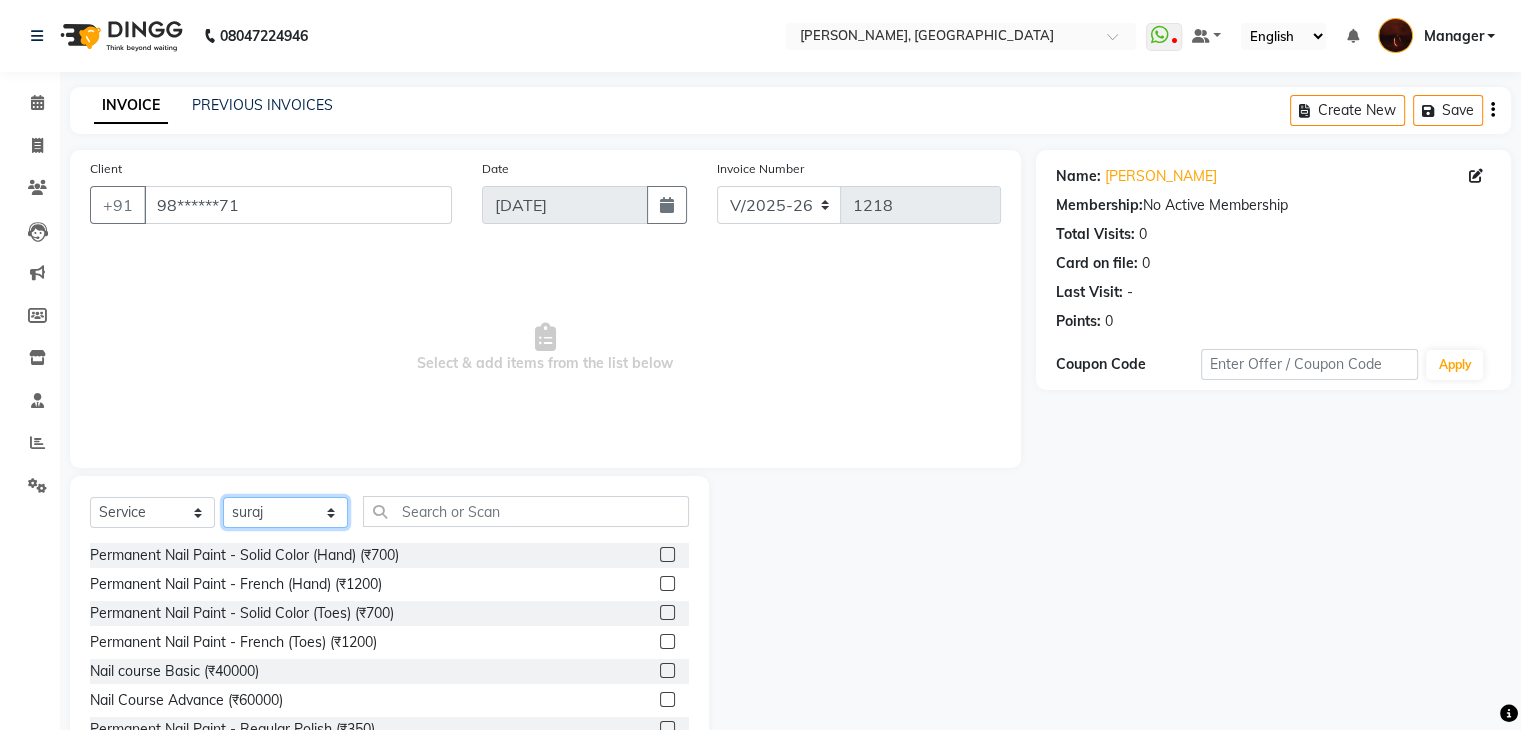 click on "Select Technician [PERSON_NAME] Danish Diki  [PERSON_NAME] GK [PERSON_NAME] Manager [PERSON_NAME] [PERSON_NAME] [PERSON_NAME] [PERSON_NAME] [PERSON_NAME] [PERSON_NAME] Accounting suraj vishnu" 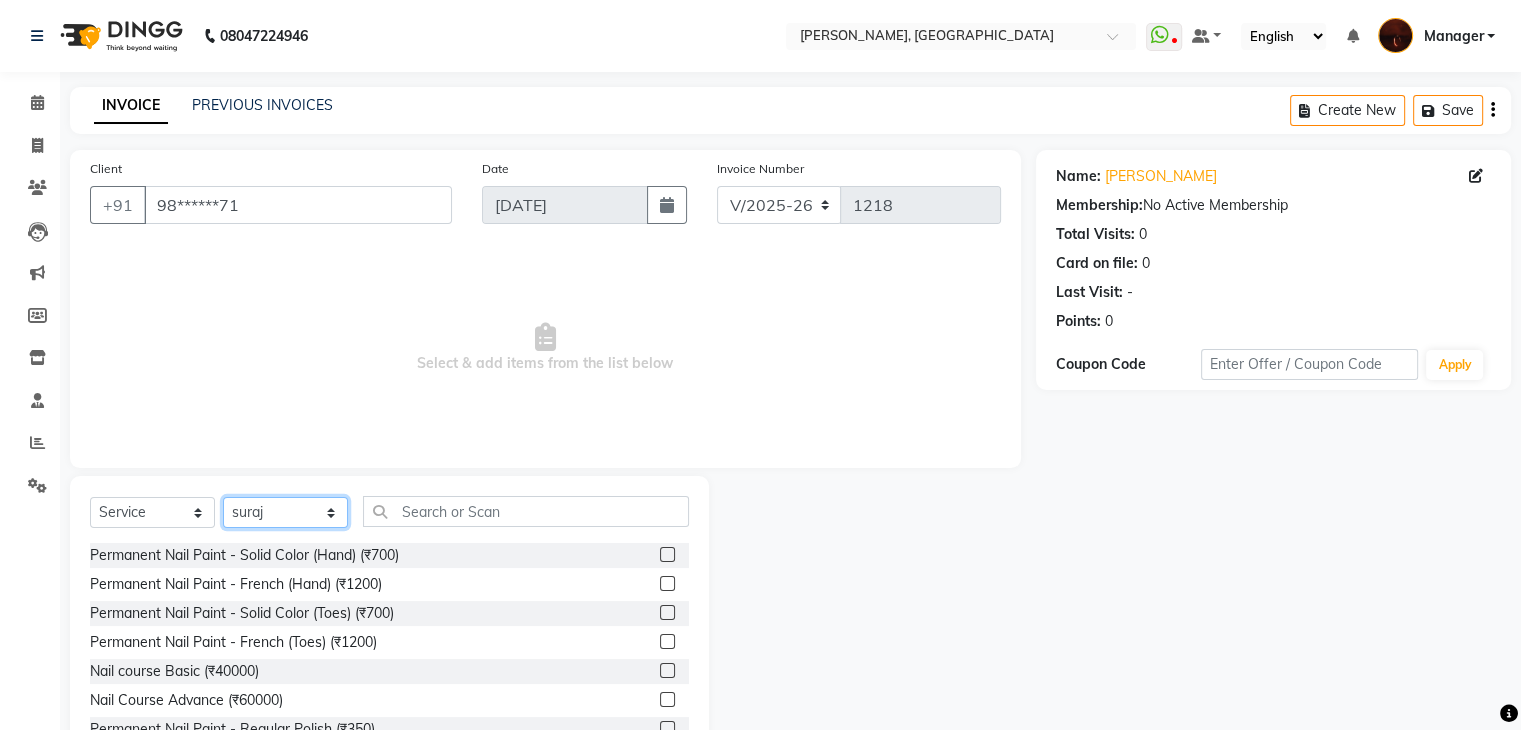 select on "68684" 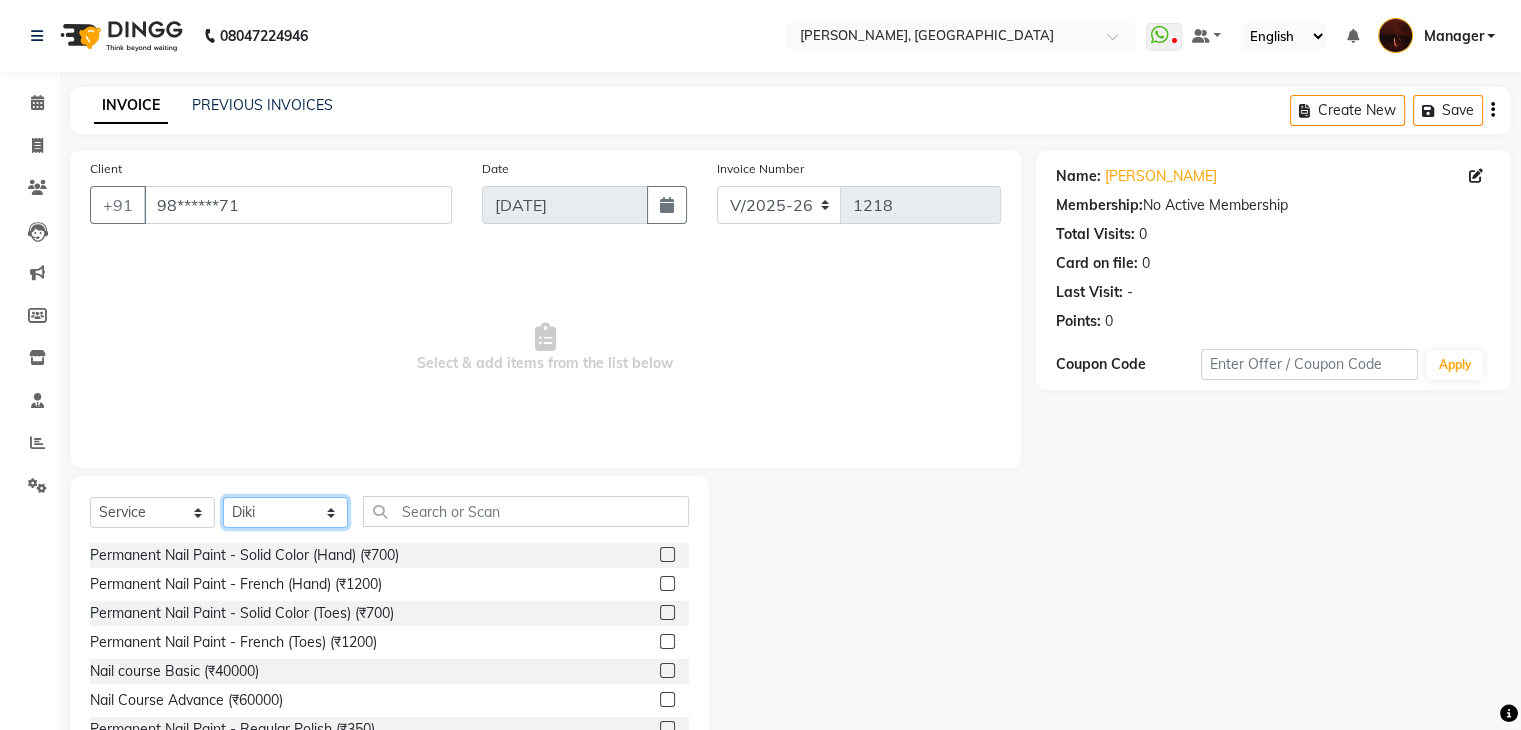click on "Select Technician [PERSON_NAME] Danish Diki  [PERSON_NAME] GK [PERSON_NAME] Manager [PERSON_NAME] [PERSON_NAME] [PERSON_NAME] [PERSON_NAME] [PERSON_NAME] [PERSON_NAME] Accounting suraj vishnu" 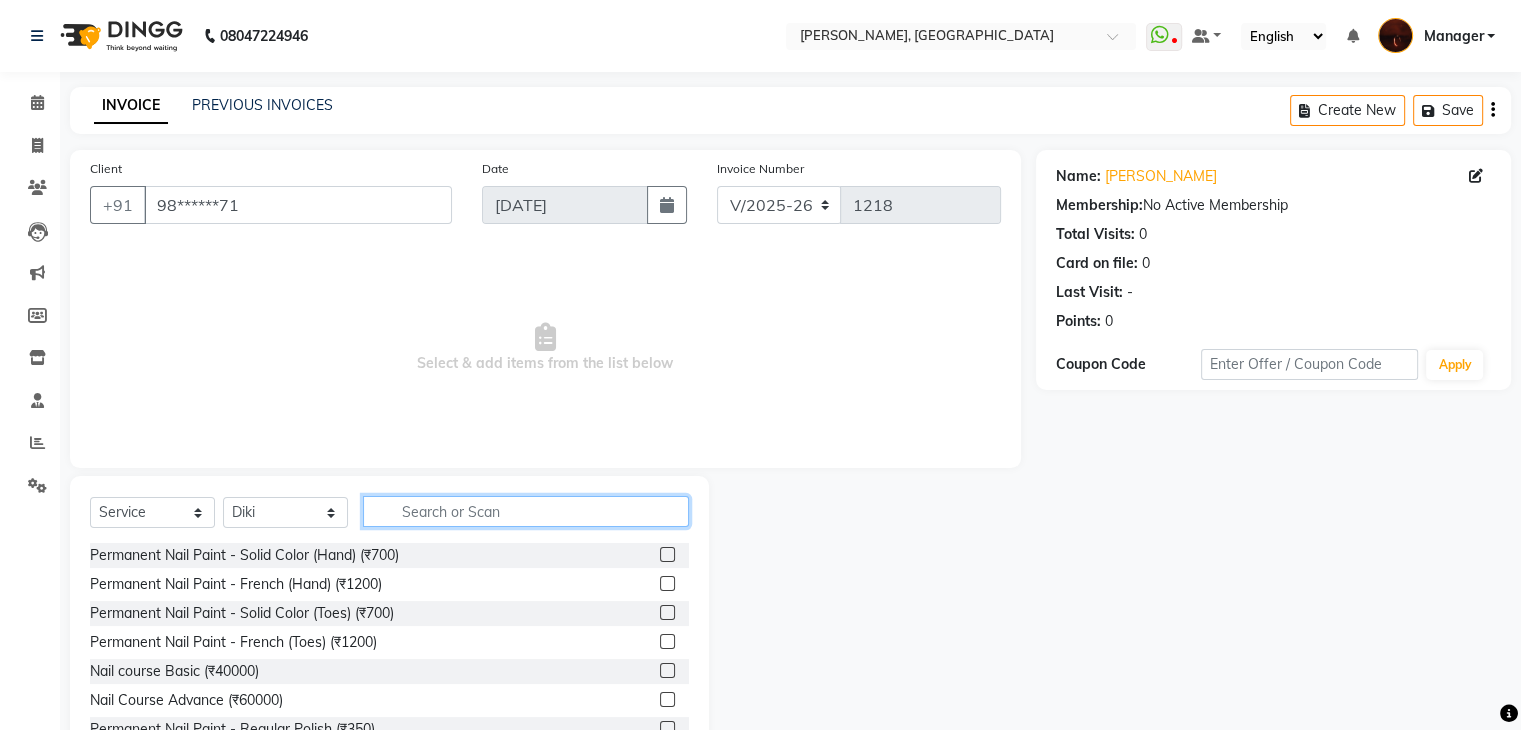 click 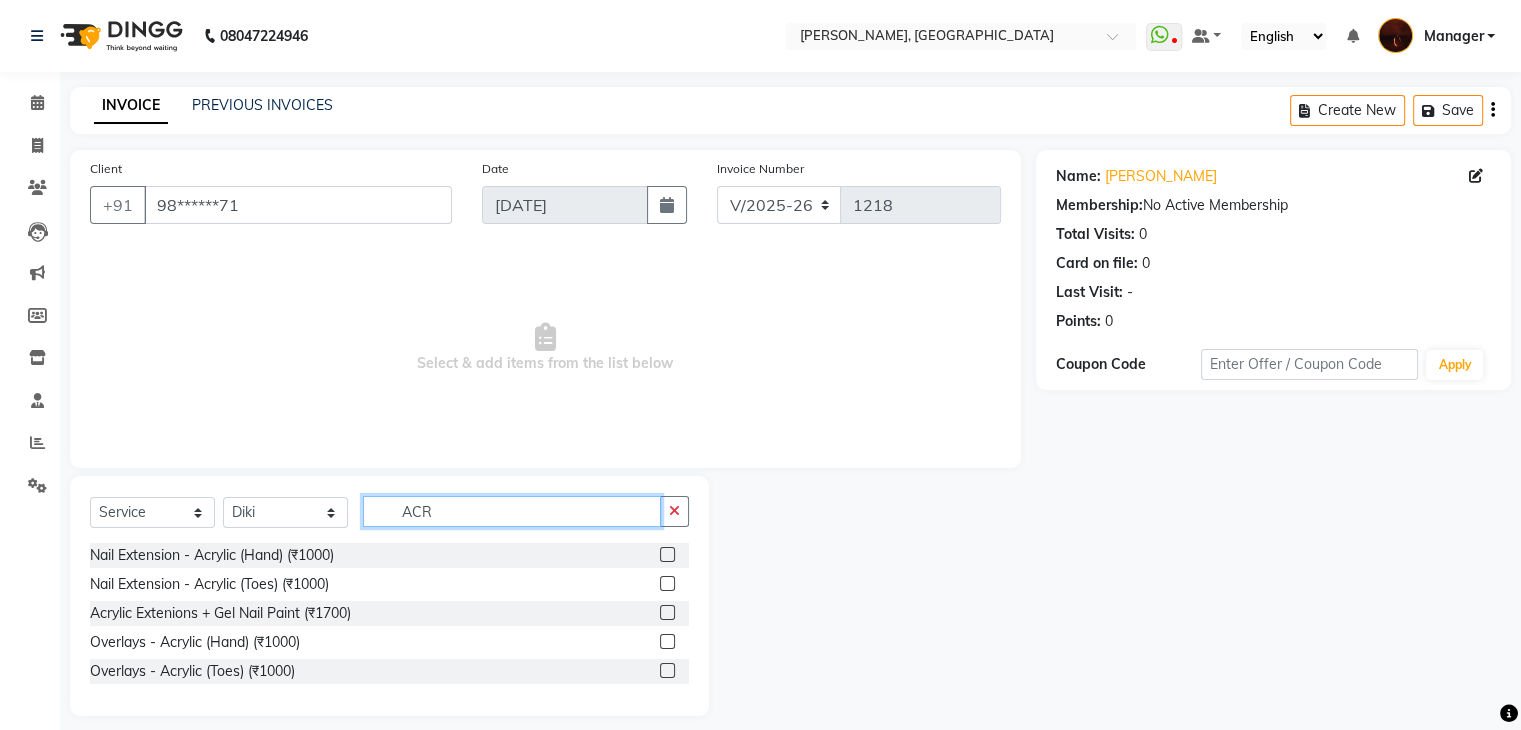 type on "ACR" 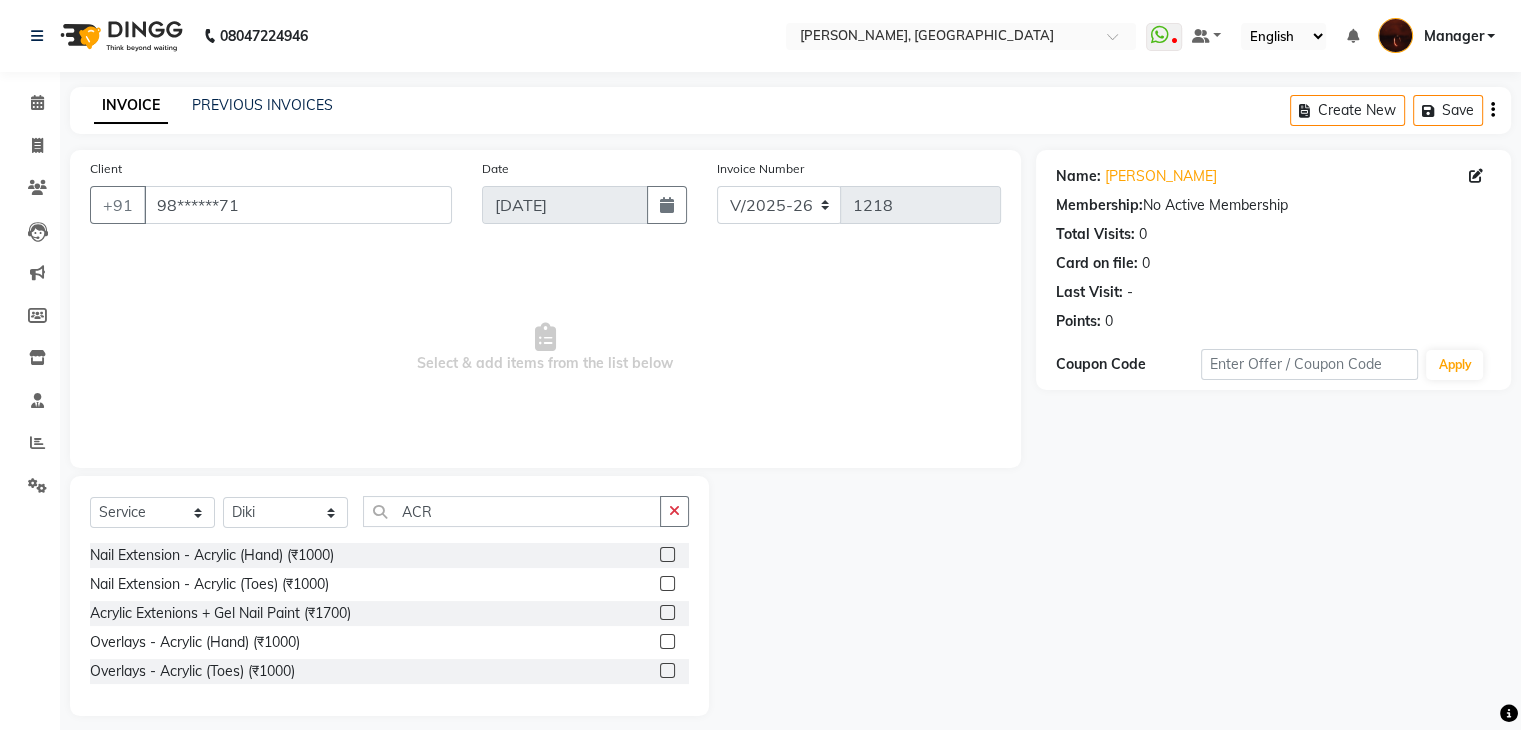 click 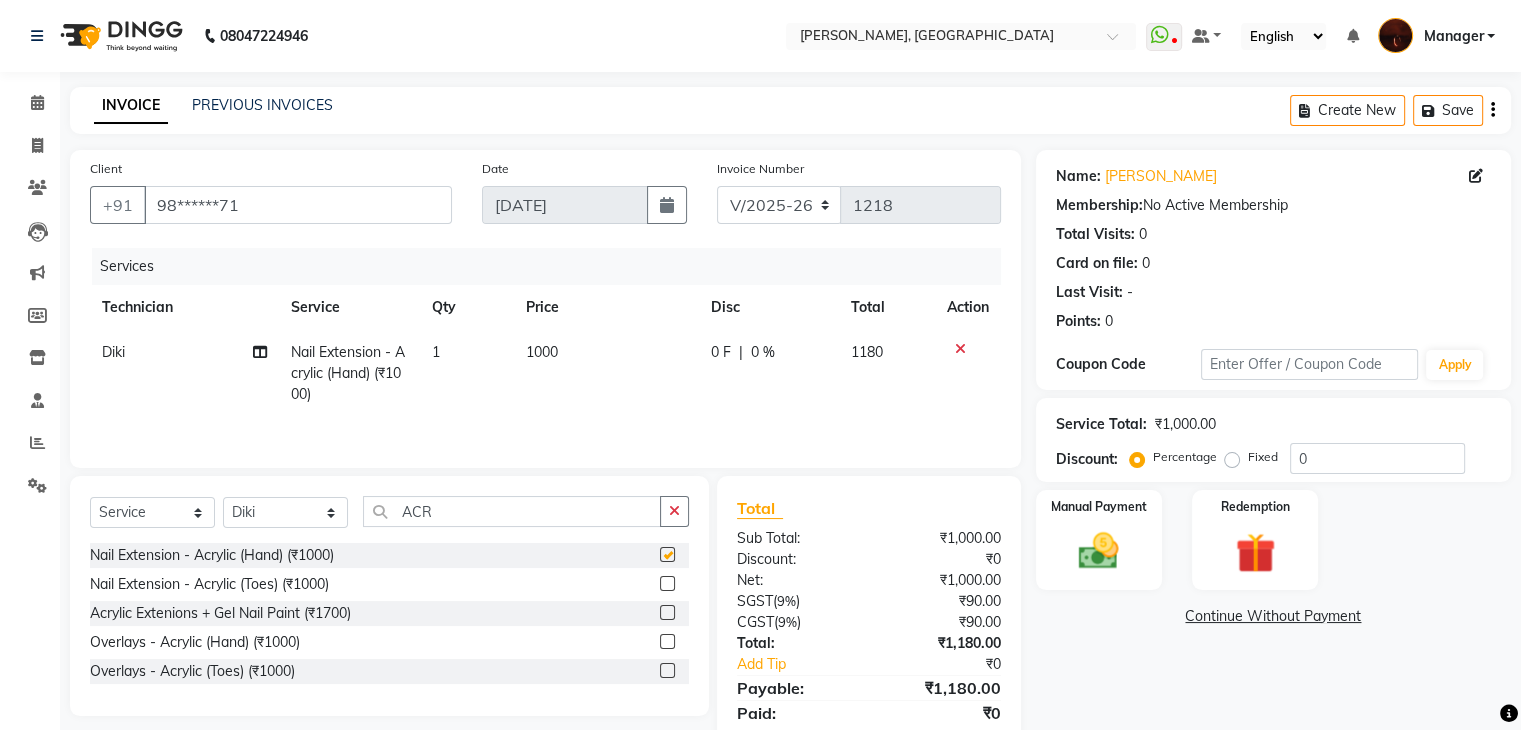 checkbox on "false" 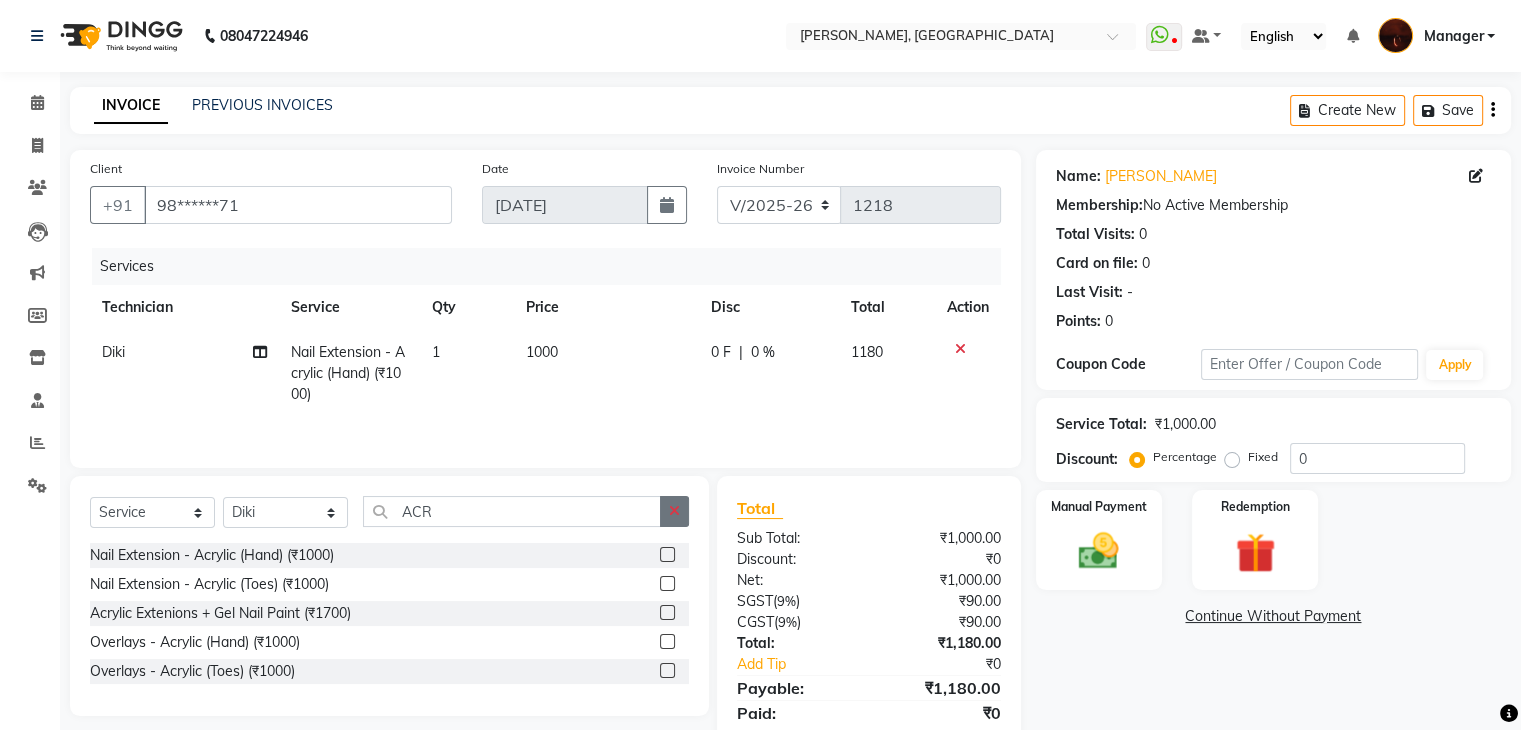click 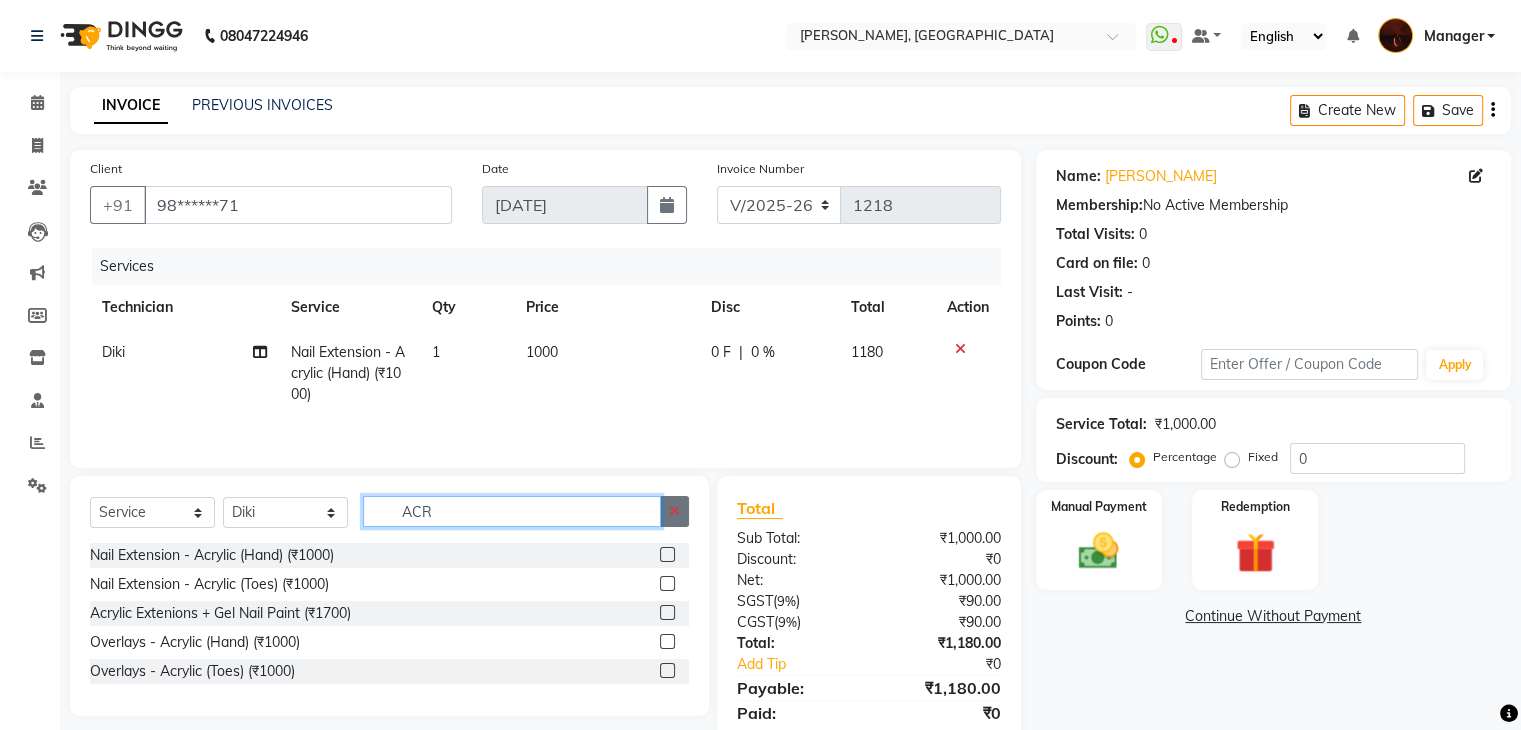 type 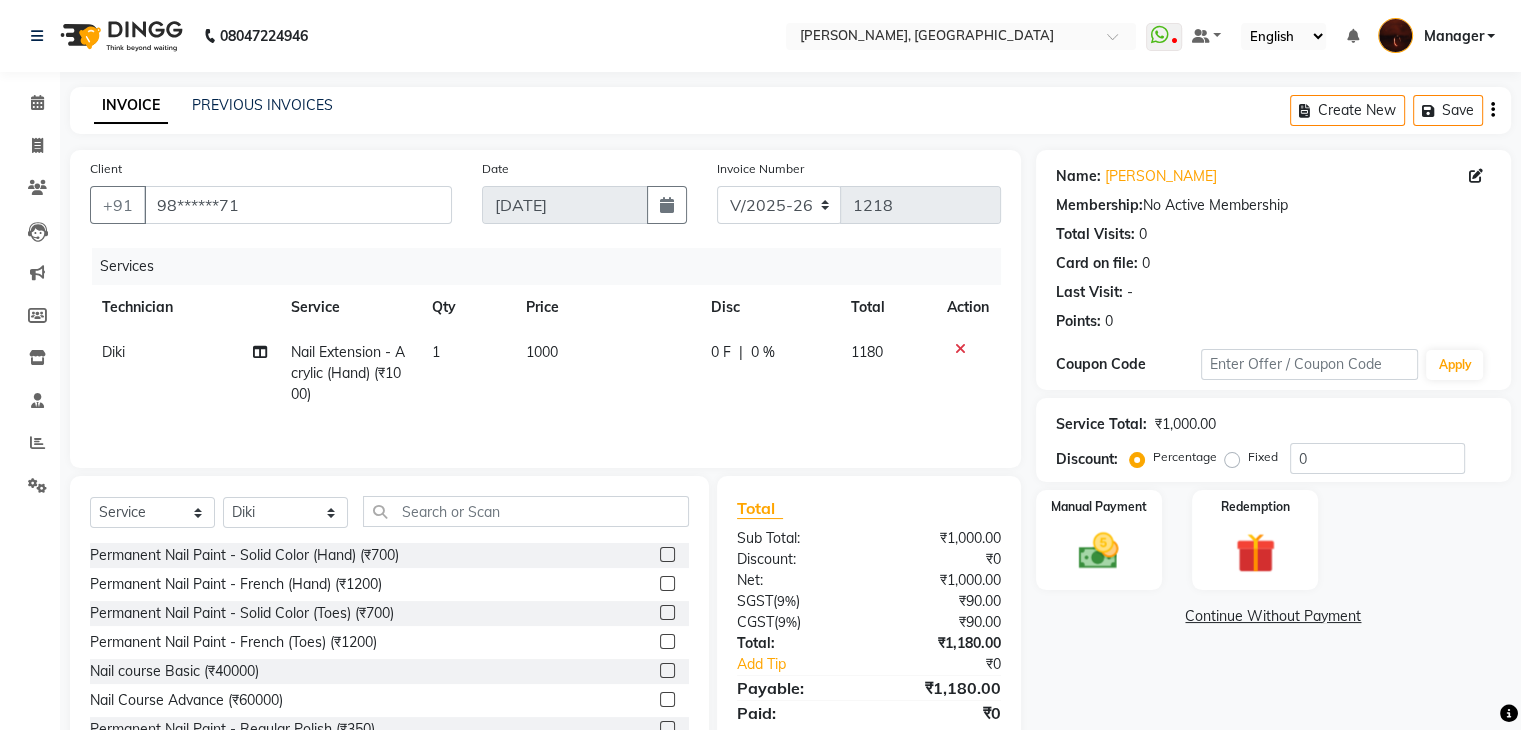 click 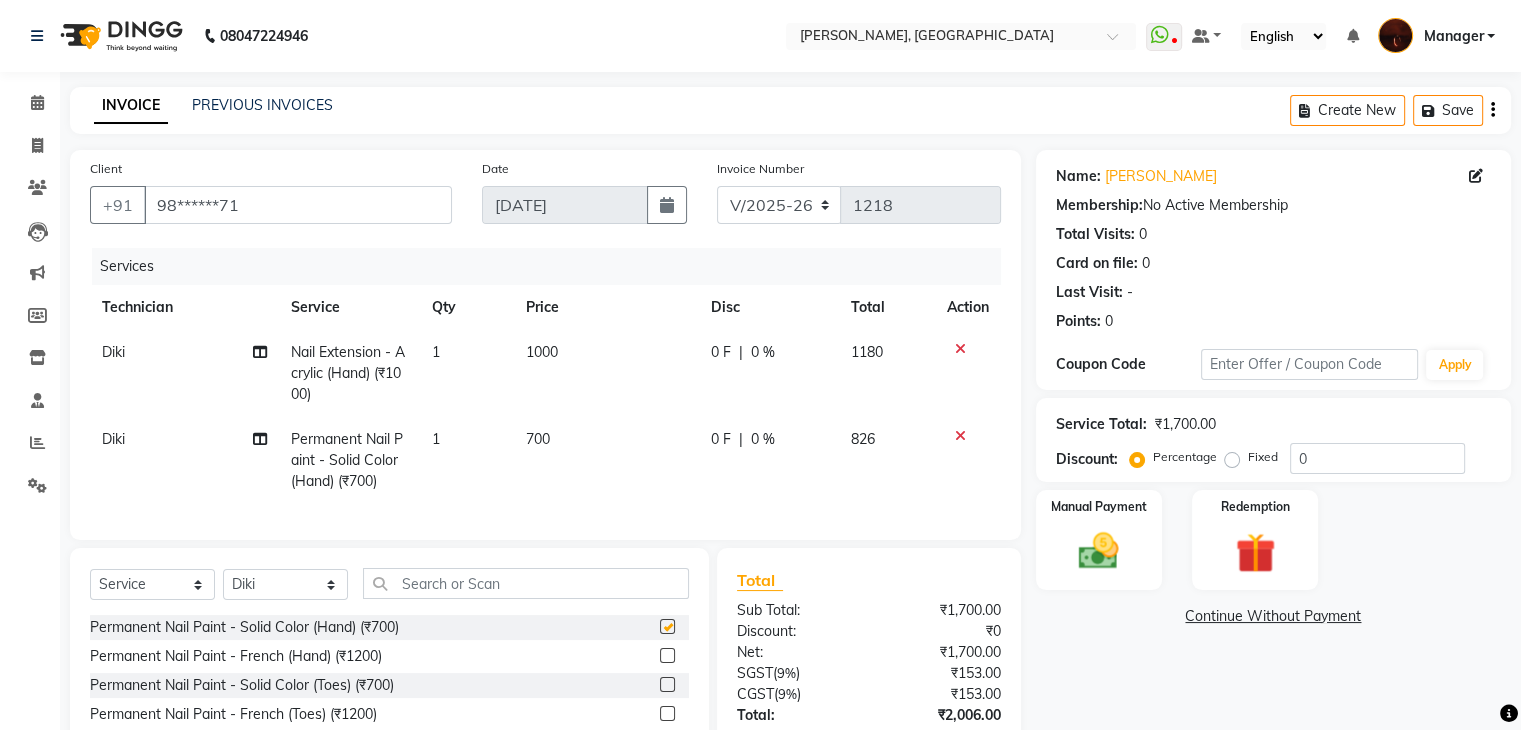 checkbox on "false" 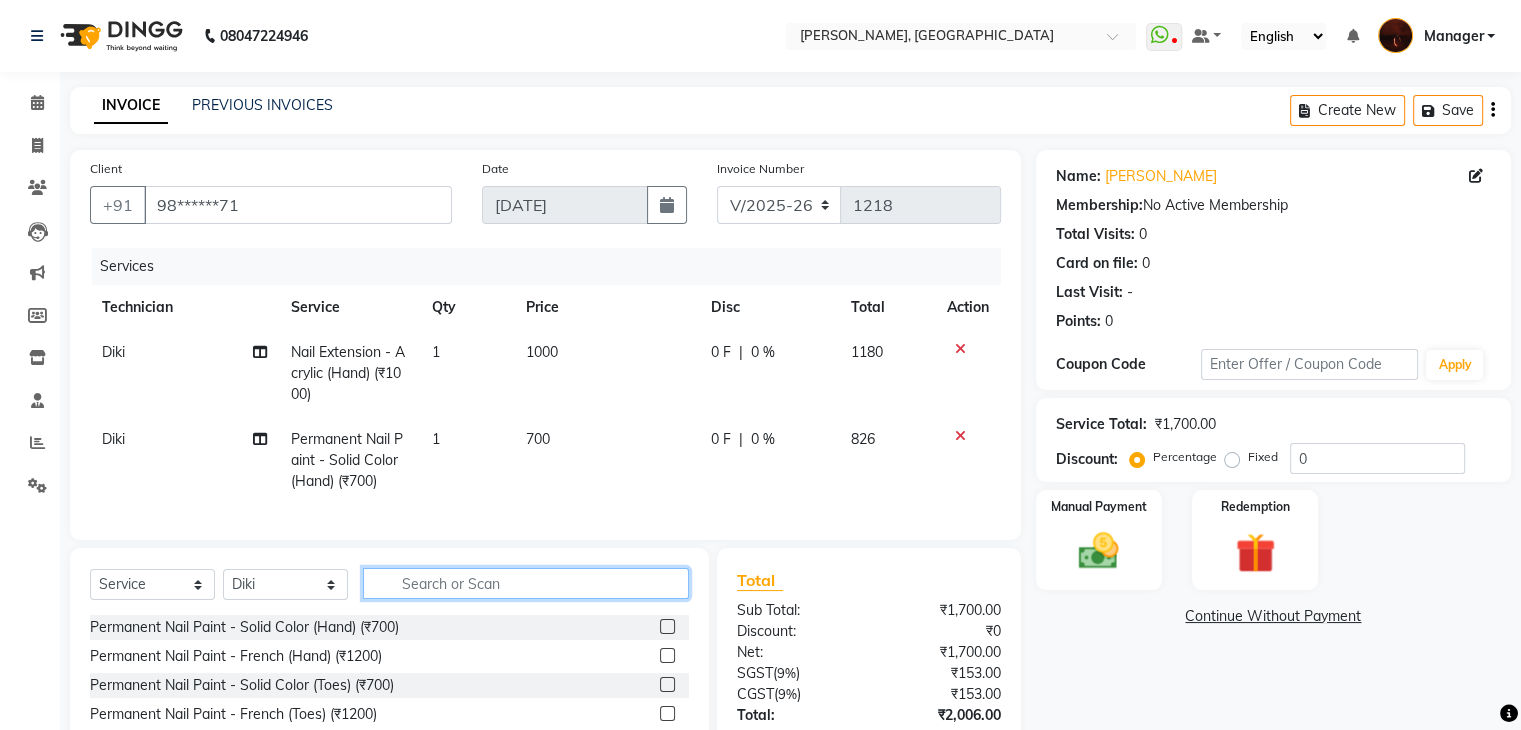click 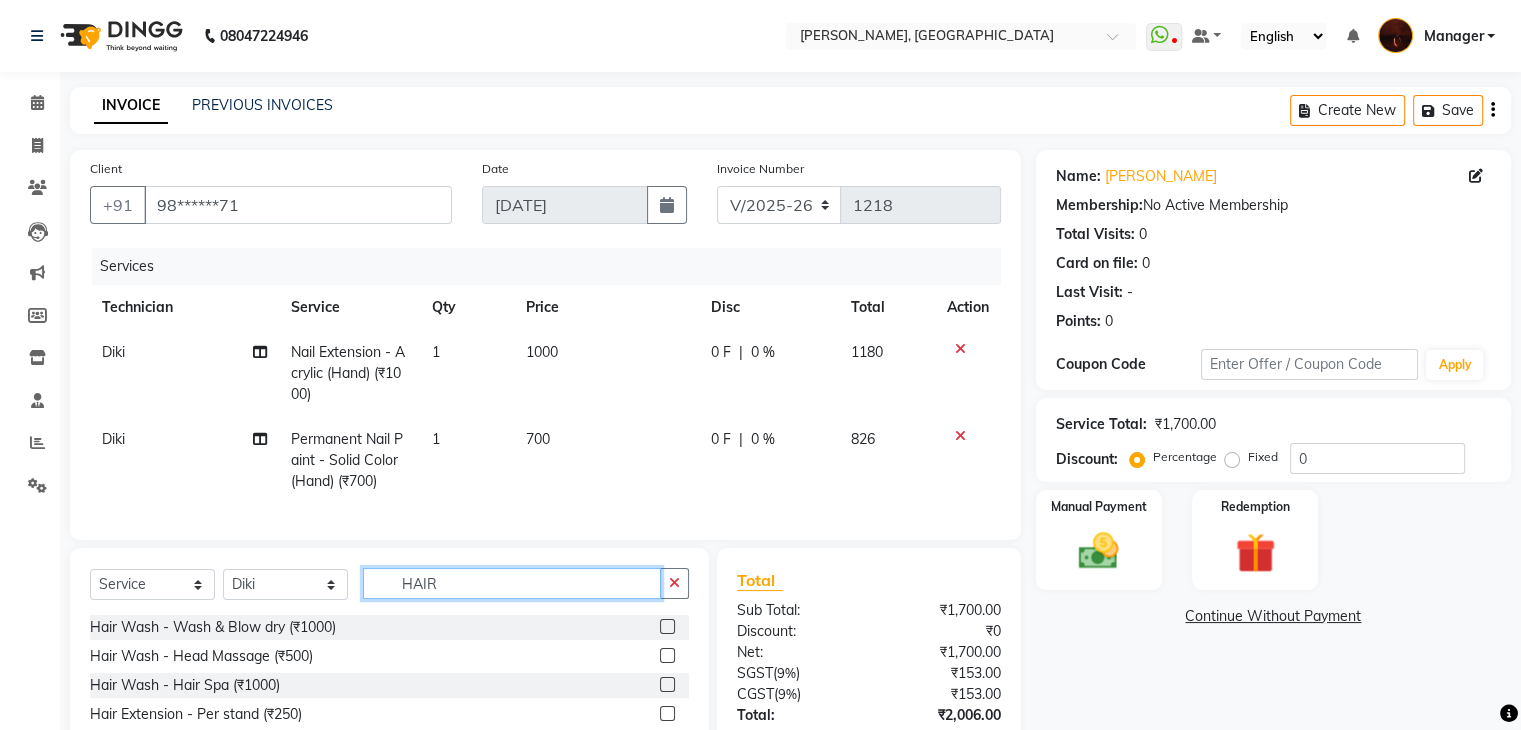 type on "HAIR" 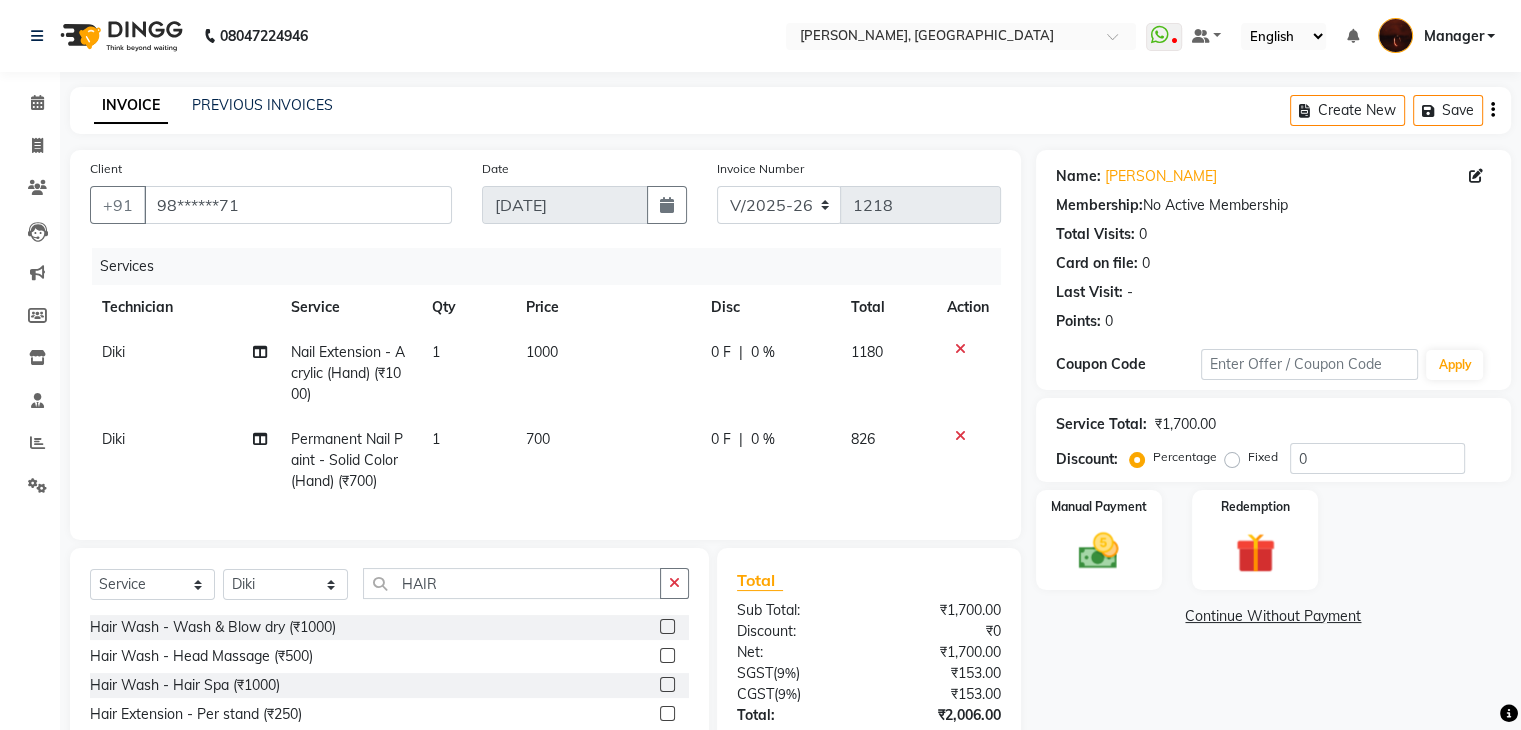 click 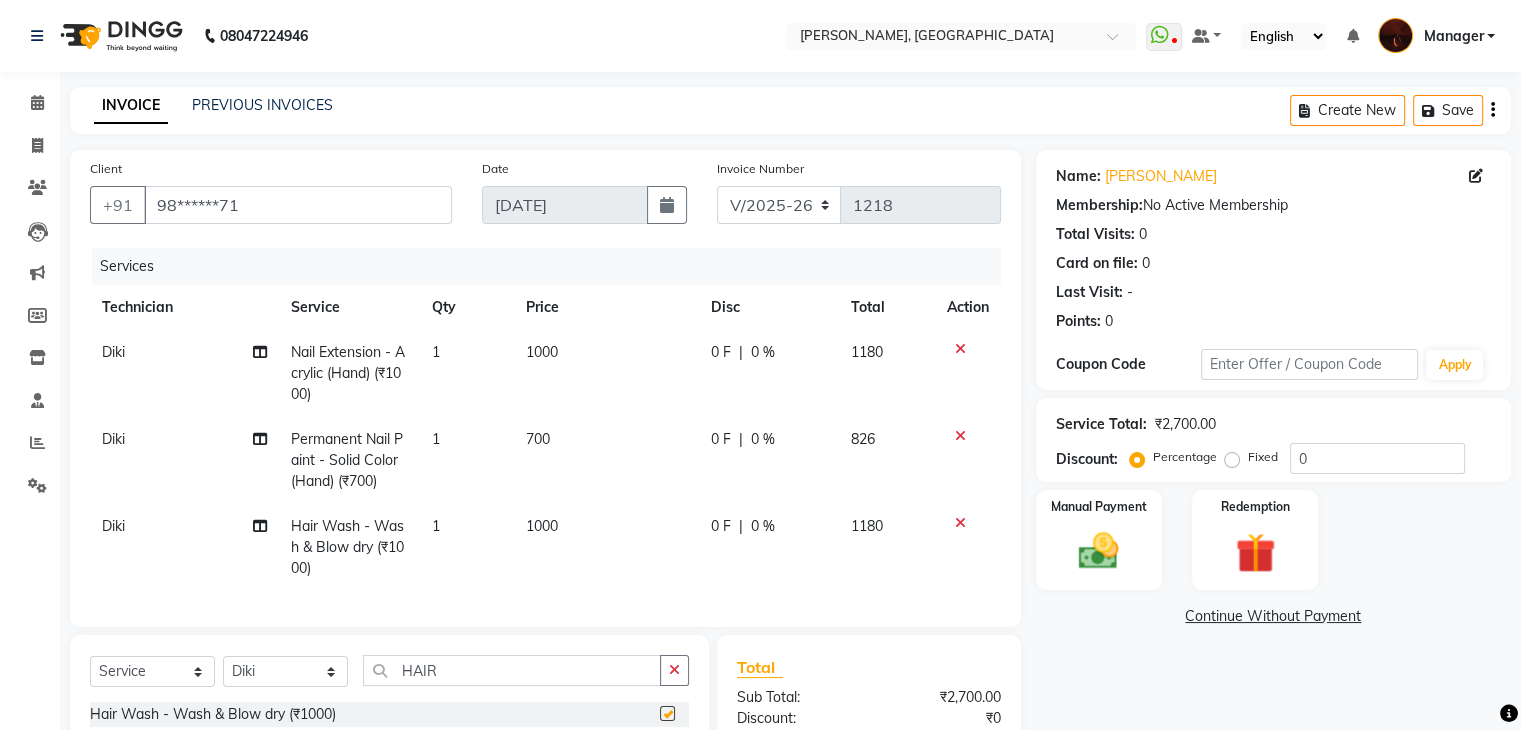 checkbox on "false" 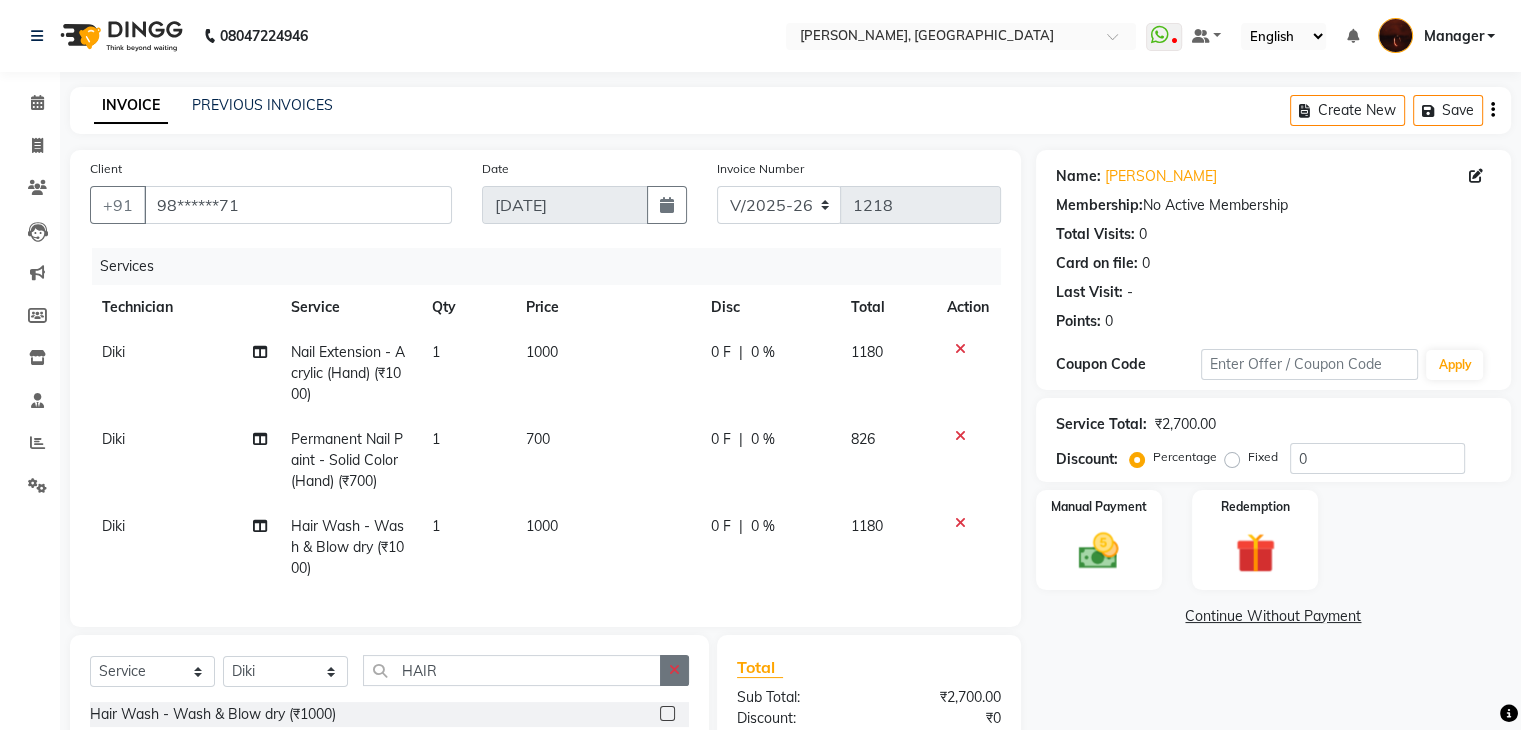 click 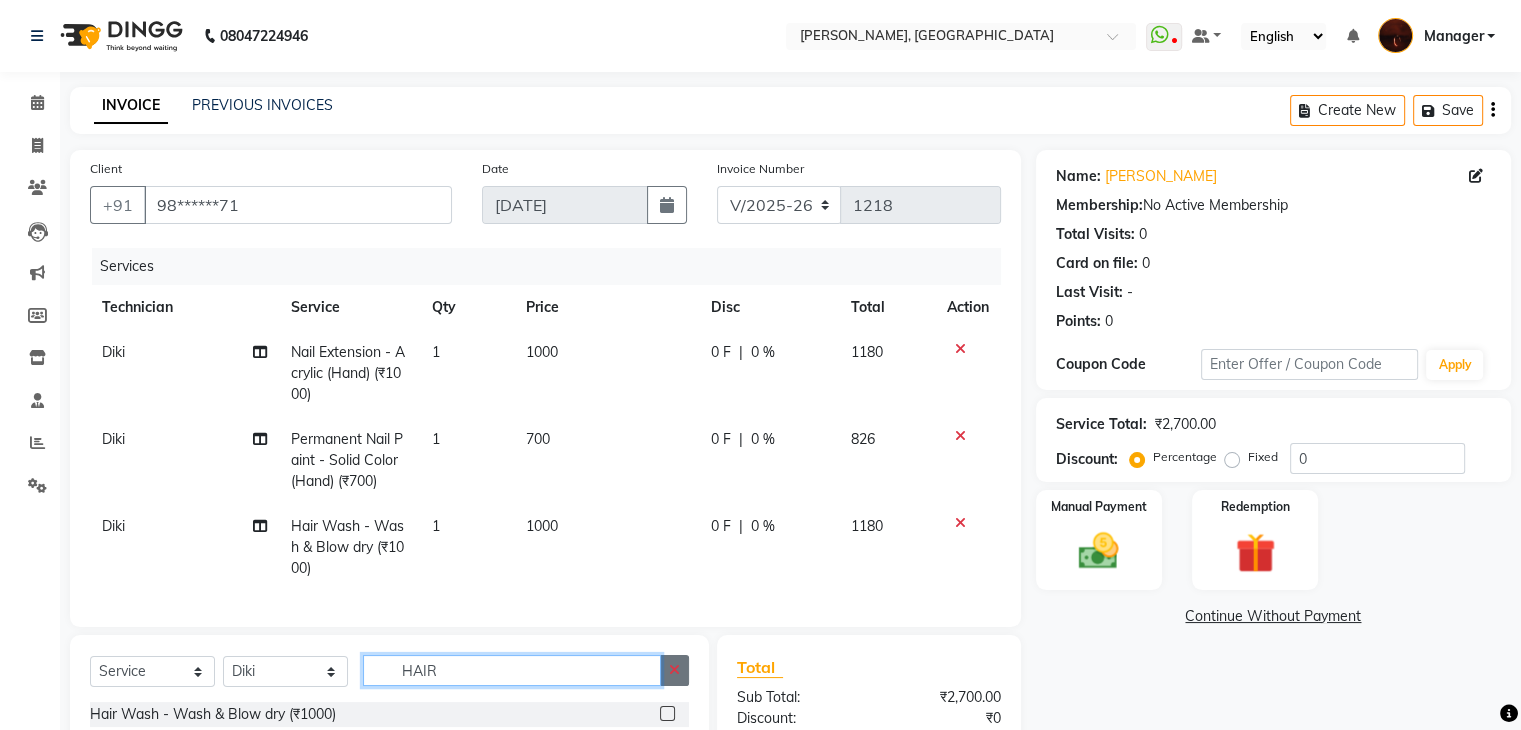 type 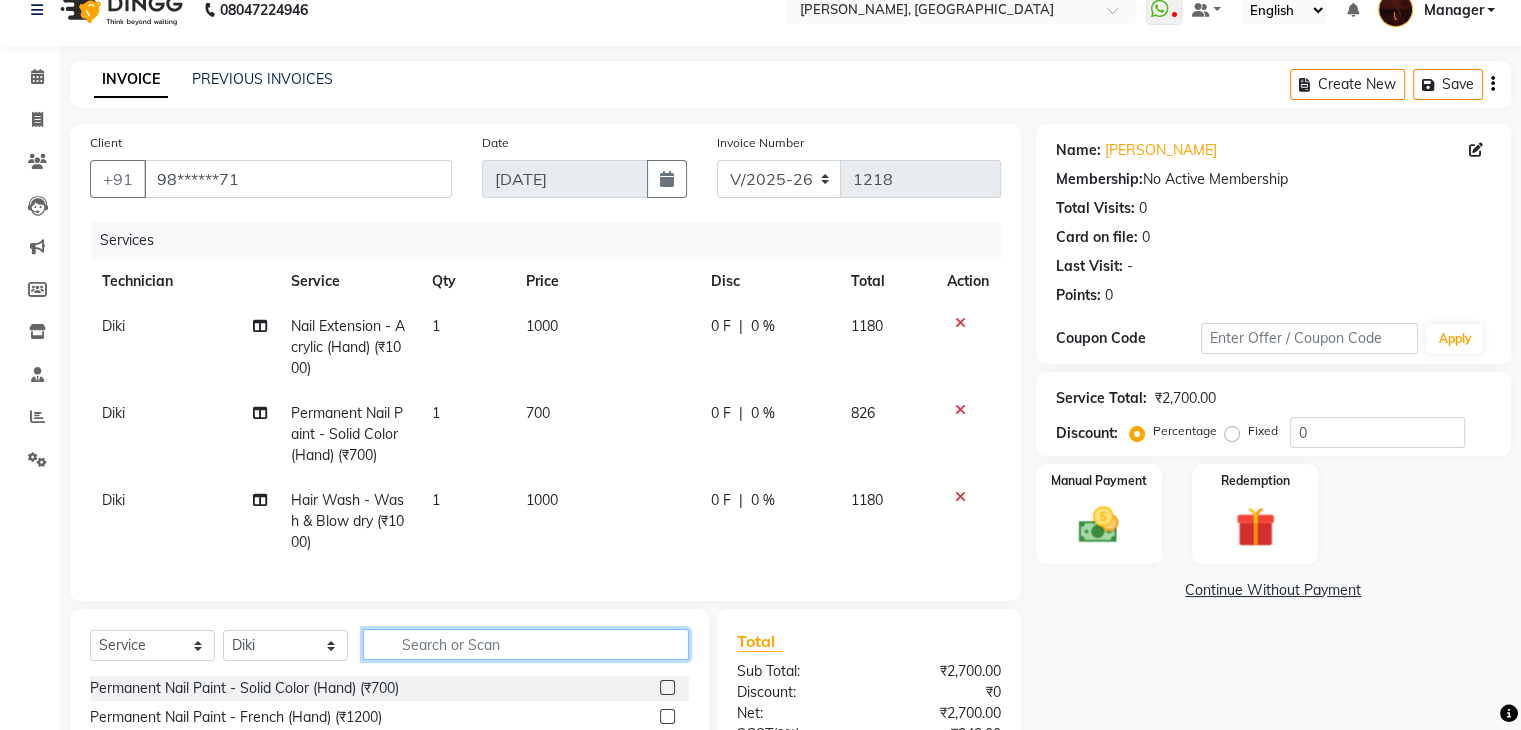scroll, scrollTop: 24, scrollLeft: 0, axis: vertical 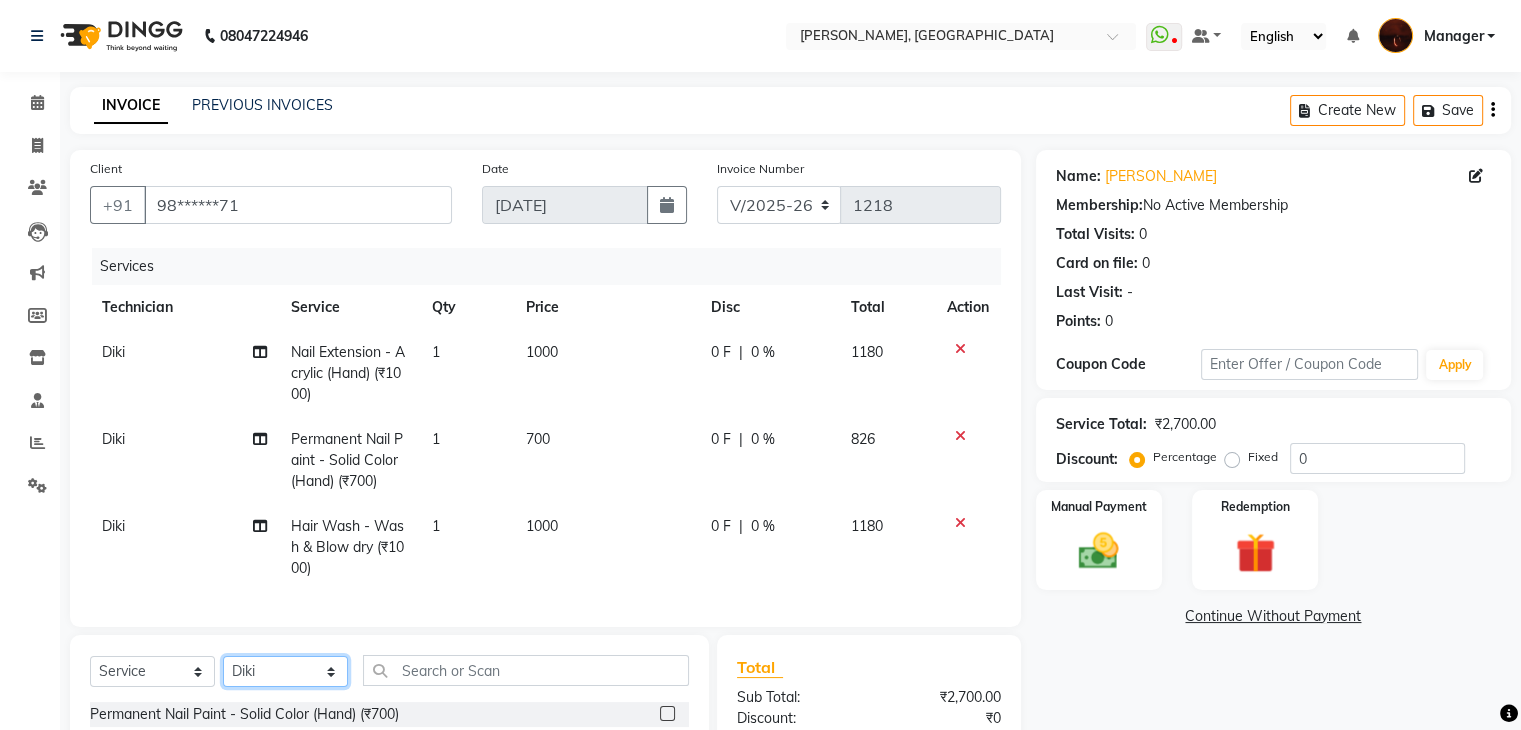 click on "Select Technician Adesh amir anuj Danish Diki  Gaurav GAURAV GK Geeta Himanshu jenifer Manager megna nikhil Nisha Pooja prince Rohit roshni sajan Salman Sameer sudeb Sudhir Accounting suraj vishnu" 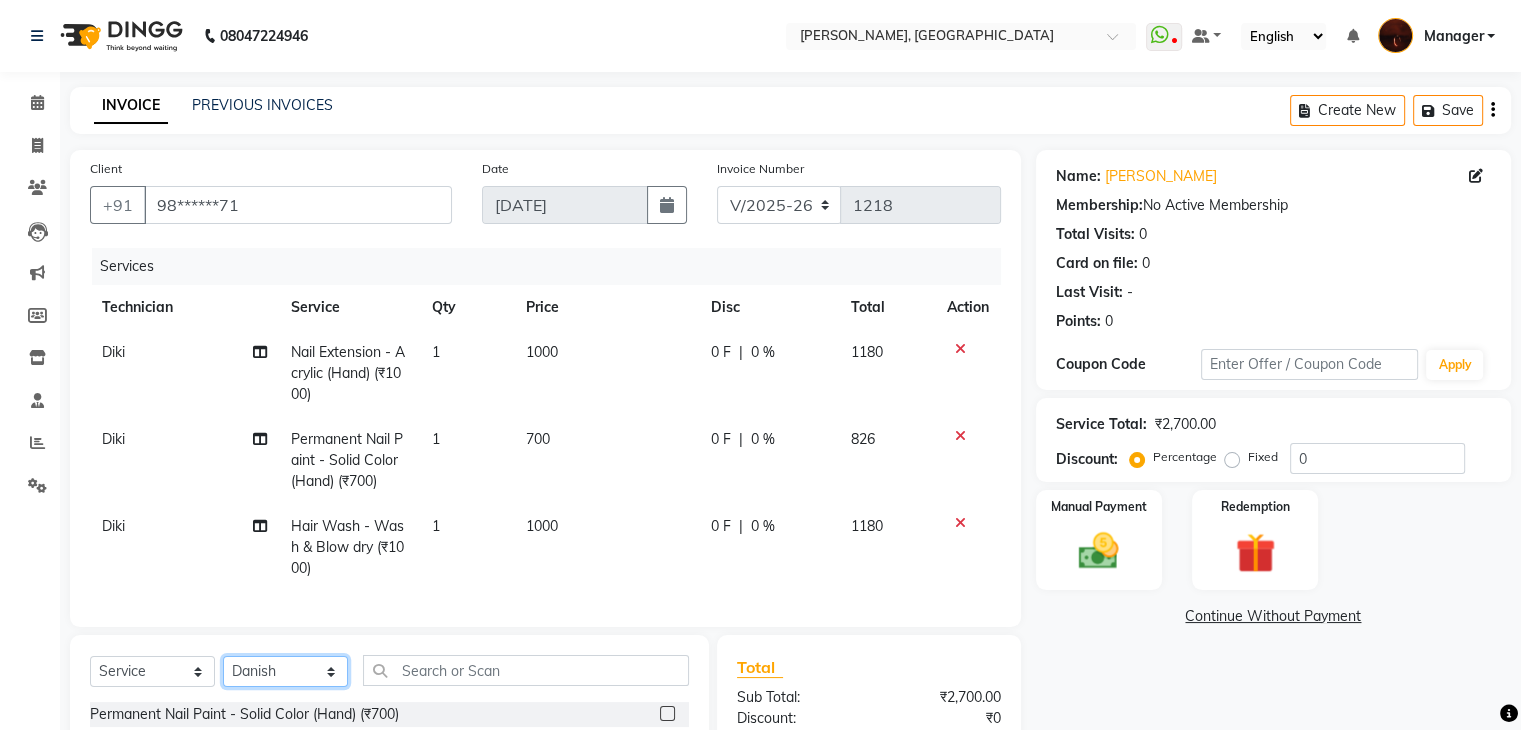 click on "Select Technician Adesh amir anuj Danish Diki  Gaurav GAURAV GK Geeta Himanshu jenifer Manager megna nikhil Nisha Pooja prince Rohit roshni sajan Salman Sameer sudeb Sudhir Accounting suraj vishnu" 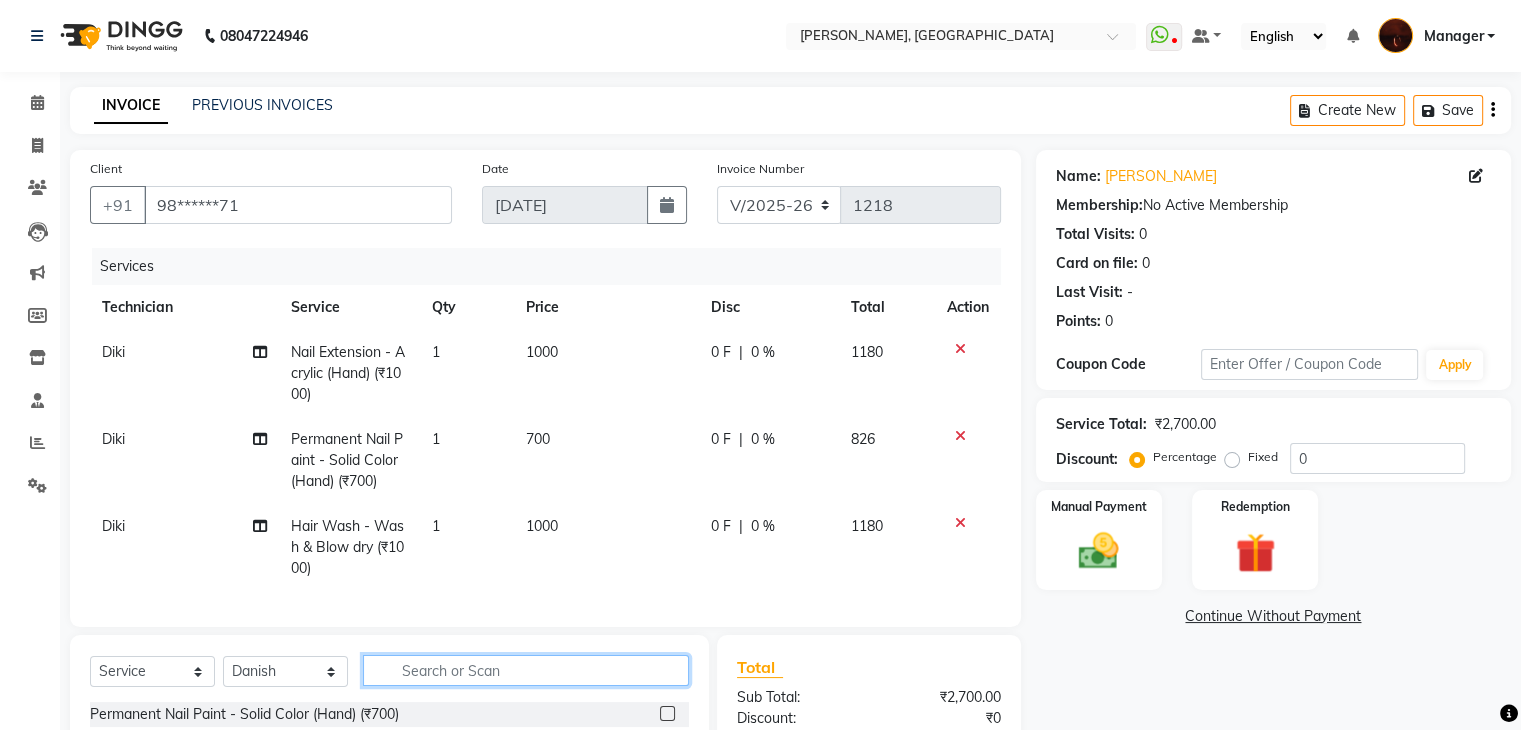 click 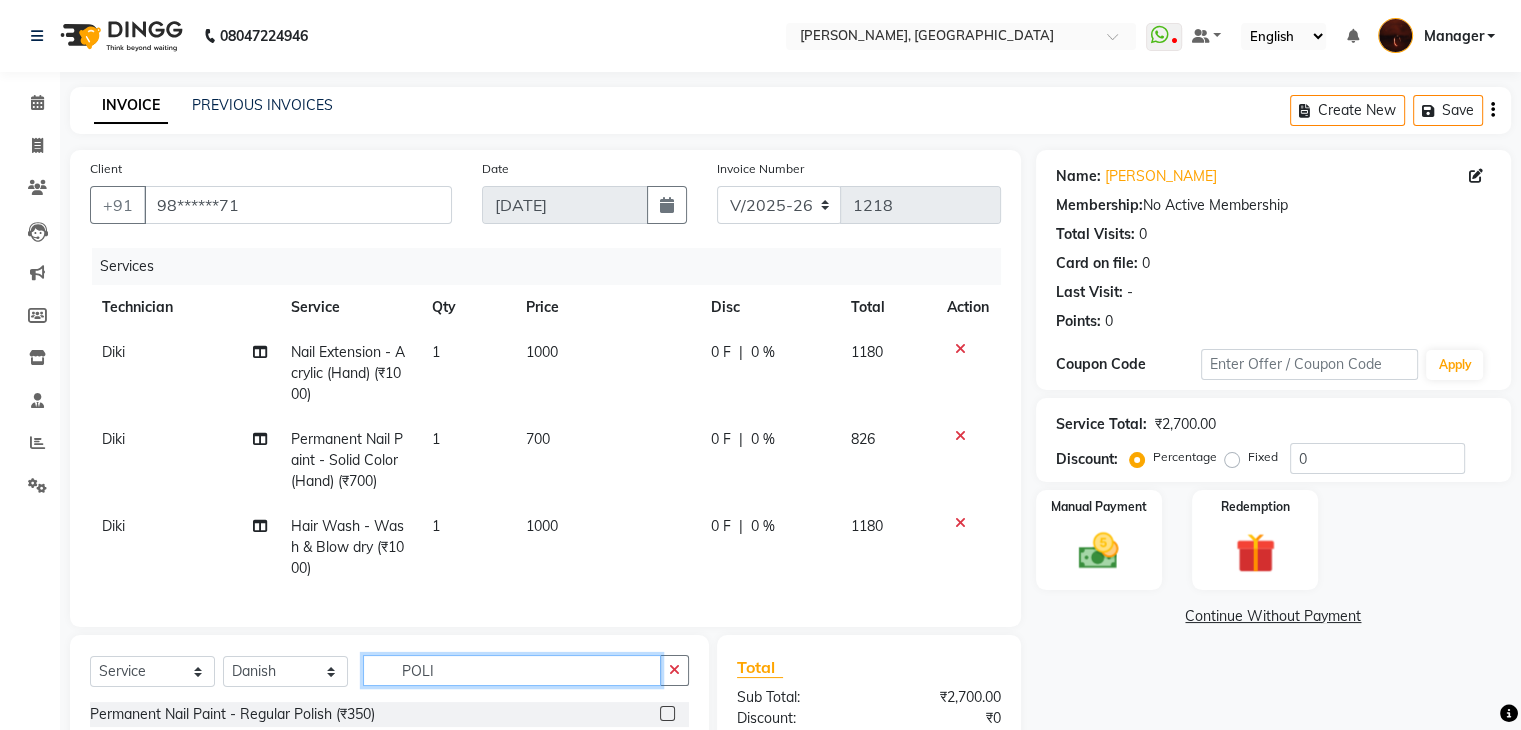 scroll, scrollTop: 208, scrollLeft: 0, axis: vertical 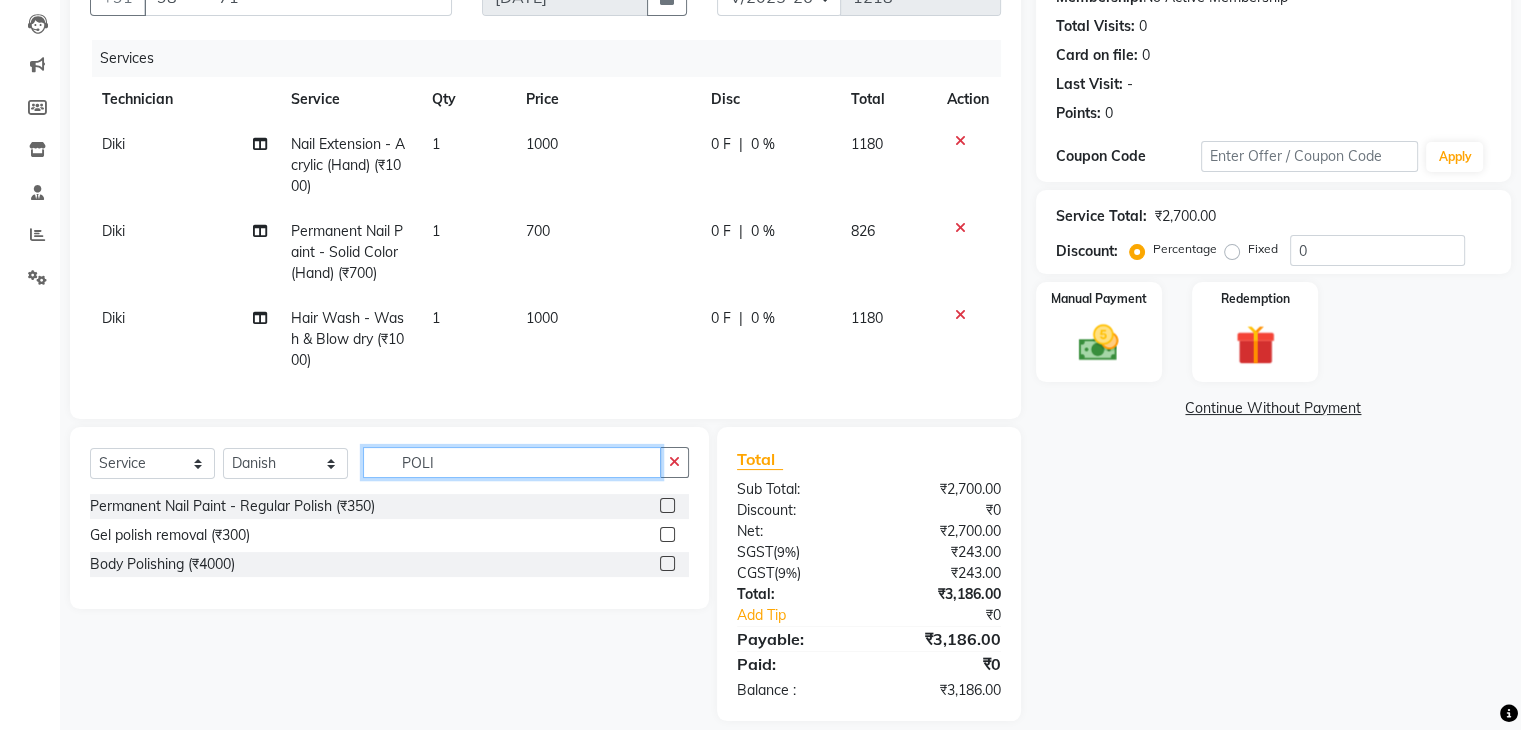 type on "POLI" 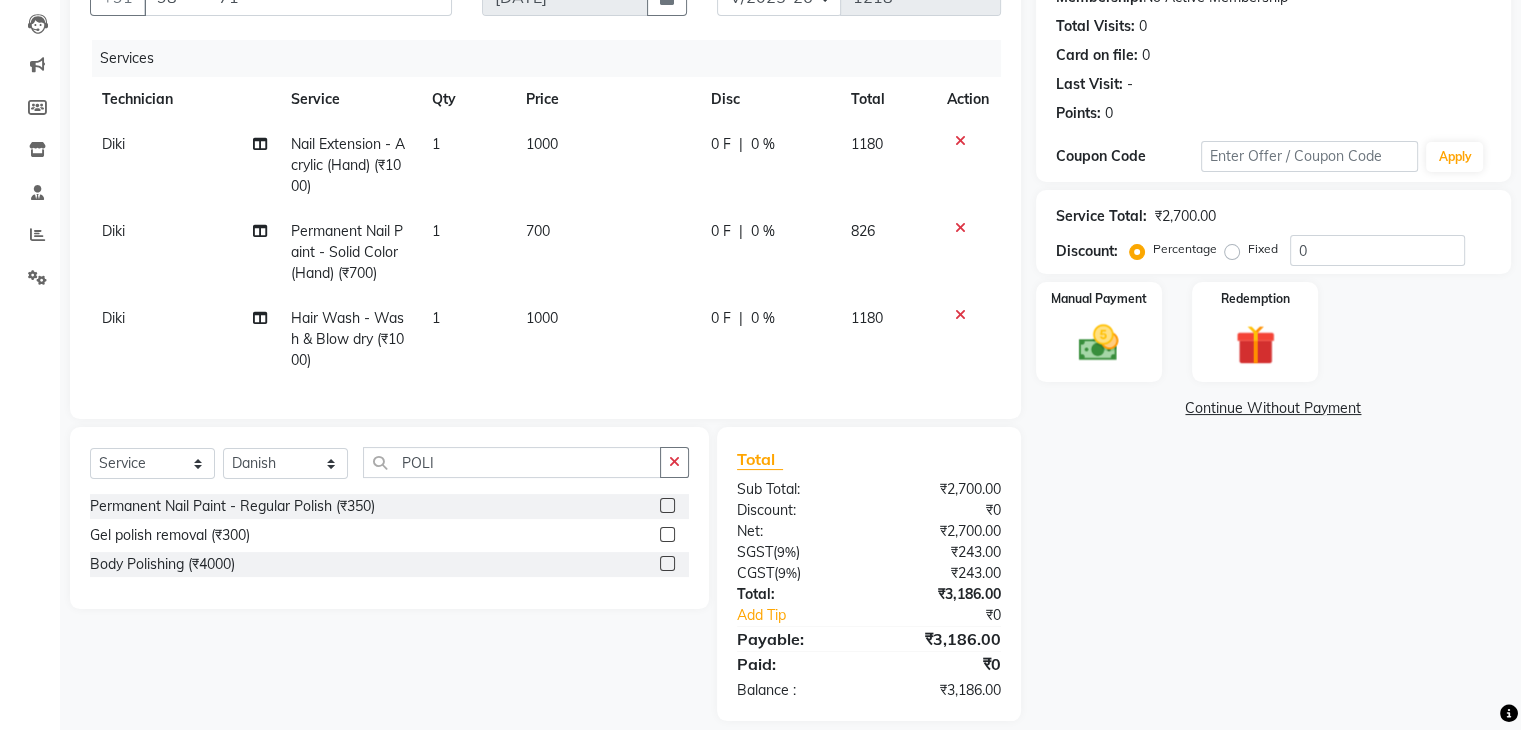 click 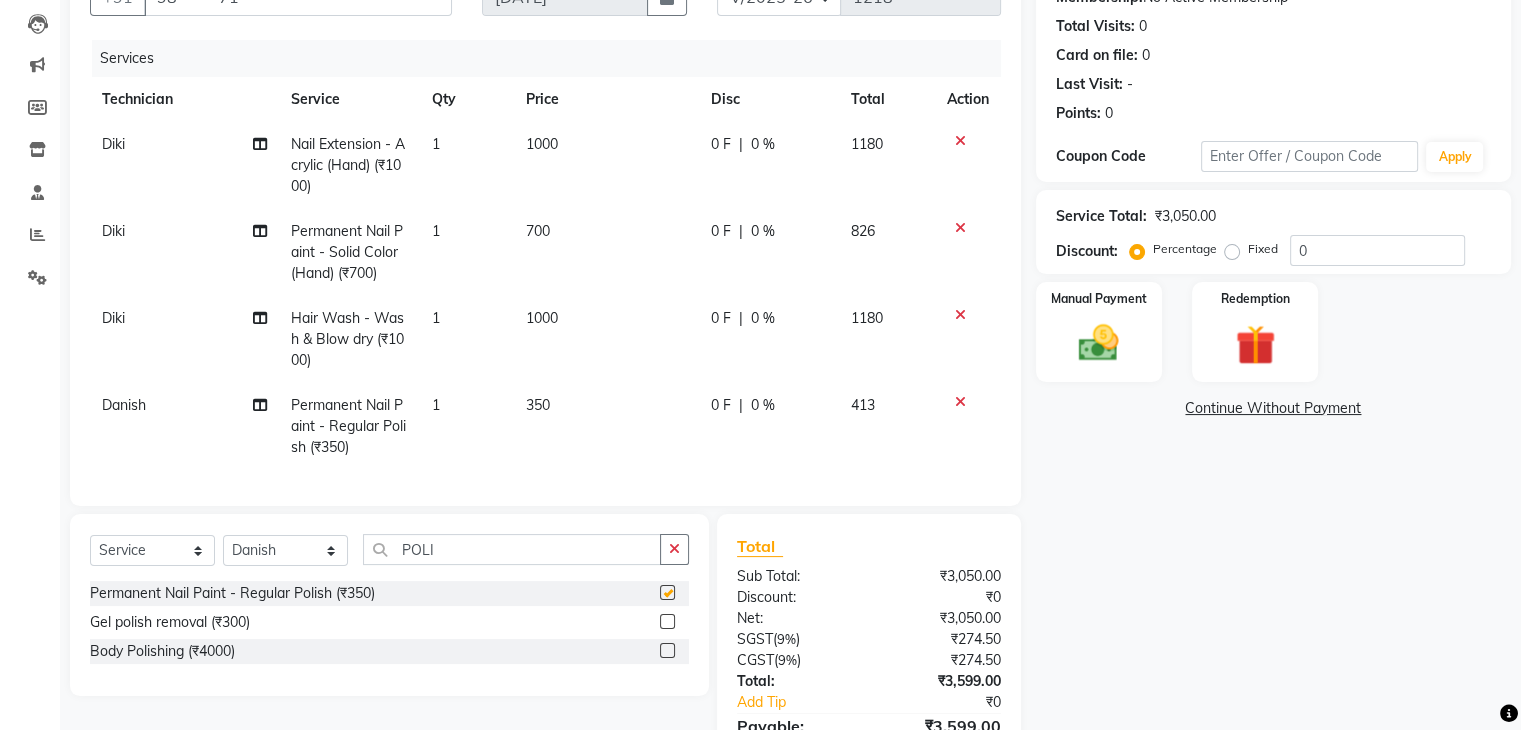 checkbox on "false" 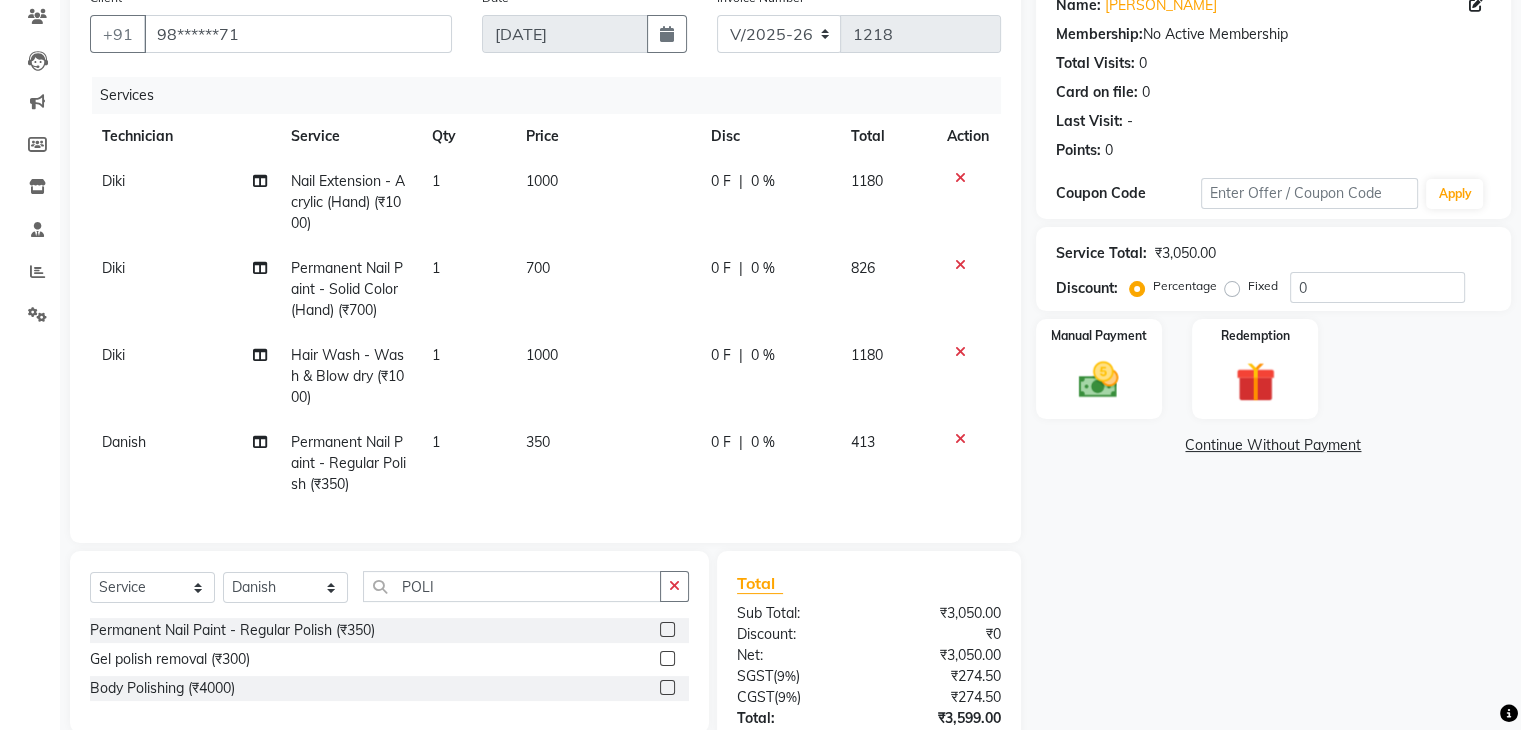 scroll, scrollTop: 177, scrollLeft: 0, axis: vertical 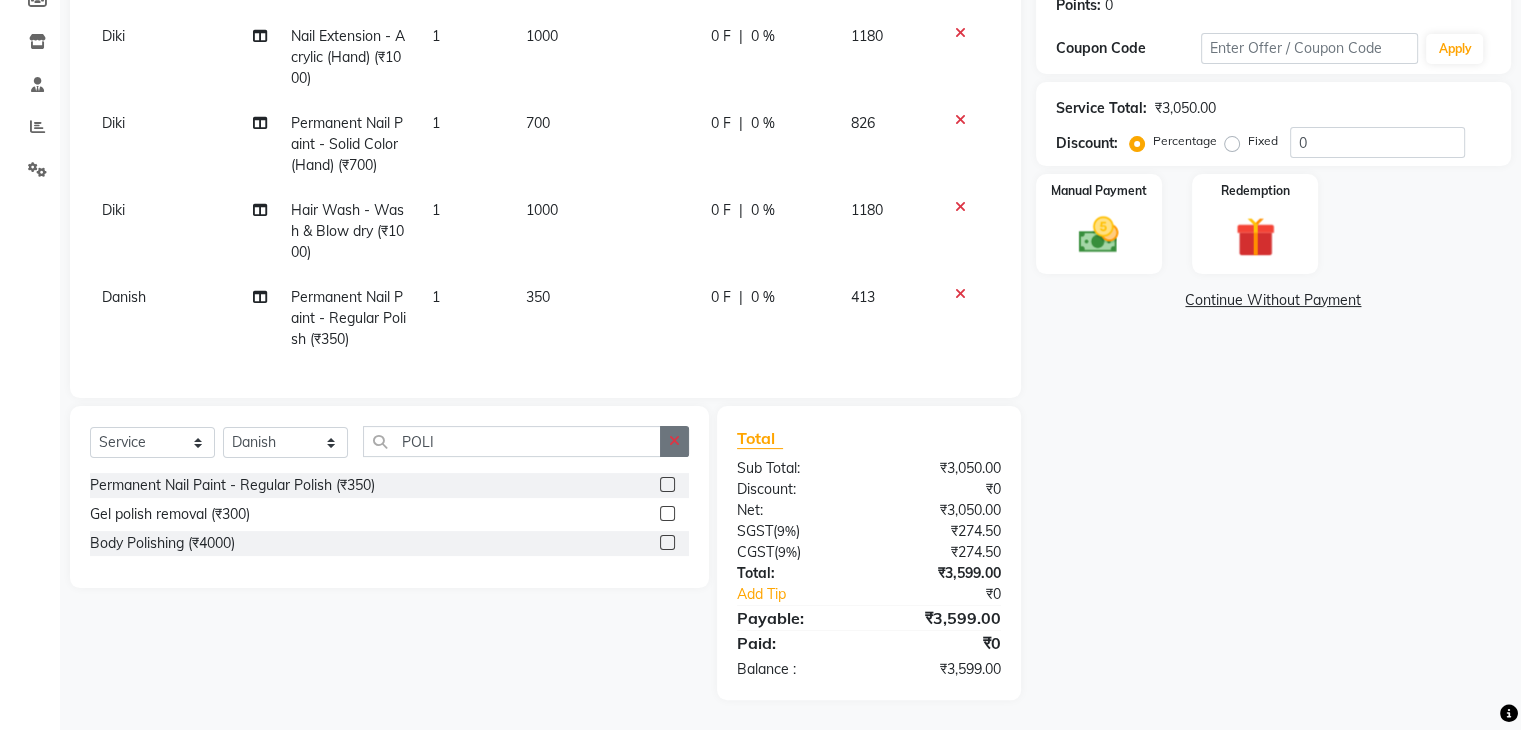 click 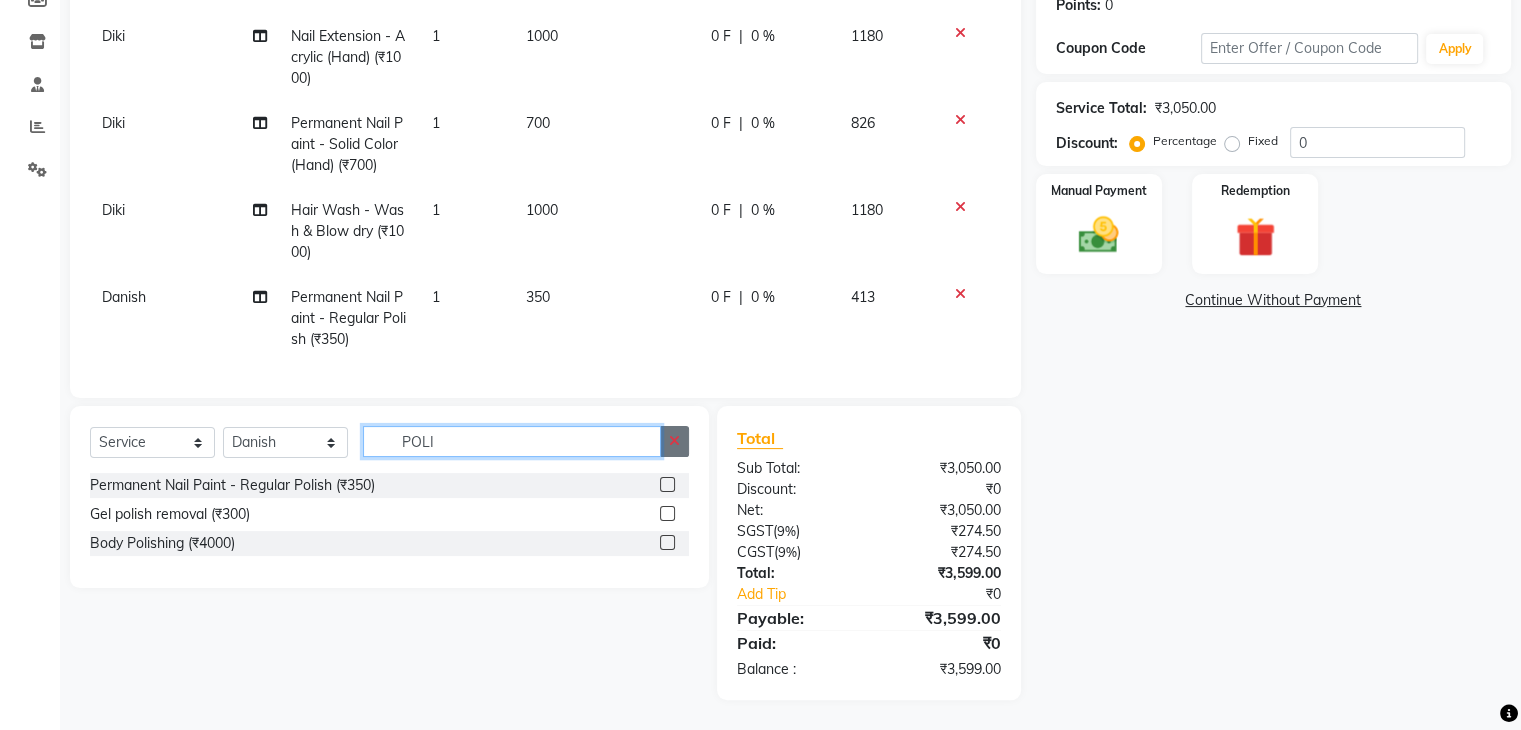 type 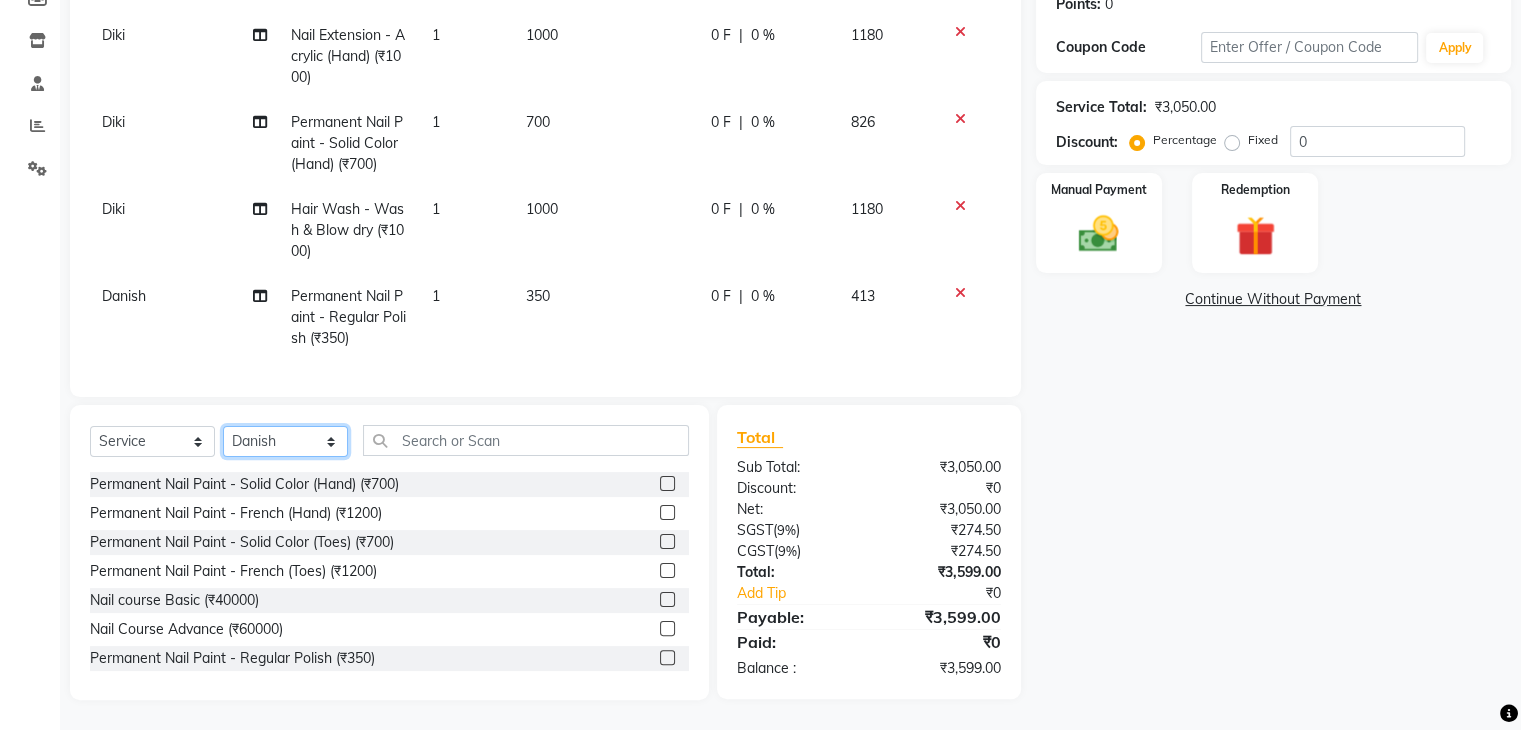 click on "Select Technician Adesh amir anuj Danish Diki  Gaurav GAURAV GK Geeta Himanshu jenifer Manager megna nikhil Nisha Pooja prince Rohit roshni sajan Salman Sameer sudeb Sudhir Accounting suraj vishnu" 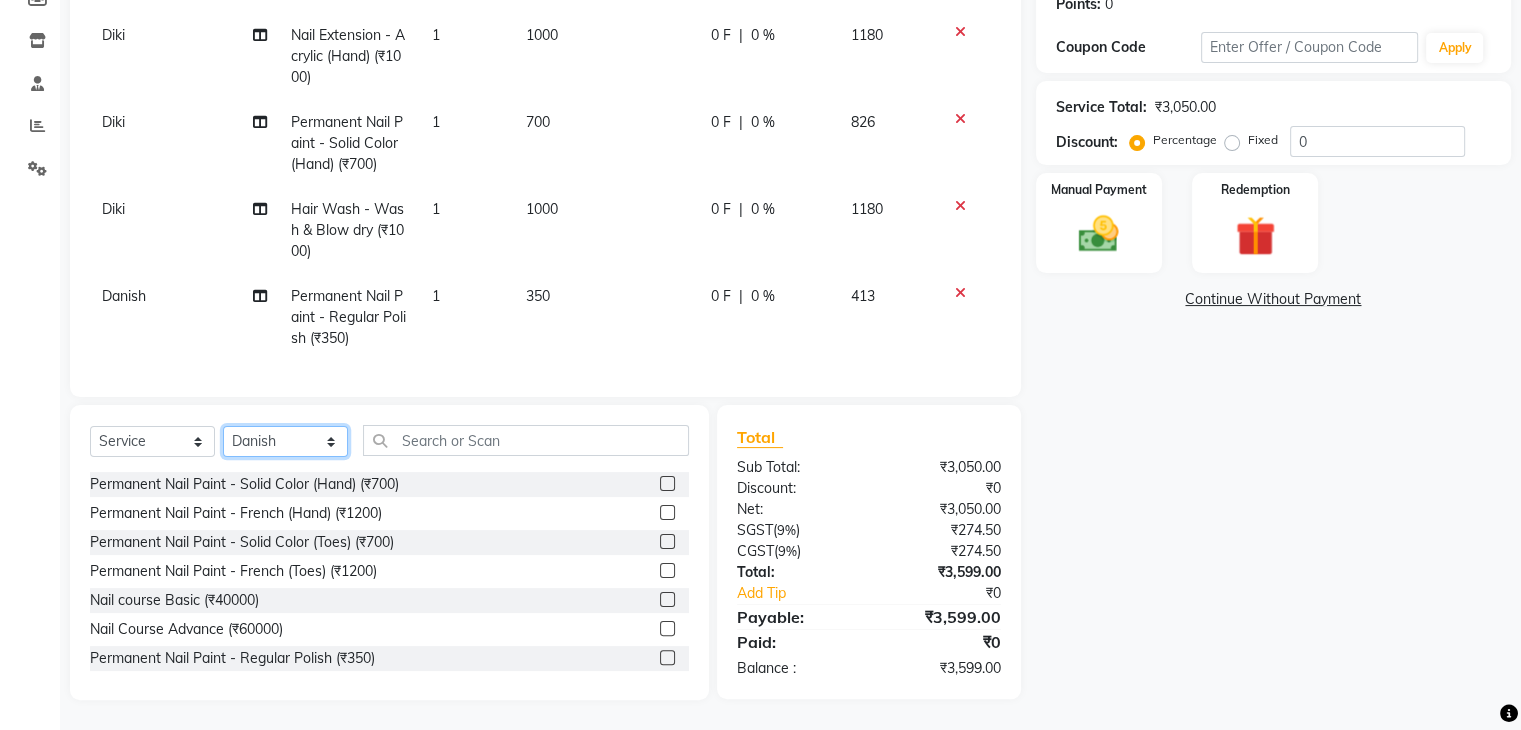 select on "68684" 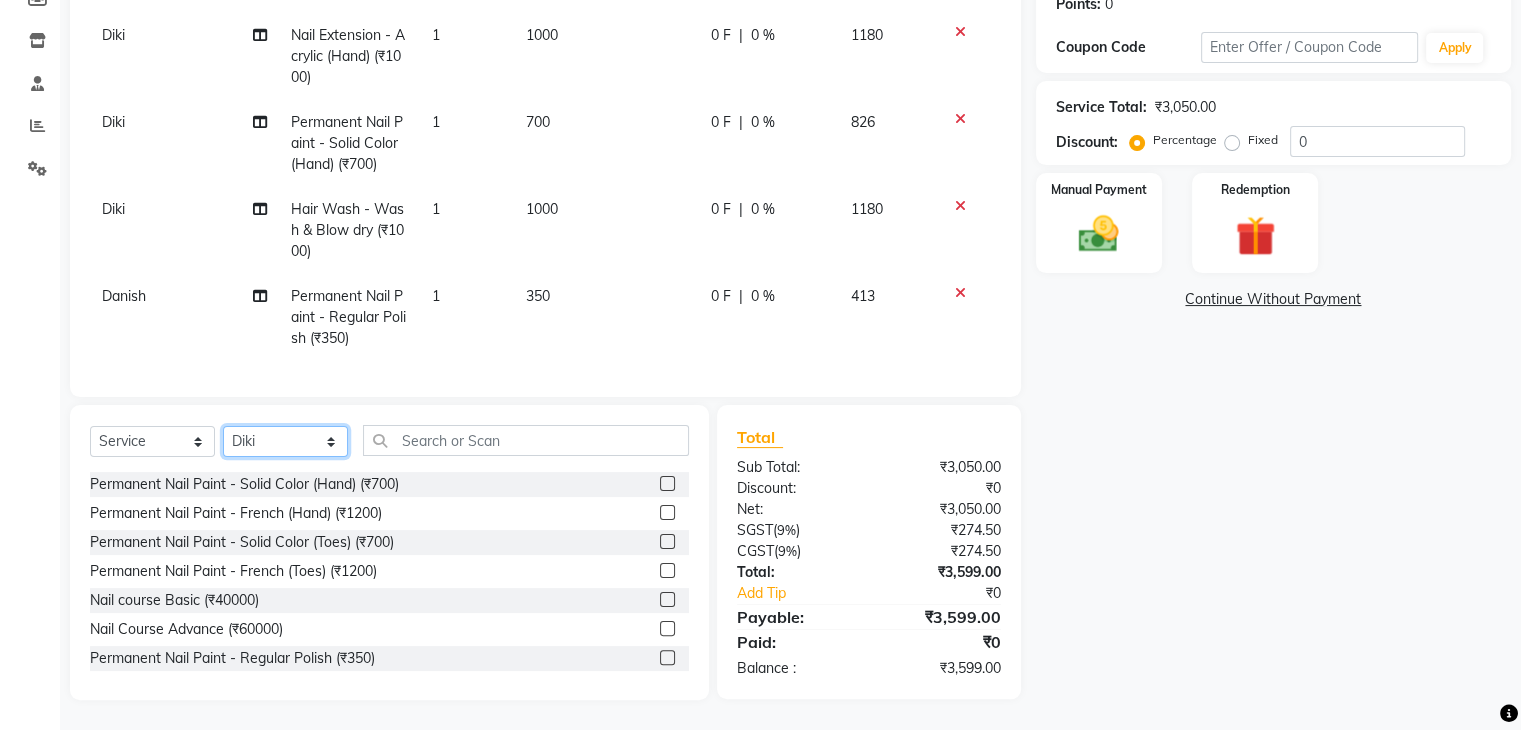 click on "Select Technician Adesh amir anuj Danish Diki  Gaurav GAURAV GK Geeta Himanshu jenifer Manager megna nikhil Nisha Pooja prince Rohit roshni sajan Salman Sameer sudeb Sudhir Accounting suraj vishnu" 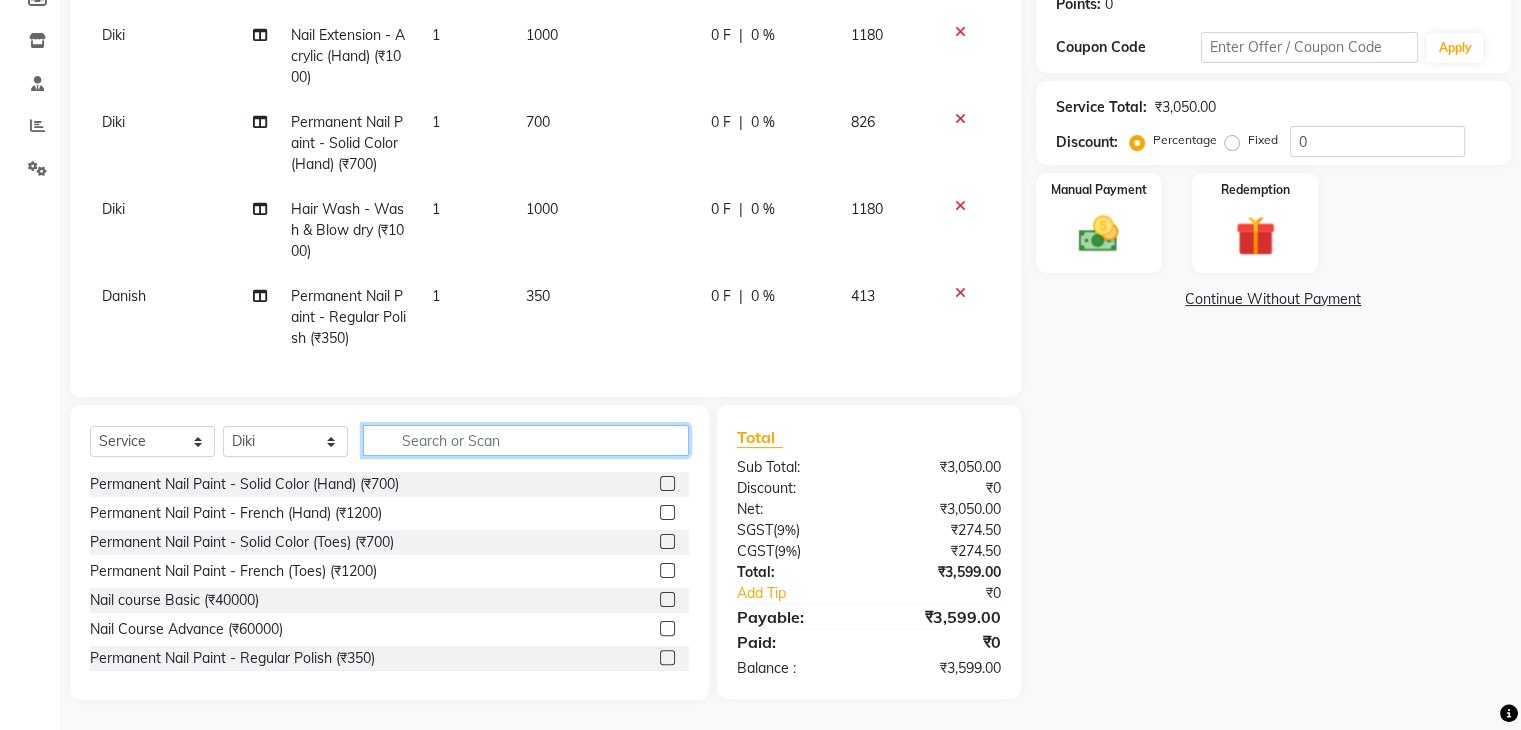 click 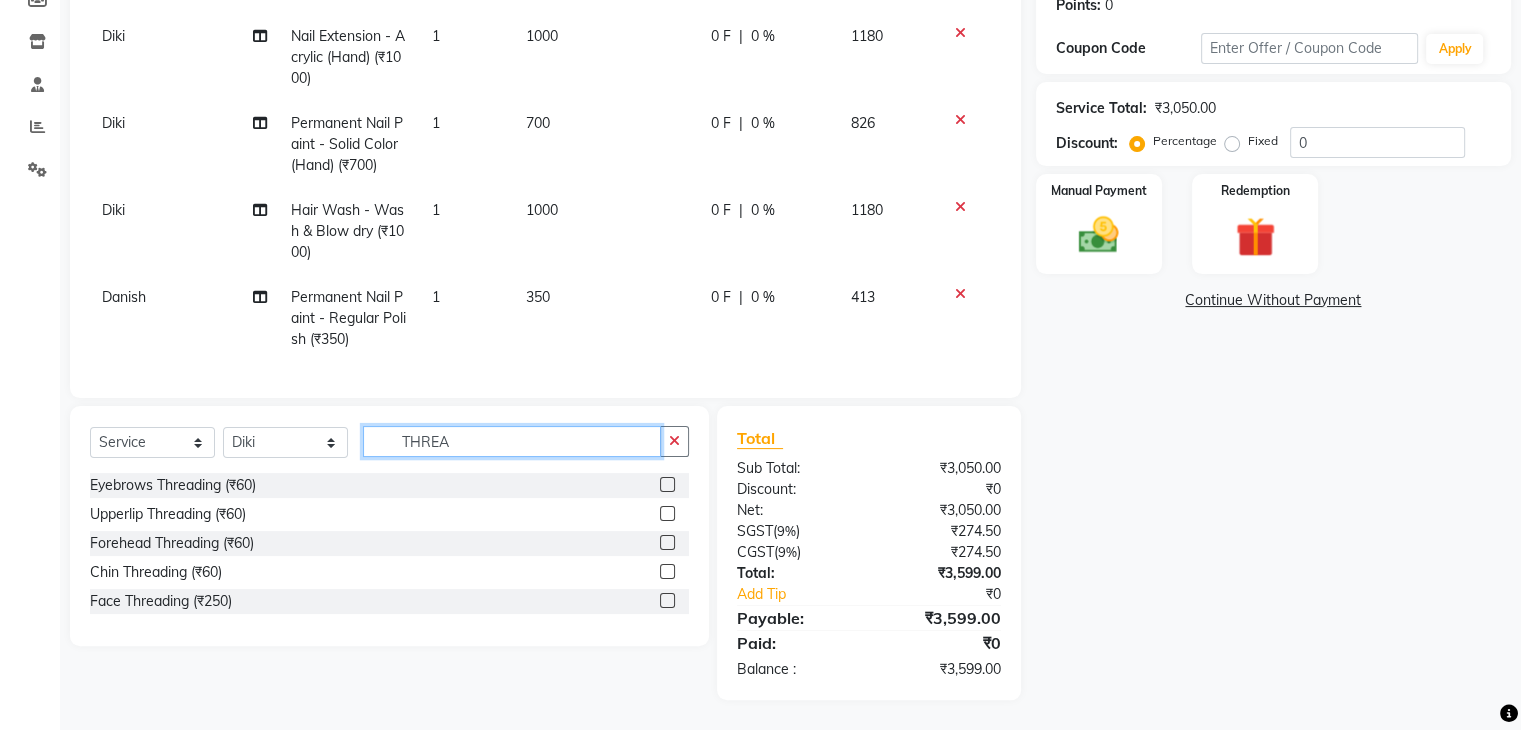 type on "THREA" 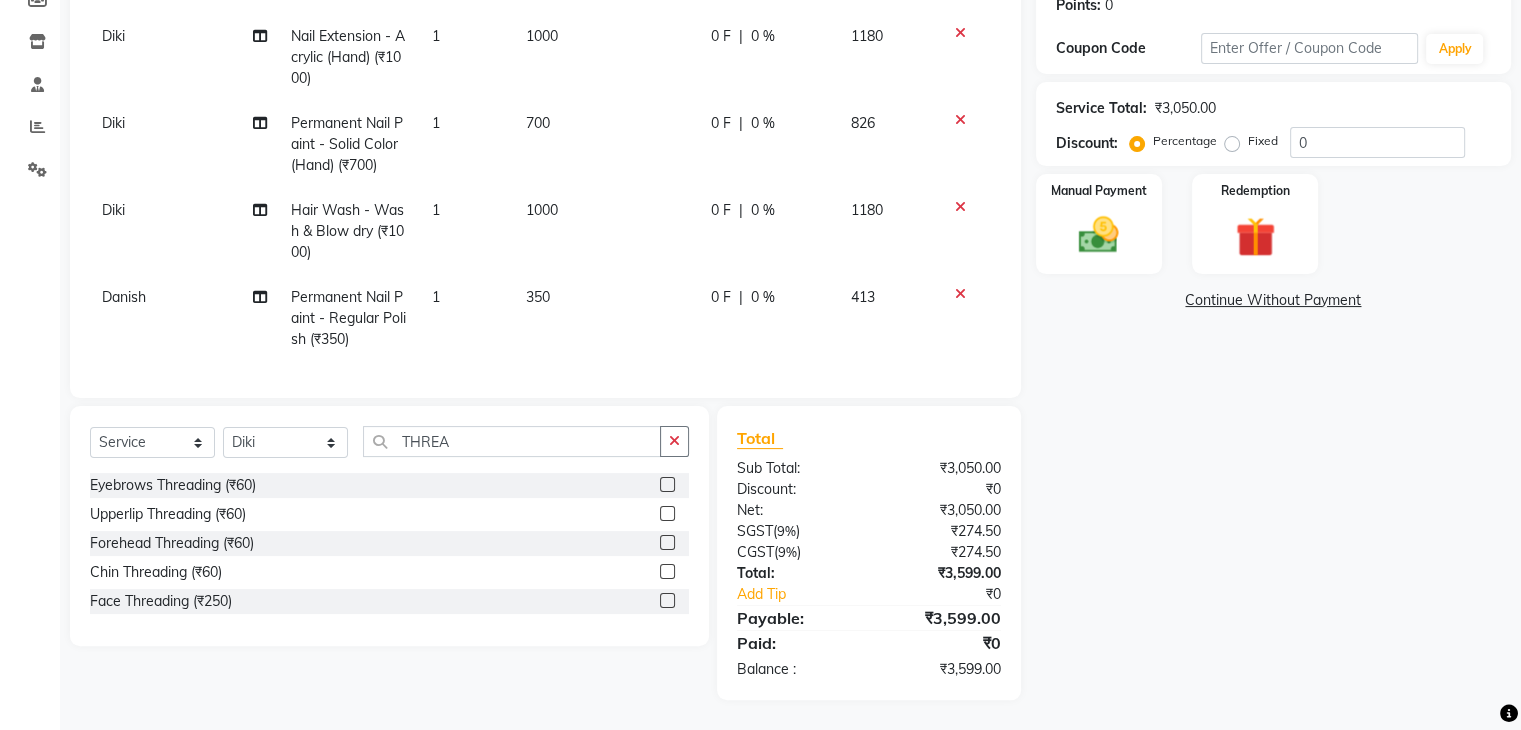 click 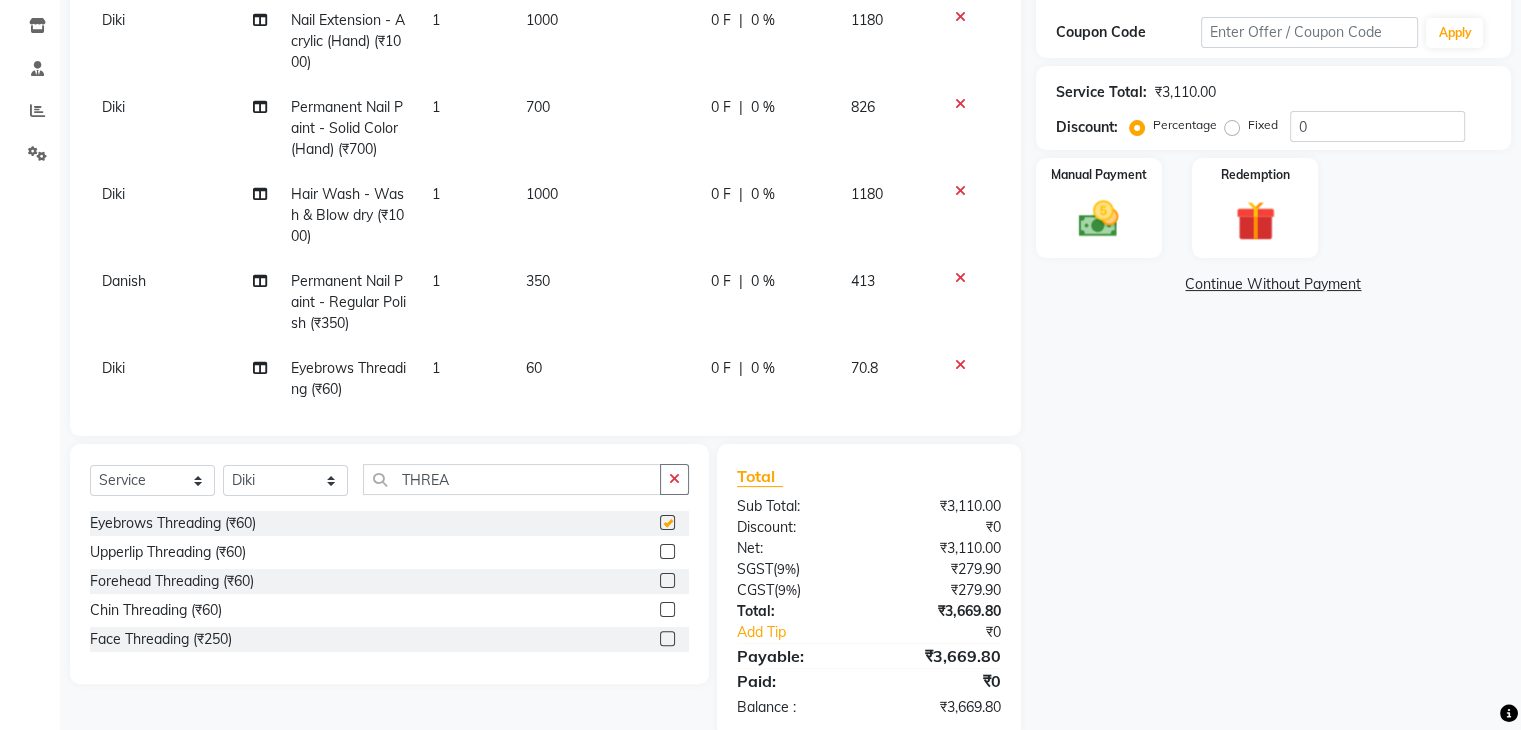 checkbox on "false" 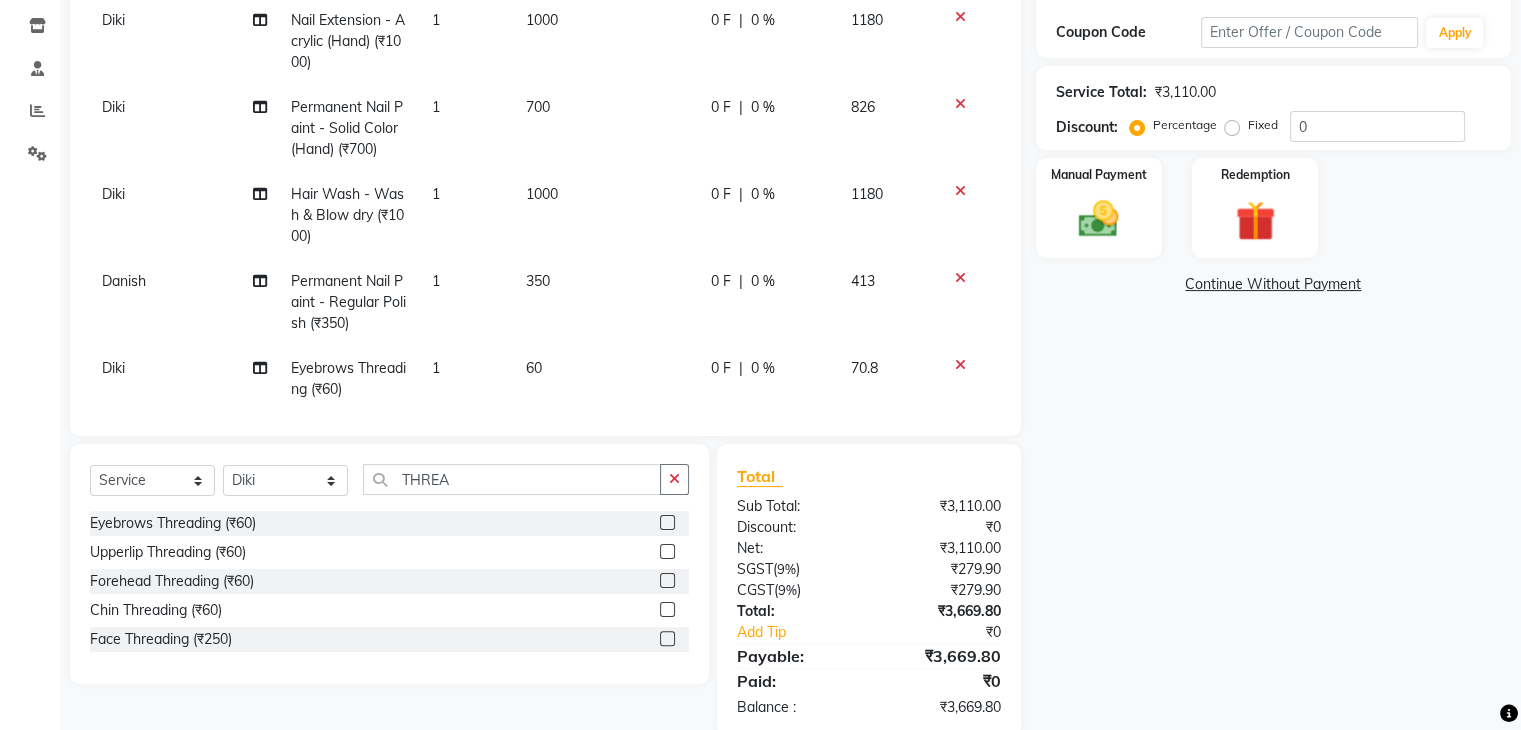 click 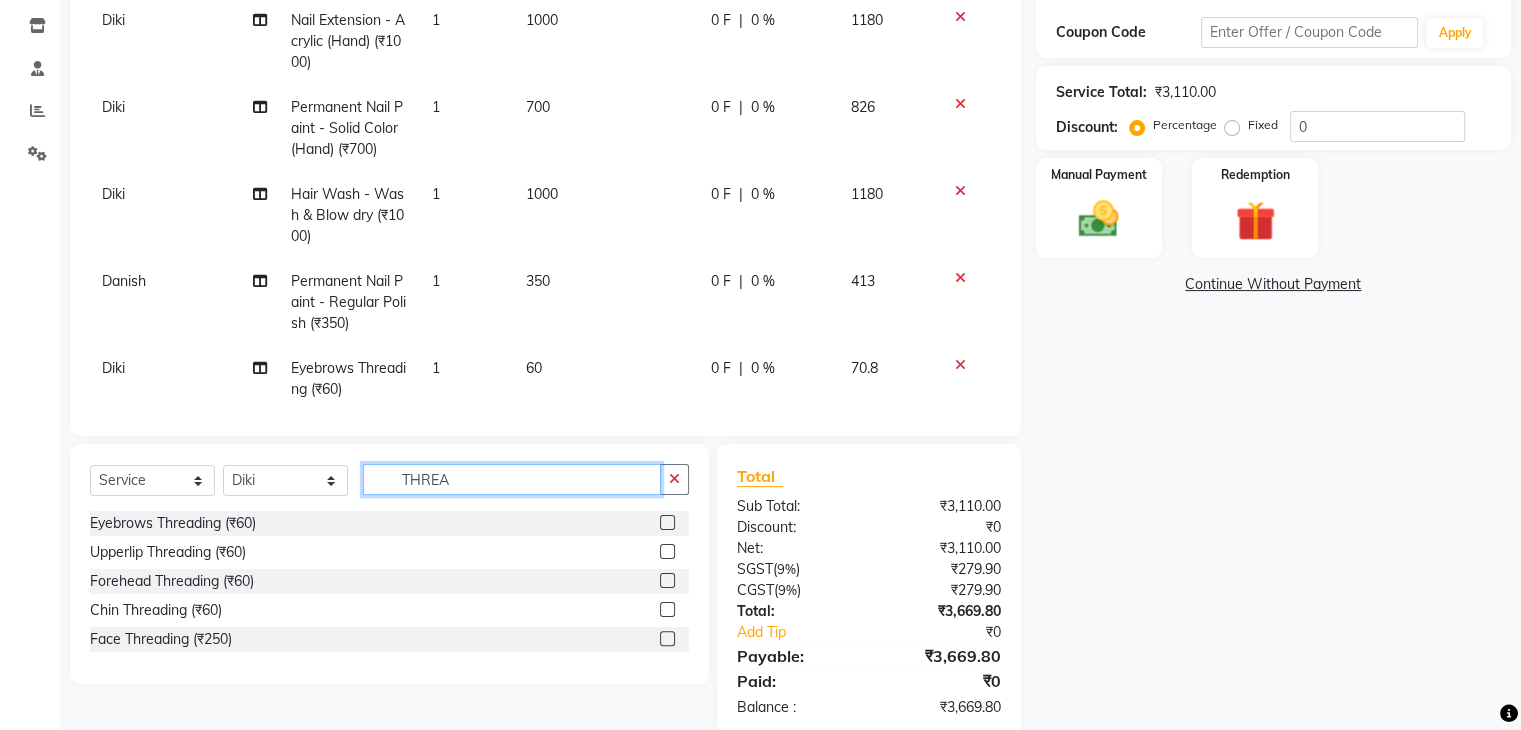 type 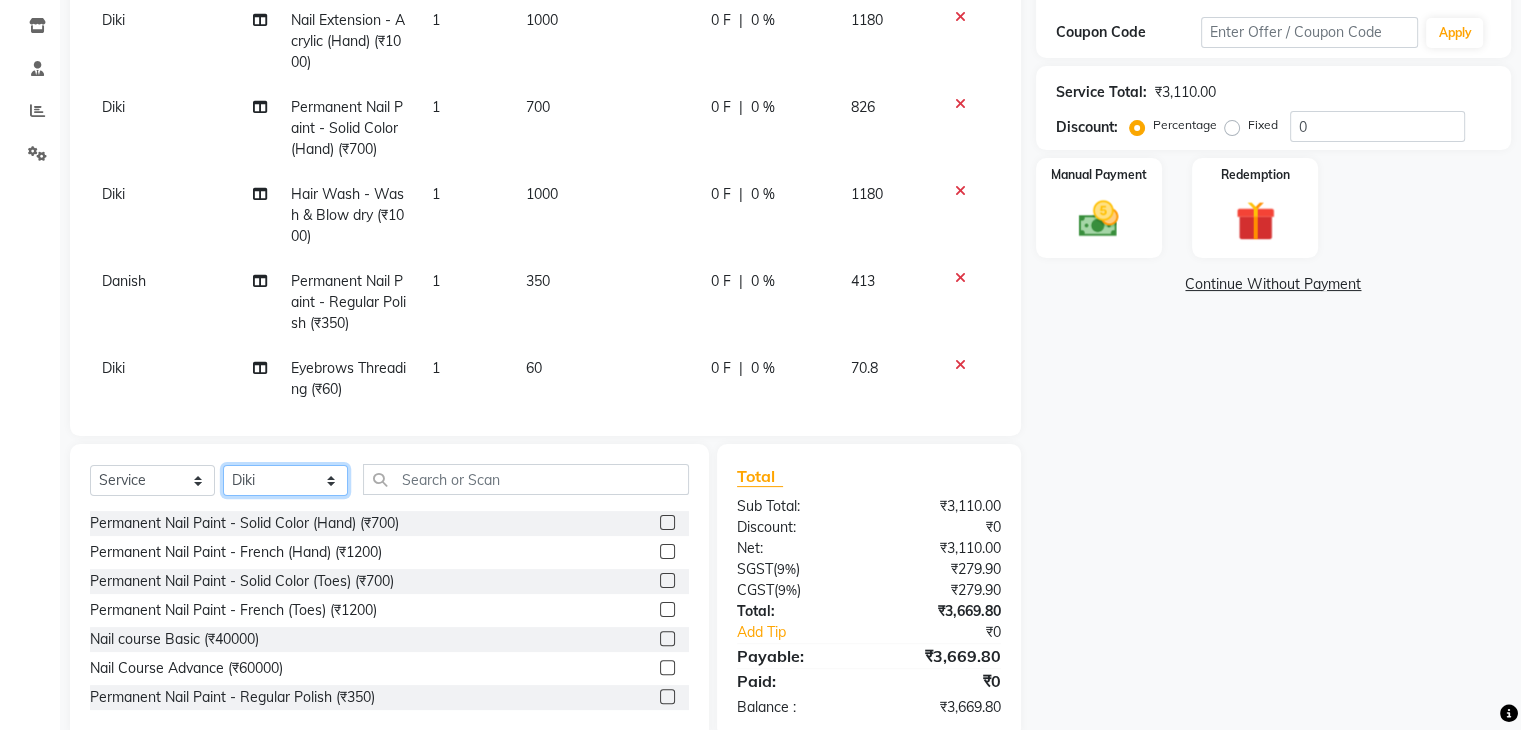 click on "Select Technician Adesh amir anuj Danish Diki  Gaurav GAURAV GK Geeta Himanshu jenifer Manager megna nikhil Nisha Pooja prince Rohit roshni sajan Salman Sameer sudeb Sudhir Accounting suraj vishnu" 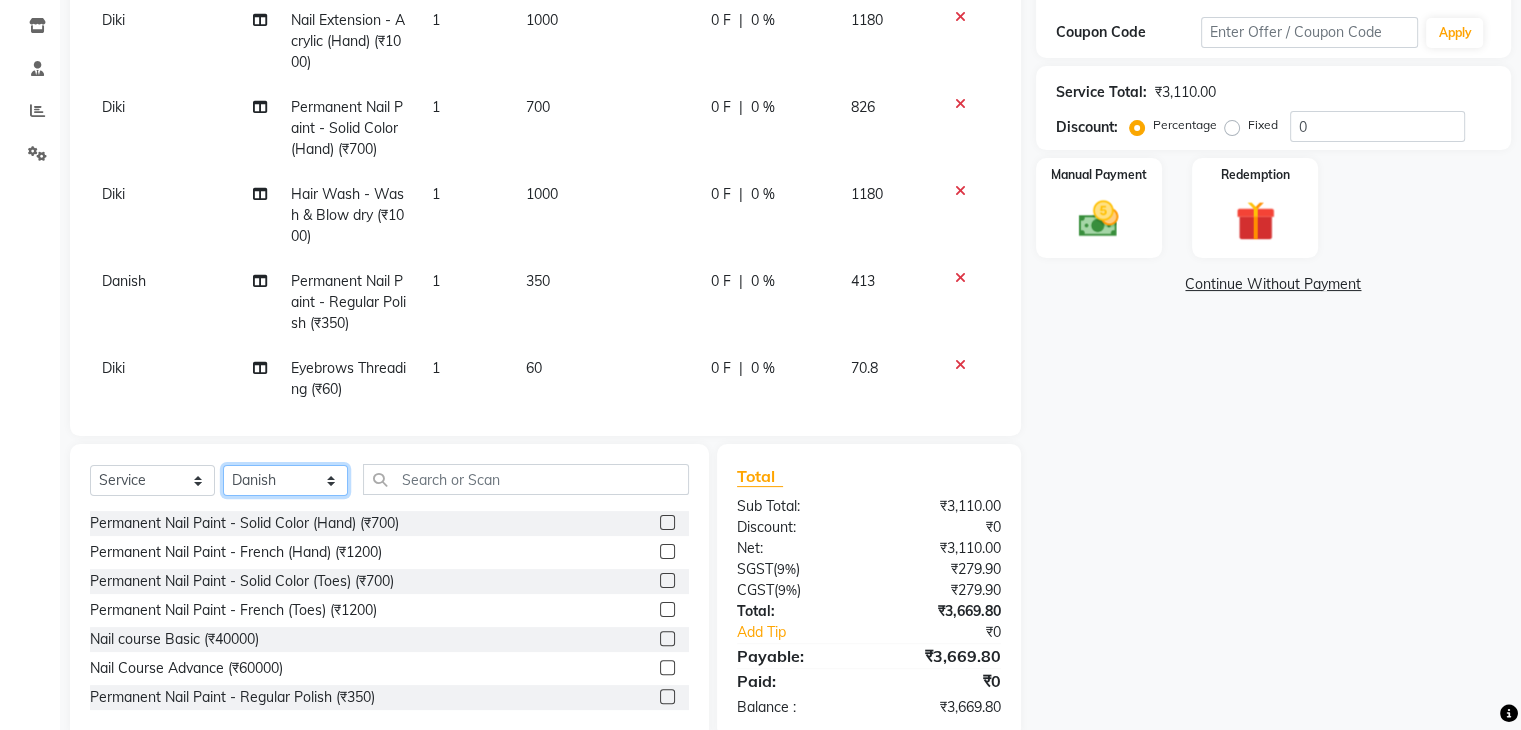 click on "Select Technician Adesh amir anuj Danish Diki  Gaurav GAURAV GK Geeta Himanshu jenifer Manager megna nikhil Nisha Pooja prince Rohit roshni sajan Salman Sameer sudeb Sudhir Accounting suraj vishnu" 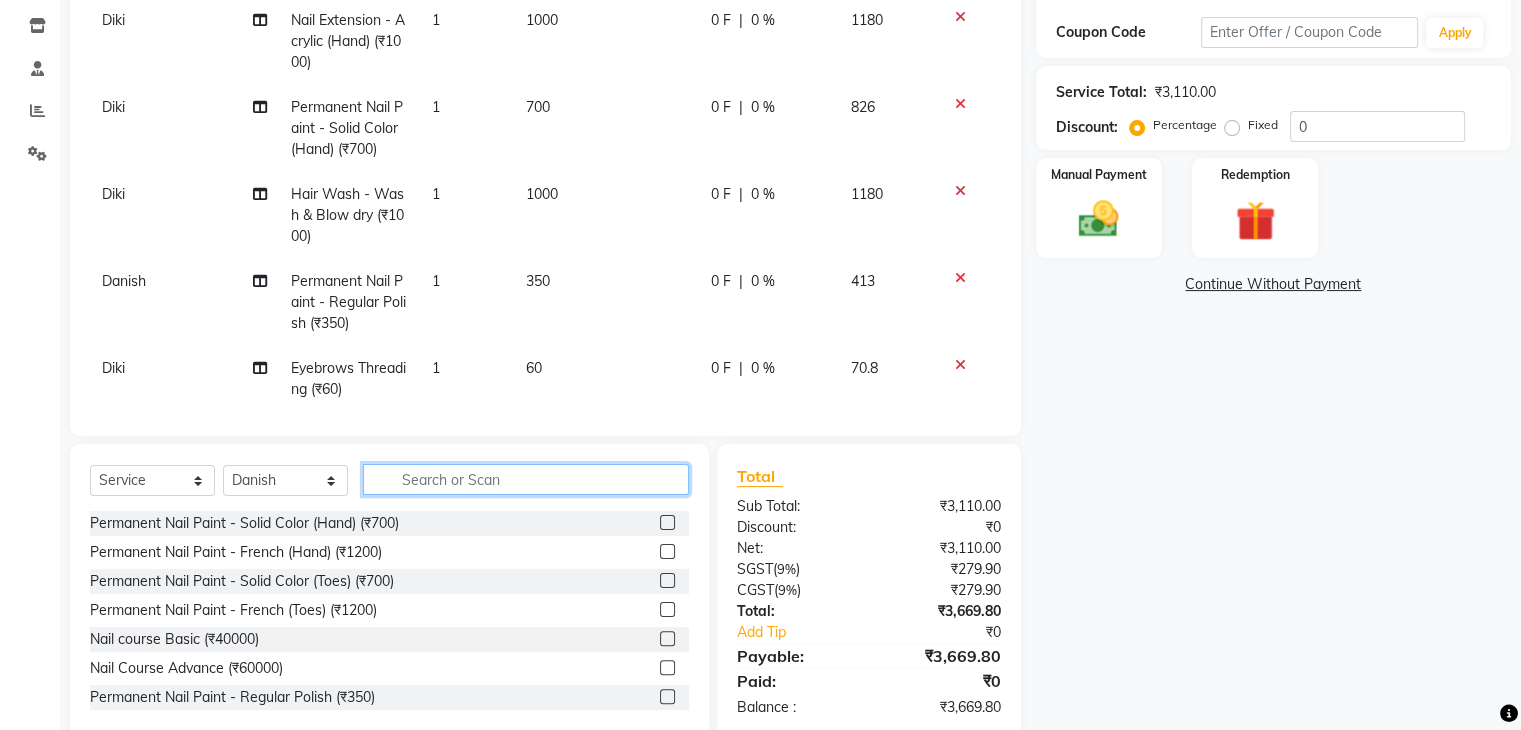 click 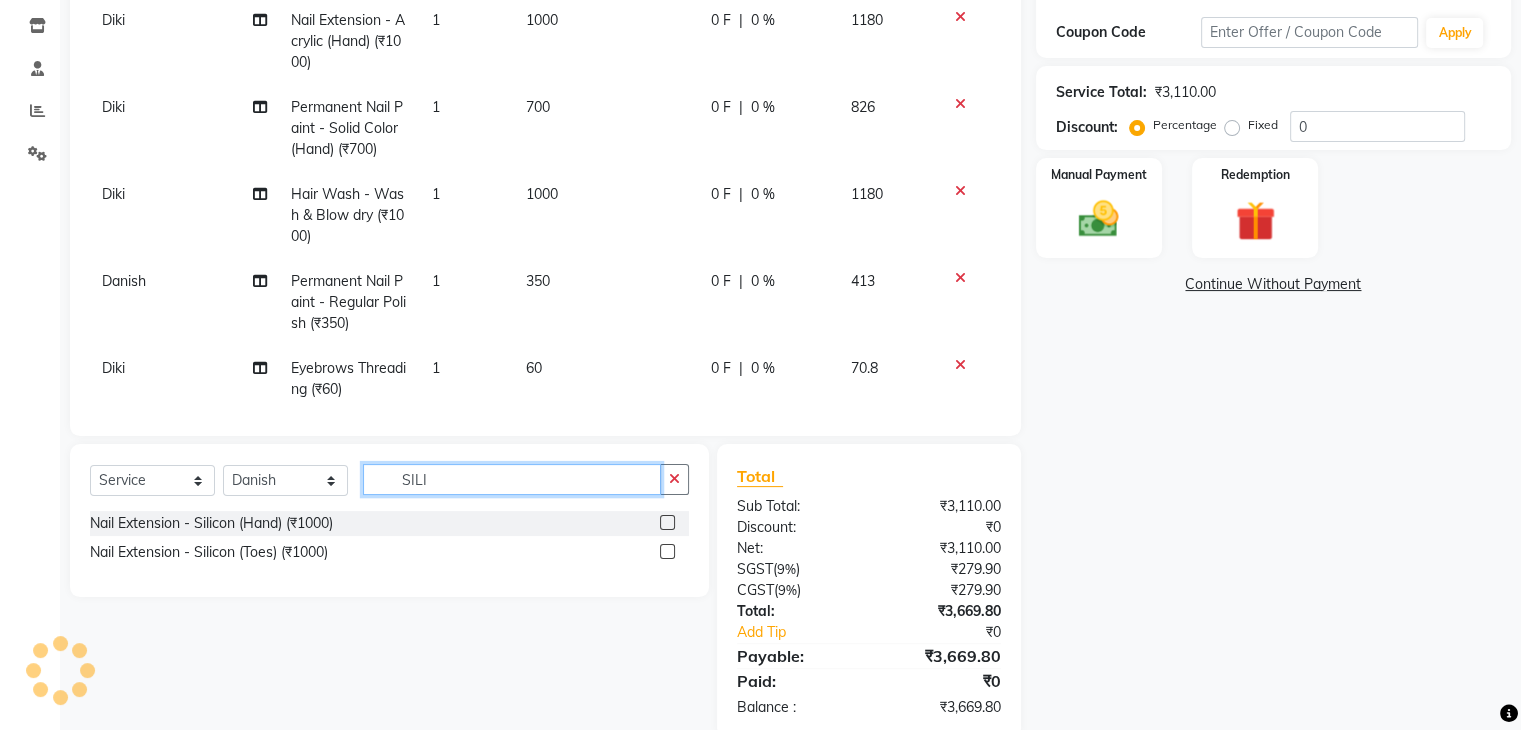 type on "SILI" 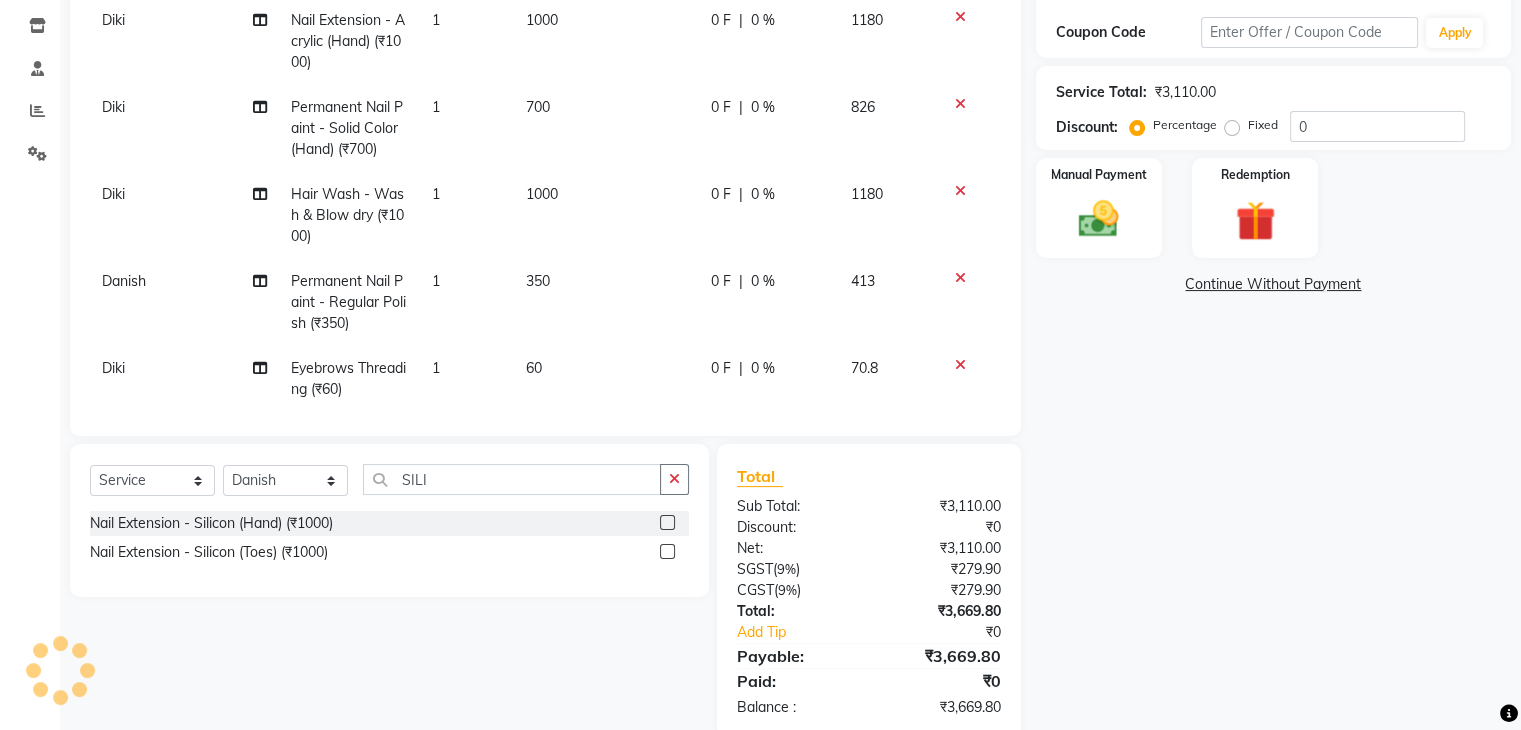 click 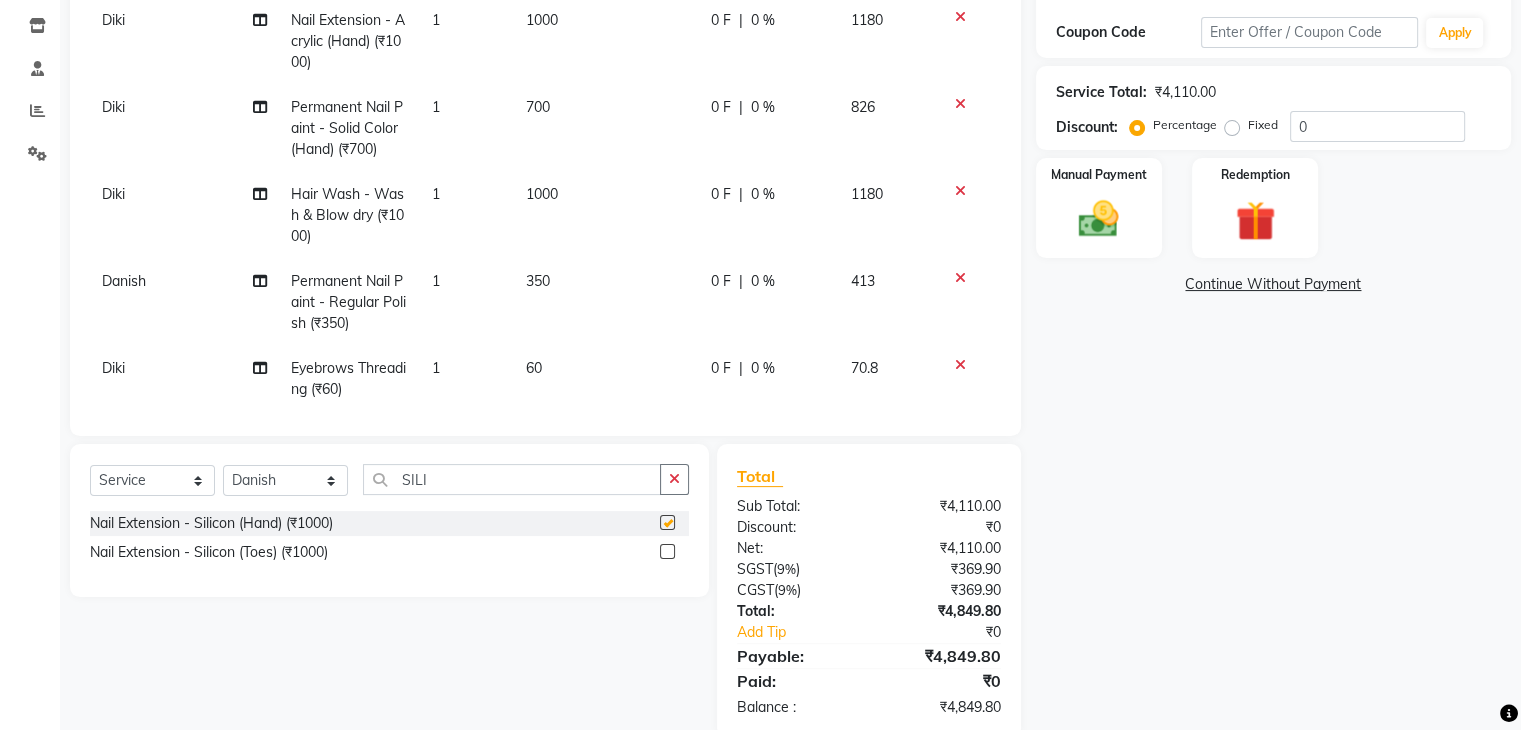 checkbox on "false" 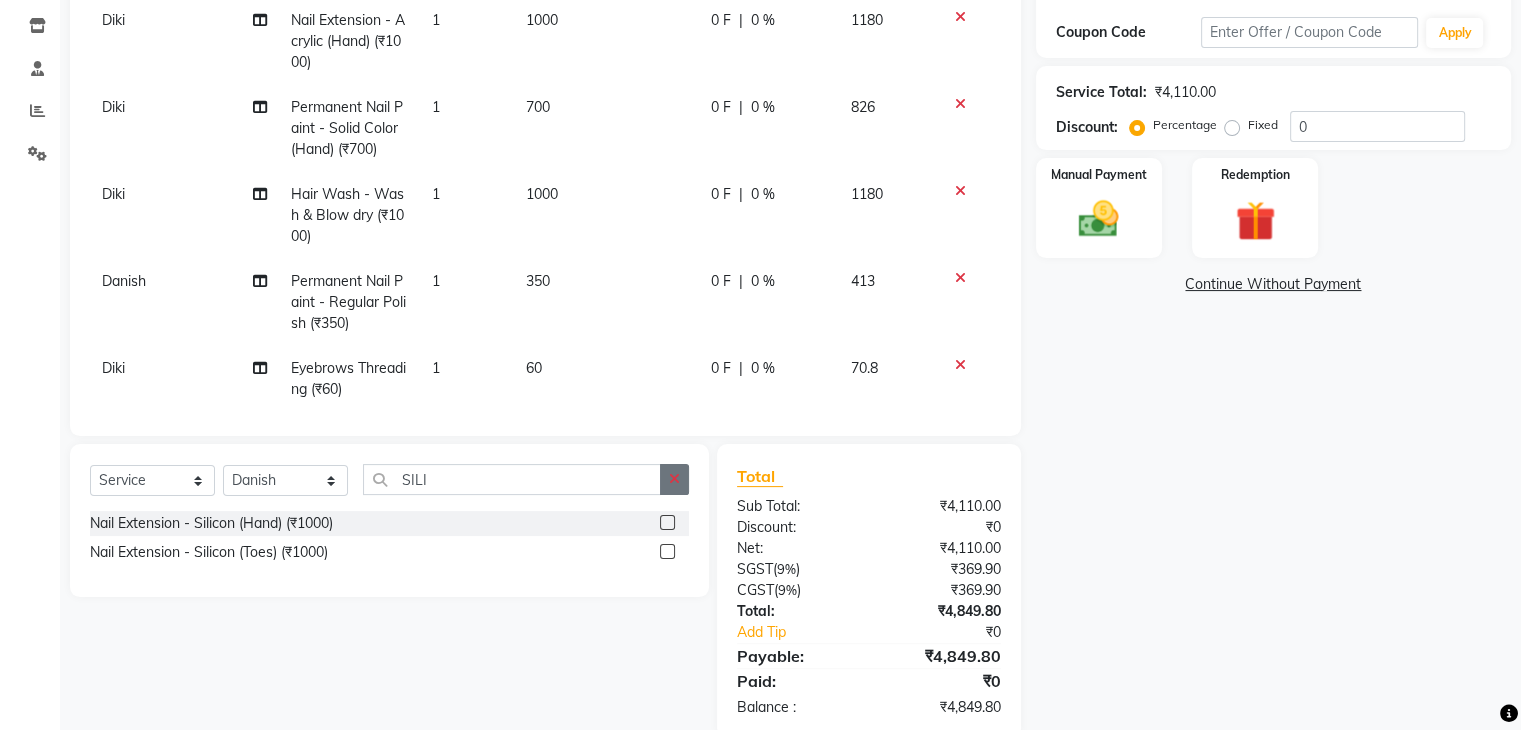 click 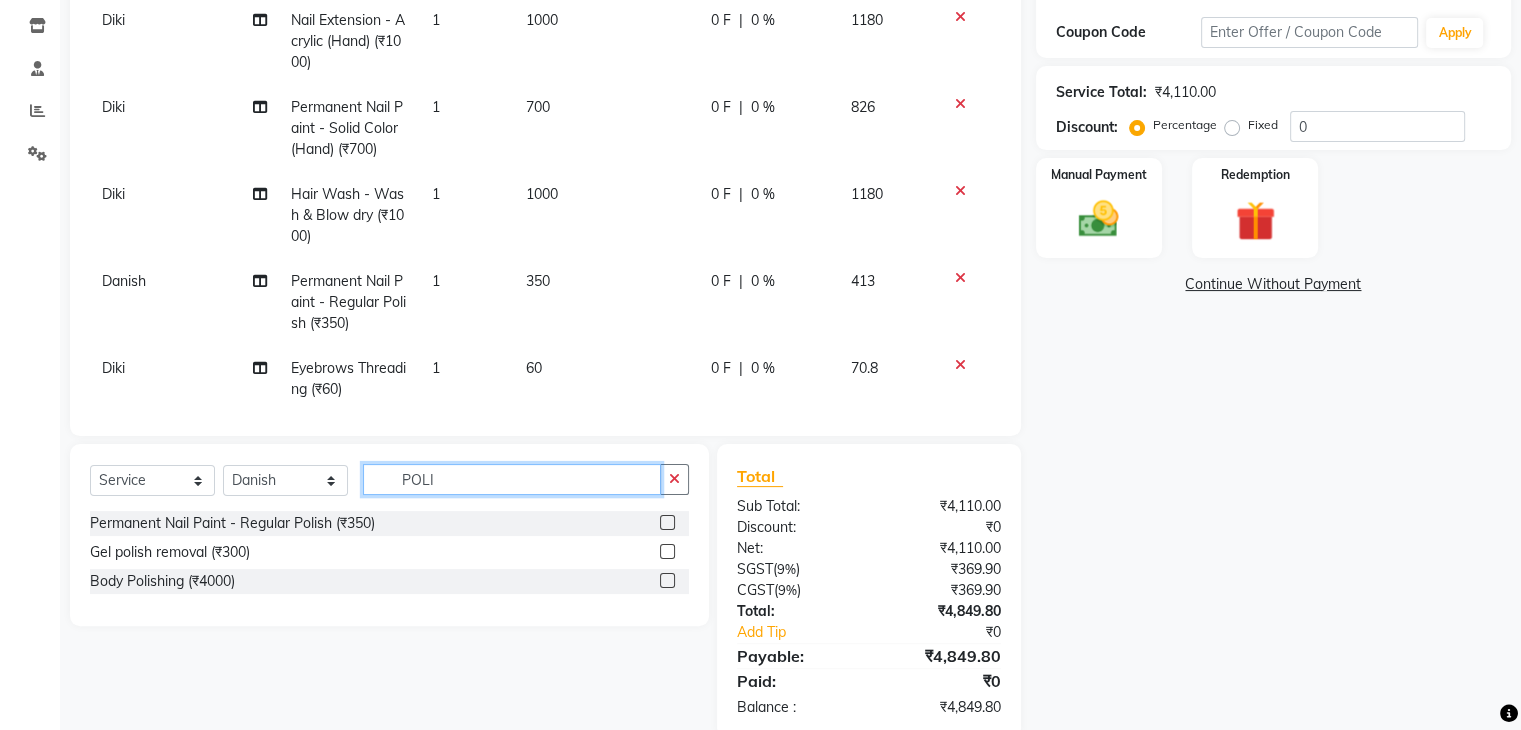type on "POLI" 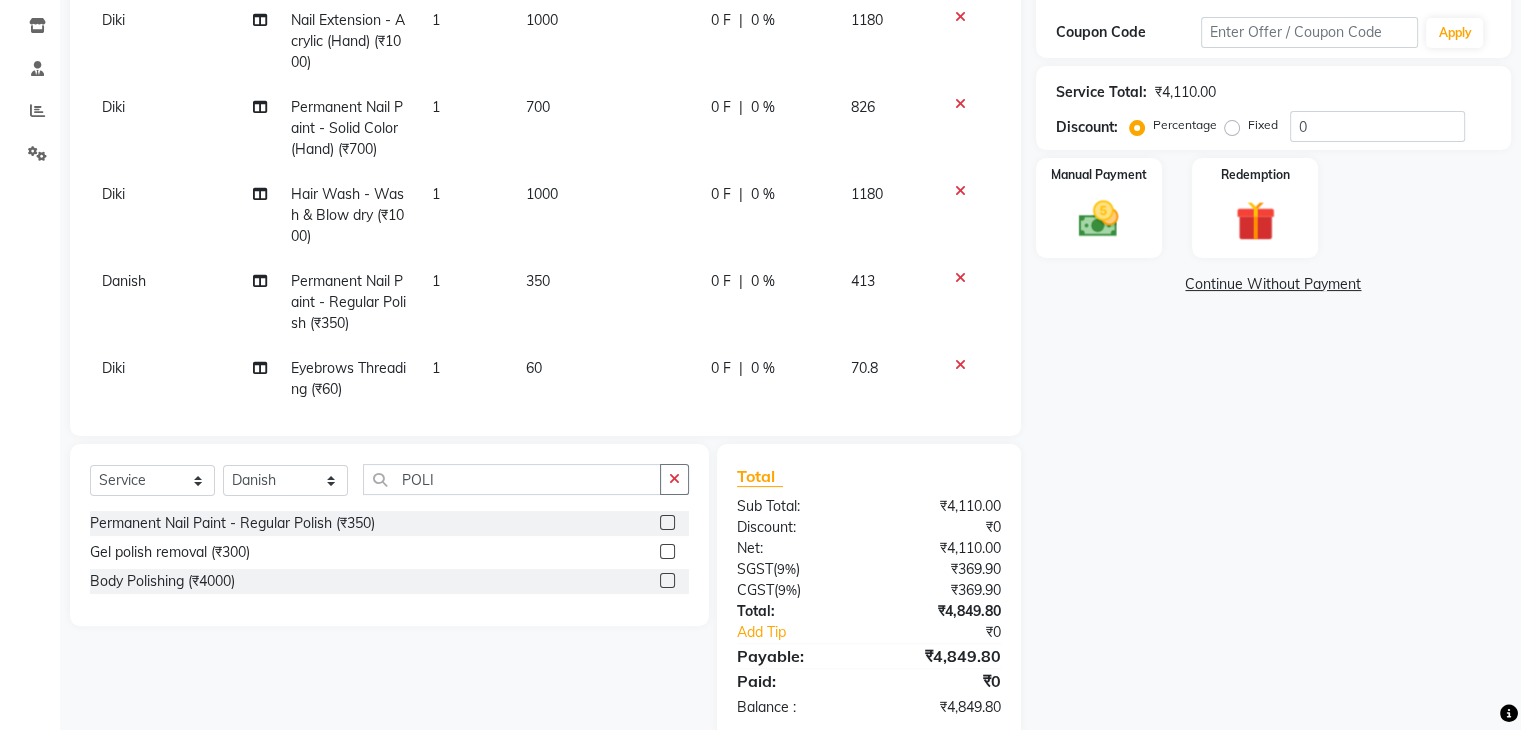 click 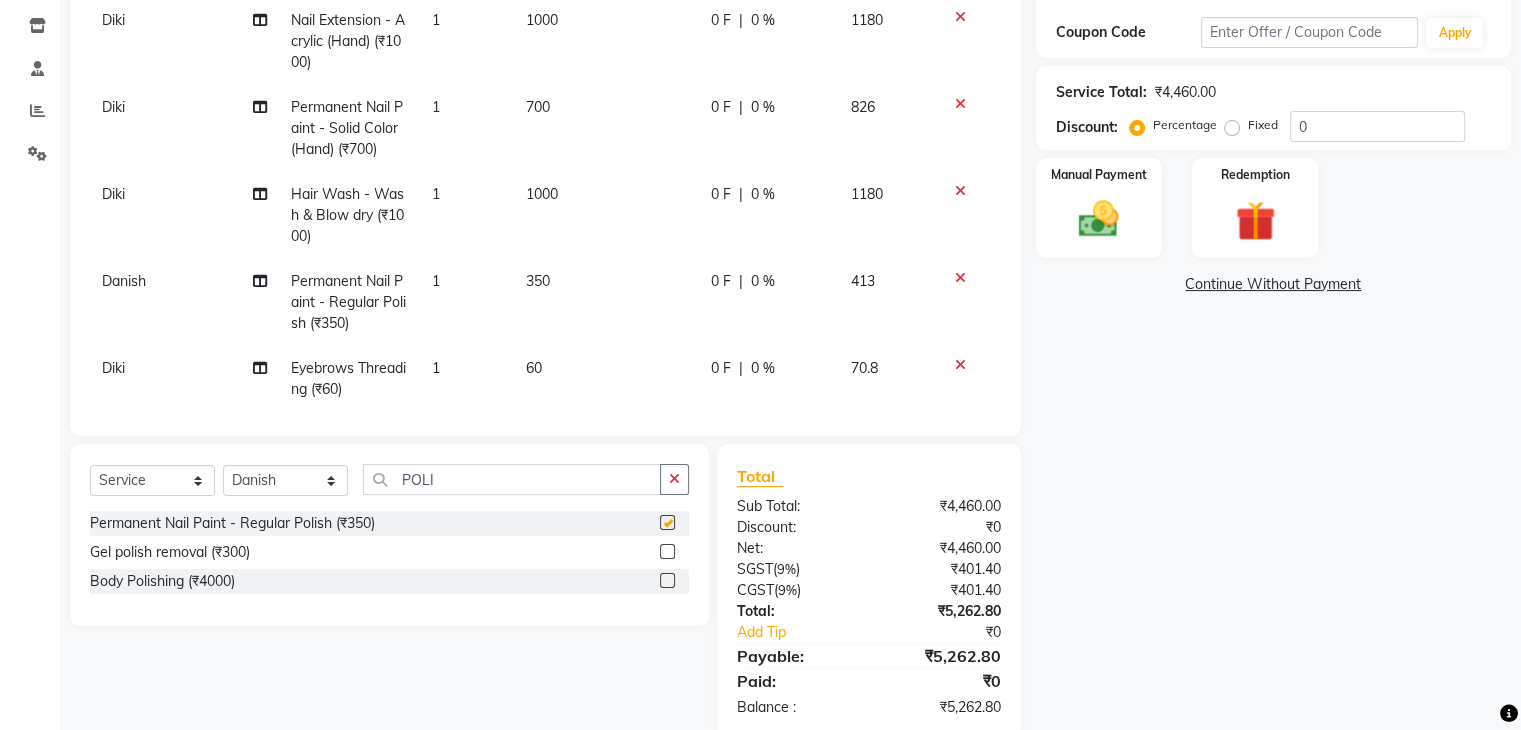 checkbox on "false" 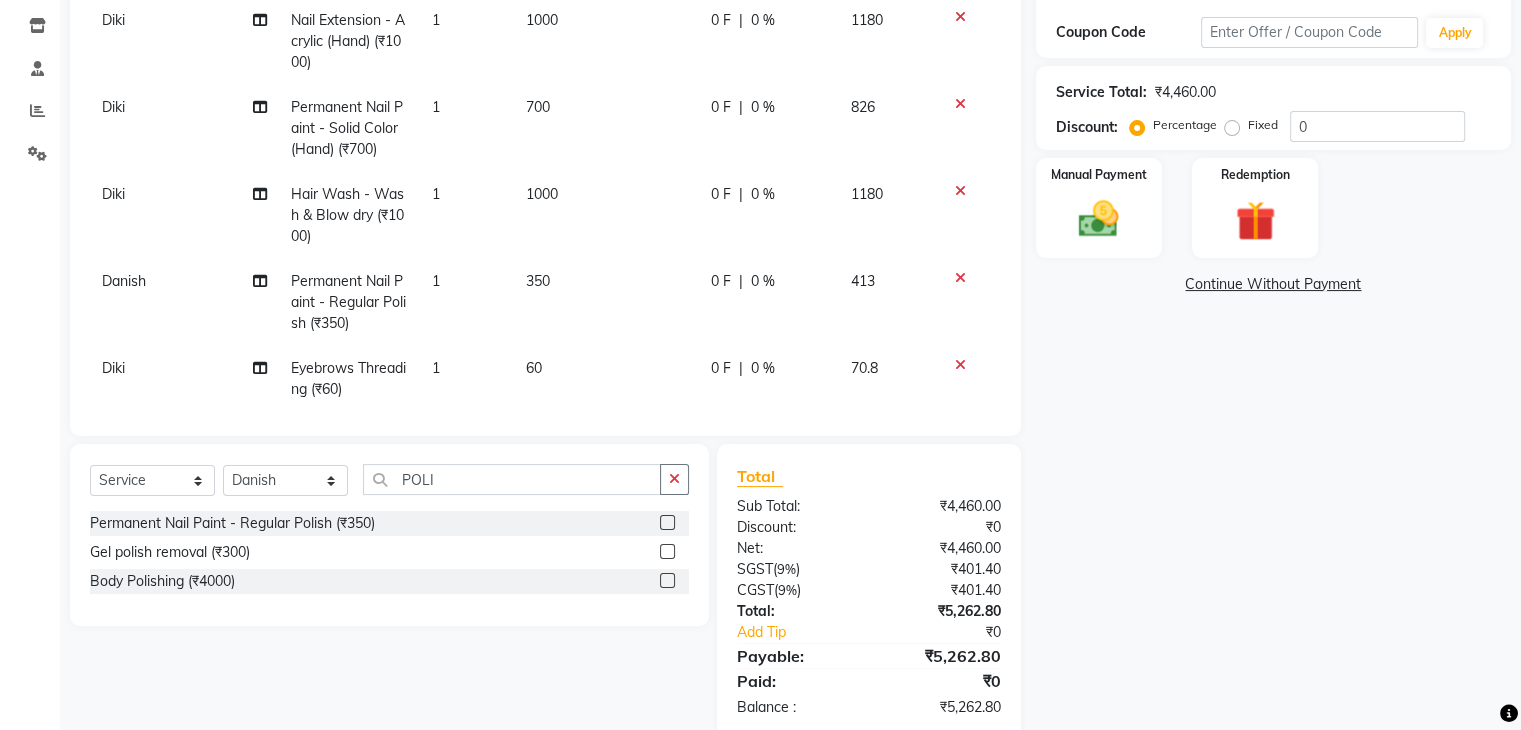 scroll, scrollTop: 371, scrollLeft: 0, axis: vertical 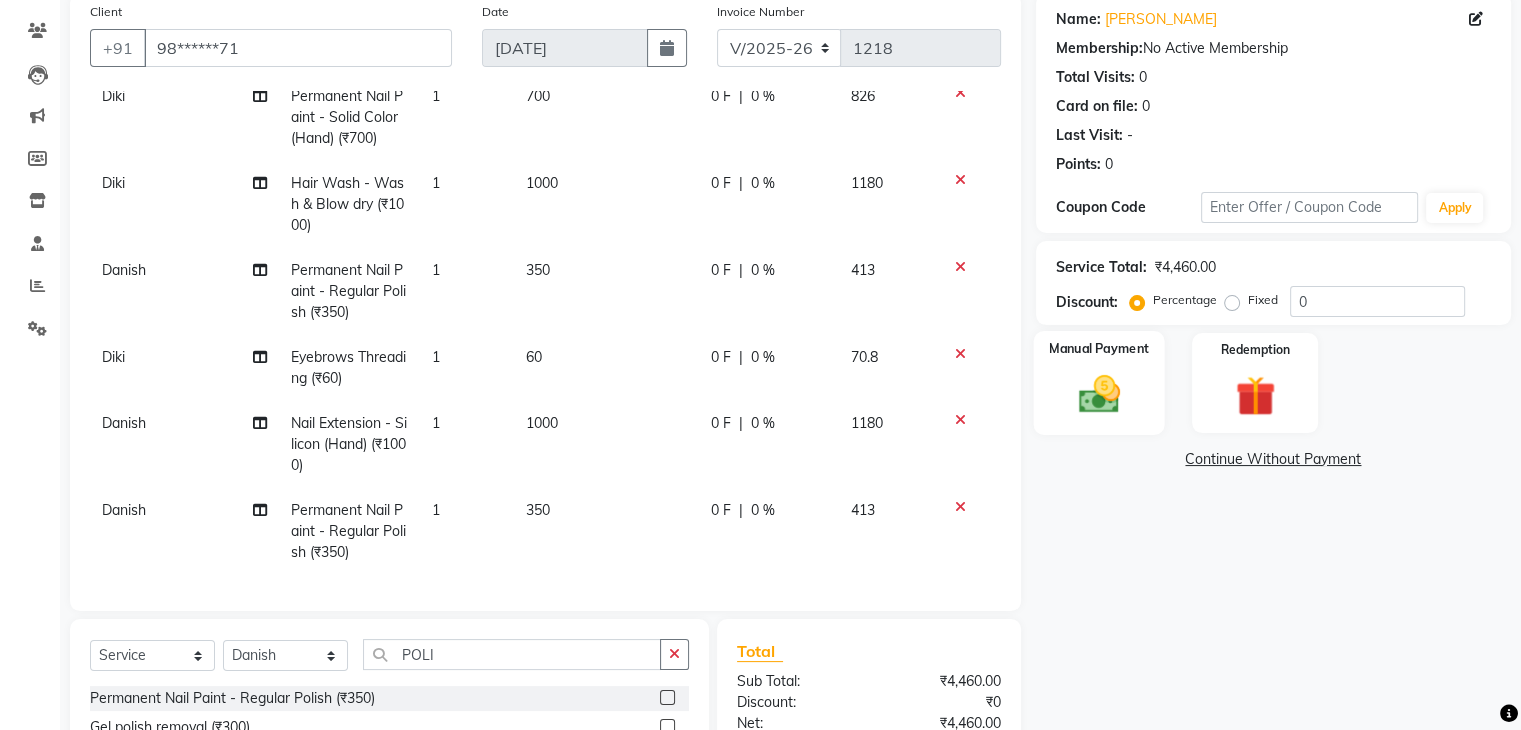 click 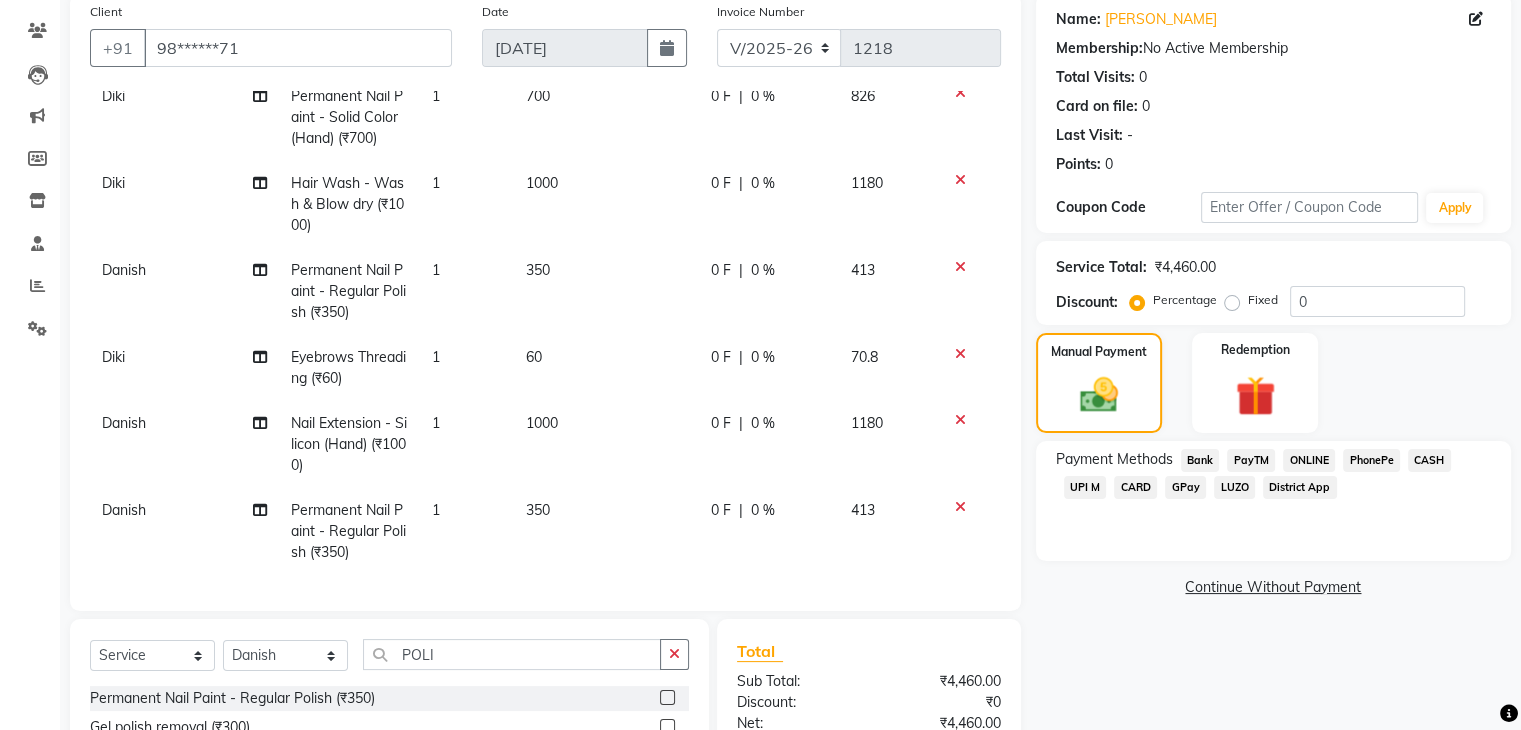 click on "CARD" 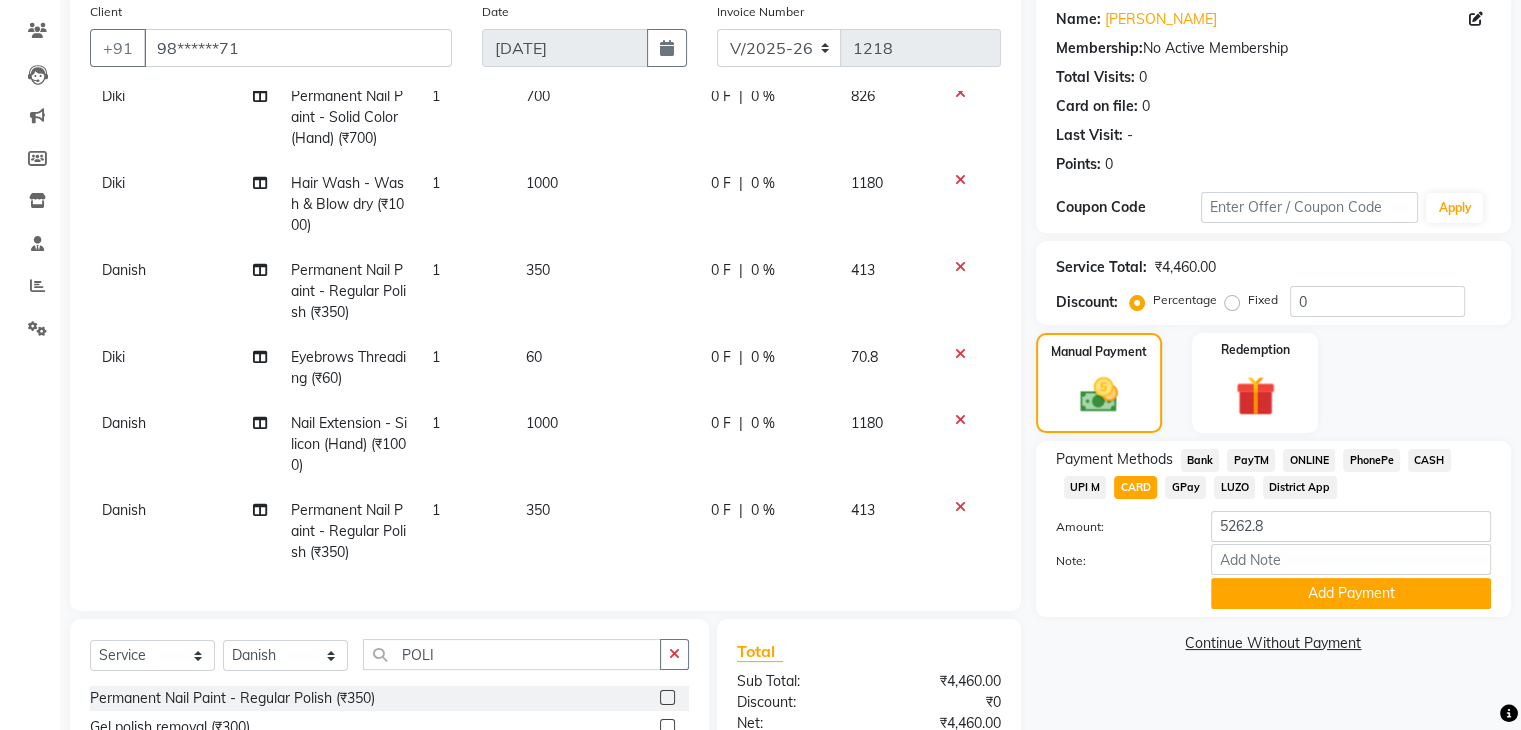 scroll, scrollTop: 371, scrollLeft: 0, axis: vertical 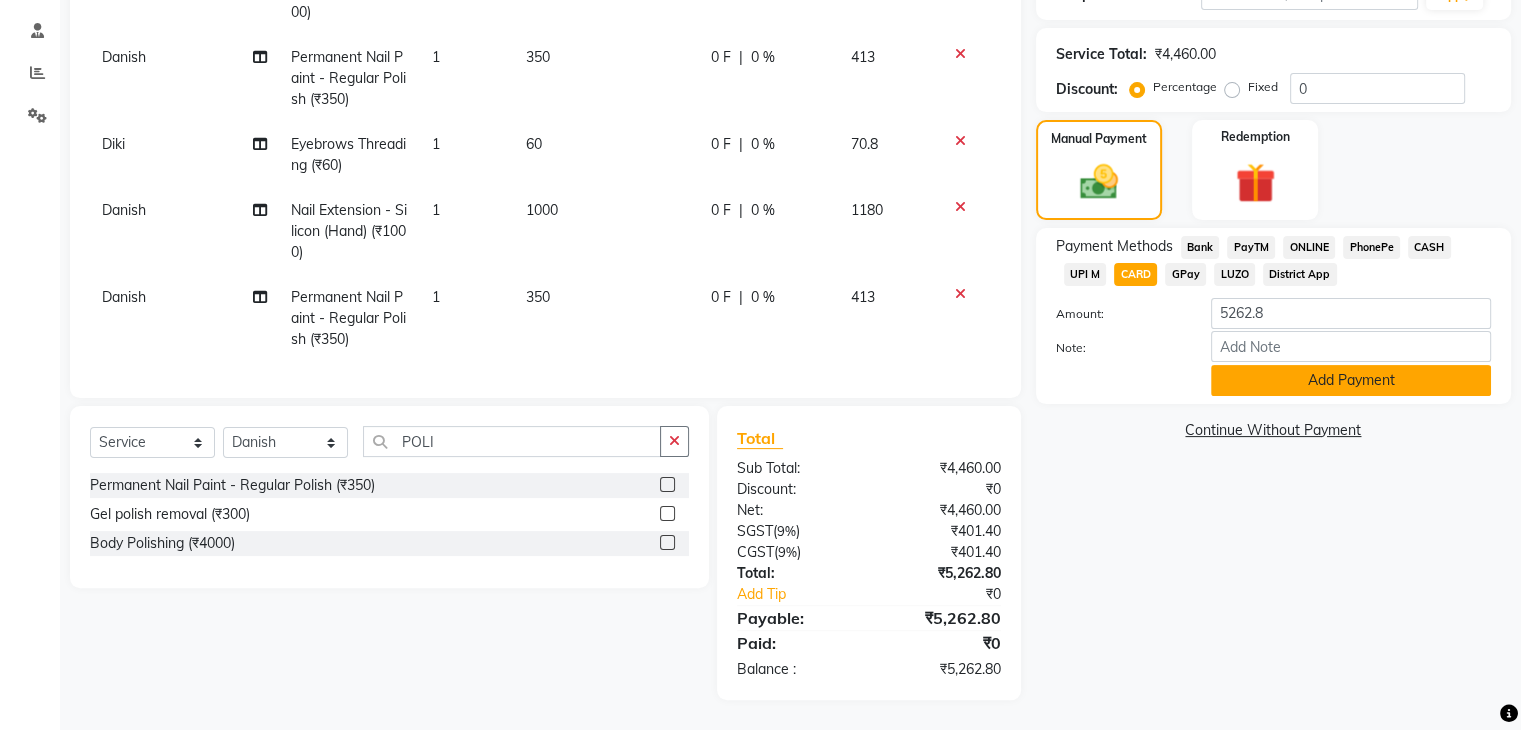 click on "Add Payment" 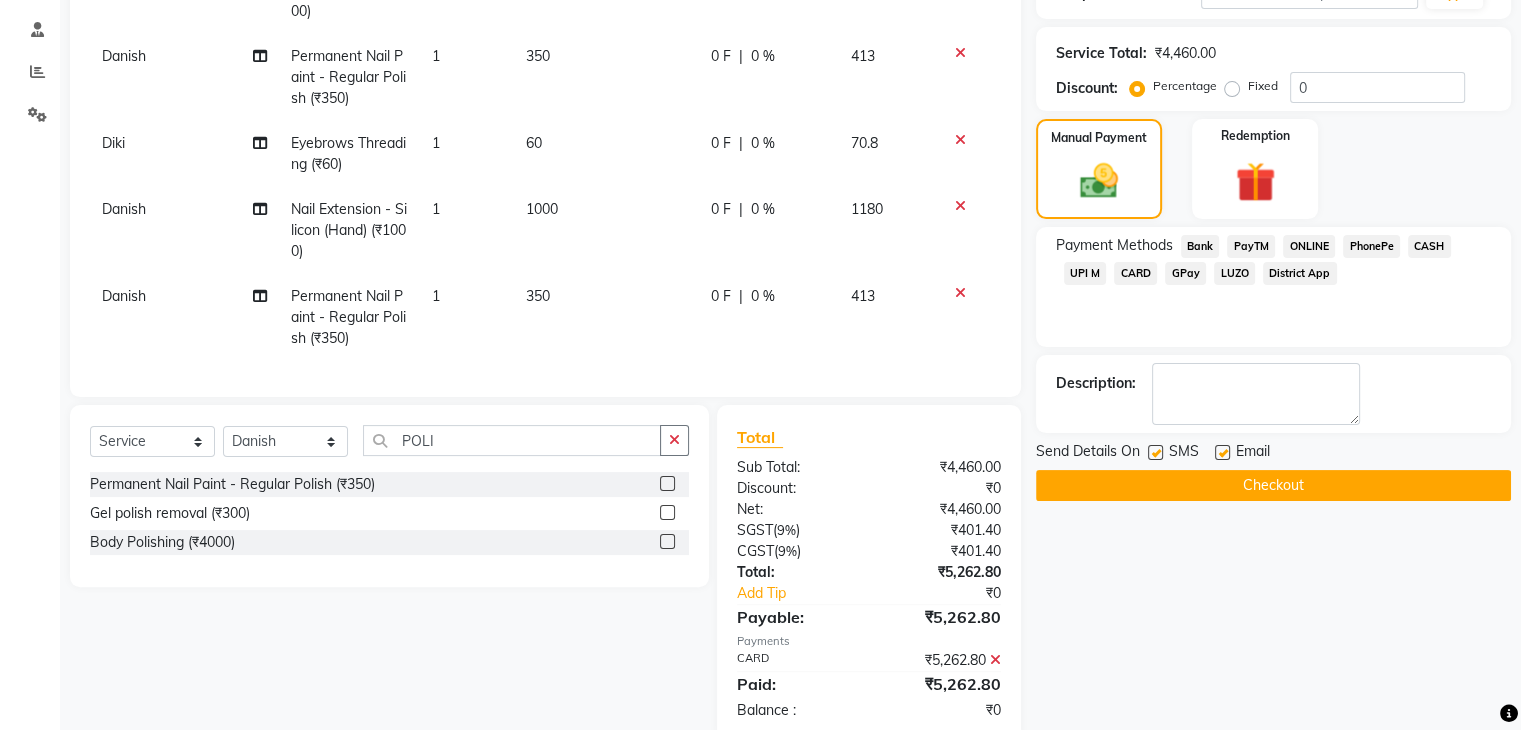 click on "Checkout" 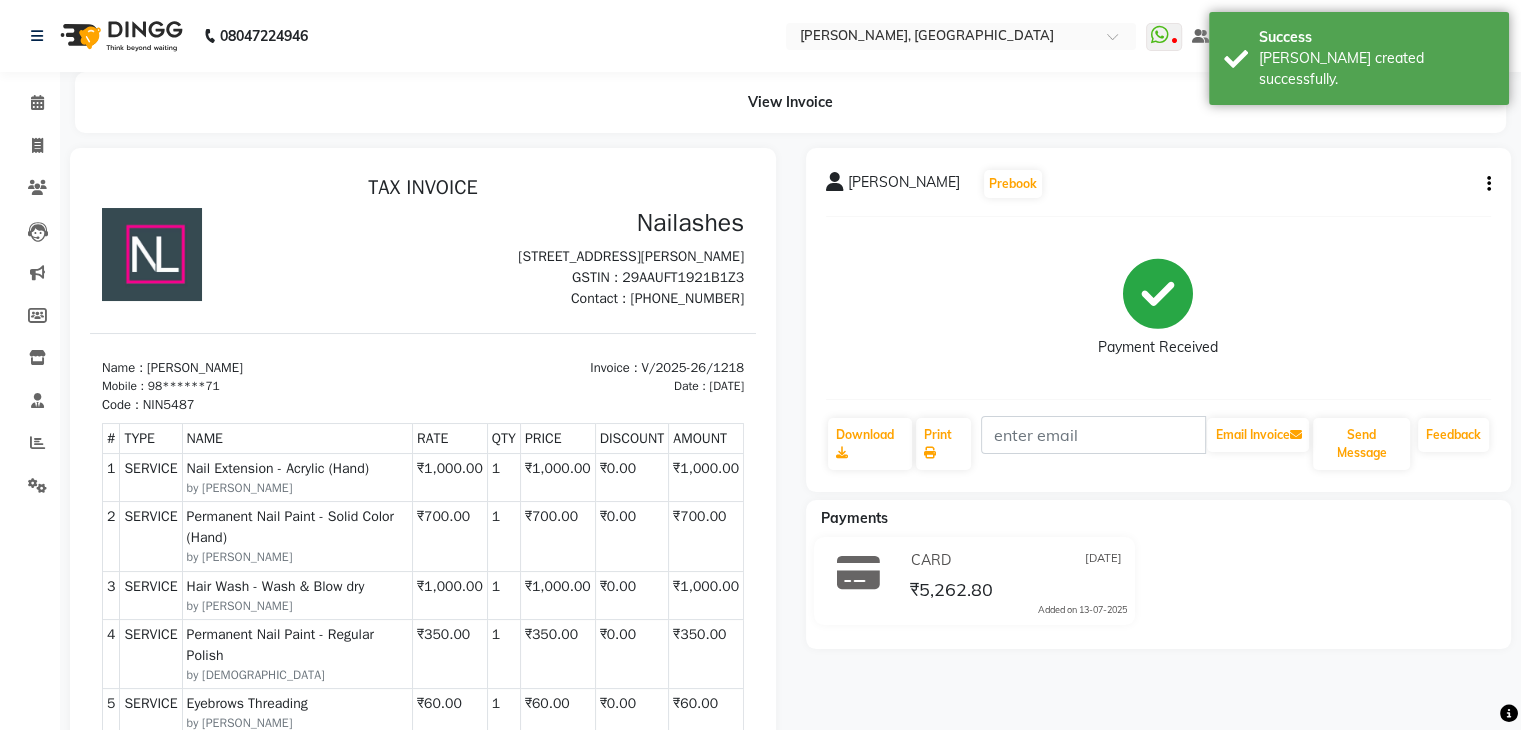 scroll, scrollTop: 0, scrollLeft: 0, axis: both 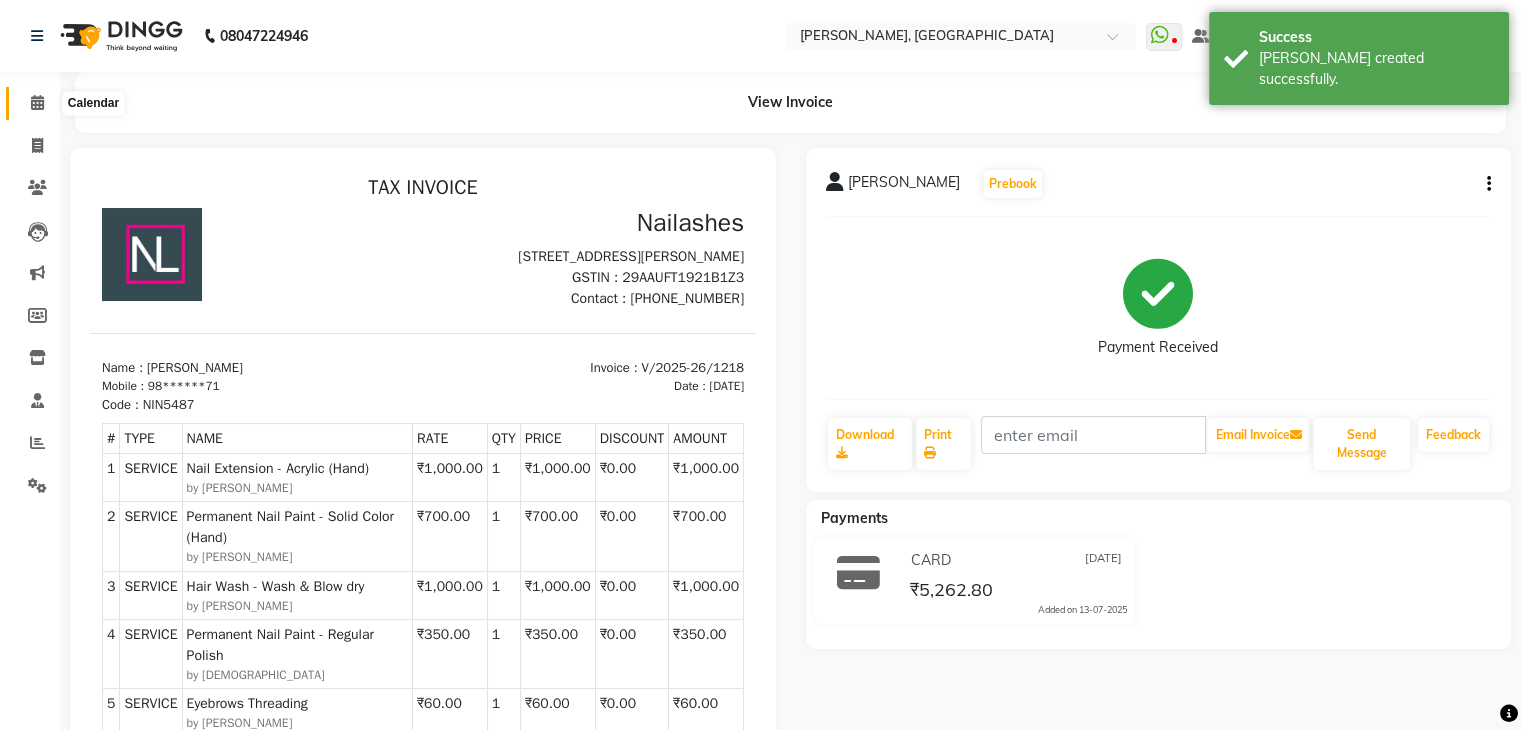 click 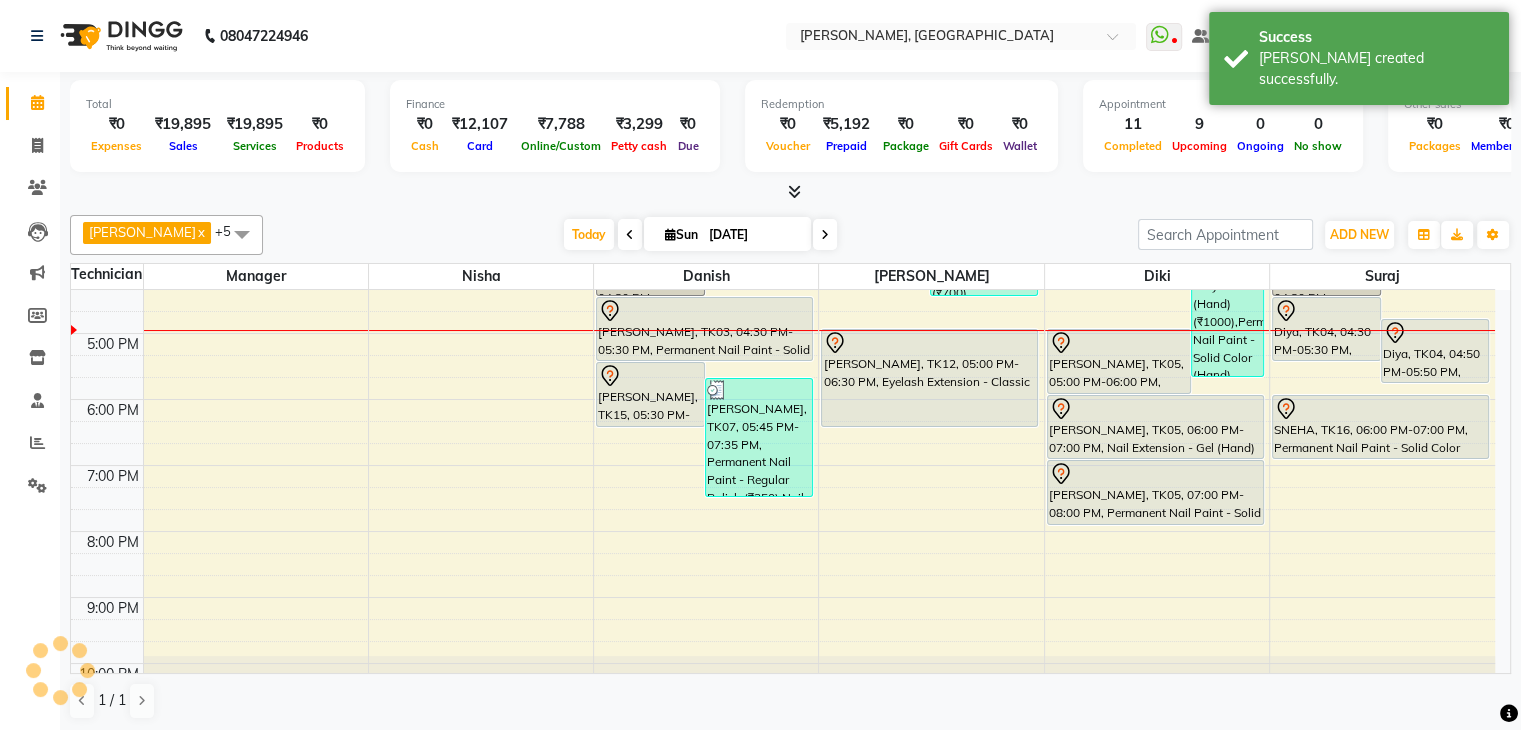 scroll, scrollTop: 0, scrollLeft: 0, axis: both 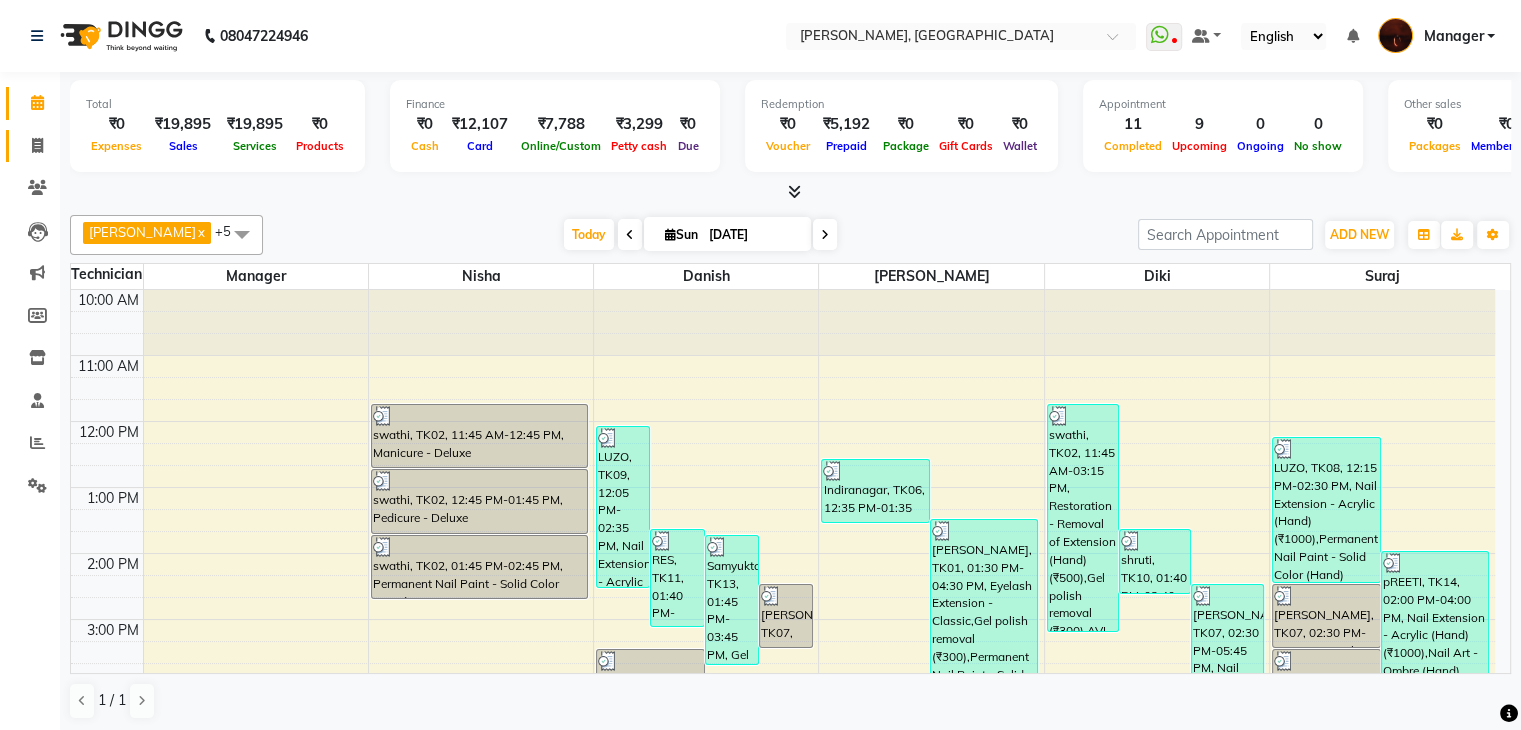 click 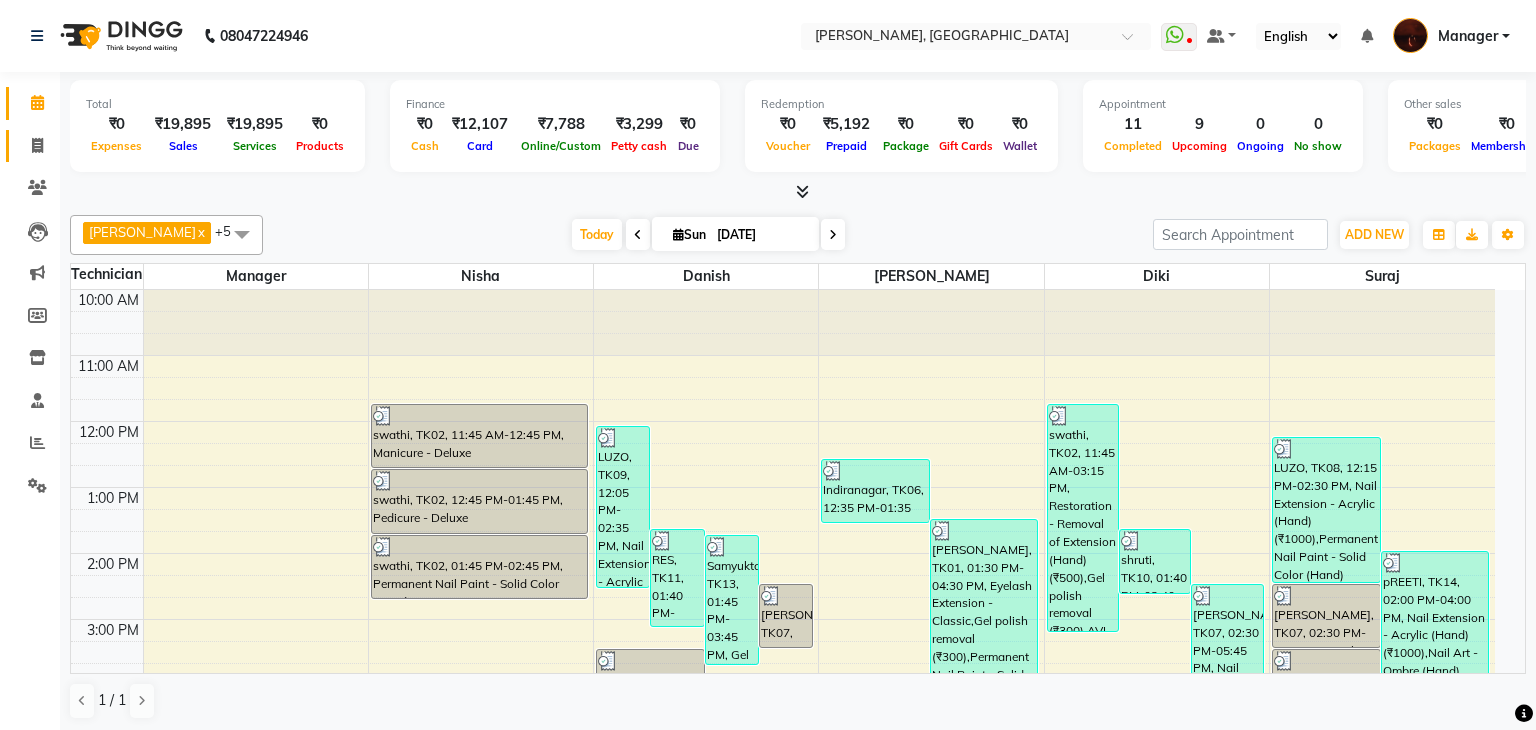 select on "service" 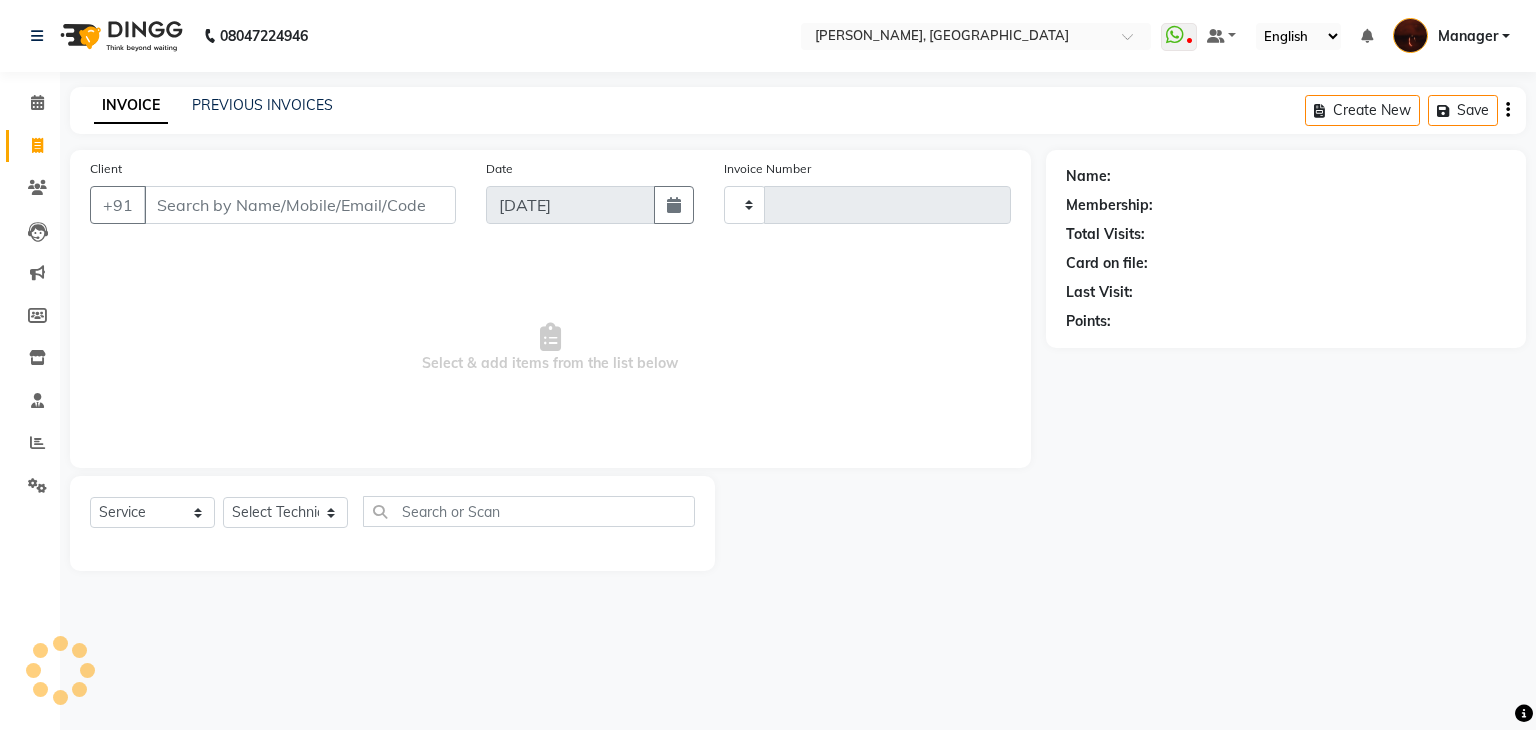 type on "1219" 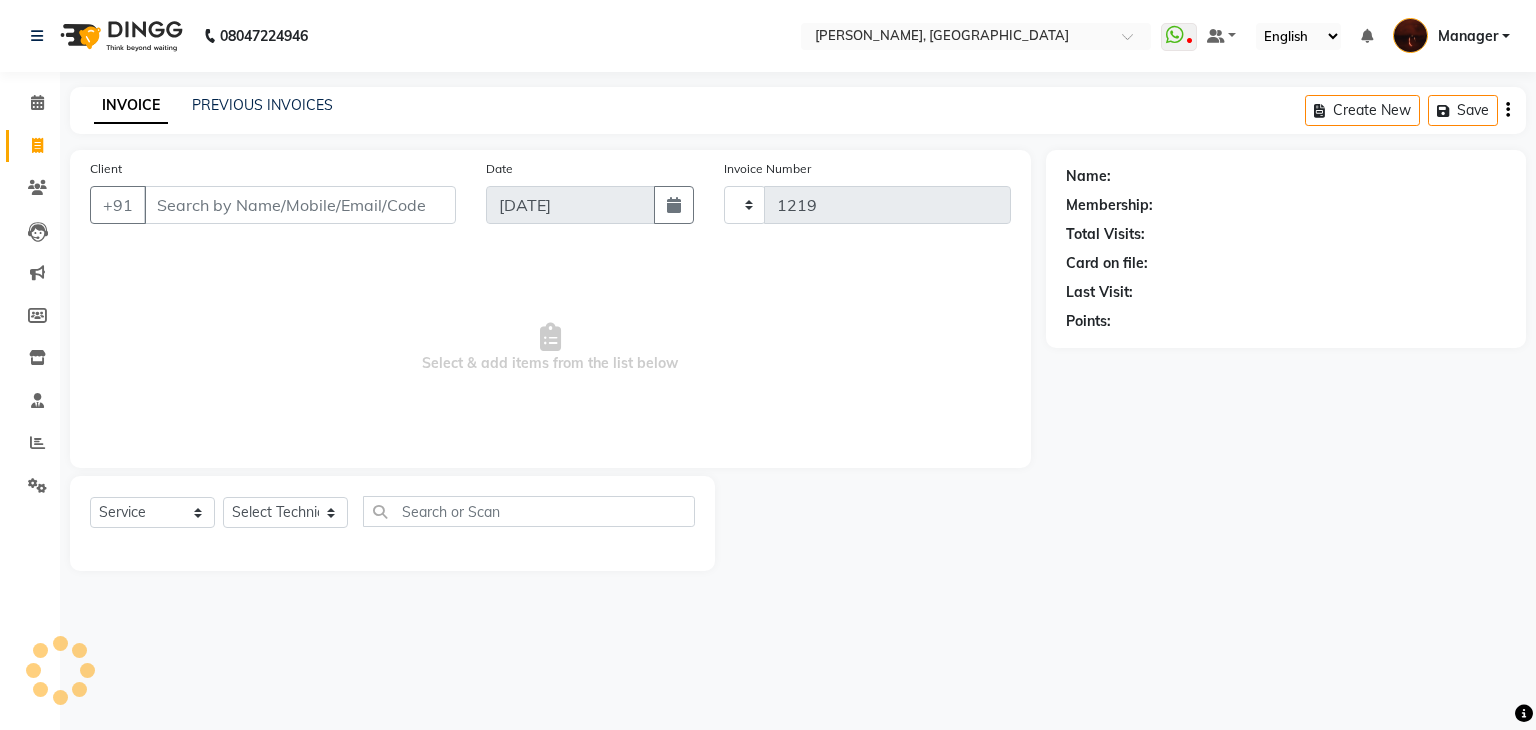 select on "4063" 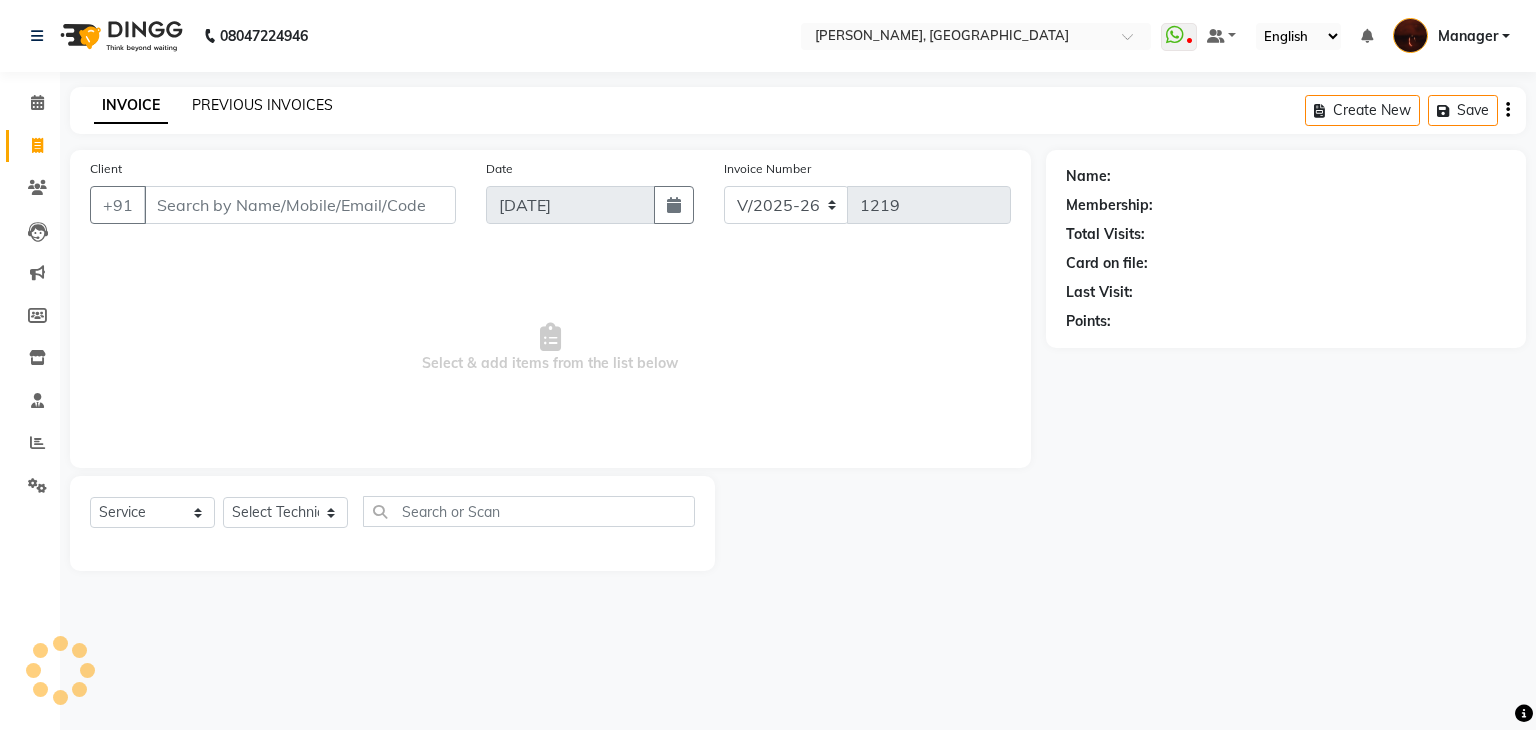 click on "PREVIOUS INVOICES" 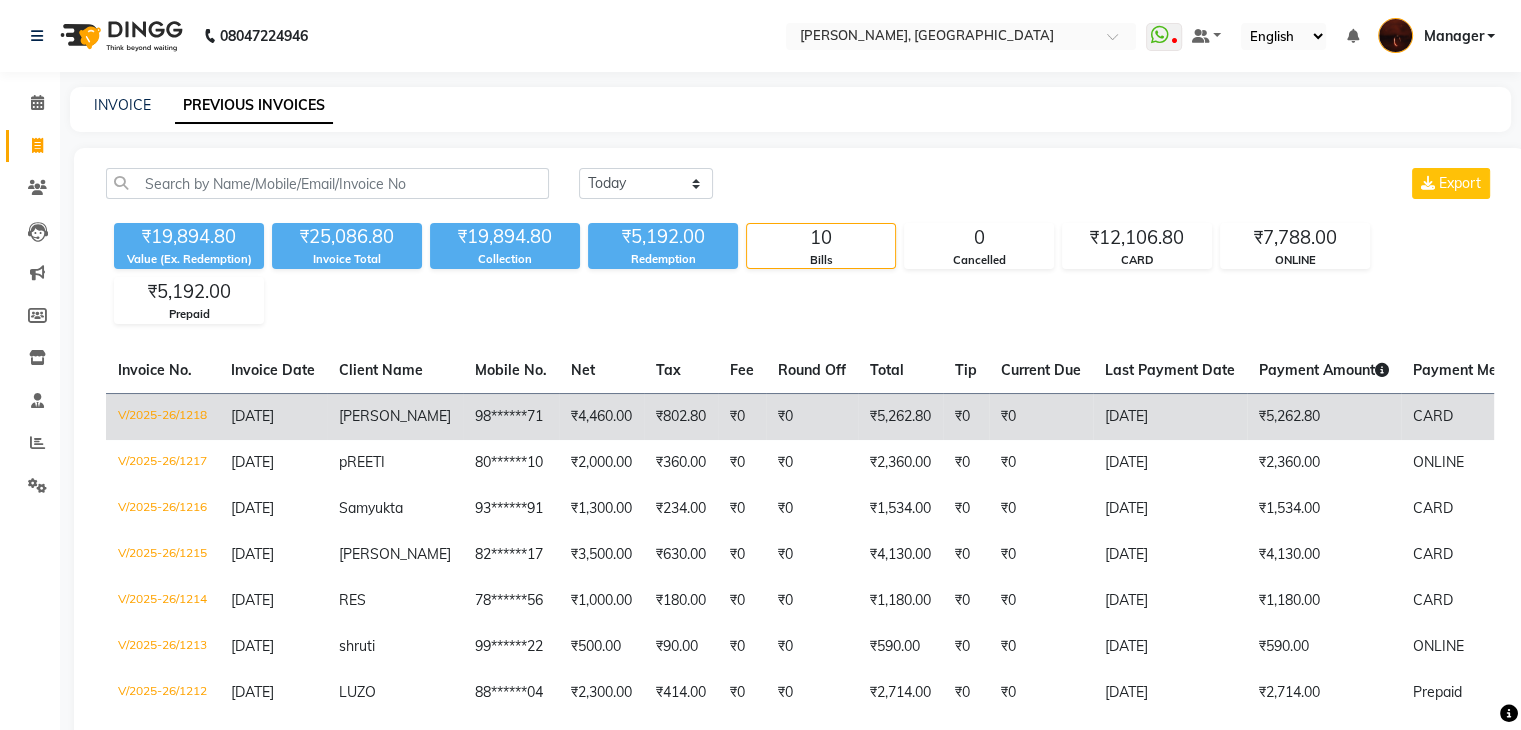 click on "₹0" 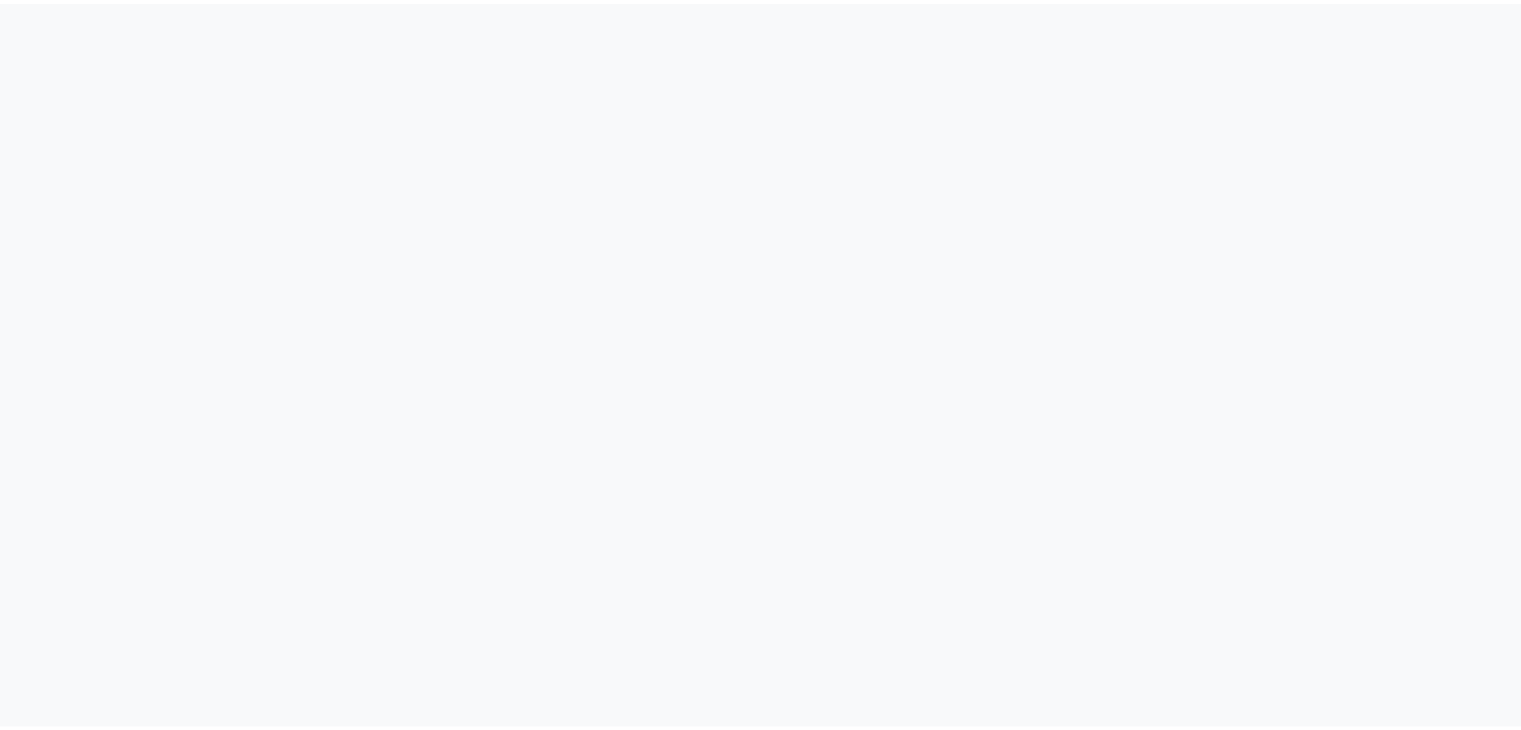 scroll, scrollTop: 0, scrollLeft: 0, axis: both 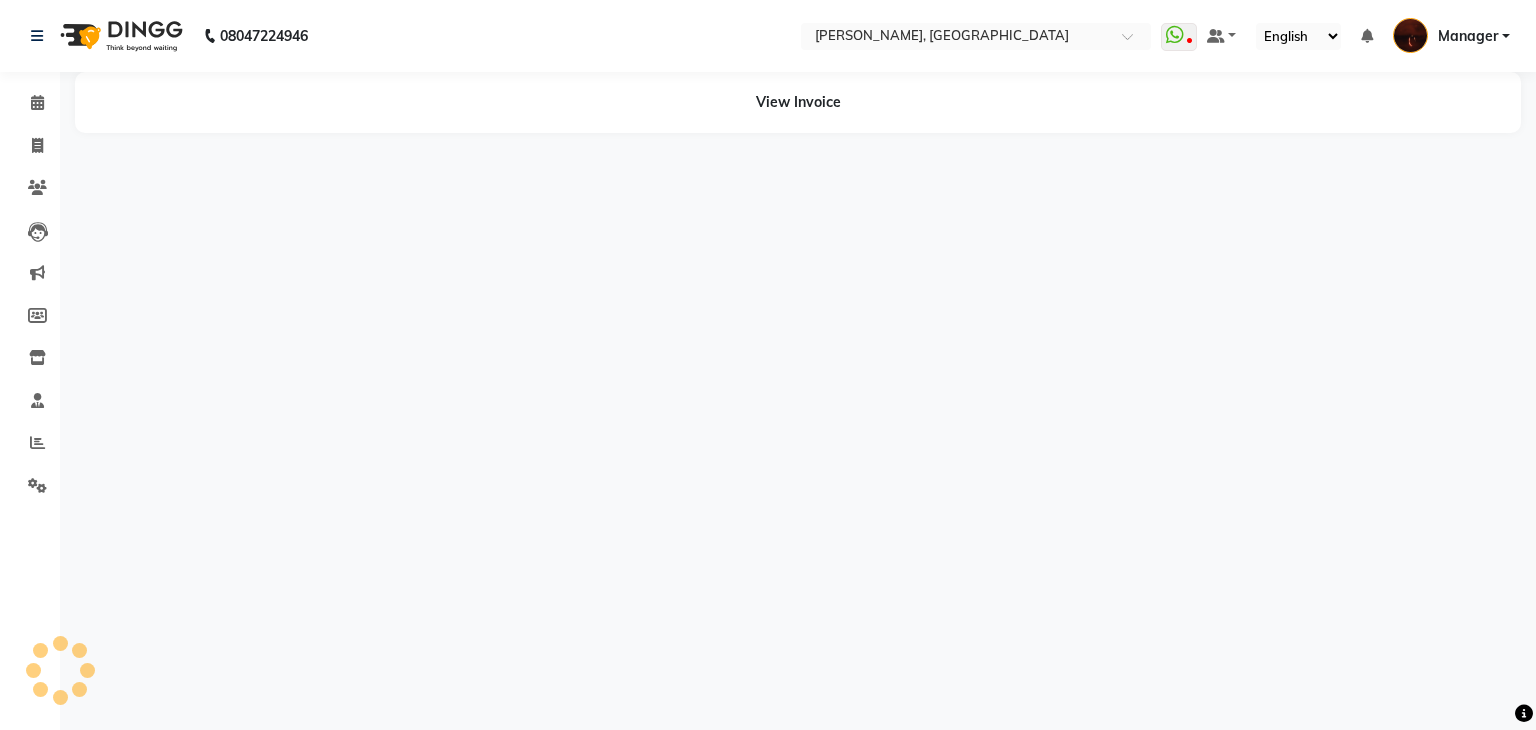 select on "en" 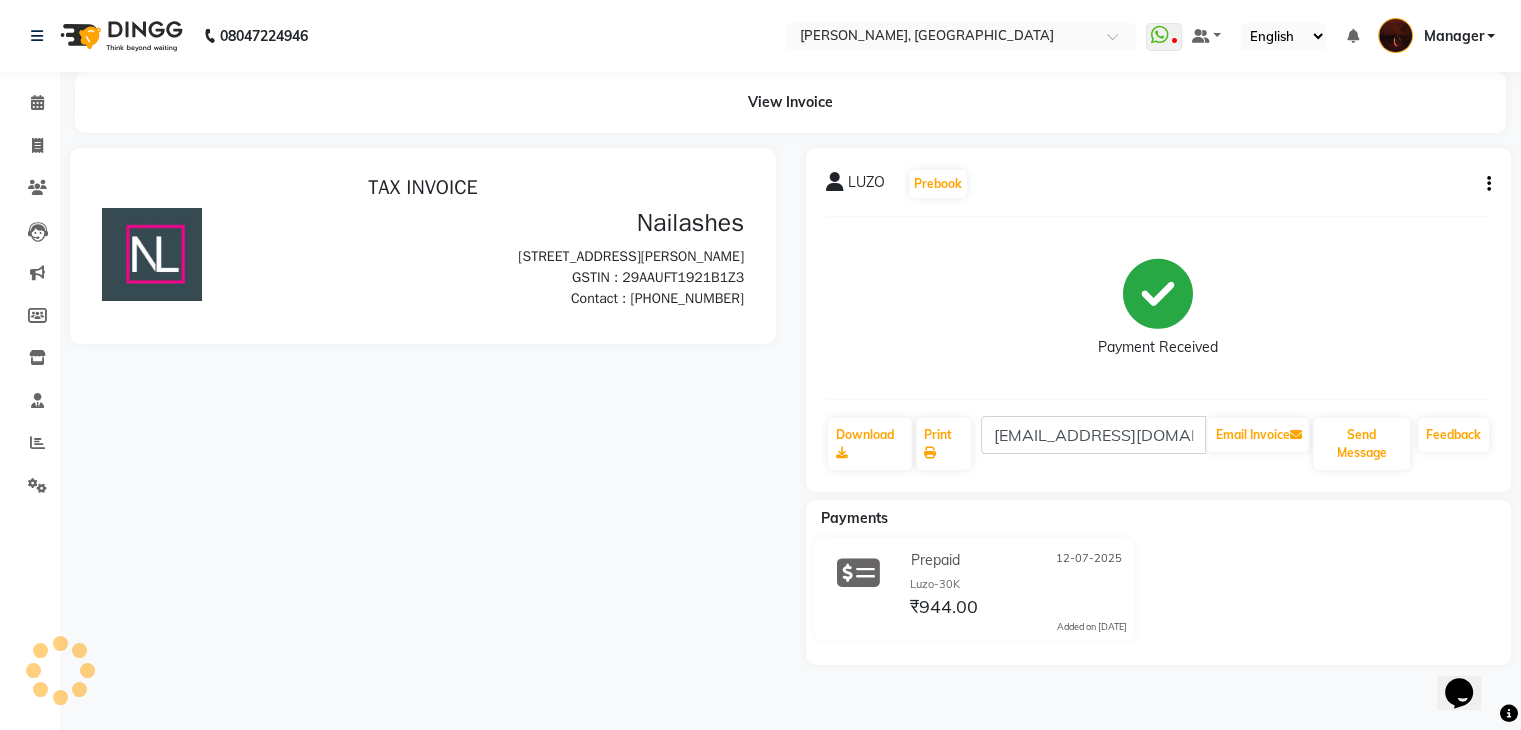 scroll, scrollTop: 0, scrollLeft: 0, axis: both 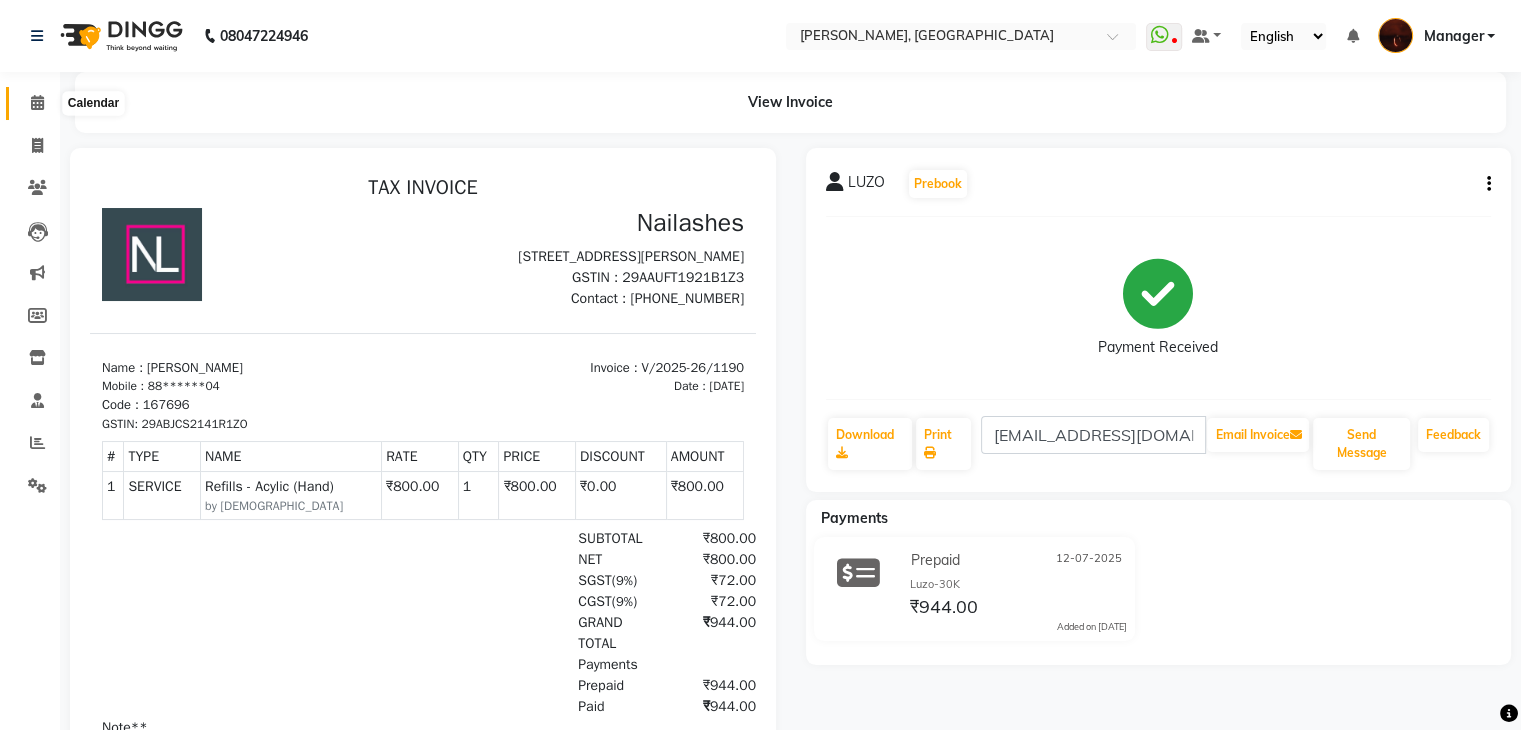 click 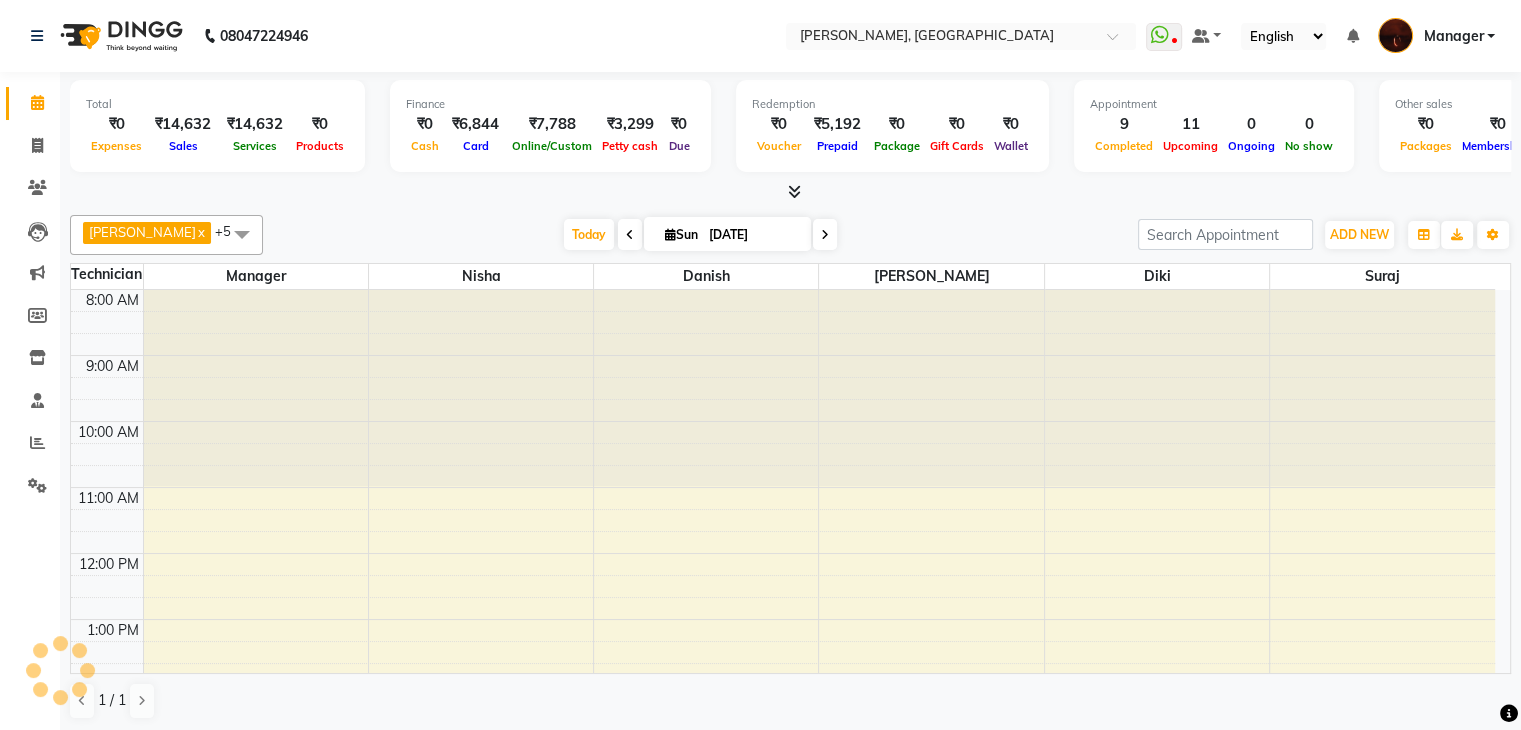 scroll, scrollTop: 0, scrollLeft: 0, axis: both 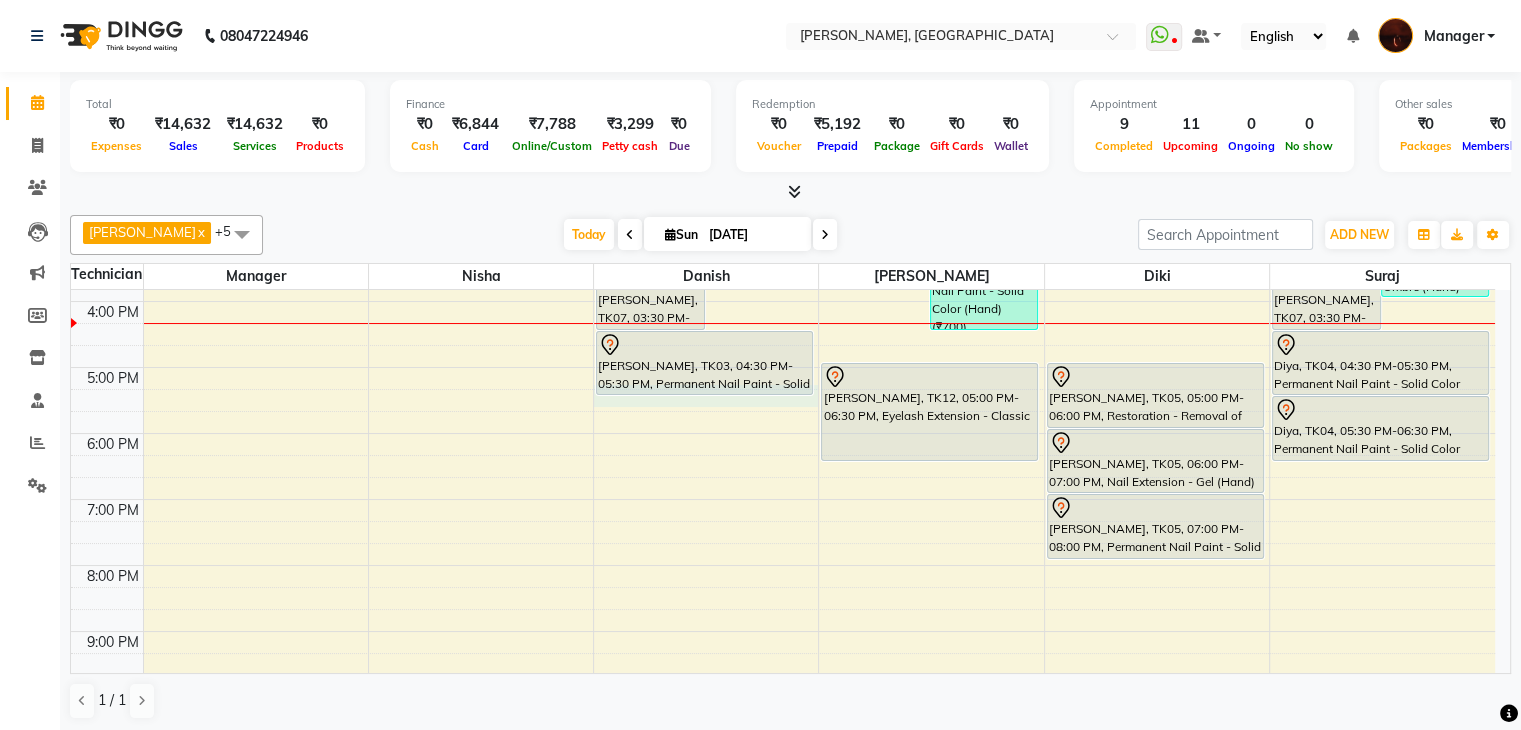 click on "10:00 AM 11:00 AM 12:00 PM 1:00 PM 2:00 PM 3:00 PM 4:00 PM 5:00 PM 6:00 PM 7:00 PM 8:00 PM 9:00 PM 10:00 PM     swathi, TK02, 11:45 AM-12:45 PM, Manicure  - Deluxe     swathi, TK02, 12:45 PM-01:45 PM, Pedicure - Deluxe     swathi, TK02, 01:45 PM-02:45 PM, Permanent Nail Paint - Solid Color (Hand)     LUZO, TK09, 12:05 PM-02:35 PM, Nail Extension - Acrylic (Hand) (₹1000),Permanent Nail Paint - Solid Color (Hand) (₹700),Nail Art - [PERSON_NAME] Per Finger (Hand) (₹200),Nail Art - Glitter Per Finger (Hand) (₹100)     RES, TK11, 01:40 PM-03:10 PM, Gel polish removal (₹300),Permanent Nail Paint - Solid Color (Hand) (₹700)     Samyukta, TK13, 01:45 PM-03:45 PM, Gel polish removal (₹300),Gel polish removal (₹300),Permanent Nail Paint - Solid Color (Hand) (₹700)             [PERSON_NAME], TK07, 02:30 PM-03:30 PM, Nail Extension - Acrylic (Hand)             [PERSON_NAME], TK07, 03:30 PM-04:30 PM, Permanent Nail Paint - Solid Color (Hand)" at bounding box center (783, 334) 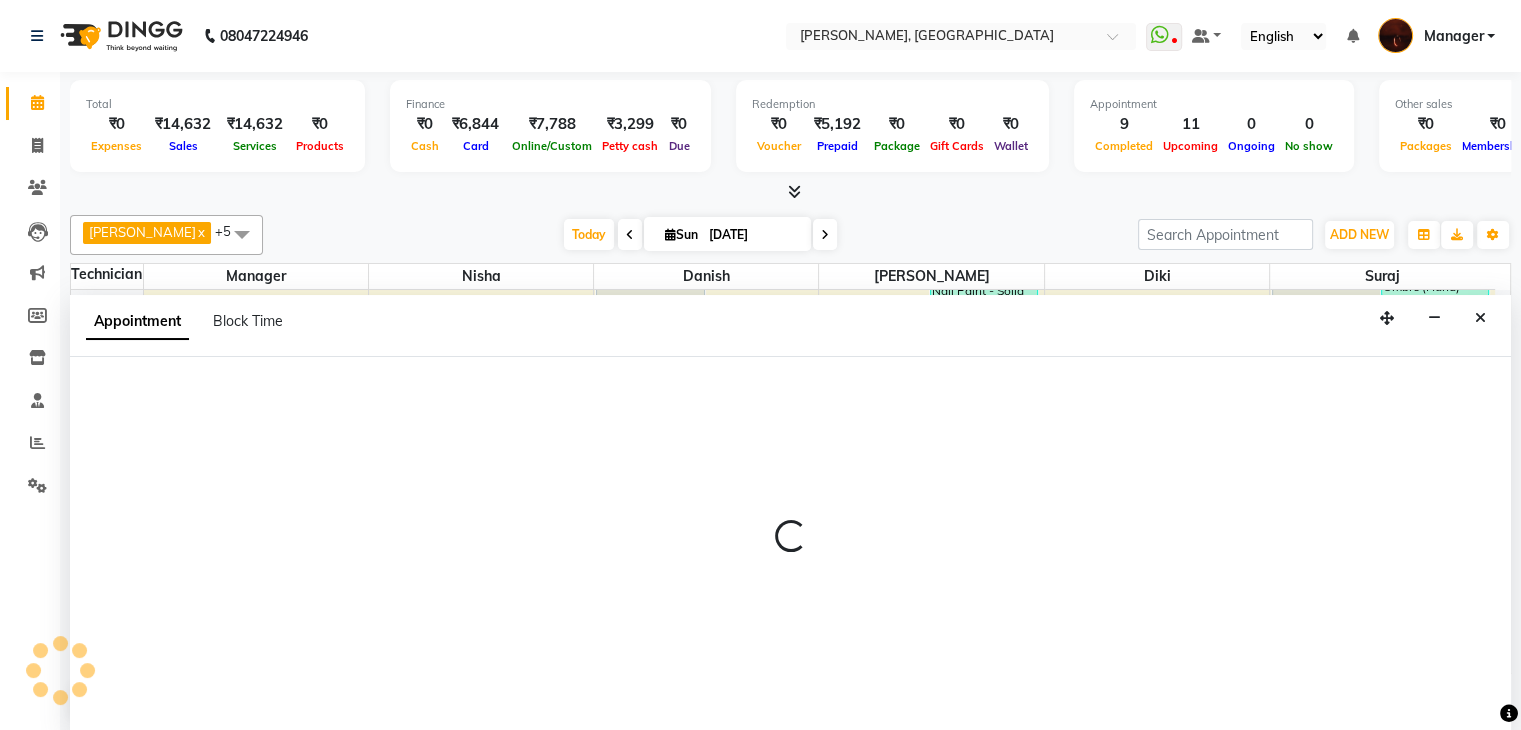 scroll, scrollTop: 1, scrollLeft: 0, axis: vertical 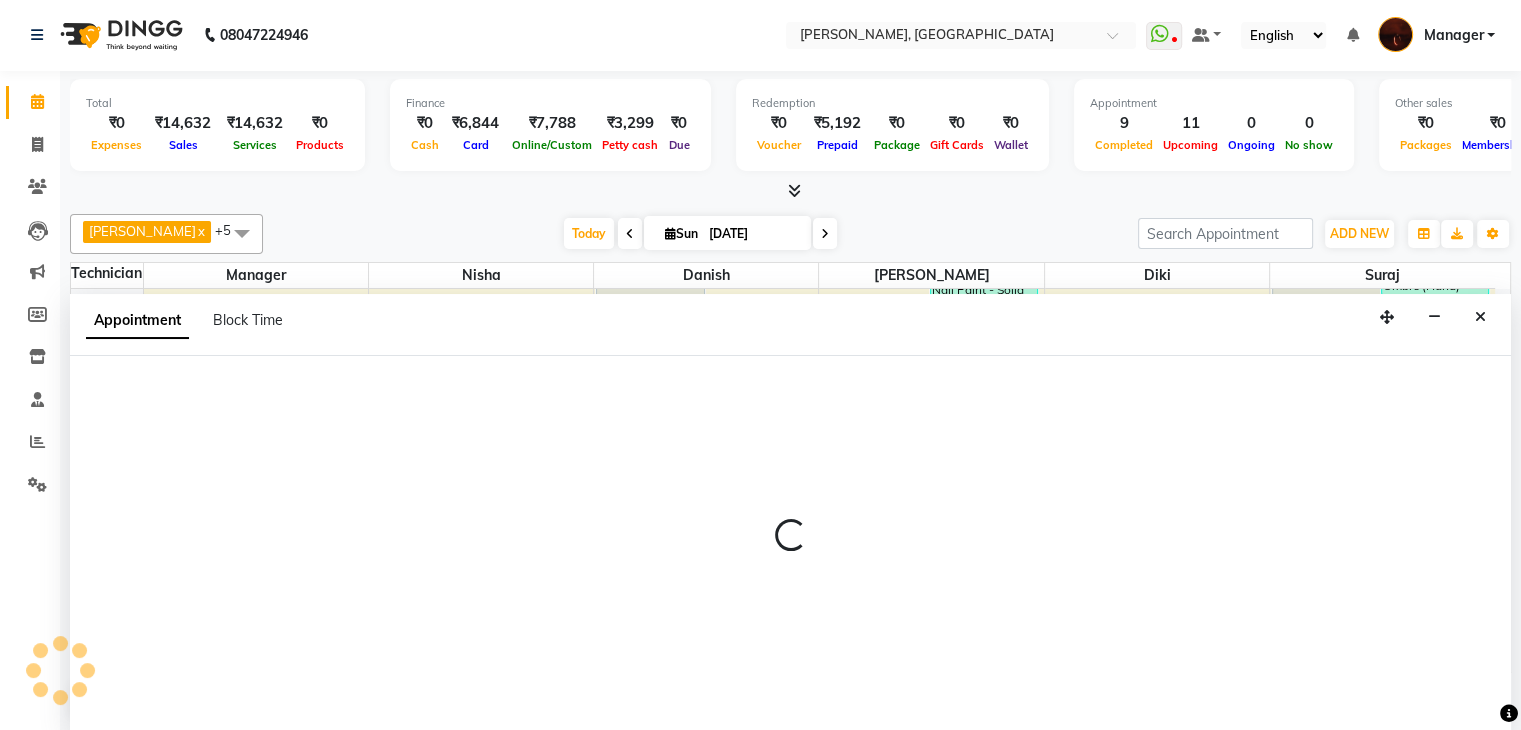 select on "20822" 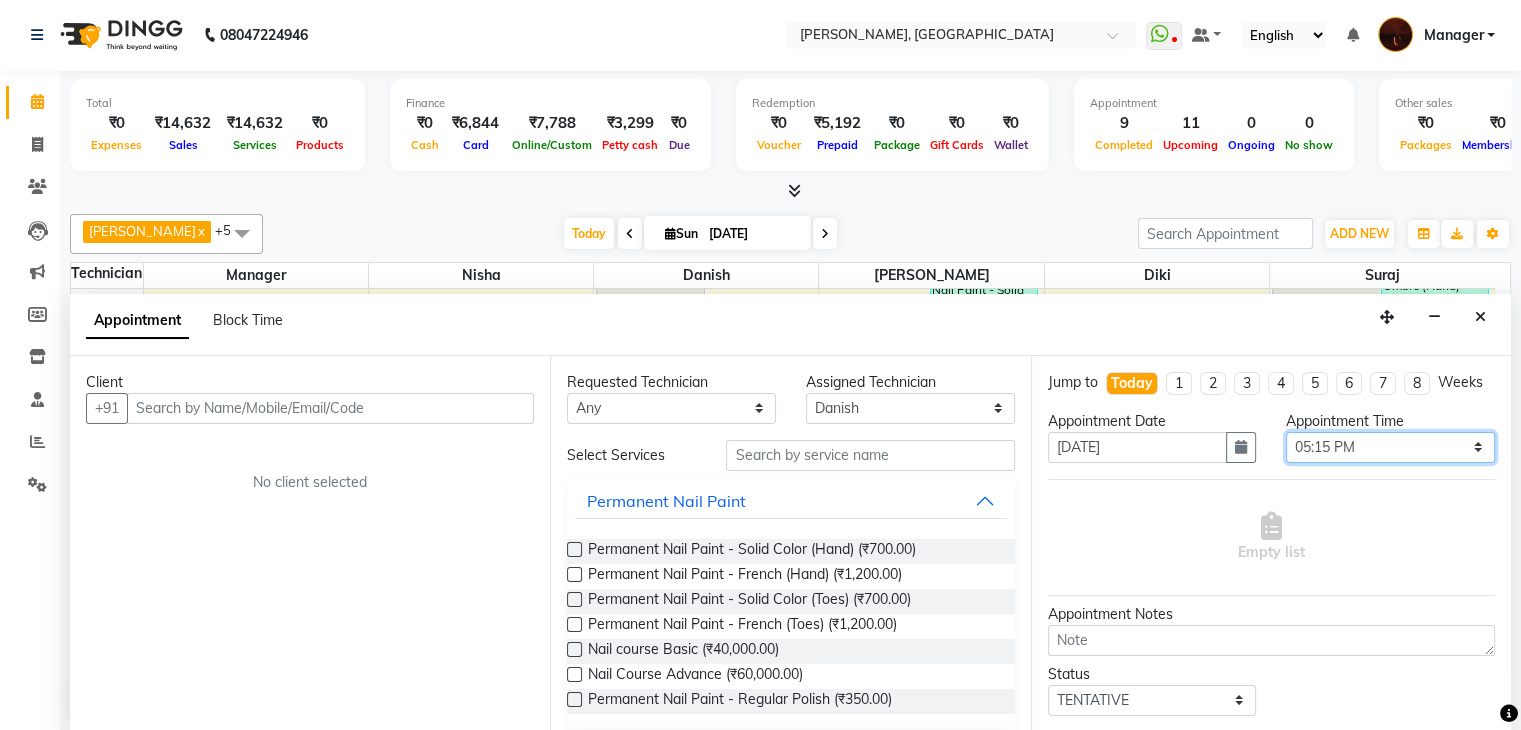 click on "Select 11:00 AM 11:15 AM 11:30 AM 11:45 AM 12:00 PM 12:15 PM 12:30 PM 12:45 PM 01:00 PM 01:15 PM 01:30 PM 01:45 PM 02:00 PM 02:15 PM 02:30 PM 02:45 PM 03:00 PM 03:15 PM 03:30 PM 03:45 PM 04:00 PM 04:15 PM 04:30 PM 04:45 PM 05:00 PM 05:15 PM 05:30 PM 05:45 PM 06:00 PM 06:15 PM 06:30 PM 06:45 PM 07:00 PM 07:15 PM 07:30 PM 07:45 PM 08:00 PM 08:15 PM 08:30 PM 08:45 PM 09:00 PM 09:15 PM 09:30 PM 09:45 PM 10:00 PM" at bounding box center (1390, 447) 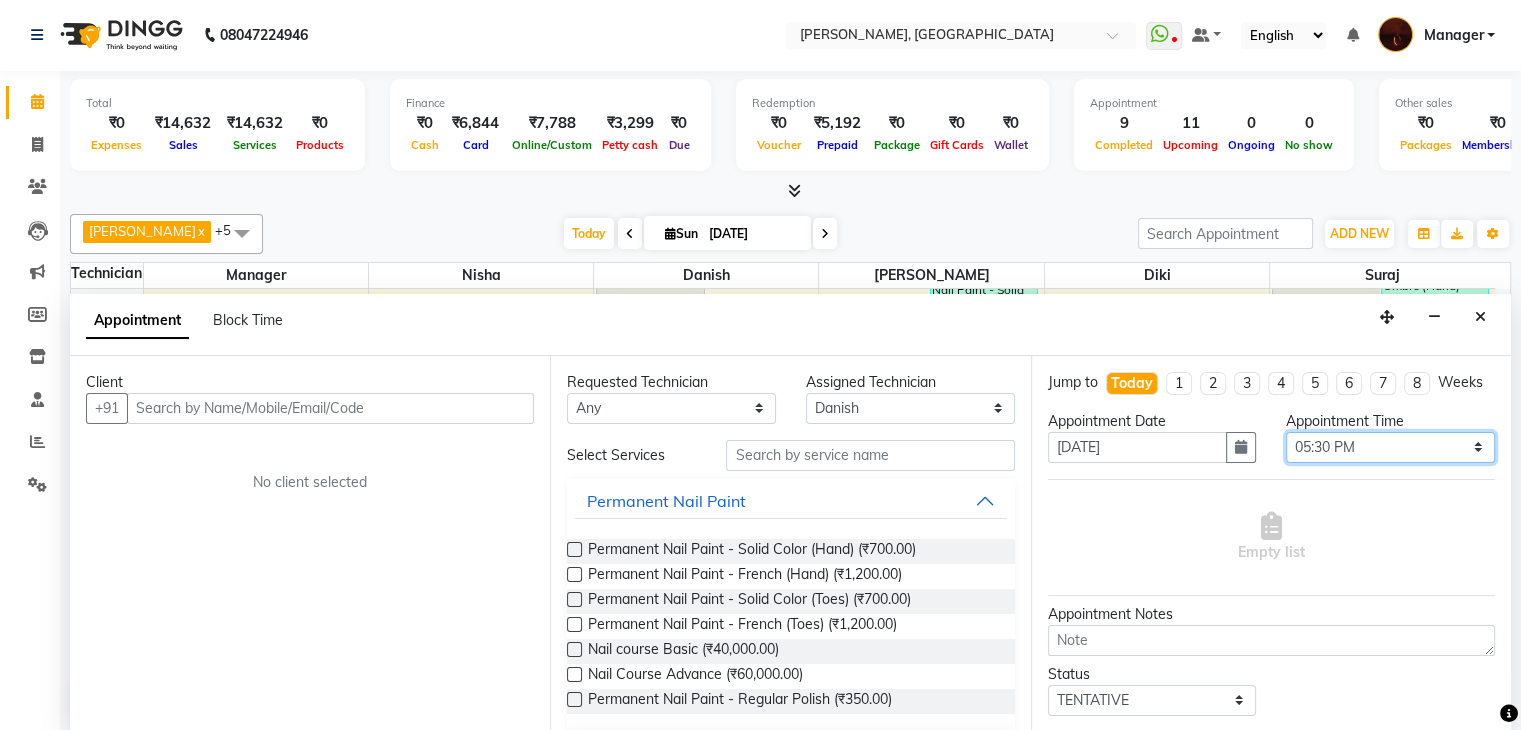 click on "Select 11:00 AM 11:15 AM 11:30 AM 11:45 AM 12:00 PM 12:15 PM 12:30 PM 12:45 PM 01:00 PM 01:15 PM 01:30 PM 01:45 PM 02:00 PM 02:15 PM 02:30 PM 02:45 PM 03:00 PM 03:15 PM 03:30 PM 03:45 PM 04:00 PM 04:15 PM 04:30 PM 04:45 PM 05:00 PM 05:15 PM 05:30 PM 05:45 PM 06:00 PM 06:15 PM 06:30 PM 06:45 PM 07:00 PM 07:15 PM 07:30 PM 07:45 PM 08:00 PM 08:15 PM 08:30 PM 08:45 PM 09:00 PM 09:15 PM 09:30 PM 09:45 PM 10:00 PM" at bounding box center (1390, 447) 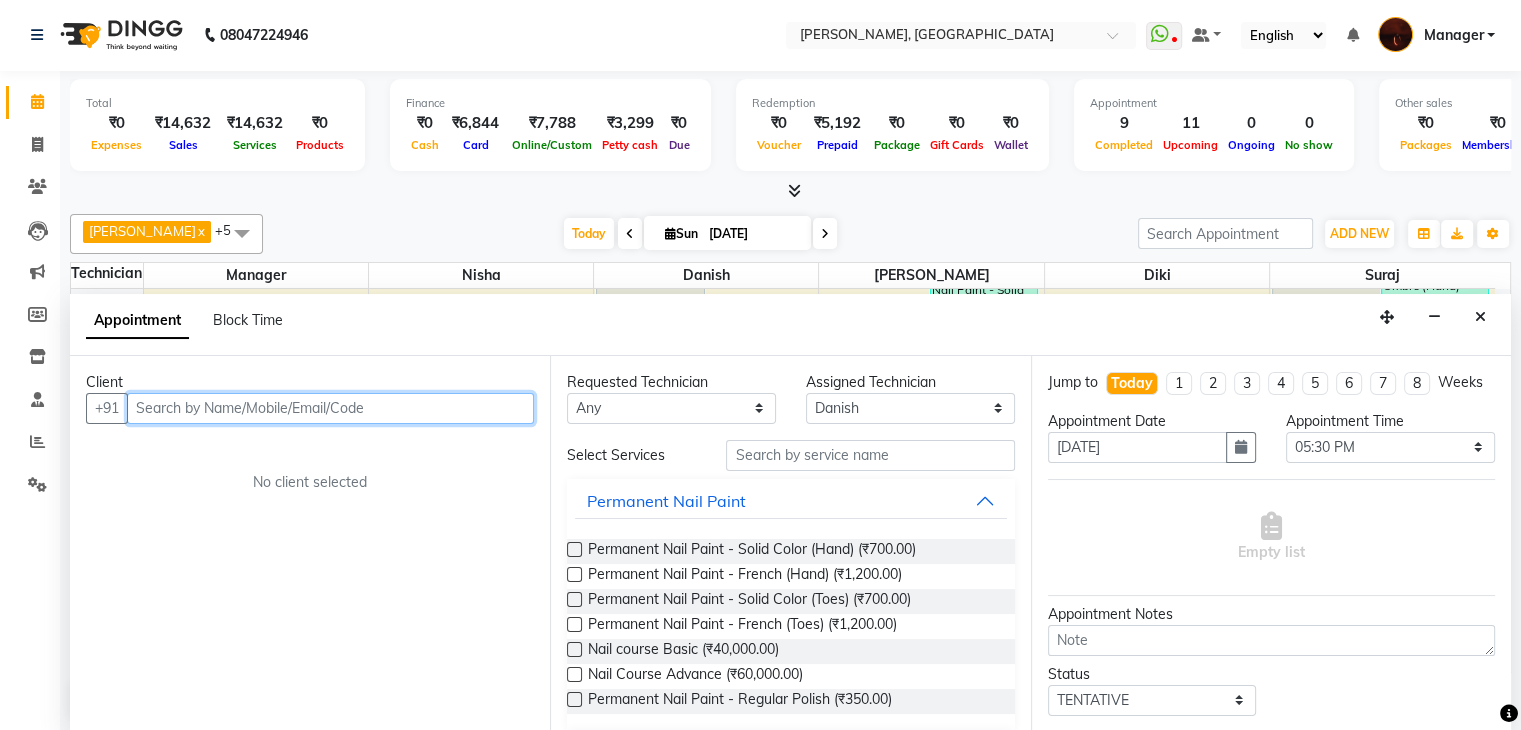click at bounding box center [330, 408] 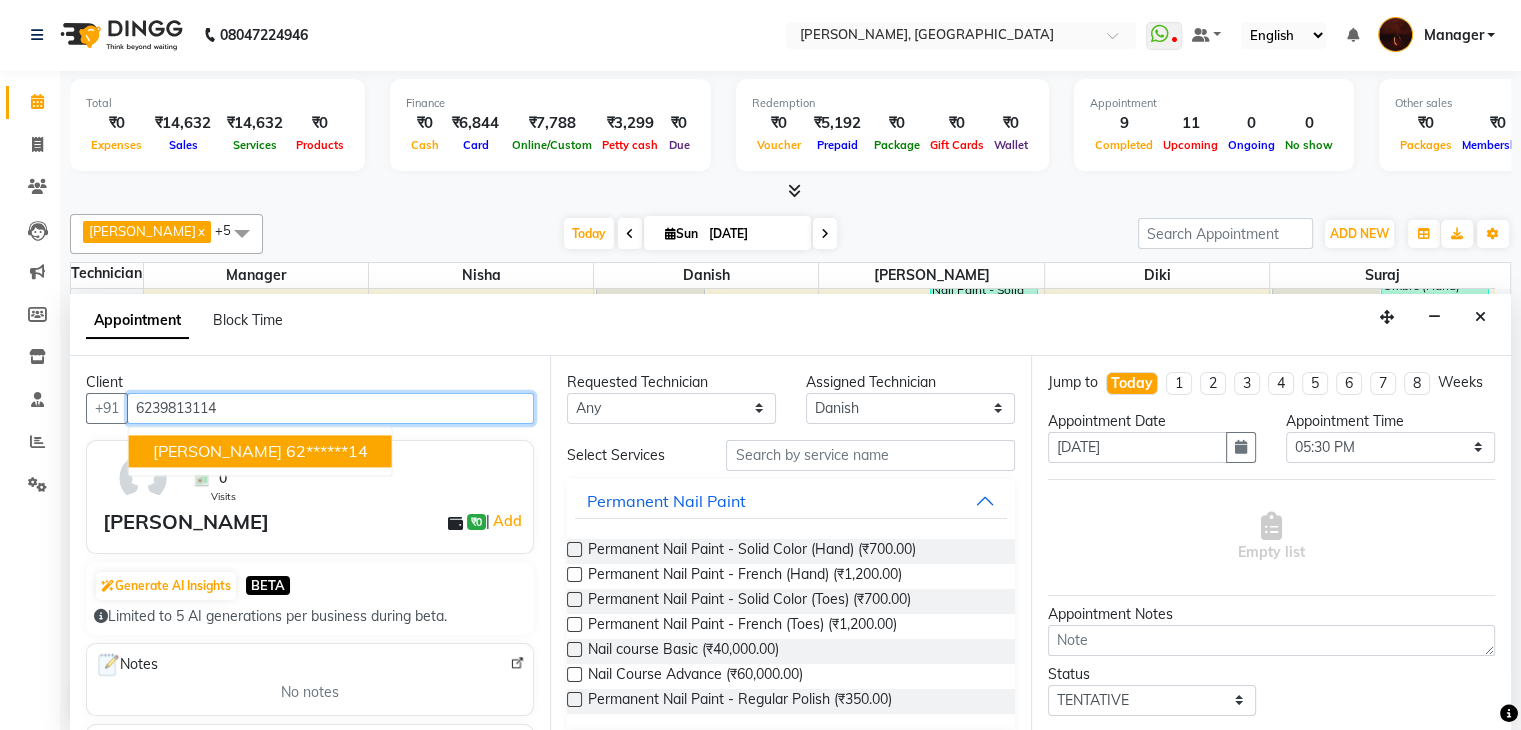 click on "62******14" at bounding box center [327, 451] 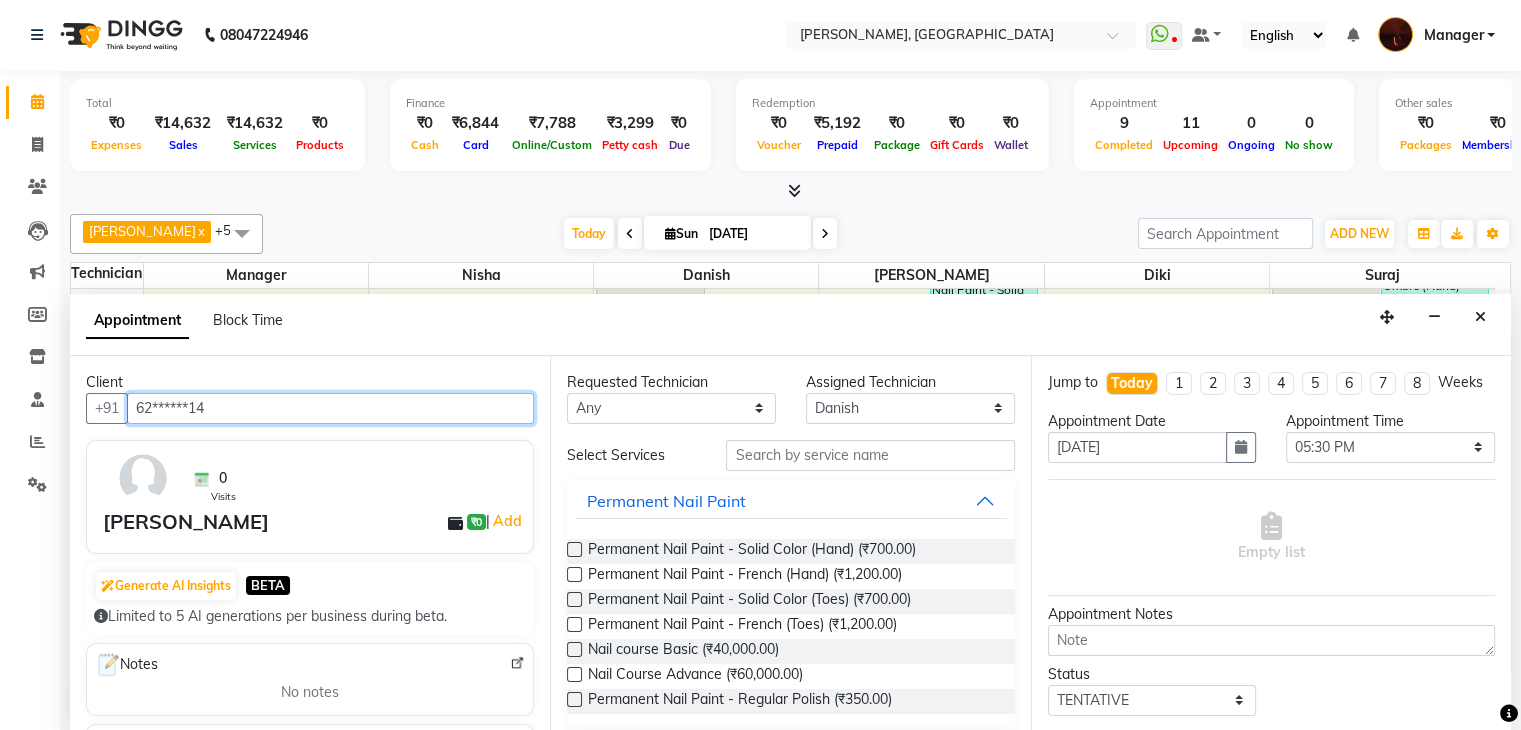 type on "62******14" 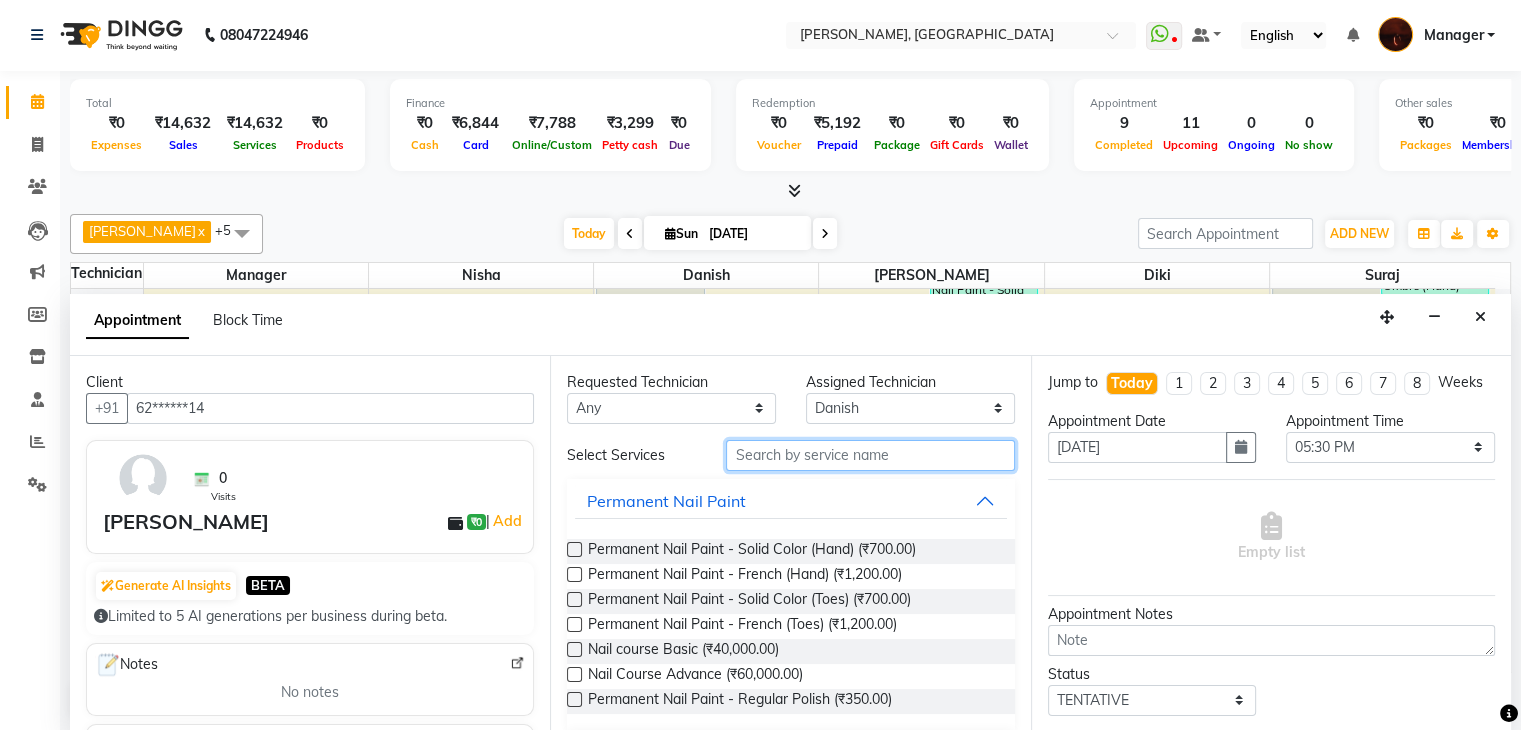click at bounding box center [870, 455] 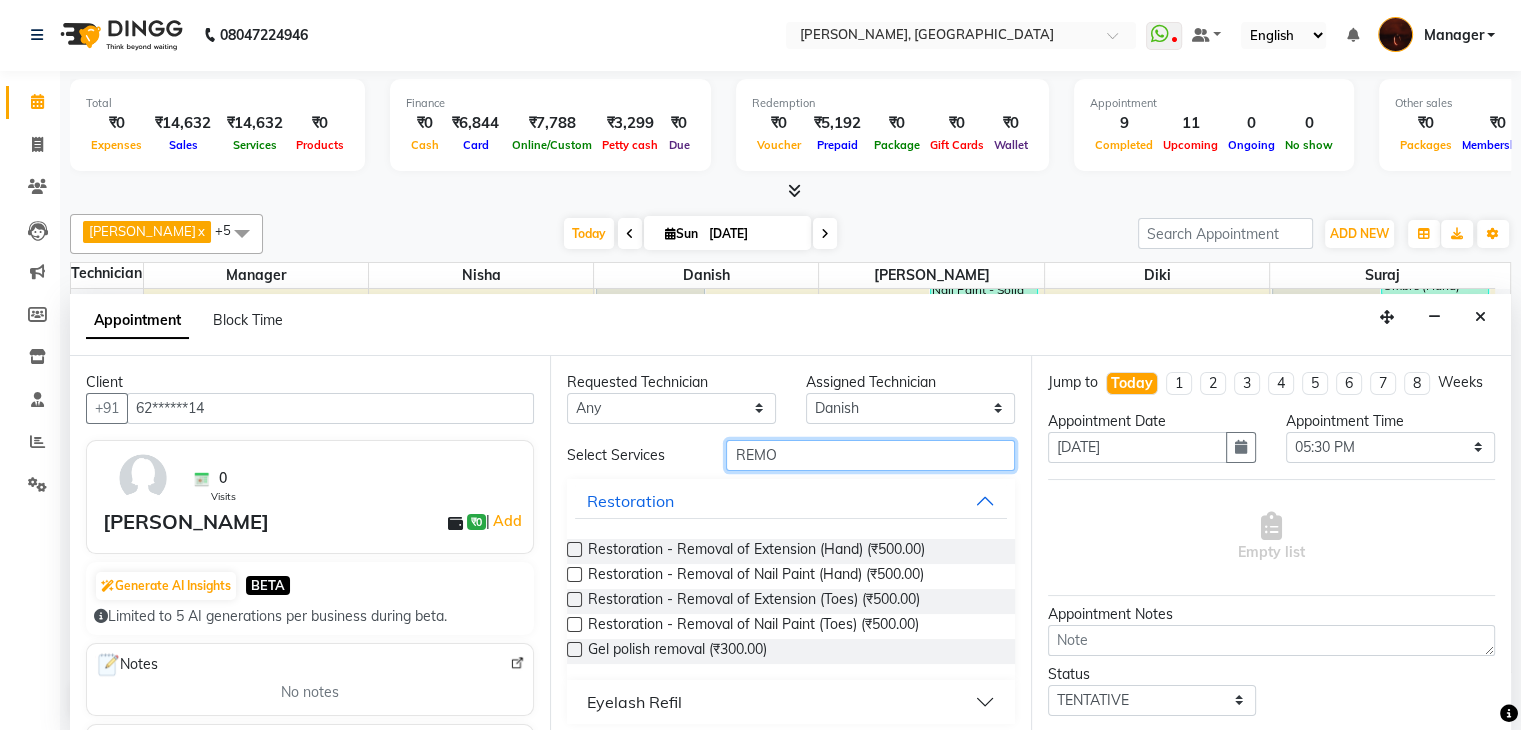 type on "REMO" 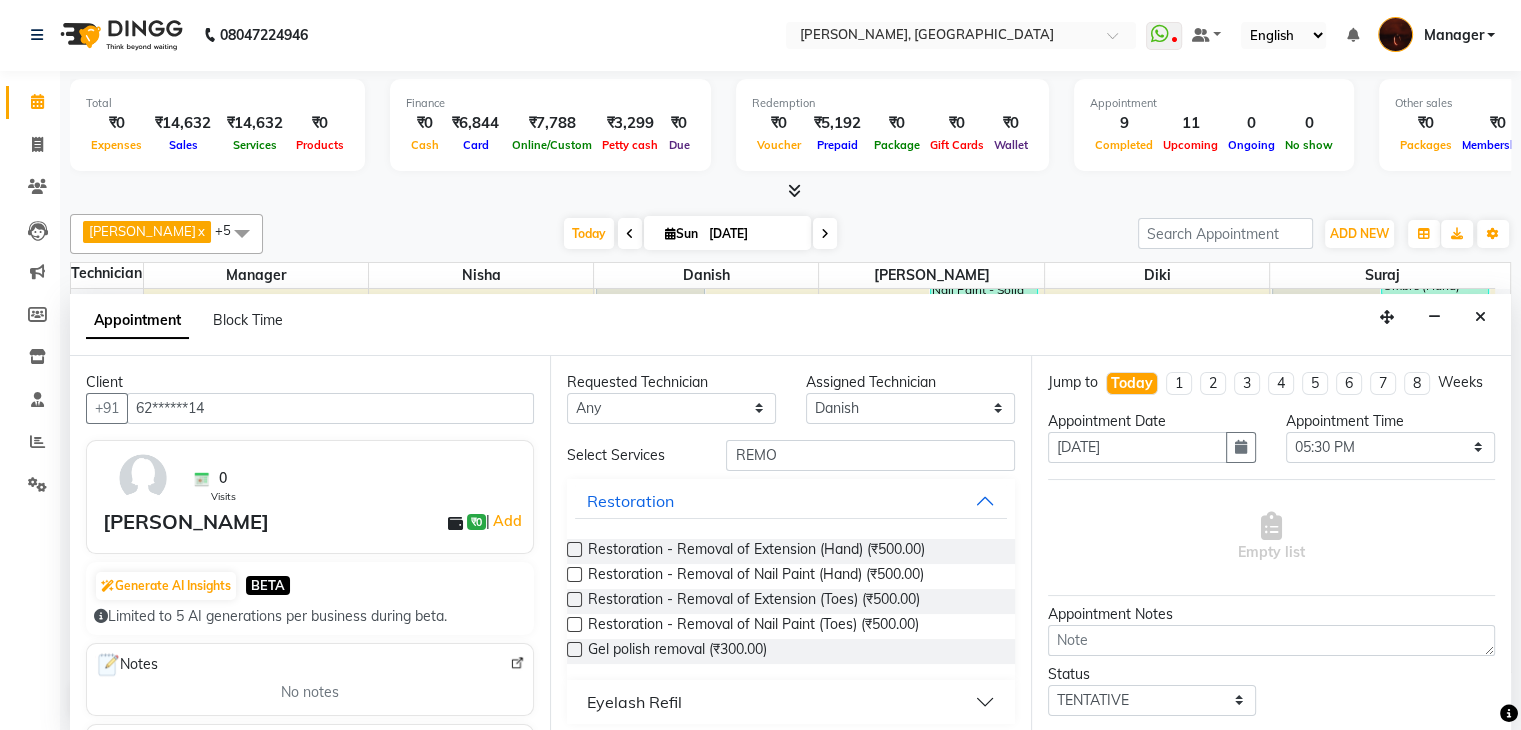 click at bounding box center (574, 549) 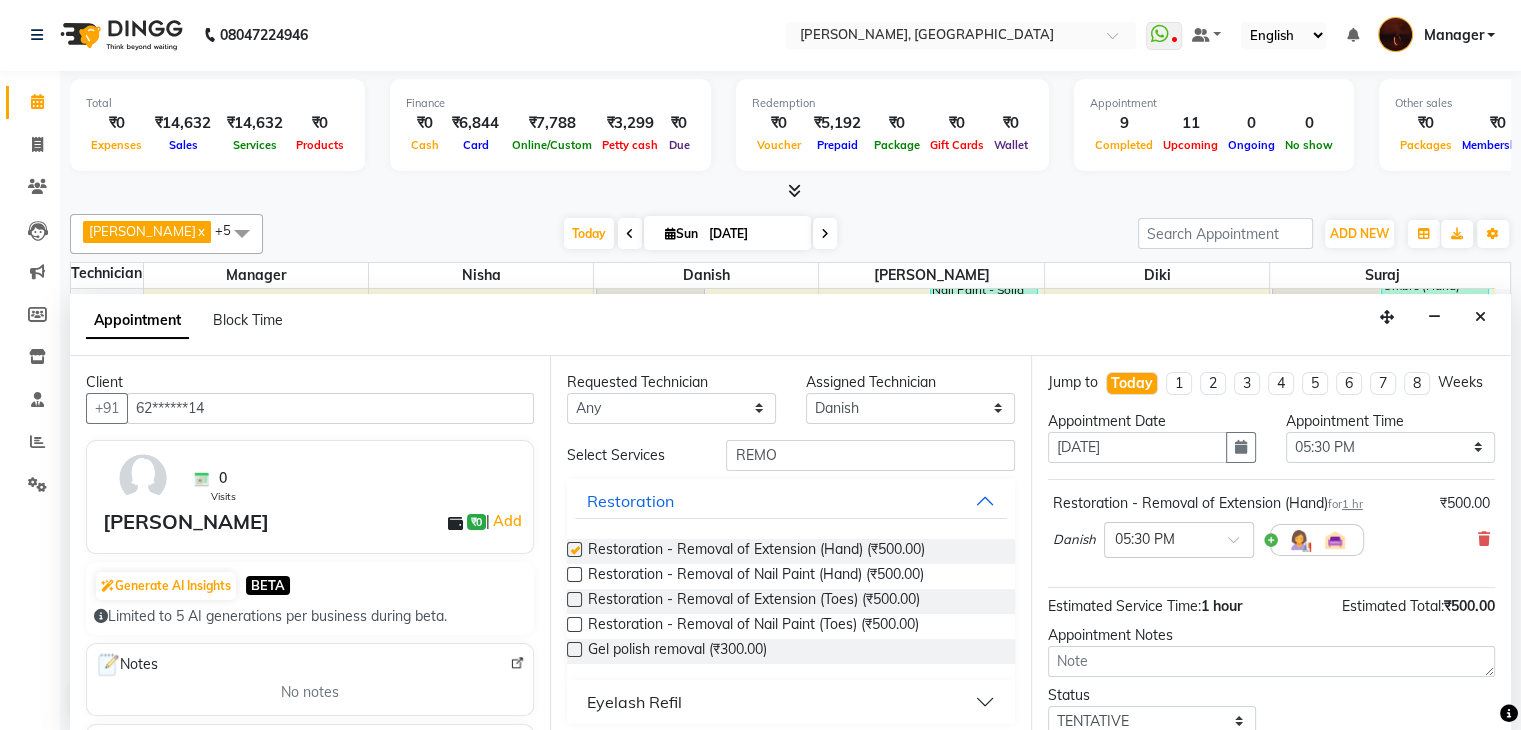 checkbox on "false" 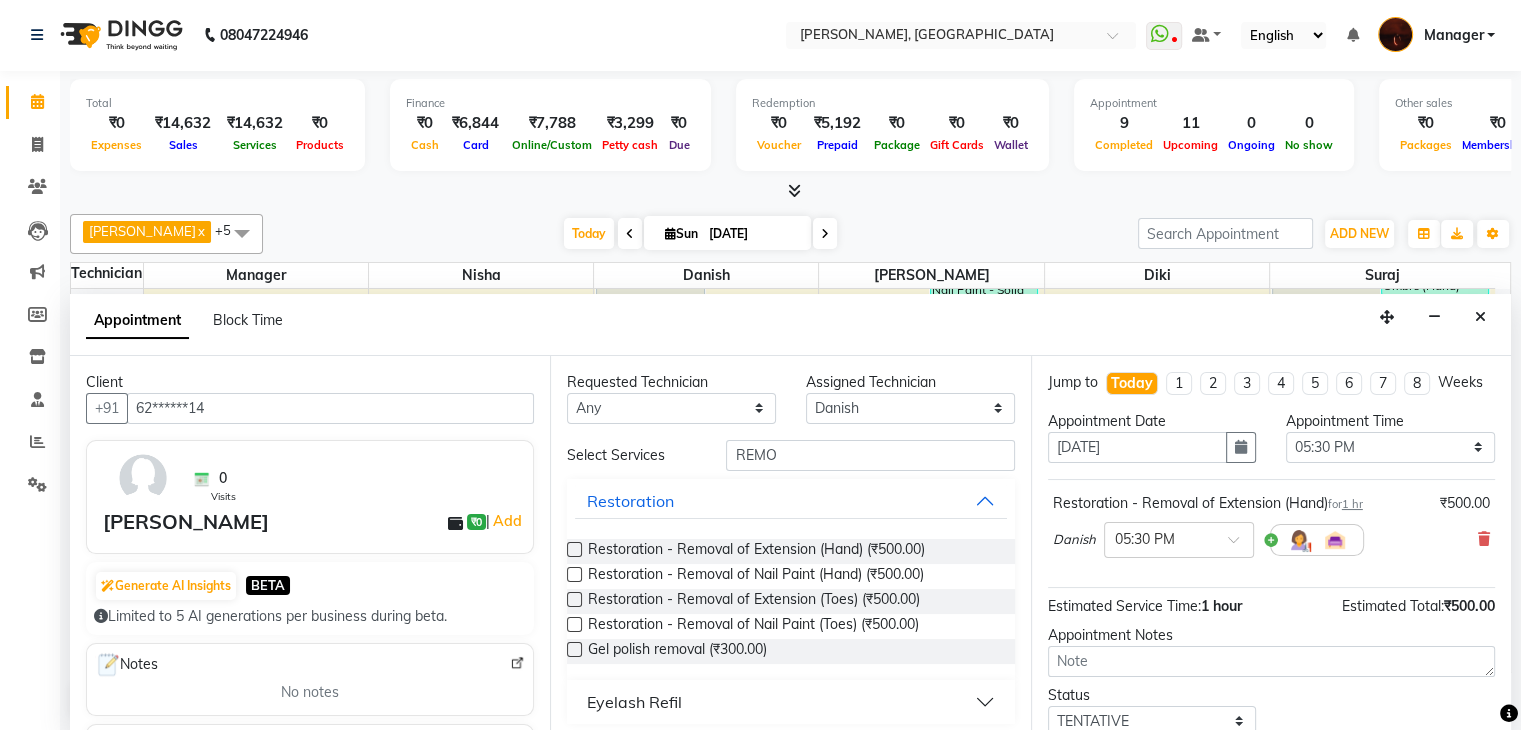 scroll, scrollTop: 149, scrollLeft: 0, axis: vertical 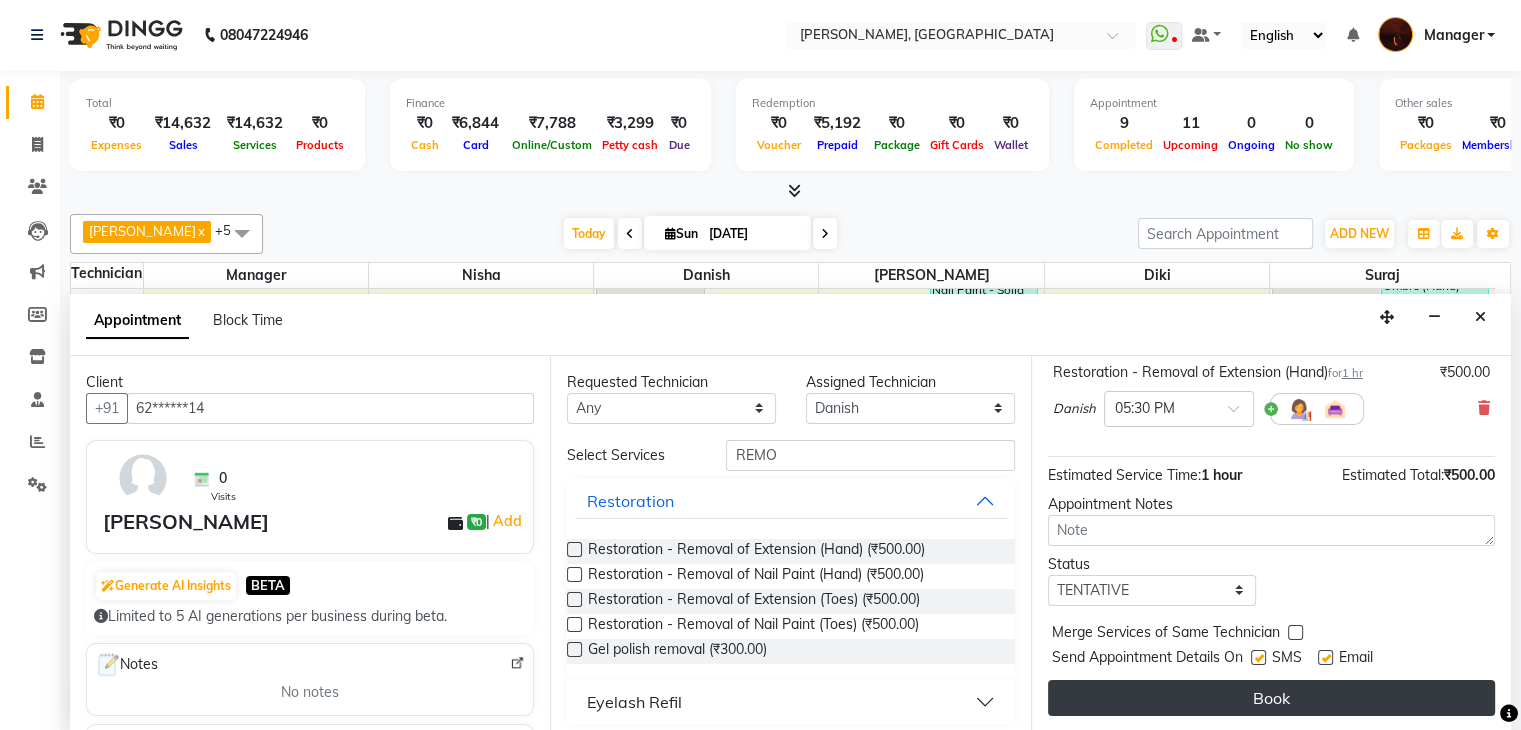 click on "Book" at bounding box center [1271, 698] 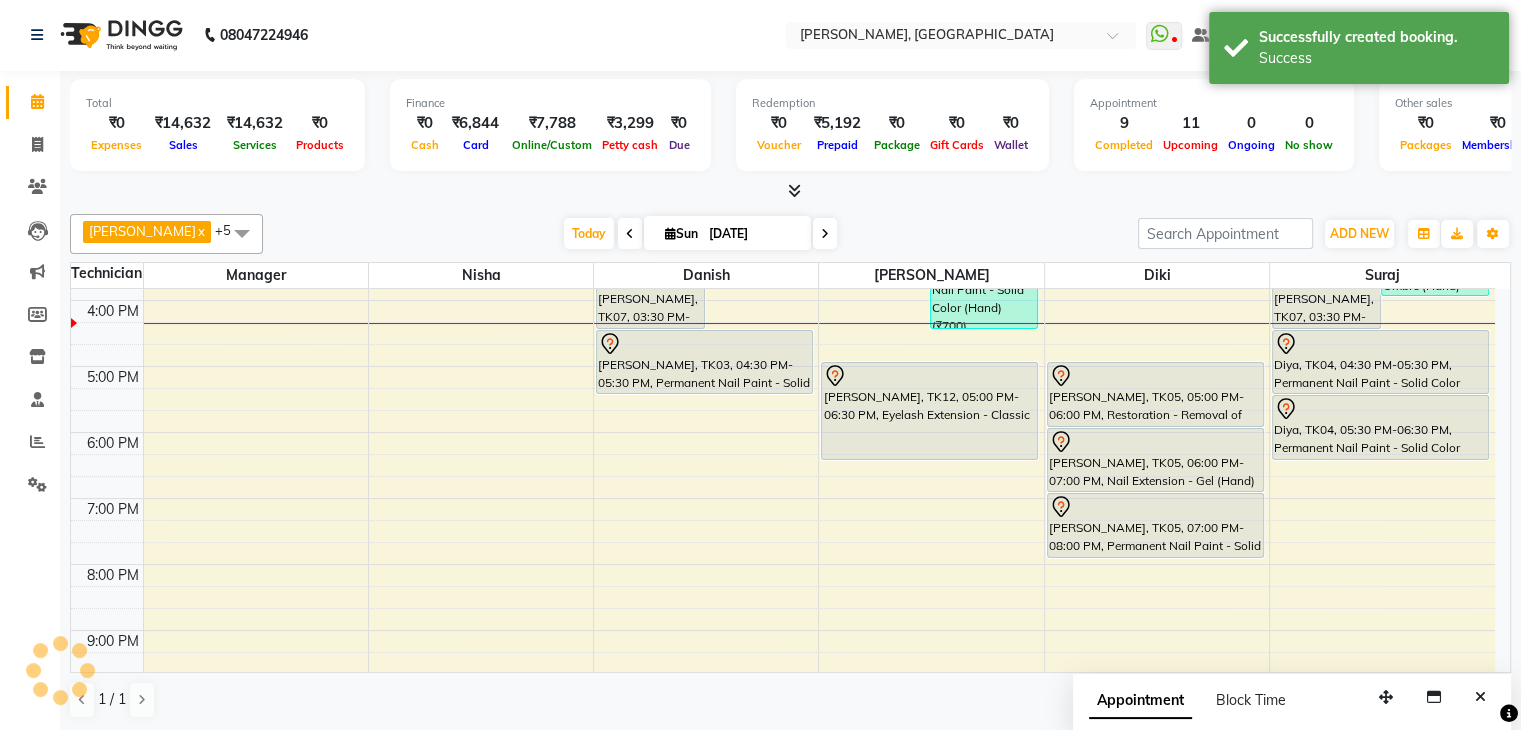 scroll, scrollTop: 0, scrollLeft: 0, axis: both 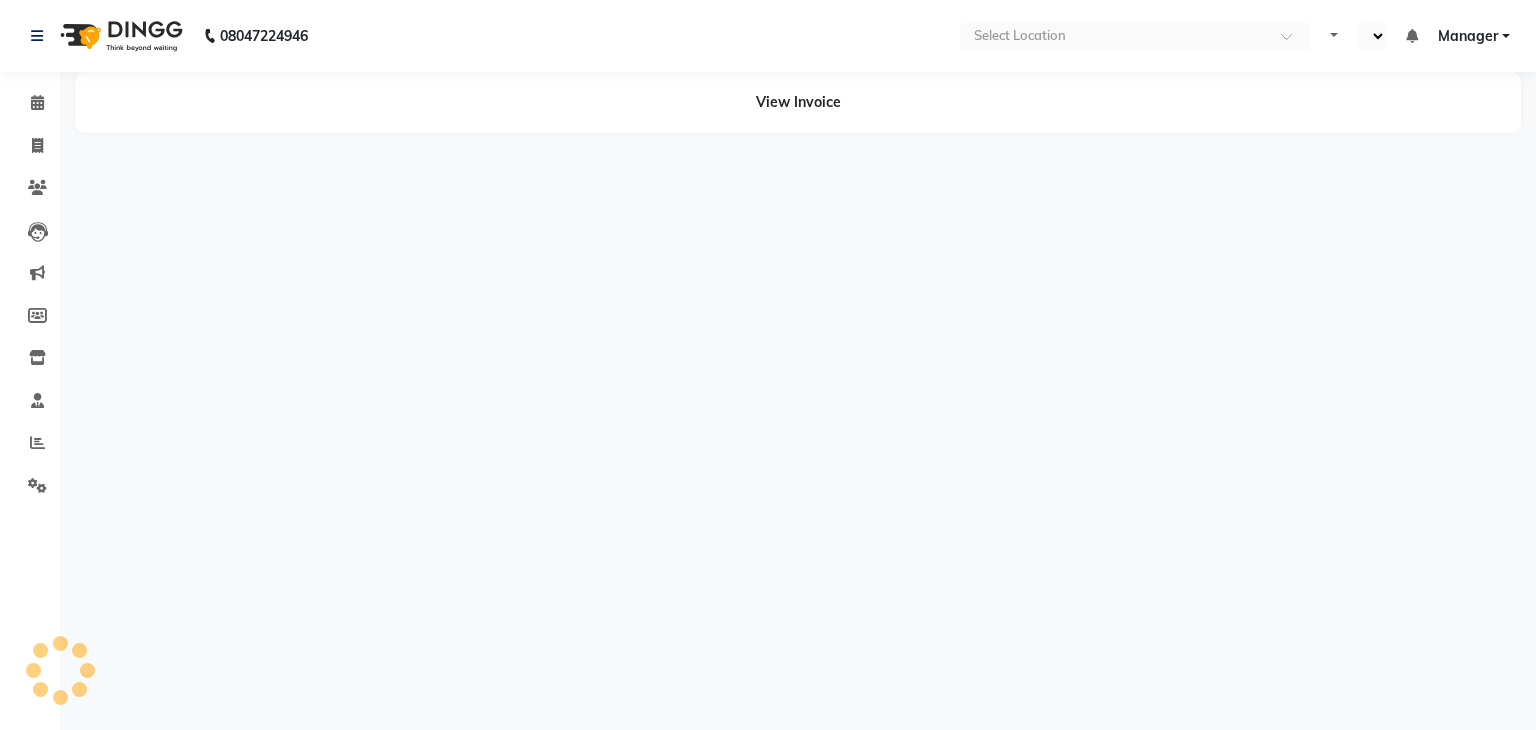 select on "en" 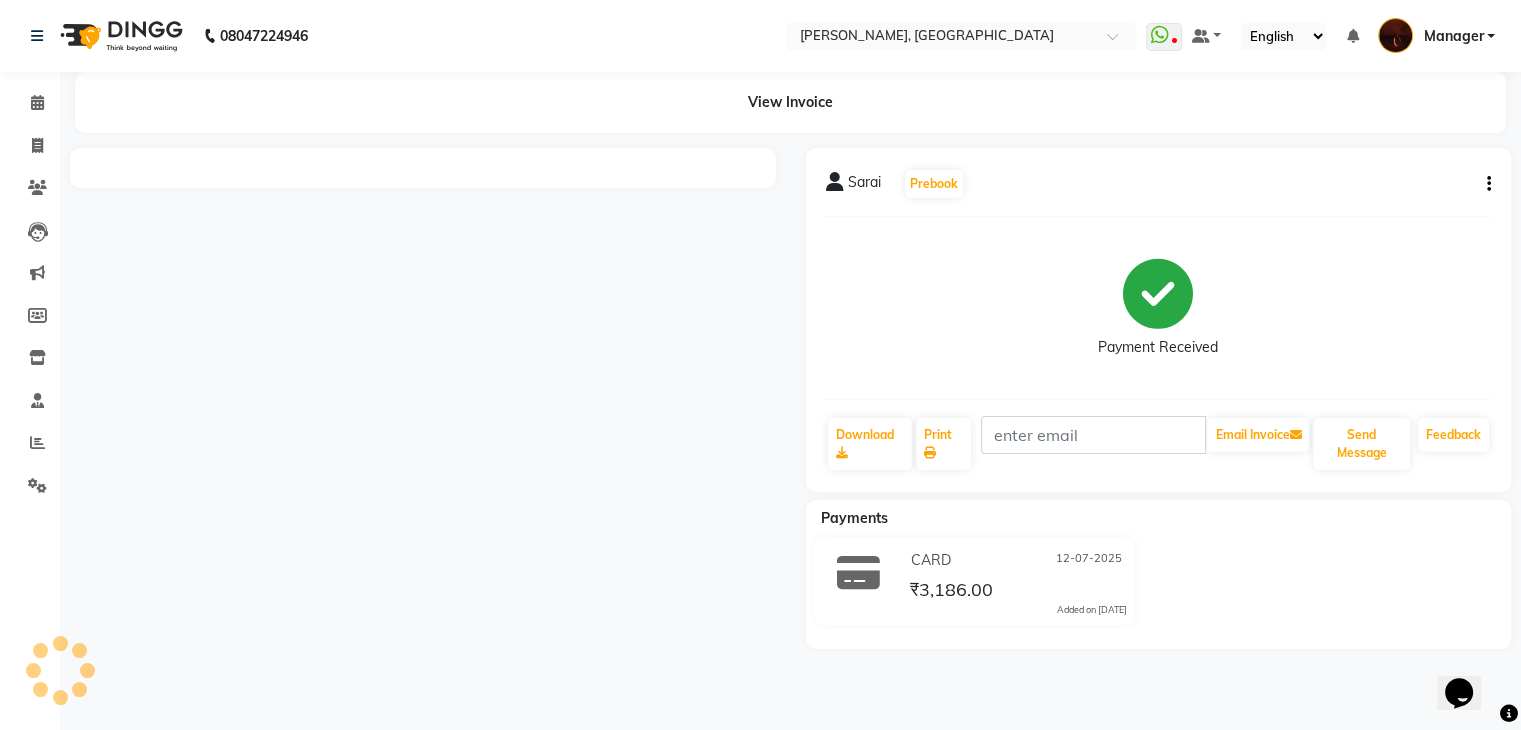 scroll, scrollTop: 0, scrollLeft: 0, axis: both 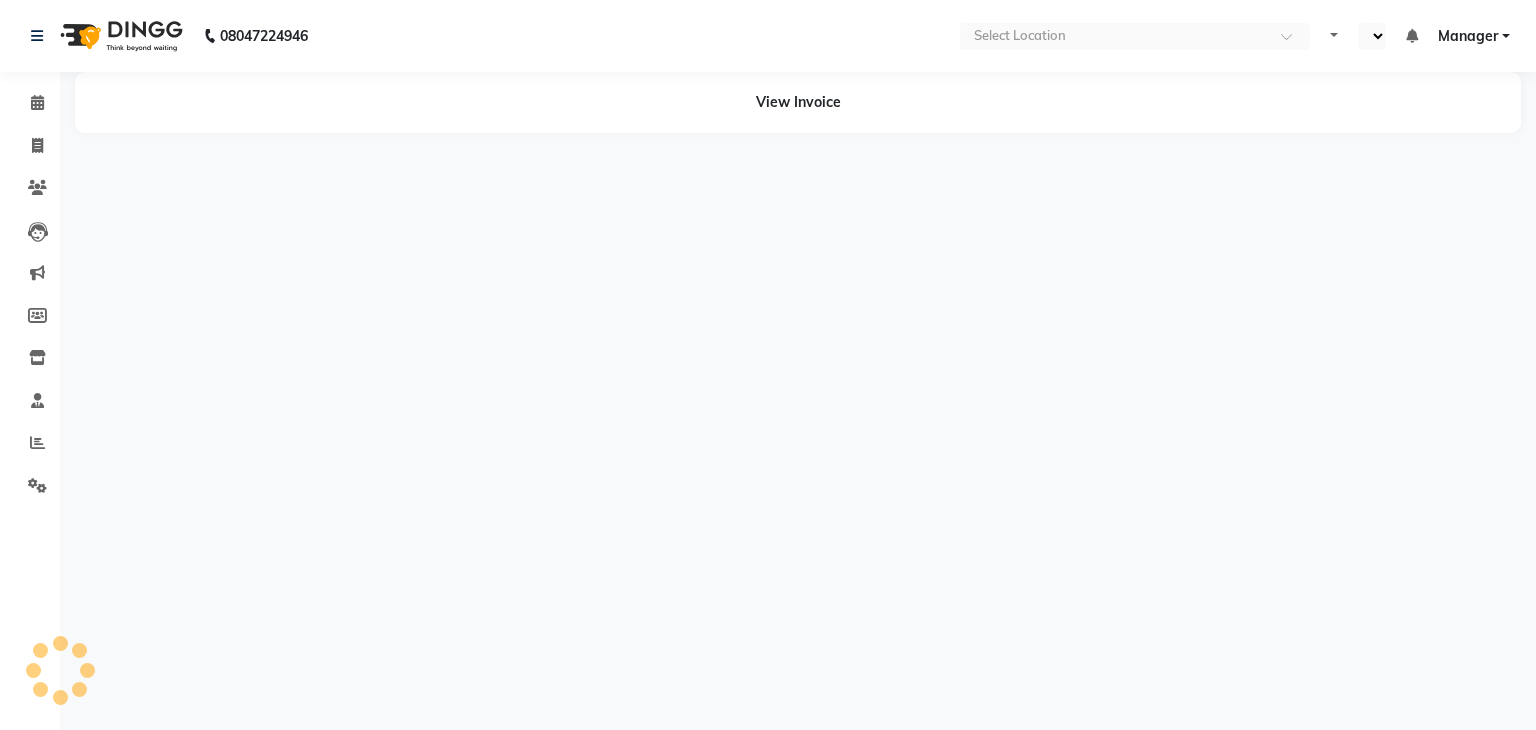 select on "en" 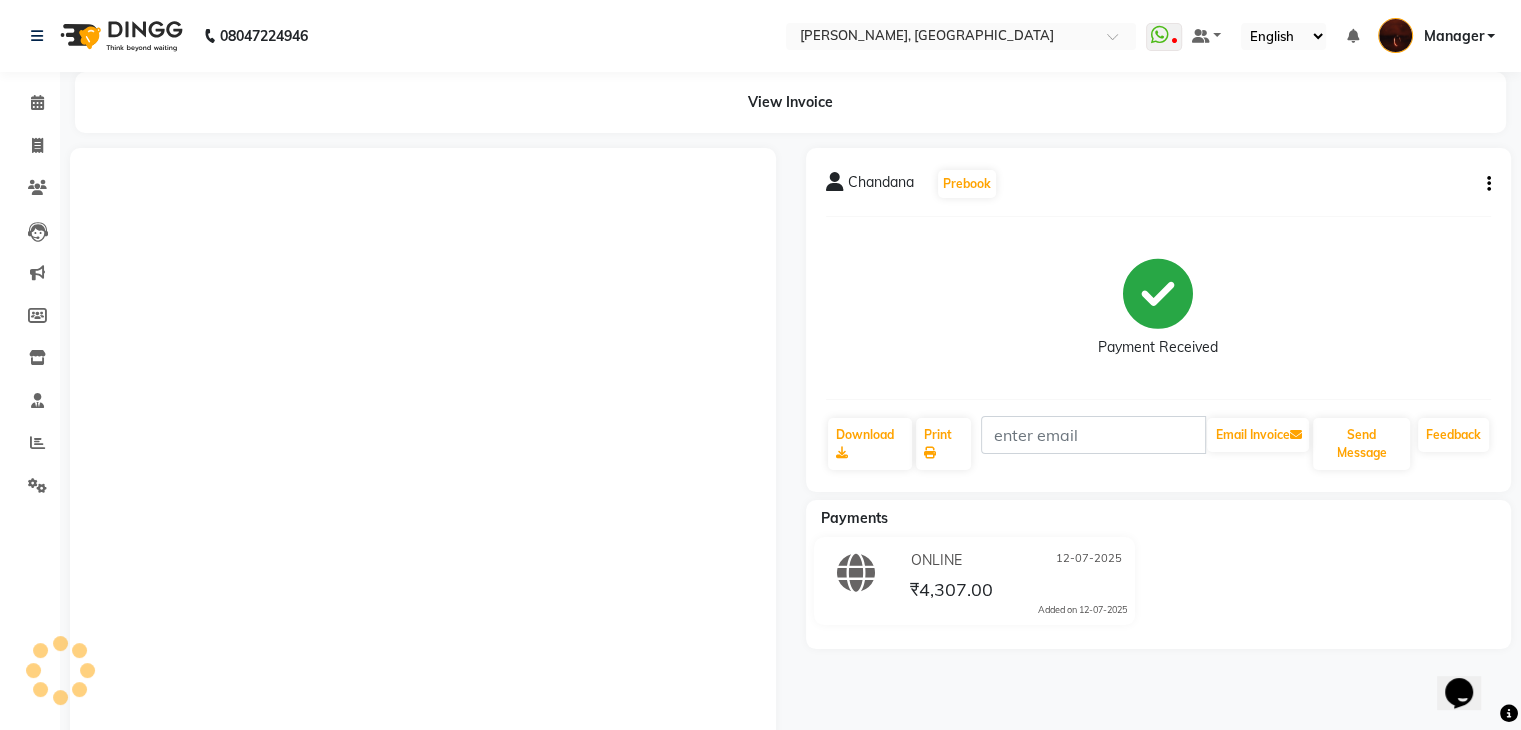 scroll, scrollTop: 0, scrollLeft: 0, axis: both 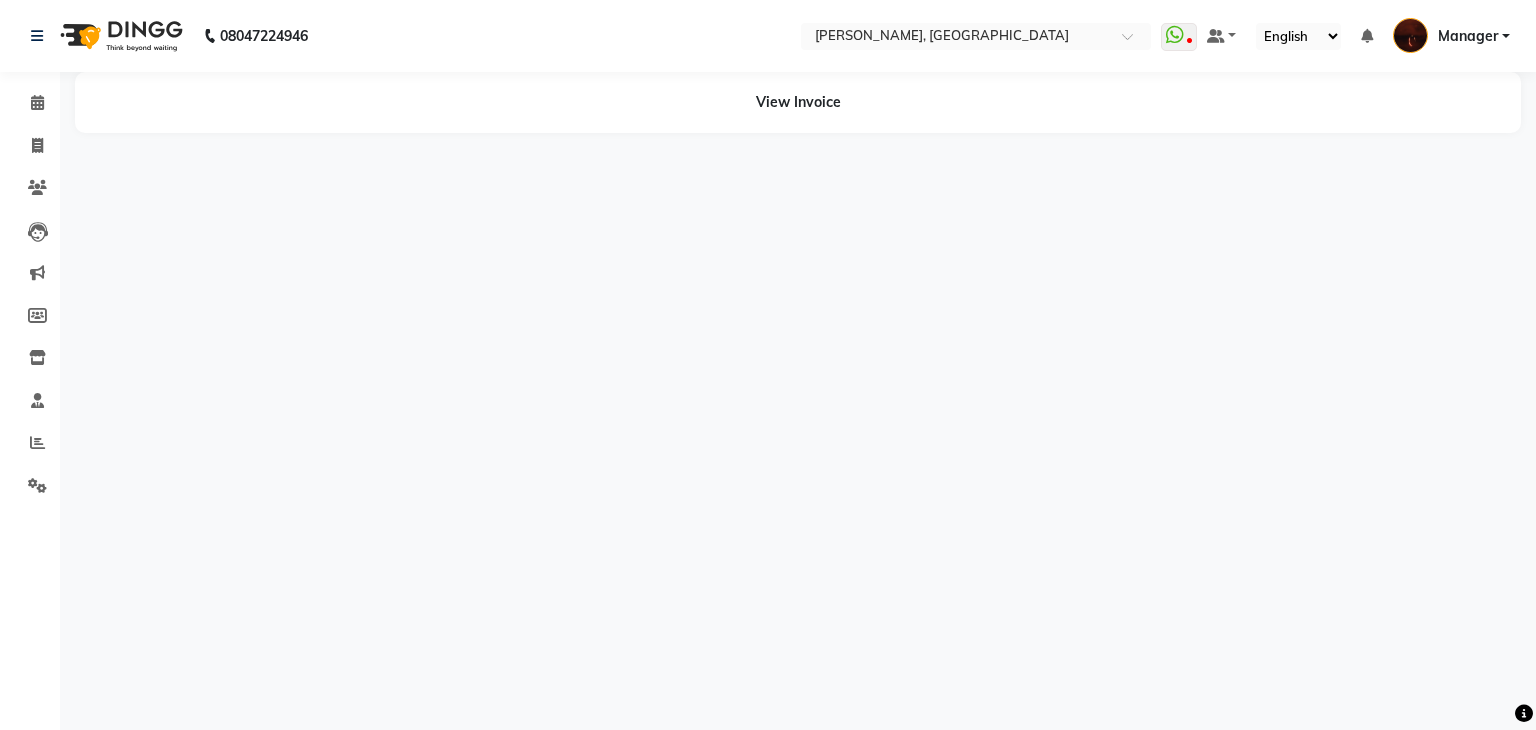 select on "en" 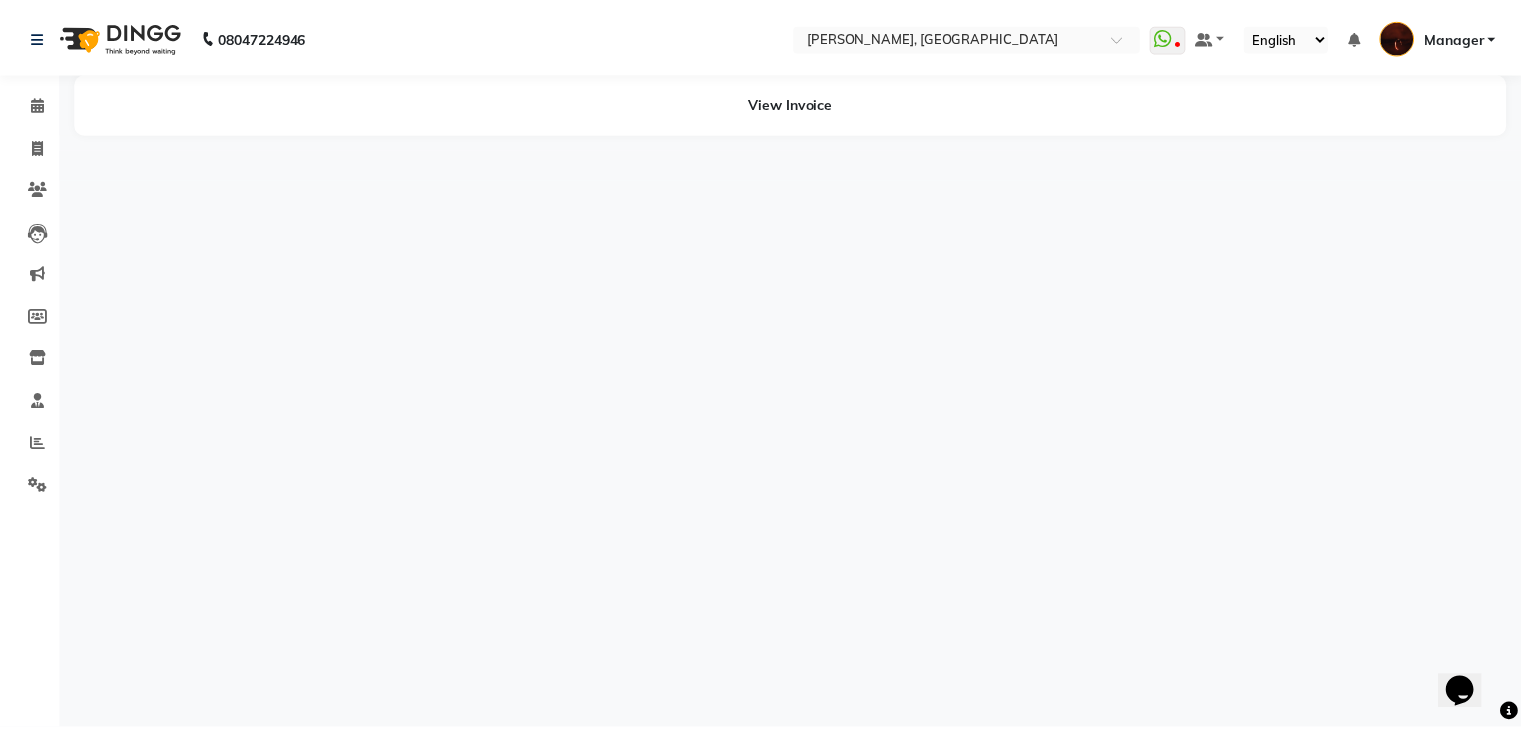 scroll, scrollTop: 0, scrollLeft: 0, axis: both 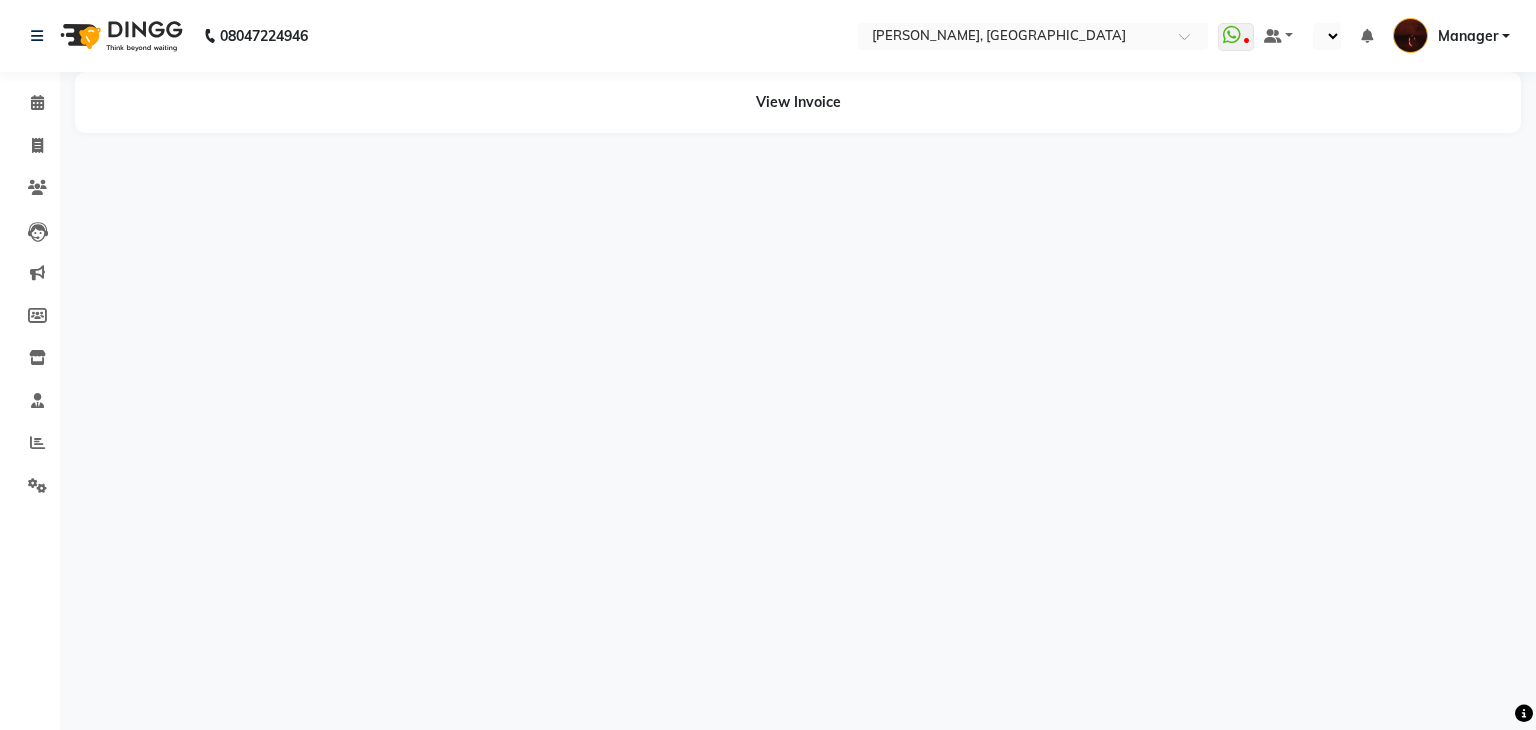 select on "en" 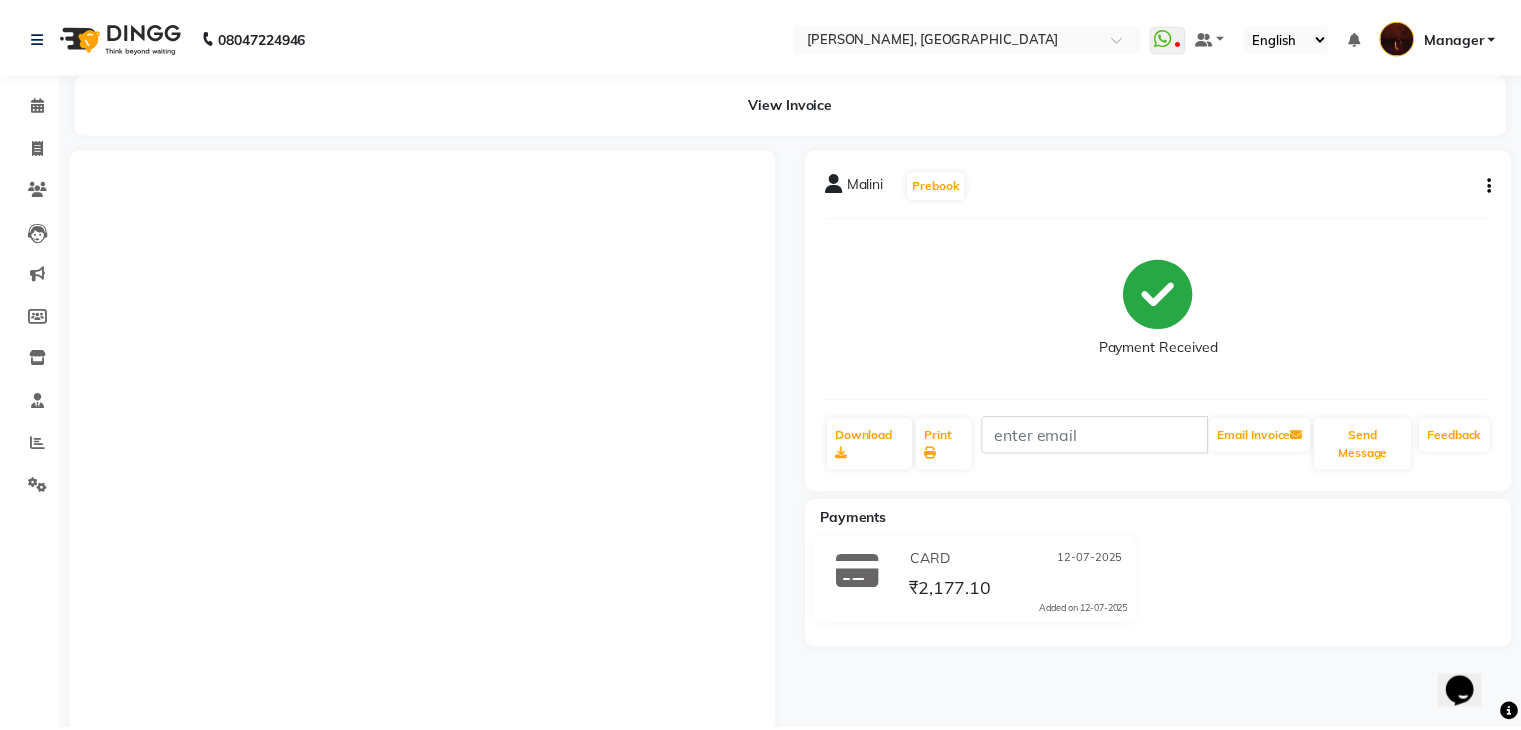 scroll, scrollTop: 0, scrollLeft: 0, axis: both 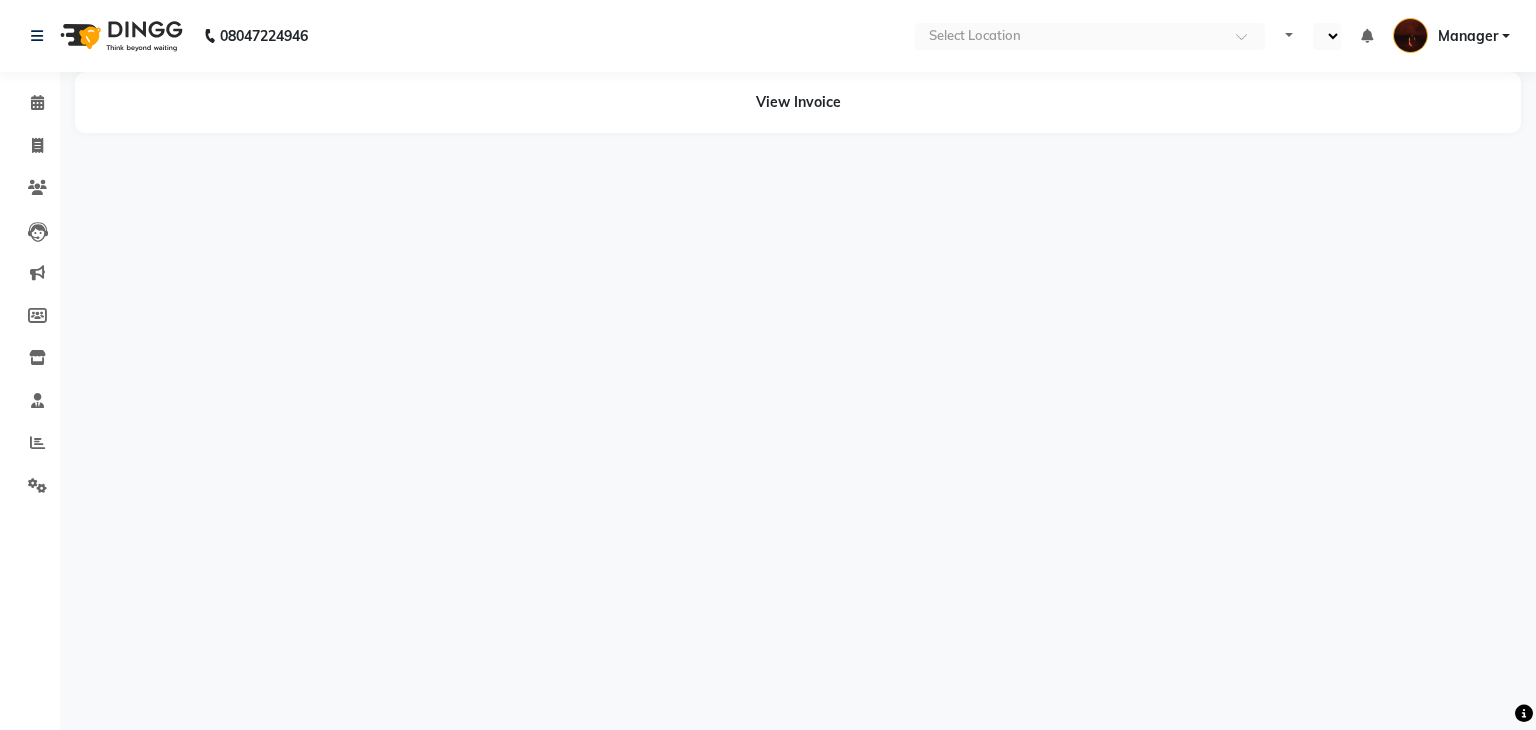 select on "en" 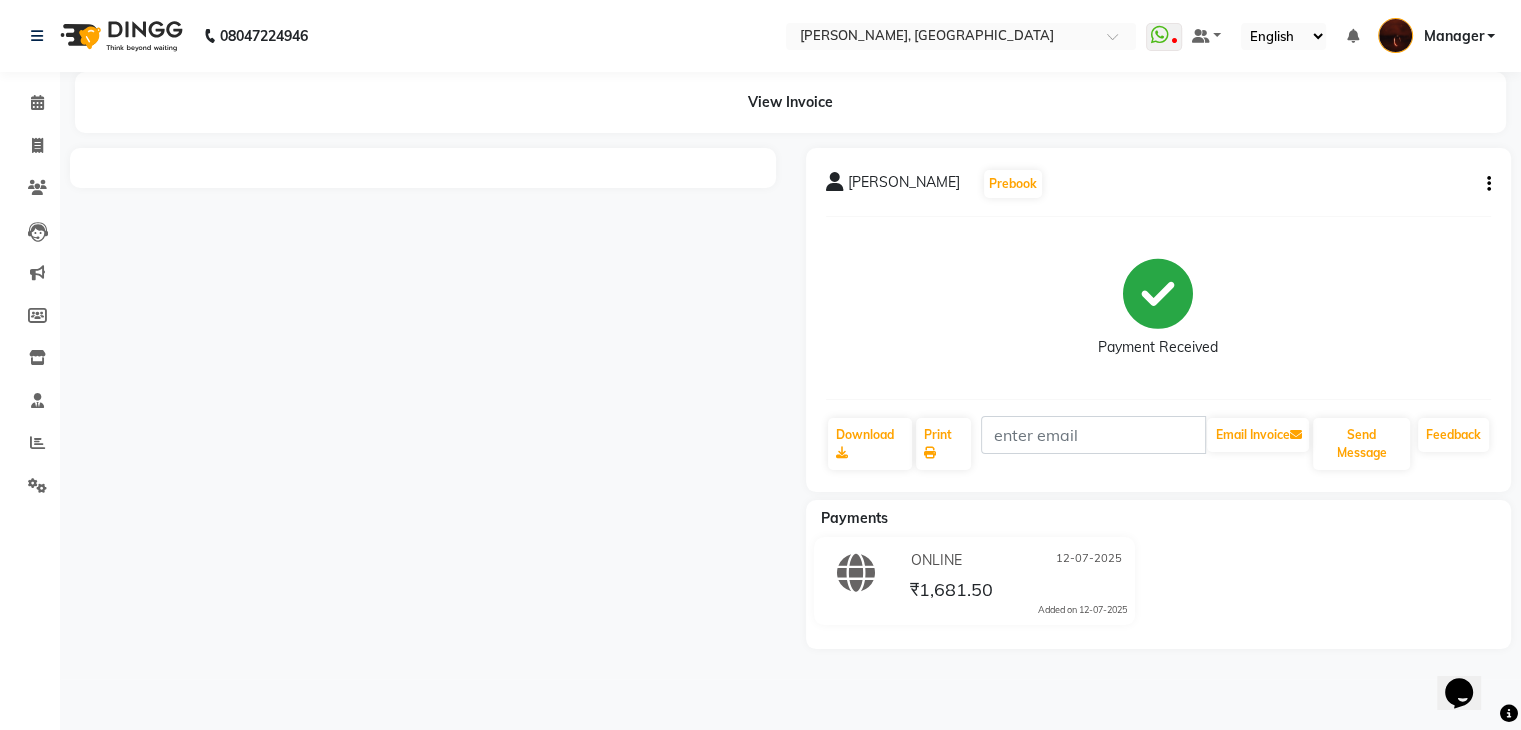 scroll, scrollTop: 0, scrollLeft: 0, axis: both 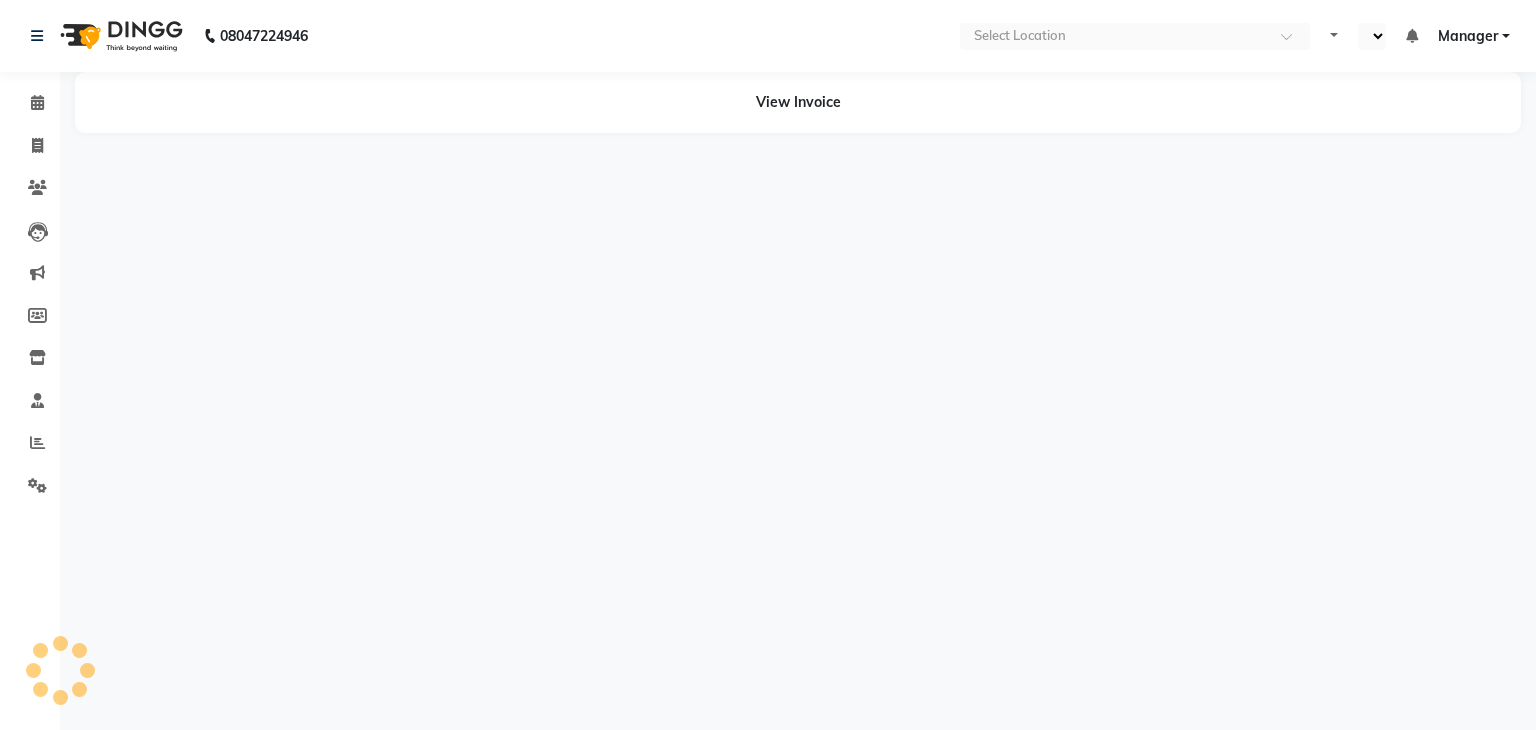 select on "en" 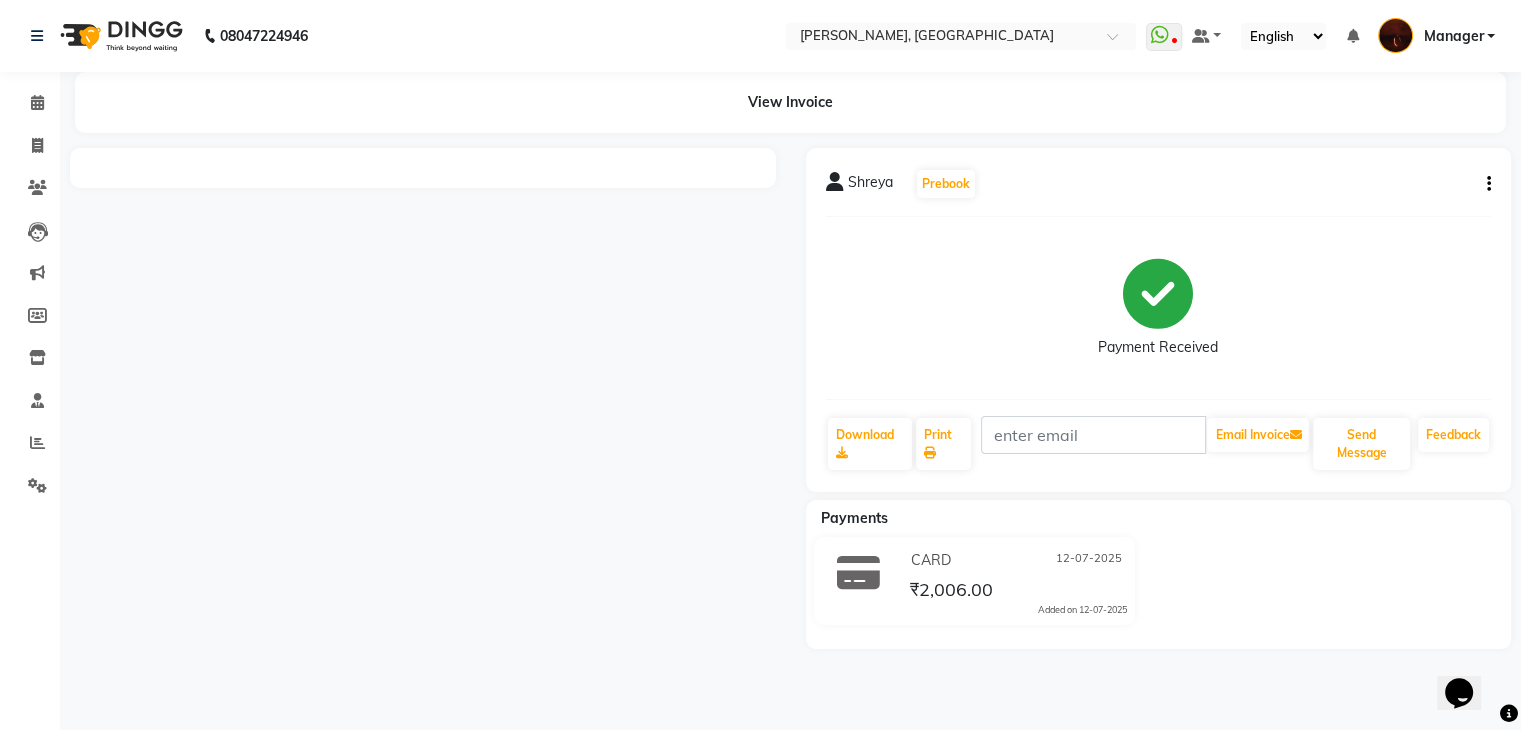 scroll, scrollTop: 0, scrollLeft: 0, axis: both 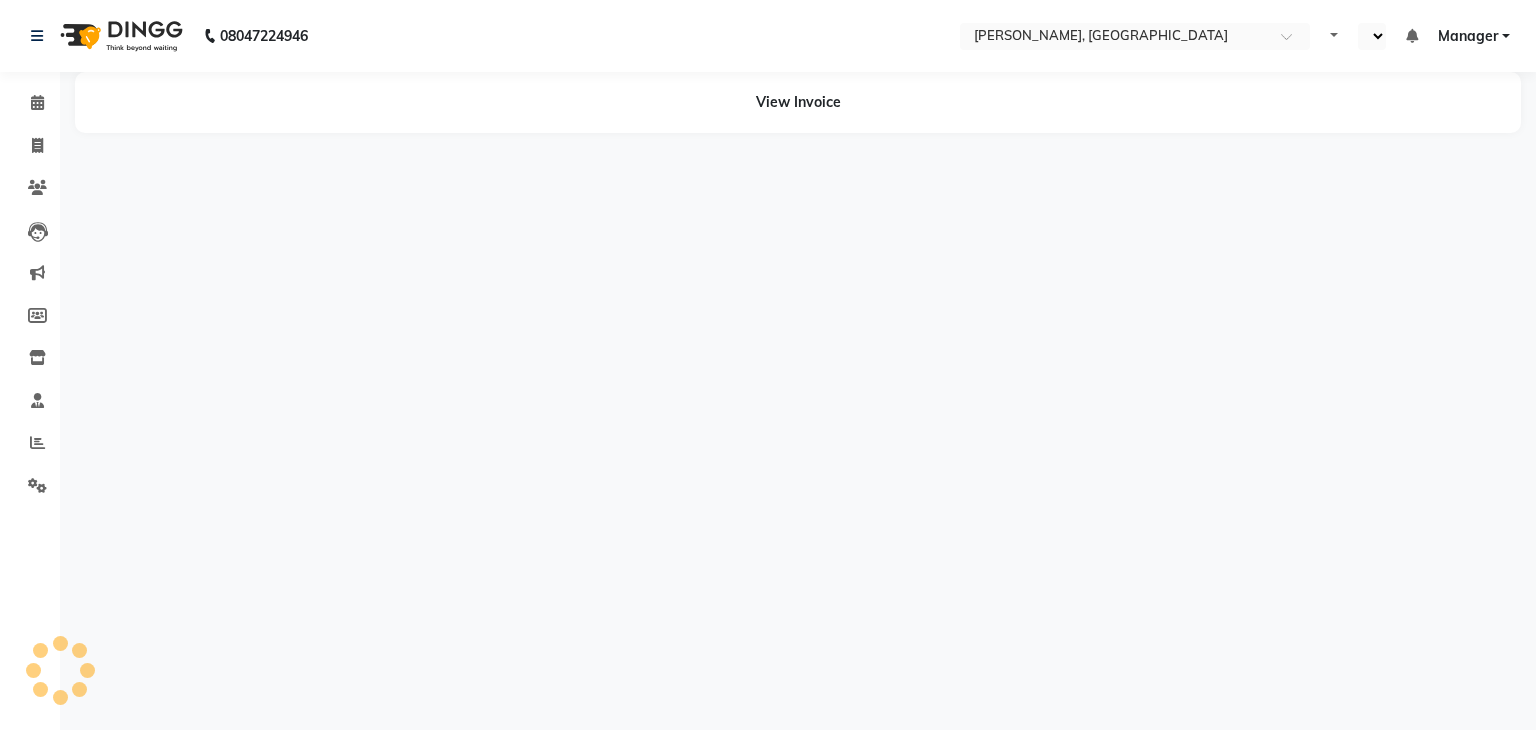 select on "en" 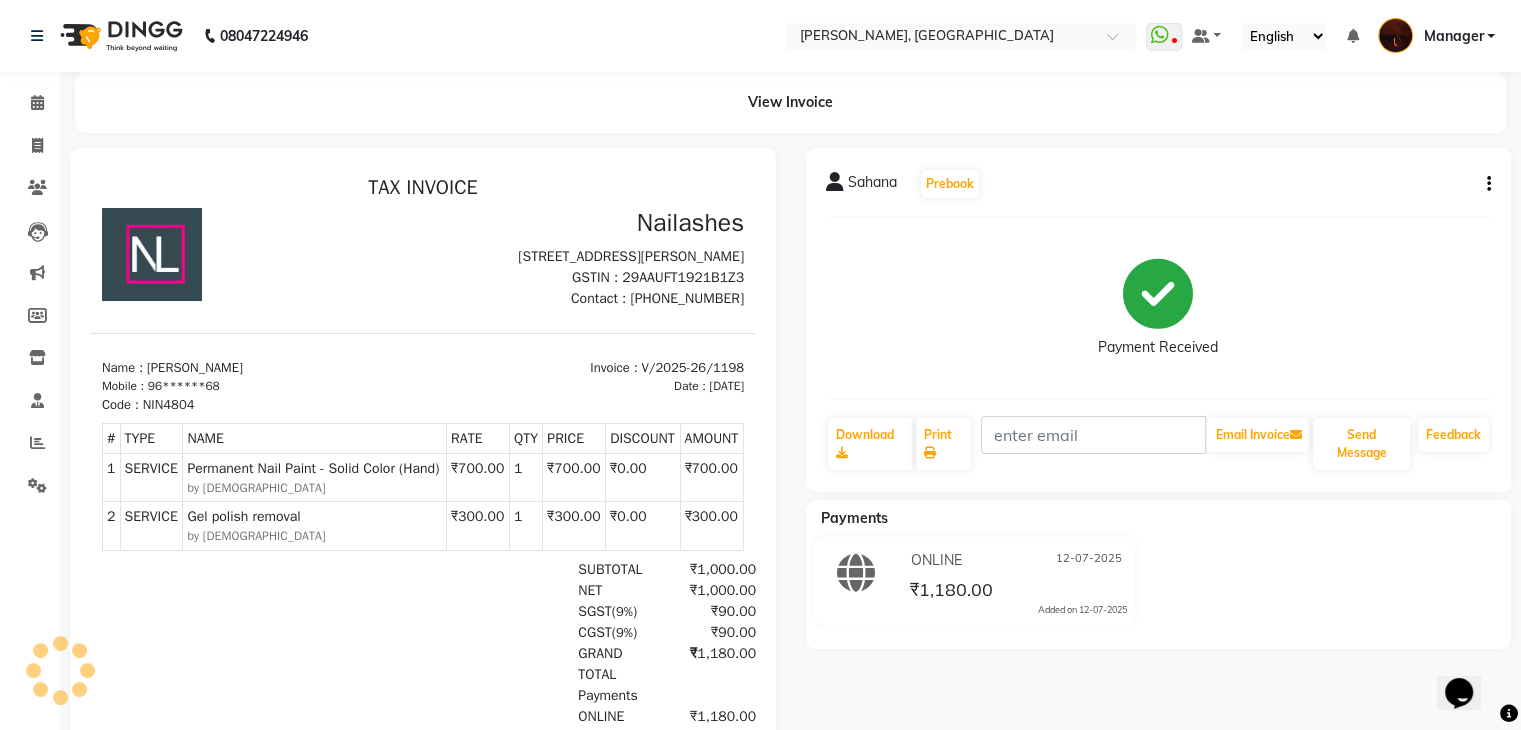 scroll, scrollTop: 0, scrollLeft: 0, axis: both 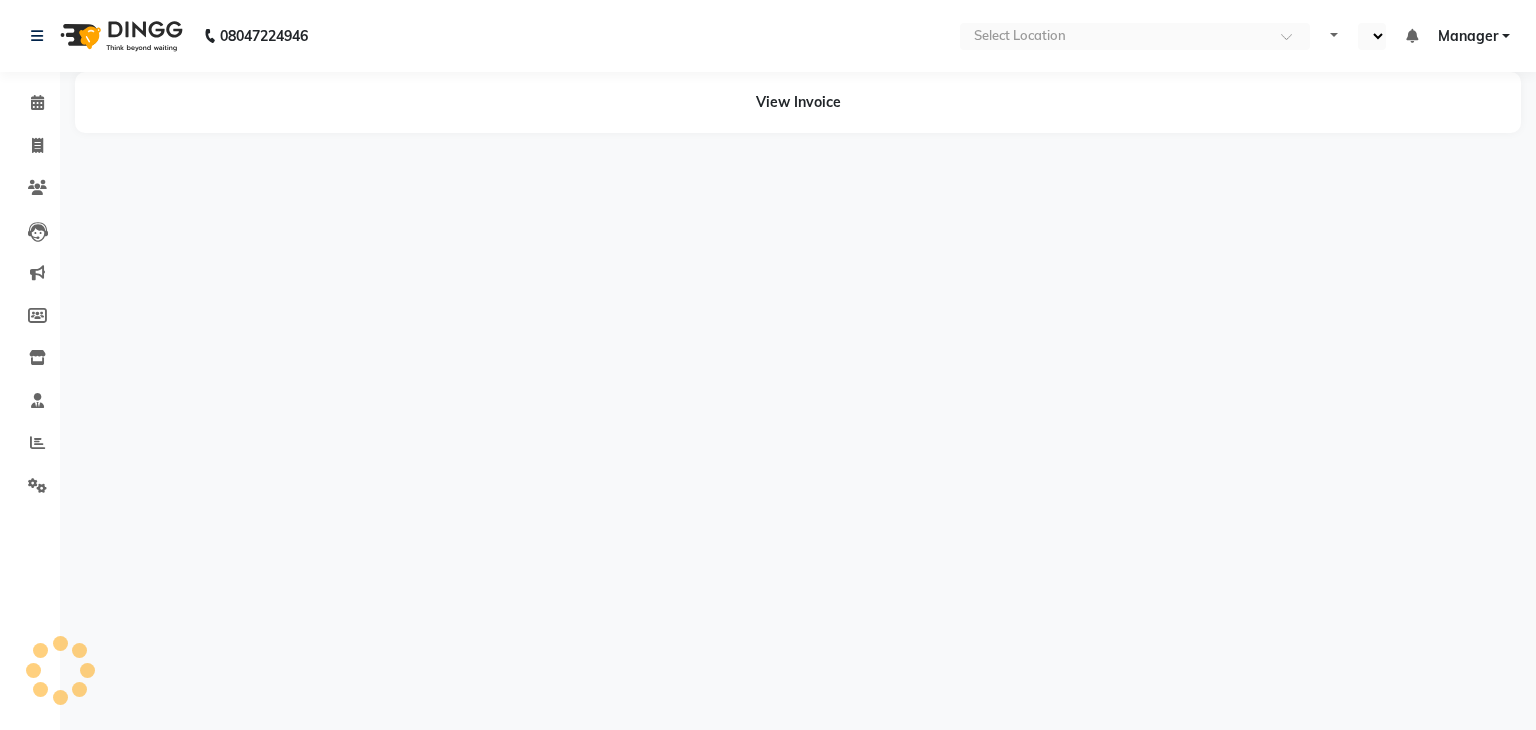 select on "en" 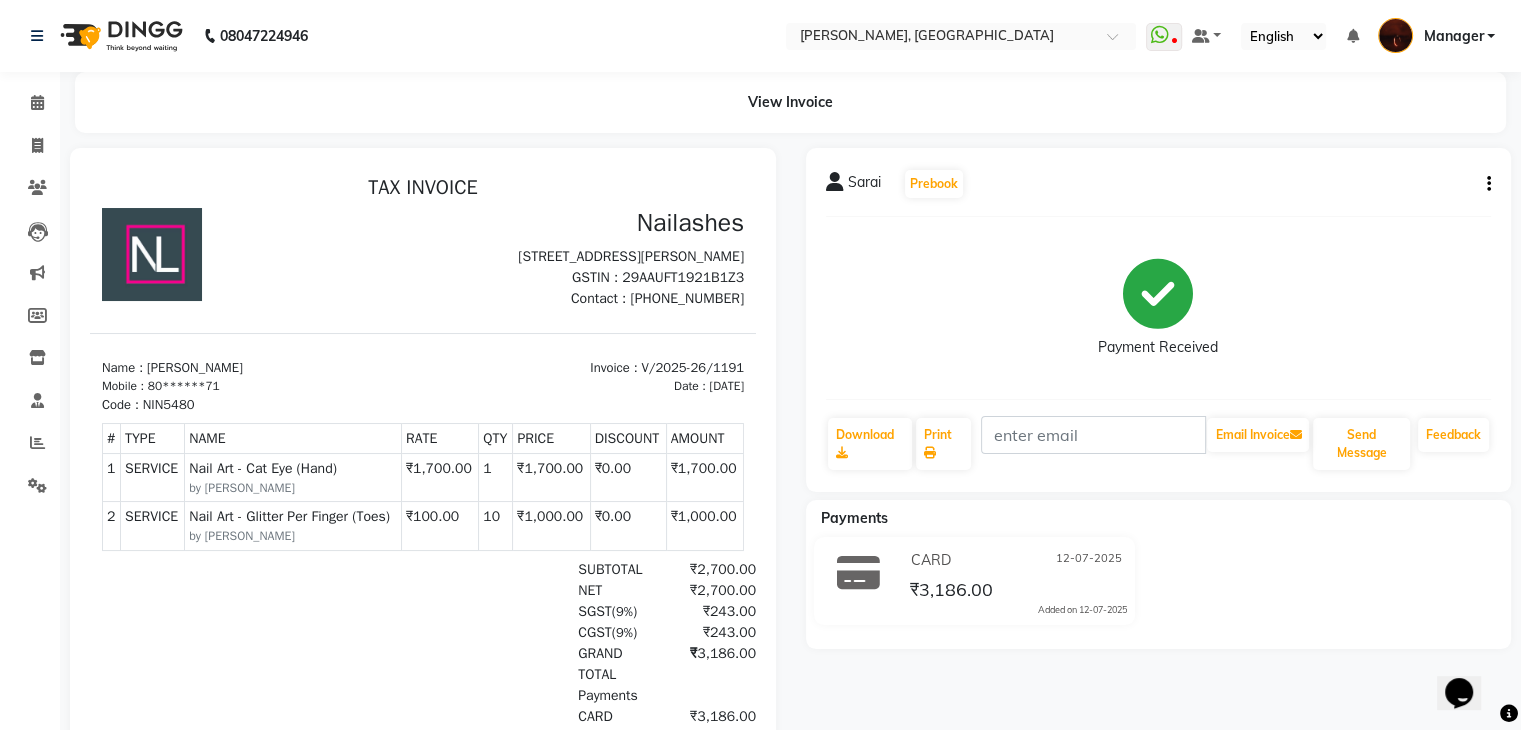 scroll, scrollTop: 0, scrollLeft: 0, axis: both 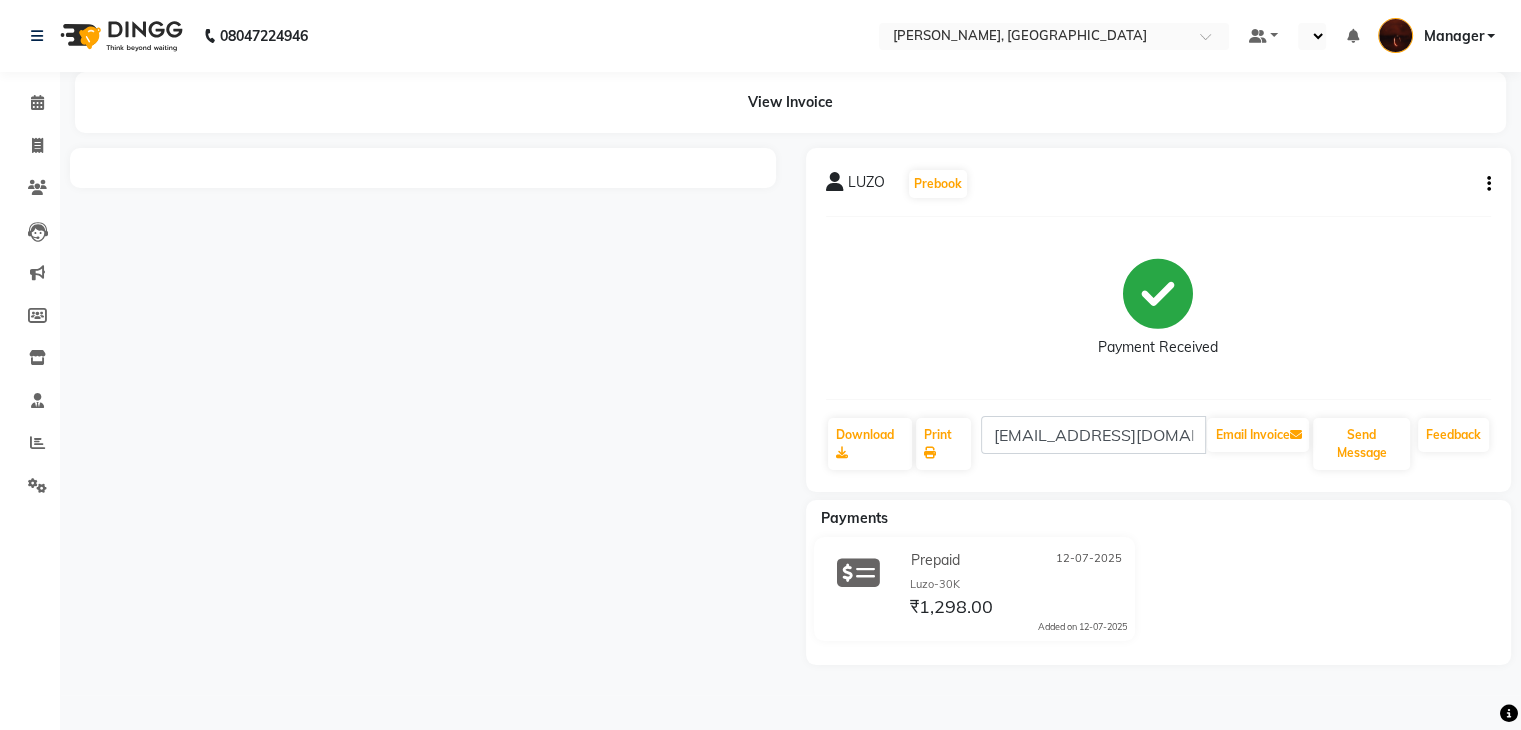 select on "en" 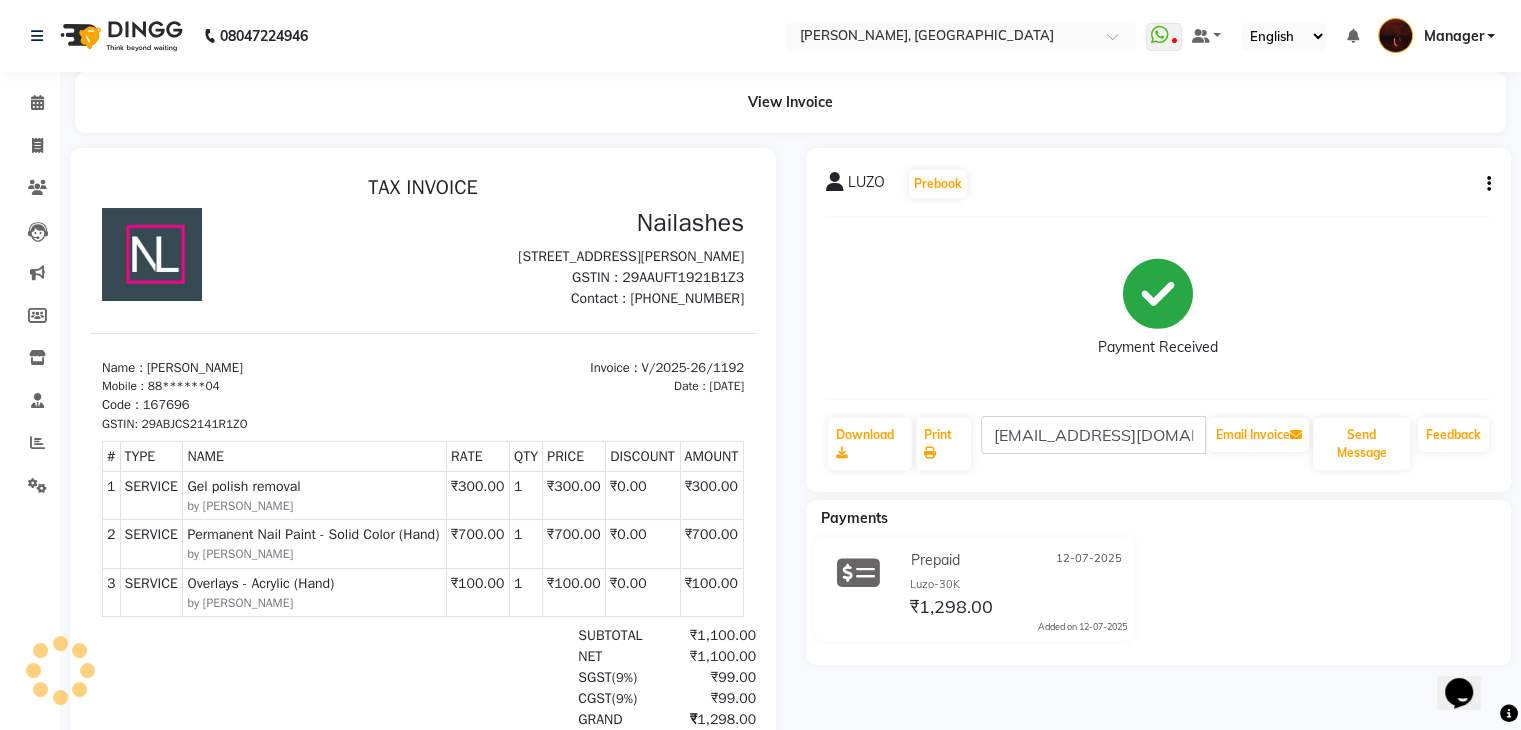 scroll, scrollTop: 0, scrollLeft: 0, axis: both 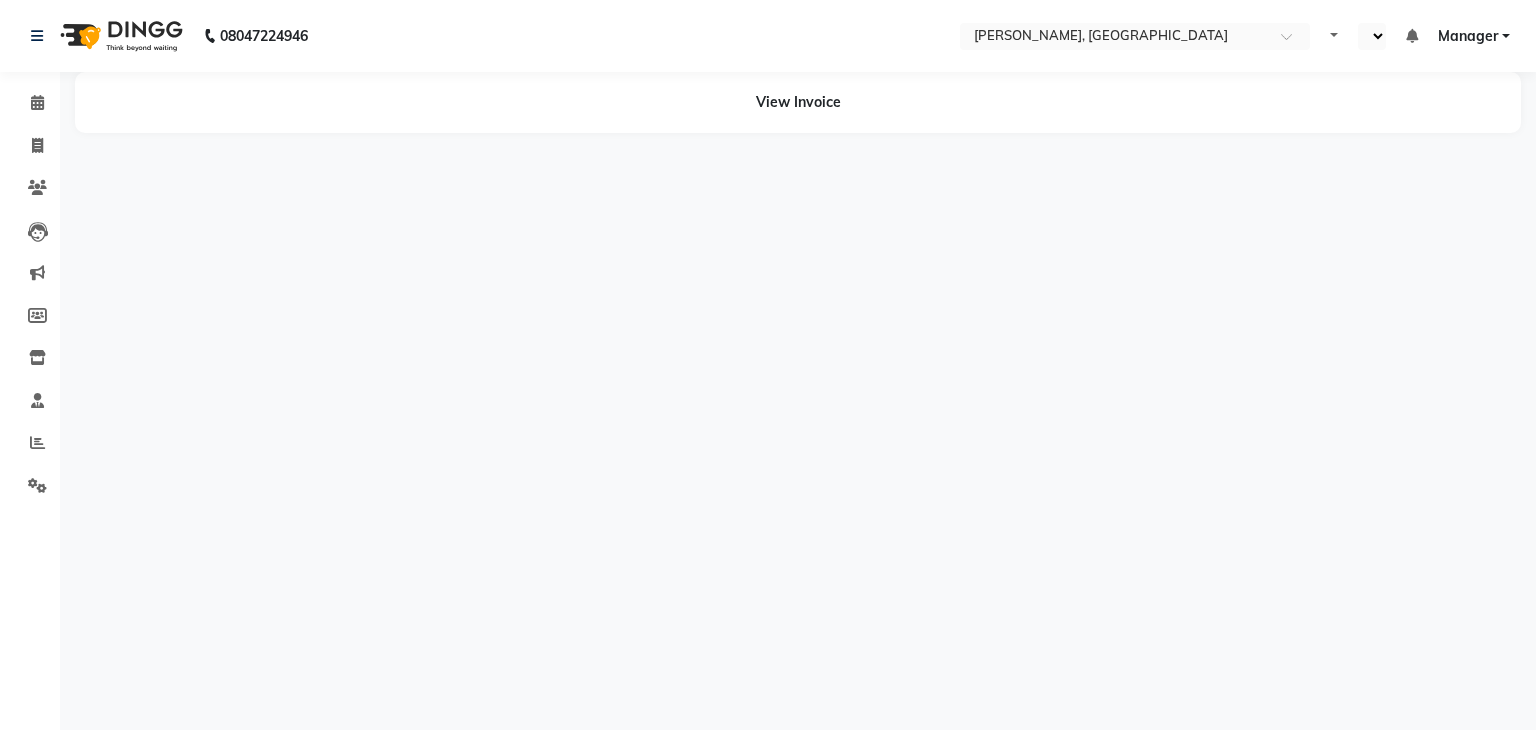 select on "en" 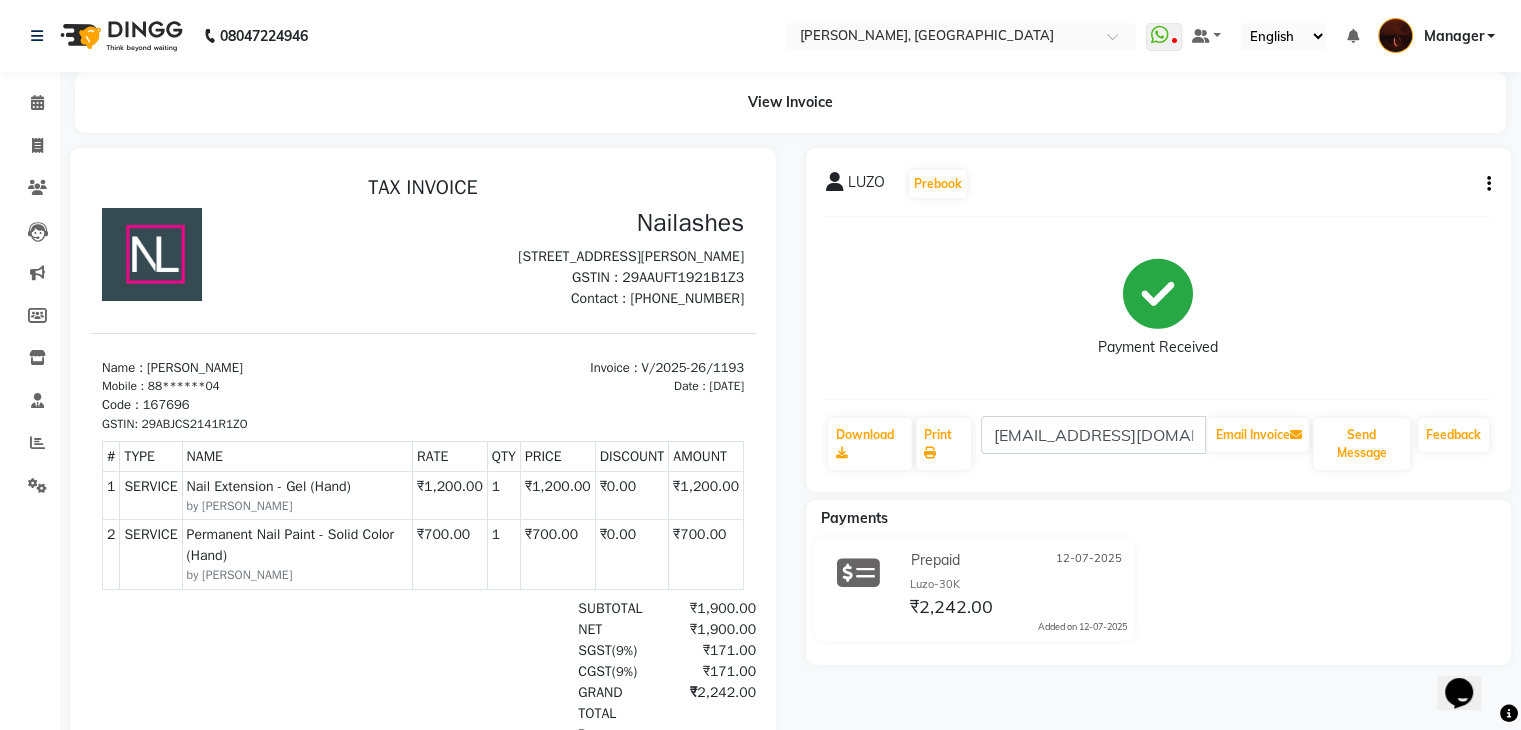 scroll, scrollTop: 0, scrollLeft: 0, axis: both 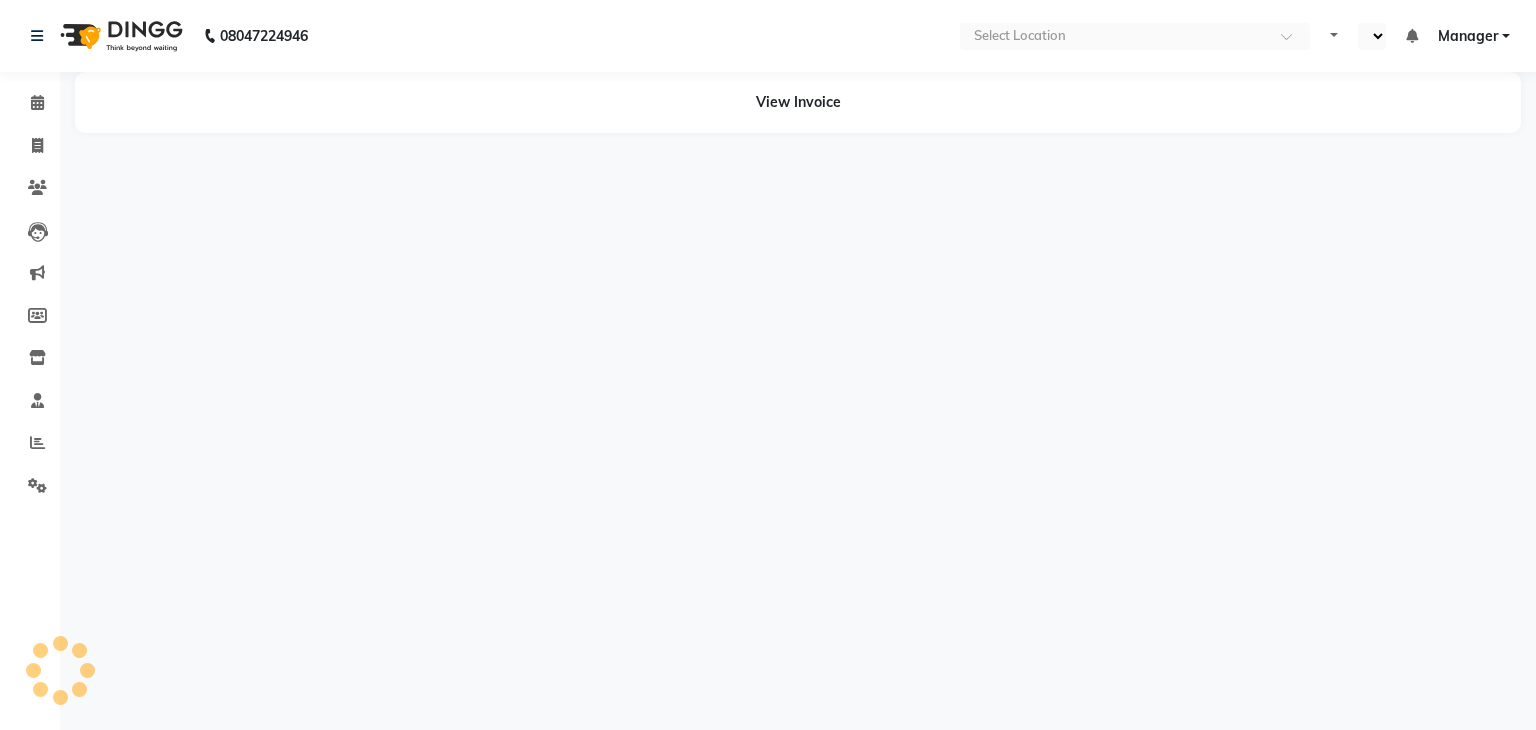 select on "en" 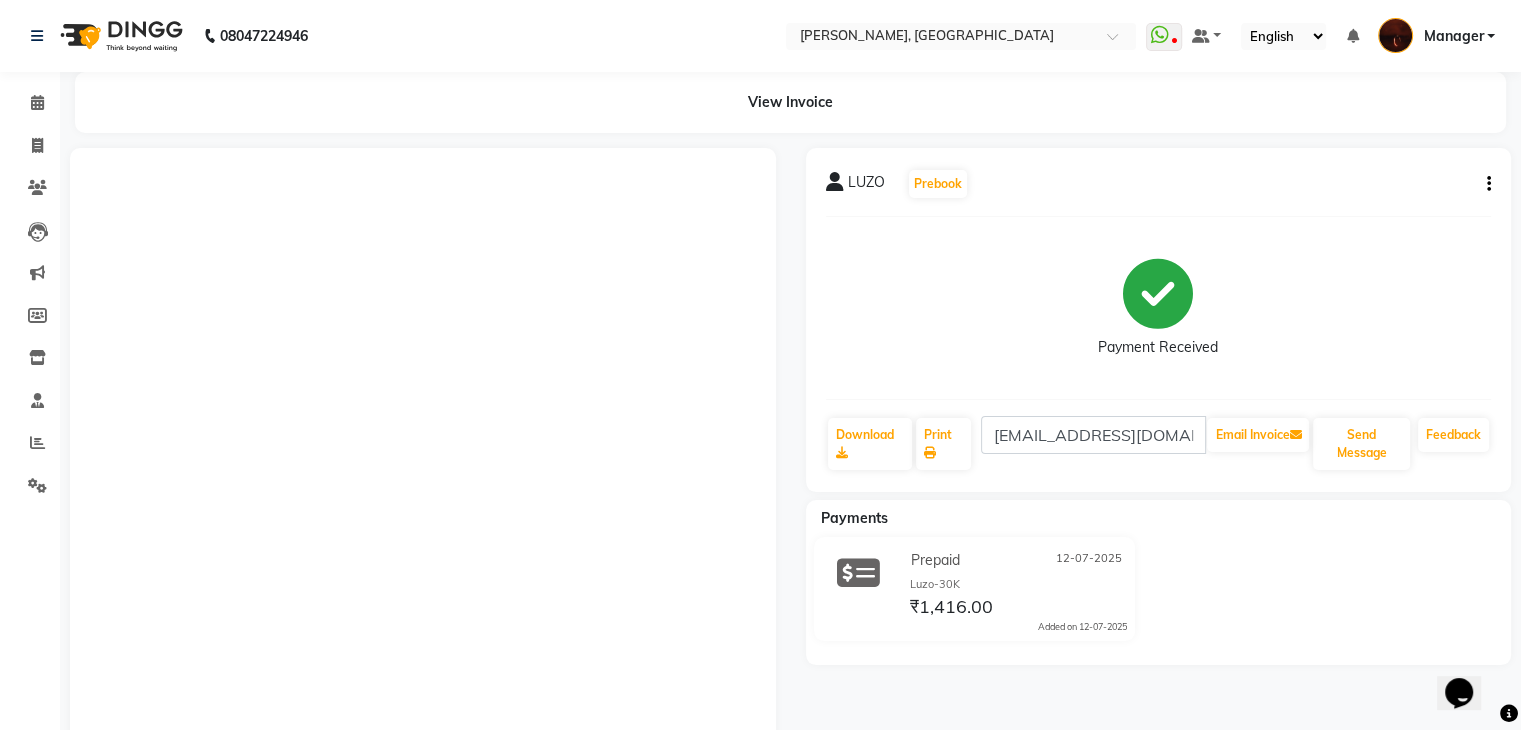 scroll, scrollTop: 0, scrollLeft: 0, axis: both 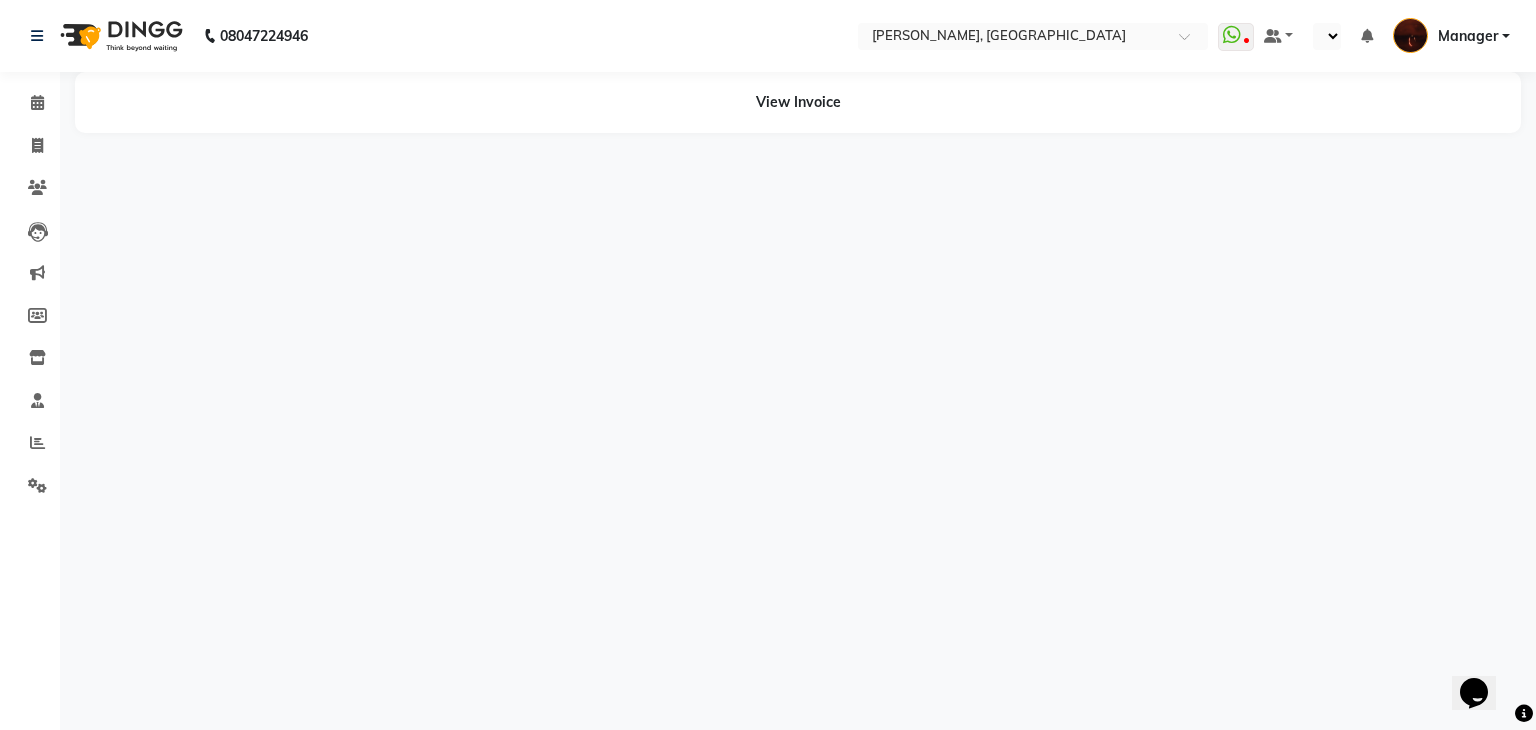 select on "en" 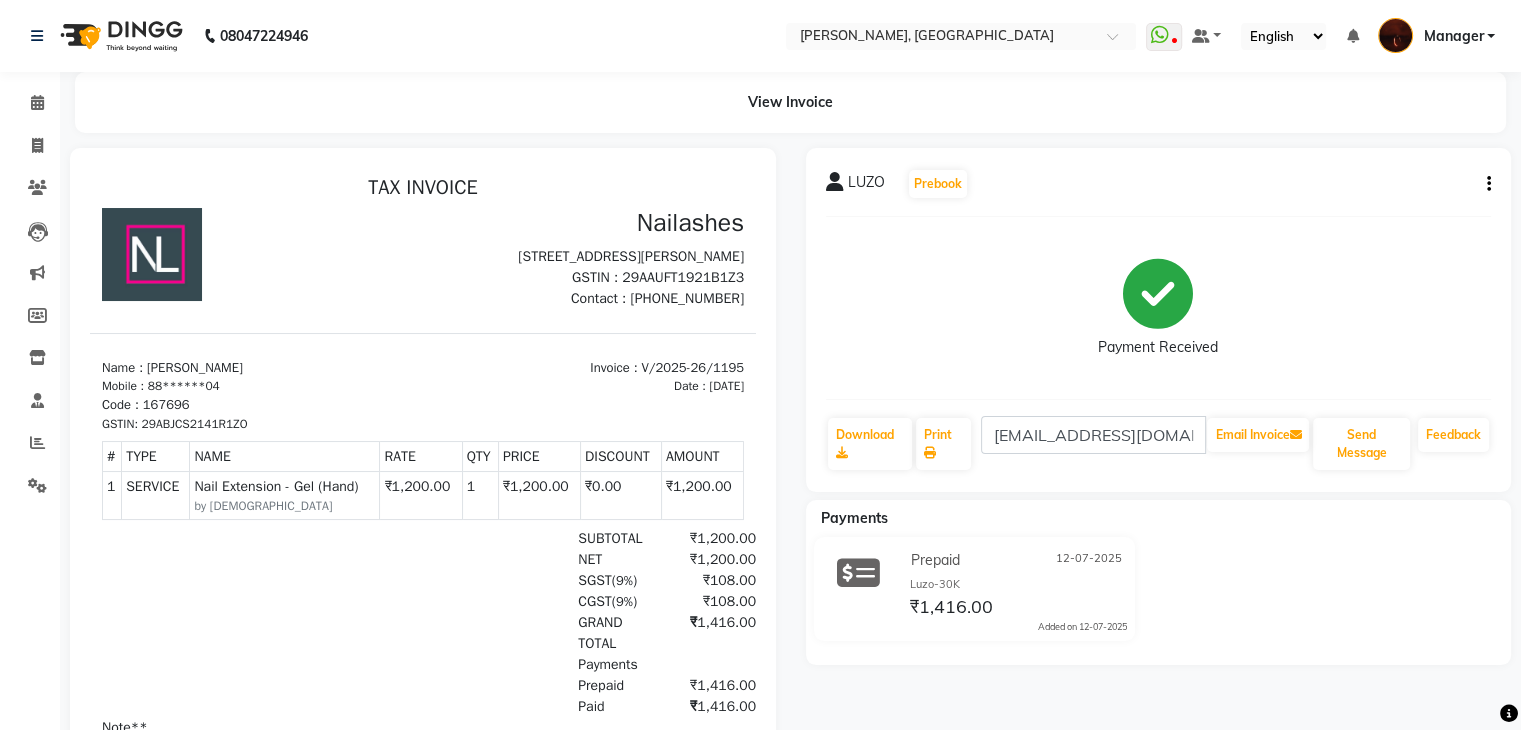 scroll, scrollTop: 0, scrollLeft: 0, axis: both 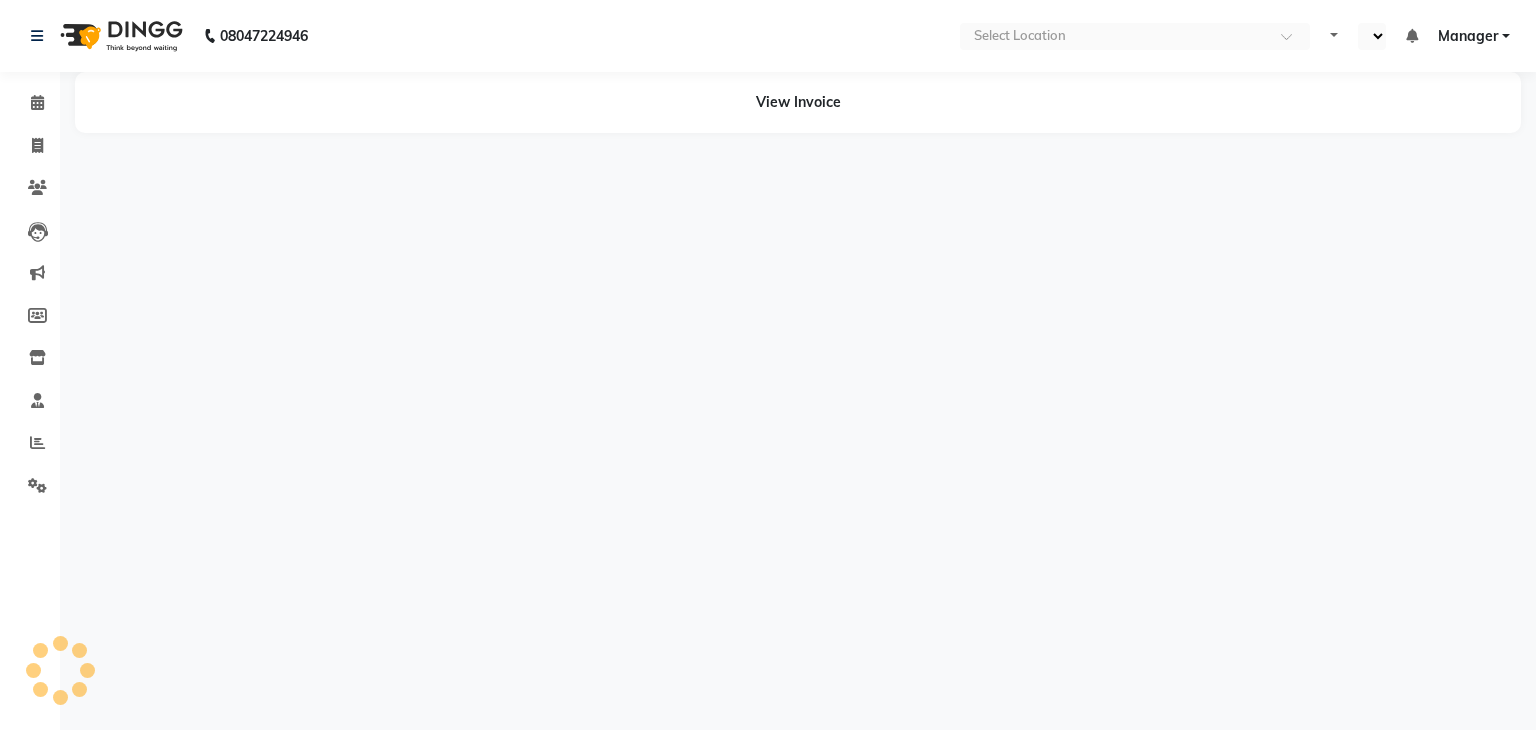 select on "en" 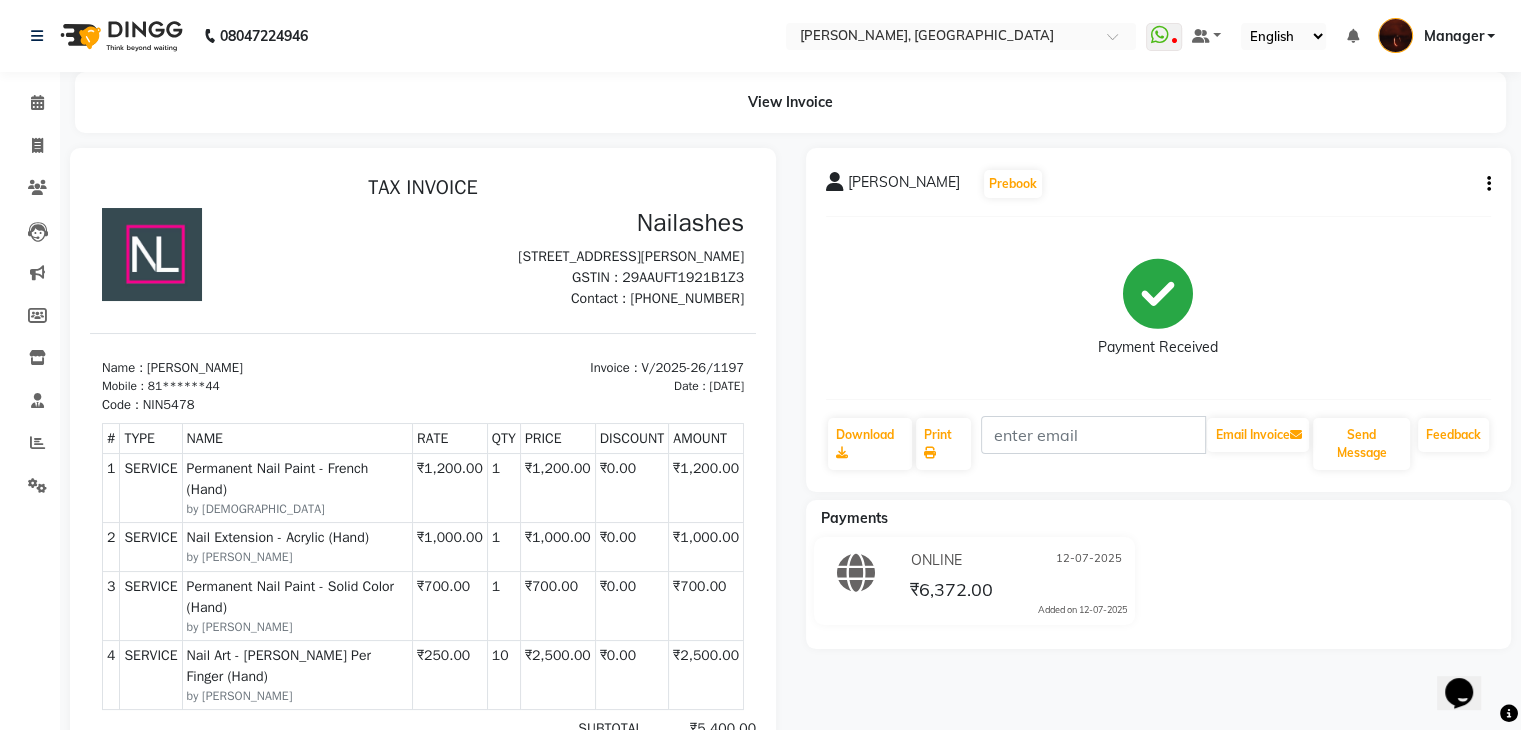 scroll, scrollTop: 0, scrollLeft: 0, axis: both 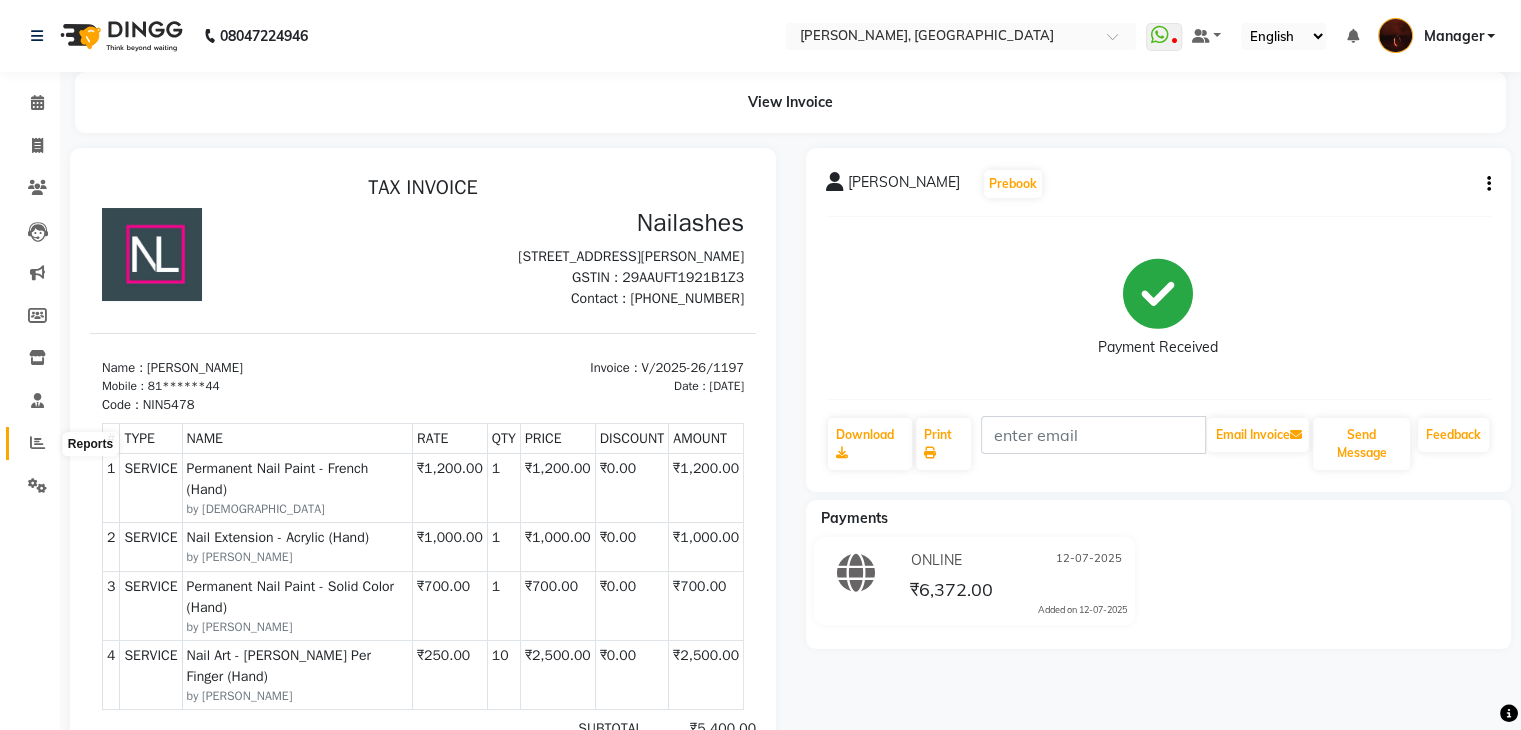 click 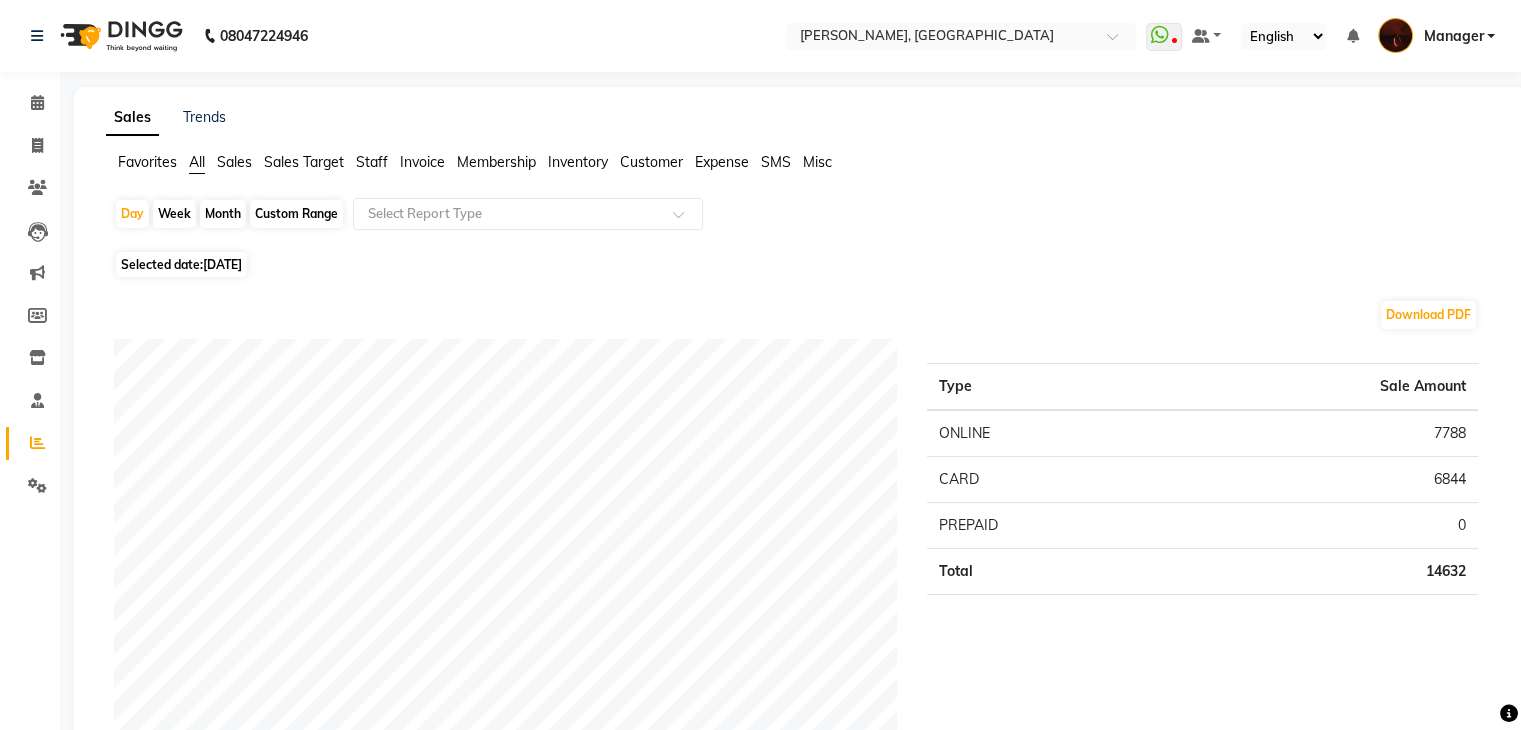click on "Staff" 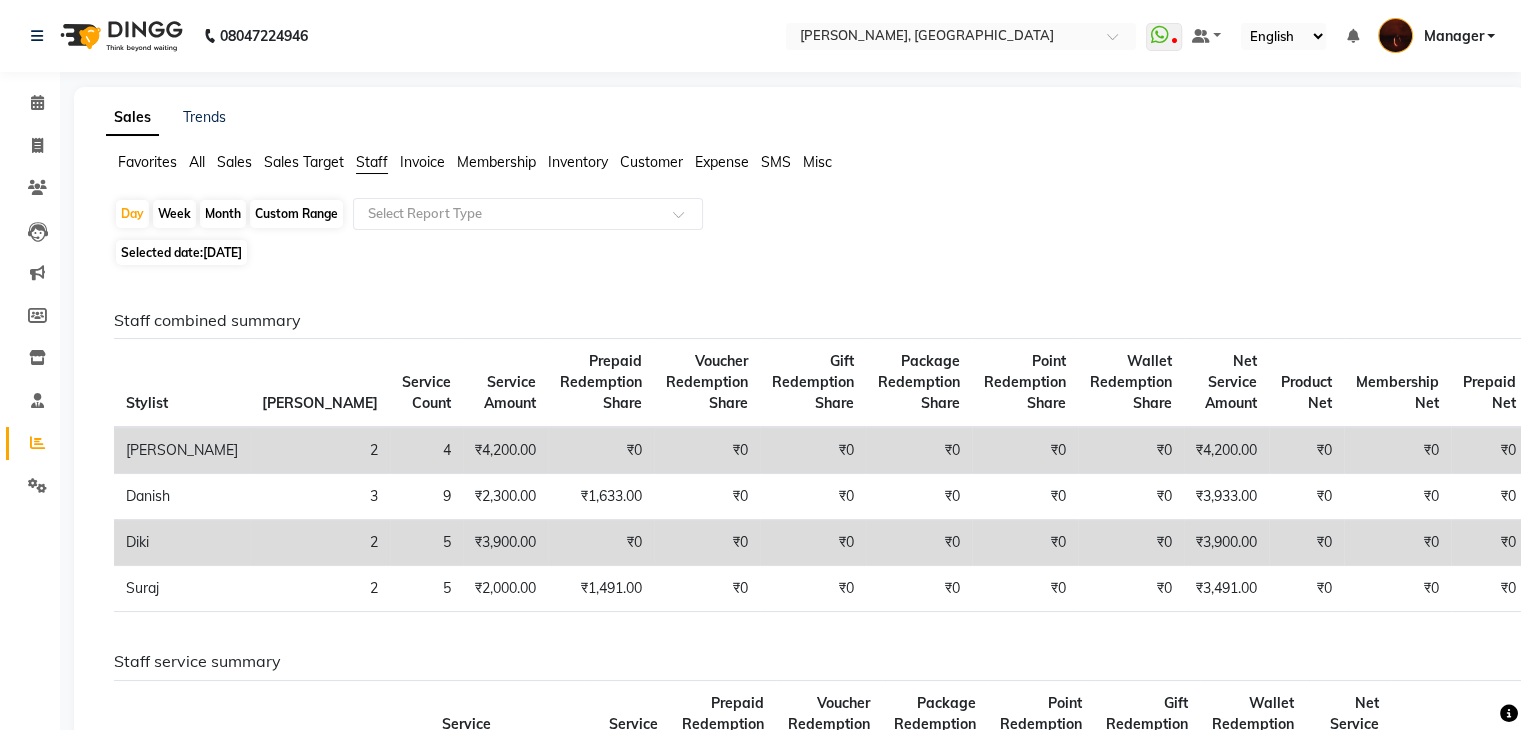 click on "Month" 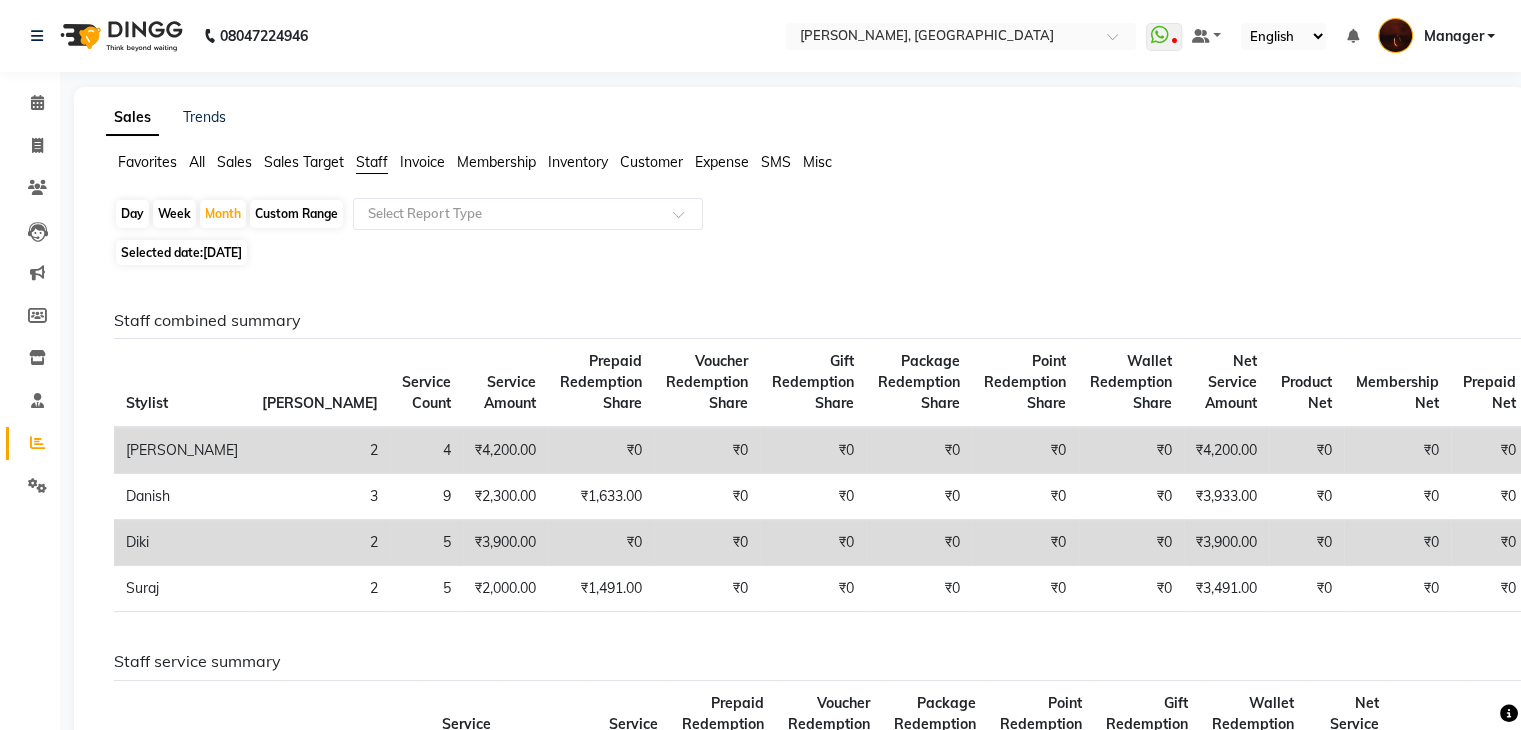 click on "[DATE]" 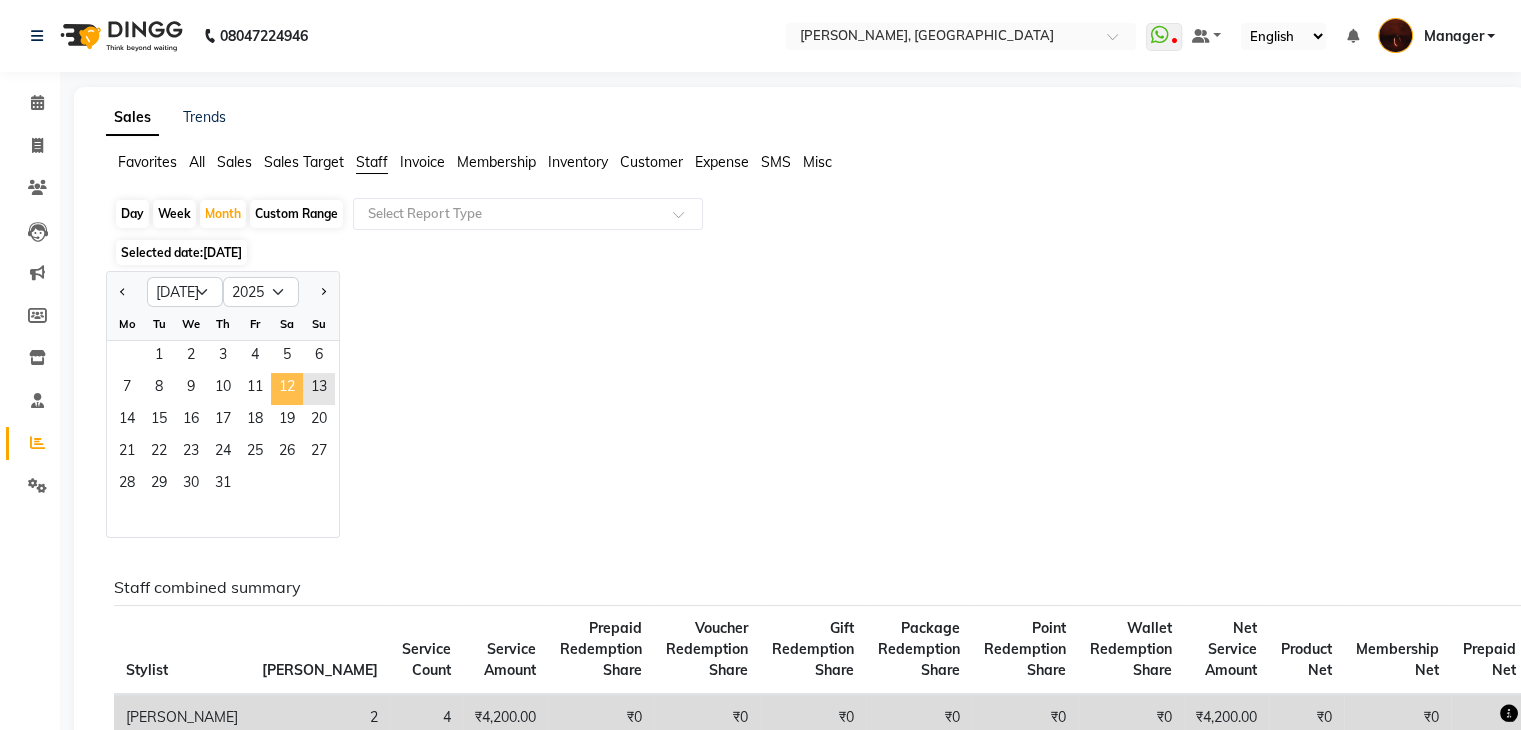 click on "12" 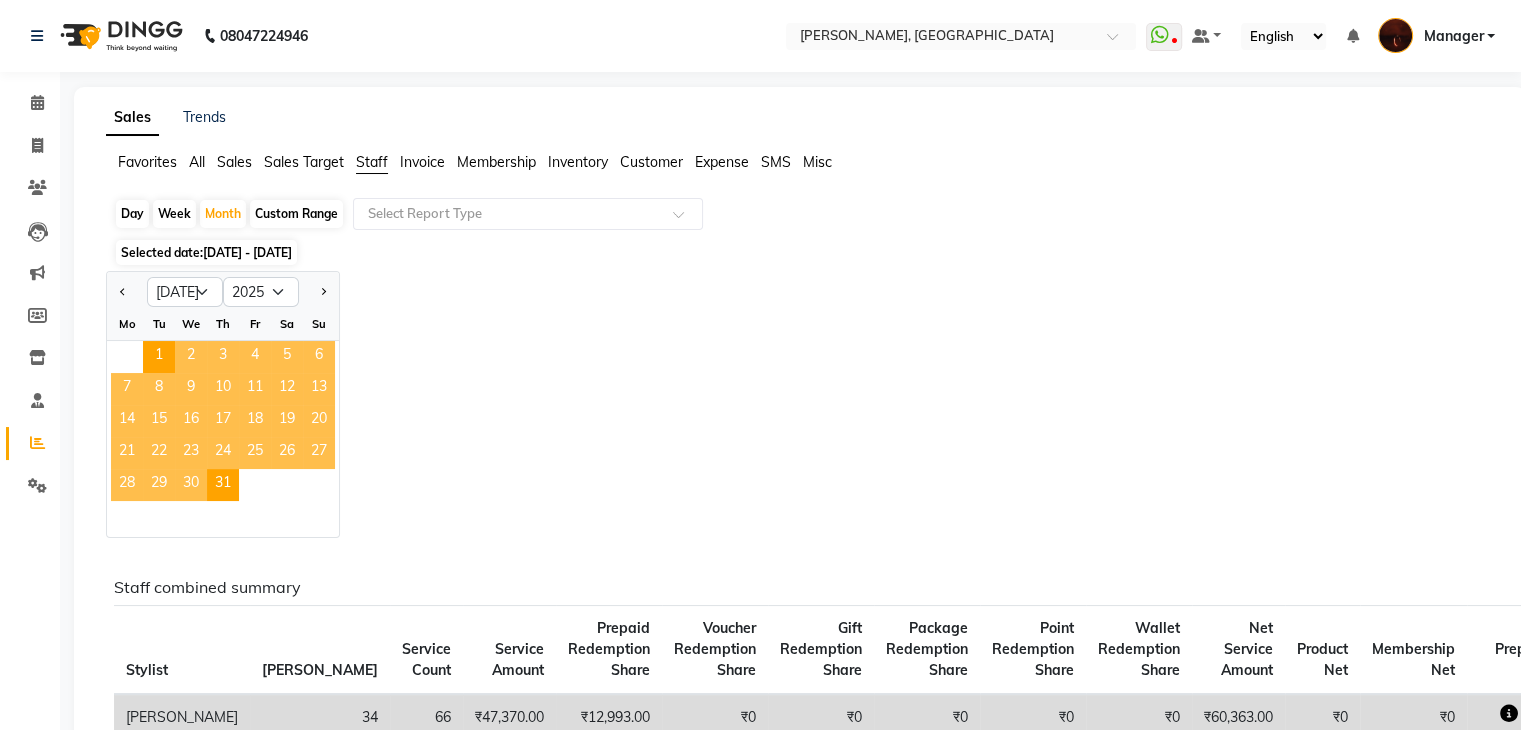 click on "12" 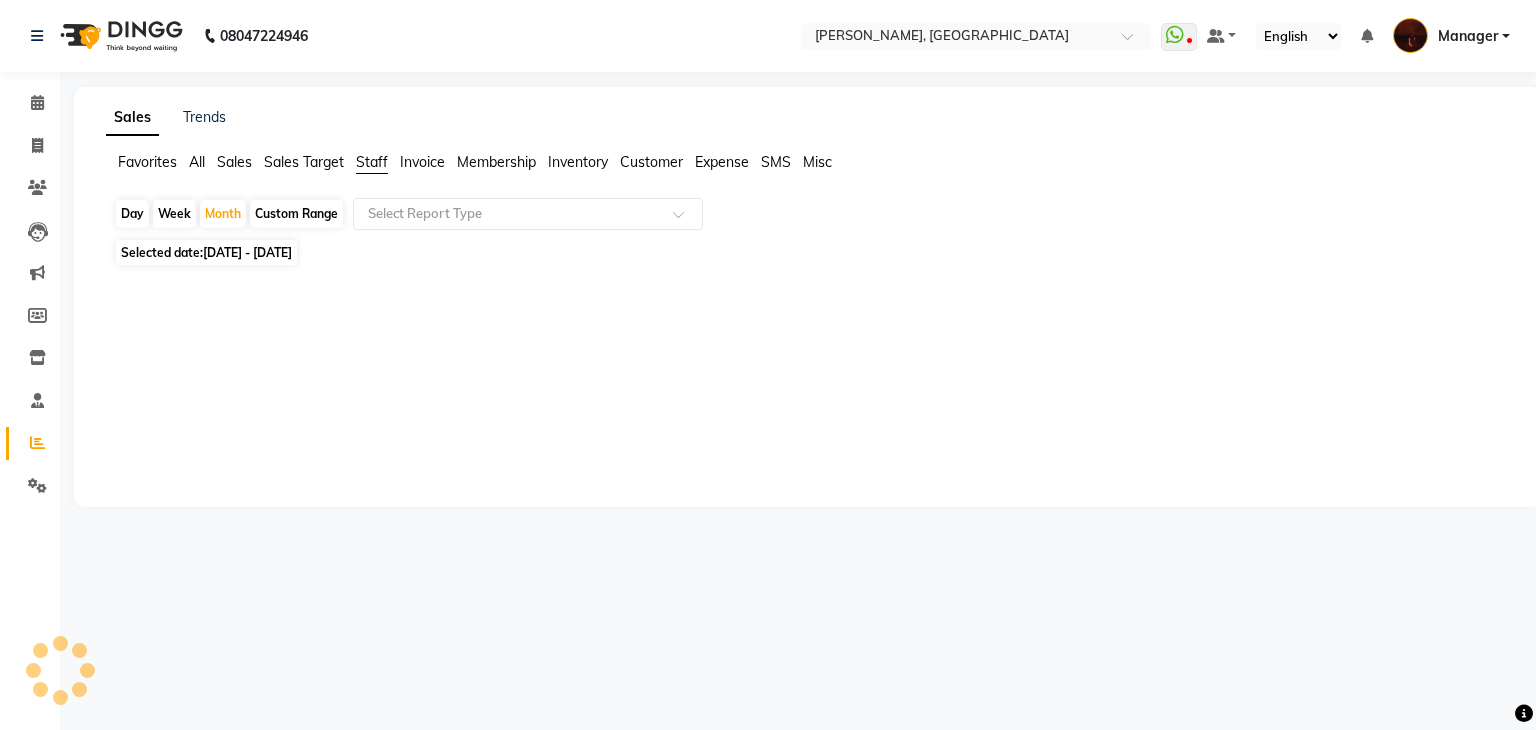 click on "01-07-2025 - 31-07-2025" 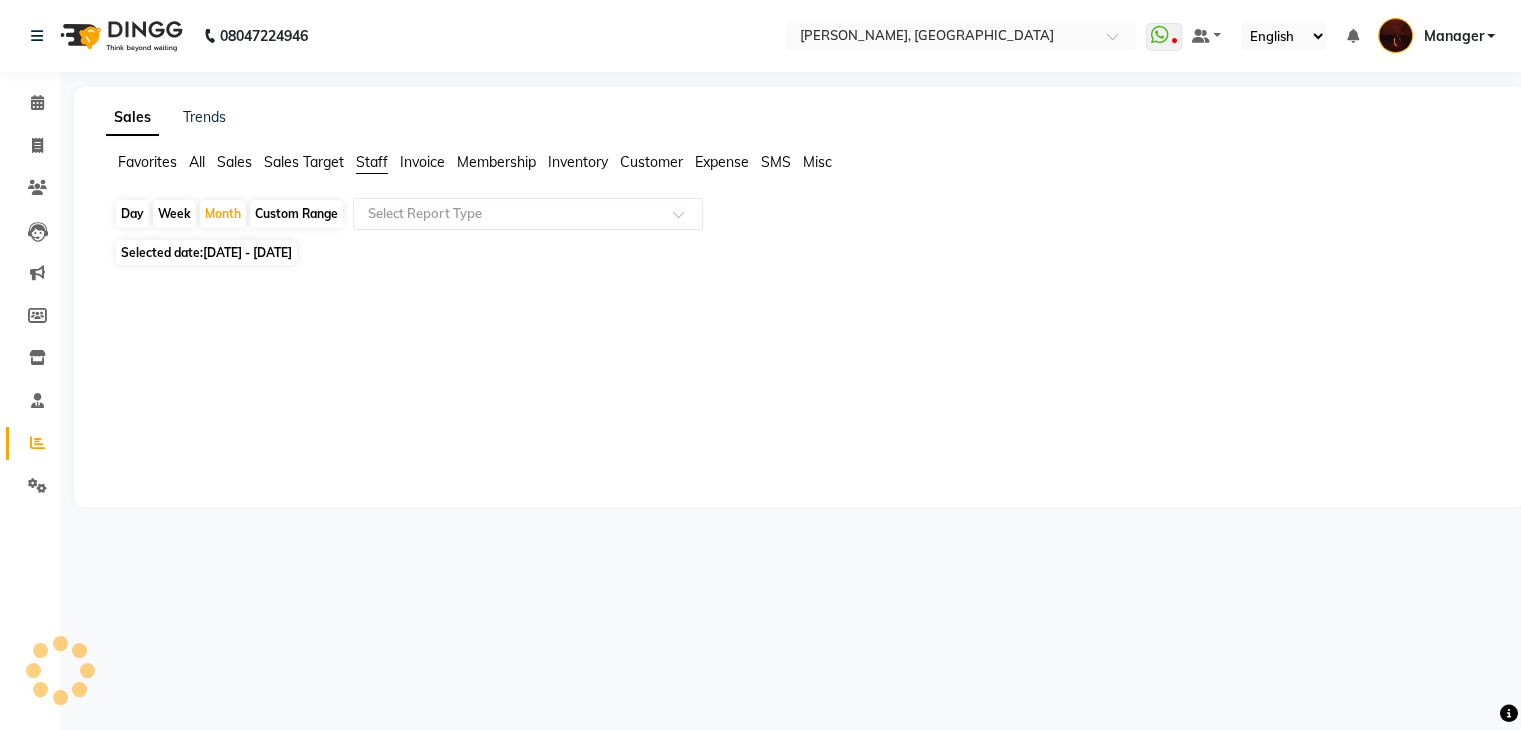 select on "7" 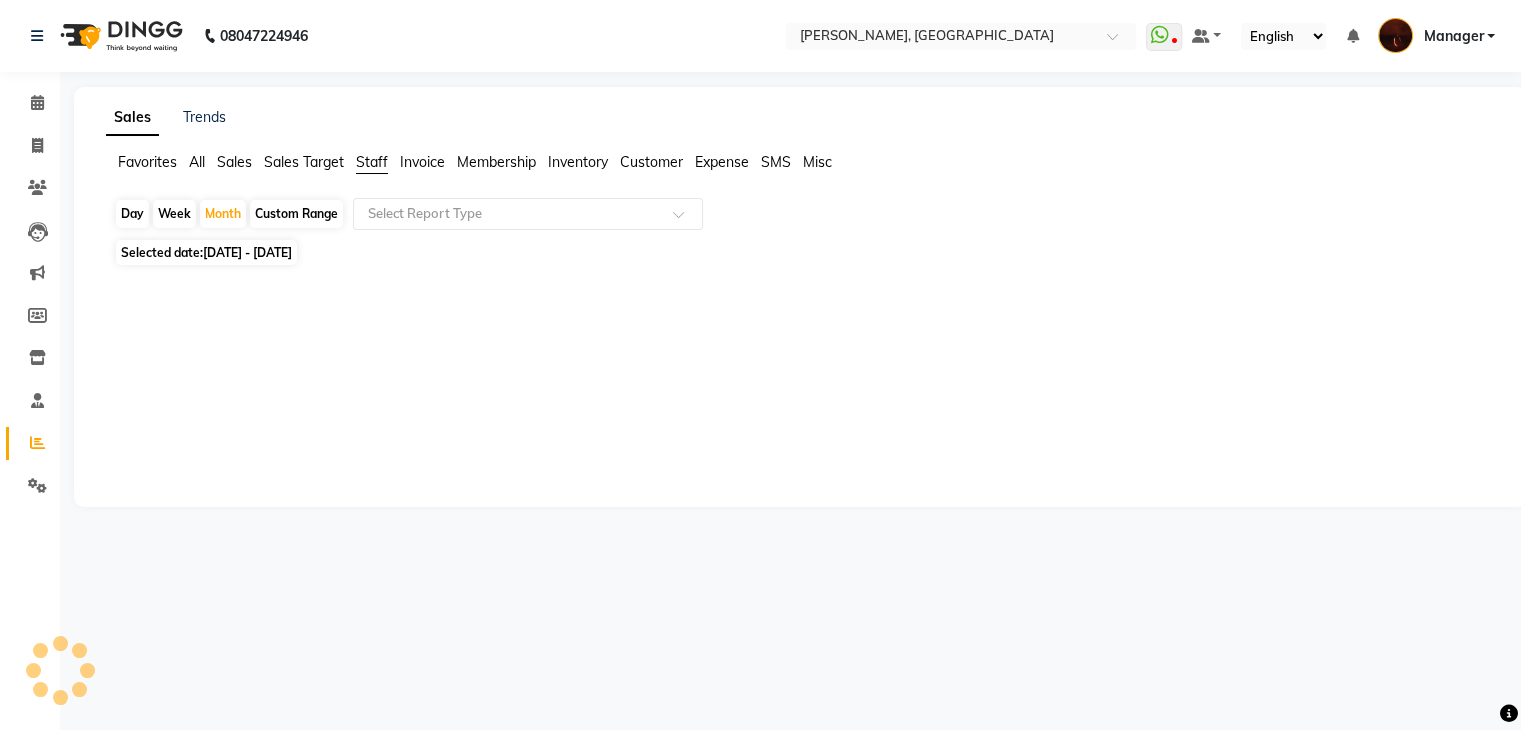 select on "2025" 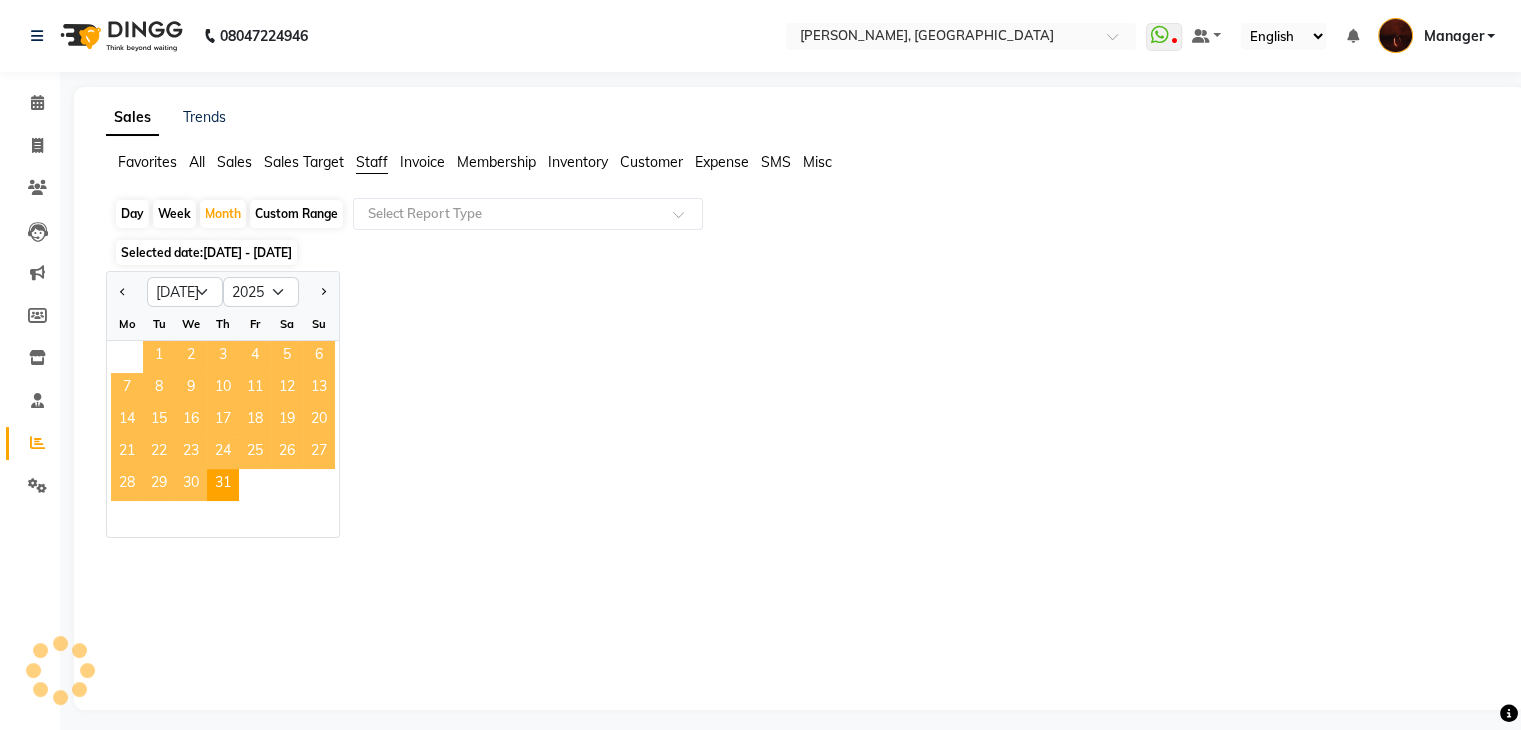 click on "1" 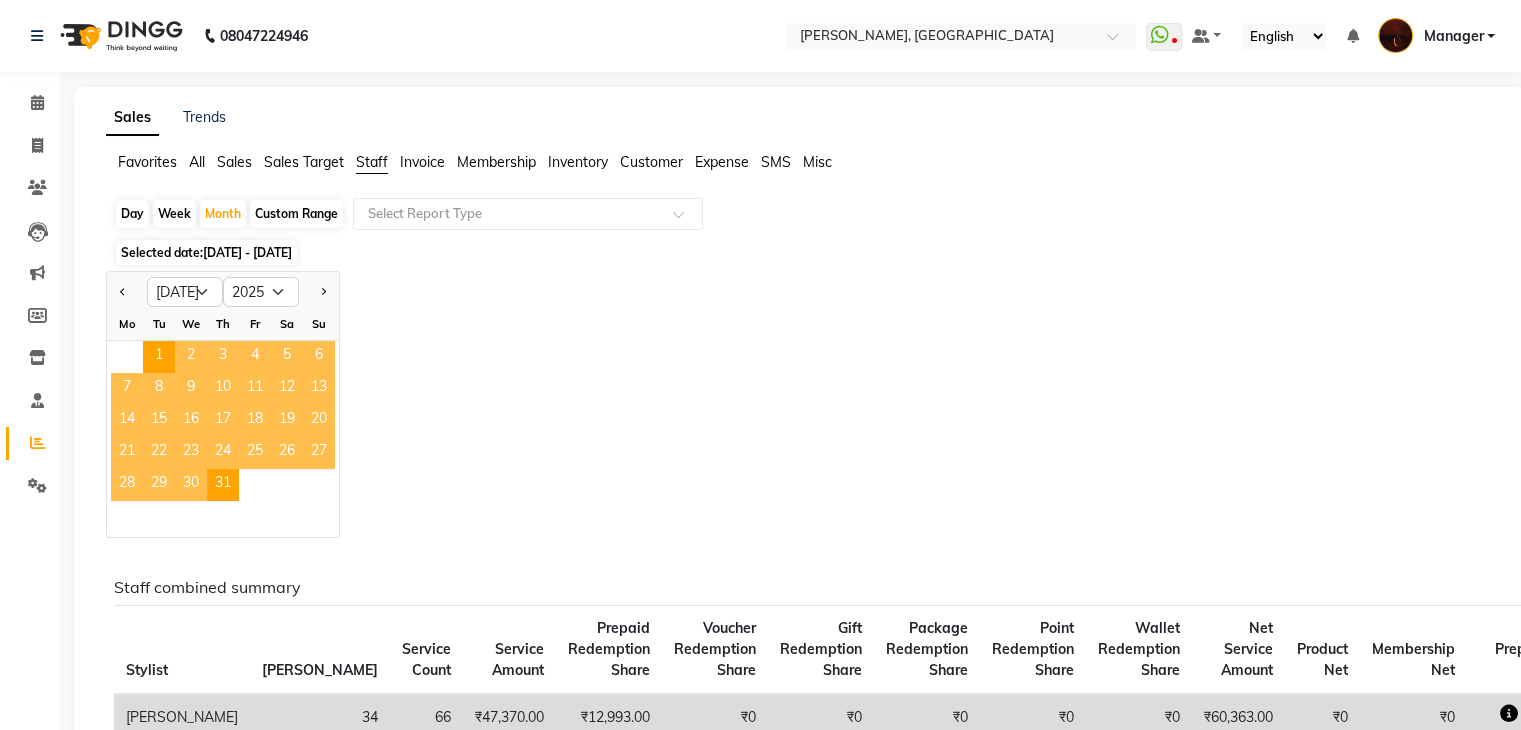click on "01-07-2025 - 31-07-2025" 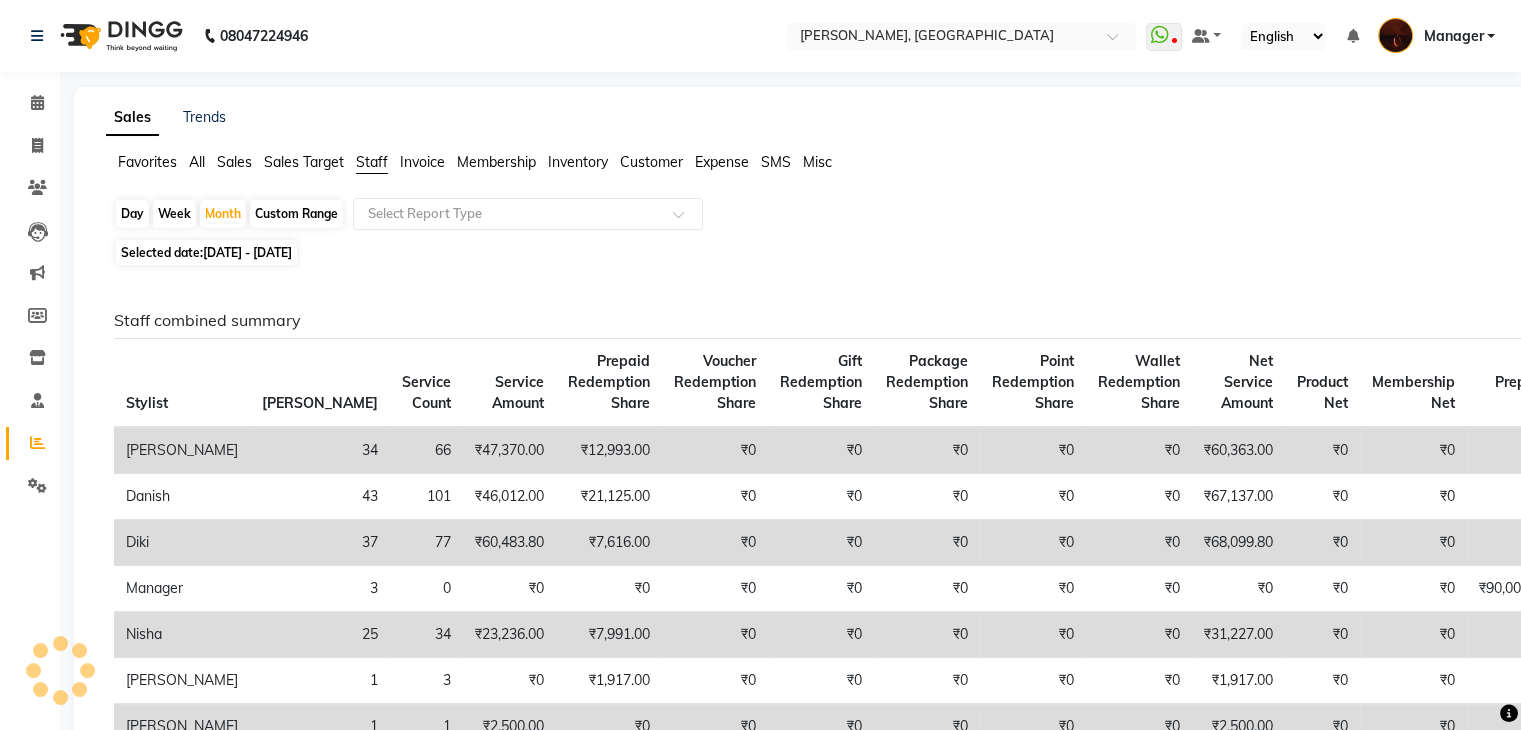 click on "01-07-2025 - 31-07-2025" 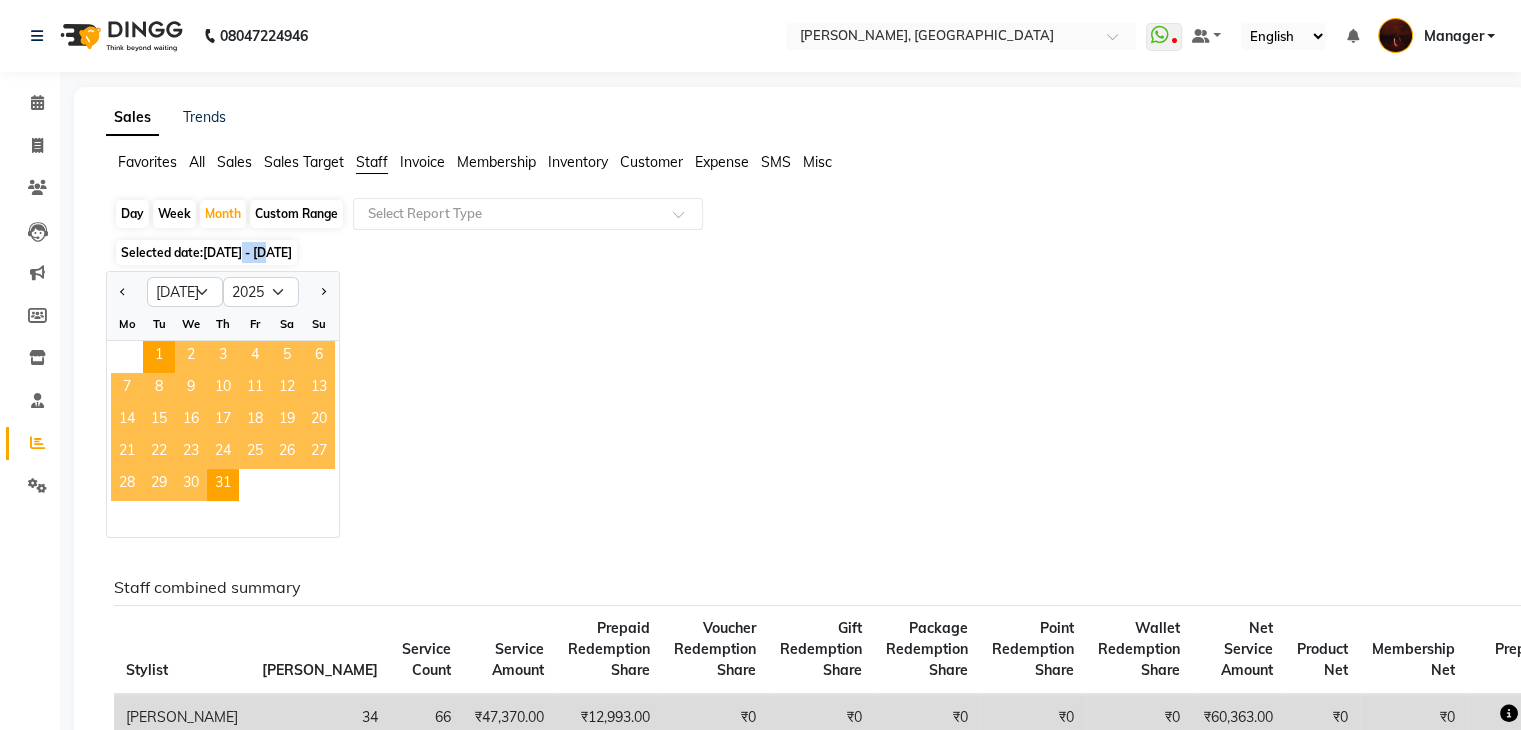 click on "01-07-2025 - 31-07-2025" 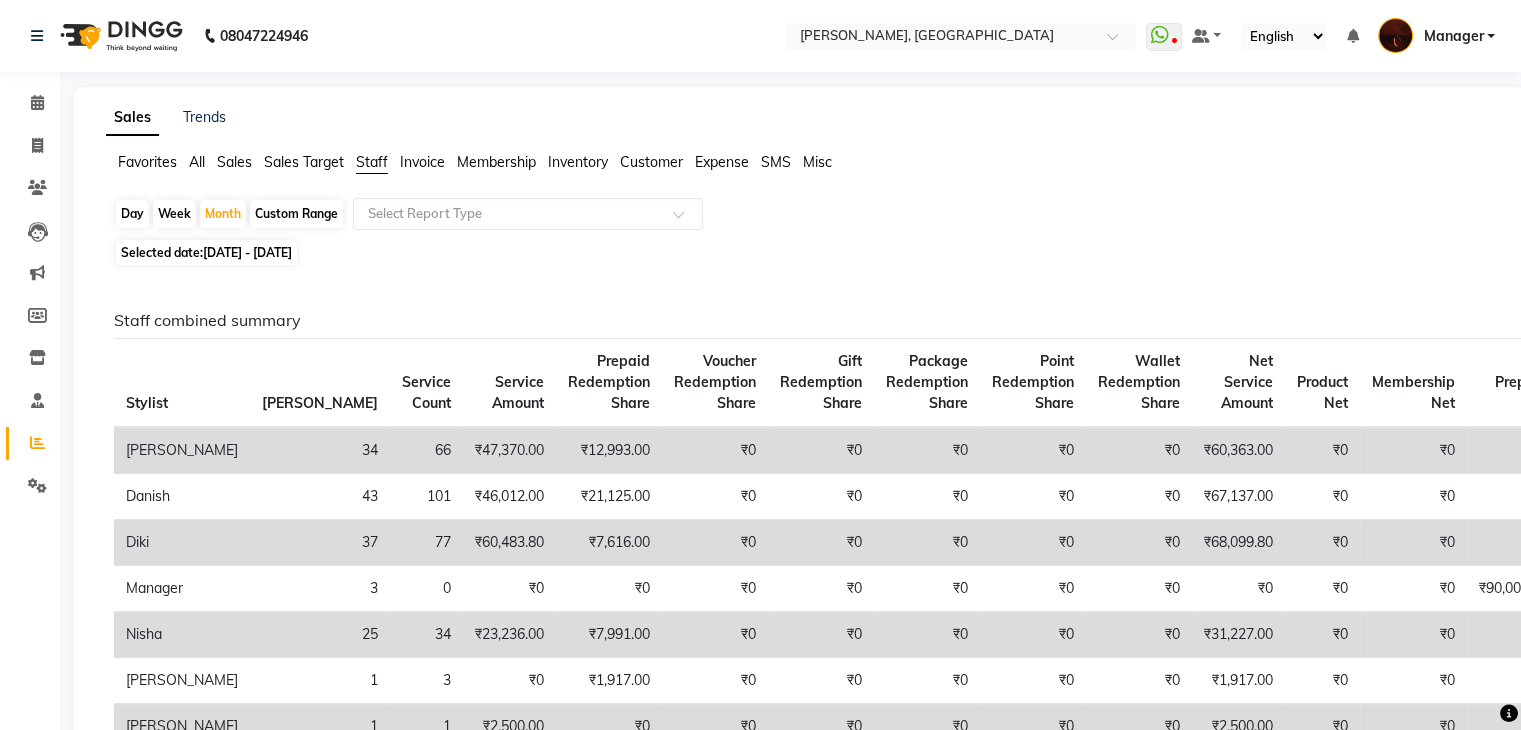 click on "01-07-2025 - 31-07-2025" 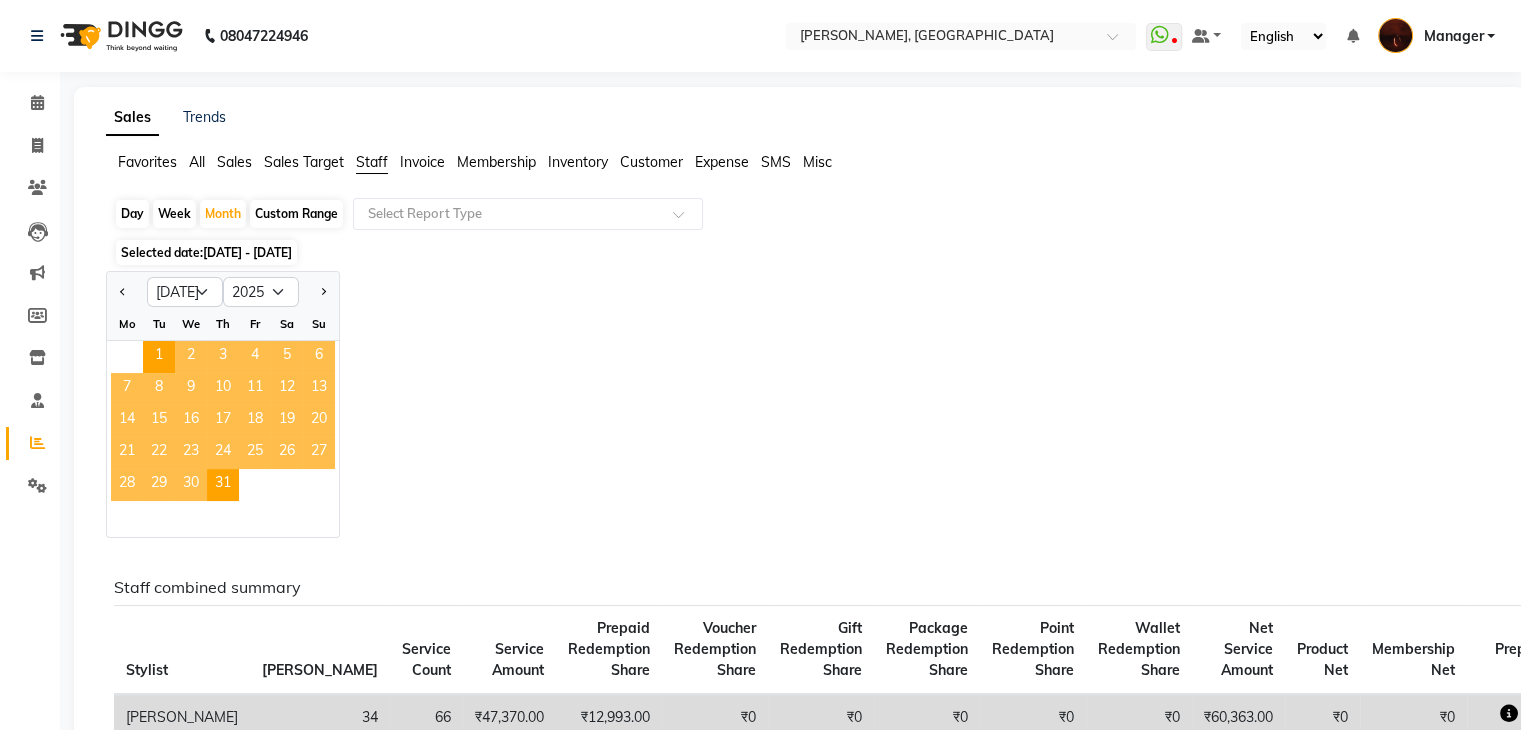 click on "01-07-2025 - 31-07-2025" 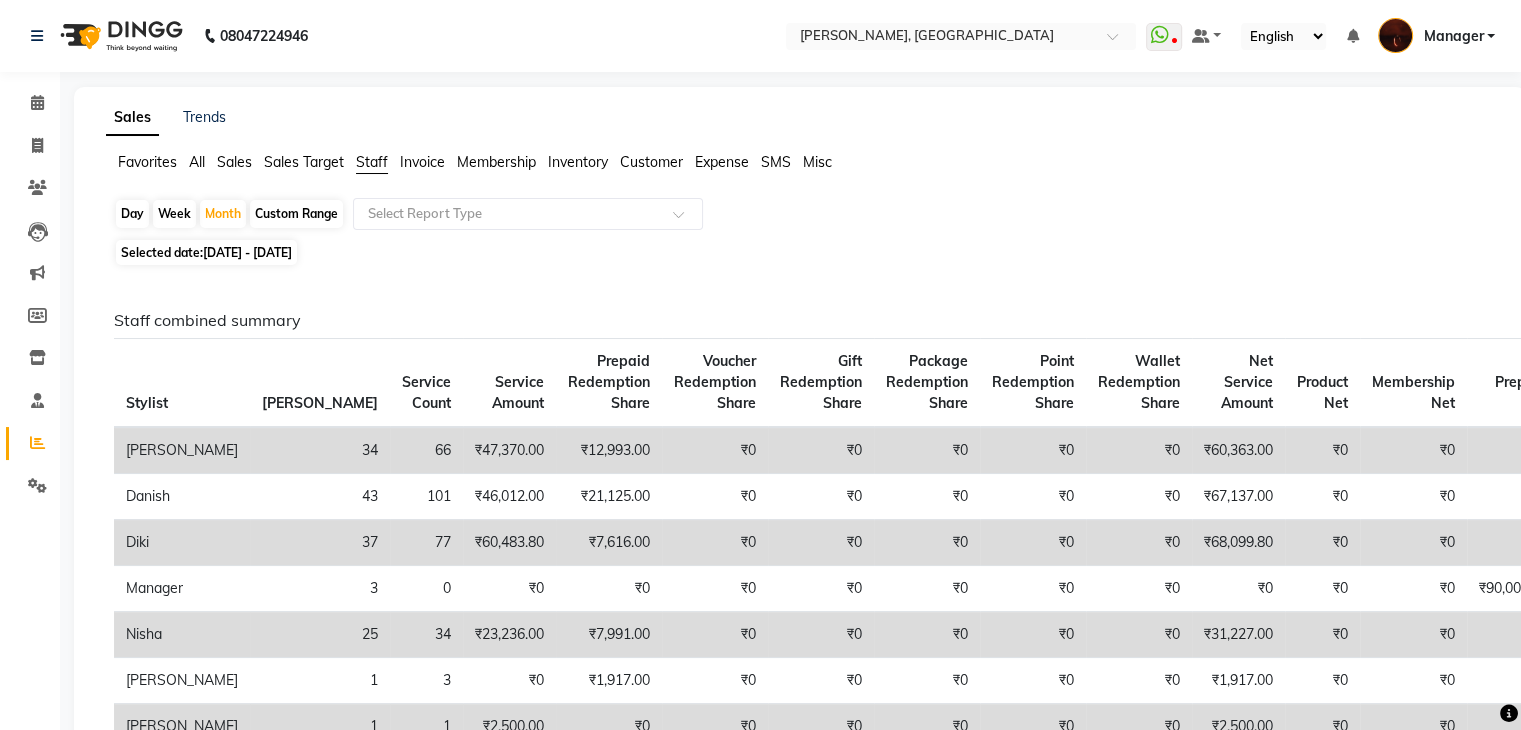click on "01-07-2025 - 31-07-2025" 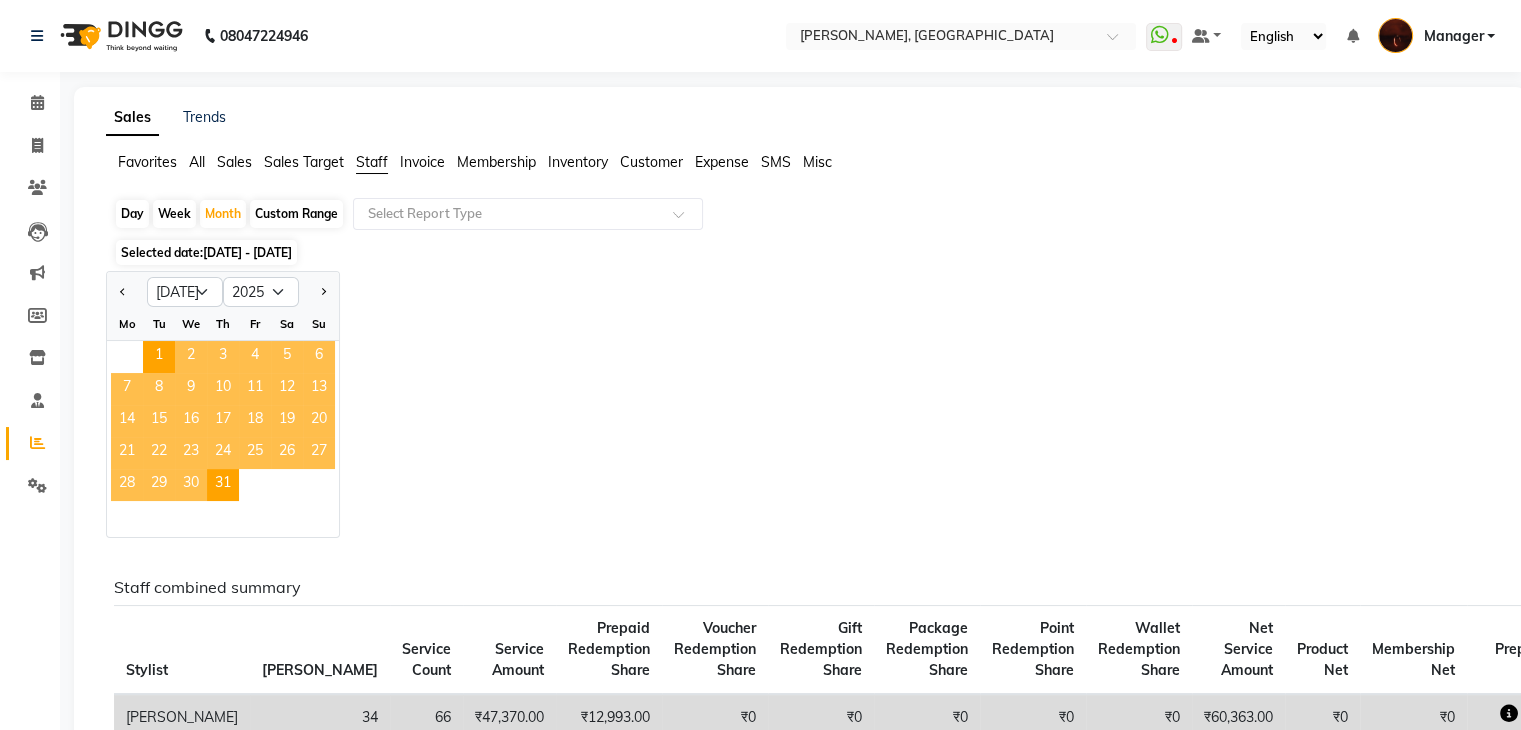 click on "01-07-2025 - 31-07-2025" 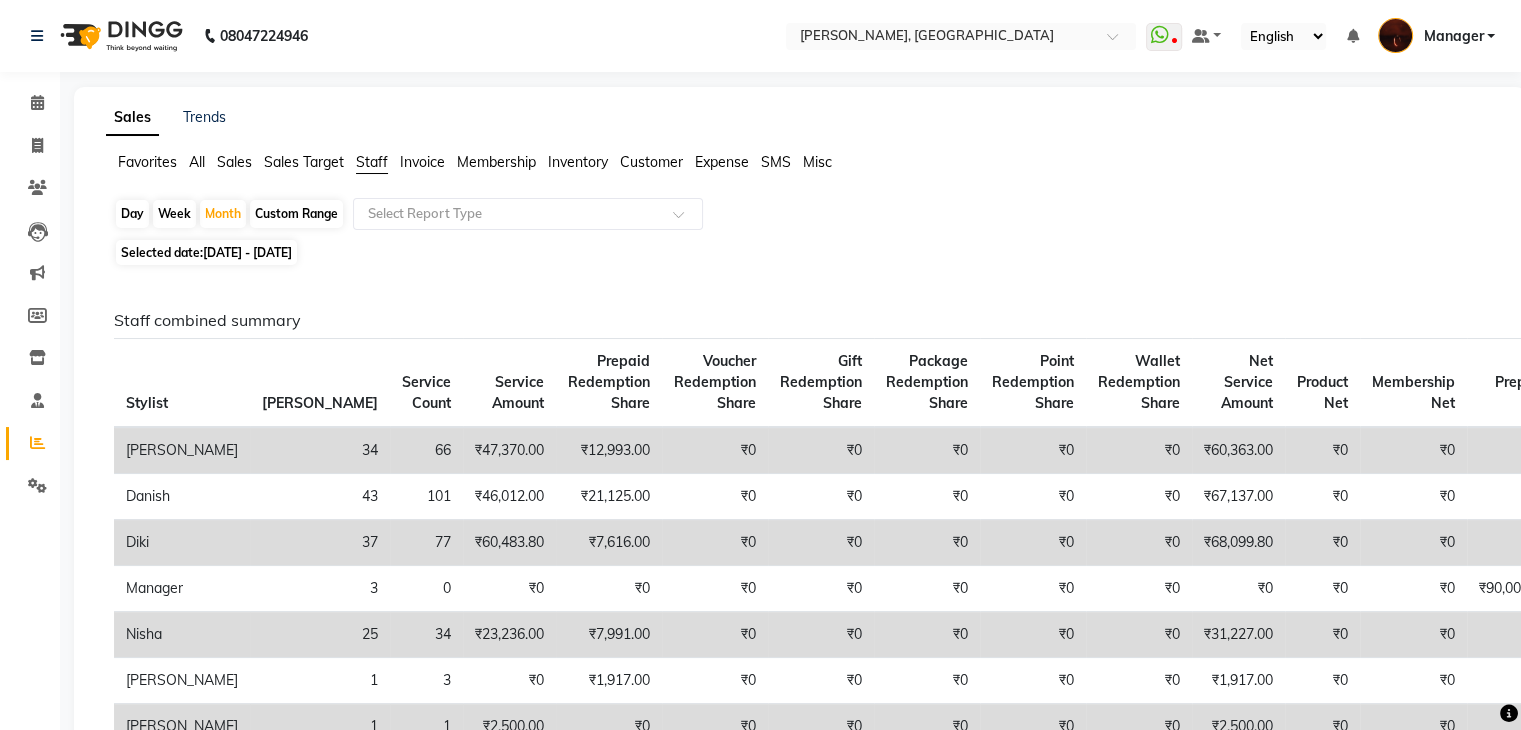 click on "Day" 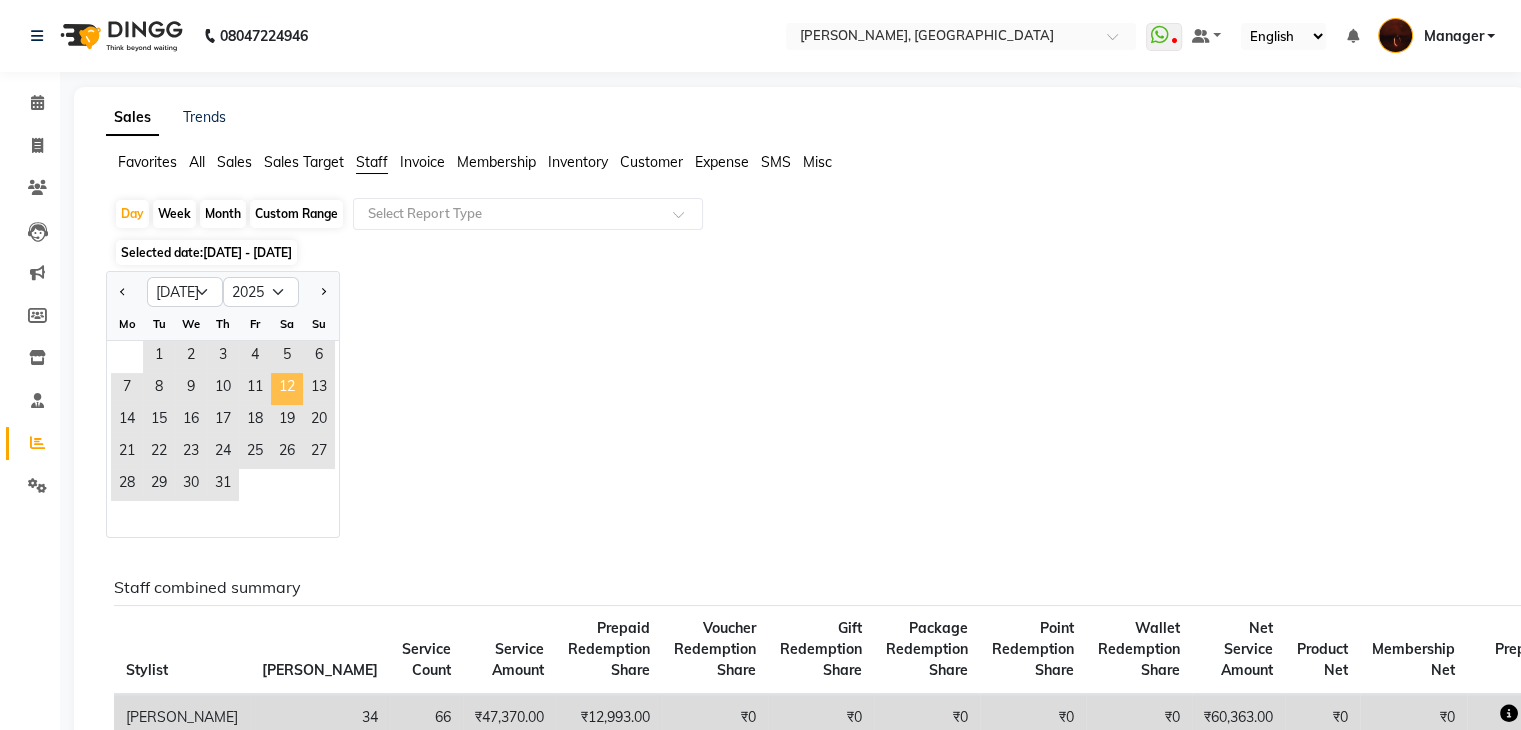 click on "12" 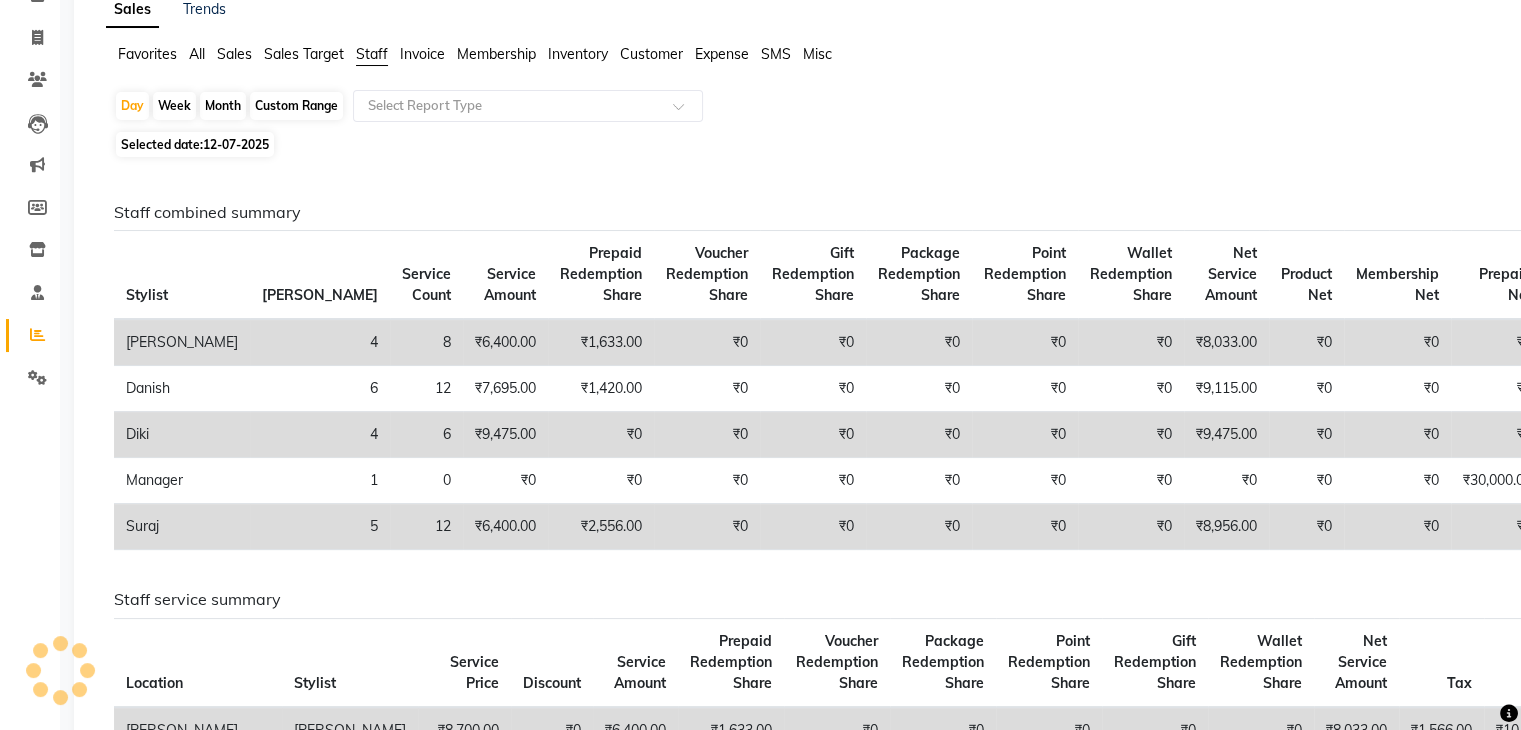 scroll, scrollTop: 117, scrollLeft: 0, axis: vertical 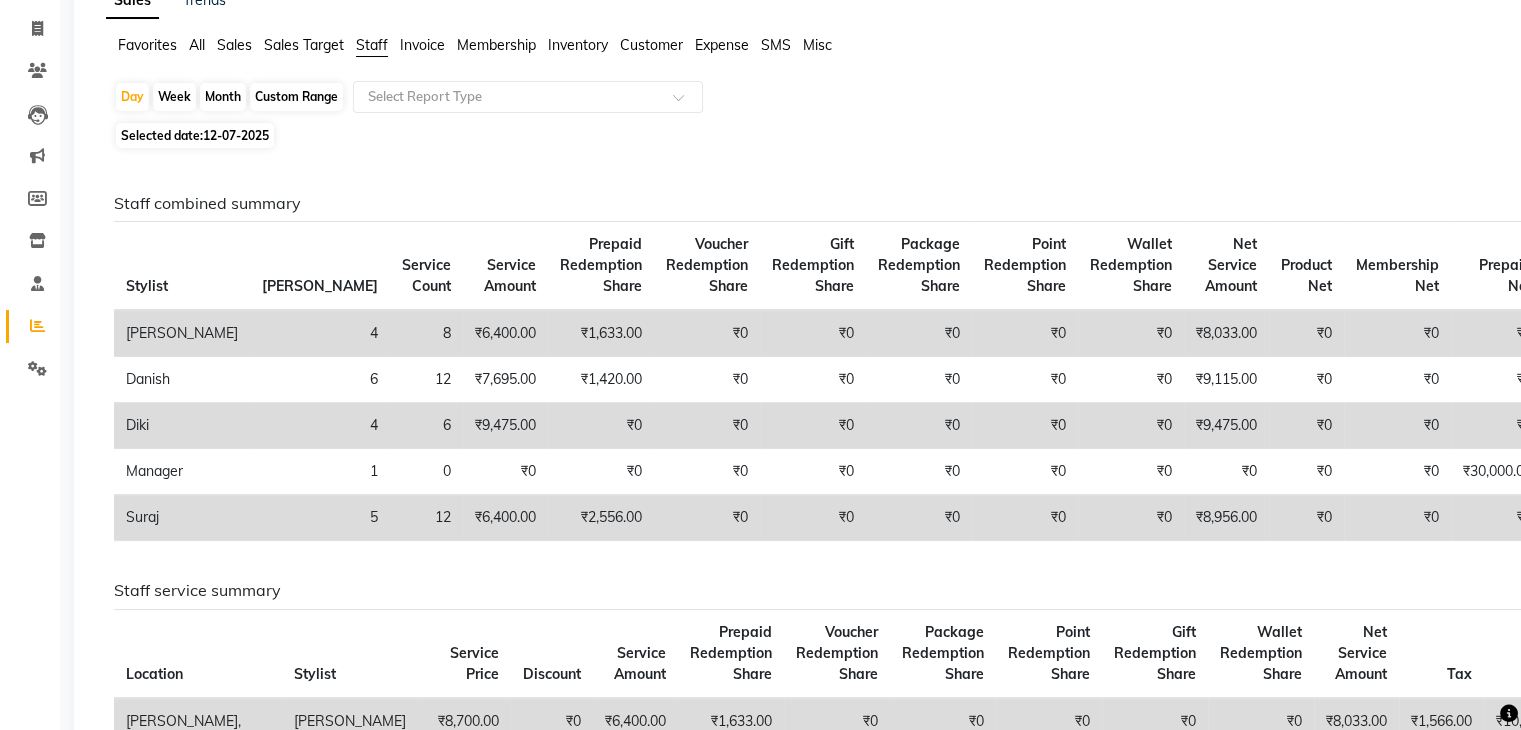 click on "Month" 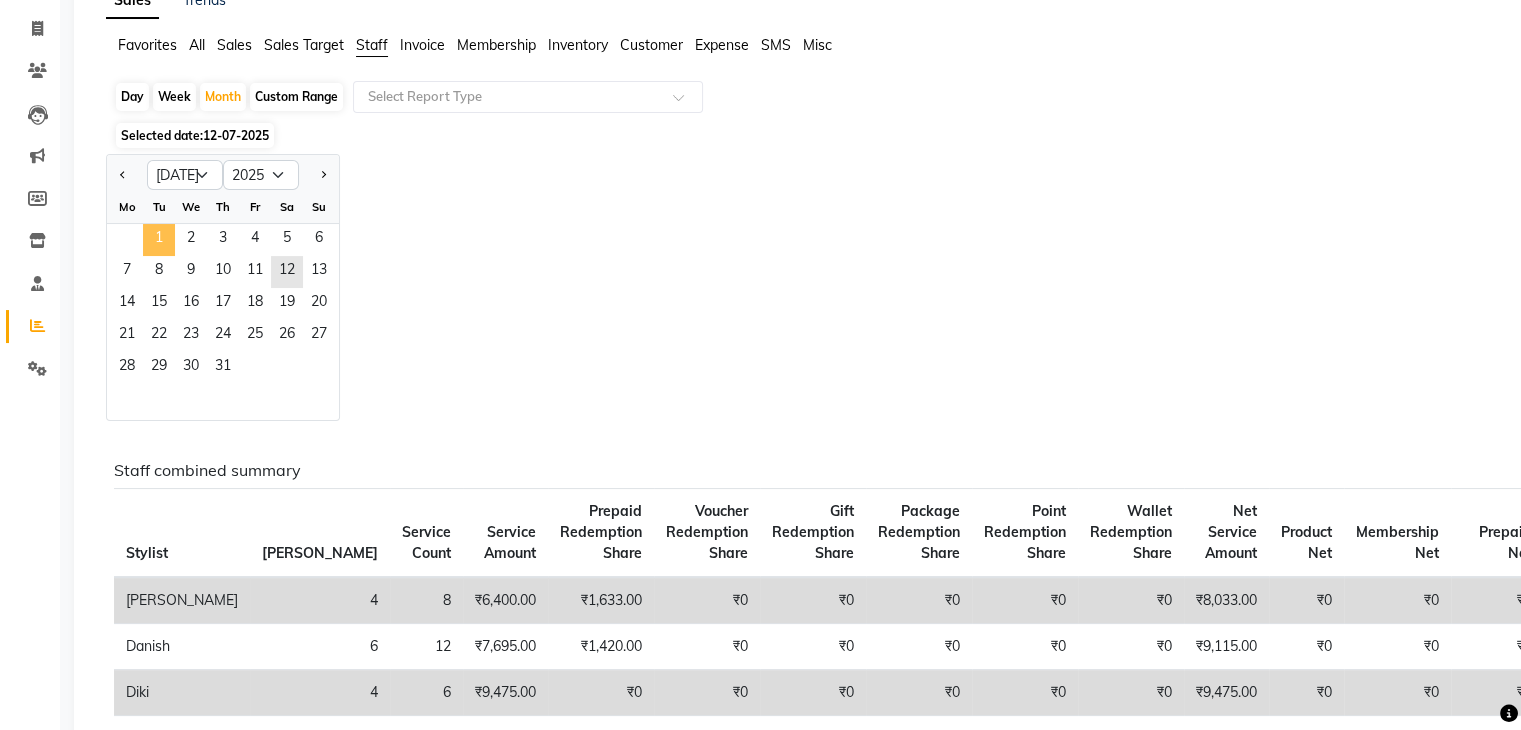click on "1" 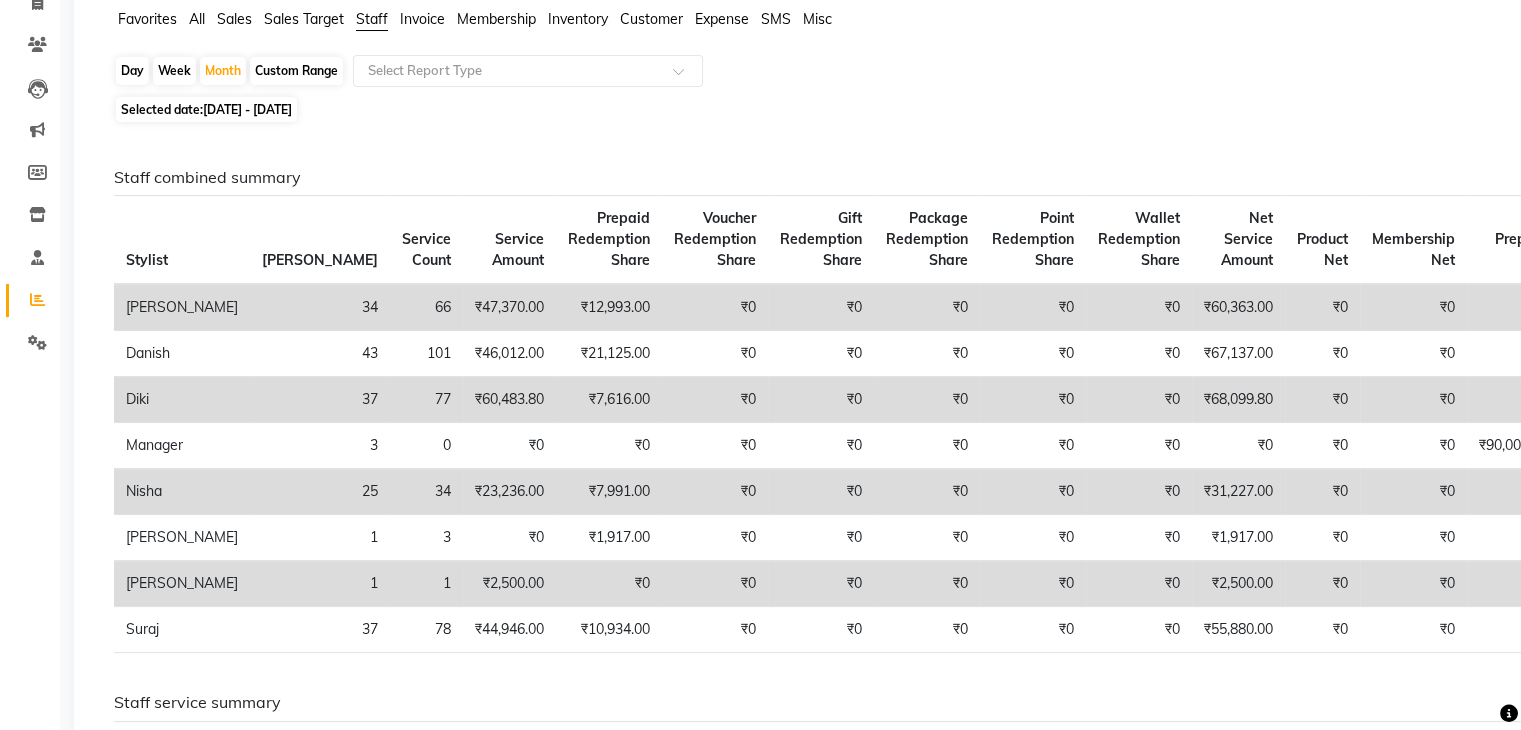 scroll, scrollTop: 149, scrollLeft: 0, axis: vertical 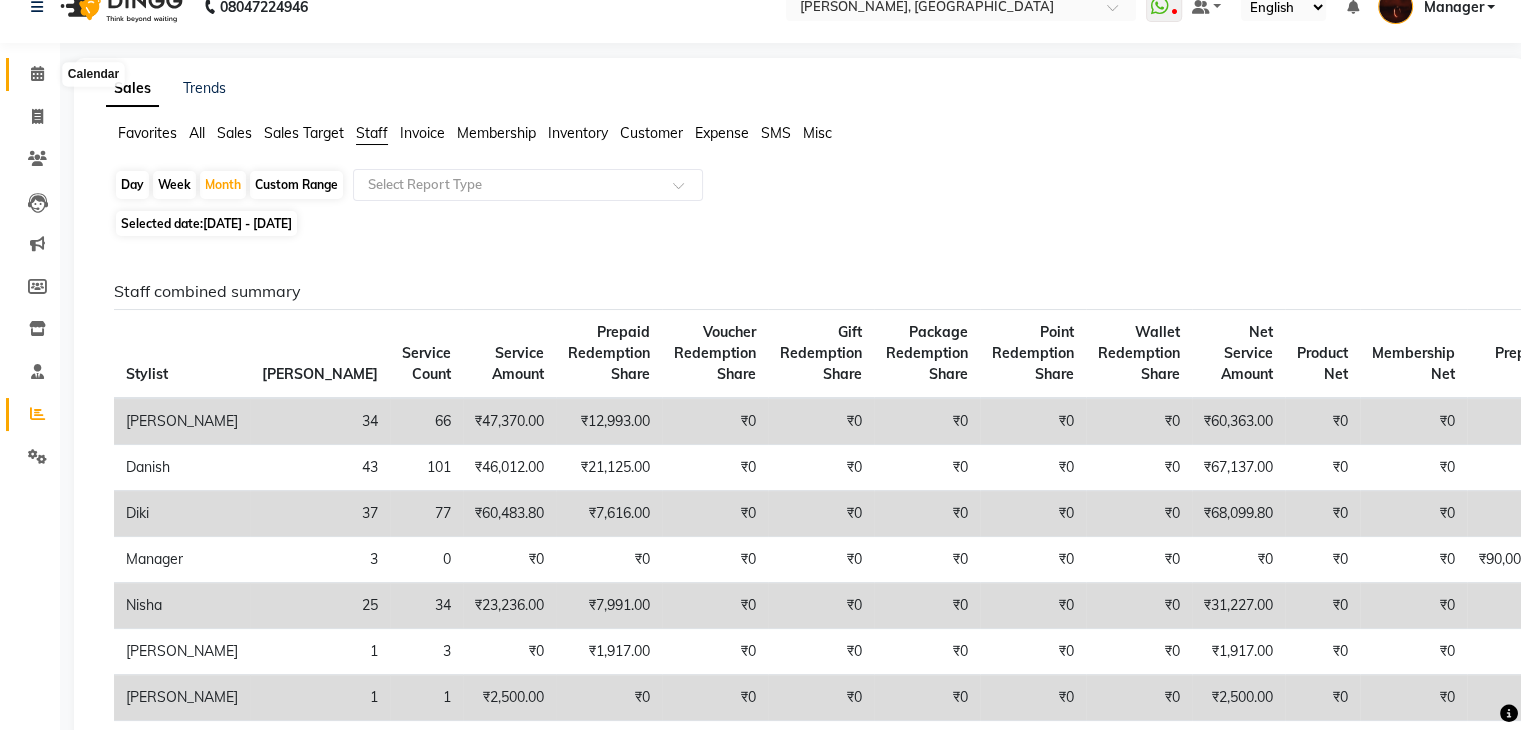 click 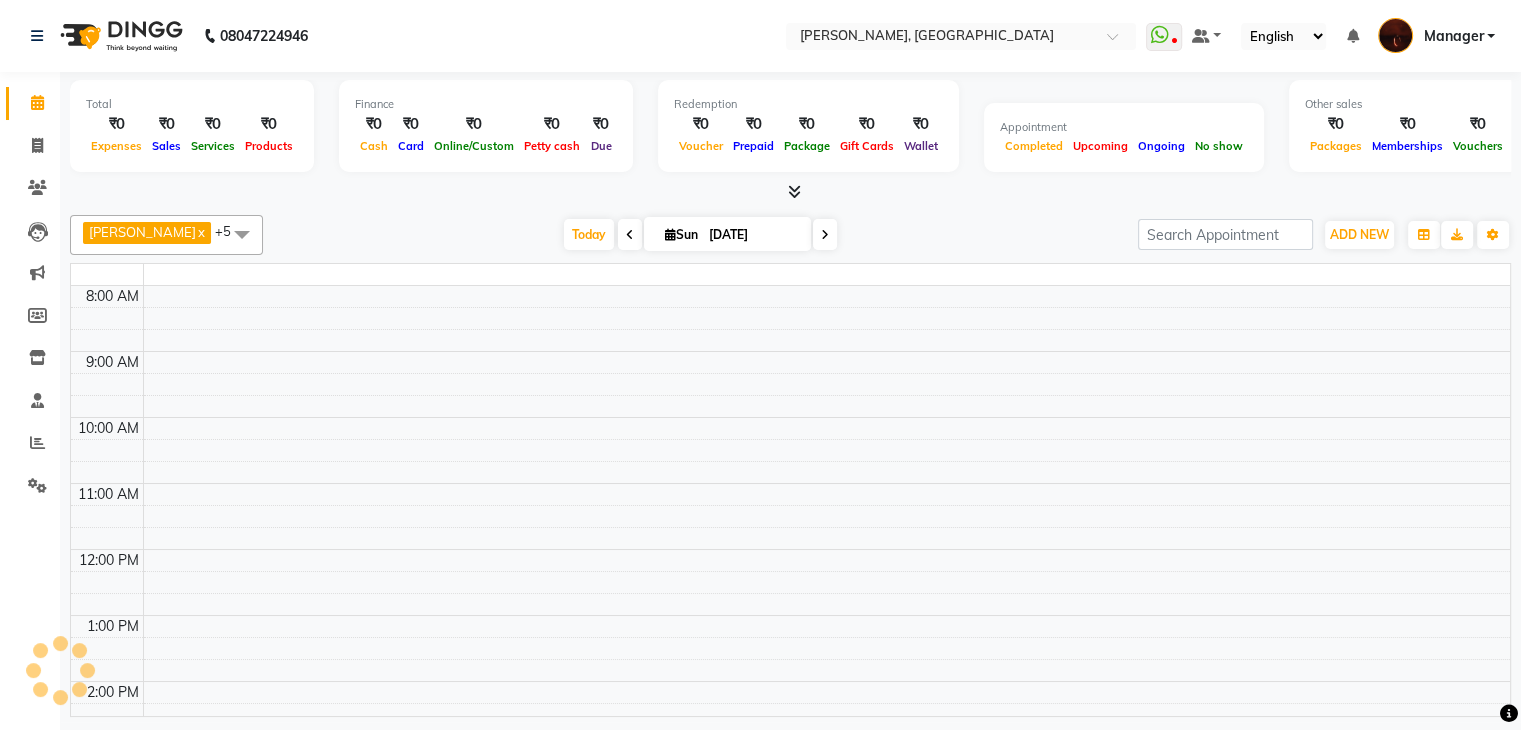 scroll, scrollTop: 0, scrollLeft: 0, axis: both 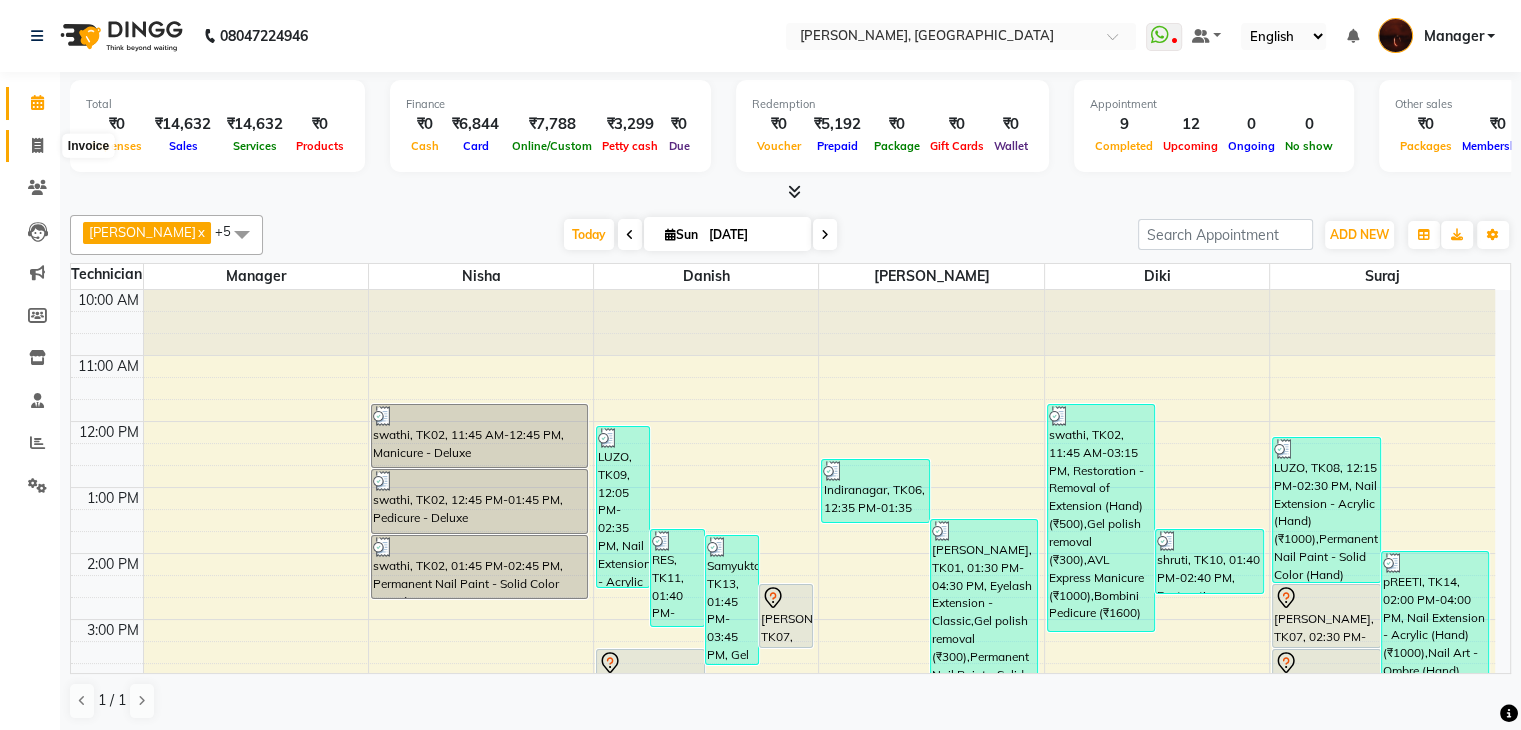 click 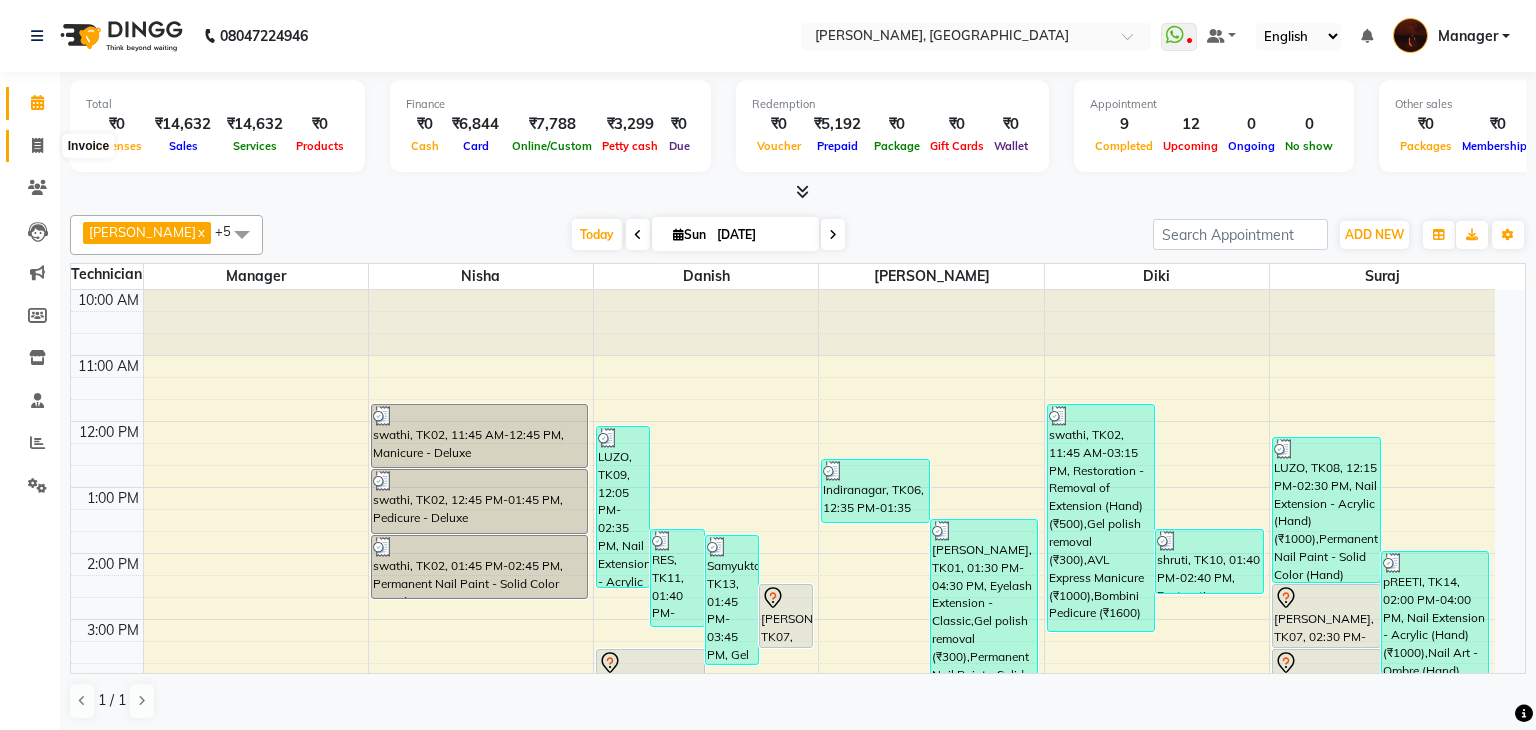 select on "service" 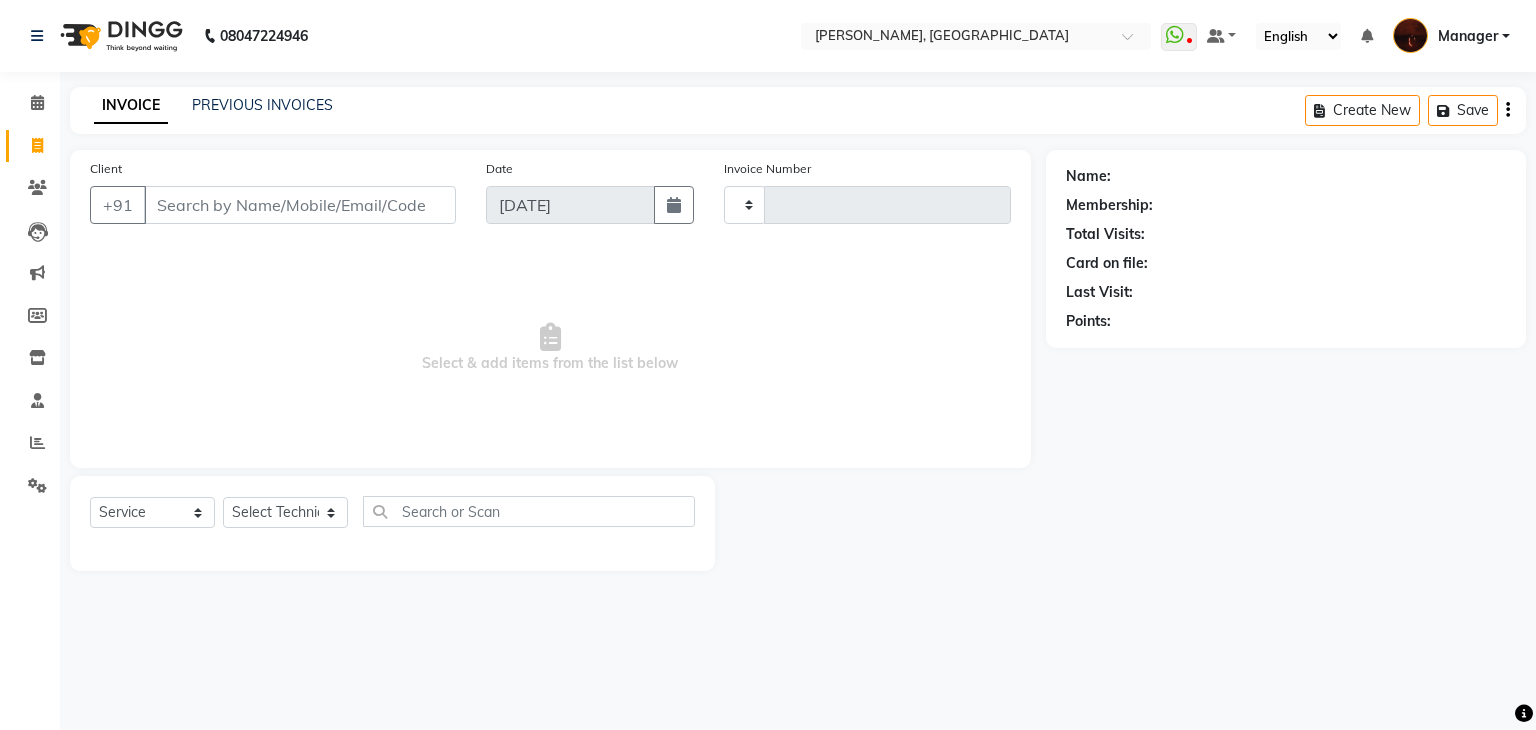 type on "1218" 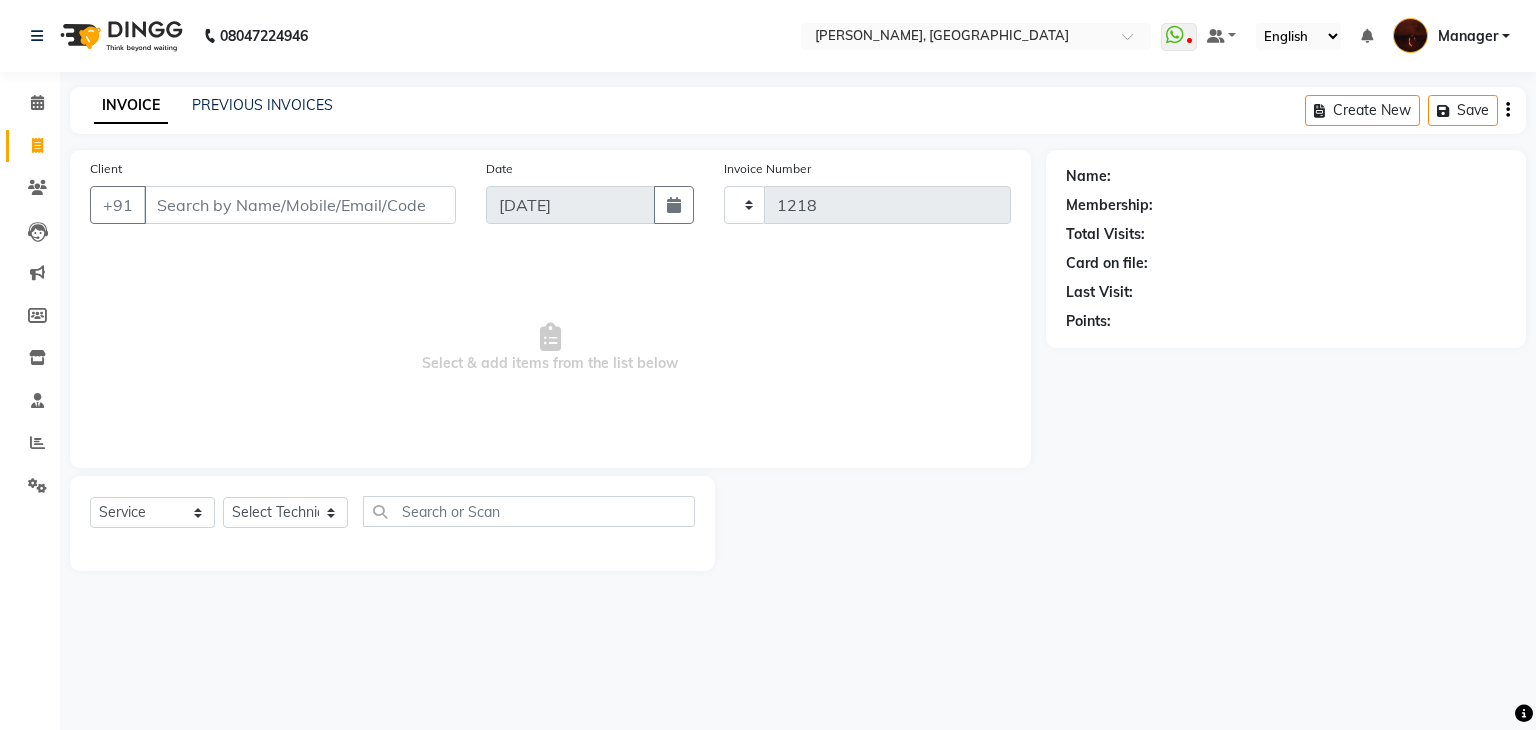 select on "4063" 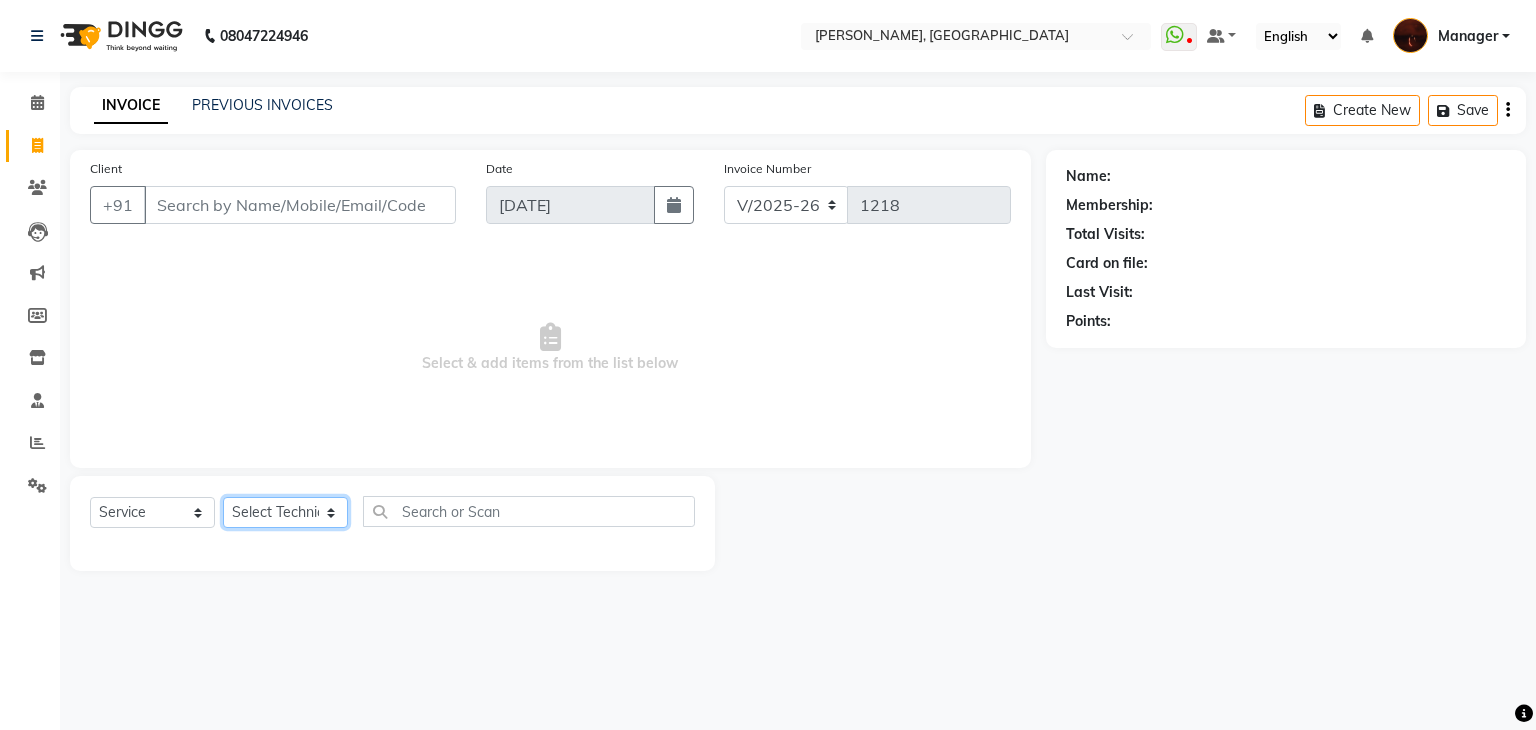 click on "Select Technician Adesh amir anuj Danish Diki  Gaurav GAURAV GK Geeta Himanshu jenifer Manager megna nikhil Nisha Pooja prince Rohit roshni sajan Salman Sameer sudeb Sudhir Accounting suraj vishnu" 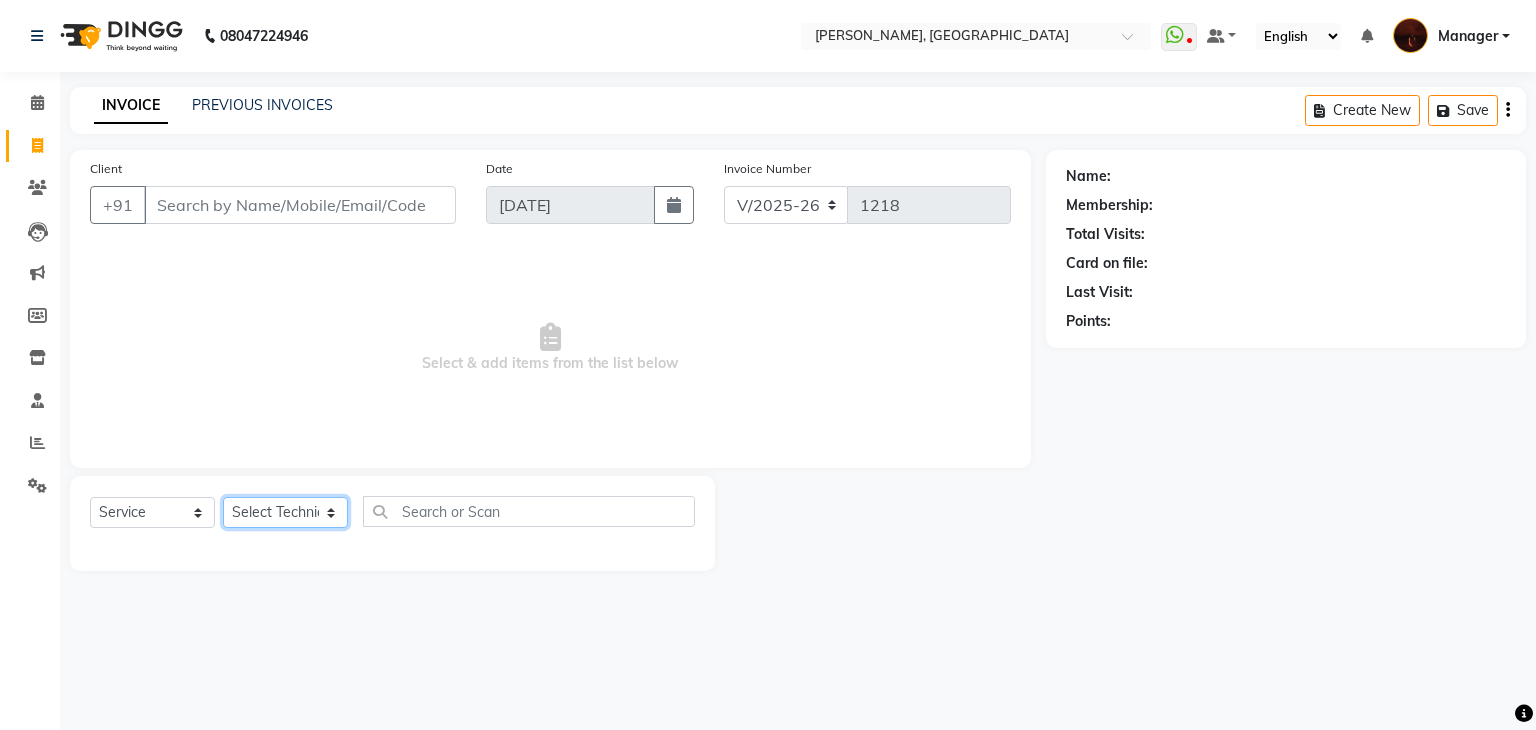 select on "20822" 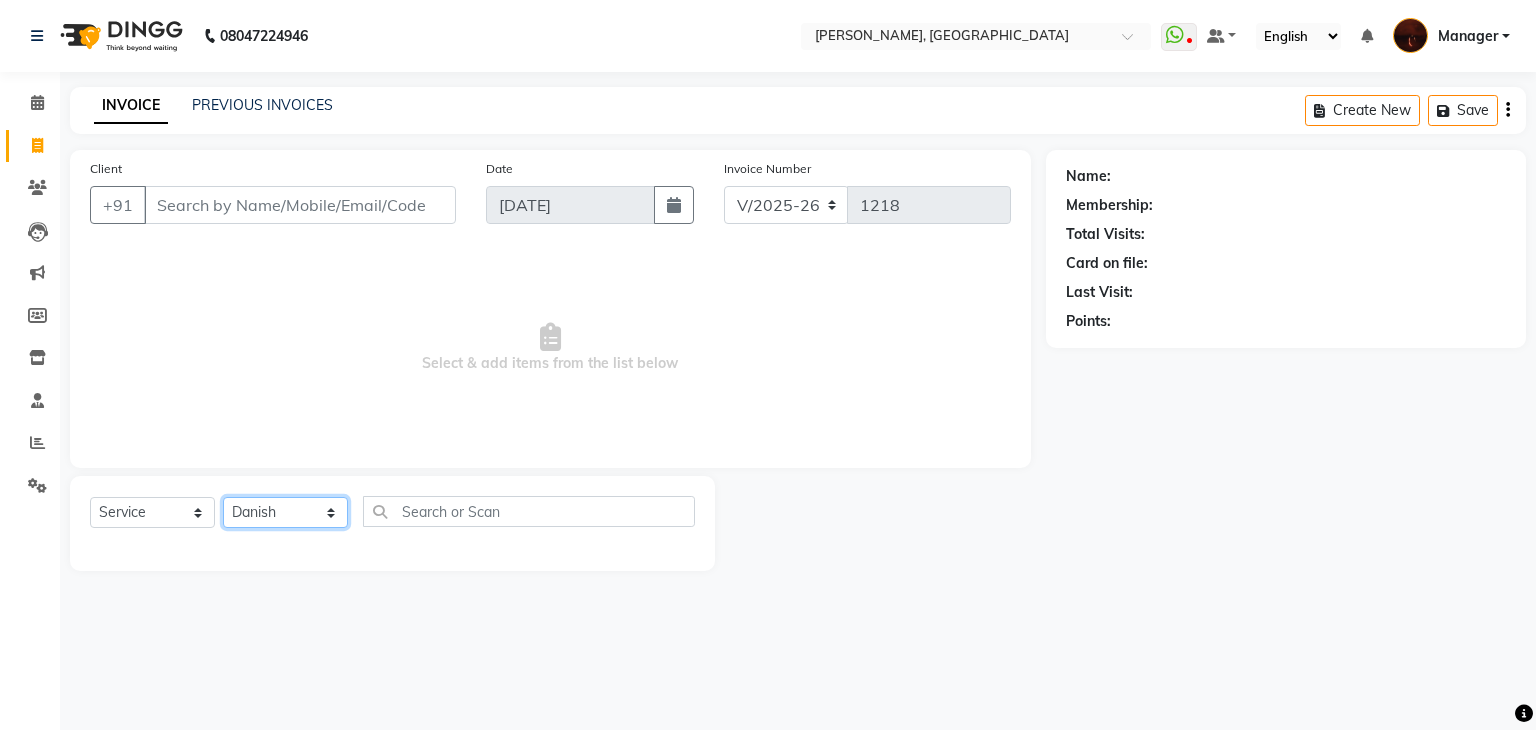 click on "Select Technician Adesh amir anuj Danish Diki  Gaurav GAURAV GK Geeta Himanshu jenifer Manager megna nikhil Nisha Pooja prince Rohit roshni sajan Salman Sameer sudeb Sudhir Accounting suraj vishnu" 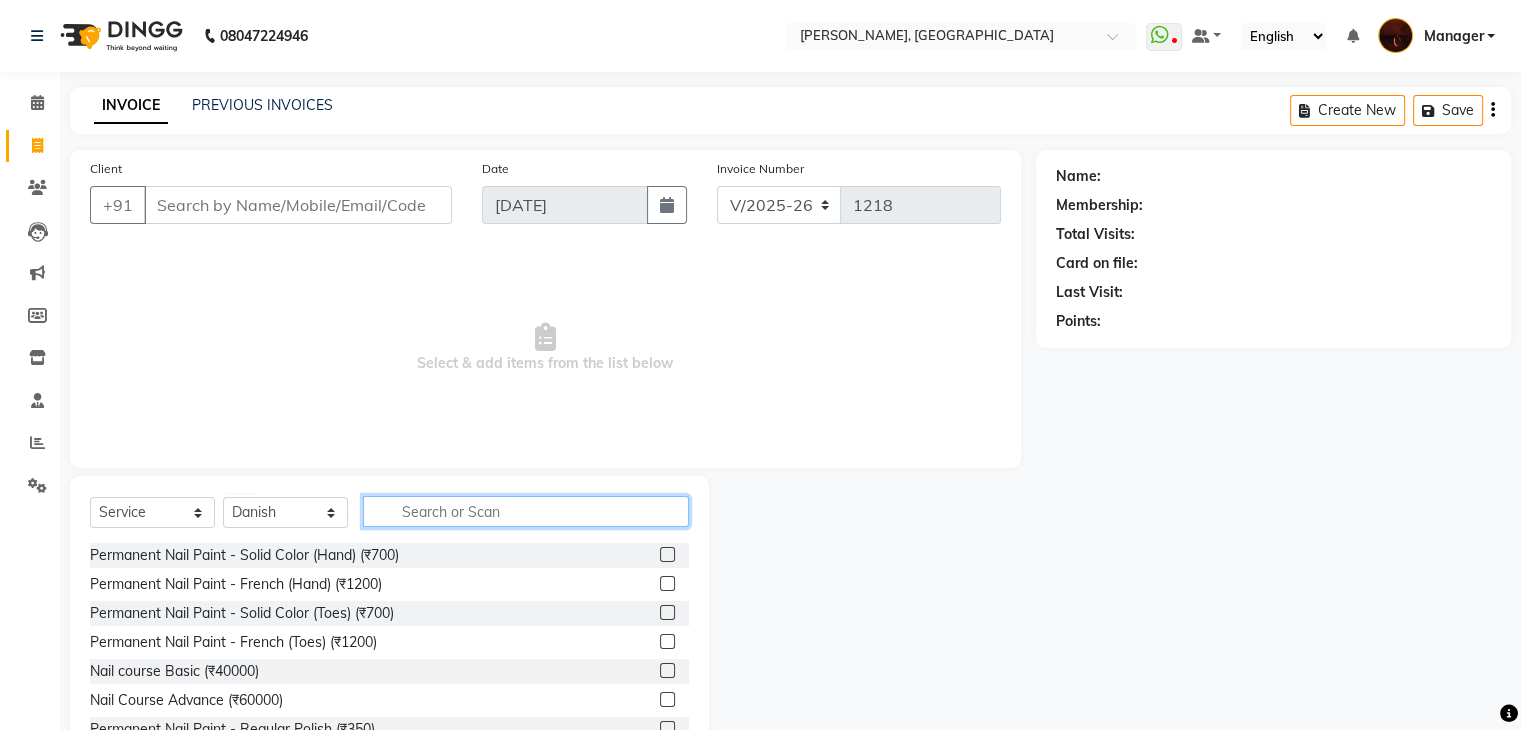 click 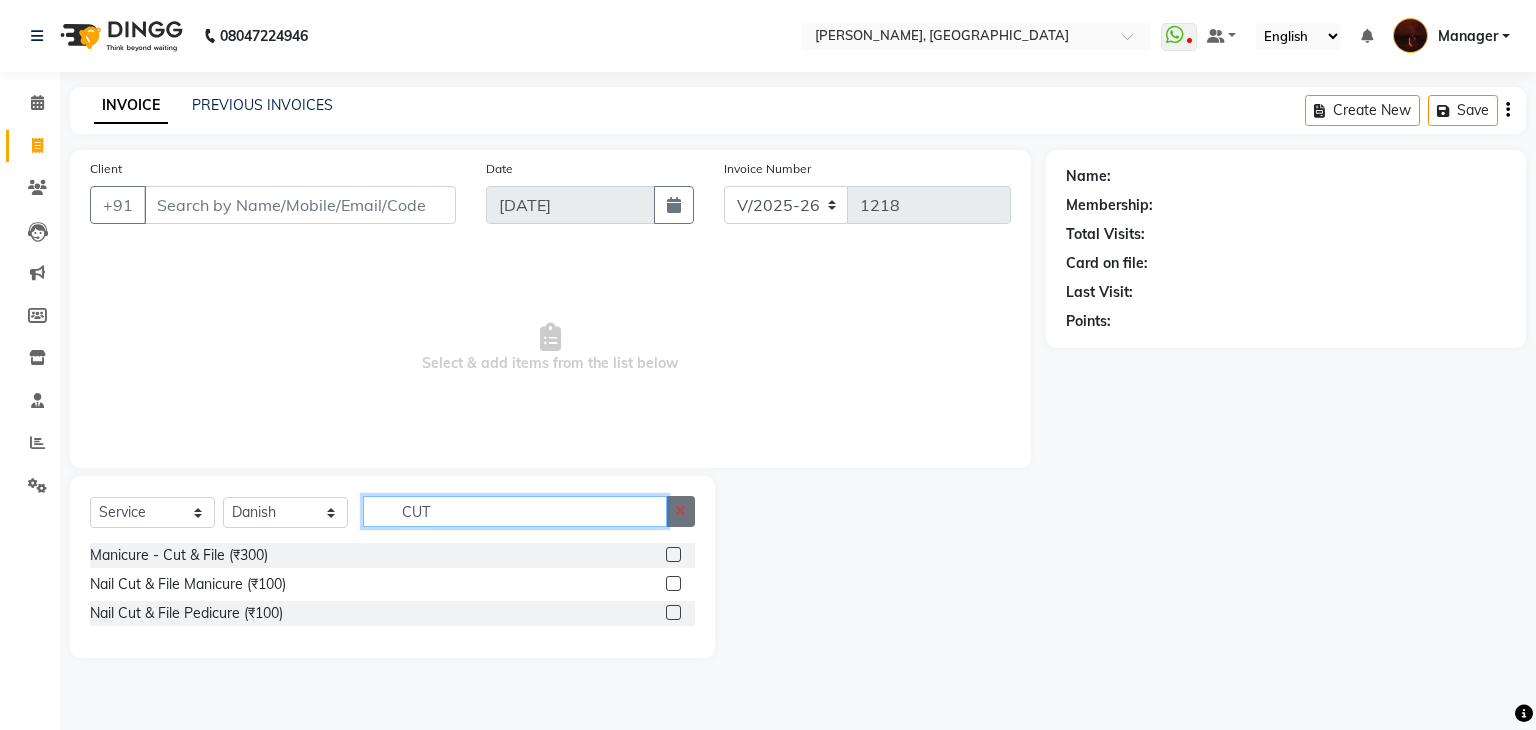 type on "CUT" 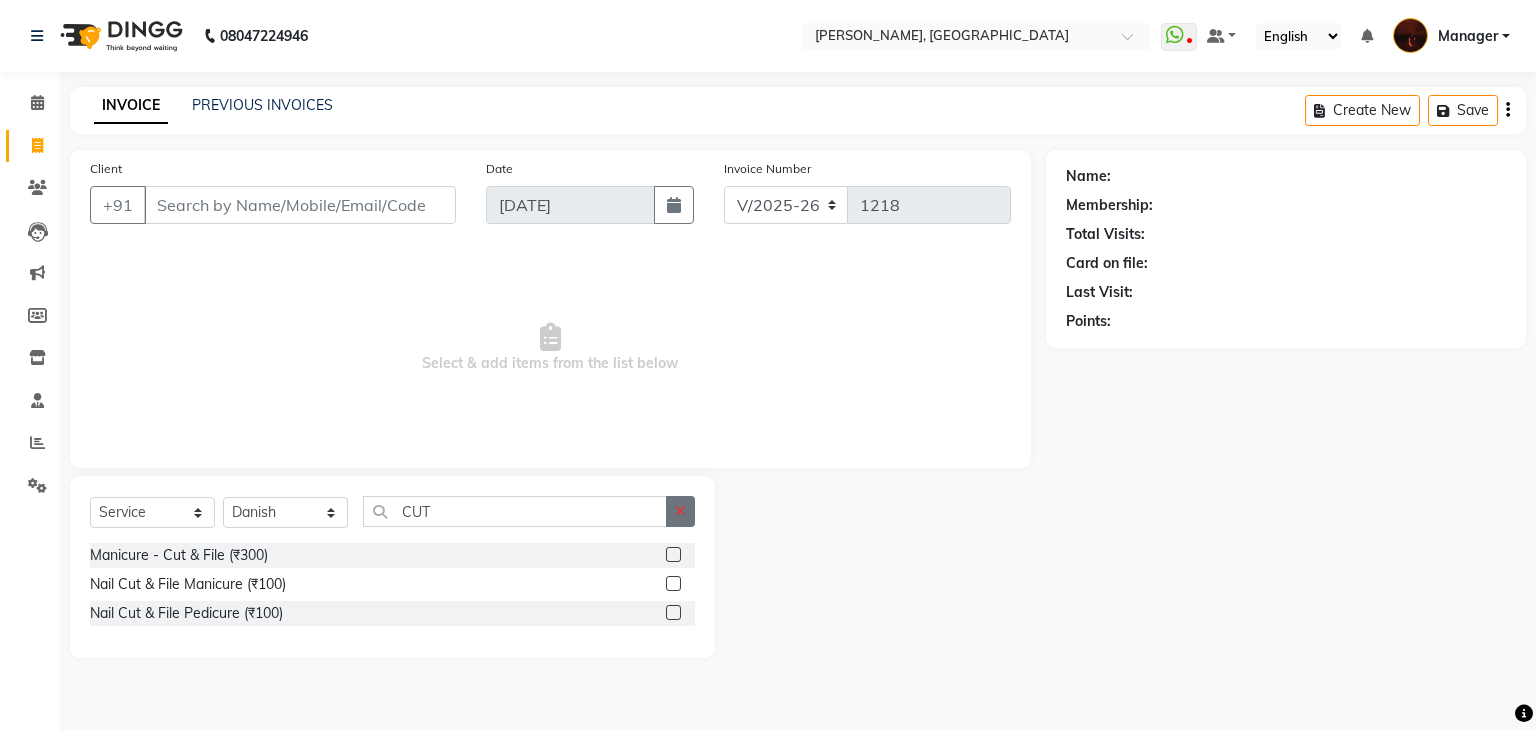 click 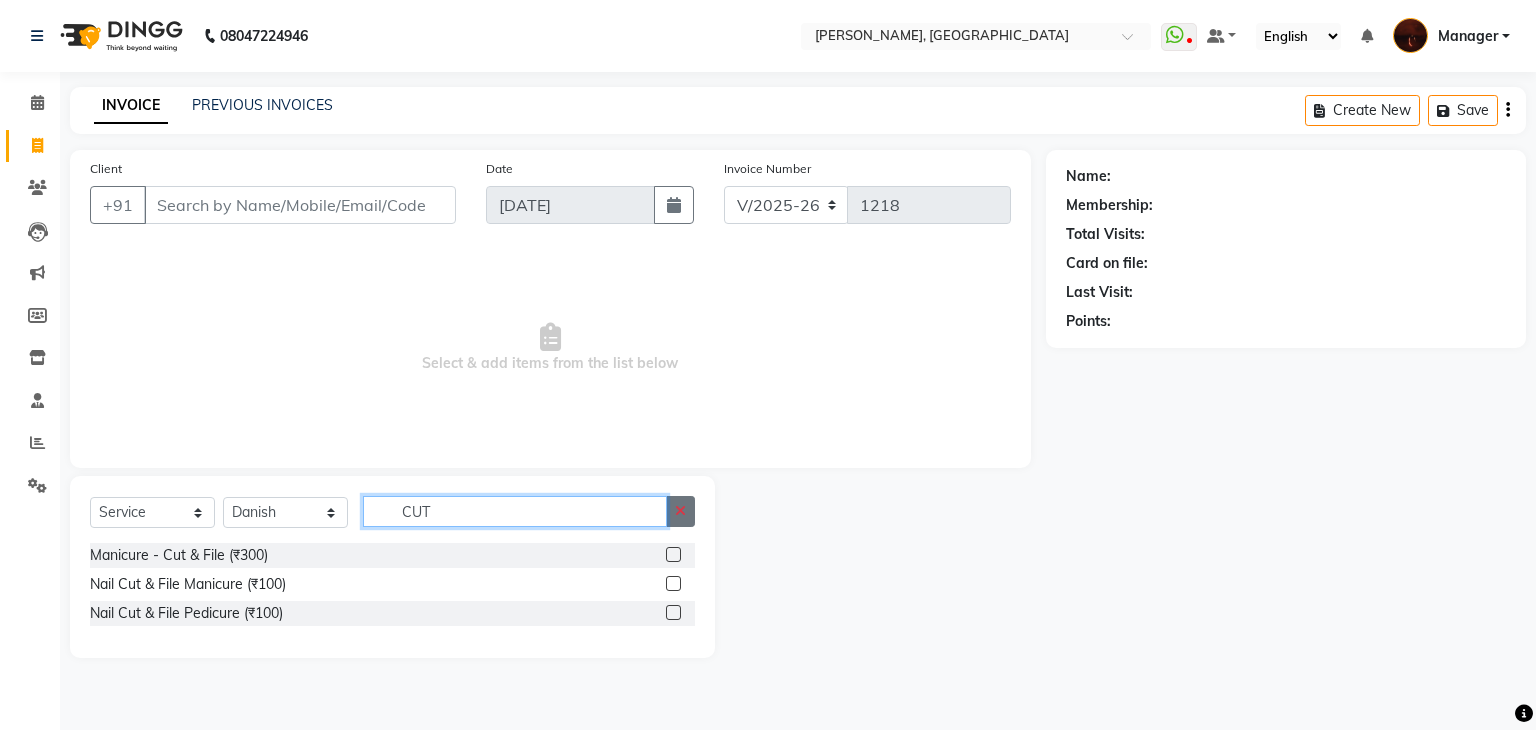 type 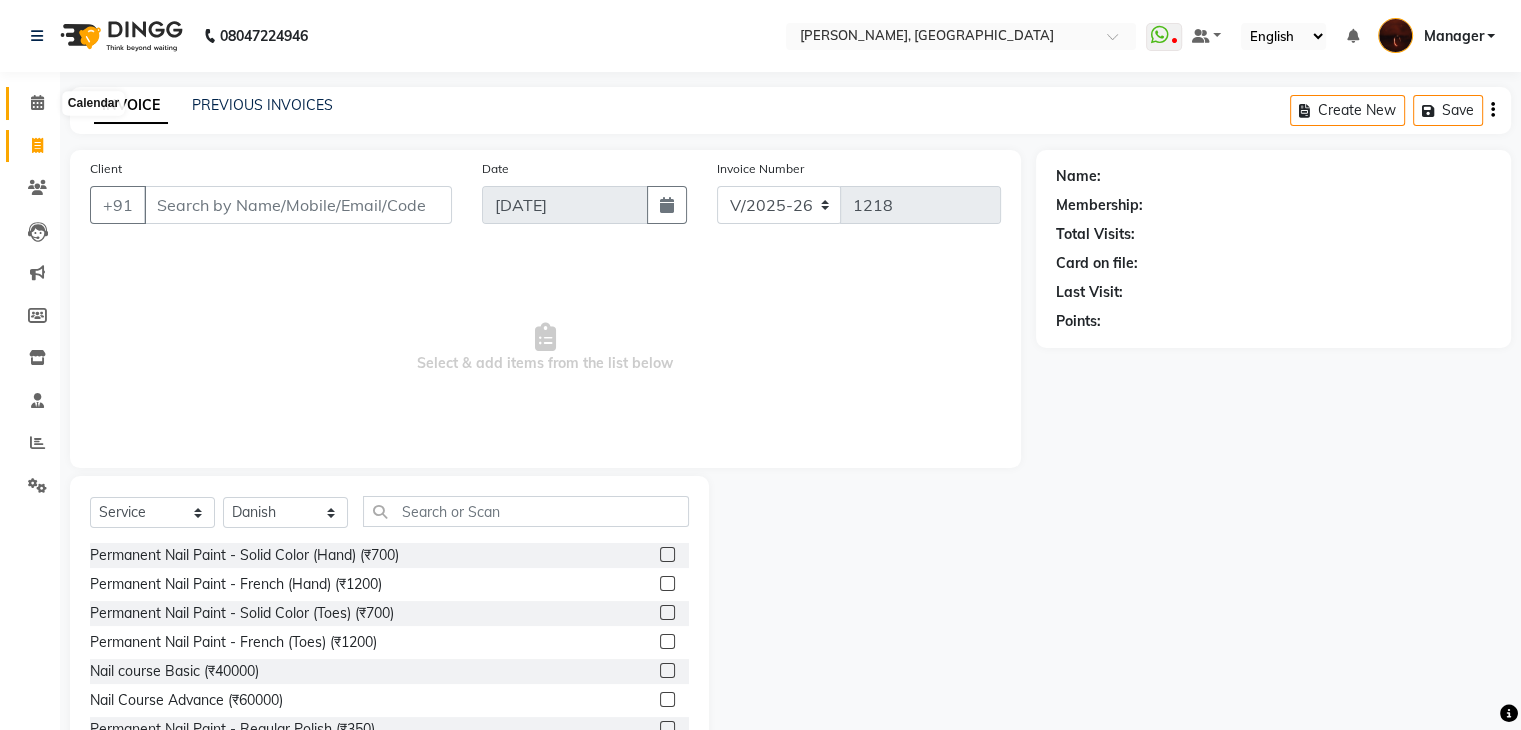 click 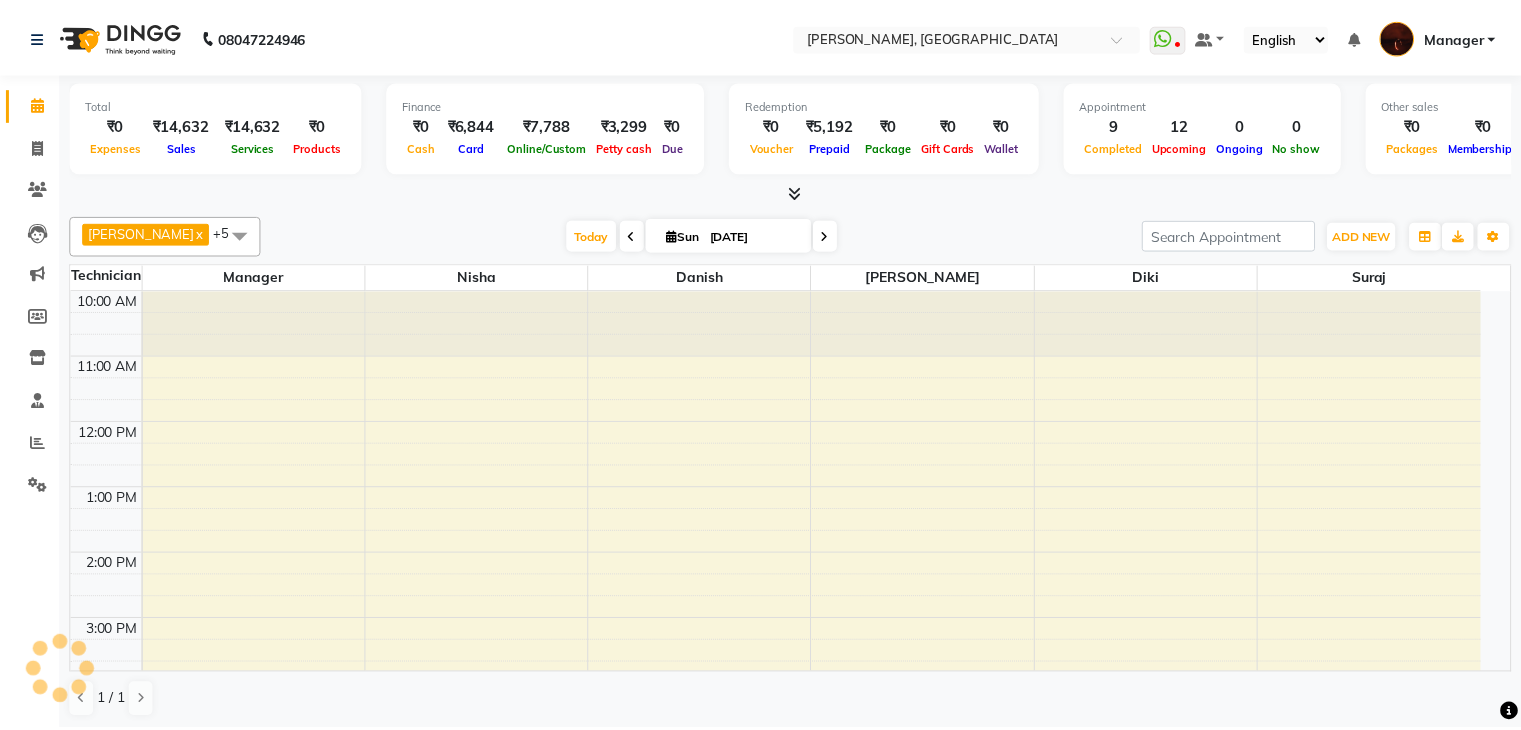 scroll, scrollTop: 0, scrollLeft: 0, axis: both 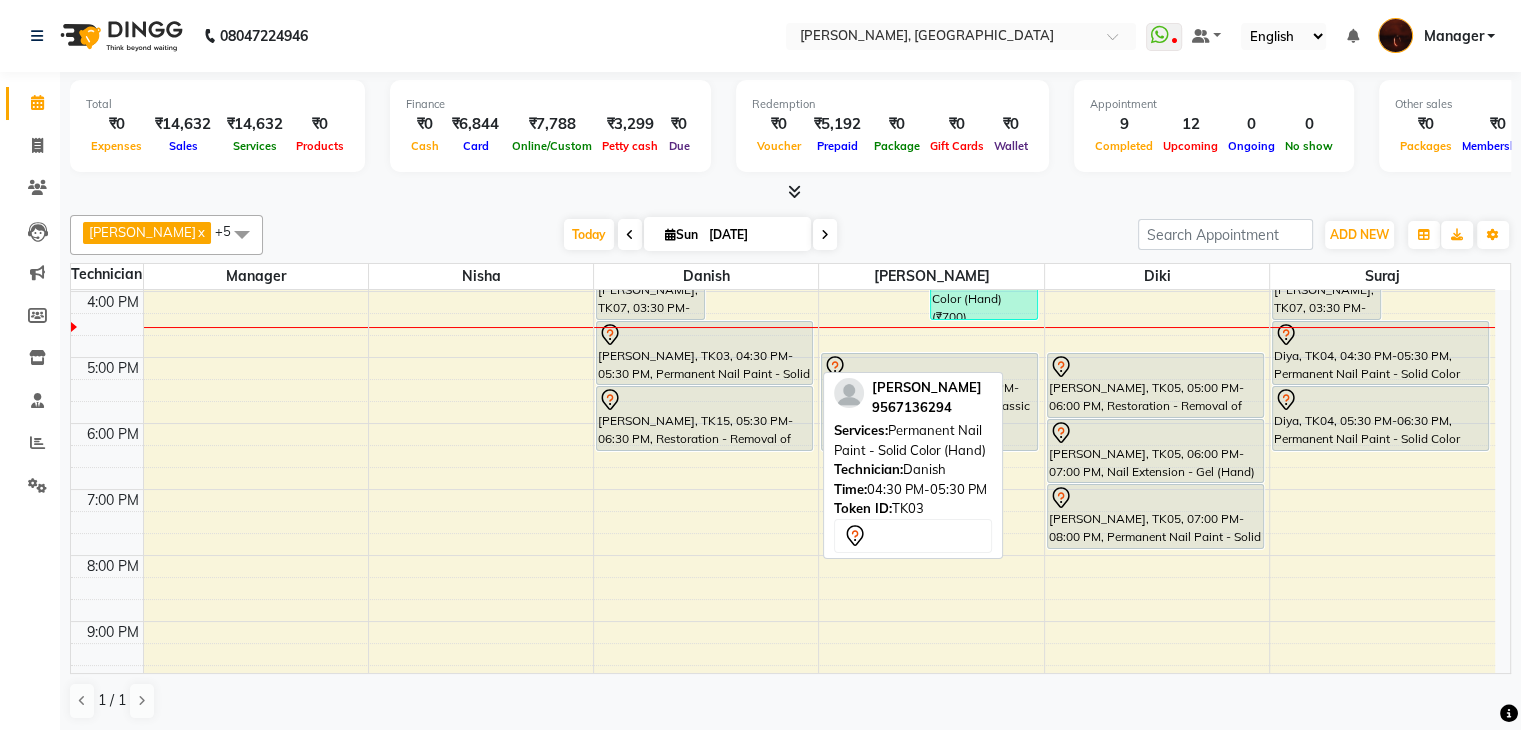 click on "susana, TK03, 04:30 PM-05:30 PM, Permanent Nail Paint - Solid Color (Hand)" at bounding box center [704, 353] 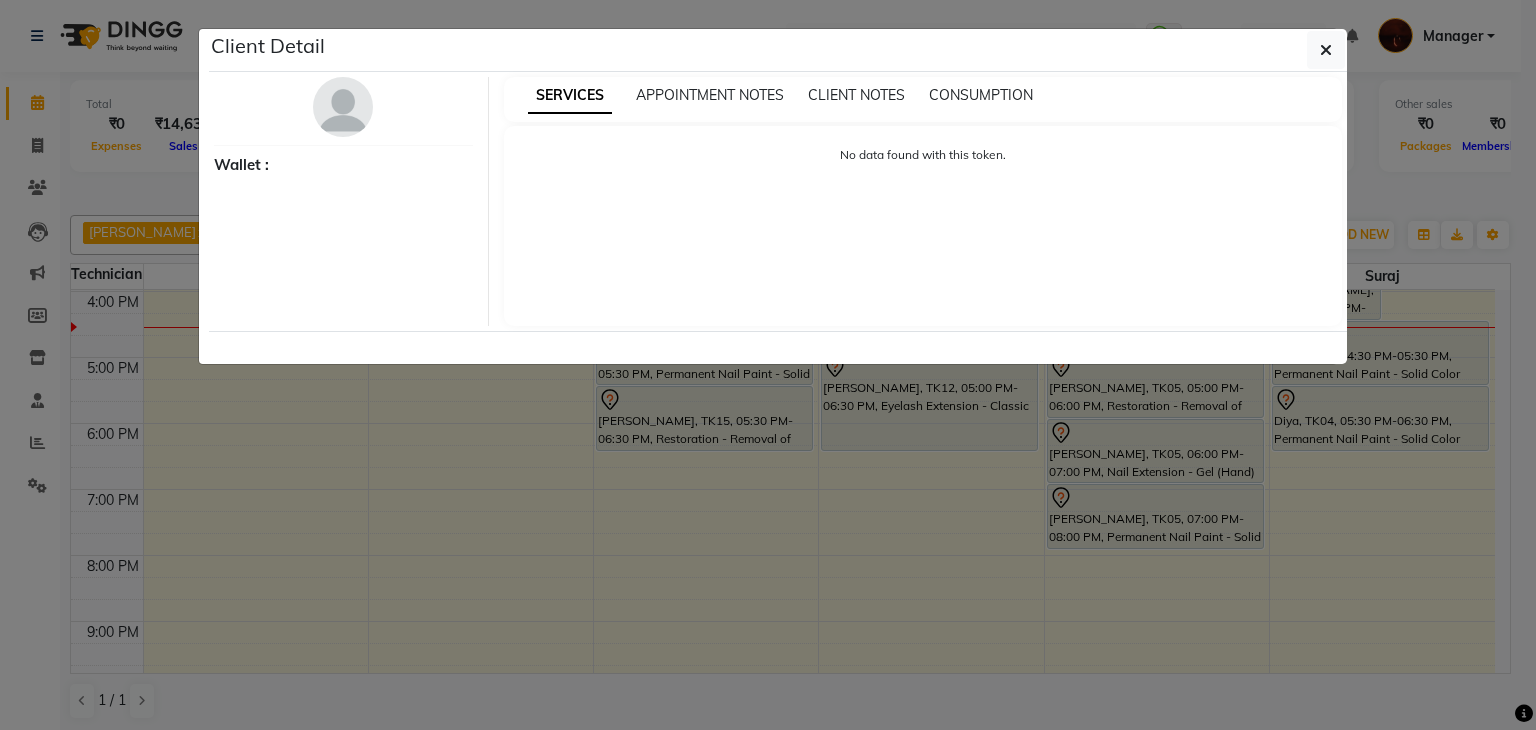 select on "7" 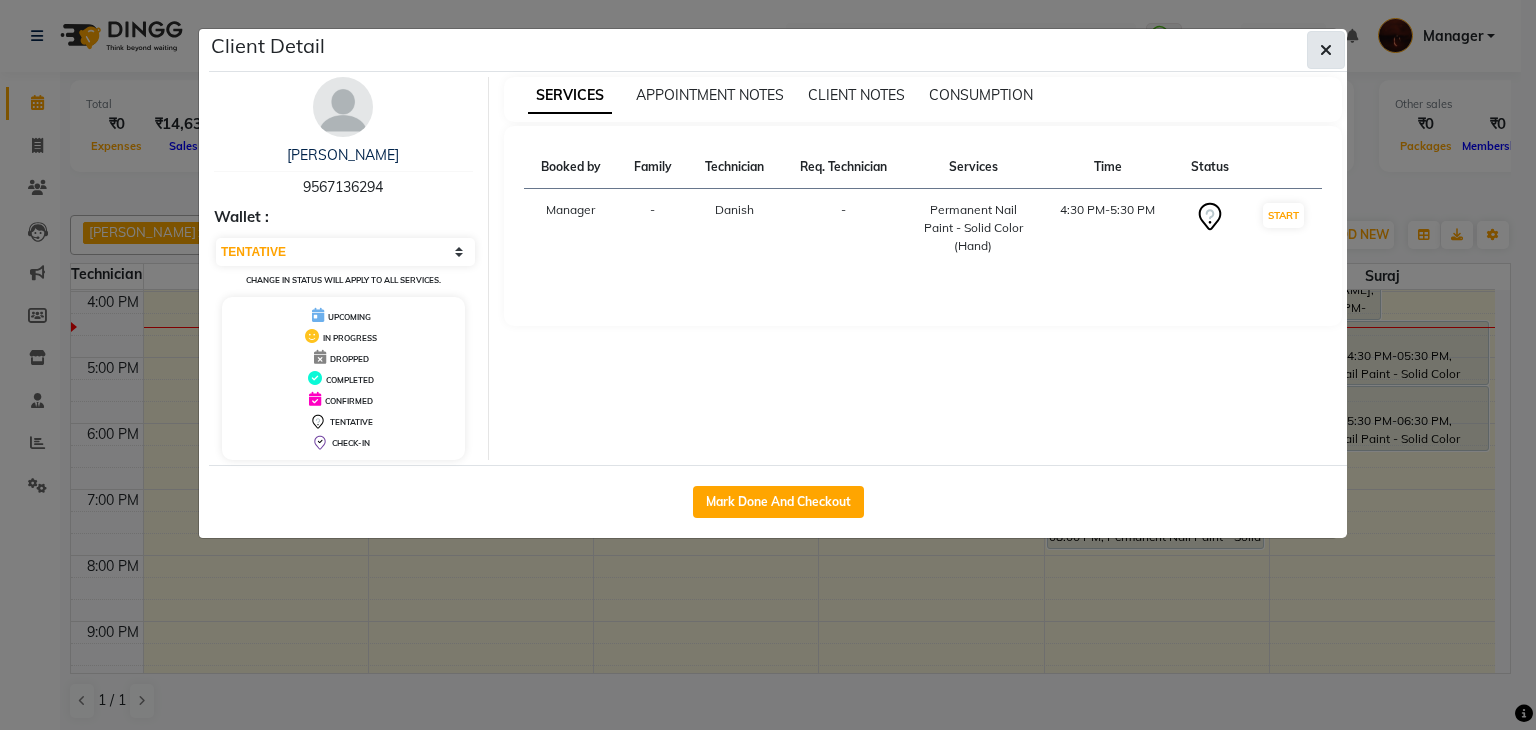 click 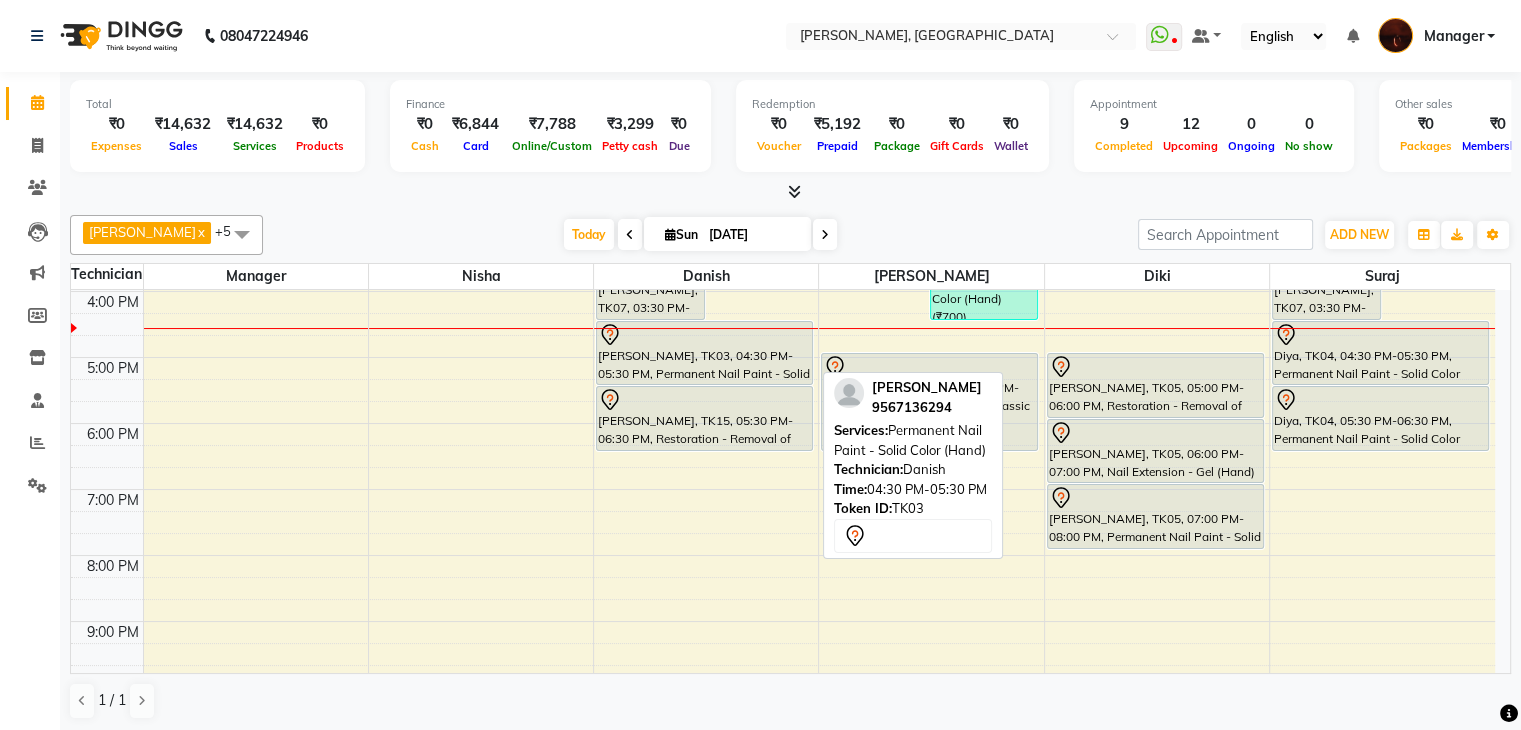 click on "susana, TK03, 04:30 PM-05:30 PM, Permanent Nail Paint - Solid Color (Hand)" at bounding box center (704, 353) 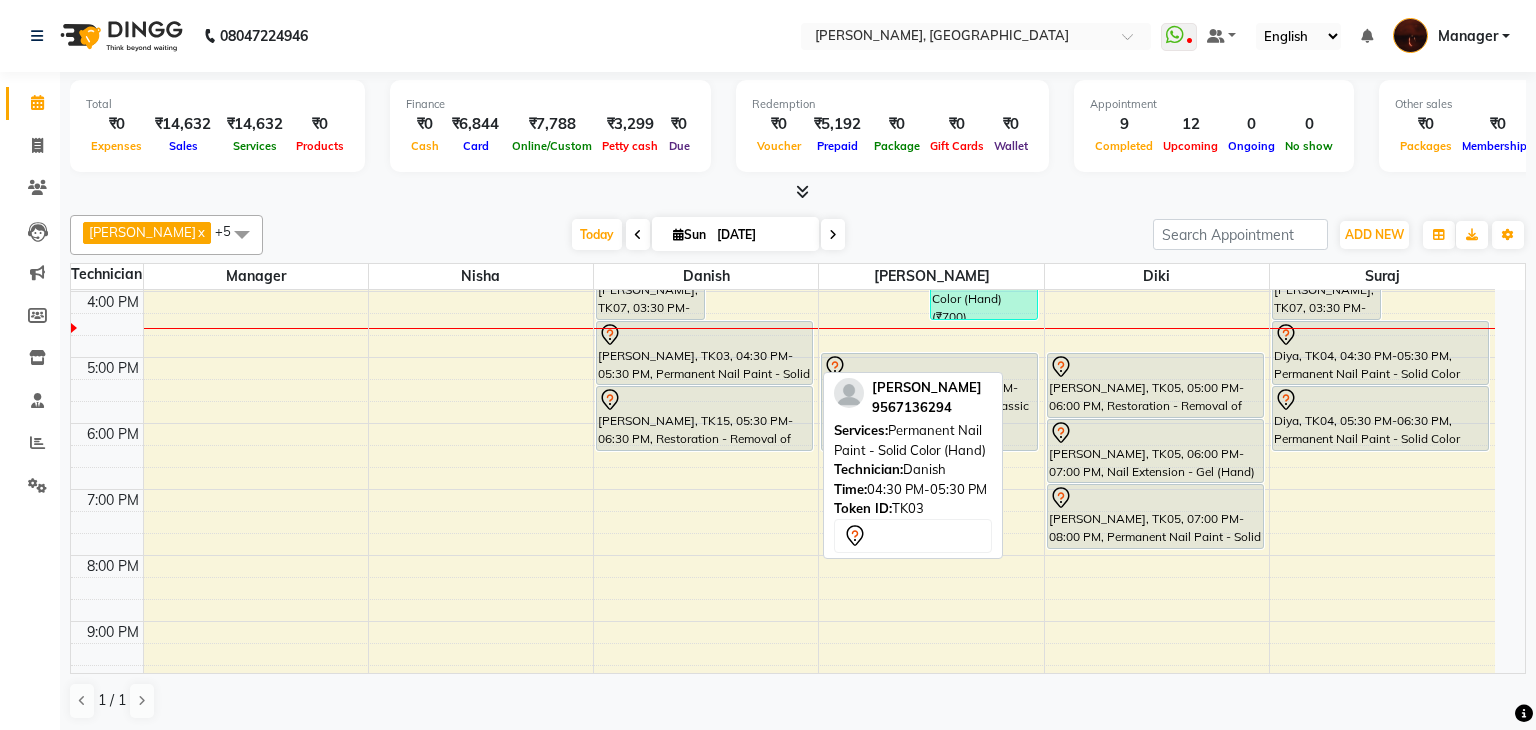 select on "7" 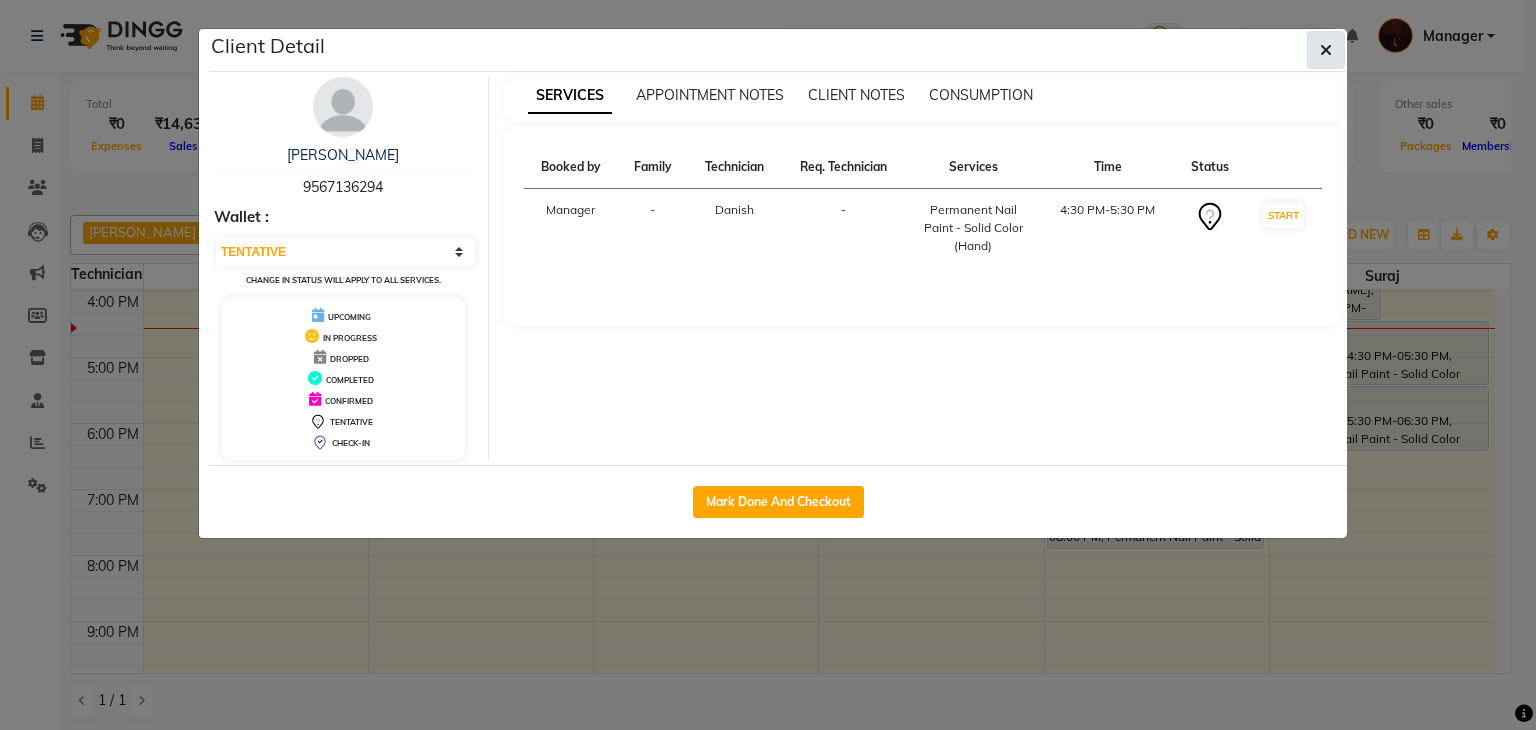 click 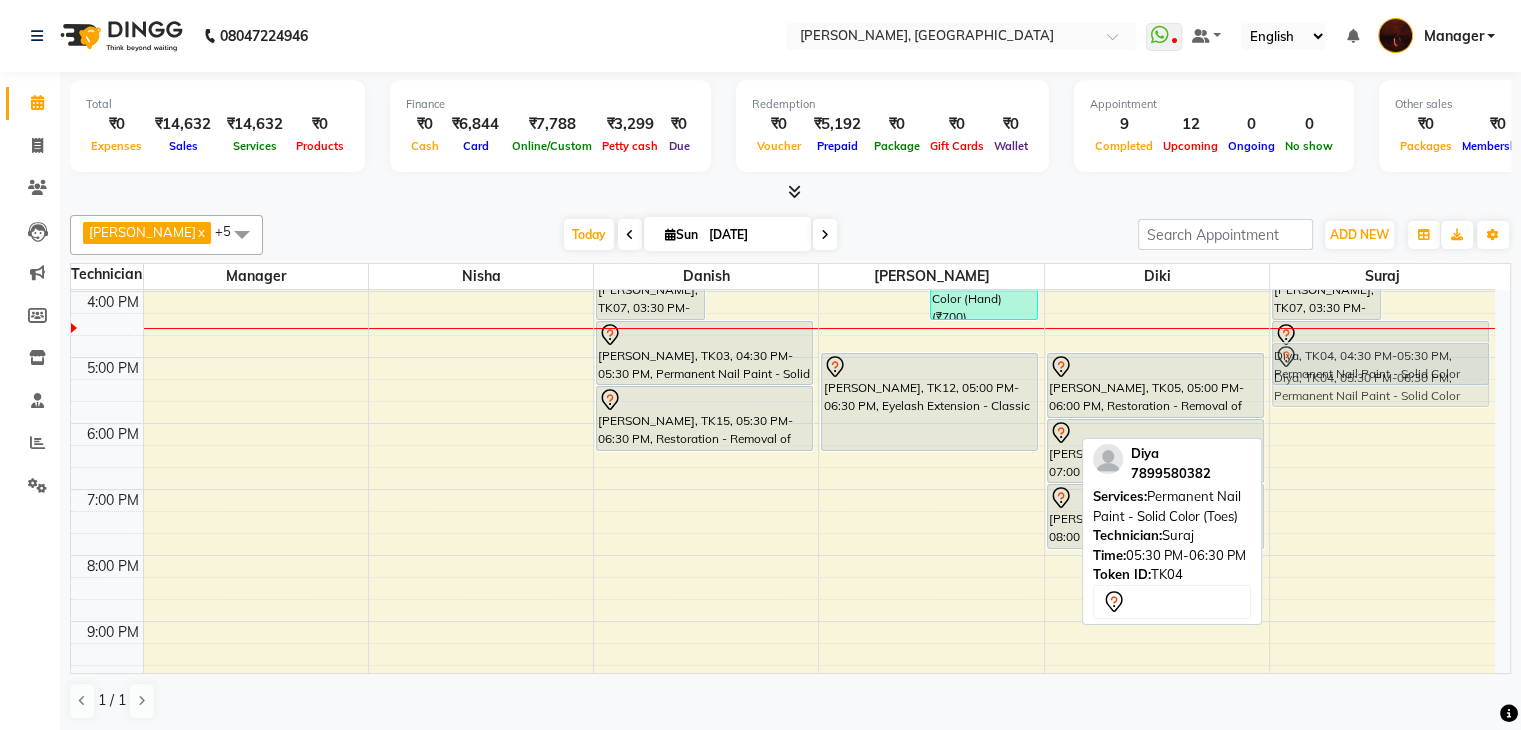 drag, startPoint x: 1392, startPoint y: 409, endPoint x: 1391, endPoint y: 360, distance: 49.010204 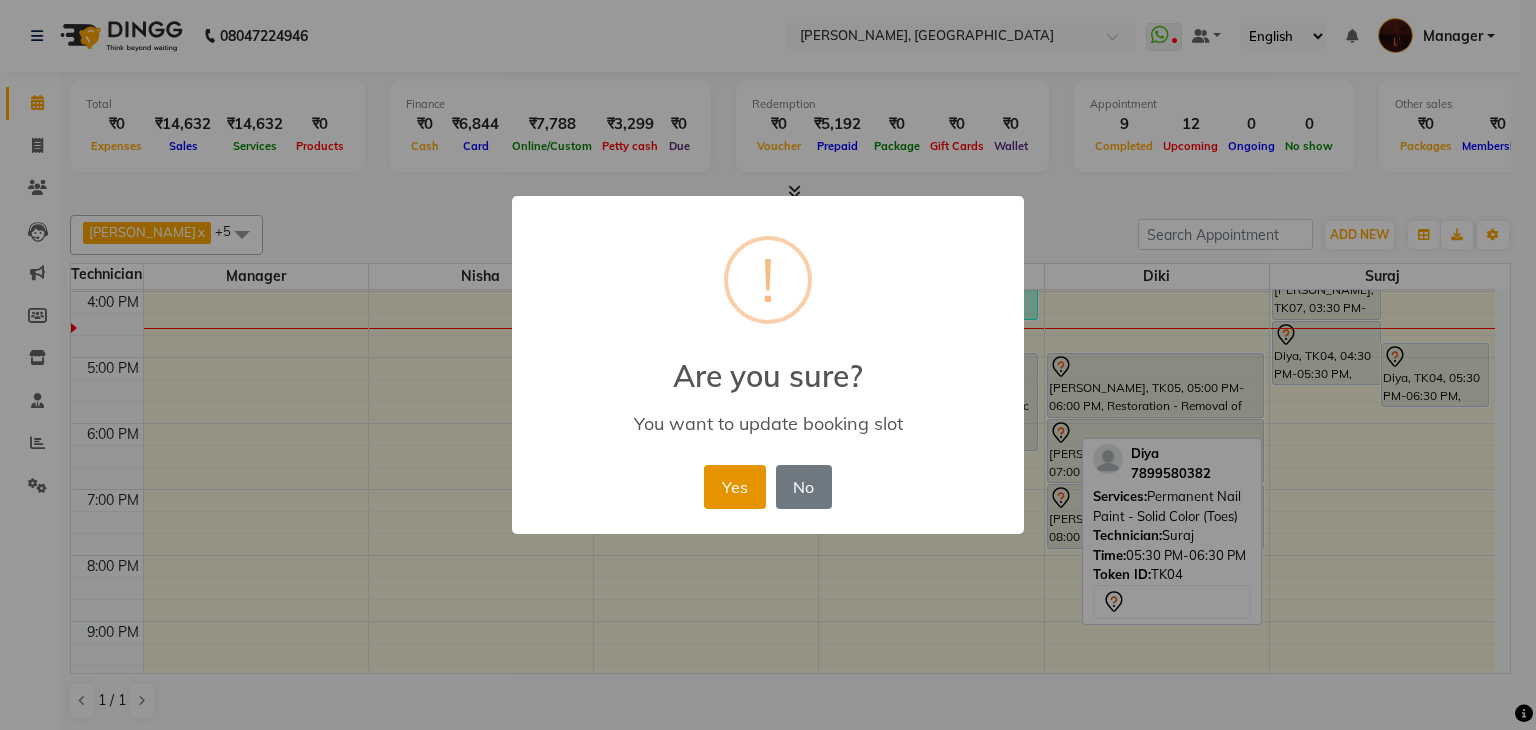 click on "Yes" at bounding box center (734, 487) 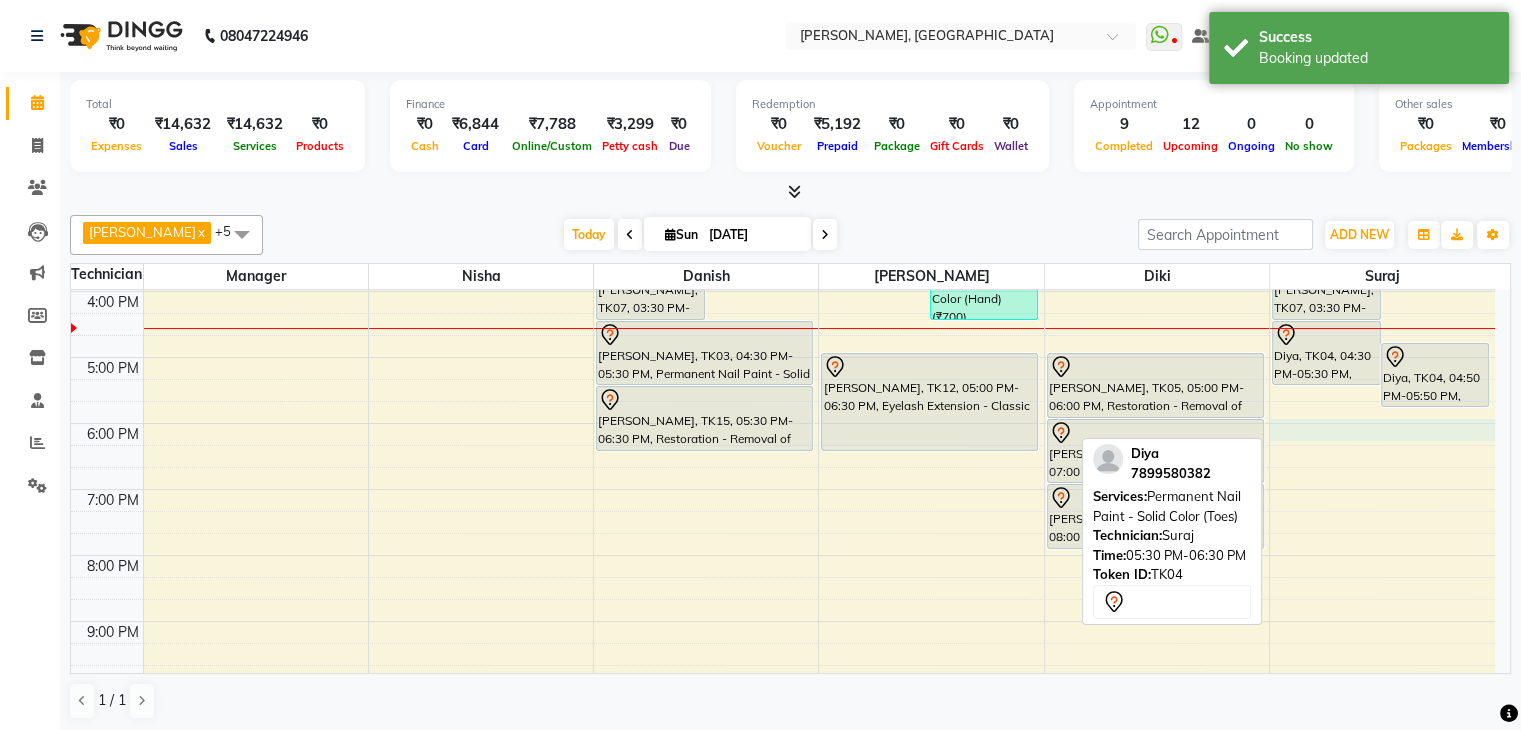 click on "10:00 AM 11:00 AM 12:00 PM 1:00 PM 2:00 PM 3:00 PM 4:00 PM 5:00 PM 6:00 PM 7:00 PM 8:00 PM 9:00 PM 10:00 PM     swathi, TK02, 11:45 AM-12:45 PM, Manicure  - Deluxe     swathi, TK02, 12:45 PM-01:45 PM, Pedicure - Deluxe     swathi, TK02, 01:45 PM-02:45 PM, Permanent Nail Paint - Solid Color (Hand)     LUZO, TK09, 12:05 PM-02:35 PM, Nail Extension - Acrylic (Hand) (₹1000),Permanent Nail Paint - Solid Color (Hand) (₹700),Nail Art - Myler Per Finger (Hand) (₹200),Nail Art - Glitter Per Finger (Hand) (₹100)     RES, TK11, 01:40 PM-03:10 PM, Gel polish removal (₹300),Permanent Nail Paint - Solid Color (Hand) (₹700)     Samyukta, TK13, 01:45 PM-03:45 PM, Gel polish removal (₹300),Gel polish removal (₹300),Permanent Nail Paint - Solid Color (Hand) (₹700)             Akhila, TK07, 02:30 PM-03:30 PM, Nail Extension - Acrylic (Hand)             Akhila, TK07, 03:30 PM-04:30 PM, Permanent Nail Paint - Solid Color (Hand)" at bounding box center [783, 324] 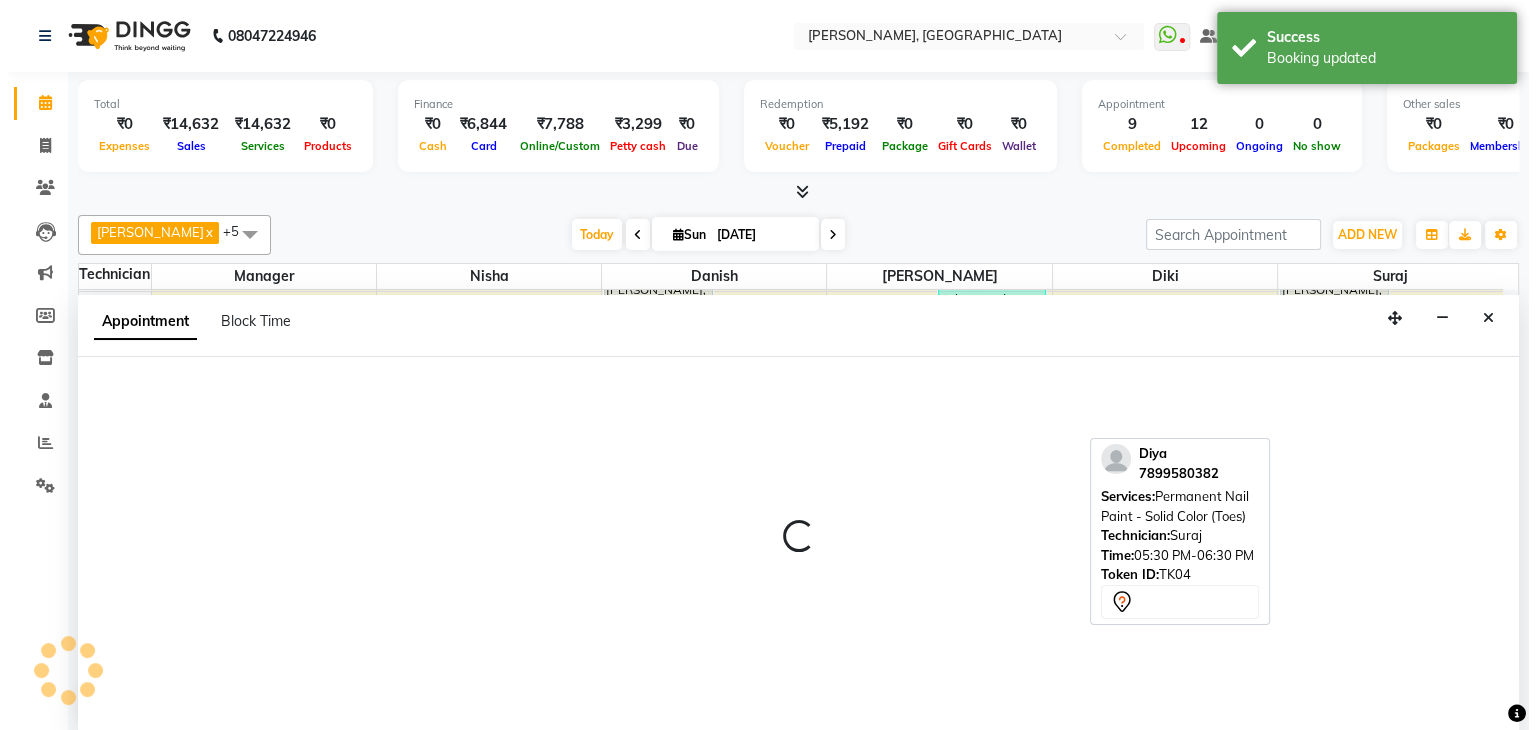 scroll, scrollTop: 1, scrollLeft: 0, axis: vertical 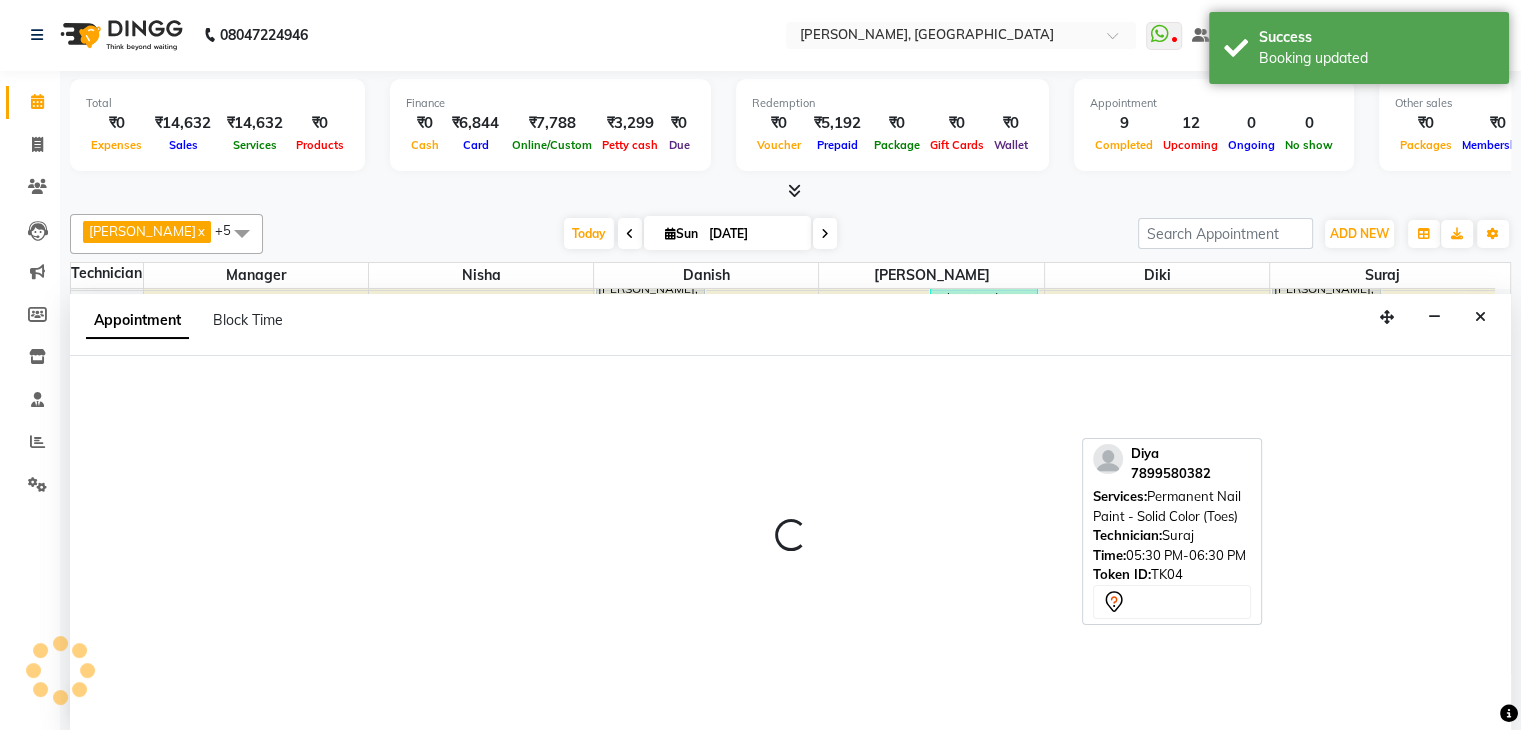 select on "83655" 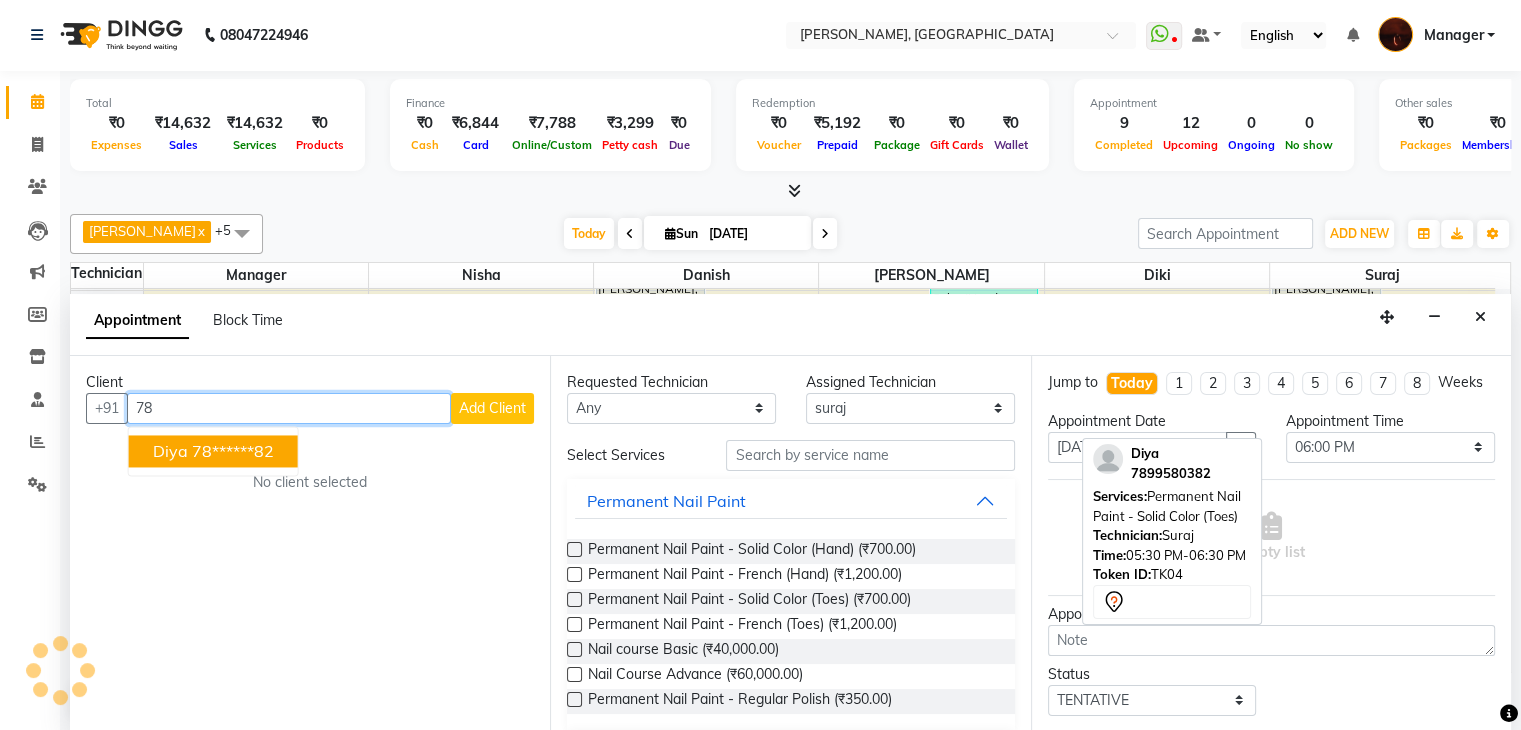 type on "7" 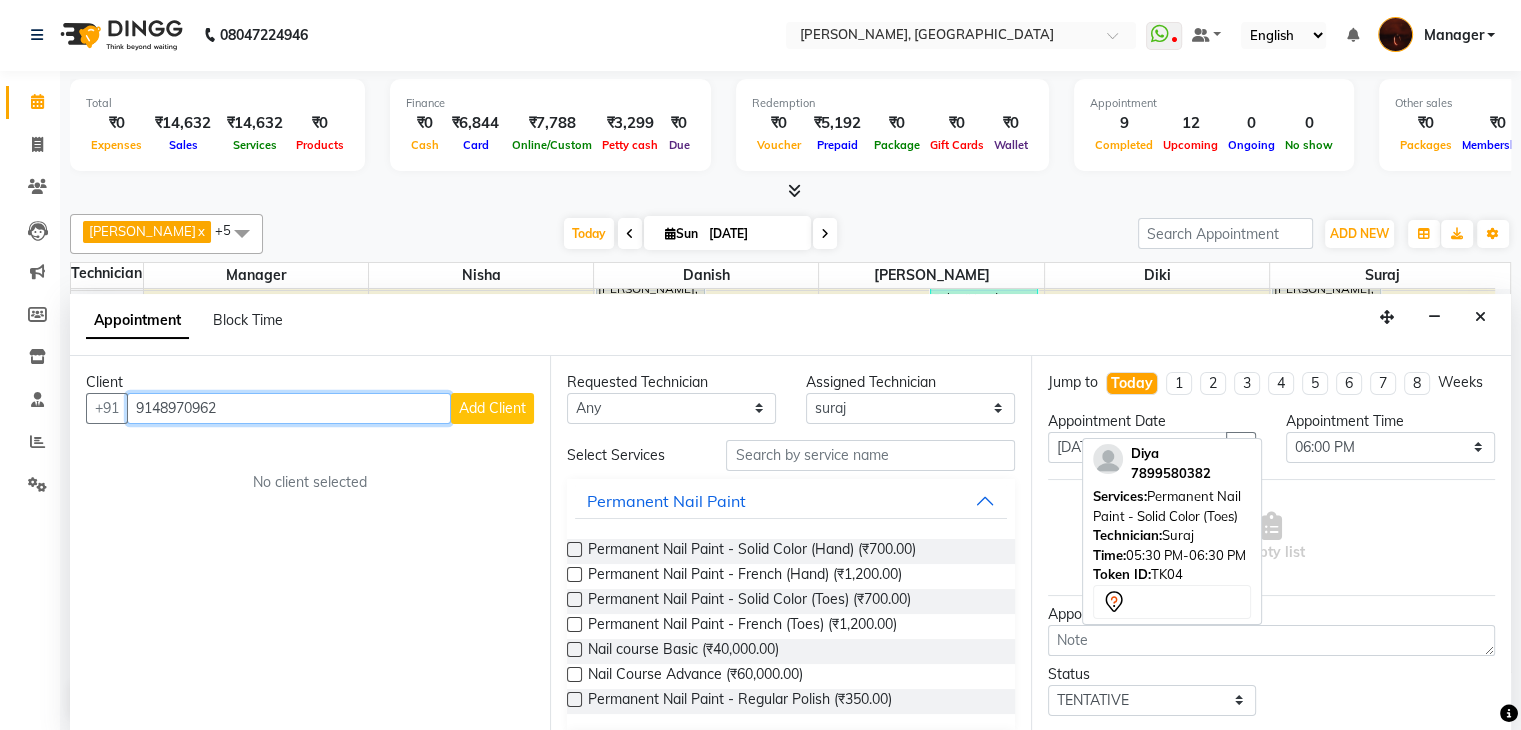 type on "9148970962" 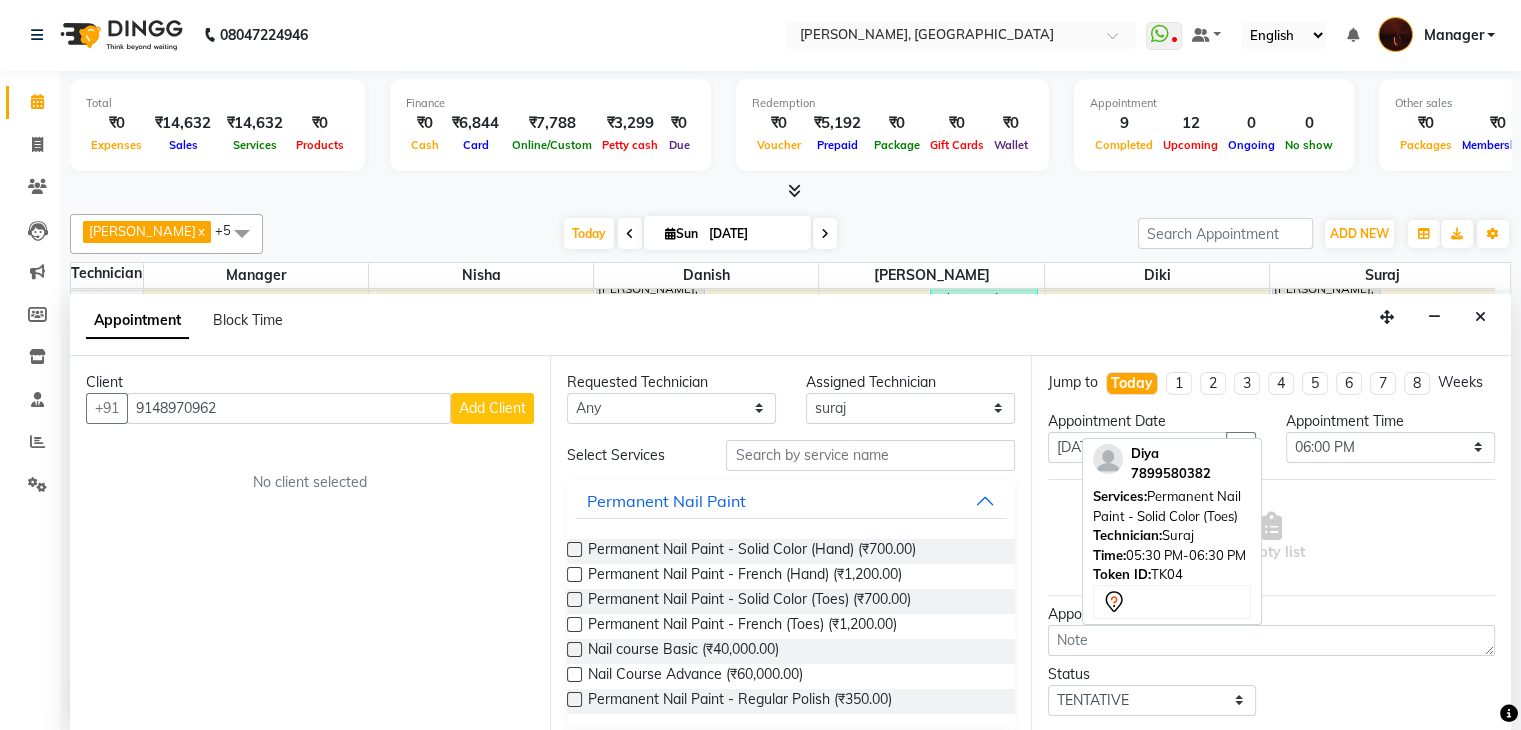 click on "Add Client" at bounding box center (492, 408) 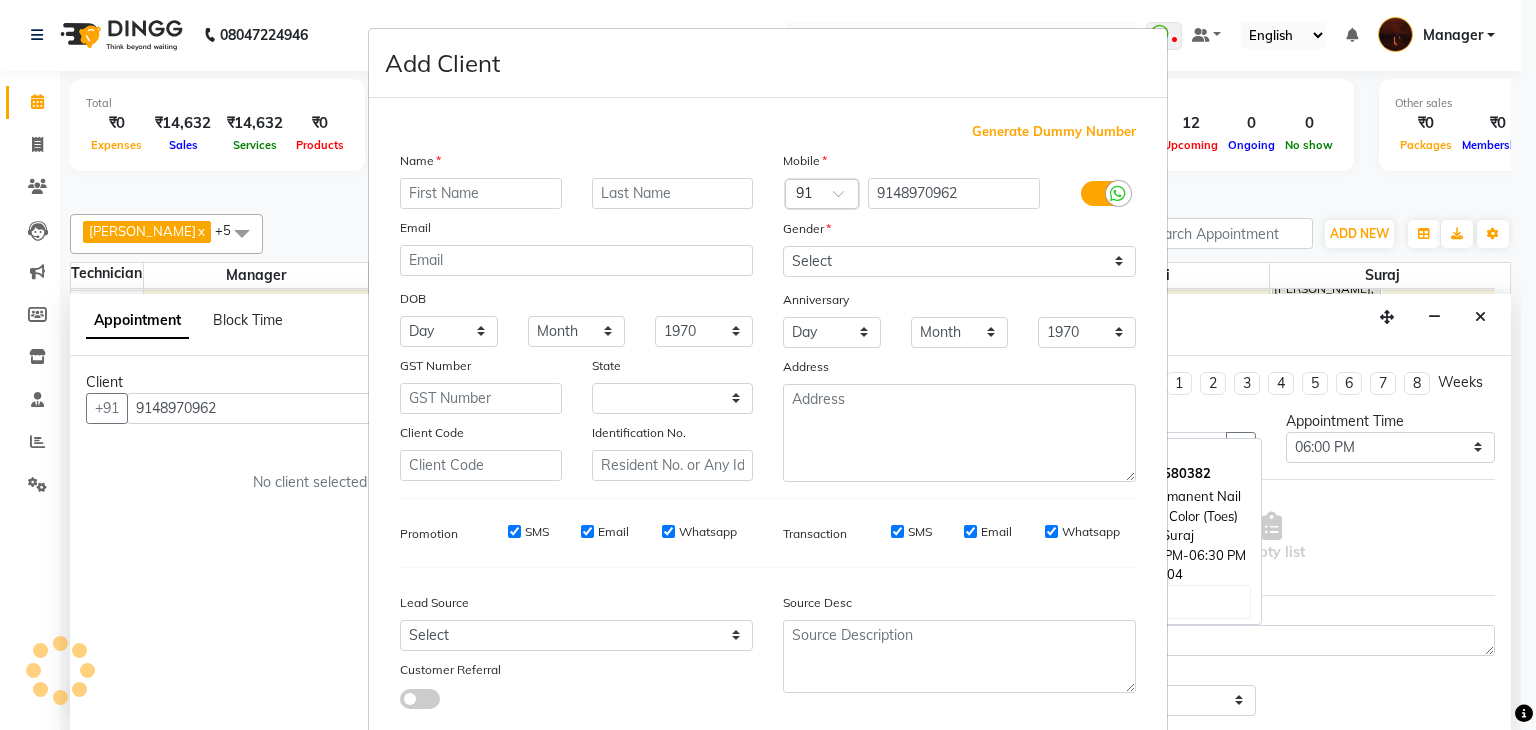 select on "21" 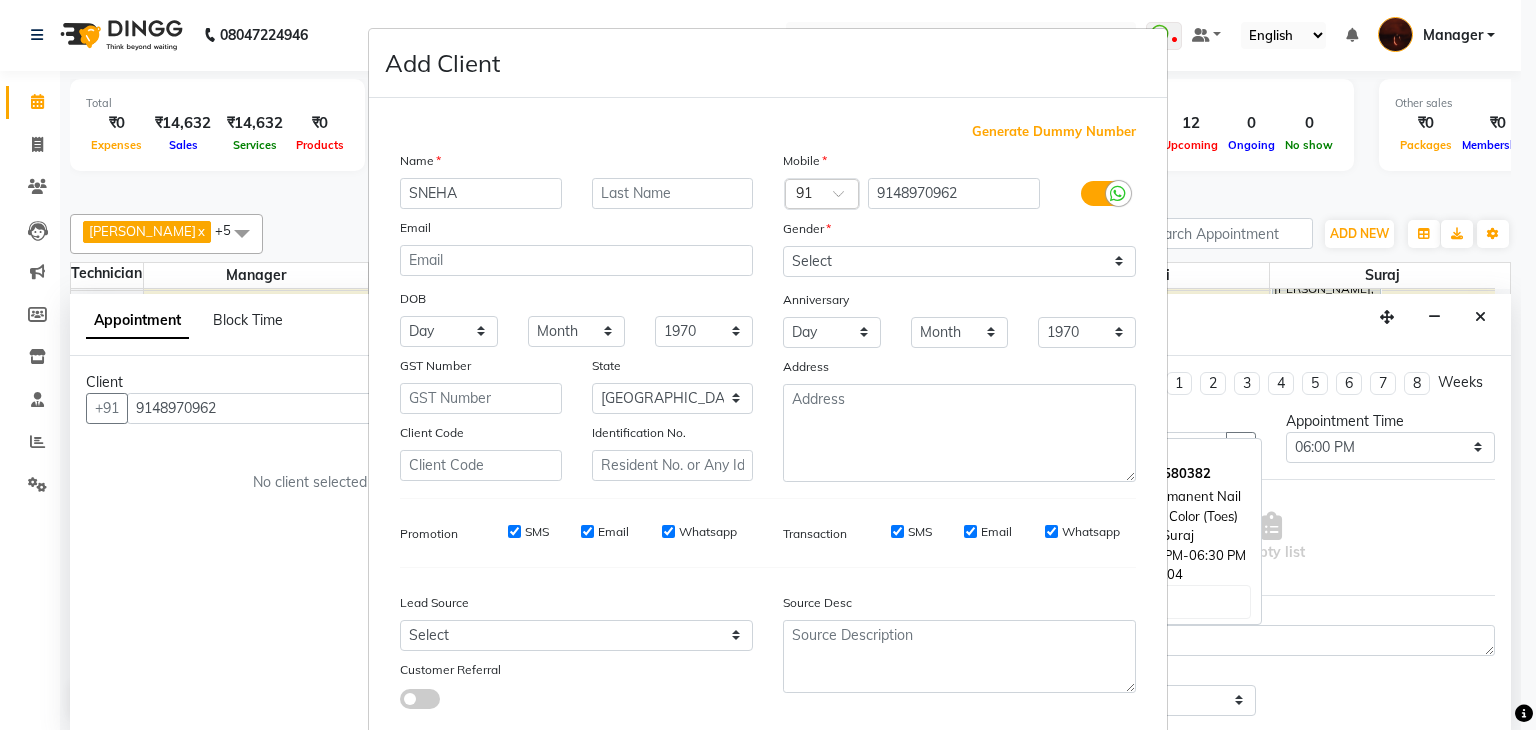 type on "SNEHA" 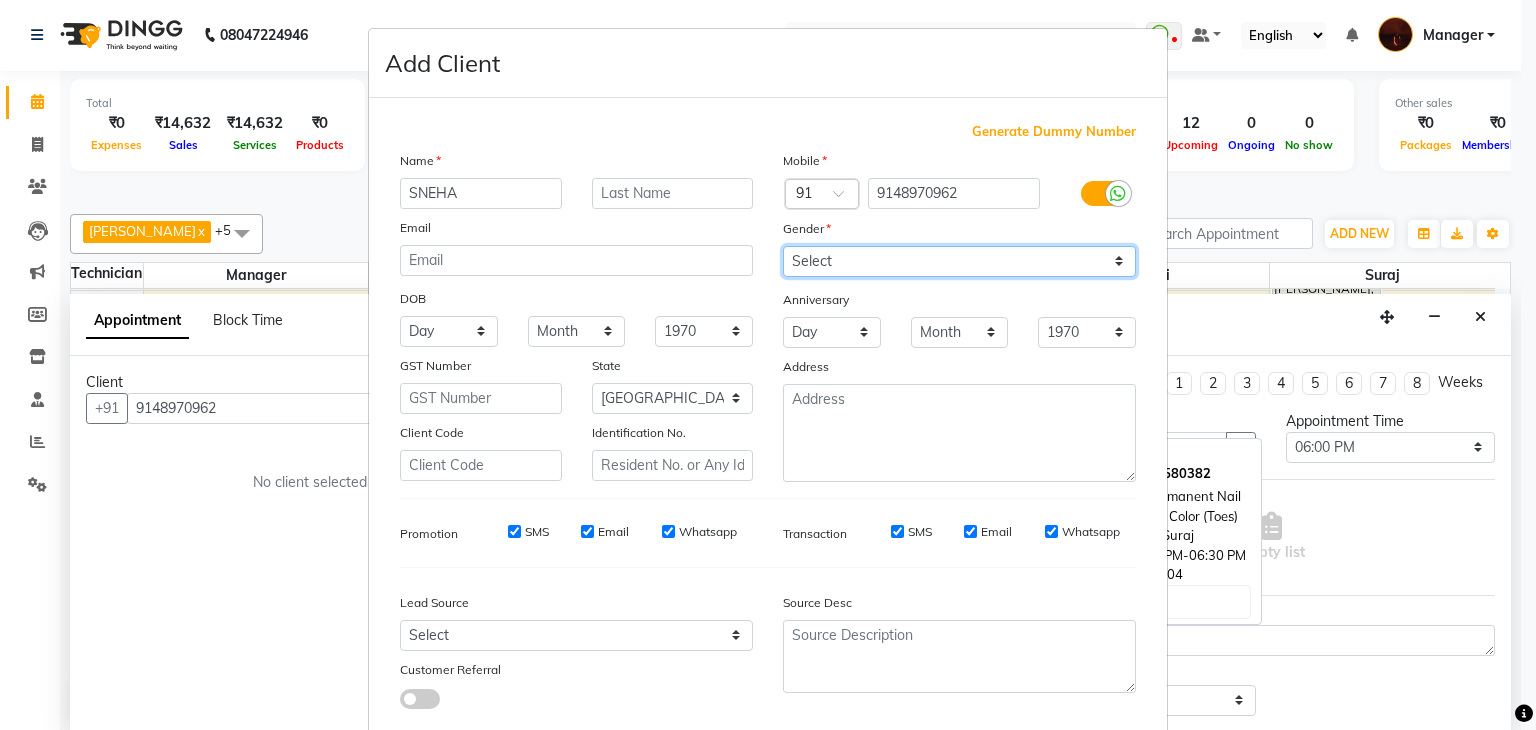 click on "Select Male Female Other Prefer Not To Say" at bounding box center [959, 261] 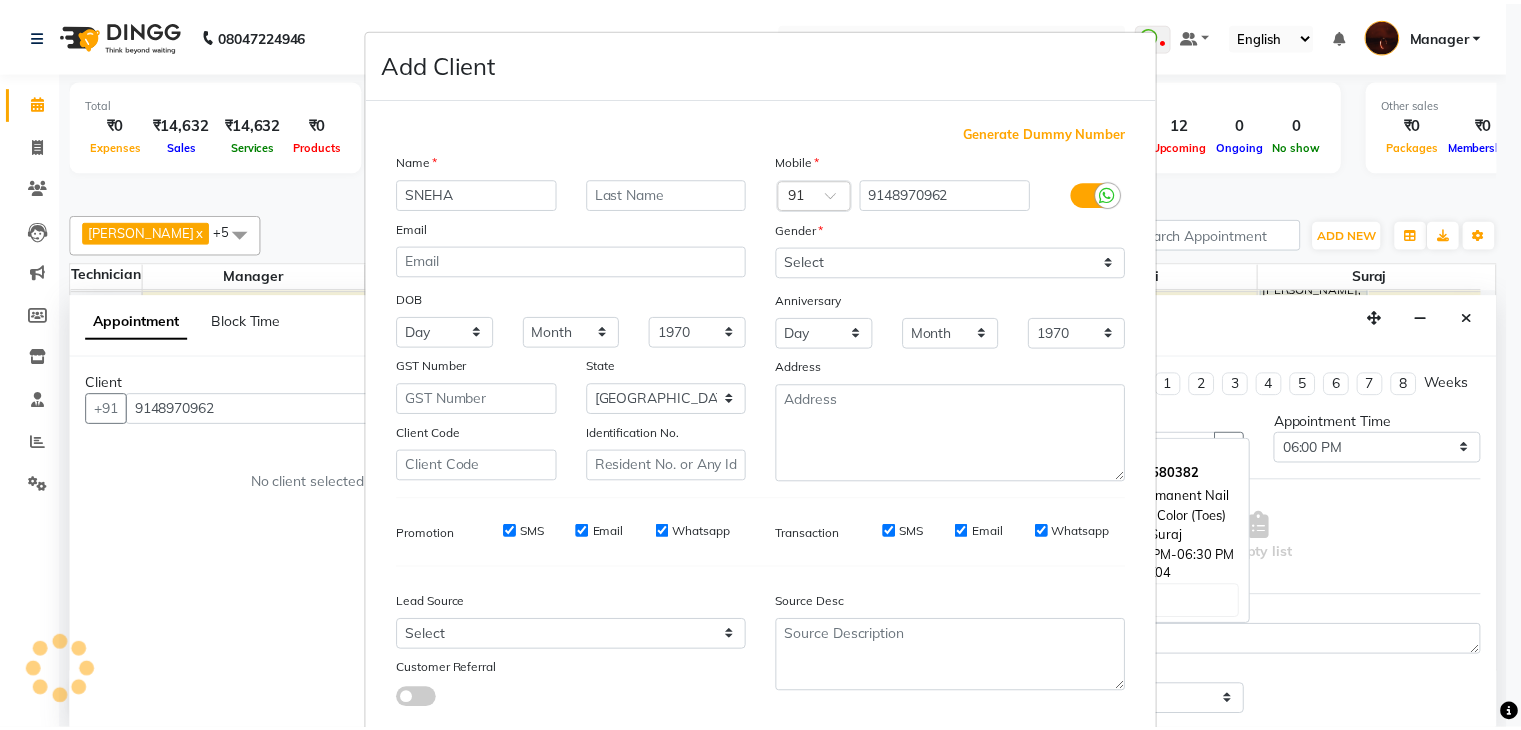 scroll, scrollTop: 127, scrollLeft: 0, axis: vertical 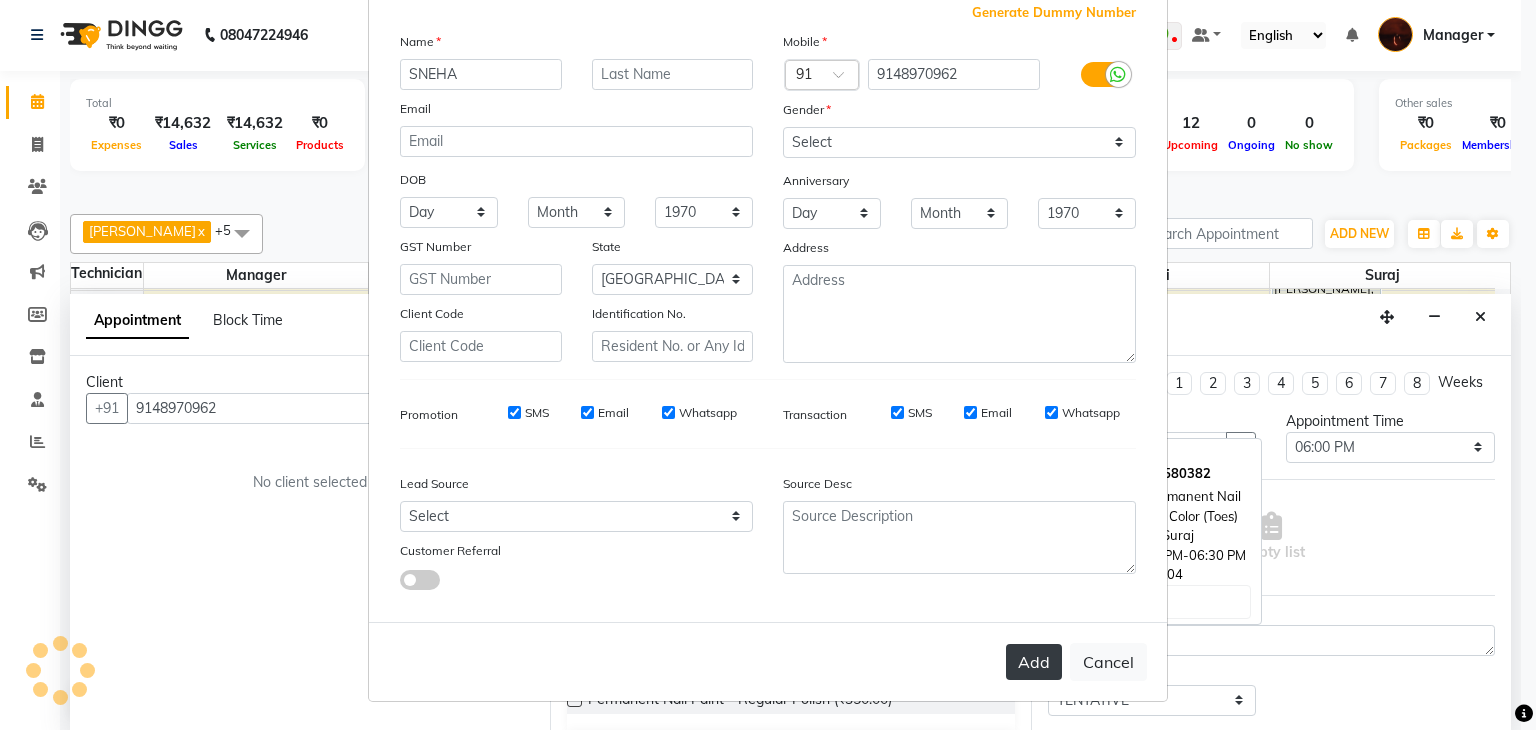 click on "Add" at bounding box center (1034, 662) 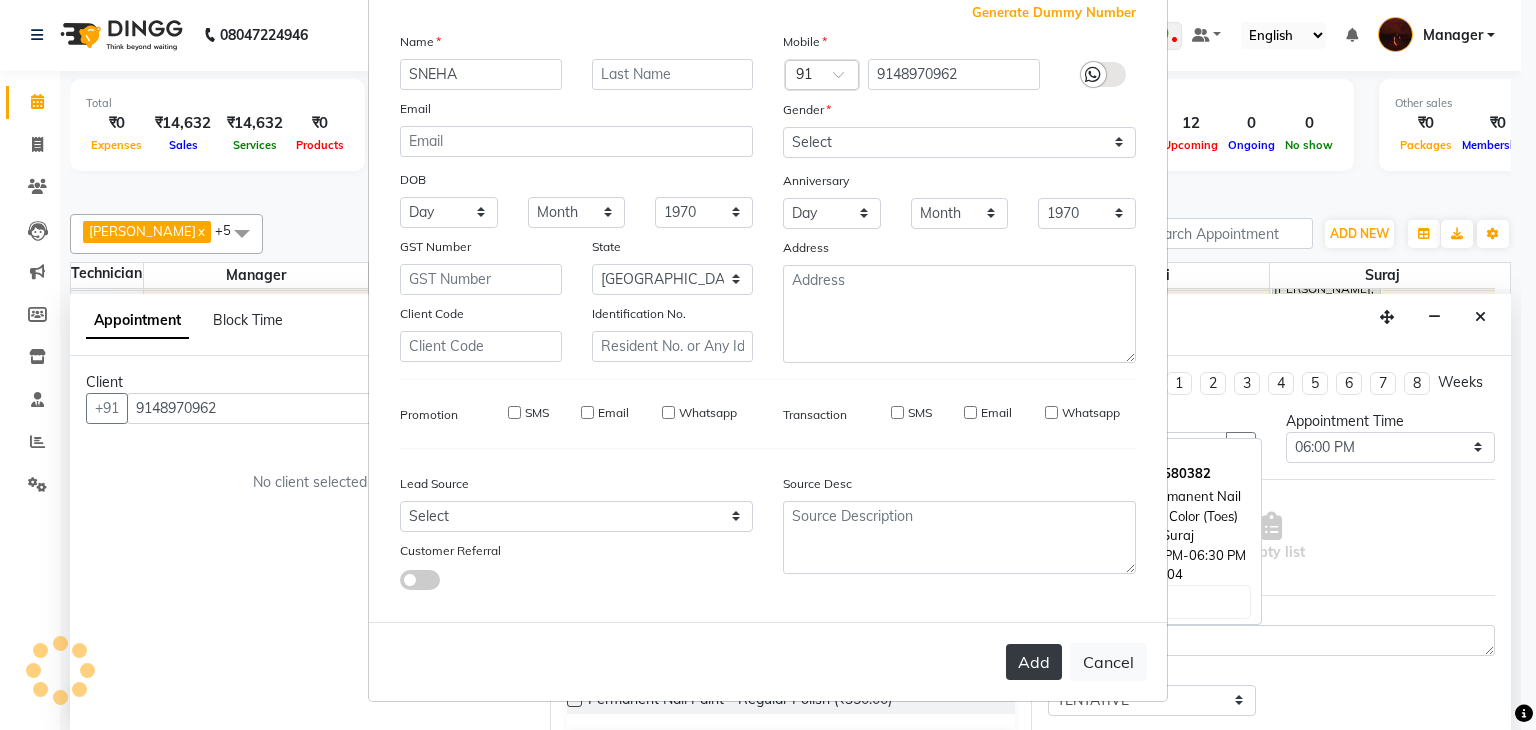 type on "91******62" 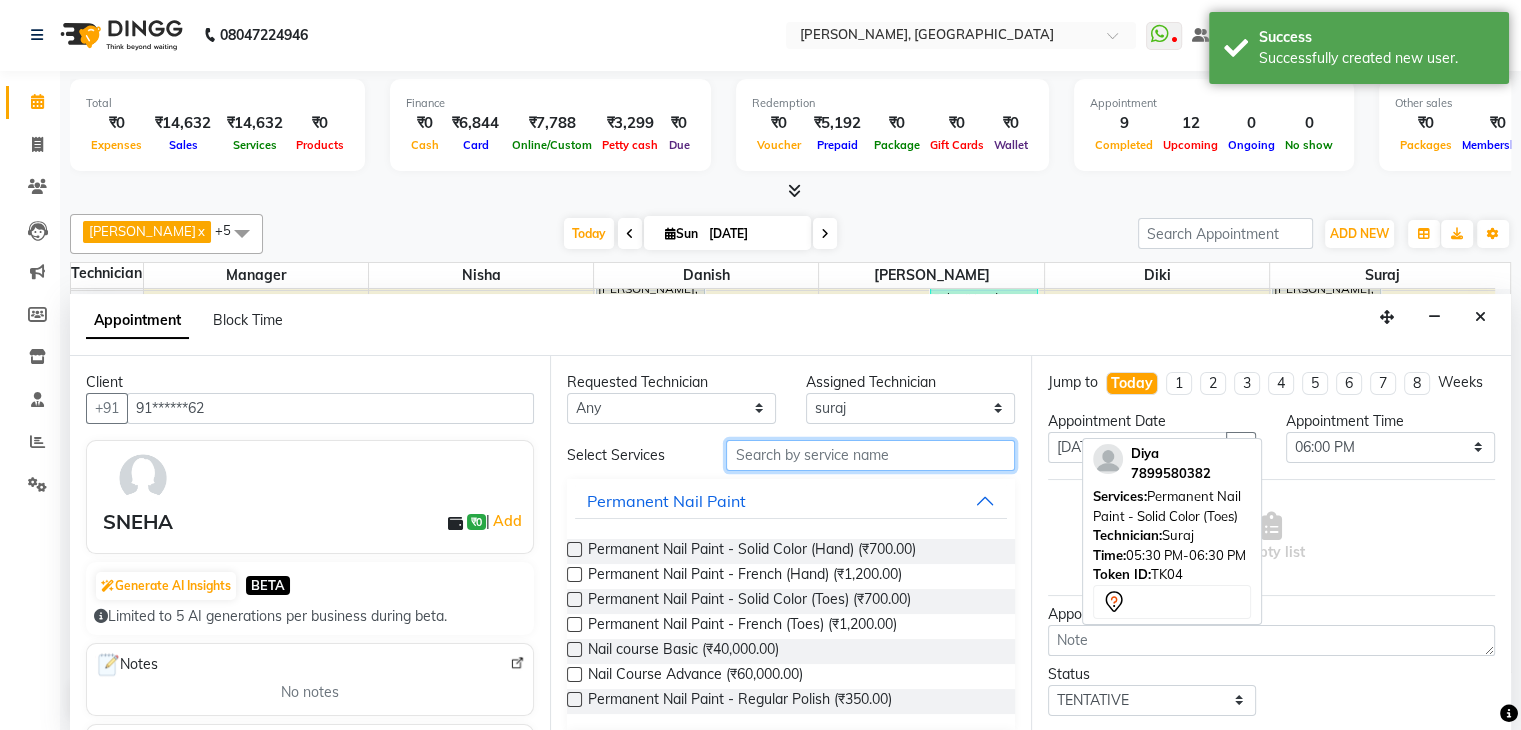 click at bounding box center [870, 455] 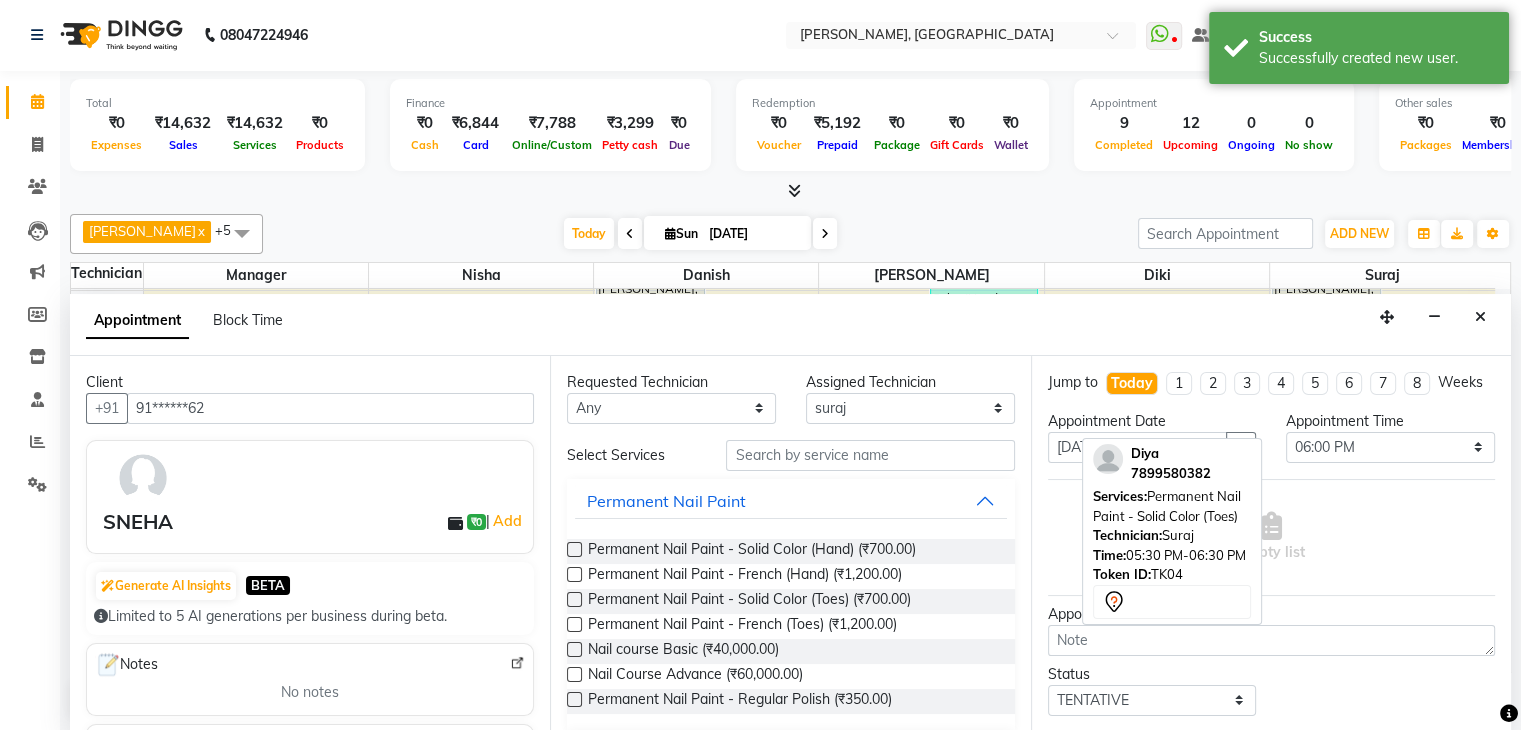 click at bounding box center [574, 549] 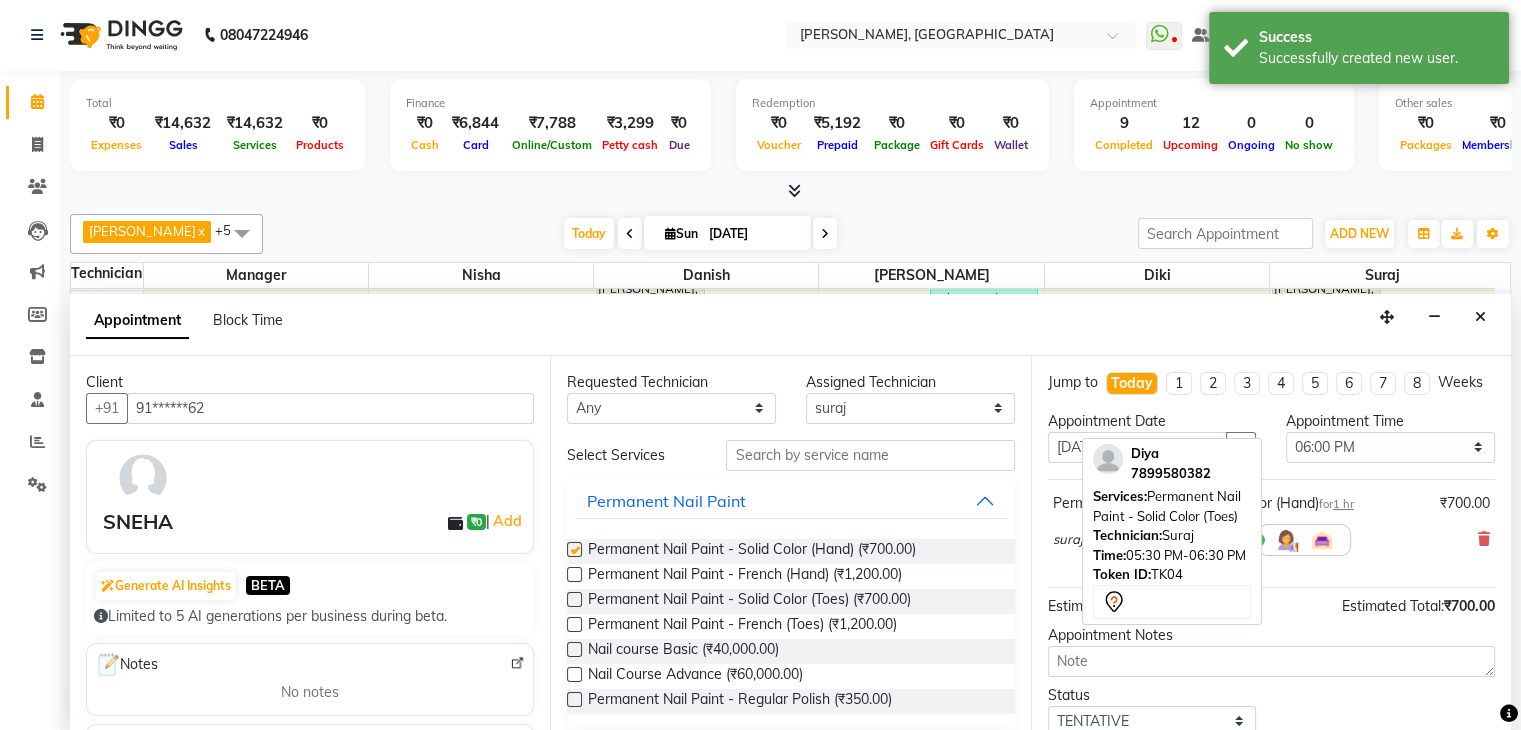 checkbox on "false" 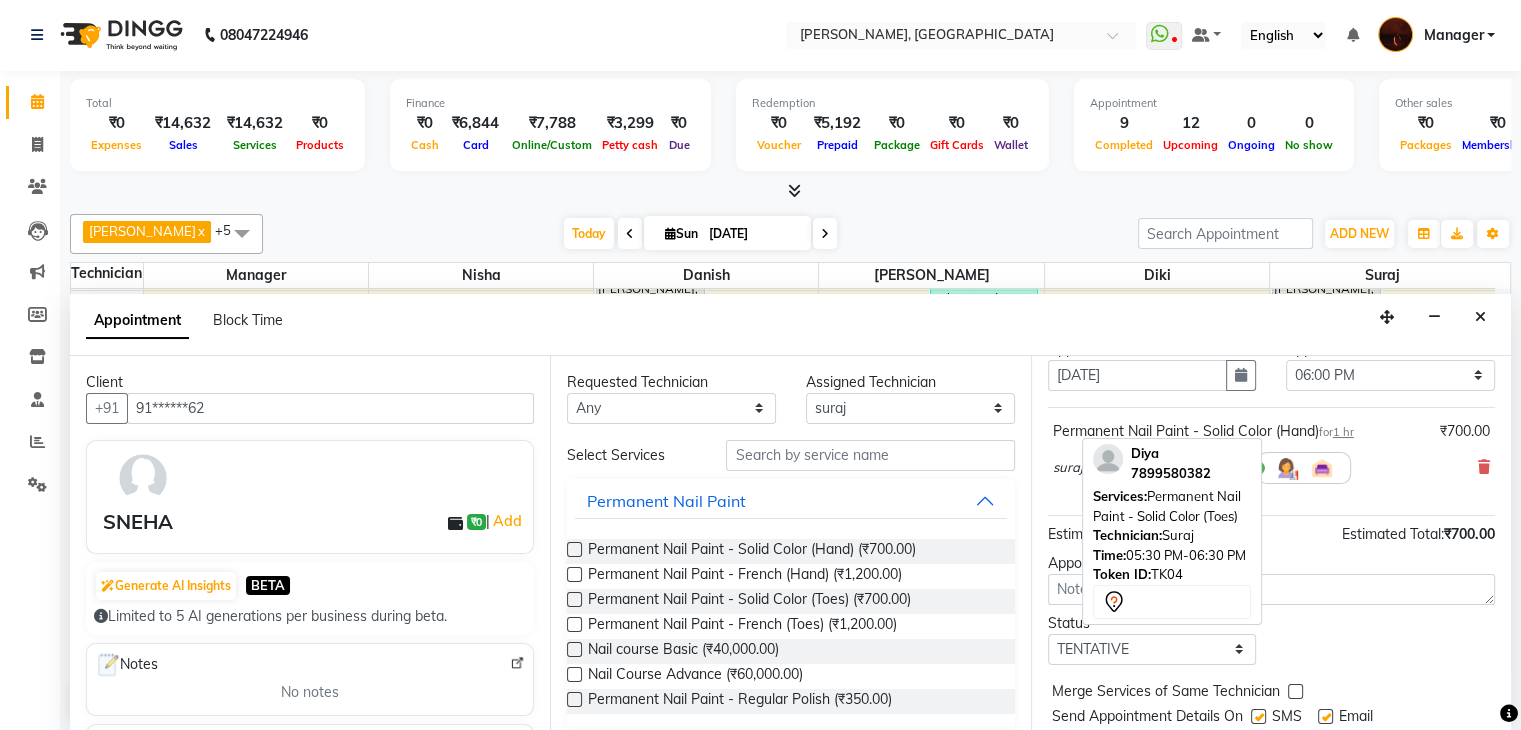 scroll, scrollTop: 149, scrollLeft: 0, axis: vertical 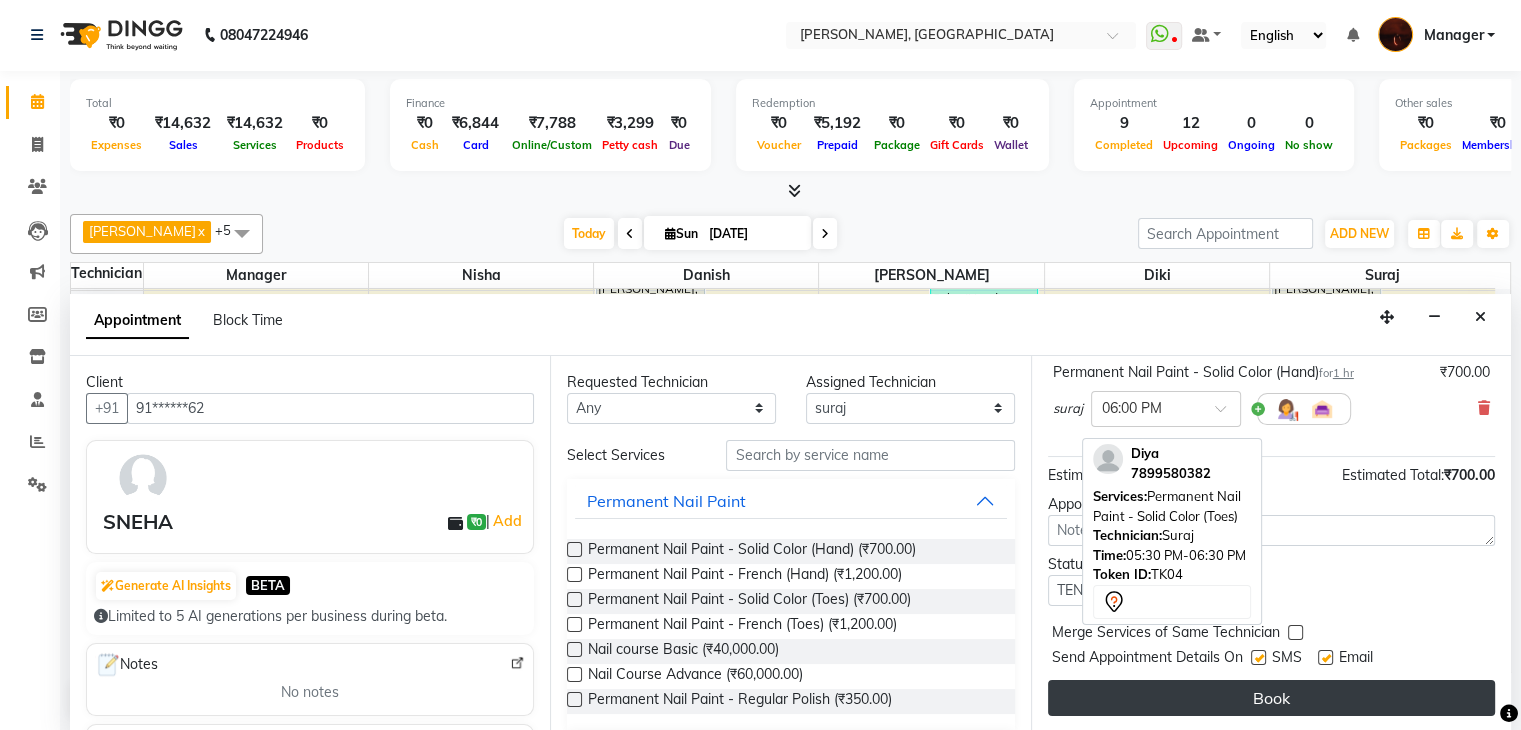 click on "Book" at bounding box center [1271, 698] 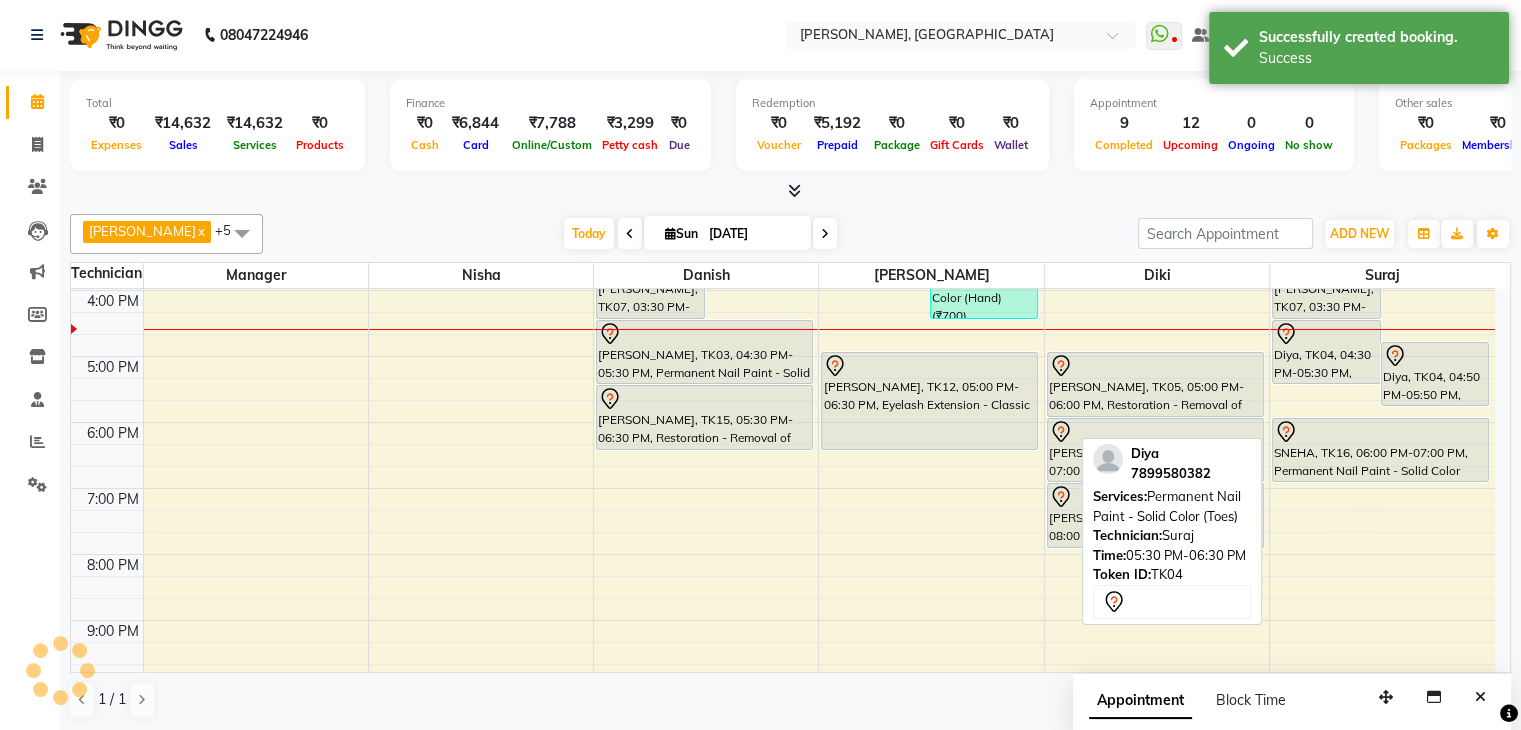 scroll, scrollTop: 0, scrollLeft: 0, axis: both 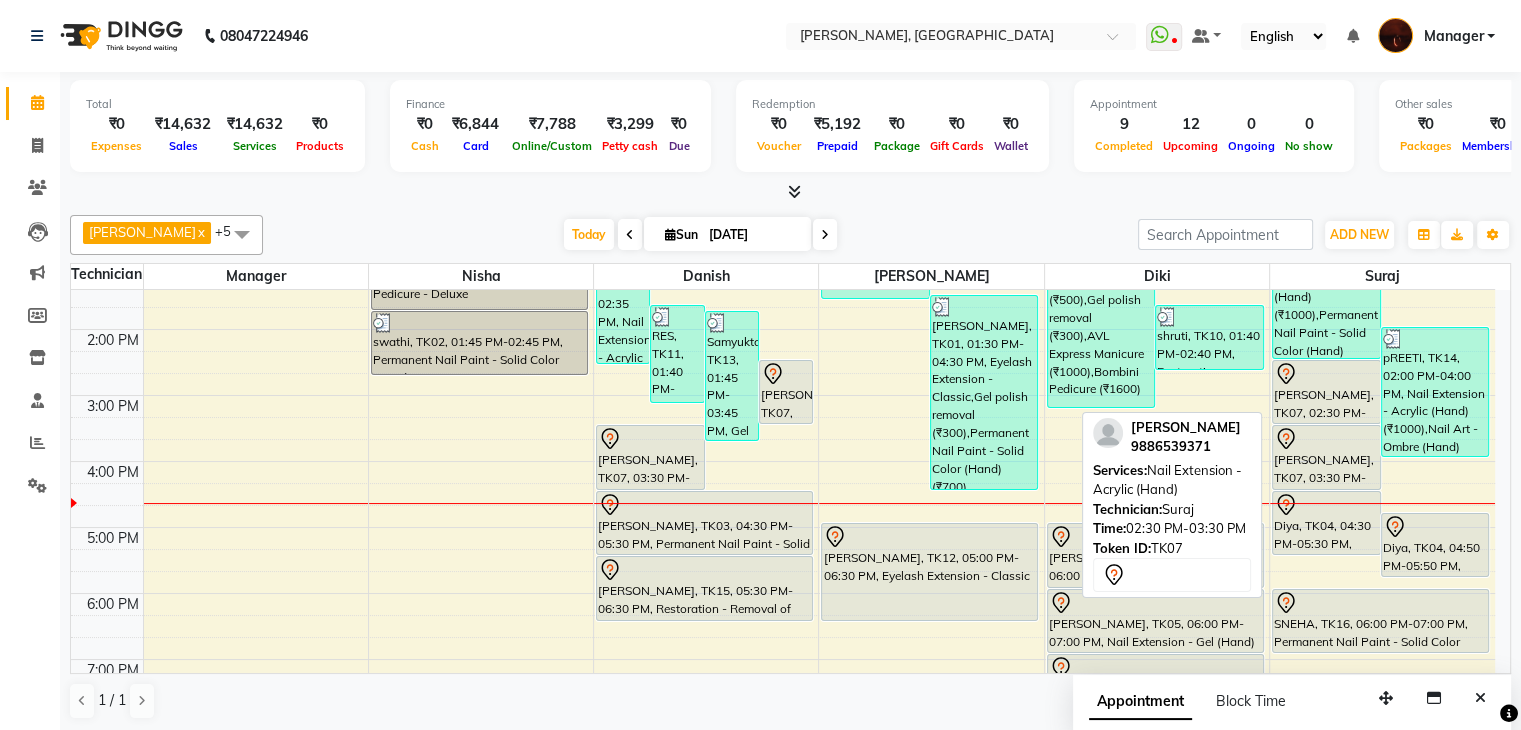 click on "[PERSON_NAME], TK07, 02:30 PM-03:30 PM, Nail Extension - Acrylic (Hand)" at bounding box center (1326, 392) 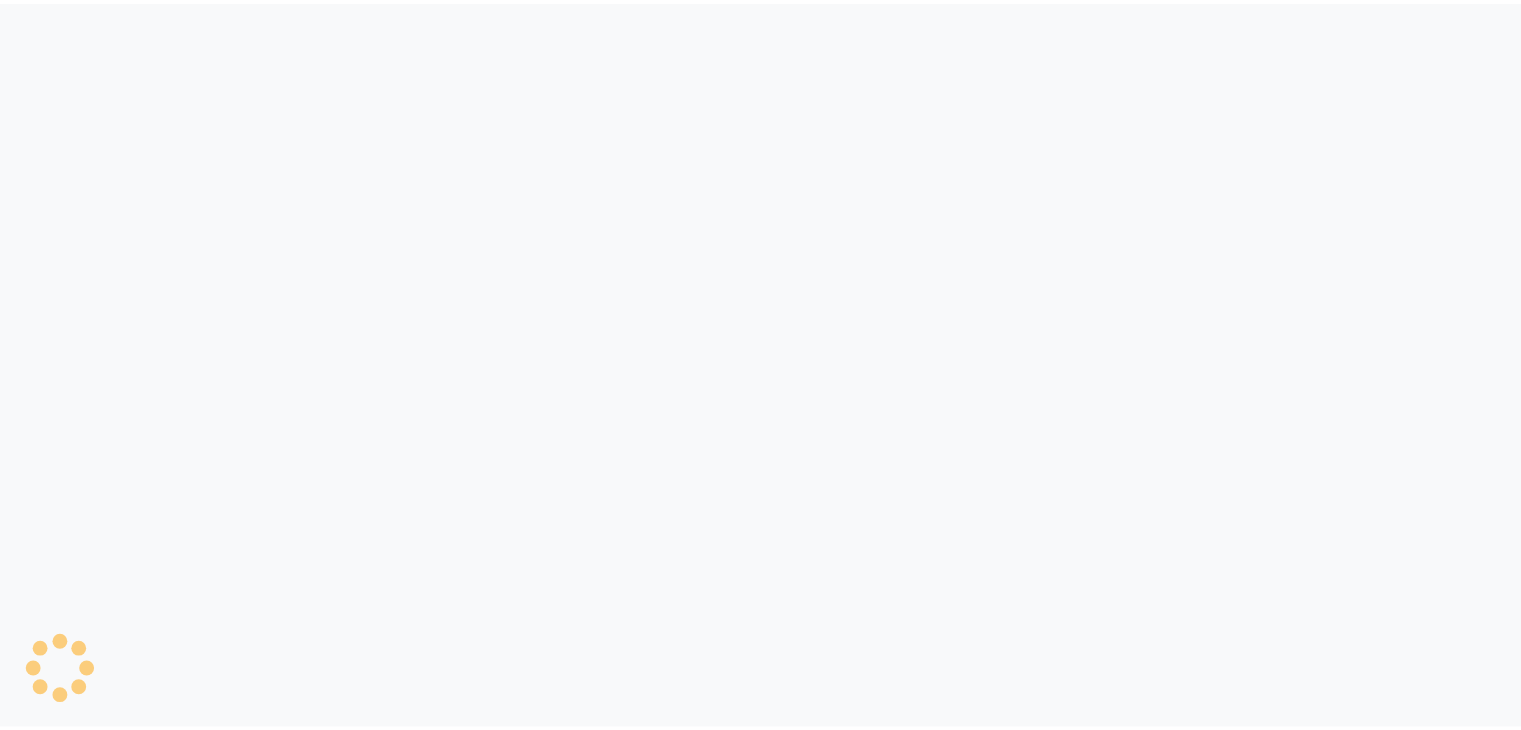 scroll, scrollTop: 0, scrollLeft: 0, axis: both 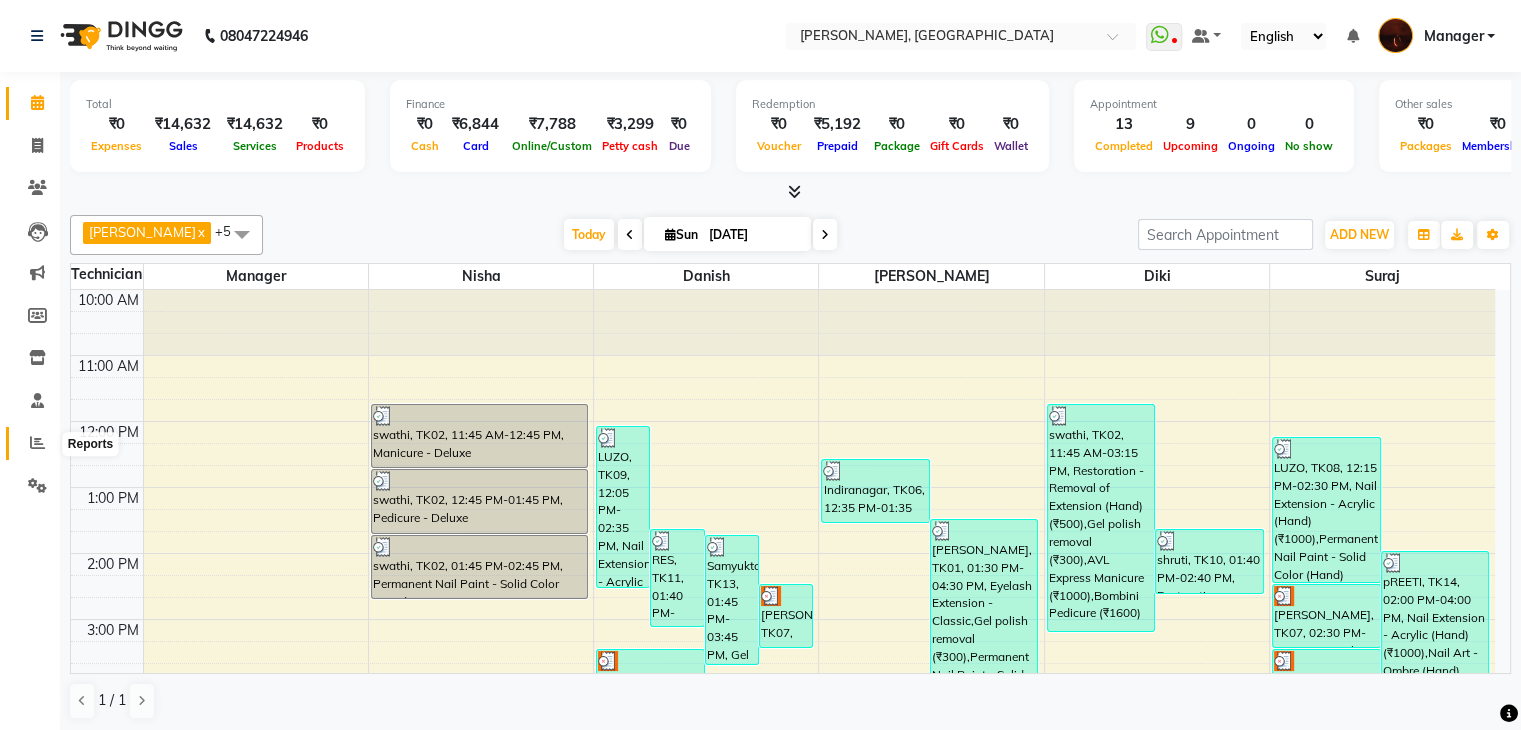 click 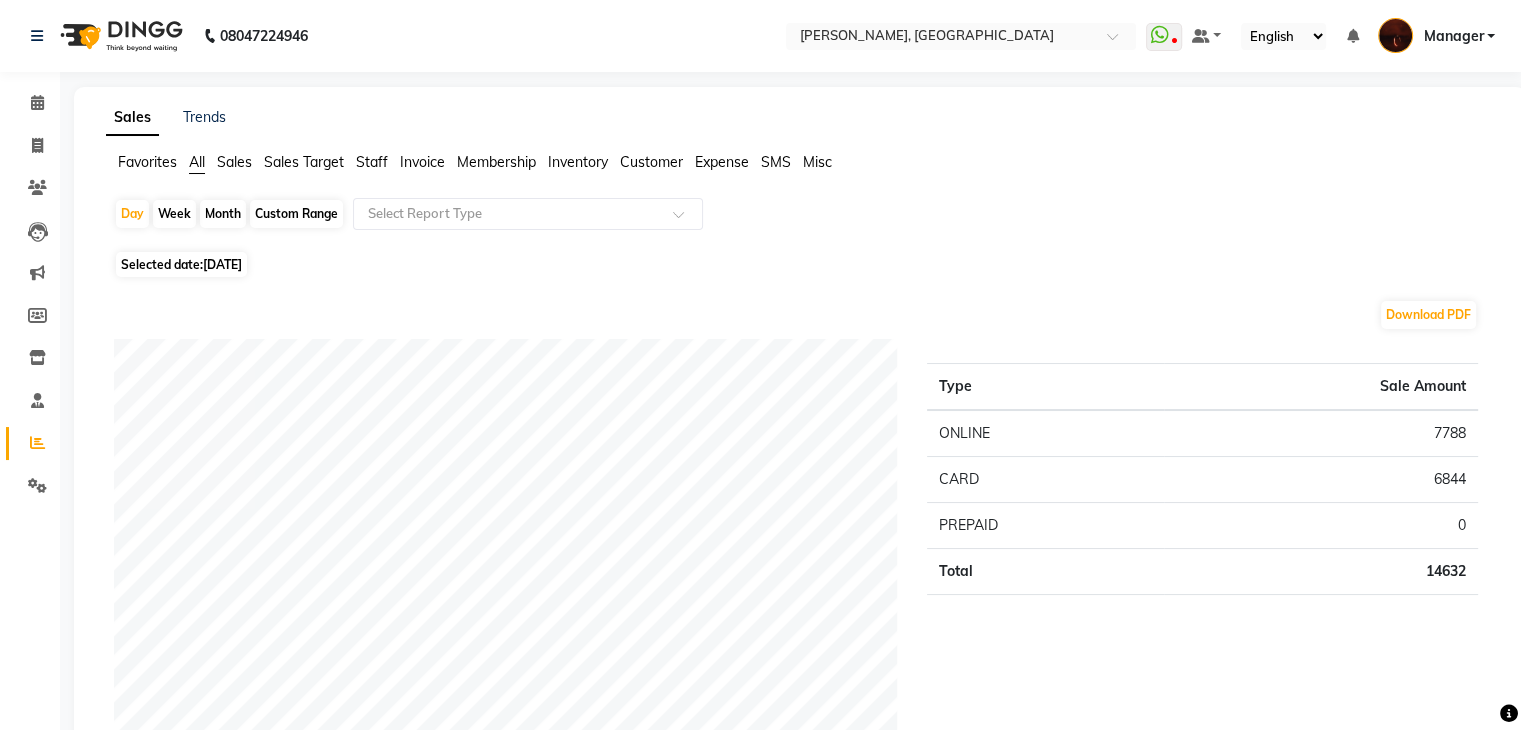click on "Sales" 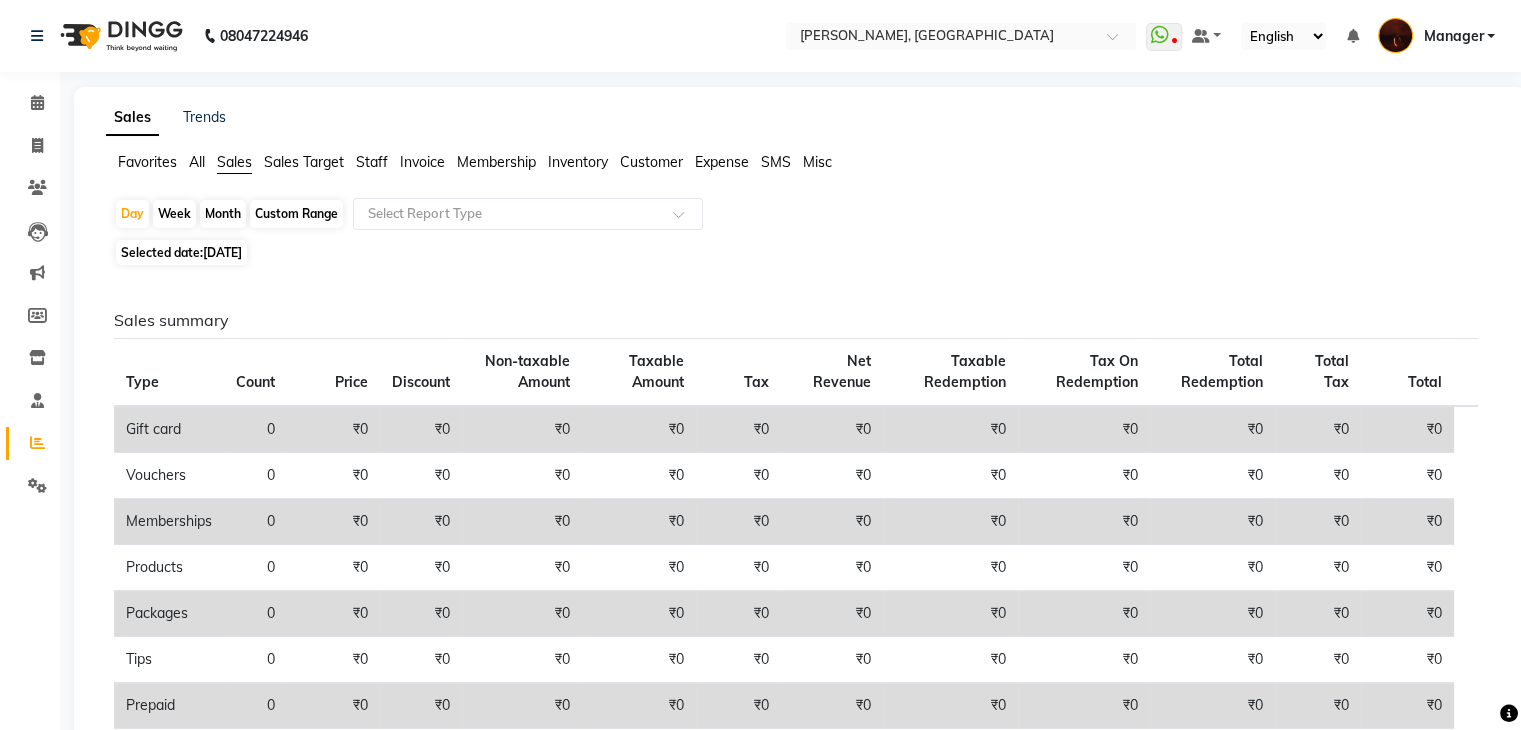 click on "Staff" 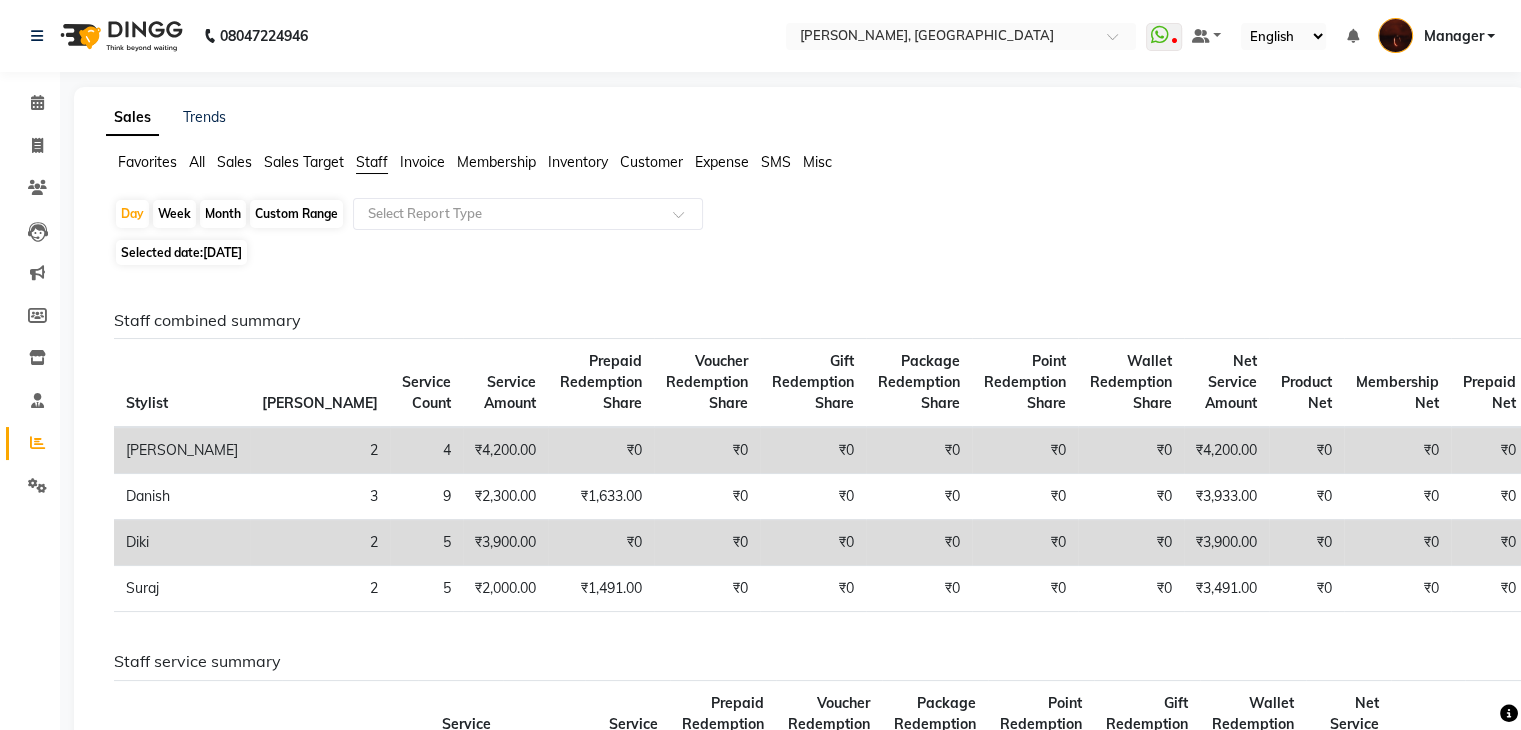 click on "Selected date:  [DATE]" 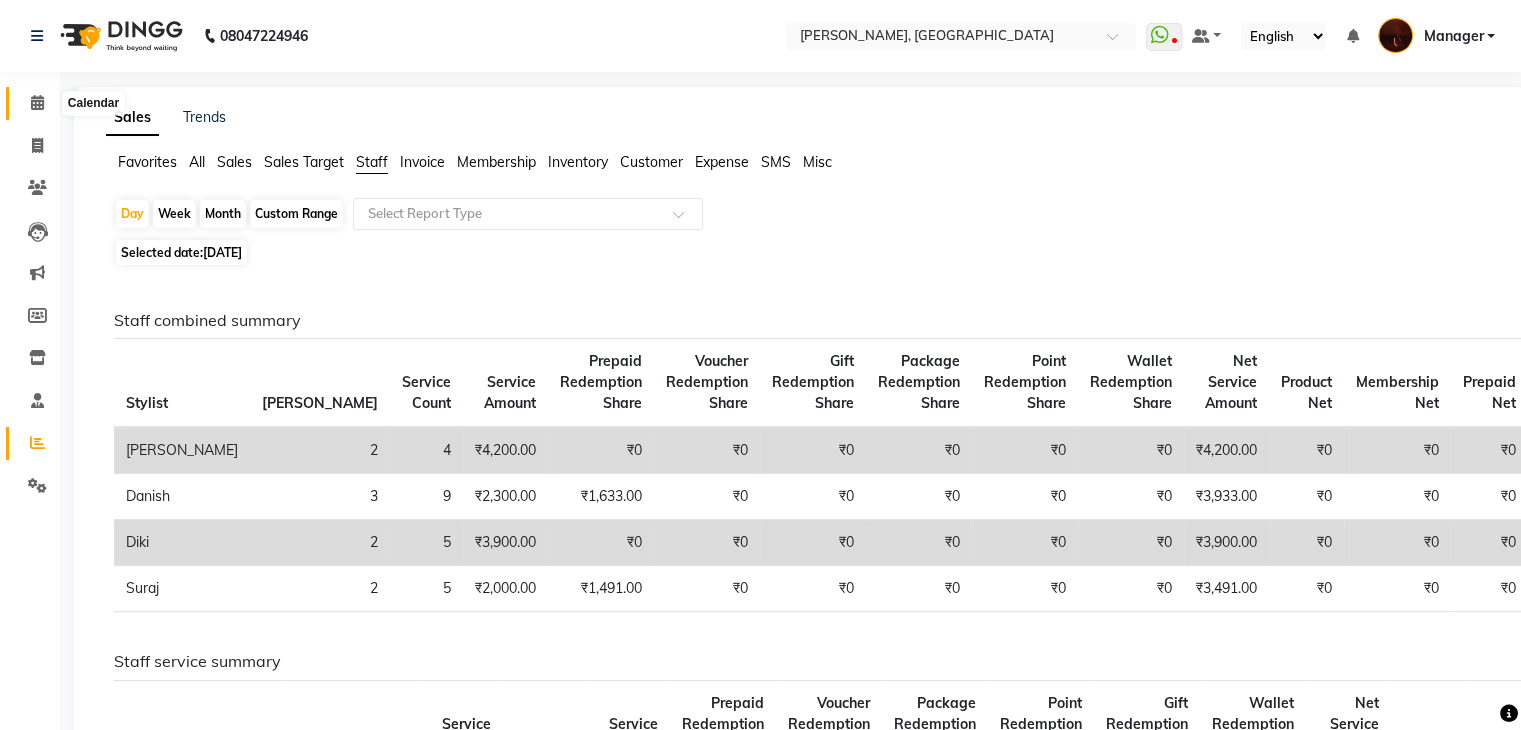 click 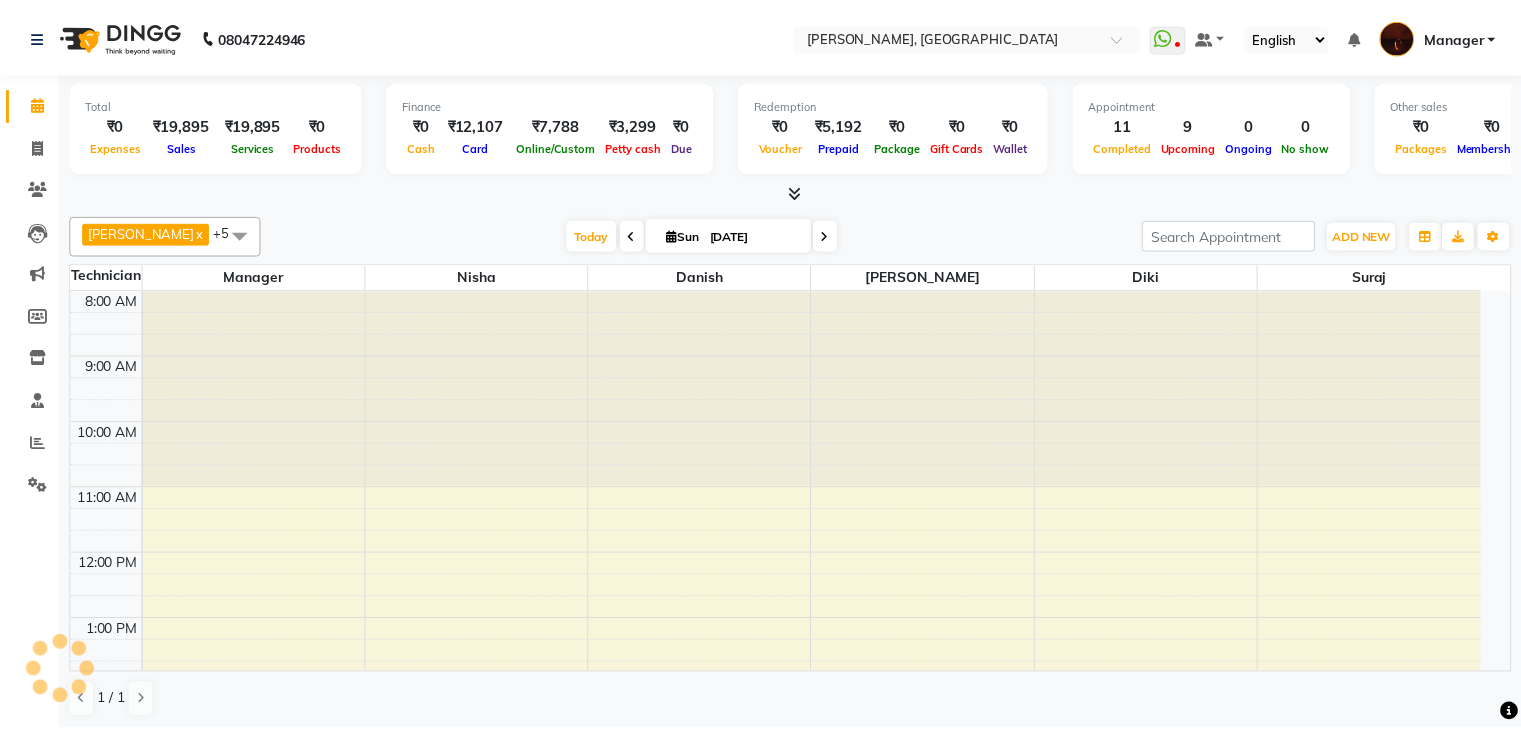 scroll, scrollTop: 0, scrollLeft: 0, axis: both 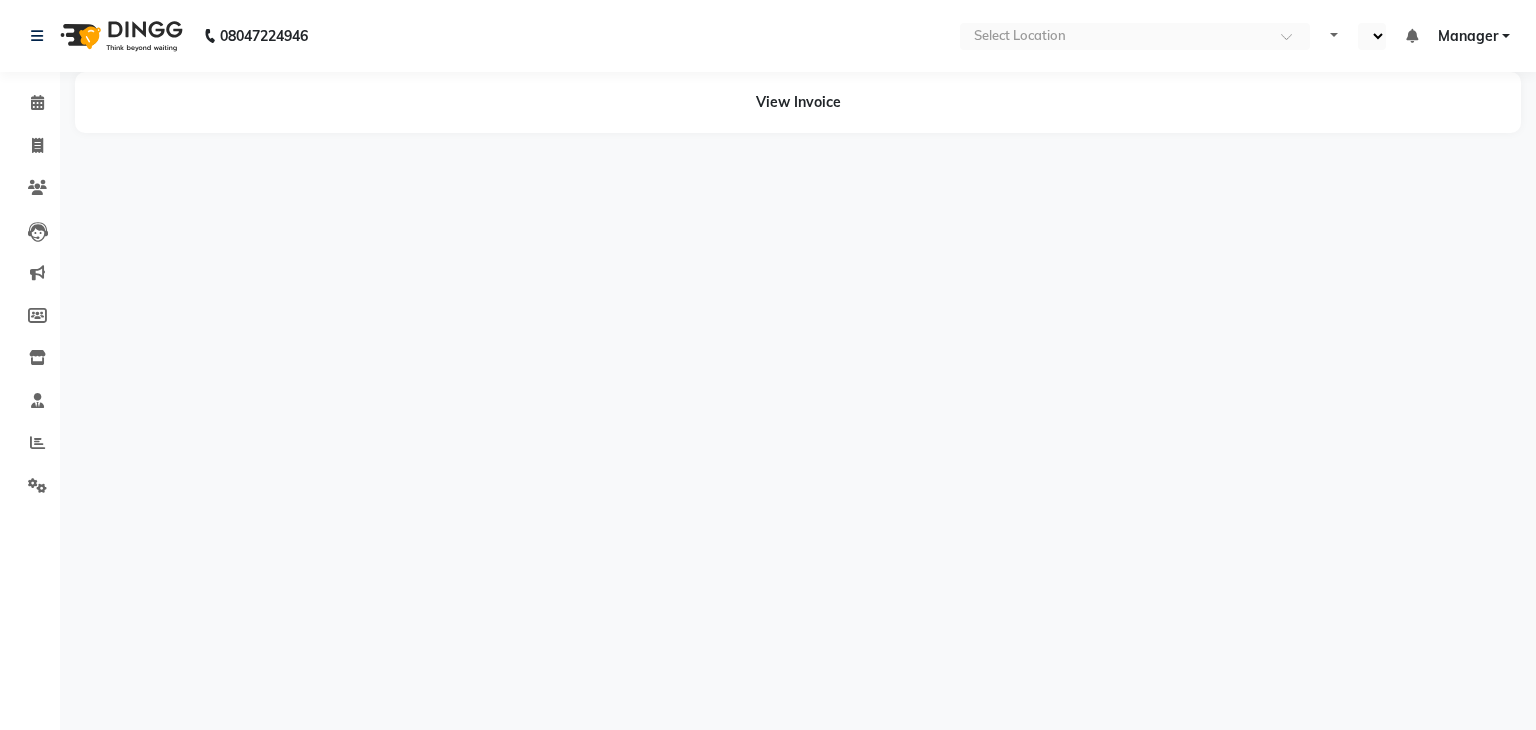 select on "en" 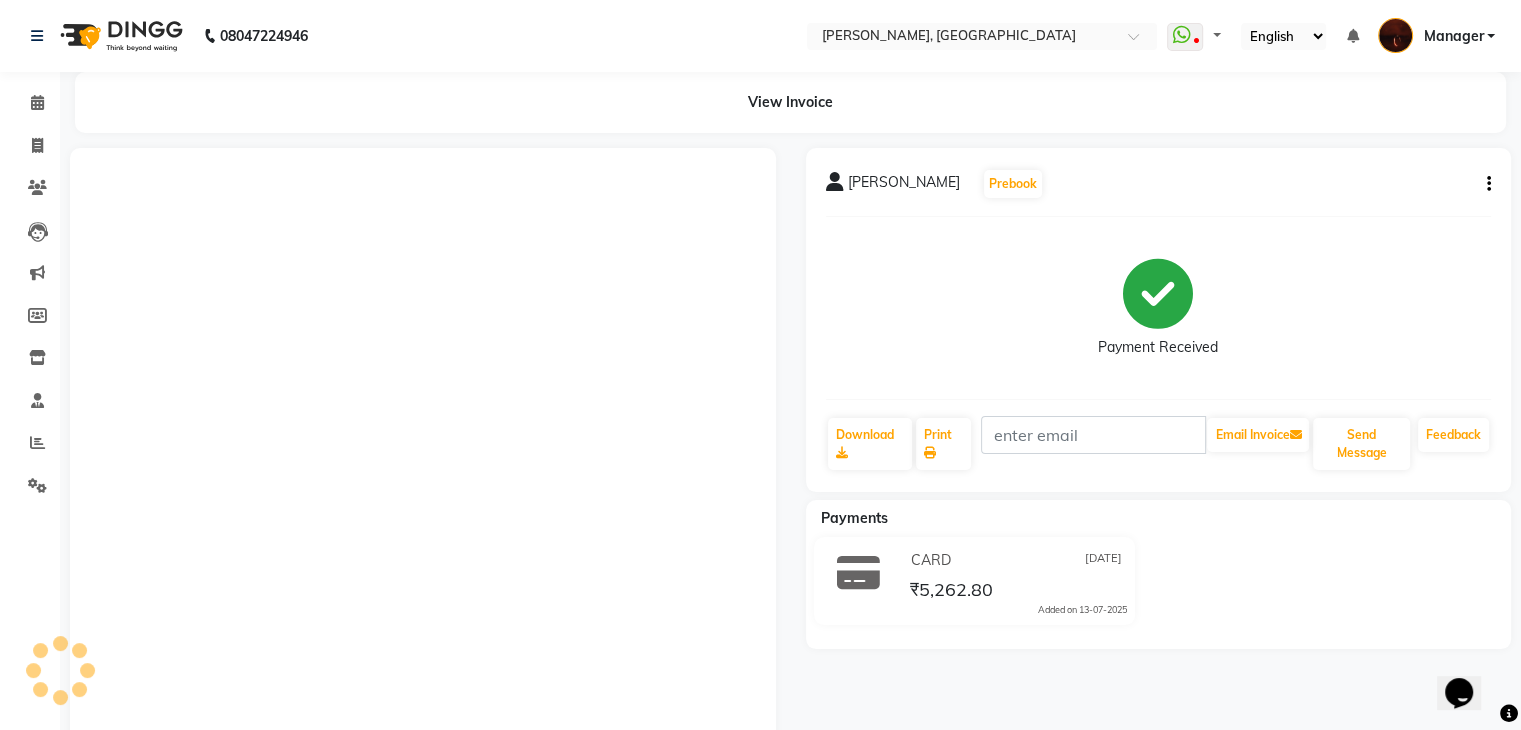 scroll, scrollTop: 0, scrollLeft: 0, axis: both 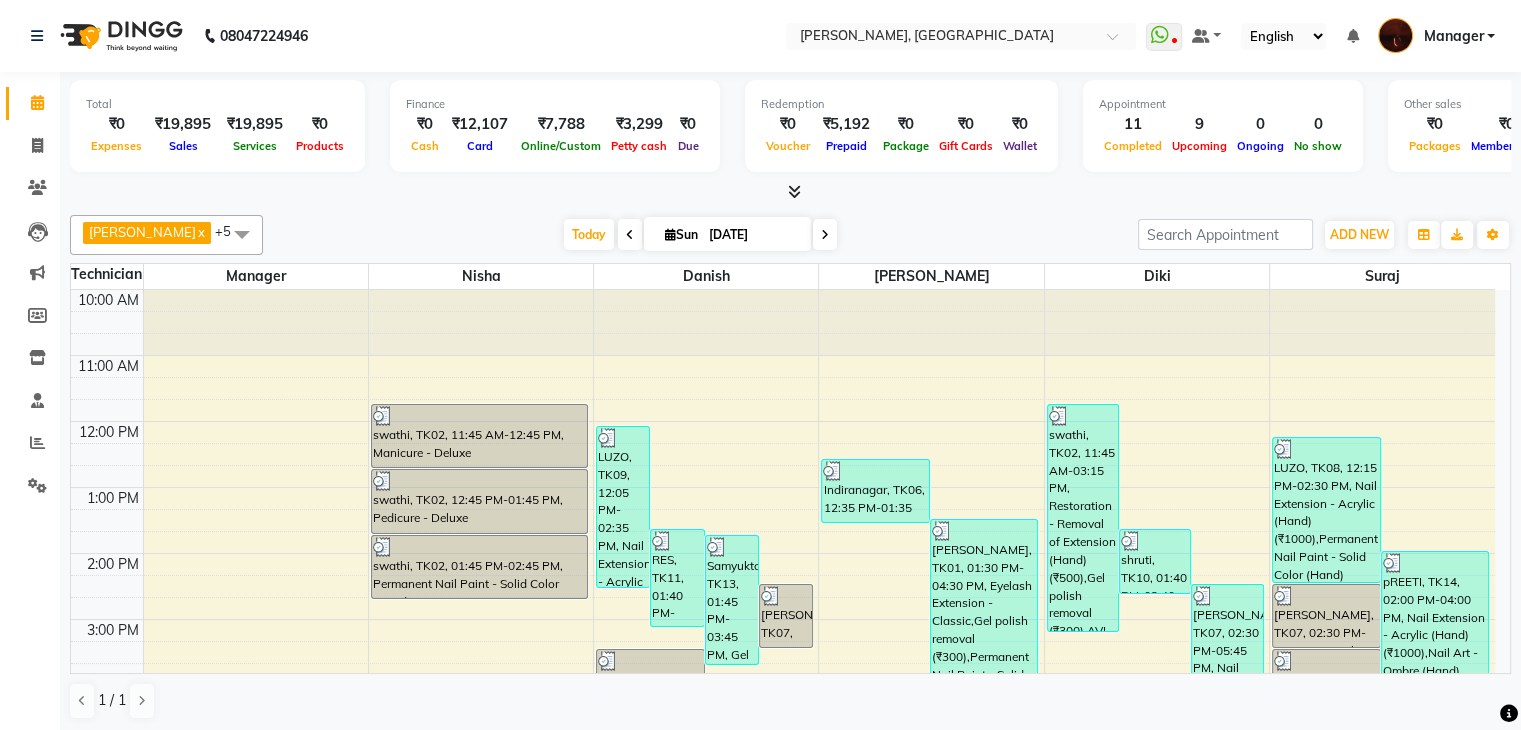 click at bounding box center [794, 191] 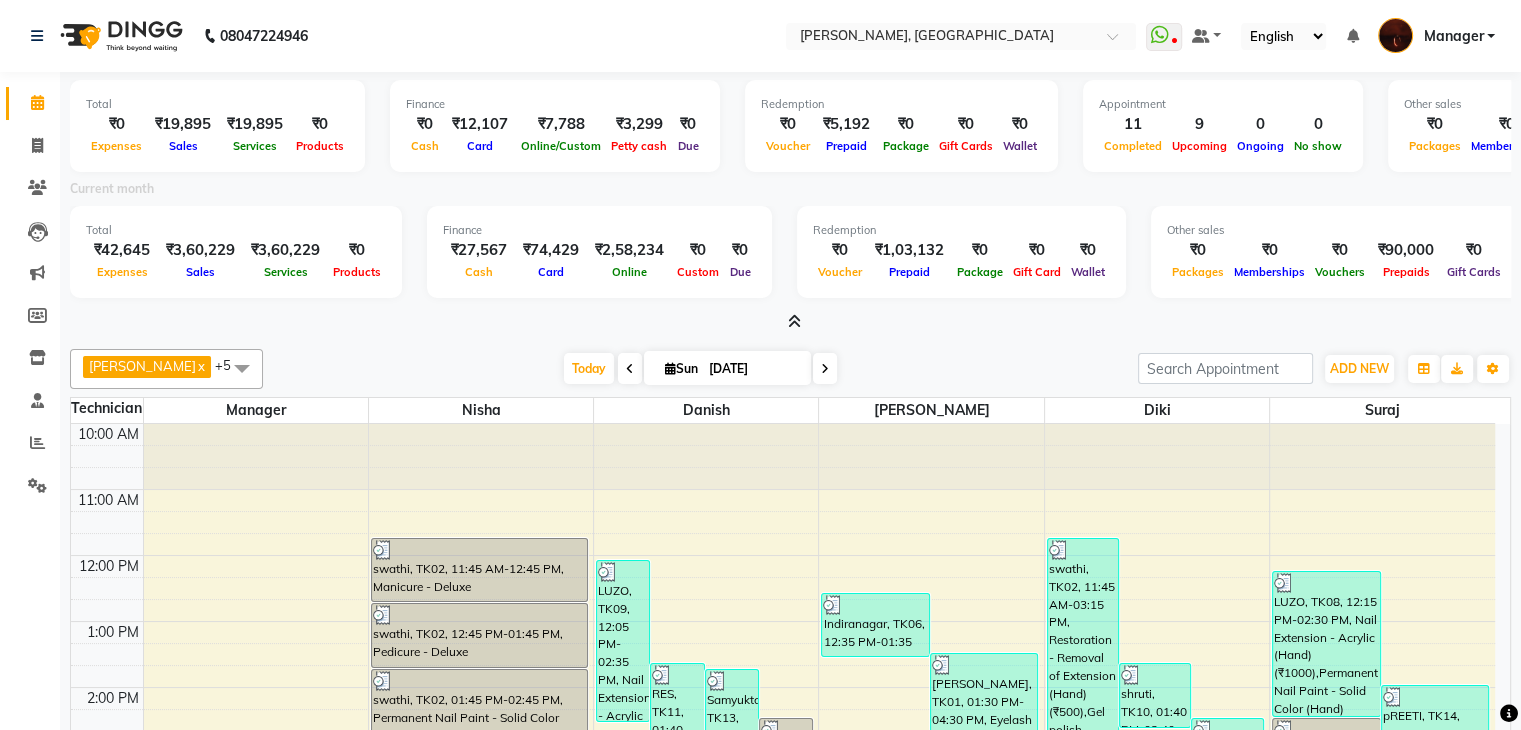 click on "Total  ₹0  Expenses ₹19,895  Sales ₹19,895  Services ₹0  Products Finance  ₹0  Cash ₹12,107  Card ₹7,788  Online/Custom ₹3,299 [PERSON_NAME] cash ₹0 Due  Redemption  ₹0 Voucher ₹5,192 Prepaid ₹0 Package ₹0  Gift Cards ₹0  Wallet  Appointment  11 Completed 9 Upcoming 0 Ongoing 0 No show  Other sales  ₹0  Packages ₹0  Memberships ₹0  Vouchers ₹0  Prepaids ₹0  Gift Cards Current month Total  ₹42,645  Expenses ₹3,60,229  Sales ₹3,60,229 Services ₹0 Products  Finance  ₹27,567  Cash ₹74,429  Card ₹2,58,234 Online ₹0 Custom ₹0 Due  Redemption  ₹0 Voucher ₹1,03,132 Prepaid ₹0 Package ₹0 Gift Card ₹0 Wallet Other sales  ₹0  Packages ₹0  Memberships ₹0  Vouchers ₹90,000  Prepaids ₹0  Gift Cards [PERSON_NAME]  x Danish  x Diki   x Manager  x Nisha  x suraj  x +5 Select All [PERSON_NAME] anuj Danish Diki  [PERSON_NAME] GK [PERSON_NAME] Manager [PERSON_NAME] [PERSON_NAME] [PERSON_NAME] [PERSON_NAME] [PERSON_NAME] [PERSON_NAME] Accounting suraj [DEMOGRAPHIC_DATA] [DATE]" 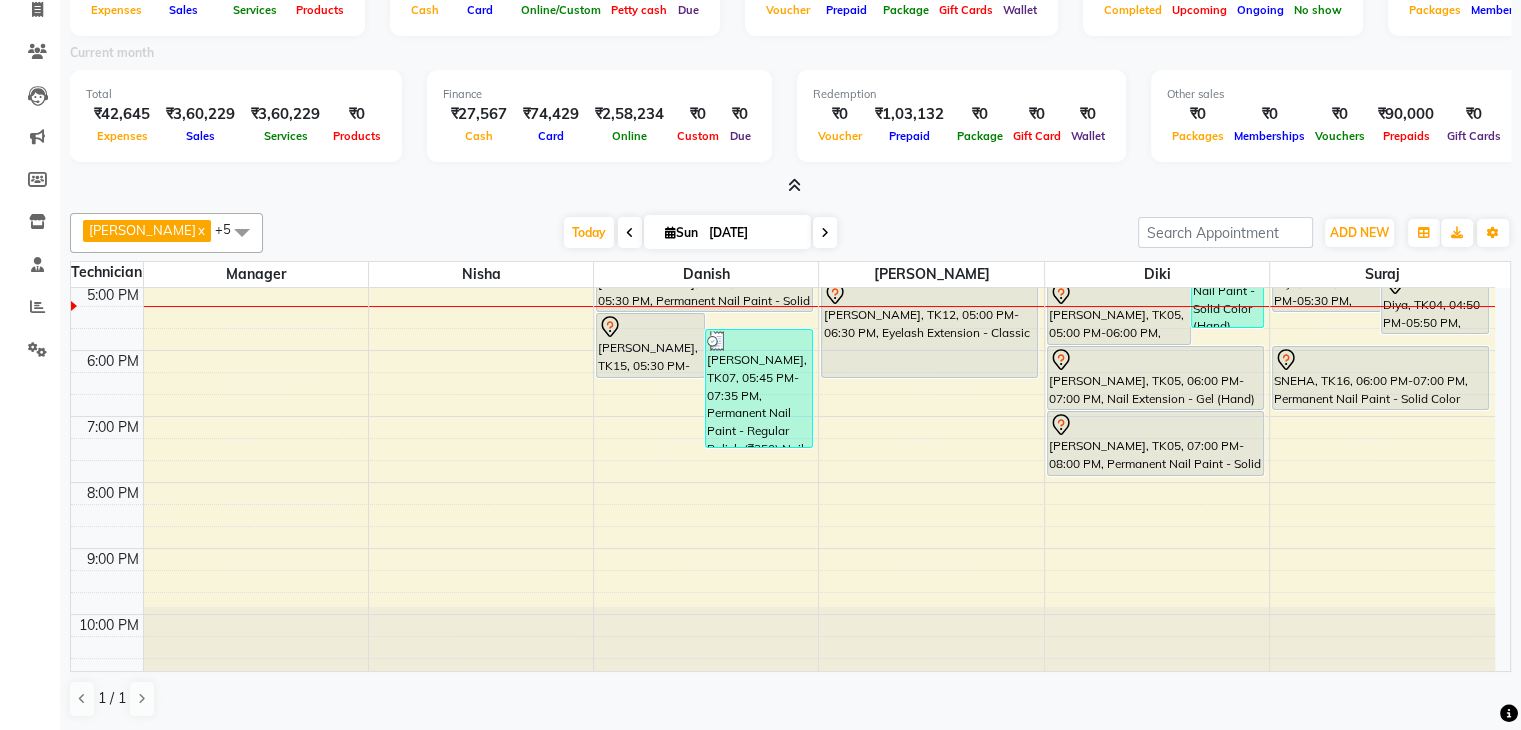 scroll, scrollTop: 0, scrollLeft: 0, axis: both 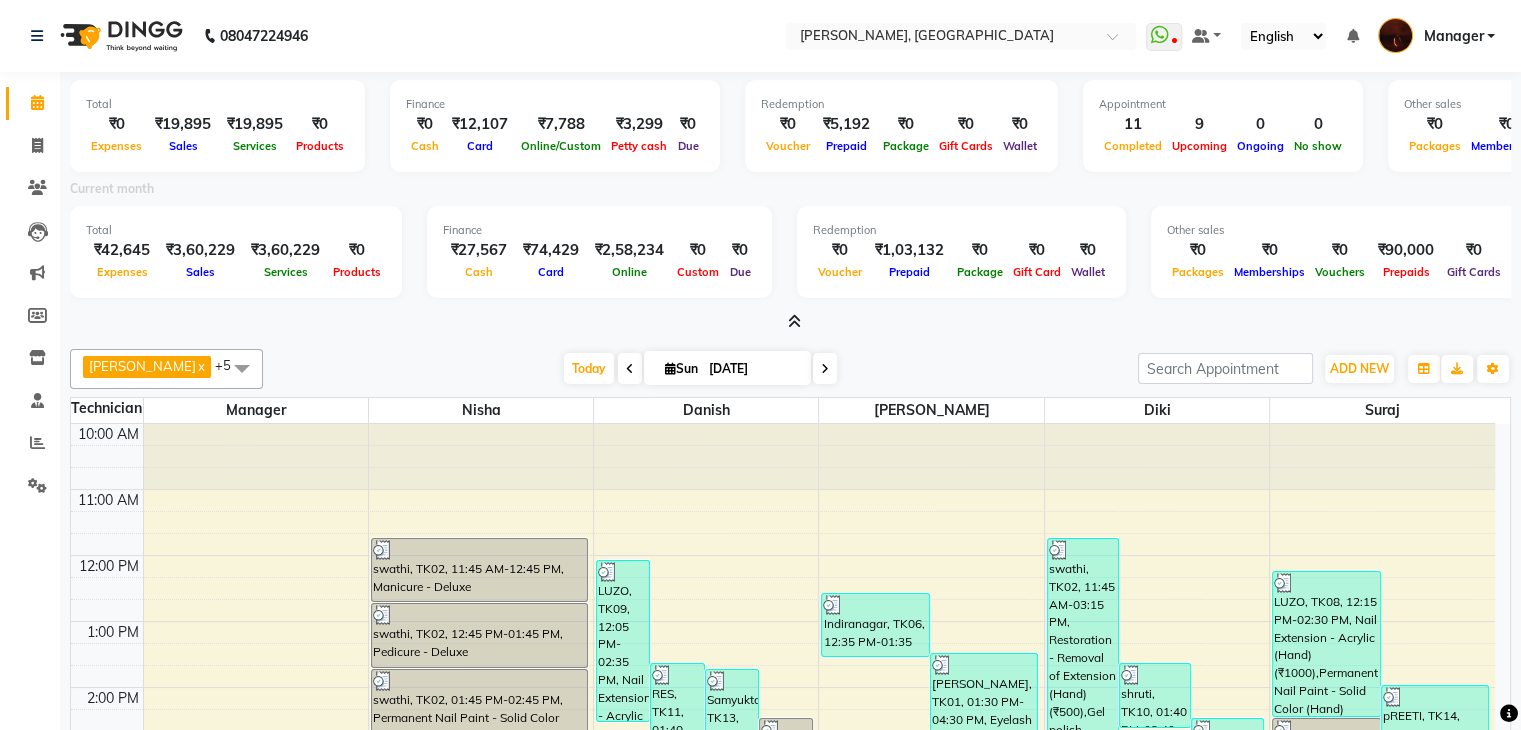click at bounding box center [794, 321] 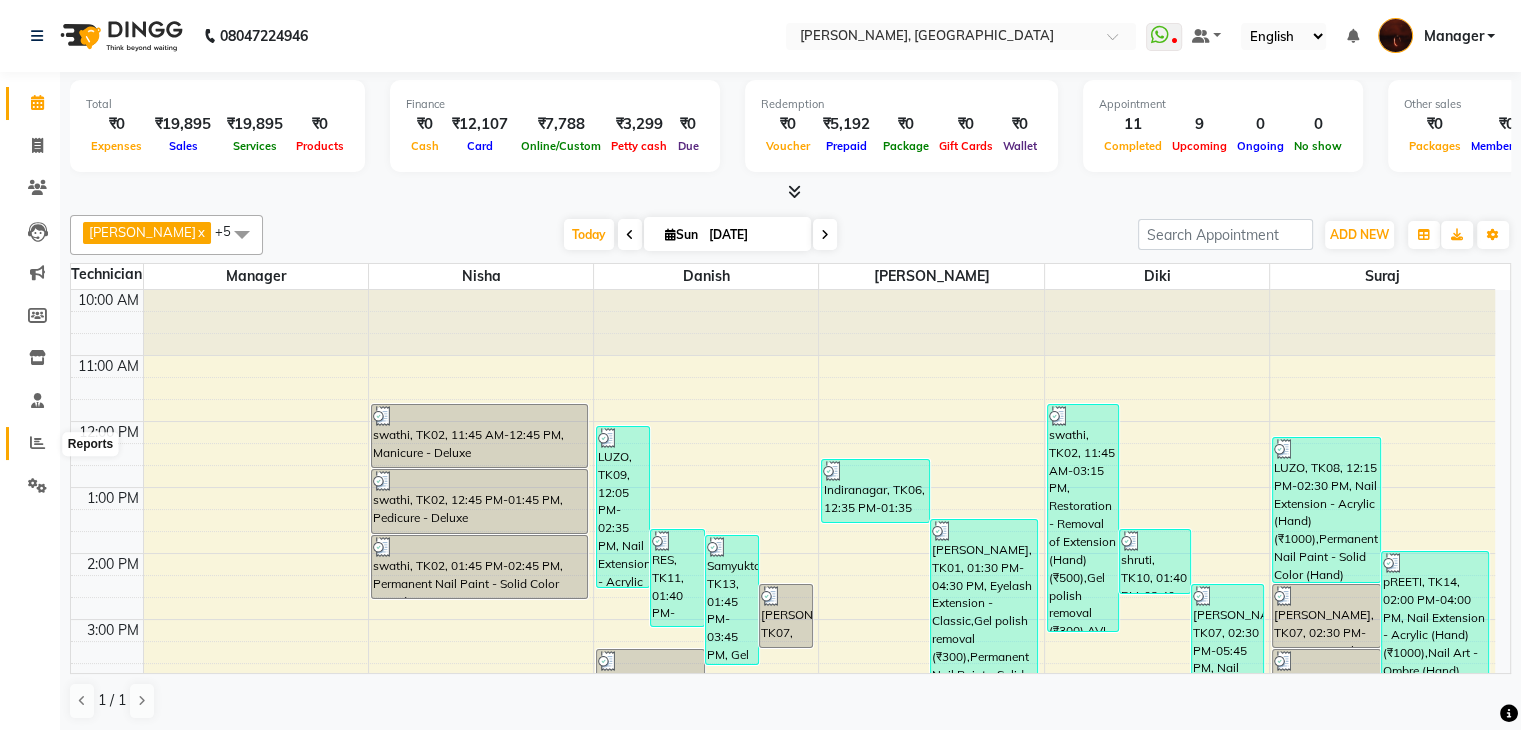 click 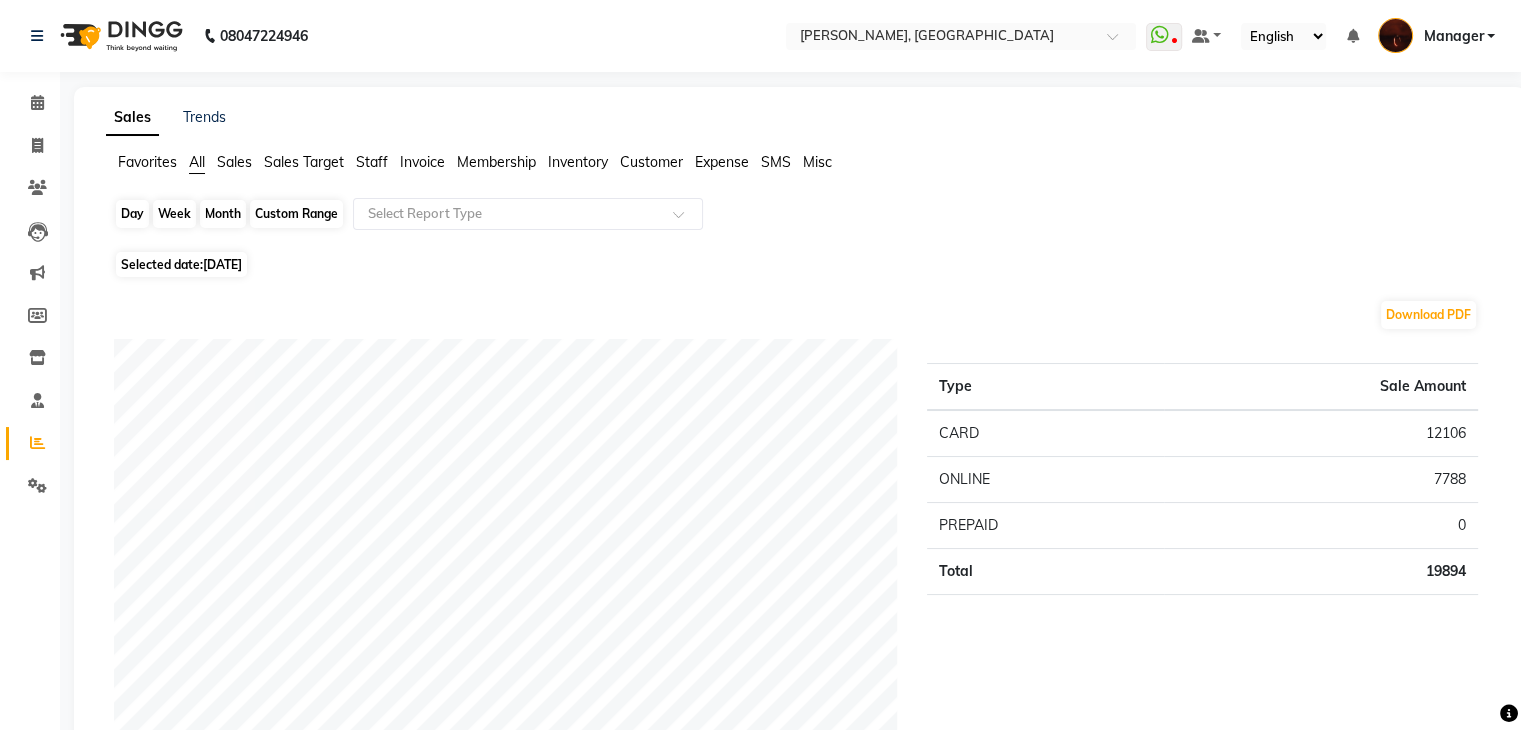 click on "Day" 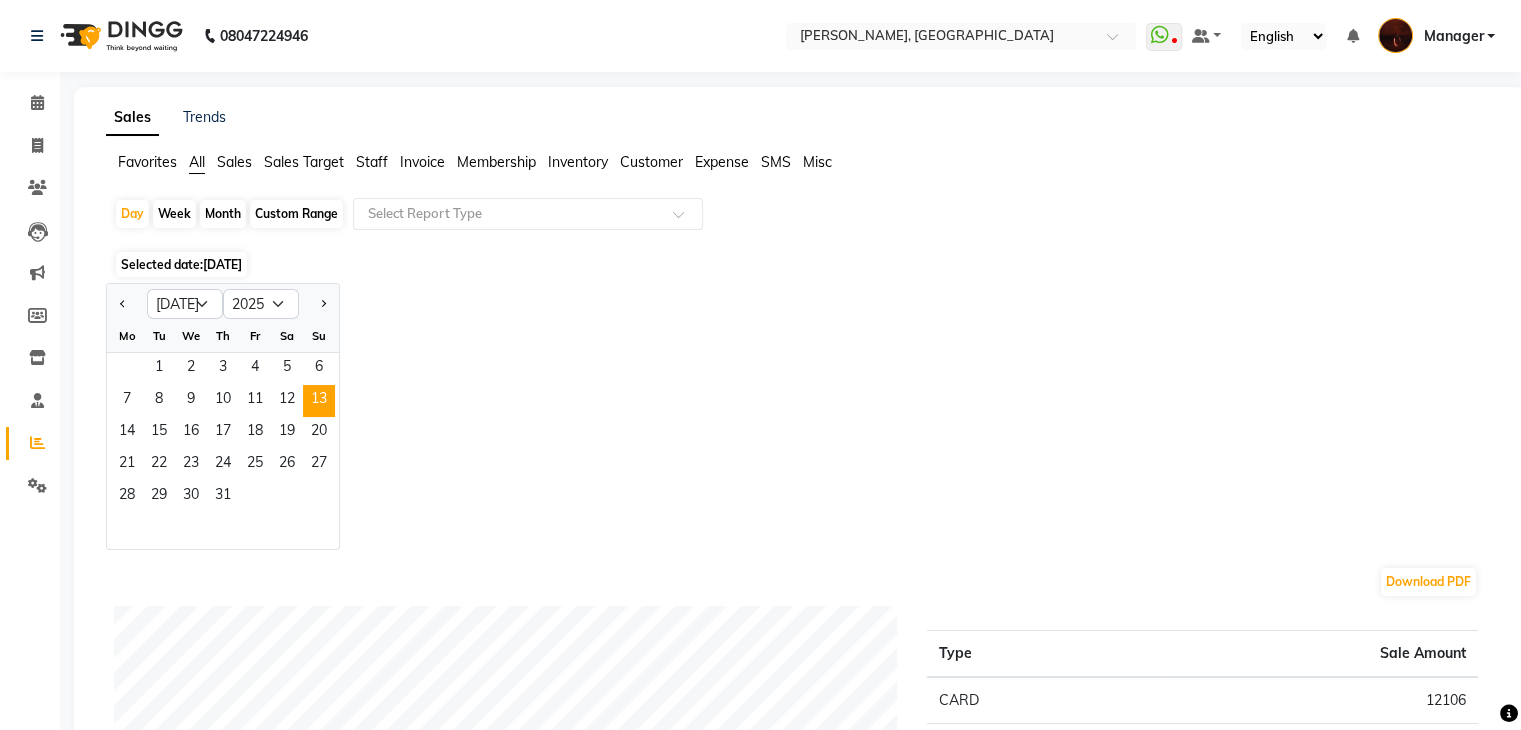 click on "Staff" 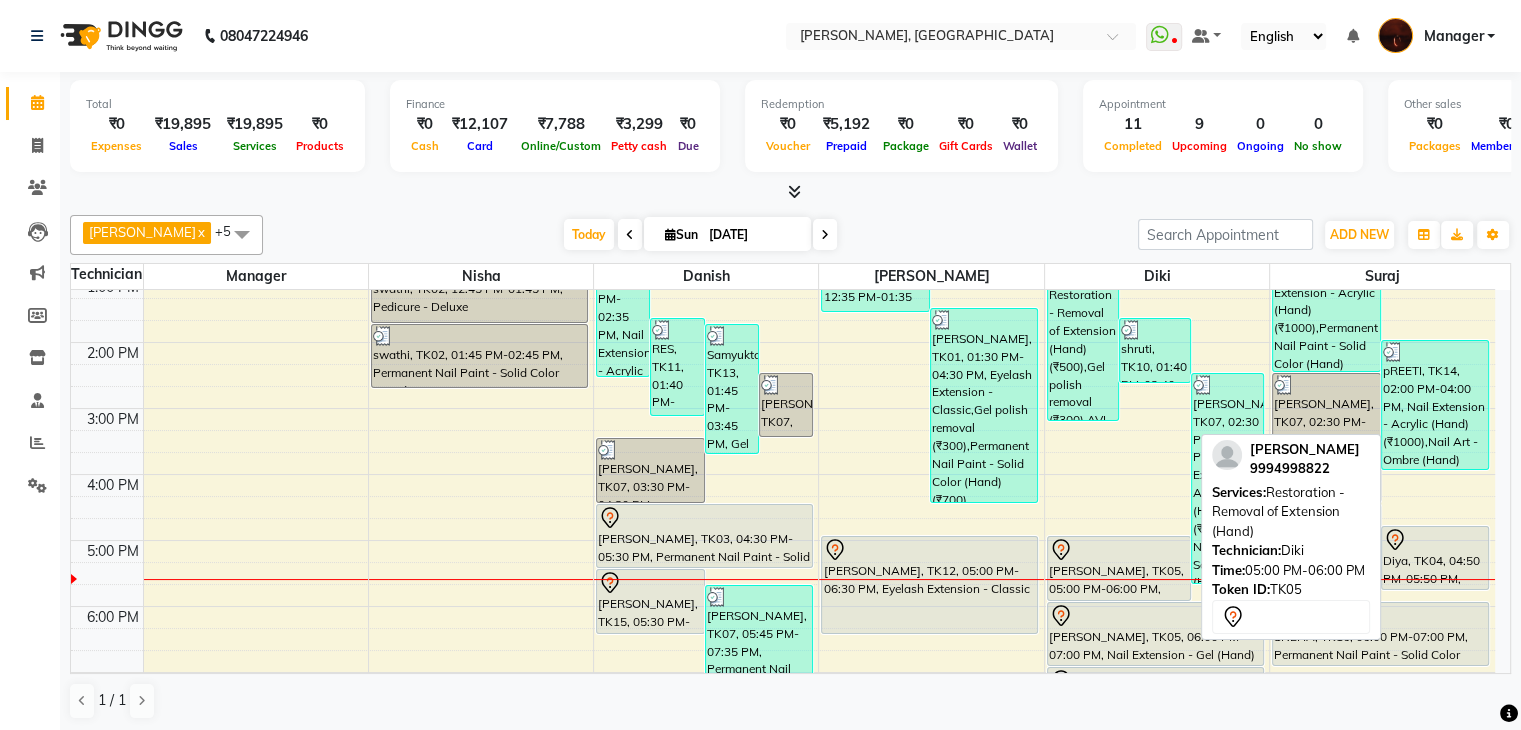scroll, scrollTop: 207, scrollLeft: 0, axis: vertical 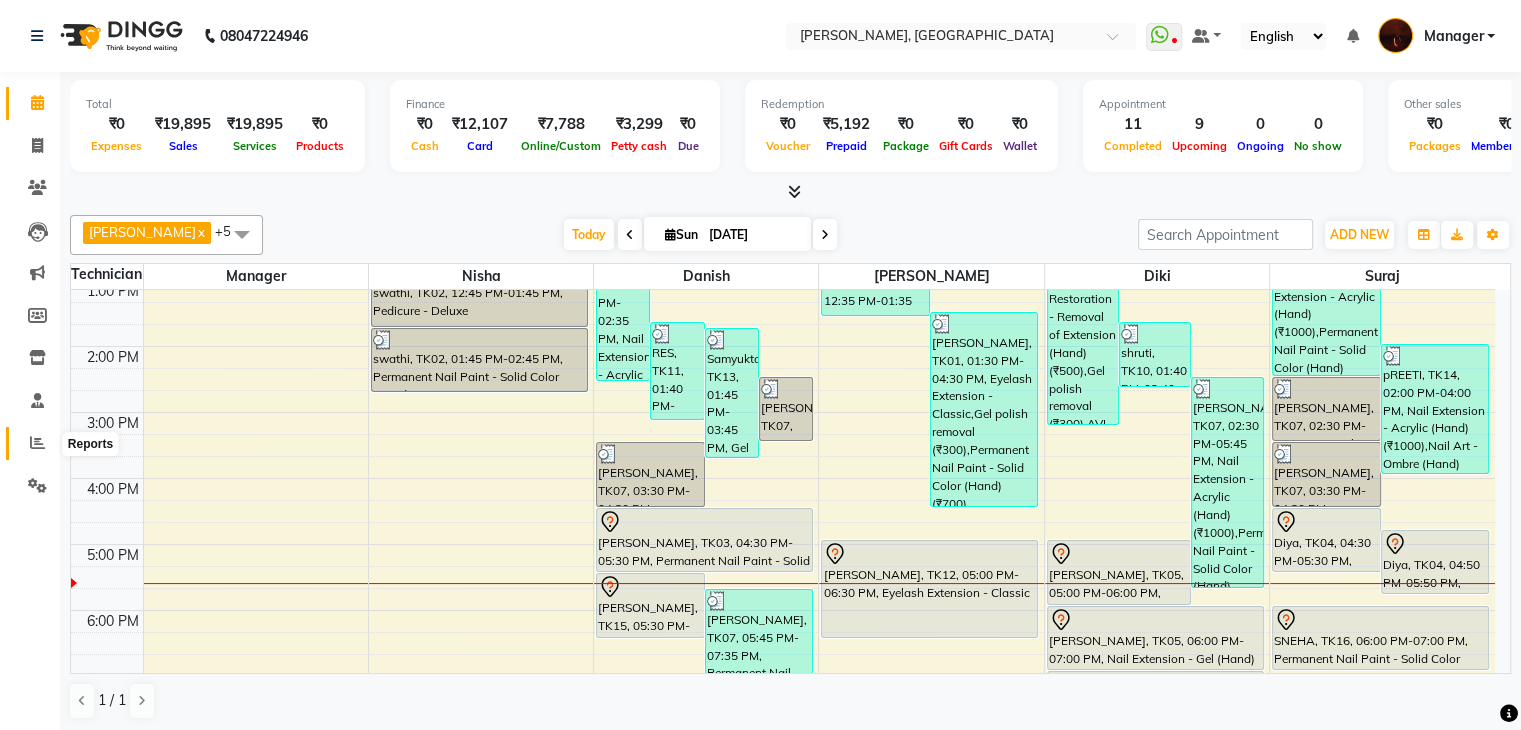 click 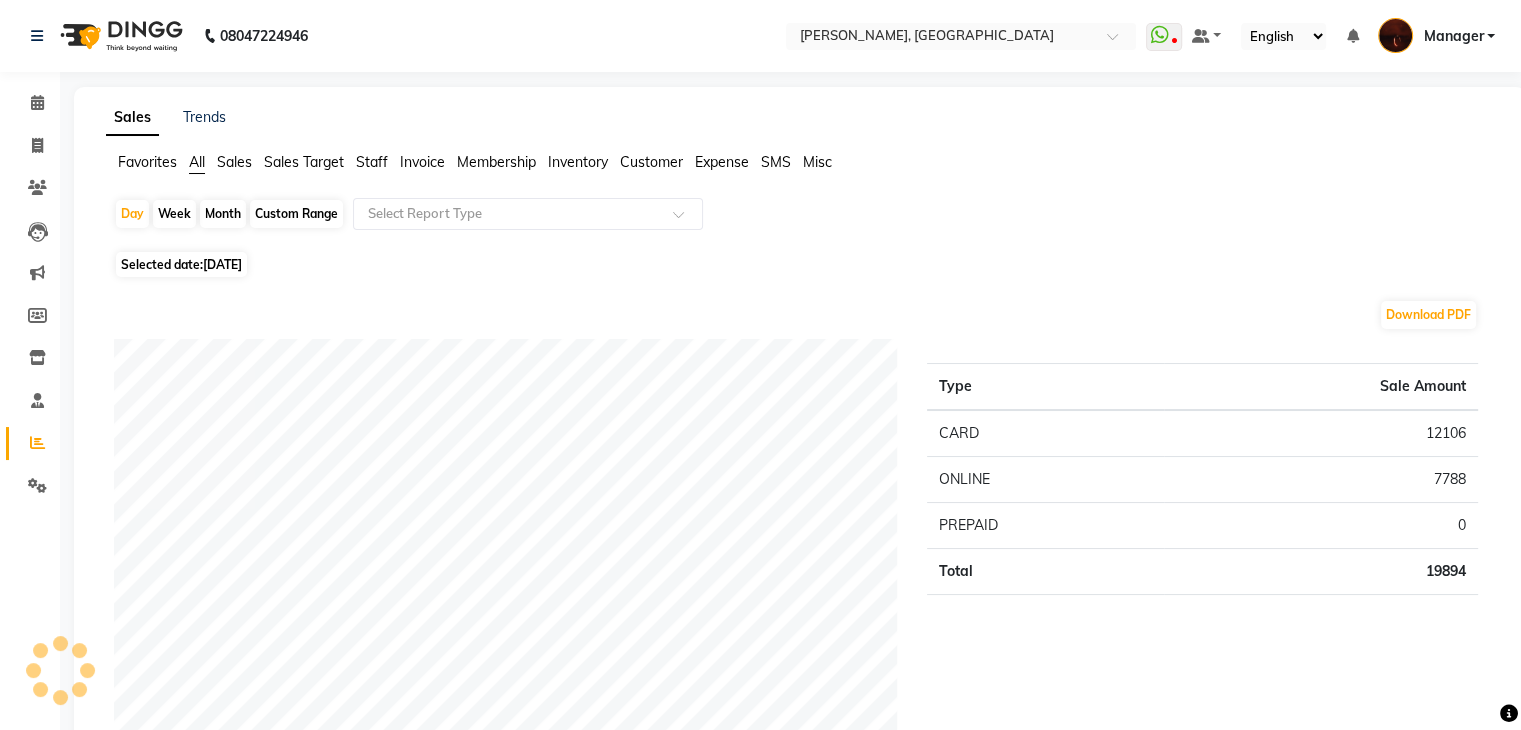 click on "Month" 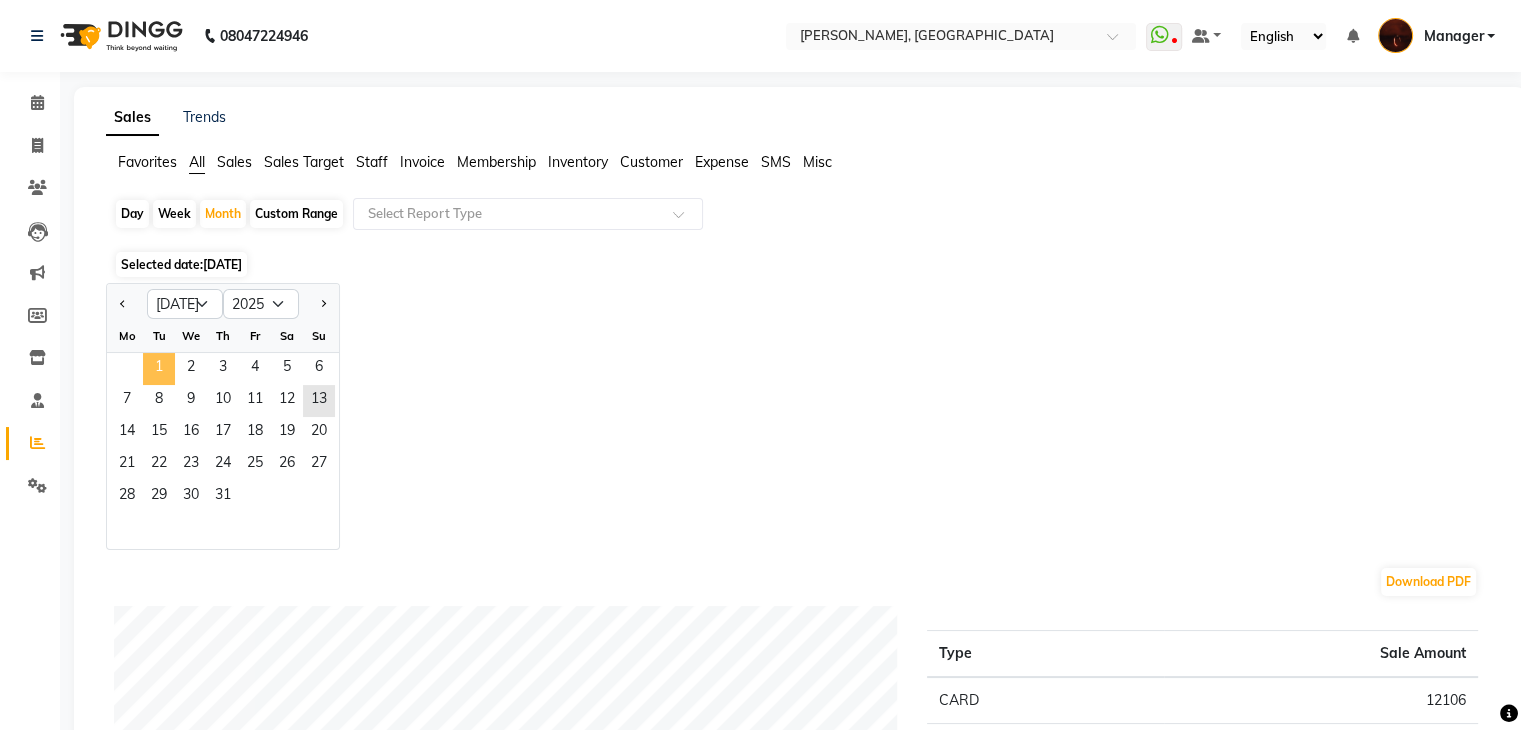 click on "1" 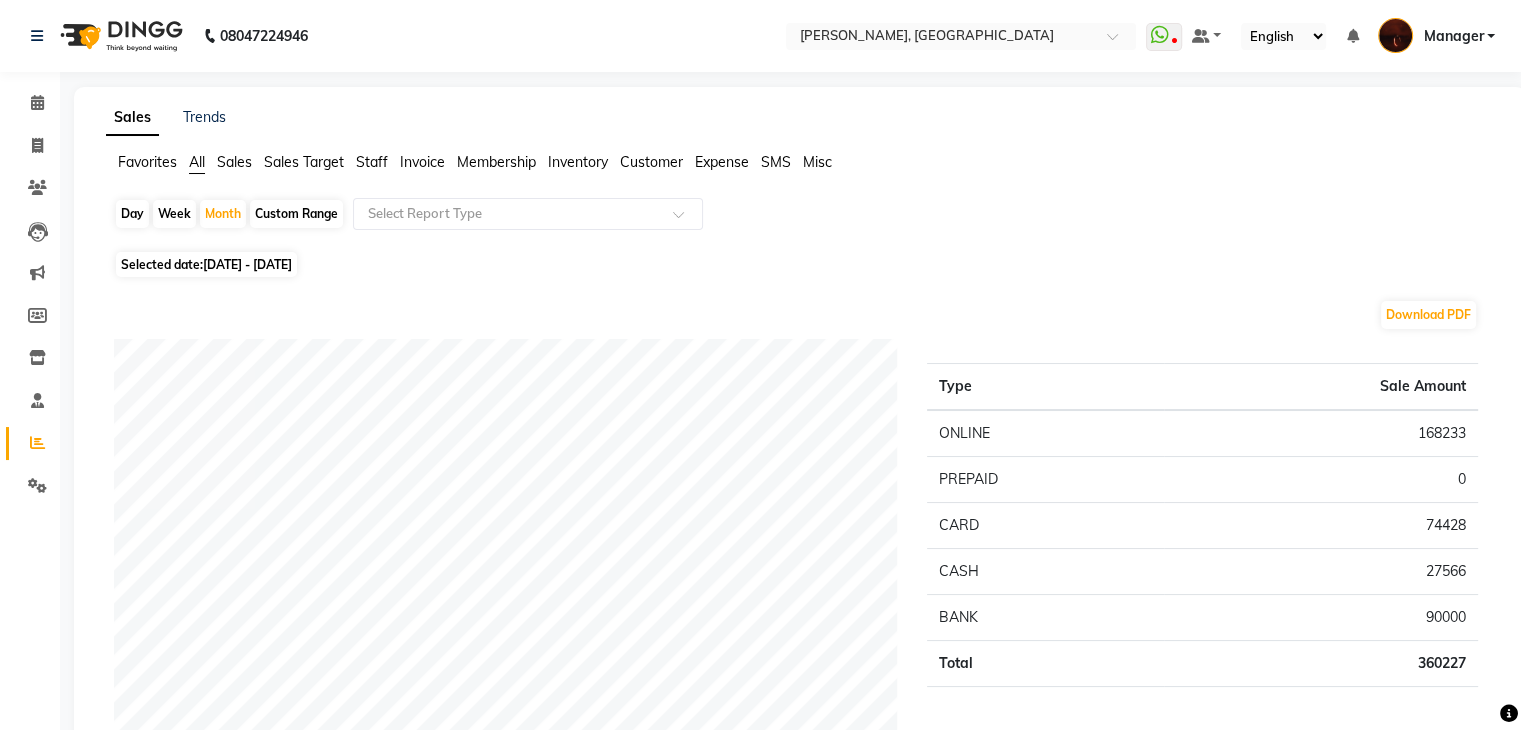 click on "Staff" 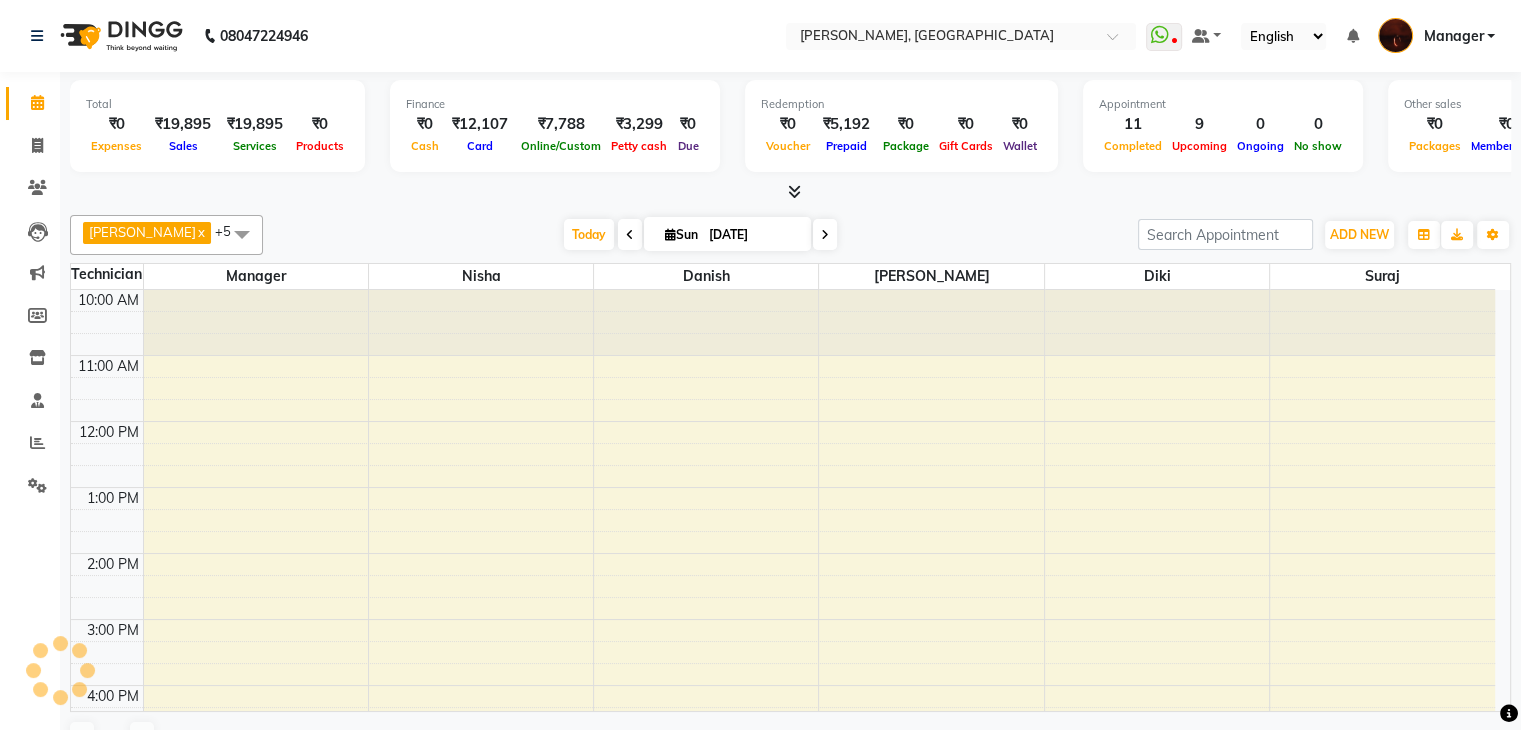 scroll, scrollTop: 0, scrollLeft: 0, axis: both 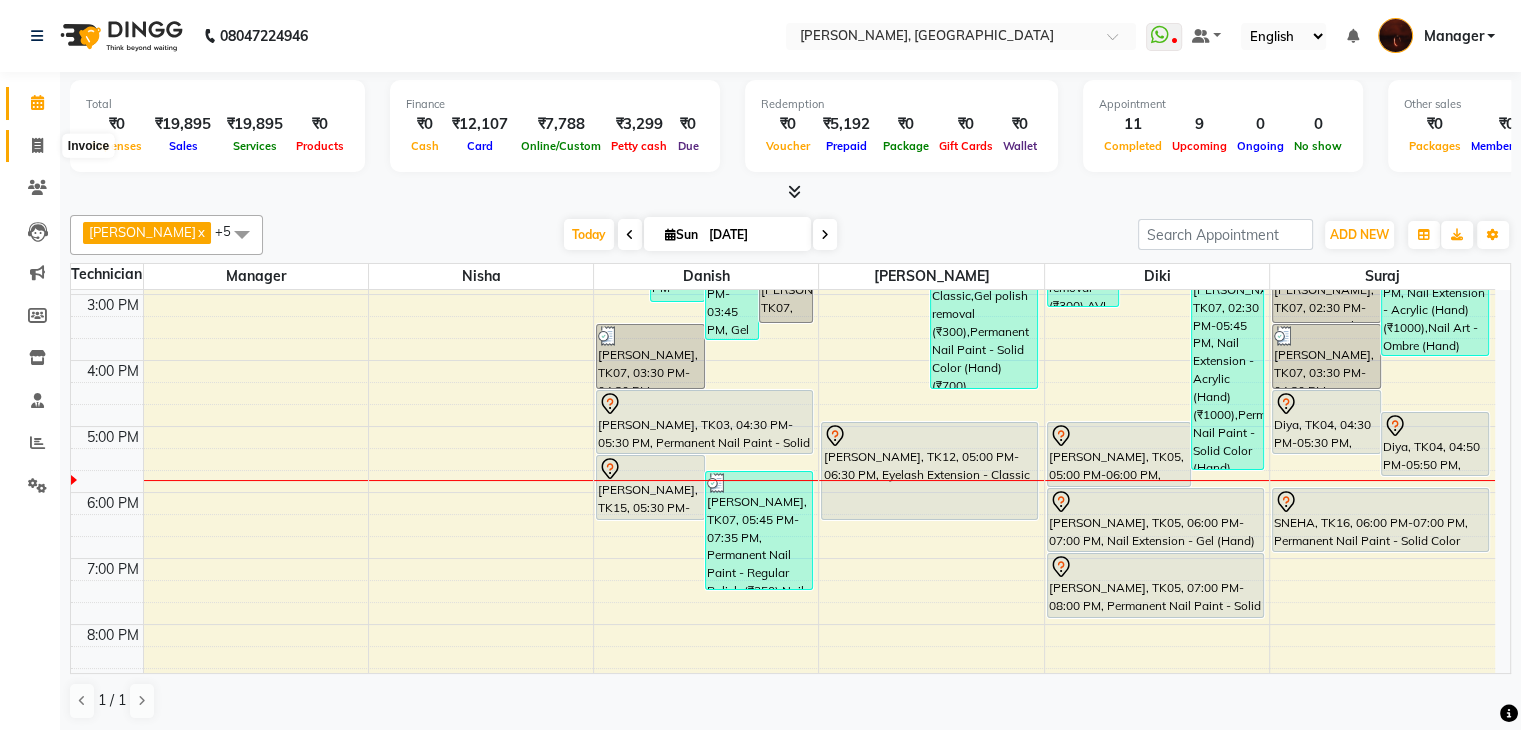 click 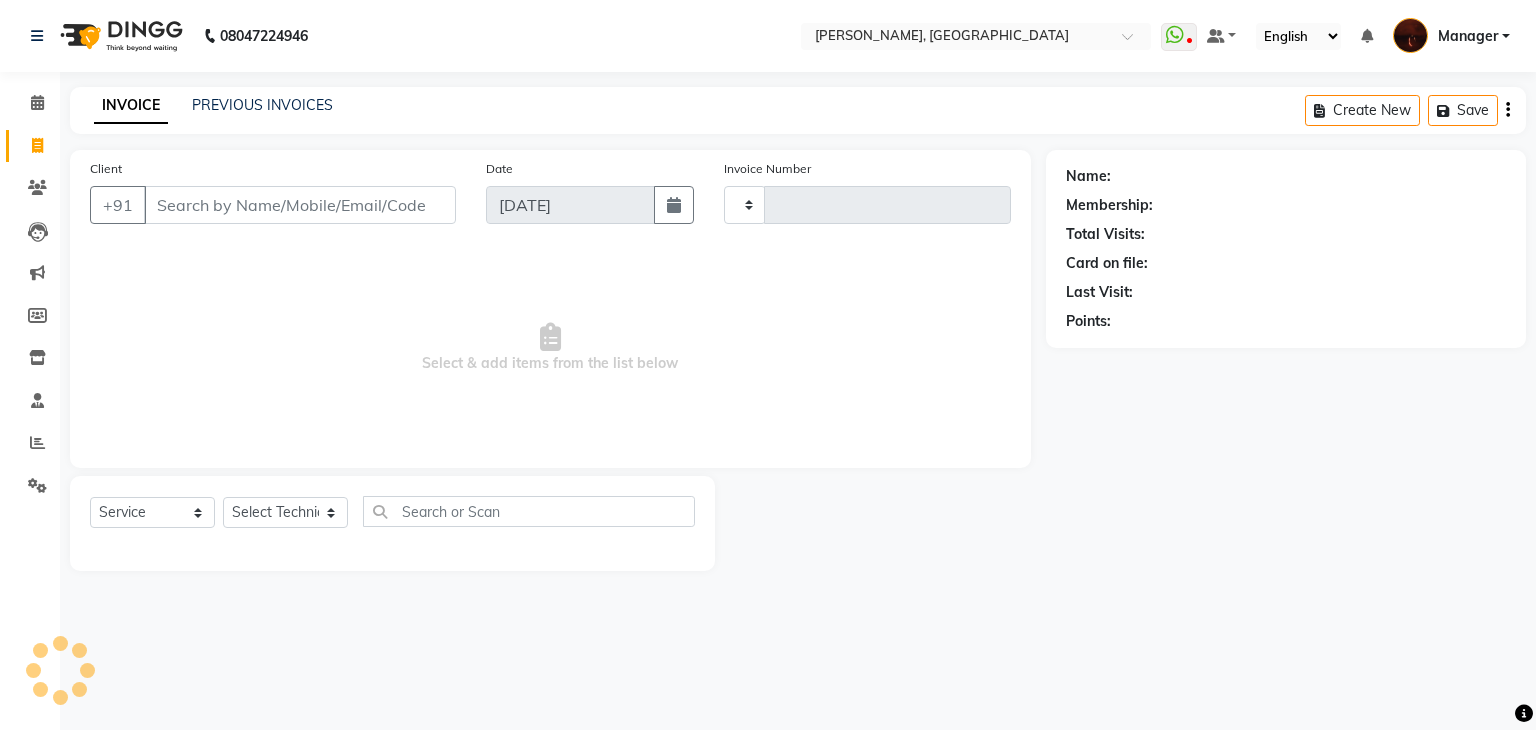type on "1219" 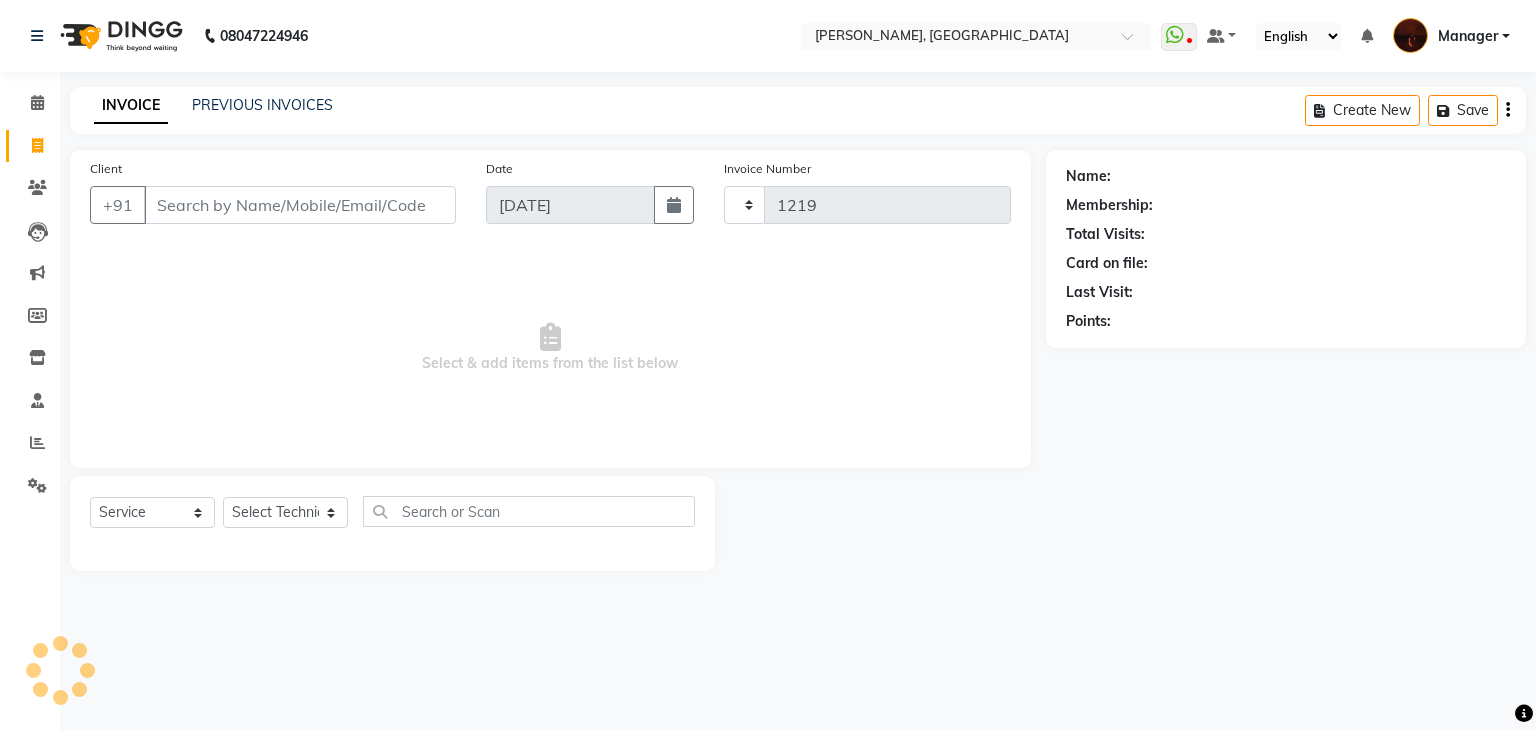 select on "4063" 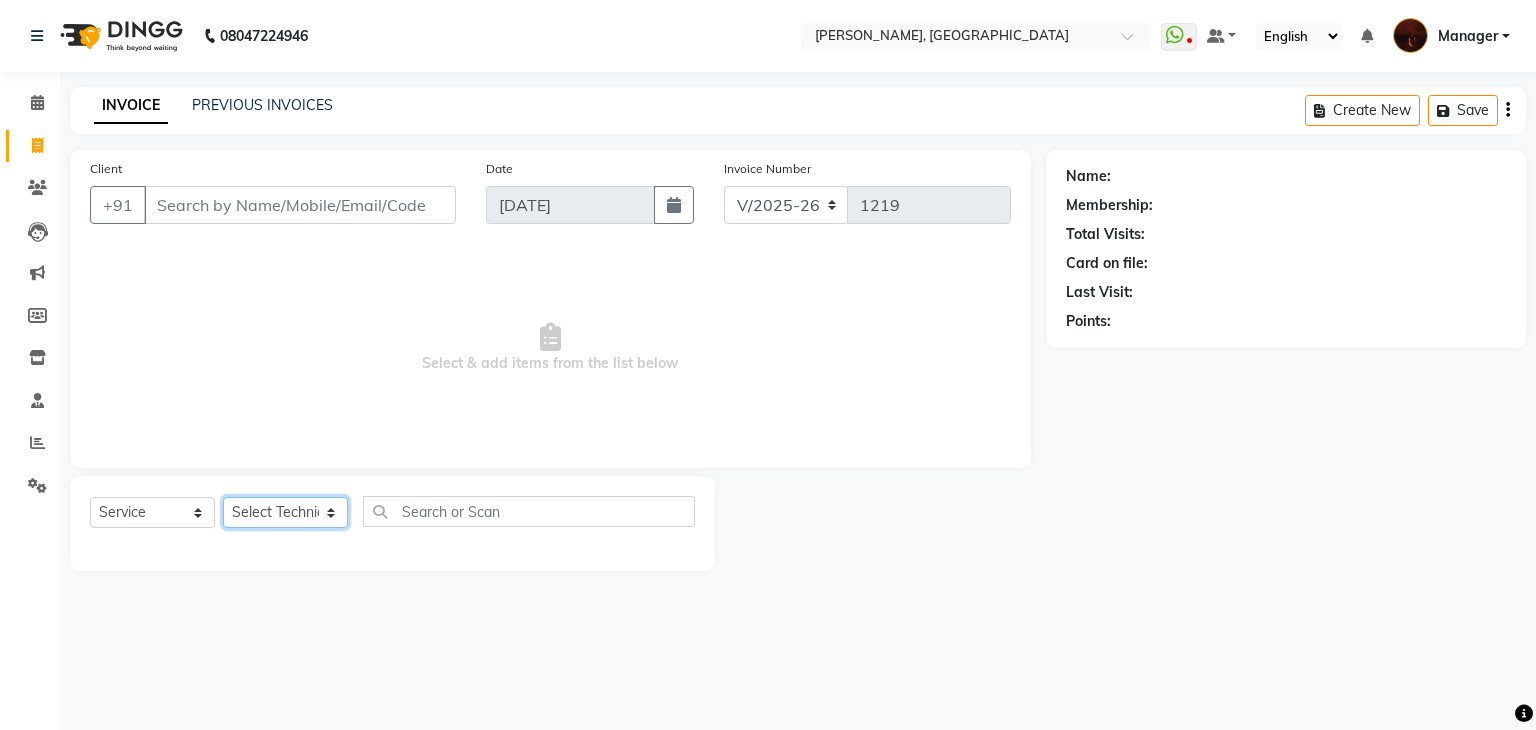 click on "Select Technician [PERSON_NAME] Danish Diki  [PERSON_NAME] GK [PERSON_NAME] Manager [PERSON_NAME] [PERSON_NAME] [PERSON_NAME] [PERSON_NAME] [PERSON_NAME] [PERSON_NAME] Accounting suraj vishnu" 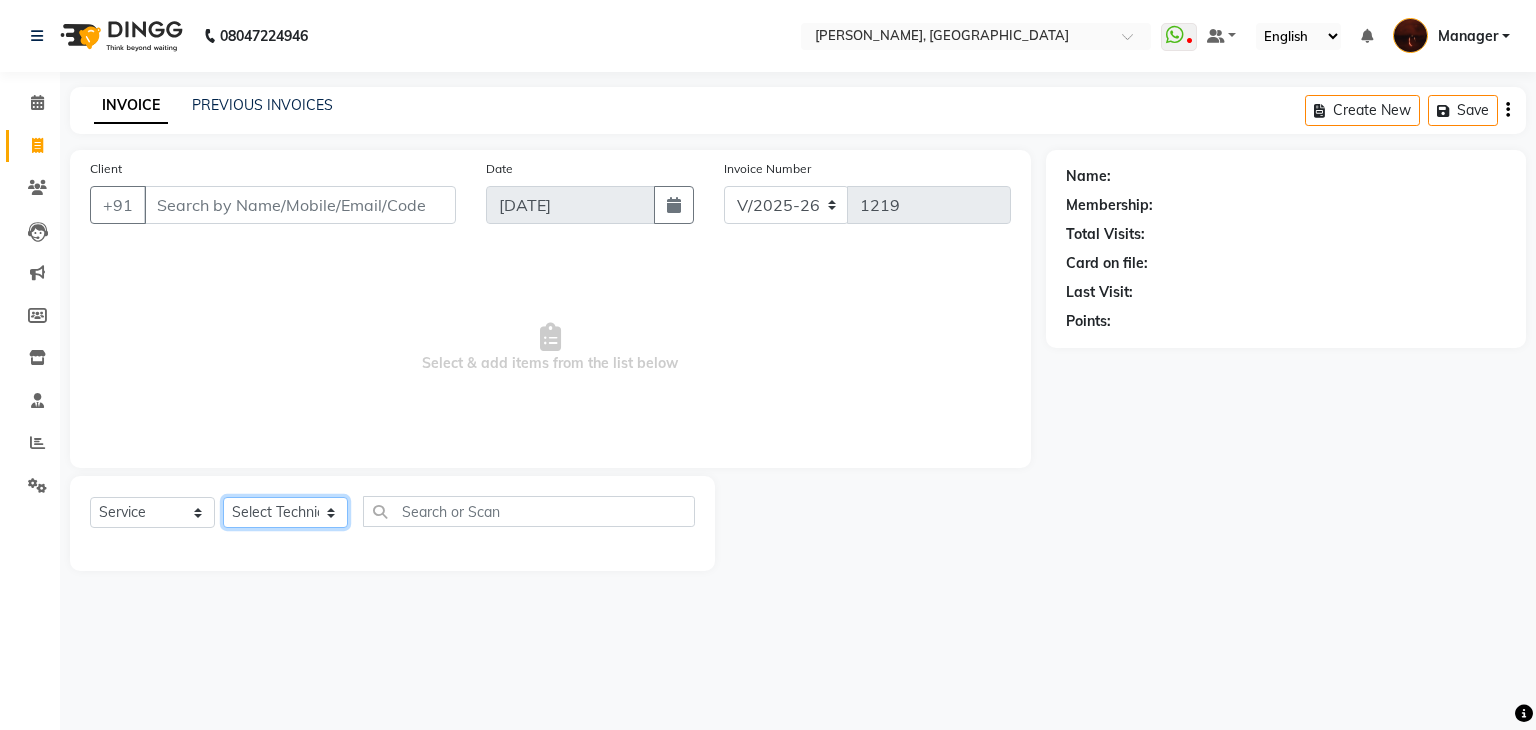 select on "83655" 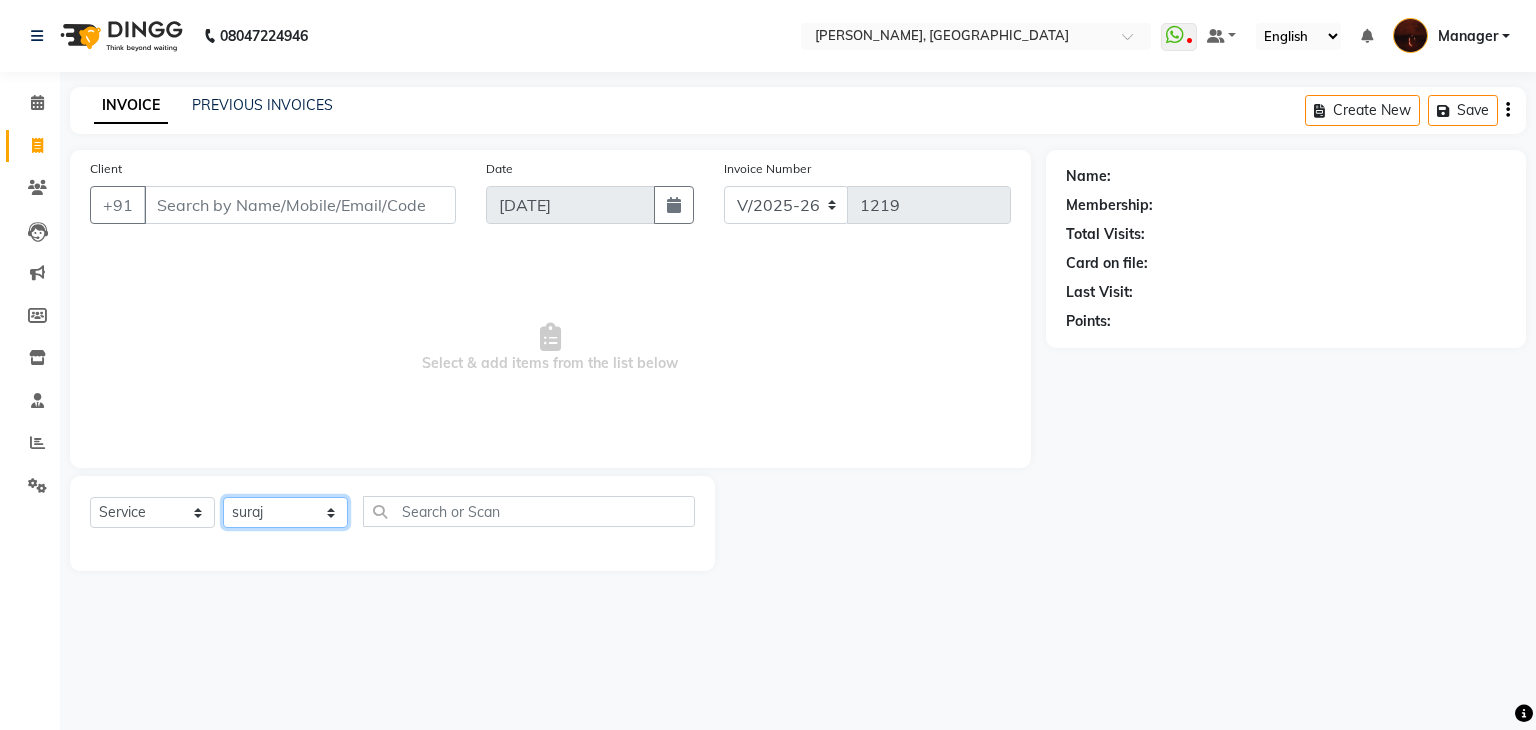 click on "Select Technician [PERSON_NAME] Danish Diki  [PERSON_NAME] GK [PERSON_NAME] Manager [PERSON_NAME] [PERSON_NAME] [PERSON_NAME] [PERSON_NAME] [PERSON_NAME] [PERSON_NAME] Accounting suraj vishnu" 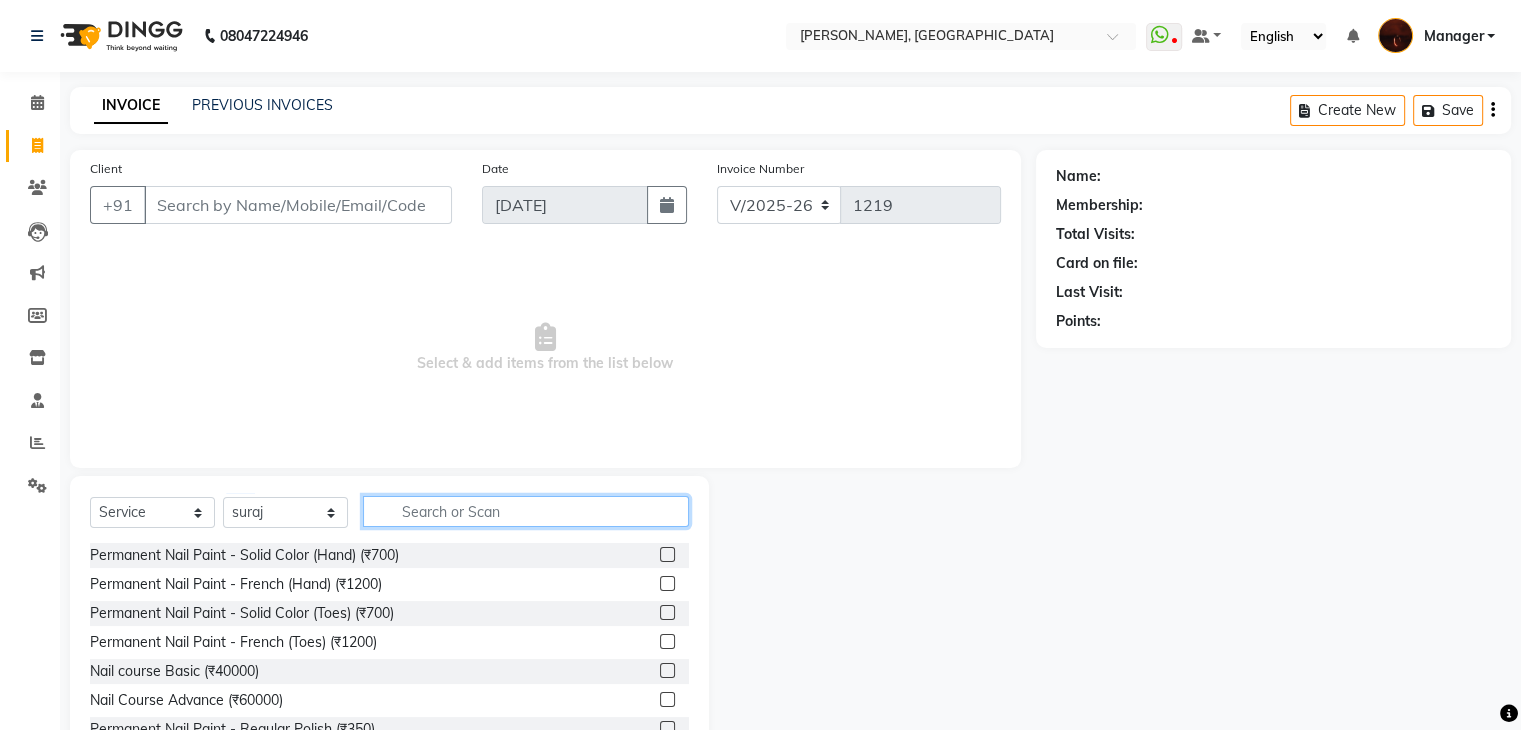 click 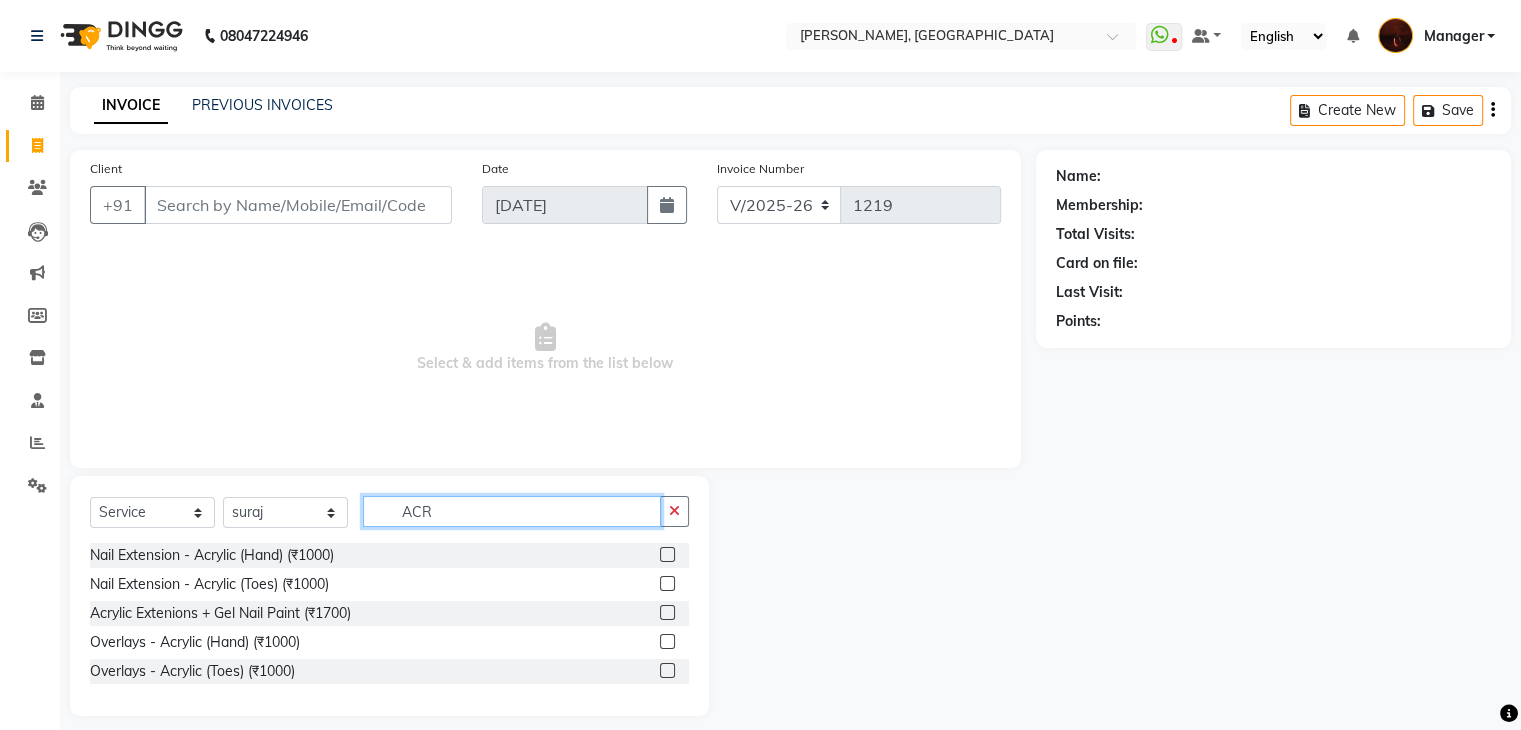 type on "ACR" 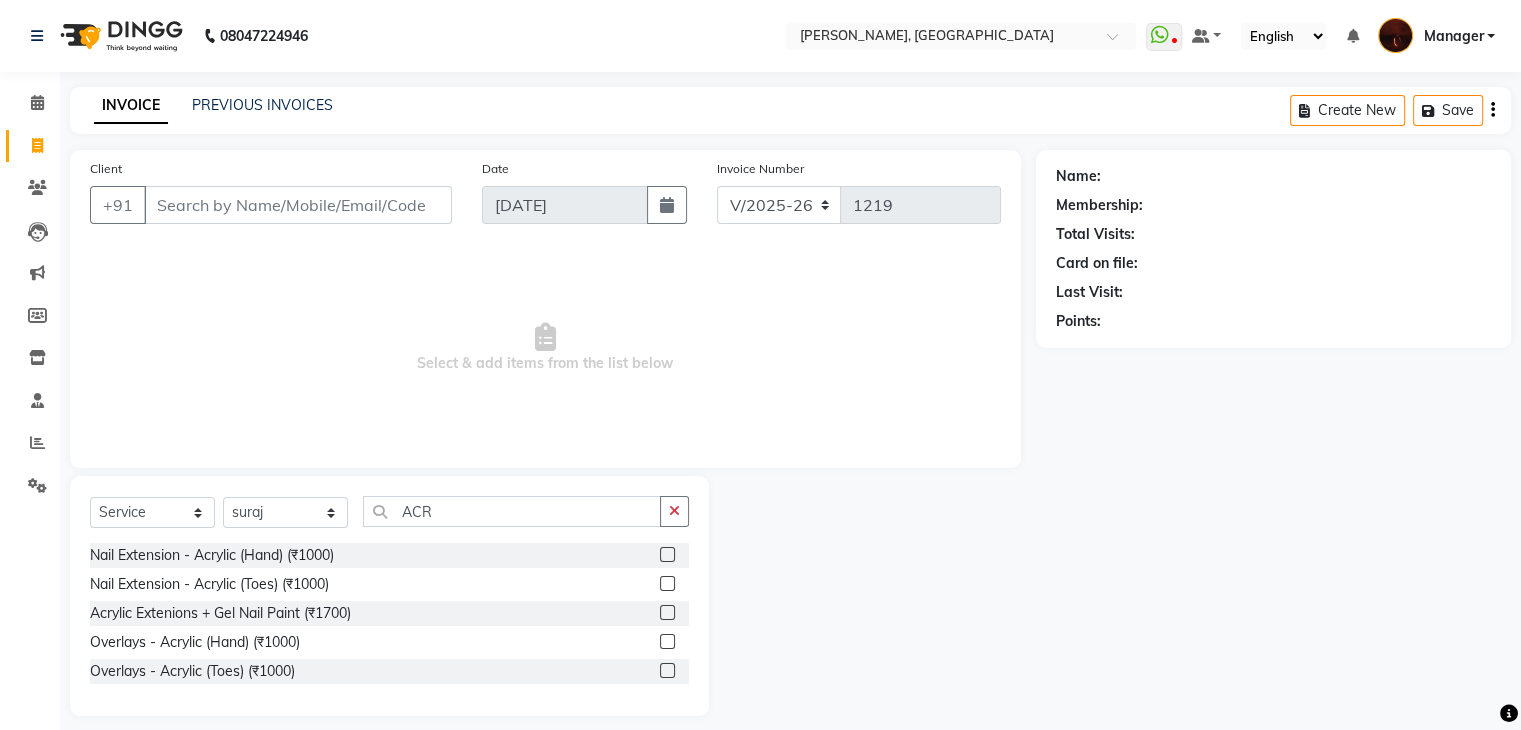 click 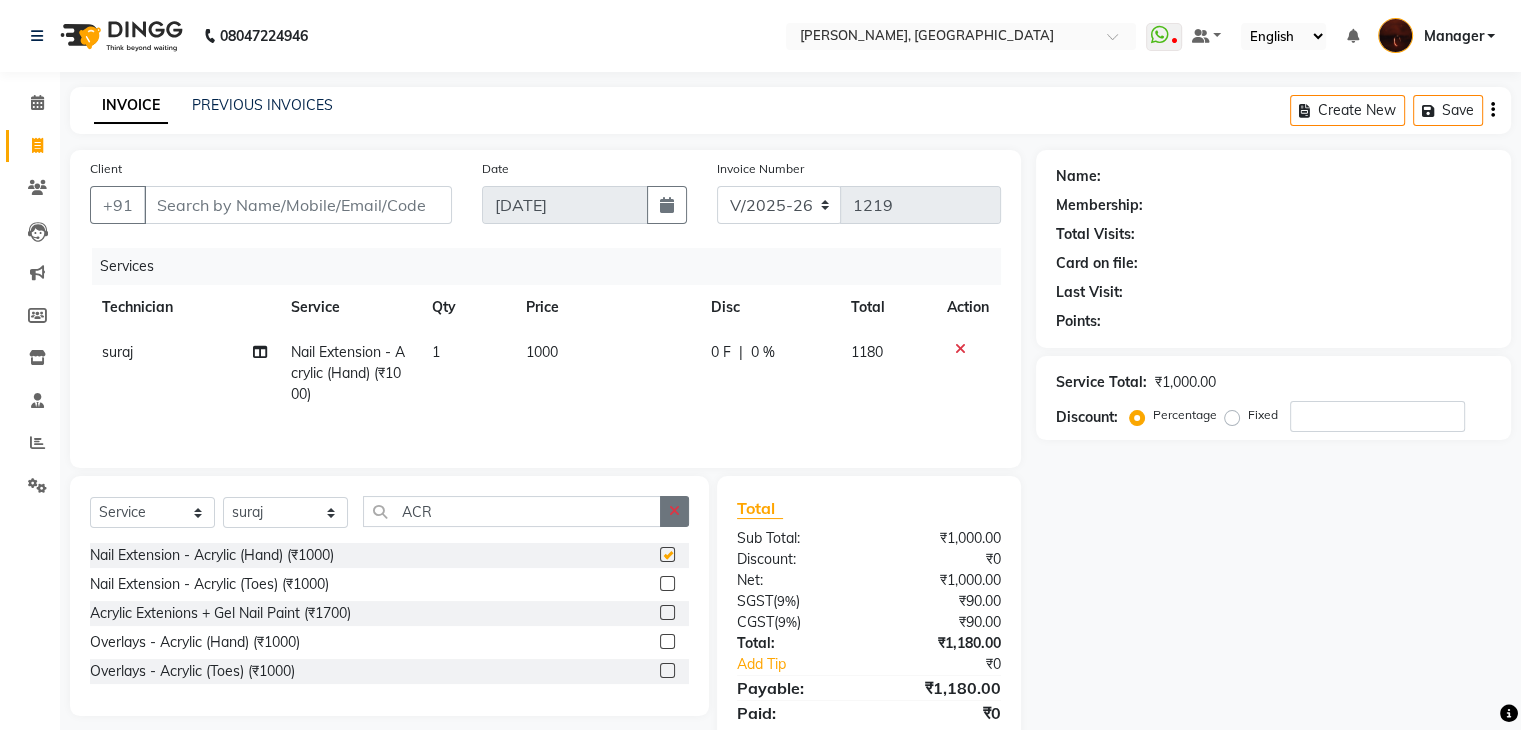 checkbox on "false" 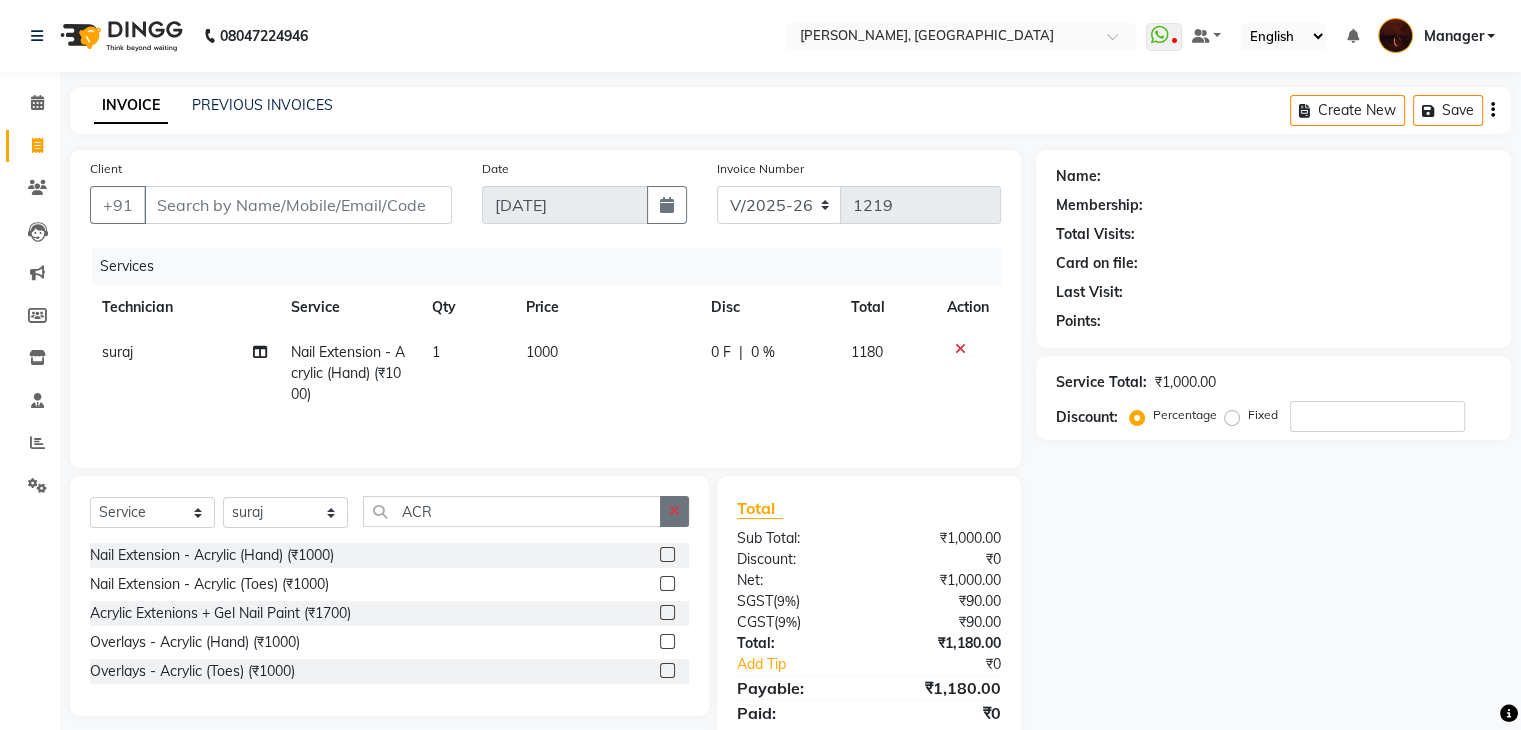 click 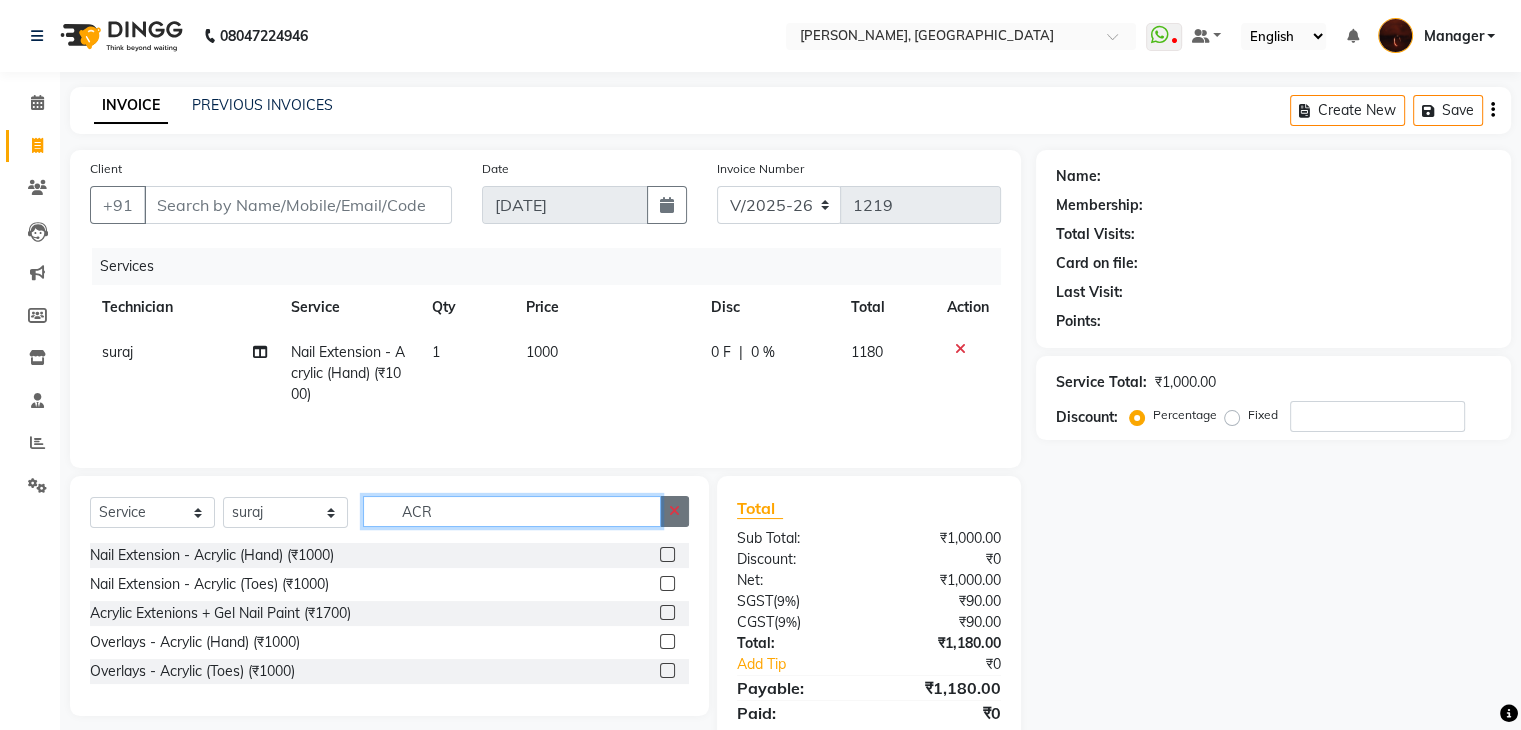 type 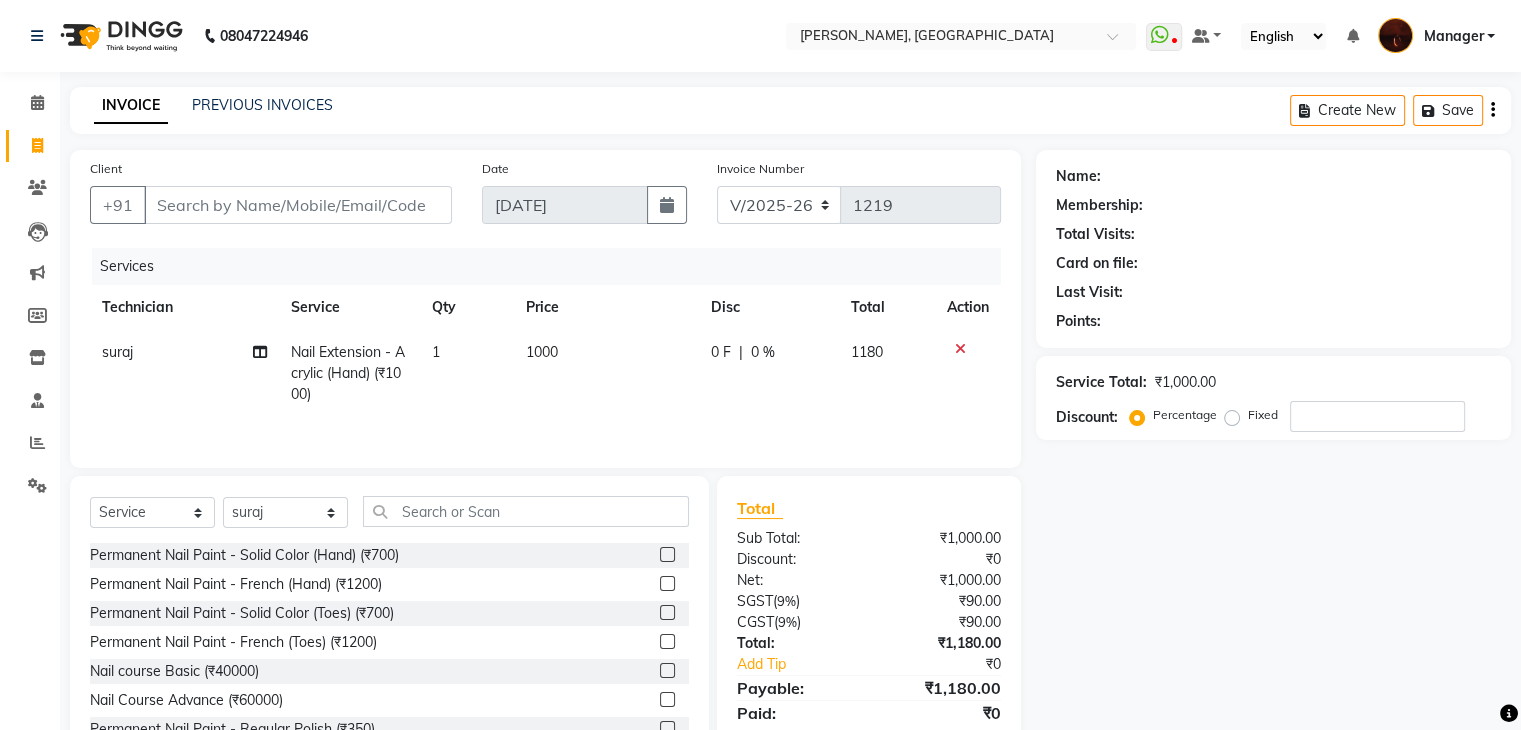 click 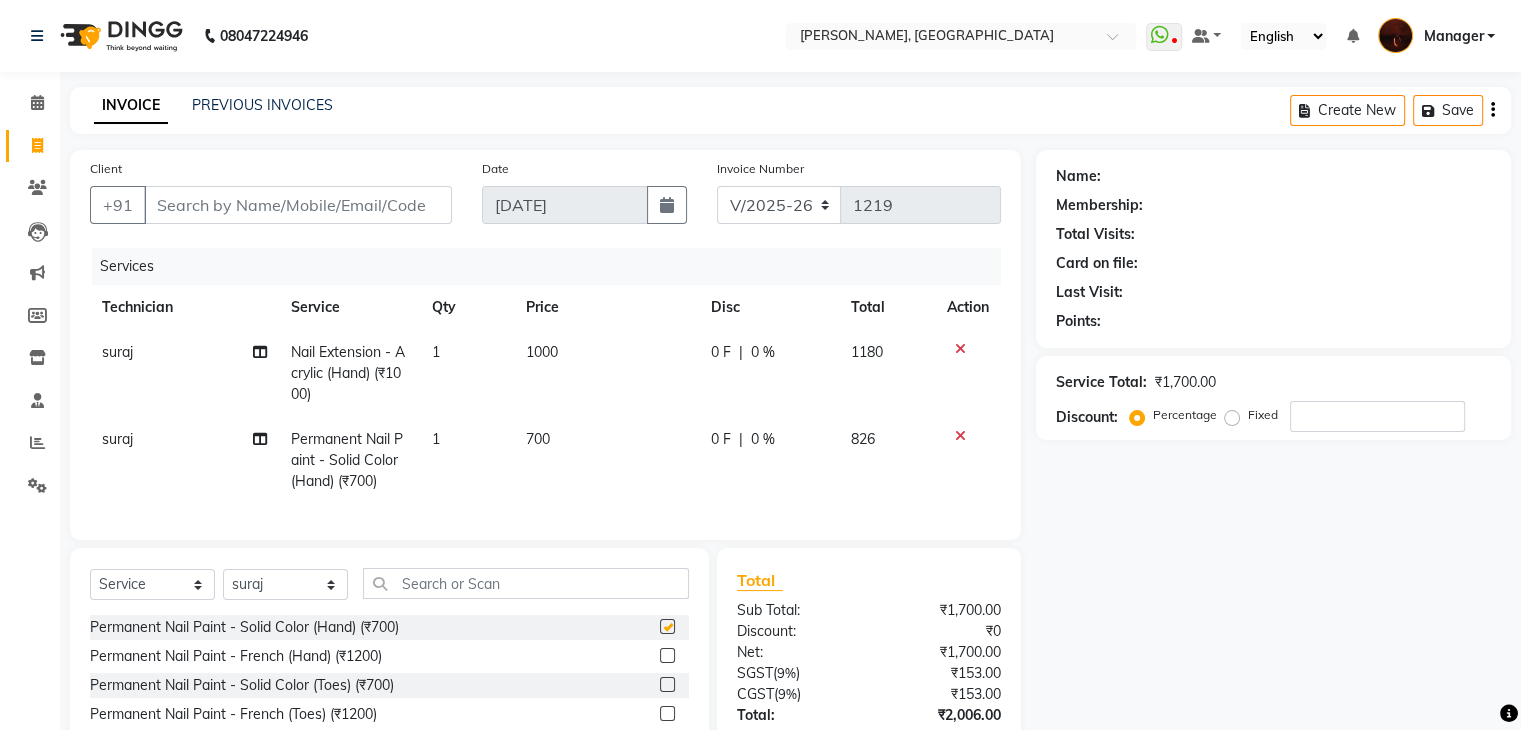 checkbox on "false" 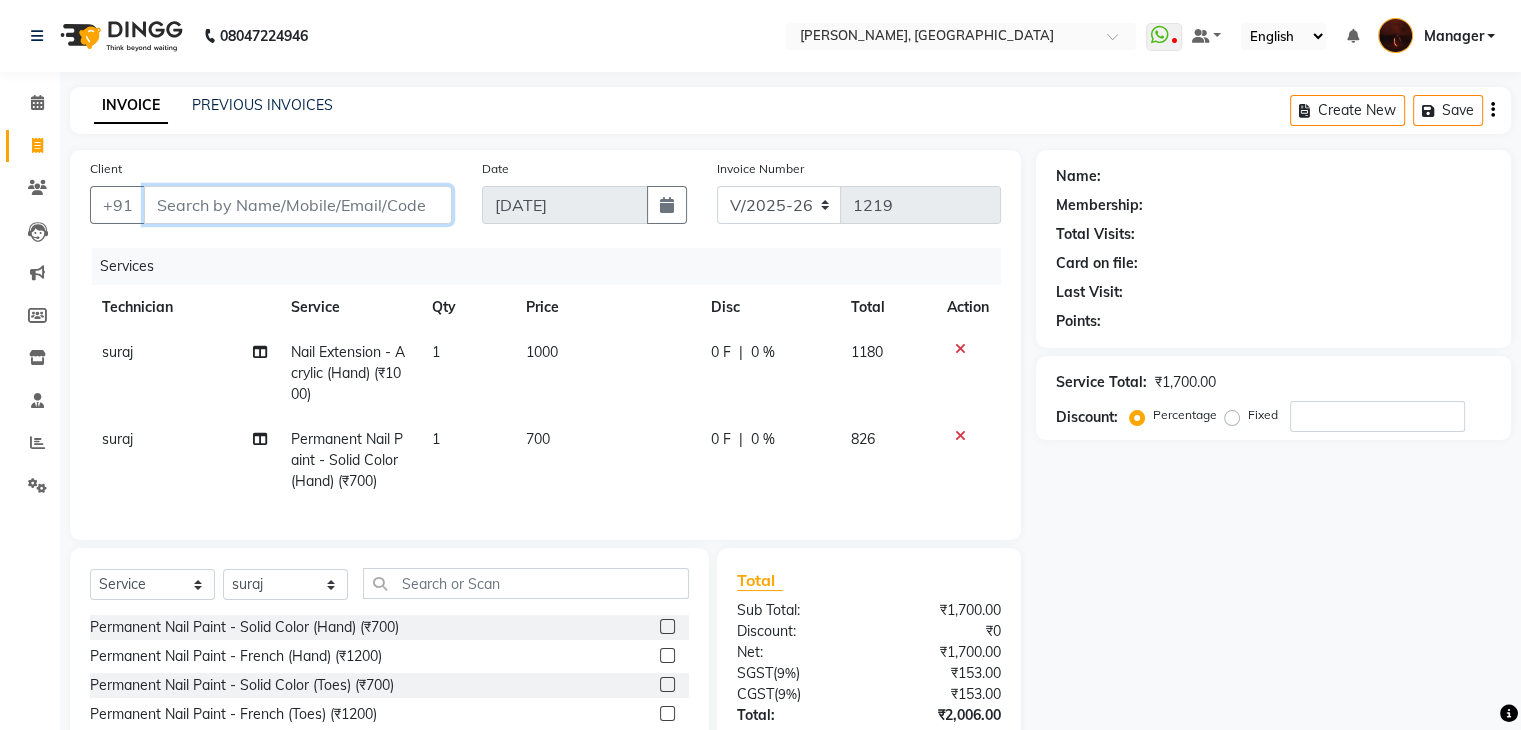 click on "Client" at bounding box center (298, 205) 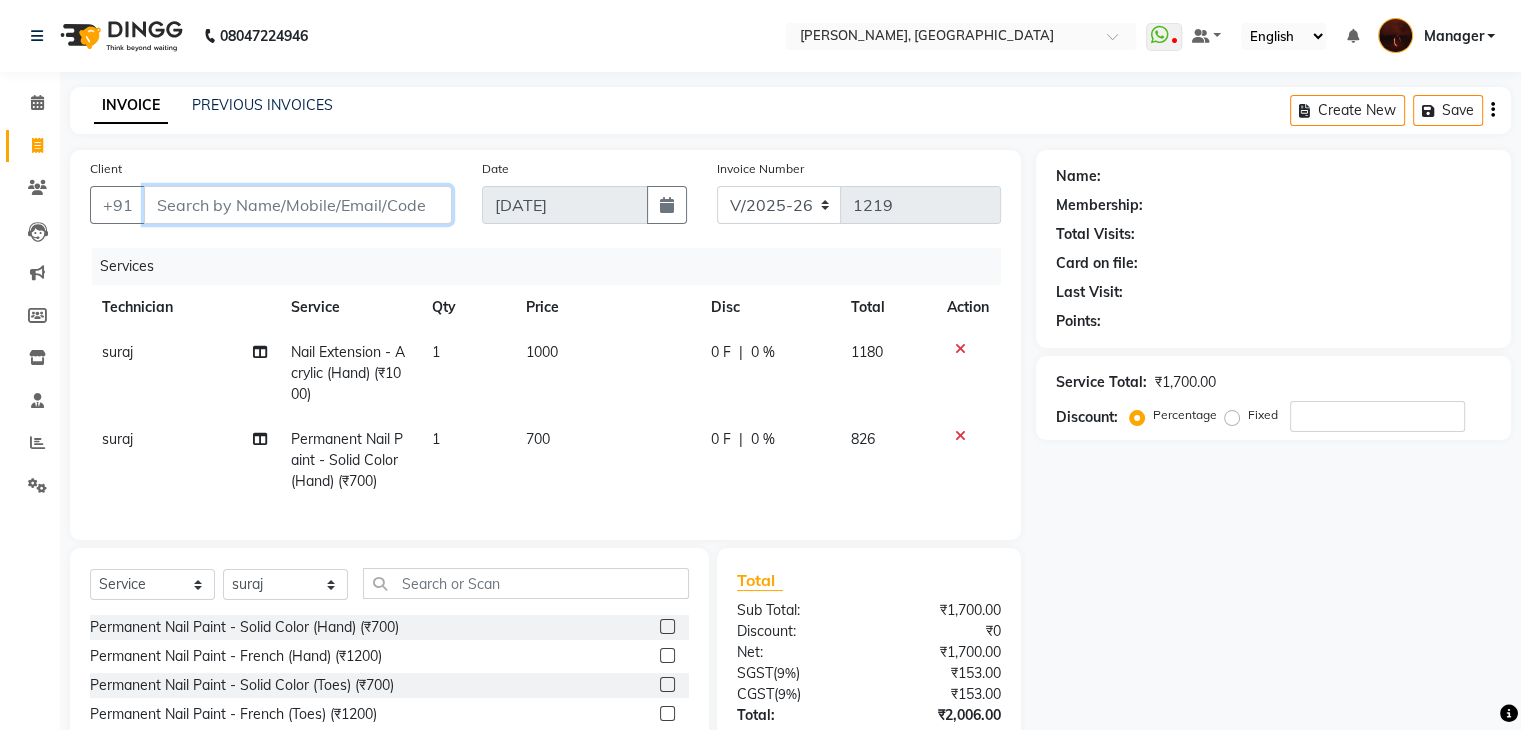 type on "L" 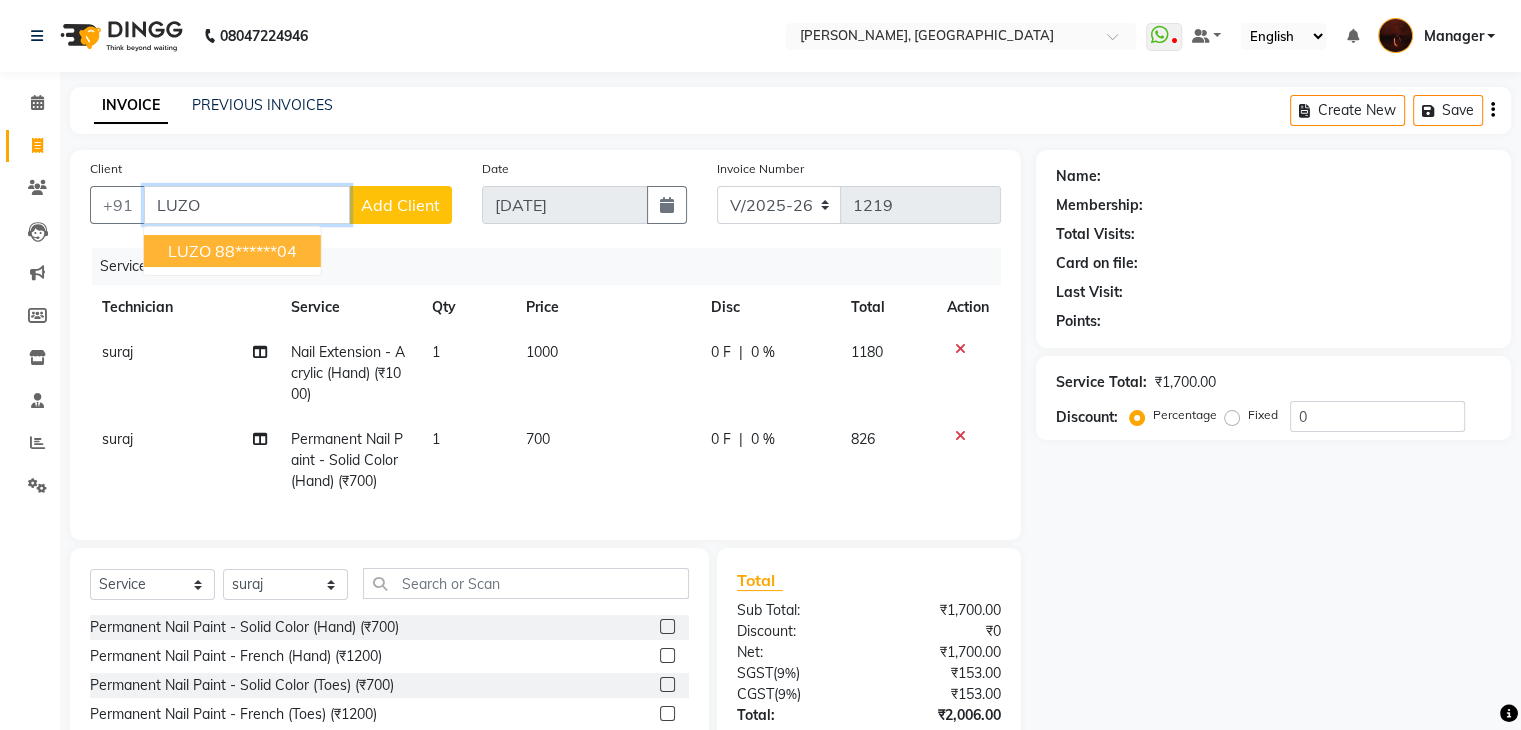 click on "LUZO  88******04" at bounding box center (232, 251) 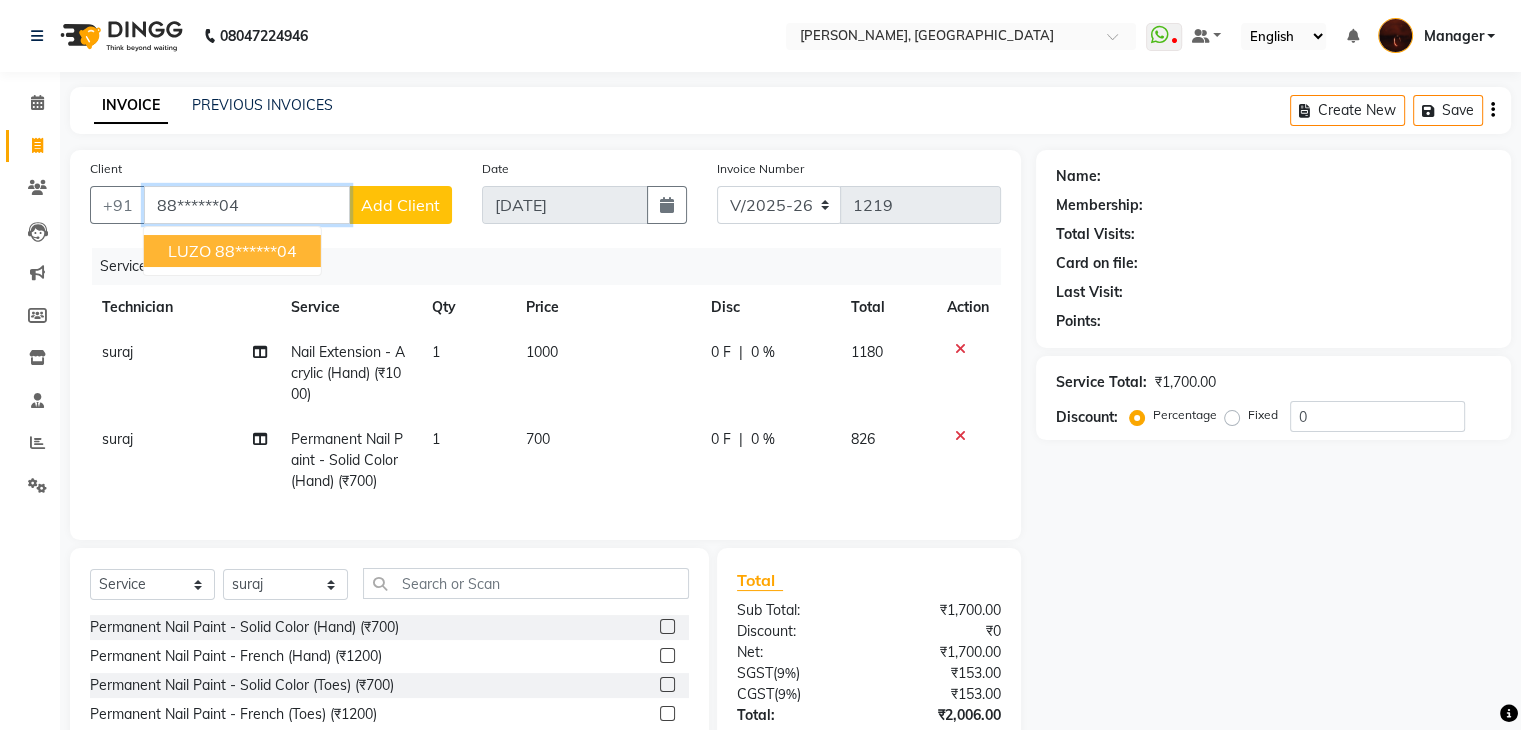 type on "88******04" 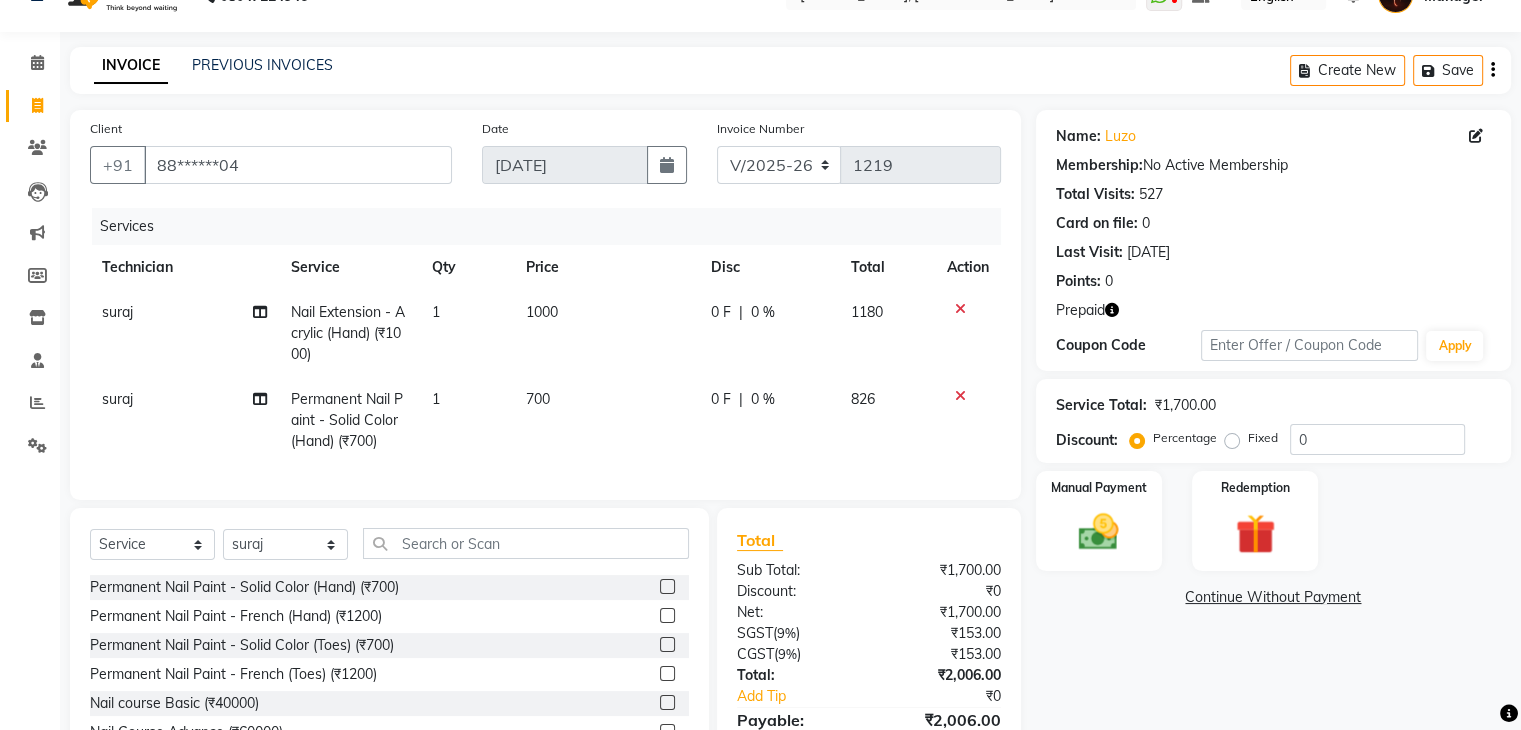 scroll, scrollTop: 3, scrollLeft: 0, axis: vertical 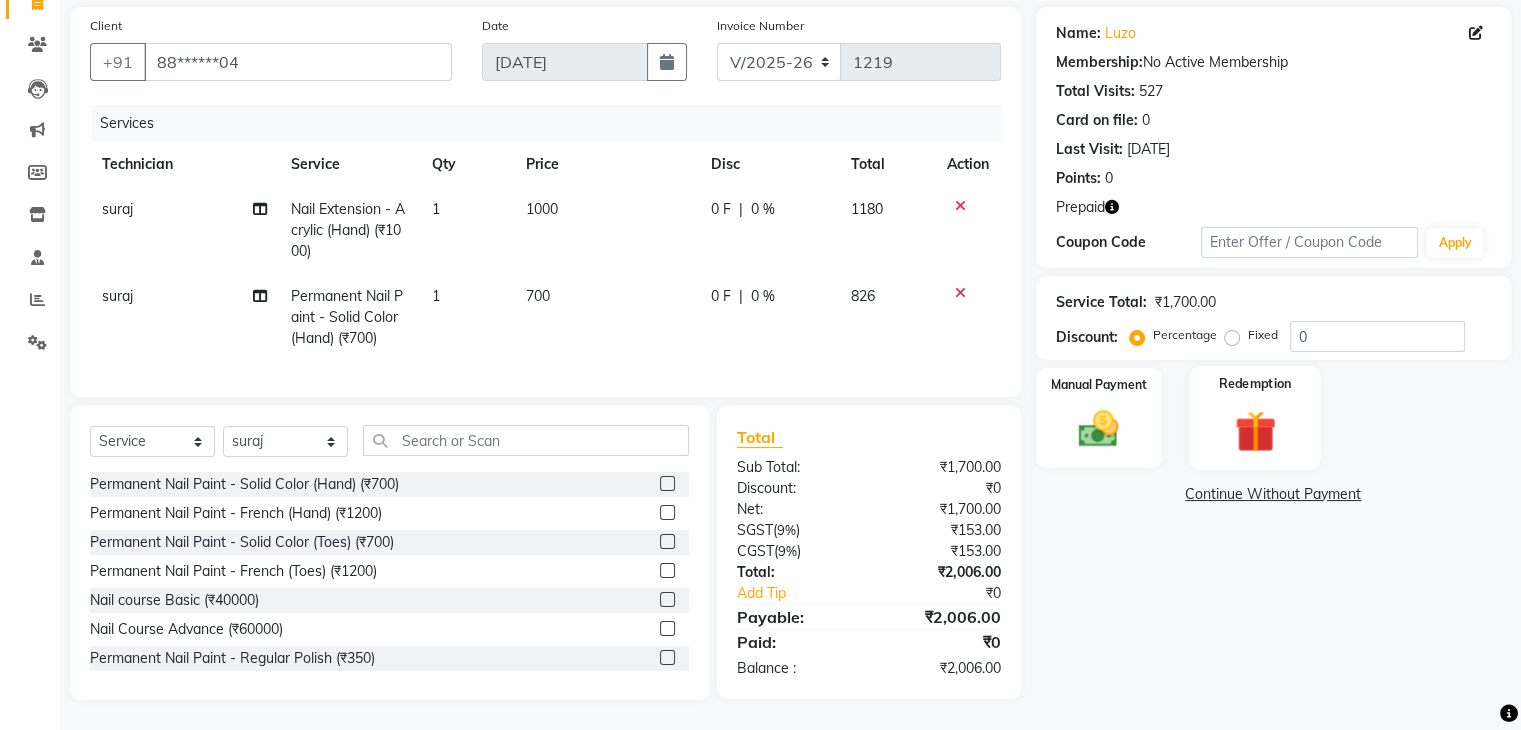click 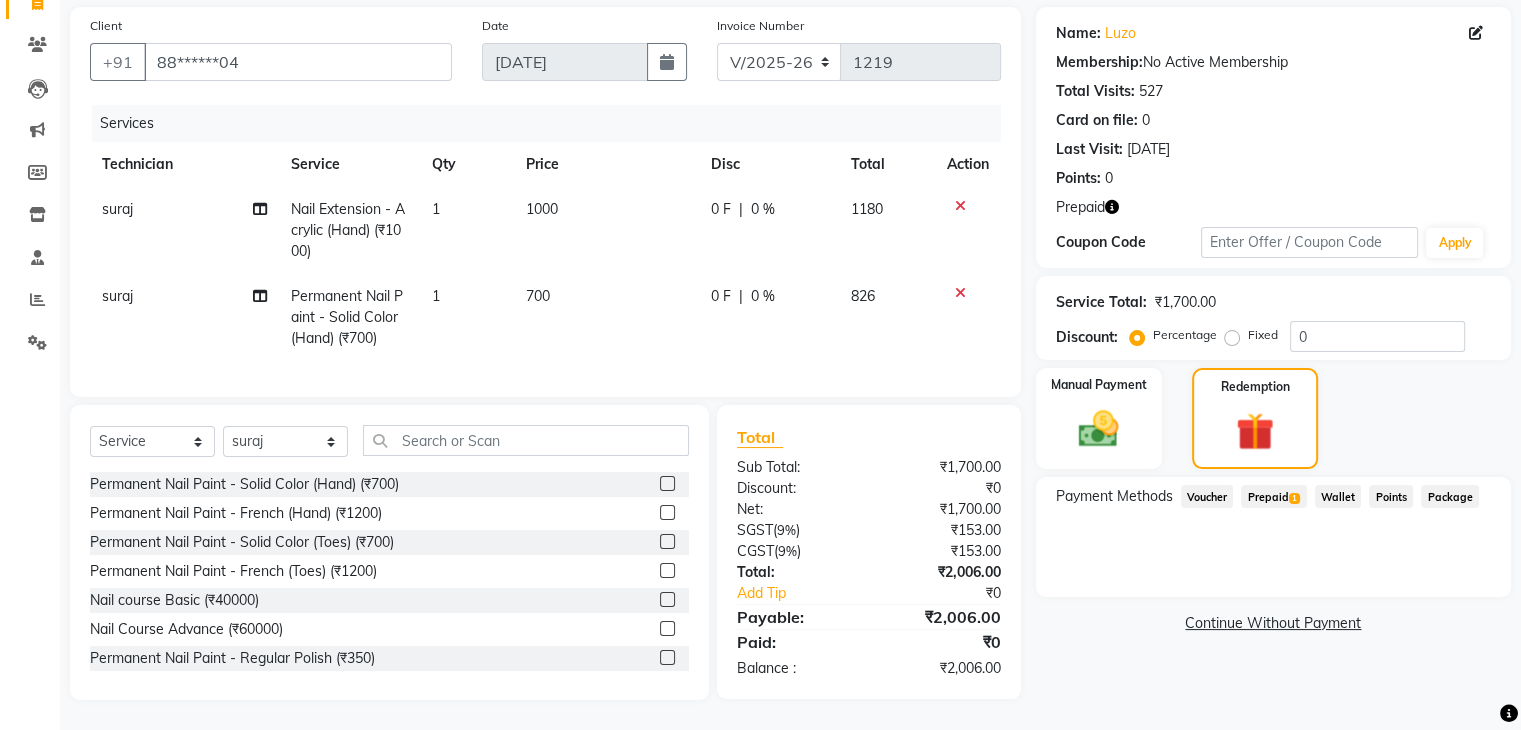 click on "Prepaid  1" 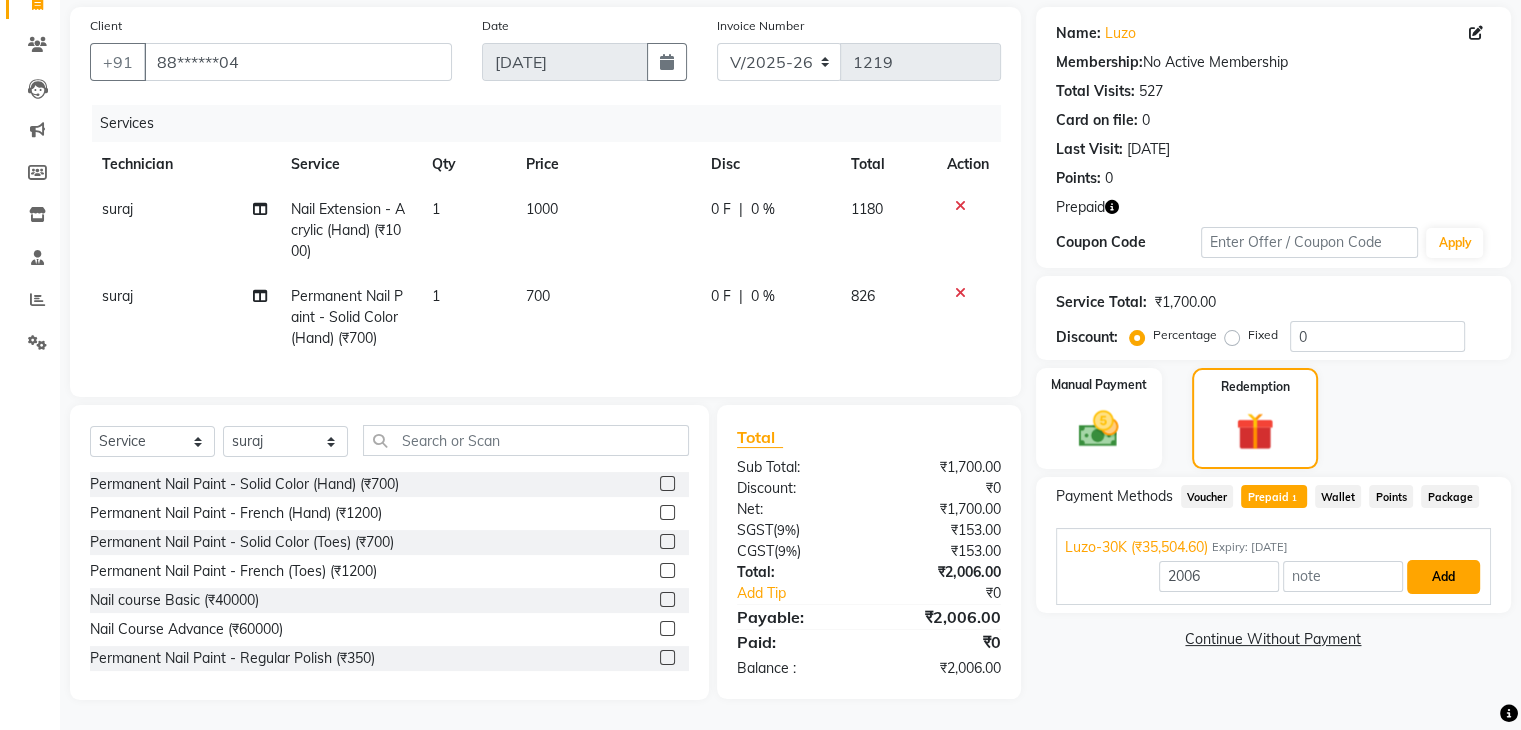 click on "Add" at bounding box center [1443, 577] 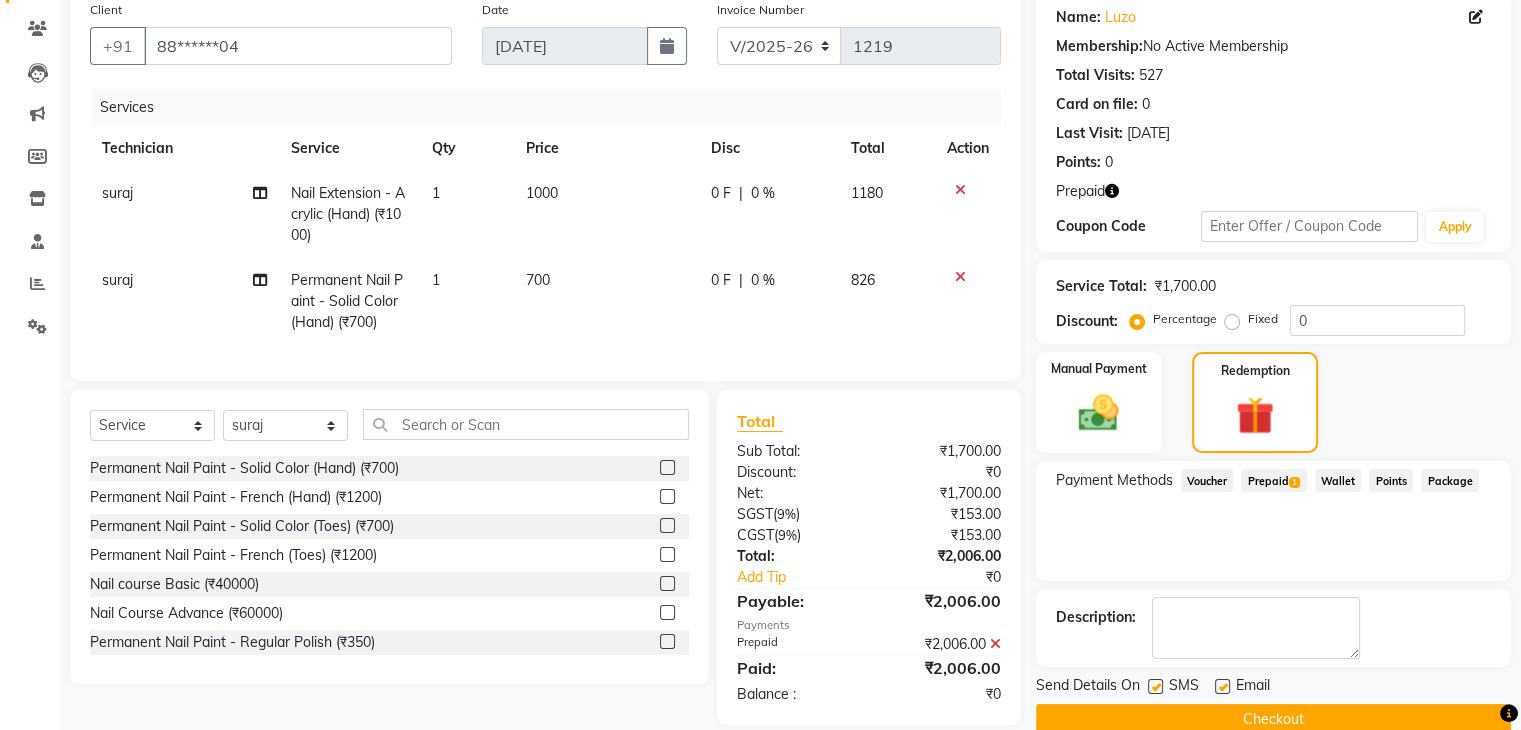 scroll, scrollTop: 200, scrollLeft: 0, axis: vertical 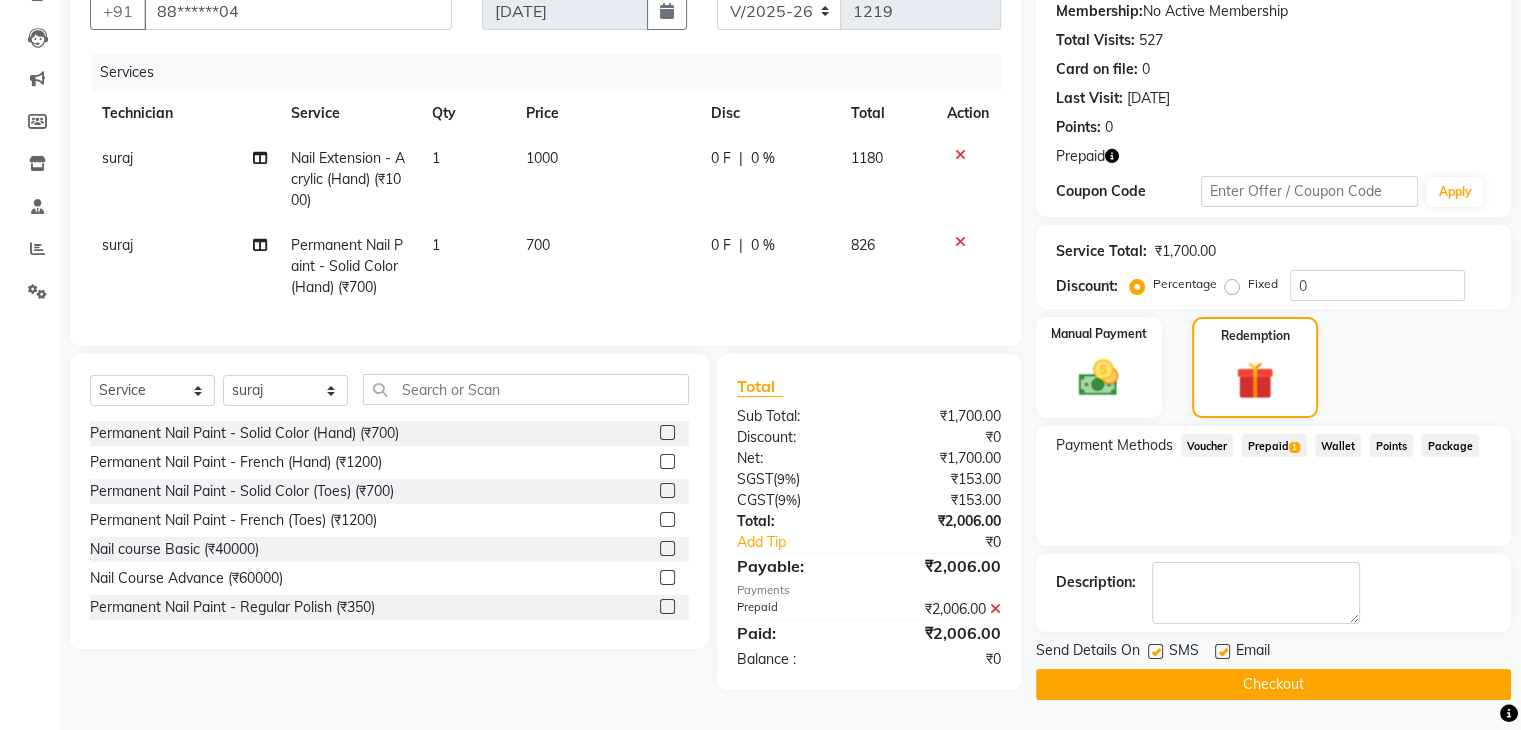 click on "Checkout" 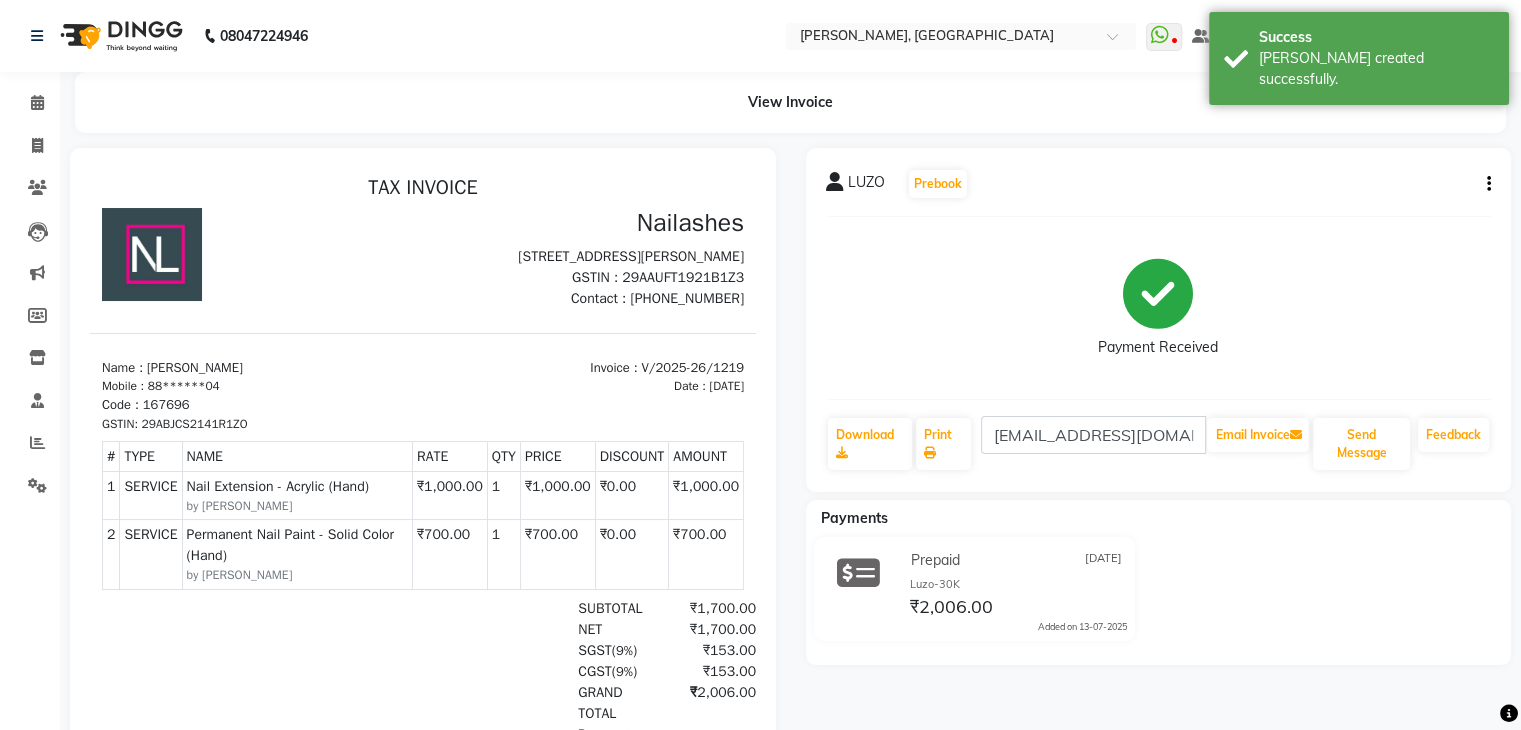 scroll, scrollTop: 0, scrollLeft: 0, axis: both 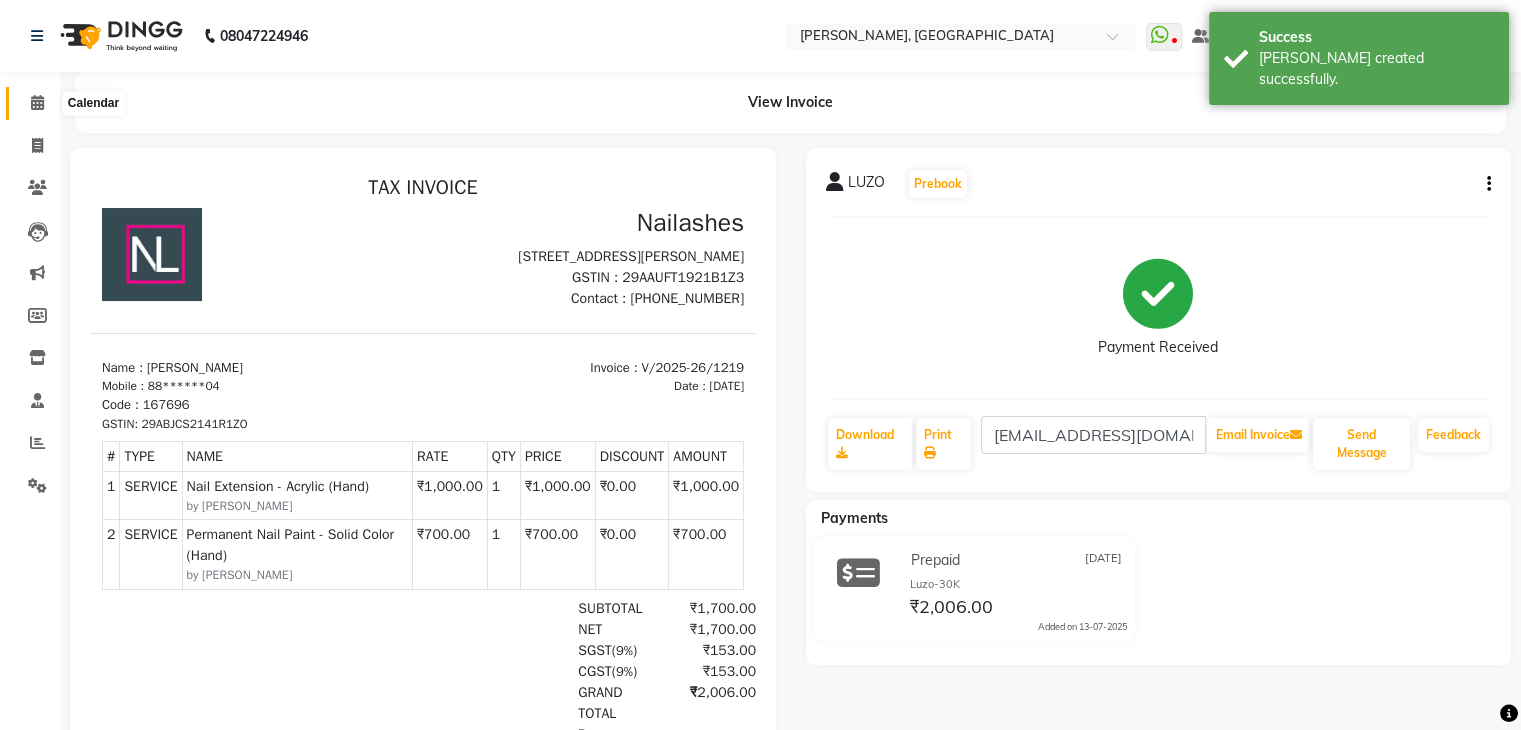 click 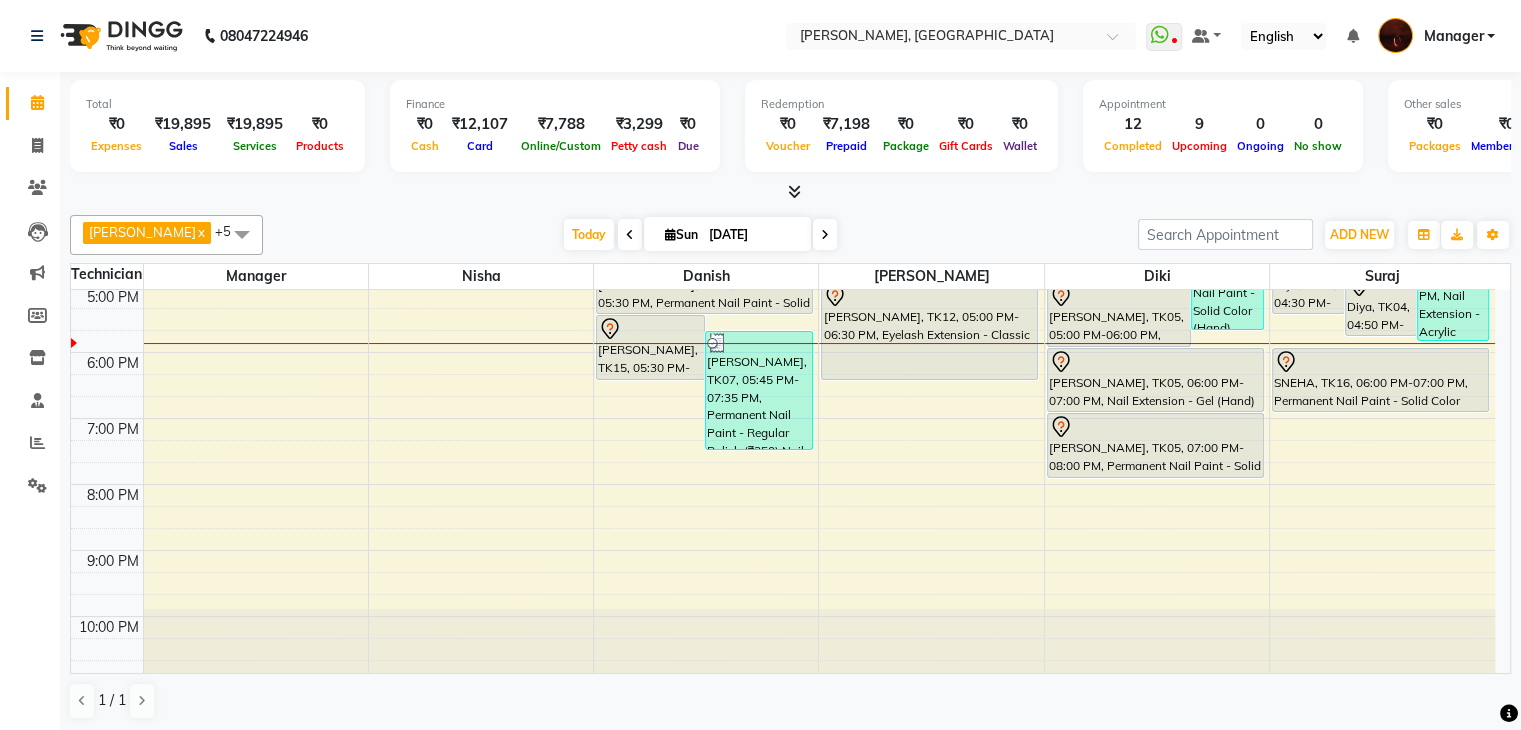 scroll, scrollTop: 0, scrollLeft: 0, axis: both 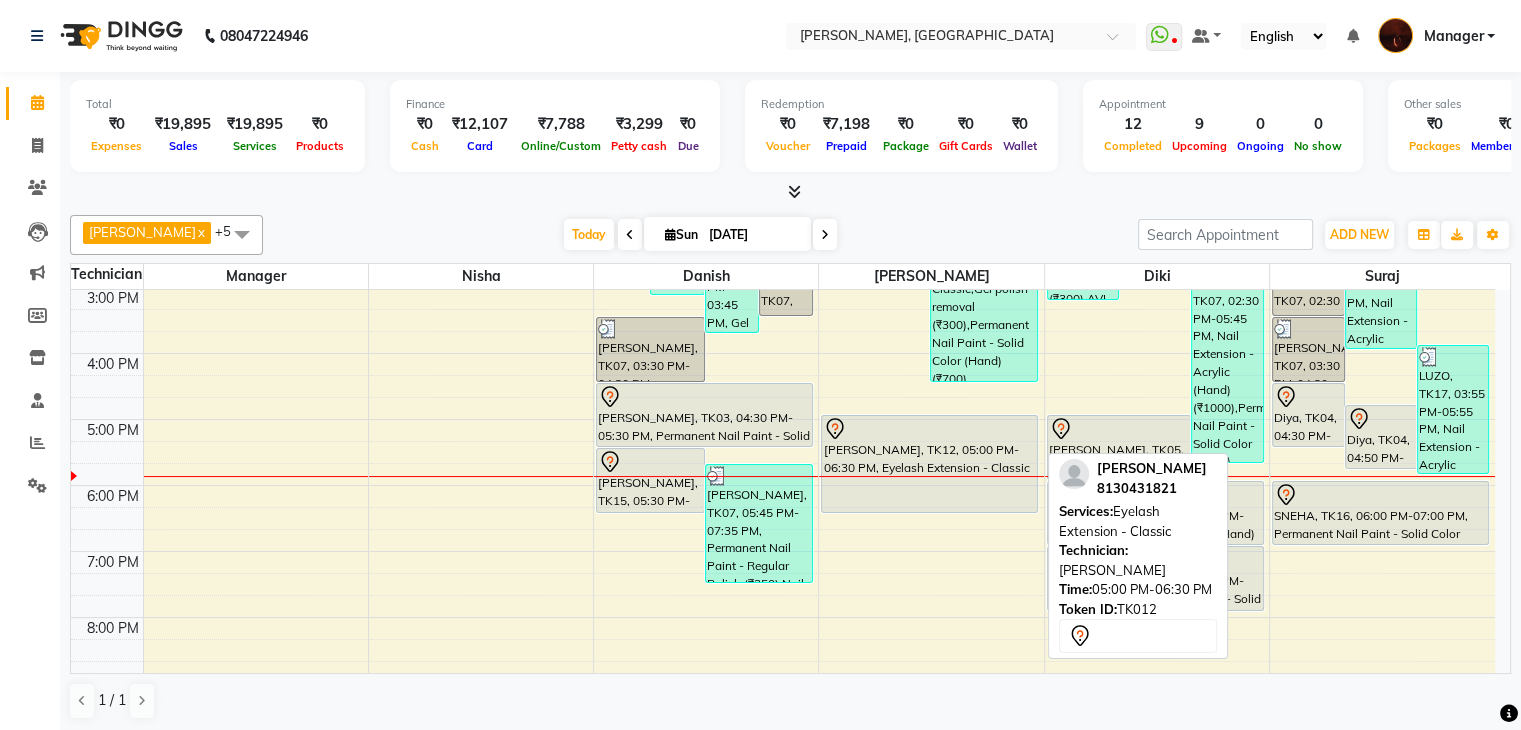 click on "[PERSON_NAME], TK12, 05:00 PM-06:30 PM, Eyelash Extension - Classic" at bounding box center (929, 464) 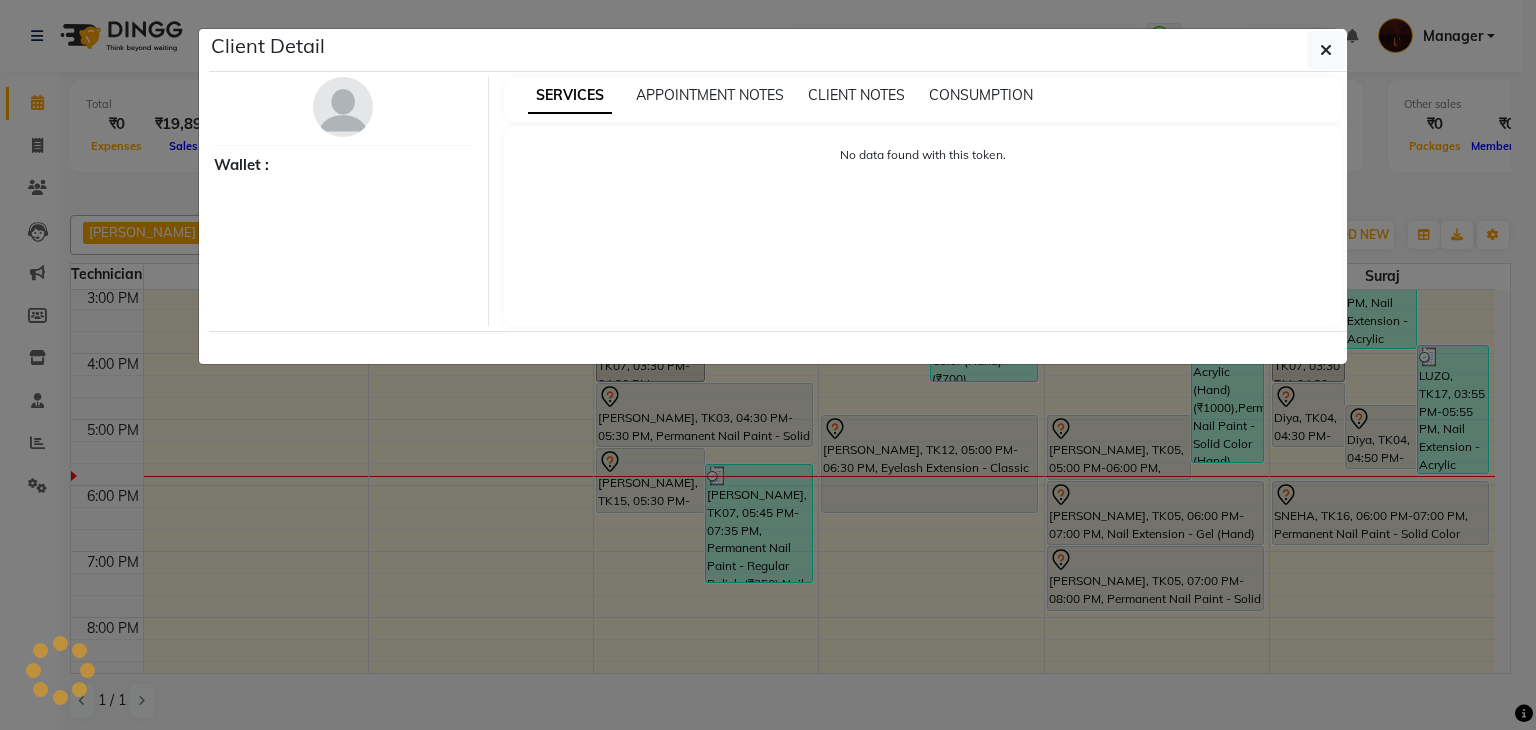 select on "7" 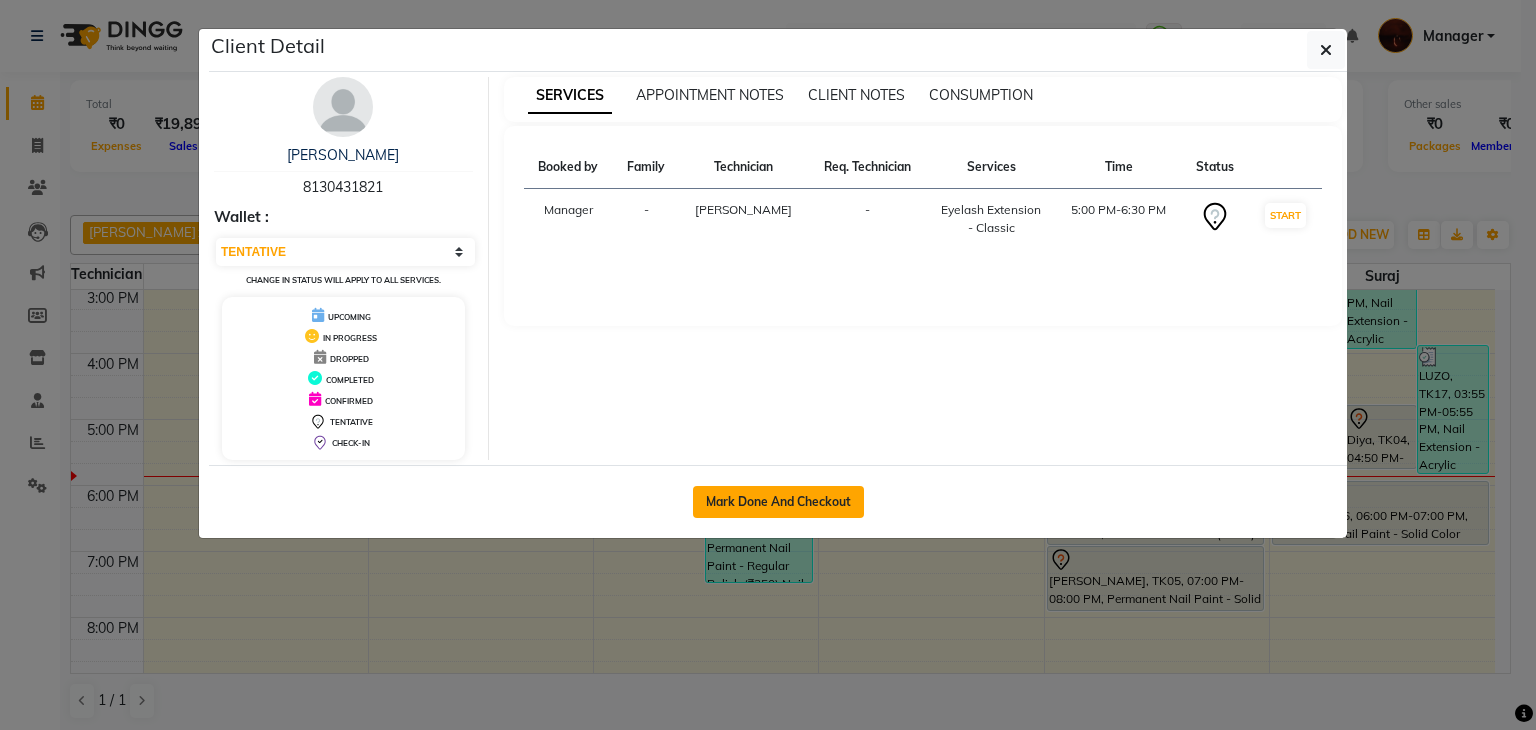 click on "Mark Done And Checkout" 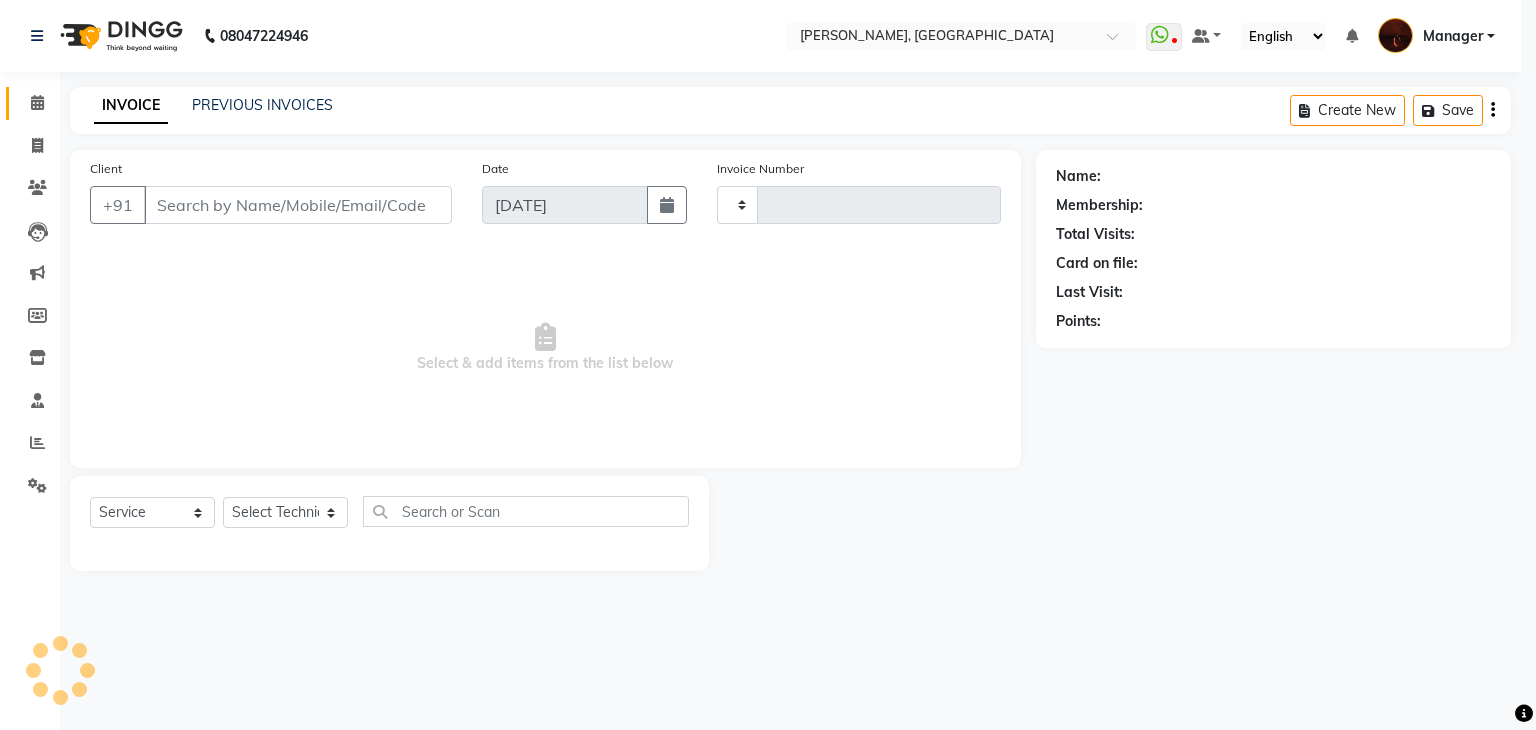 type on "1221" 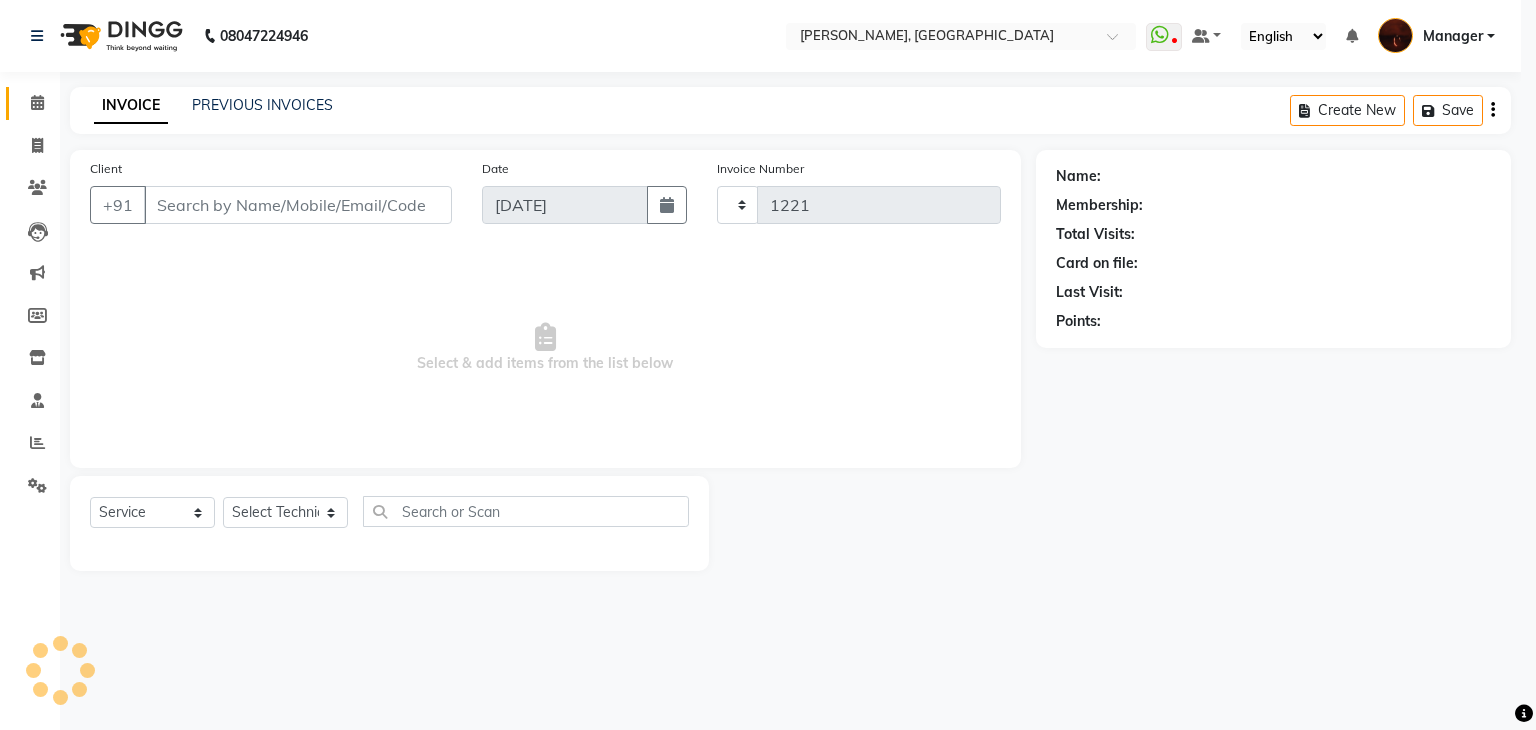 select on "4063" 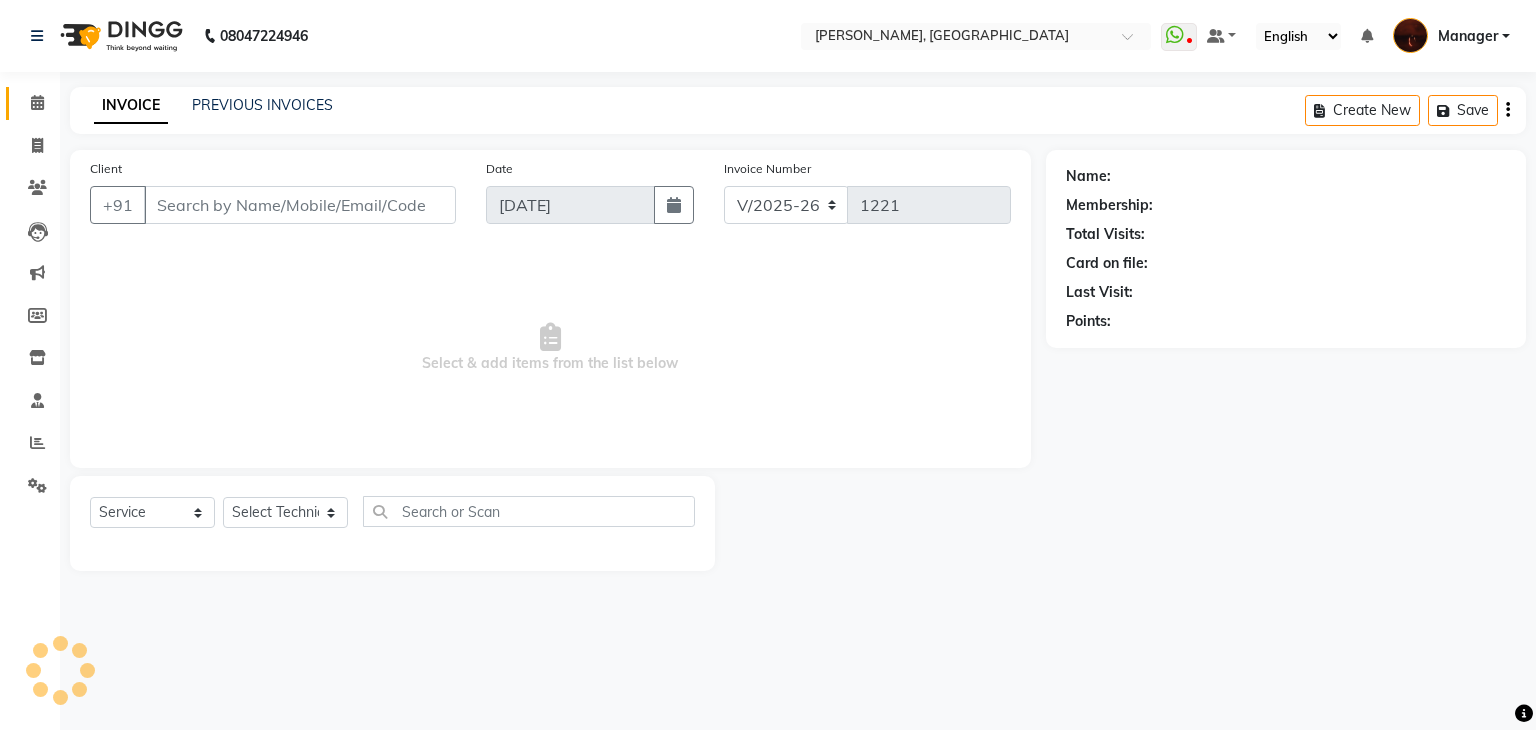 type on "81******21" 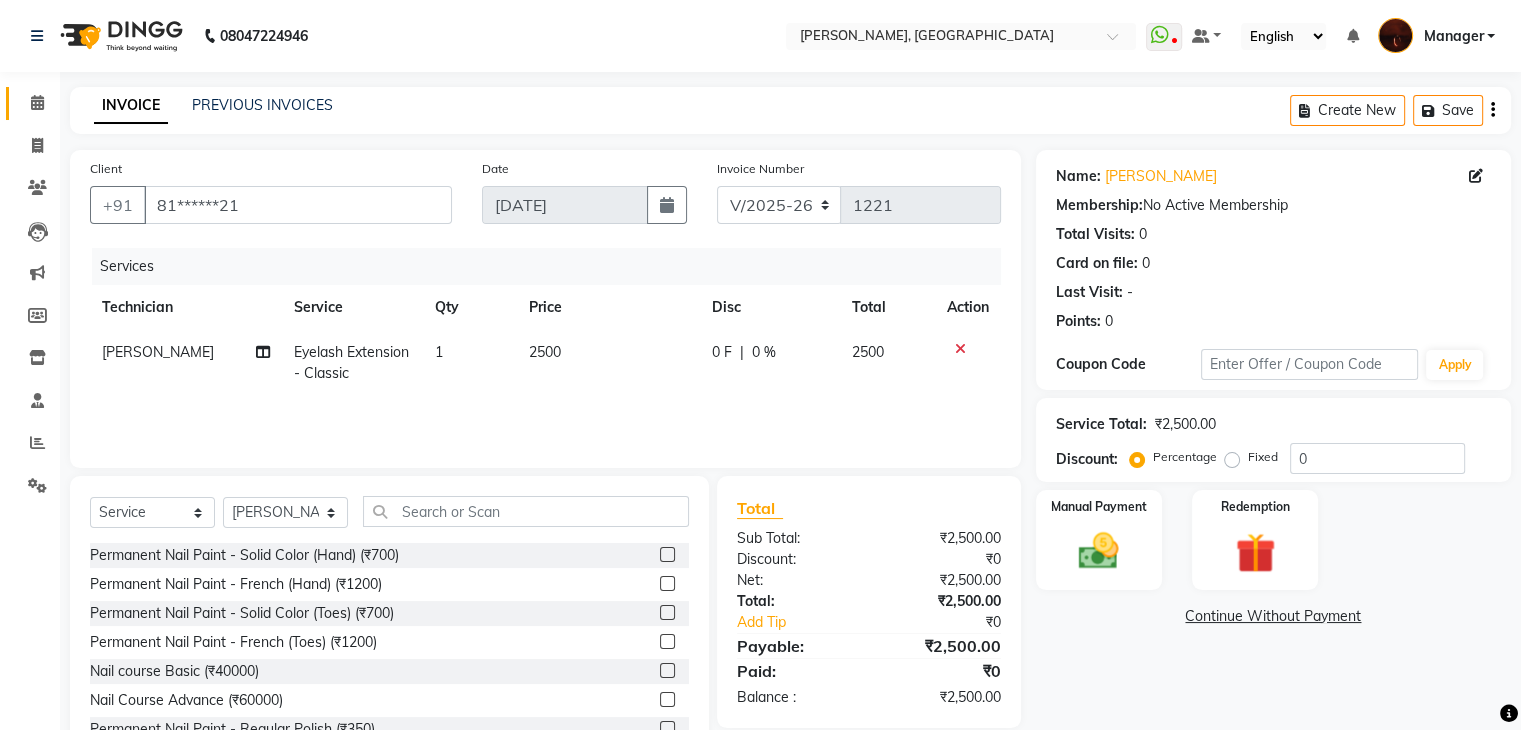 scroll, scrollTop: 72, scrollLeft: 0, axis: vertical 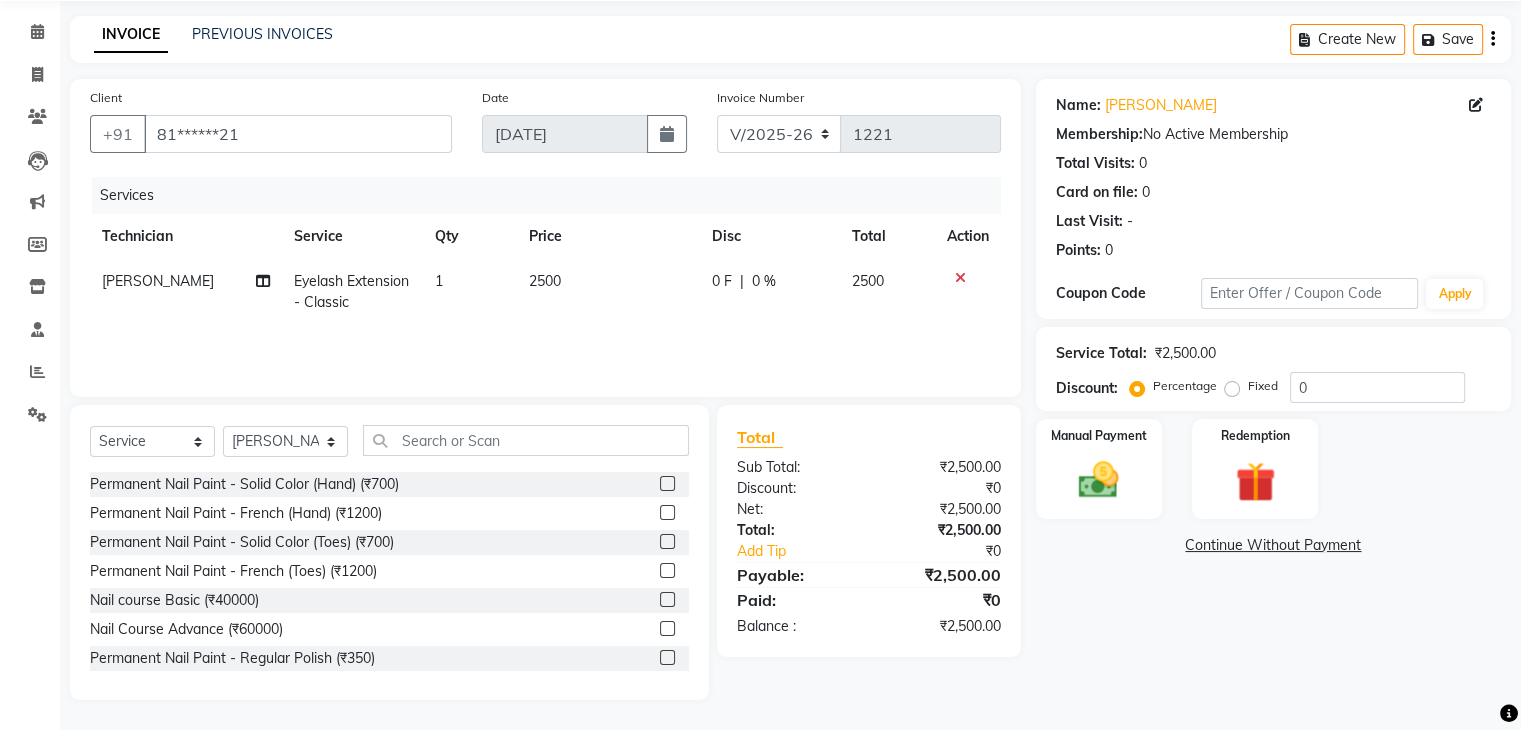 click 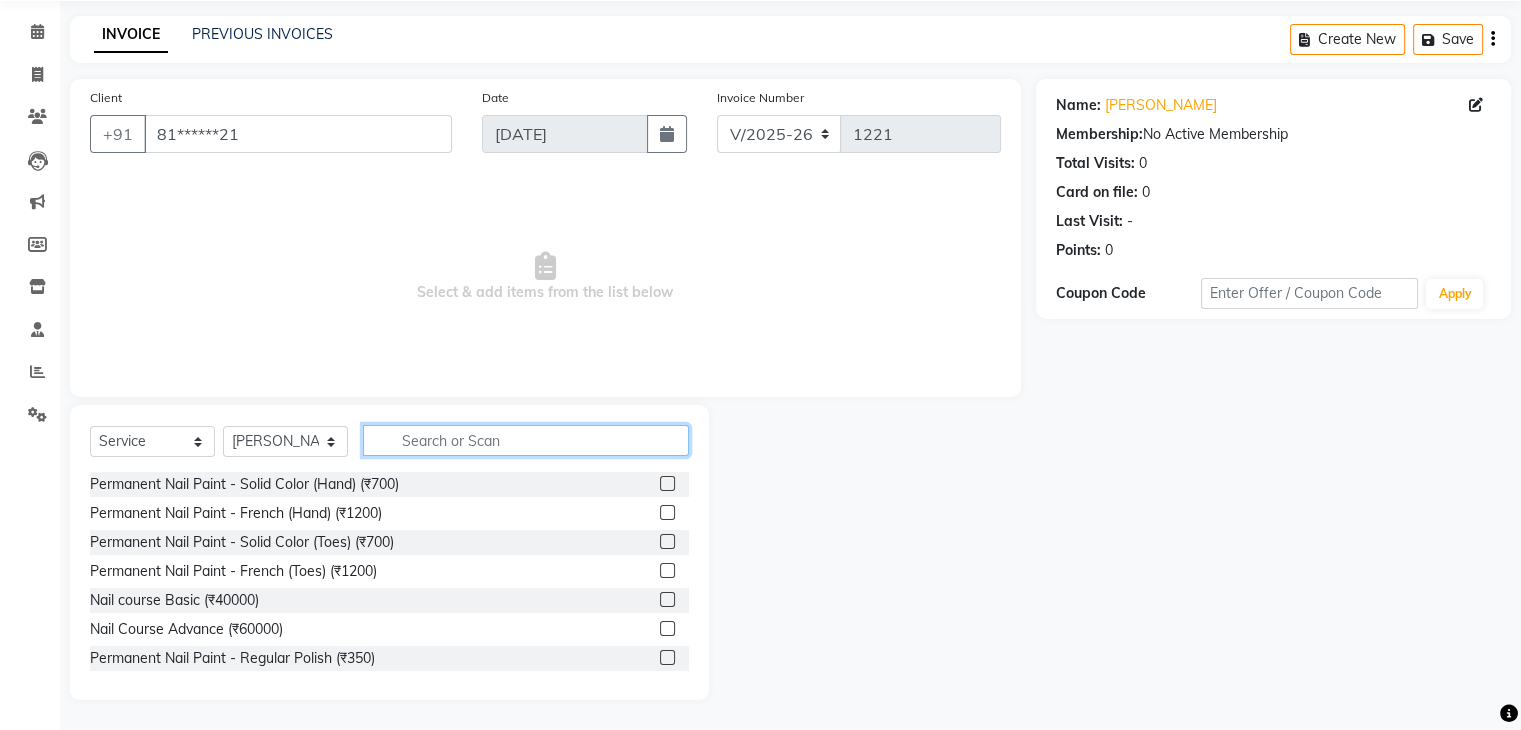 click 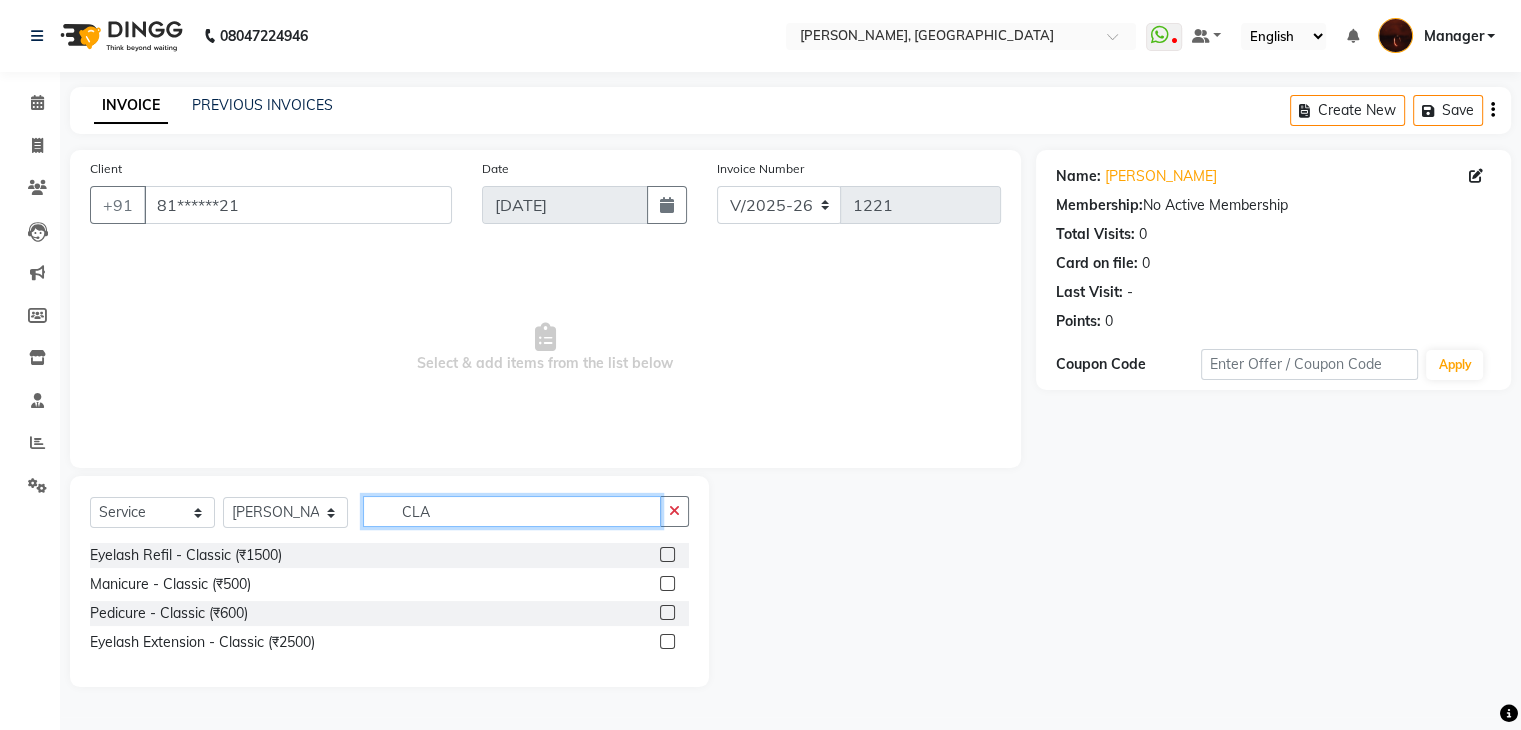 scroll, scrollTop: 0, scrollLeft: 0, axis: both 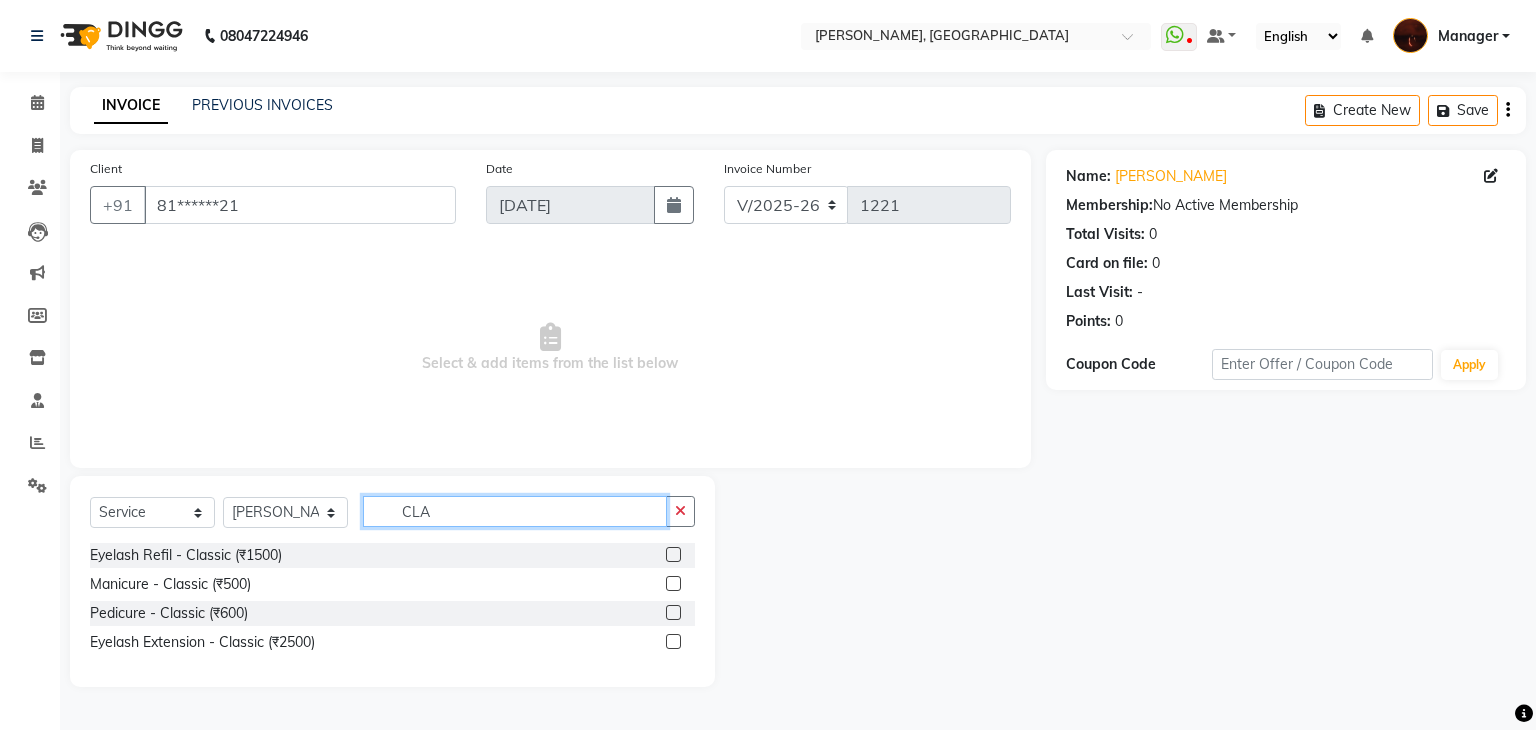 type on "CLA" 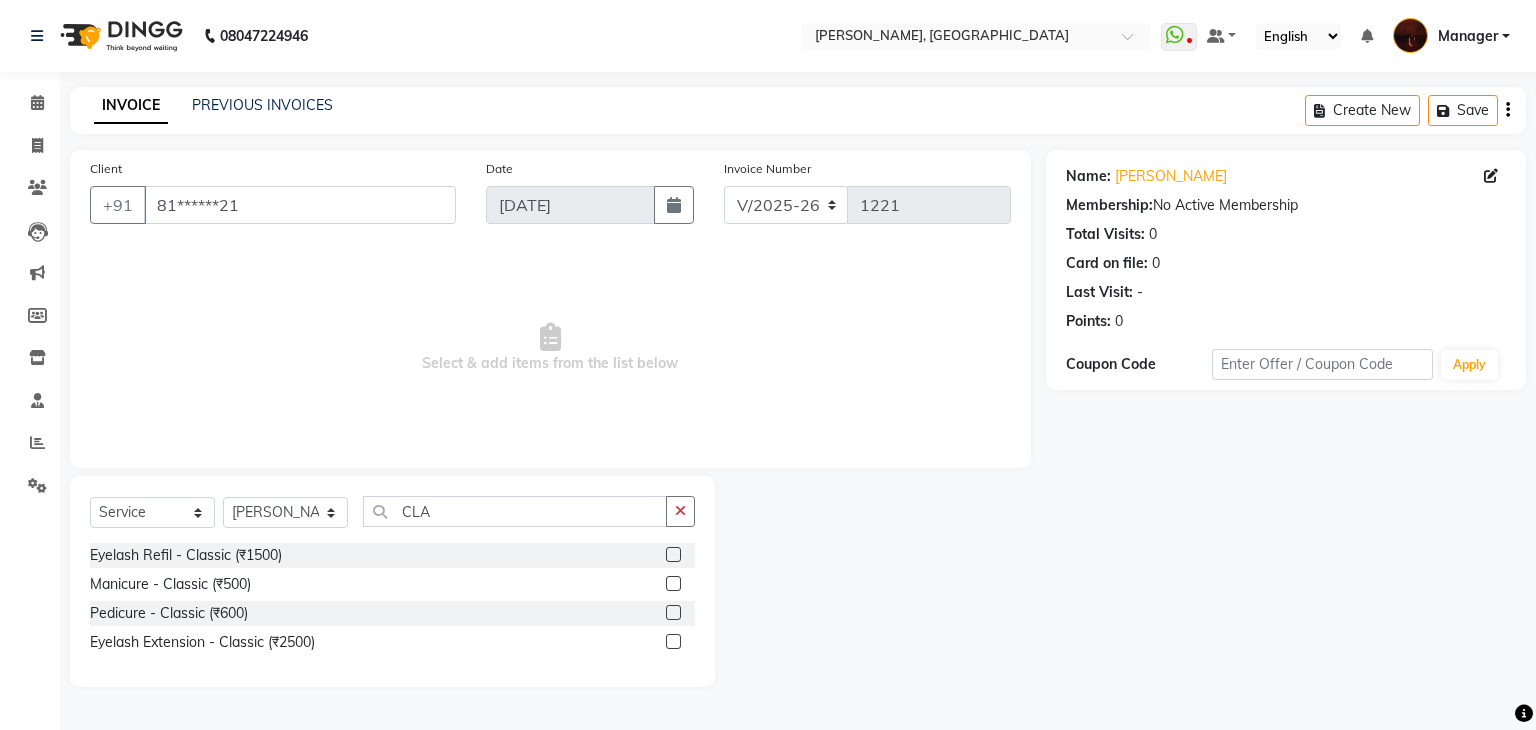 click 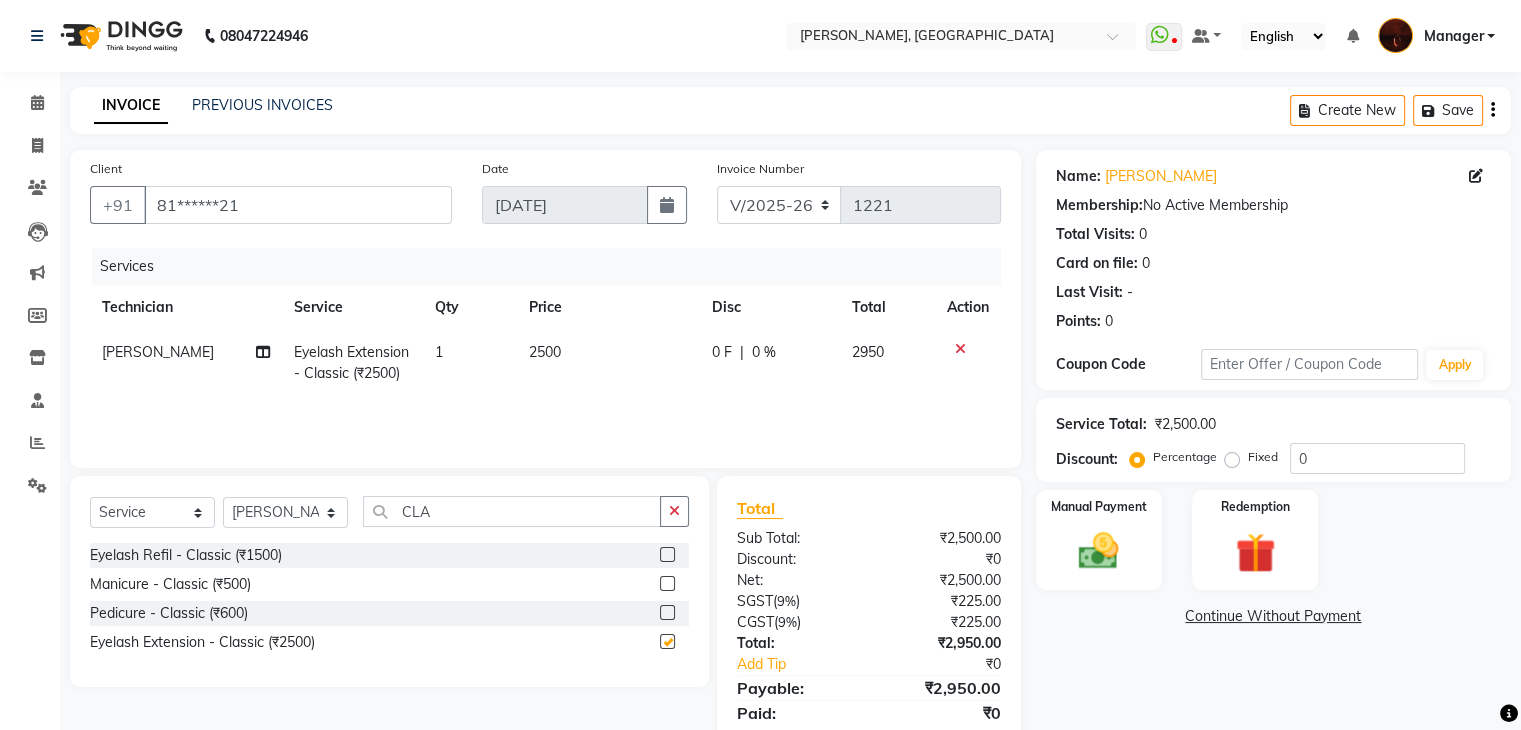 checkbox on "false" 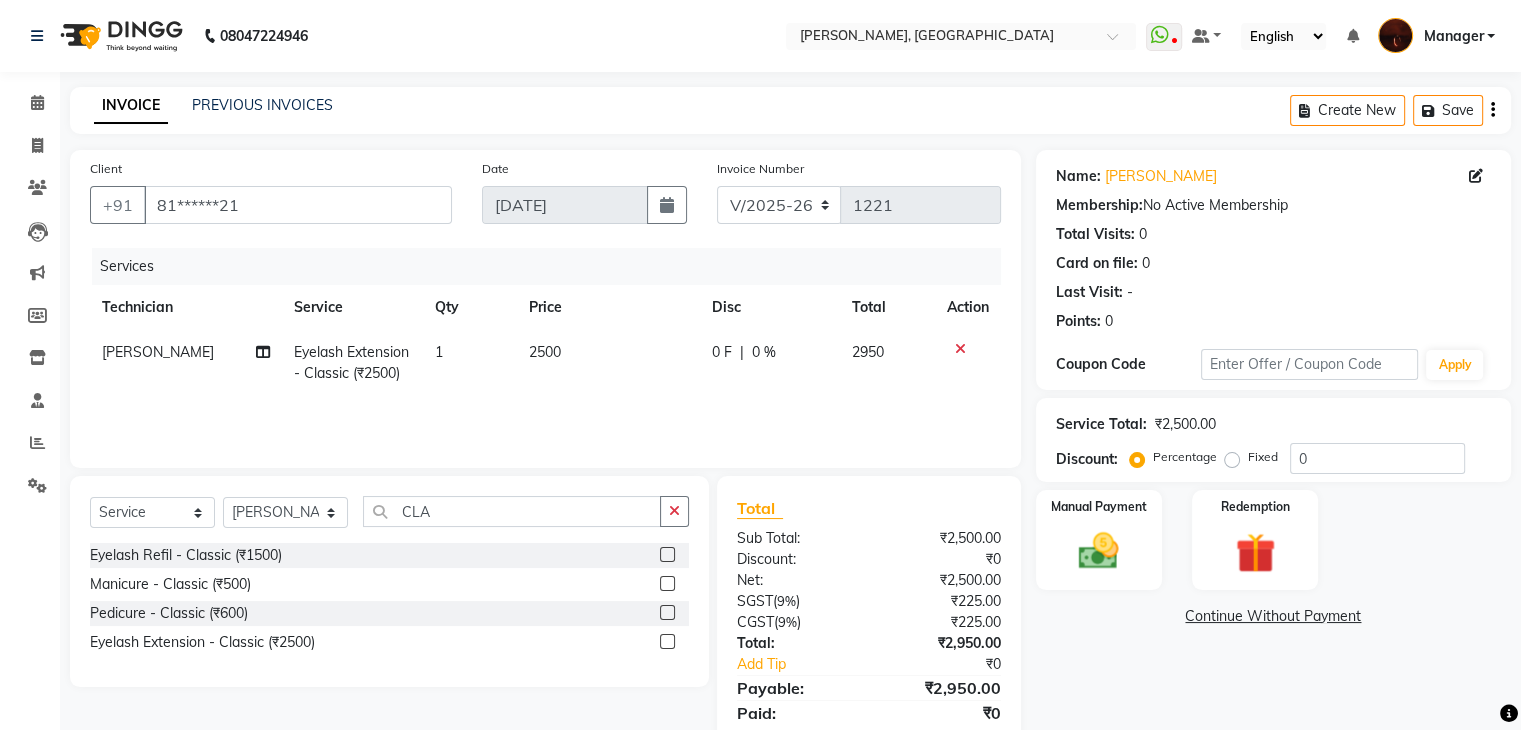 scroll, scrollTop: 71, scrollLeft: 0, axis: vertical 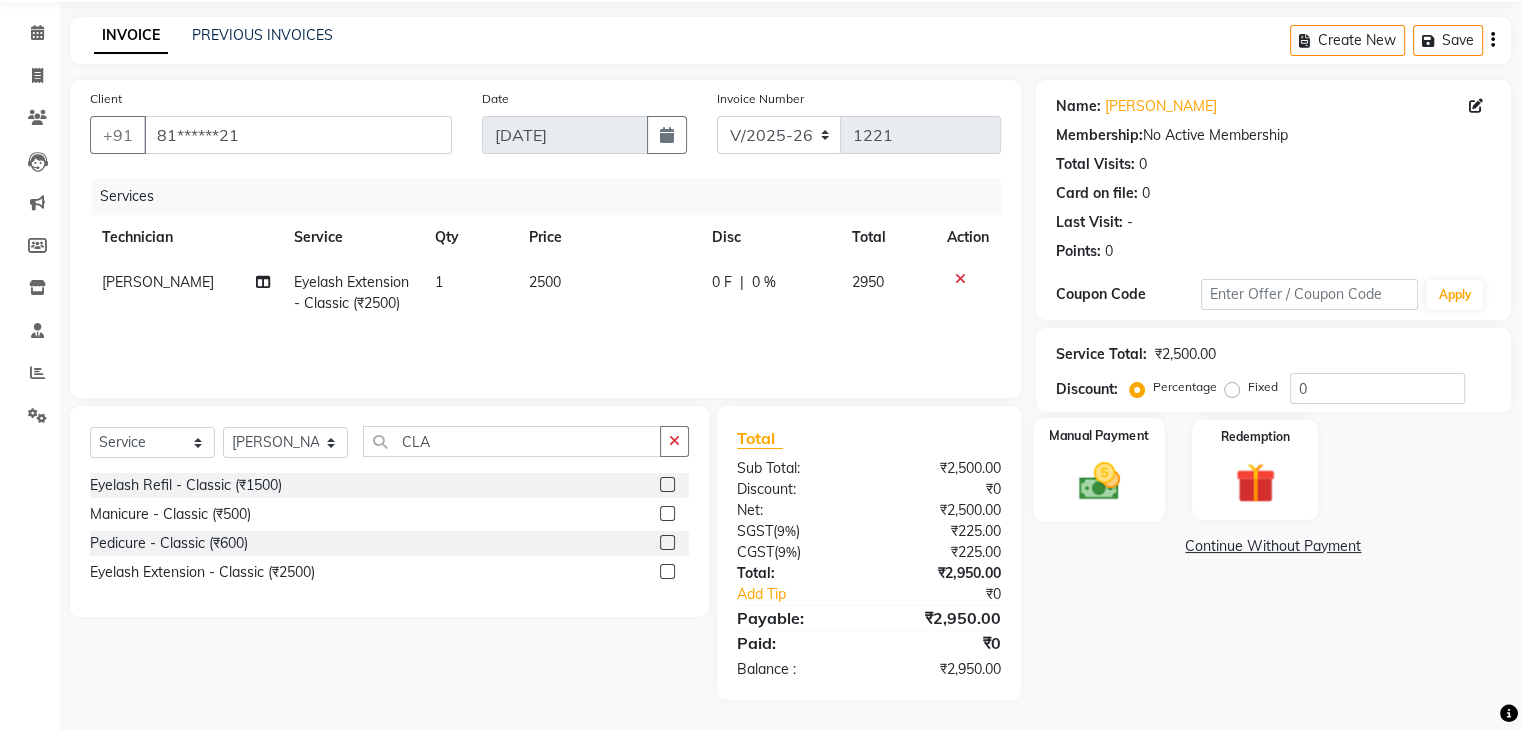 click 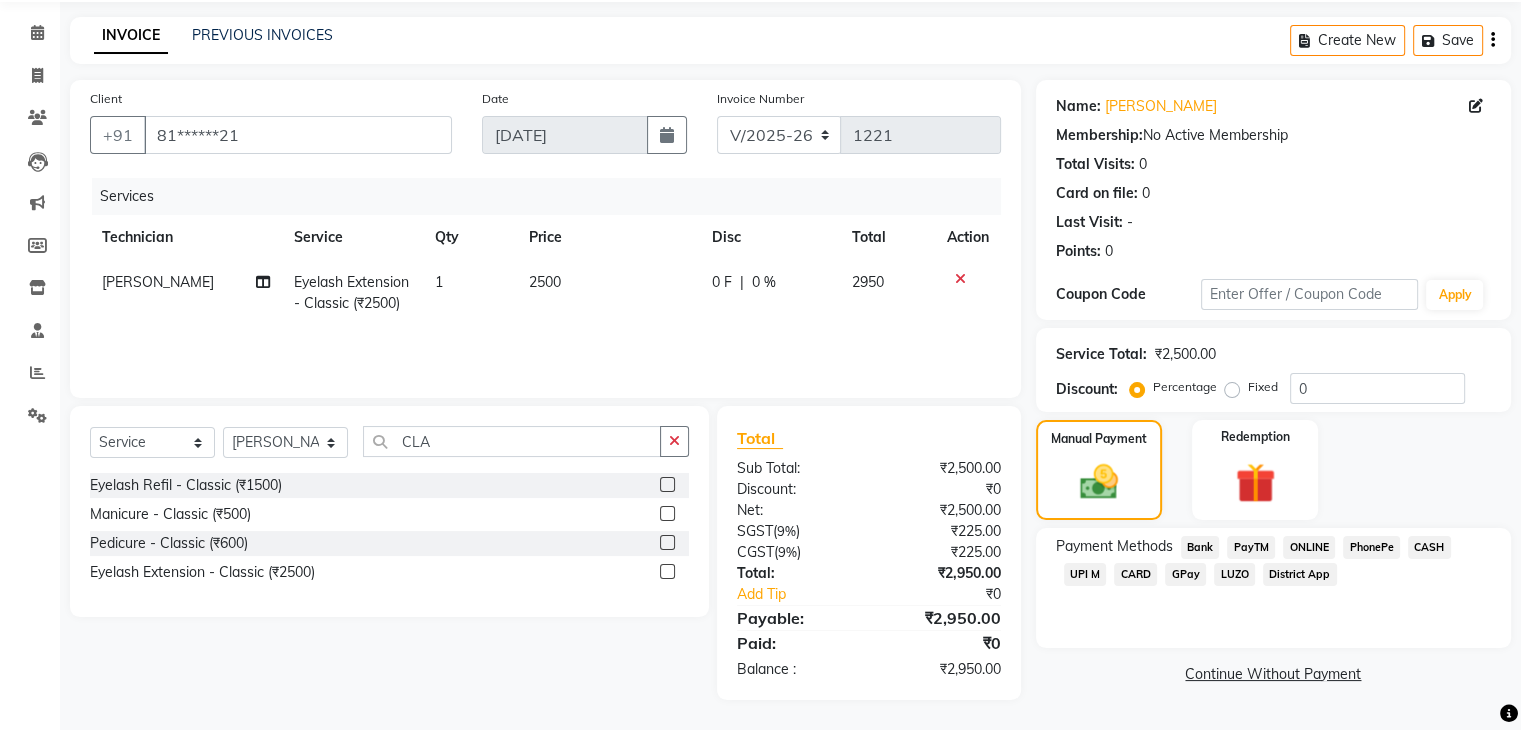 click on "ONLINE" 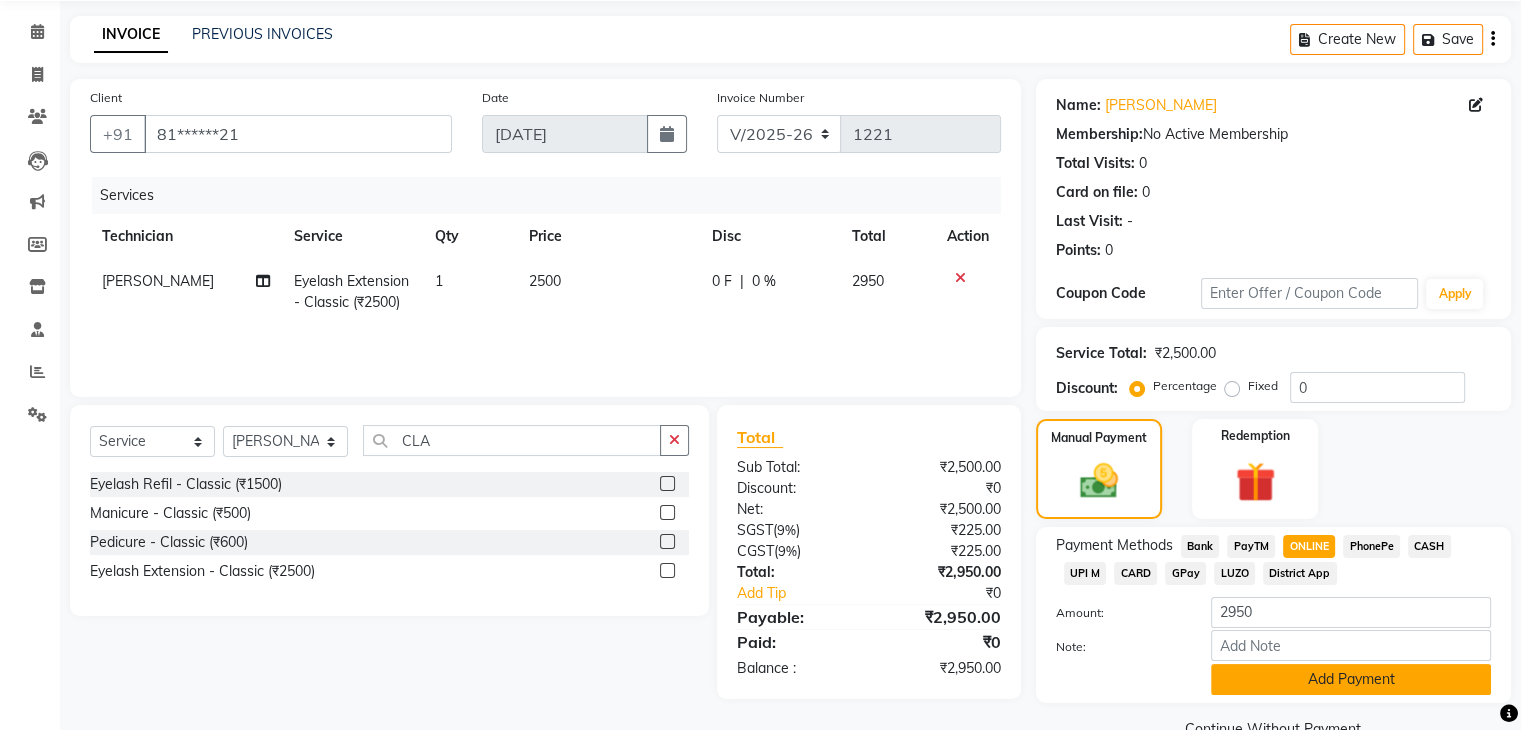 click on "Add Payment" 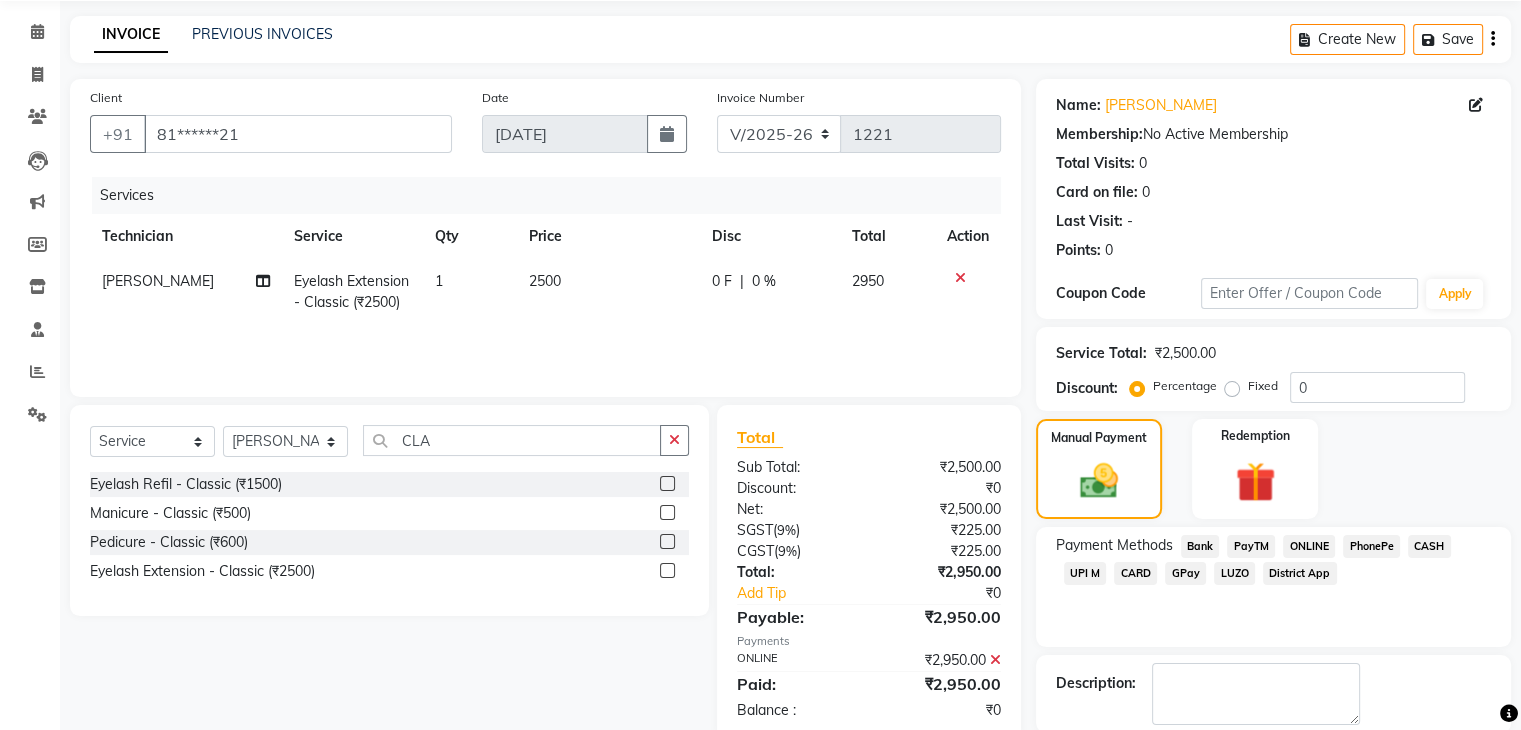 scroll, scrollTop: 171, scrollLeft: 0, axis: vertical 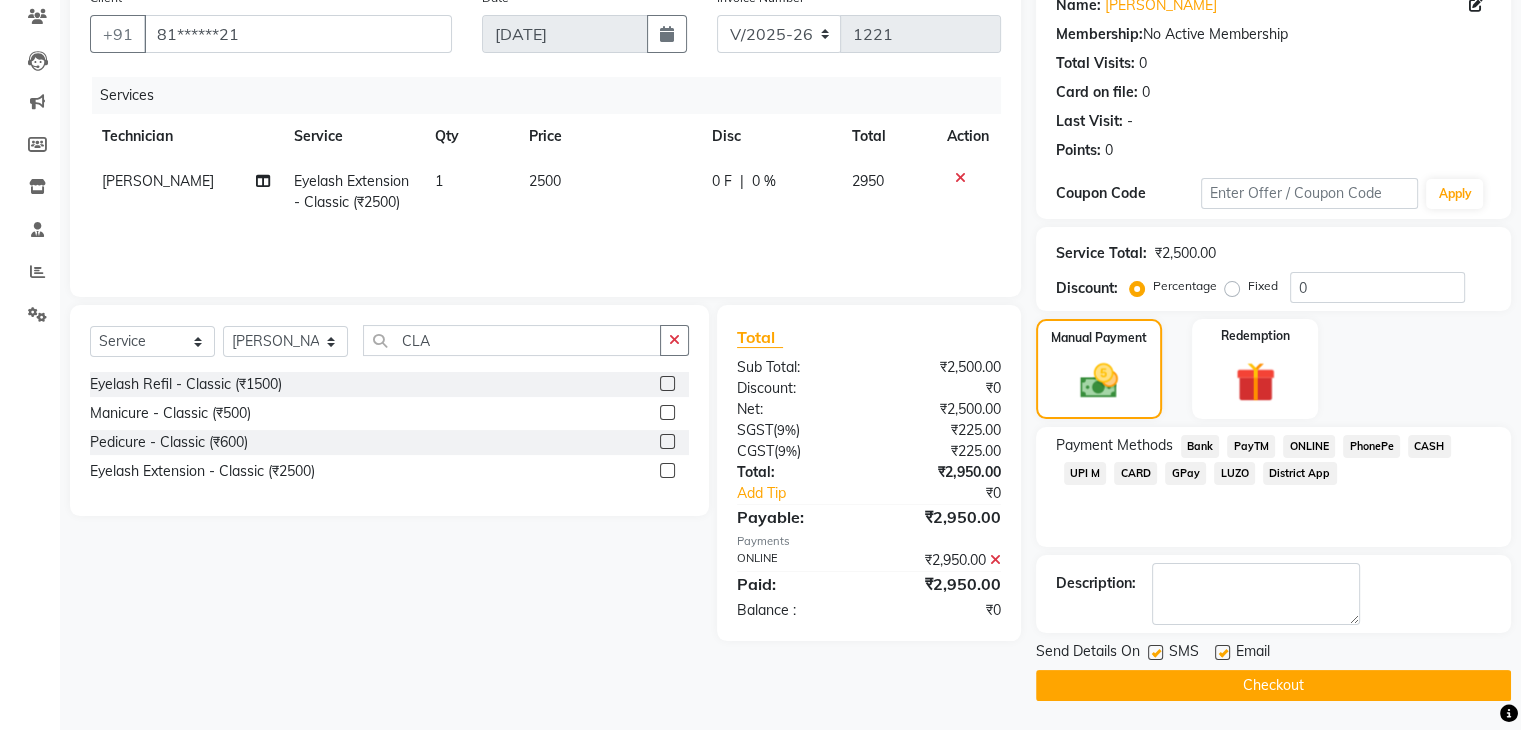 click on "Checkout" 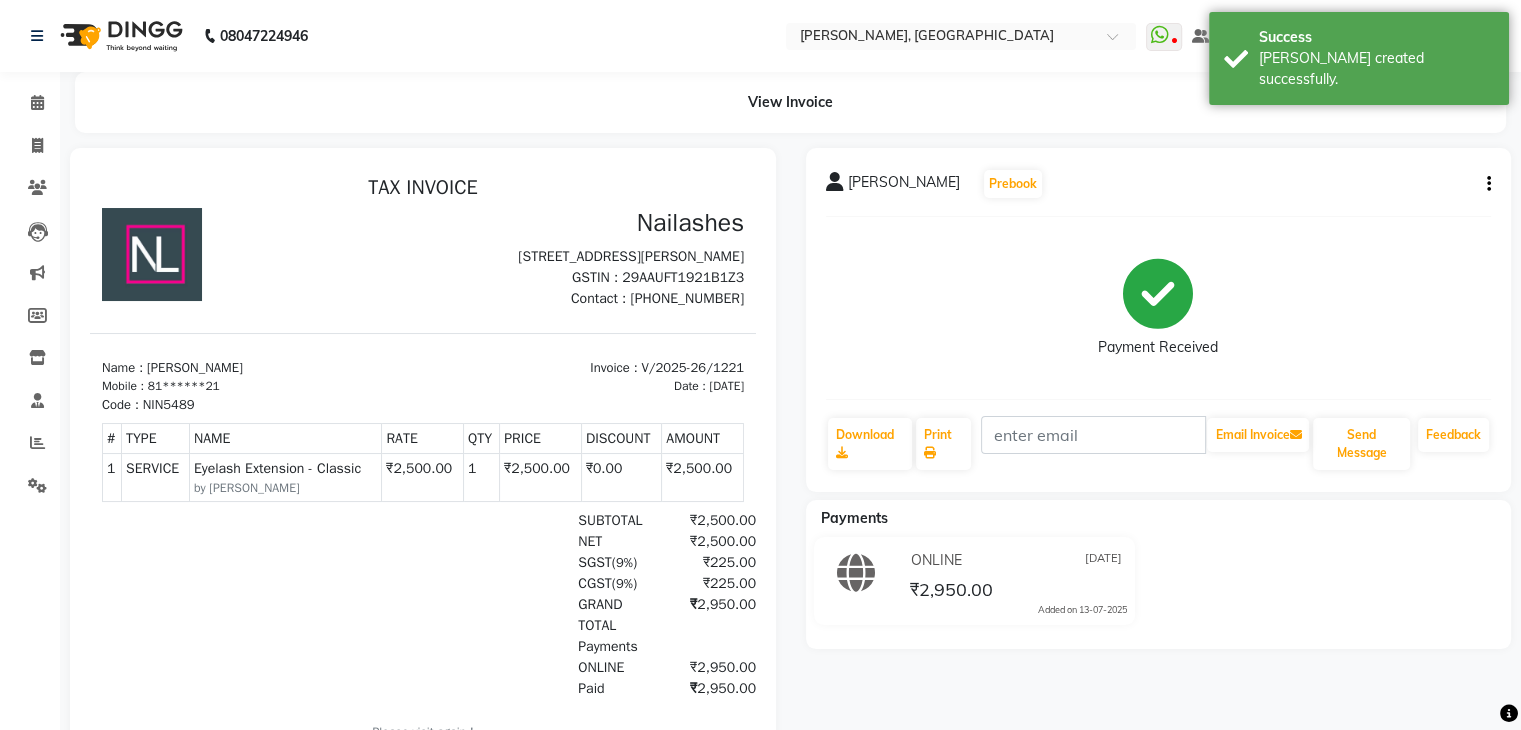 scroll, scrollTop: 0, scrollLeft: 0, axis: both 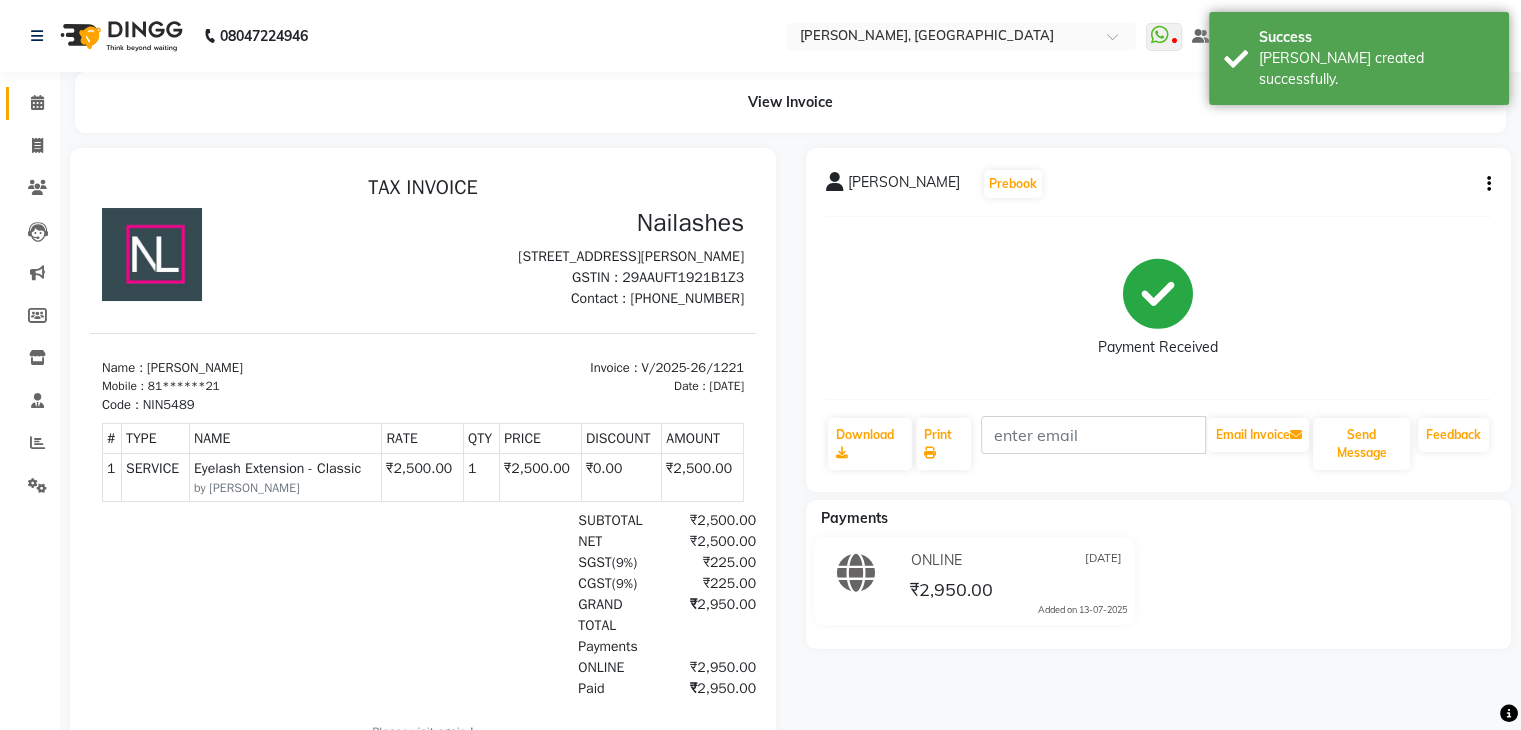 click on "Calendar" 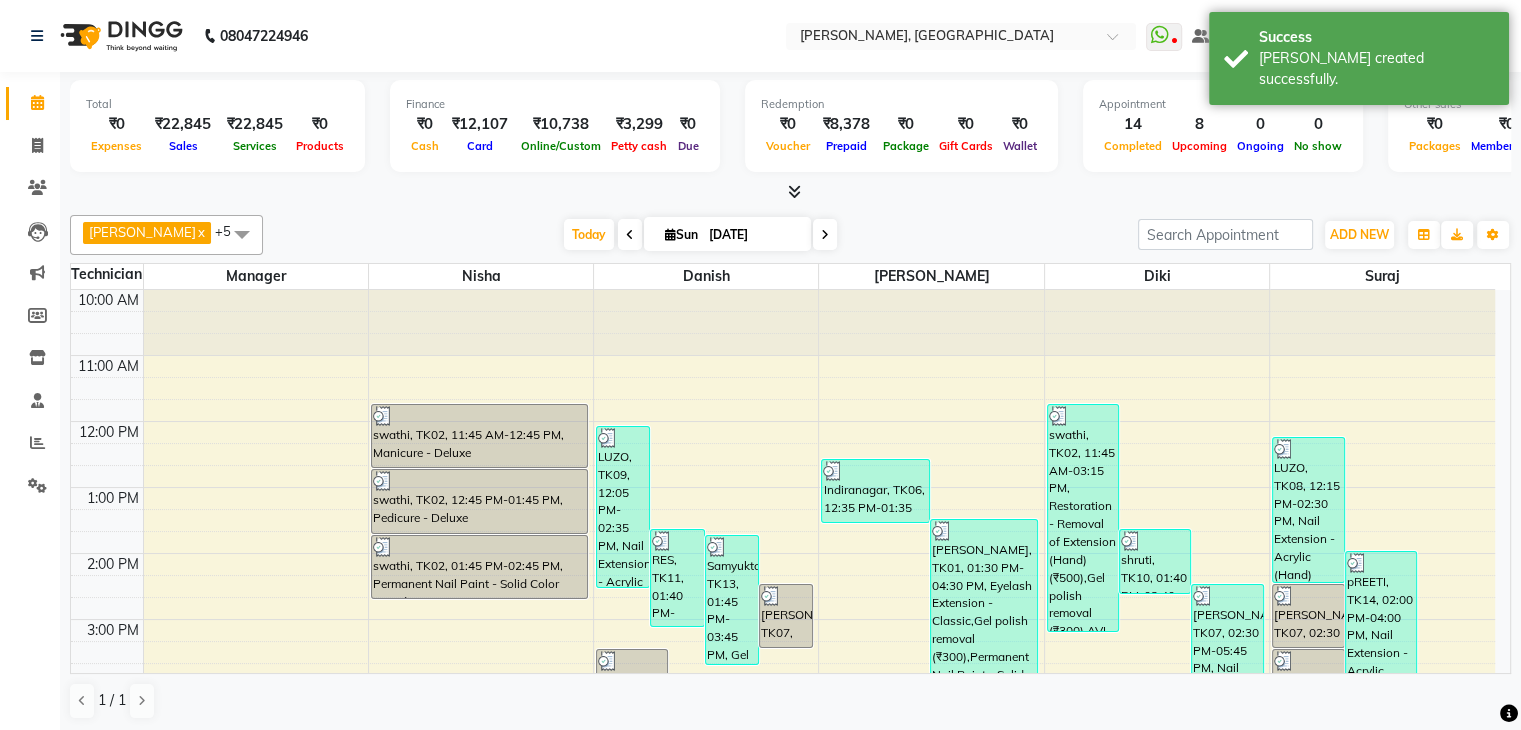 click at bounding box center (794, 191) 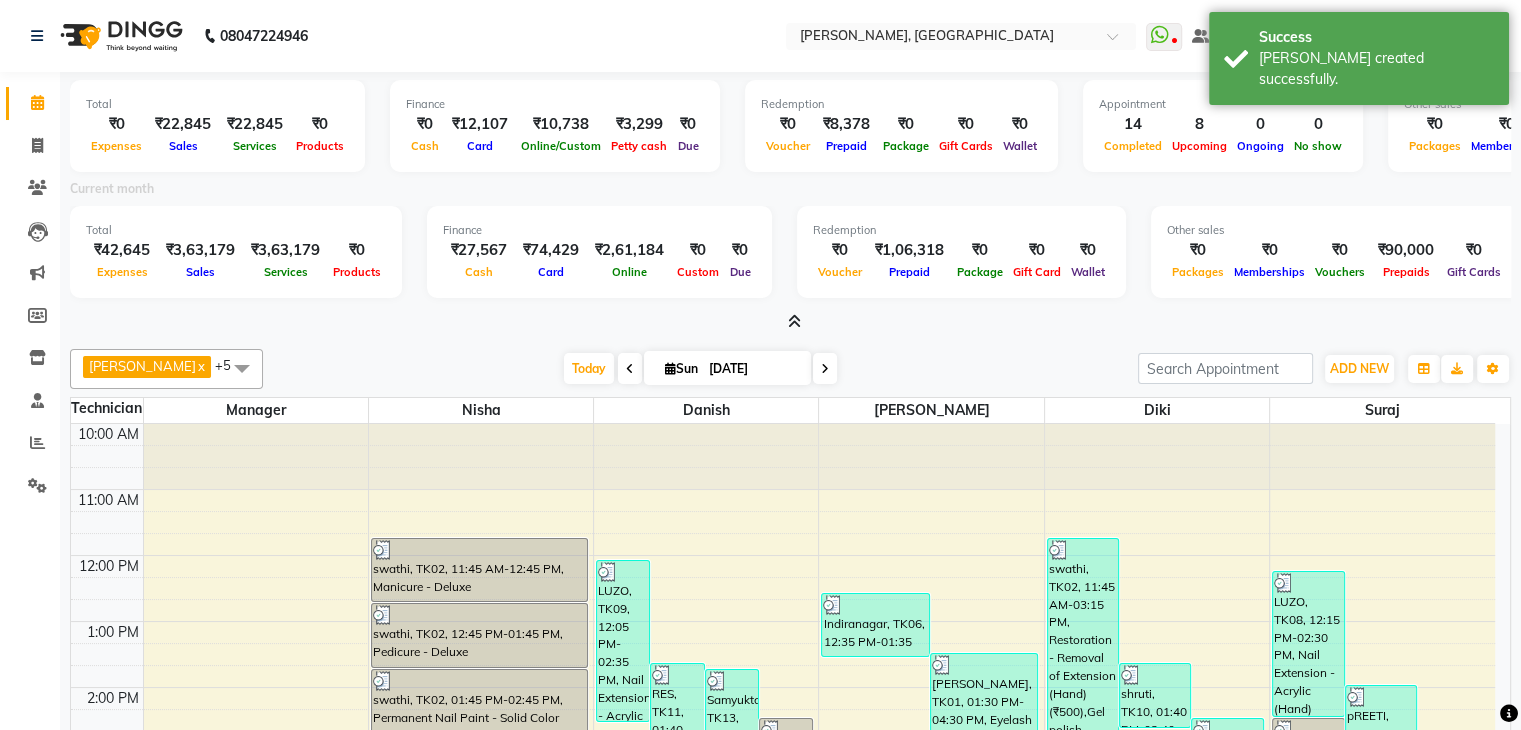 click at bounding box center [790, 322] 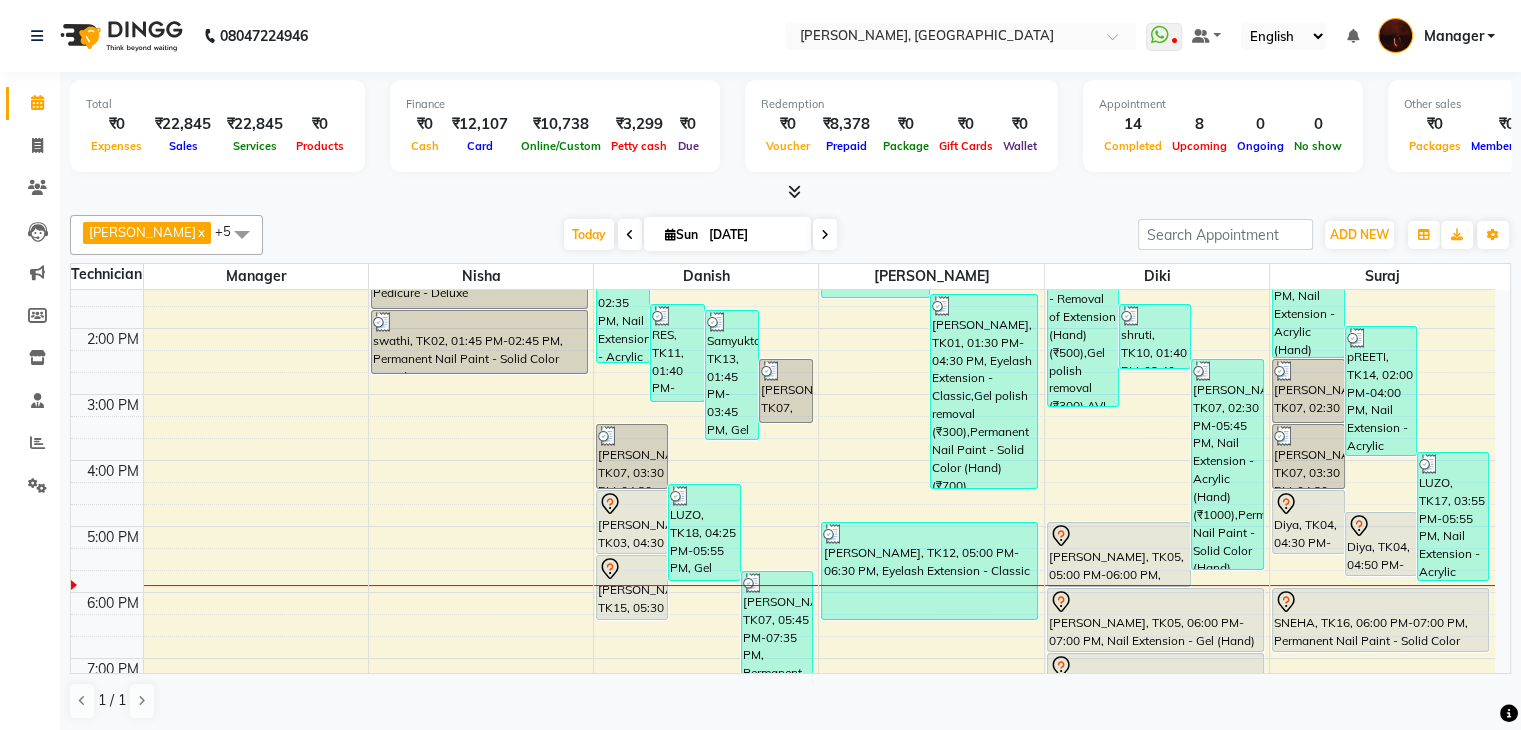 scroll, scrollTop: 218, scrollLeft: 0, axis: vertical 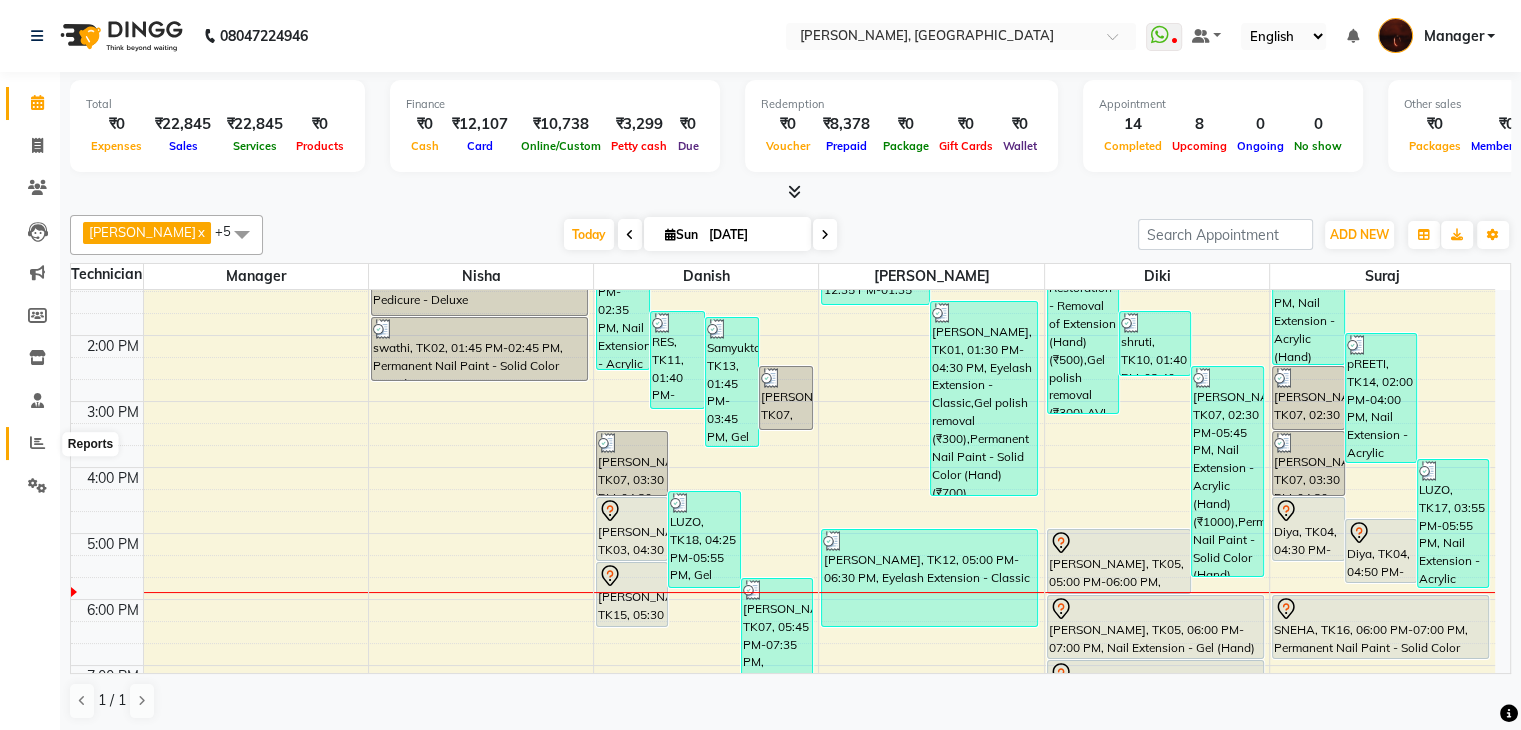 click 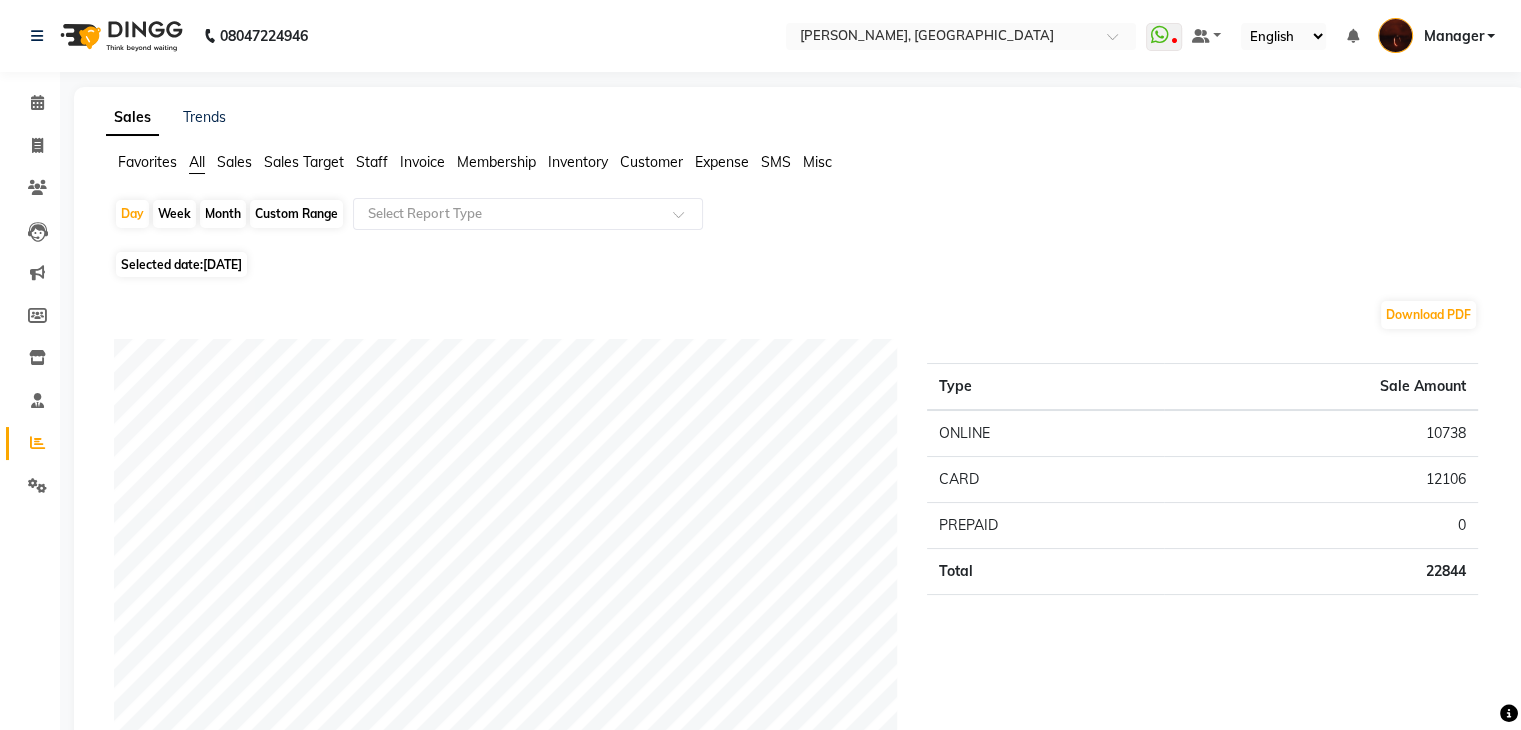 click on "Staff" 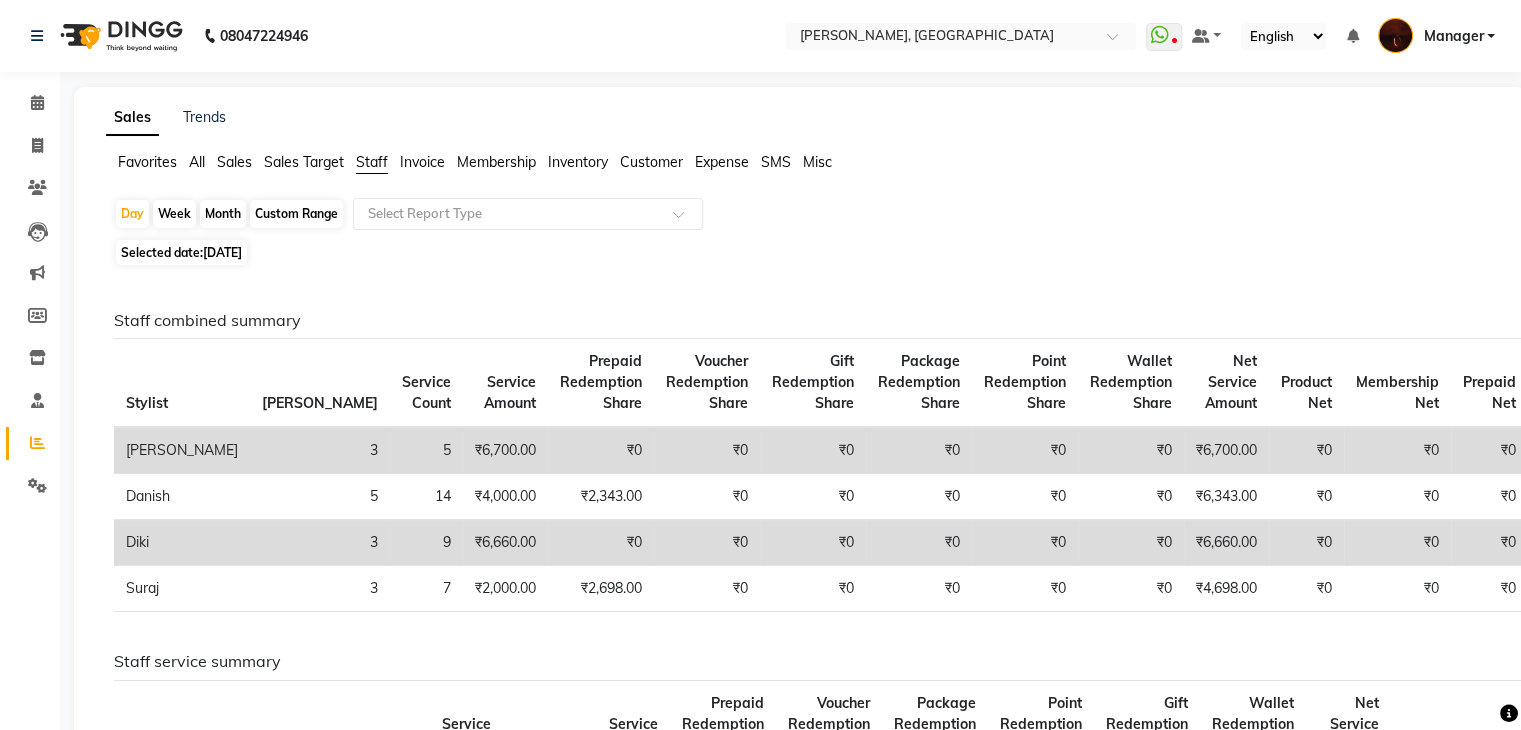 click on "Month" 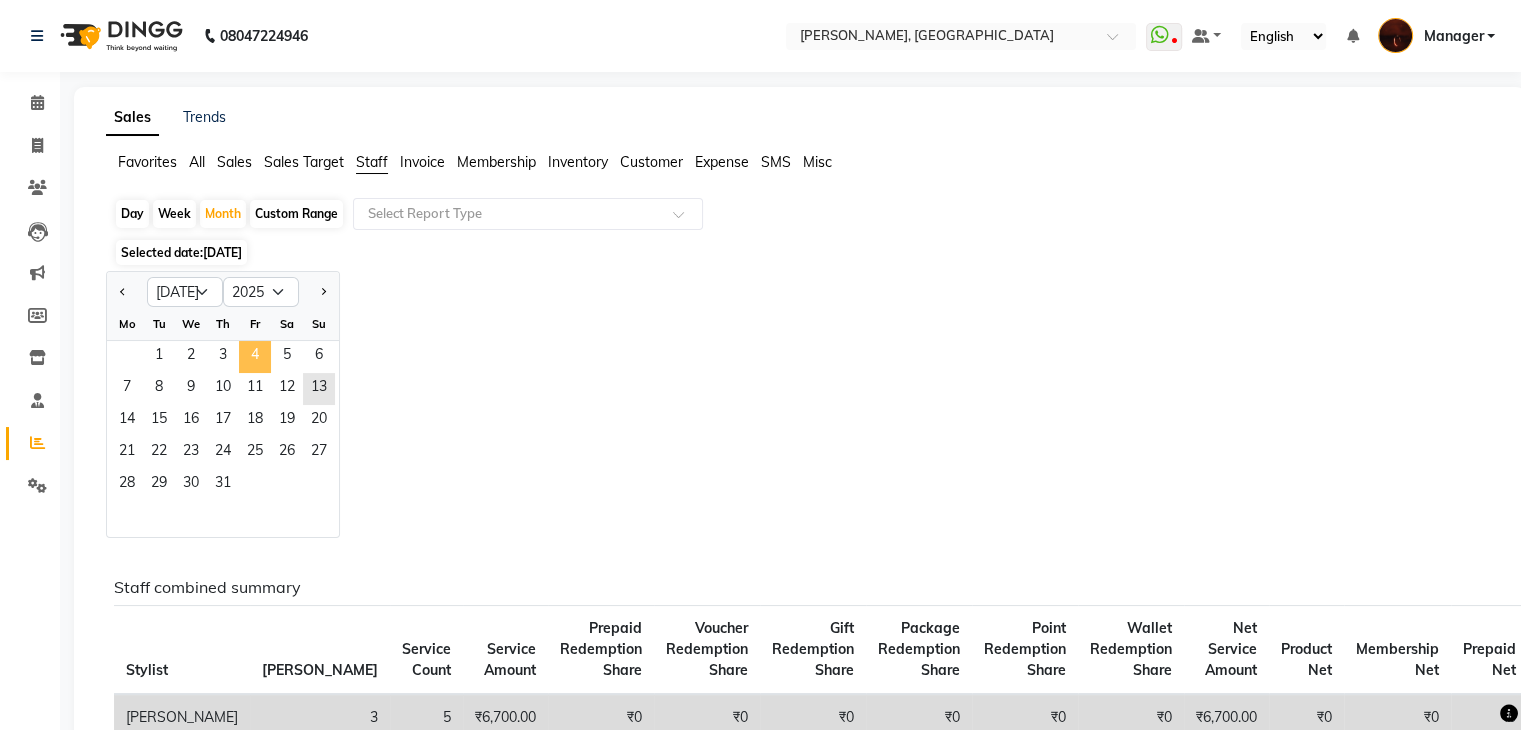 click on "4" 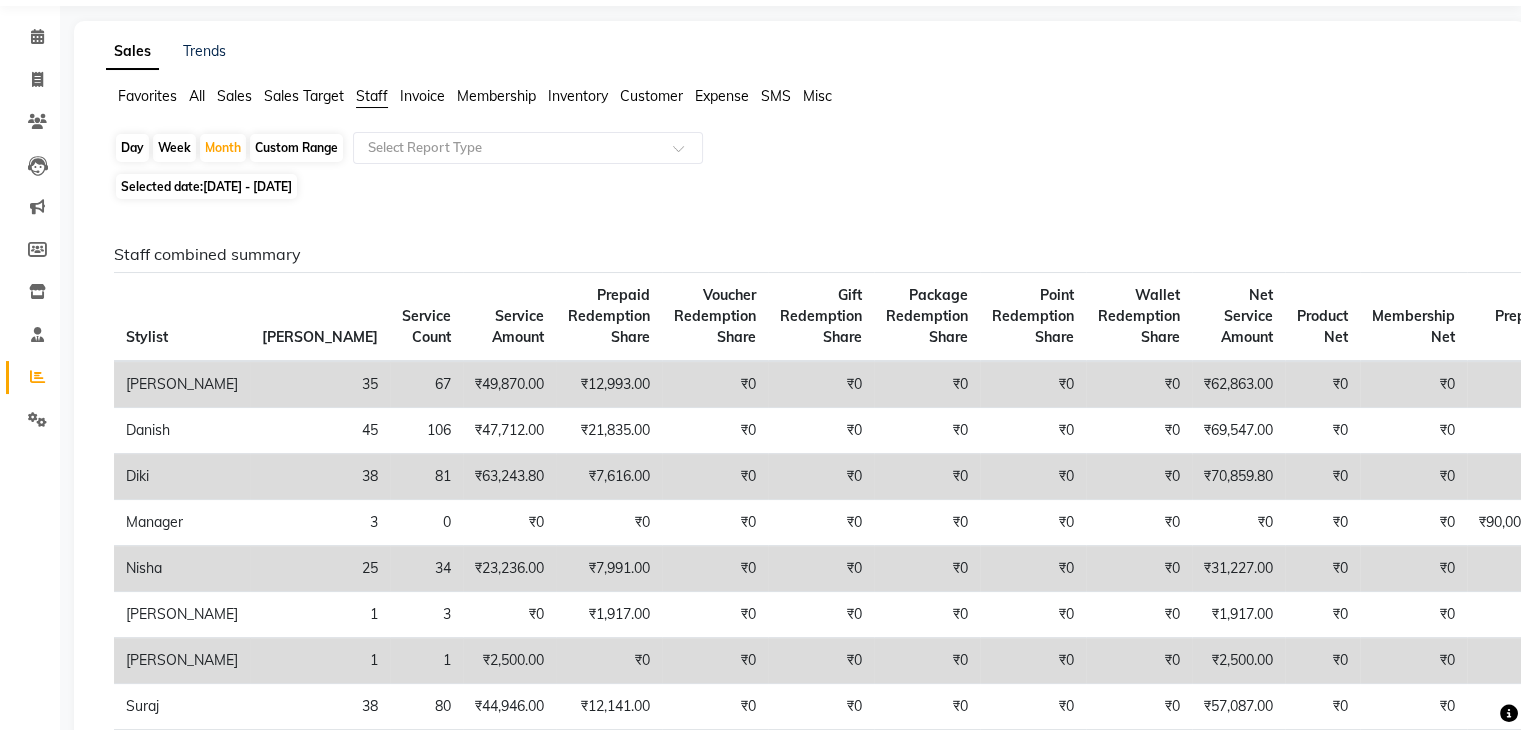 scroll, scrollTop: 0, scrollLeft: 0, axis: both 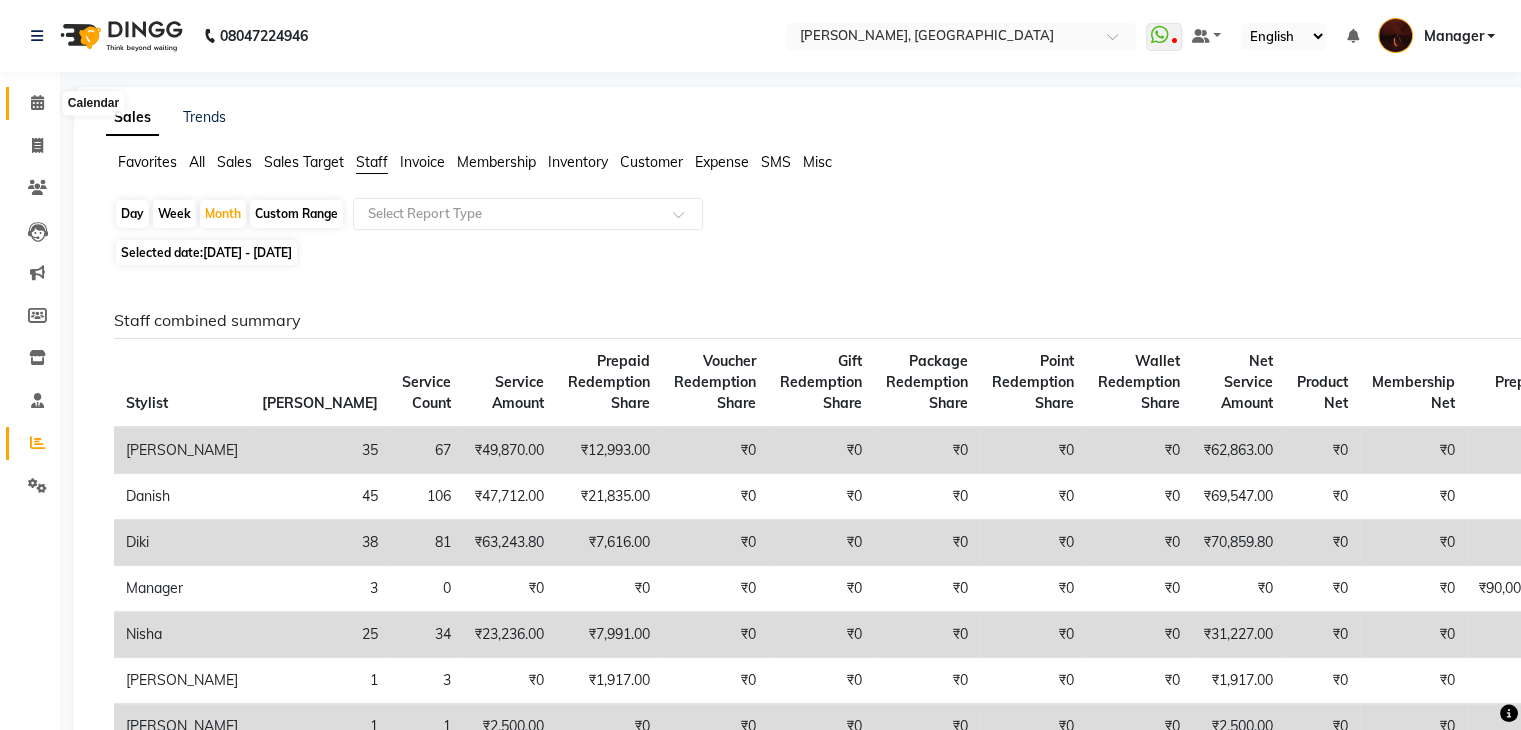 click 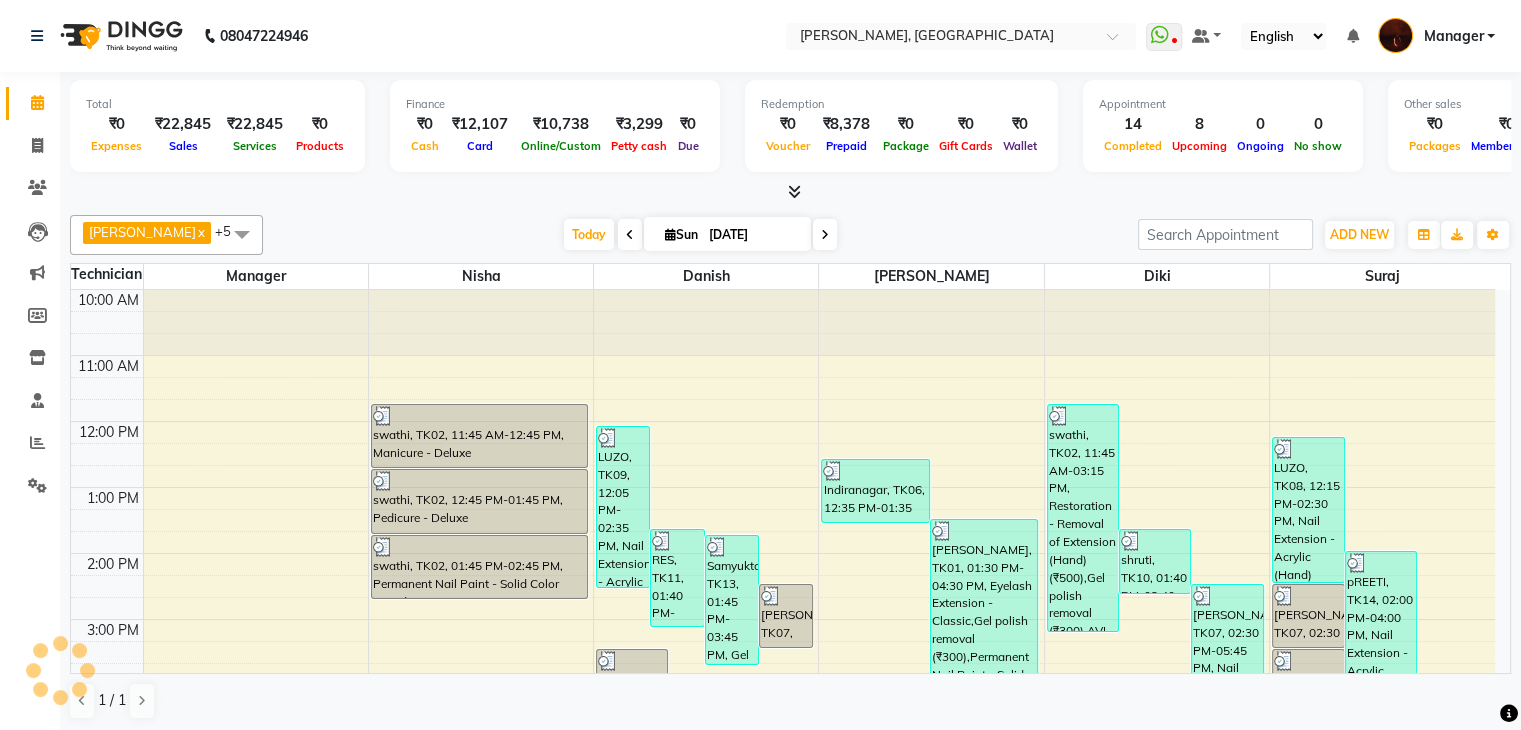 scroll, scrollTop: 0, scrollLeft: 0, axis: both 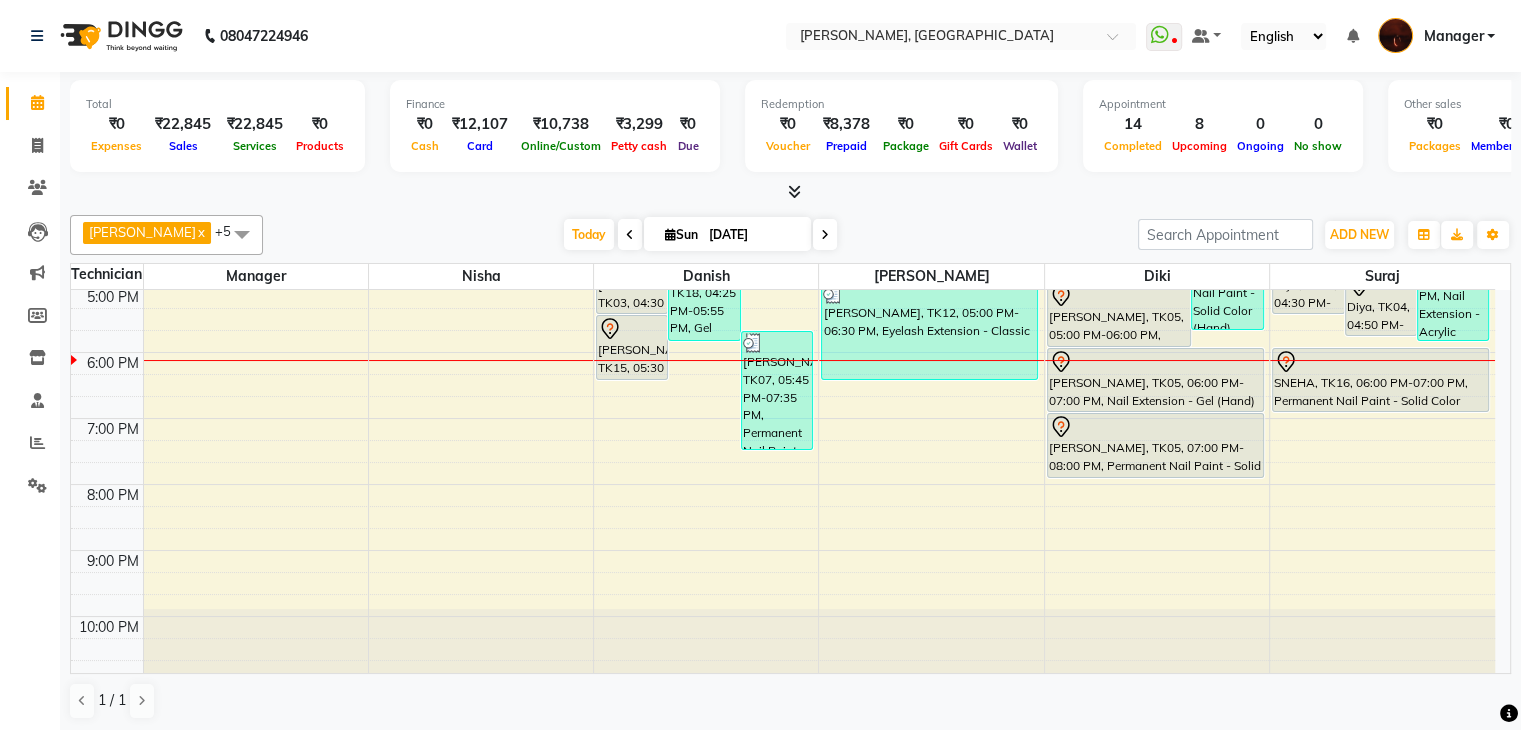 click at bounding box center [794, 191] 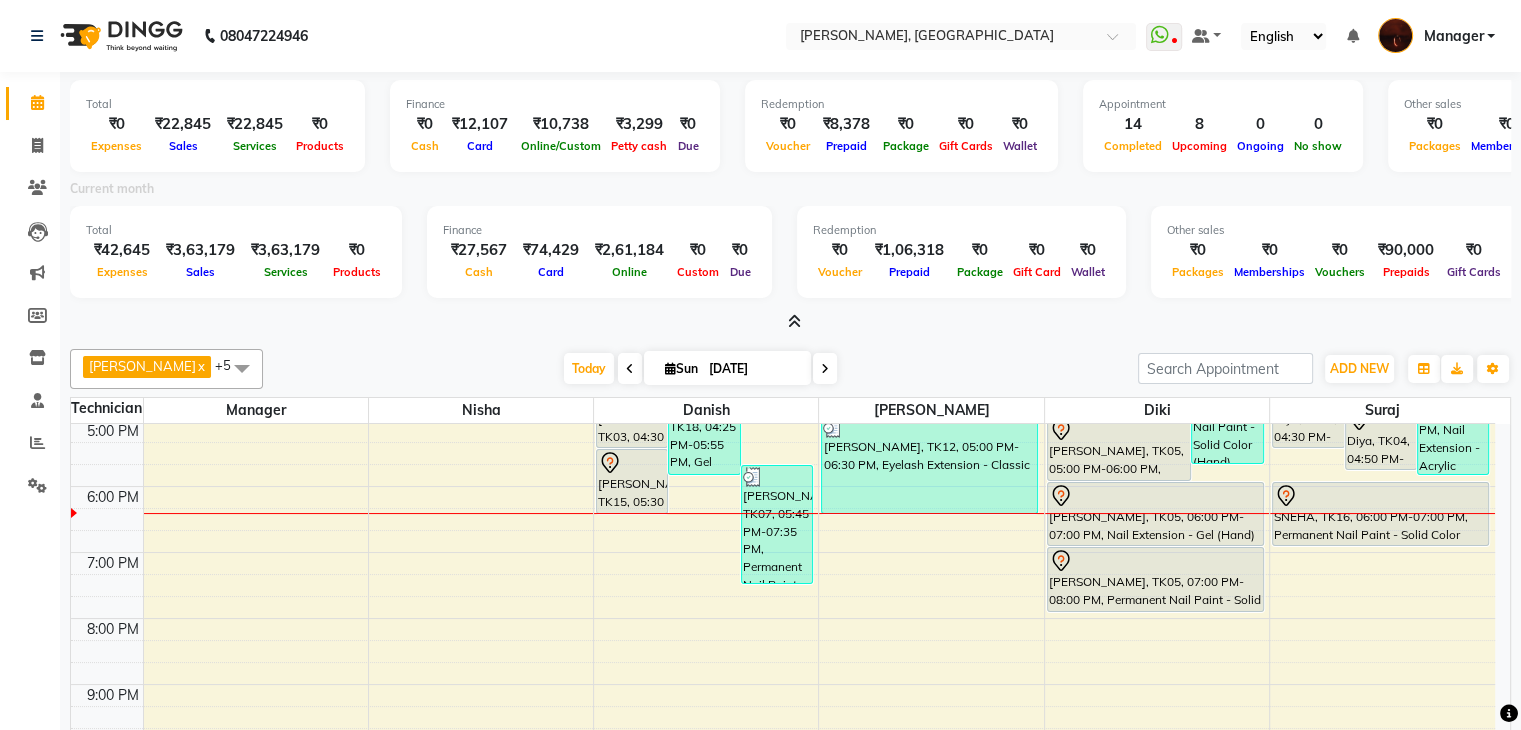 scroll, scrollTop: 136, scrollLeft: 0, axis: vertical 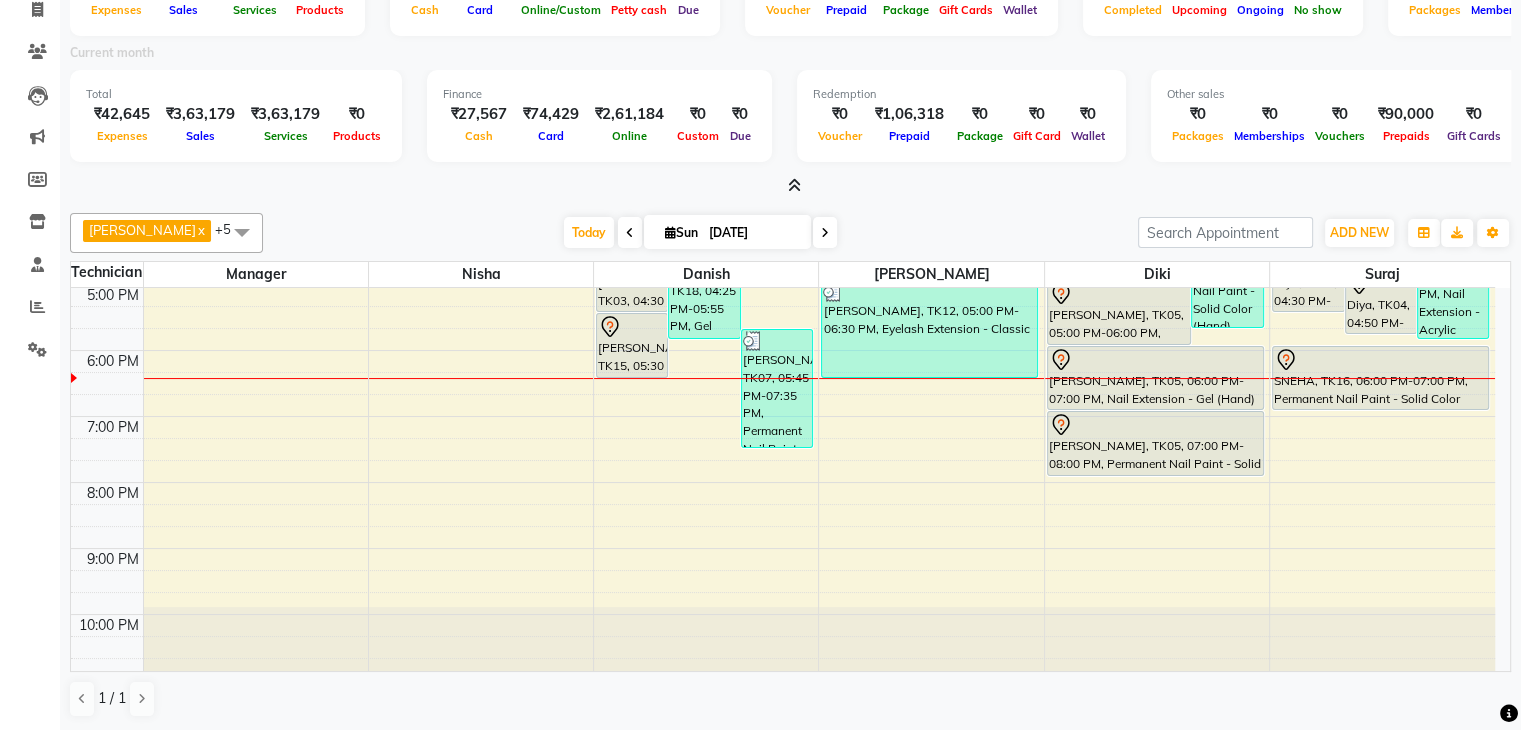 click at bounding box center [794, 185] 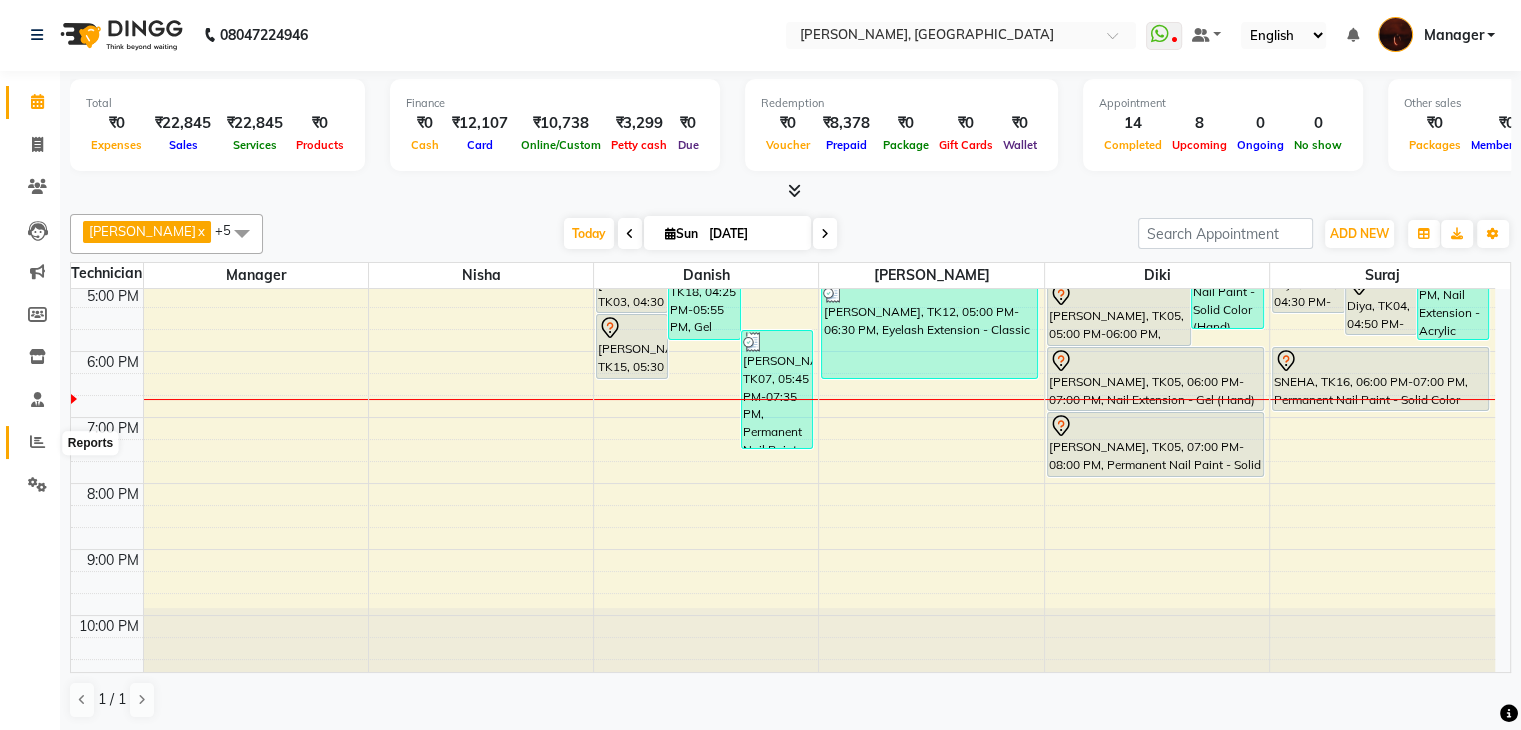 click 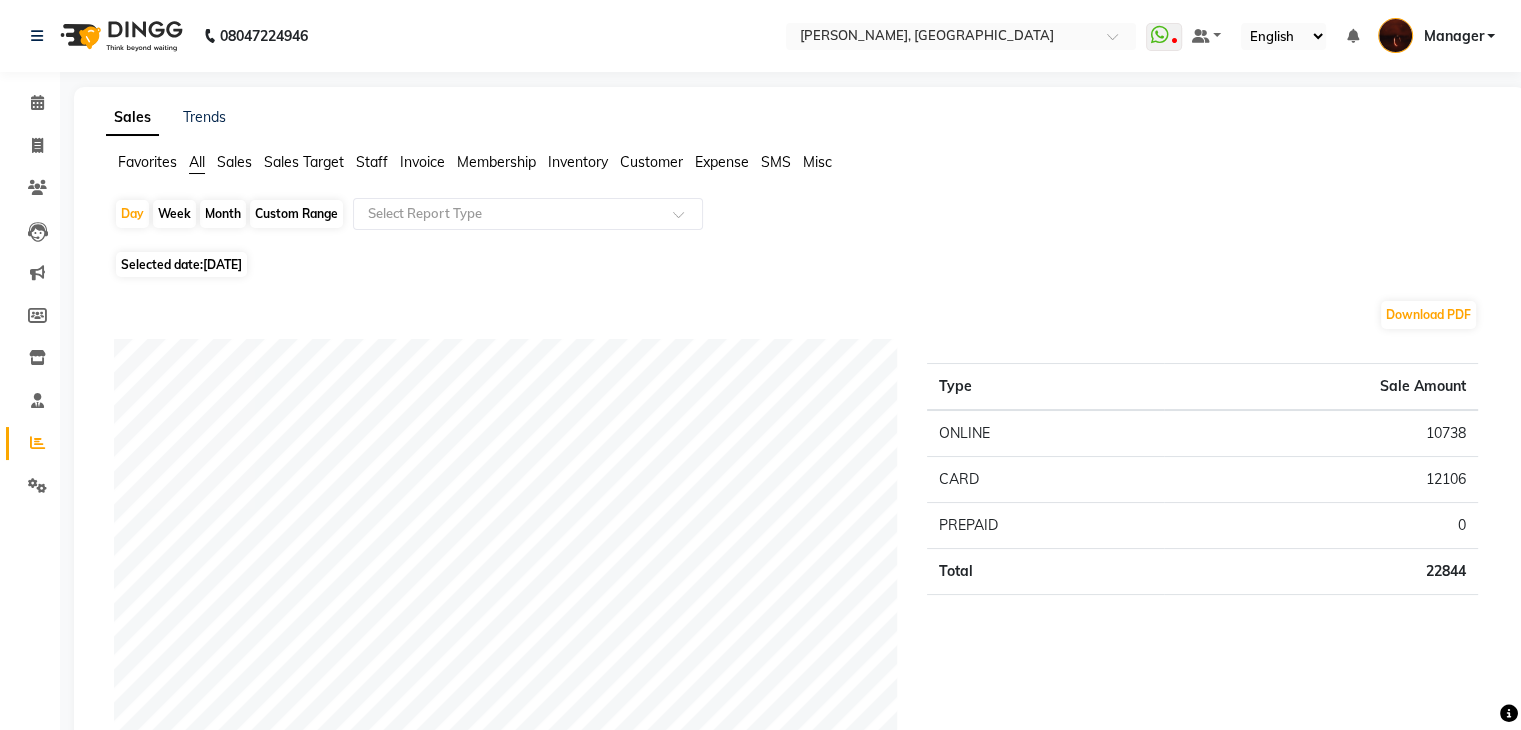 click on "Staff" 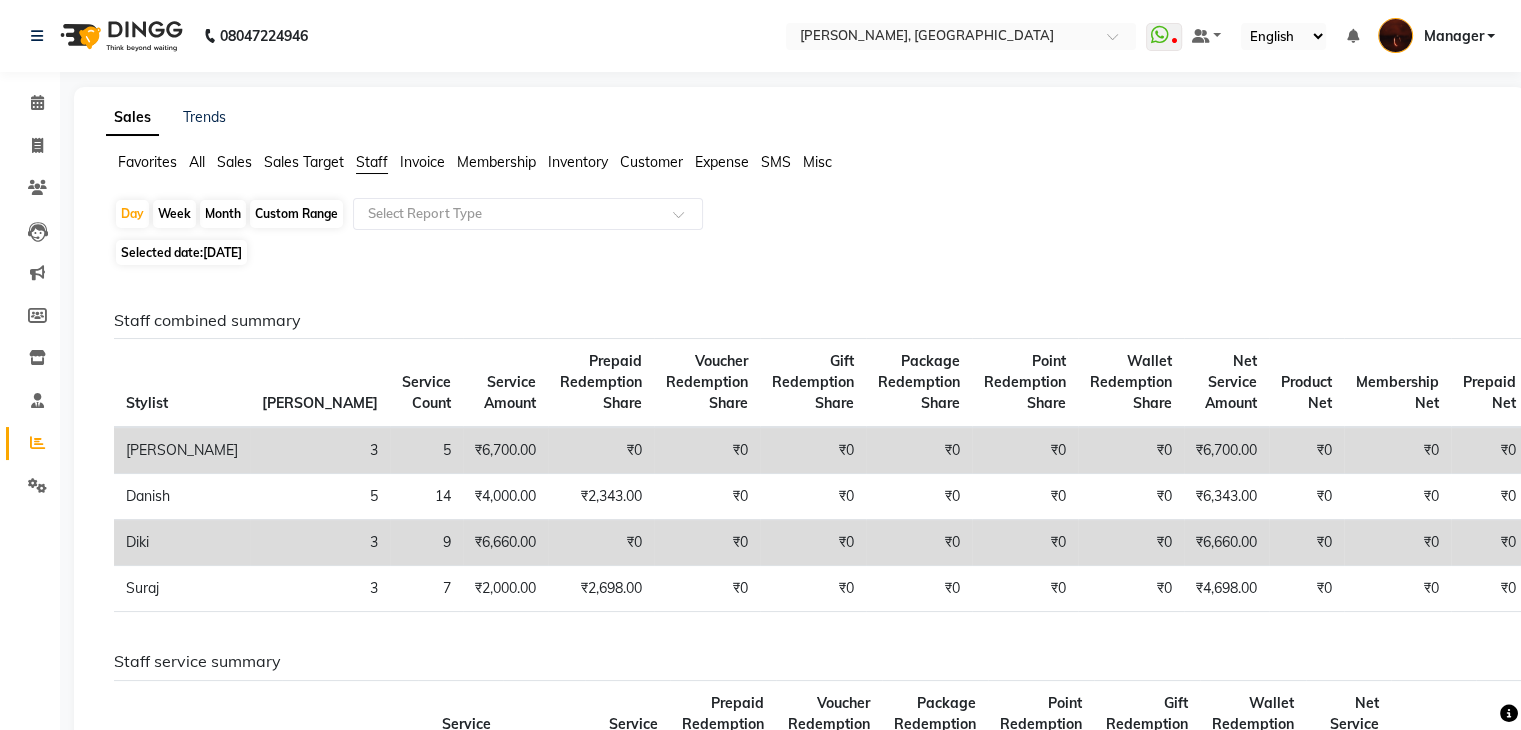 click on "Month" 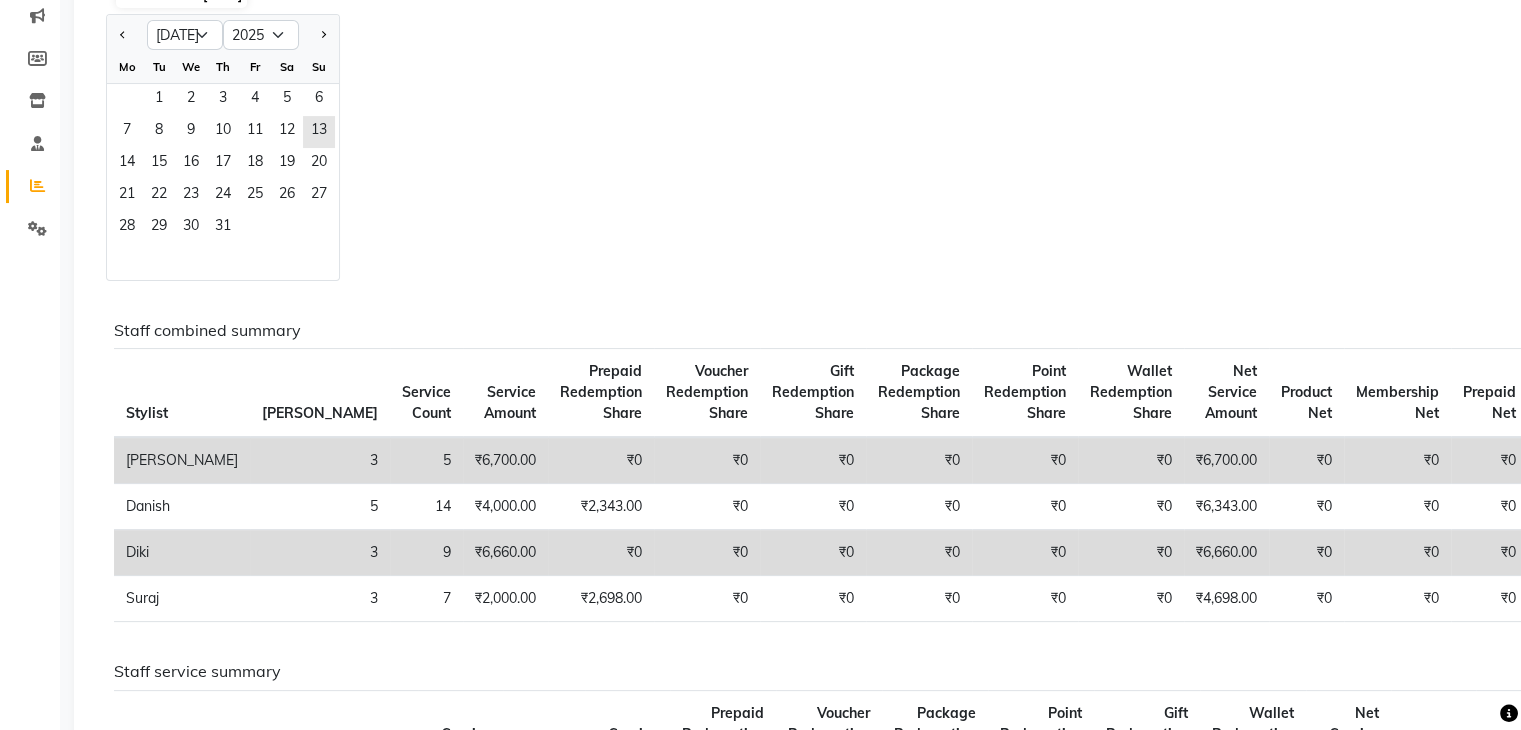 scroll, scrollTop: 124, scrollLeft: 0, axis: vertical 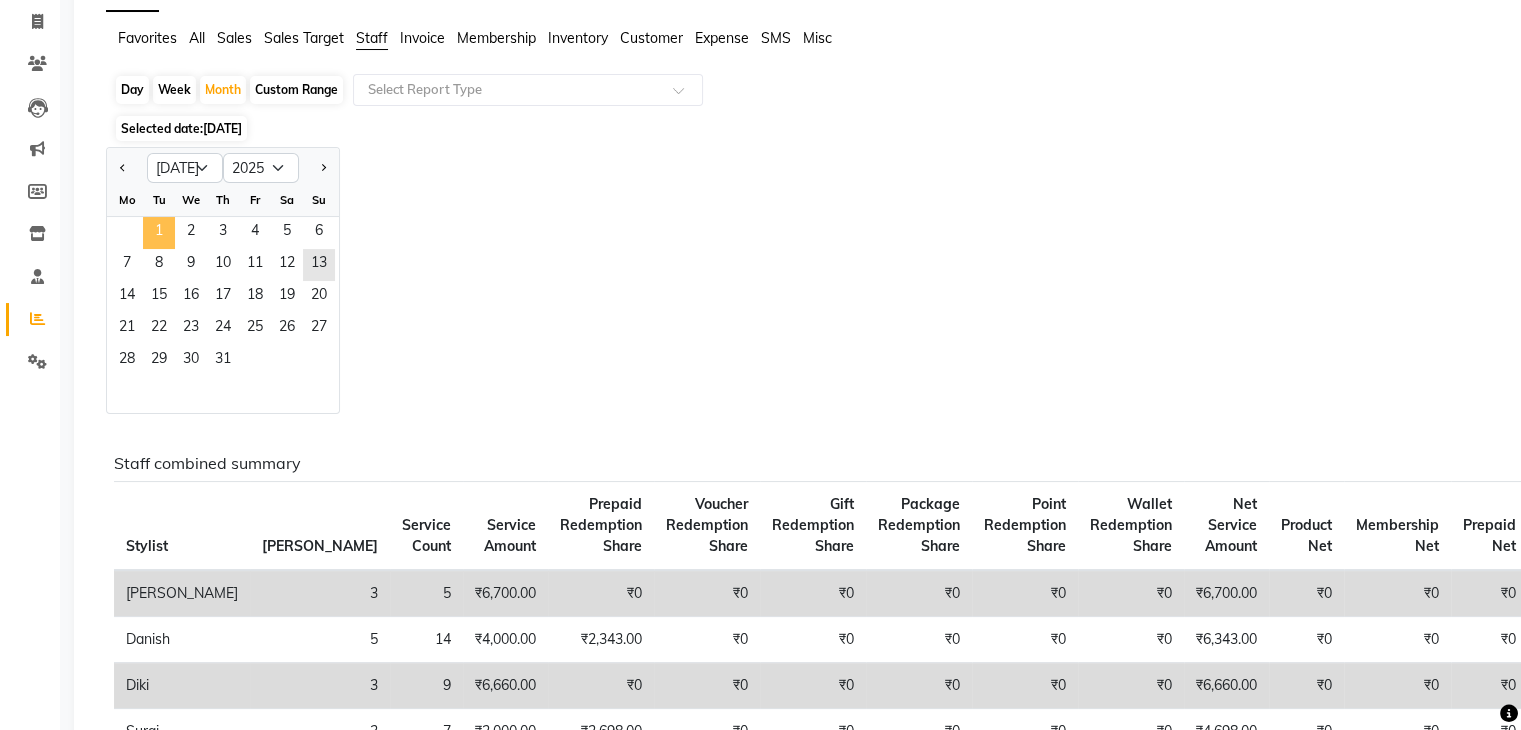 click on "1" 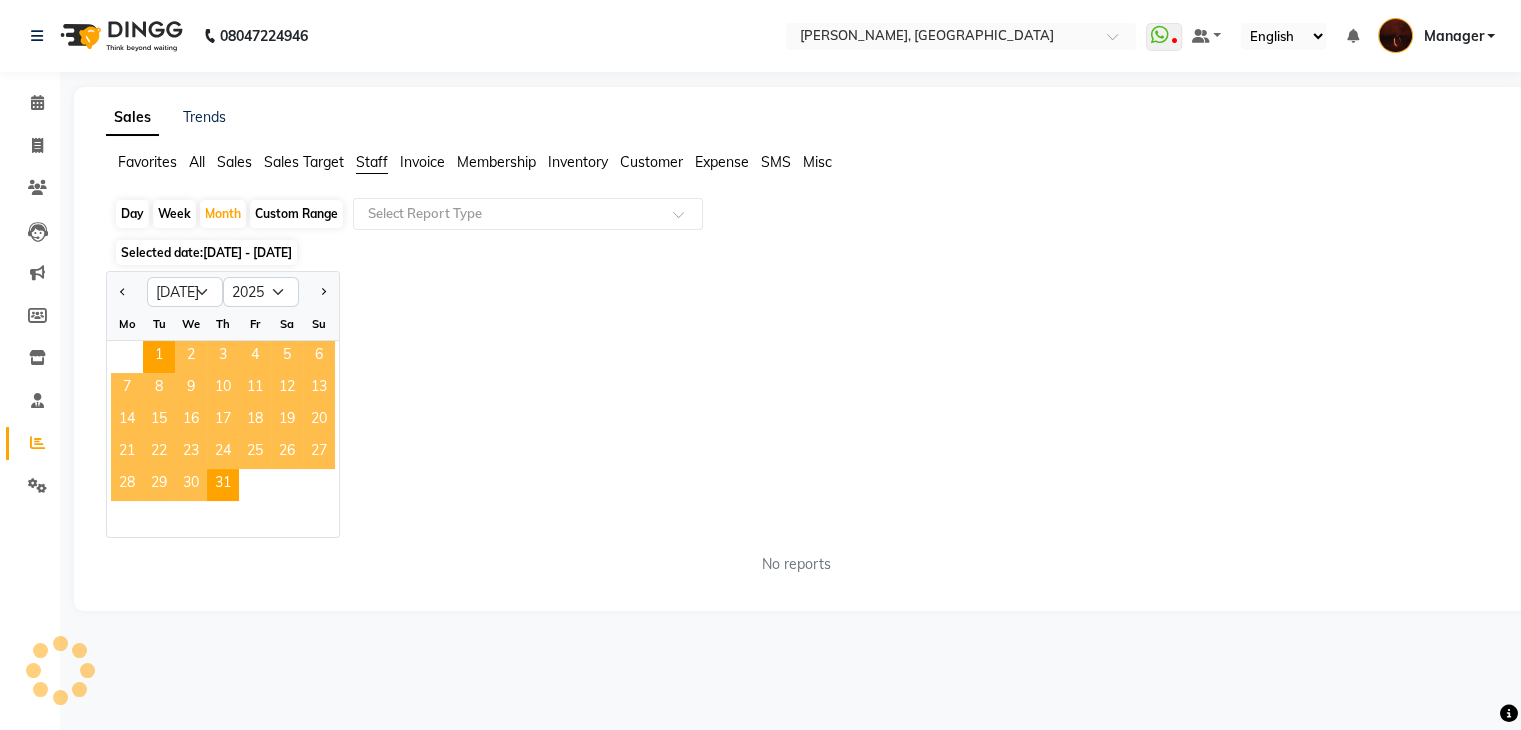 scroll, scrollTop: 0, scrollLeft: 0, axis: both 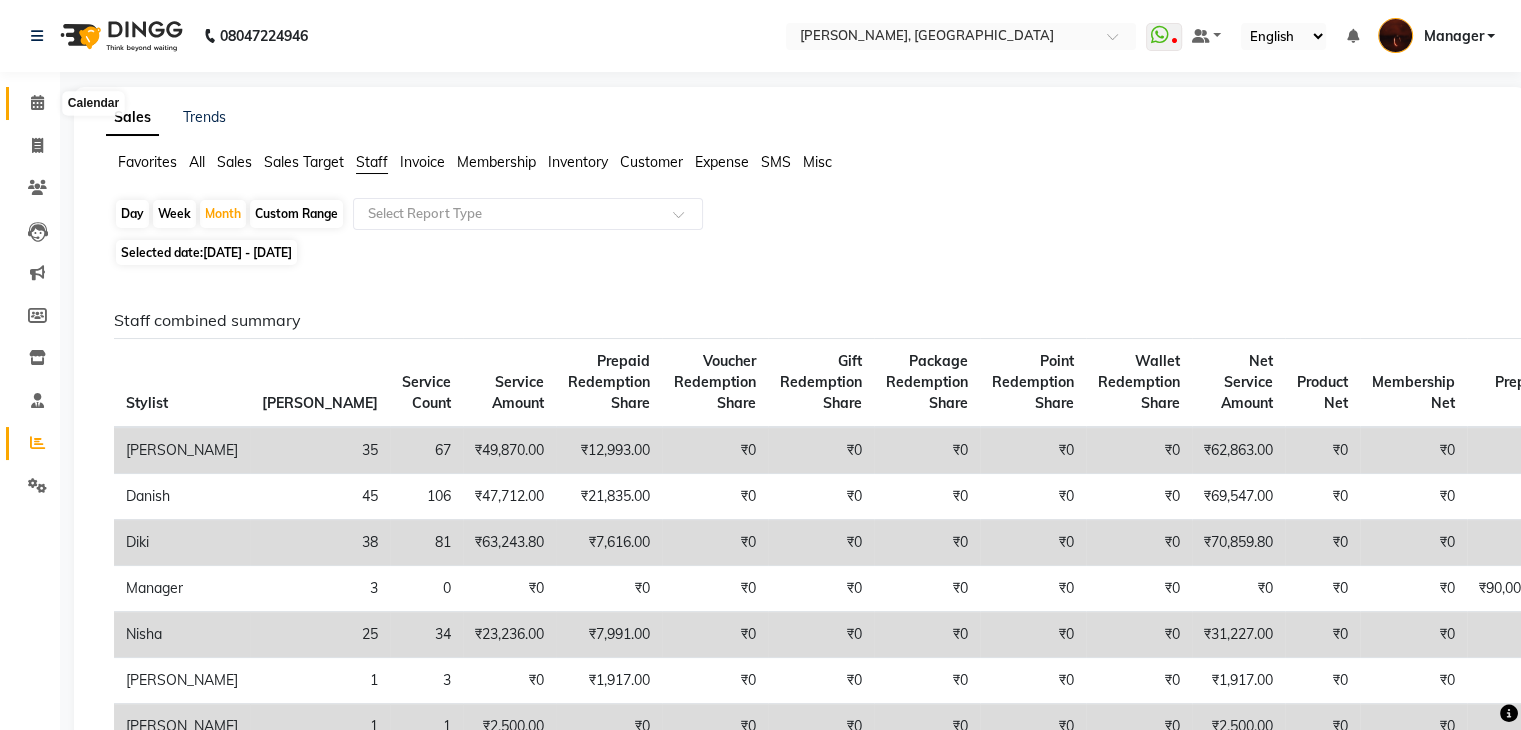 click 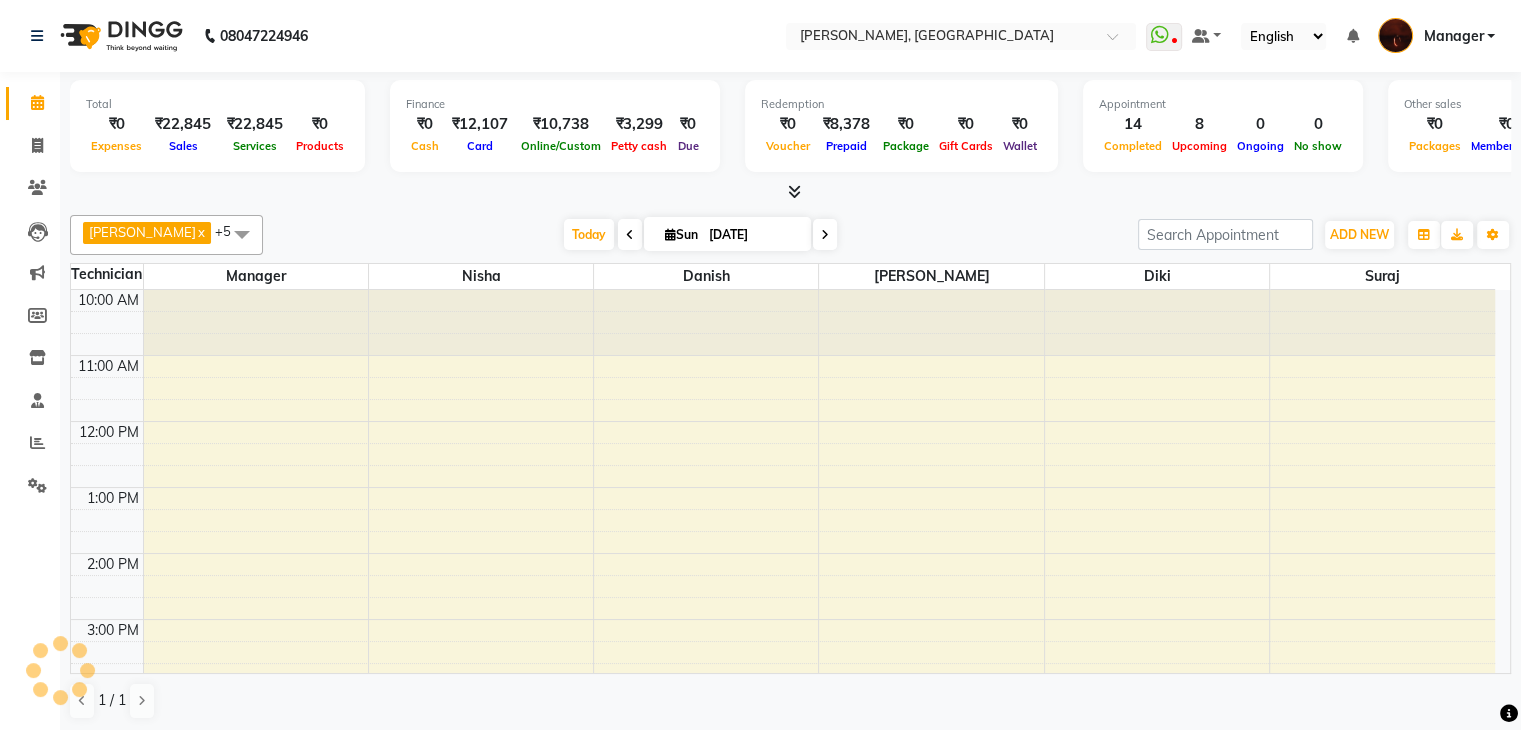 scroll, scrollTop: 0, scrollLeft: 0, axis: both 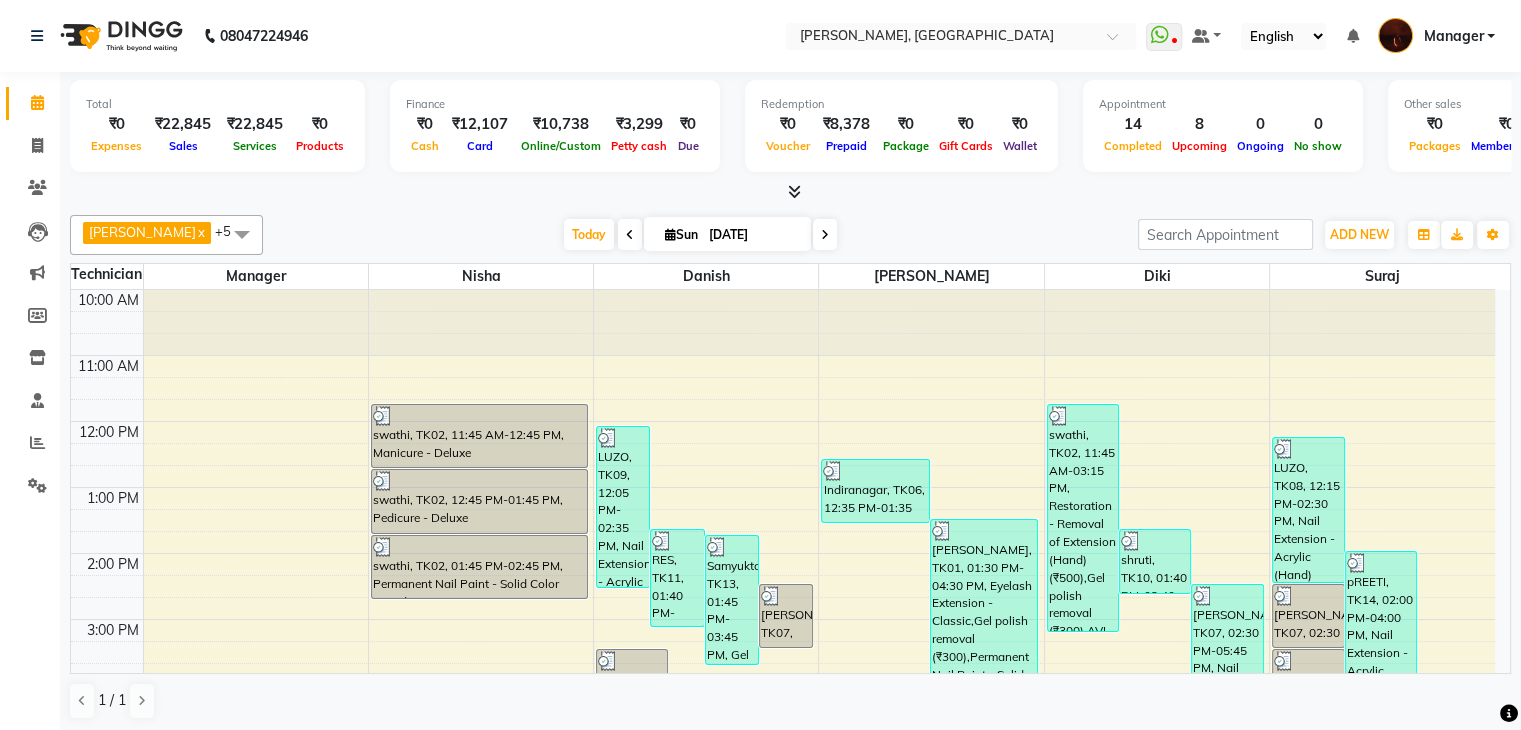 click at bounding box center (794, 191) 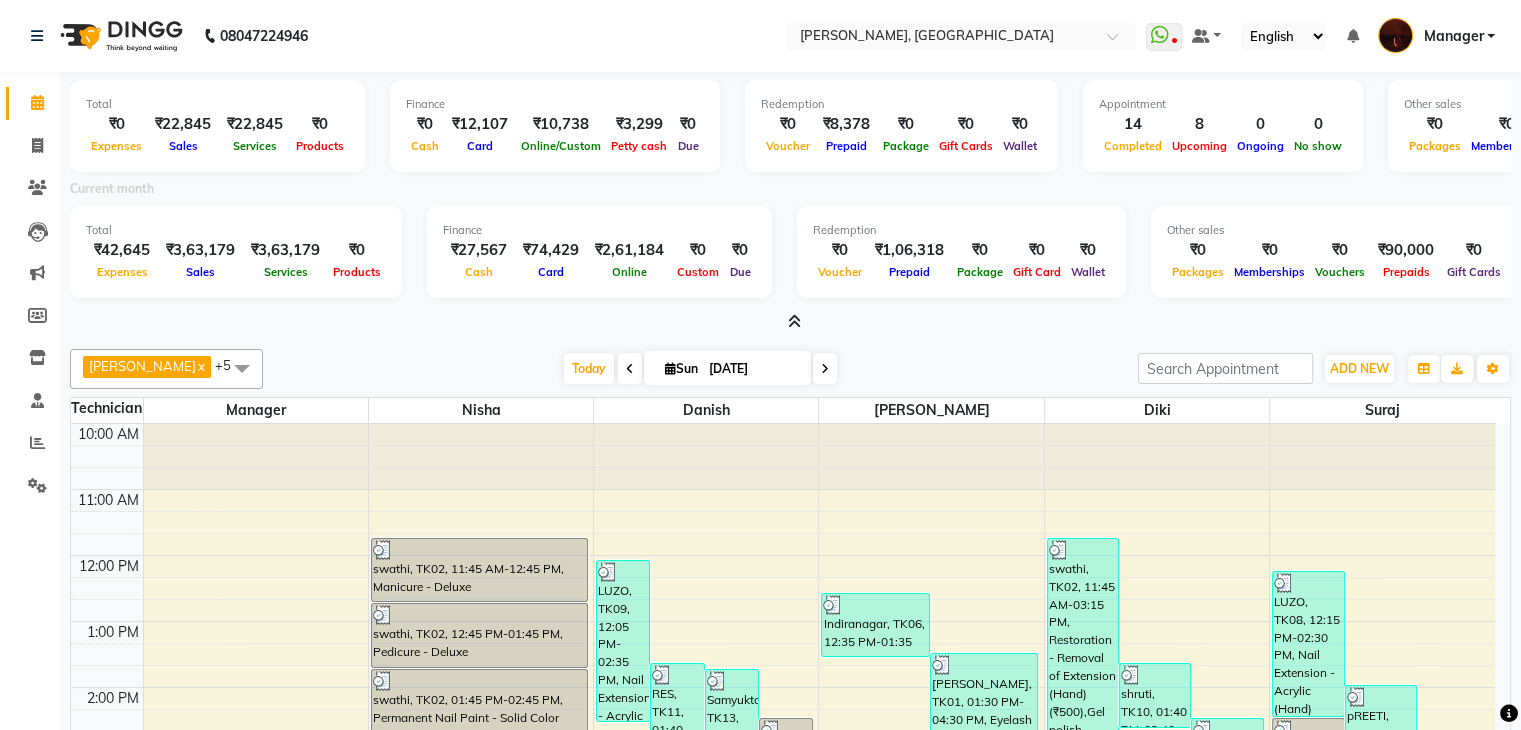click at bounding box center [794, 321] 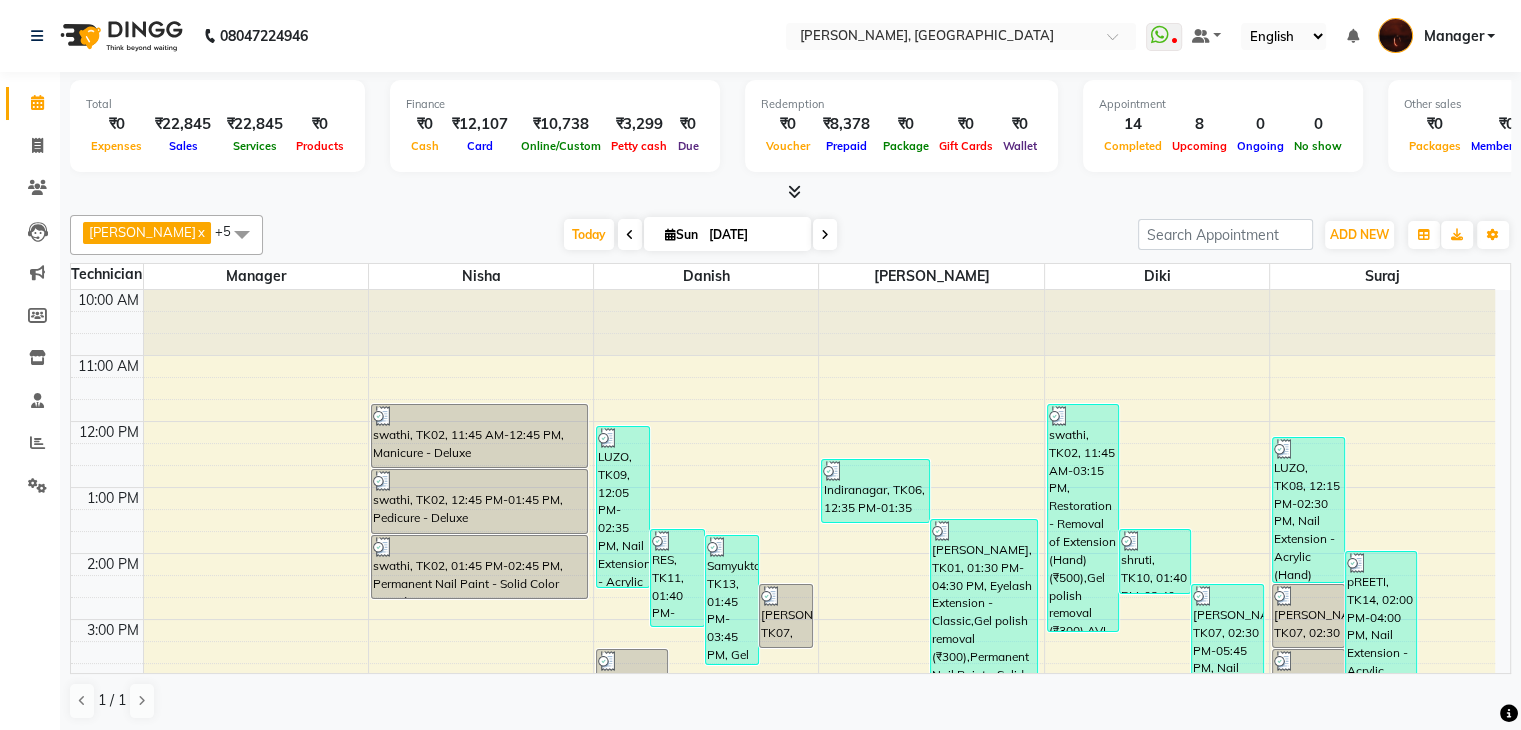 scroll, scrollTop: 465, scrollLeft: 0, axis: vertical 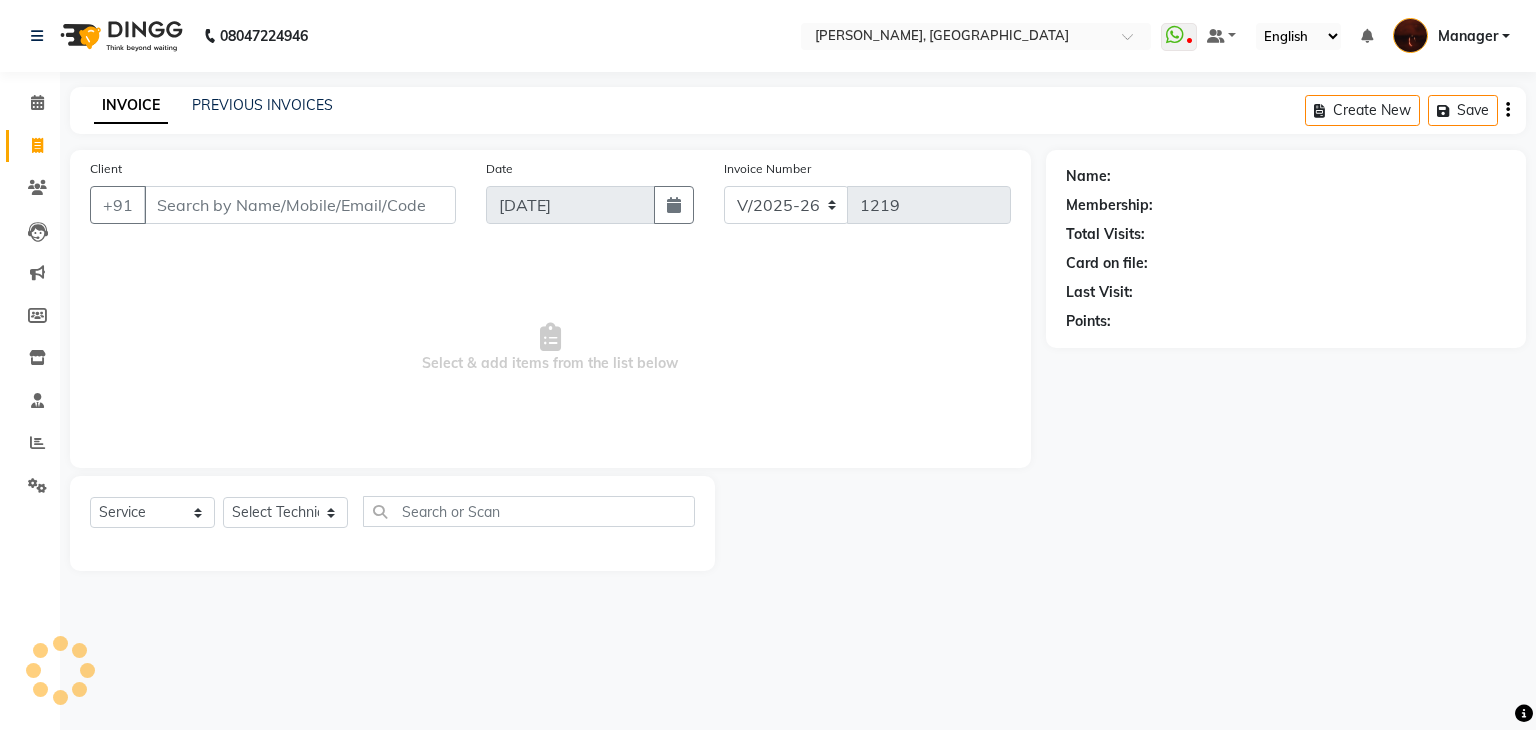 select on "4063" 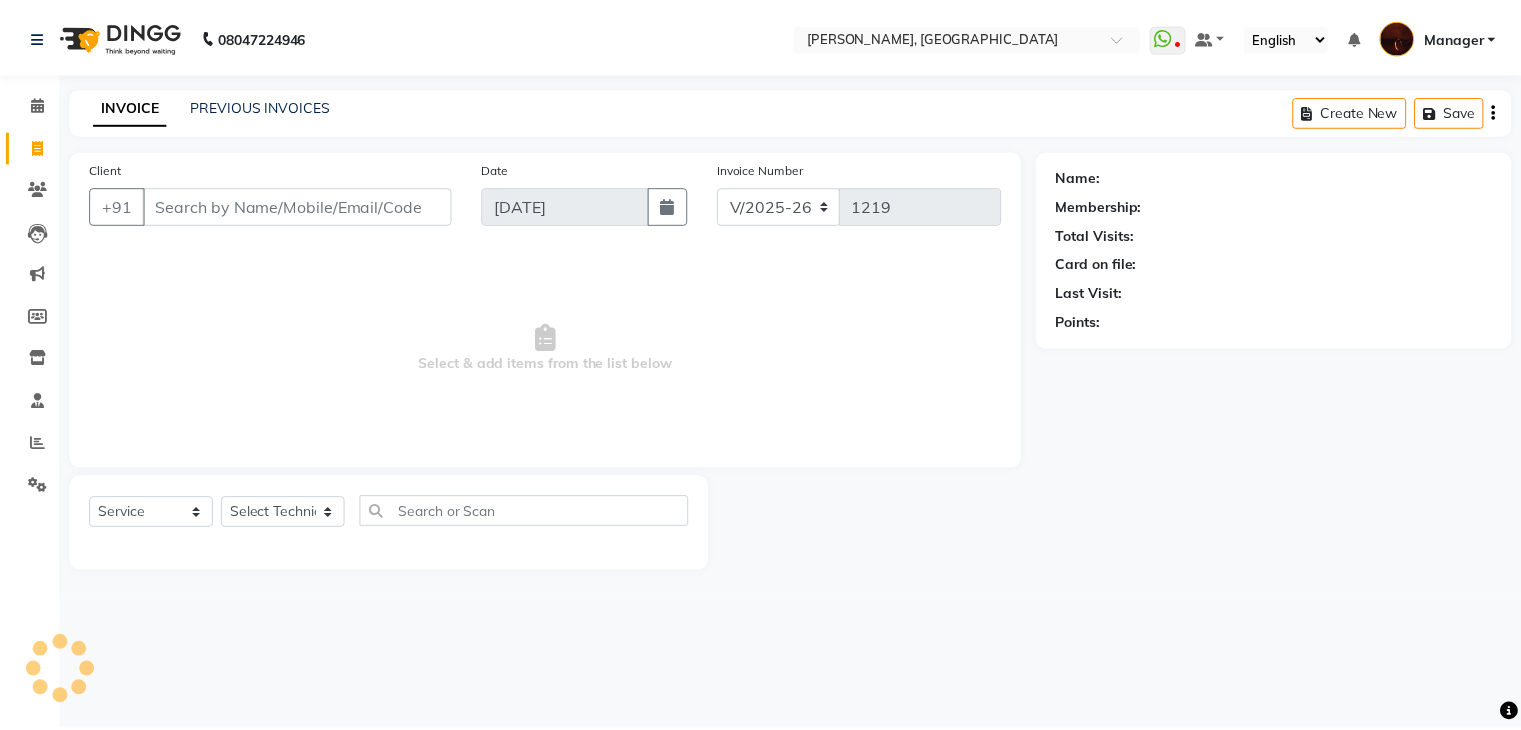 scroll, scrollTop: 0, scrollLeft: 0, axis: both 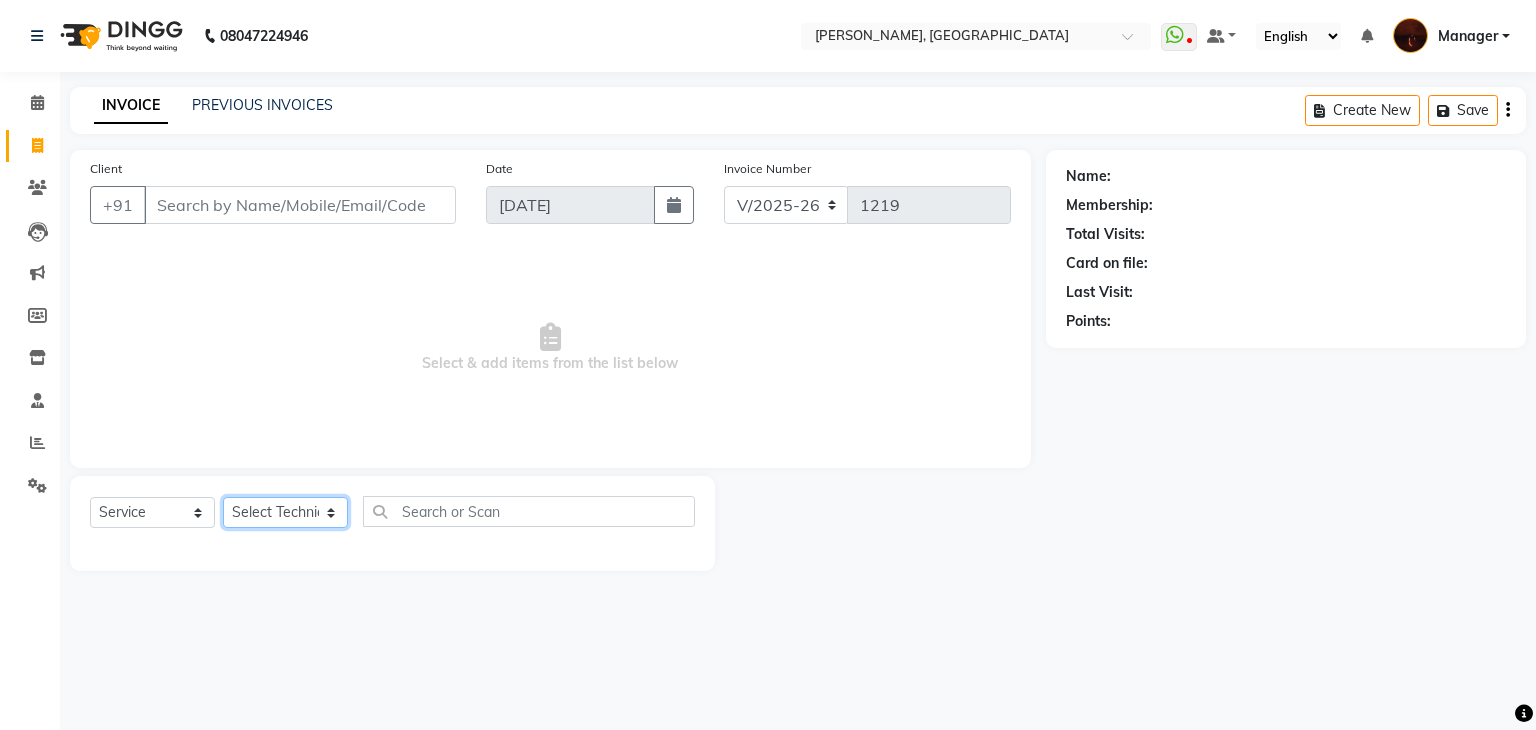 click on "Select Technician [PERSON_NAME] Danish Diki  [PERSON_NAME] GK [PERSON_NAME] Manager [PERSON_NAME] [PERSON_NAME] [PERSON_NAME] [PERSON_NAME] [PERSON_NAME] [PERSON_NAME] Accounting suraj vishnu" 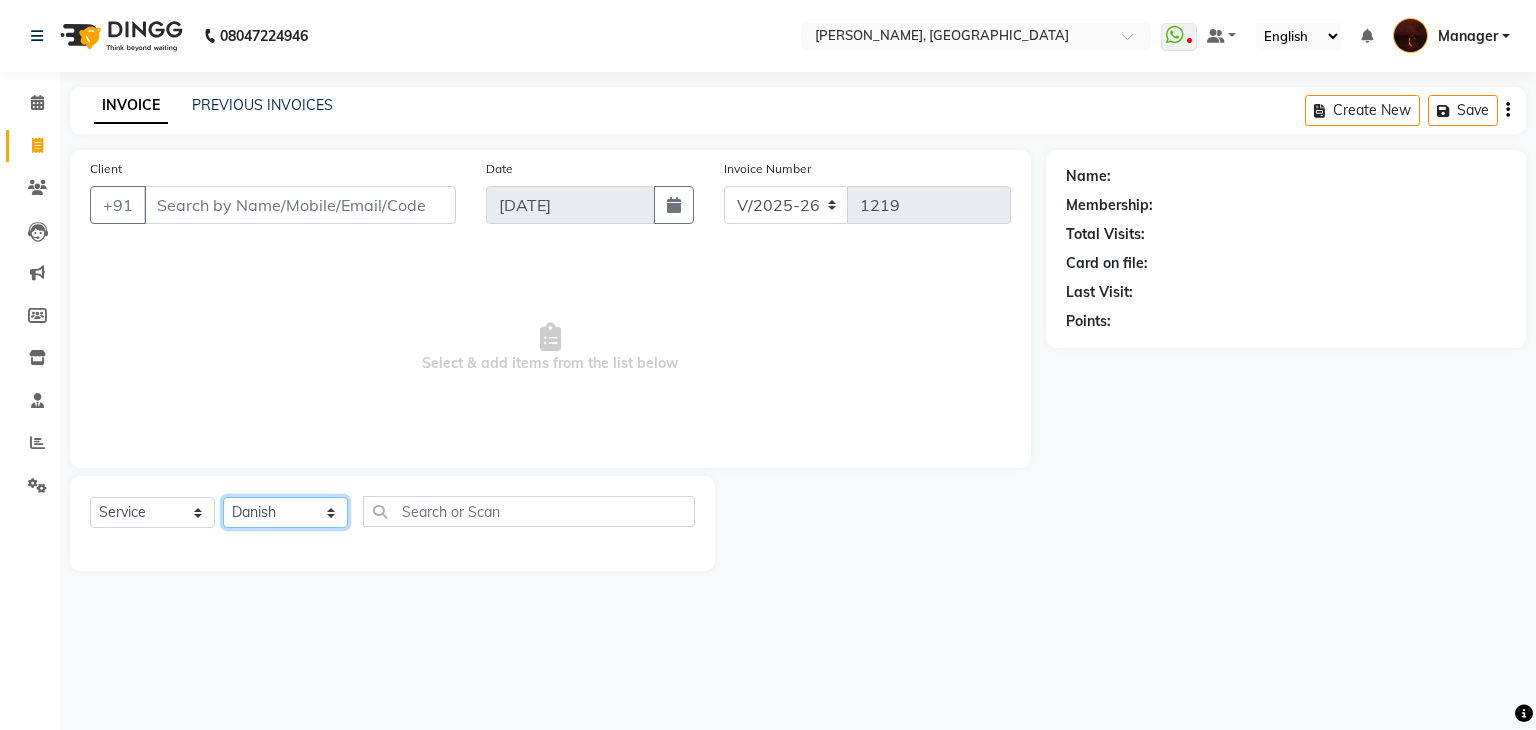 click on "Select Technician [PERSON_NAME] Danish Diki  [PERSON_NAME] GK [PERSON_NAME] Manager [PERSON_NAME] [PERSON_NAME] [PERSON_NAME] [PERSON_NAME] [PERSON_NAME] [PERSON_NAME] Accounting suraj vishnu" 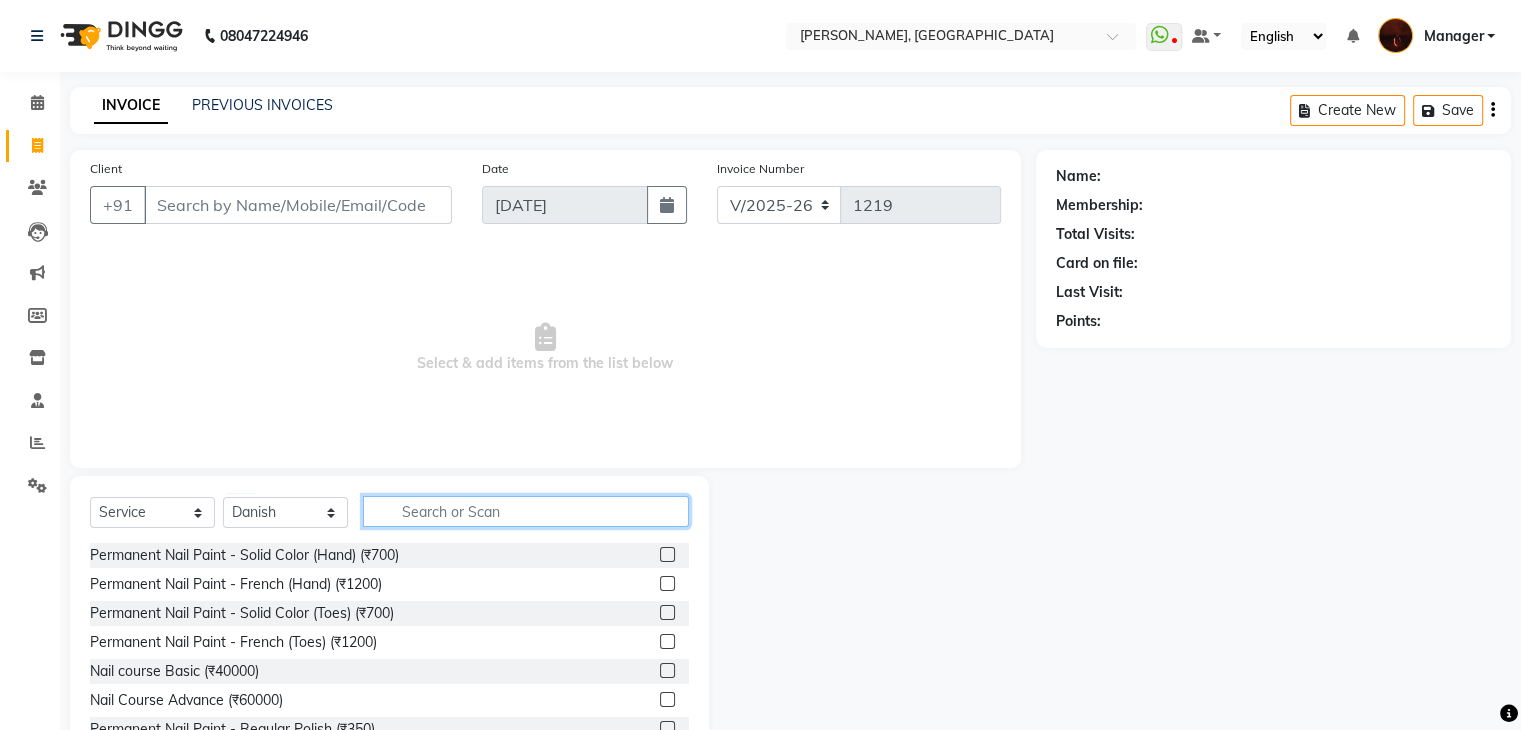 click 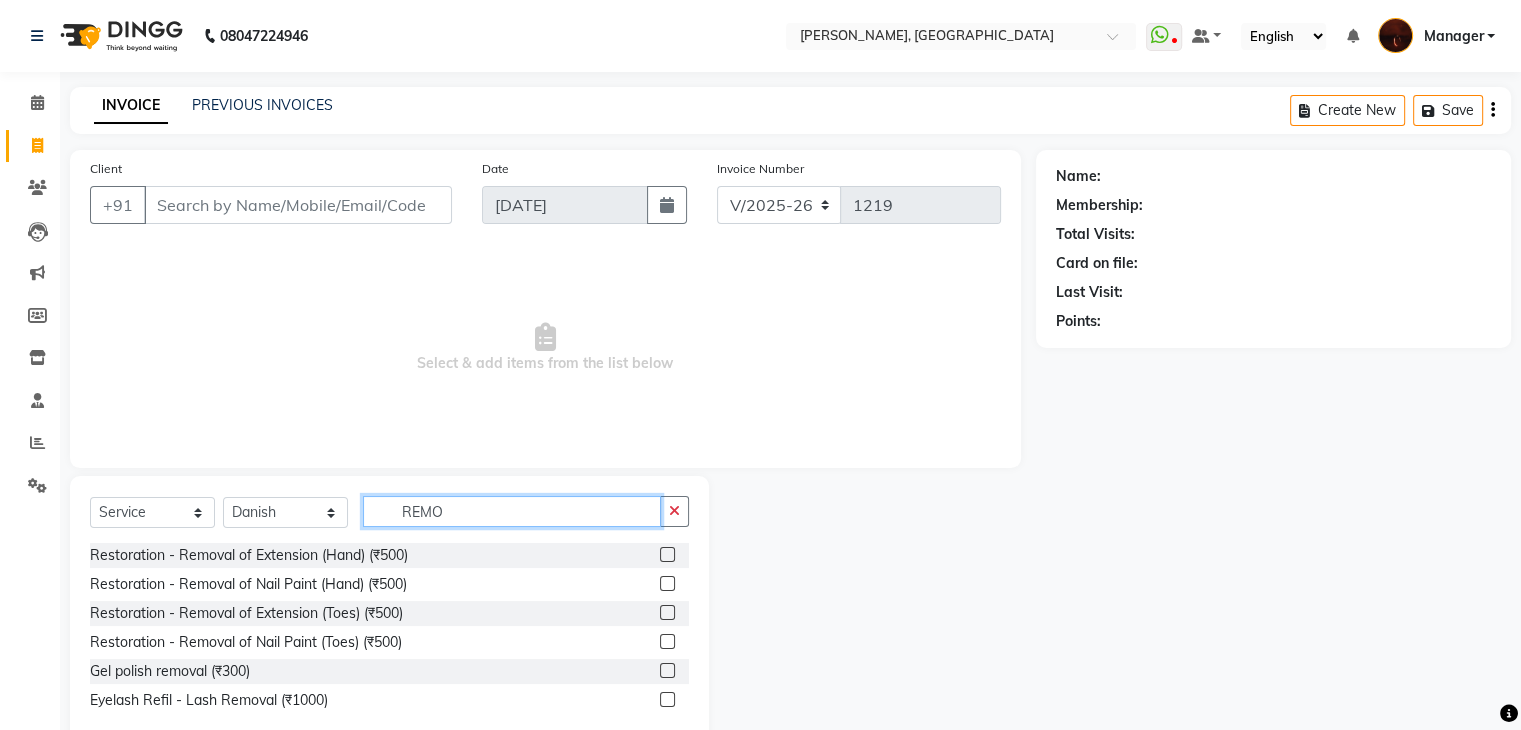 type on "REMO" 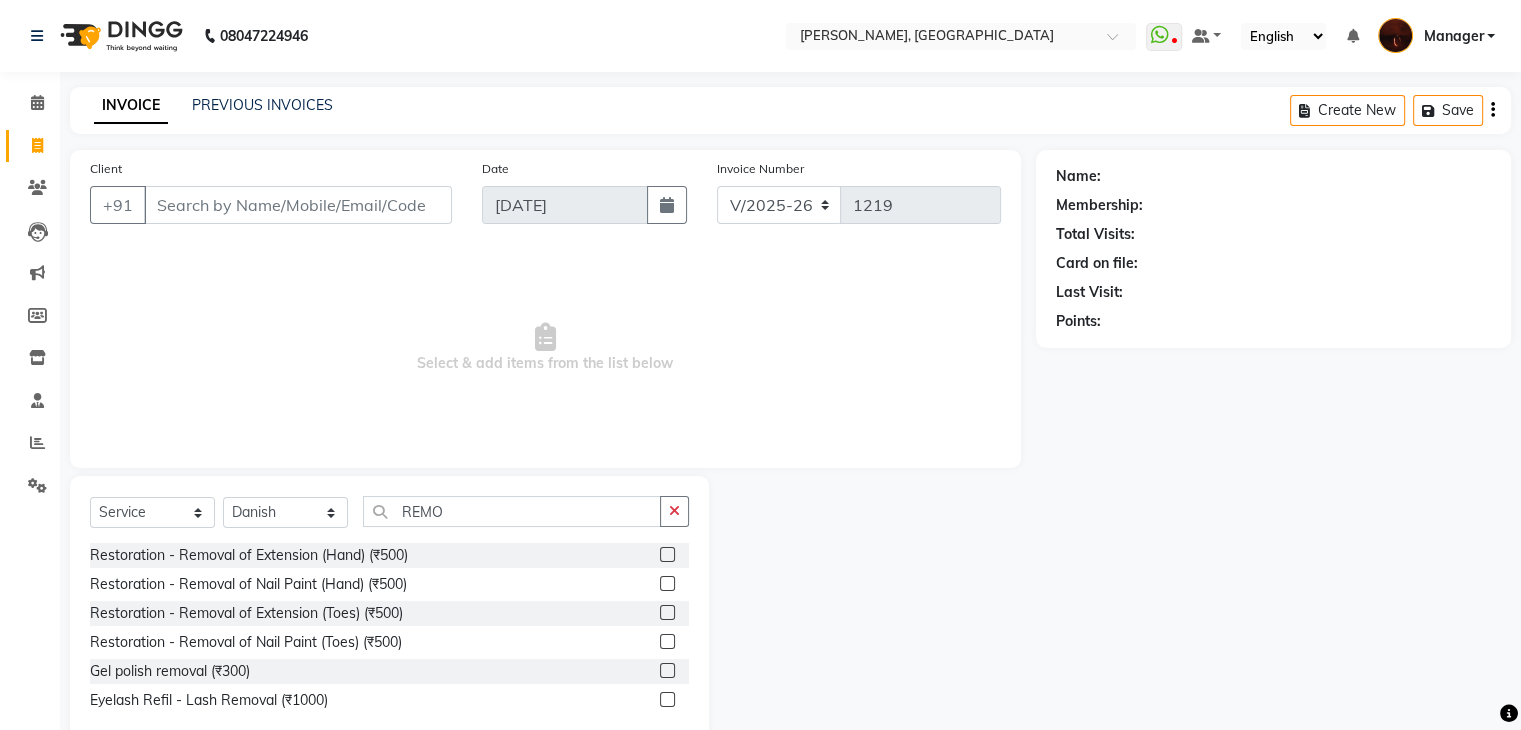 click 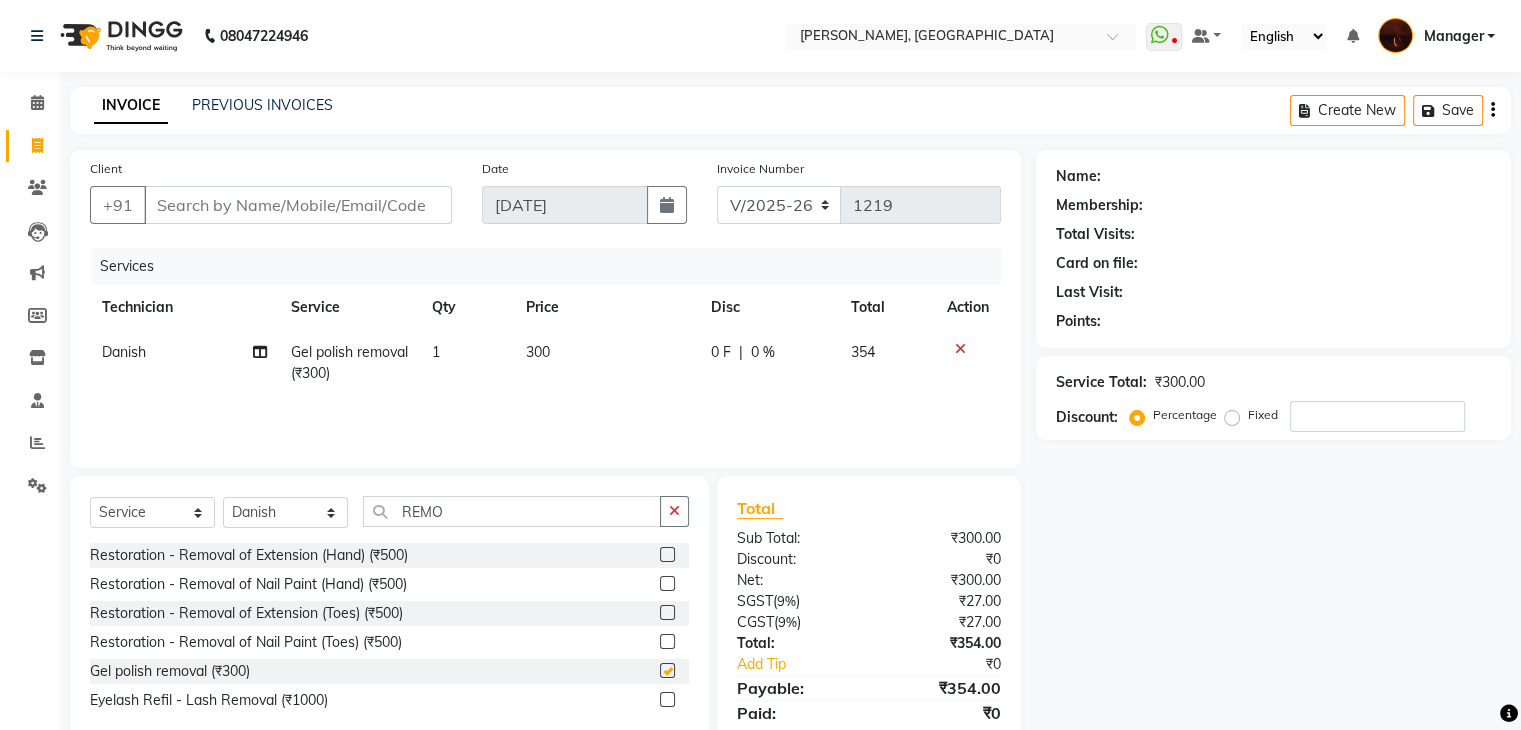 checkbox on "false" 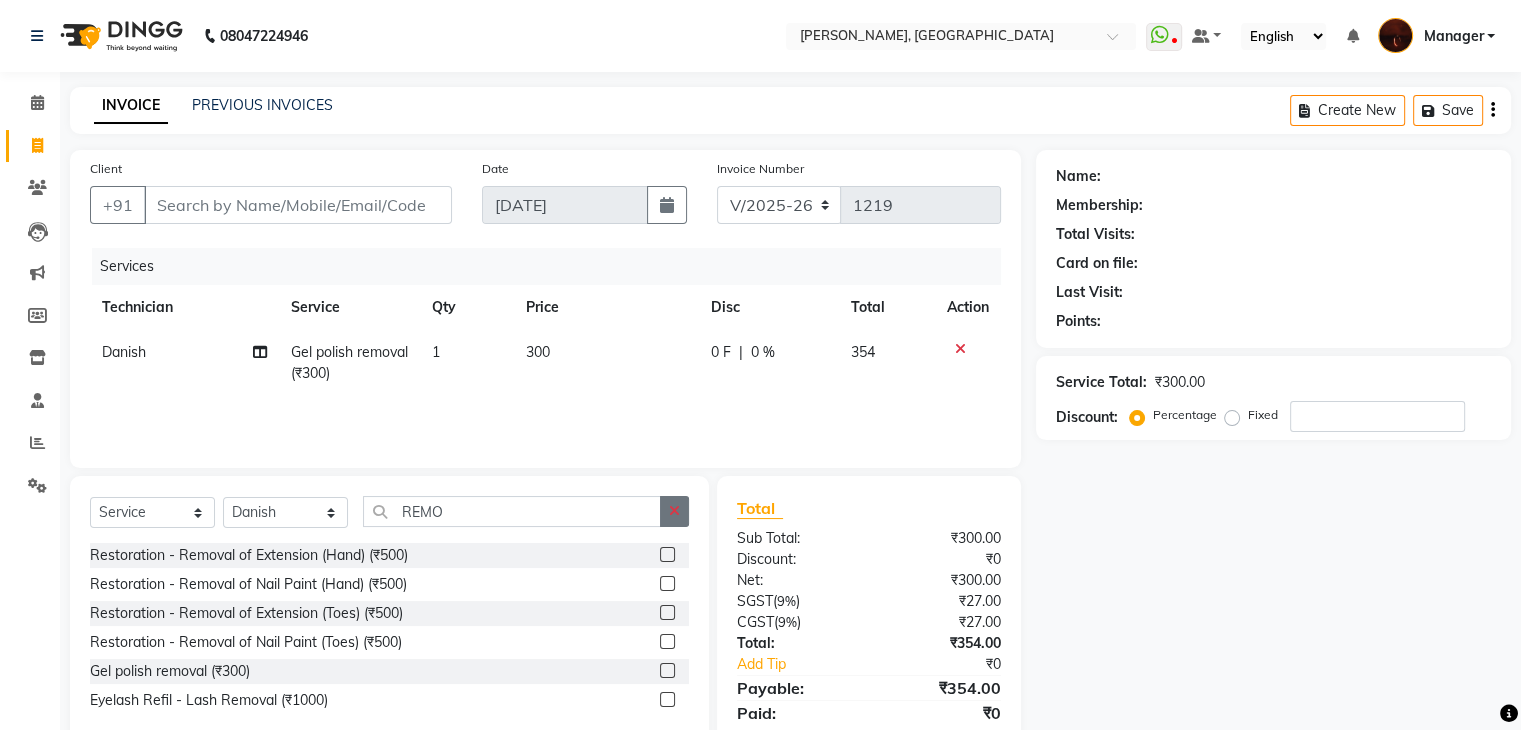 click 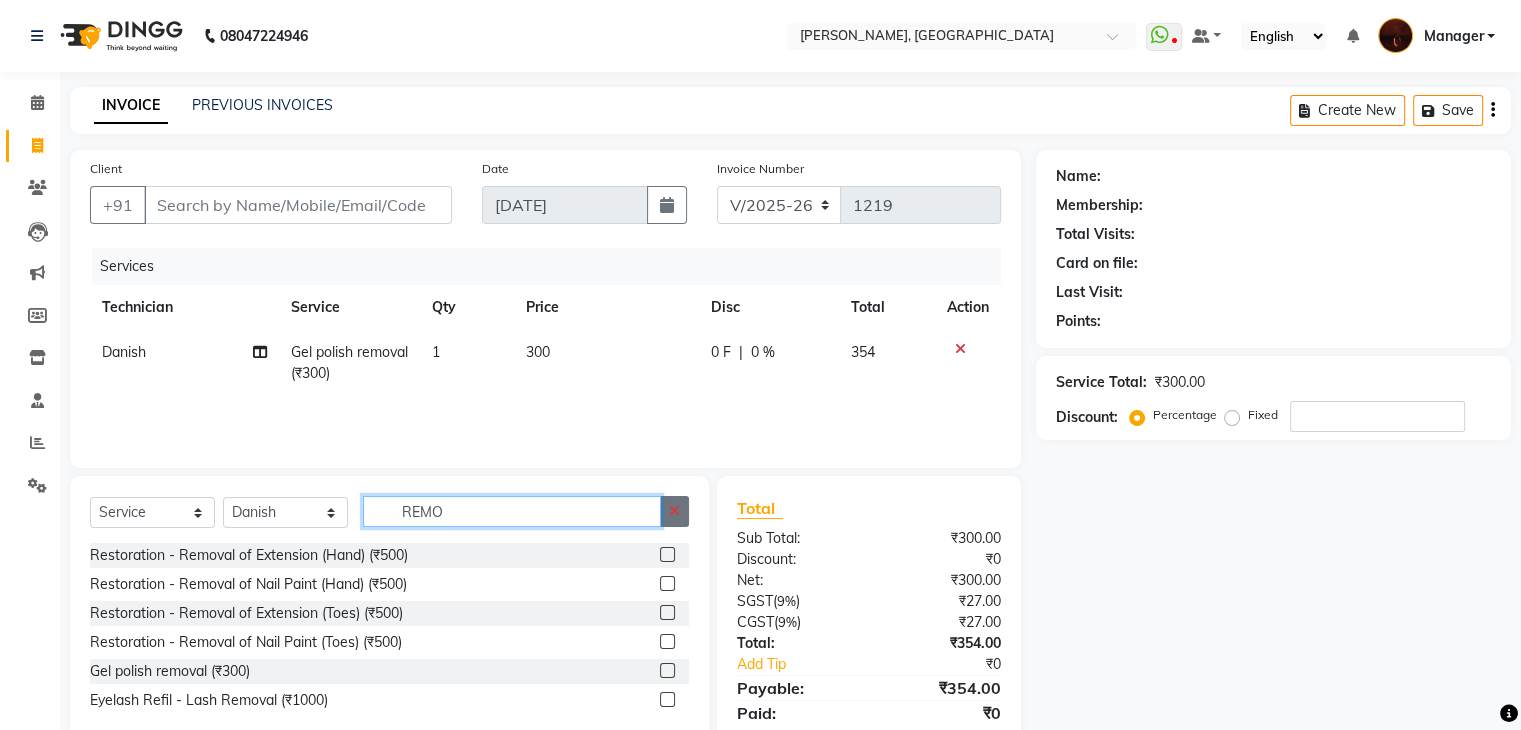 type 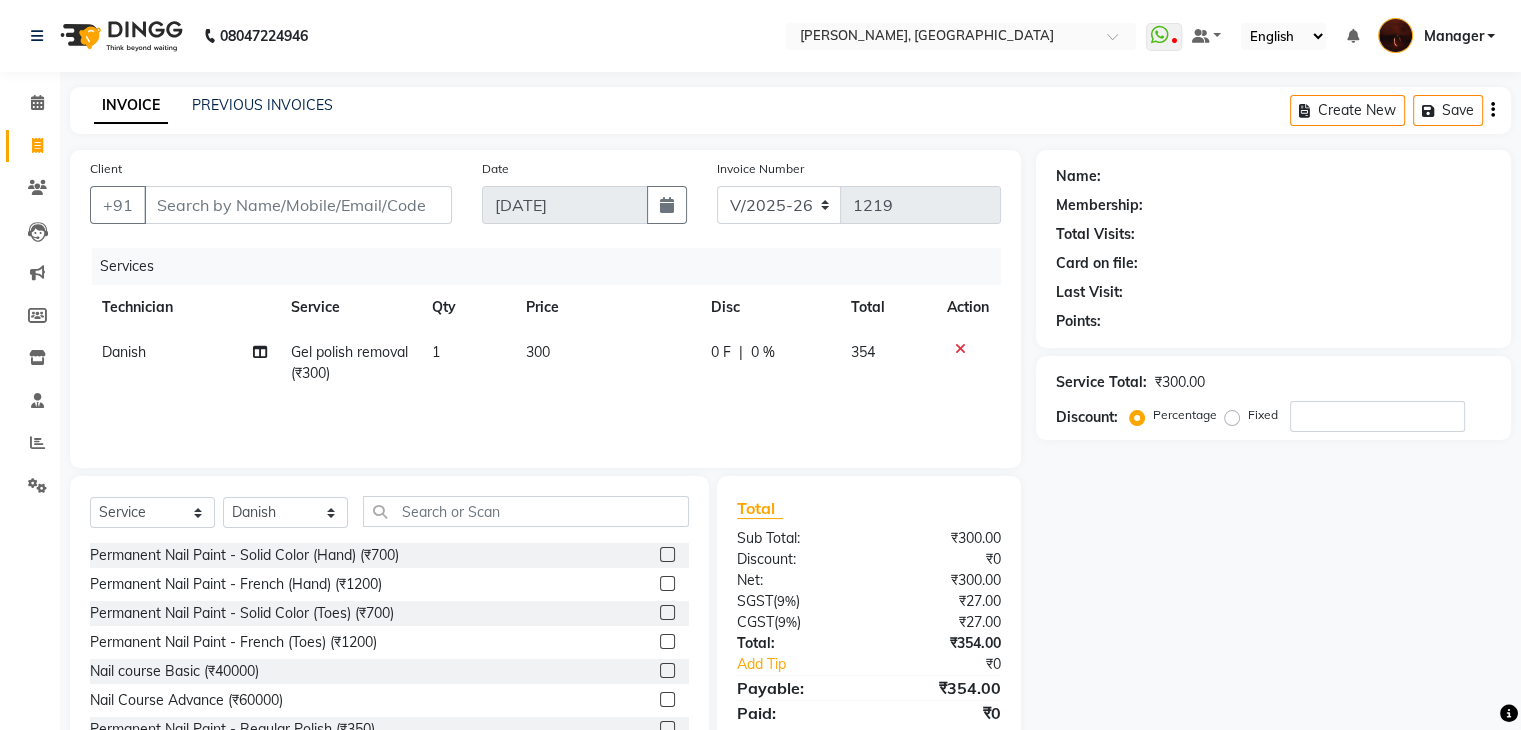 click 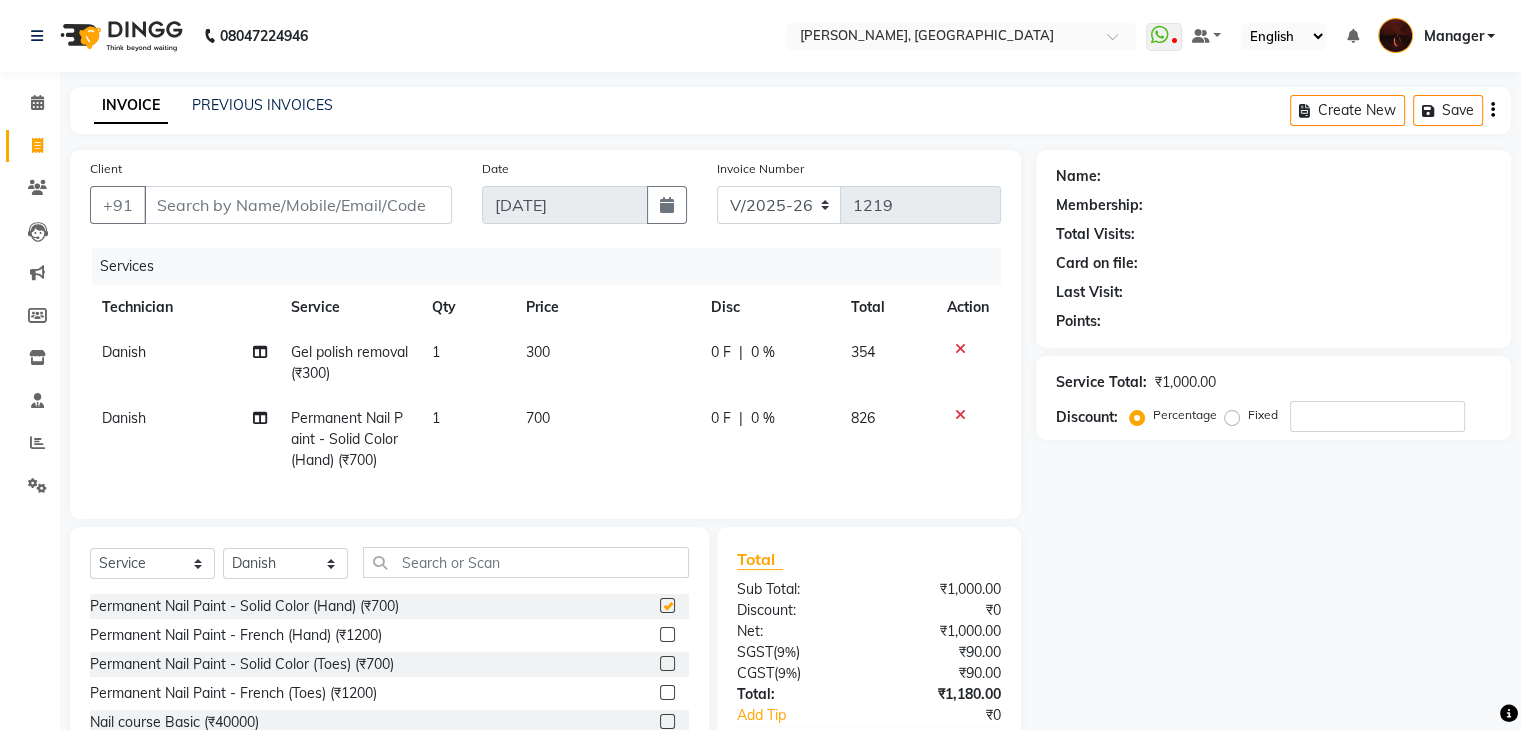 checkbox on "false" 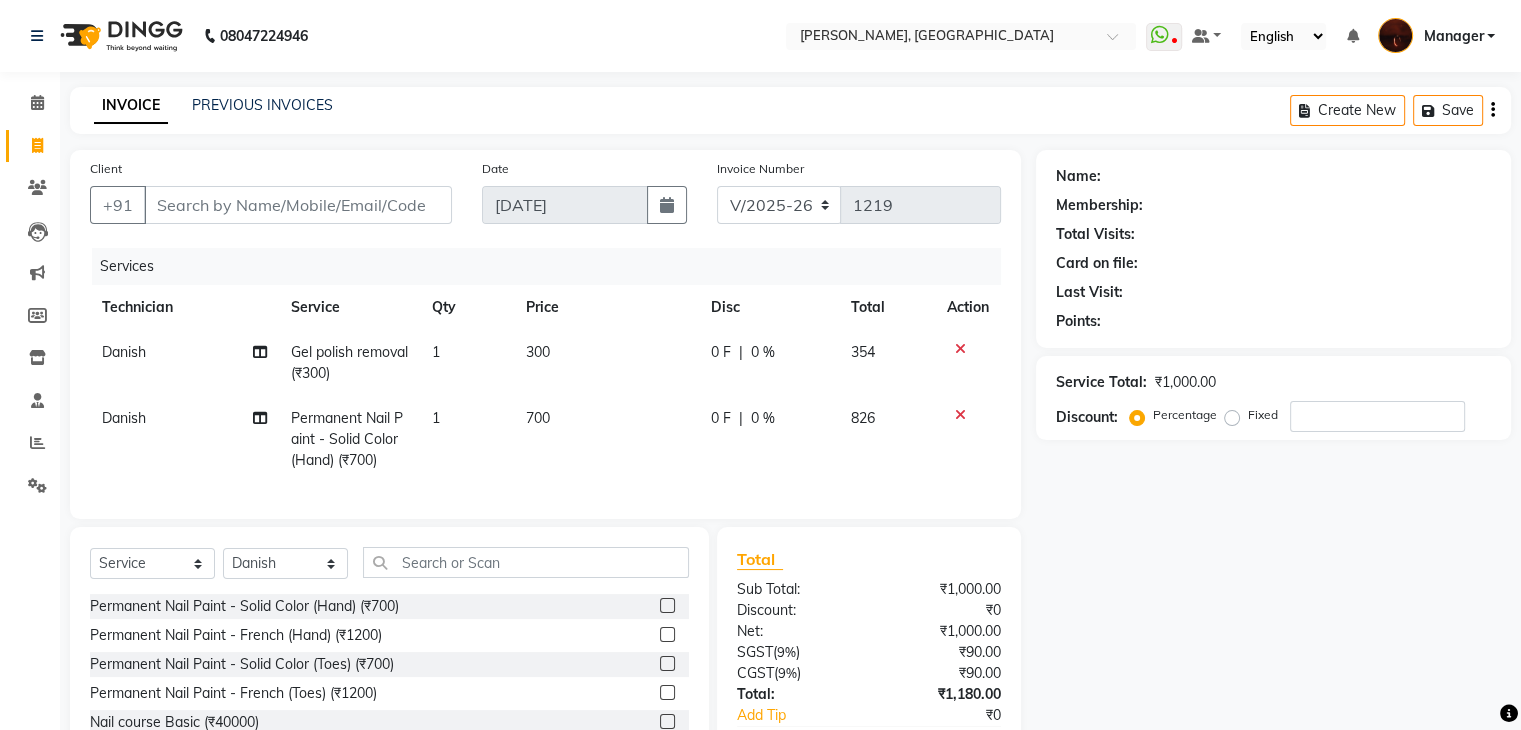 scroll, scrollTop: 138, scrollLeft: 0, axis: vertical 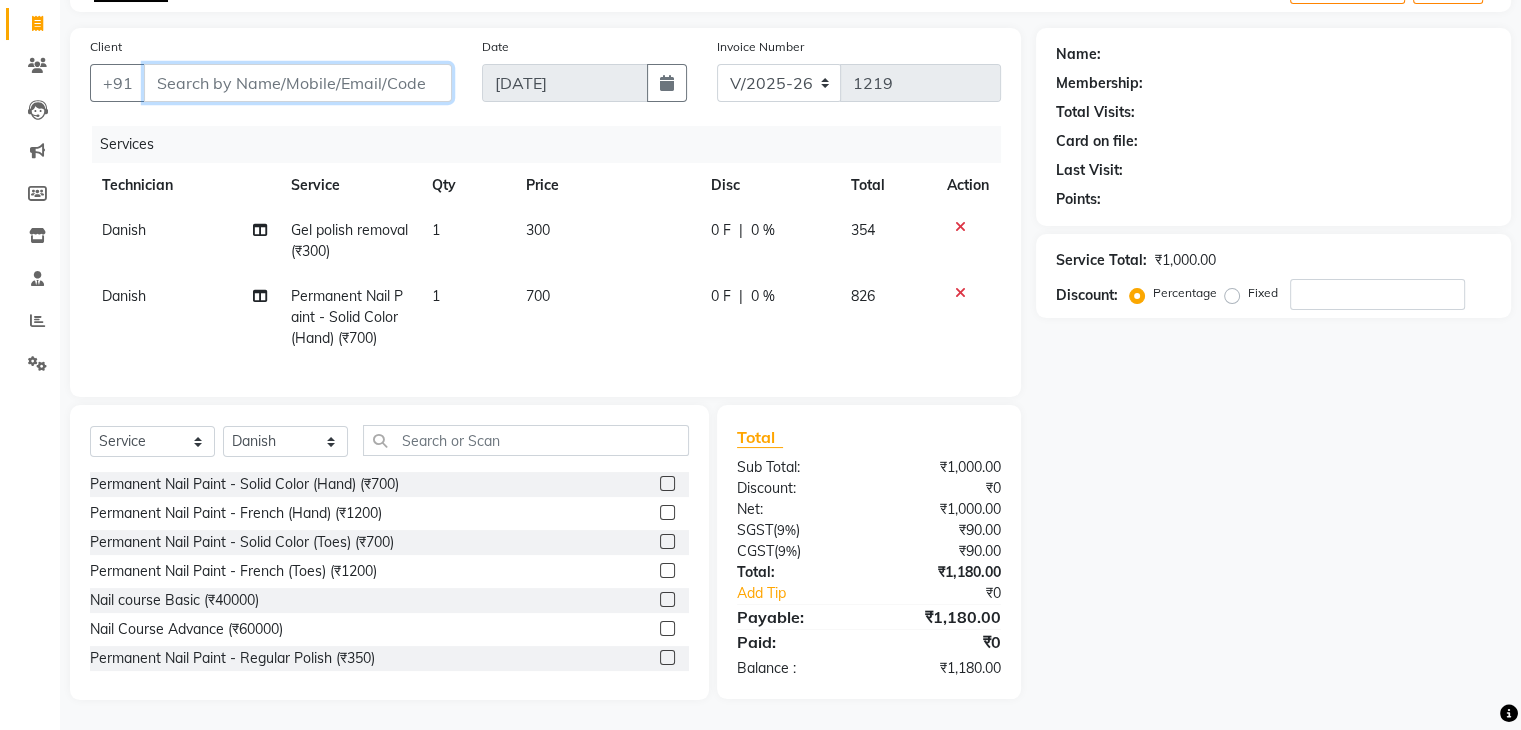 click on "Client" at bounding box center (298, 83) 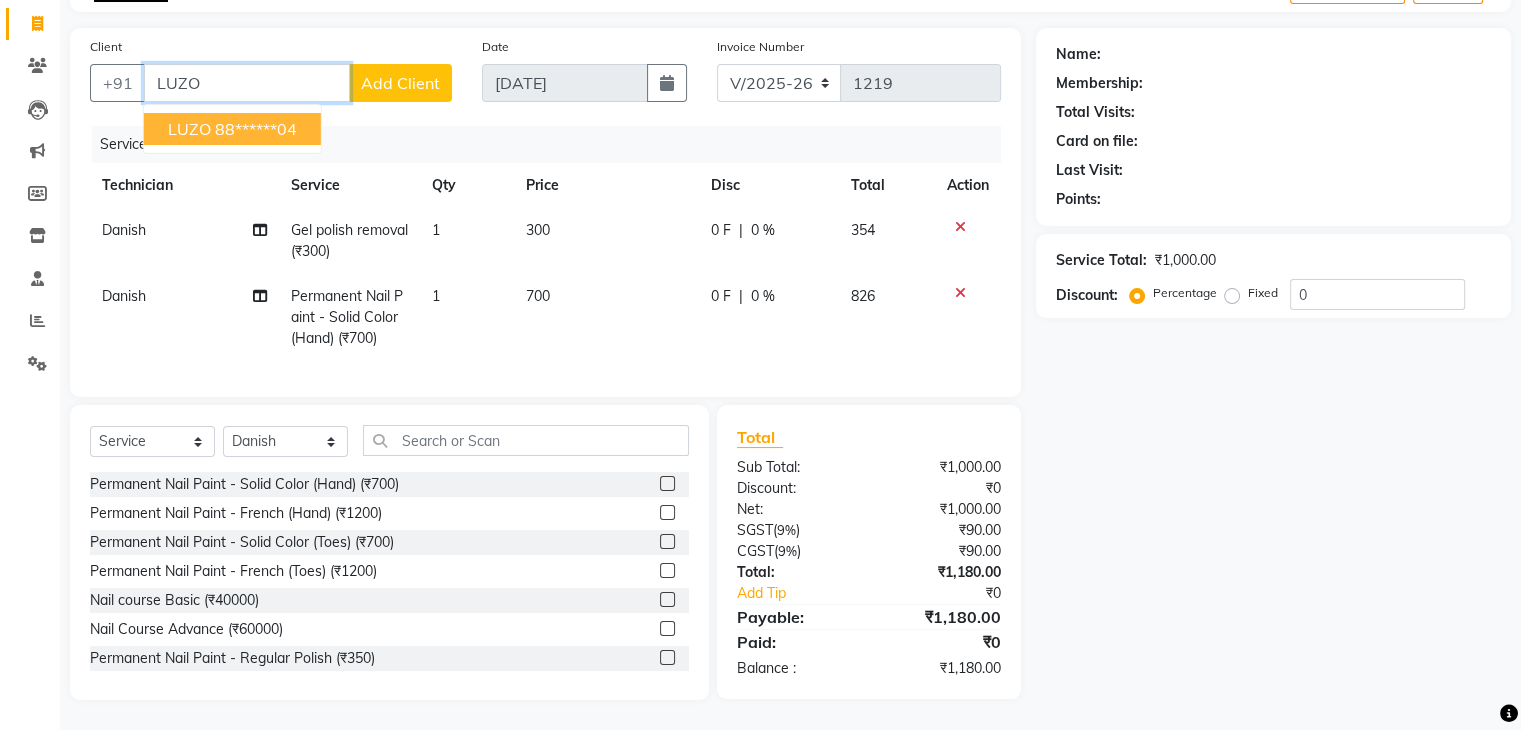 click on "88******04" at bounding box center [256, 129] 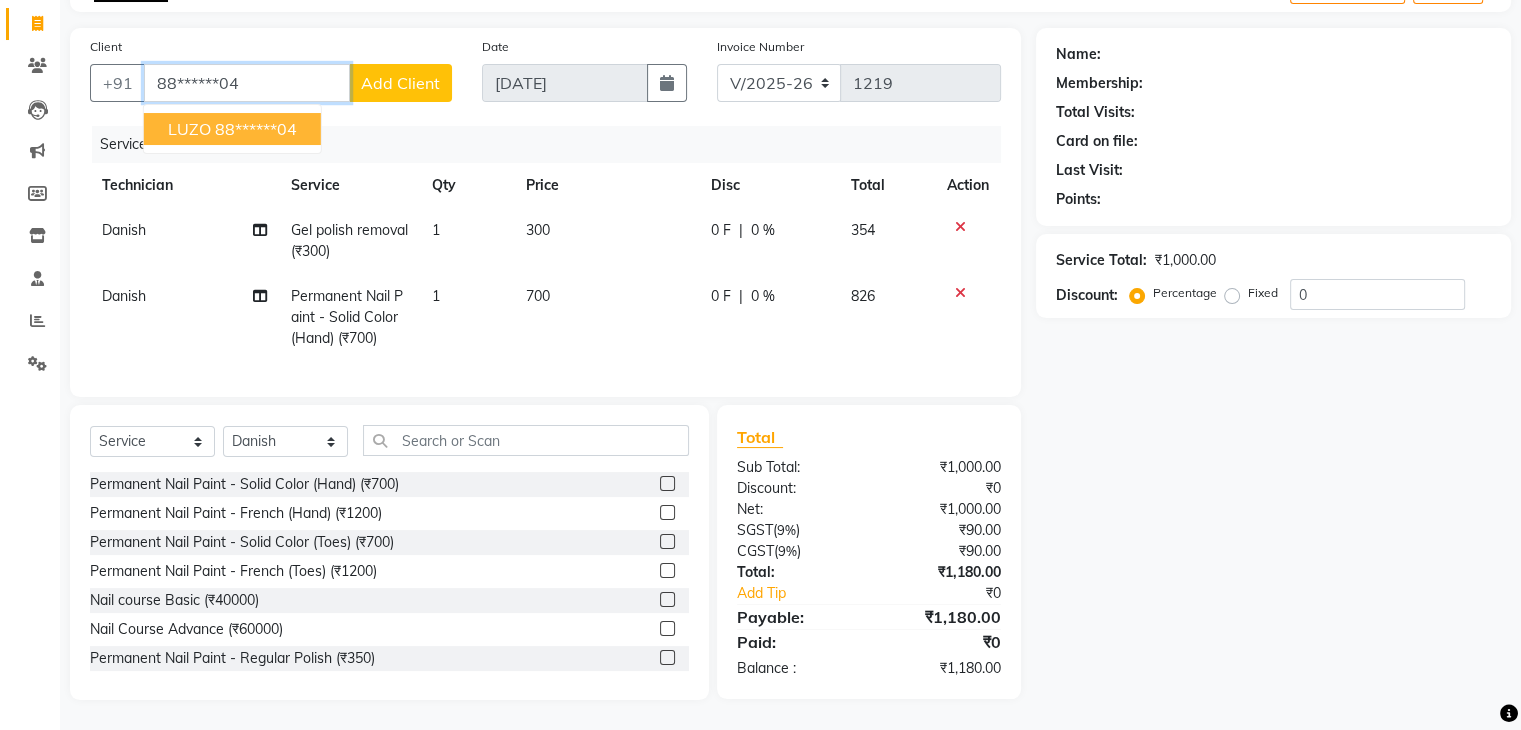 type on "88******04" 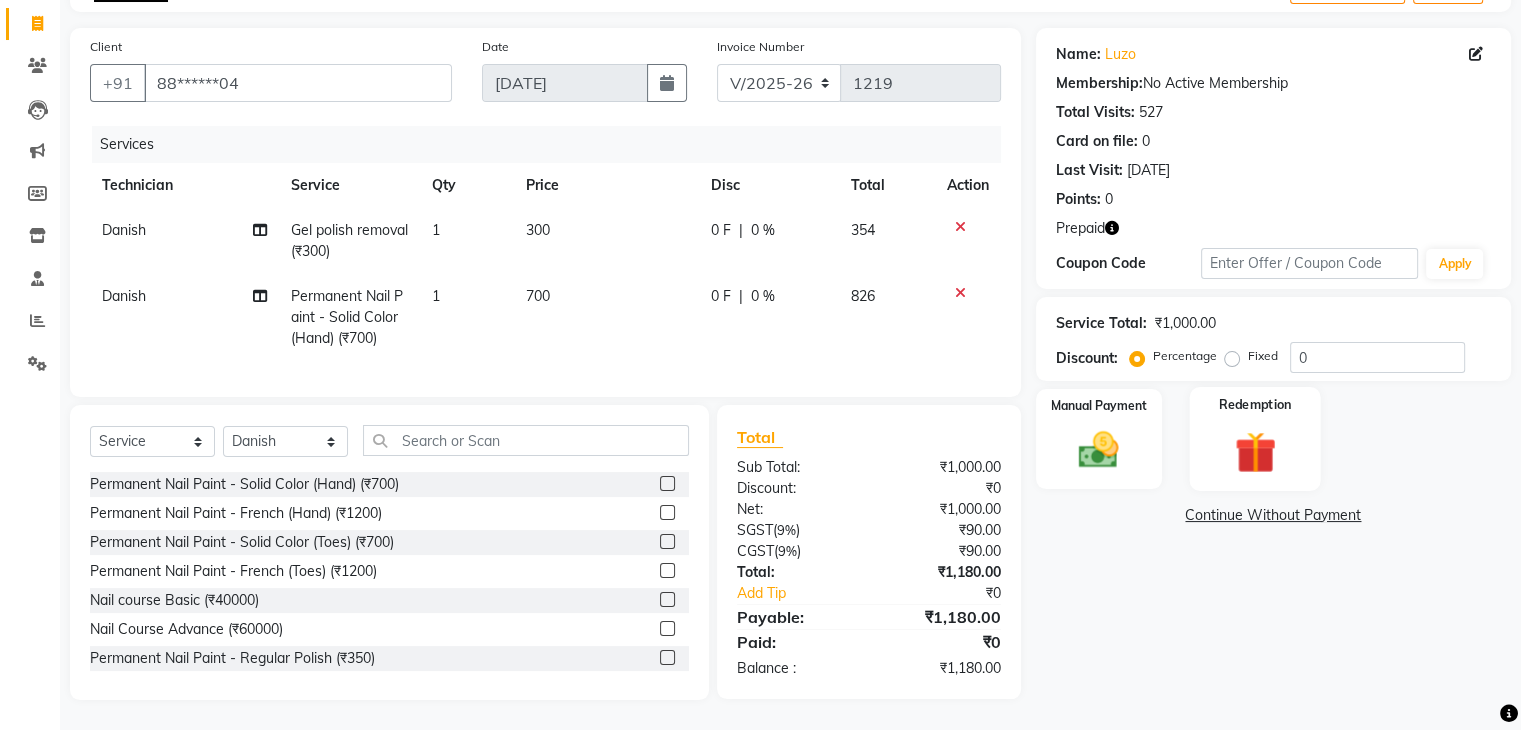 click 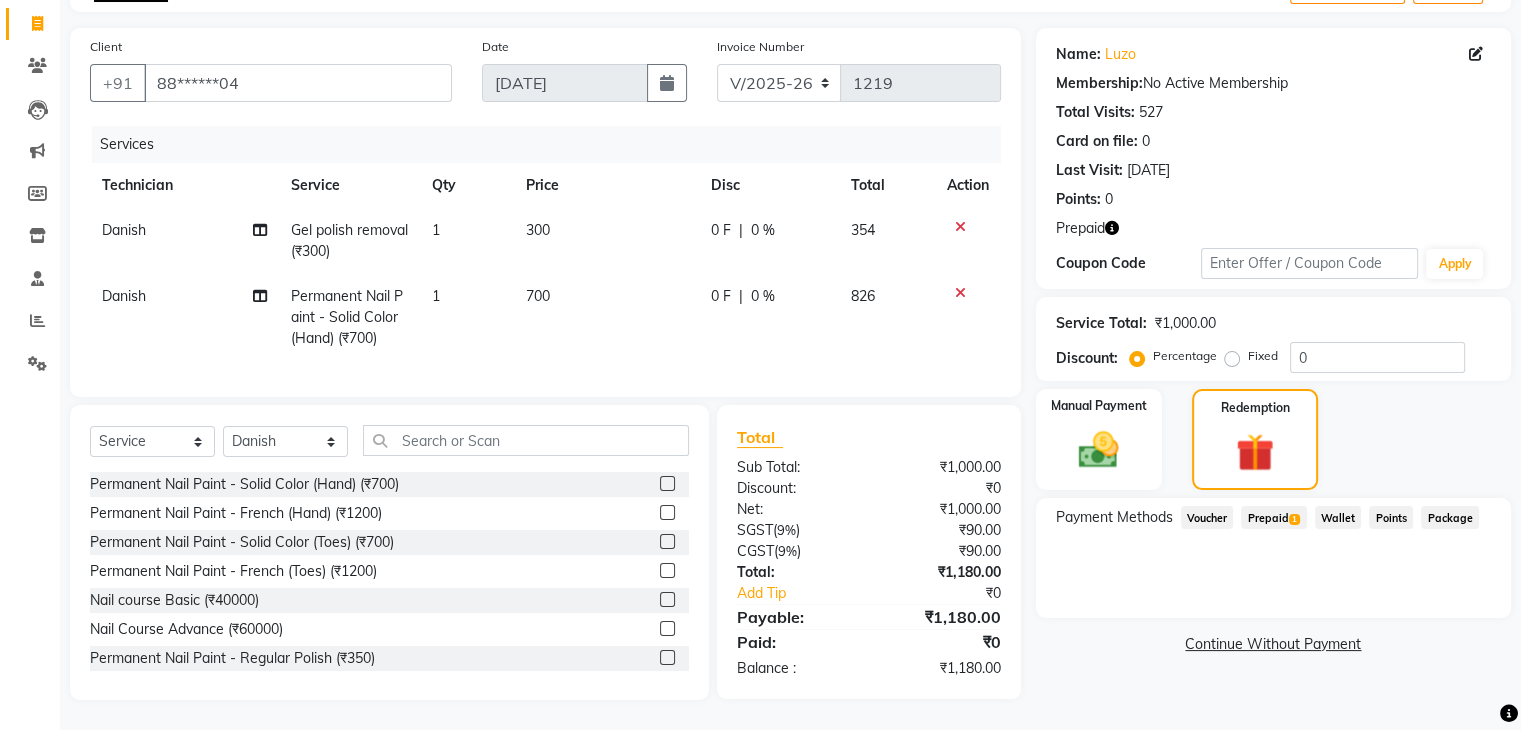 click on "Prepaid  1" 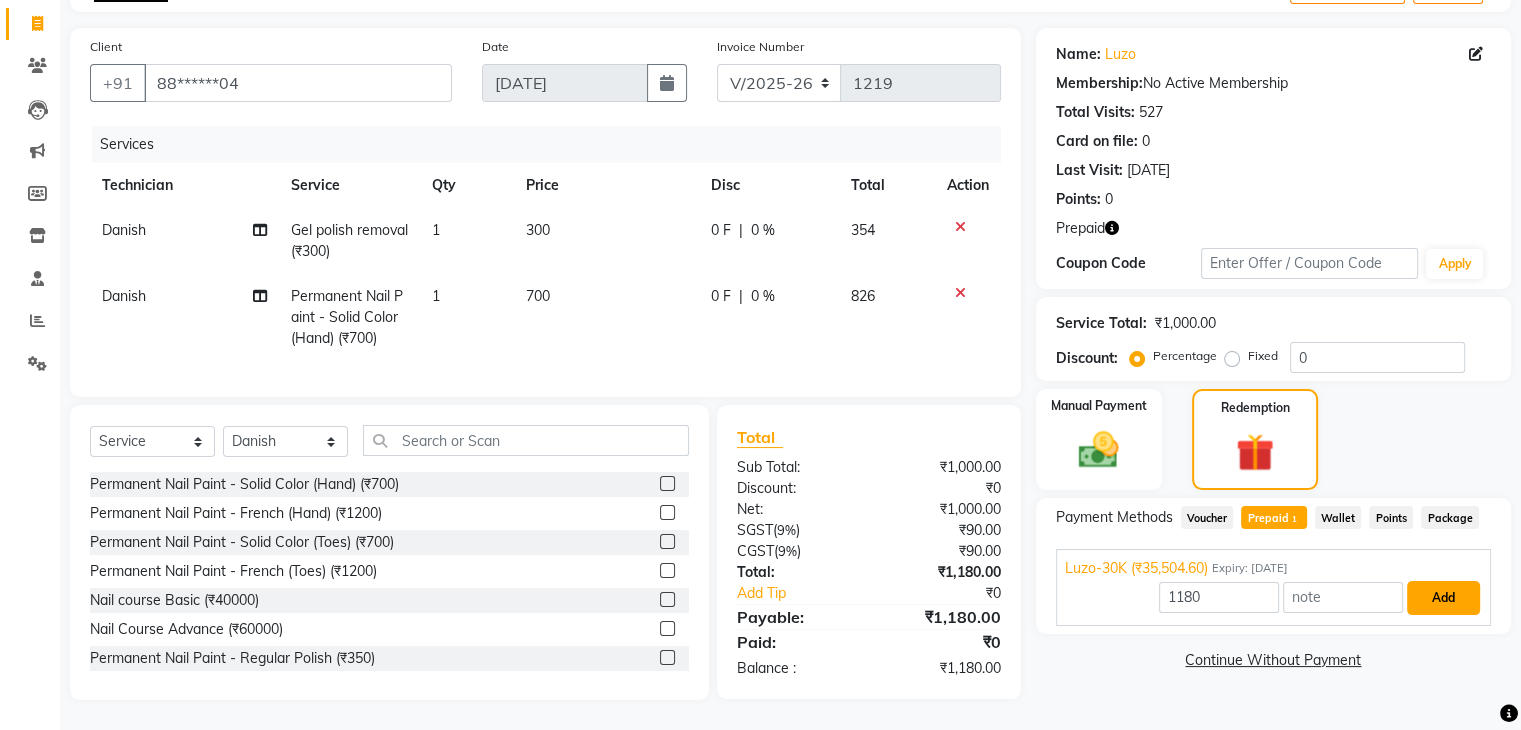 click on "Add" at bounding box center (1443, 598) 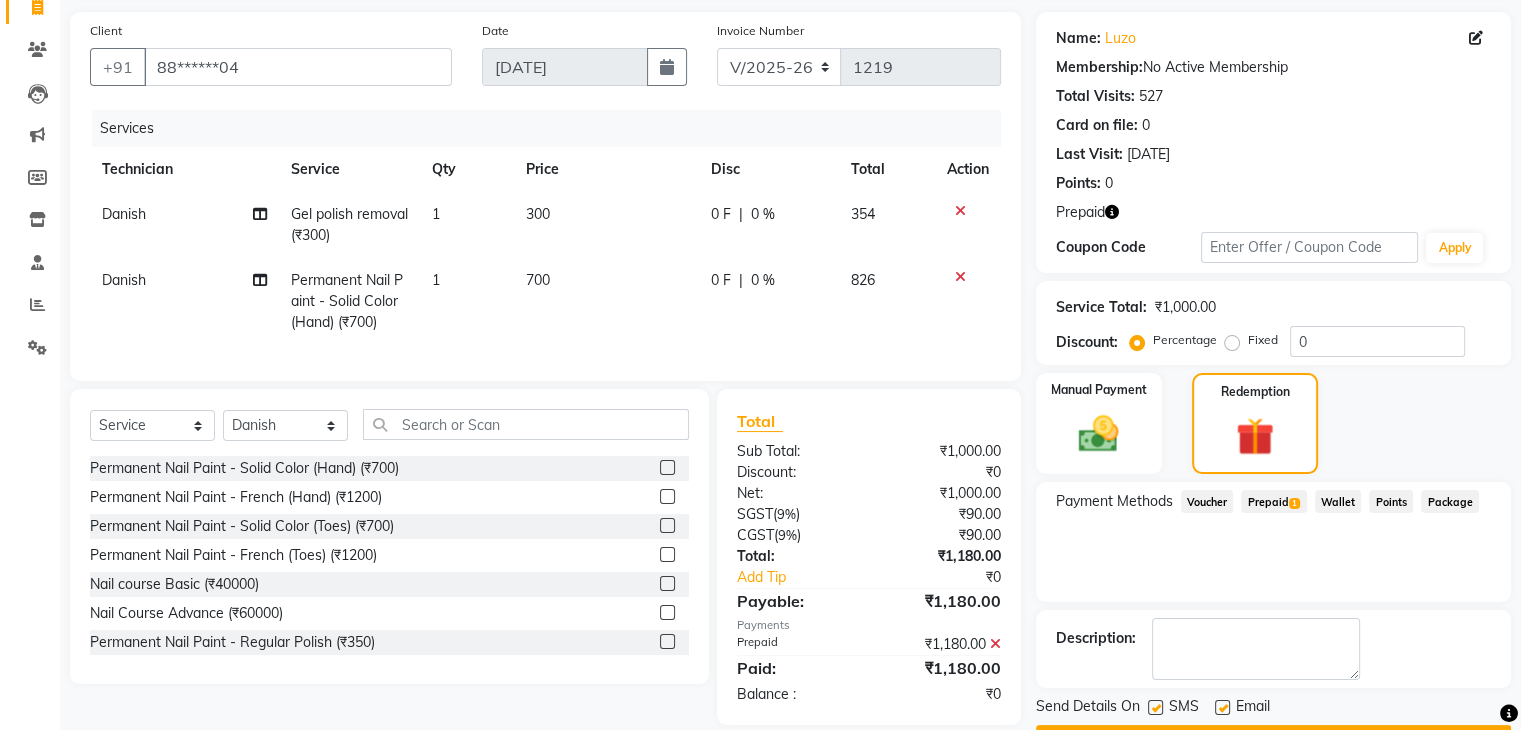 scroll, scrollTop: 193, scrollLeft: 0, axis: vertical 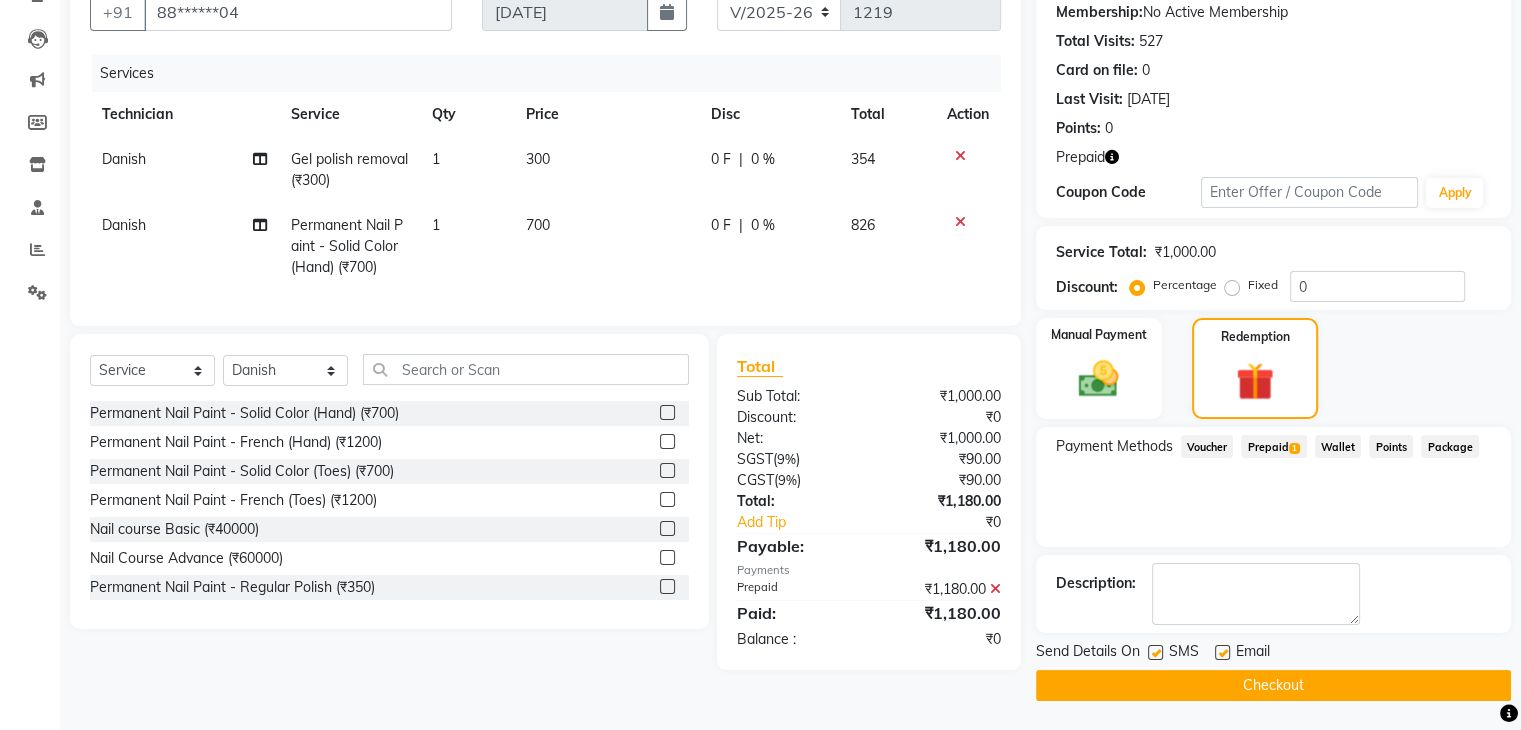 click on "Checkout" 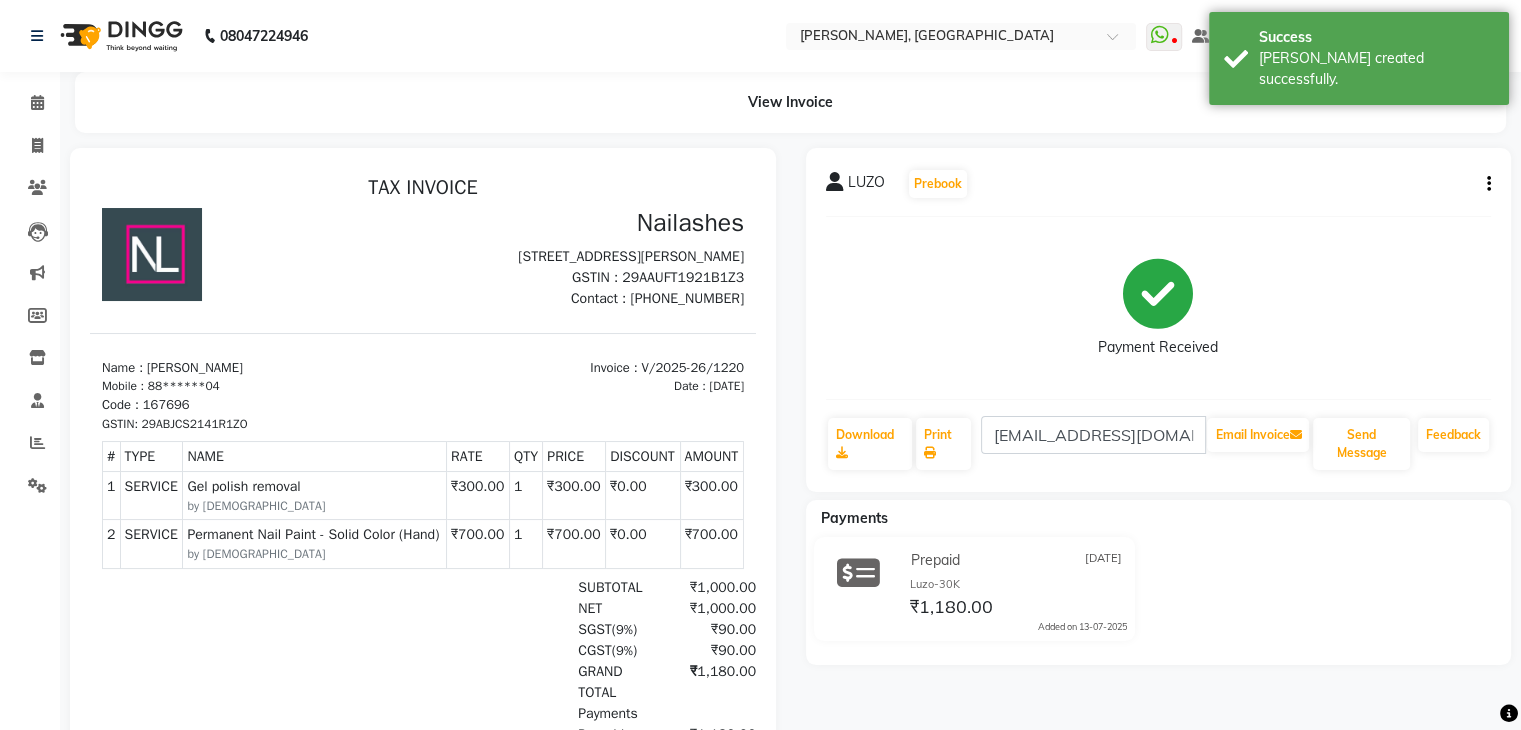 scroll, scrollTop: 0, scrollLeft: 0, axis: both 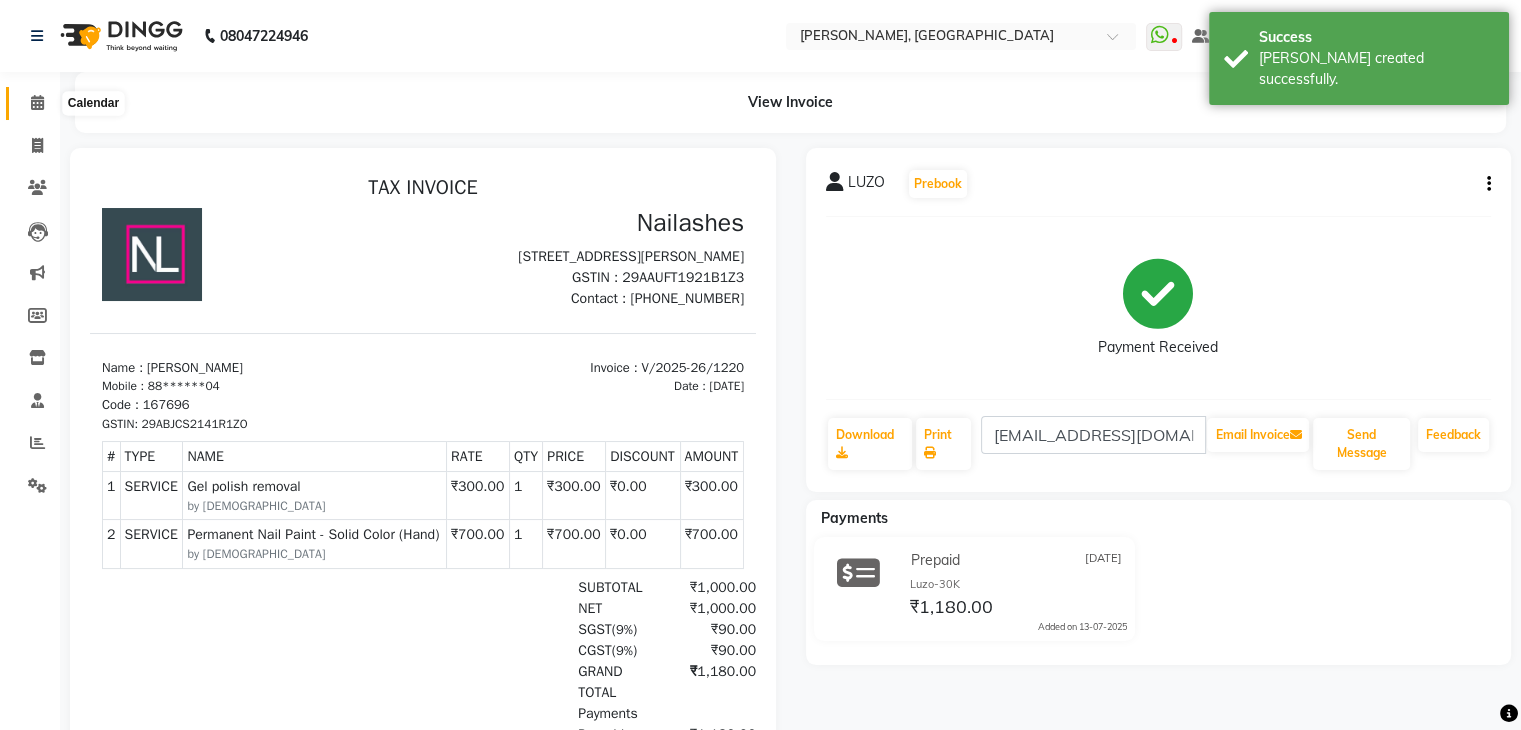 click 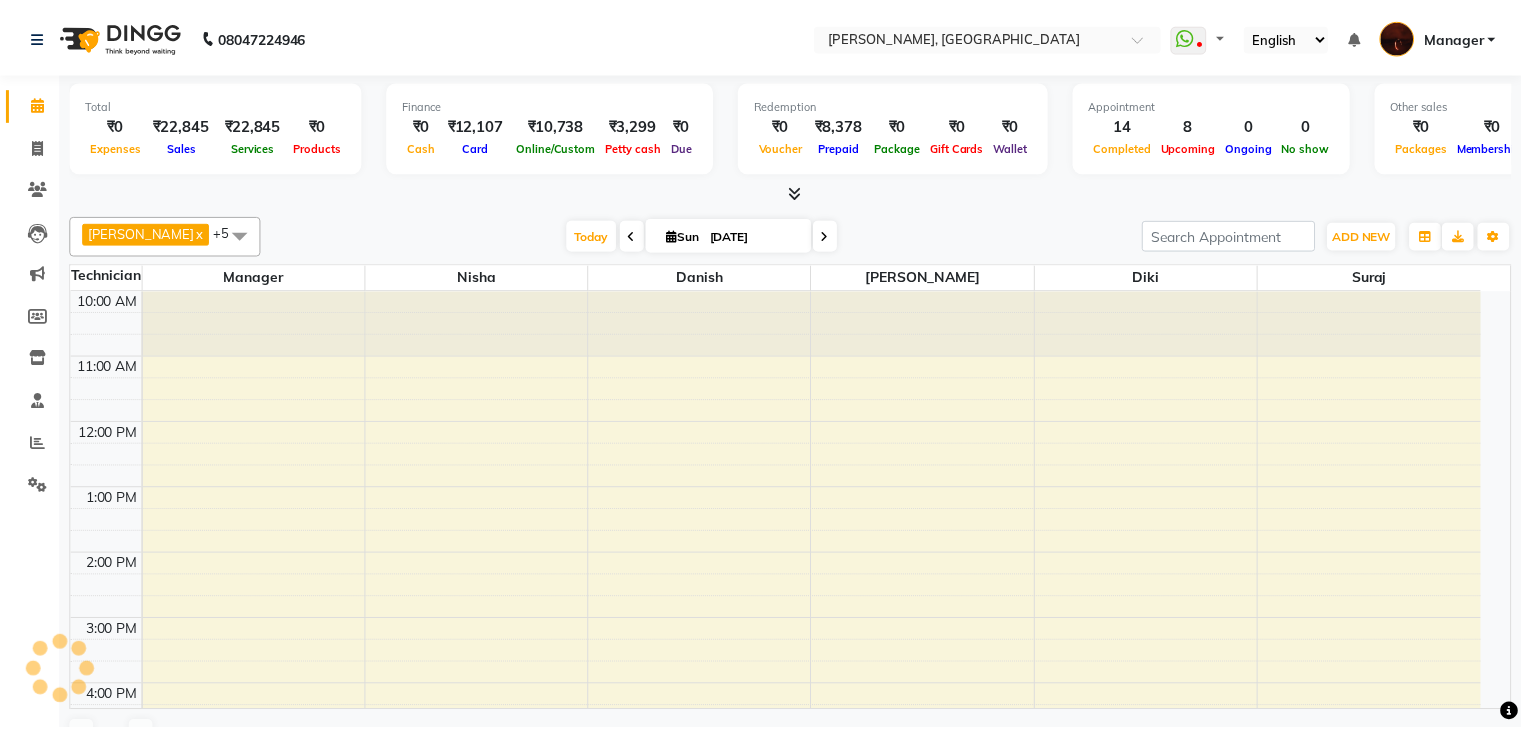 scroll, scrollTop: 0, scrollLeft: 0, axis: both 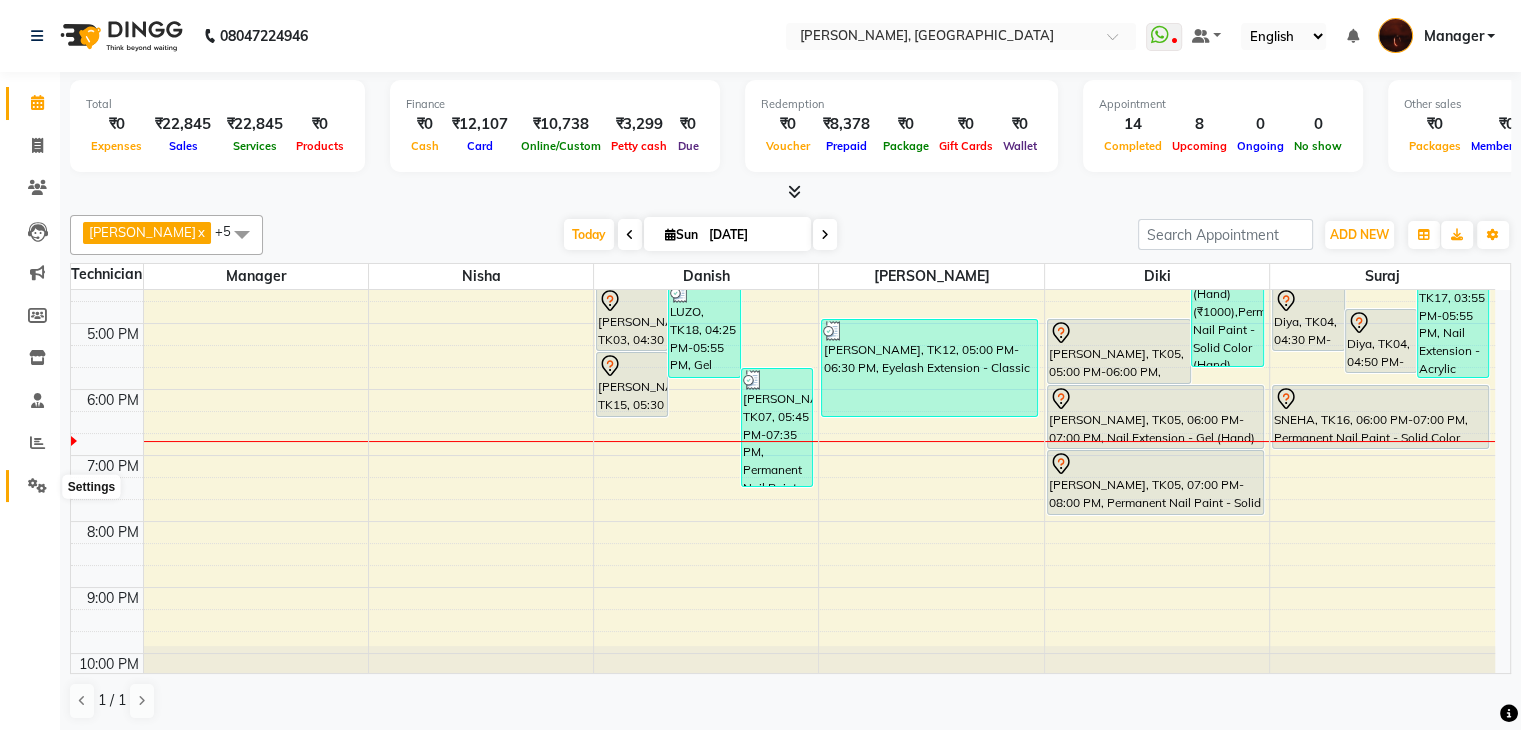 click 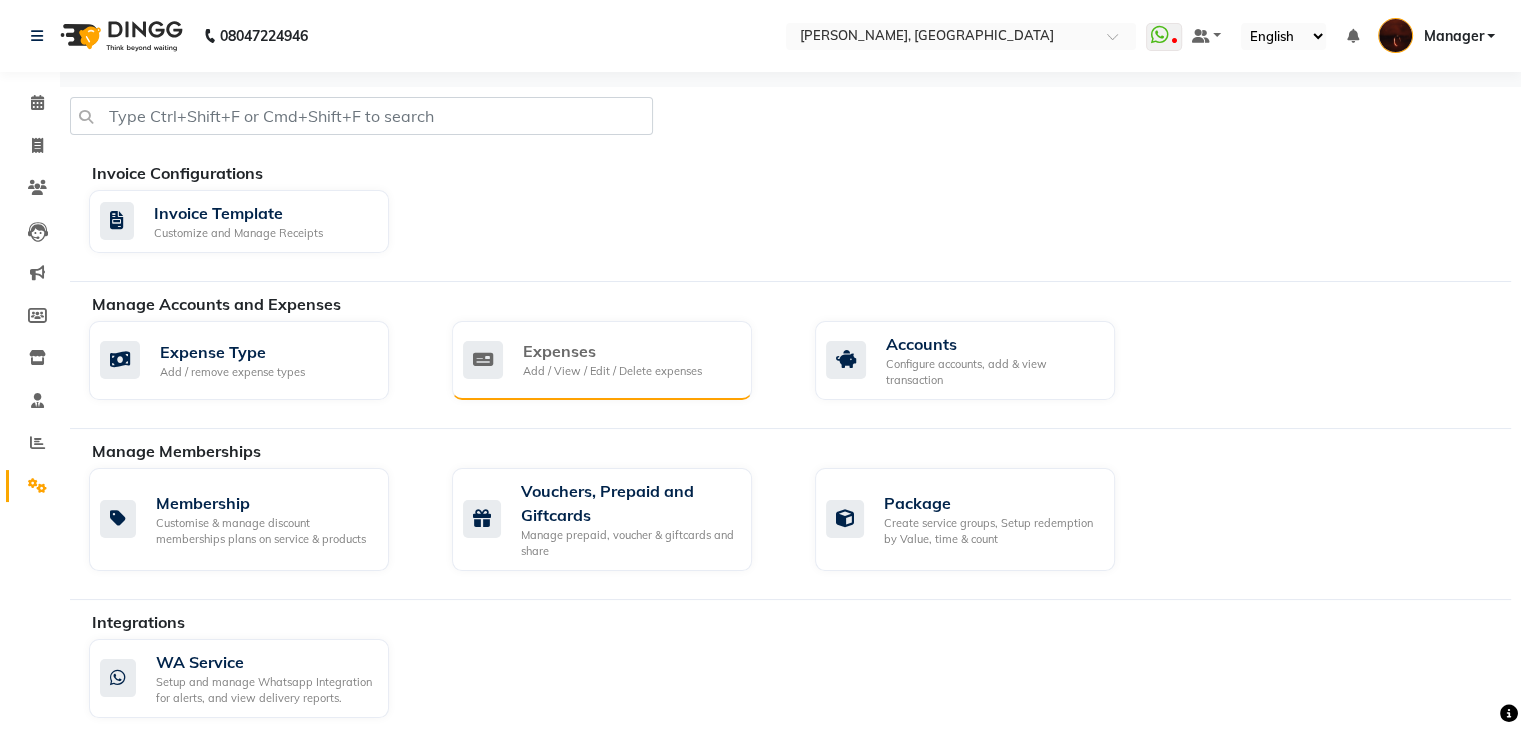 click on "Expenses" 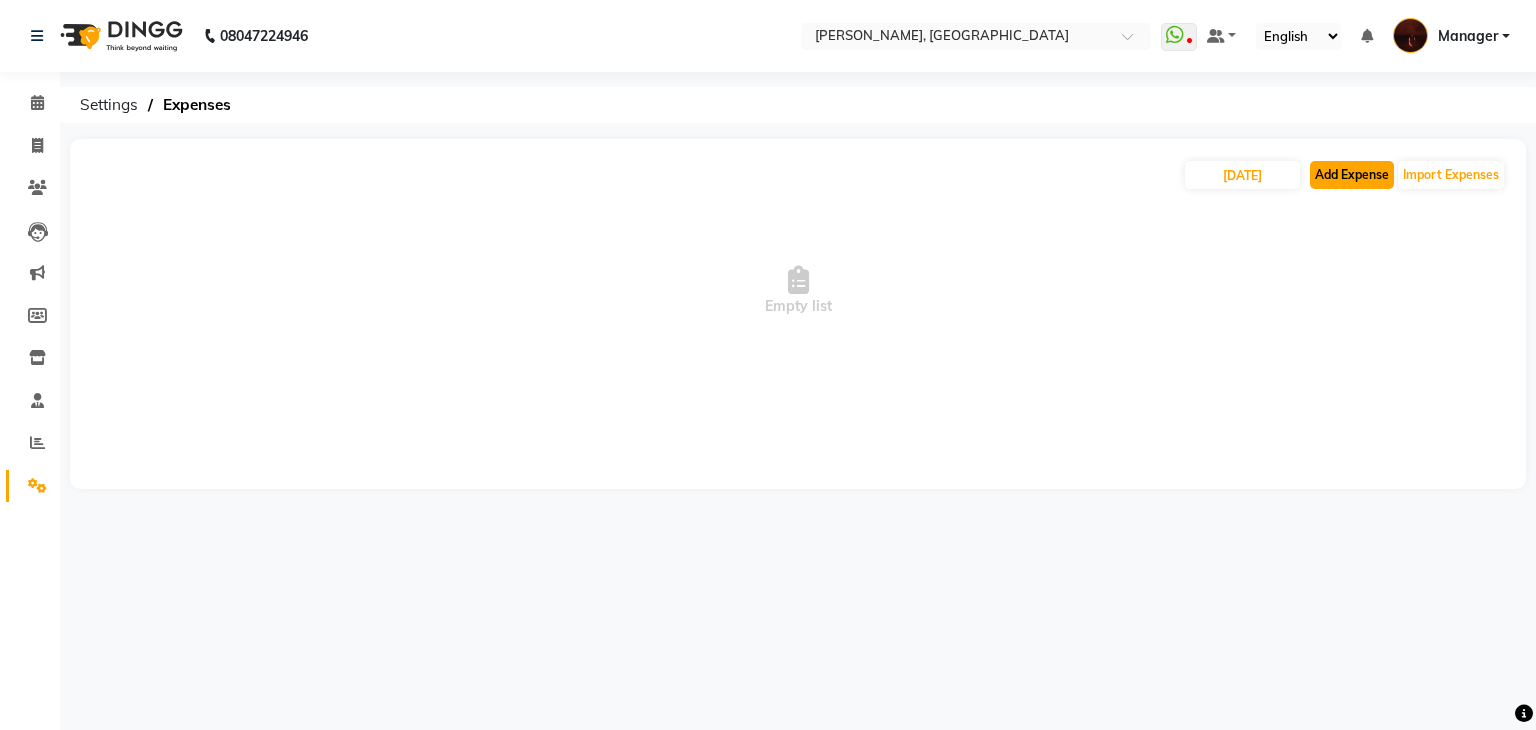 click on "Add Expense" 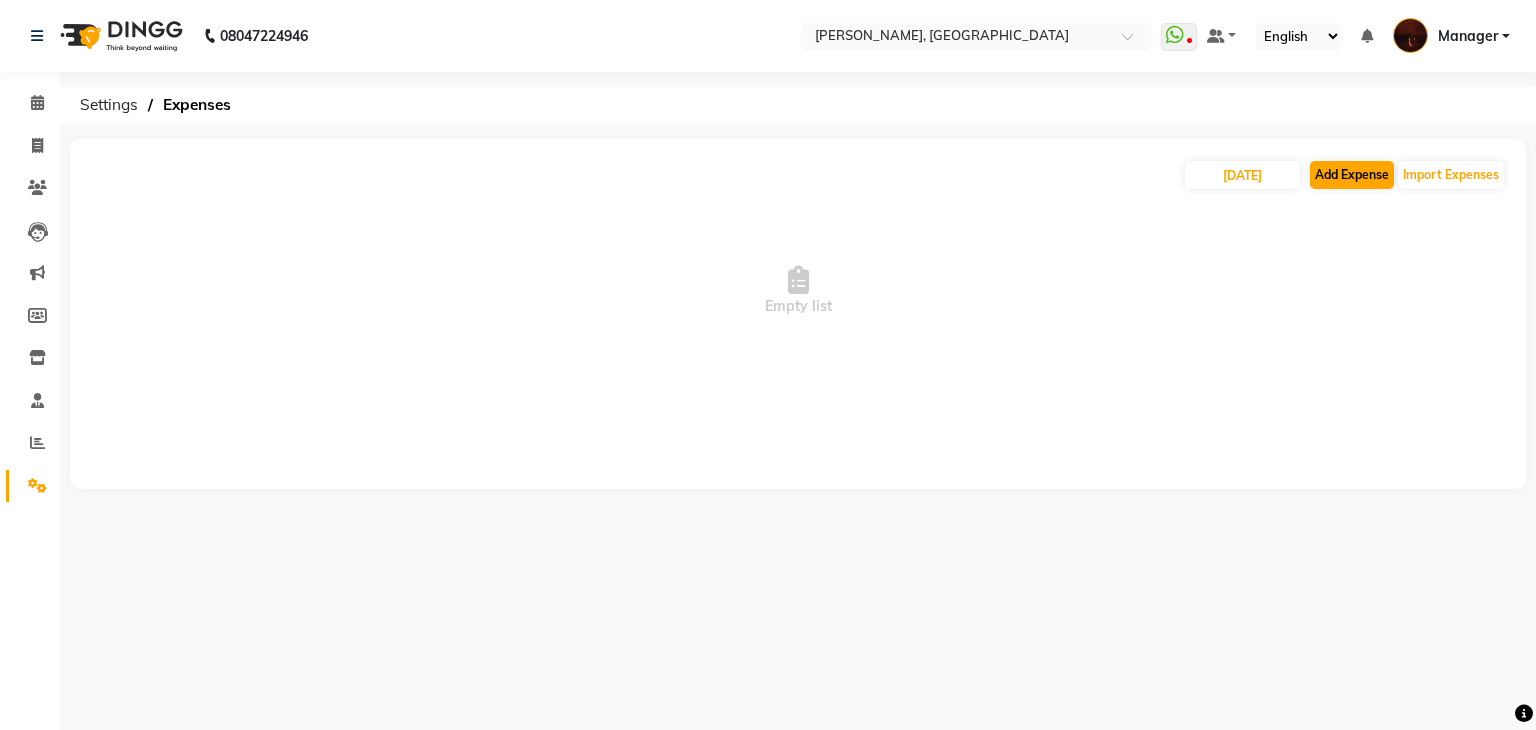 select on "1" 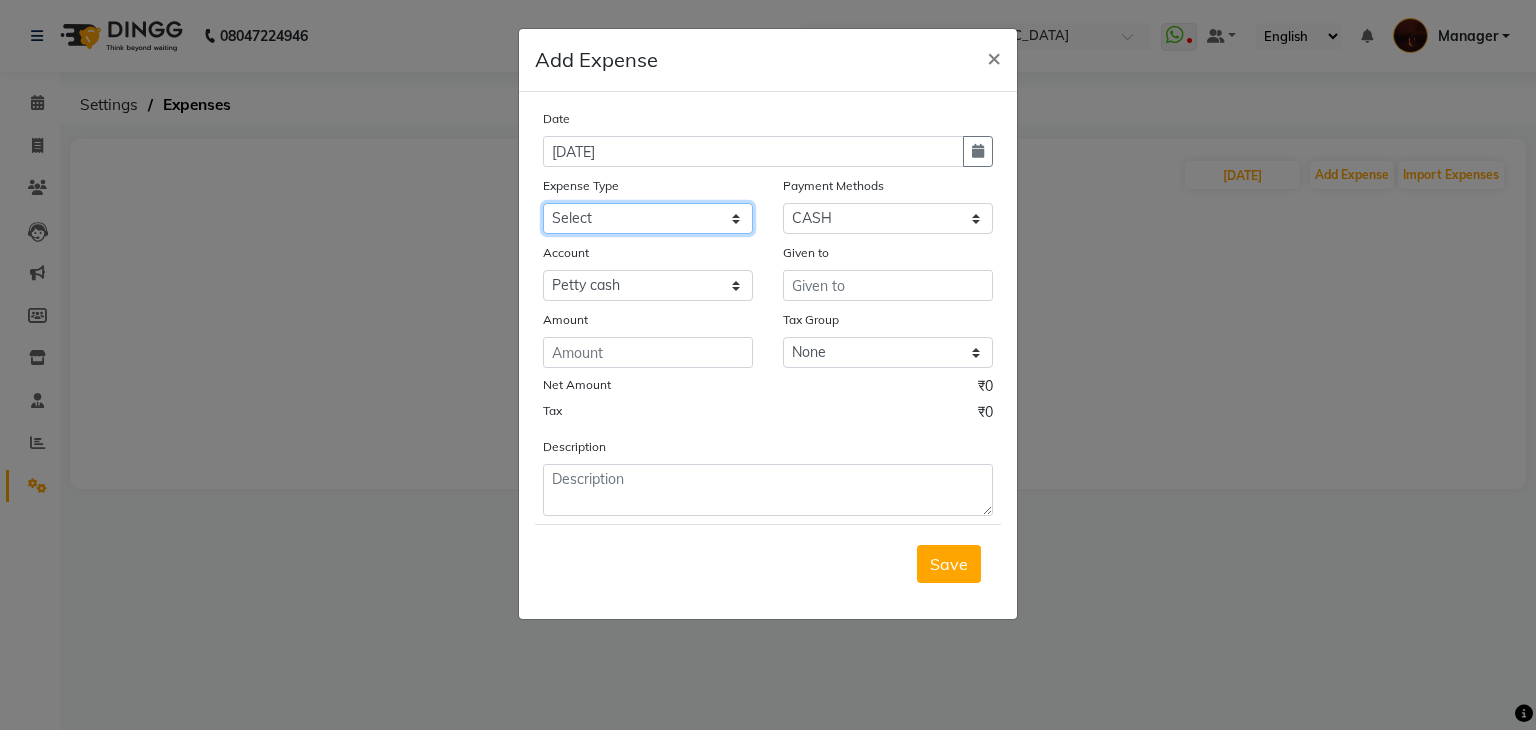 click on "Select acetone Advance Salary bank deposite BBMP Beauty products Bed charges BIRTHDAY CAKE Bonus [PERSON_NAME] CASH EXPENSE VOUCHER Cash handover Client Refreshment coconut water for clients COFFEE coffee powder Commission Conveyance Cotton Courier decoration Diesel for generator Donation Drinking Water Electricity Eyelashes return Face mask floor cleaner flowers daily garbage generator diesel green tea GST handover HANDWASH House Keeping Material House keeping Salary Incentive Internet Bill juice LAUNDRY Maintainance Marketing Medical Membership Milk Milk miscelleneous Naturals salon NEWSPAPER O T Other Pantry PETROL Phone Bill Plants plumber pooja items Porter priest Product Purchase product return Product sale puja items RAPIDO Refund Rent Shop Rent Staff Accommodation Royalty Salary Staff cab charges Staff dinner Staff Flight Ticket Staff  Hiring from another Branch Staff Snacks Stationary sugar sweets TEAM DINNER TIPS Tissue [DEMOGRAPHIC_DATA] Utilities Water Bottle Water cane week of salary Wi Fi Payment" 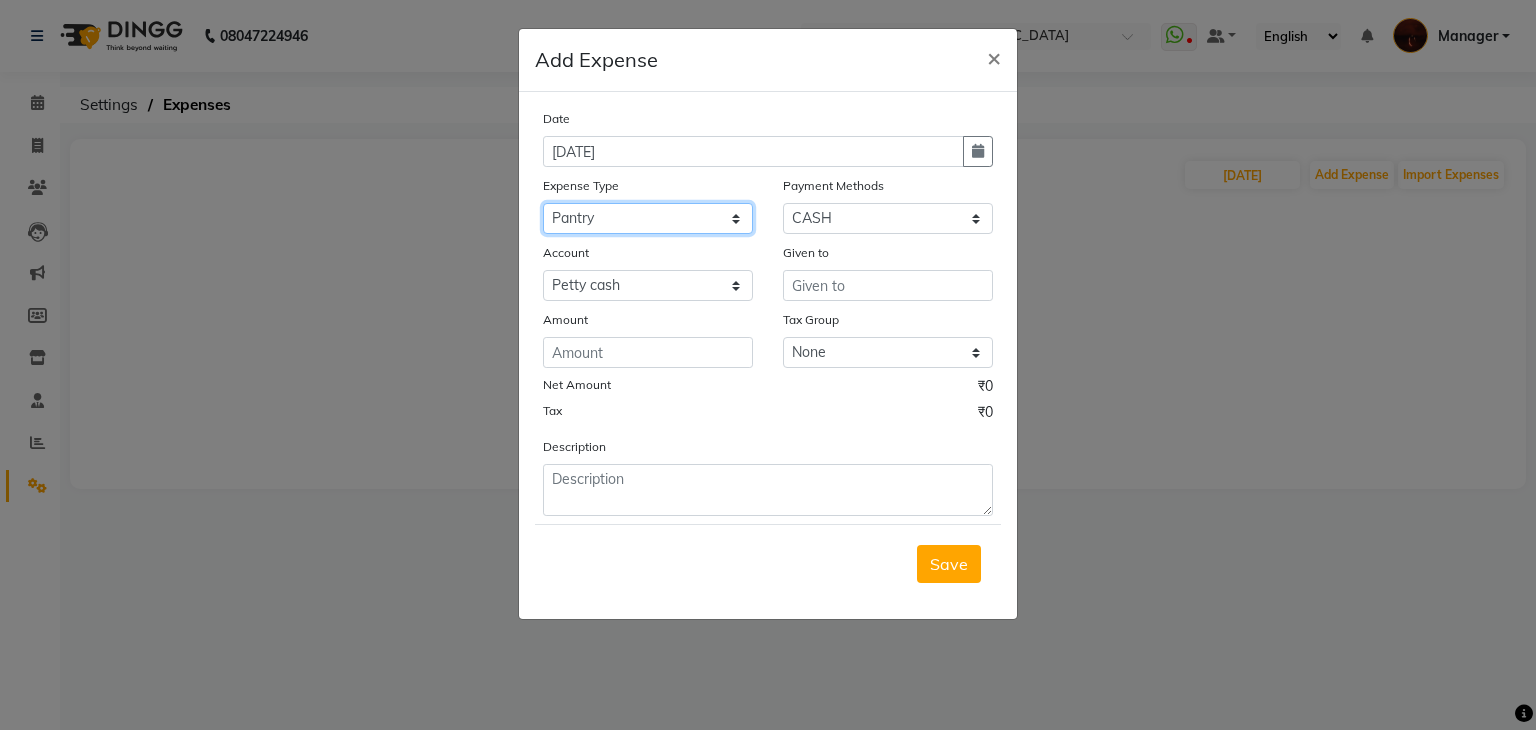 click on "Select acetone Advance Salary bank deposite BBMP Beauty products Bed charges BIRTHDAY CAKE Bonus [PERSON_NAME] CASH EXPENSE VOUCHER Cash handover Client Refreshment coconut water for clients COFFEE coffee powder Commission Conveyance Cotton Courier decoration Diesel for generator Donation Drinking Water Electricity Eyelashes return Face mask floor cleaner flowers daily garbage generator diesel green tea GST handover HANDWASH House Keeping Material House keeping Salary Incentive Internet Bill juice LAUNDRY Maintainance Marketing Medical Membership Milk Milk miscelleneous Naturals salon NEWSPAPER O T Other Pantry PETROL Phone Bill Plants plumber pooja items Porter priest Product Purchase product return Product sale puja items RAPIDO Refund Rent Shop Rent Staff Accommodation Royalty Salary Staff cab charges Staff dinner Staff Flight Ticket Staff  Hiring from another Branch Staff Snacks Stationary sugar sweets TEAM DINNER TIPS Tissue [DEMOGRAPHIC_DATA] Utilities Water Bottle Water cane week of salary Wi Fi Payment" 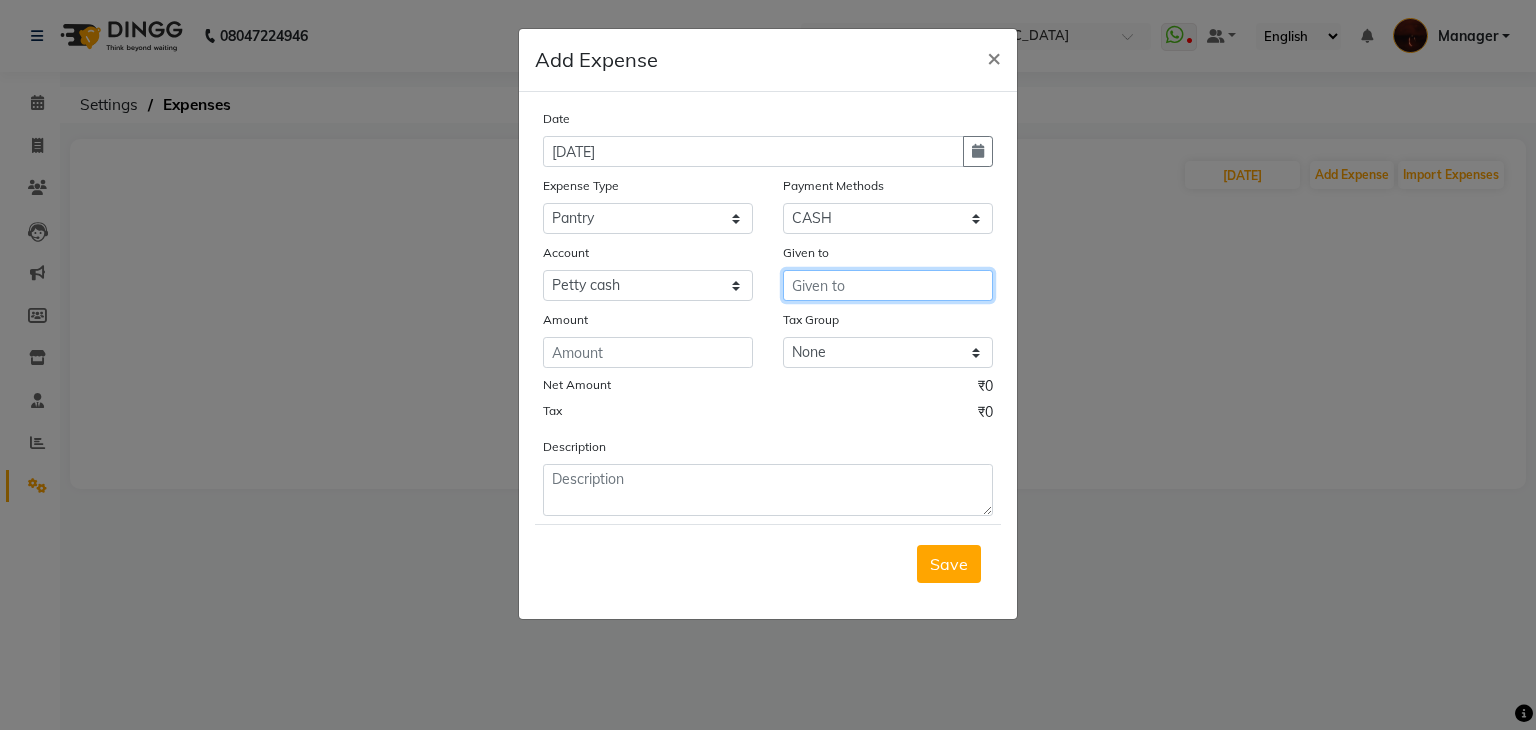click at bounding box center (888, 285) 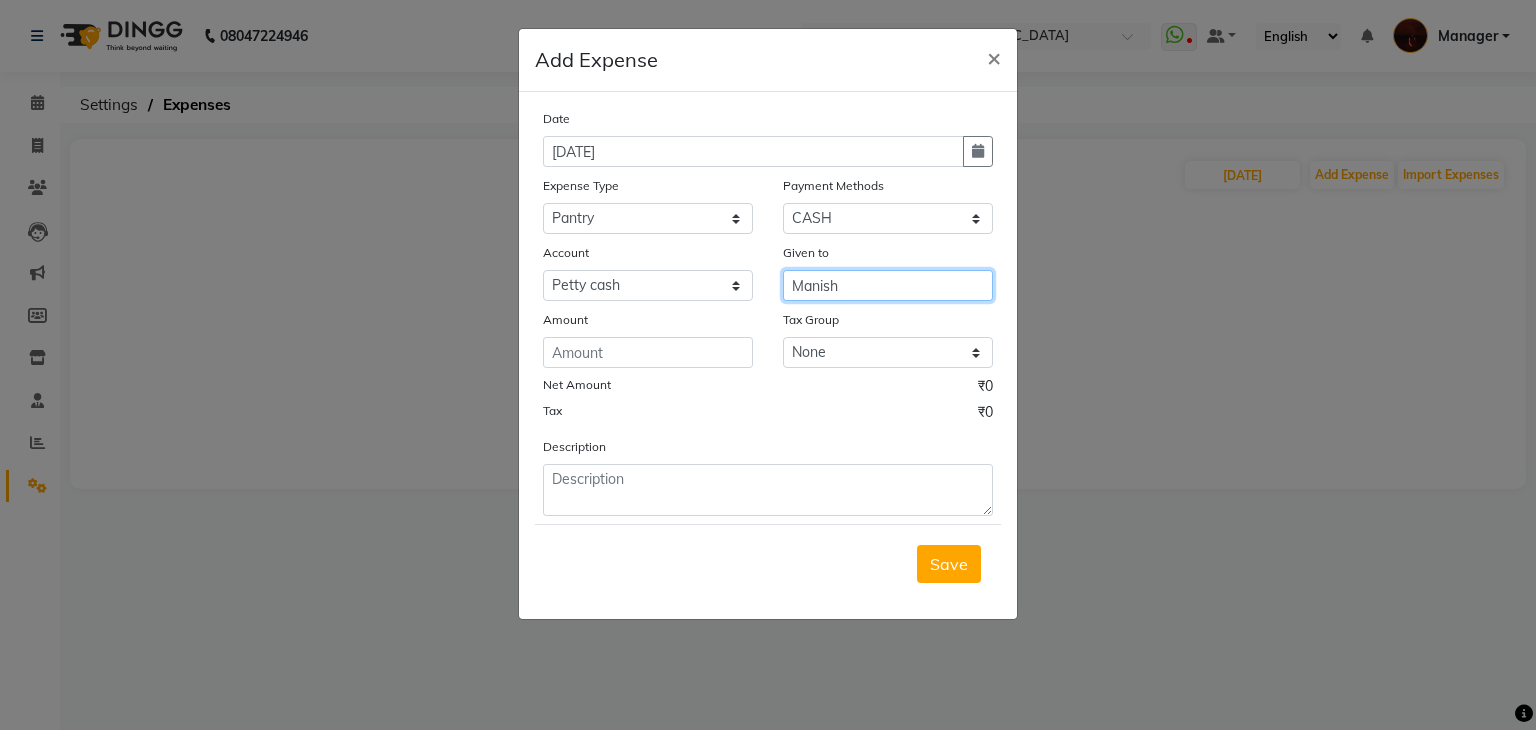 type on "Manish" 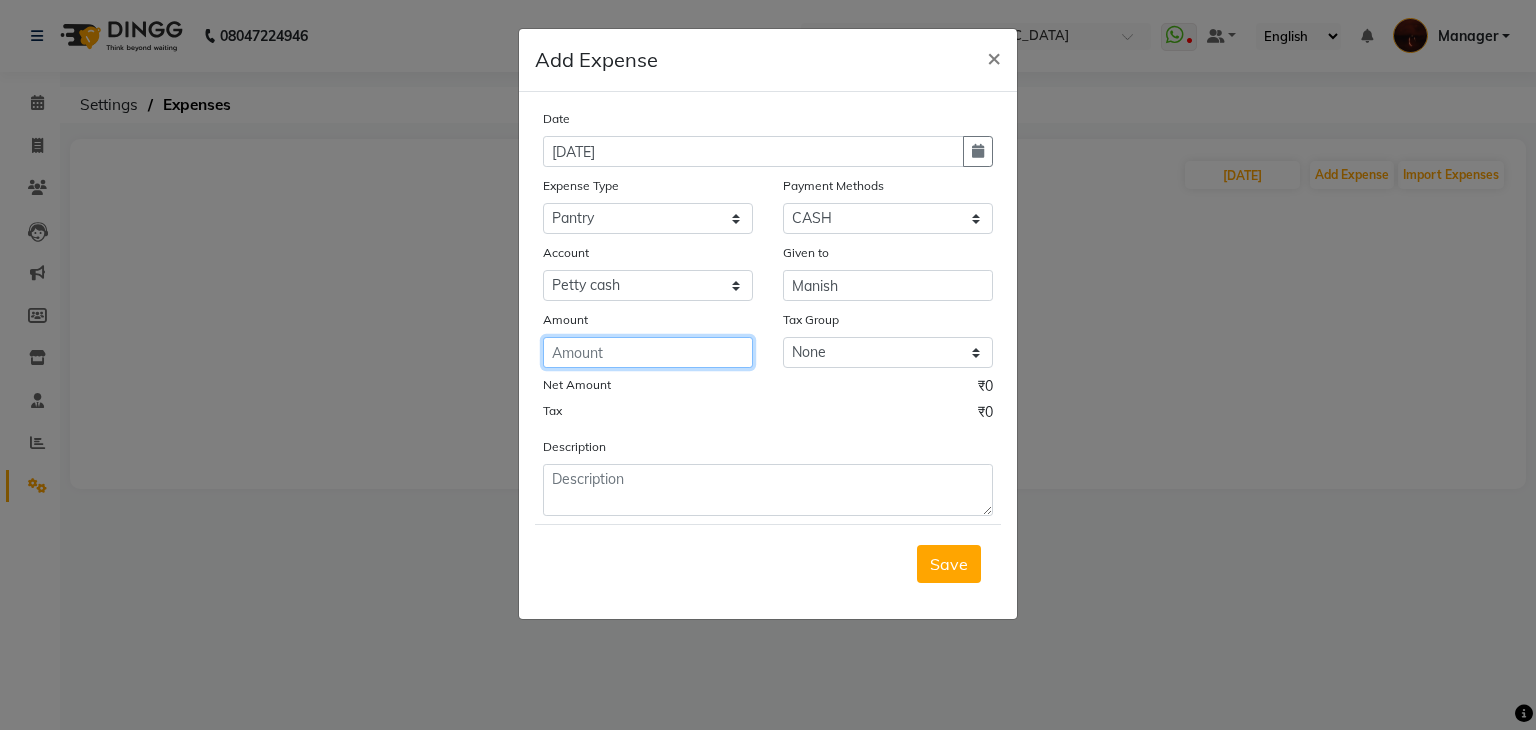 click 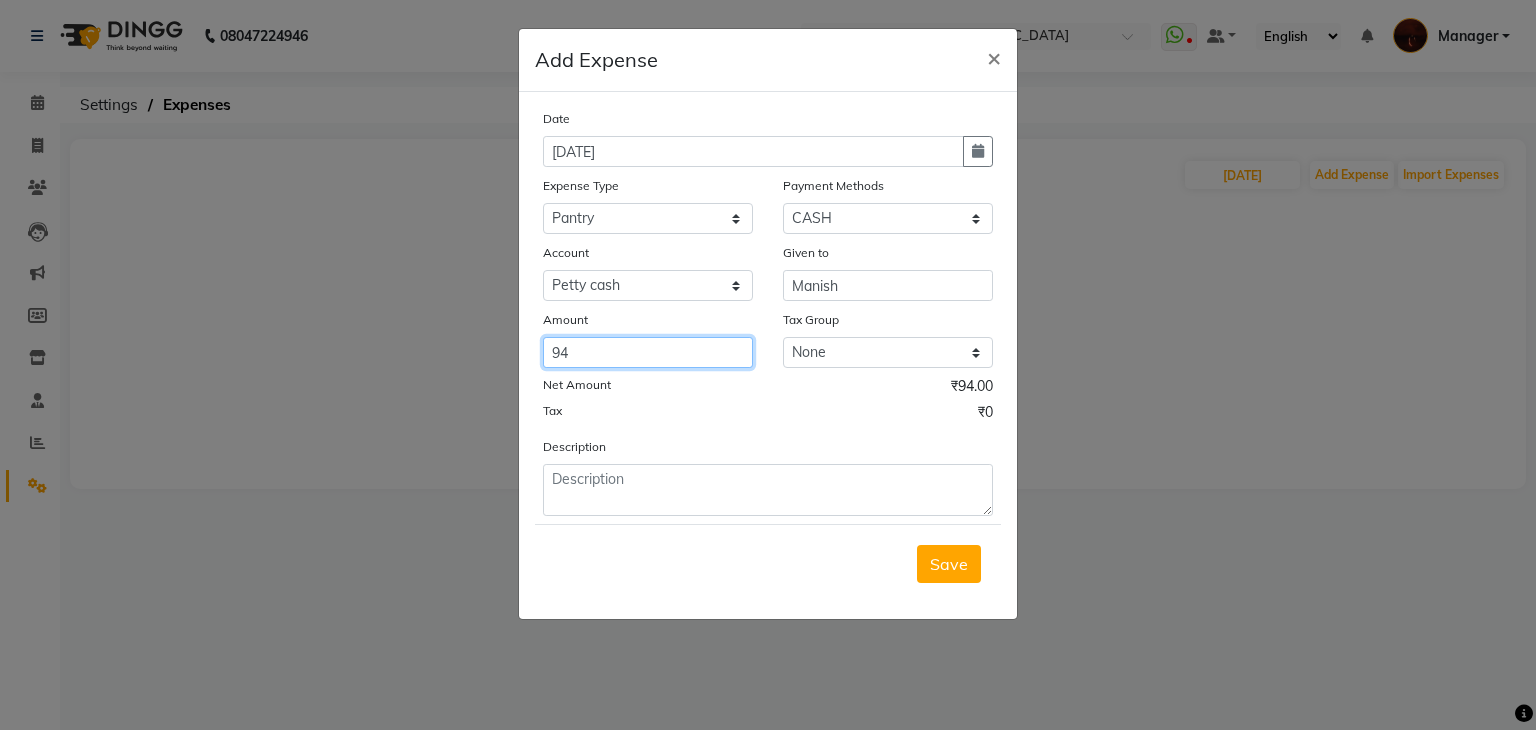 type on "94" 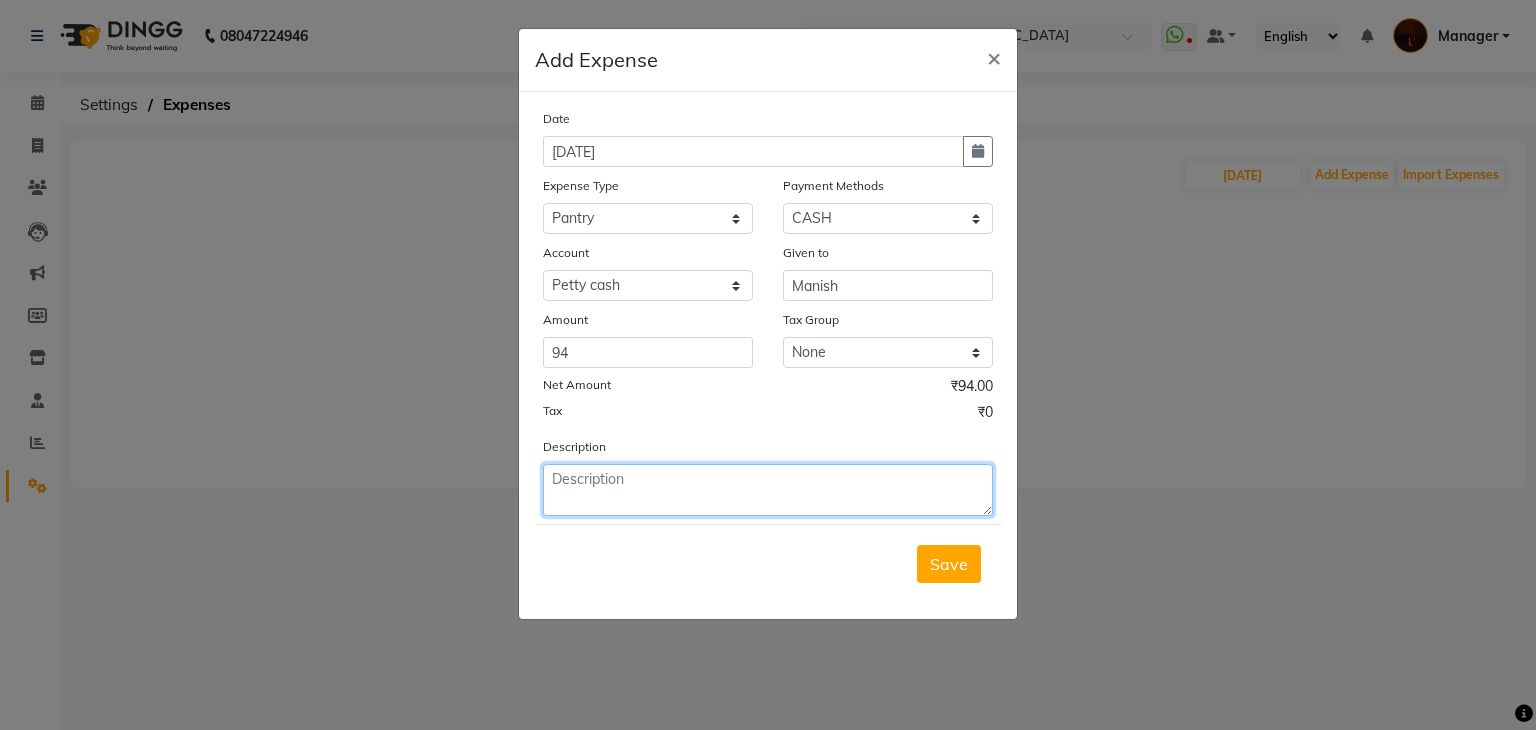 click 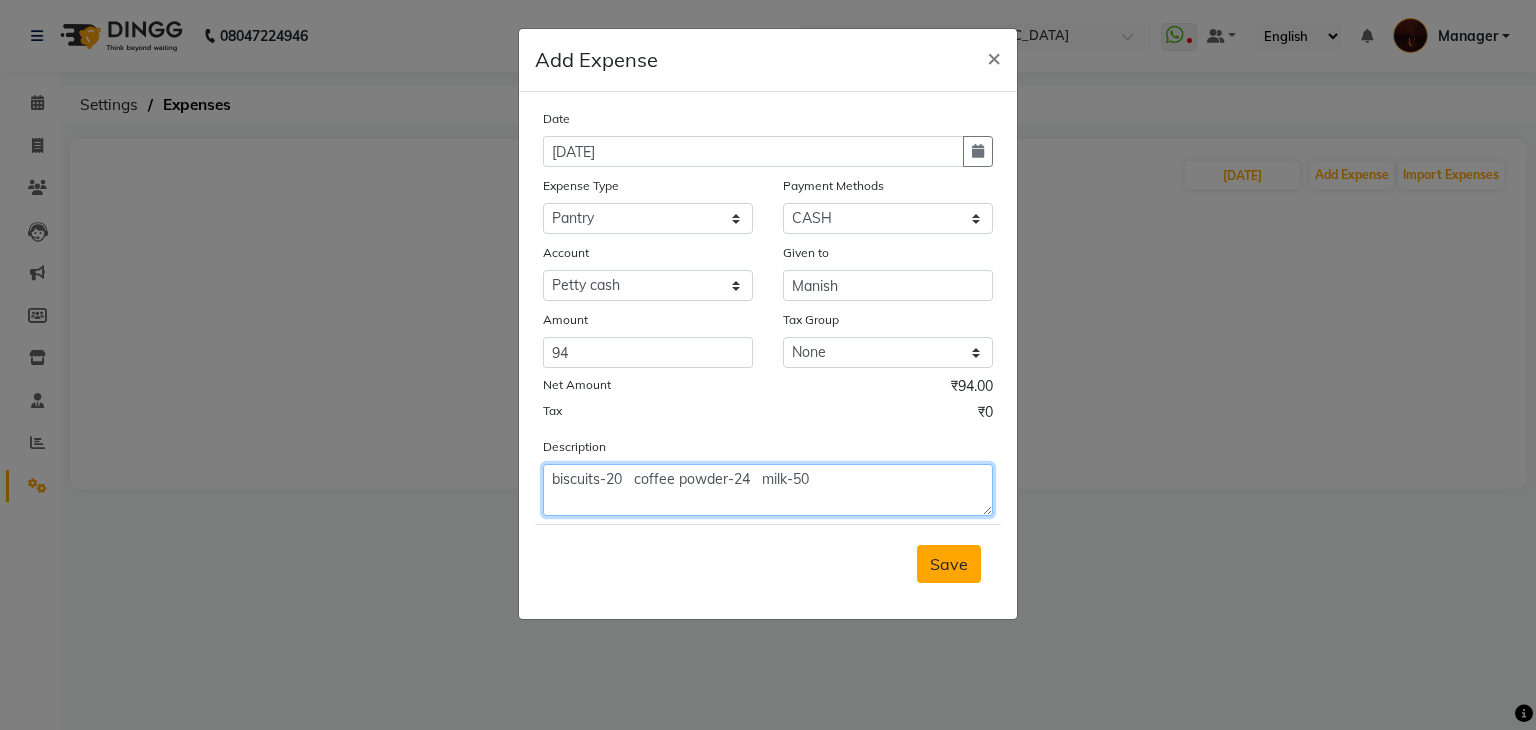type on "biscuits-20   coffee powder-24   milk-50" 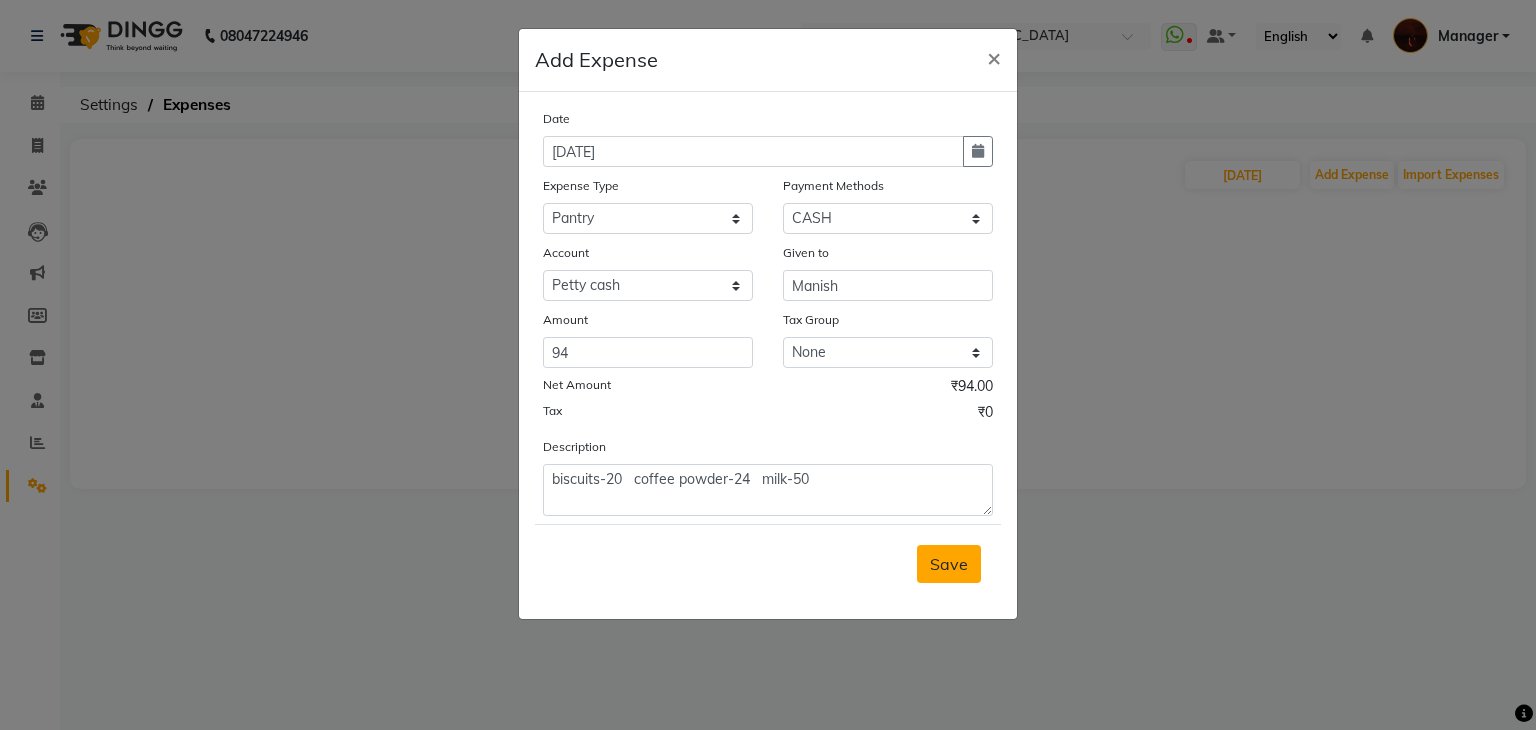 click on "Save" at bounding box center [949, 564] 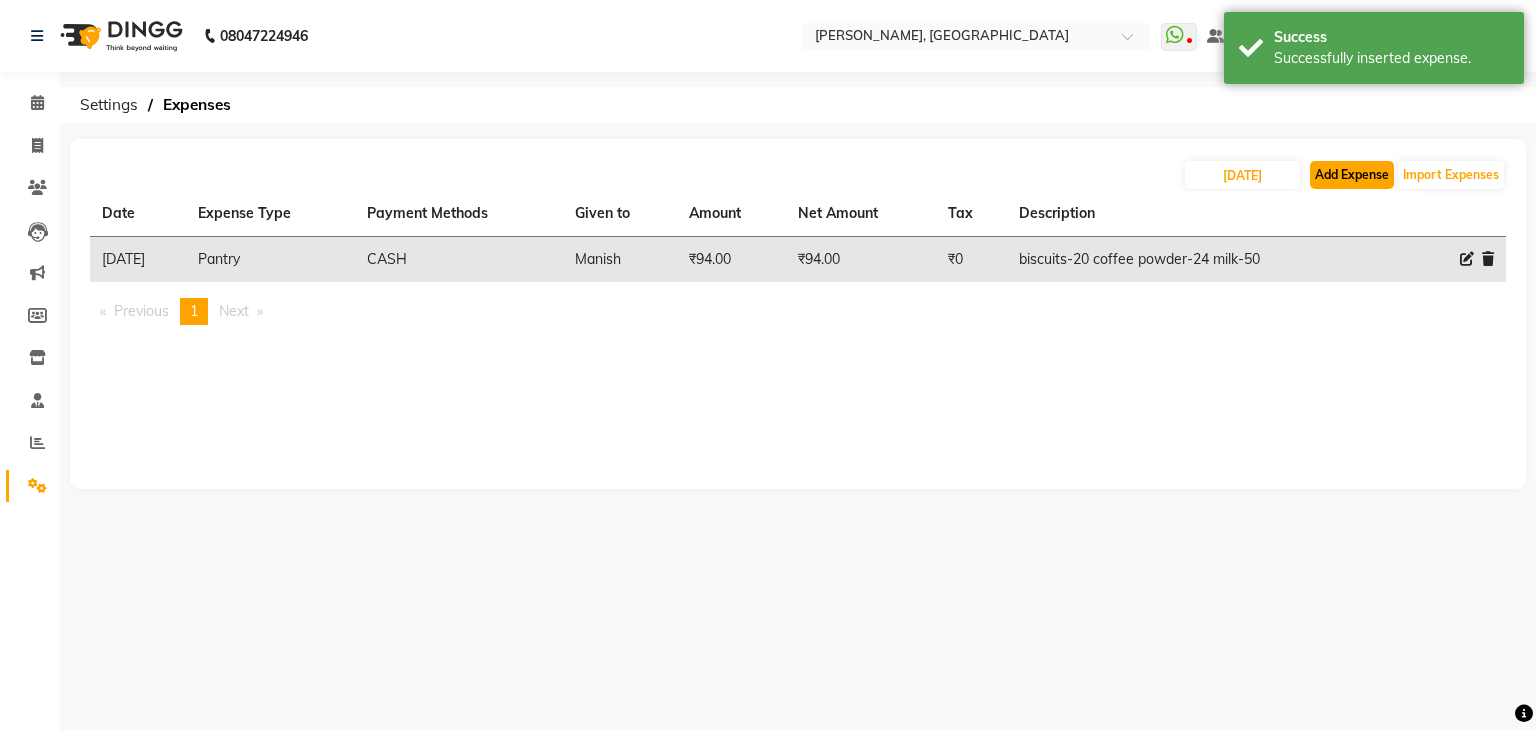 click on "Add Expense" 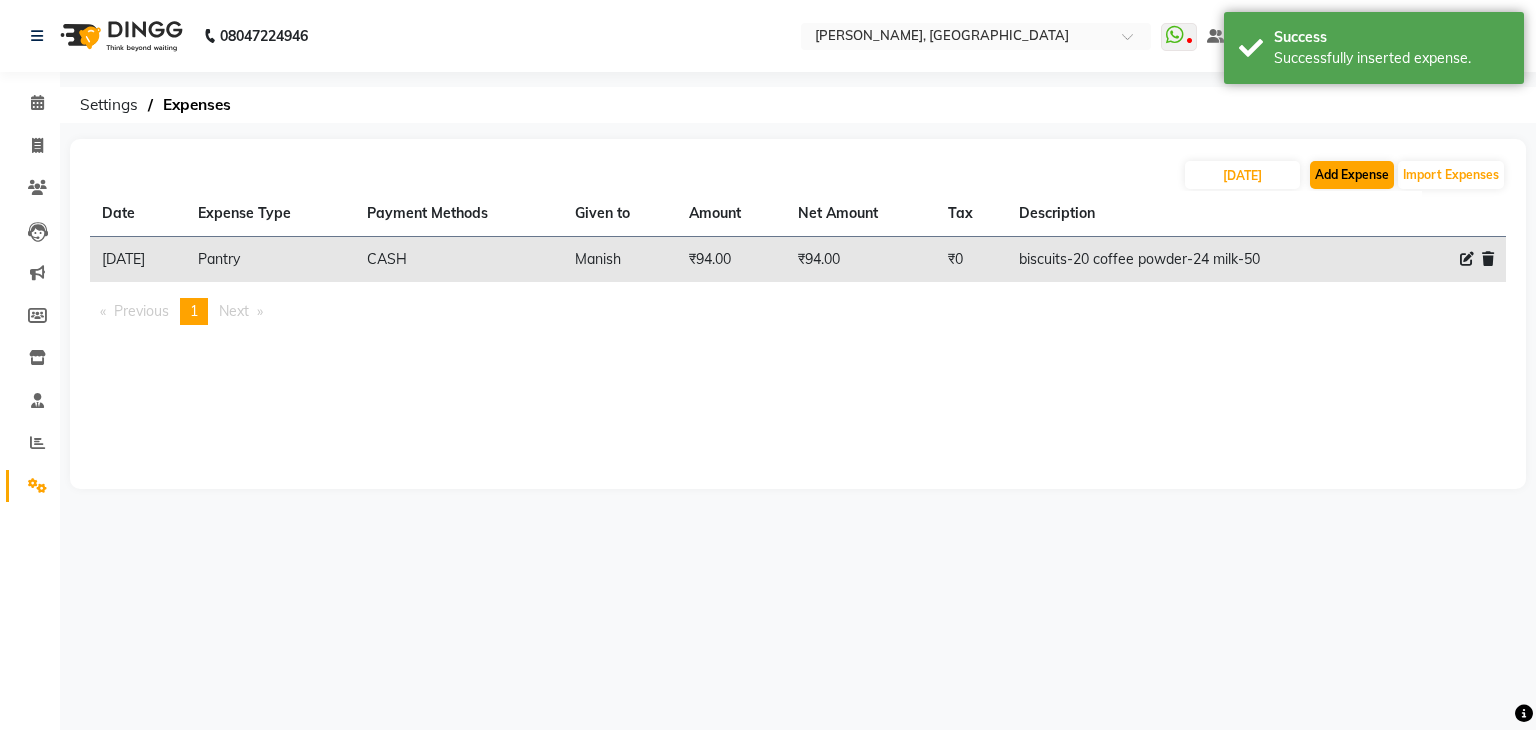 select on "1" 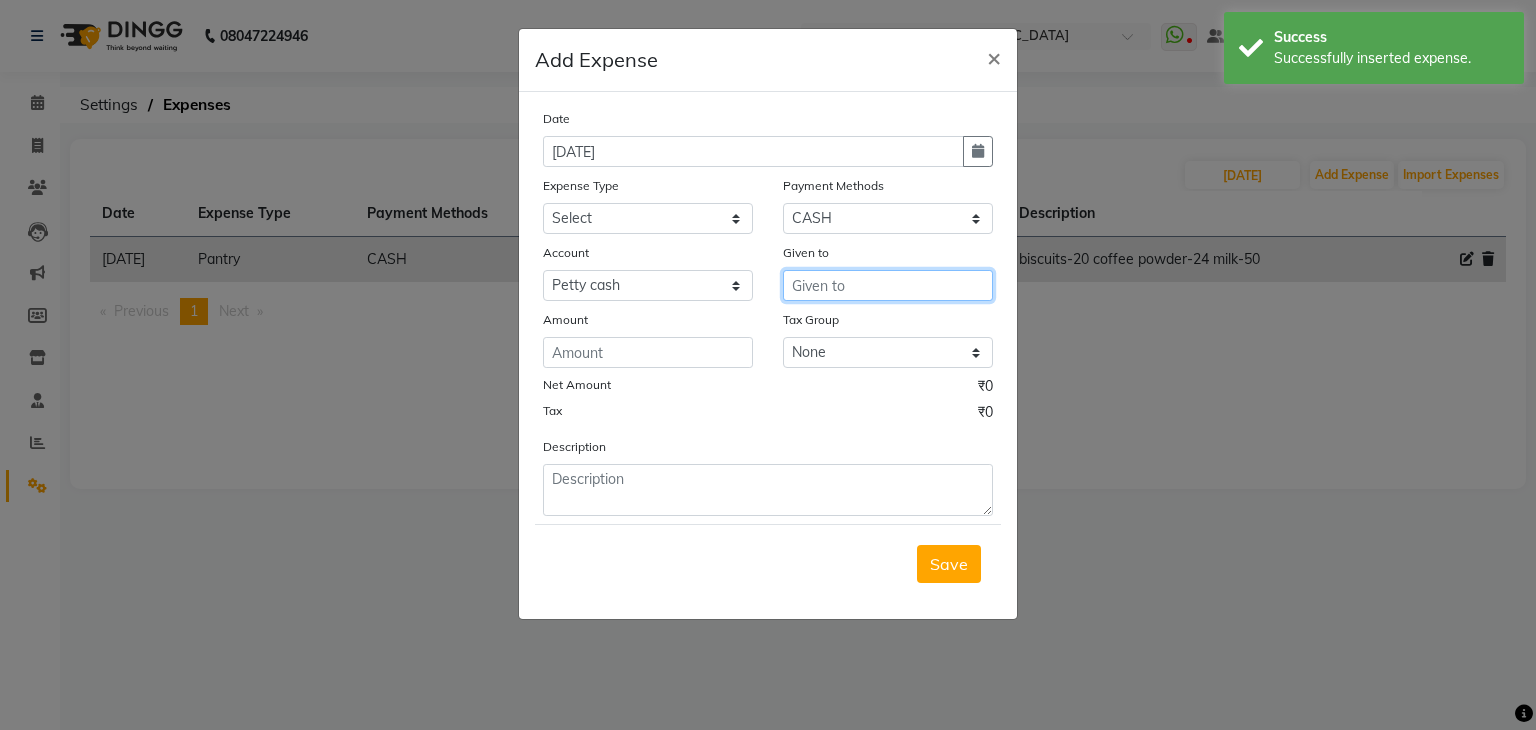 click at bounding box center (888, 285) 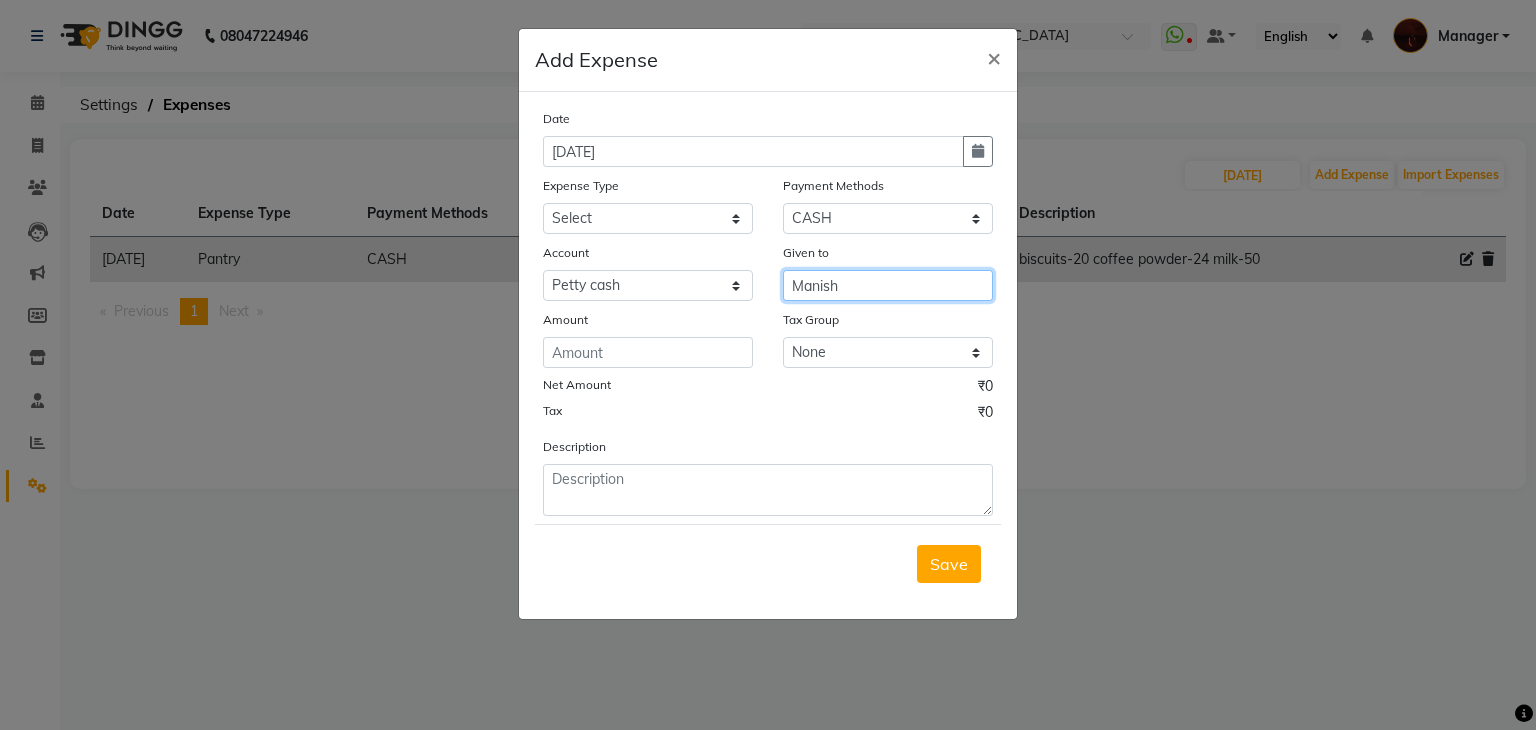 type on "Manish" 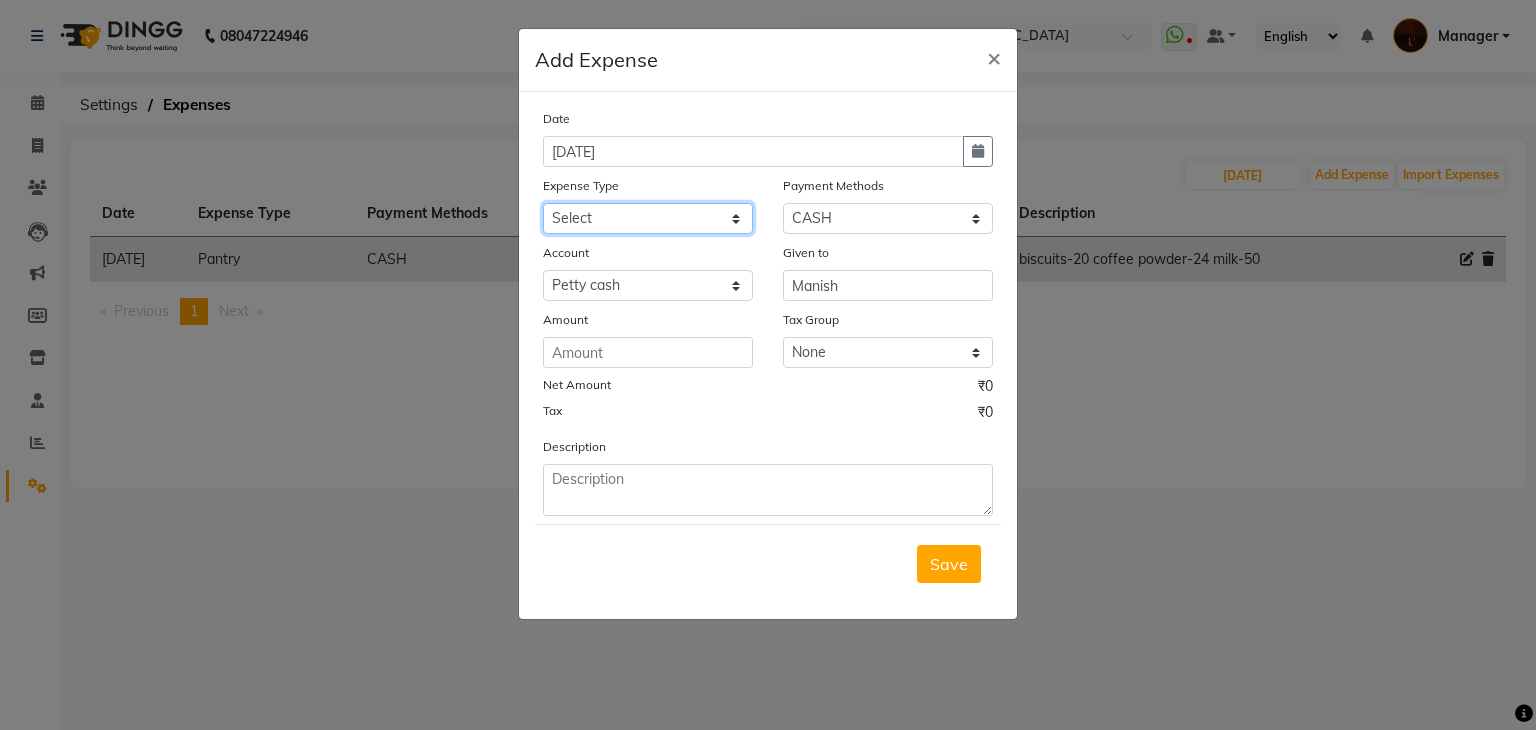 click on "Select acetone Advance Salary bank deposite BBMP Beauty products Bed charges BIRTHDAY CAKE Bonus [PERSON_NAME] CASH EXPENSE VOUCHER Cash handover Client Refreshment coconut water for clients COFFEE coffee powder Commission Conveyance Cotton Courier decoration Diesel for generator Donation Drinking Water Electricity Eyelashes return Face mask floor cleaner flowers daily garbage generator diesel green tea GST handover HANDWASH House Keeping Material House keeping Salary Incentive Internet Bill juice LAUNDRY Maintainance Marketing Medical Membership Milk Milk miscelleneous Naturals salon NEWSPAPER O T Other Pantry PETROL Phone Bill Plants plumber pooja items Porter priest Product Purchase product return Product sale puja items RAPIDO Refund Rent Shop Rent Staff Accommodation Royalty Salary Staff cab charges Staff dinner Staff Flight Ticket Staff  Hiring from another Branch Staff Snacks Stationary sugar sweets TEAM DINNER TIPS Tissue [DEMOGRAPHIC_DATA] Utilities Water Bottle Water cane week of salary Wi Fi Payment" 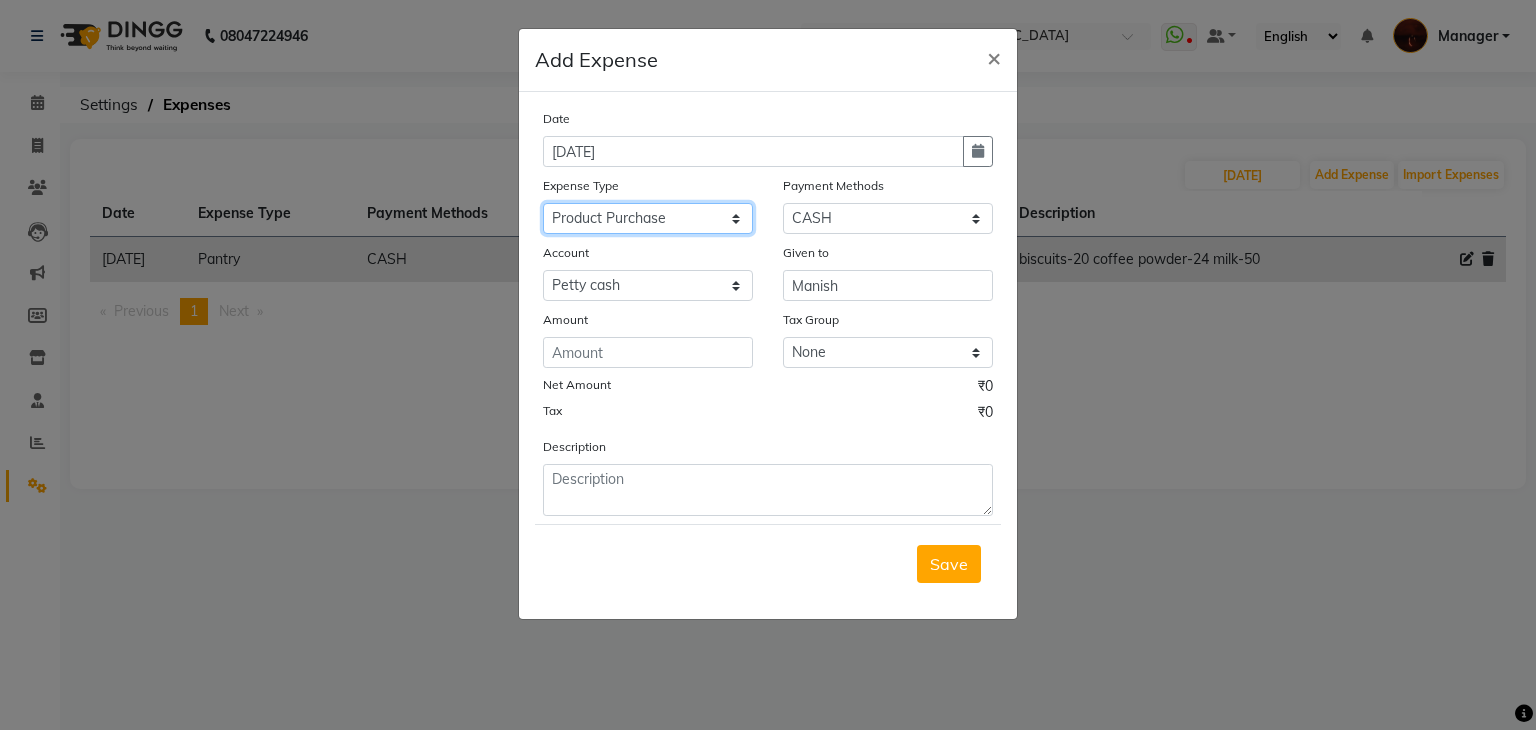 click on "Select acetone Advance Salary bank deposite BBMP Beauty products Bed charges BIRTHDAY CAKE Bonus [PERSON_NAME] CASH EXPENSE VOUCHER Cash handover Client Refreshment coconut water for clients COFFEE coffee powder Commission Conveyance Cotton Courier decoration Diesel for generator Donation Drinking Water Electricity Eyelashes return Face mask floor cleaner flowers daily garbage generator diesel green tea GST handover HANDWASH House Keeping Material House keeping Salary Incentive Internet Bill juice LAUNDRY Maintainance Marketing Medical Membership Milk Milk miscelleneous Naturals salon NEWSPAPER O T Other Pantry PETROL Phone Bill Plants plumber pooja items Porter priest Product Purchase product return Product sale puja items RAPIDO Refund Rent Shop Rent Staff Accommodation Royalty Salary Staff cab charges Staff dinner Staff Flight Ticket Staff  Hiring from another Branch Staff Snacks Stationary sugar sweets TEAM DINNER TIPS Tissue [DEMOGRAPHIC_DATA] Utilities Water Bottle Water cane week of salary Wi Fi Payment" 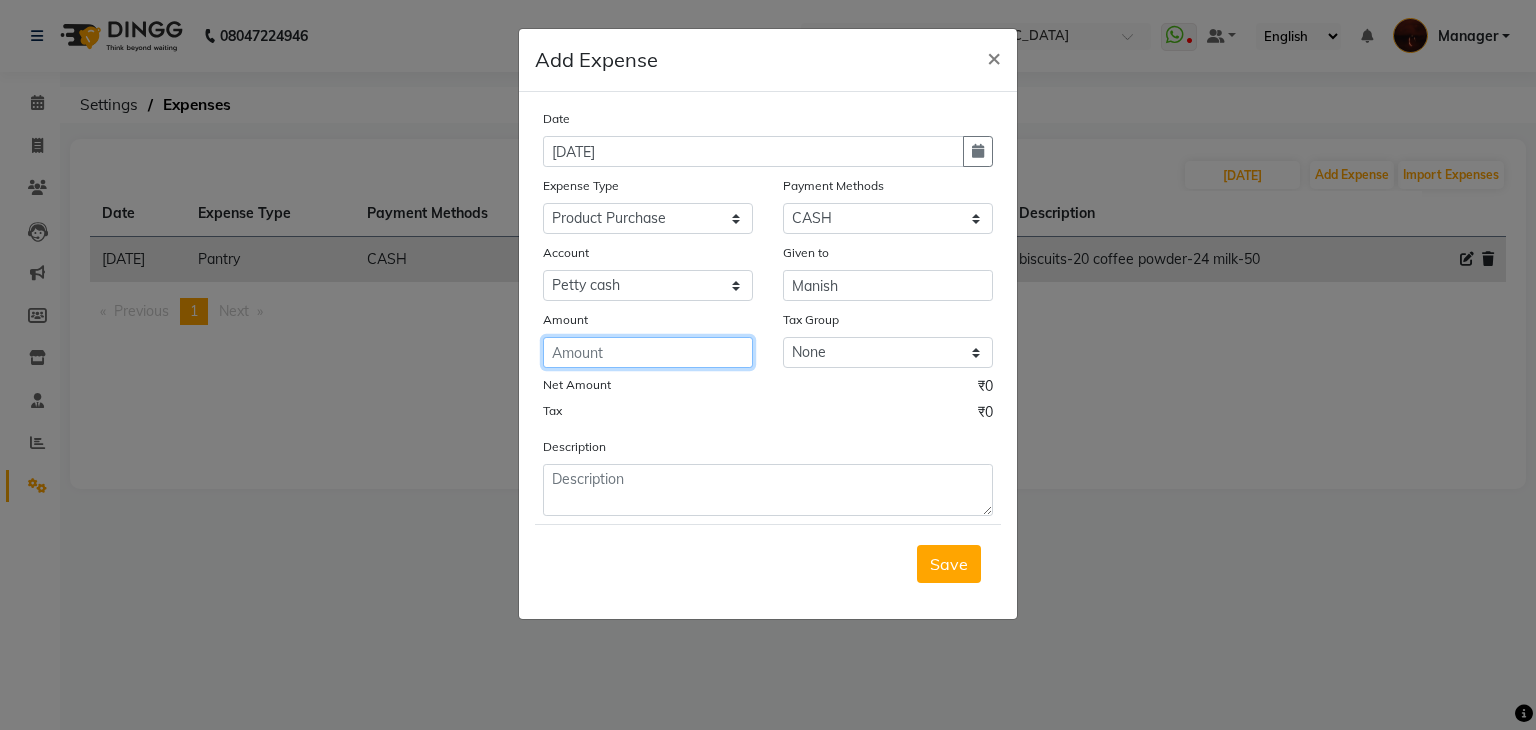 click 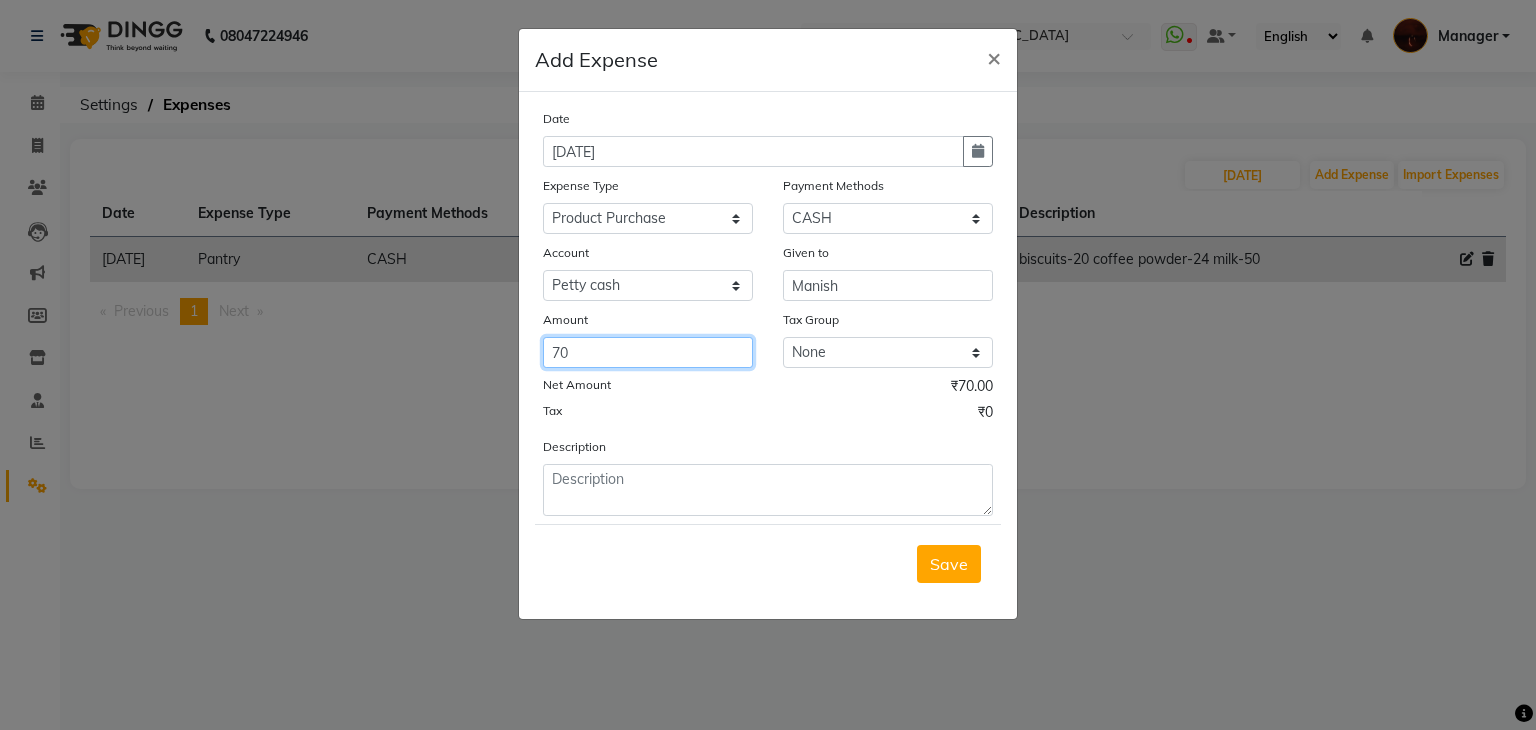 type on "70" 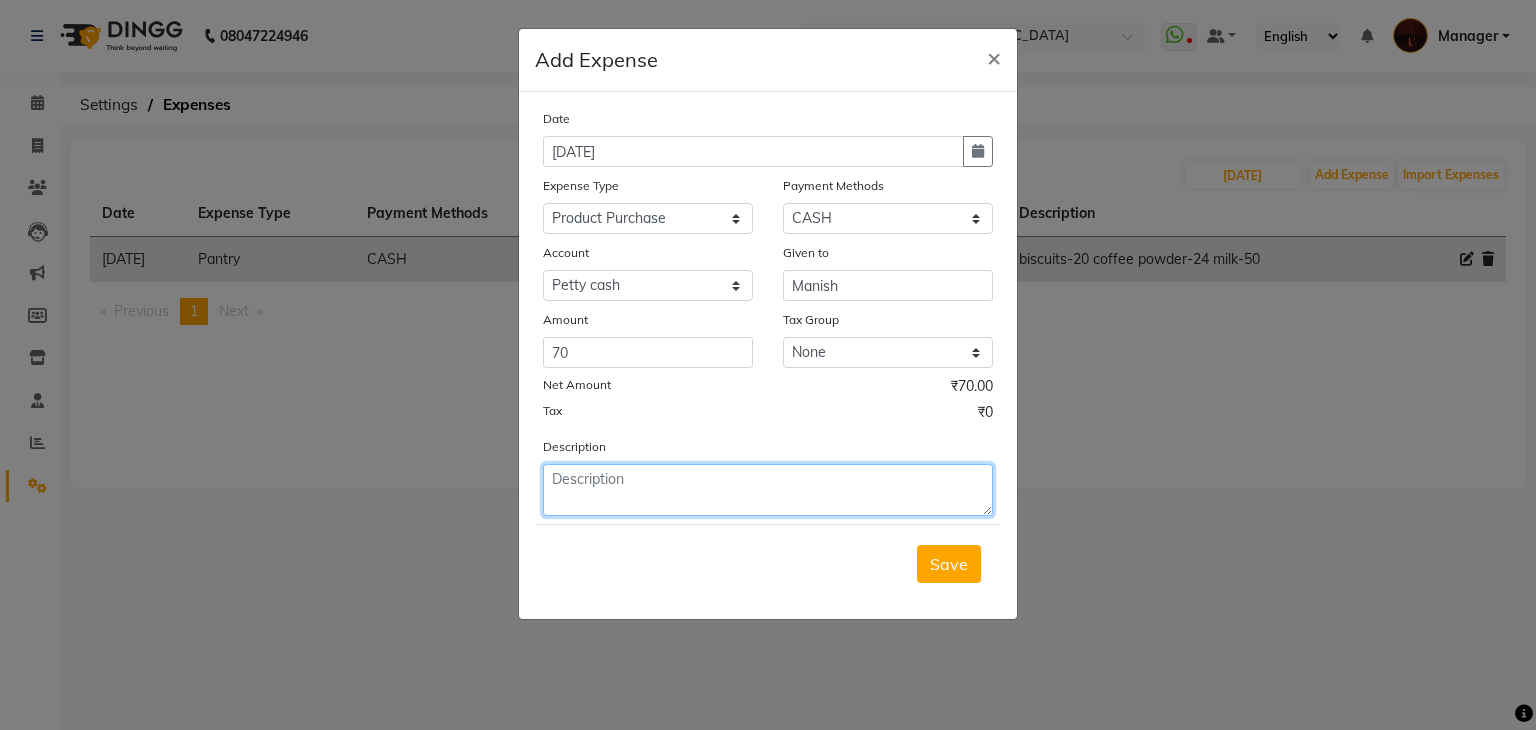 click 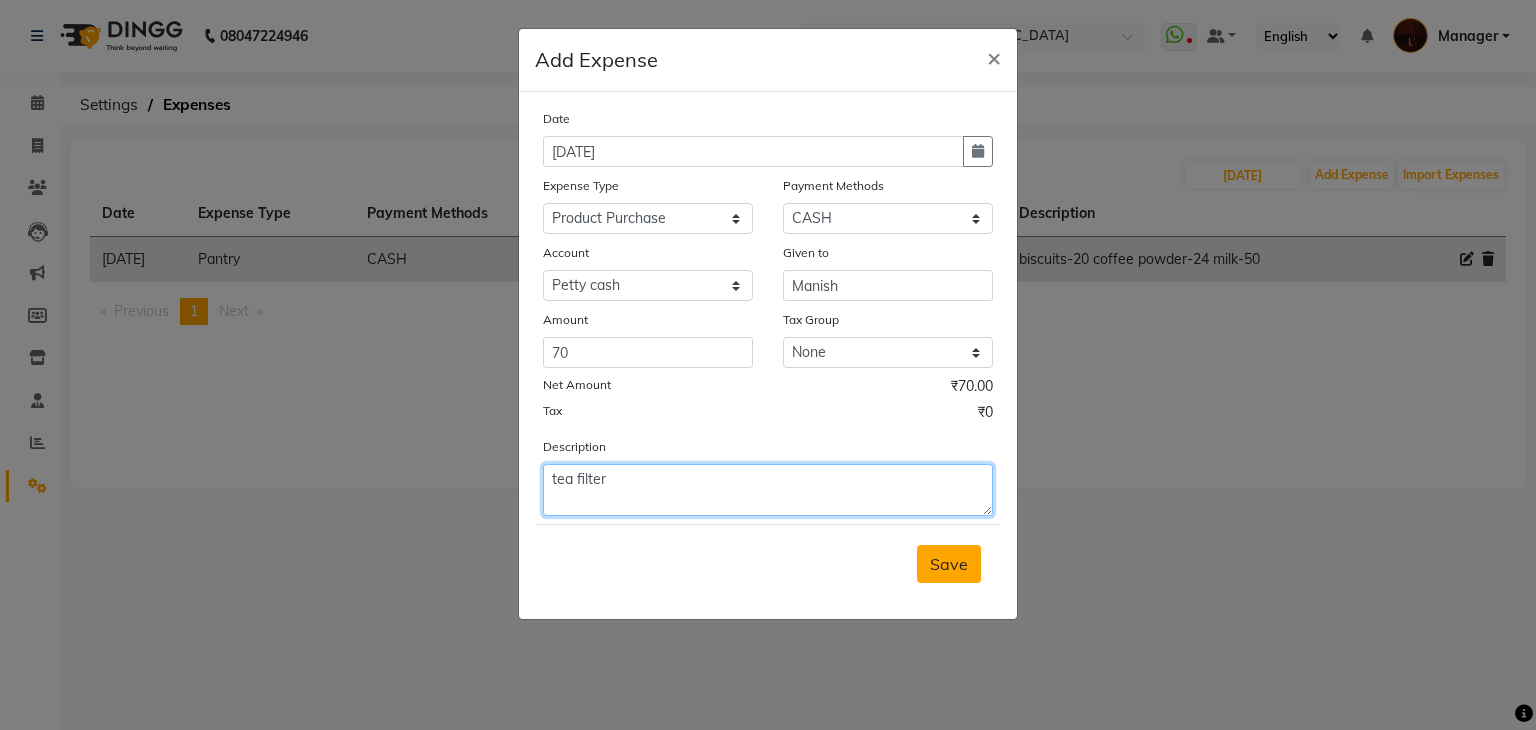 type on "tea filter" 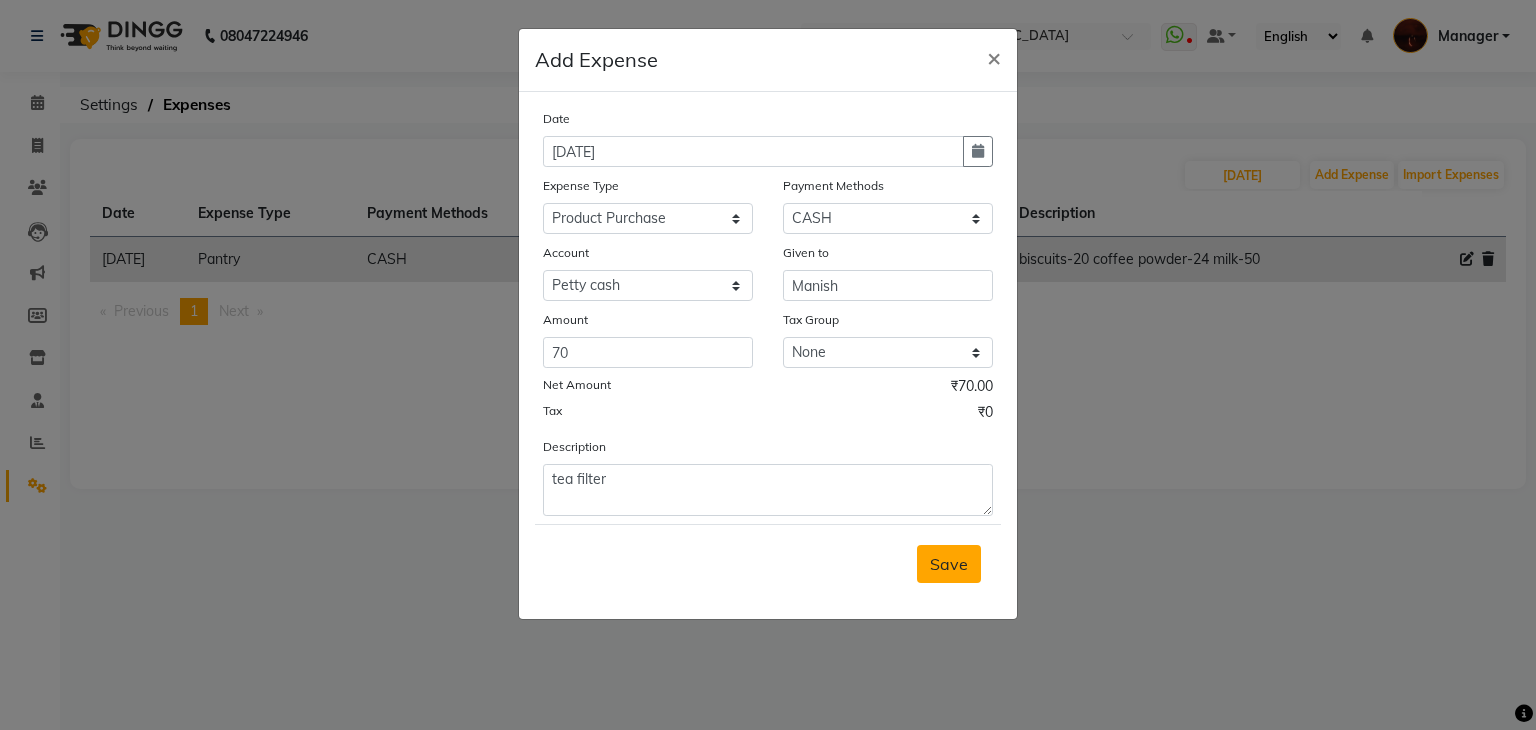 click on "Save" at bounding box center (949, 564) 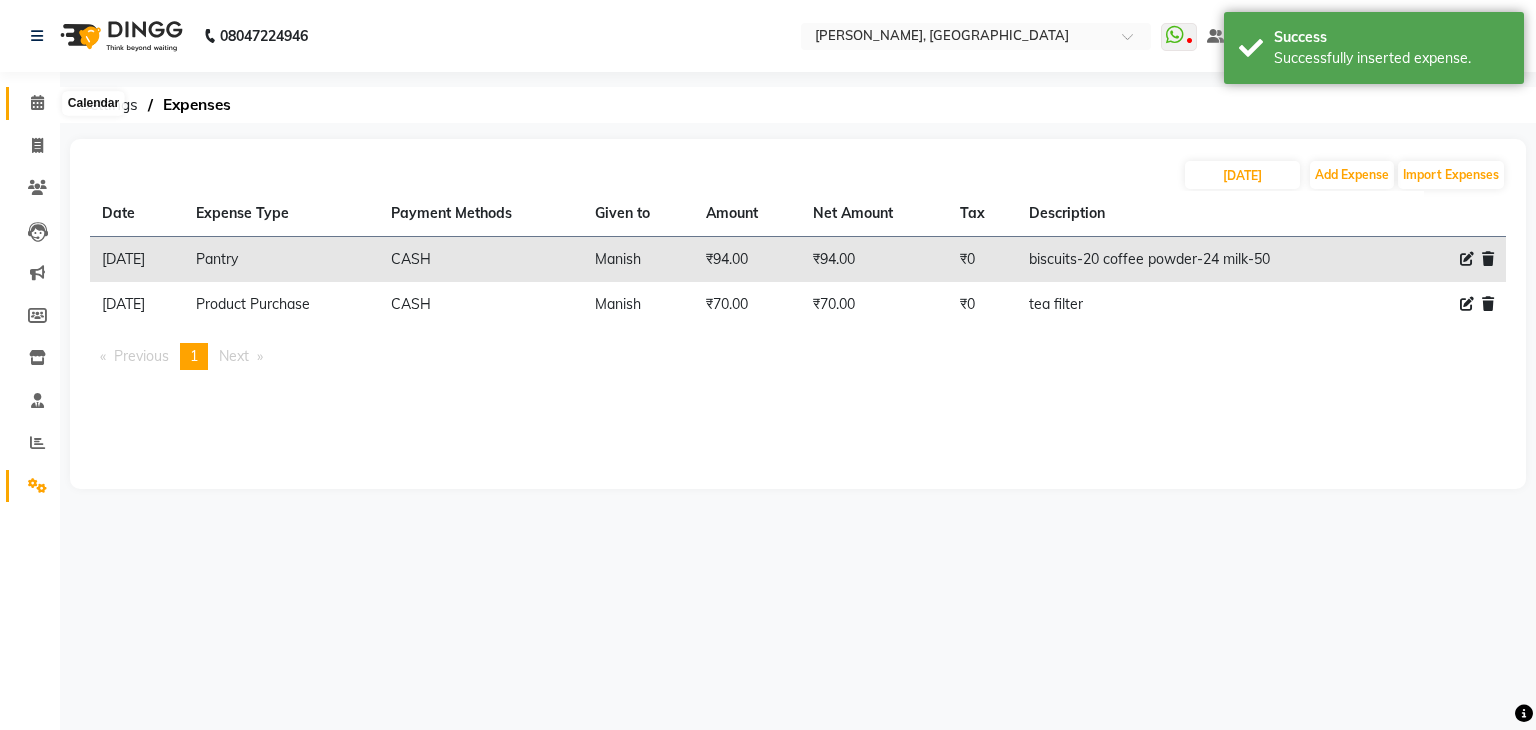 click 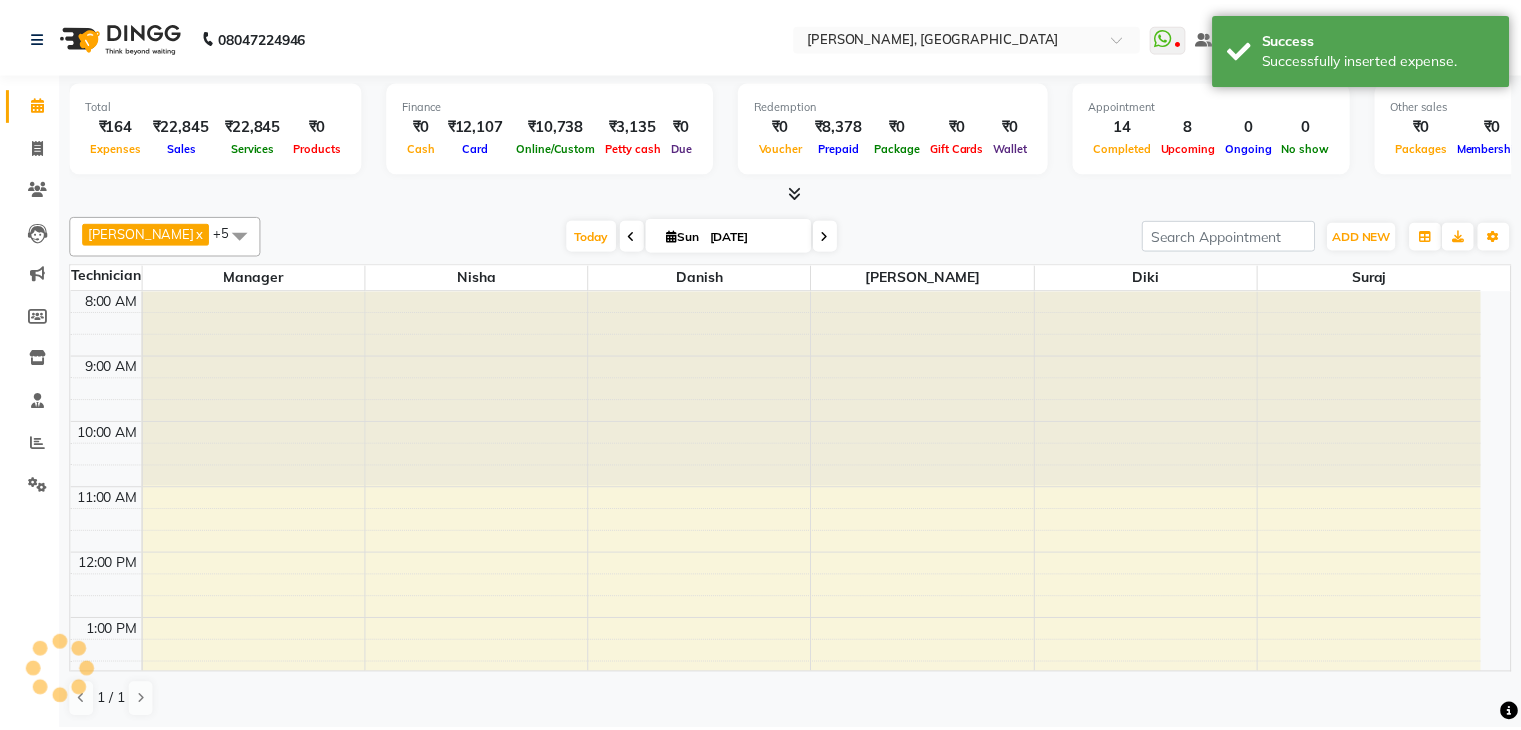 scroll, scrollTop: 0, scrollLeft: 0, axis: both 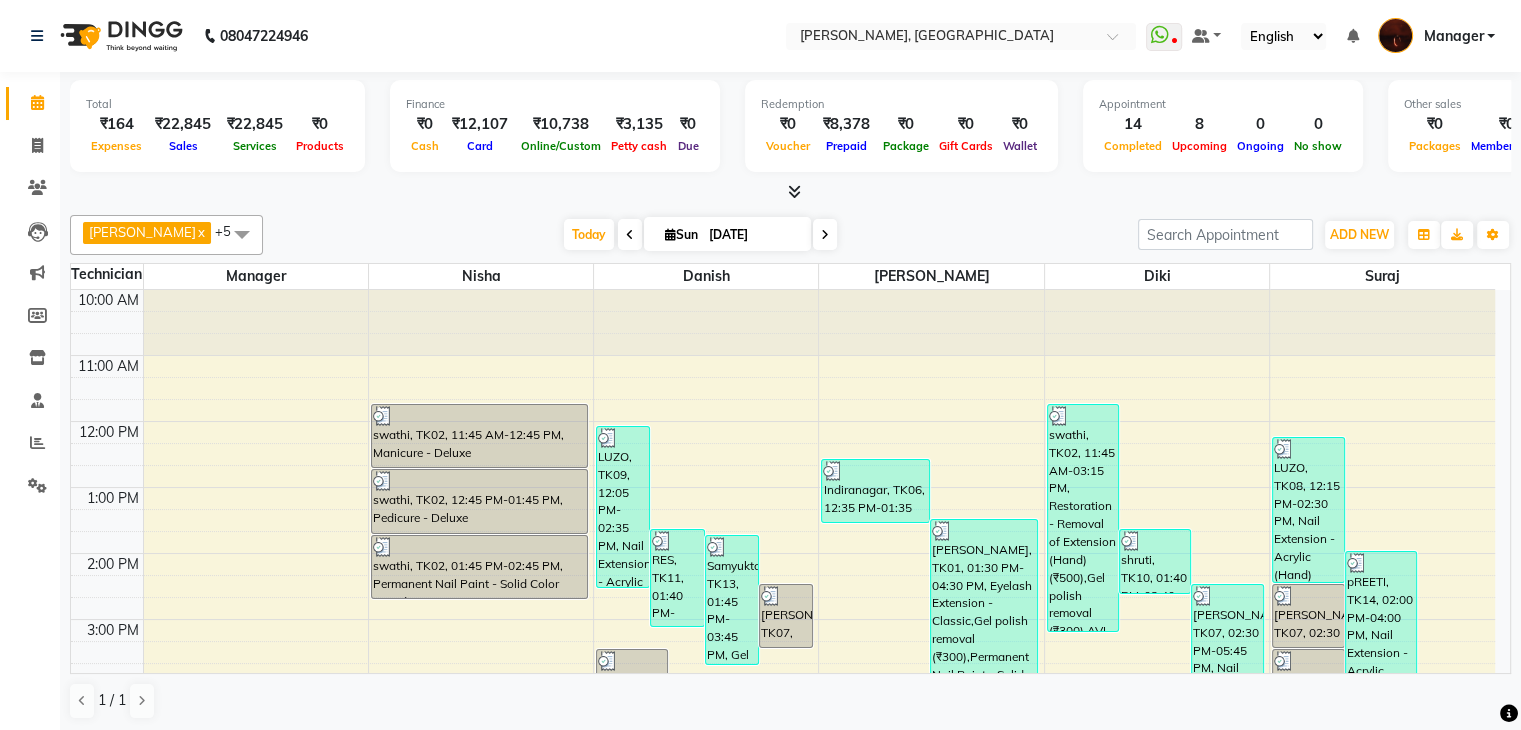 click at bounding box center [794, 191] 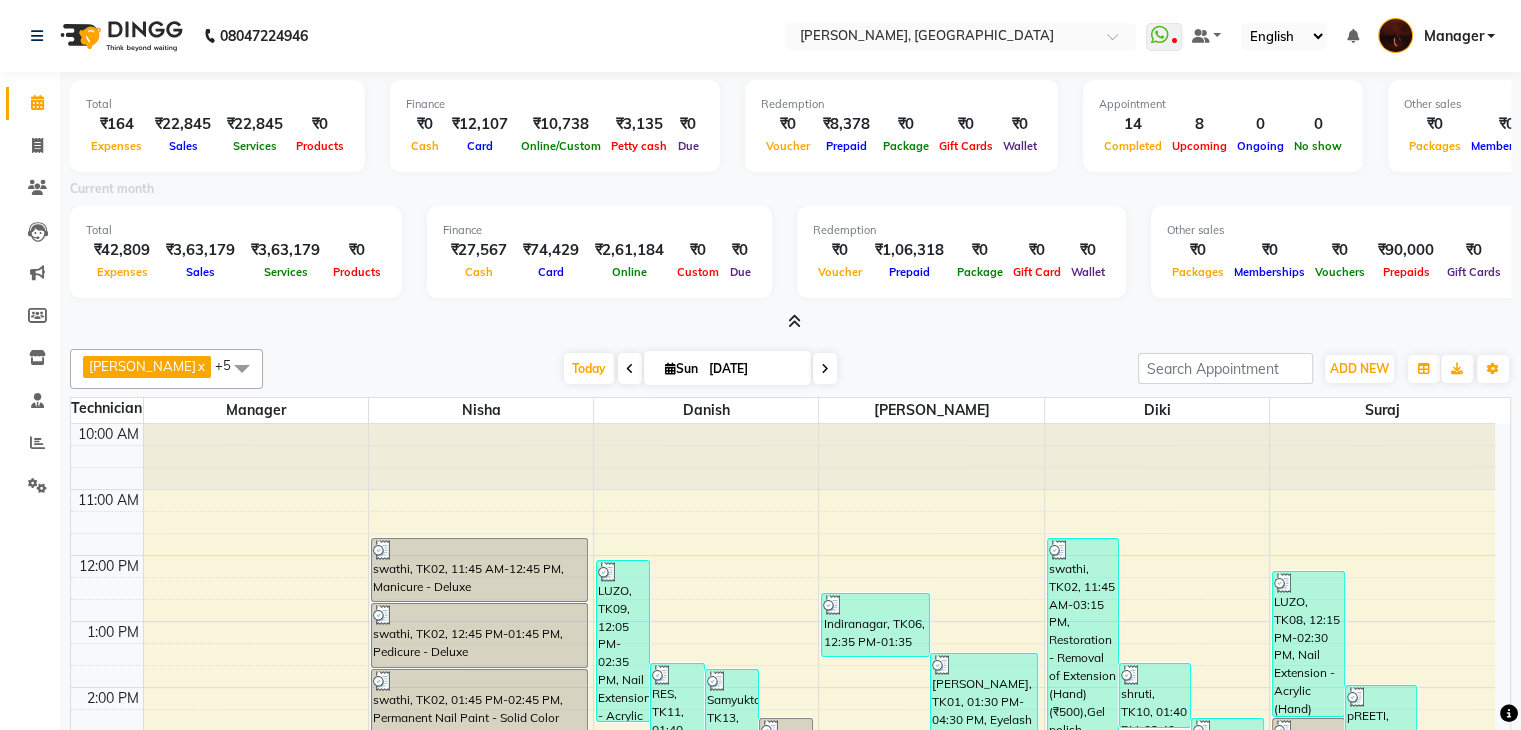 click at bounding box center (794, 321) 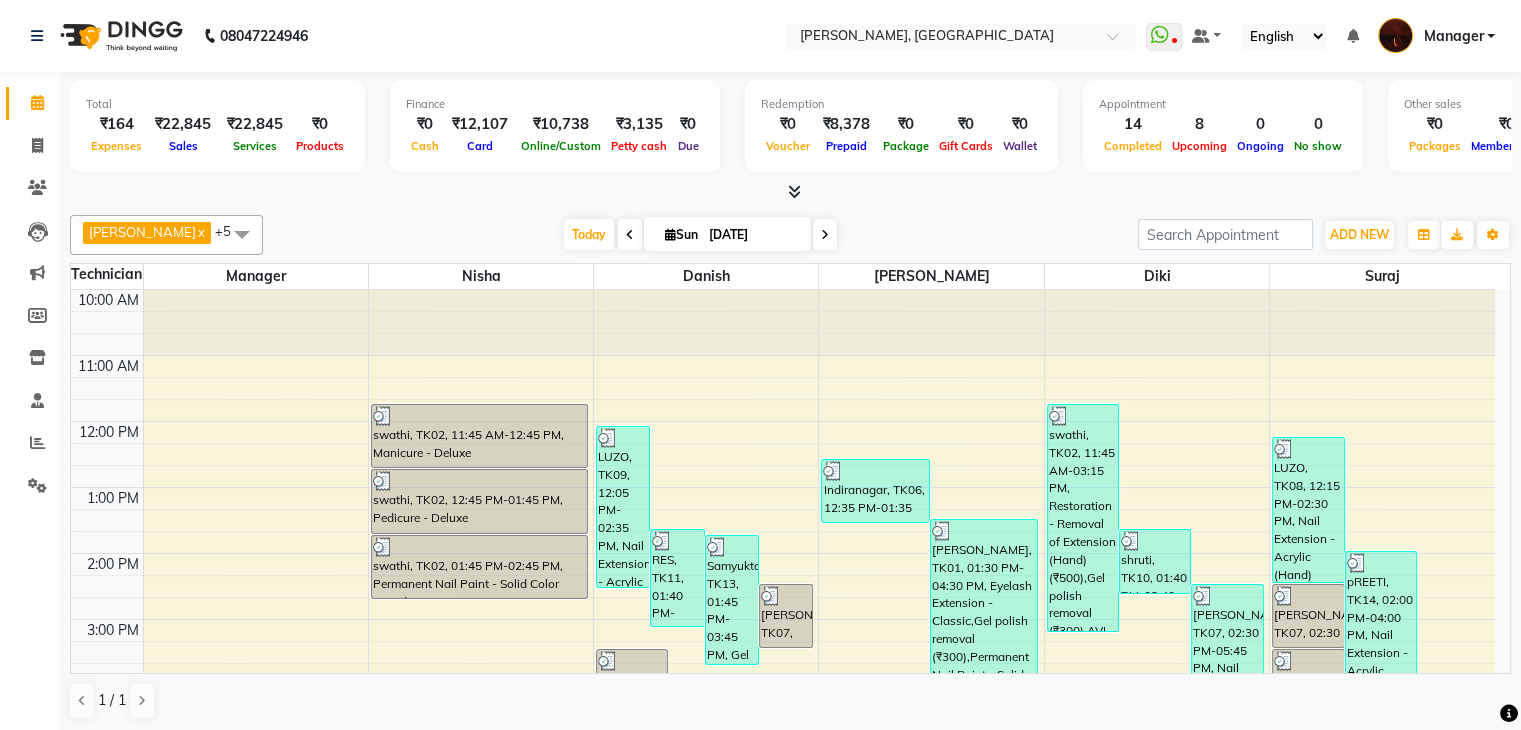 scroll, scrollTop: 465, scrollLeft: 0, axis: vertical 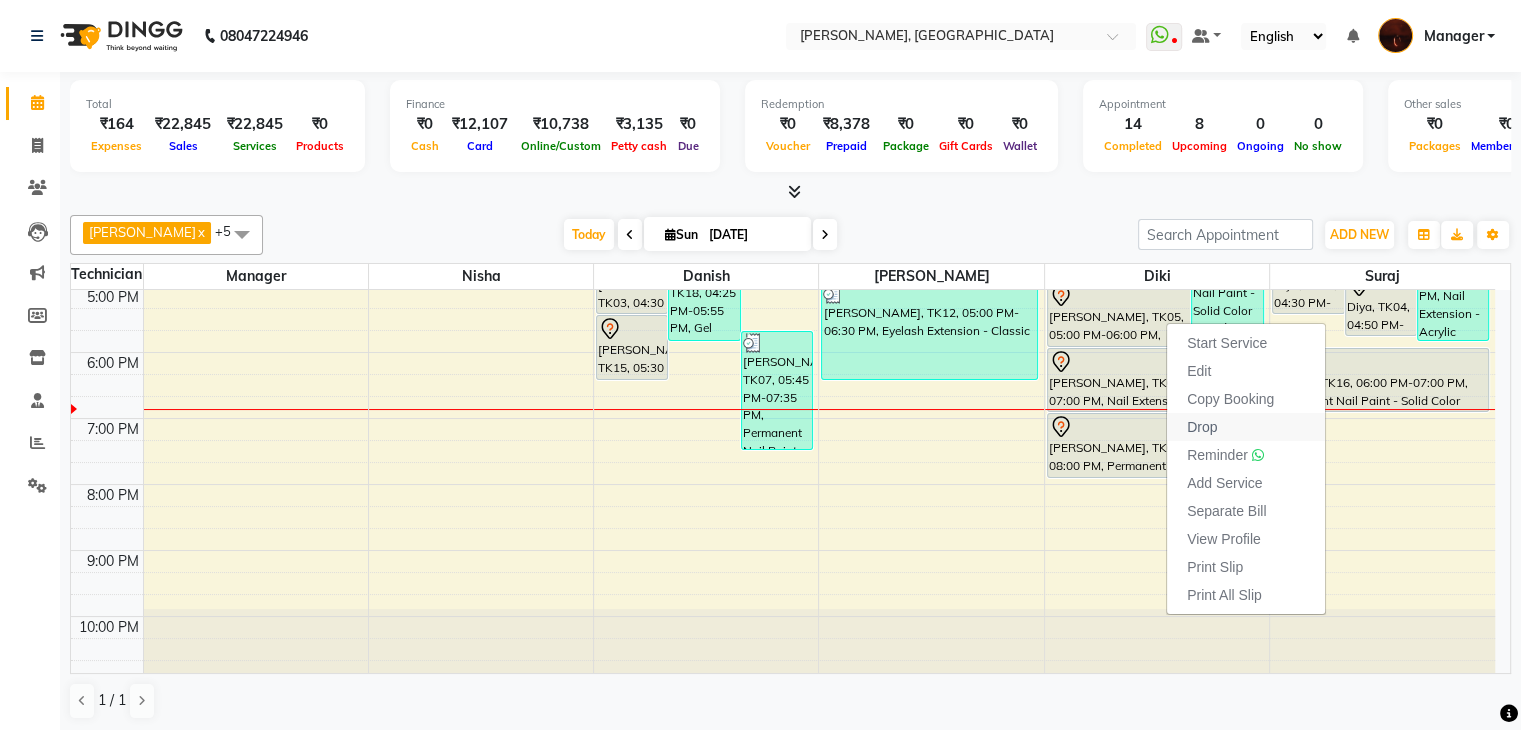 click on "Drop" at bounding box center [1246, 427] 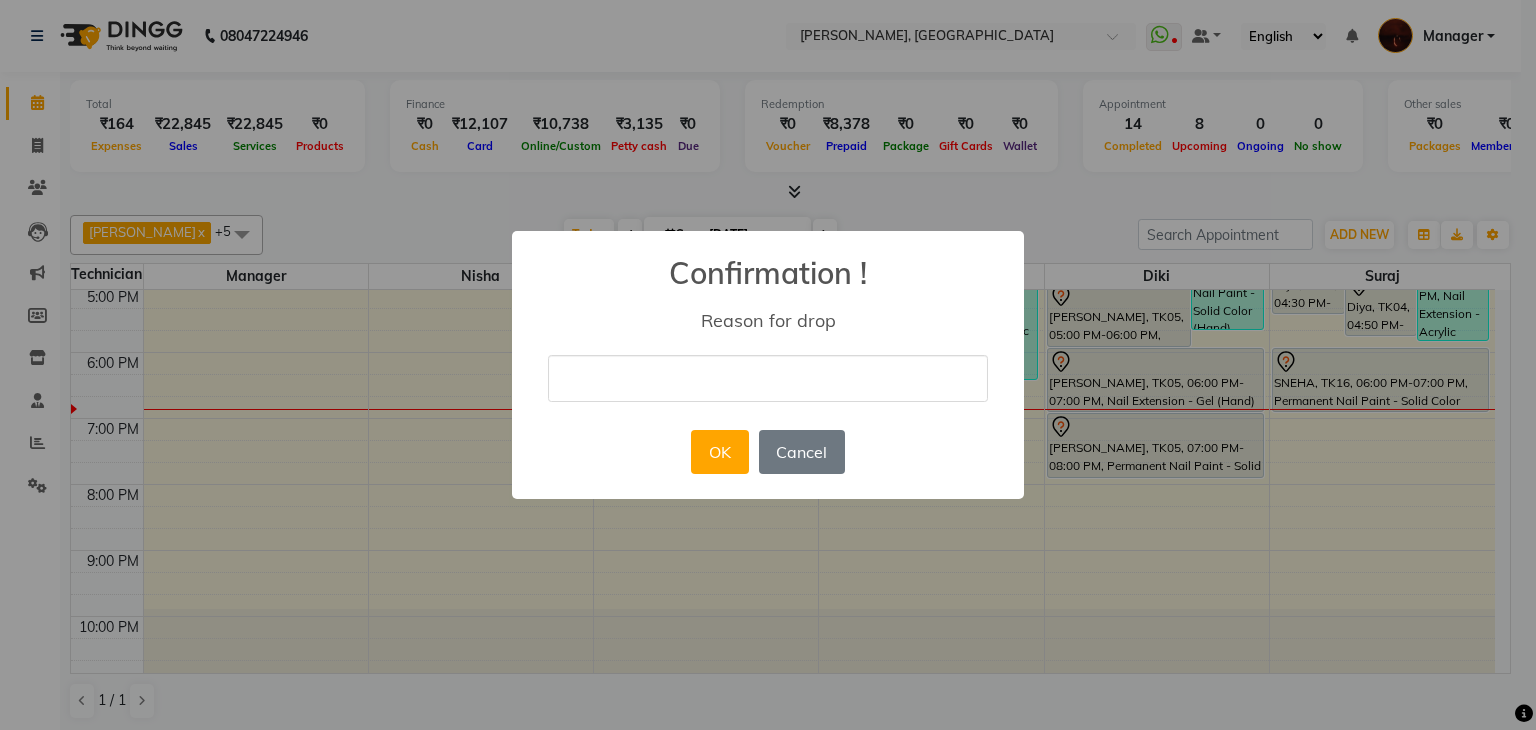 click at bounding box center (768, 378) 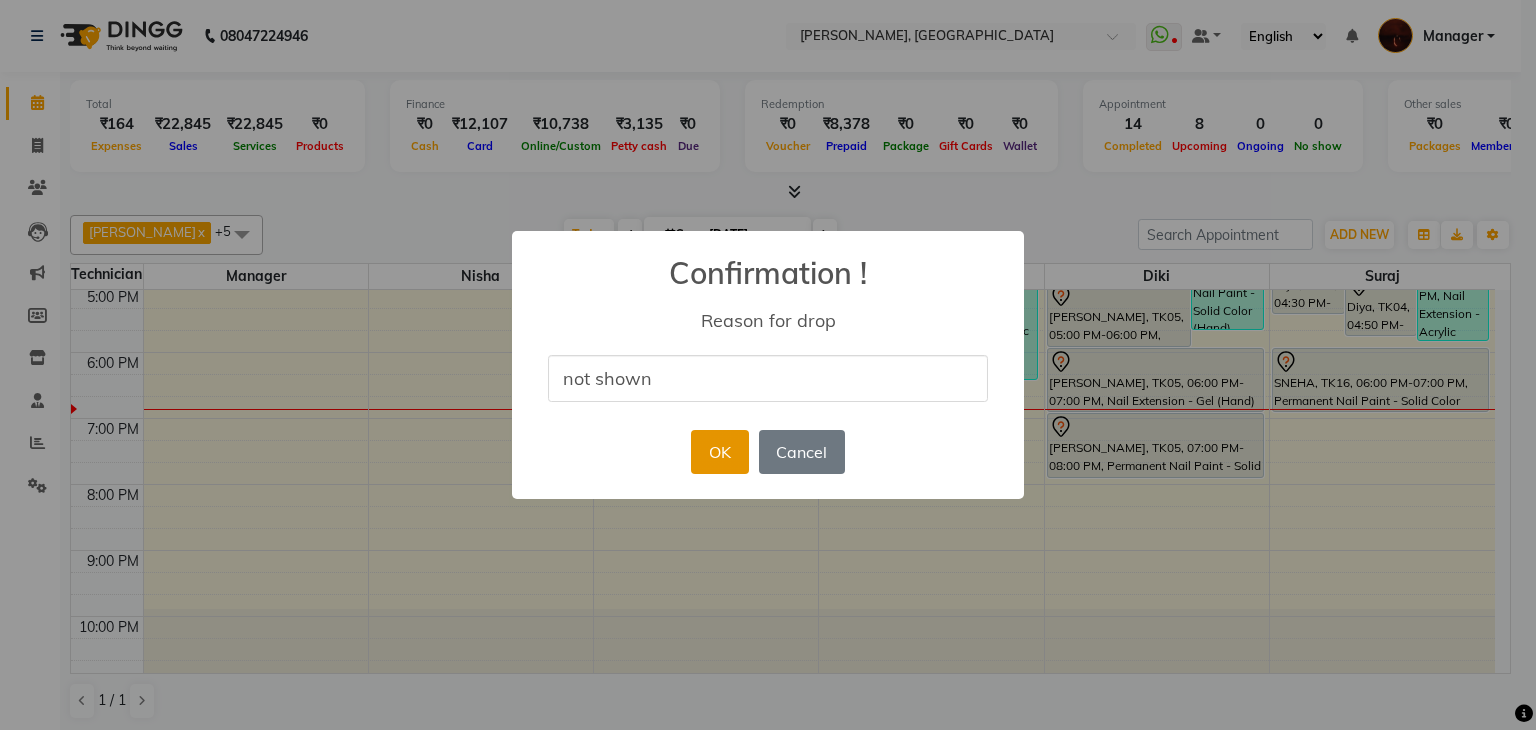 click on "OK" at bounding box center (719, 452) 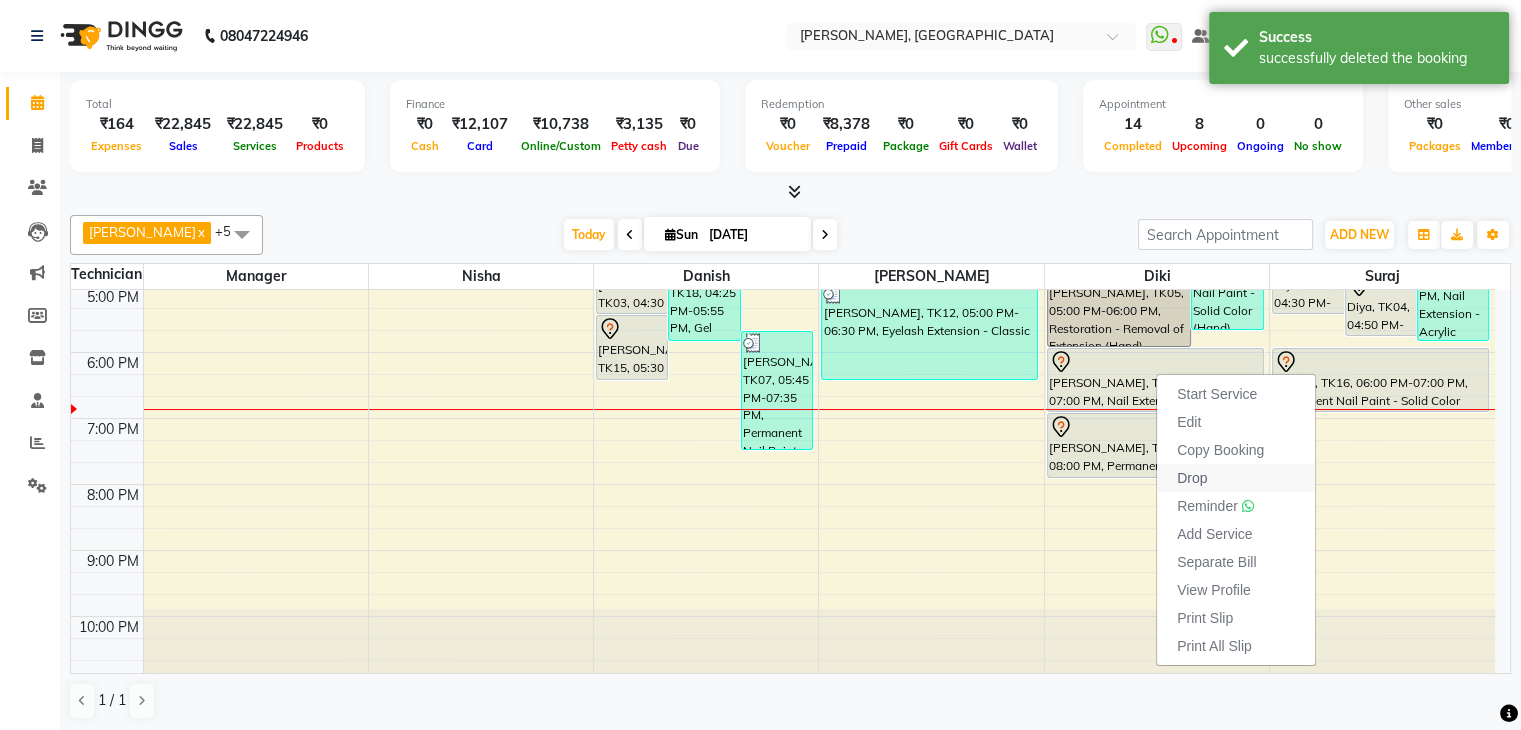 click on "Drop" at bounding box center (1236, 478) 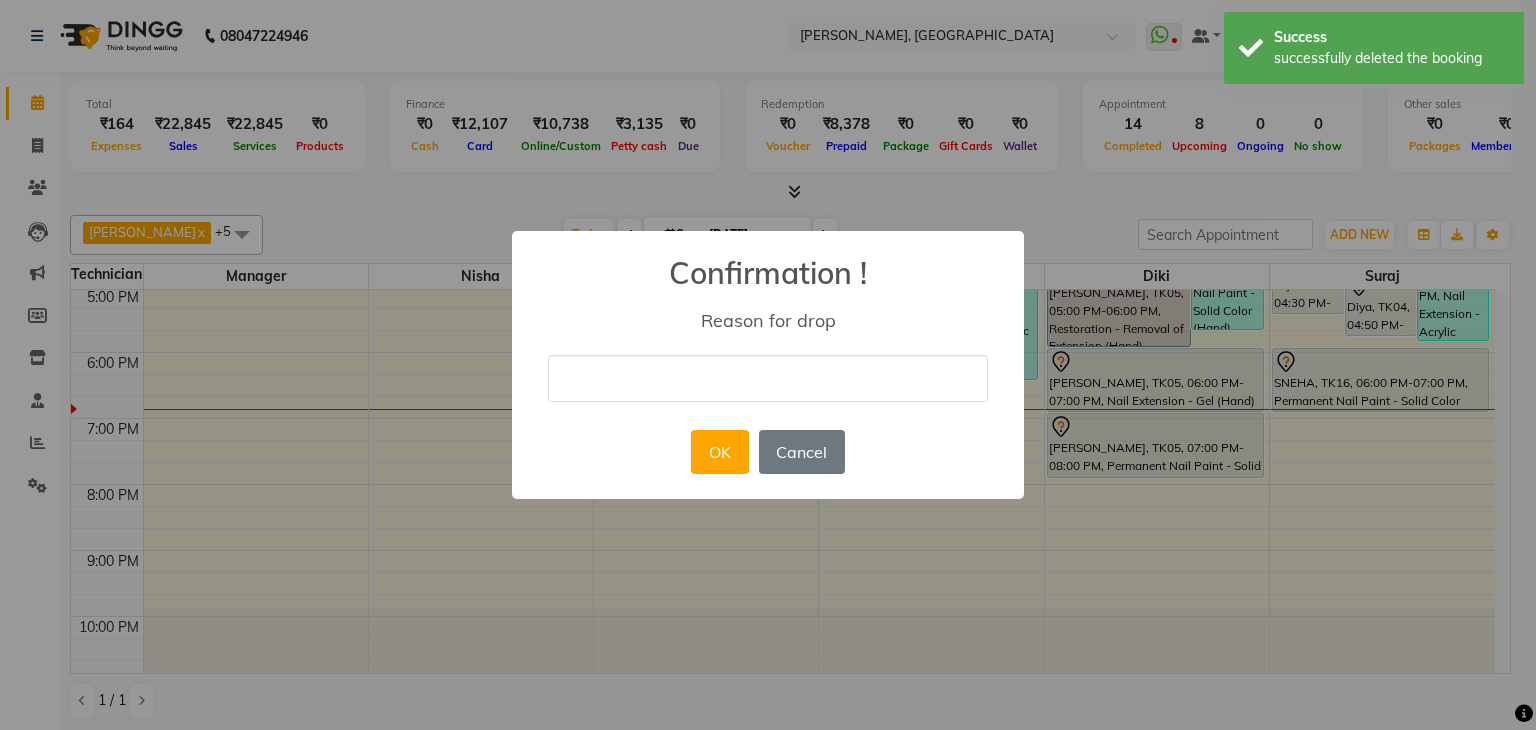 click at bounding box center [768, 378] 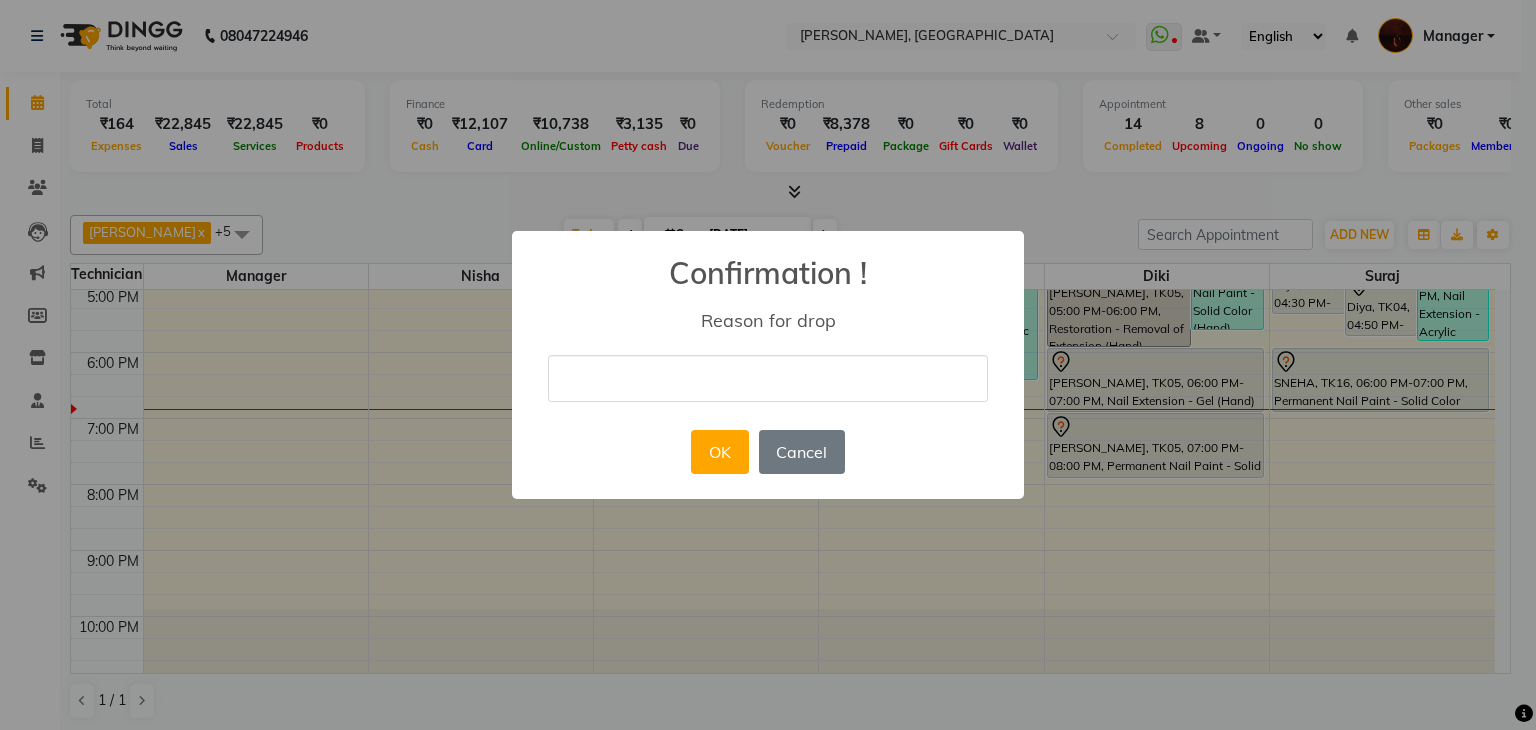 type on "not shown" 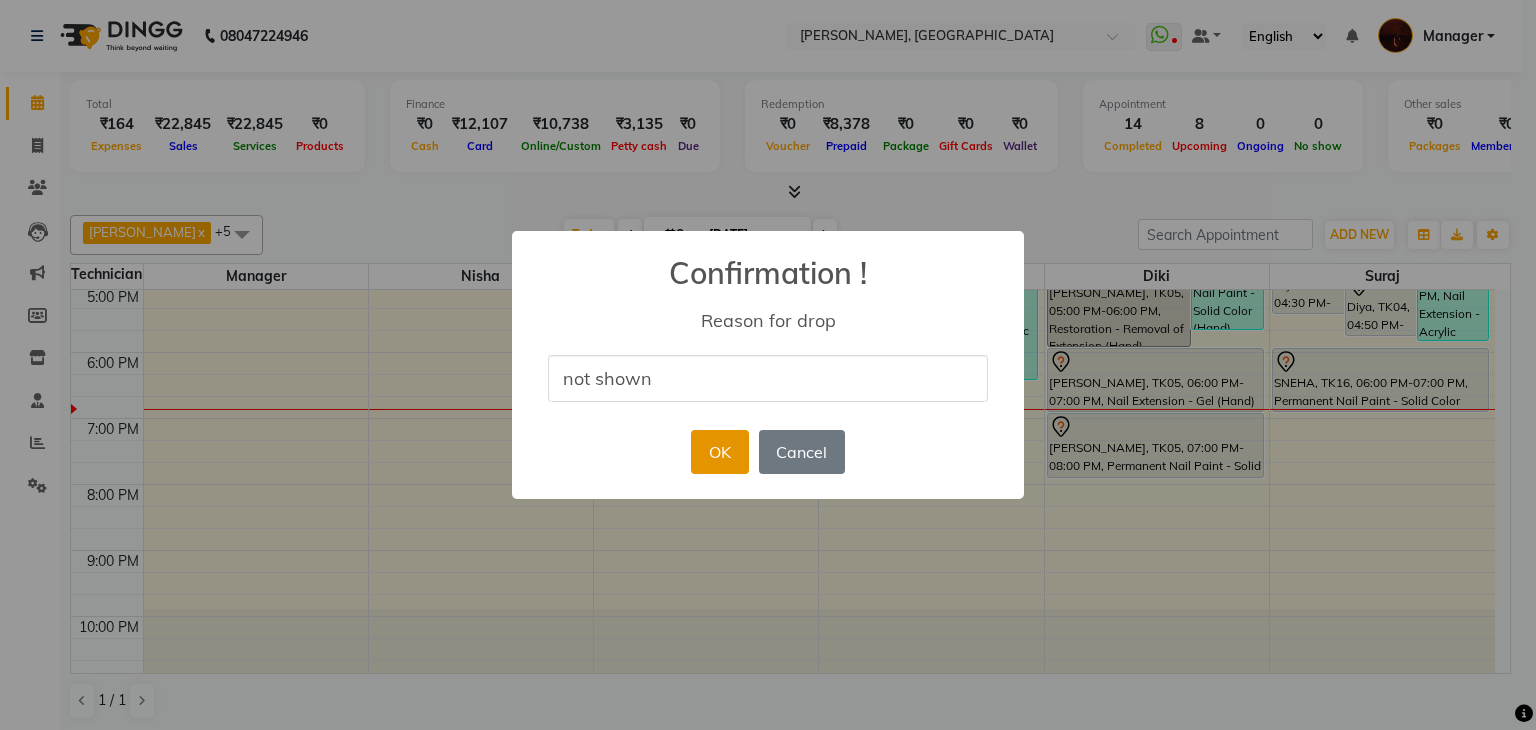 click on "OK" at bounding box center (719, 452) 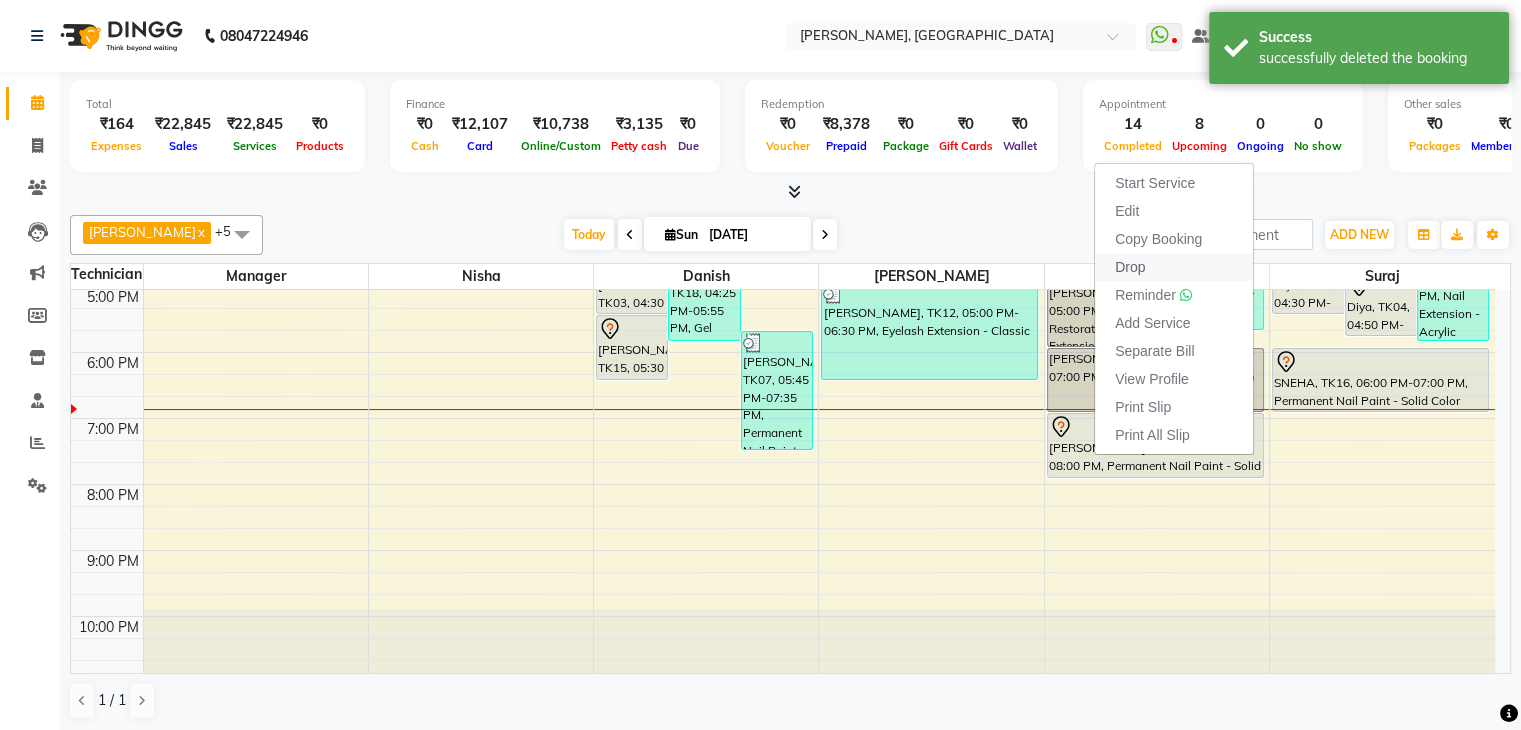 click on "Drop" at bounding box center [1174, 267] 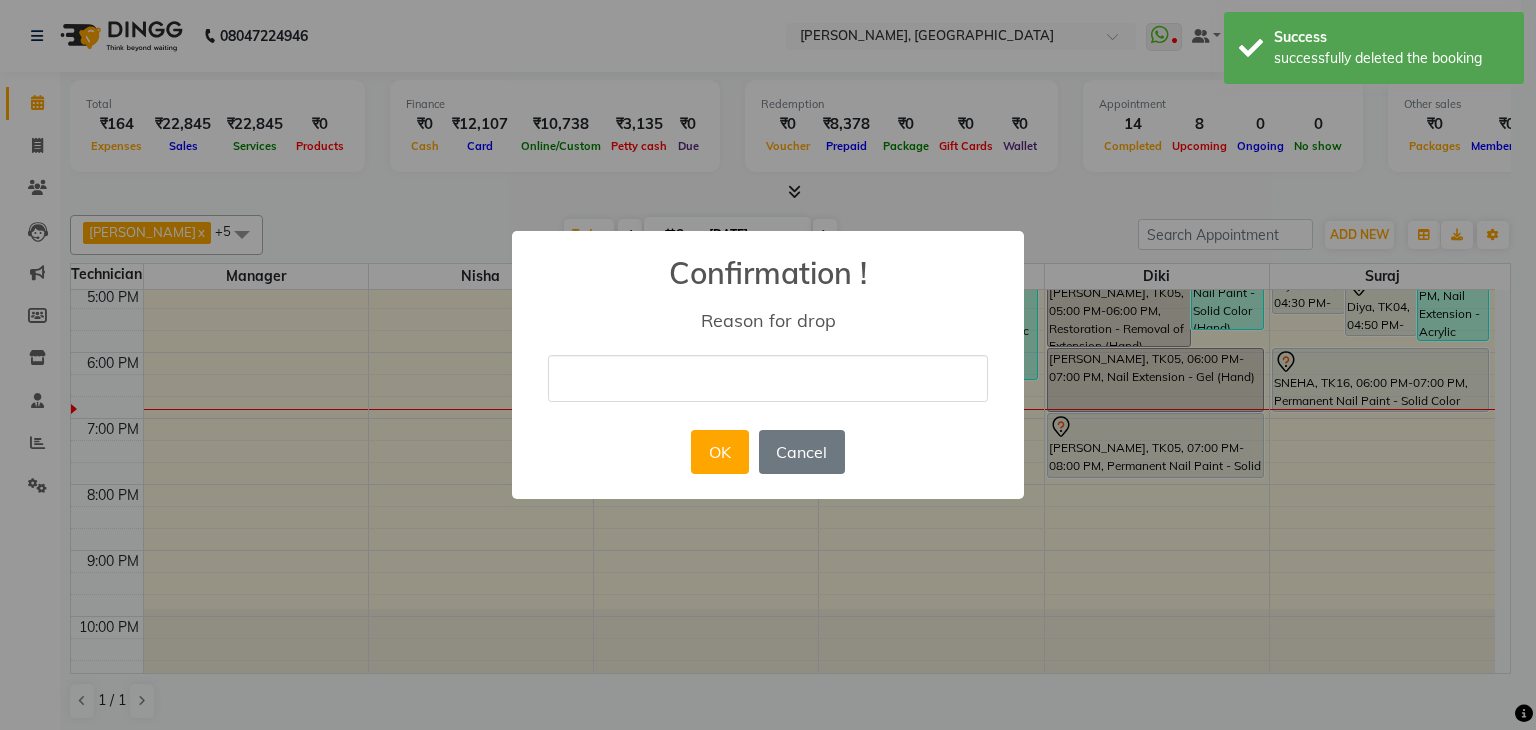 click at bounding box center (768, 378) 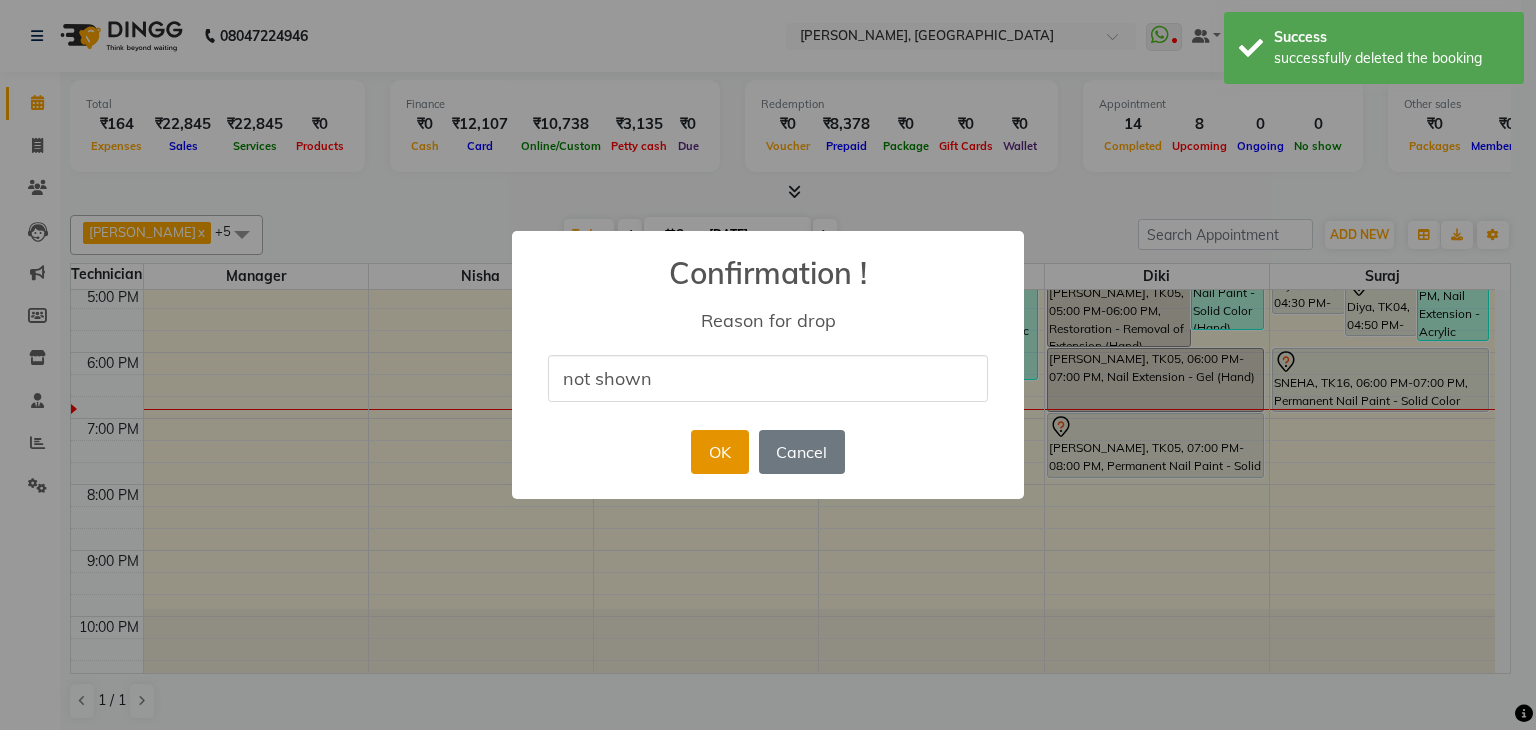 click on "OK" at bounding box center [719, 452] 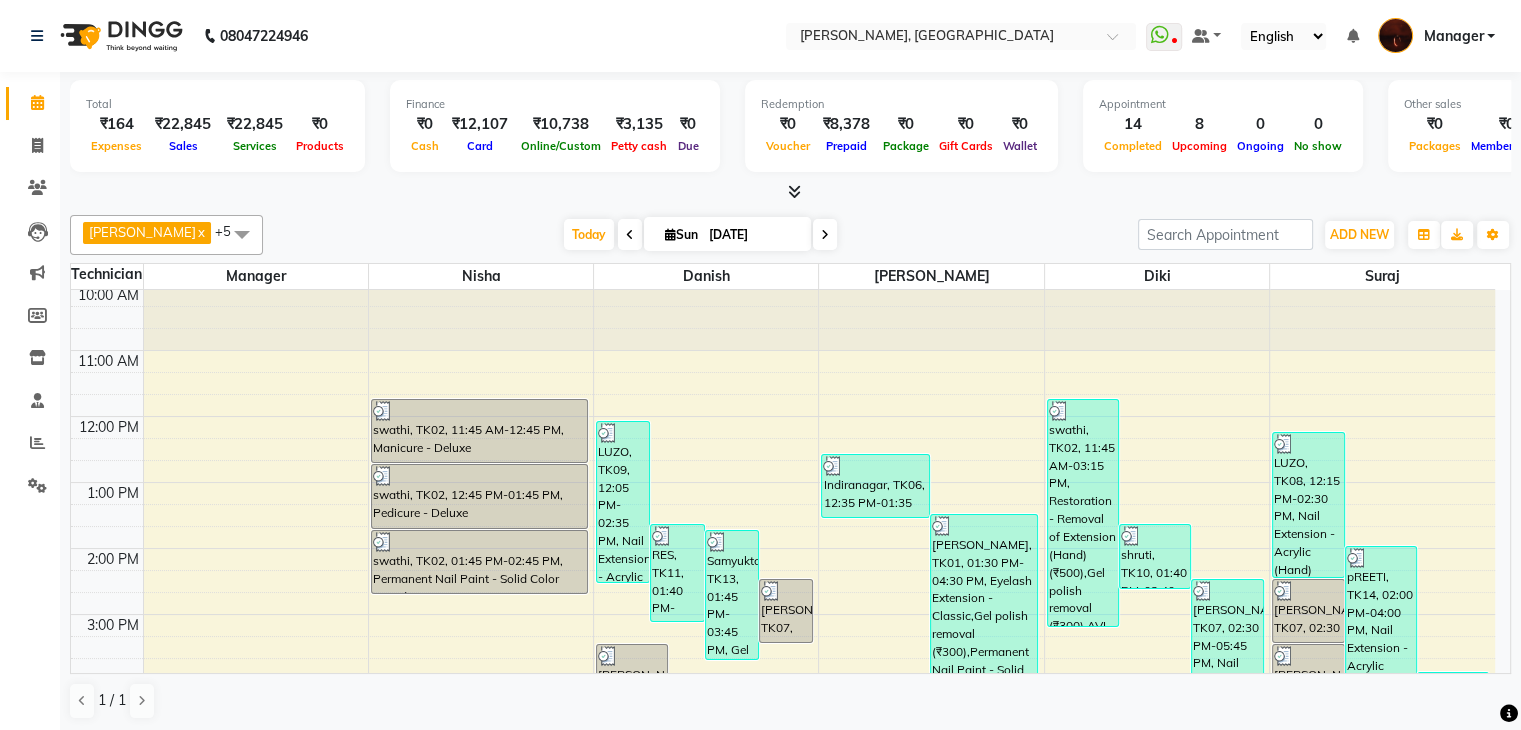scroll, scrollTop: 0, scrollLeft: 0, axis: both 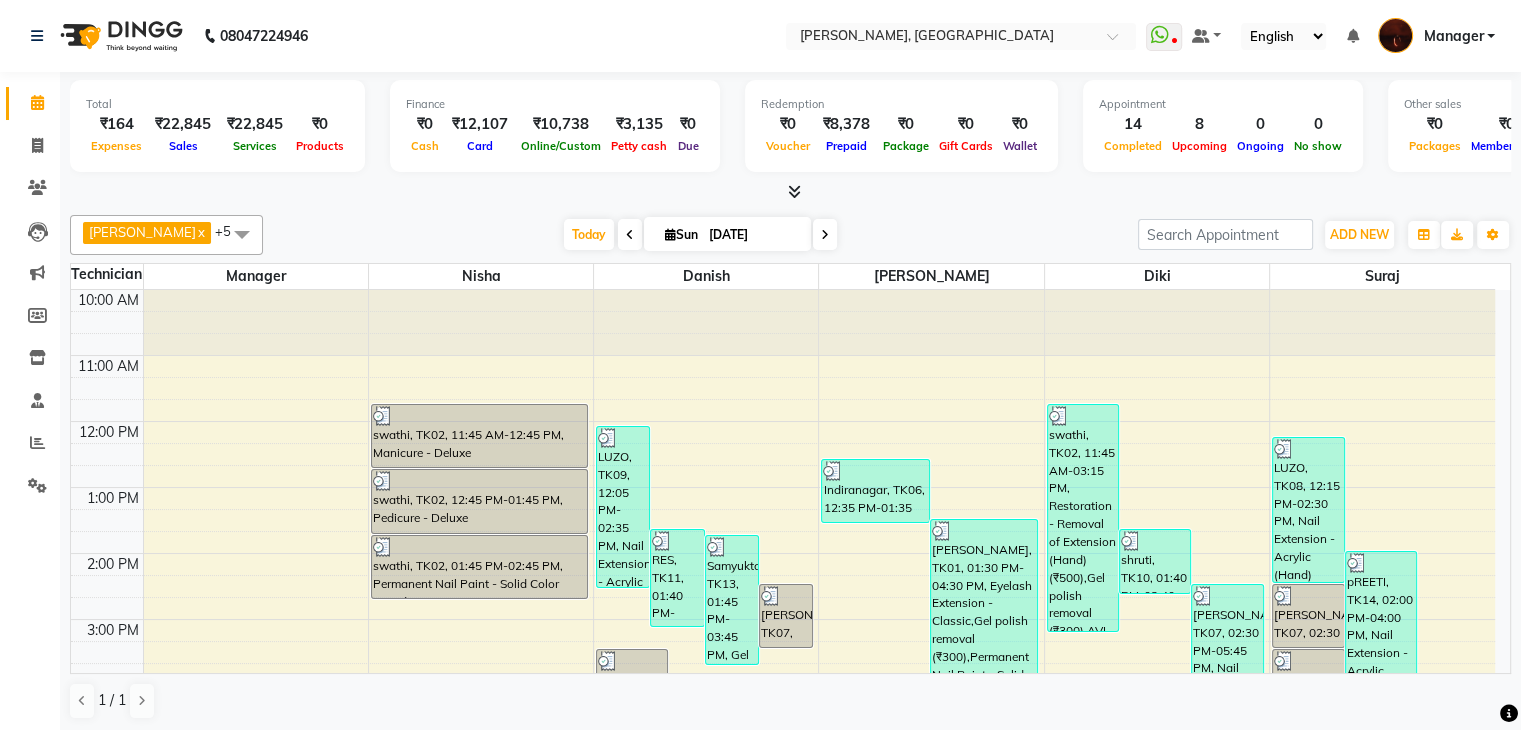 drag, startPoint x: 524, startPoint y: 177, endPoint x: 1535, endPoint y: 397, distance: 1034.6598 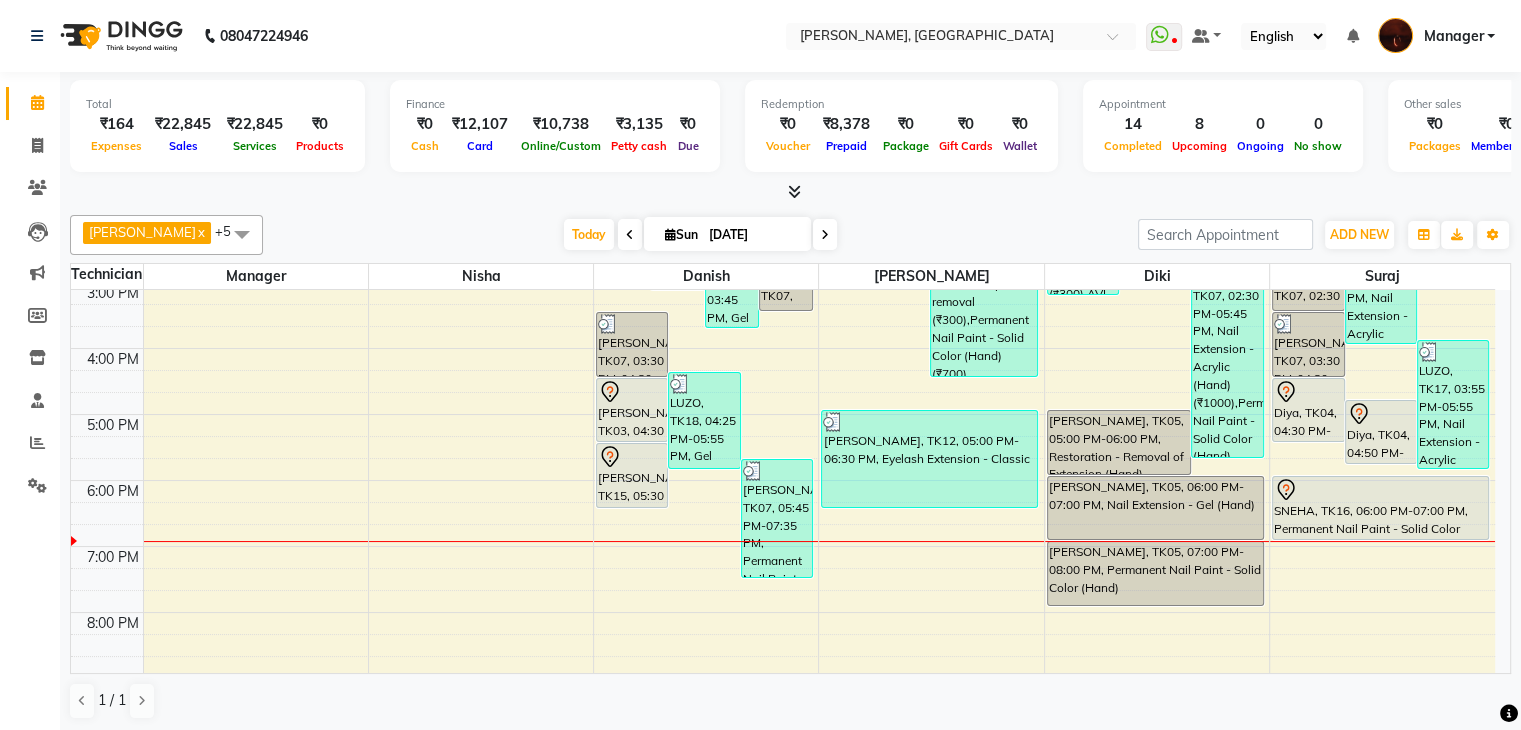 scroll, scrollTop: 332, scrollLeft: 0, axis: vertical 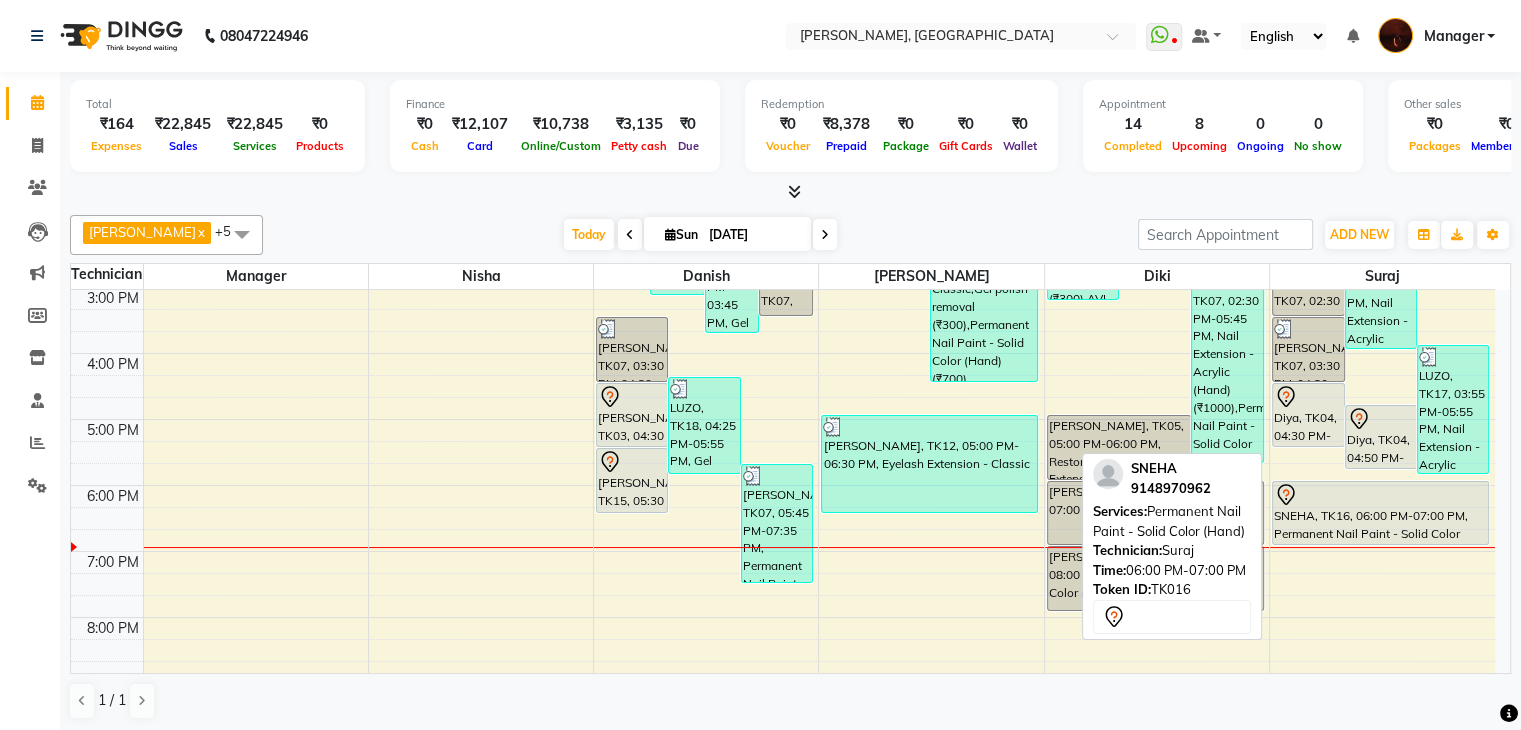 click on "SNEHA, TK16, 06:00 PM-07:00 PM, Permanent Nail Paint - Solid Color (Hand)" at bounding box center (1380, 513) 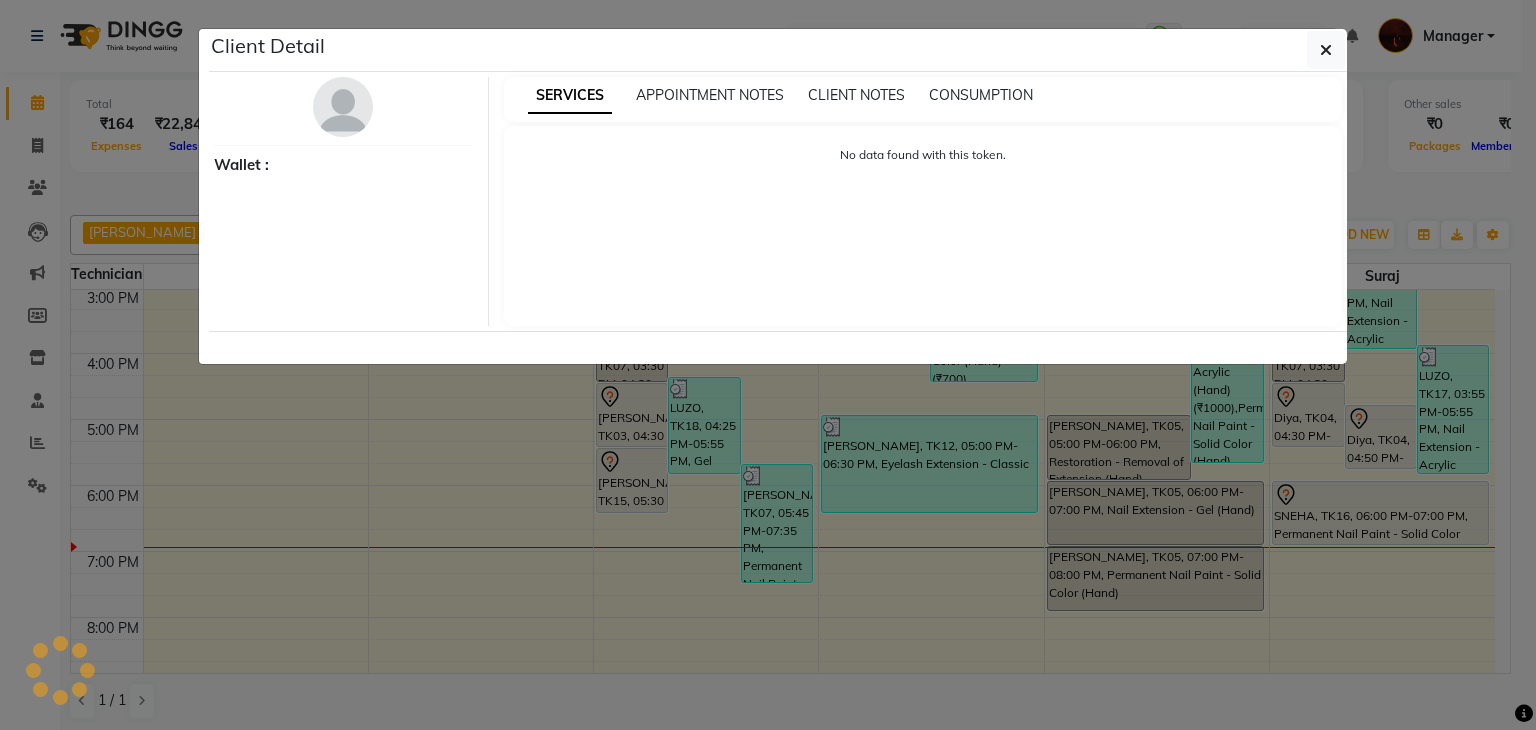 select on "7" 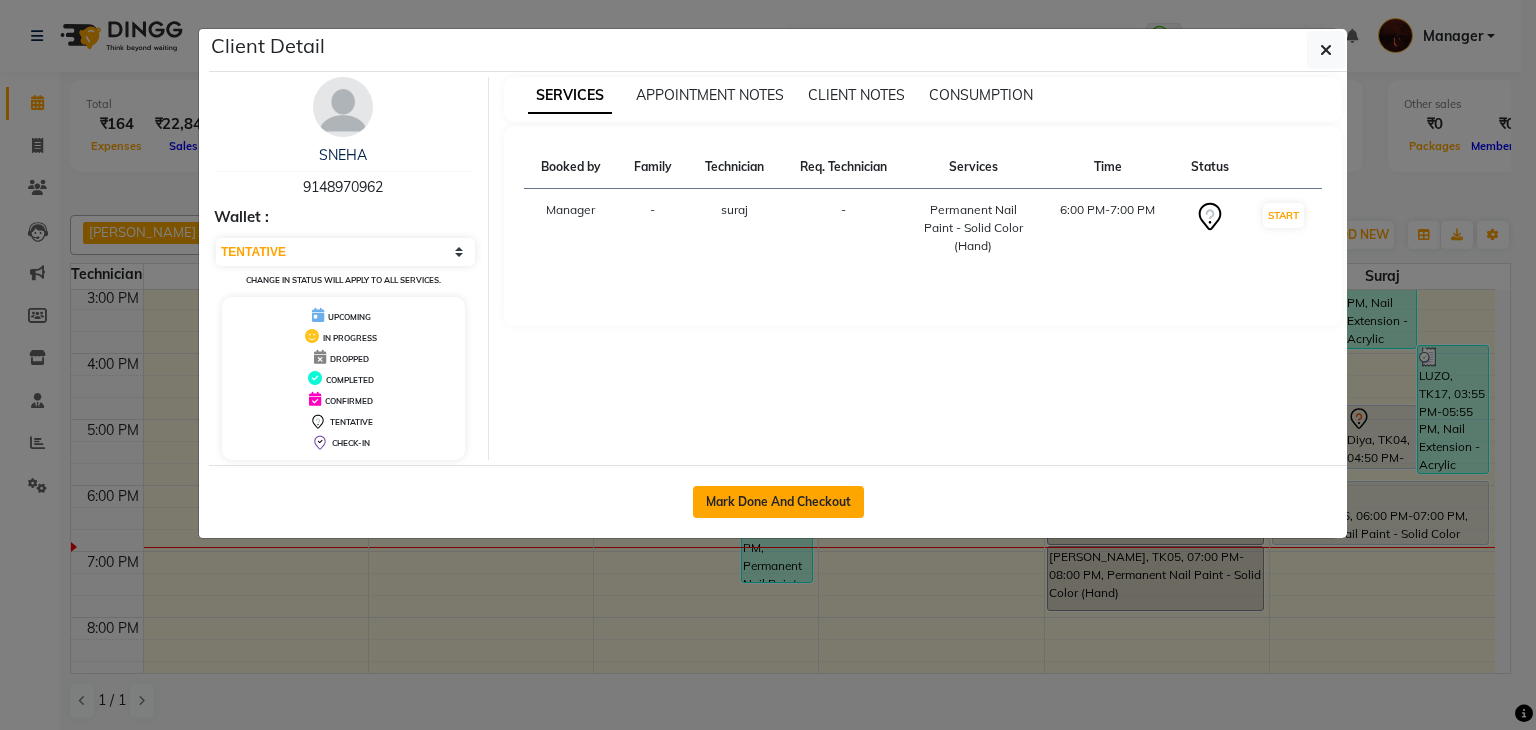 click on "Mark Done And Checkout" 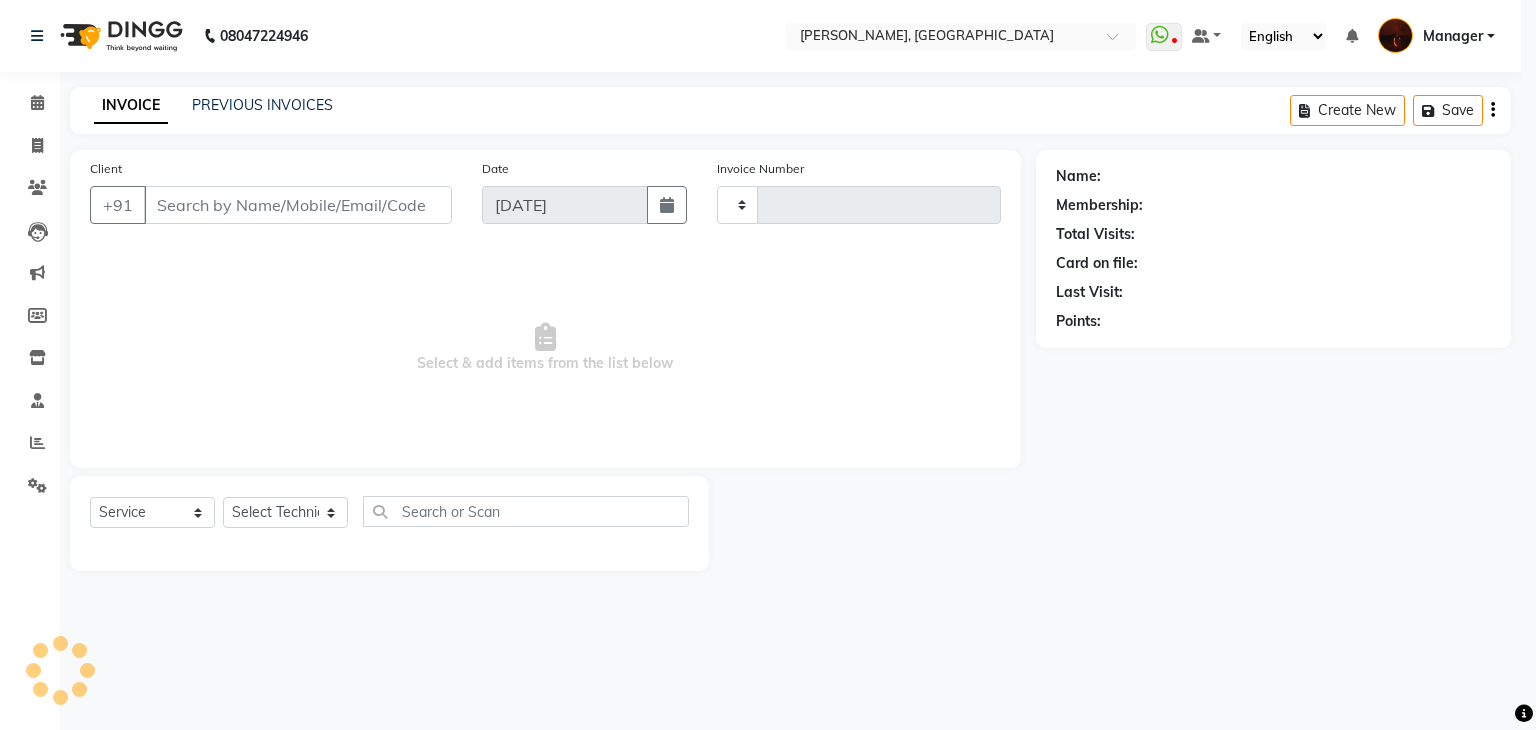 select on "3" 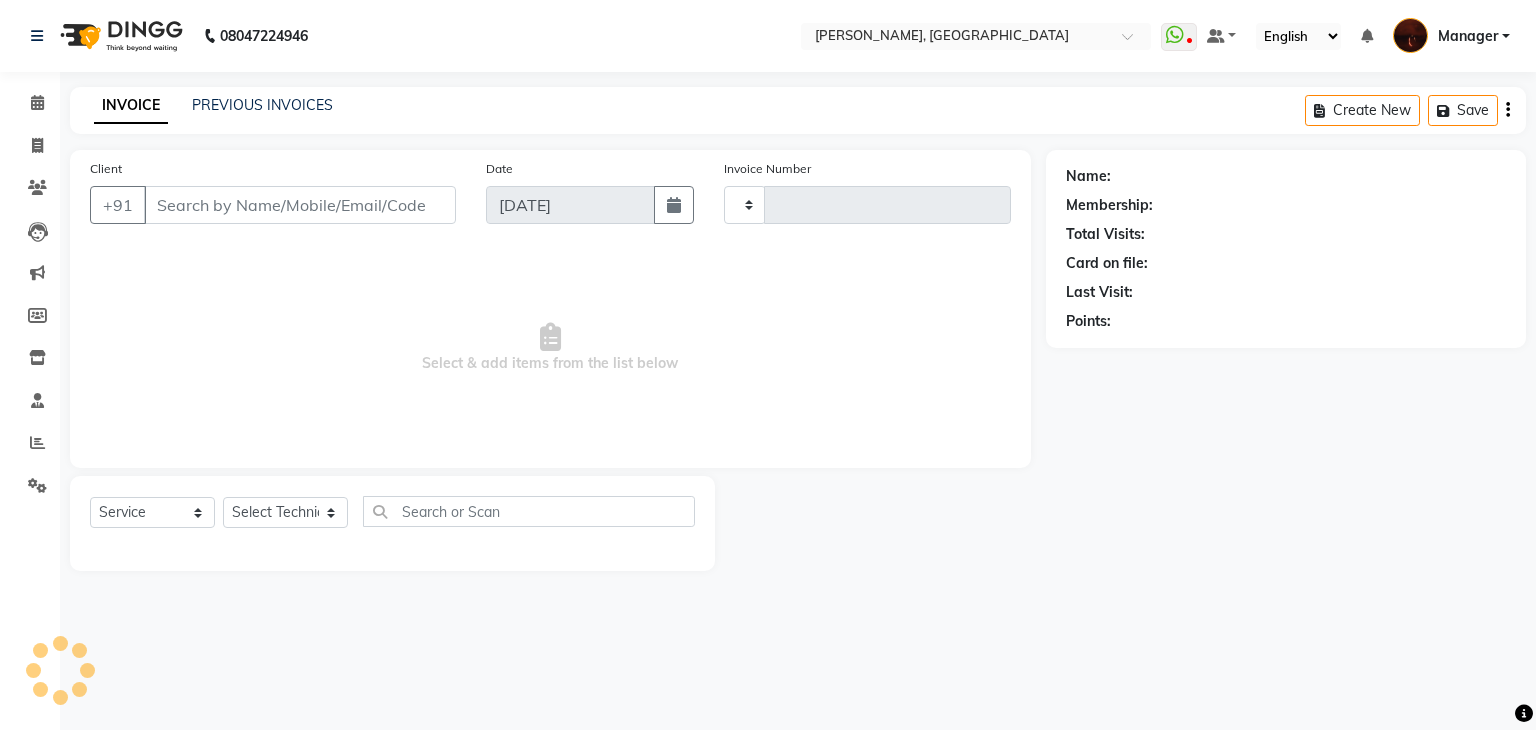 type on "1222" 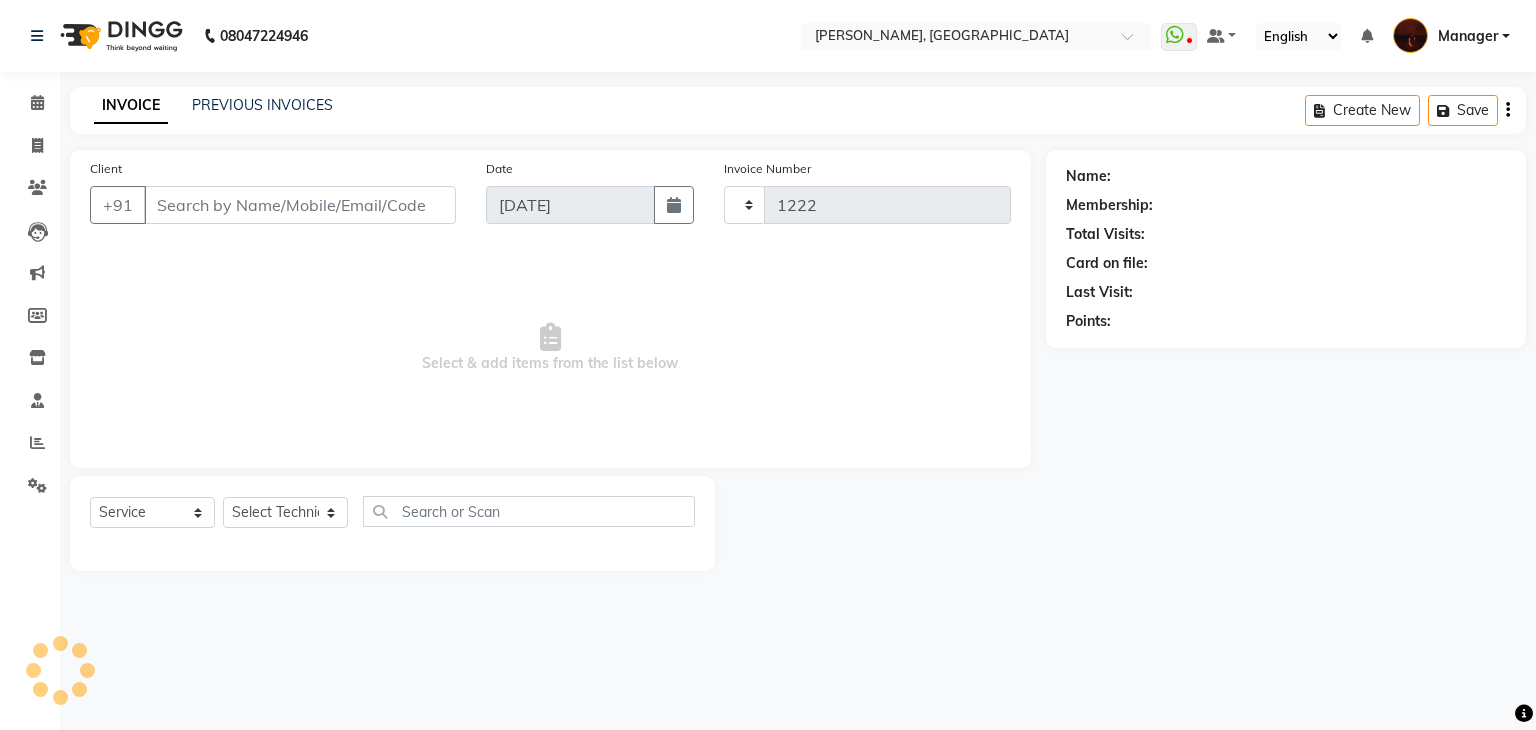 select on "4063" 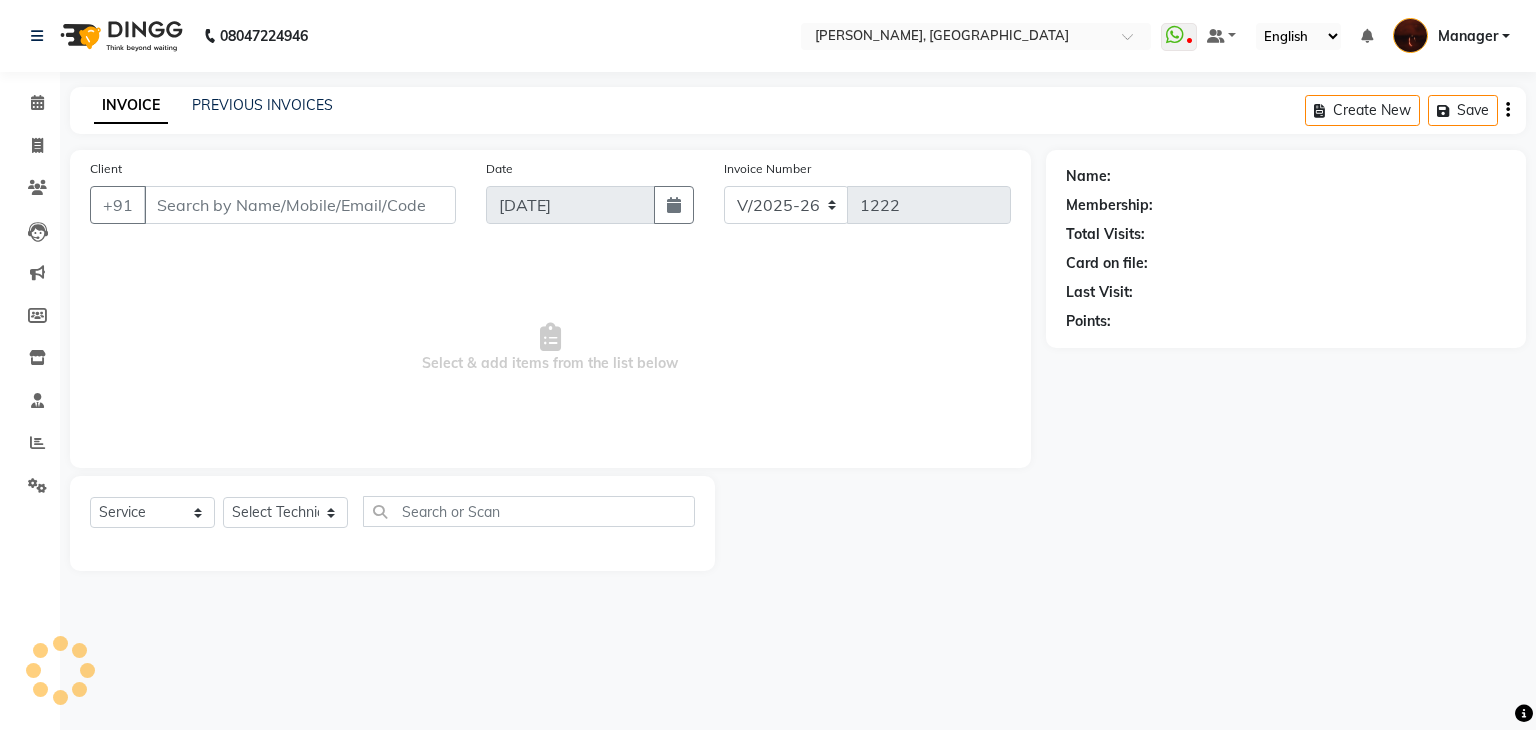 type on "91******62" 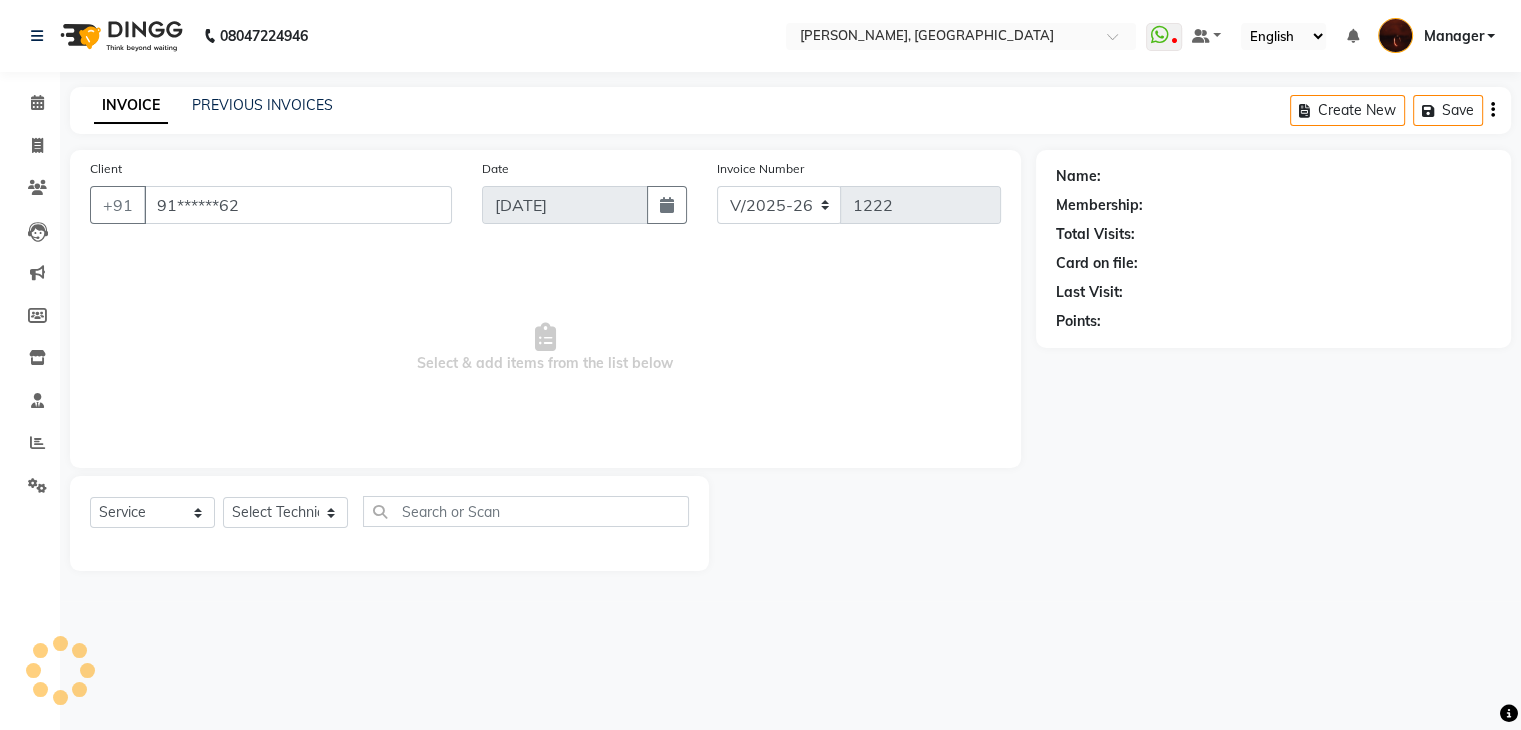 select on "83655" 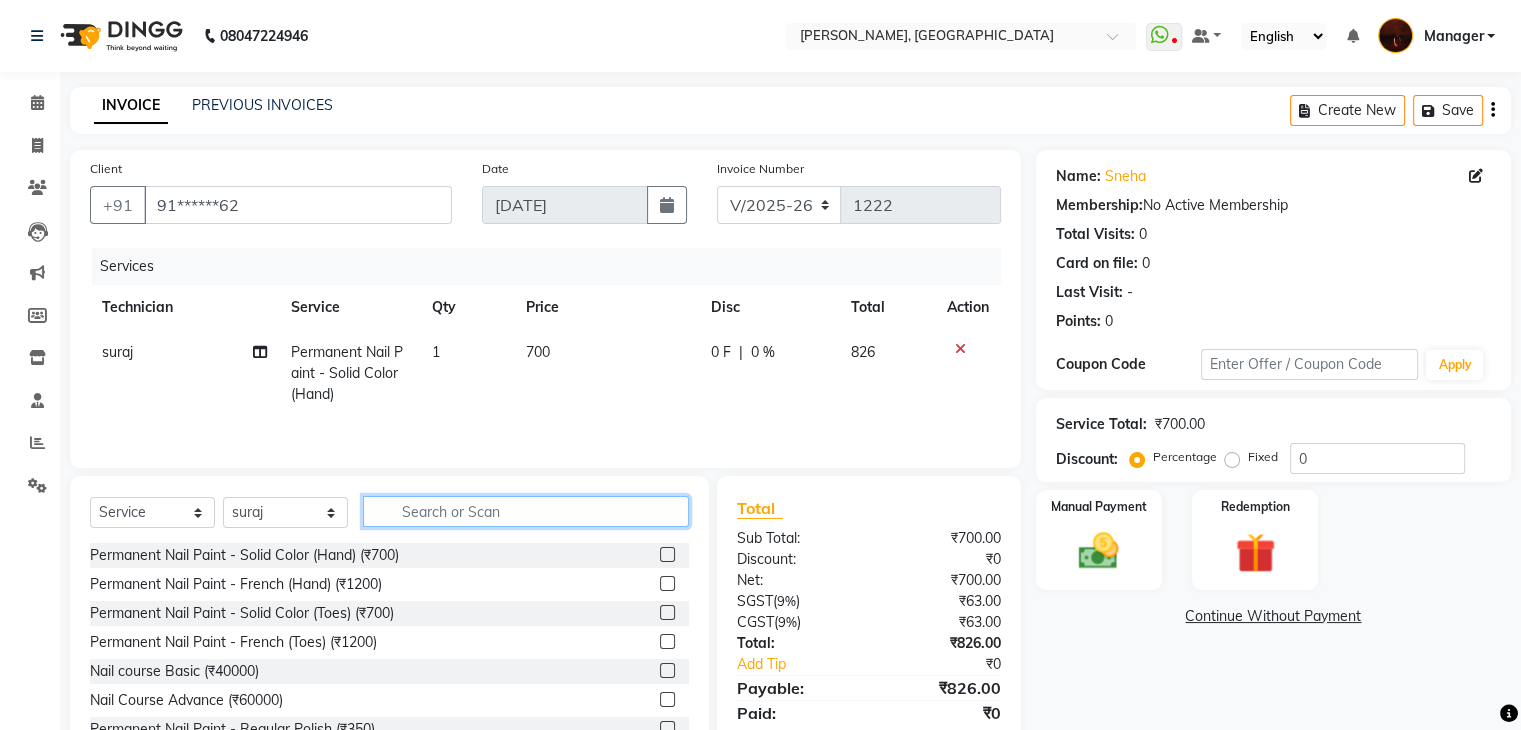 click 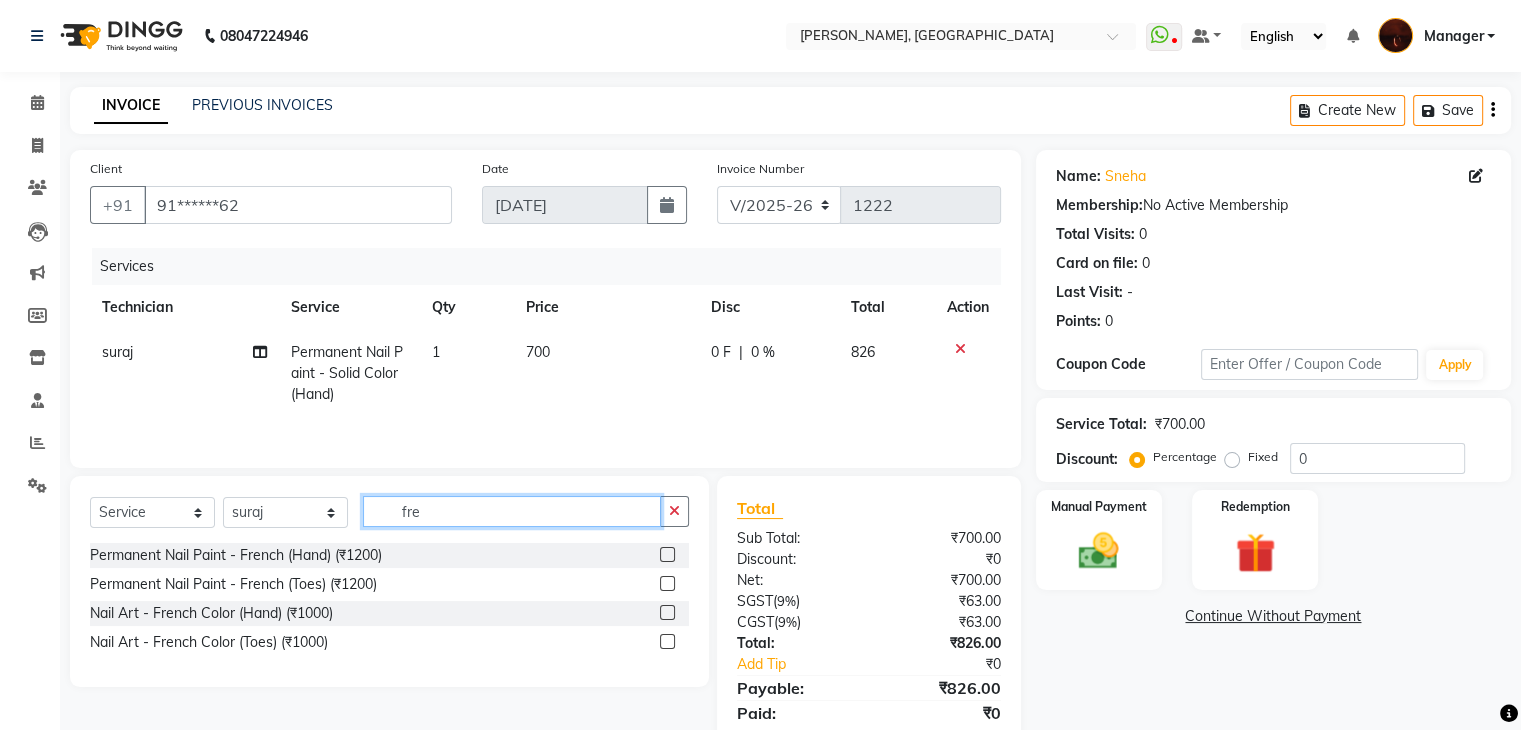 type on "fre" 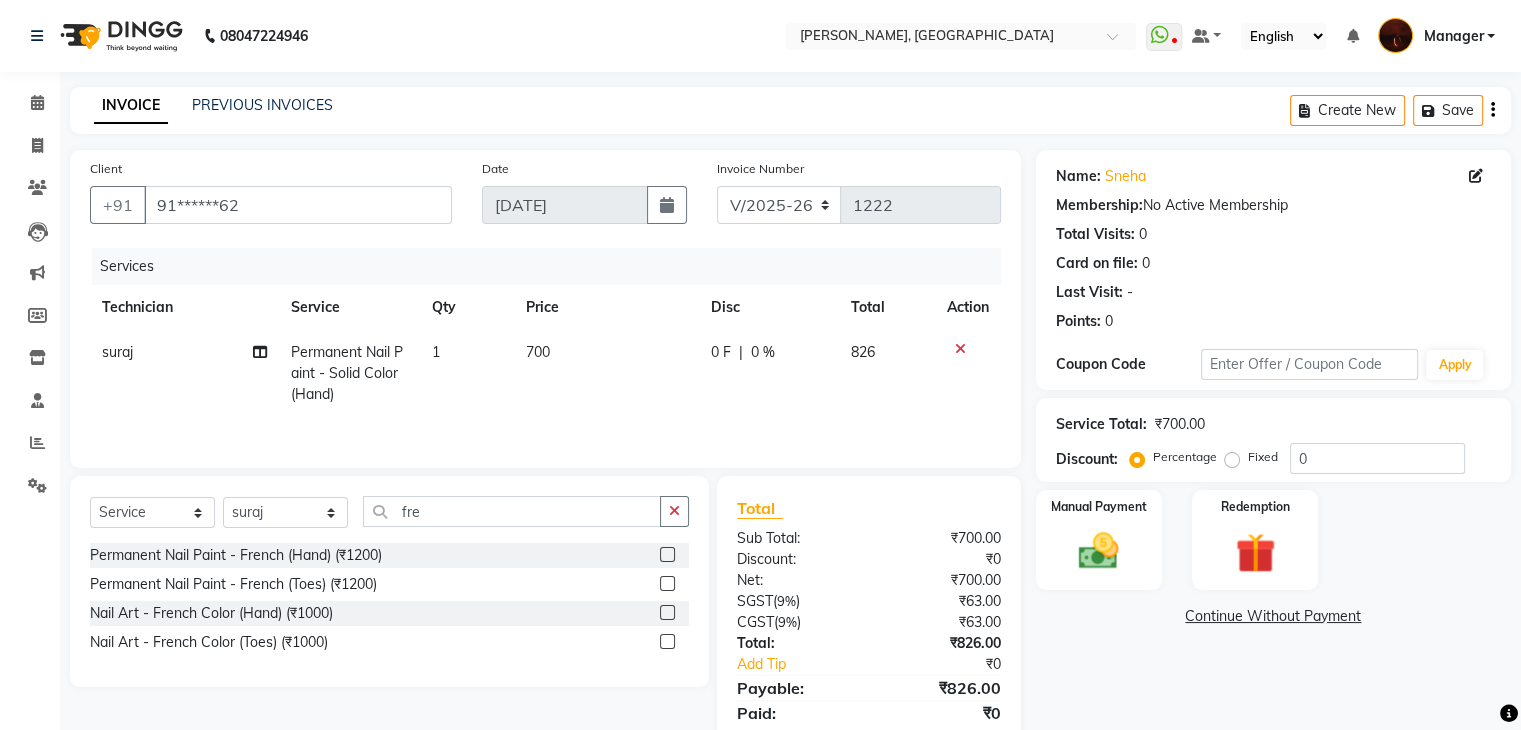 click 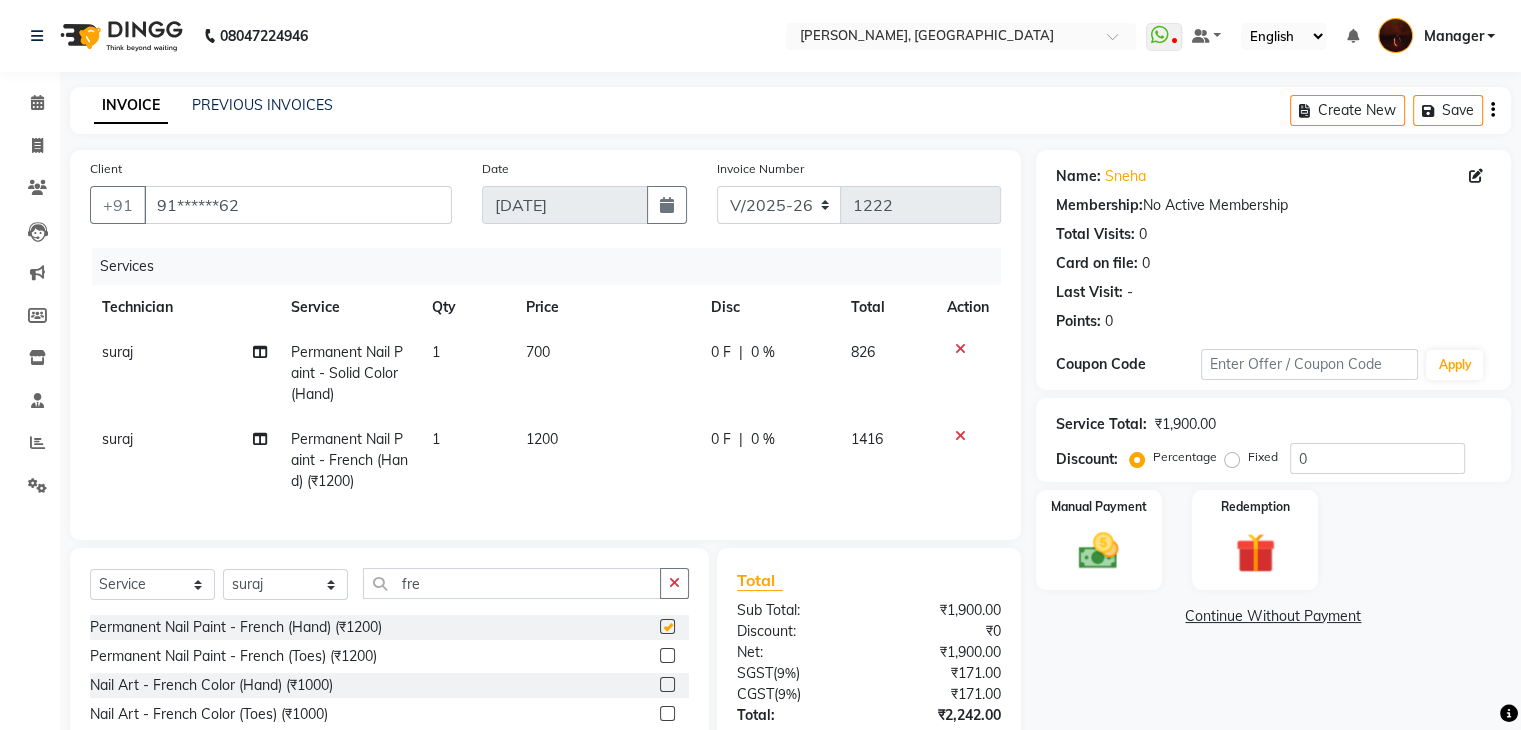 checkbox on "false" 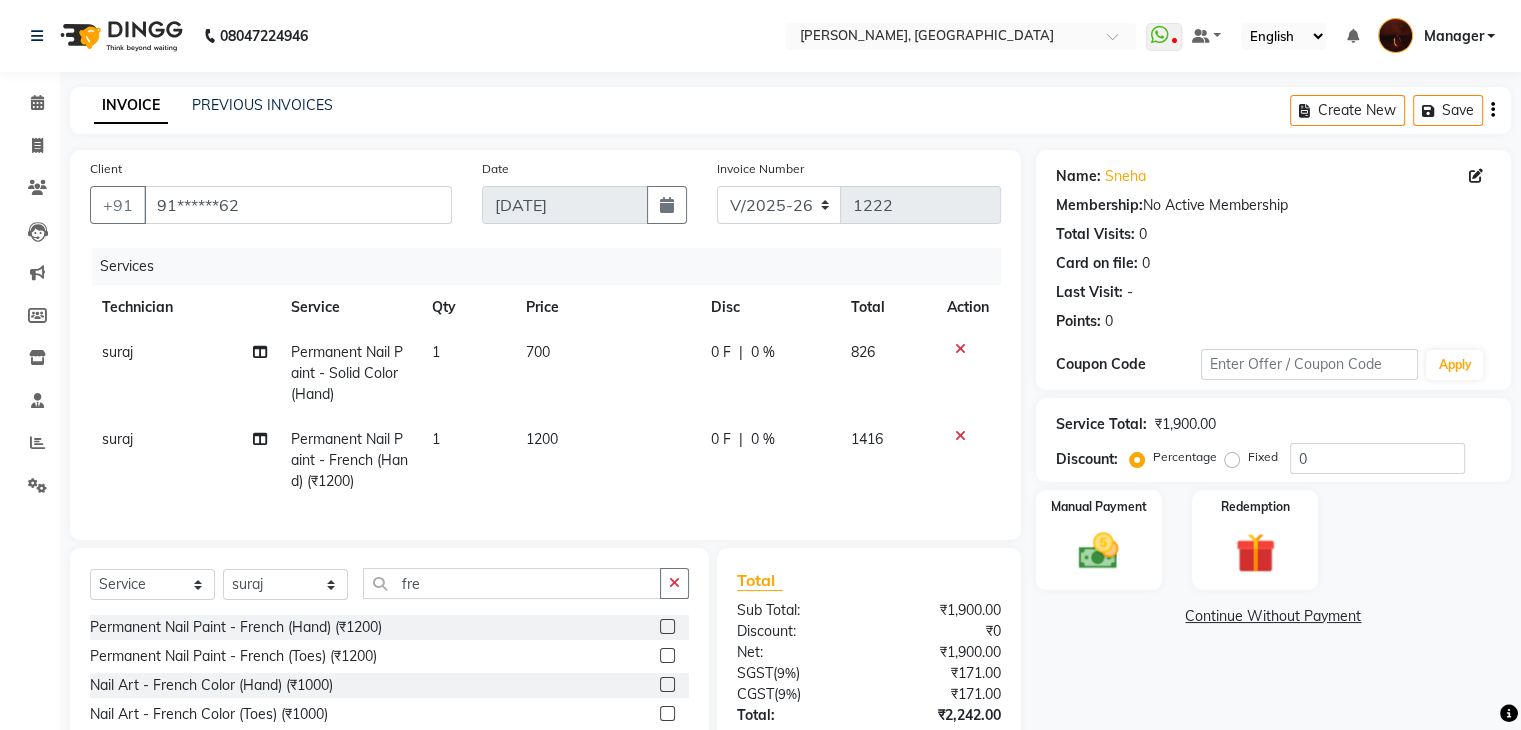 click on "Permanent Nail Paint - French (Hand) (₹1200)" 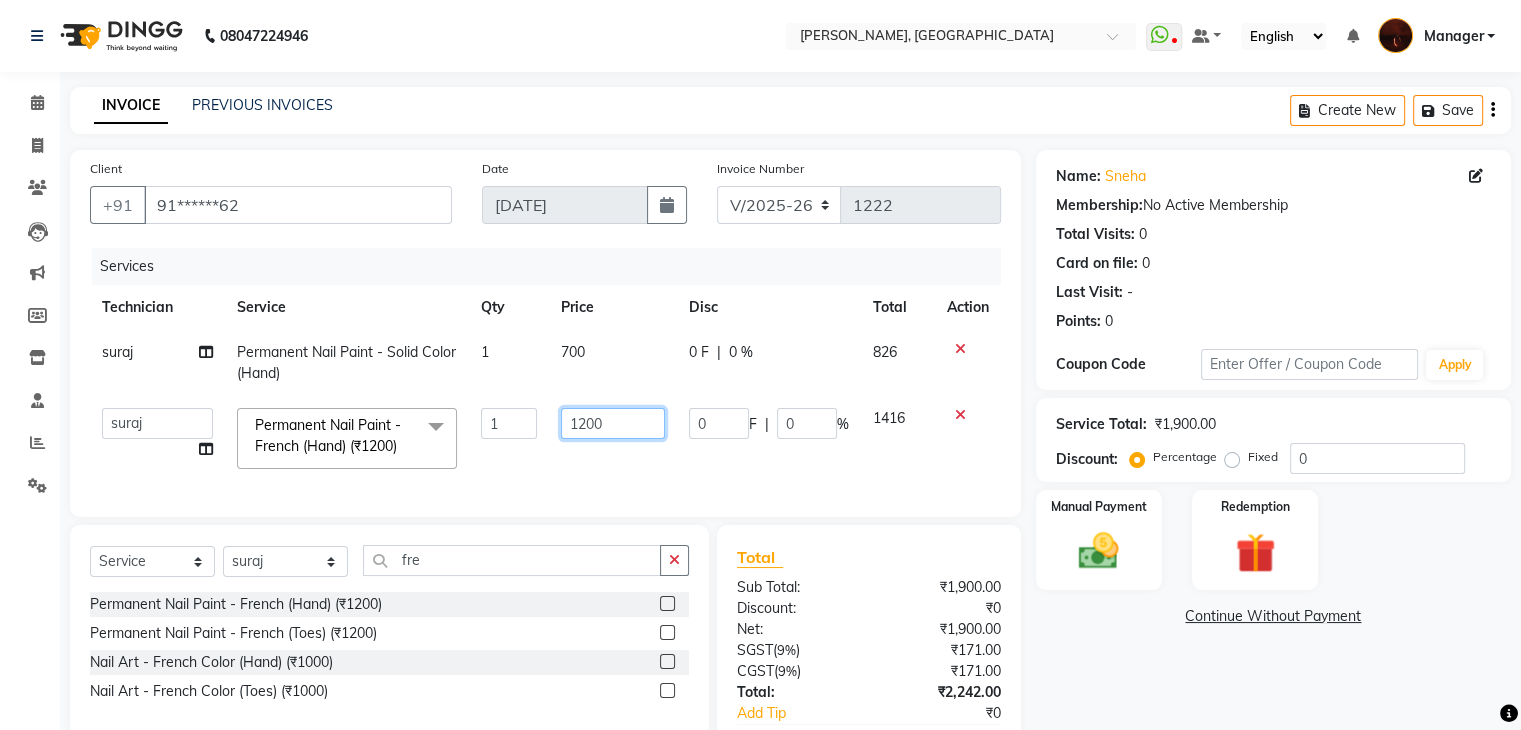 click on "1200" 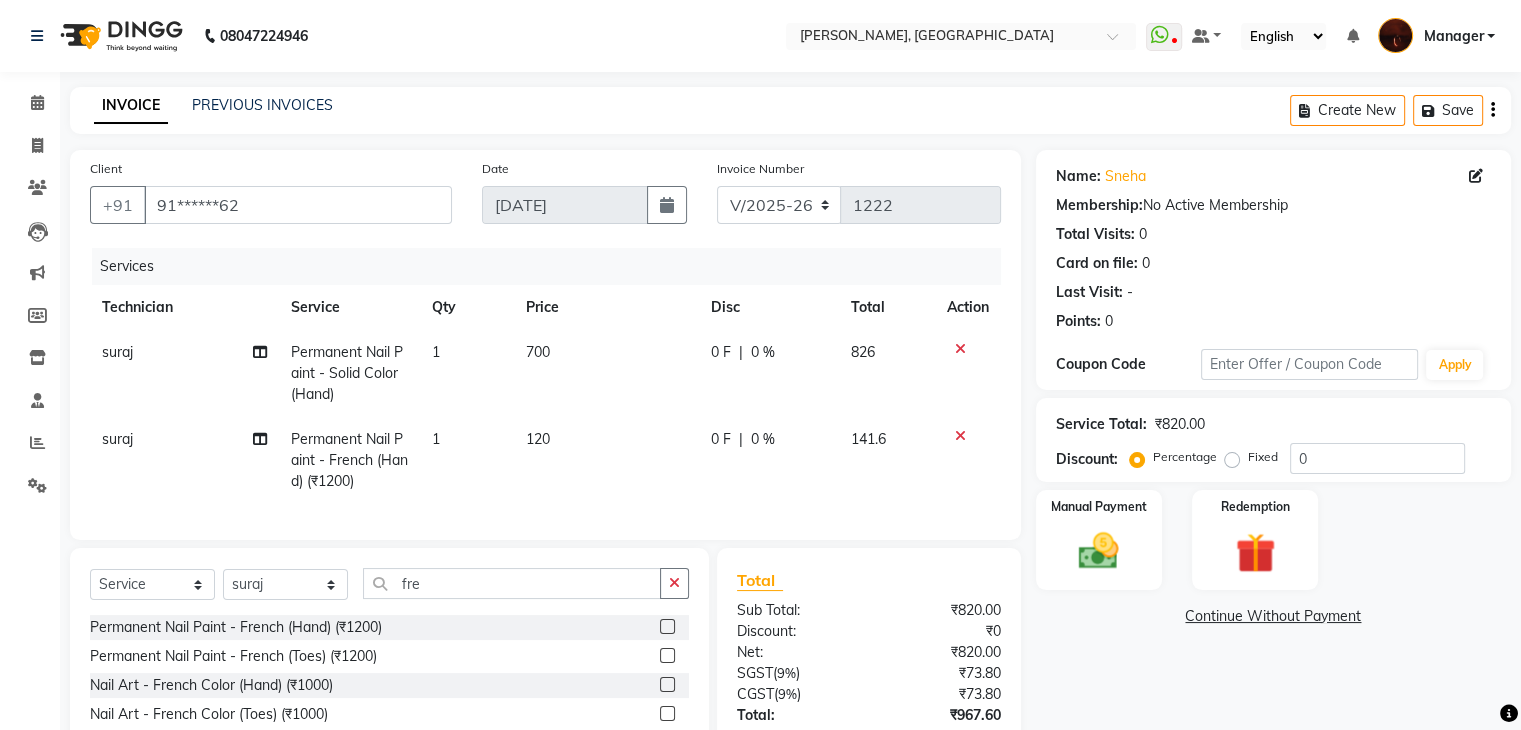 click on "1" 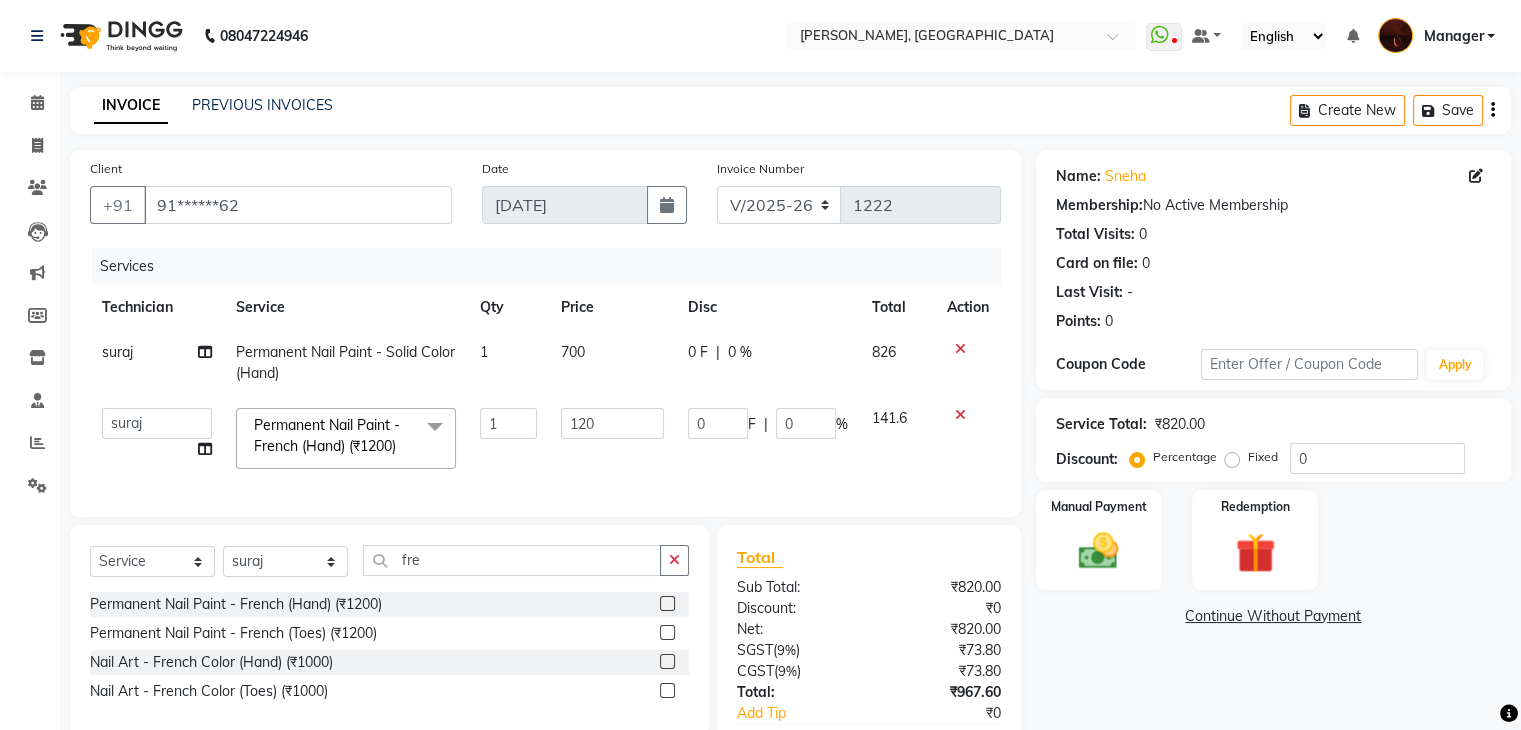click on "1" 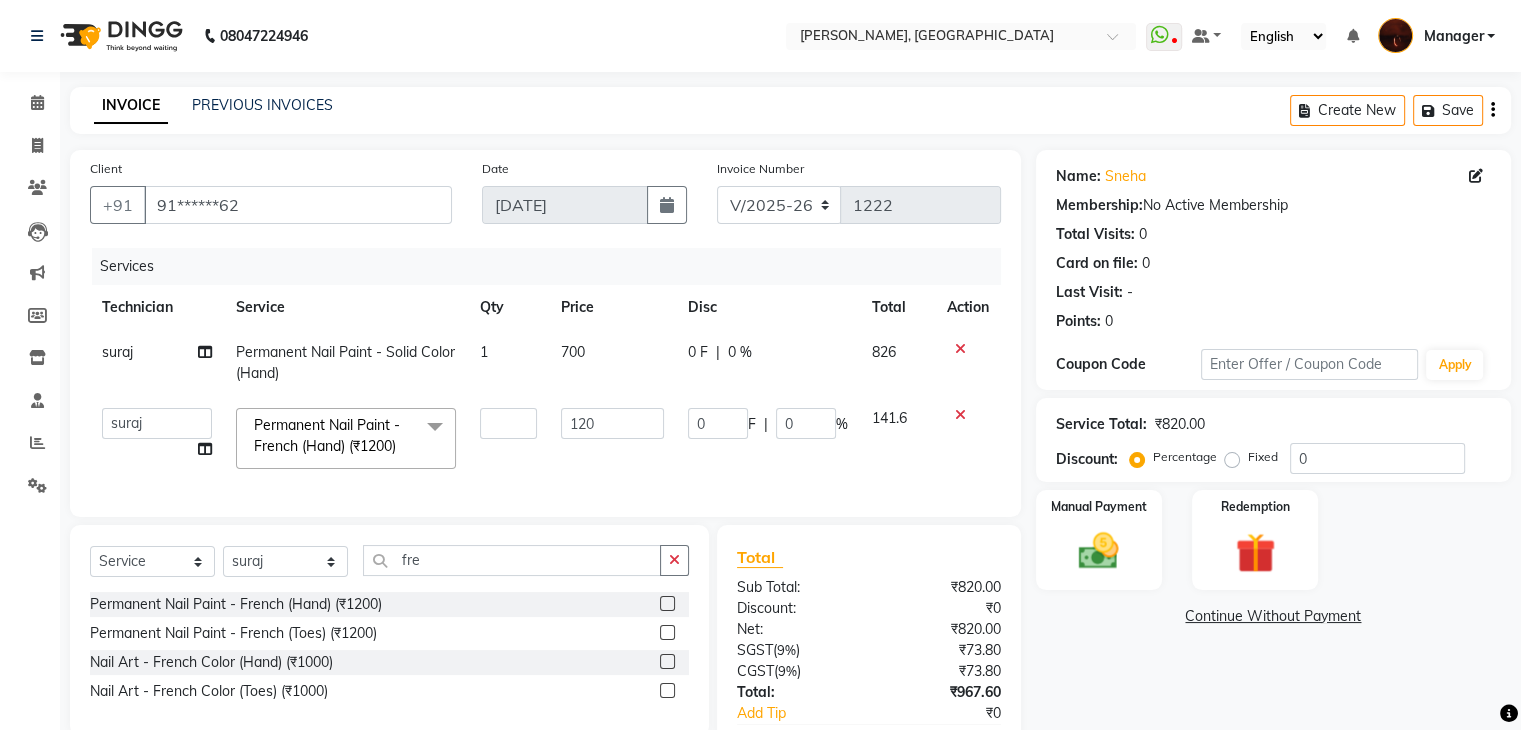type on "4" 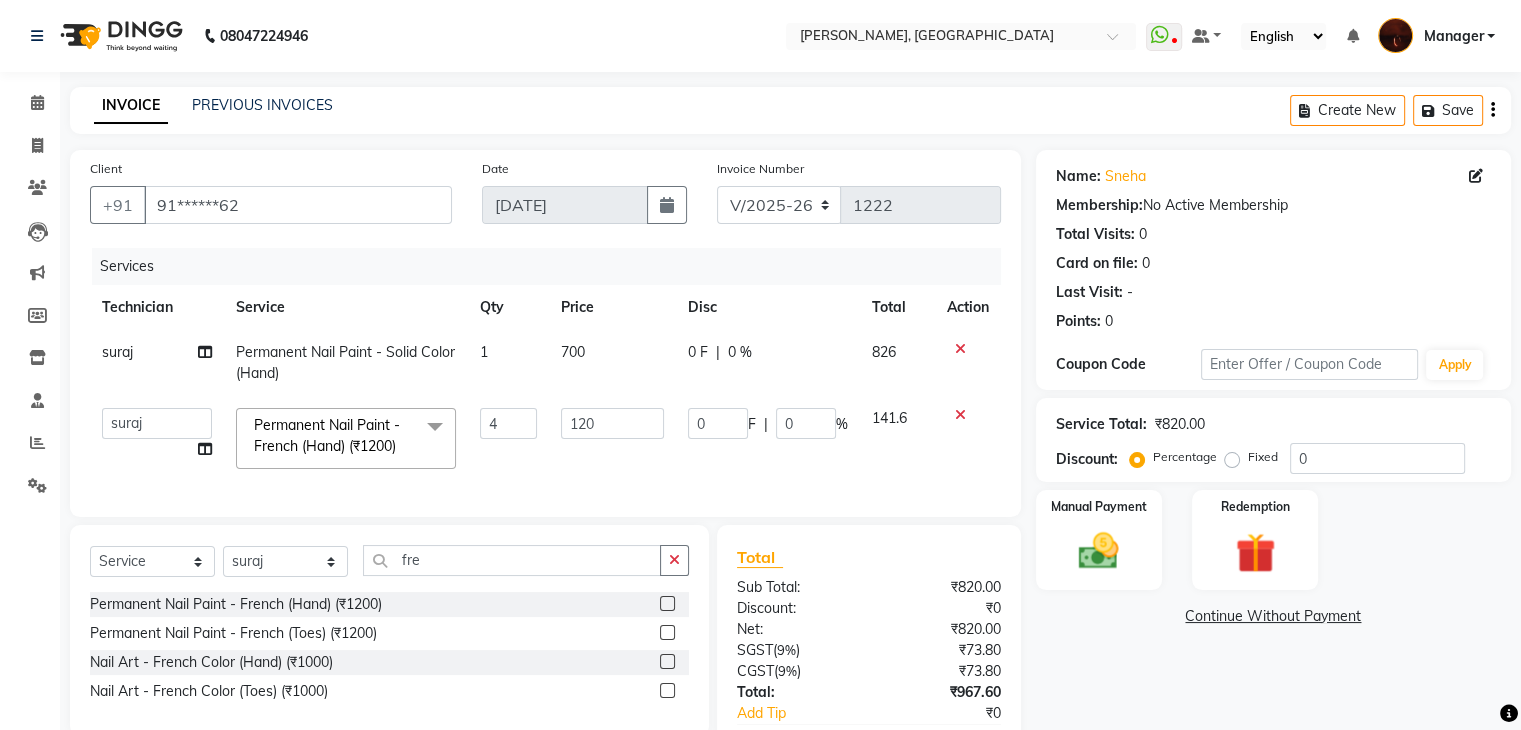 click on "4" 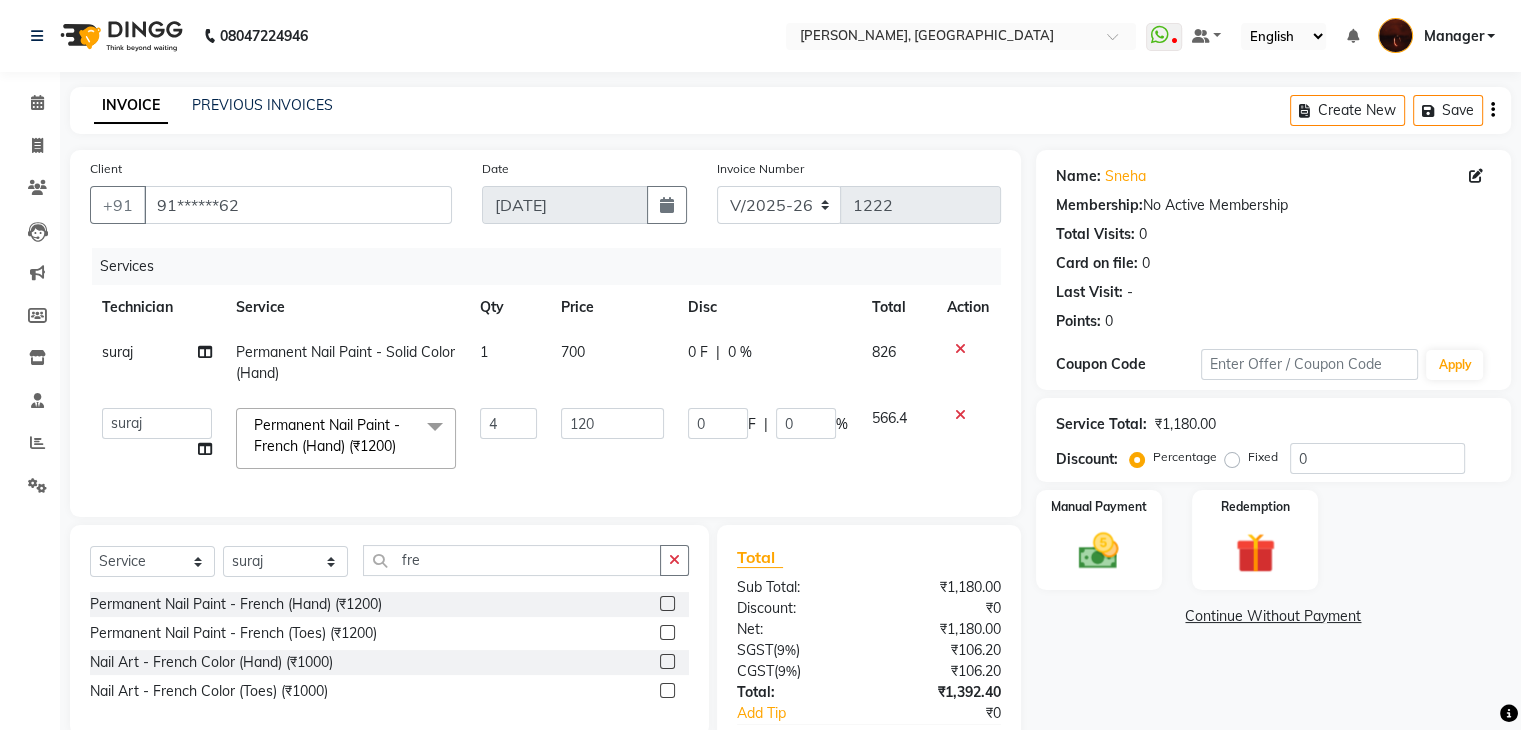 scroll, scrollTop: 134, scrollLeft: 0, axis: vertical 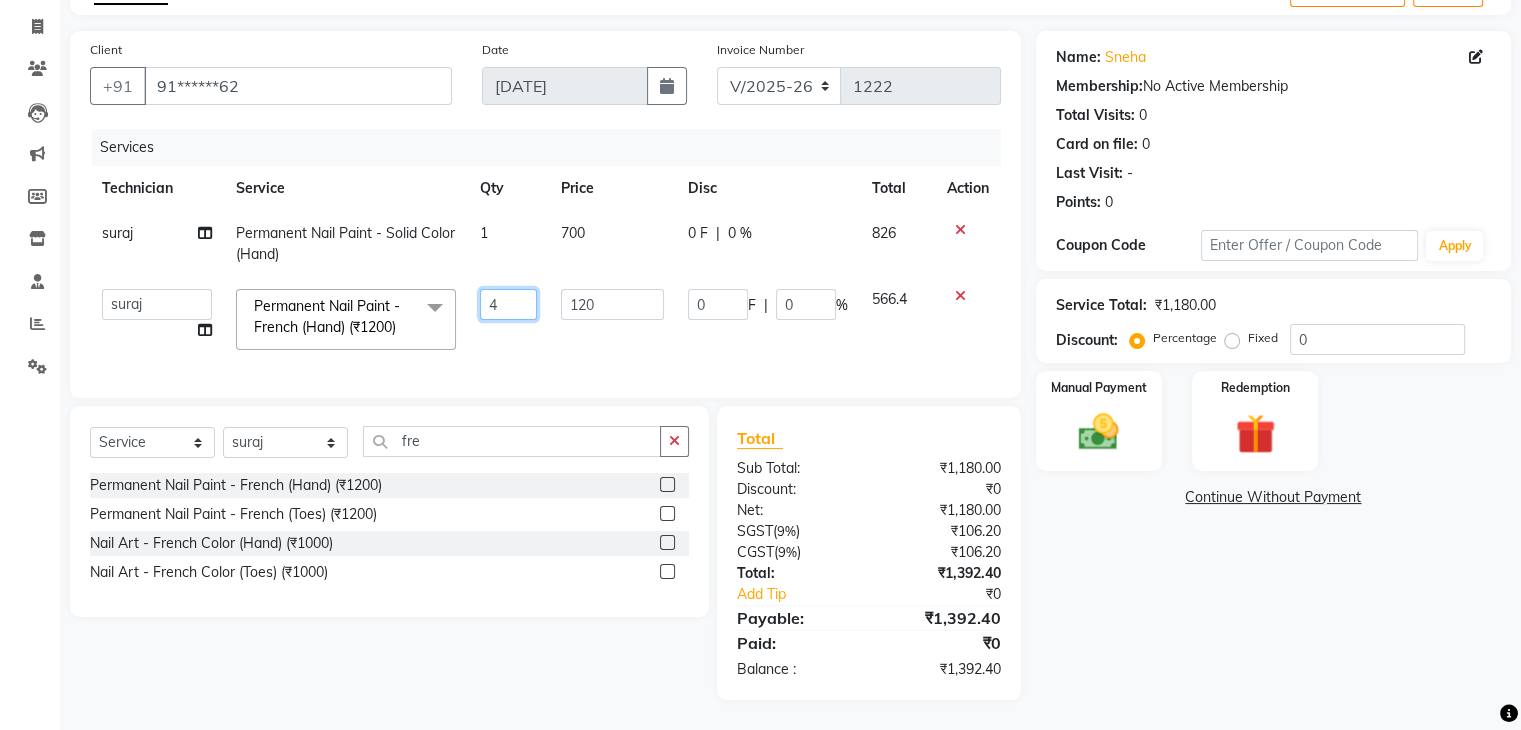 click on "4" 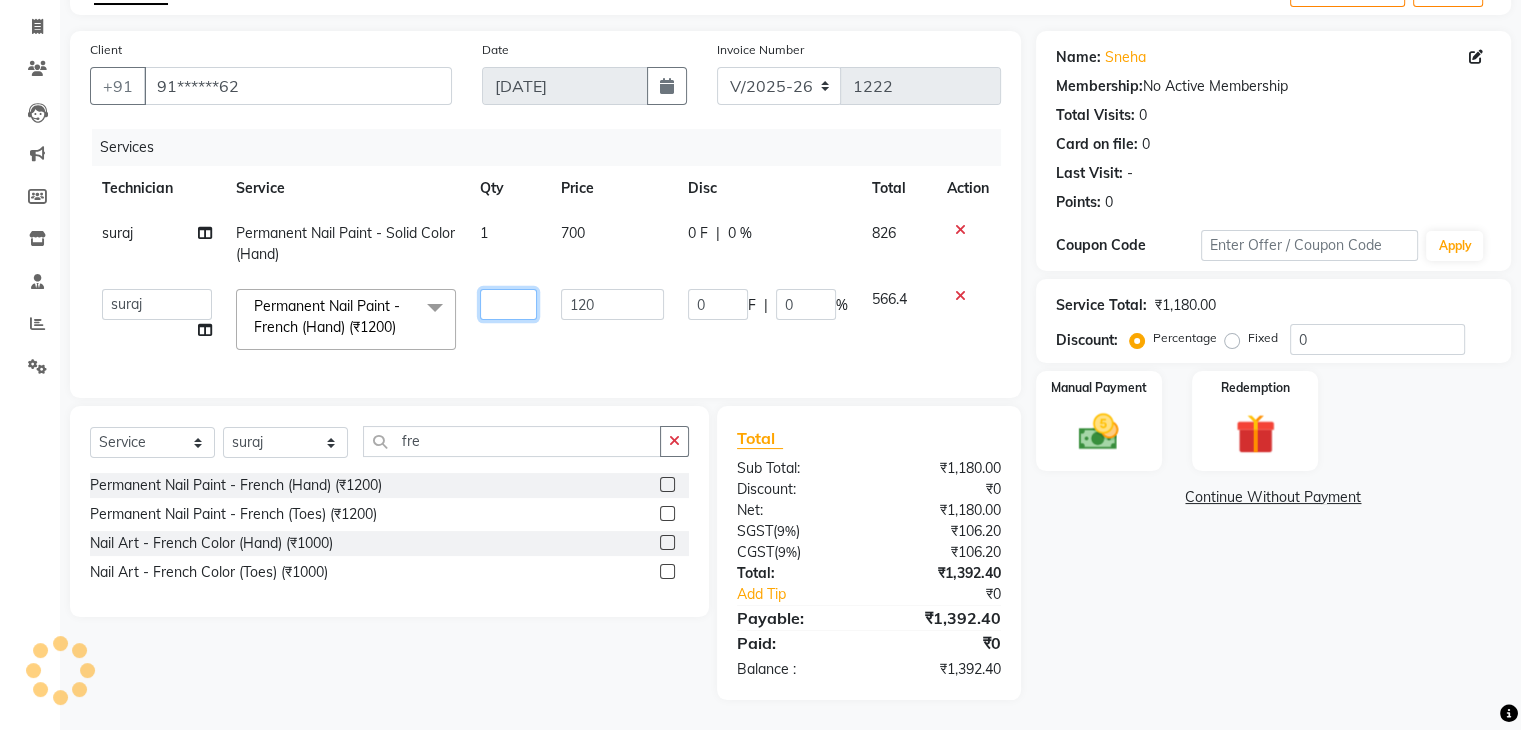 type on "3" 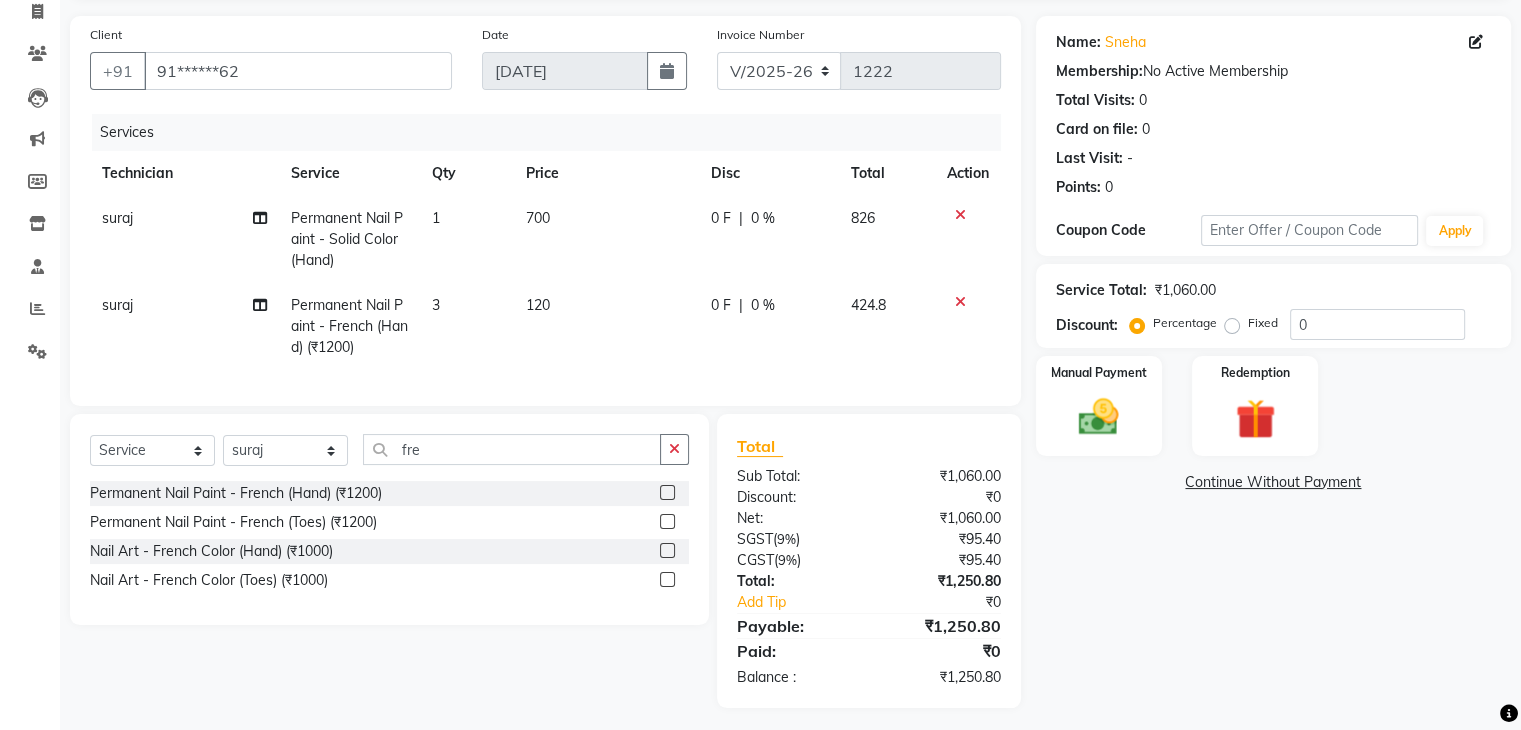 click on "3" 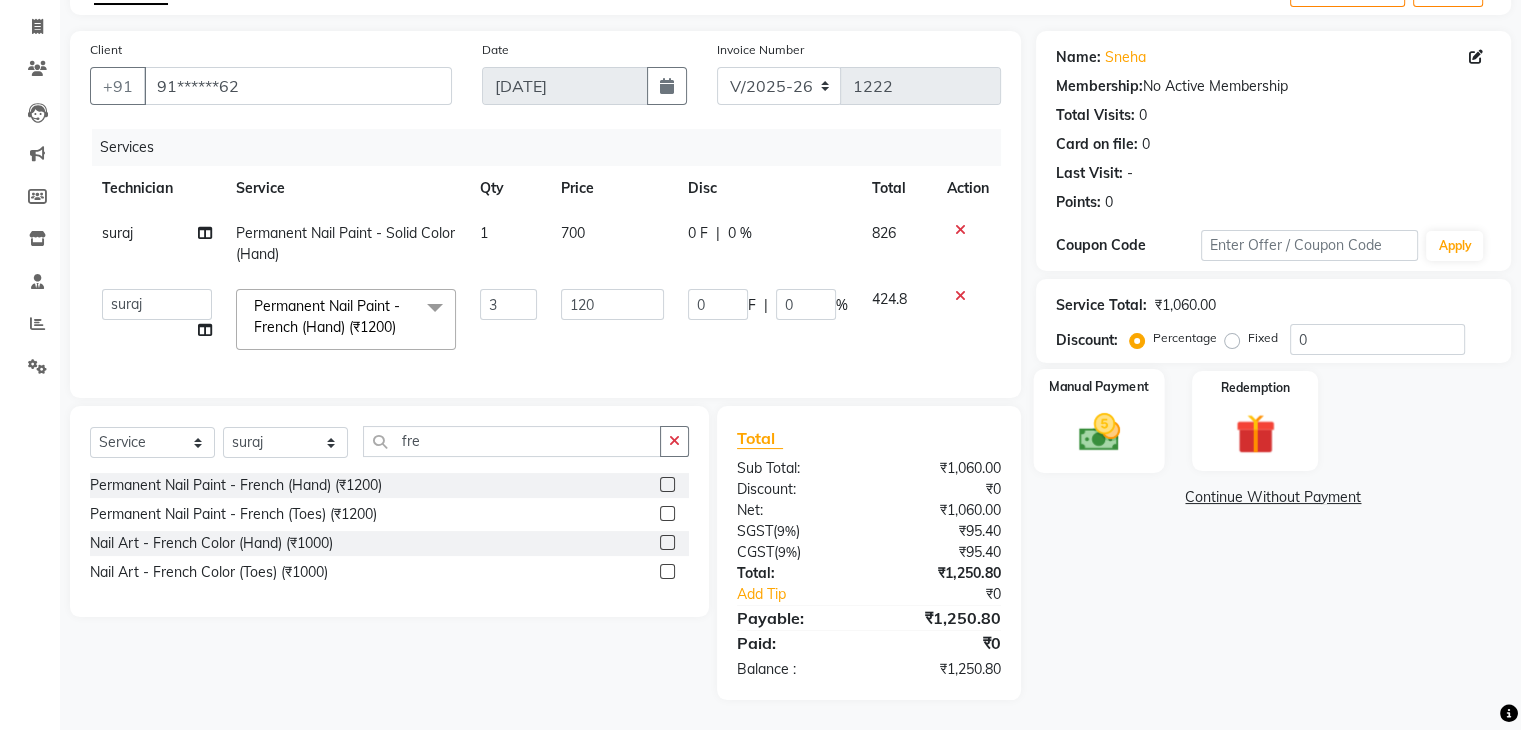 click 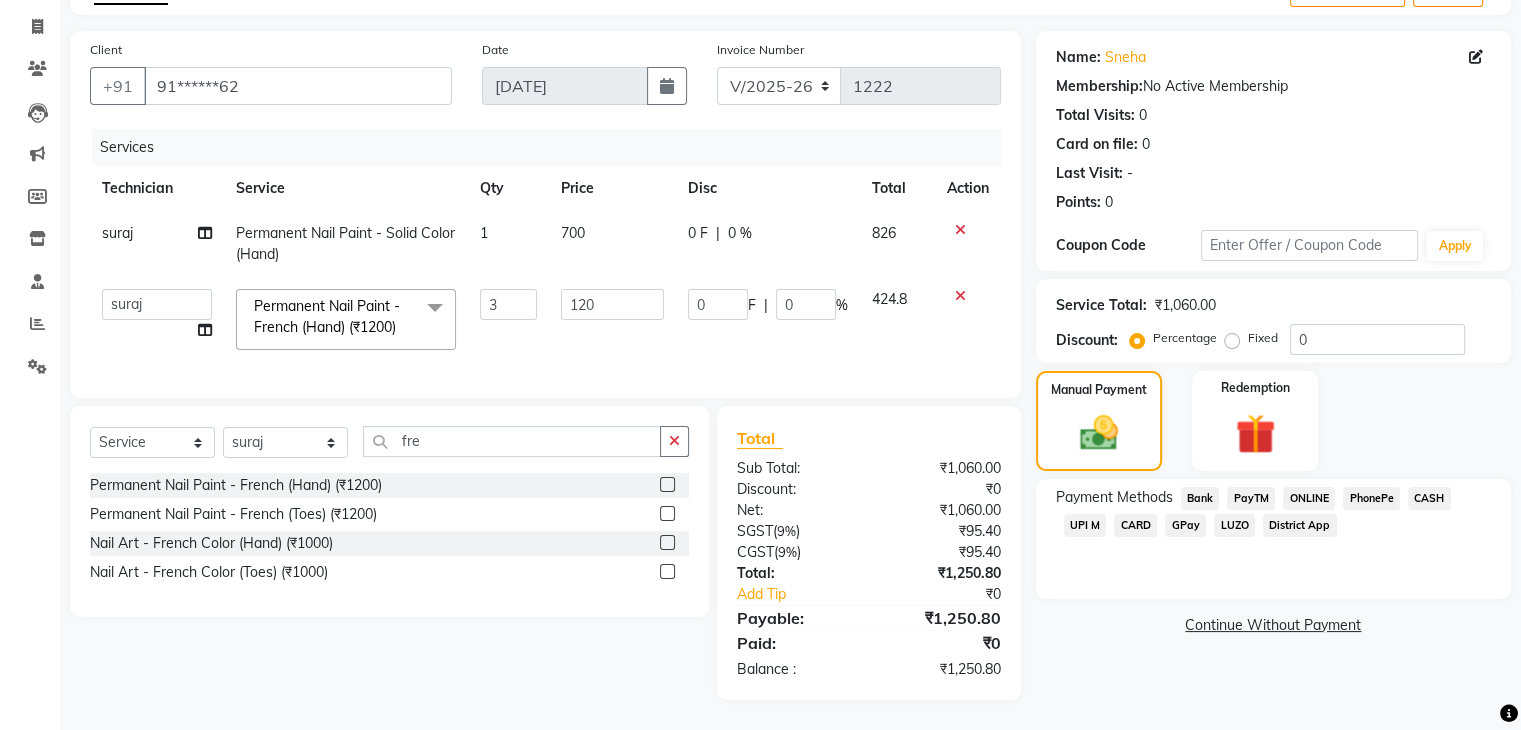 click on "ONLINE" 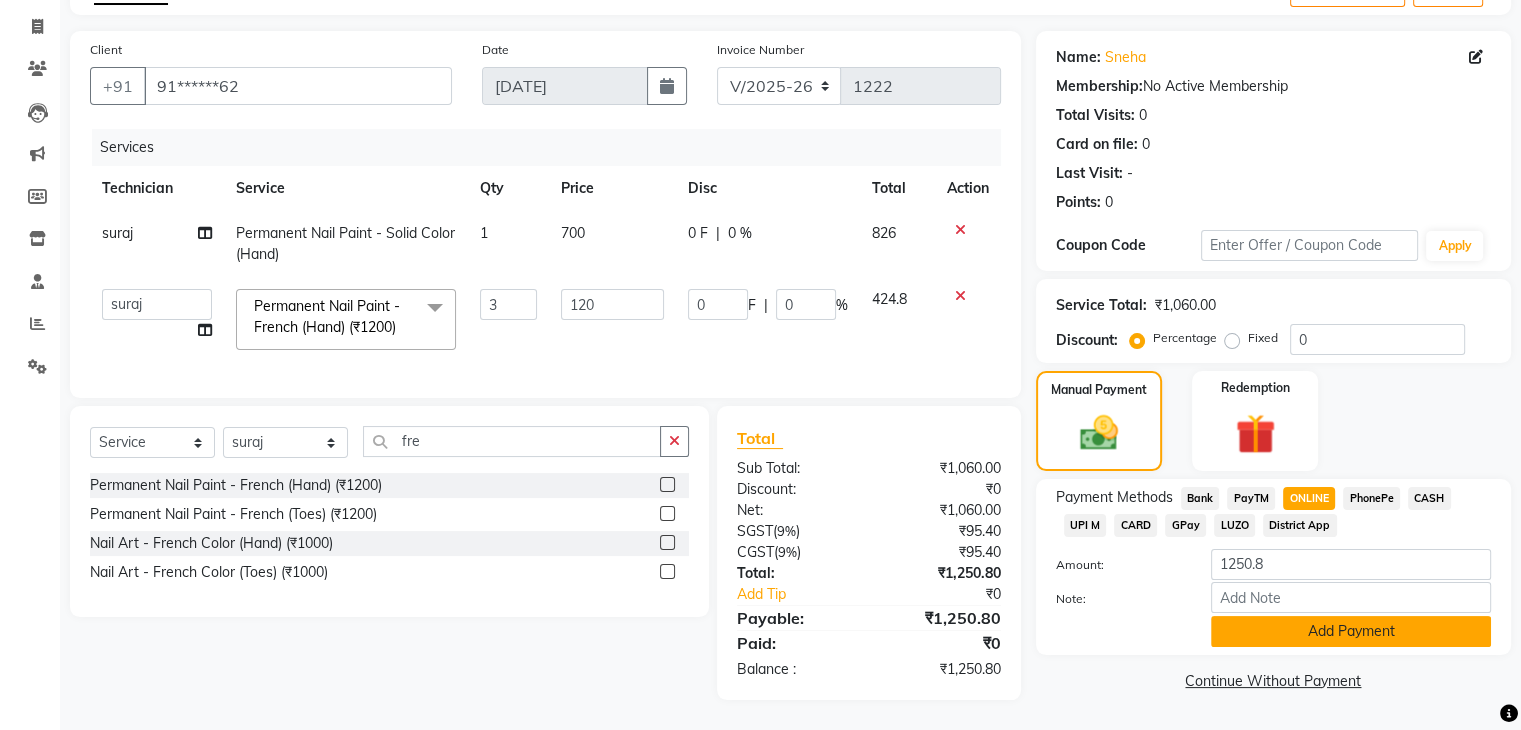 click on "Add Payment" 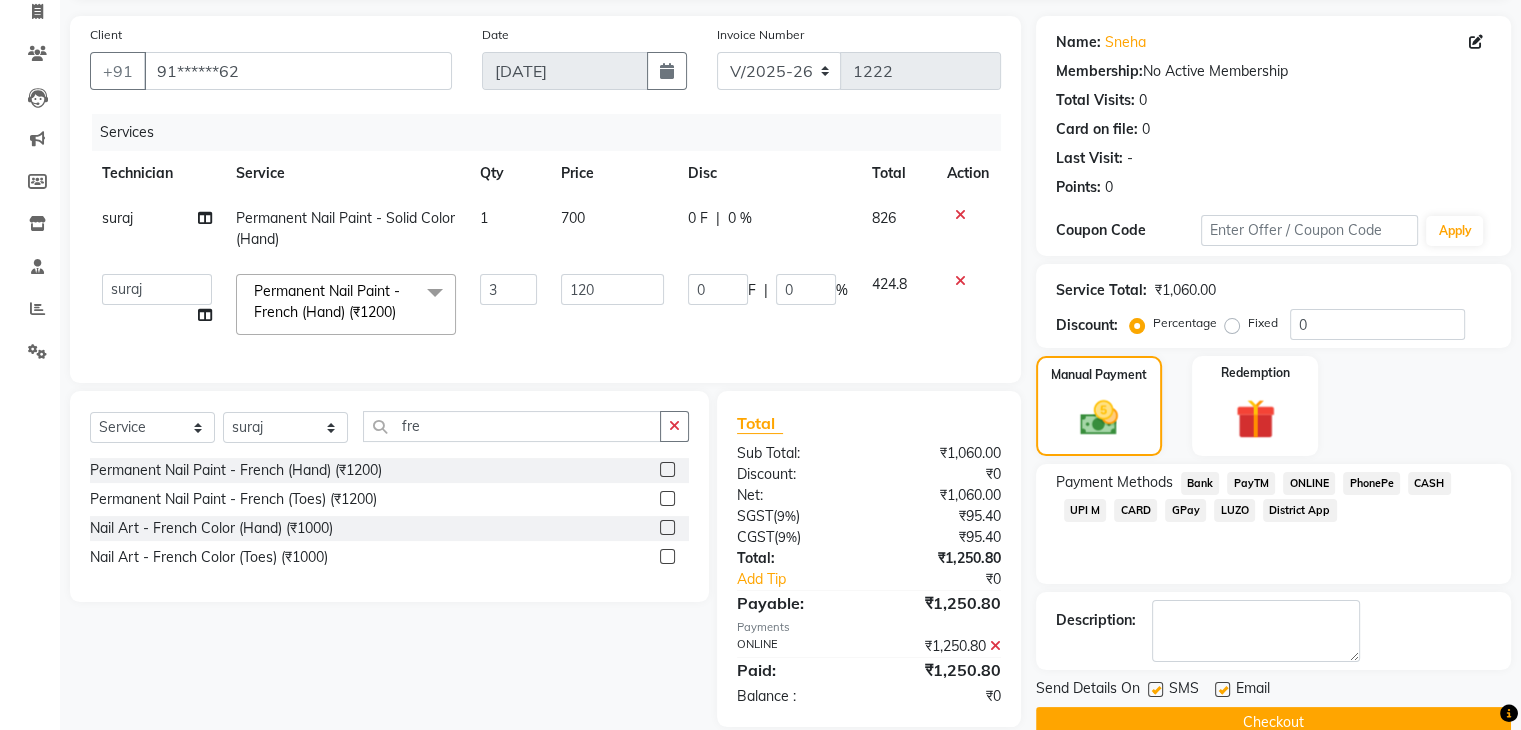 scroll, scrollTop: 176, scrollLeft: 0, axis: vertical 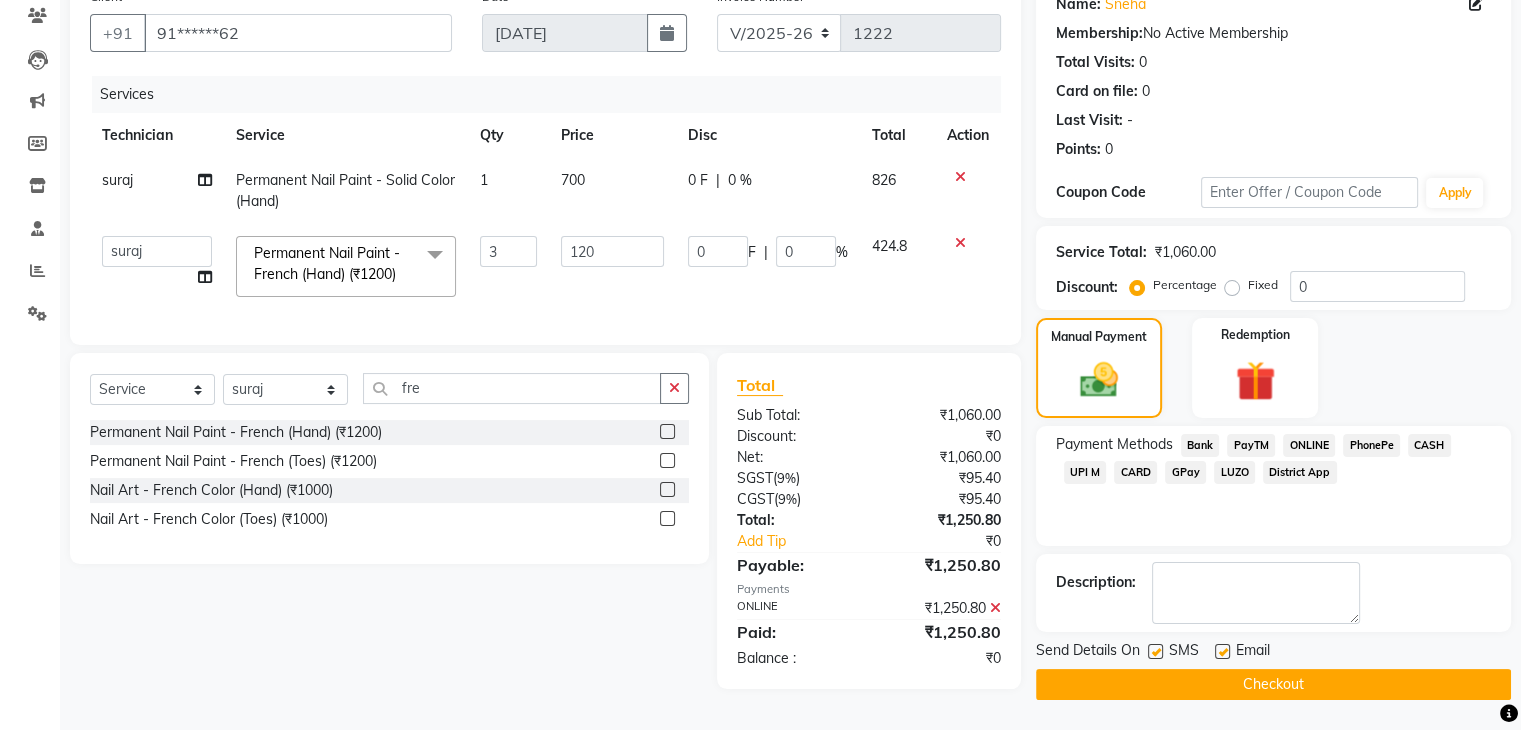 click on "Checkout" 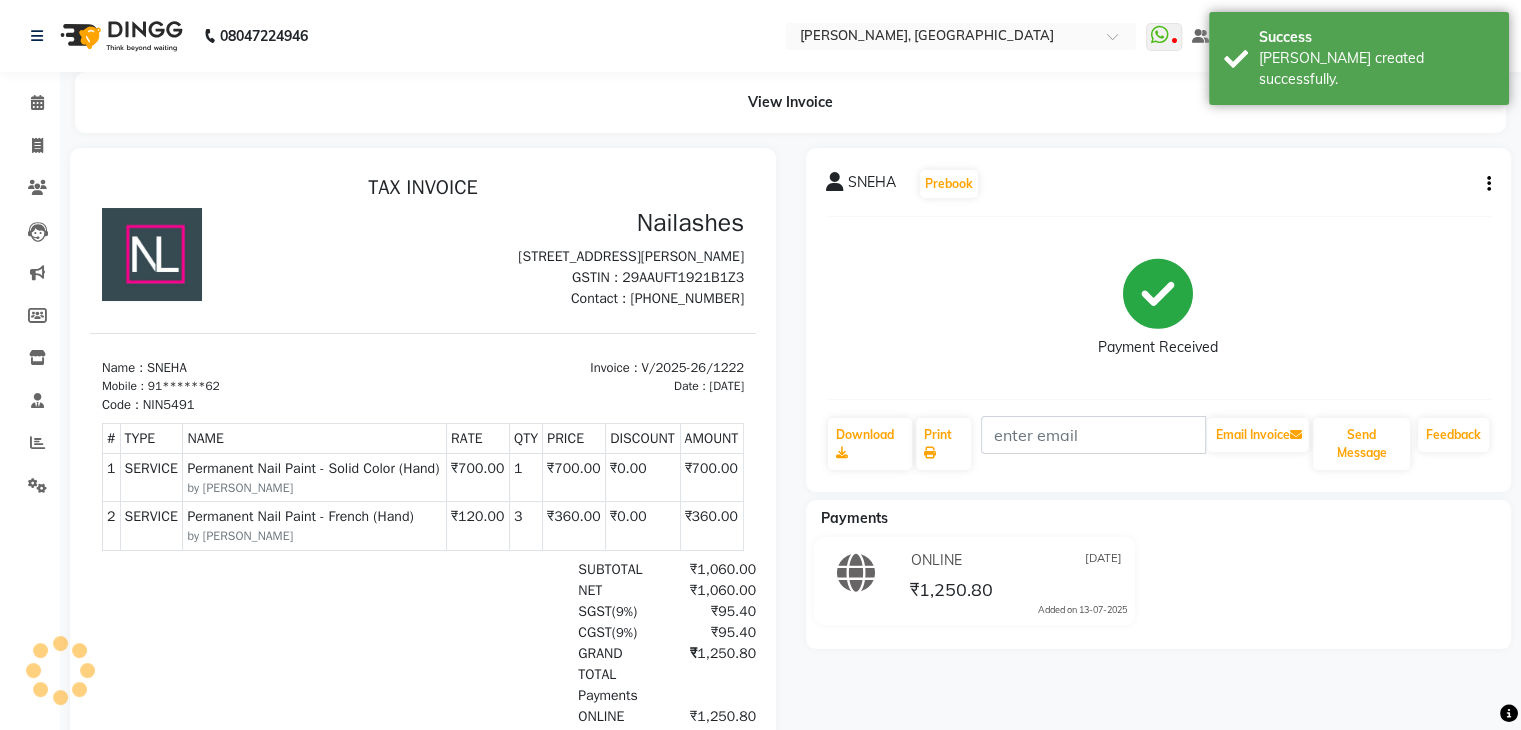 scroll, scrollTop: 0, scrollLeft: 0, axis: both 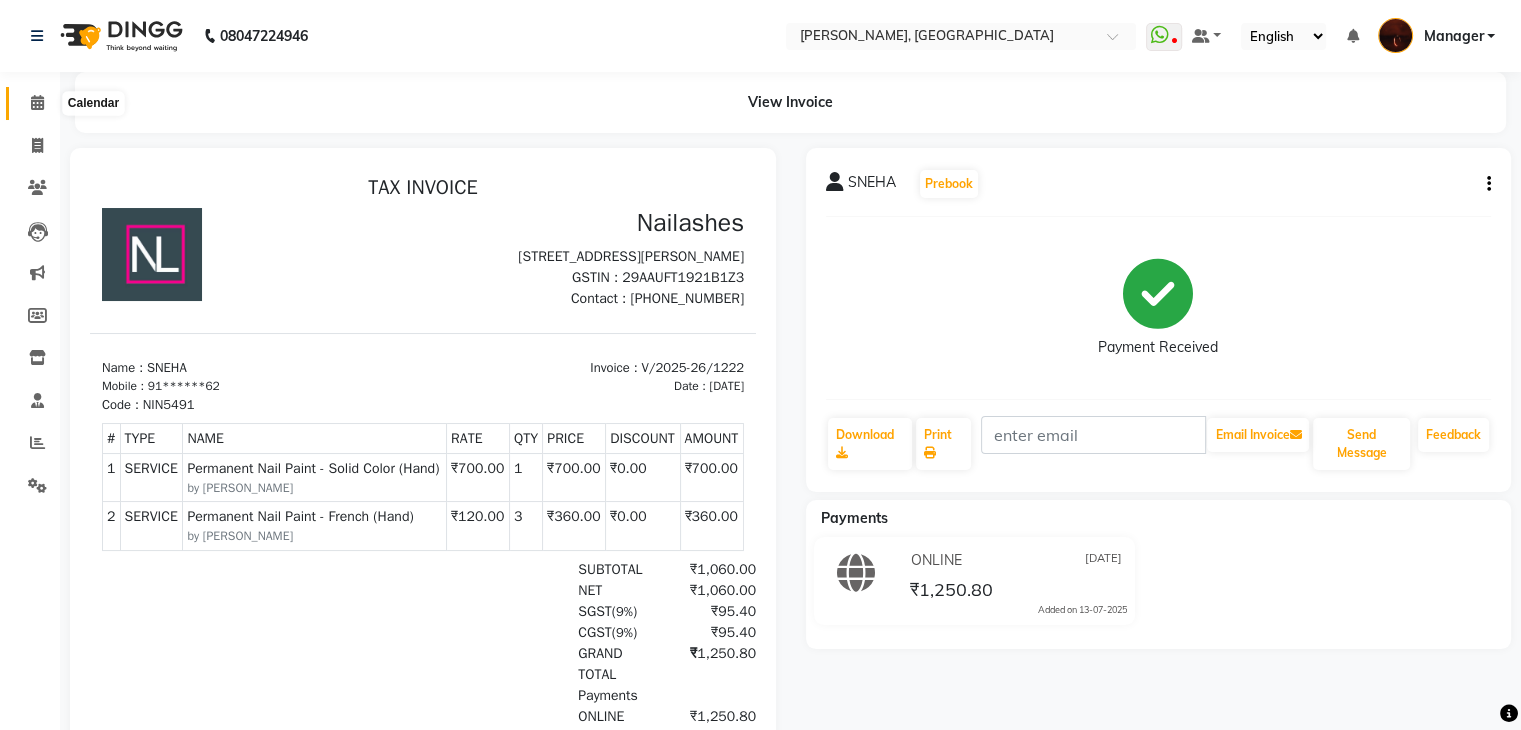 click 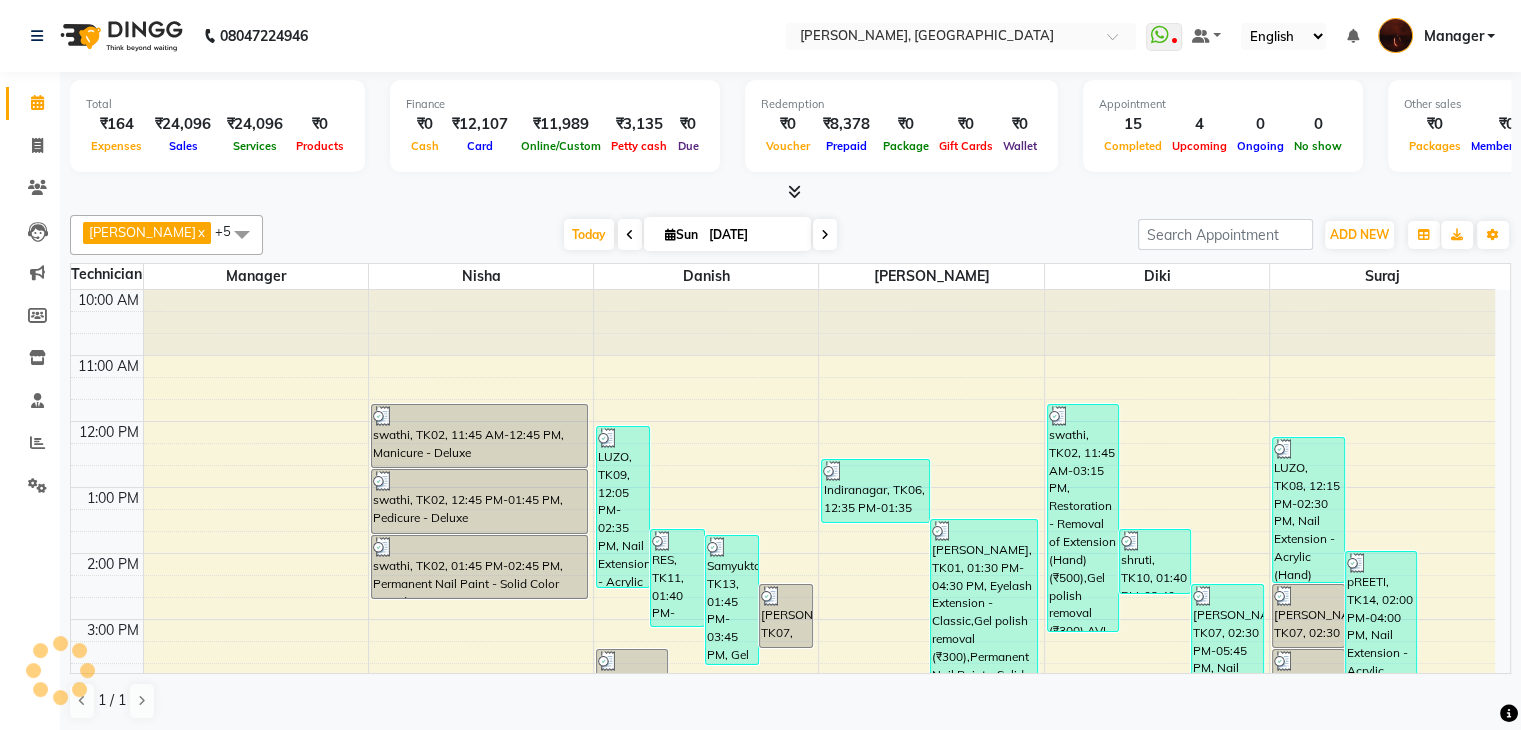 scroll, scrollTop: 0, scrollLeft: 0, axis: both 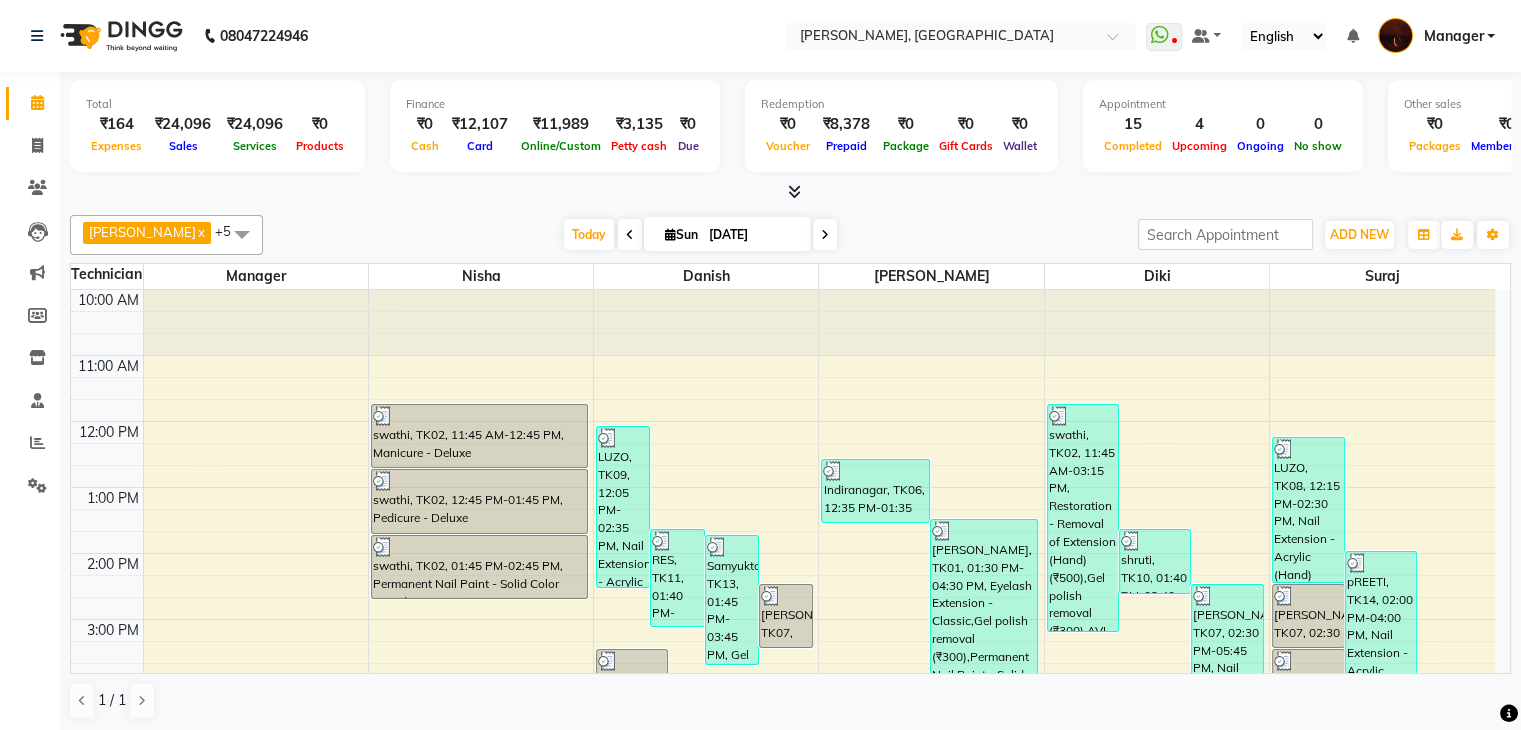 click at bounding box center (794, 191) 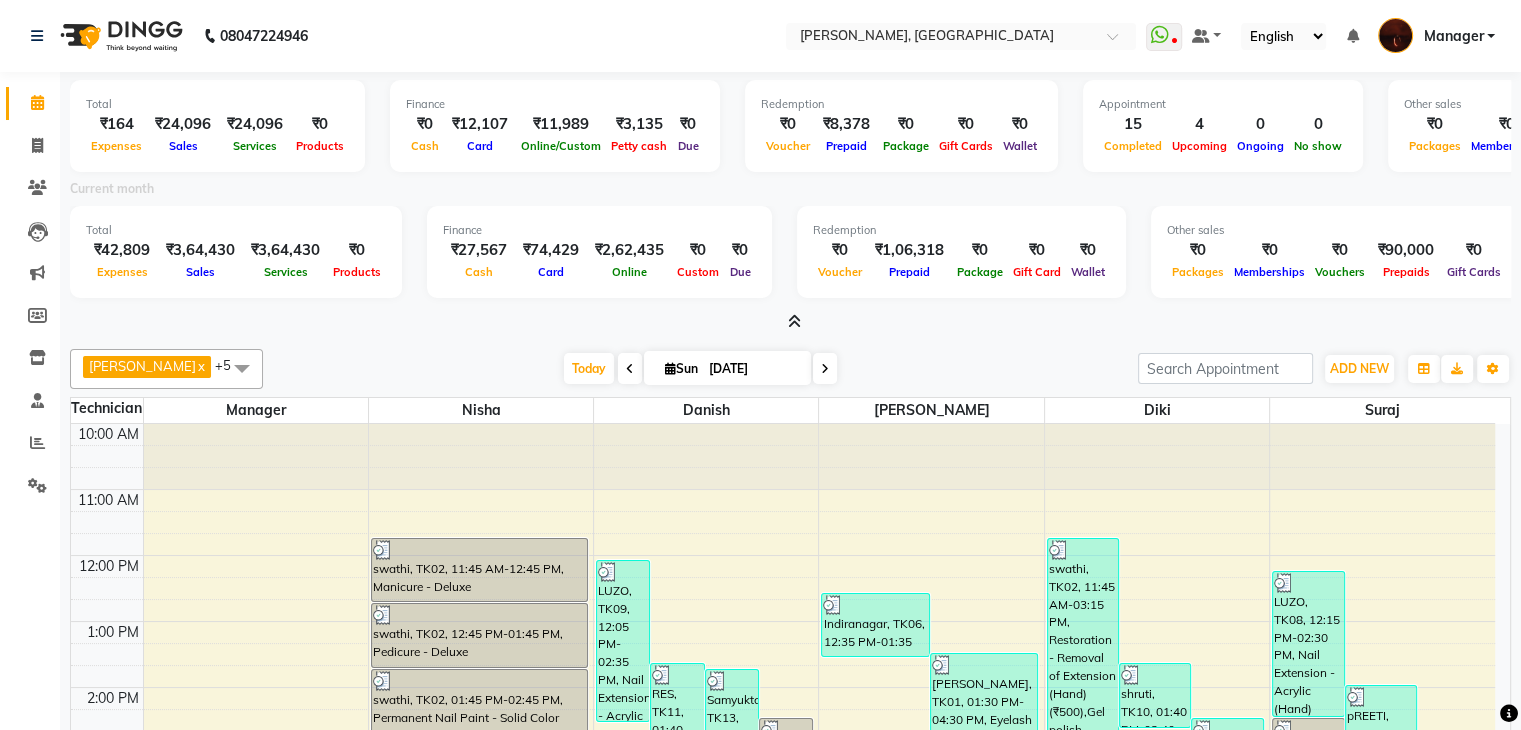 click at bounding box center [794, 321] 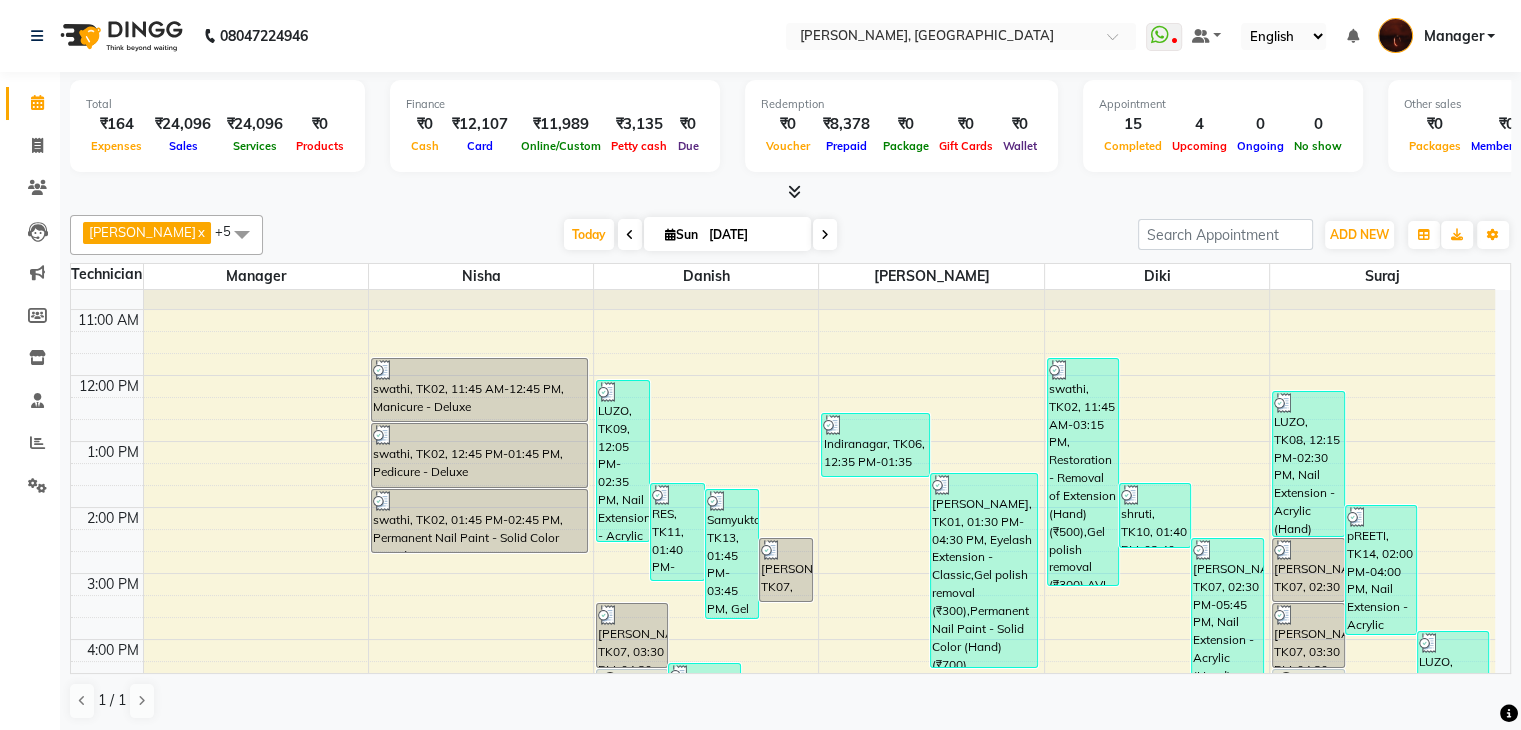 scroll, scrollTop: 0, scrollLeft: 0, axis: both 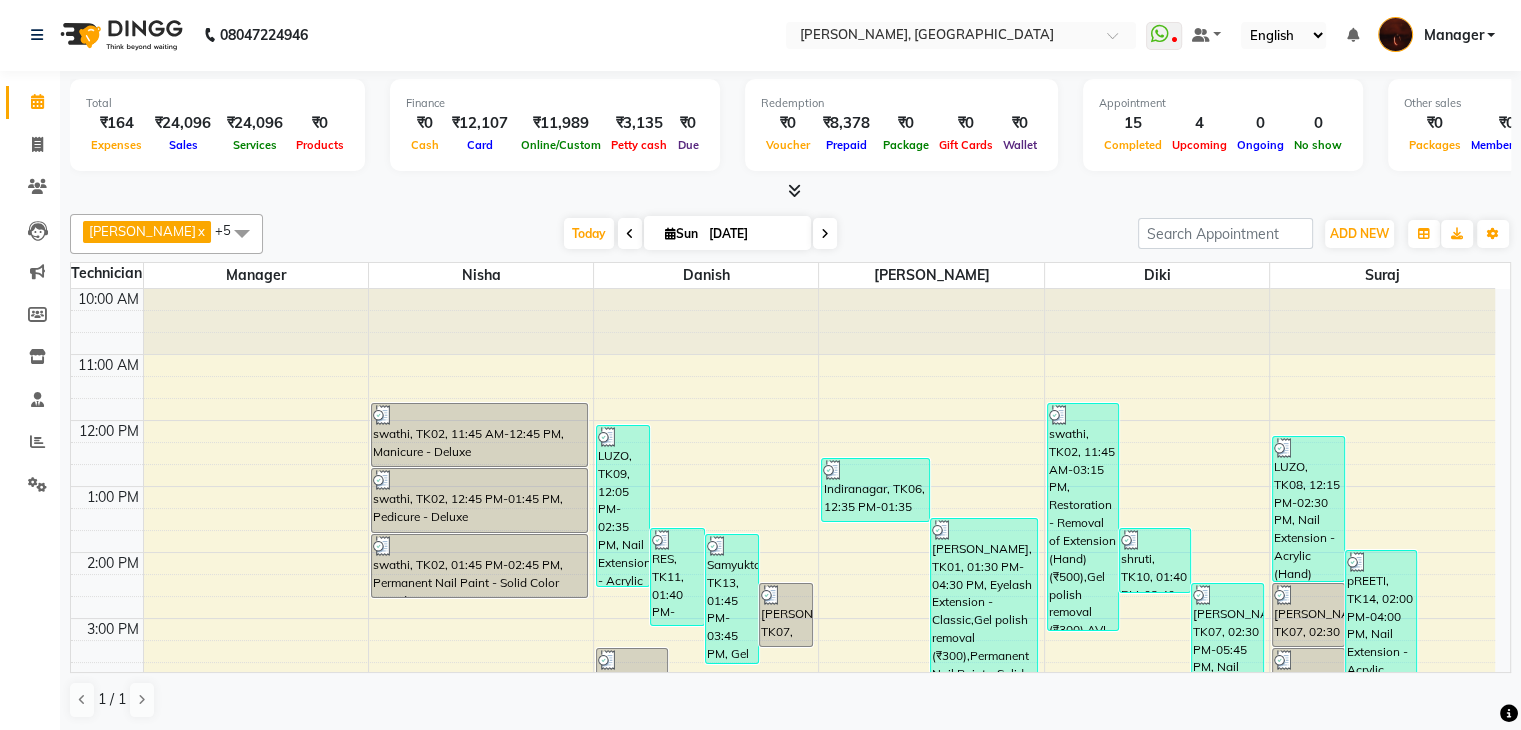 click at bounding box center (825, 234) 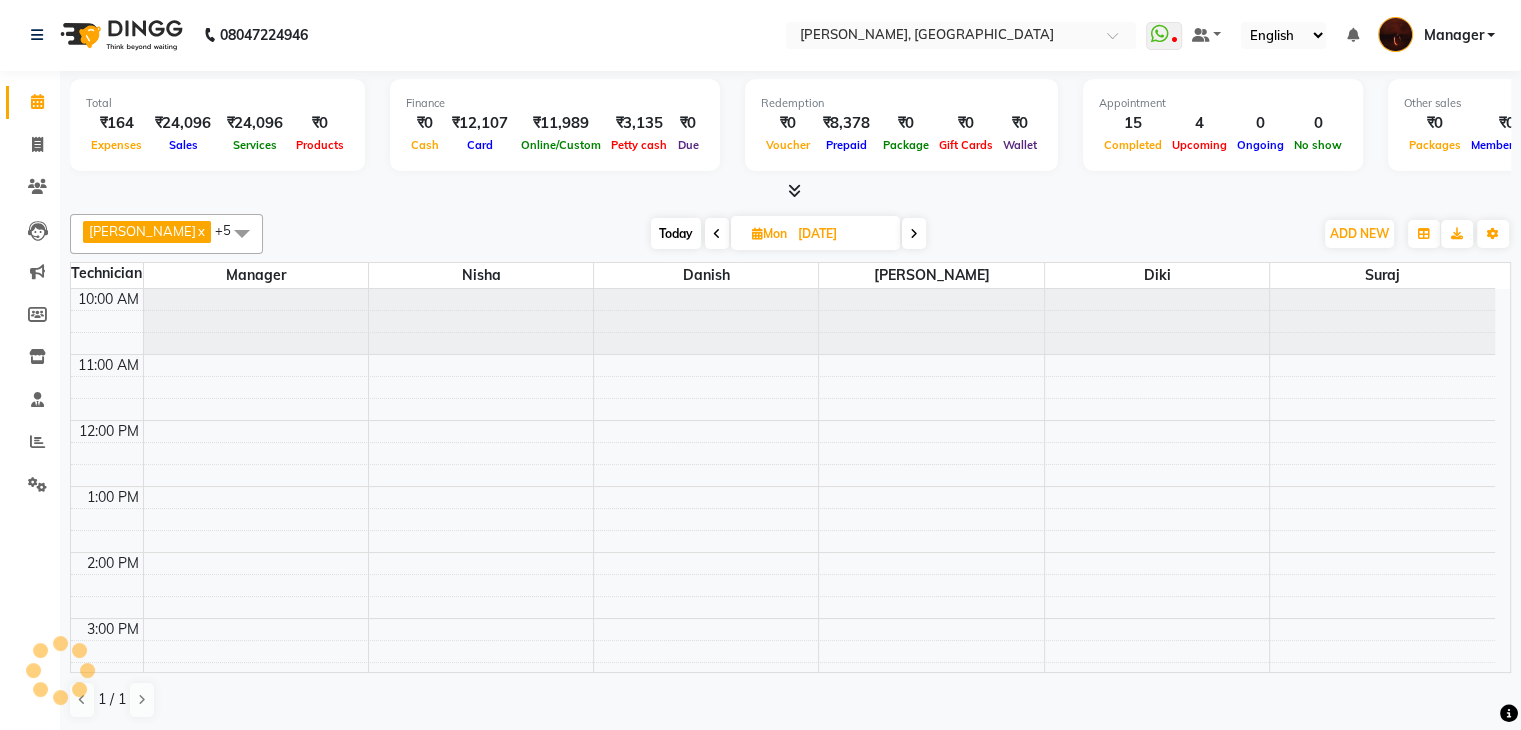 scroll, scrollTop: 466, scrollLeft: 0, axis: vertical 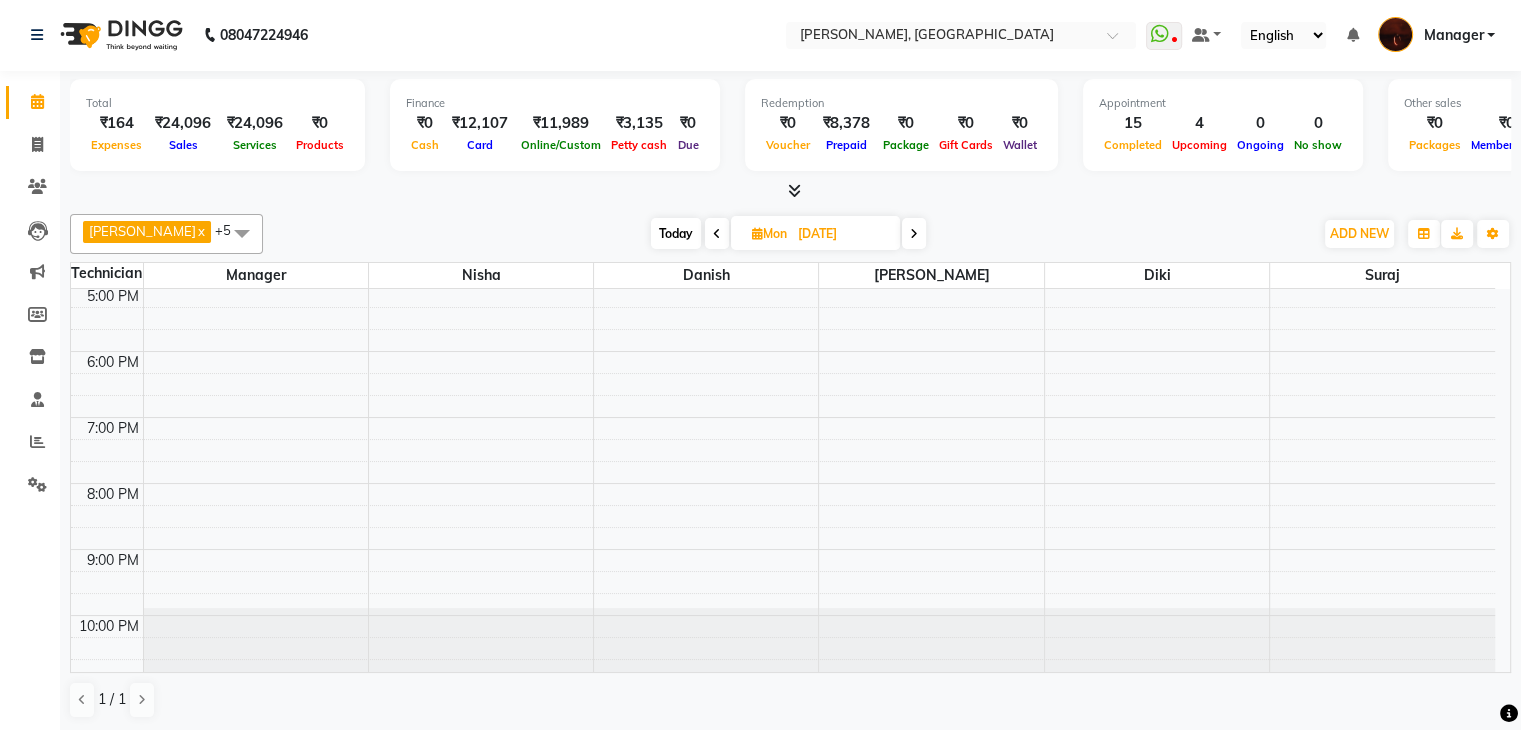 click at bounding box center [914, 234] 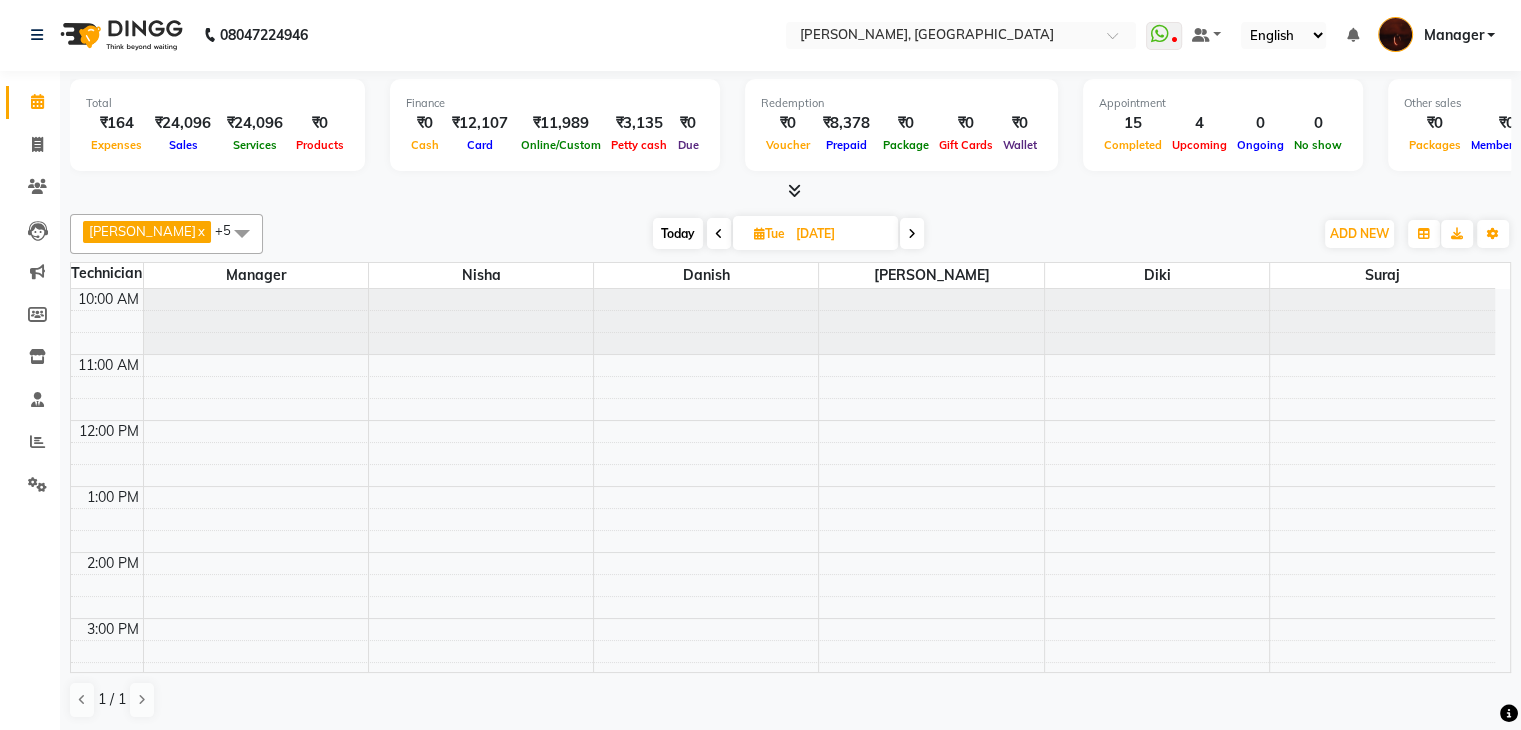 scroll, scrollTop: 466, scrollLeft: 0, axis: vertical 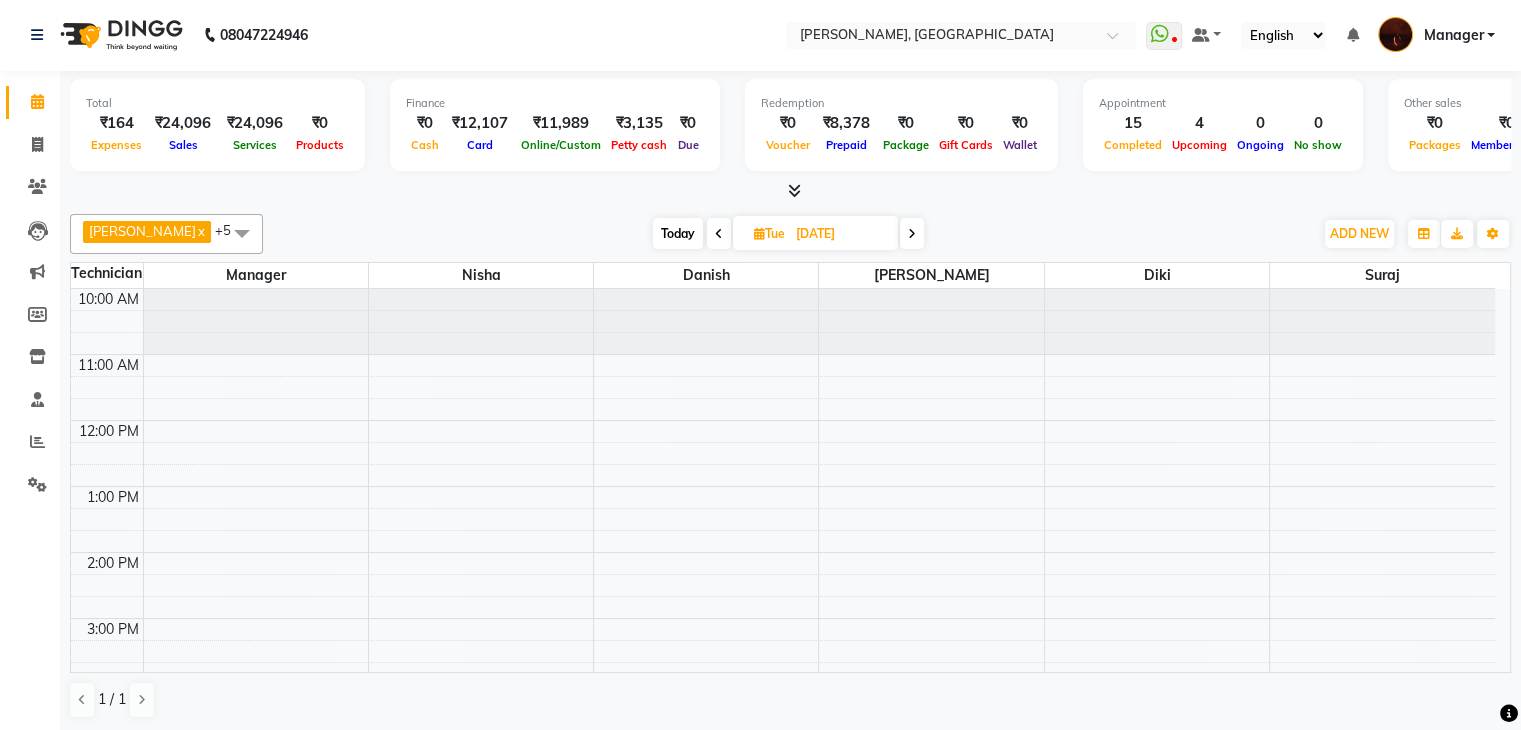 click at bounding box center (912, 233) 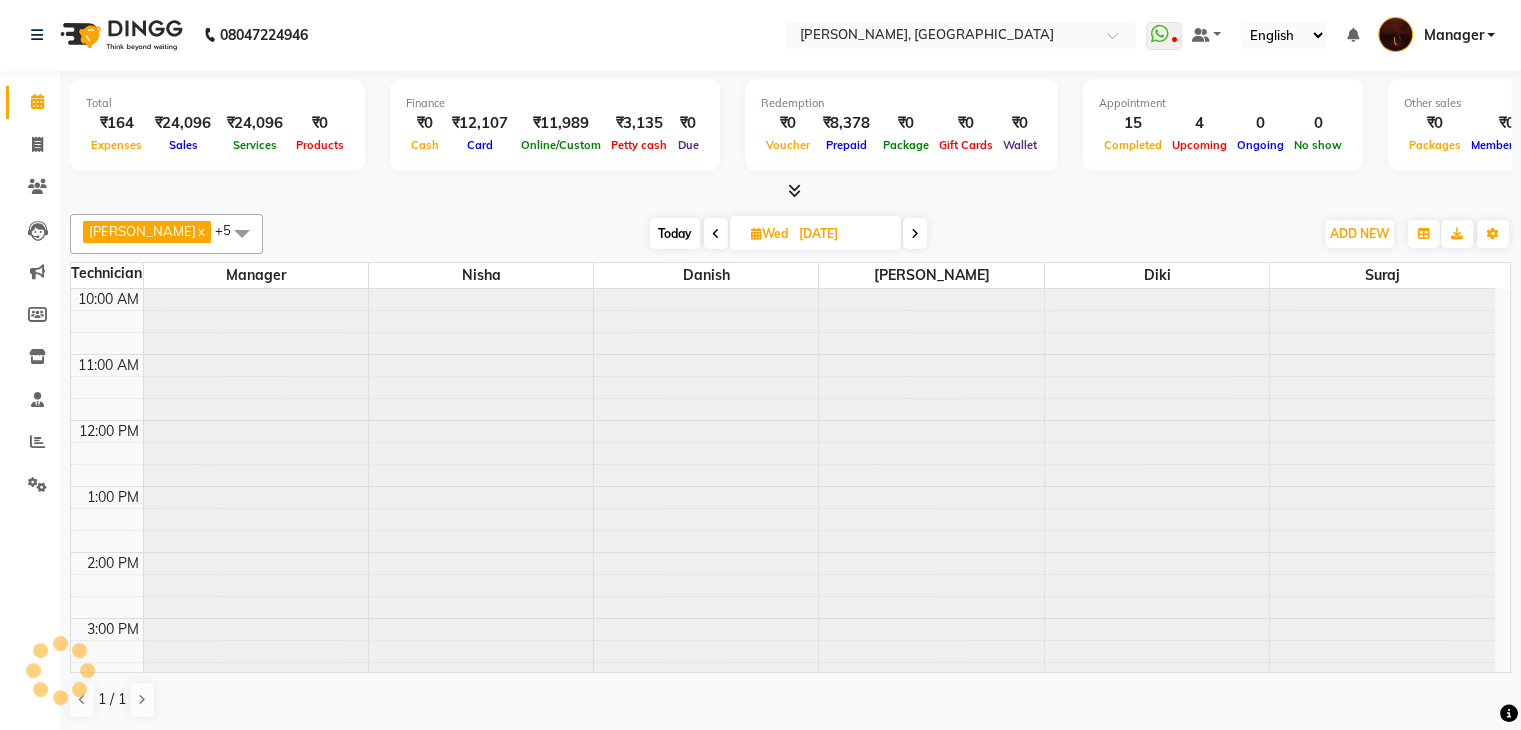 scroll, scrollTop: 466, scrollLeft: 0, axis: vertical 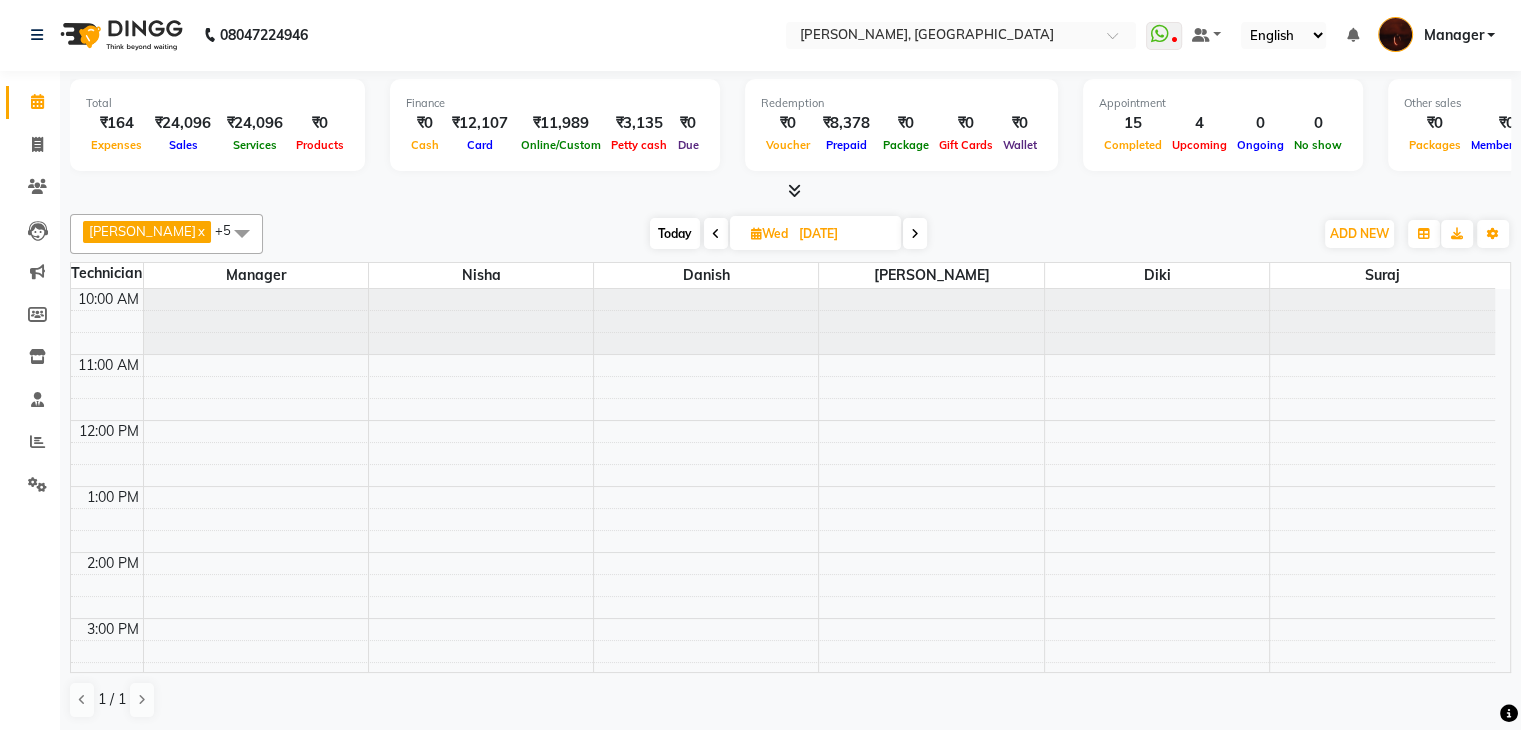 click at bounding box center (915, 233) 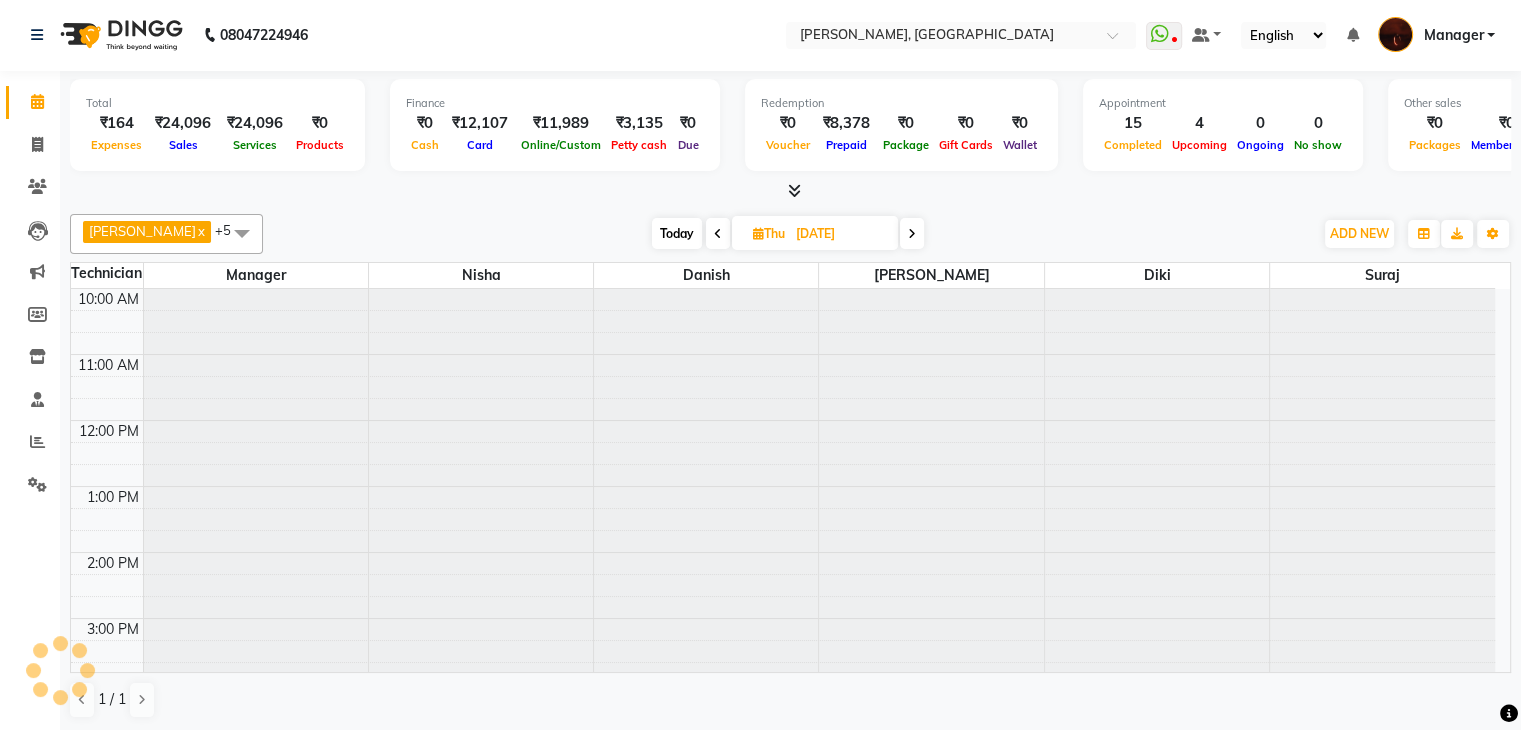 scroll, scrollTop: 466, scrollLeft: 0, axis: vertical 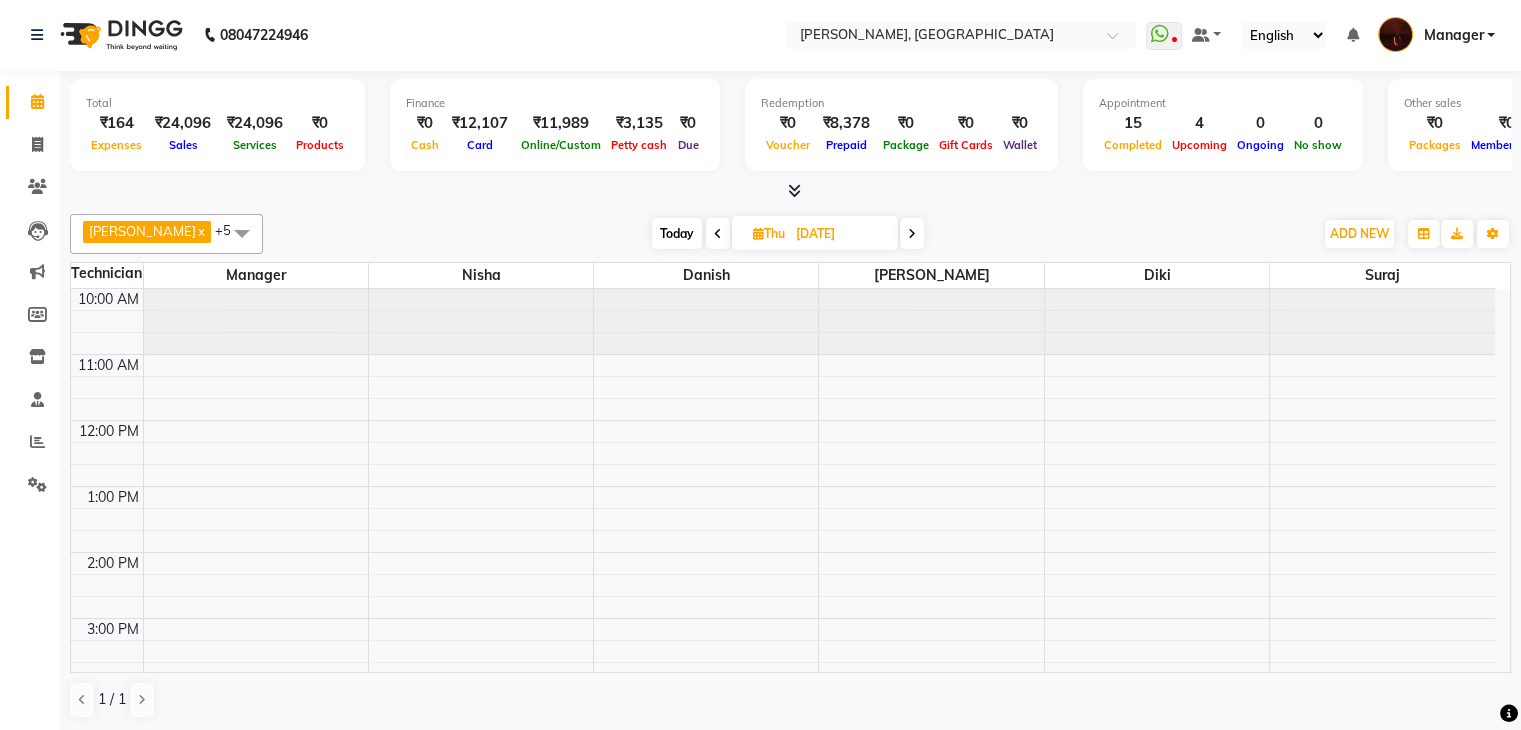 click on "Today" at bounding box center (677, 233) 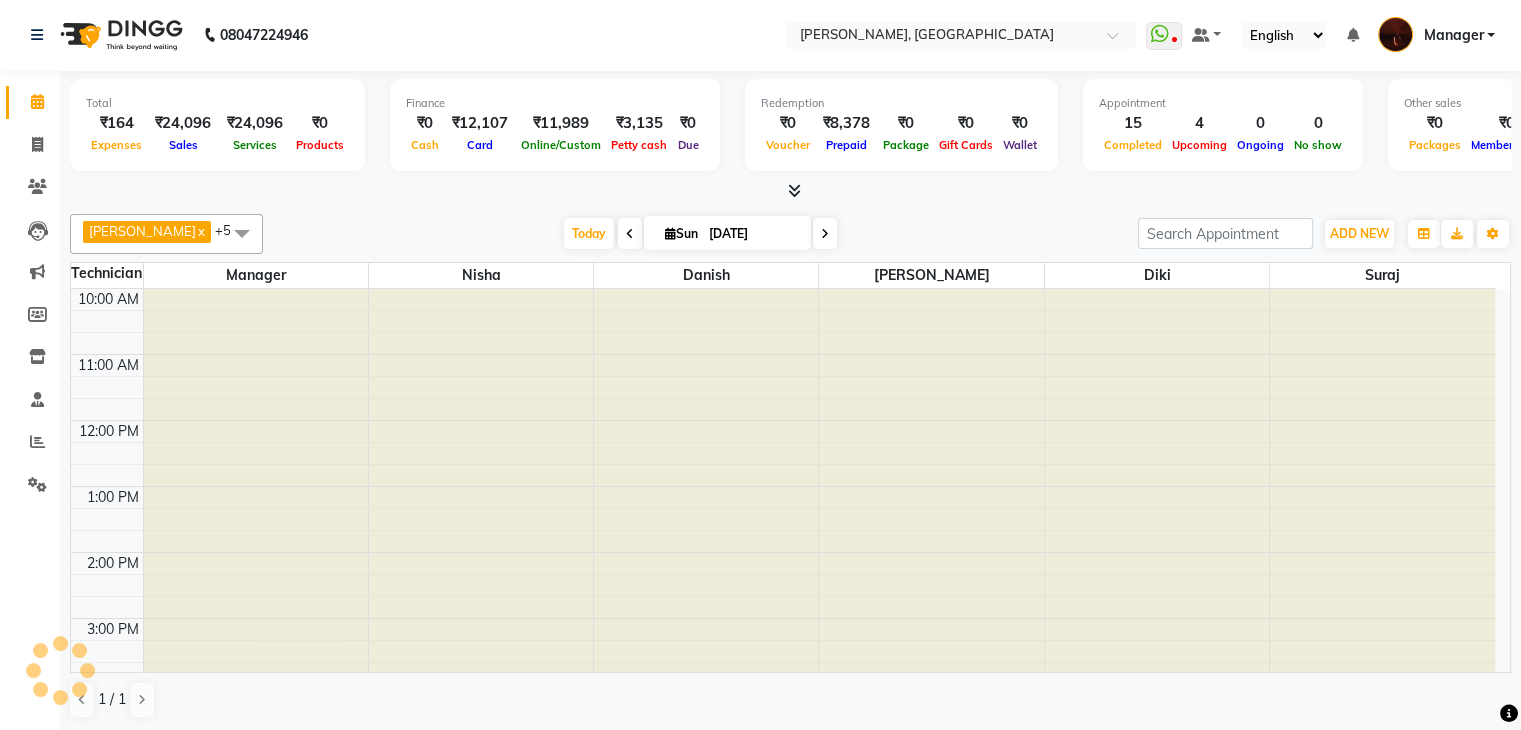 scroll, scrollTop: 466, scrollLeft: 0, axis: vertical 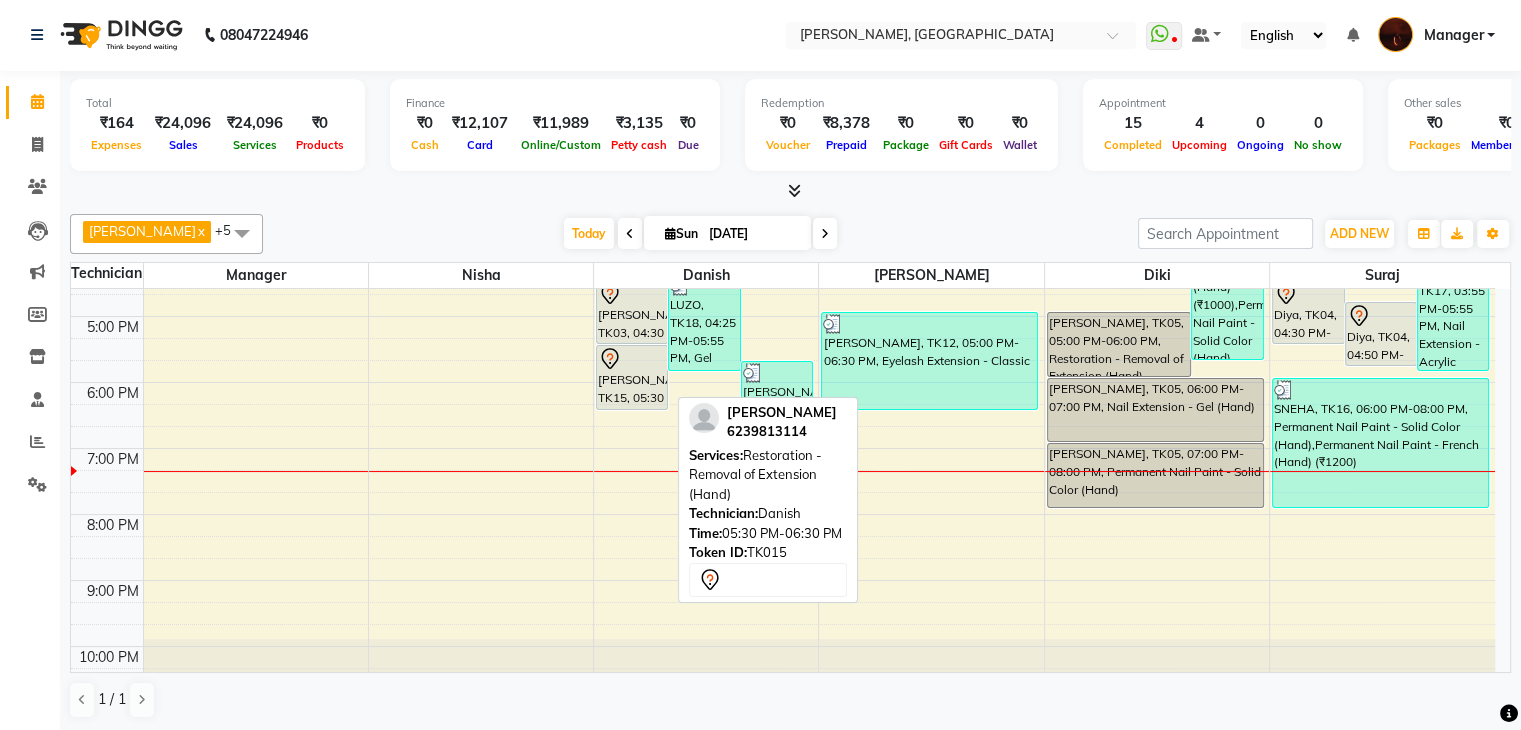 click on "[PERSON_NAME], TK15, 05:30 PM-06:30 PM, Restoration - Removal of Extension (Hand)" at bounding box center [632, 377] 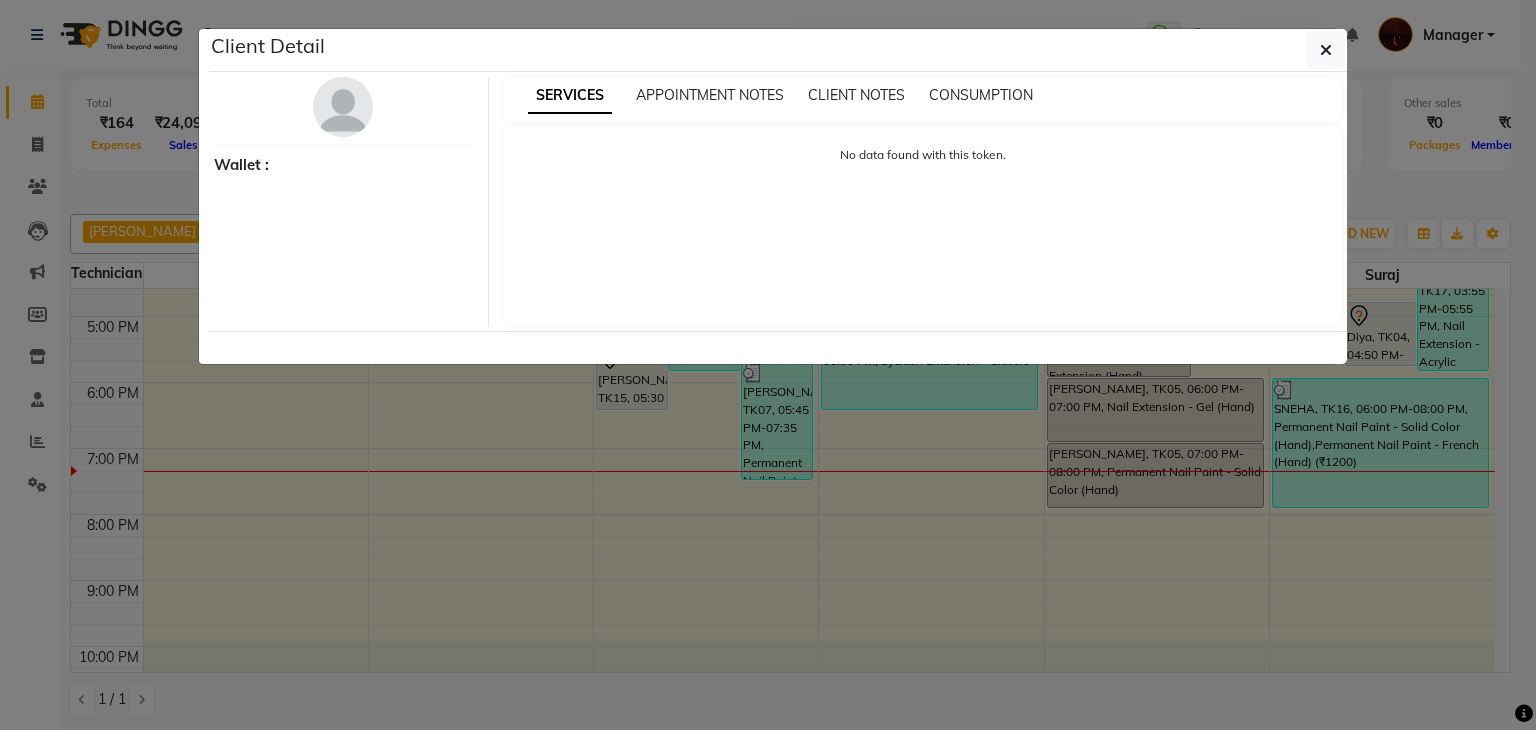 select on "7" 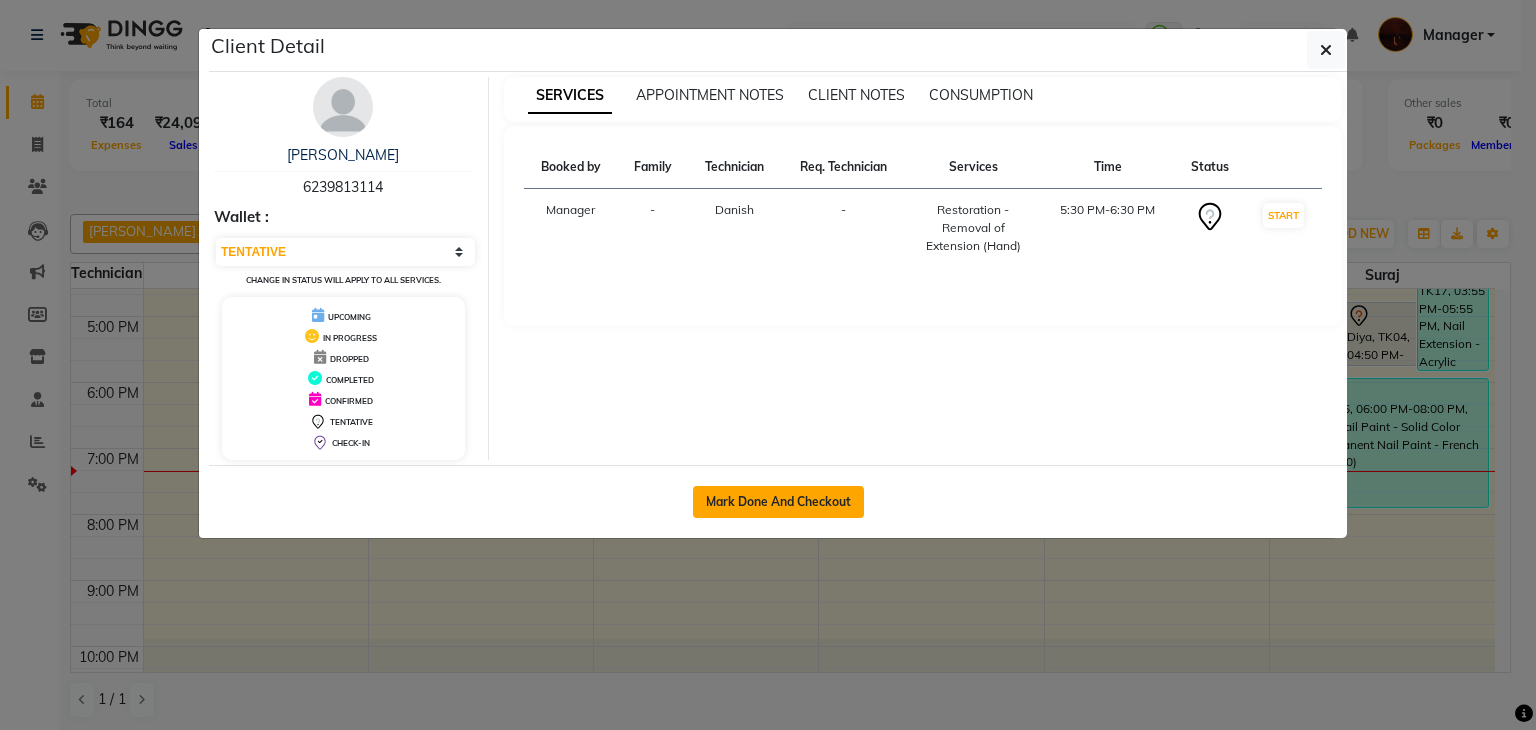 click on "Mark Done And Checkout" 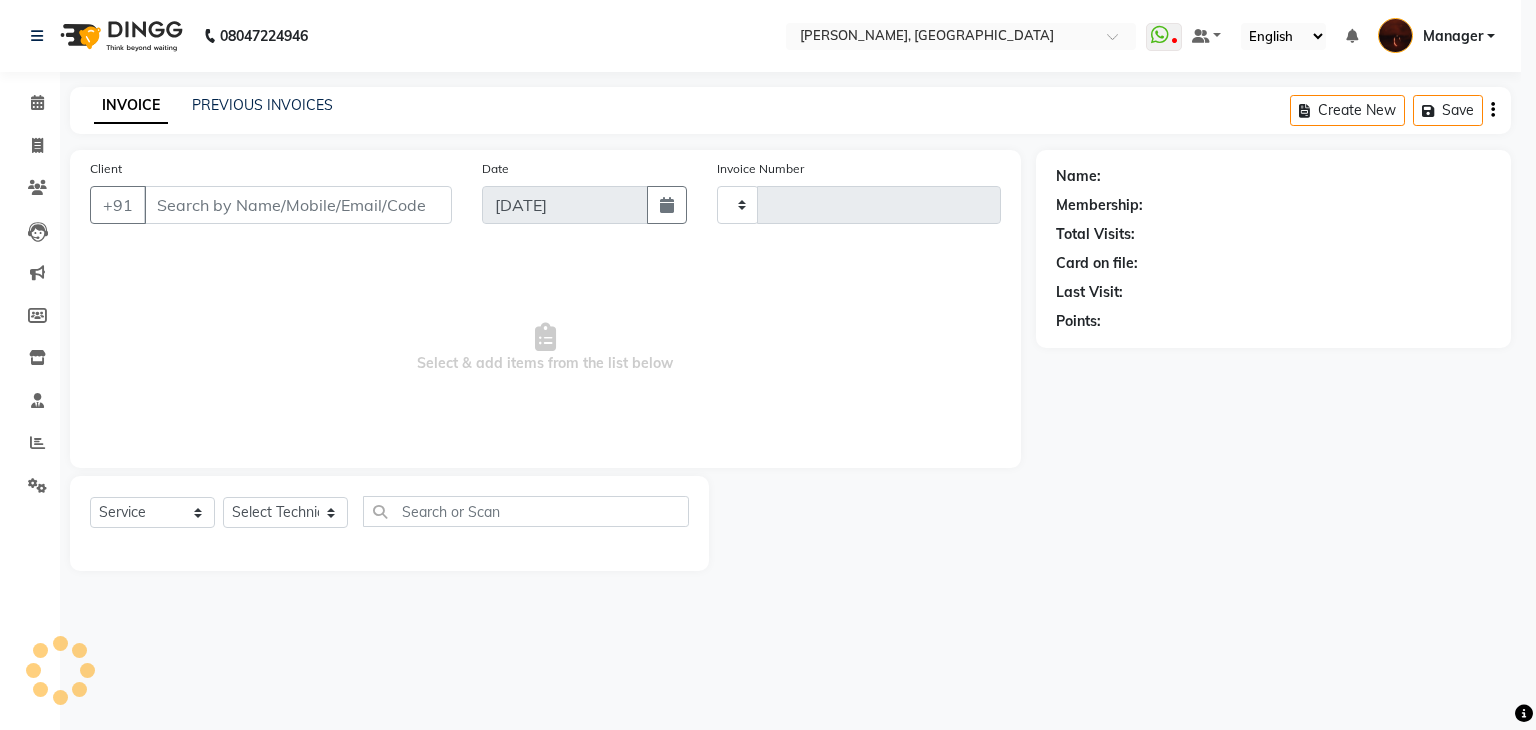 type on "1223" 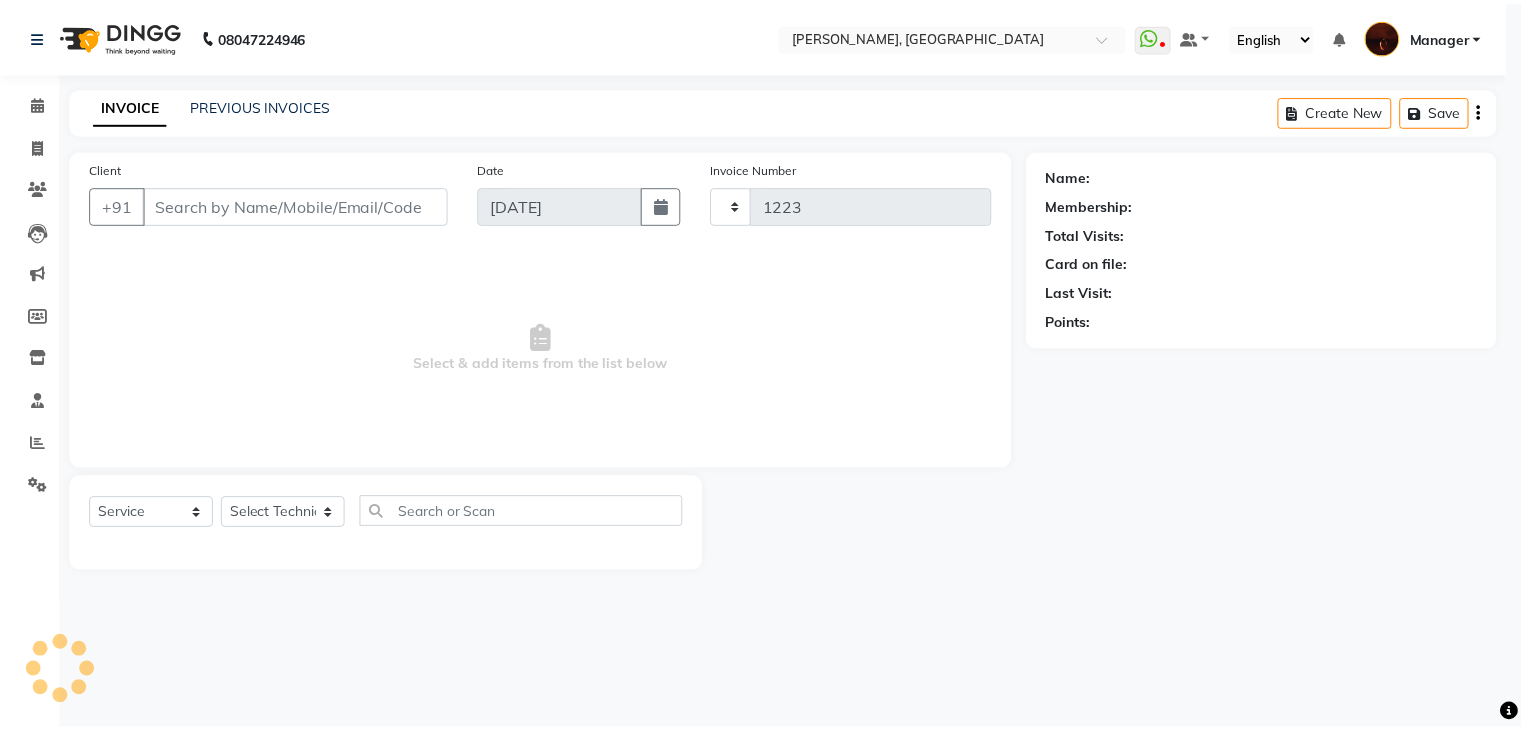 scroll, scrollTop: 0, scrollLeft: 0, axis: both 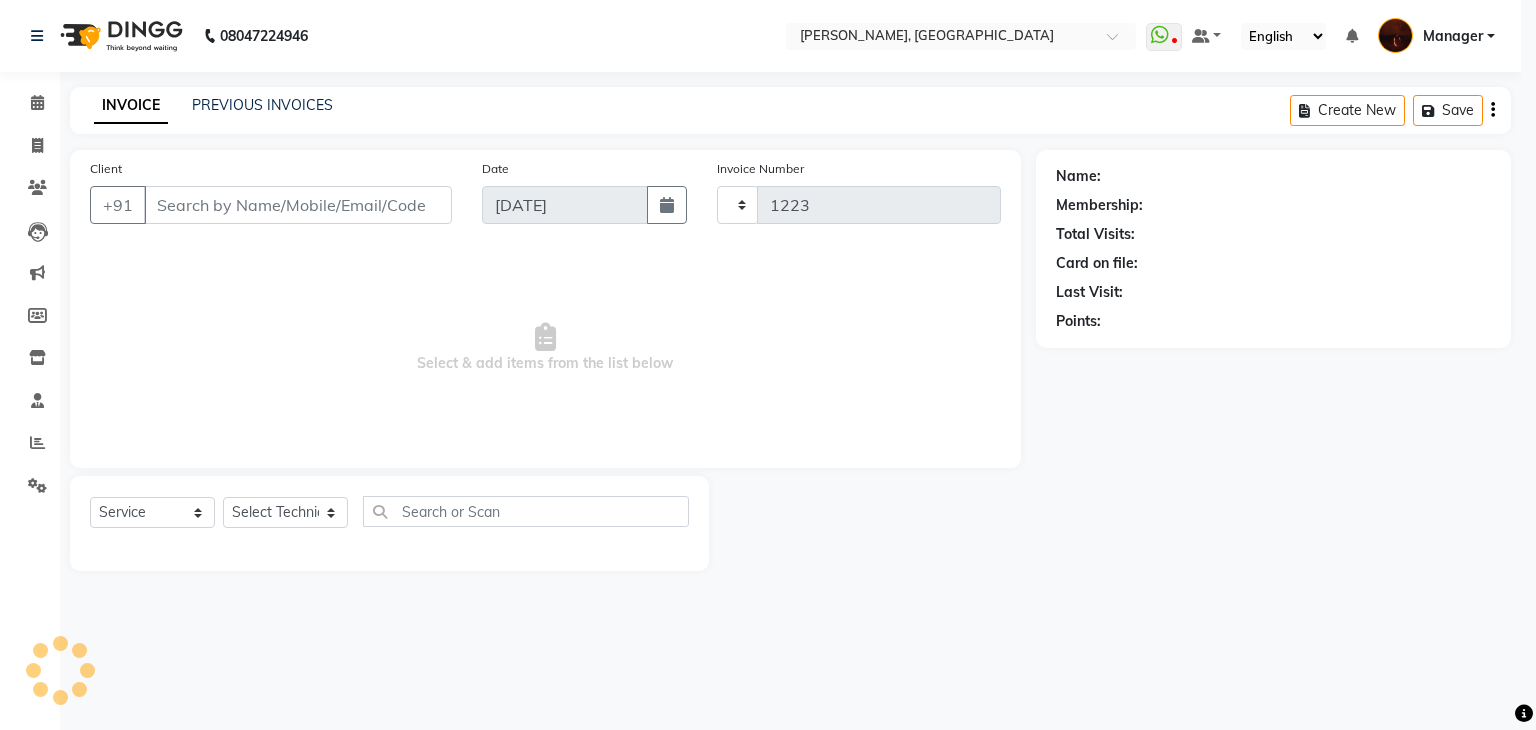 select on "4063" 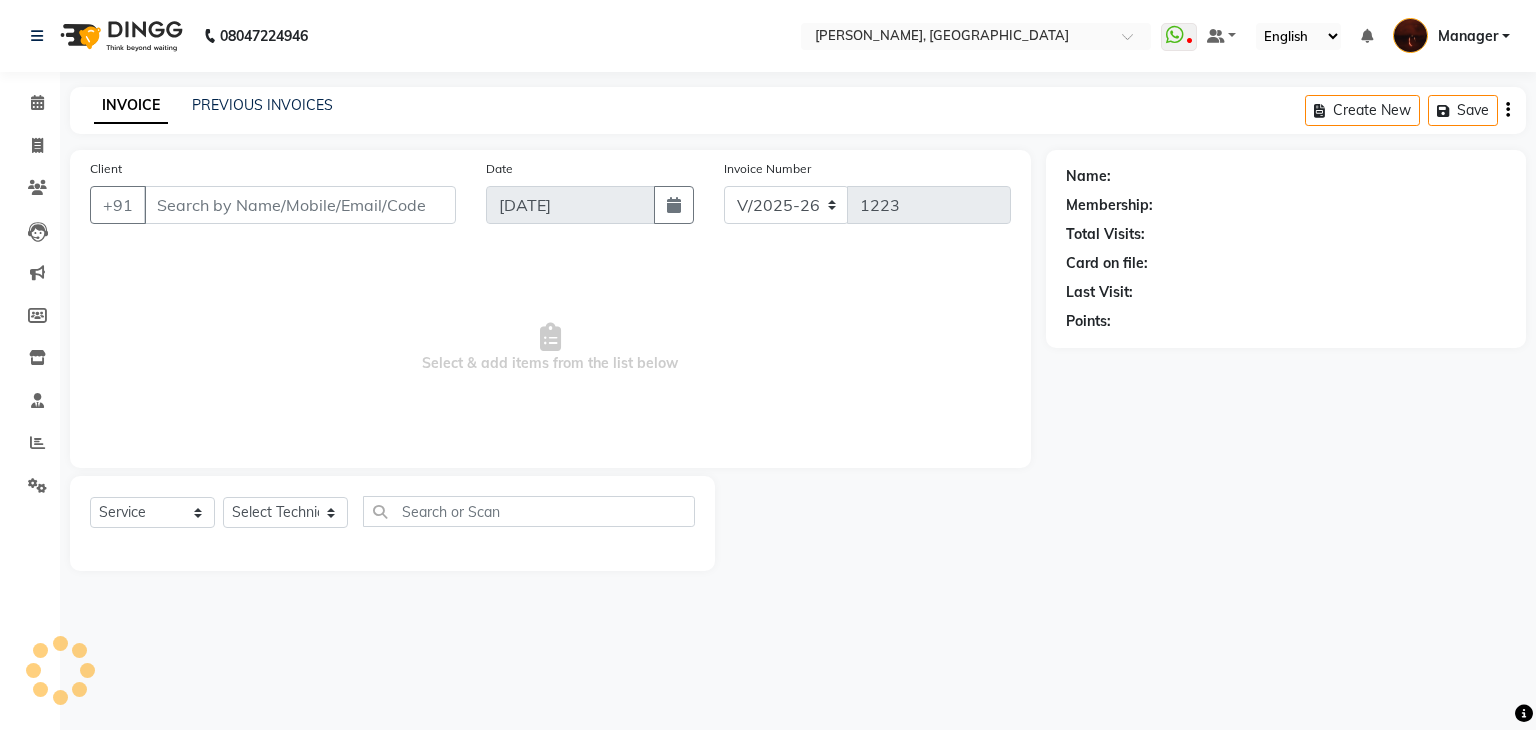 type on "62******14" 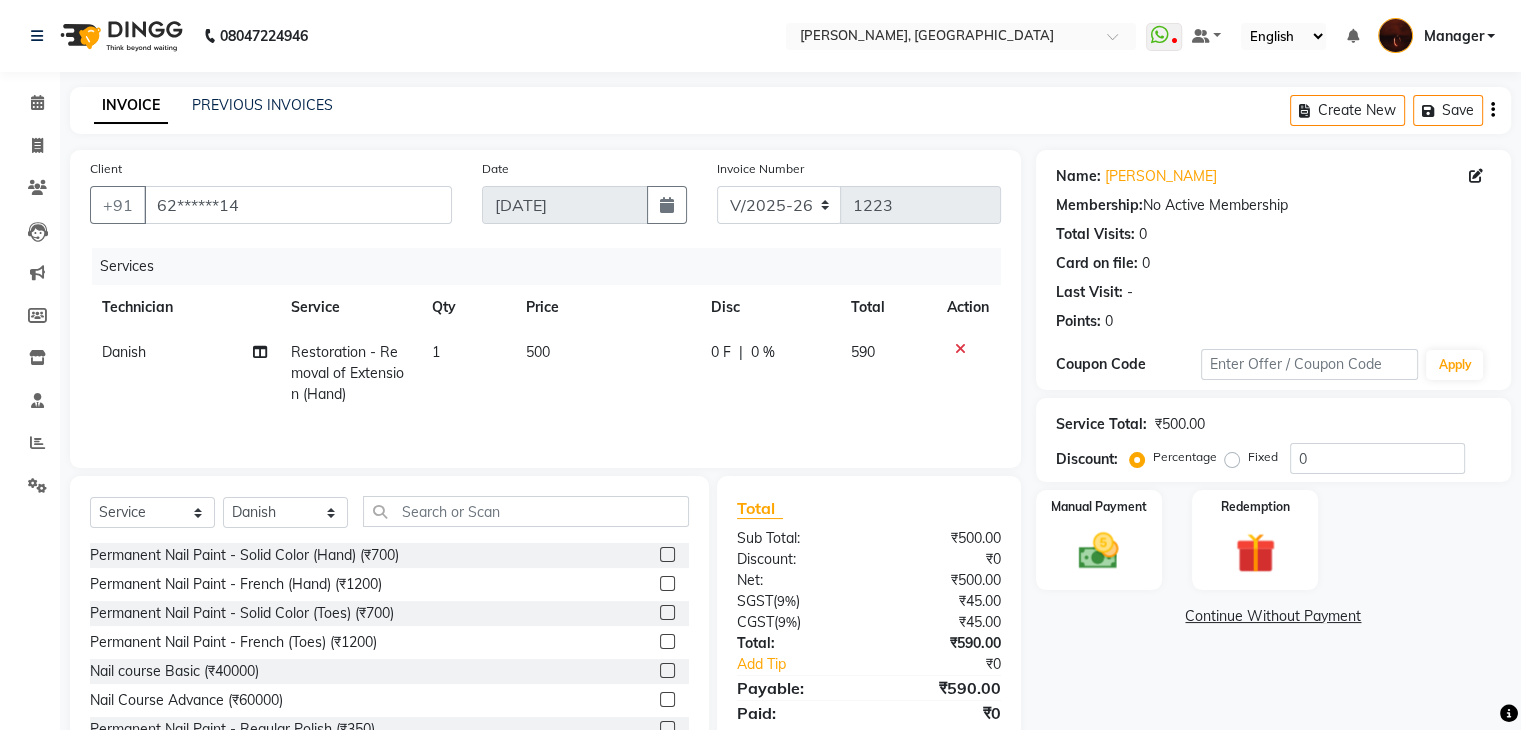 click 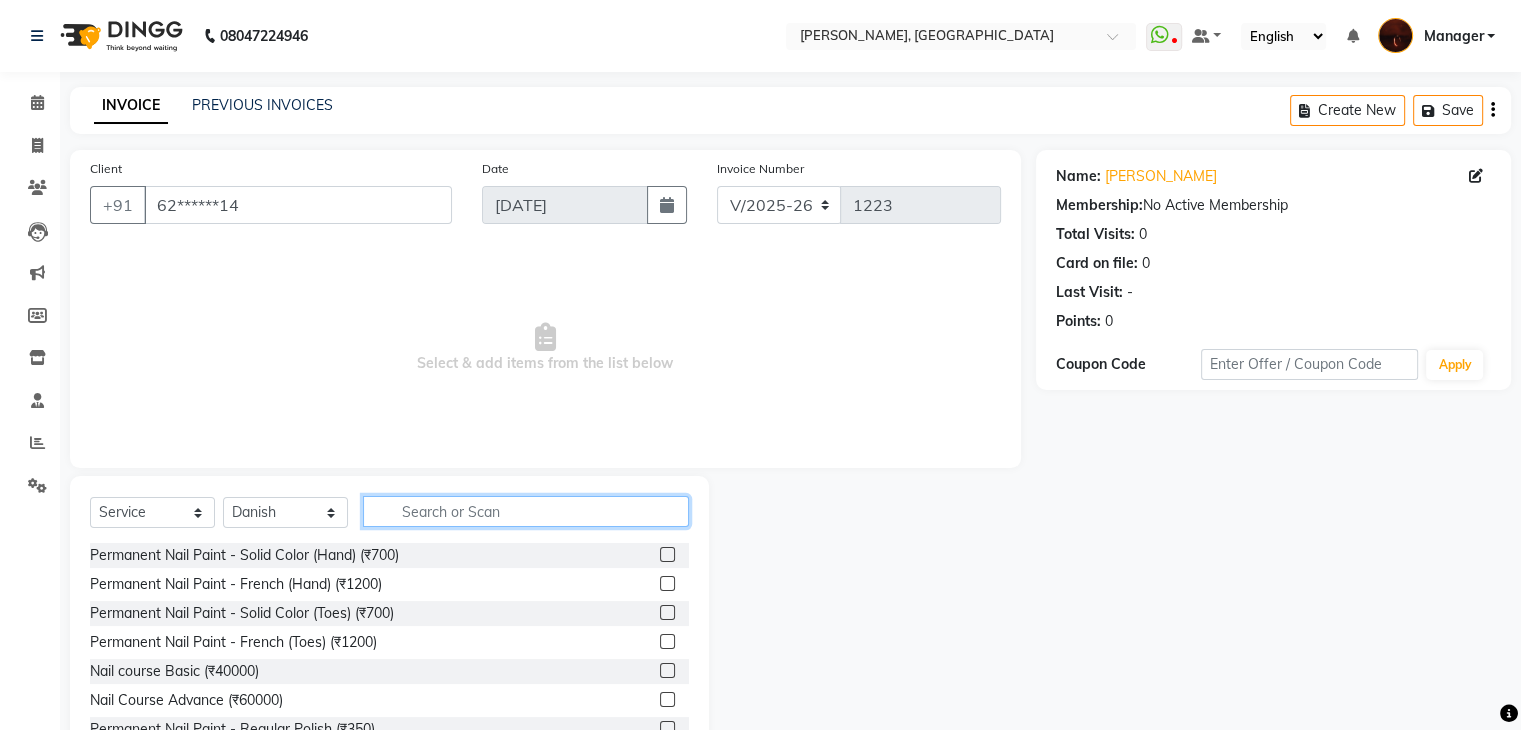 click 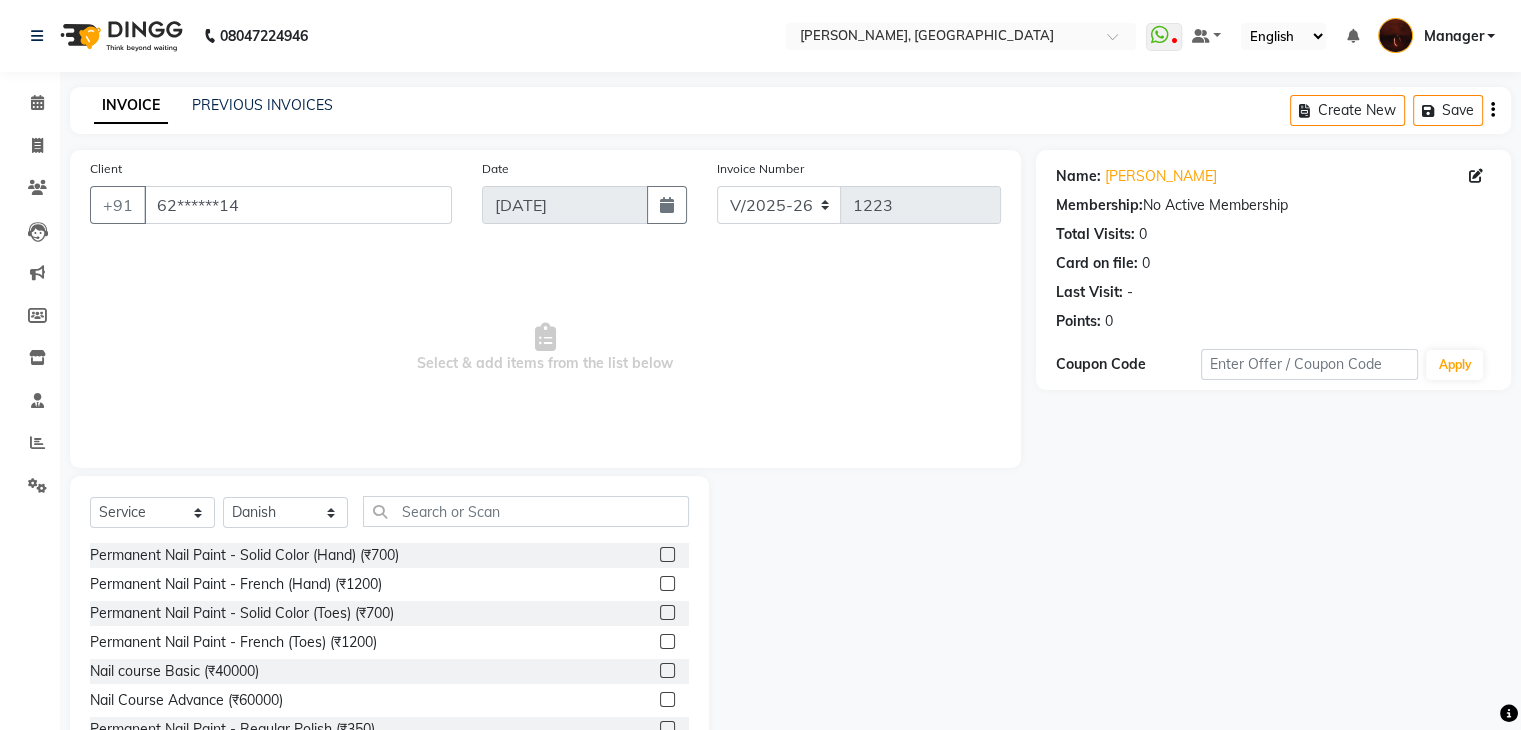click 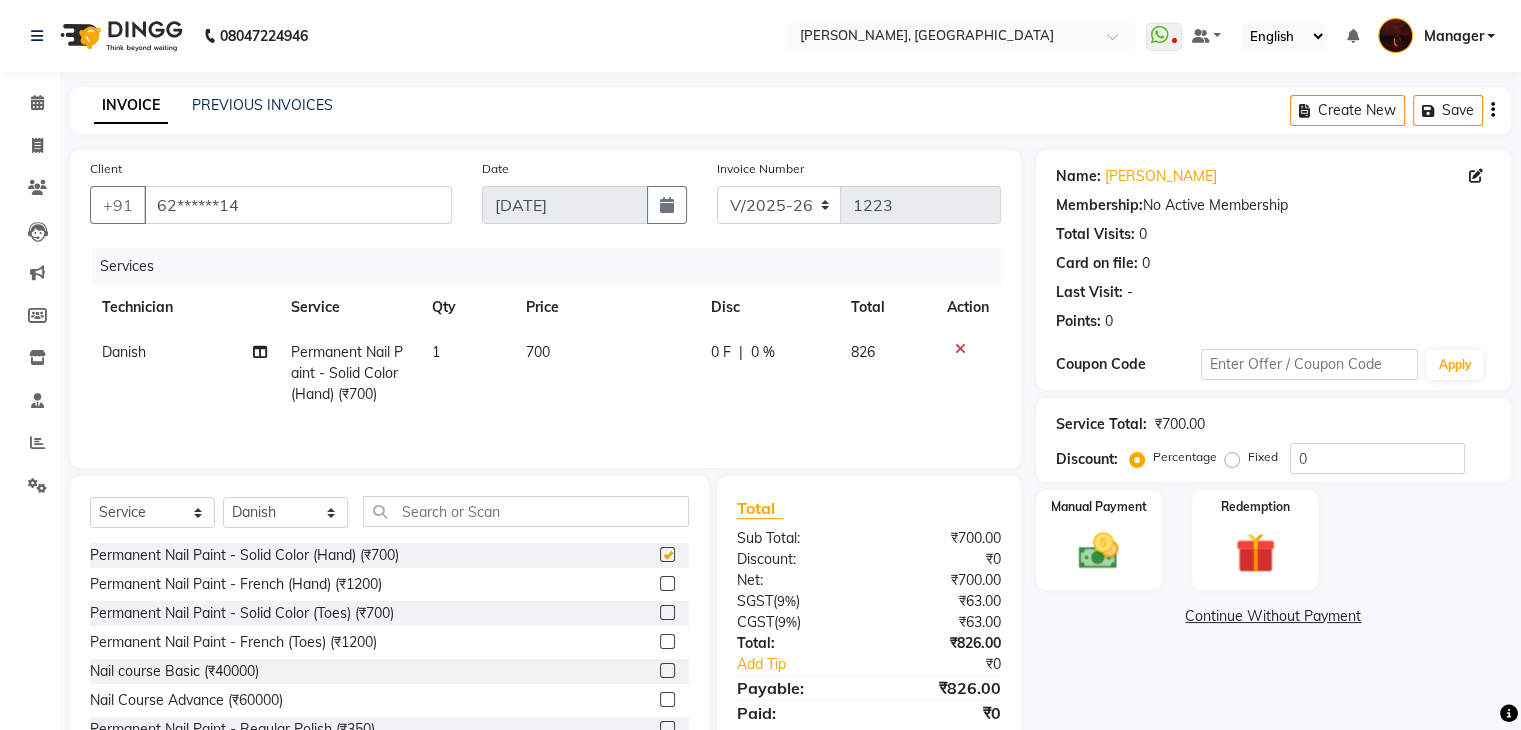 checkbox on "false" 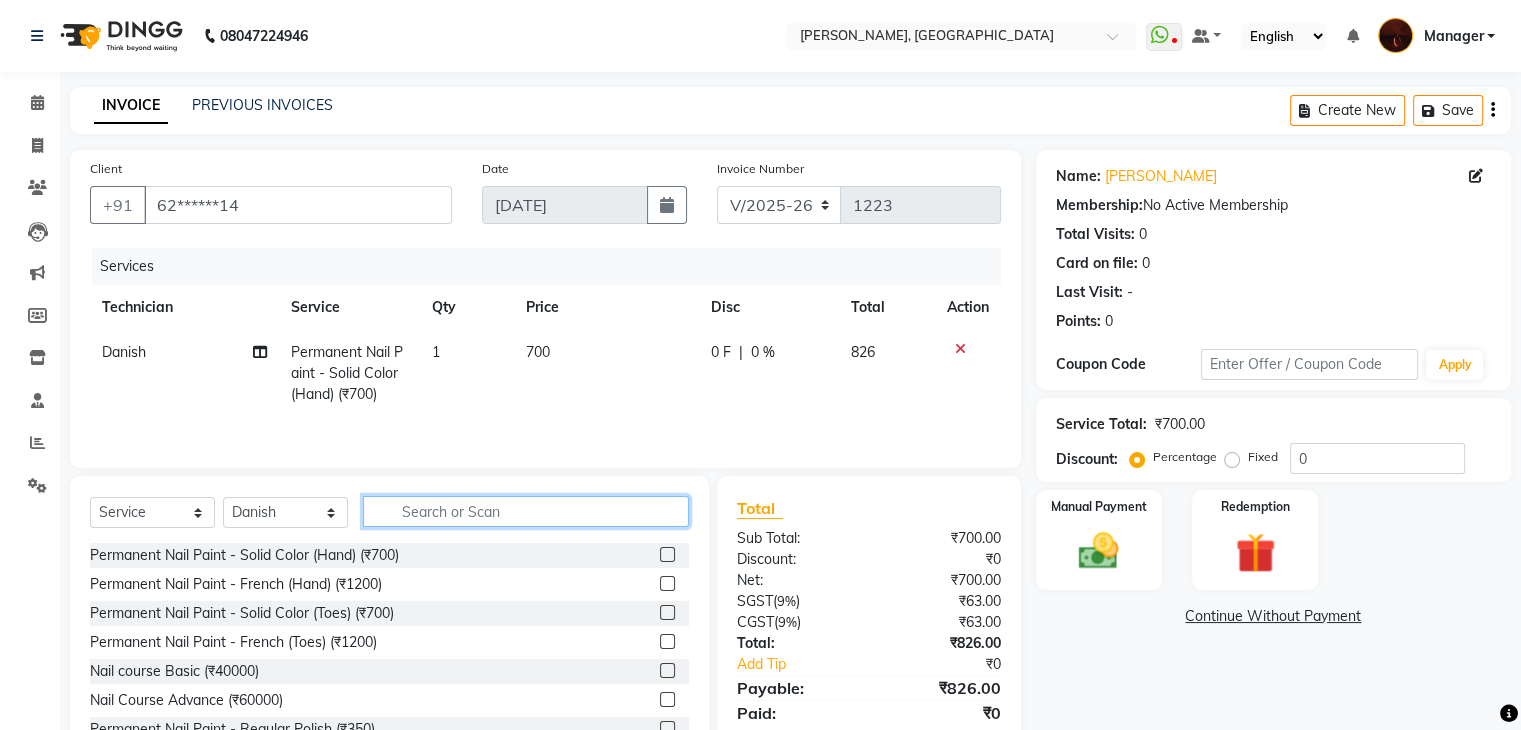click 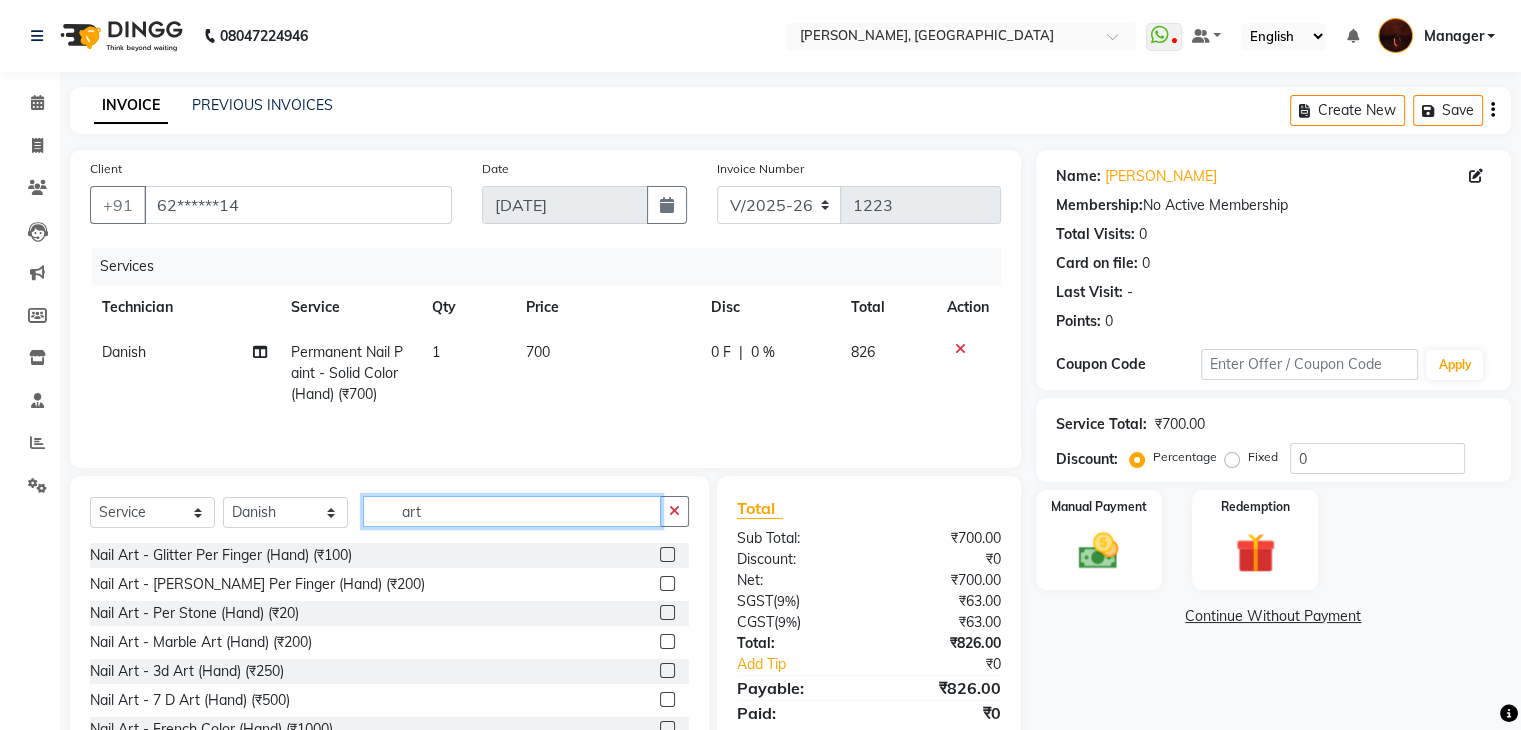 type on "art" 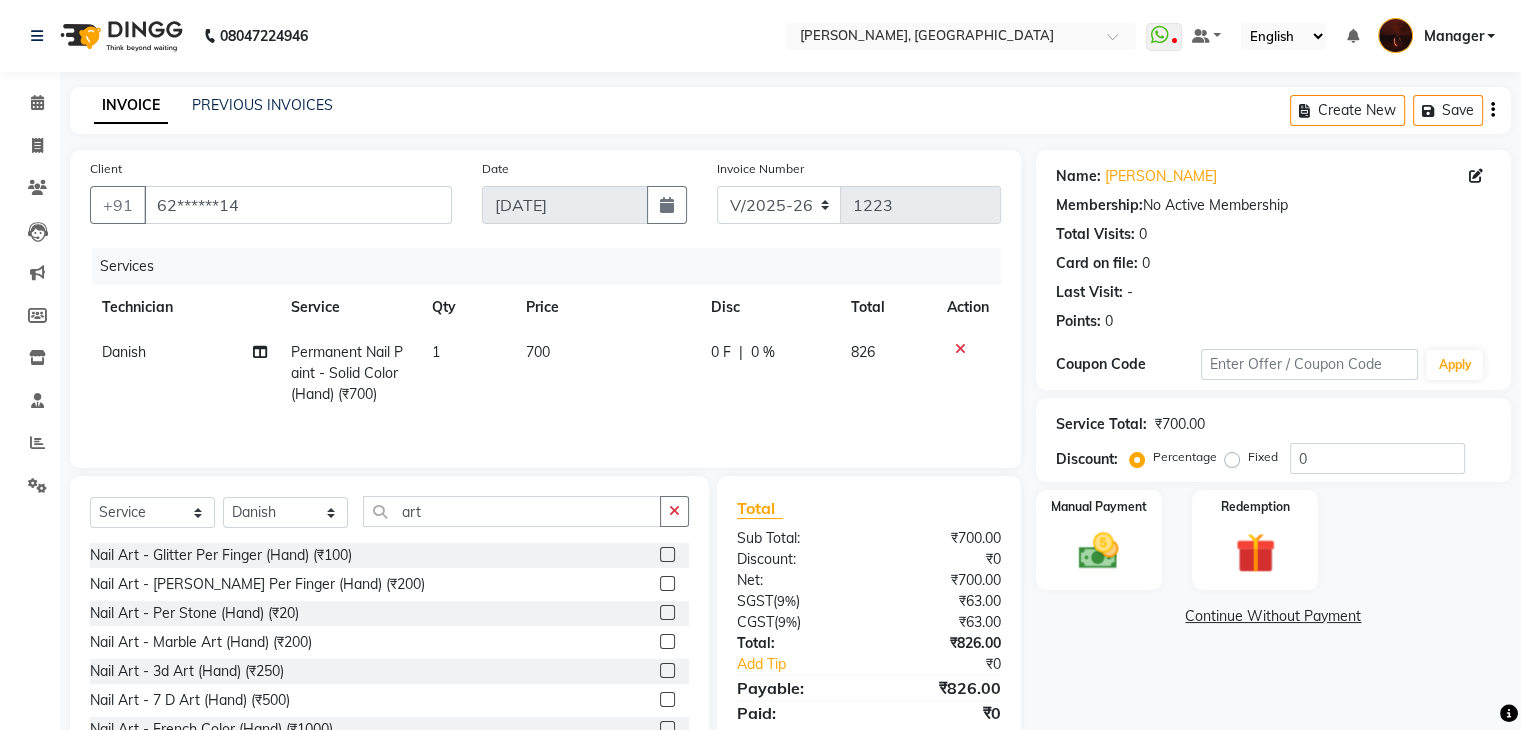 click 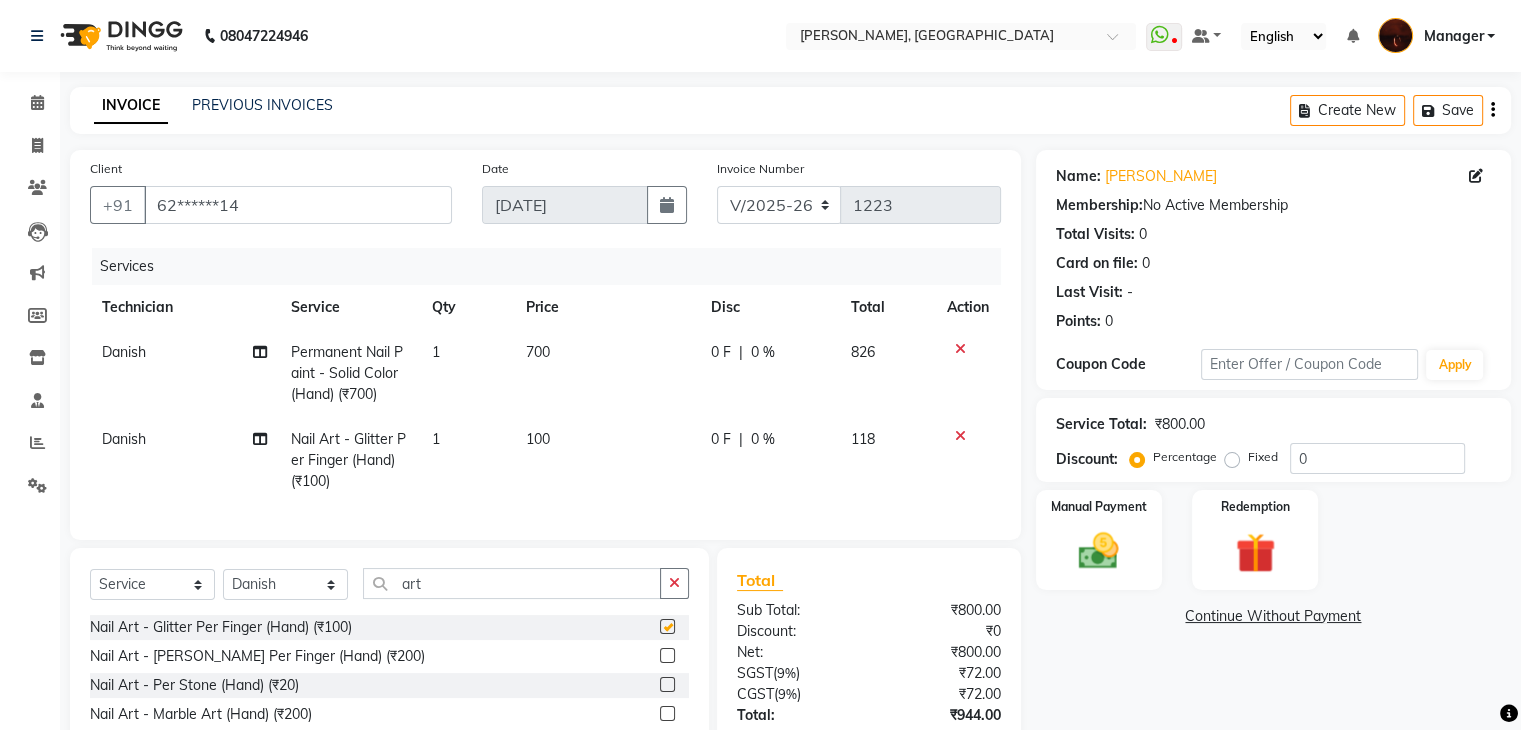 checkbox on "false" 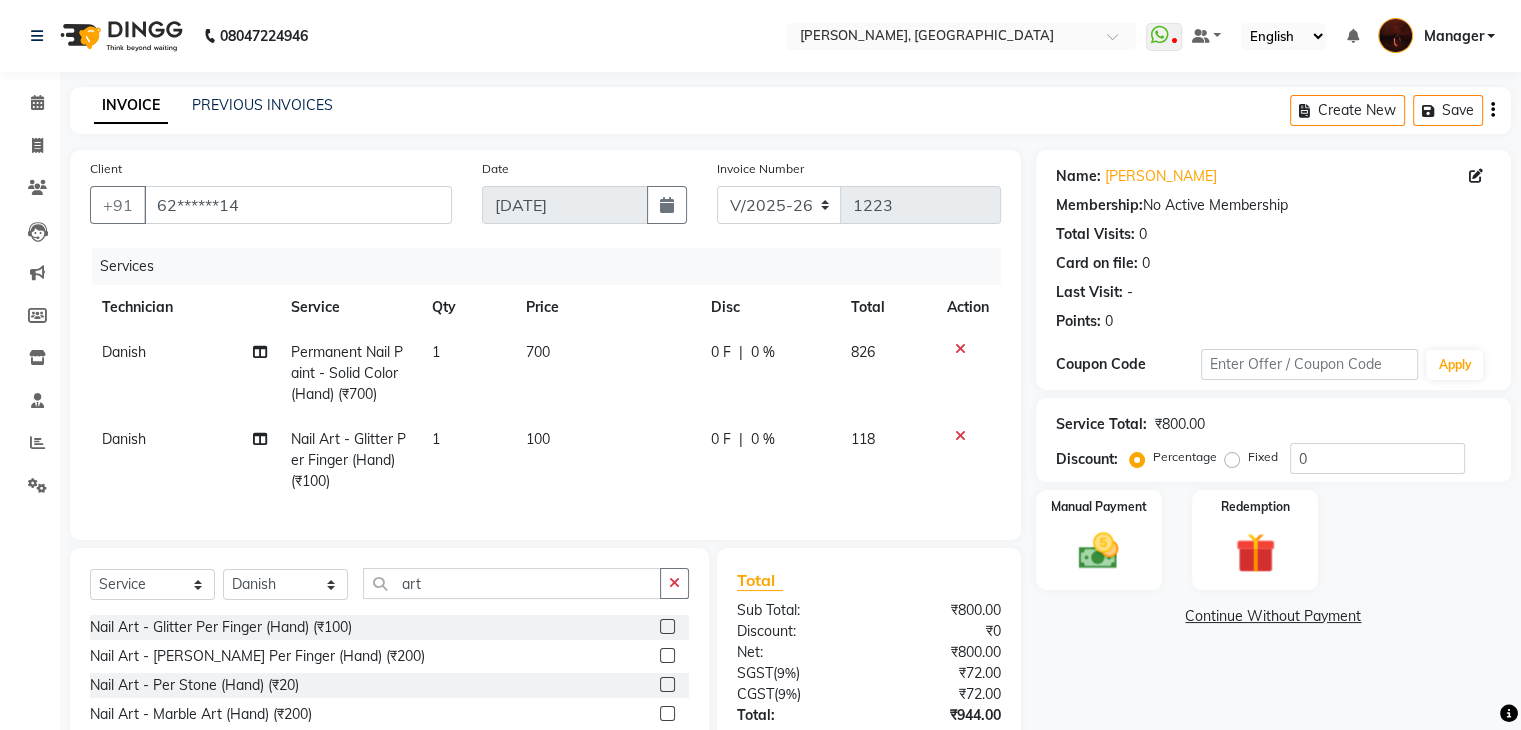 click on "Nail Art - Glitter Per Finger (Hand) (₹100)" 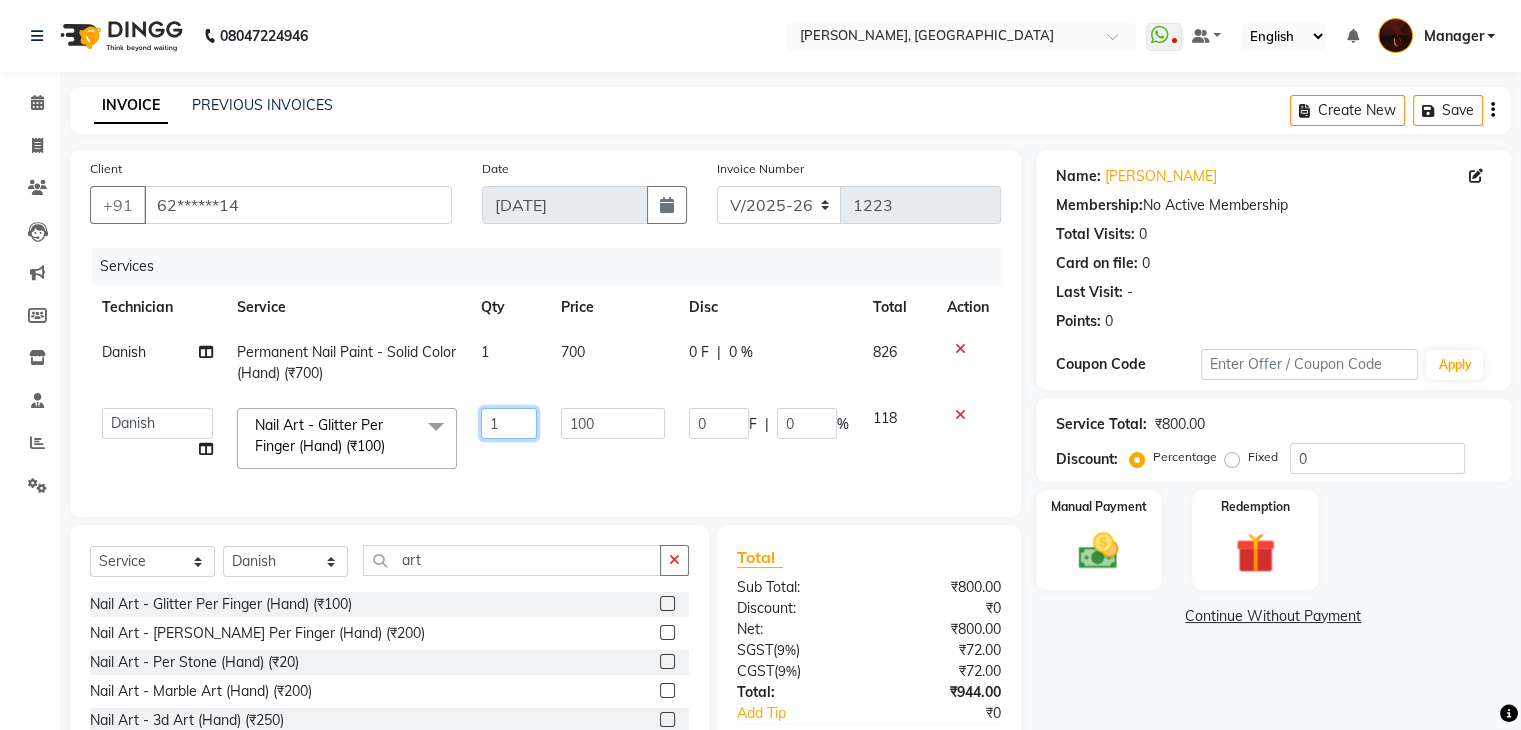 click on "1" 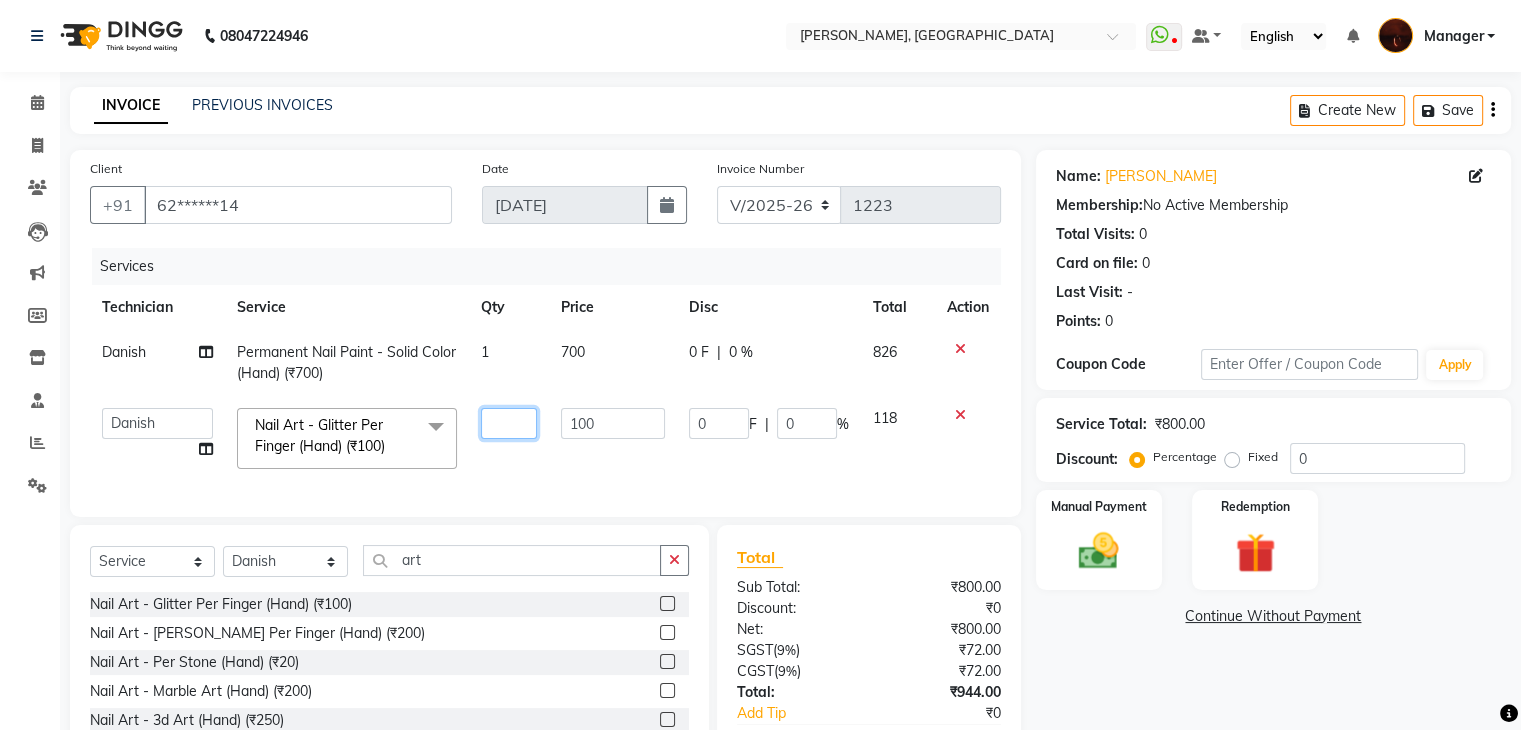 type on "5" 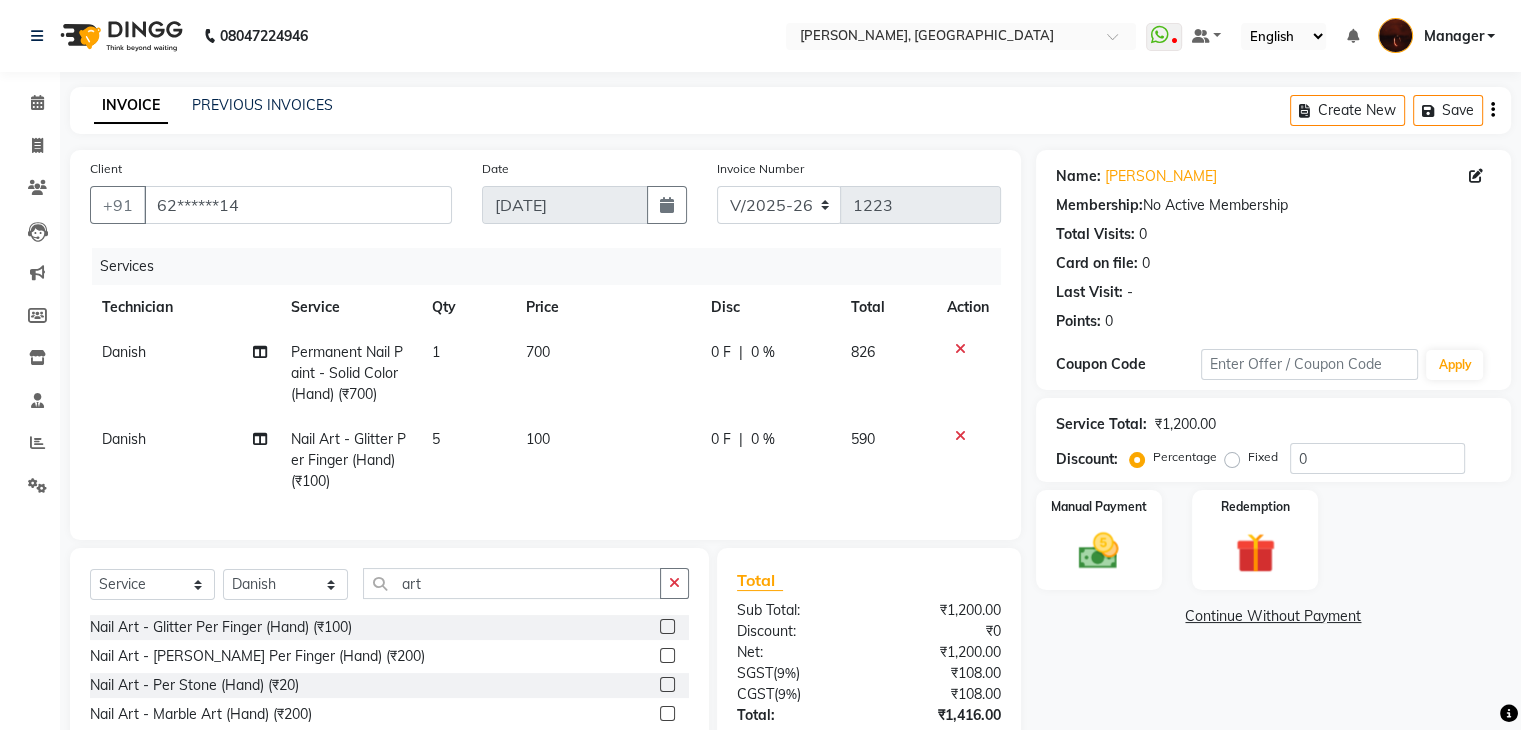 click on "Danish Nail Art - Glitter Per Finger (Hand) (₹100) 5 100 0 F | 0 % 590" 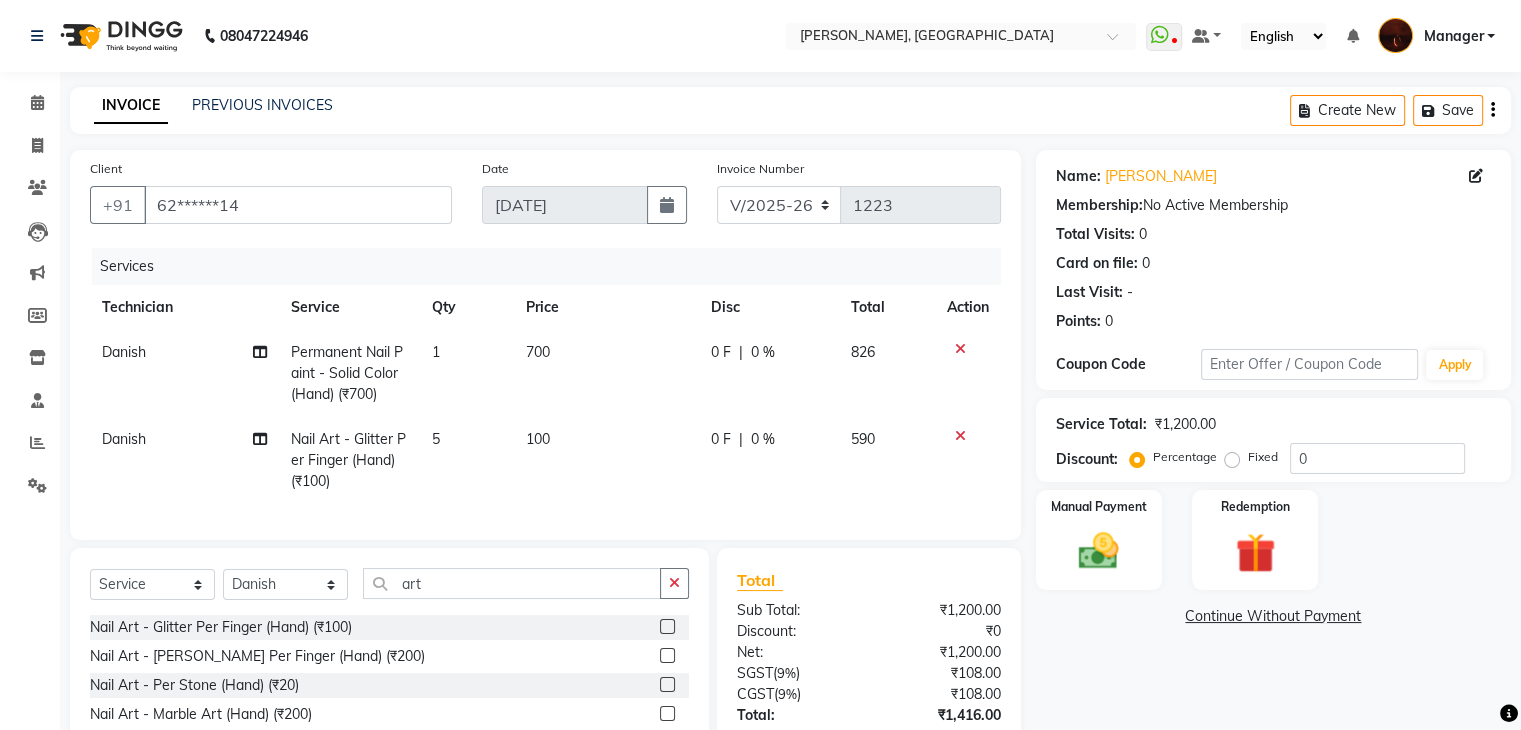 scroll, scrollTop: 64, scrollLeft: 0, axis: vertical 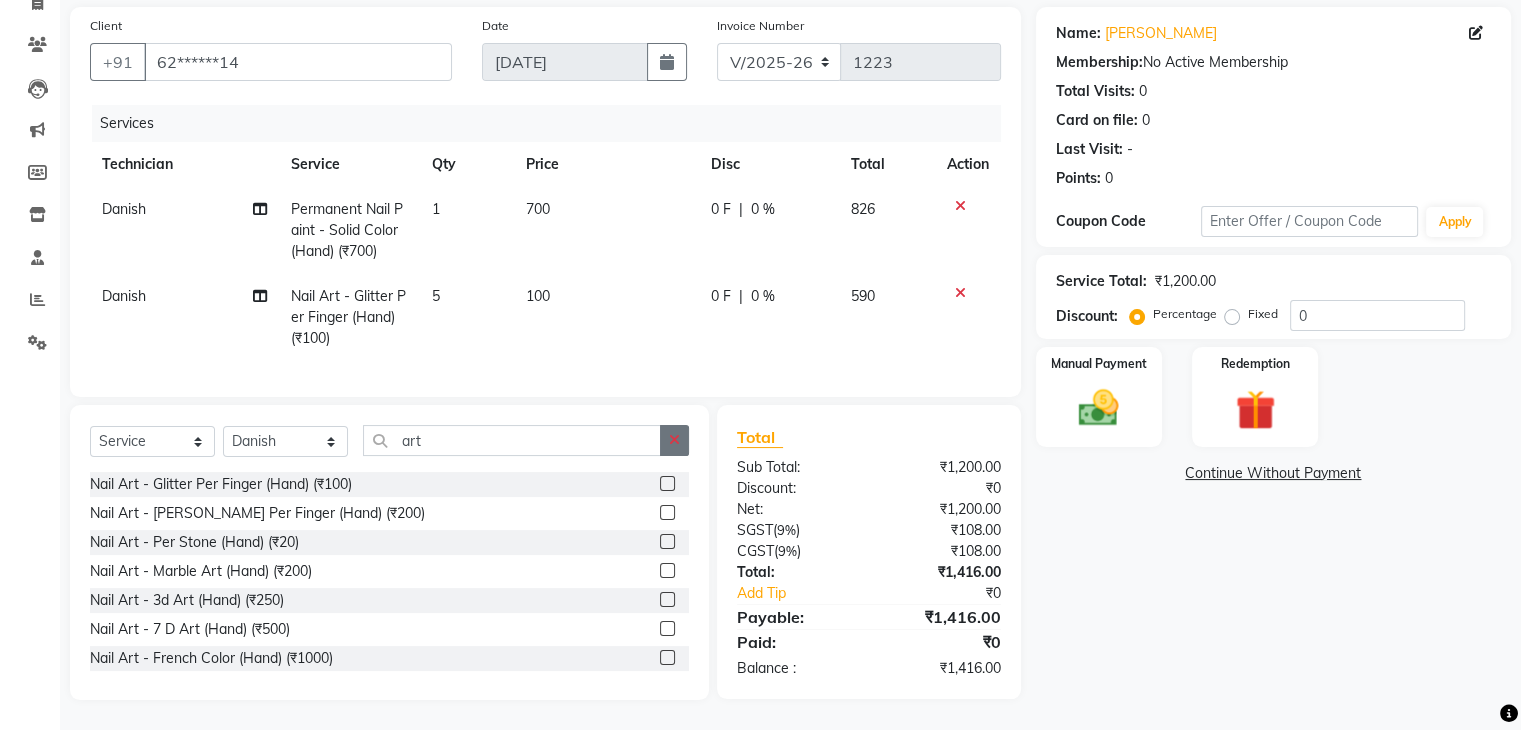 click 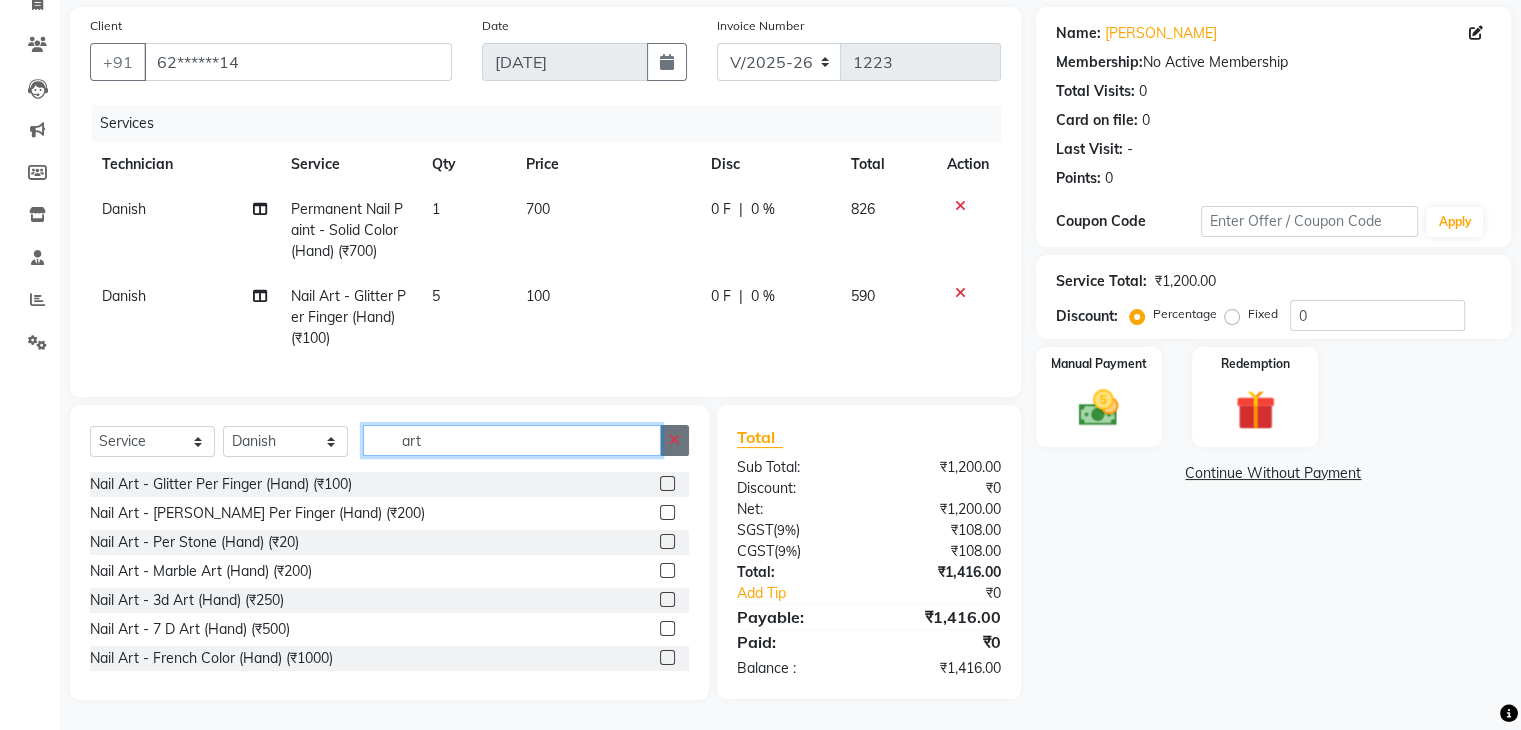 type 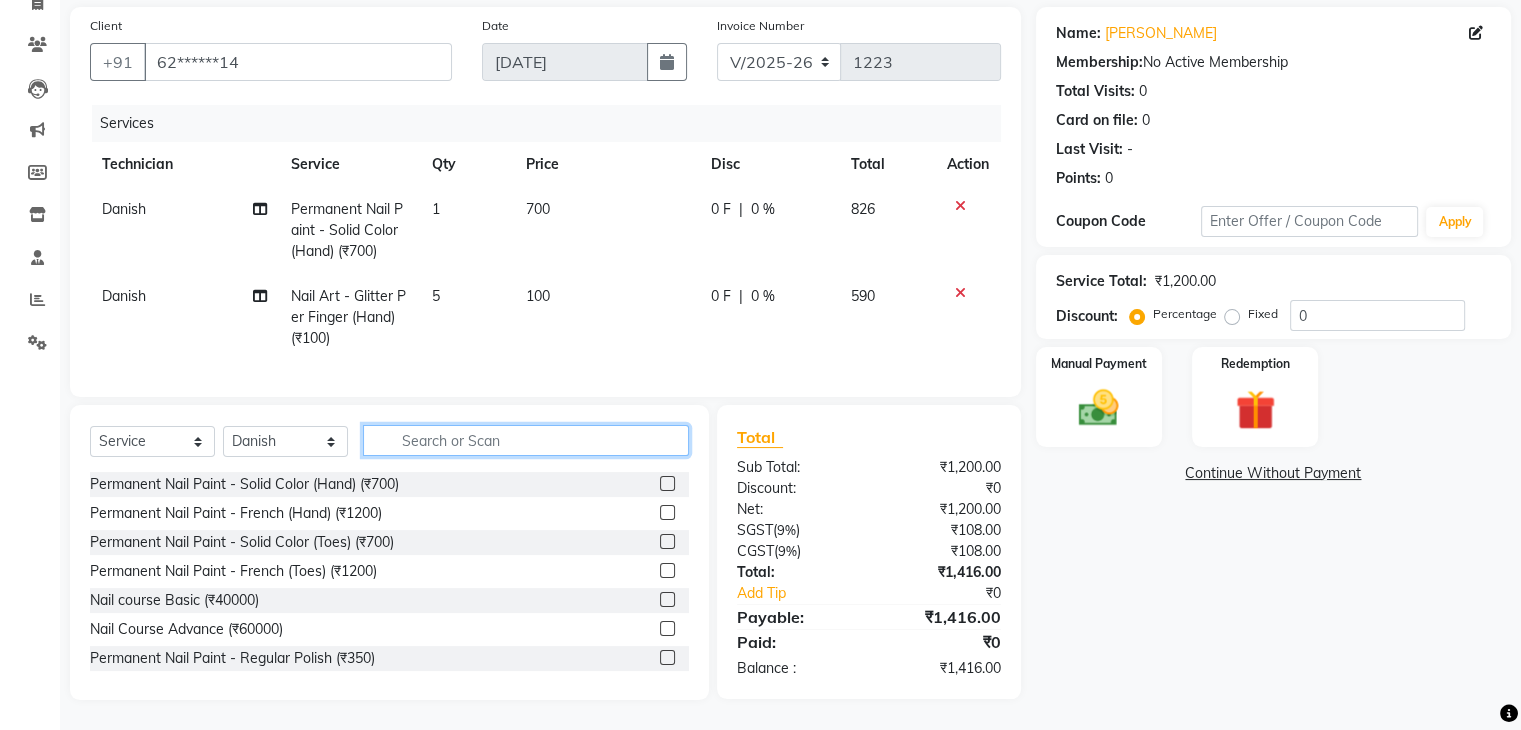 scroll, scrollTop: 159, scrollLeft: 0, axis: vertical 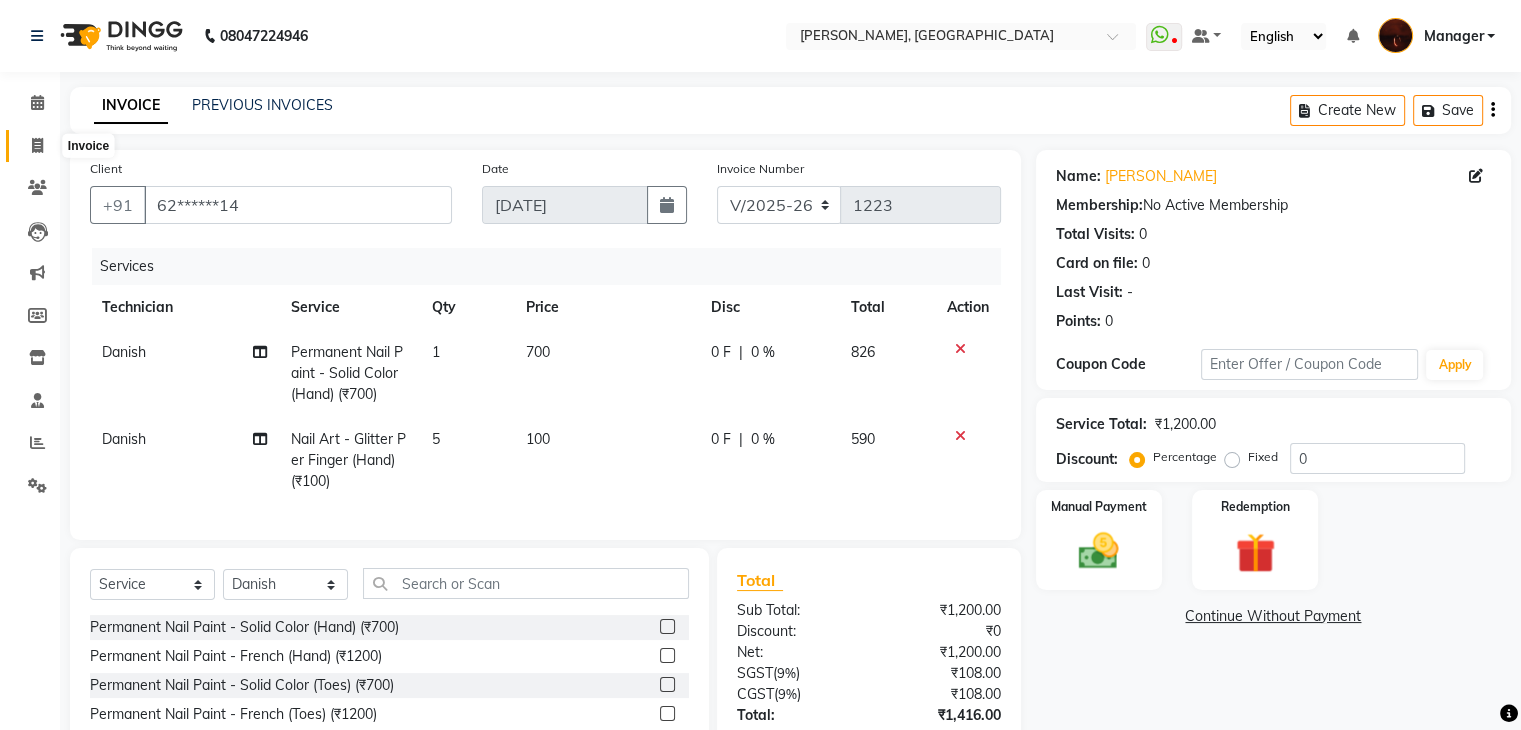 click 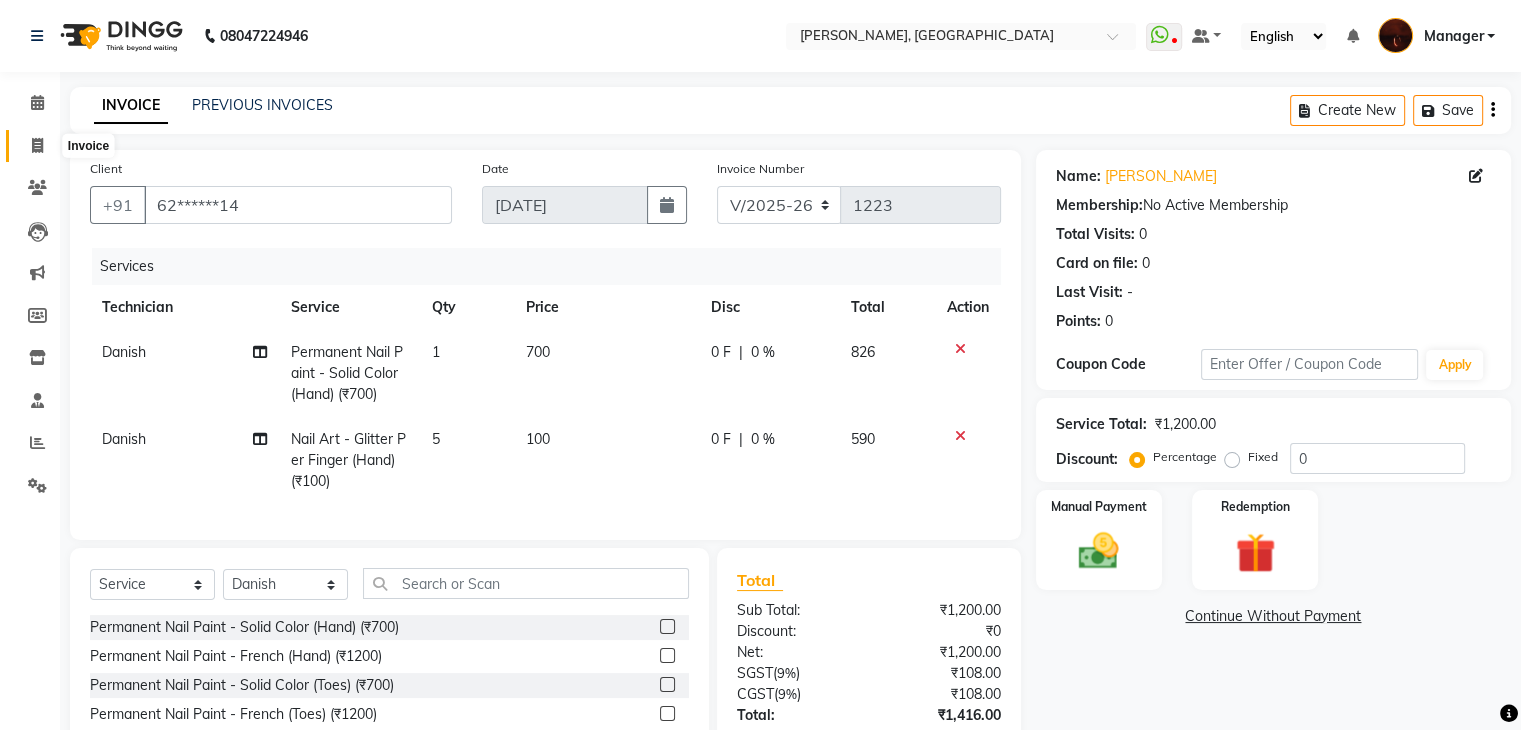 select on "service" 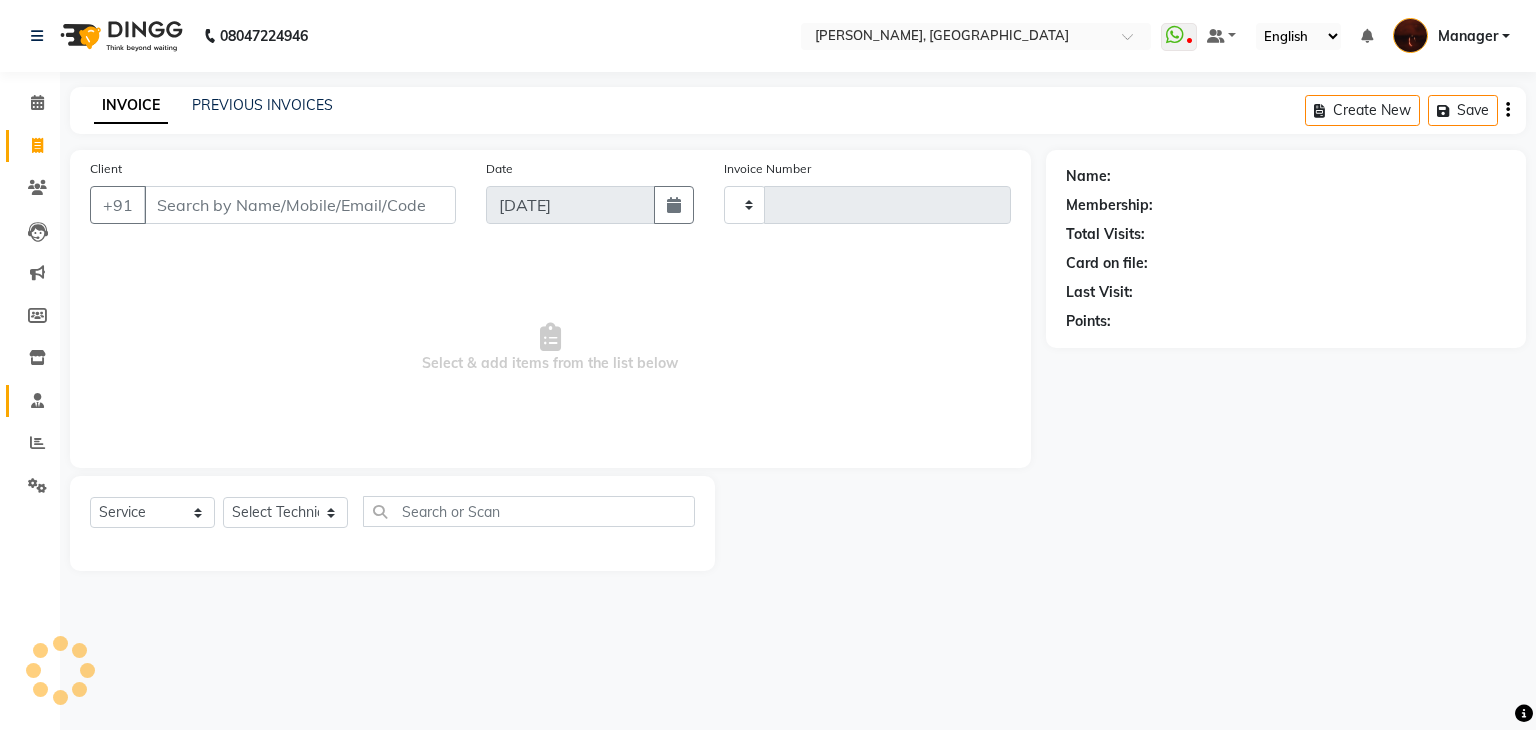 type on "1223" 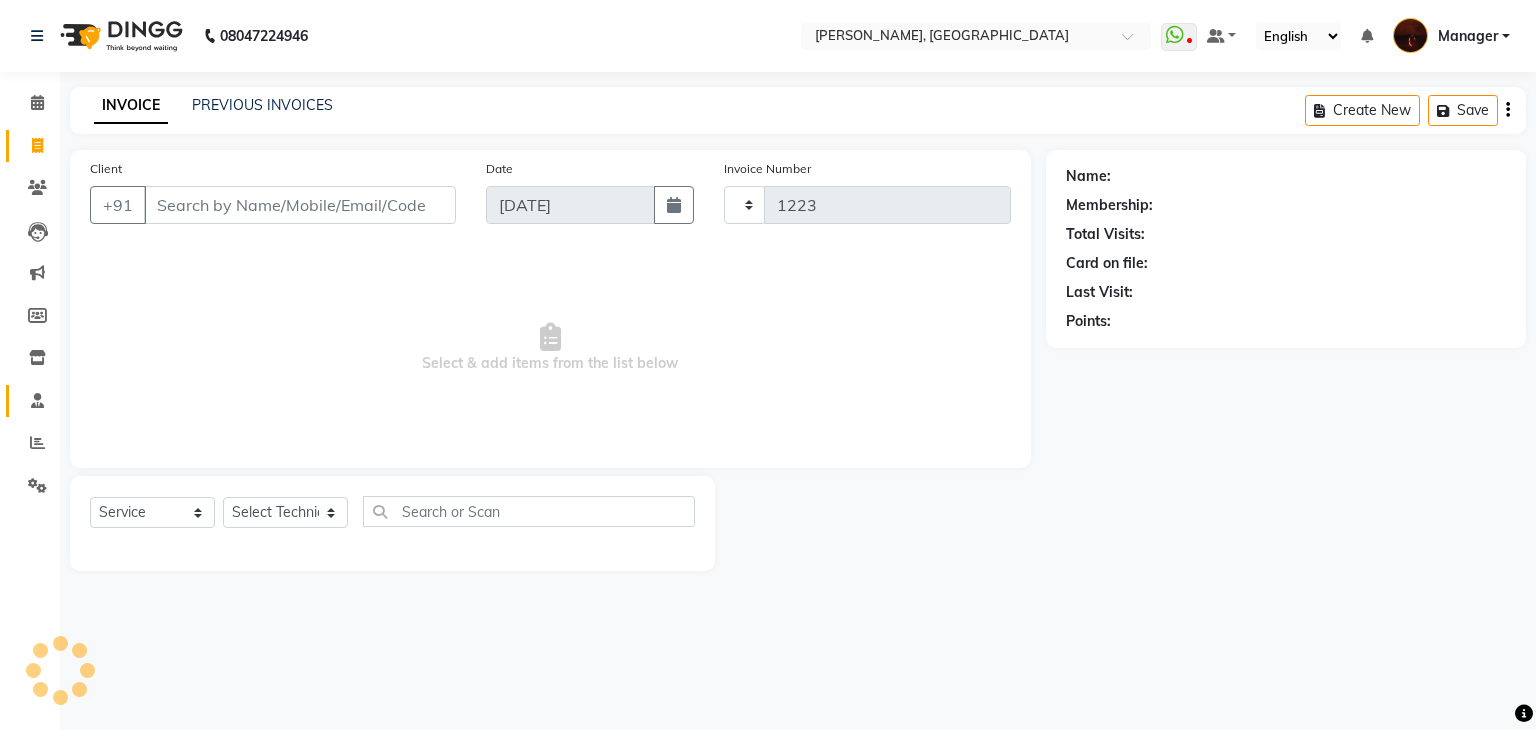 select on "4063" 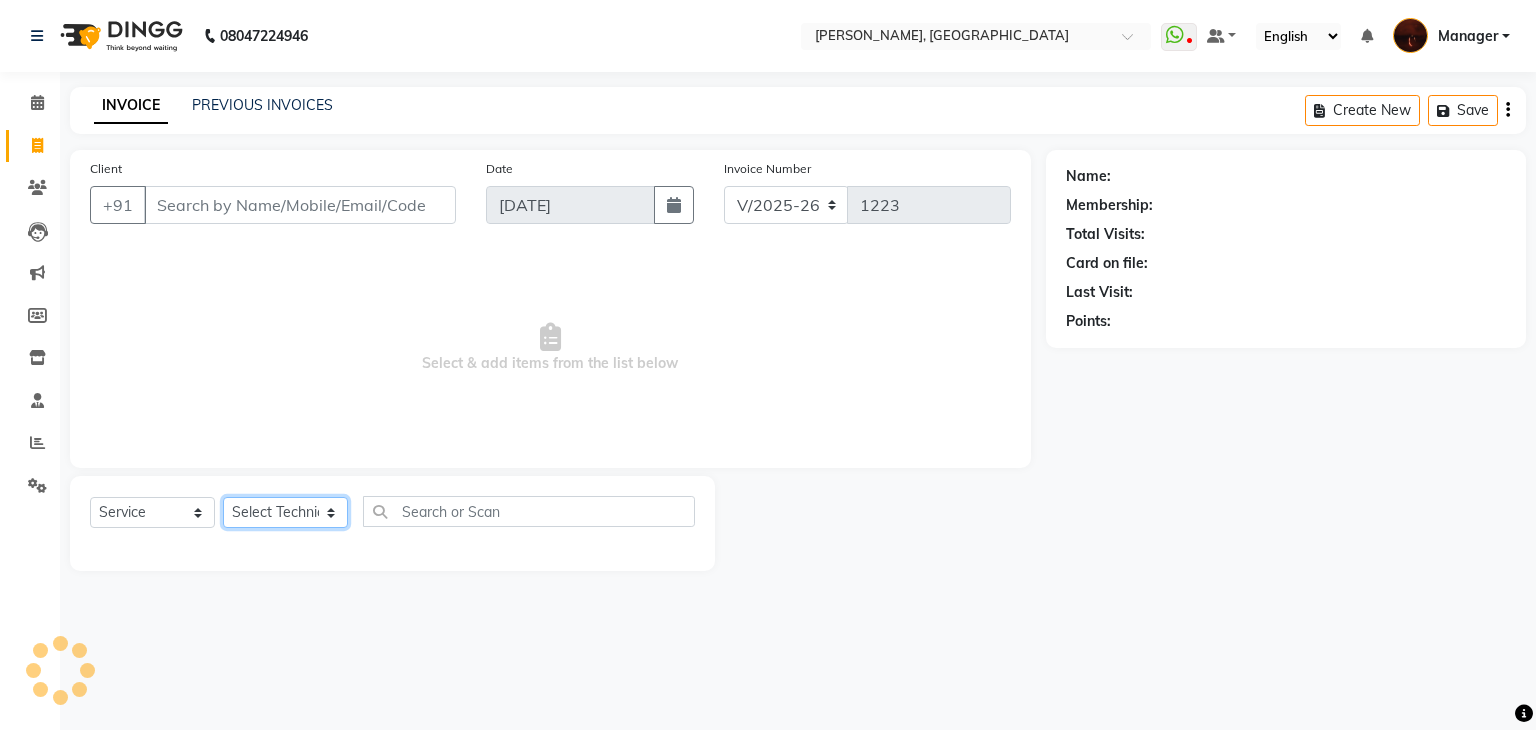 click on "Select Technician" 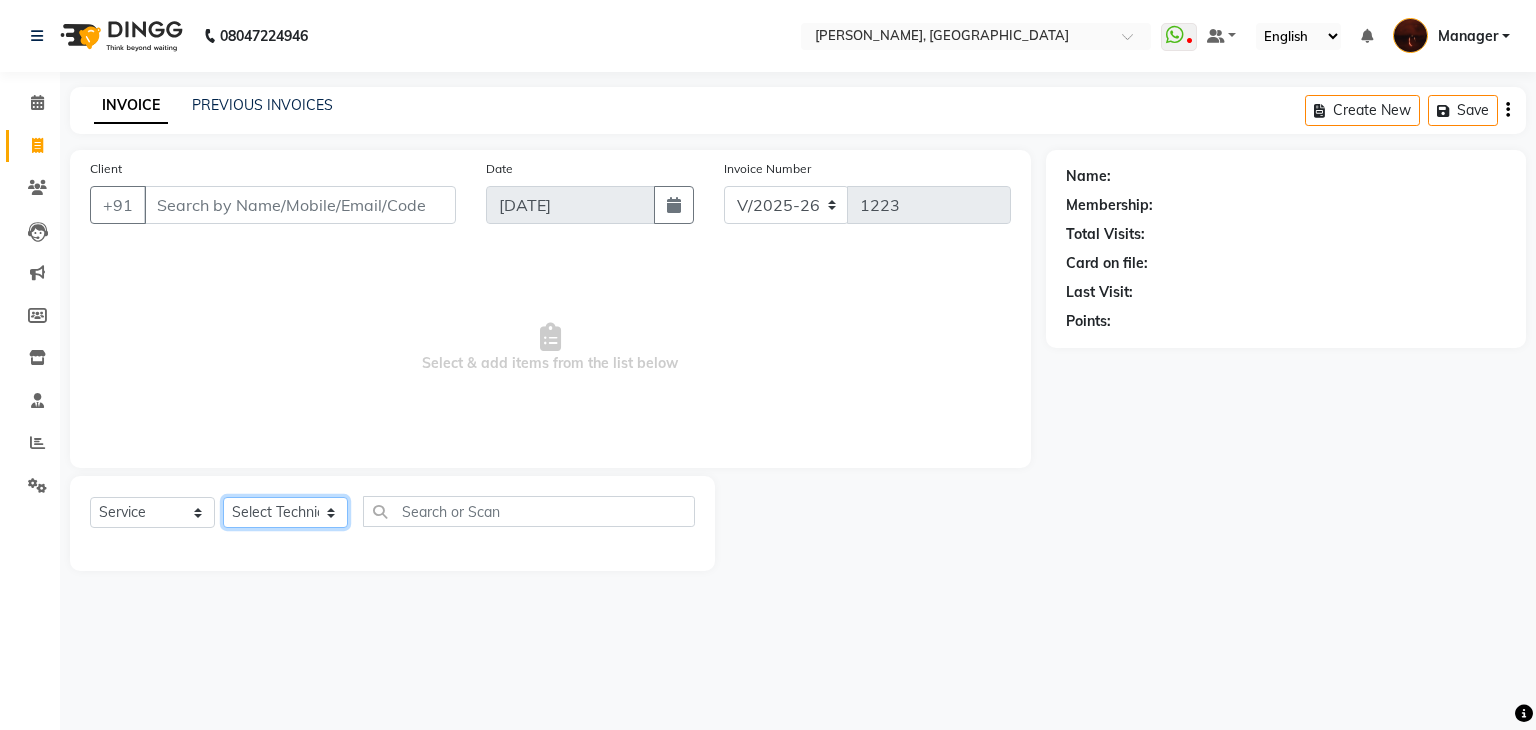 click on "Select Technician" 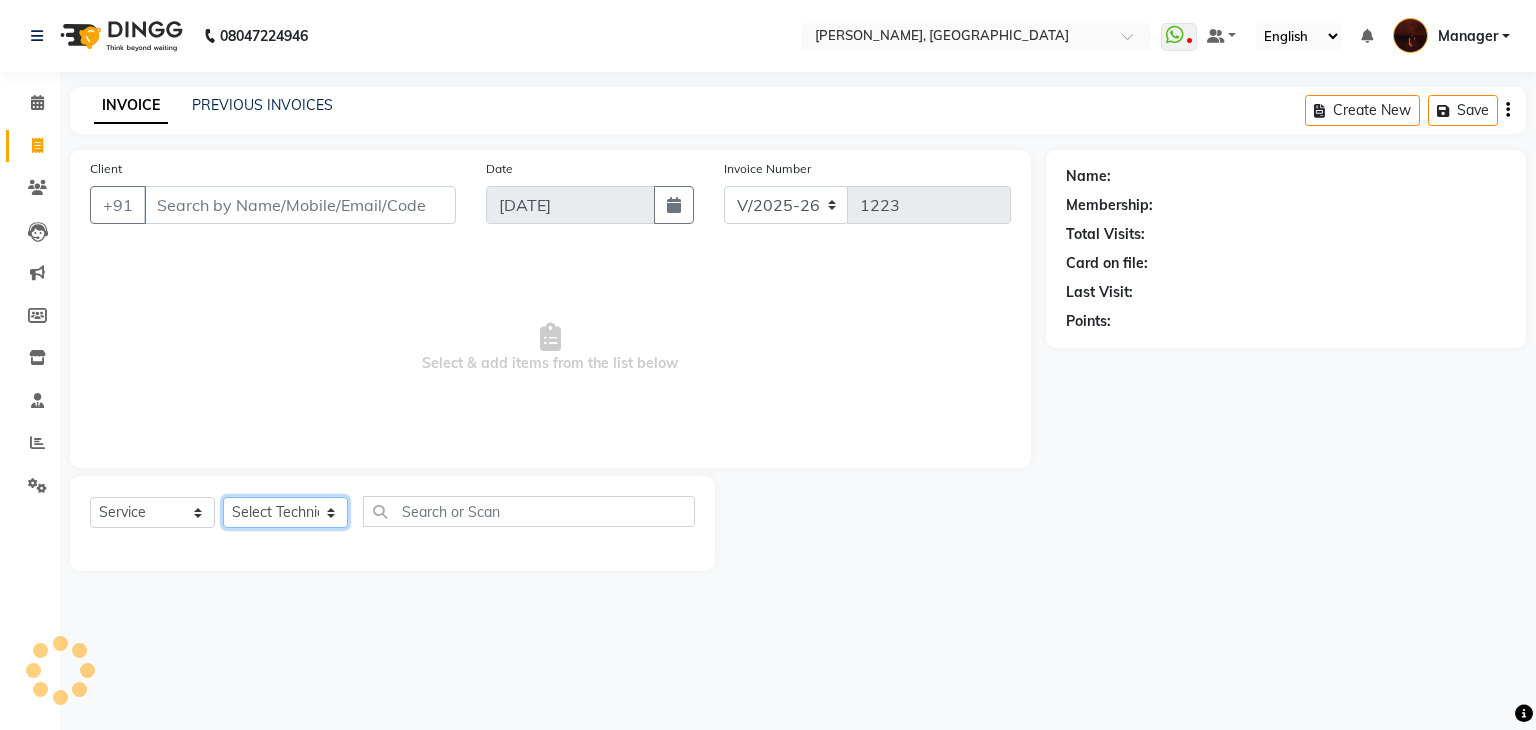 click on "Select Technician" 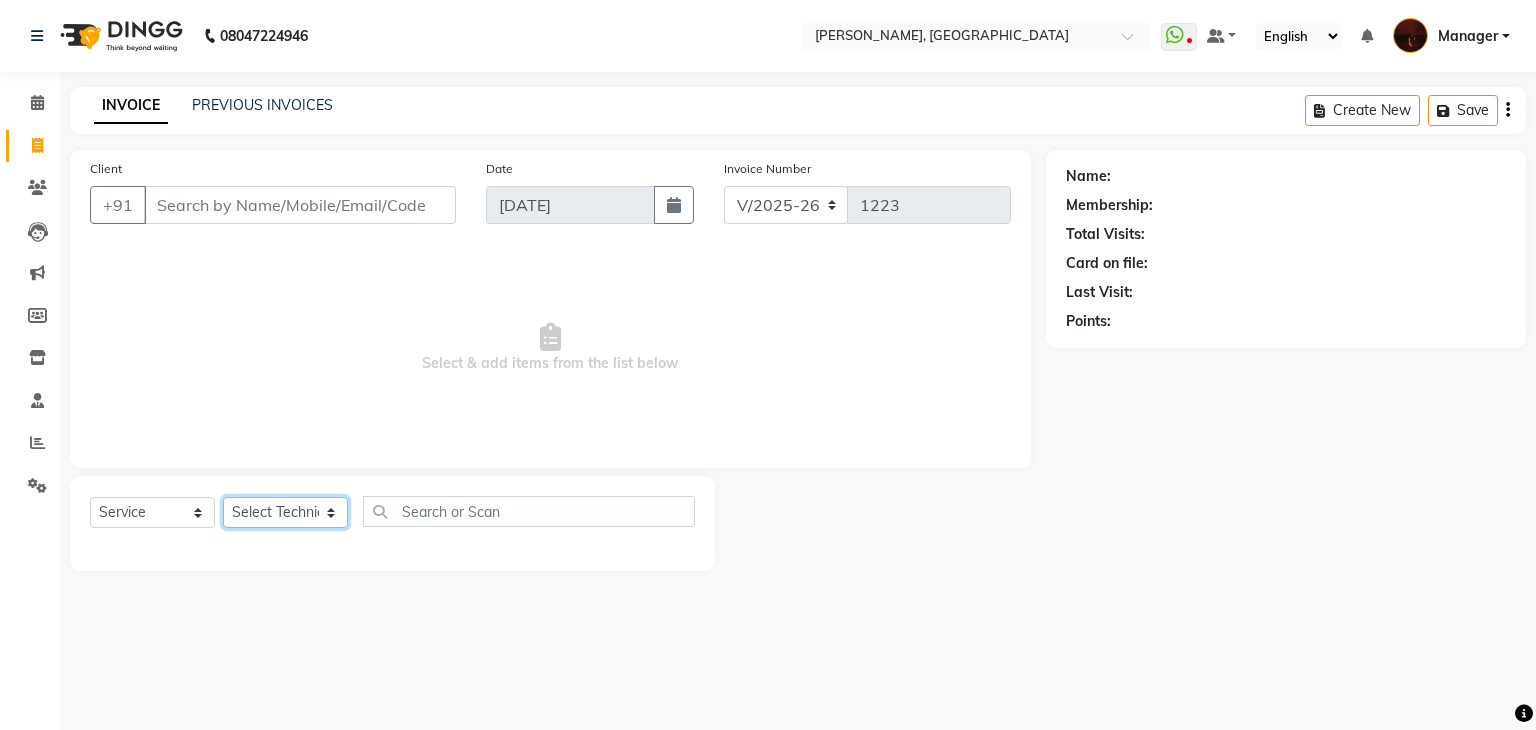click on "Select Technician [PERSON_NAME] Danish Diki  [PERSON_NAME] GK [PERSON_NAME] Manager [PERSON_NAME] [PERSON_NAME] [PERSON_NAME] [PERSON_NAME] [PERSON_NAME] [PERSON_NAME] Accounting suraj vishnu" 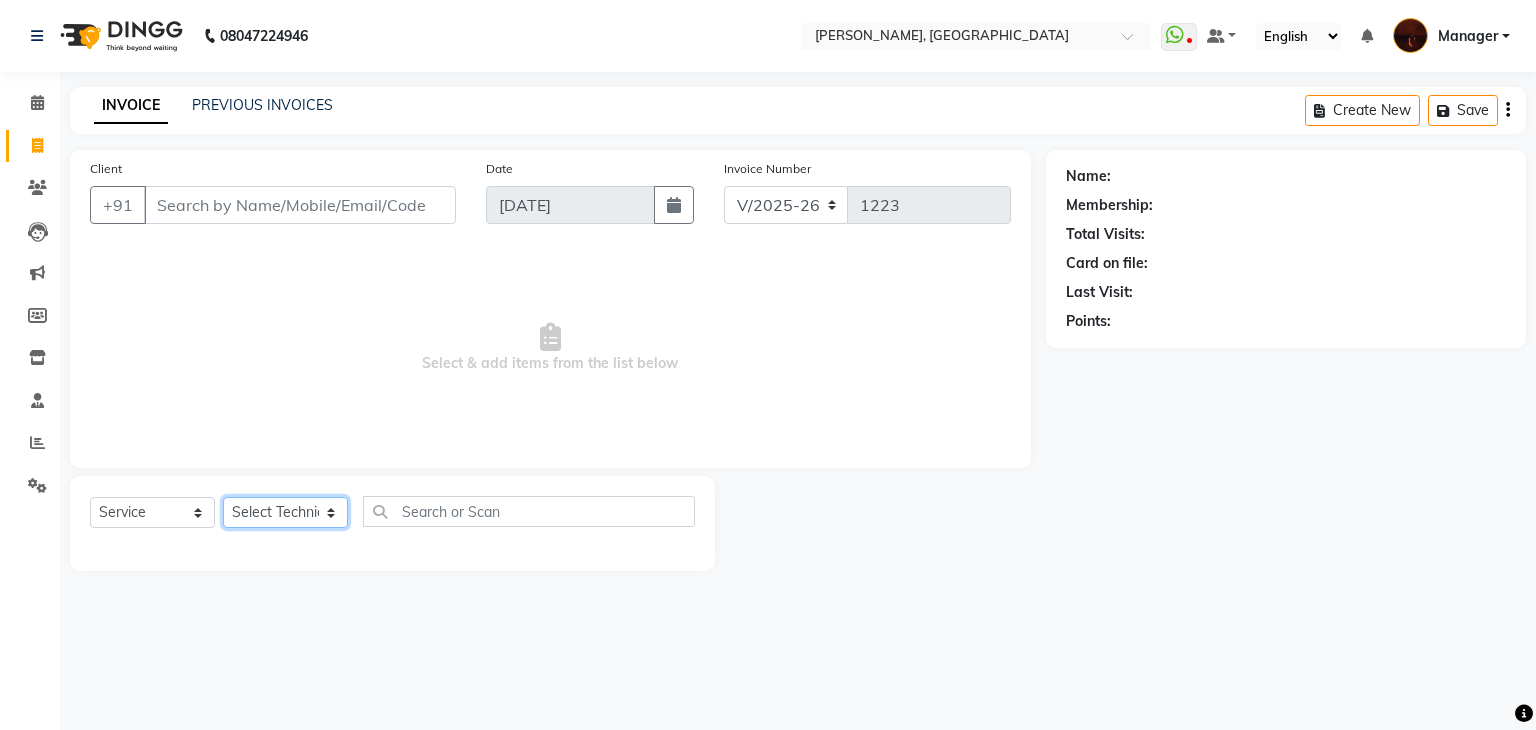 select on "20822" 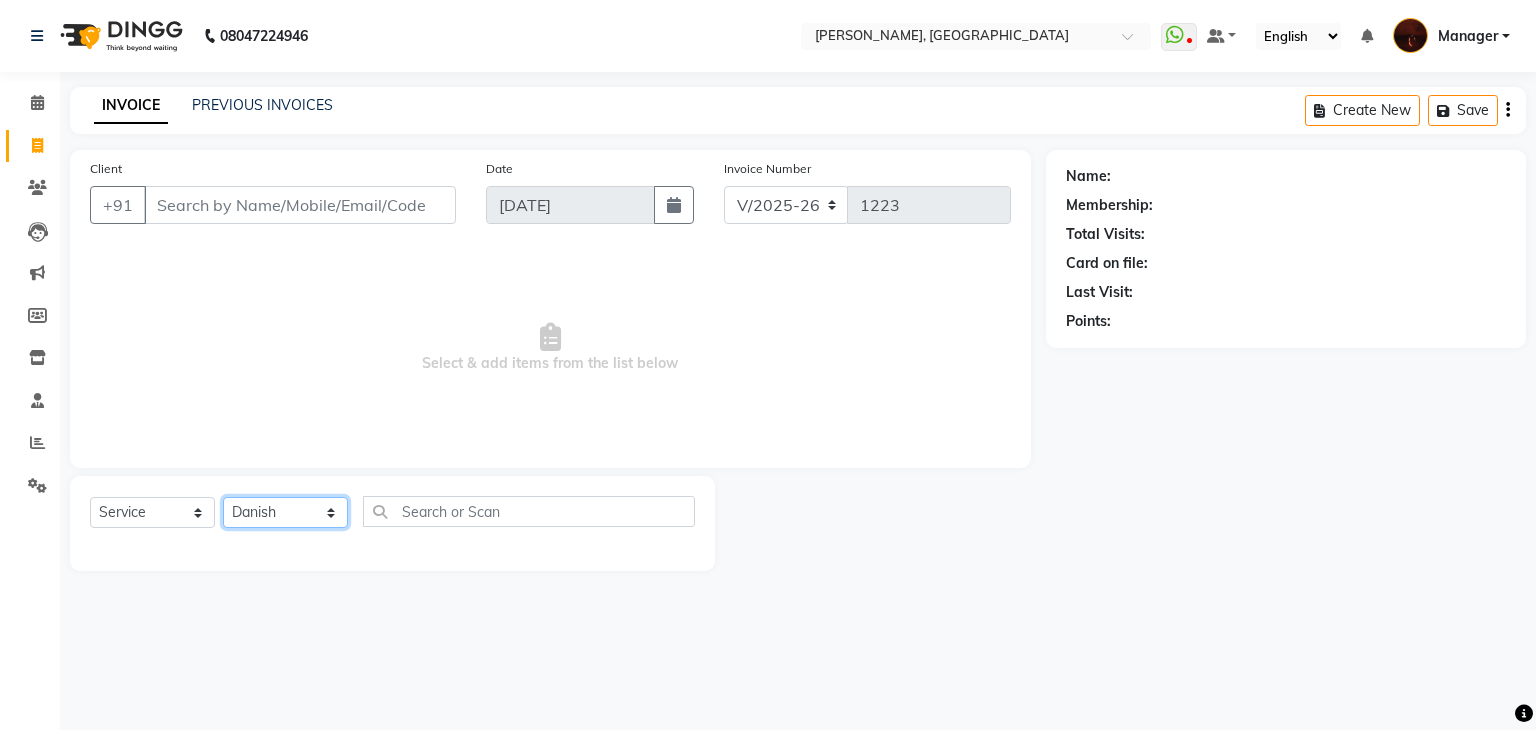 click on "Select Technician [PERSON_NAME] Danish Diki  [PERSON_NAME] GK [PERSON_NAME] Manager [PERSON_NAME] [PERSON_NAME] [PERSON_NAME] [PERSON_NAME] [PERSON_NAME] [PERSON_NAME] Accounting suraj vishnu" 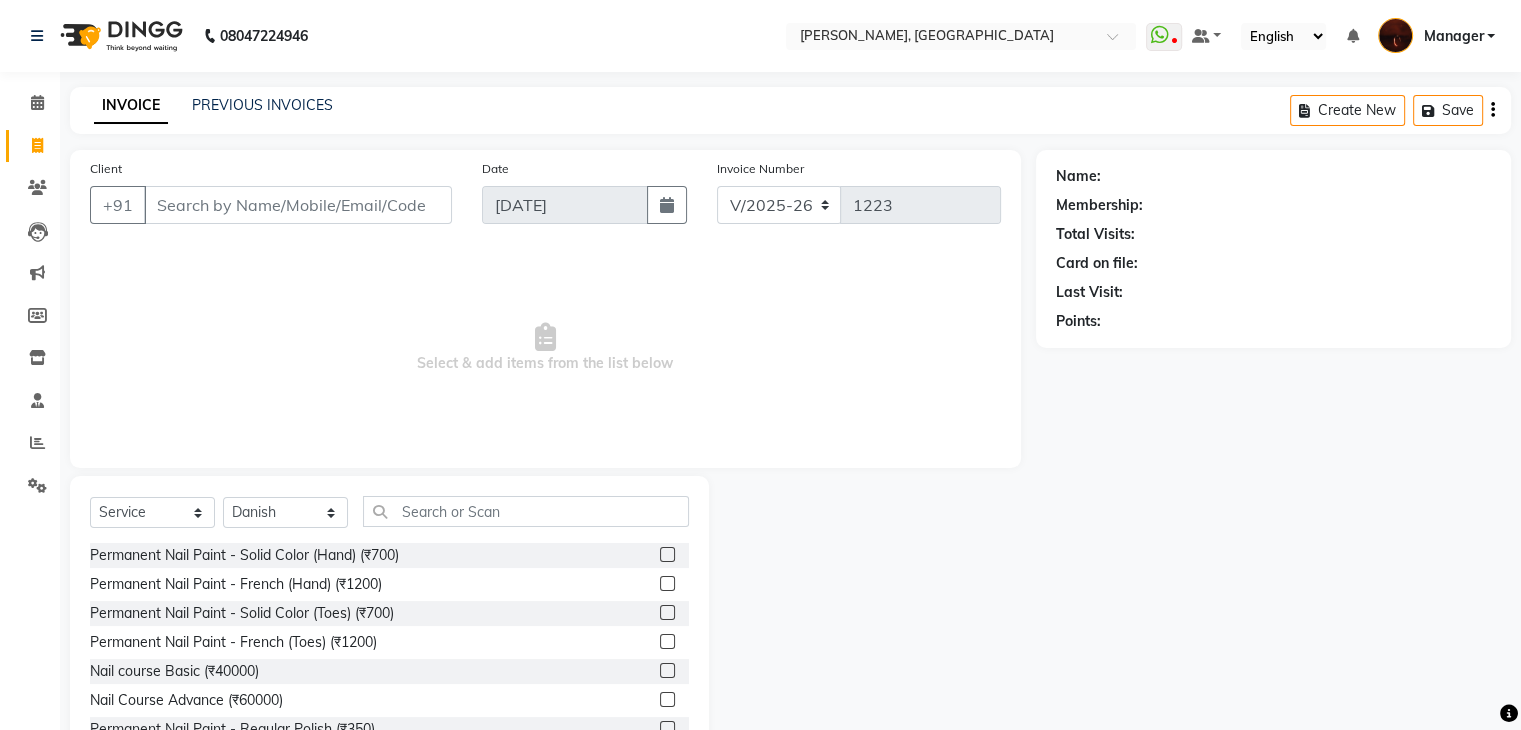 click 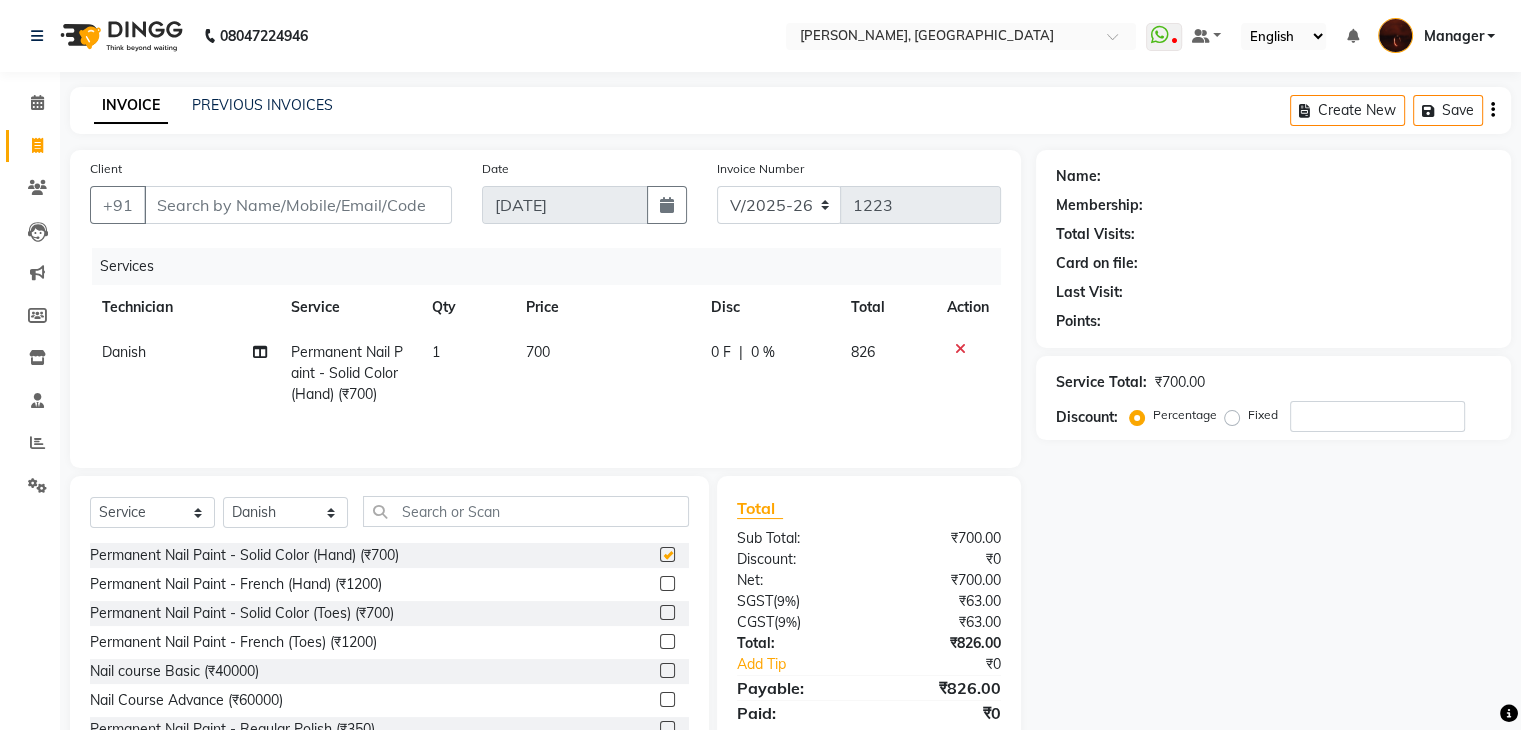 checkbox on "false" 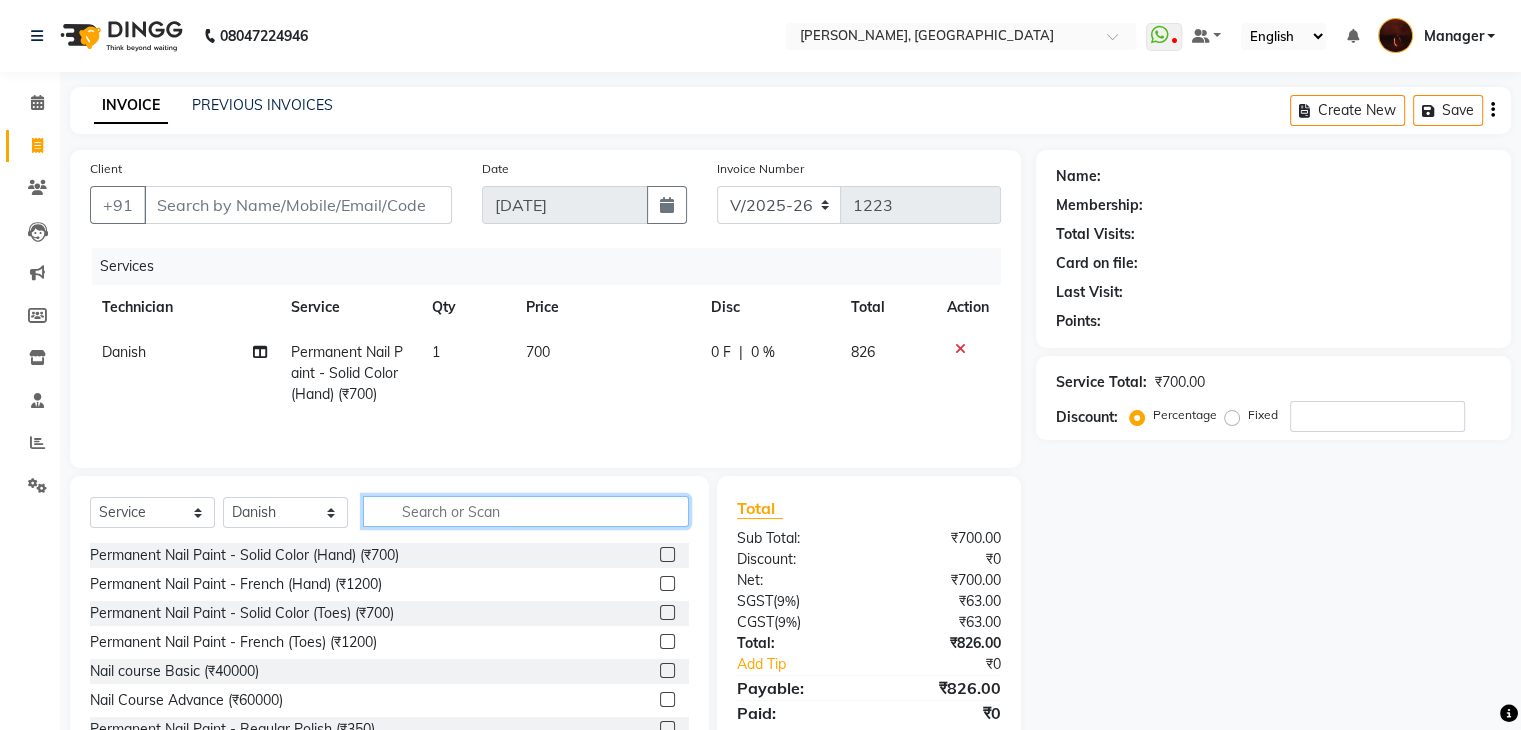 click 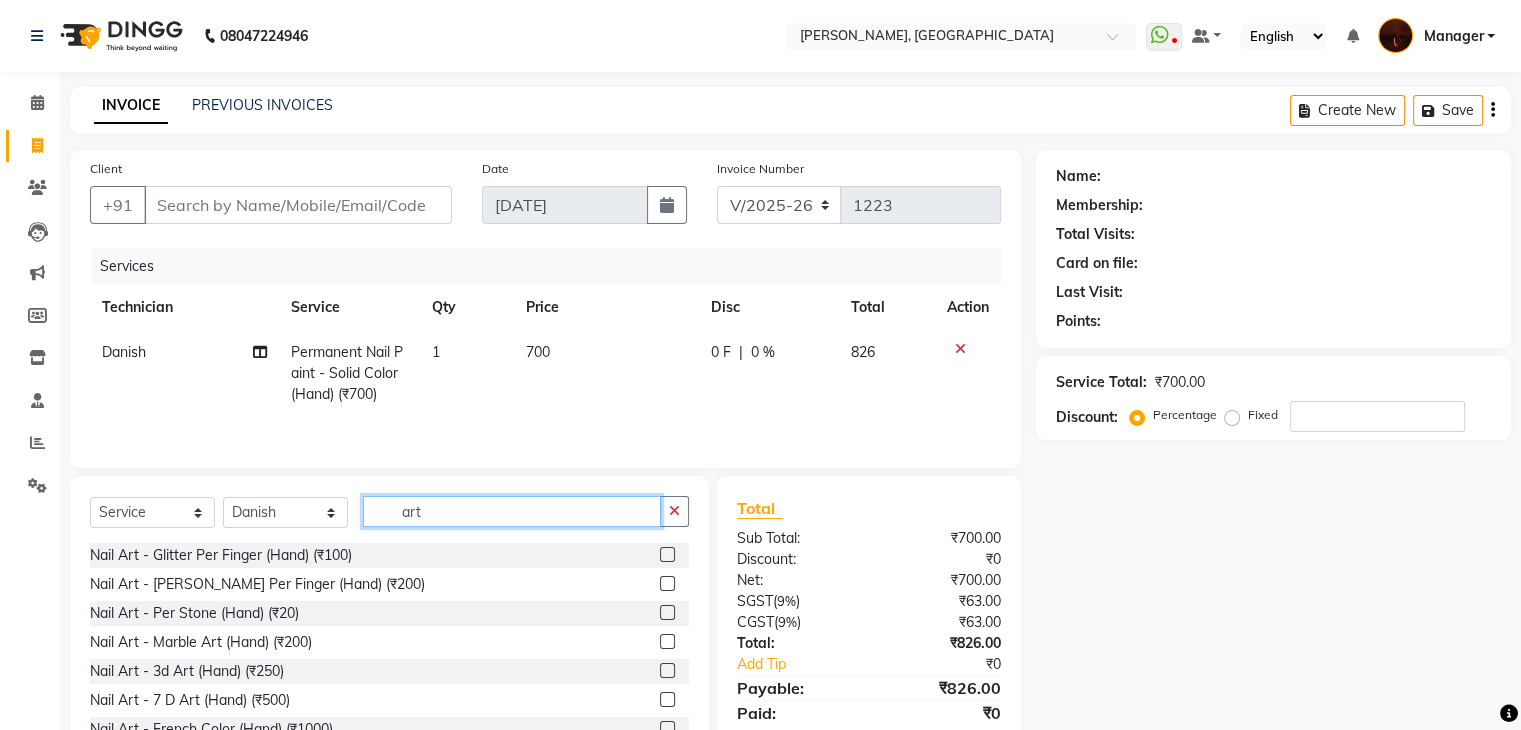 type on "art" 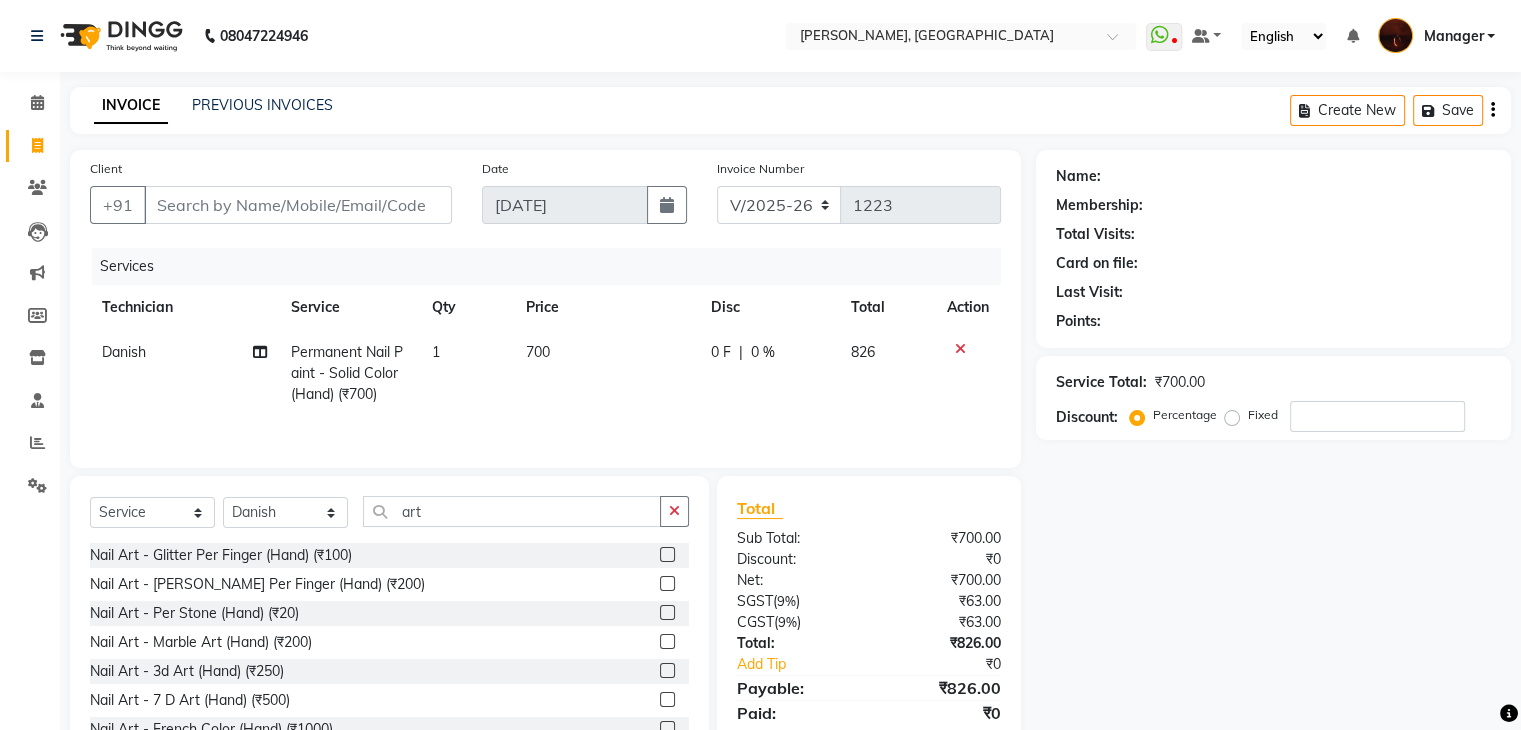 click 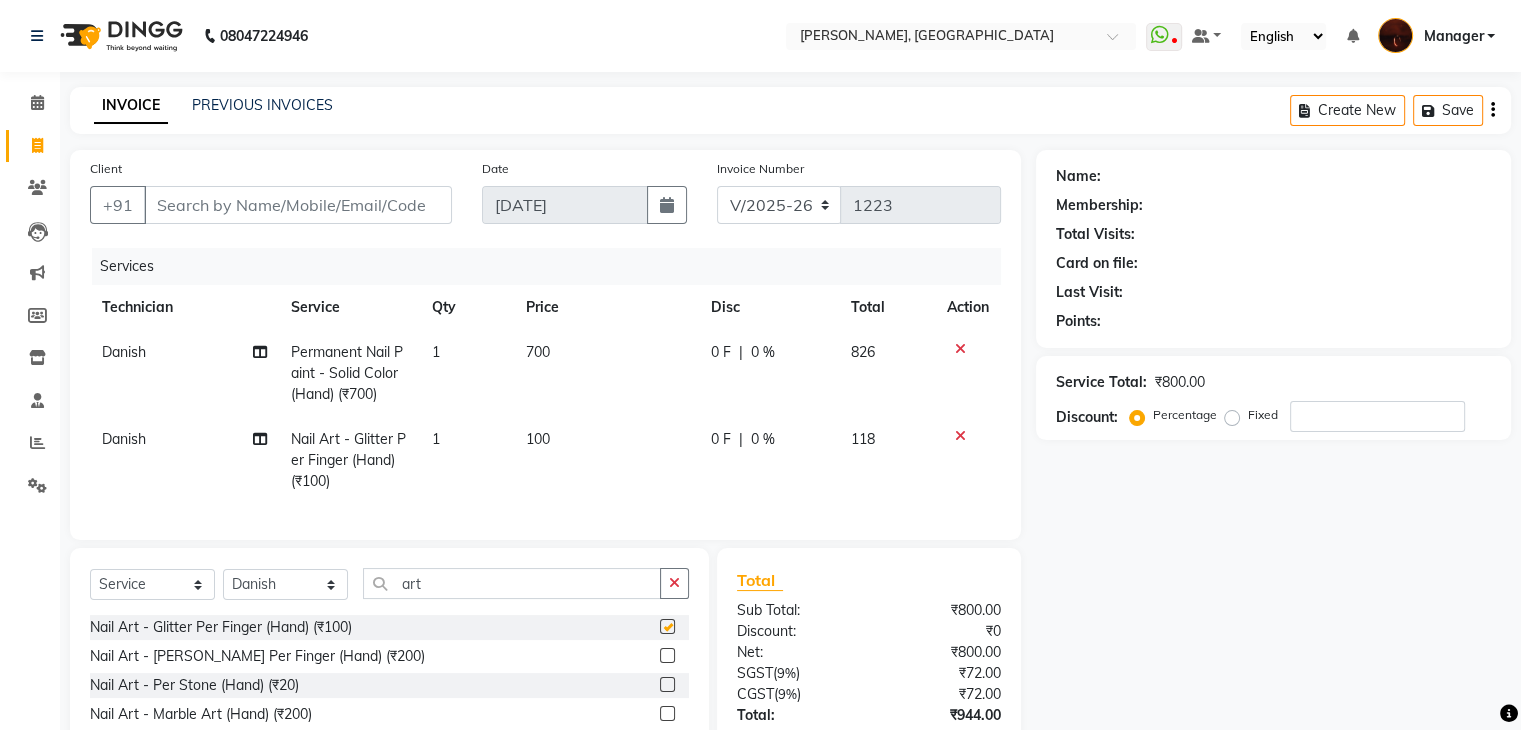 checkbox on "false" 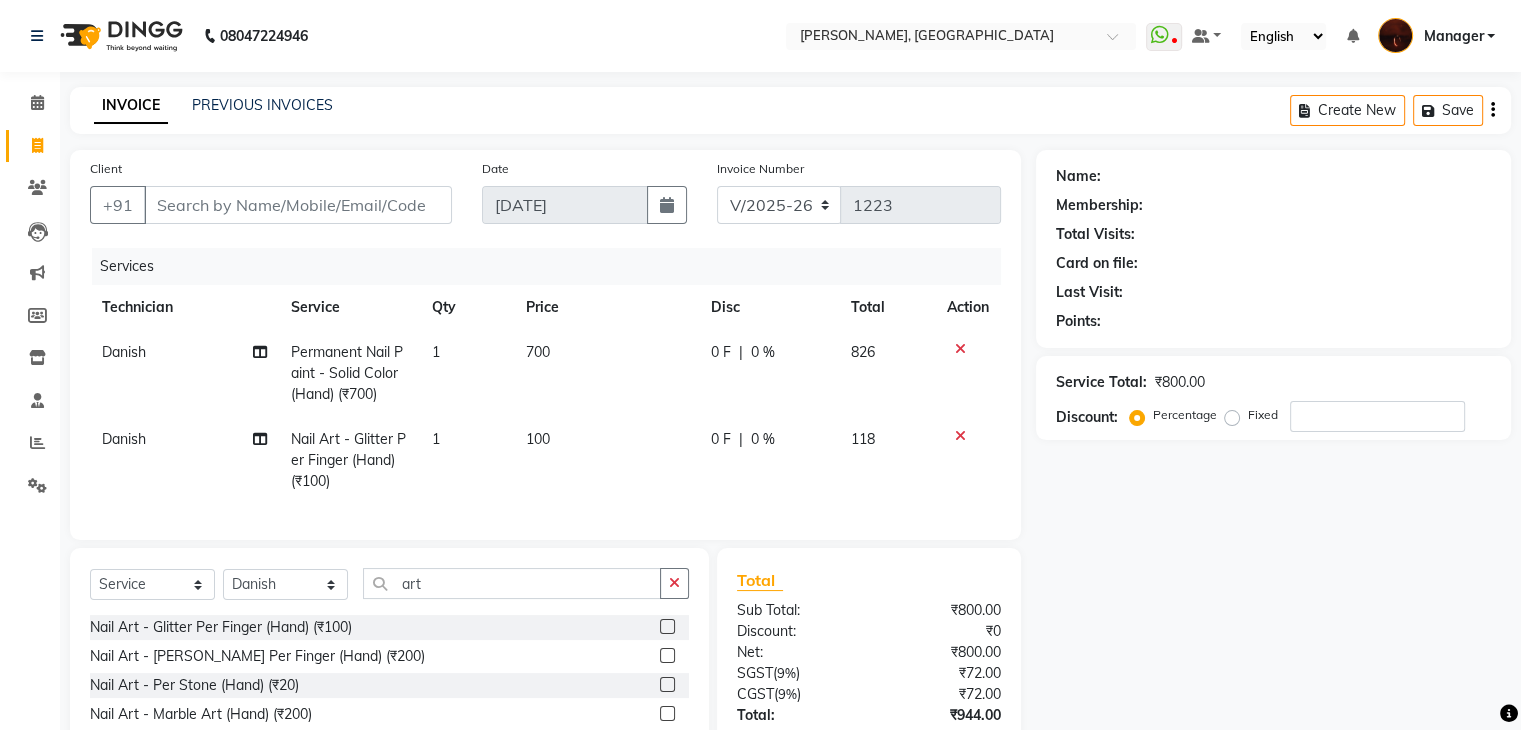 click on "Nail Art - Glitter Per Finger (Hand) (₹100)" 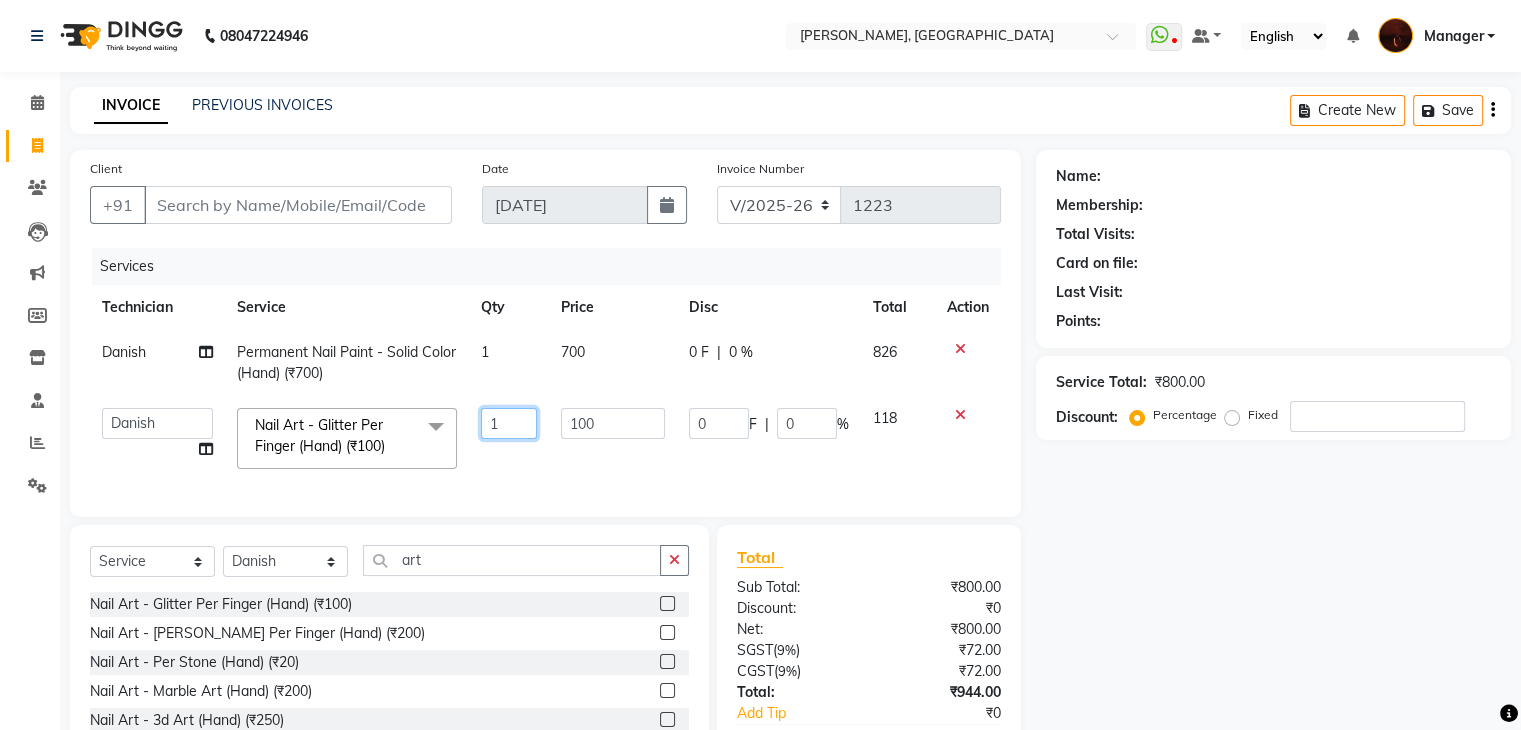 click on "1" 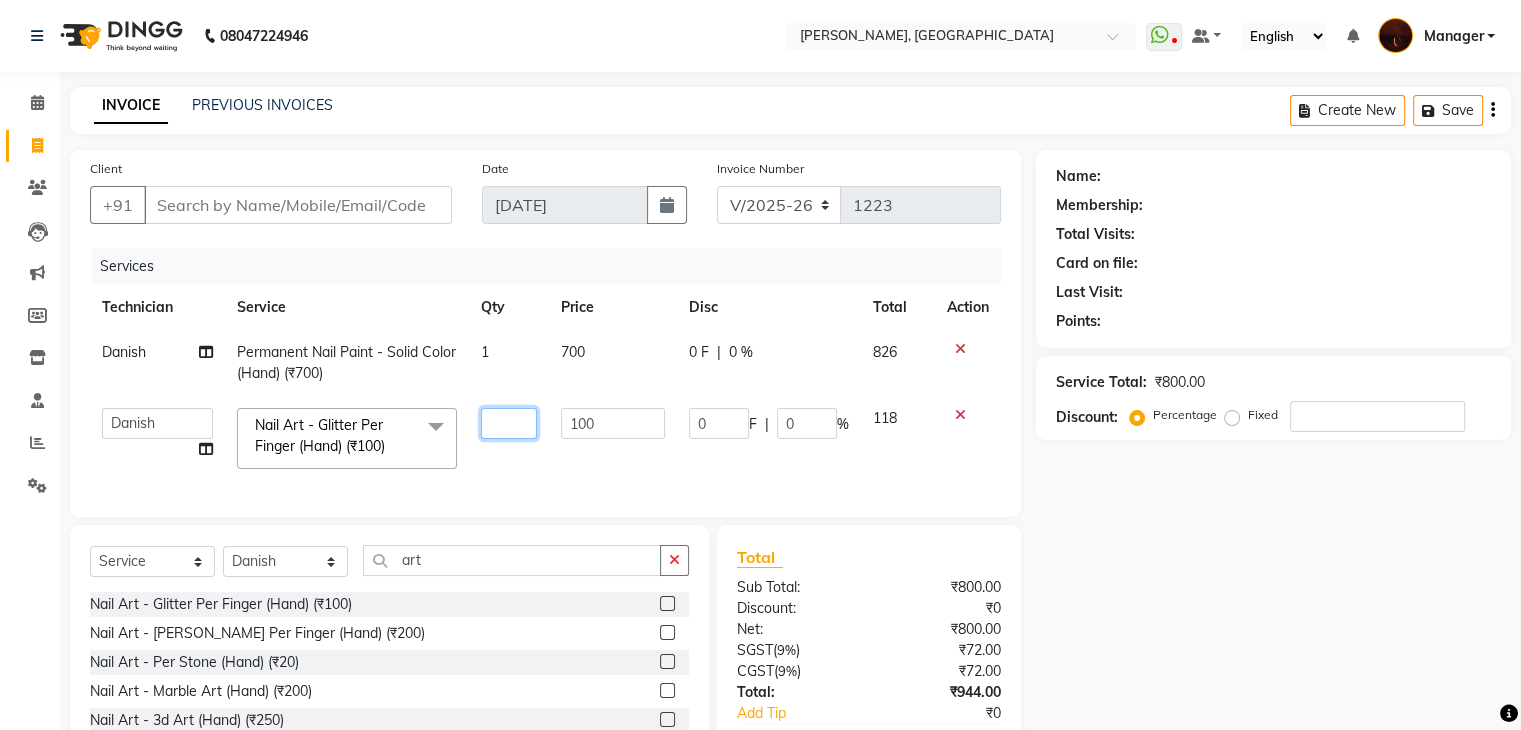 type on "5" 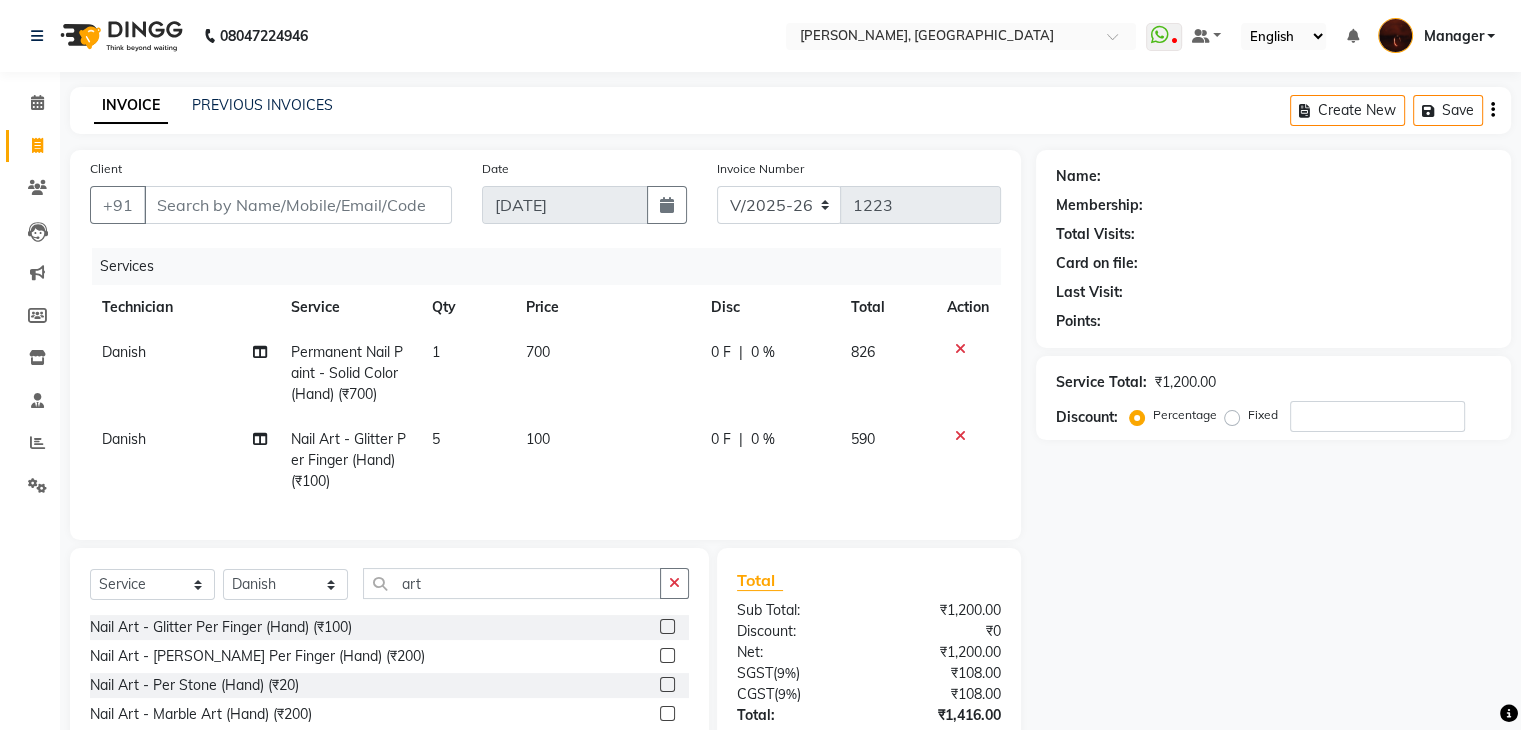 click on "Danish Nail Art - Glitter Per Finger (Hand) (₹100) 5 100 0 F | 0 % 590" 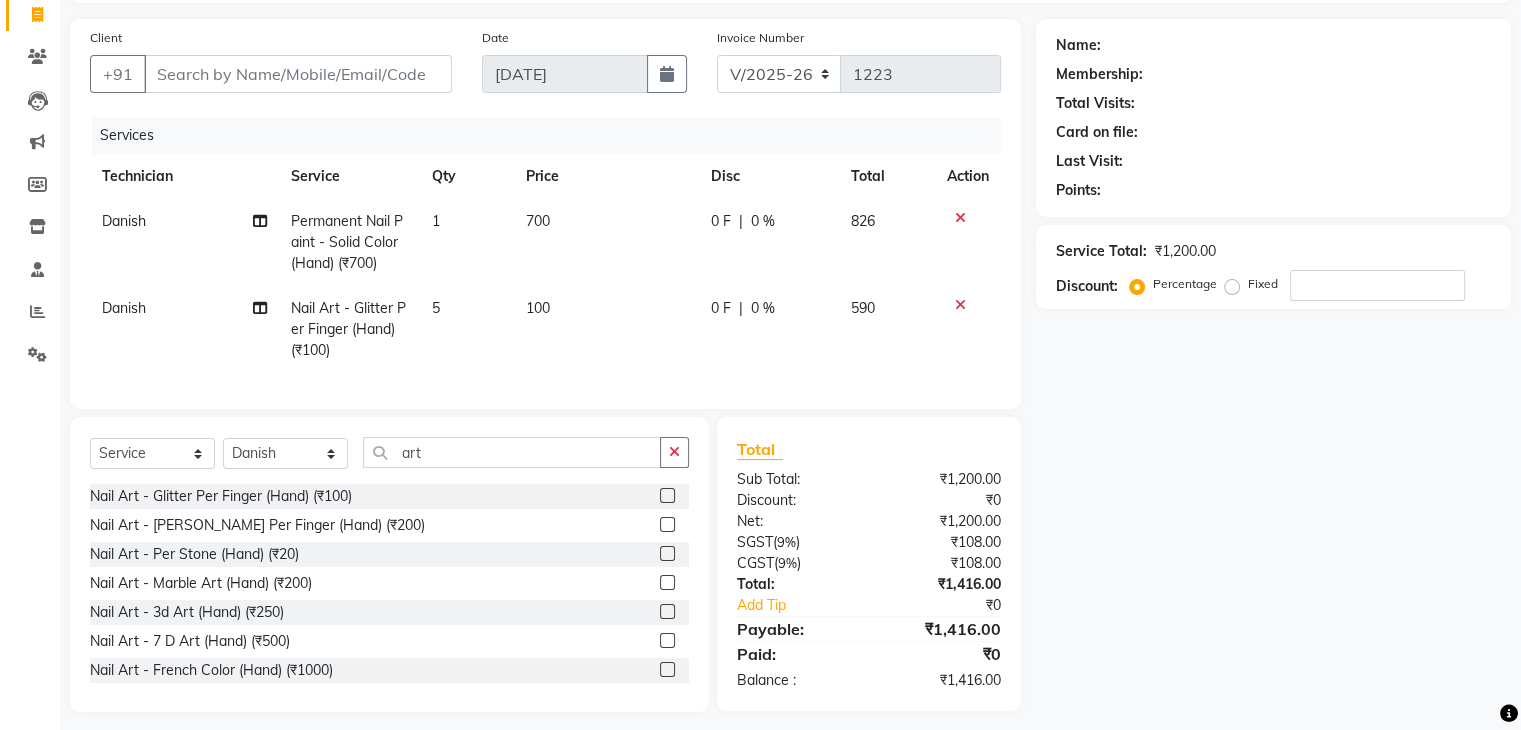 scroll, scrollTop: 0, scrollLeft: 0, axis: both 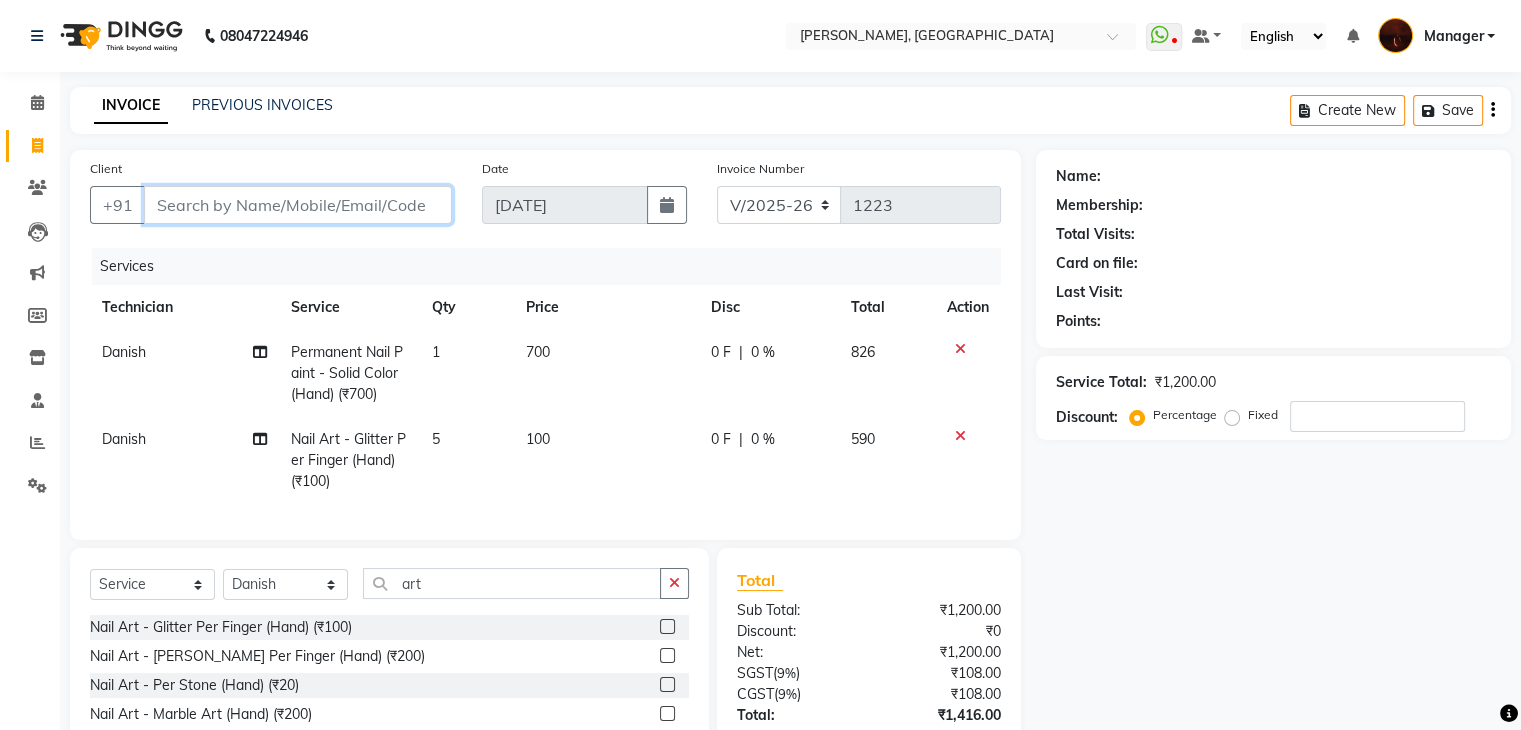 click on "Client" at bounding box center [298, 205] 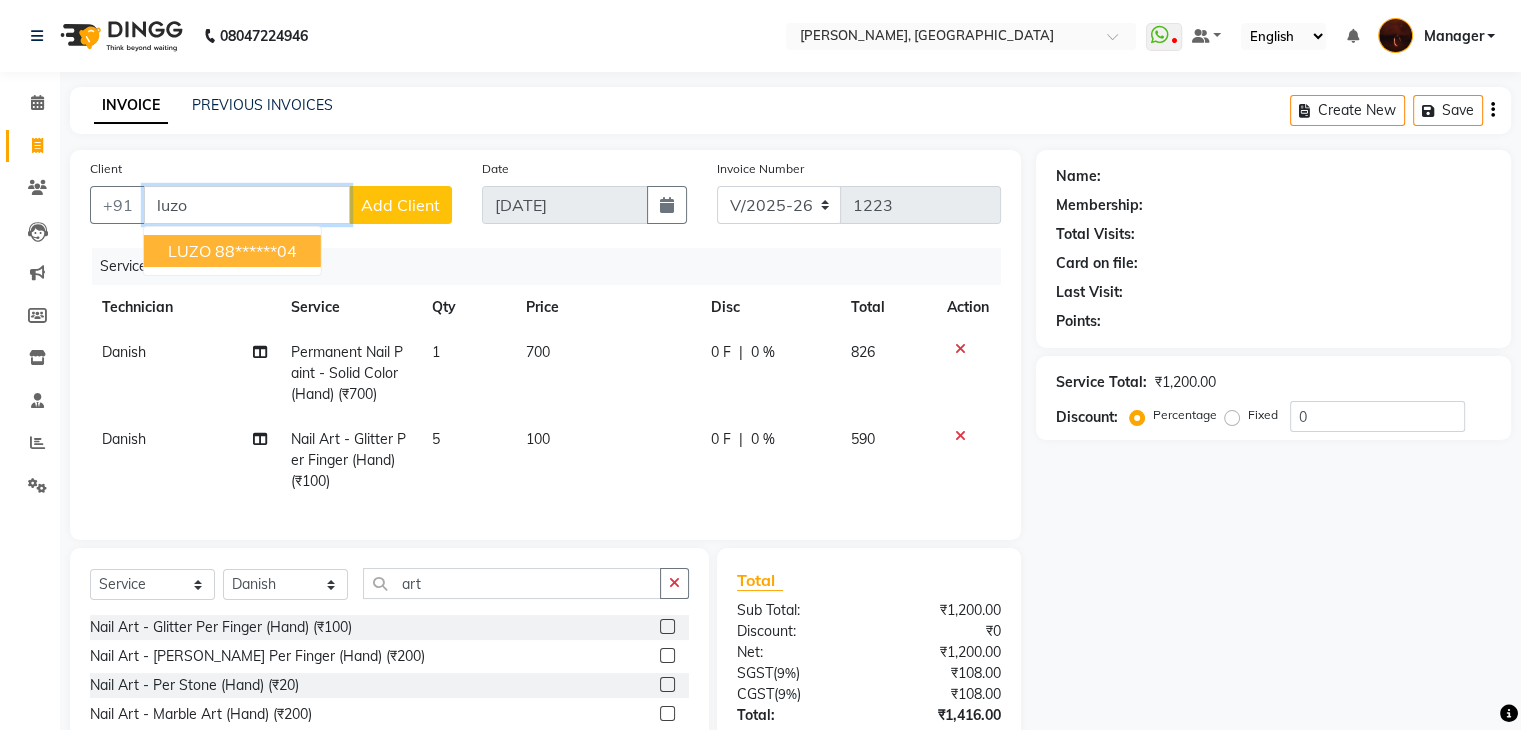 click on "88******04" at bounding box center [256, 251] 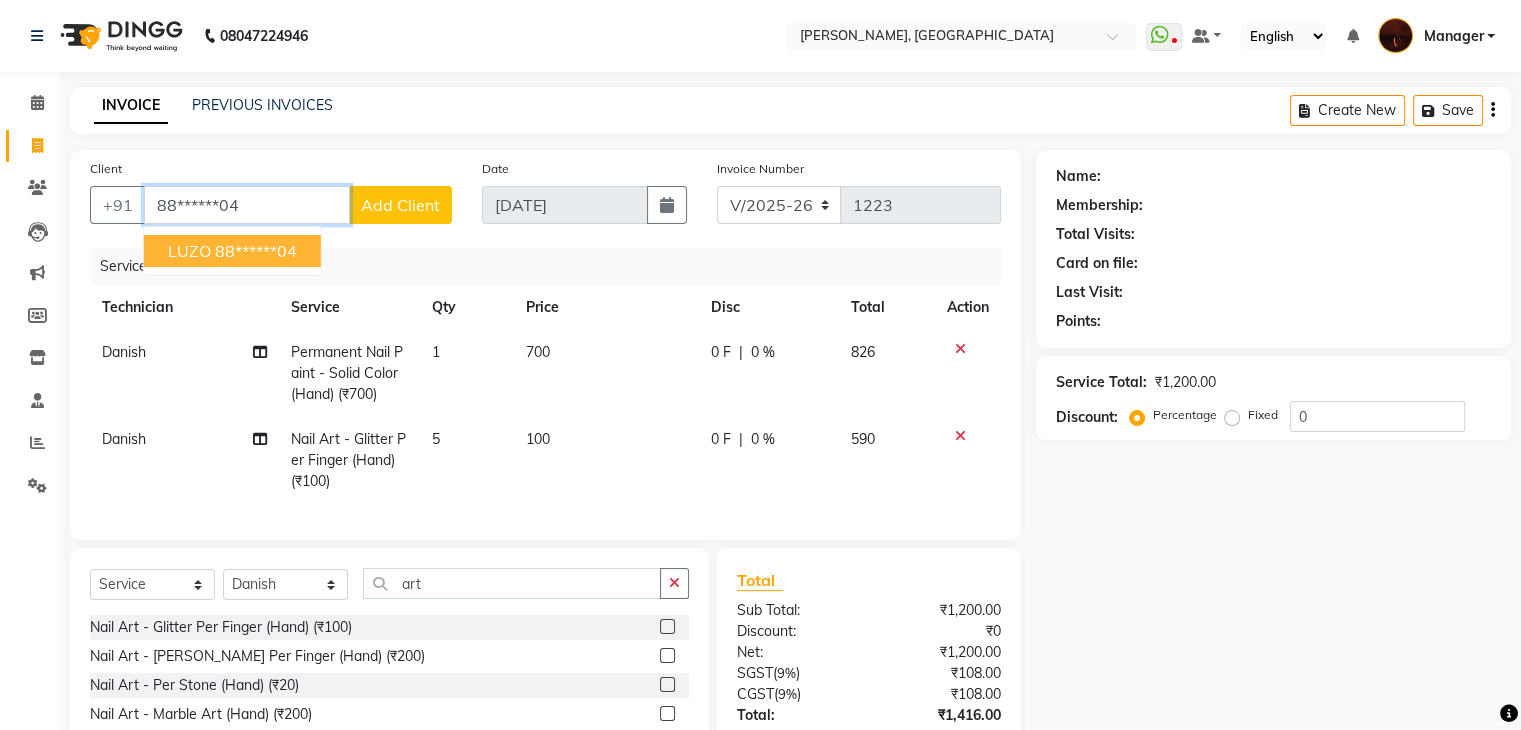 type on "88******04" 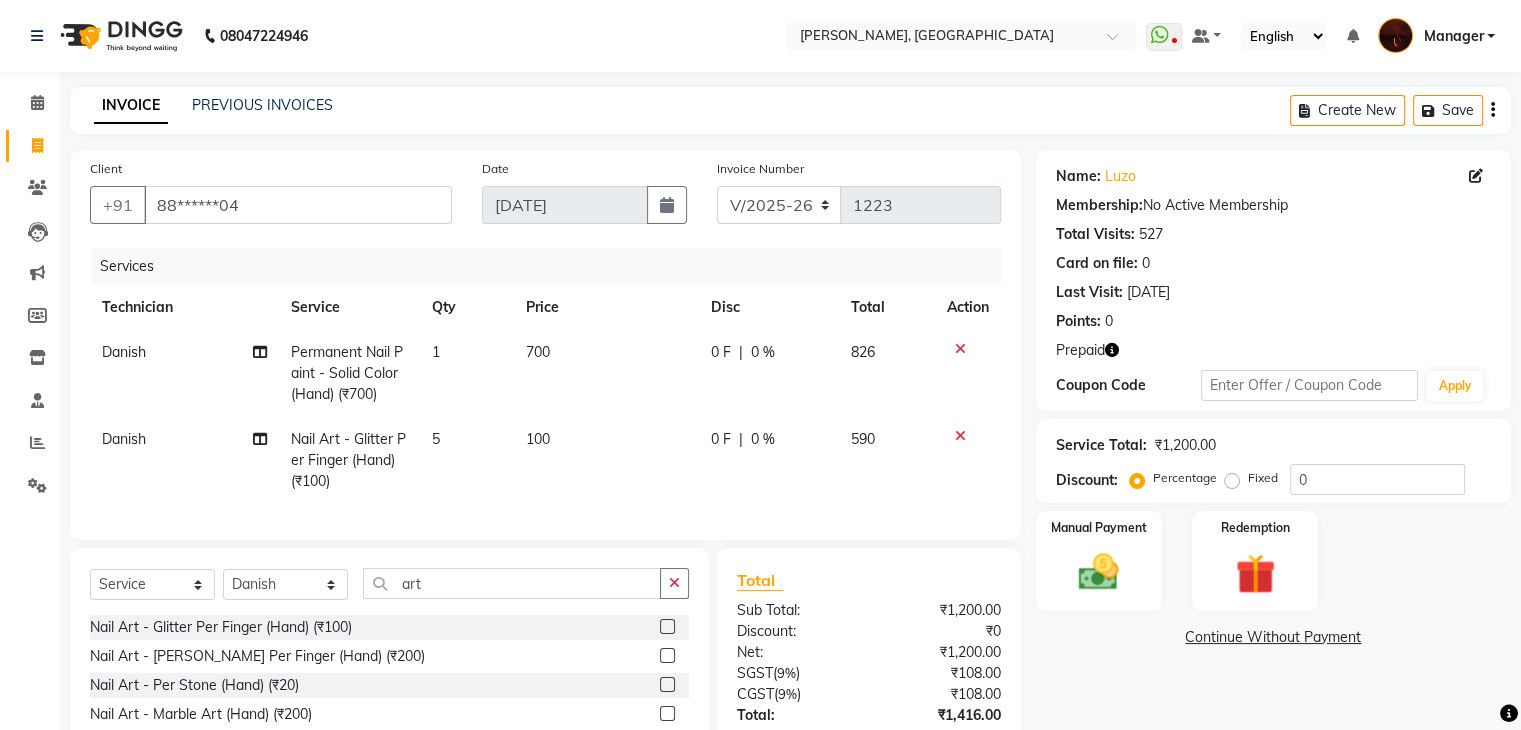 scroll, scrollTop: 159, scrollLeft: 0, axis: vertical 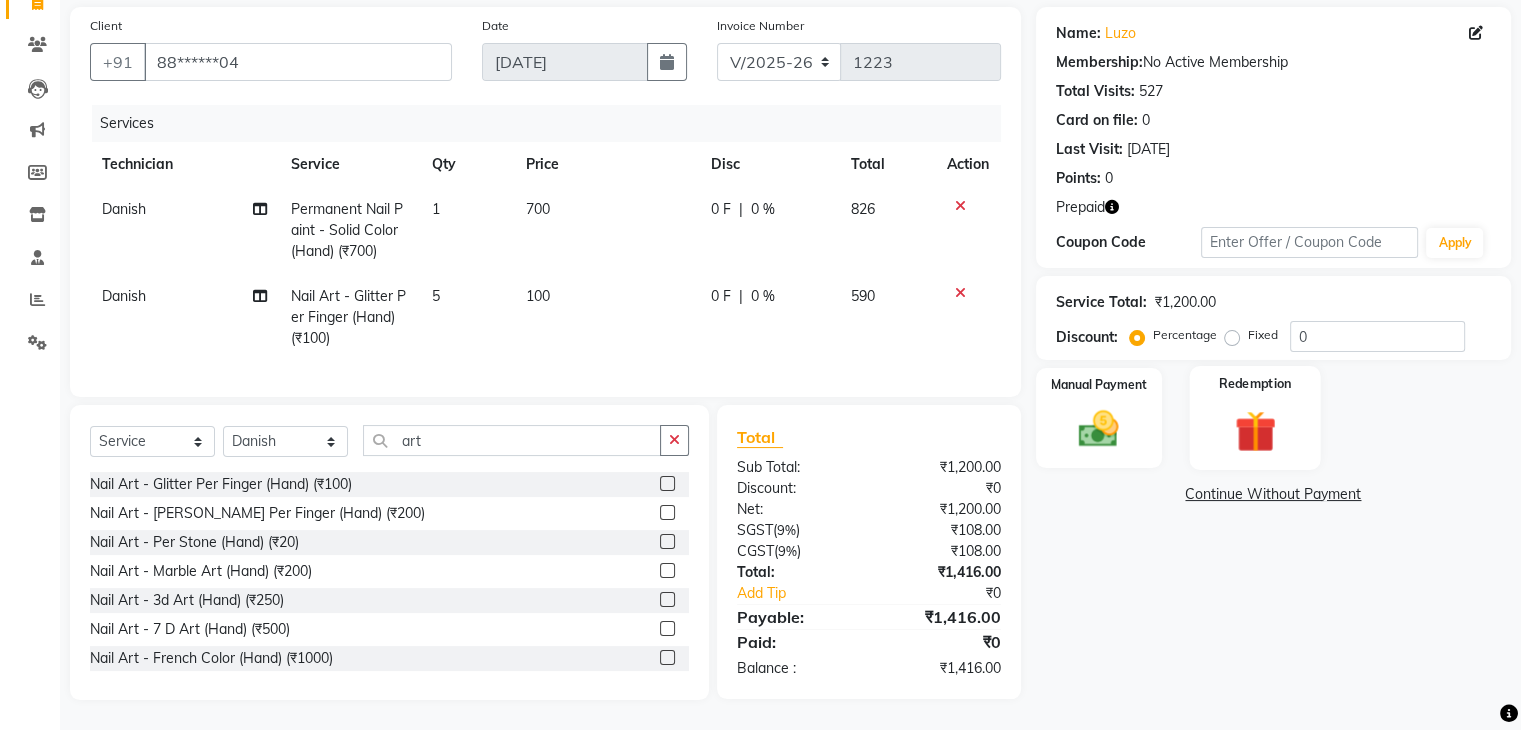 click 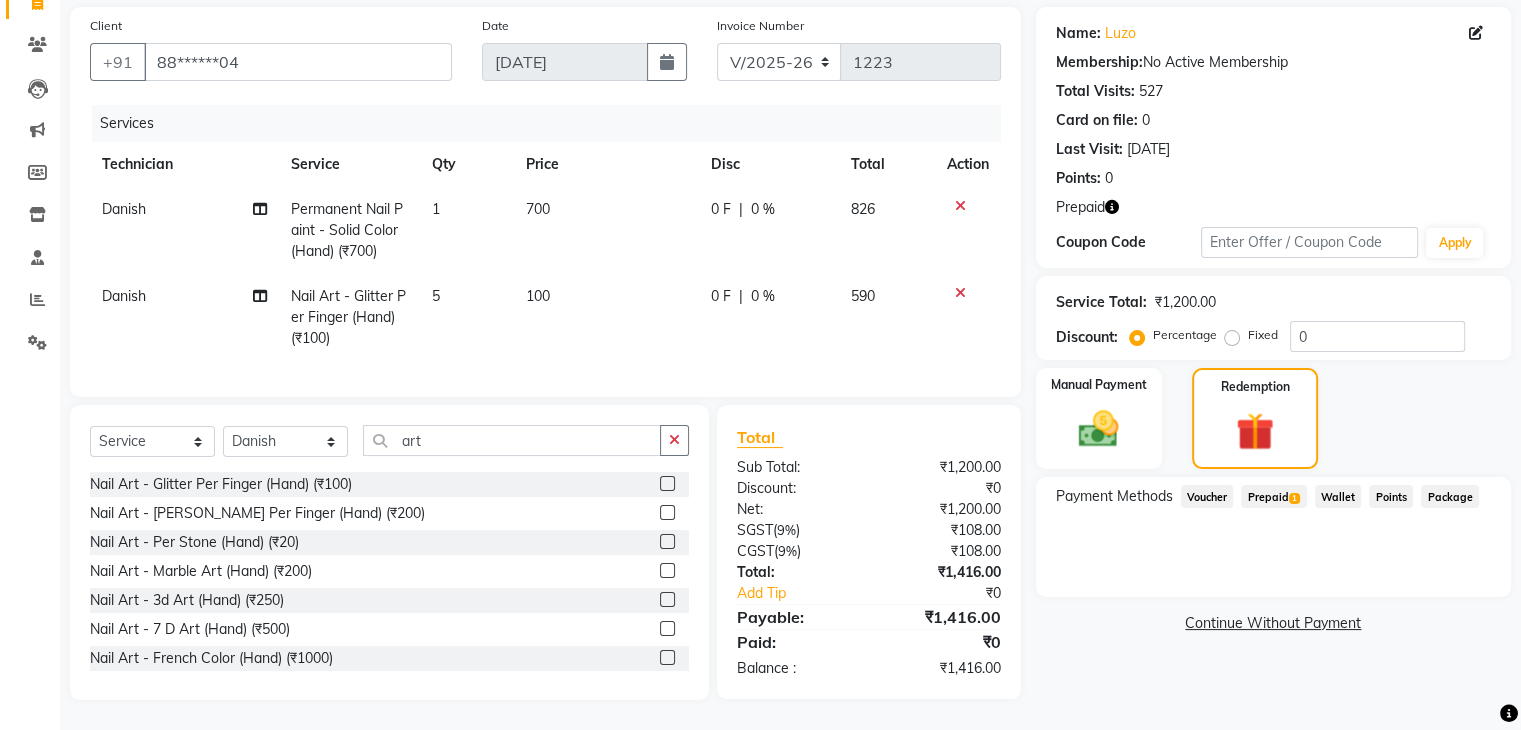click on "Prepaid  1" 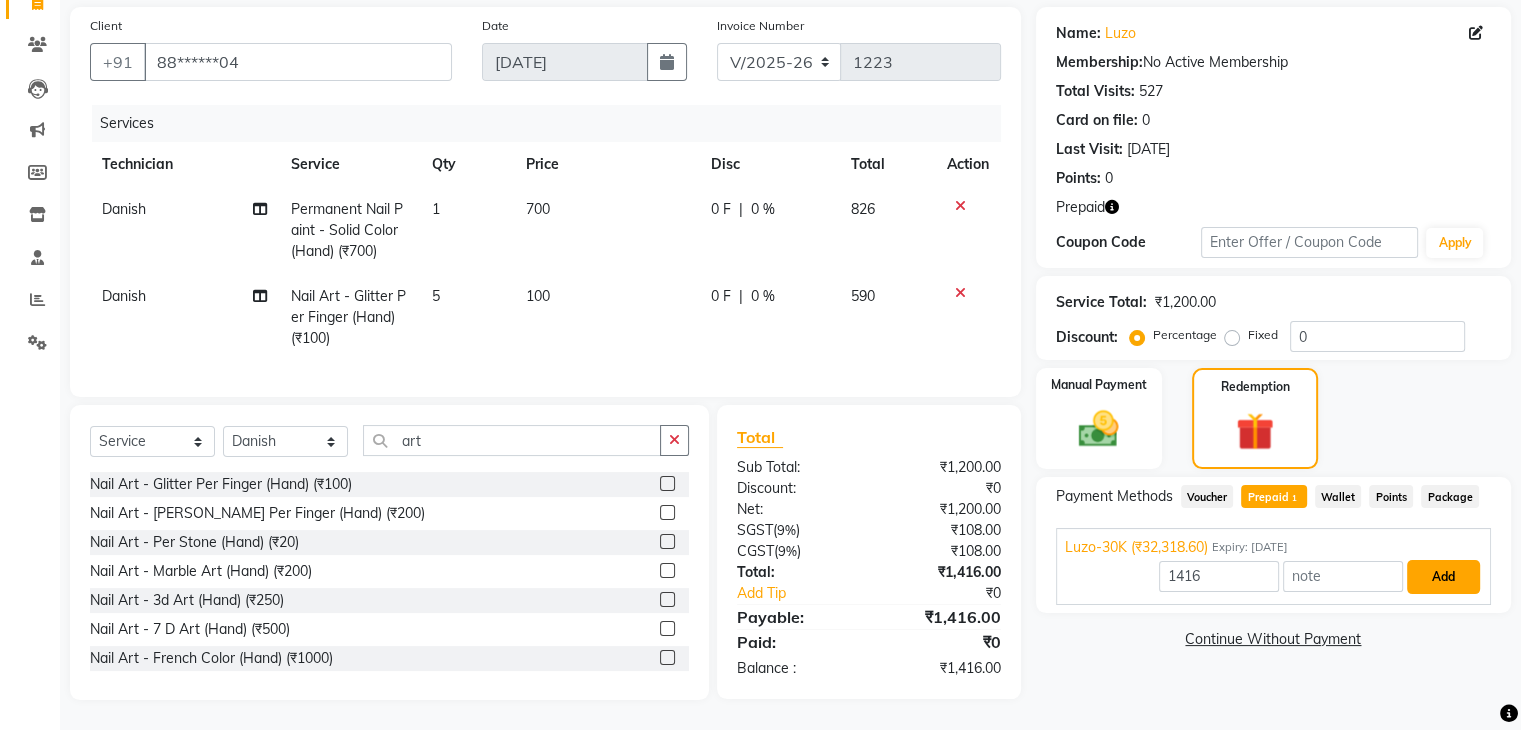 click on "Add" at bounding box center (1443, 577) 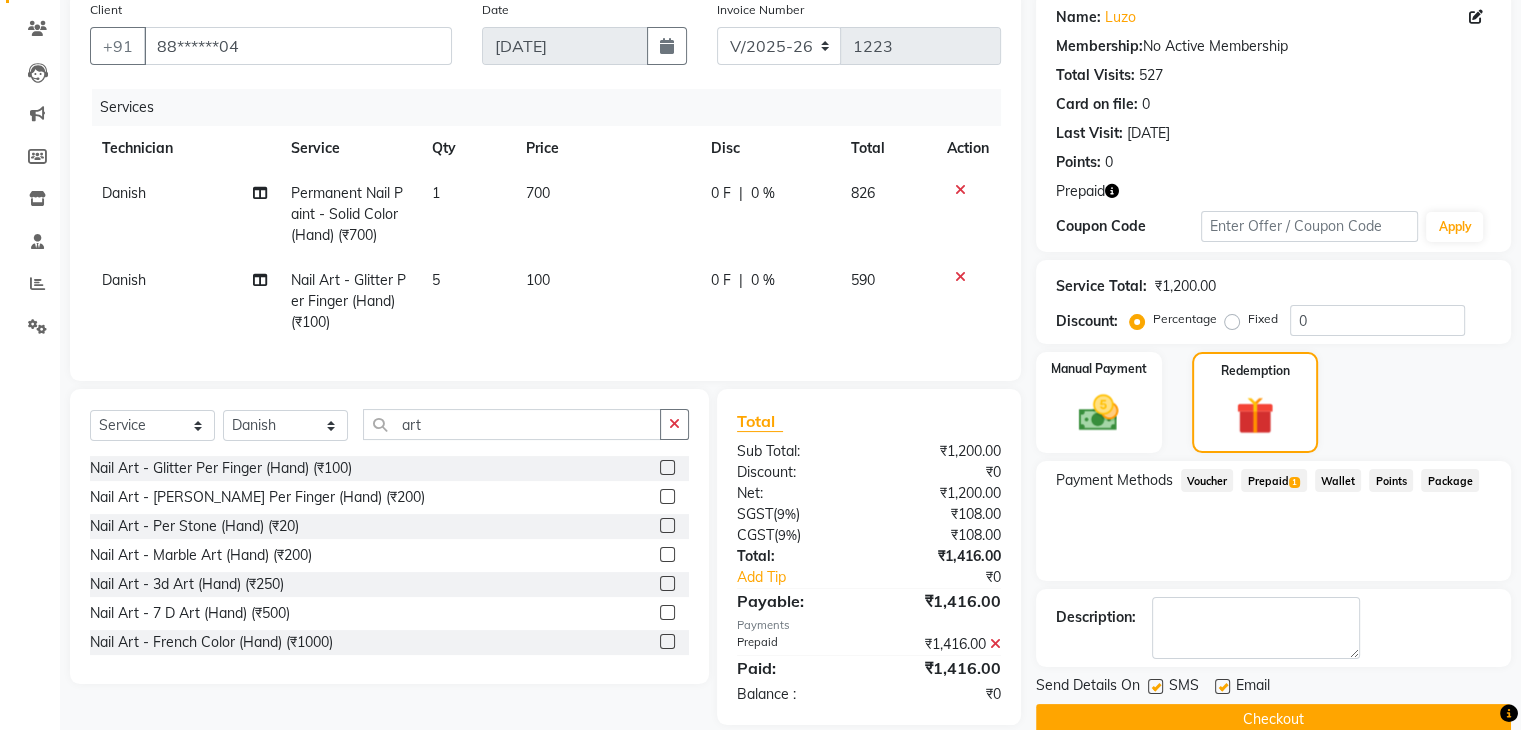 scroll, scrollTop: 200, scrollLeft: 0, axis: vertical 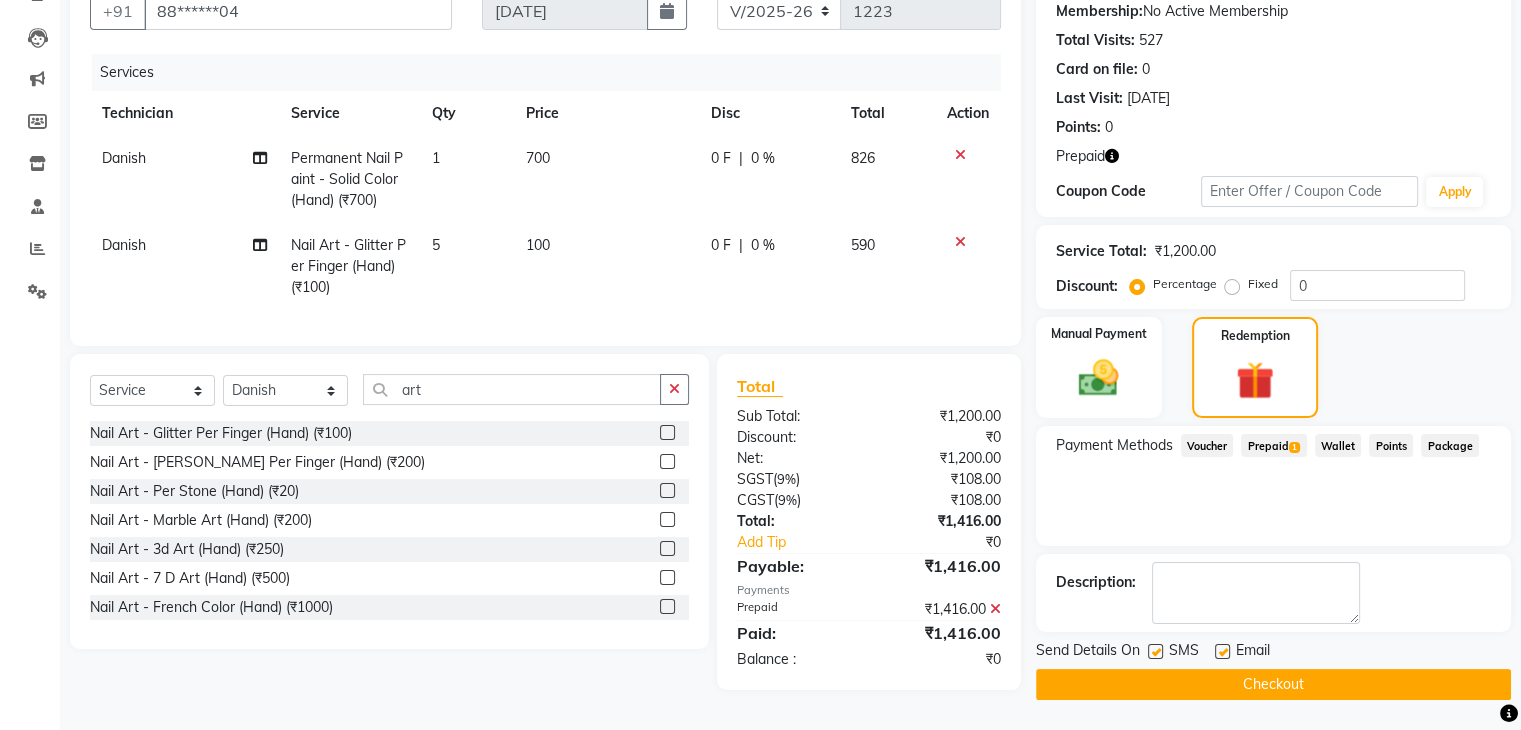 click on "Checkout" 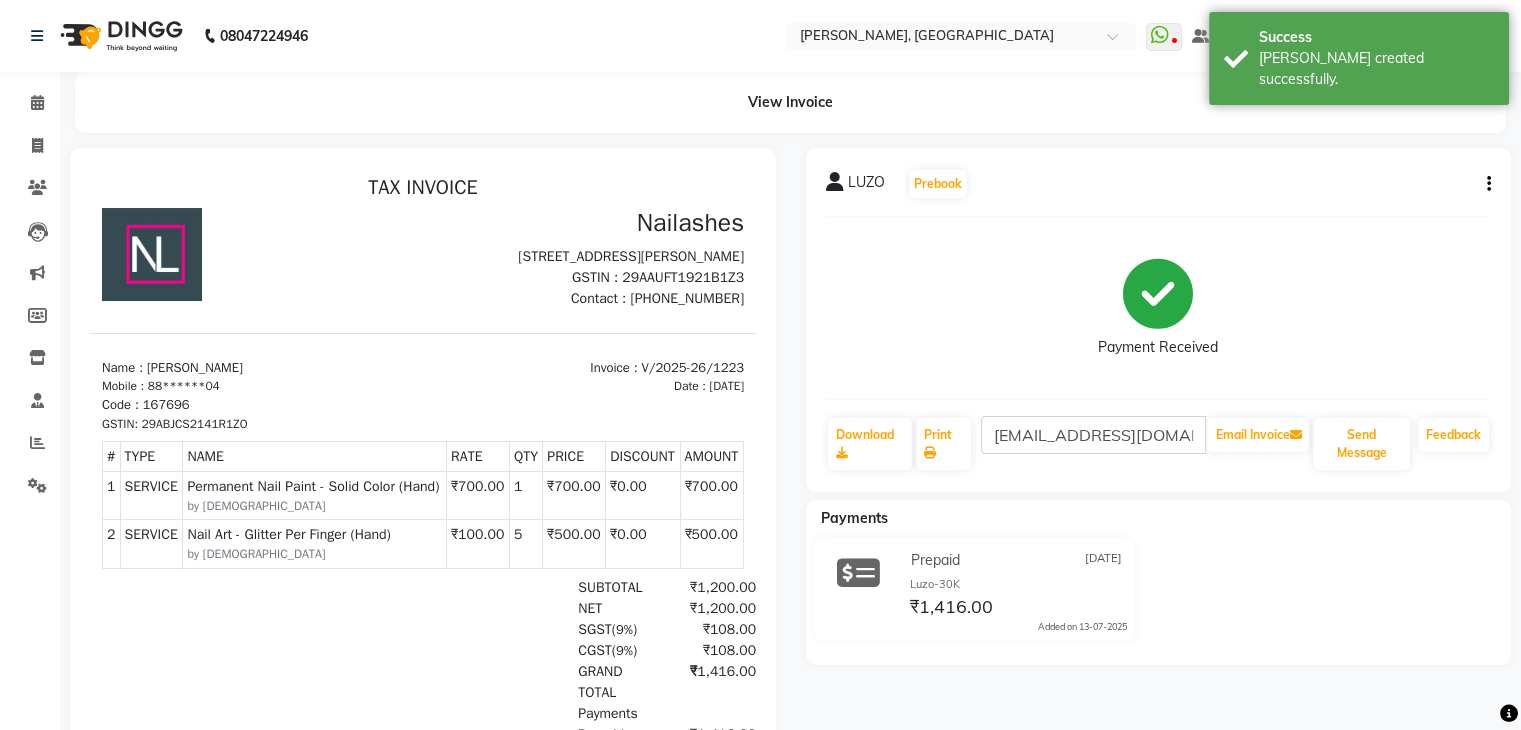 scroll, scrollTop: 0, scrollLeft: 0, axis: both 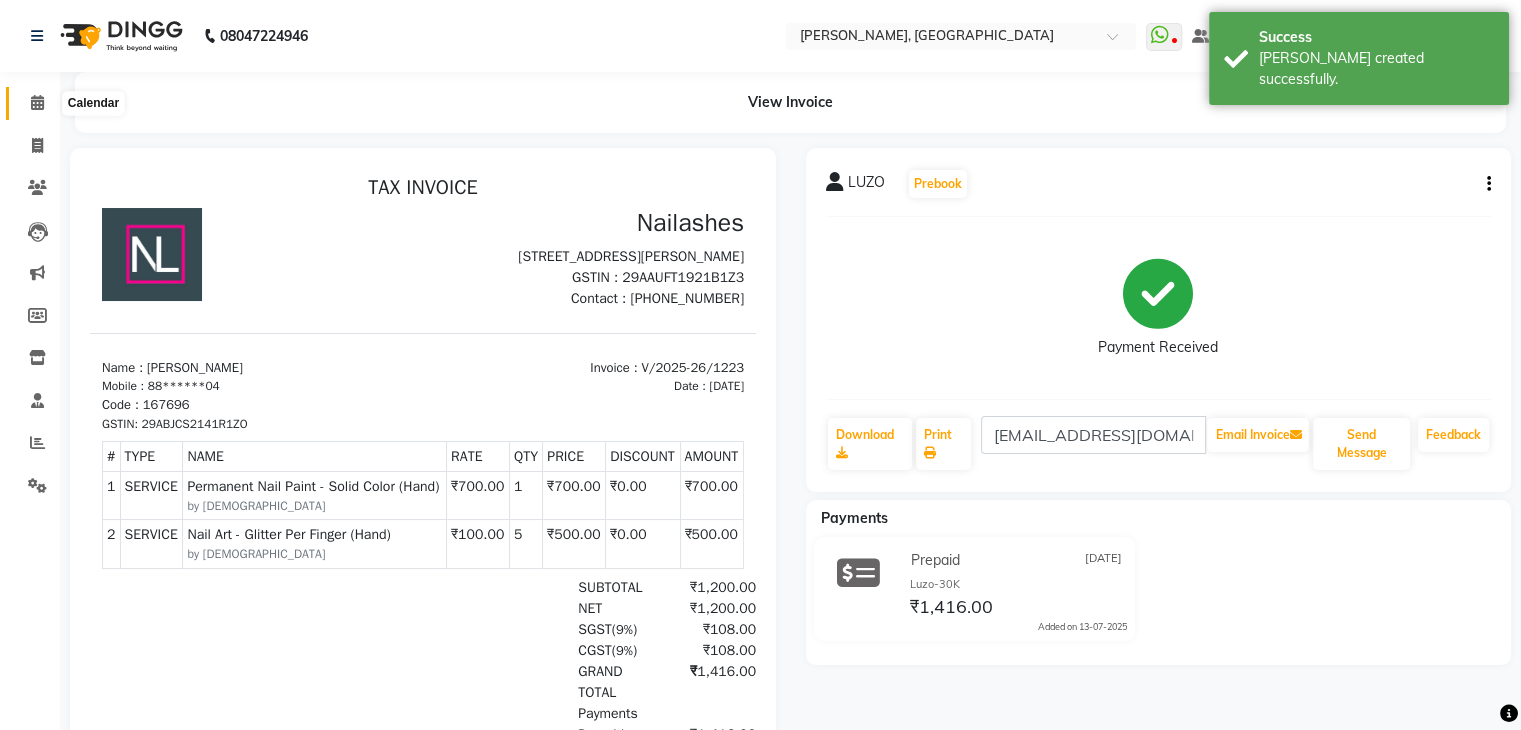 click 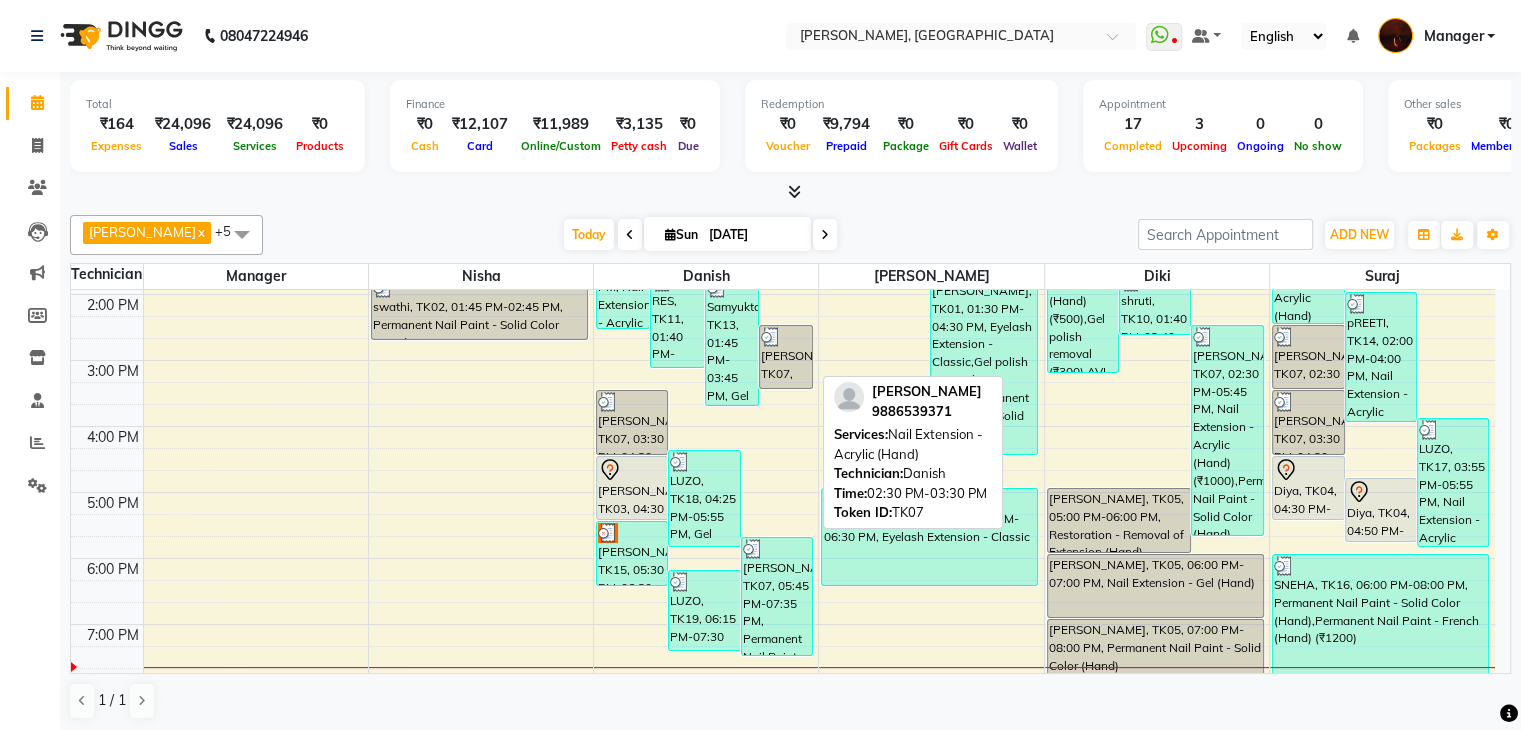 scroll, scrollTop: 465, scrollLeft: 0, axis: vertical 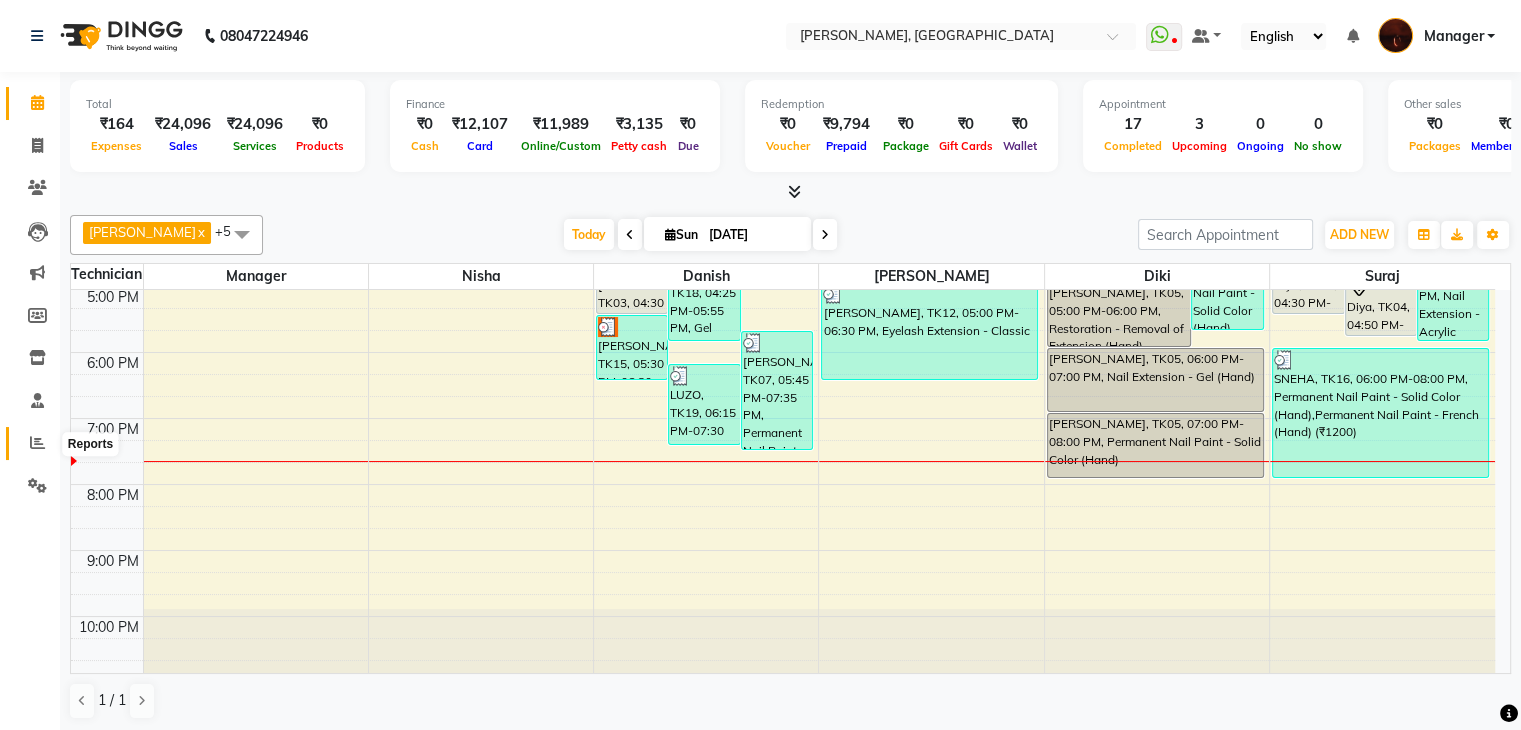 click 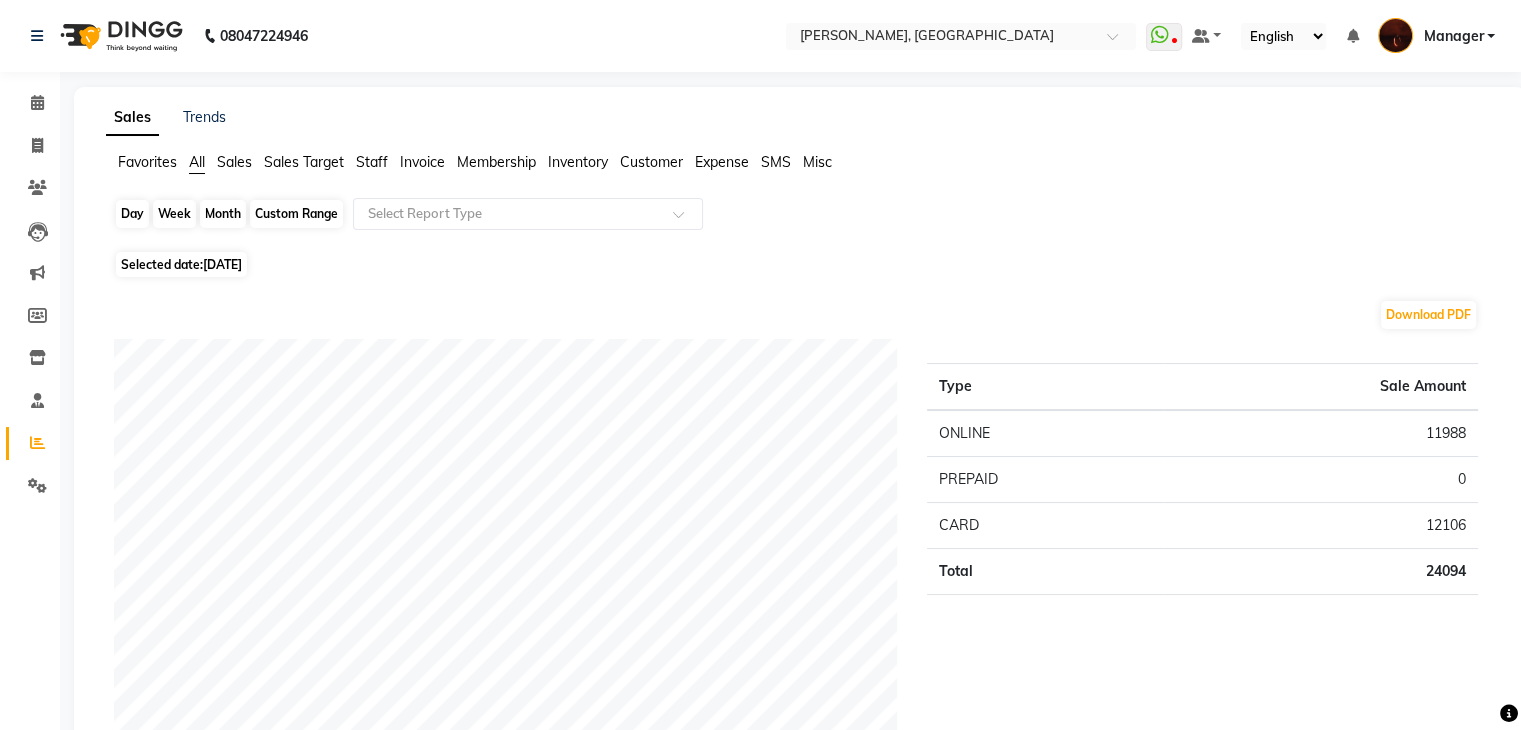 click on "Day" 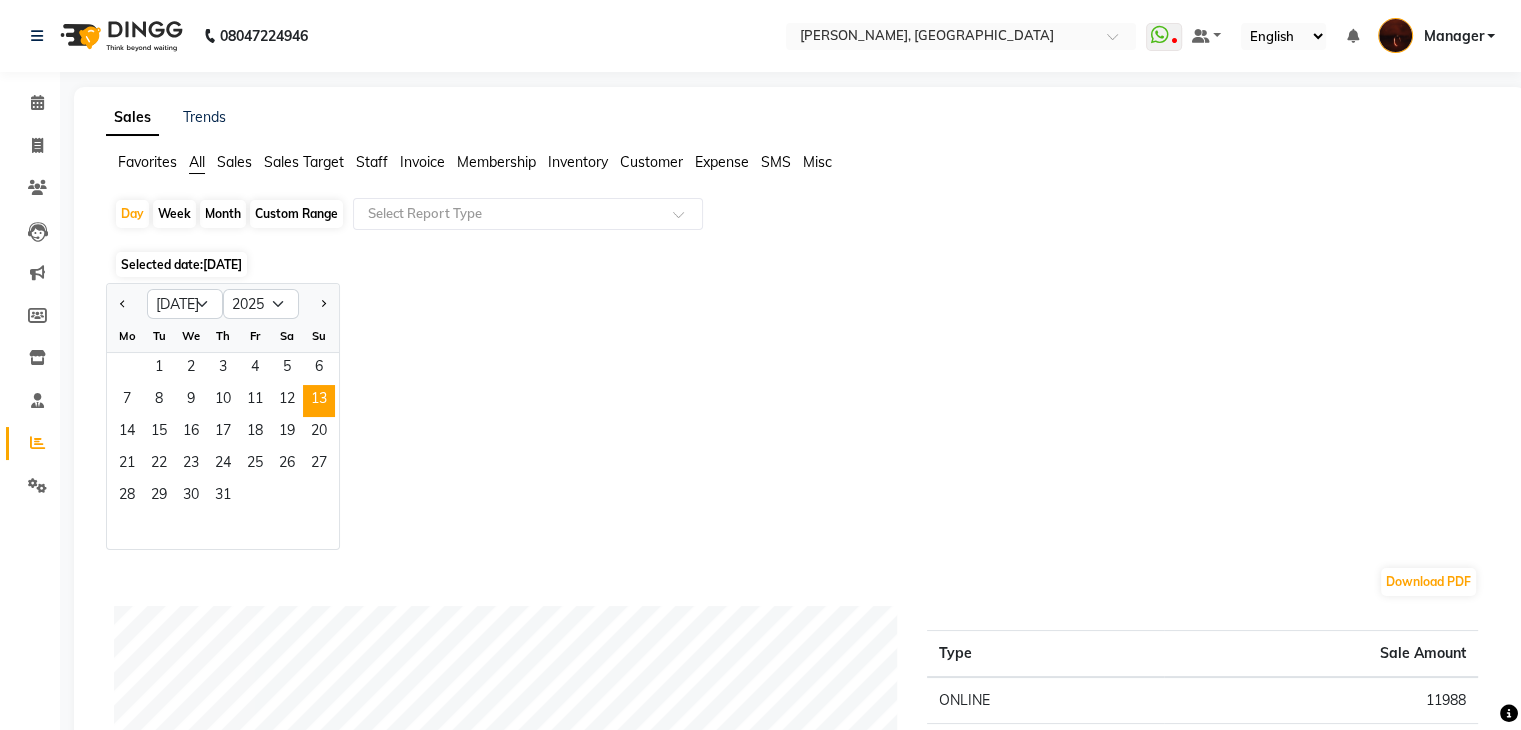 click on "Staff" 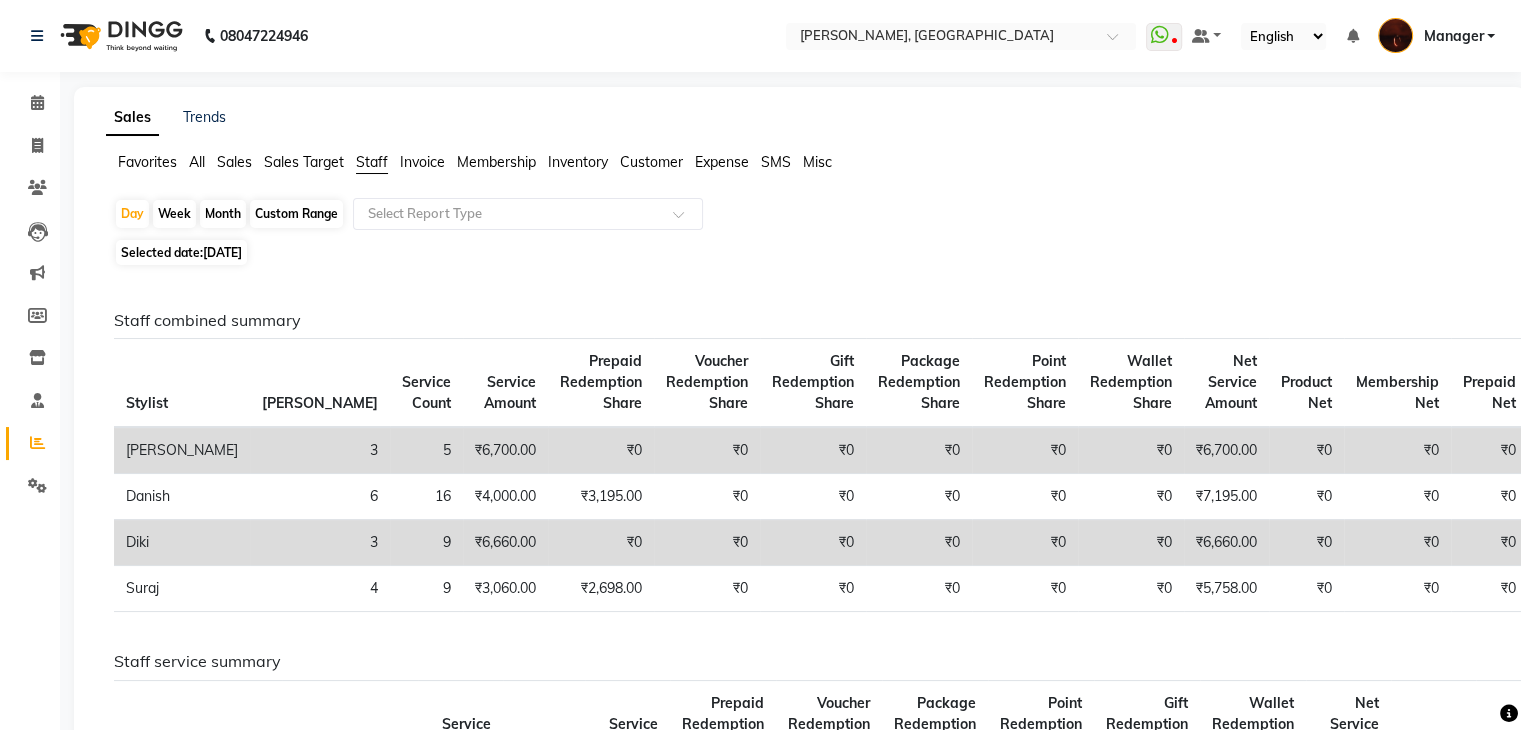 click on "Month" 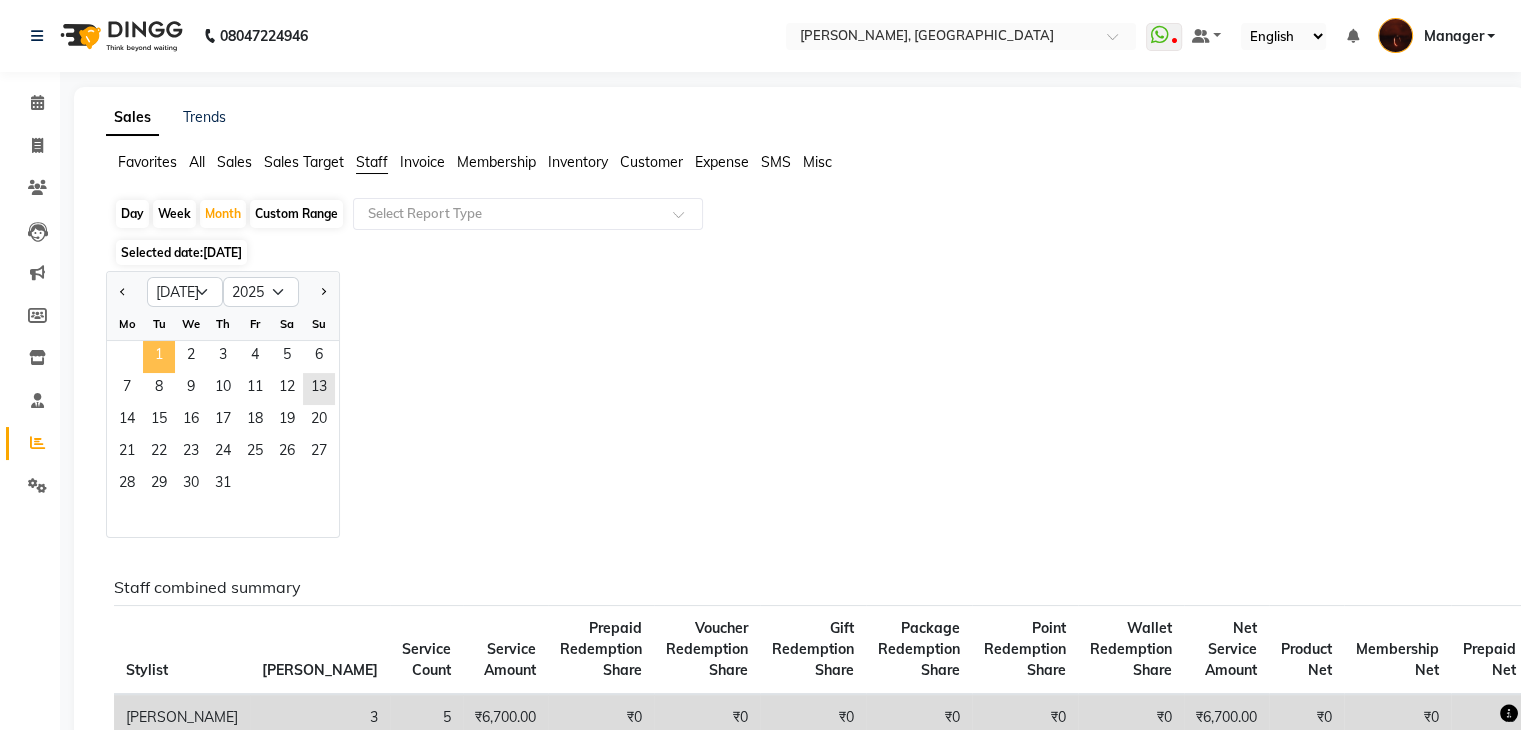 click on "1" 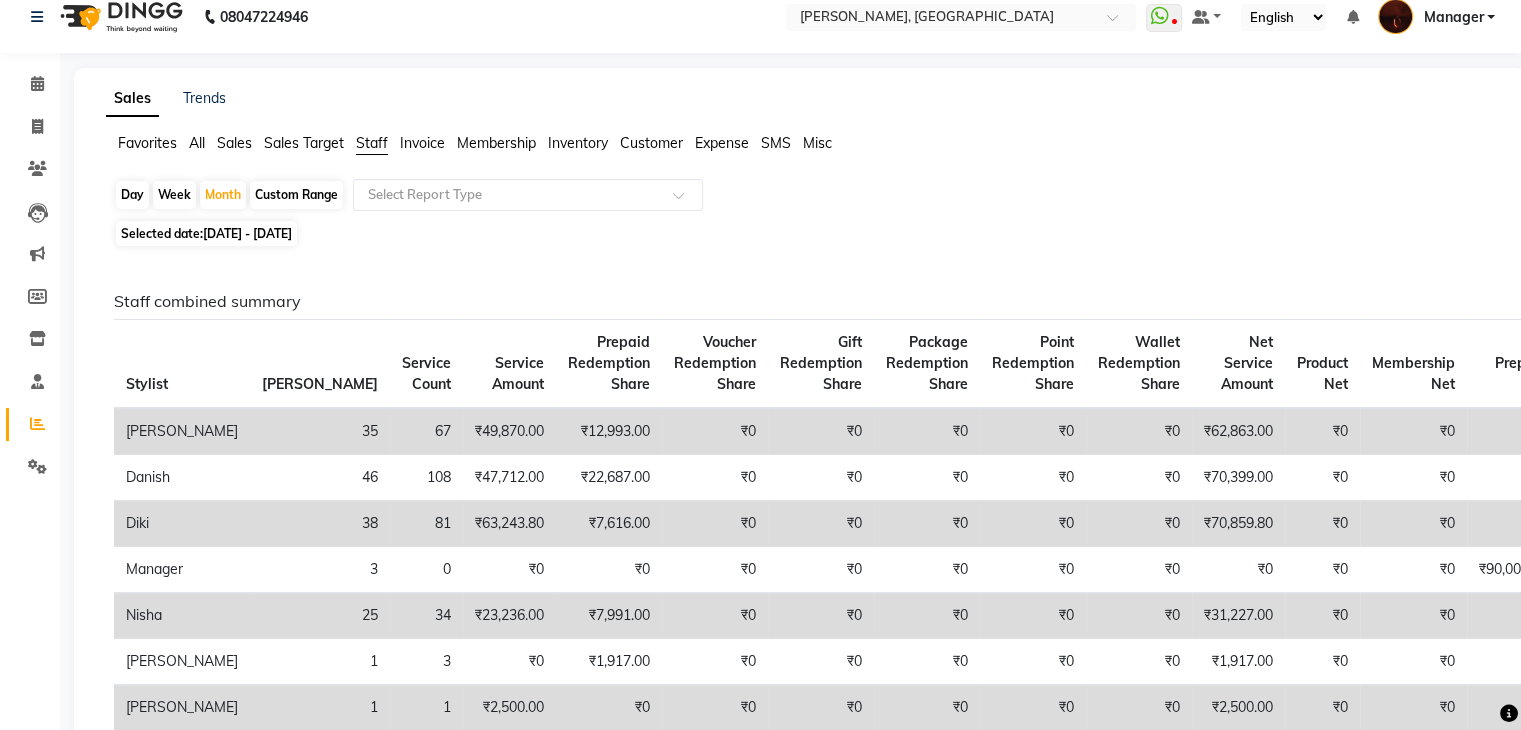 scroll, scrollTop: 143, scrollLeft: 0, axis: vertical 